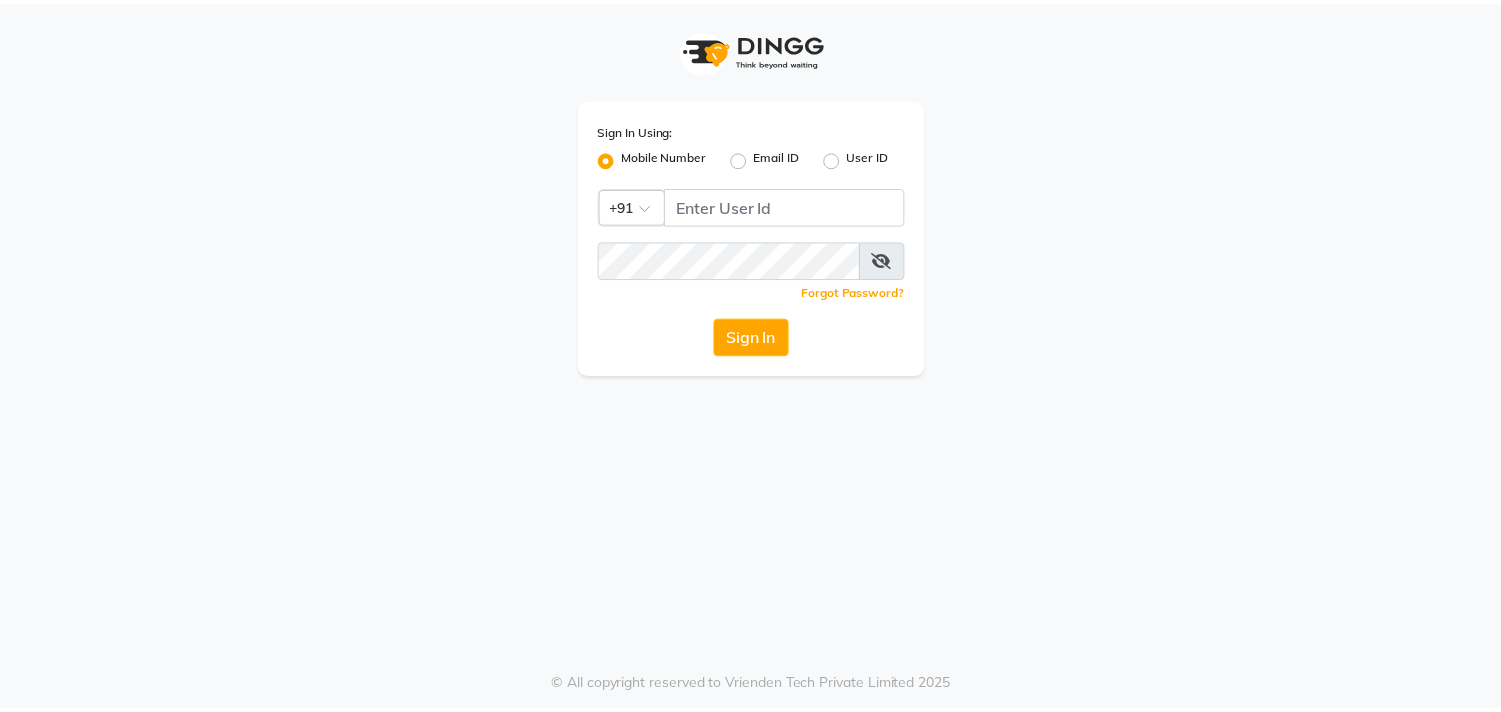 scroll, scrollTop: 0, scrollLeft: 0, axis: both 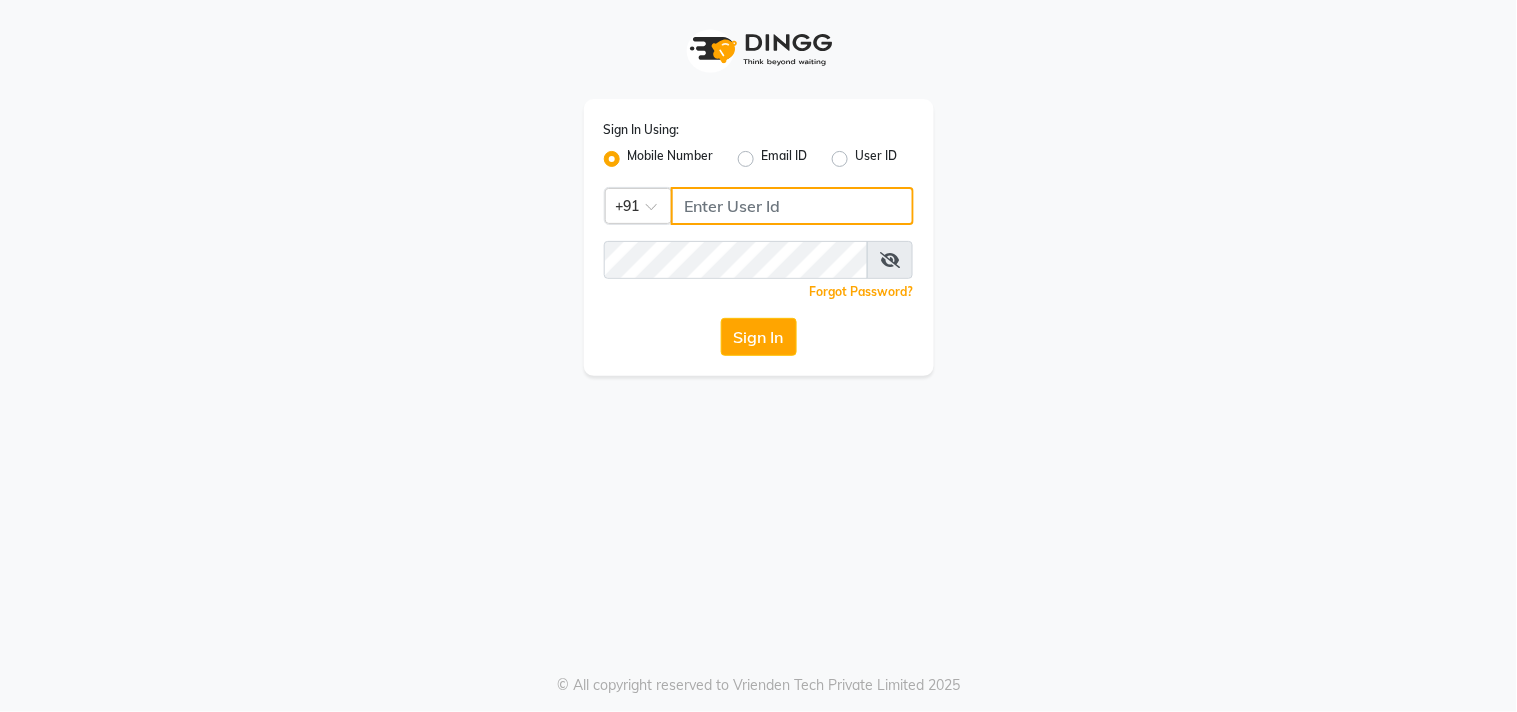 click 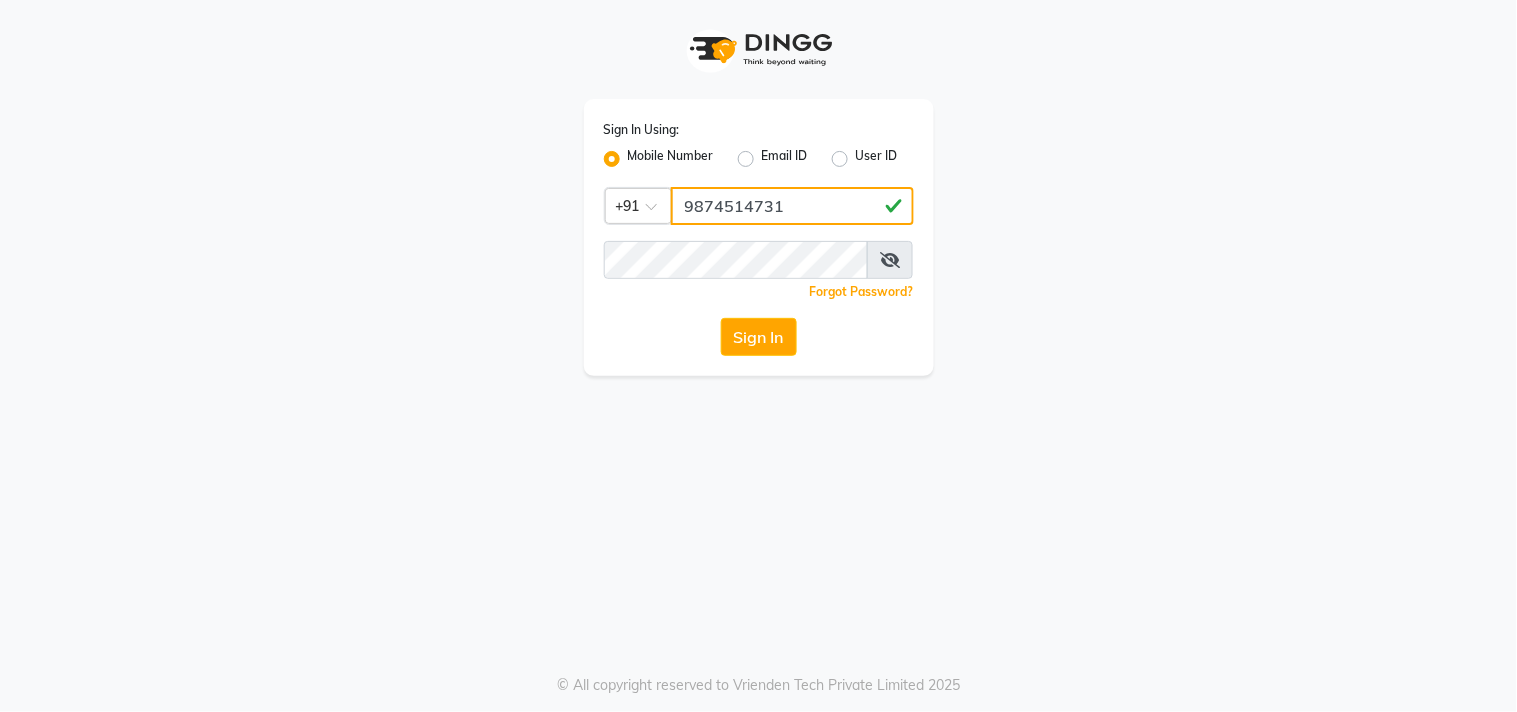 drag, startPoint x: 784, startPoint y: 206, endPoint x: 676, endPoint y: 197, distance: 108.37435 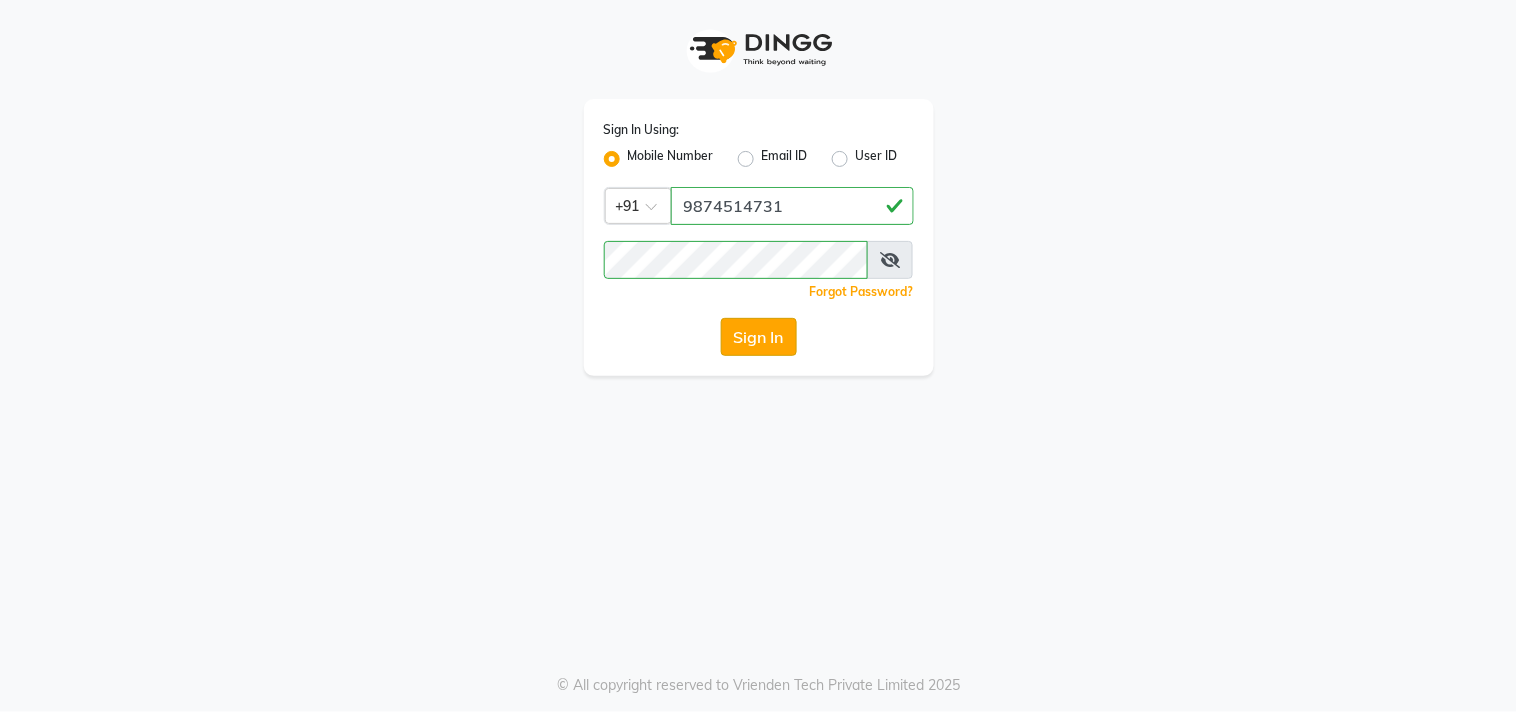 click on "Sign In" 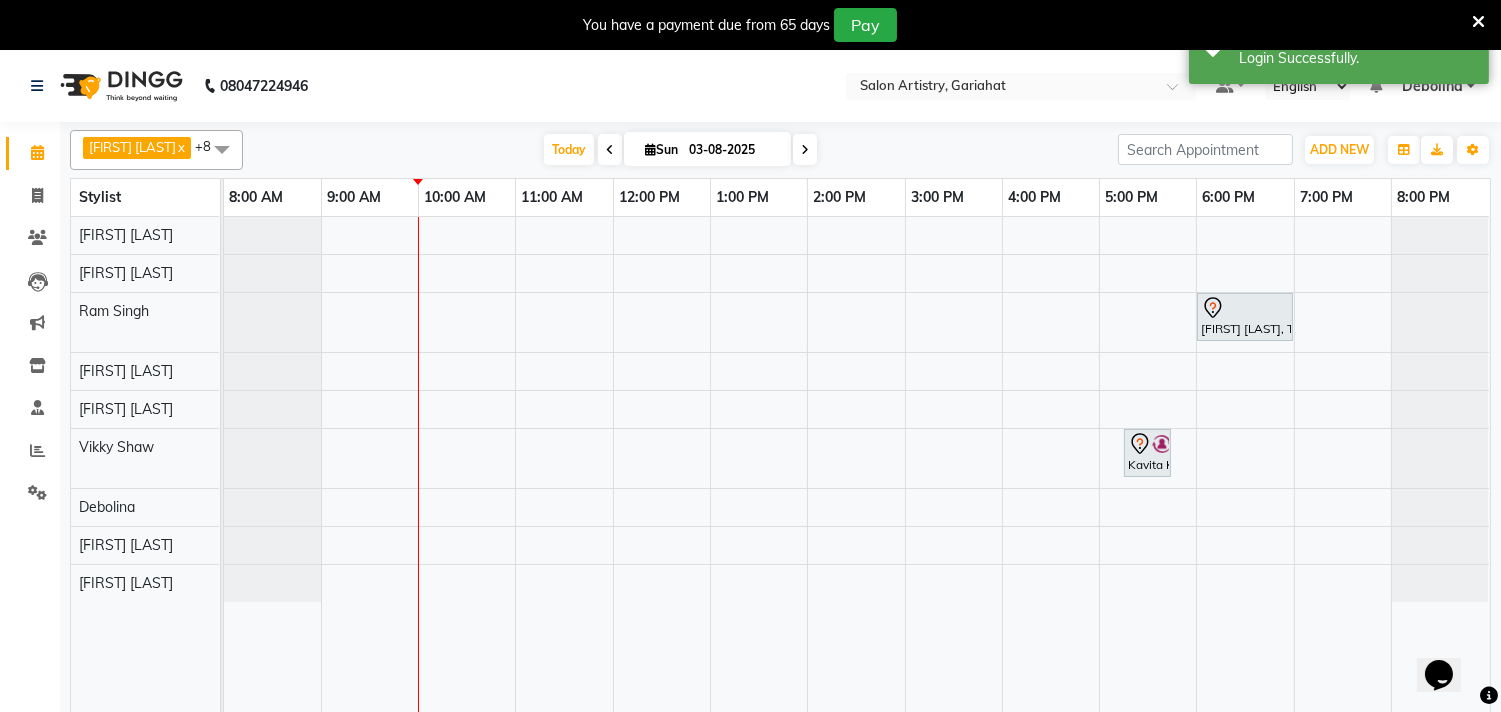 scroll, scrollTop: 0, scrollLeft: 0, axis: both 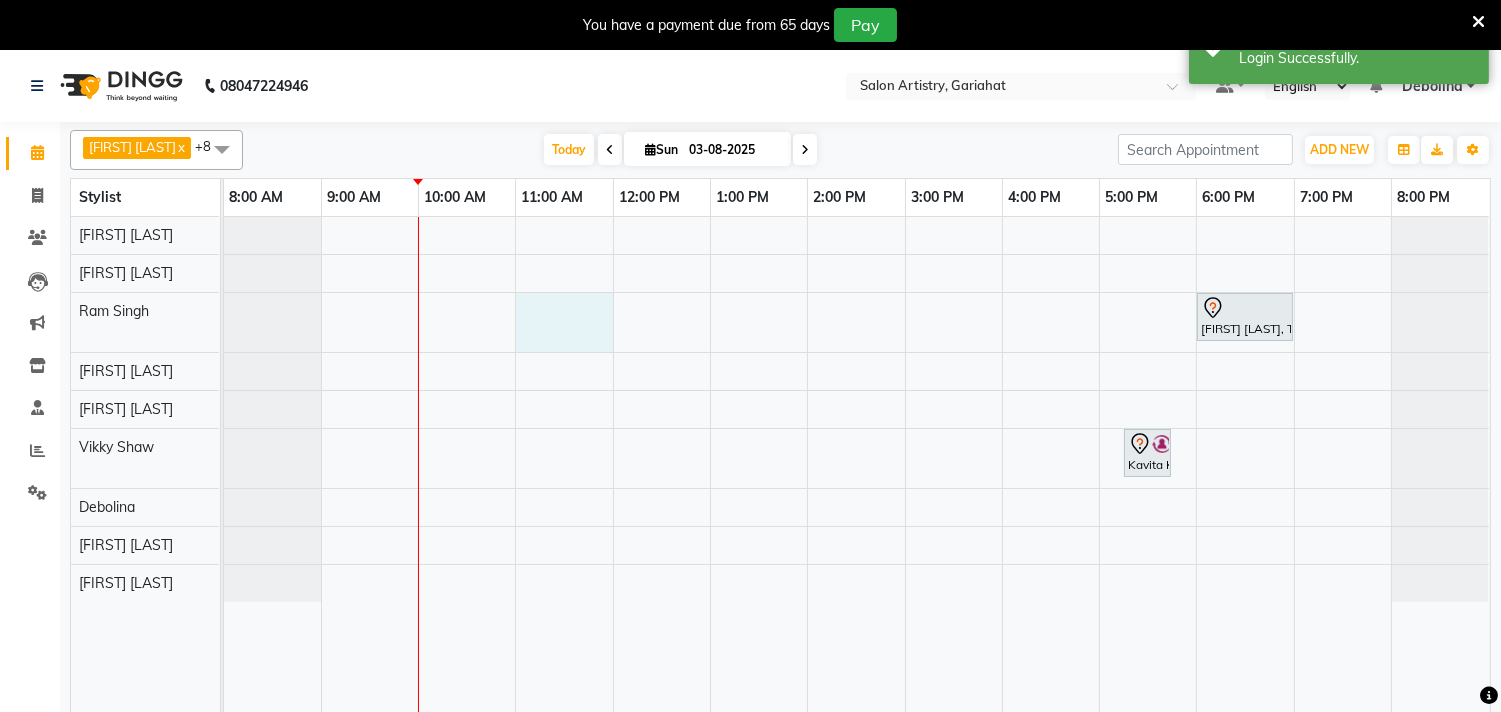 click on "Sanchita Kapat, TK01, 06:00 PM-07:00 PM, Olaplex-Waist             Kavita Khanna, TK02, 05:15 PM-05:45 PM, Hair Colour - Root Touch Up (With Ammonia)" at bounding box center (857, 477) 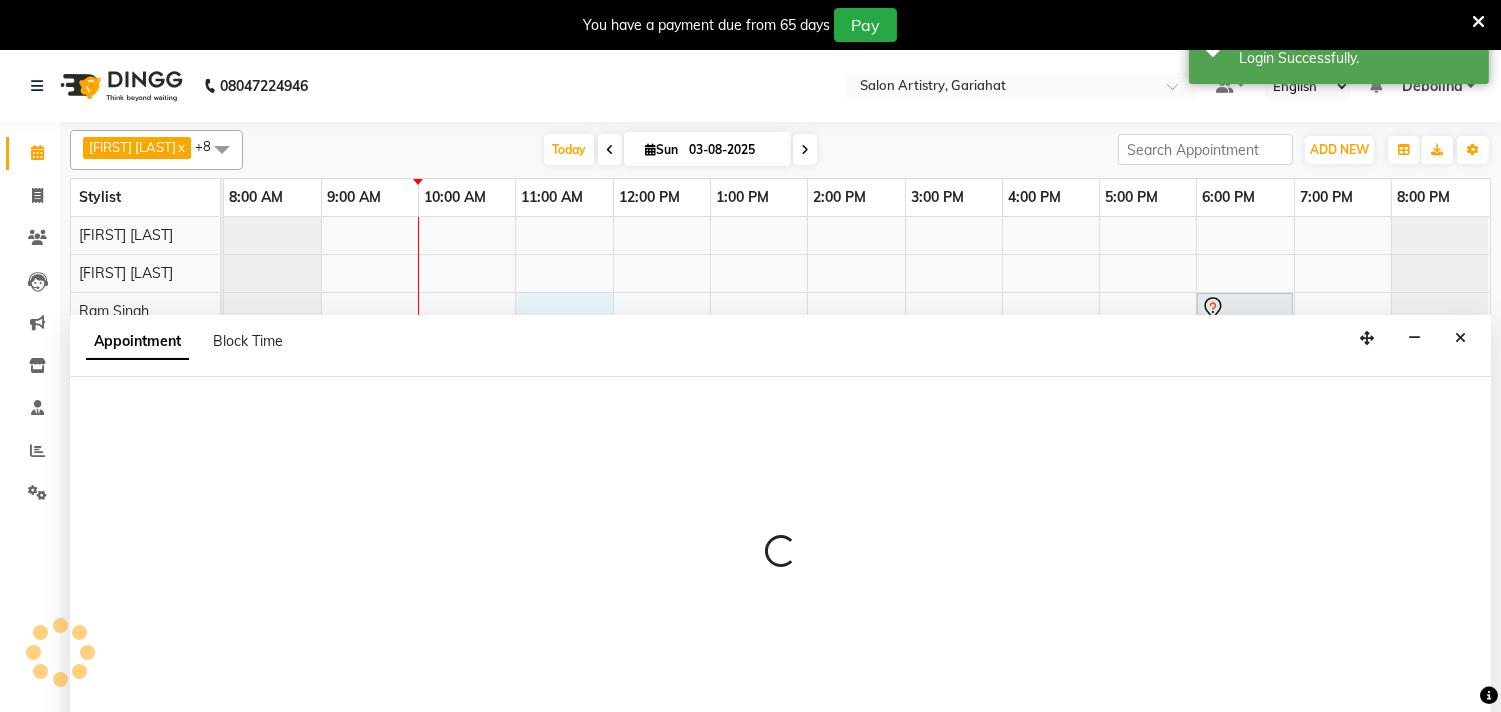 scroll, scrollTop: 50, scrollLeft: 0, axis: vertical 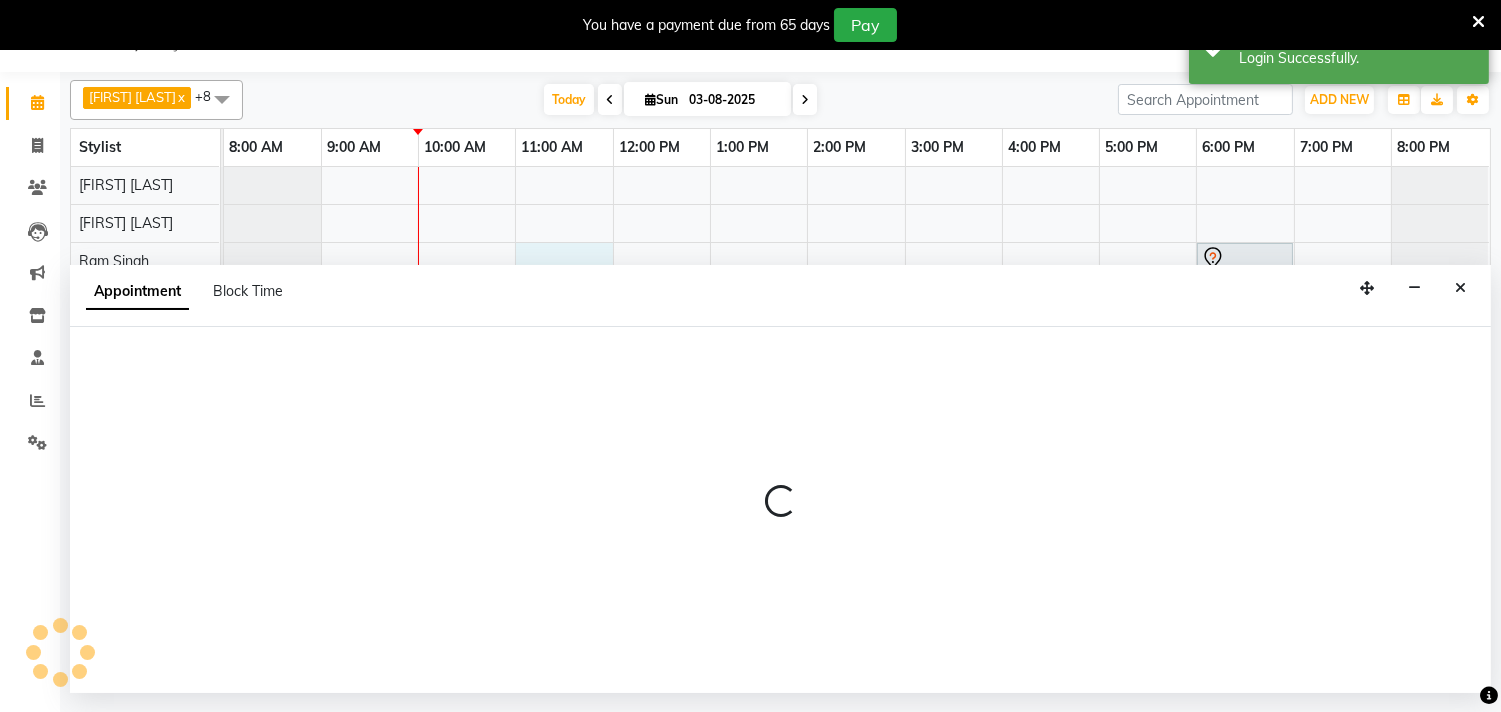 select on "82199" 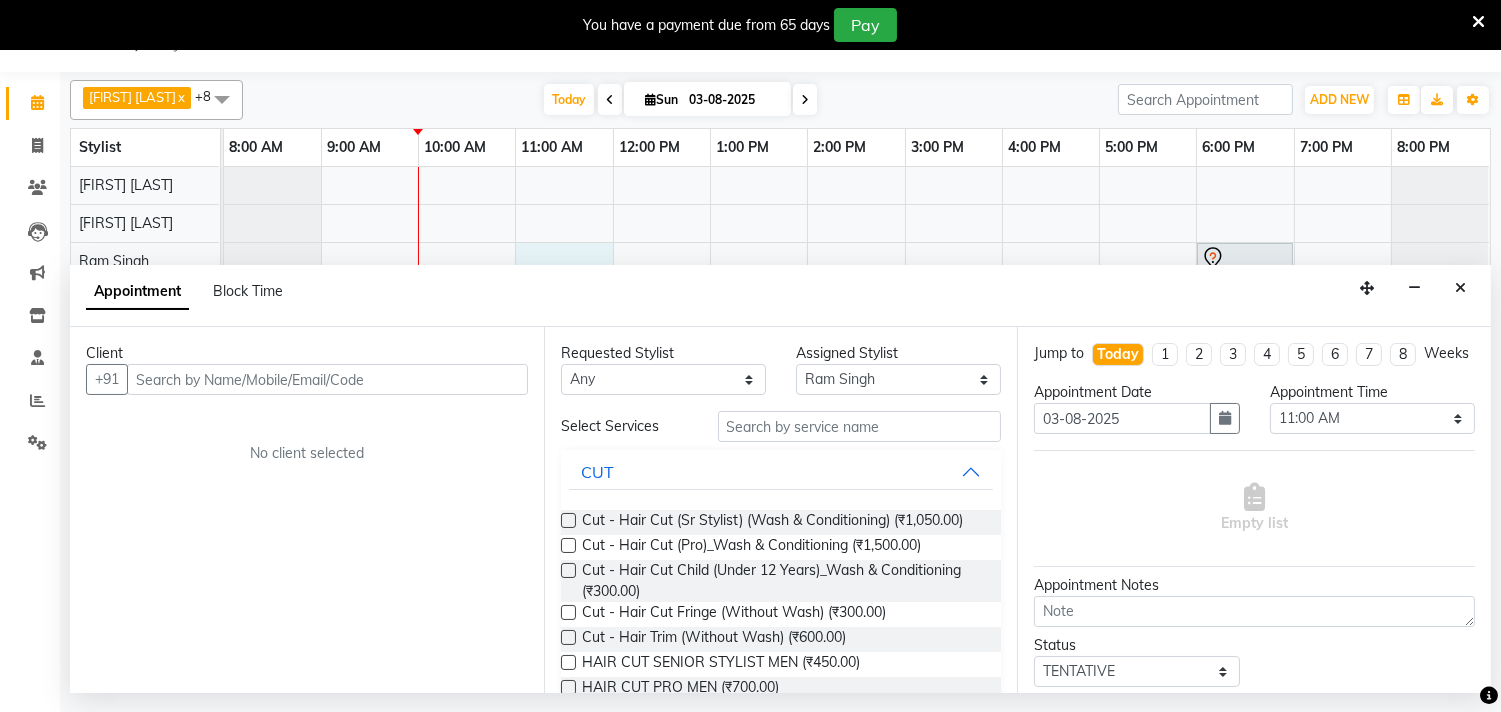 click at bounding box center [327, 379] 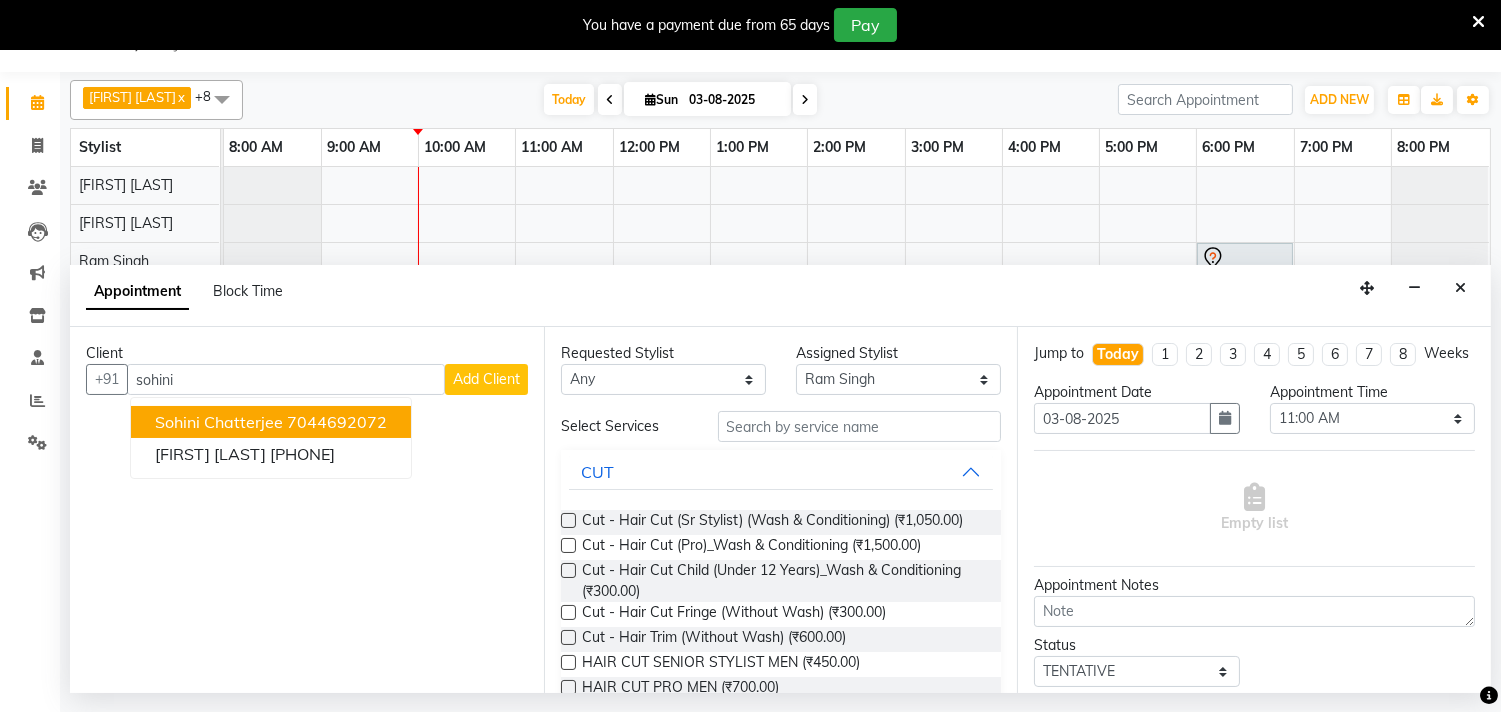 click on "7044692072" at bounding box center [337, 422] 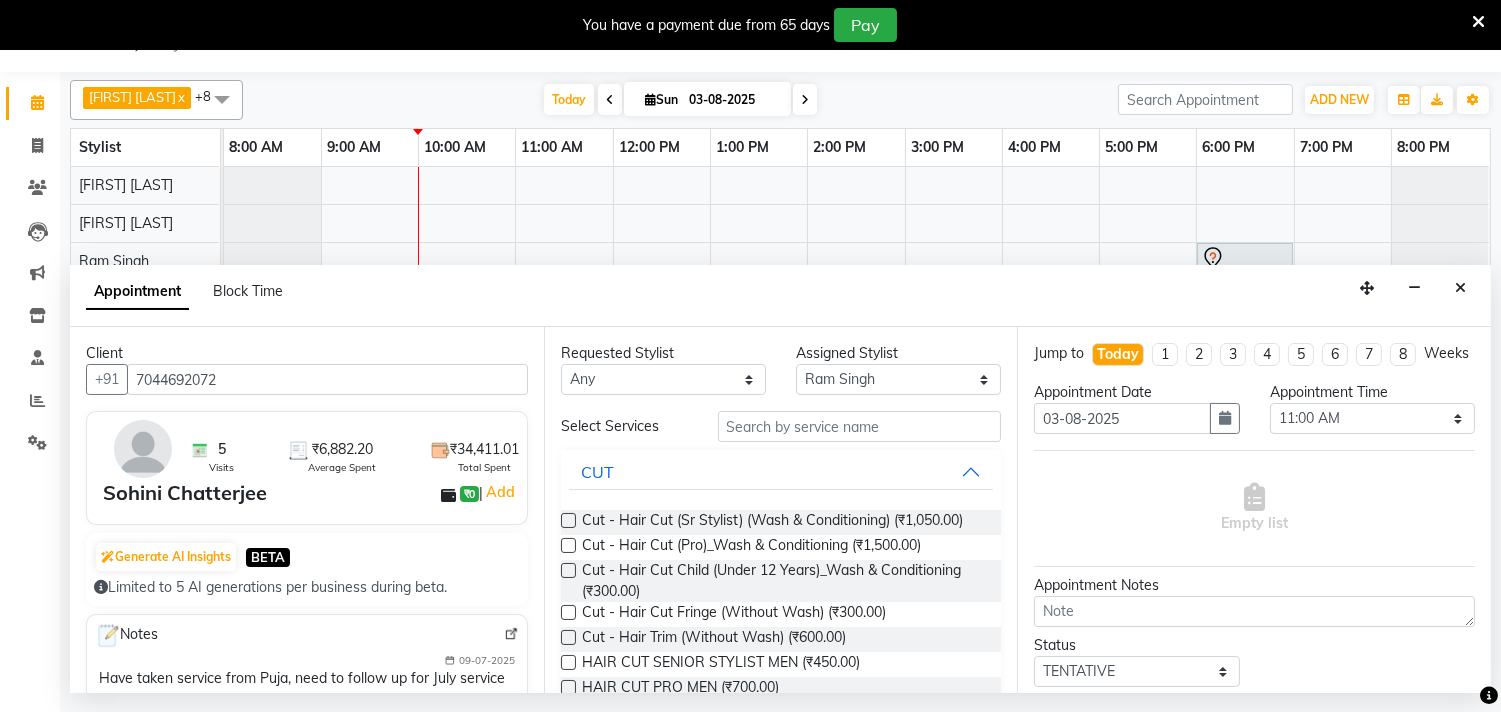 type on "7044692072" 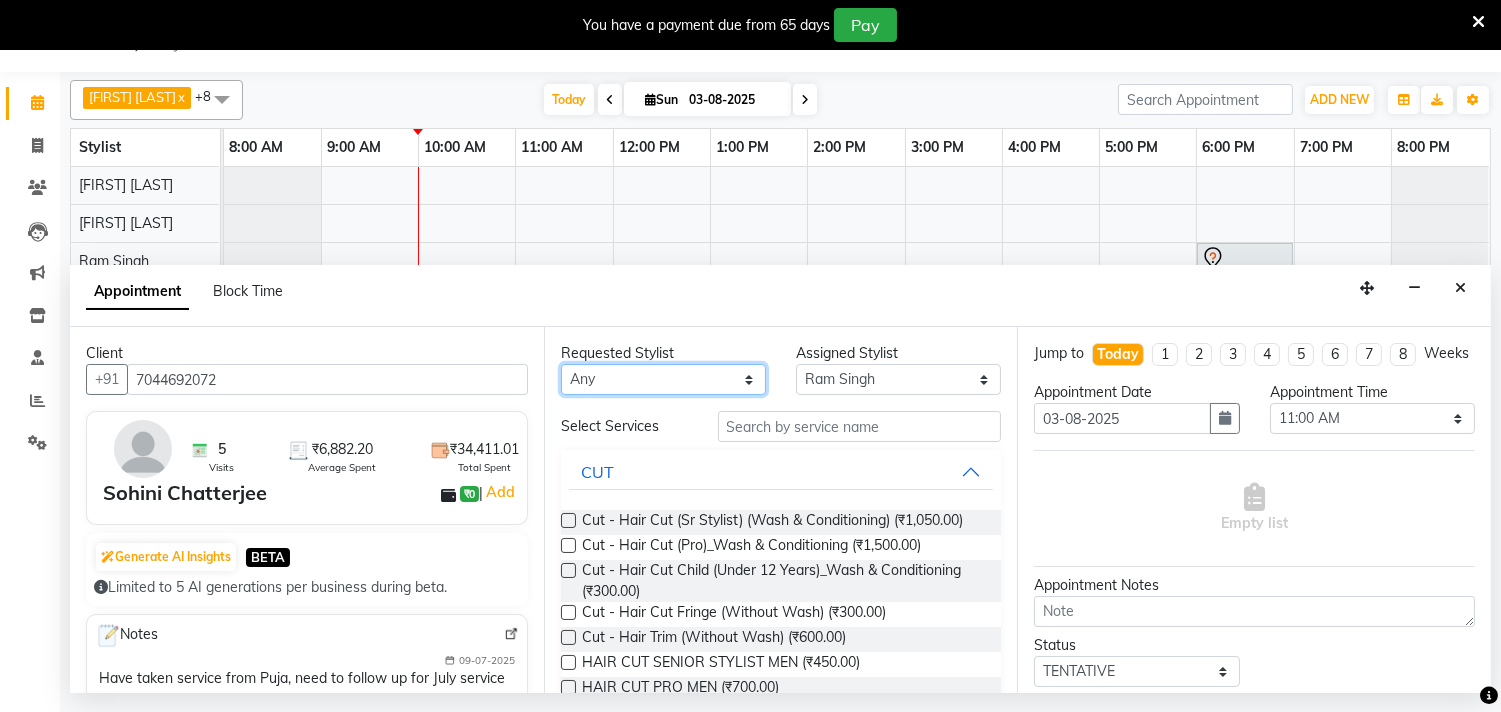 click on "Any ADITYA SAHA Debolina  IQBAL AHEMED Irshad Khan Puja Debnath Ram Singh REKHA Rikki Das Rinku Pradhan RONY Sampa Maity SIMMI TAPASHI  Vikky Shaw" at bounding box center [663, 379] 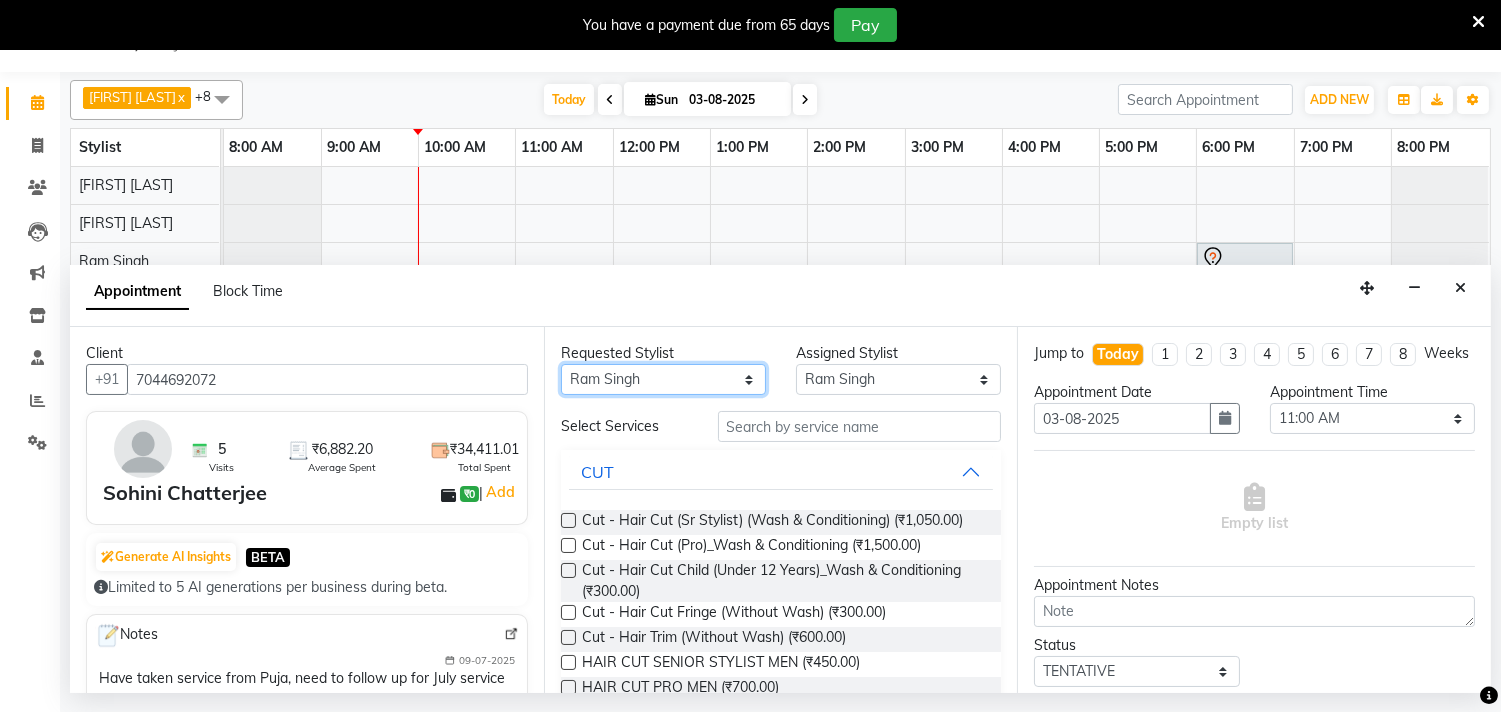 click on "Any ADITYA SAHA Debolina  IQBAL AHEMED Irshad Khan Puja Debnath Ram Singh REKHA Rikki Das Rinku Pradhan RONY Sampa Maity SIMMI TAPASHI  Vikky Shaw" at bounding box center (663, 379) 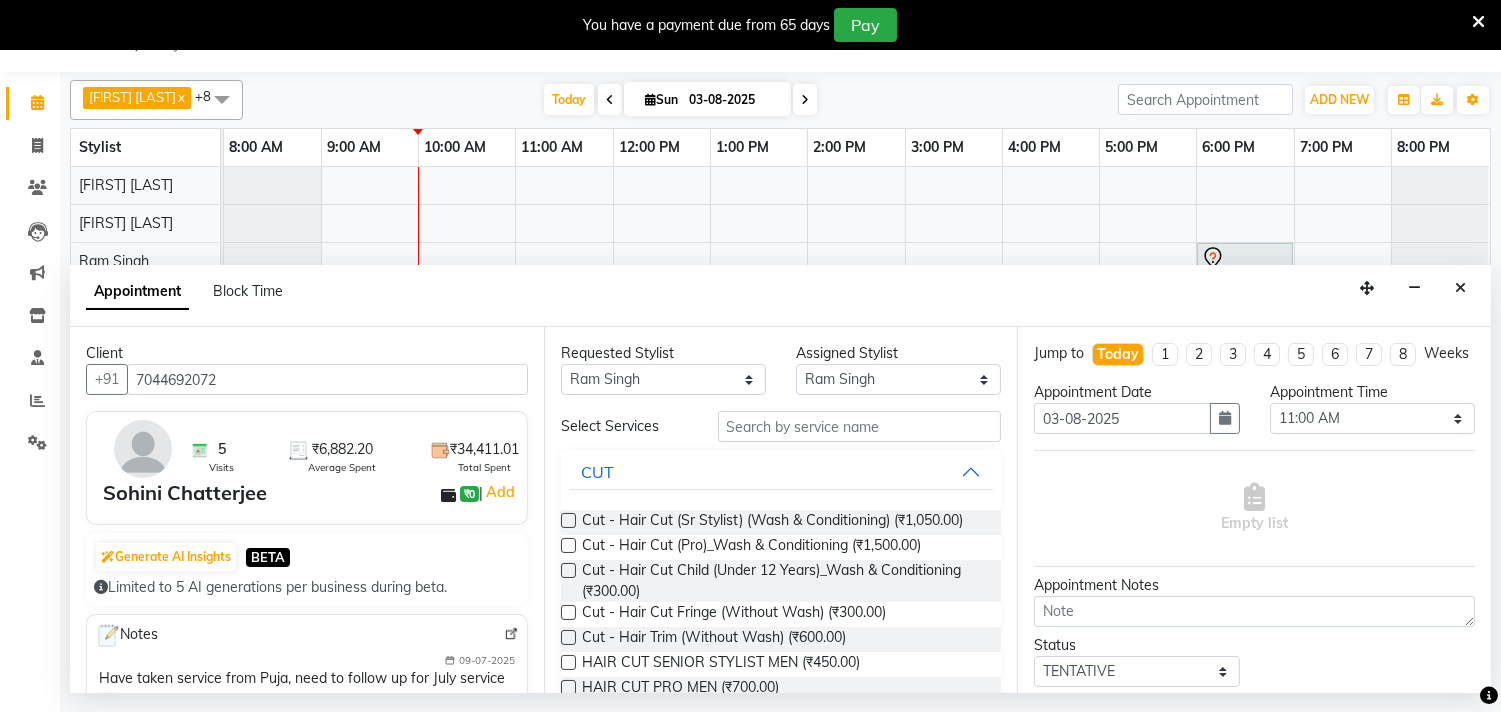 click on "12:00 PM" at bounding box center (649, 147) 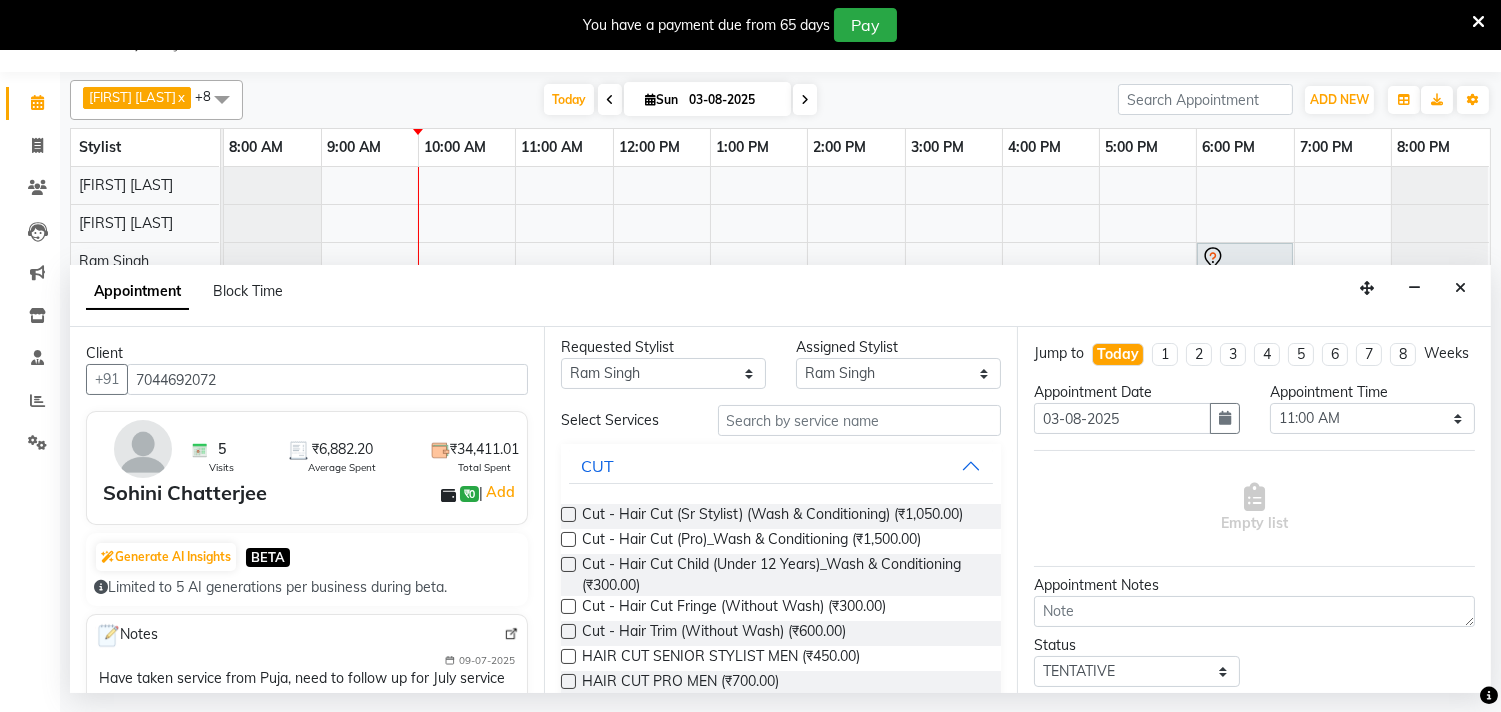 scroll, scrollTop: 0, scrollLeft: 0, axis: both 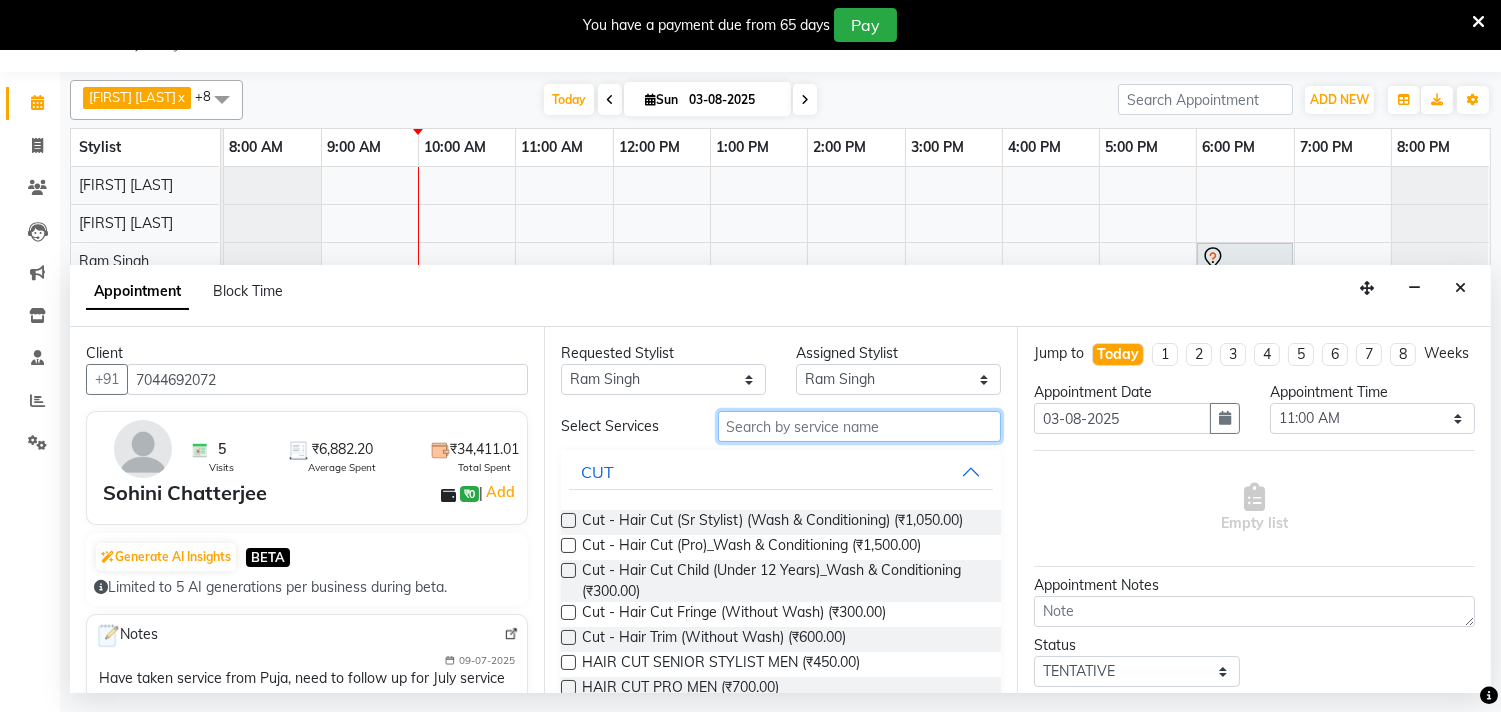 click at bounding box center (860, 426) 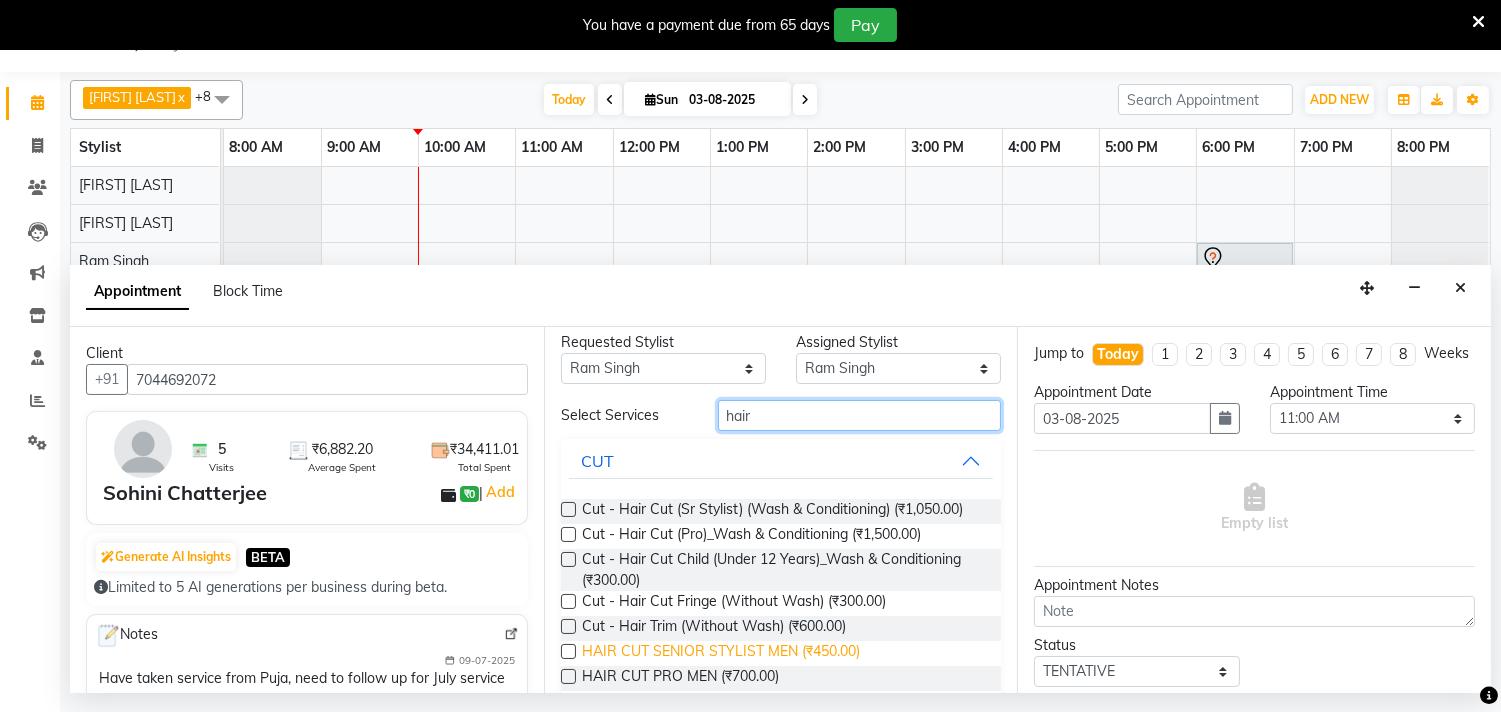 scroll, scrollTop: 0, scrollLeft: 0, axis: both 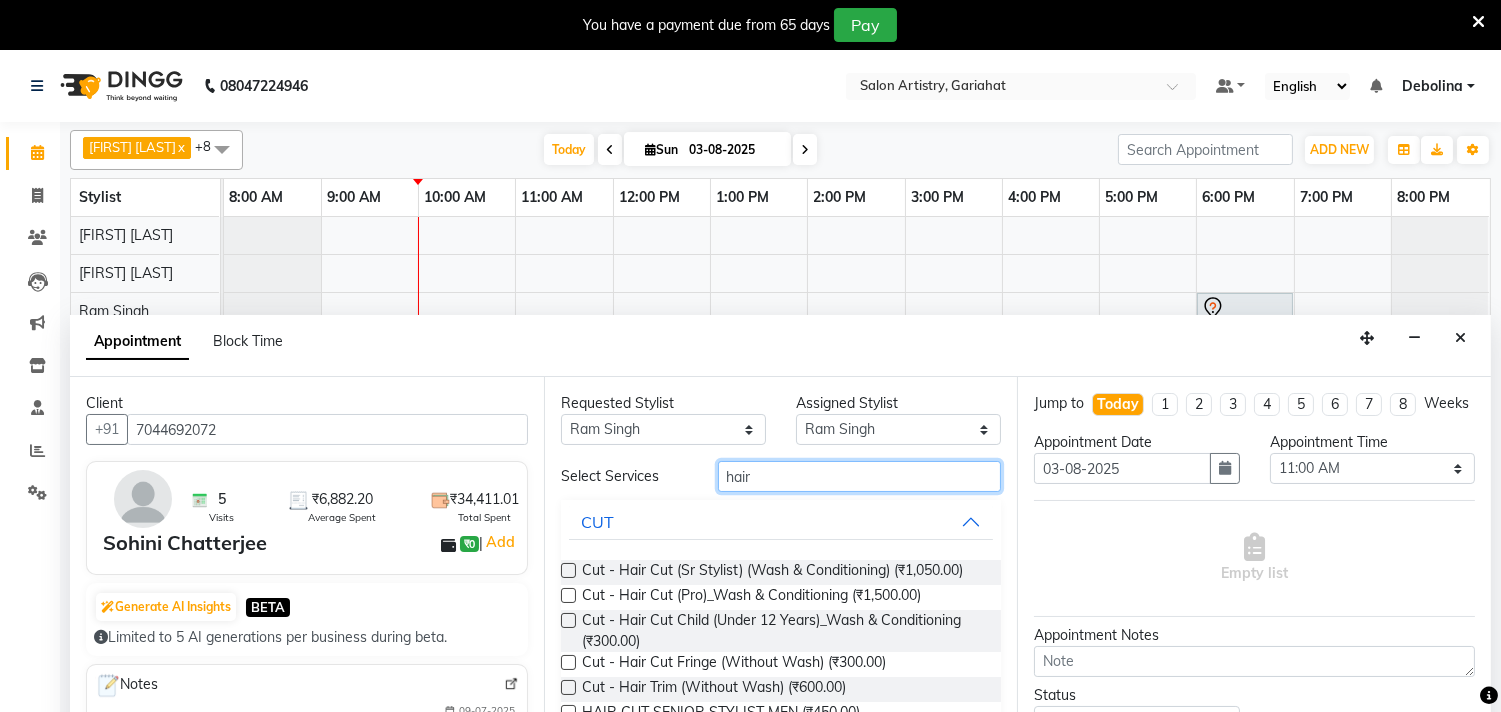 click on "hair" at bounding box center (860, 476) 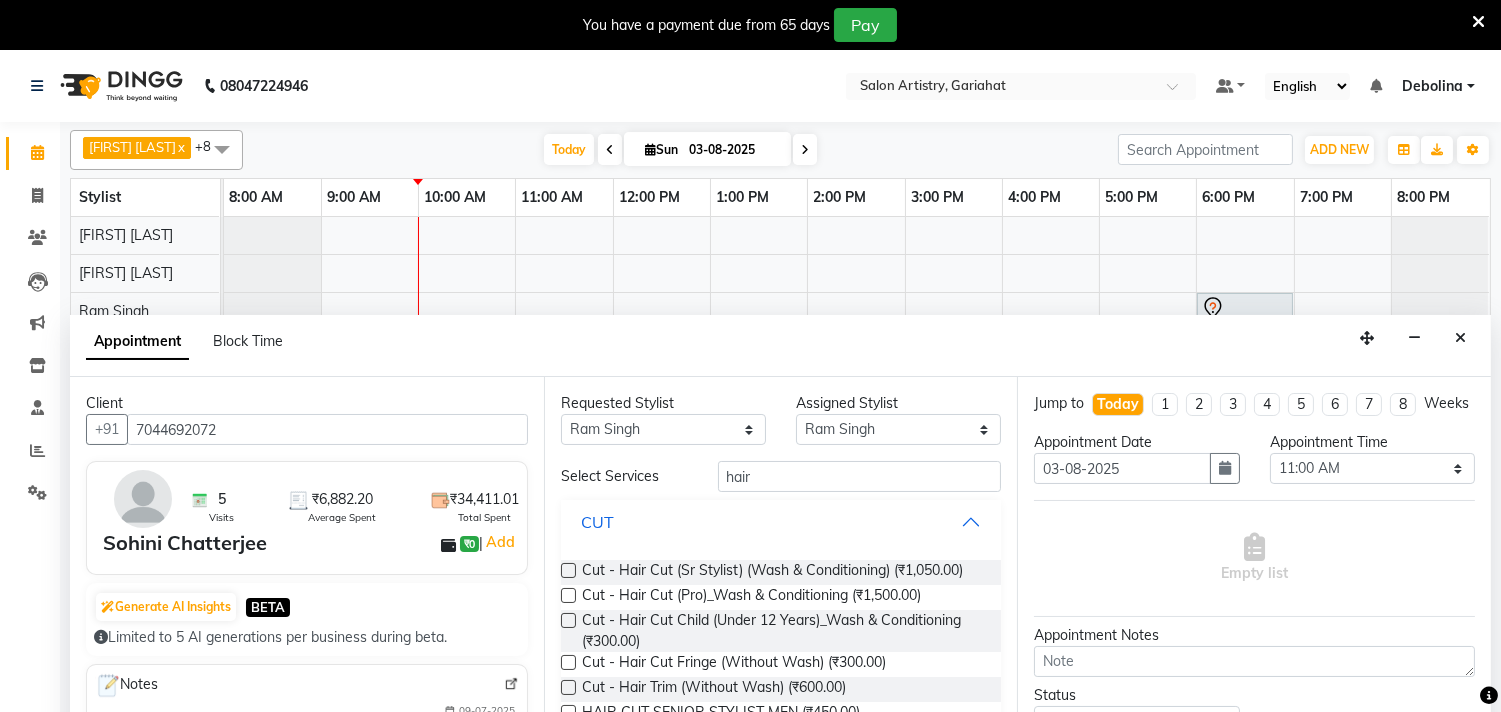 click on "CUT" at bounding box center [781, 522] 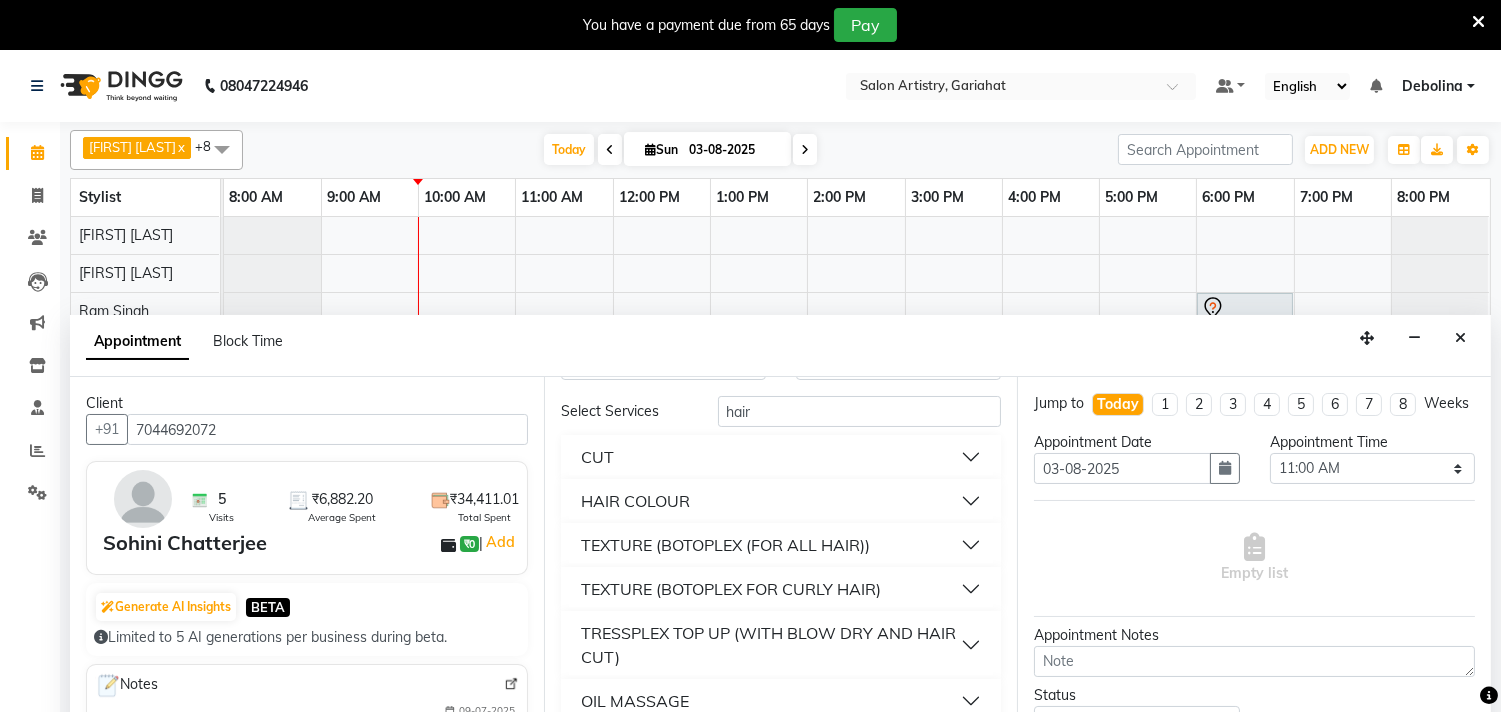 scroll, scrollTop: 105, scrollLeft: 0, axis: vertical 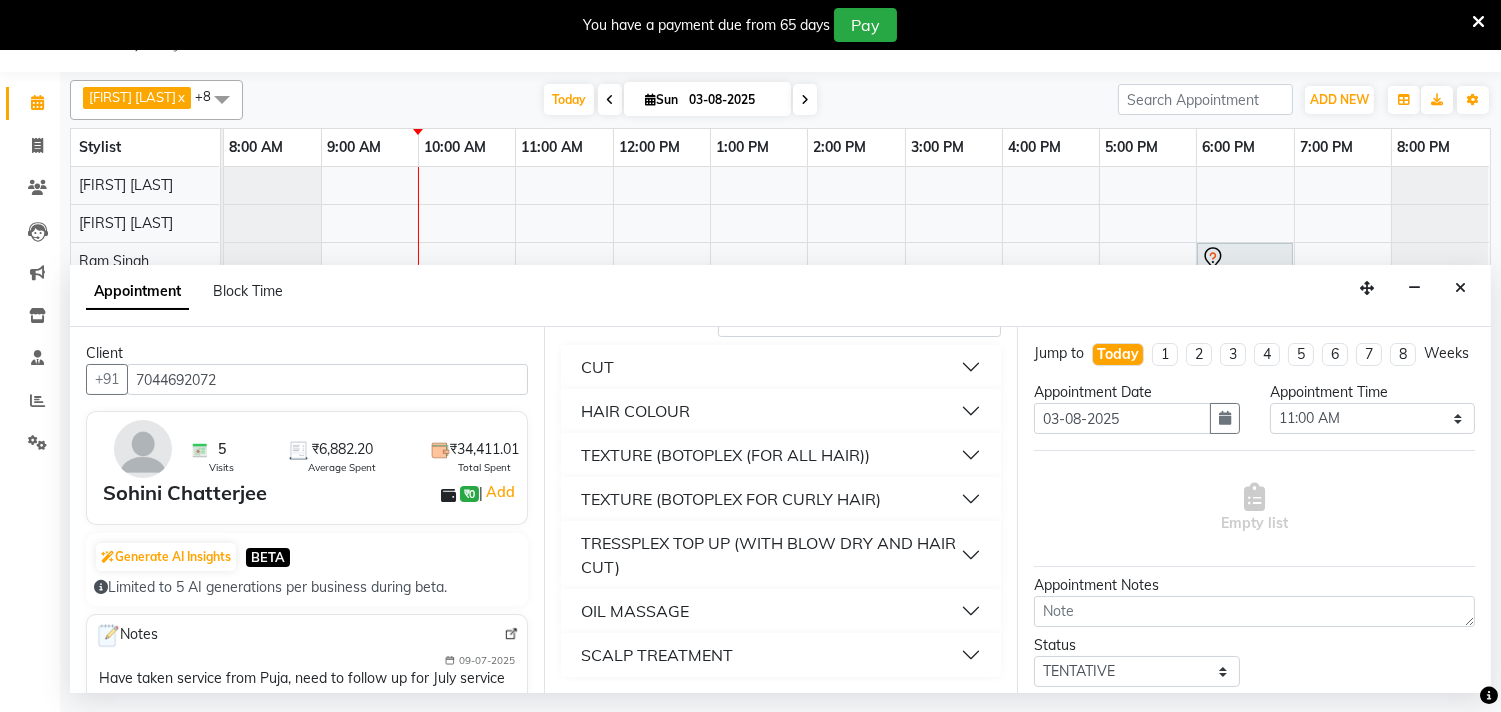 click on "OIL MASSAGE" at bounding box center (781, 611) 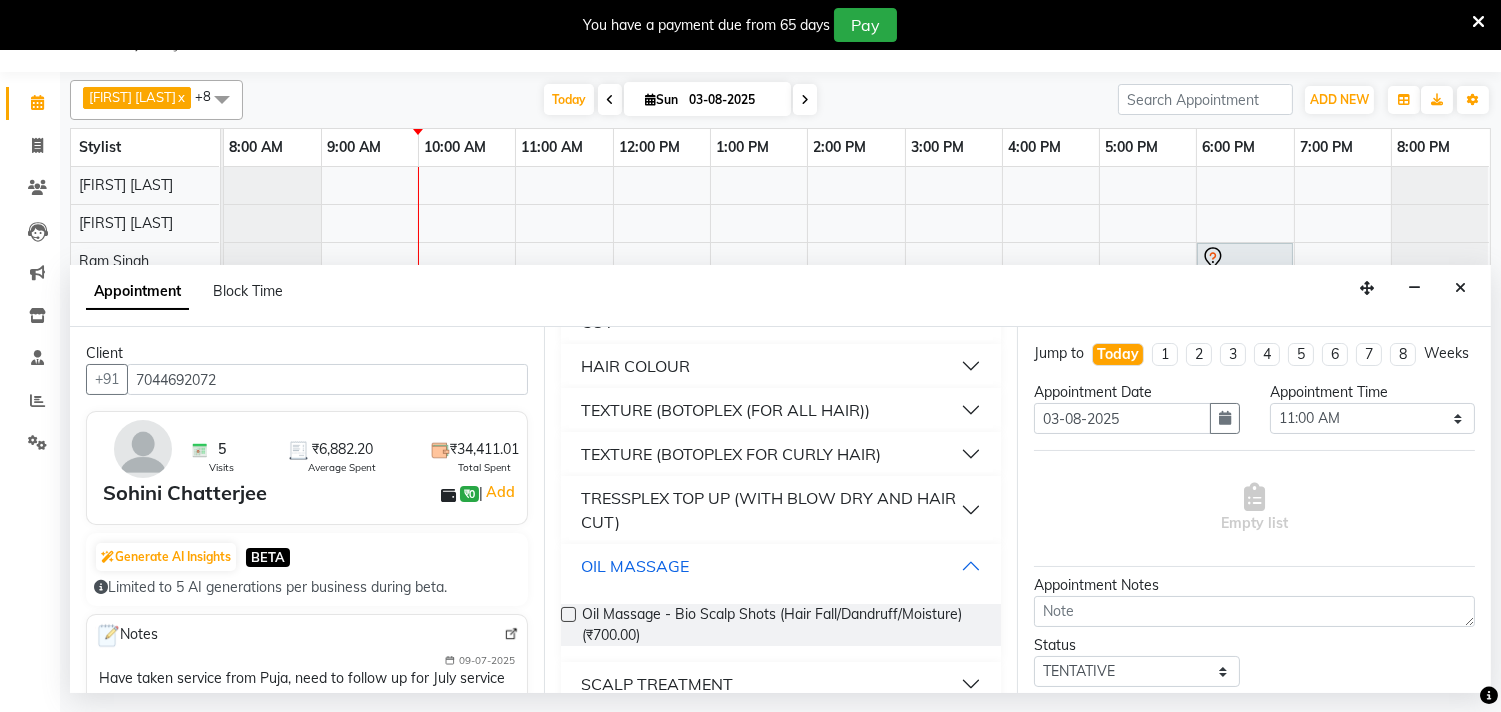 scroll, scrollTop: 178, scrollLeft: 0, axis: vertical 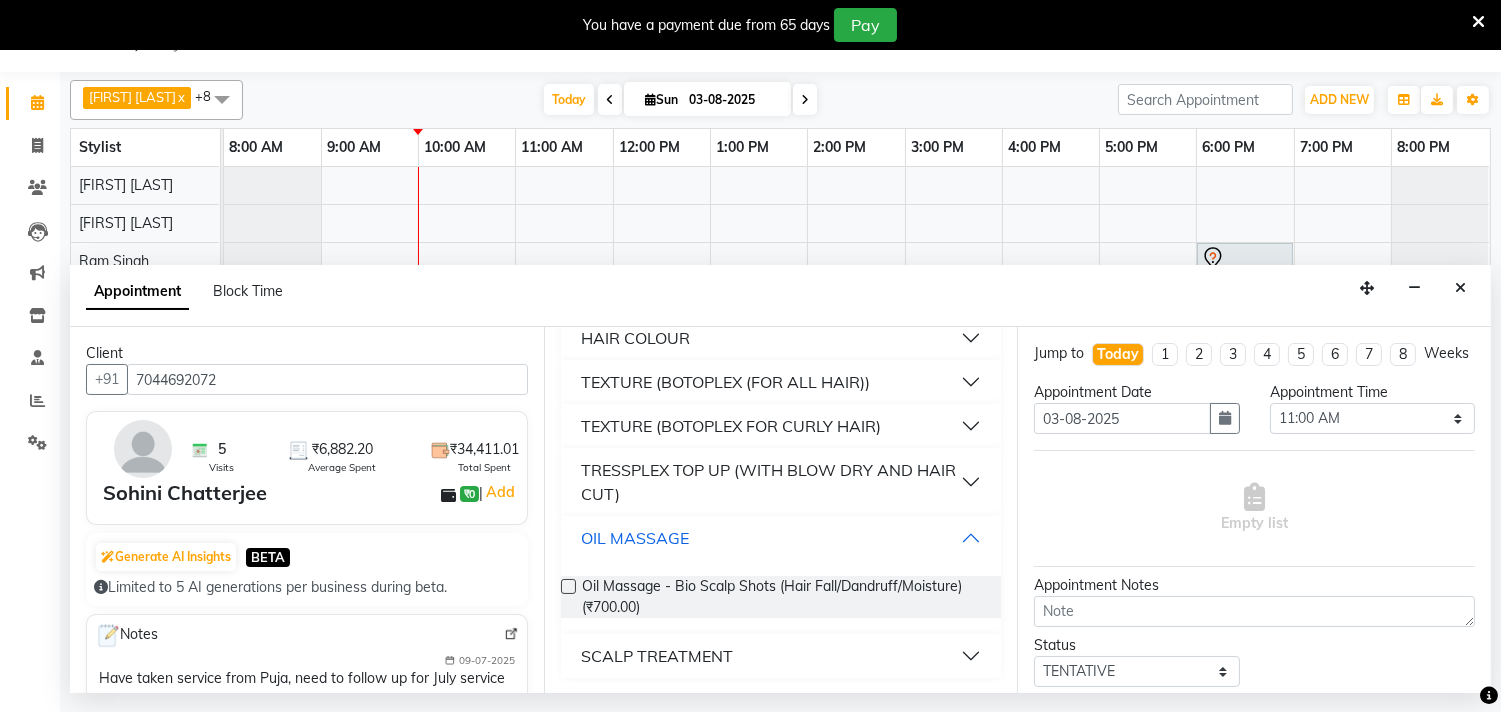 click on "OIL MASSAGE" at bounding box center (781, 538) 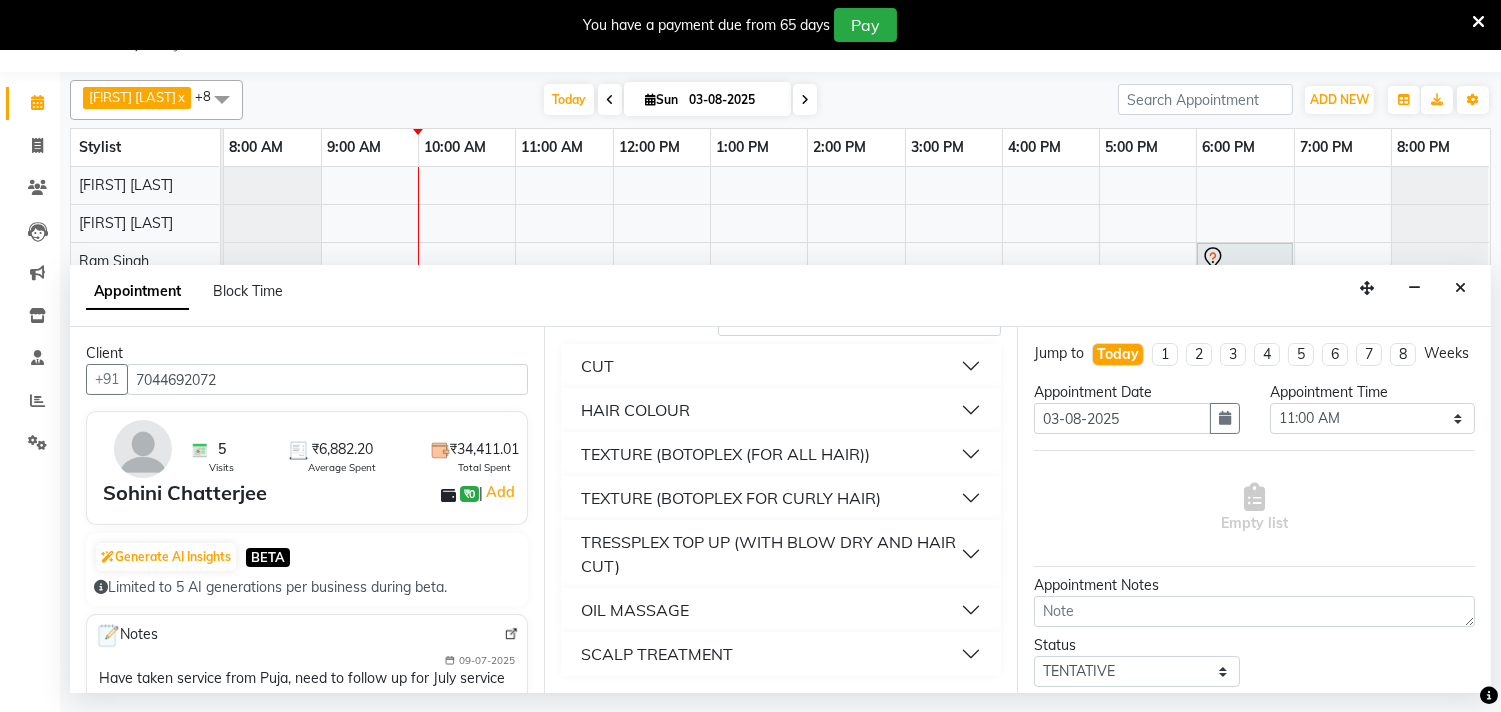 scroll, scrollTop: 105, scrollLeft: 0, axis: vertical 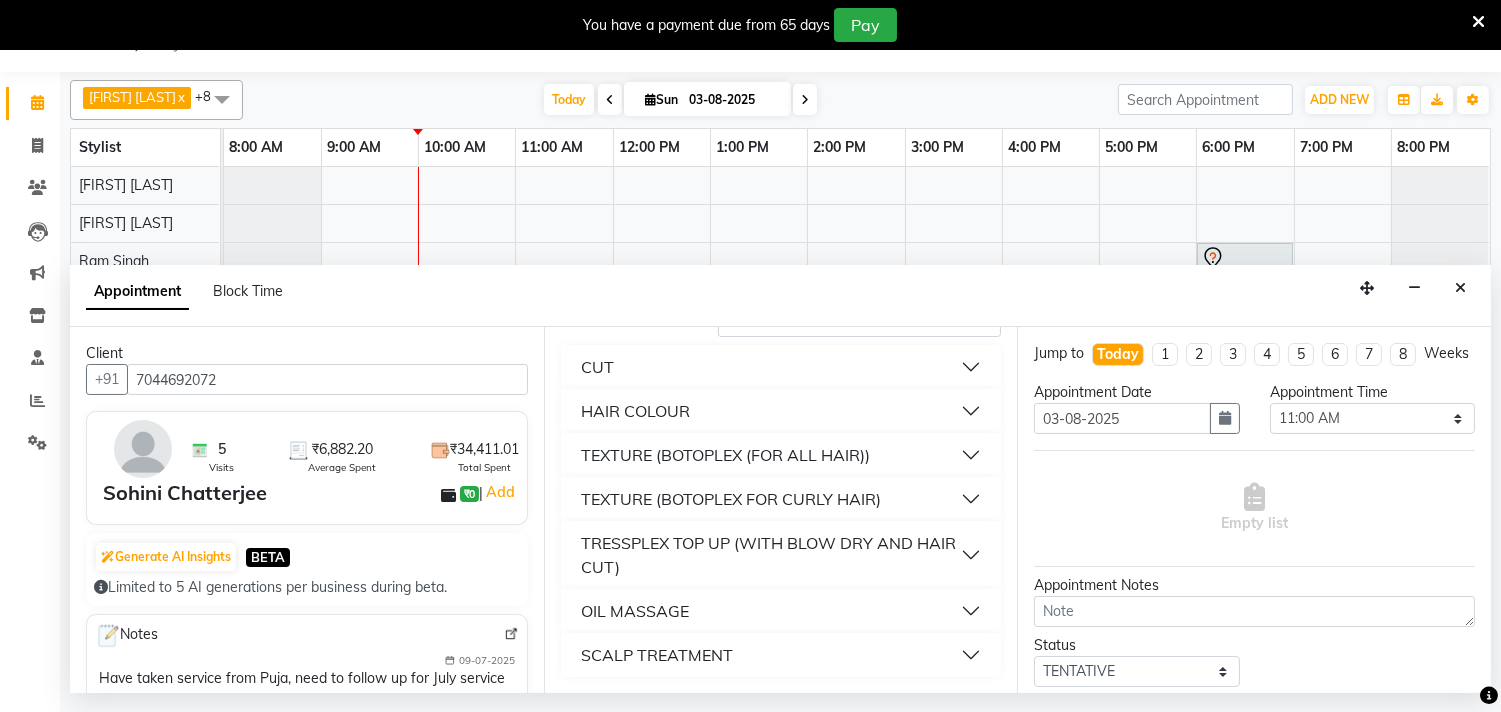 click on "SCALP TREATMENT" at bounding box center [657, 655] 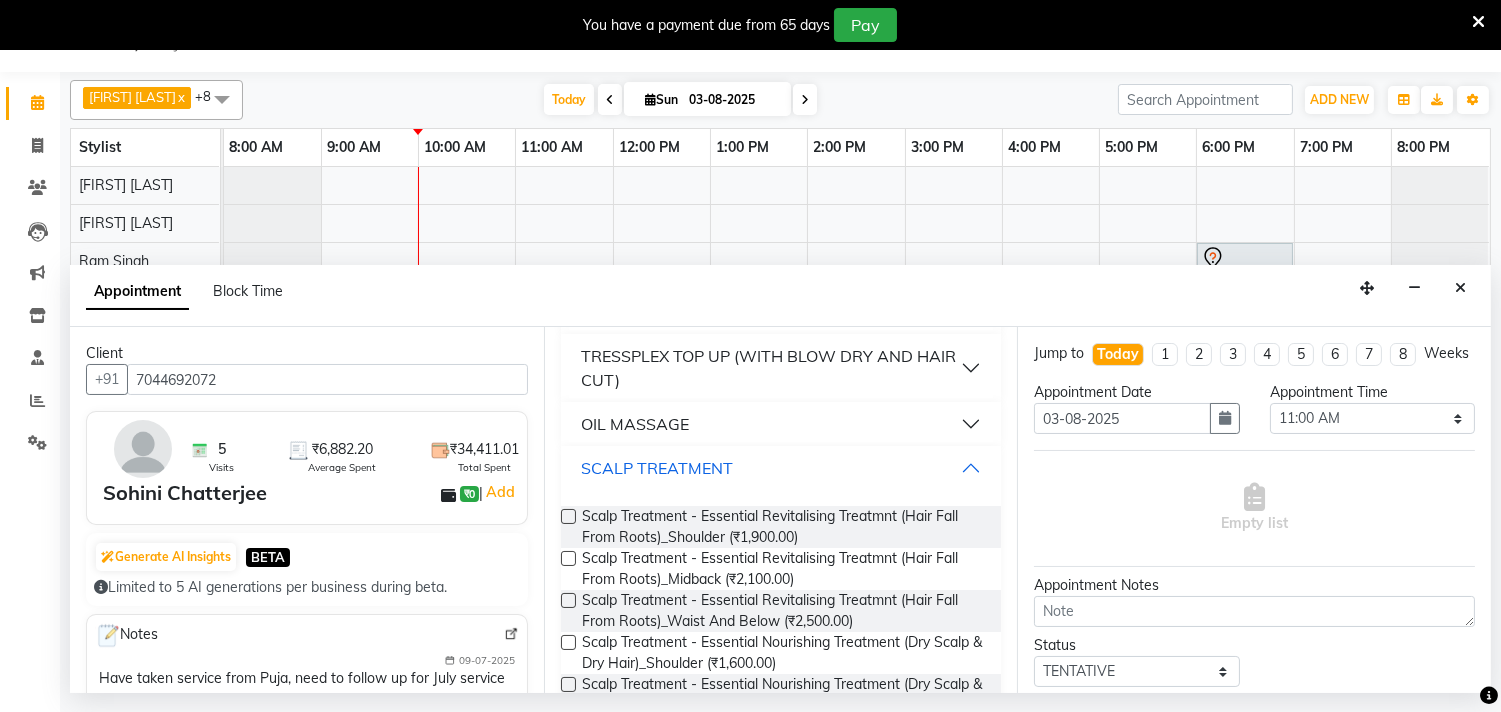 scroll, scrollTop: 333, scrollLeft: 0, axis: vertical 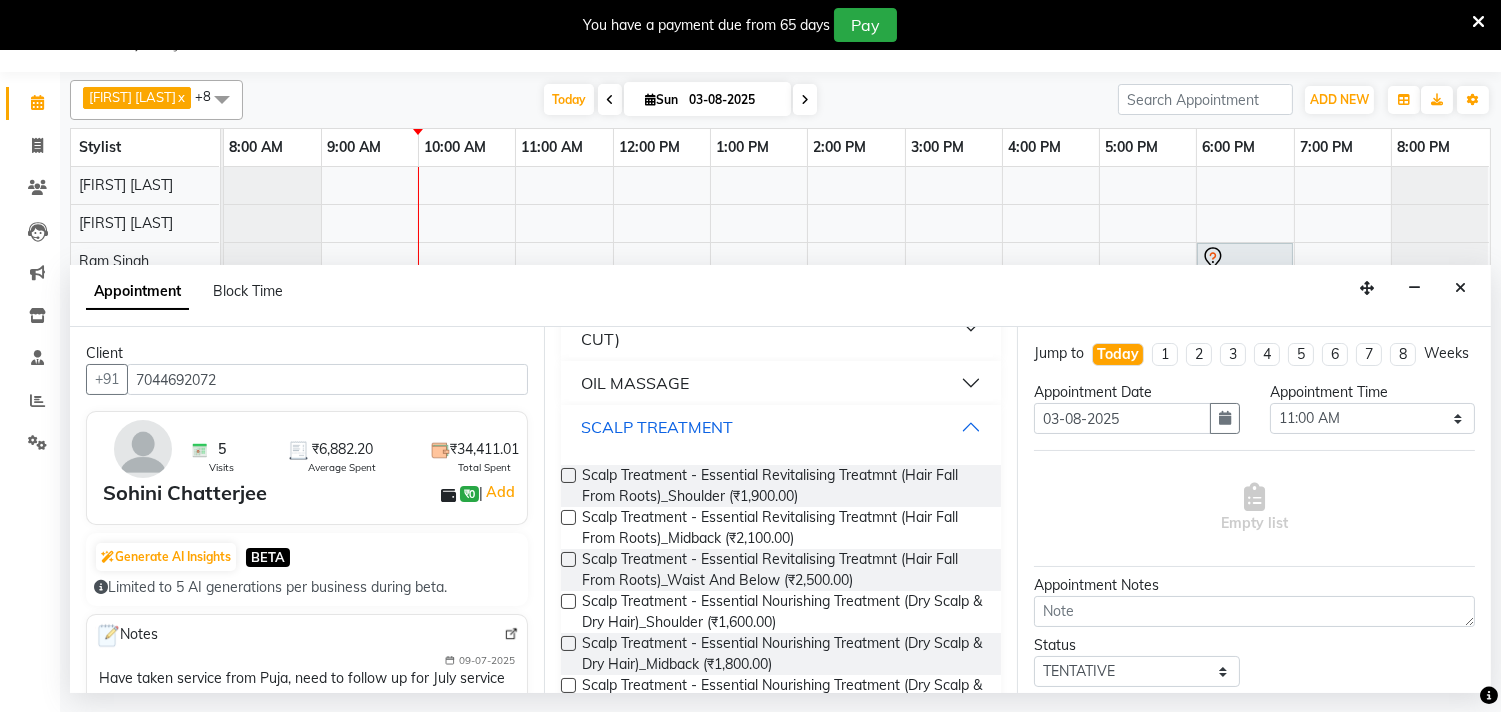 click on "SCALP TREATMENT" at bounding box center (657, 427) 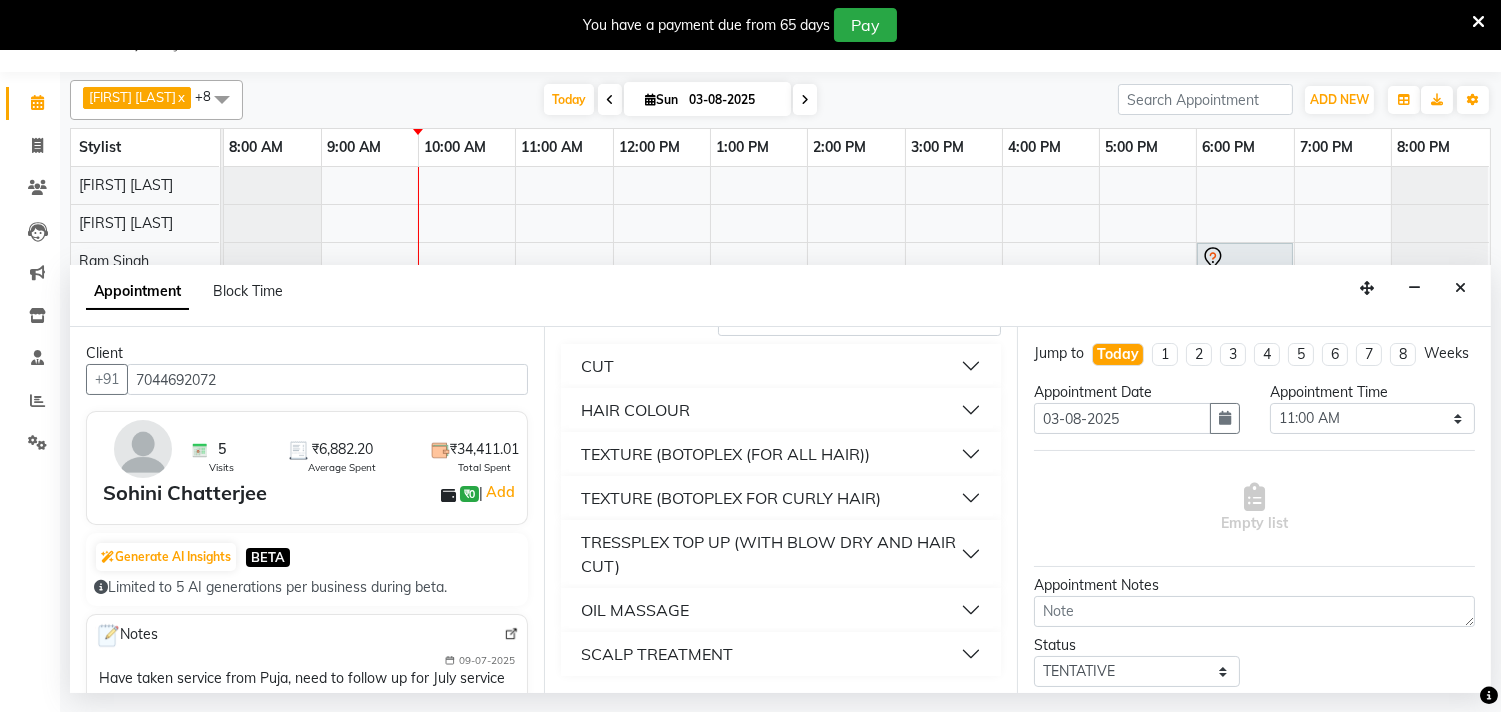 scroll, scrollTop: 105, scrollLeft: 0, axis: vertical 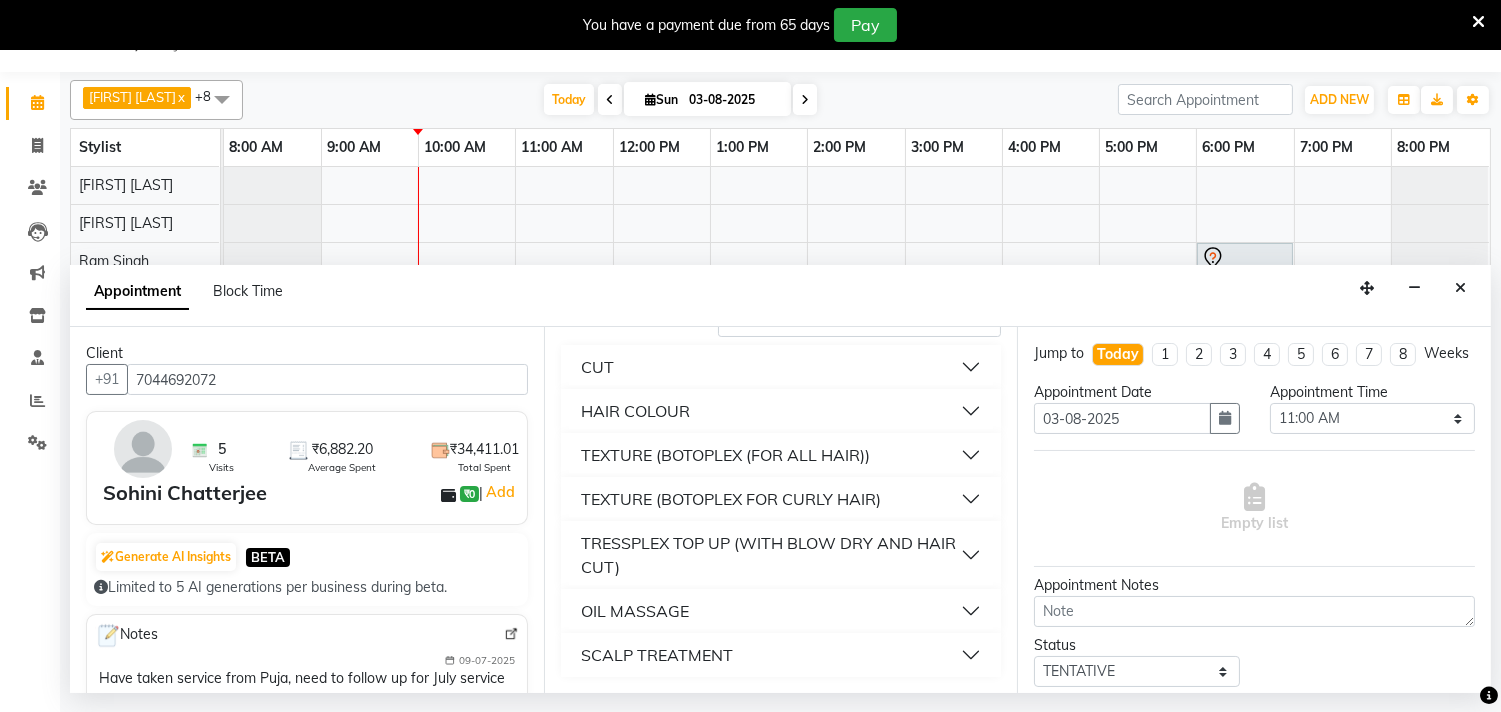 click on "CUT" at bounding box center (597, 367) 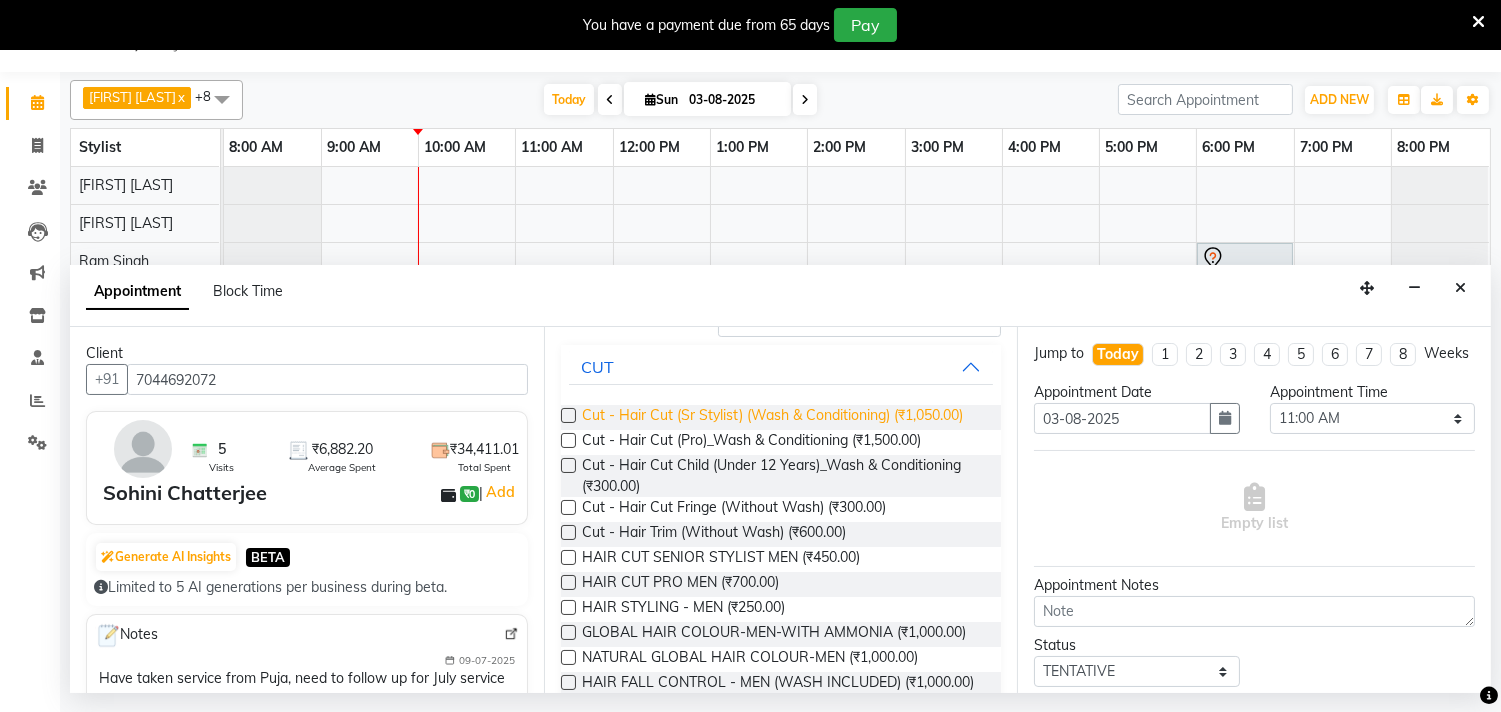 click on "Cut - Hair Cut (Sr Stylist) (Wash & Conditioning) (₹1,050.00)" at bounding box center (772, 417) 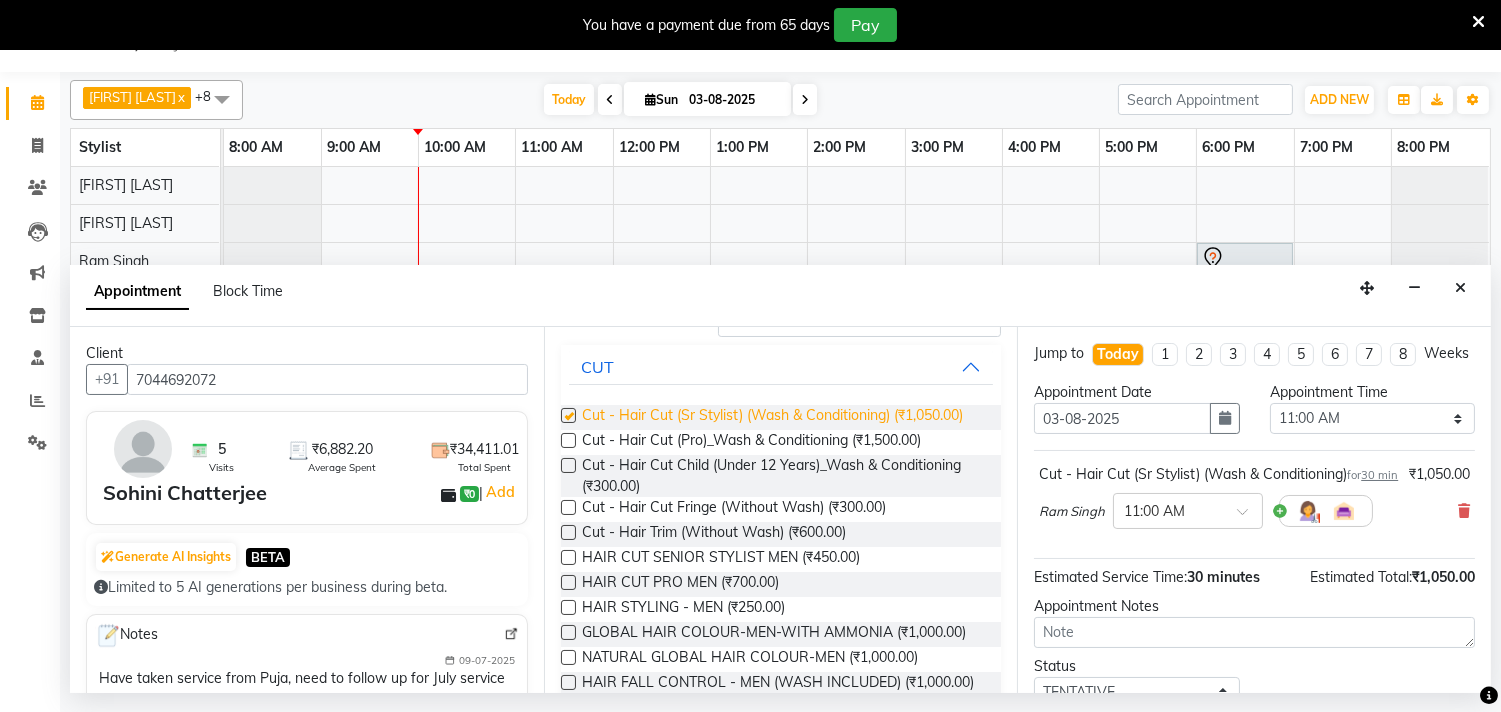 checkbox on "false" 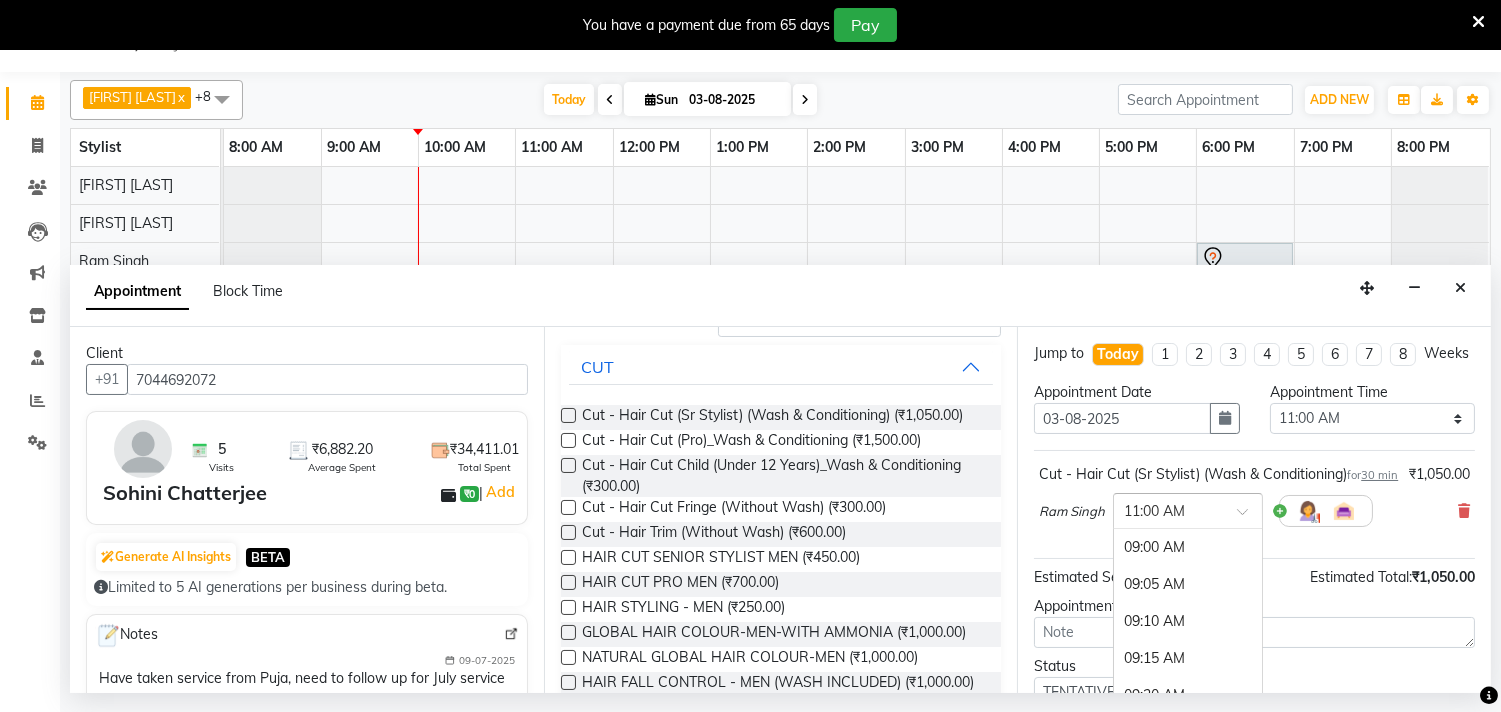 click at bounding box center (1249, 517) 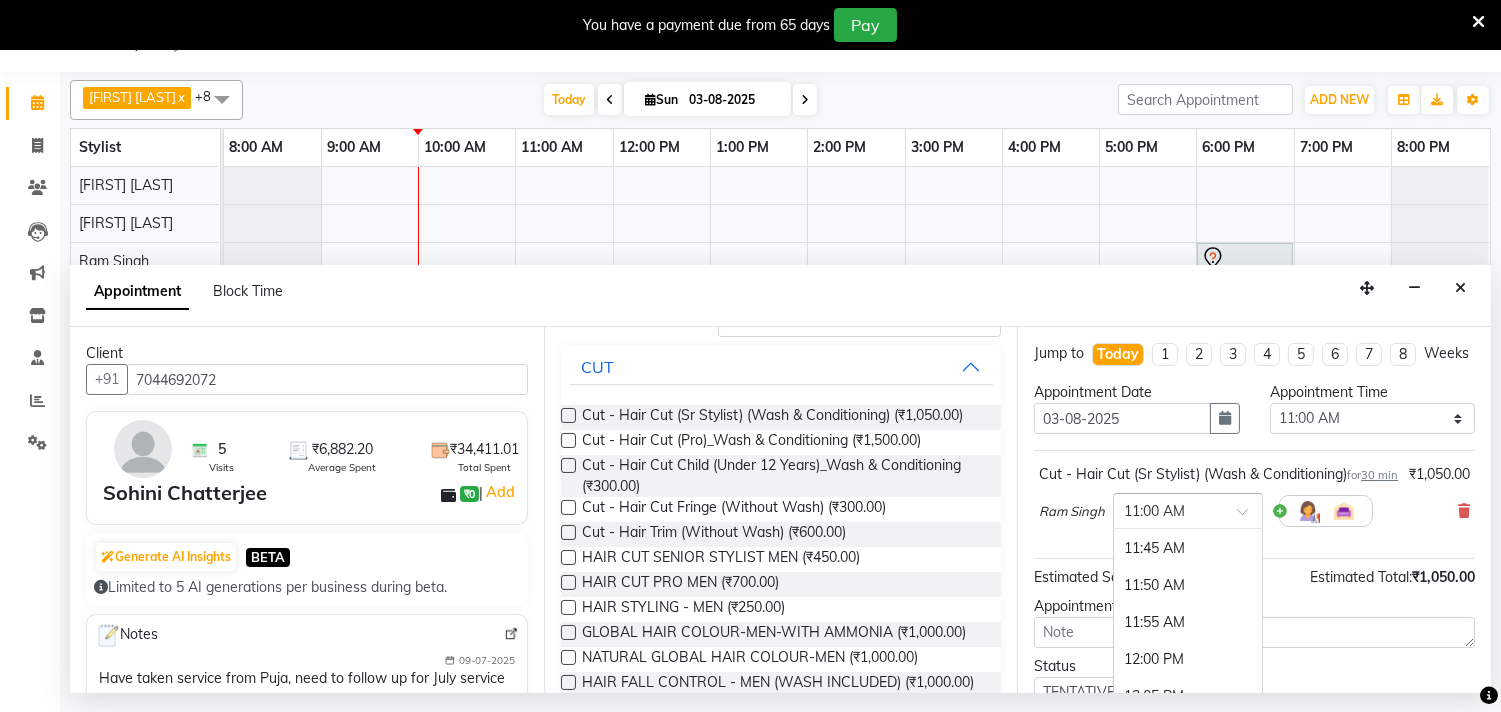 scroll, scrollTop: 1108, scrollLeft: 0, axis: vertical 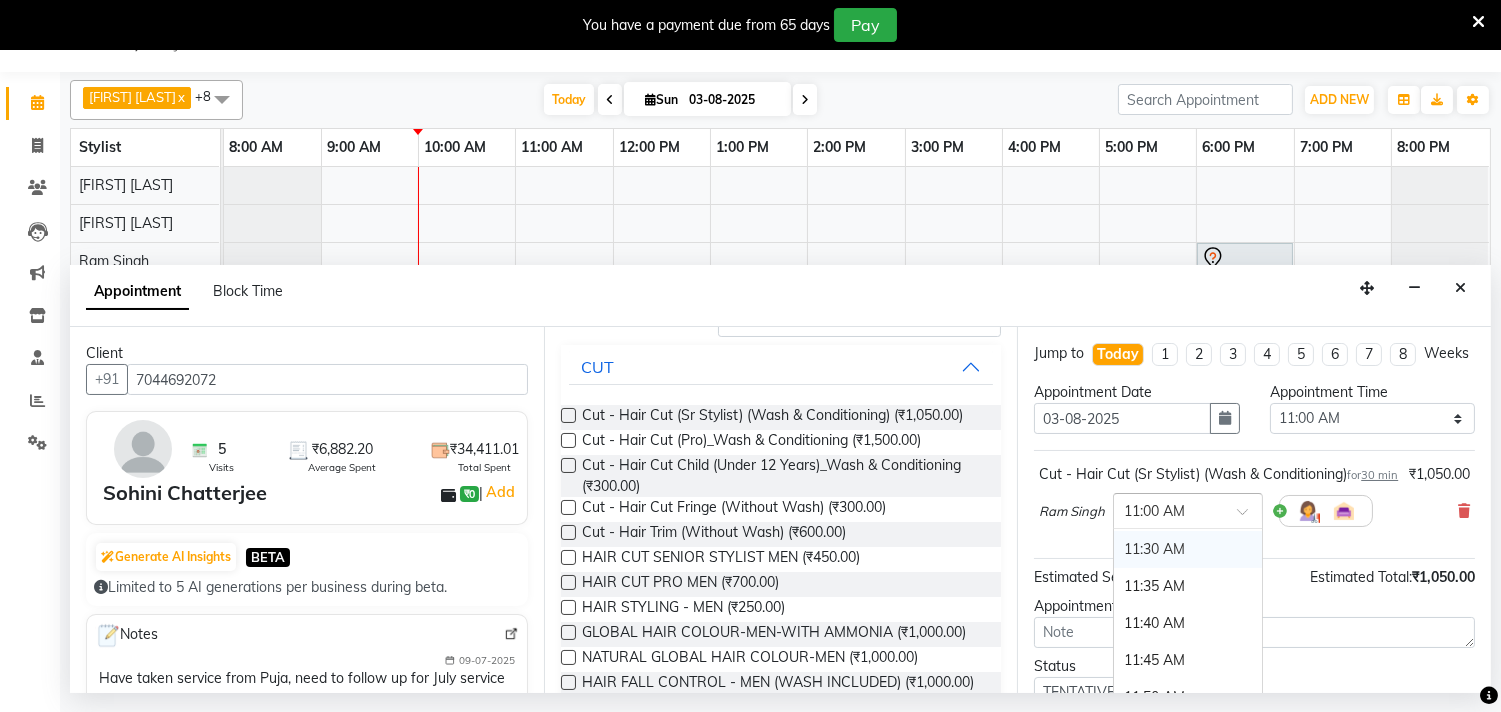 click on "11:30 AM" at bounding box center [1188, 549] 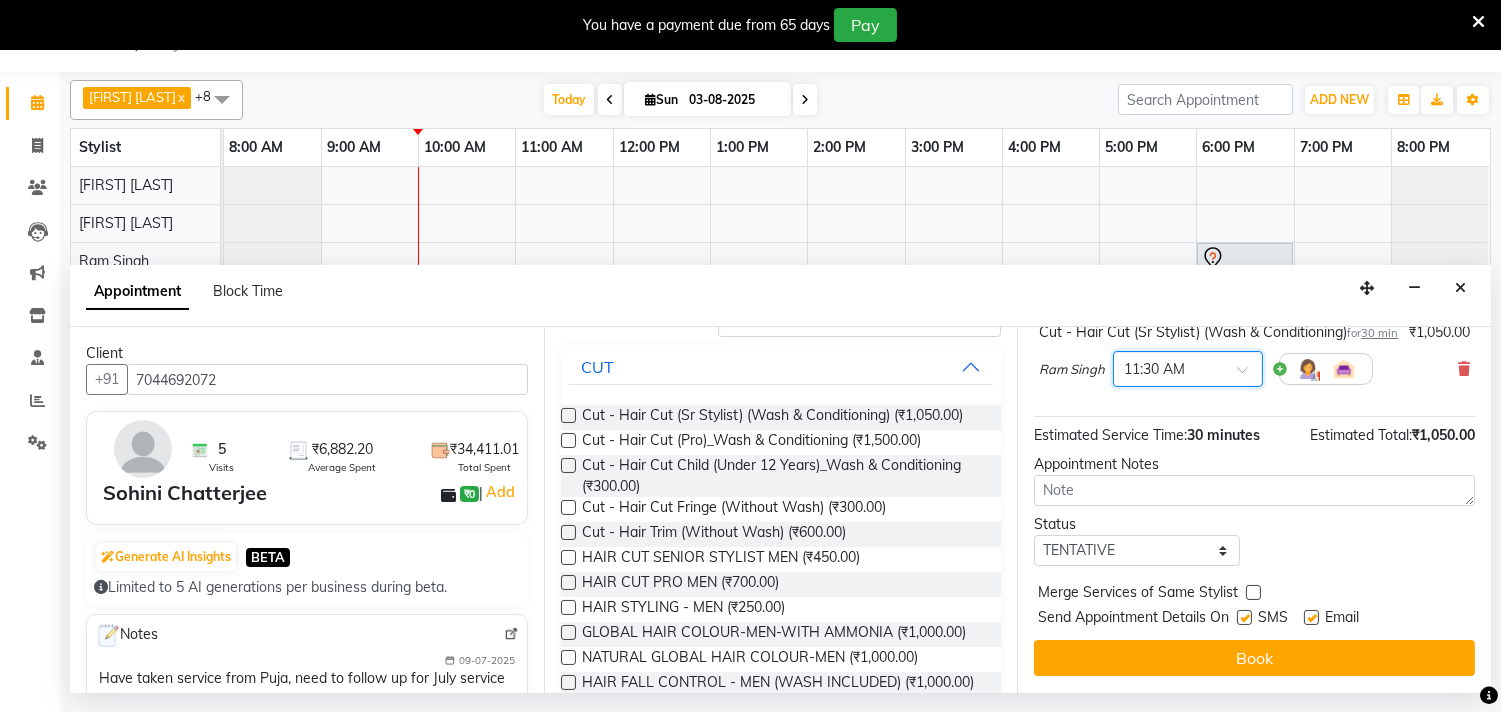 scroll, scrollTop: 181, scrollLeft: 0, axis: vertical 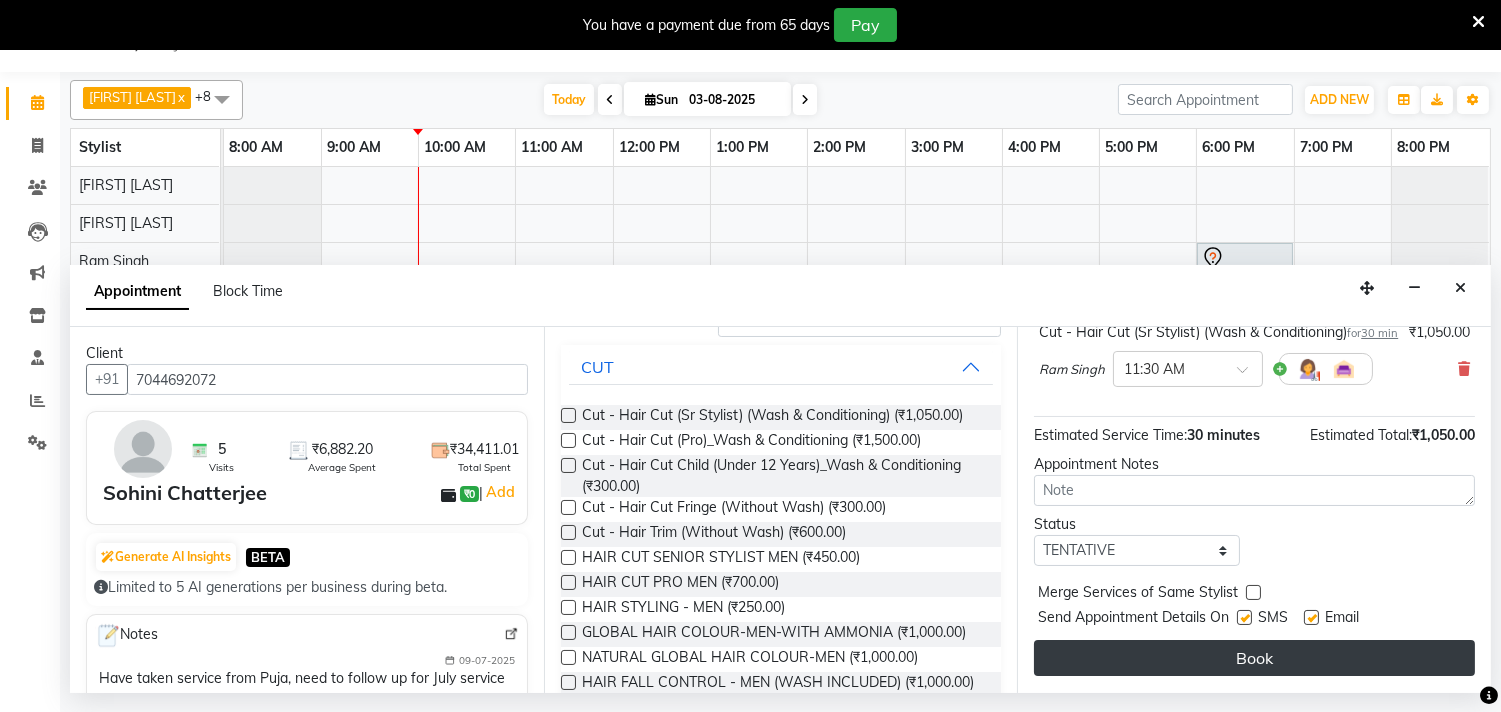 click on "Book" at bounding box center [1254, 658] 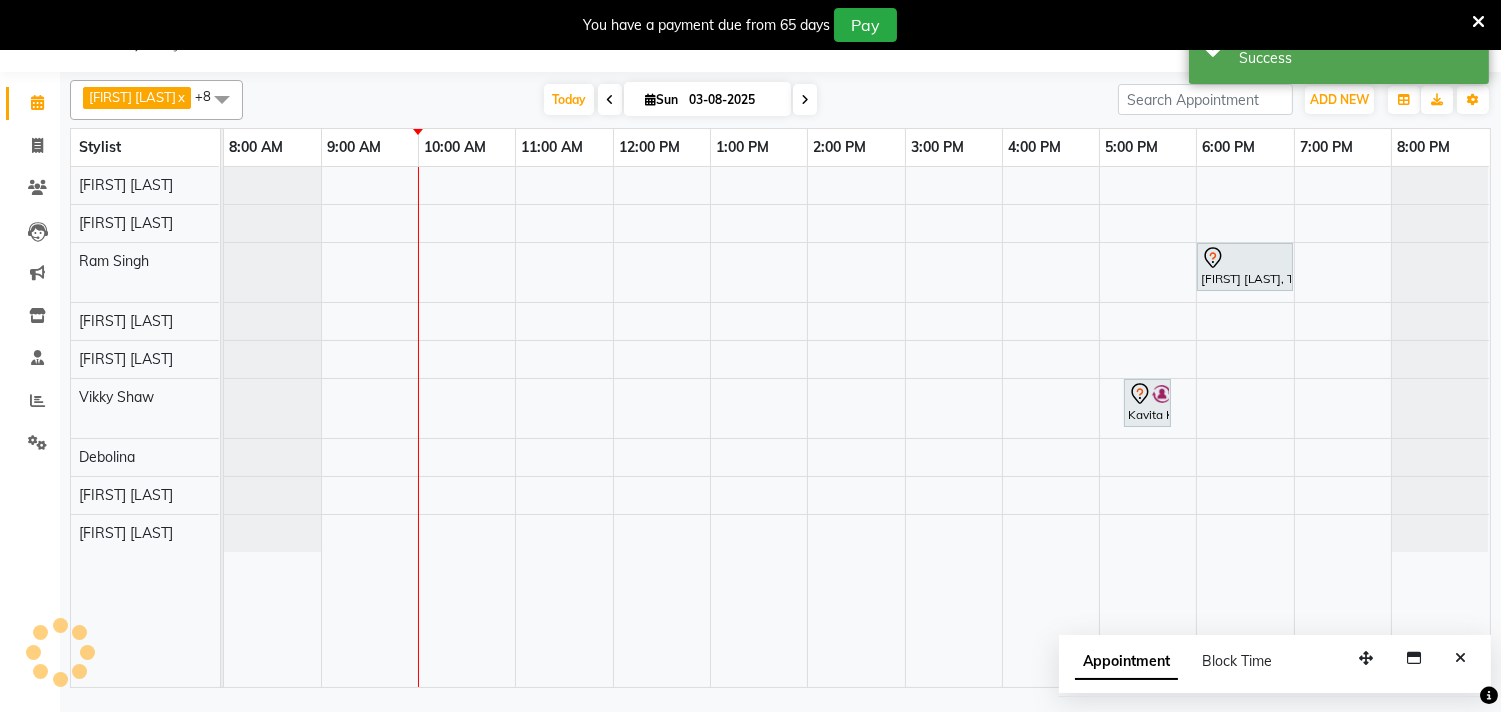 scroll, scrollTop: 0, scrollLeft: 0, axis: both 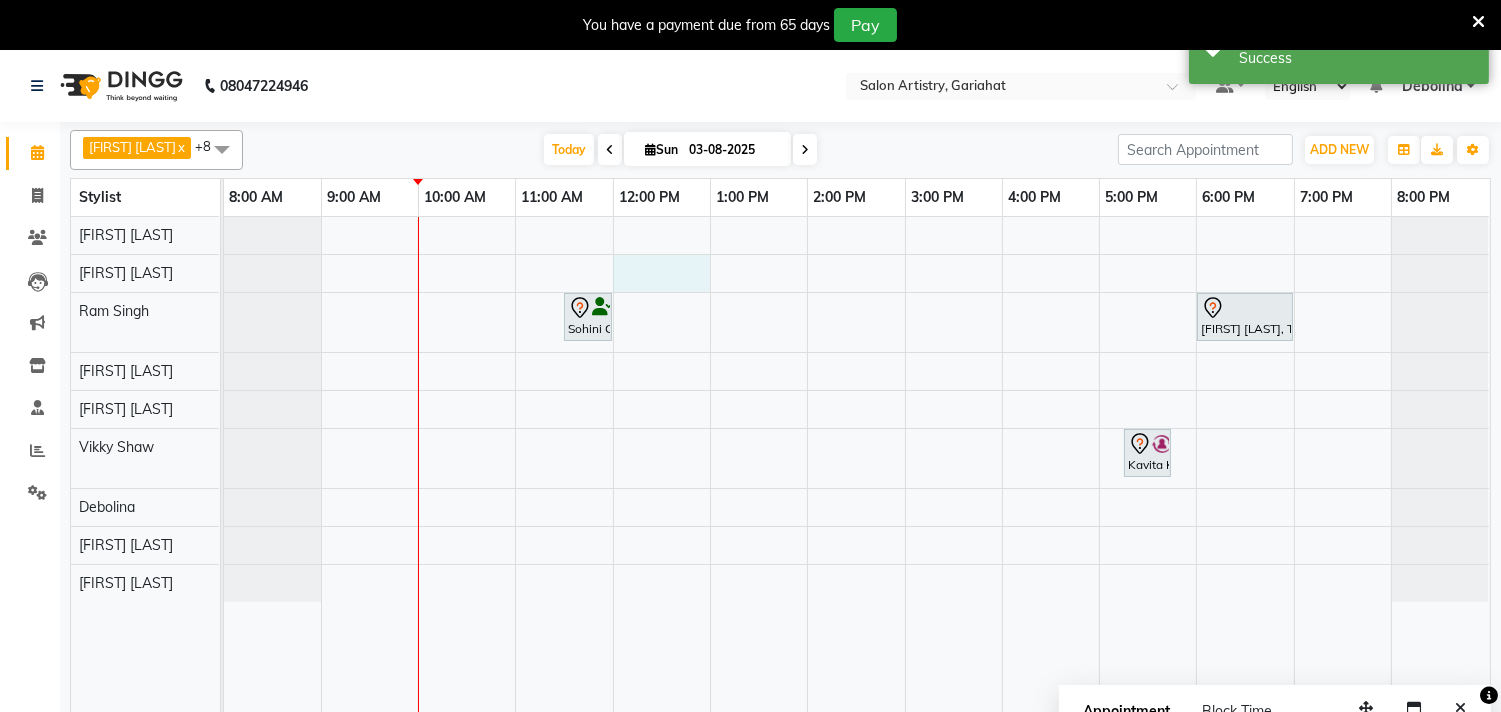 click on "Sohini Chatterjee, TK03, 11:30 AM-12:00 PM, Cut - Hair Cut (Sr Stylist) (Wash & Conditioning)             Sanchita Kapat, TK01, 06:00 PM-07:00 PM, Olaplex-Waist             Kavita Khanna, TK02, 05:15 PM-05:45 PM, Hair Colour - Root Touch Up (With Ammonia)" at bounding box center [857, 477] 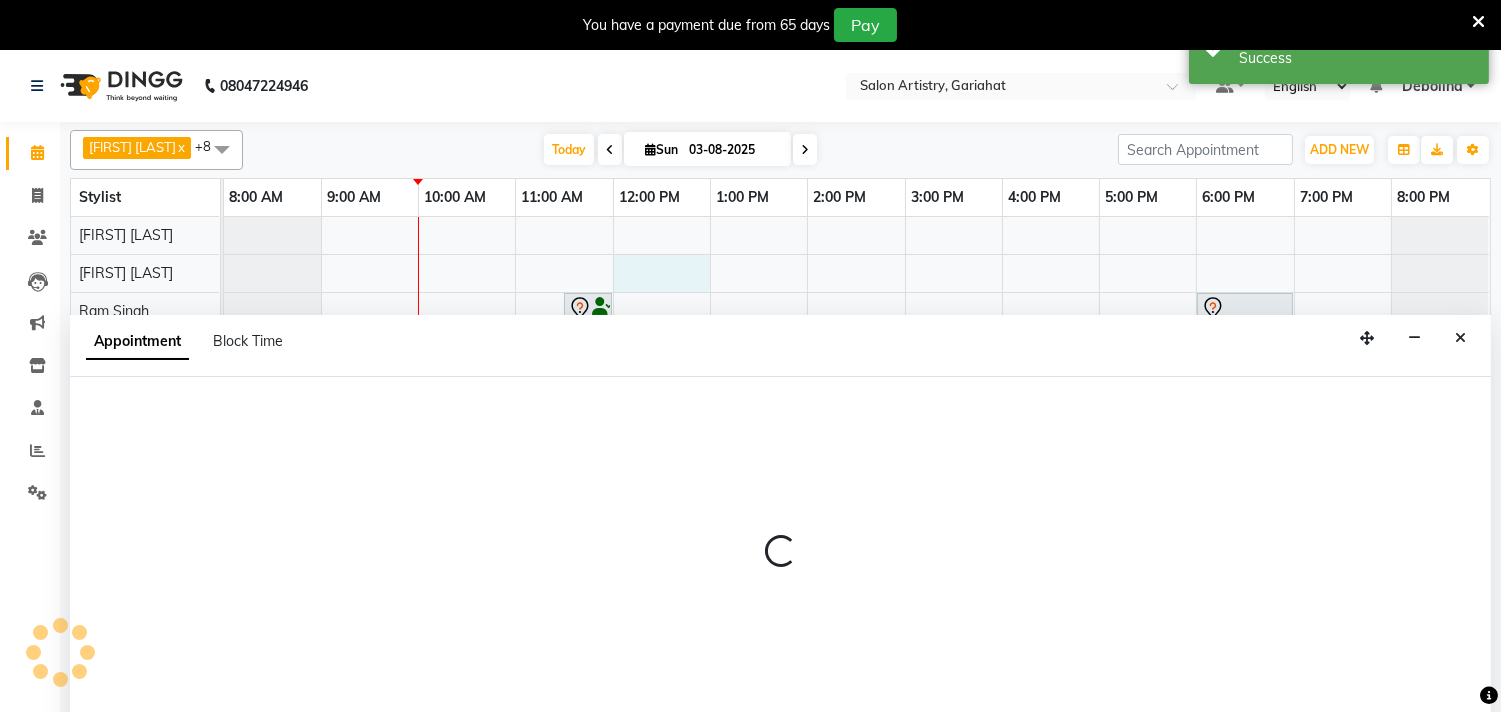 scroll, scrollTop: 50, scrollLeft: 0, axis: vertical 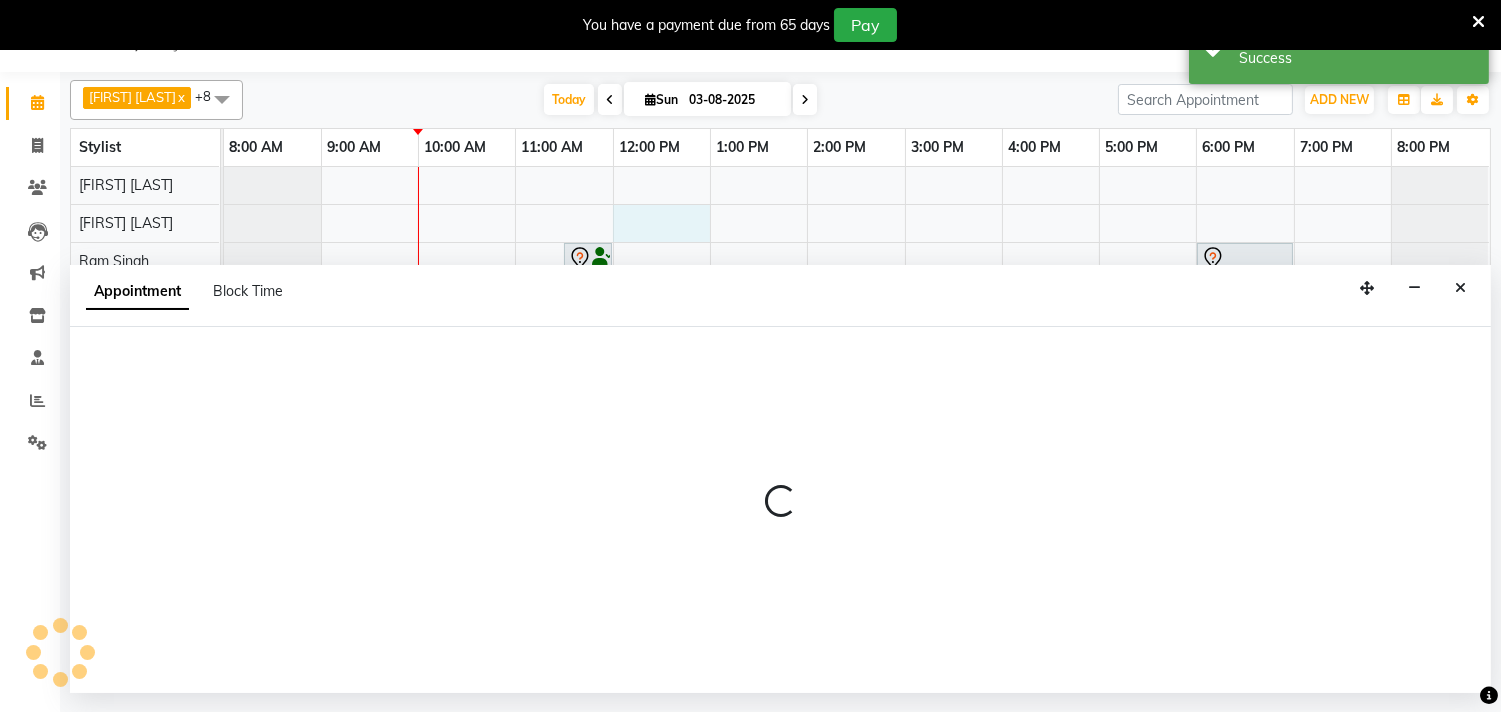 select on "82198" 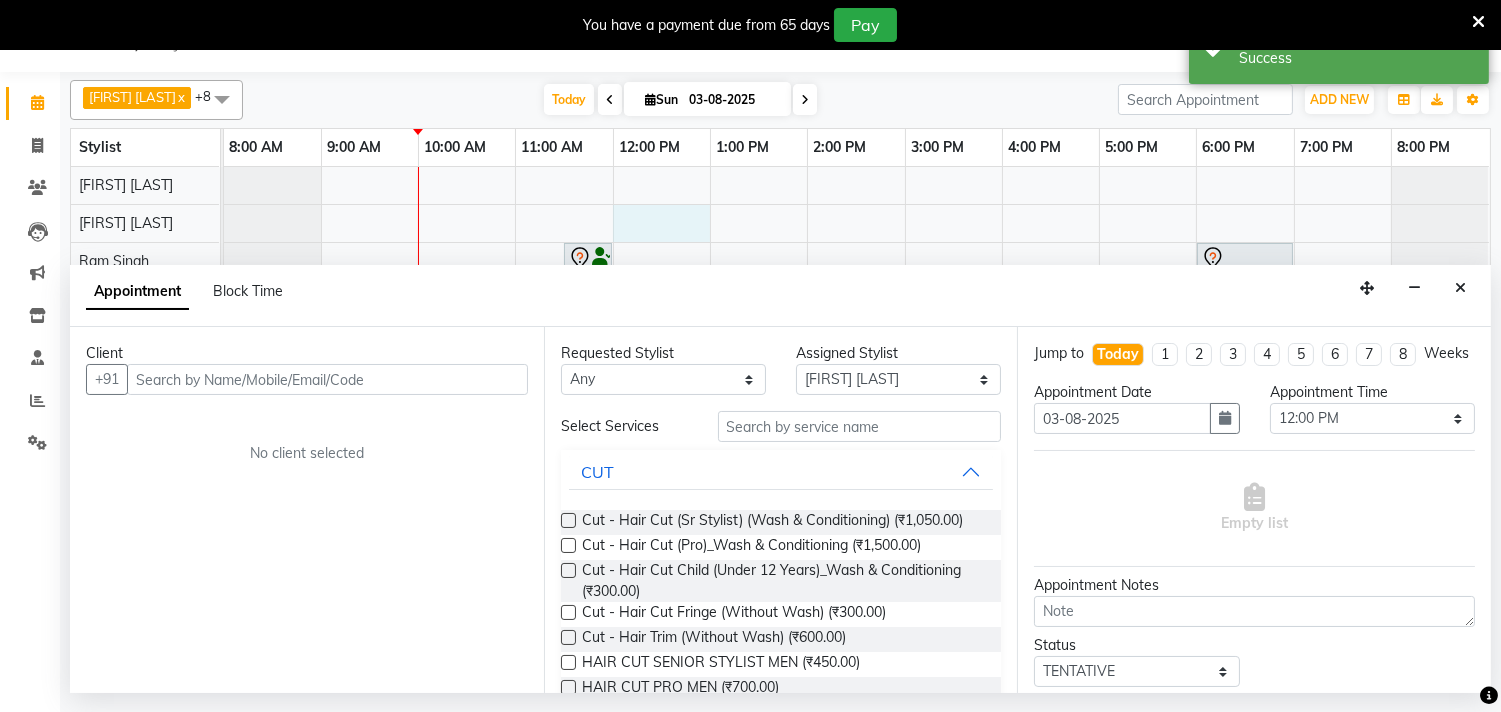 click at bounding box center [327, 379] 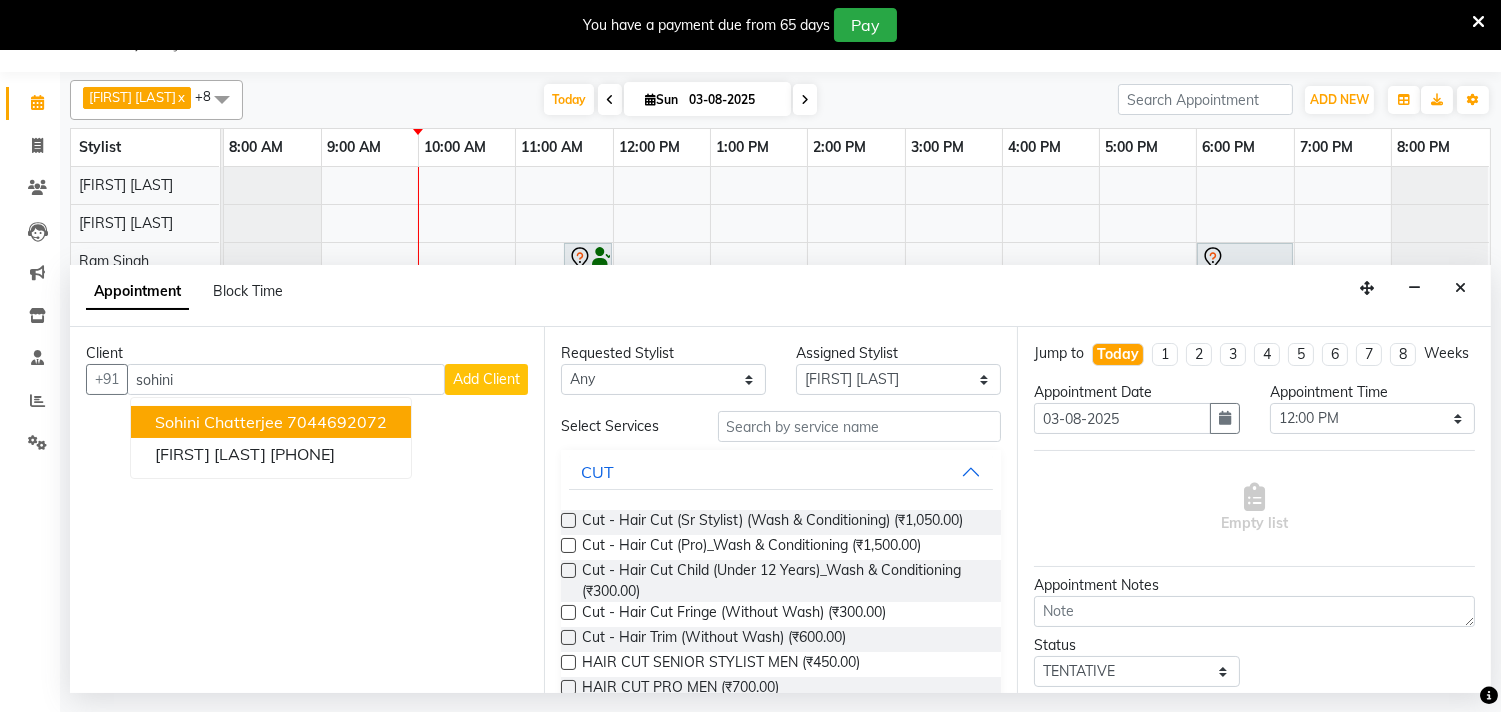click on "[PHONE]" at bounding box center [337, 422] 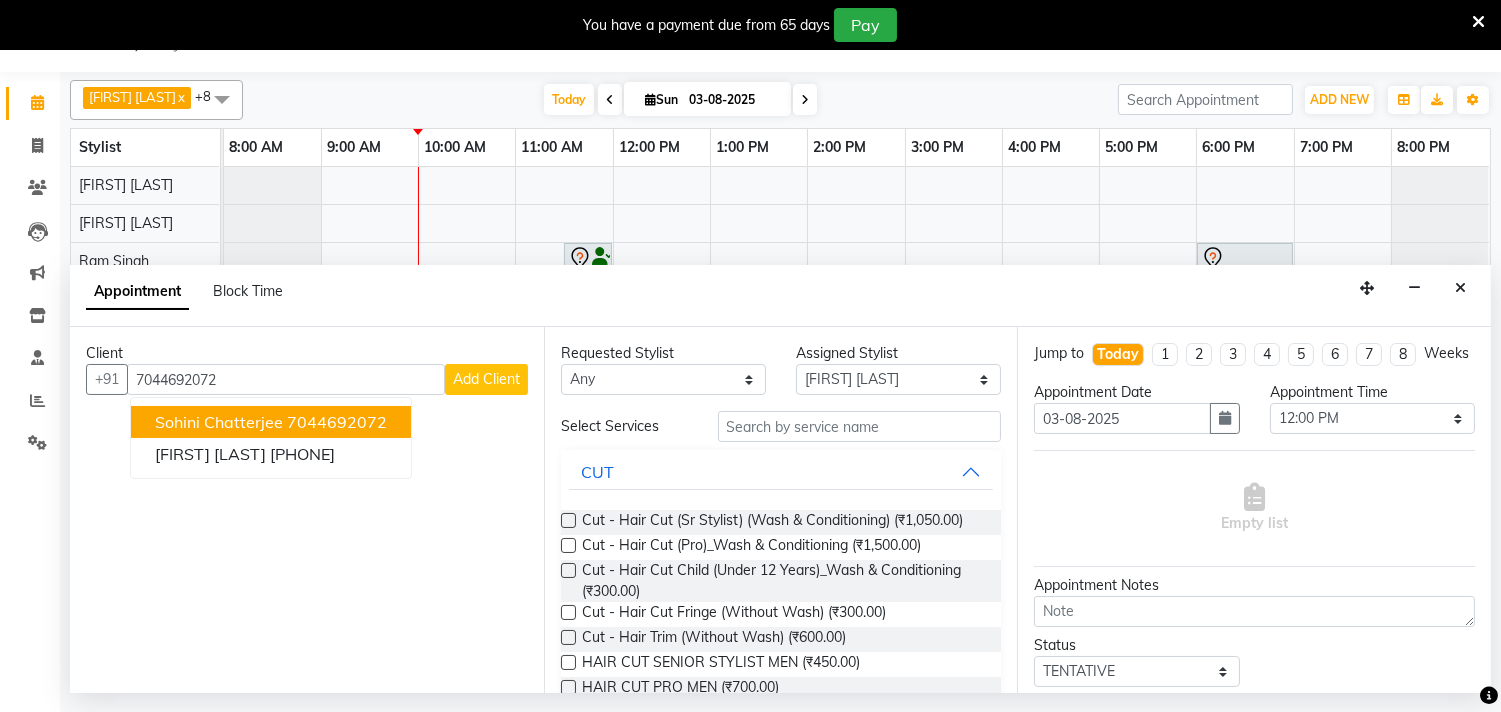click on "Client +91 7044692072 Sohini Chatterjee  7044692072 Sohini Mandal  7980529467 Add Client  No client selected" at bounding box center (307, 509) 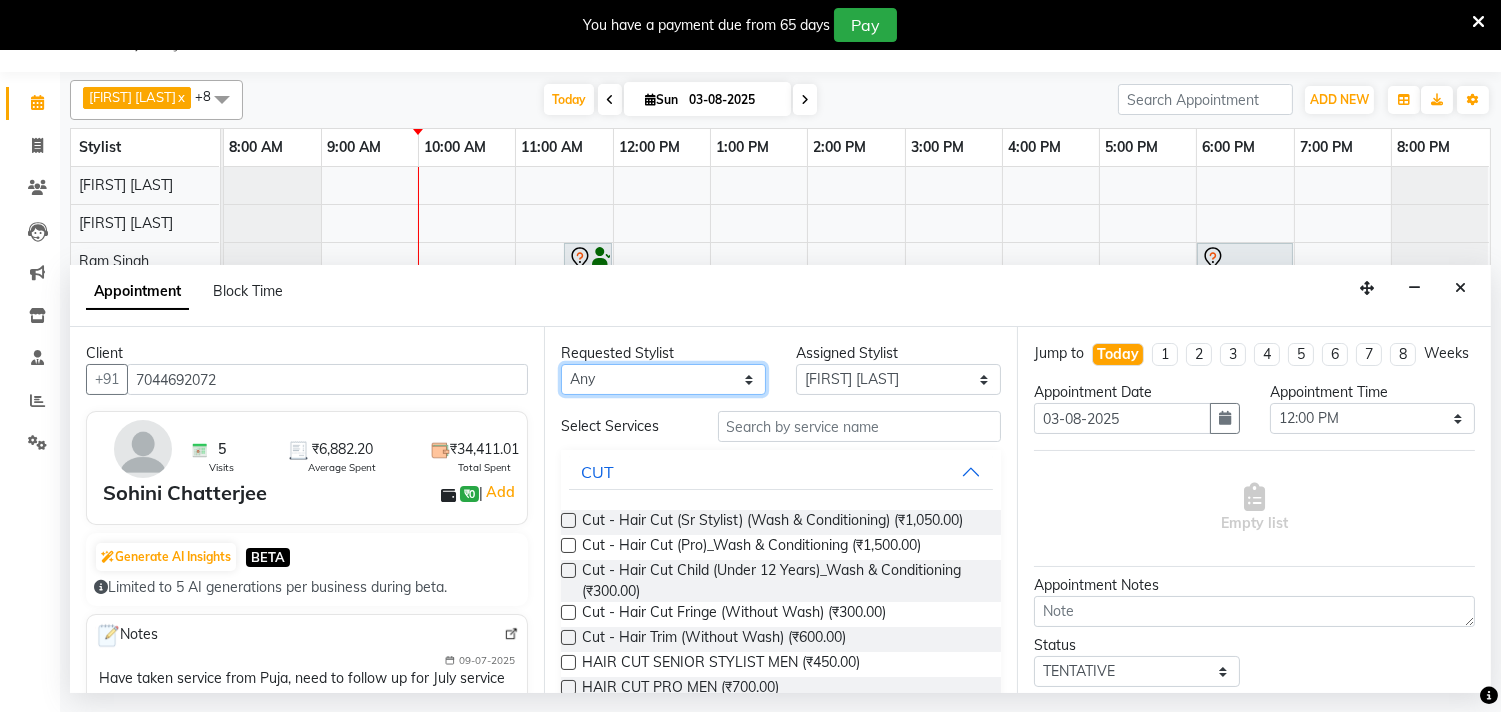 click on "Any ADITYA SAHA Debolina  IQBAL AHEMED Irshad Khan Puja Debnath Ram Singh REKHA Rikki Das Rinku Pradhan RONY Sampa Maity SIMMI TAPASHI  Vikky Shaw" at bounding box center [663, 379] 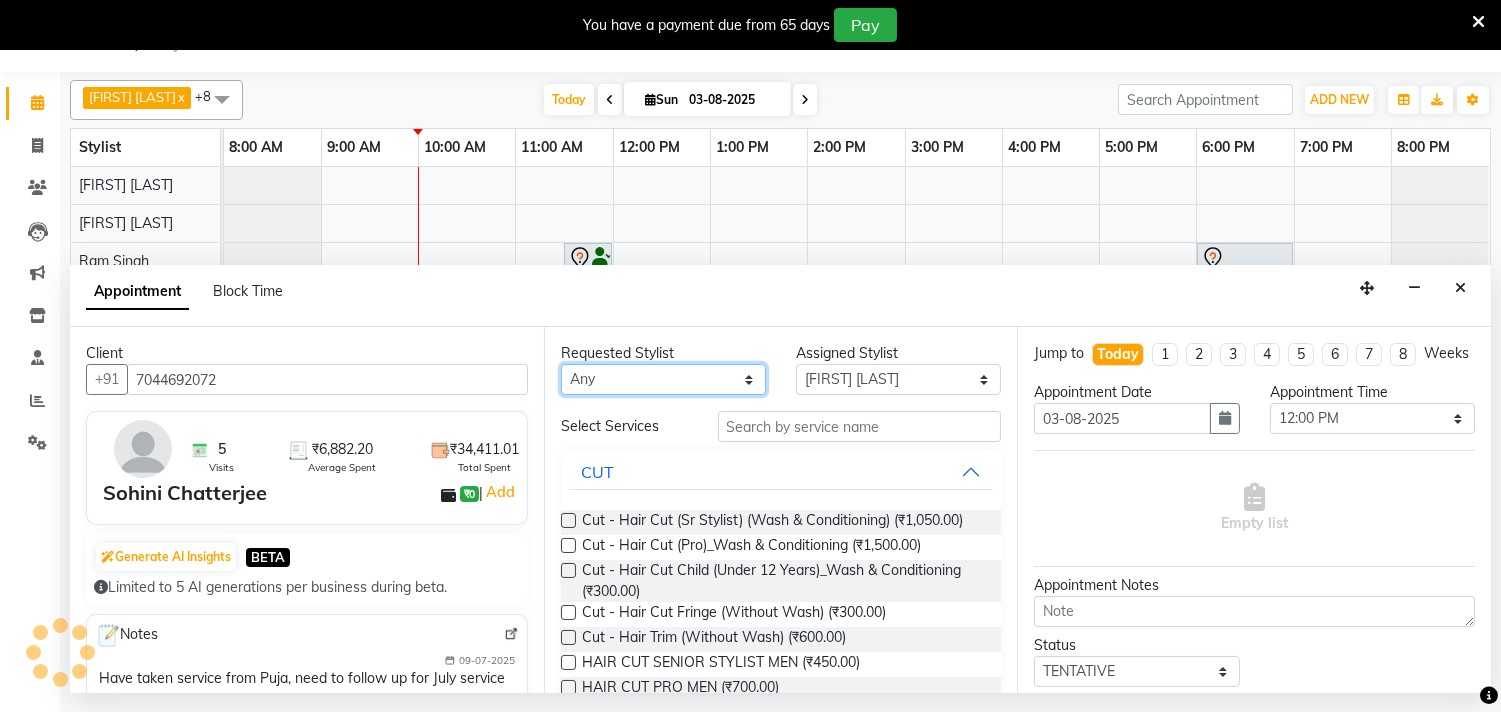 select on "82198" 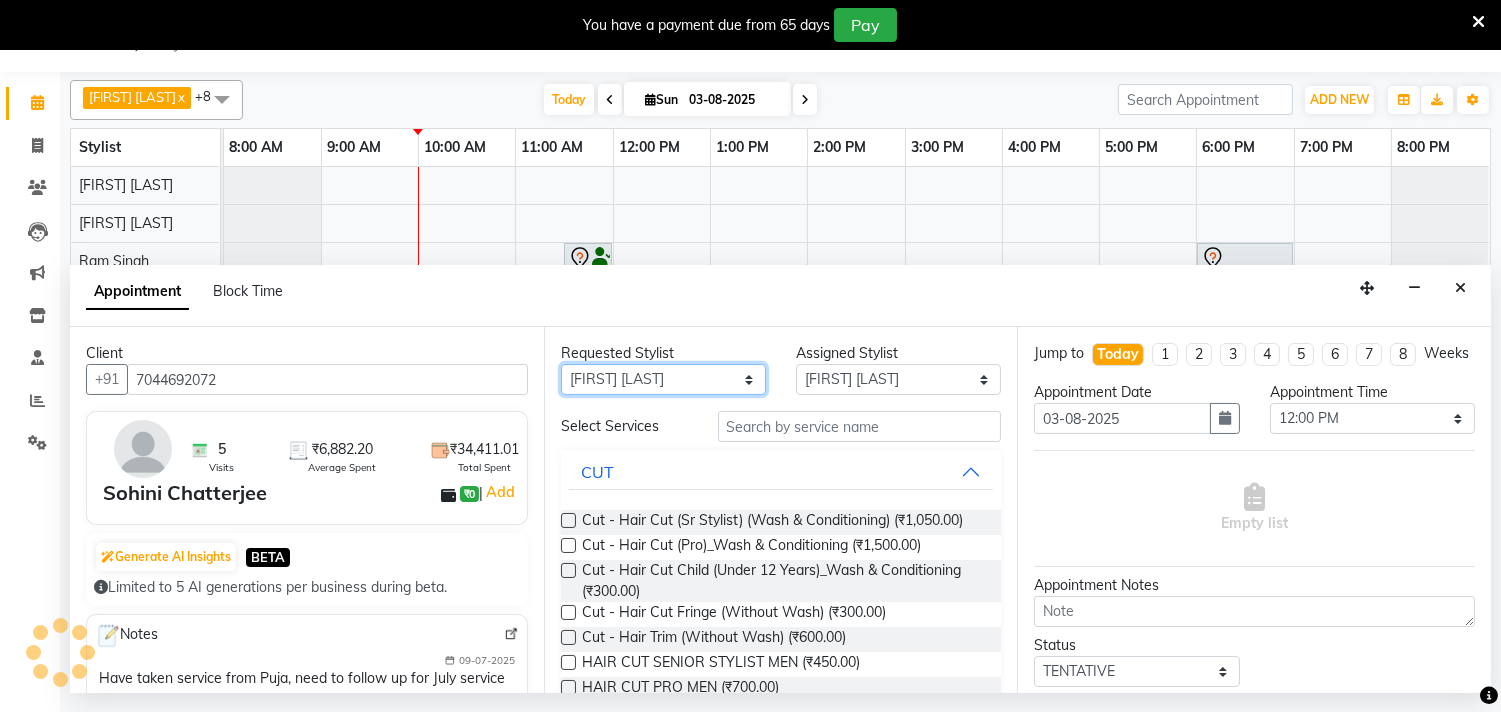 click on "Any ADITYA SAHA Debolina  IQBAL AHEMED Irshad Khan Puja Debnath Ram Singh REKHA Rikki Das Rinku Pradhan RONY Sampa Maity SIMMI TAPASHI  Vikky Shaw" at bounding box center (663, 379) 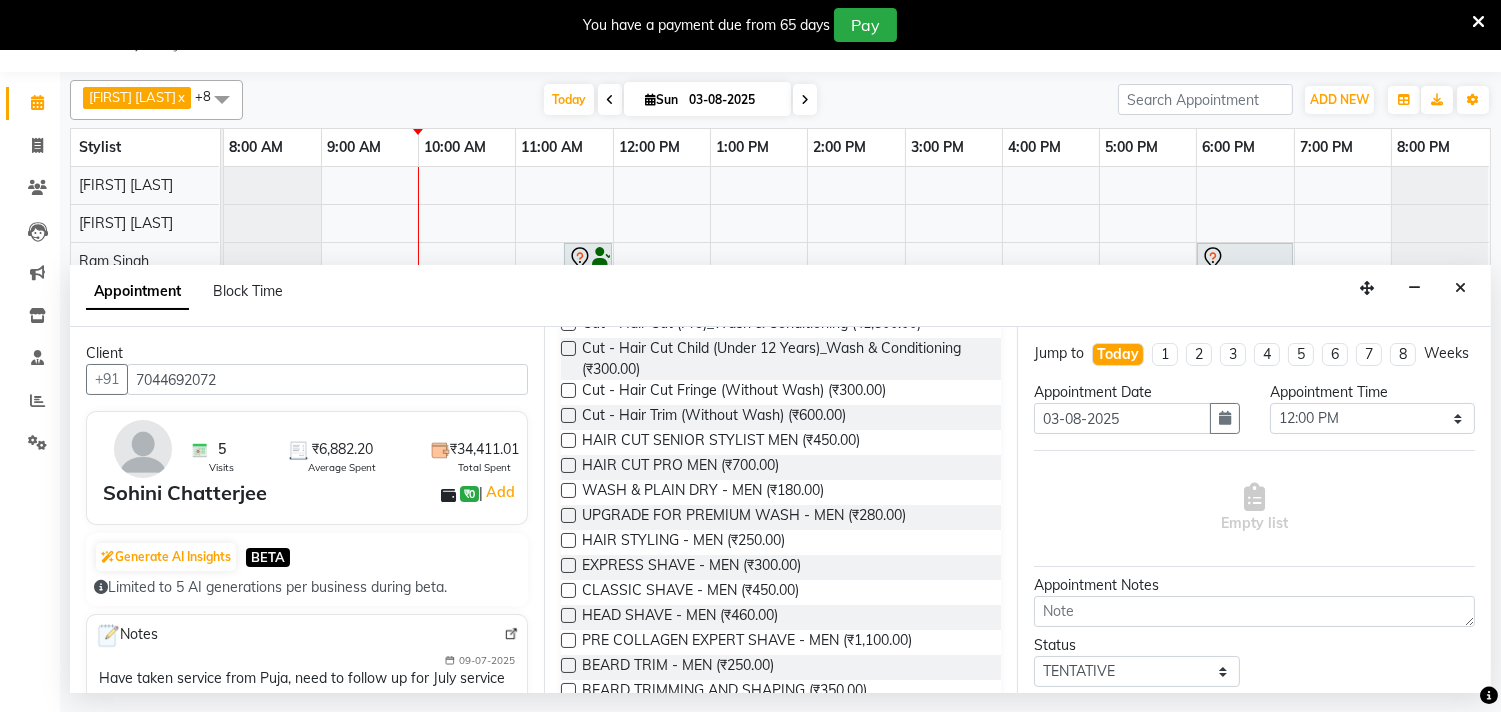 scroll, scrollTop: 0, scrollLeft: 0, axis: both 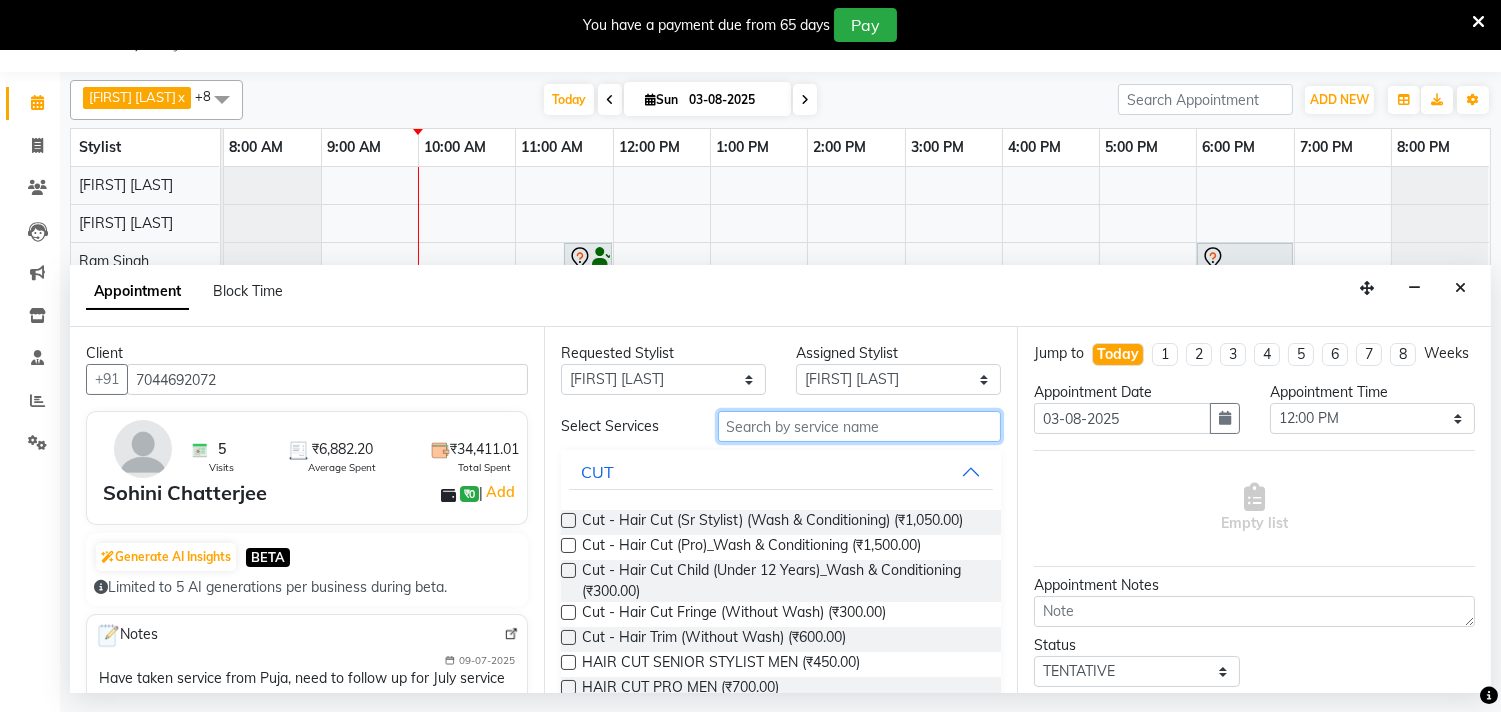 click at bounding box center (860, 426) 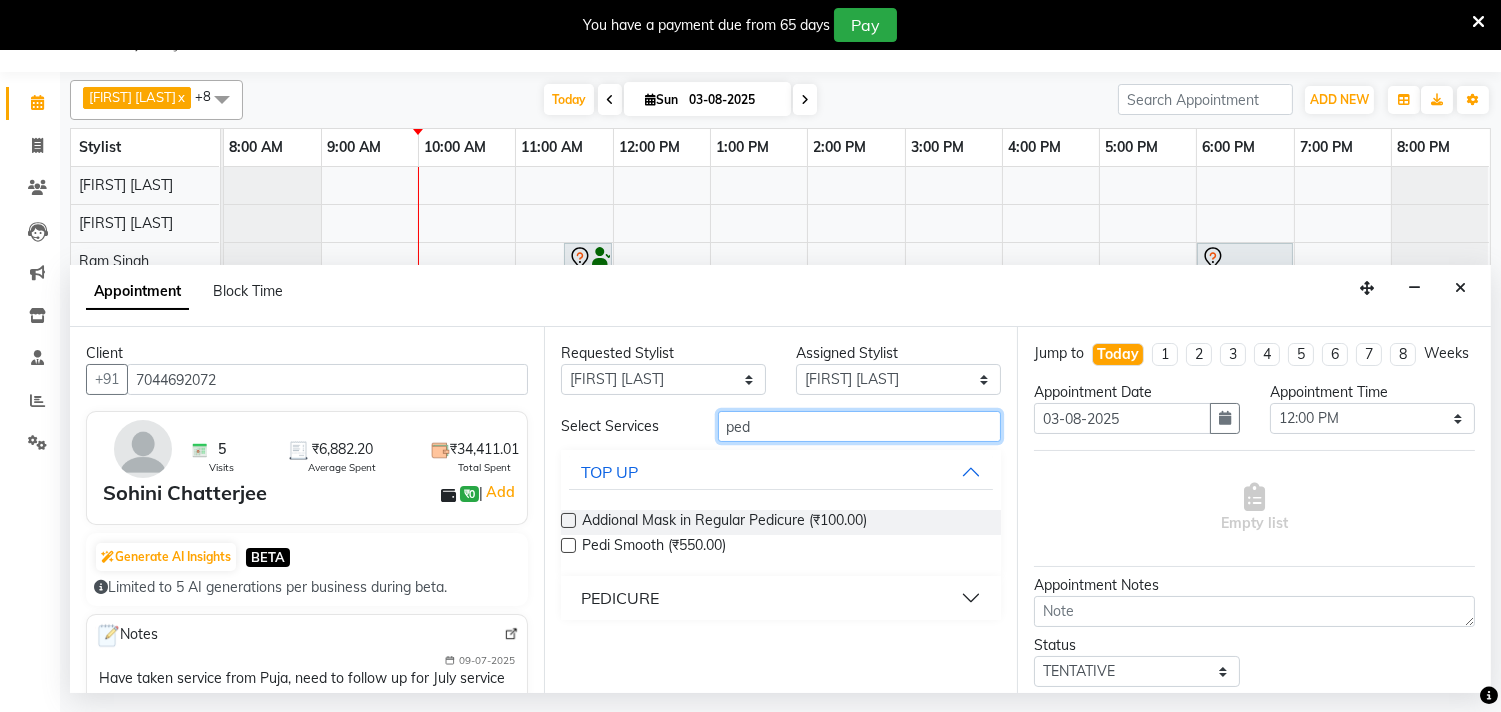 type on "ped" 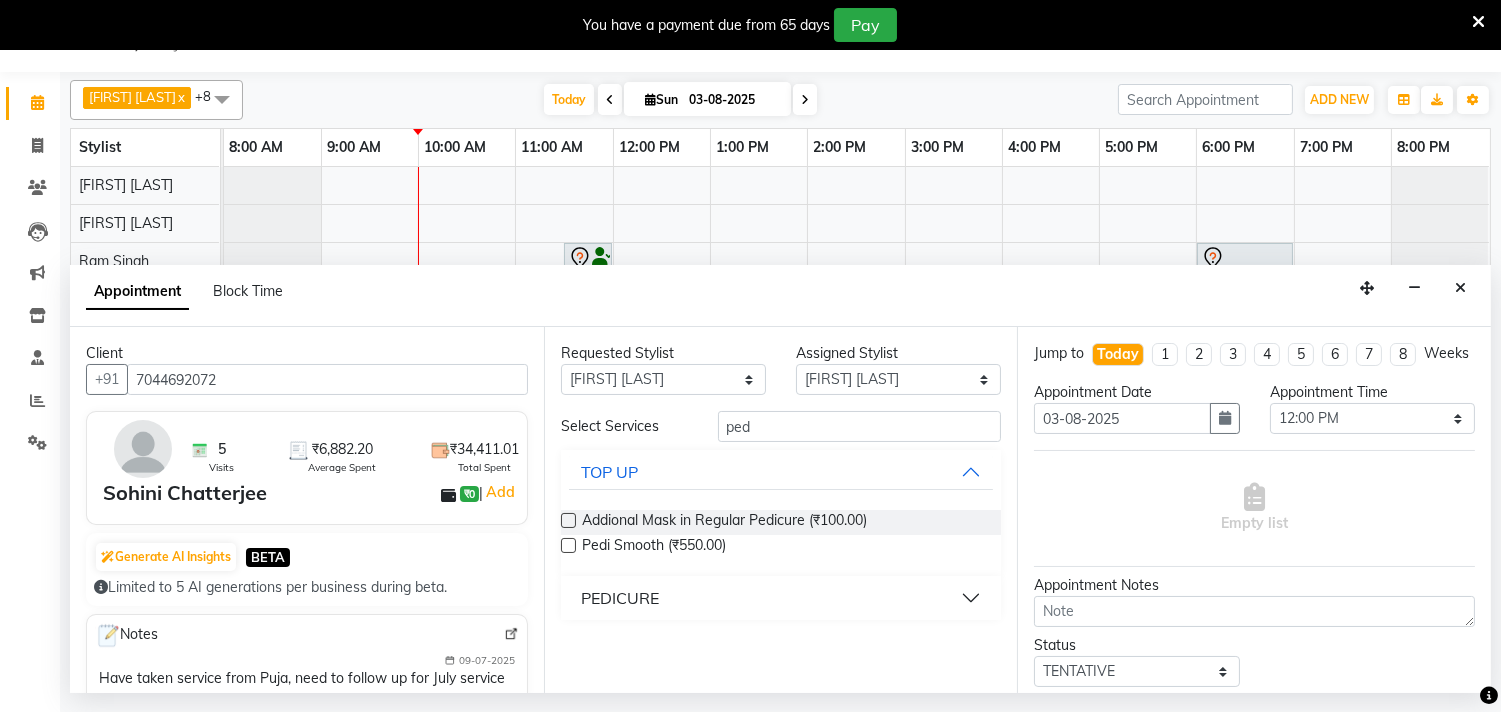 click at bounding box center (568, 545) 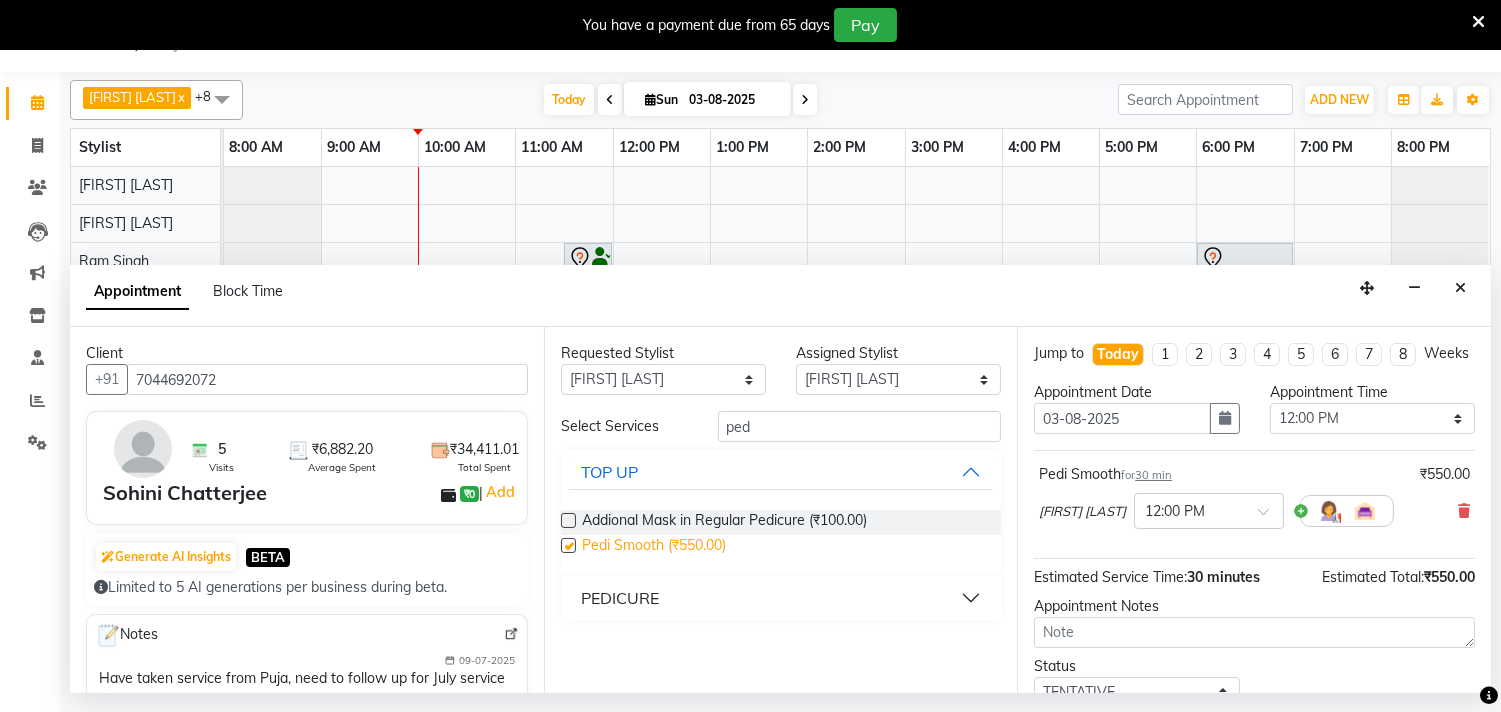 checkbox on "false" 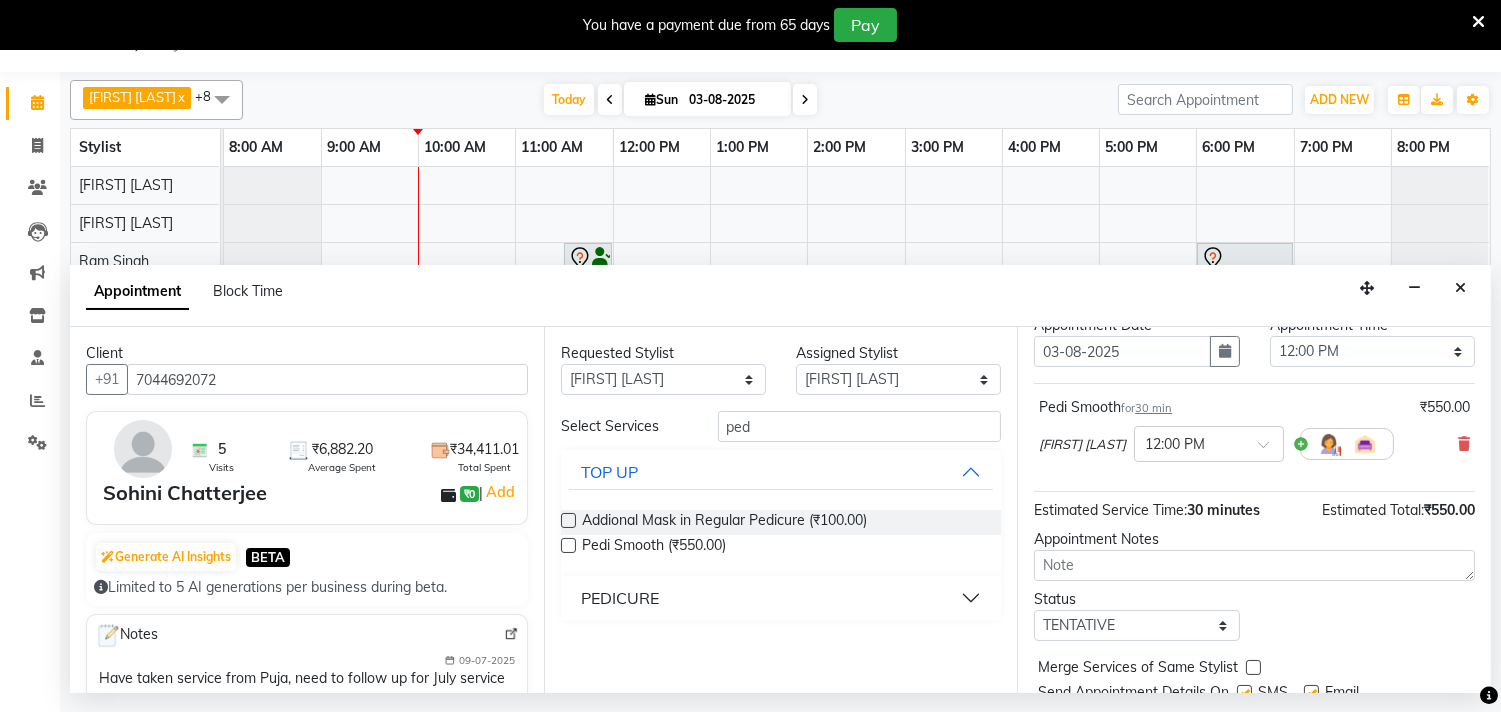 scroll, scrollTop: 161, scrollLeft: 0, axis: vertical 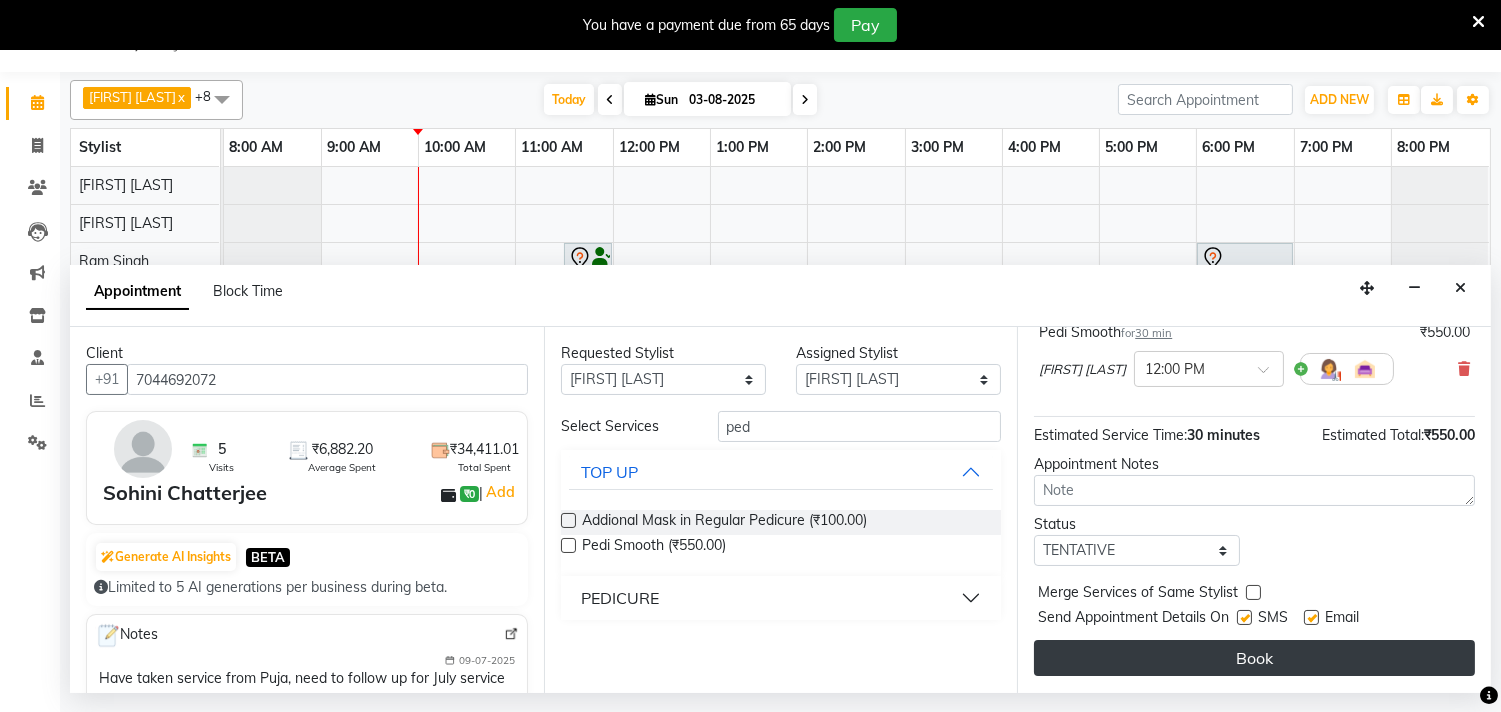 click on "Book" at bounding box center (1254, 658) 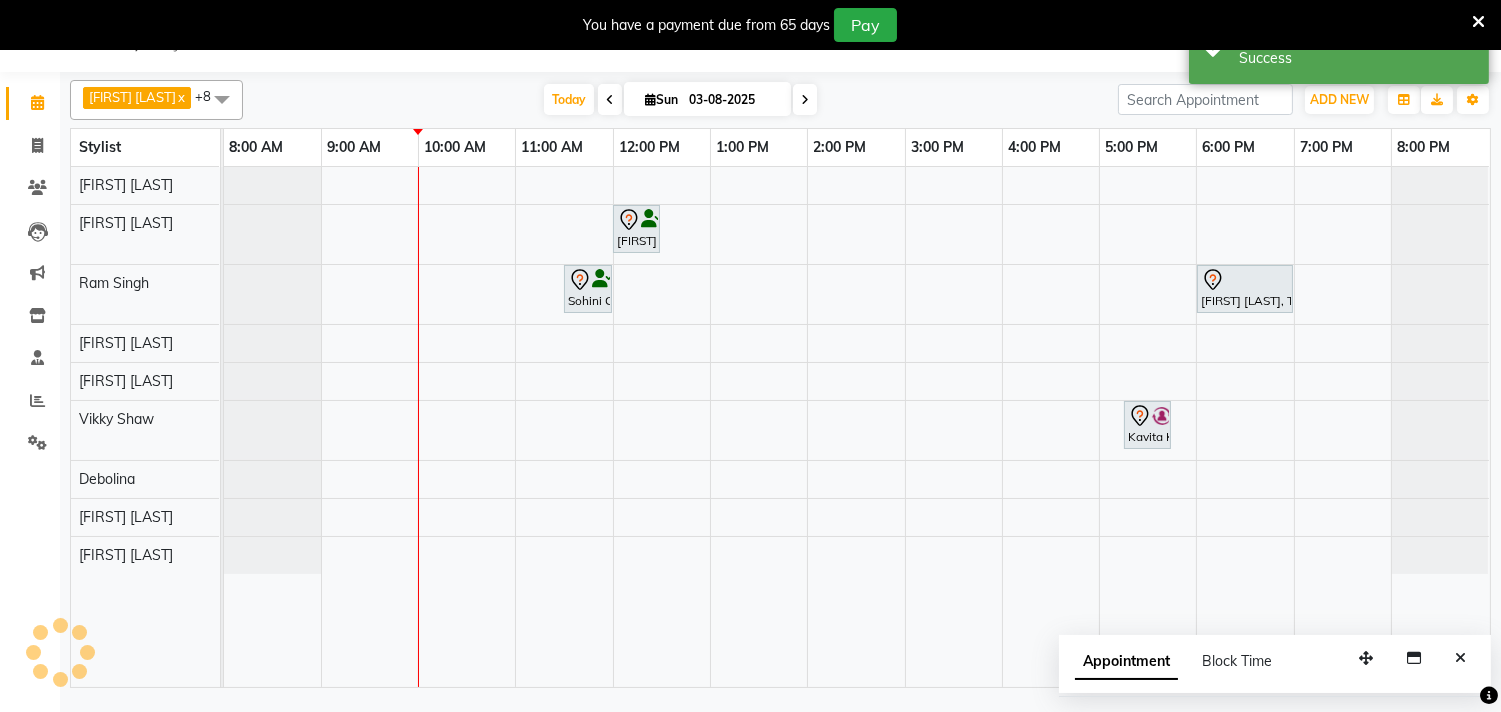 scroll, scrollTop: 0, scrollLeft: 0, axis: both 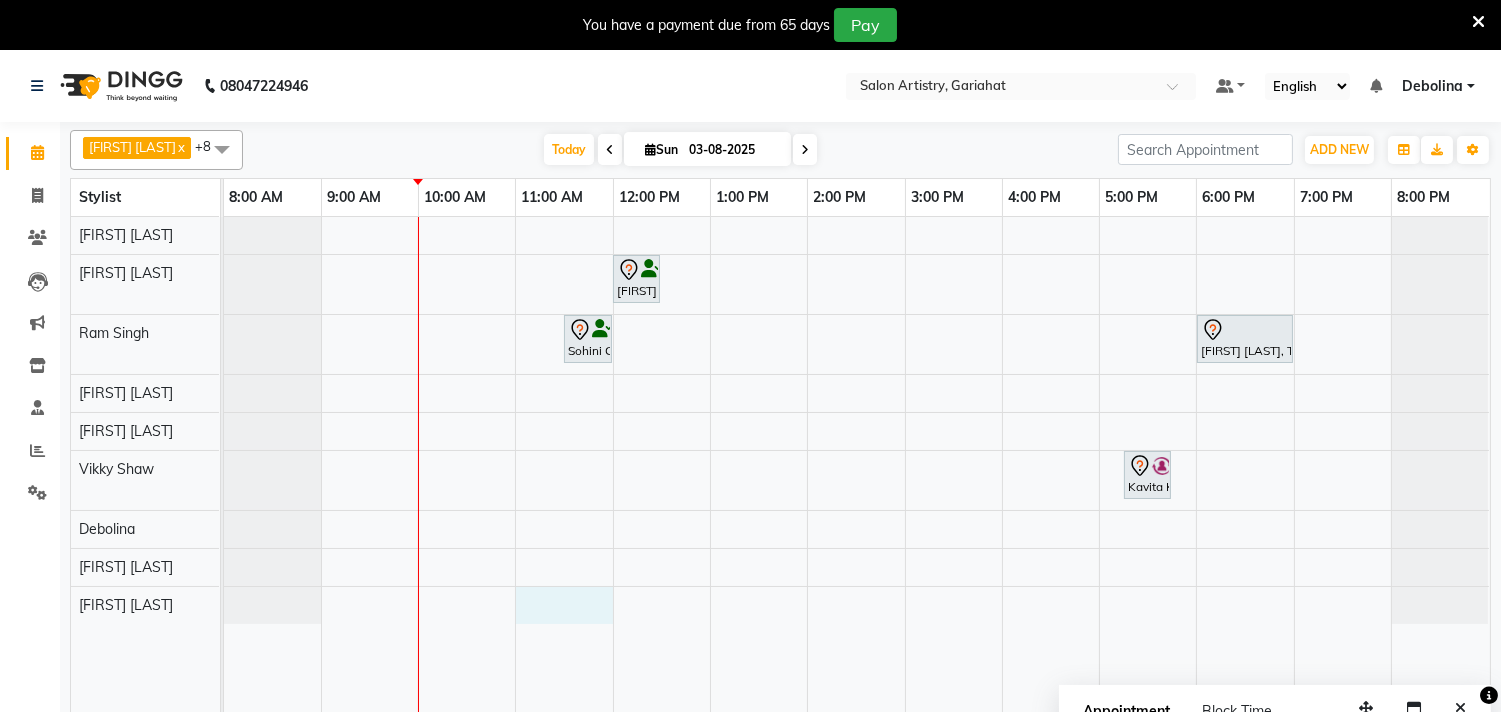 click on "Sohini Chatterjee, TK04, 12:00 PM-12:30 PM, Pedi Smooth             Sohini Chatterjee, TK03, 11:30 AM-12:00 PM, Cut - Hair Cut (Sr Stylist) (Wash & Conditioning)             Sanchita Kapat, TK01, 06:00 PM-07:00 PM, Olaplex-Waist             Kavita Khanna, TK02, 05:15 PM-05:45 PM, Hair Colour - Root Touch Up (With Ammonia)" at bounding box center [857, 477] 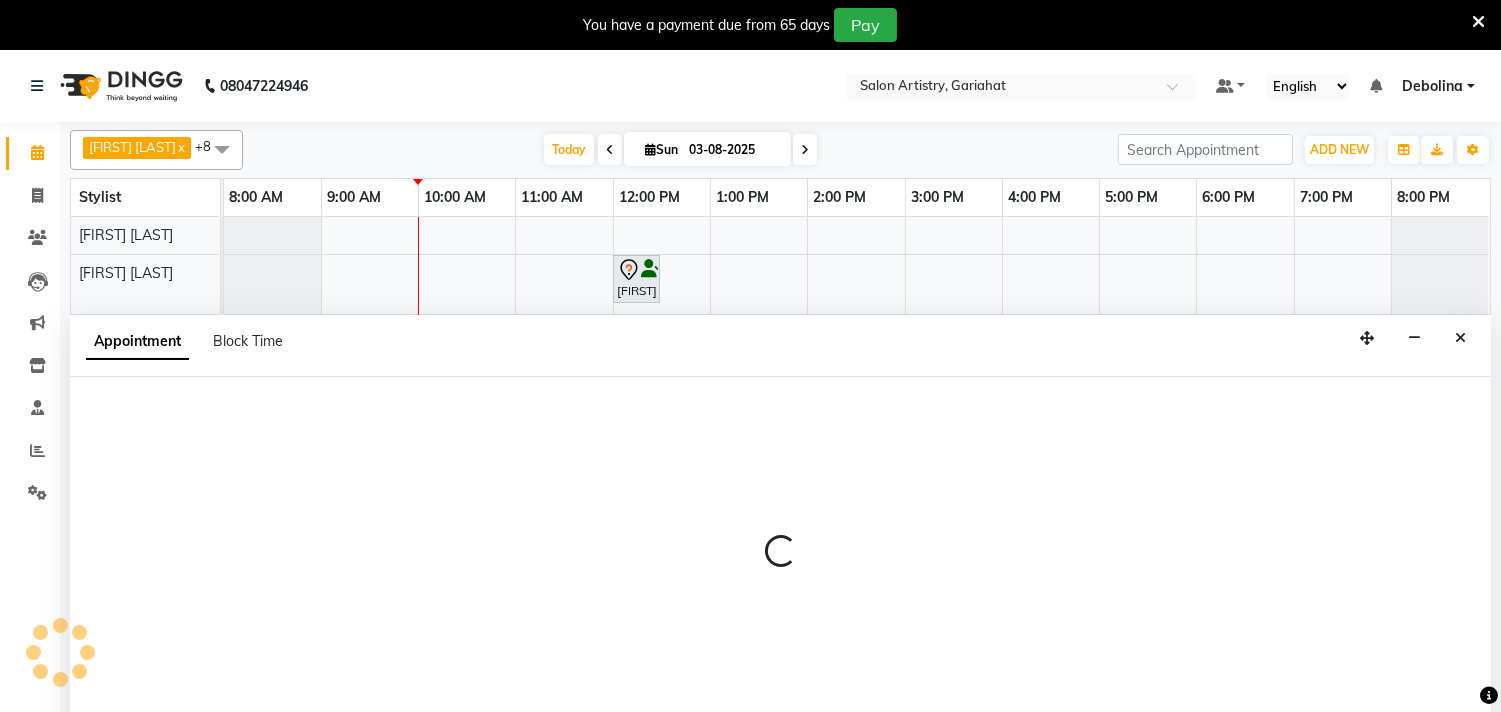 scroll, scrollTop: 50, scrollLeft: 0, axis: vertical 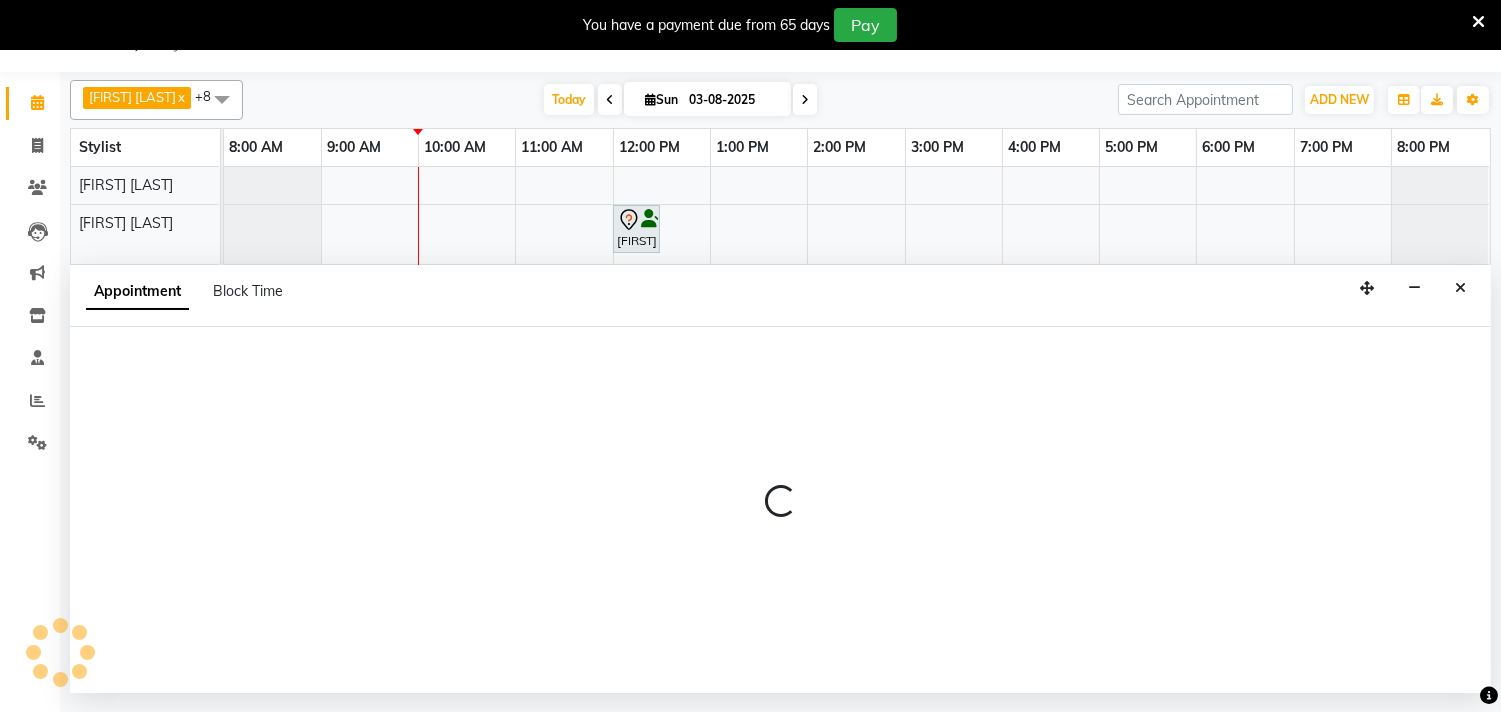 select on "87868" 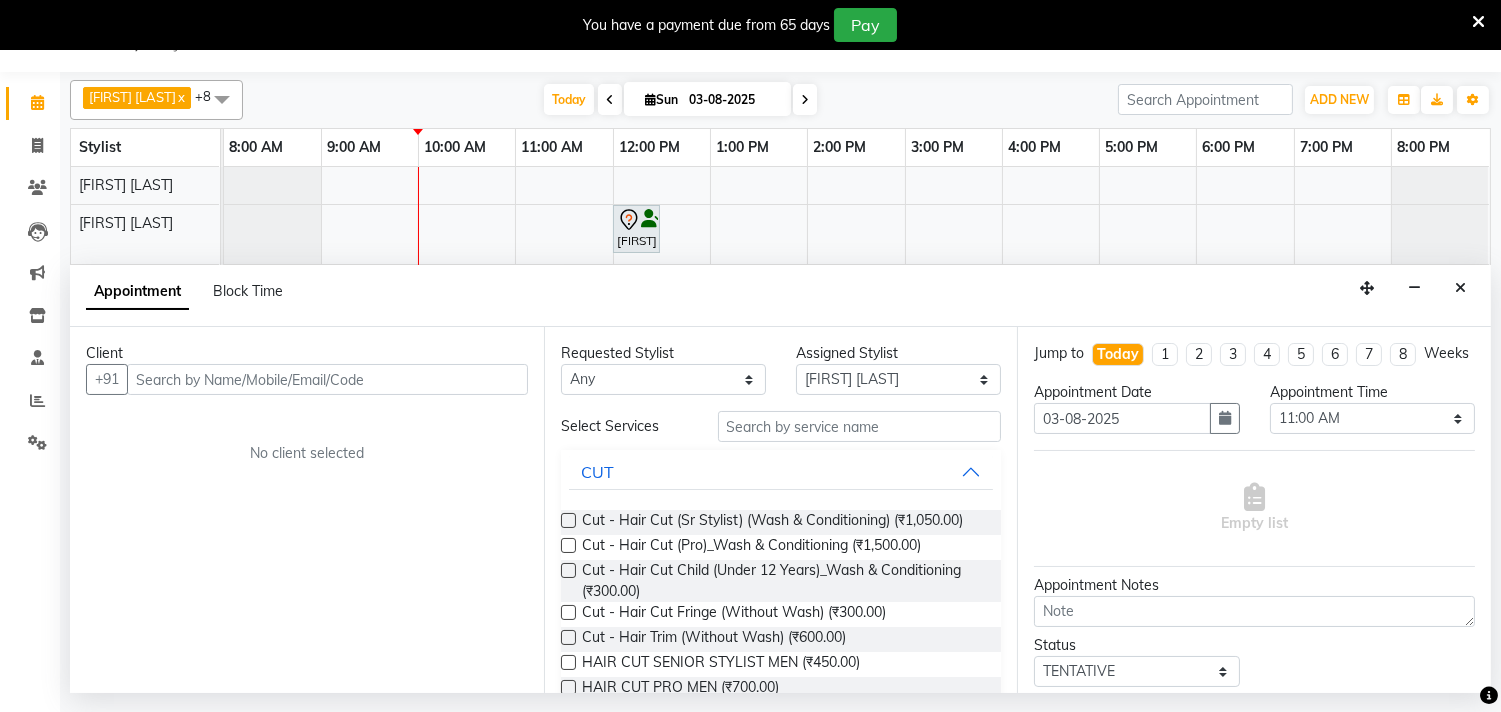 click at bounding box center [327, 379] 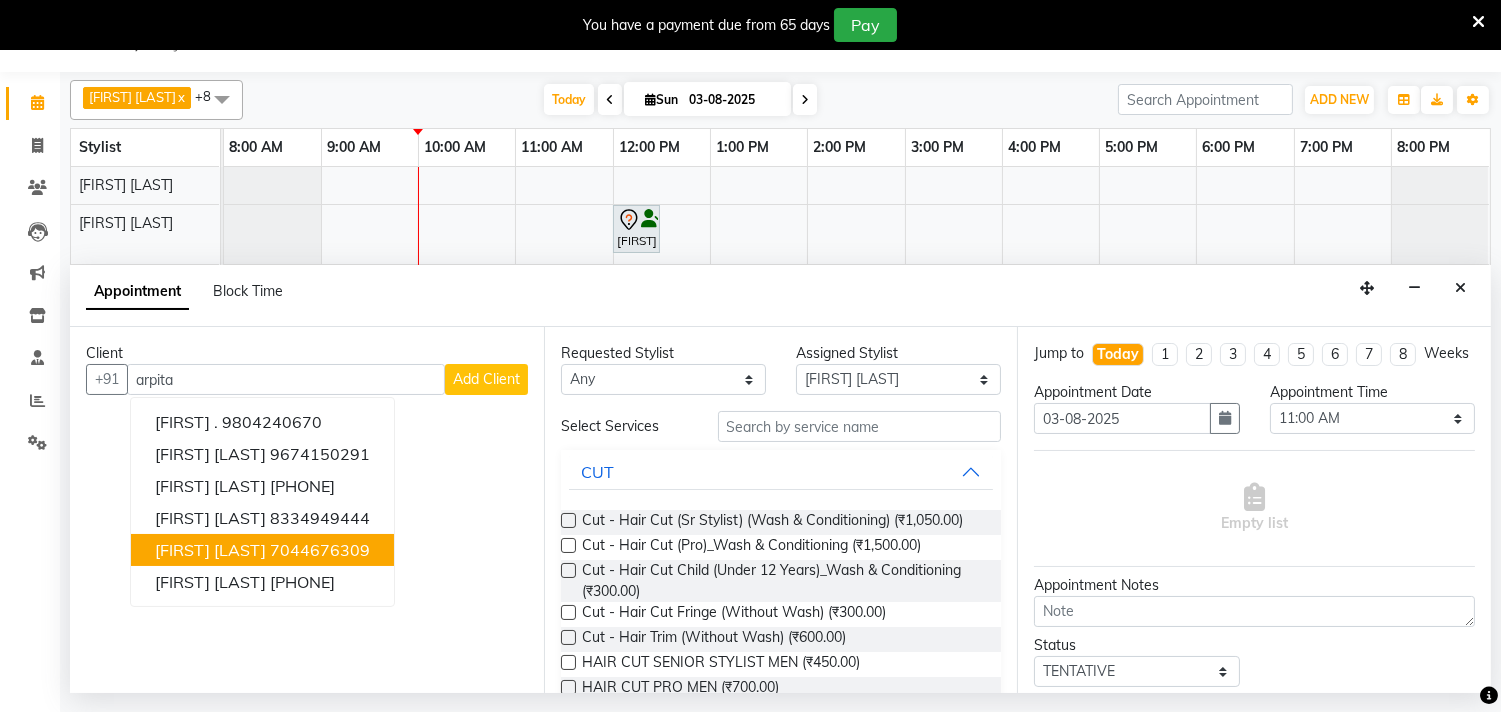 click on "[FIRST] [LAST]" at bounding box center [210, 550] 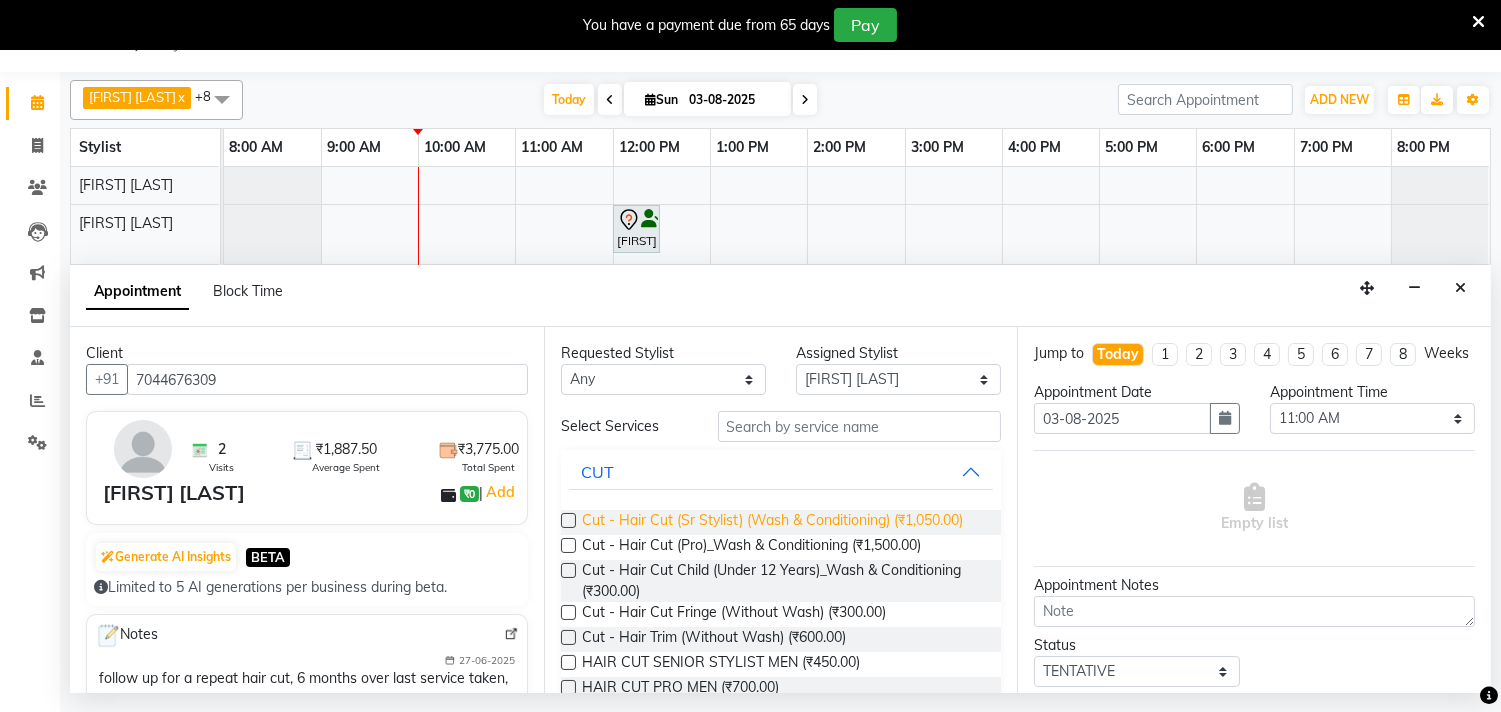 type on "[PHONE]" 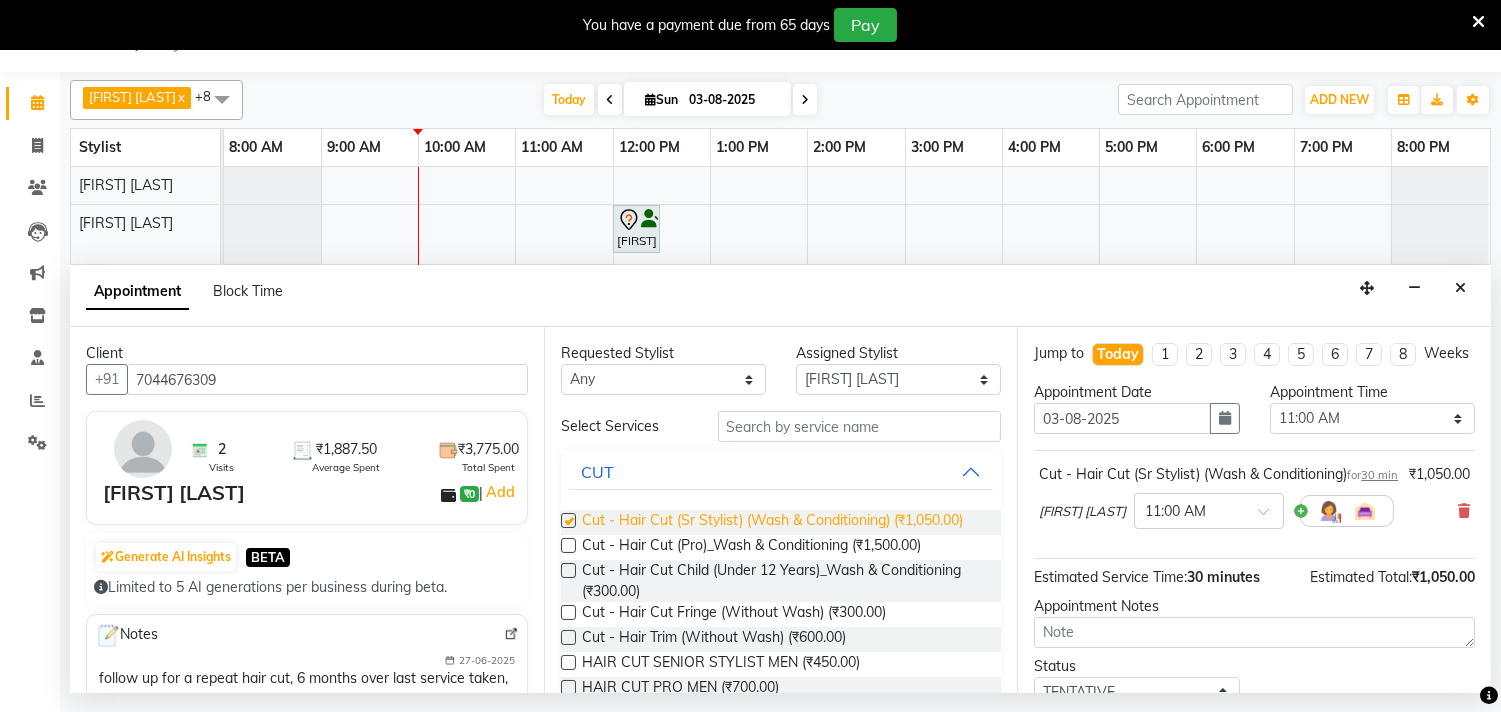 checkbox on "false" 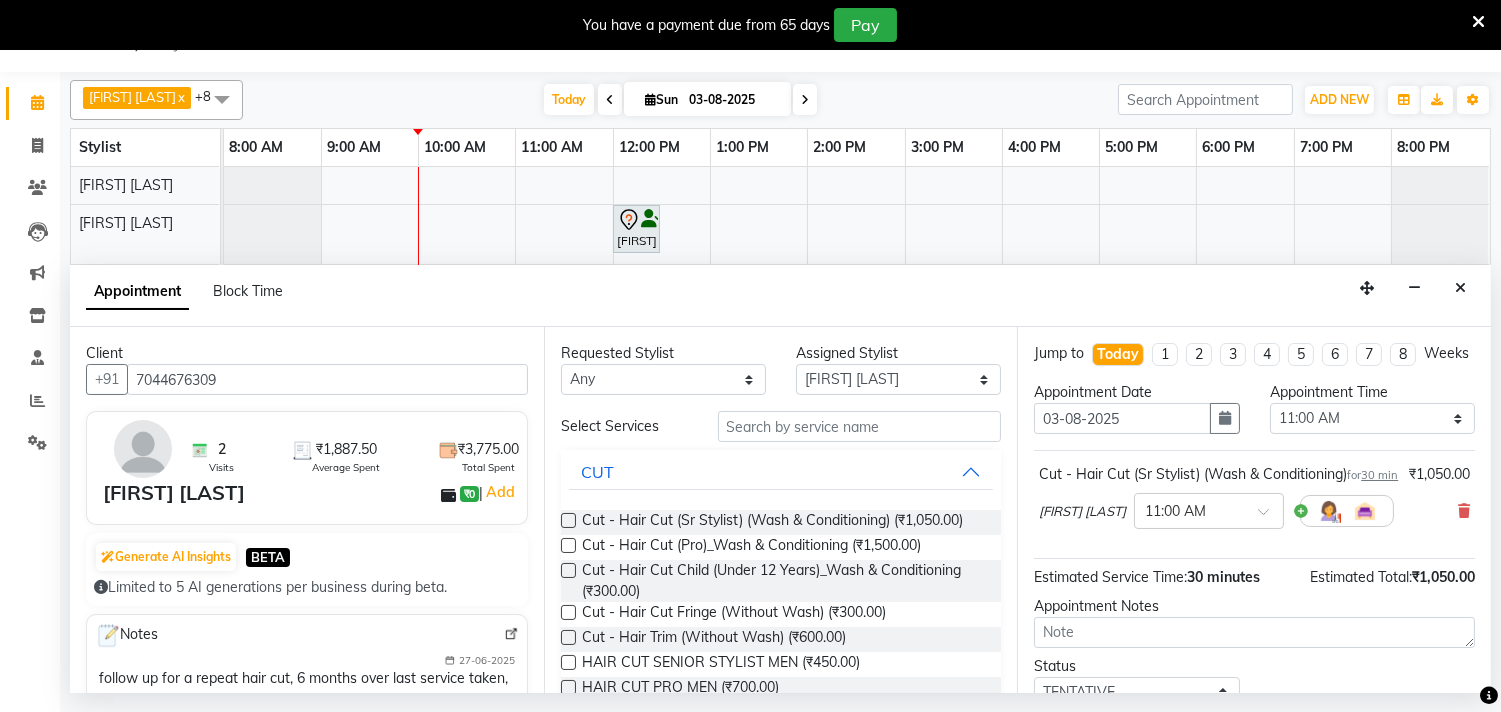 scroll, scrollTop: 181, scrollLeft: 0, axis: vertical 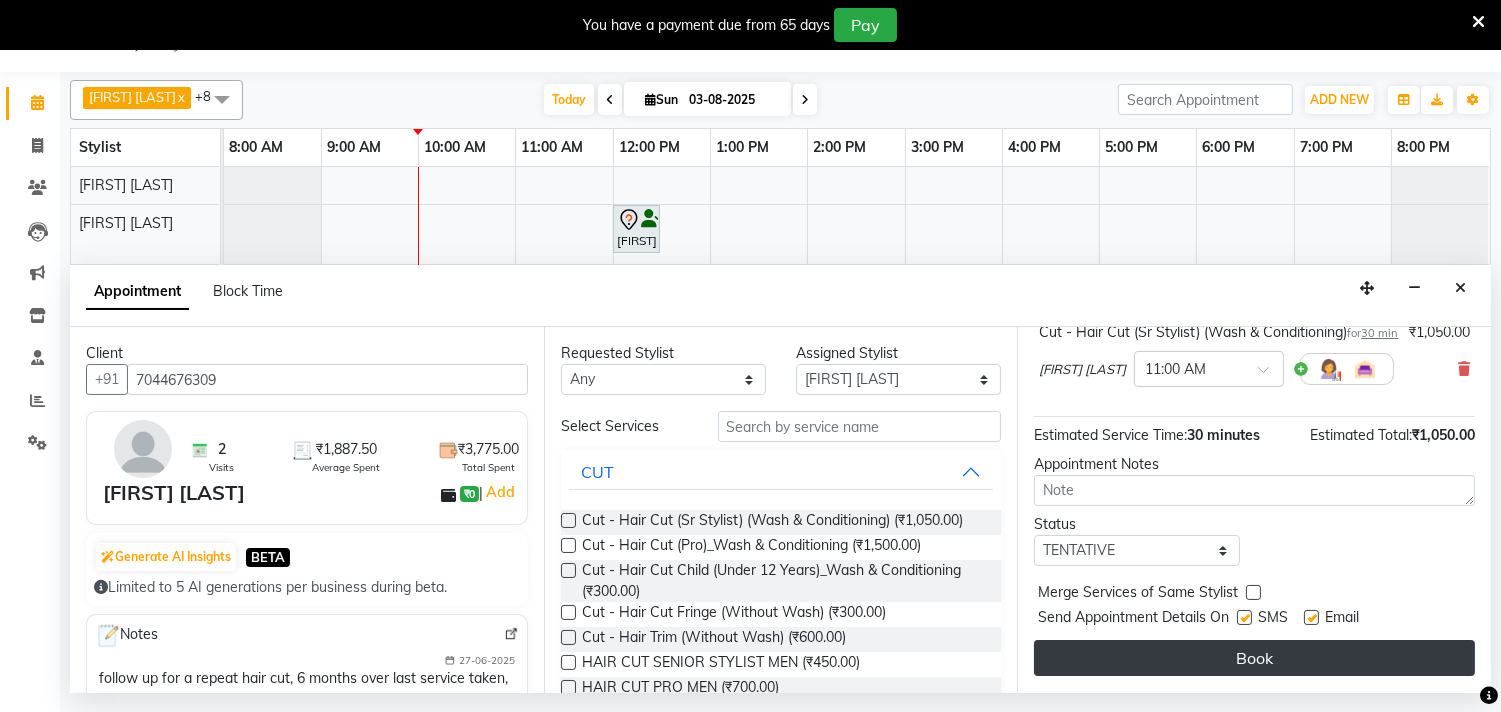 click on "Book" at bounding box center [1254, 658] 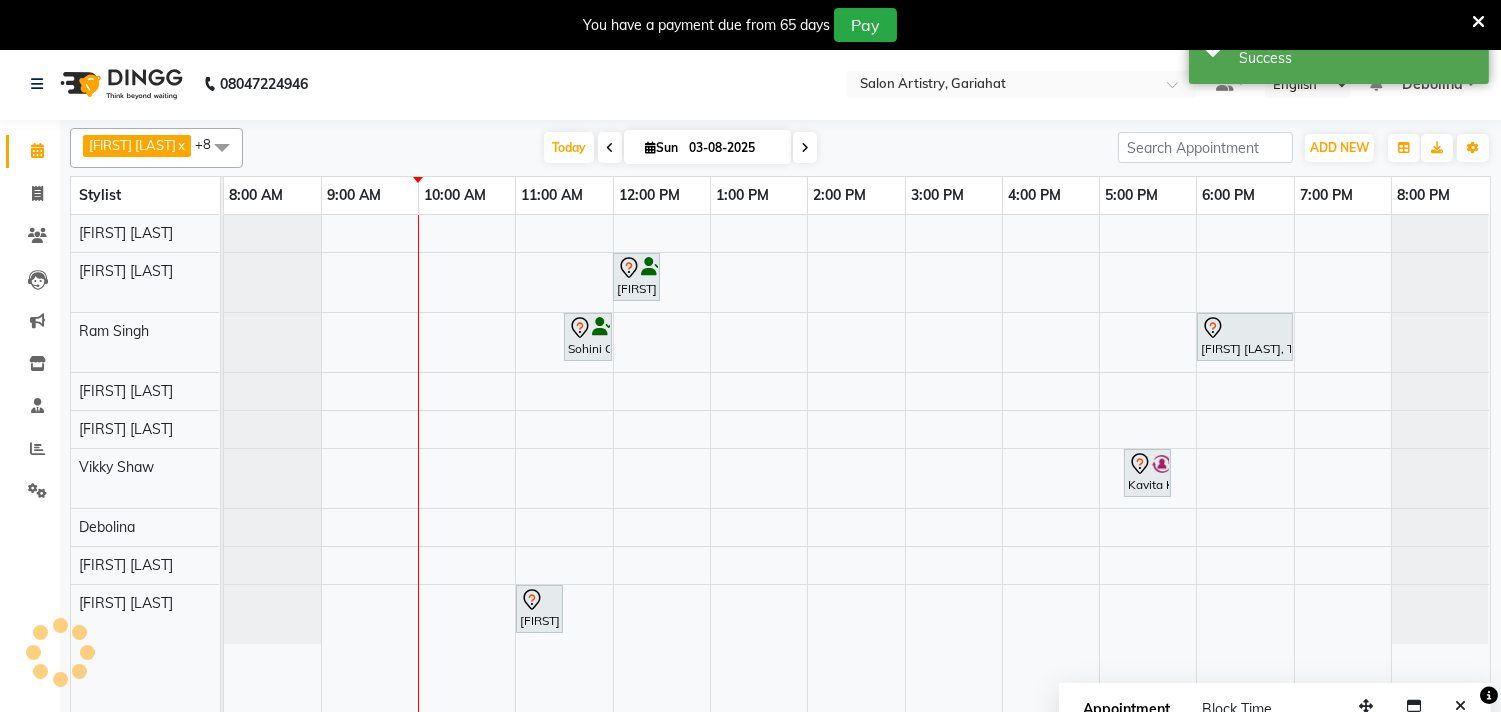 scroll, scrollTop: 0, scrollLeft: 0, axis: both 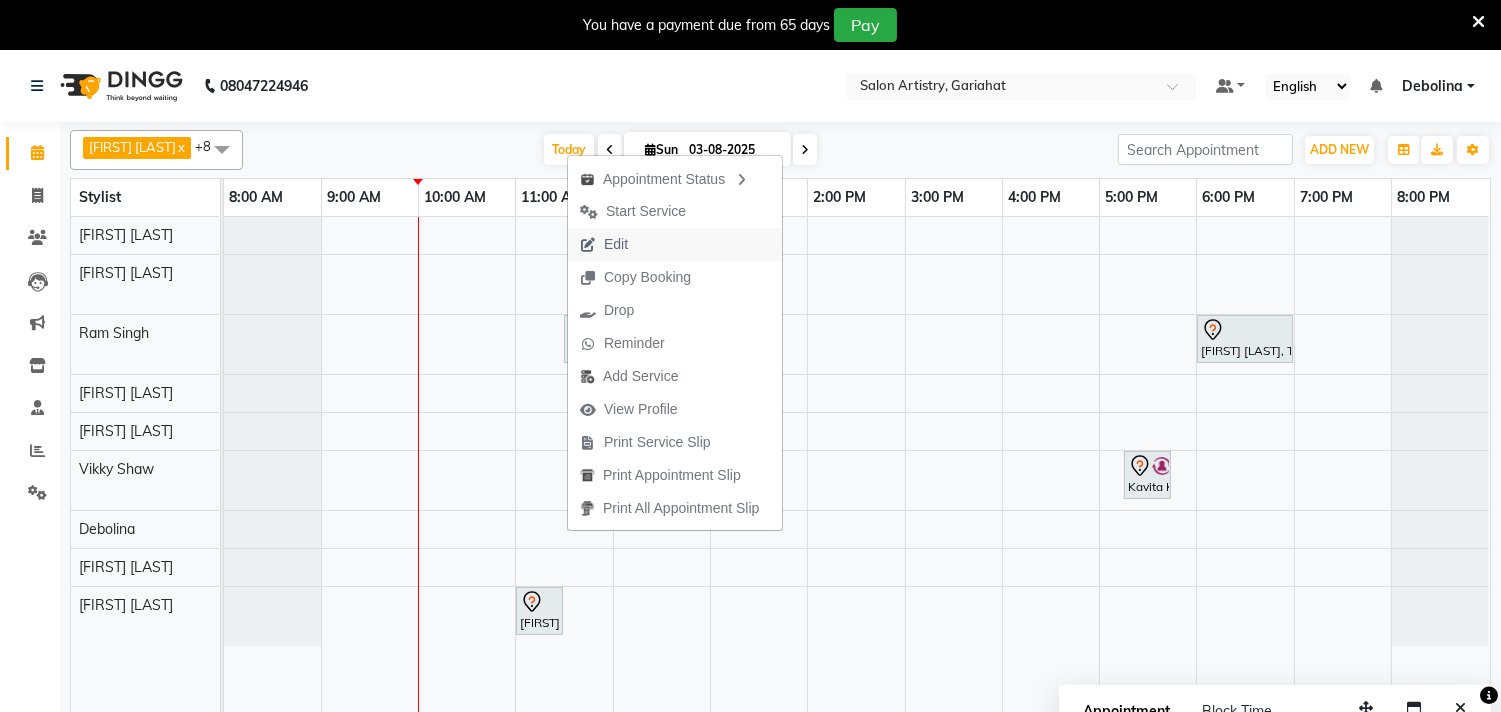 click on "Edit" at bounding box center (675, 244) 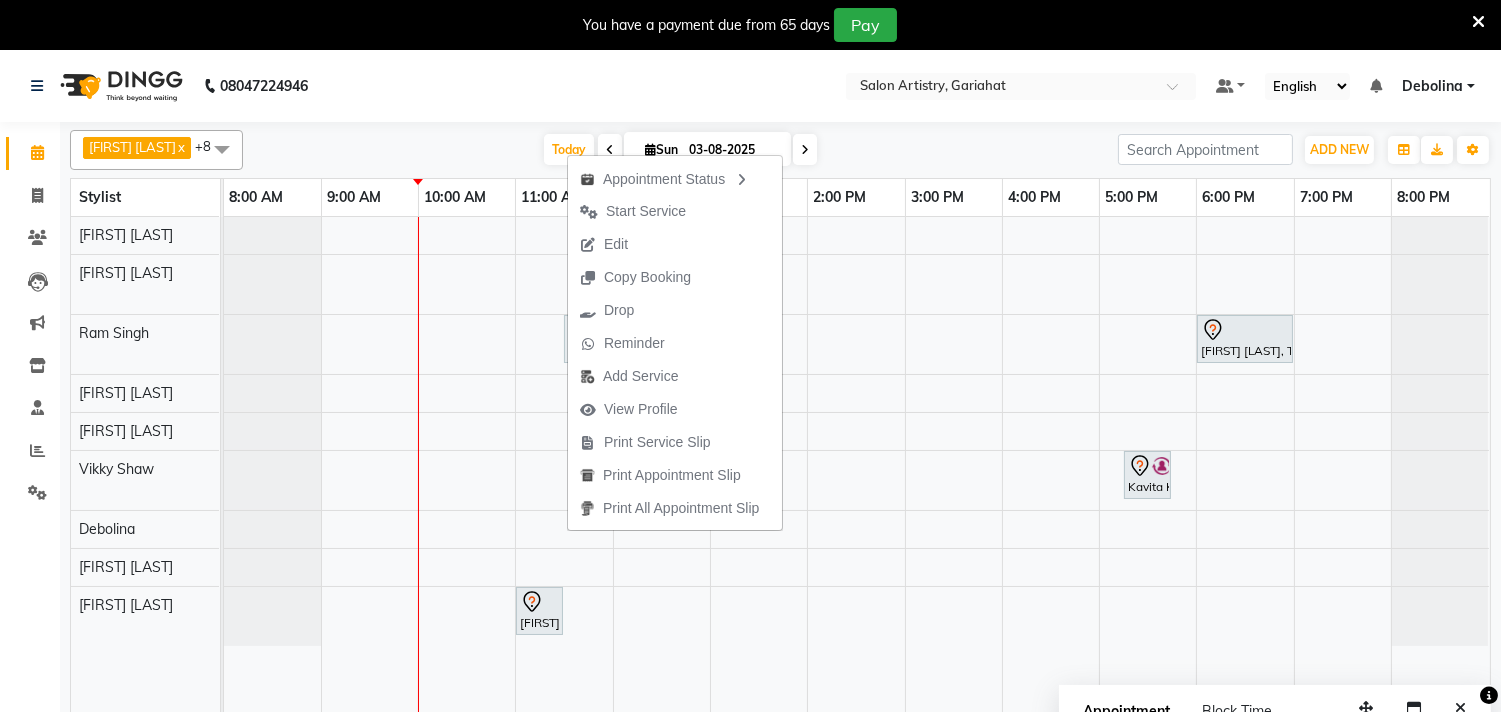 select on "tentative" 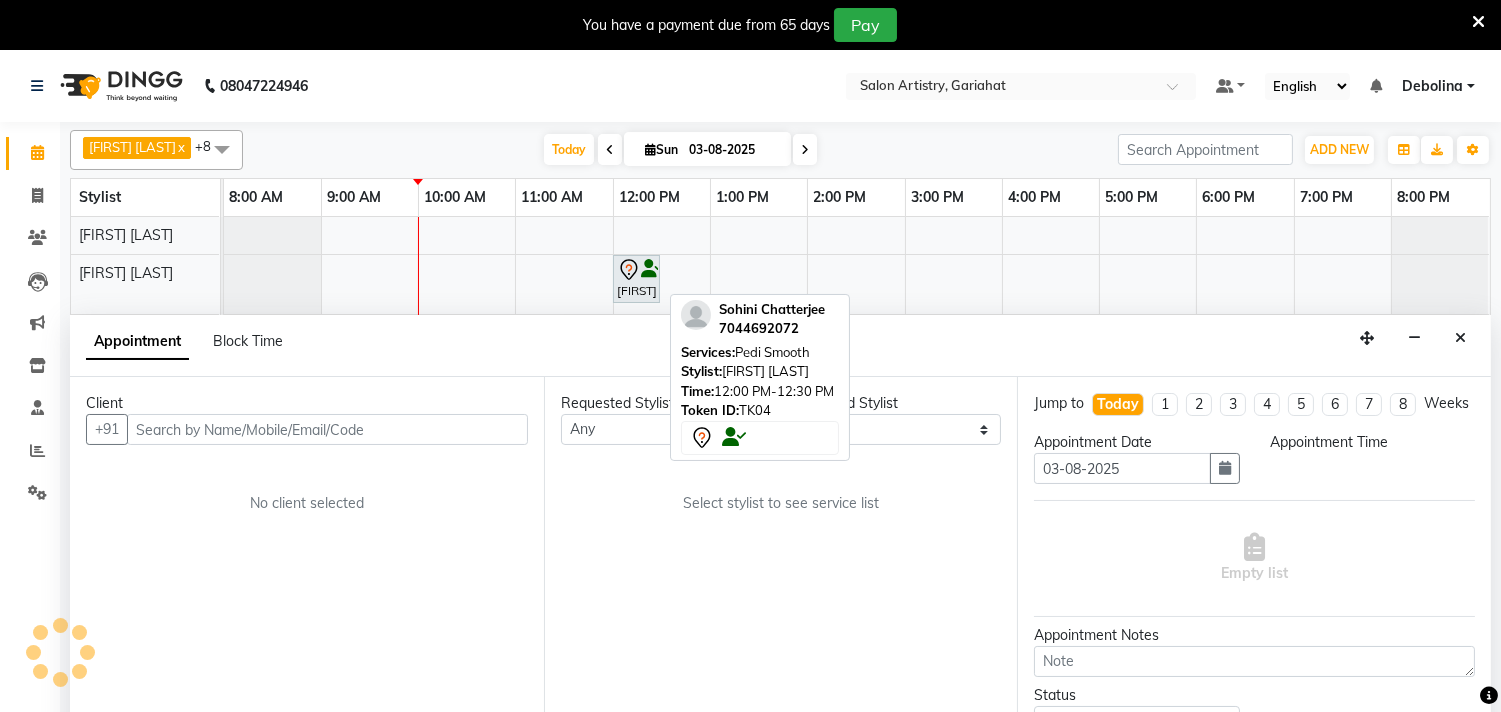 scroll, scrollTop: 50, scrollLeft: 0, axis: vertical 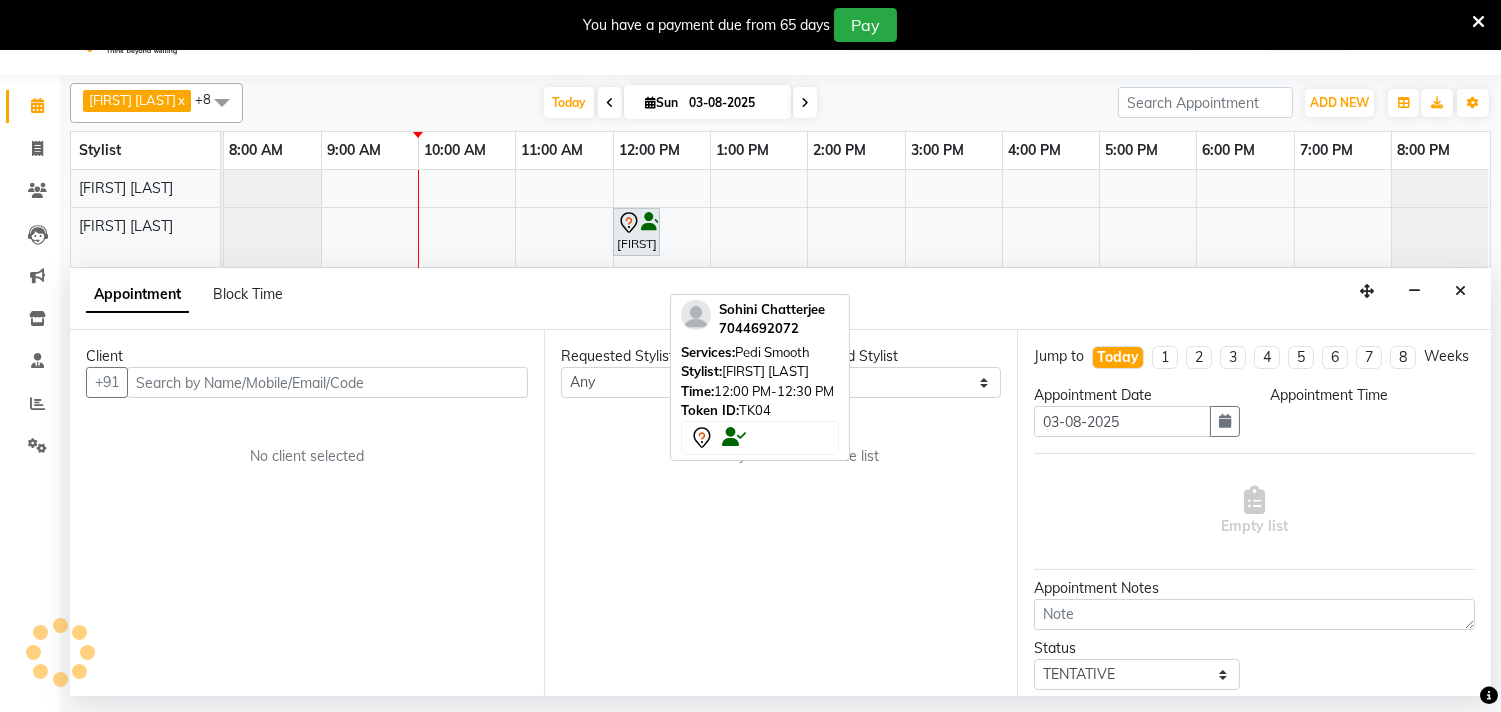 select on "82199" 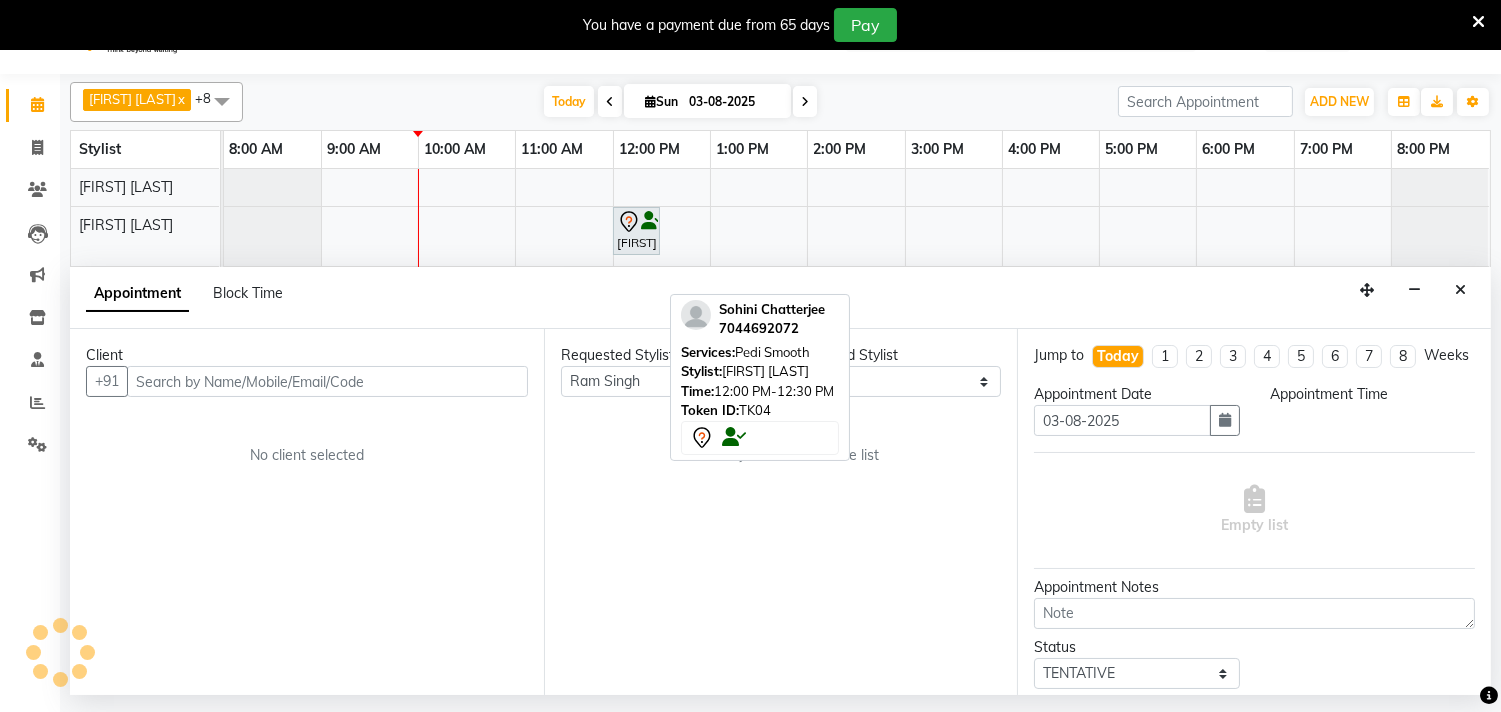 select on "82199" 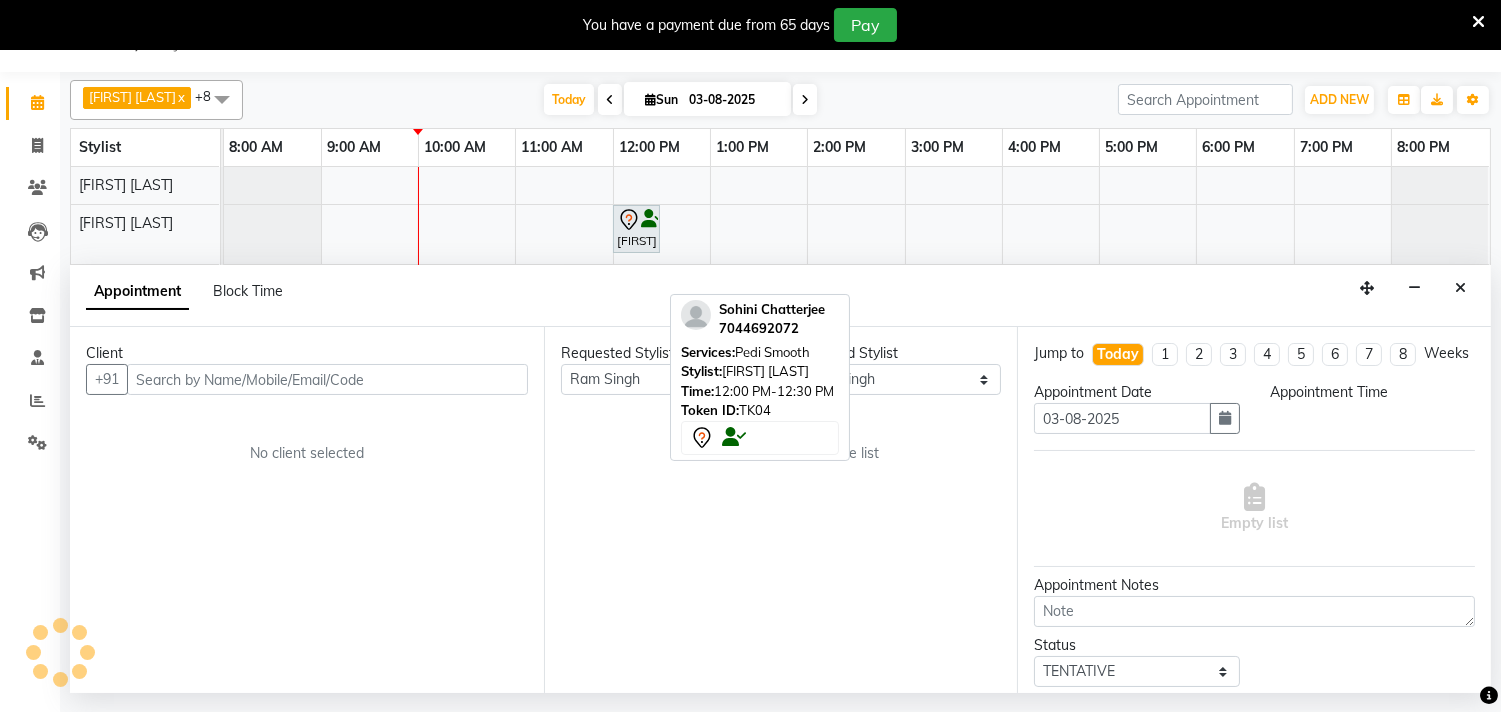 select on "690" 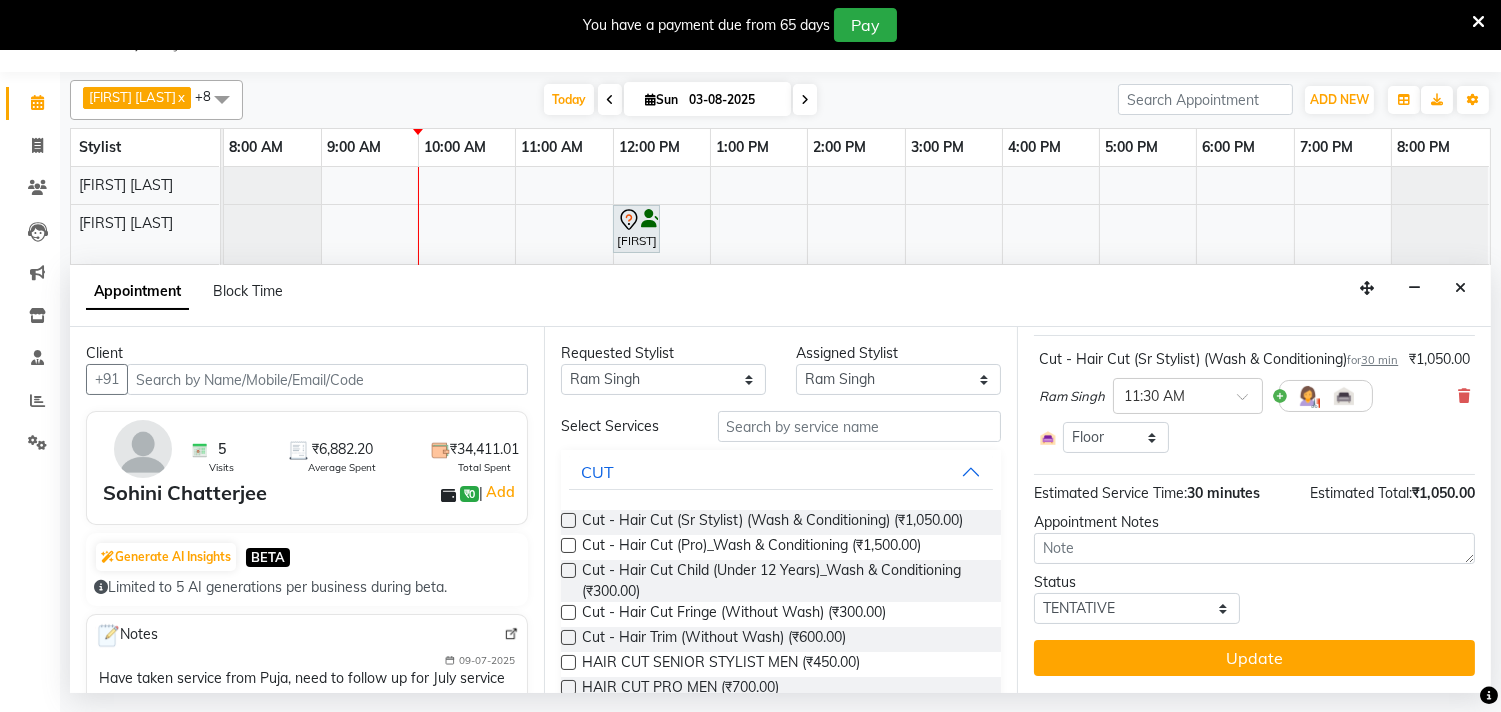 scroll, scrollTop: 0, scrollLeft: 0, axis: both 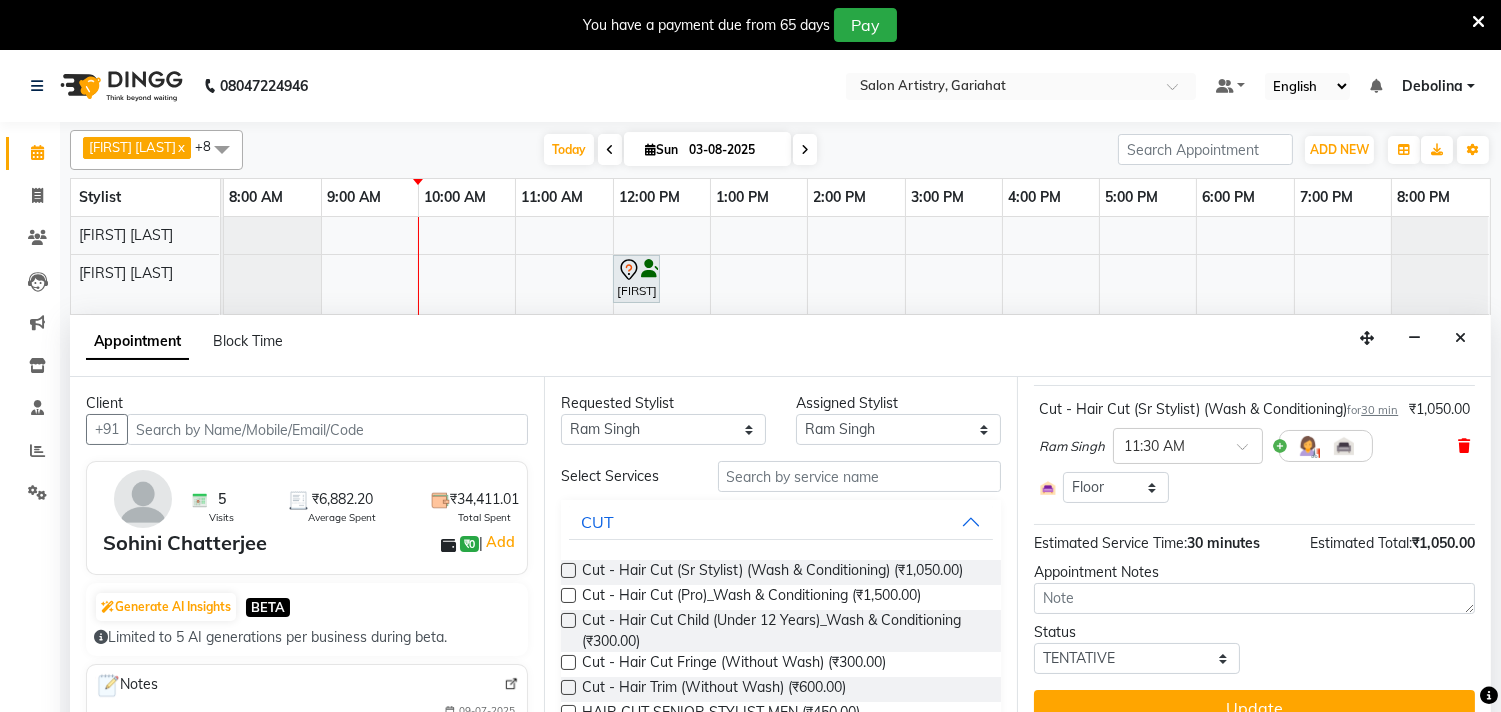 click at bounding box center [1464, 446] 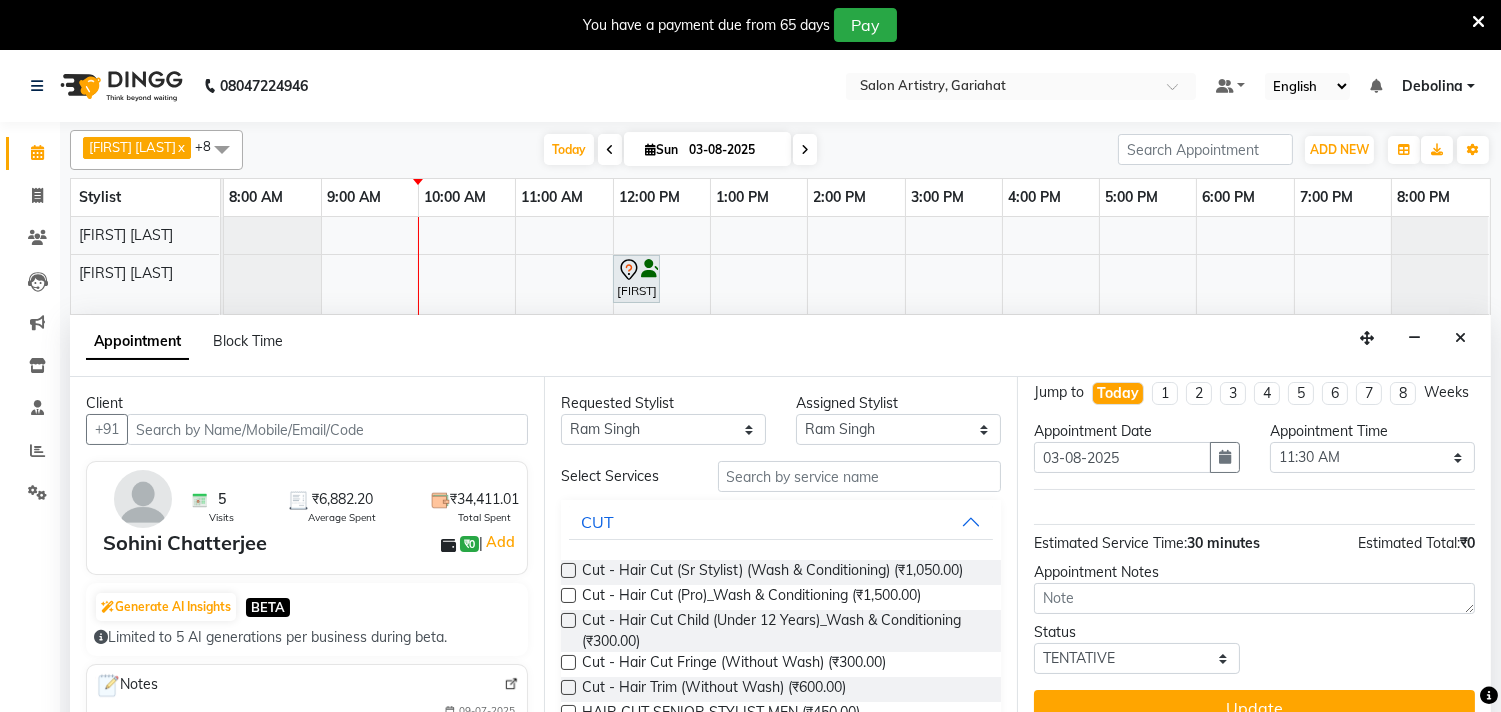 scroll, scrollTop: 0, scrollLeft: 0, axis: both 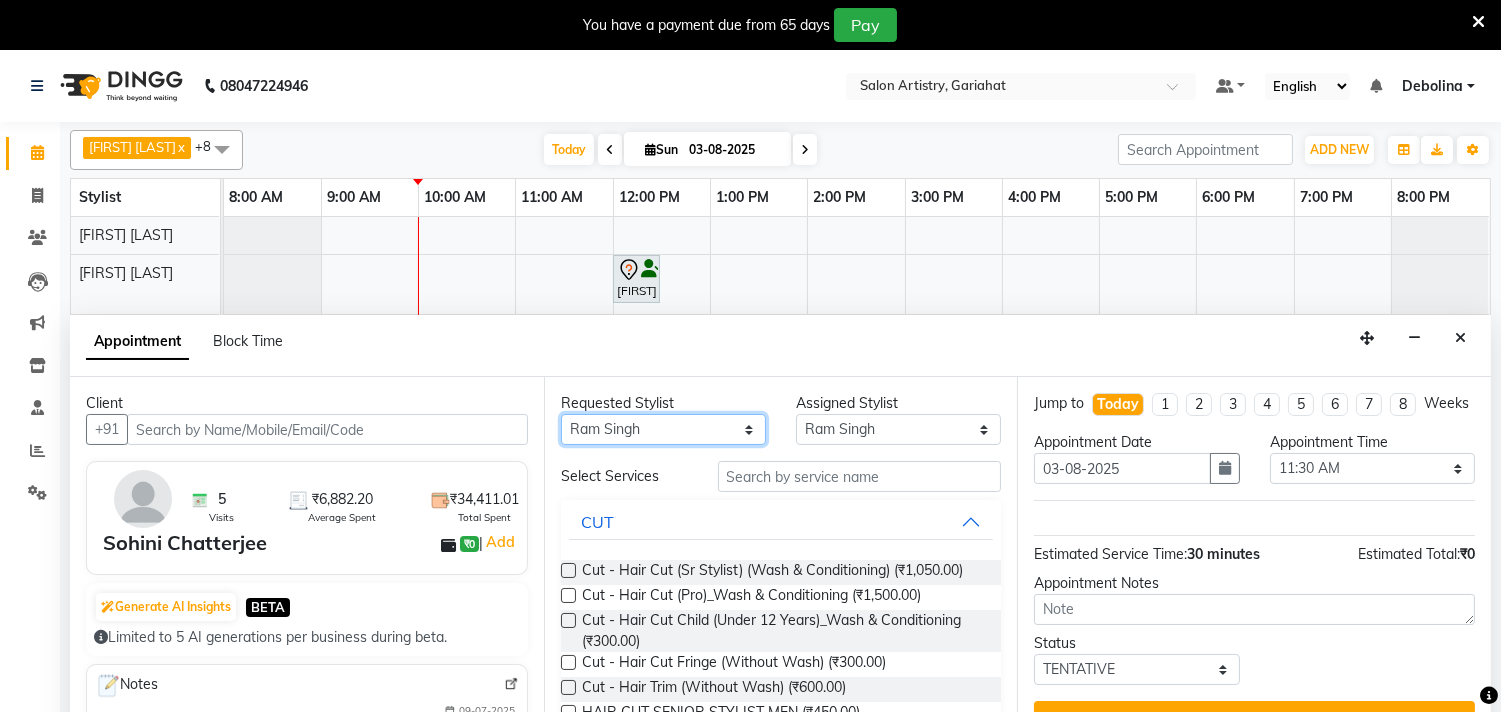click on "Any ADITYA SAHA Debolina  IQBAL AHEMED Irshad Khan Puja Debnath Ram Singh REKHA Rikki Das Rinku Pradhan RONY Sampa Maity SIMMI TAPASHI  Vikky Shaw" at bounding box center (663, 429) 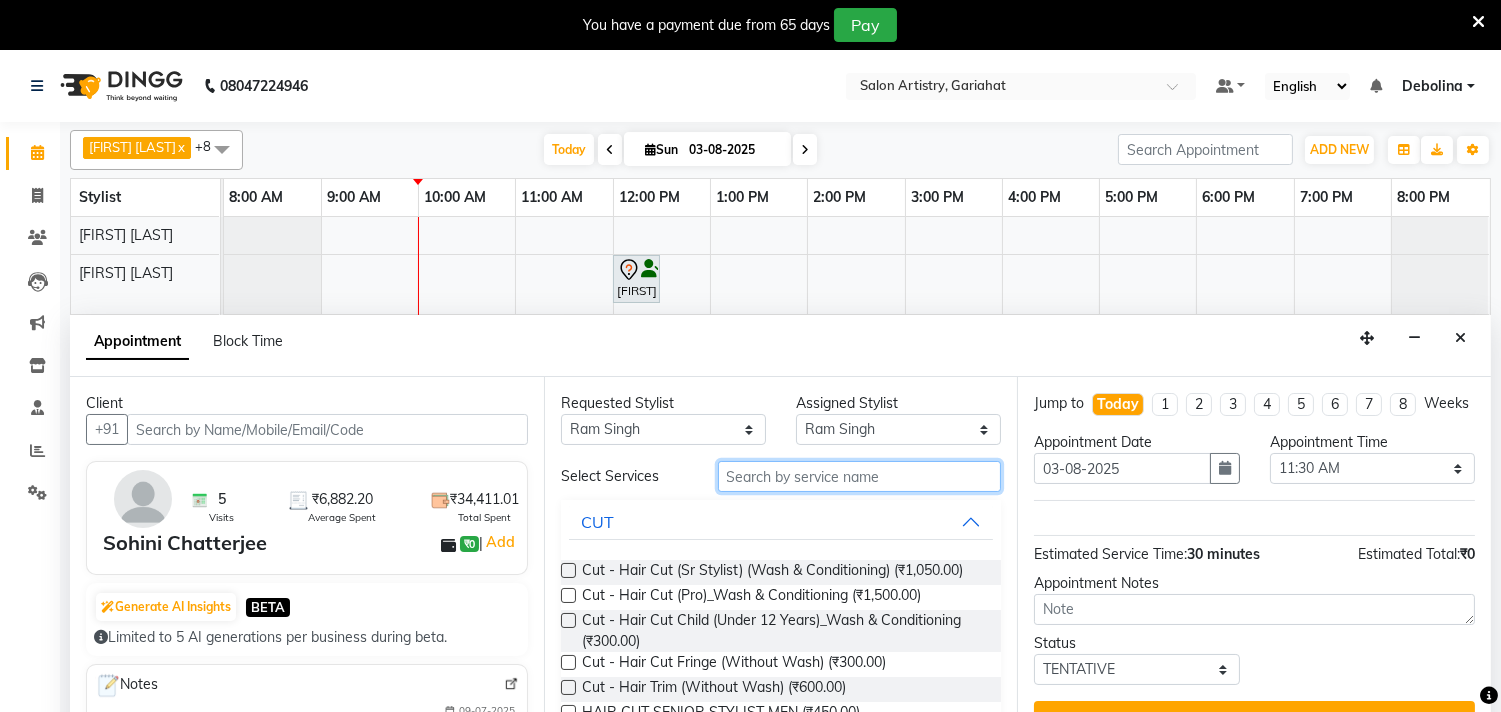 click at bounding box center (860, 476) 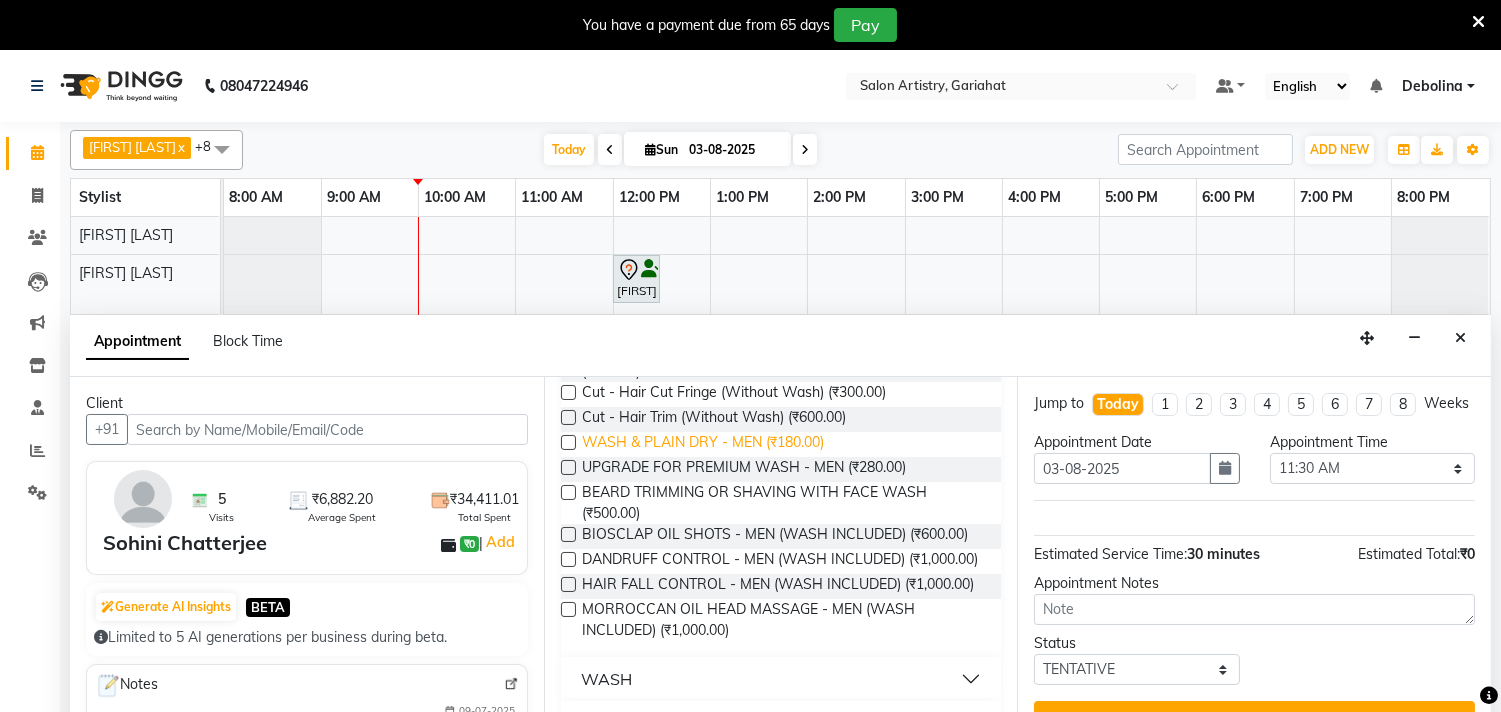 scroll, scrollTop: 322, scrollLeft: 0, axis: vertical 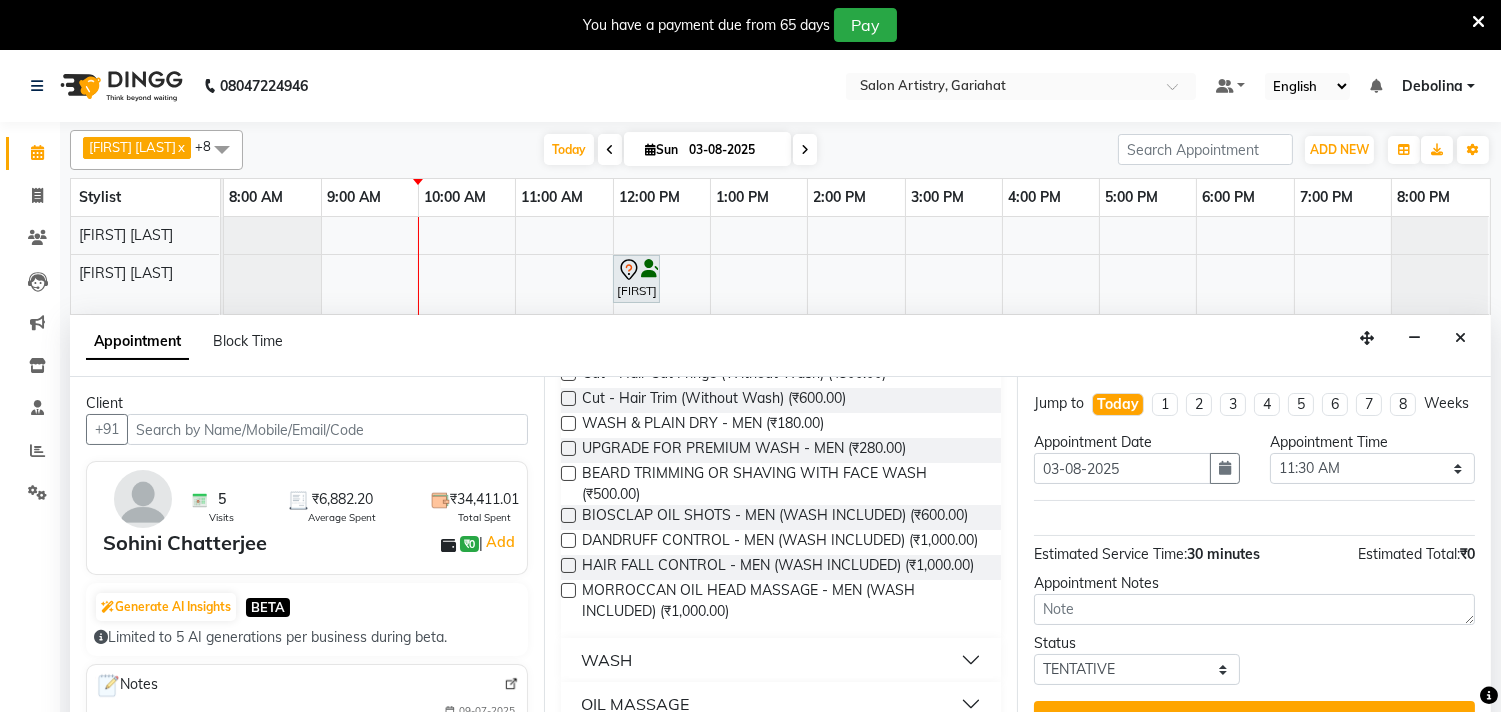 type on "wash" 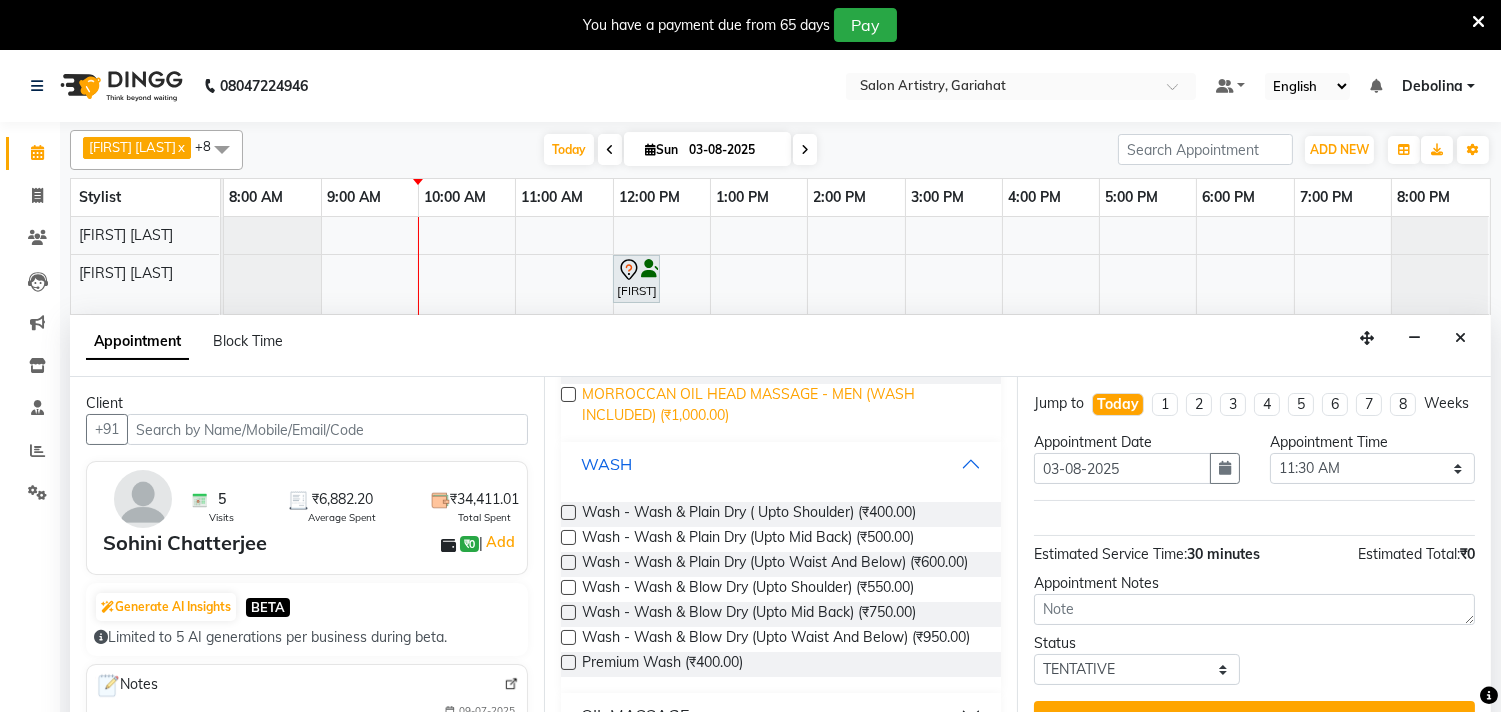 scroll, scrollTop: 544, scrollLeft: 0, axis: vertical 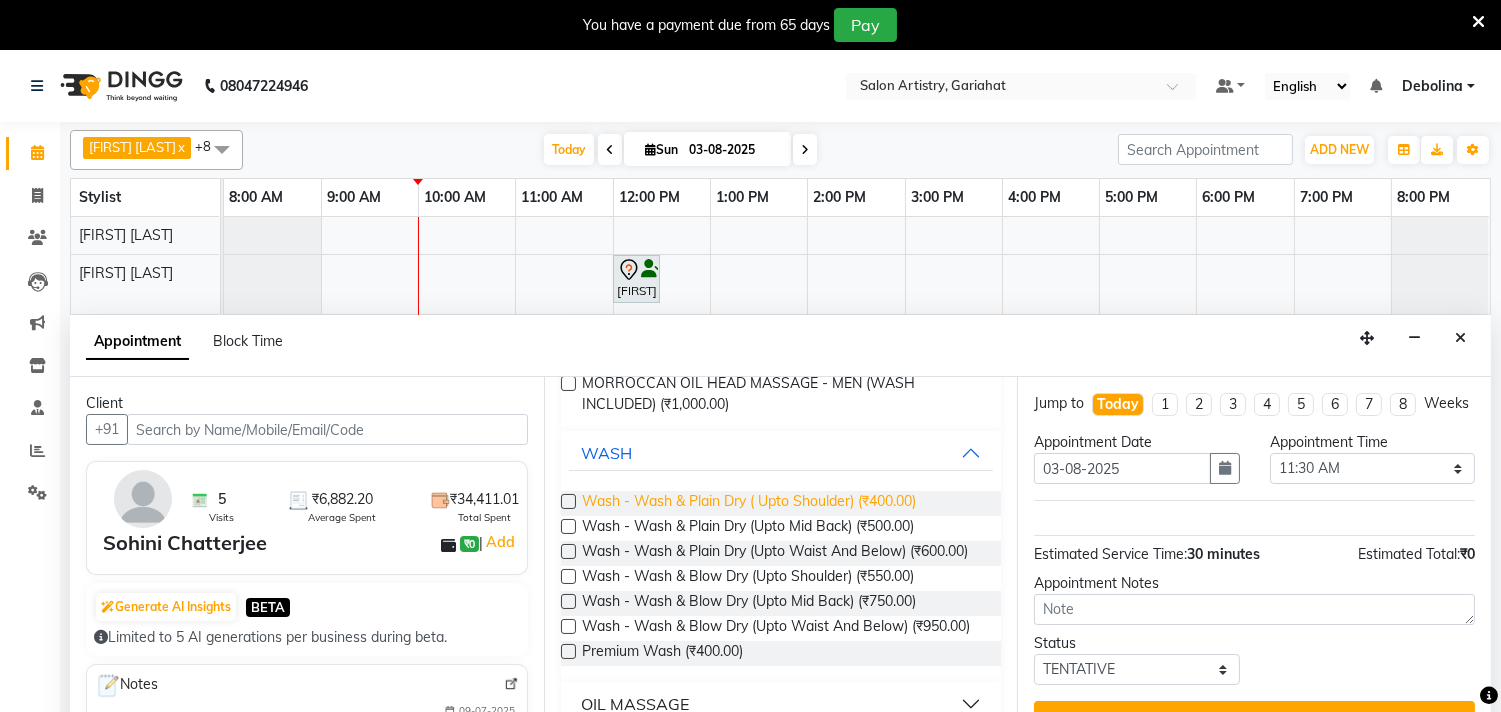 click on "Wash  - Wash & Plain Dry ( Upto Shoulder) (₹400.00)" at bounding box center (749, 503) 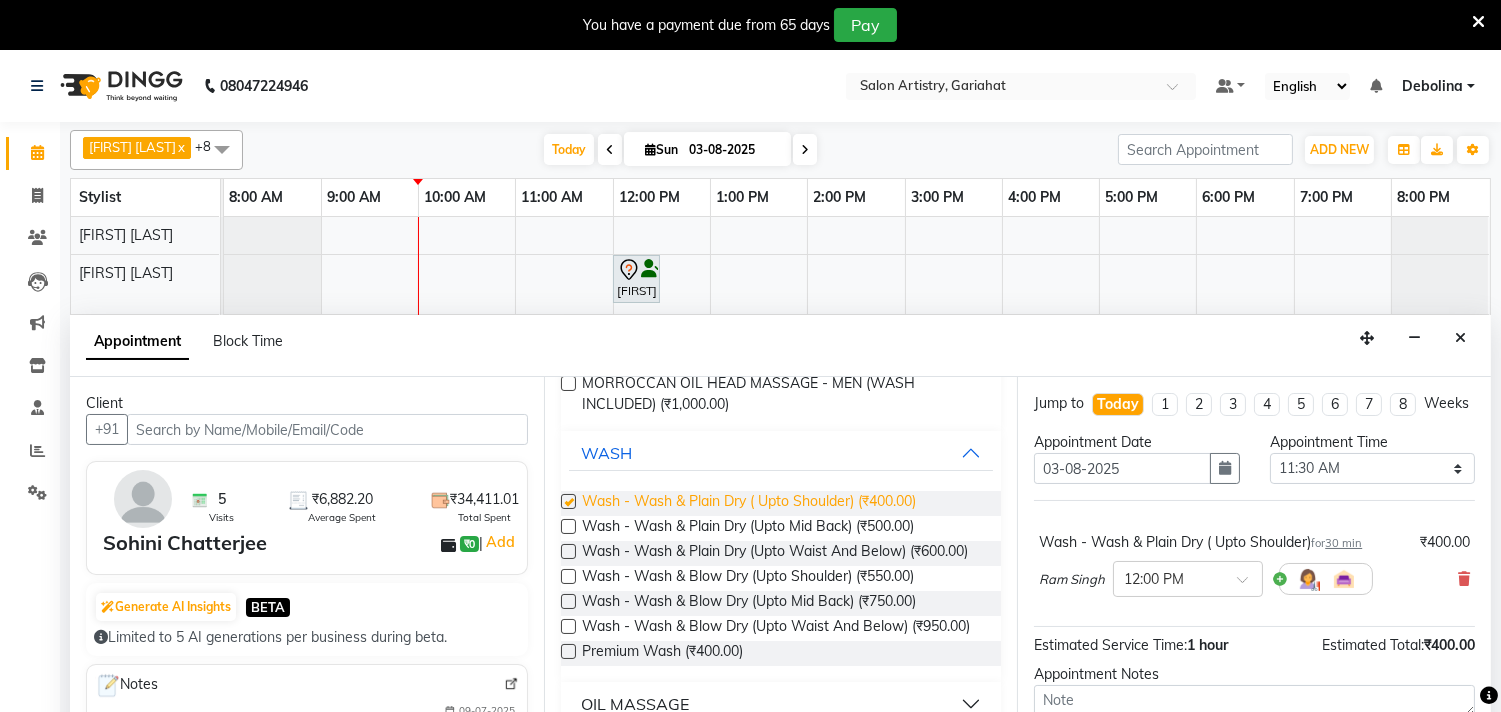 checkbox on "false" 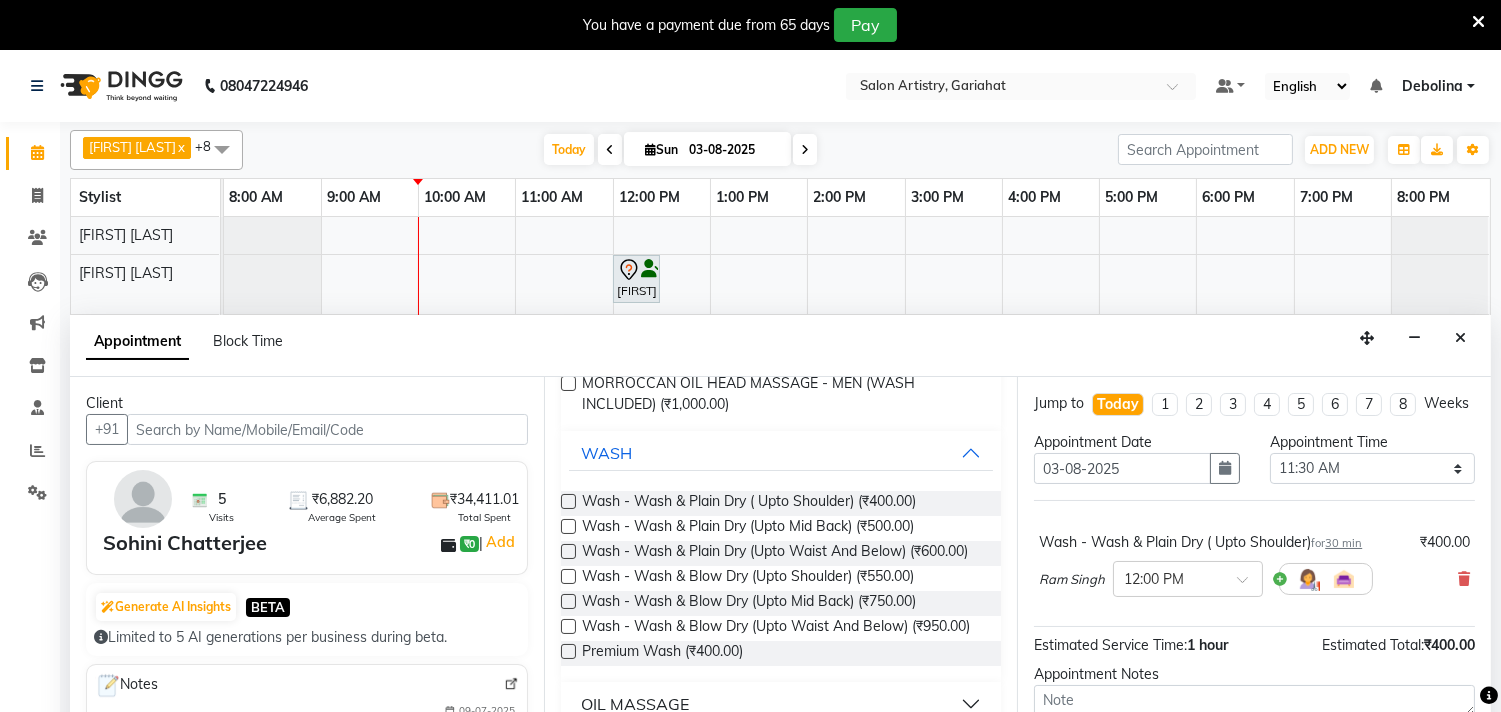 drag, startPoint x: 1451, startPoint y: 600, endPoint x: 1462, endPoint y: 588, distance: 16.27882 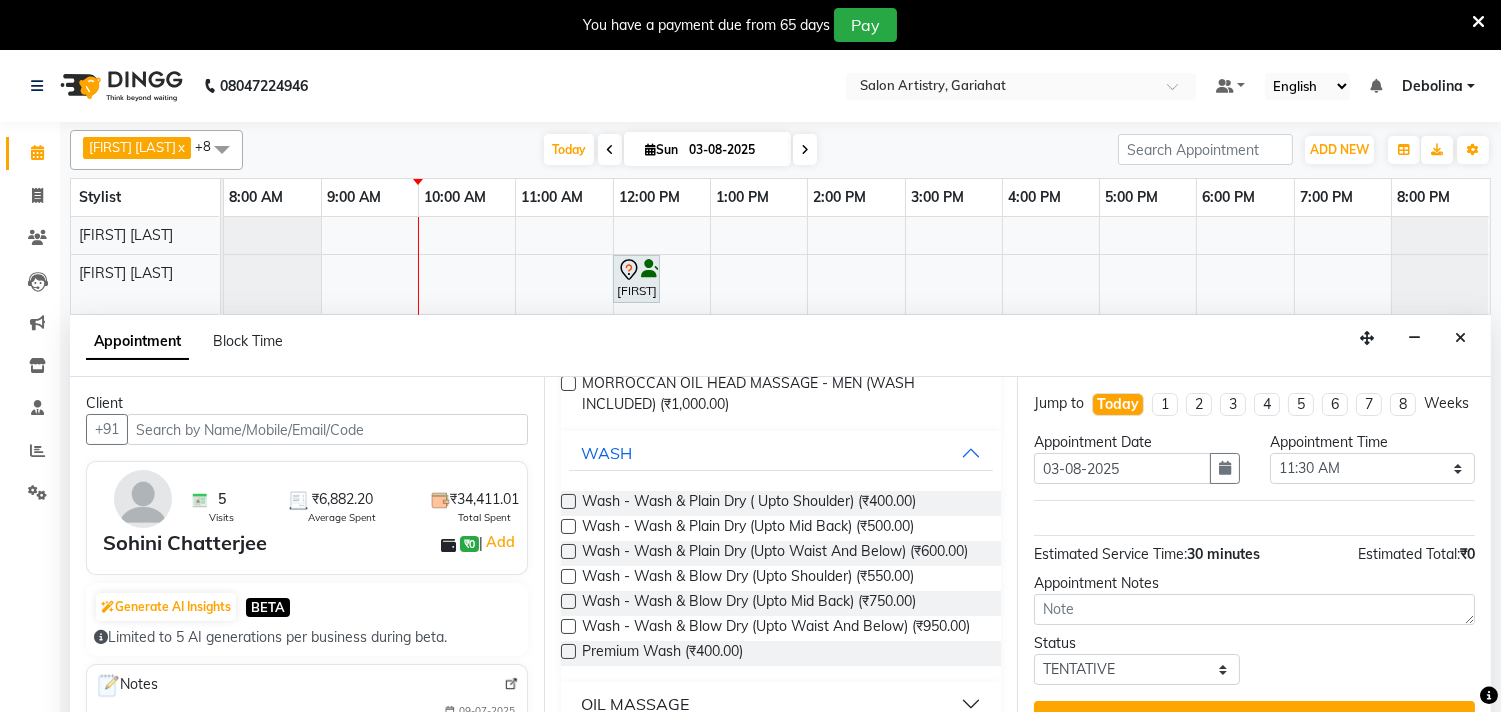 scroll, scrollTop: 30, scrollLeft: 0, axis: vertical 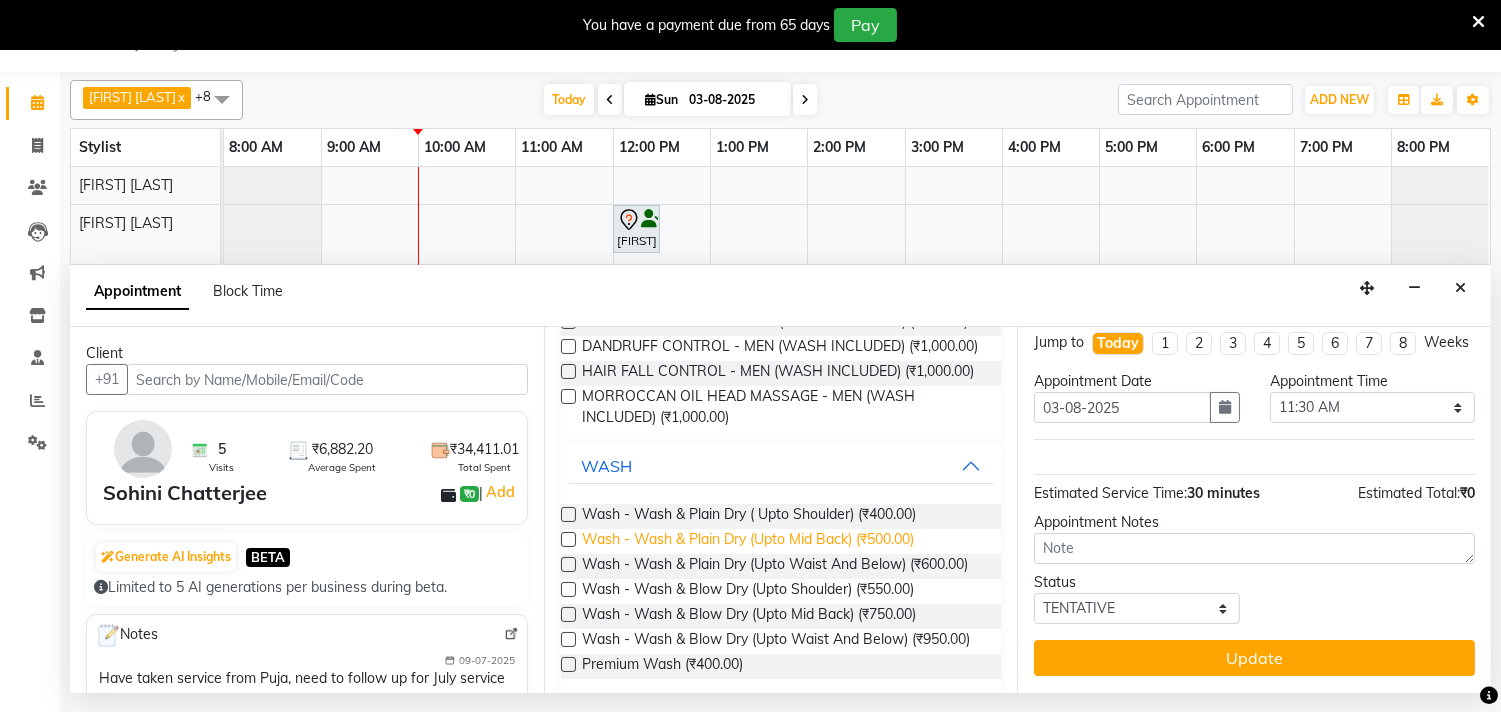 click on "Wash  - Wash & Plain Dry (Upto Mid Back) (₹500.00)" at bounding box center [748, 541] 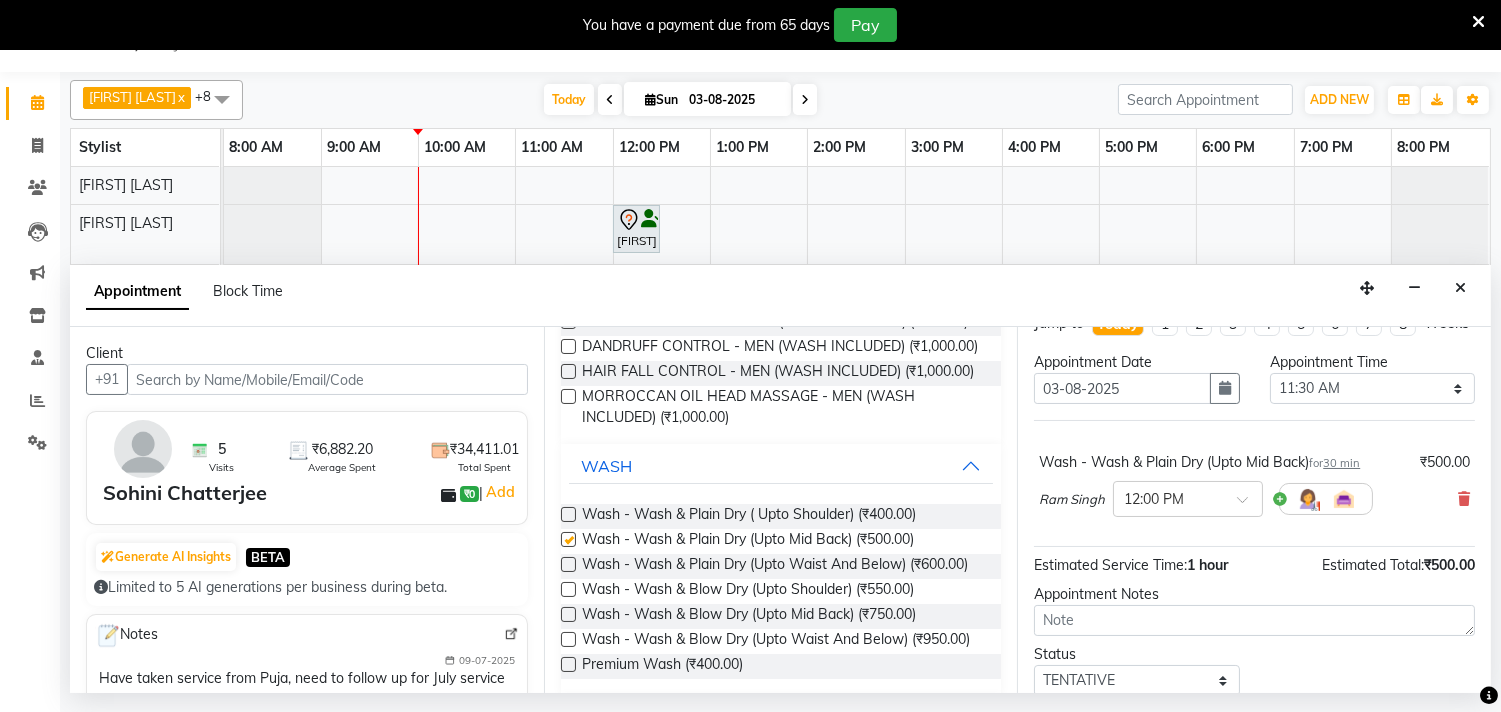 checkbox on "false" 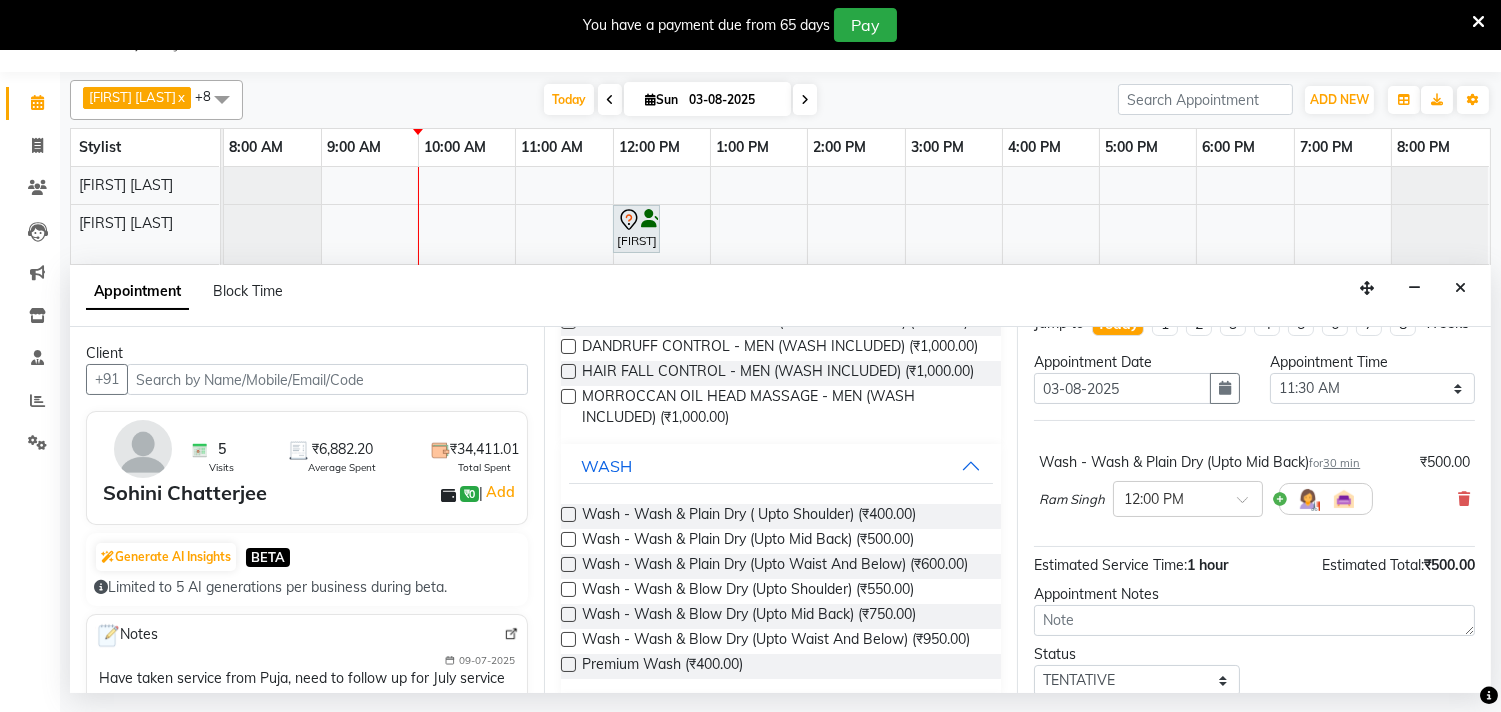 scroll, scrollTop: 121, scrollLeft: 0, axis: vertical 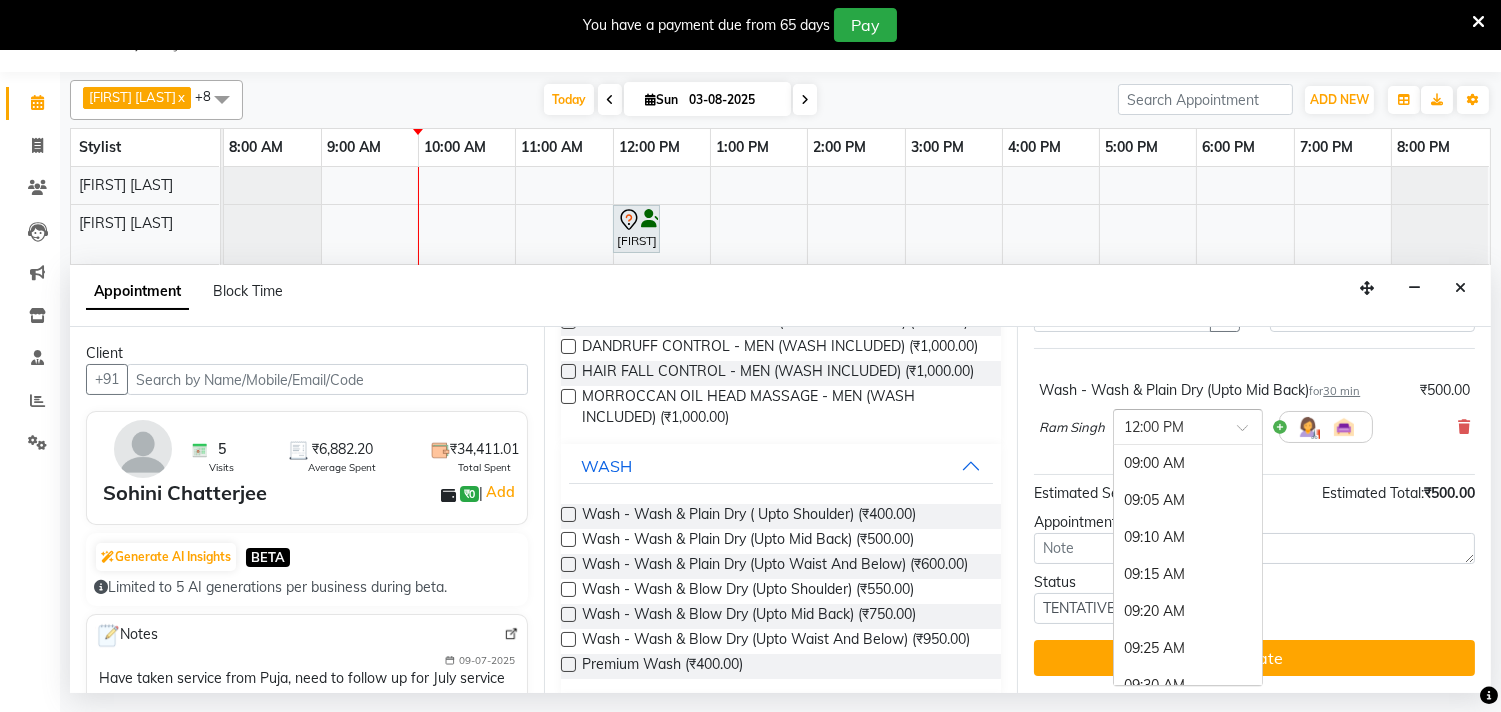 click at bounding box center (1168, 425) 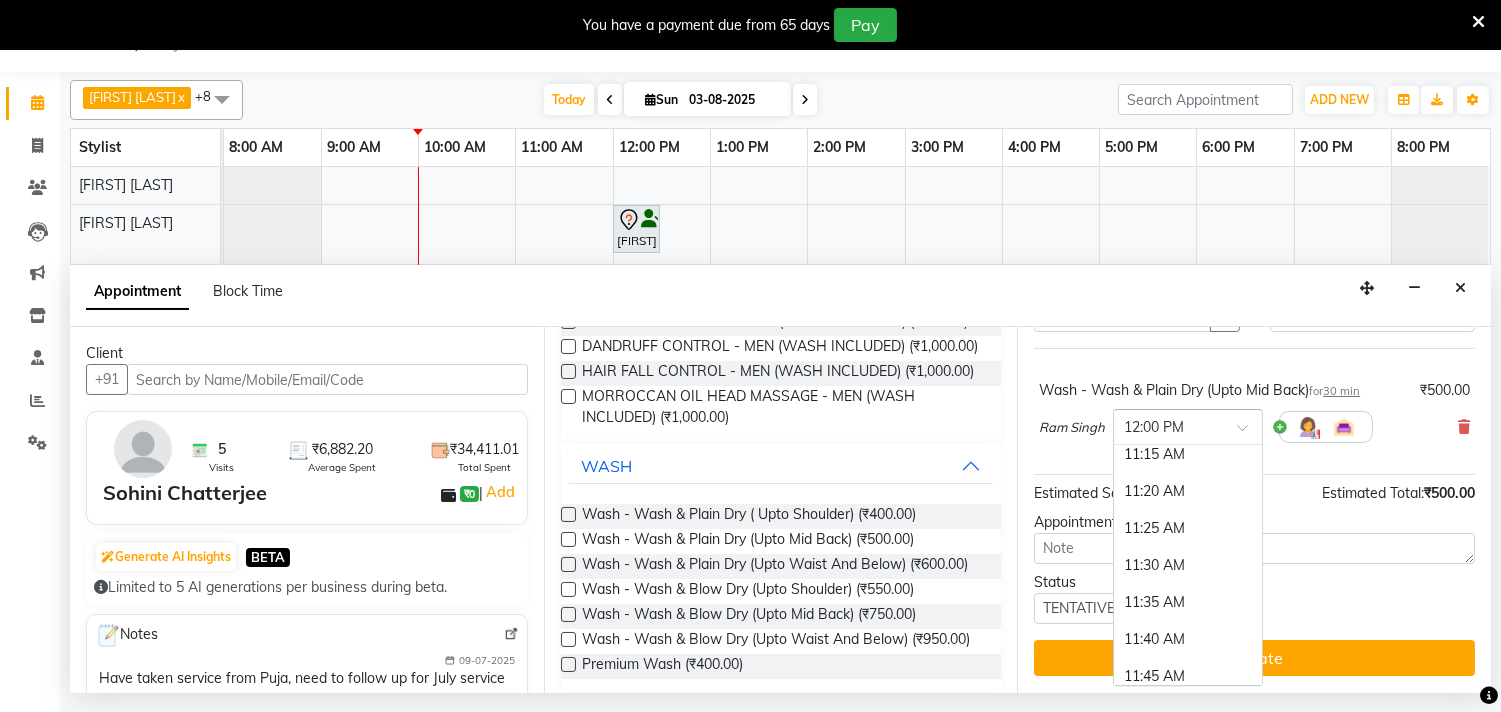 scroll, scrollTop: 997, scrollLeft: 0, axis: vertical 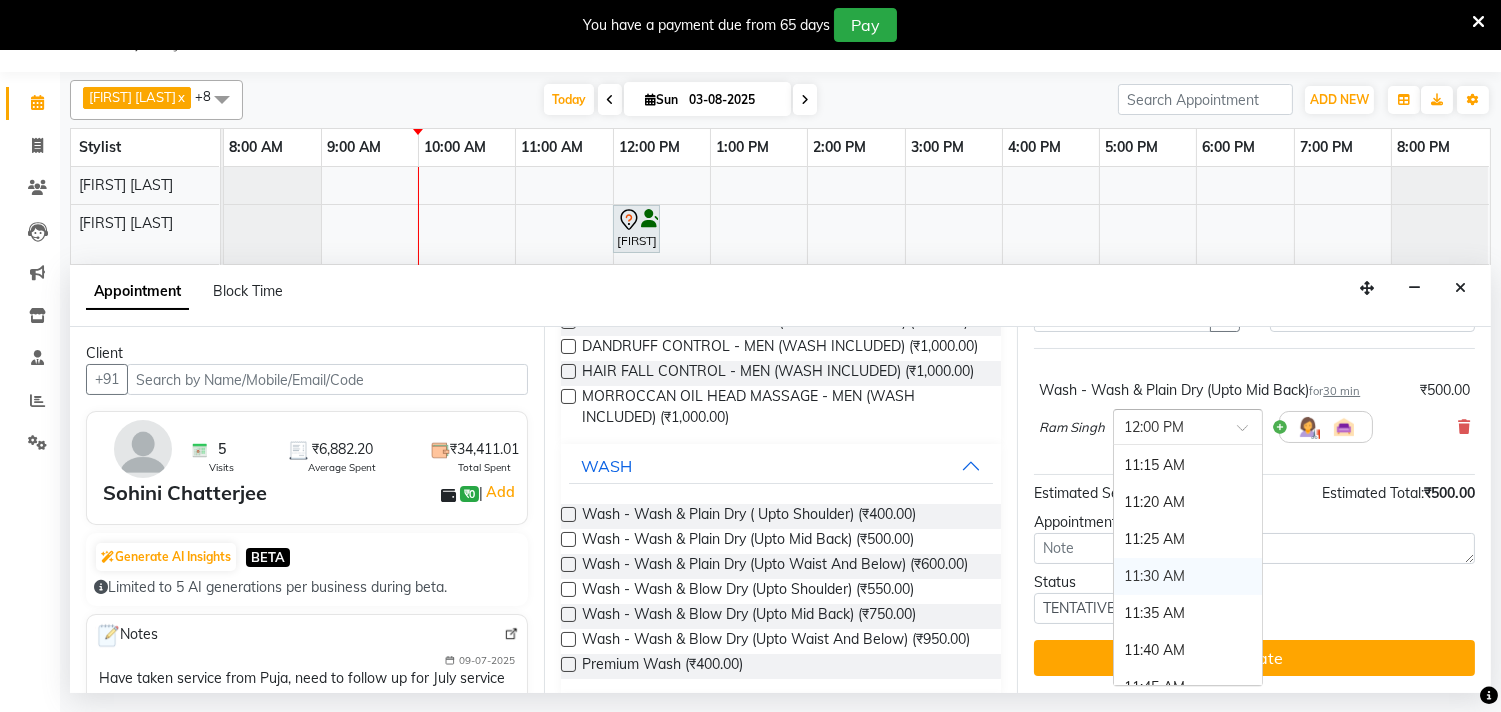 click on "11:30 AM" at bounding box center (1188, 576) 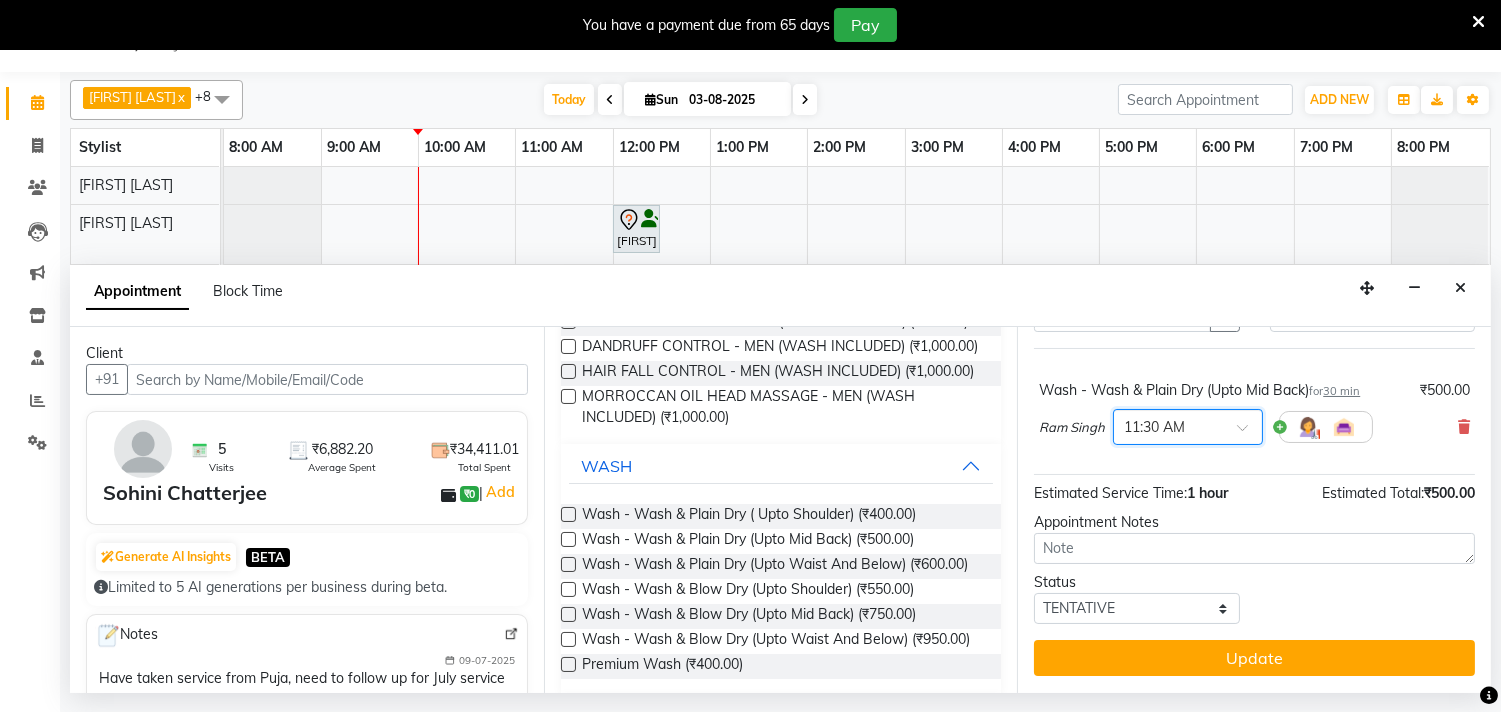 click on "Update" at bounding box center (1254, 658) 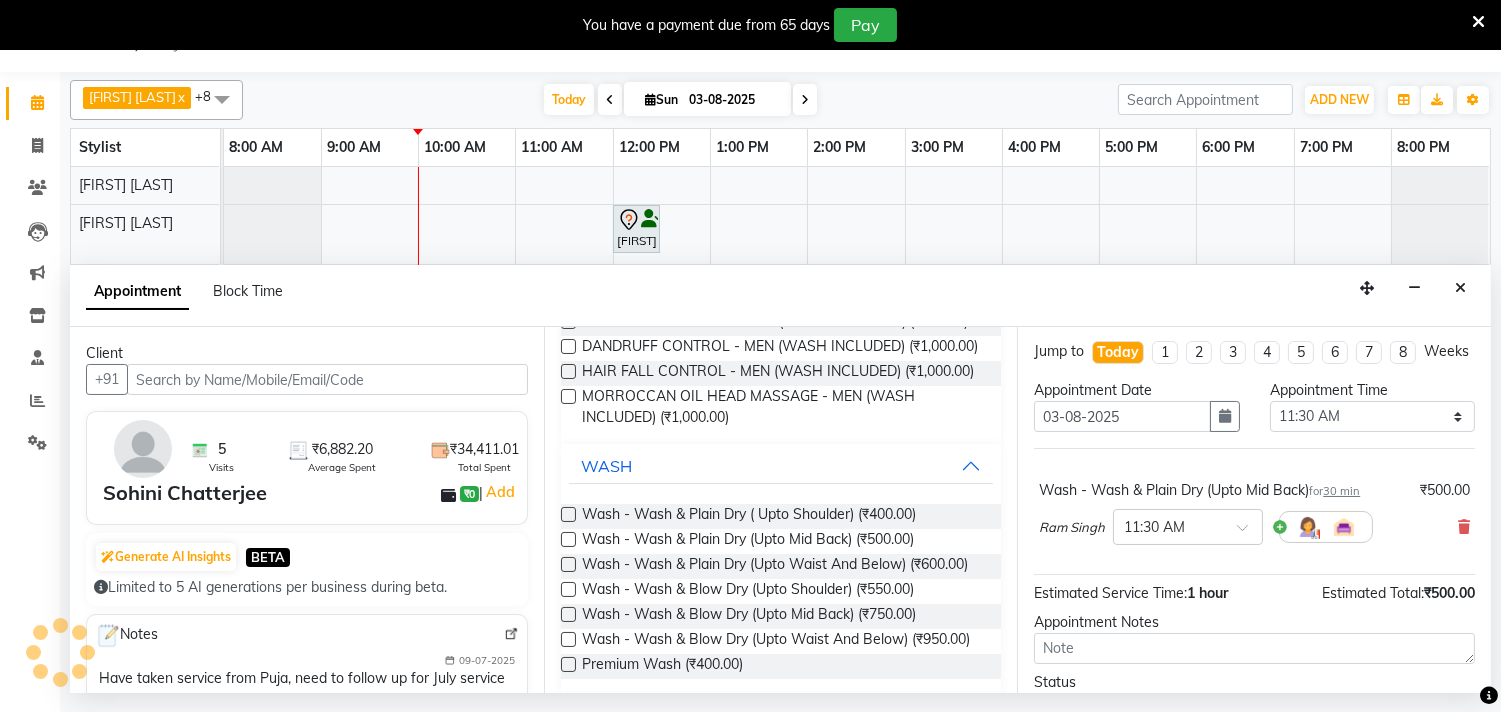 scroll, scrollTop: 0, scrollLeft: 0, axis: both 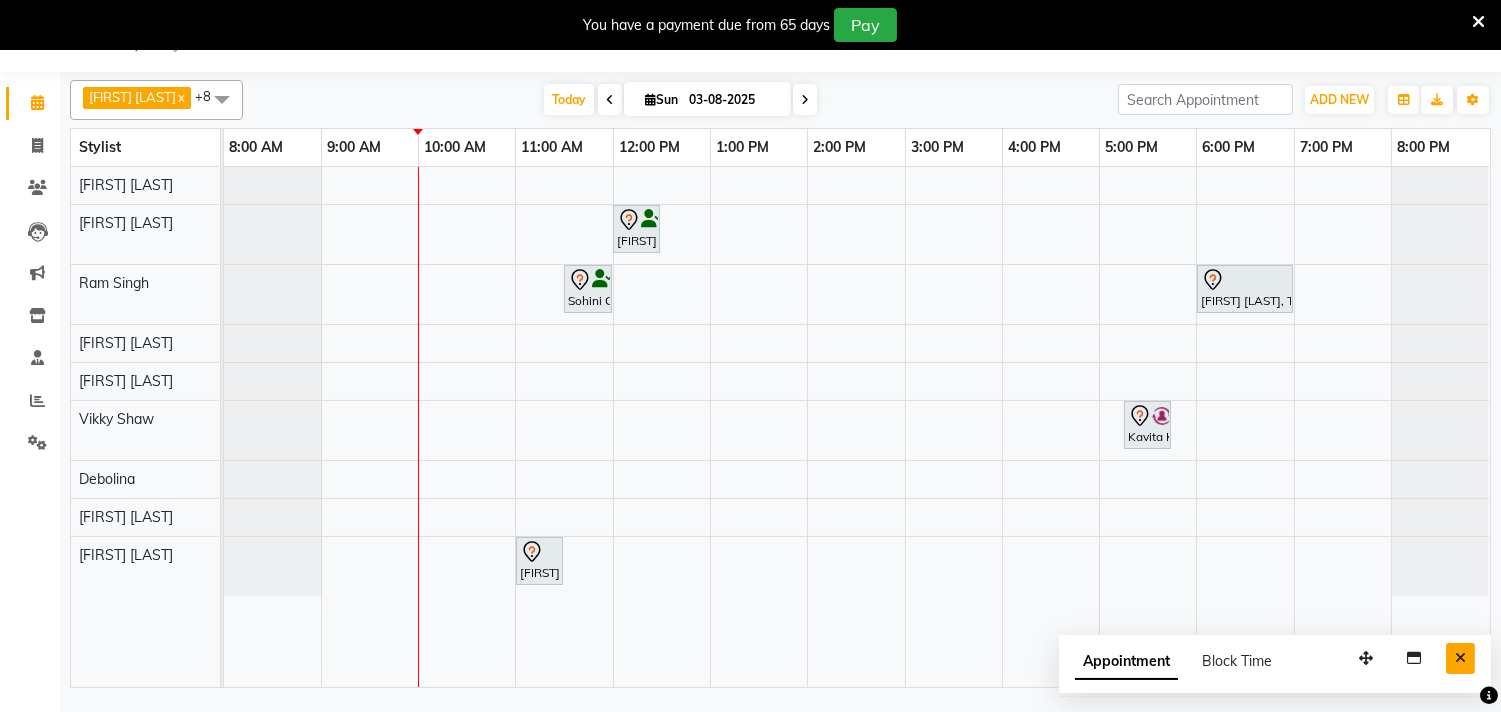 click at bounding box center [1460, 658] 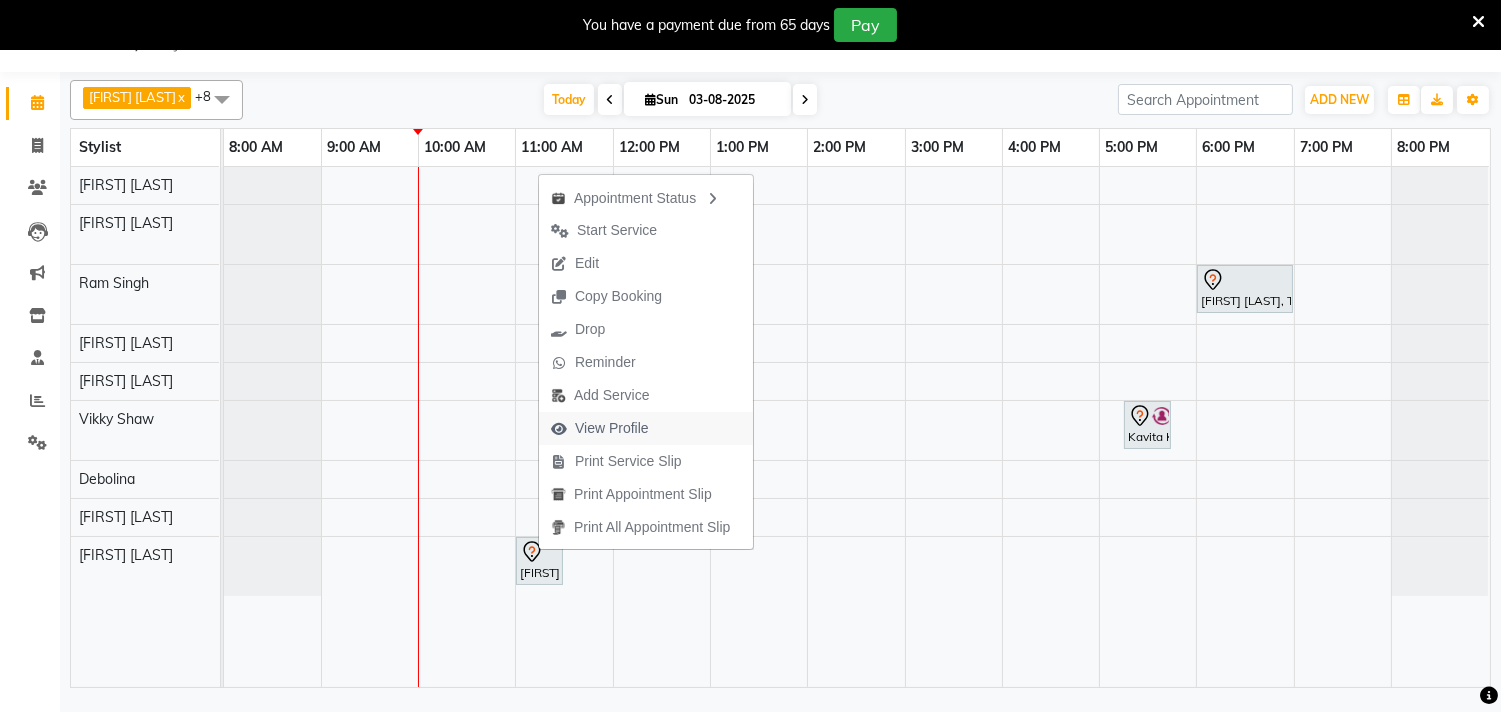 click on "View Profile" at bounding box center (612, 428) 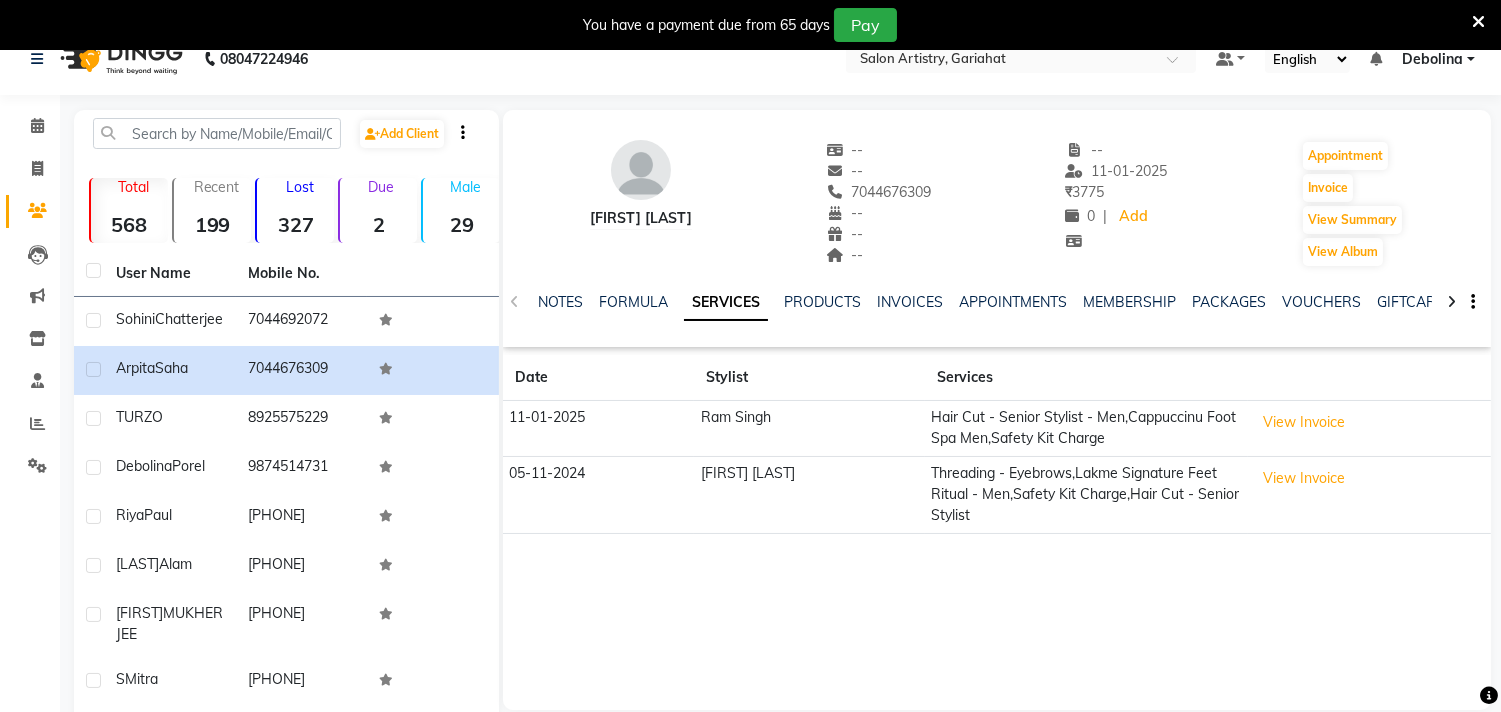 scroll, scrollTop: 0, scrollLeft: 0, axis: both 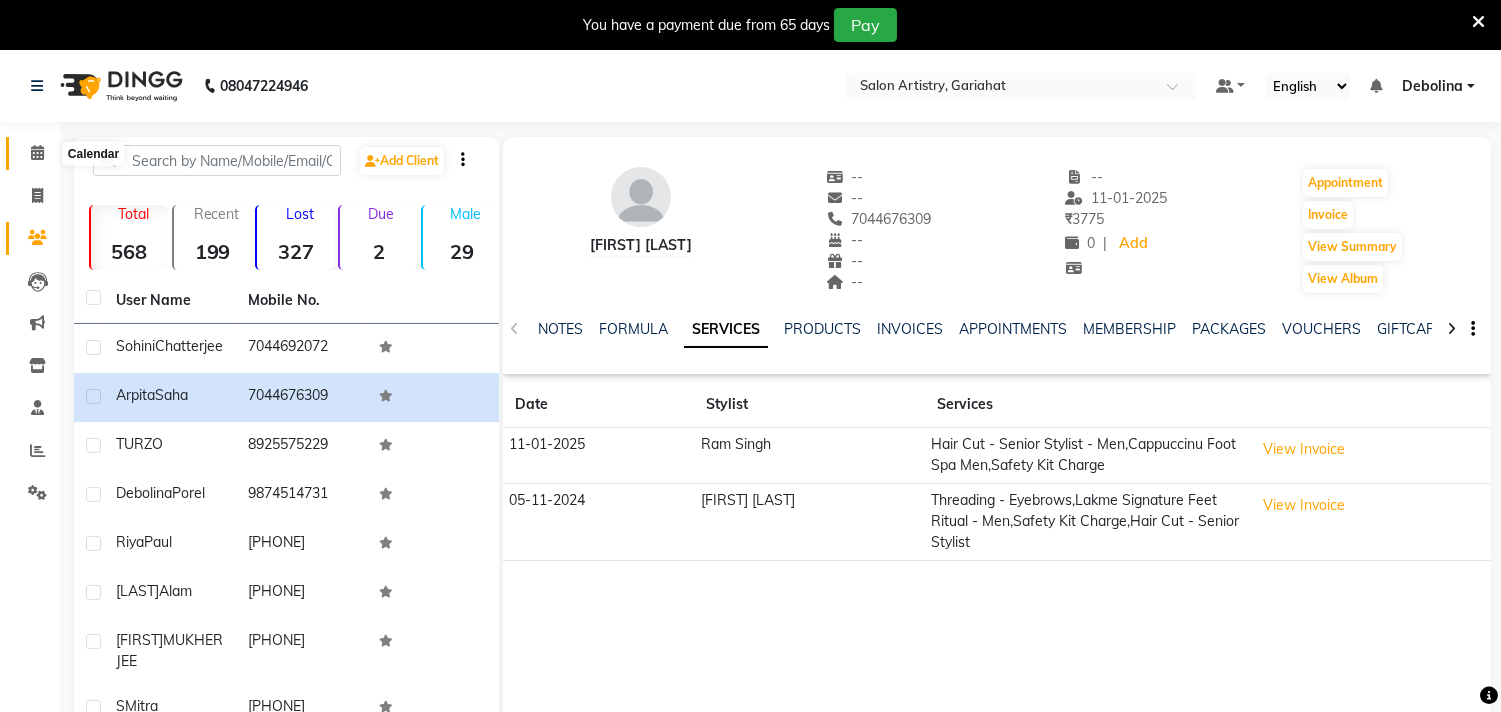 click 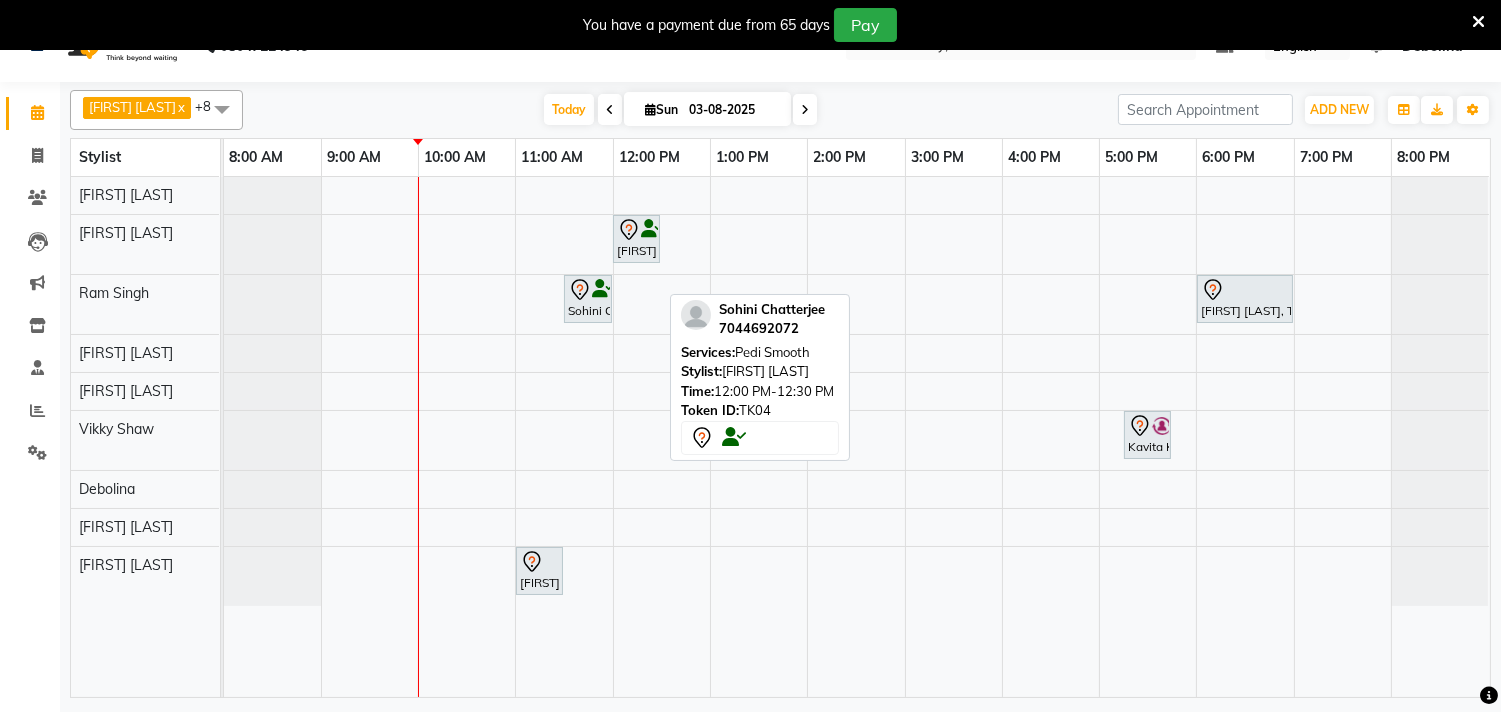 scroll, scrollTop: 50, scrollLeft: 0, axis: vertical 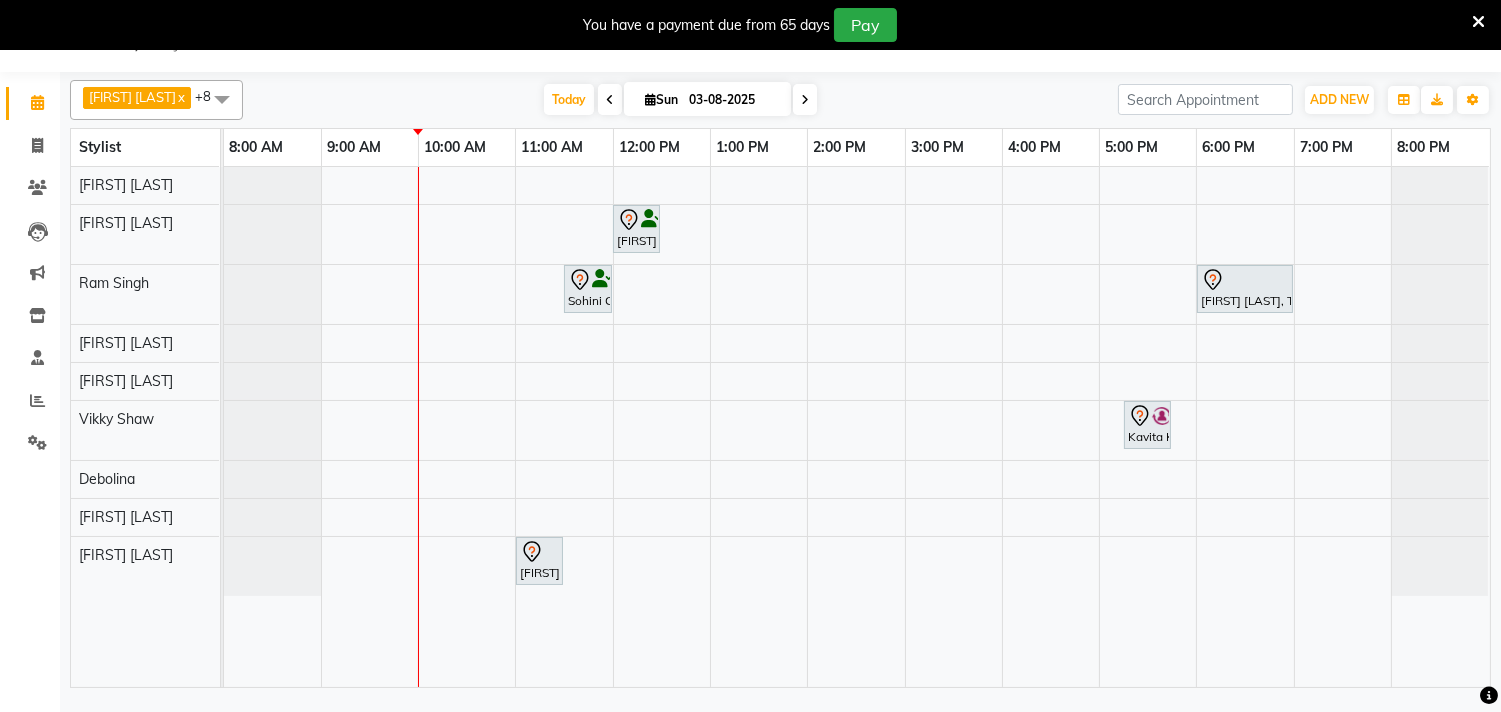 click at bounding box center (222, 99) 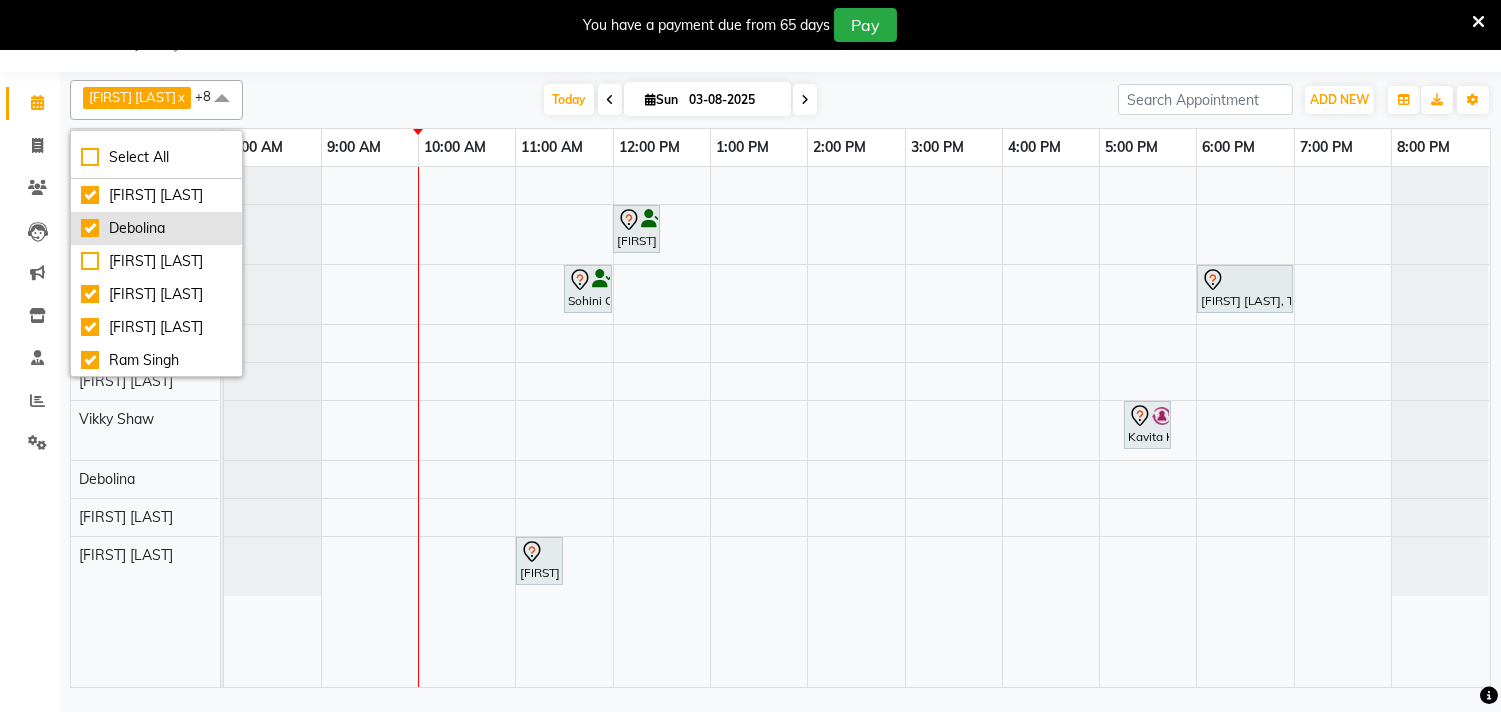 click on "Debolina" at bounding box center (156, 228) 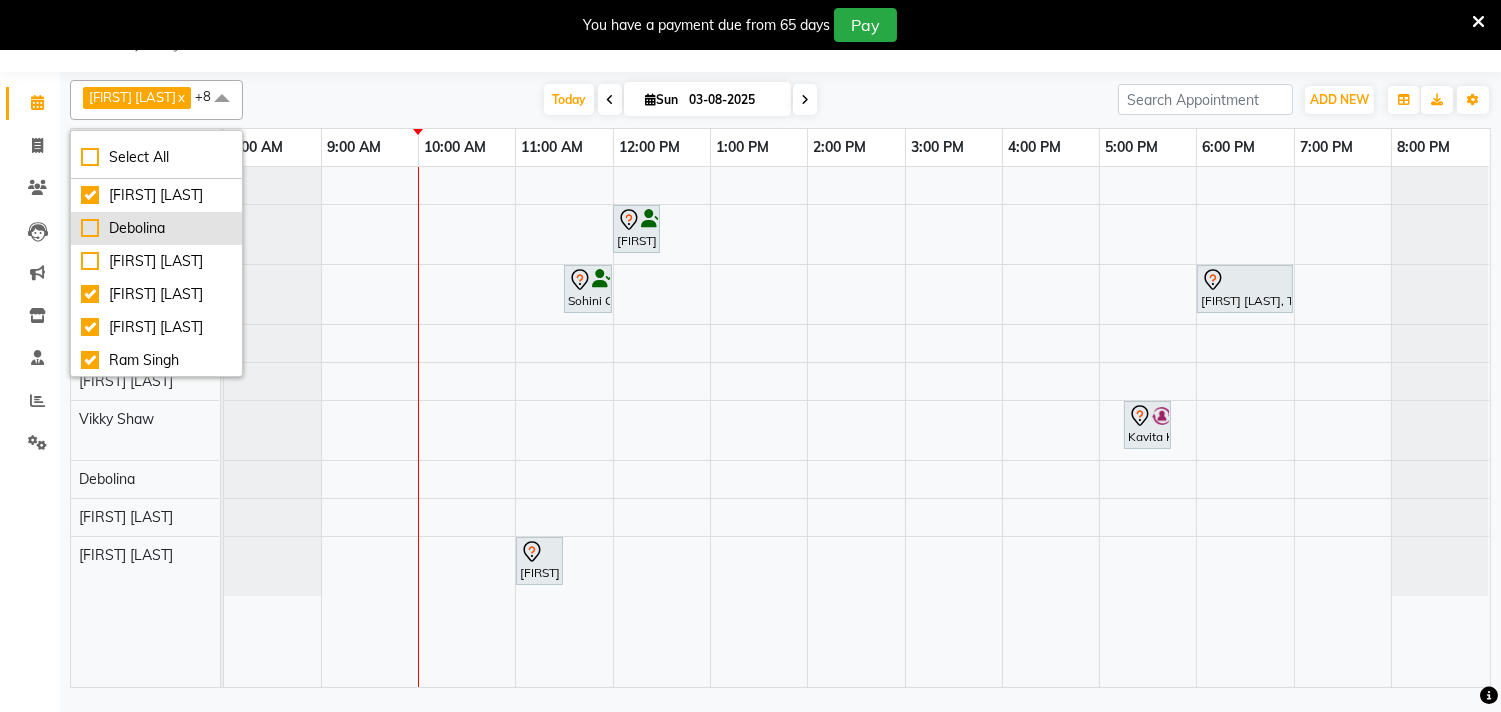 checkbox on "false" 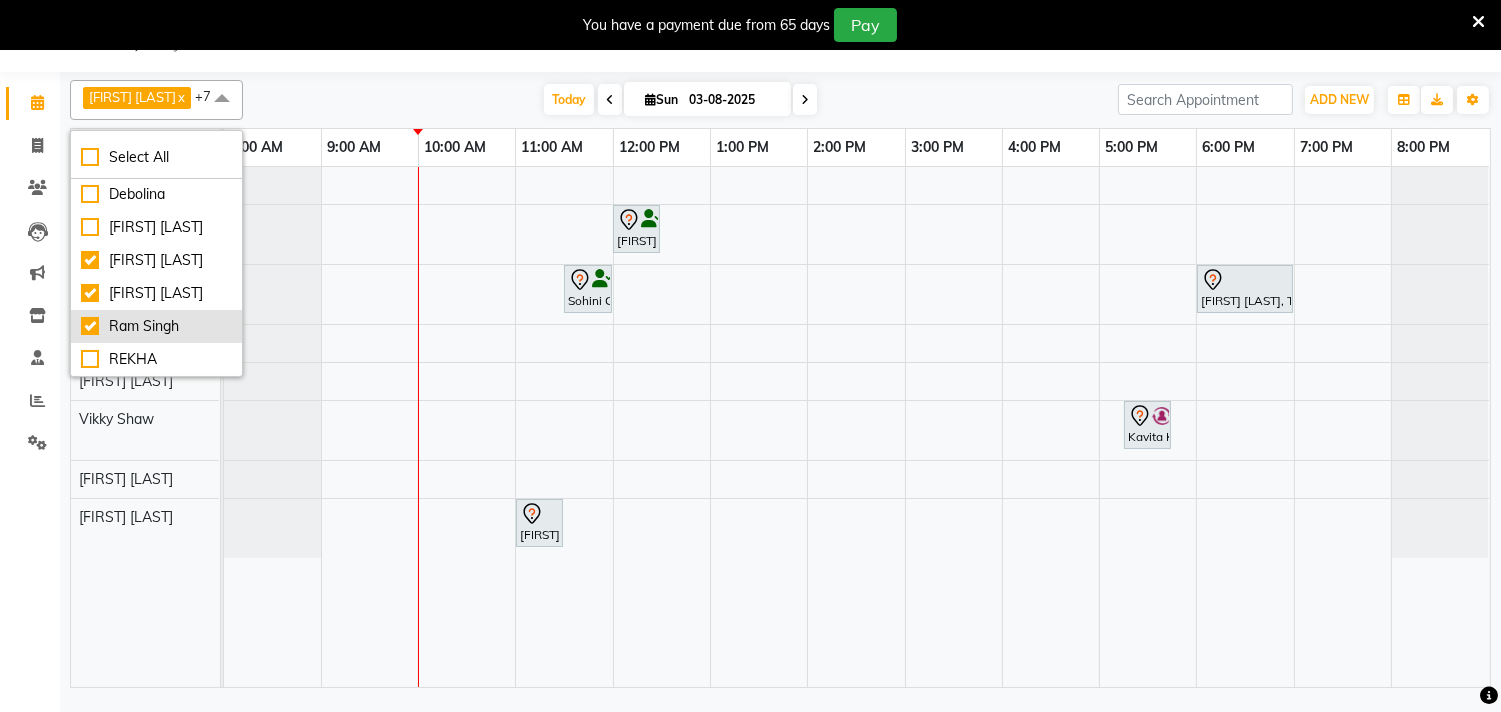 scroll, scrollTop: 0, scrollLeft: 0, axis: both 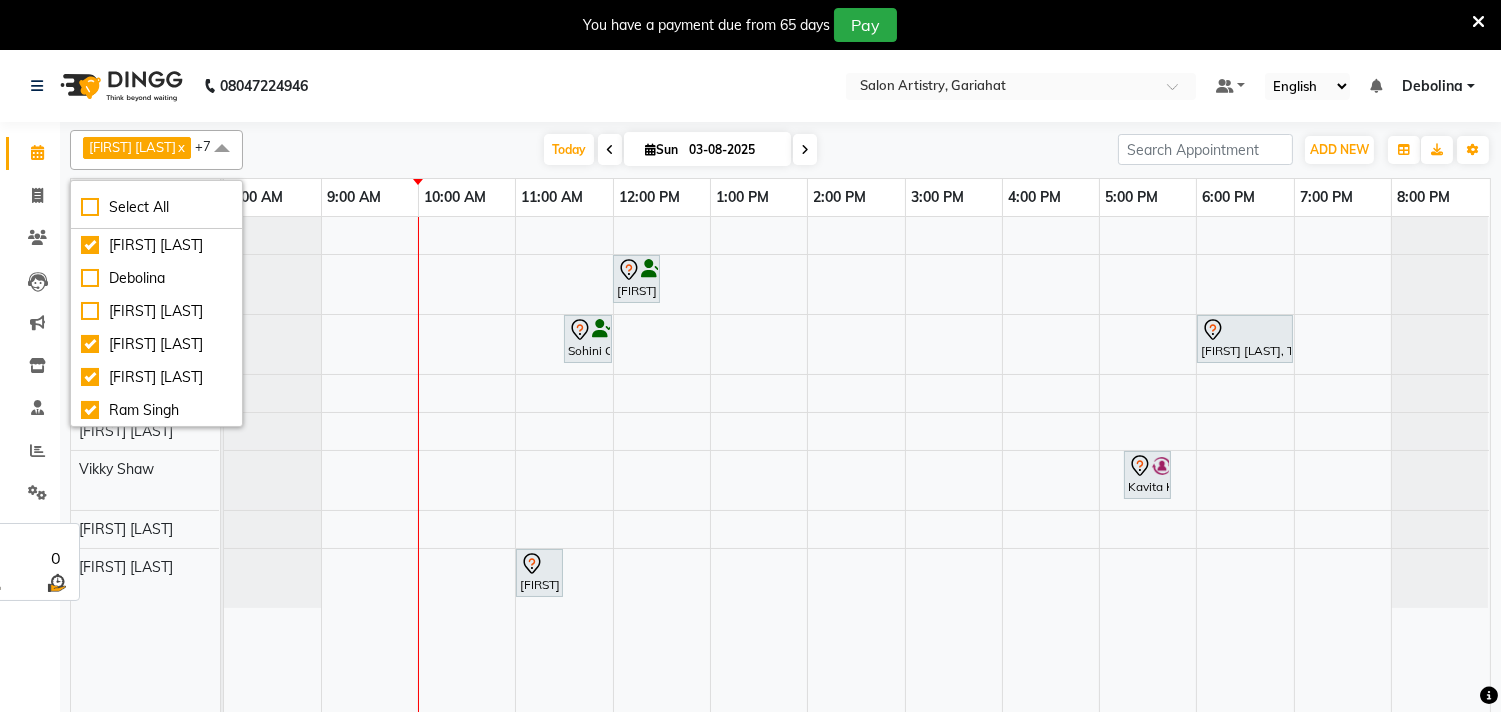 click on "[FIRST] [LAST]" at bounding box center [145, 578] 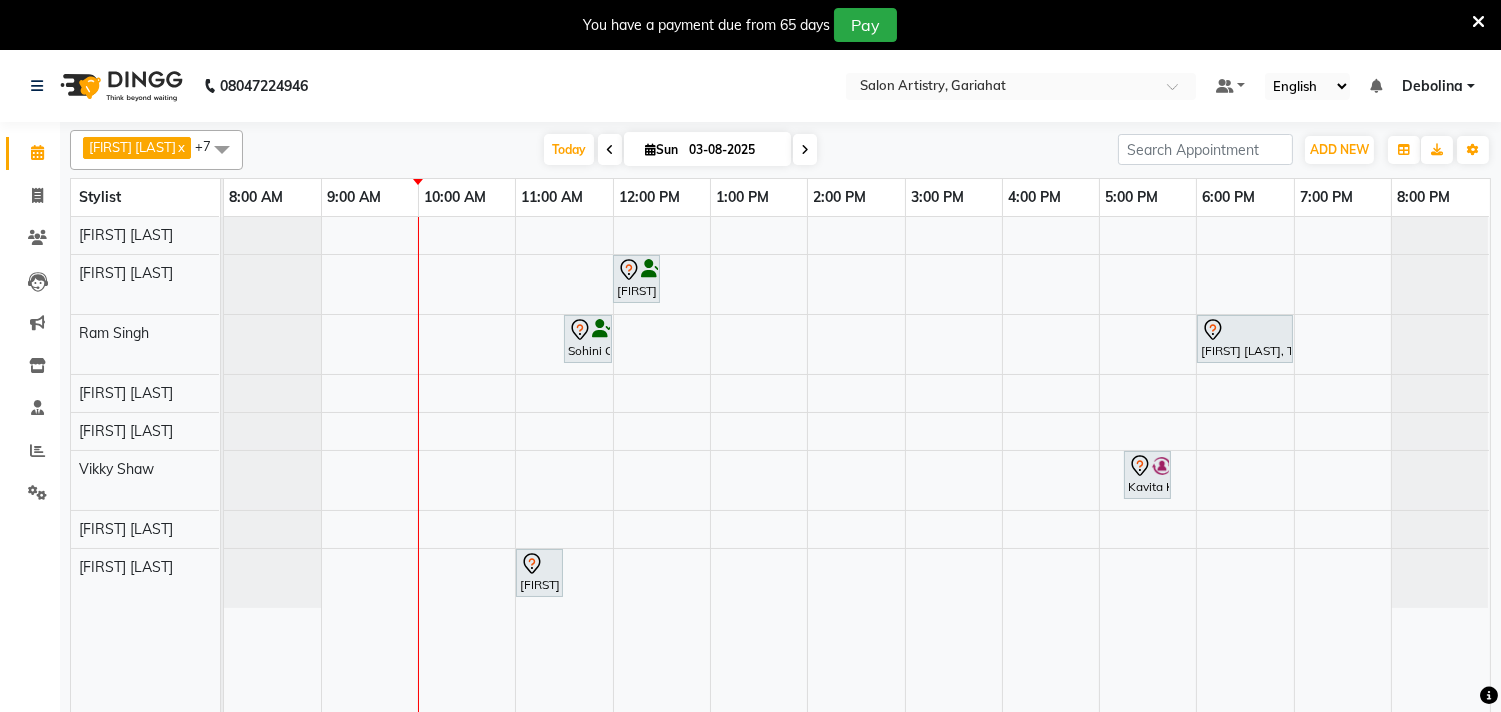 click at bounding box center (1478, 22) 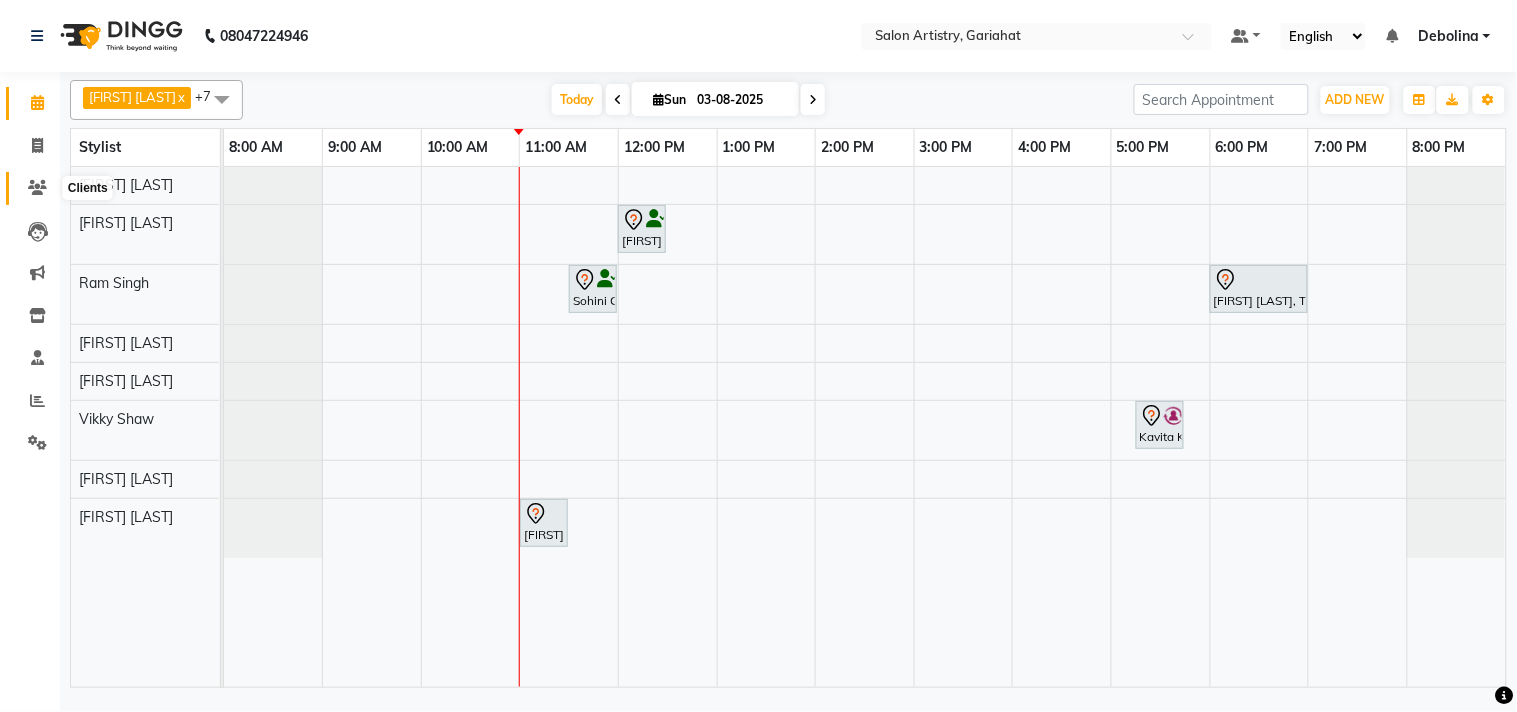 click 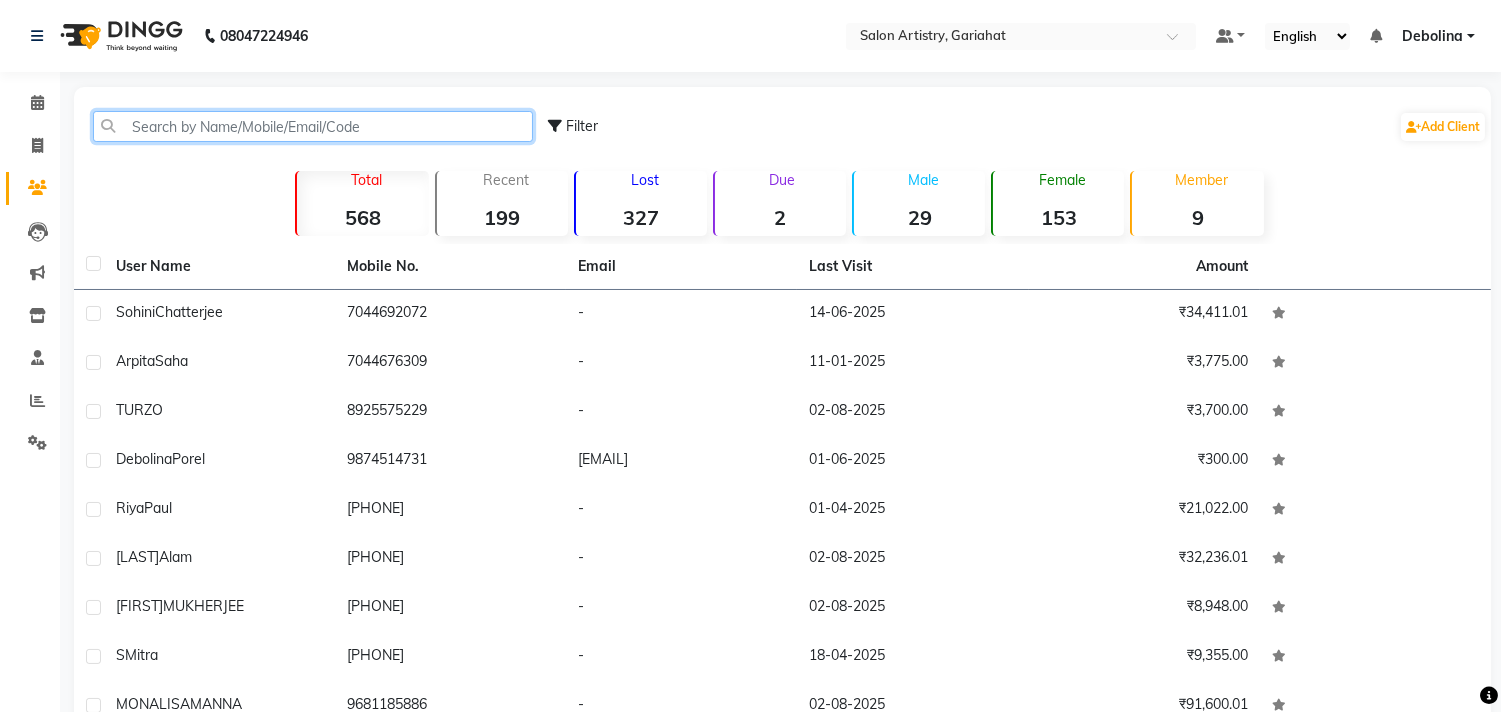 click 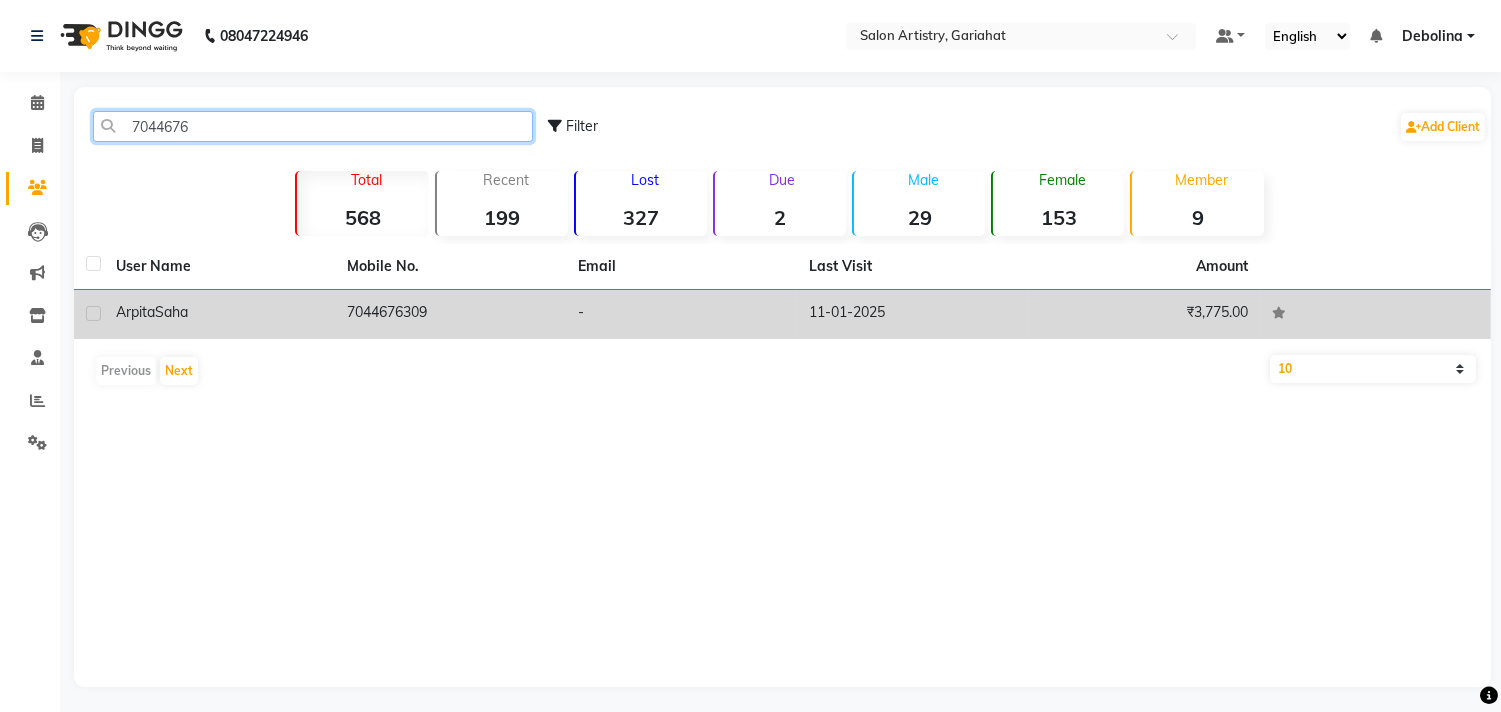 type on "7044676" 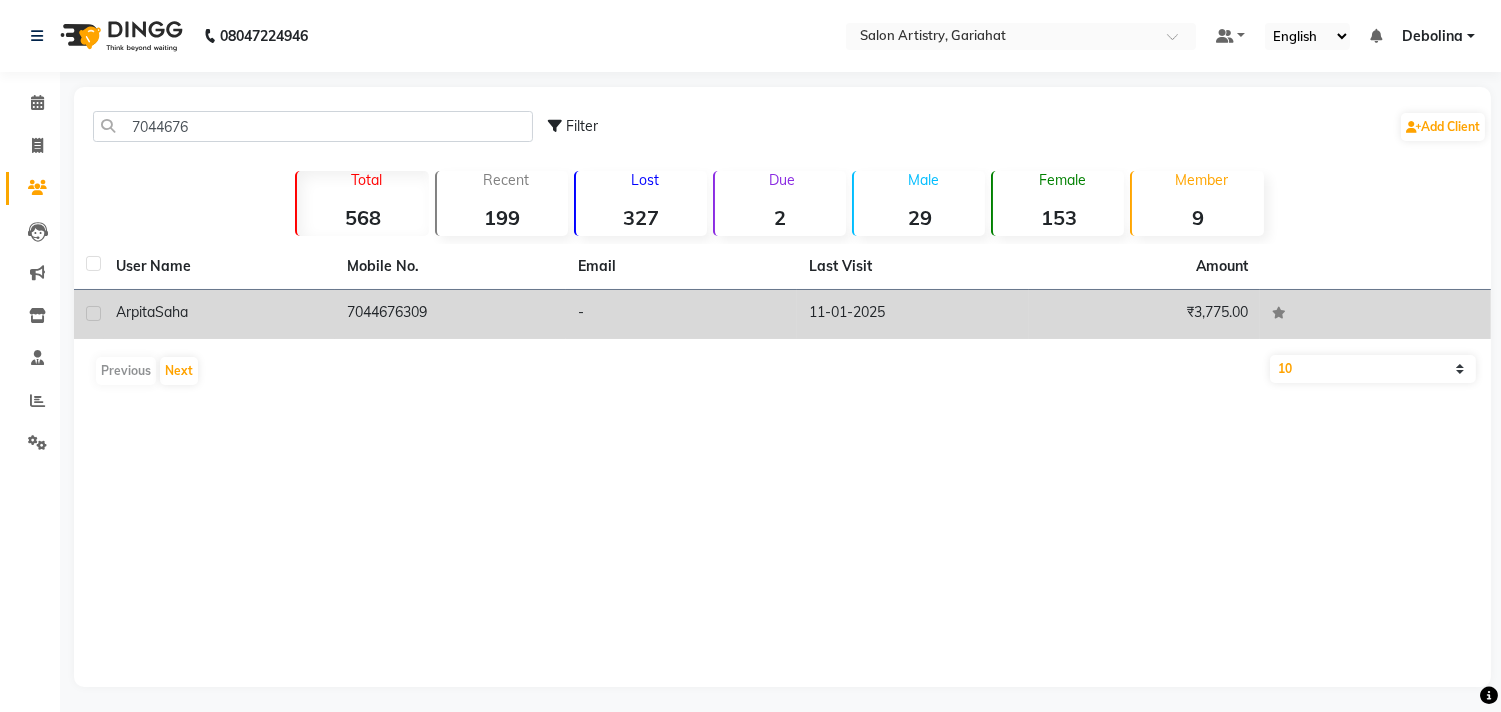 click on "-" 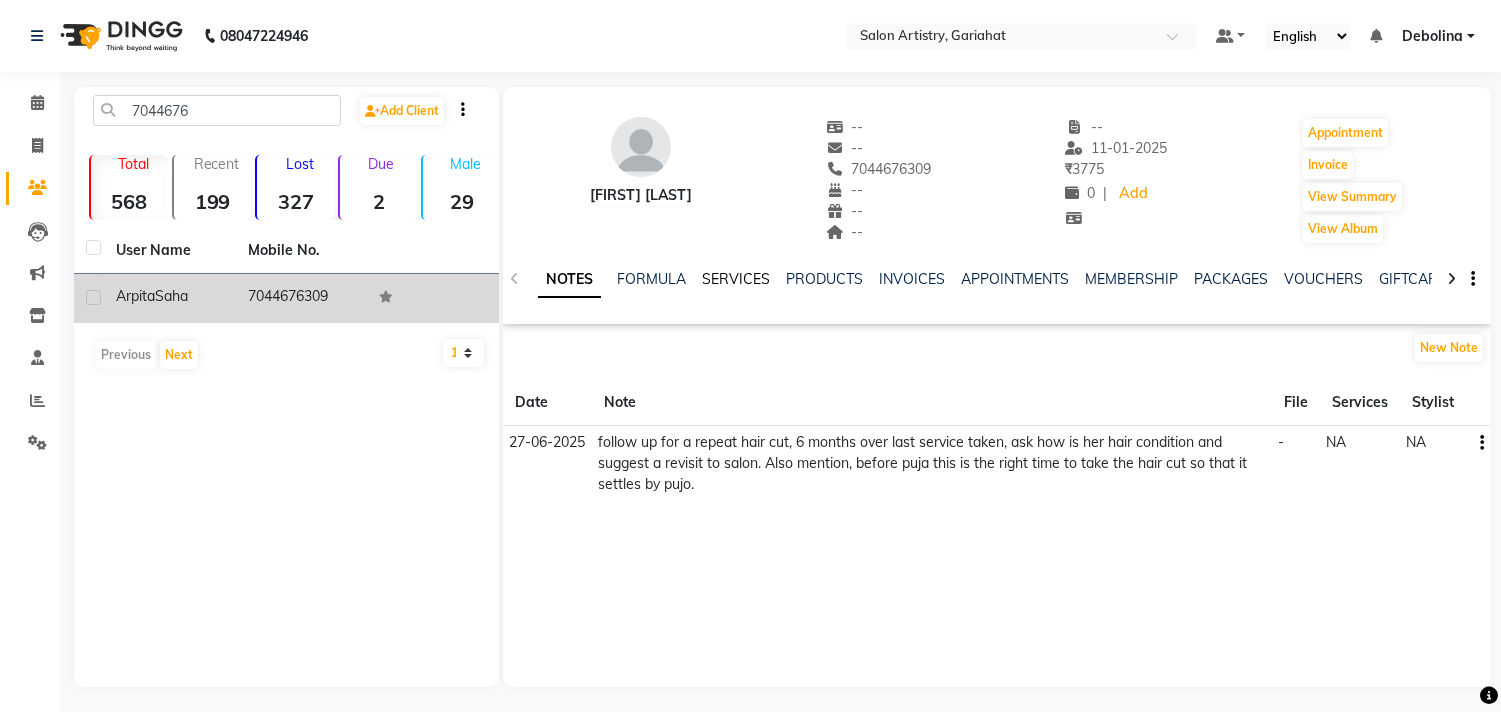 click on "SERVICES" 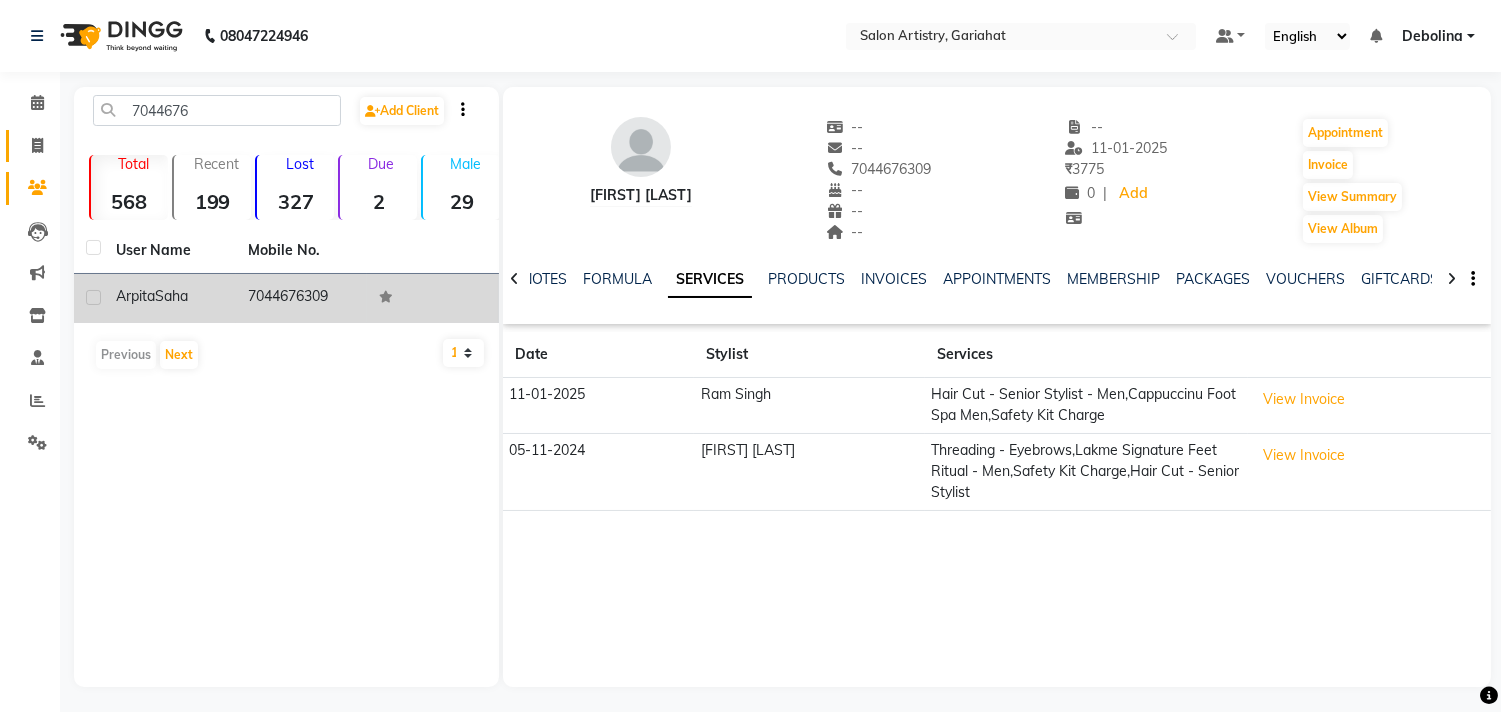 click on "Invoice" 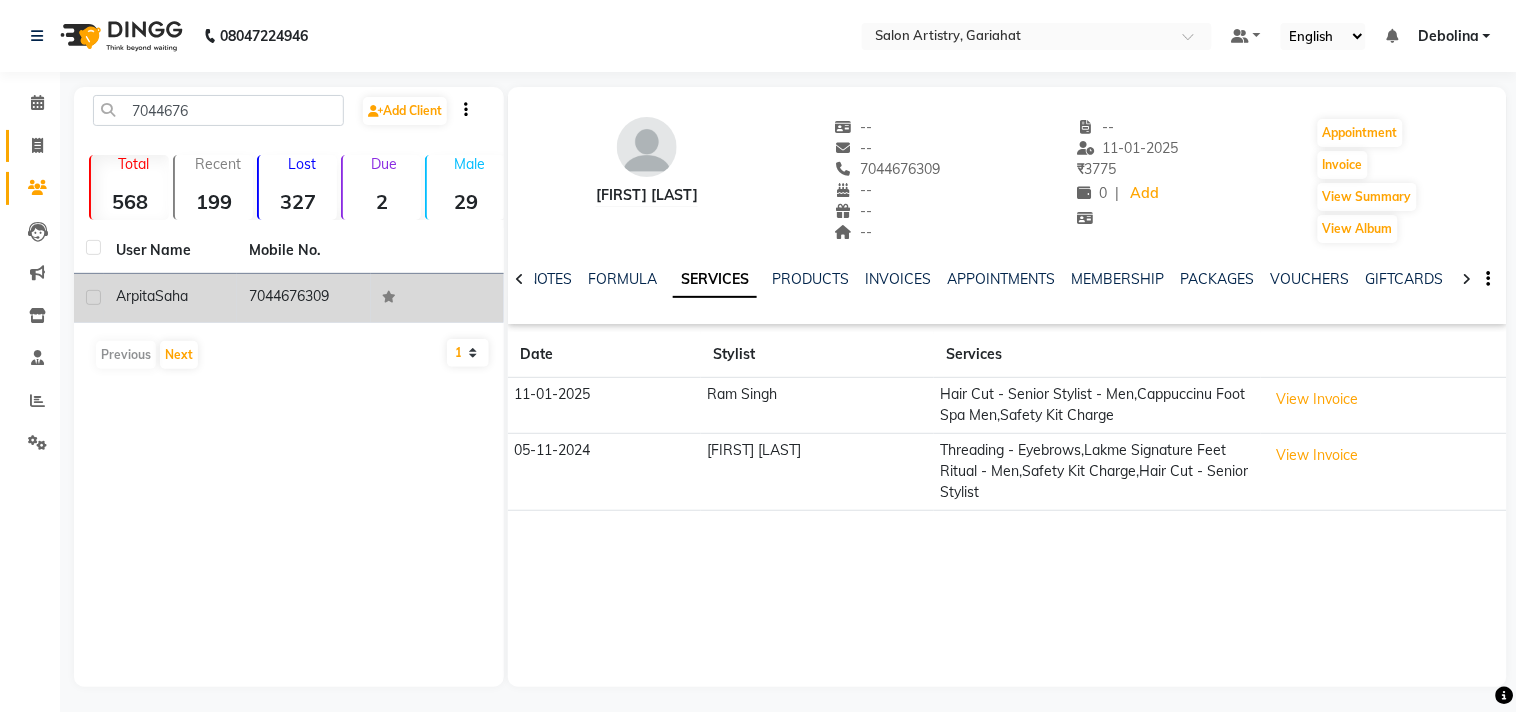 select on "8368" 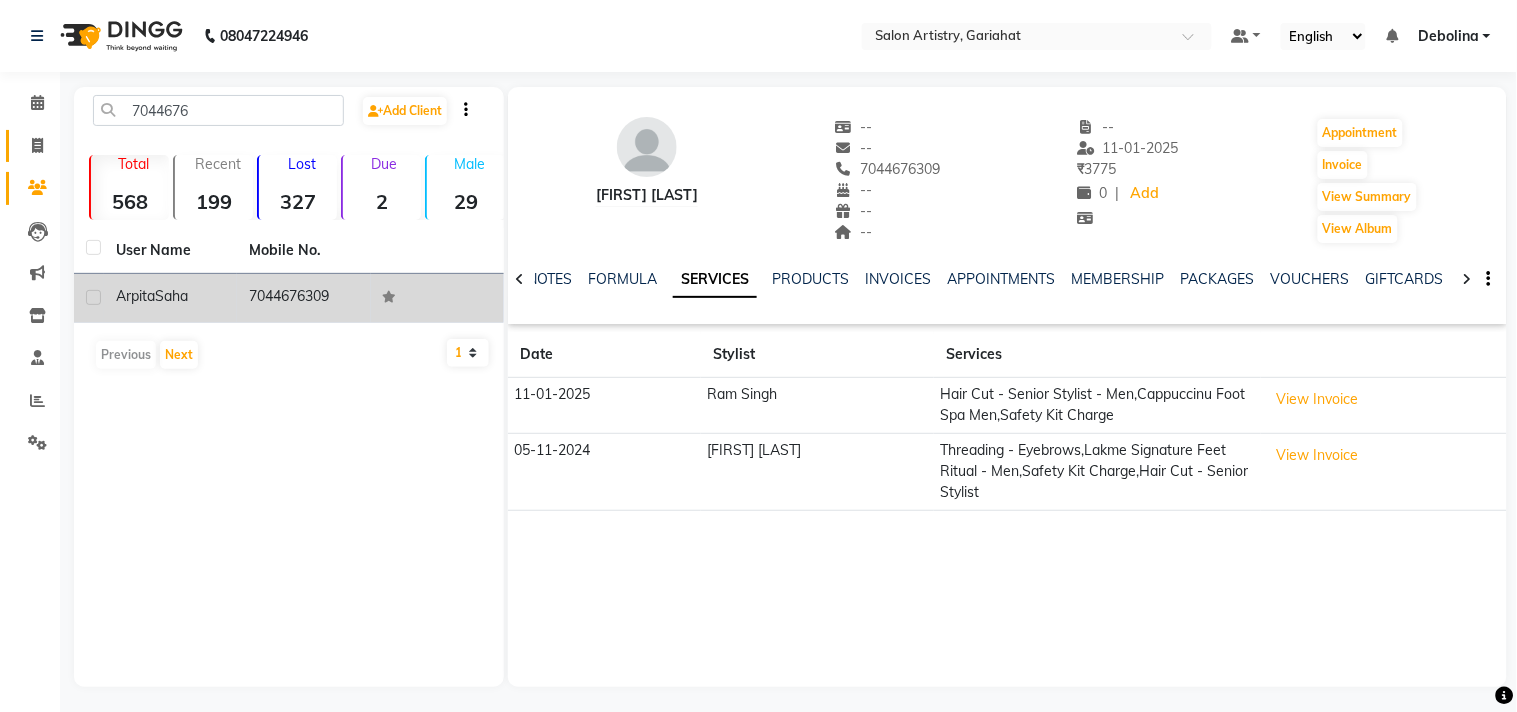 select on "service" 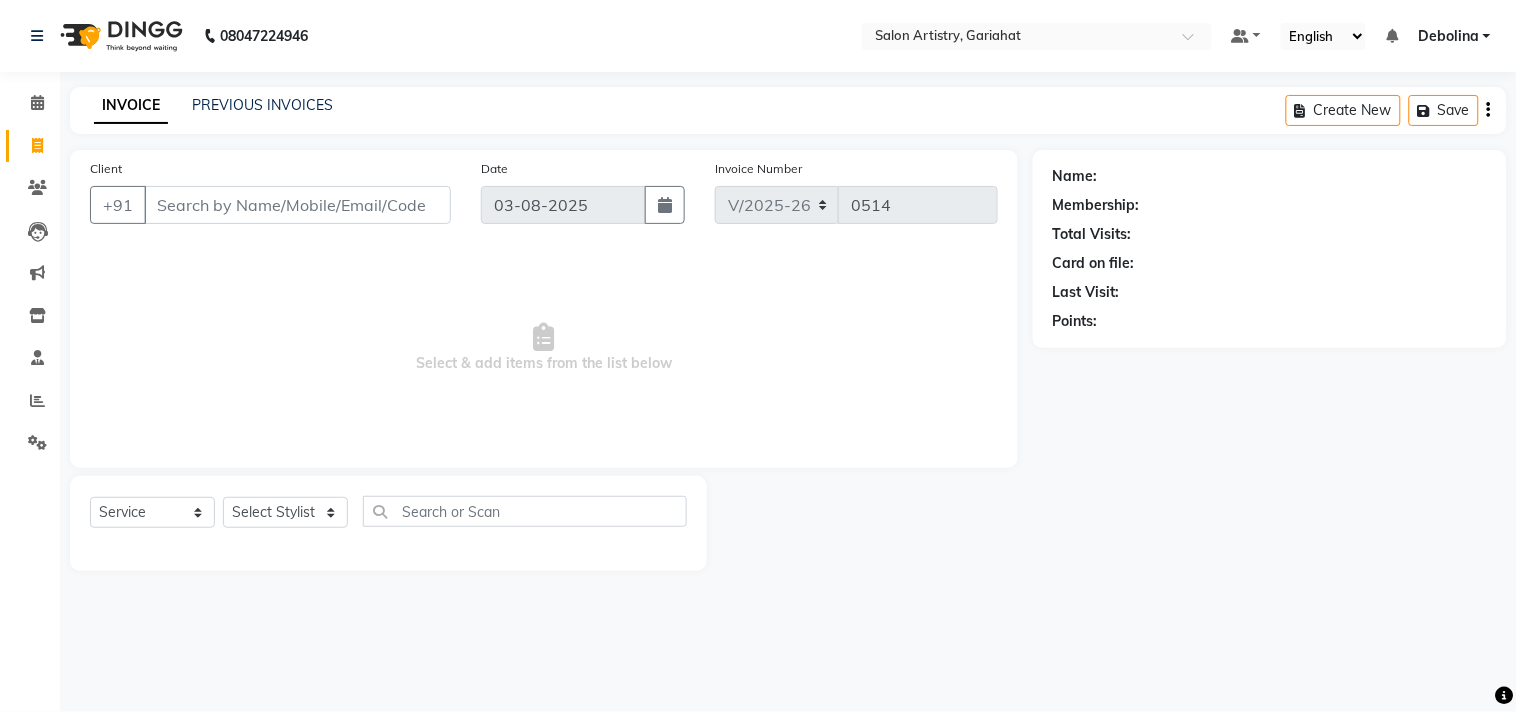 click on "Client" at bounding box center [297, 205] 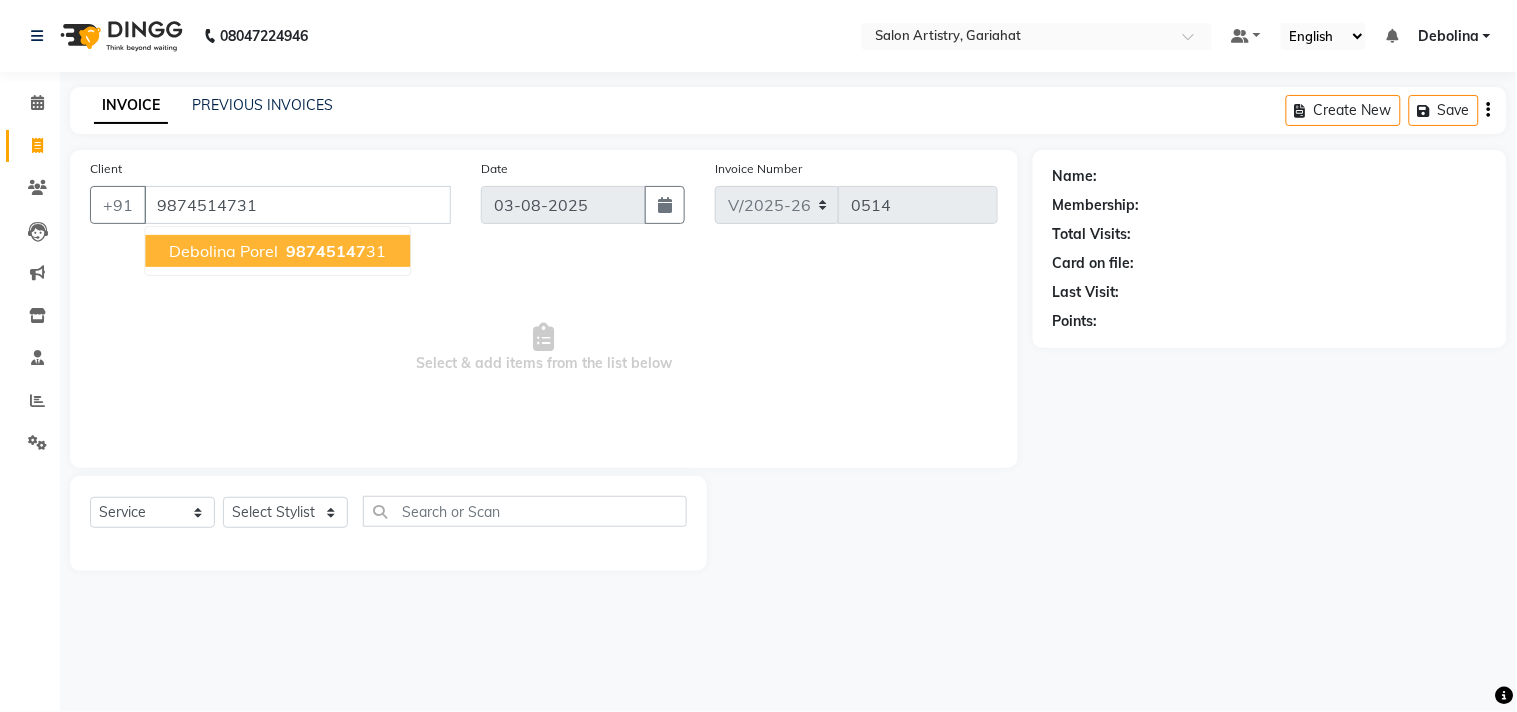 type on "9874514731" 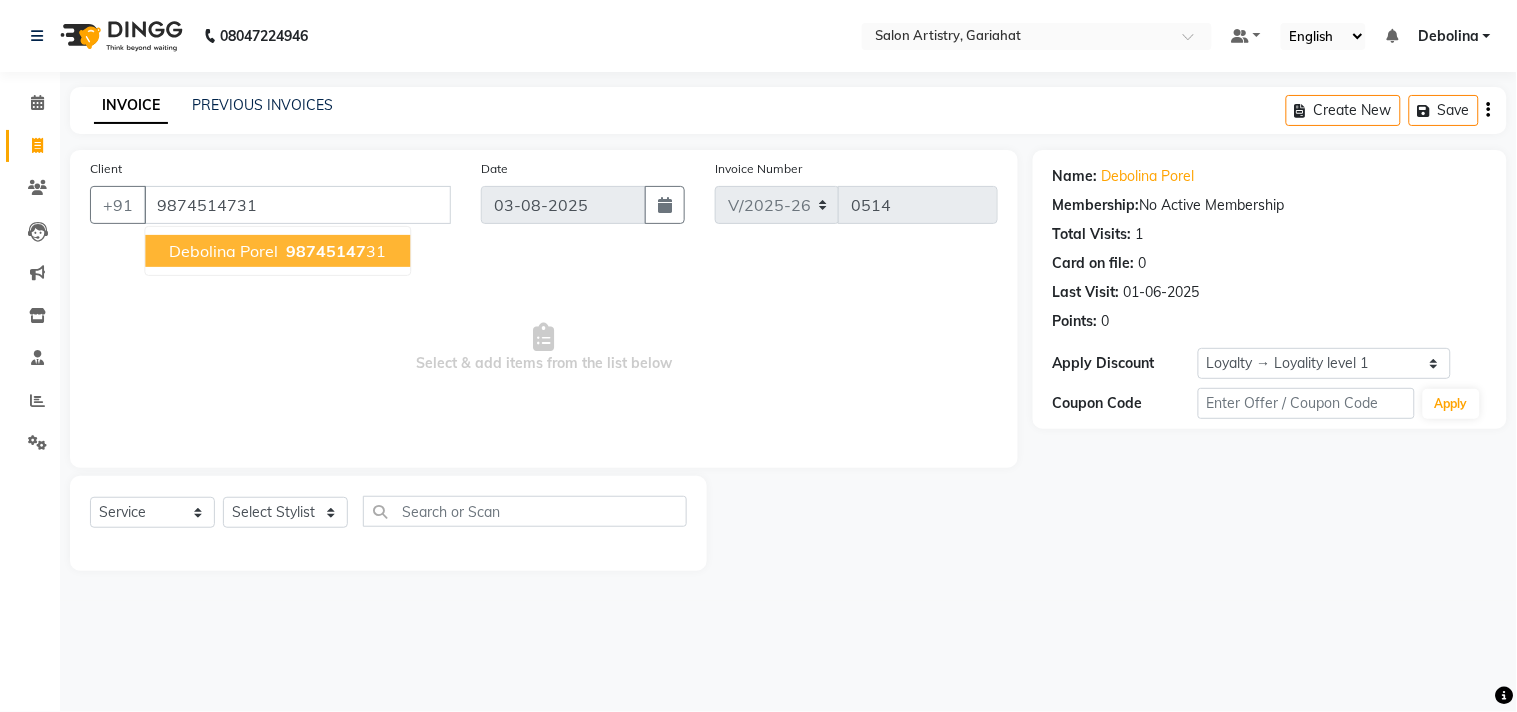 click on "Debolina Porel" at bounding box center [223, 251] 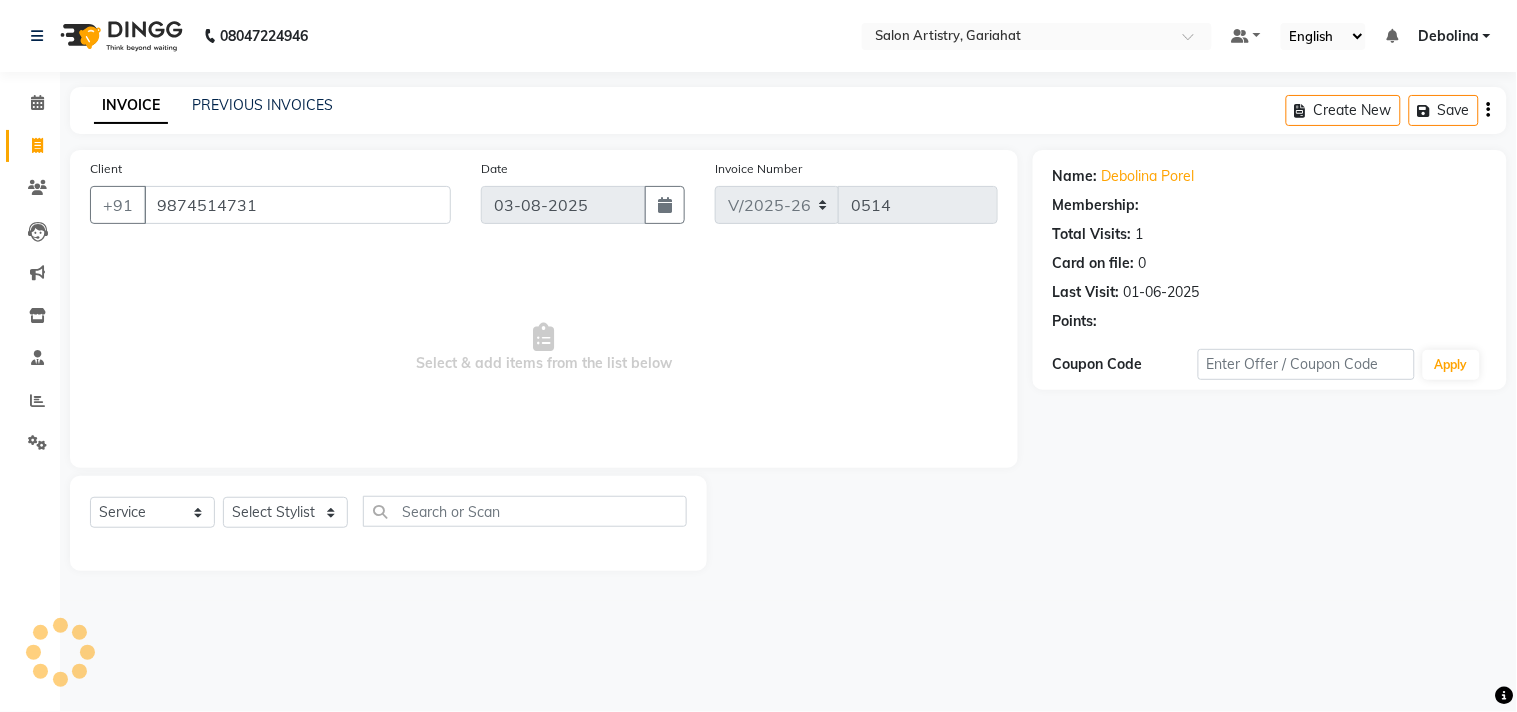 select on "1: Object" 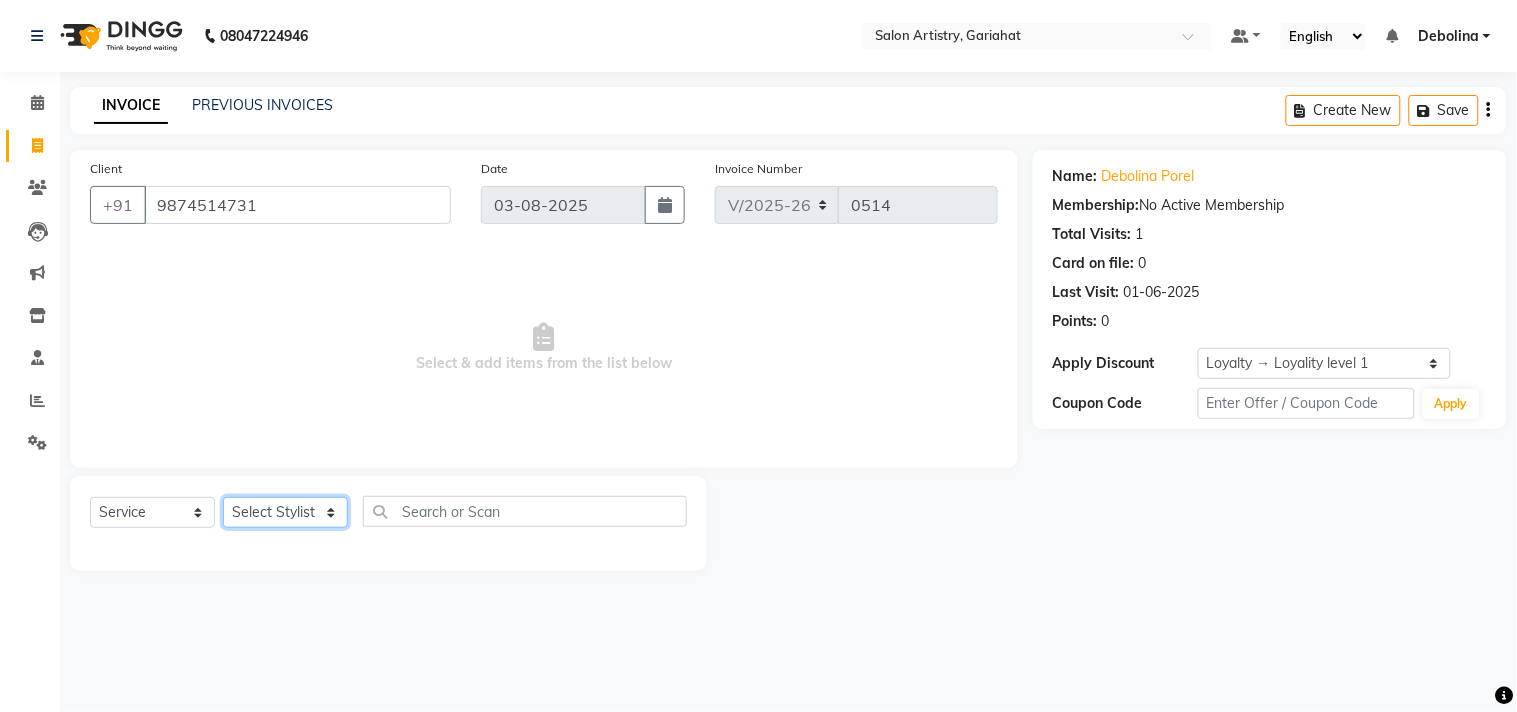 click on "Select Stylist [FIRST] [LAST] [FIRST] [FIRST] [FIRST] [FIRST] [FIRST] [FIRST] [FIRST] [FIRST] [FIRST] [FIRST] [FIRST]" 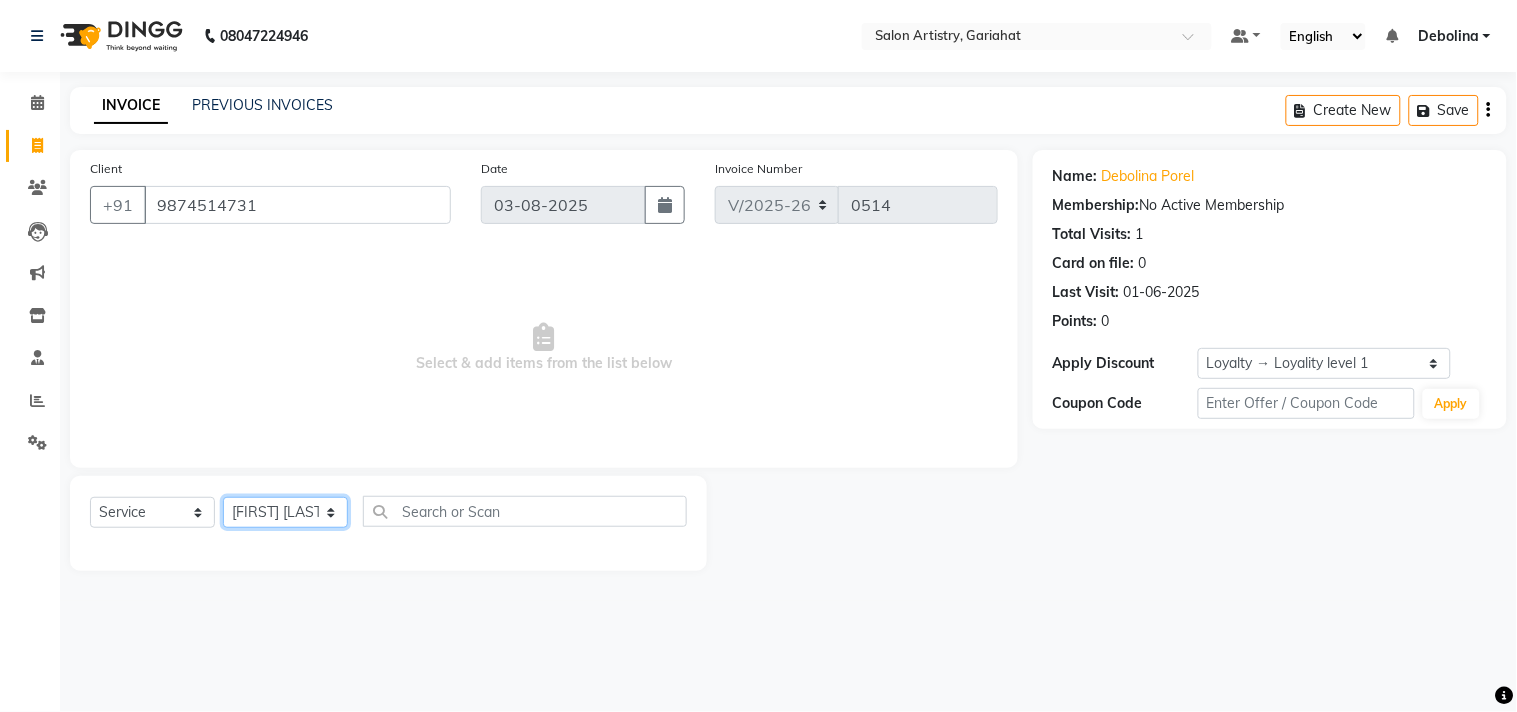 click on "Select Stylist [FIRST] [LAST] [FIRST] [FIRST] [FIRST] [FIRST] [FIRST] [FIRST] [FIRST] [FIRST] [FIRST] [FIRST] [FIRST]" 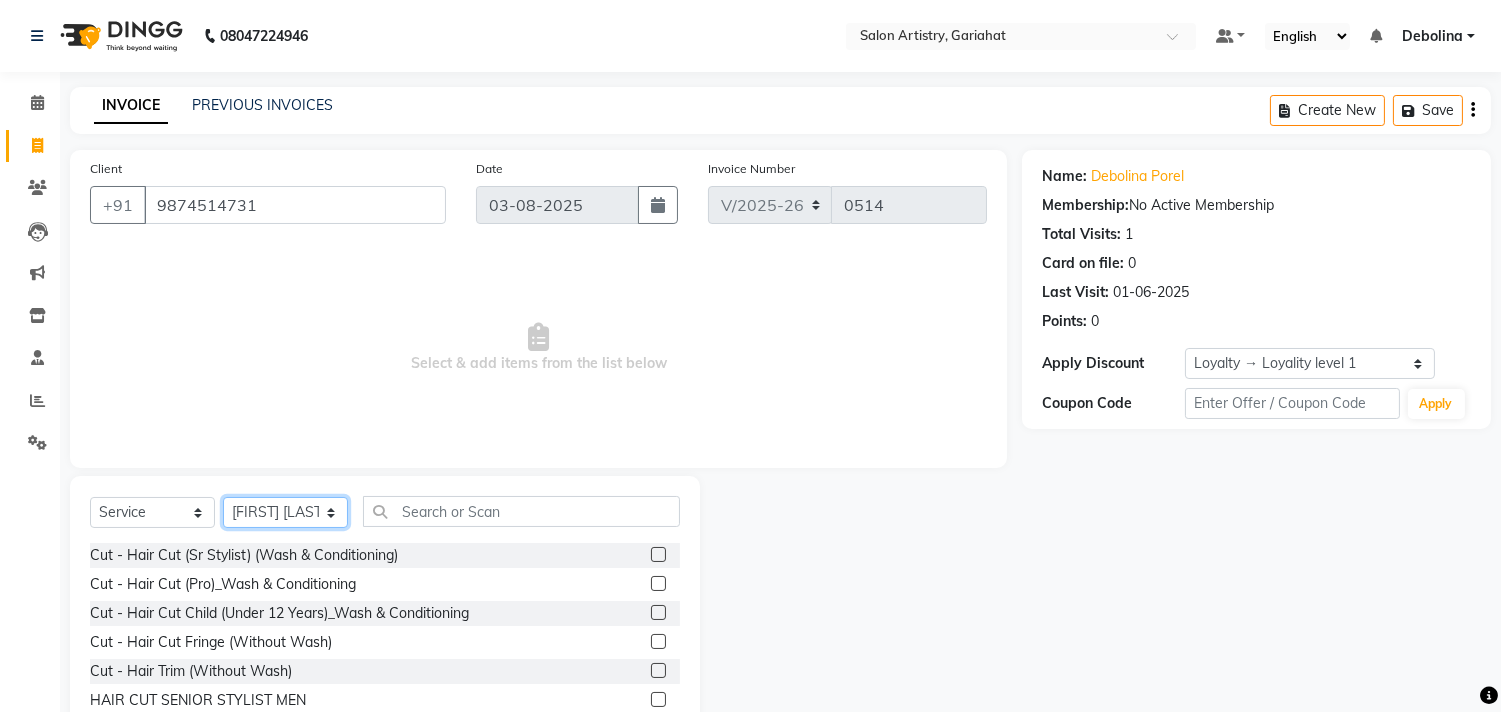 click on "Select Stylist [FIRST] [LAST] [FIRST] [FIRST] [FIRST] [FIRST] [FIRST] [FIRST] [FIRST] [FIRST] [FIRST] [FIRST] [FIRST]" 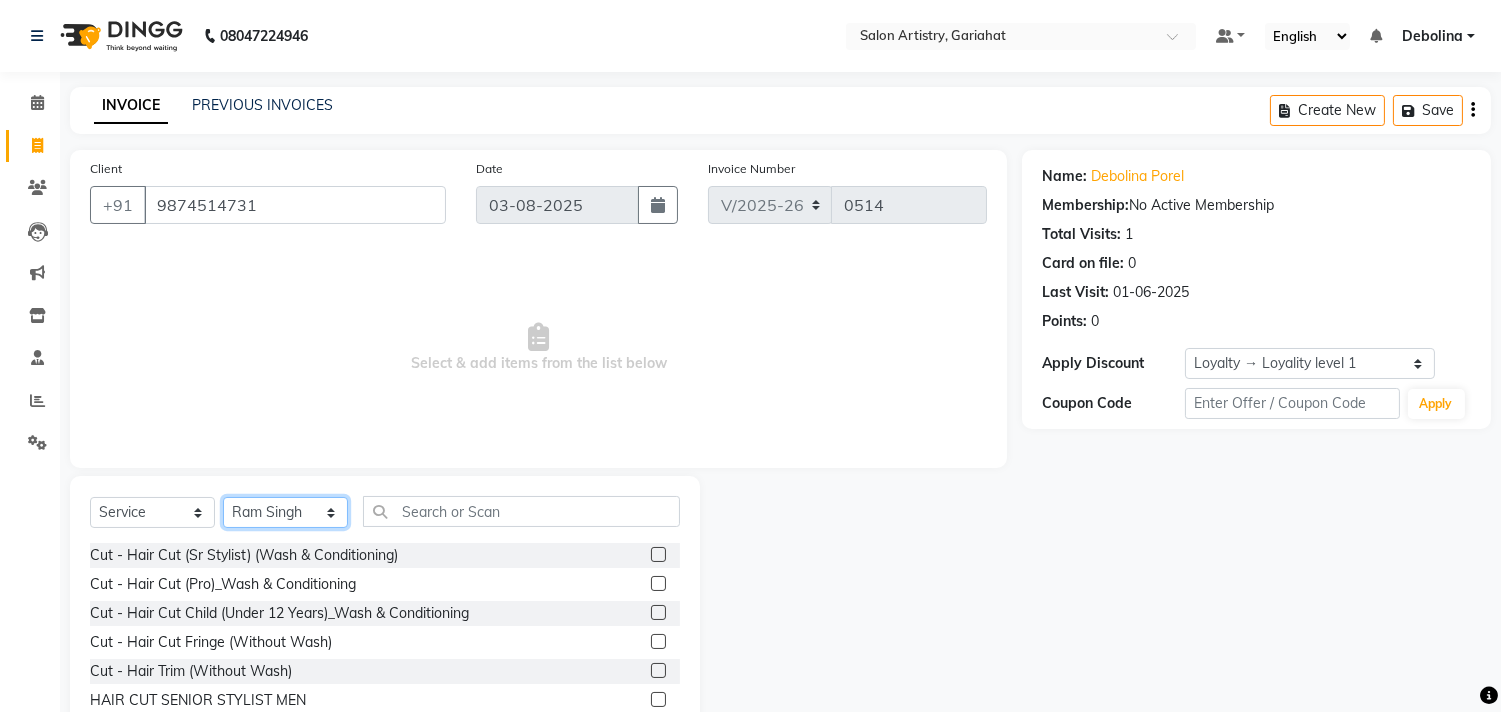 click on "Select Stylist [FIRST] [LAST] [FIRST] [FIRST] [FIRST] [FIRST] [FIRST] [FIRST] [FIRST] [FIRST] [FIRST] [FIRST] [FIRST]" 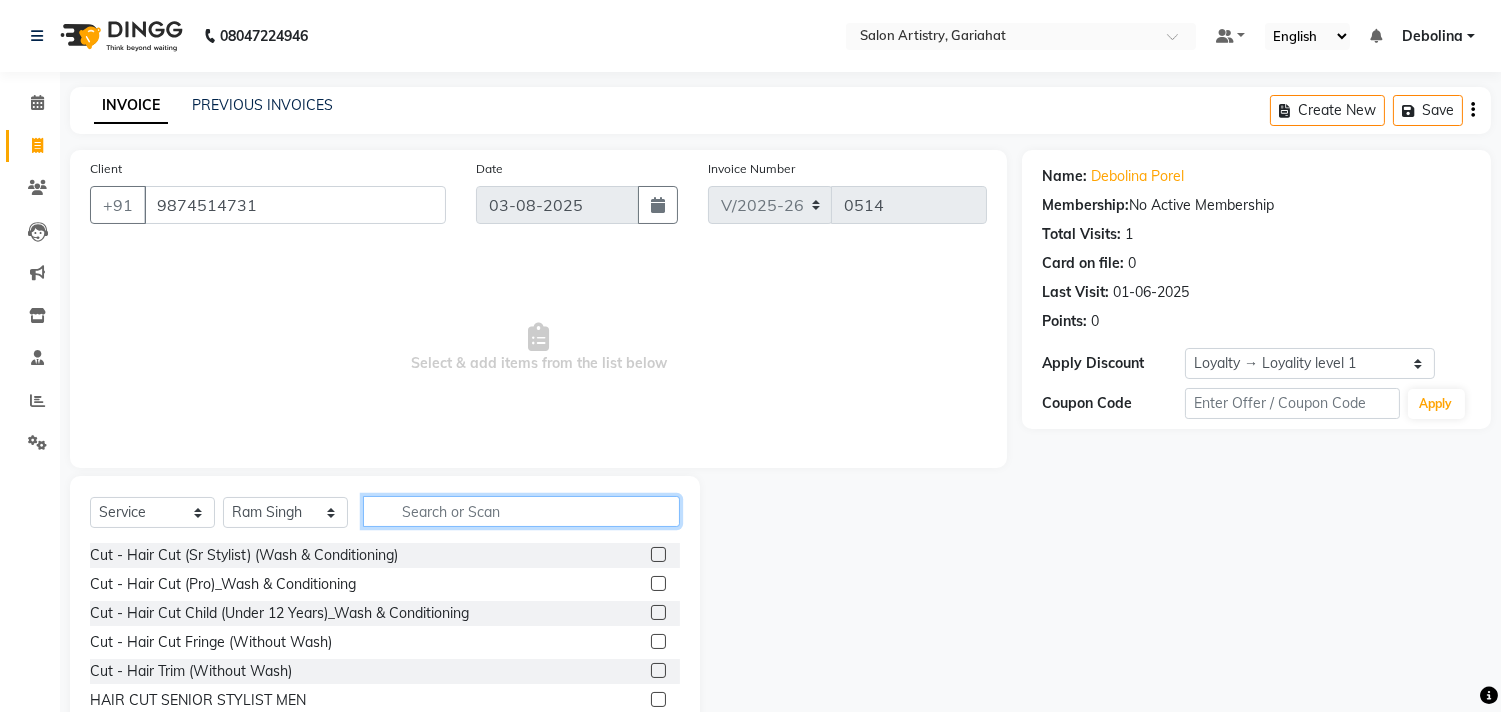 click 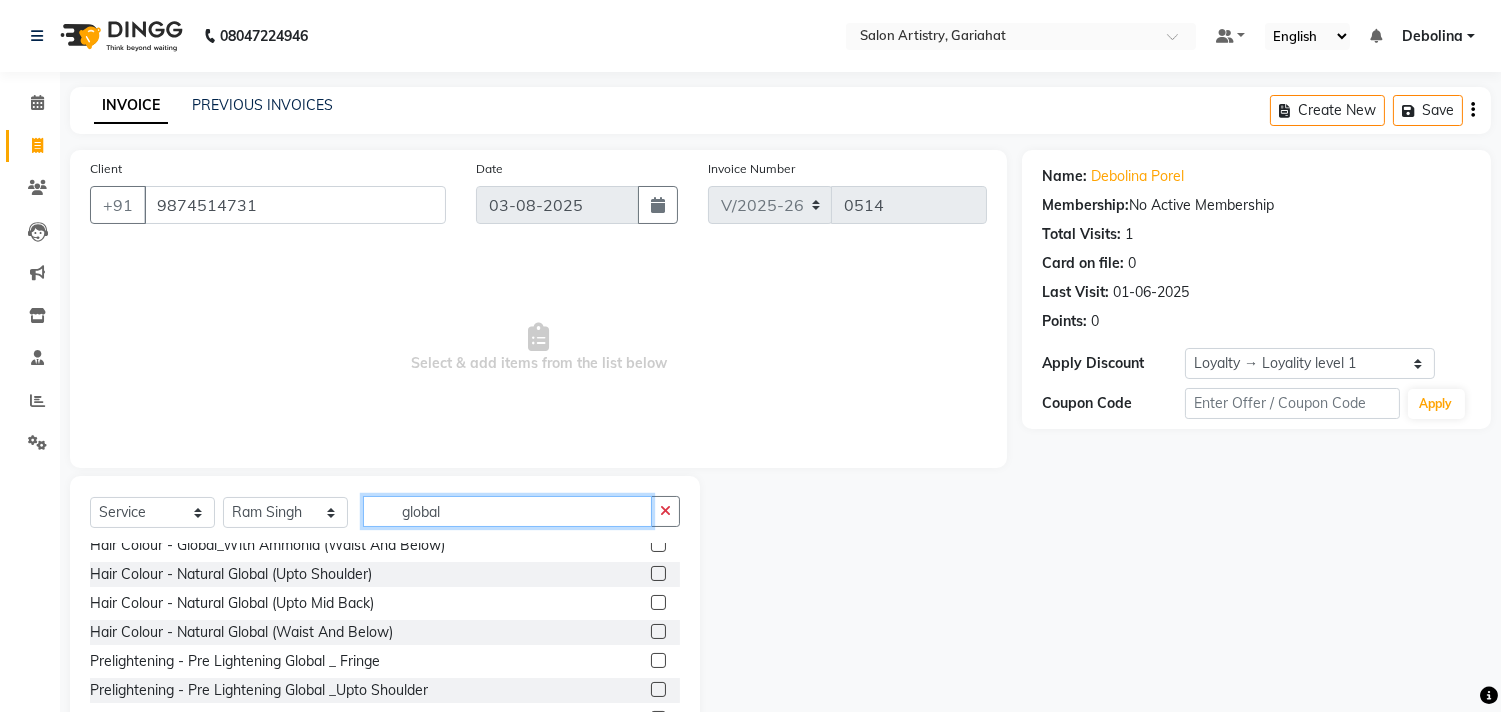 scroll, scrollTop: 111, scrollLeft: 0, axis: vertical 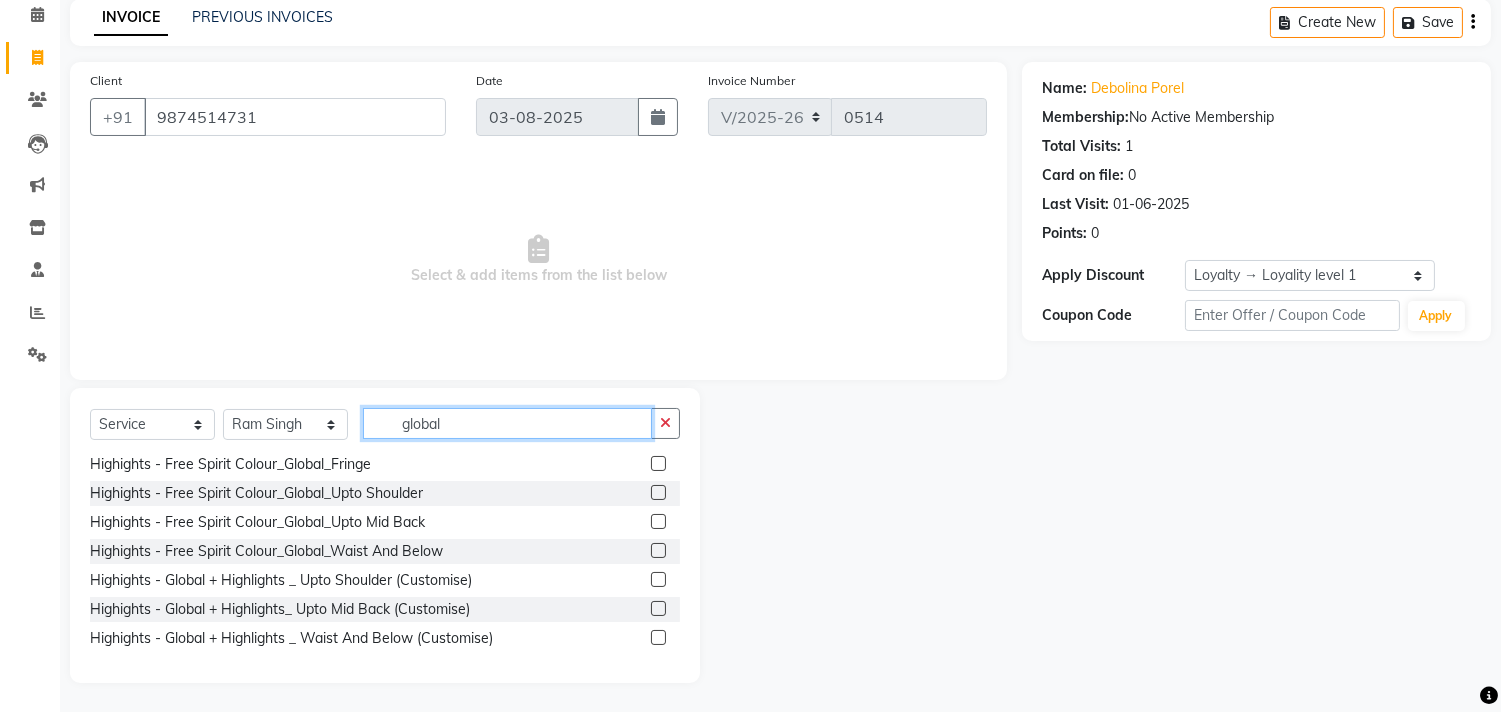 type on "global" 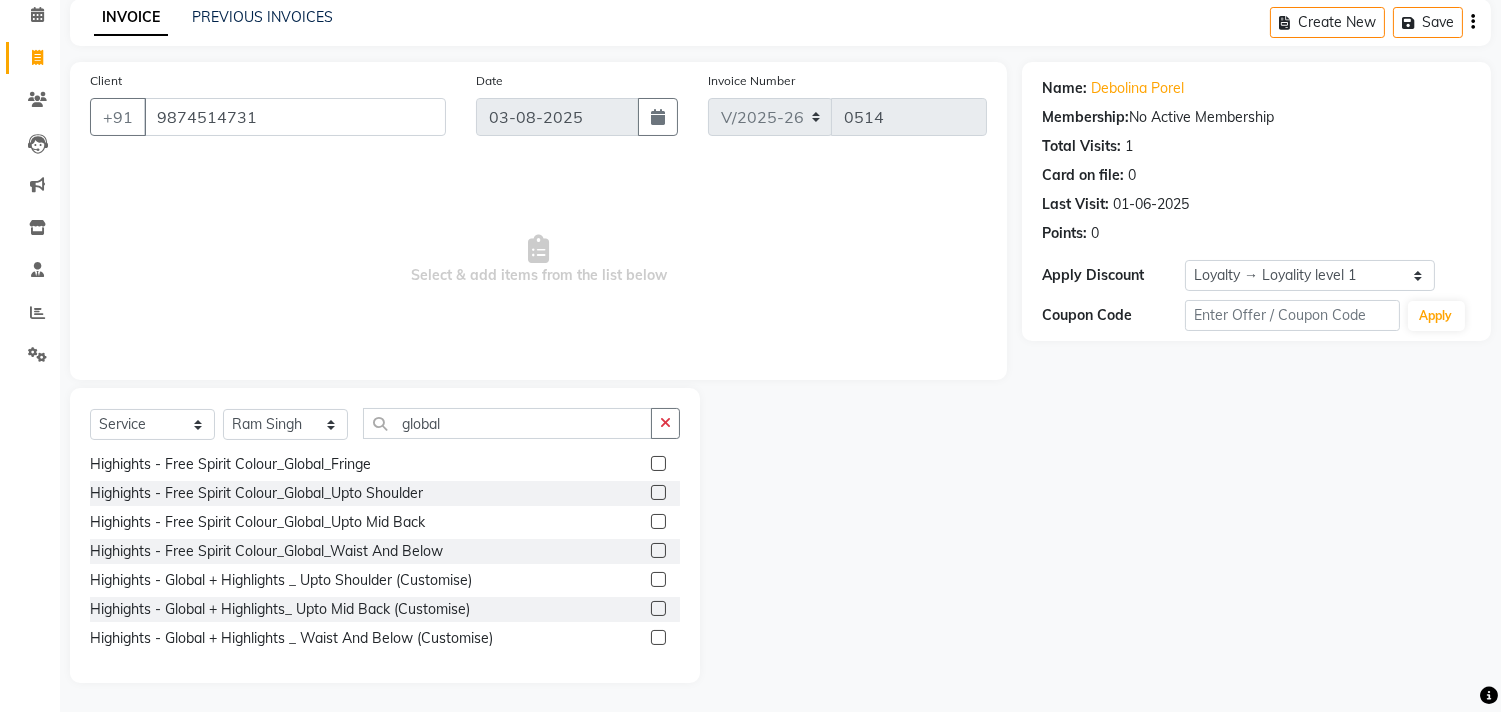 click 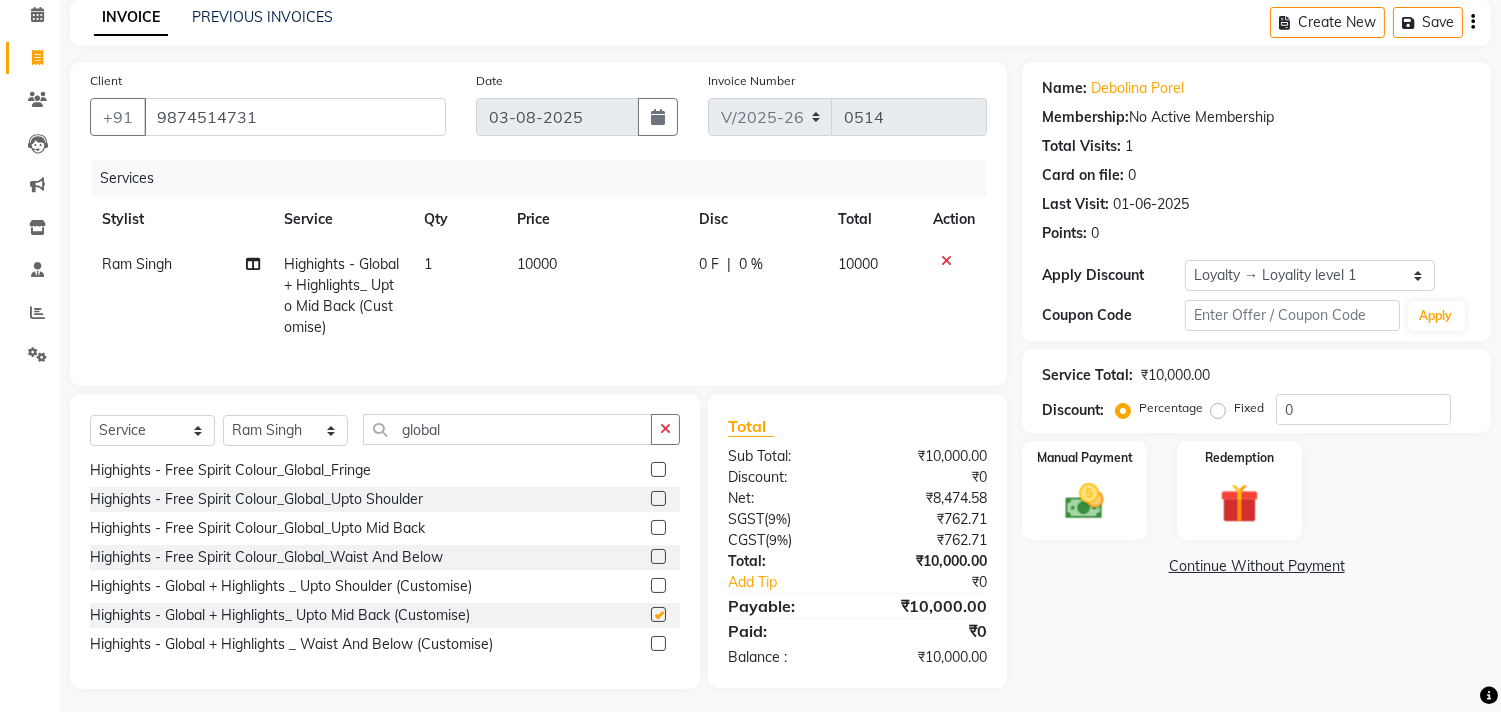 checkbox on "false" 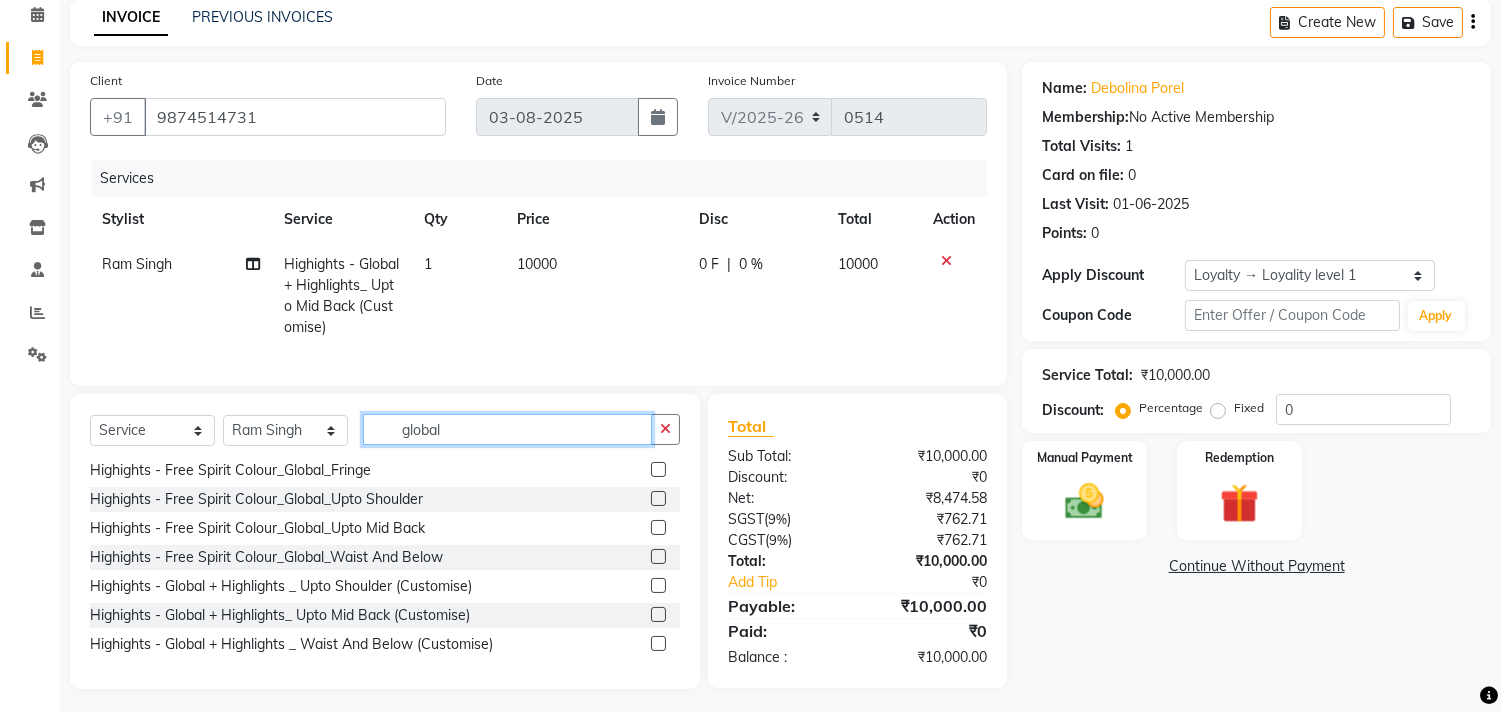 click on "global" 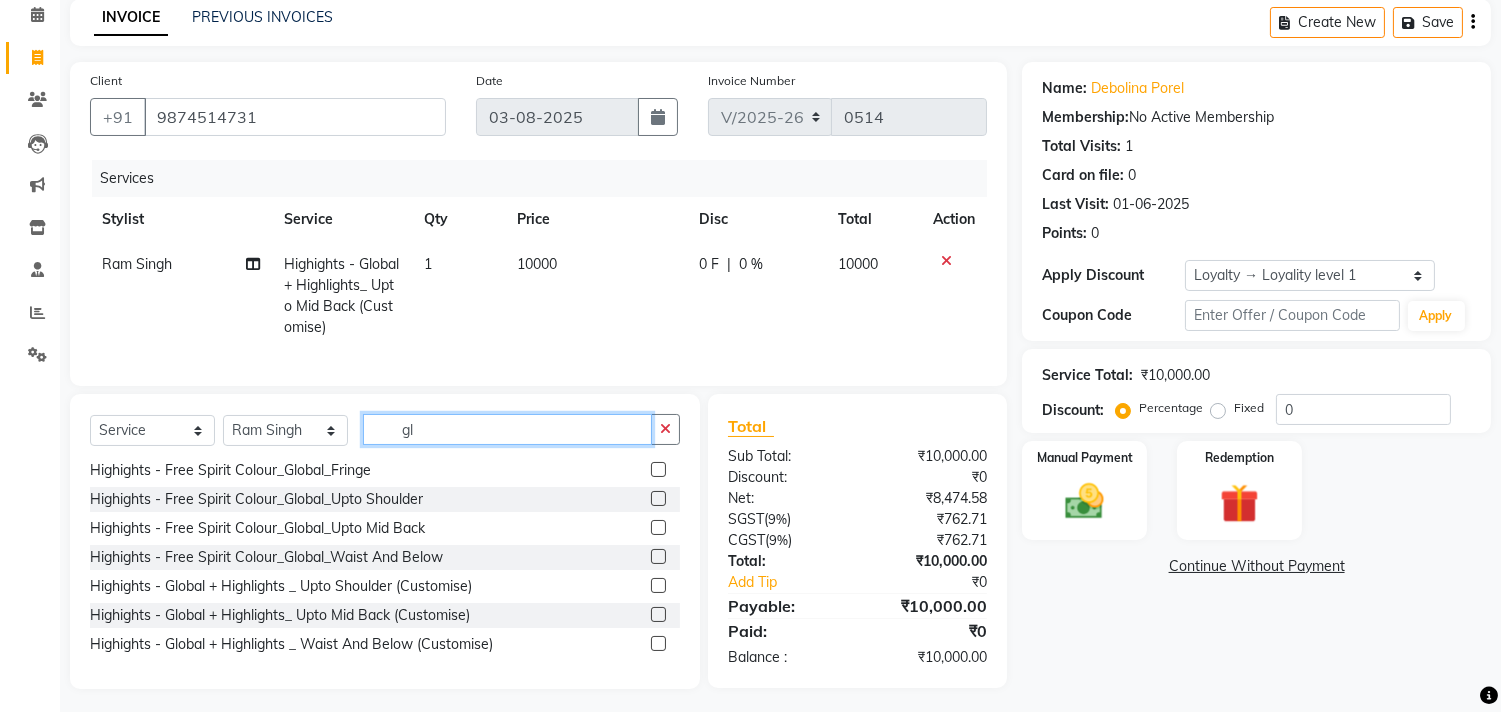 type on "g" 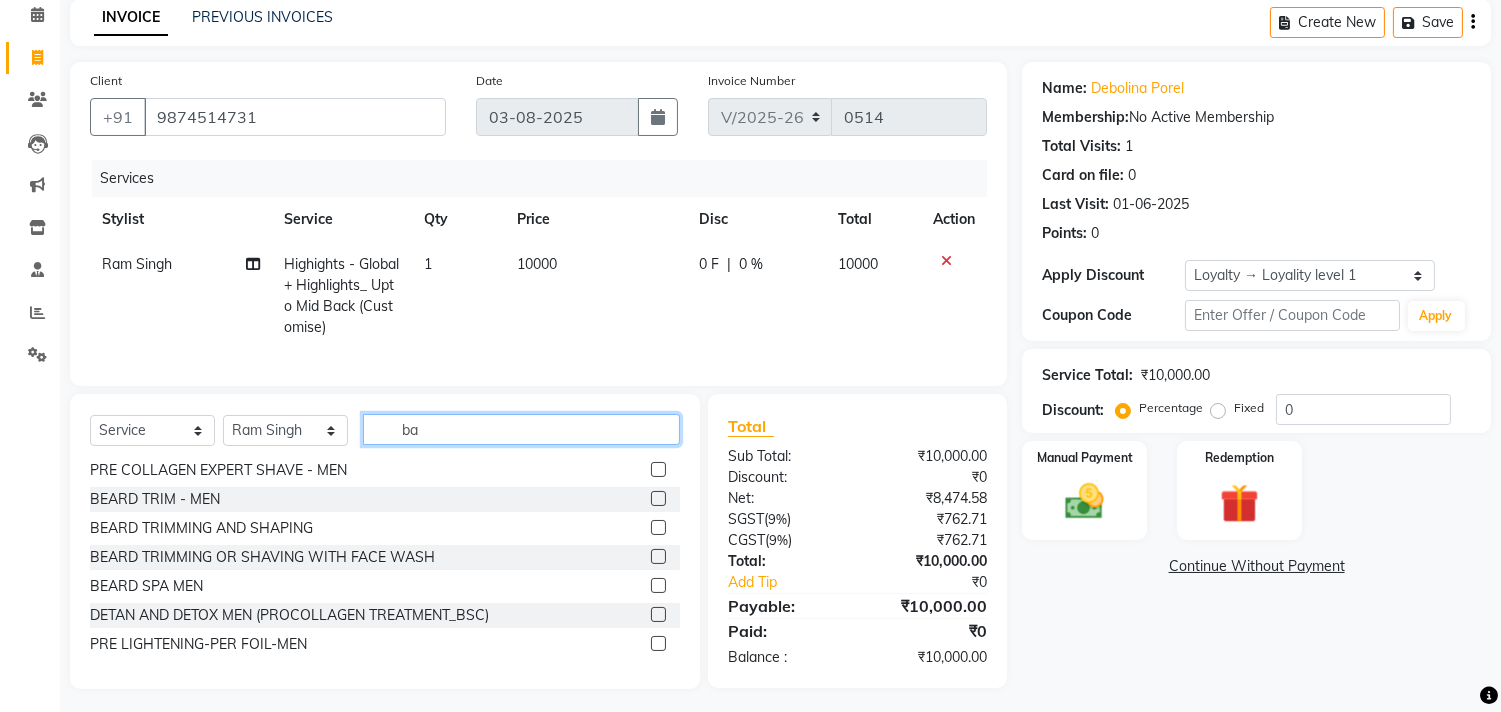 scroll, scrollTop: 0, scrollLeft: 0, axis: both 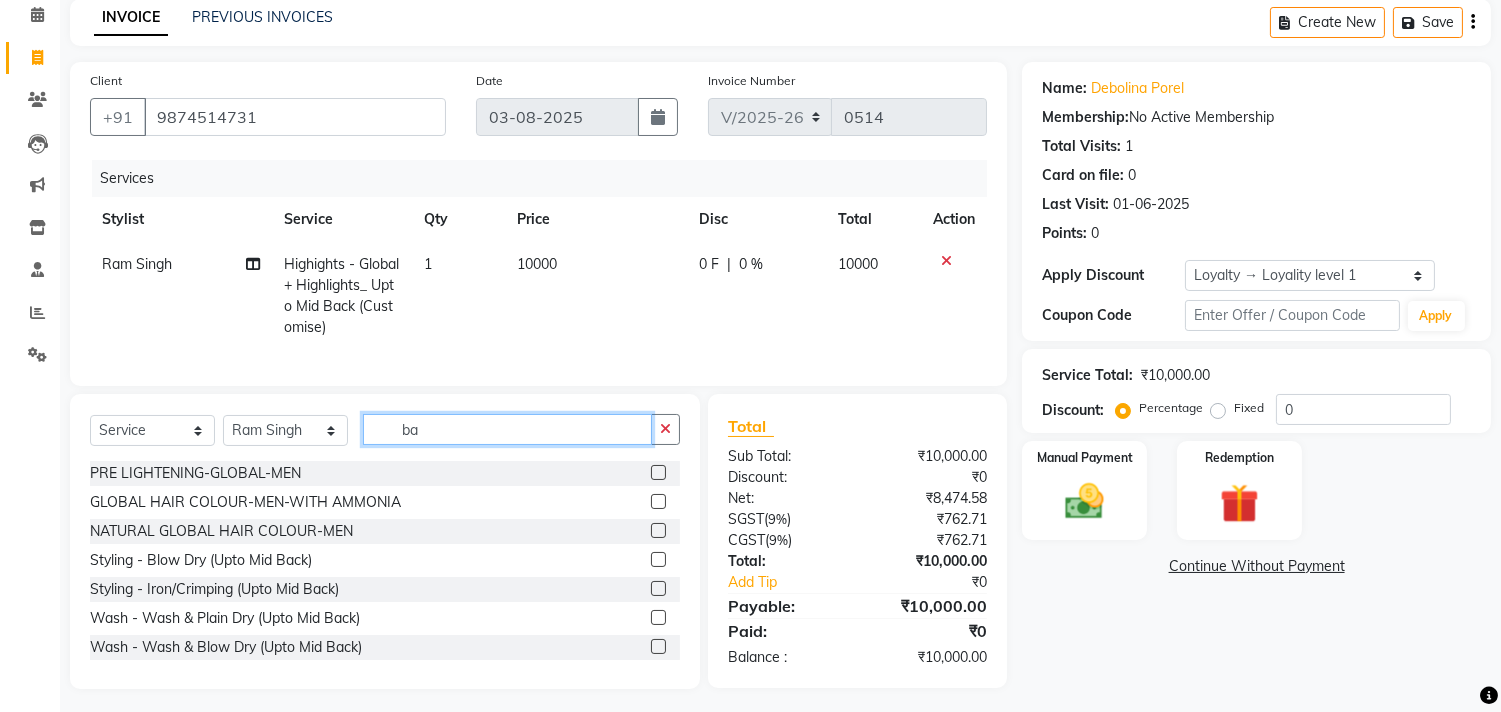 type on "b" 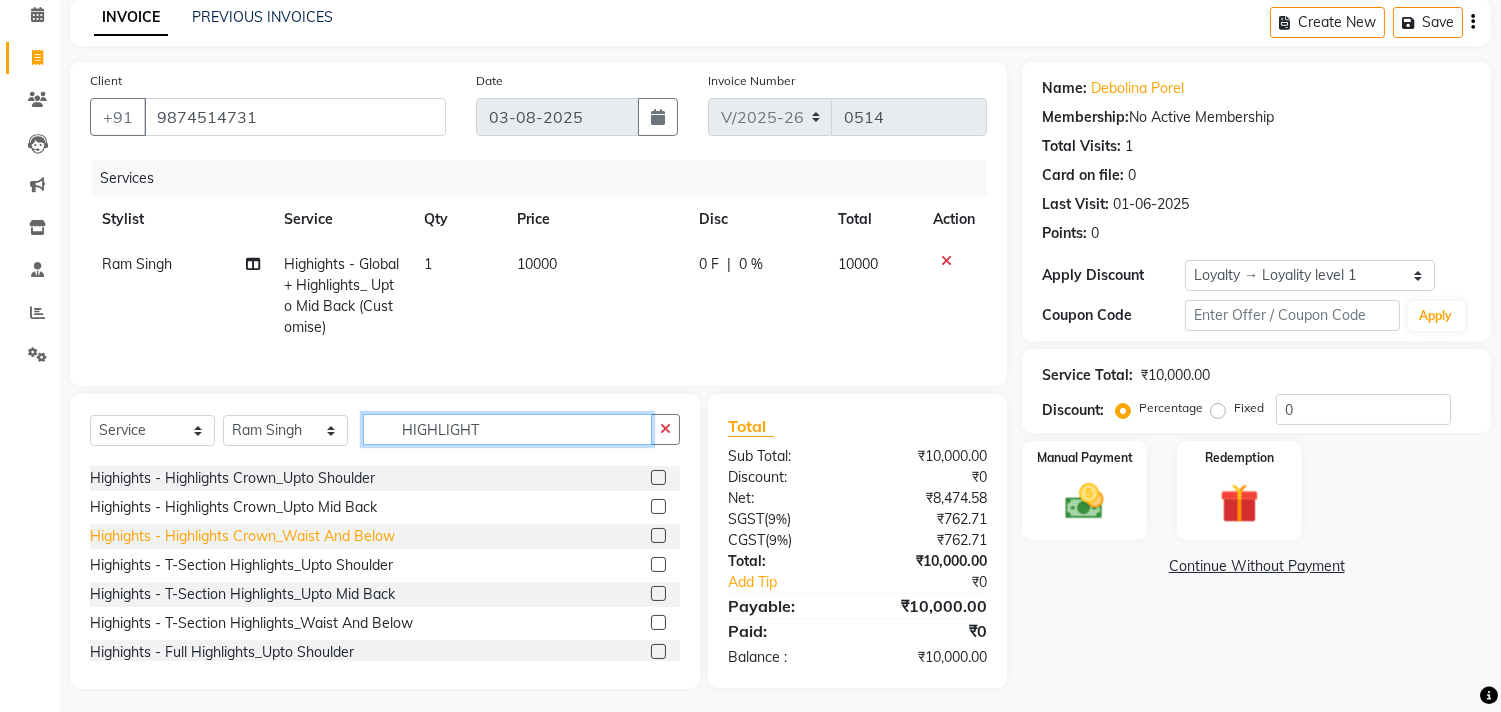 scroll, scrollTop: 0, scrollLeft: 0, axis: both 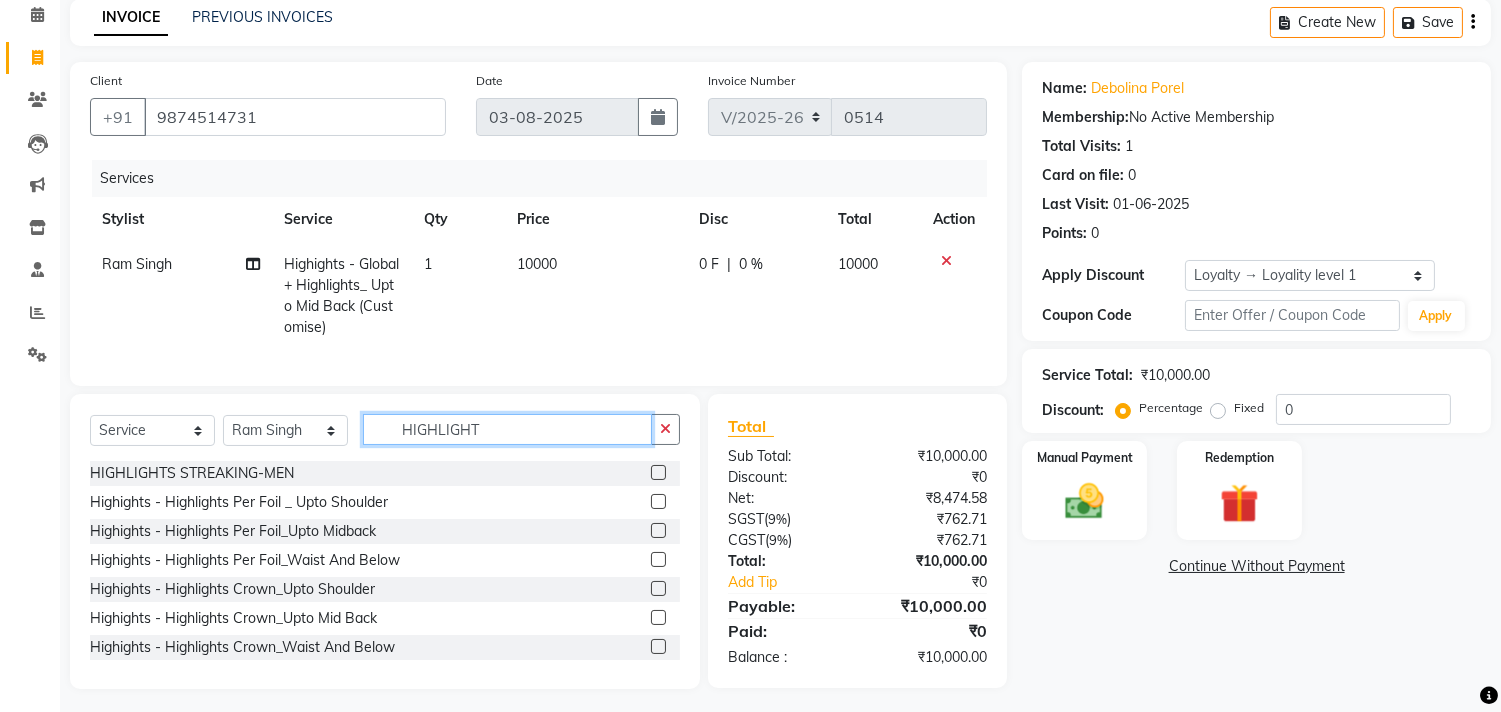 type on "HIGHLIGHT" 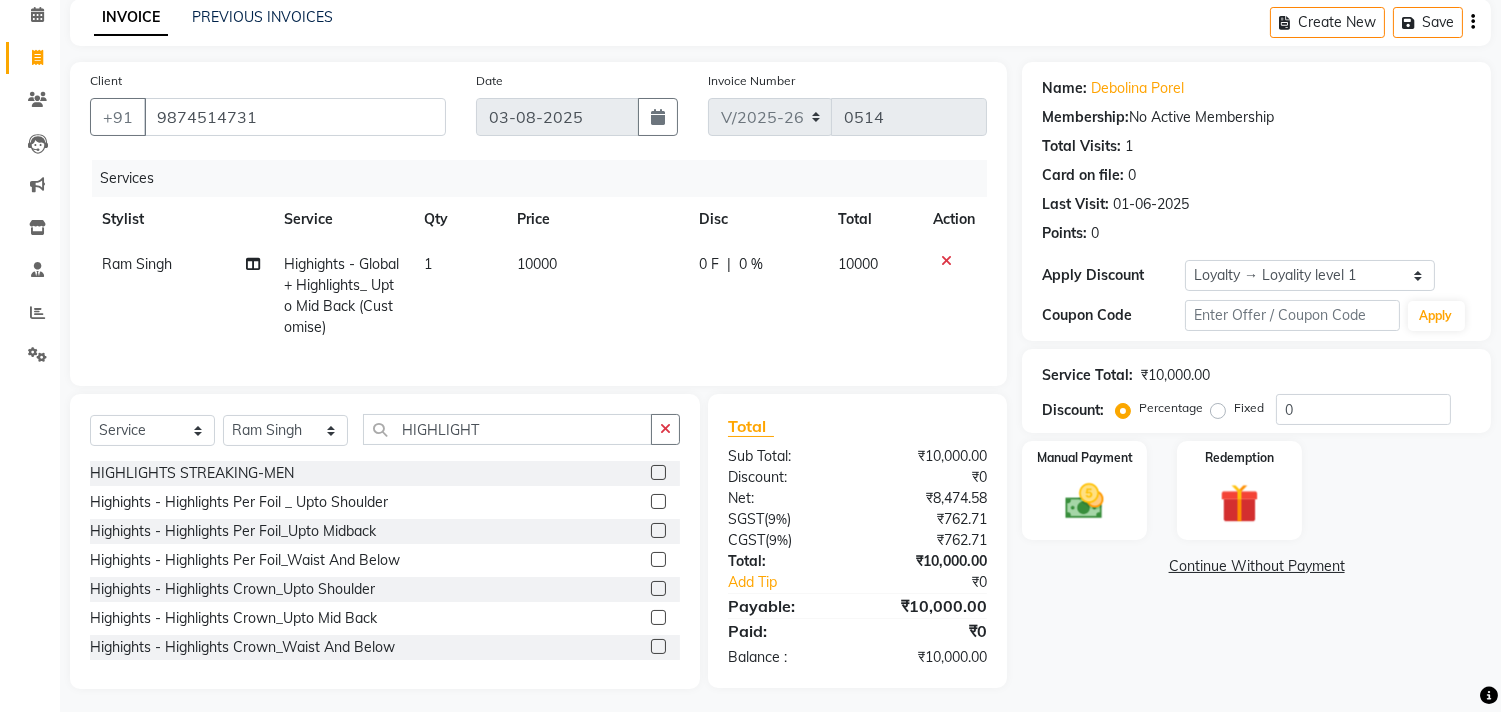 click 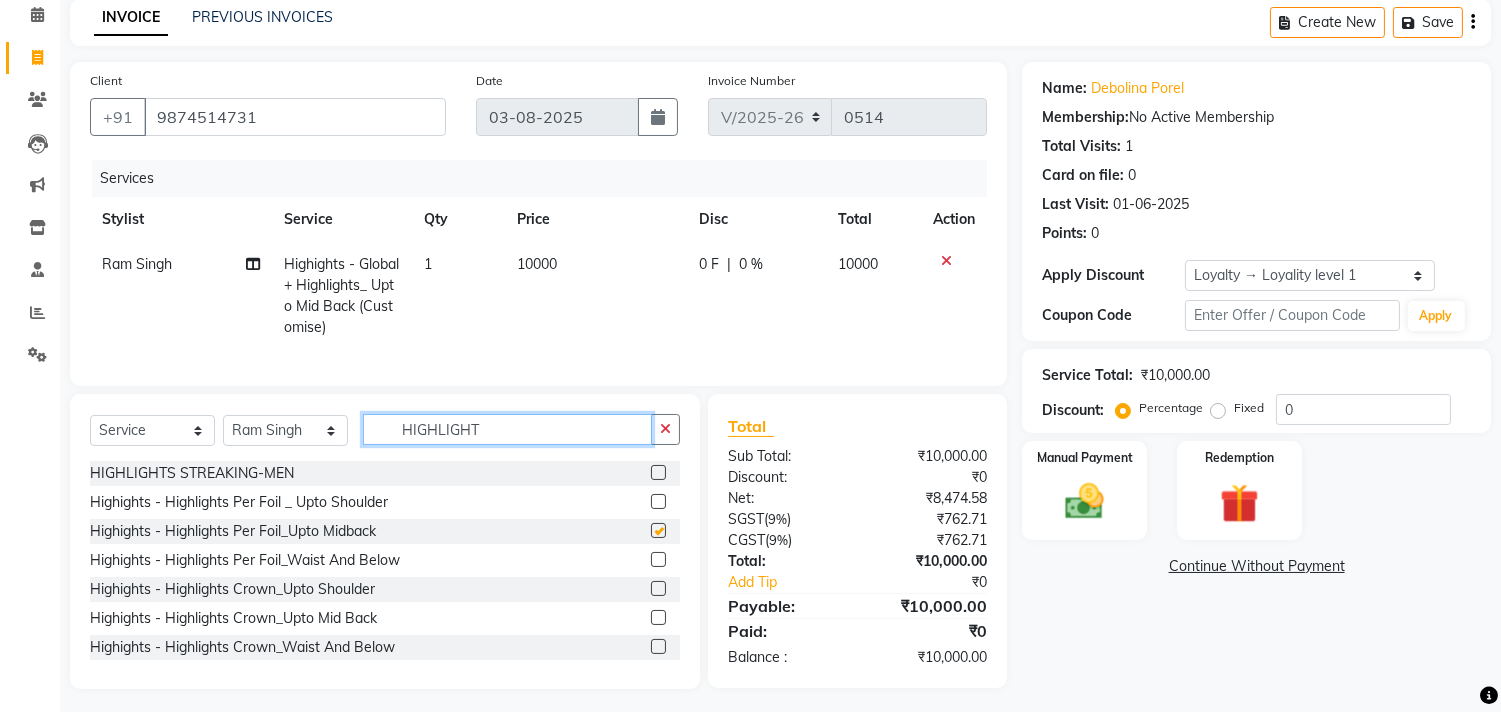click on "HIGHLIGHT" 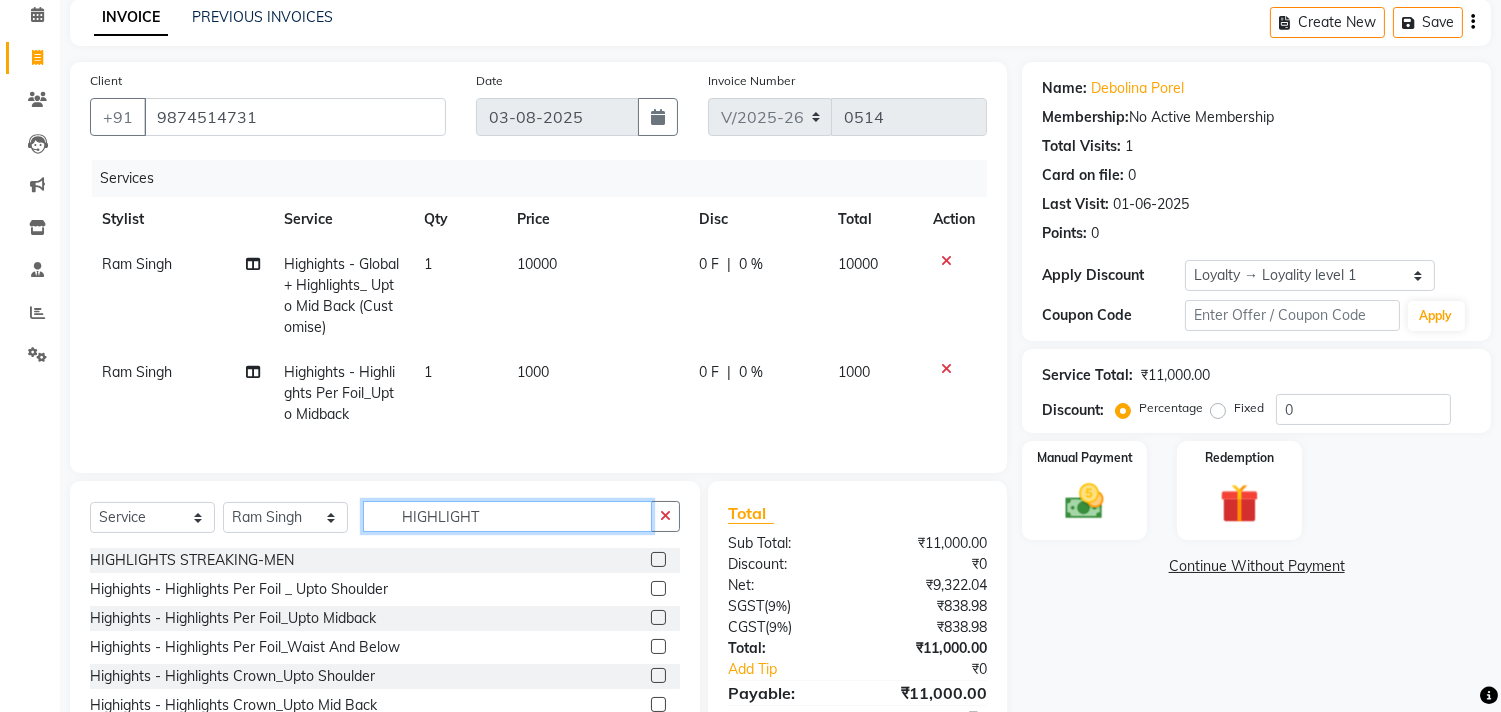 checkbox on "false" 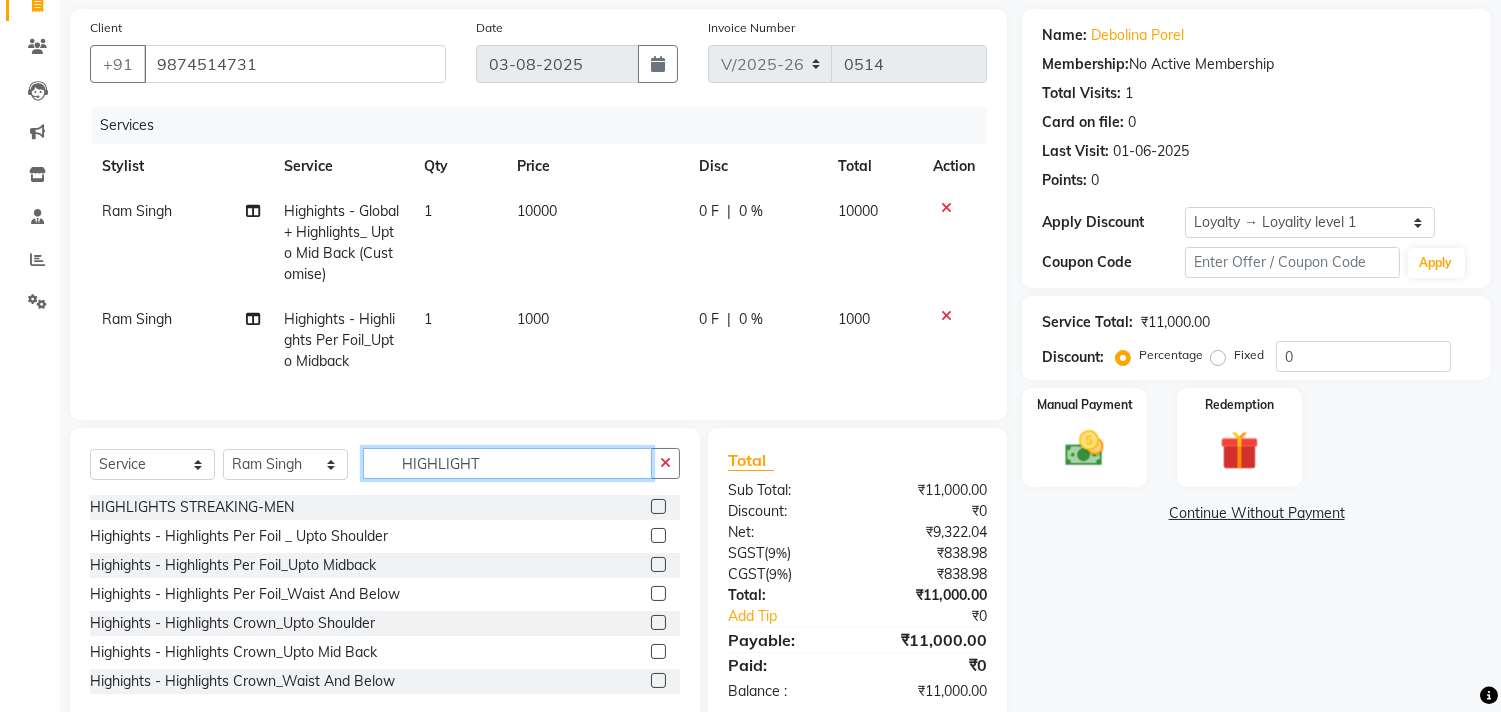 scroll, scrollTop: 198, scrollLeft: 0, axis: vertical 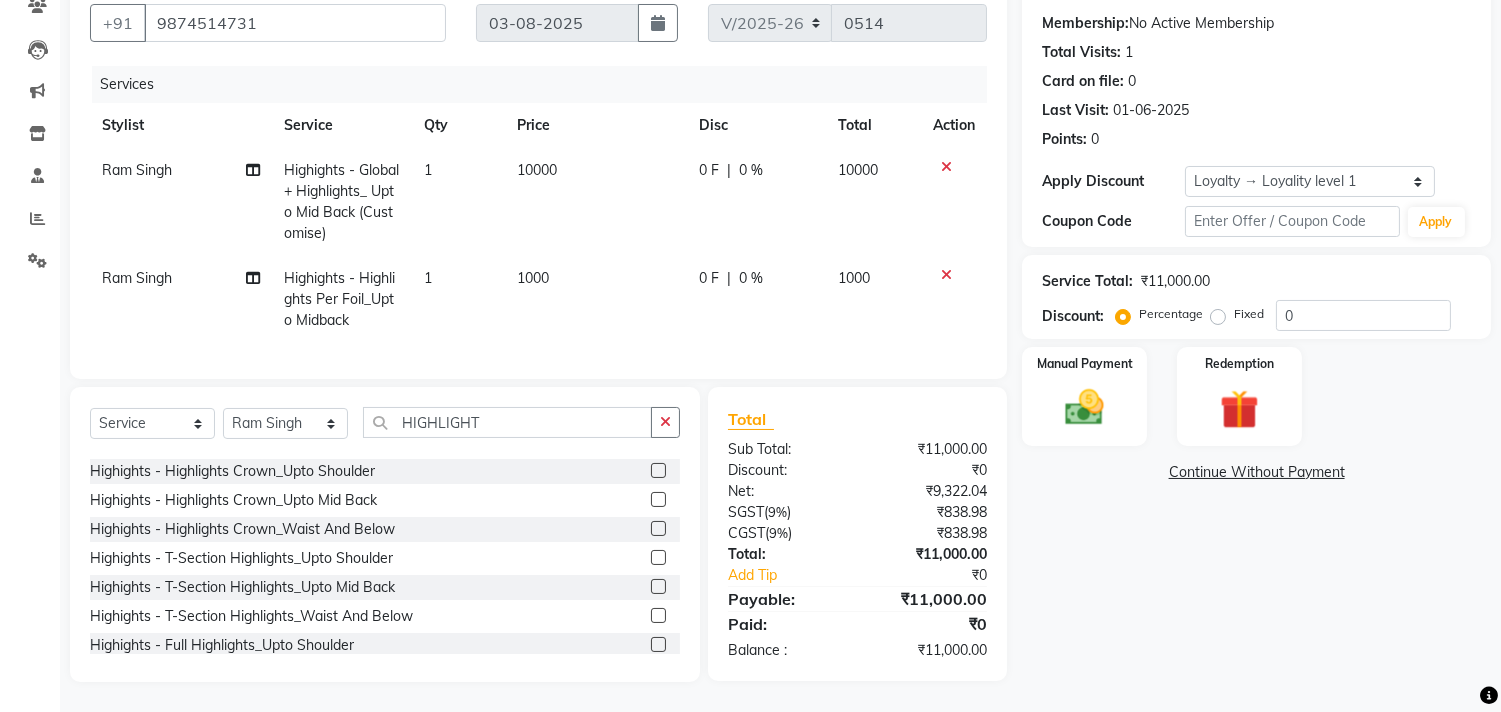 click 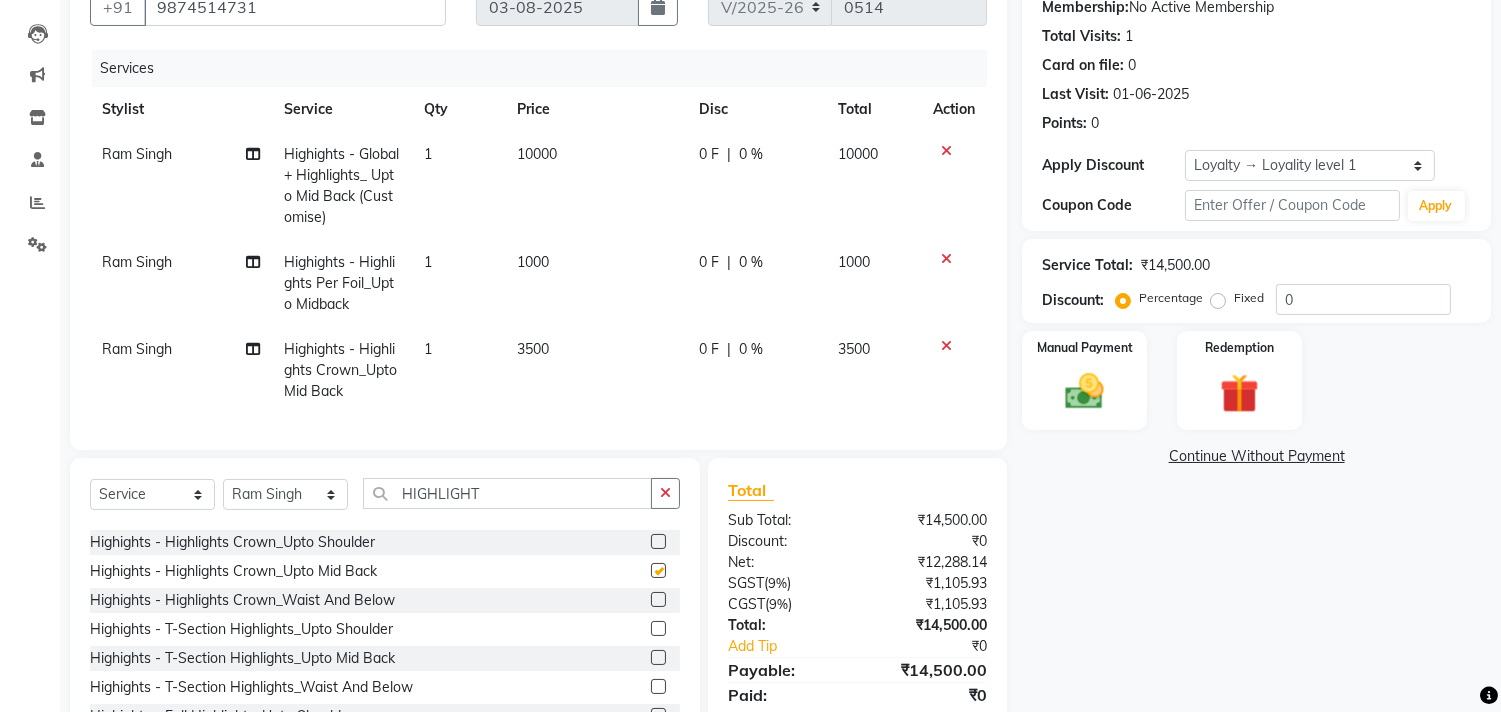 checkbox on "false" 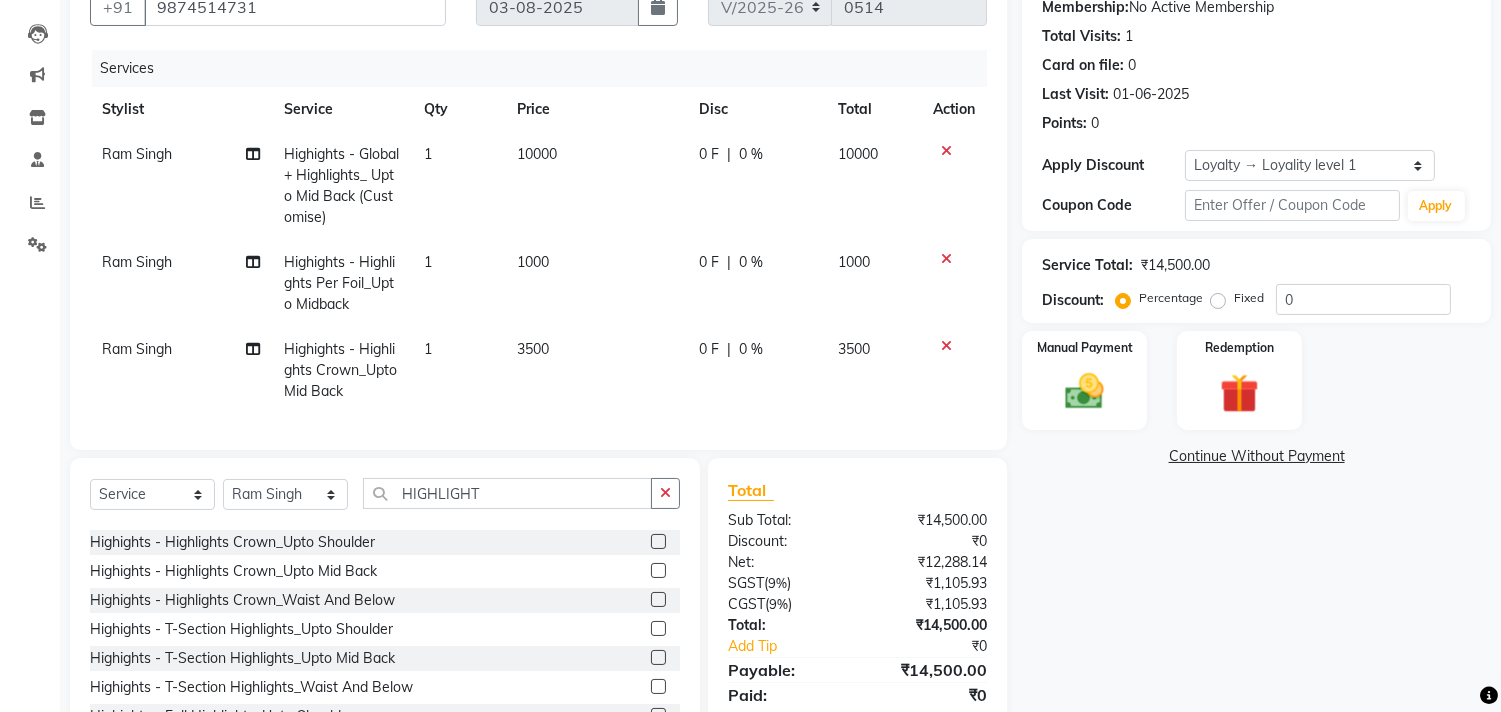 click 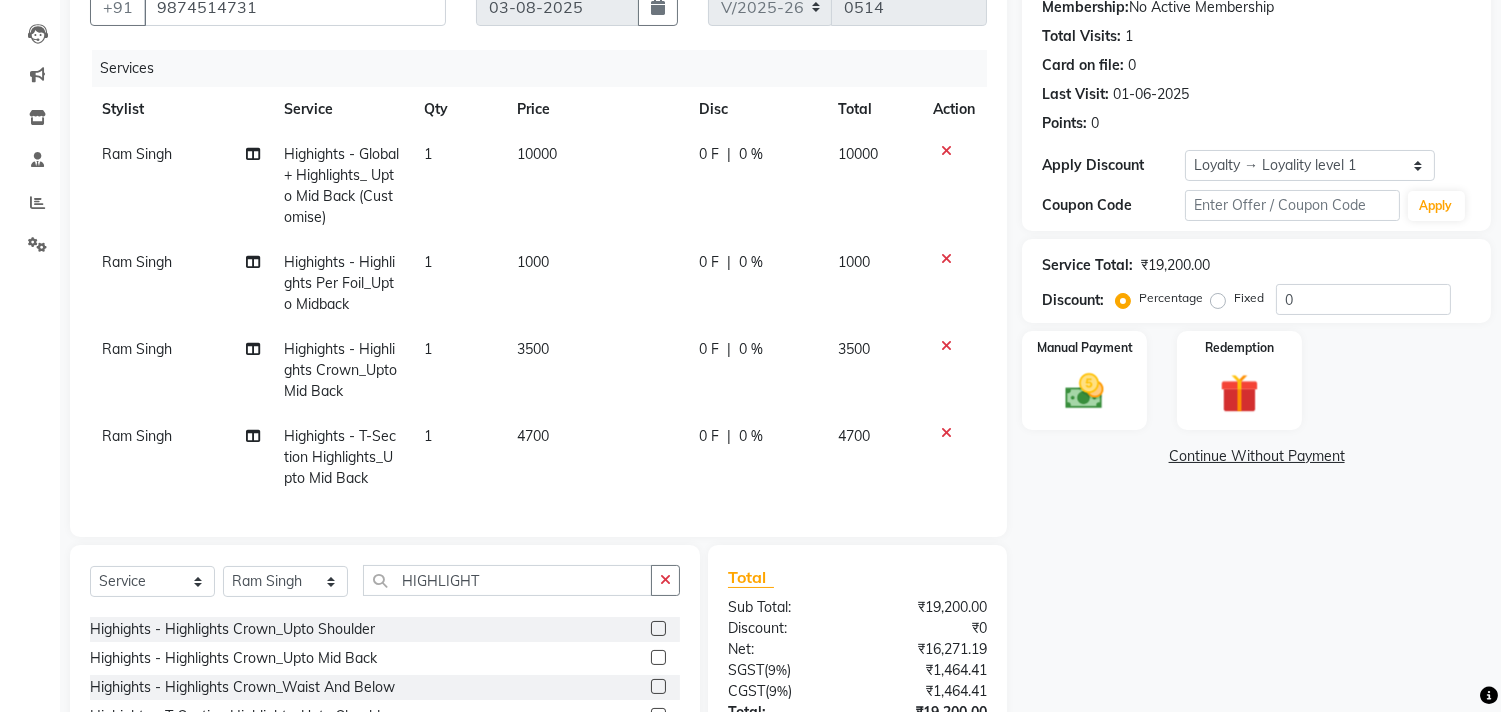 checkbox on "false" 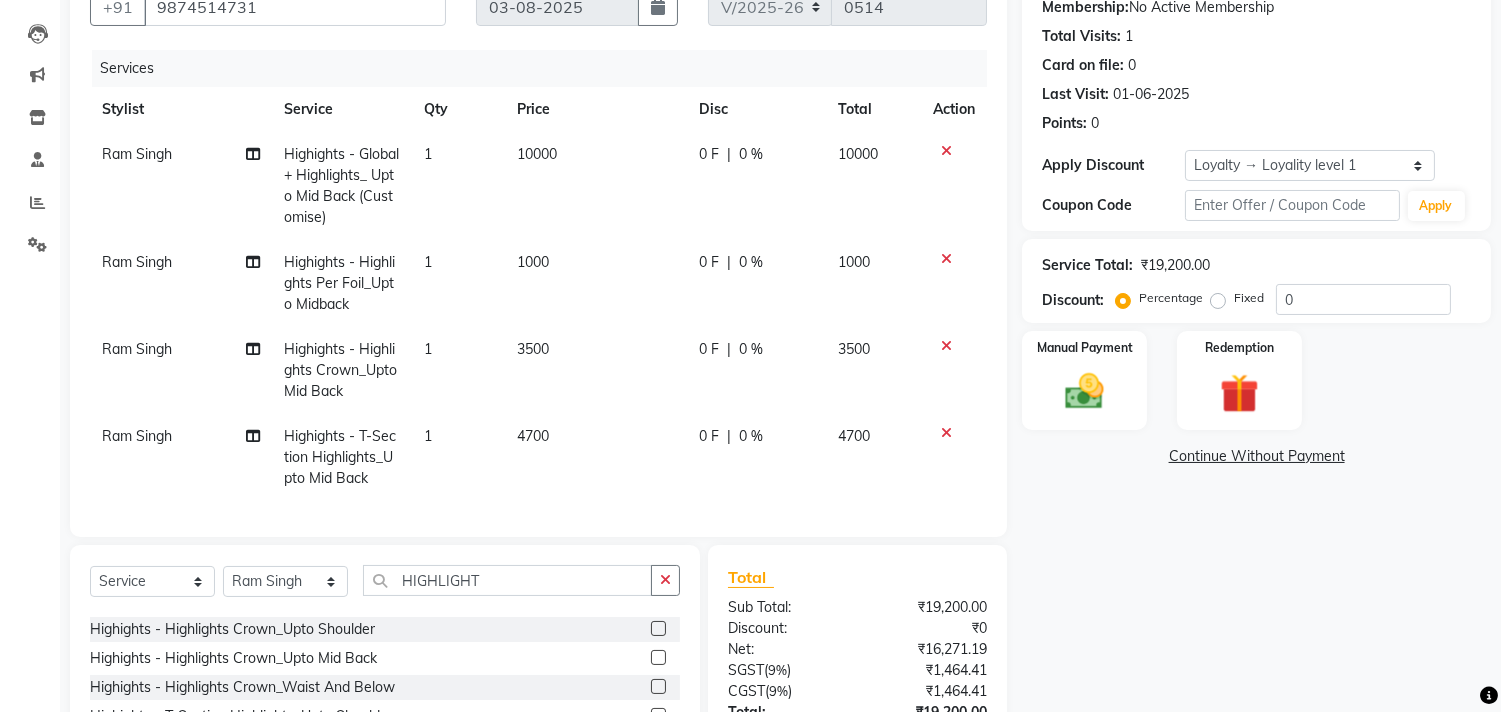 click 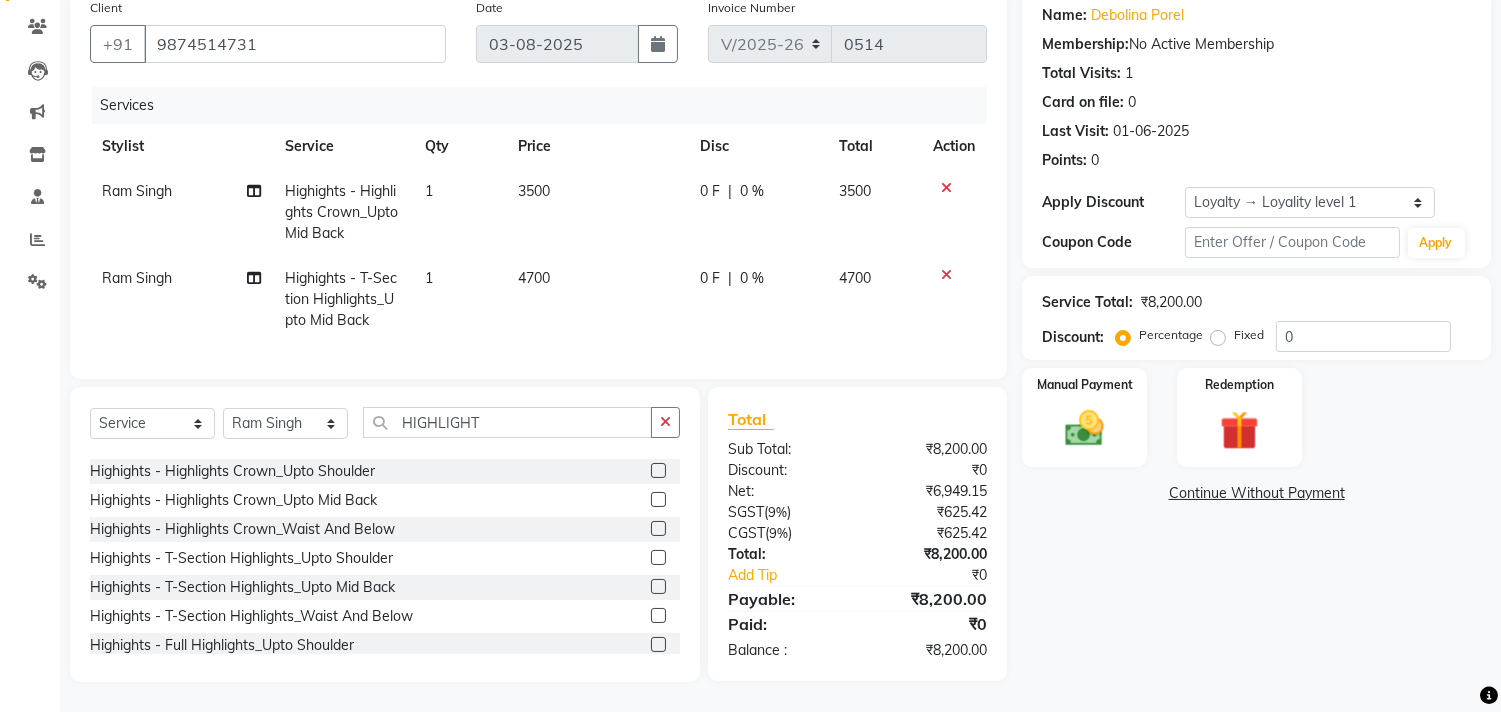 scroll, scrollTop: 177, scrollLeft: 0, axis: vertical 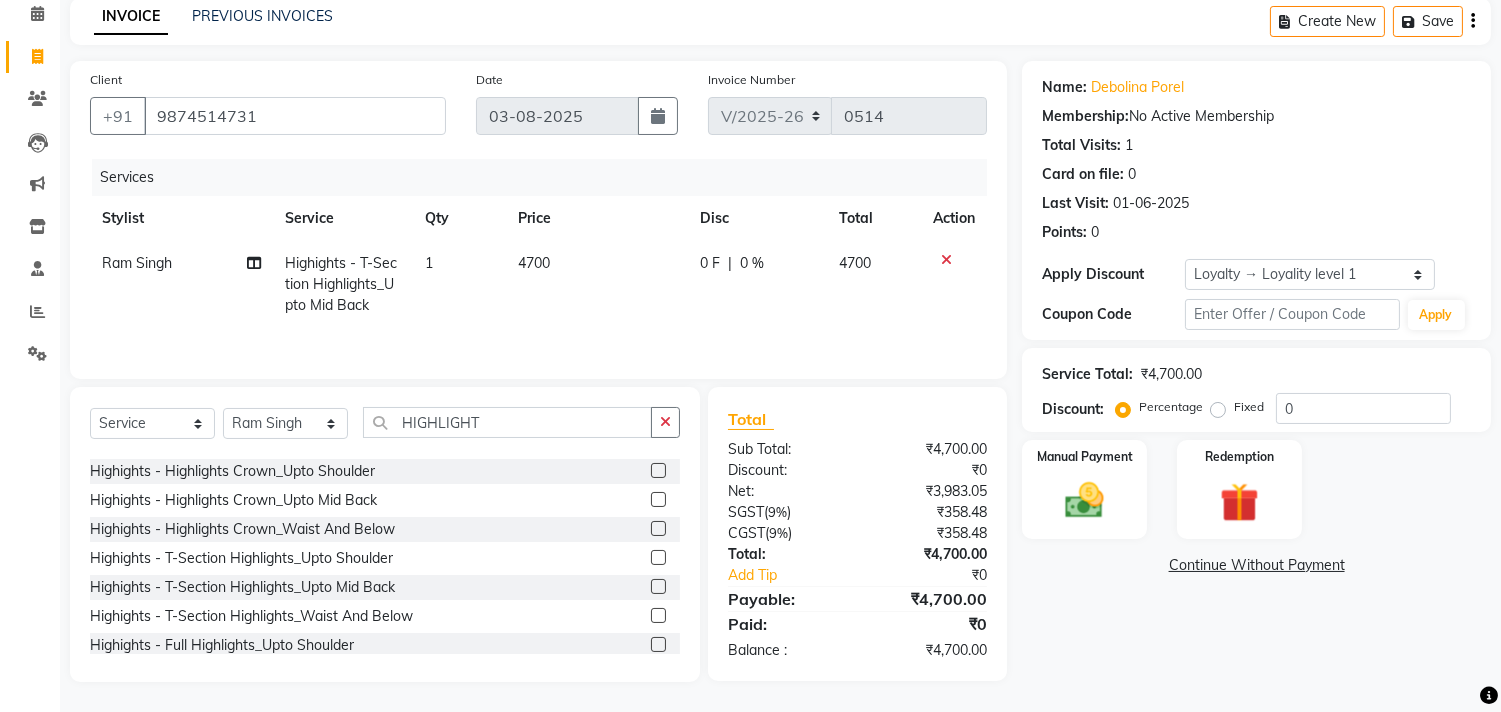 click 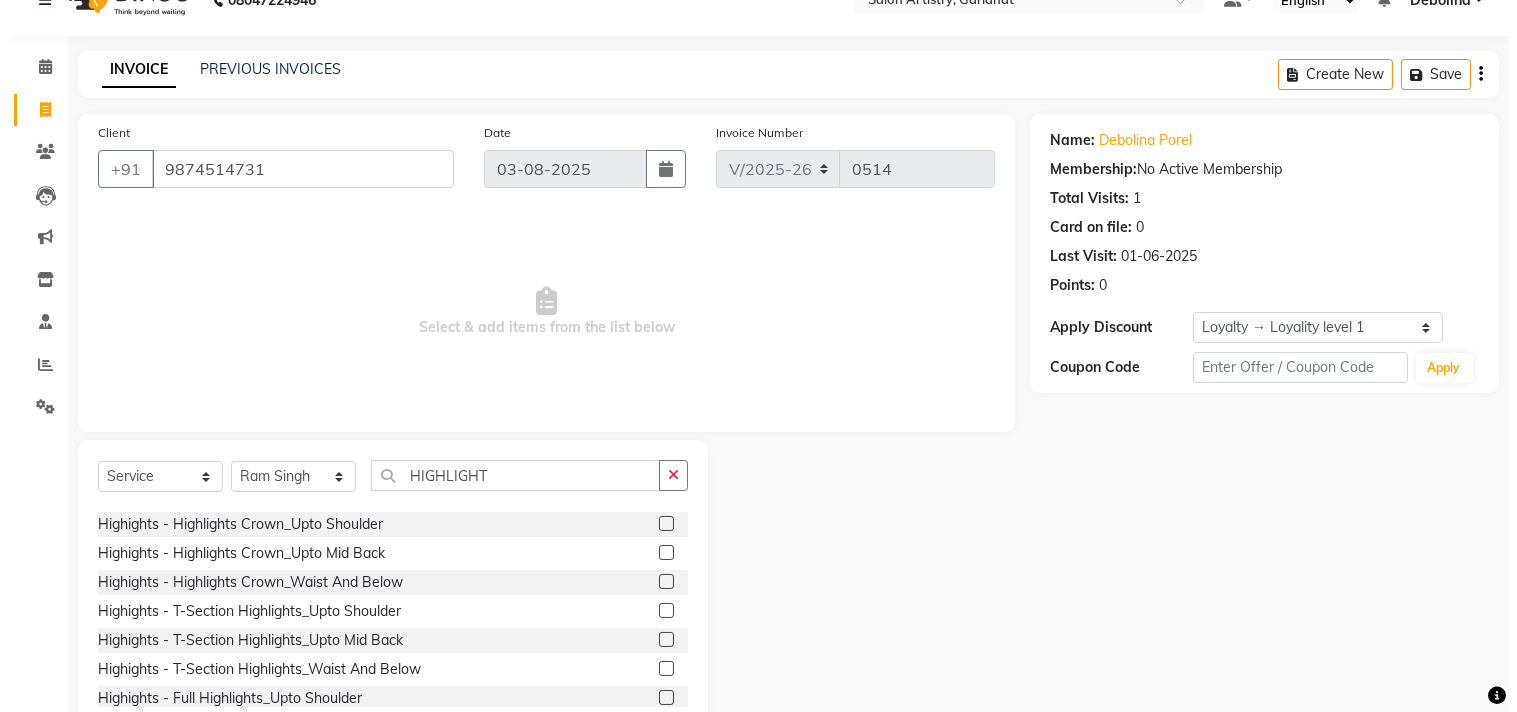 scroll, scrollTop: 0, scrollLeft: 0, axis: both 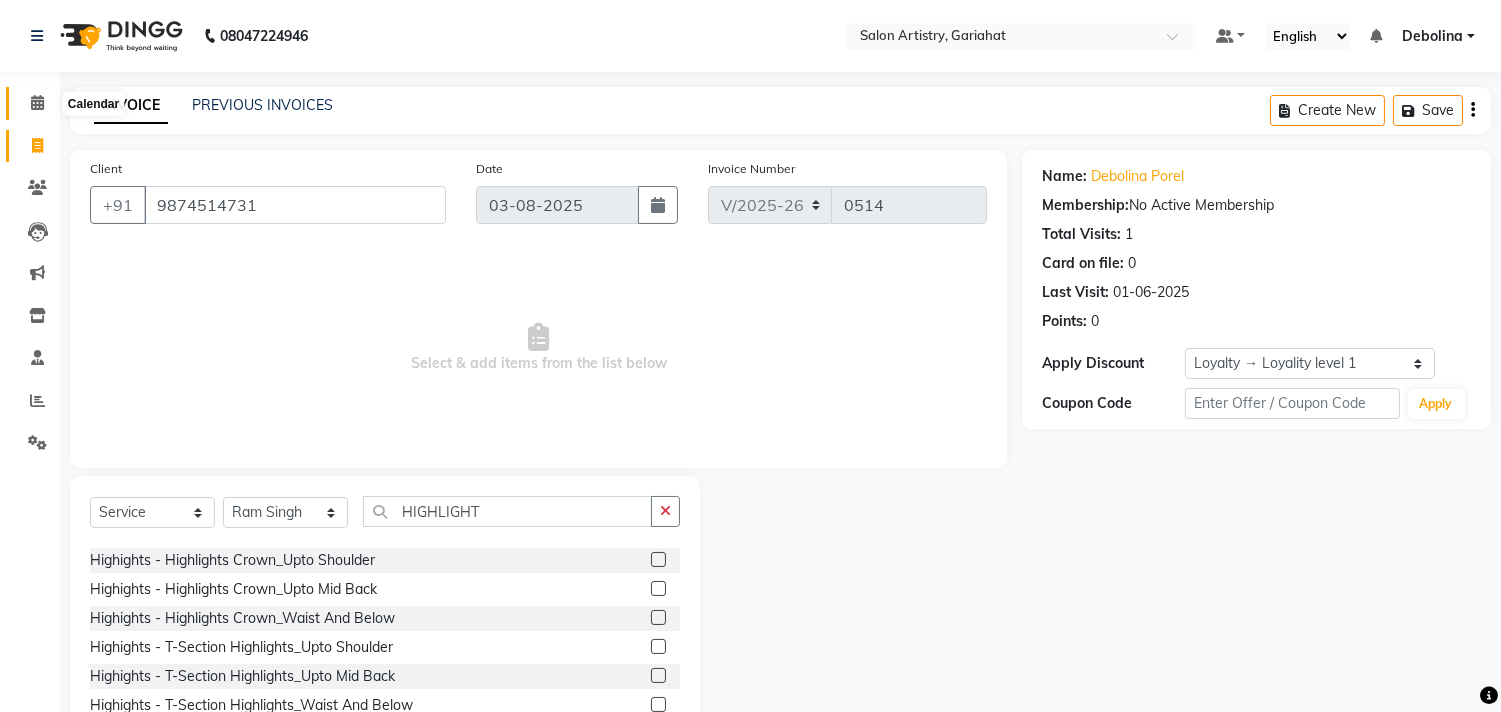 click 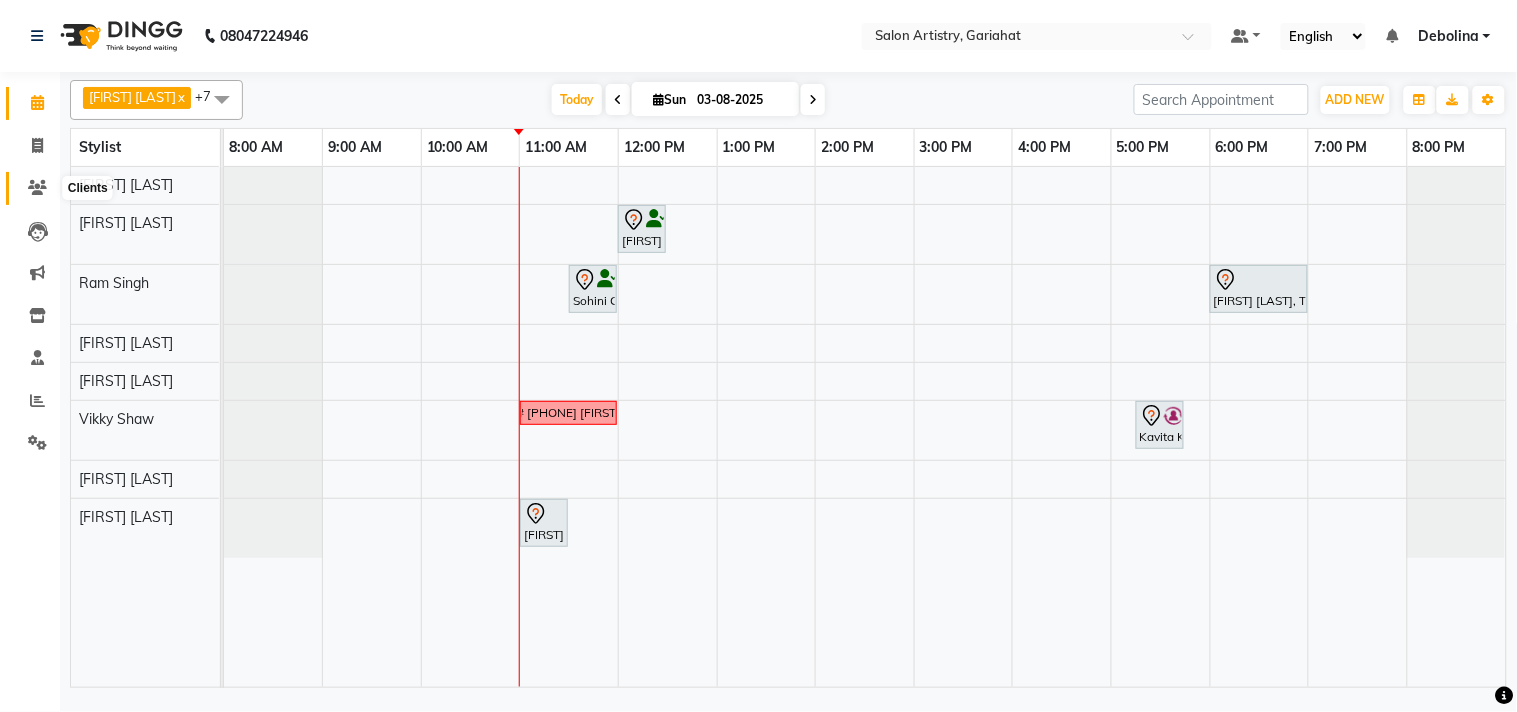 click 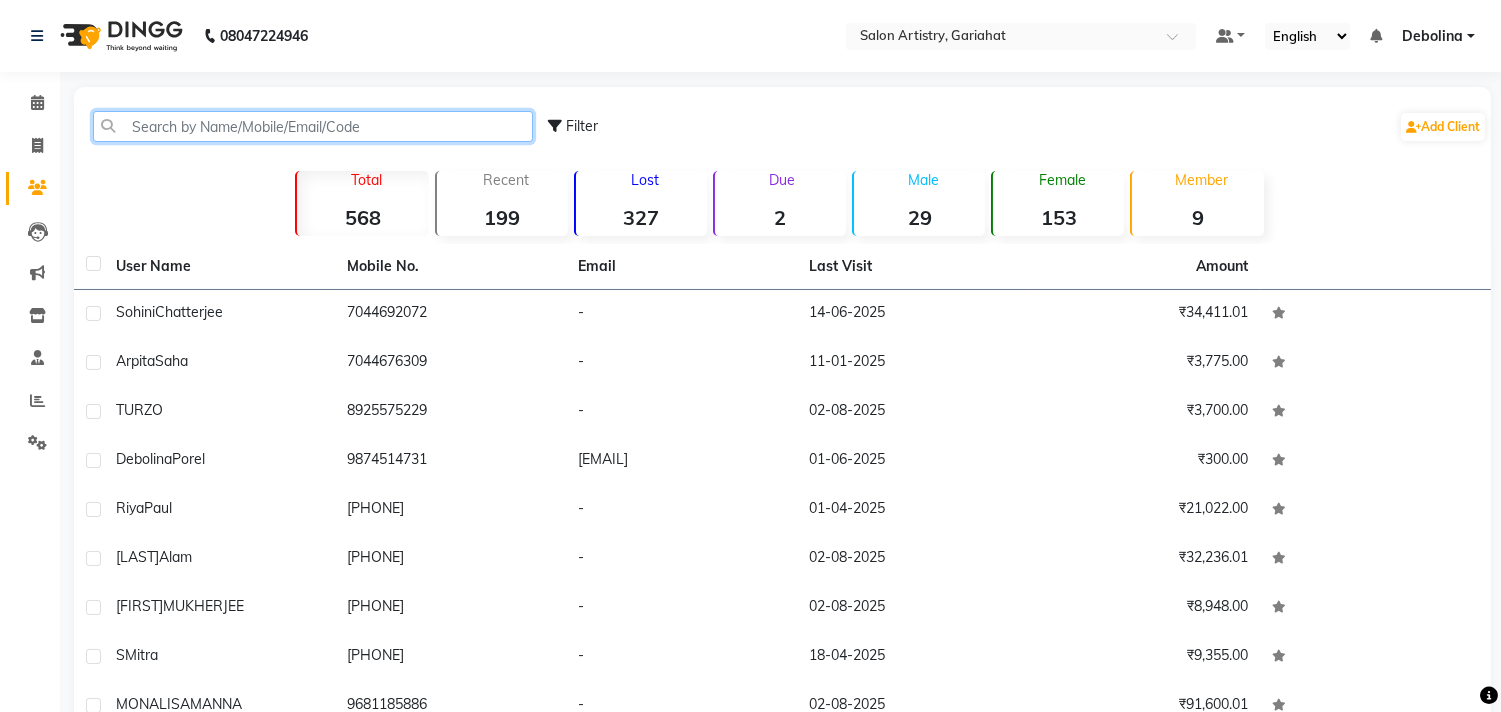 click 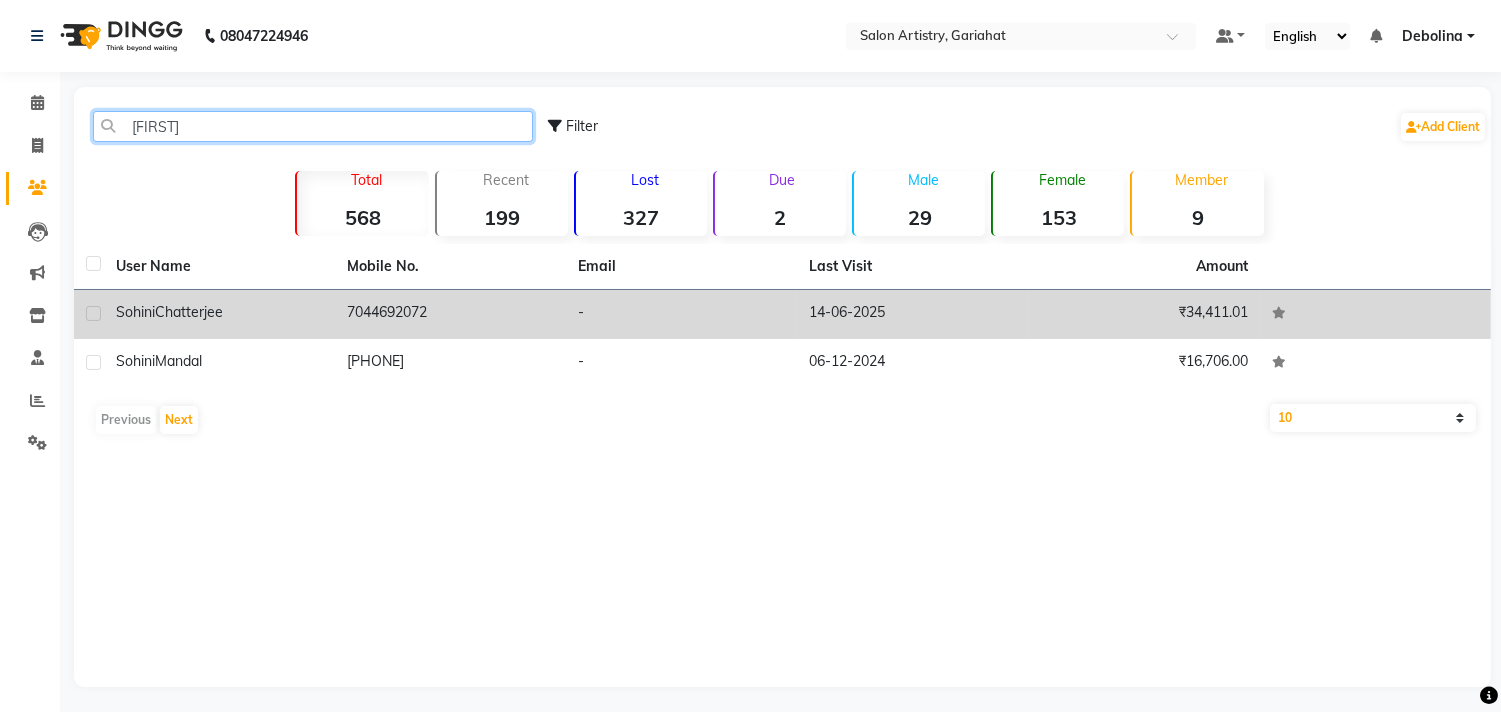type on "SOHINI" 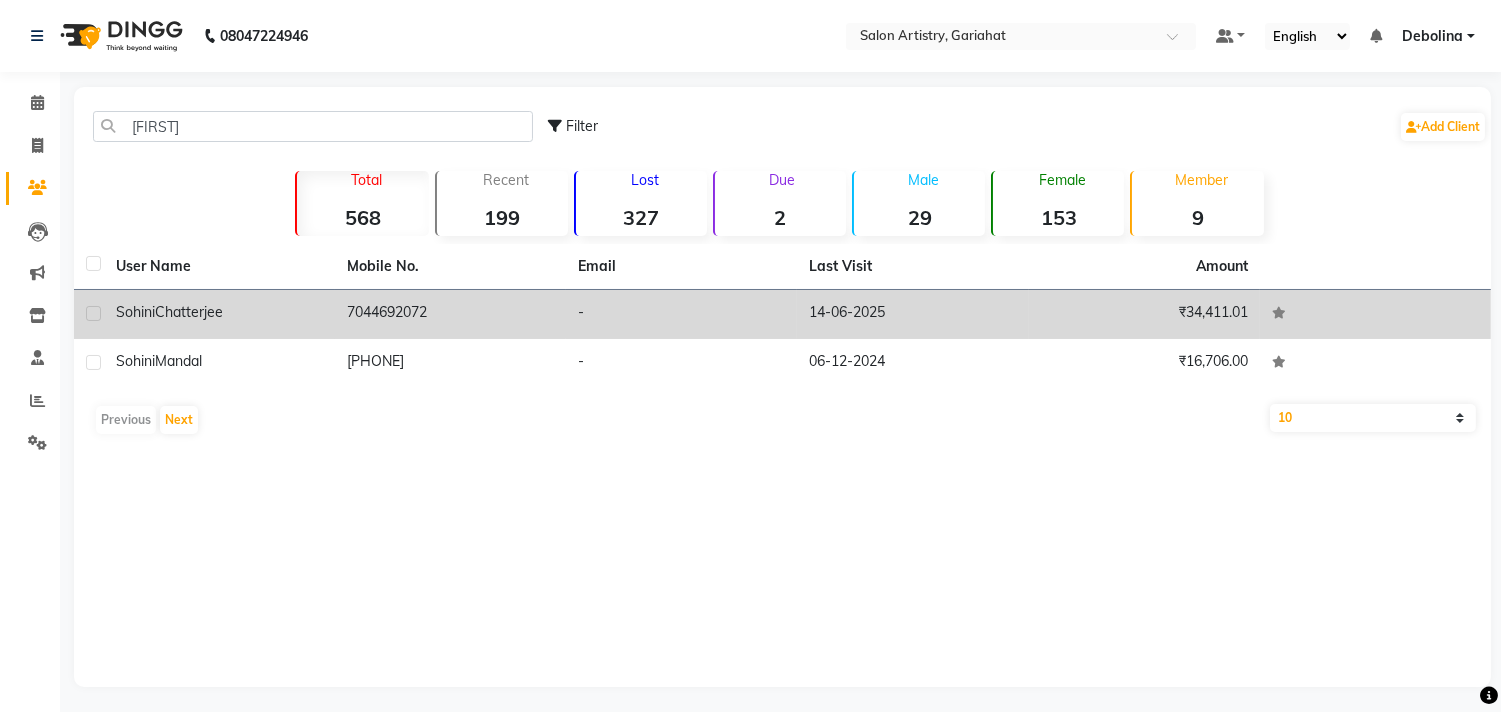 click on "[FIRST] [LAST]" 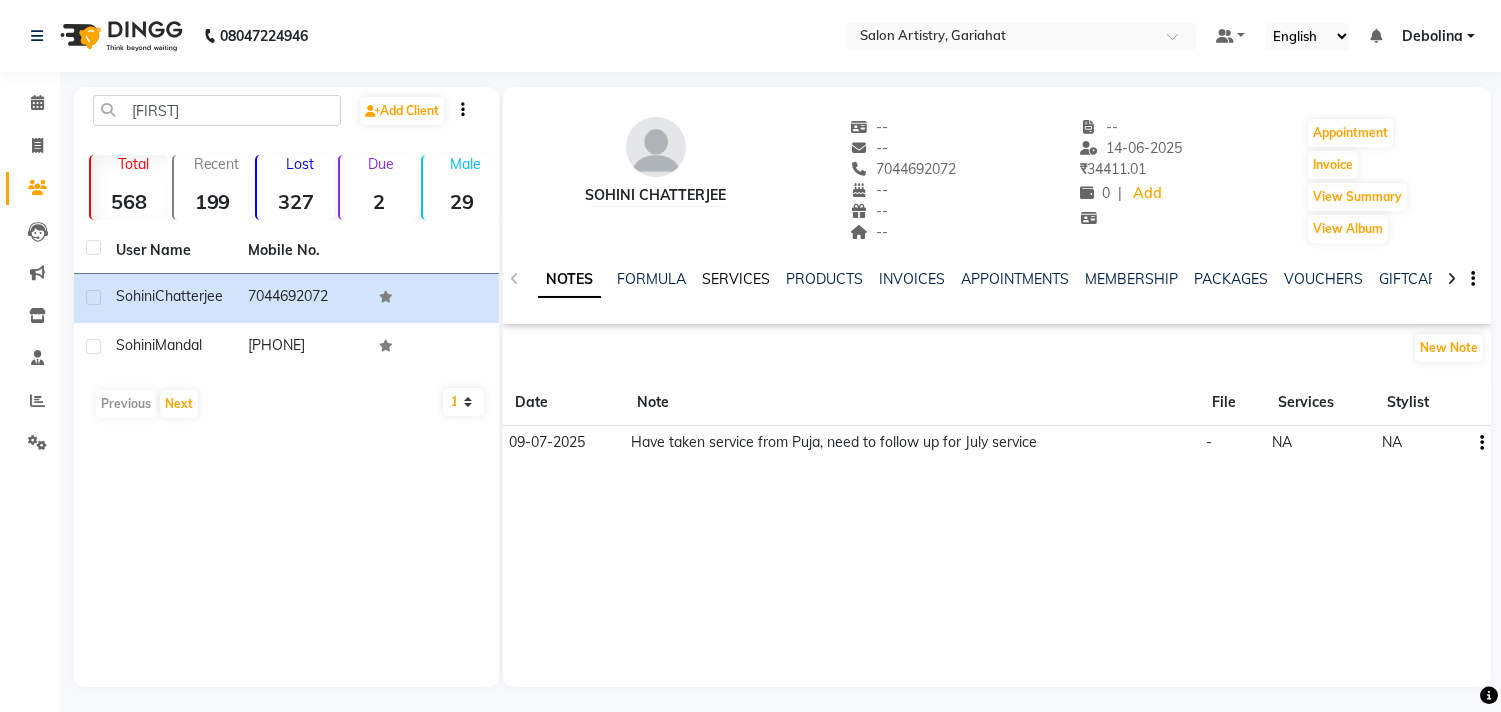 click on "SERVICES" 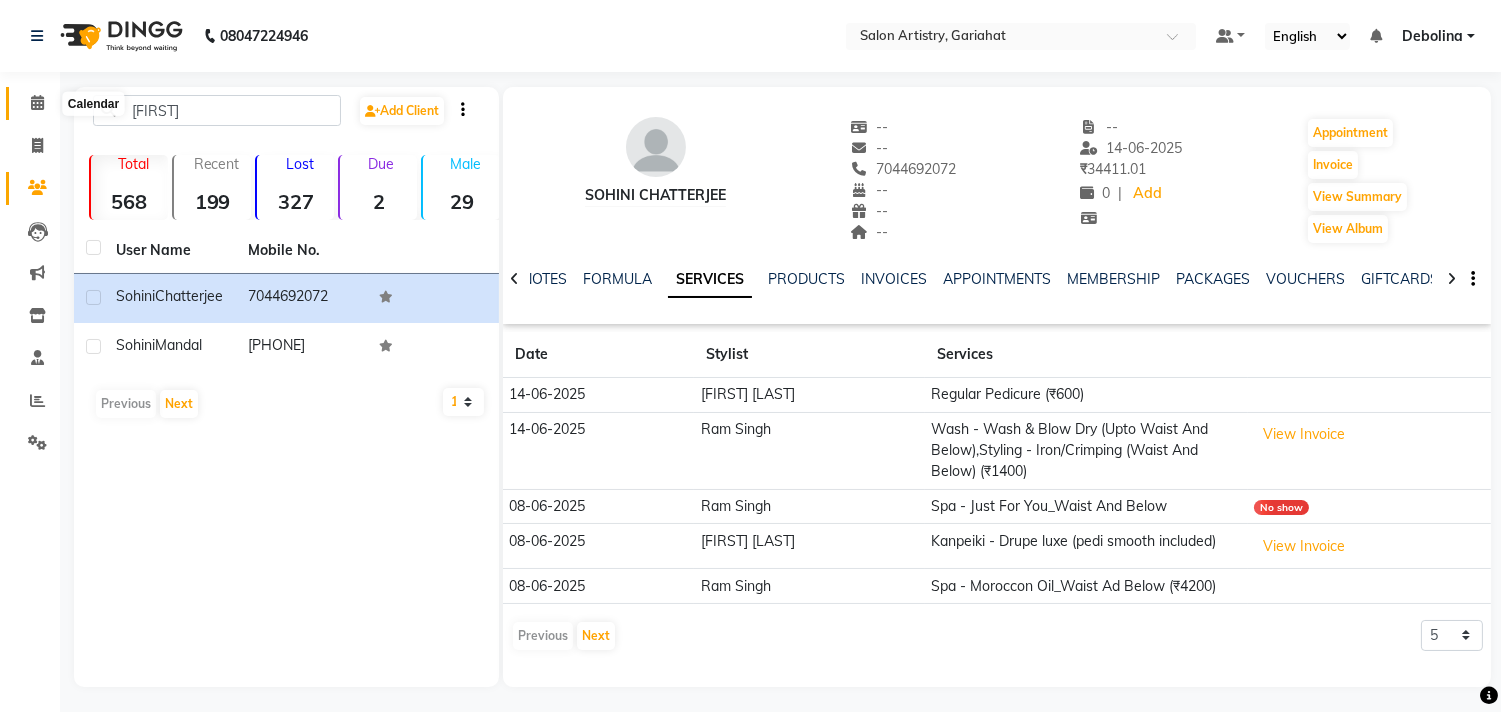 click 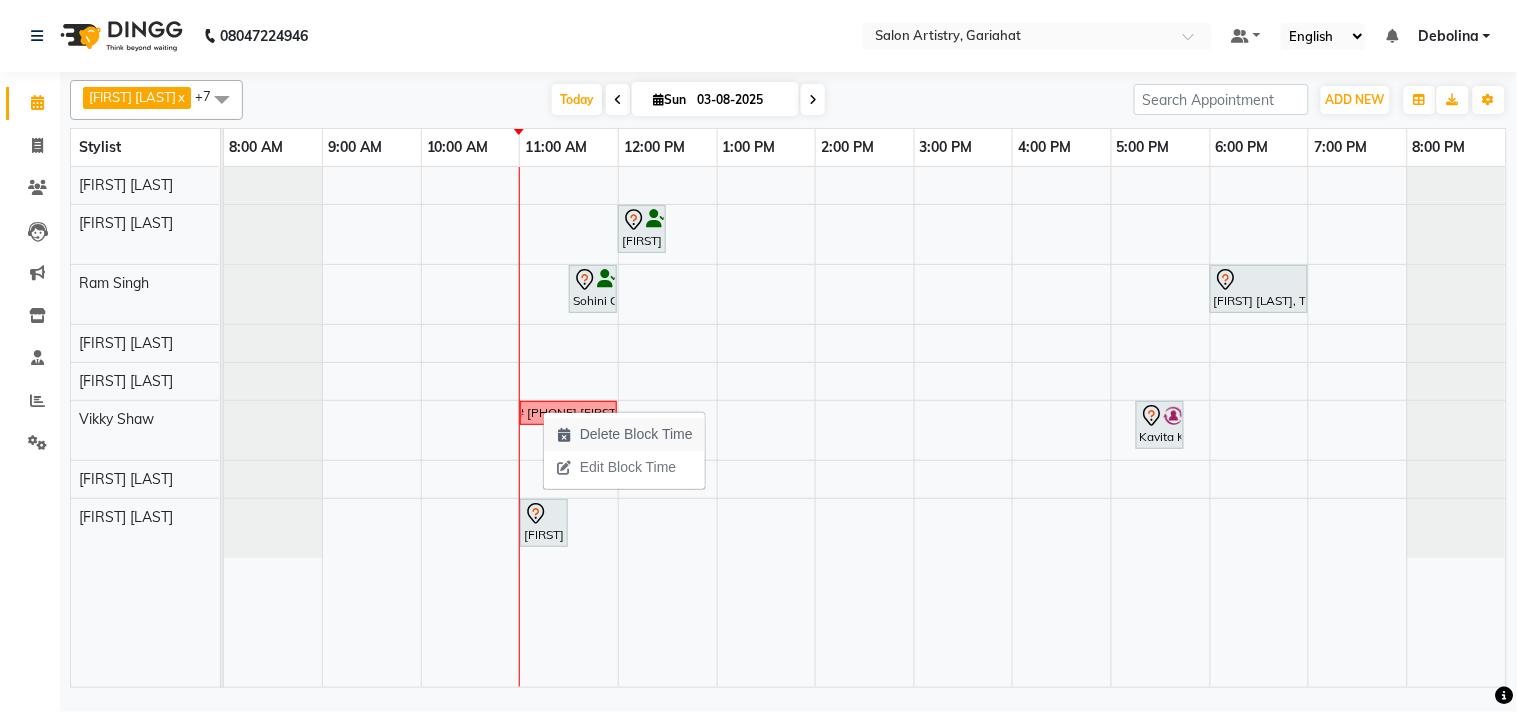 click on "Delete Block Time" at bounding box center (636, 434) 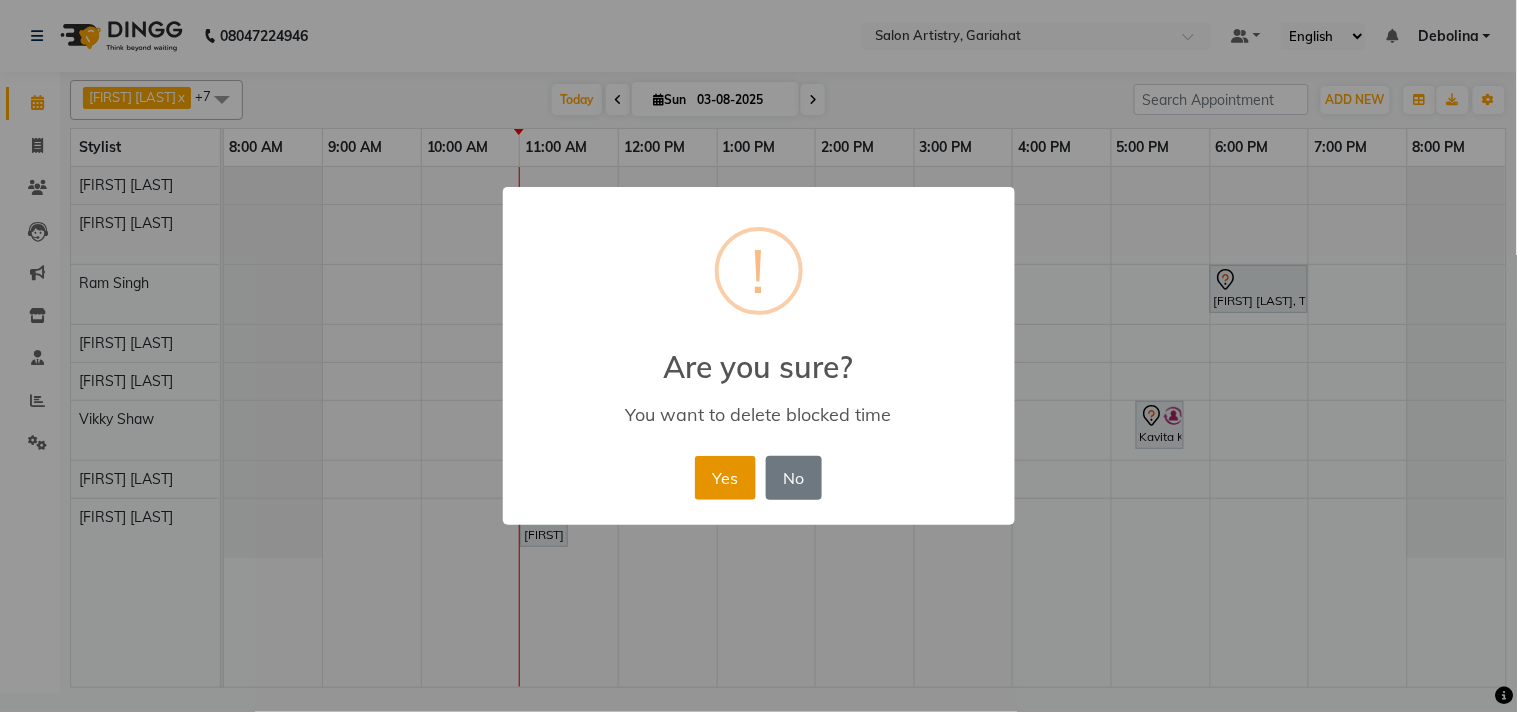 click on "Yes" at bounding box center [725, 478] 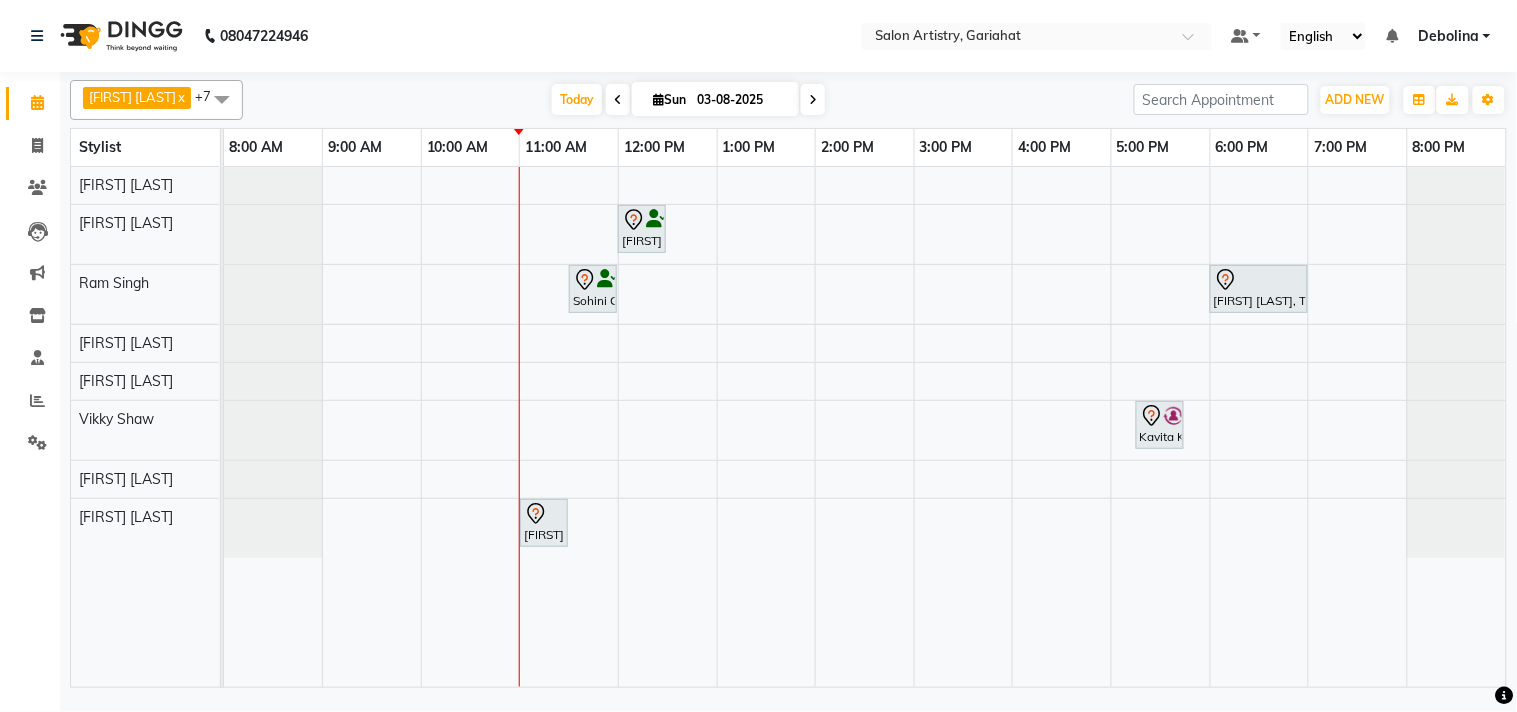 click at bounding box center (813, 100) 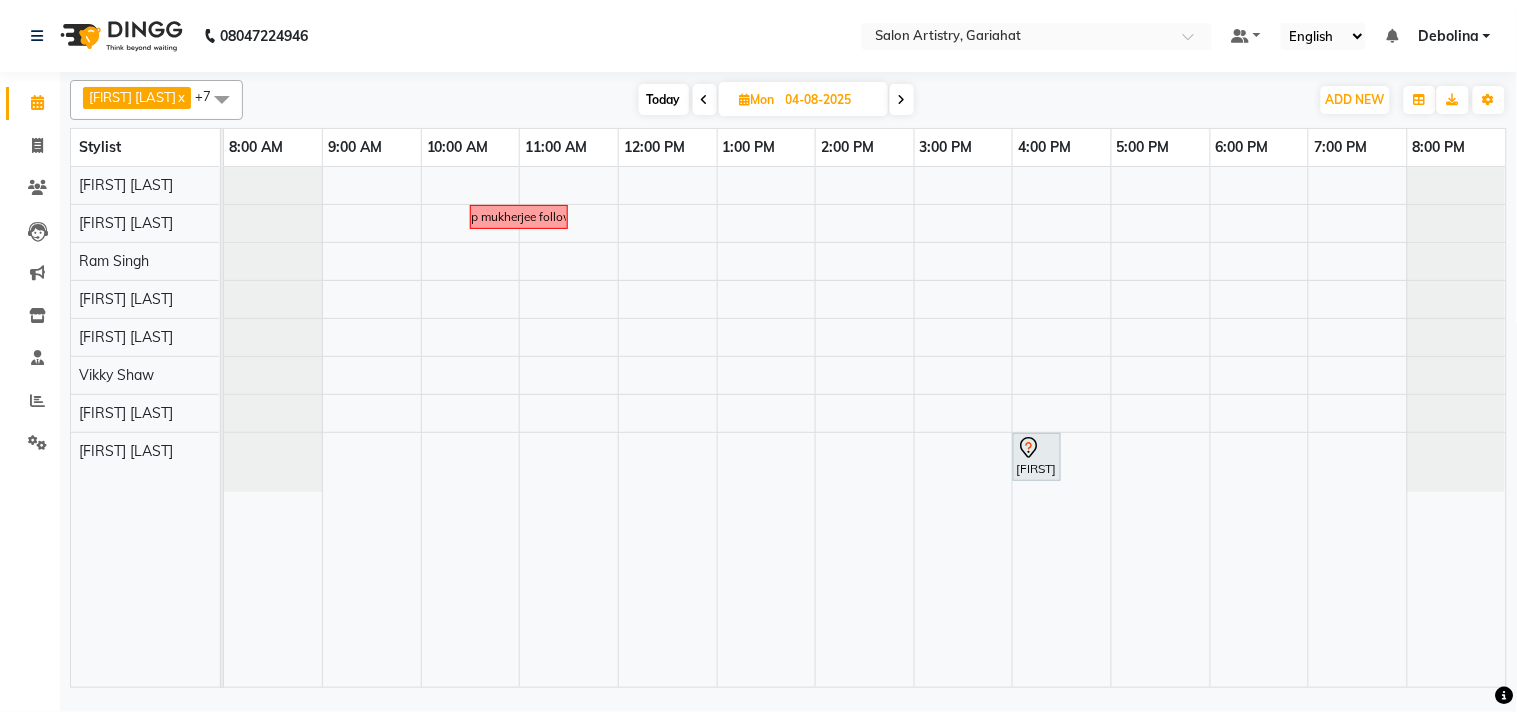 click at bounding box center (902, 99) 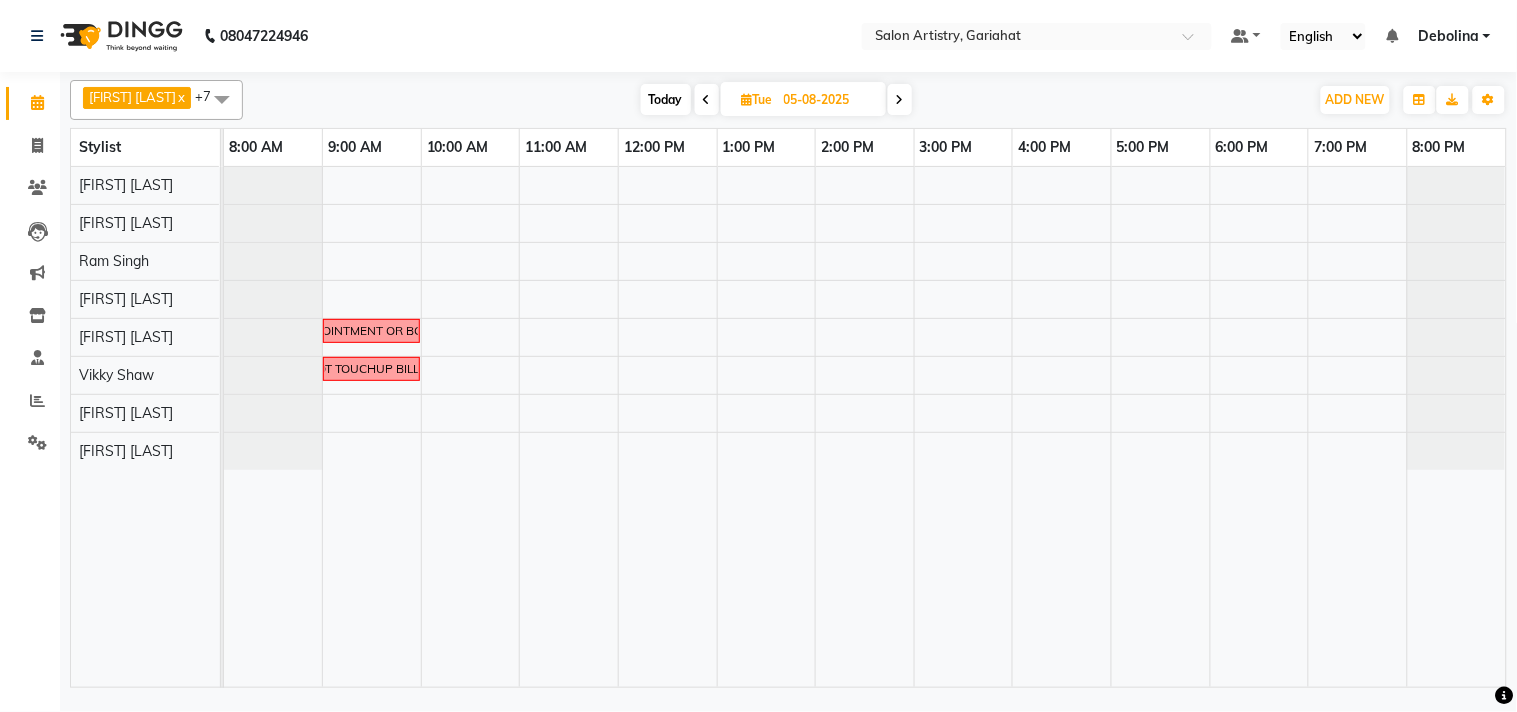 click on "ADITI ROY 9748683237 CALL HER FOR TODAYS APPOINTMENT OR BOOKING (FACIAL & WASH & BLOW DRY SETTING)   REMAIYA NAIR COMMING TODAY FOR ROOT TOUCHUP BILLING ...SHE AVAILED SERVICE IN WEEKEND." at bounding box center [865, 427] 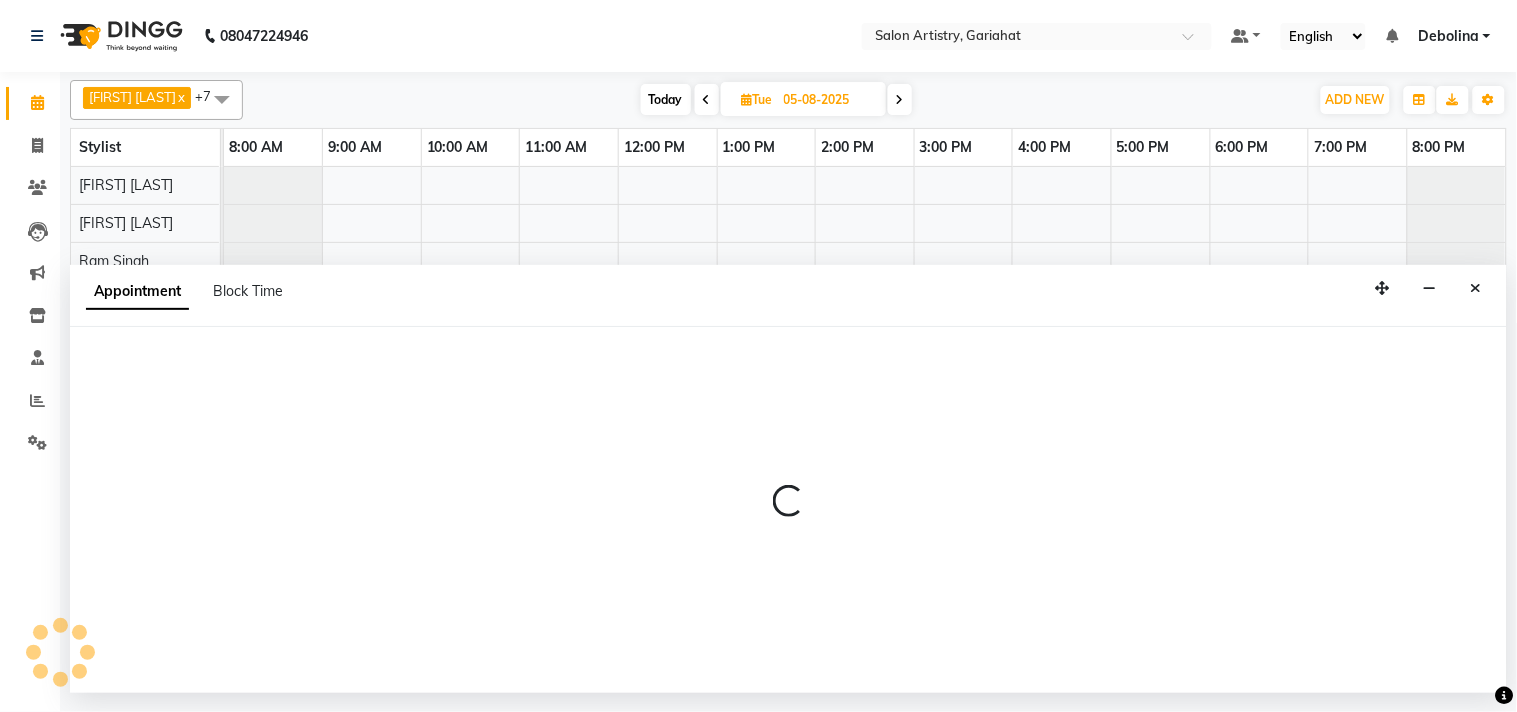 select on "82200" 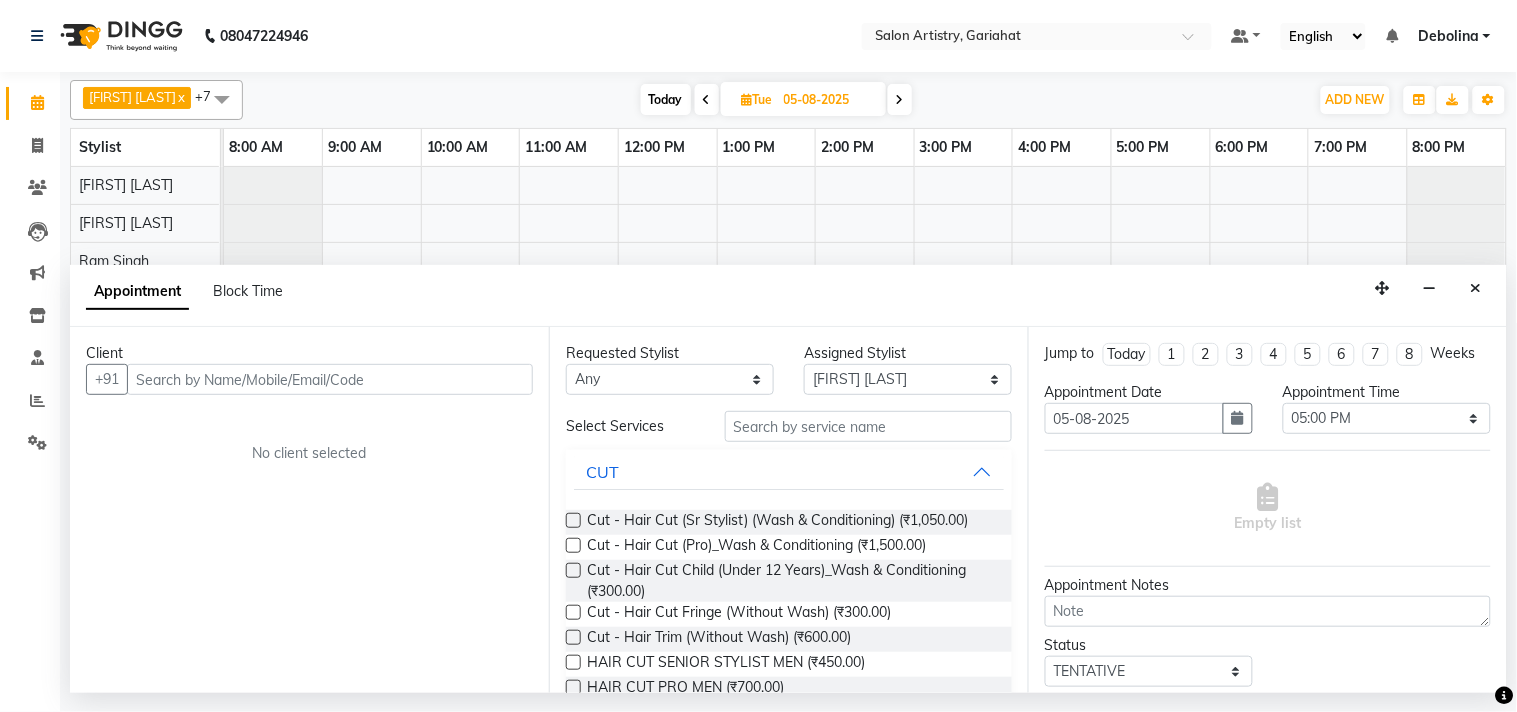 click at bounding box center (330, 379) 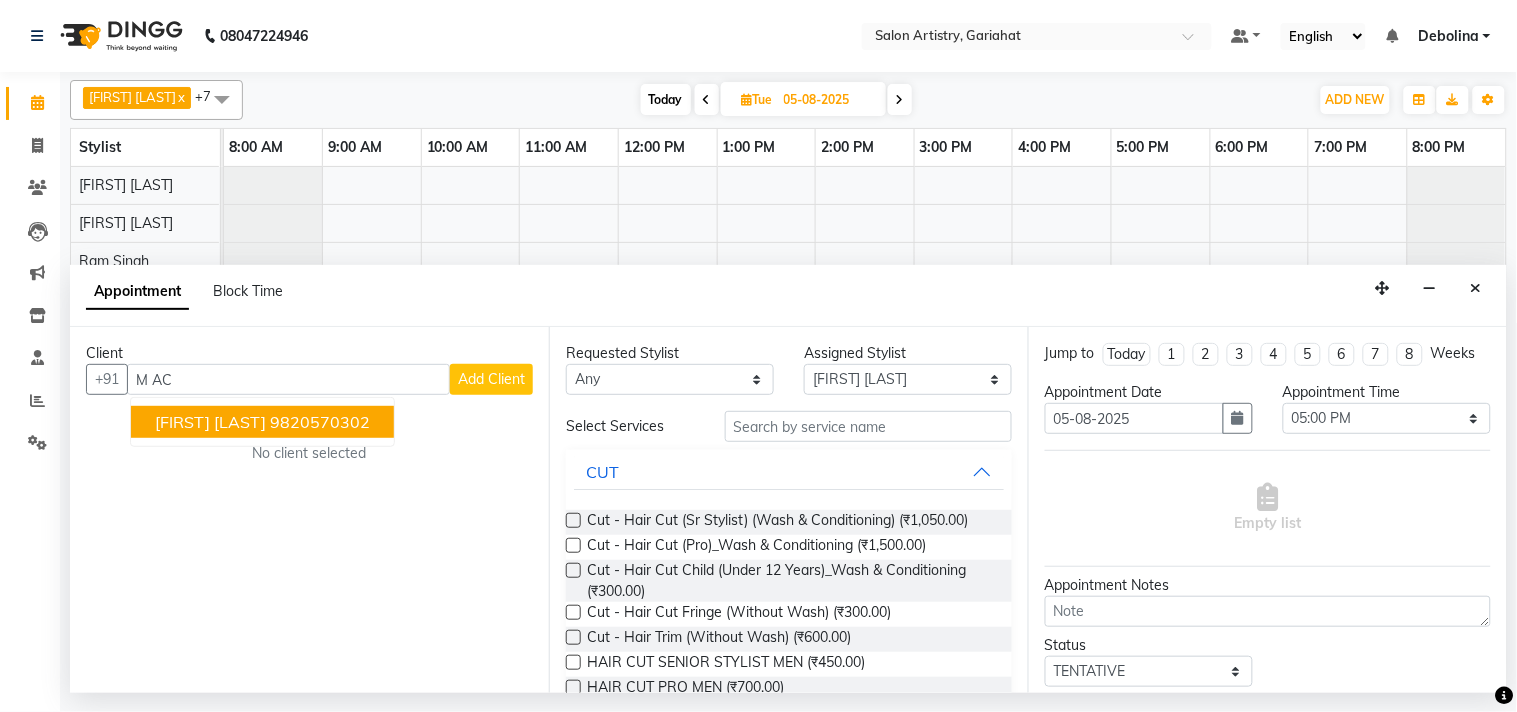 click on "[PHONE]" at bounding box center (320, 422) 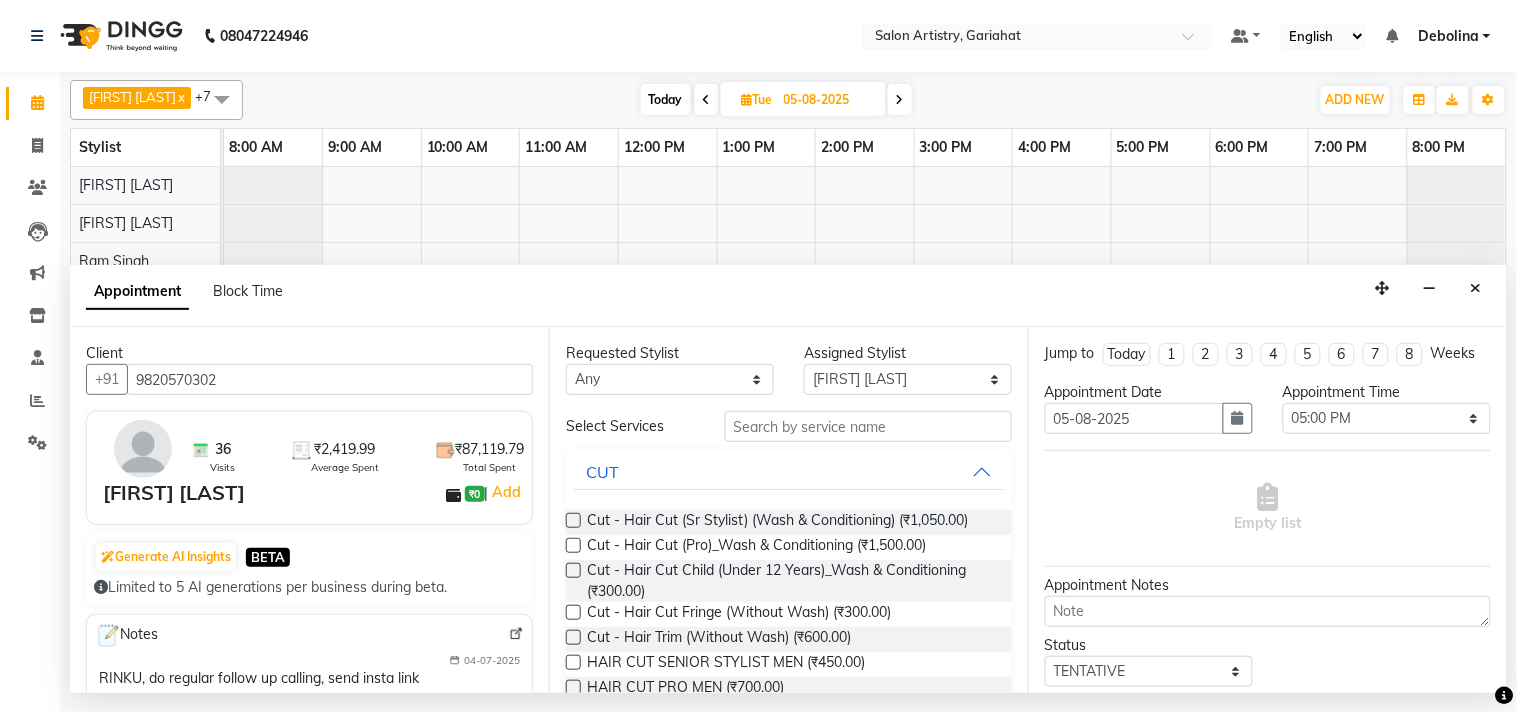 type on "[PHONE]" 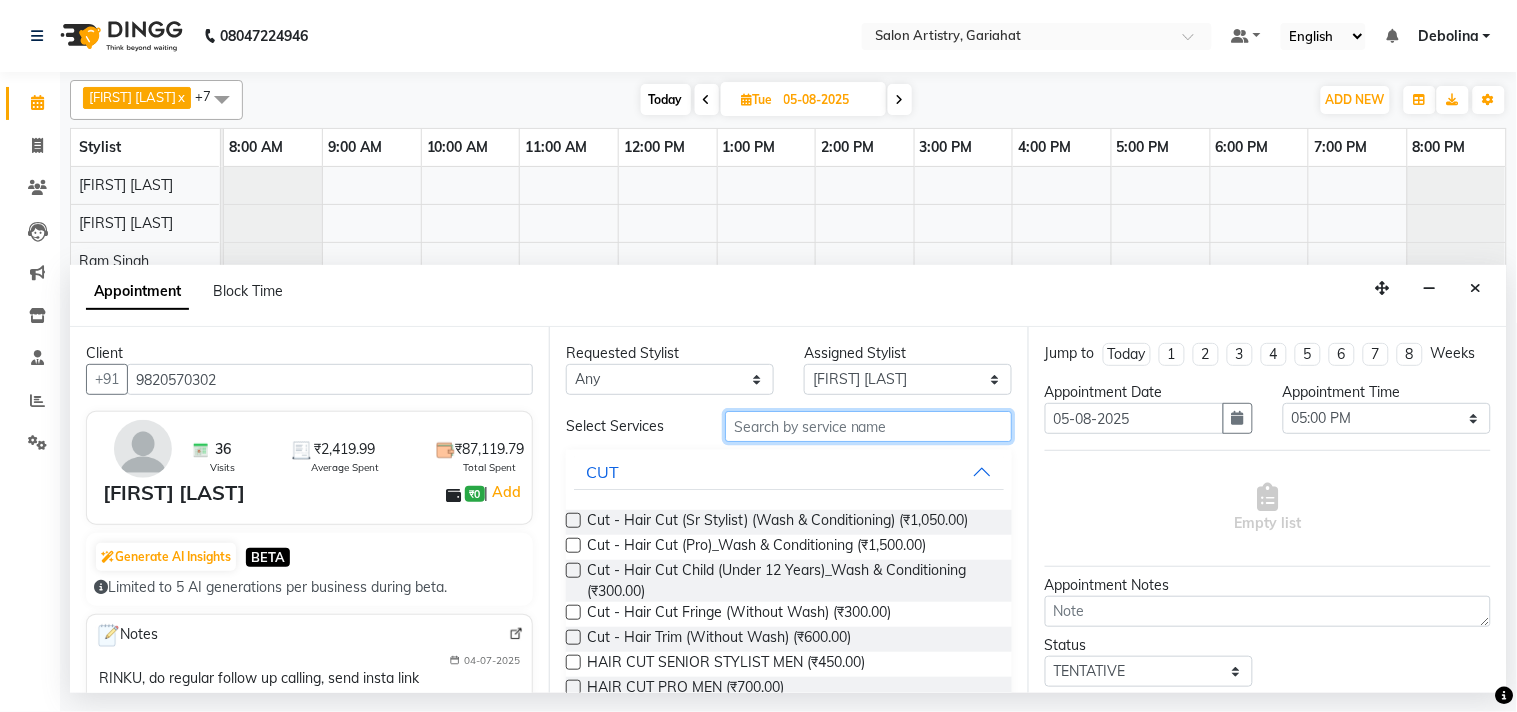 click at bounding box center [868, 426] 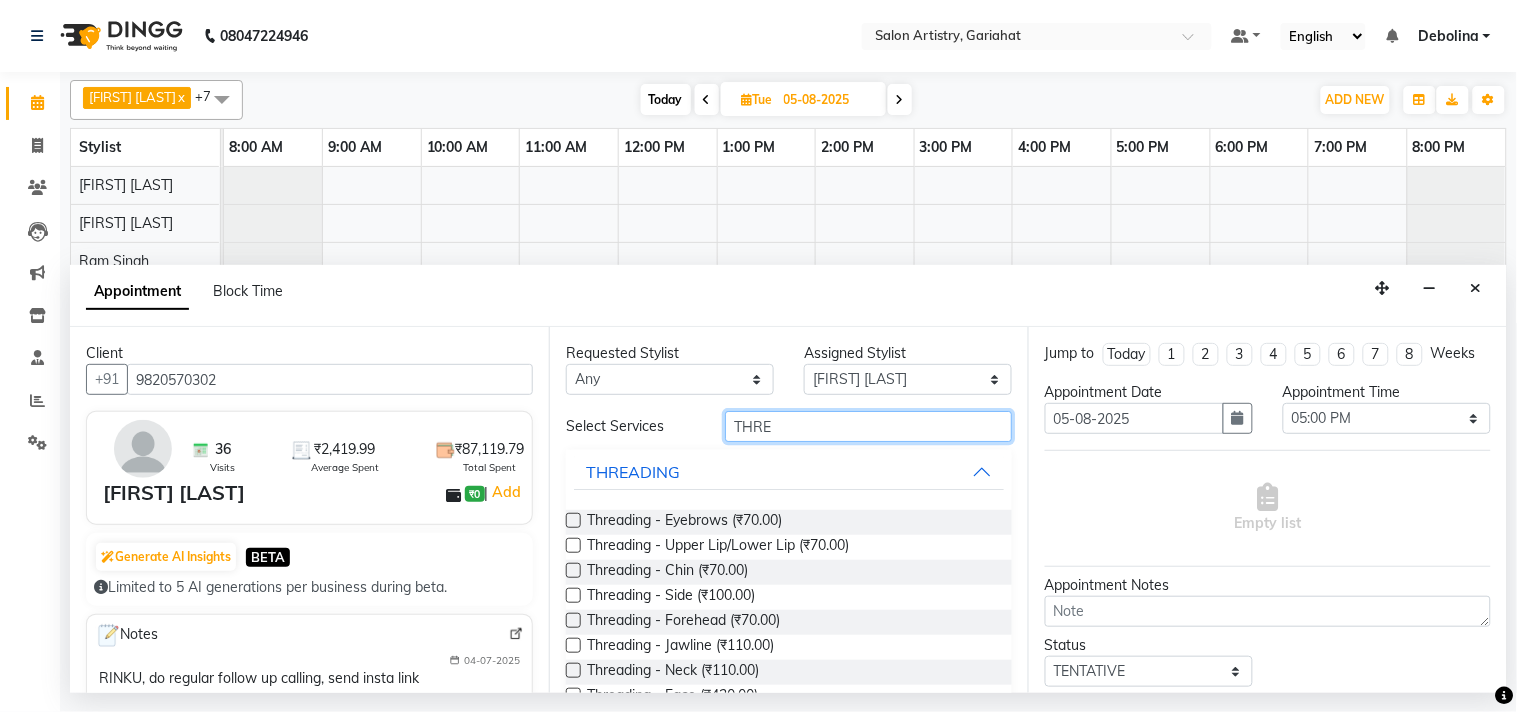 type on "THRE" 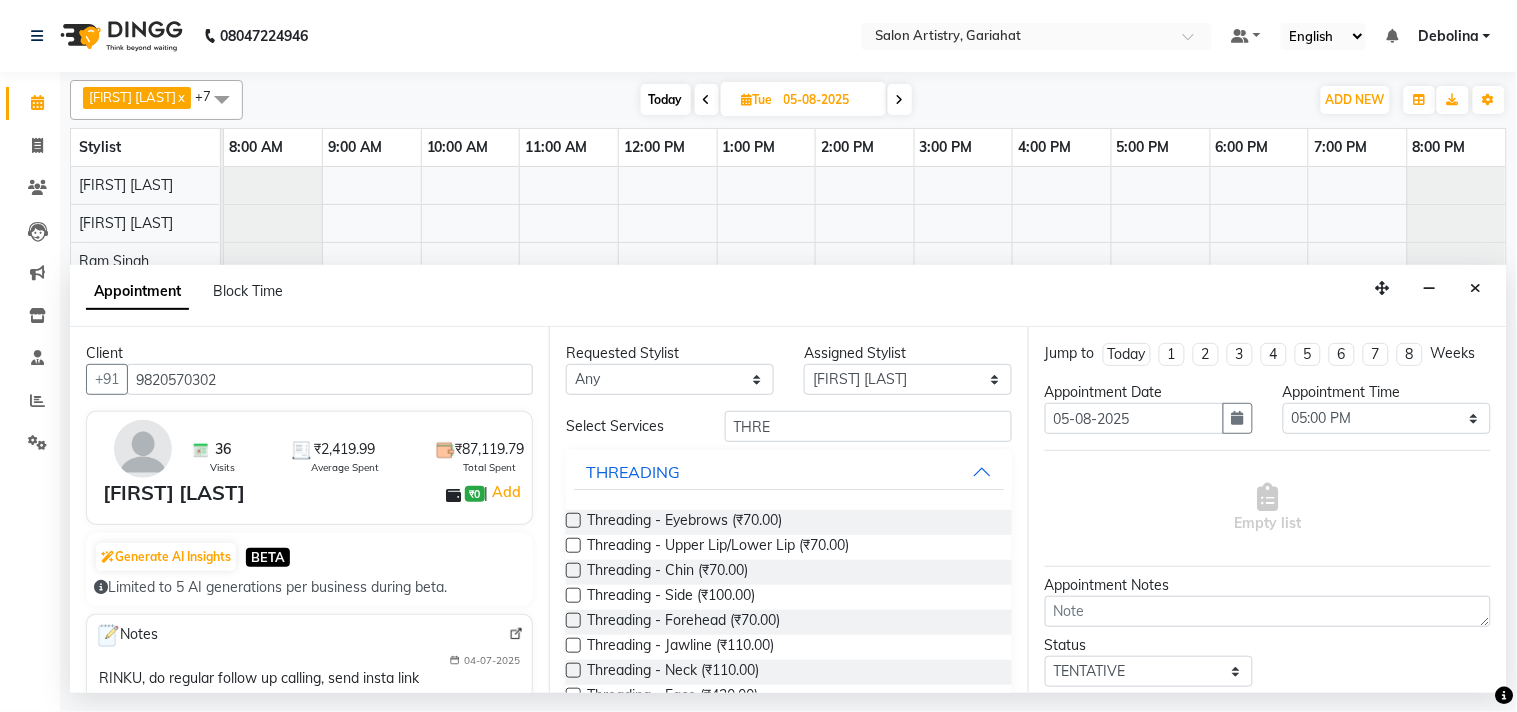 click at bounding box center (573, 520) 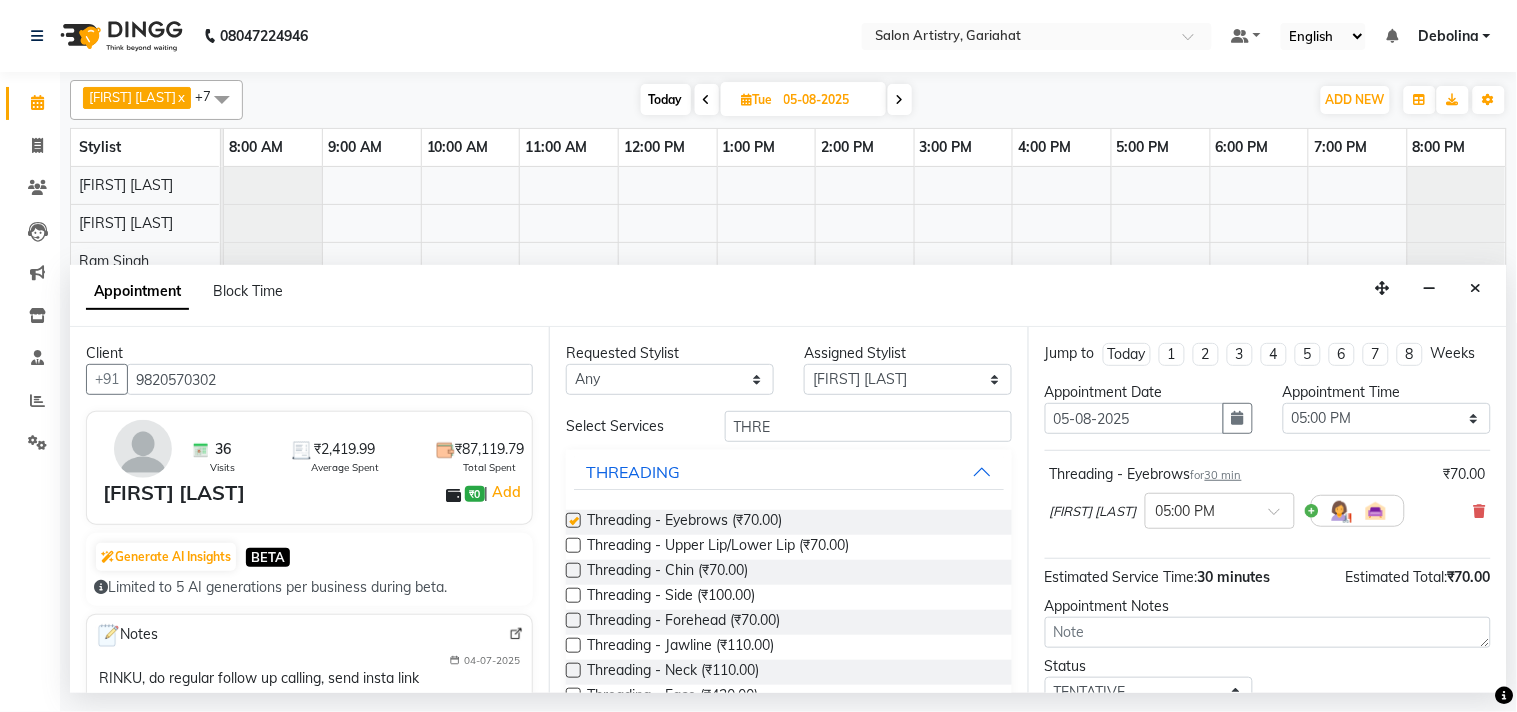 checkbox on "false" 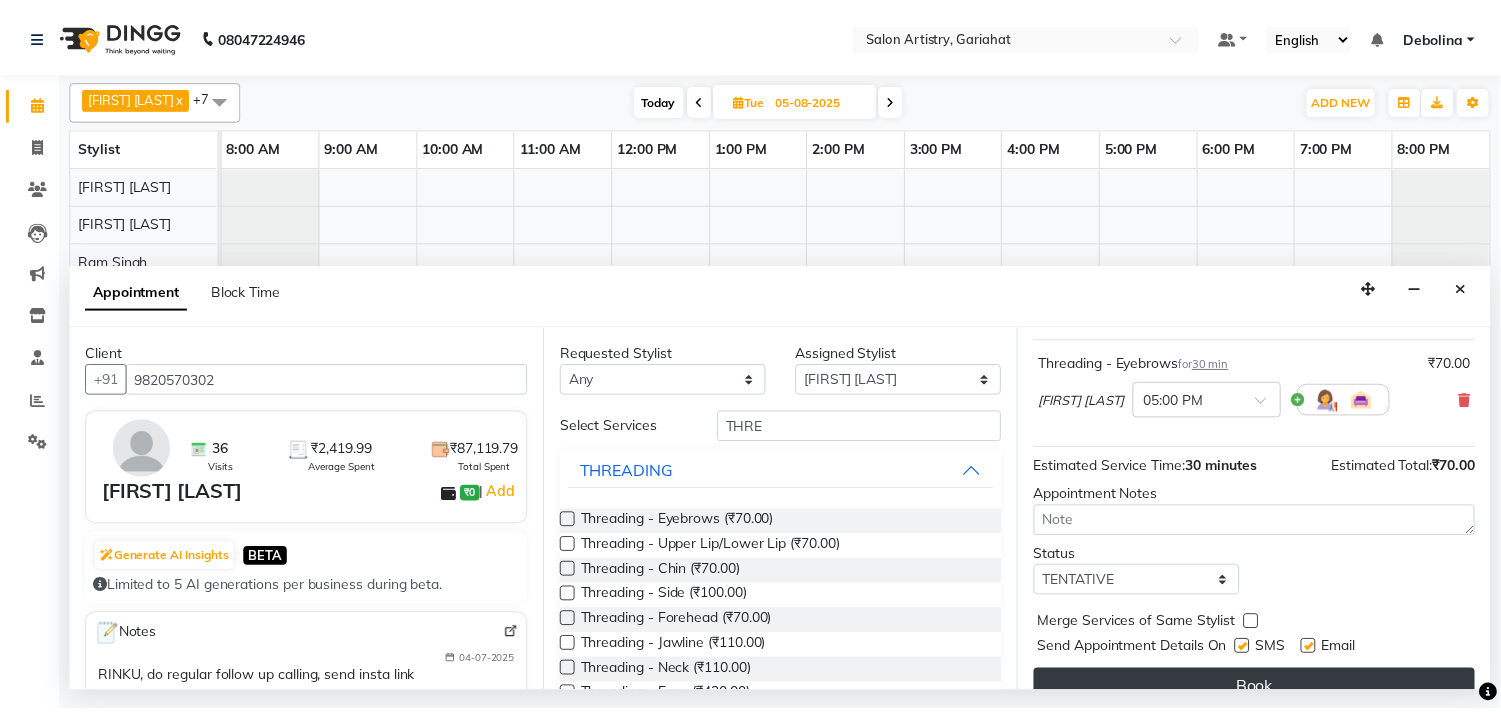 scroll, scrollTop: 161, scrollLeft: 0, axis: vertical 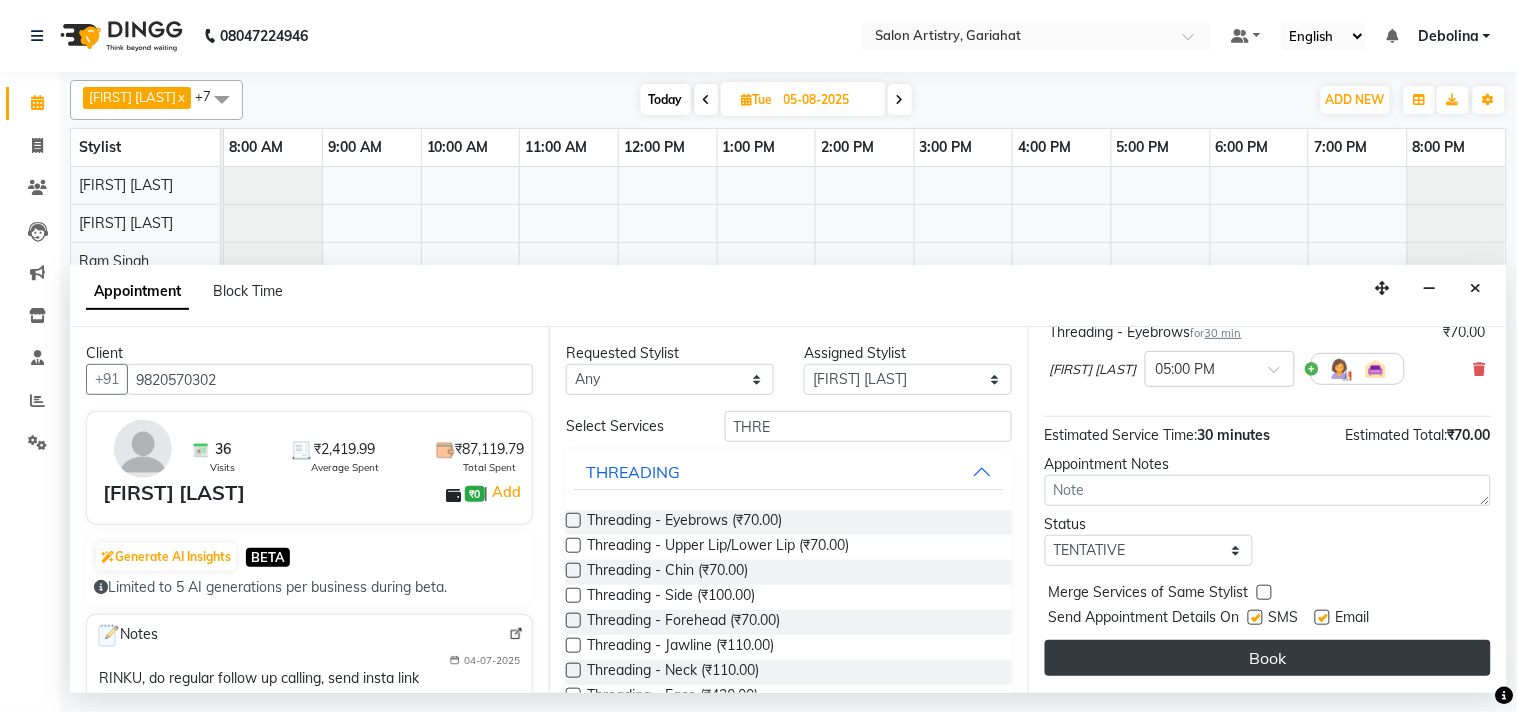 click on "Book" at bounding box center (1268, 658) 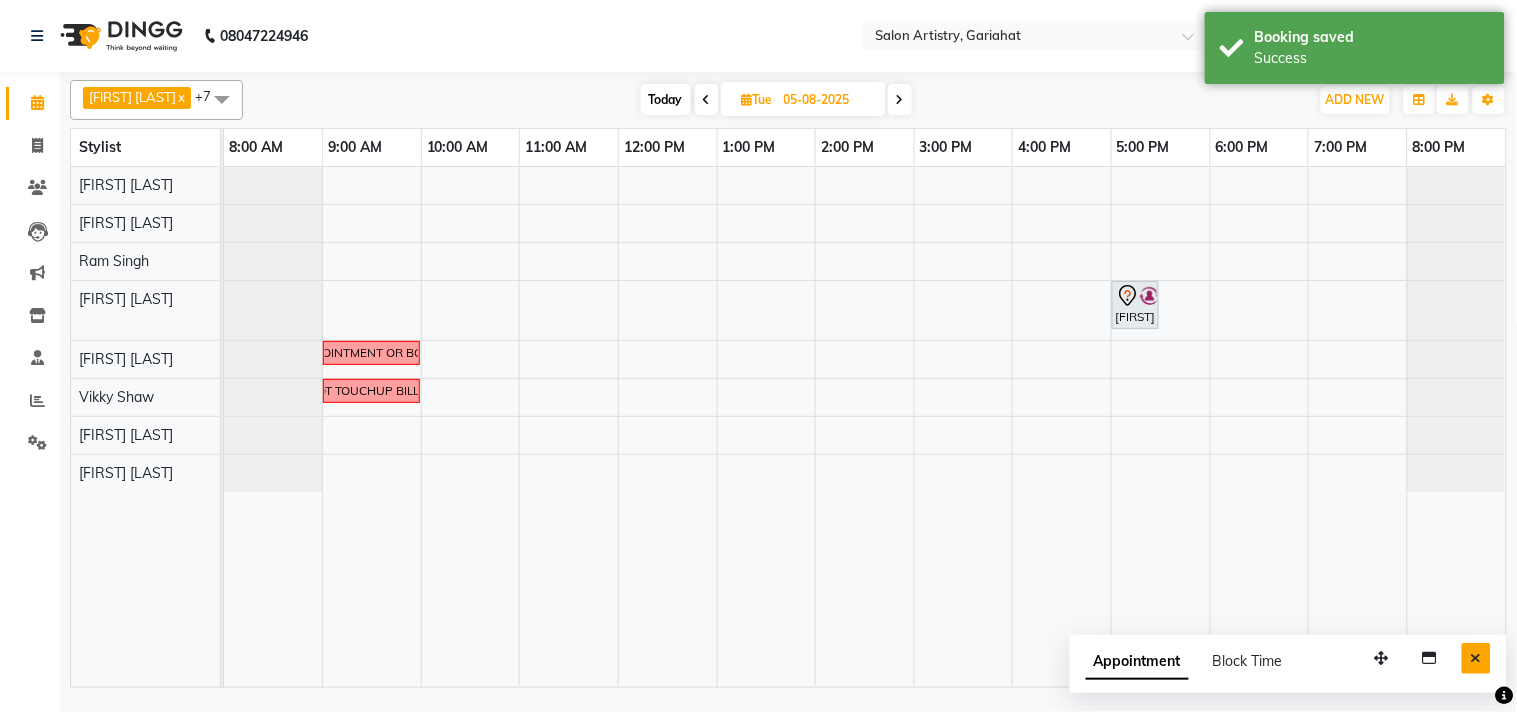 click at bounding box center [1476, 658] 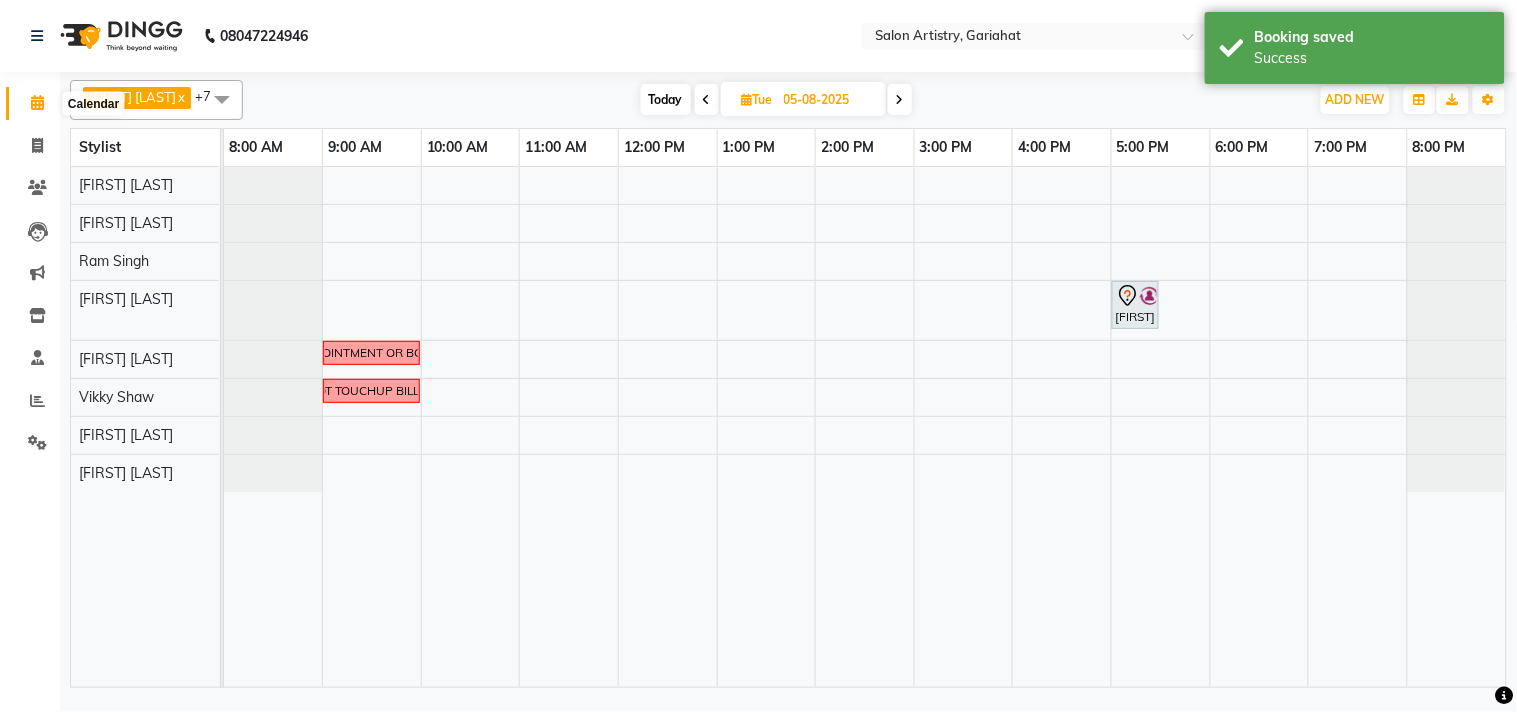 click 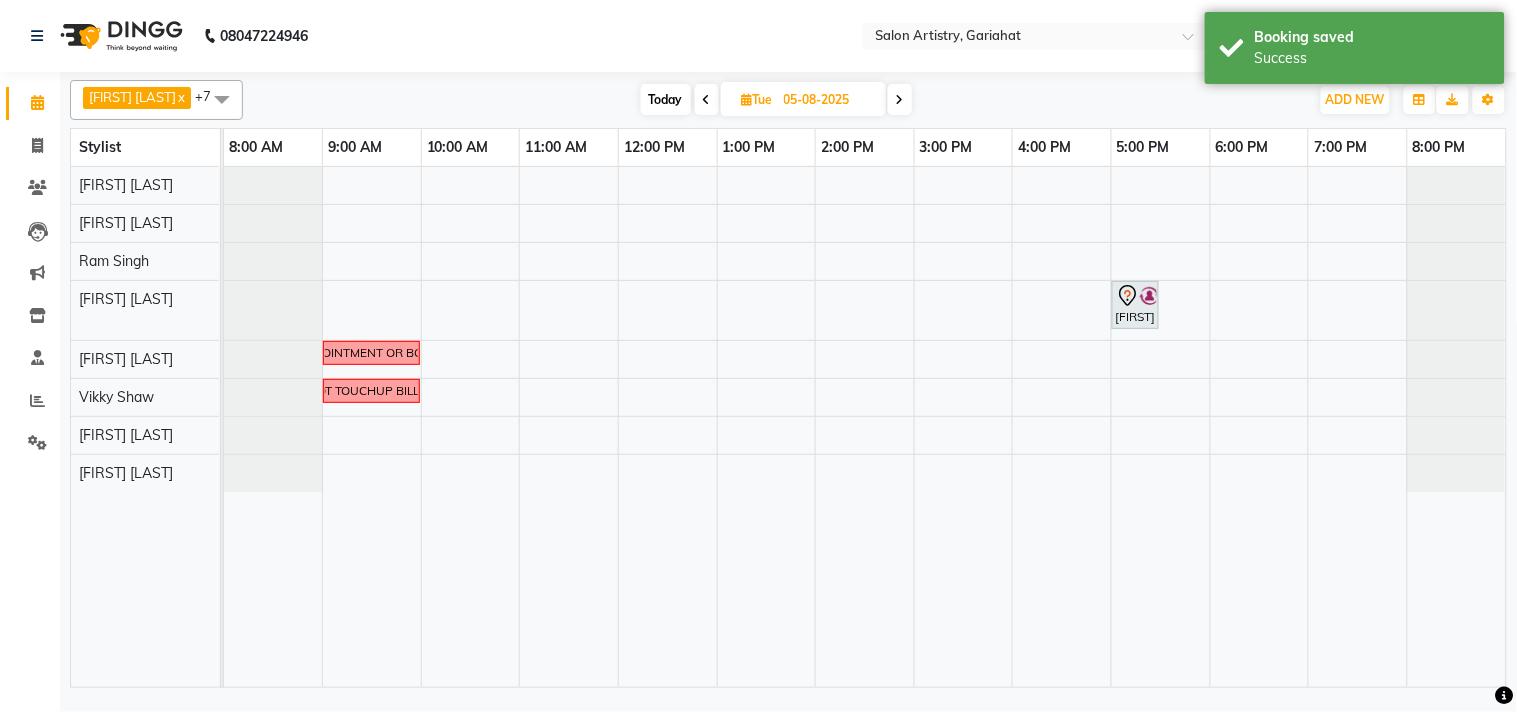 click on "Today" at bounding box center [666, 99] 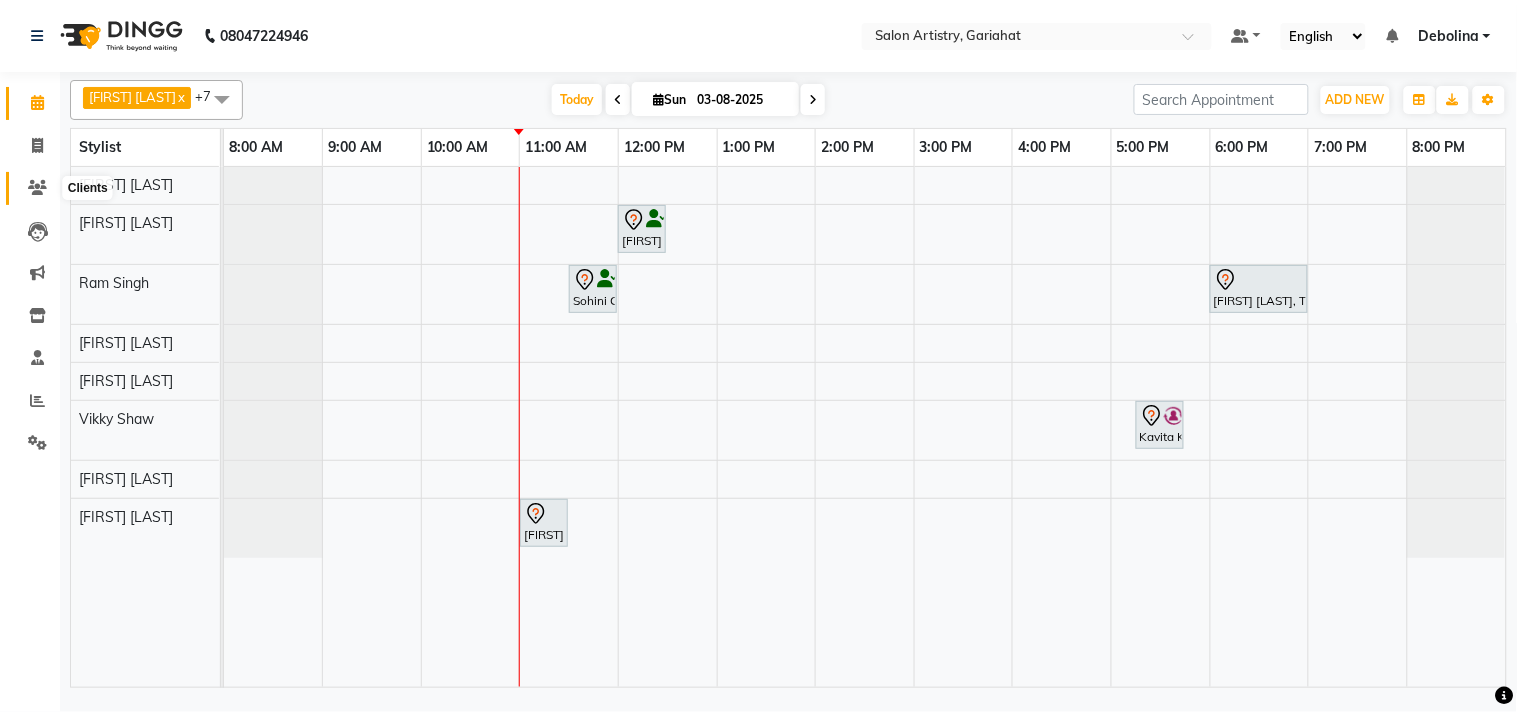 click 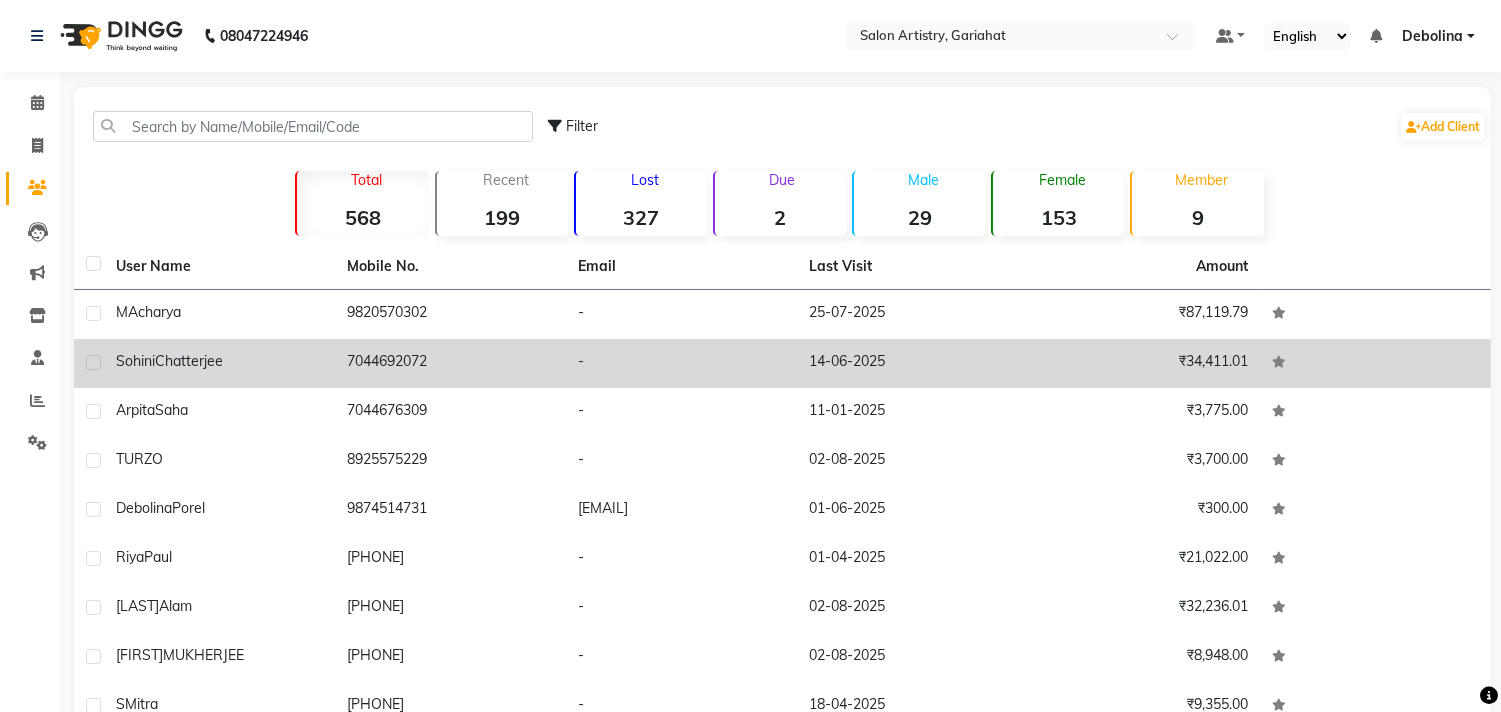 click on "Chatterjee" 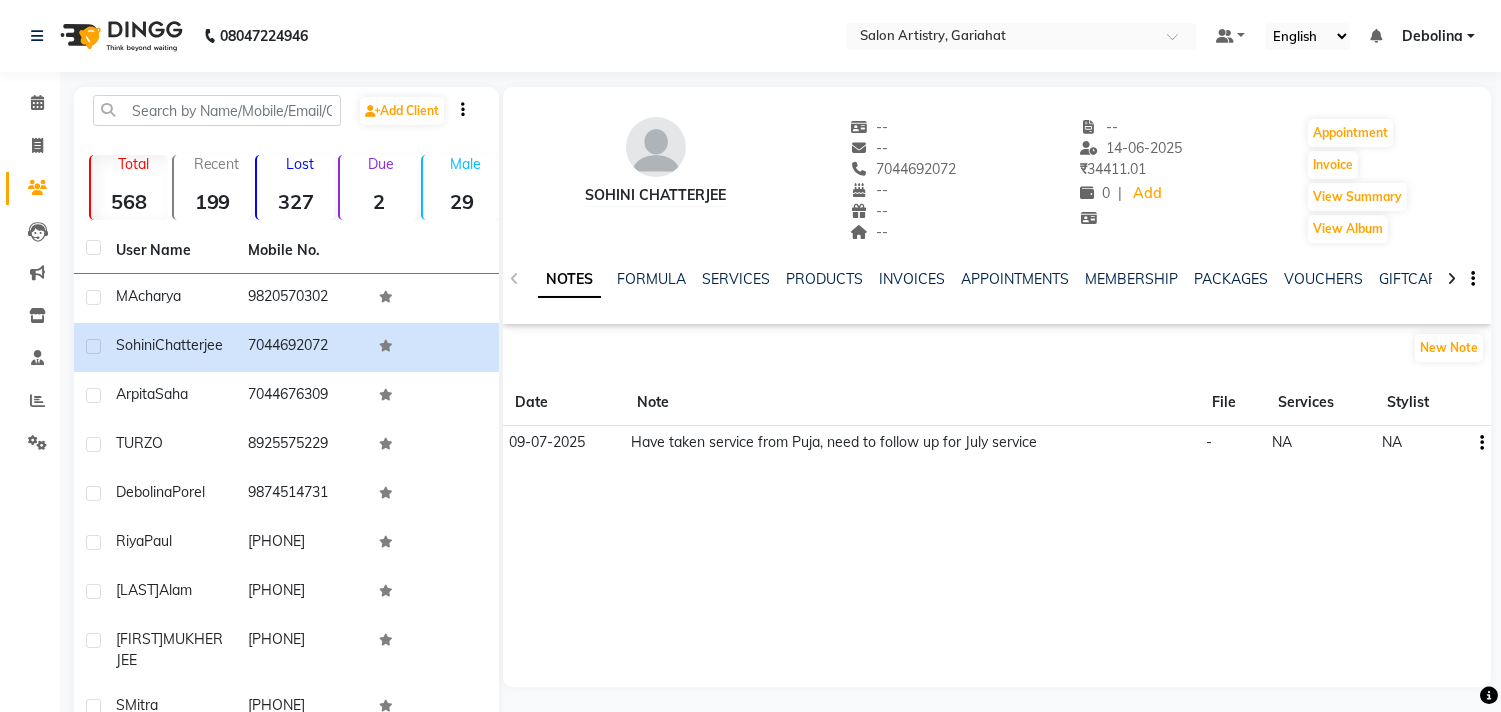click on "NOTES FORMULA SERVICES PRODUCTS INVOICES APPOINTMENTS MEMBERSHIP PACKAGES VOUCHERS GIFTCARDS POINTS FORMS FAMILY CARDS WALLET" 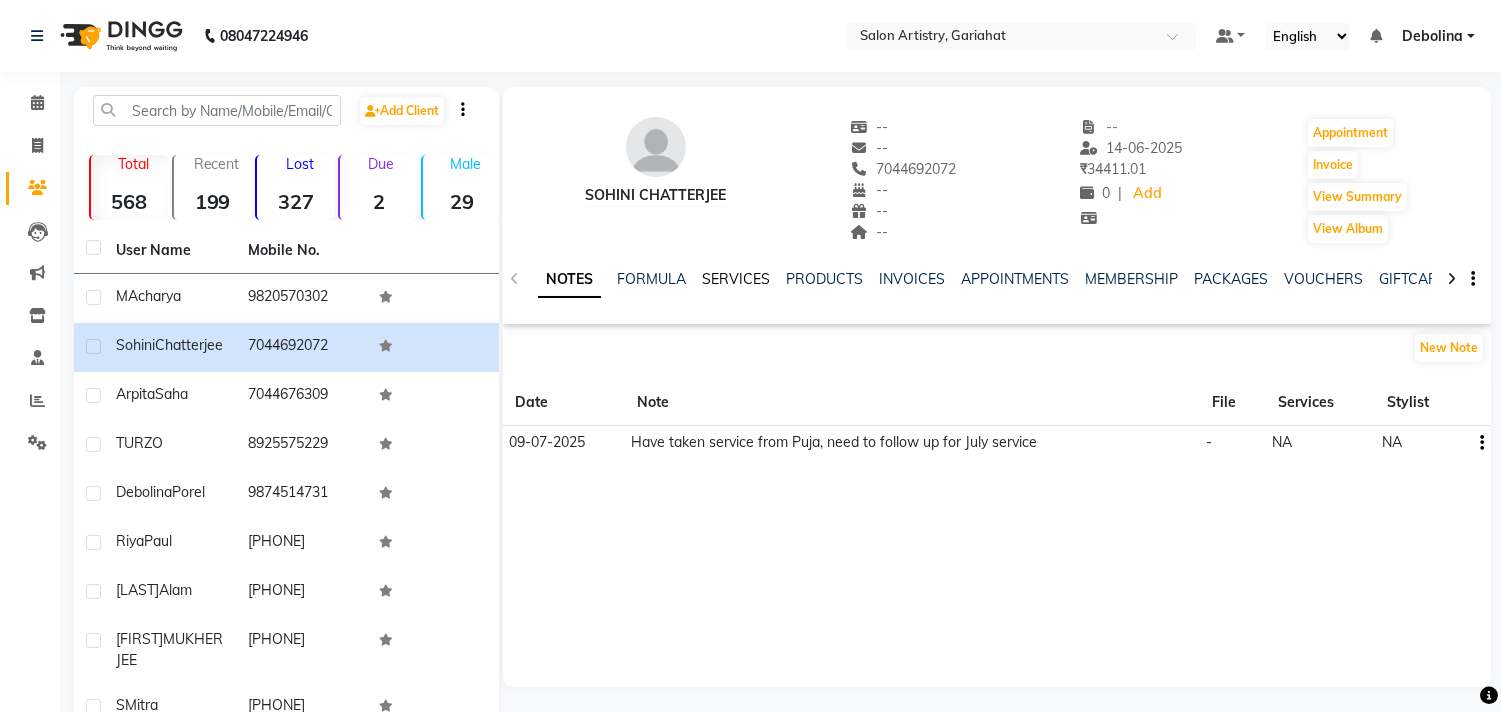 click on "SERVICES" 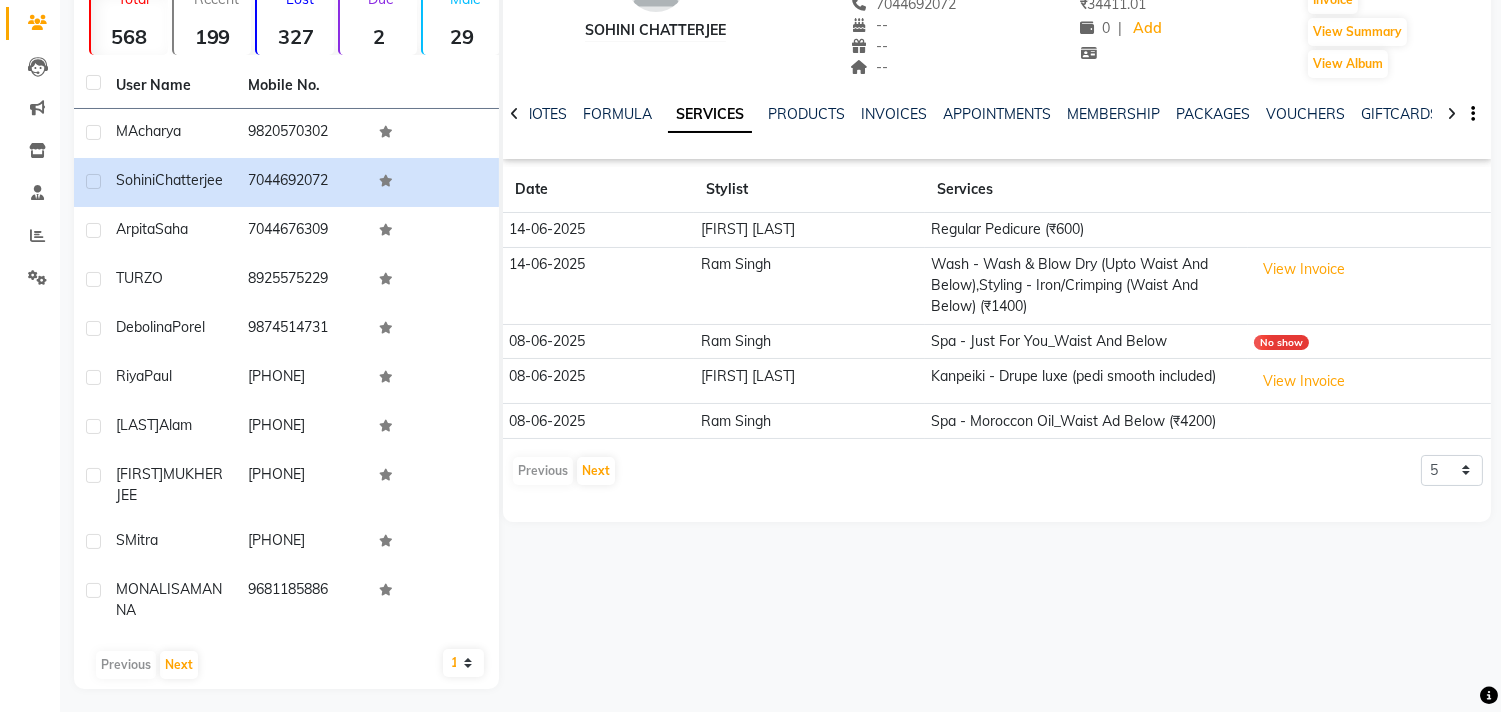 scroll, scrollTop: 188, scrollLeft: 0, axis: vertical 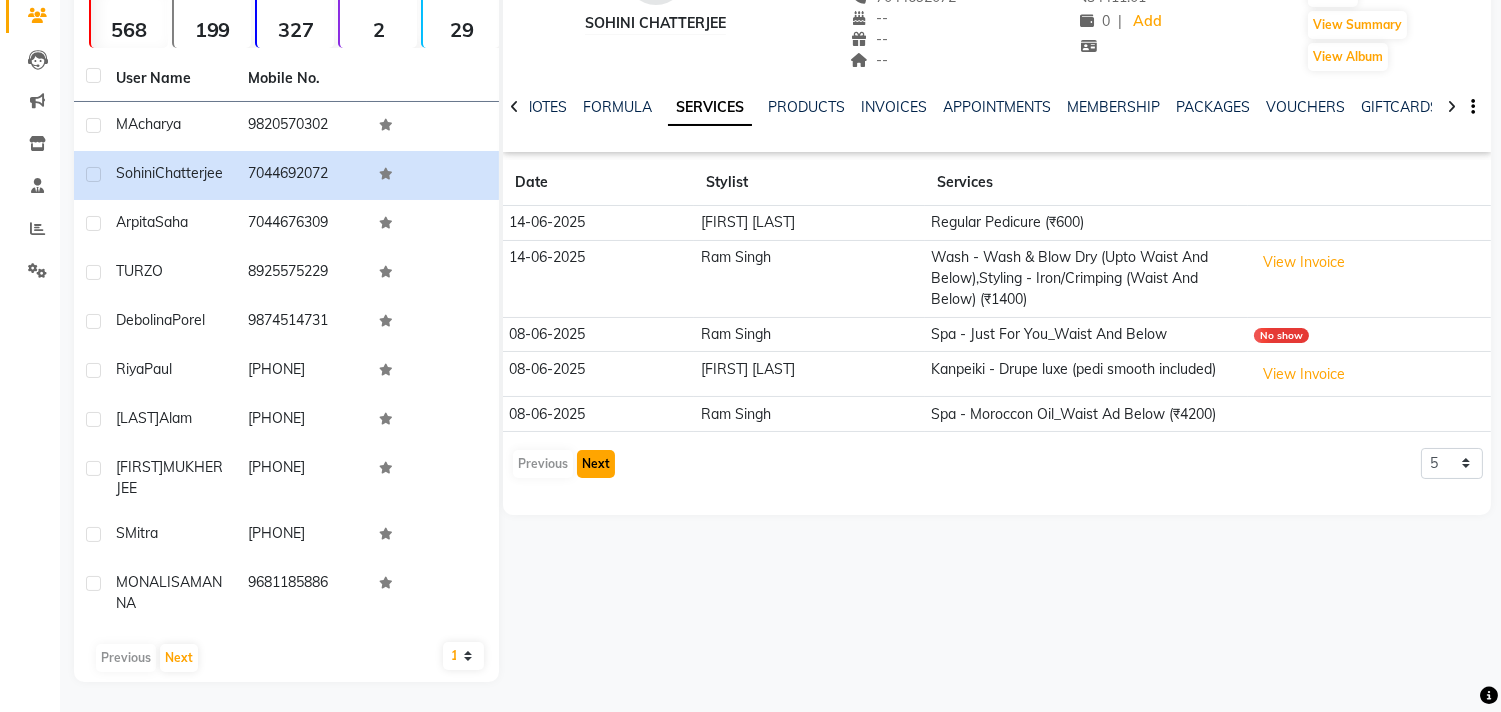 click on "Next" 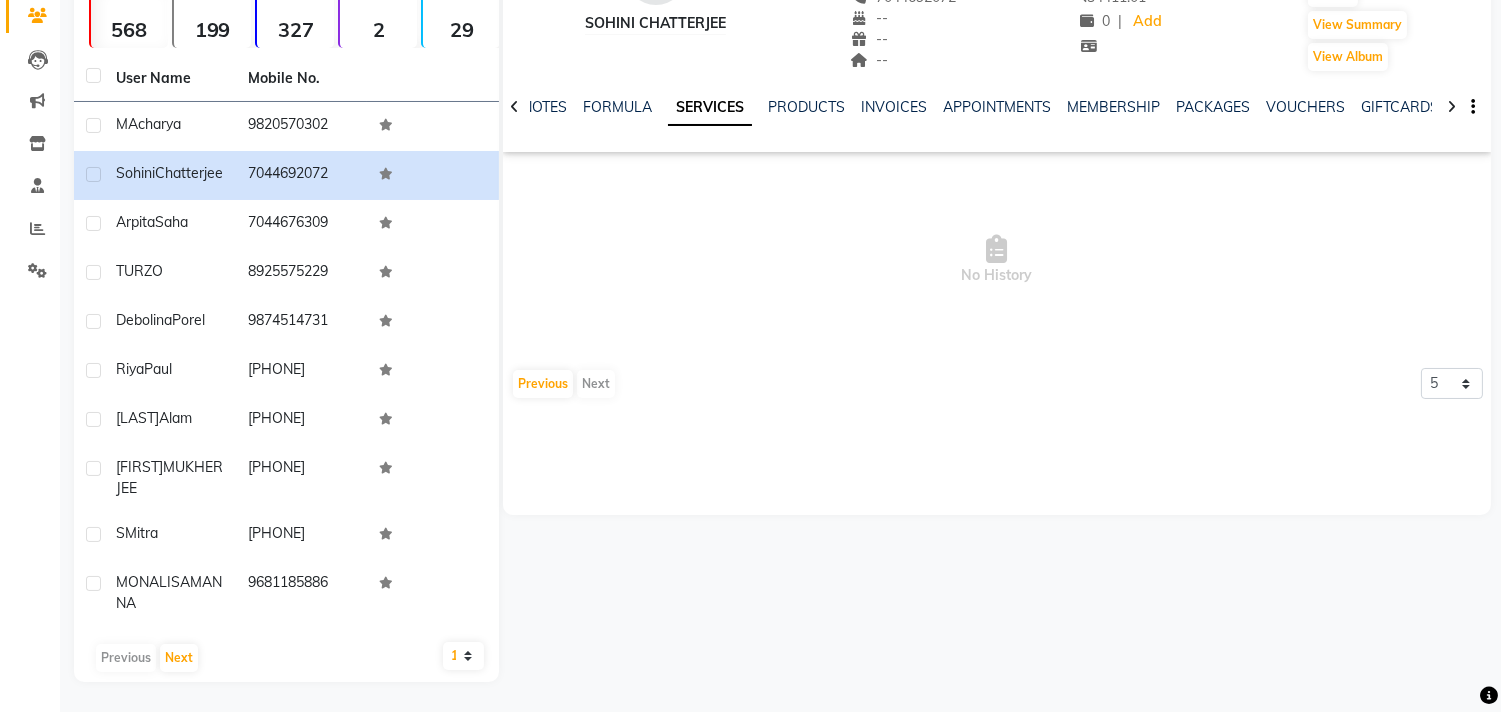 click on "Previous   Next" 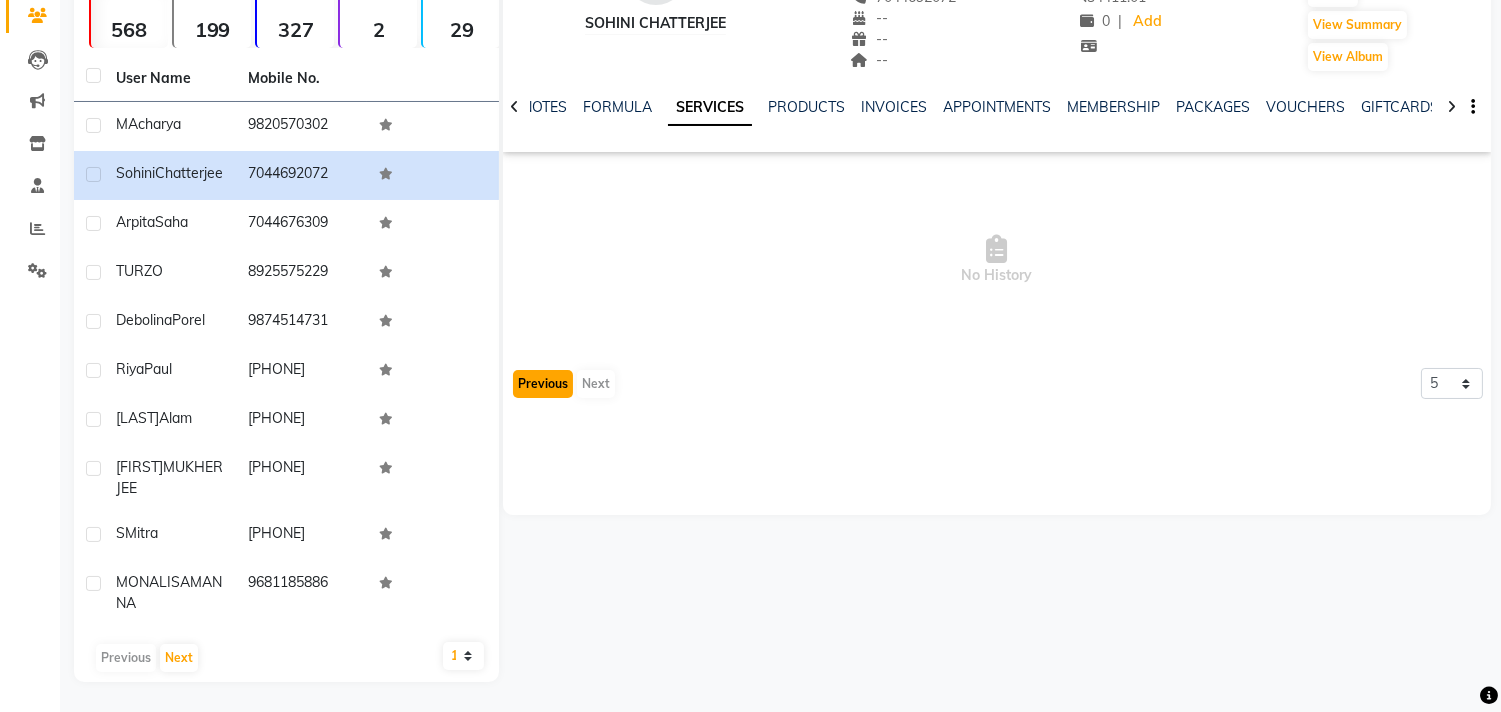 click on "Previous" 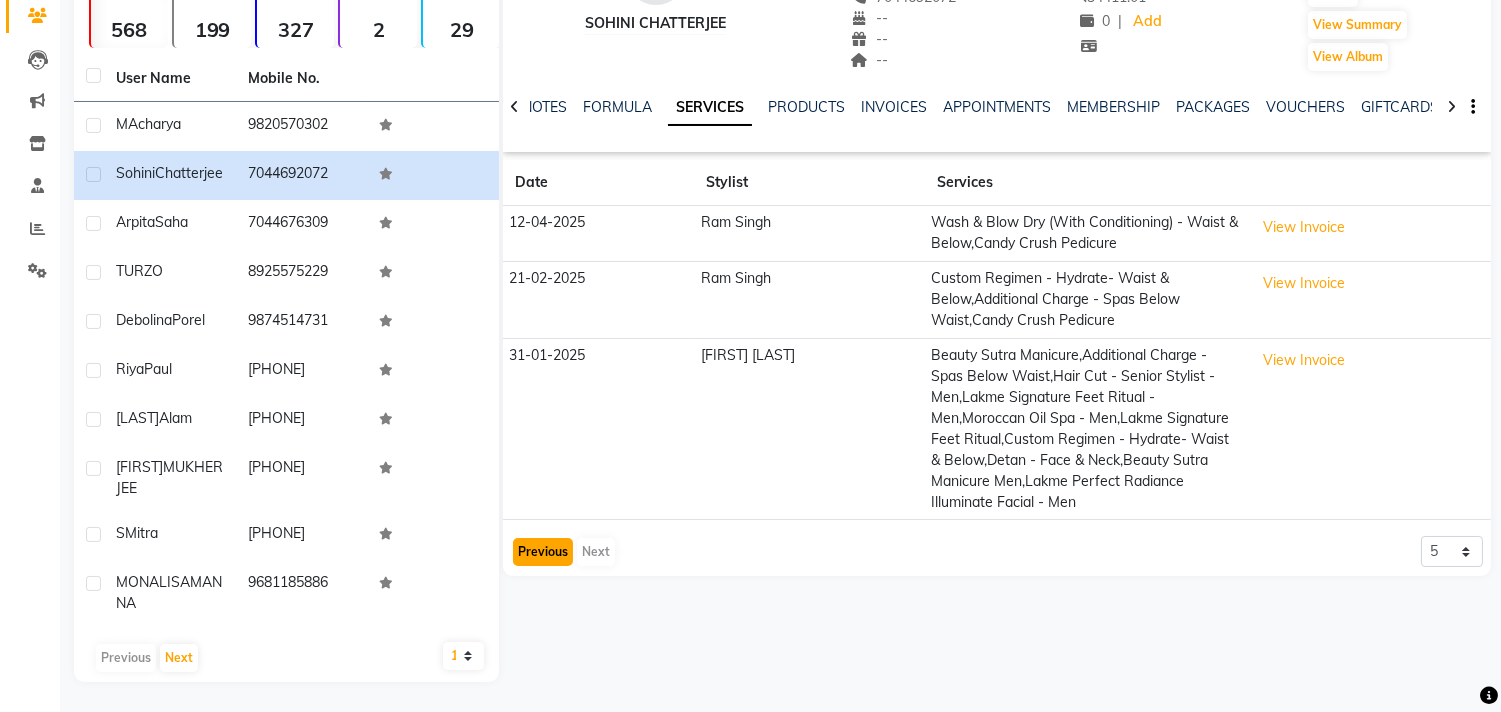 click on "Previous" 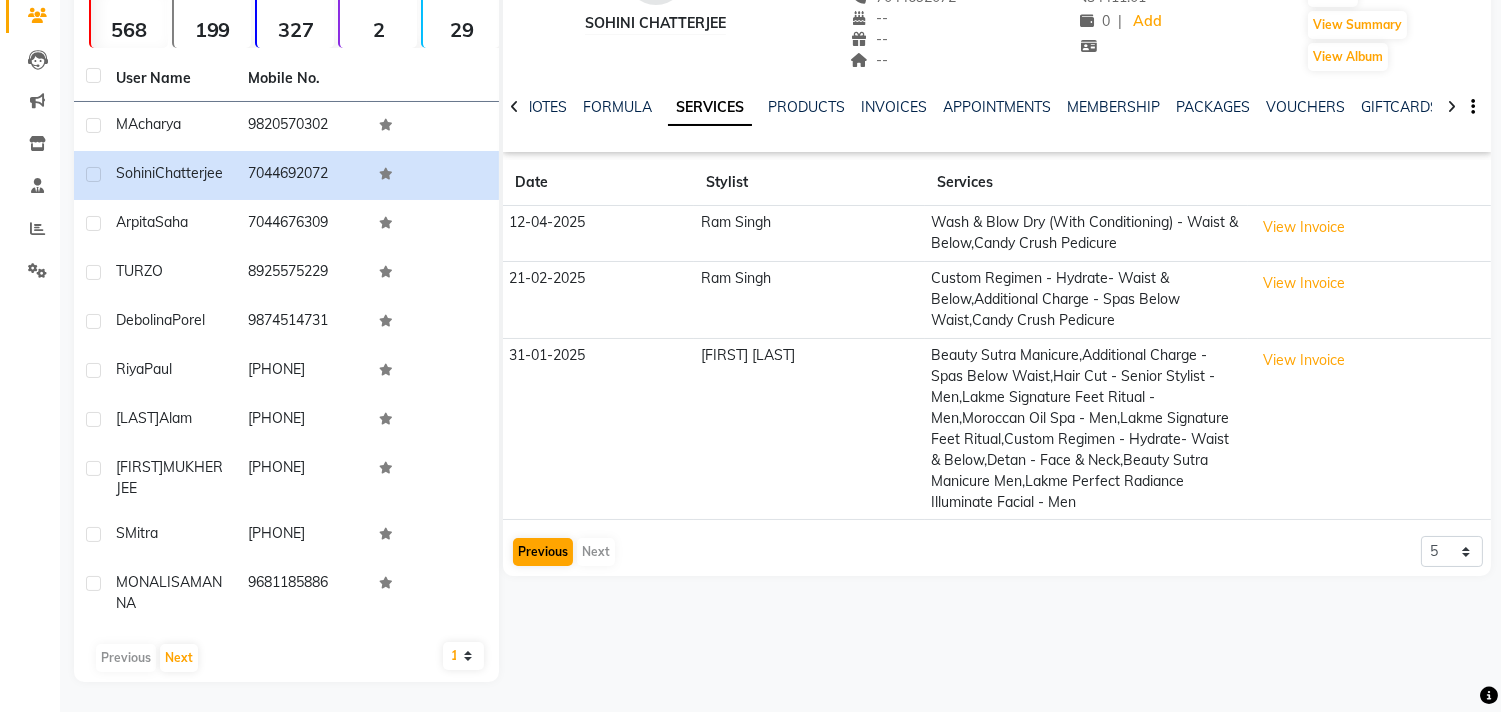 click on "Sohini Chatterjee   --   --   7044692072  --  --  --  -- 14-06-2025 ₹    34411.01 0 |  Add   Appointment   Invoice  View Summary  View Album  NOTES FORMULA SERVICES PRODUCTS INVOICES APPOINTMENTS MEMBERSHIP PACKAGES VOUCHERS GIFTCARDS POINTS FORMS FAMILY CARDS WALLET Date Stylist Services 12-04-2025 Ram Singh Wash & Blow Dry (With Conditioning) - Waist & Below,Candy Crush Pedicure  View Invoice  21-02-2025 Ram Singh Custom  Regimen - Hydrate- Waist & Below,Additional Charge - Spas Below Waist,Candy Crush Pedicure  View Invoice  31-01-2025 ESHA SARDAR Beauty Sutra Manicure,Additional Charge - Spas Below Waist,Hair Cut - Senior Stylist - Men,Lakme Signature Feet Ritual - Men,Moroccan Oil Spa - Men,Lakme Signature Feet Ritual,Custom  Regimen - Hydrate- Waist & Below,Detan - Face & Neck,Beauty Sutra Manicure Men,Lakme Perfect Radiance Illuminate Facial - Men  View Invoice   Previous   Next  5 10 50 100 500" 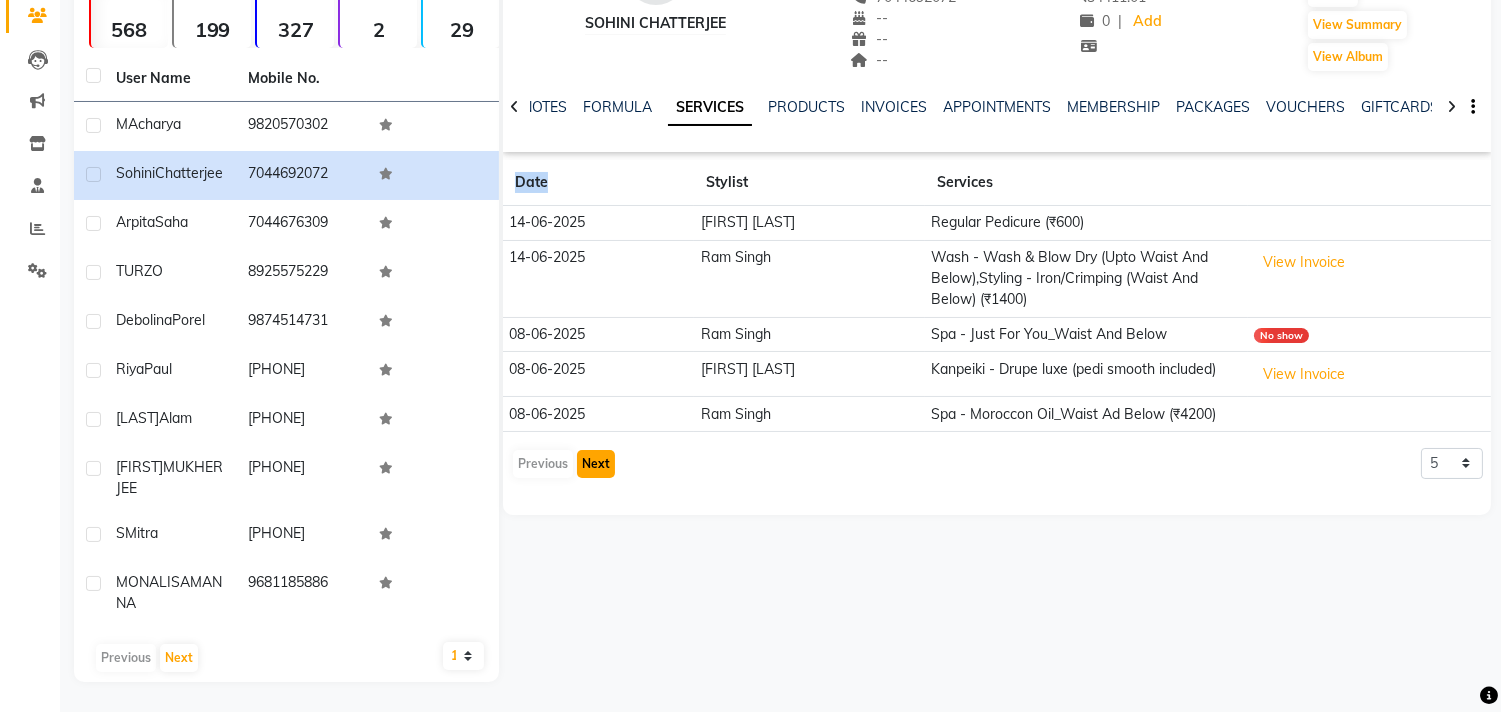 click on "Next" 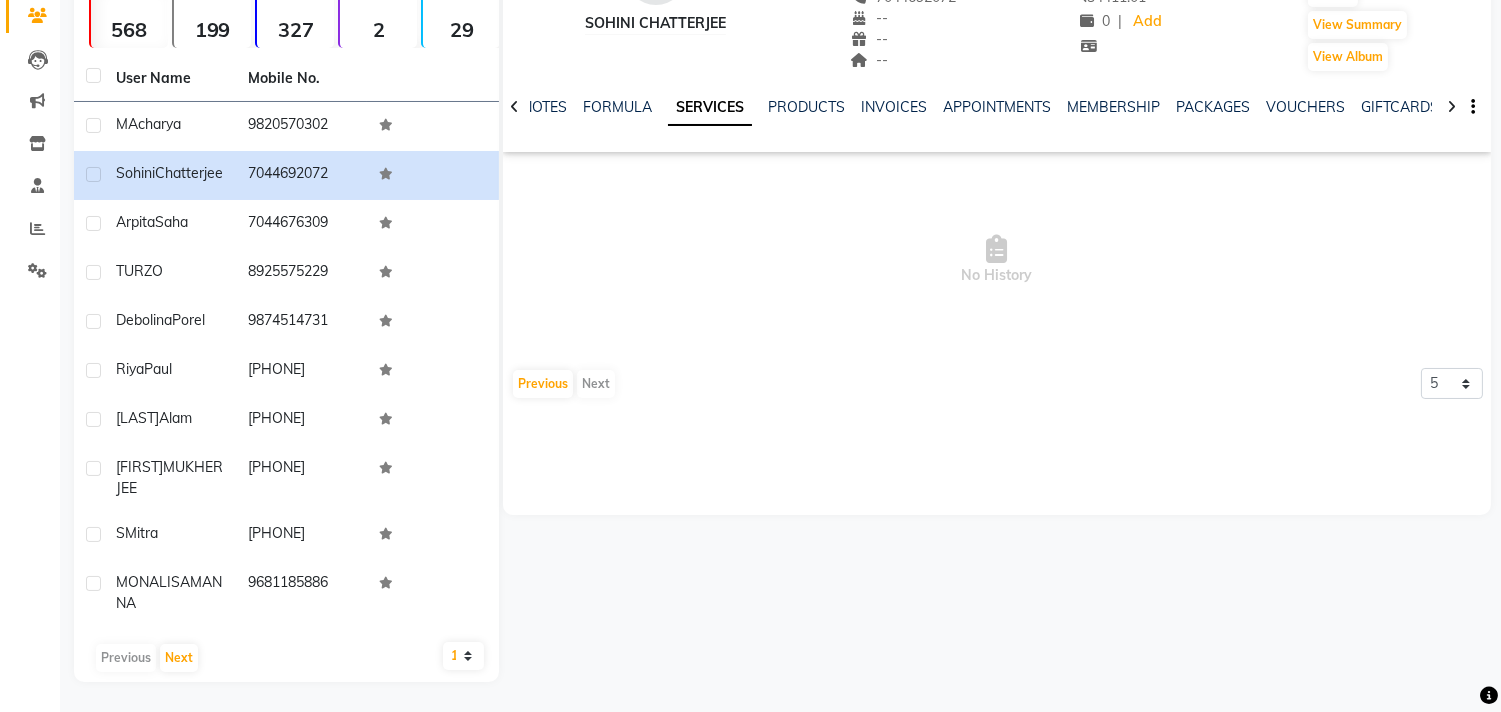 click on "Previous   Next" 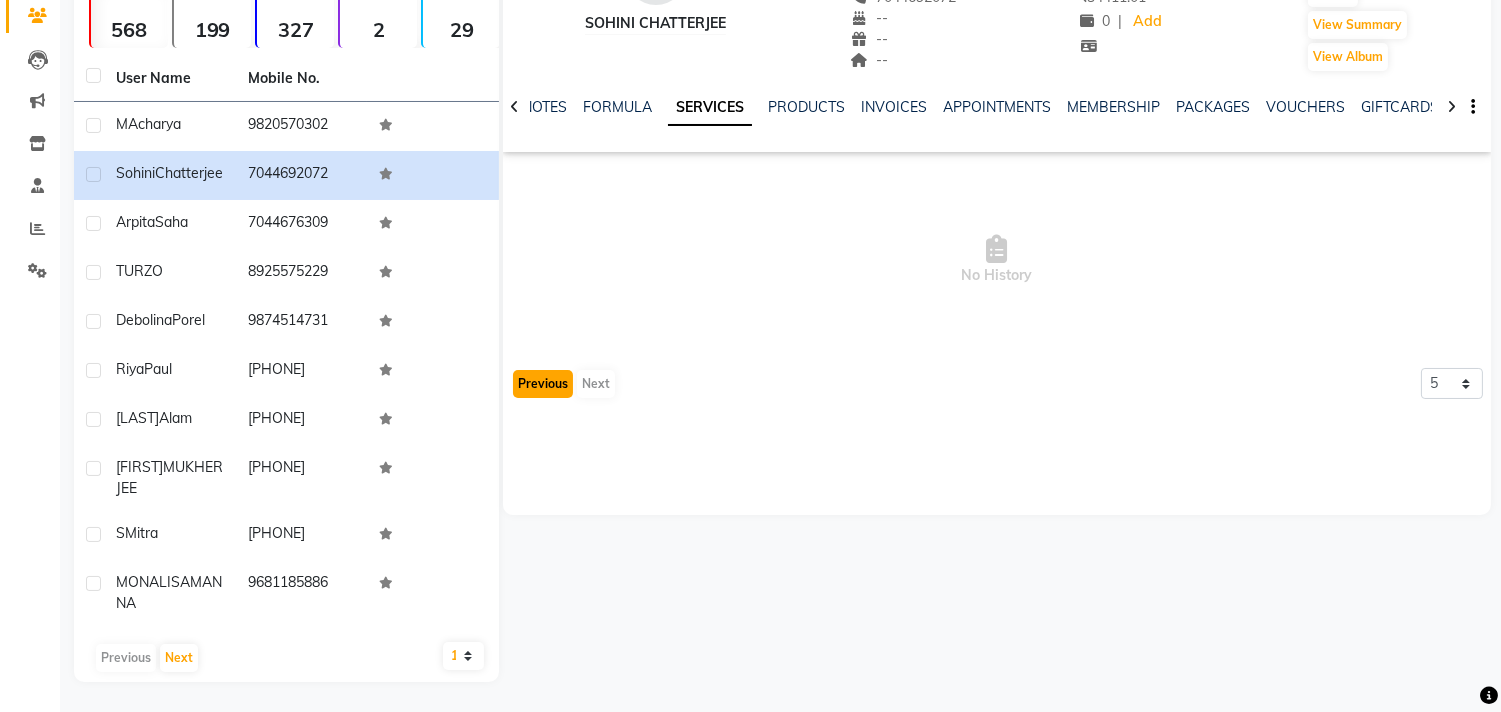 click on "Previous" 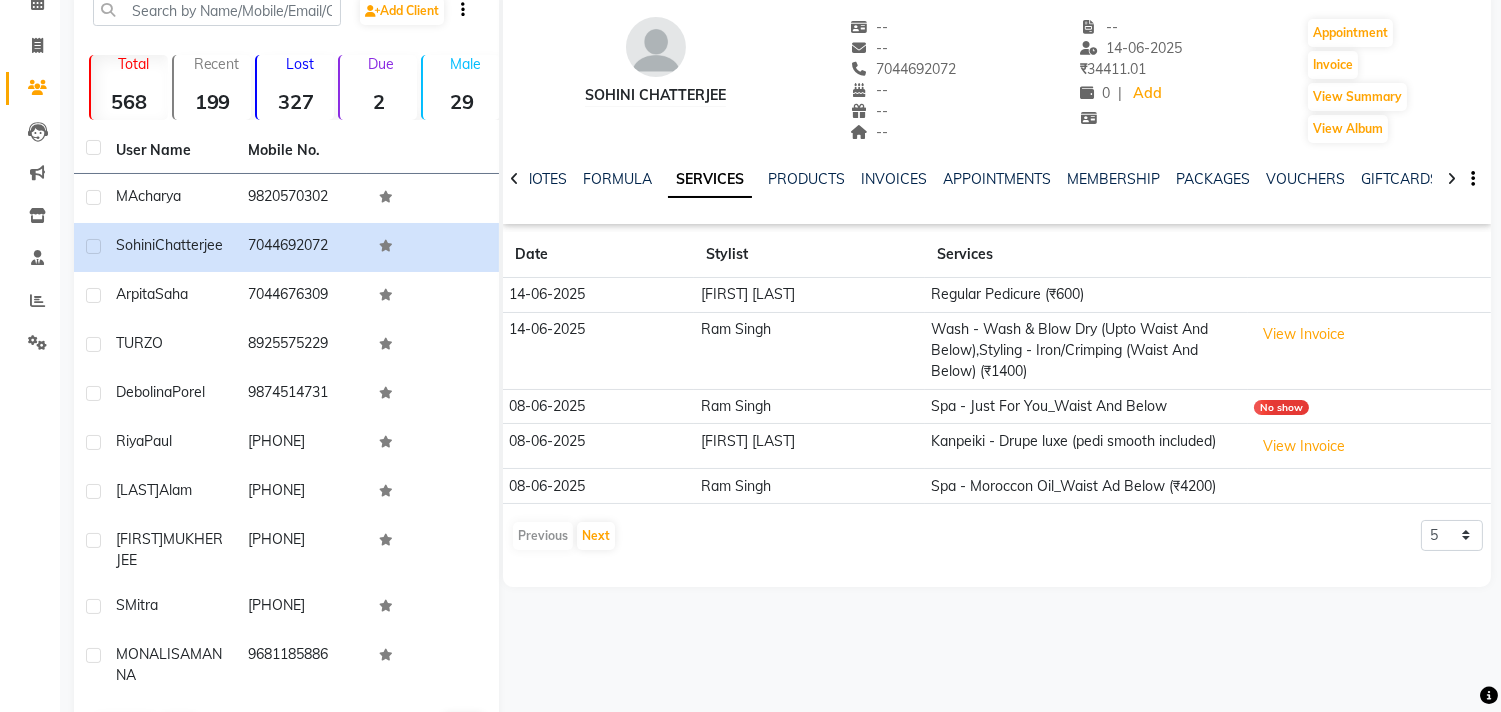scroll, scrollTop: 0, scrollLeft: 0, axis: both 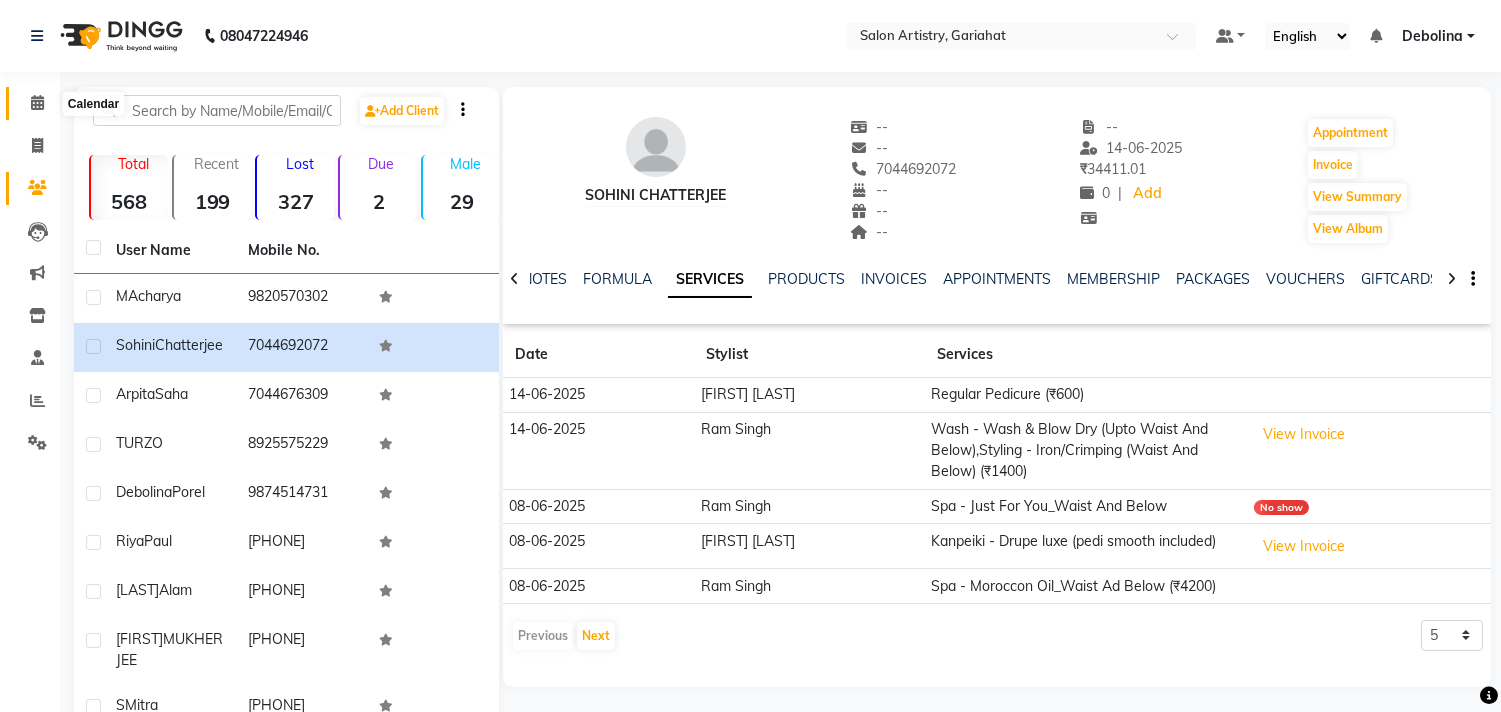 click 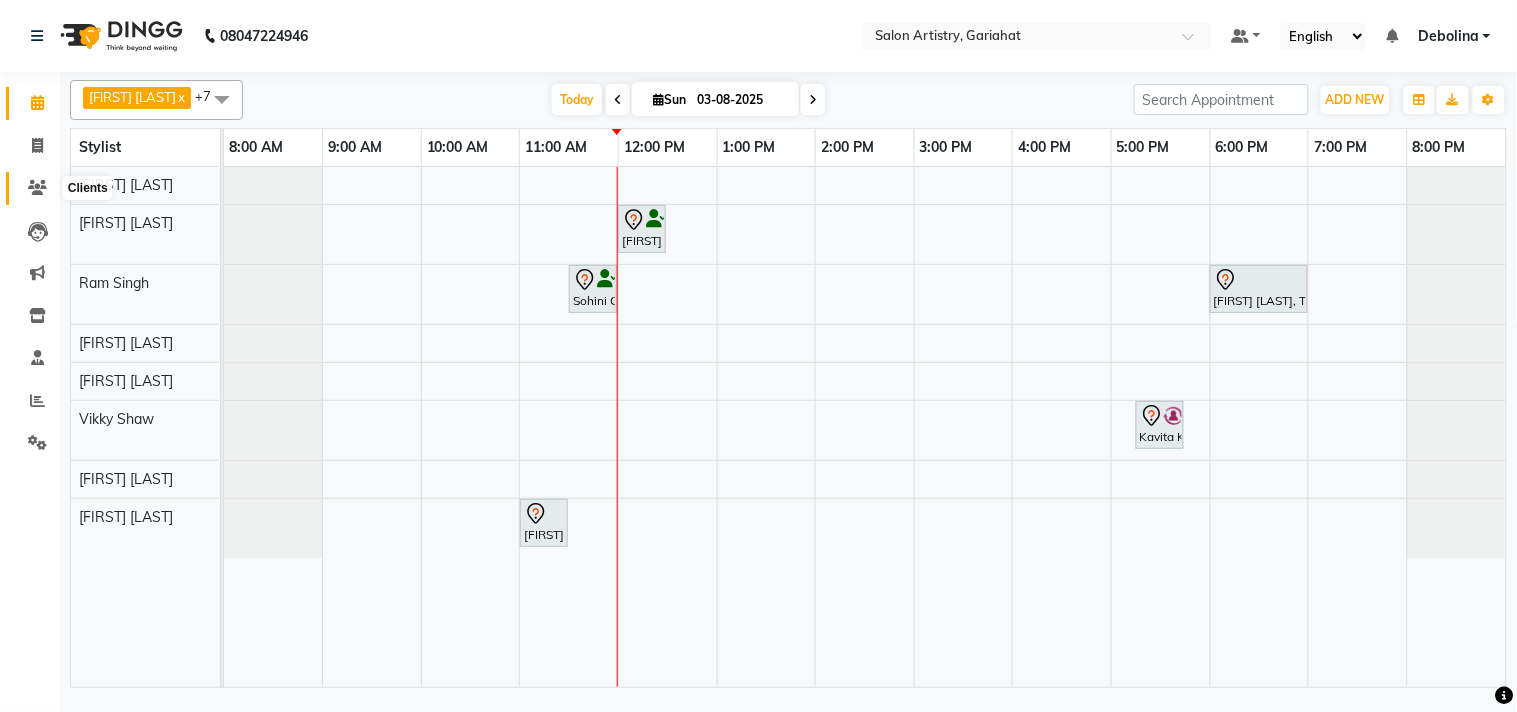 click 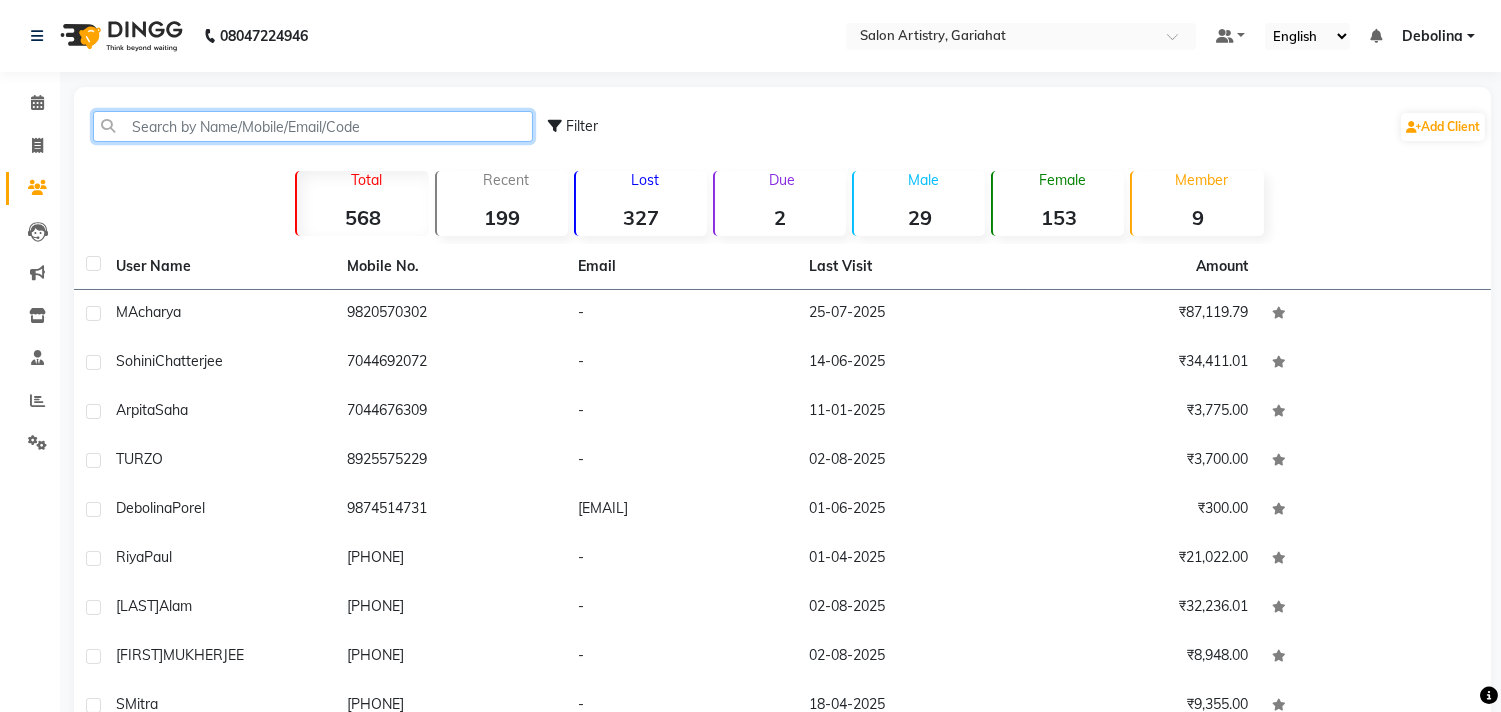 click 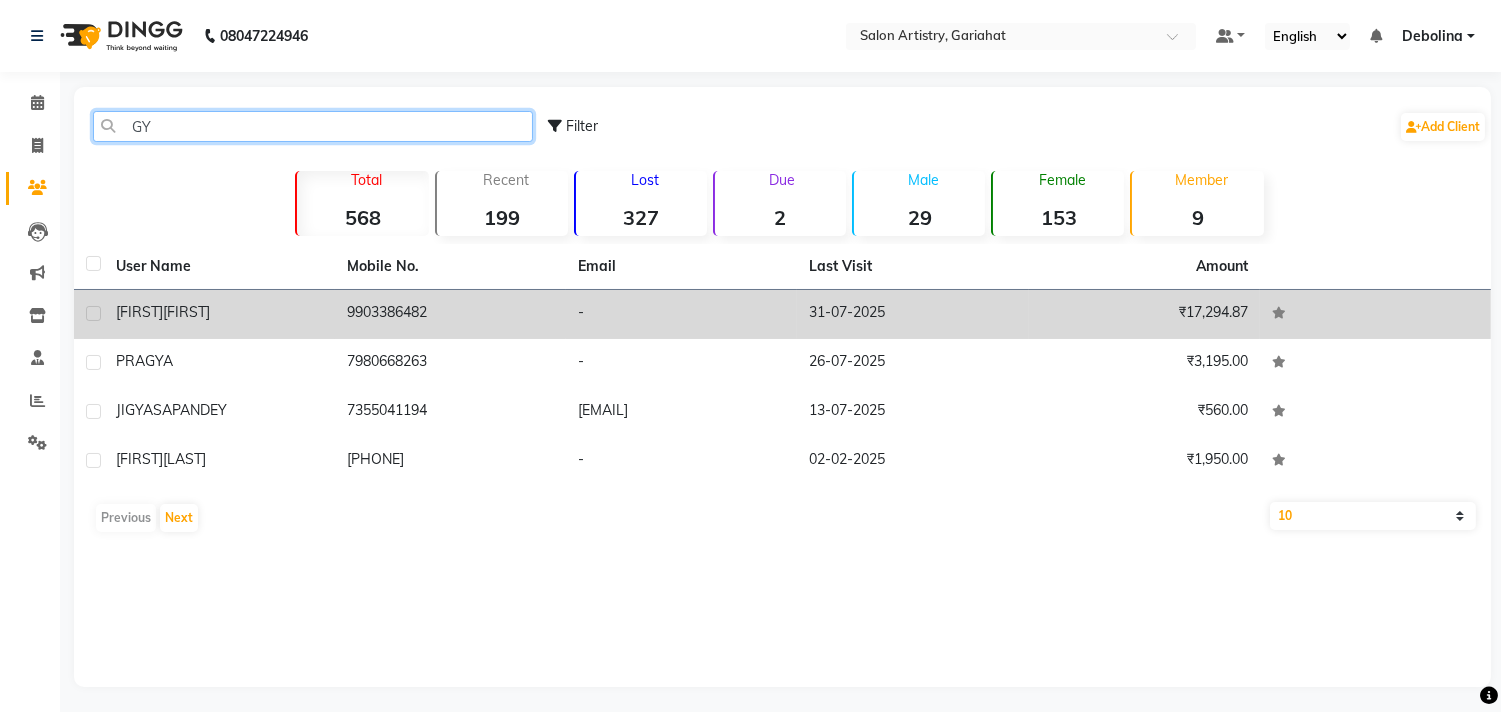 type on "GY" 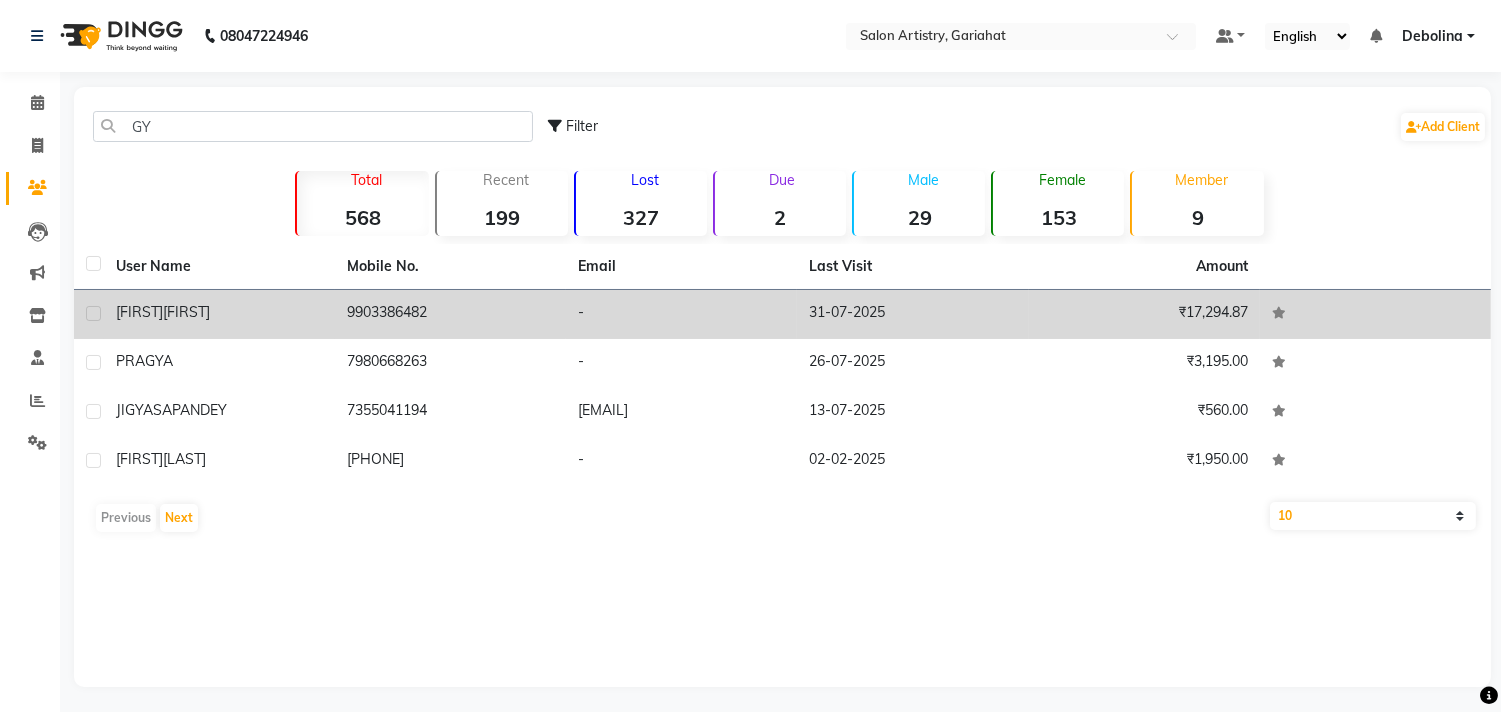 click on "Gyan  Gyan" 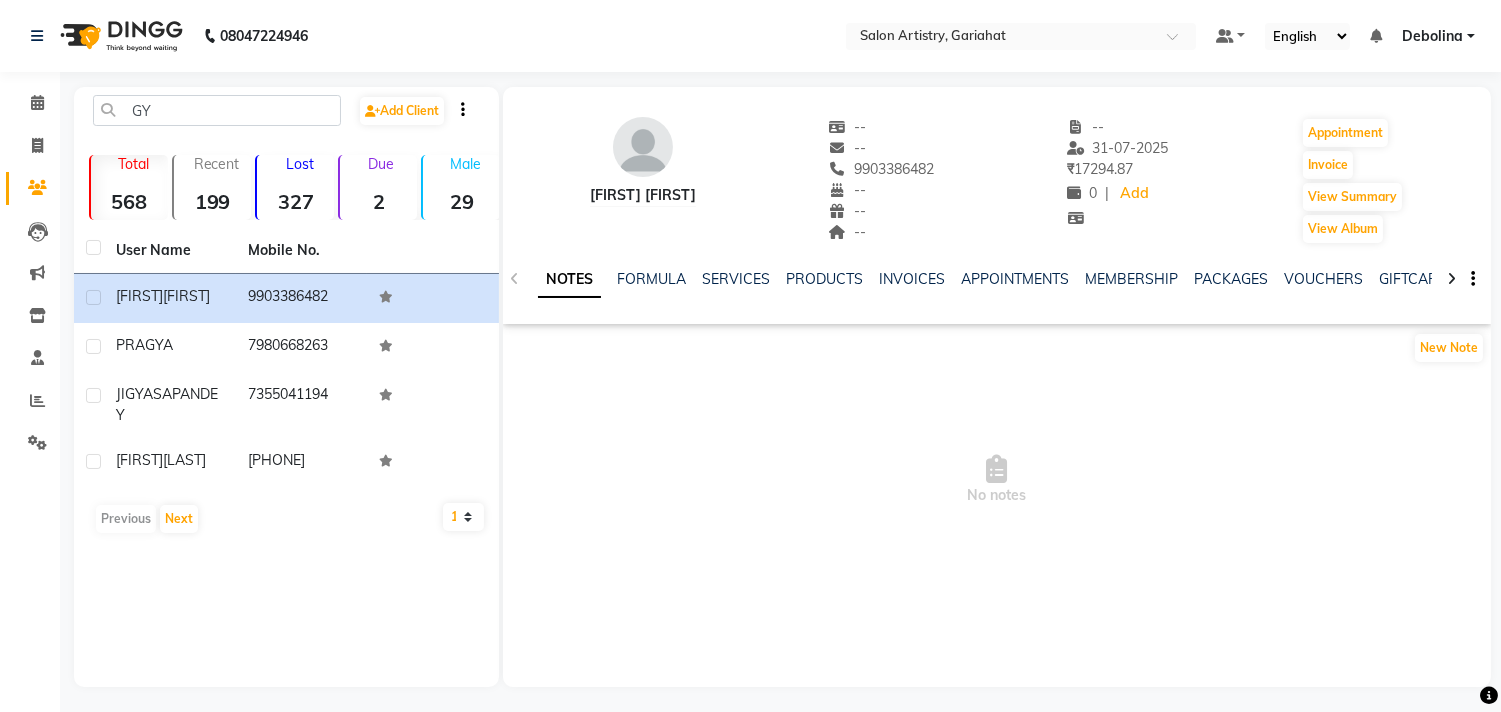 click on "NOTES FORMULA SERVICES PRODUCTS INVOICES APPOINTMENTS MEMBERSHIP PACKAGES VOUCHERS GIFTCARDS POINTS FORMS FAMILY CARDS WALLET" 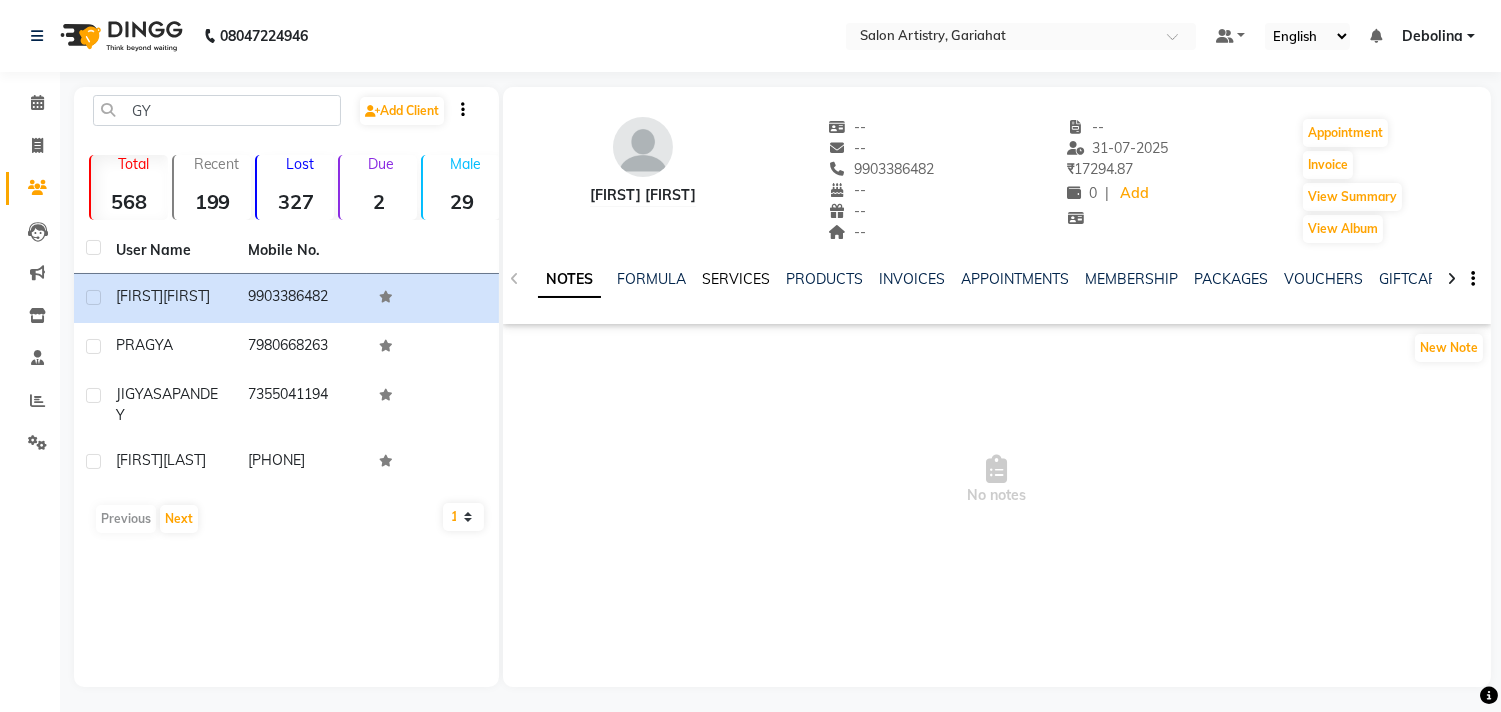 drag, startPoint x: 703, startPoint y: 266, endPoint x: 712, endPoint y: 274, distance: 12.0415945 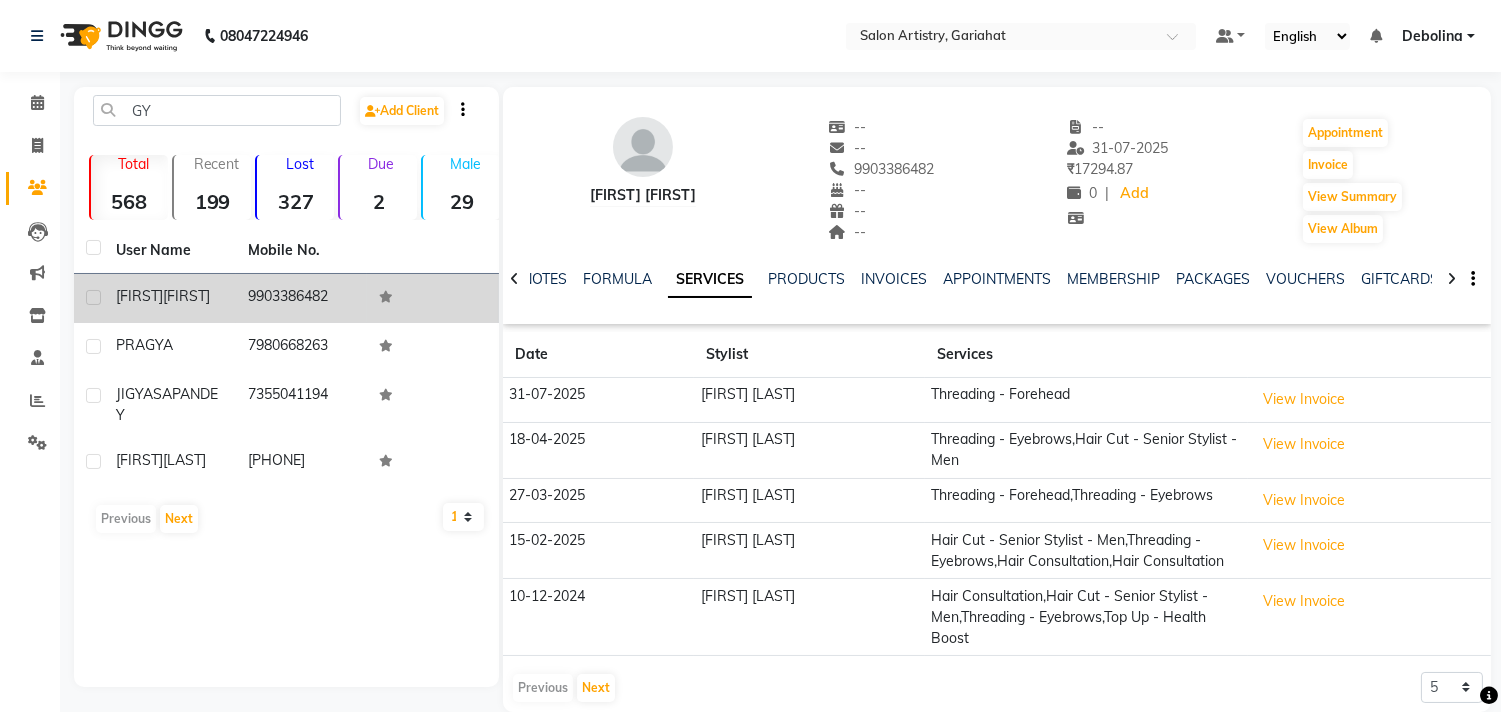 click 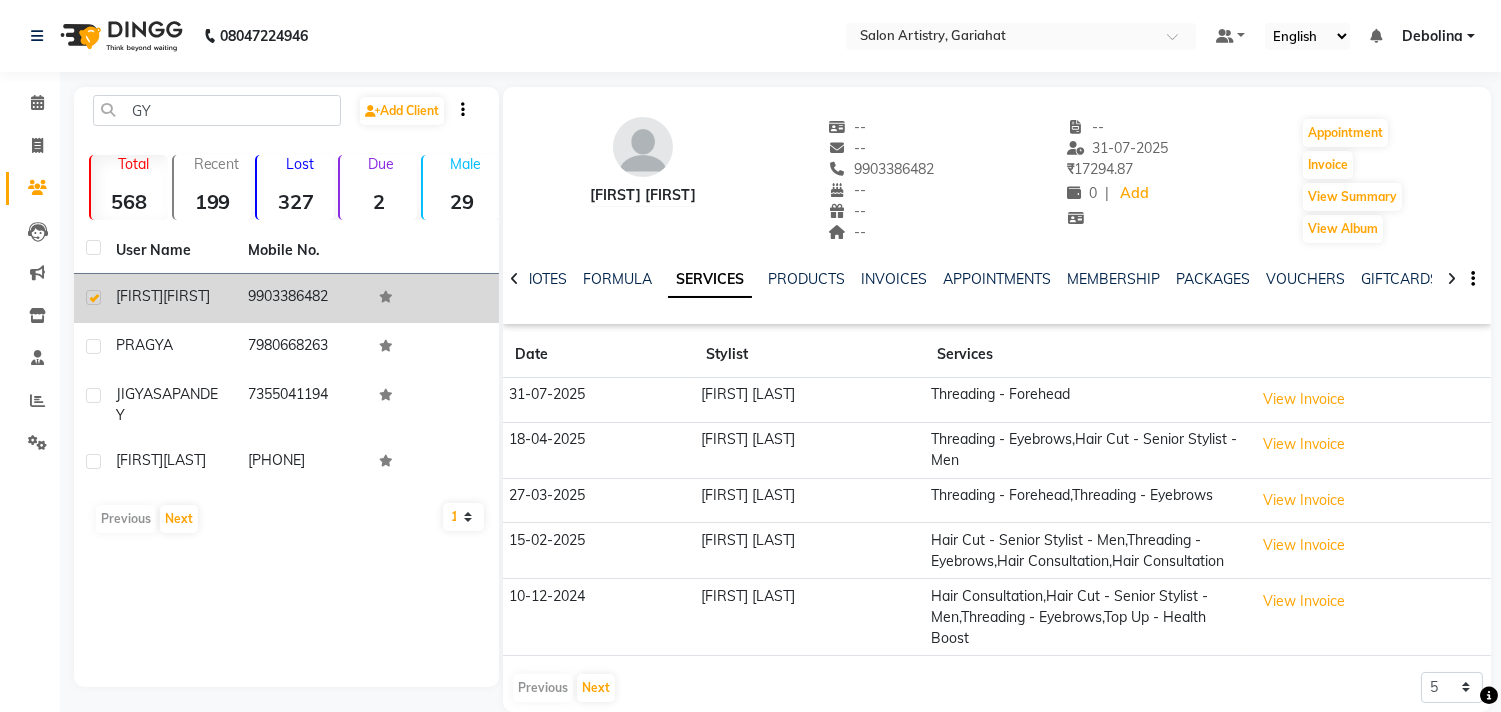click 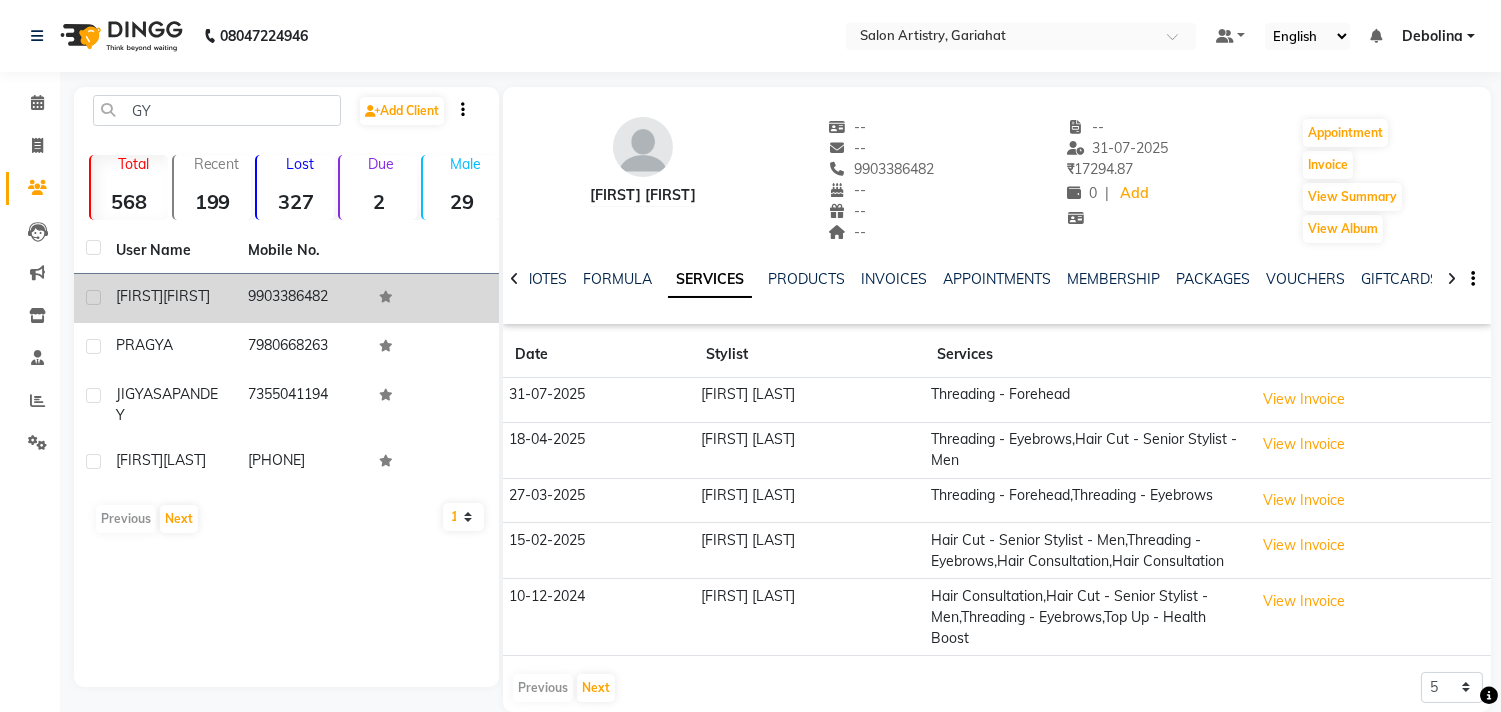 click 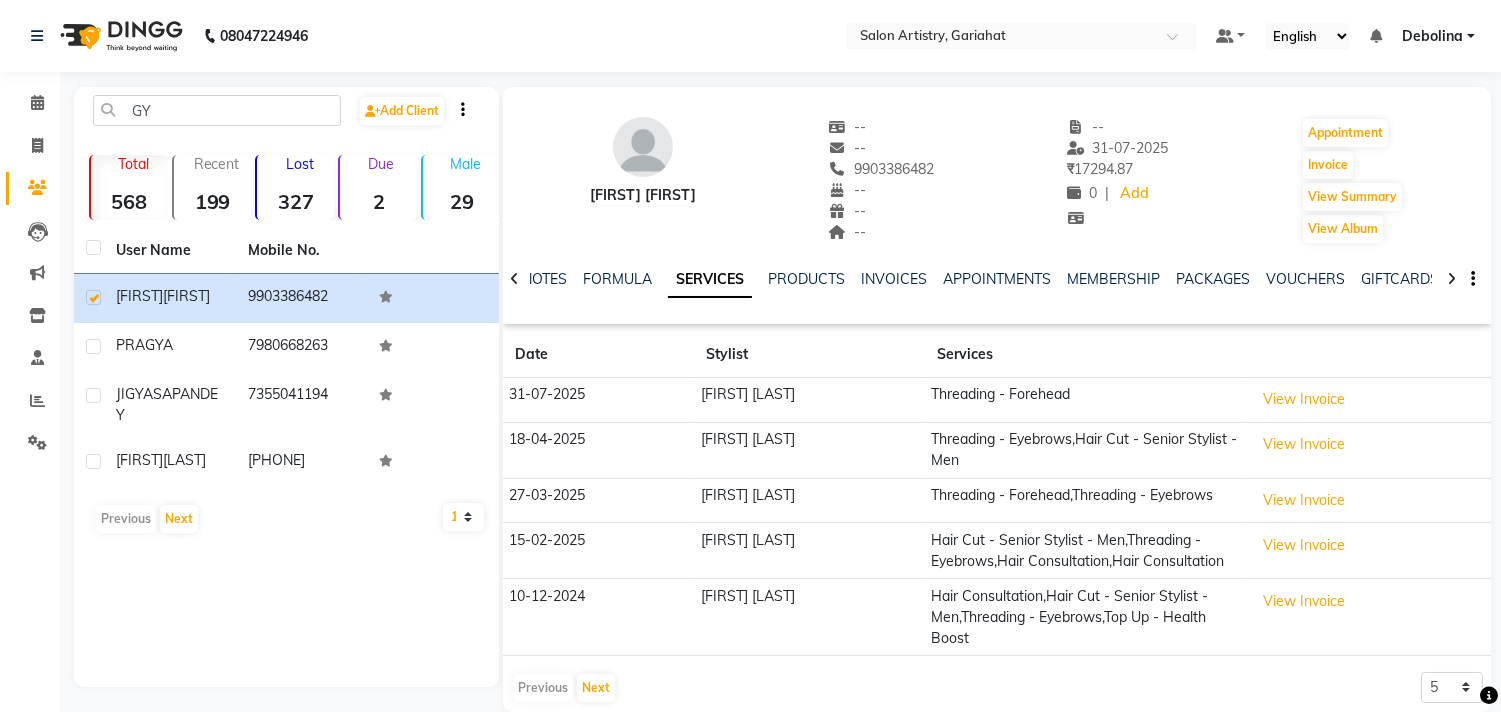 scroll, scrollTop: 30, scrollLeft: 0, axis: vertical 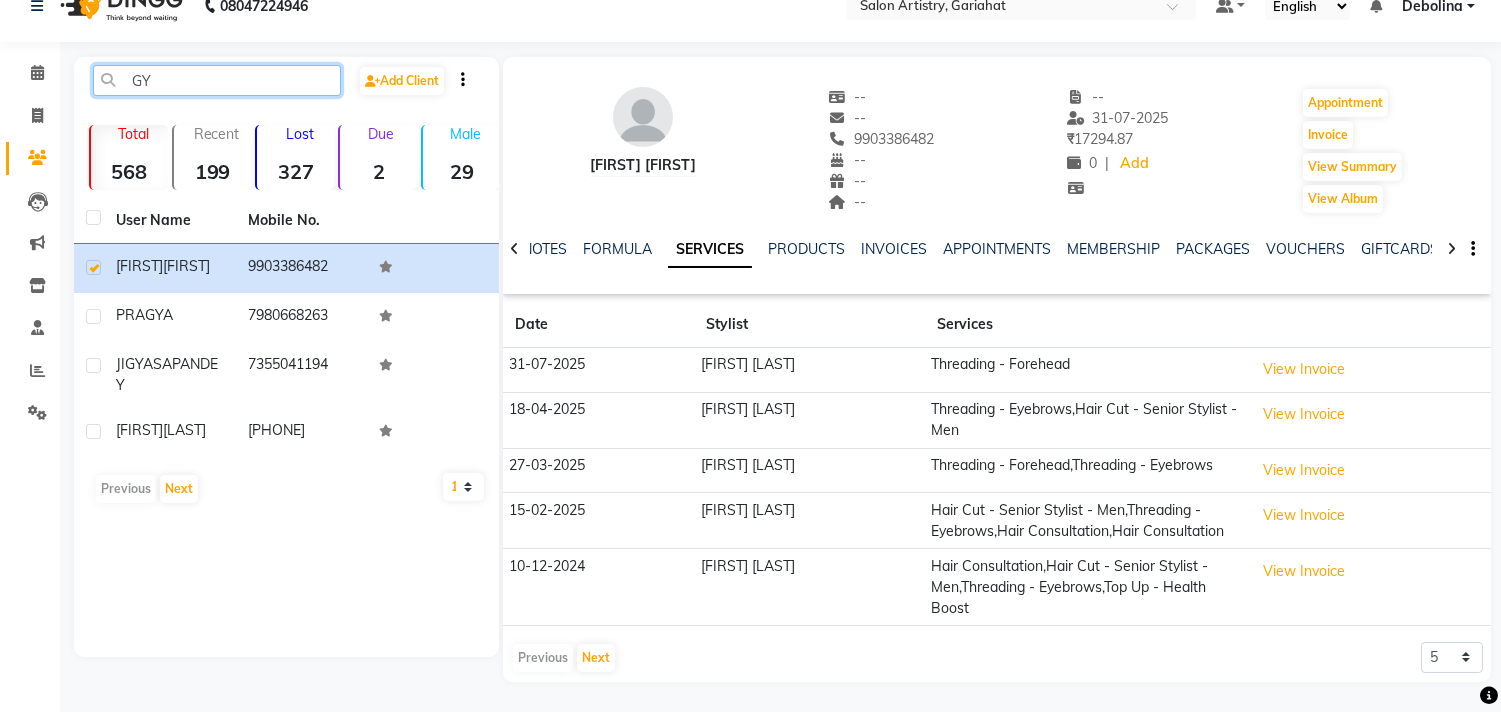 click on "GY" 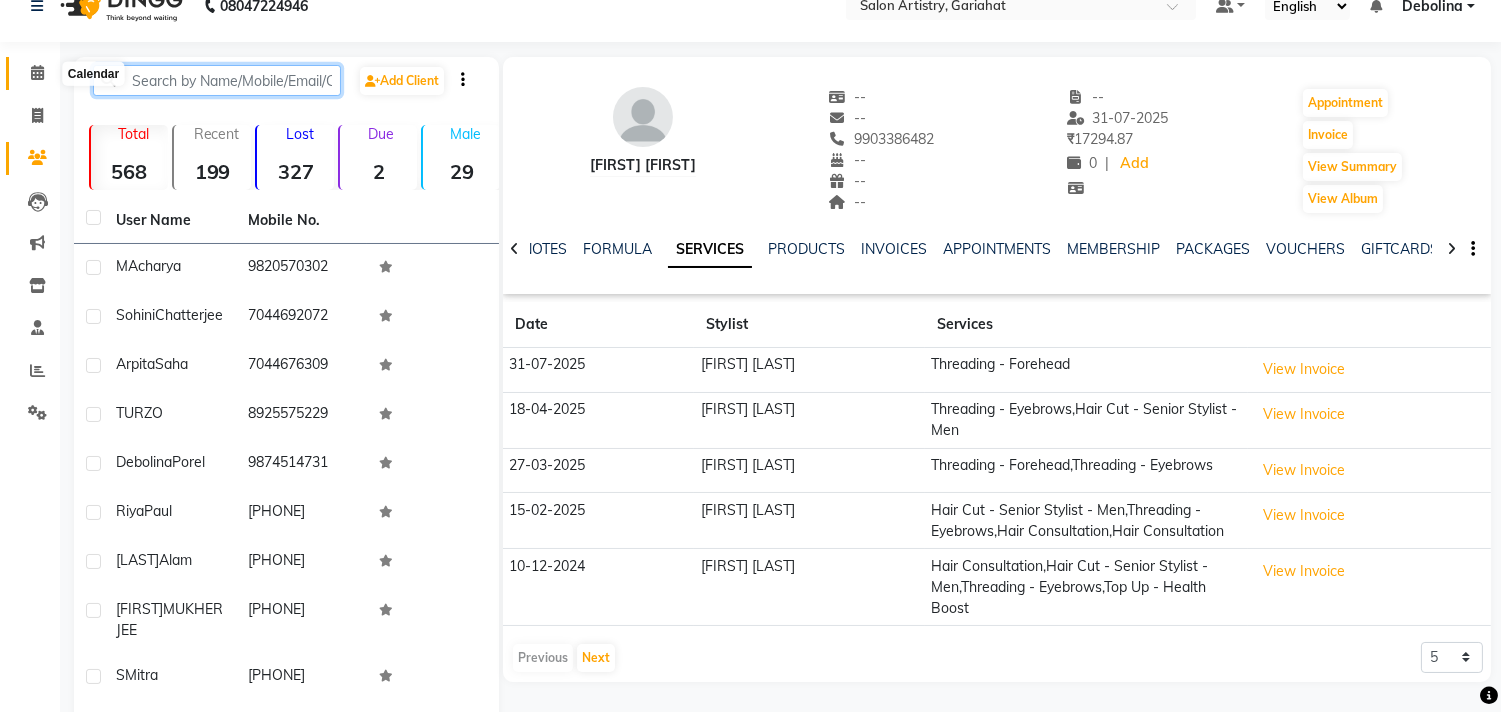 type 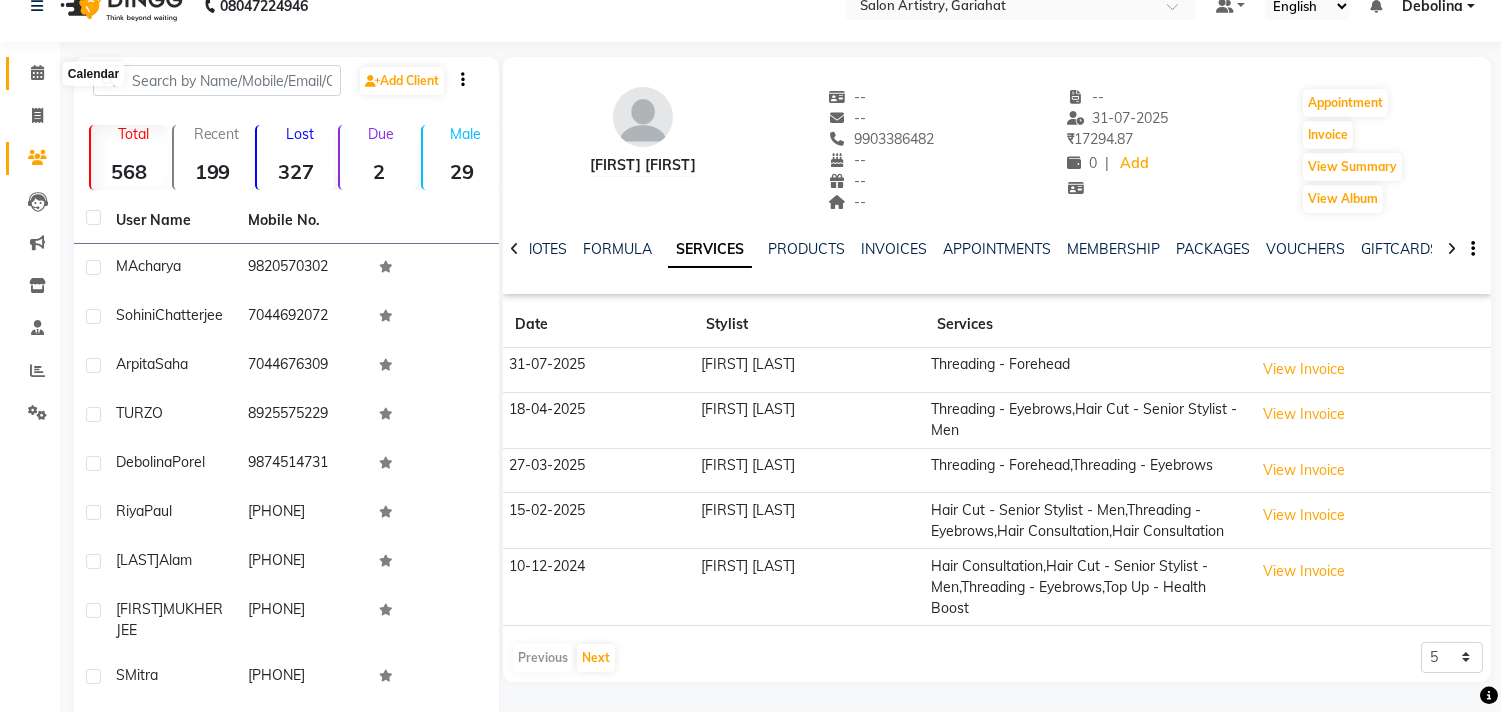 click 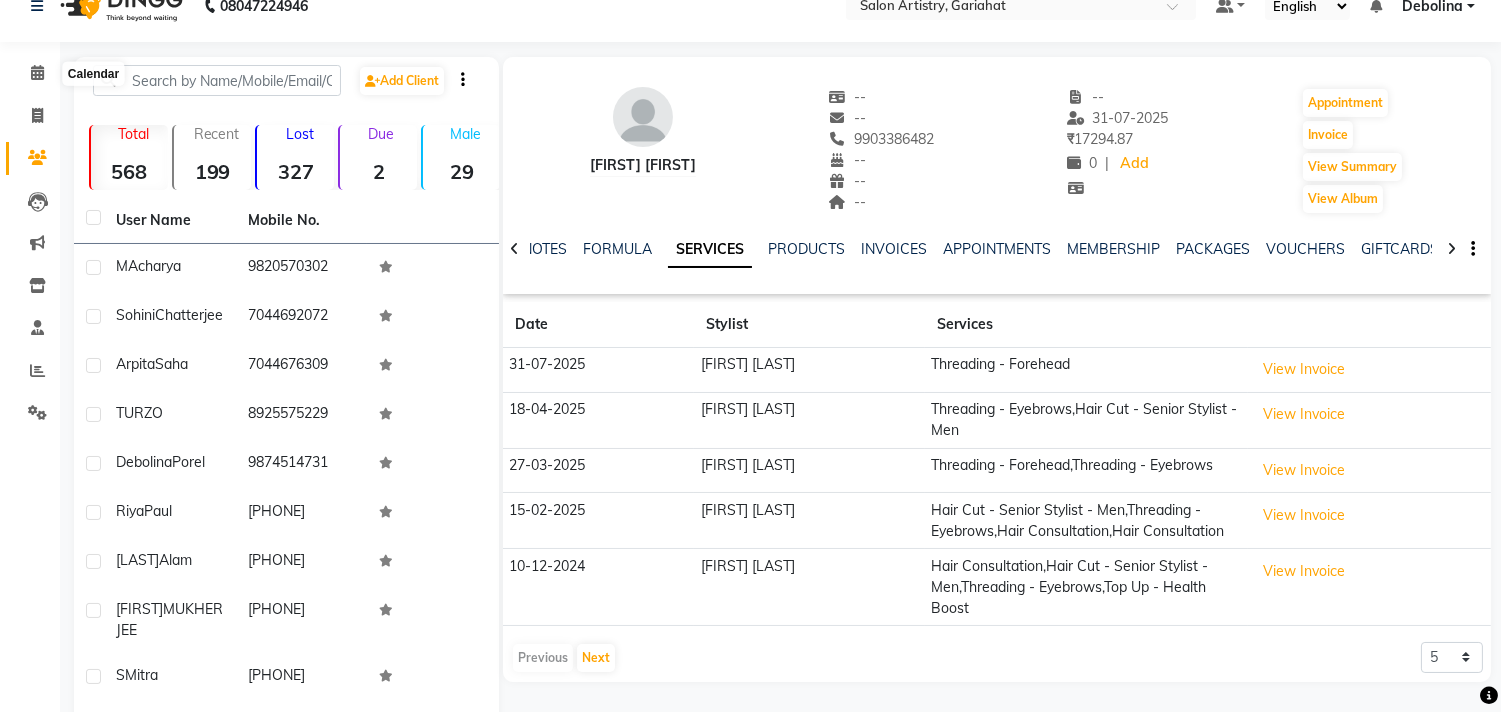 scroll, scrollTop: 0, scrollLeft: 0, axis: both 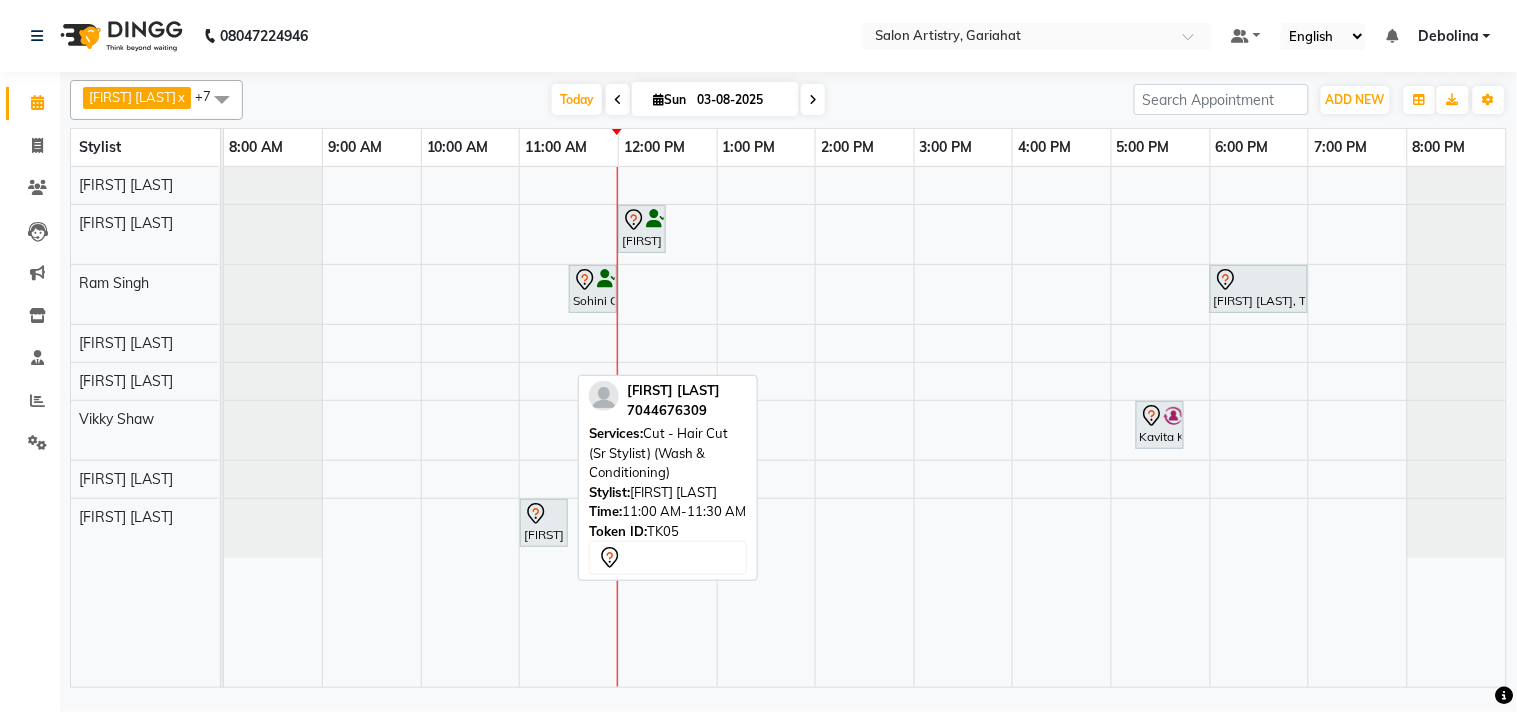 click on "[FIRST] [LAST], TK05, 11:00 AM-11:30 AM, Cut - Hair Cut (Sr Stylist) (Wash & Conditioning)" at bounding box center (544, 523) 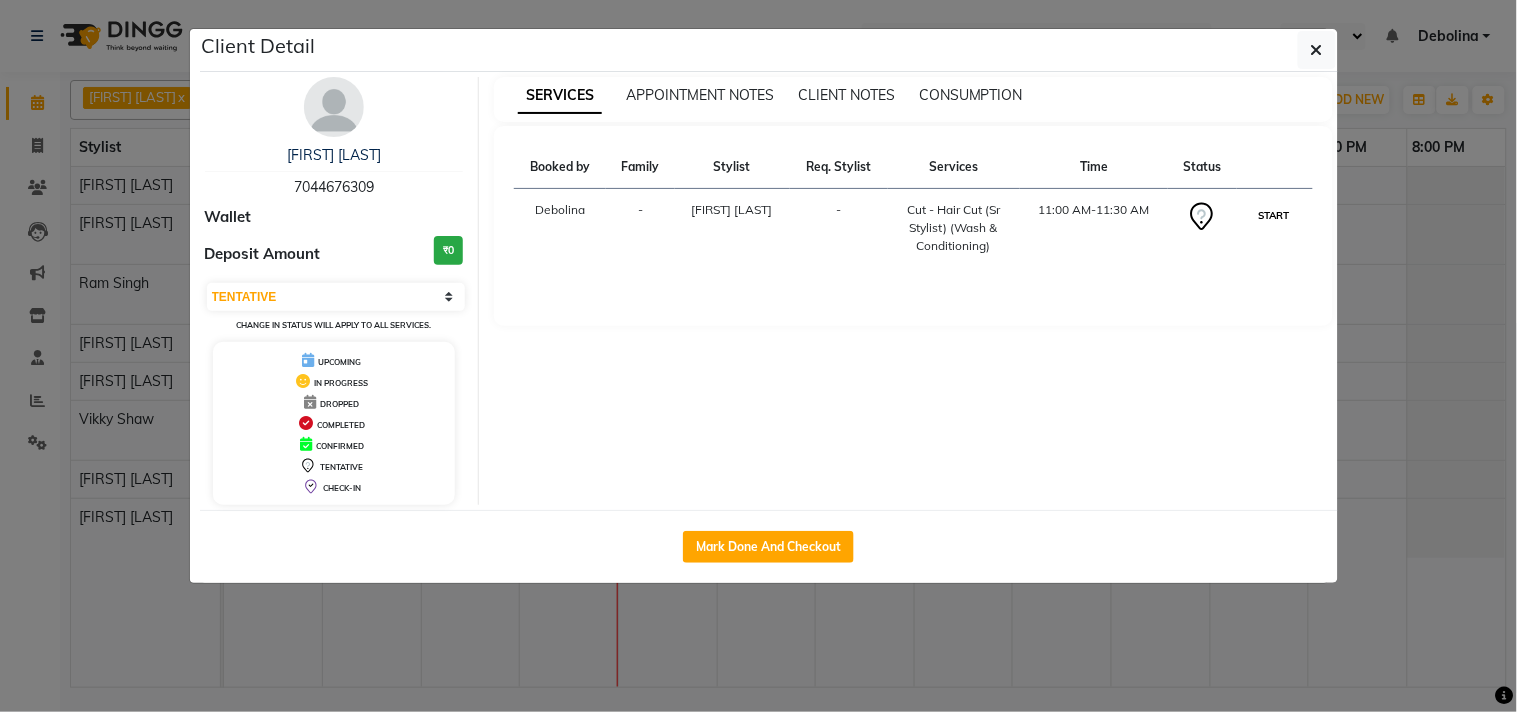 click on "START" at bounding box center [1274, 215] 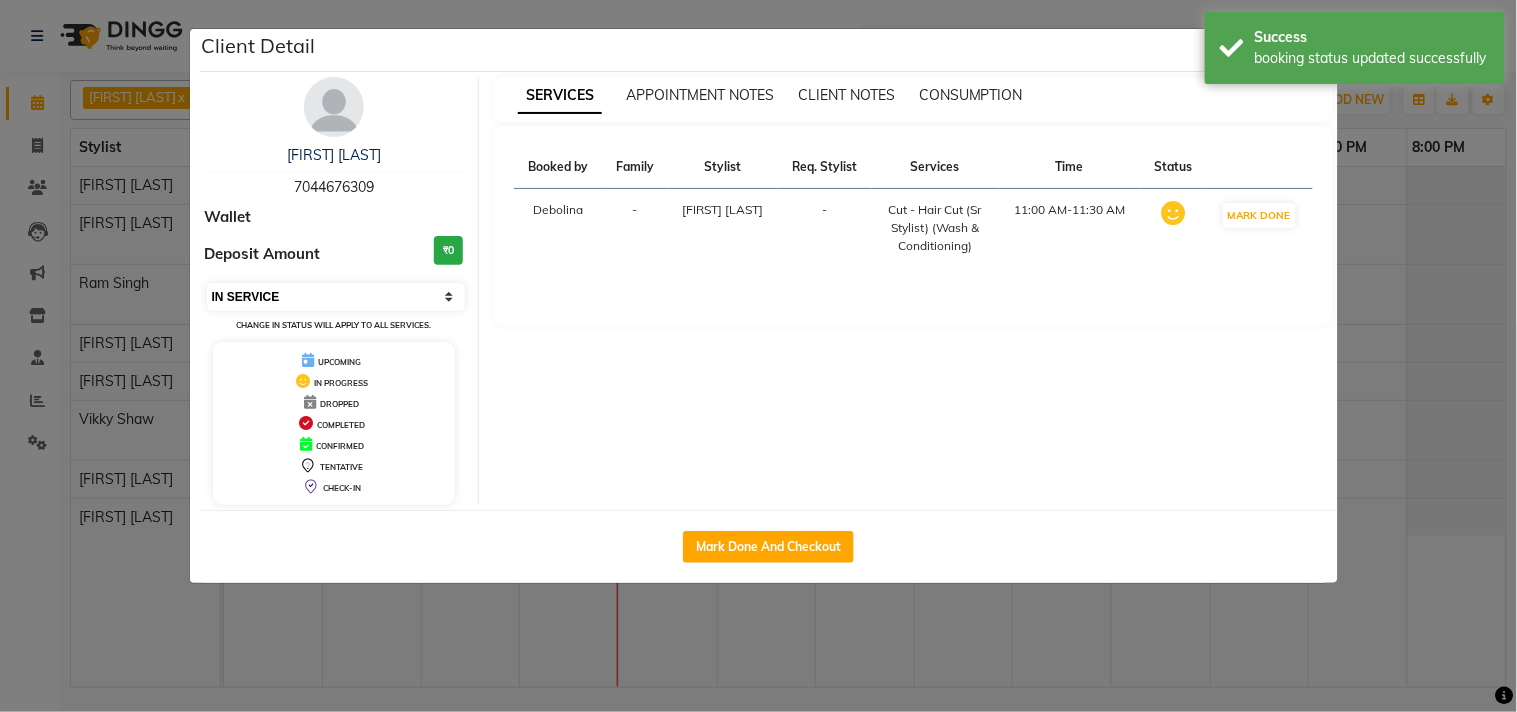 click on "Select IN SERVICE CONFIRMED TENTATIVE CHECK IN MARK DONE DROPPED UPCOMING" at bounding box center [336, 297] 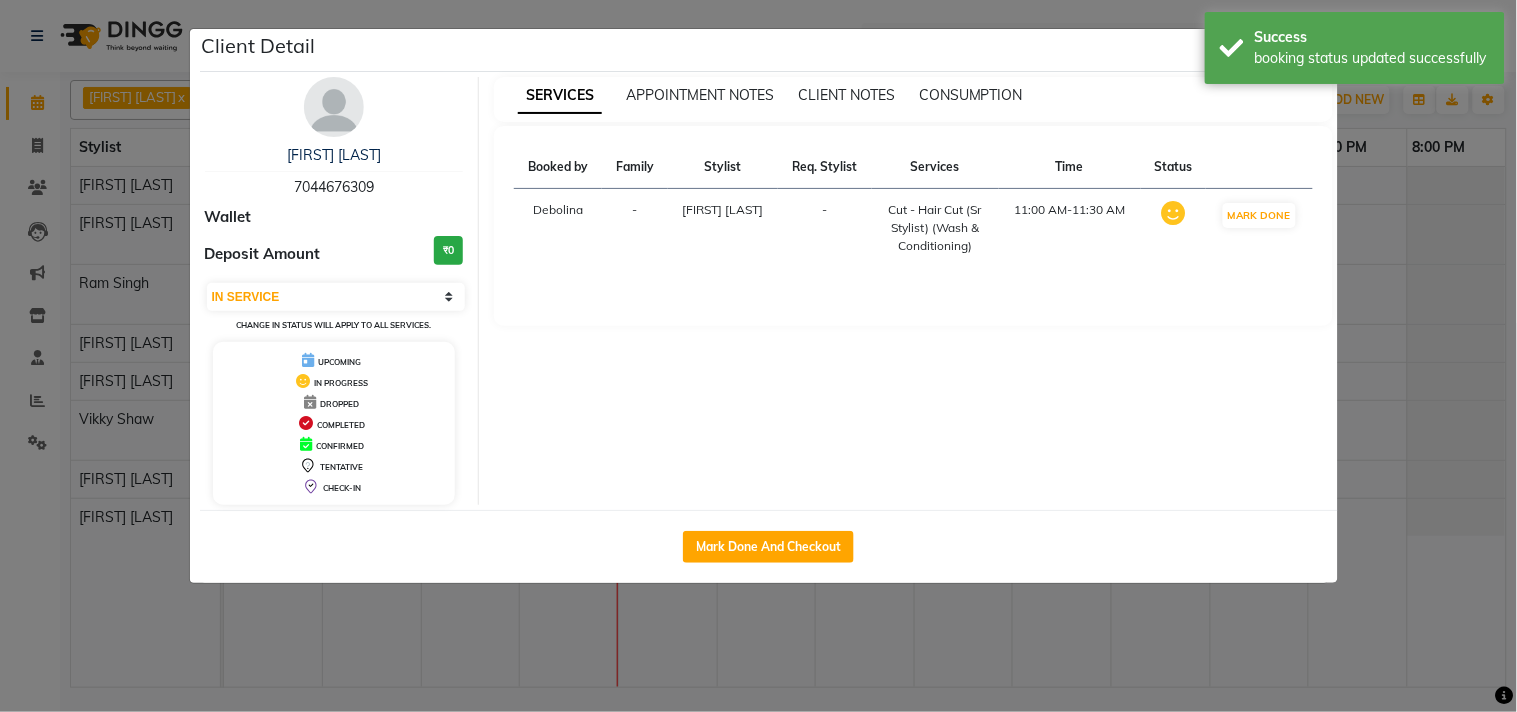 select on "5" 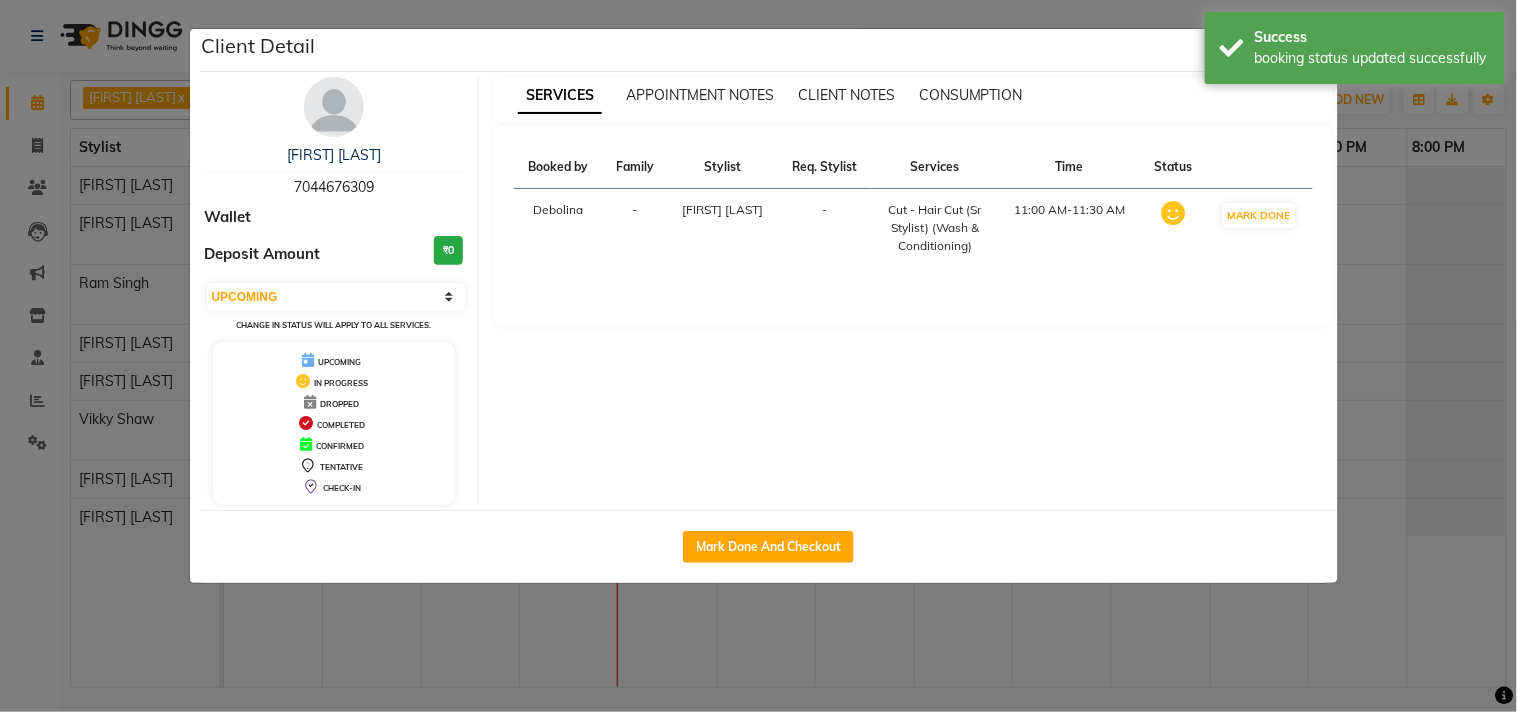 click on "Select IN SERVICE CONFIRMED TENTATIVE CHECK IN MARK DONE DROPPED UPCOMING" at bounding box center [336, 297] 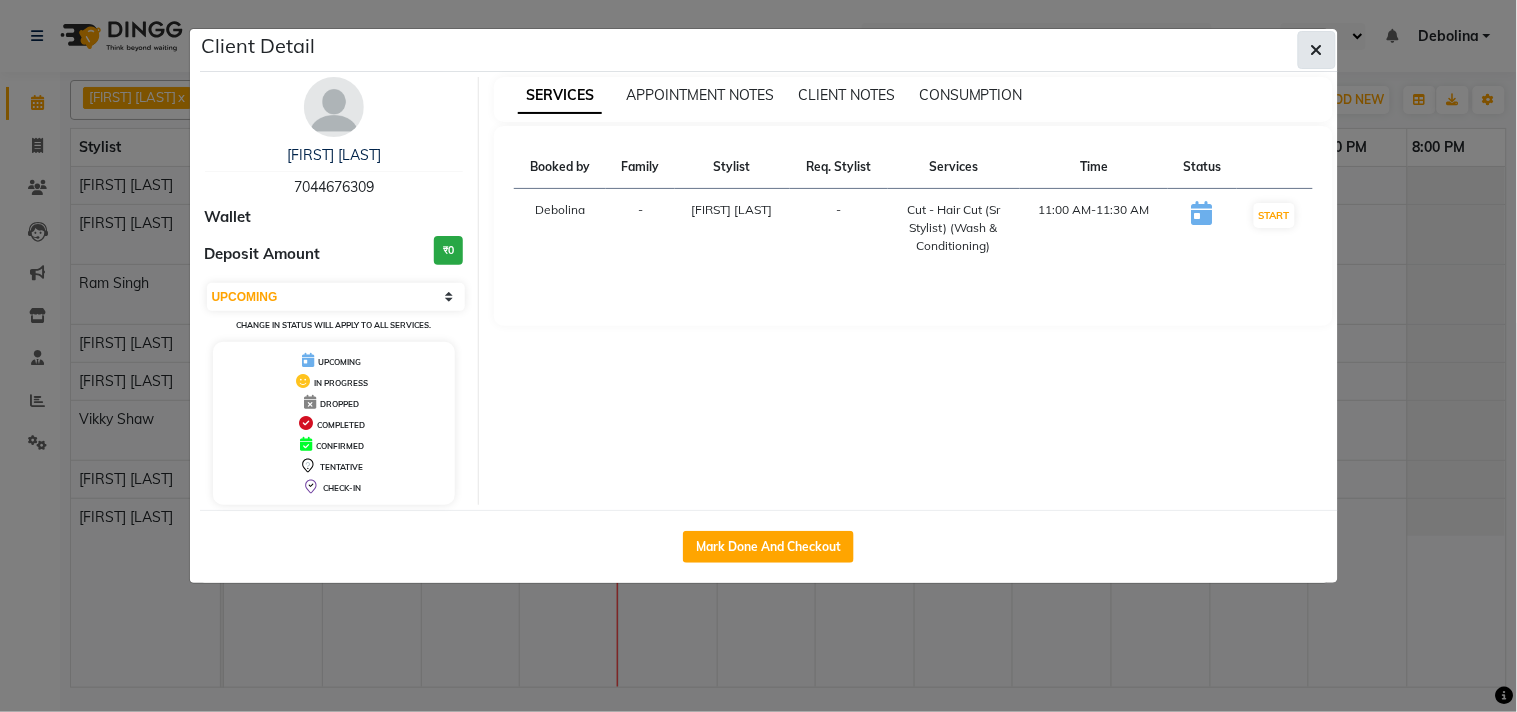 click 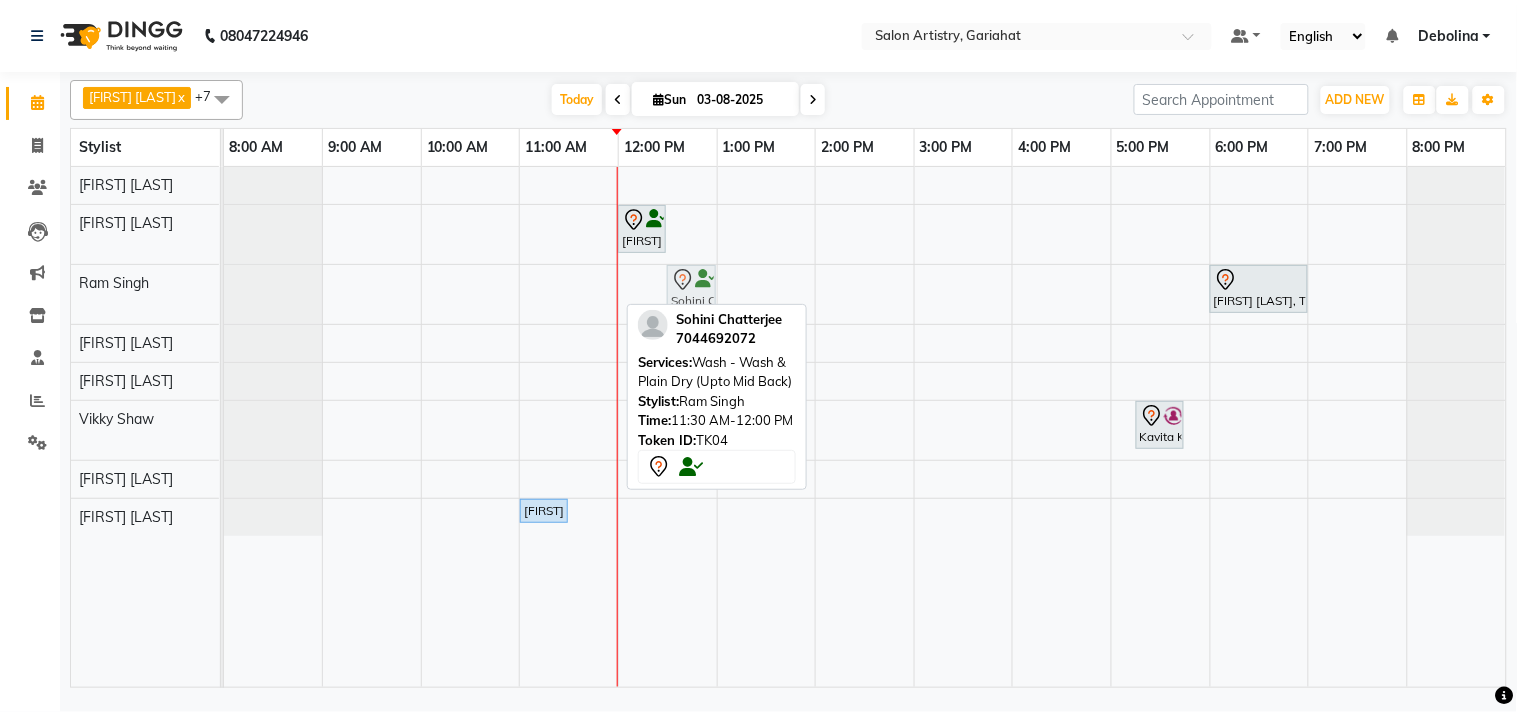 drag, startPoint x: 593, startPoint y: 292, endPoint x: 698, endPoint y: 308, distance: 106.21205 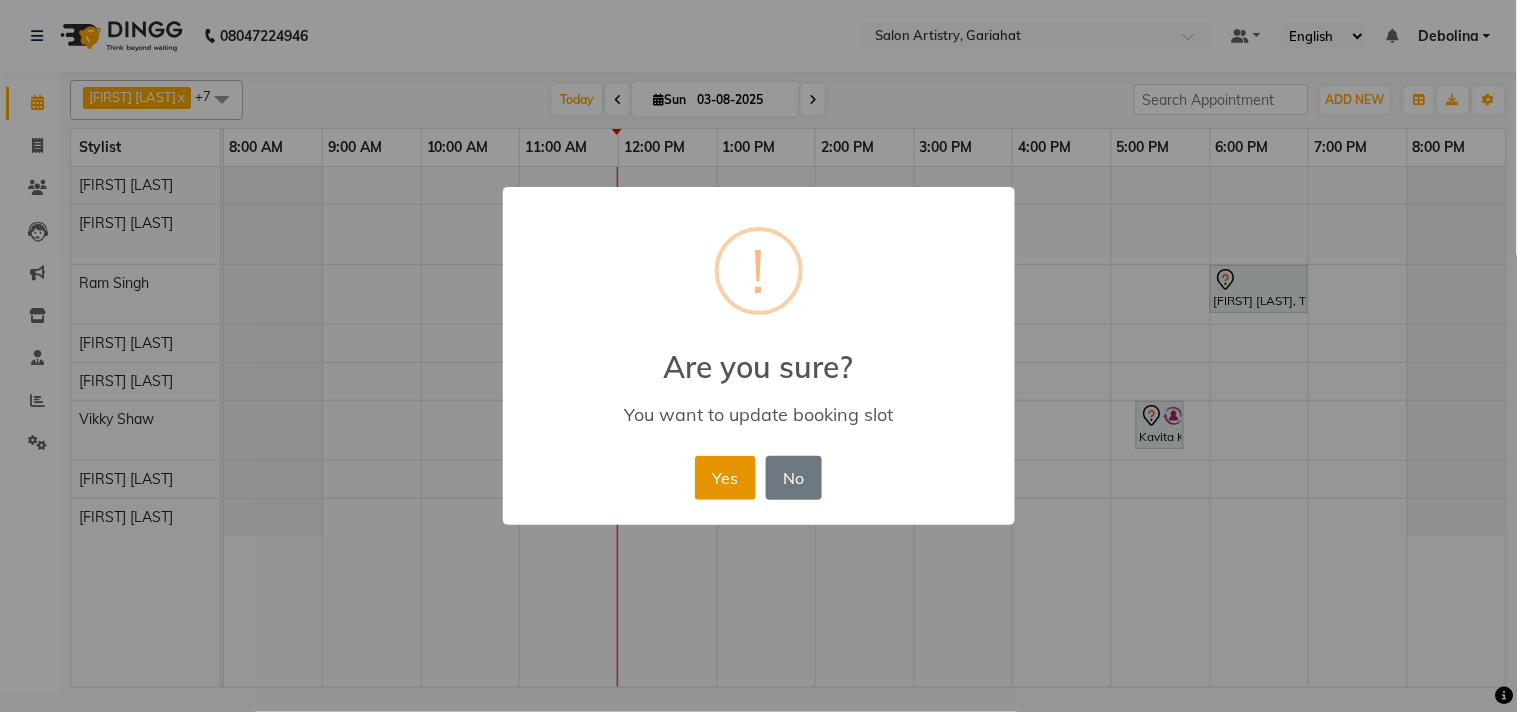 click on "Yes" at bounding box center (725, 478) 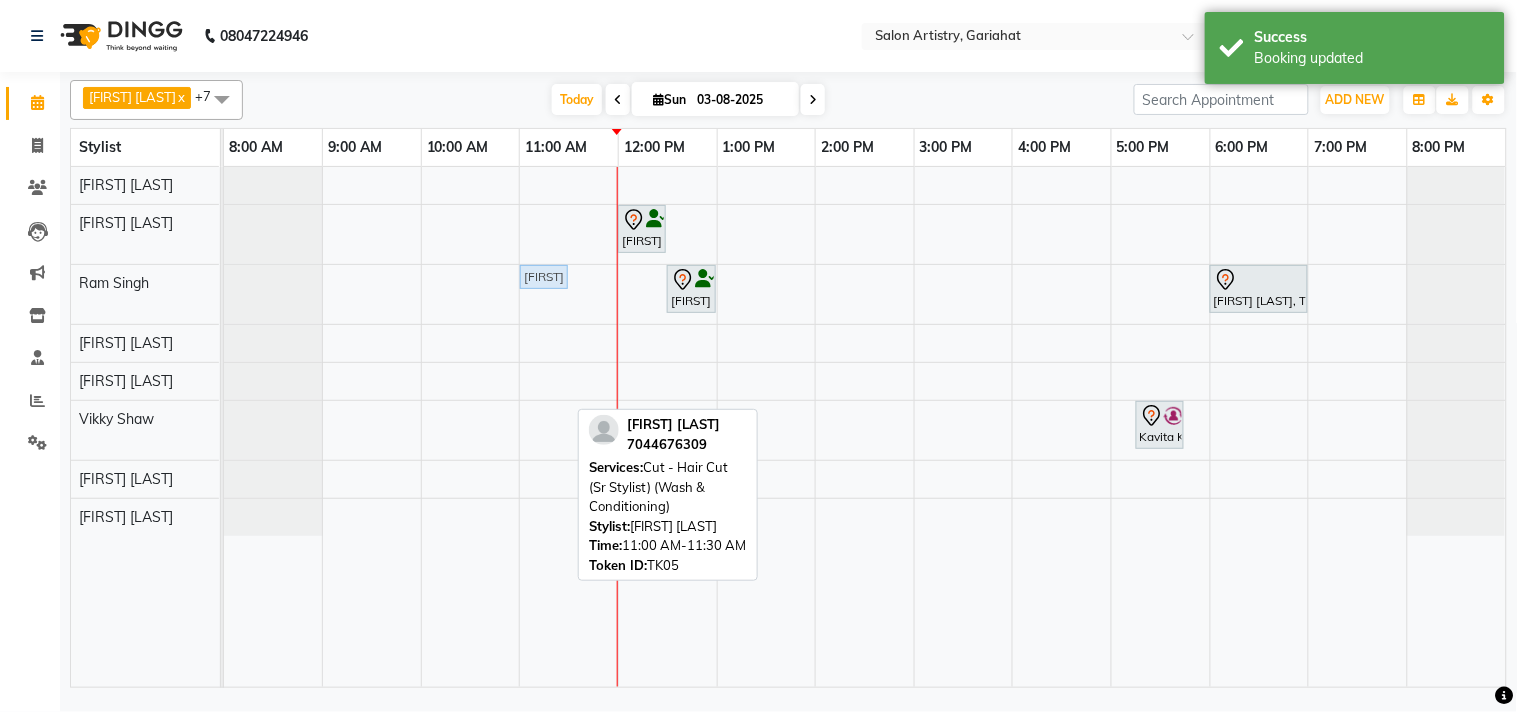 drag, startPoint x: 526, startPoint y: 512, endPoint x: 558, endPoint y: 304, distance: 210.44714 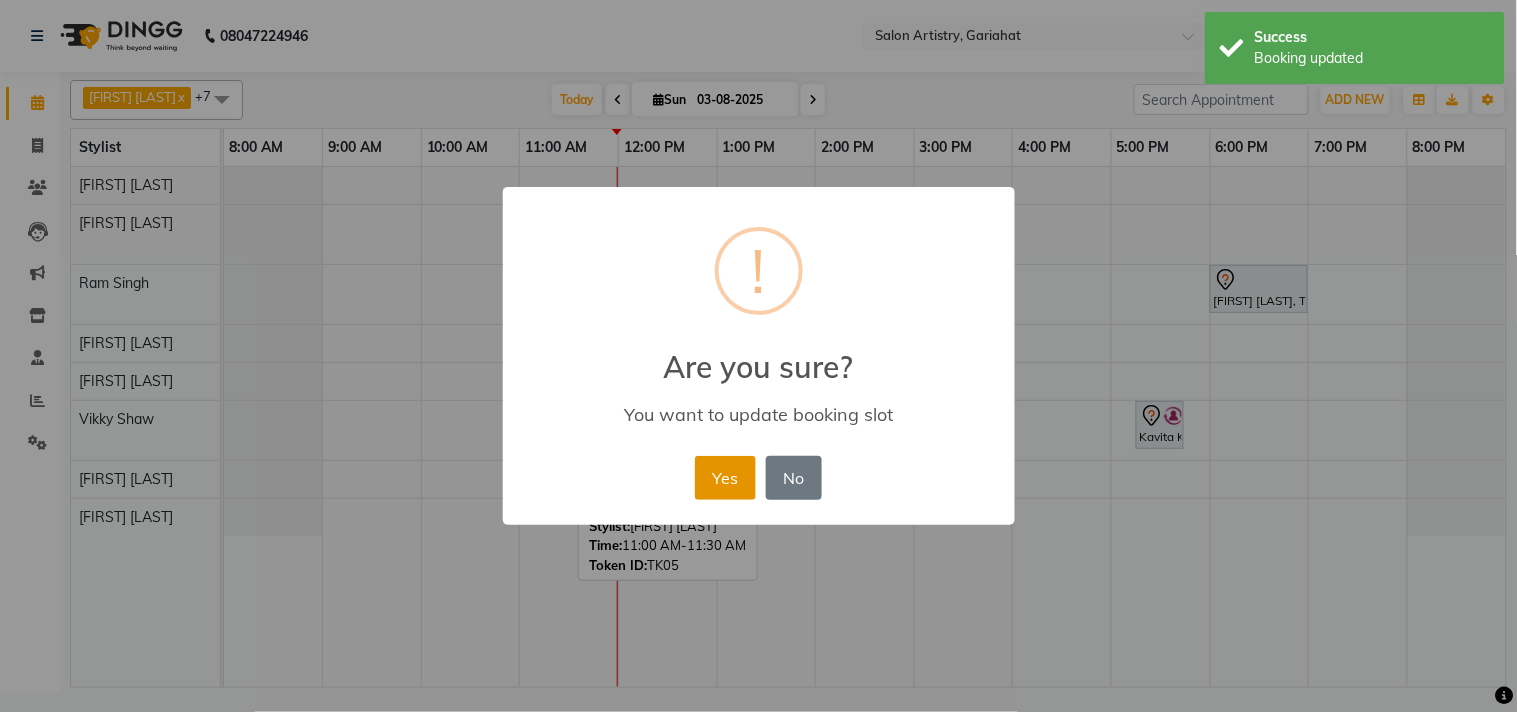 click on "Yes" at bounding box center (725, 478) 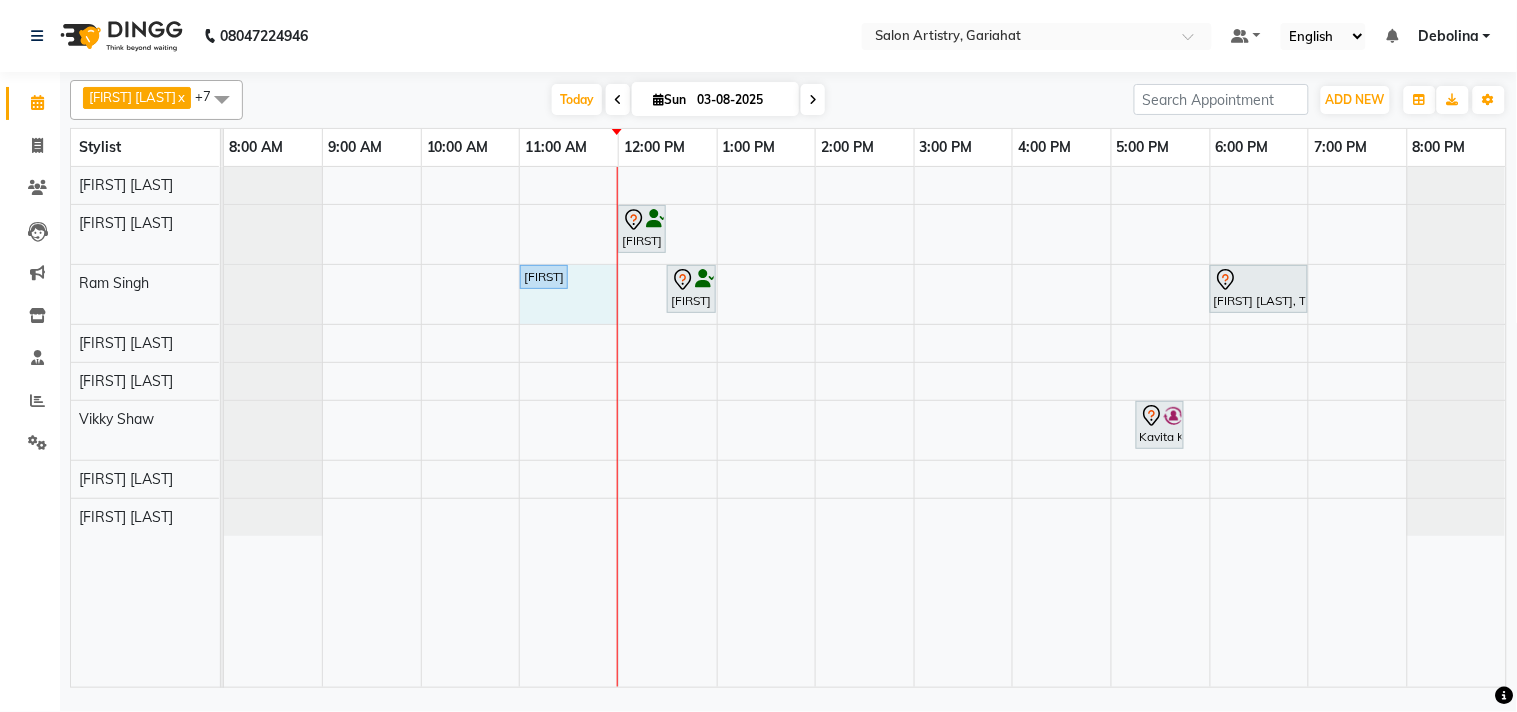 click on "Sohini Chatterjee, TK04, 12:00 PM-12:30 PM, Pedi Smooth    Arpita Saha, TK05, 11:00 AM-11:30 AM, Cut - Hair Cut (Sr Stylist) (Wash & Conditioning)             Sohini Chatterjee, TK04, 12:30 PM-01:00 PM, Wash  - Wash & Plain Dry (Upto Mid Back)             Sanchita Kapat, TK01, 06:00 PM-07:00 PM, Olaplex-Waist             Kavita Khanna, TK02, 05:15 PM-05:45 PM, Hair Colour - Root Touch Up (With Ammonia)" at bounding box center (865, 427) 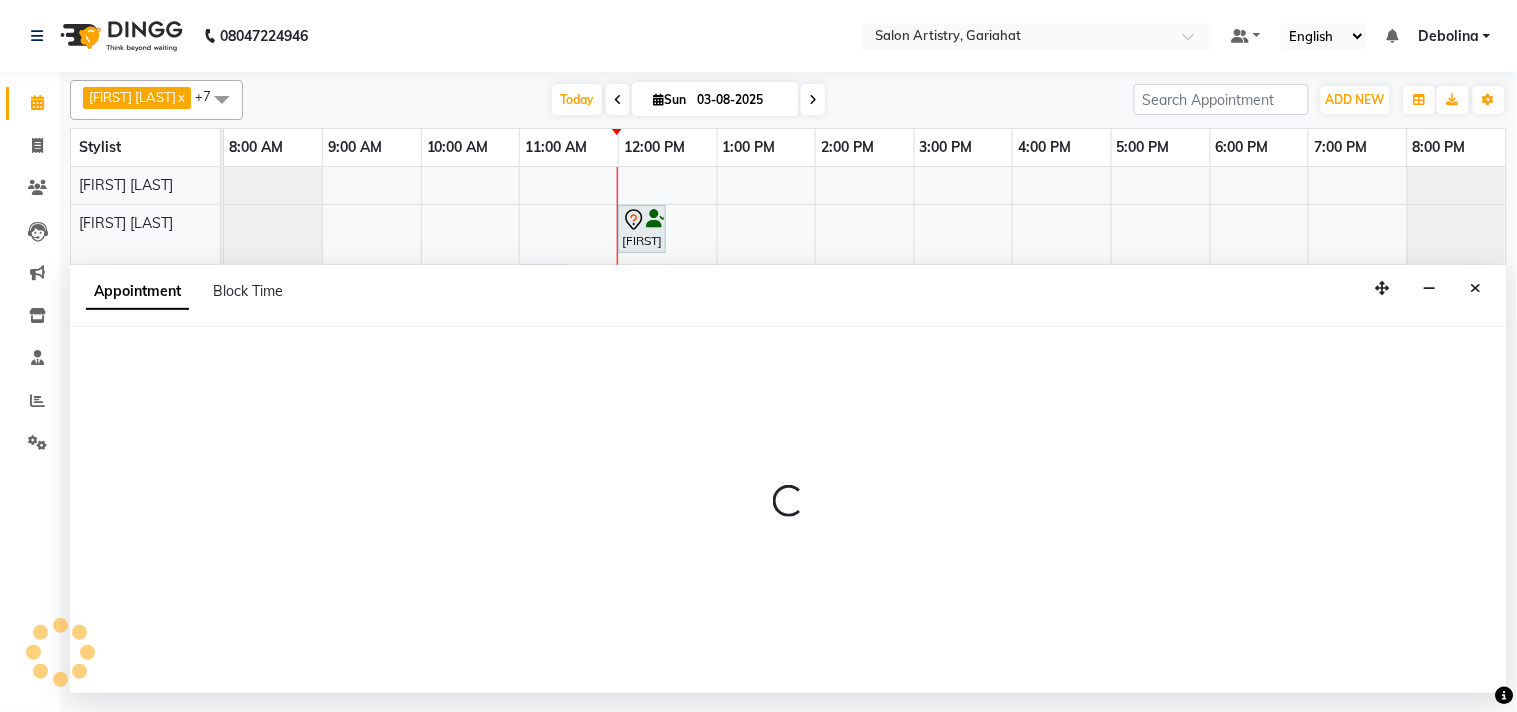 select on "82199" 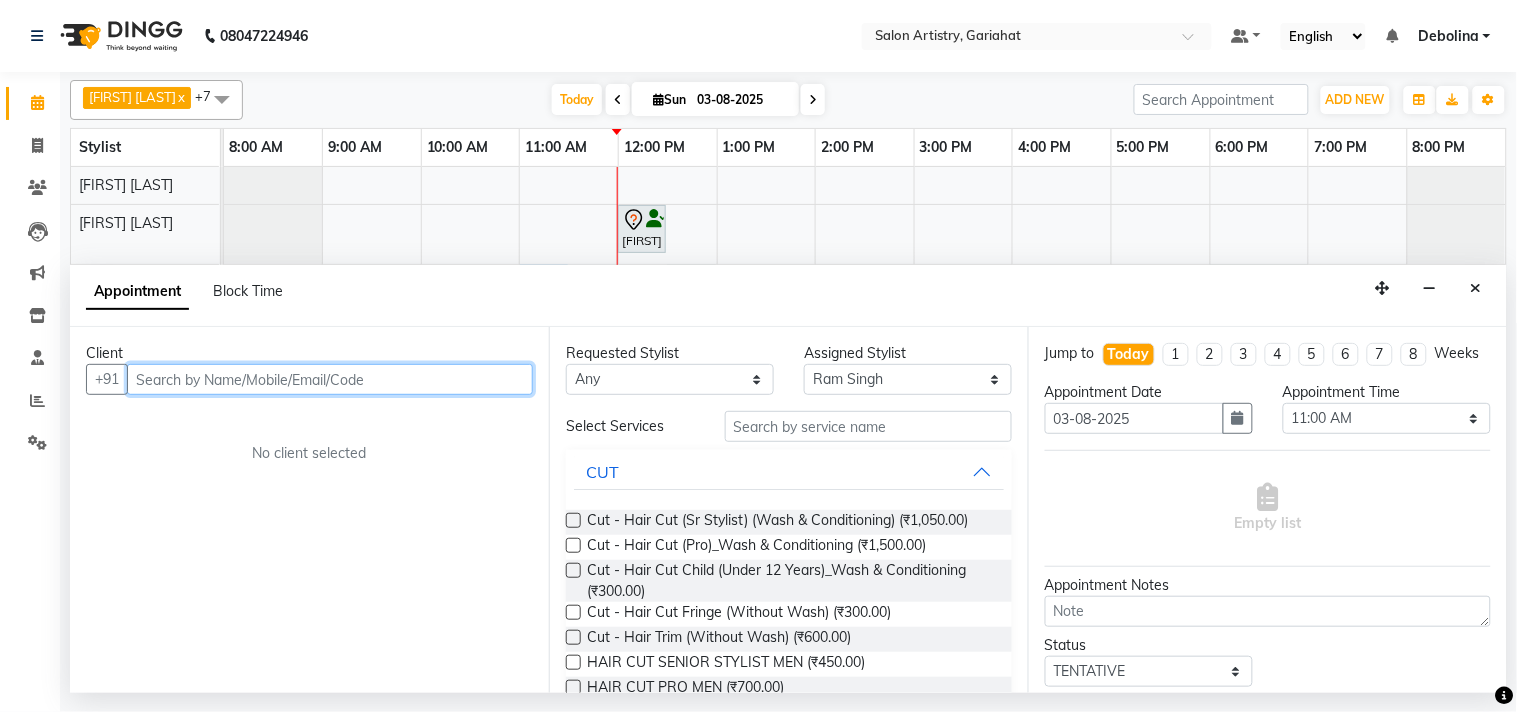 click at bounding box center (330, 379) 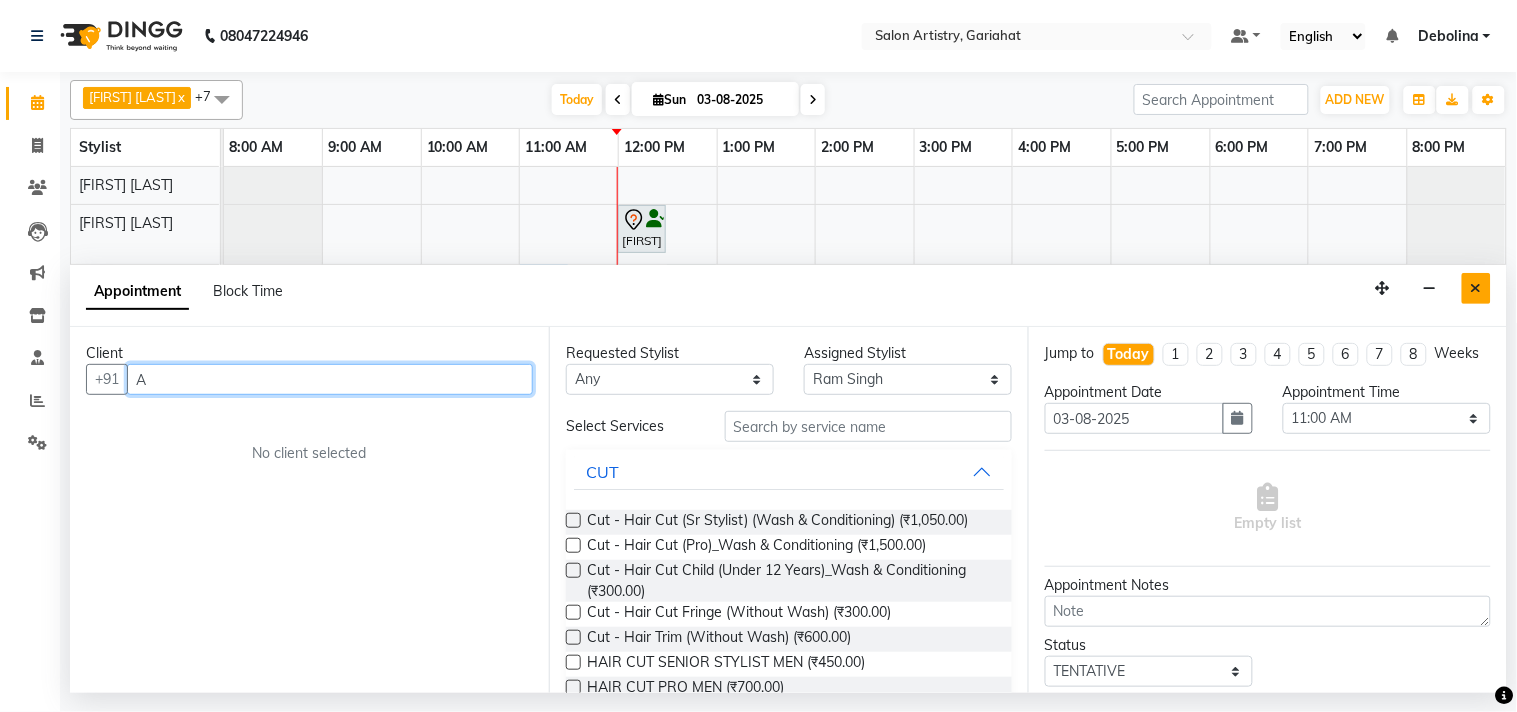 type on "A" 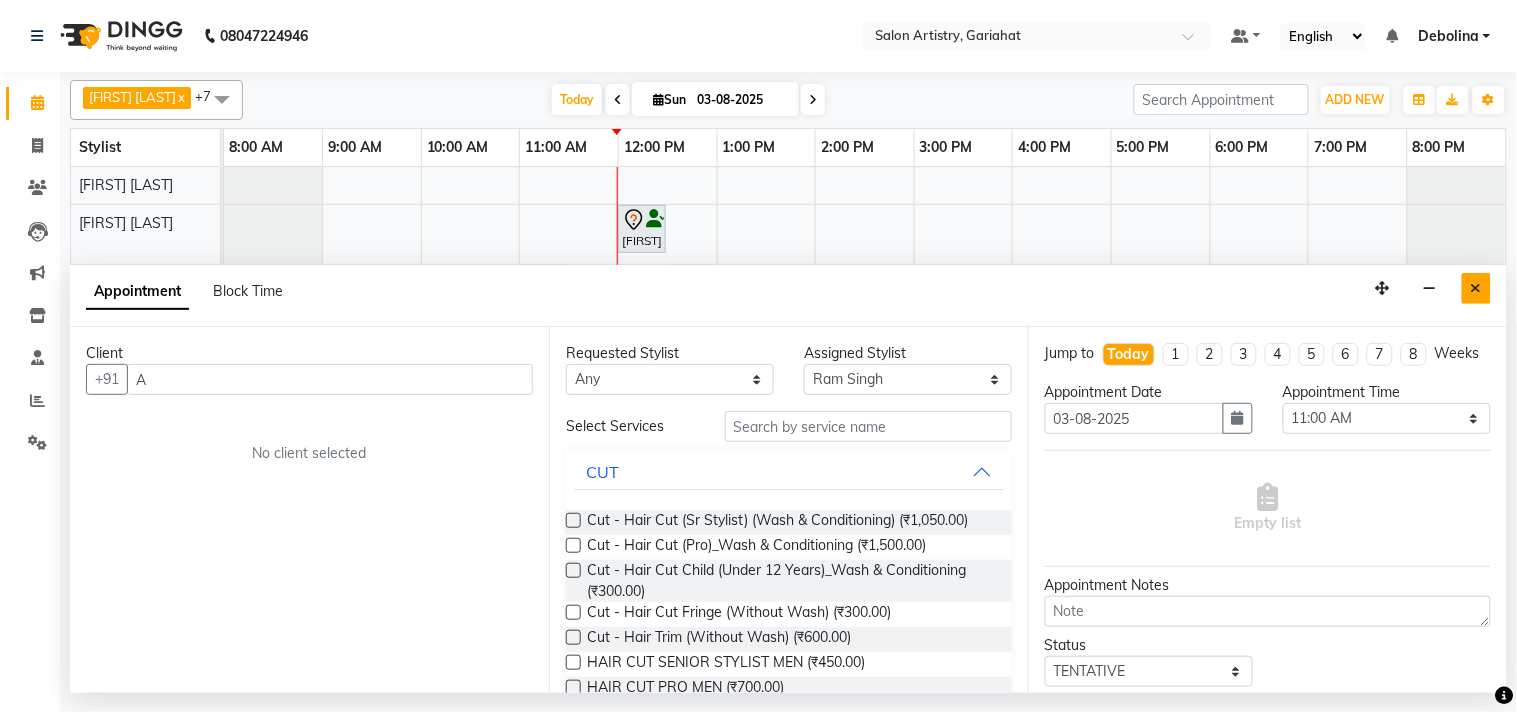 click at bounding box center [1476, 288] 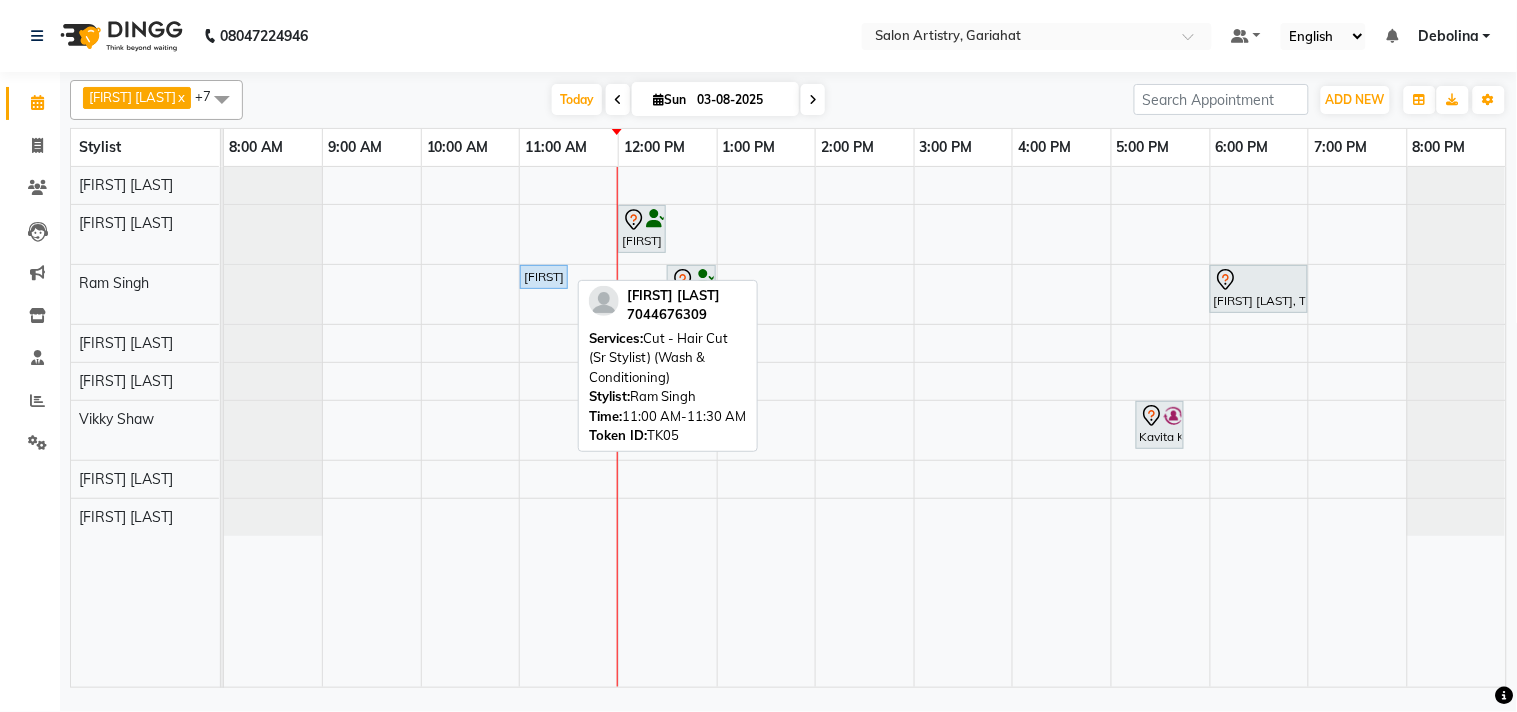 click on "[FIRST] [LAST], TK05, 11:00 AM-11:30 AM, Cut - Hair Cut (Sr Stylist) (Wash & Conditioning)" at bounding box center [544, 277] 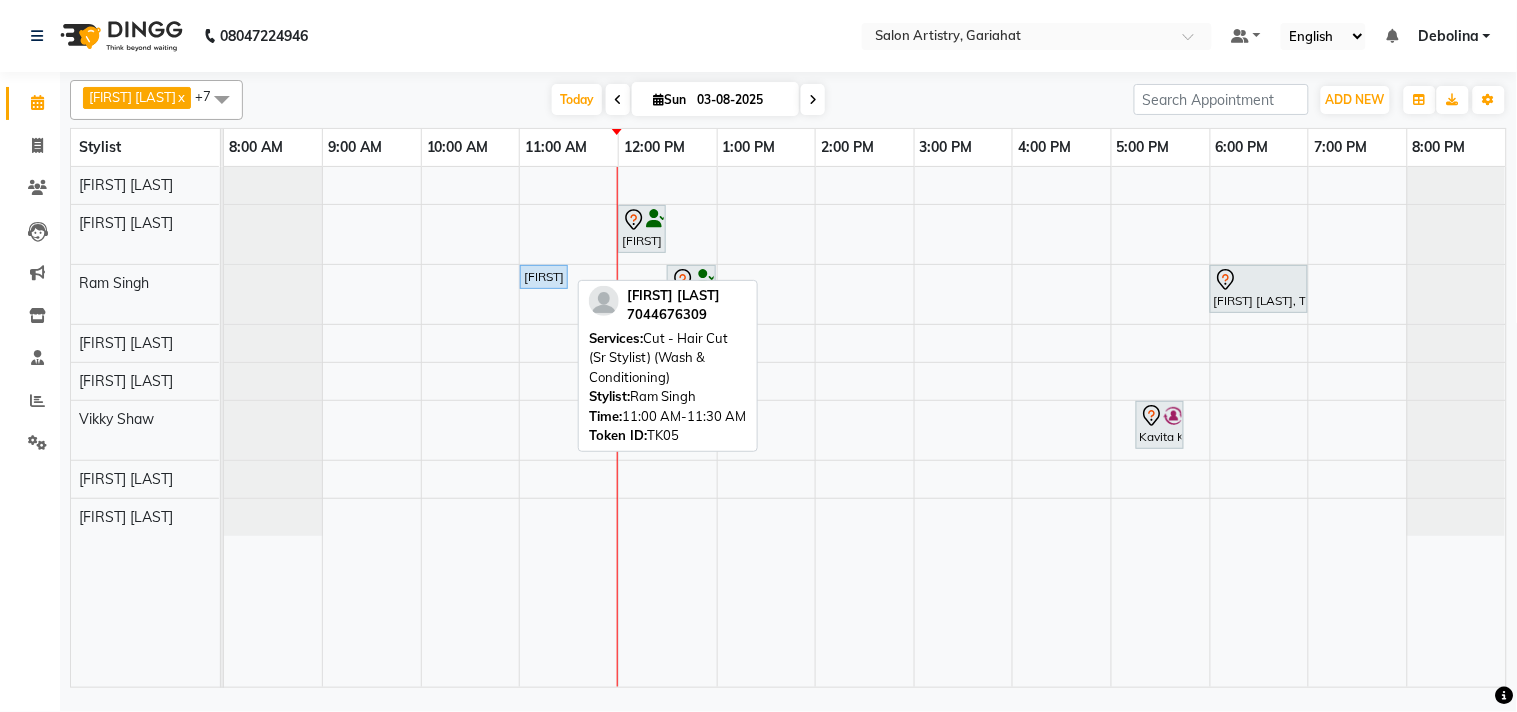 click on "[FIRST] [LAST], TK05, 11:00 AM-11:30 AM, Cut - Hair Cut (Sr Stylist) (Wash & Conditioning)" at bounding box center [544, 277] 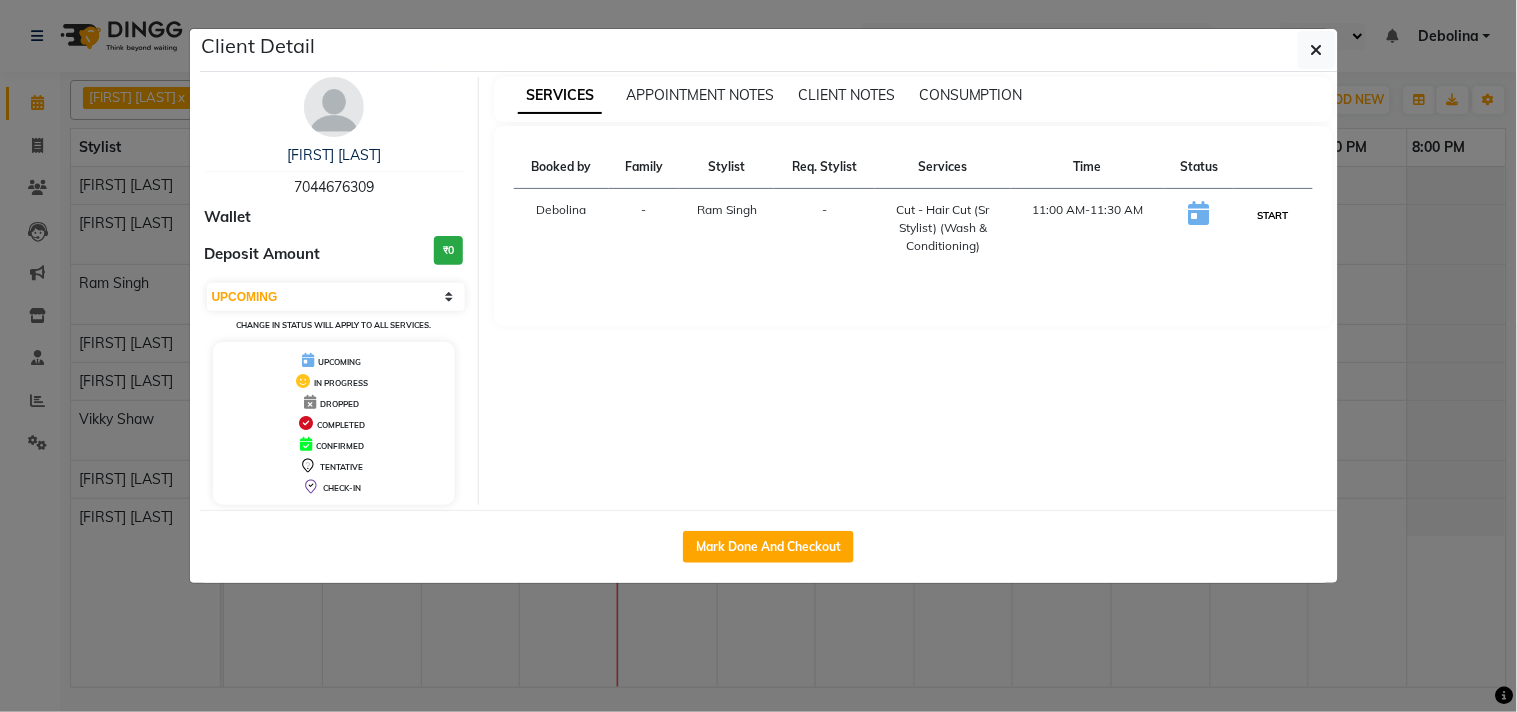 click on "START" at bounding box center (1273, 215) 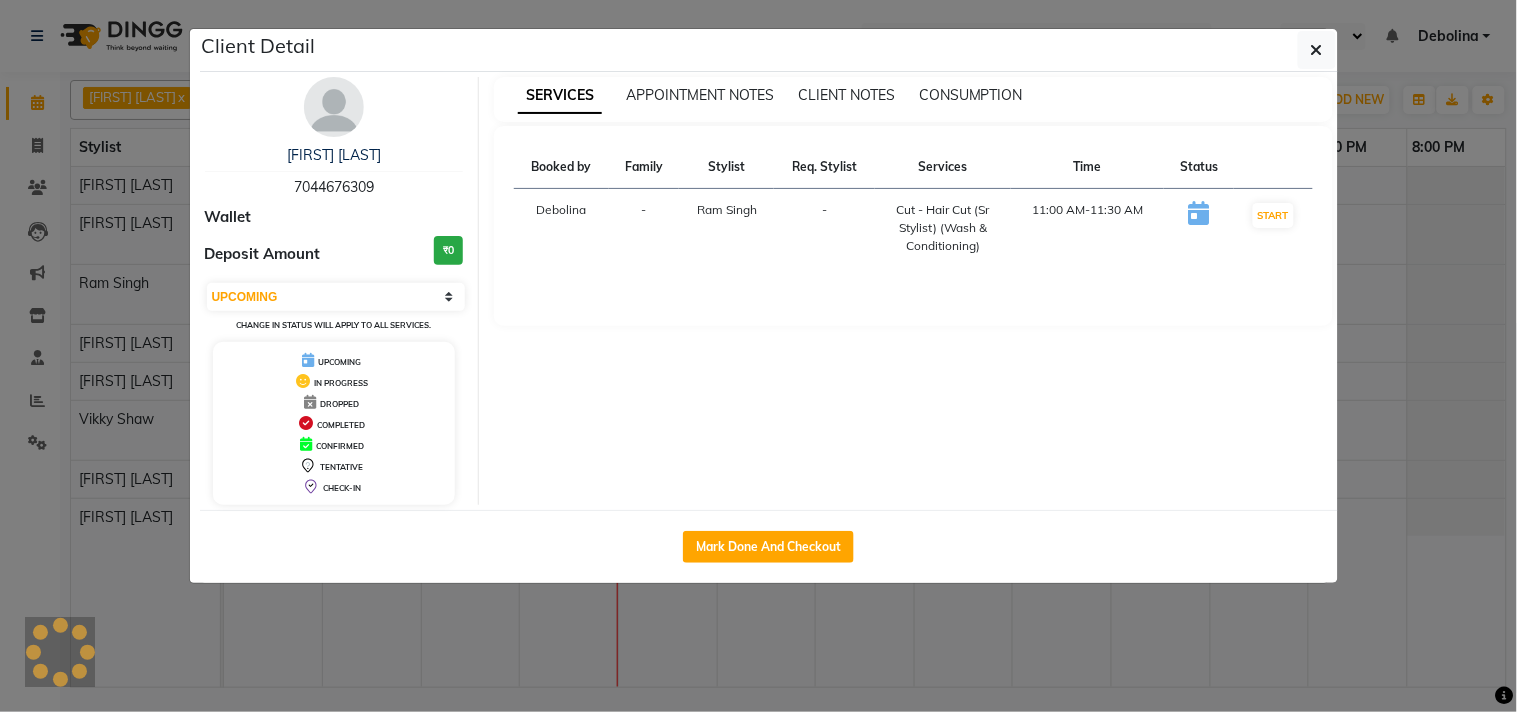 select on "1" 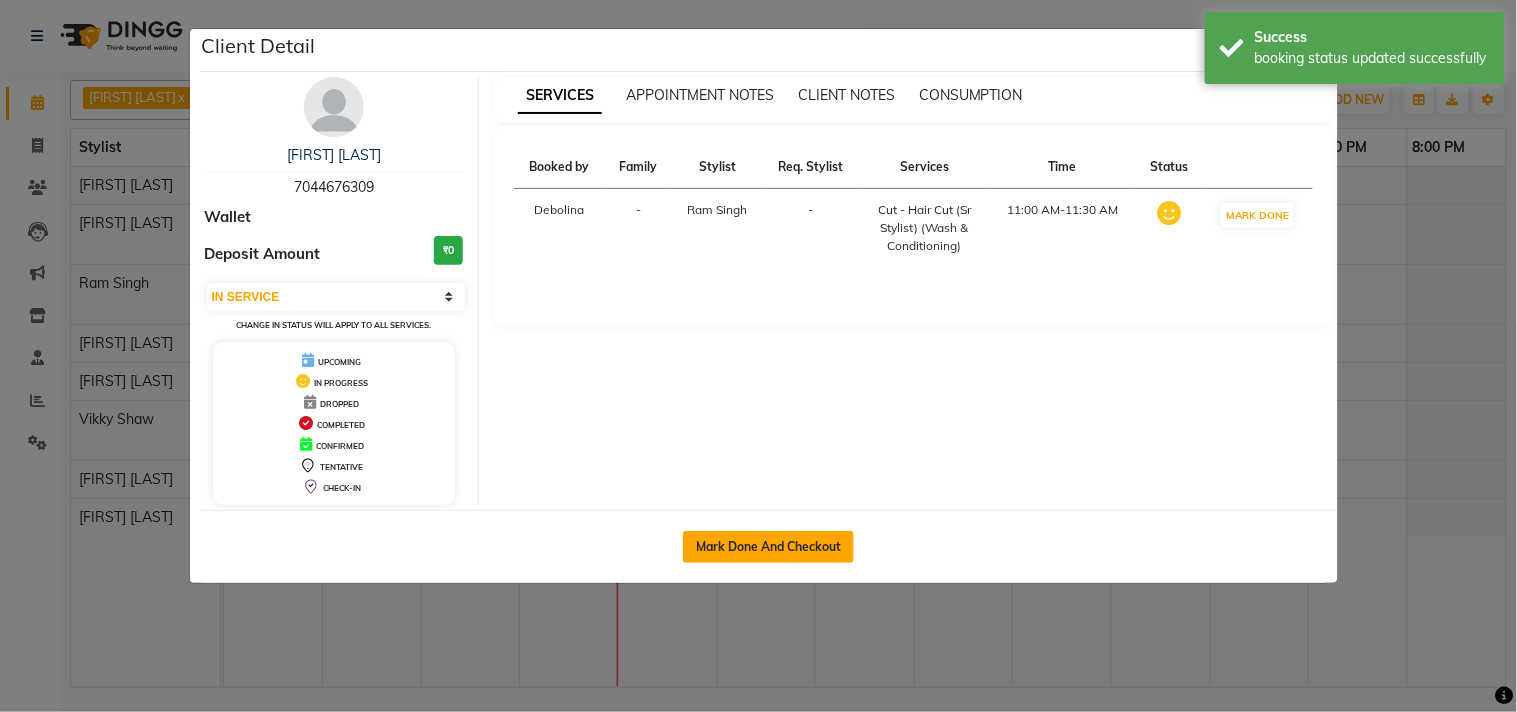 click on "Mark Done And Checkout" 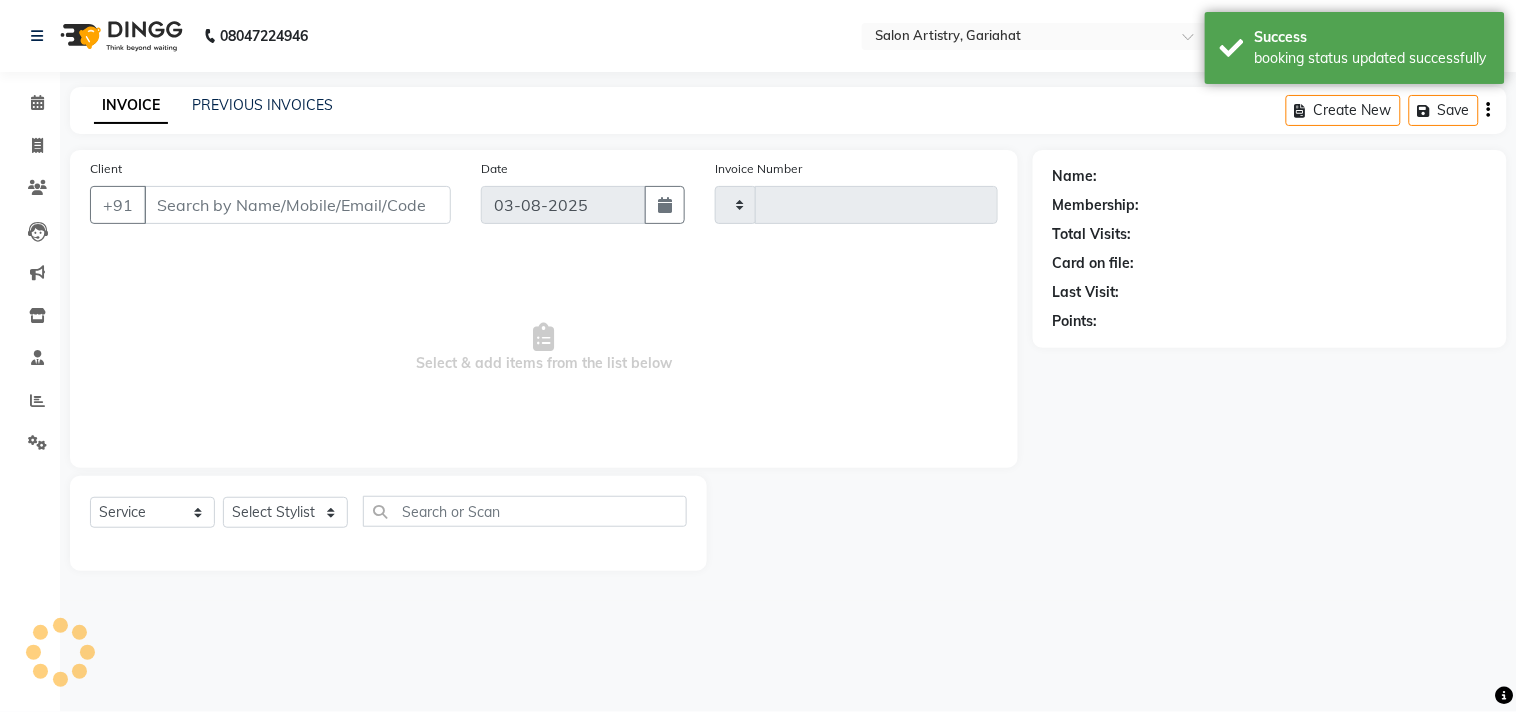 type on "0514" 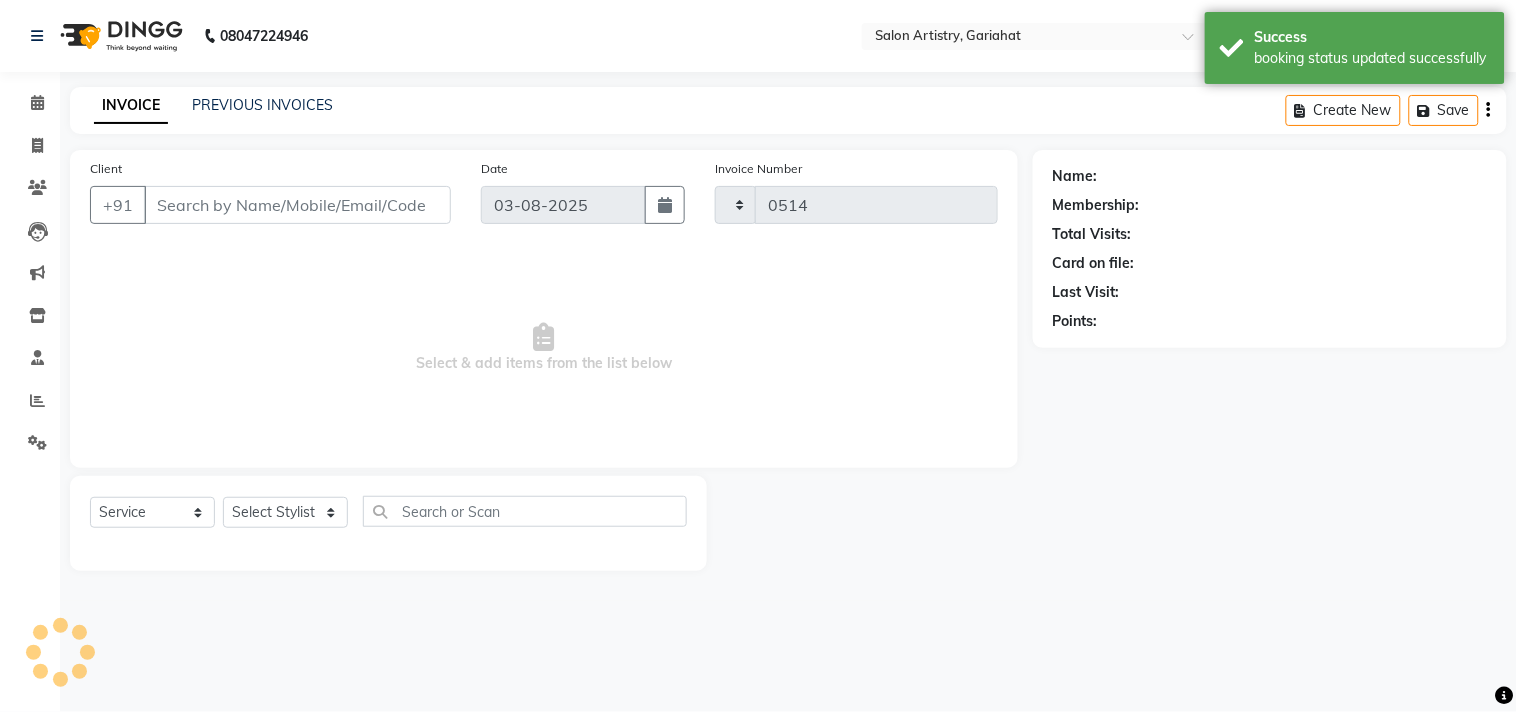 select on "3" 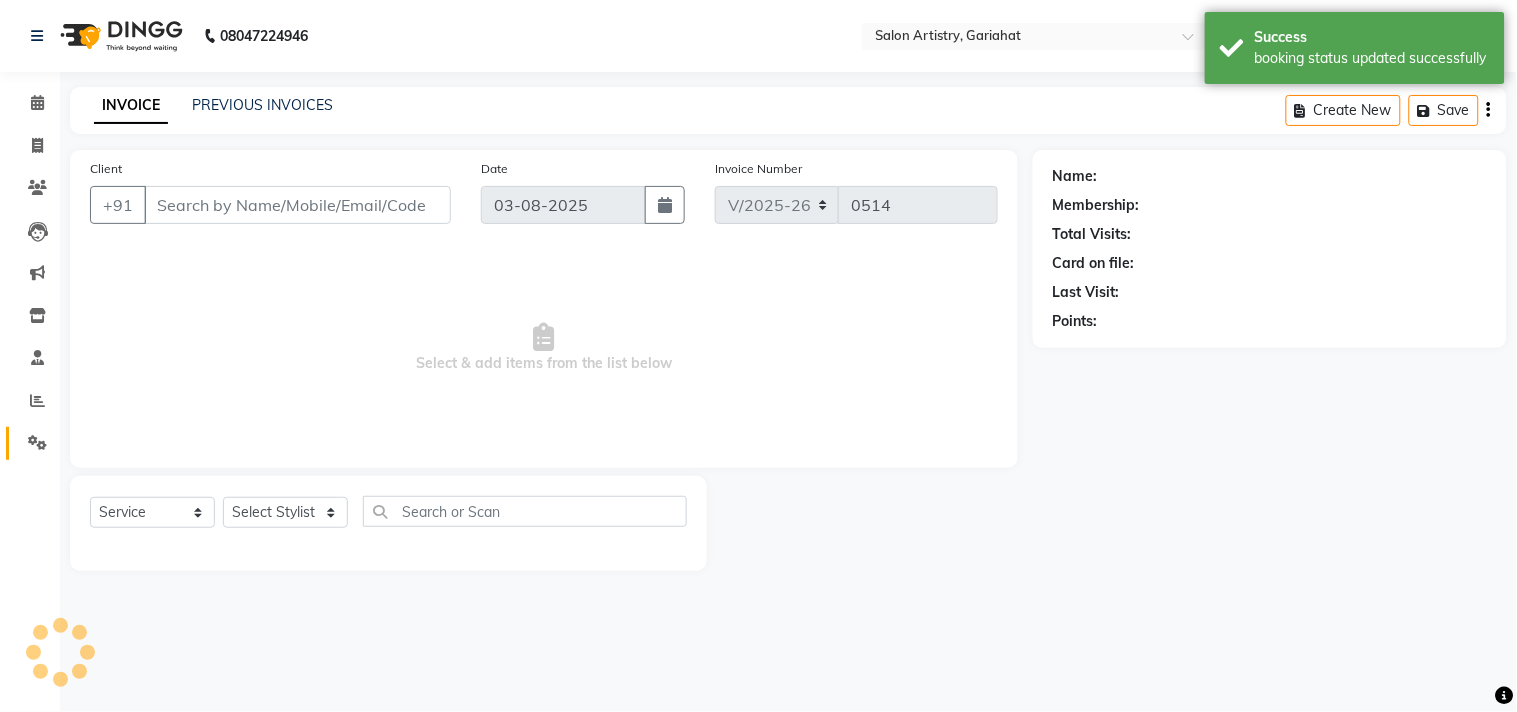 type on "[PHONE]" 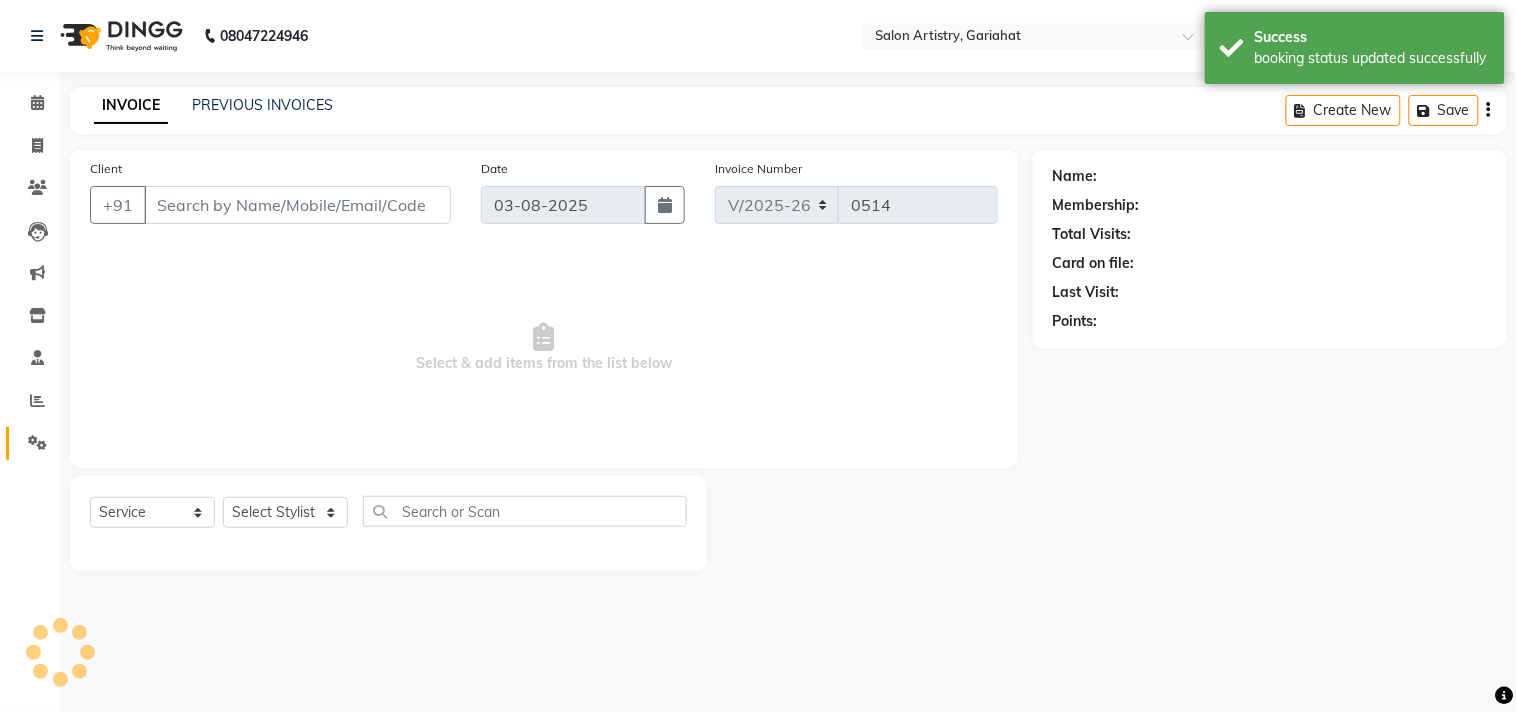 select on "82199" 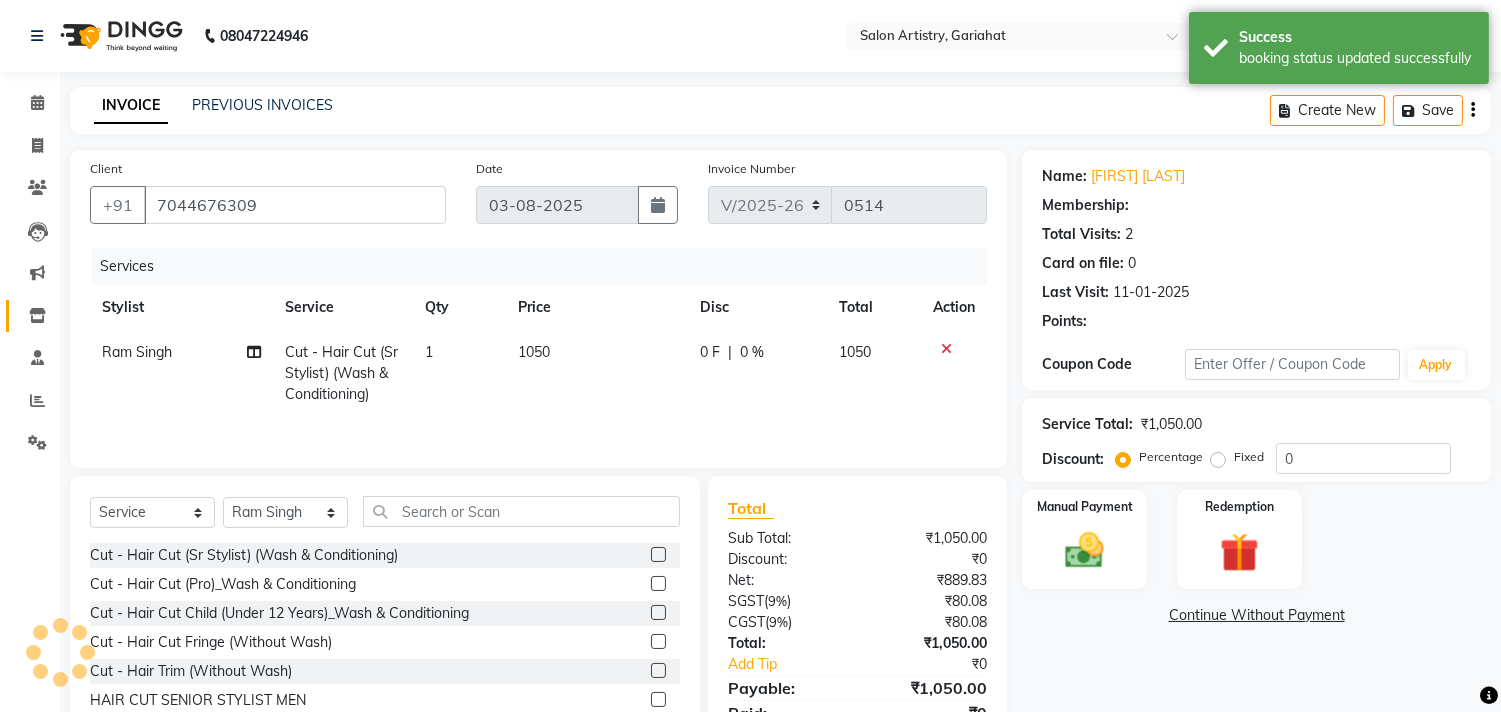 select on "1: Object" 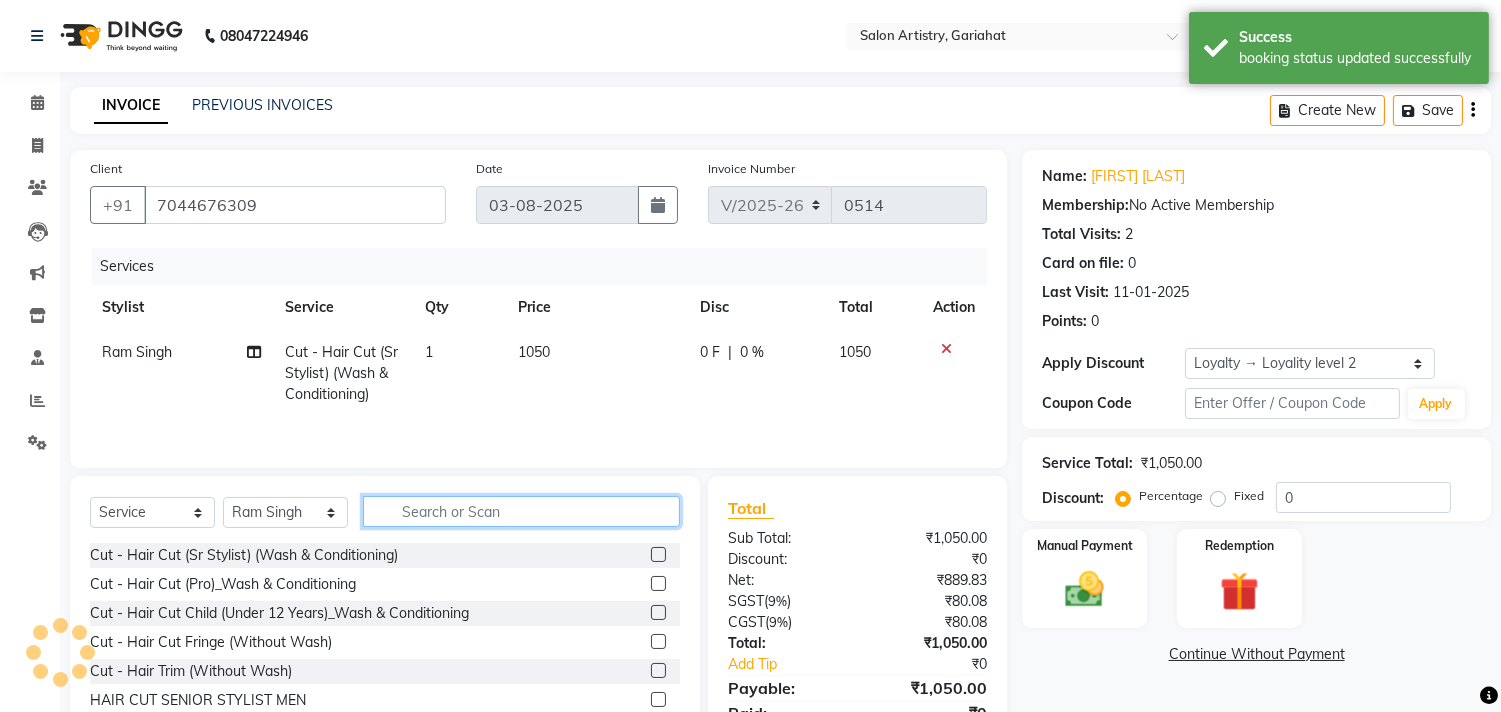 click 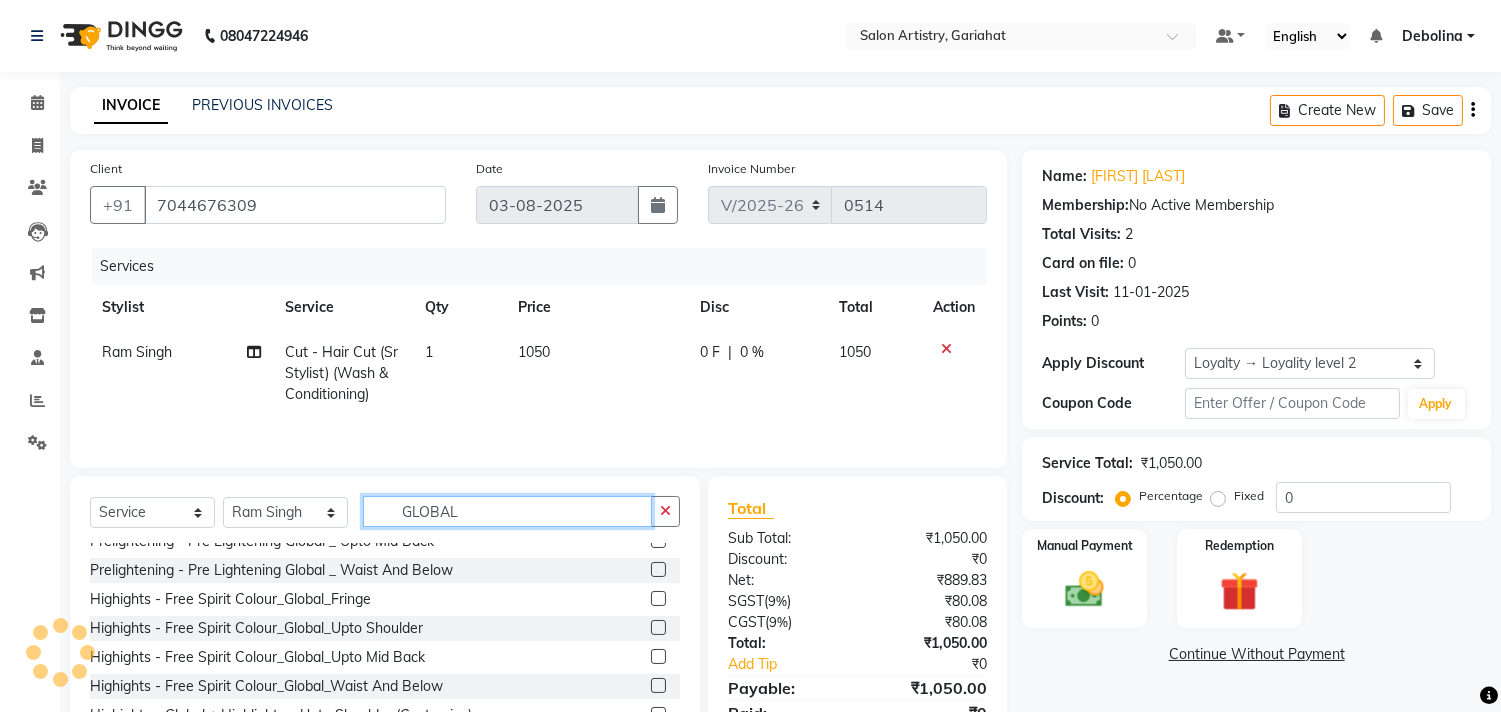 scroll, scrollTop: 378, scrollLeft: 0, axis: vertical 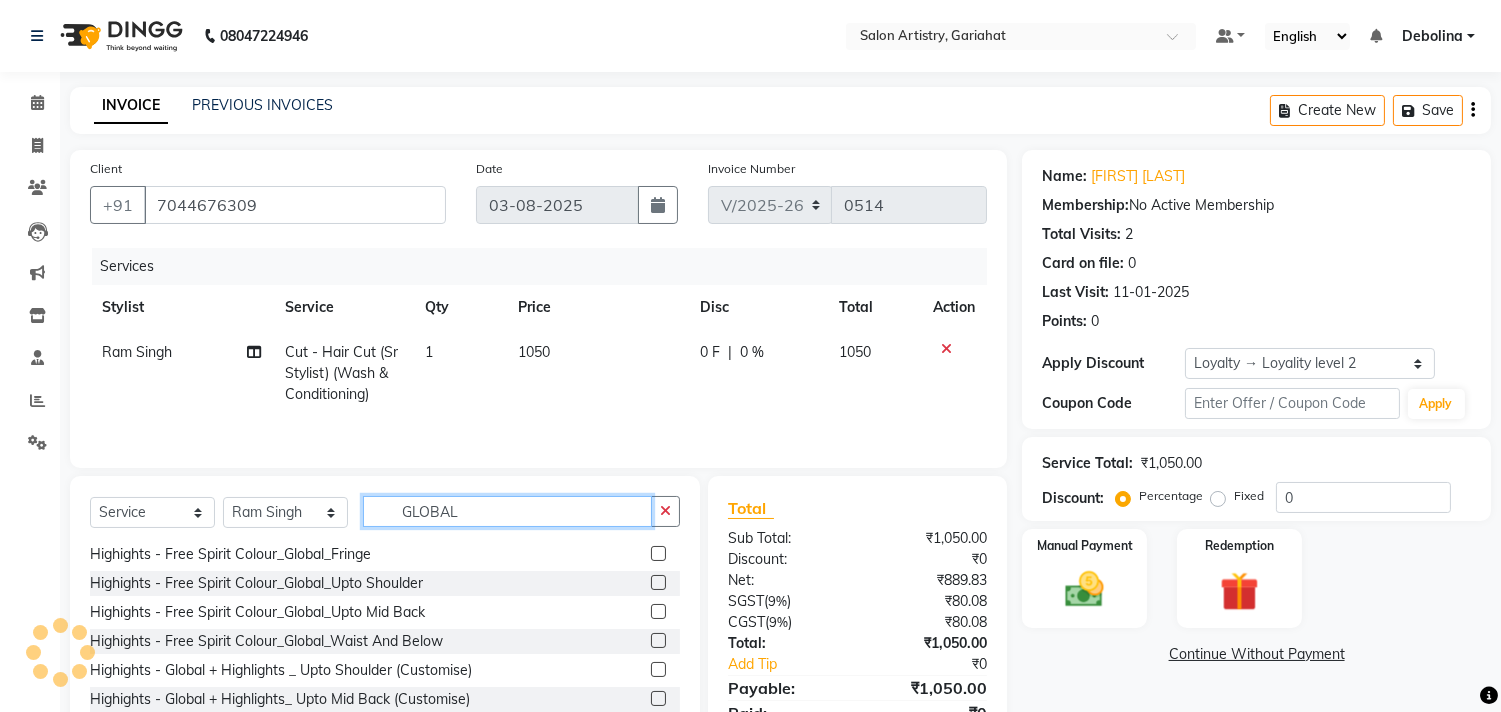 type on "GLOBAL" 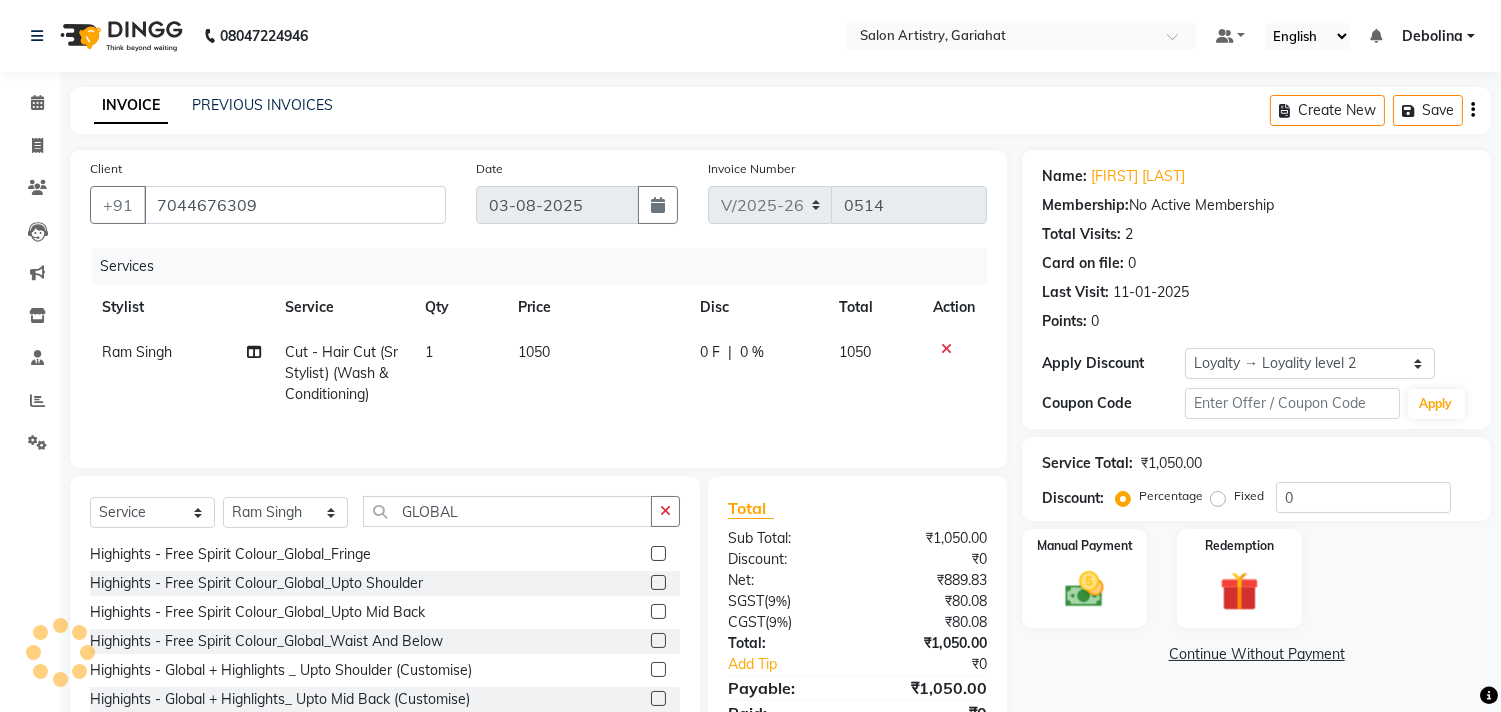 click 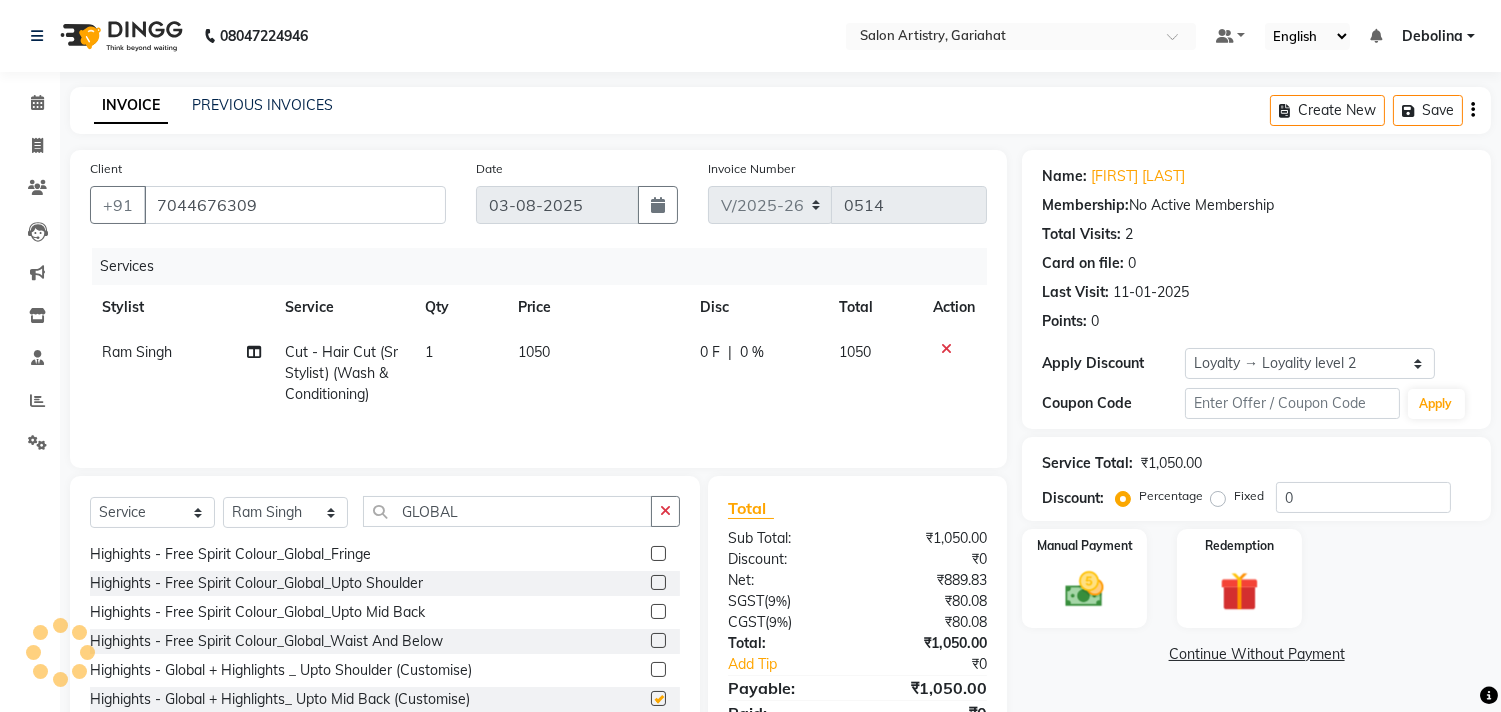 click 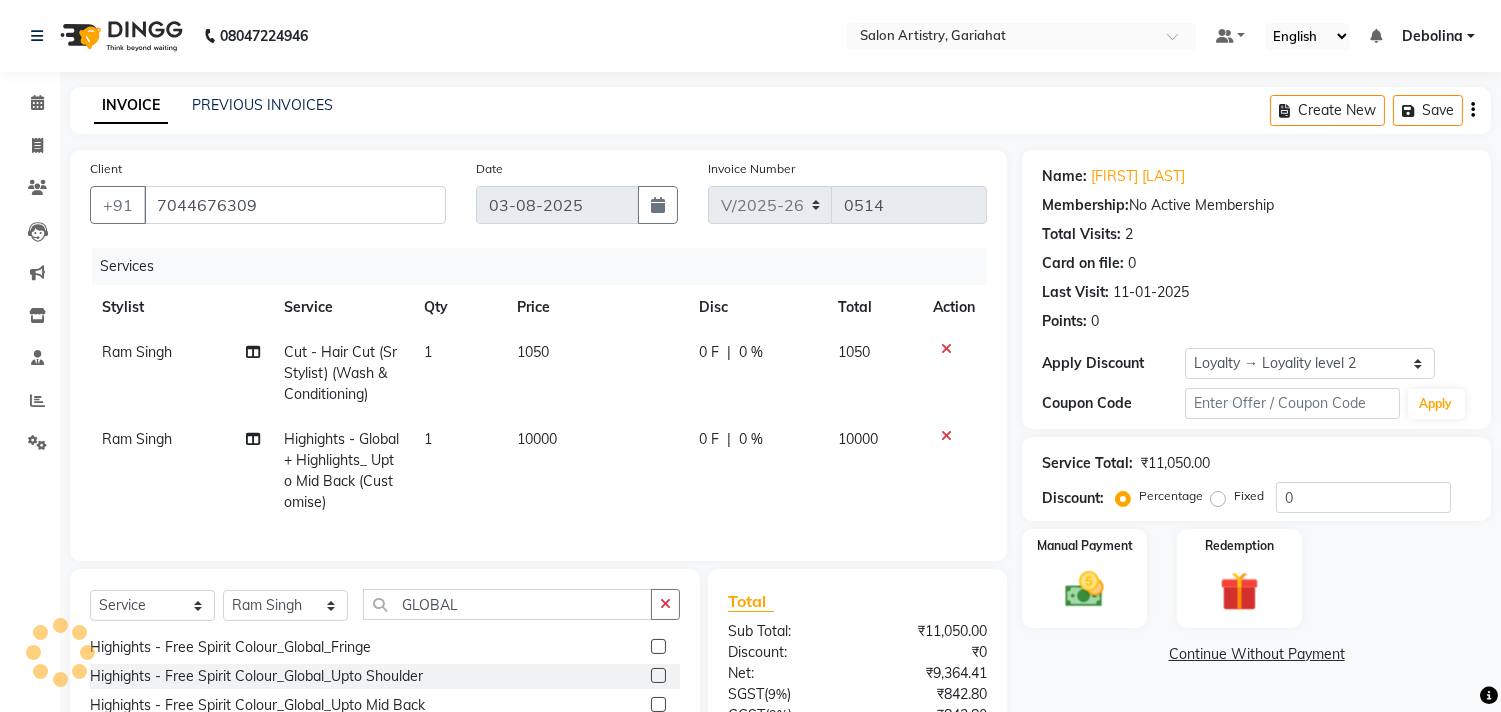 checkbox on "false" 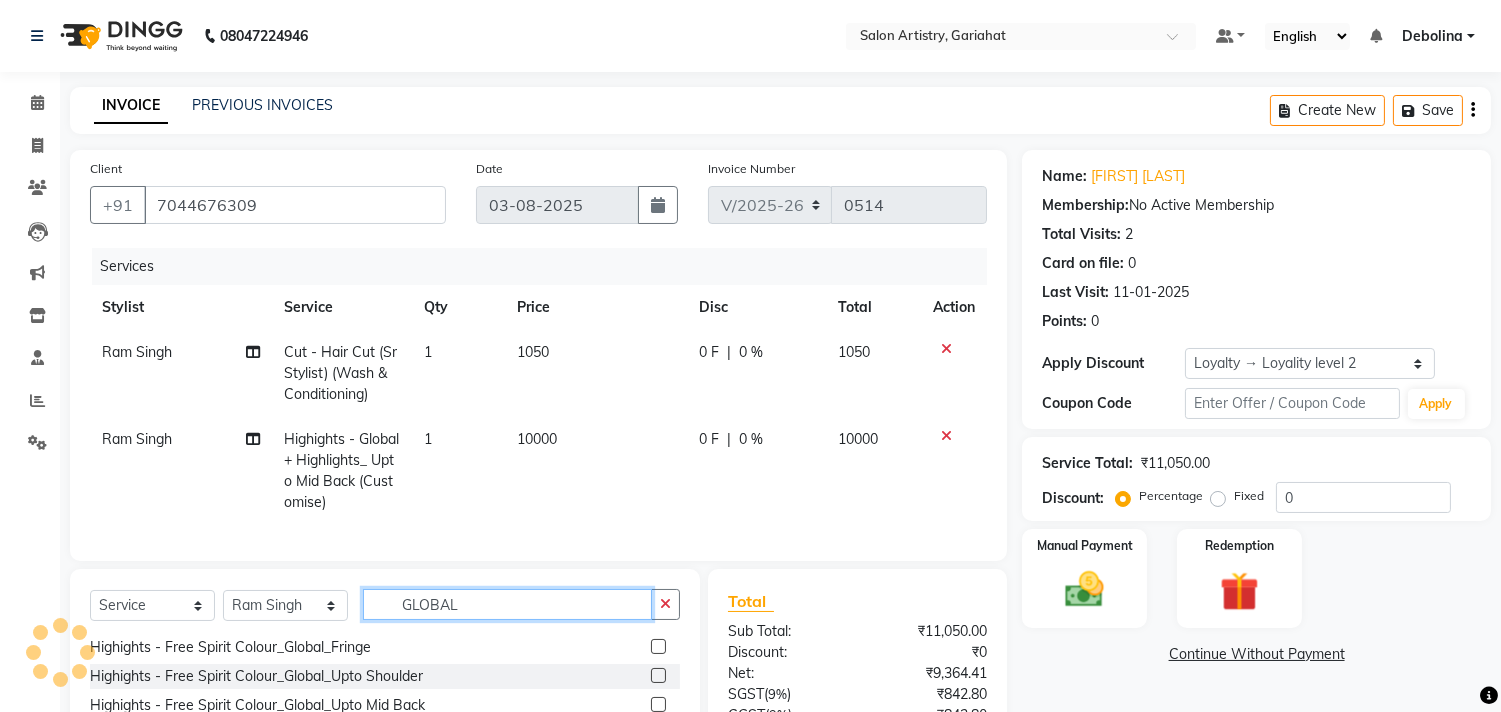 click on "GLOBAL" 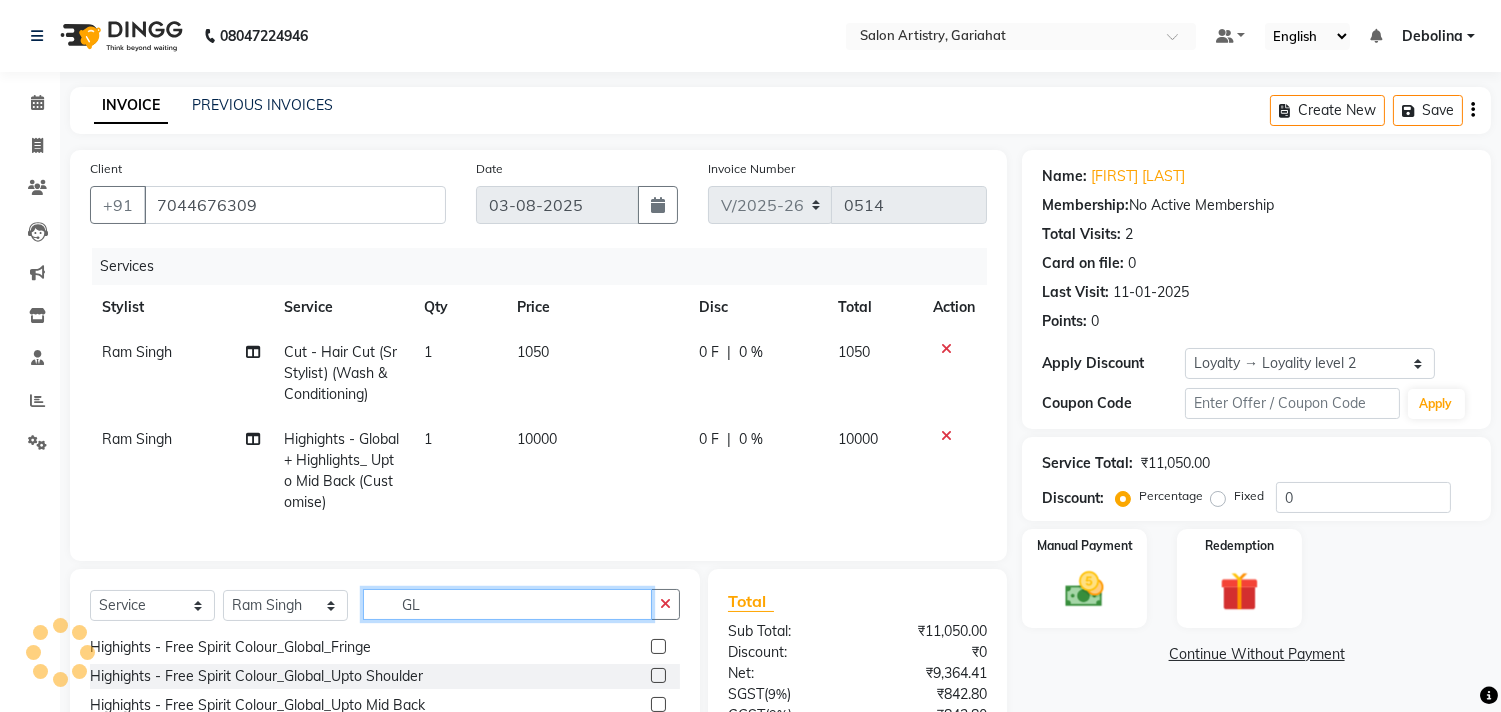 type on "G" 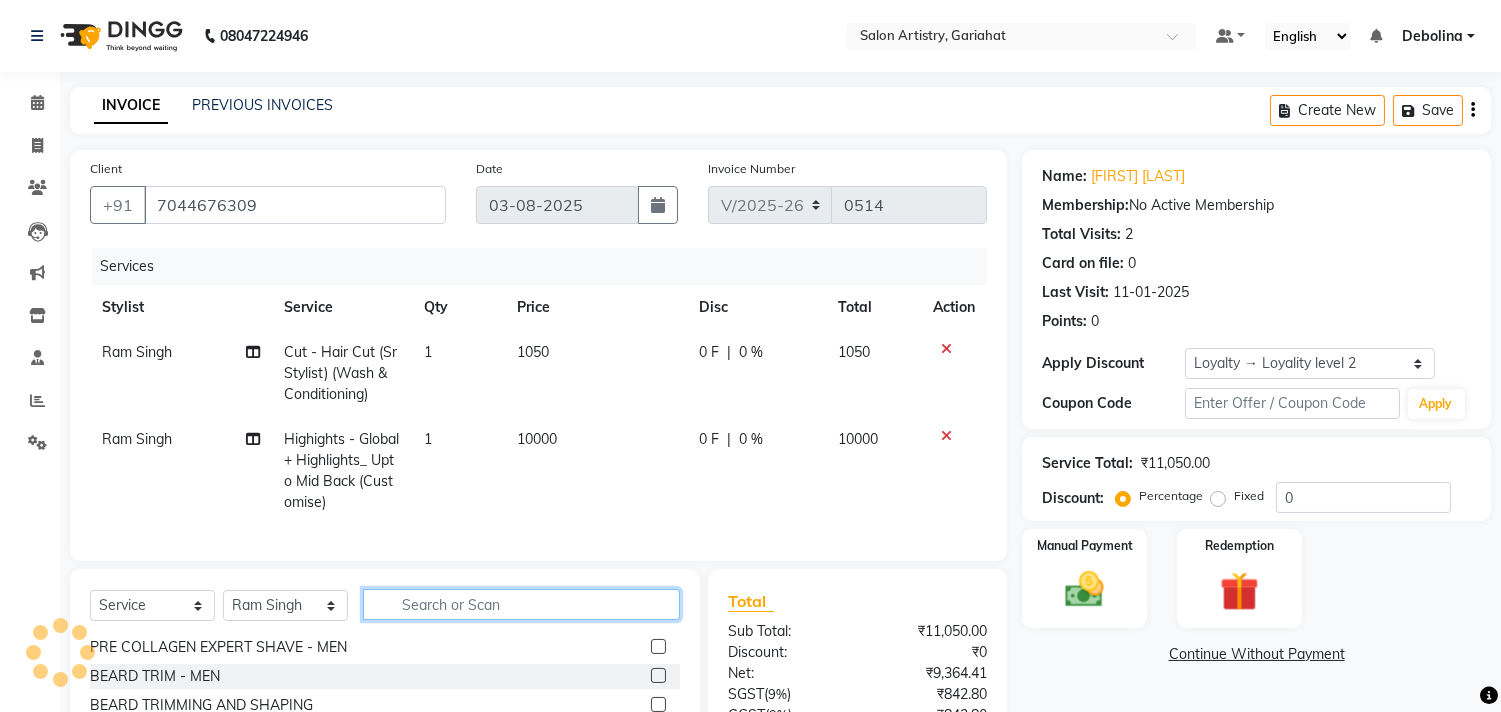 type 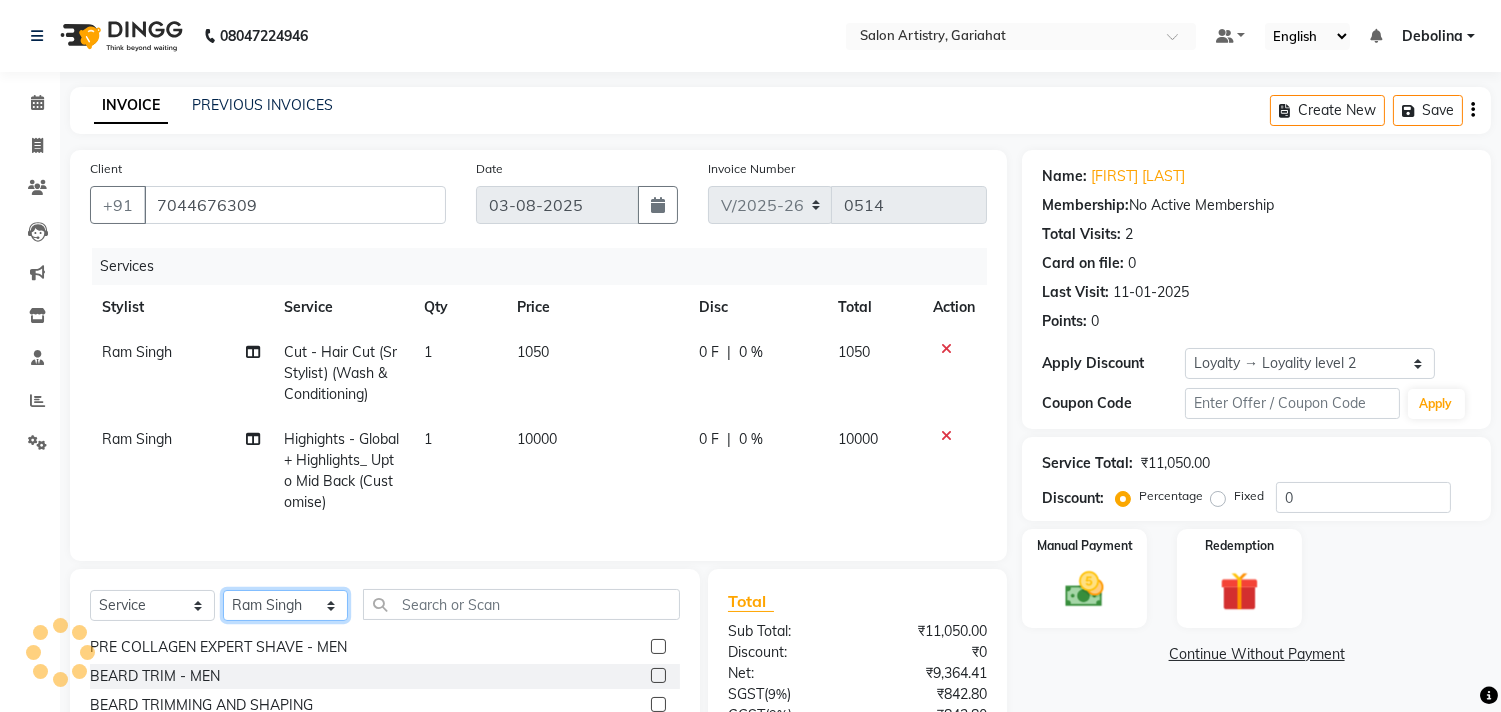 click on "Select Stylist [FIRST] [LAST] [FIRST] [FIRST] [FIRST] [FIRST] [FIRST] [FIRST] [FIRST] [FIRST] [FIRST] [FIRST] [FIRST]" 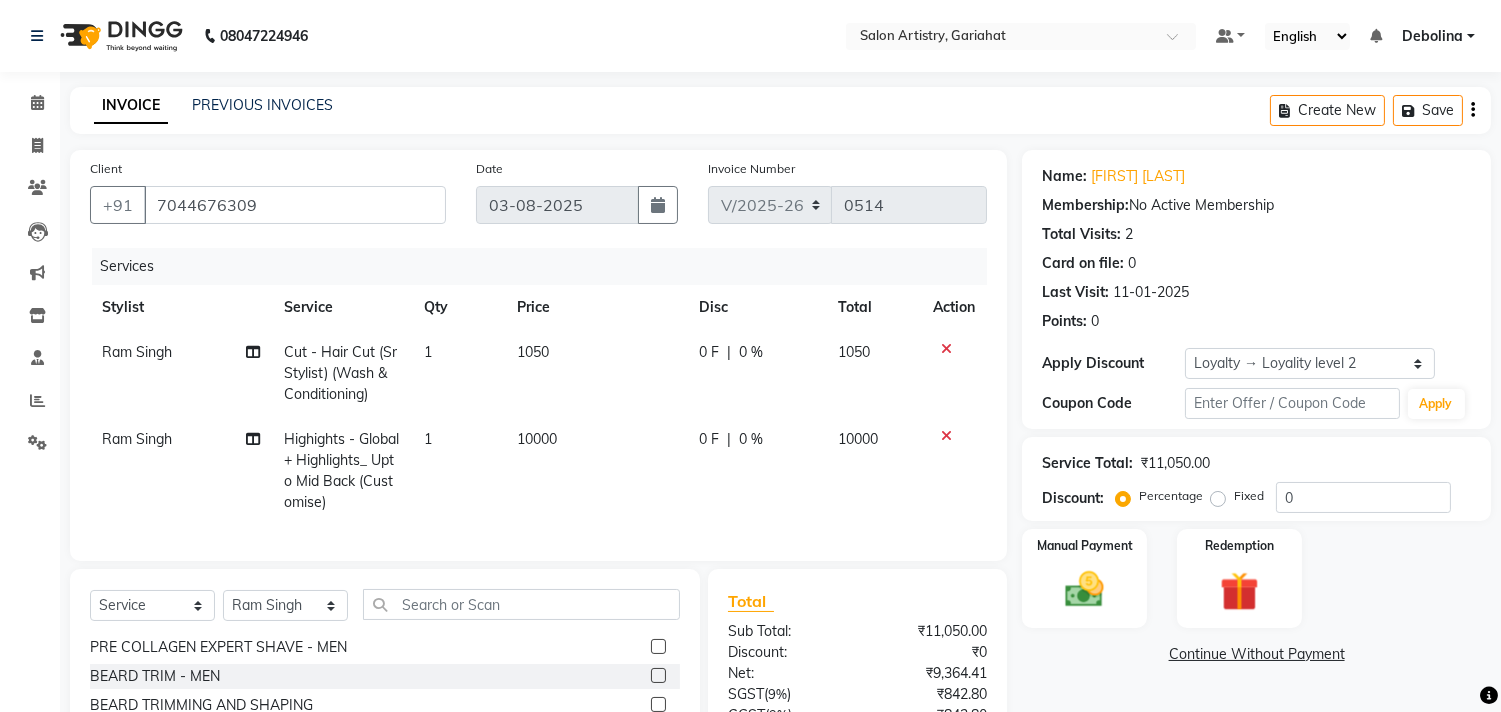 click on "Client +91 7044676309 Date 03-08-2025 Invoice Number V/2025 V/2025-26 0514 Services Stylist Service Qty Price Disc Total Action Ram Singh Cut - Hair Cut (Sr Stylist) (Wash & Conditioning) 1 1050 0 F | 0 % 1050 Ram Singh Highights - Global + Highlights_ Upto Mid Back (Customise) 1 10000 0 F | 0 % 10000" 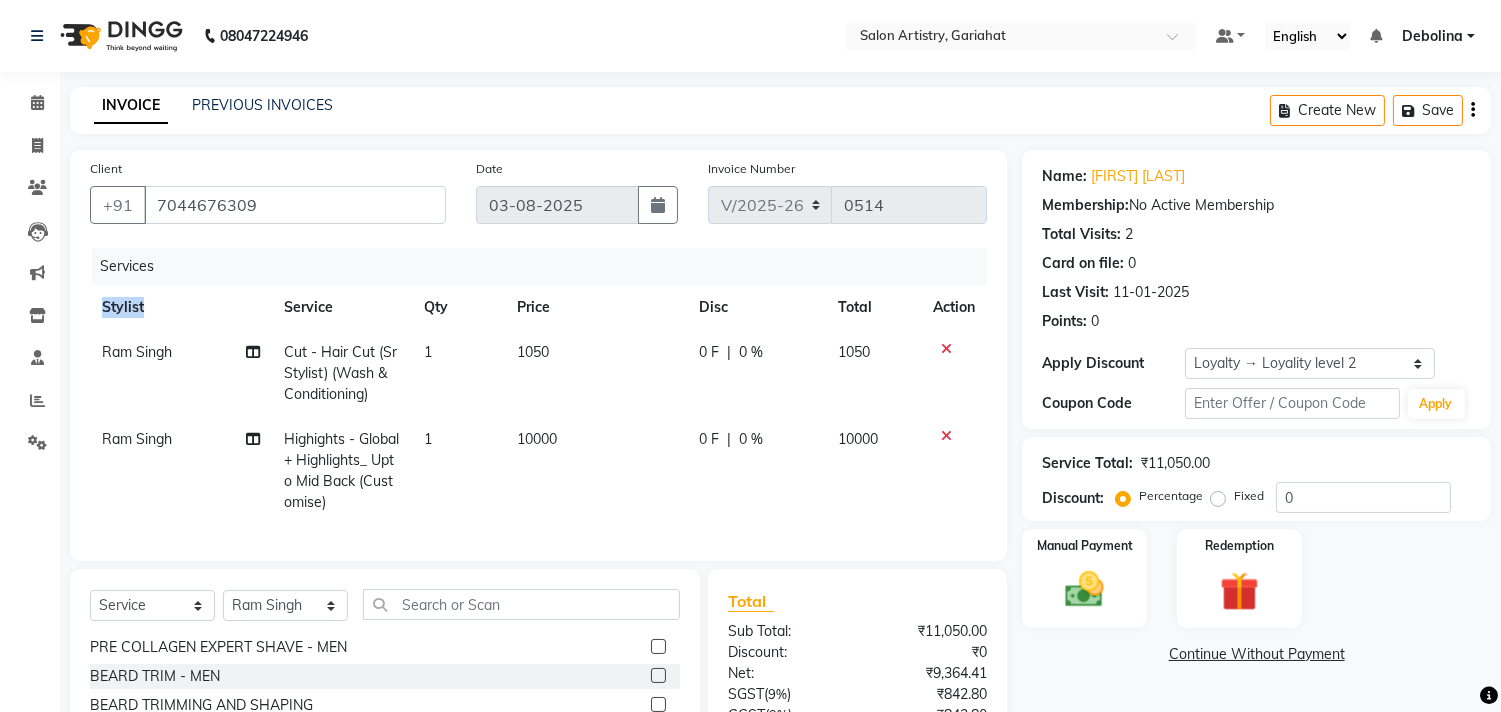 click on "Client +91 7044676309 Date 03-08-2025 Invoice Number V/2025 V/2025-26 0514 Services Stylist Service Qty Price Disc Total Action Ram Singh Cut - Hair Cut (Sr Stylist) (Wash & Conditioning) 1 1050 0 F | 0 % 1050 Ram Singh Highights - Global + Highlights_ Upto Mid Back (Customise) 1 10000 0 F | 0 % 10000" 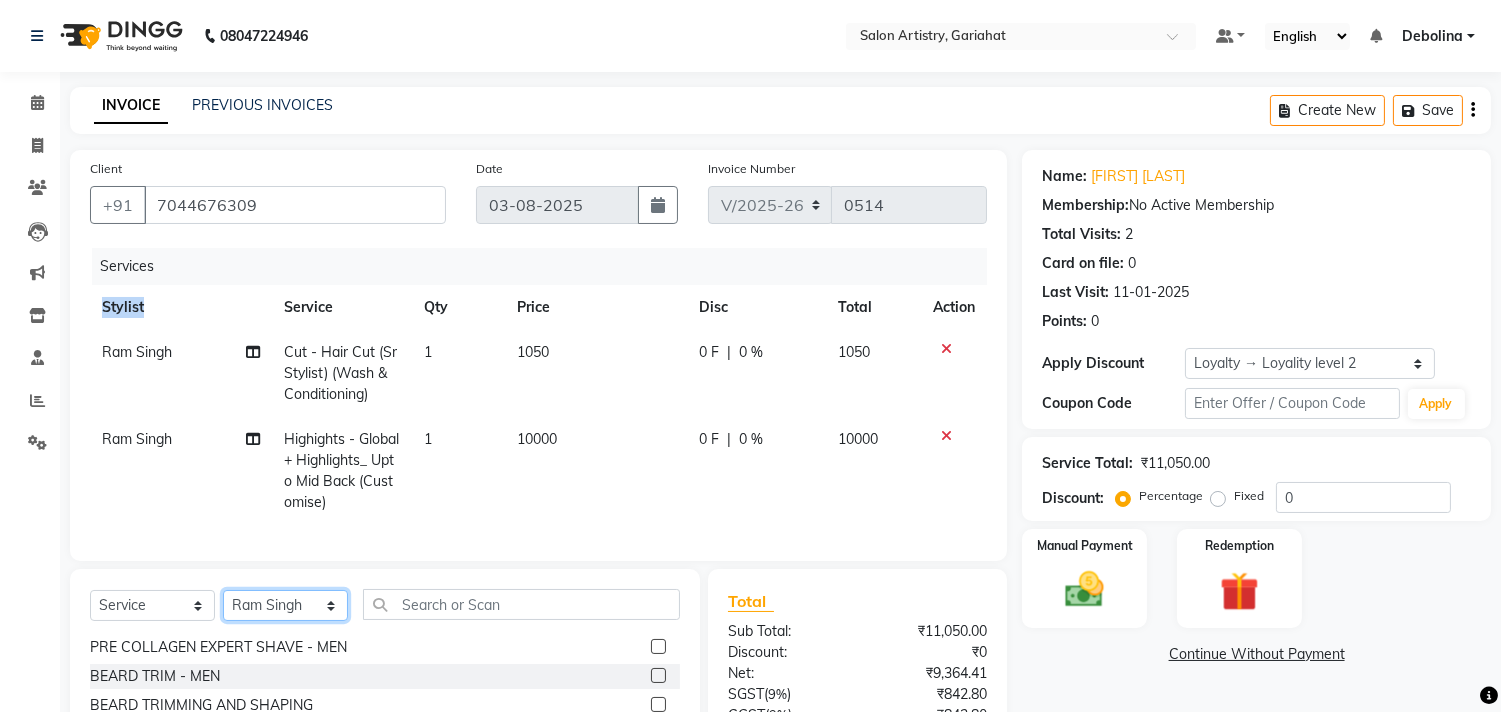 click on "Select Stylist [FIRST] [LAST] [FIRST] [FIRST] [FIRST] [FIRST] [FIRST] [FIRST] [FIRST] [FIRST] [FIRST] [FIRST] [FIRST]" 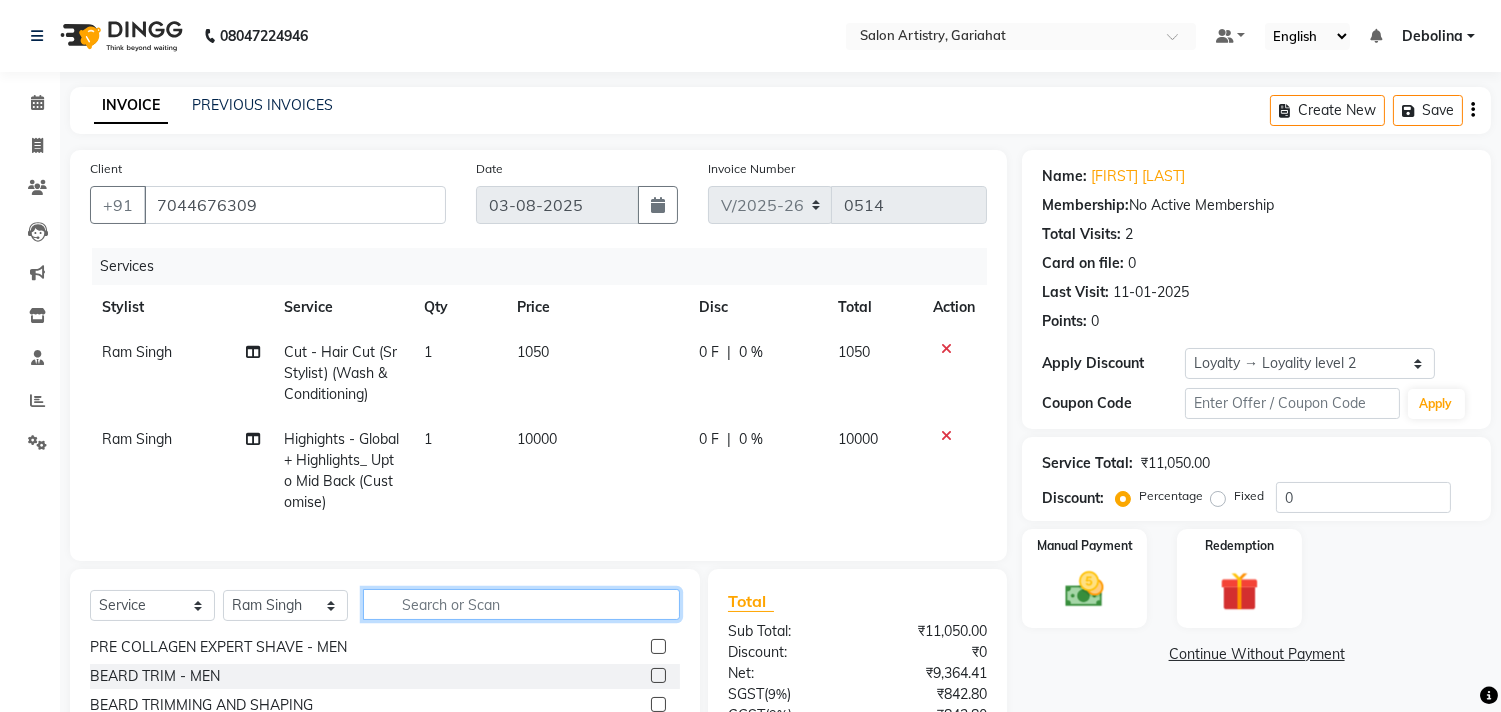 click 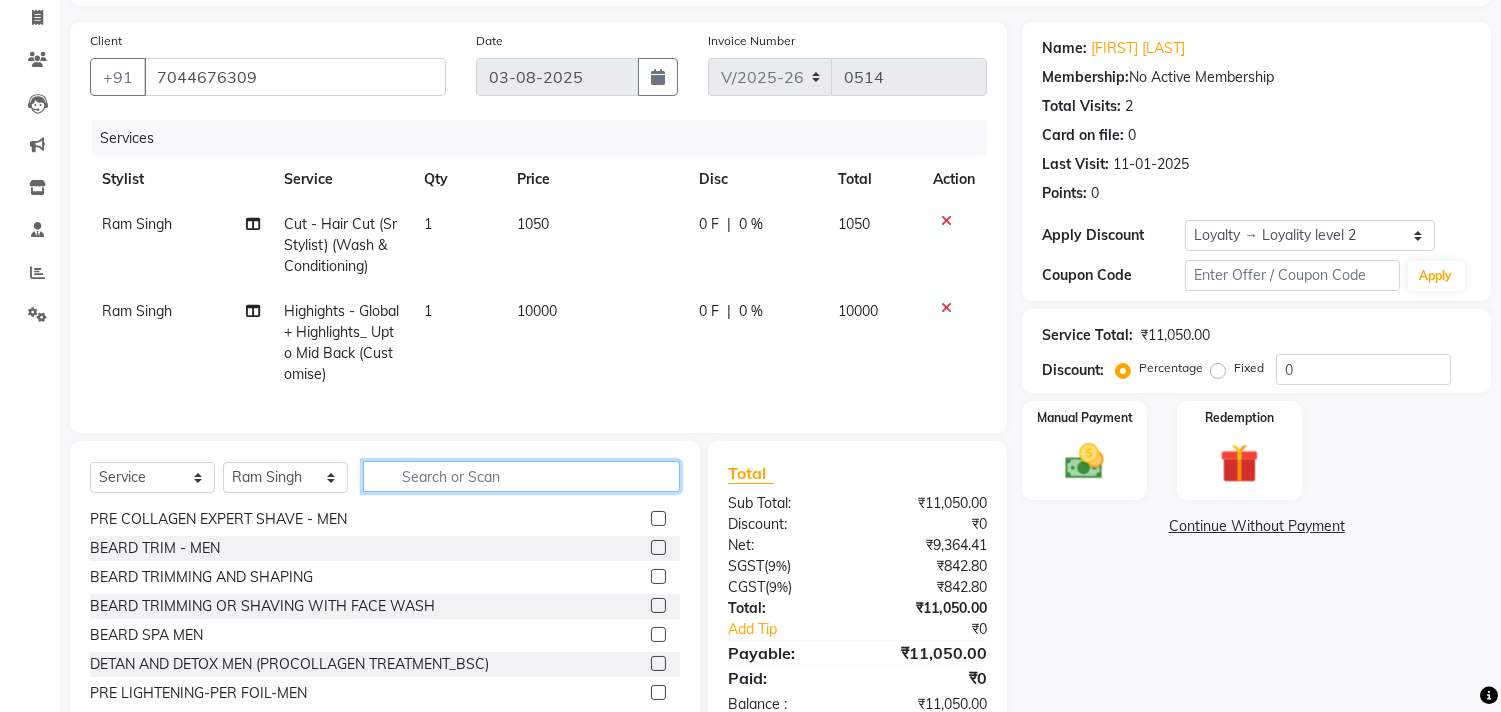 scroll, scrollTop: 198, scrollLeft: 0, axis: vertical 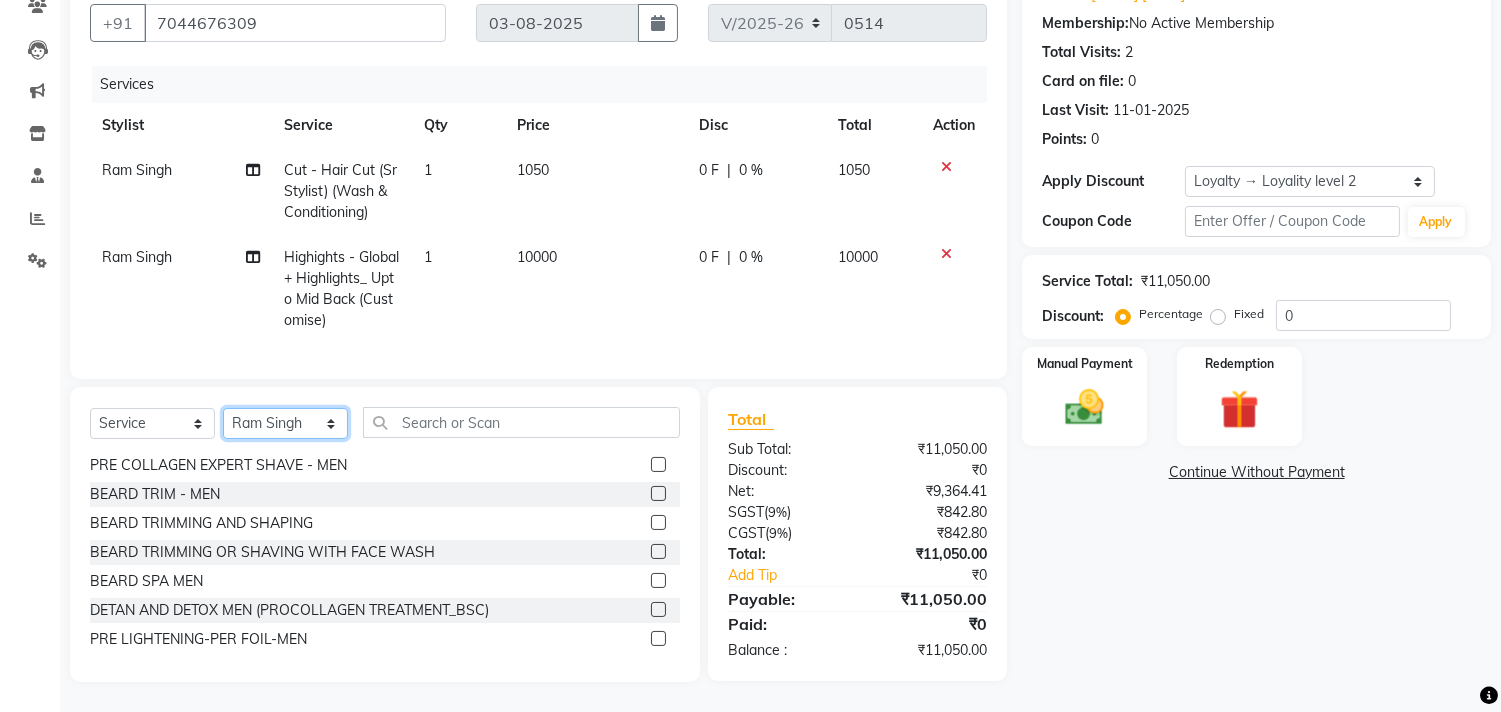 click on "Select Stylist [FIRST] [LAST] [FIRST] [FIRST] [FIRST] [FIRST] [FIRST] [FIRST] [FIRST] [FIRST] [FIRST] [FIRST] [FIRST]" 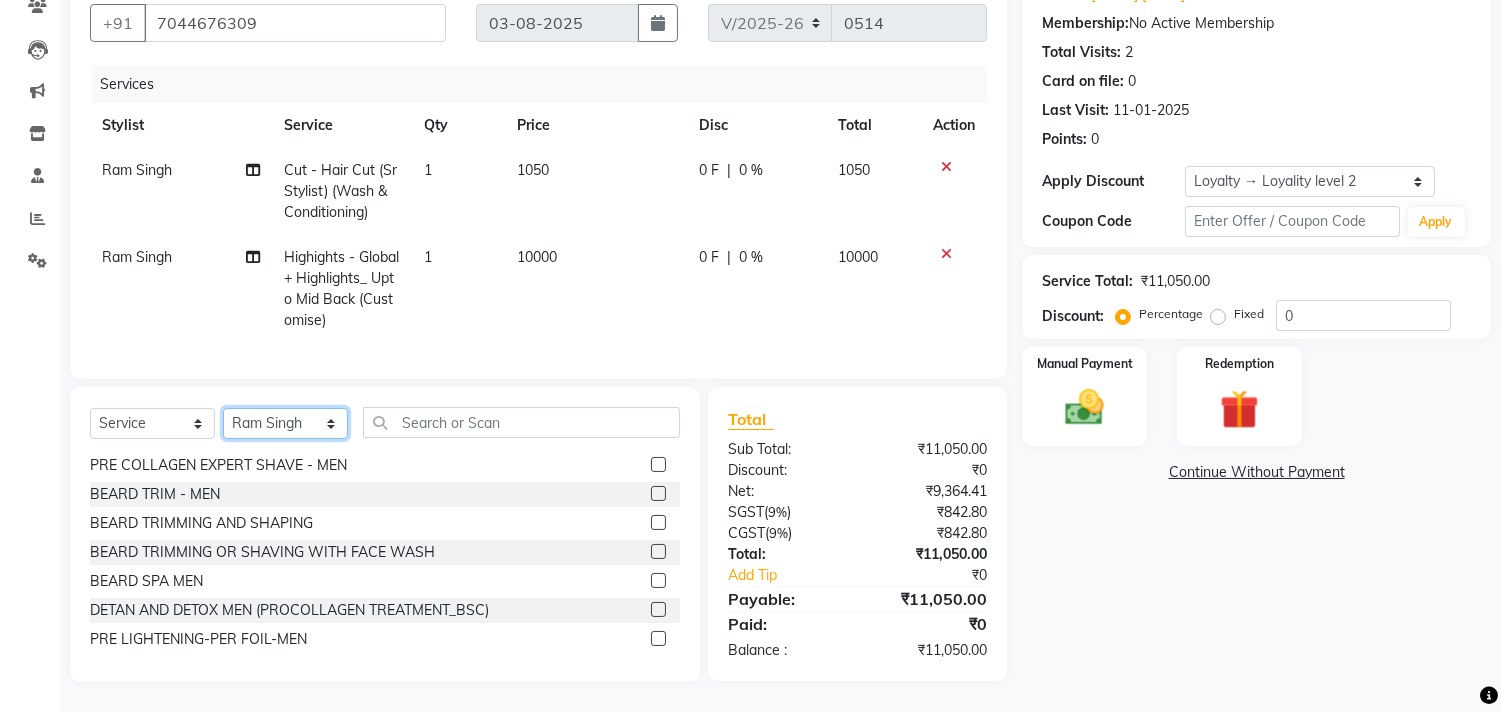 select on "87868" 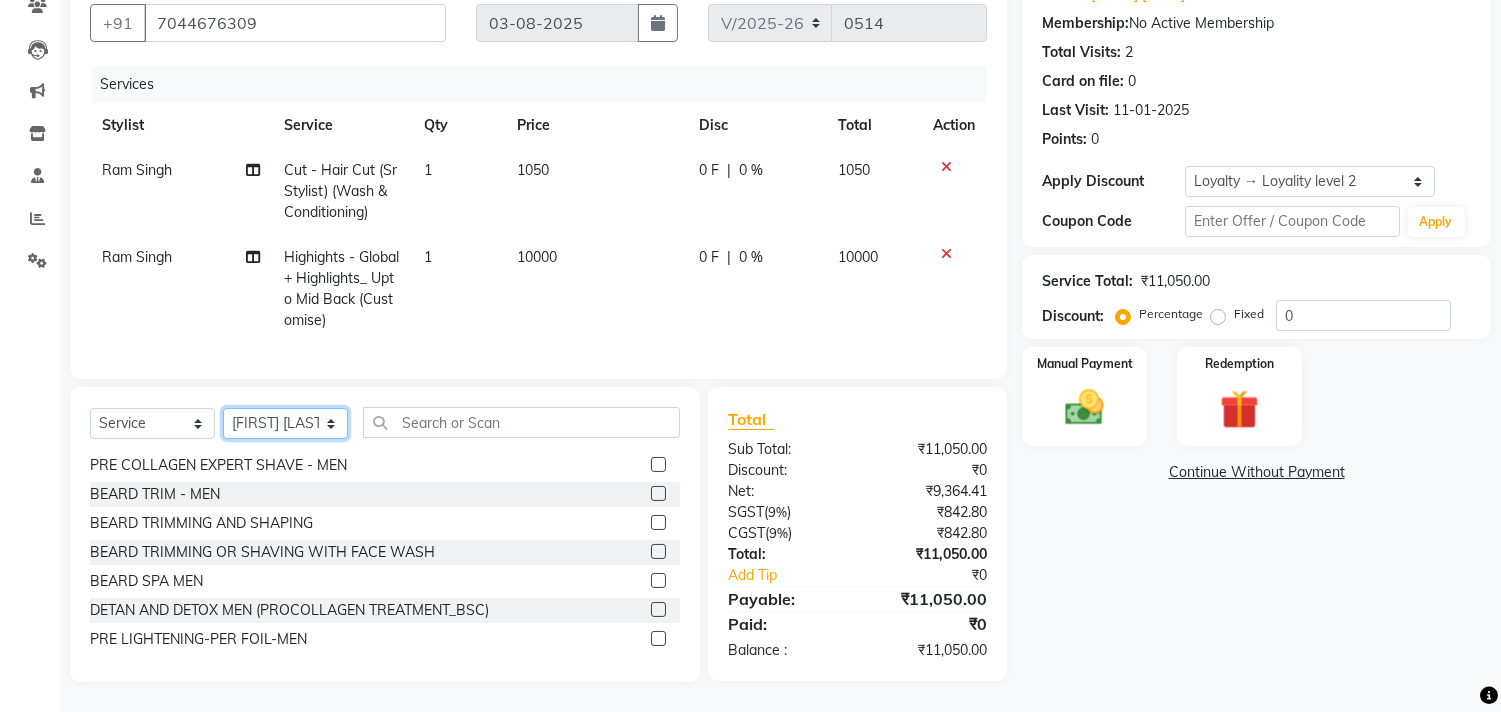 click on "Select Stylist [FIRST] [LAST] [FIRST] [FIRST] [FIRST] [FIRST] [FIRST] [FIRST] [FIRST] [FIRST] [FIRST] [FIRST] [FIRST]" 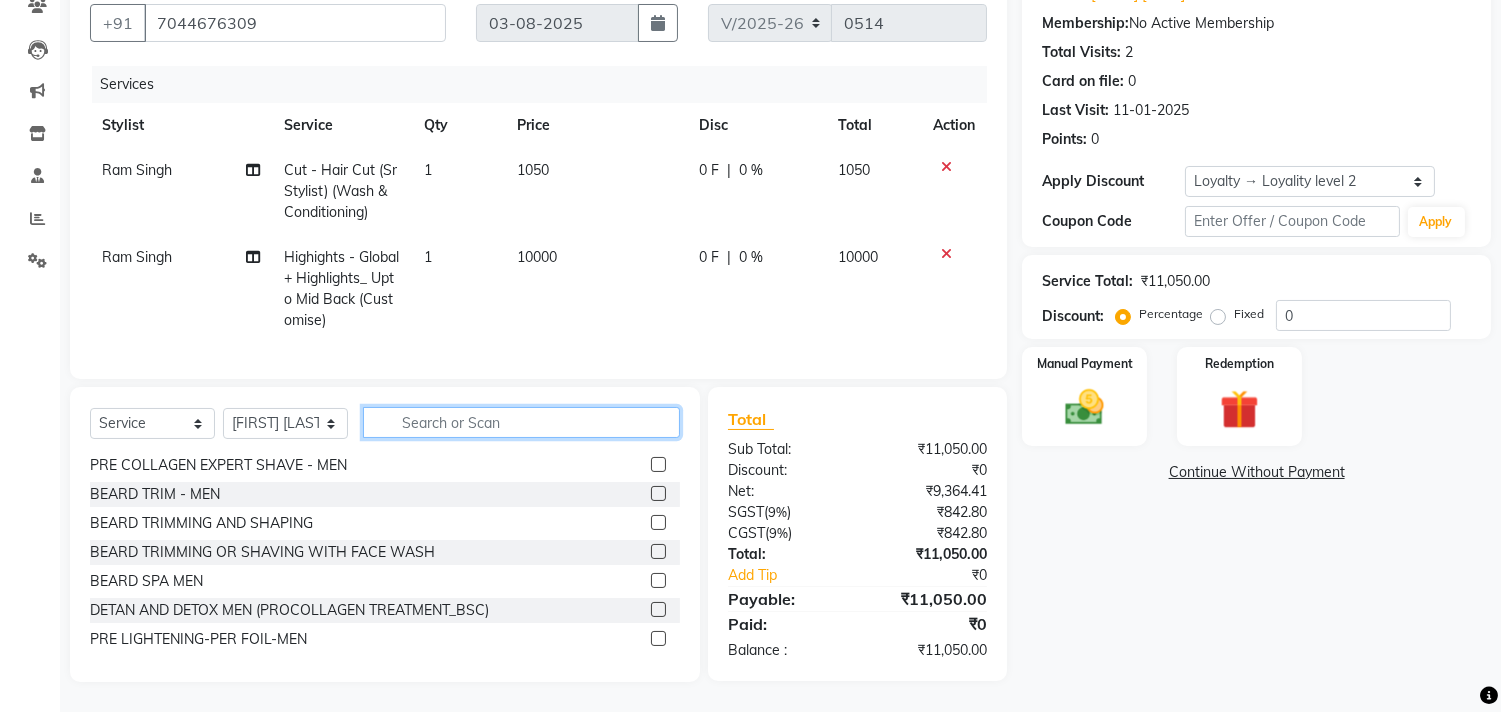 click 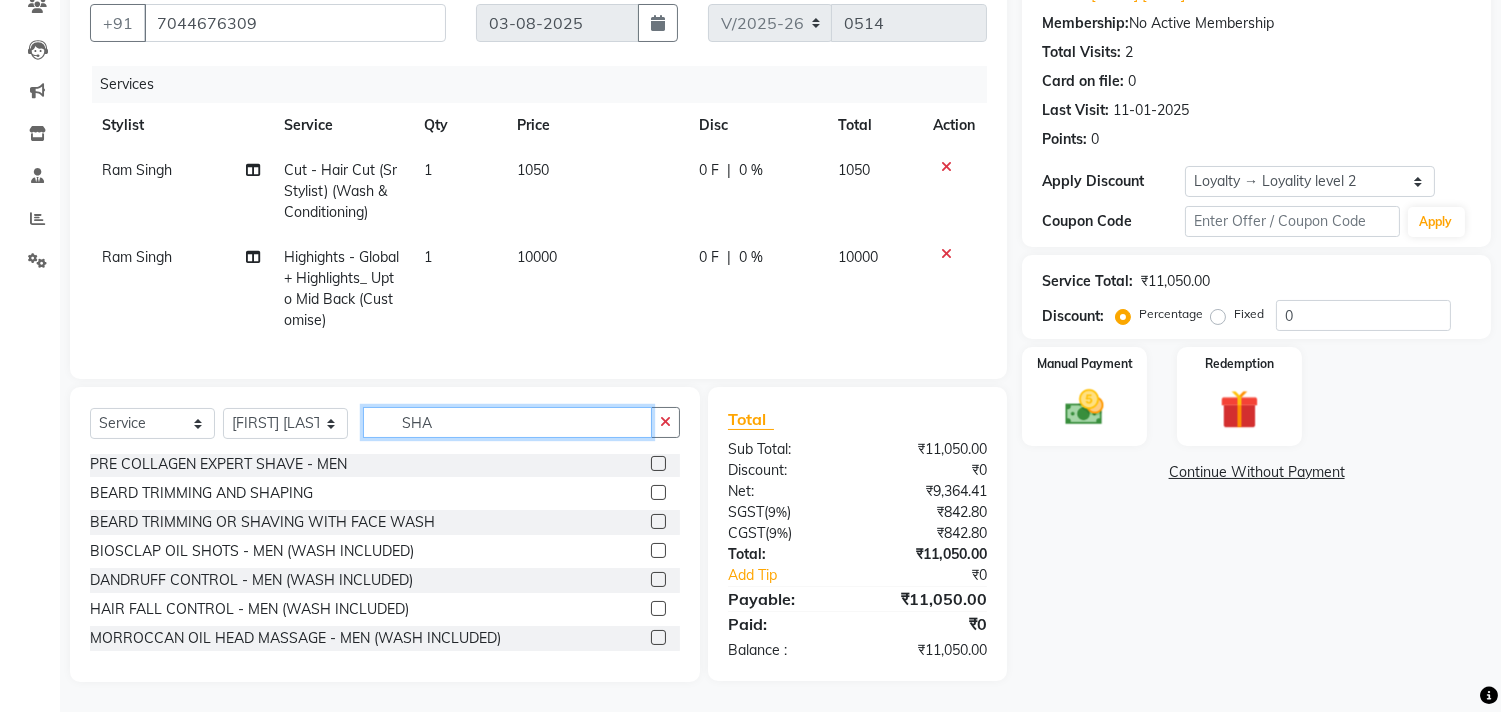 scroll, scrollTop: 0, scrollLeft: 0, axis: both 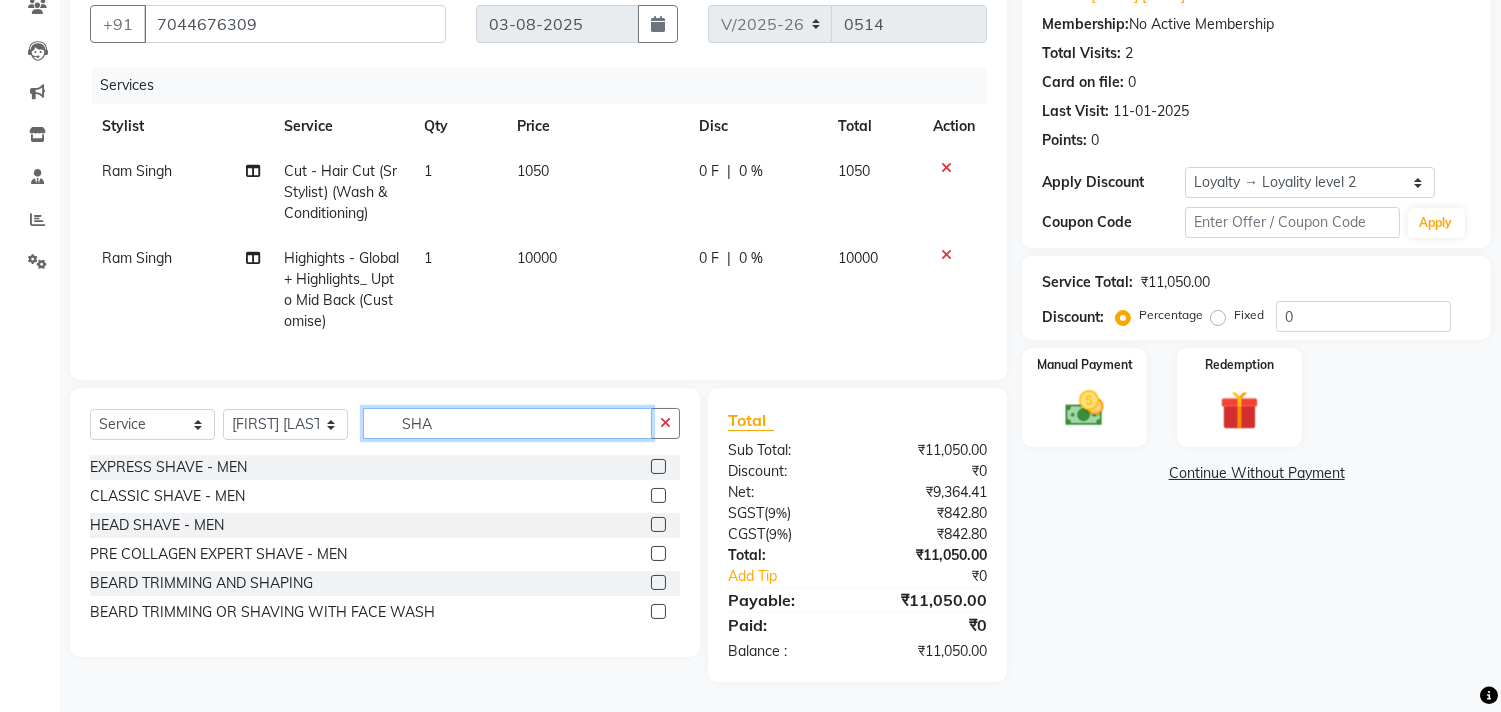 type on "SHA" 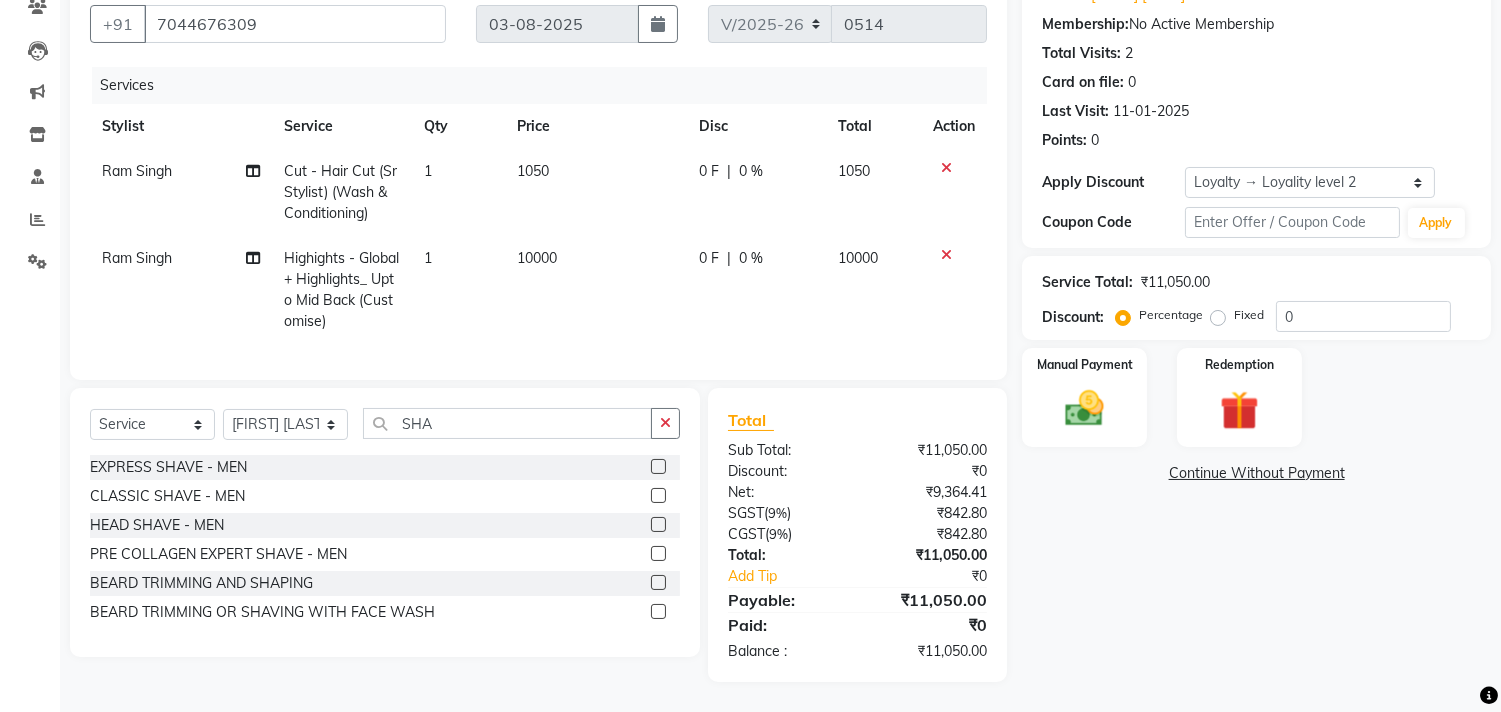 click 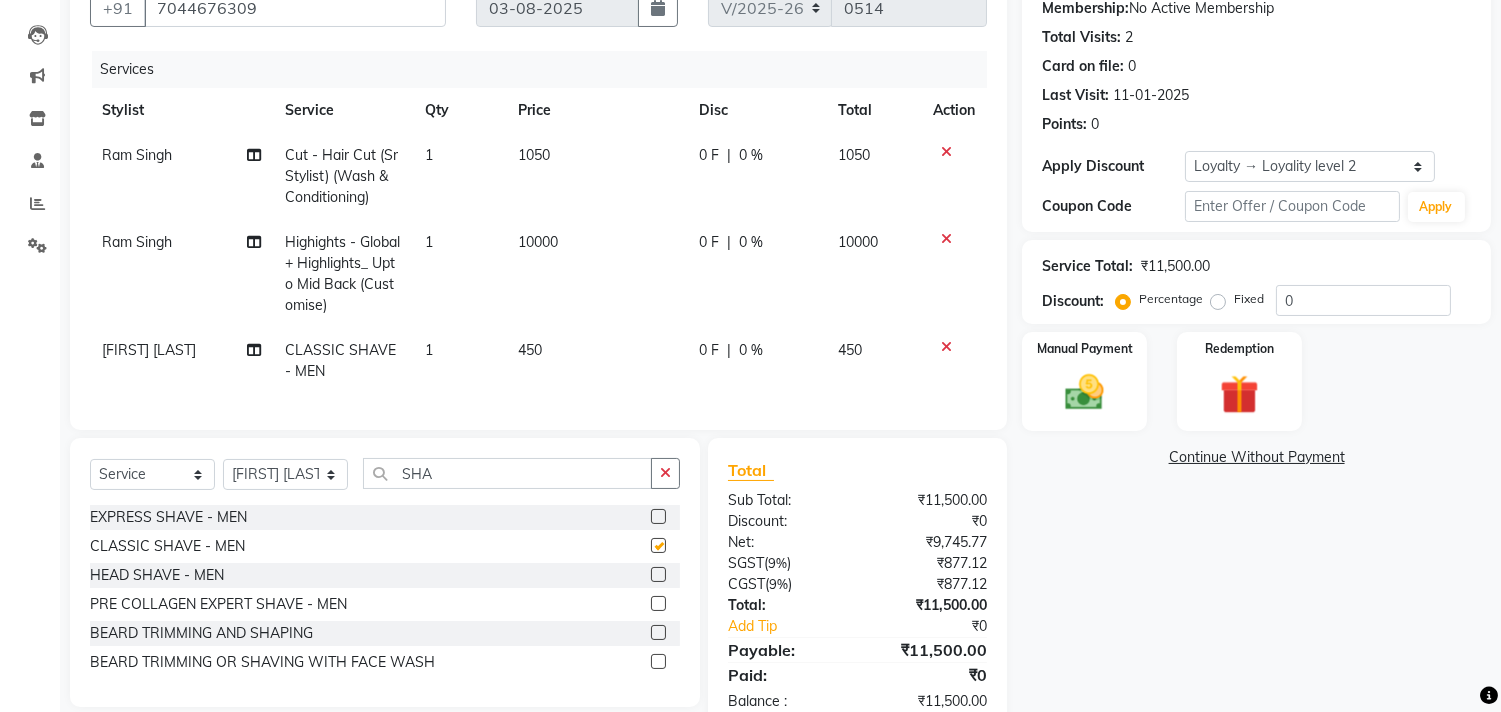 checkbox on "false" 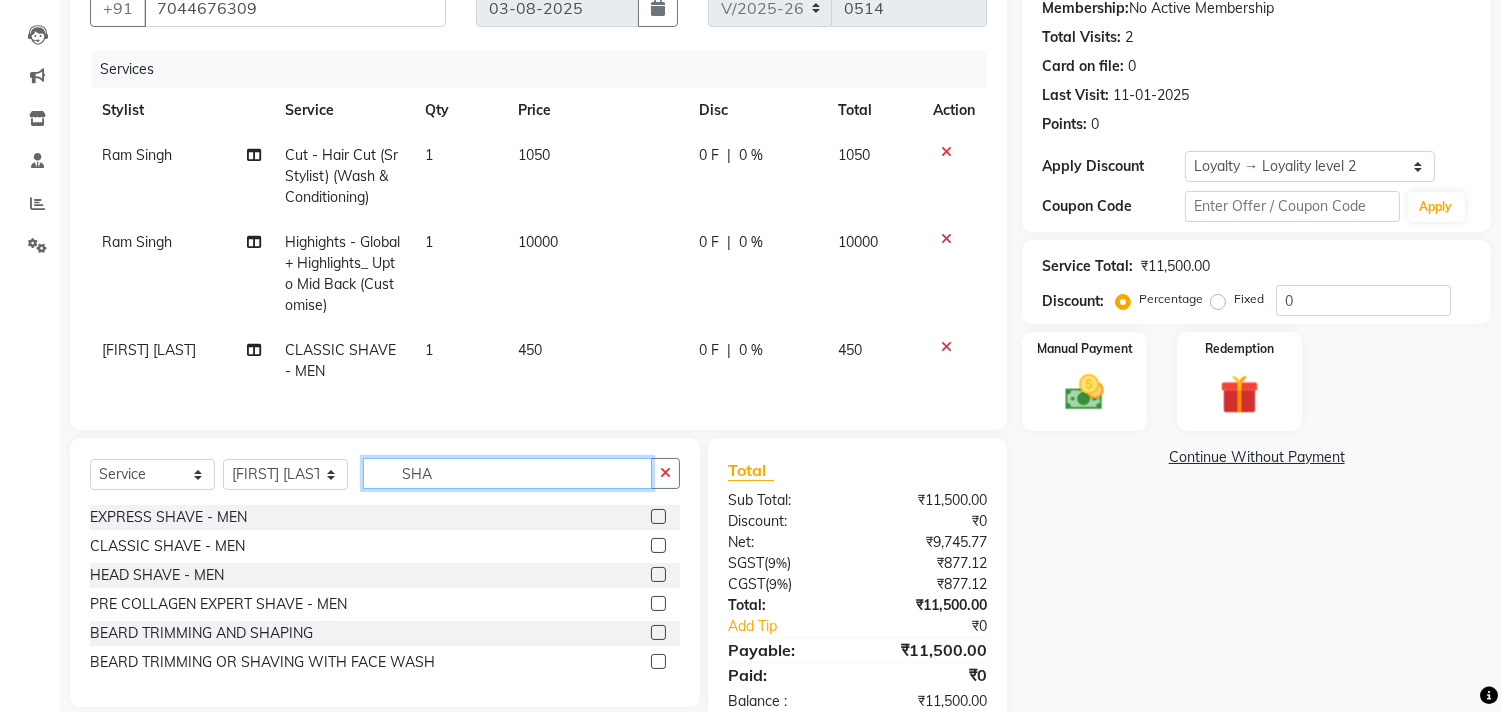 click on "SHA" 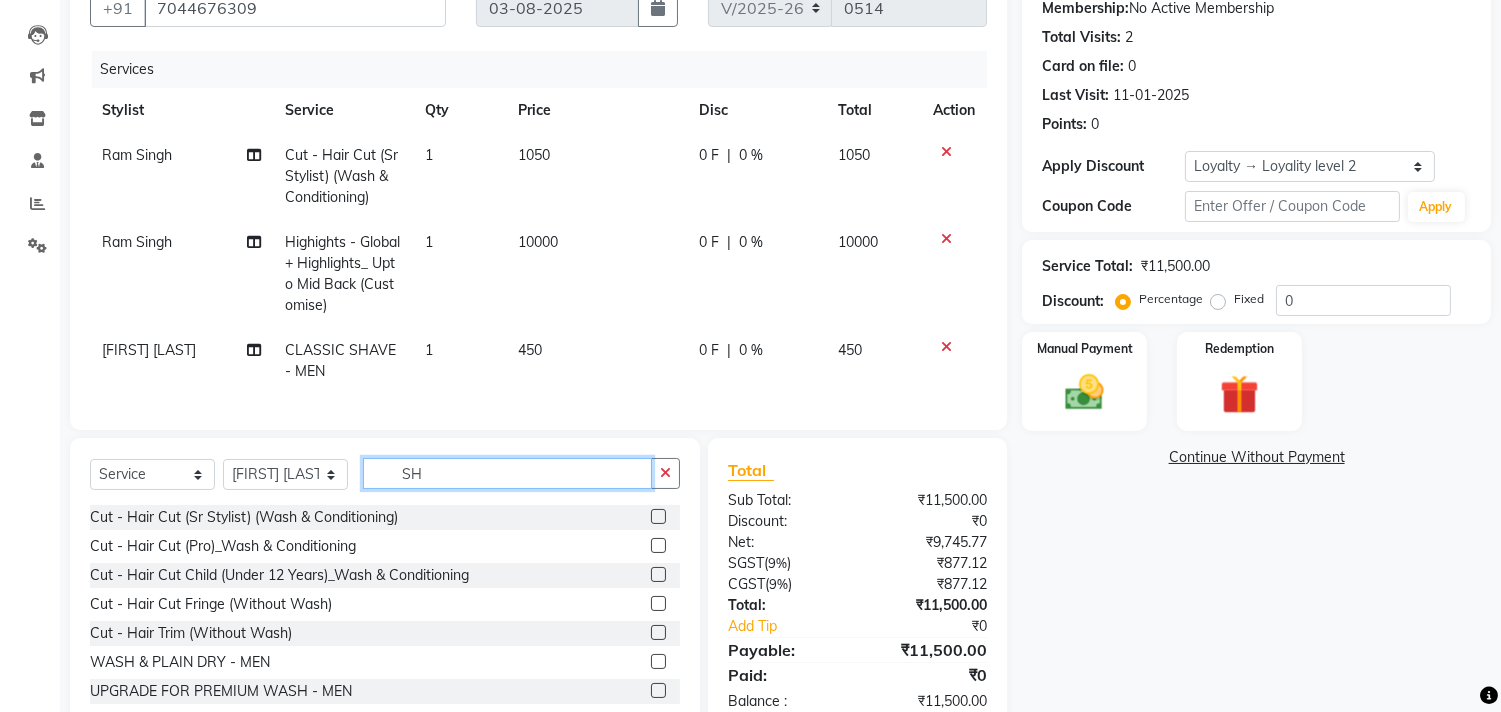 type on "S" 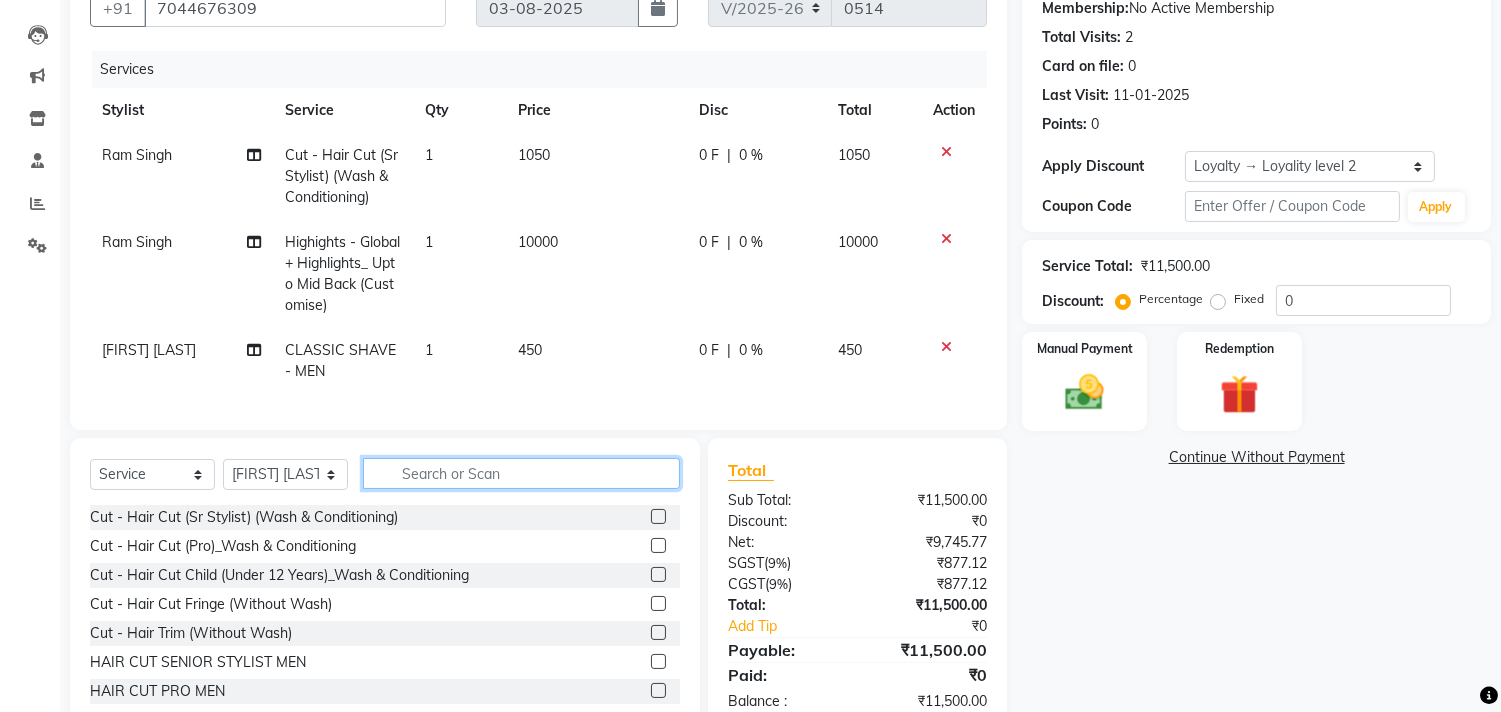 type 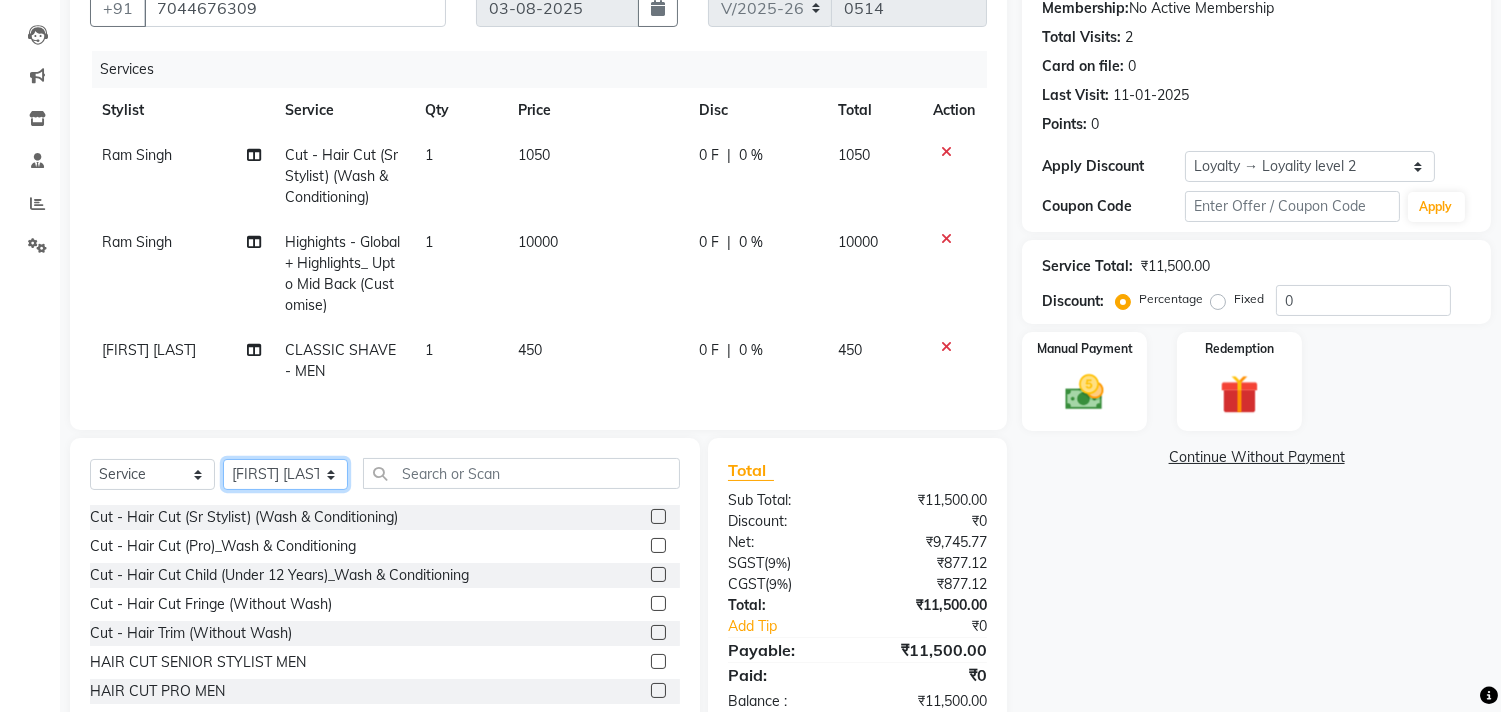 click on "Select Stylist [FIRST] [LAST] [FIRST] [FIRST] [FIRST] [FIRST] [FIRST] [FIRST] [FIRST] [FIRST] [FIRST] [FIRST] [FIRST]" 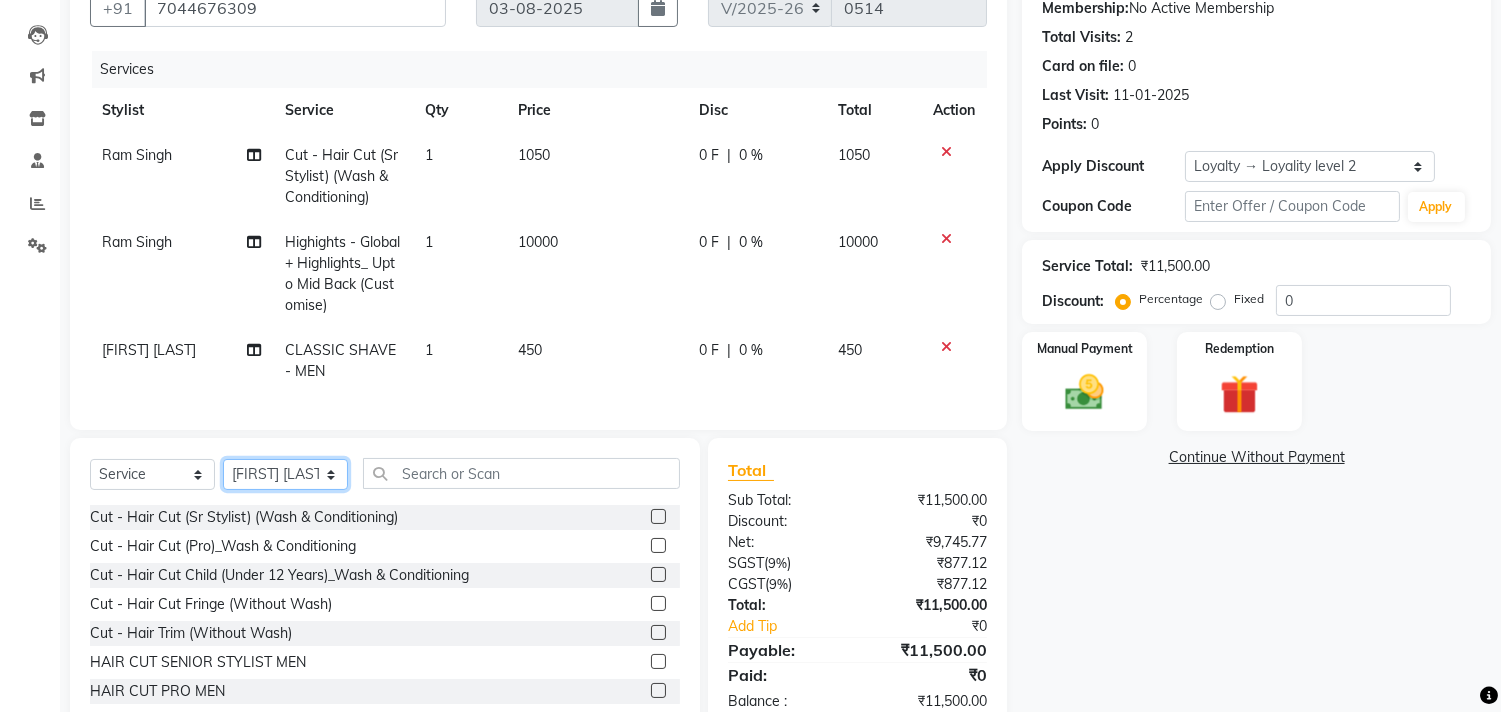 select on "82201" 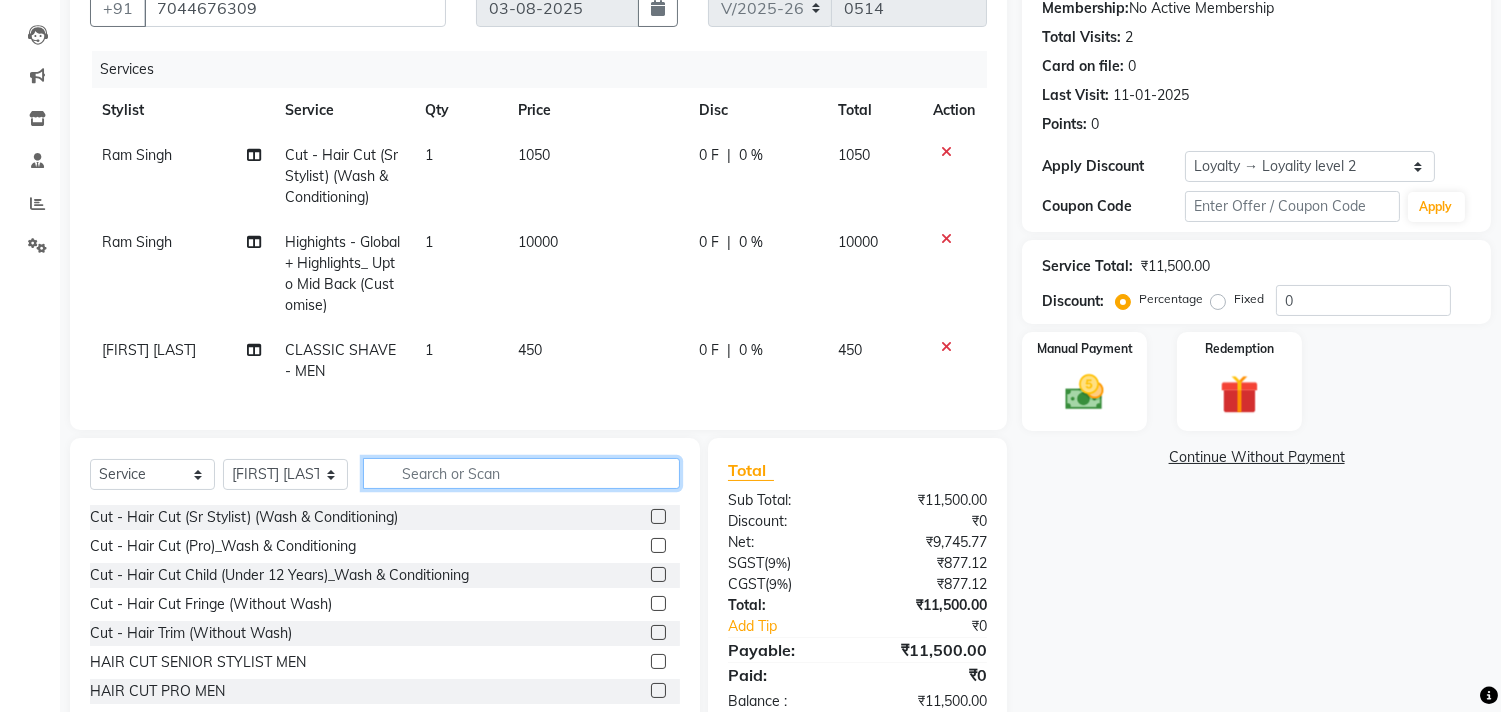 click 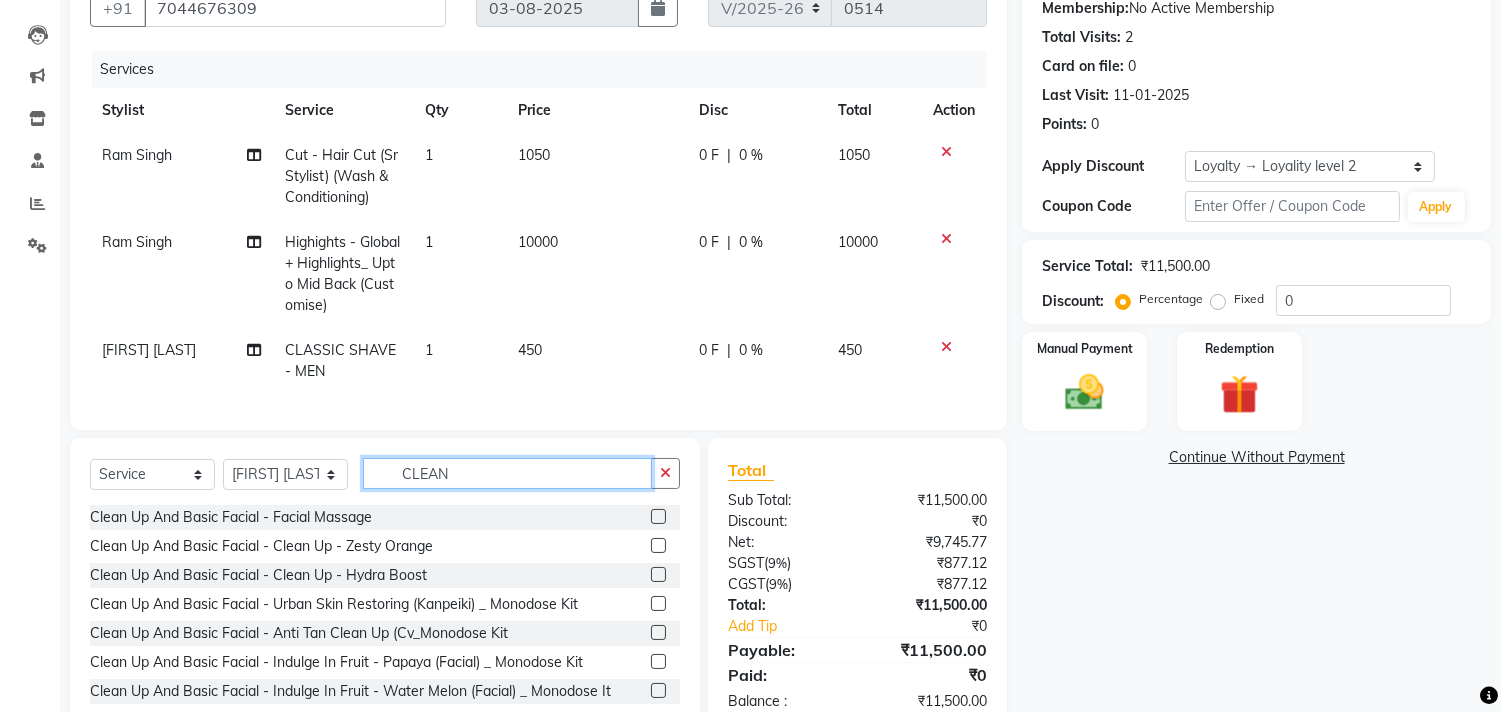 type on "CLEAN" 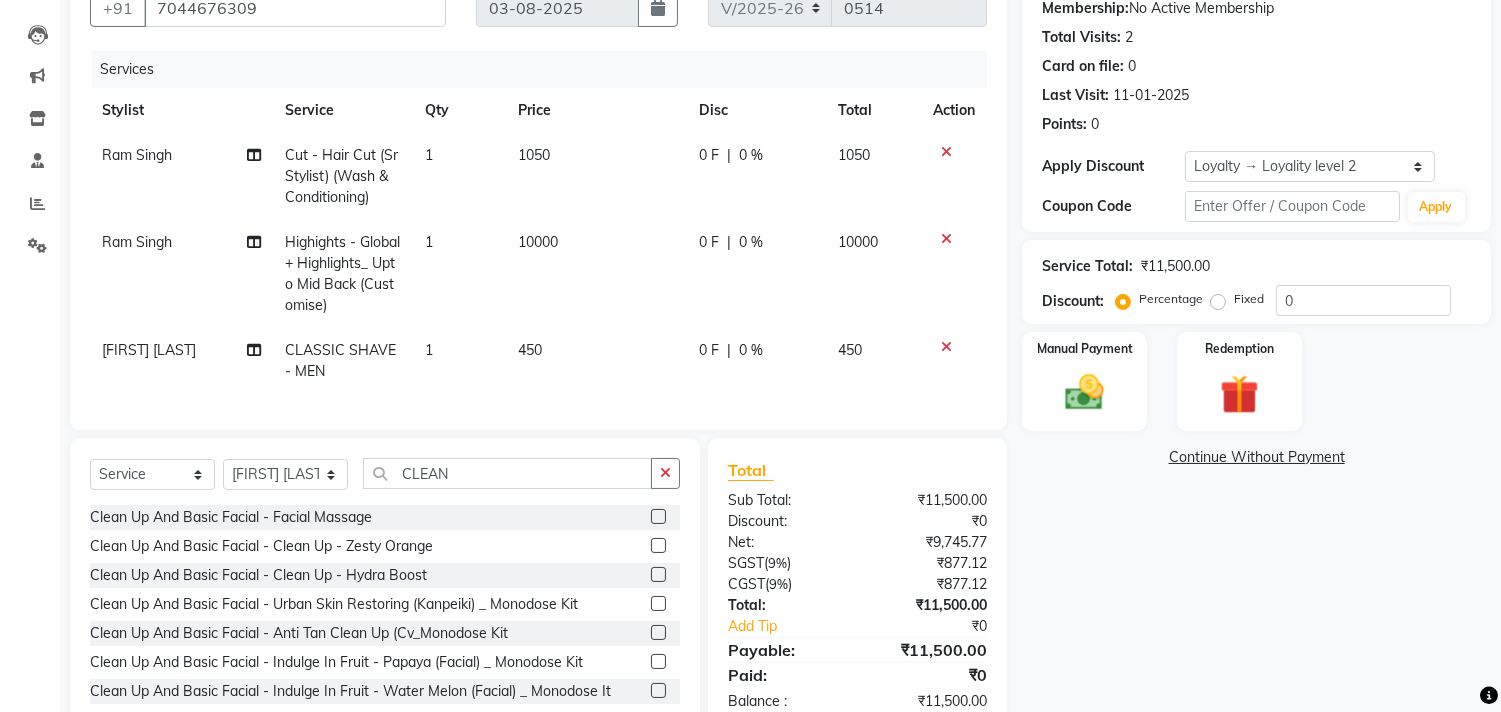 click 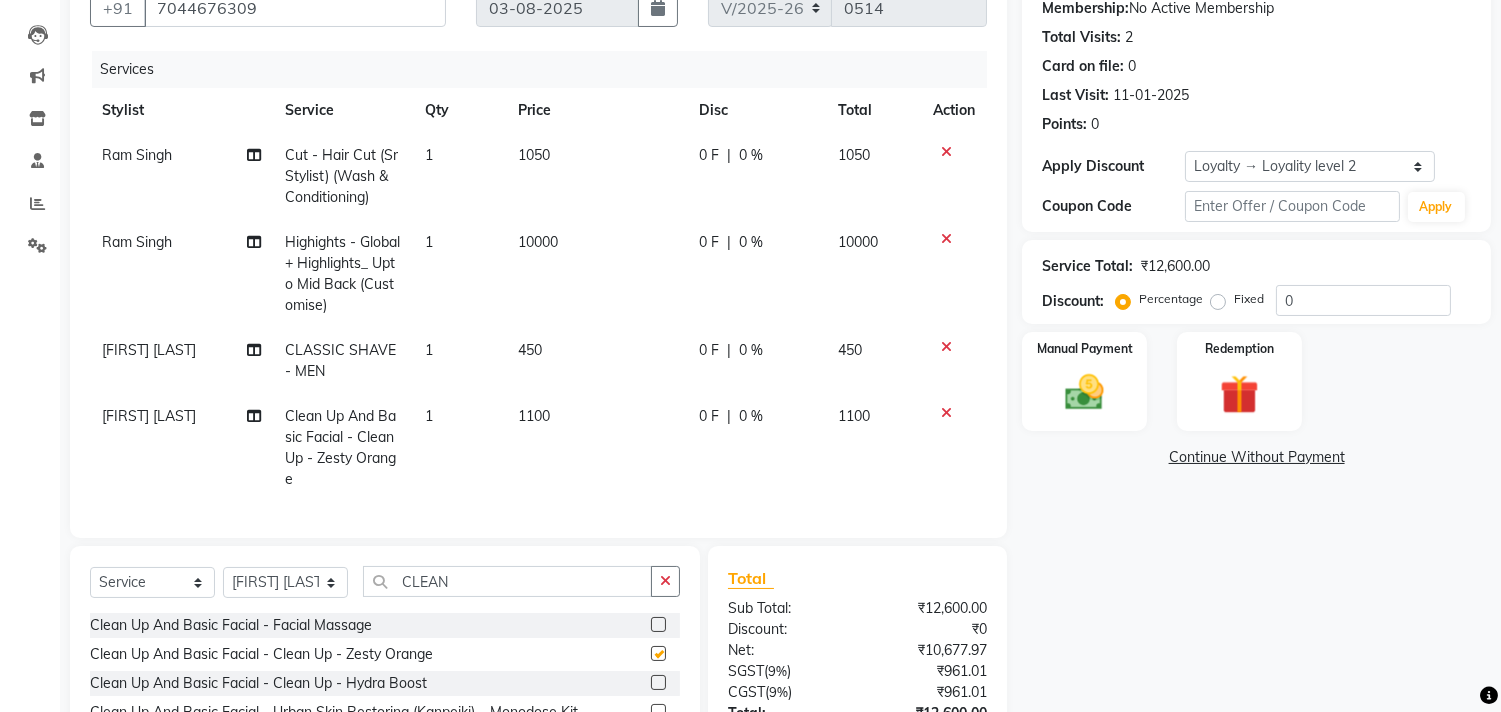 checkbox on "false" 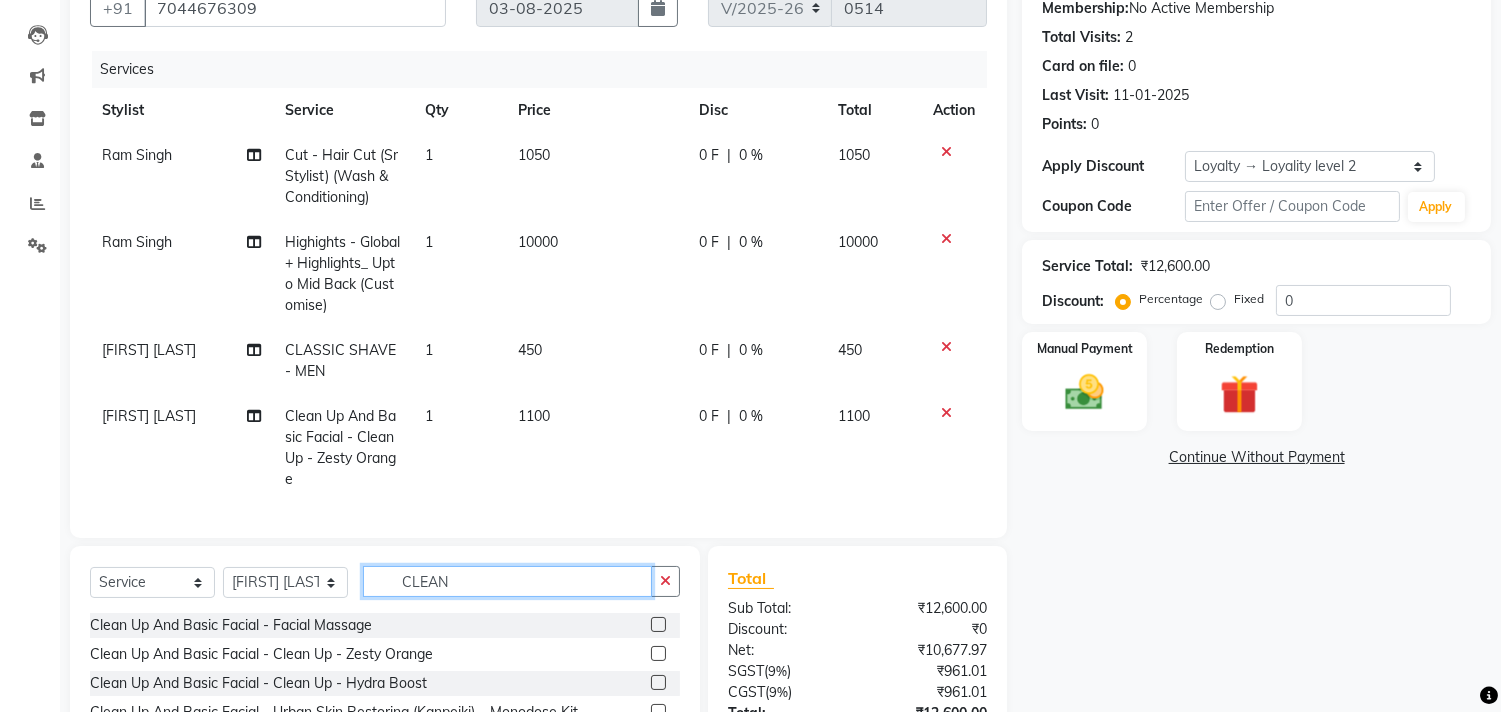 click on "CLEAN" 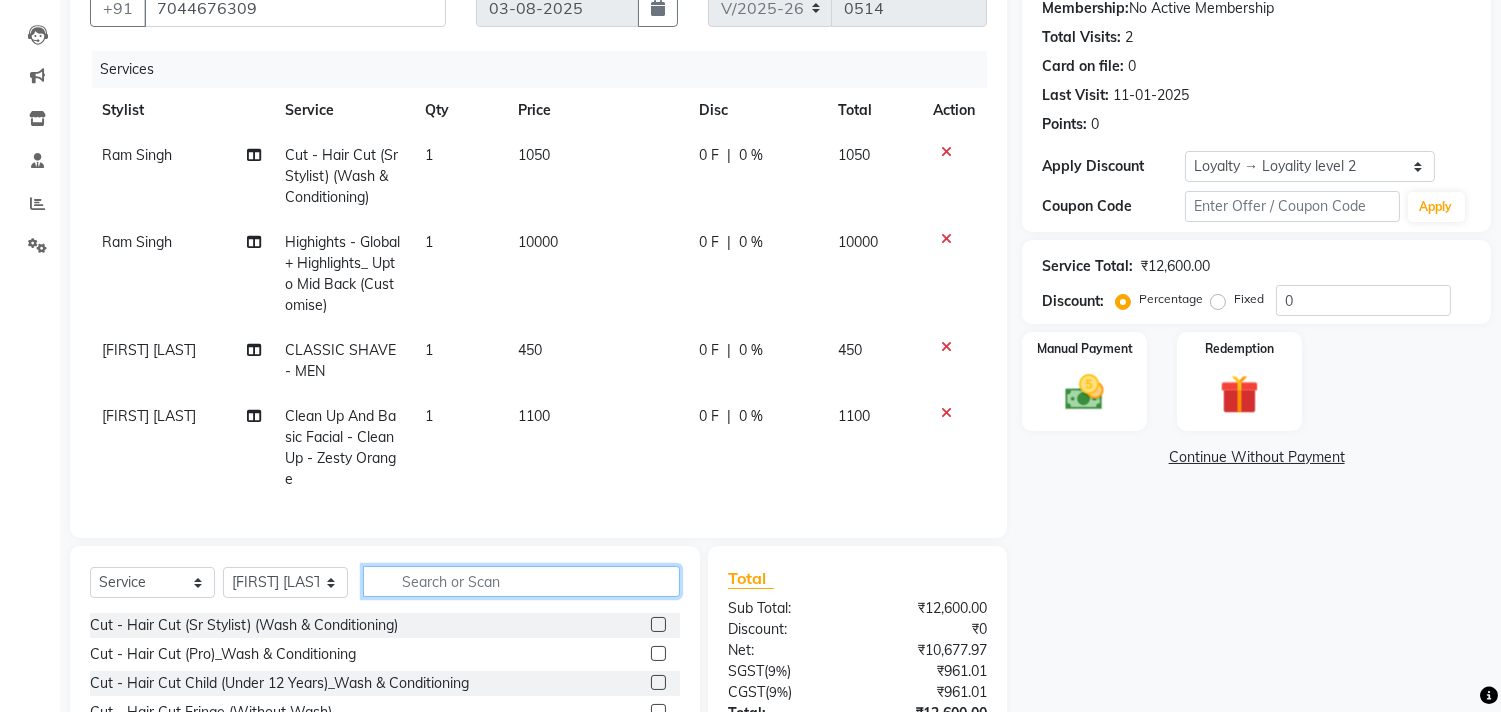 click 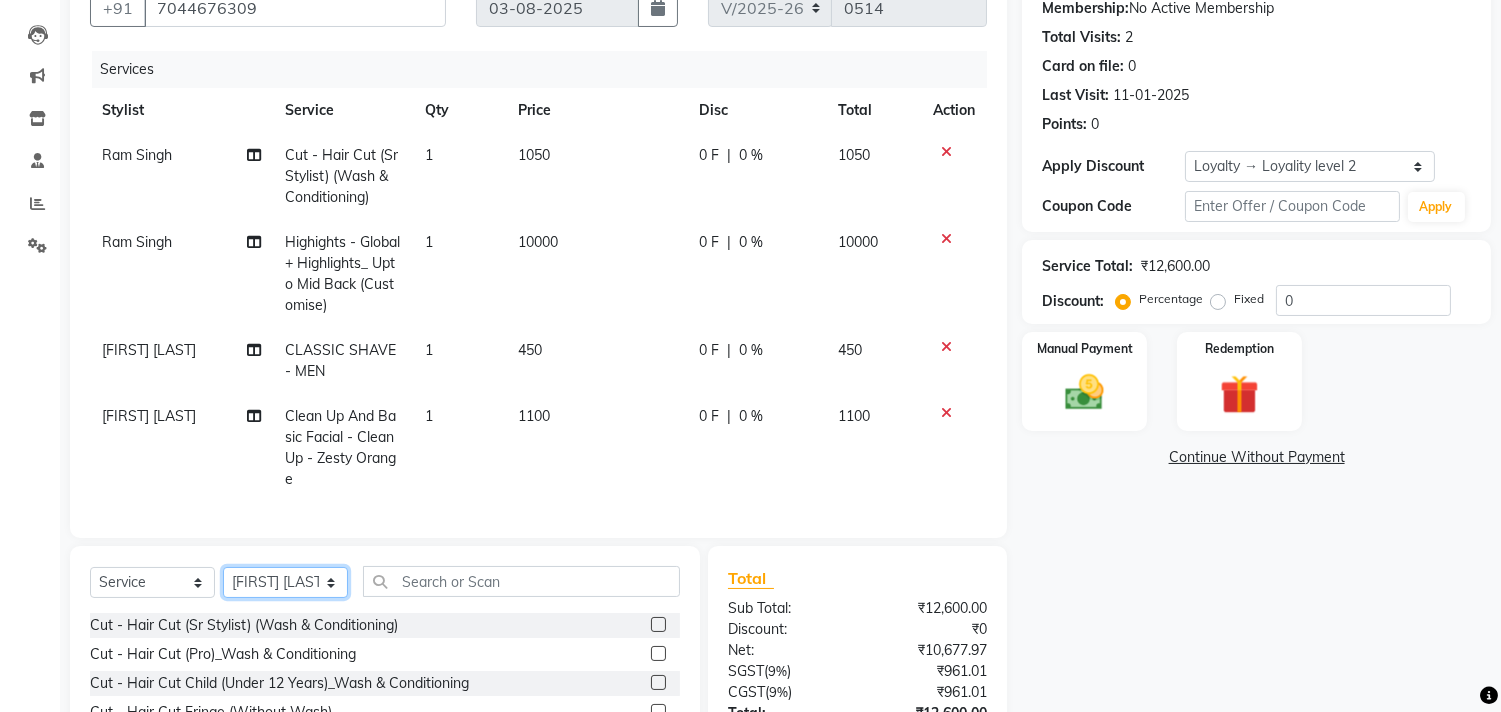 click on "Select Stylist [FIRST] [LAST] [FIRST] [FIRST] [FIRST] [FIRST] [FIRST] [FIRST] [FIRST] [FIRST] [FIRST] [FIRST] [FIRST]" 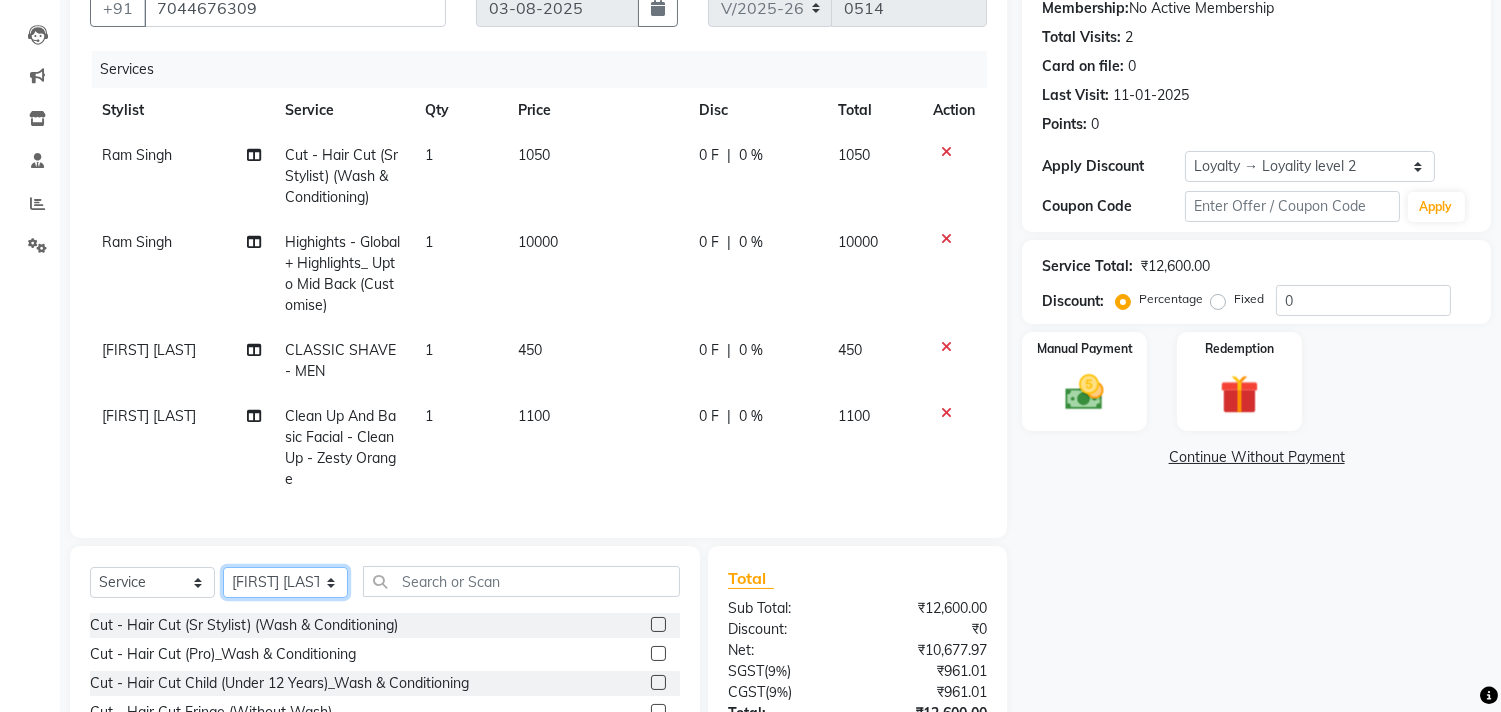 select on "82198" 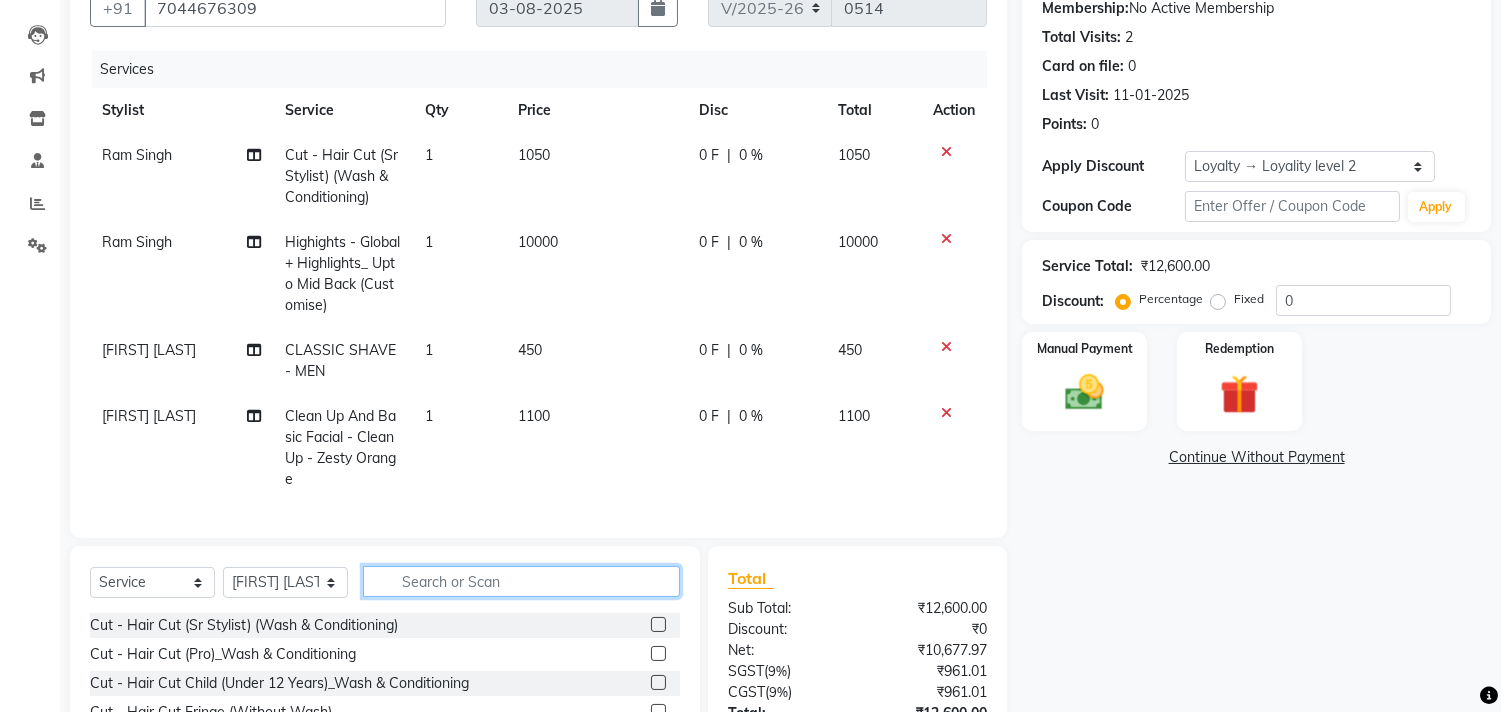 click 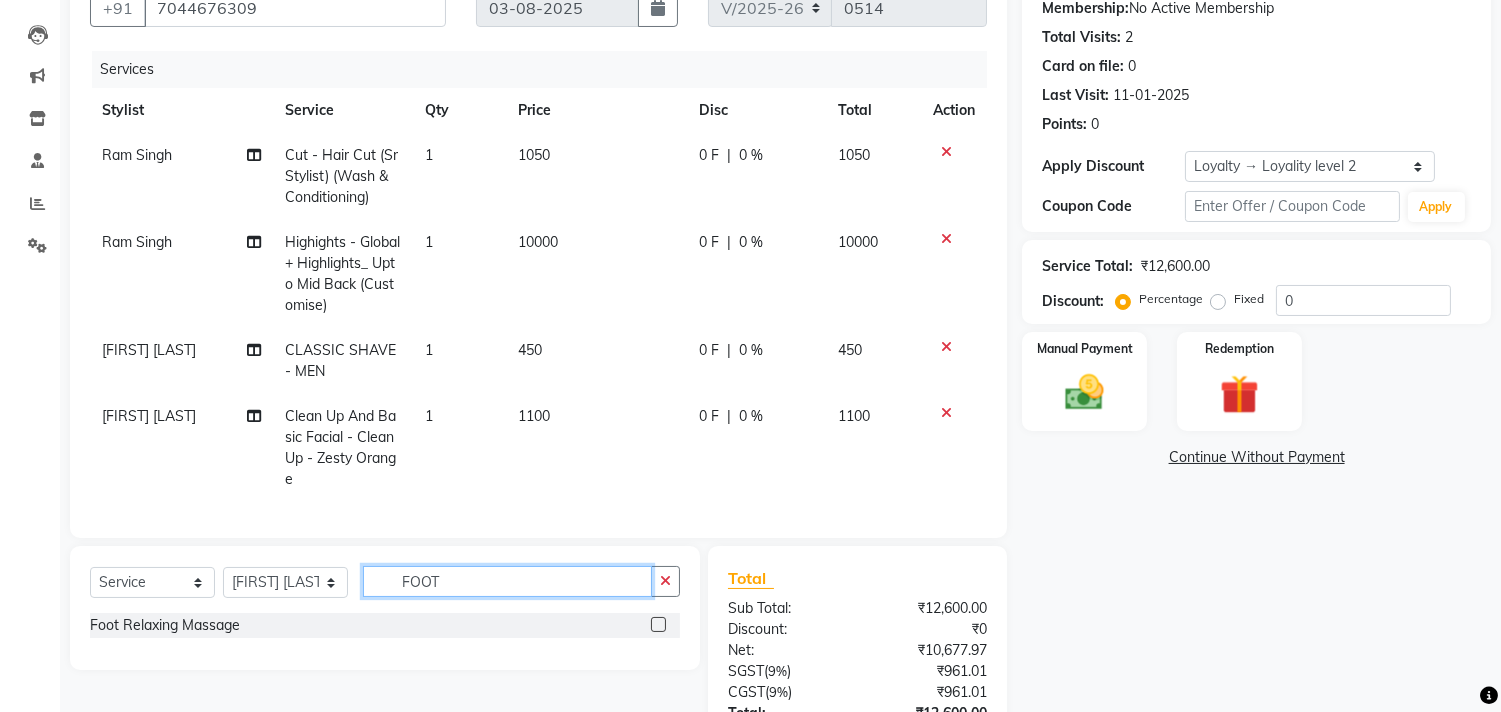 type on "FOOT" 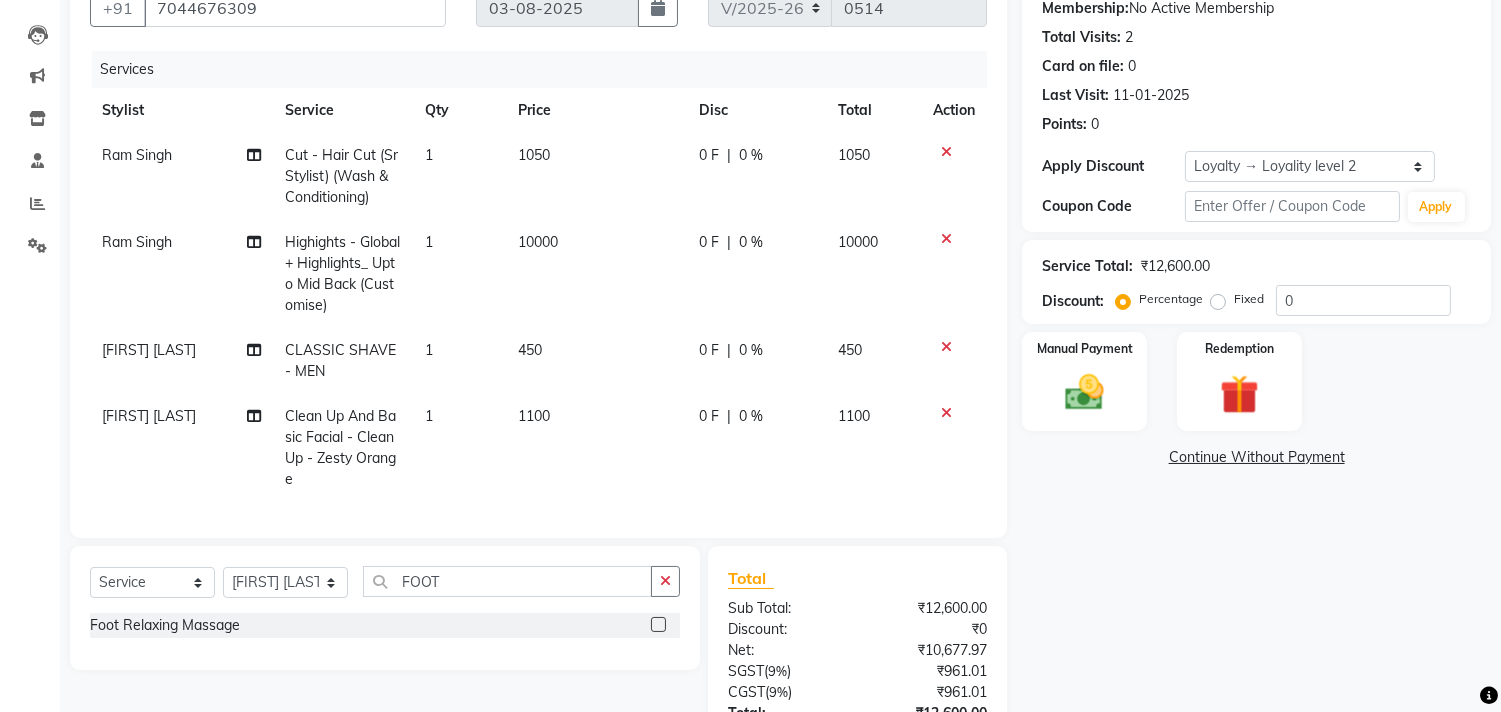 click 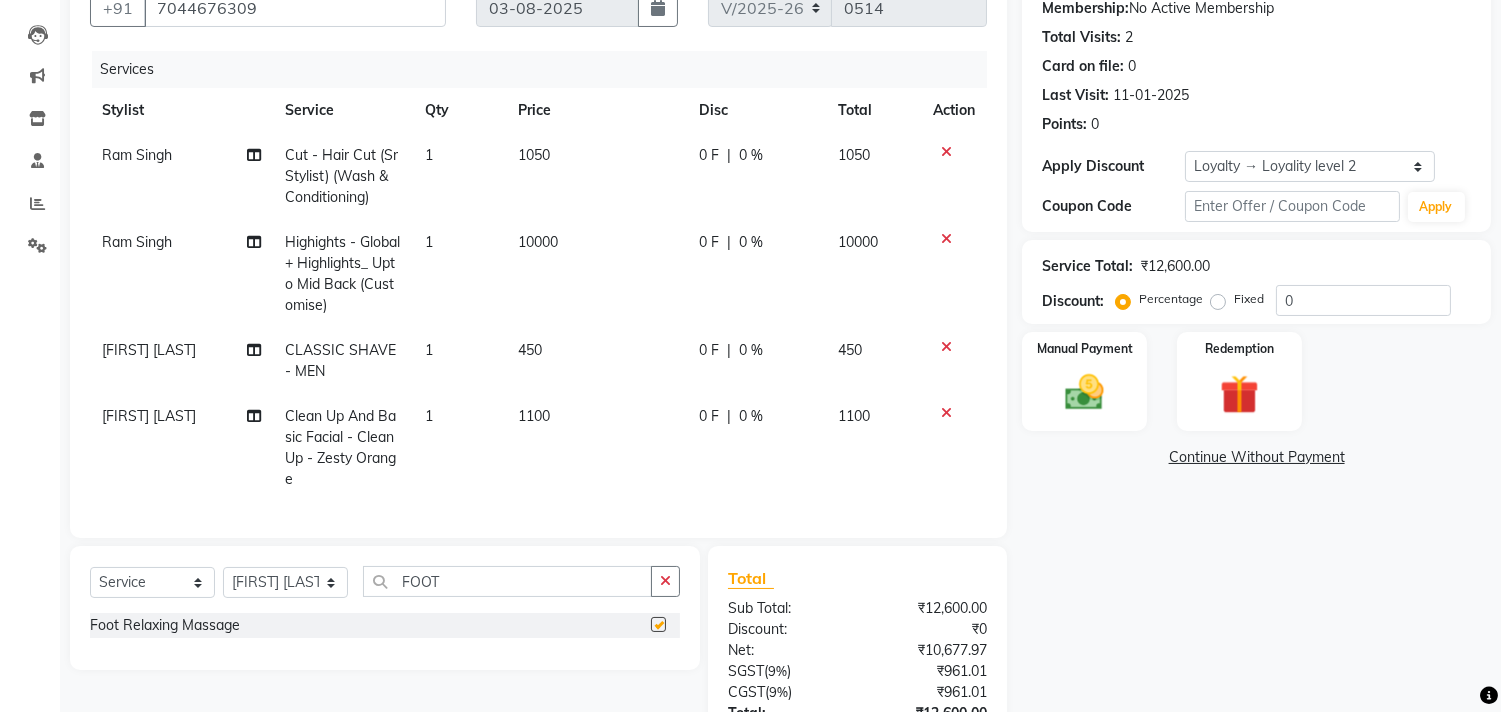 click on "Select  Service  Product  Membership  Package Voucher Prepaid Gift Card  Select Stylist ADITYA SAHA Debolina  IQBAL AHEMED Irshad Khan Puja Debnath Ram Singh REKHA Rikki Das Rinku Pradhan RONY Sampa Maity SIMMI TAPASHI  Vikky Shaw FOOT" 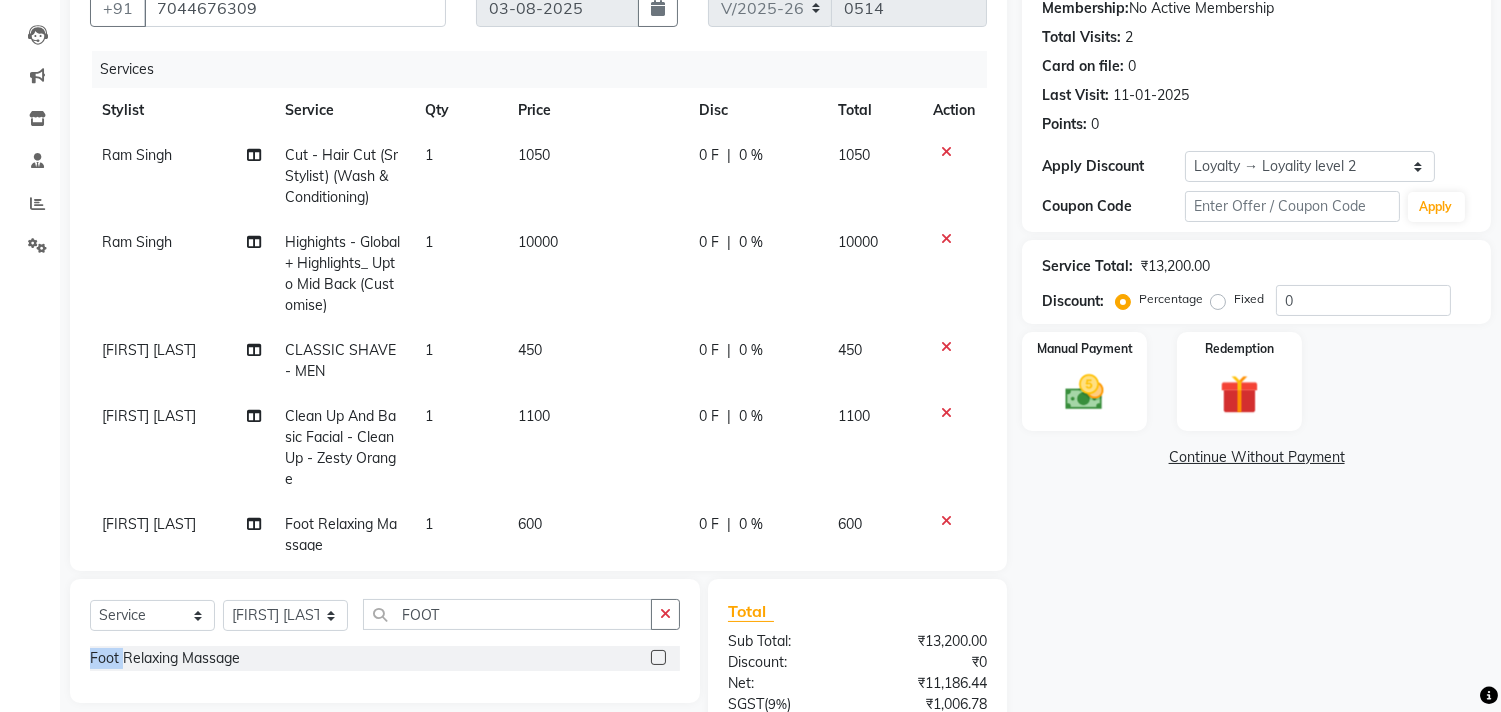 checkbox on "false" 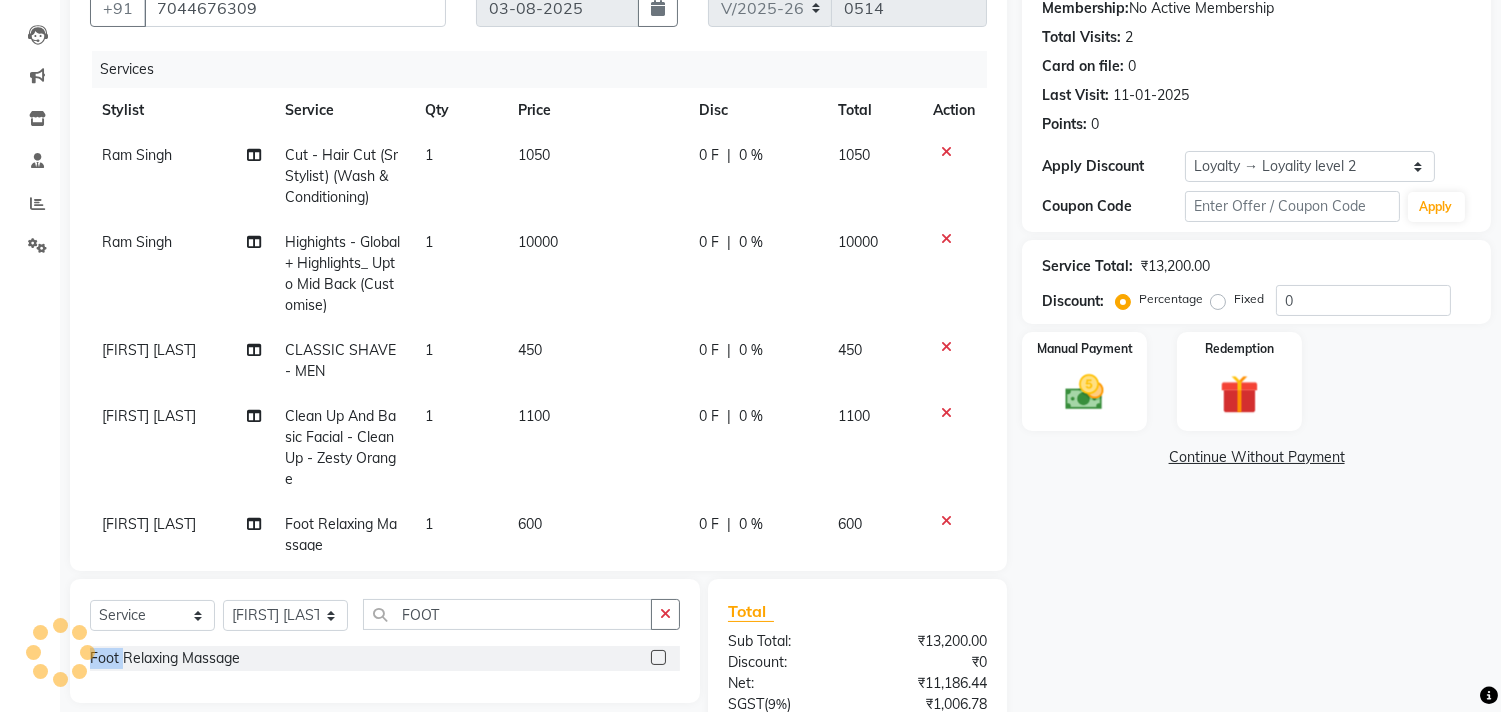 scroll, scrollTop: 48, scrollLeft: 0, axis: vertical 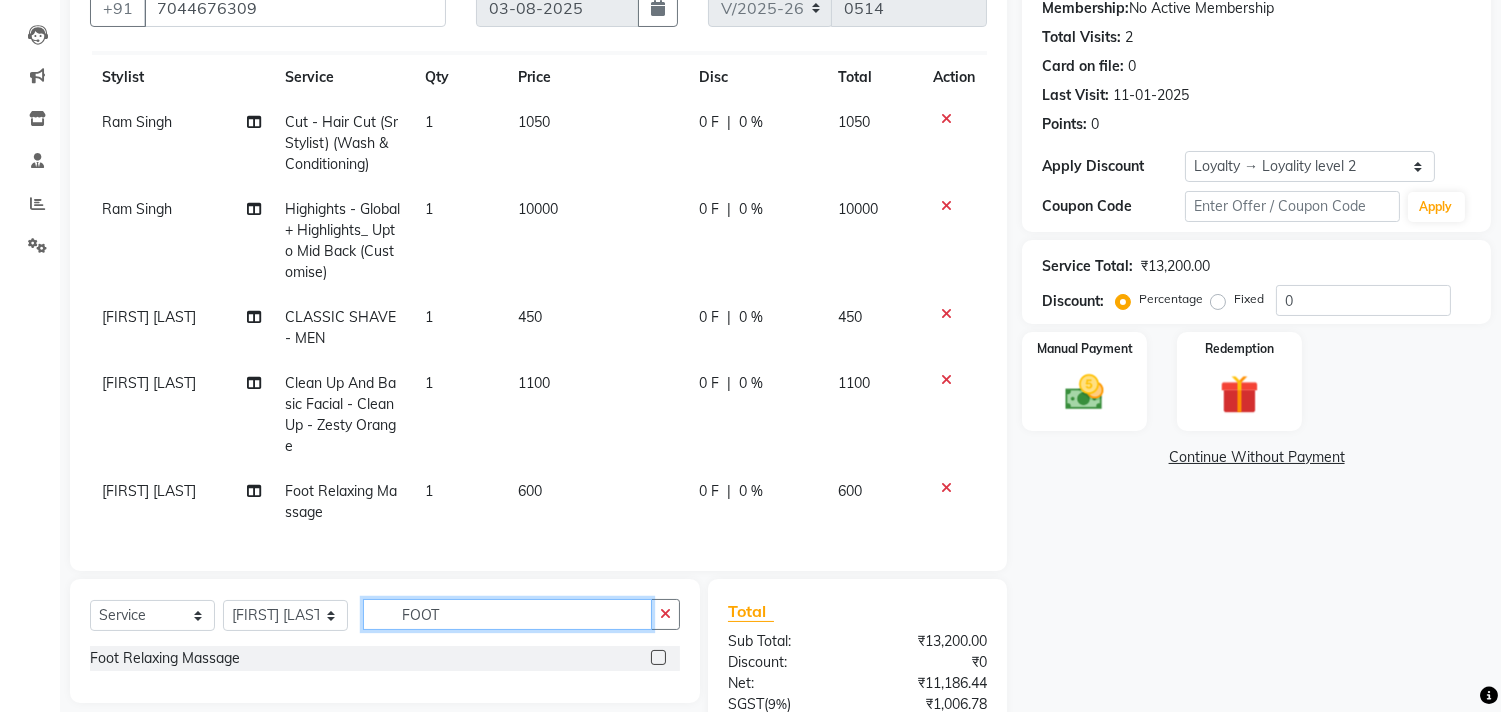 click on "FOOT" 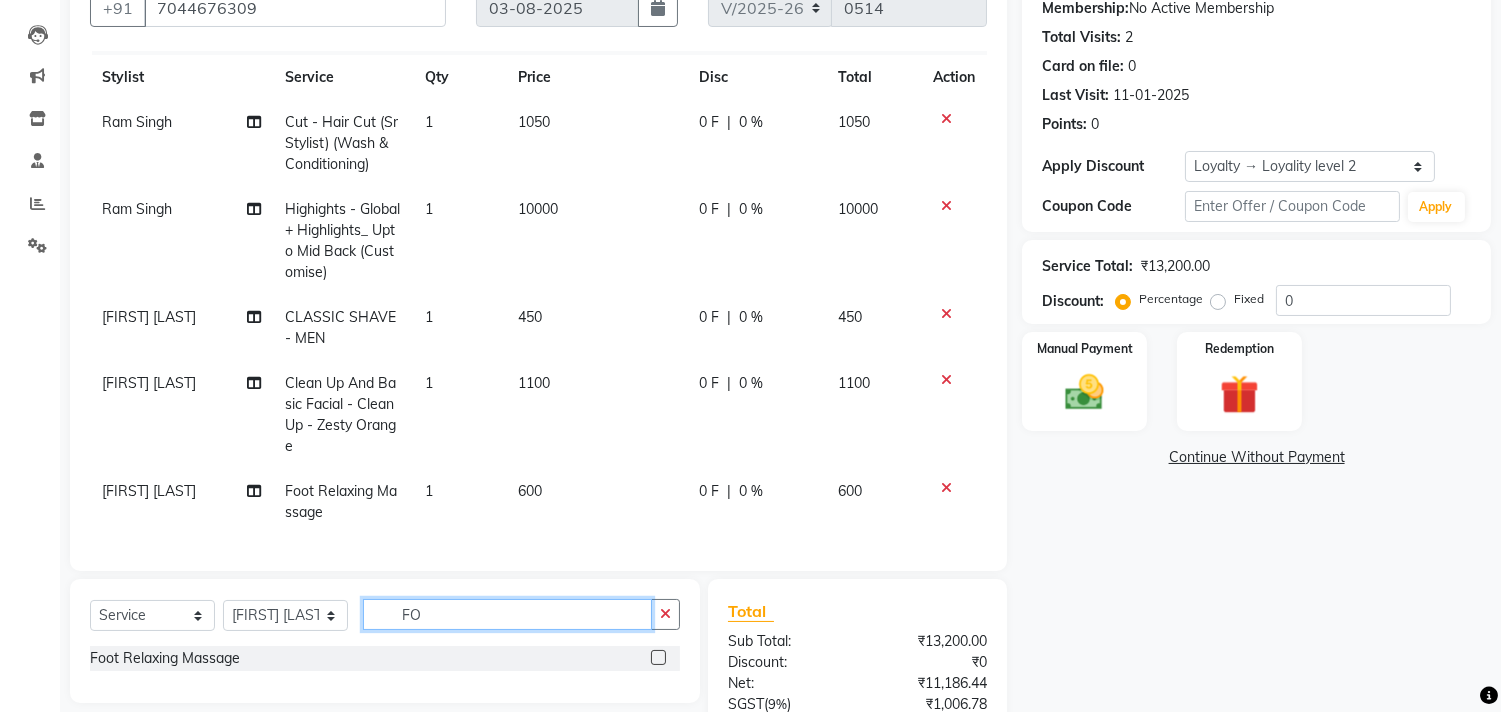 type on "F" 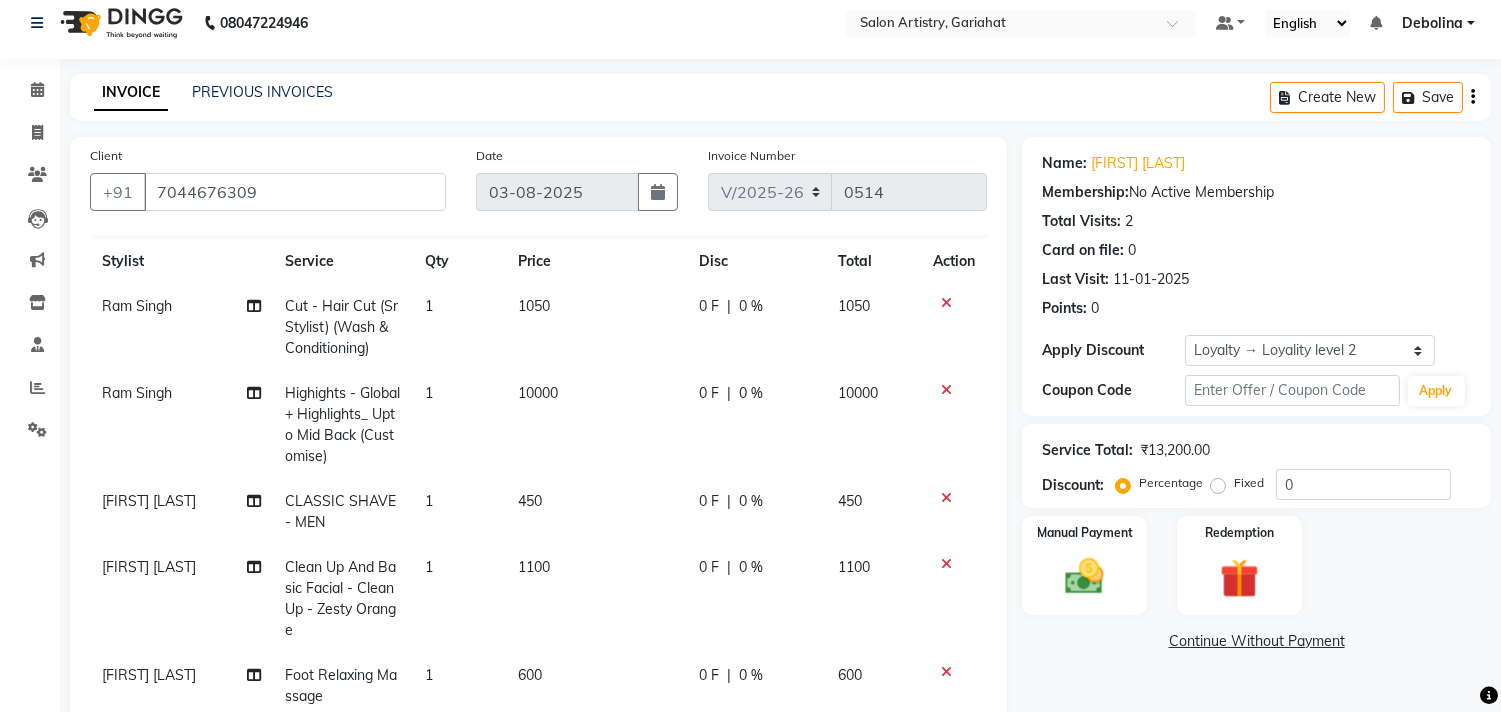 scroll, scrollTop: 0, scrollLeft: 0, axis: both 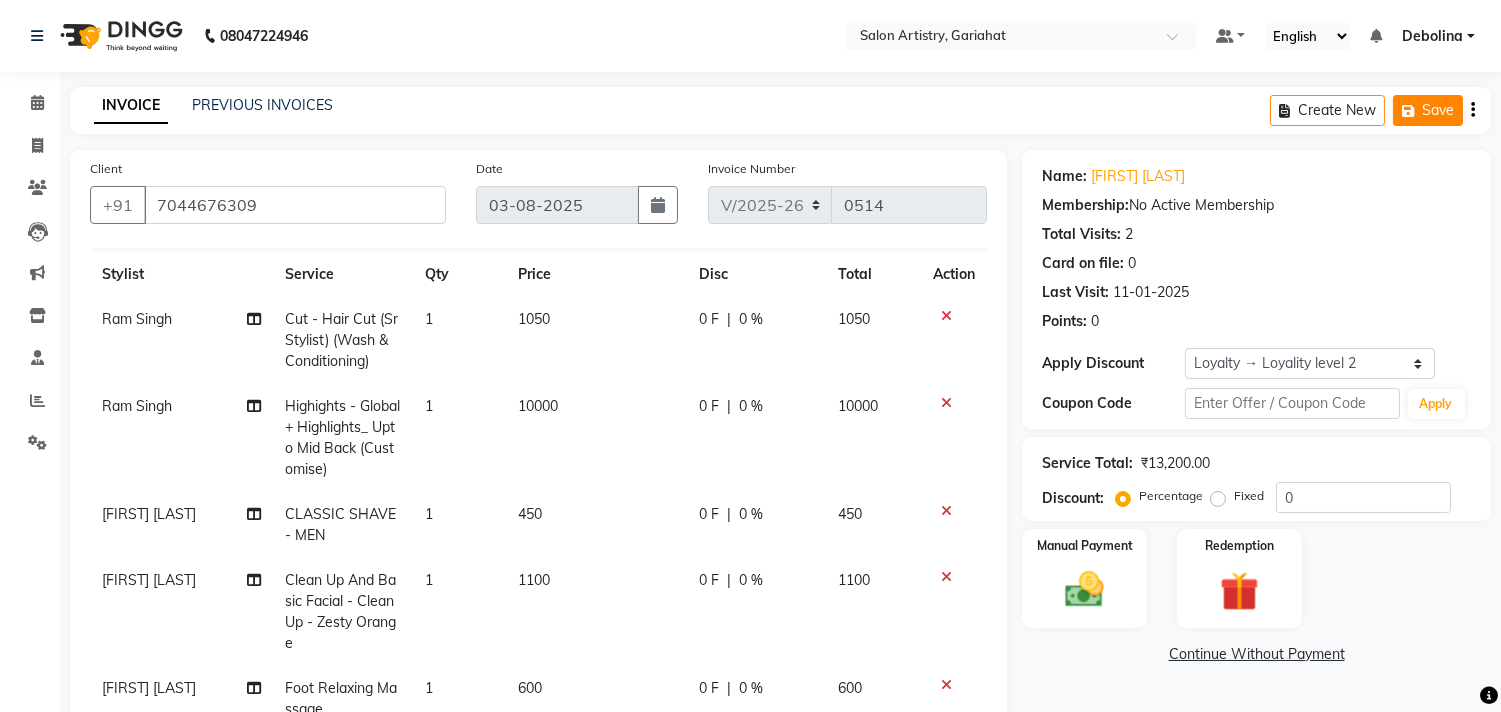type 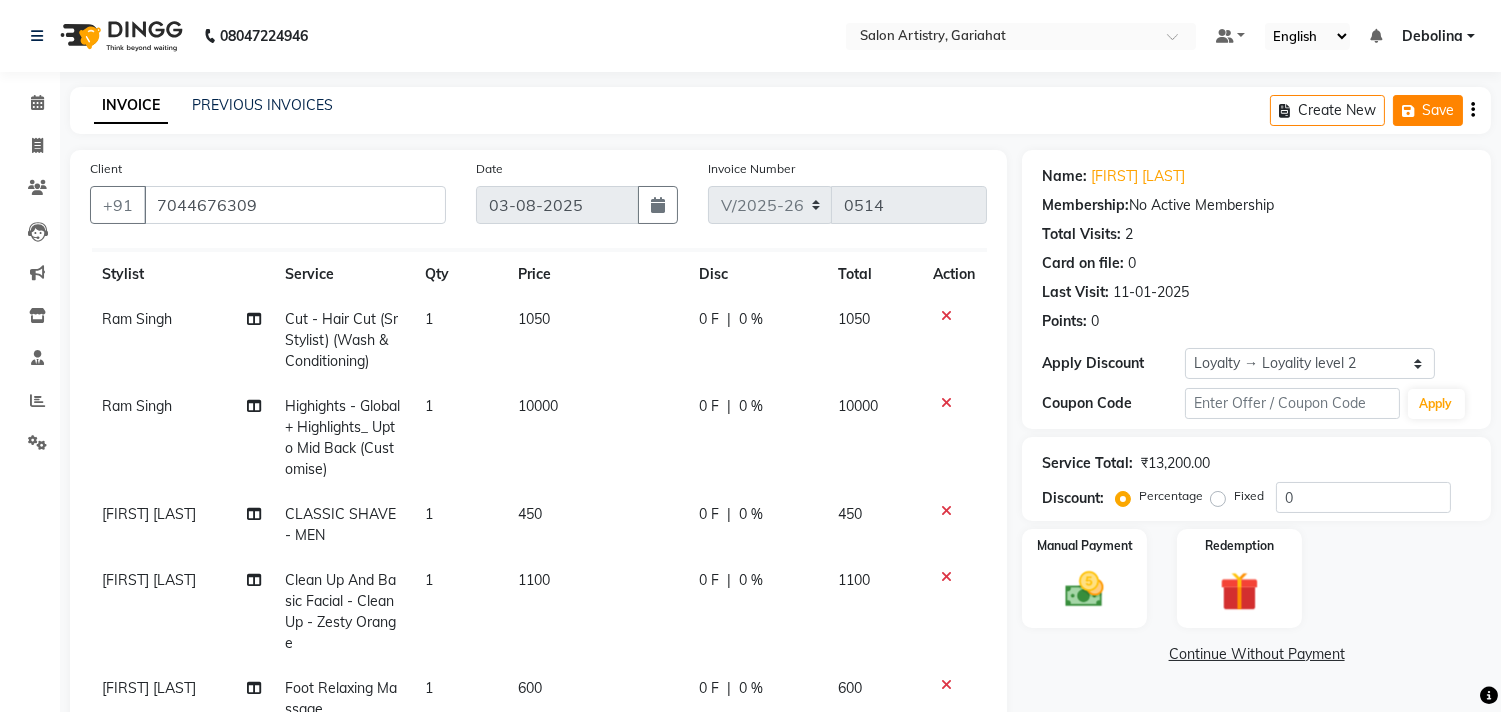 click on "Save" 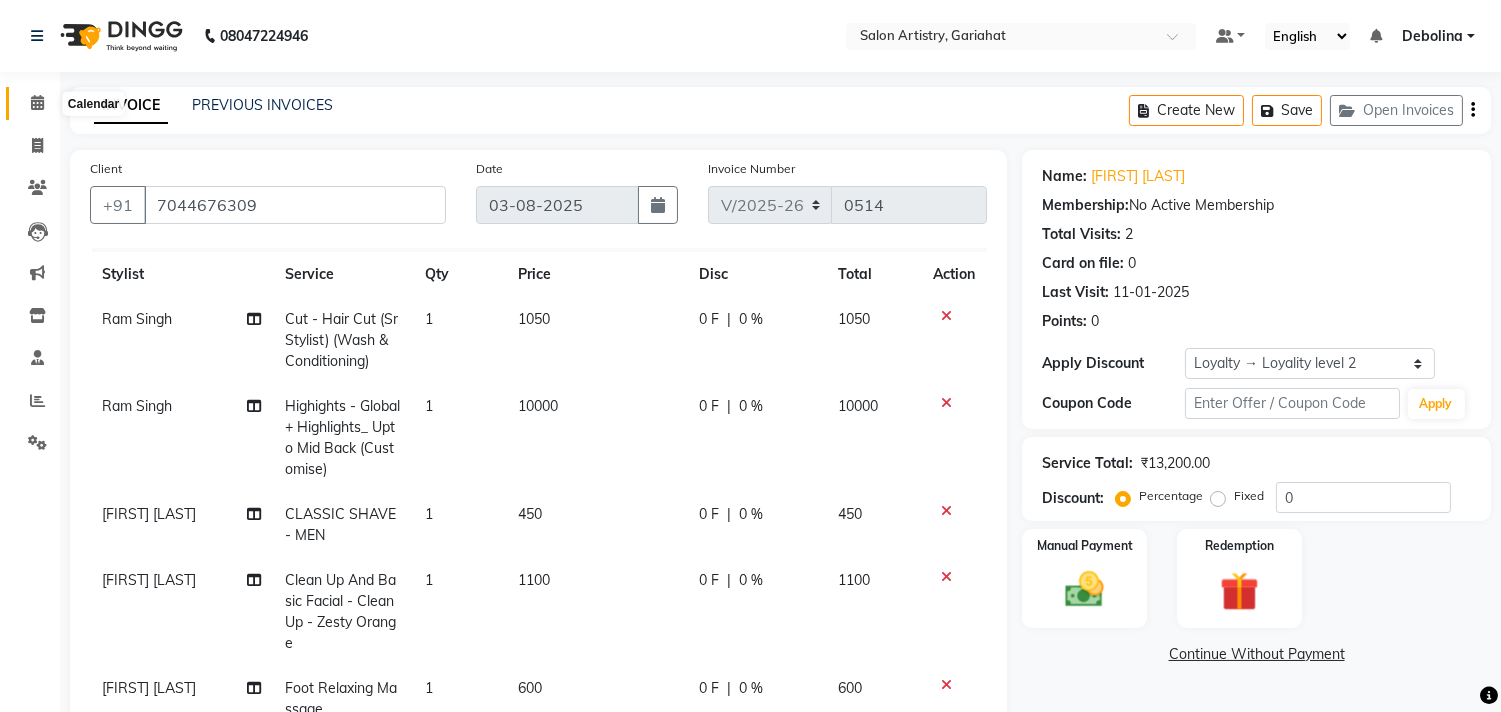 click 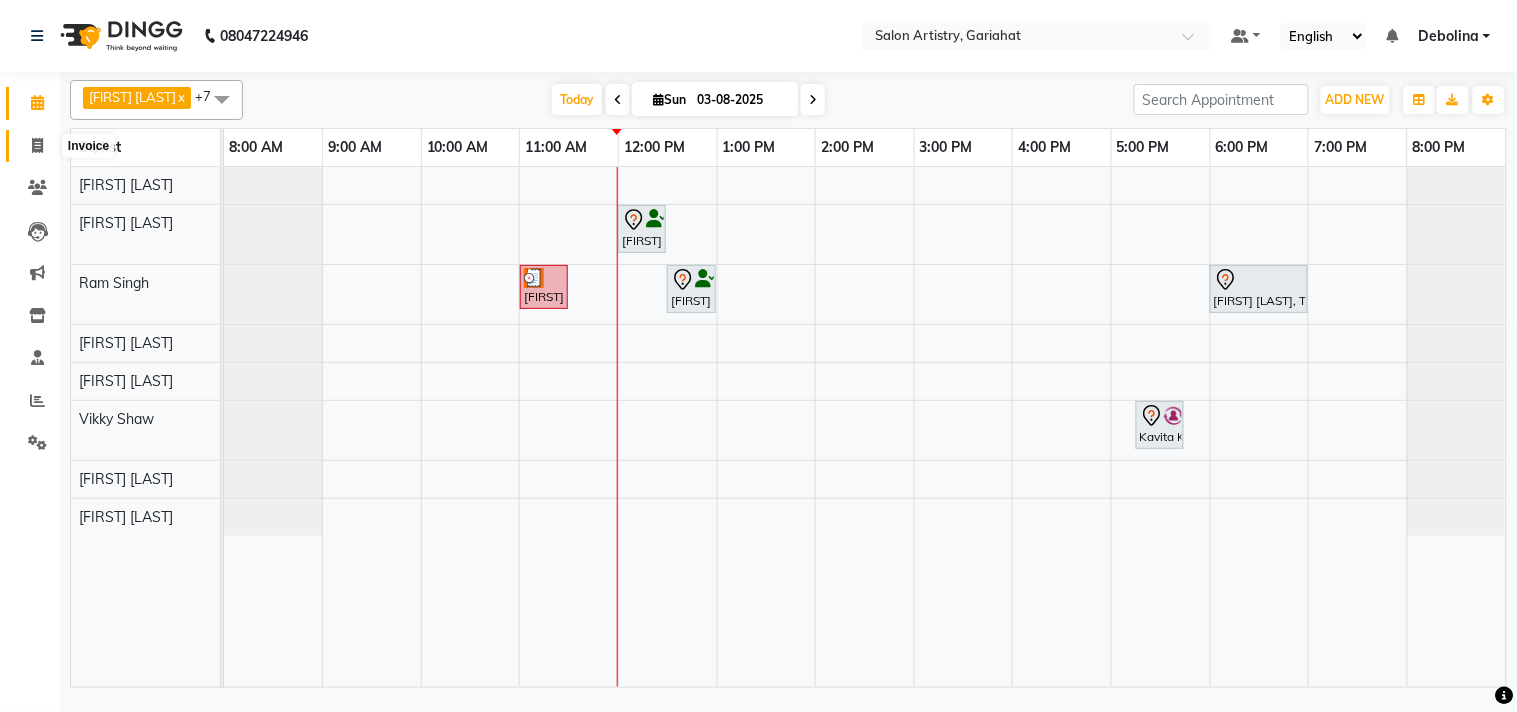 click 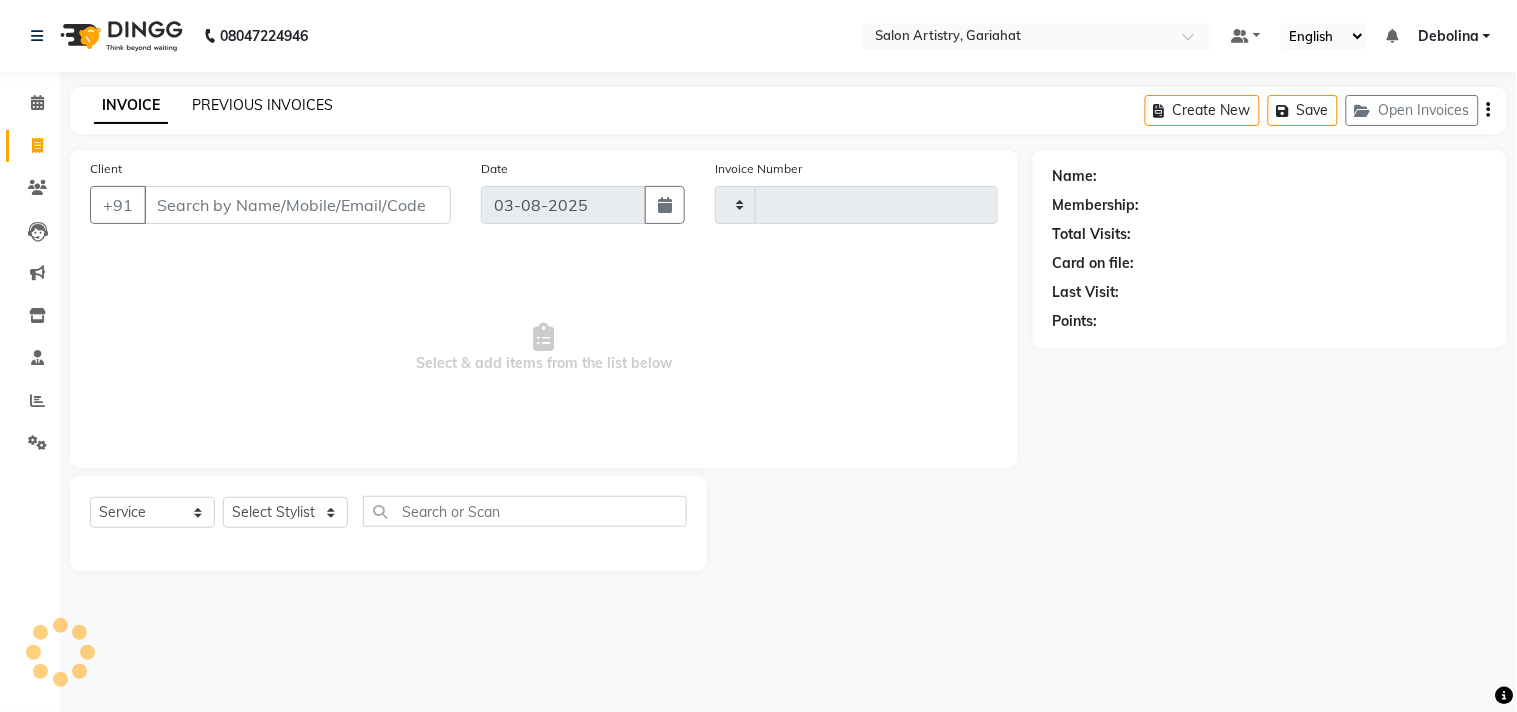 type on "0514" 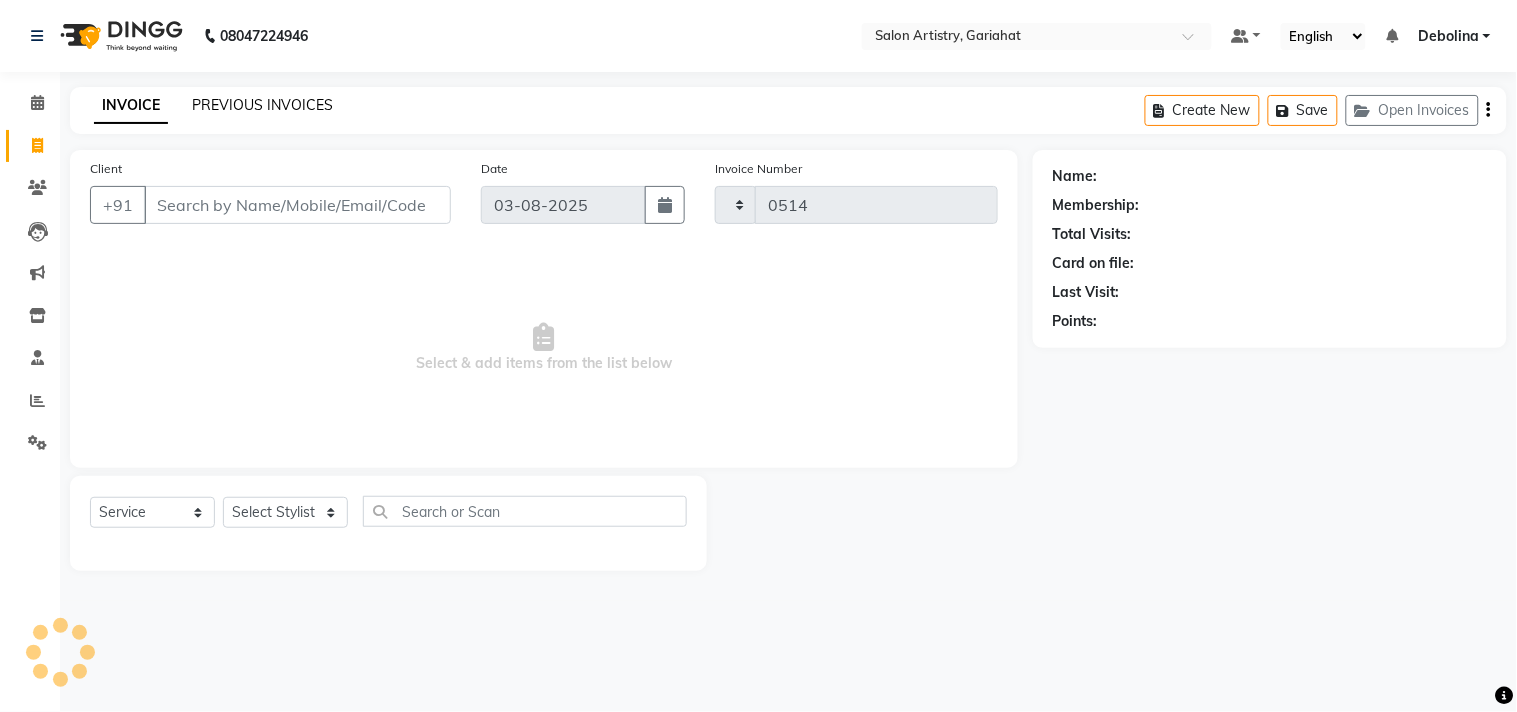 select on "8368" 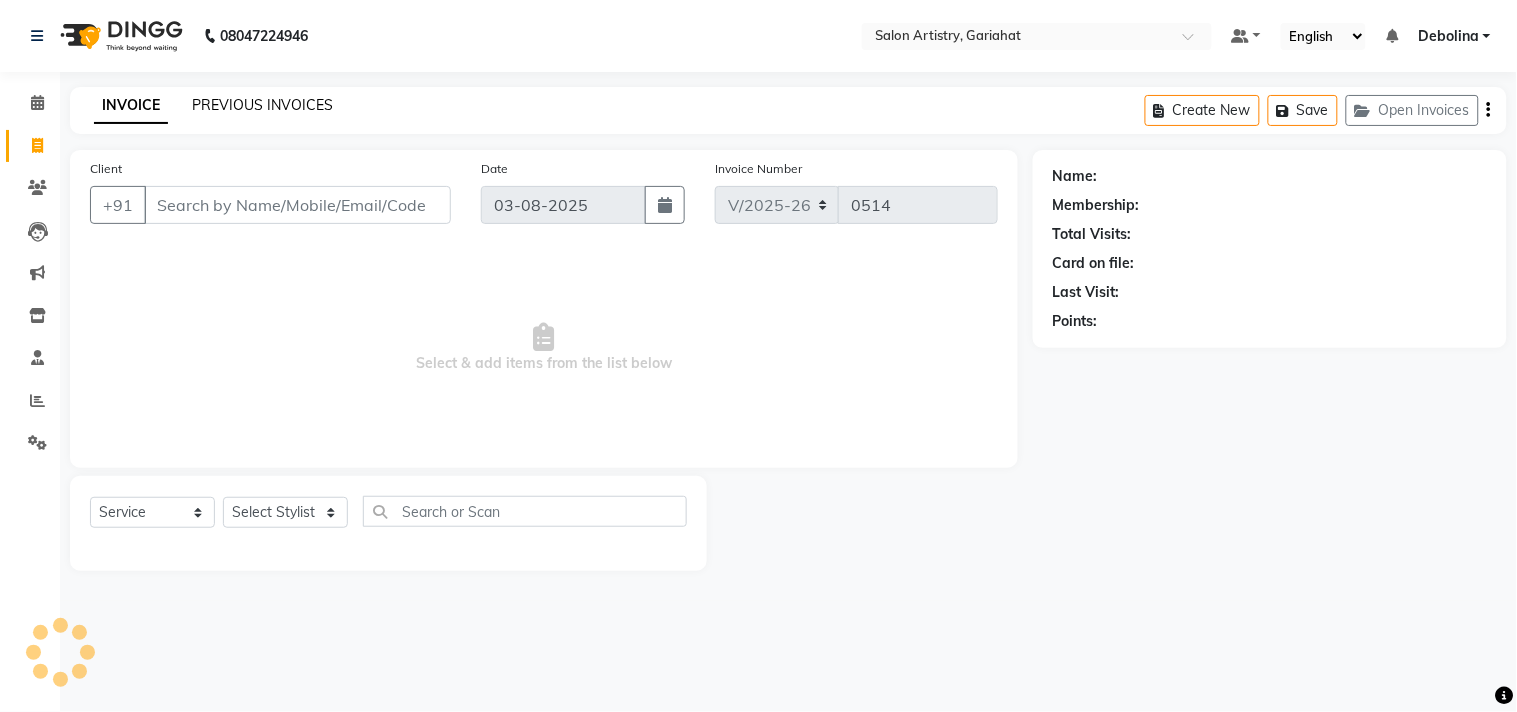 click on "PREVIOUS INVOICES" 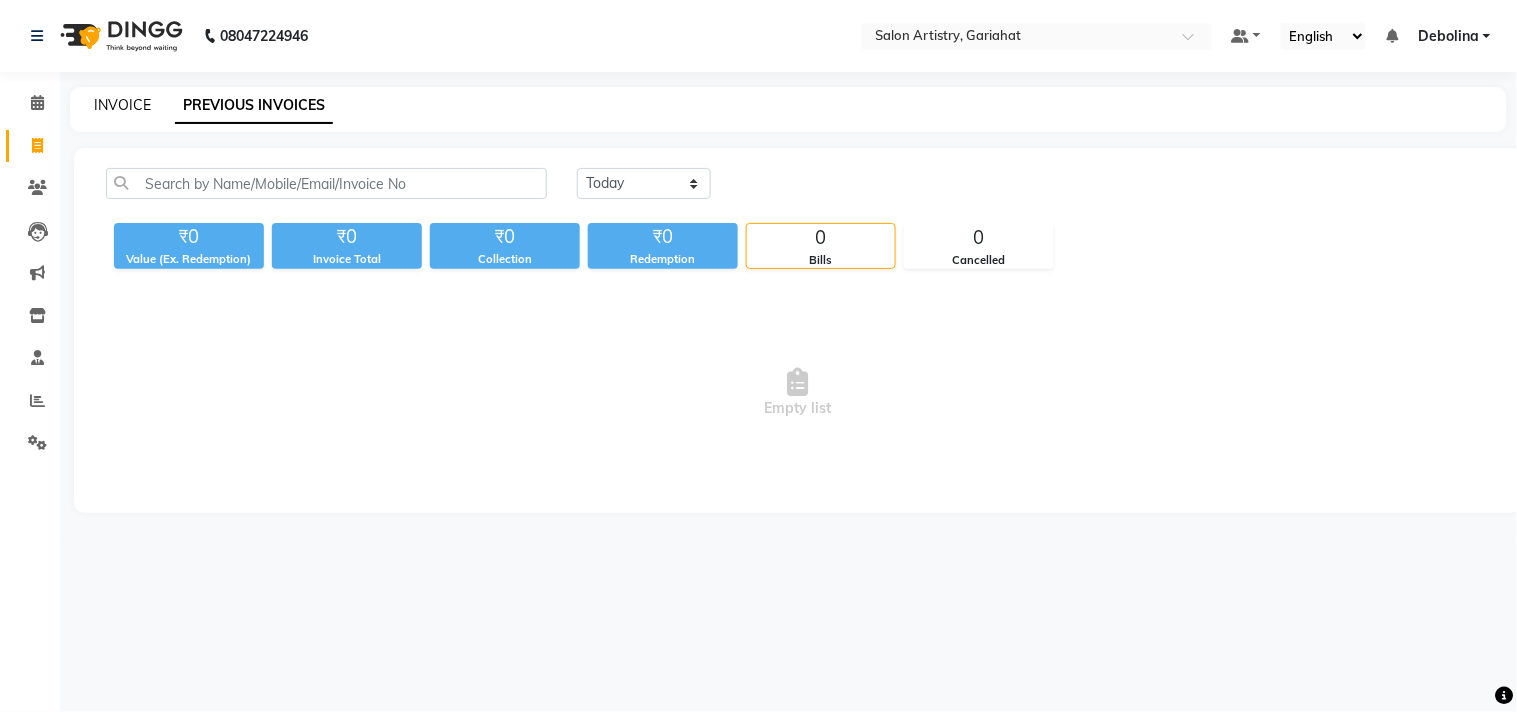 click on "INVOICE" 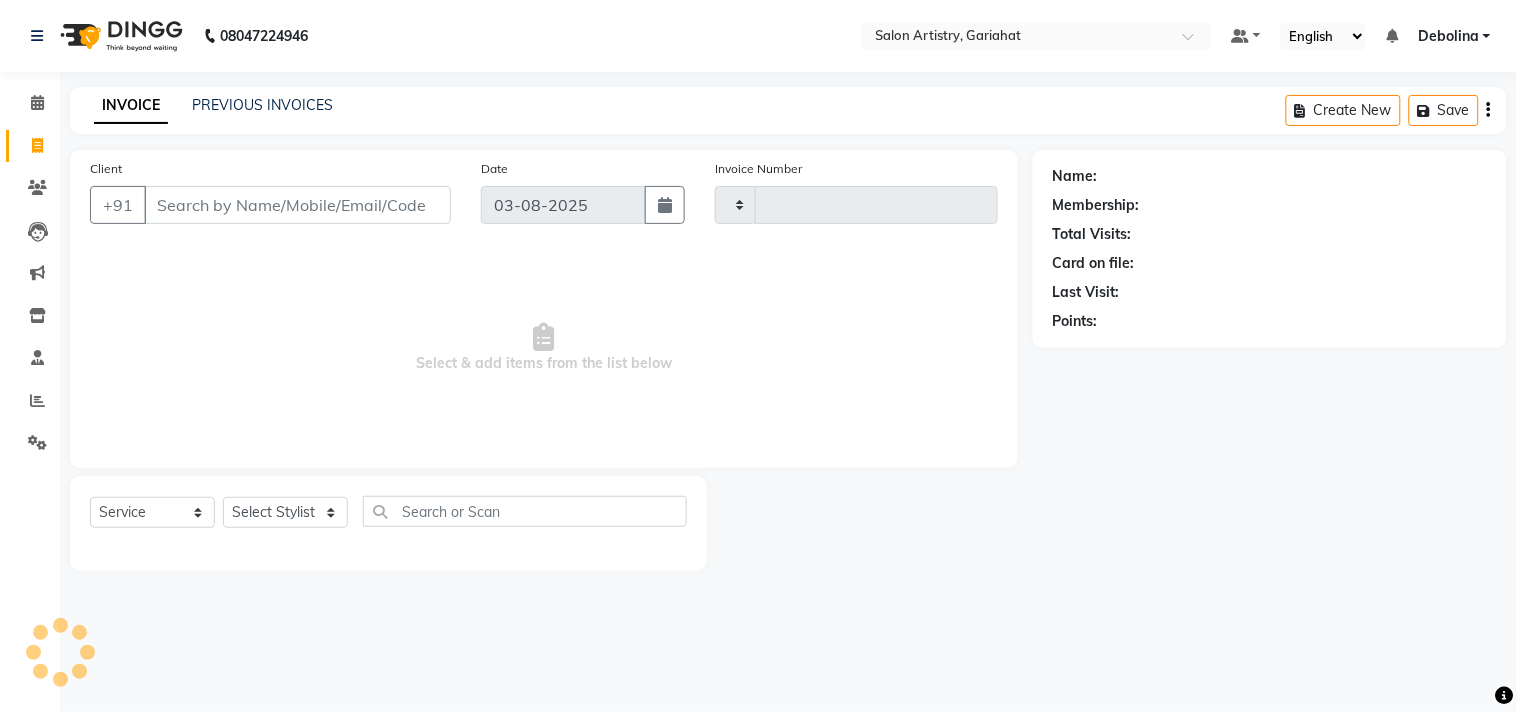 type on "0514" 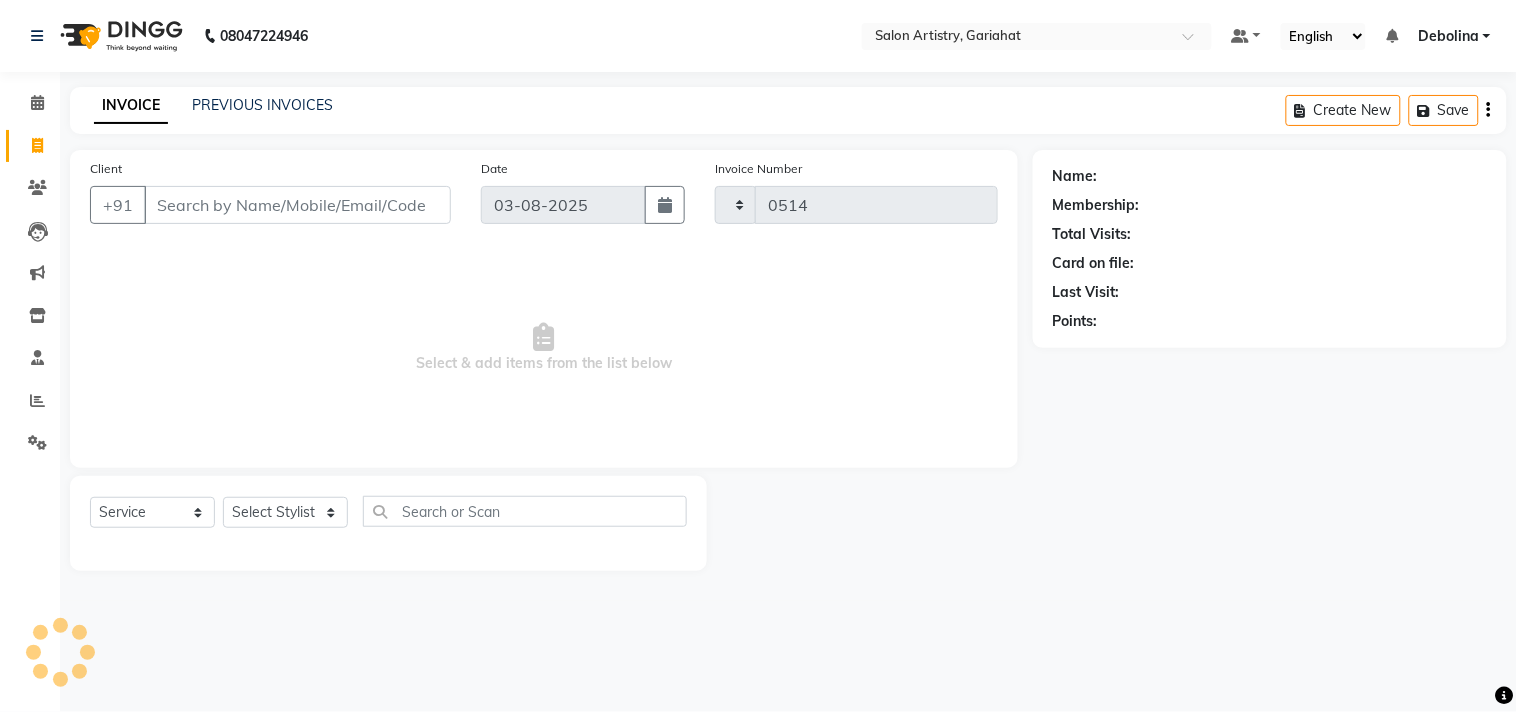 select on "8368" 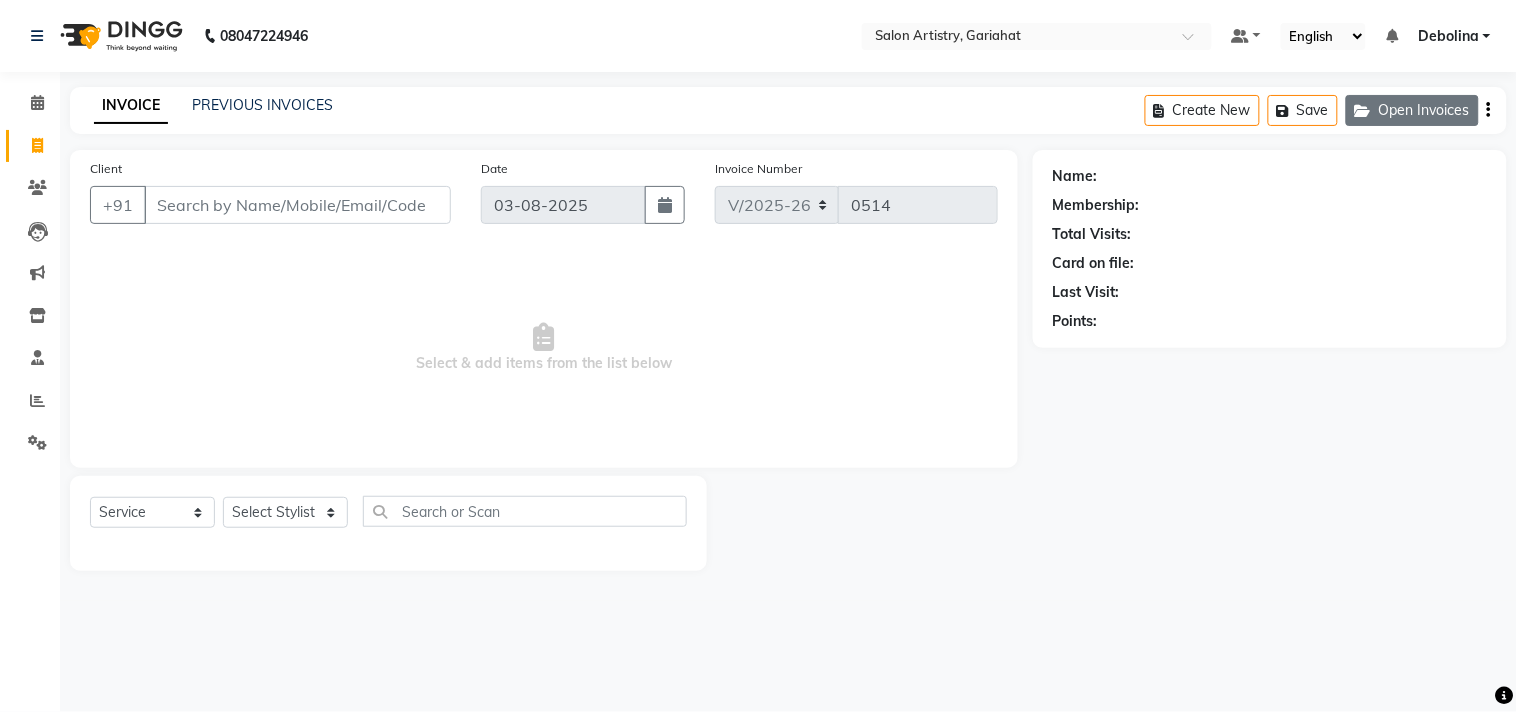 click on "Open Invoices" 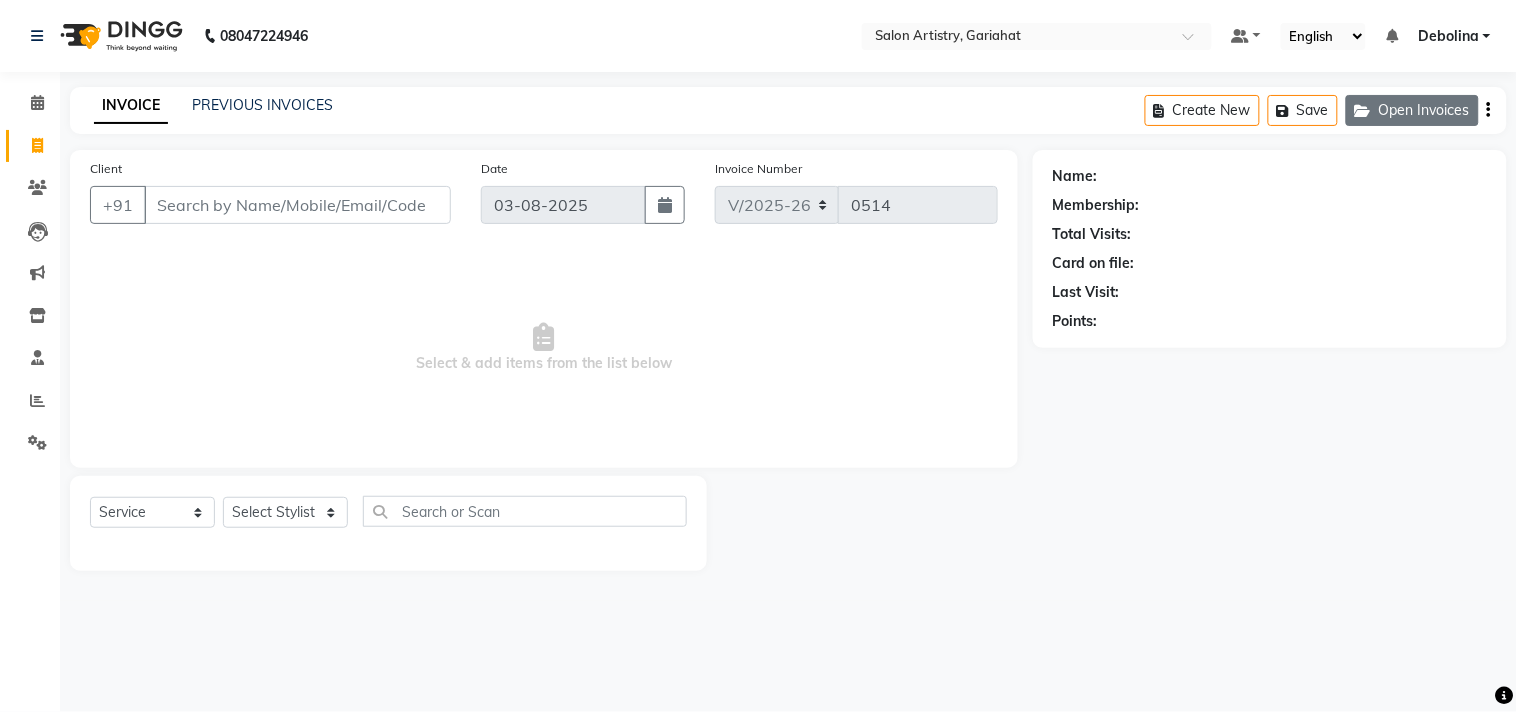click on "Open Invoices" 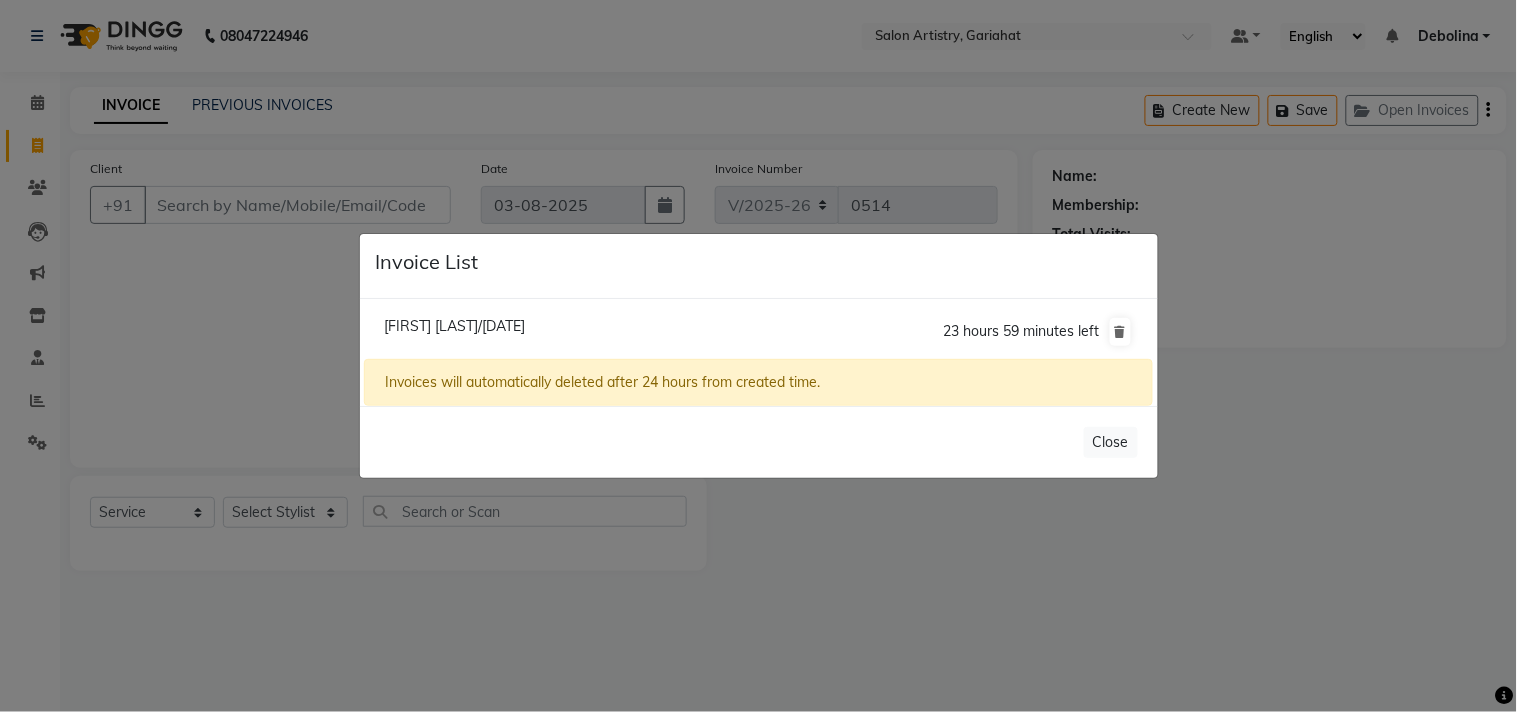 click on "Invoice List  [FIRST] [LAST]/03 August 2025" 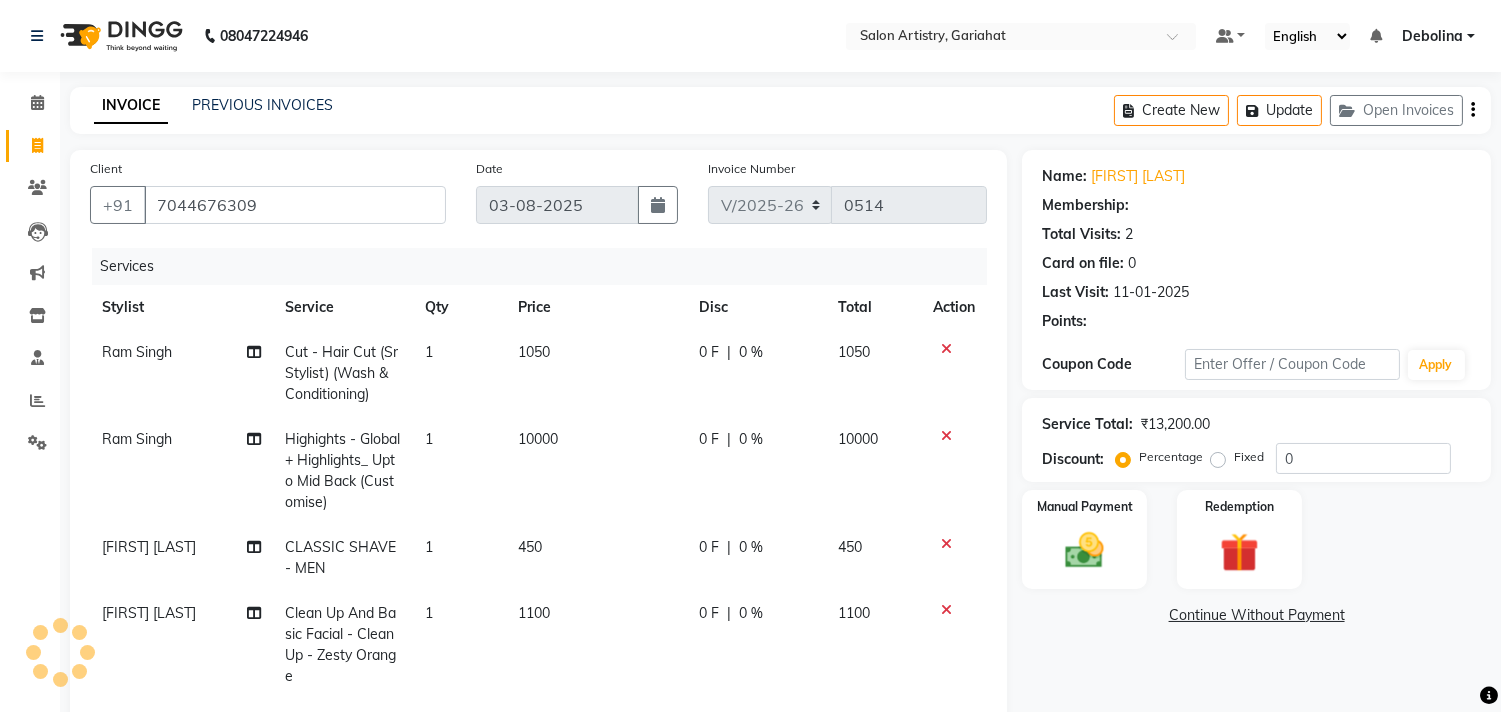 select on "1: Object" 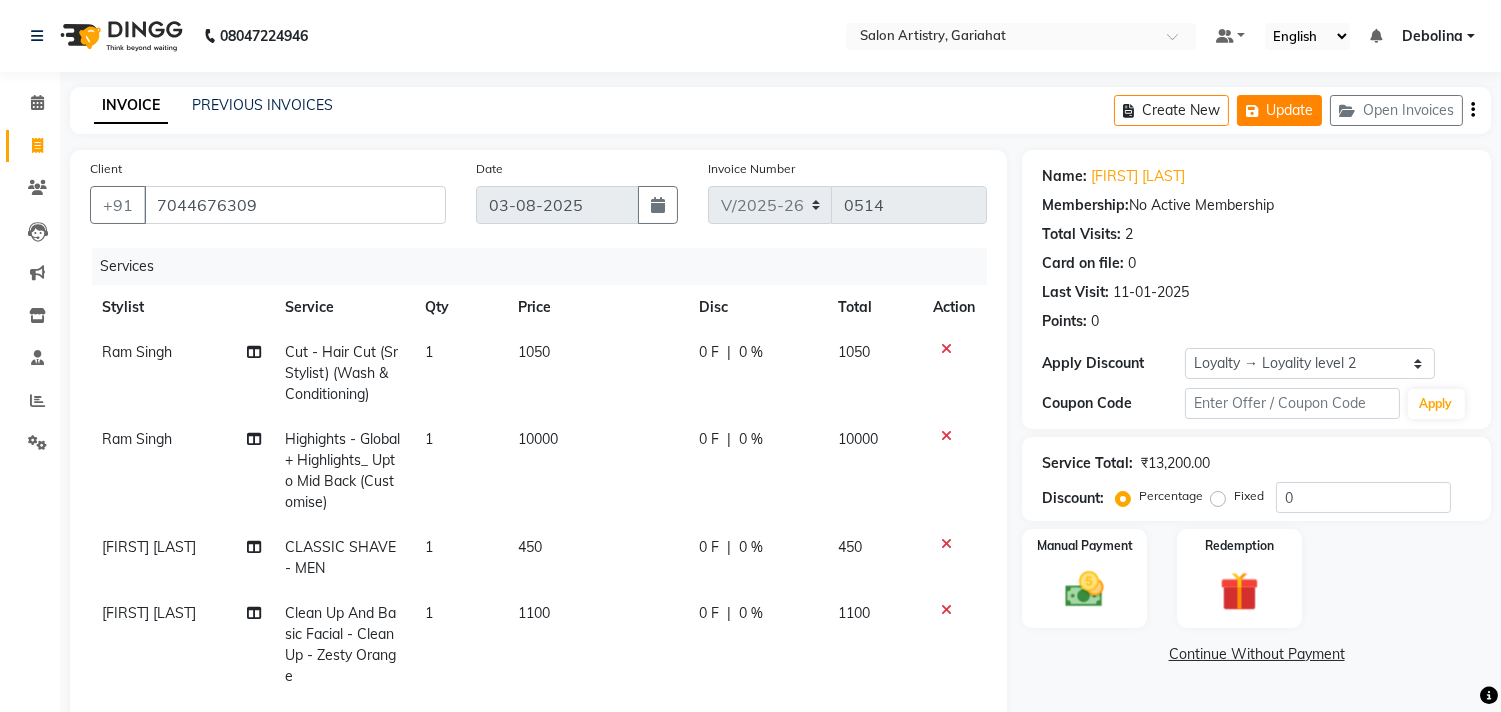click on "Update" 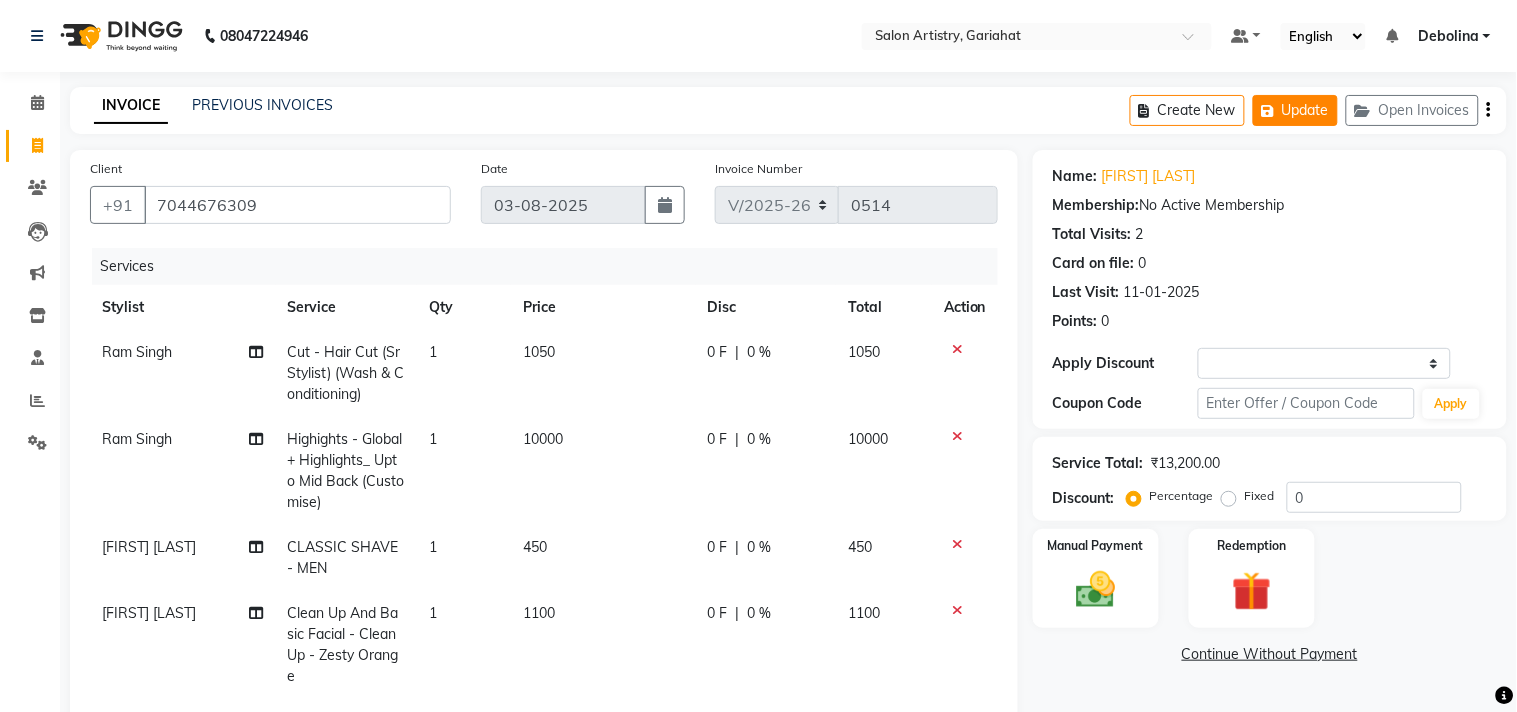 select on "8368" 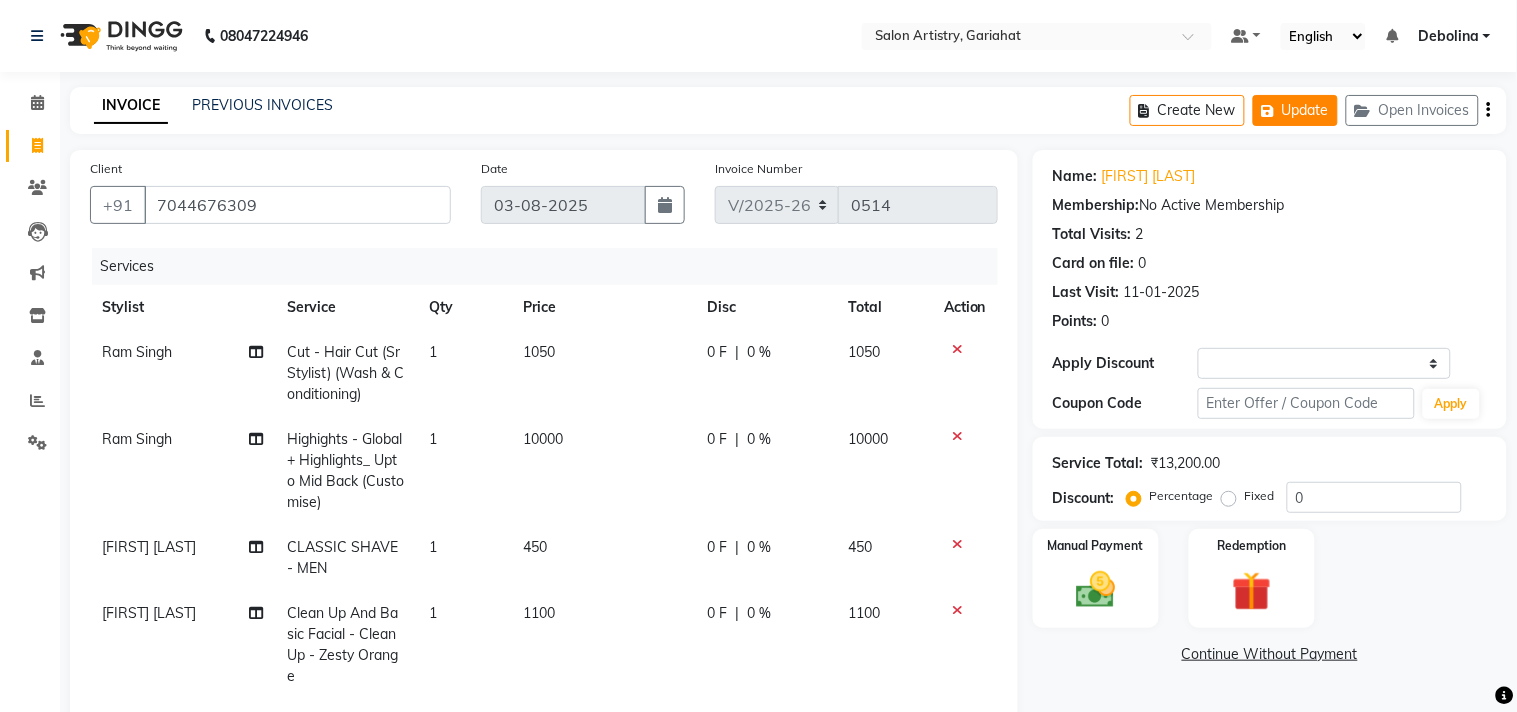 select on "service" 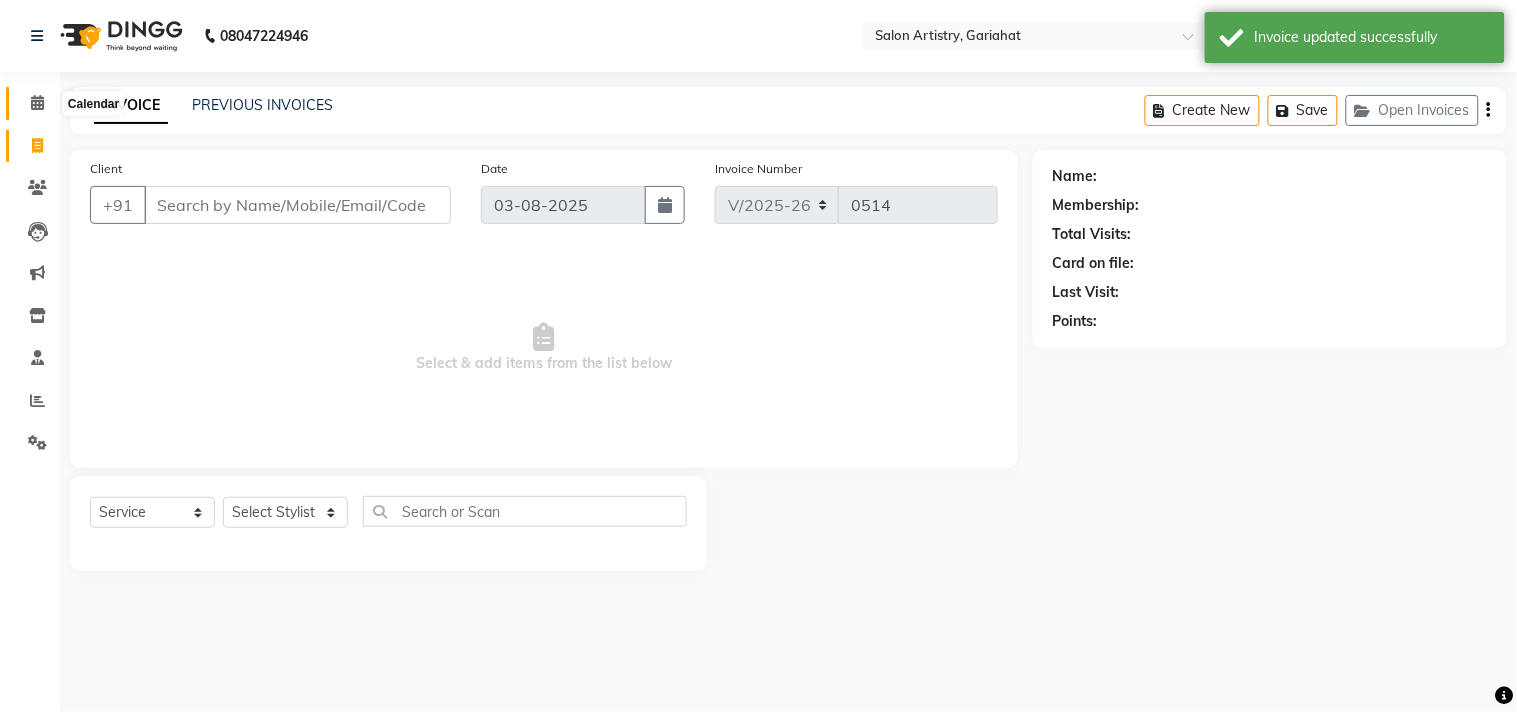 click 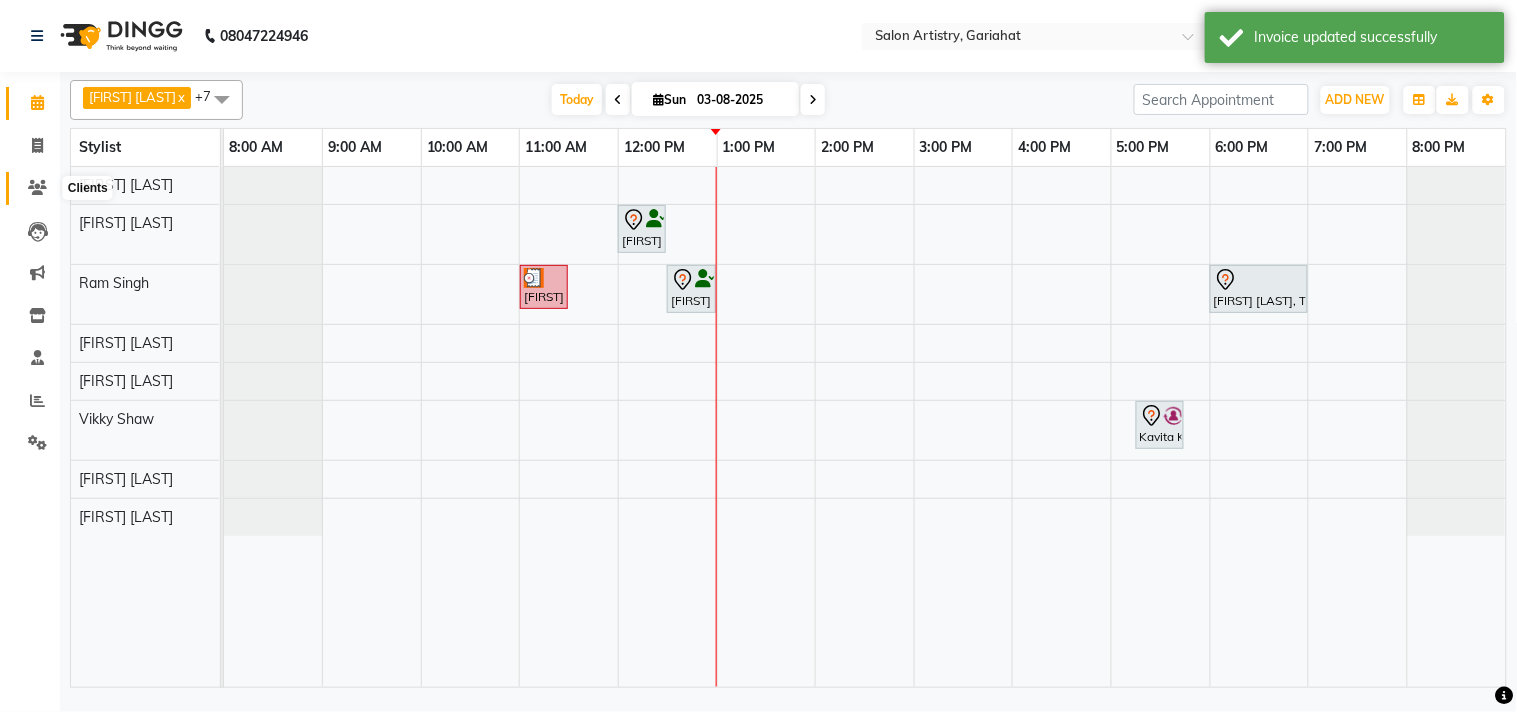 click 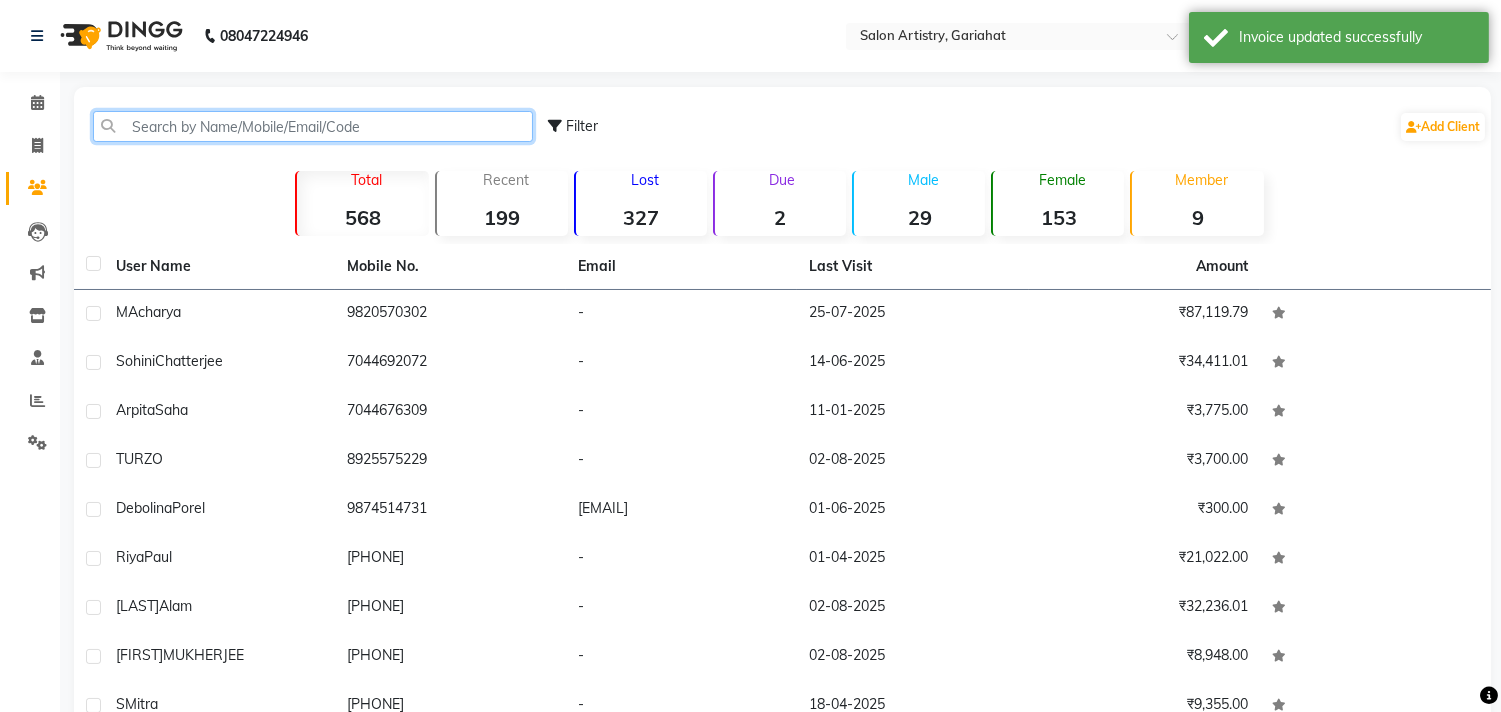 click 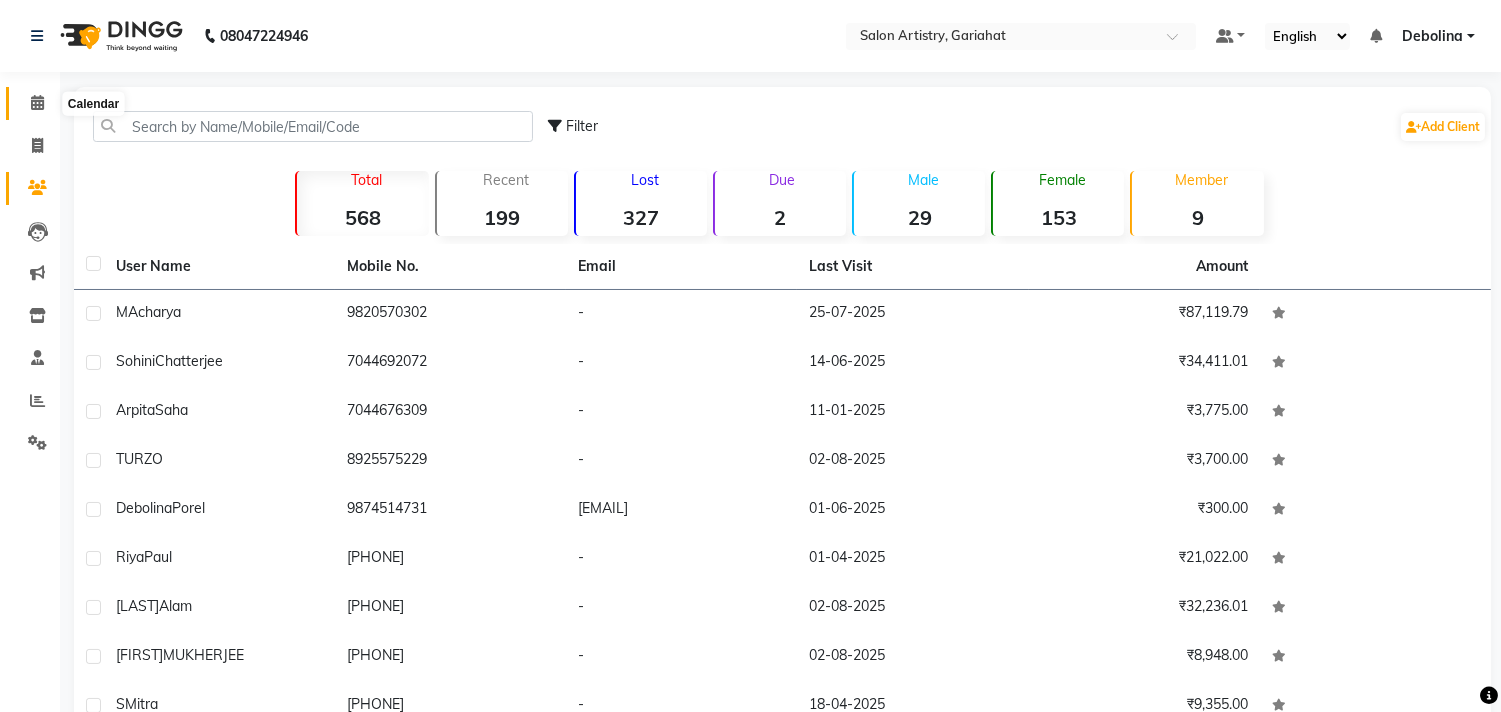 click 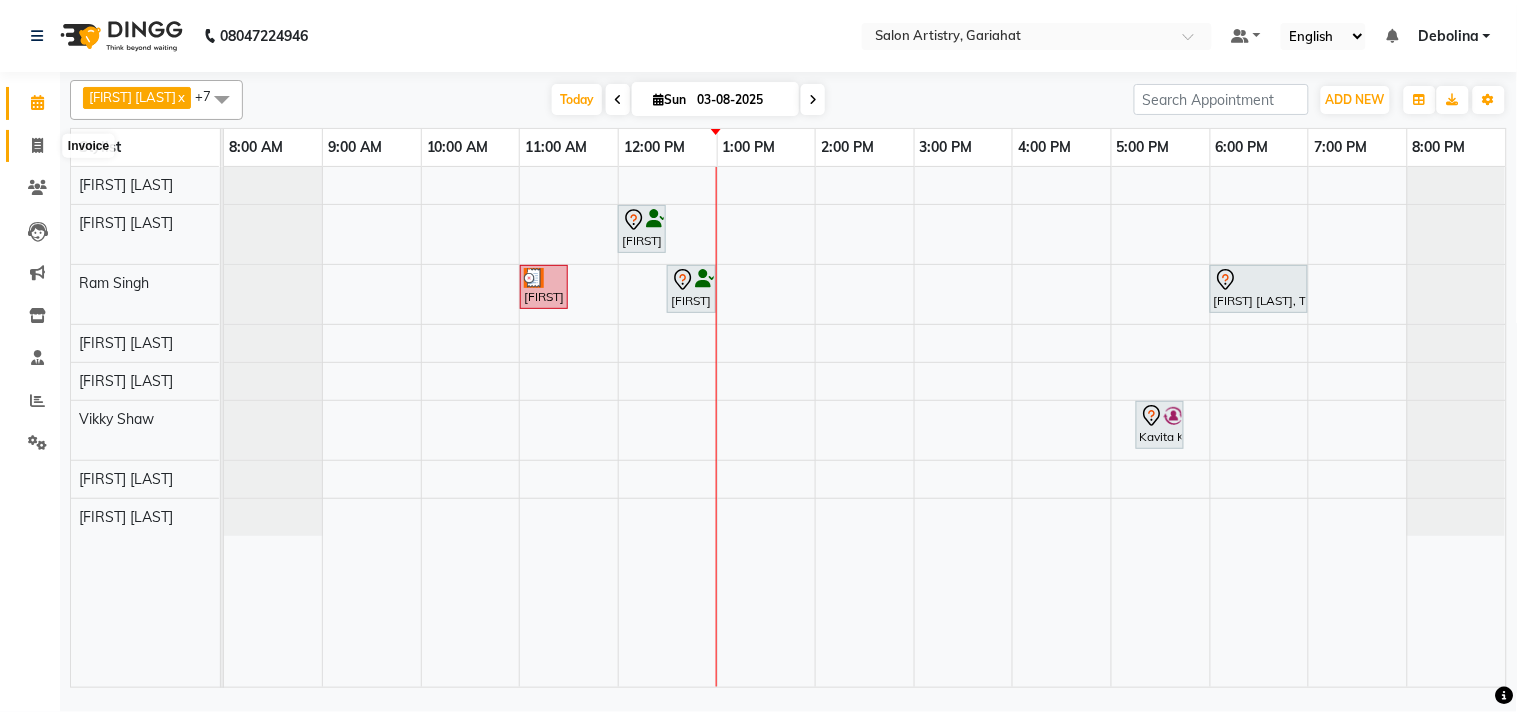 click 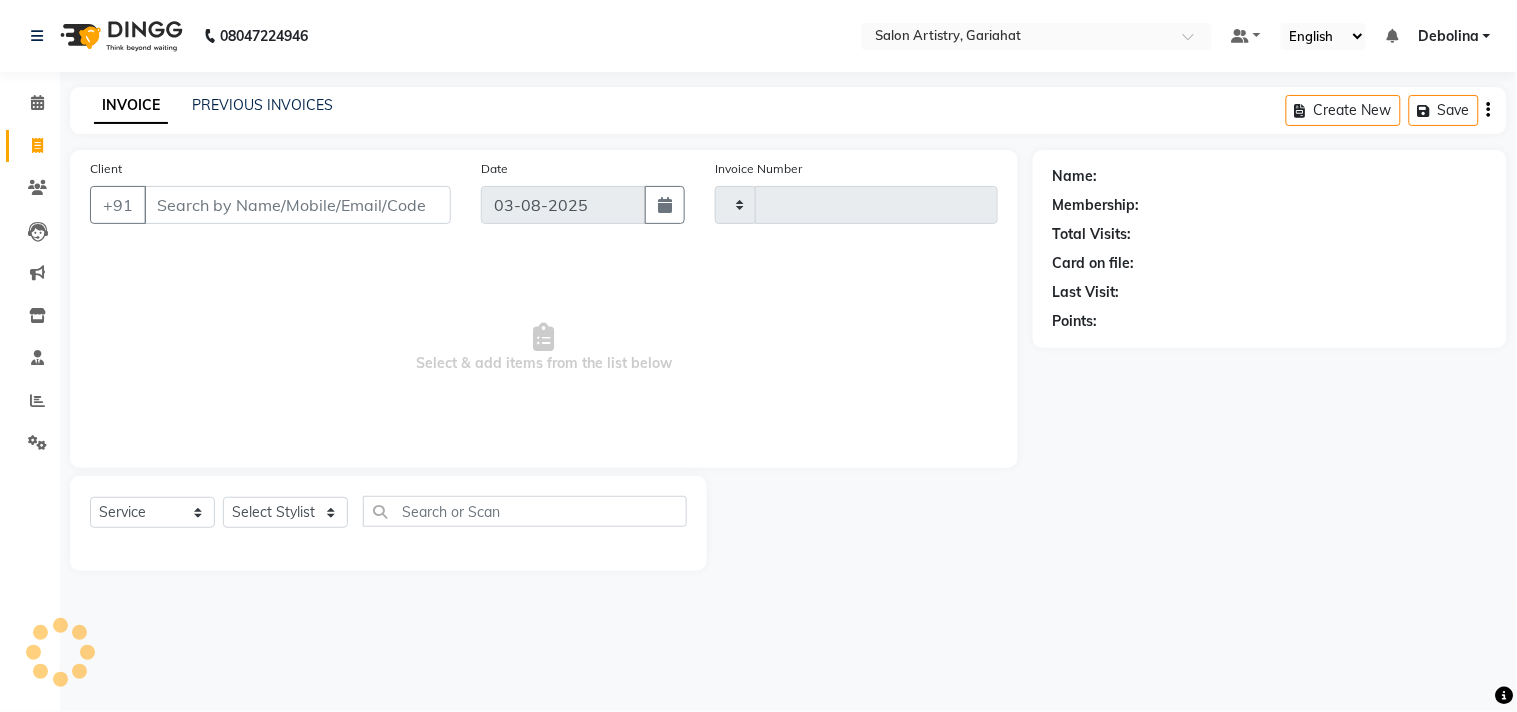 type on "0514" 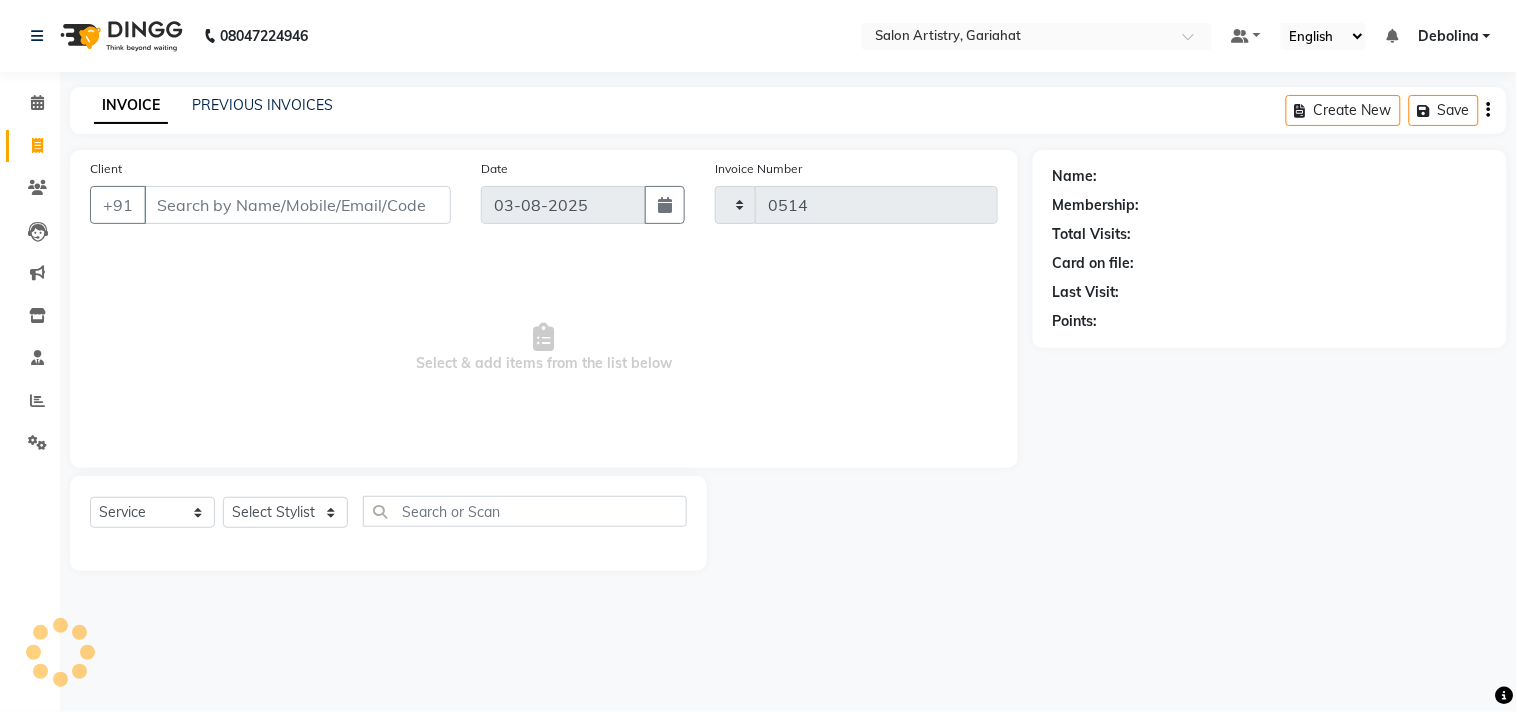 select on "8368" 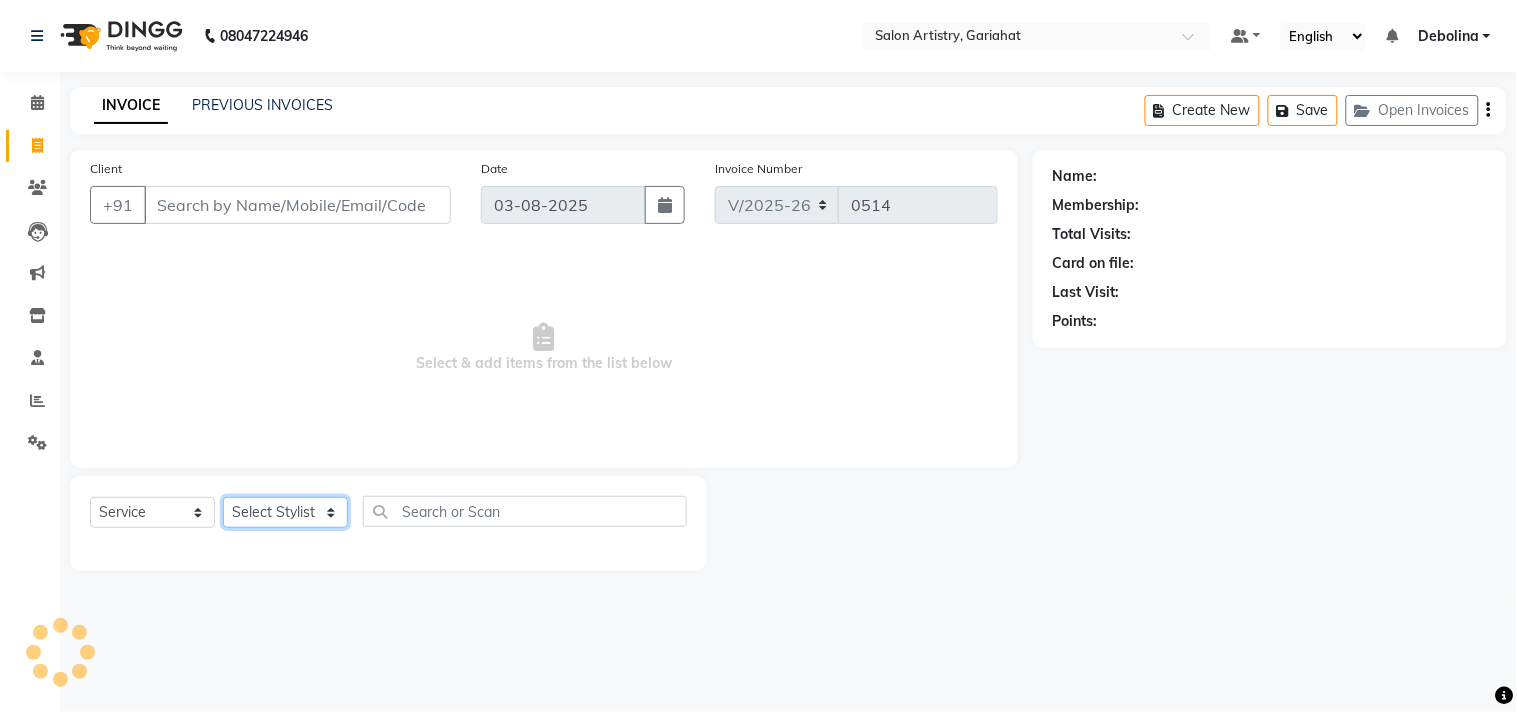 click on "Select Stylist" 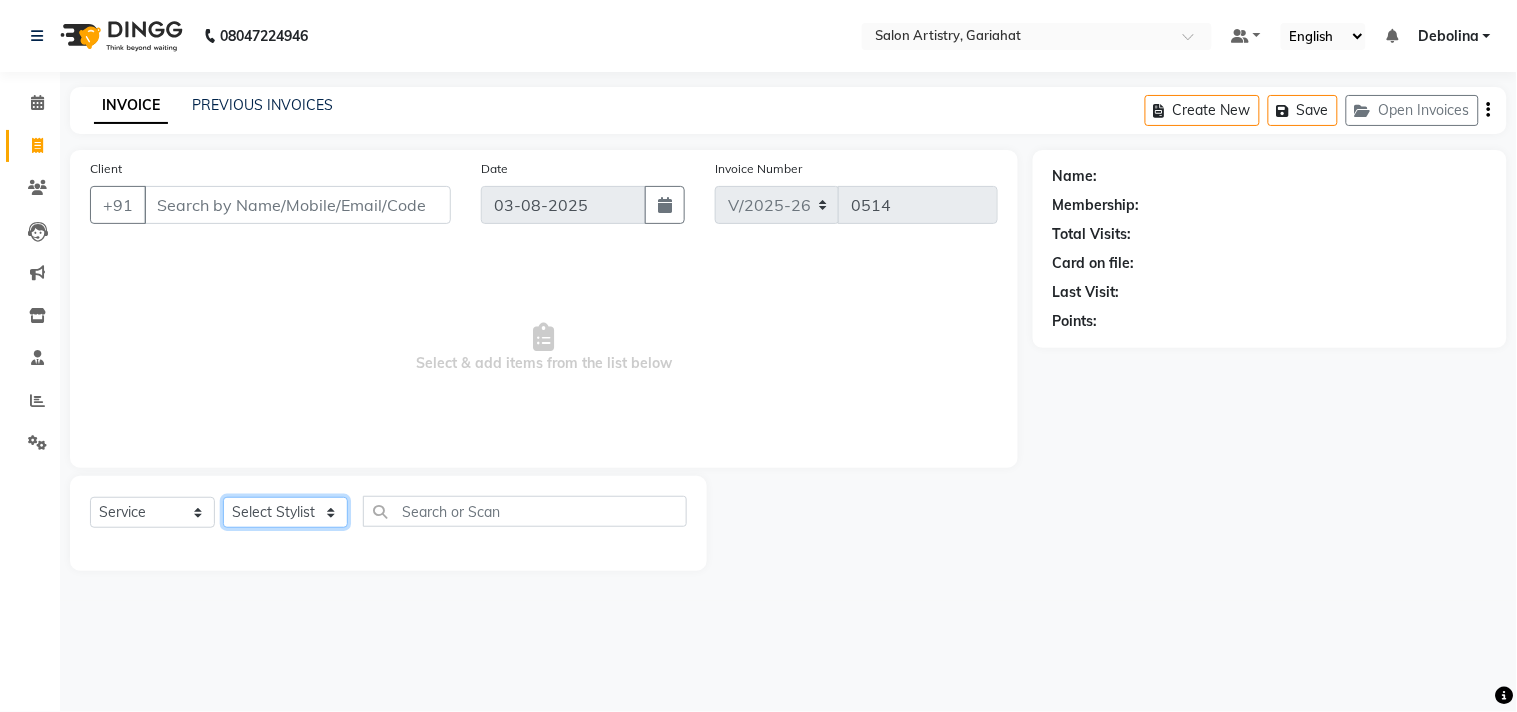 click on "Select Stylist" 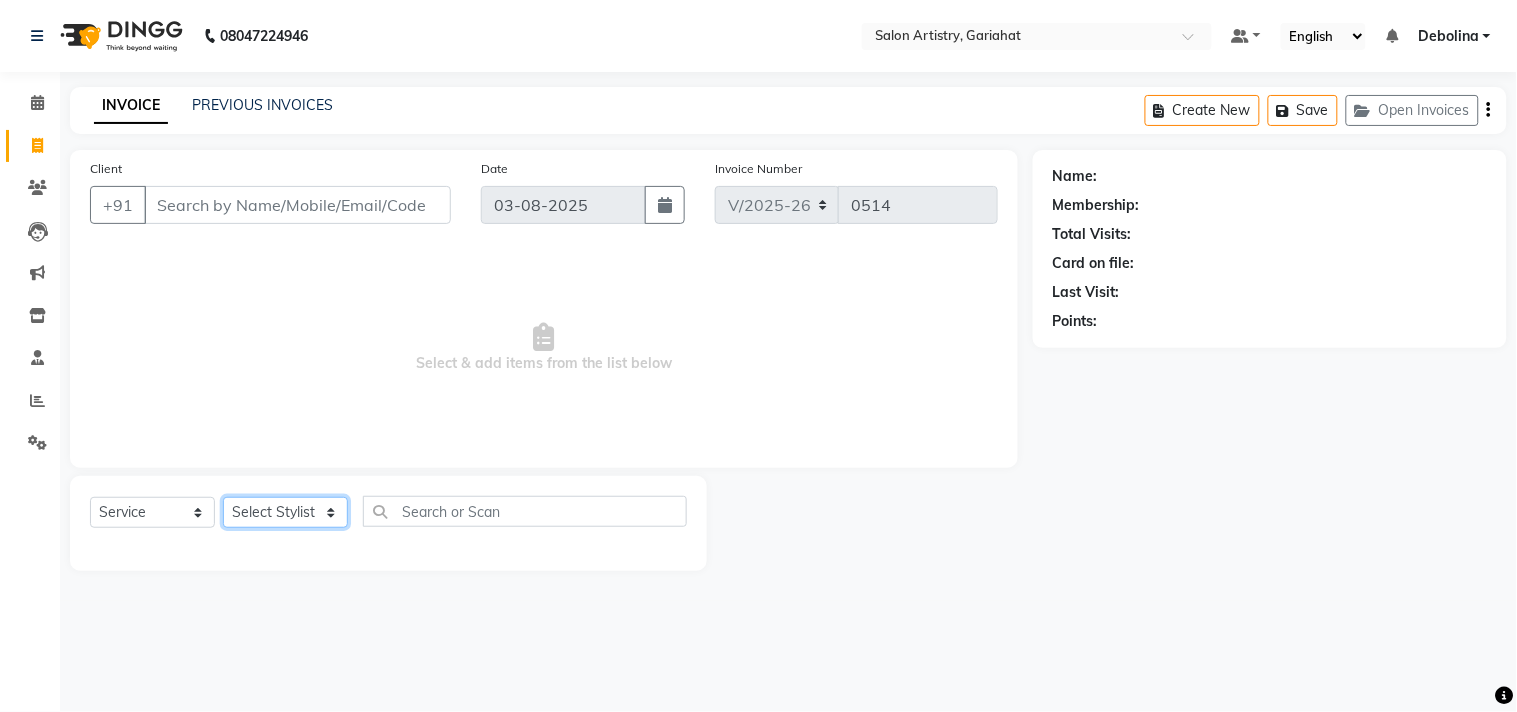 click on "Select Stylist" 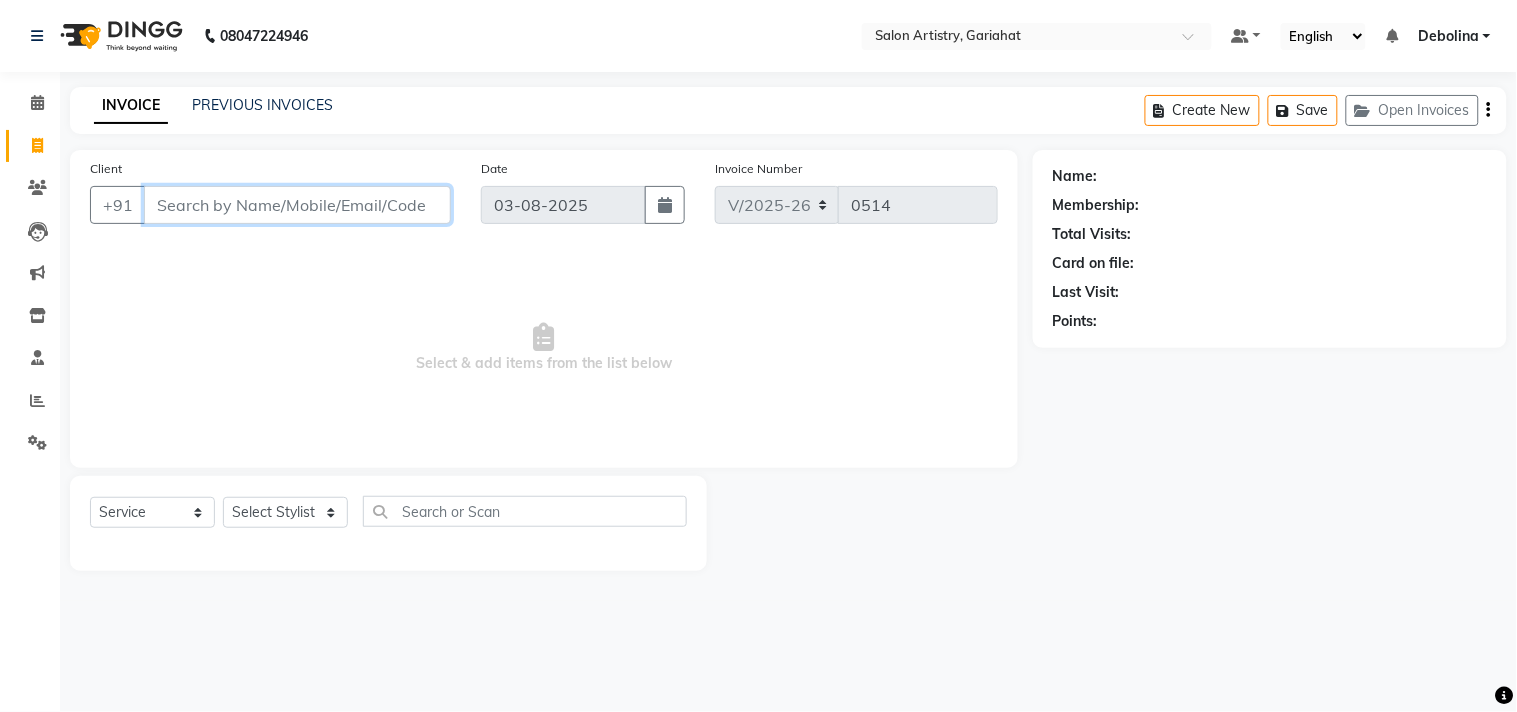 click on "Client" at bounding box center (297, 205) 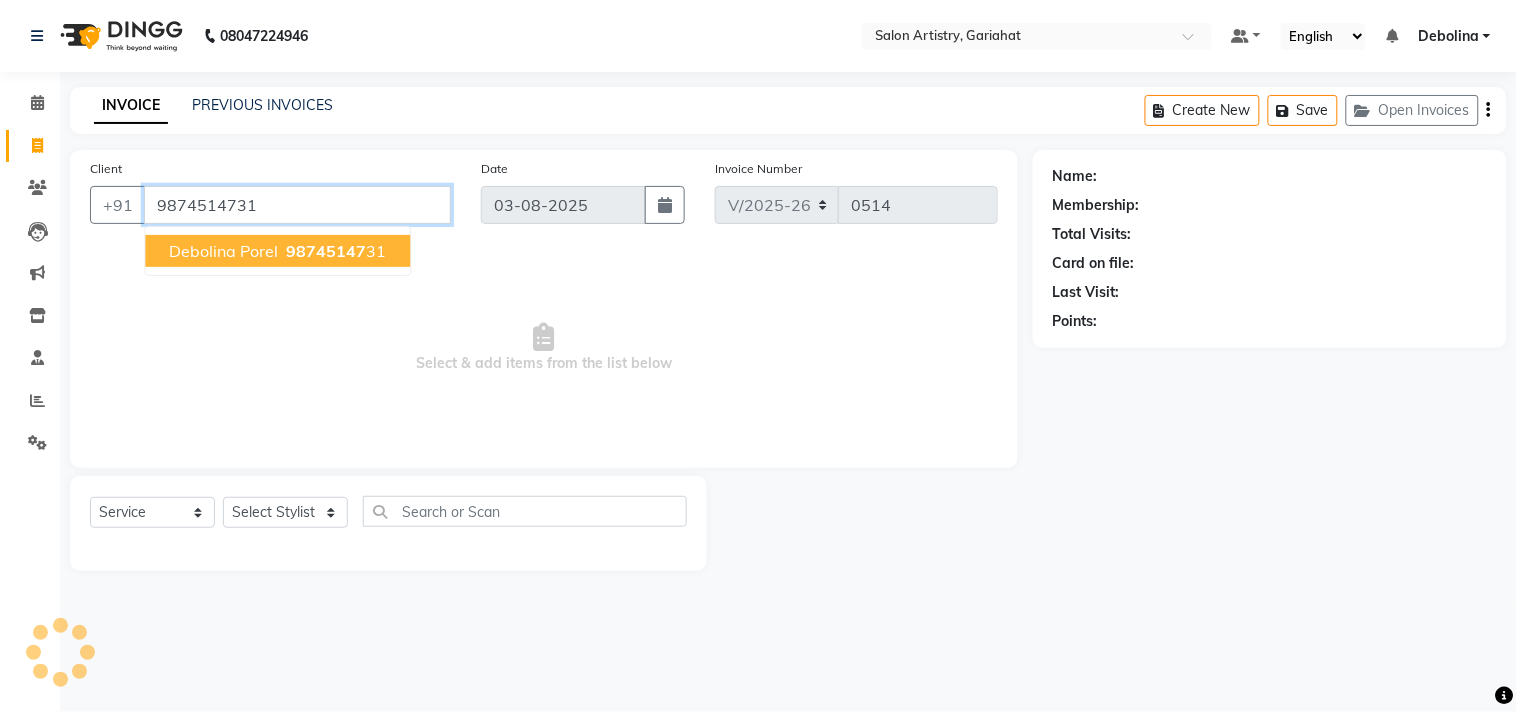 type on "9874514731" 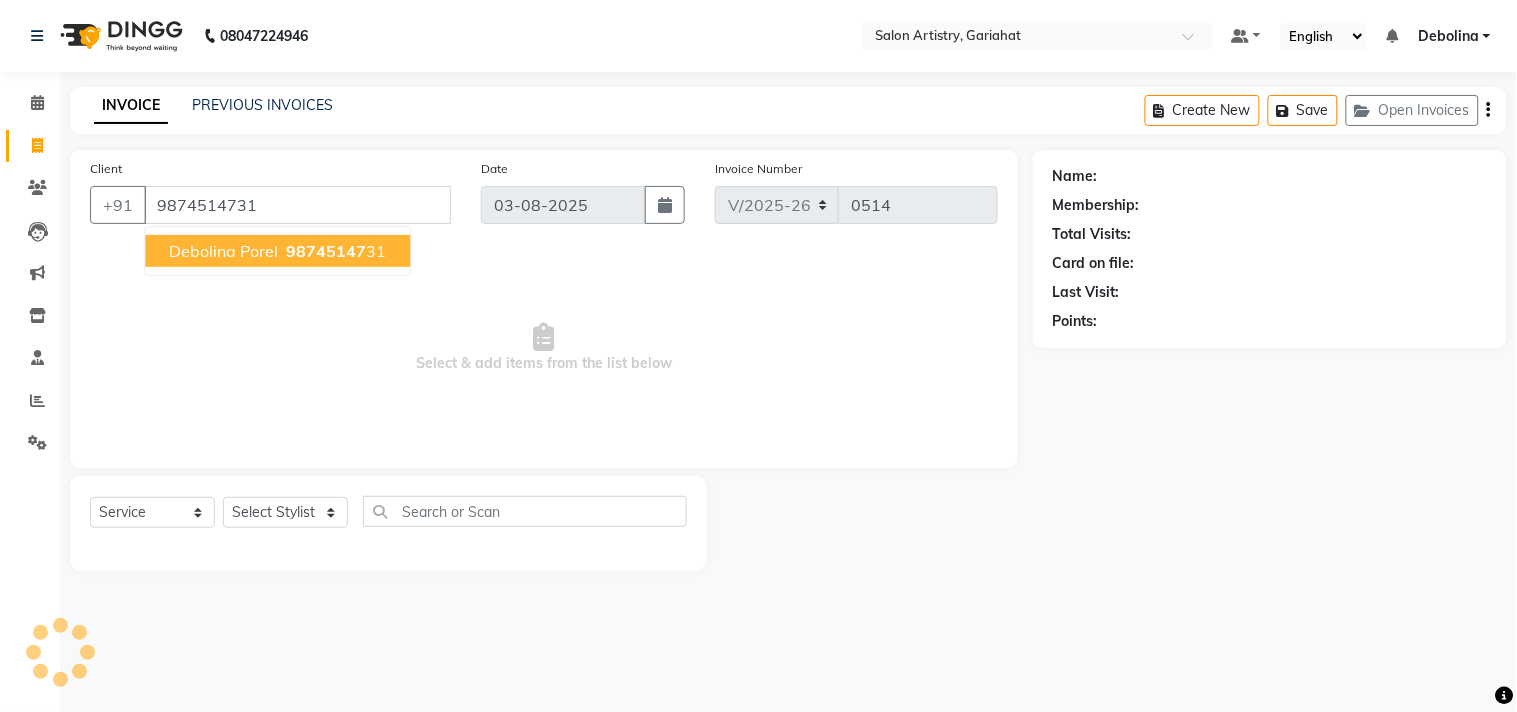 select on "1: Object" 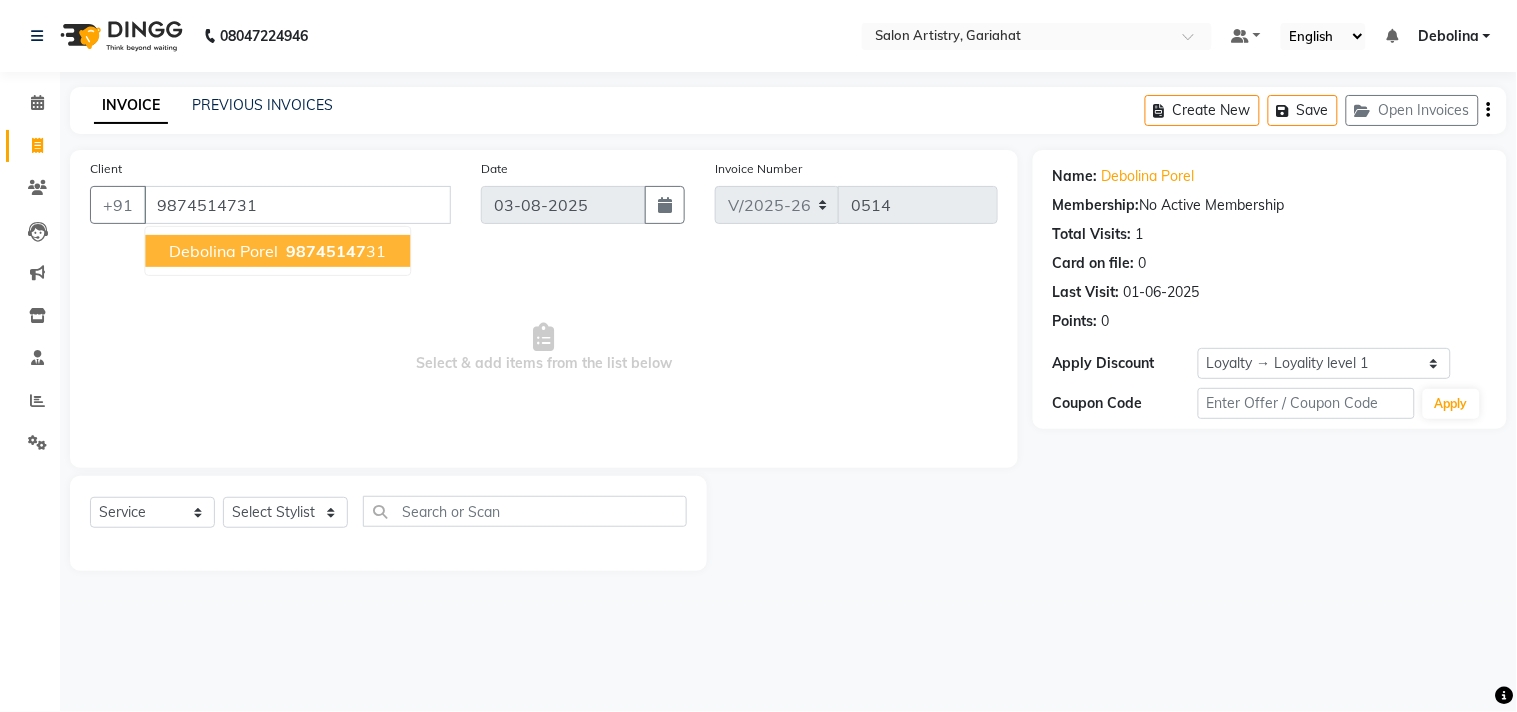 click on "Debolina Porel" at bounding box center (223, 251) 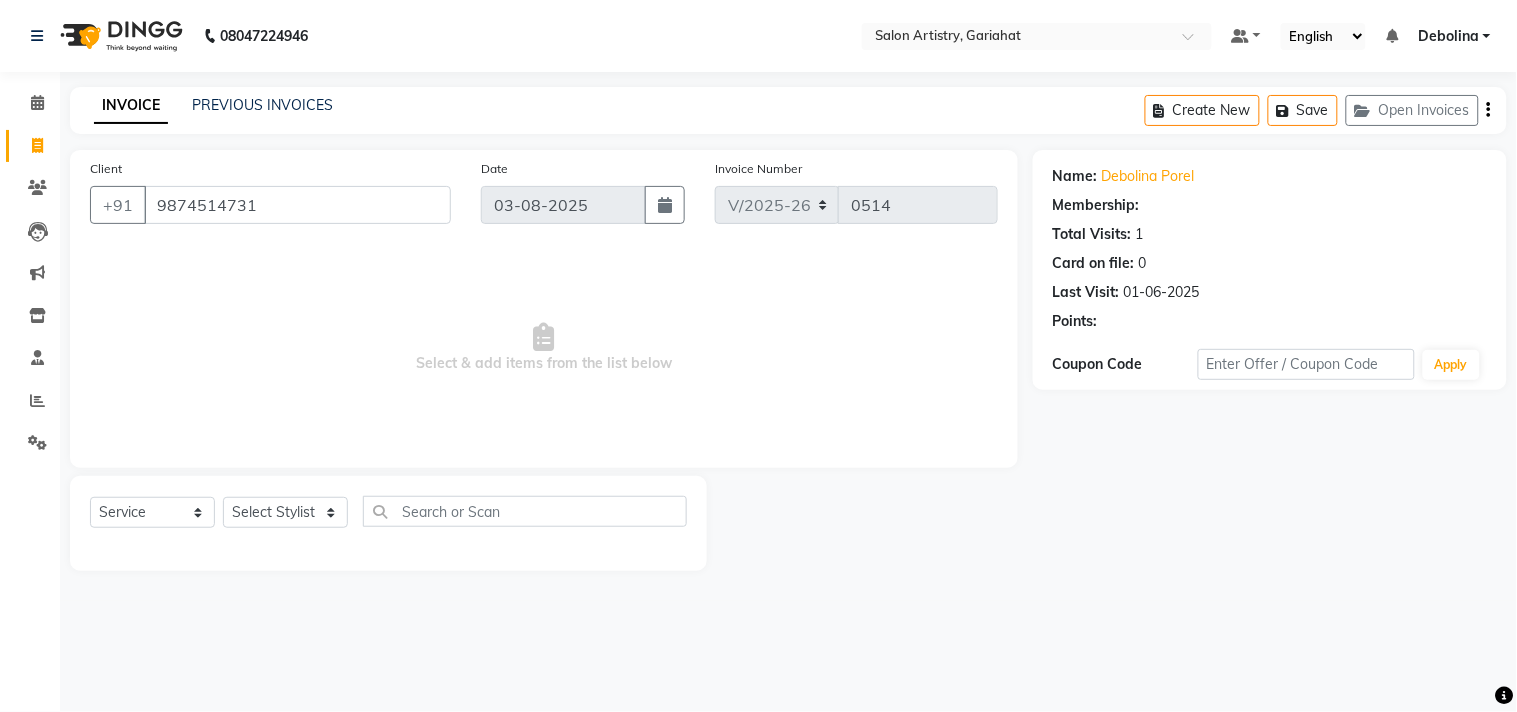 select on "1: Object" 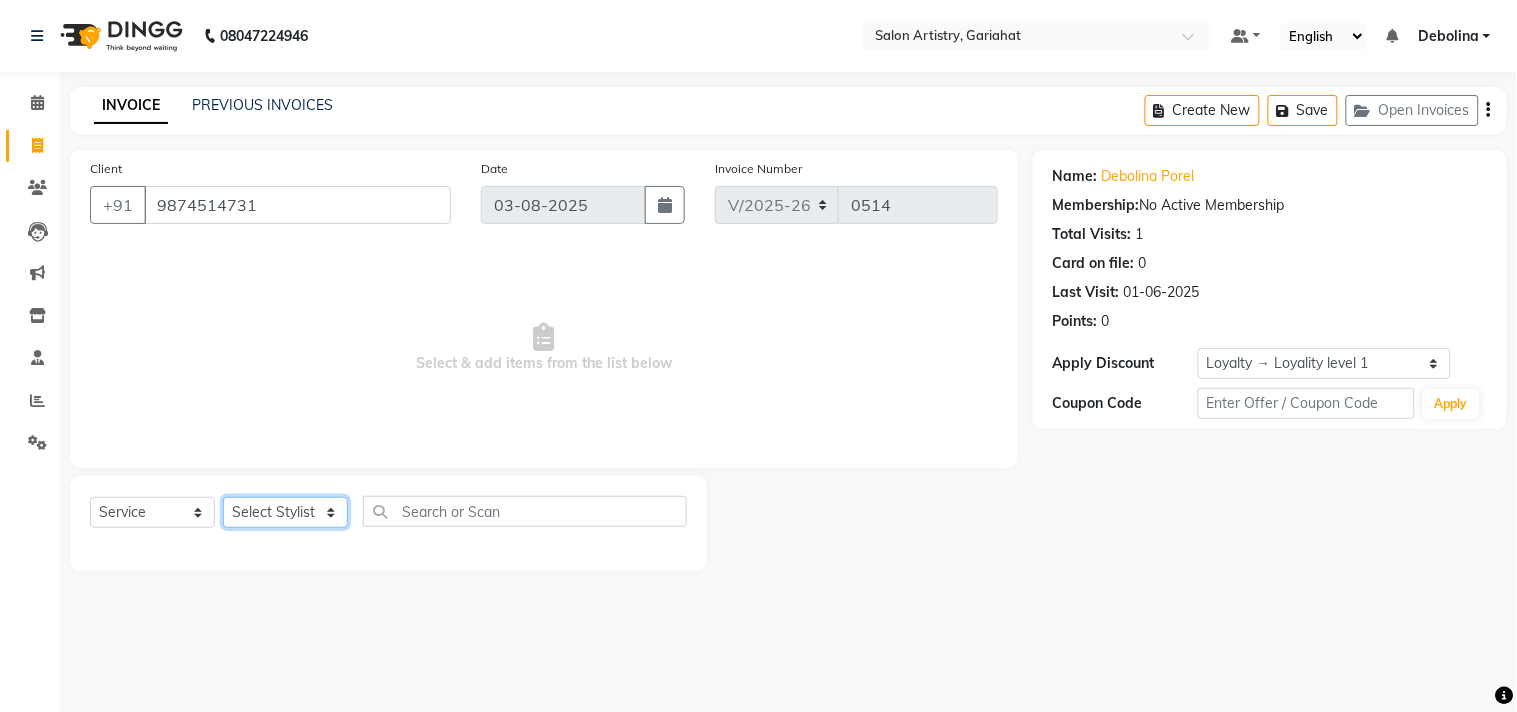 click on "Select Stylist" 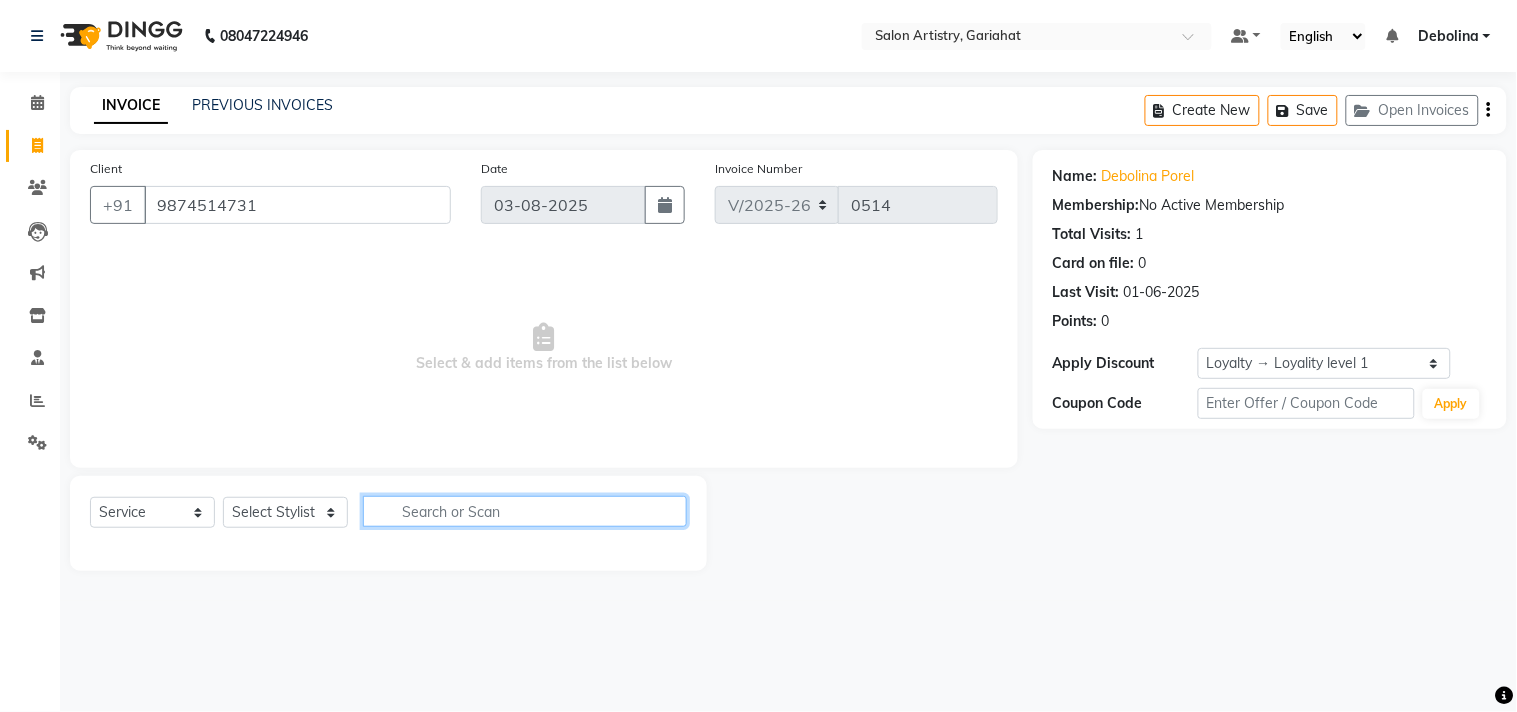 click 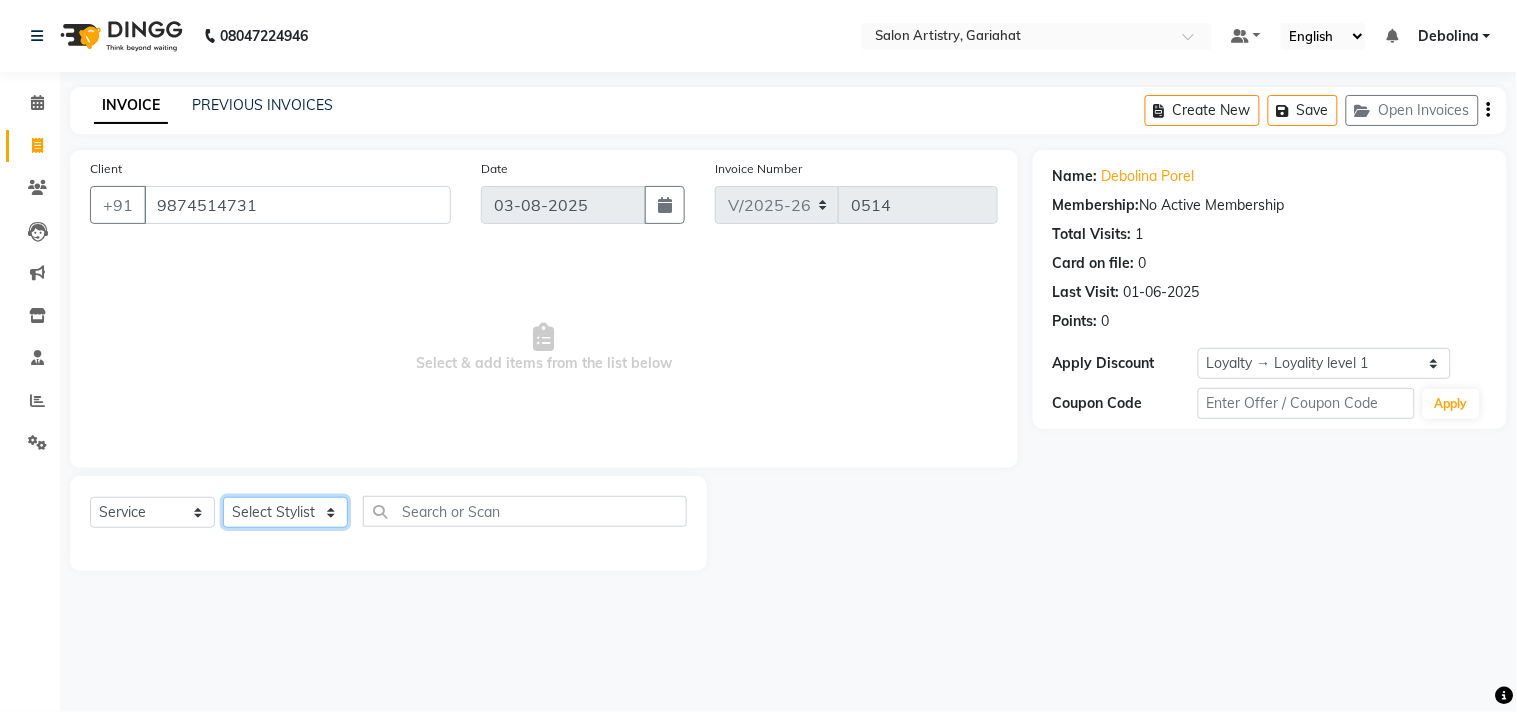click on "Select Stylist" 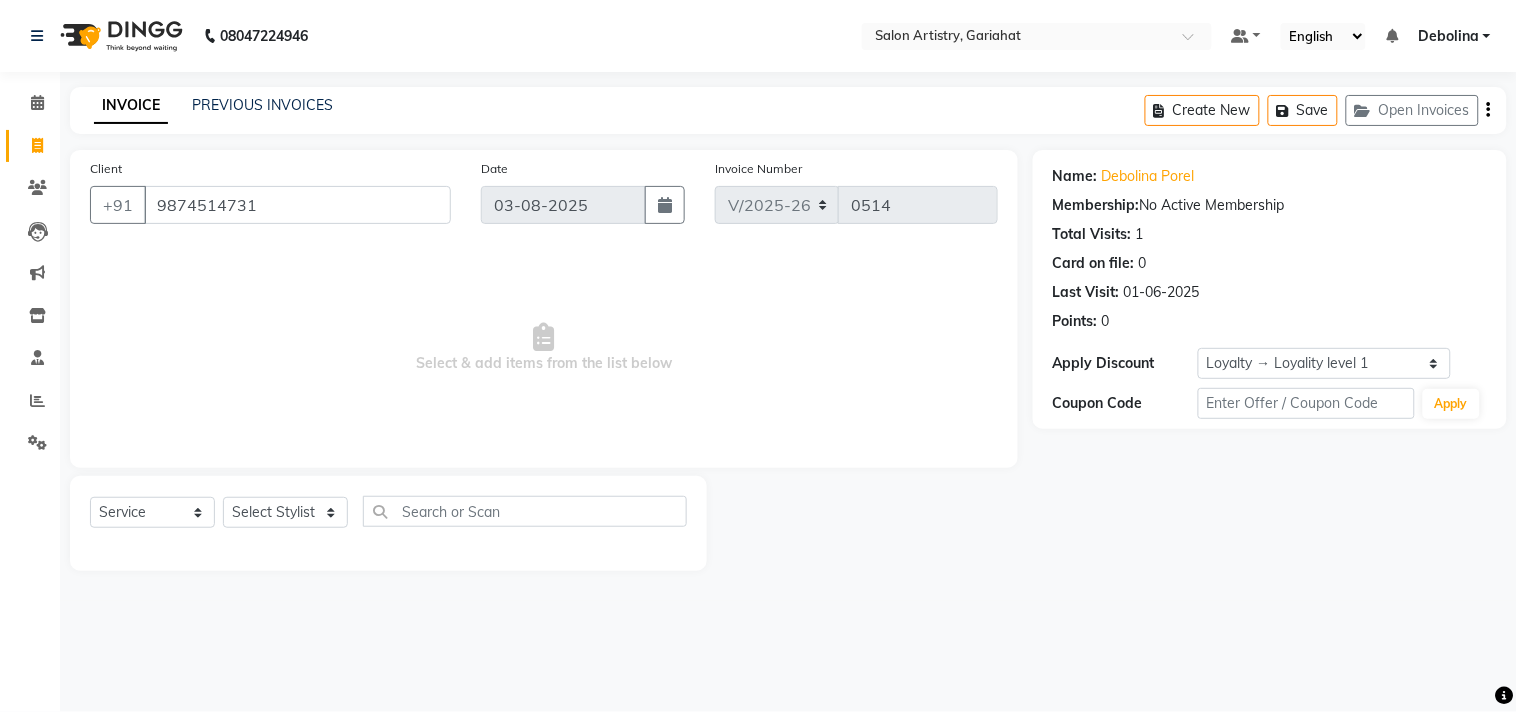 click on "Select  Service  Product  Membership  Package Voucher Prepaid Gift Card  Select Stylist" 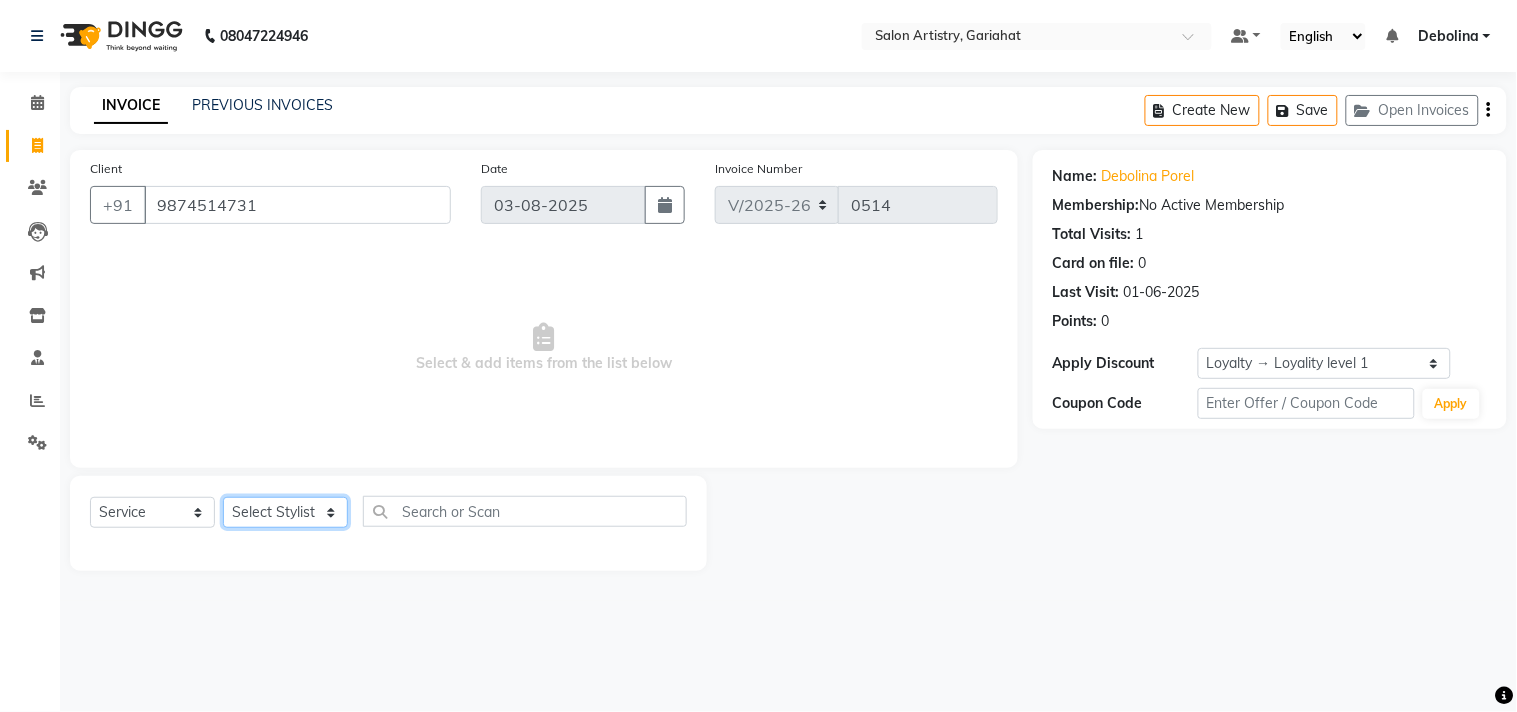 click on "Select Stylist" 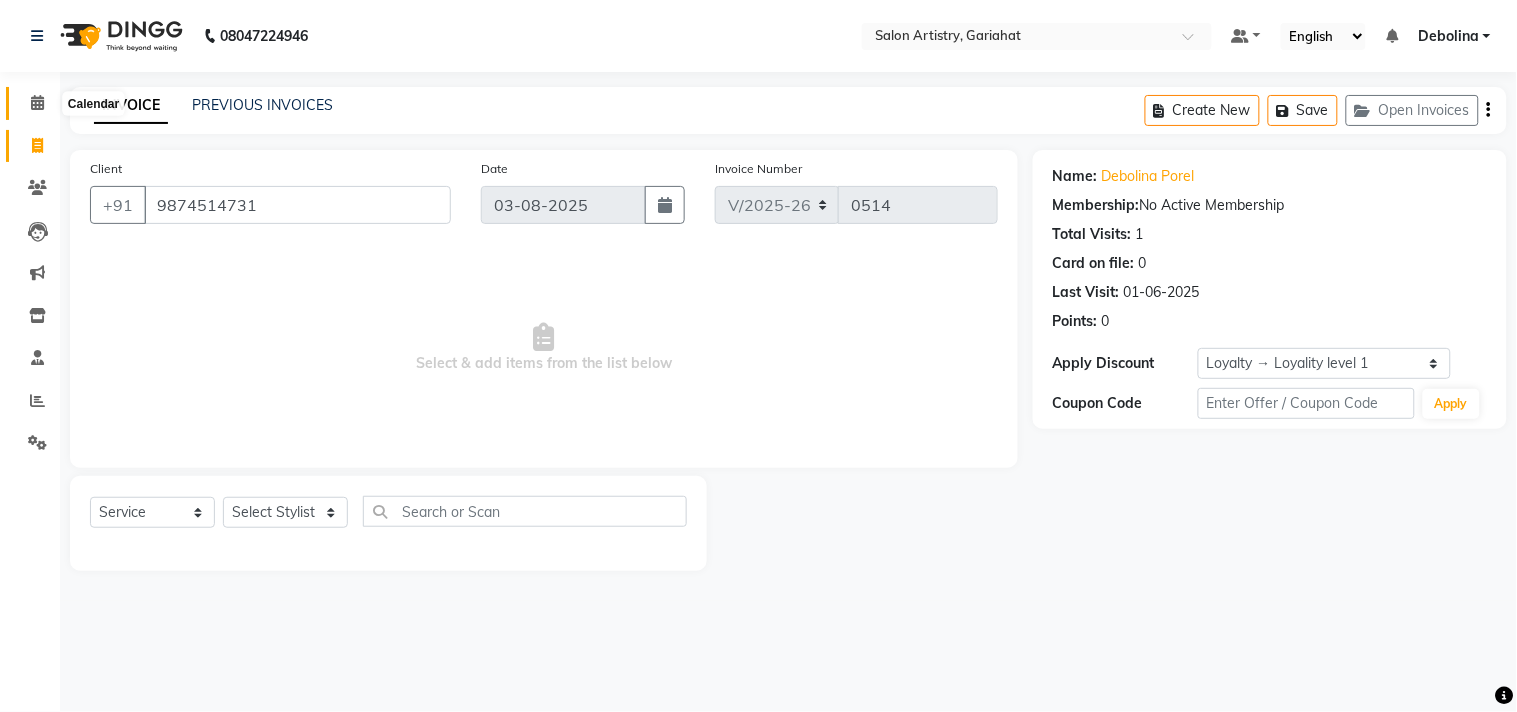 click 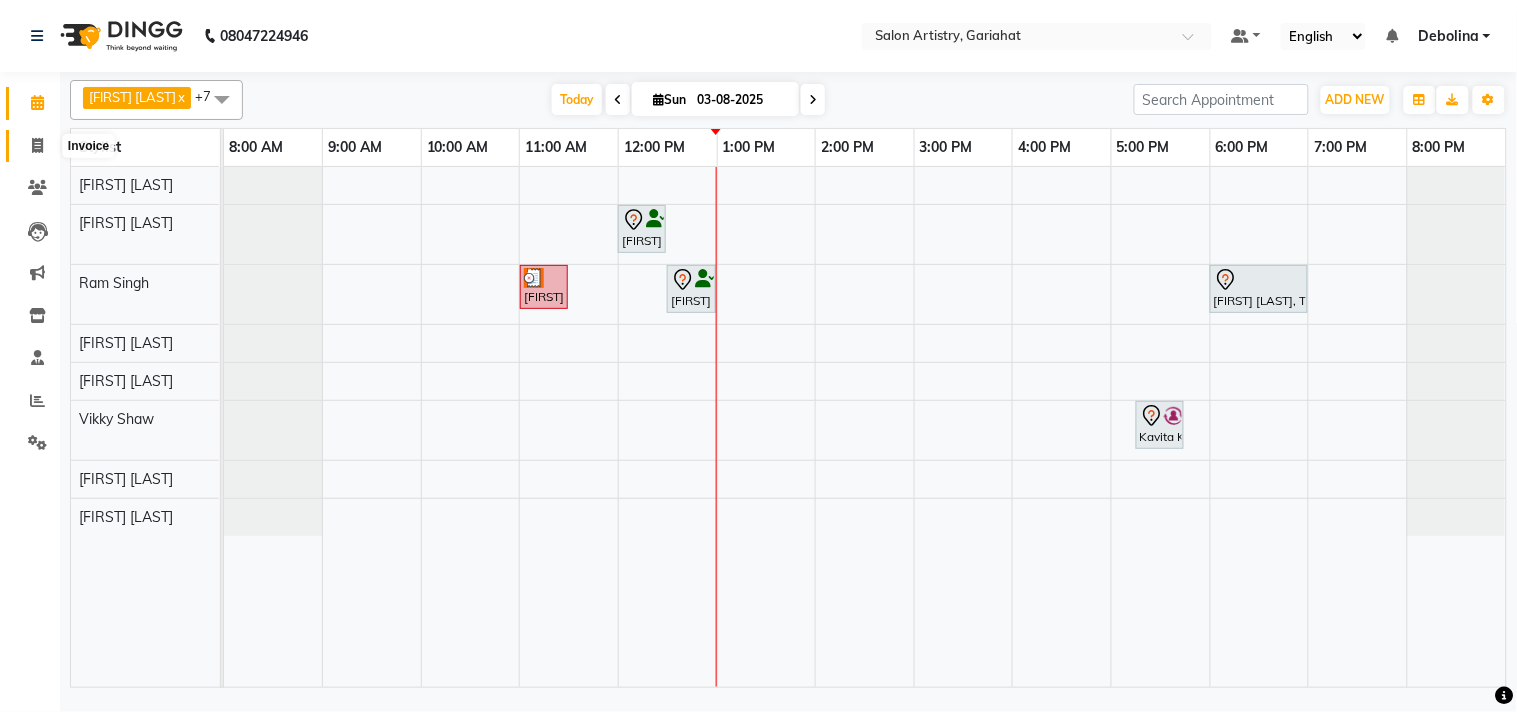 click 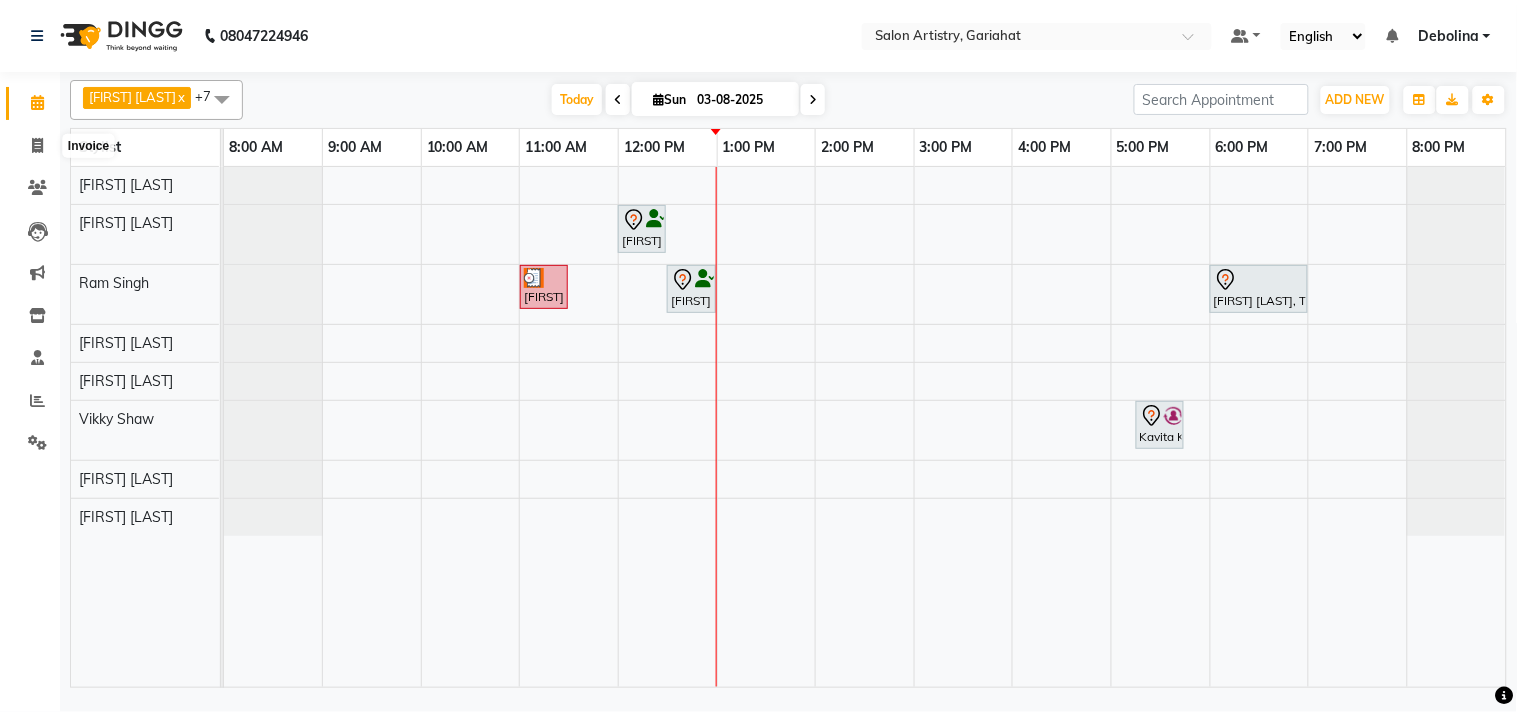 select on "service" 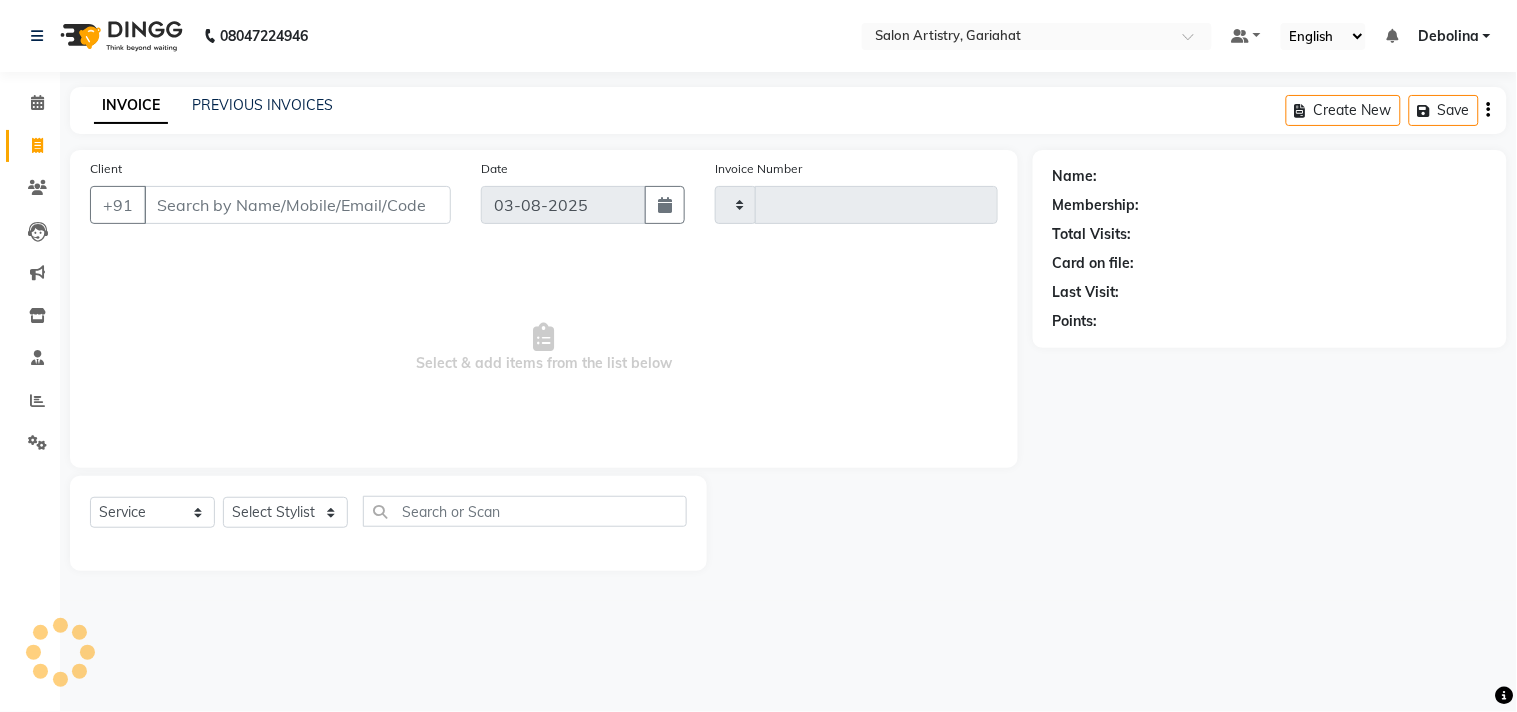type on "0514" 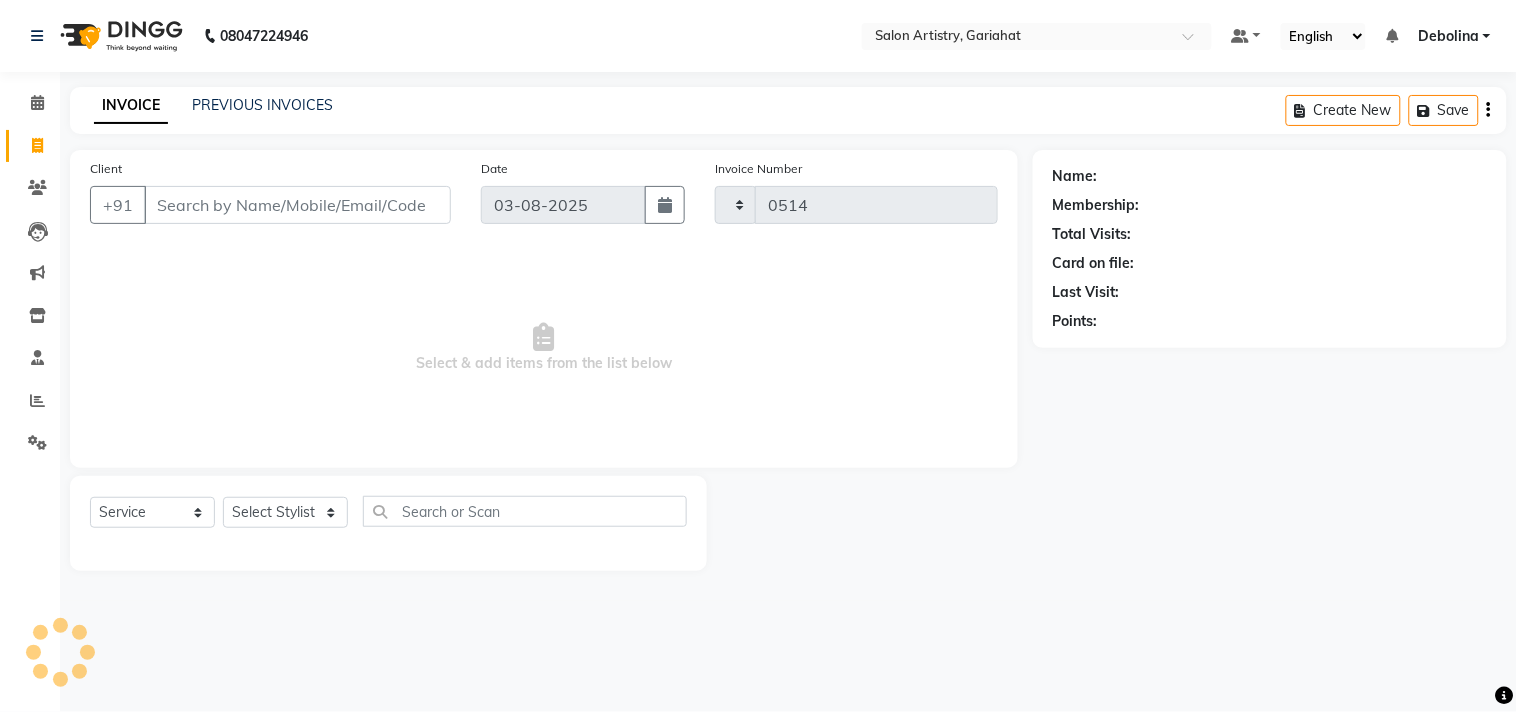 select on "8368" 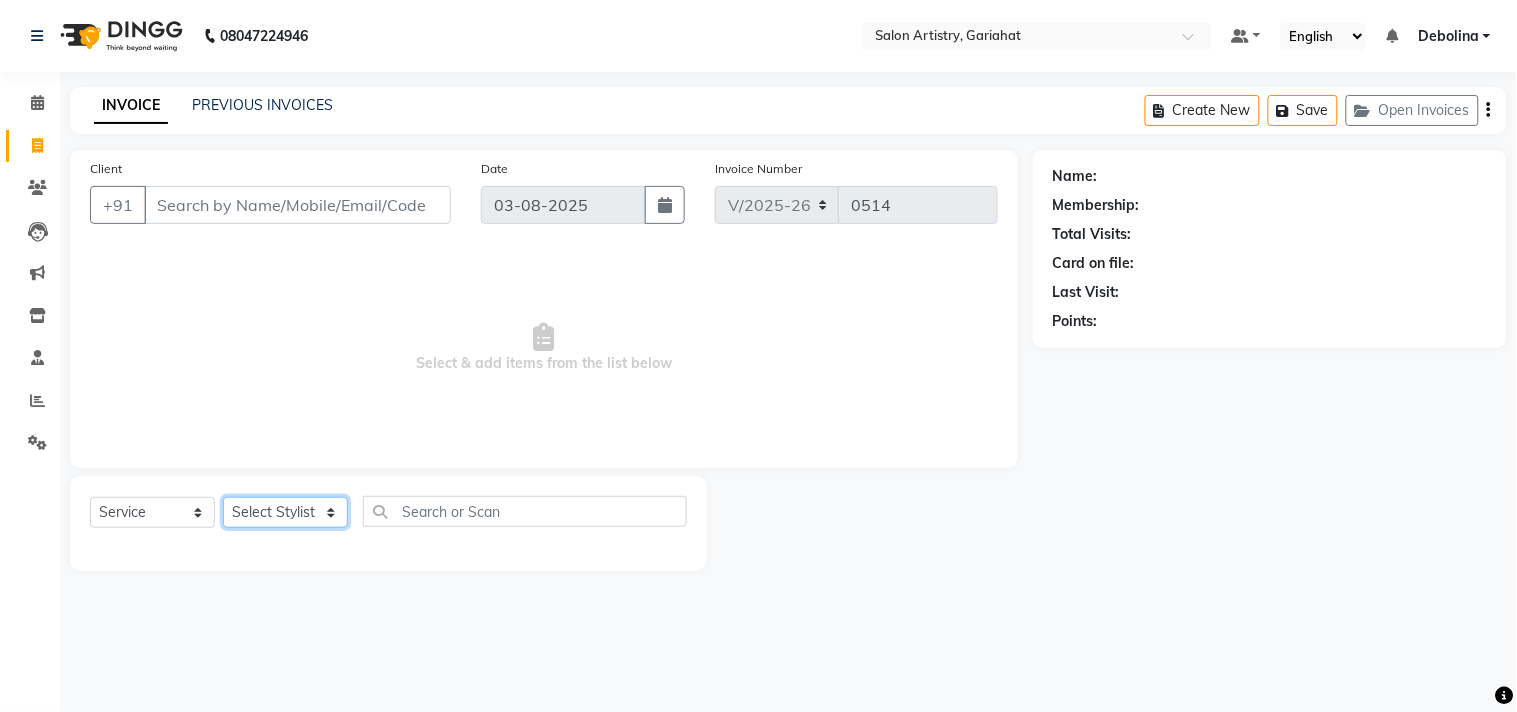 click on "Select Stylist [FIRST] [LAST] [FIRST] [FIRST] [FIRST] [FIRST] [FIRST] [FIRST] [FIRST] [FIRST] [FIRST] [FIRST] [FIRST]" 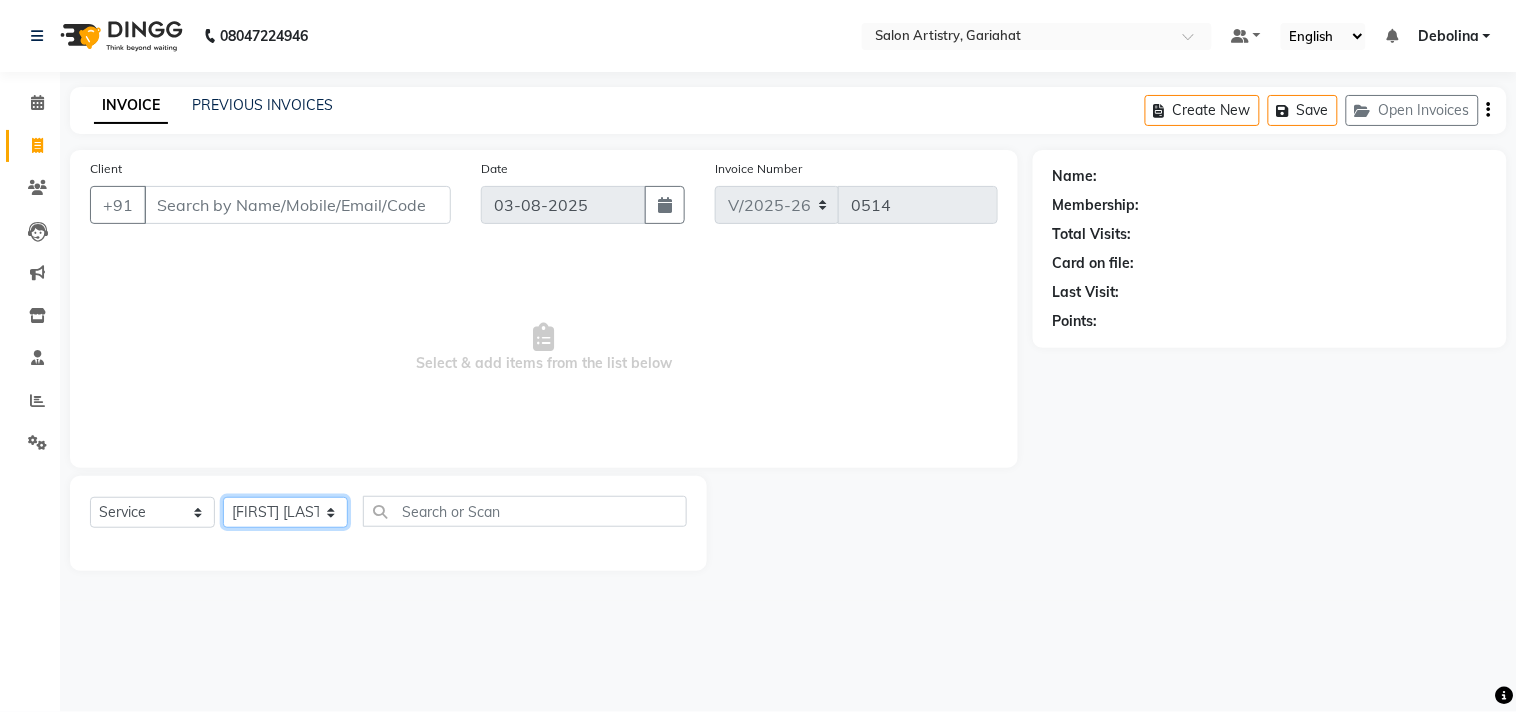 click on "Select Stylist [FIRST] [LAST] [FIRST] [FIRST] [FIRST] [FIRST] [FIRST] [FIRST] [FIRST] [FIRST] [FIRST] [FIRST] [FIRST]" 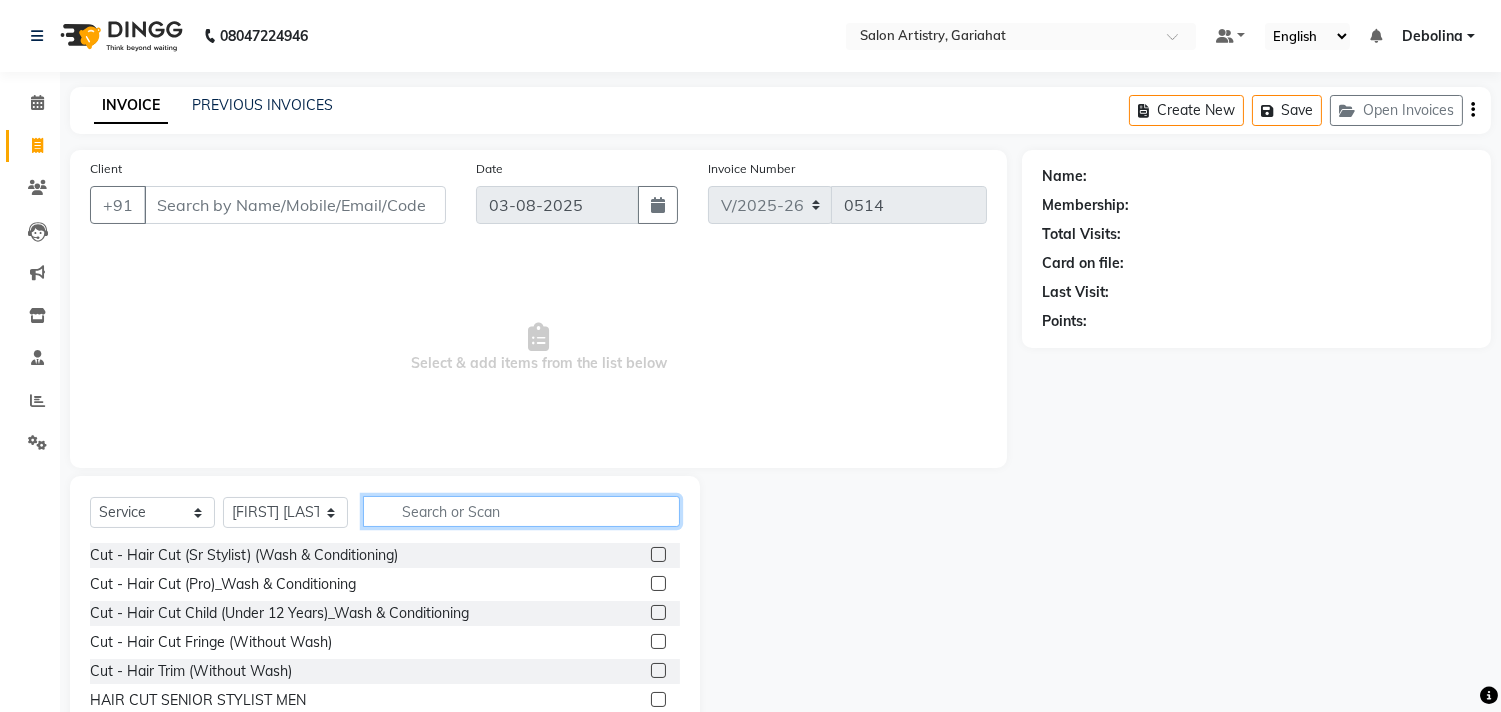 click 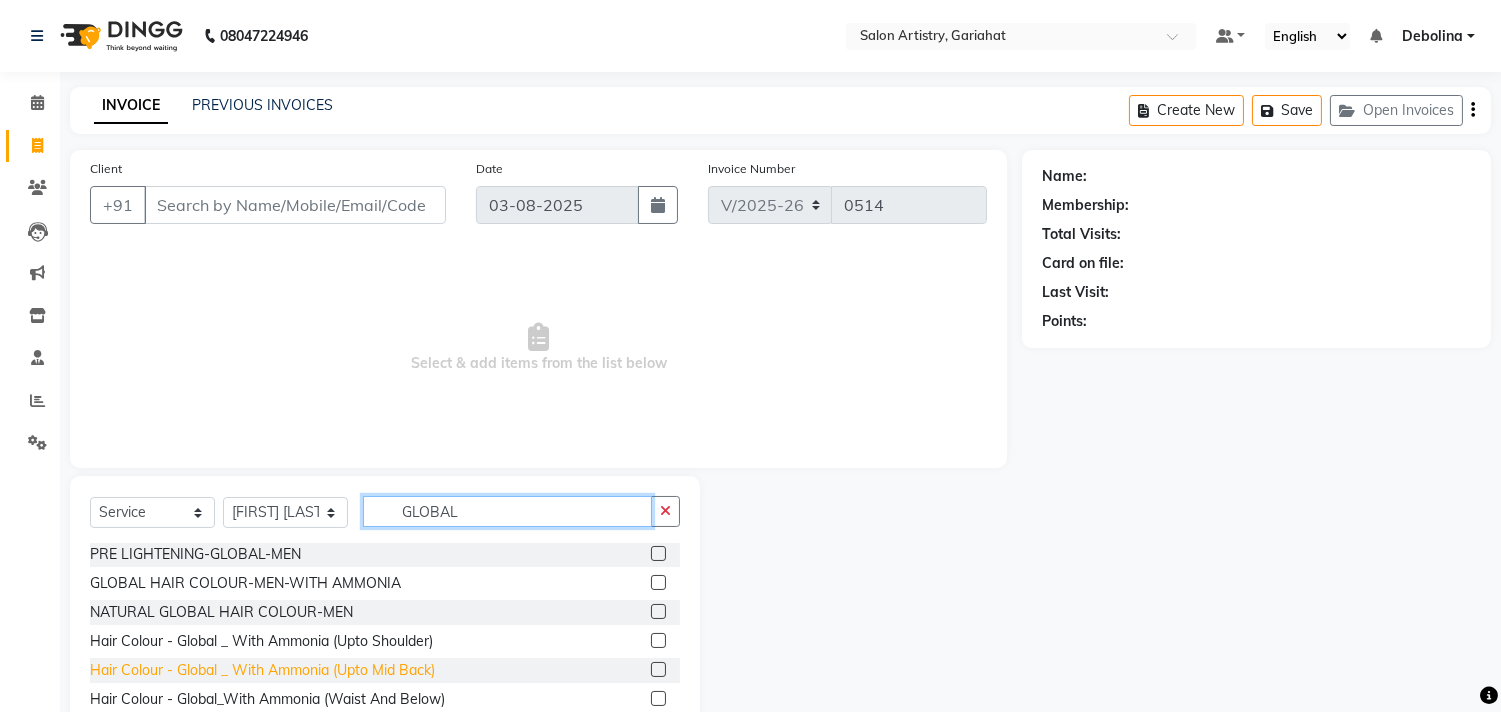 scroll, scrollTop: 0, scrollLeft: 0, axis: both 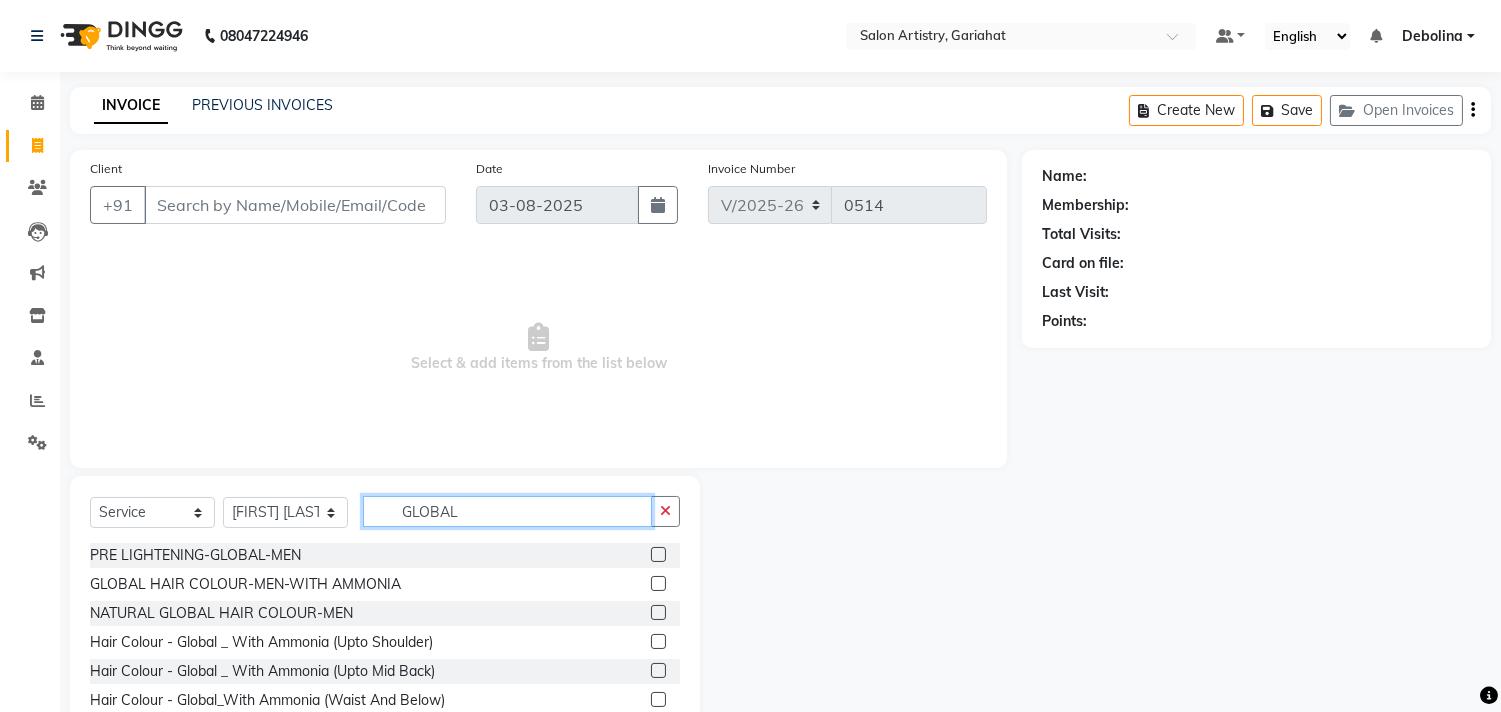 type on "GLOBAL" 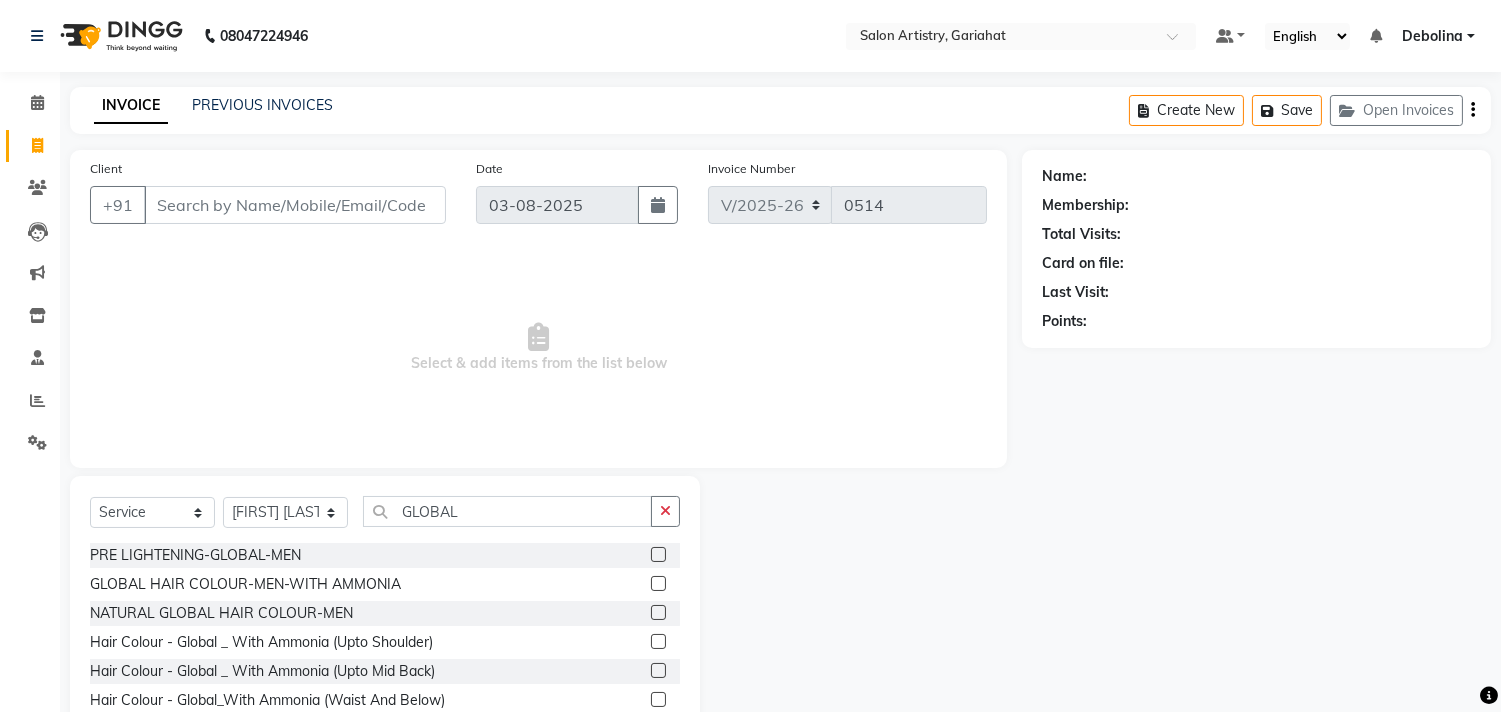 click 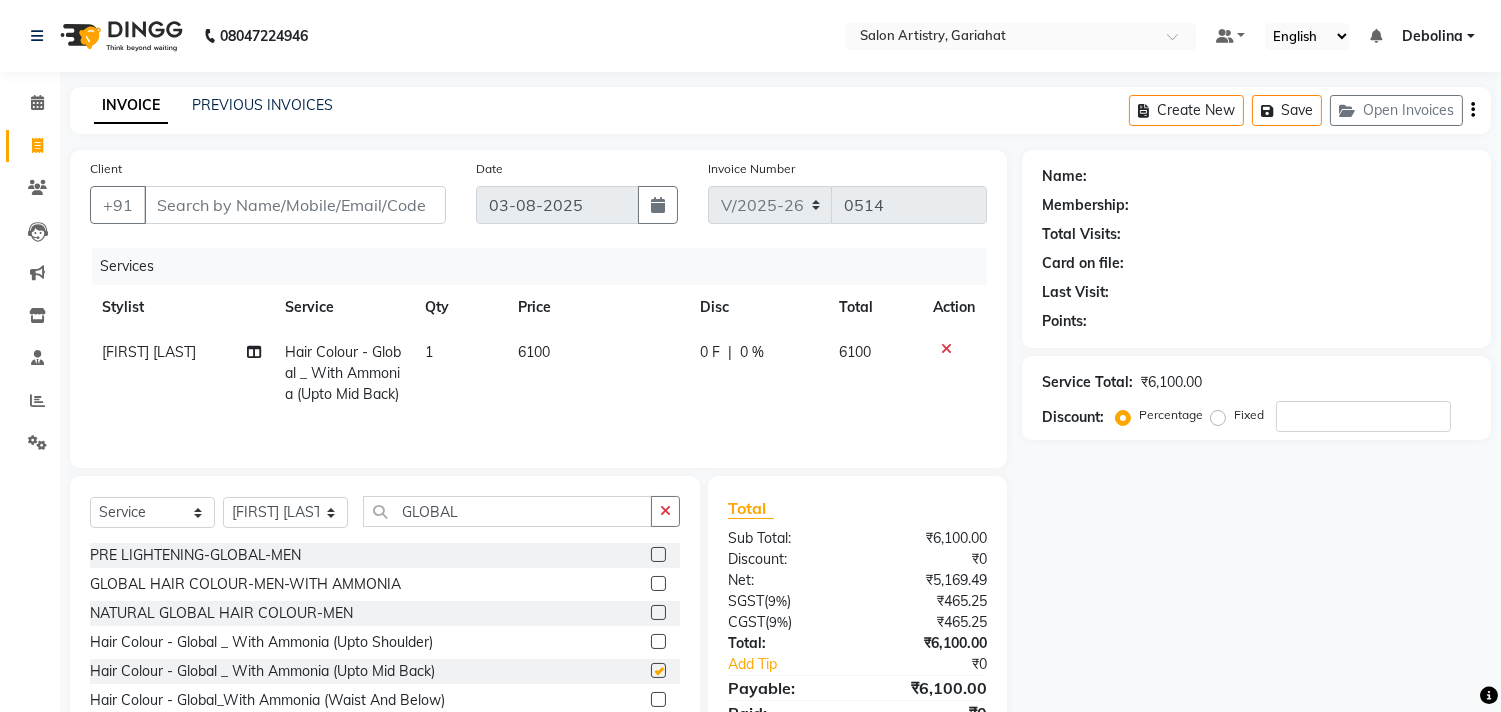 checkbox on "false" 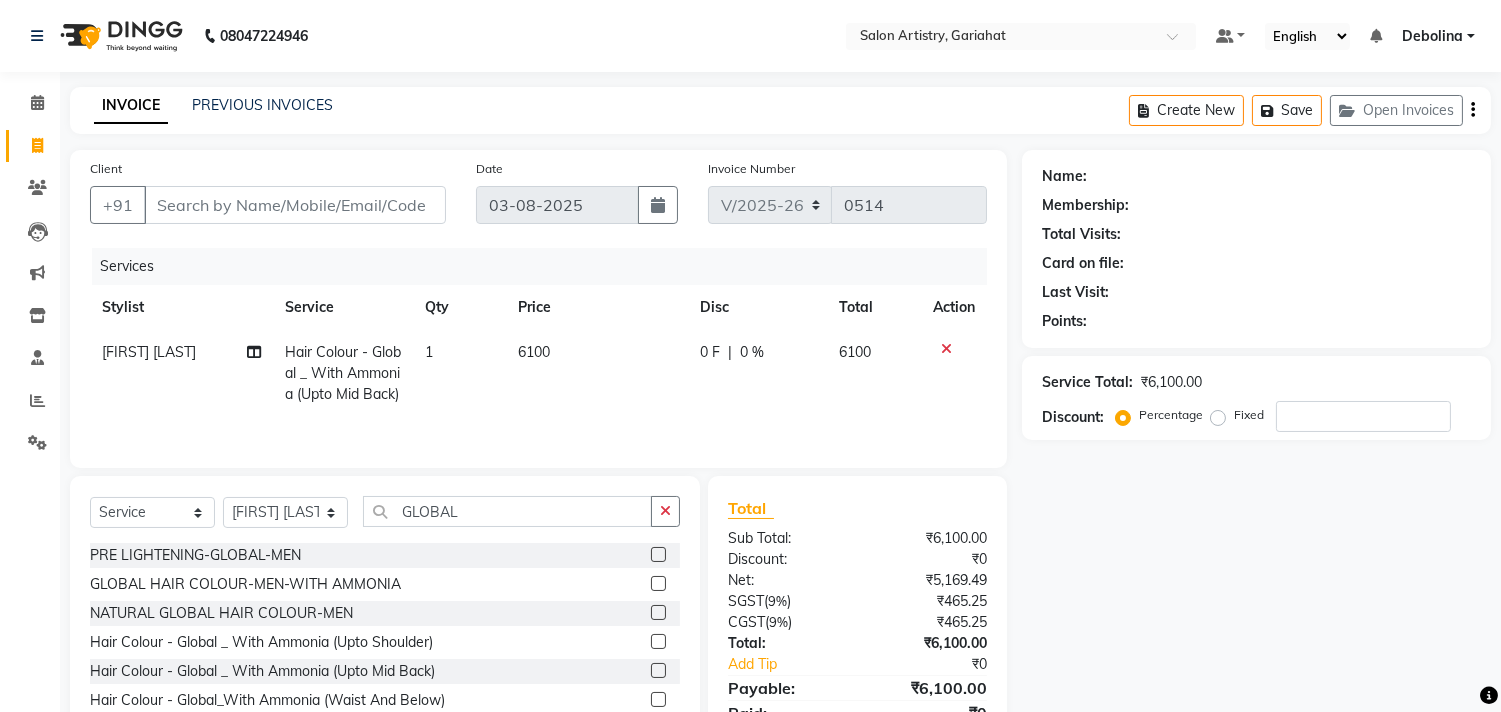 scroll, scrollTop: 111, scrollLeft: 0, axis: vertical 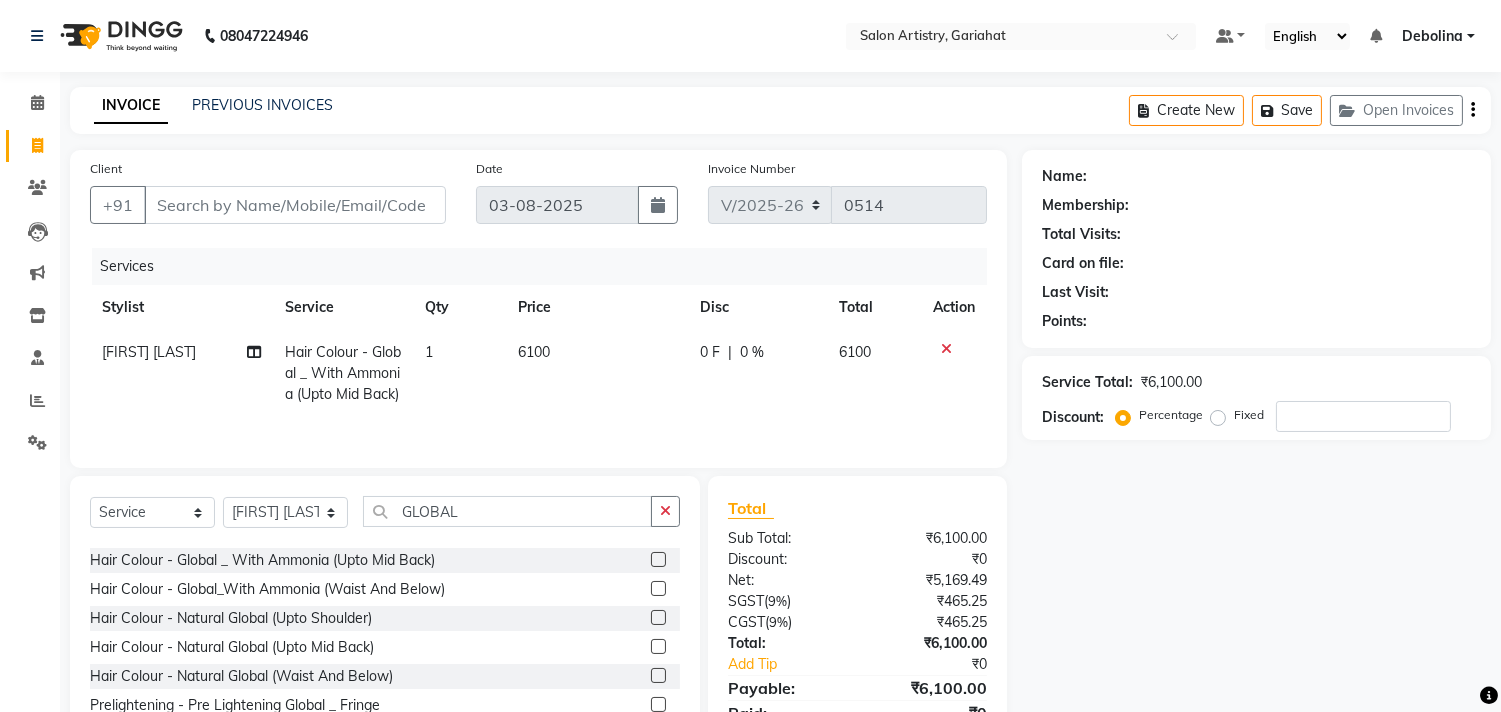 click 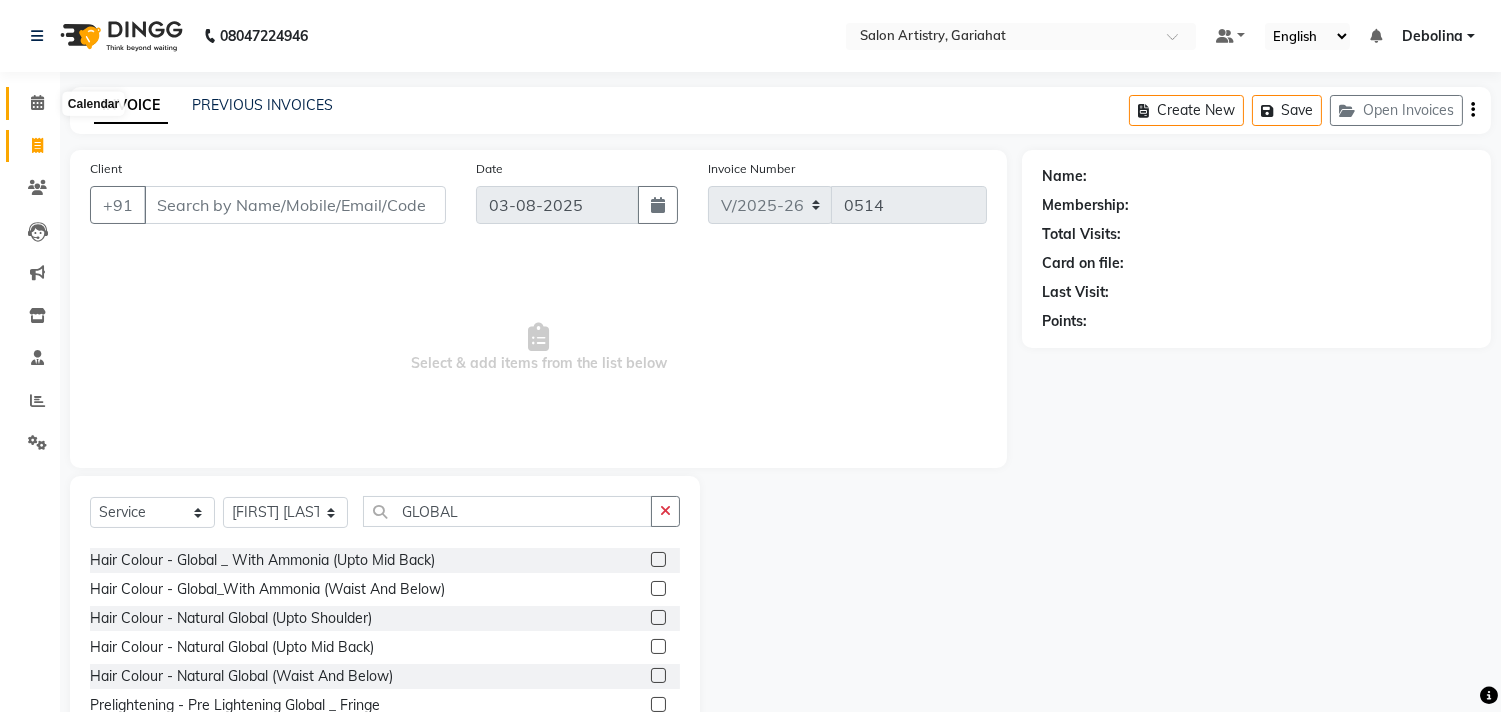 click 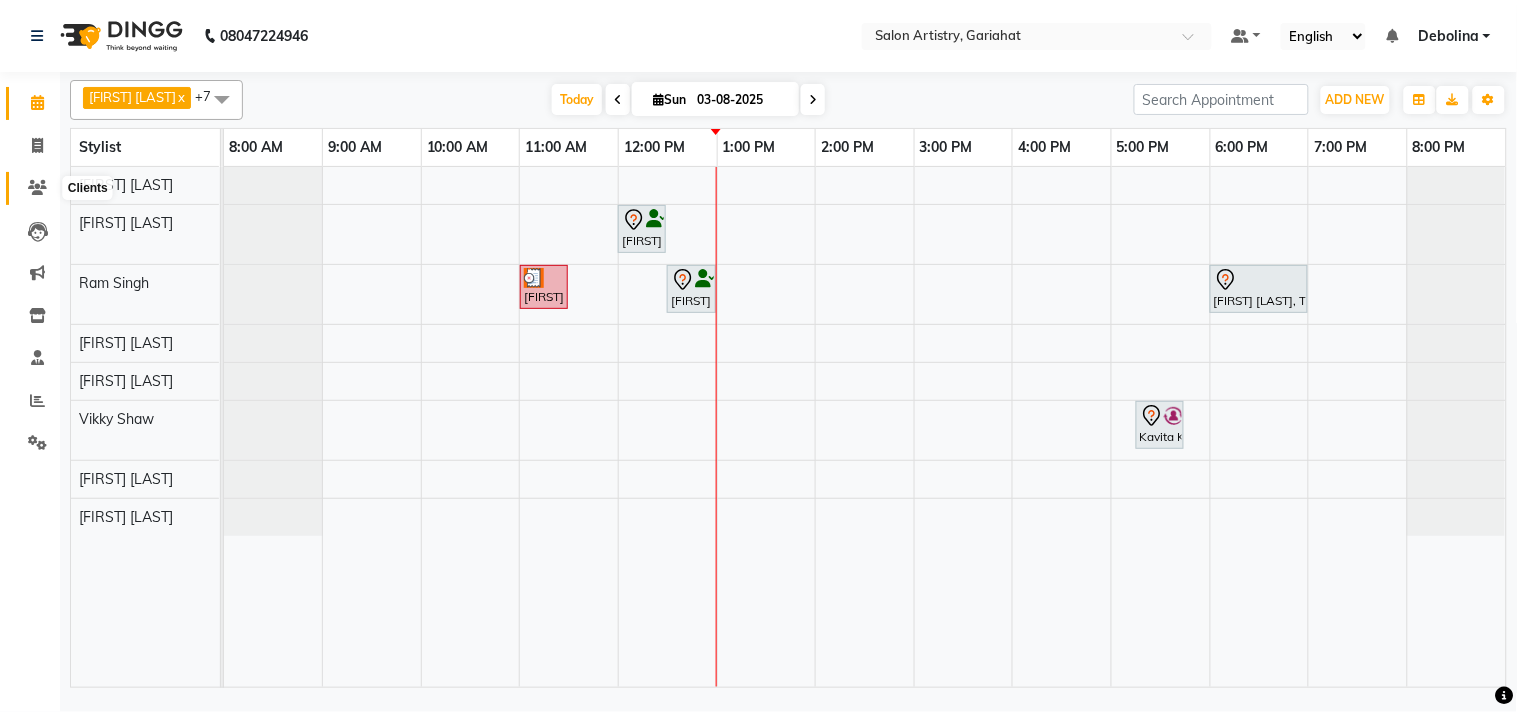 click 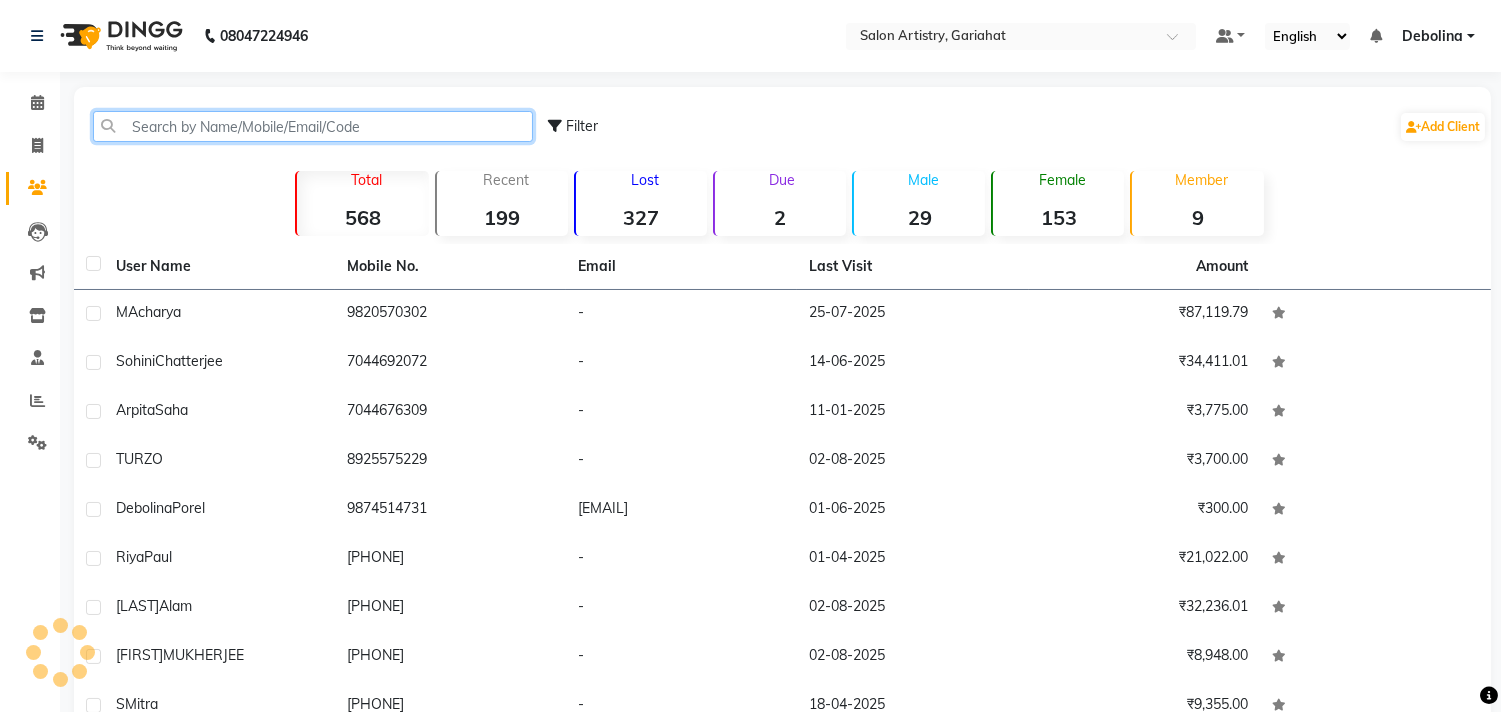 click 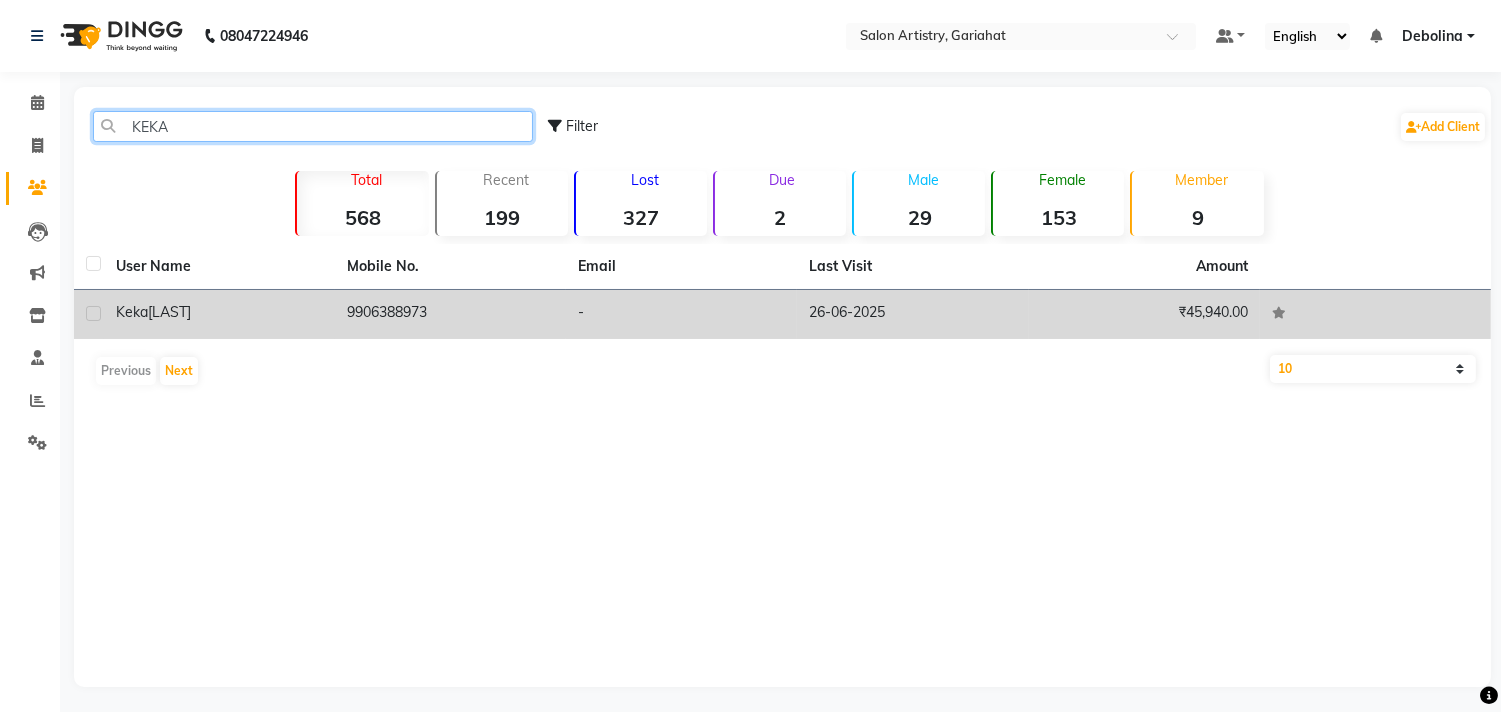 type on "KEKA" 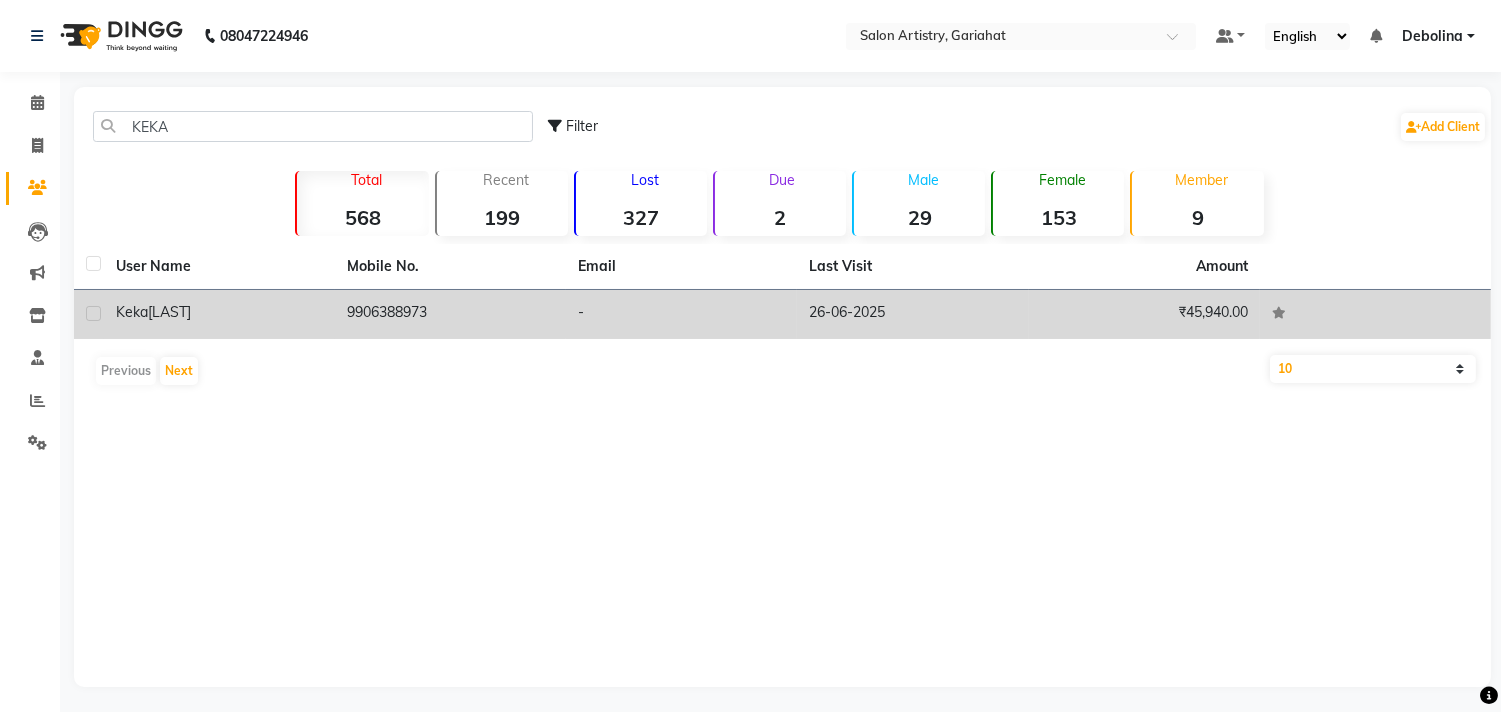 click on "Keka   chattopadhyay" 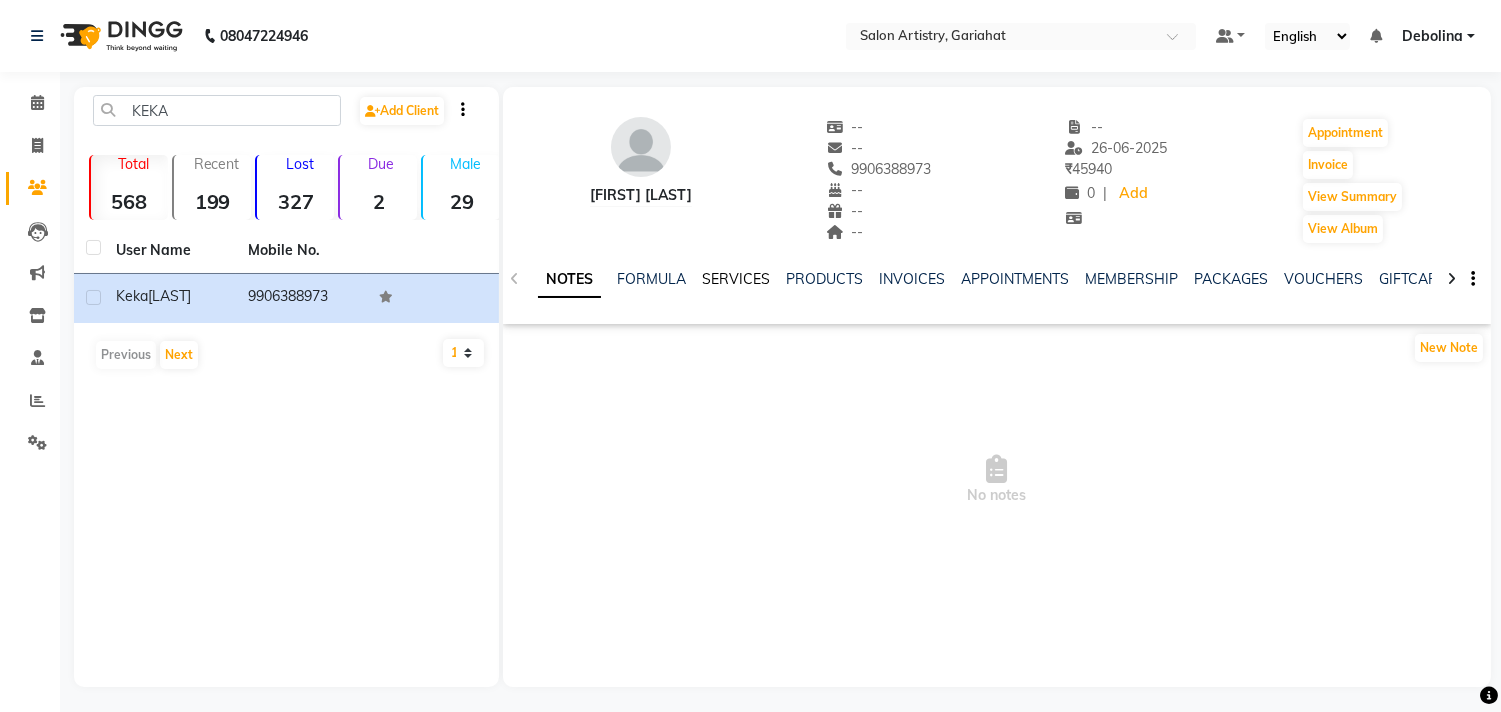 click on "SERVICES" 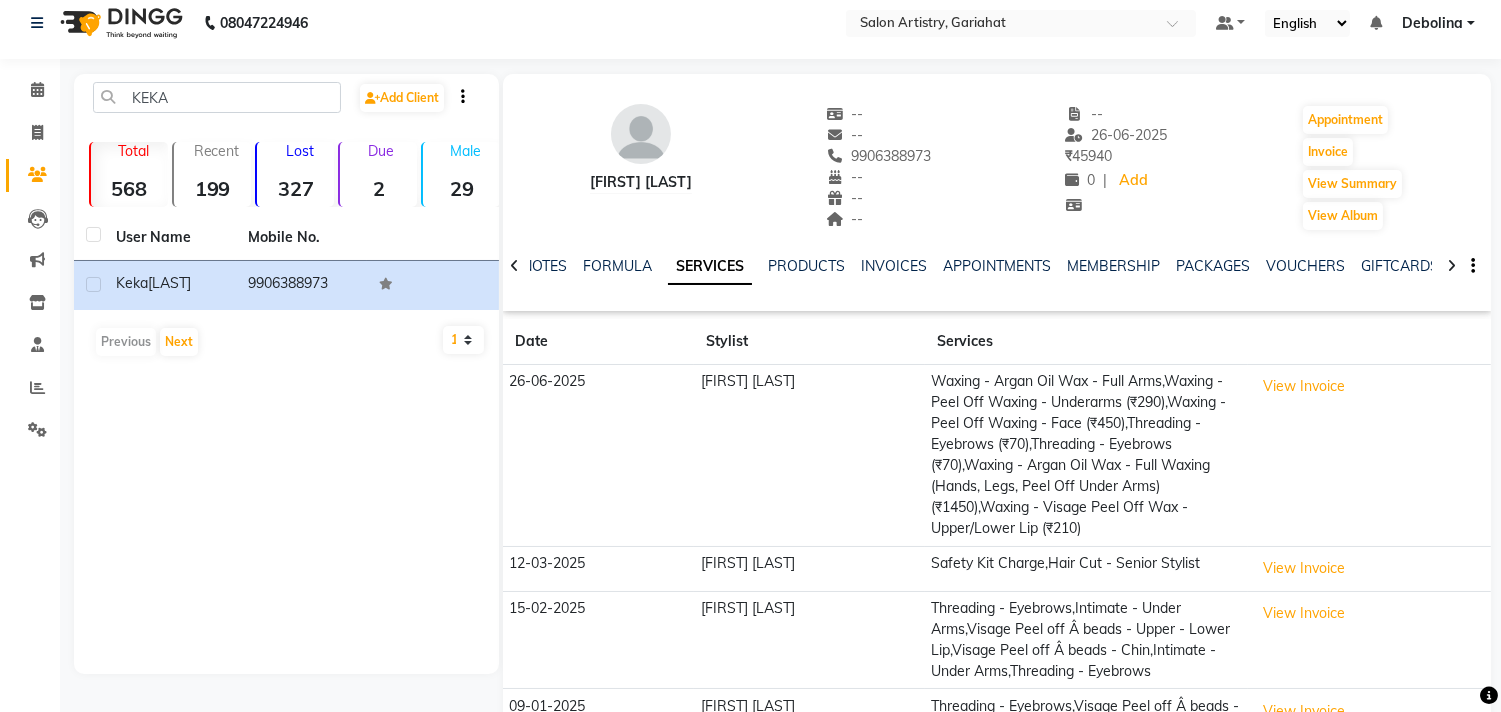 scroll, scrollTop: 0, scrollLeft: 0, axis: both 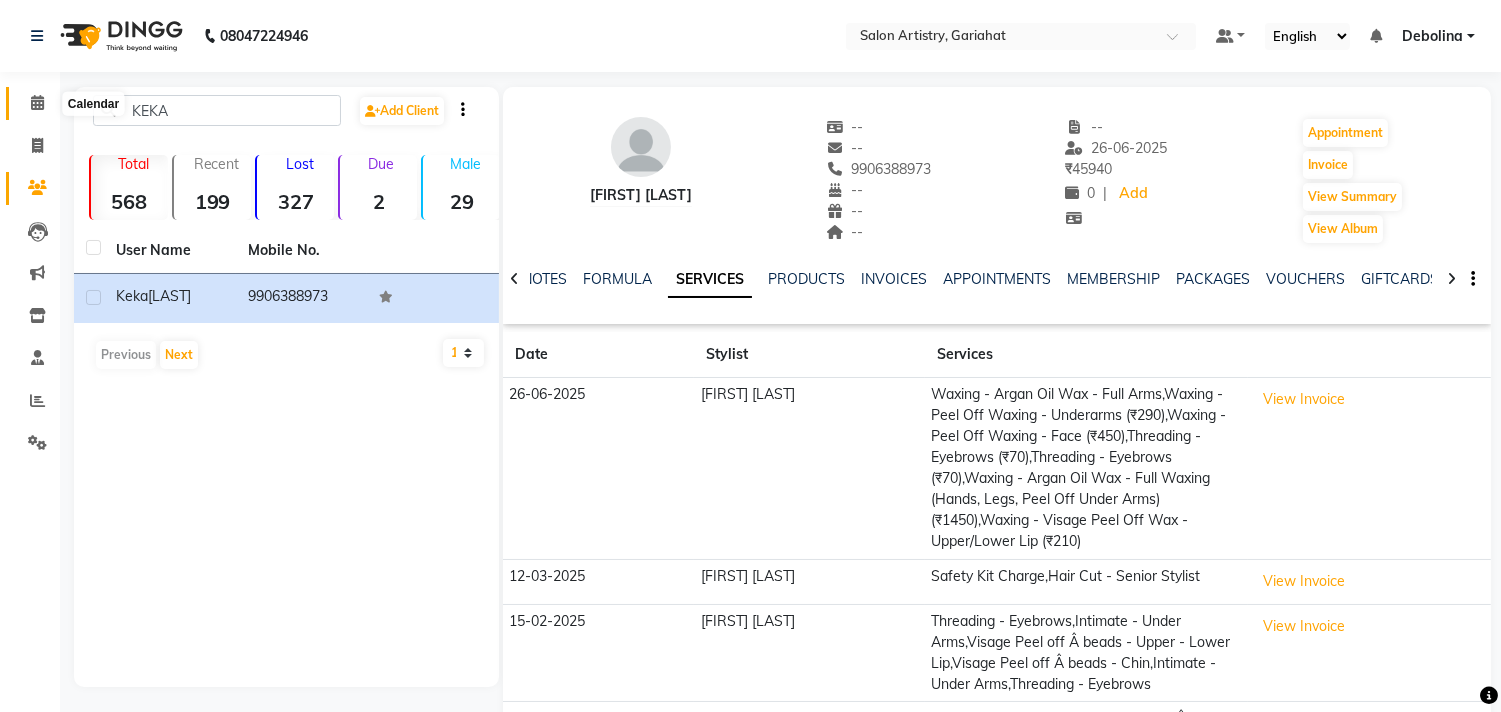 click 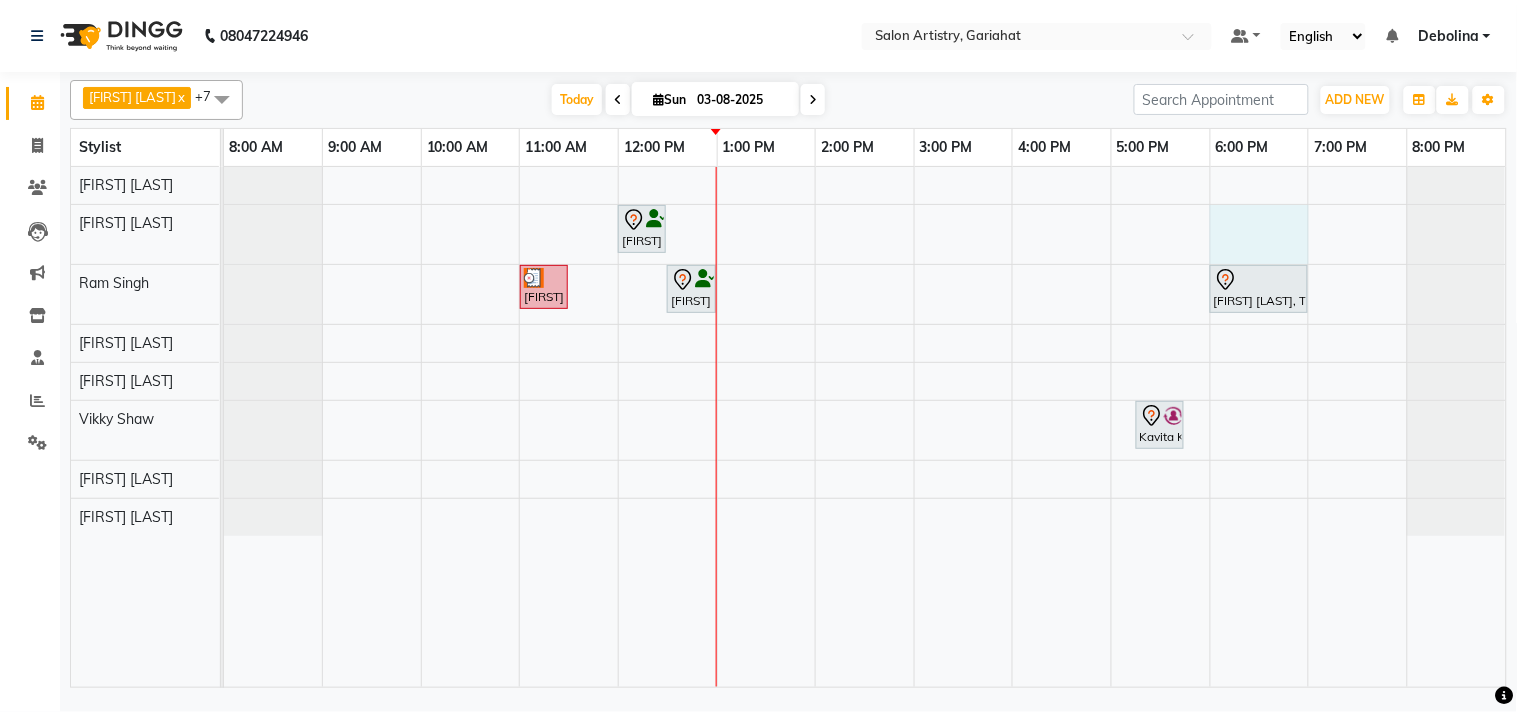 click on "Sohini Chatterjee, TK04, 12:00 PM-12:30 PM, Pedi Smooth     Arpita Saha, TK05, 11:00 AM-11:30 AM, Cut - Hair Cut (Sr Stylist) (Wash & Conditioning)             Sohini Chatterjee, TK04, 12:30 PM-01:00 PM, Wash  - Wash & Plain Dry (Upto Mid Back)             Sanchita Kapat, TK01, 06:00 PM-07:00 PM, Olaplex-Waist             Kavita Khanna, TK02, 05:15 PM-05:45 PM, Hair Colour - Root Touch Up (With Ammonia)" at bounding box center [865, 427] 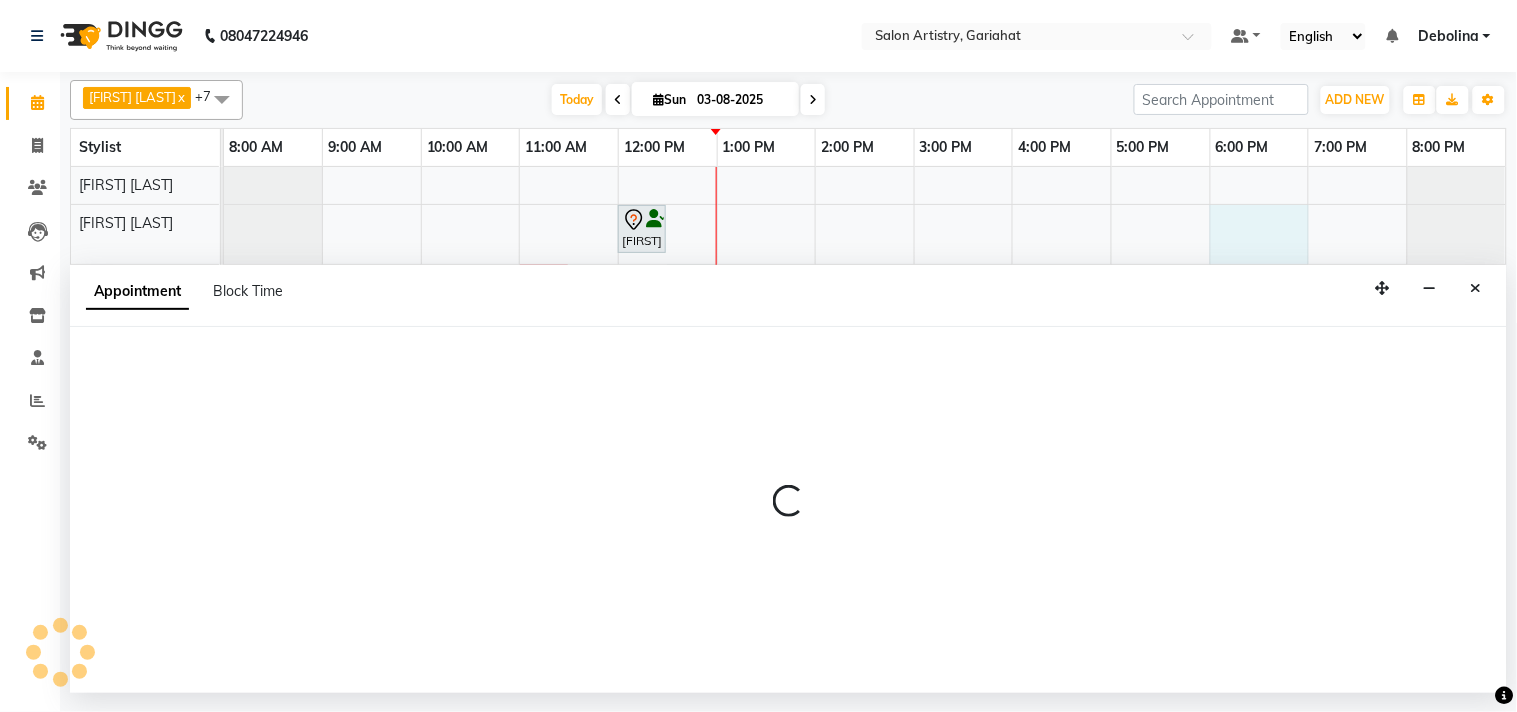 select on "82198" 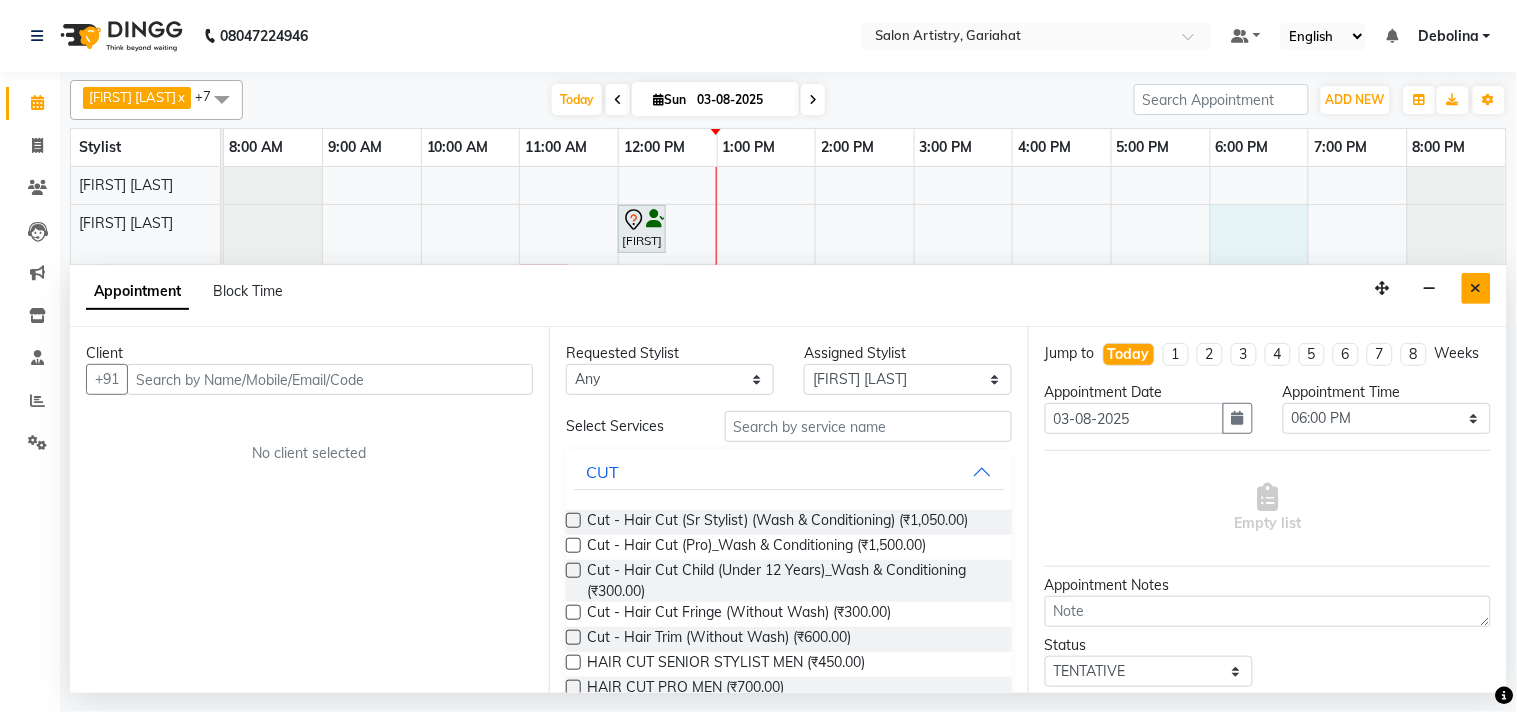 click at bounding box center [1476, 288] 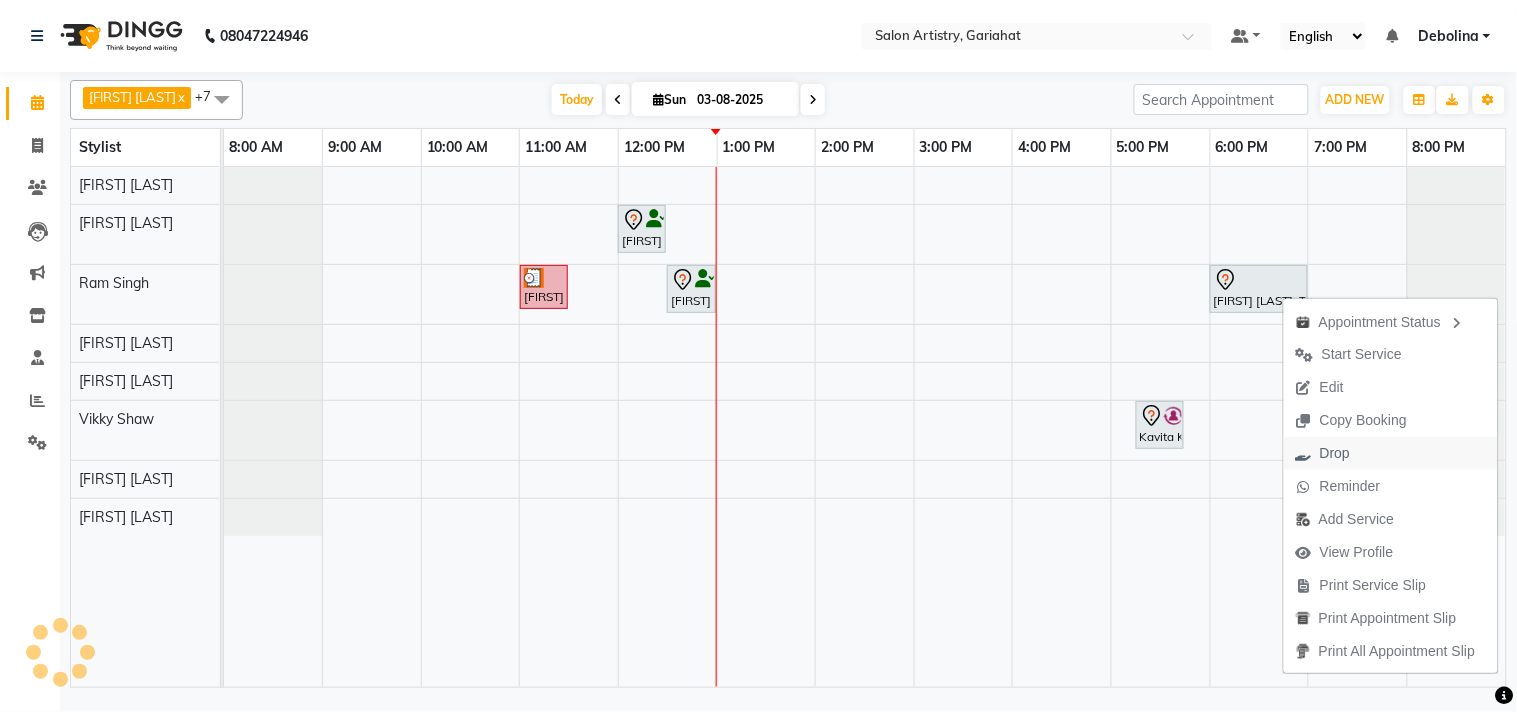 drag, startPoint x: 1283, startPoint y: 296, endPoint x: 1335, endPoint y: 453, distance: 165.38742 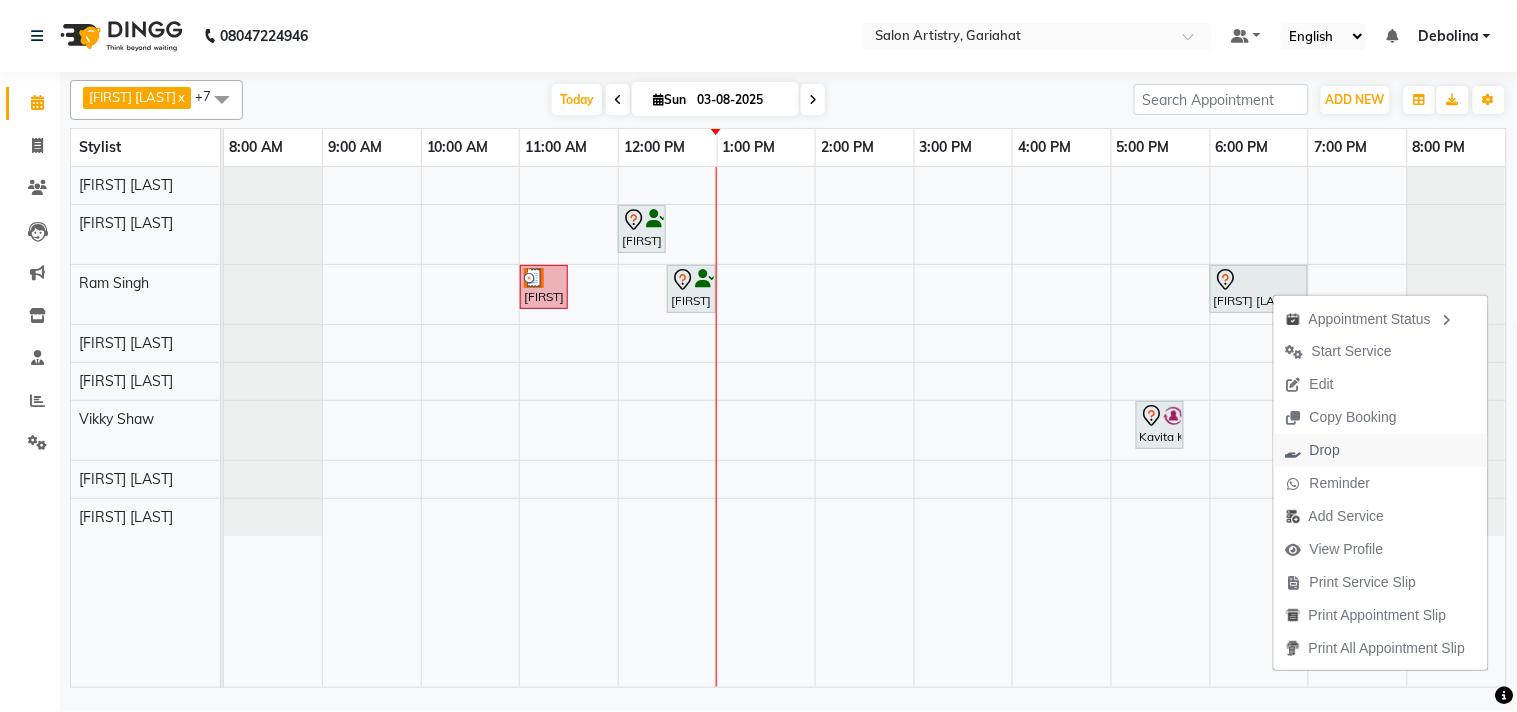 click on "Drop" at bounding box center [1325, 450] 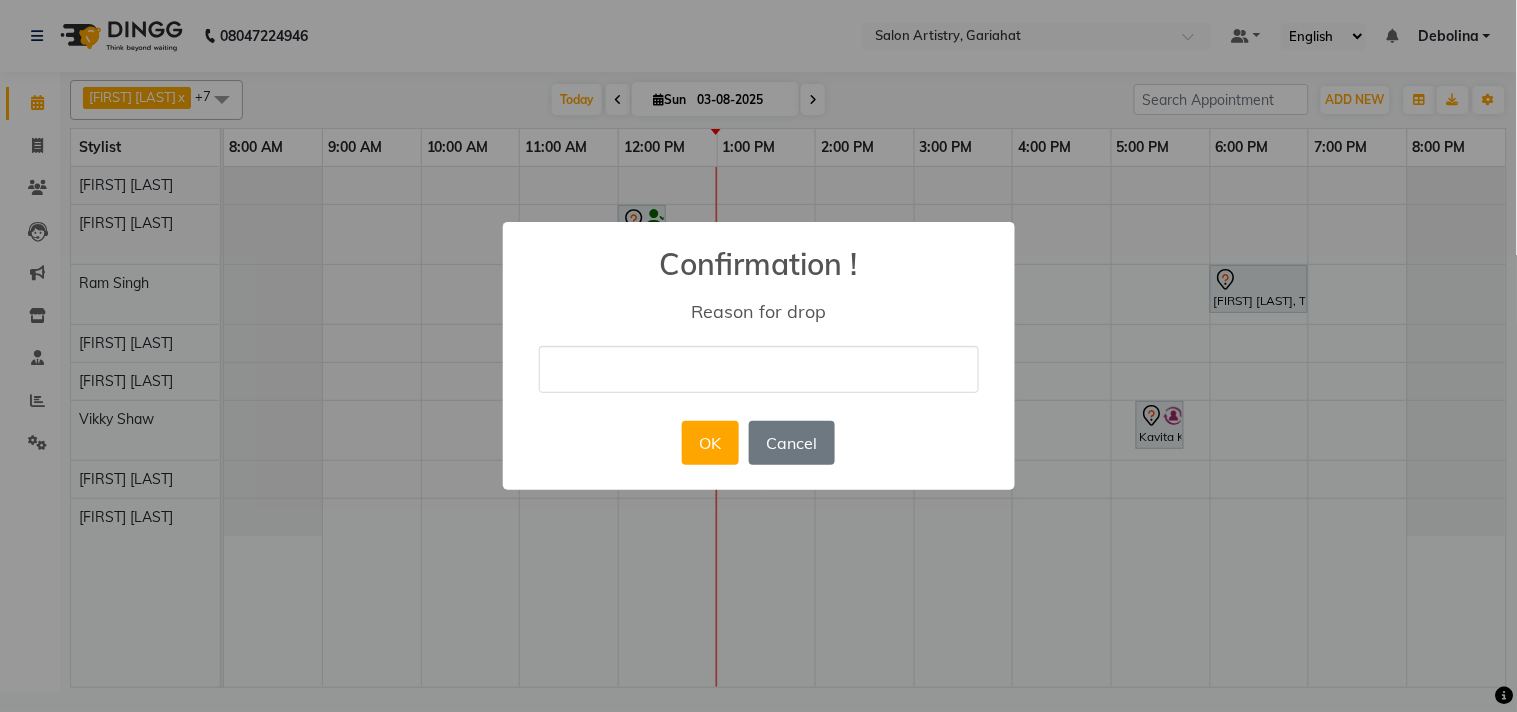 click at bounding box center (759, 369) 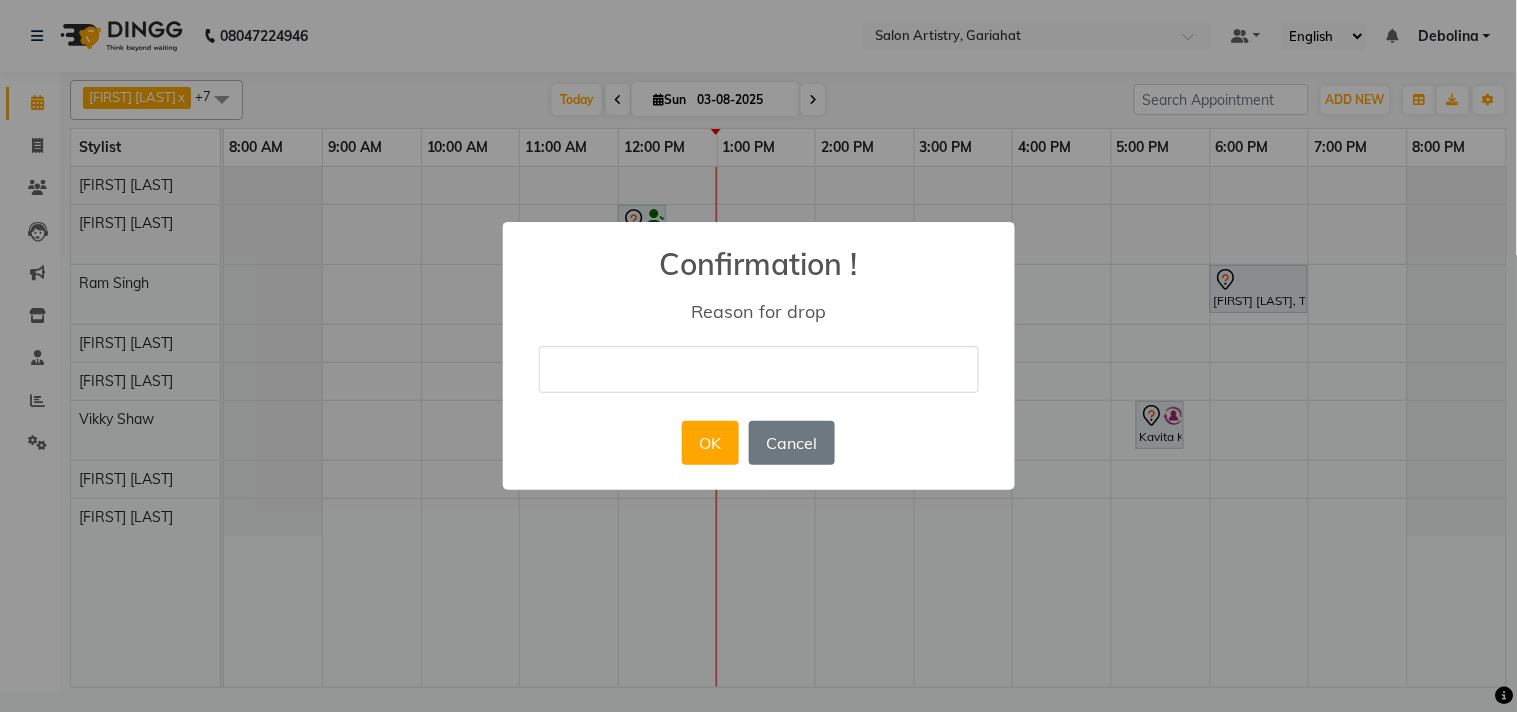 type on "MISTAKE" 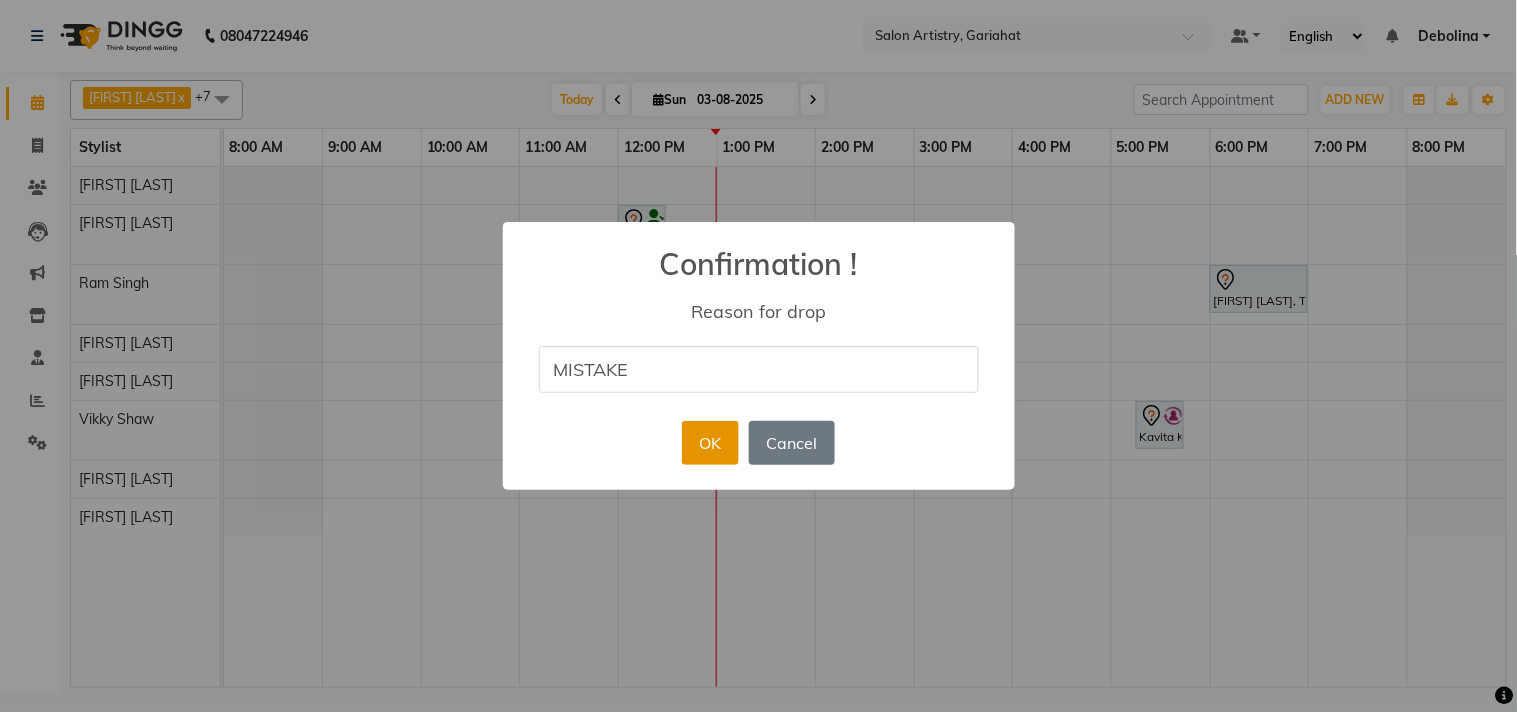 click on "OK" at bounding box center (710, 443) 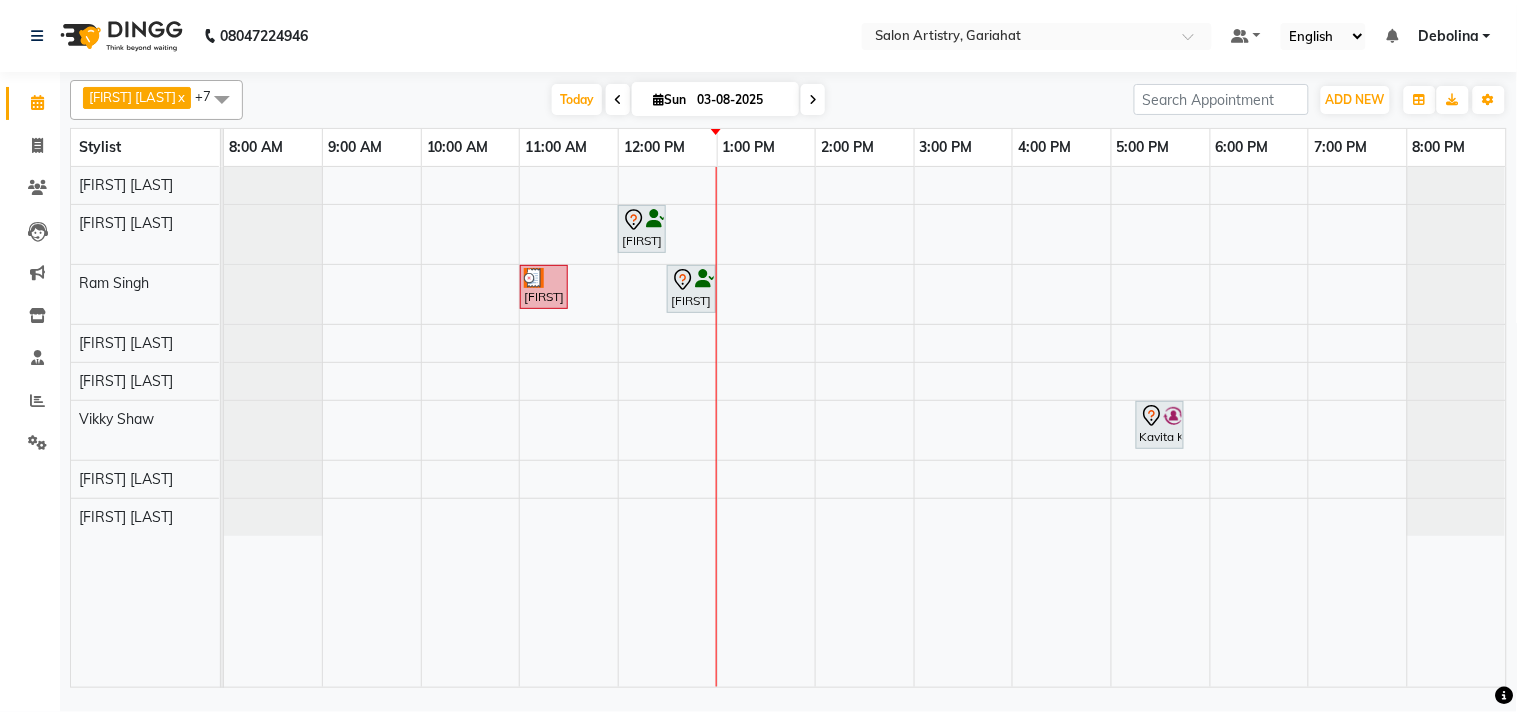 click on "Sohini Chatterjee, TK04, 12:00 PM-12:30 PM, Pedi Smooth     Arpita Saha, TK05, 11:00 AM-11:30 AM, Cut - Hair Cut (Sr Stylist) (Wash & Conditioning)             Sohini Chatterjee, TK04, 12:30 PM-01:00 PM, Wash  - Wash & Plain Dry (Upto Mid Back)             Kavita Khanna, TK02, 05:15 PM-05:45 PM, Hair Colour - Root Touch Up (With Ammonia)" at bounding box center (865, 427) 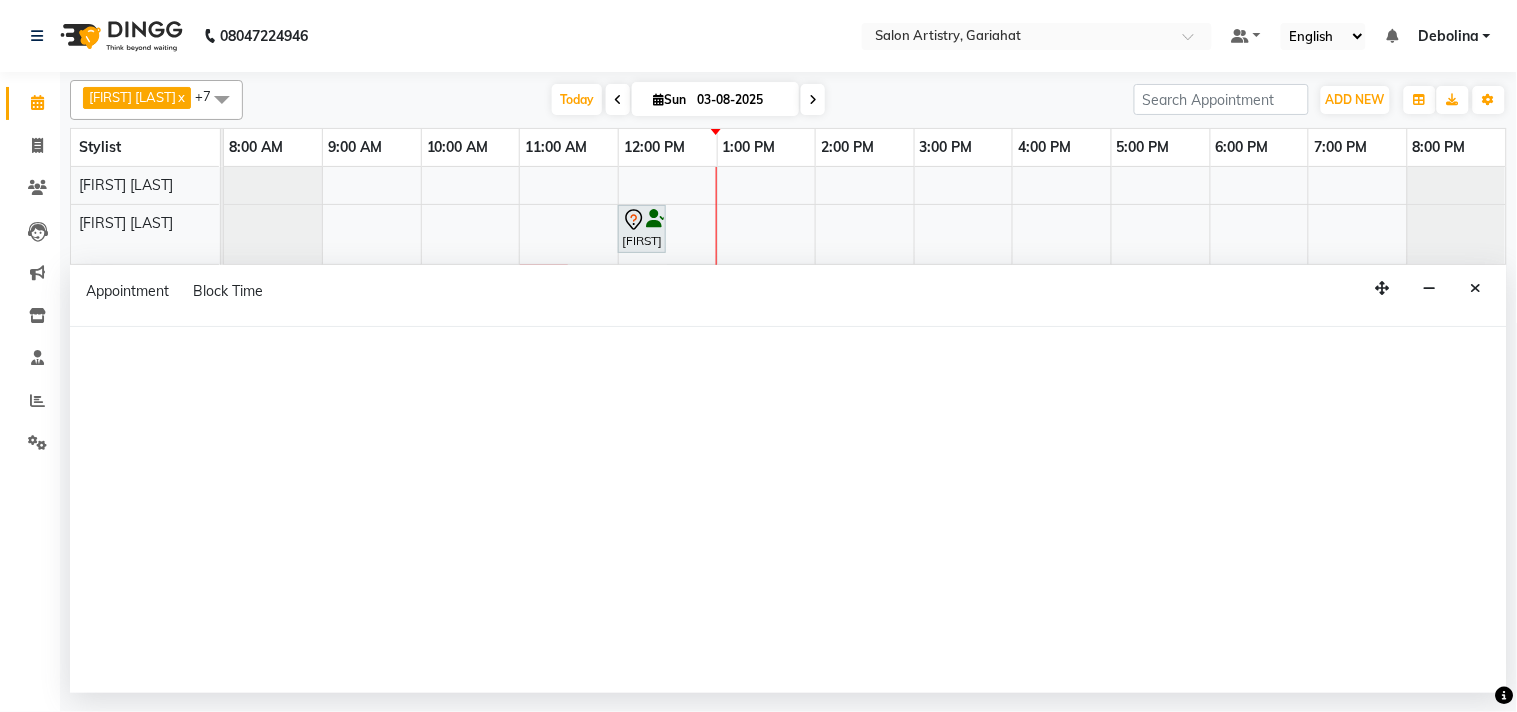 select on "82199" 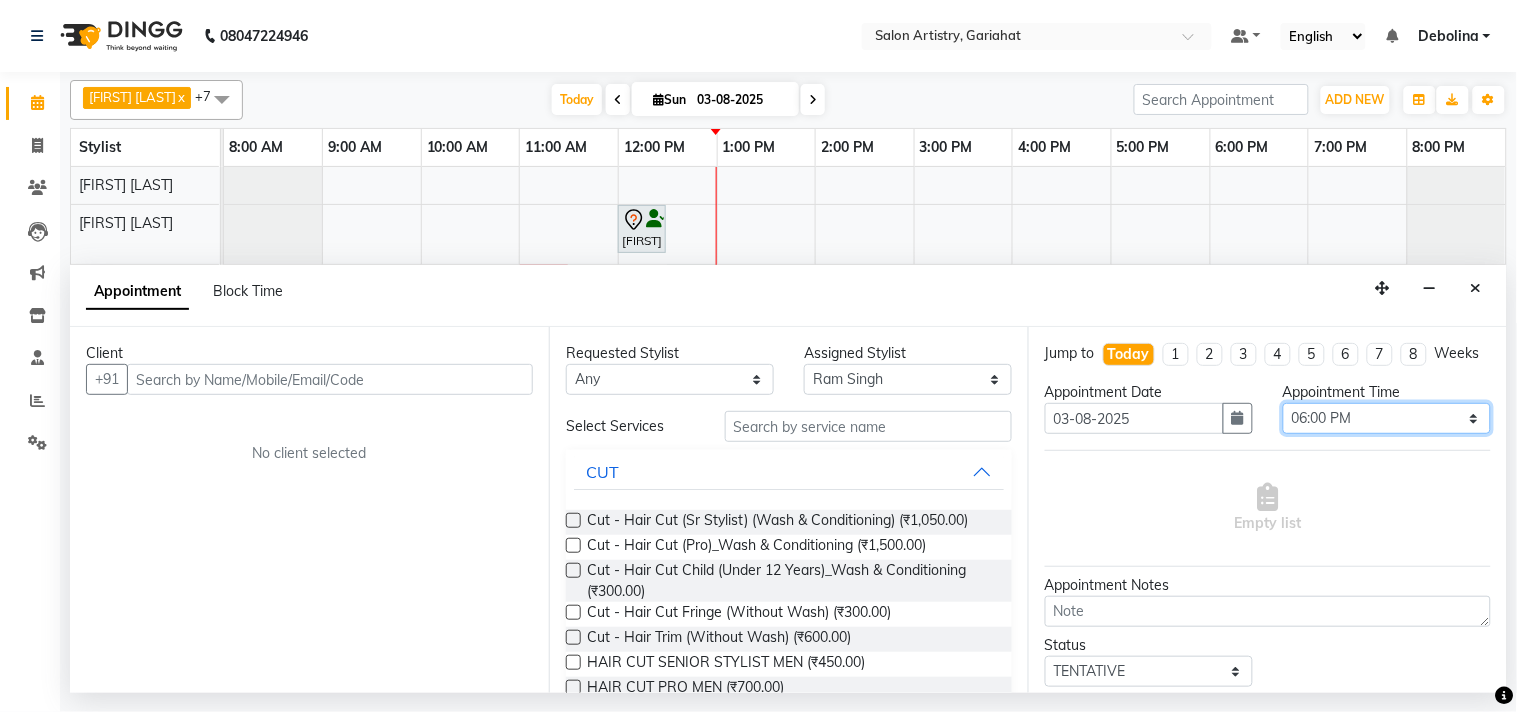 click on "Select 09:00 AM 09:05 AM 09:10 AM 09:15 AM 09:20 AM 09:25 AM 09:30 AM 09:35 AM 09:40 AM 09:45 AM 09:50 AM 09:55 AM 10:00 AM 10:05 AM 10:10 AM 10:15 AM 10:20 AM 10:25 AM 10:30 AM 10:35 AM 10:40 AM 10:45 AM 10:50 AM 10:55 AM 11:00 AM 11:05 AM 11:10 AM 11:15 AM 11:20 AM 11:25 AM 11:30 AM 11:35 AM 11:40 AM 11:45 AM 11:50 AM 11:55 AM 12:00 PM 12:05 PM 12:10 PM 12:15 PM 12:20 PM 12:25 PM 12:30 PM 12:35 PM 12:40 PM 12:45 PM 12:50 PM 12:55 PM 01:00 PM 01:05 PM 01:10 PM 01:15 PM 01:20 PM 01:25 PM 01:30 PM 01:35 PM 01:40 PM 01:45 PM 01:50 PM 01:55 PM 02:00 PM 02:05 PM 02:10 PM 02:15 PM 02:20 PM 02:25 PM 02:30 PM 02:35 PM 02:40 PM 02:45 PM 02:50 PM 02:55 PM 03:00 PM 03:05 PM 03:10 PM 03:15 PM 03:20 PM 03:25 PM 03:30 PM 03:35 PM 03:40 PM 03:45 PM 03:50 PM 03:55 PM 04:00 PM 04:05 PM 04:10 PM 04:15 PM 04:20 PM 04:25 PM 04:30 PM 04:35 PM 04:40 PM 04:45 PM 04:50 PM 04:55 PM 05:00 PM 05:05 PM 05:10 PM 05:15 PM 05:20 PM 05:25 PM 05:30 PM 05:35 PM 05:40 PM 05:45 PM 05:50 PM 05:55 PM 06:00 PM 06:05 PM 06:10 PM 06:15 PM 06:20 PM" at bounding box center (1387, 418) 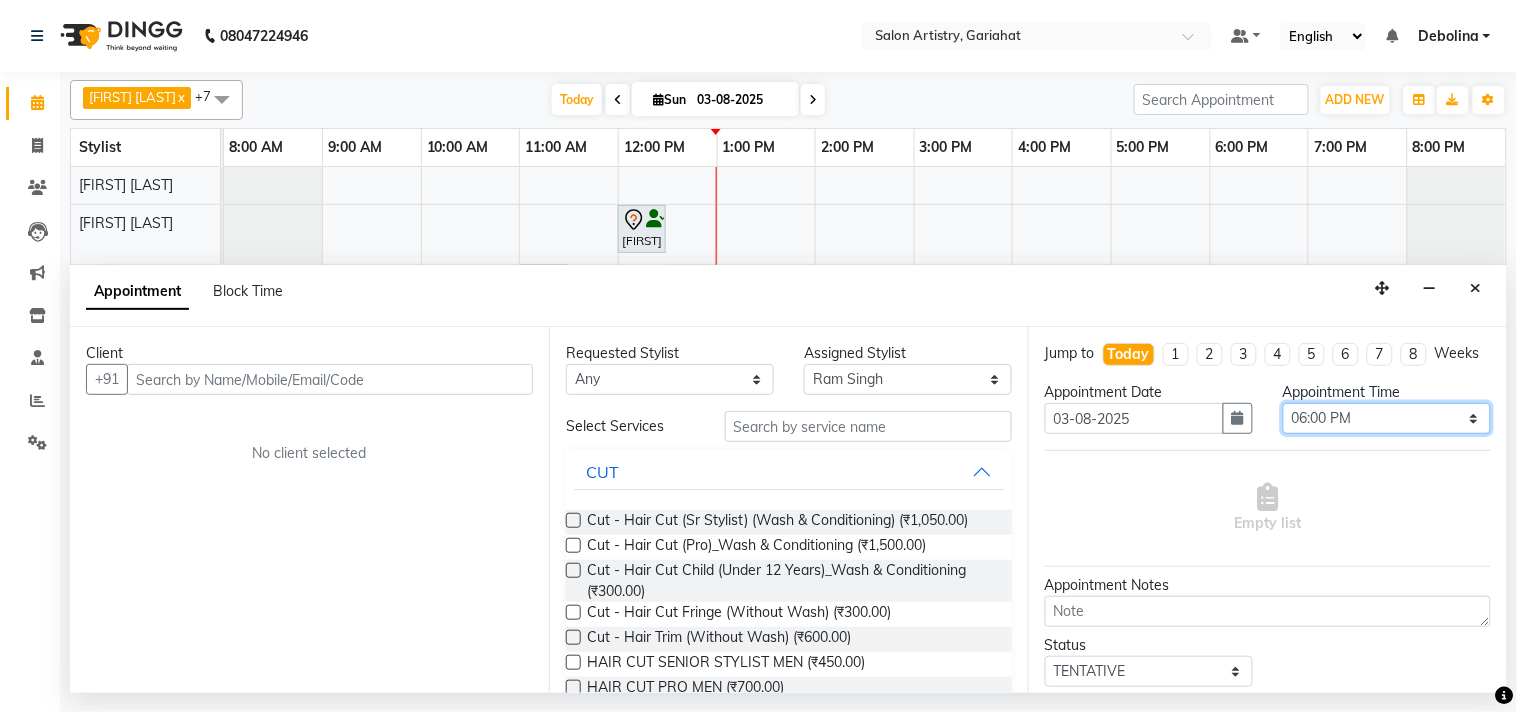select on "1110" 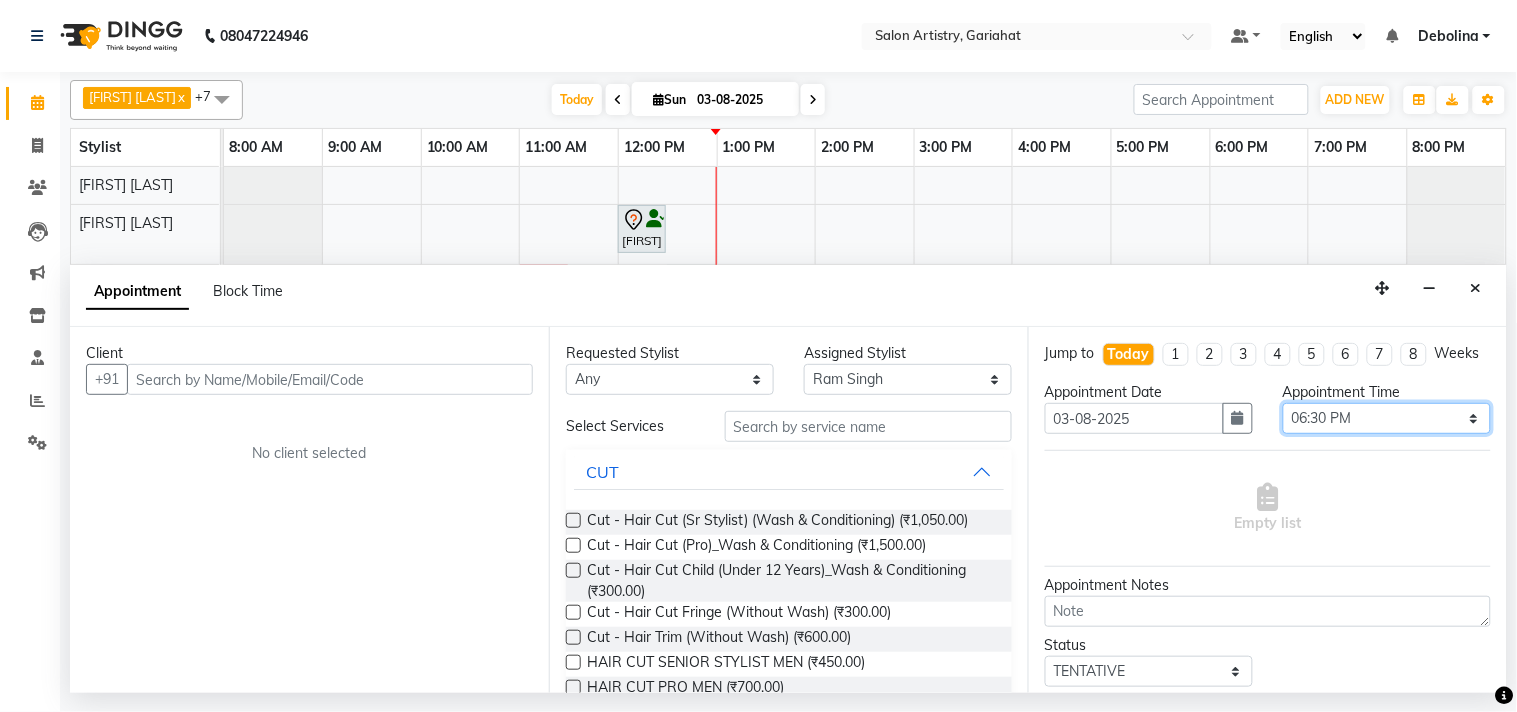 click on "Select 09:00 AM 09:05 AM 09:10 AM 09:15 AM 09:20 AM 09:25 AM 09:30 AM 09:35 AM 09:40 AM 09:45 AM 09:50 AM 09:55 AM 10:00 AM 10:05 AM 10:10 AM 10:15 AM 10:20 AM 10:25 AM 10:30 AM 10:35 AM 10:40 AM 10:45 AM 10:50 AM 10:55 AM 11:00 AM 11:05 AM 11:10 AM 11:15 AM 11:20 AM 11:25 AM 11:30 AM 11:35 AM 11:40 AM 11:45 AM 11:50 AM 11:55 AM 12:00 PM 12:05 PM 12:10 PM 12:15 PM 12:20 PM 12:25 PM 12:30 PM 12:35 PM 12:40 PM 12:45 PM 12:50 PM 12:55 PM 01:00 PM 01:05 PM 01:10 PM 01:15 PM 01:20 PM 01:25 PM 01:30 PM 01:35 PM 01:40 PM 01:45 PM 01:50 PM 01:55 PM 02:00 PM 02:05 PM 02:10 PM 02:15 PM 02:20 PM 02:25 PM 02:30 PM 02:35 PM 02:40 PM 02:45 PM 02:50 PM 02:55 PM 03:00 PM 03:05 PM 03:10 PM 03:15 PM 03:20 PM 03:25 PM 03:30 PM 03:35 PM 03:40 PM 03:45 PM 03:50 PM 03:55 PM 04:00 PM 04:05 PM 04:10 PM 04:15 PM 04:20 PM 04:25 PM 04:30 PM 04:35 PM 04:40 PM 04:45 PM 04:50 PM 04:55 PM 05:00 PM 05:05 PM 05:10 PM 05:15 PM 05:20 PM 05:25 PM 05:30 PM 05:35 PM 05:40 PM 05:45 PM 05:50 PM 05:55 PM 06:00 PM 06:05 PM 06:10 PM 06:15 PM 06:20 PM" at bounding box center [1387, 418] 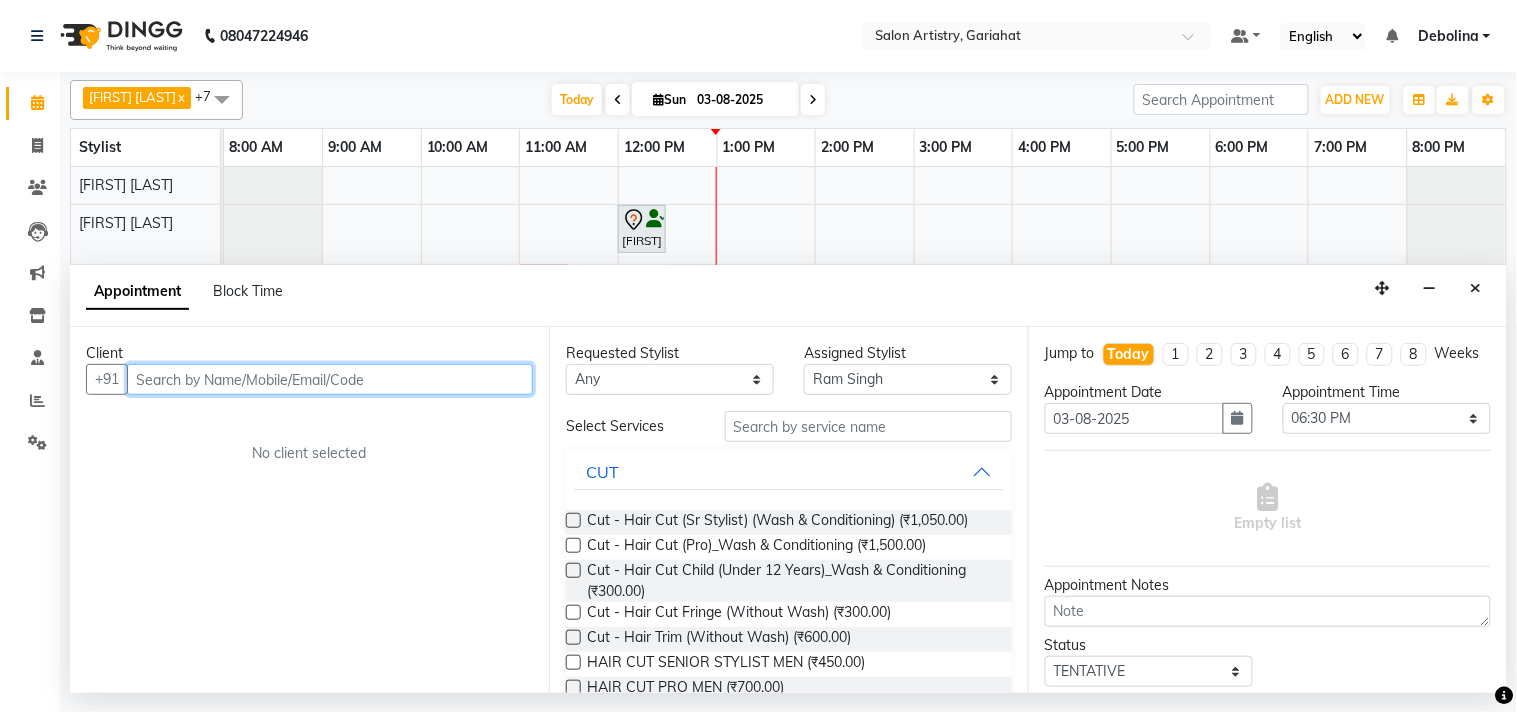 click at bounding box center [330, 379] 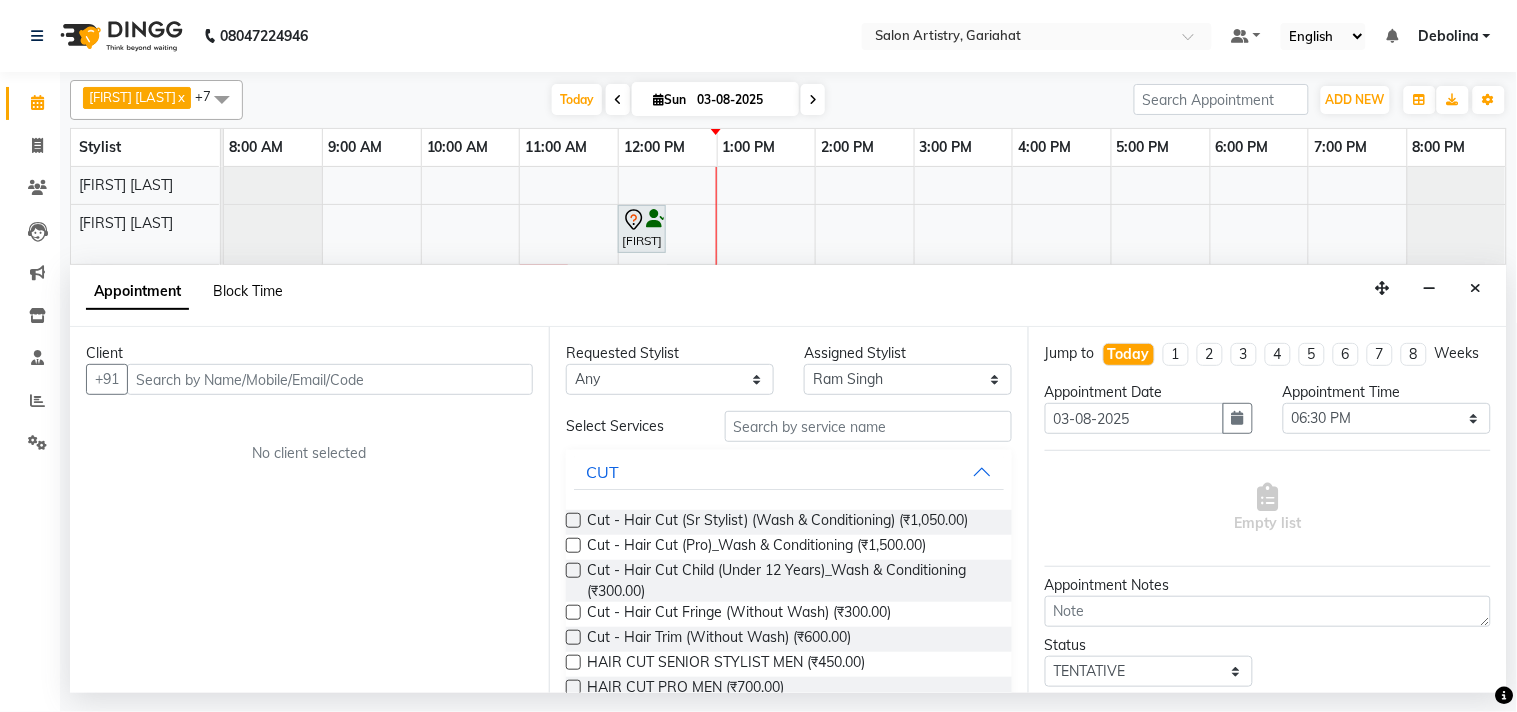 click on "Block Time" at bounding box center (248, 291) 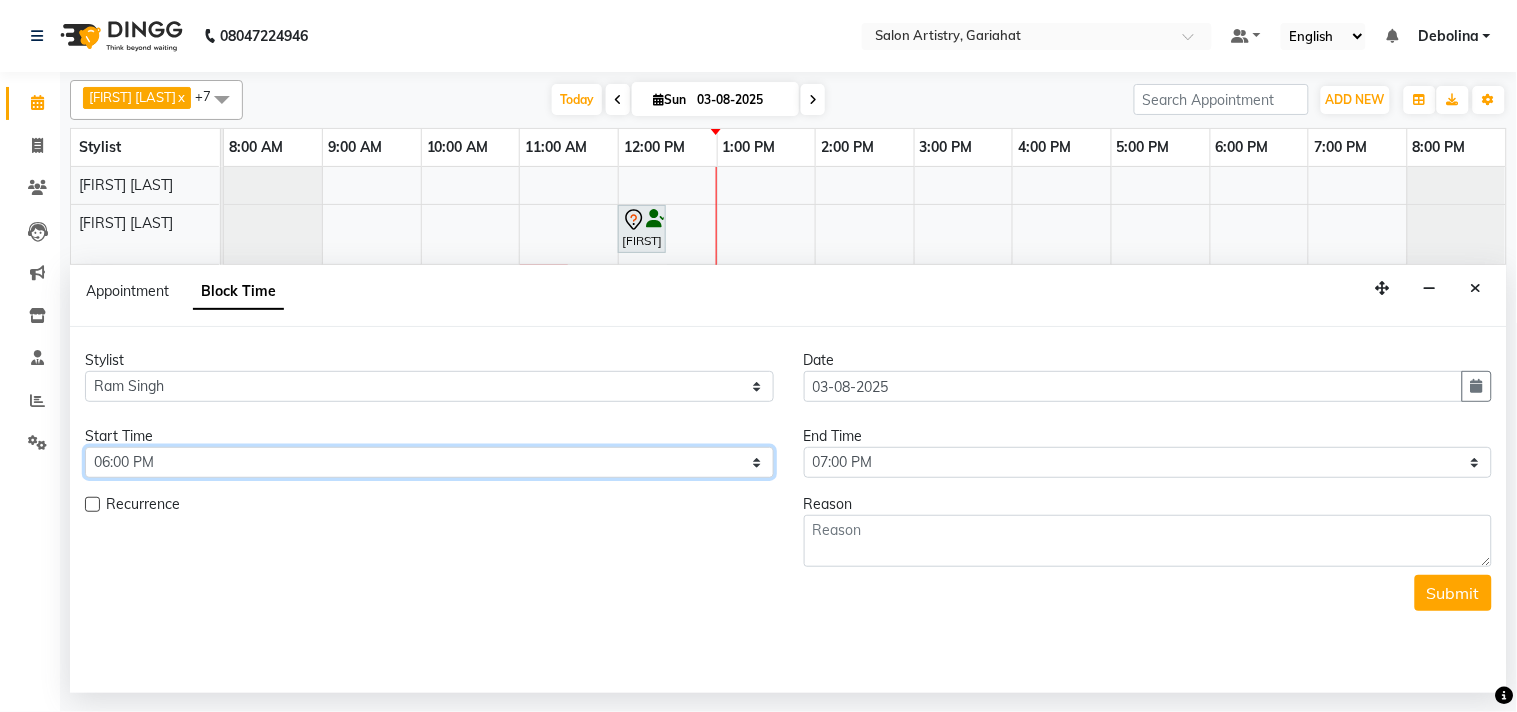 click on "Select 09:00 AM 09:05 AM 09:10 AM 09:15 AM 09:20 AM 09:25 AM 09:30 AM 09:35 AM 09:40 AM 09:45 AM 09:50 AM 09:55 AM 10:00 AM 10:05 AM 10:10 AM 10:15 AM 10:20 AM 10:25 AM 10:30 AM 10:35 AM 10:40 AM 10:45 AM 10:50 AM 10:55 AM 11:00 AM 11:05 AM 11:10 AM 11:15 AM 11:20 AM 11:25 AM 11:30 AM 11:35 AM 11:40 AM 11:45 AM 11:50 AM 11:55 AM 12:00 PM 12:05 PM 12:10 PM 12:15 PM 12:20 PM 12:25 PM 12:30 PM 12:35 PM 12:40 PM 12:45 PM 12:50 PM 12:55 PM 01:00 PM 01:05 PM 01:10 PM 01:15 PM 01:20 PM 01:25 PM 01:30 PM 01:35 PM 01:40 PM 01:45 PM 01:50 PM 01:55 PM 02:00 PM 02:05 PM 02:10 PM 02:15 PM 02:20 PM 02:25 PM 02:30 PM 02:35 PM 02:40 PM 02:45 PM 02:50 PM 02:55 PM 03:00 PM 03:05 PM 03:10 PM 03:15 PM 03:20 PM 03:25 PM 03:30 PM 03:35 PM 03:40 PM 03:45 PM 03:50 PM 03:55 PM 04:00 PM 04:05 PM 04:10 PM 04:15 PM 04:20 PM 04:25 PM 04:30 PM 04:35 PM 04:40 PM 04:45 PM 04:50 PM 04:55 PM 05:00 PM 05:05 PM 05:10 PM 05:15 PM 05:20 PM 05:25 PM 05:30 PM 05:35 PM 05:40 PM 05:45 PM 05:50 PM 05:55 PM 06:00 PM 06:05 PM 06:10 PM 06:15 PM 06:20 PM" at bounding box center [429, 462] 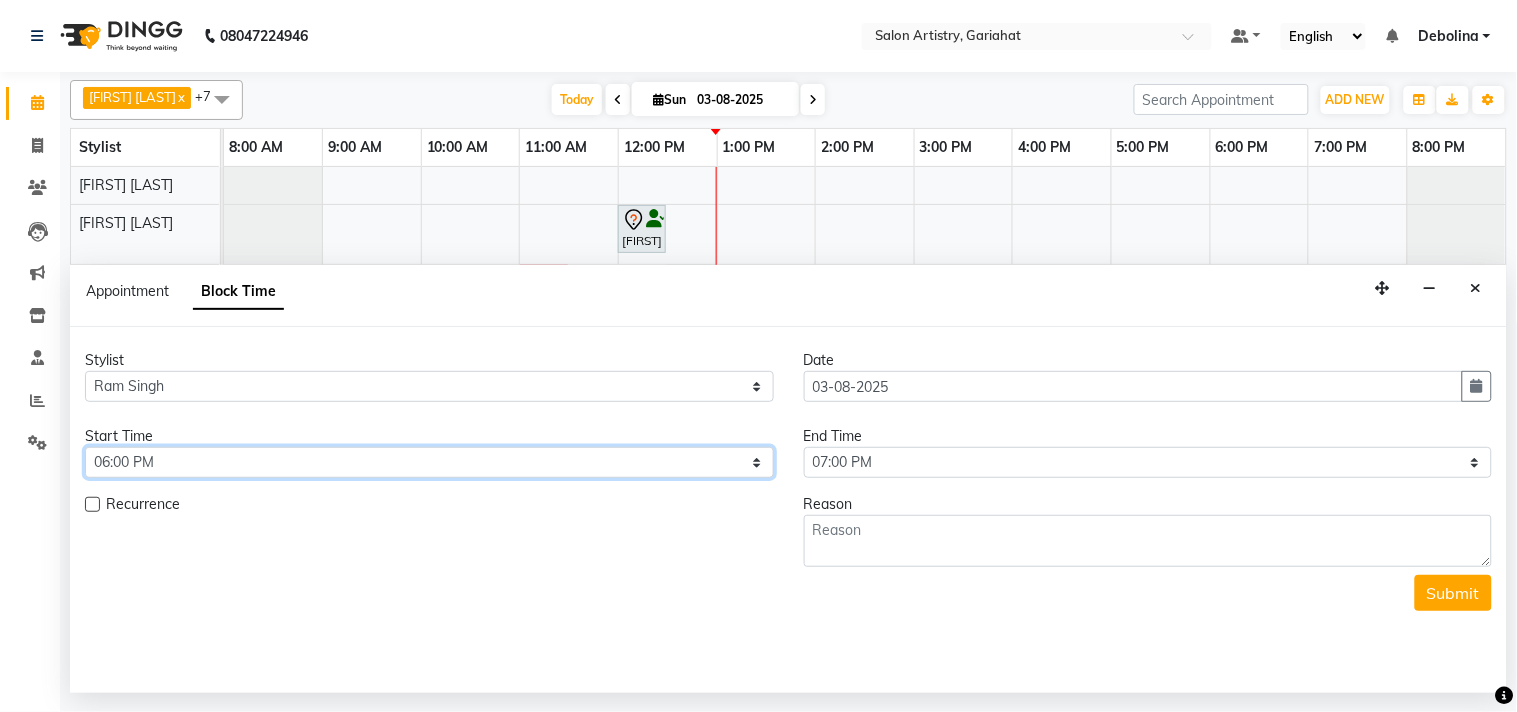 select on "1110" 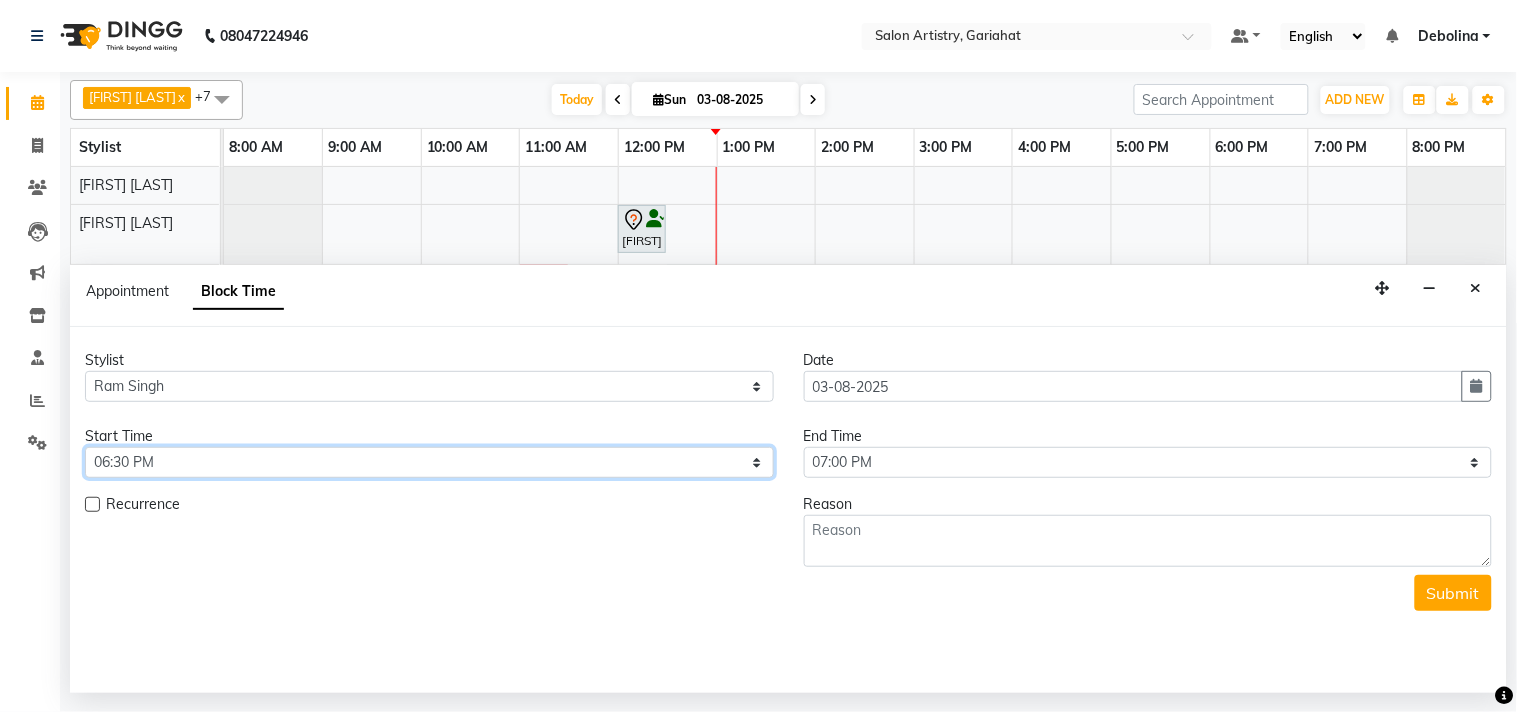 click on "Select 09:00 AM 09:05 AM 09:10 AM 09:15 AM 09:20 AM 09:25 AM 09:30 AM 09:35 AM 09:40 AM 09:45 AM 09:50 AM 09:55 AM 10:00 AM 10:05 AM 10:10 AM 10:15 AM 10:20 AM 10:25 AM 10:30 AM 10:35 AM 10:40 AM 10:45 AM 10:50 AM 10:55 AM 11:00 AM 11:05 AM 11:10 AM 11:15 AM 11:20 AM 11:25 AM 11:30 AM 11:35 AM 11:40 AM 11:45 AM 11:50 AM 11:55 AM 12:00 PM 12:05 PM 12:10 PM 12:15 PM 12:20 PM 12:25 PM 12:30 PM 12:35 PM 12:40 PM 12:45 PM 12:50 PM 12:55 PM 01:00 PM 01:05 PM 01:10 PM 01:15 PM 01:20 PM 01:25 PM 01:30 PM 01:35 PM 01:40 PM 01:45 PM 01:50 PM 01:55 PM 02:00 PM 02:05 PM 02:10 PM 02:15 PM 02:20 PM 02:25 PM 02:30 PM 02:35 PM 02:40 PM 02:45 PM 02:50 PM 02:55 PM 03:00 PM 03:05 PM 03:10 PM 03:15 PM 03:20 PM 03:25 PM 03:30 PM 03:35 PM 03:40 PM 03:45 PM 03:50 PM 03:55 PM 04:00 PM 04:05 PM 04:10 PM 04:15 PM 04:20 PM 04:25 PM 04:30 PM 04:35 PM 04:40 PM 04:45 PM 04:50 PM 04:55 PM 05:00 PM 05:05 PM 05:10 PM 05:15 PM 05:20 PM 05:25 PM 05:30 PM 05:35 PM 05:40 PM 05:45 PM 05:50 PM 05:55 PM 06:00 PM 06:05 PM 06:10 PM 06:15 PM 06:20 PM" at bounding box center [429, 462] 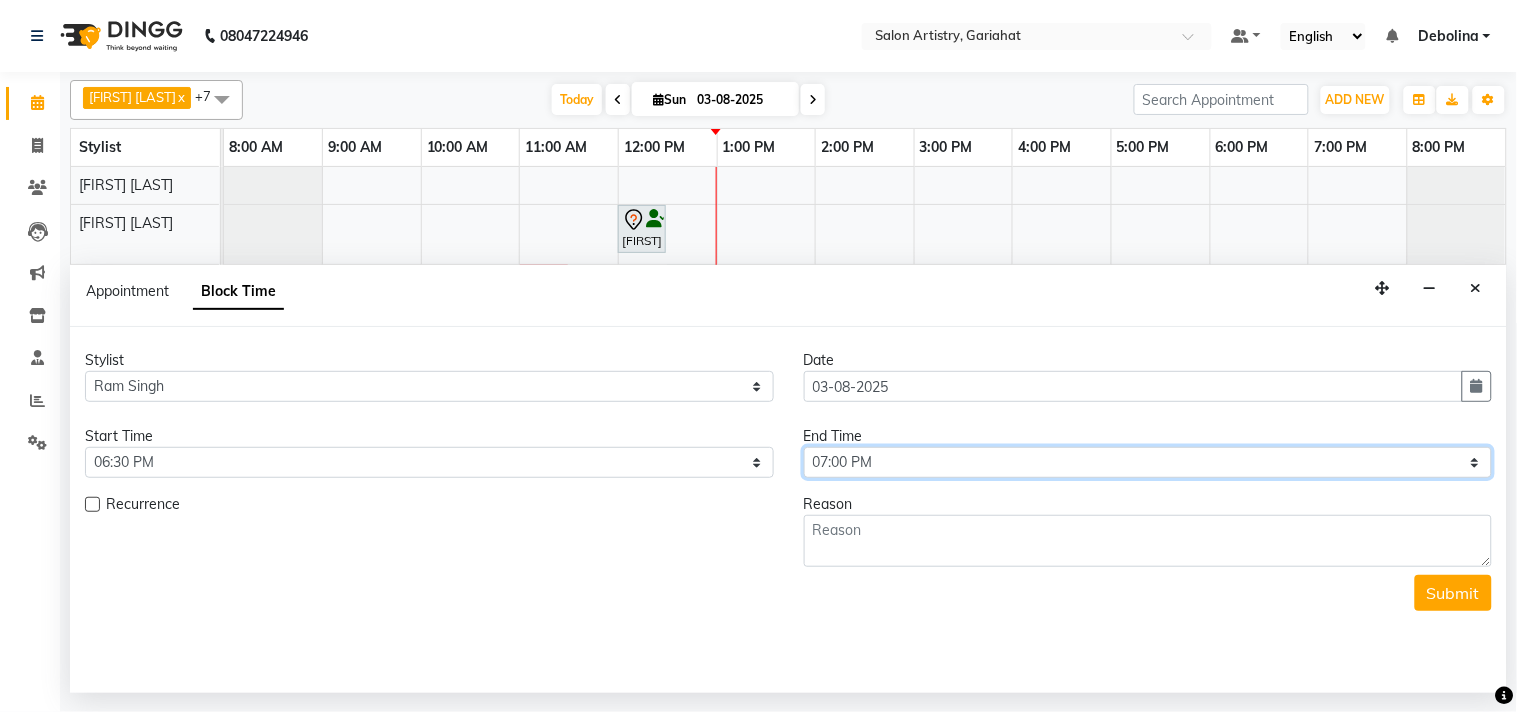 click on "Select 09:00 AM 09:05 AM 09:10 AM 09:15 AM 09:20 AM 09:25 AM 09:30 AM 09:35 AM 09:40 AM 09:45 AM 09:50 AM 09:55 AM 10:00 AM 10:05 AM 10:10 AM 10:15 AM 10:20 AM 10:25 AM 10:30 AM 10:35 AM 10:40 AM 10:45 AM 10:50 AM 10:55 AM 11:00 AM 11:05 AM 11:10 AM 11:15 AM 11:20 AM 11:25 AM 11:30 AM 11:35 AM 11:40 AM 11:45 AM 11:50 AM 11:55 AM 12:00 PM 12:05 PM 12:10 PM 12:15 PM 12:20 PM 12:25 PM 12:30 PM 12:35 PM 12:40 PM 12:45 PM 12:50 PM 12:55 PM 01:00 PM 01:05 PM 01:10 PM 01:15 PM 01:20 PM 01:25 PM 01:30 PM 01:35 PM 01:40 PM 01:45 PM 01:50 PM 01:55 PM 02:00 PM 02:05 PM 02:10 PM 02:15 PM 02:20 PM 02:25 PM 02:30 PM 02:35 PM 02:40 PM 02:45 PM 02:50 PM 02:55 PM 03:00 PM 03:05 PM 03:10 PM 03:15 PM 03:20 PM 03:25 PM 03:30 PM 03:35 PM 03:40 PM 03:45 PM 03:50 PM 03:55 PM 04:00 PM 04:05 PM 04:10 PM 04:15 PM 04:20 PM 04:25 PM 04:30 PM 04:35 PM 04:40 PM 04:45 PM 04:50 PM 04:55 PM 05:00 PM 05:05 PM 05:10 PM 05:15 PM 05:20 PM 05:25 PM 05:30 PM 05:35 PM 05:40 PM 05:45 PM 05:50 PM 05:55 PM 06:00 PM 06:05 PM 06:10 PM 06:15 PM 06:20 PM" at bounding box center [1148, 462] 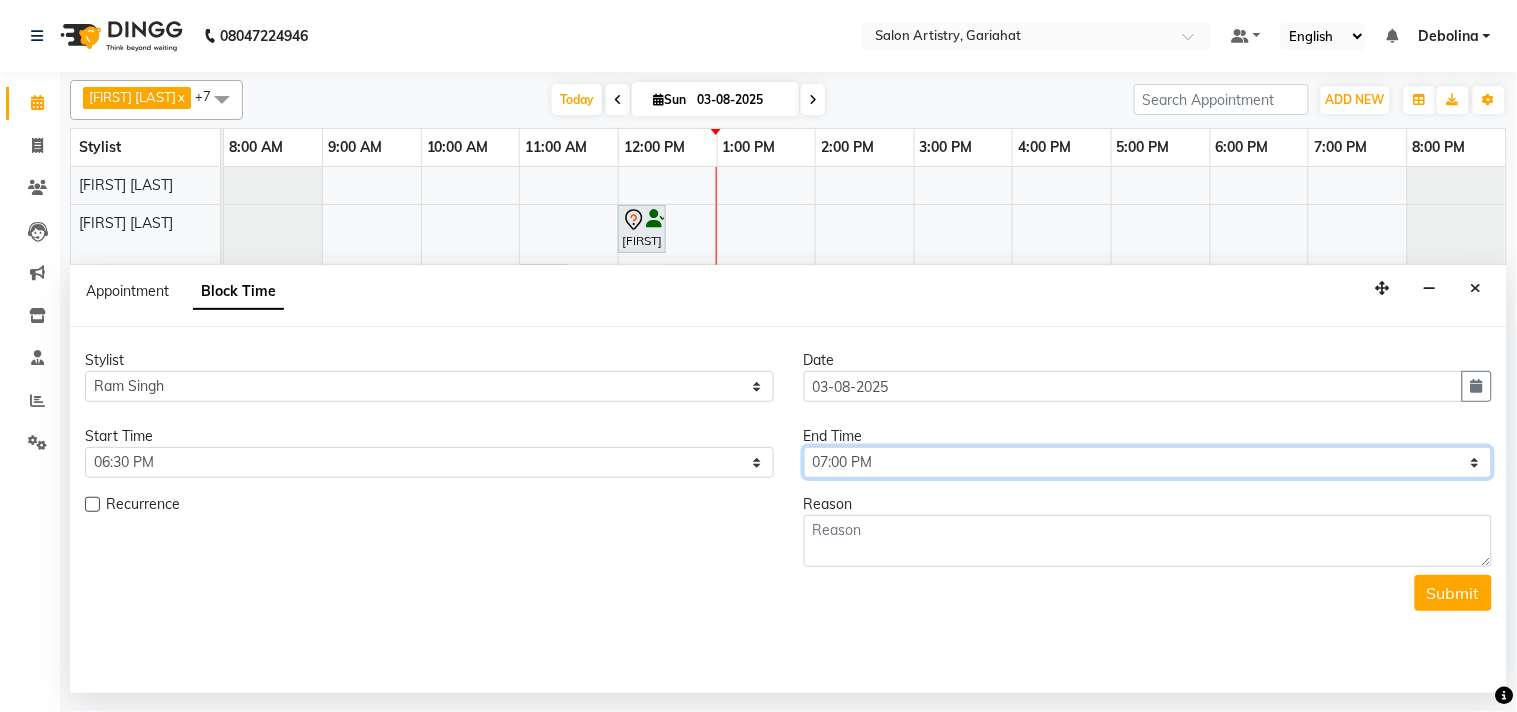 select on "1170" 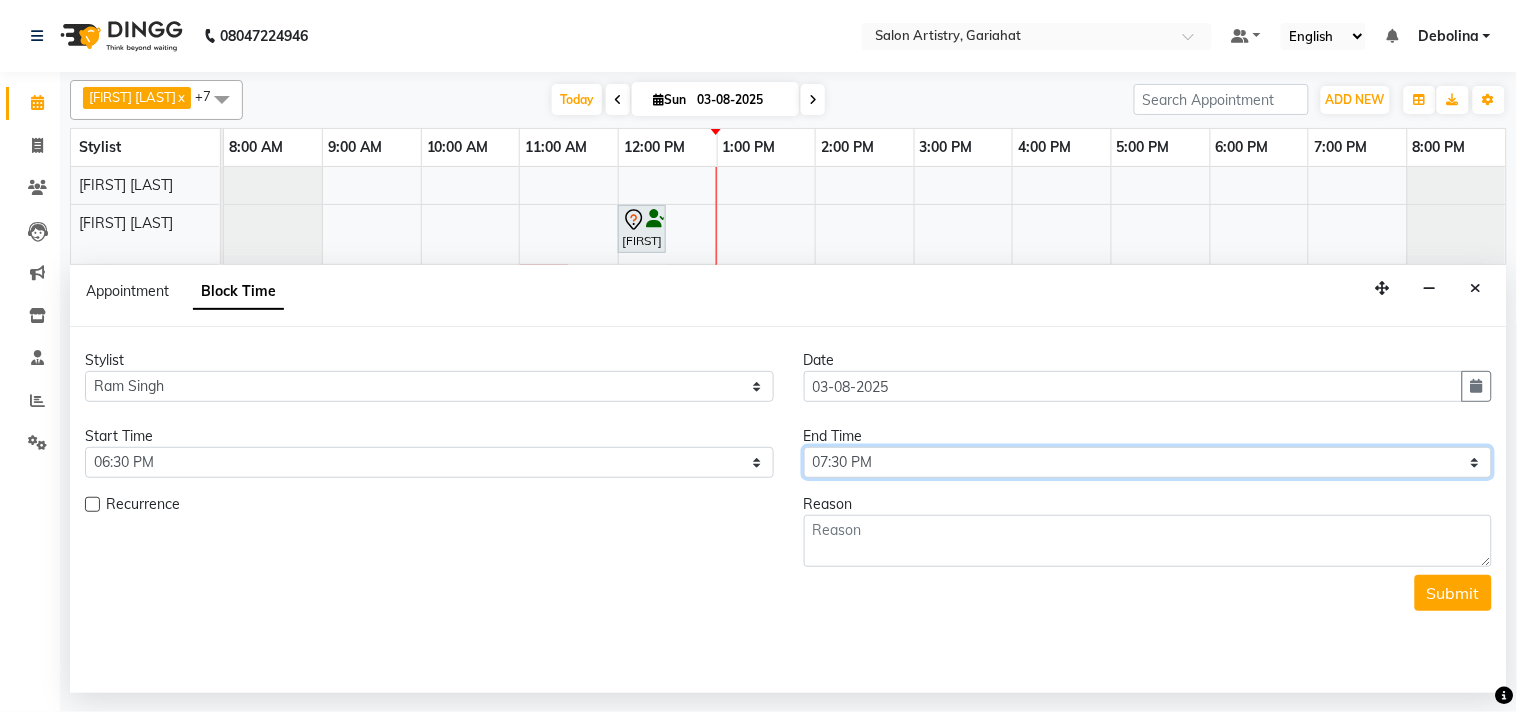 click on "Select 09:00 AM 09:05 AM 09:10 AM 09:15 AM 09:20 AM 09:25 AM 09:30 AM 09:35 AM 09:40 AM 09:45 AM 09:50 AM 09:55 AM 10:00 AM 10:05 AM 10:10 AM 10:15 AM 10:20 AM 10:25 AM 10:30 AM 10:35 AM 10:40 AM 10:45 AM 10:50 AM 10:55 AM 11:00 AM 11:05 AM 11:10 AM 11:15 AM 11:20 AM 11:25 AM 11:30 AM 11:35 AM 11:40 AM 11:45 AM 11:50 AM 11:55 AM 12:00 PM 12:05 PM 12:10 PM 12:15 PM 12:20 PM 12:25 PM 12:30 PM 12:35 PM 12:40 PM 12:45 PM 12:50 PM 12:55 PM 01:00 PM 01:05 PM 01:10 PM 01:15 PM 01:20 PM 01:25 PM 01:30 PM 01:35 PM 01:40 PM 01:45 PM 01:50 PM 01:55 PM 02:00 PM 02:05 PM 02:10 PM 02:15 PM 02:20 PM 02:25 PM 02:30 PM 02:35 PM 02:40 PM 02:45 PM 02:50 PM 02:55 PM 03:00 PM 03:05 PM 03:10 PM 03:15 PM 03:20 PM 03:25 PM 03:30 PM 03:35 PM 03:40 PM 03:45 PM 03:50 PM 03:55 PM 04:00 PM 04:05 PM 04:10 PM 04:15 PM 04:20 PM 04:25 PM 04:30 PM 04:35 PM 04:40 PM 04:45 PM 04:50 PM 04:55 PM 05:00 PM 05:05 PM 05:10 PM 05:15 PM 05:20 PM 05:25 PM 05:30 PM 05:35 PM 05:40 PM 05:45 PM 05:50 PM 05:55 PM 06:00 PM 06:05 PM 06:10 PM 06:15 PM 06:20 PM" at bounding box center [1148, 462] 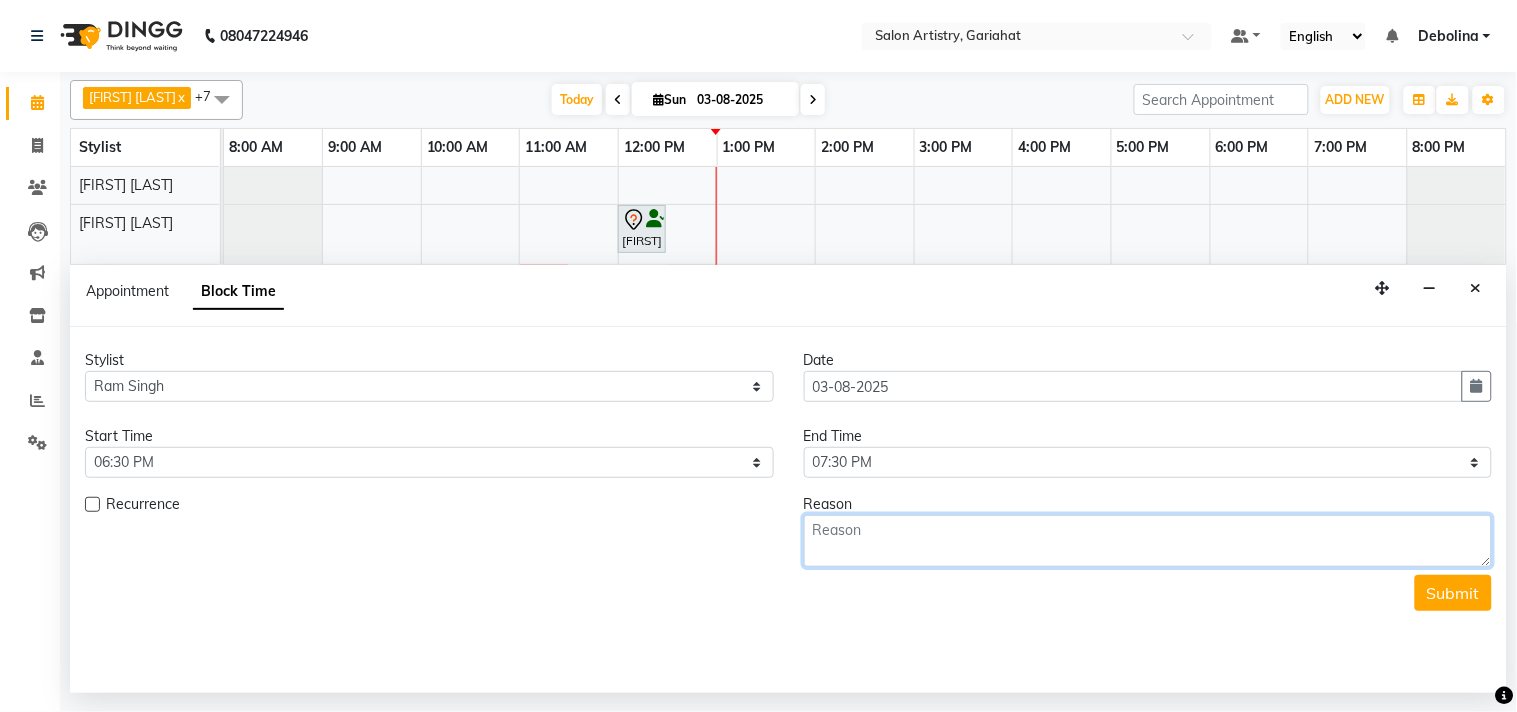 click at bounding box center [1148, 541] 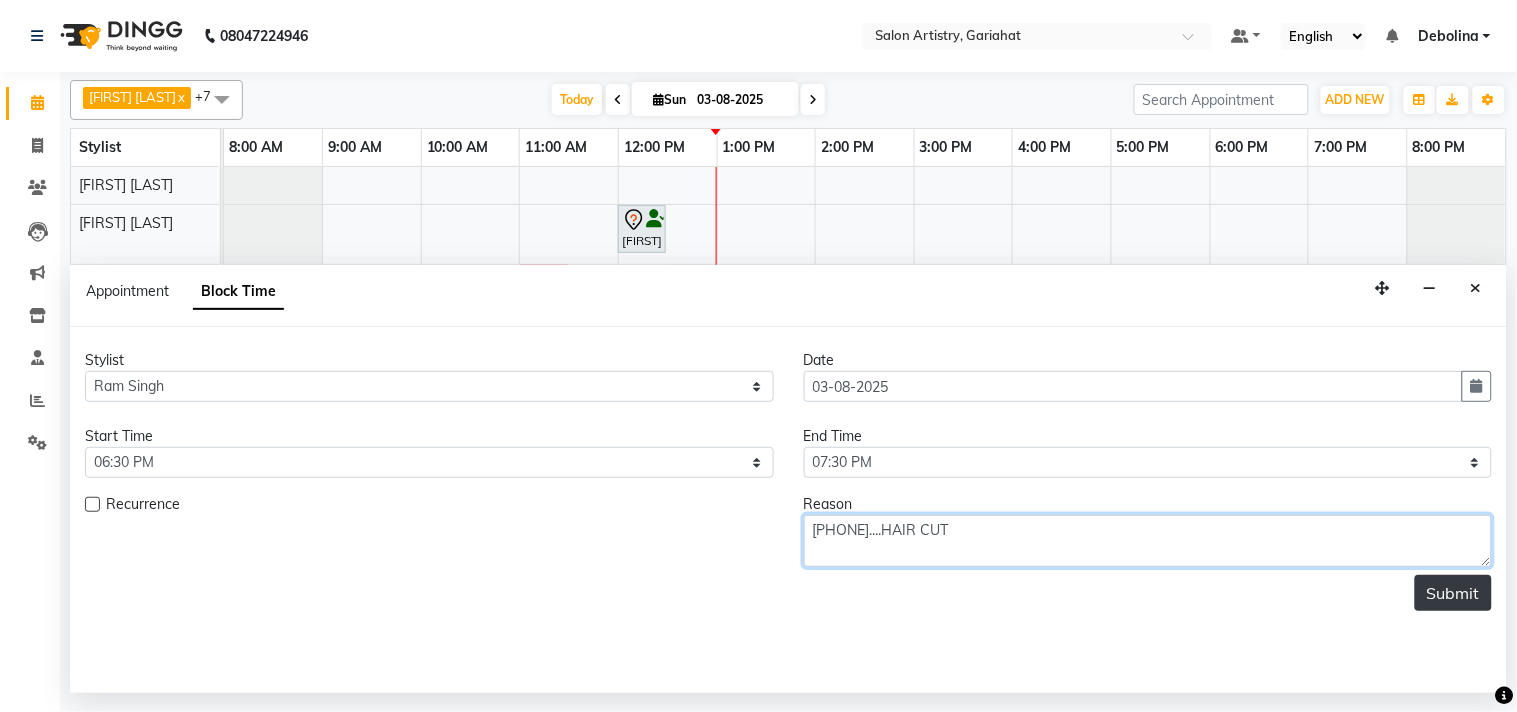 type on "[PHONE]....HAIR CUT" 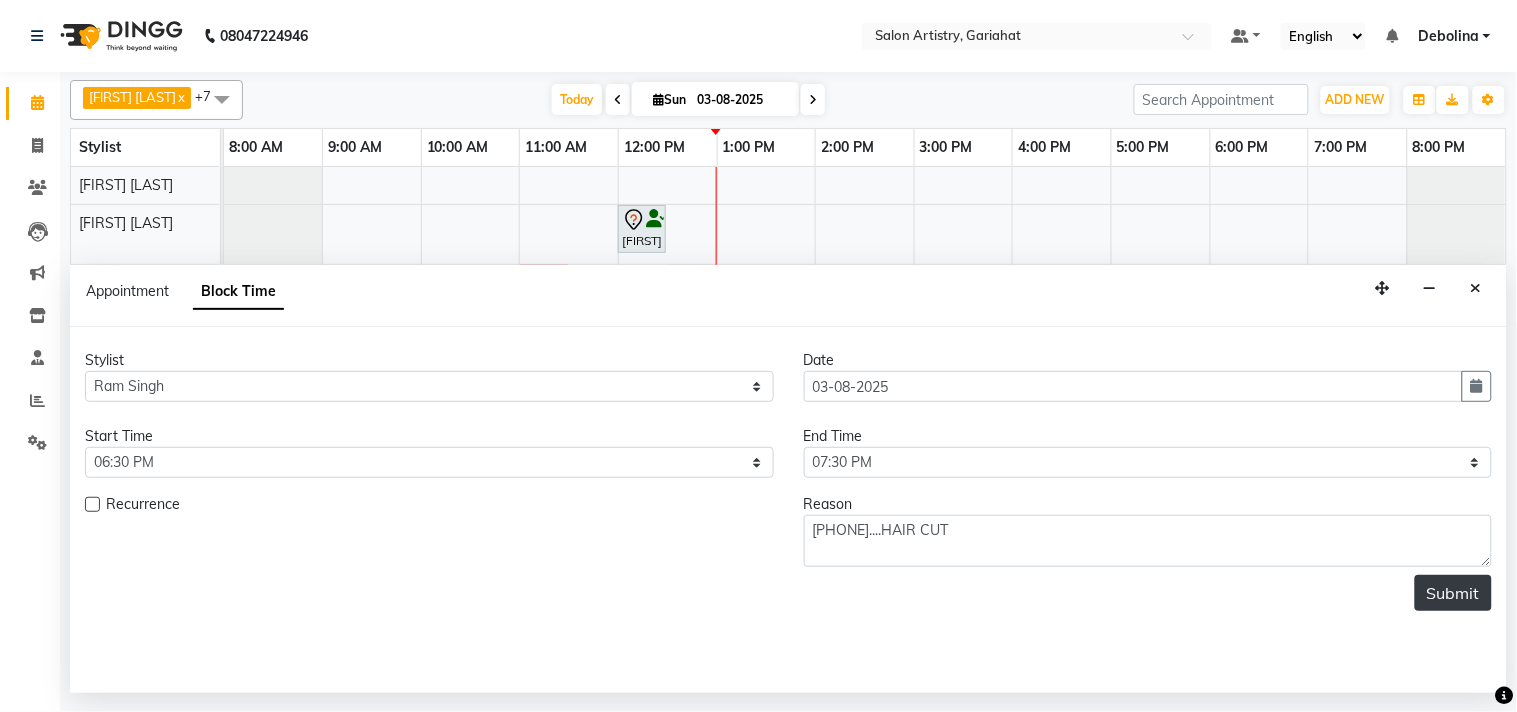 click on "Submit" at bounding box center [1453, 593] 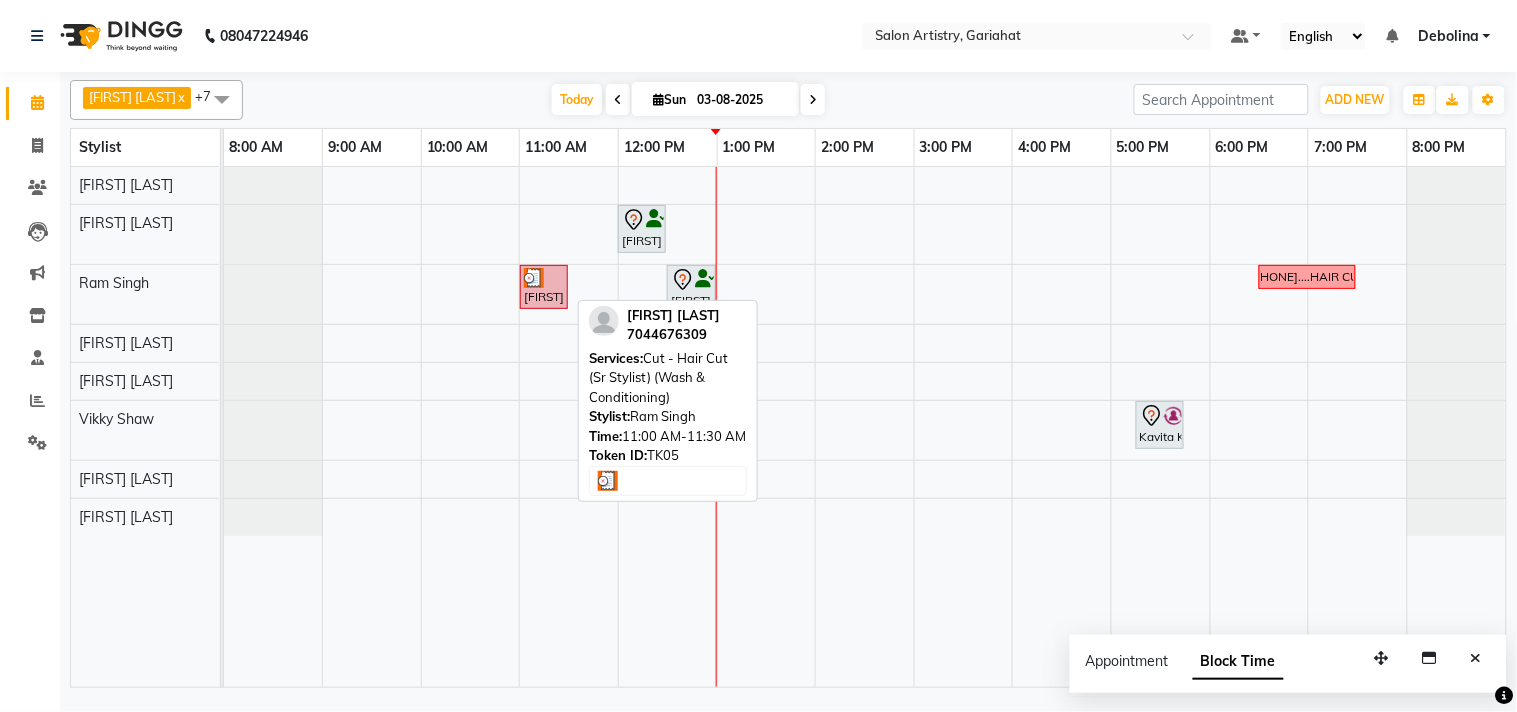click at bounding box center [534, 278] 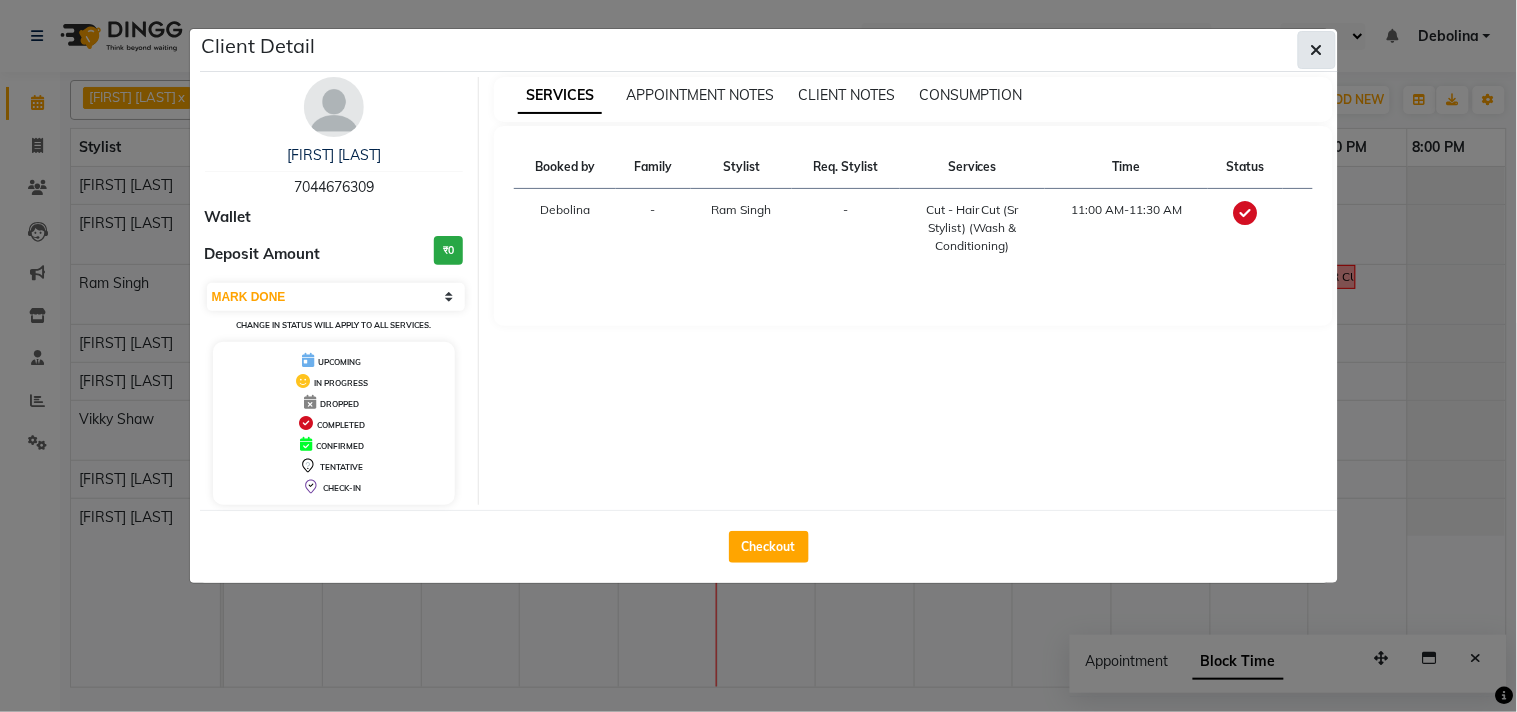 click 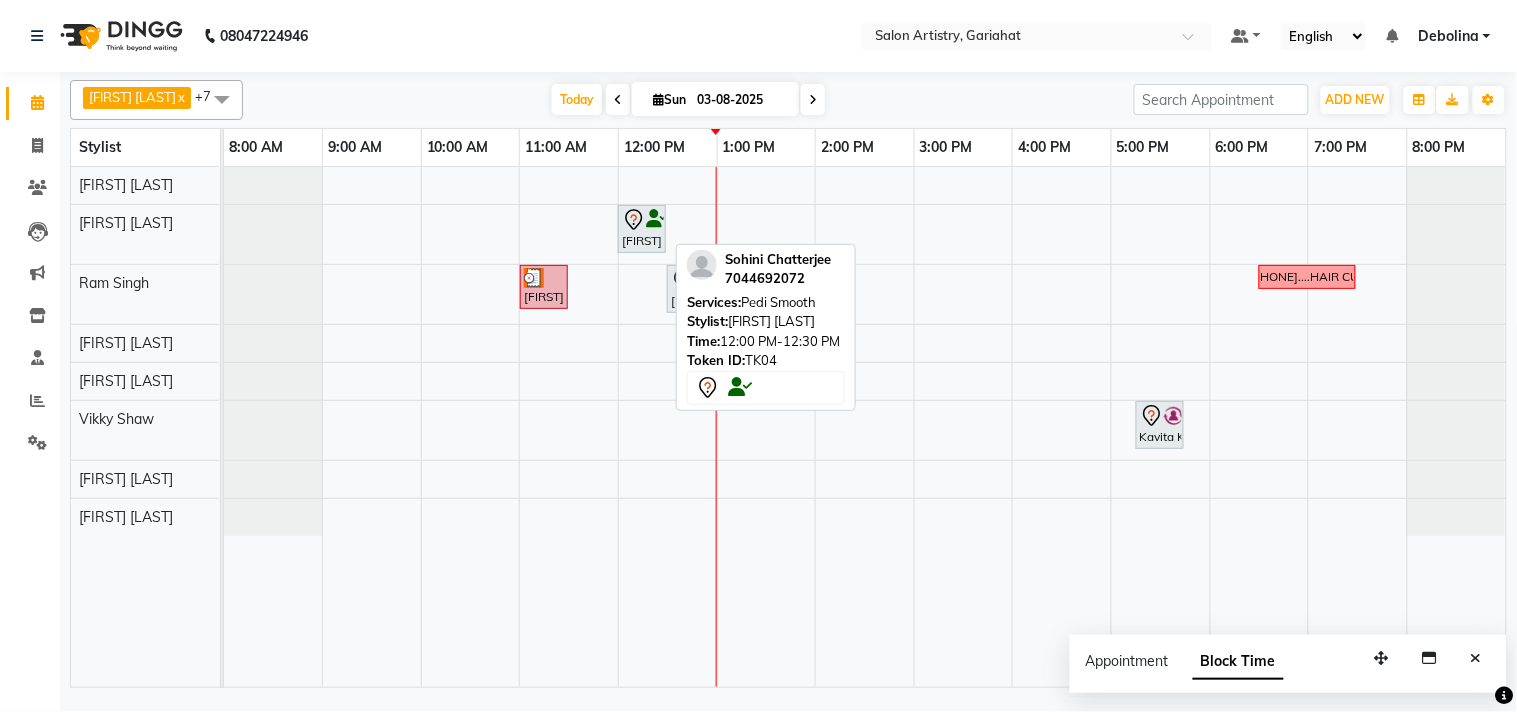 click 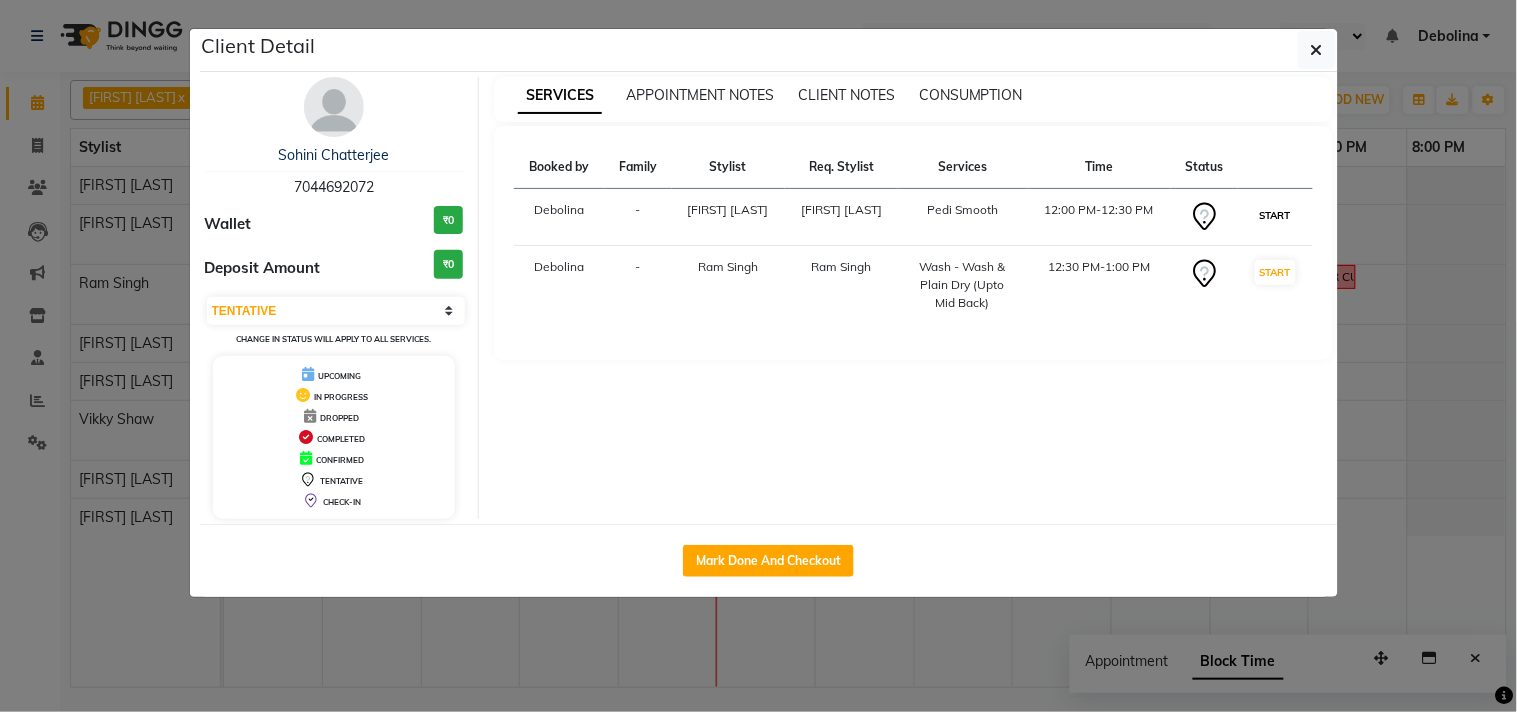 click on "START" at bounding box center (1275, 215) 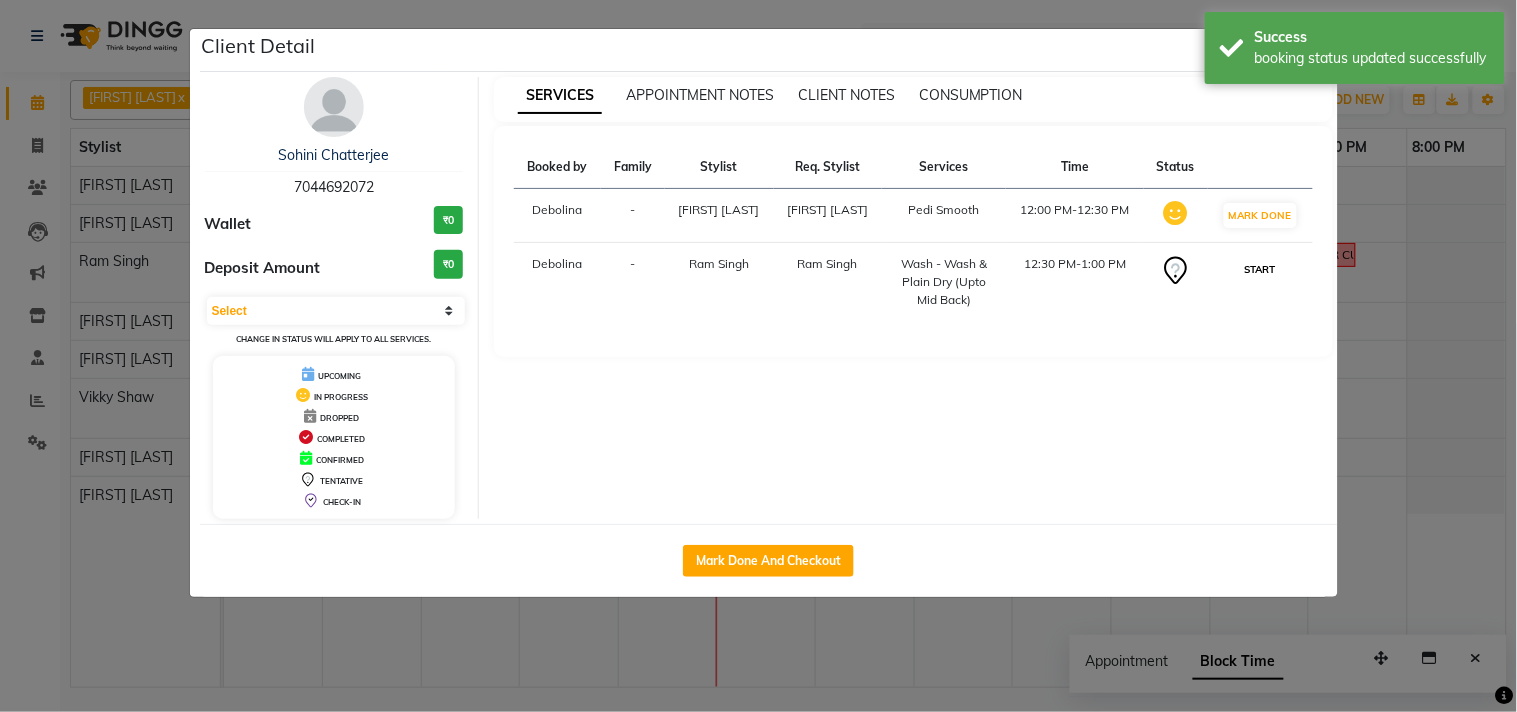 click on "START" at bounding box center [1260, 269] 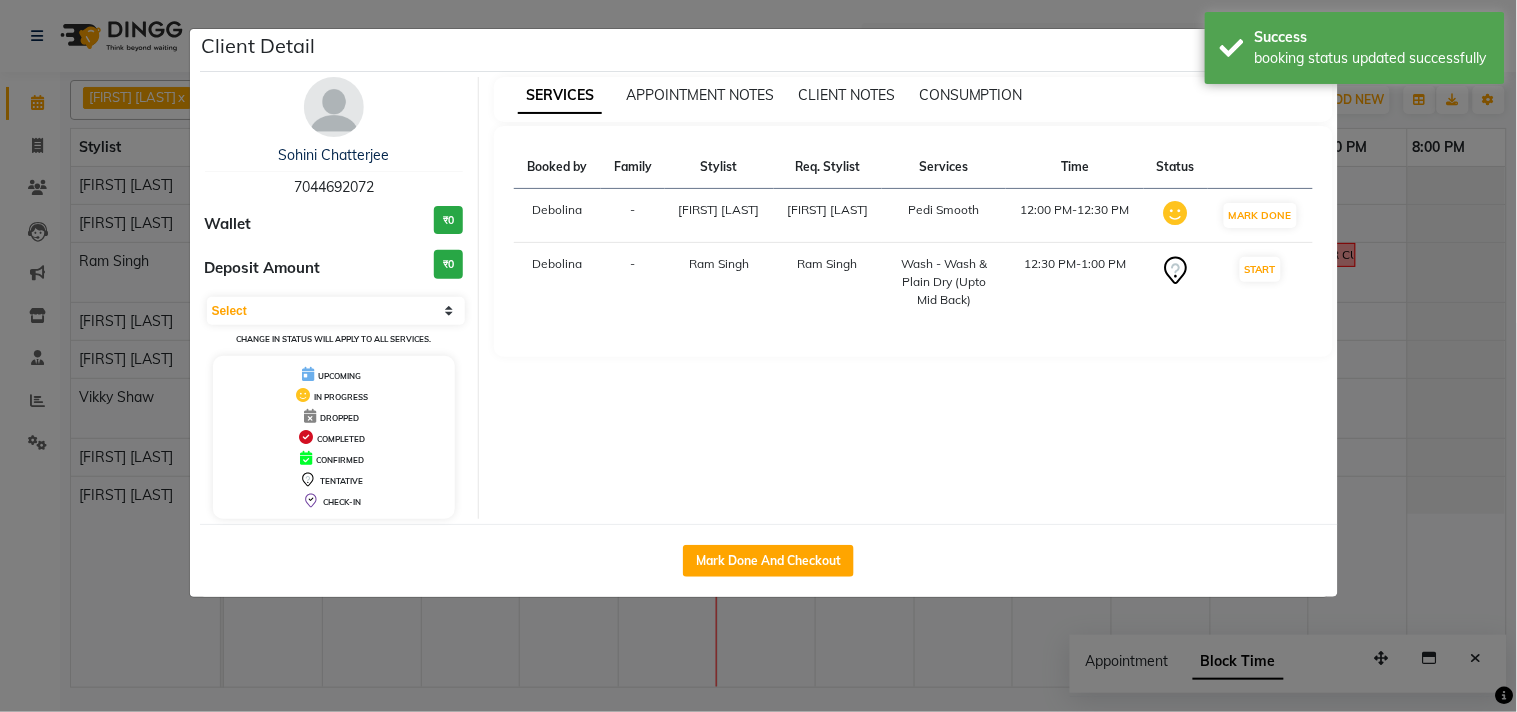 select on "1" 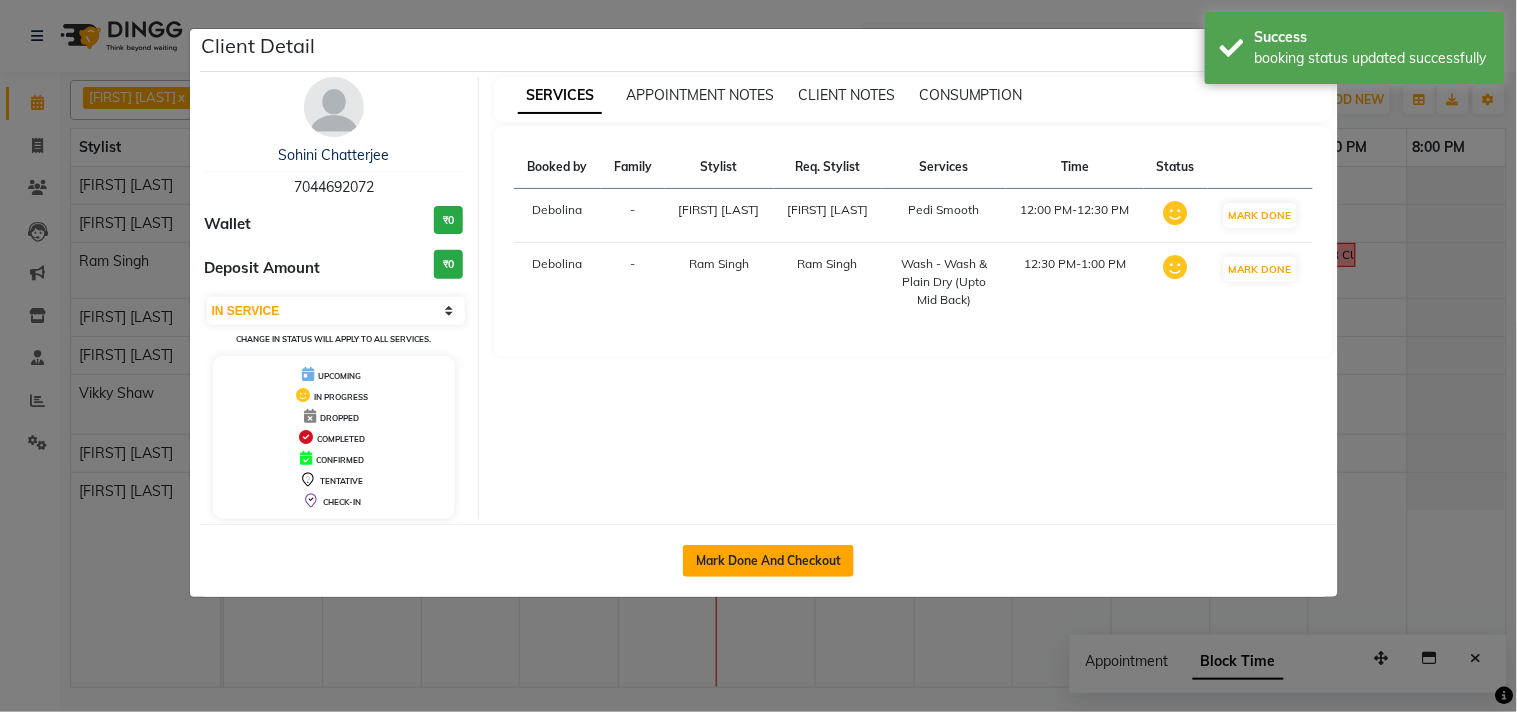 click on "Mark Done And Checkout" 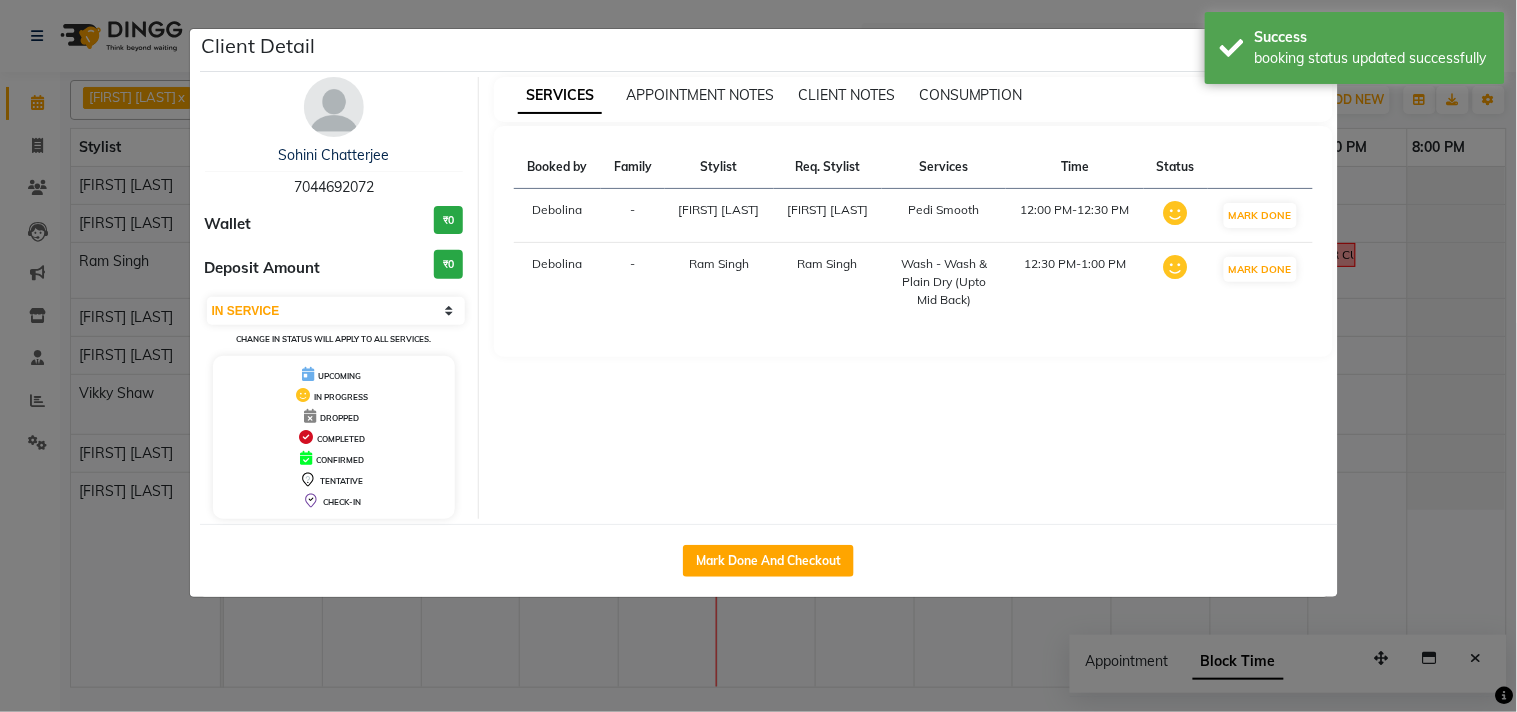 select on "8368" 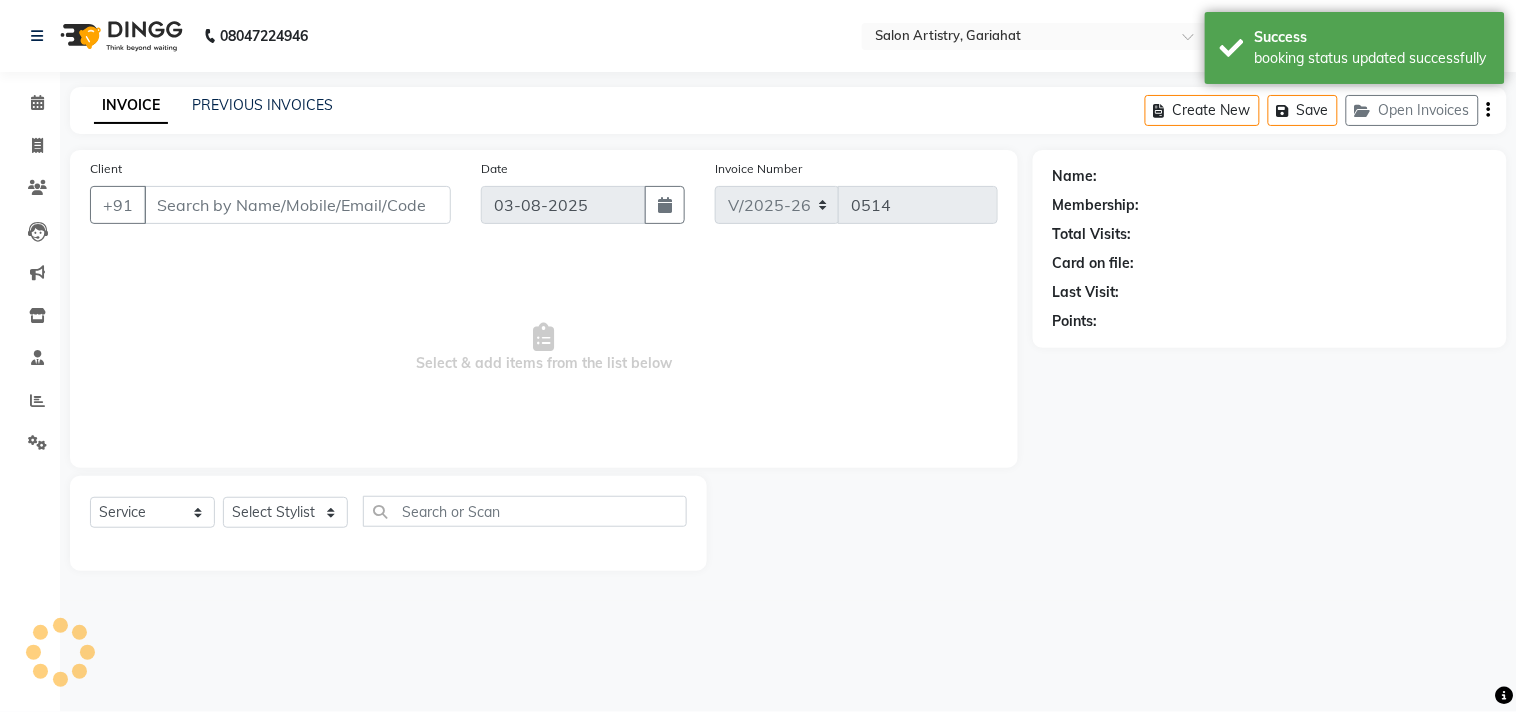 type on "[PHONE]" 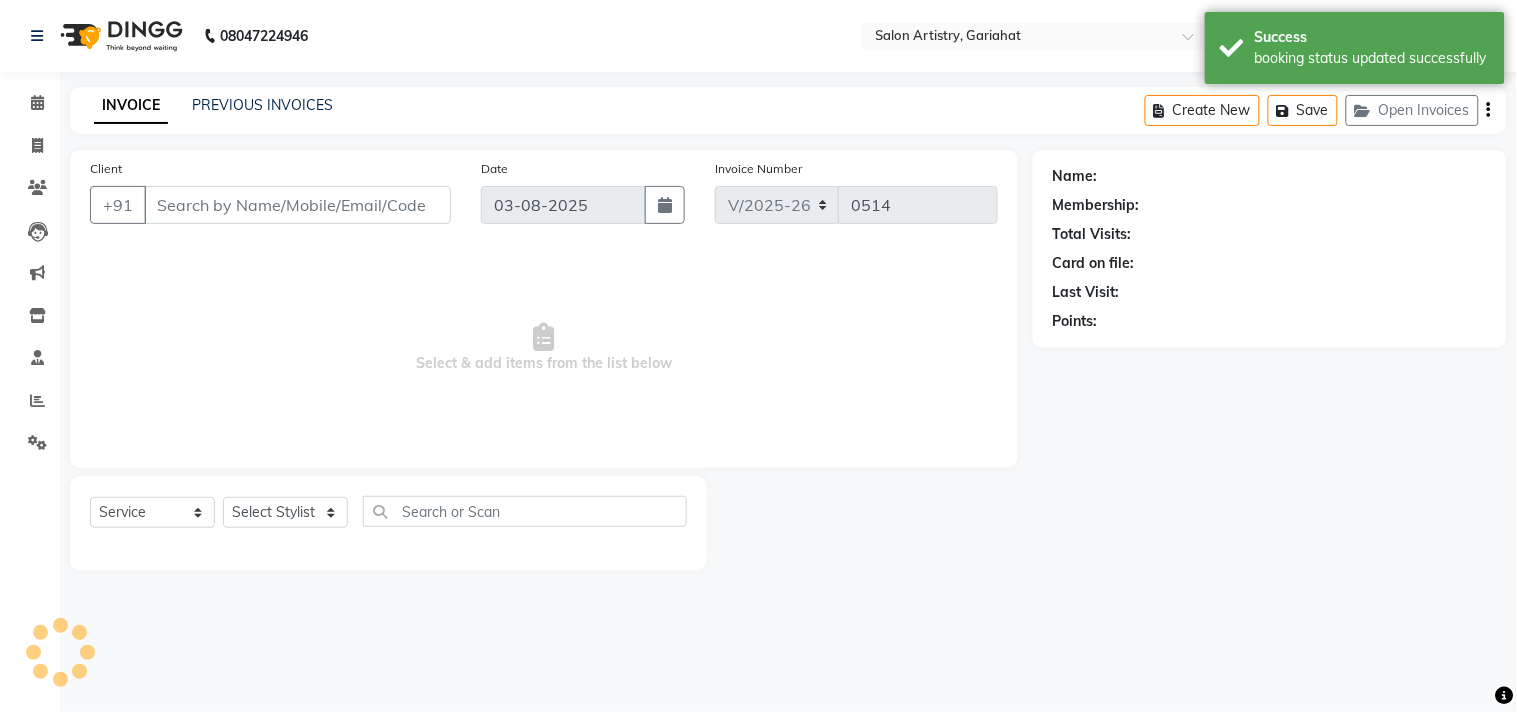select on "82199" 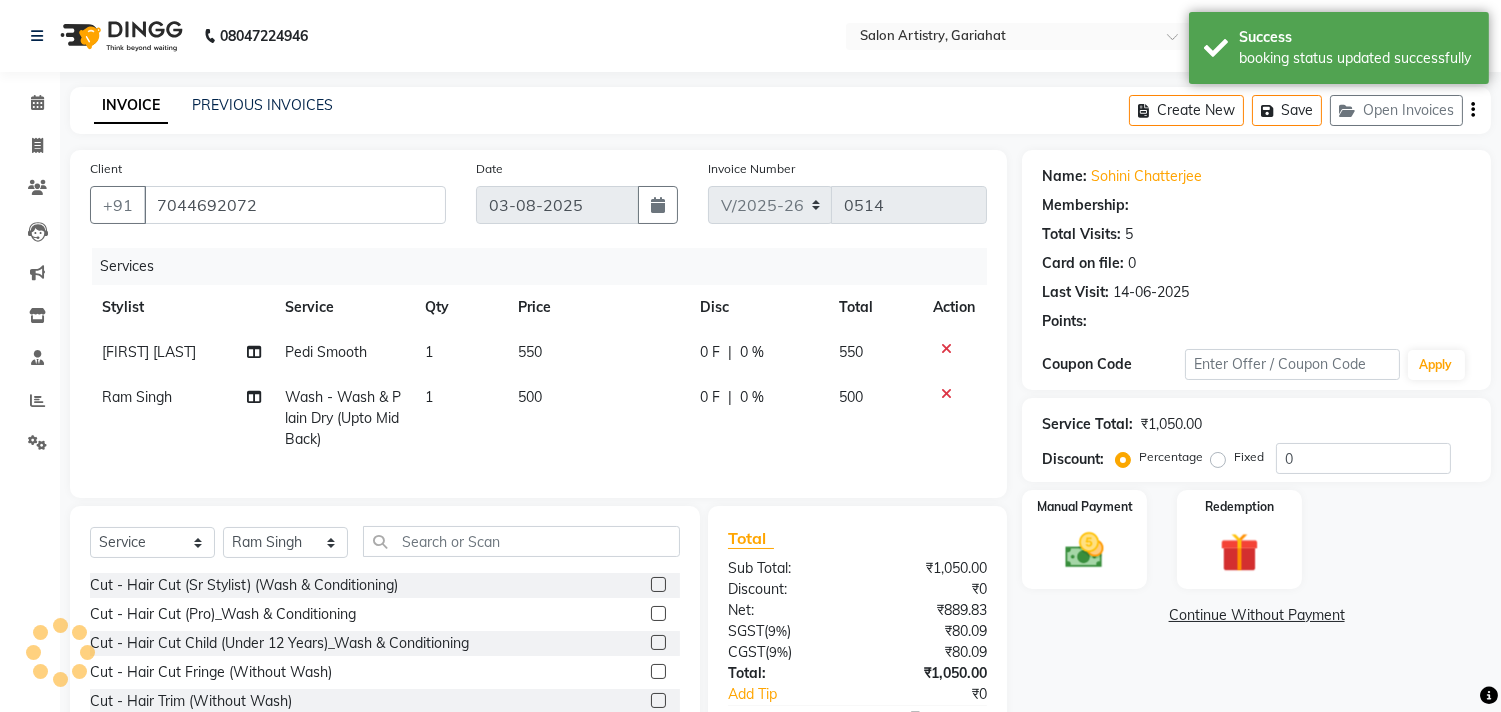 select on "1: Object" 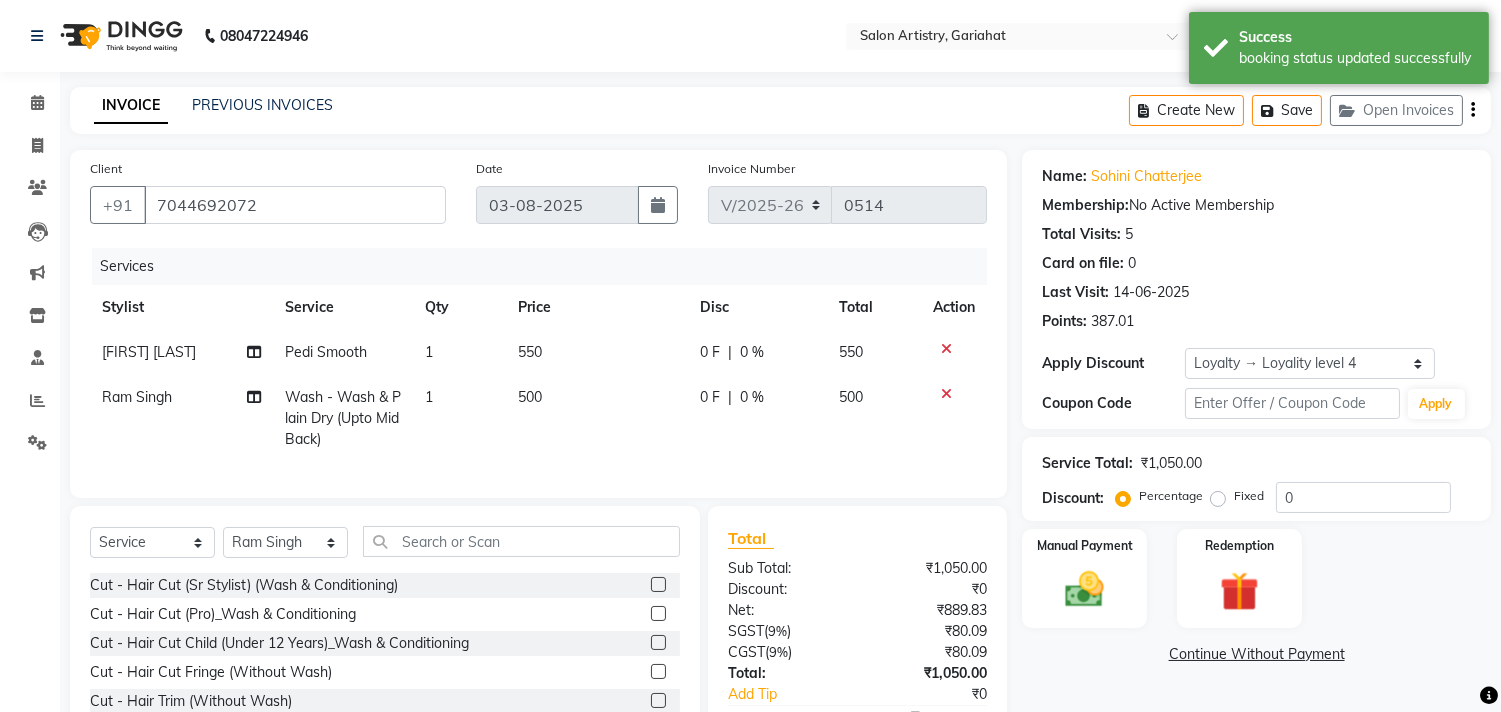 click 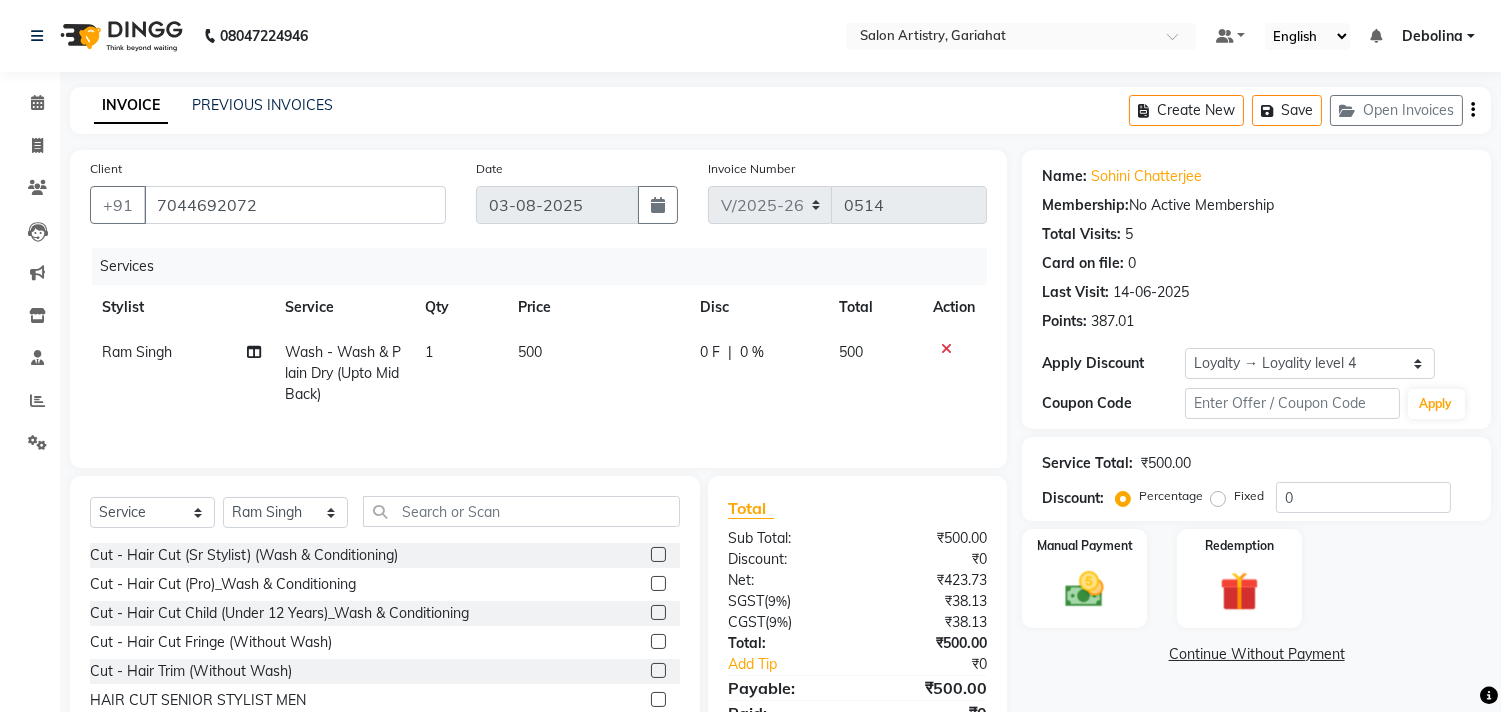 click 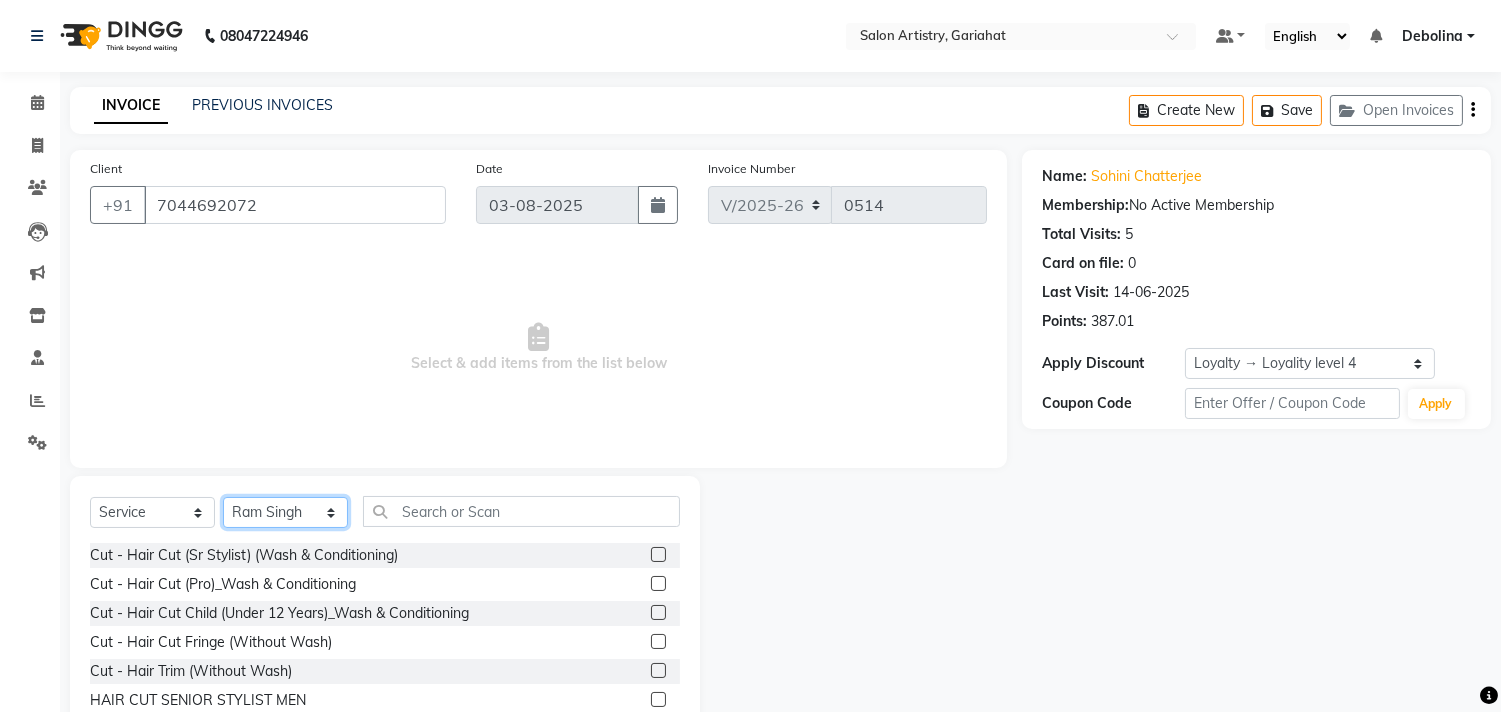 click on "Select Stylist [FIRST] [LAST] [FIRST] [FIRST] [FIRST] [FIRST] [FIRST] [FIRST] [FIRST] [FIRST] [FIRST] [FIRST] [FIRST]" 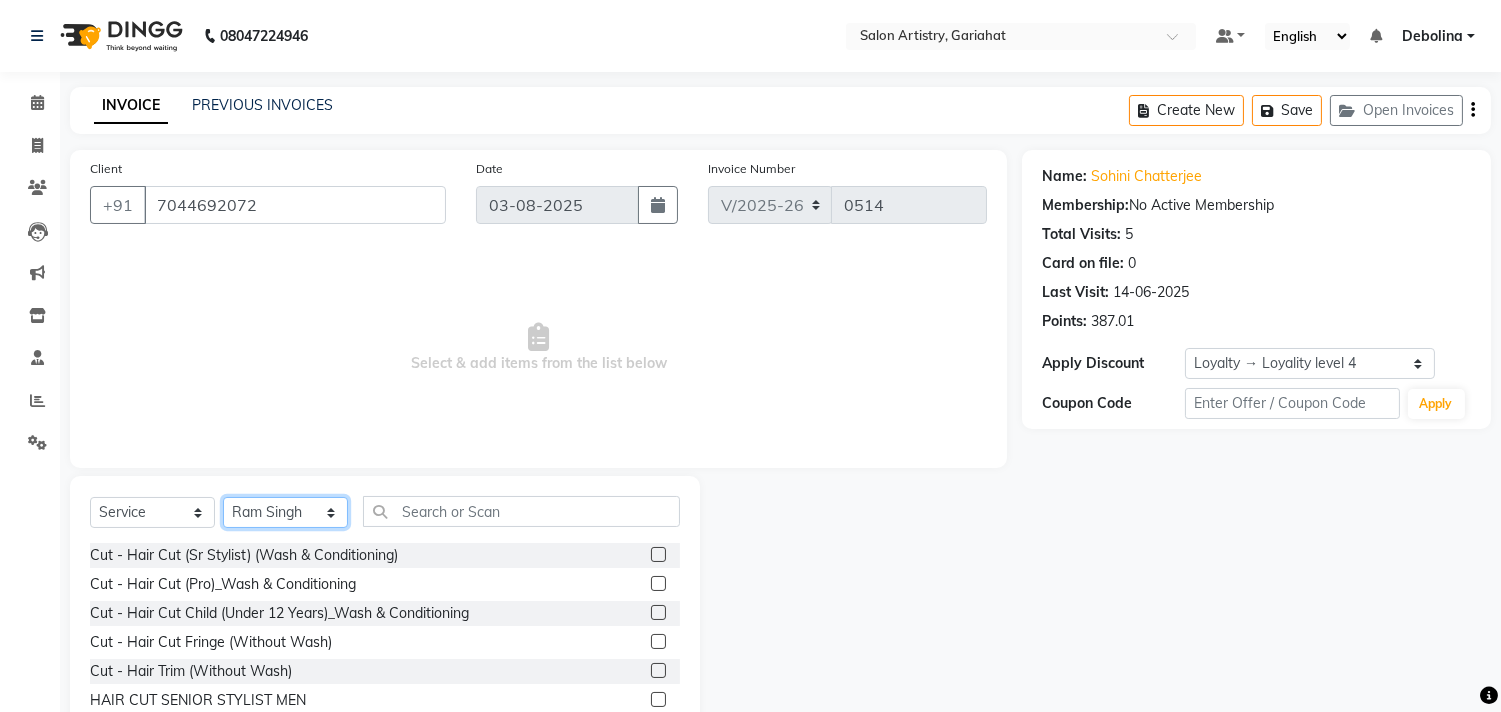 select on "82198" 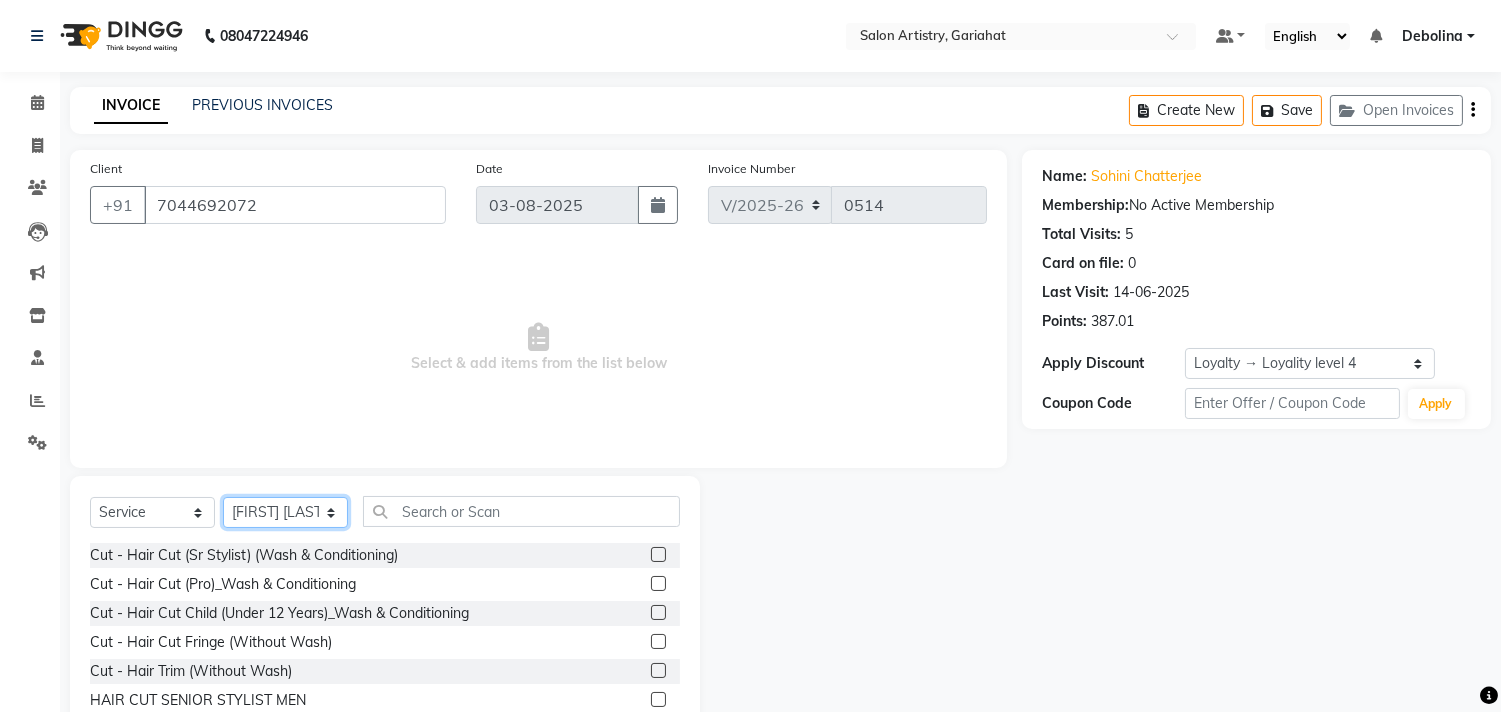 click on "Select Stylist [FIRST] [LAST] [FIRST] [FIRST] [FIRST] [FIRST] [FIRST] [FIRST] [FIRST] [FIRST] [FIRST] [FIRST] [FIRST]" 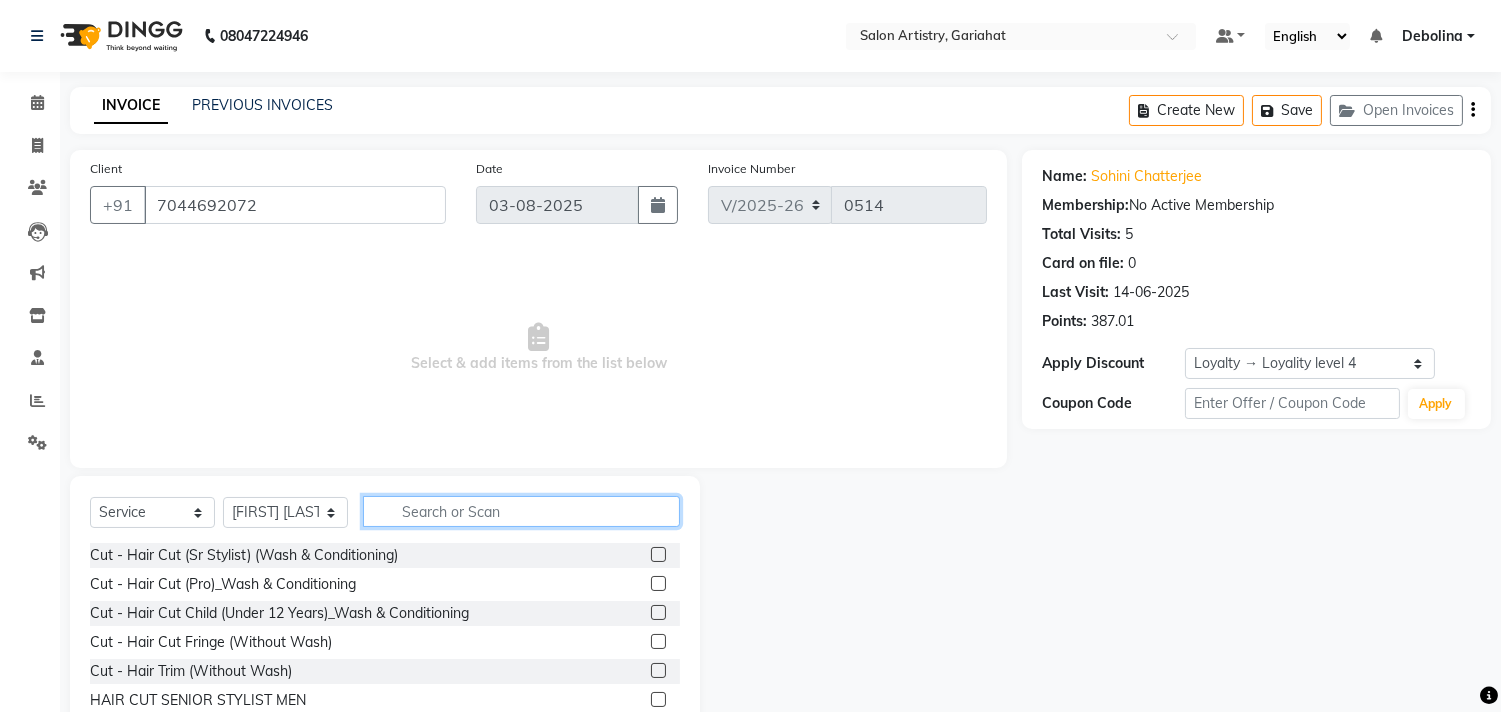 click 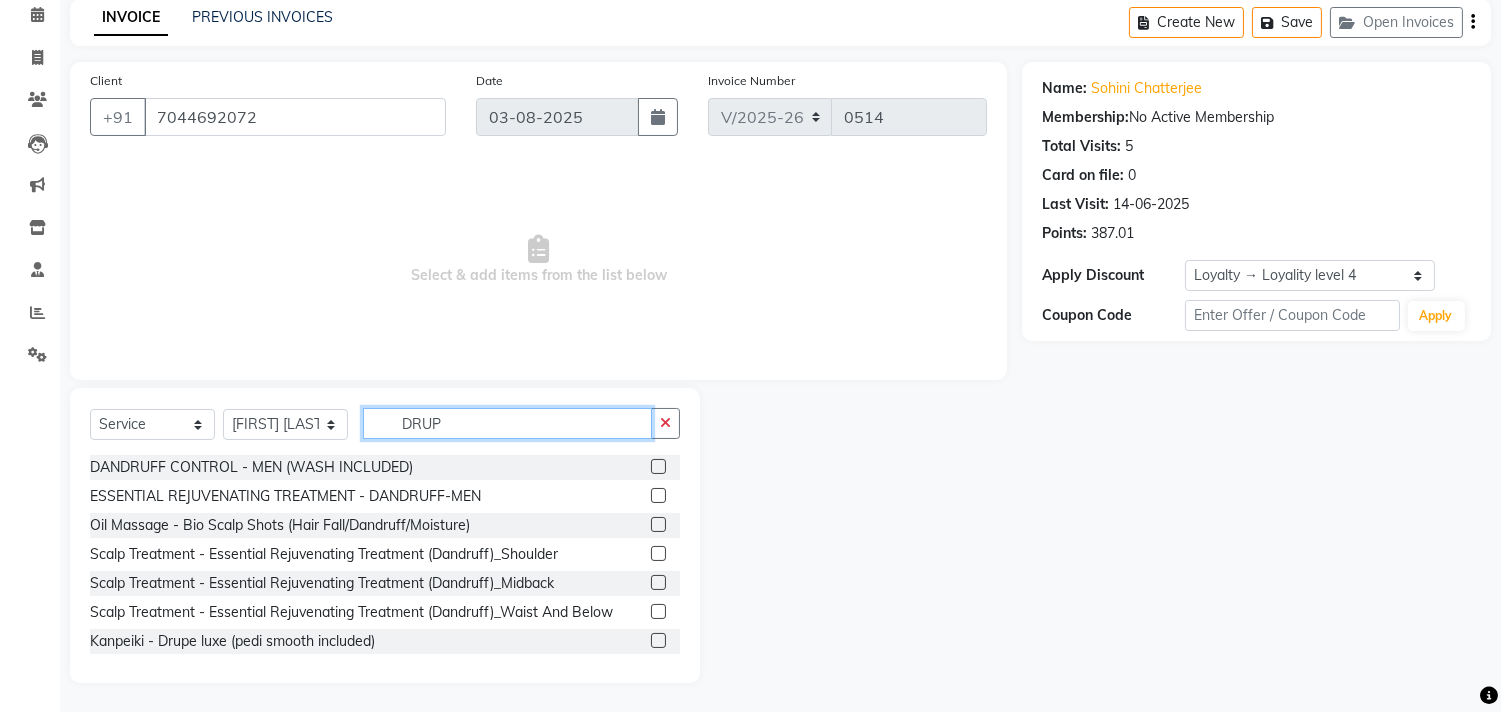 scroll, scrollTop: 0, scrollLeft: 0, axis: both 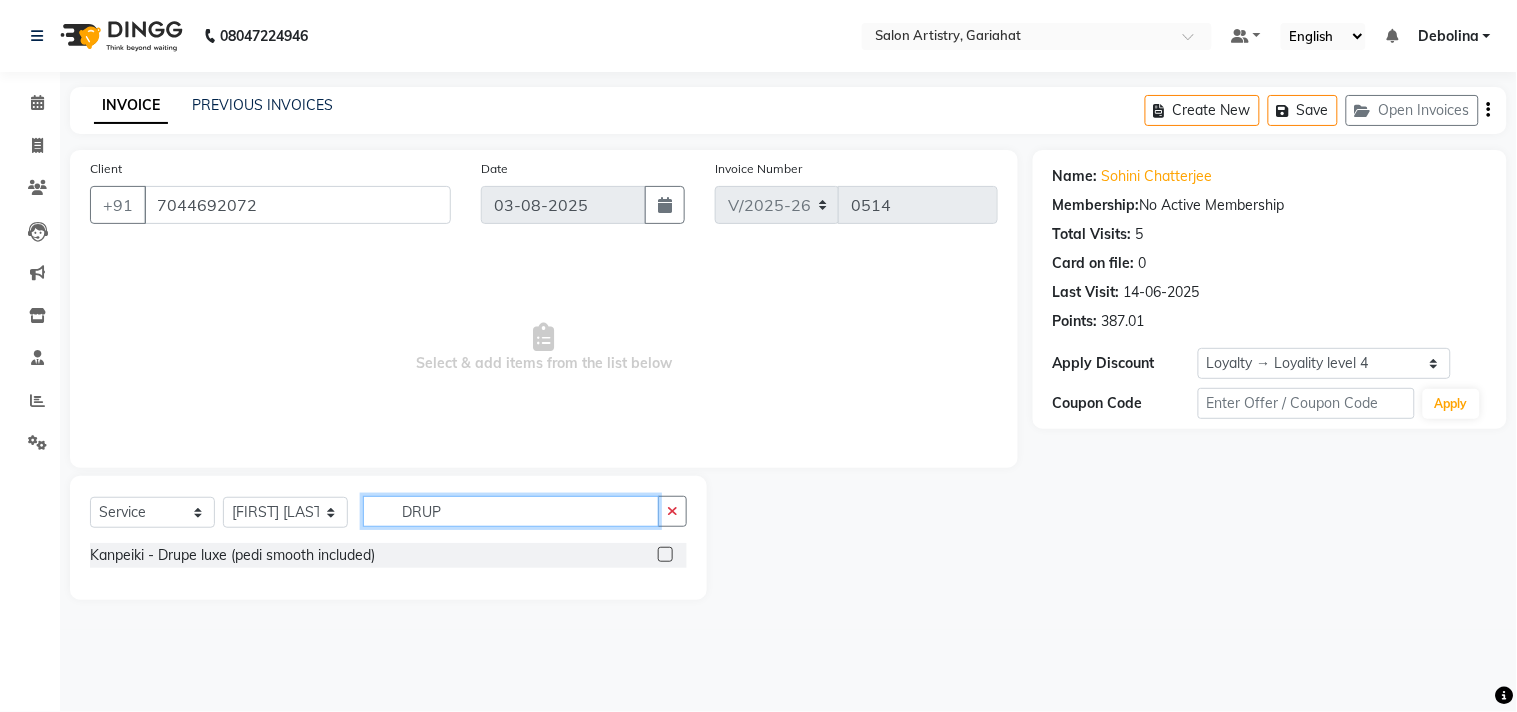 type on "DRUP" 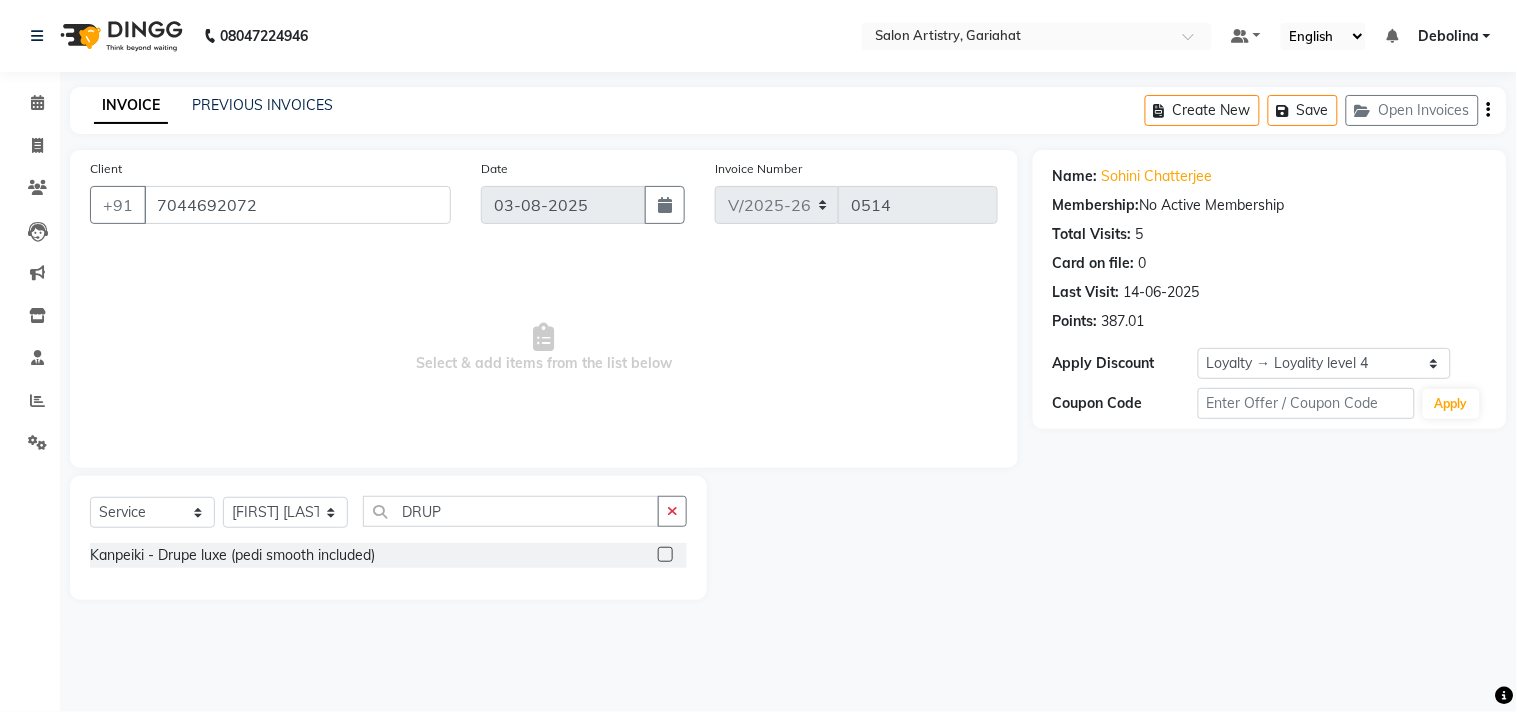 click 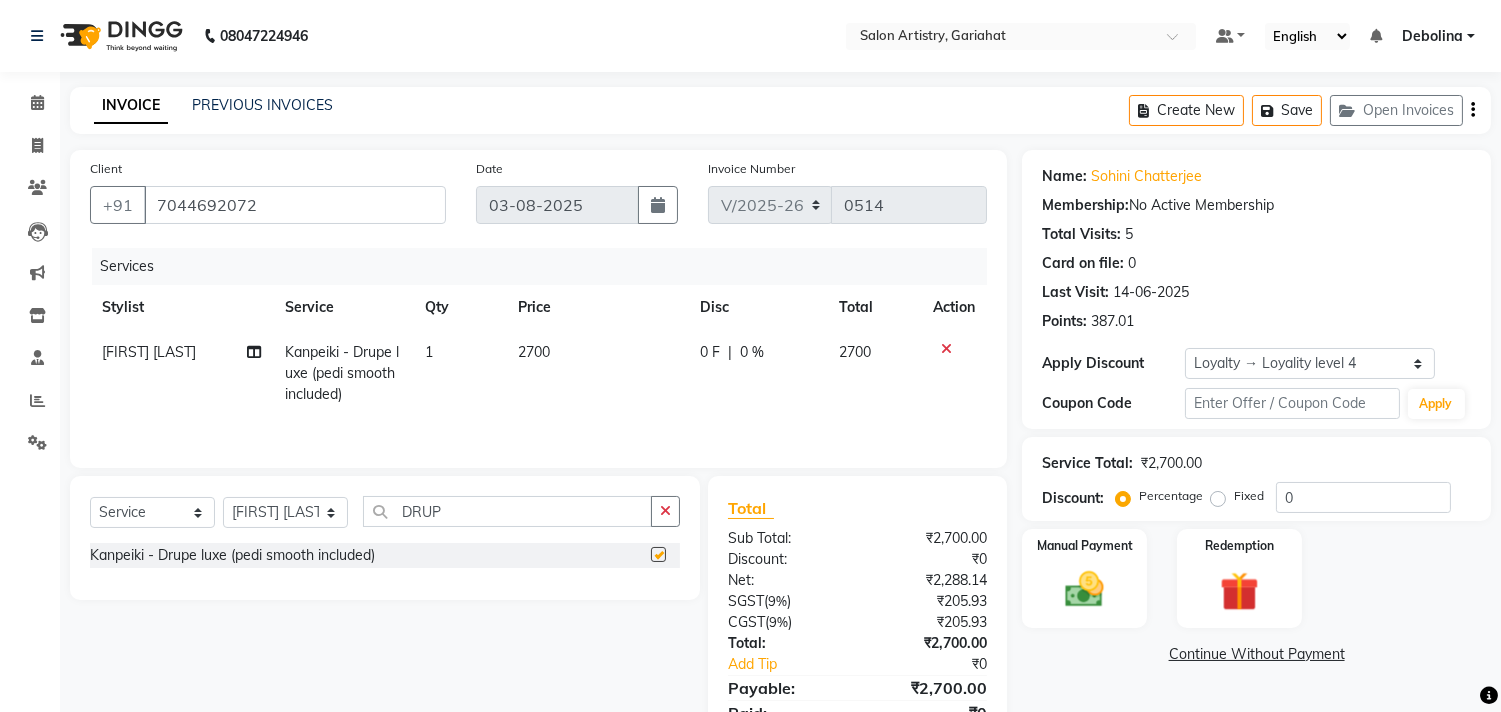 checkbox on "false" 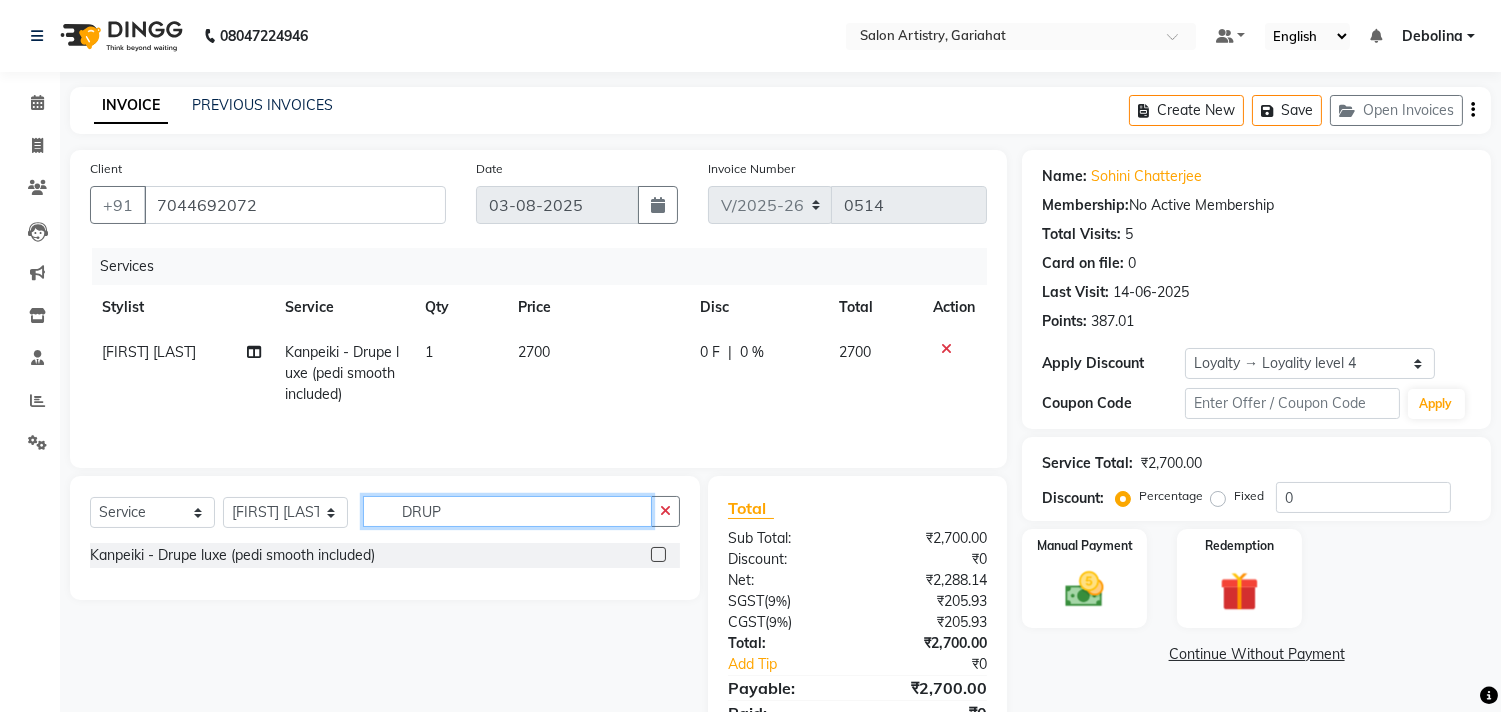 click on "DRUP" 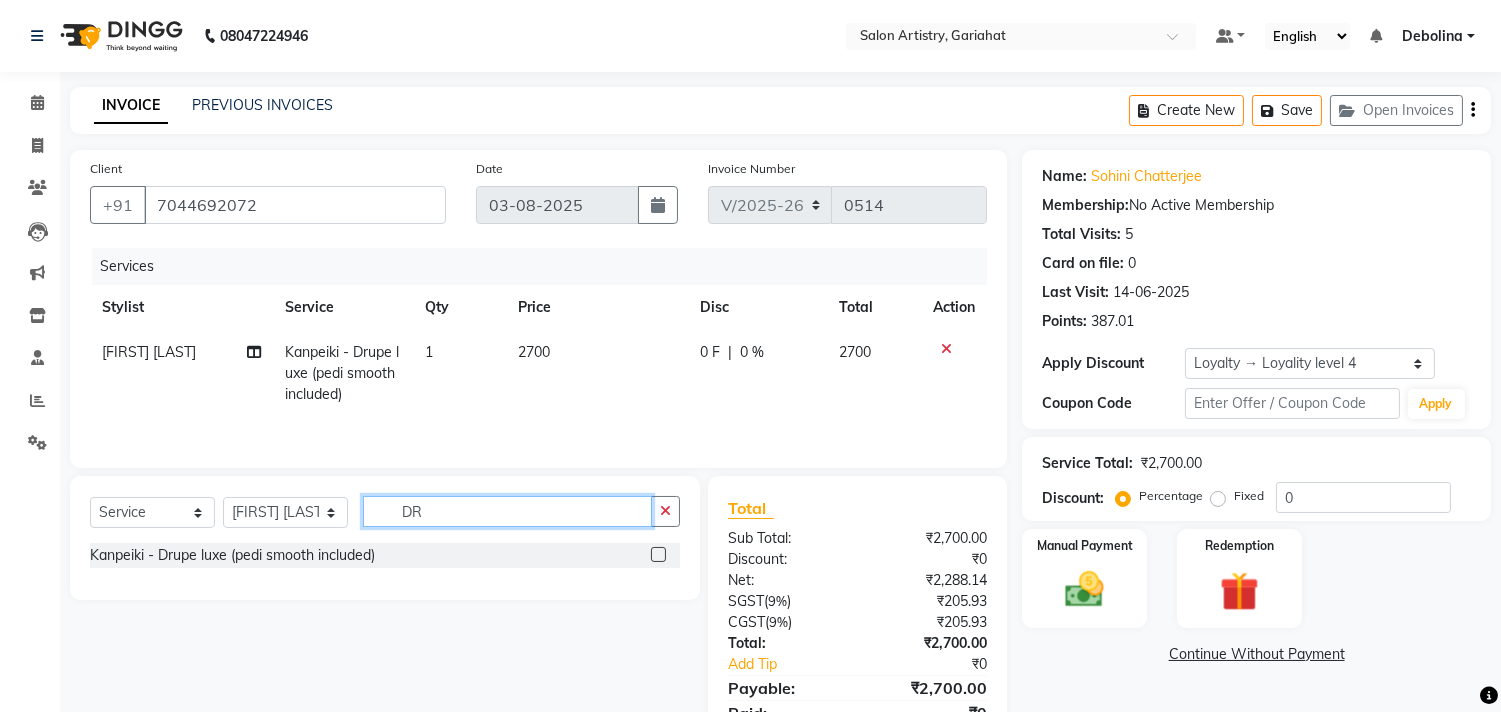 type on "D" 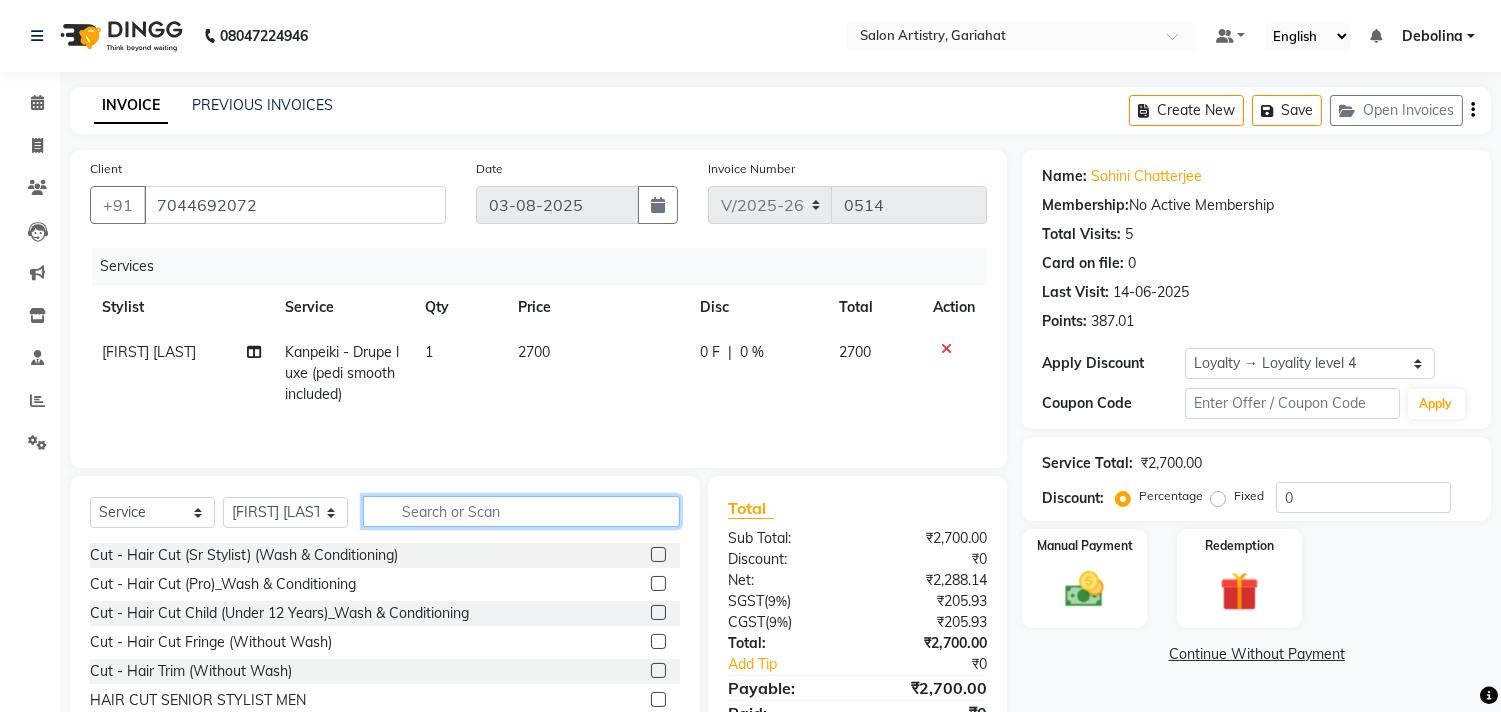 type 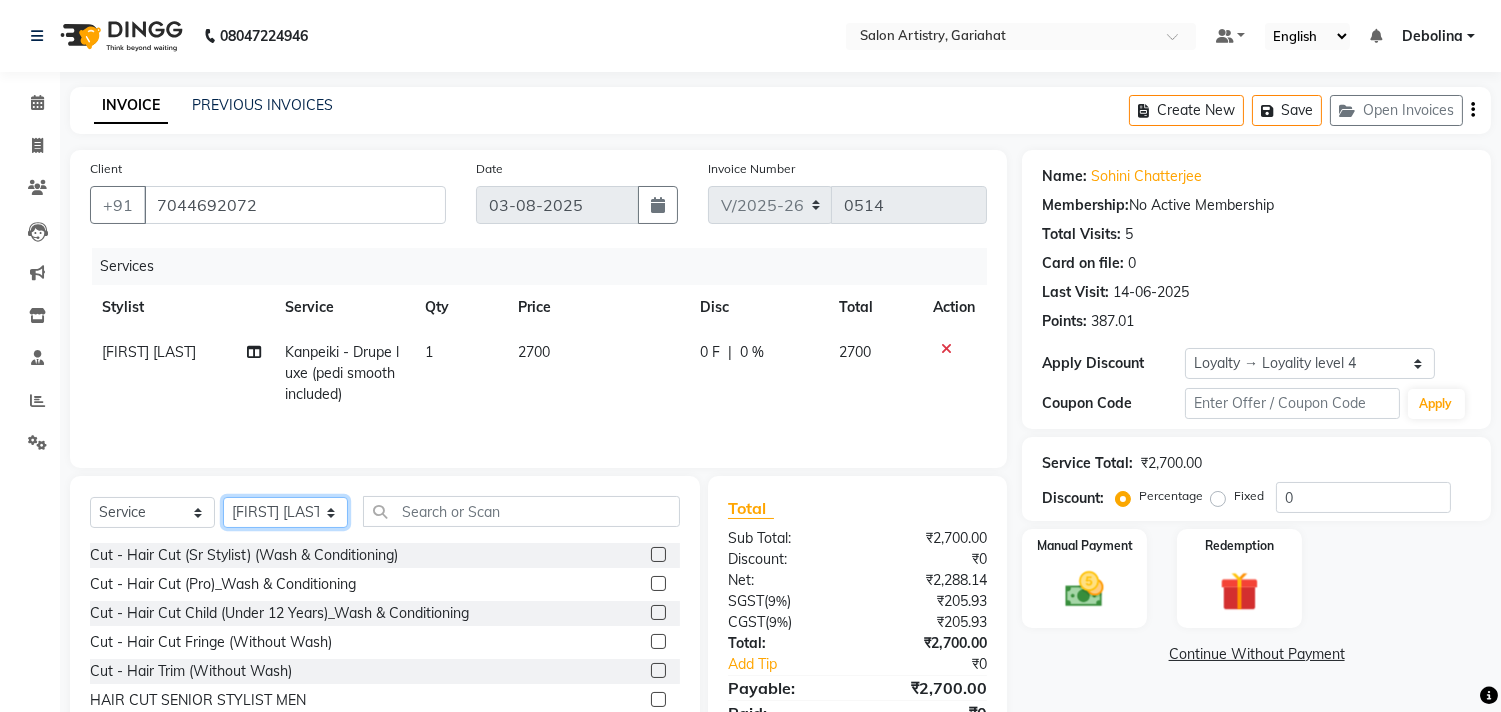 click on "Select Stylist [FIRST] [LAST] [FIRST] [FIRST] [FIRST] [FIRST] [FIRST] [FIRST] [FIRST] [FIRST] [FIRST] [FIRST] [FIRST]" 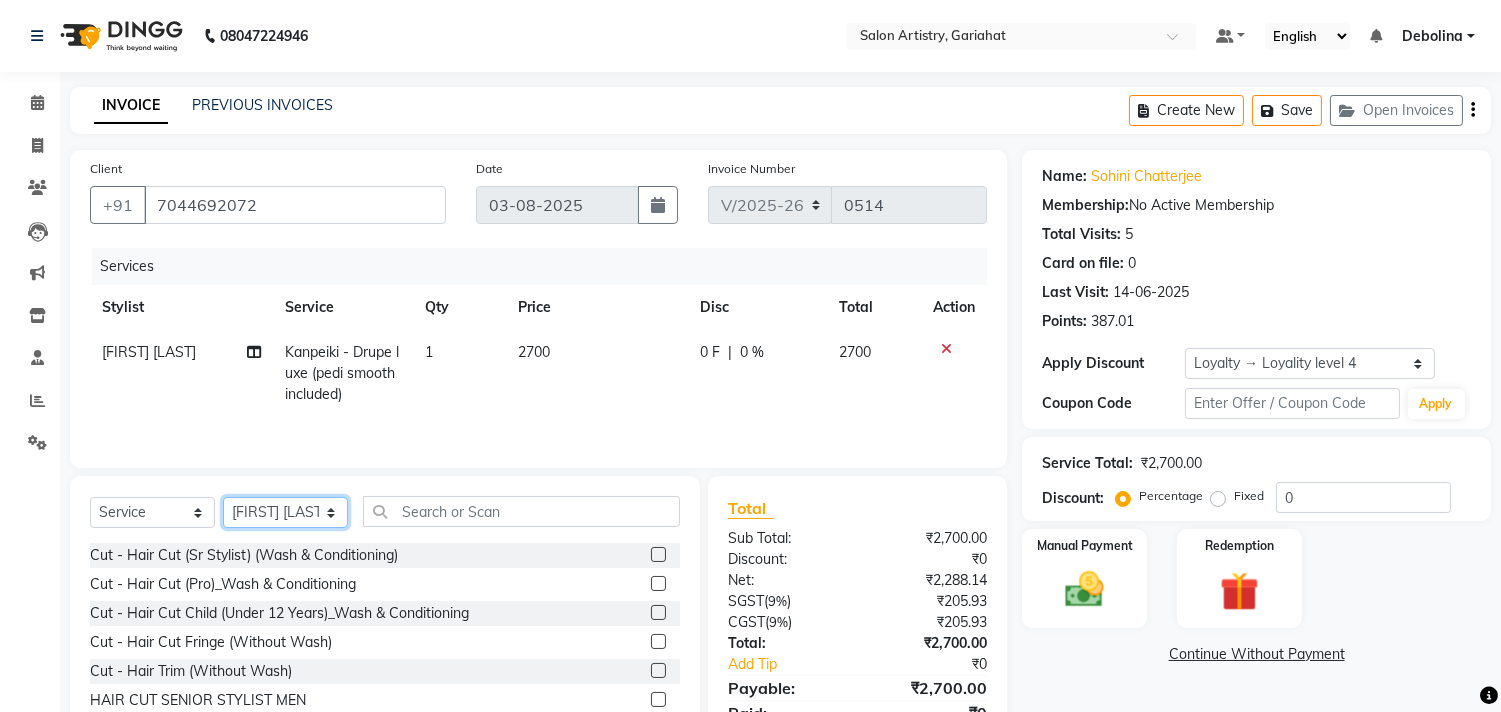 select on "82199" 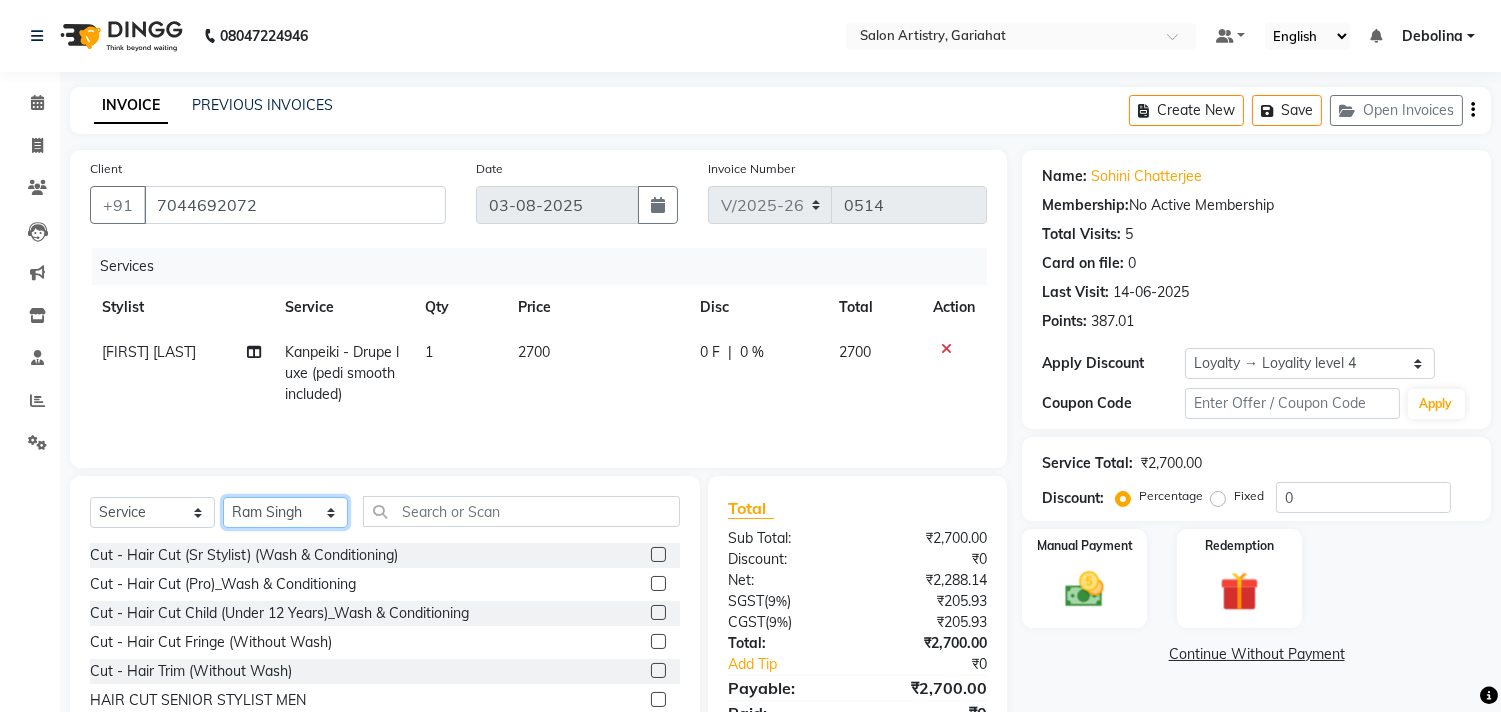 click on "Select Stylist [FIRST] [LAST] [FIRST] [FIRST] [FIRST] [FIRST] [FIRST] [FIRST] [FIRST] [FIRST] [FIRST] [FIRST] [FIRST]" 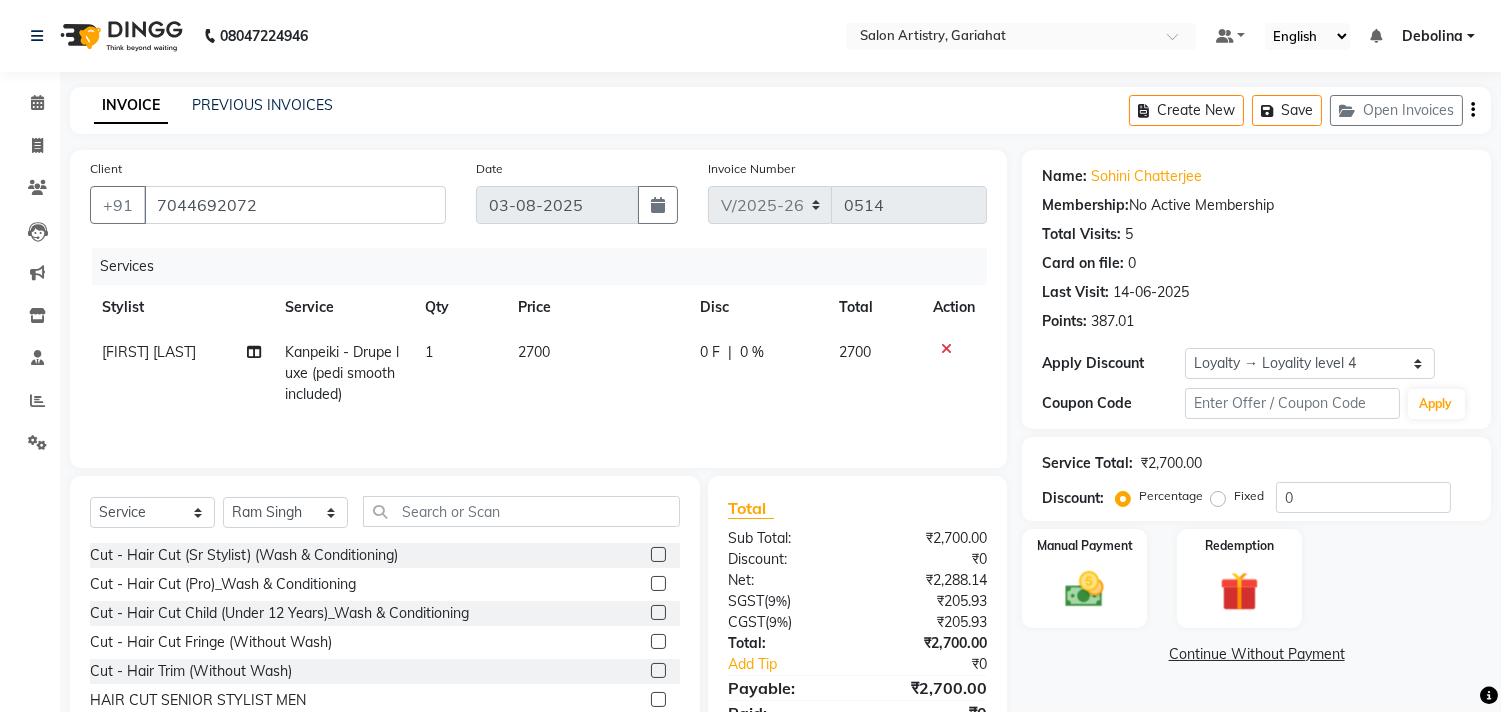 click on "Services" 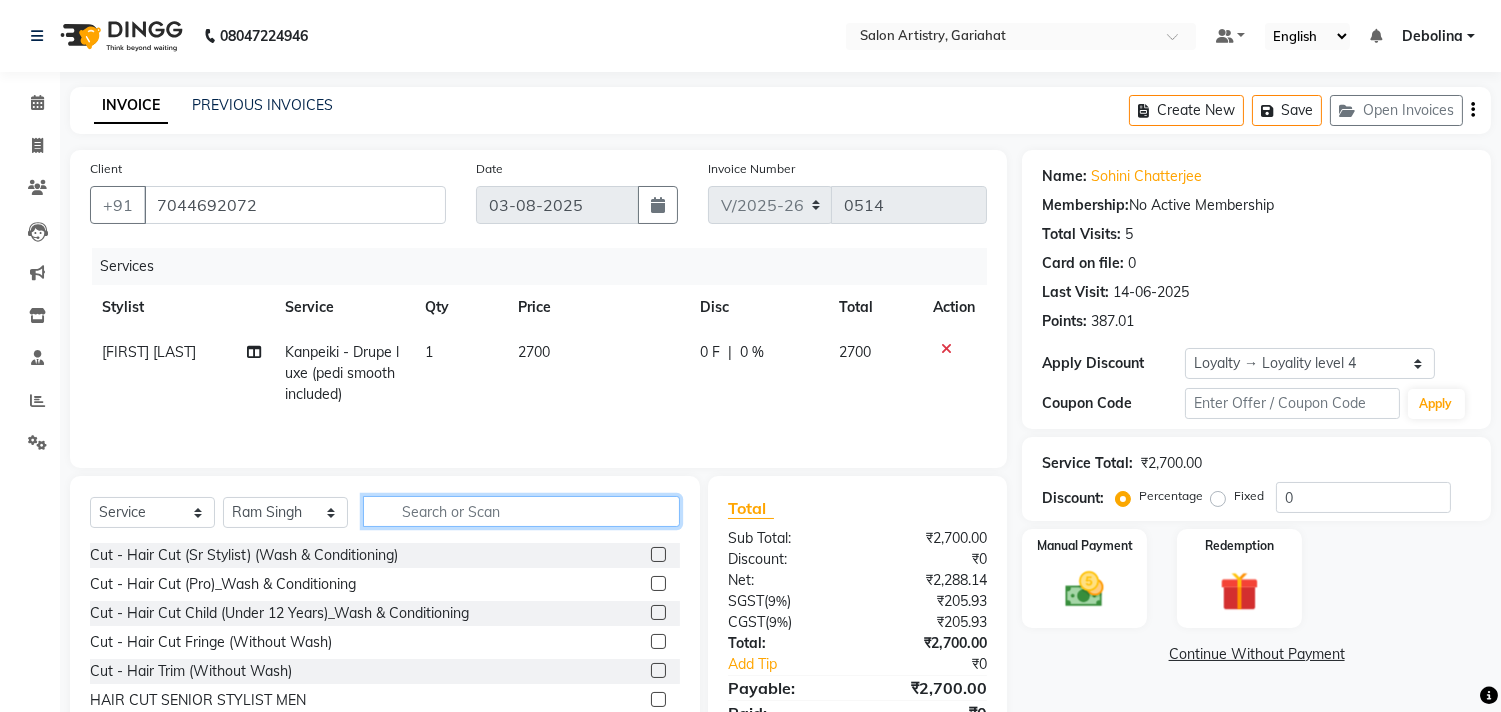 click 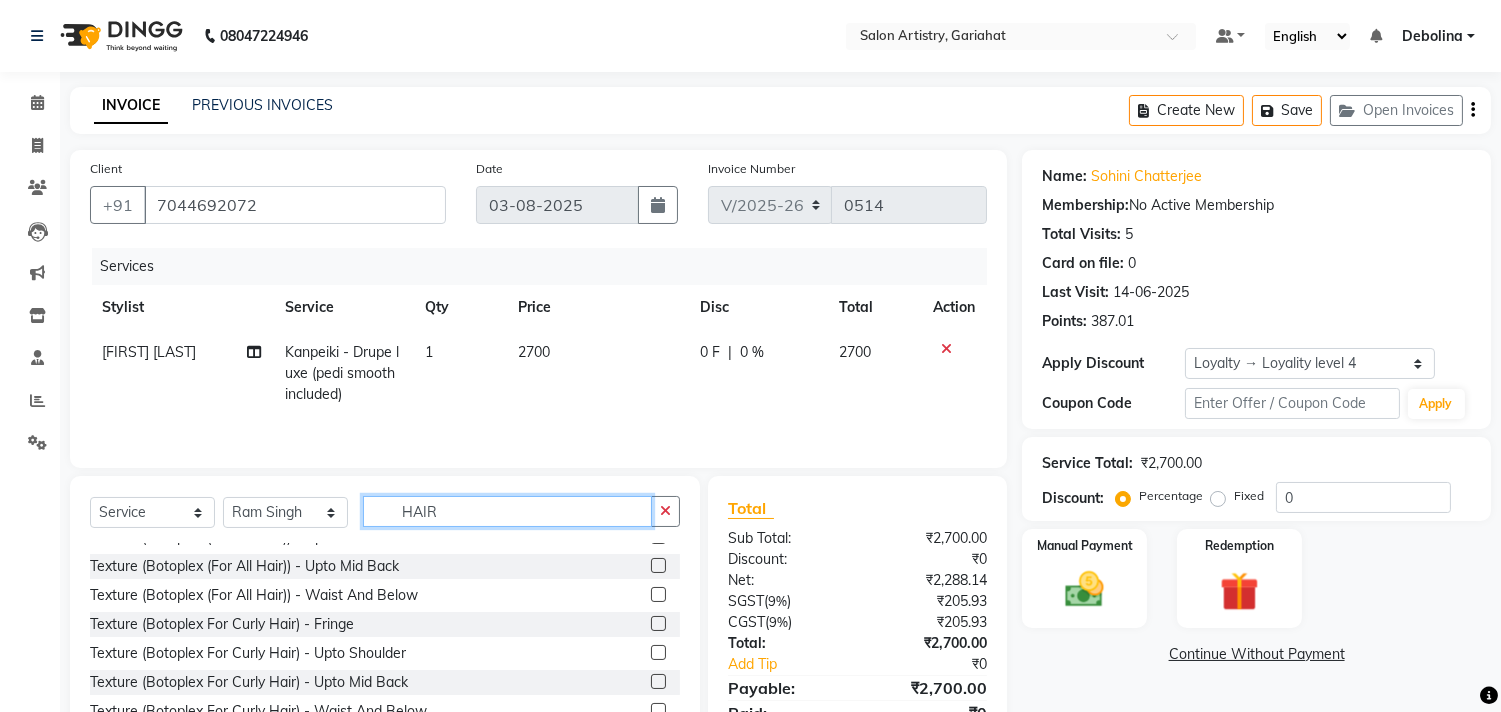 scroll, scrollTop: 555, scrollLeft: 0, axis: vertical 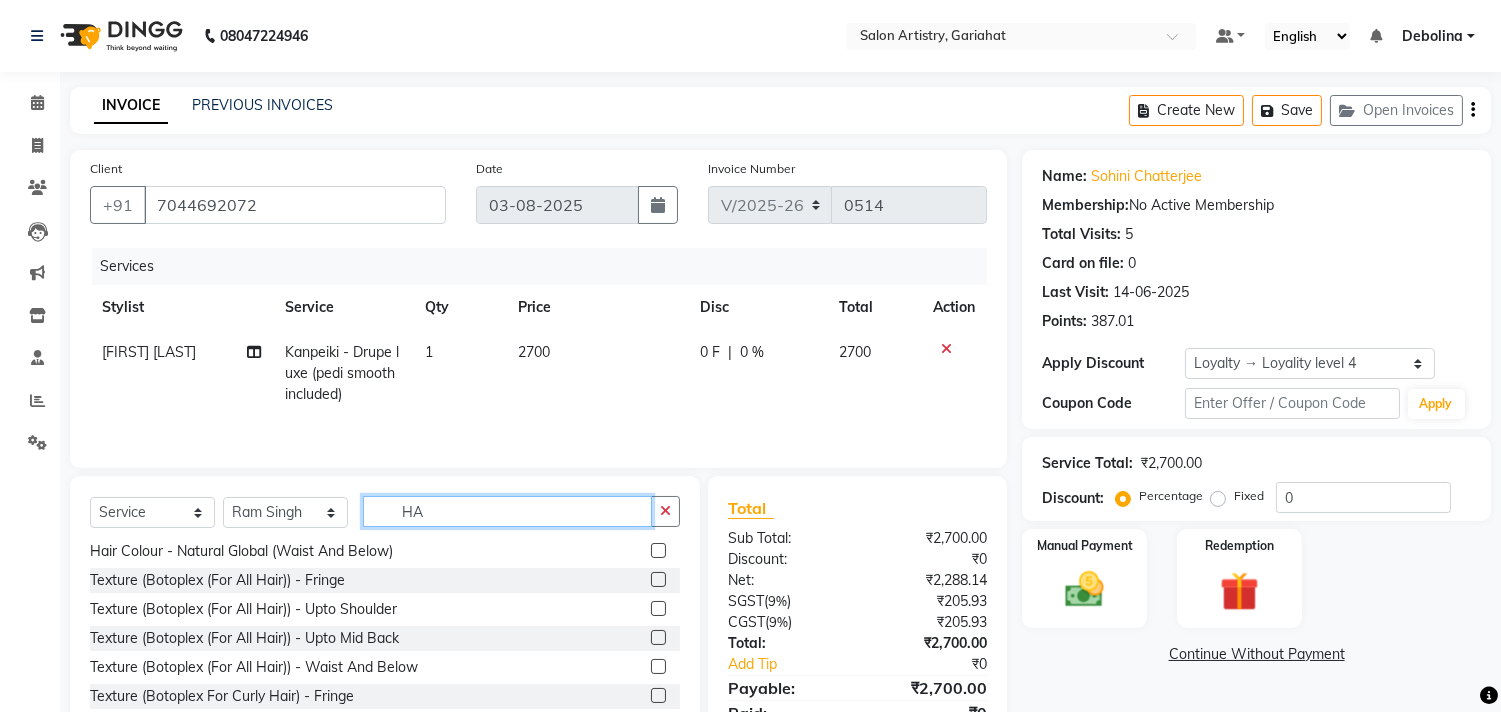type on "H" 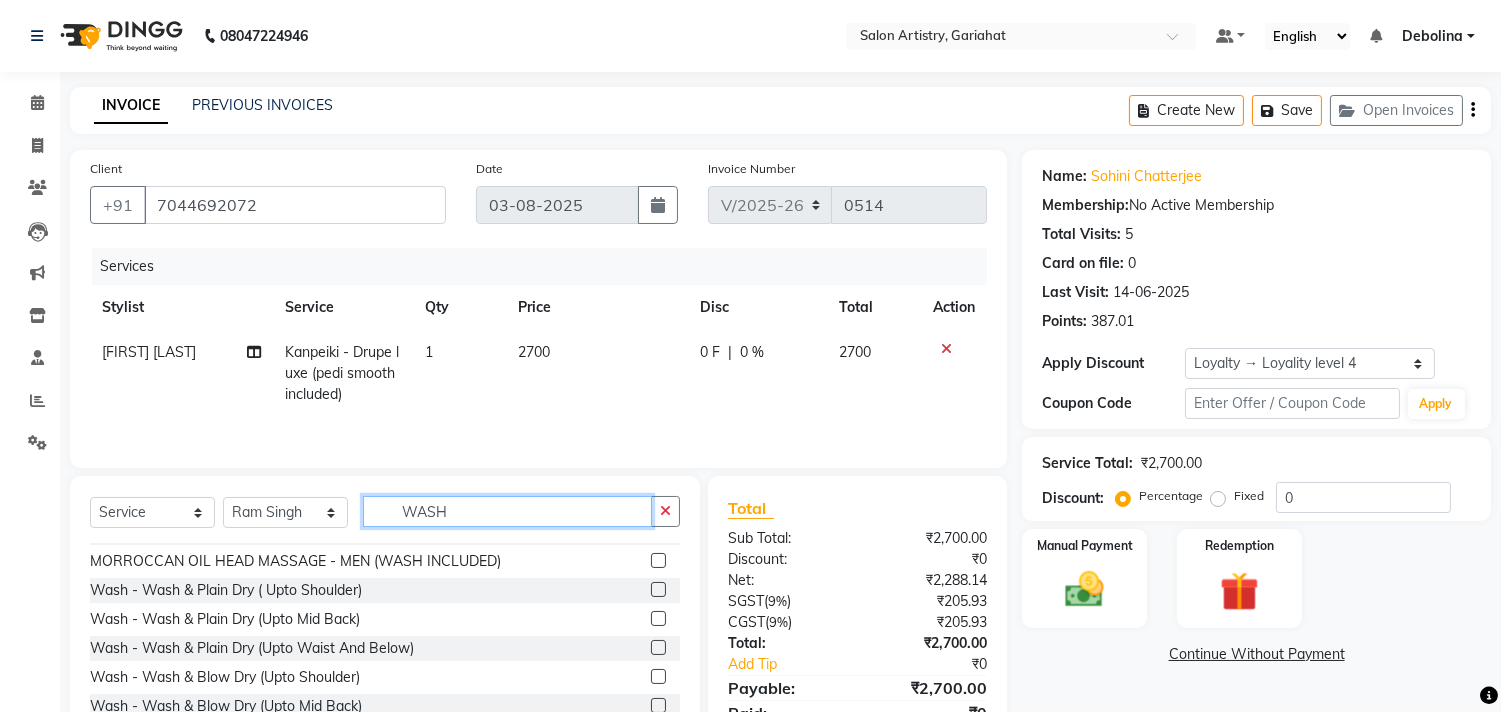 scroll, scrollTop: 372, scrollLeft: 0, axis: vertical 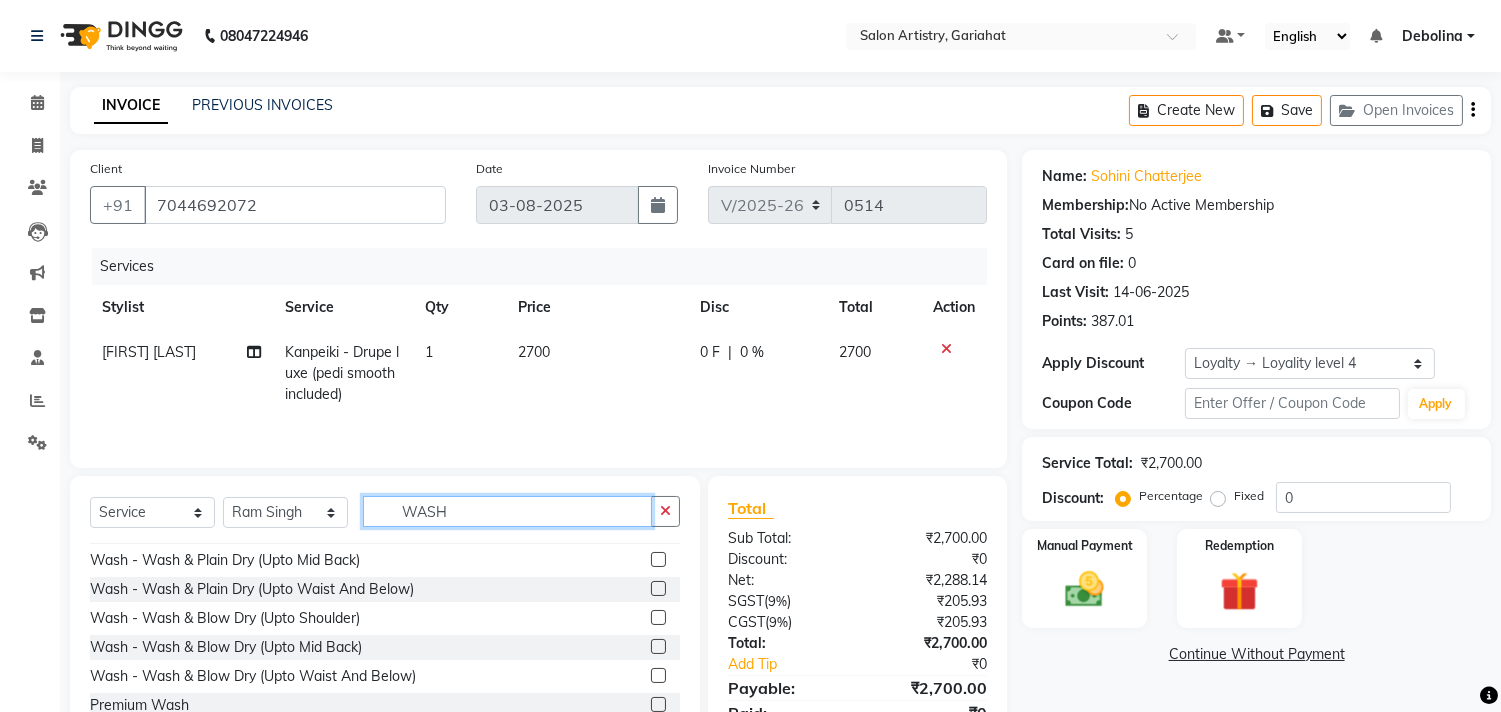 type on "WASH" 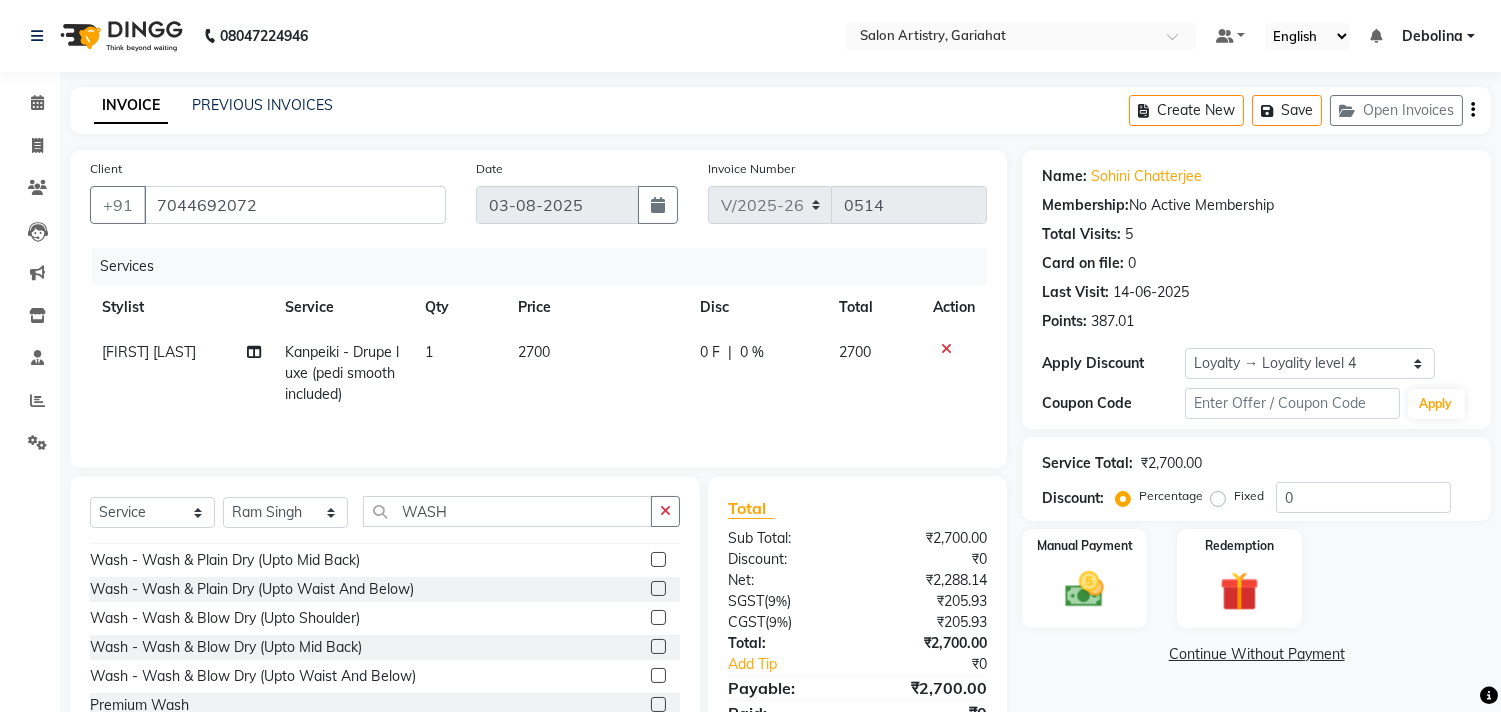 click 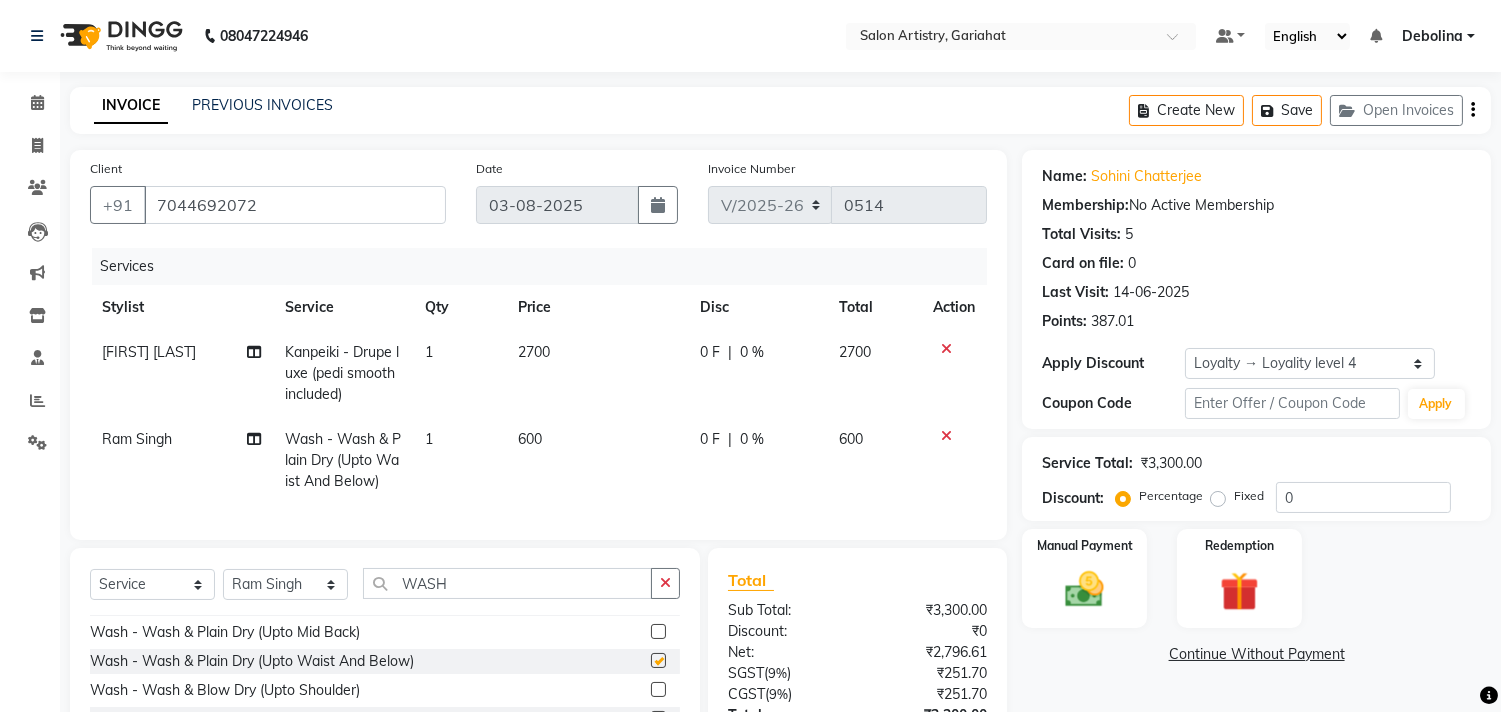 checkbox on "false" 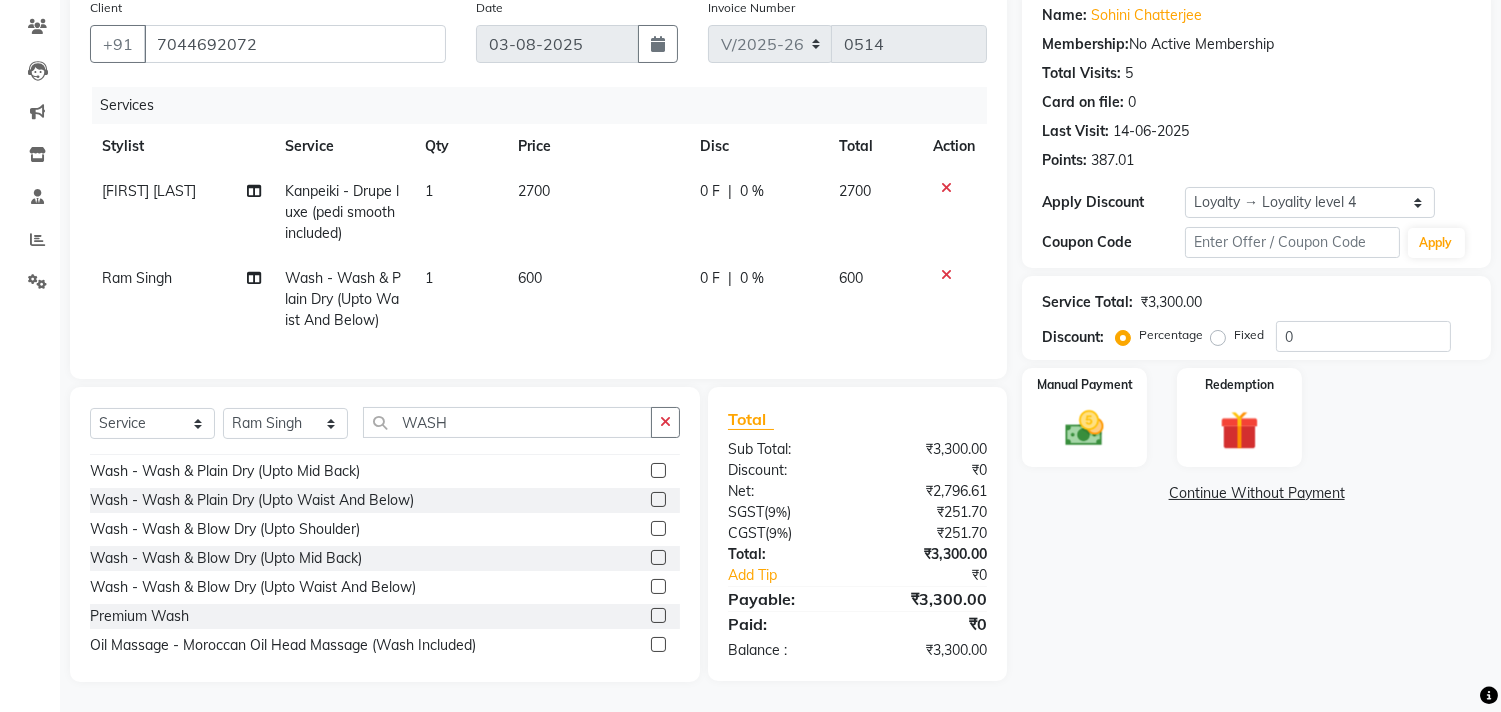 scroll, scrollTop: 177, scrollLeft: 0, axis: vertical 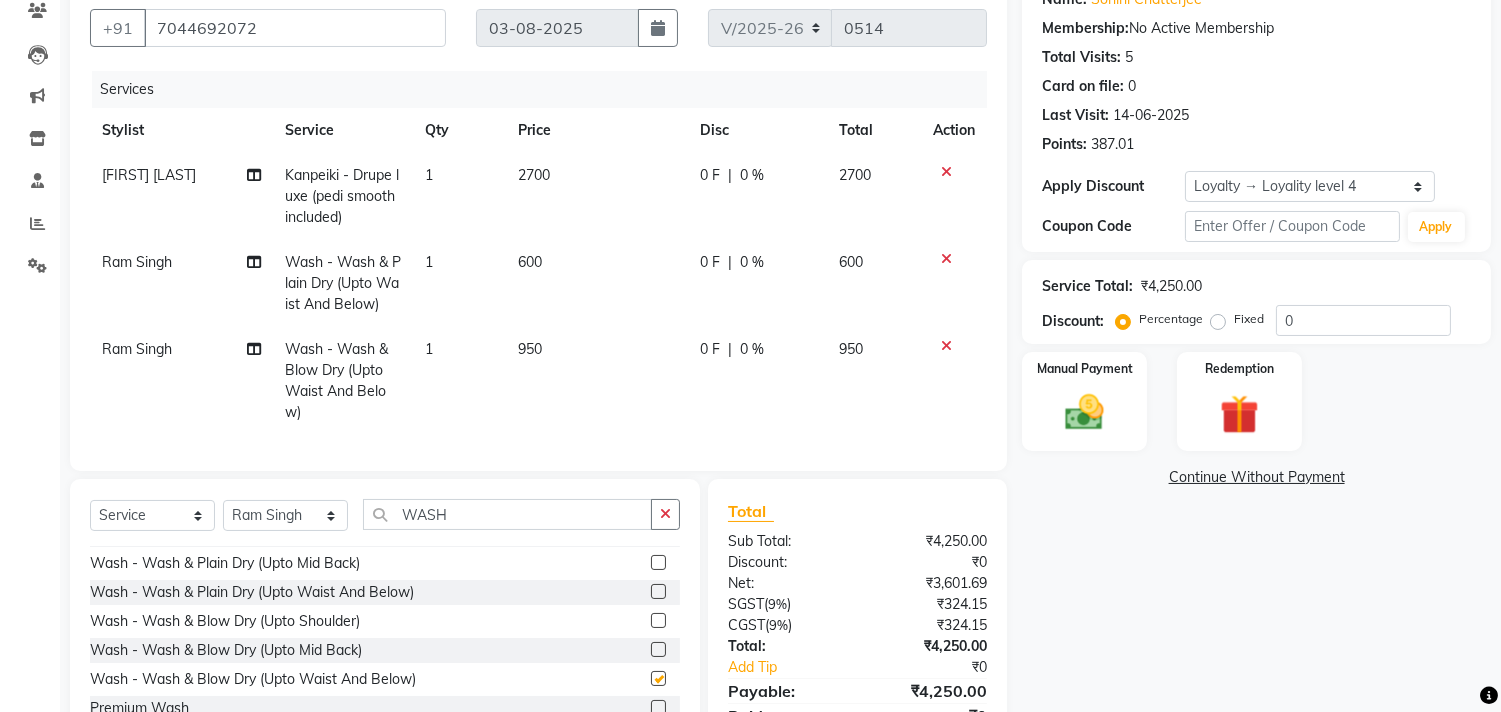 checkbox on "false" 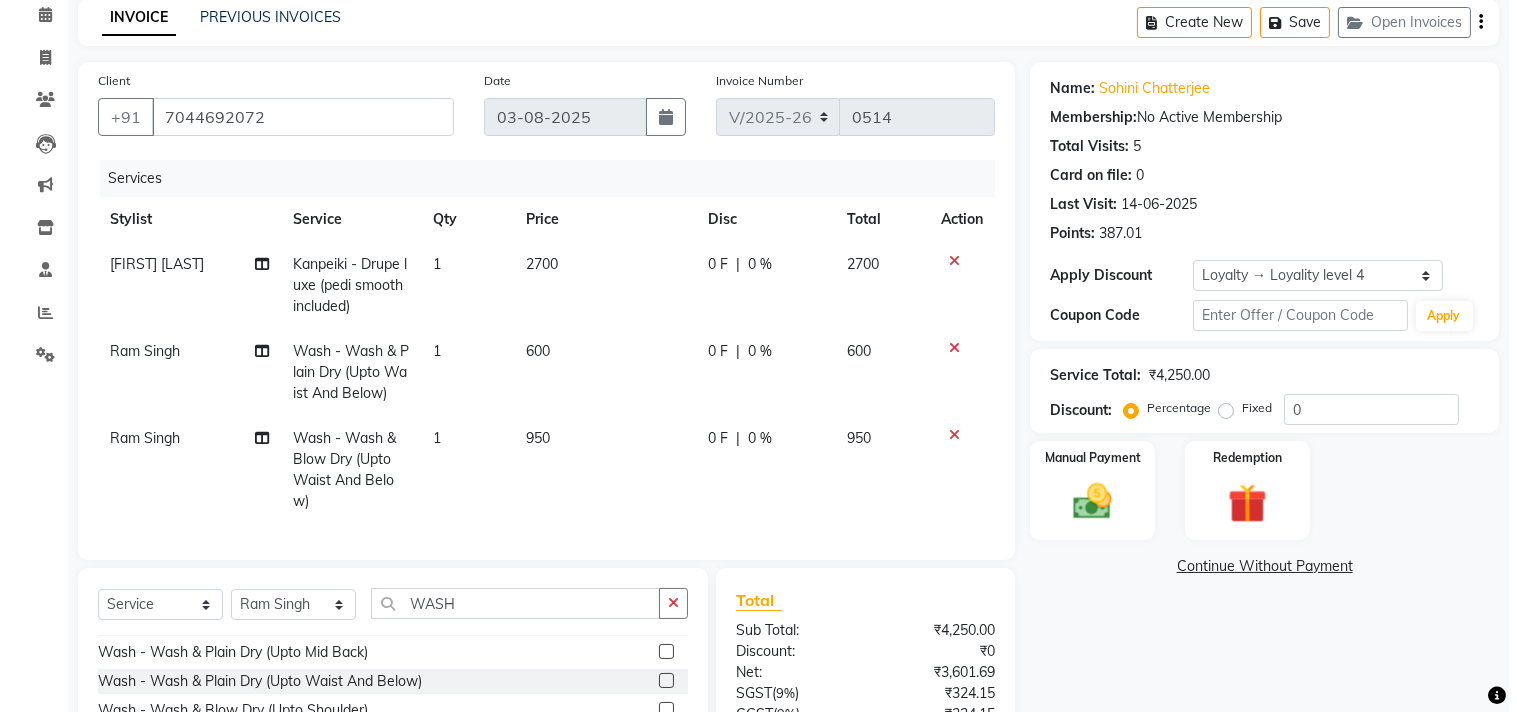 scroll, scrollTop: 0, scrollLeft: 0, axis: both 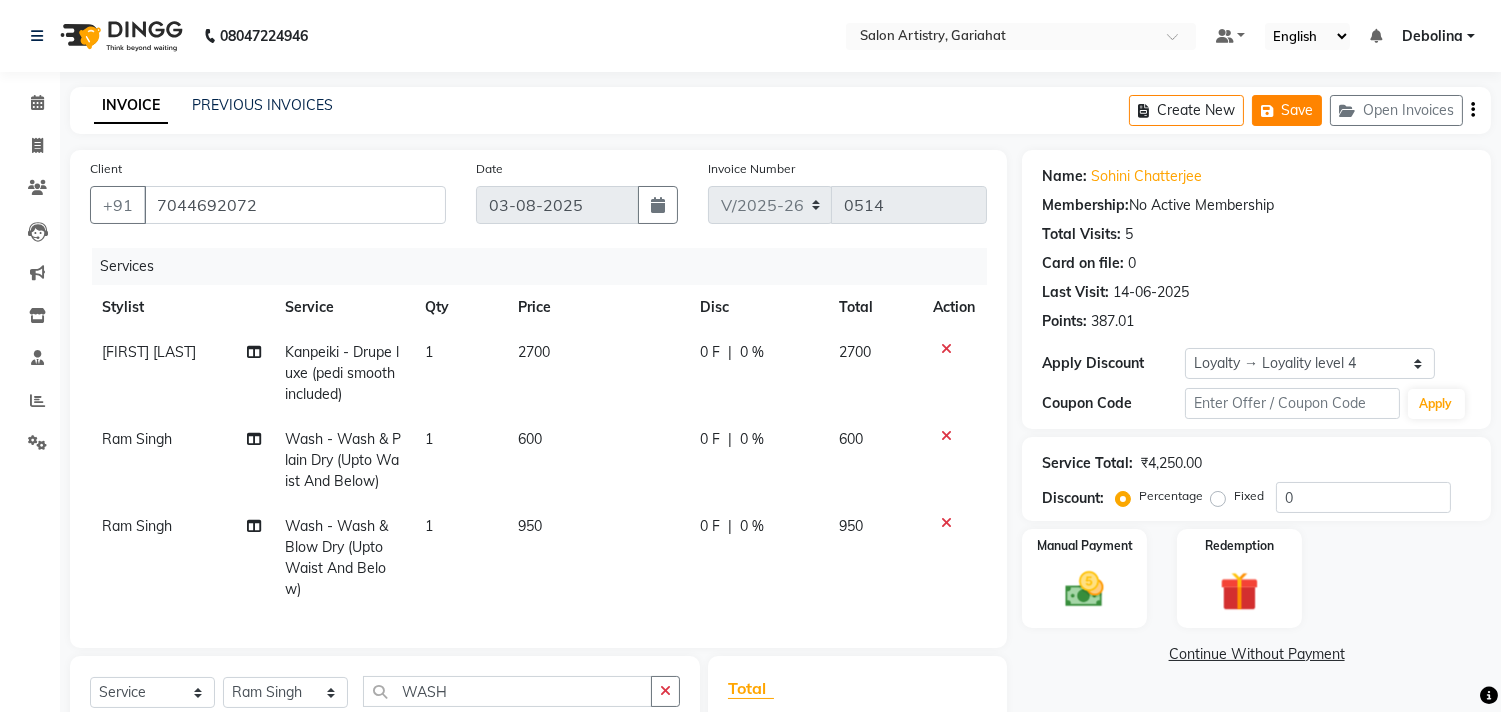 click on "Save" 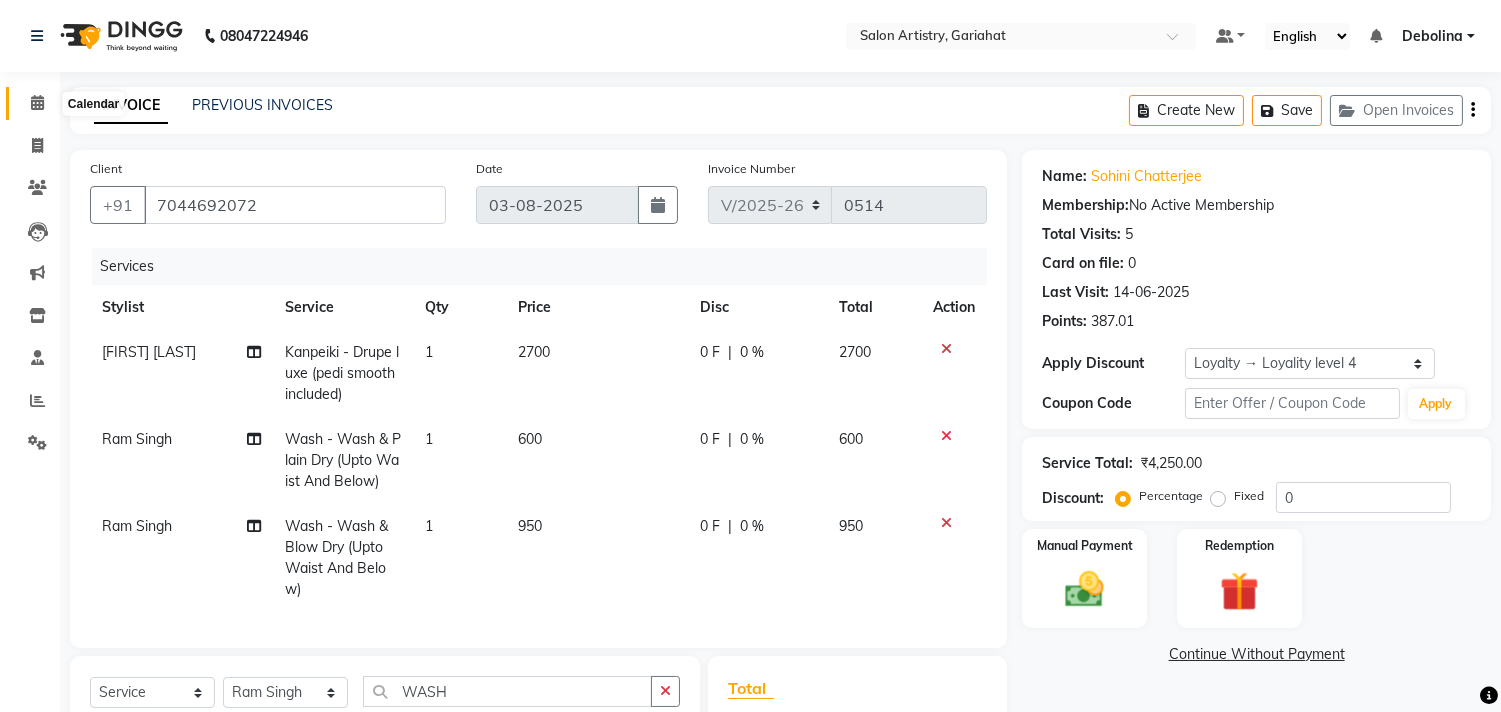 click 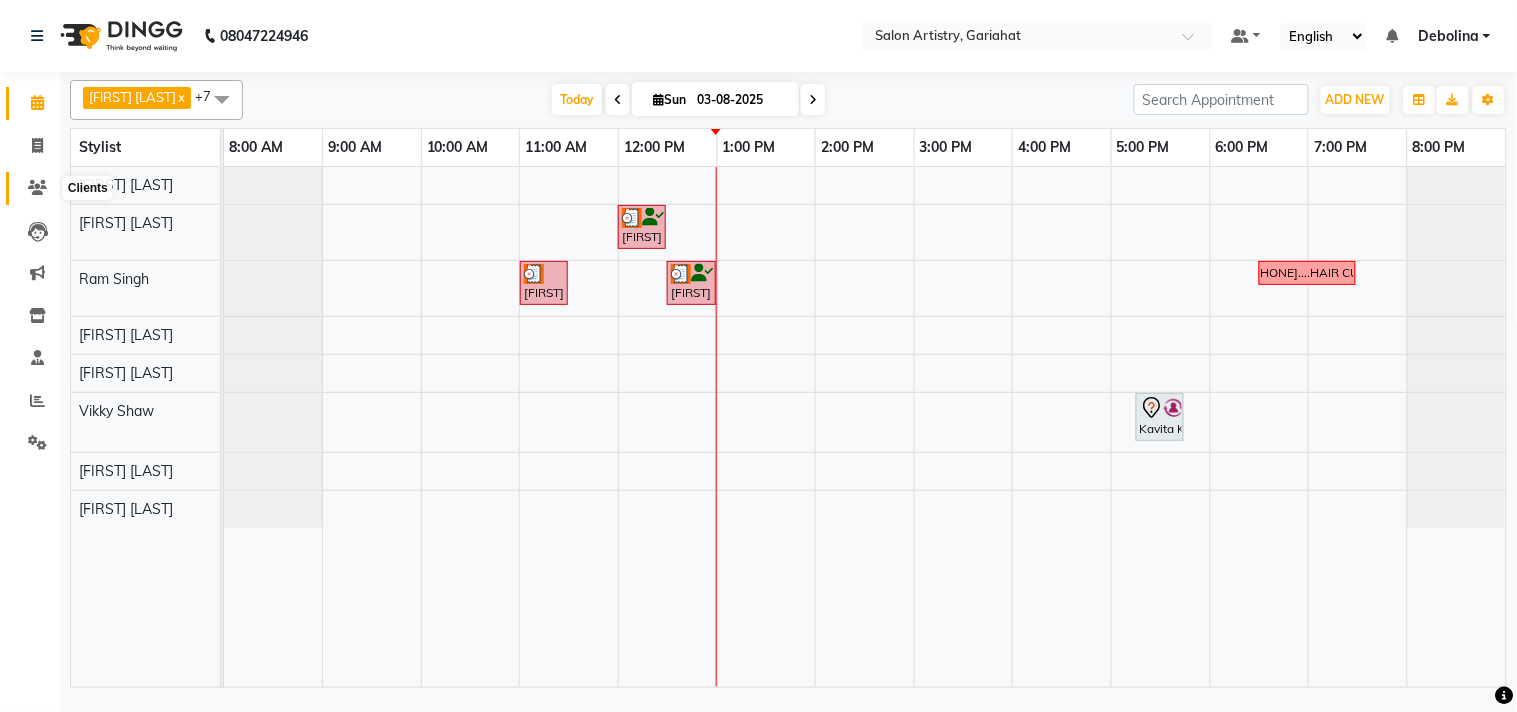click 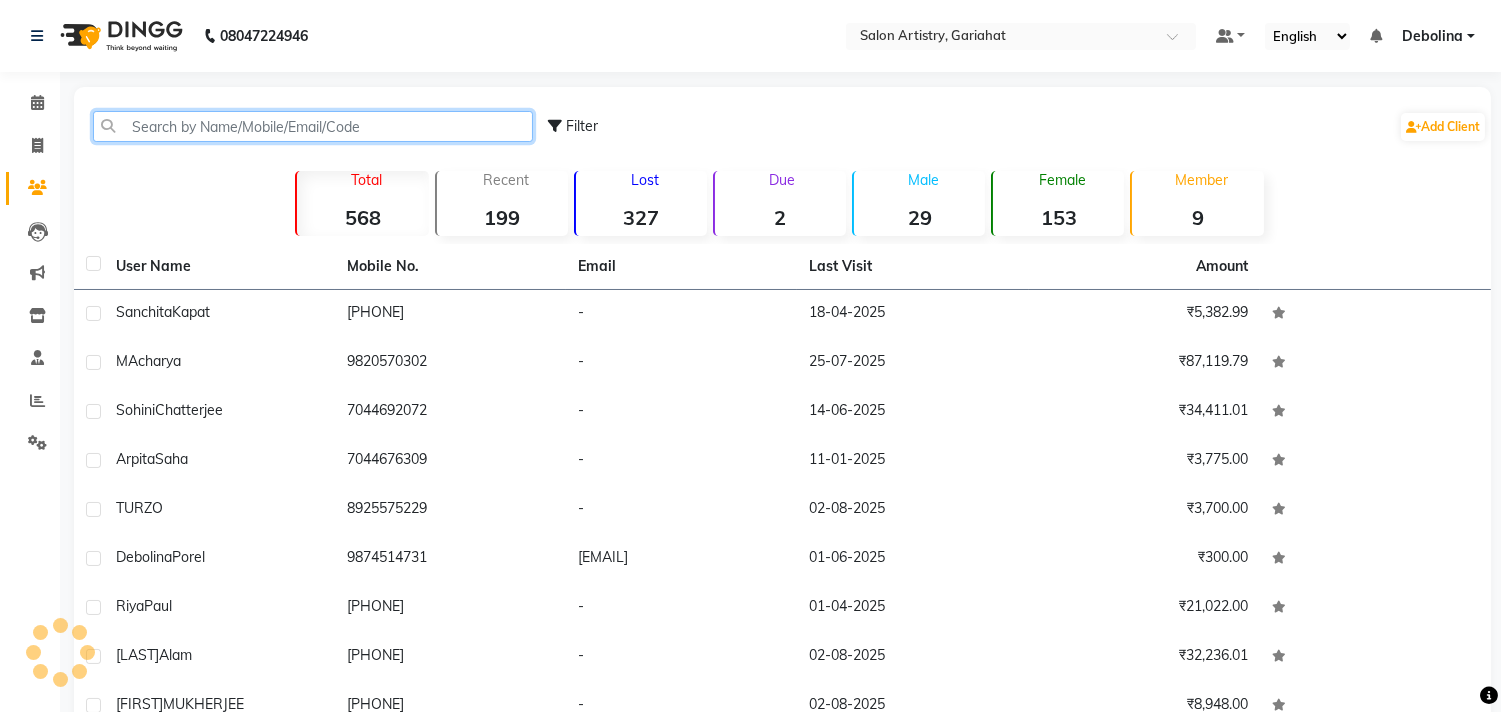 click 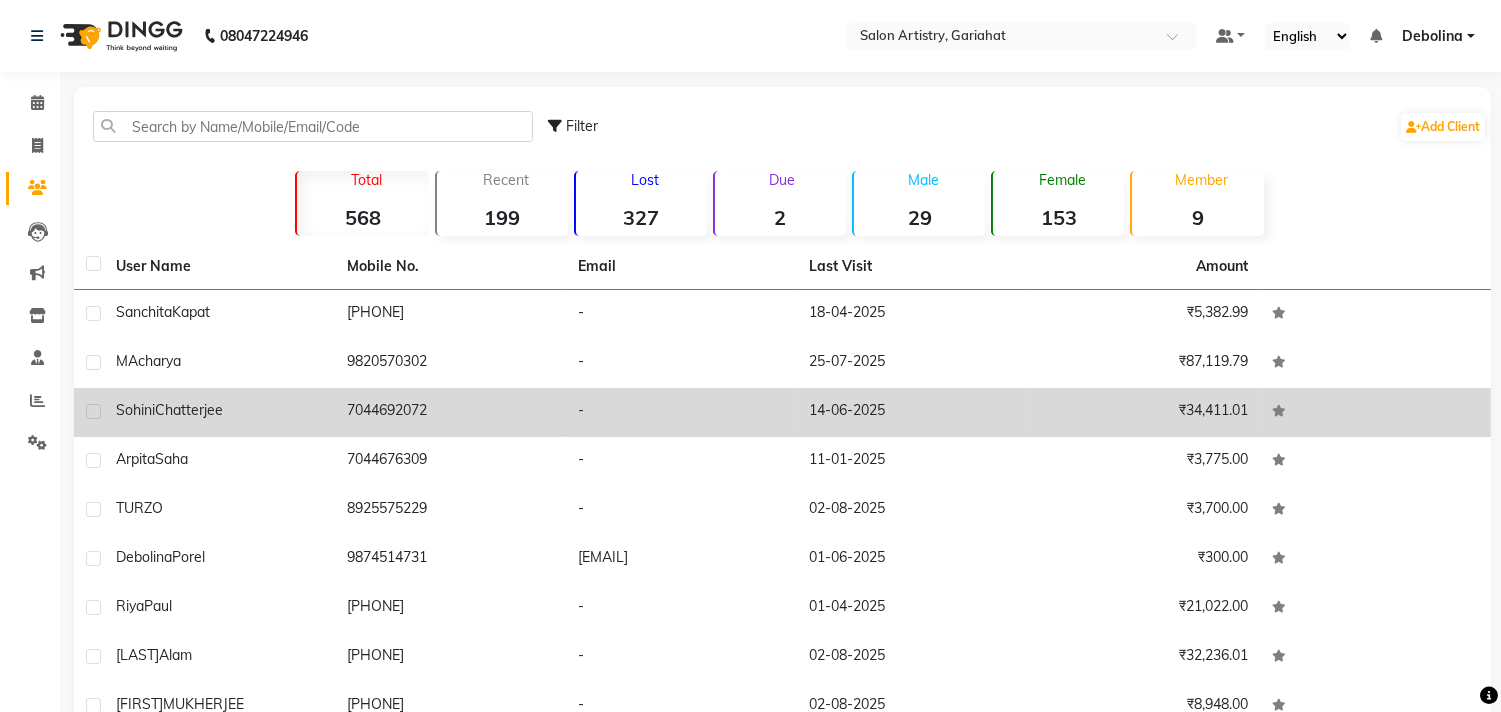 click on "Chatterjee" 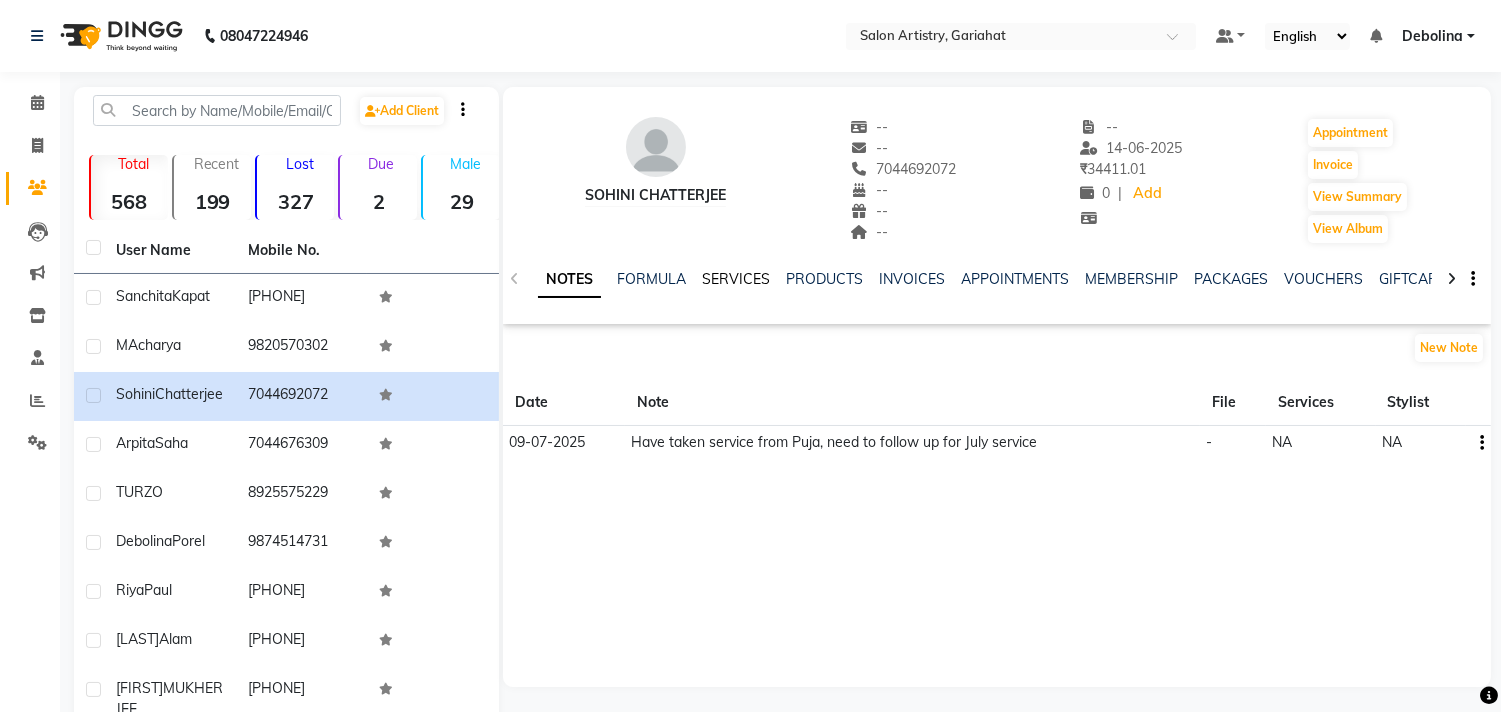 click on "SERVICES" 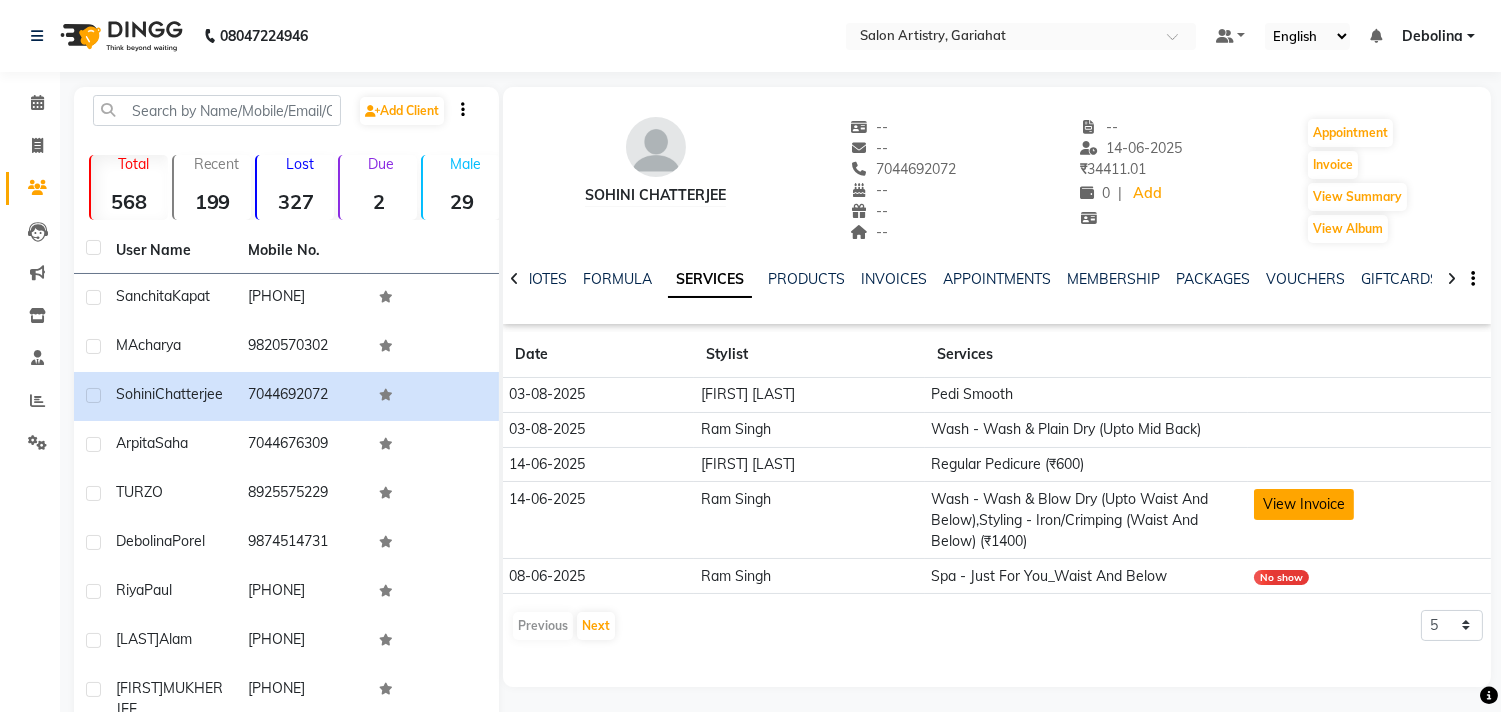 click on "View Invoice" 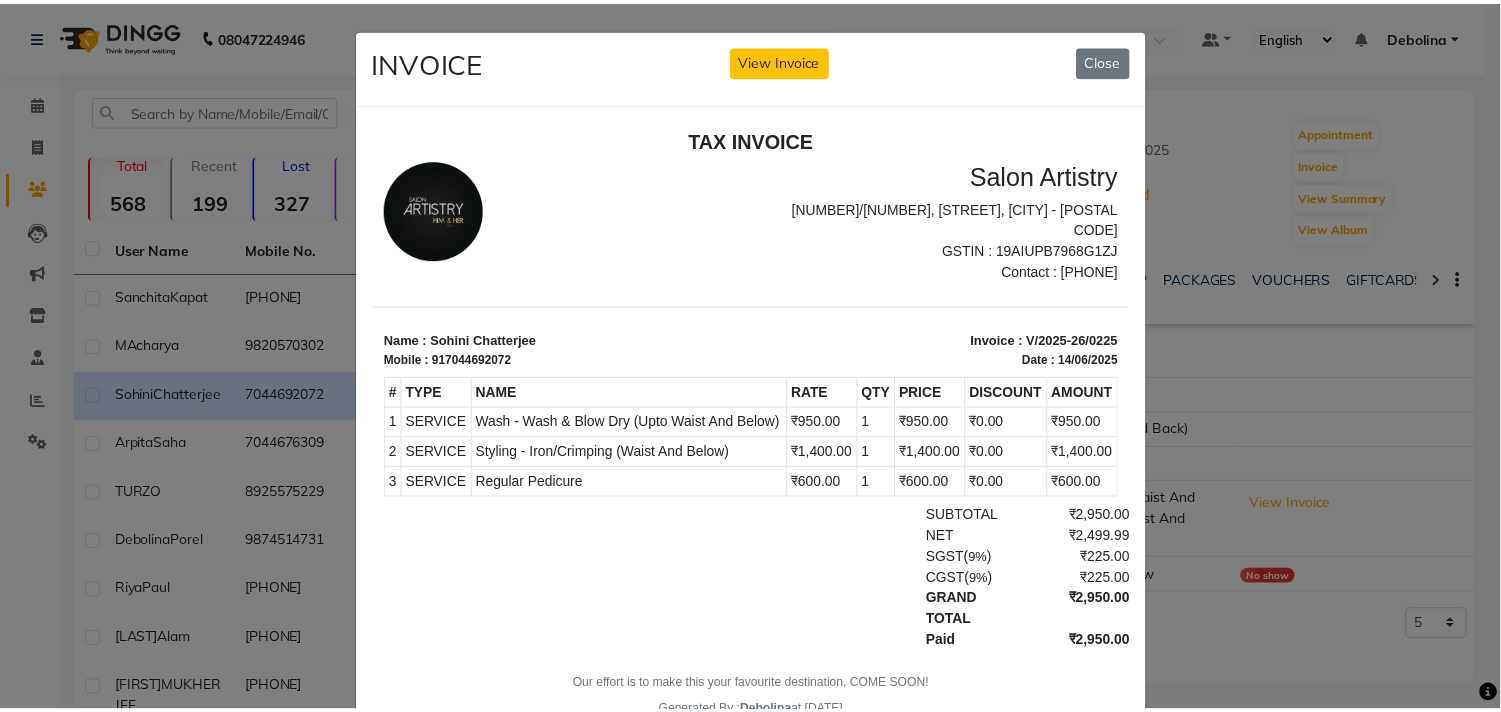 scroll, scrollTop: 0, scrollLeft: 0, axis: both 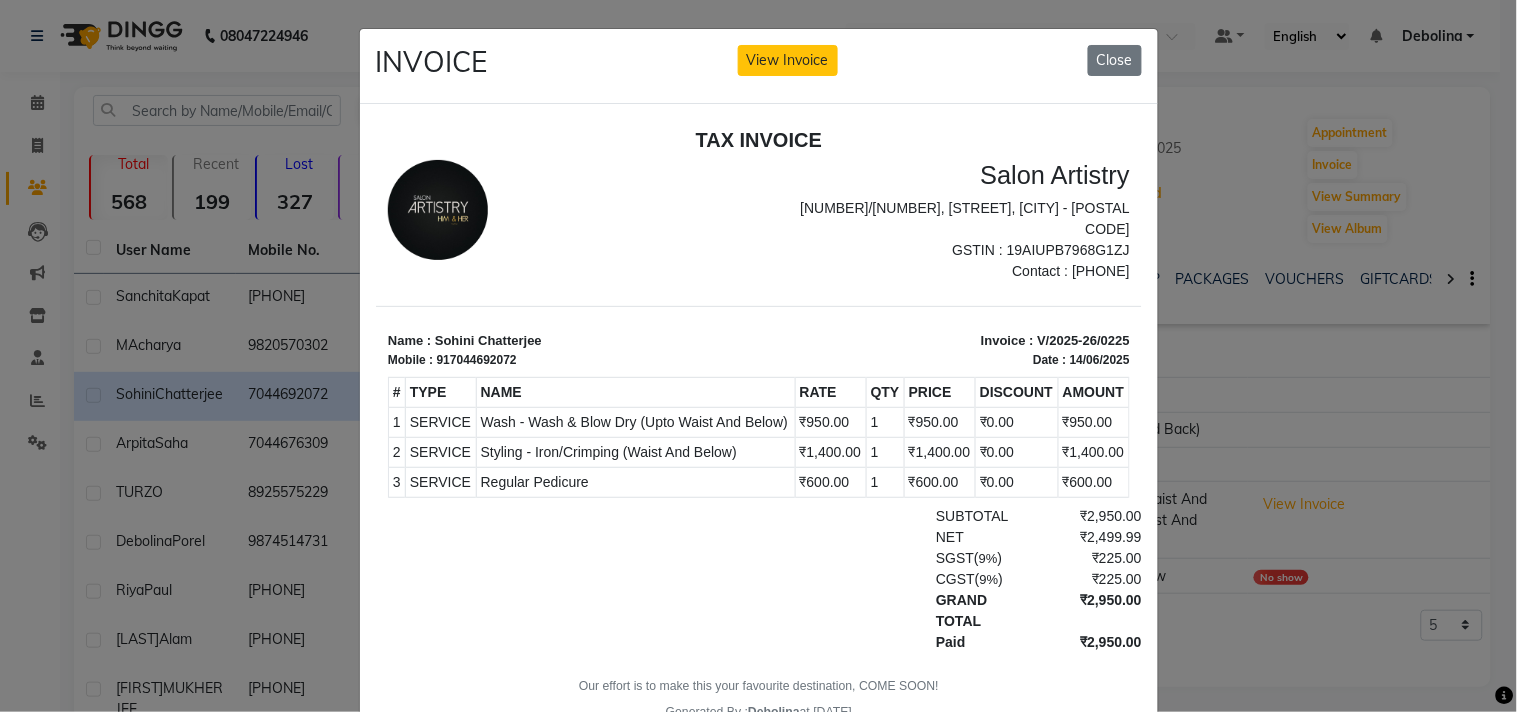 click on "INVOICE View Invoice Close" 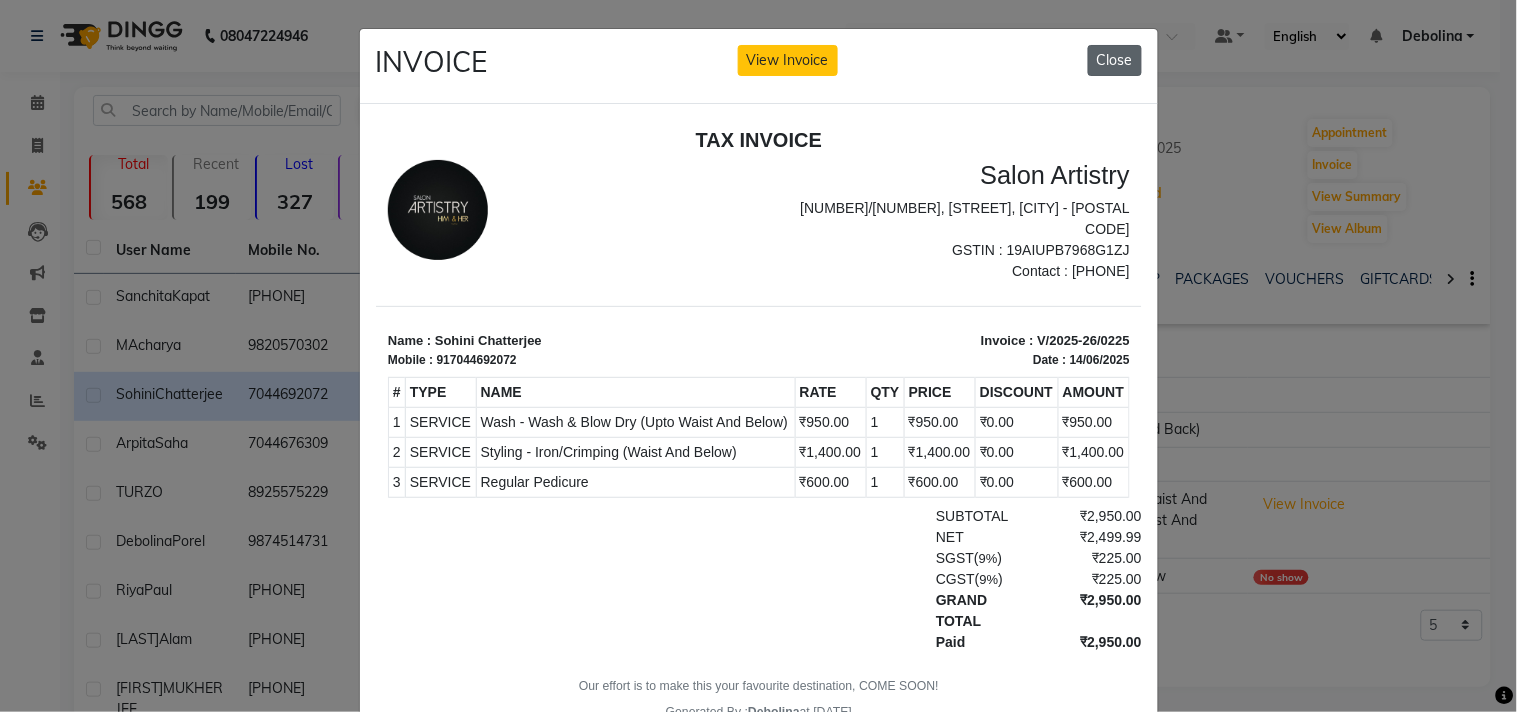 click on "Close" 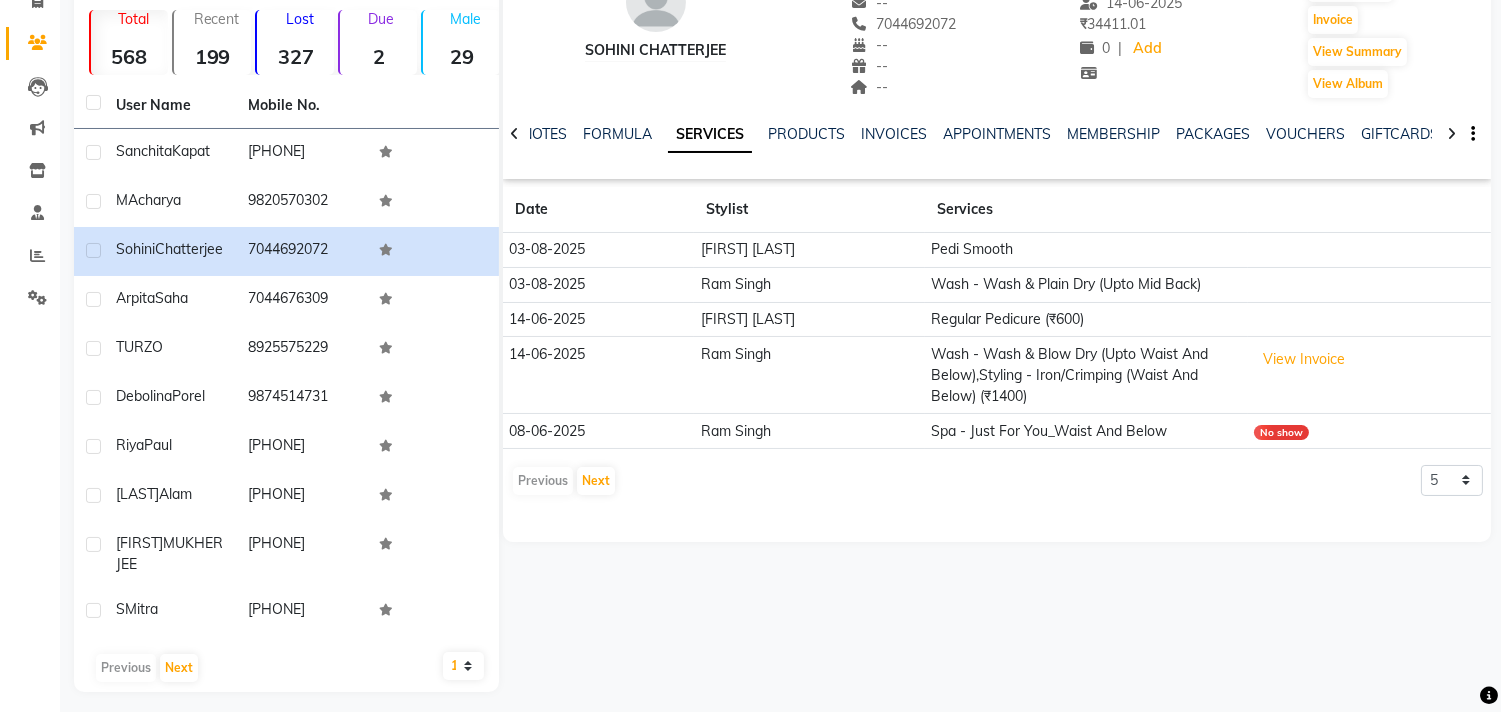 scroll, scrollTop: 171, scrollLeft: 0, axis: vertical 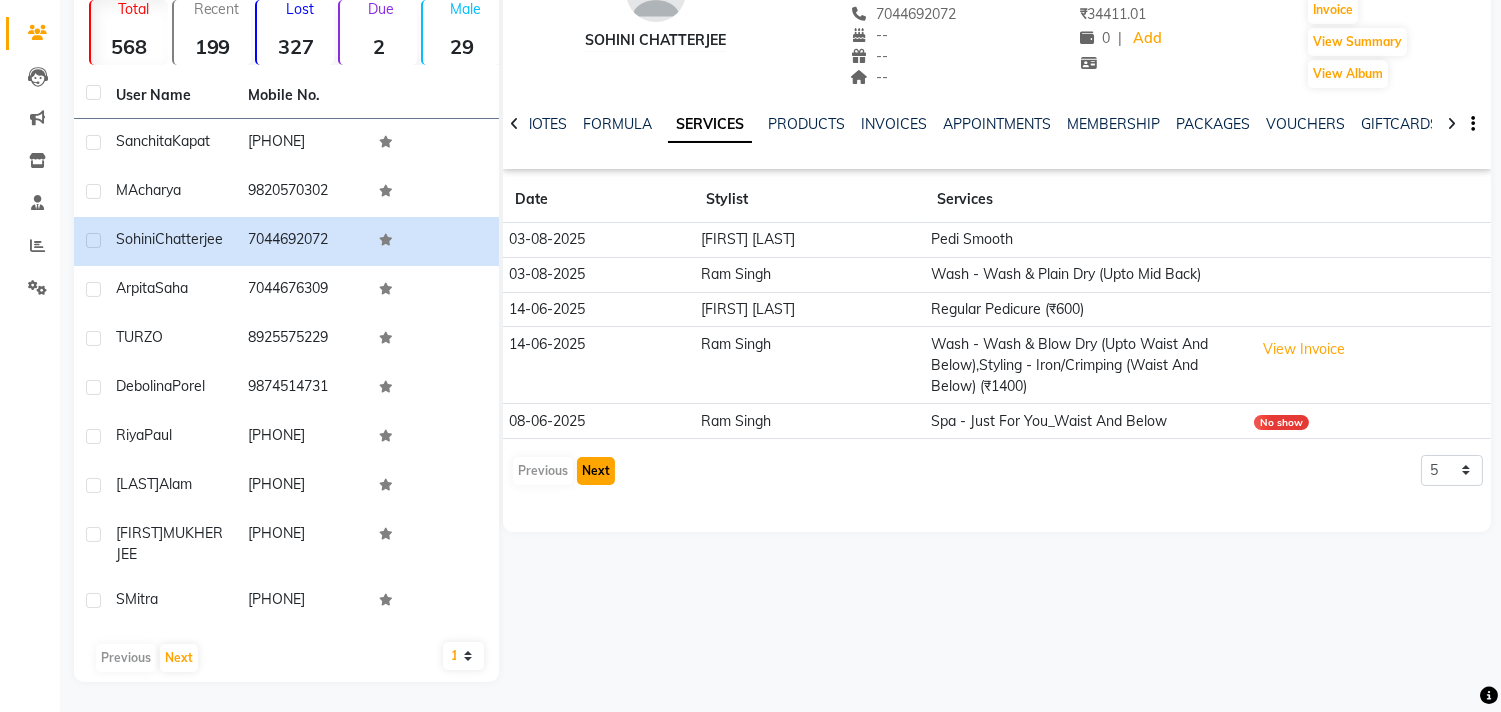 click on "Next" 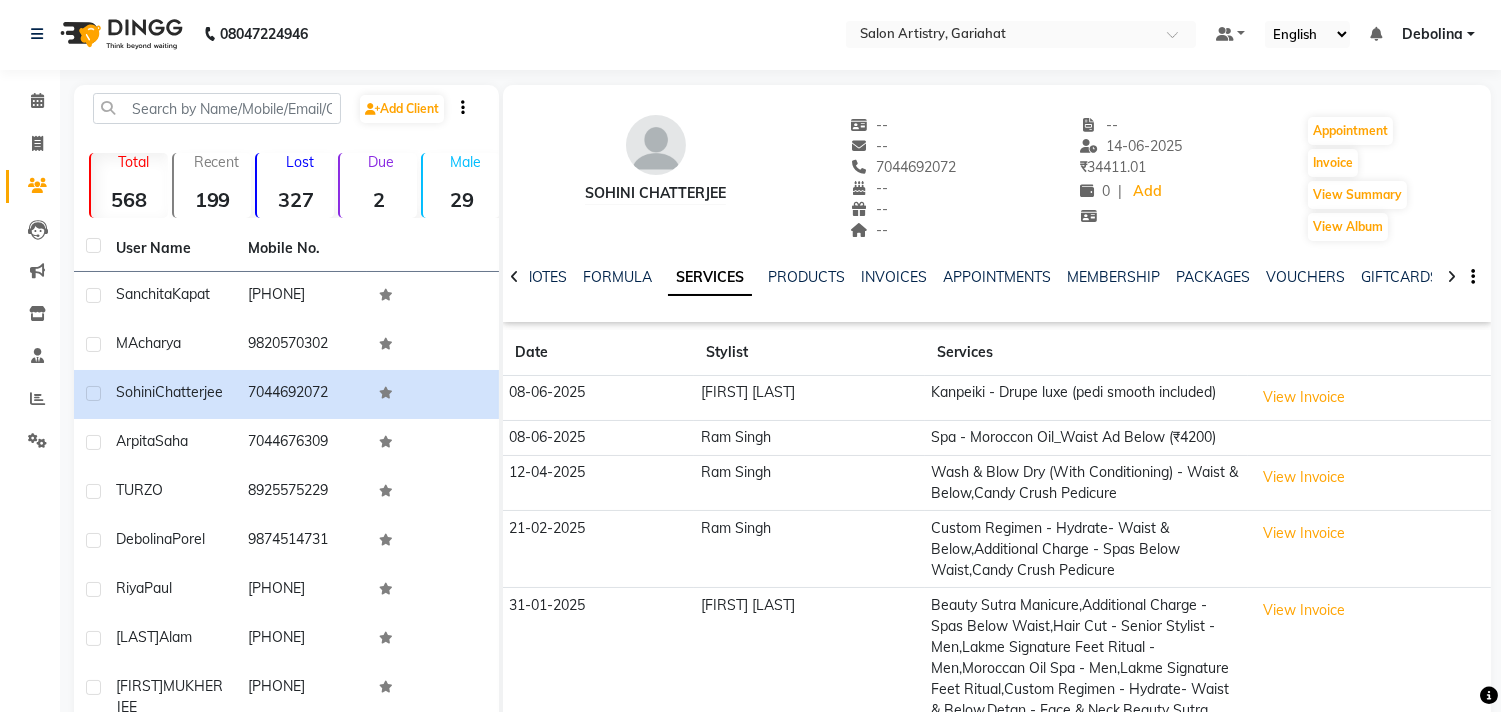 scroll, scrollTop: 0, scrollLeft: 0, axis: both 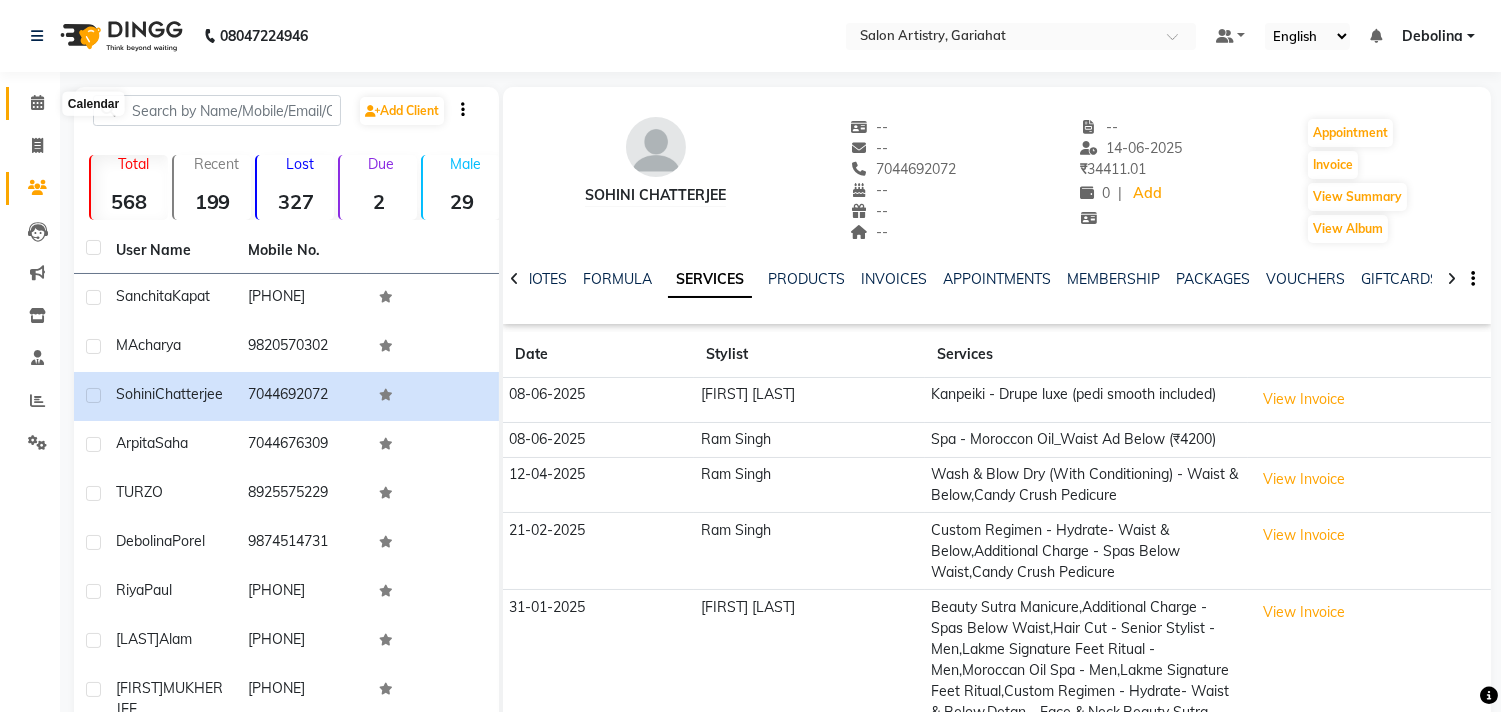 click 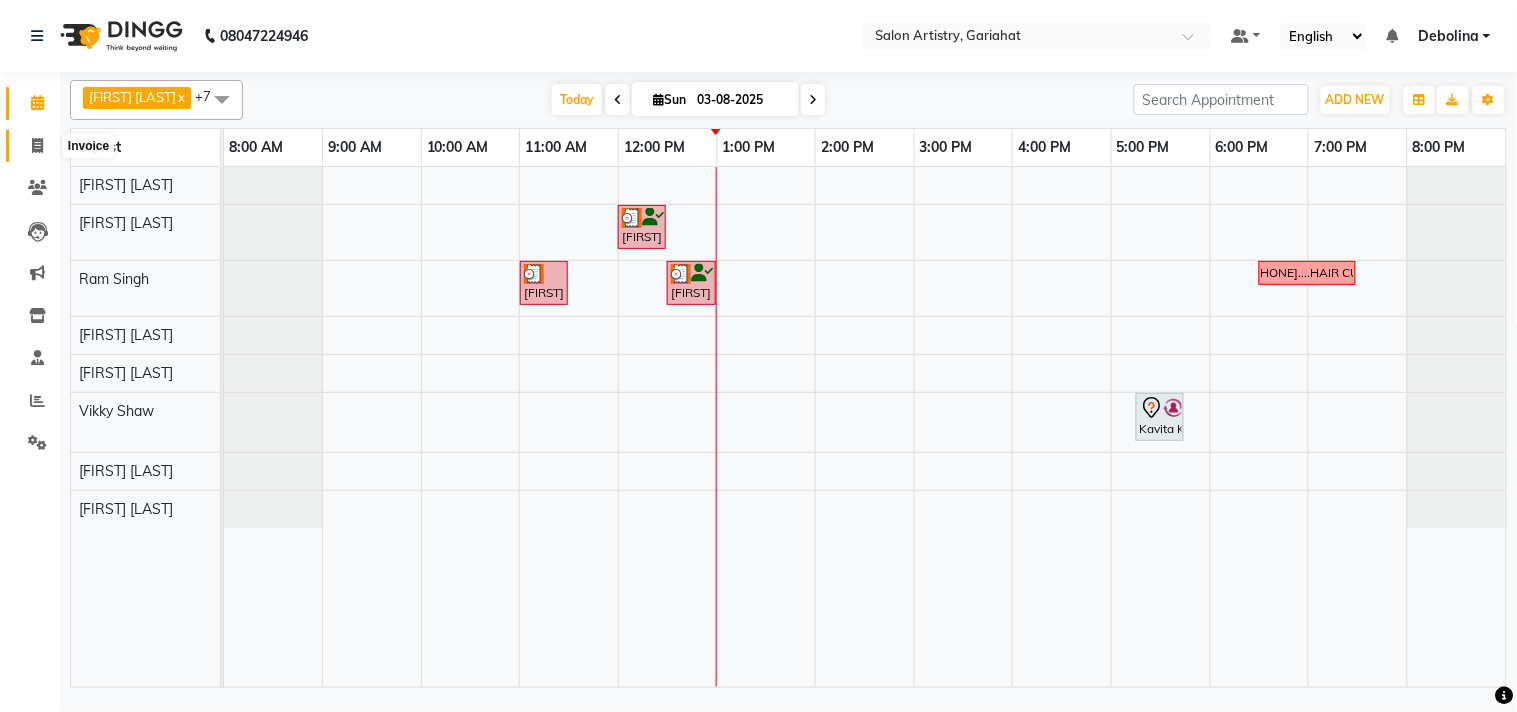 click 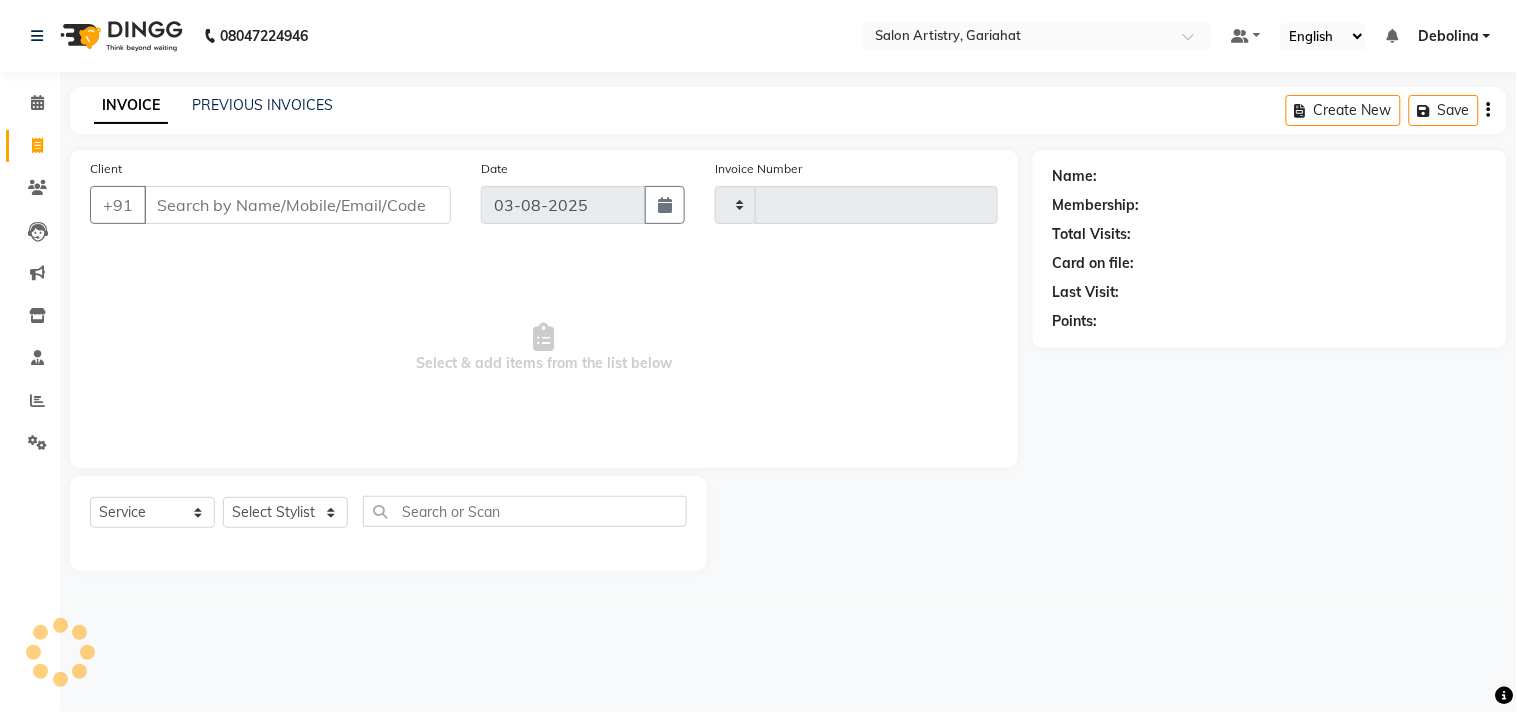 type on "0514" 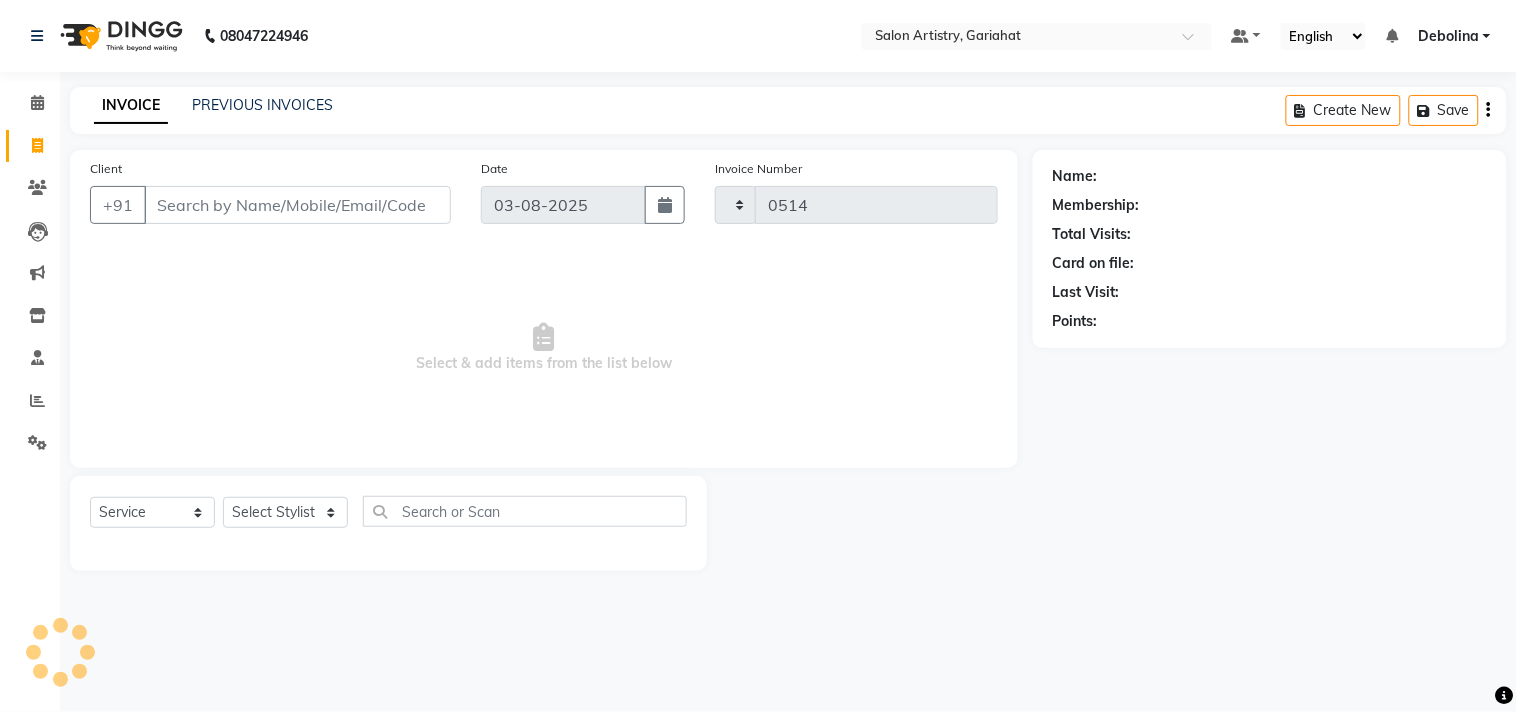 select on "8368" 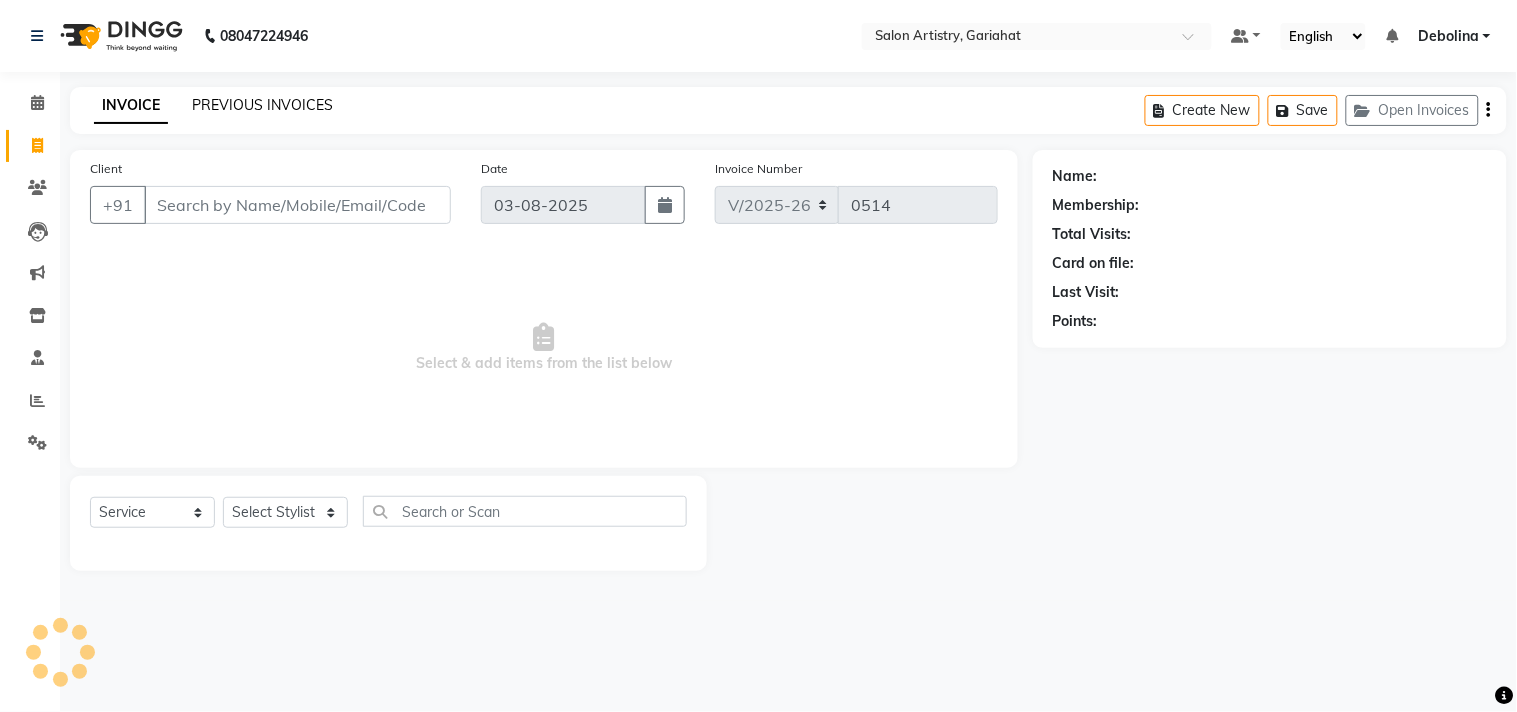 click on "PREVIOUS INVOICES" 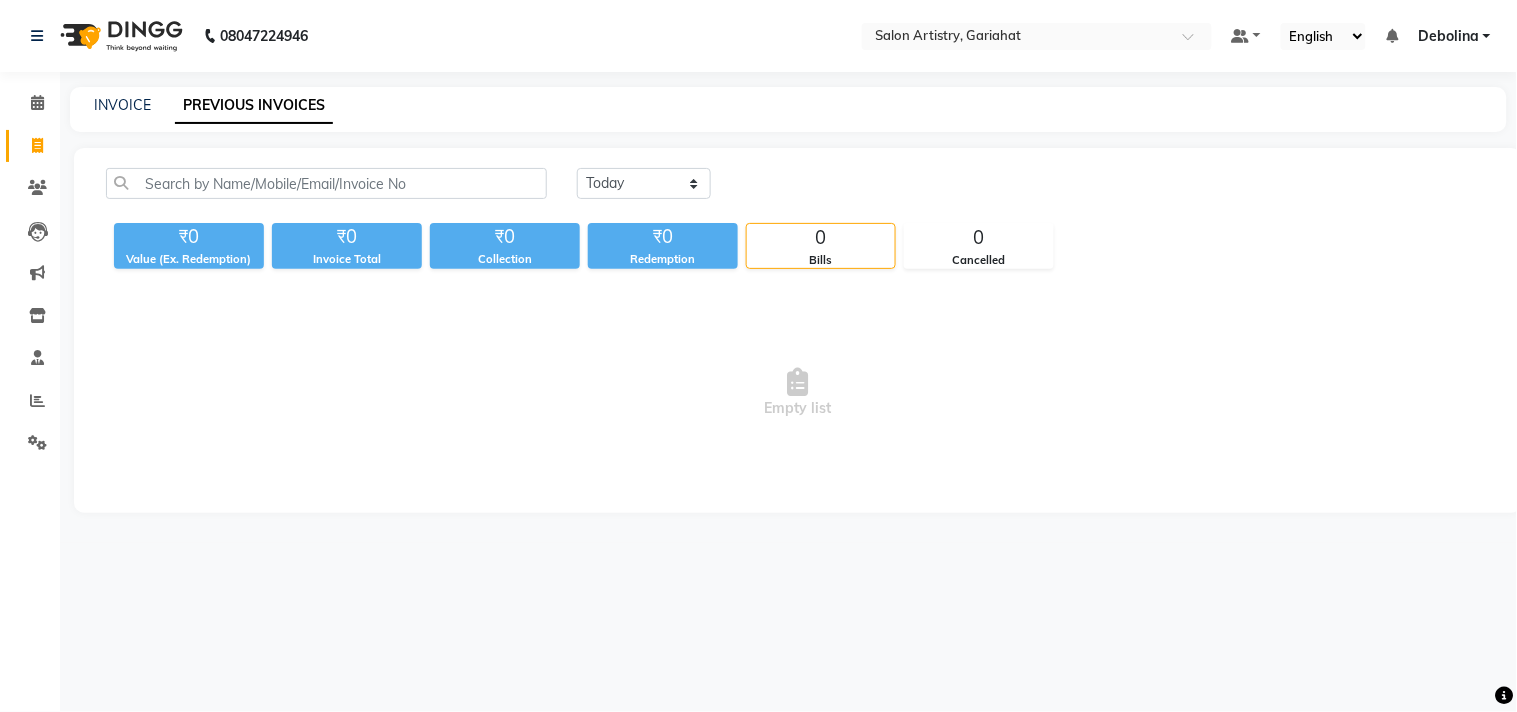 click on "INVOICE PREVIOUS INVOICES" 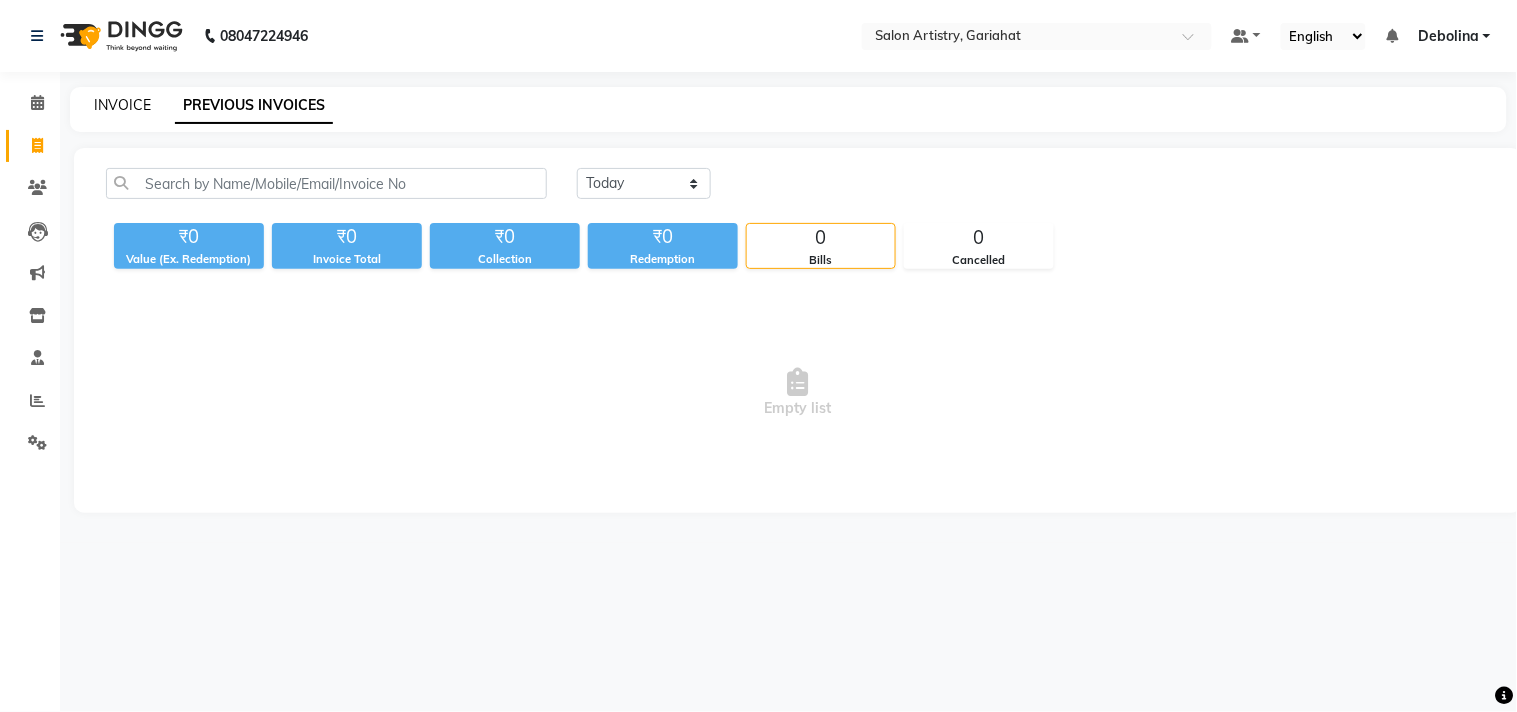 click on "INVOICE" 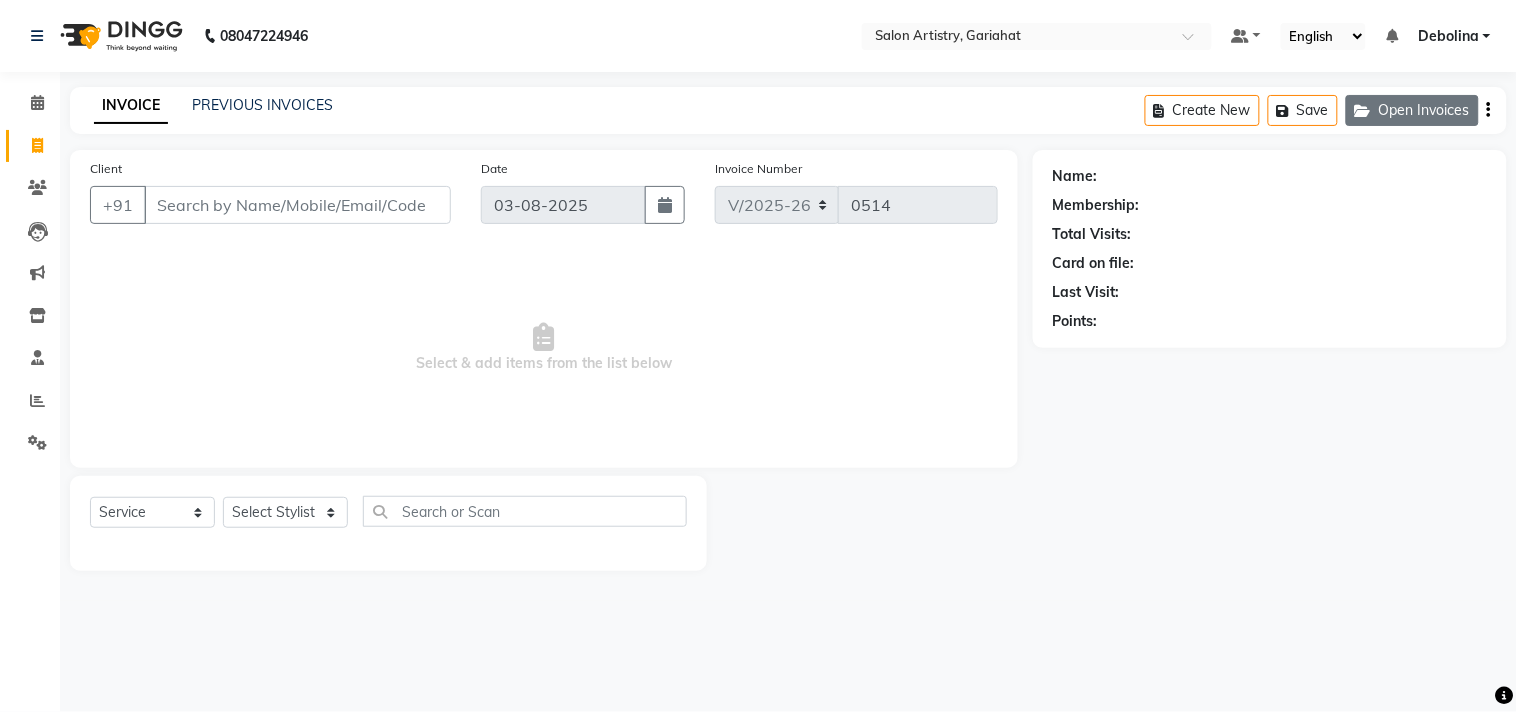 click on "Open Invoices" 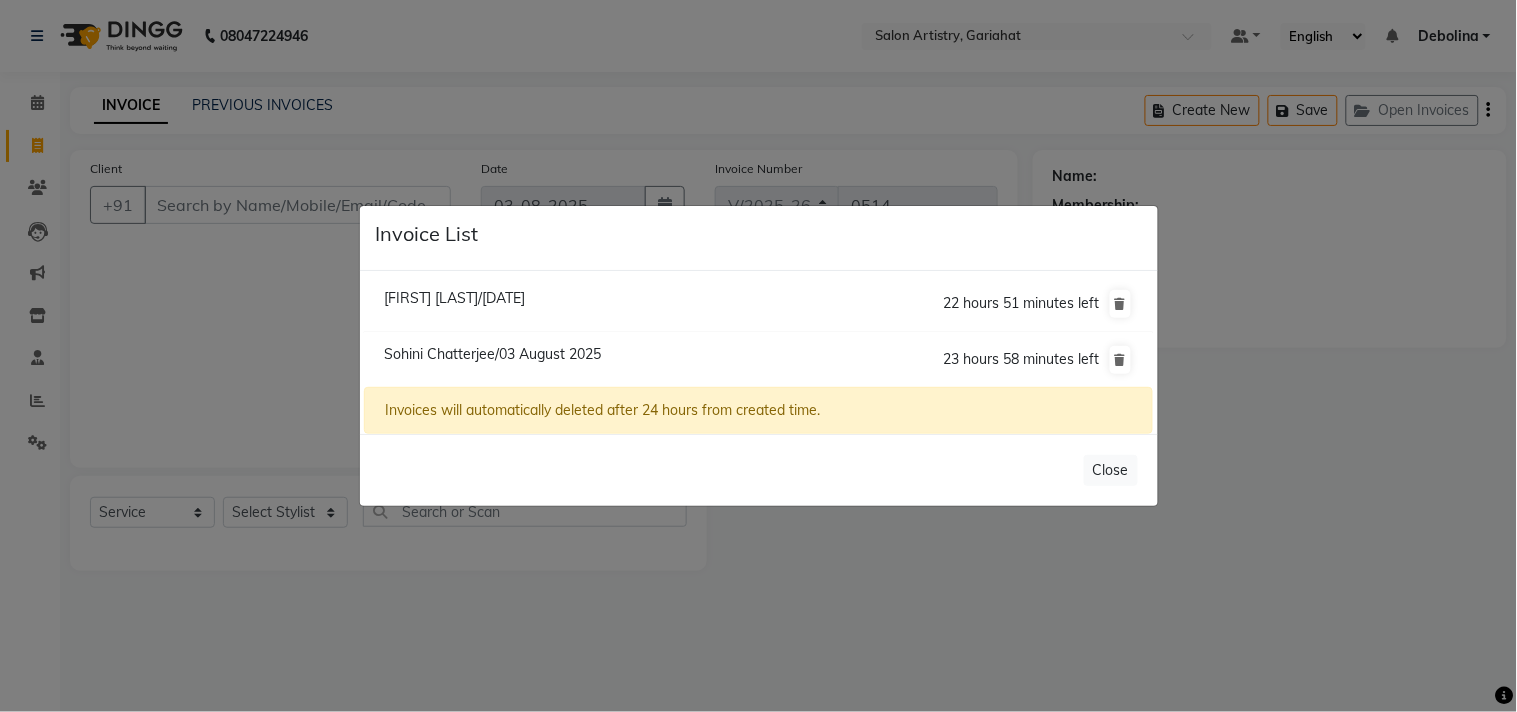 click on "Invoice List  [FIRST] [LAST]/03 August 2025" 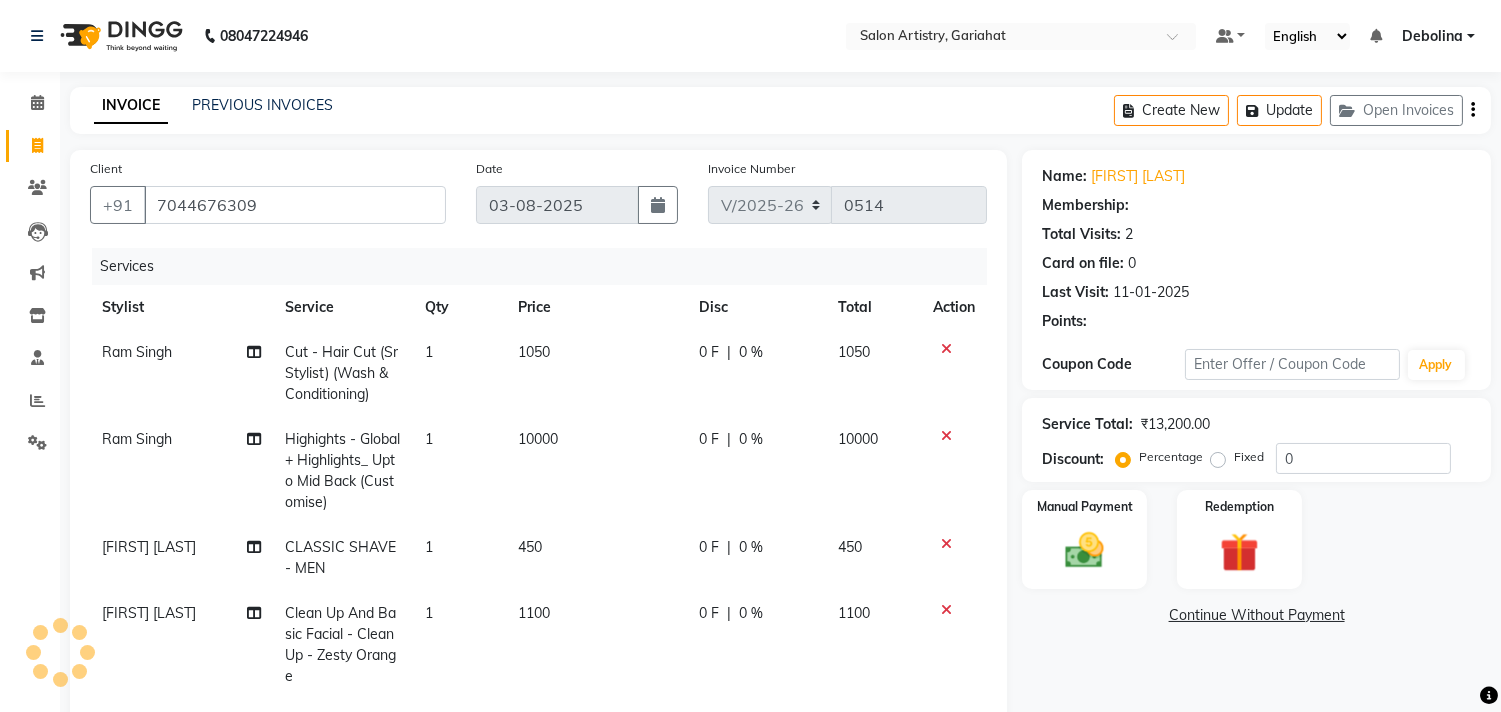 scroll, scrollTop: 48, scrollLeft: 0, axis: vertical 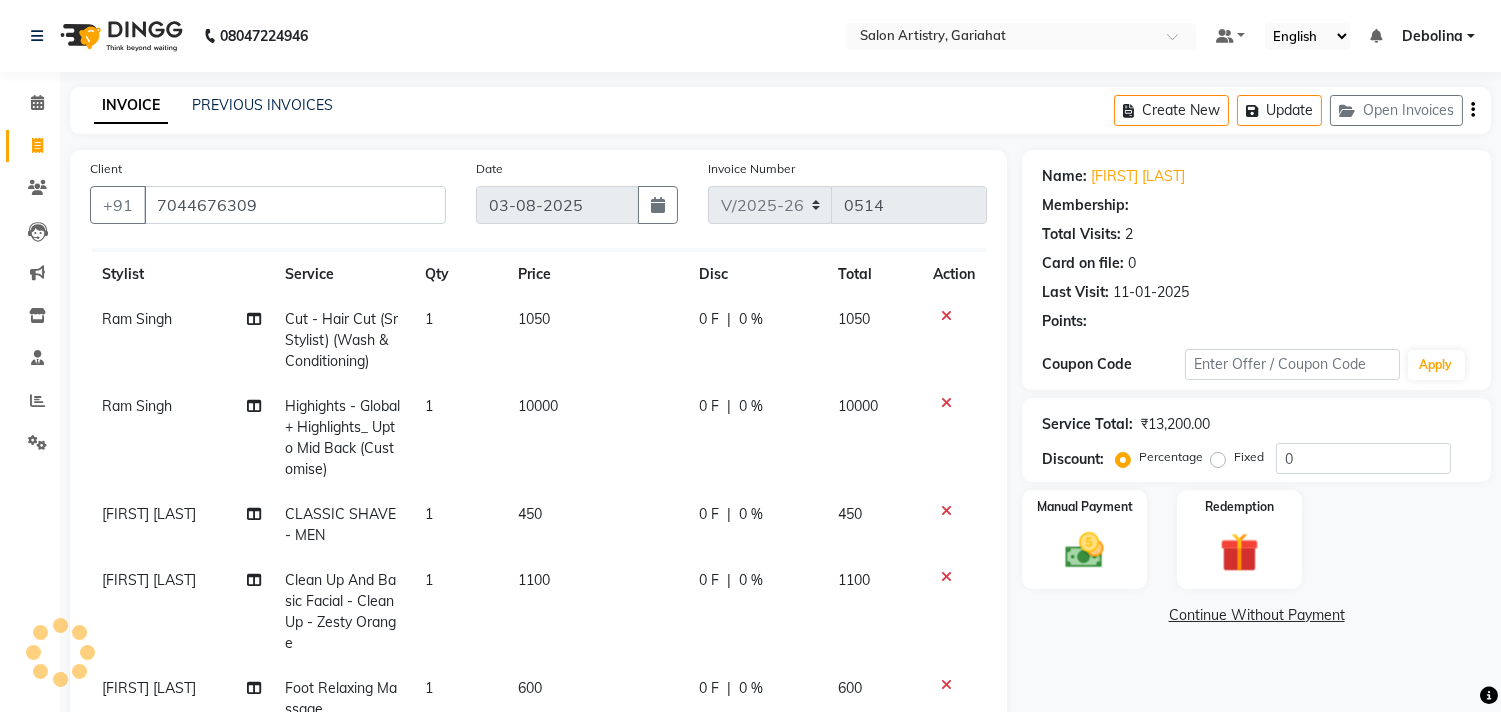 select on "1: Object" 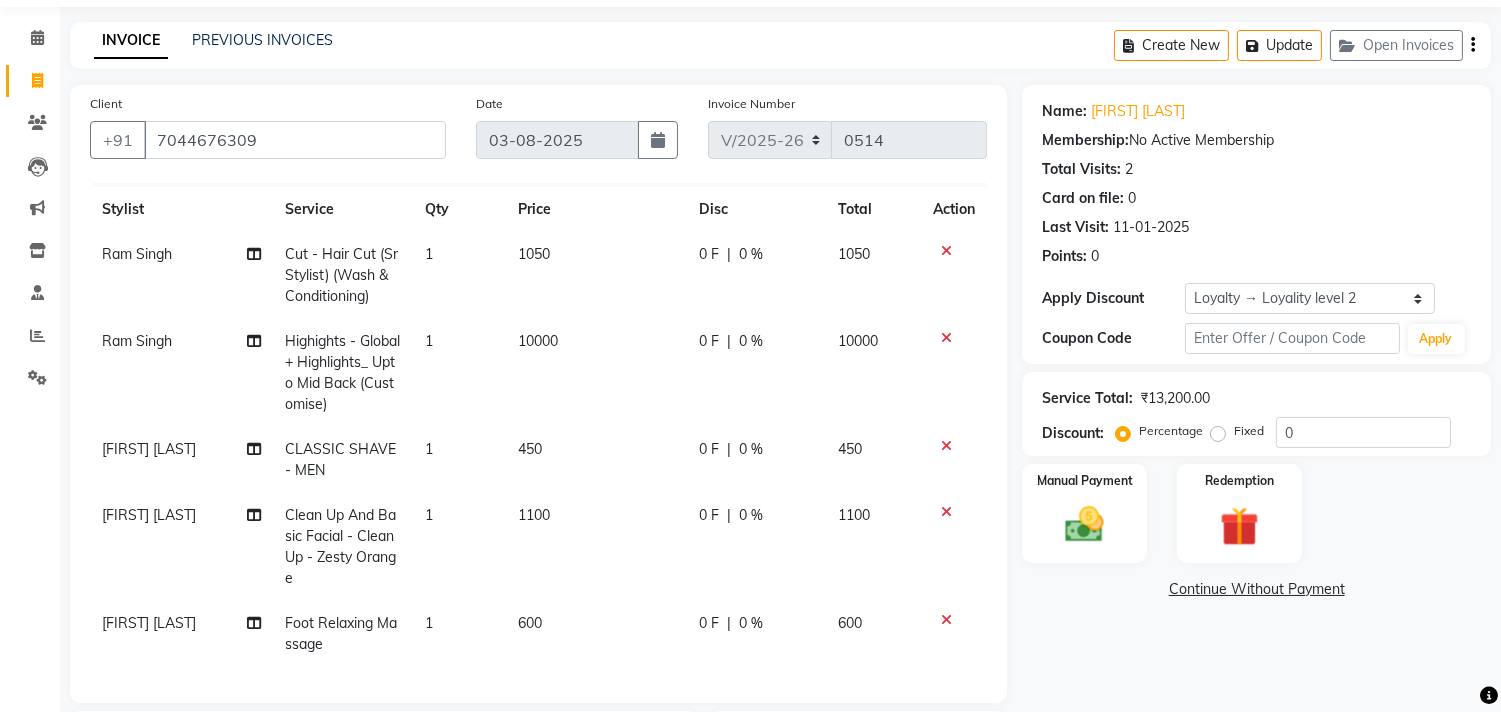 scroll, scrollTop: 111, scrollLeft: 0, axis: vertical 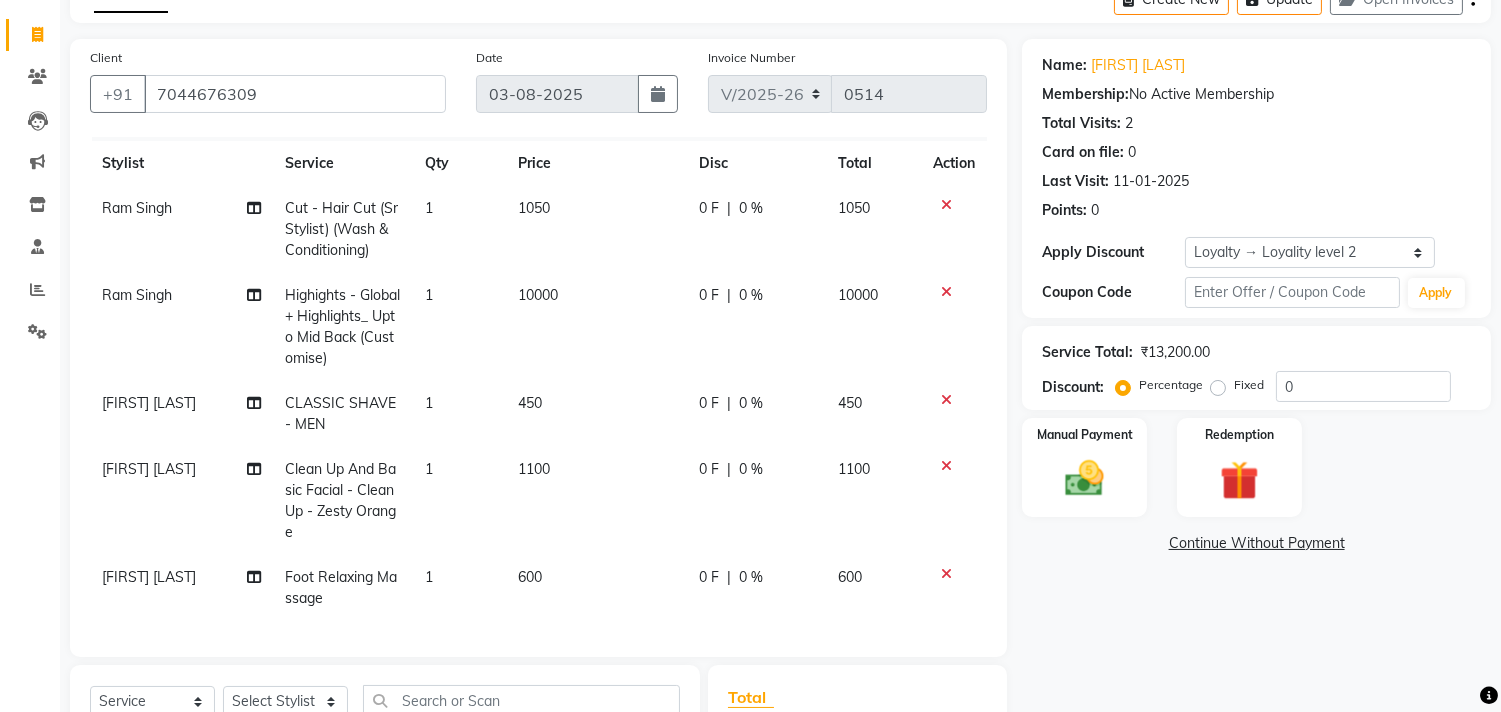 click 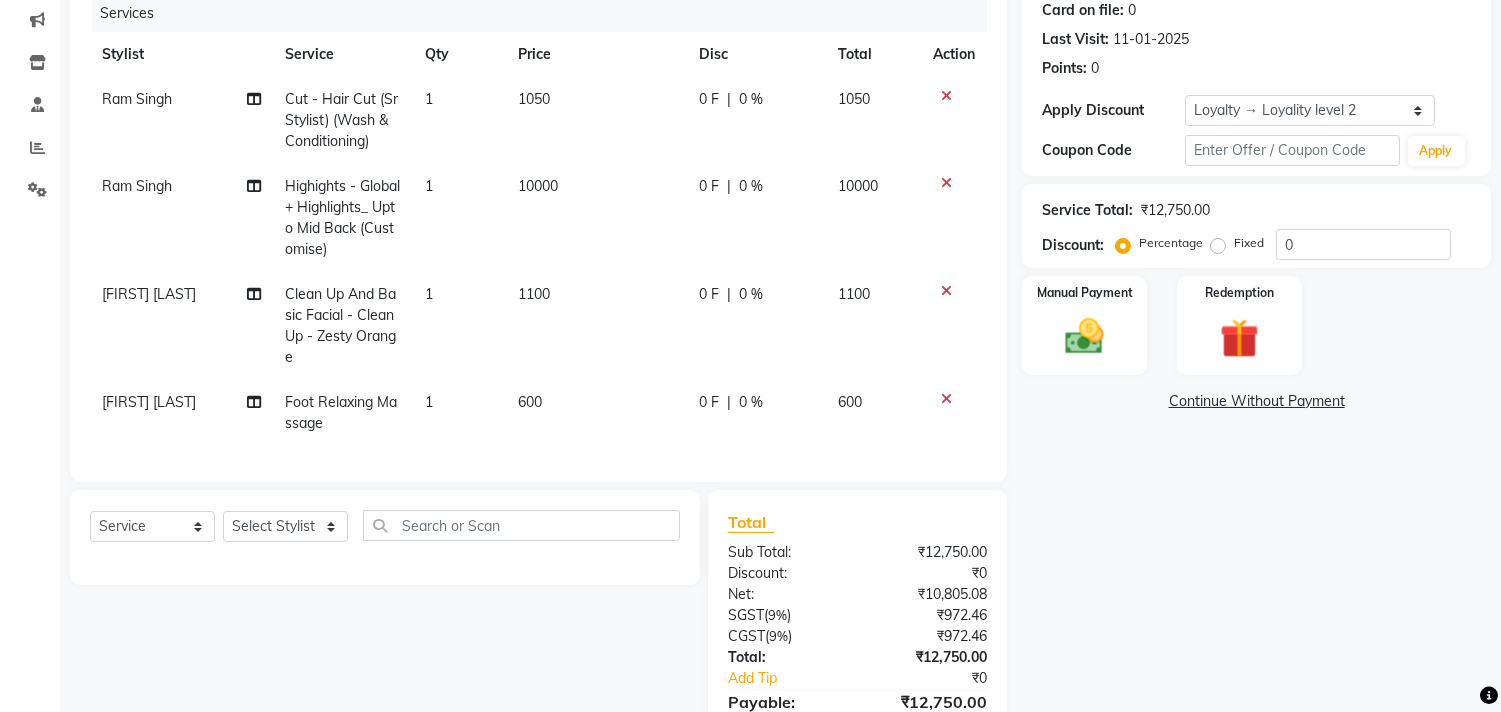 scroll, scrollTop: 333, scrollLeft: 0, axis: vertical 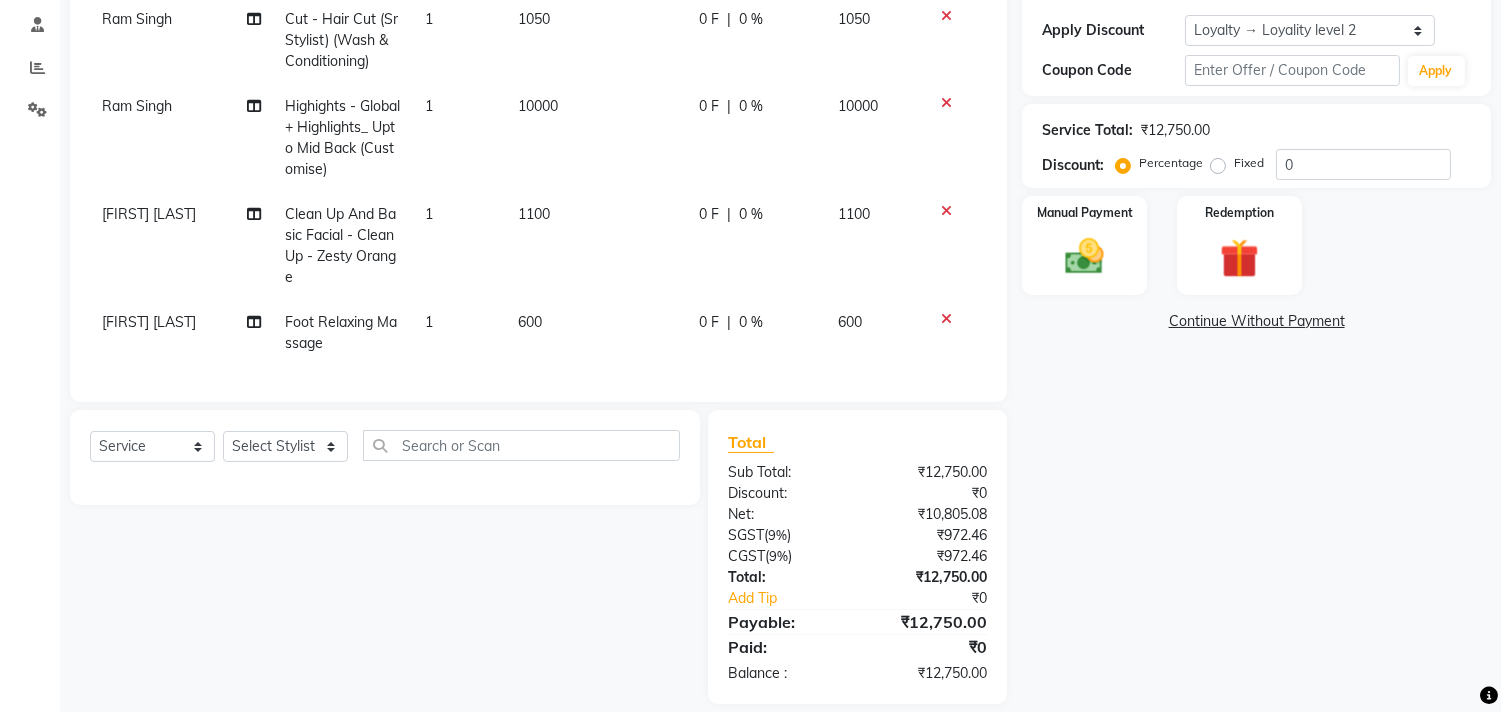 click 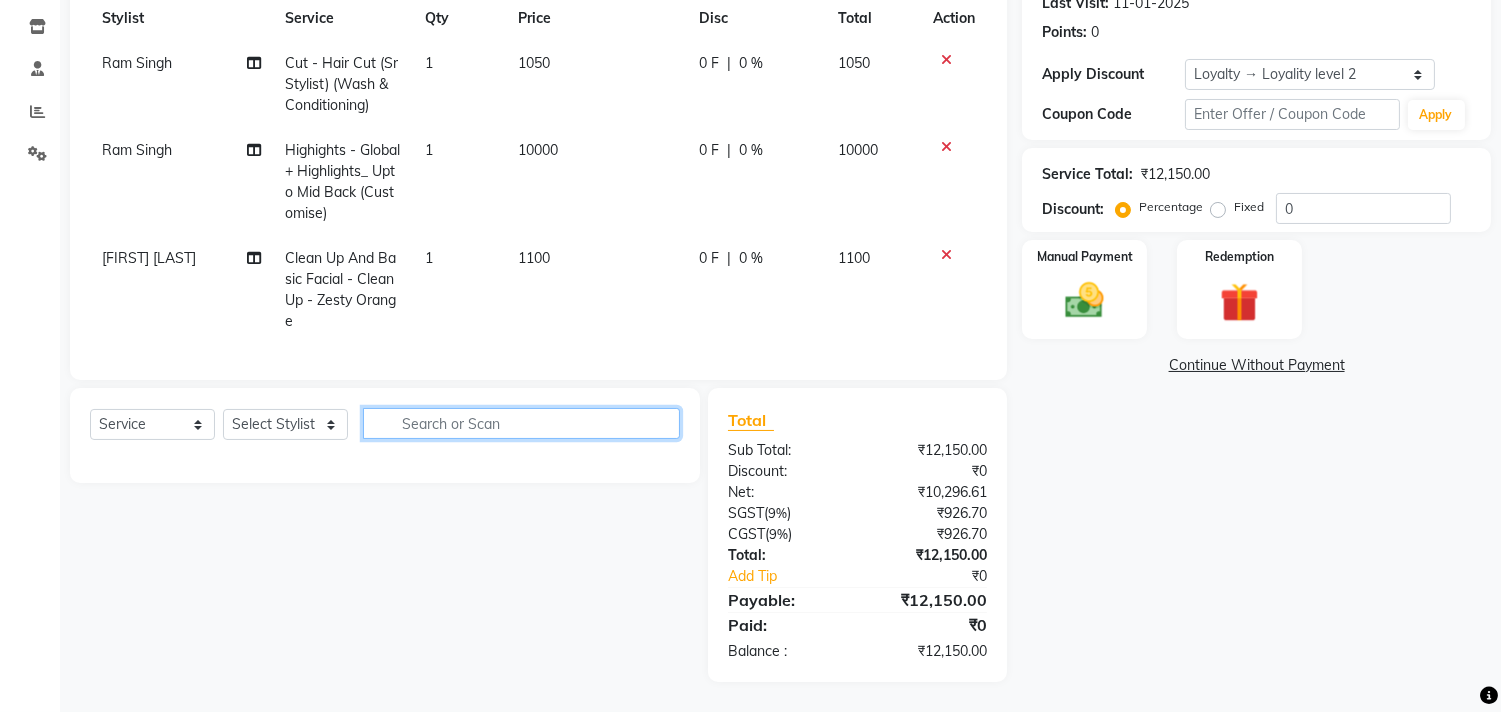 click 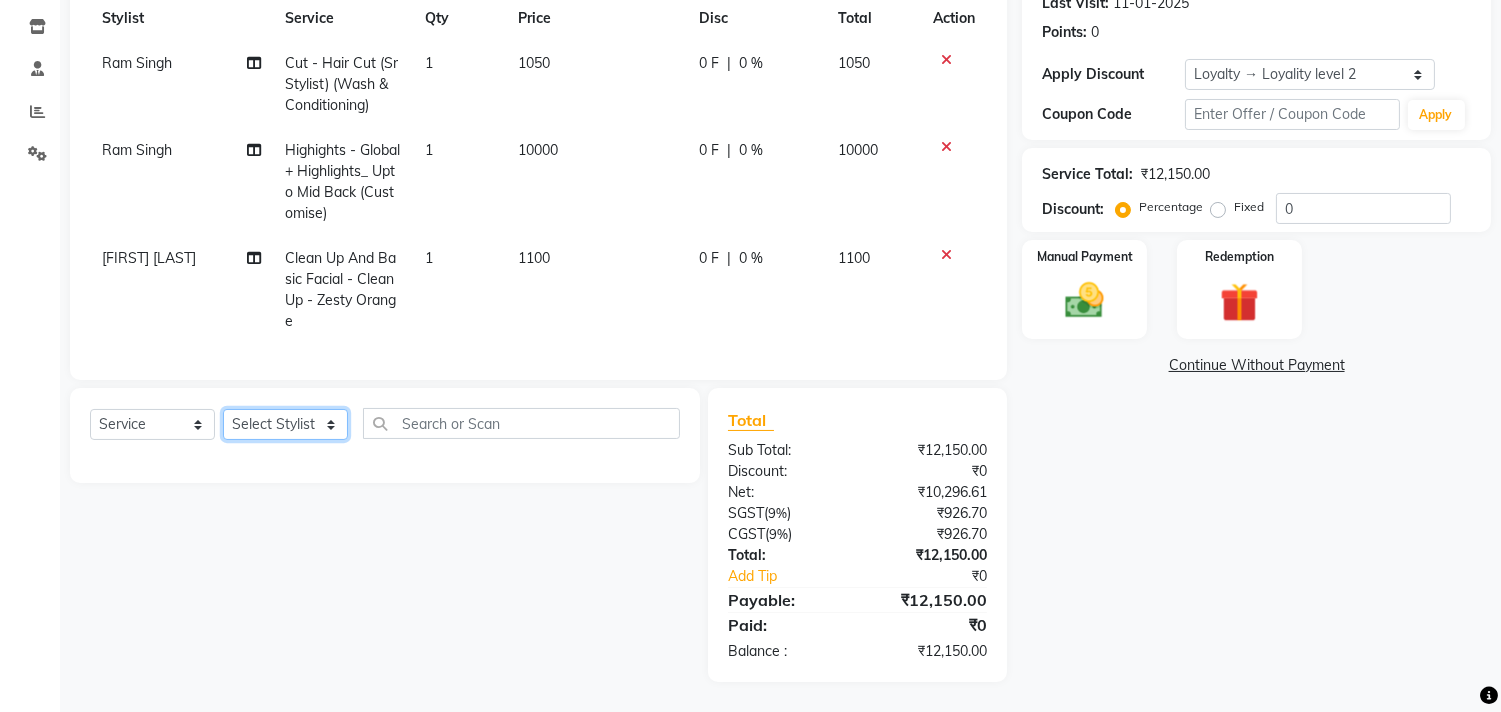 click on "Select Stylist [FIRST] [LAST] [FIRST] [FIRST] [FIRST] [FIRST] [FIRST] [FIRST] [FIRST] [FIRST] [FIRST] [FIRST] [FIRST]" 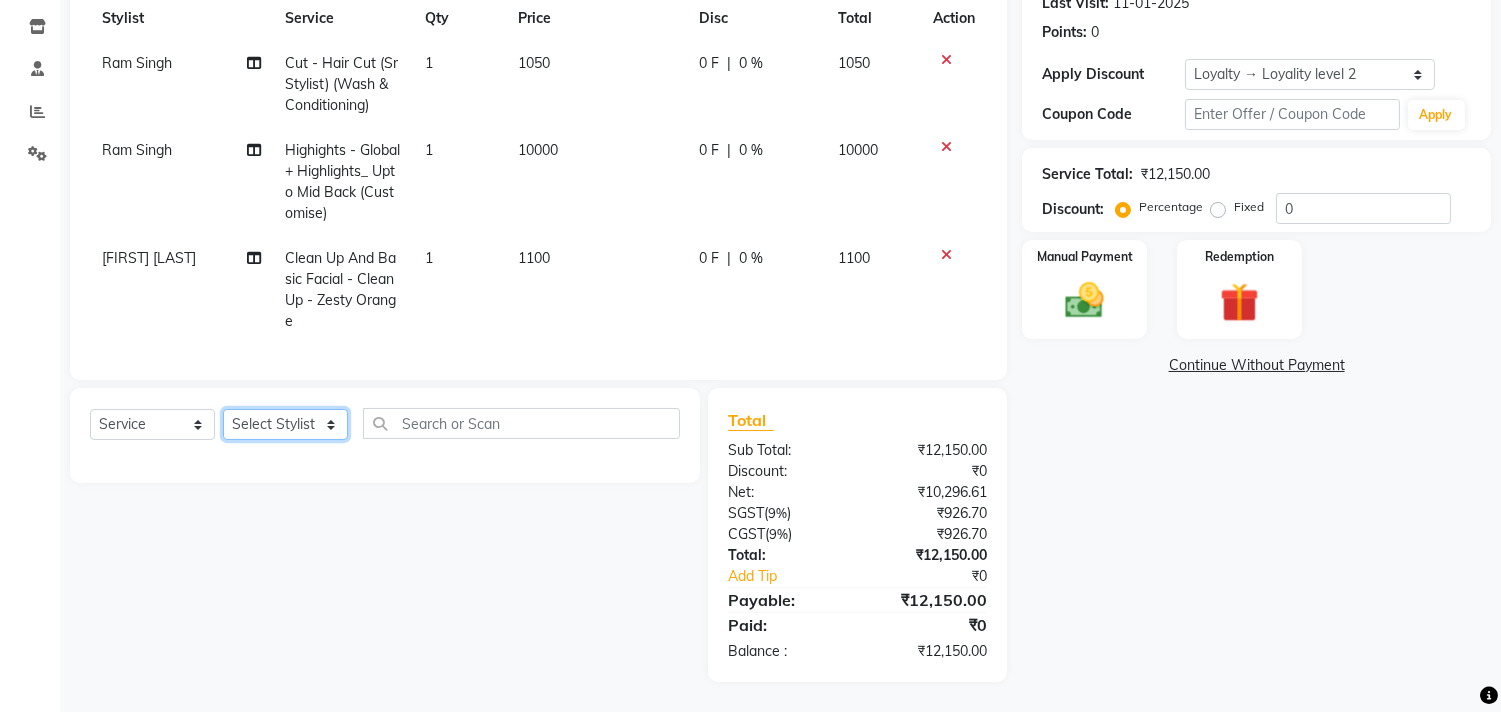 select on "82201" 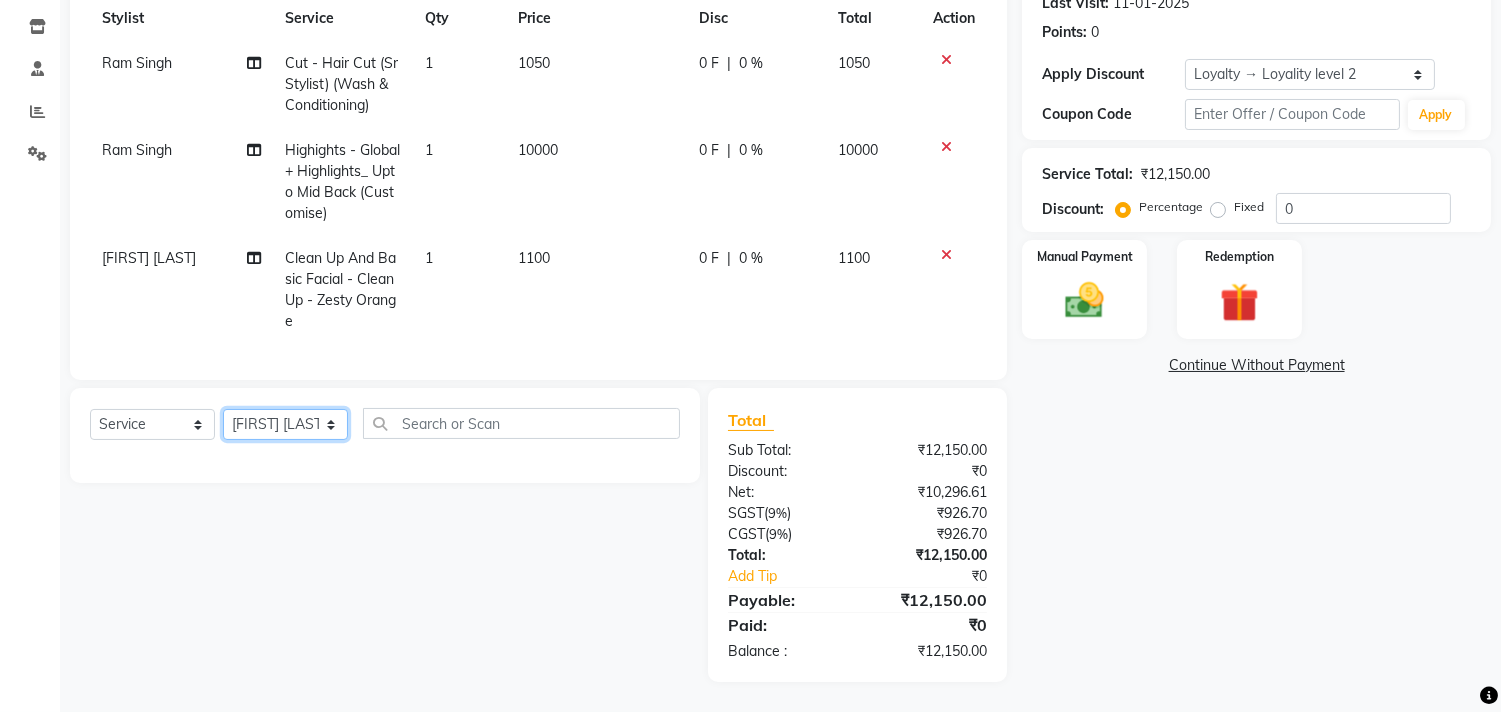 click on "Select Stylist [FIRST] [LAST] [FIRST] [FIRST] [FIRST] [FIRST] [FIRST] [FIRST] [FIRST] [FIRST] [FIRST] [FIRST] [FIRST]" 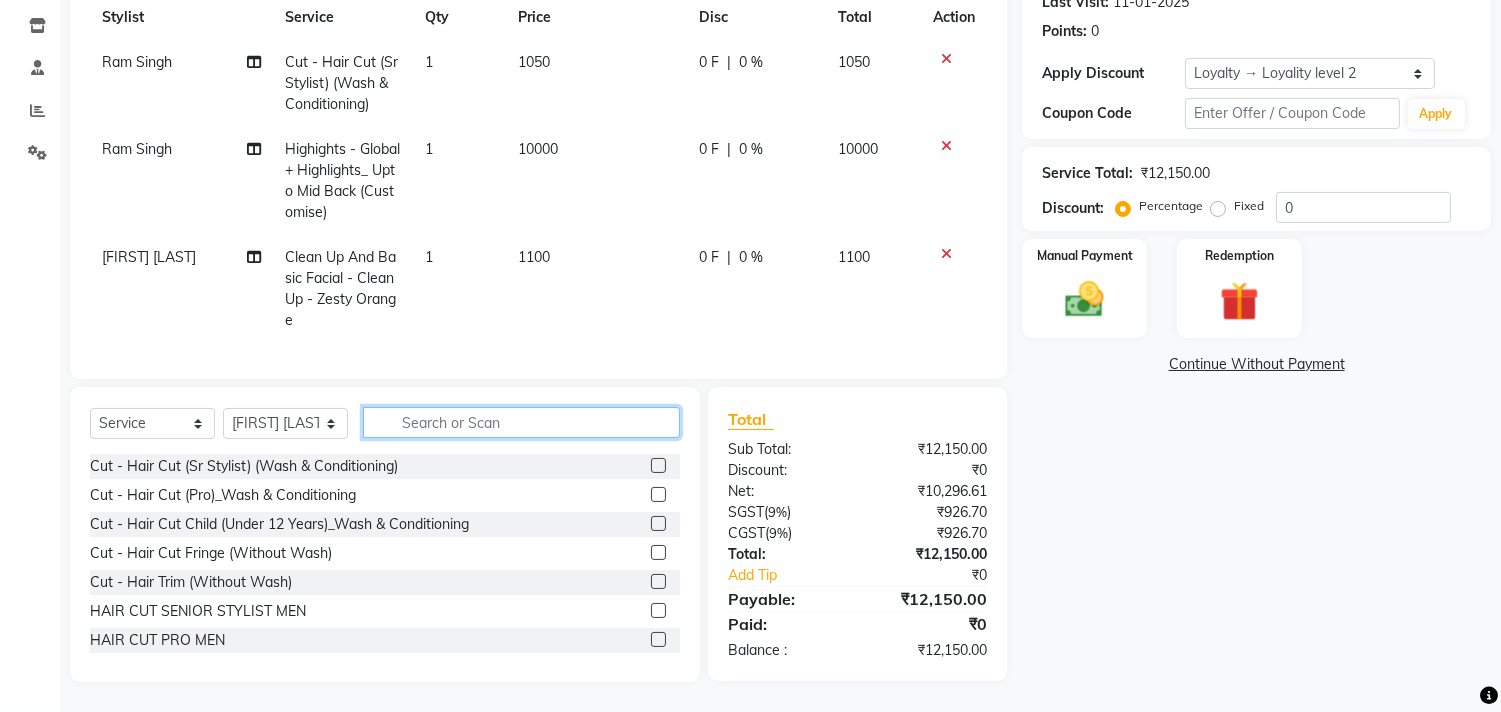 click 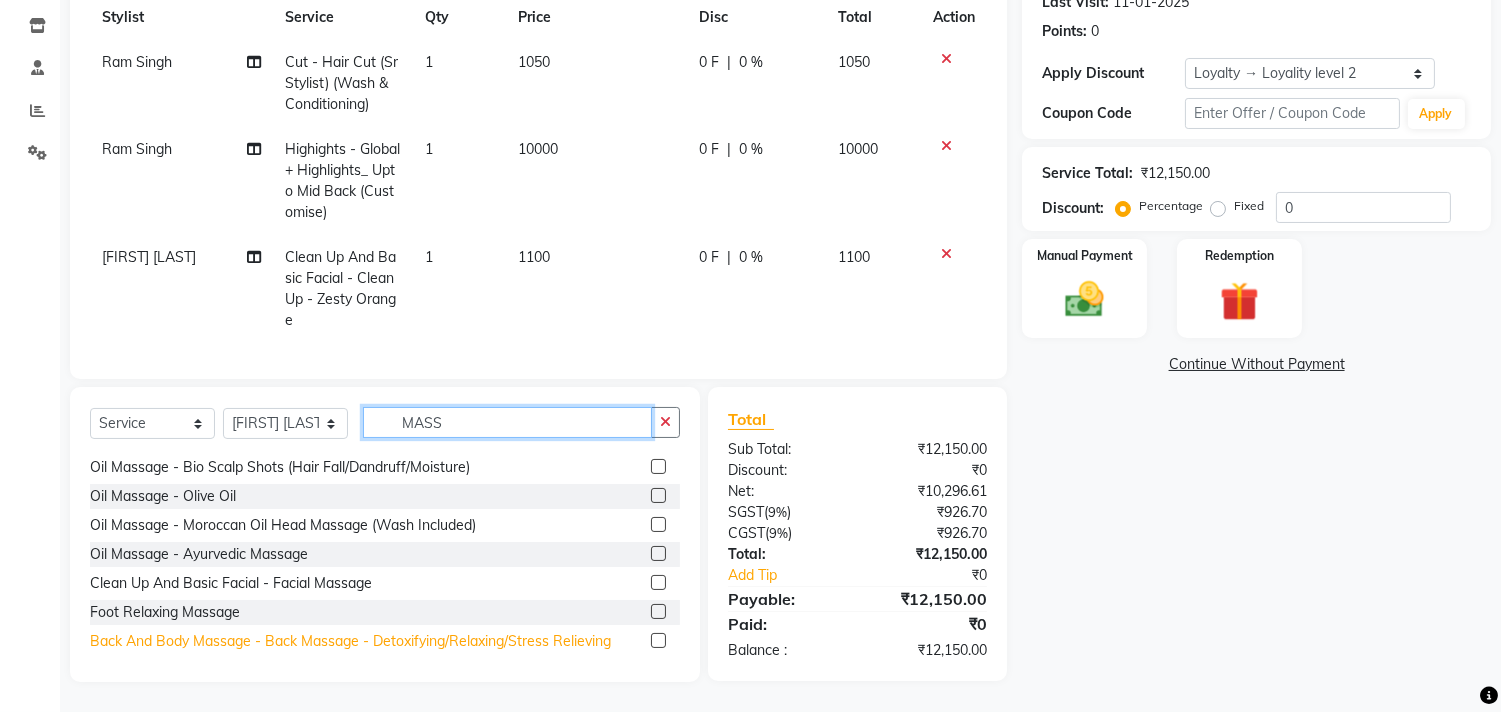 scroll, scrollTop: 61, scrollLeft: 0, axis: vertical 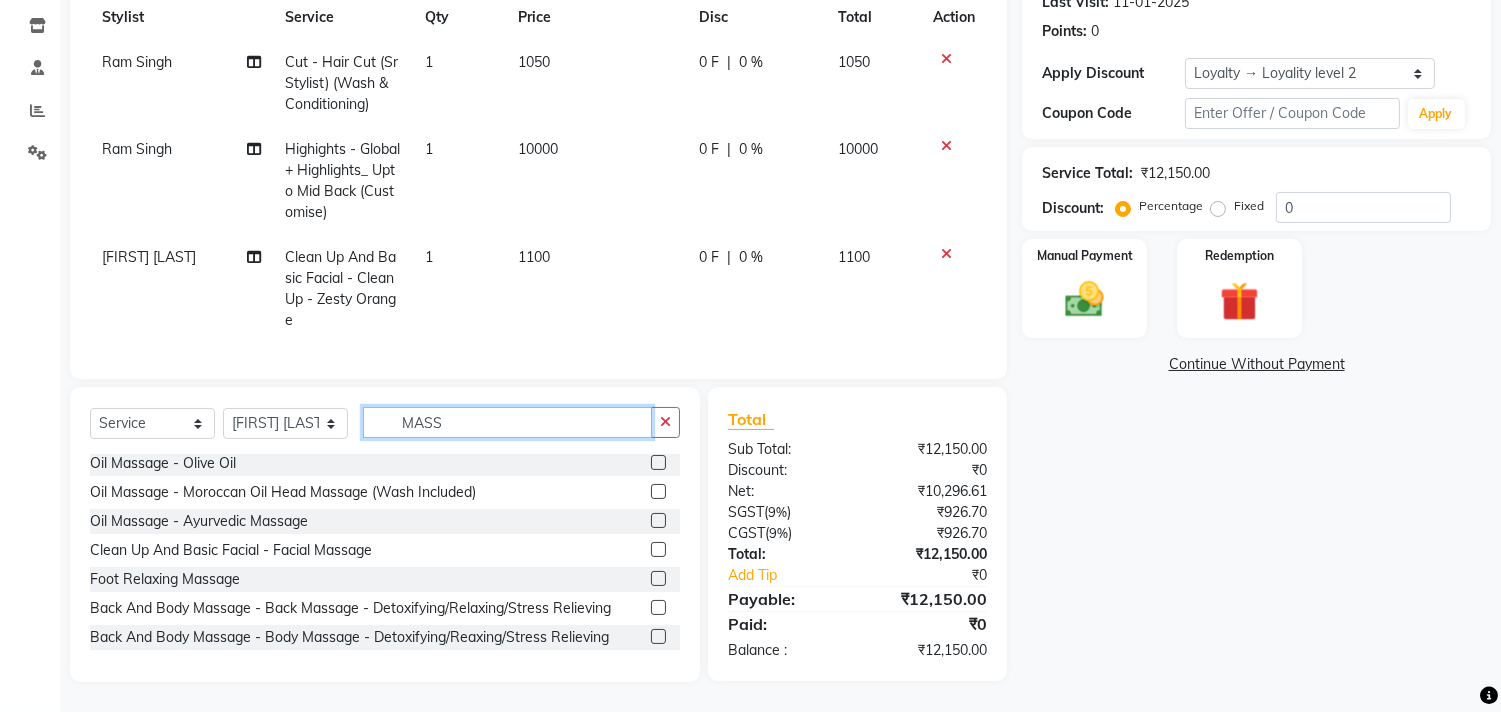 type on "MASS" 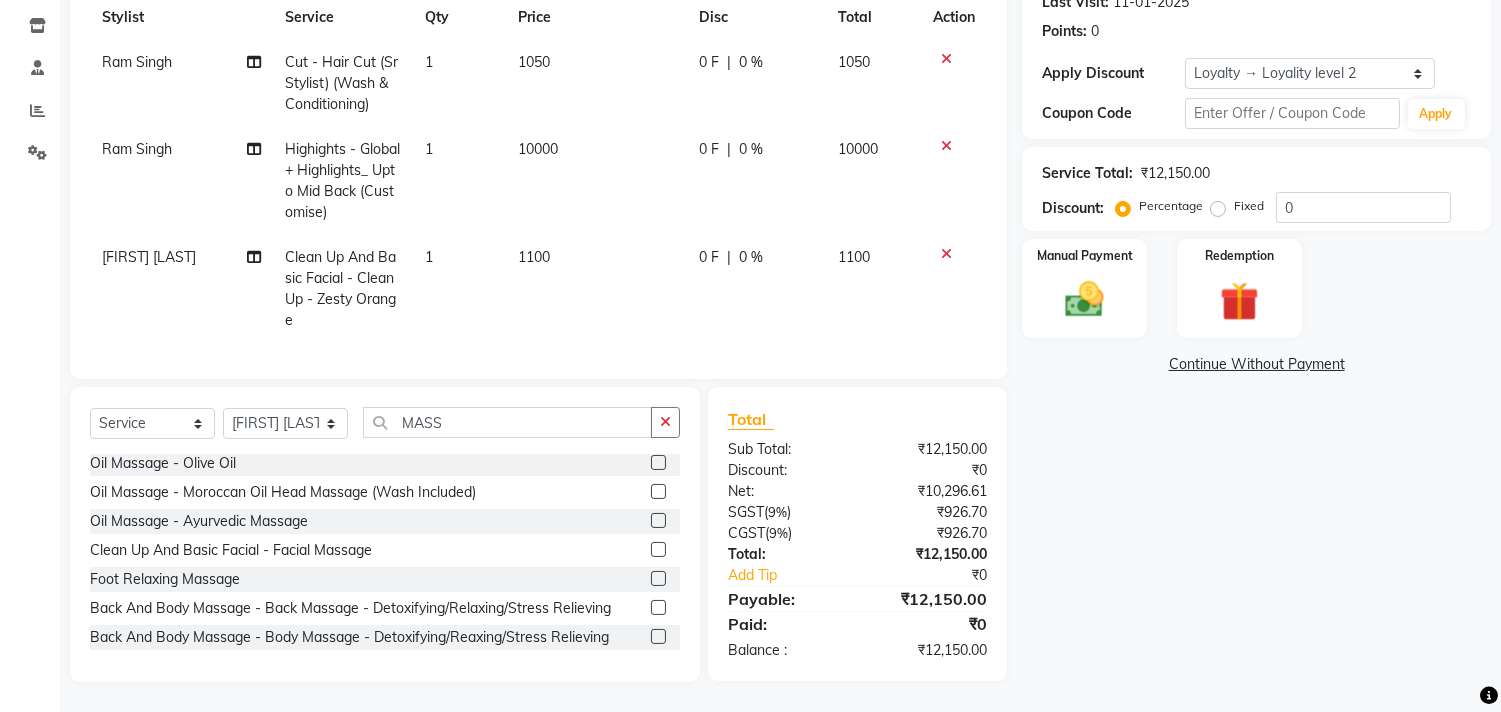 click 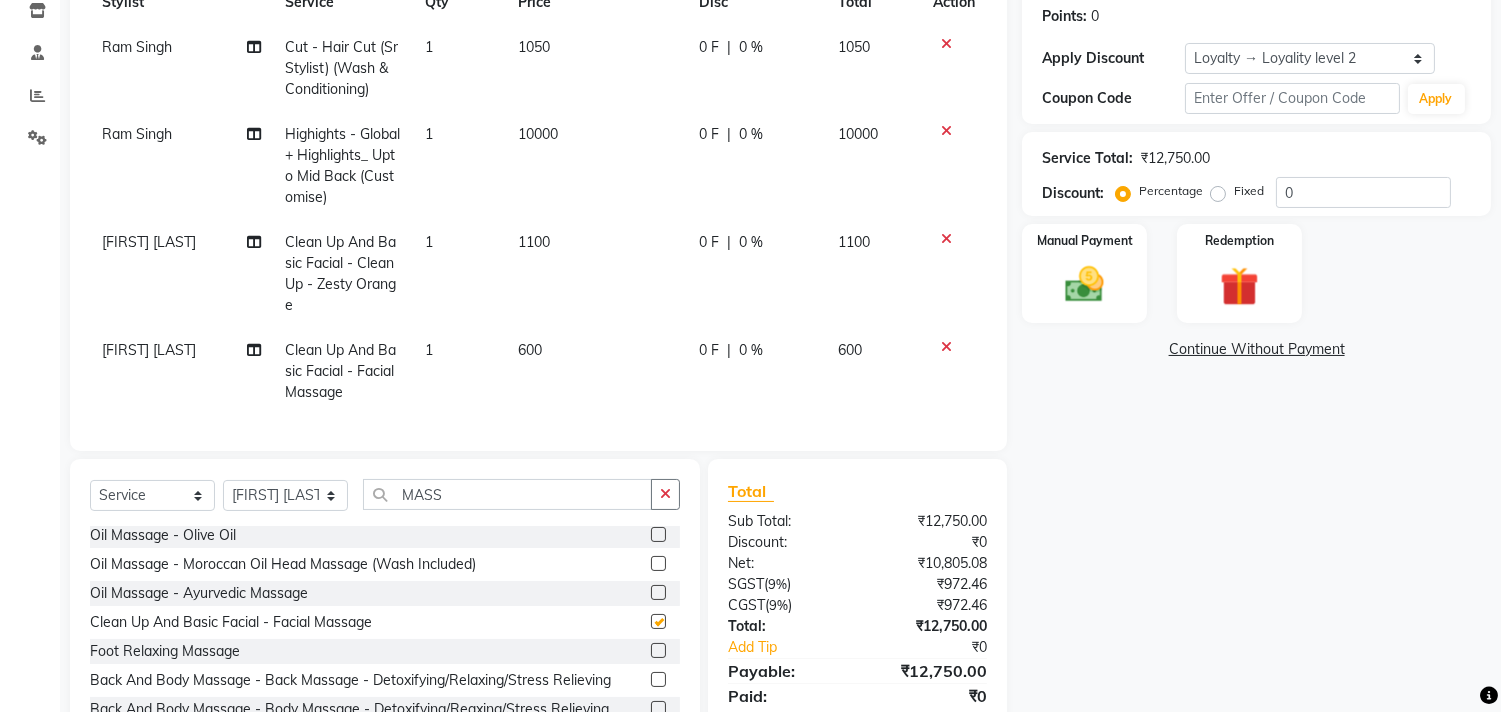 checkbox on "false" 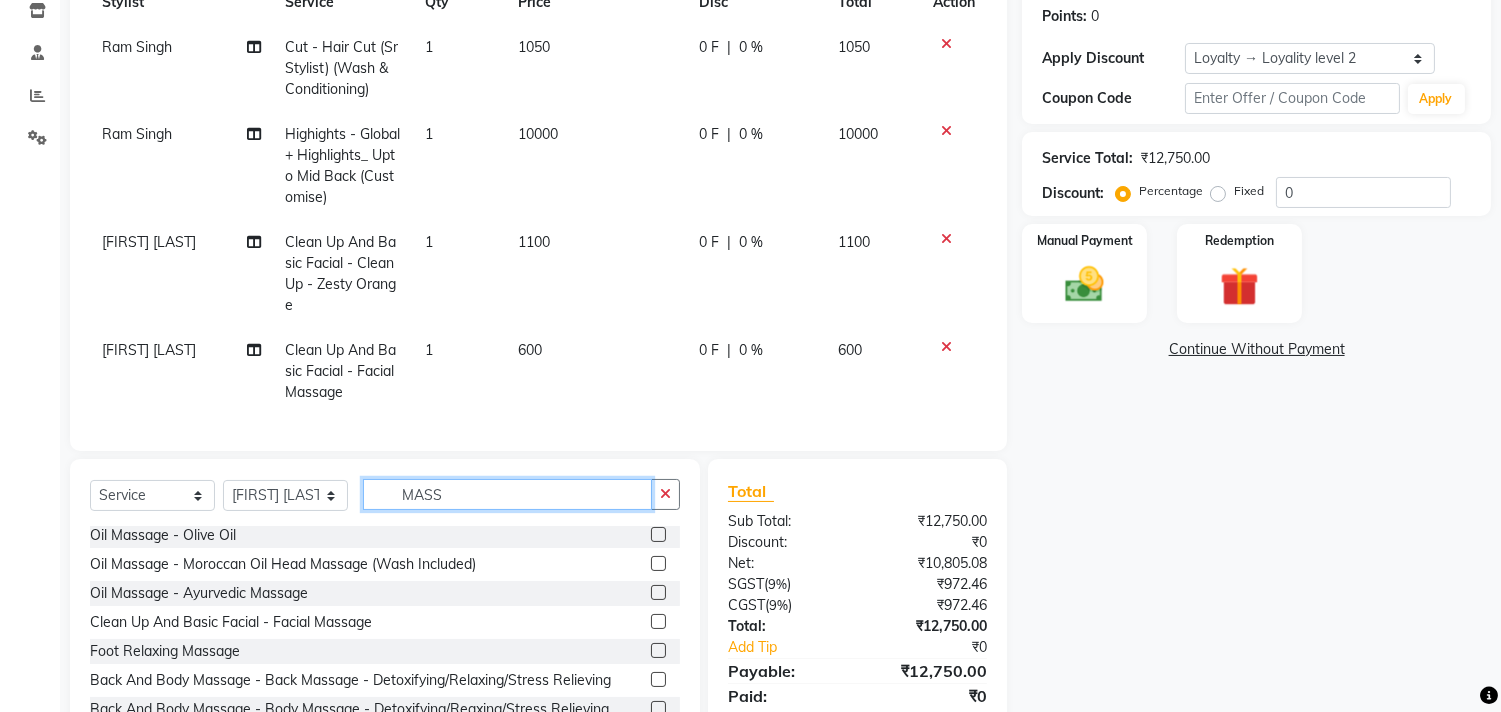 click on "MASS" 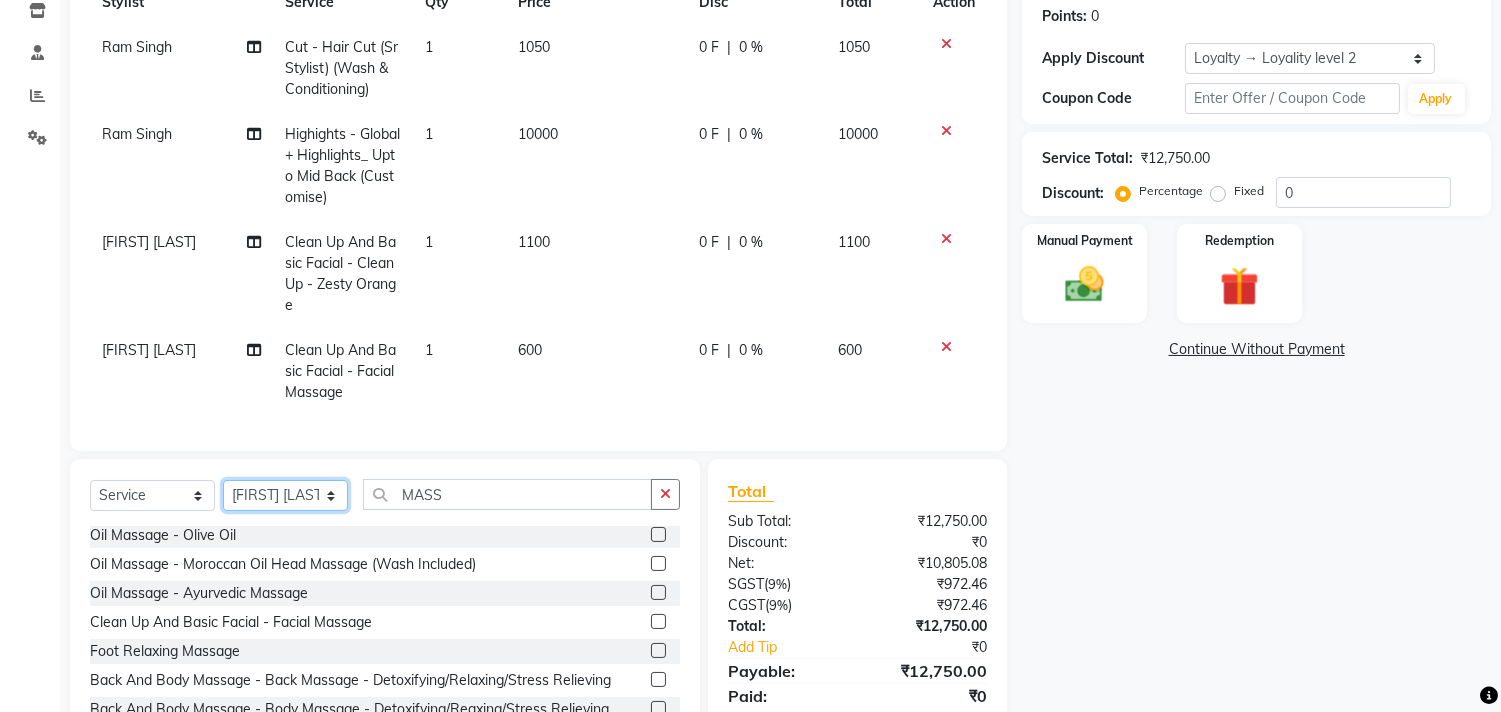 click on "Select Stylist [FIRST] [LAST] [FIRST] [FIRST] [FIRST] [FIRST] [FIRST] [FIRST] [FIRST] [FIRST] [FIRST] [FIRST] [FIRST]" 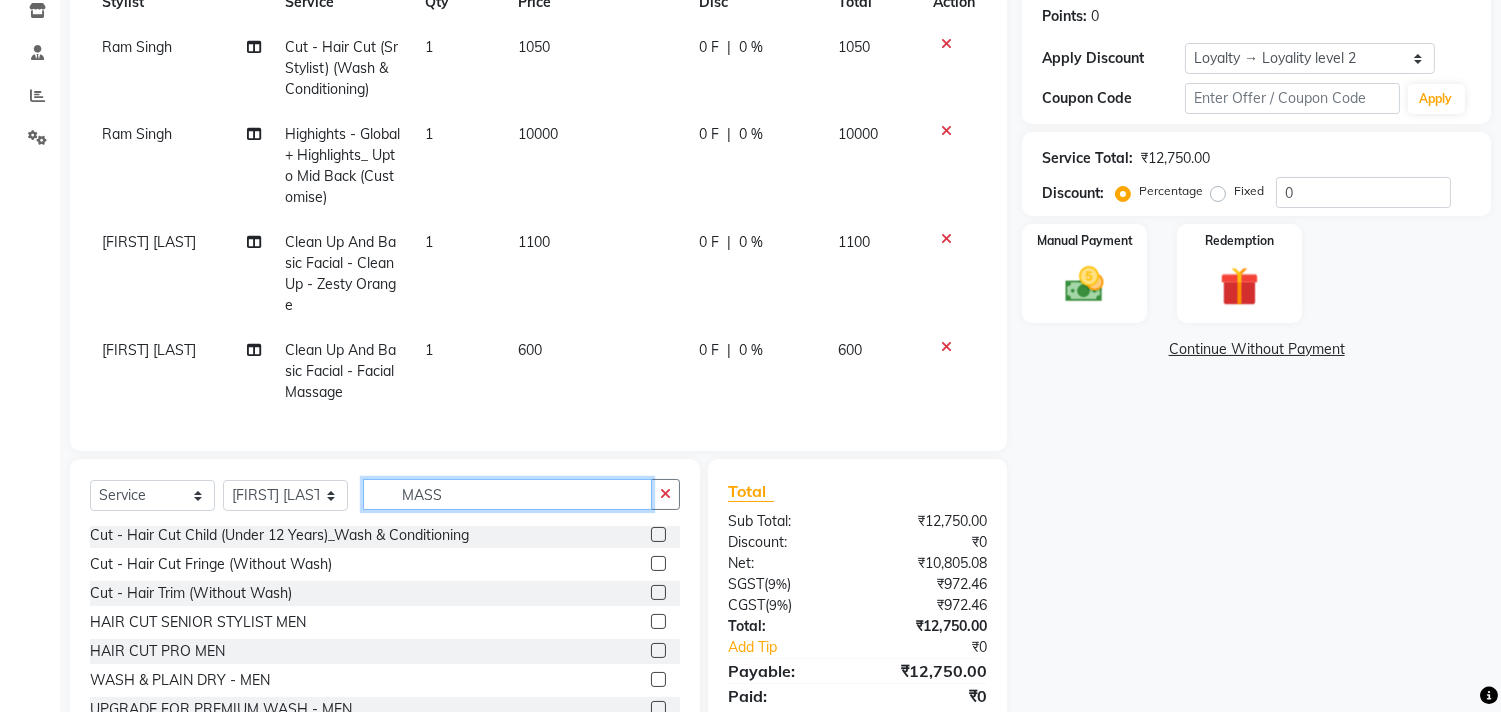 click on "MASS" 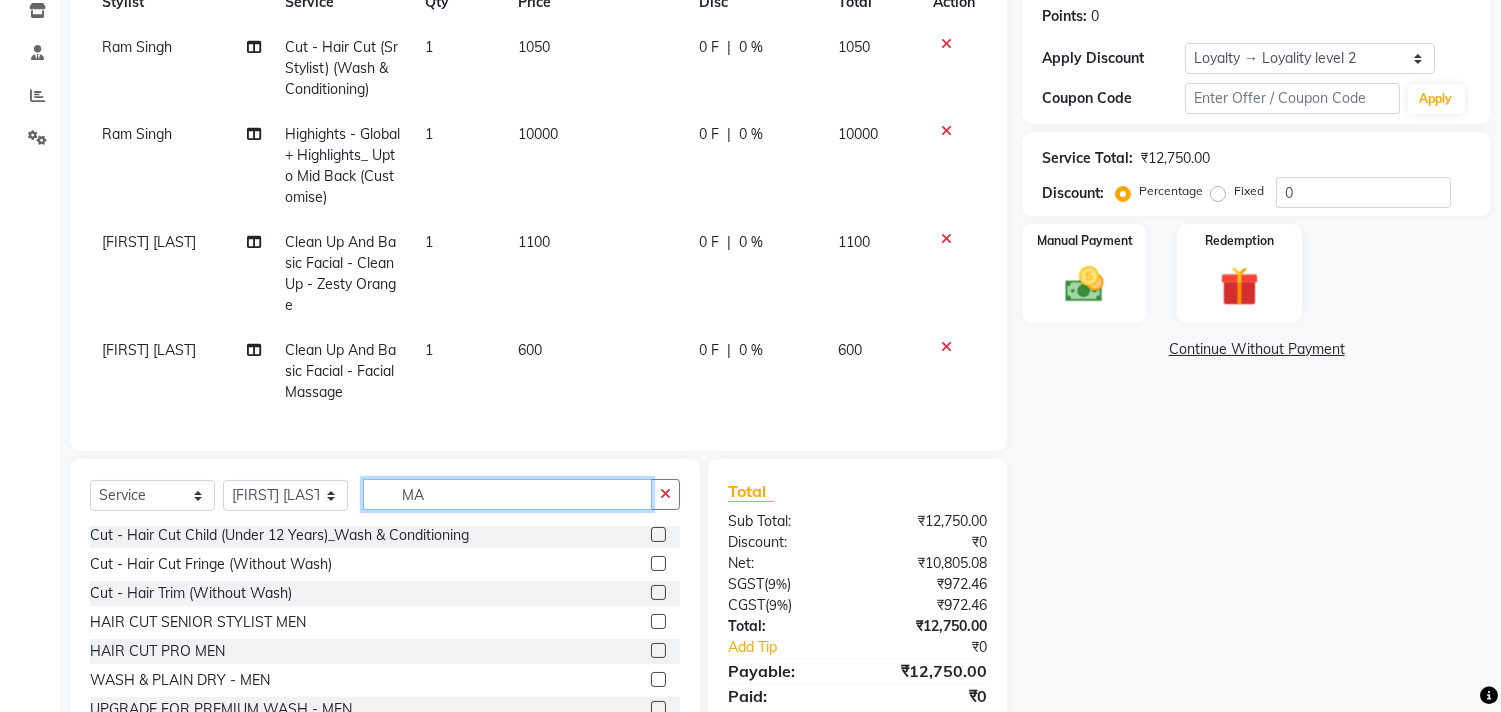 type on "M" 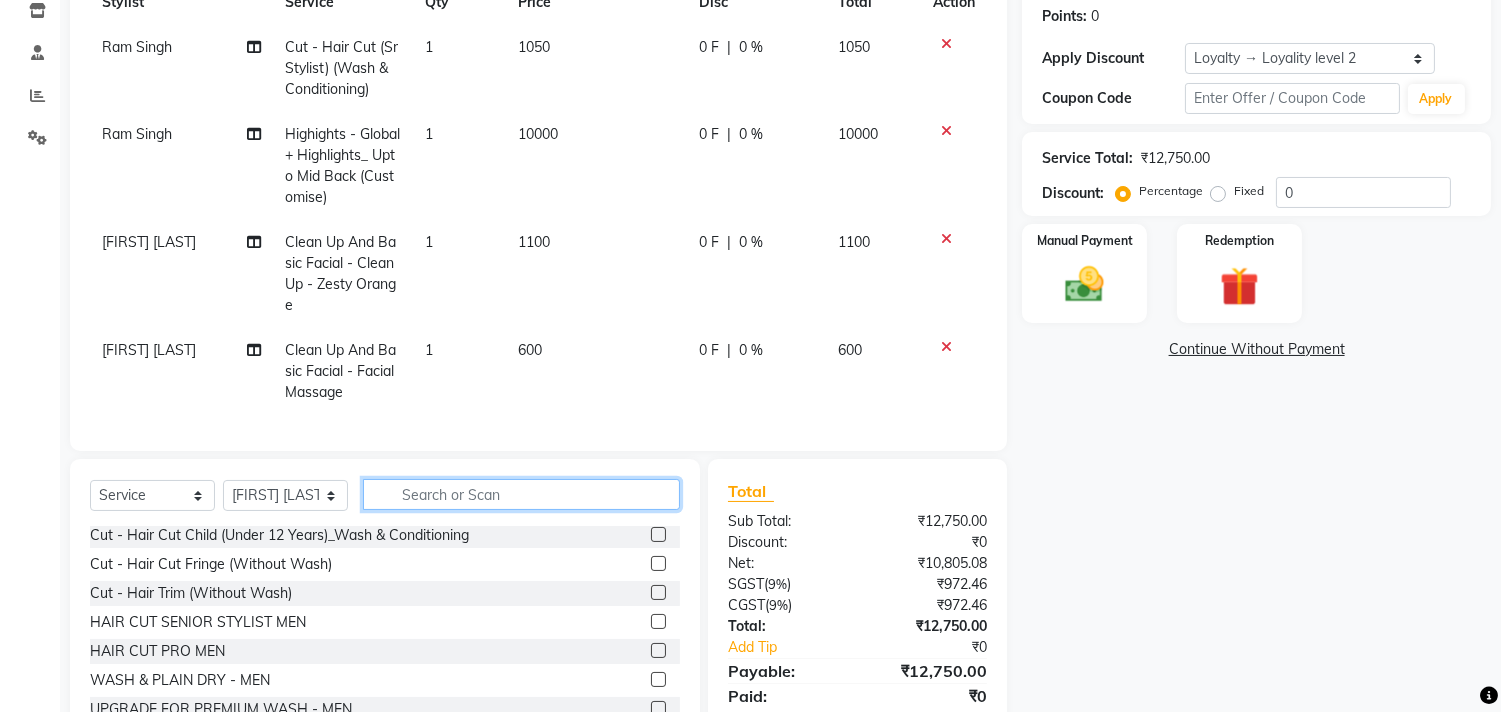 scroll, scrollTop: 388, scrollLeft: 0, axis: vertical 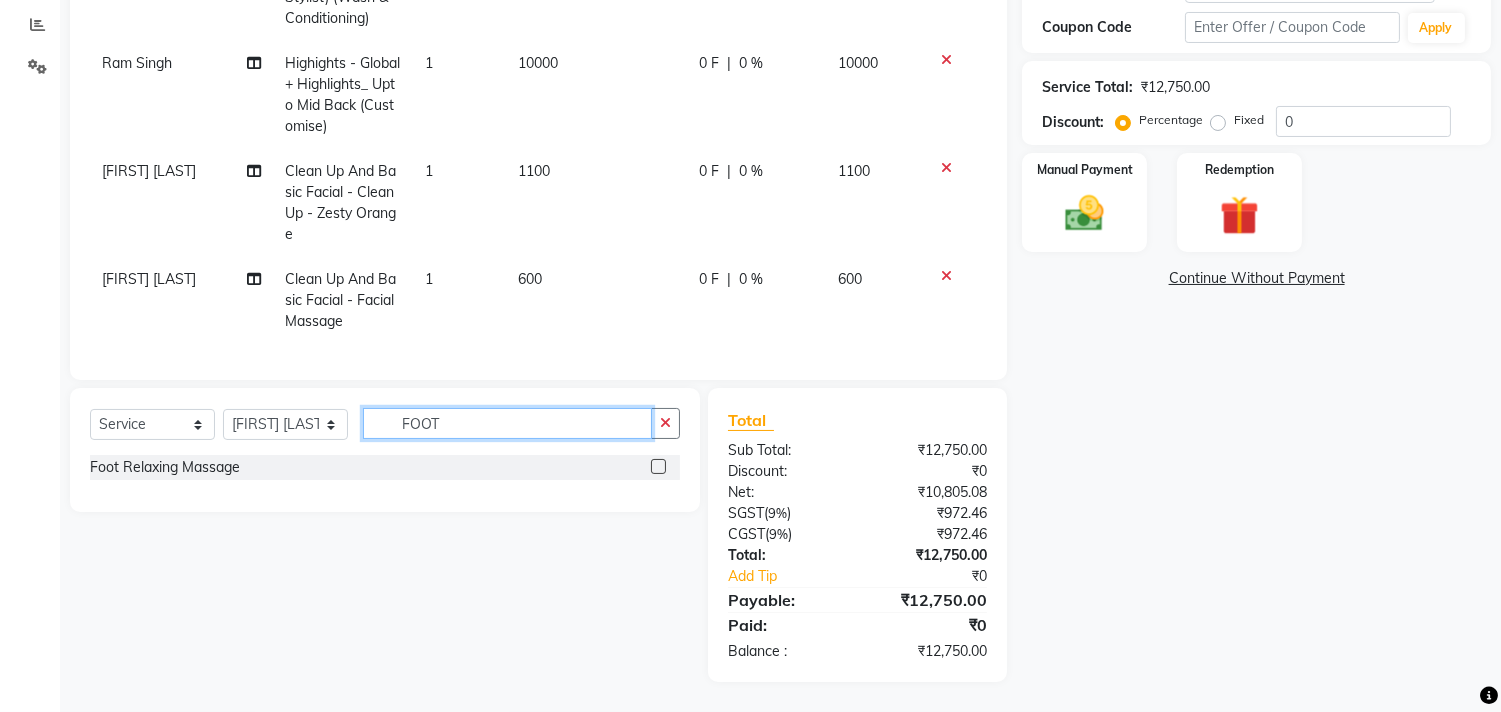 type on "FOOT" 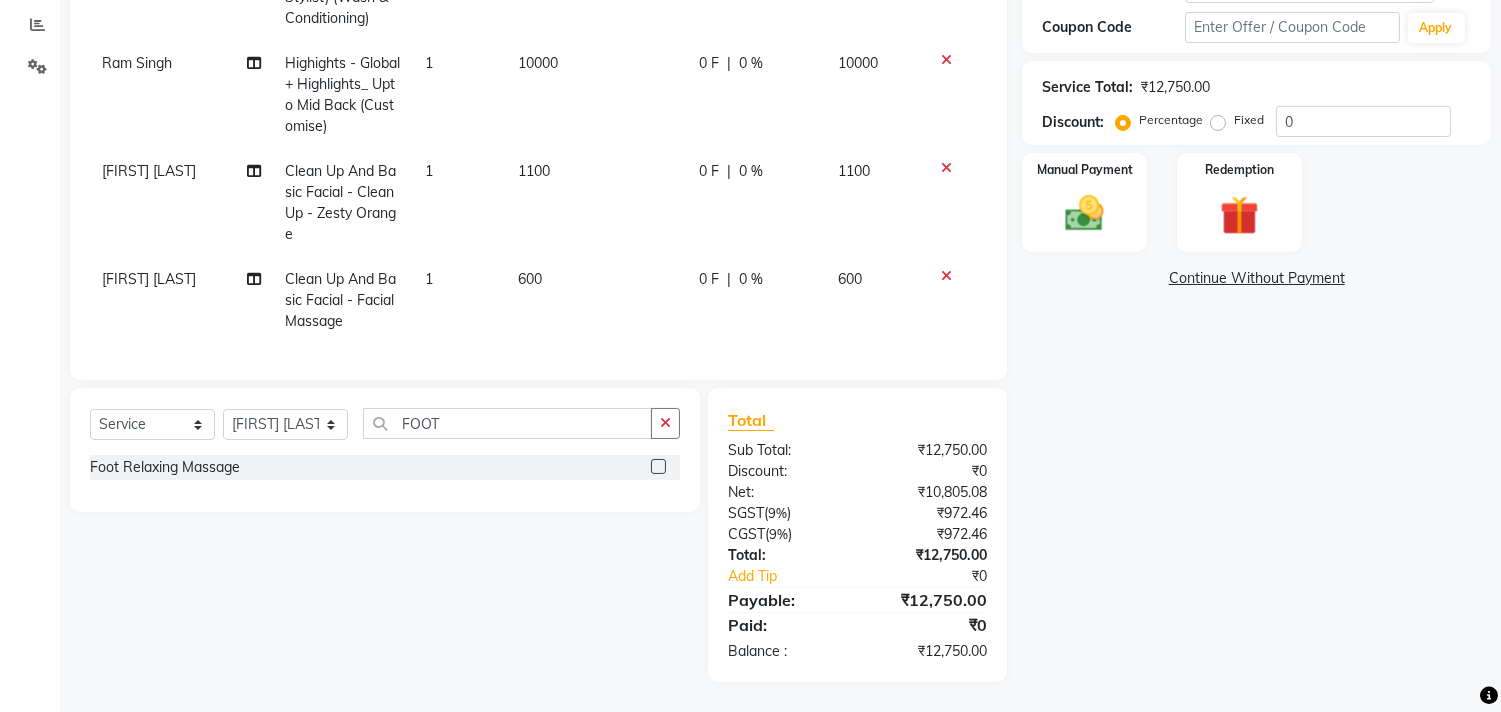 click 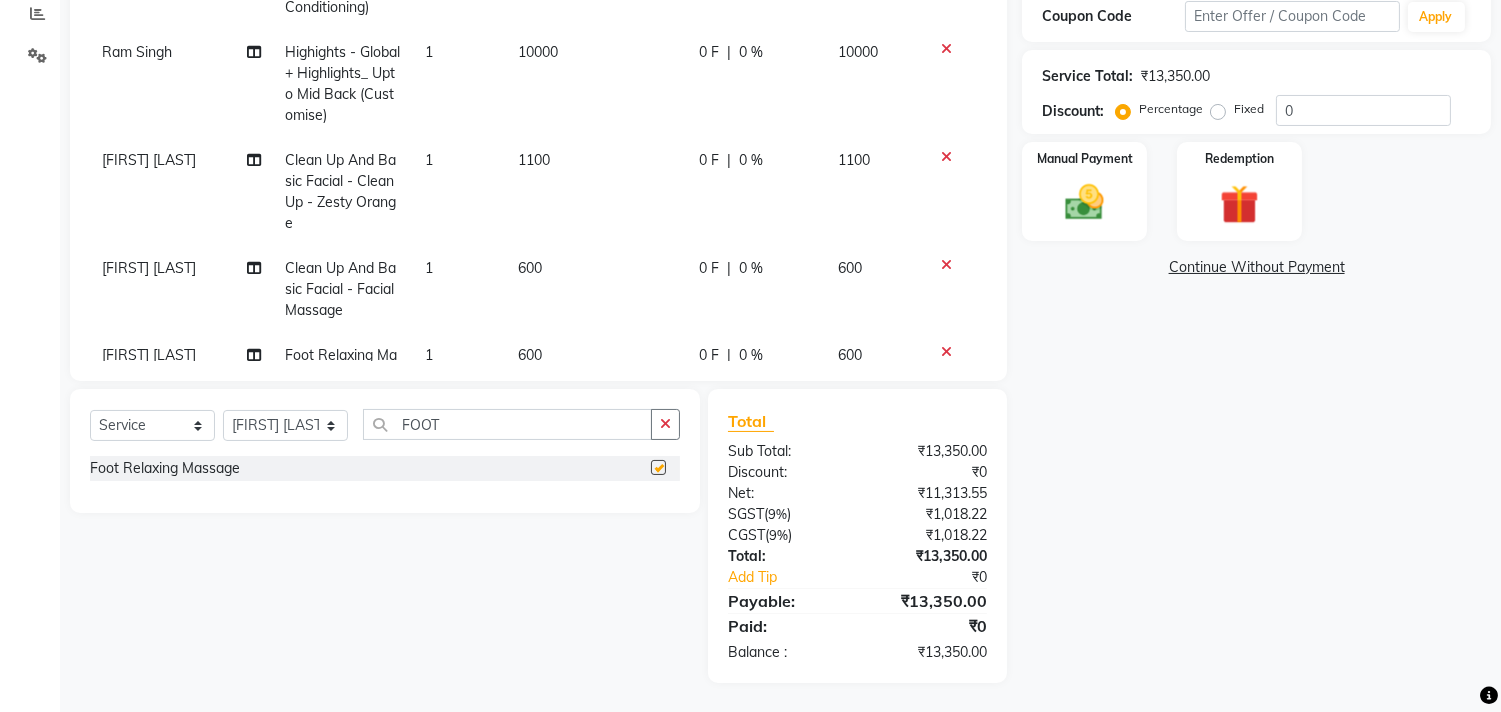checkbox on "false" 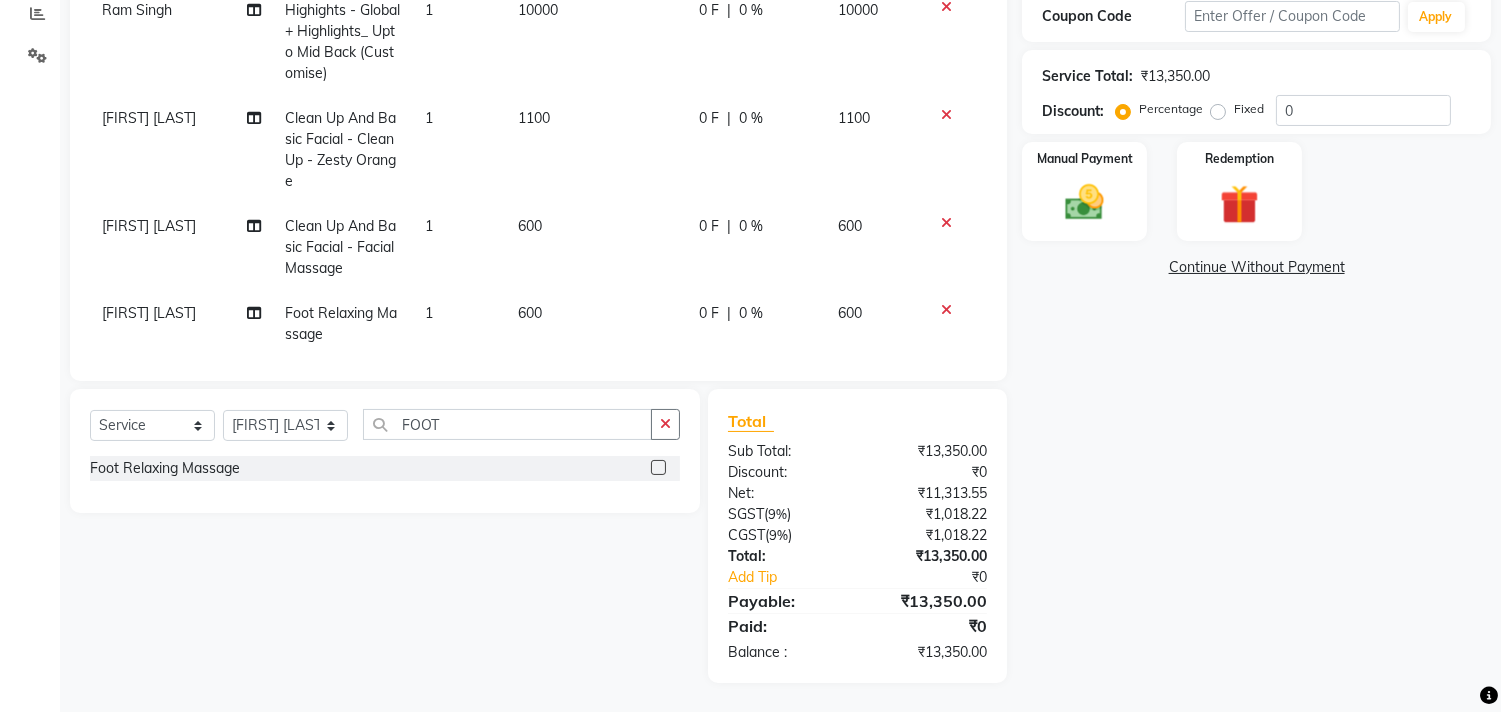 scroll, scrollTop: 70, scrollLeft: 0, axis: vertical 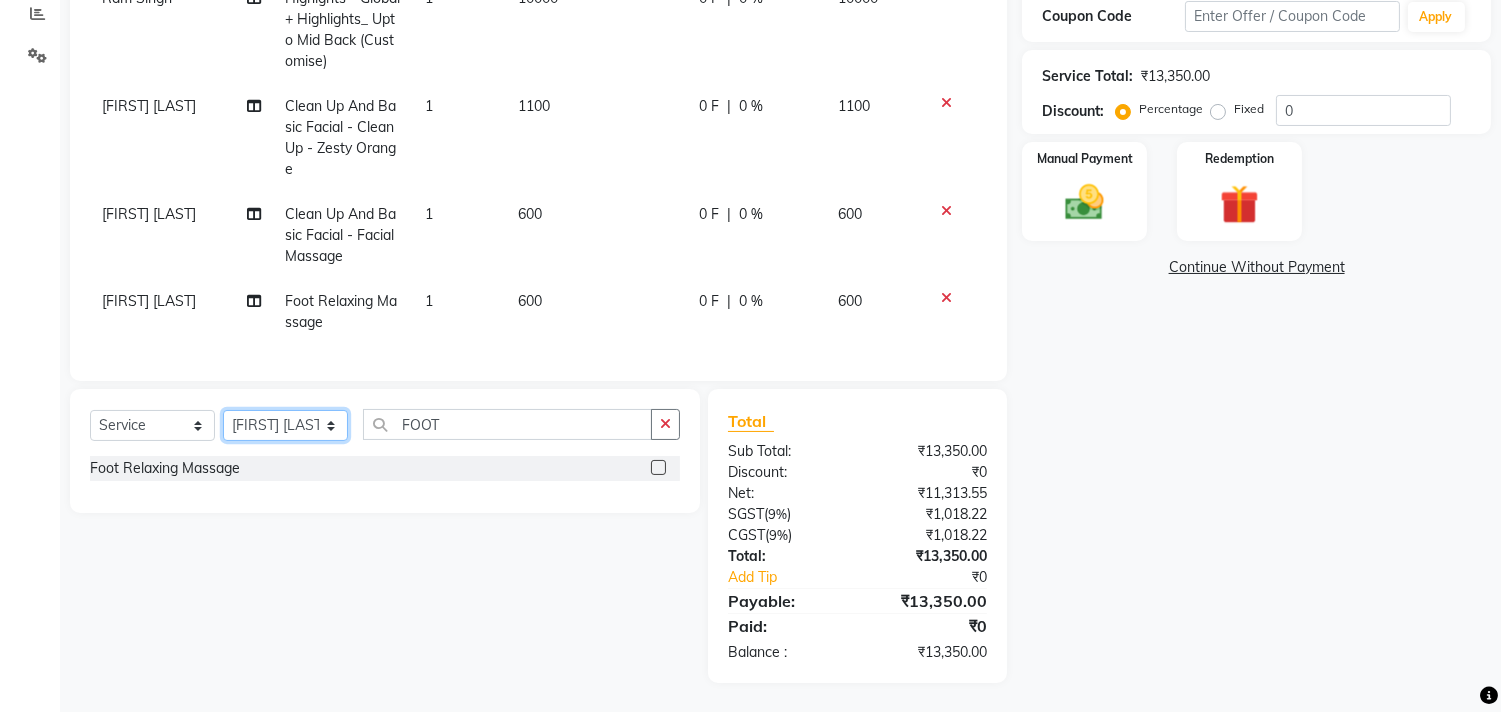 click on "Select Stylist [FIRST] [LAST] [FIRST] [FIRST] [FIRST] [FIRST] [FIRST] [FIRST] [FIRST] [FIRST] [FIRST] [FIRST] [FIRST]" 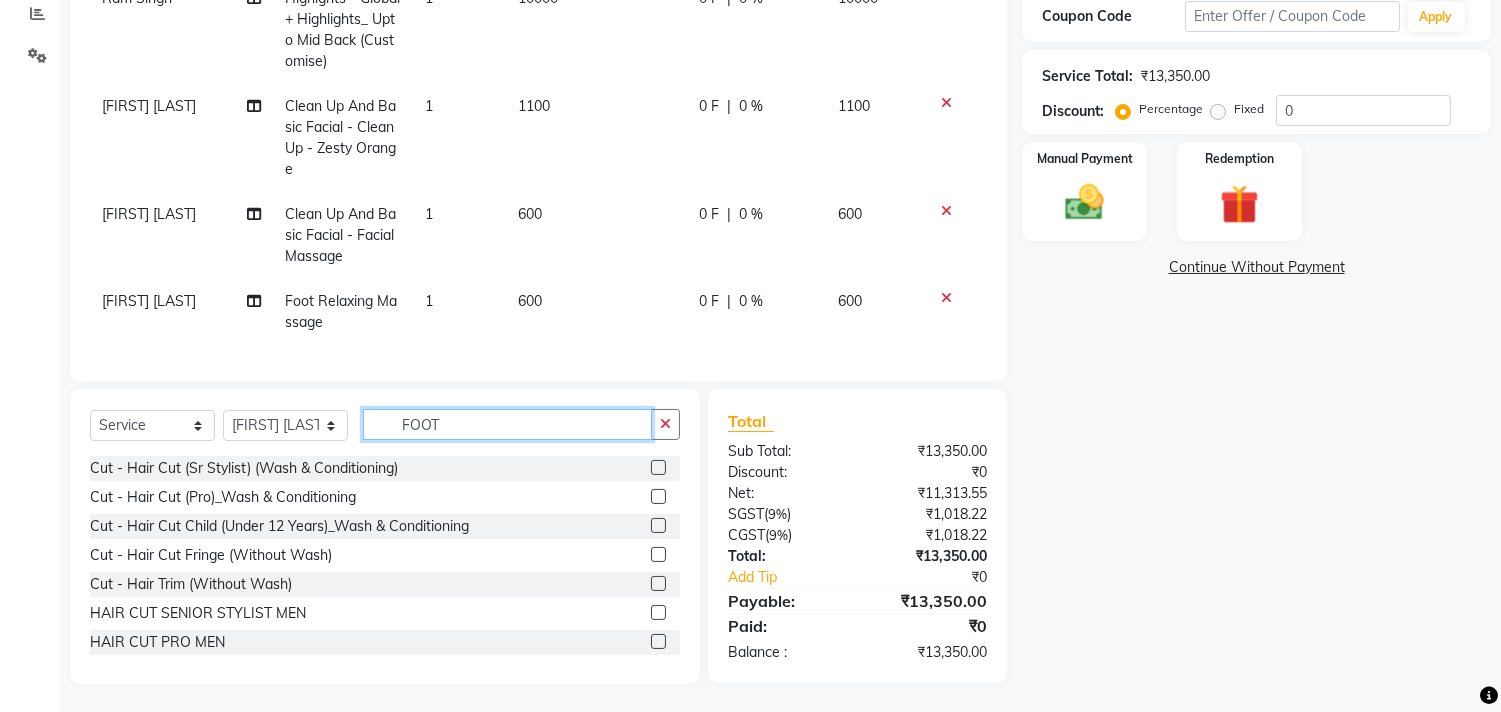 click on "FOOT" 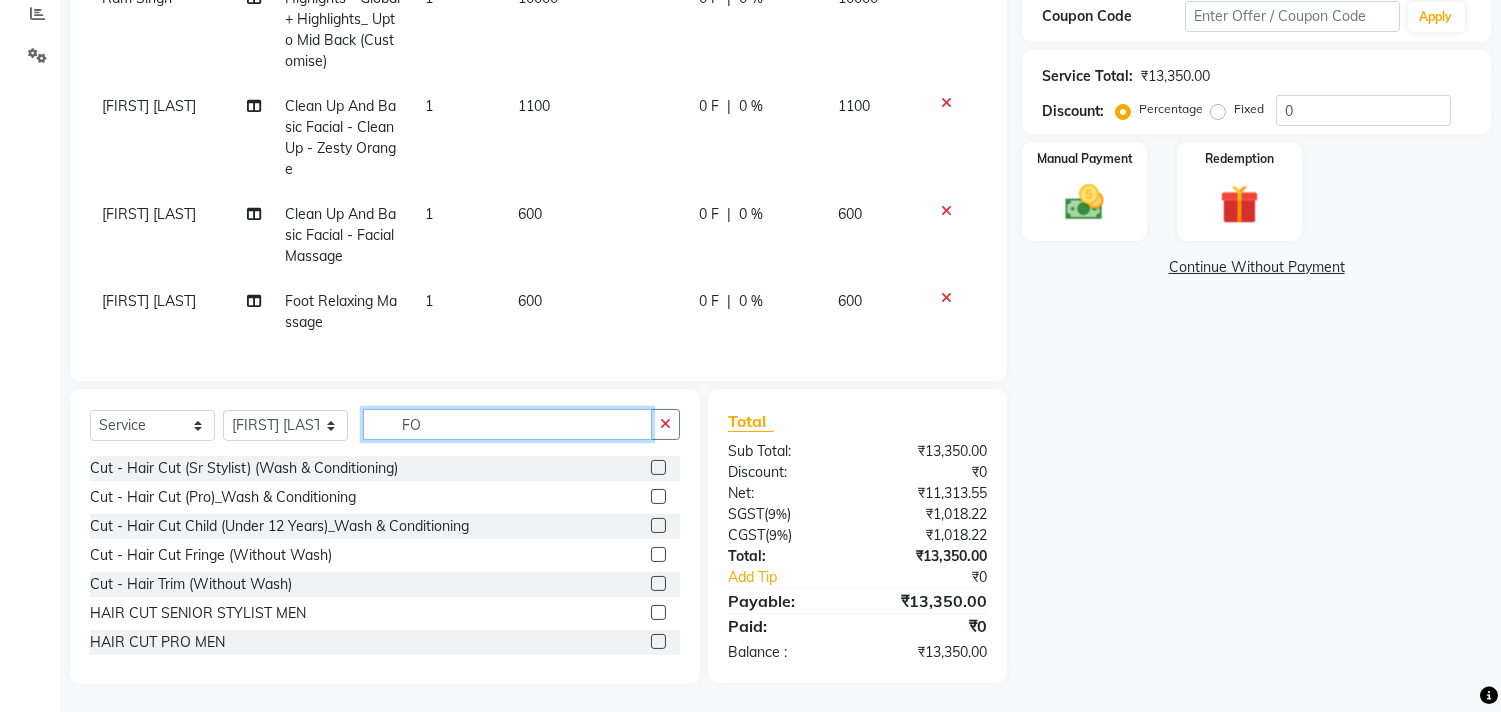 type on "F" 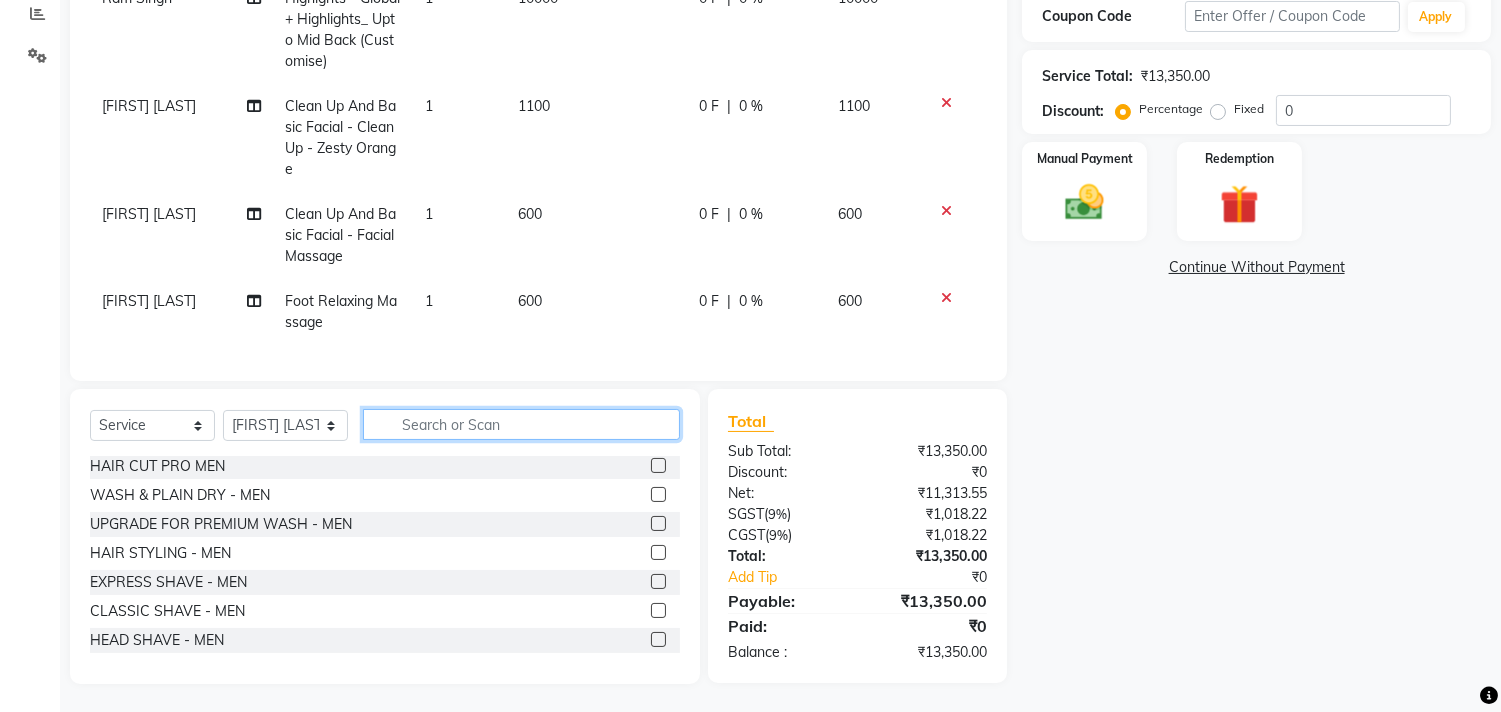 scroll, scrollTop: 222, scrollLeft: 0, axis: vertical 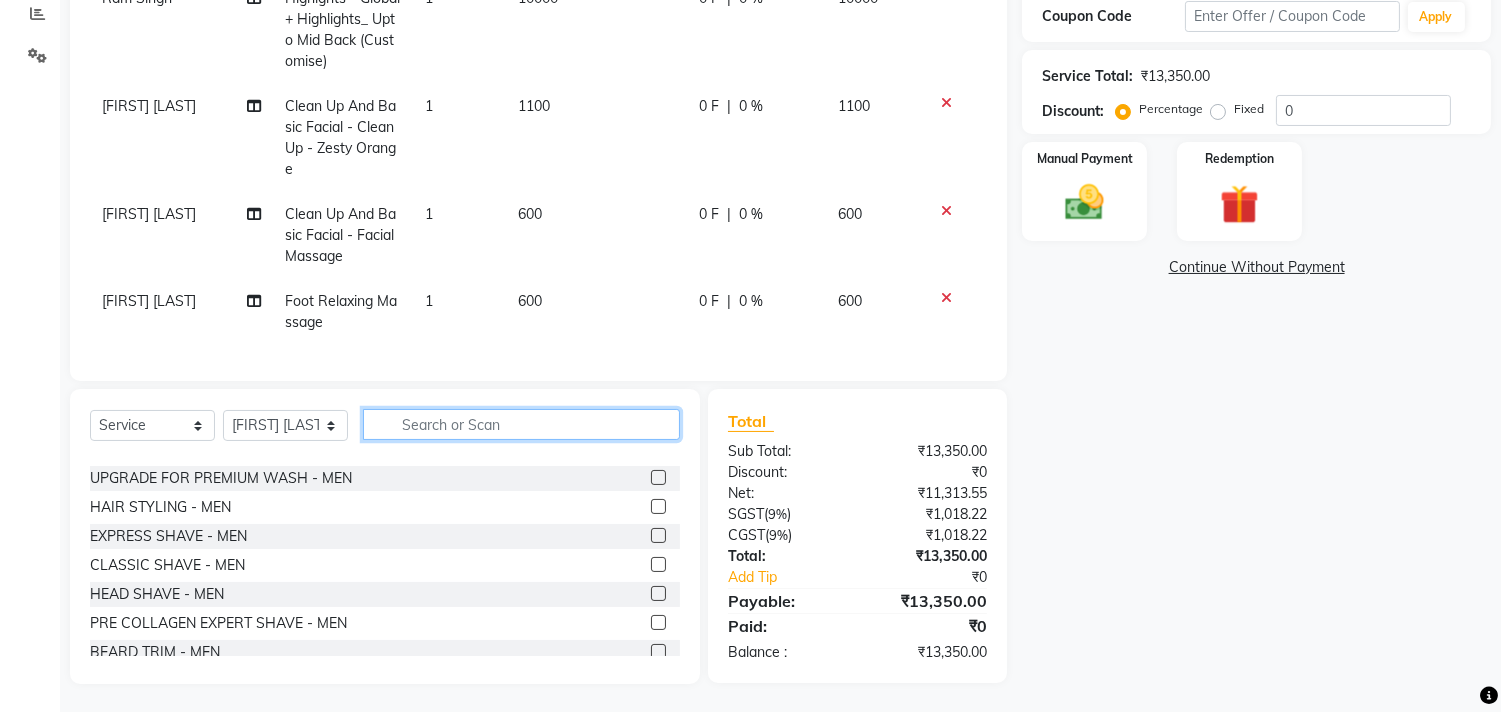 type 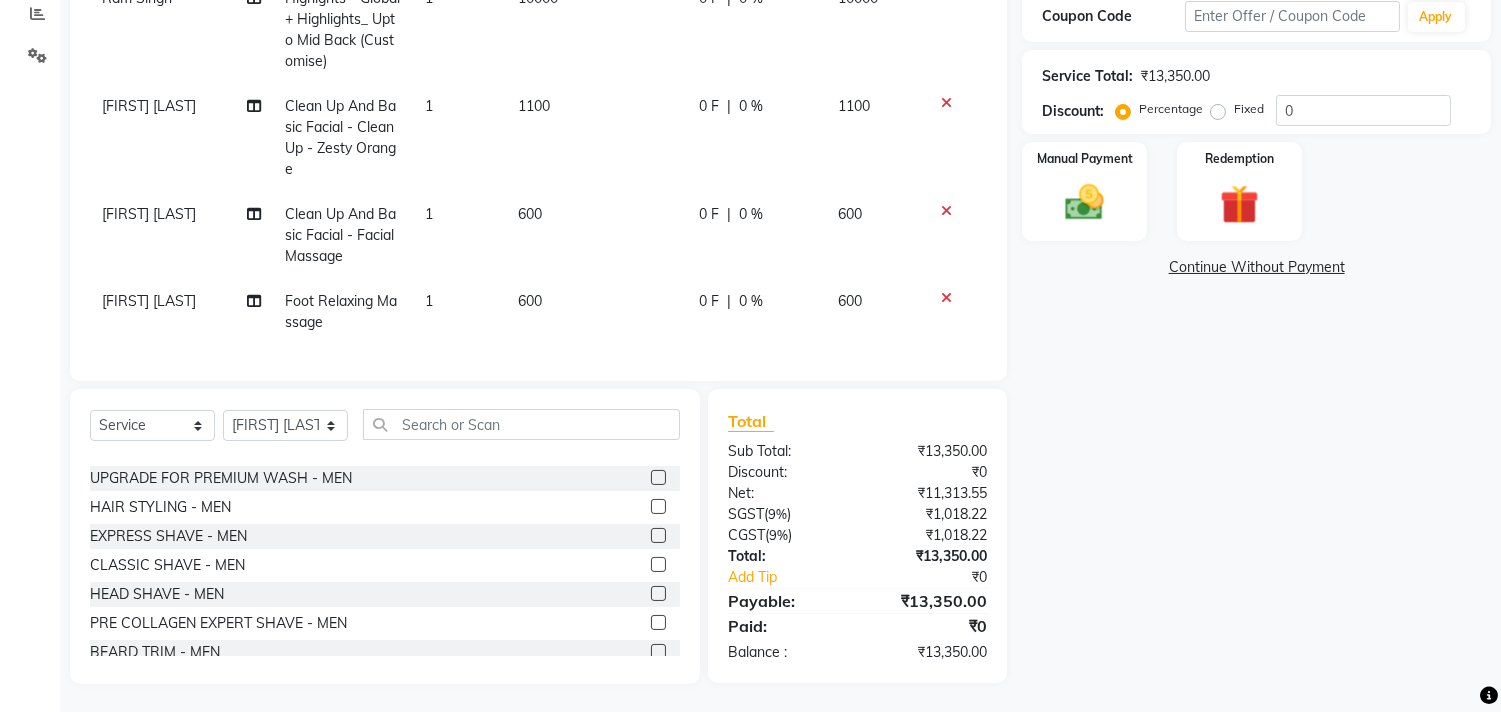 click 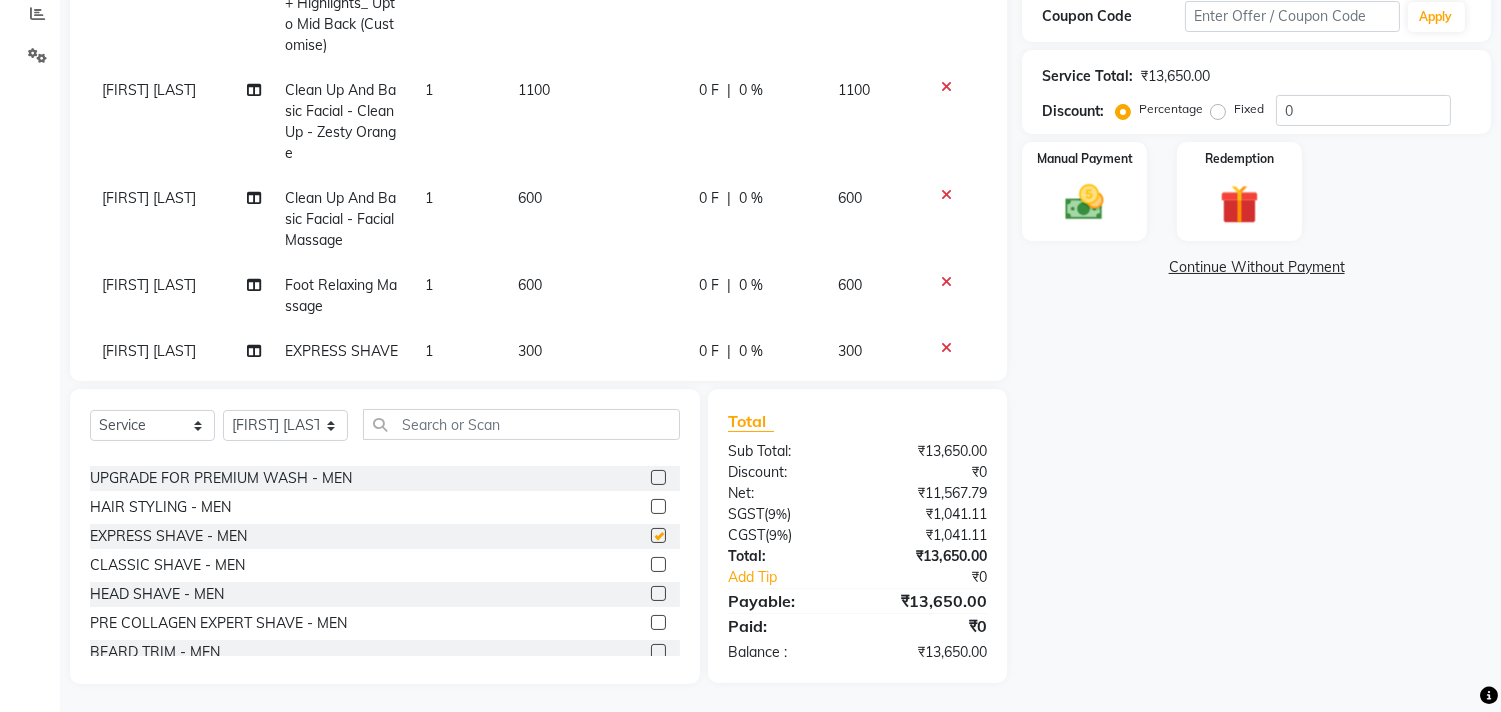 checkbox on "false" 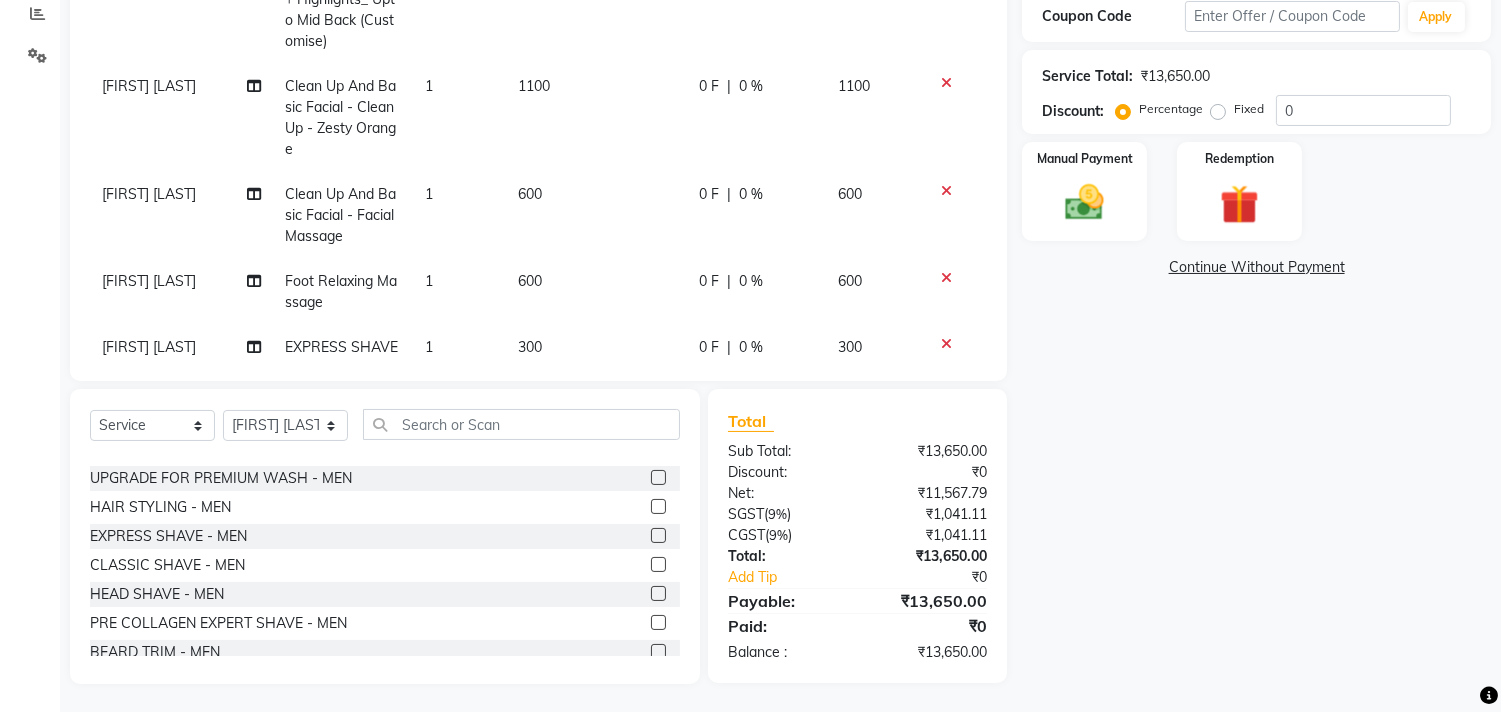 scroll, scrollTop: 0, scrollLeft: 0, axis: both 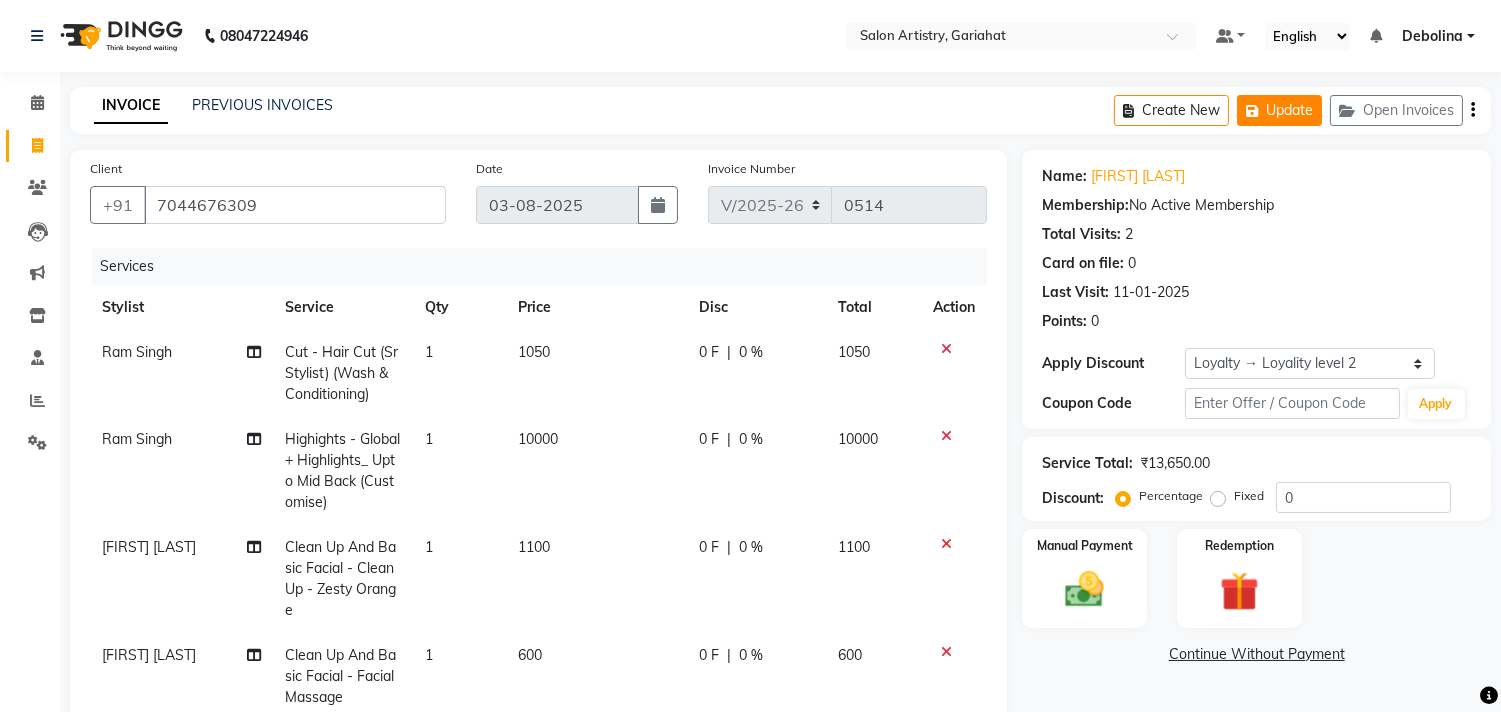 click on "Update" 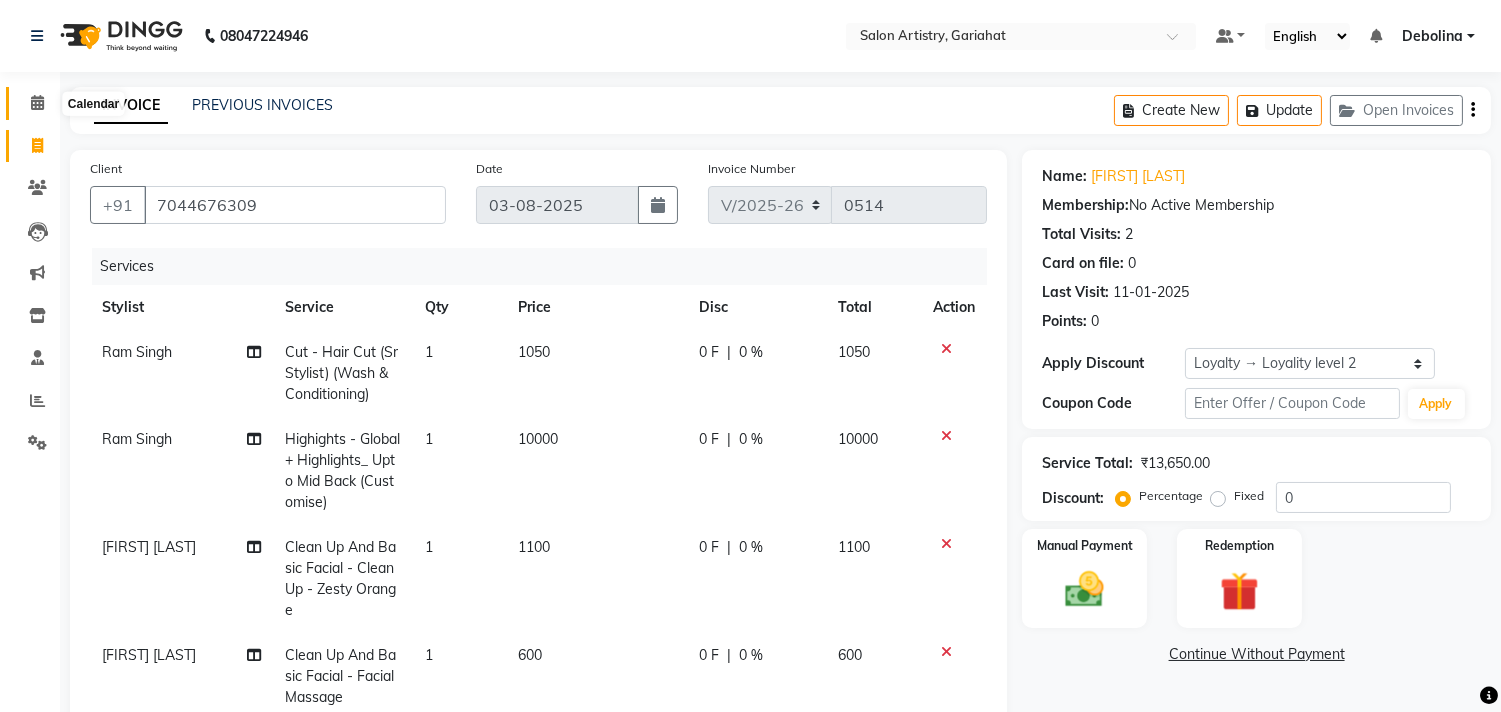 click 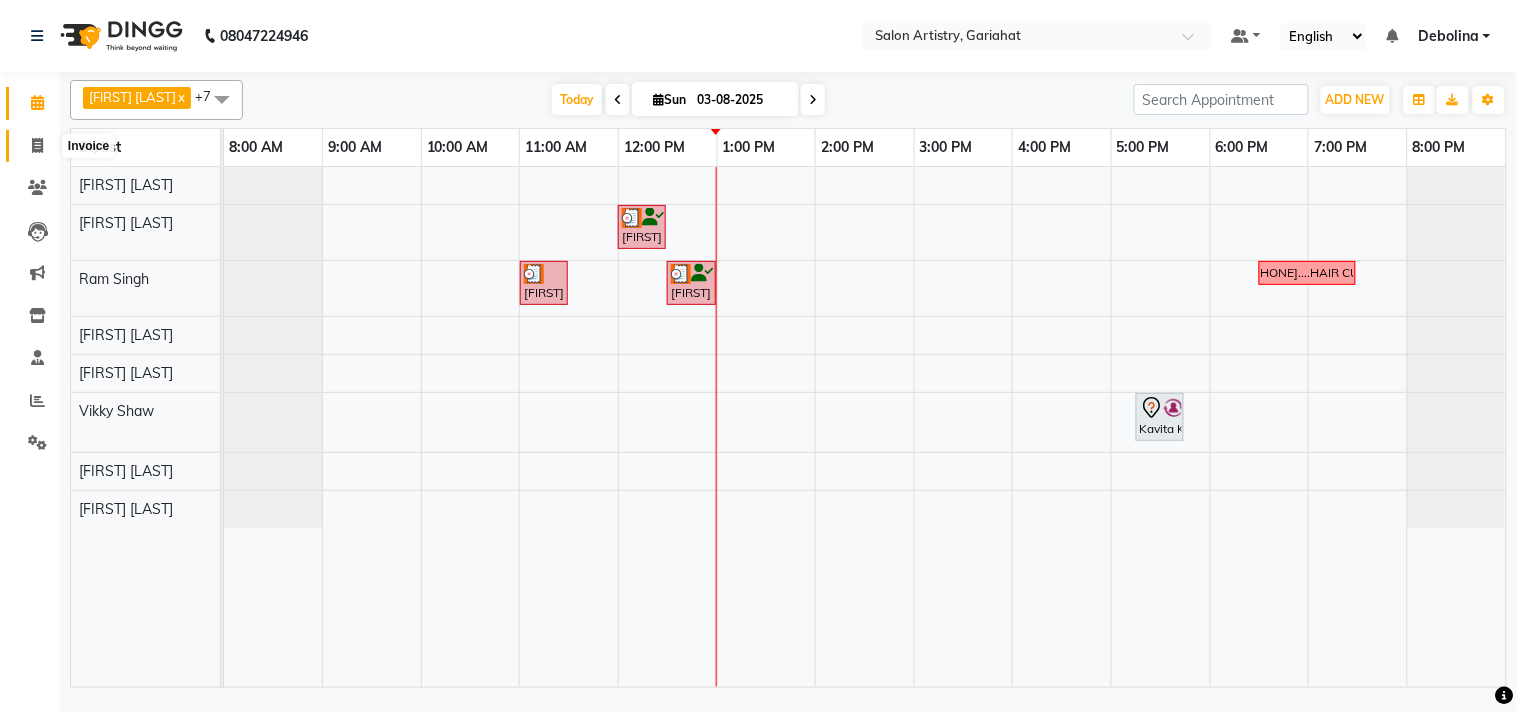 click 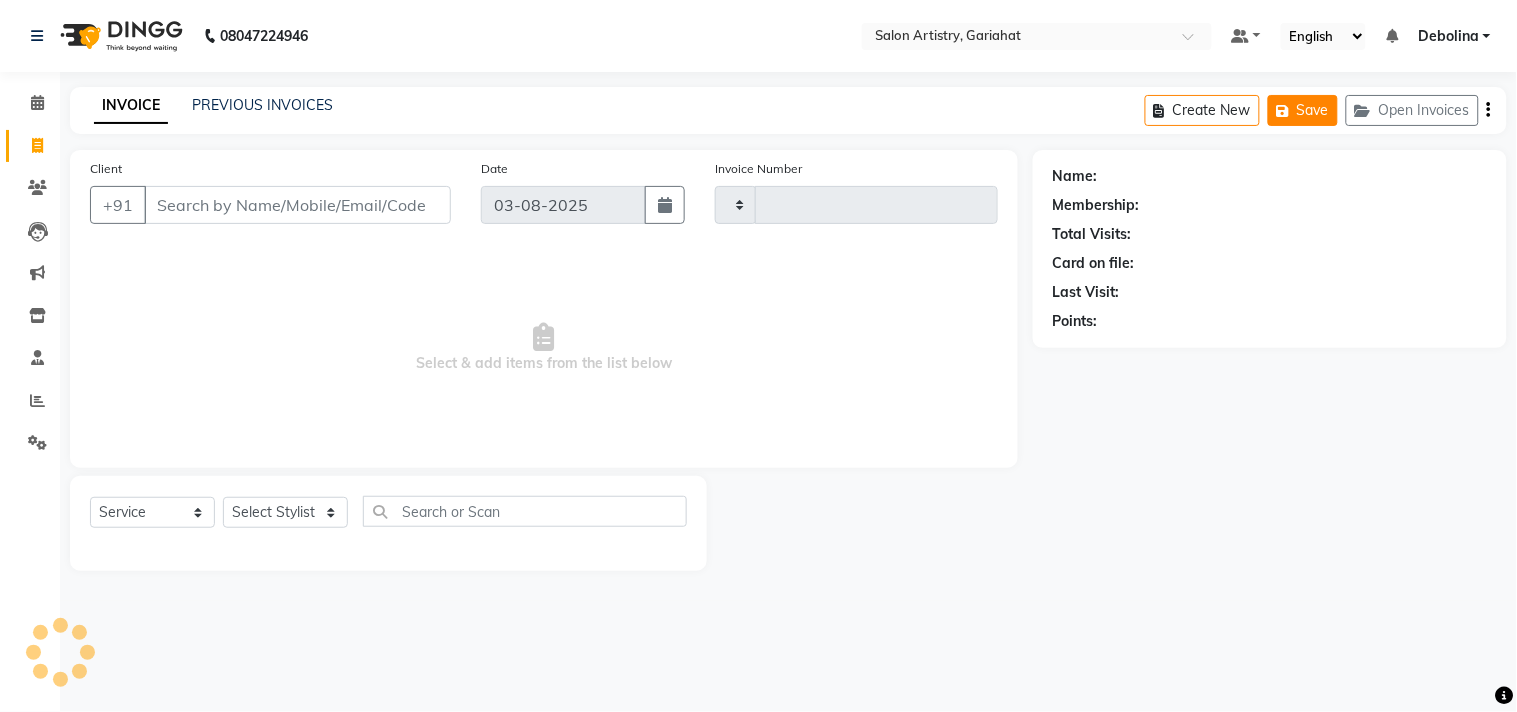 type on "0514" 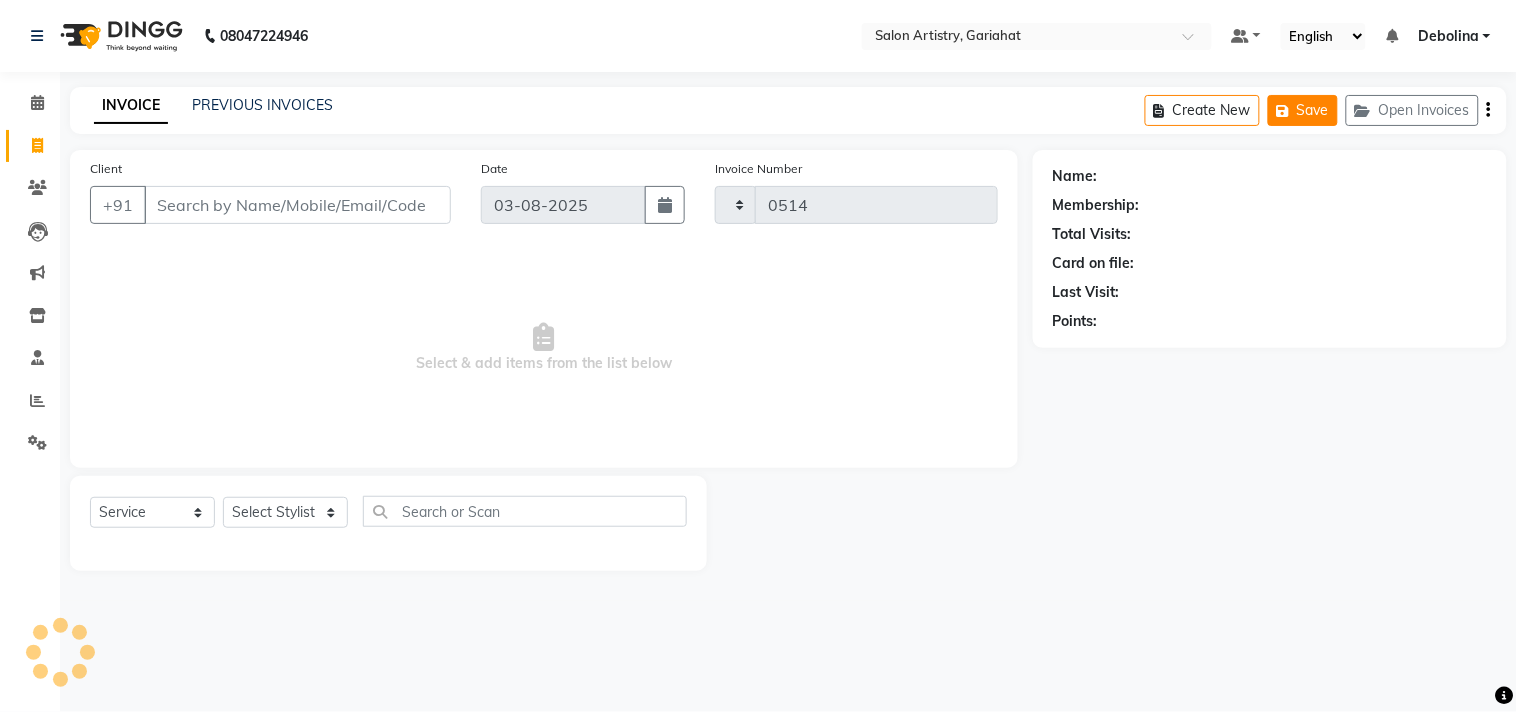 select on "8368" 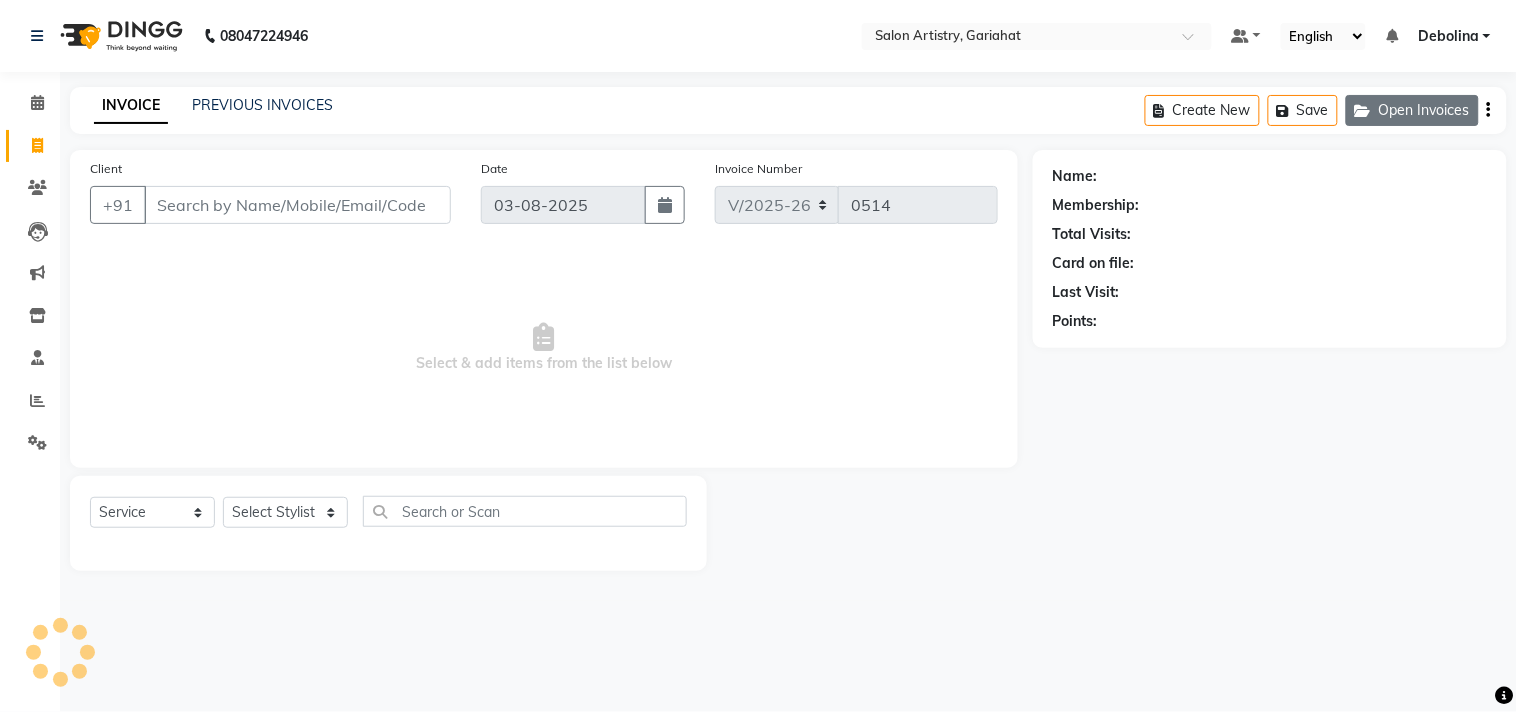 click on "Open Invoices" 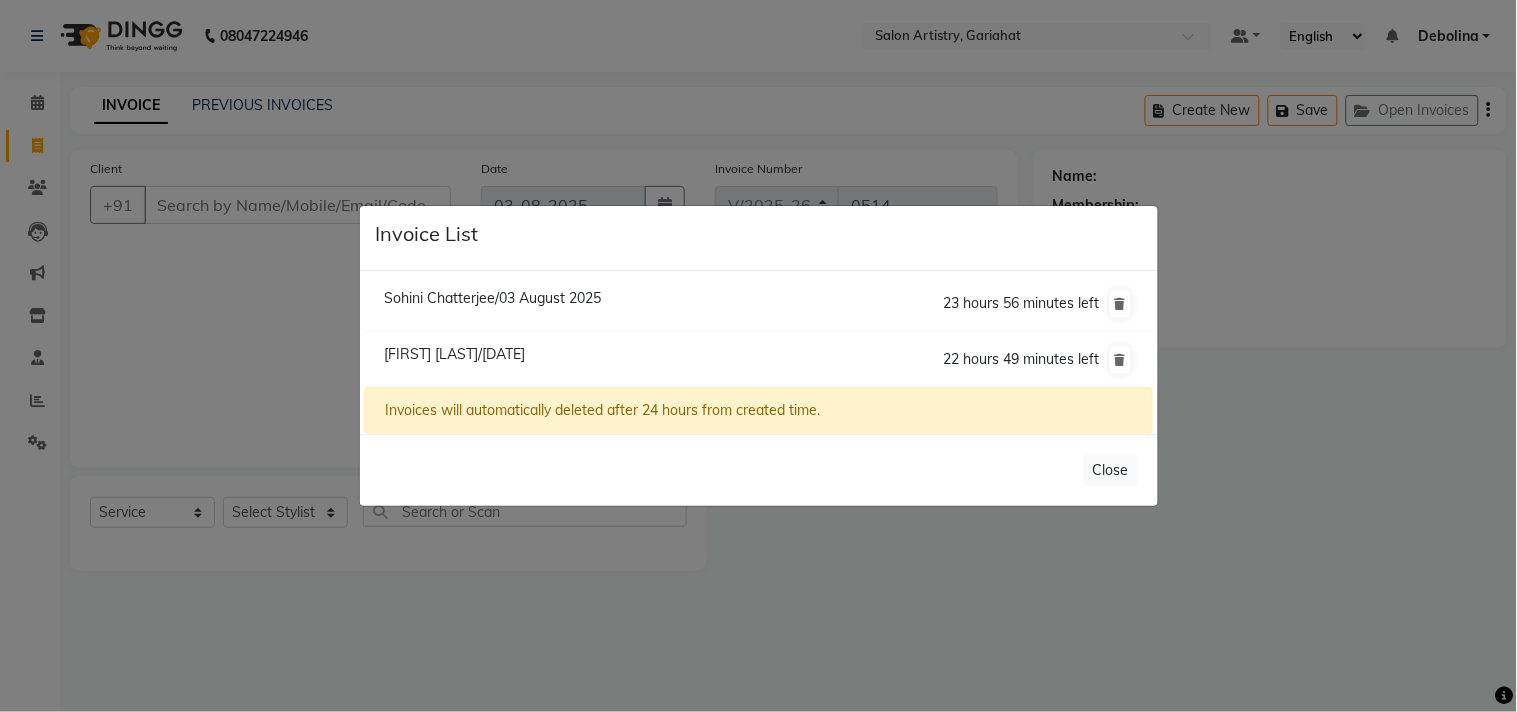 click on "Invoice List  [FIRST] [LAST]/03 August 2025" 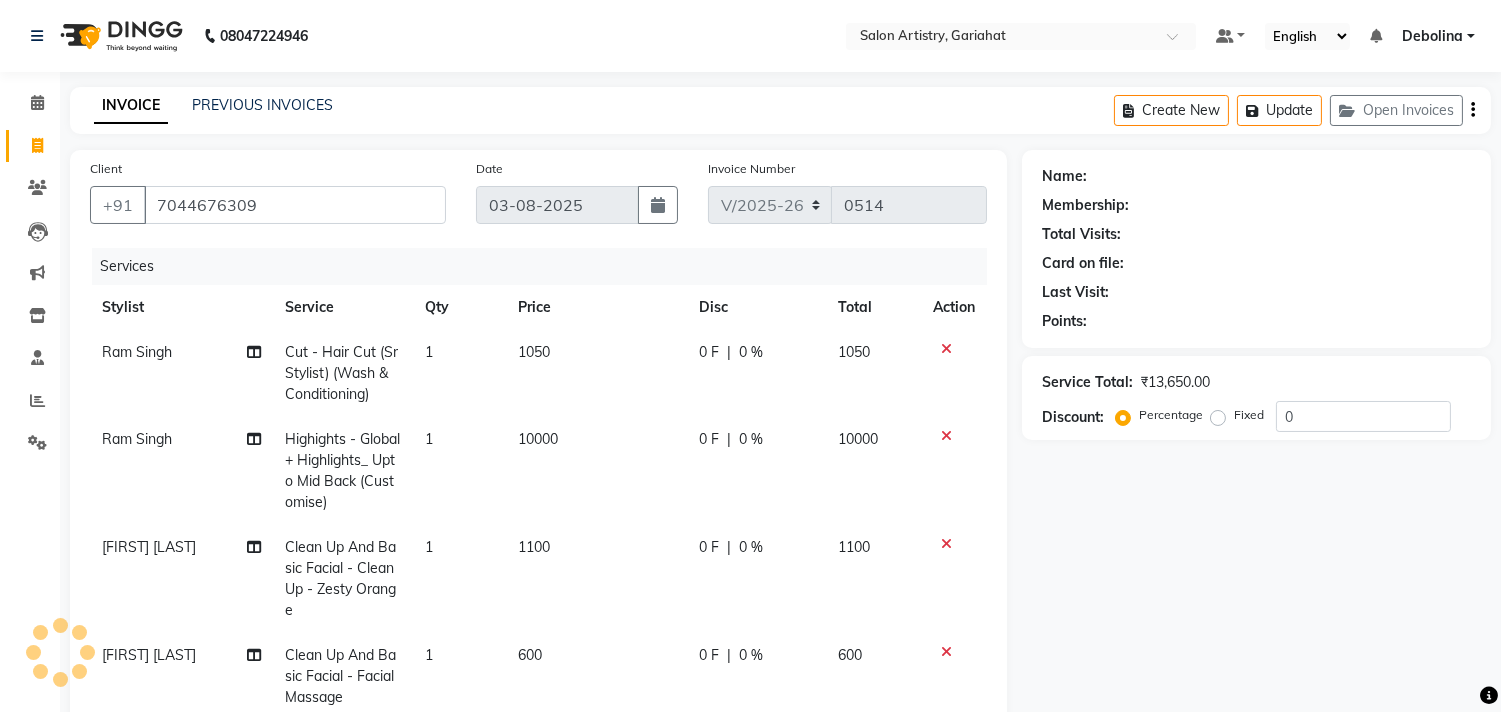 select on "1: Object" 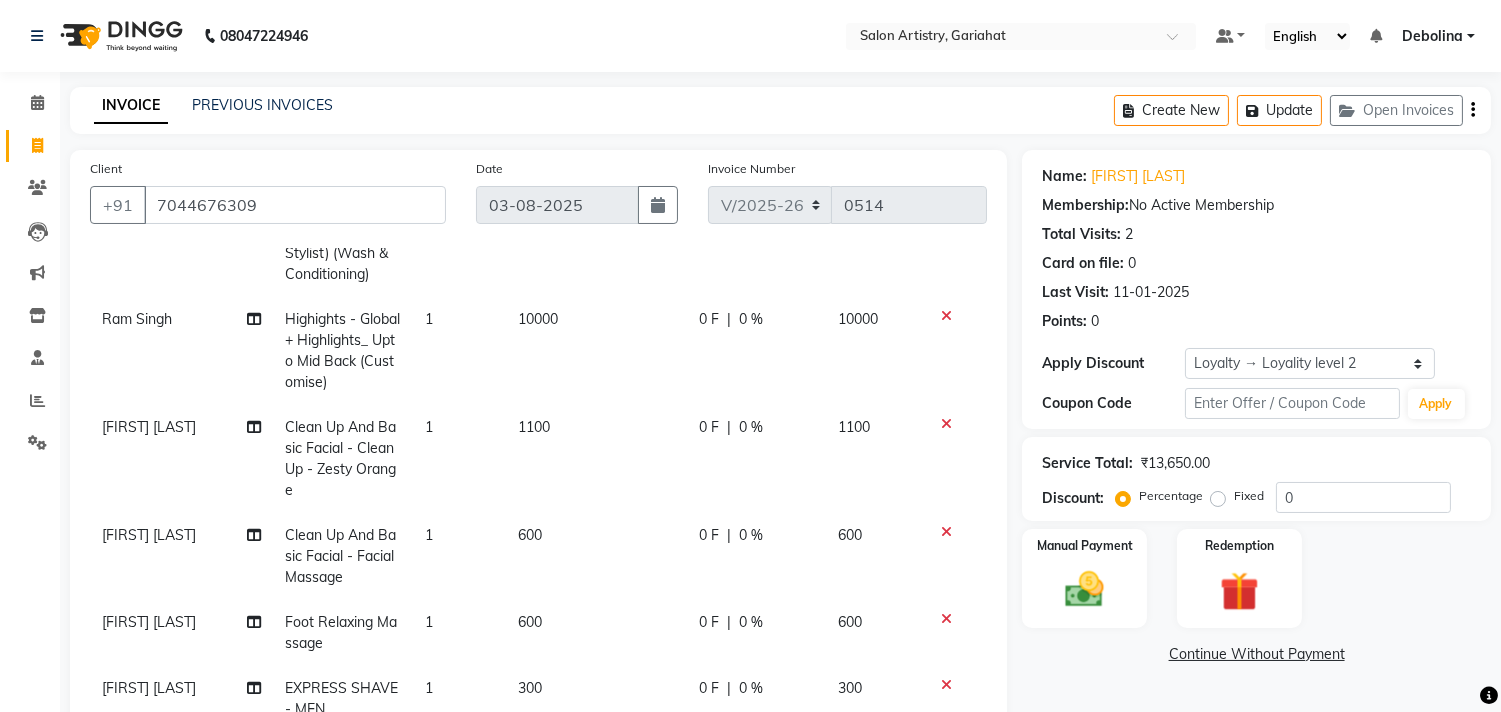 scroll, scrollTop: 136, scrollLeft: 0, axis: vertical 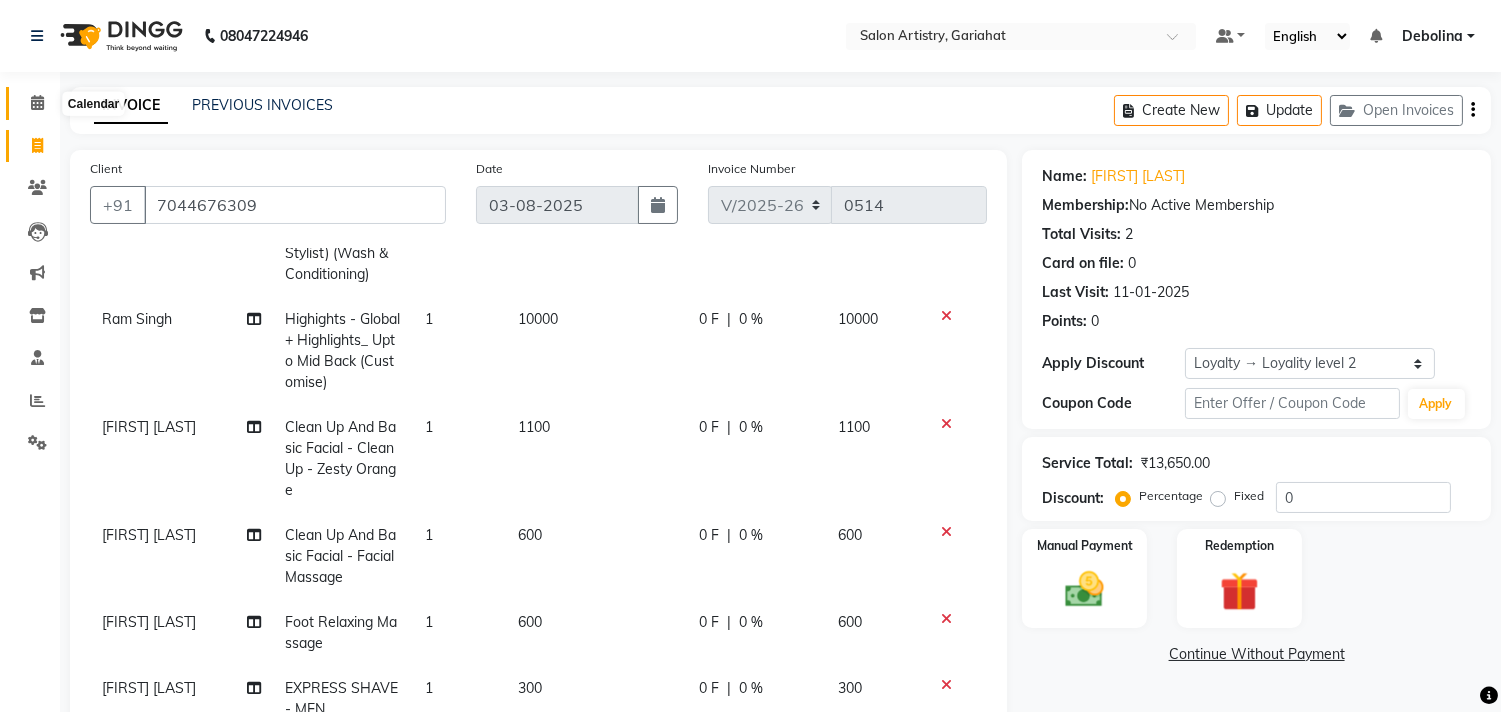 click 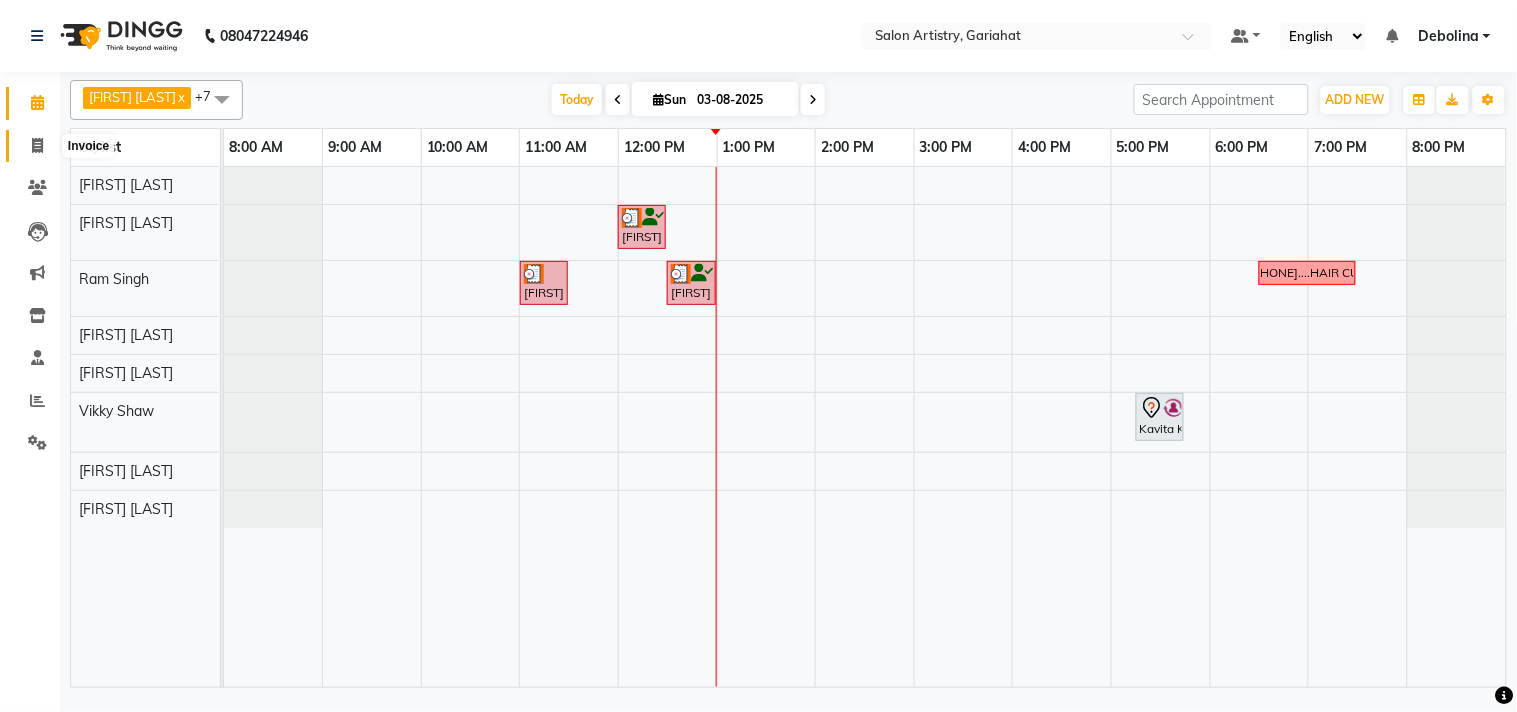 click 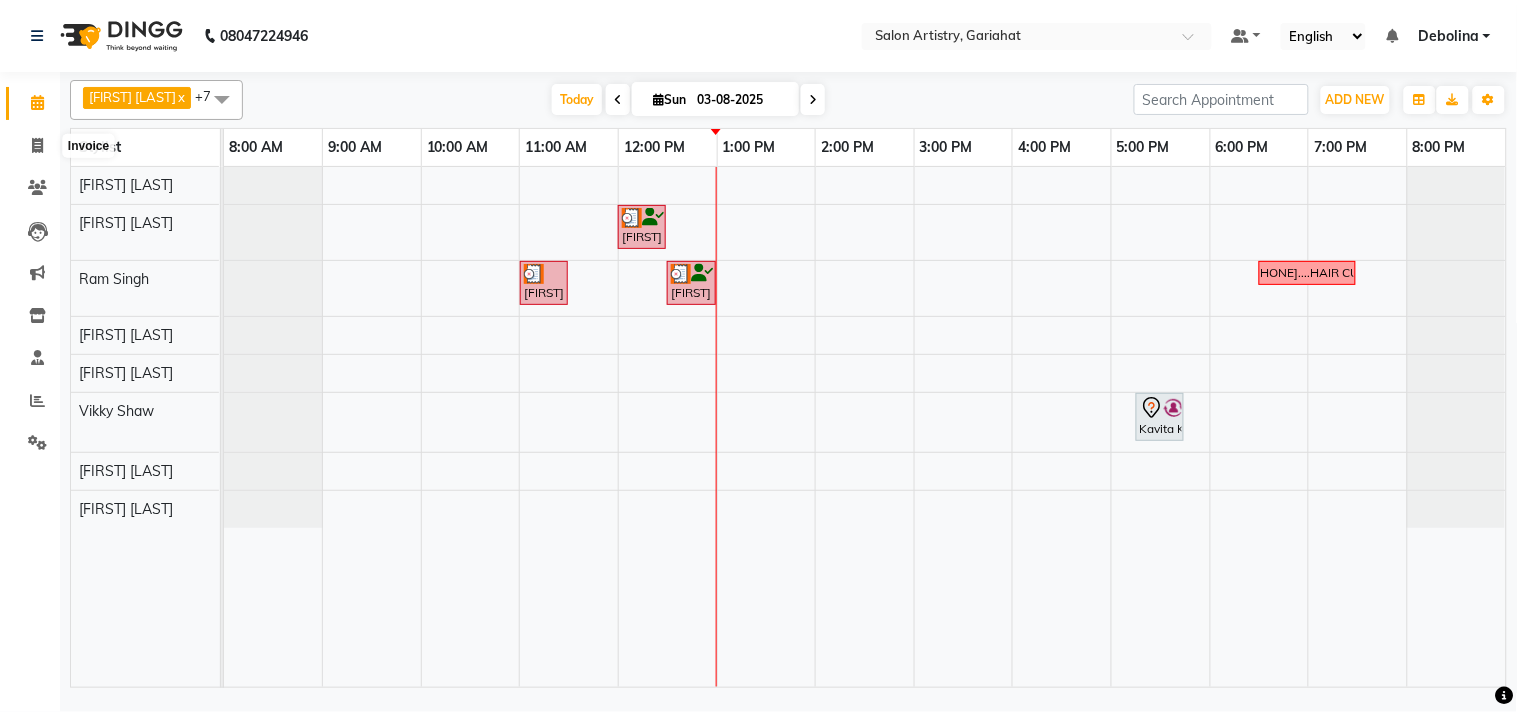 select on "8368" 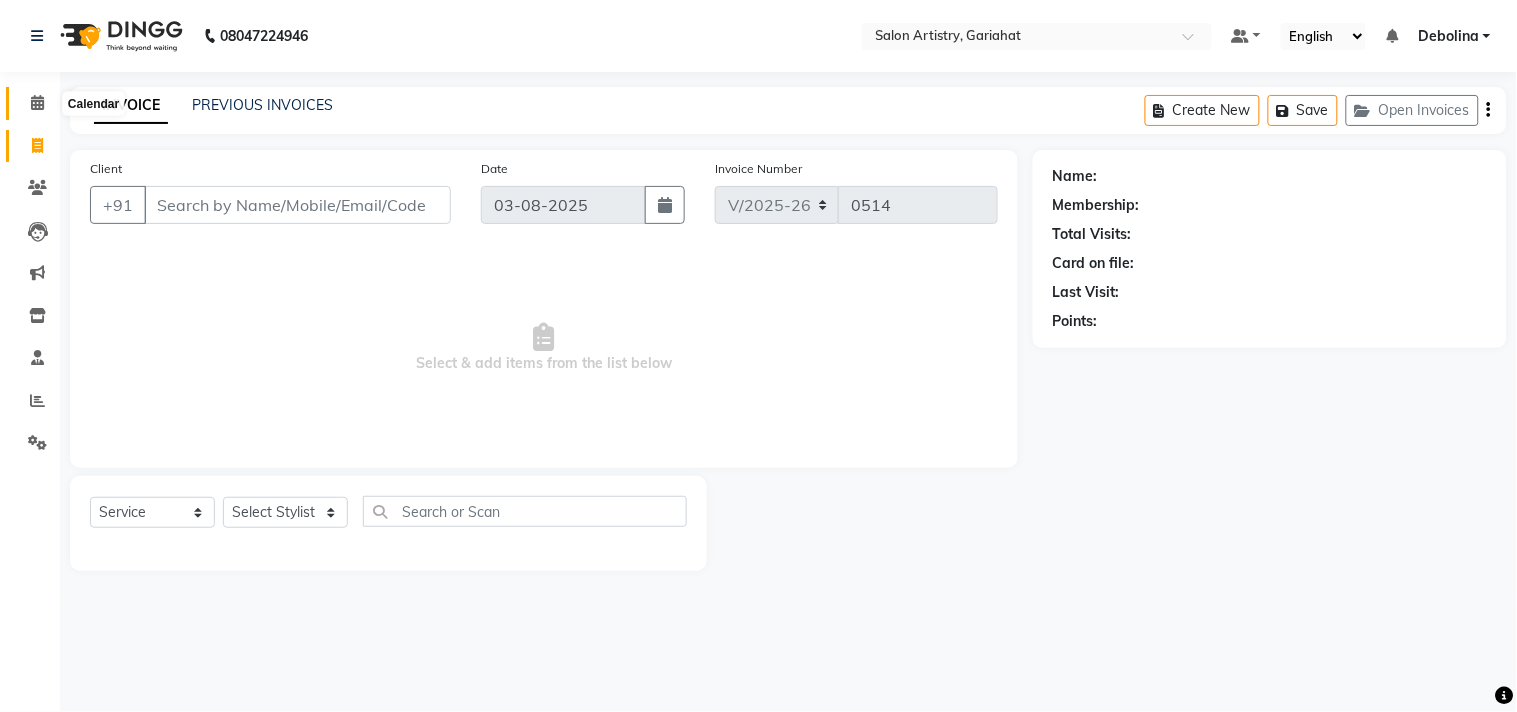 click 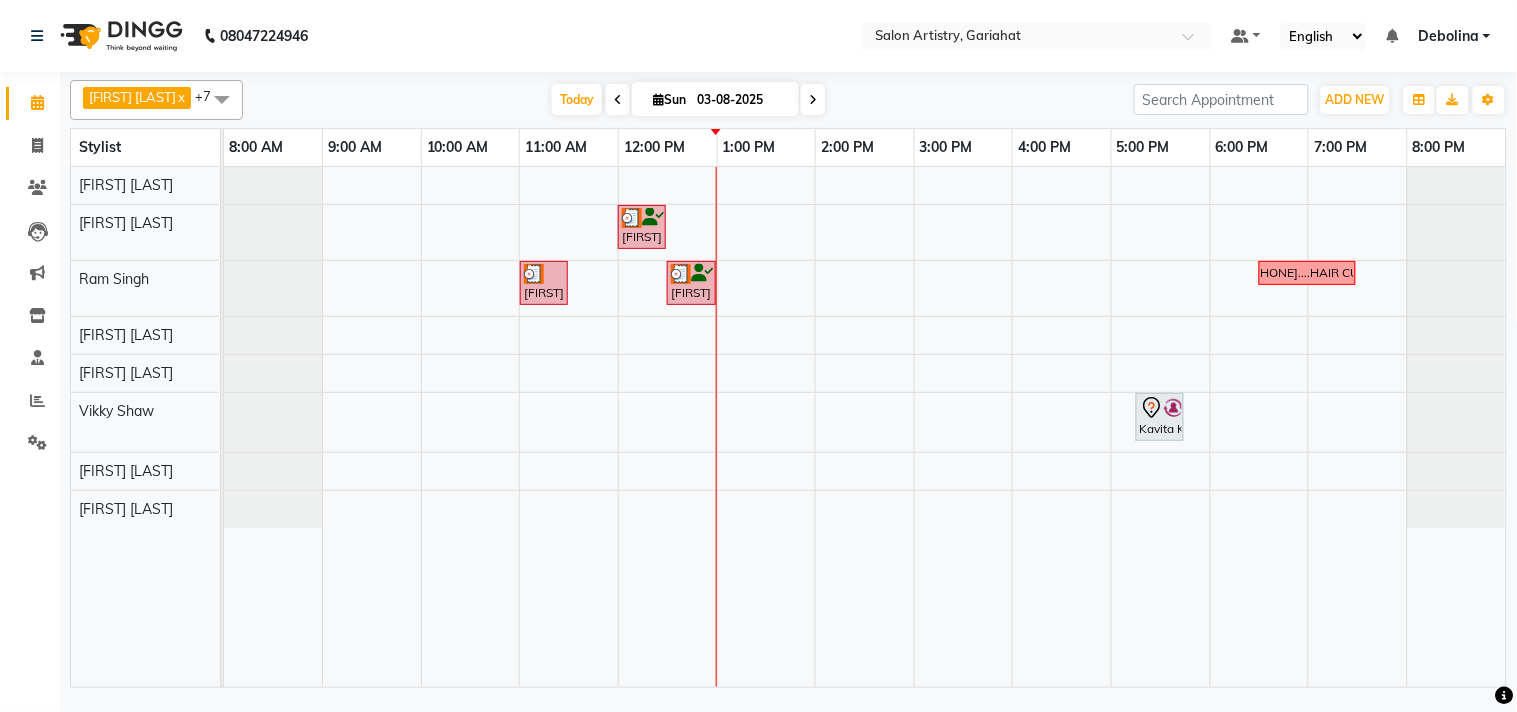 click on "Sohini Chatterjee, TK04, 12:00 PM-12:30 PM, Pedi Smooth     Arpita Saha, TK05, 11:00 AM-11:30 AM, Cut - Hair Cut (Sr Stylist) (Wash & Conditioning)     Sohini Chatterjee, TK04, 12:30 PM-01:00 PM, Wash  - Wash & Plain Dry (Upto Mid Back)  9874723392....HAIR CUT              Kavita Khanna, TK02, 05:15 PM-05:45 PM, Hair Colour - Root Touch Up (With Ammonia)" at bounding box center (865, 427) 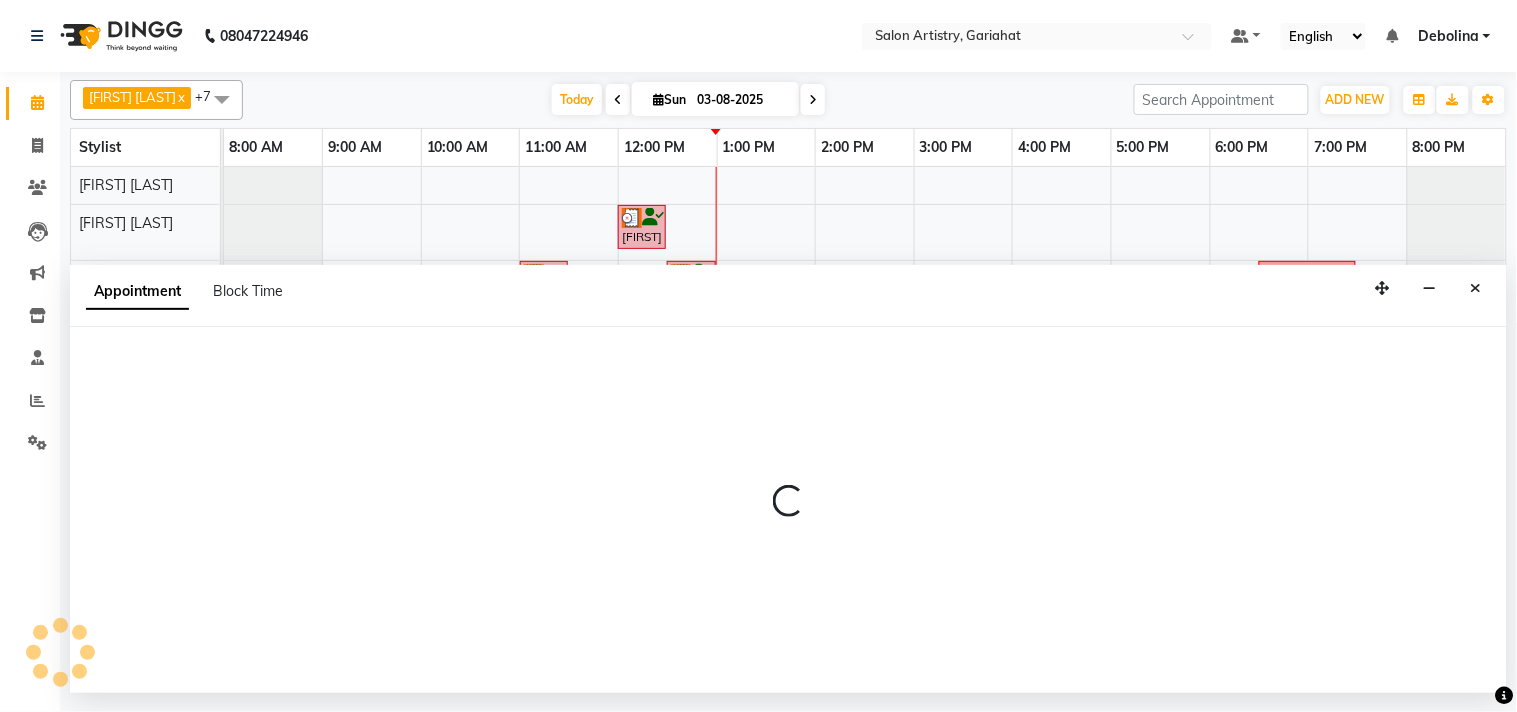 select on "82200" 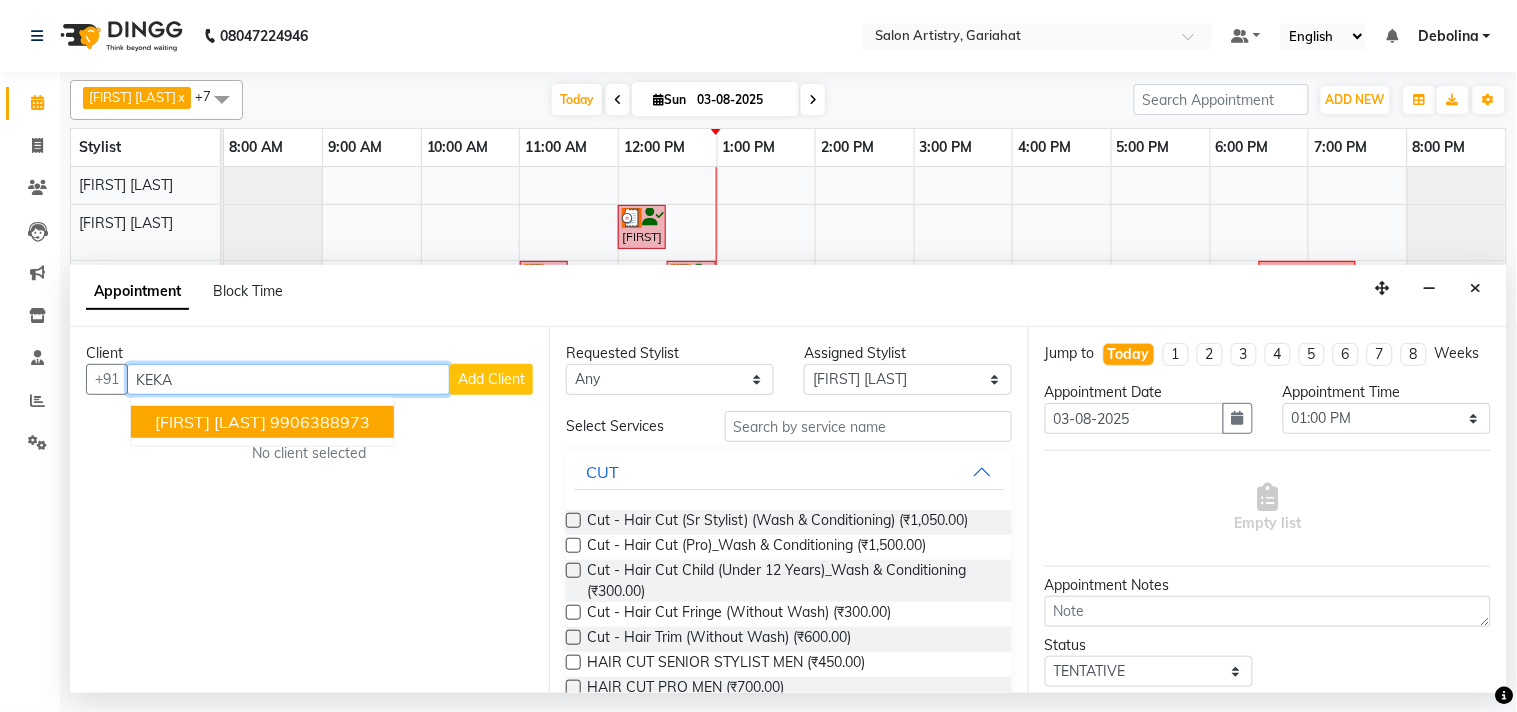 click on "[PHONE]" at bounding box center (320, 422) 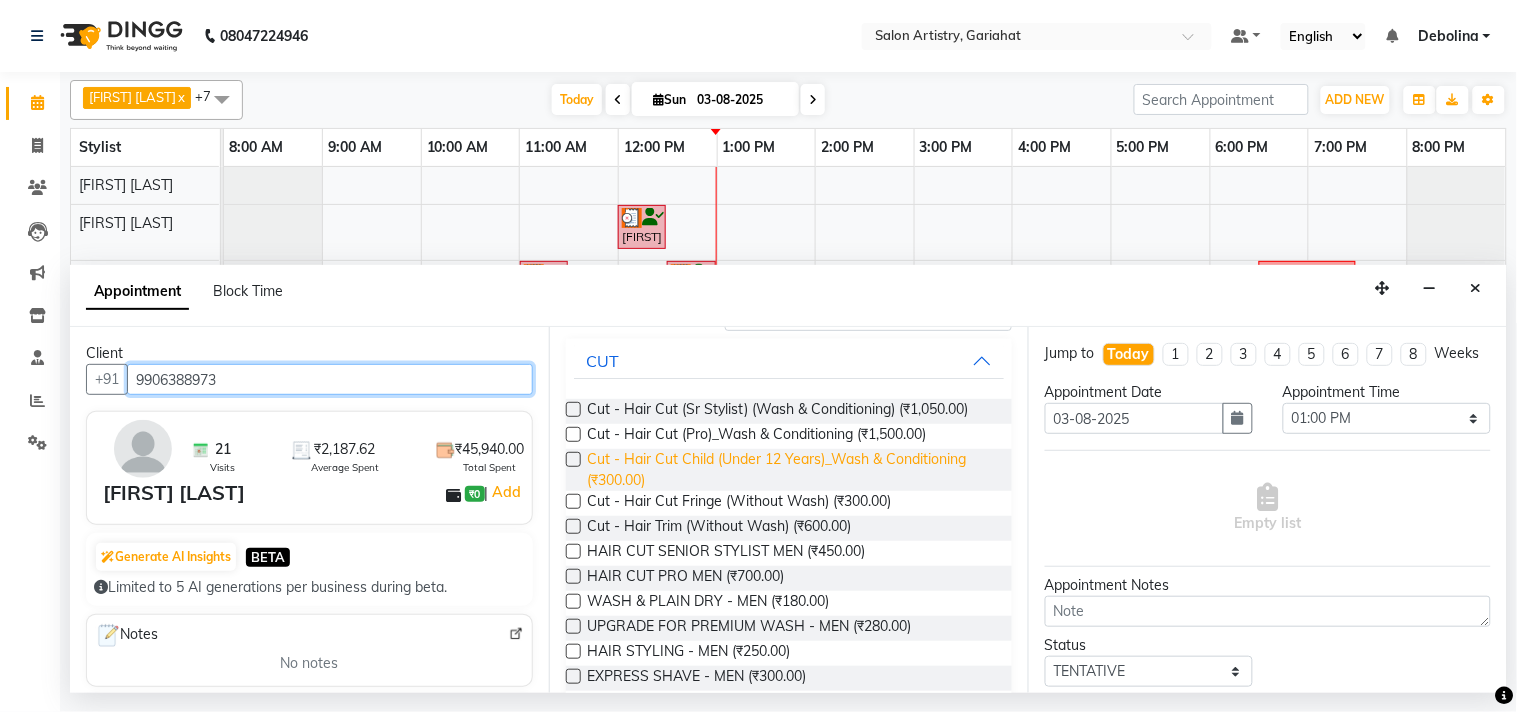 scroll, scrollTop: 0, scrollLeft: 0, axis: both 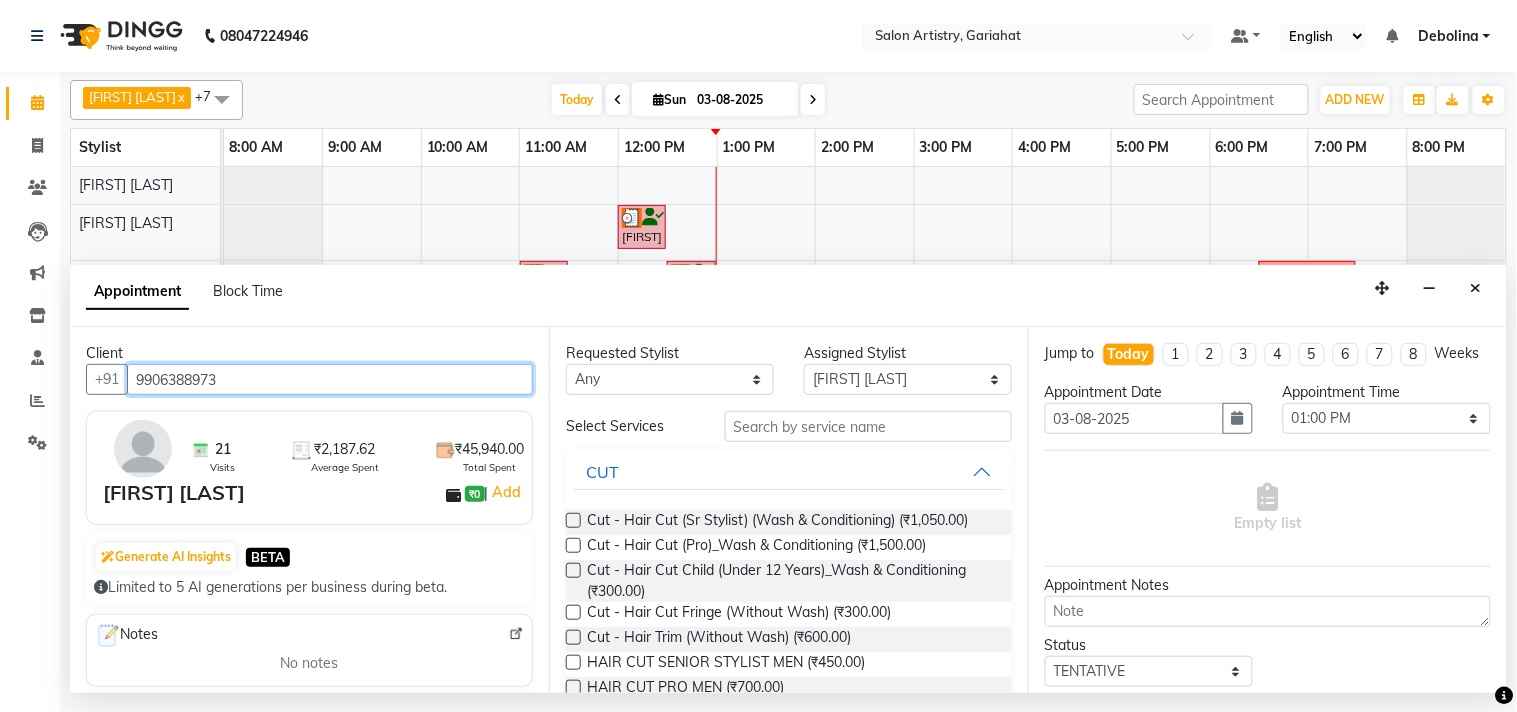type on "[PHONE]" 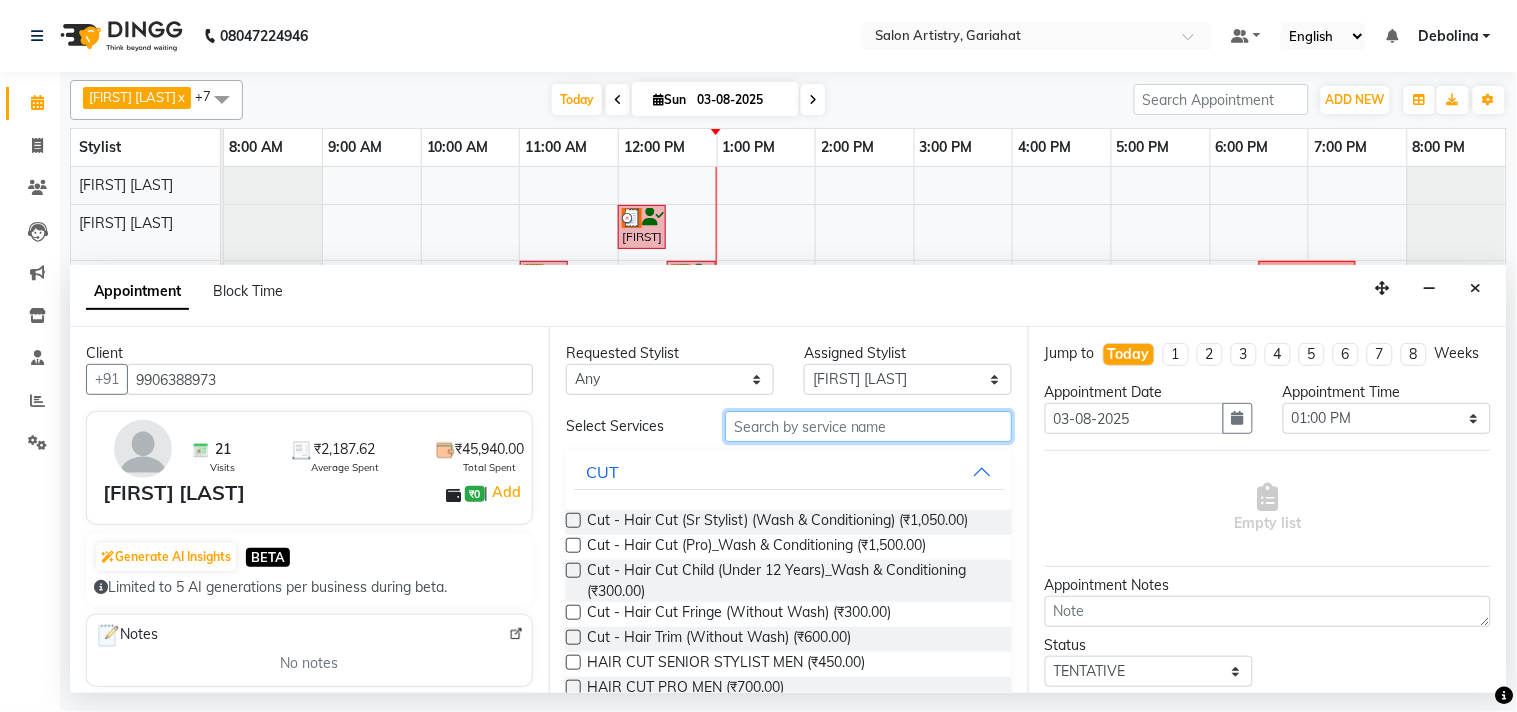 click at bounding box center [868, 426] 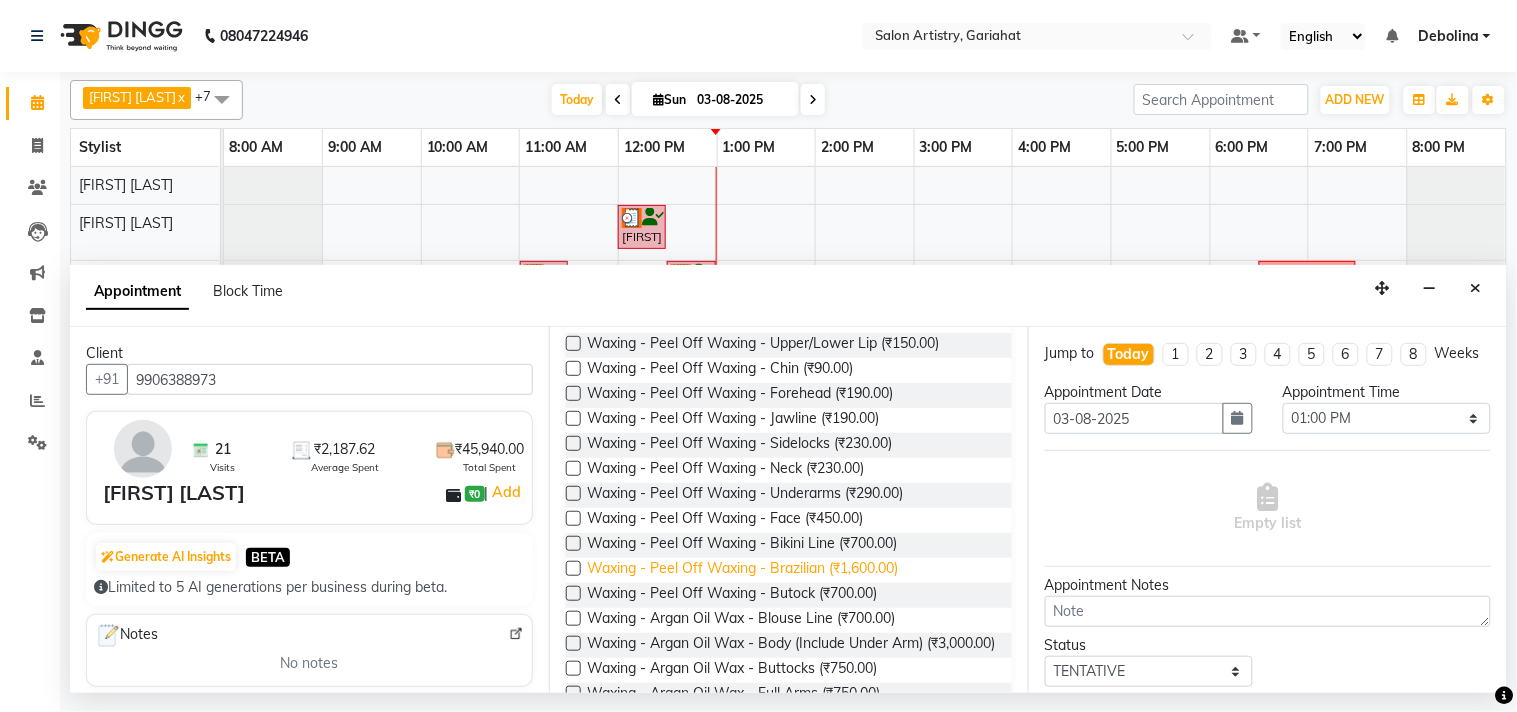 scroll, scrollTop: 555, scrollLeft: 0, axis: vertical 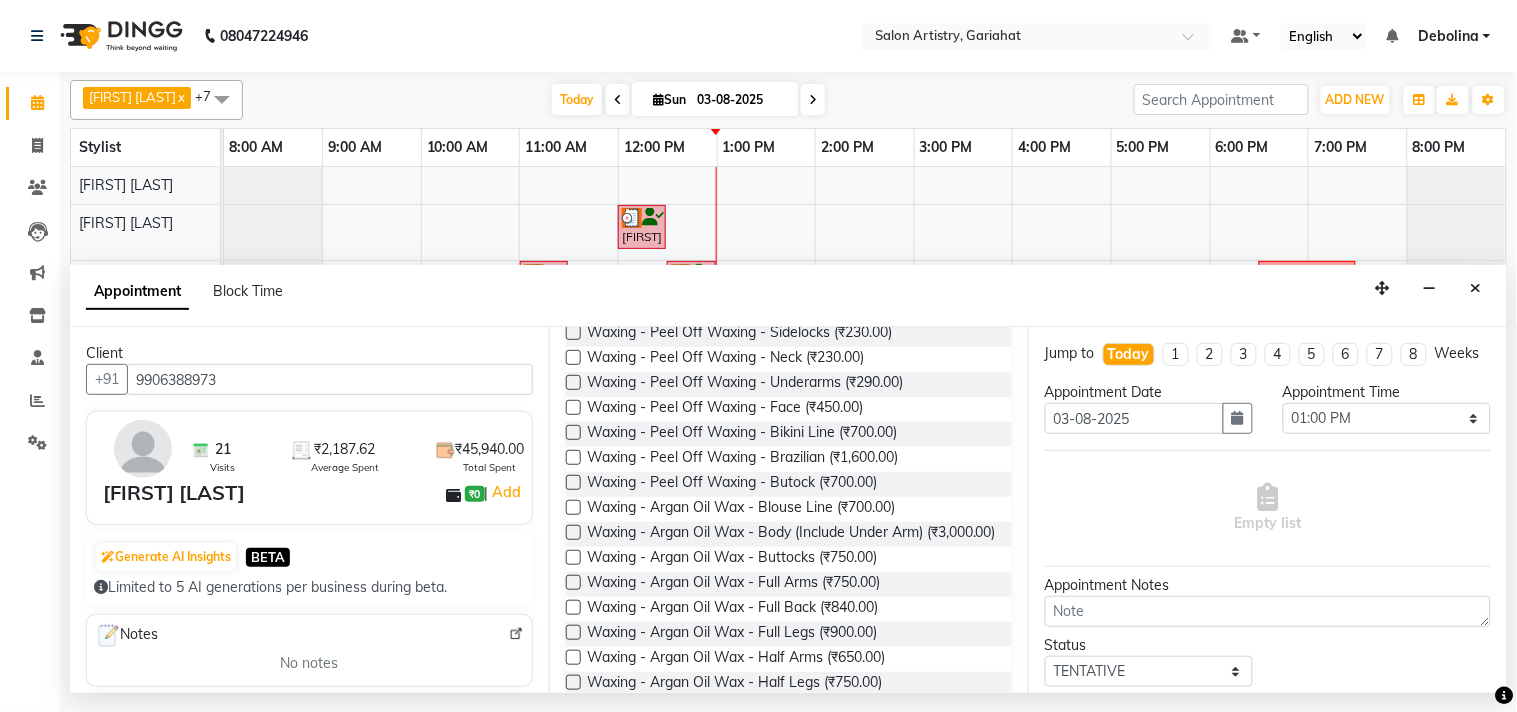 type on "WAXING" 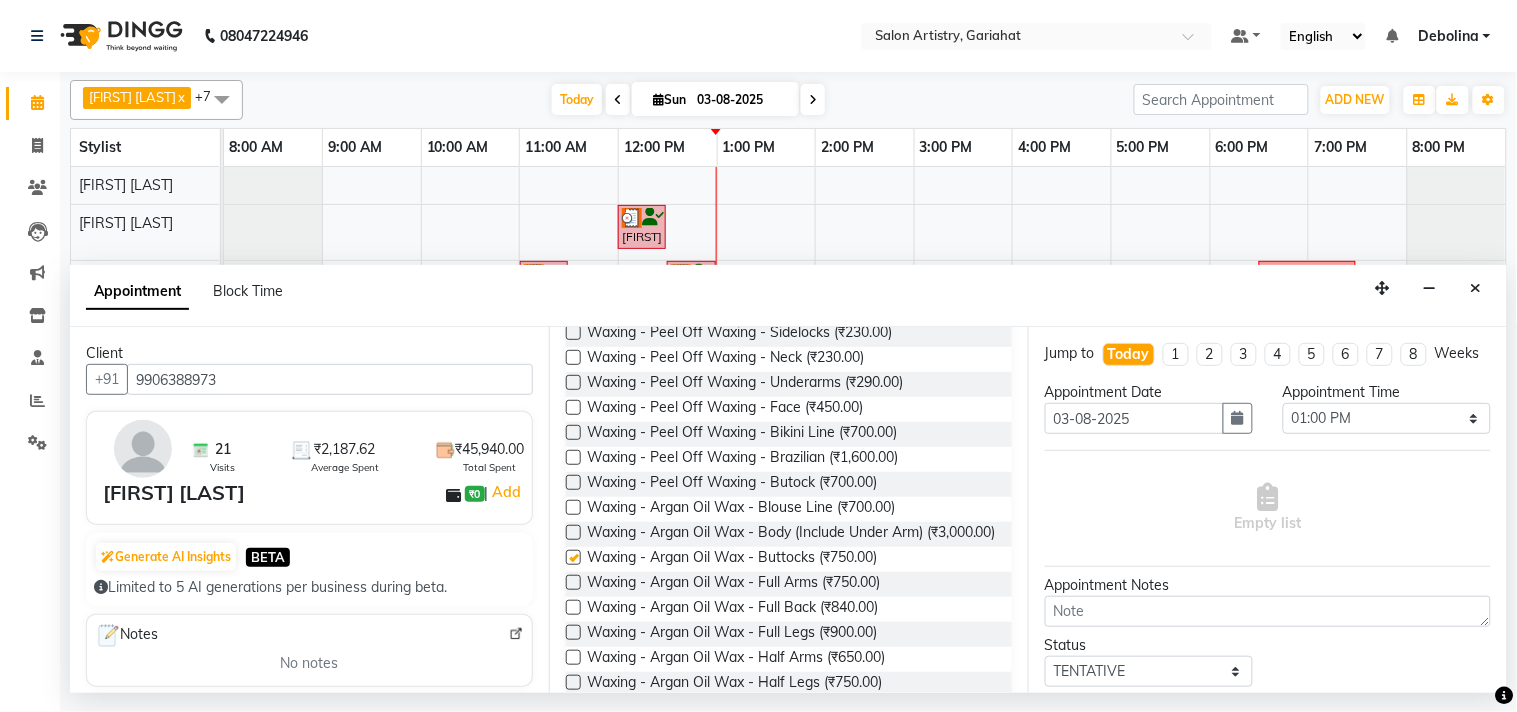 click at bounding box center [573, 557] 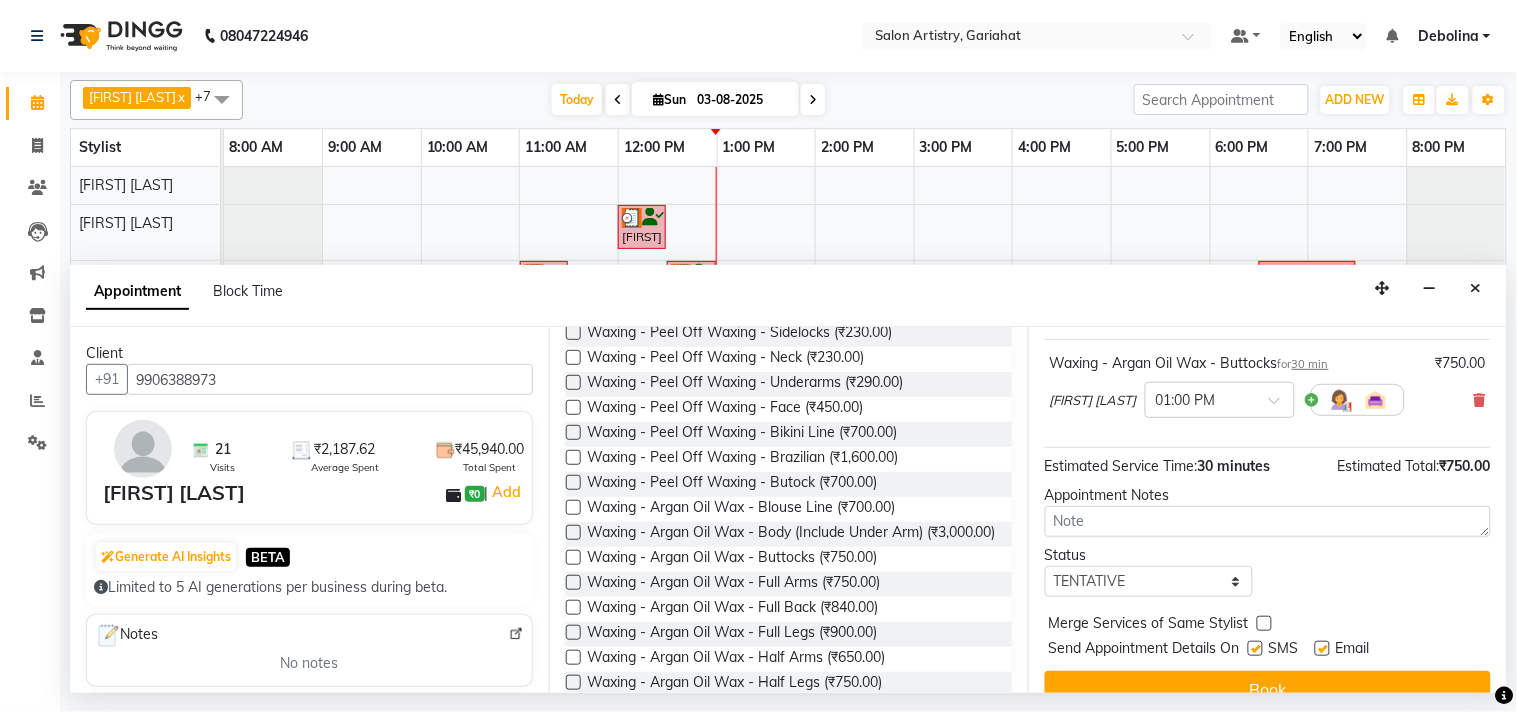 scroll, scrollTop: 0, scrollLeft: 0, axis: both 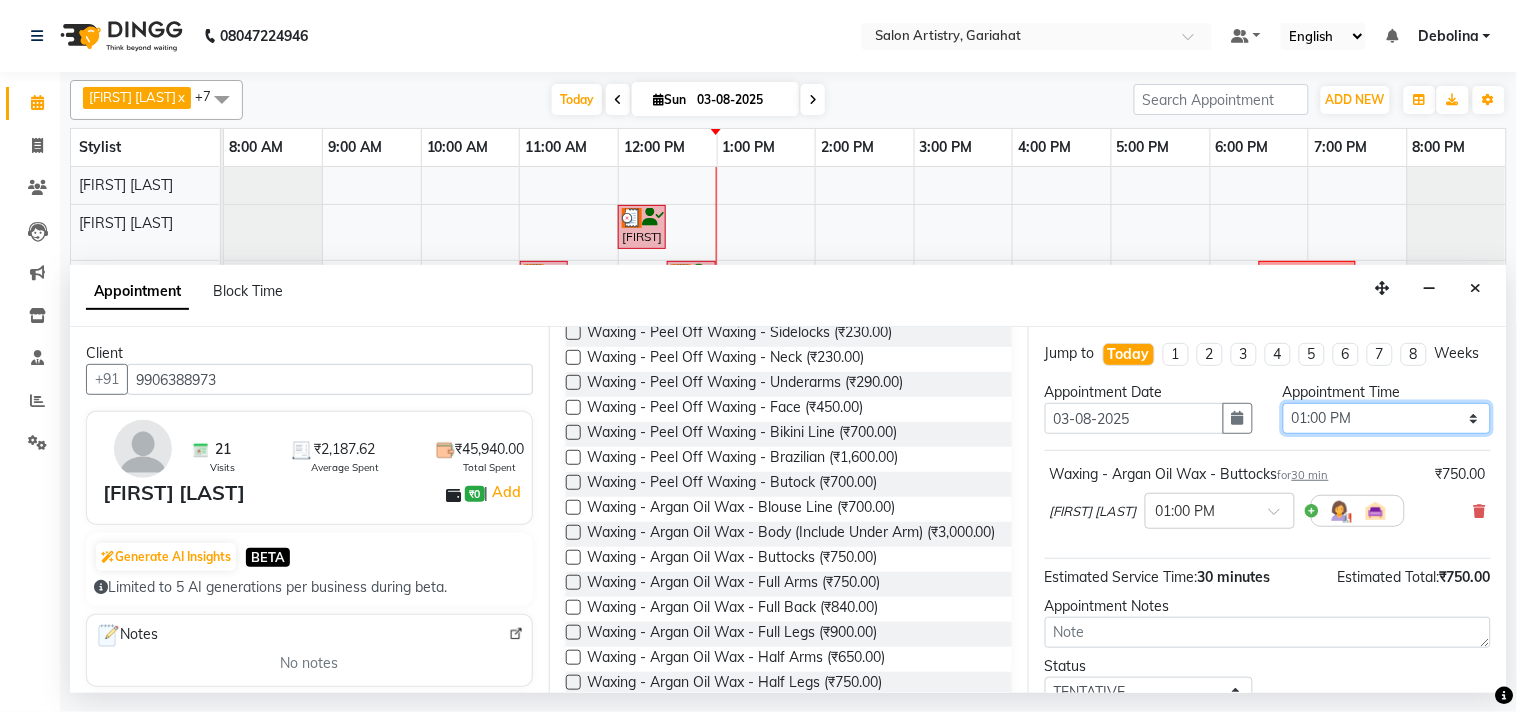 click on "Select 09:00 AM 09:05 AM 09:10 AM 09:15 AM 09:20 AM 09:25 AM 09:30 AM 09:35 AM 09:40 AM 09:45 AM 09:50 AM 09:55 AM 10:00 AM 10:05 AM 10:10 AM 10:15 AM 10:20 AM 10:25 AM 10:30 AM 10:35 AM 10:40 AM 10:45 AM 10:50 AM 10:55 AM 11:00 AM 11:05 AM 11:10 AM 11:15 AM 11:20 AM 11:25 AM 11:30 AM 11:35 AM 11:40 AM 11:45 AM 11:50 AM 11:55 AM 12:00 PM 12:05 PM 12:10 PM 12:15 PM 12:20 PM 12:25 PM 12:30 PM 12:35 PM 12:40 PM 12:45 PM 12:50 PM 12:55 PM 01:00 PM 01:05 PM 01:10 PM 01:15 PM 01:20 PM 01:25 PM 01:30 PM 01:35 PM 01:40 PM 01:45 PM 01:50 PM 01:55 PM 02:00 PM 02:05 PM 02:10 PM 02:15 PM 02:20 PM 02:25 PM 02:30 PM 02:35 PM 02:40 PM 02:45 PM 02:50 PM 02:55 PM 03:00 PM 03:05 PM 03:10 PM 03:15 PM 03:20 PM 03:25 PM 03:30 PM 03:35 PM 03:40 PM 03:45 PM 03:50 PM 03:55 PM 04:00 PM 04:05 PM 04:10 PM 04:15 PM 04:20 PM 04:25 PM 04:30 PM 04:35 PM 04:40 PM 04:45 PM 04:50 PM 04:55 PM 05:00 PM 05:05 PM 05:10 PM 05:15 PM 05:20 PM 05:25 PM 05:30 PM 05:35 PM 05:40 PM 05:45 PM 05:50 PM 05:55 PM 06:00 PM 06:05 PM 06:10 PM 06:15 PM 06:20 PM" at bounding box center (1387, 418) 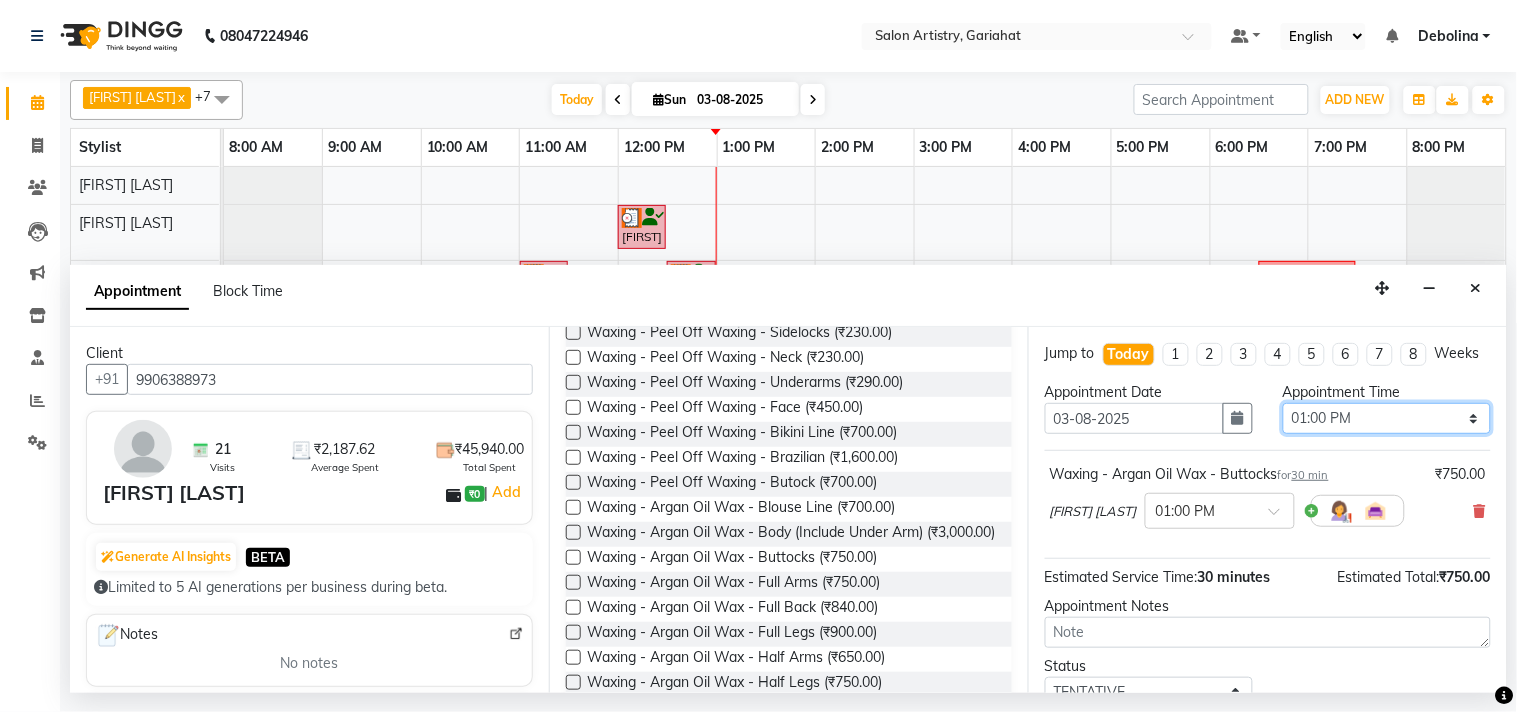 select on "800" 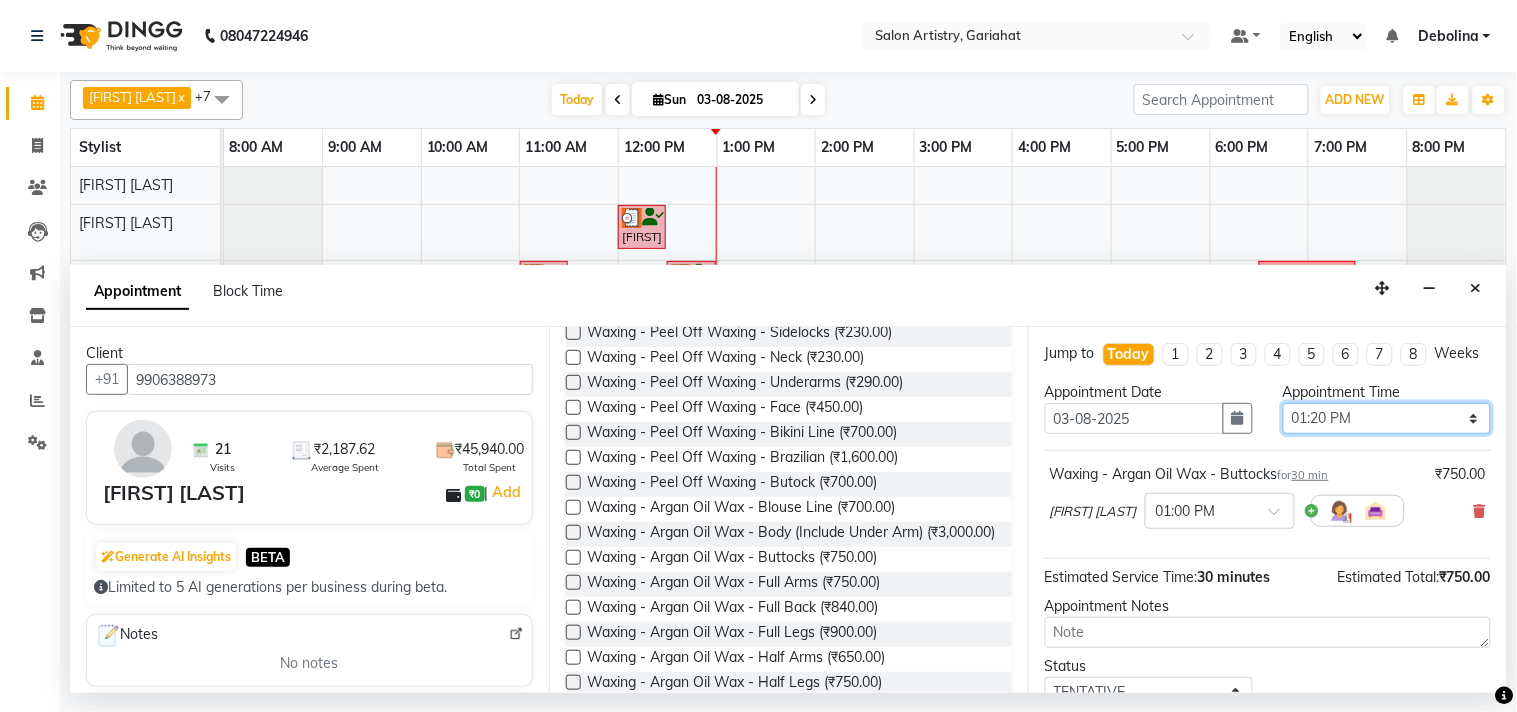 click on "Select 09:00 AM 09:05 AM 09:10 AM 09:15 AM 09:20 AM 09:25 AM 09:30 AM 09:35 AM 09:40 AM 09:45 AM 09:50 AM 09:55 AM 10:00 AM 10:05 AM 10:10 AM 10:15 AM 10:20 AM 10:25 AM 10:30 AM 10:35 AM 10:40 AM 10:45 AM 10:50 AM 10:55 AM 11:00 AM 11:05 AM 11:10 AM 11:15 AM 11:20 AM 11:25 AM 11:30 AM 11:35 AM 11:40 AM 11:45 AM 11:50 AM 11:55 AM 12:00 PM 12:05 PM 12:10 PM 12:15 PM 12:20 PM 12:25 PM 12:30 PM 12:35 PM 12:40 PM 12:45 PM 12:50 PM 12:55 PM 01:00 PM 01:05 PM 01:10 PM 01:15 PM 01:20 PM 01:25 PM 01:30 PM 01:35 PM 01:40 PM 01:45 PM 01:50 PM 01:55 PM 02:00 PM 02:05 PM 02:10 PM 02:15 PM 02:20 PM 02:25 PM 02:30 PM 02:35 PM 02:40 PM 02:45 PM 02:50 PM 02:55 PM 03:00 PM 03:05 PM 03:10 PM 03:15 PM 03:20 PM 03:25 PM 03:30 PM 03:35 PM 03:40 PM 03:45 PM 03:50 PM 03:55 PM 04:00 PM 04:05 PM 04:10 PM 04:15 PM 04:20 PM 04:25 PM 04:30 PM 04:35 PM 04:40 PM 04:45 PM 04:50 PM 04:55 PM 05:00 PM 05:05 PM 05:10 PM 05:15 PM 05:20 PM 05:25 PM 05:30 PM 05:35 PM 05:40 PM 05:45 PM 05:50 PM 05:55 PM 06:00 PM 06:05 PM 06:10 PM 06:15 PM 06:20 PM" at bounding box center (1387, 418) 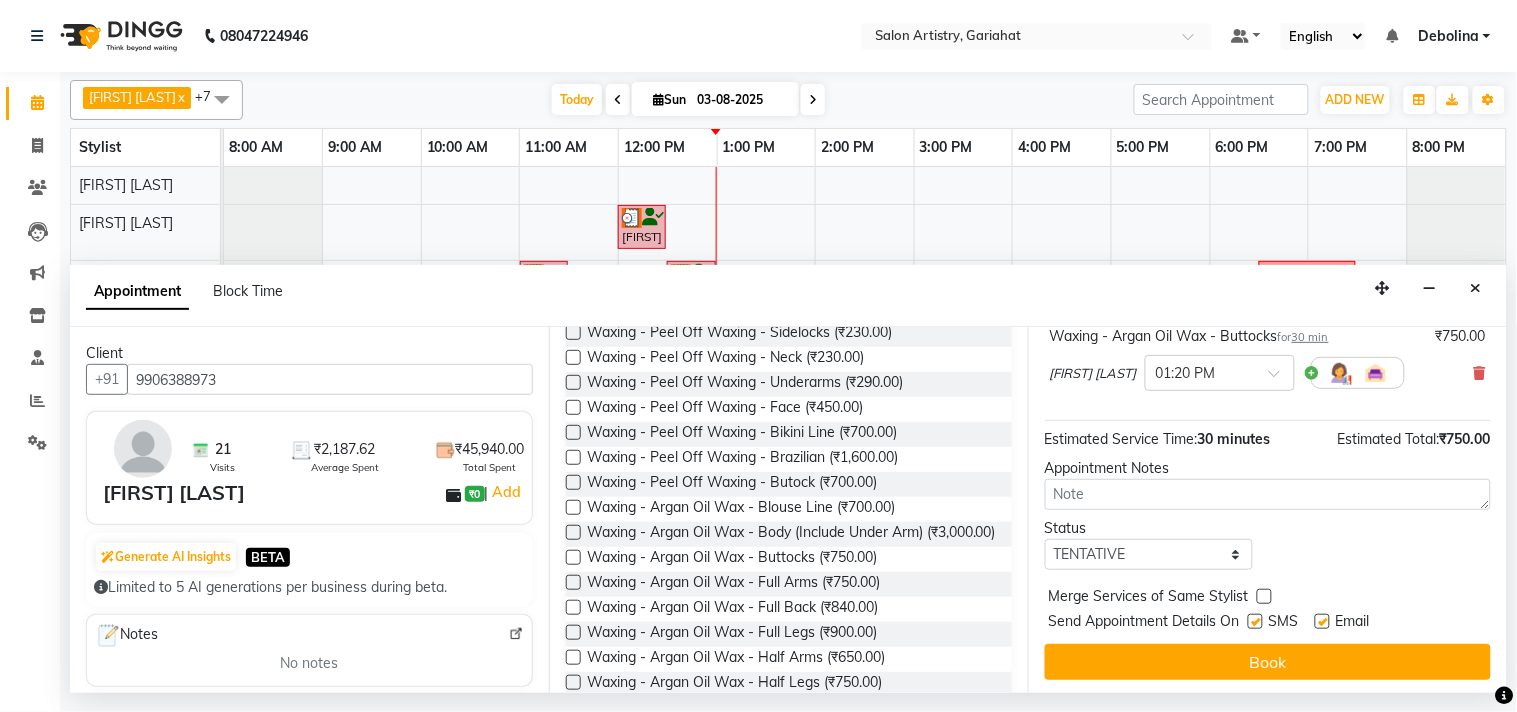 scroll, scrollTop: 161, scrollLeft: 0, axis: vertical 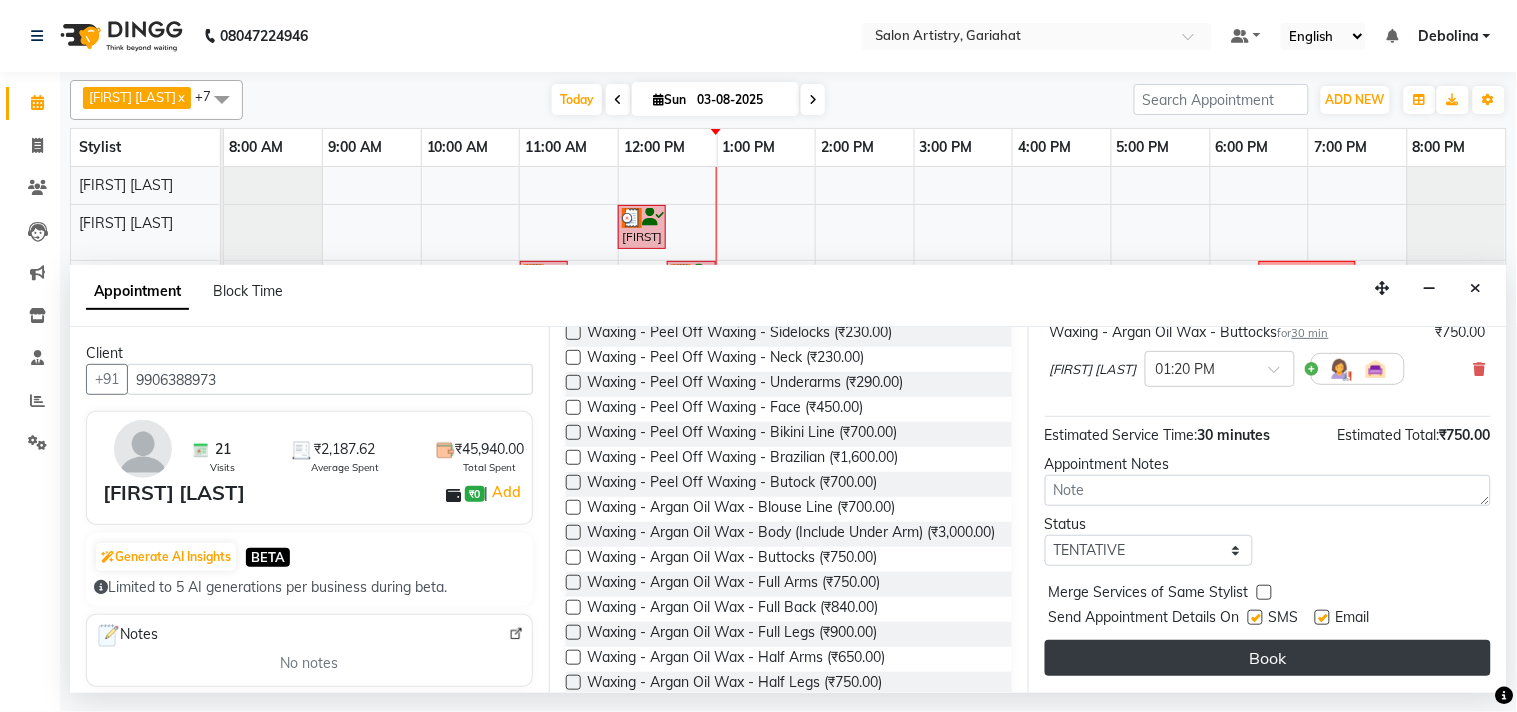 click on "Book" at bounding box center (1268, 658) 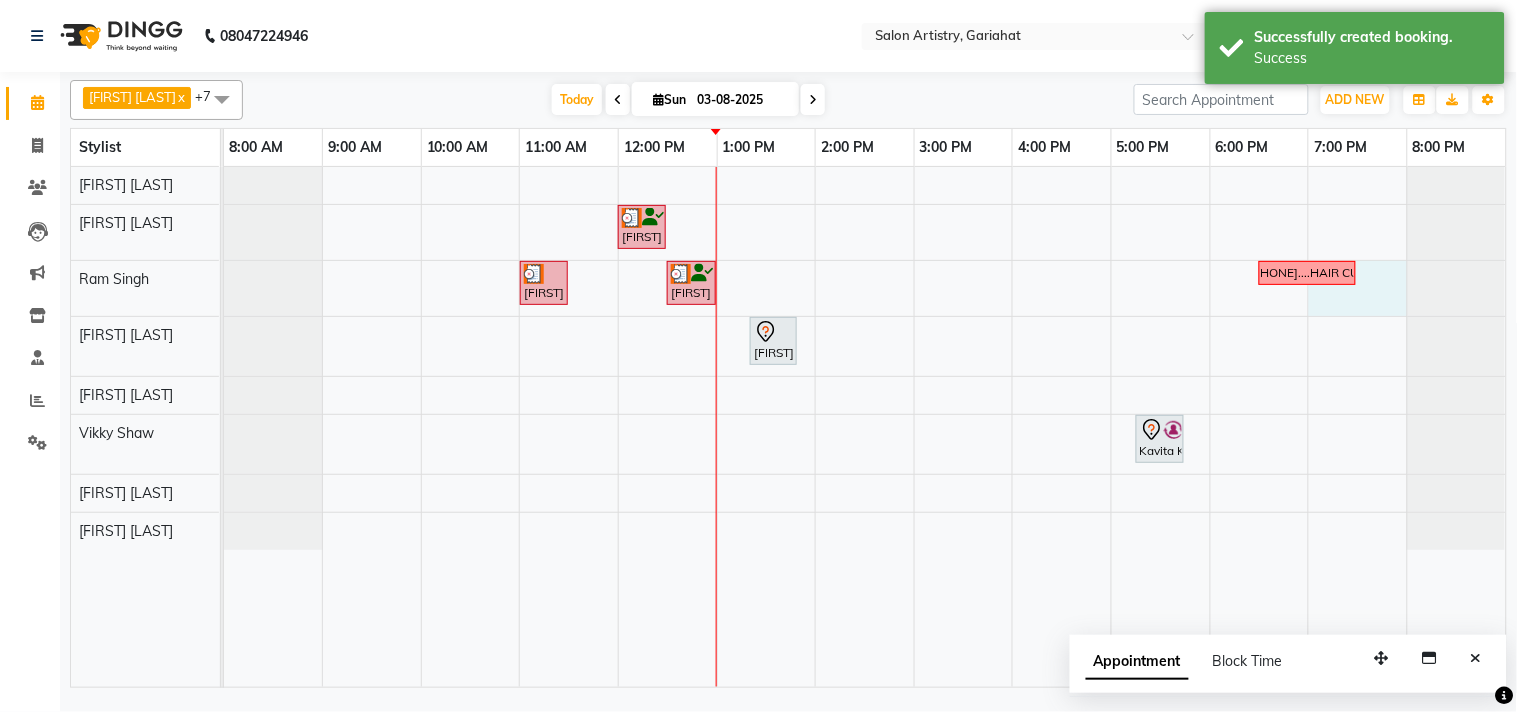 click on "Sohini Chatterjee, TK04, 12:00 PM-12:30 PM, Pedi Smooth     Arpita Saha, TK05, 11:00 AM-11:30 AM, Cut - Hair Cut (Sr Stylist) (Wash & Conditioning)     Sohini Chatterjee, TK04, 12:30 PM-01:00 PM, Wash  - Wash & Plain Dry (Upto Mid Back)  9874723392....HAIR CUT              Keka  chattopadhyay, TK06, 01:20 PM-01:50 PM, Waxing - Argan Oil Wax - Buttocks             Kavita Khanna, TK02, 05:15 PM-05:45 PM, Hair Colour - Root Touch Up (With Ammonia)" at bounding box center [865, 427] 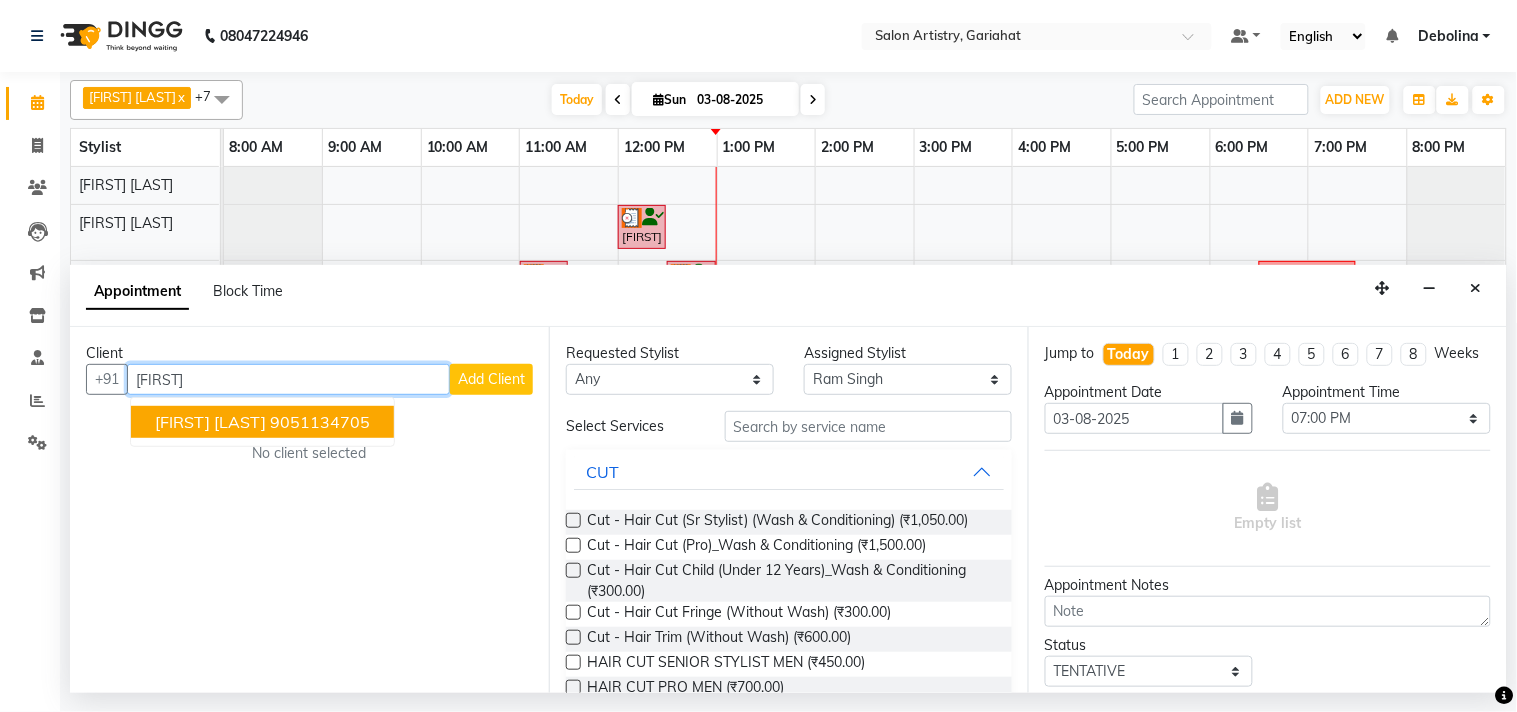 click on "9051134705" at bounding box center [320, 422] 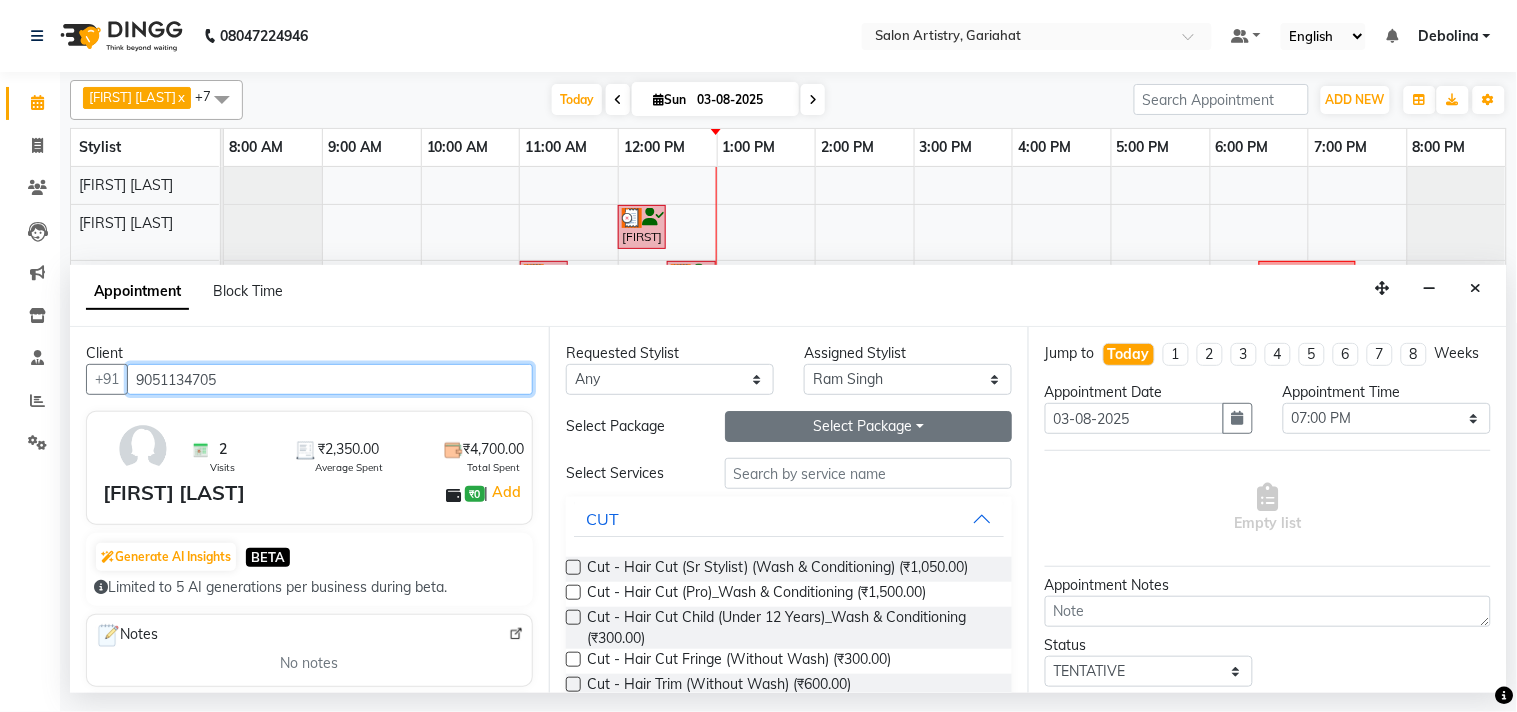 type on "9051134705" 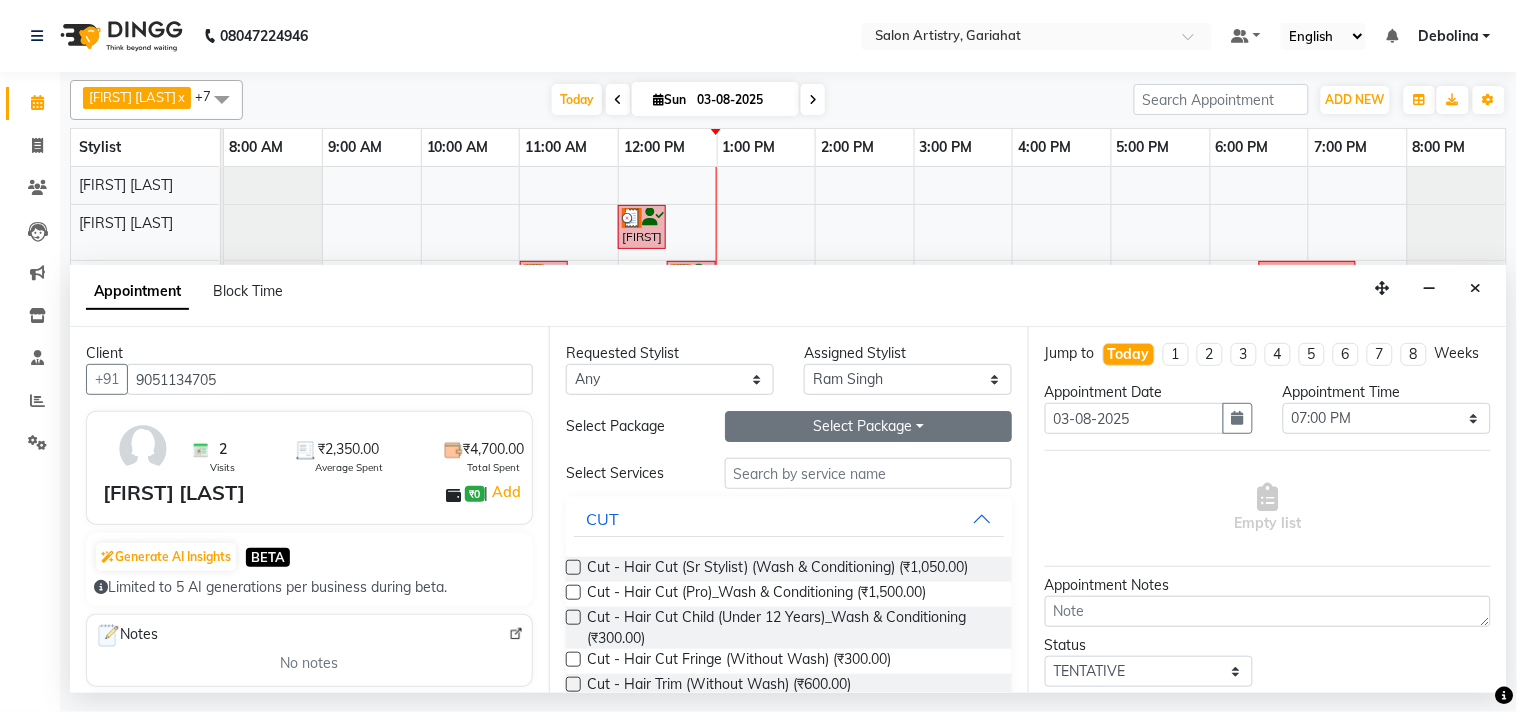 click on "Select Package  Toggle Dropdown" at bounding box center [868, 426] 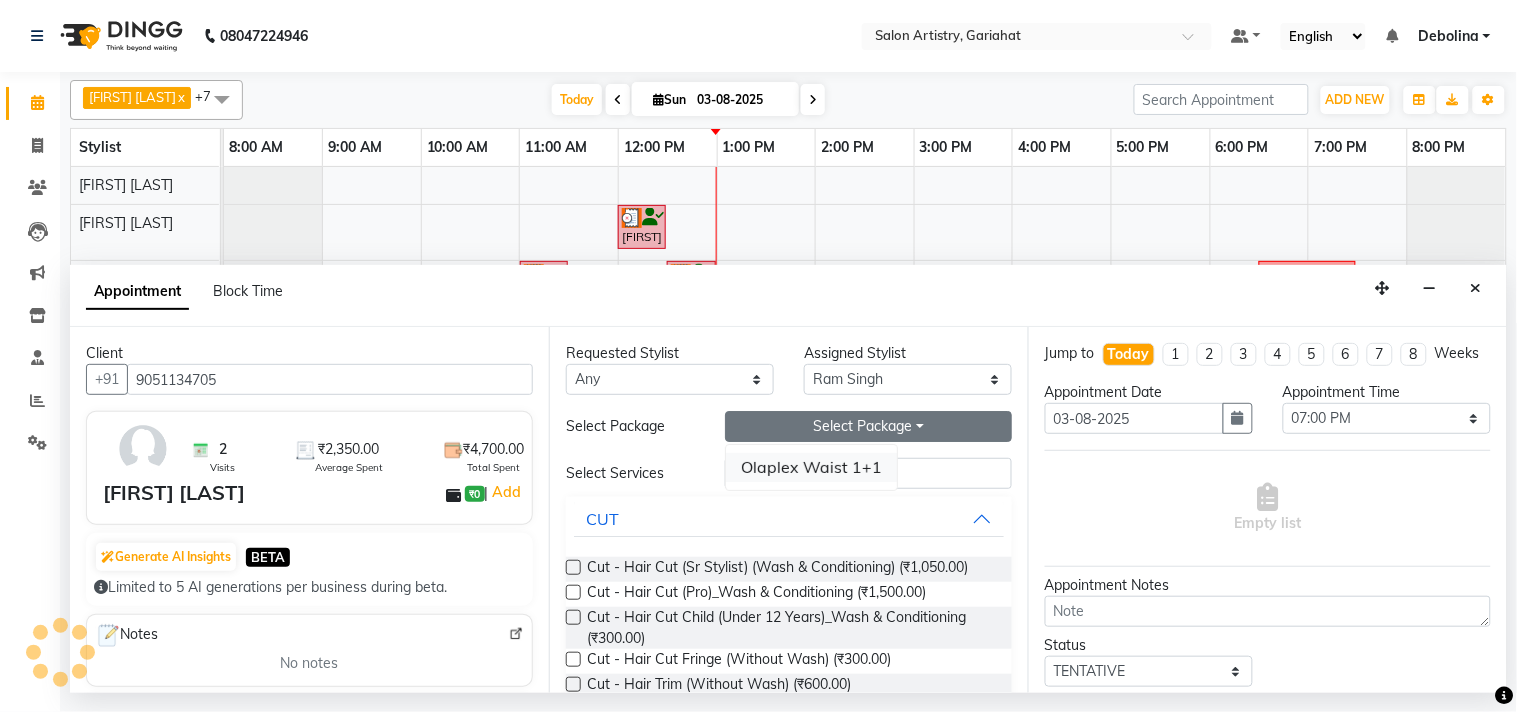 click on "Olaplex Waist 1+1" at bounding box center [811, 467] 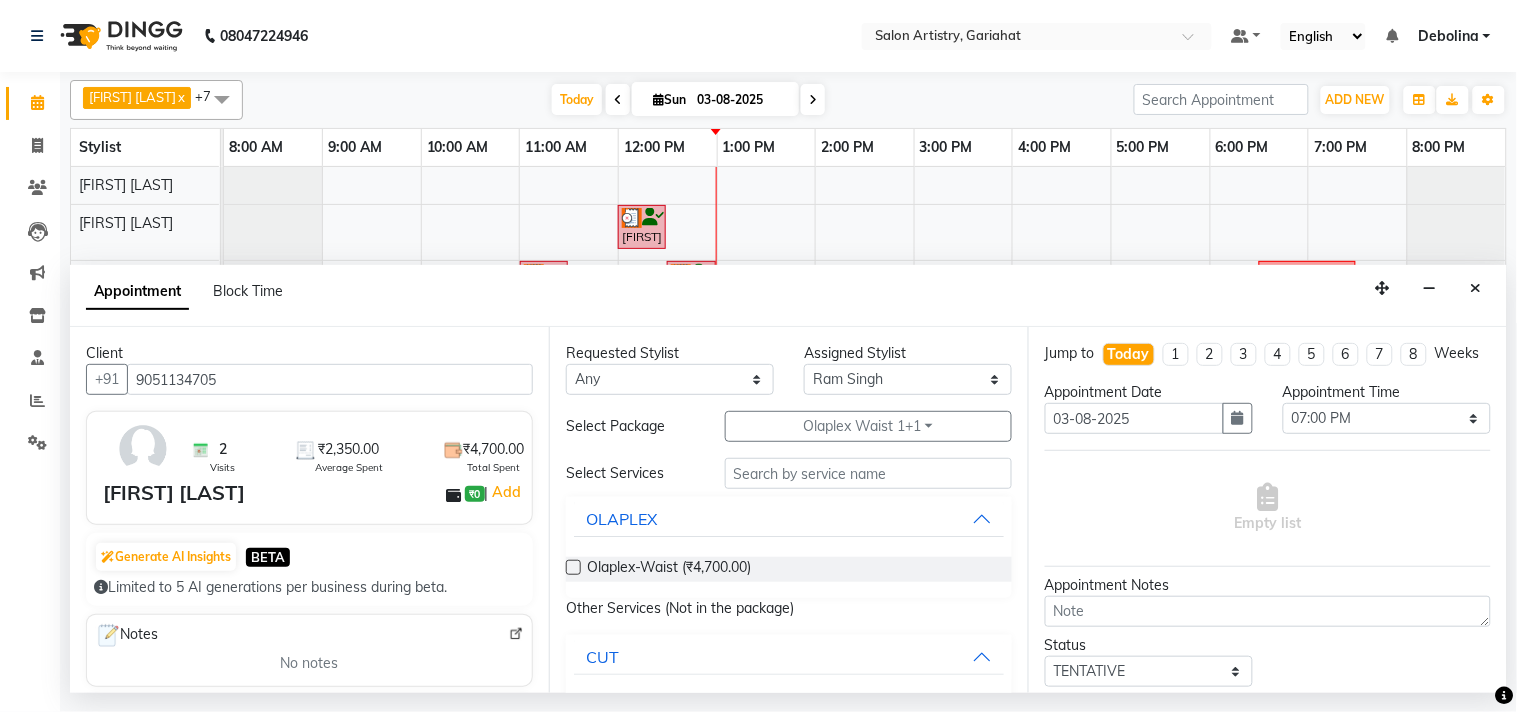 click at bounding box center (573, 567) 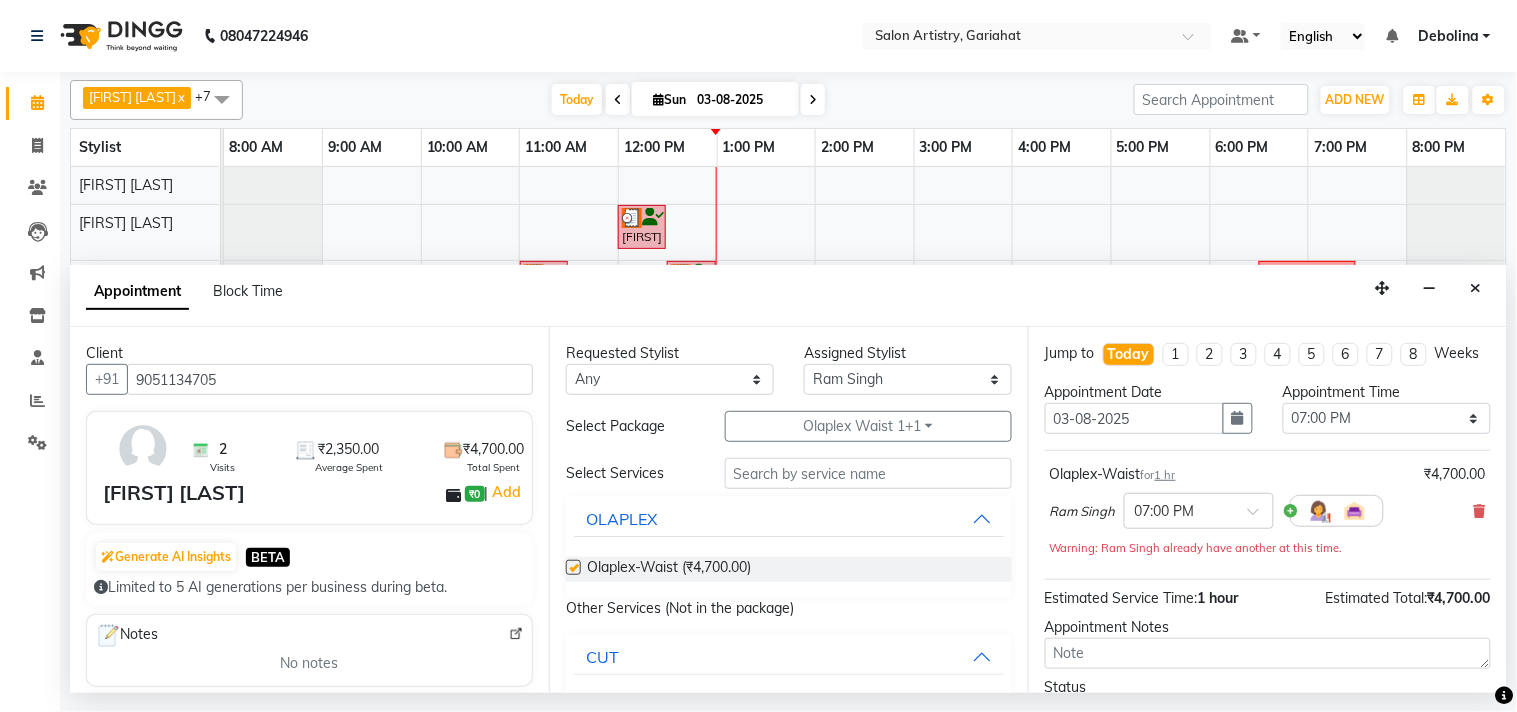 checkbox on "false" 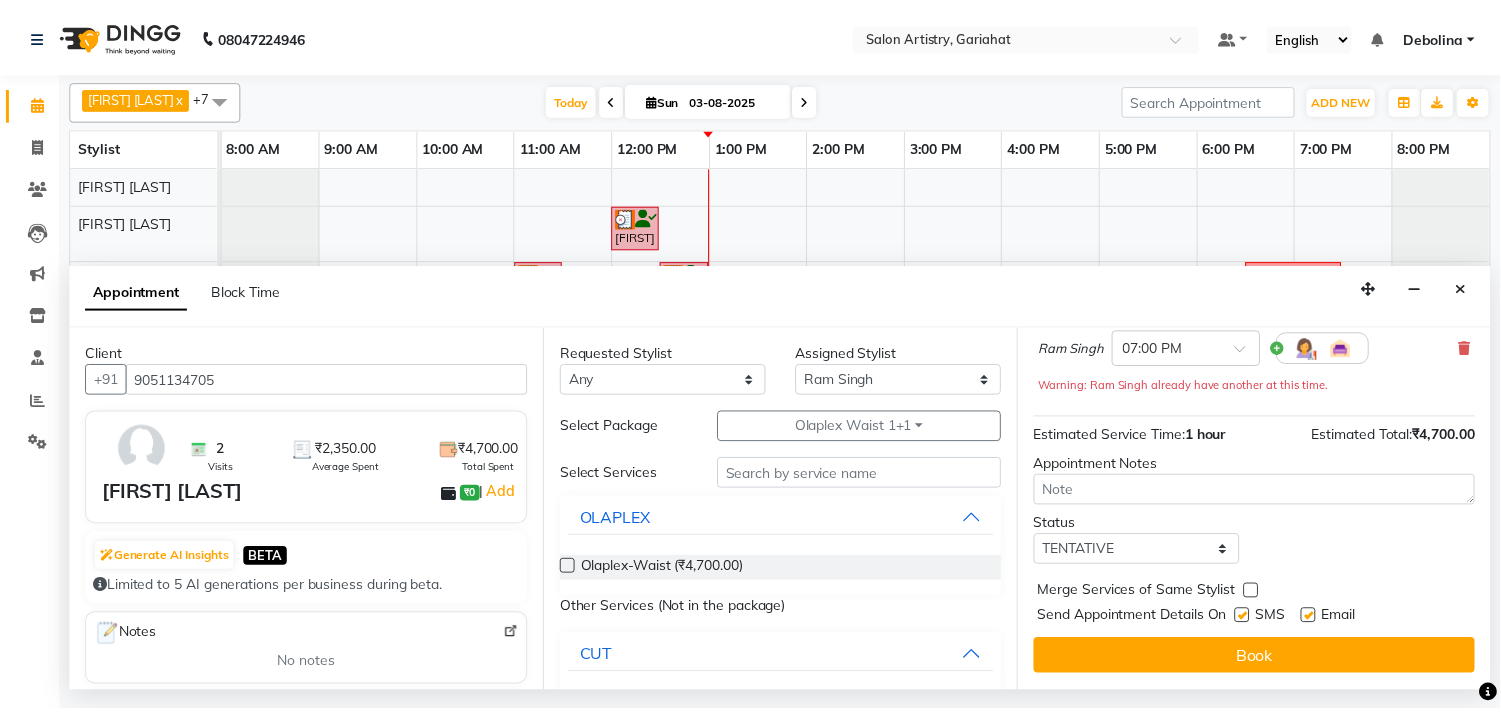 scroll, scrollTop: 181, scrollLeft: 0, axis: vertical 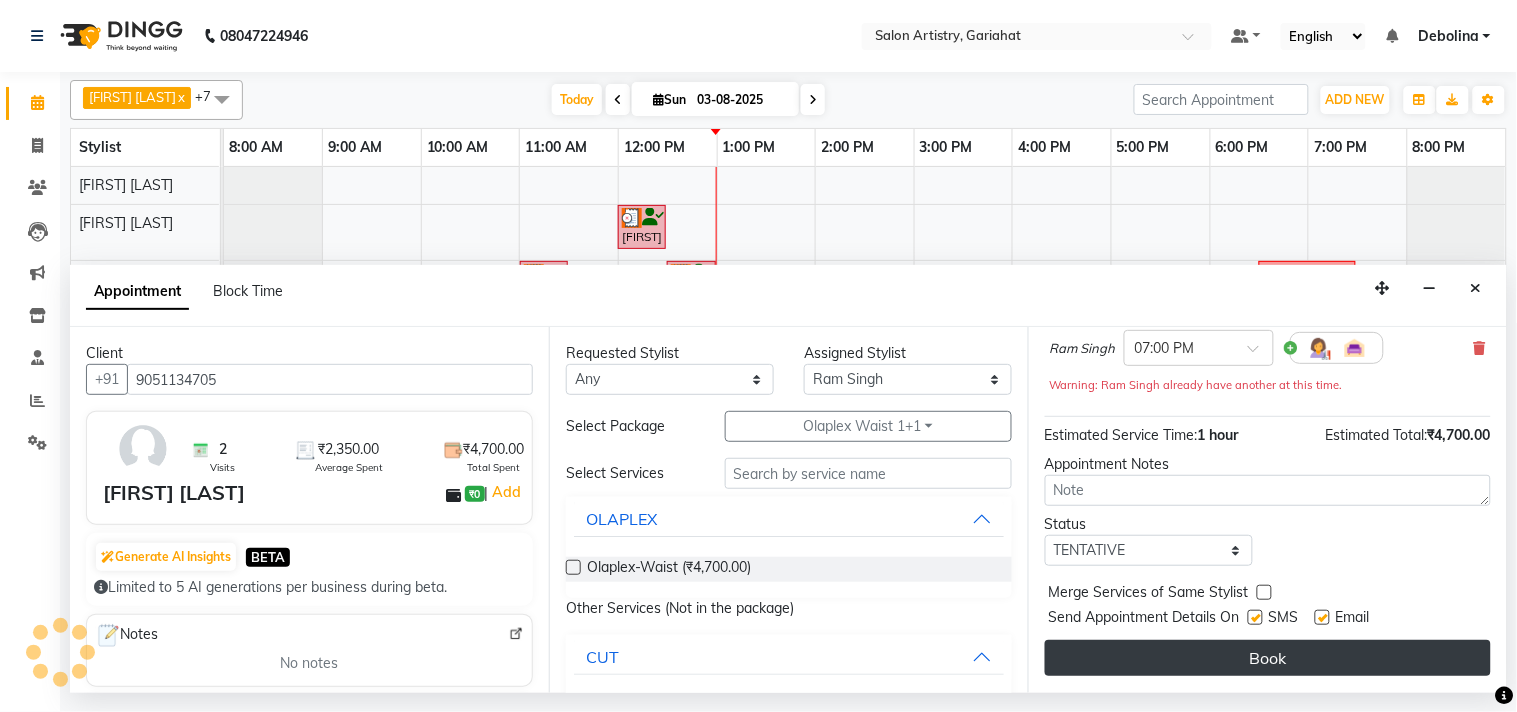 click on "Book" at bounding box center [1268, 658] 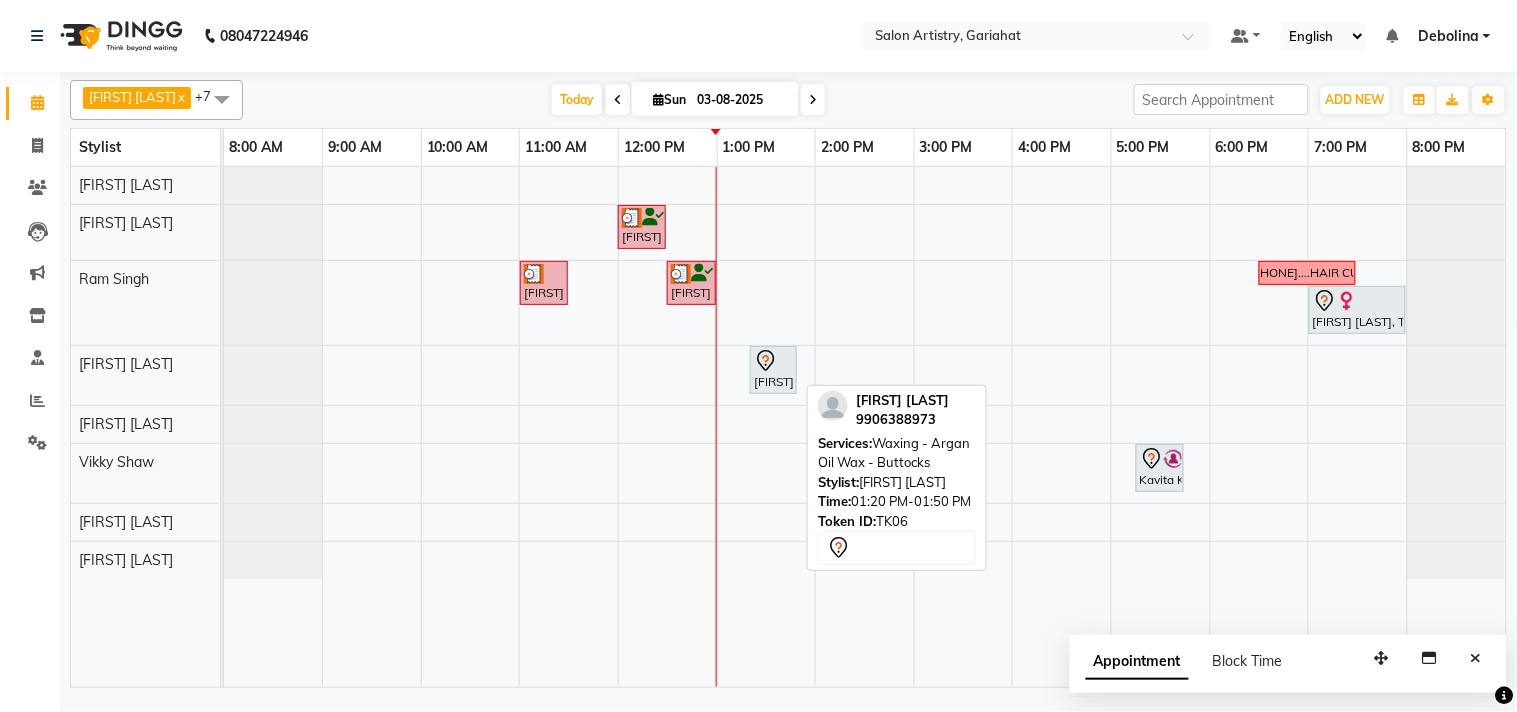 click 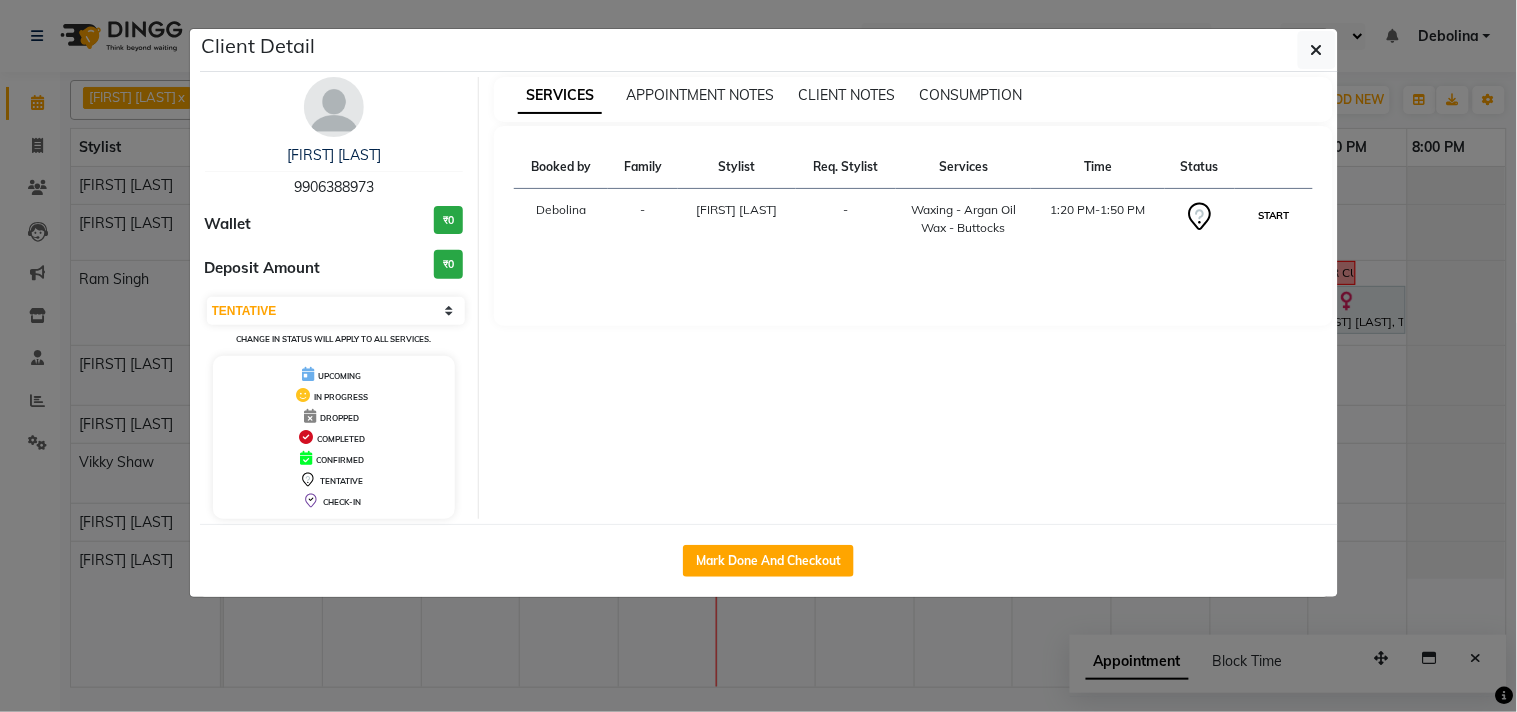 click on "START" at bounding box center (1273, 215) 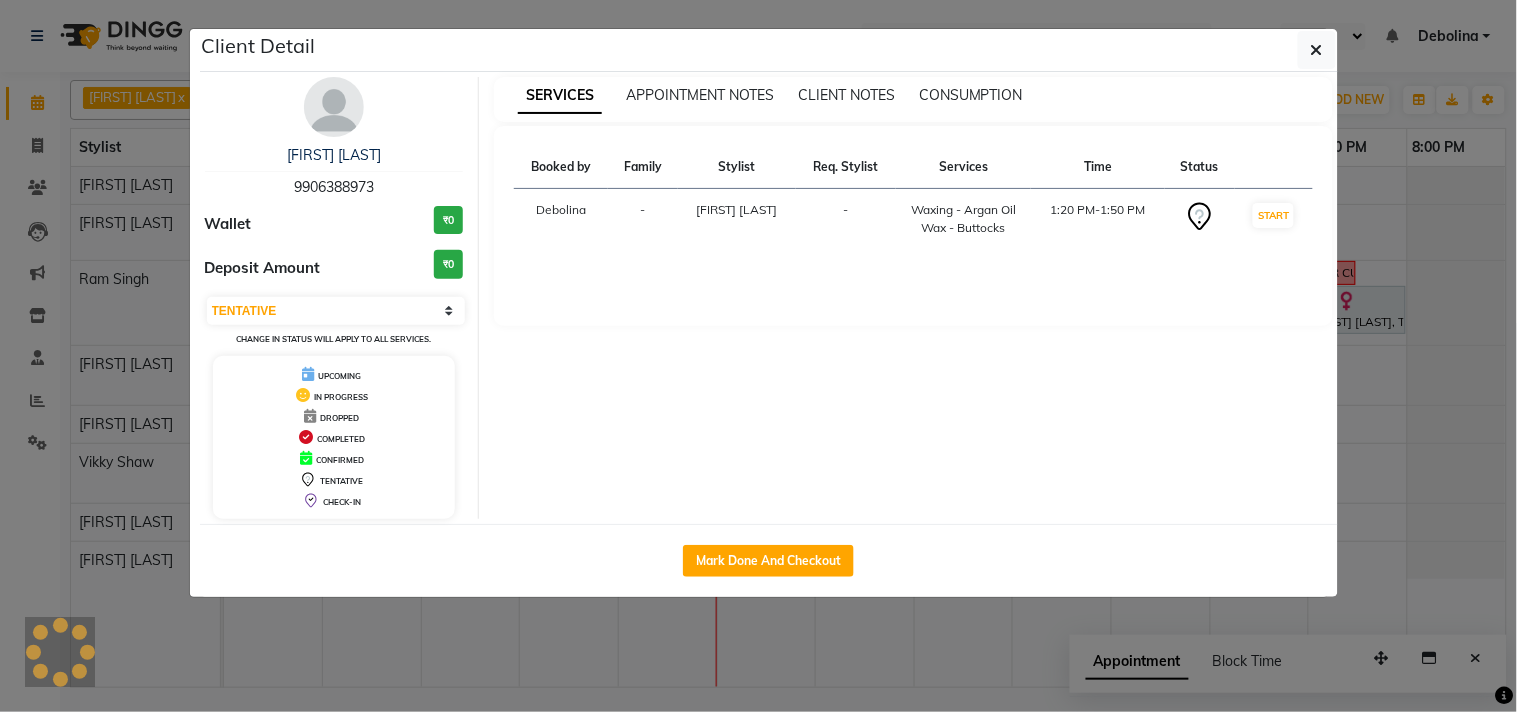 select on "1" 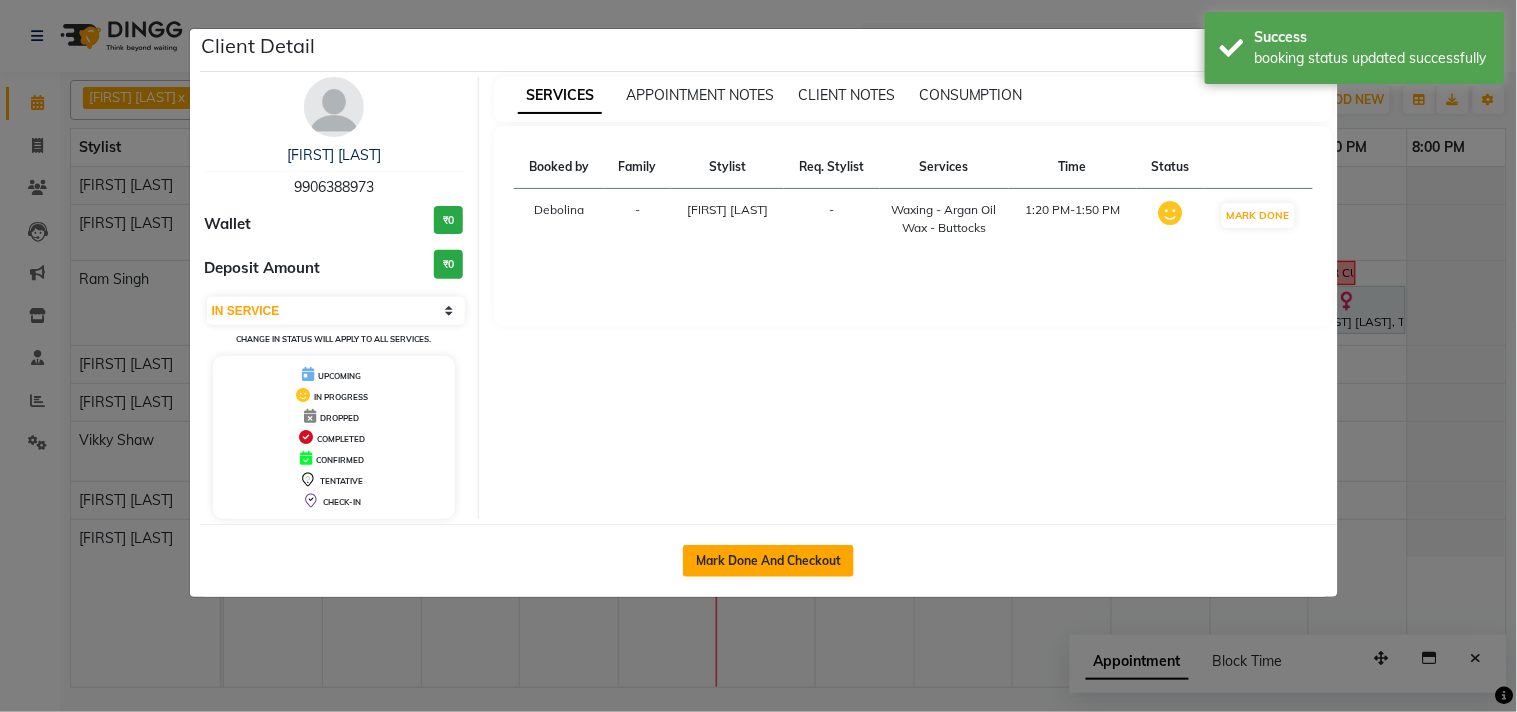 click on "Mark Done And Checkout" 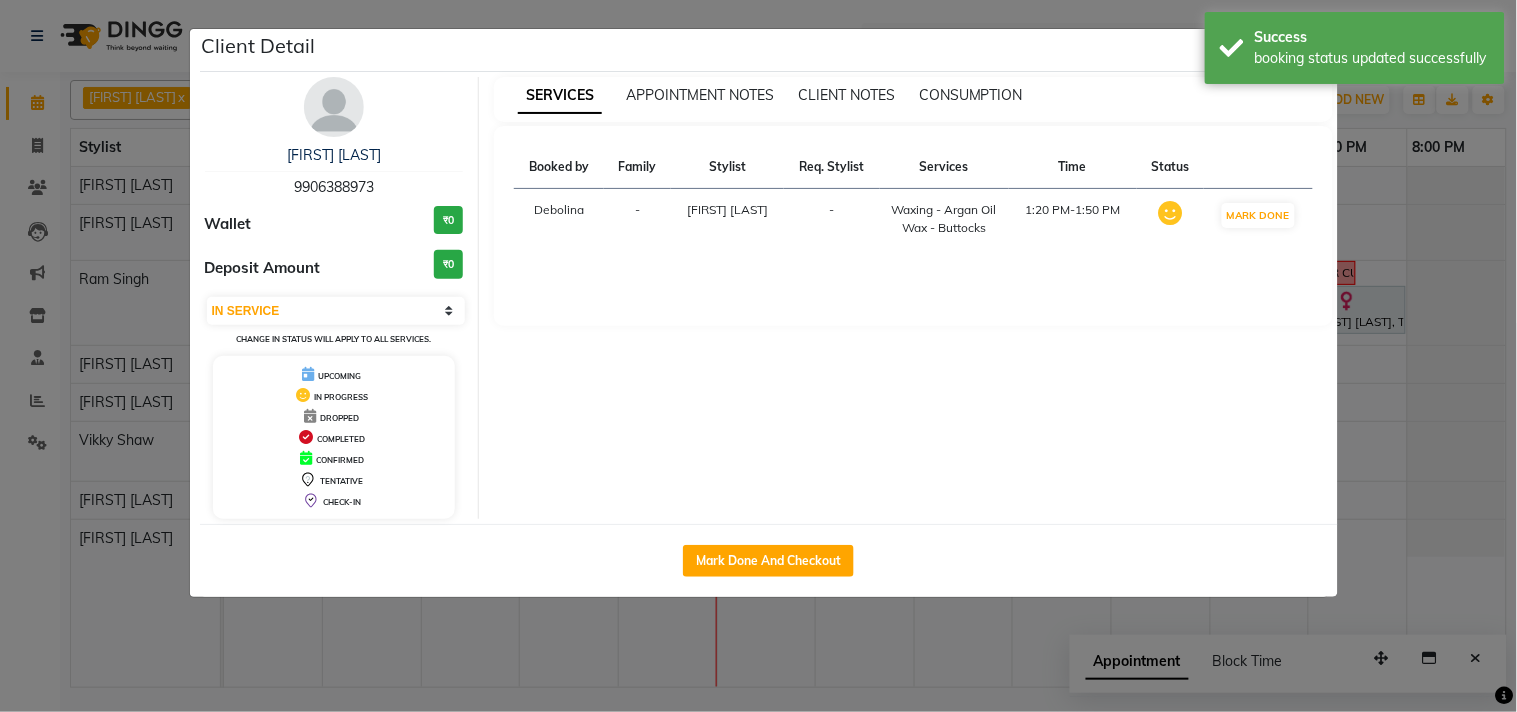 select on "8368" 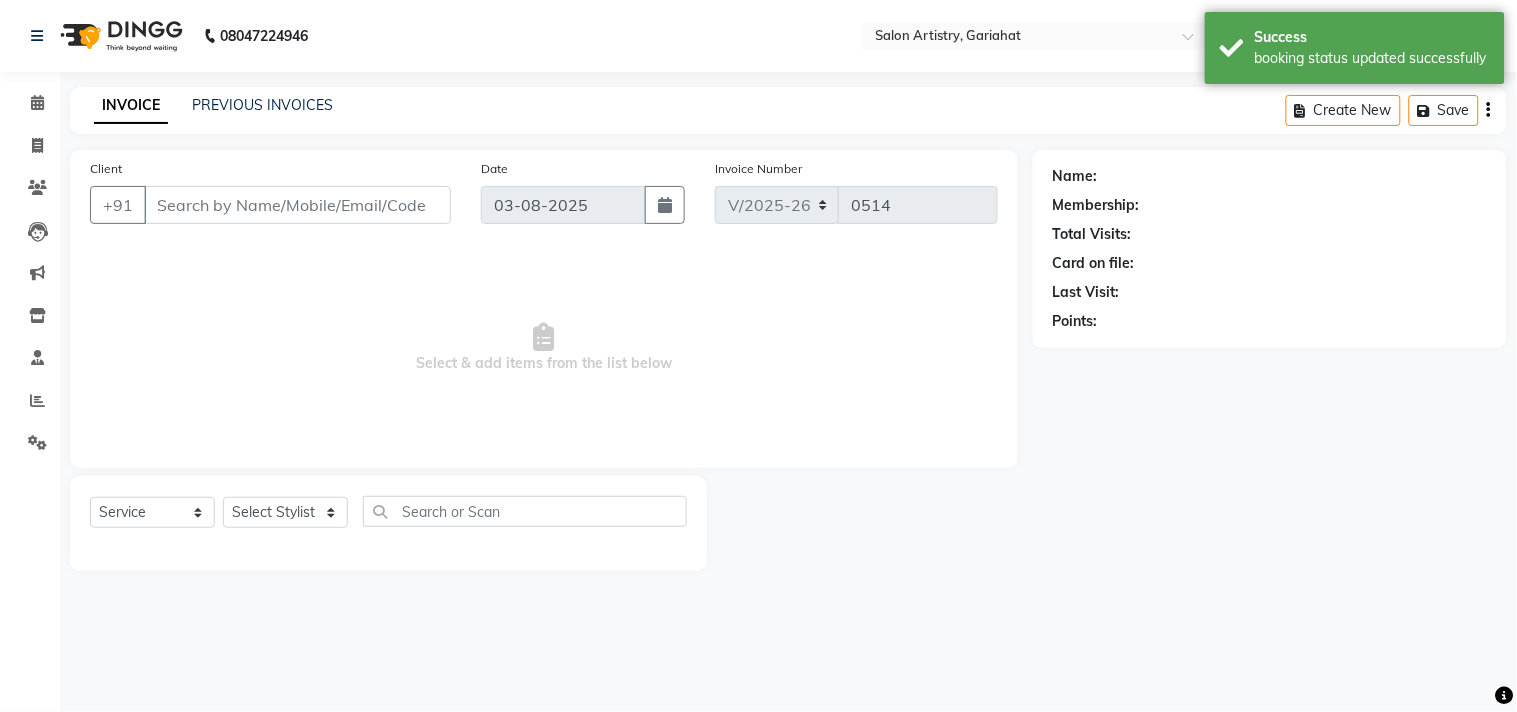 select on "3" 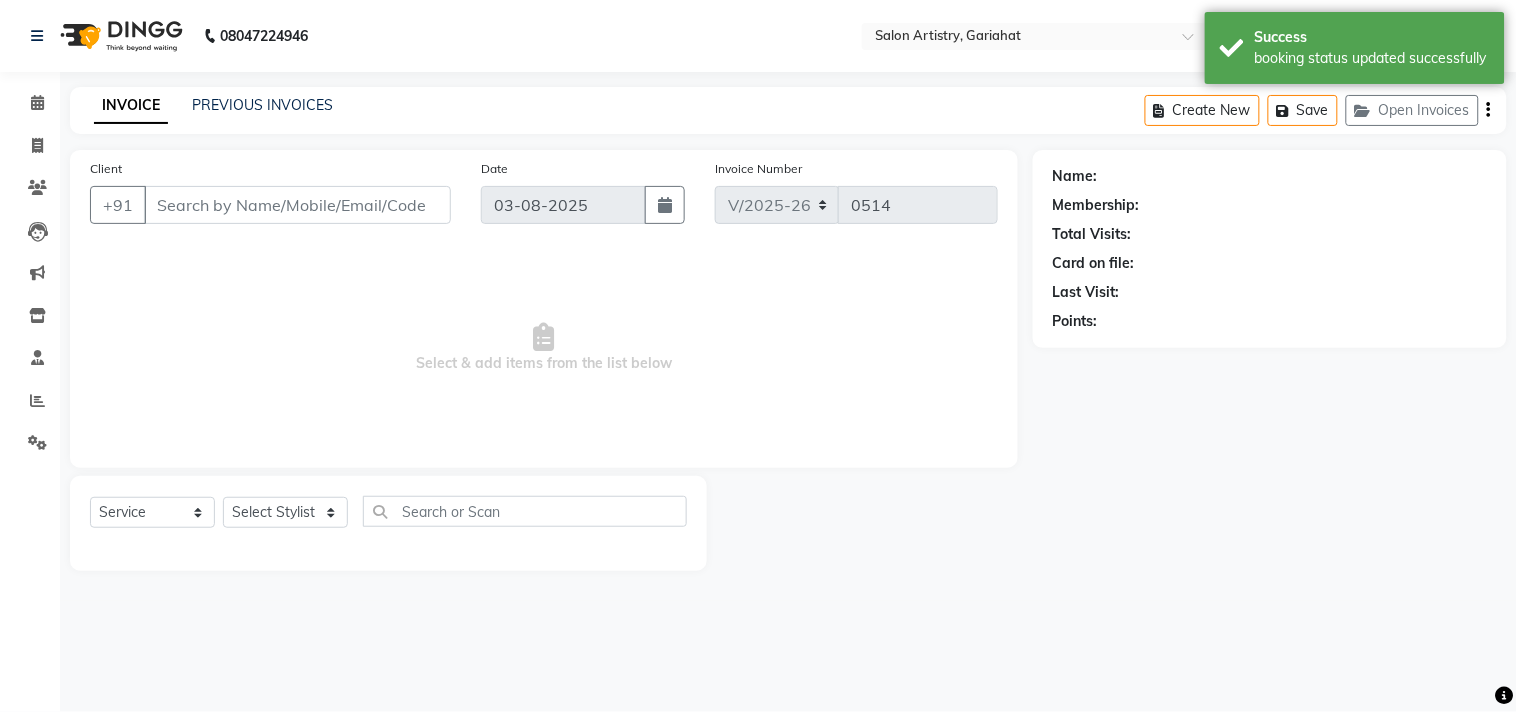 type on "[PHONE]" 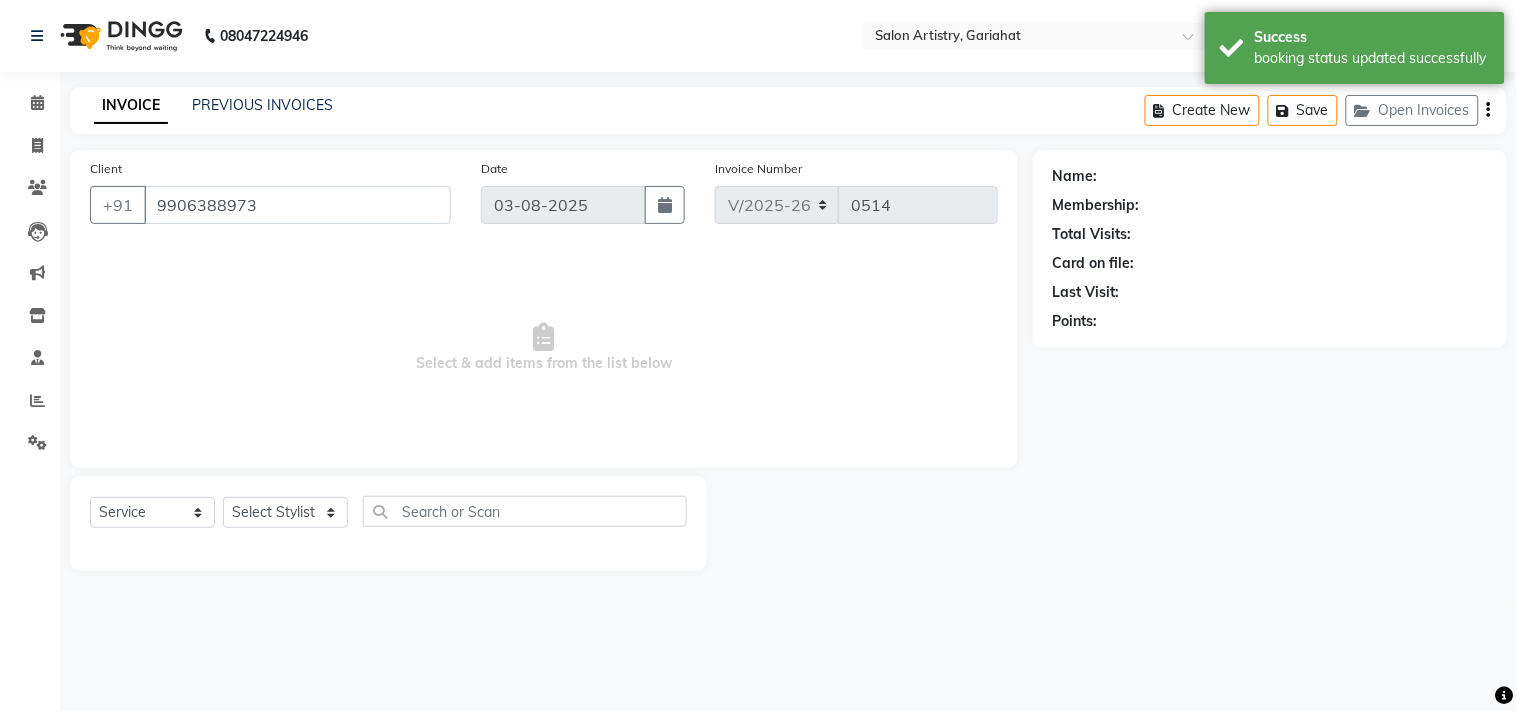 select on "82200" 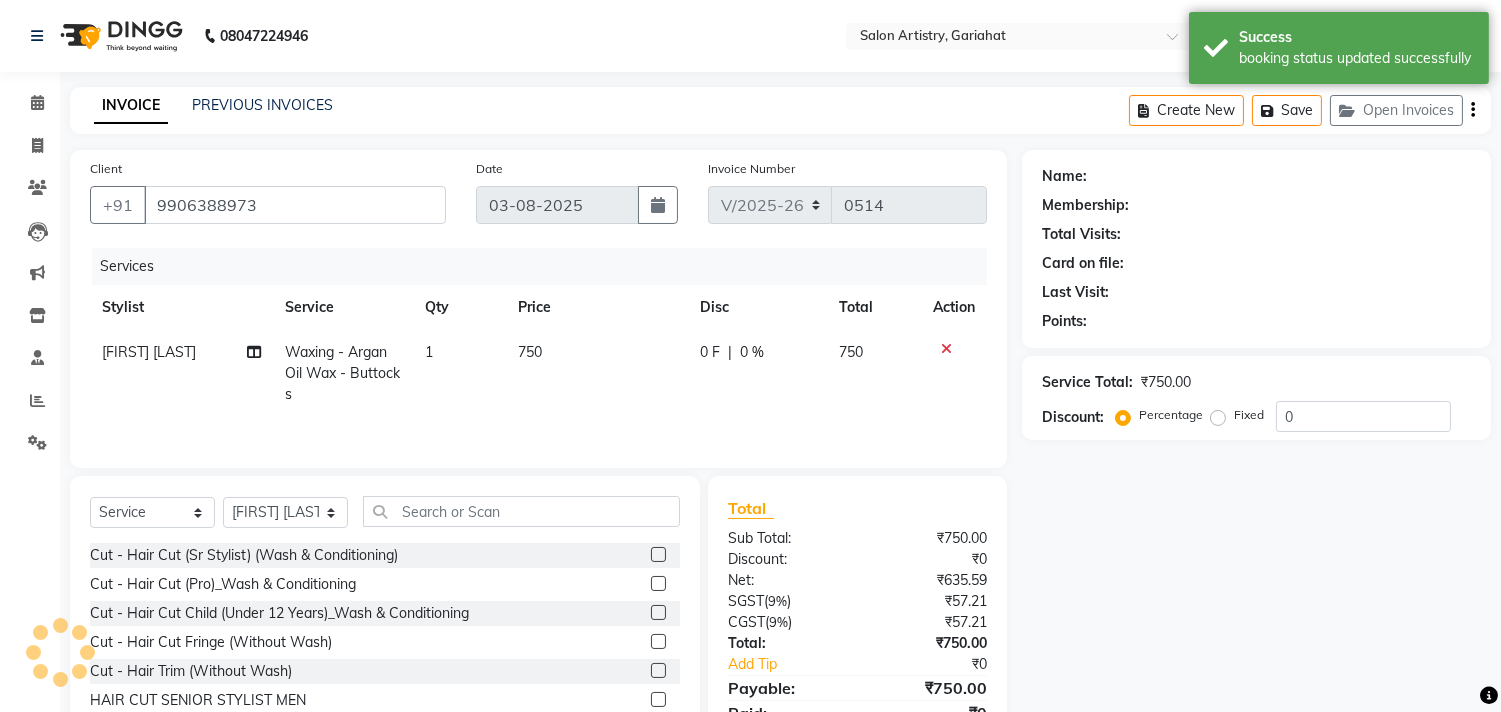 select on "1: Object" 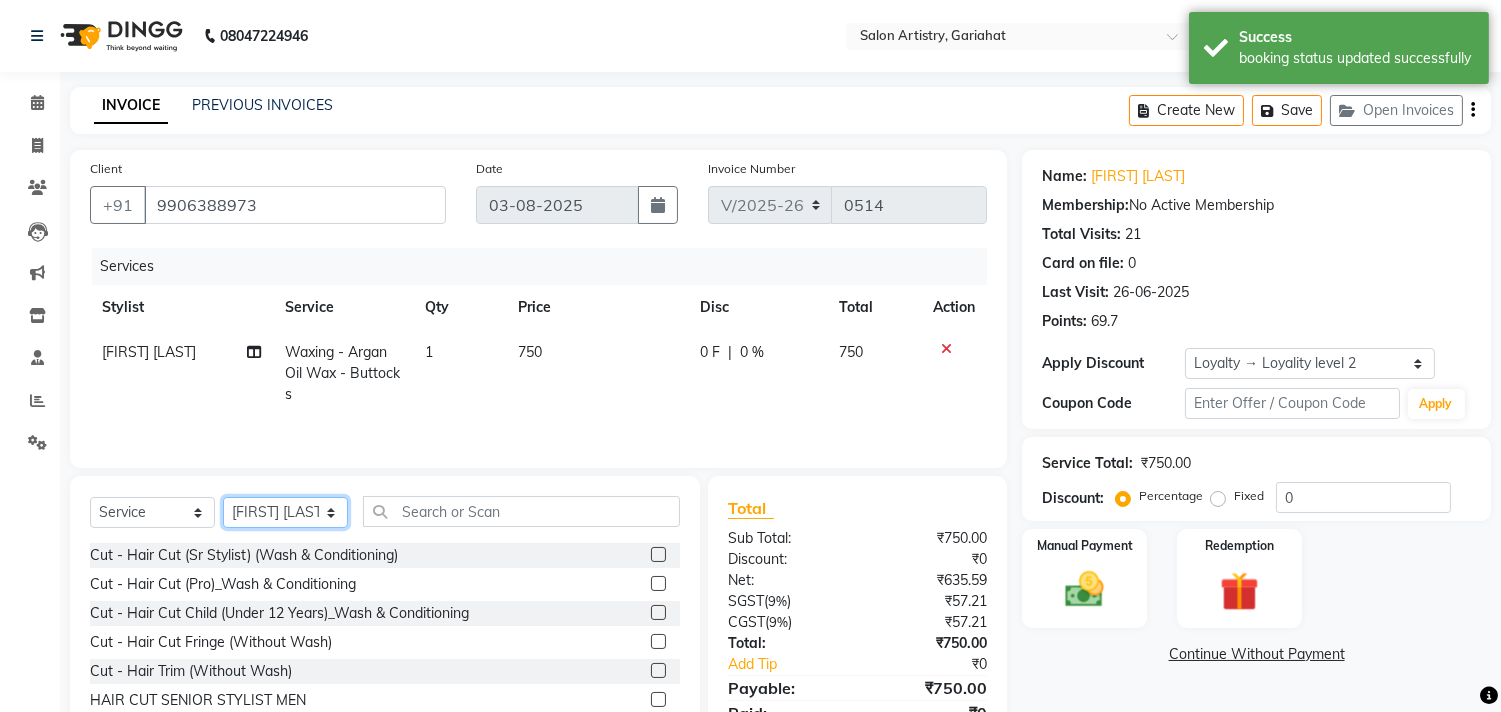 click on "Select Stylist [FIRST] [LAST] [FIRST] [FIRST] [FIRST] [FIRST] [FIRST] [FIRST] [FIRST] [FIRST] [FIRST] [FIRST] [FIRST]" 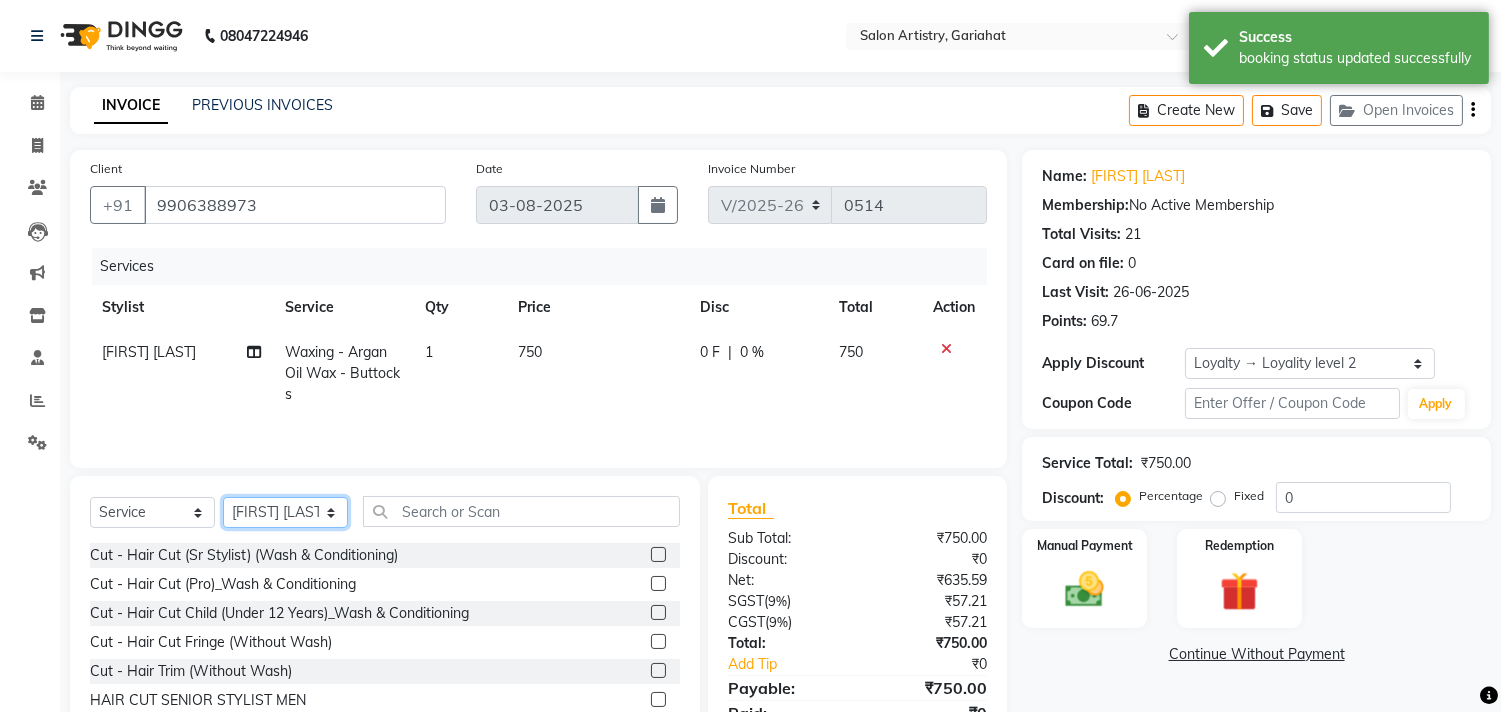 select on "85159" 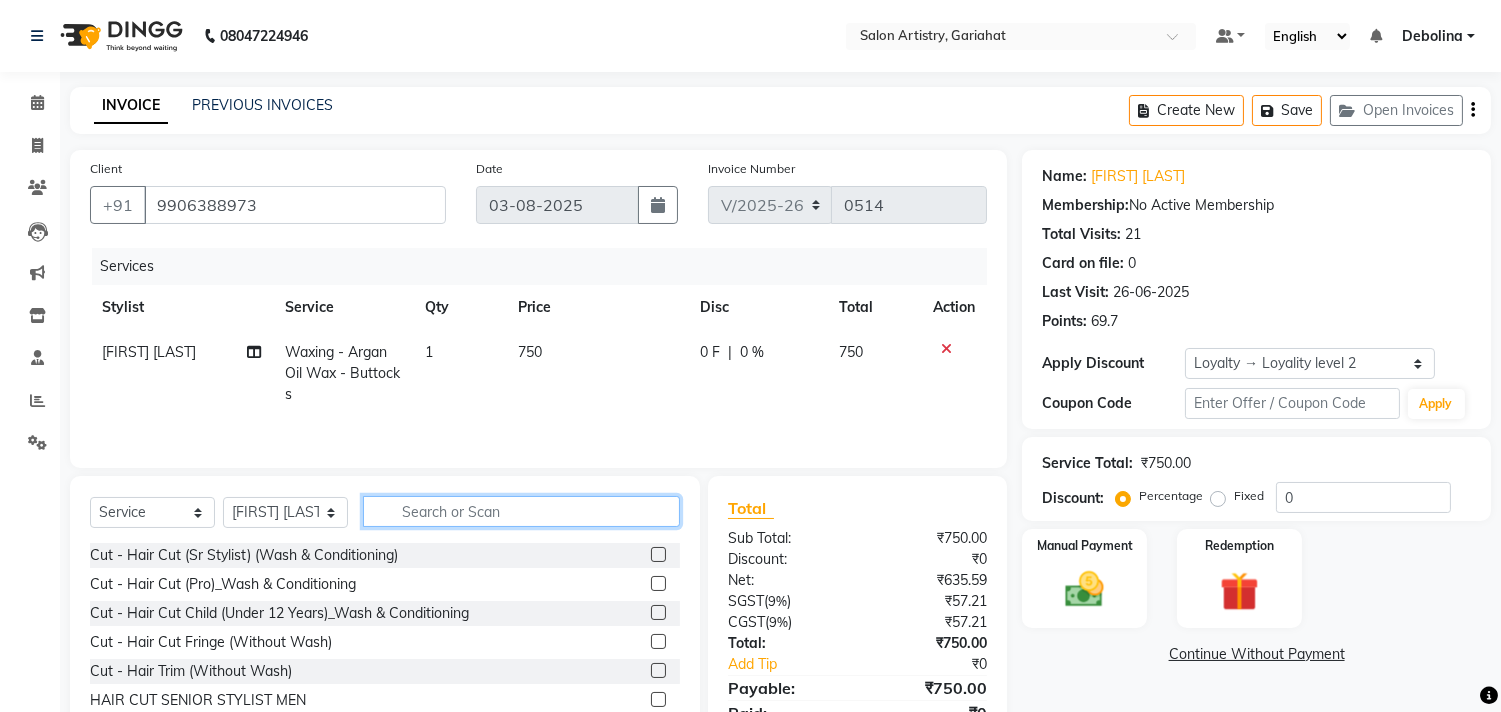 click 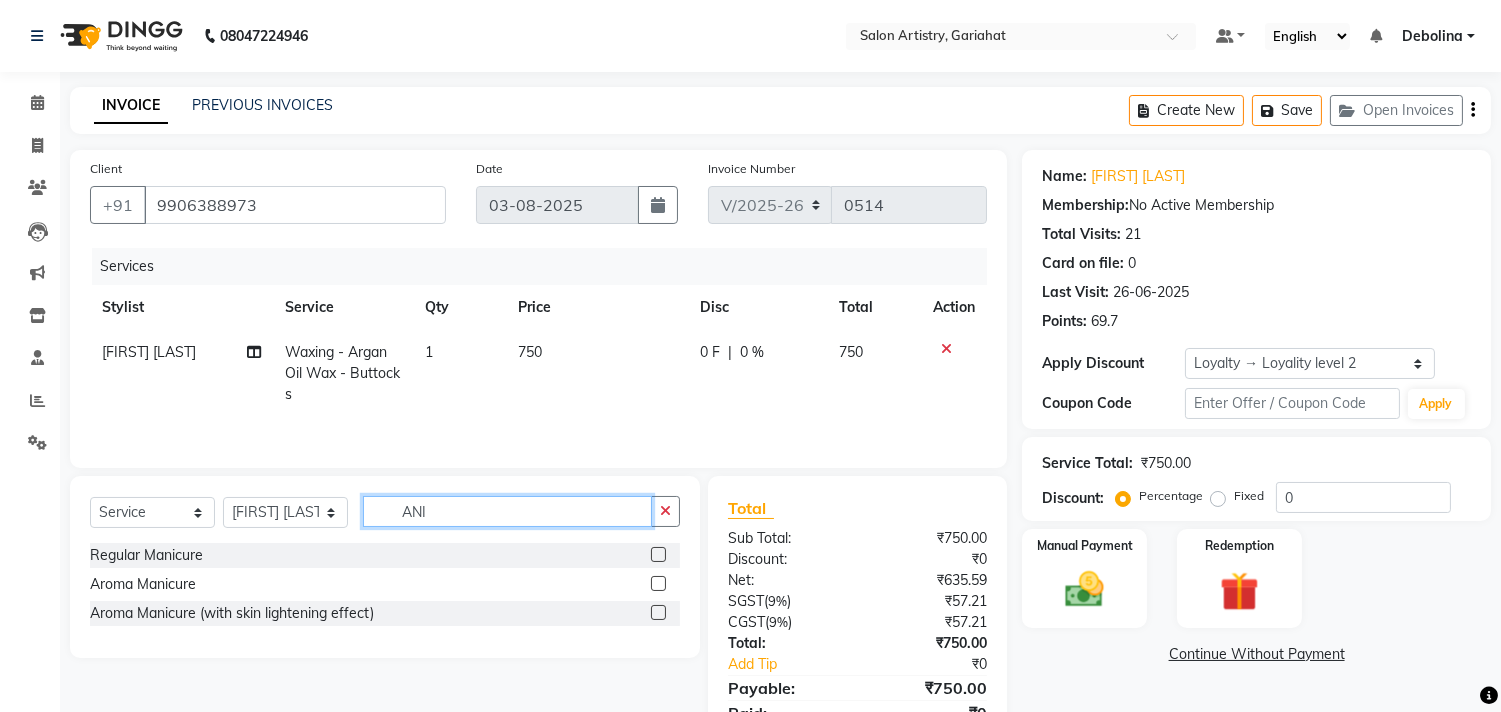 type on "ANI" 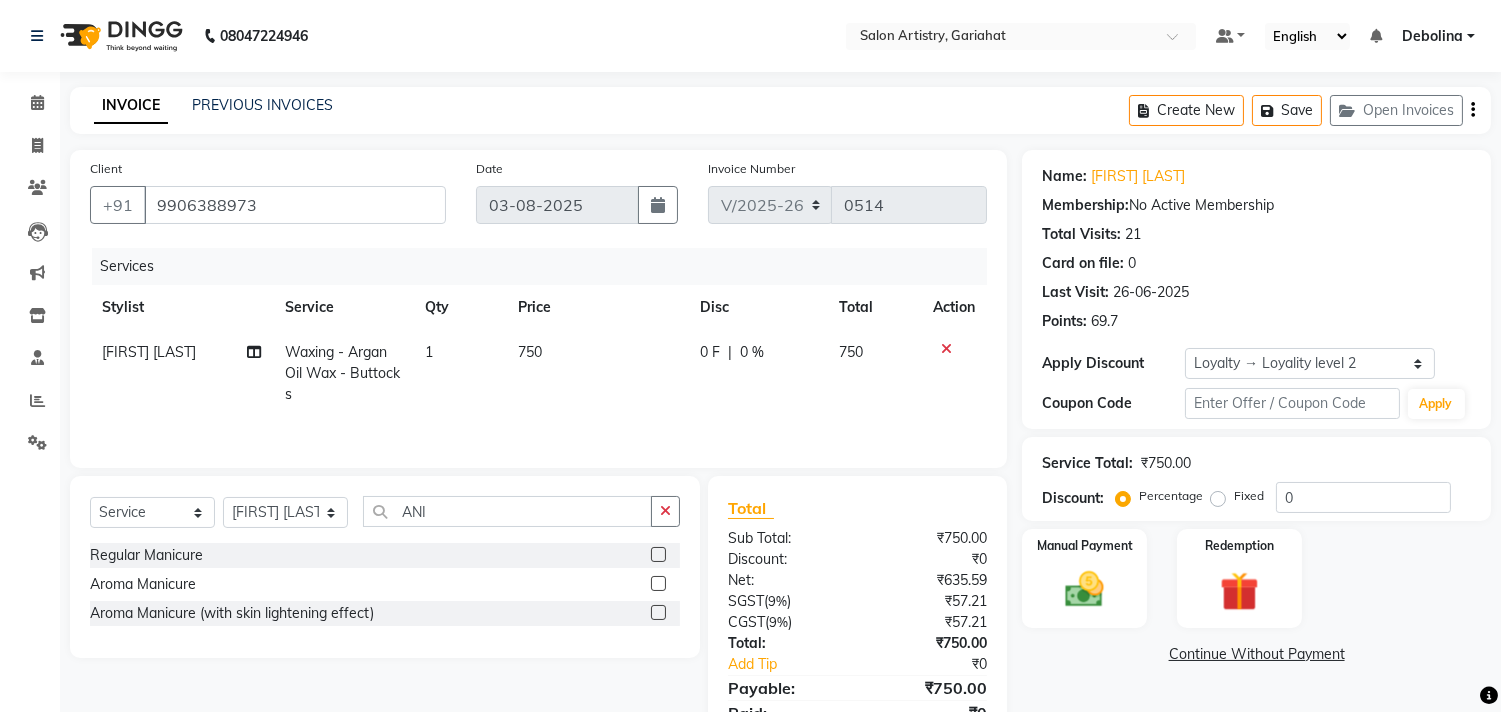 click 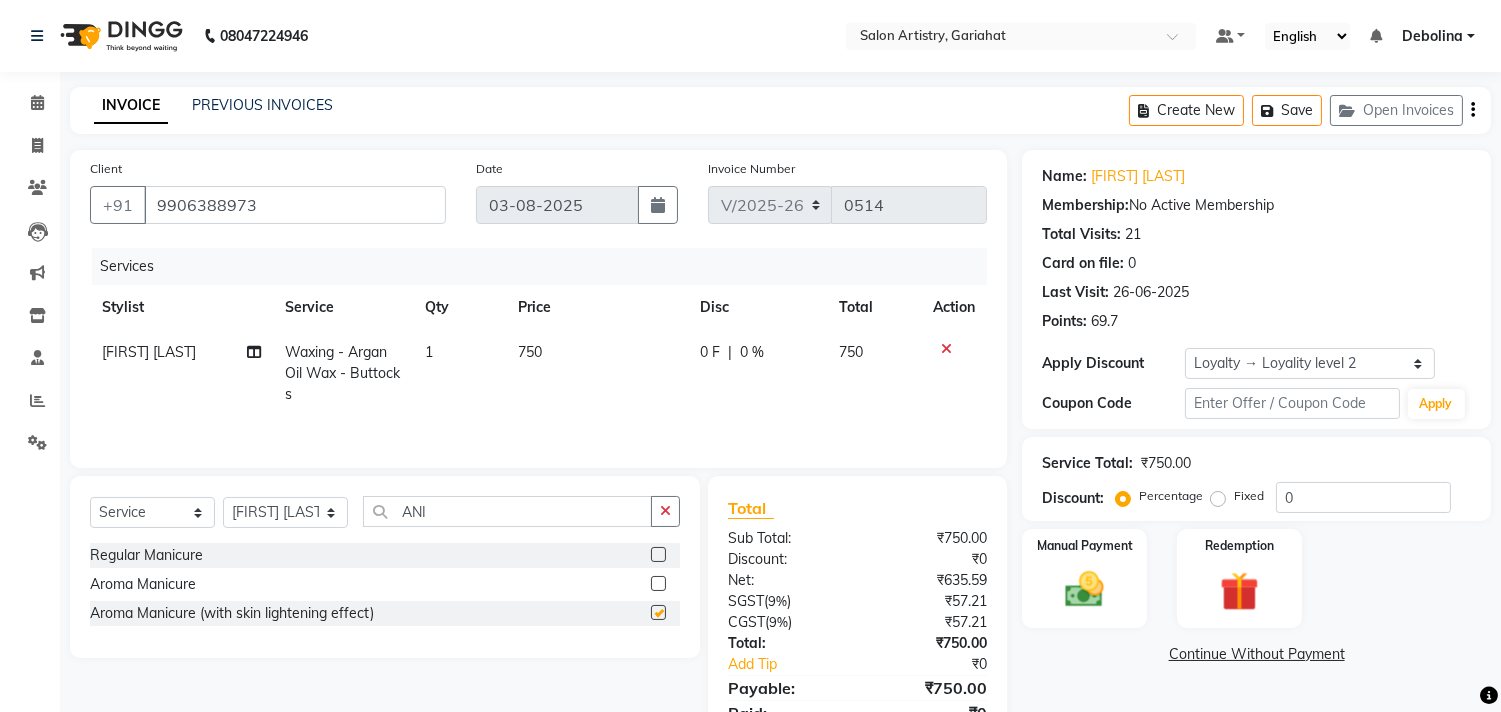 click 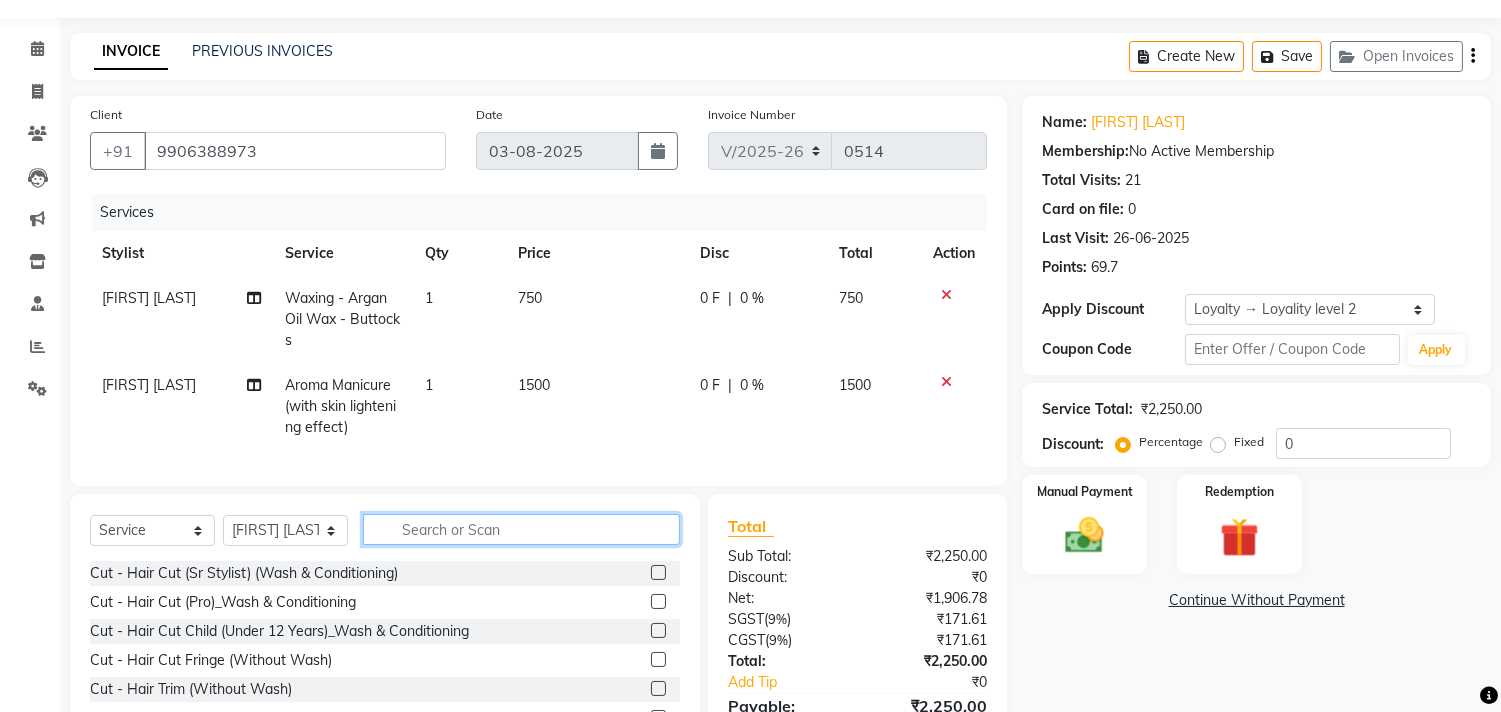 scroll, scrollTop: 111, scrollLeft: 0, axis: vertical 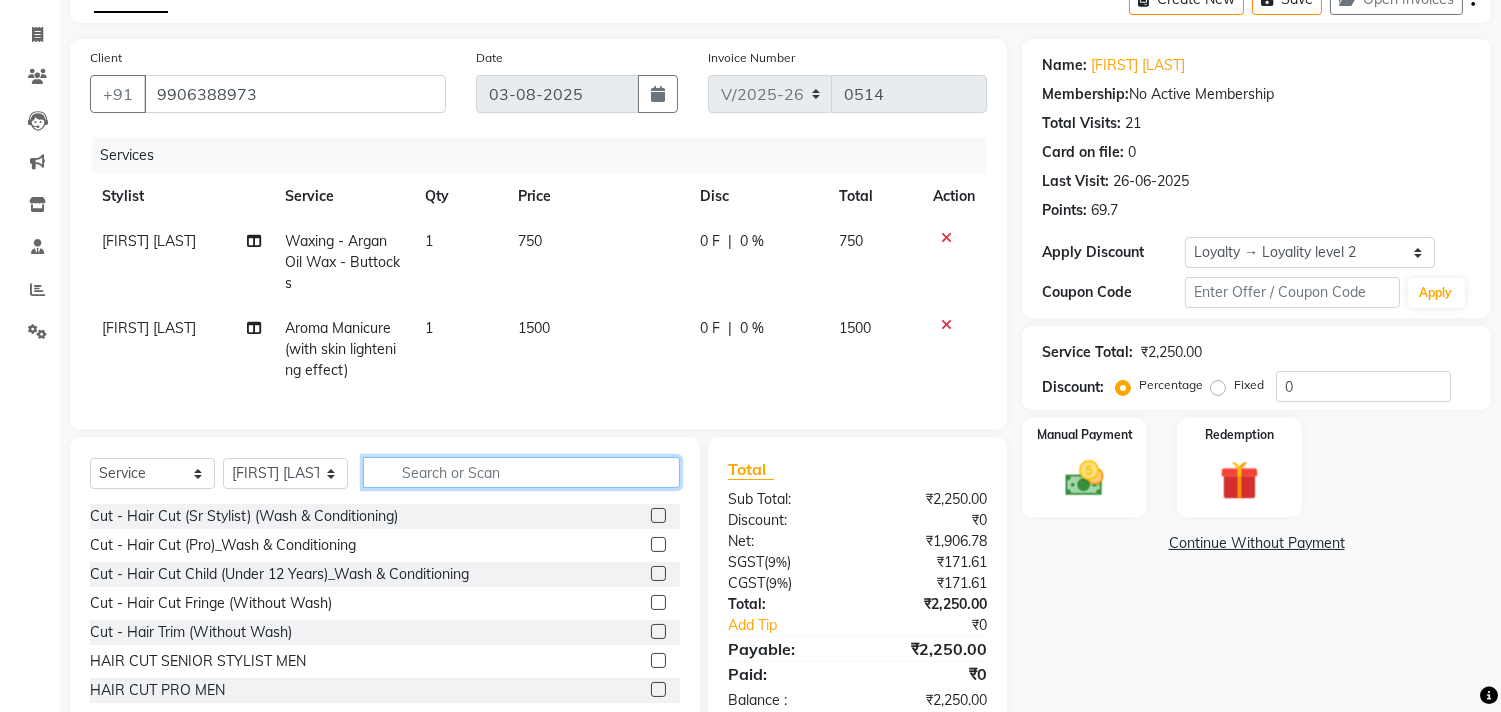 click 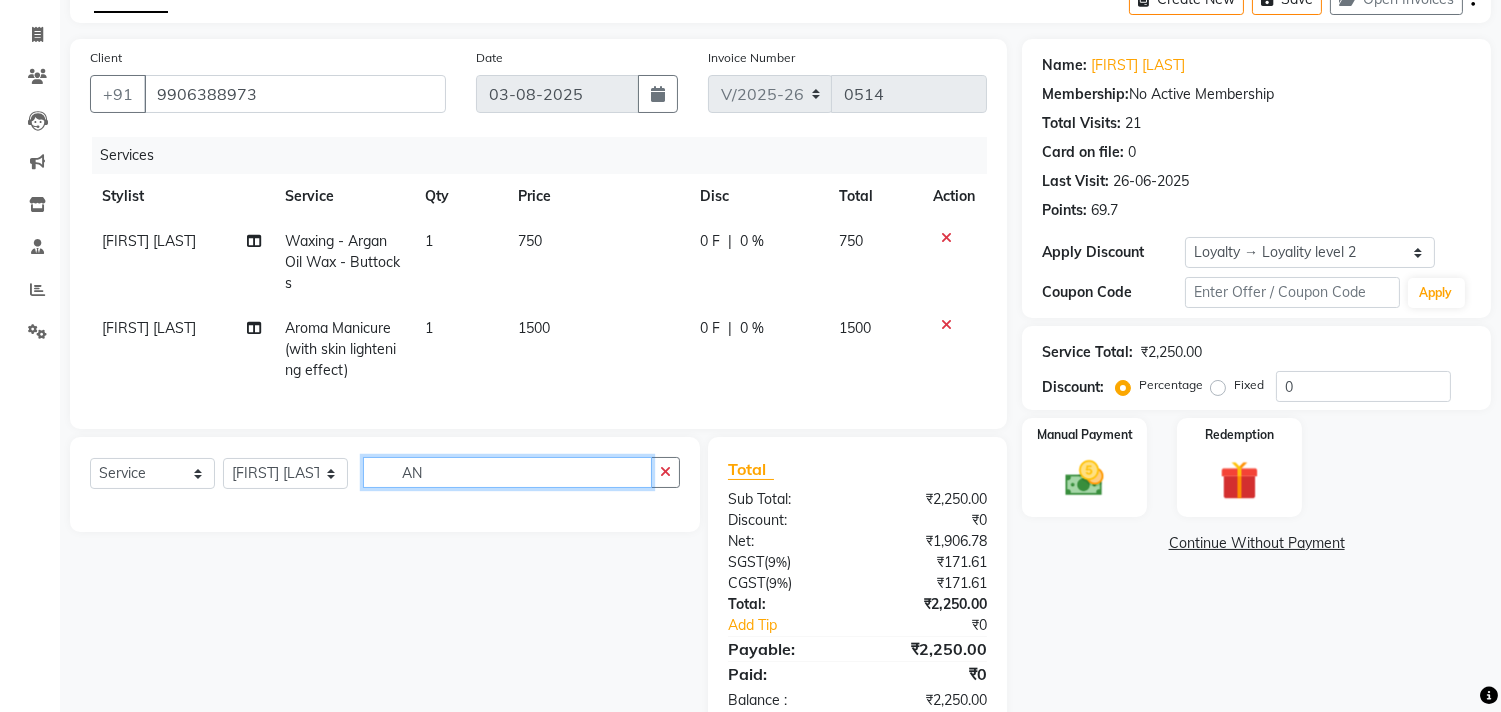 type on "A" 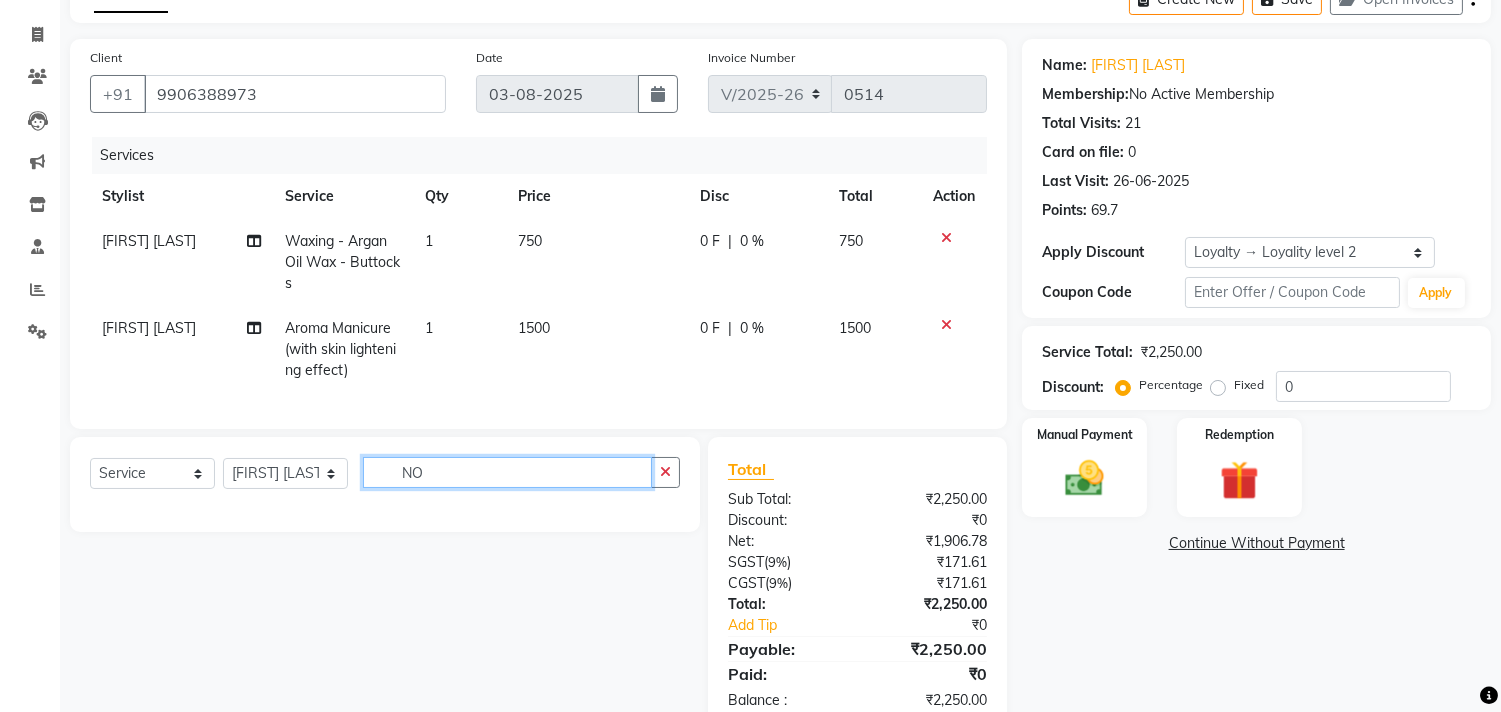 type on "N" 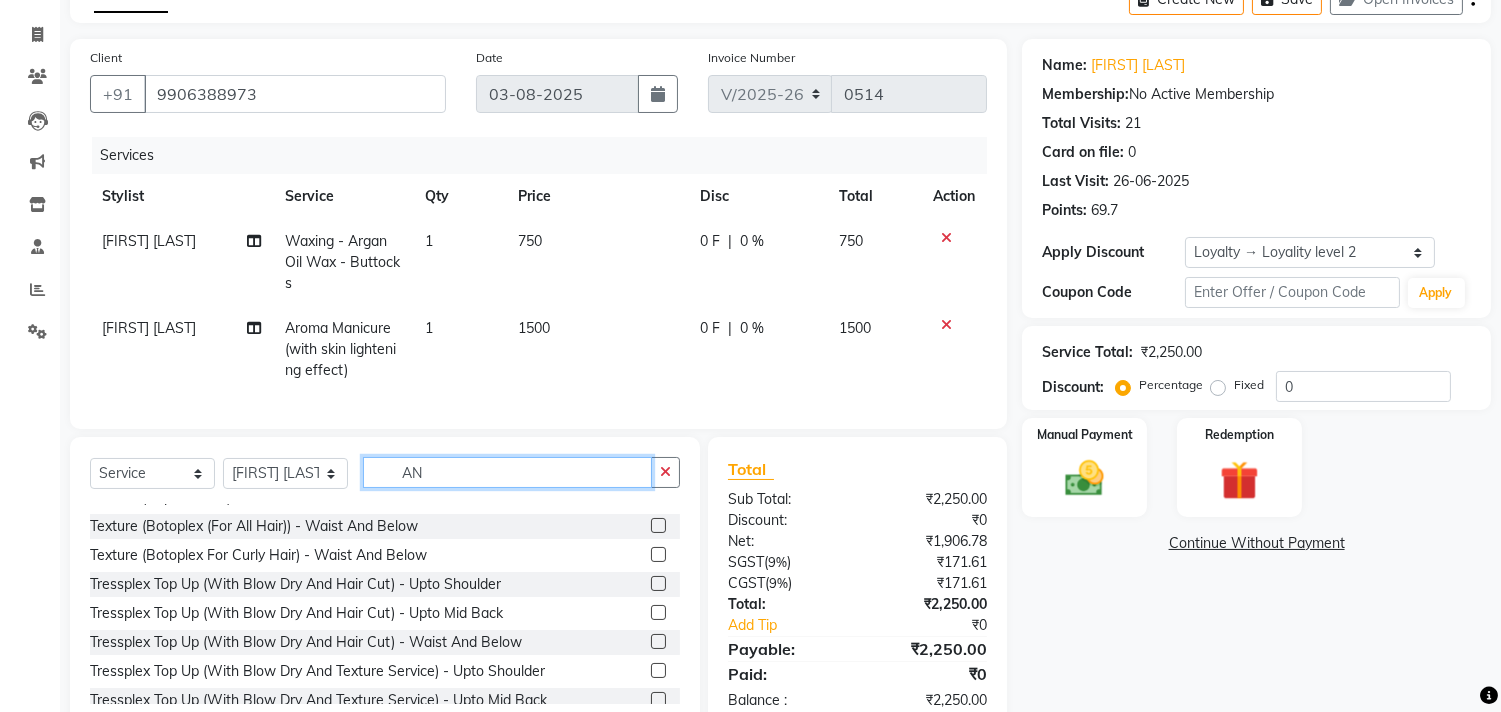 scroll, scrollTop: 0, scrollLeft: 0, axis: both 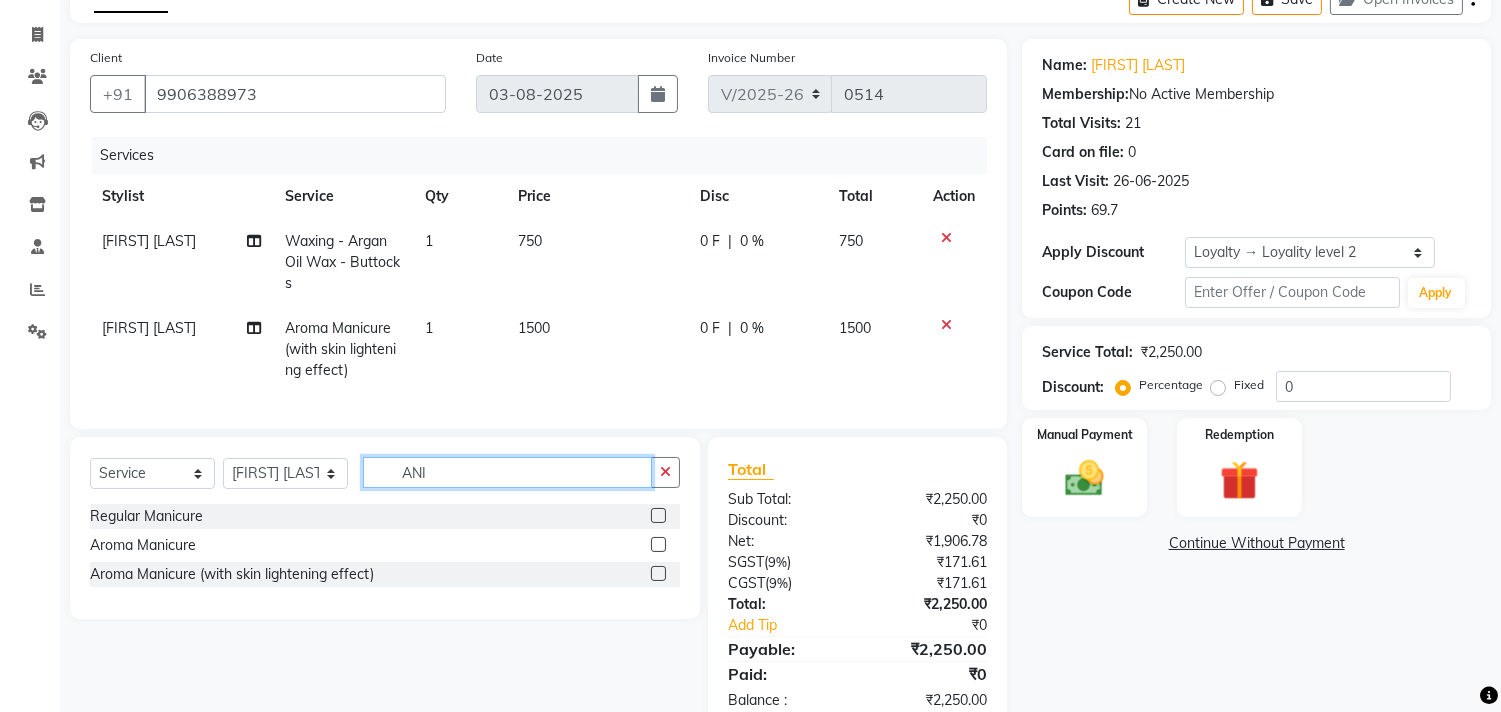type on "ANI" 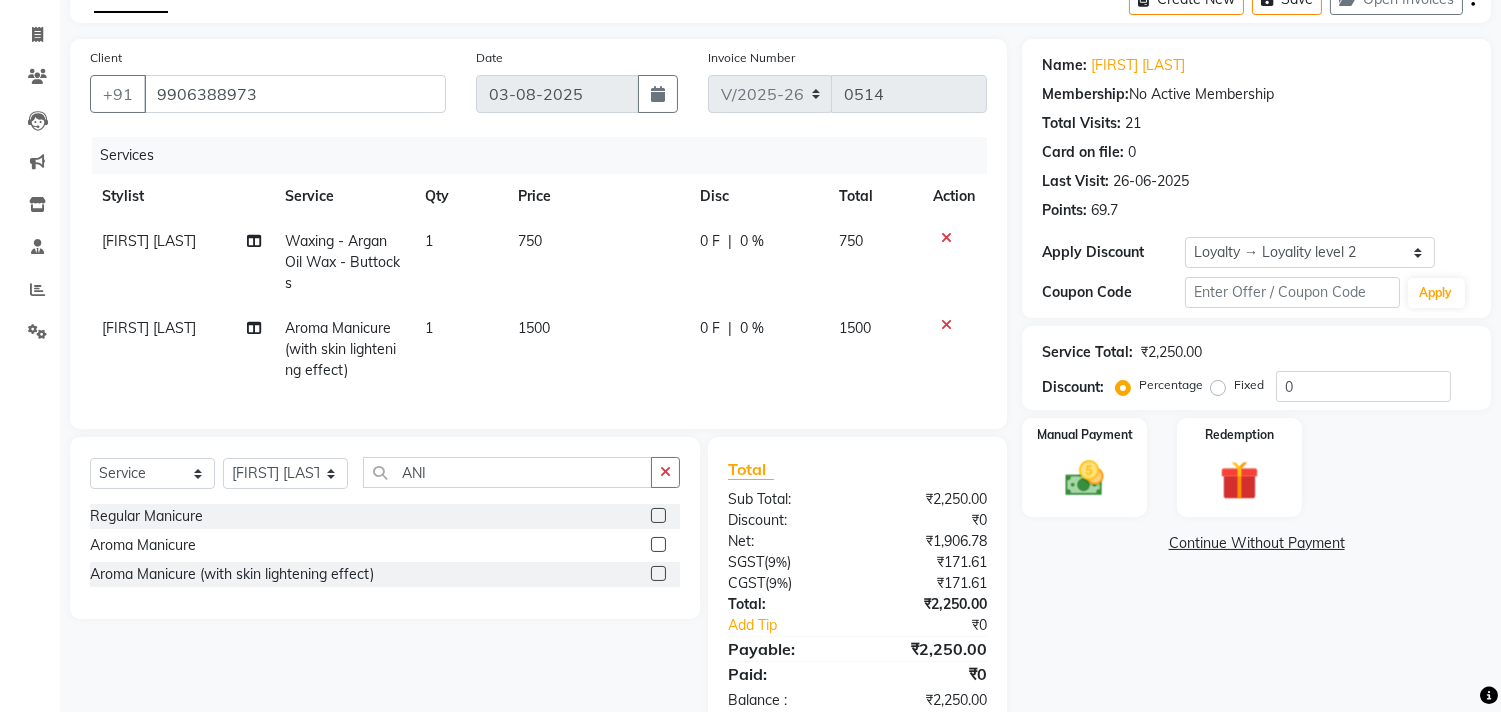 click 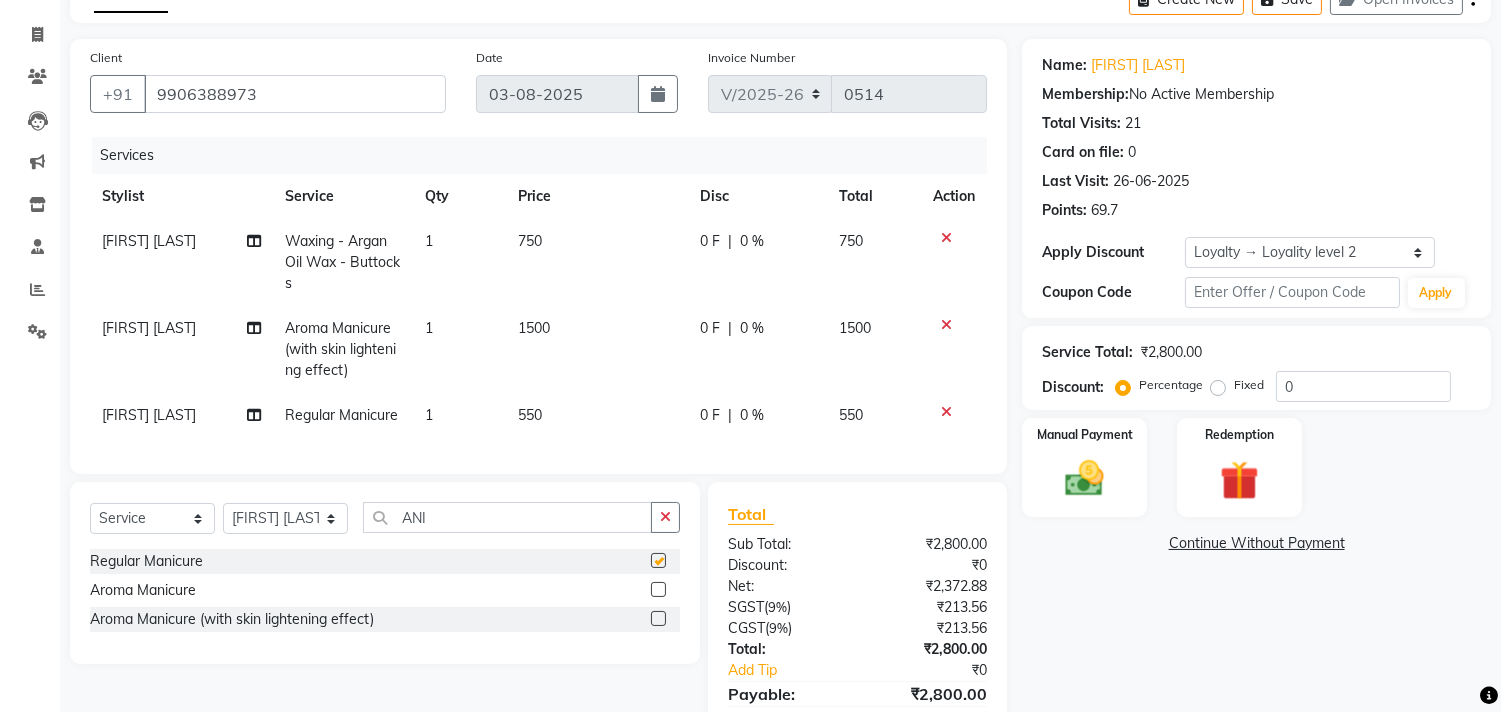 checkbox on "false" 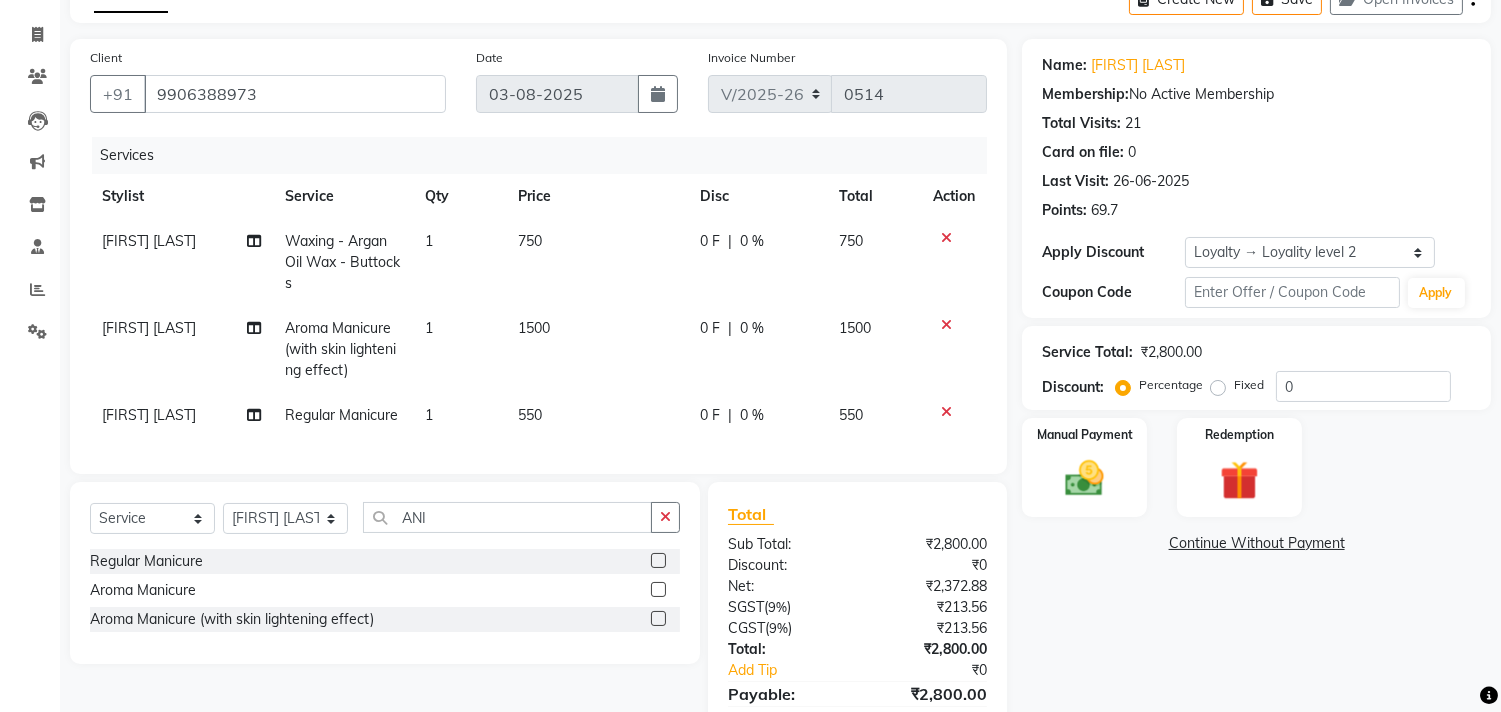 click 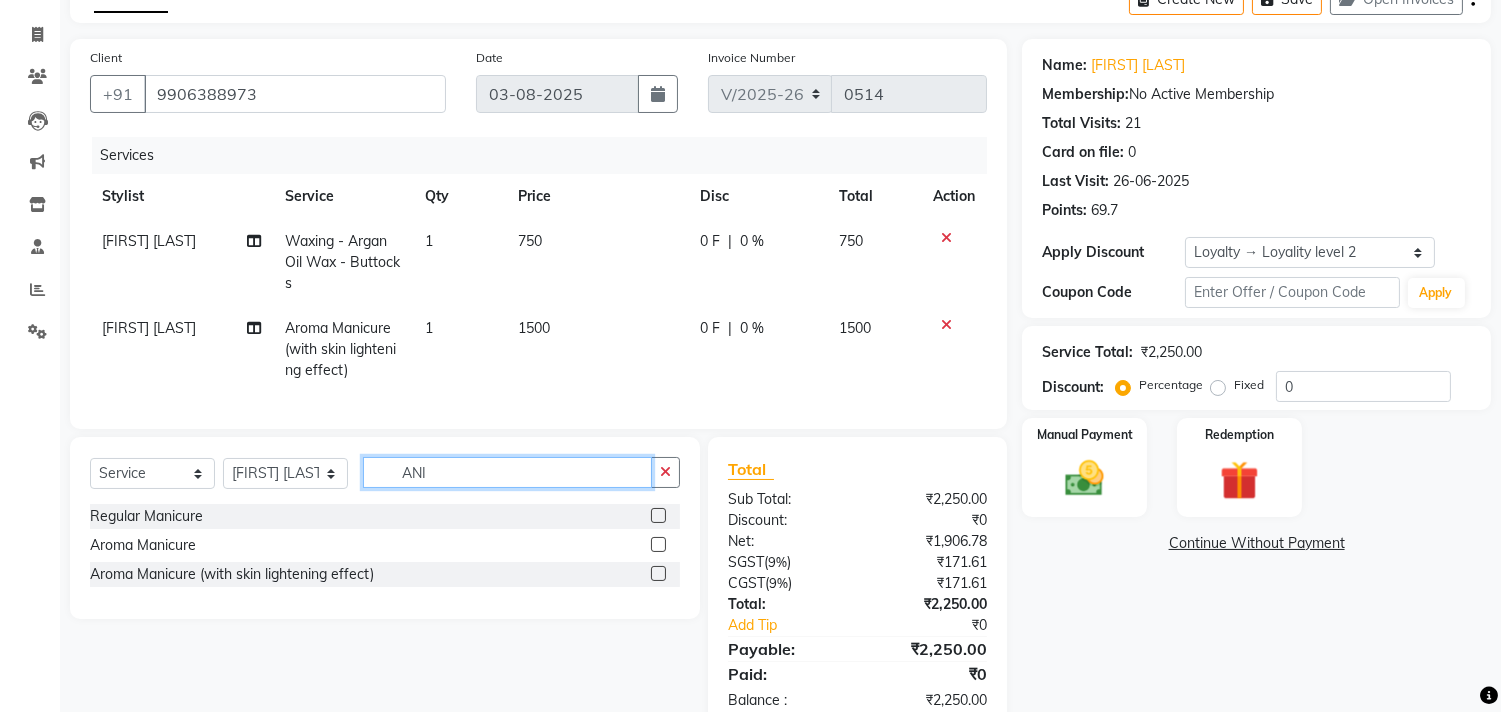 click on "ANI" 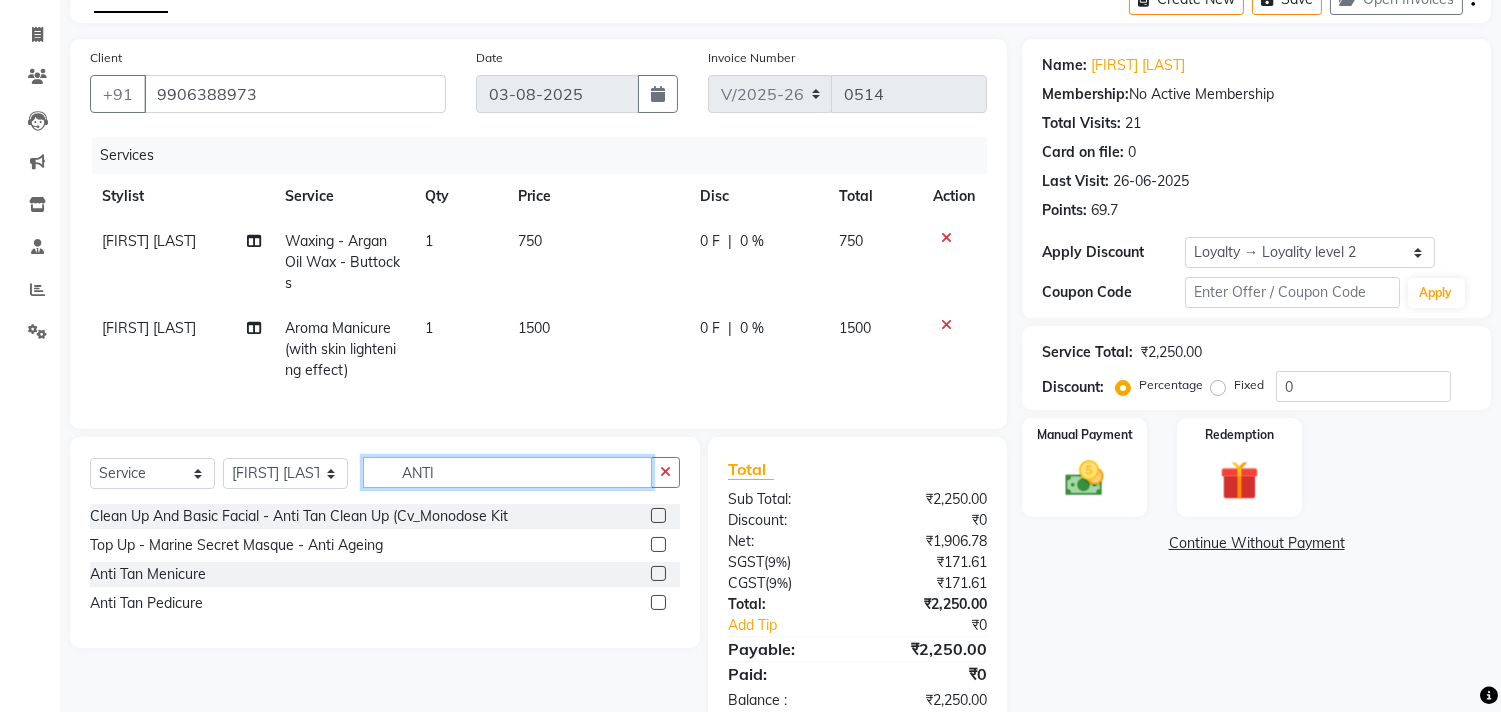 type on "ANTI" 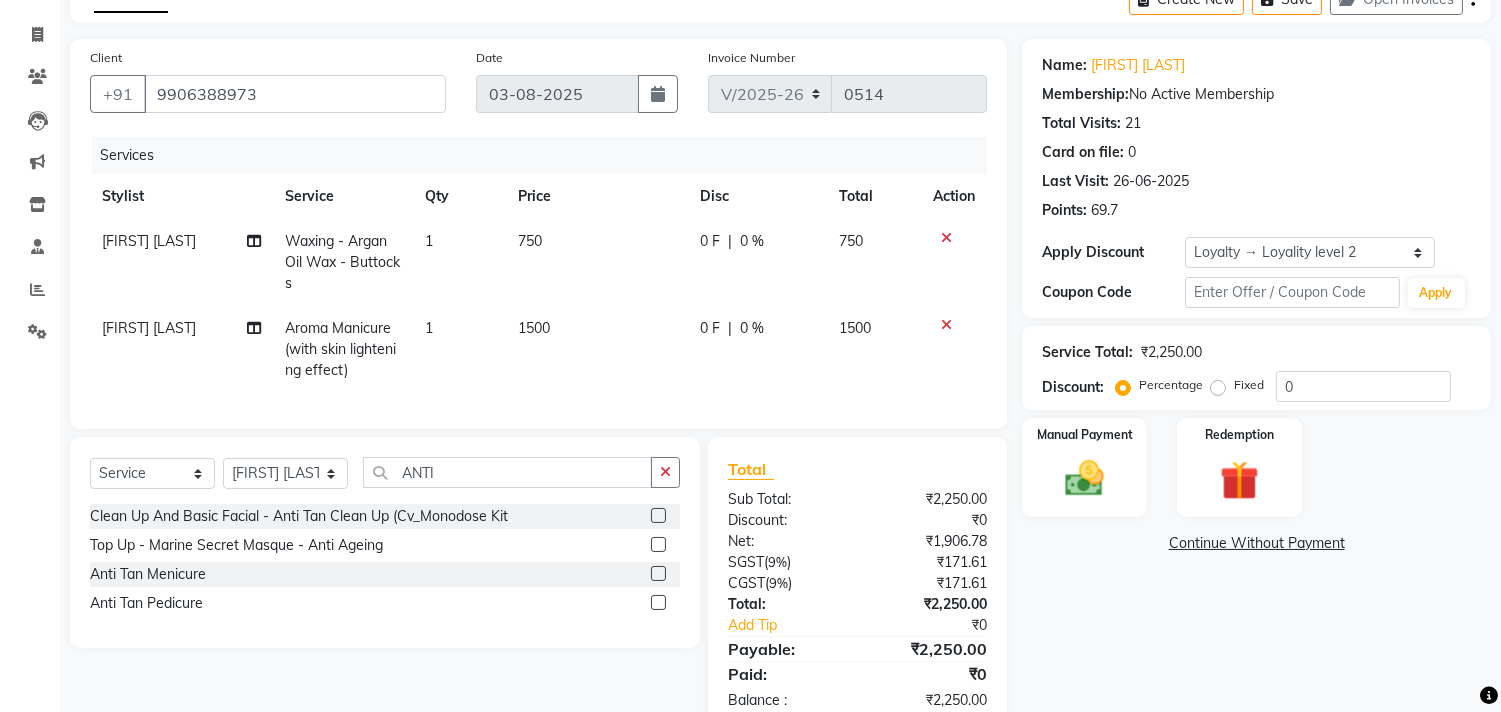 click 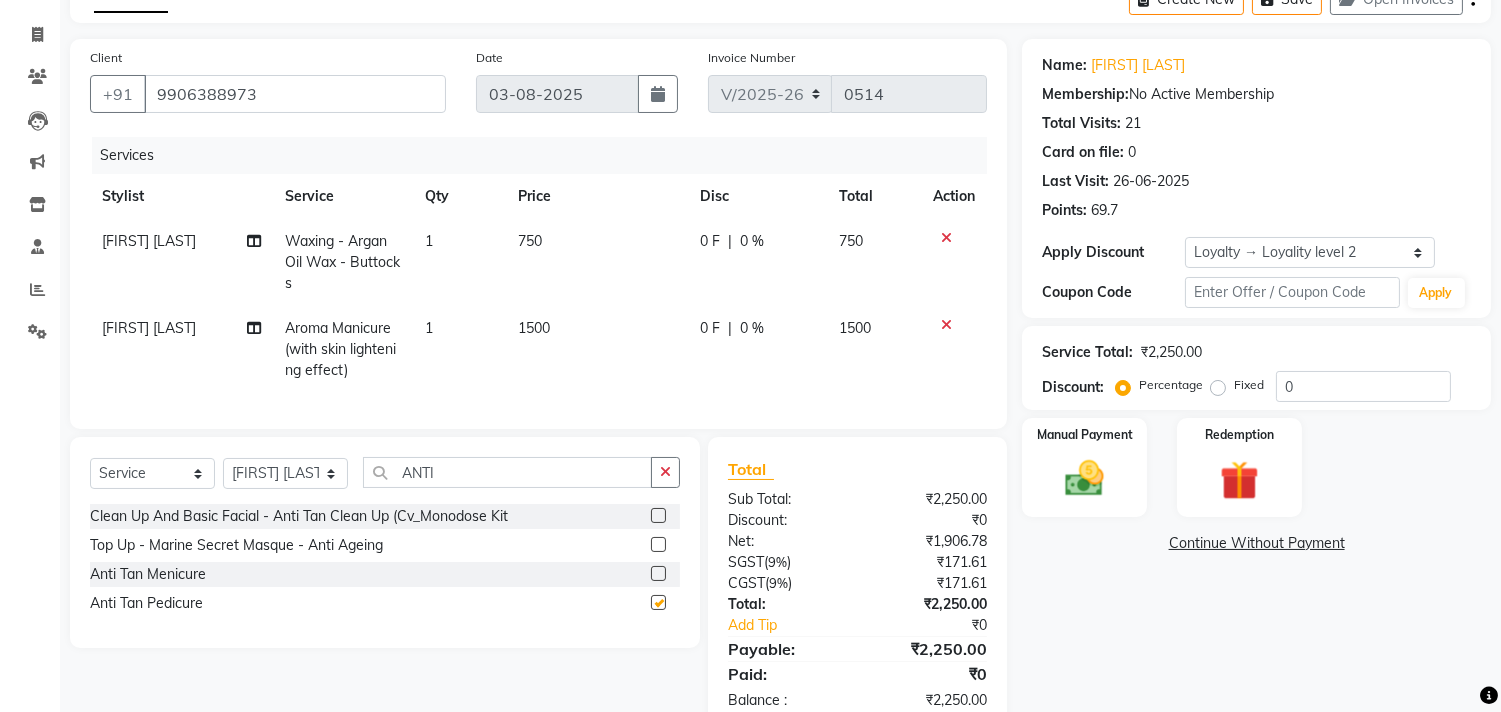 click 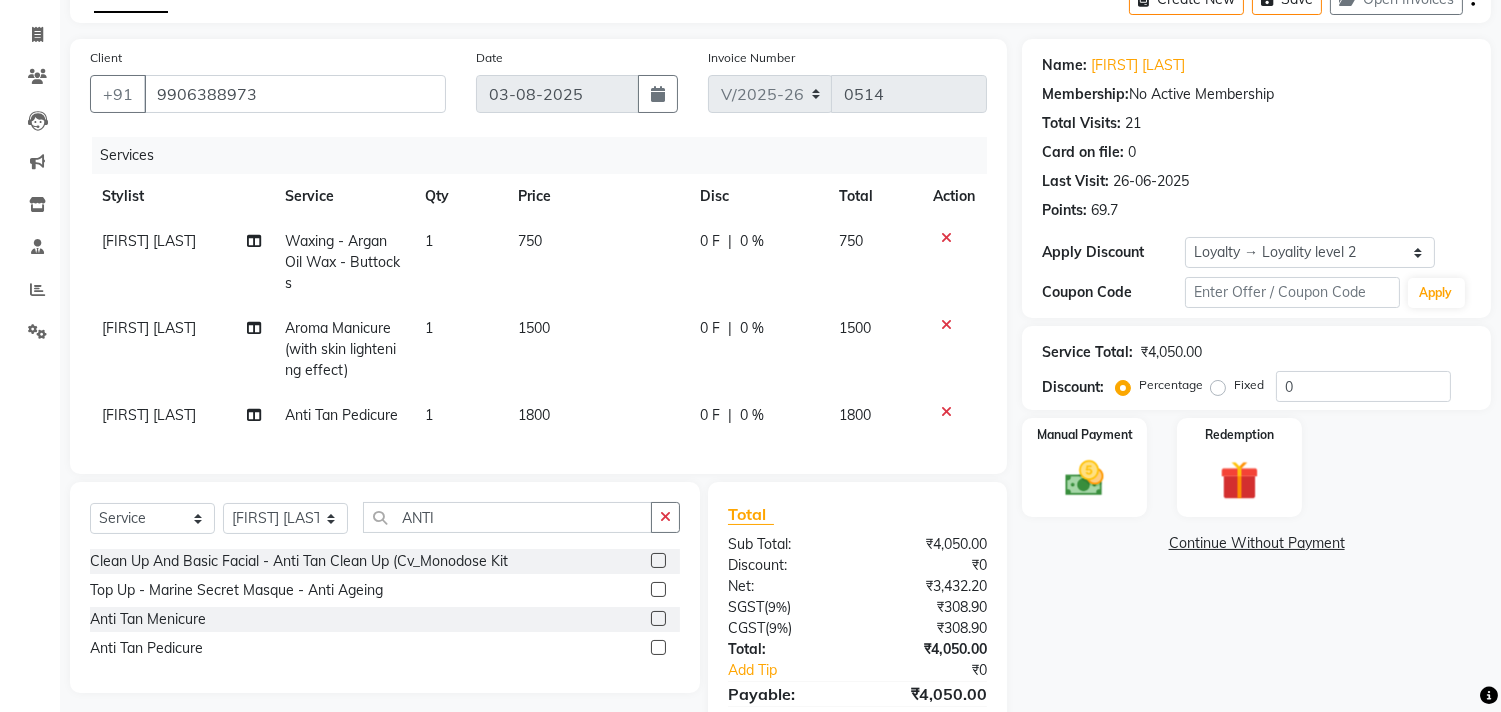 checkbox on "false" 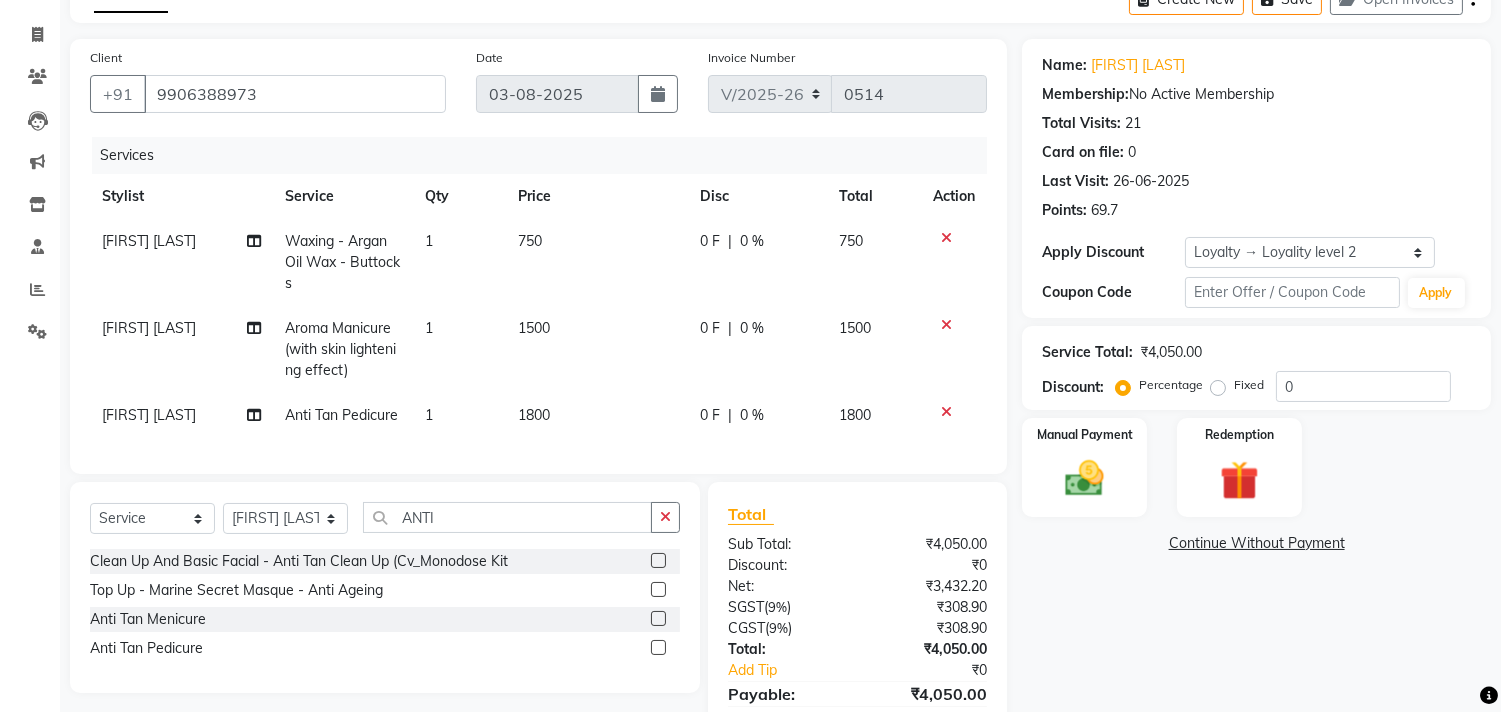 click 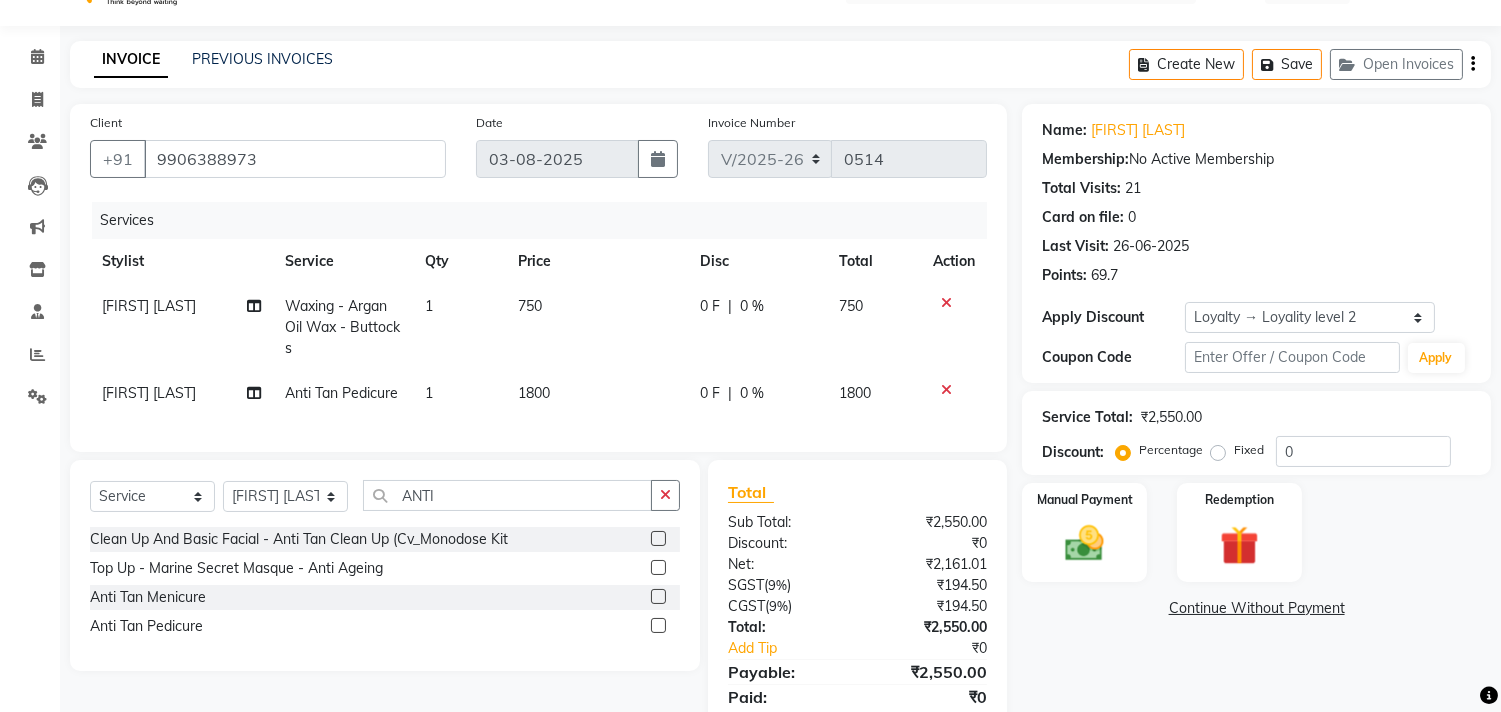 scroll, scrollTop: 0, scrollLeft: 0, axis: both 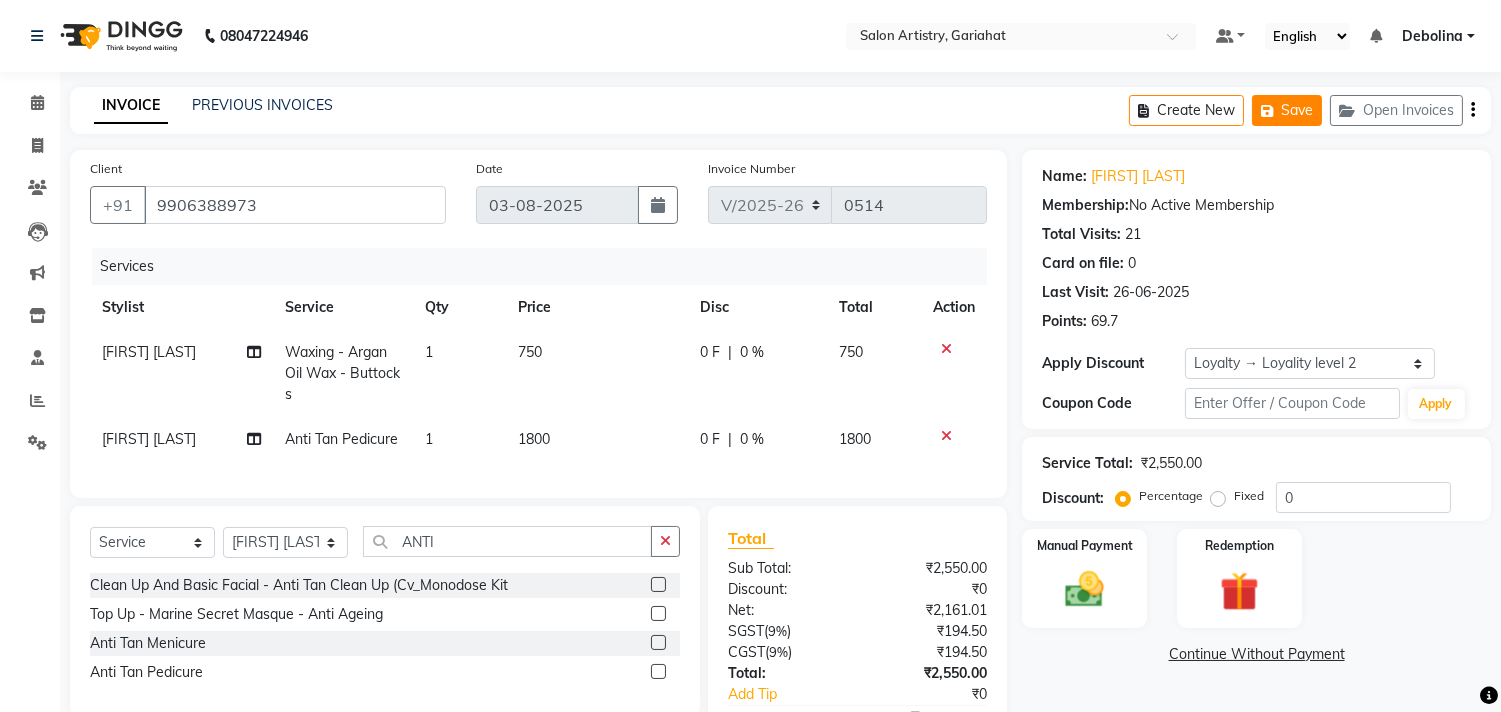 click on "Save" 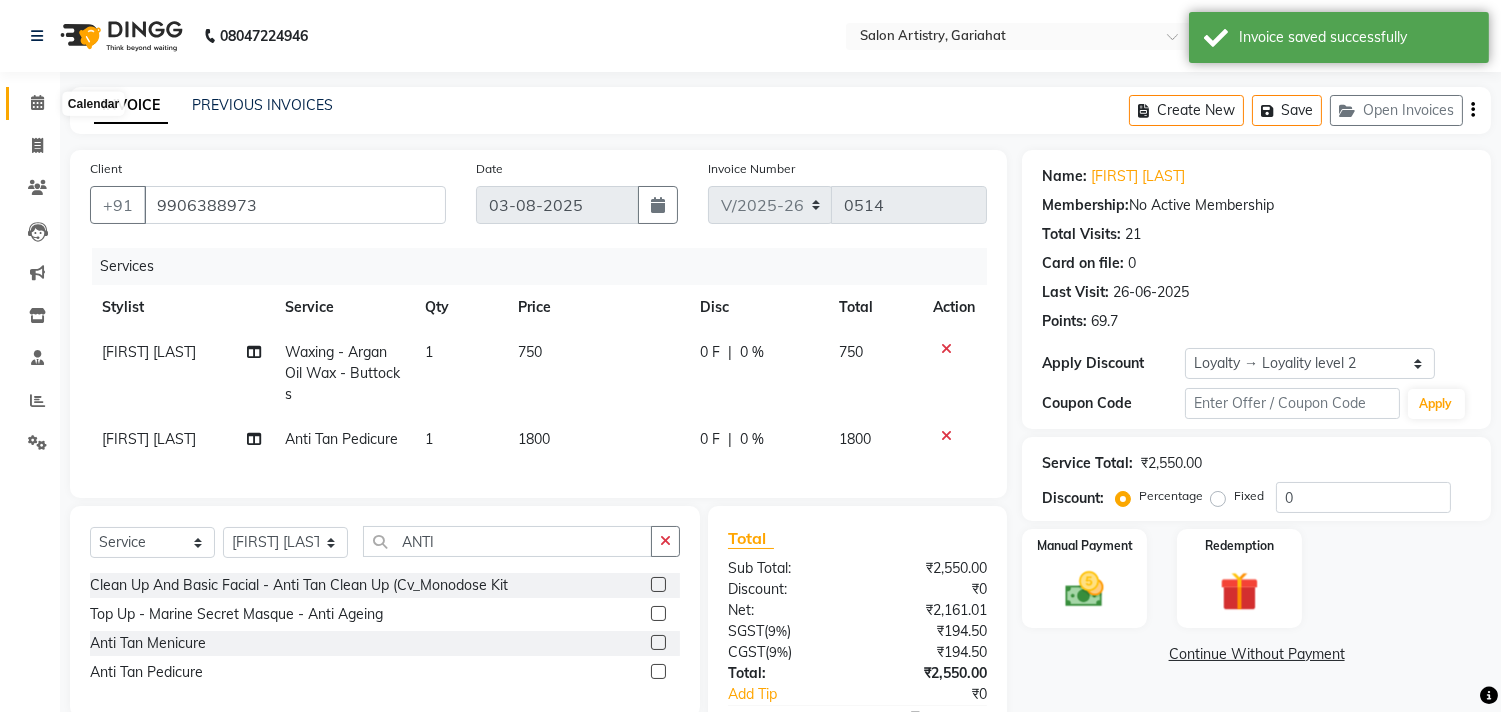 click 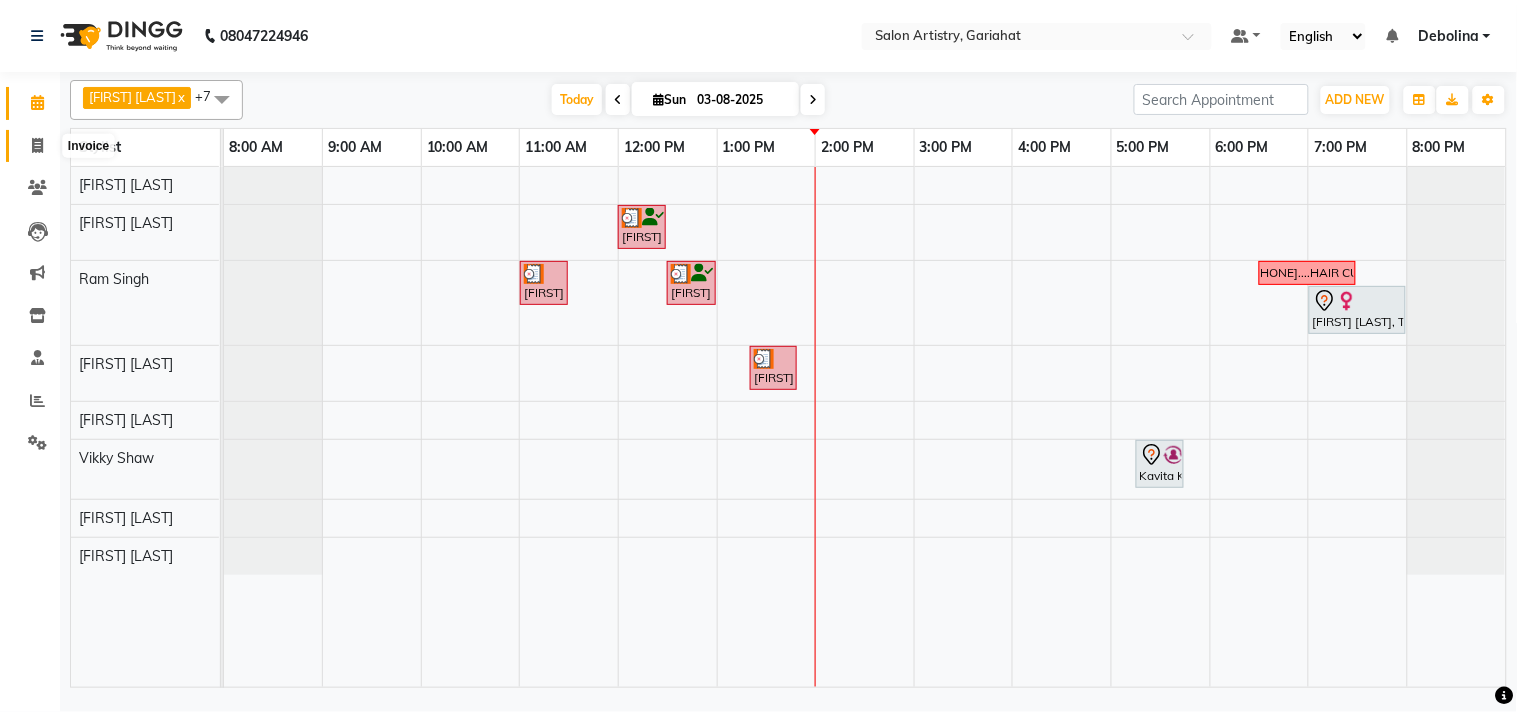 click 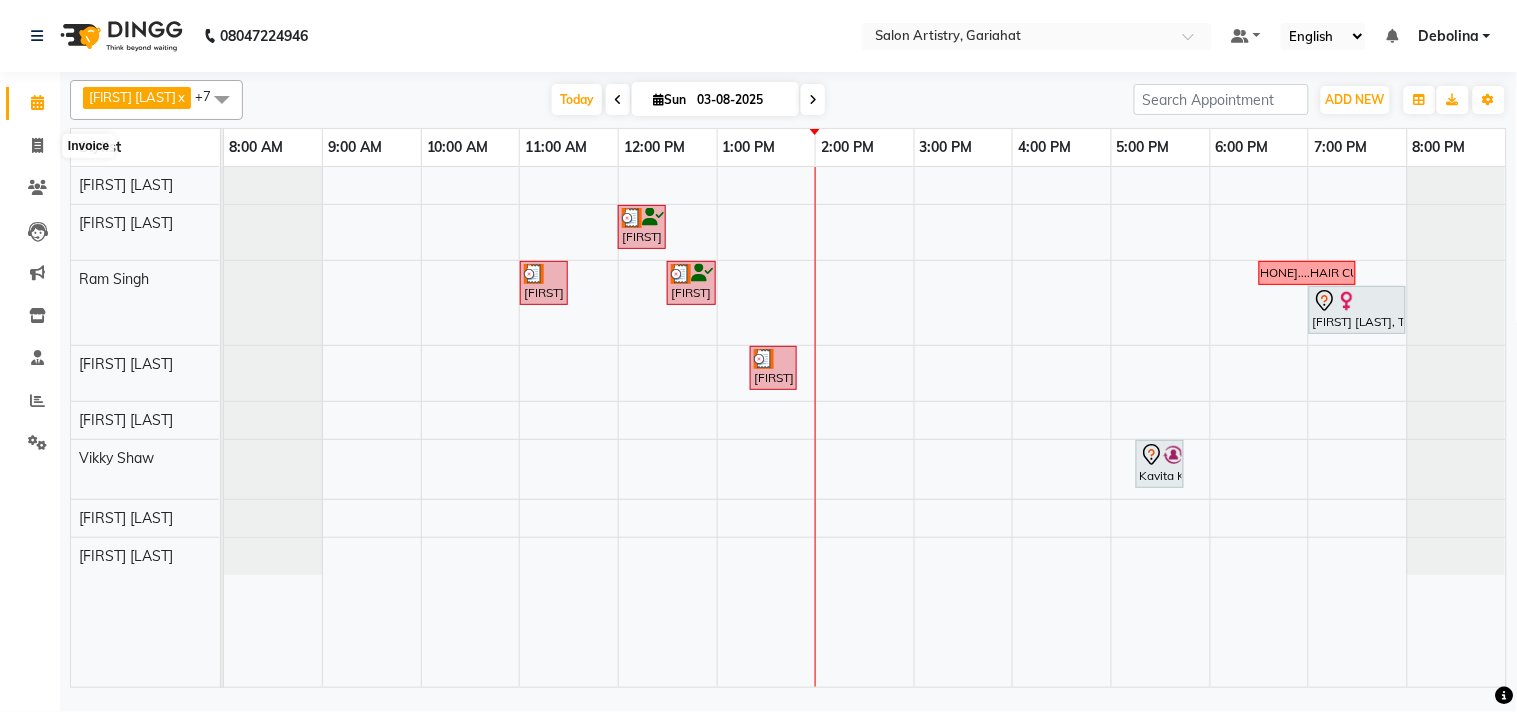 select on "8368" 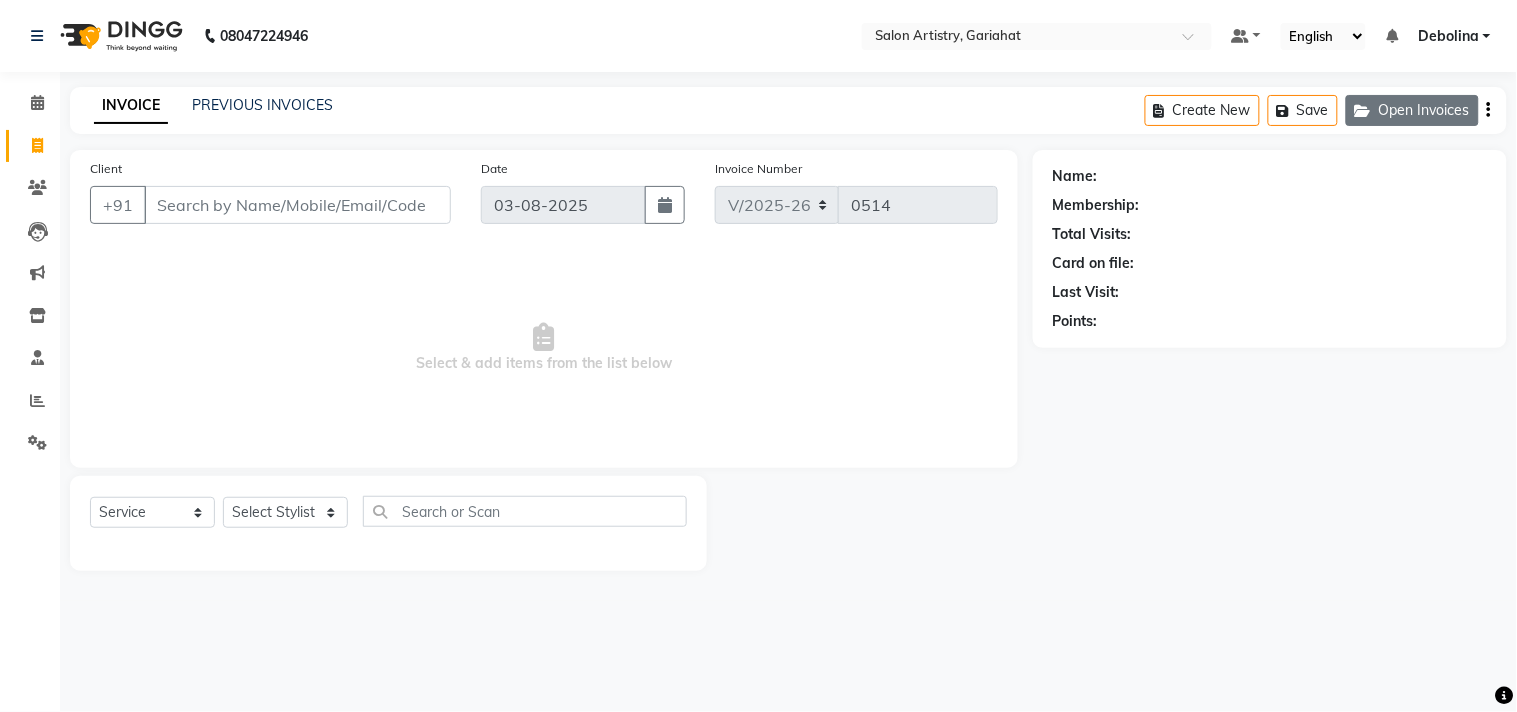 click on "Open Invoices" 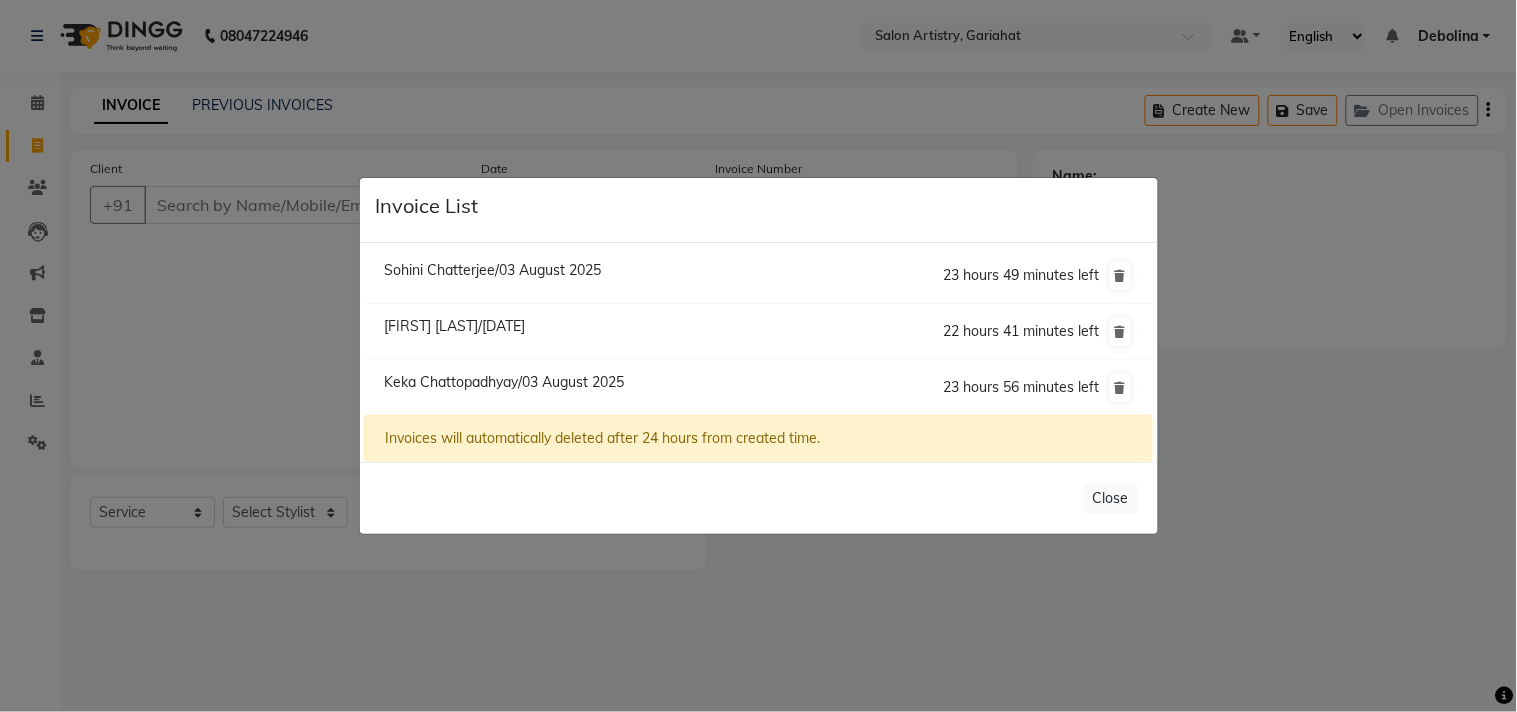 click on "Sohini Chatterjee/03 August 2025" 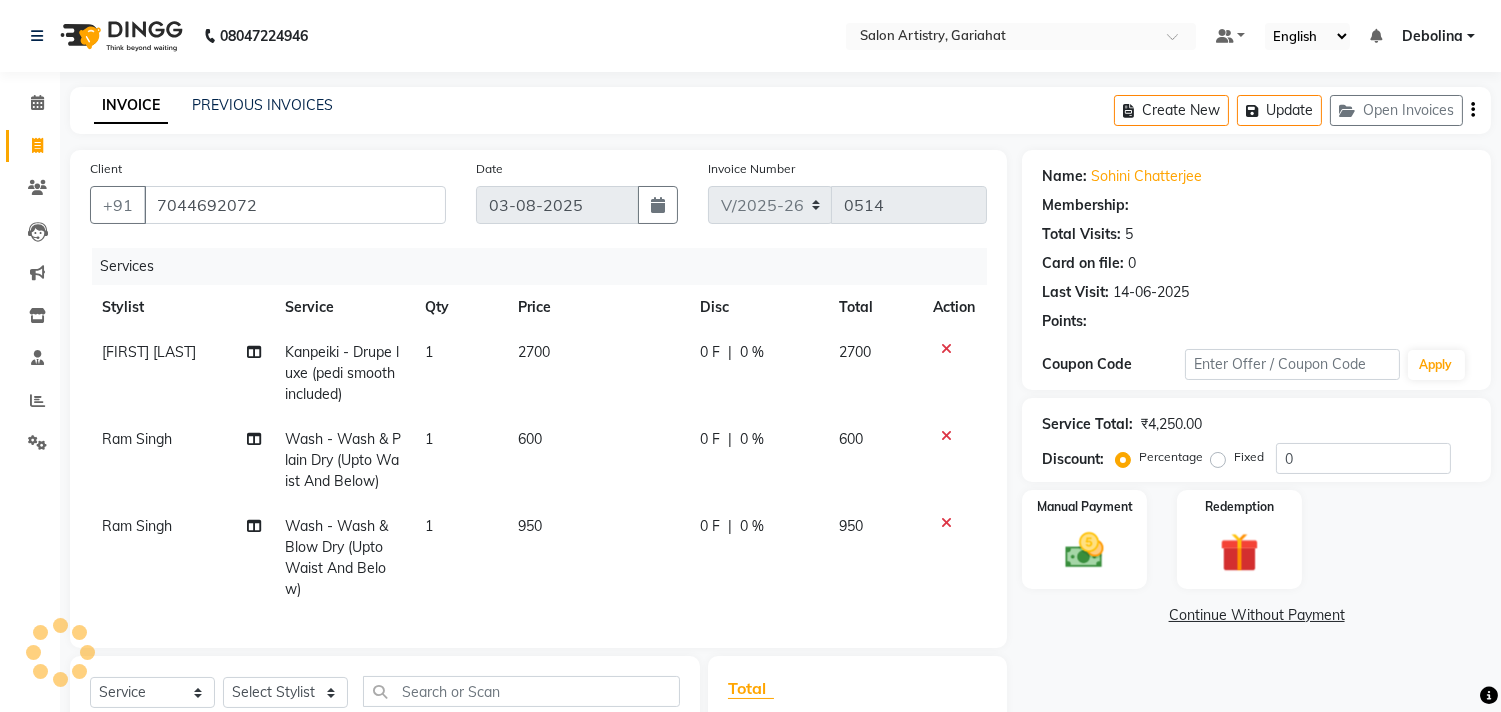 select on "1: Object" 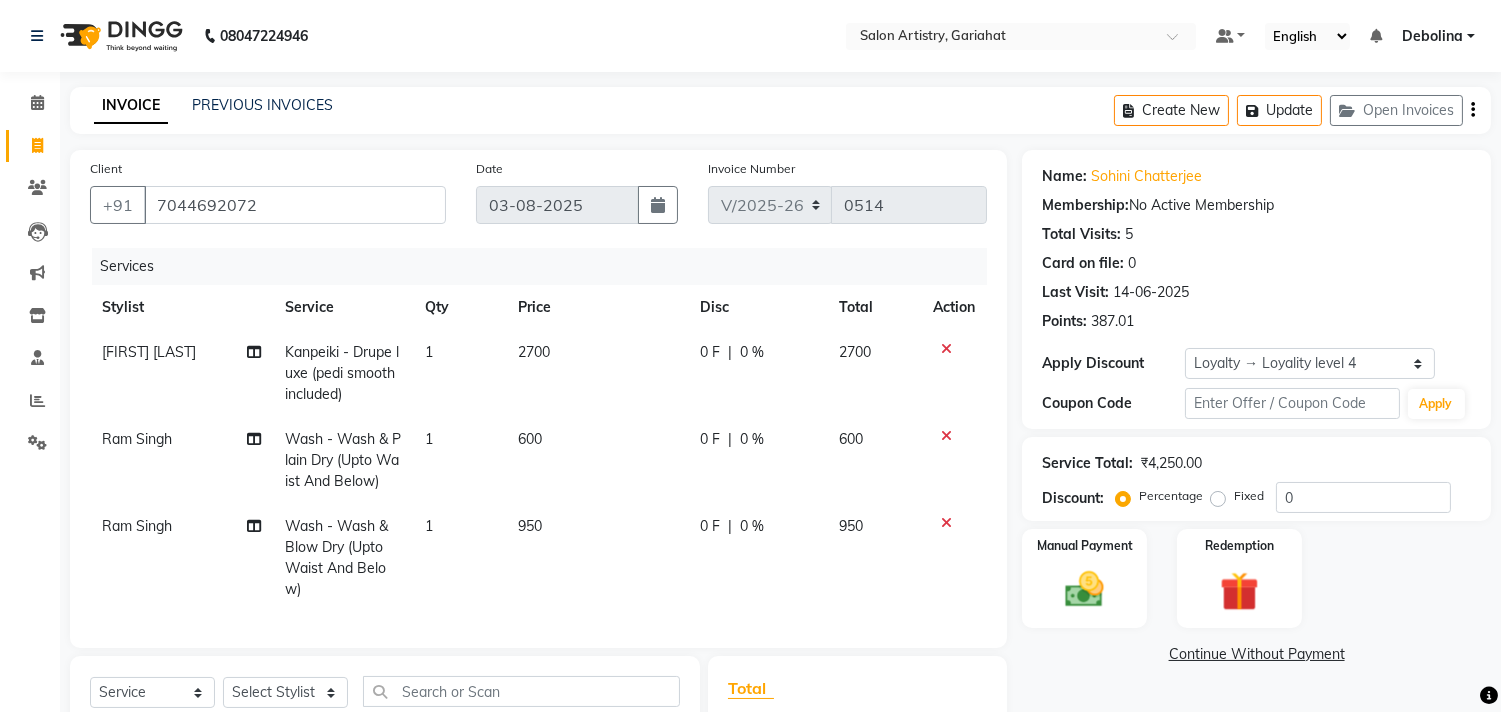 click 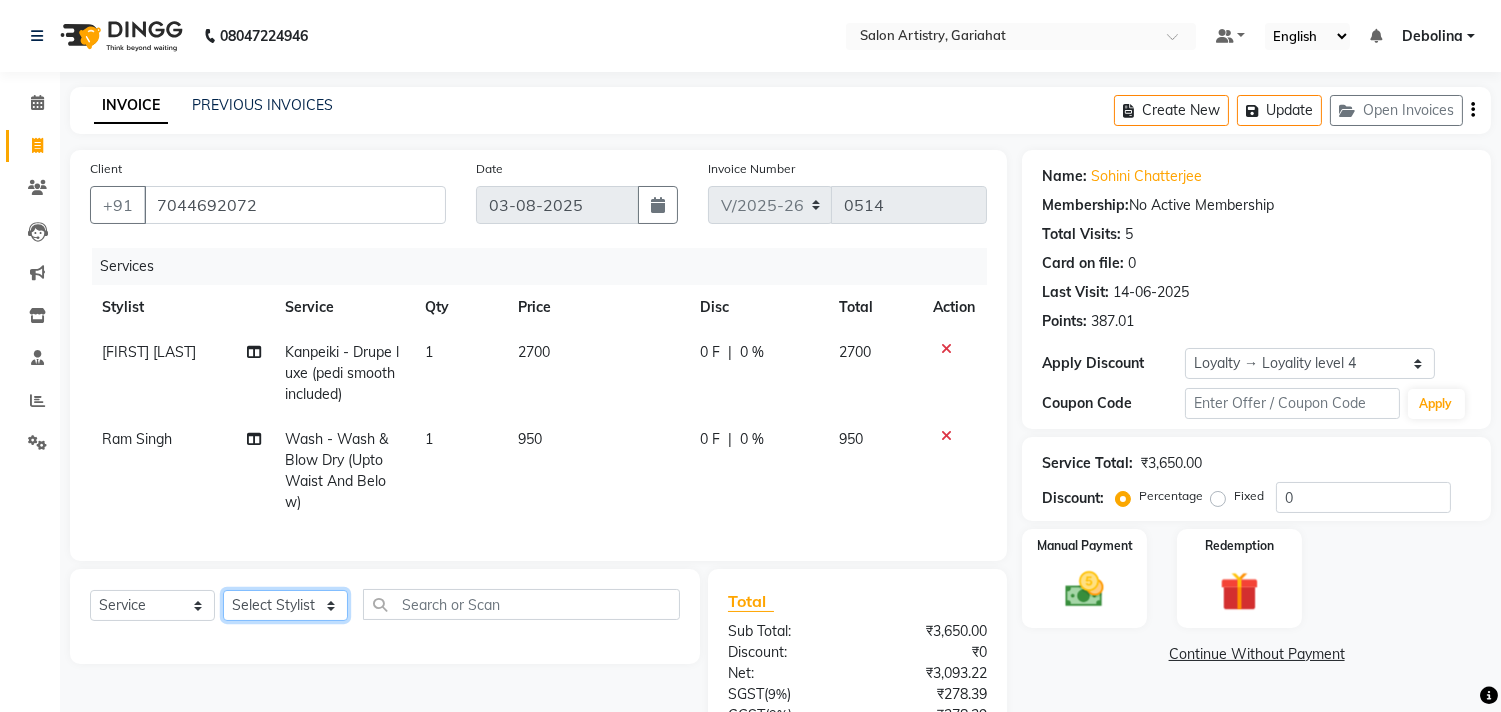 click on "Select Stylist [FIRST] [LAST] [FIRST] [FIRST] [FIRST] [FIRST] [FIRST] [FIRST] [FIRST] [FIRST] [FIRST] [FIRST] [FIRST]" 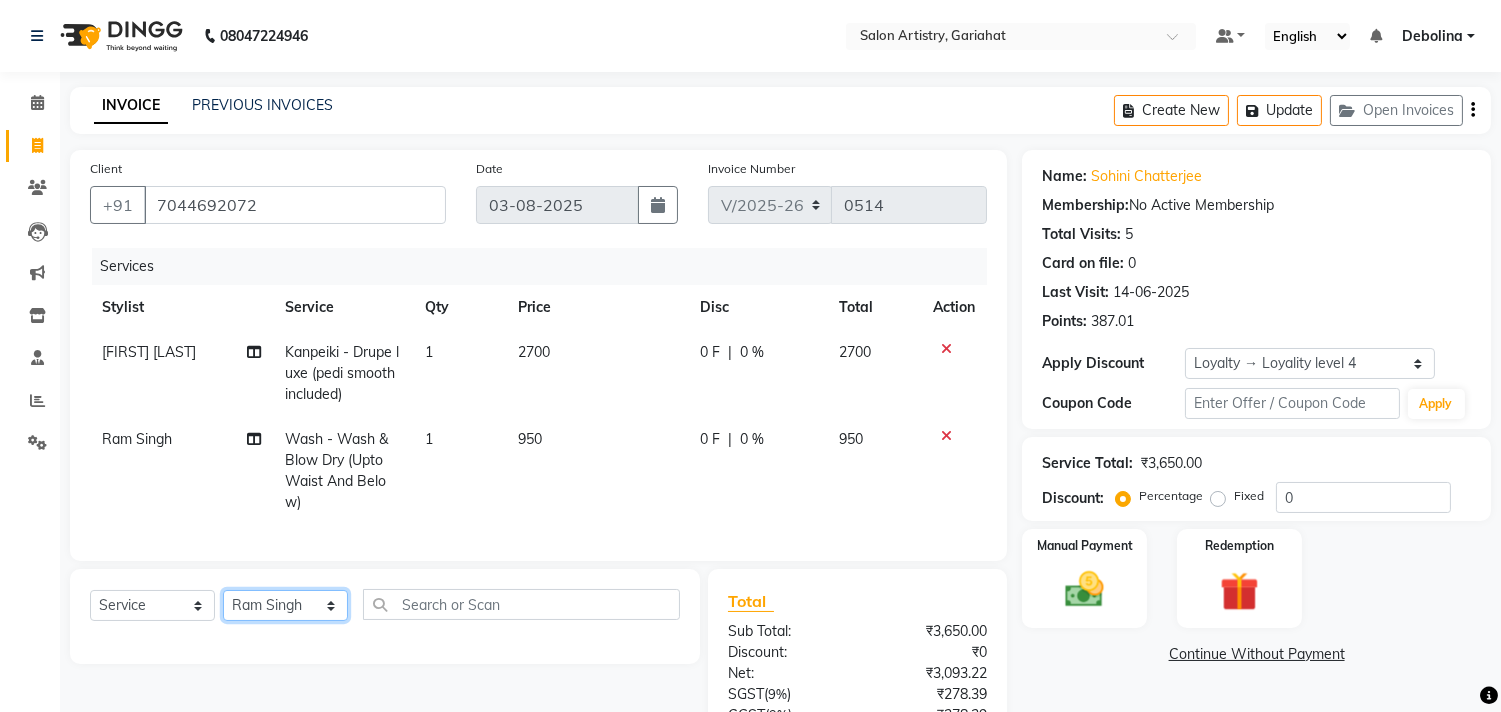 click on "Select Stylist [FIRST] [LAST] [FIRST] [FIRST] [FIRST] [FIRST] [FIRST] [FIRST] [FIRST] [FIRST] [FIRST] [FIRST] [FIRST]" 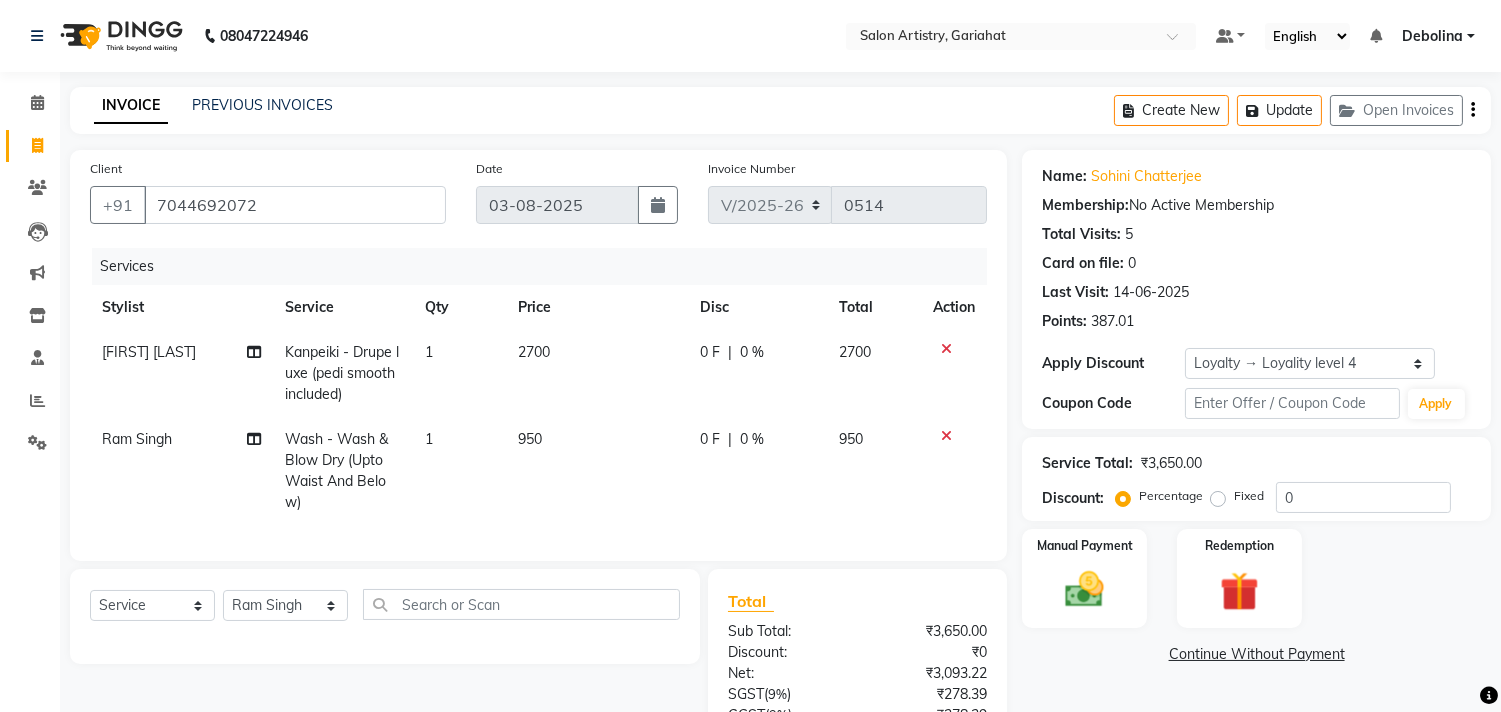 click on "Kanpeiki - Drupe luxe (pedi smooth included)" 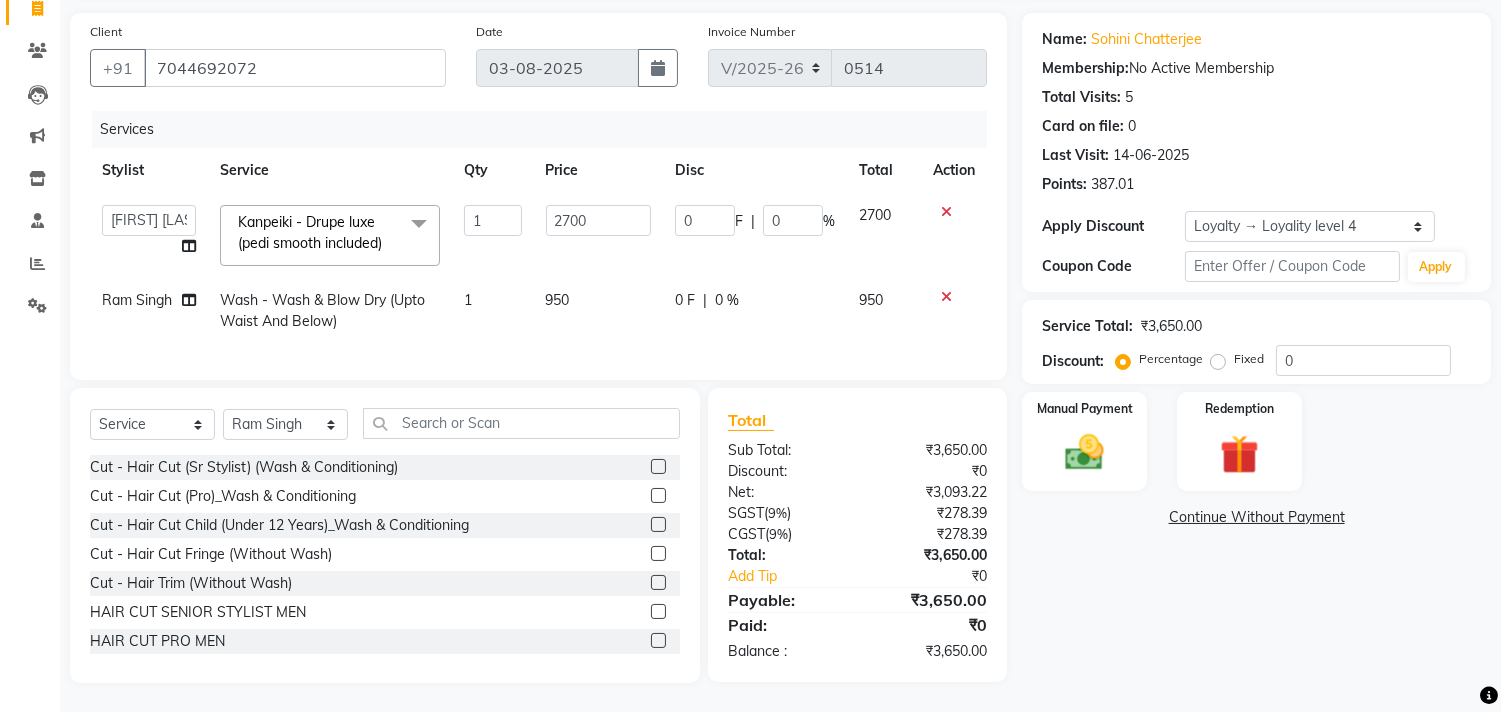 scroll, scrollTop: 154, scrollLeft: 0, axis: vertical 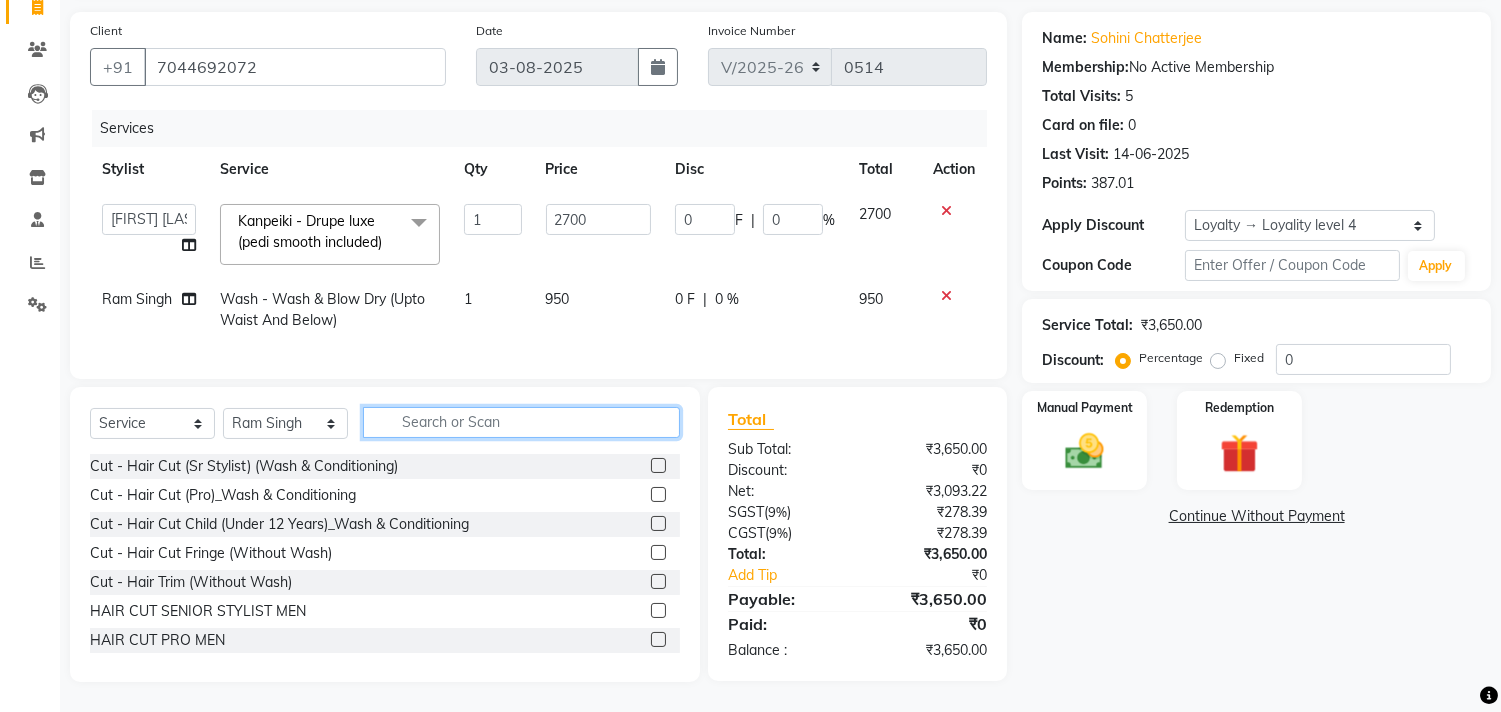 click 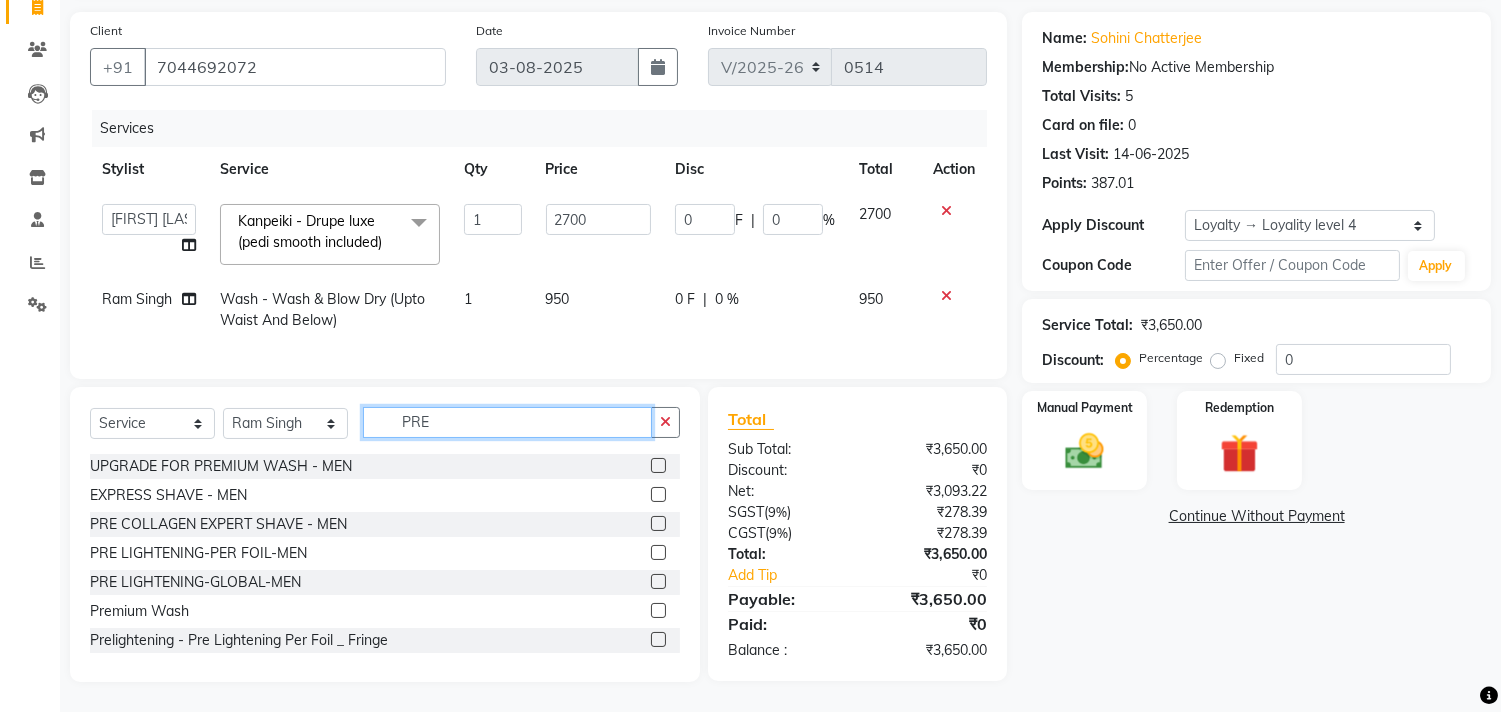type on "PRE" 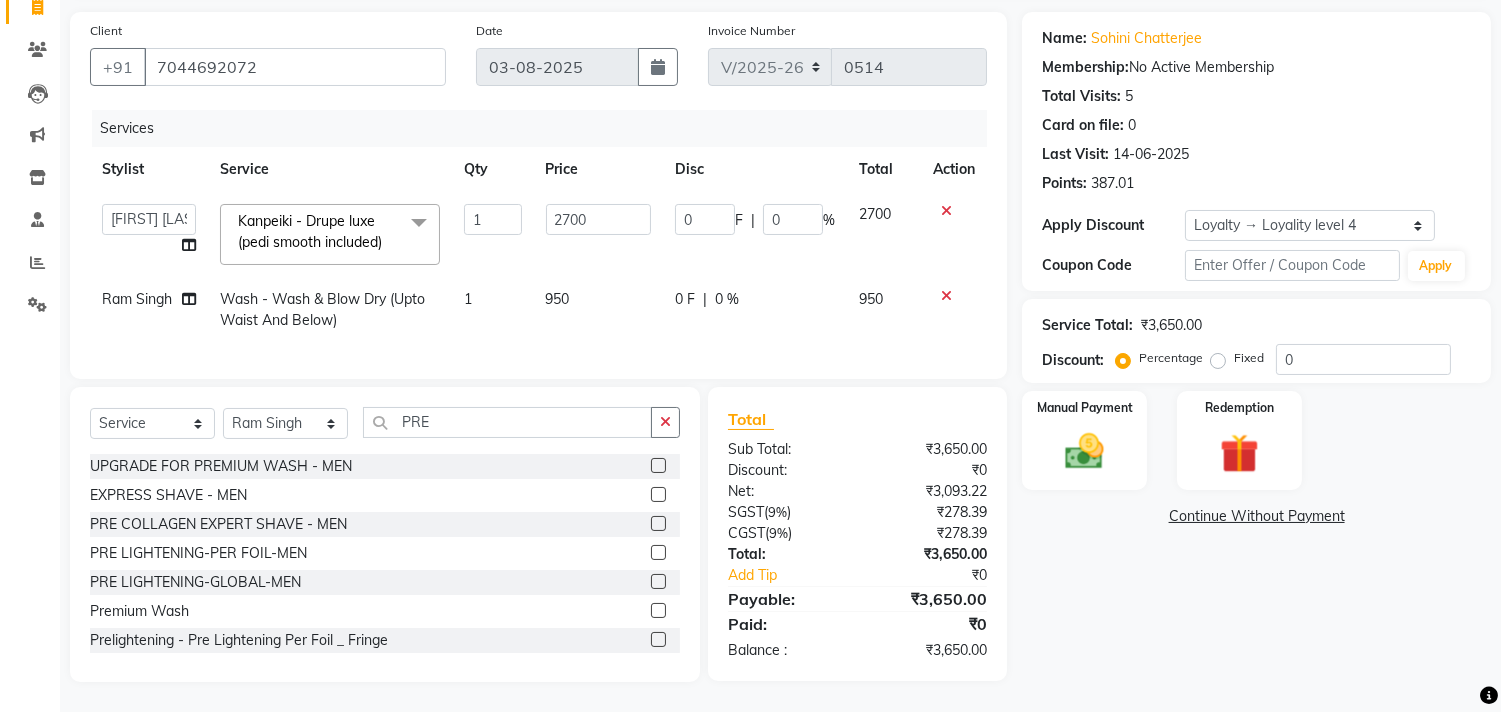 click 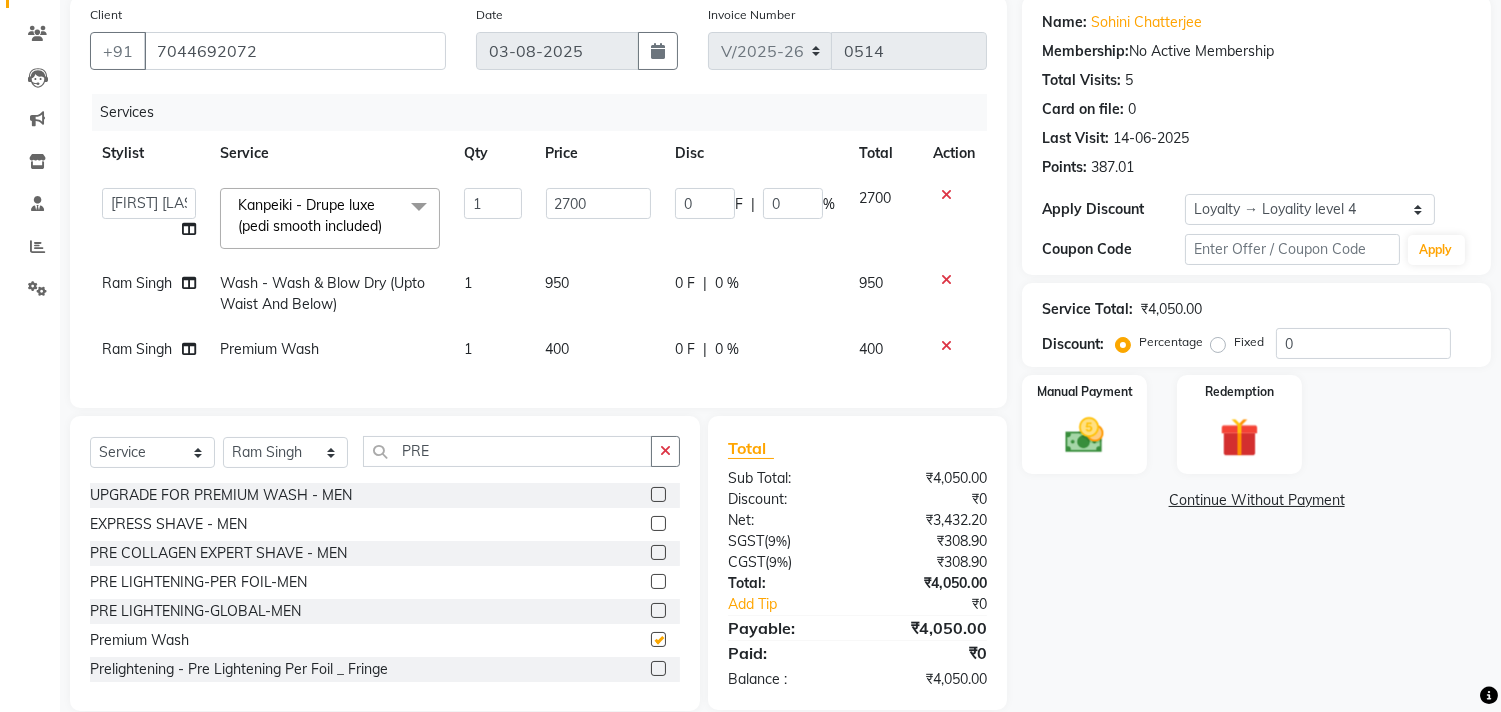 checkbox on "false" 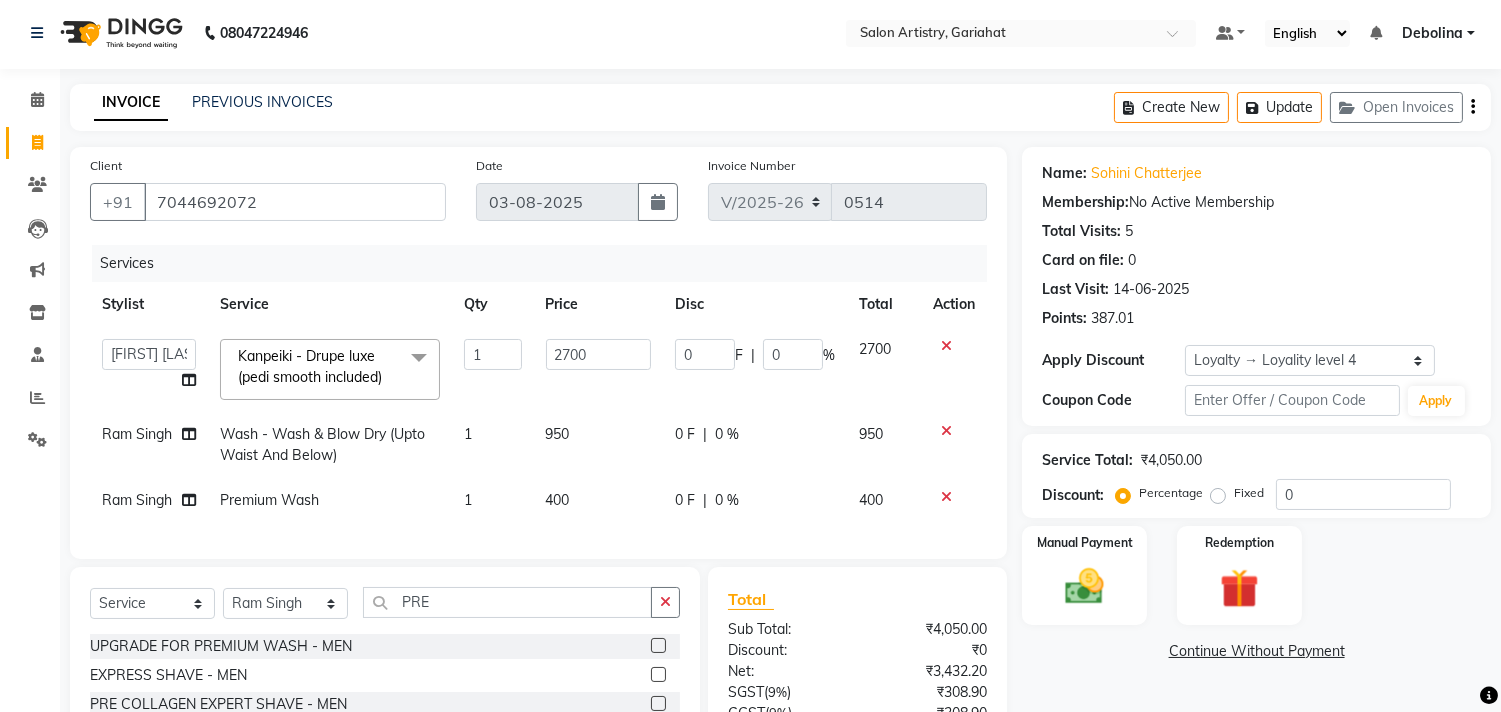 scroll, scrollTop: 0, scrollLeft: 0, axis: both 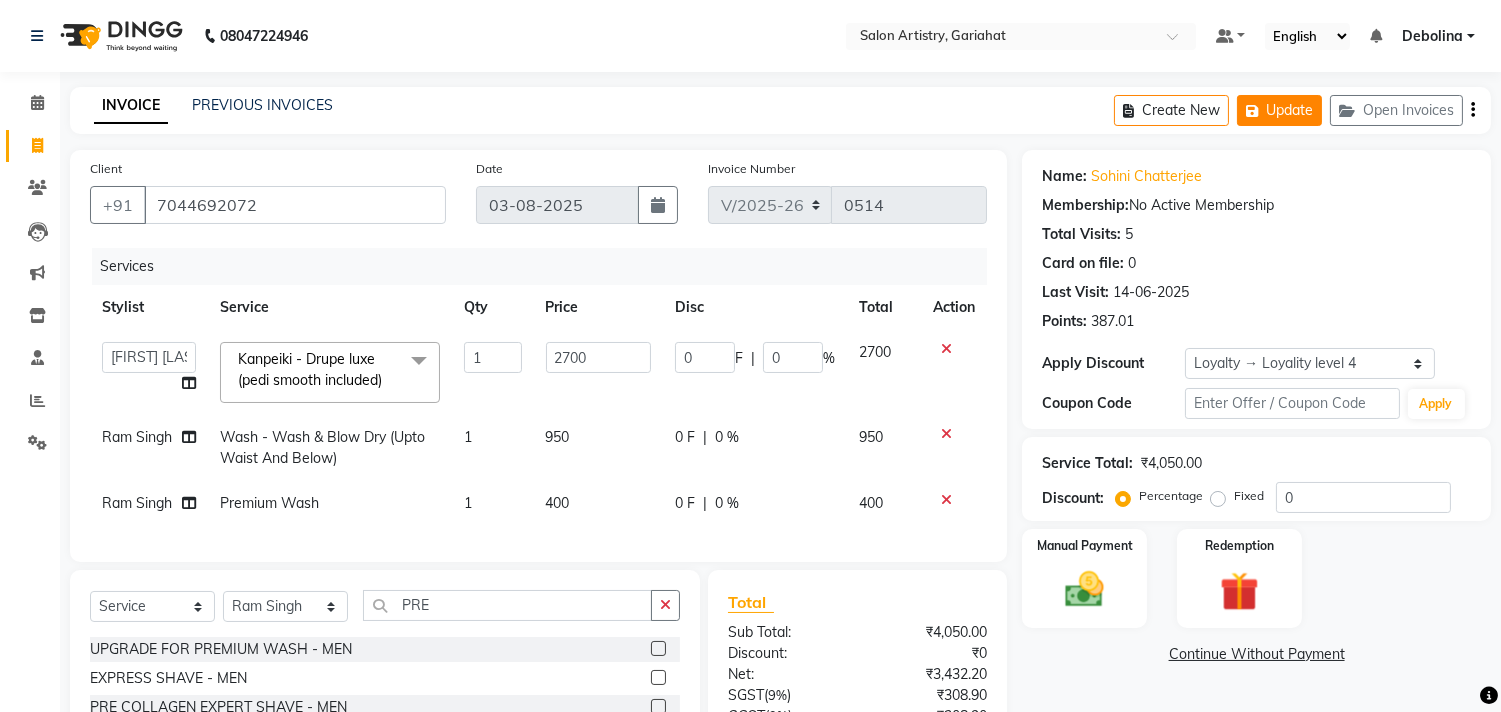 click on "Update" 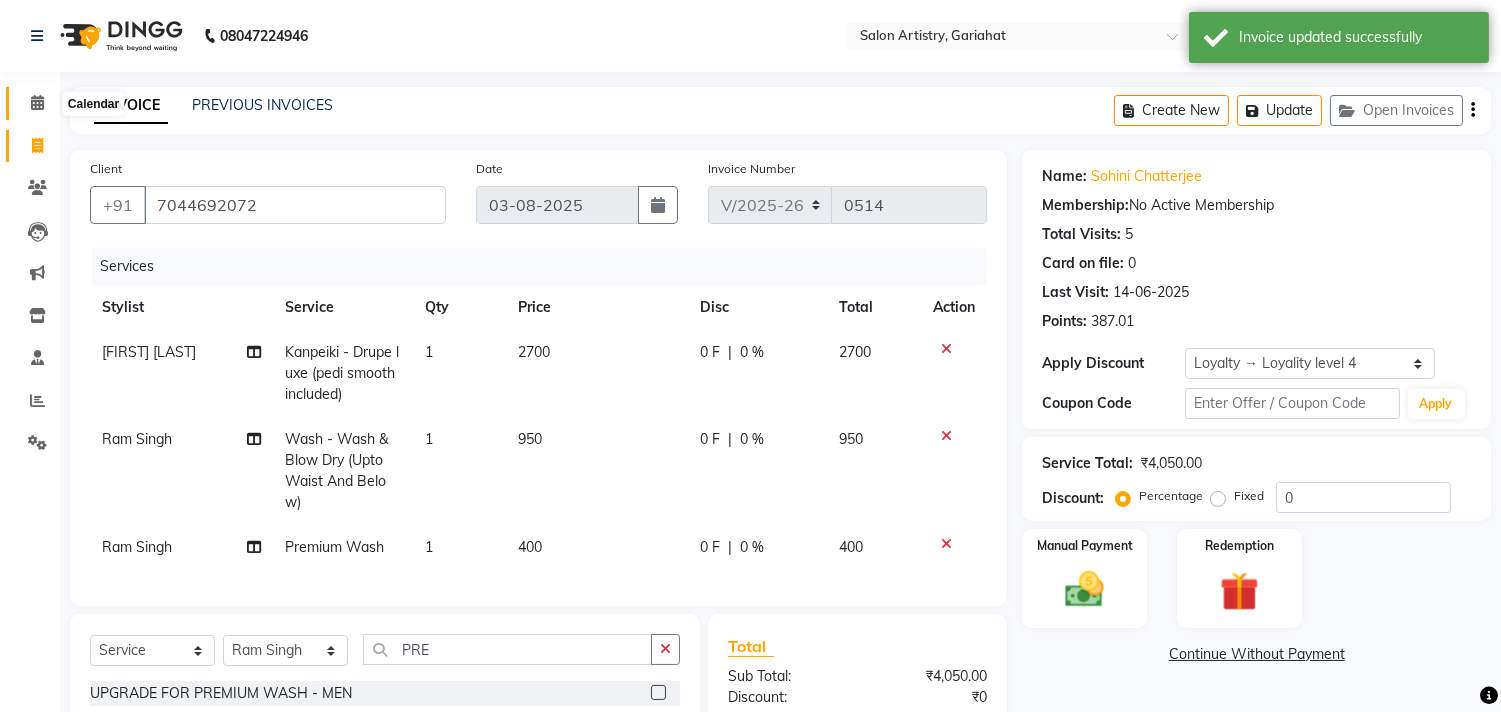 click 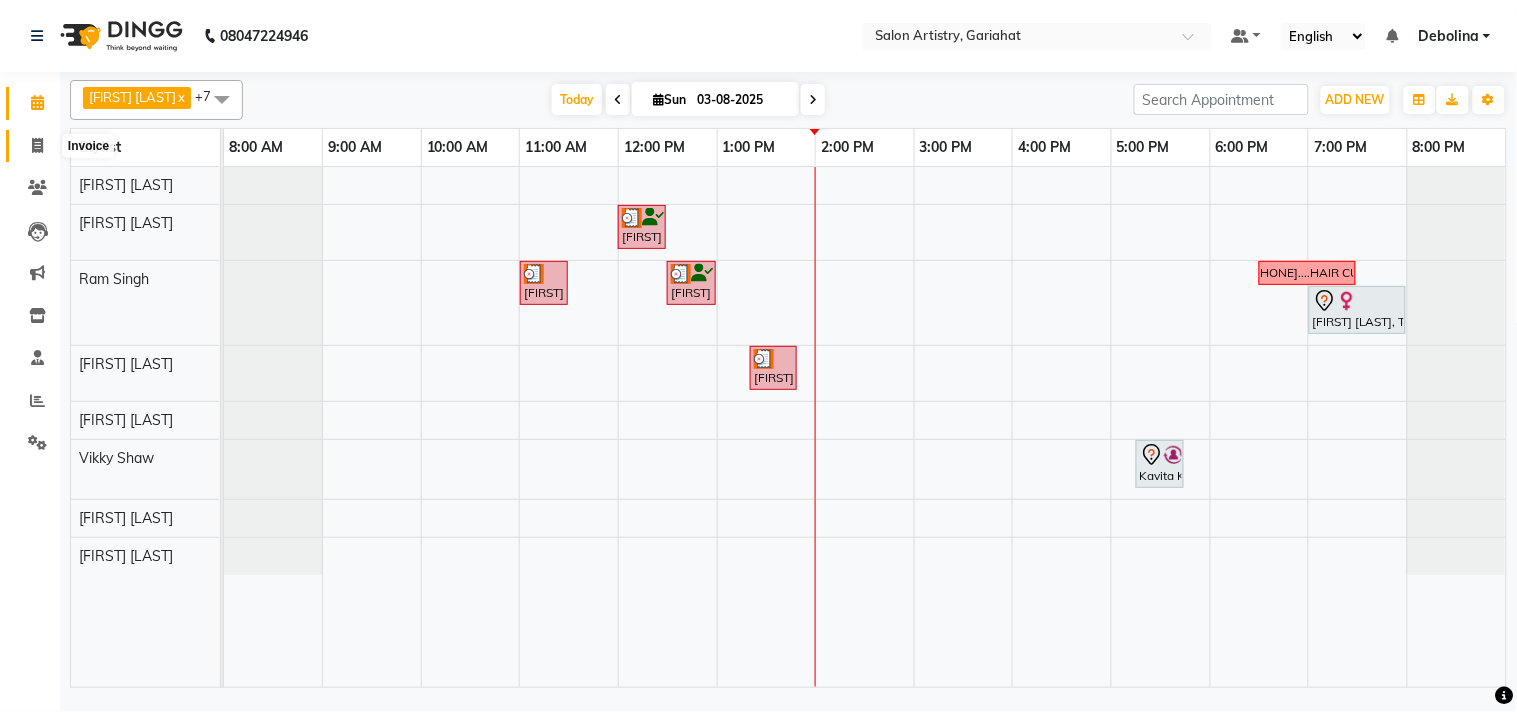 click 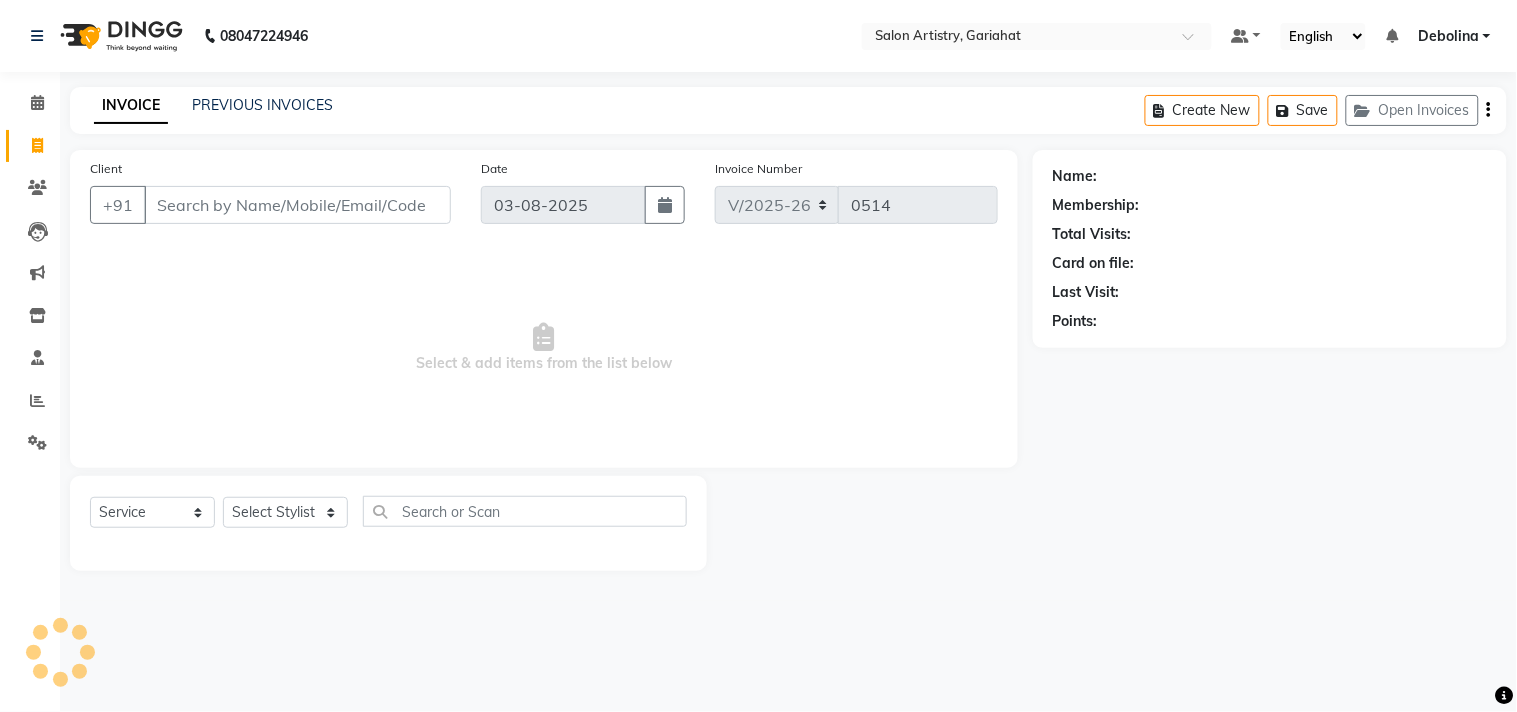 click on "Client" at bounding box center [297, 205] 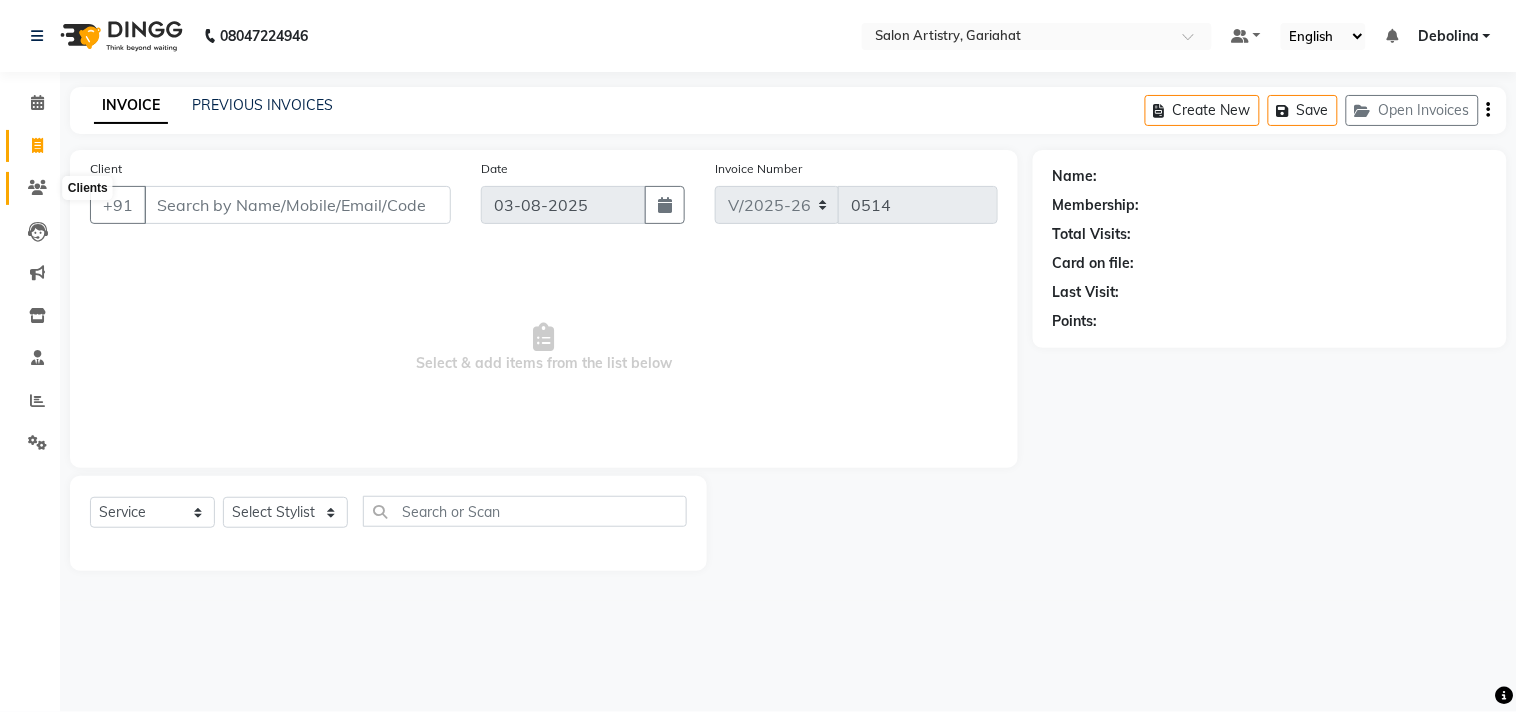 click 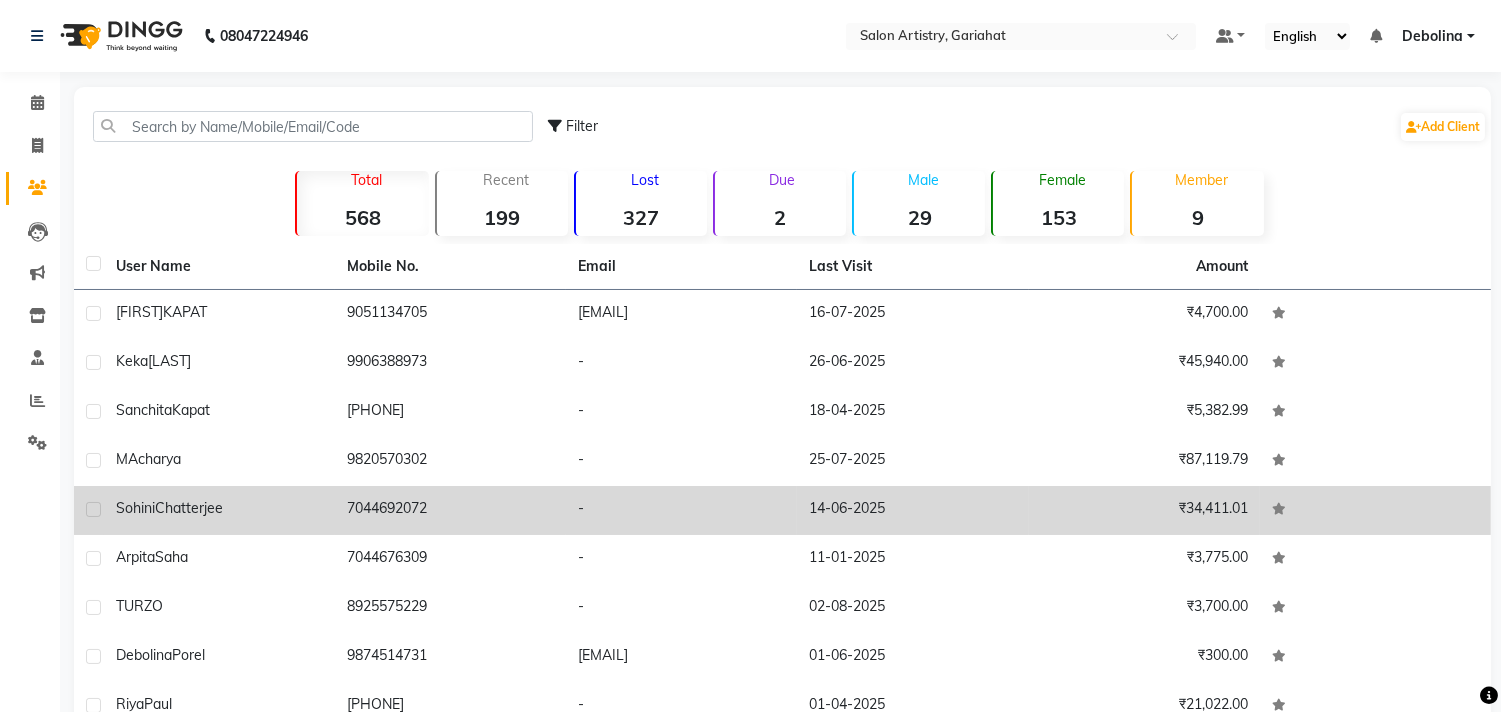 click on "[FIRST]" 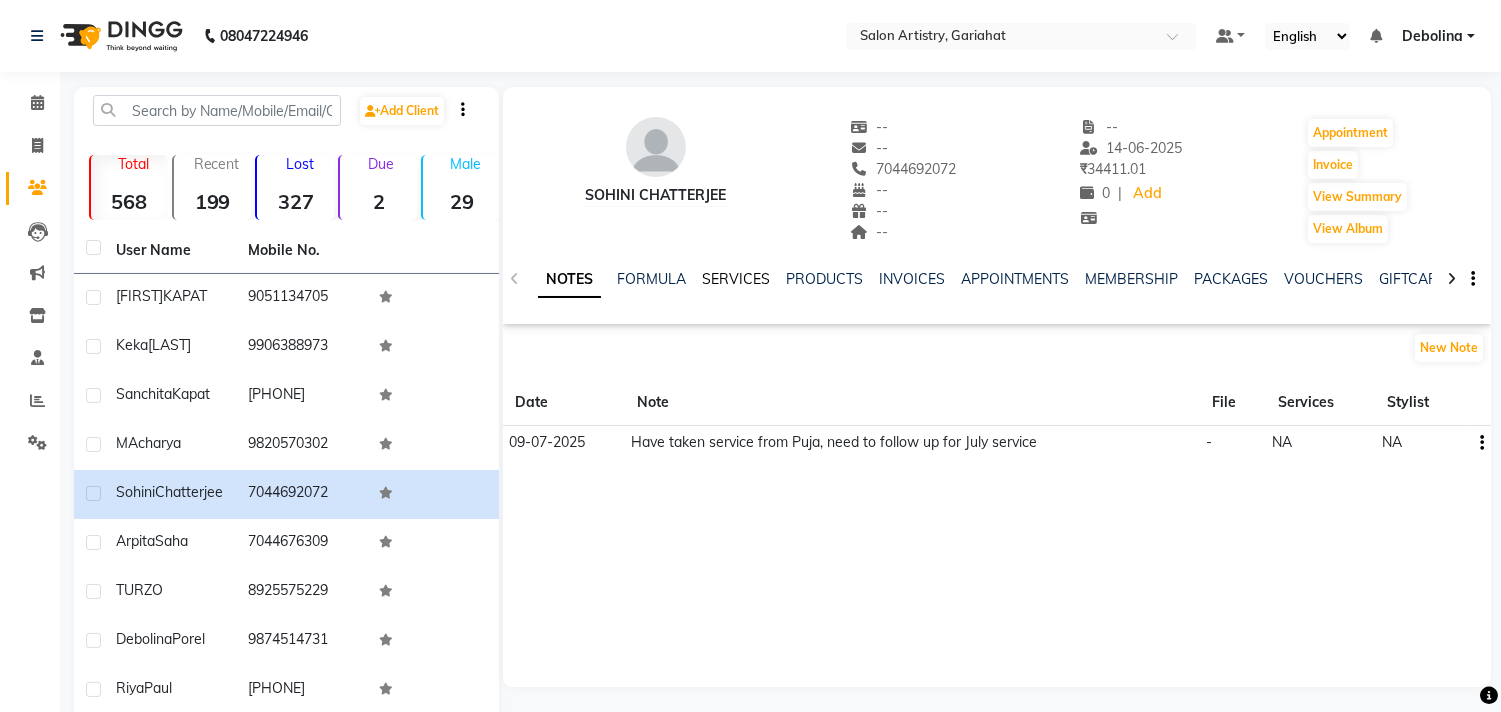 click on "SERVICES" 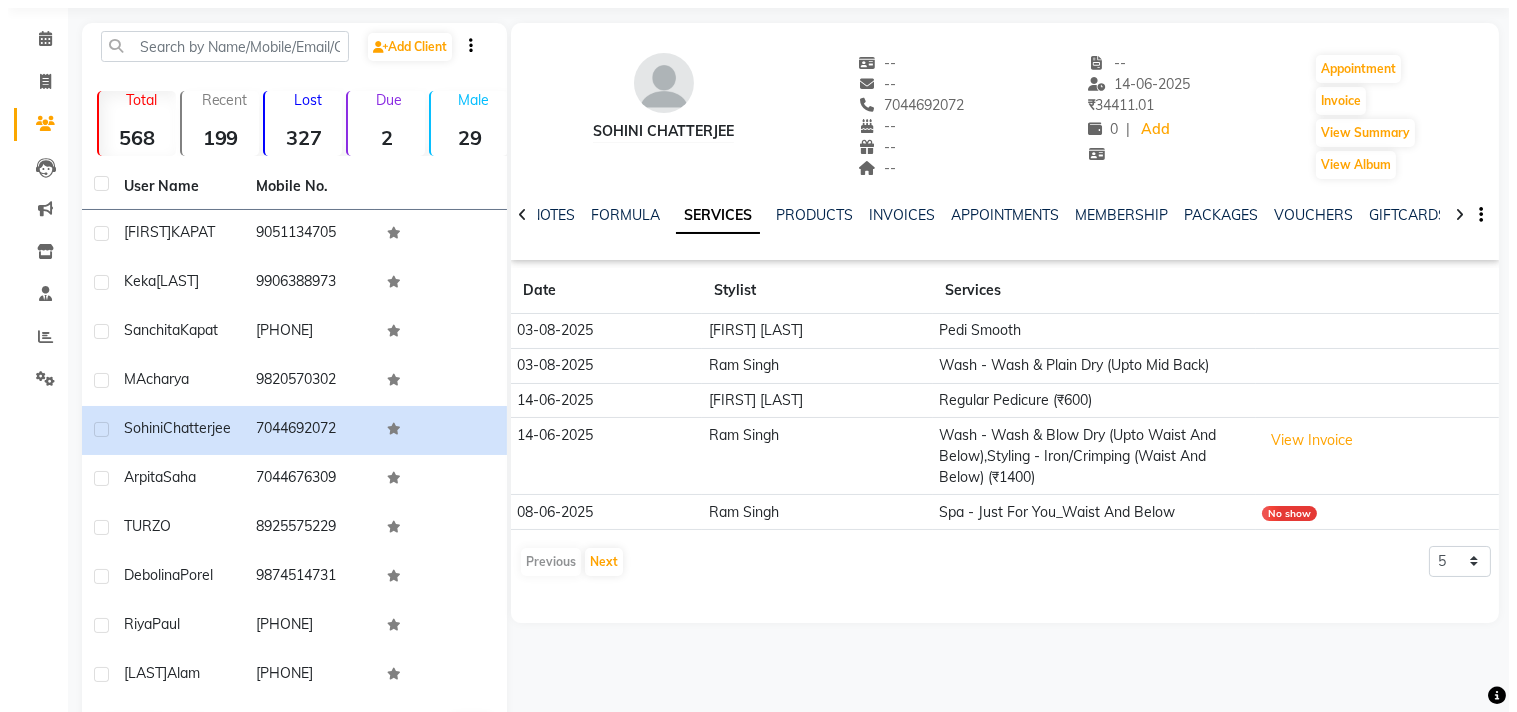 scroll, scrollTop: 171, scrollLeft: 0, axis: vertical 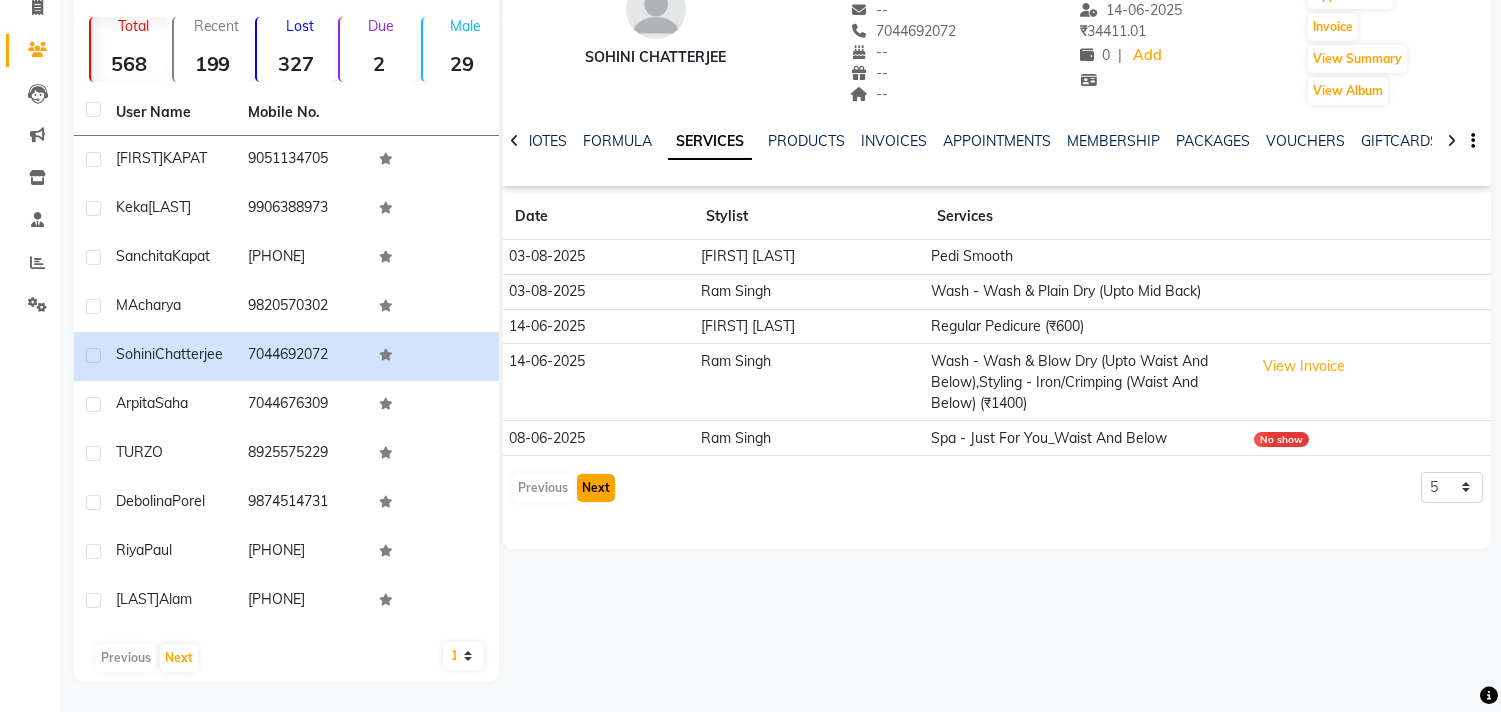 click on "Next" 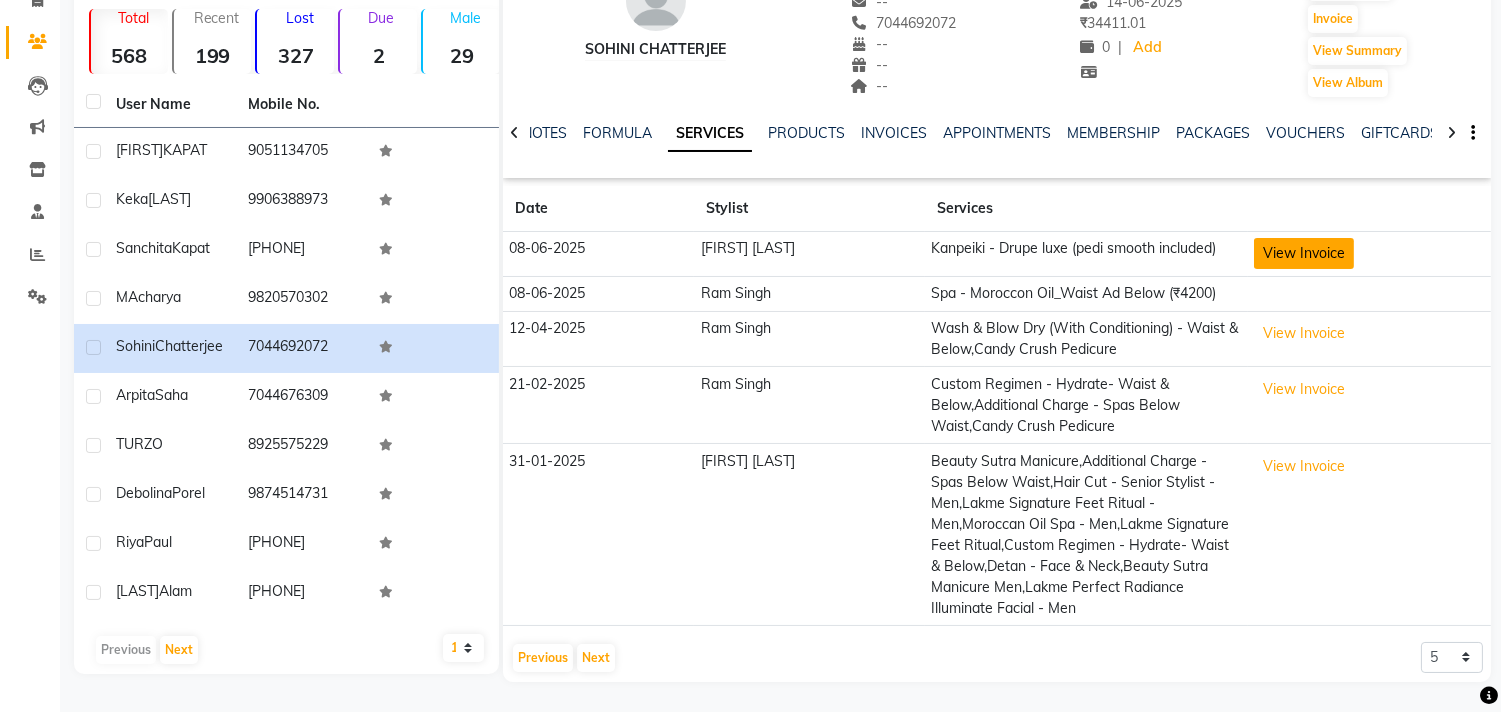 click on "View Invoice" 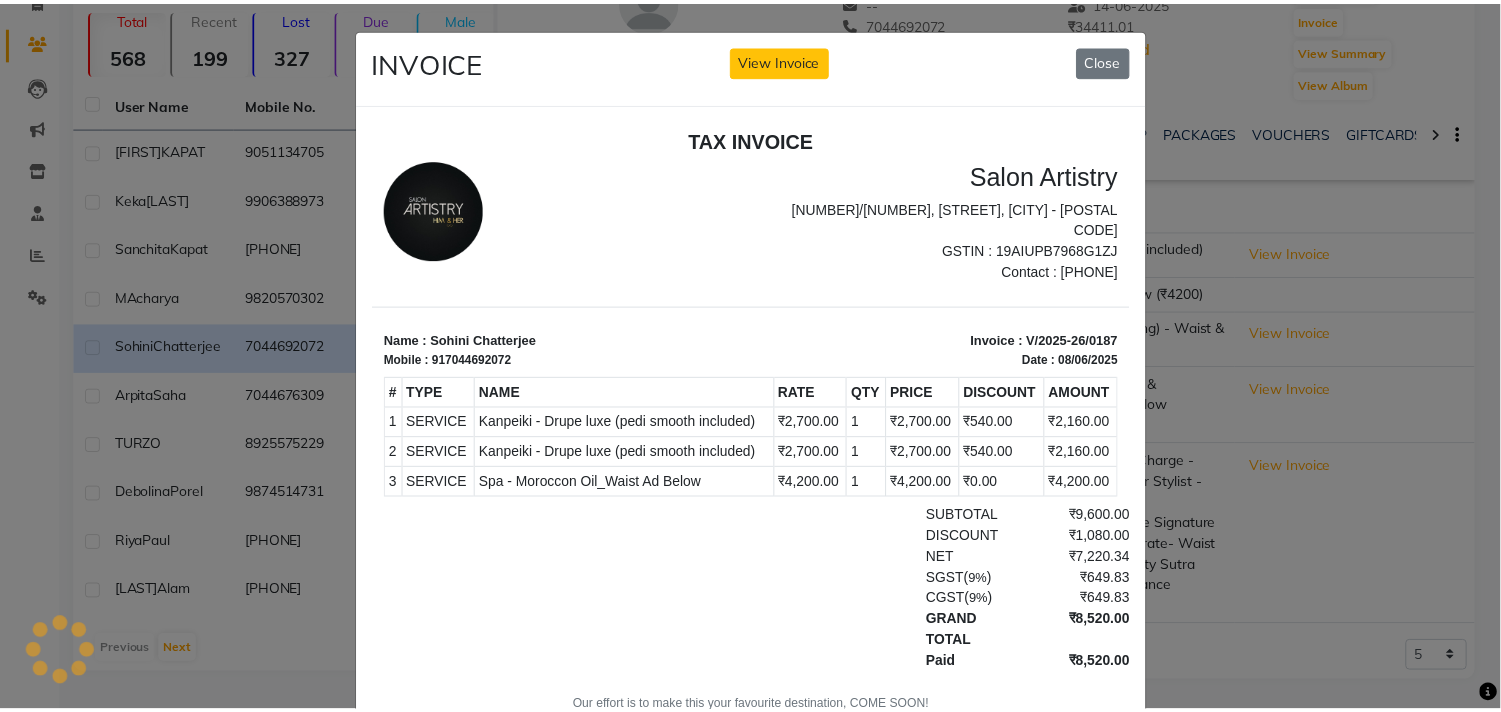 scroll, scrollTop: 0, scrollLeft: 0, axis: both 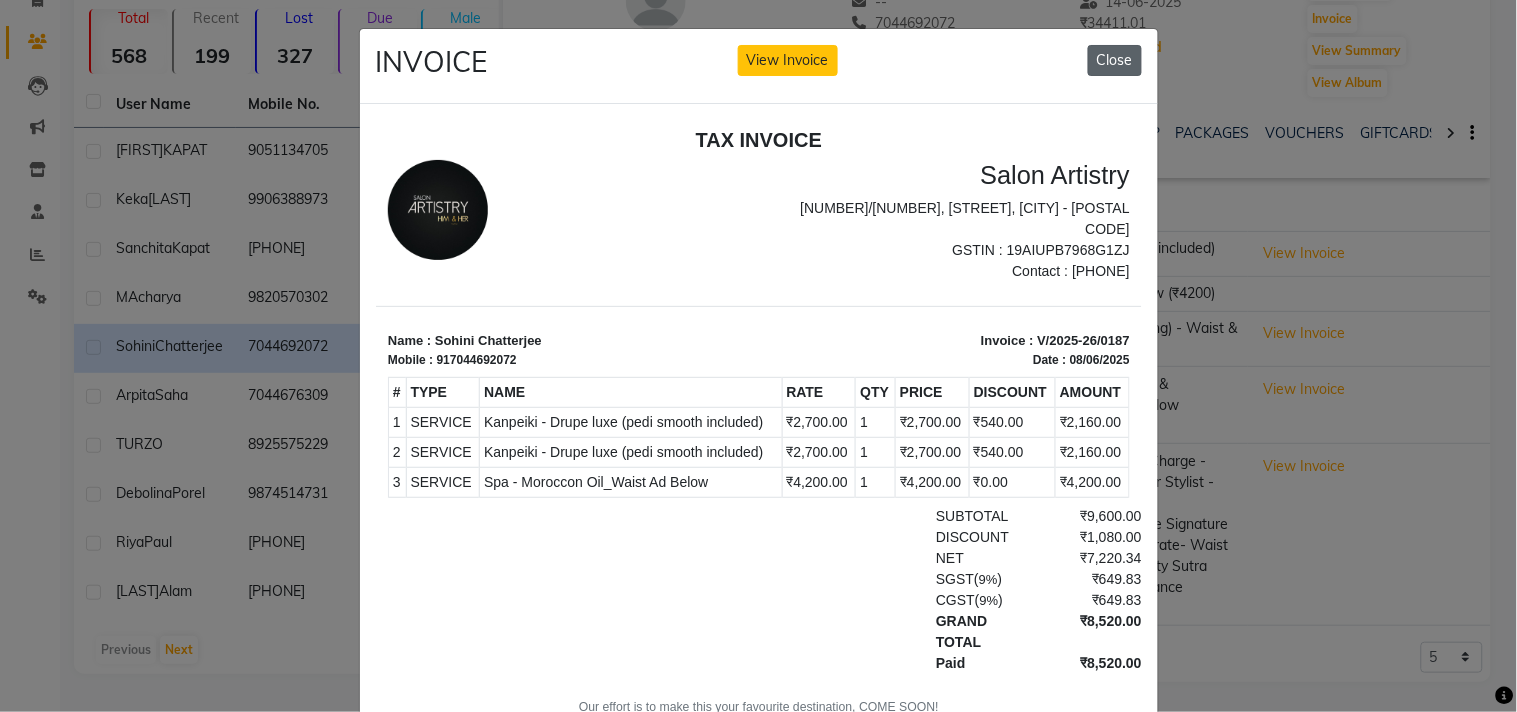 click on "Close" 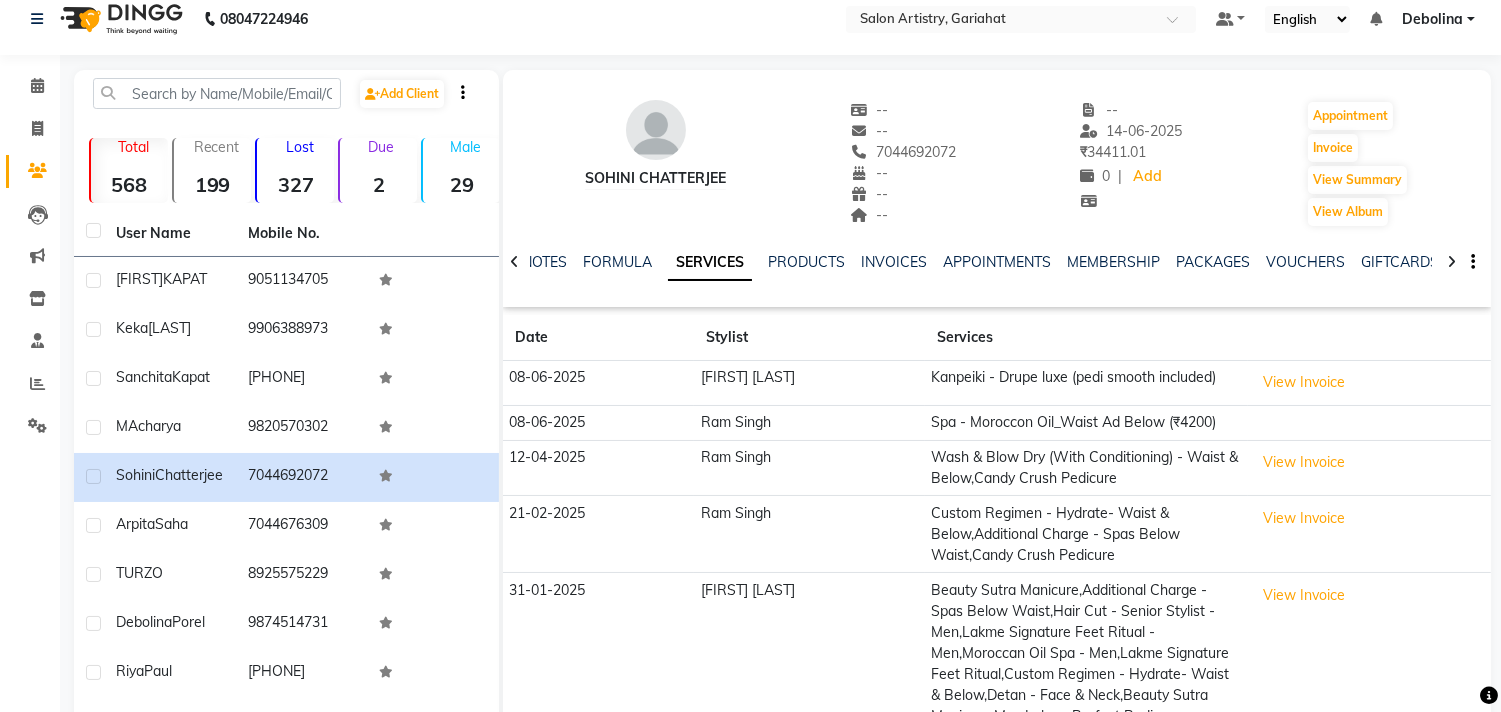 scroll, scrollTop: 0, scrollLeft: 0, axis: both 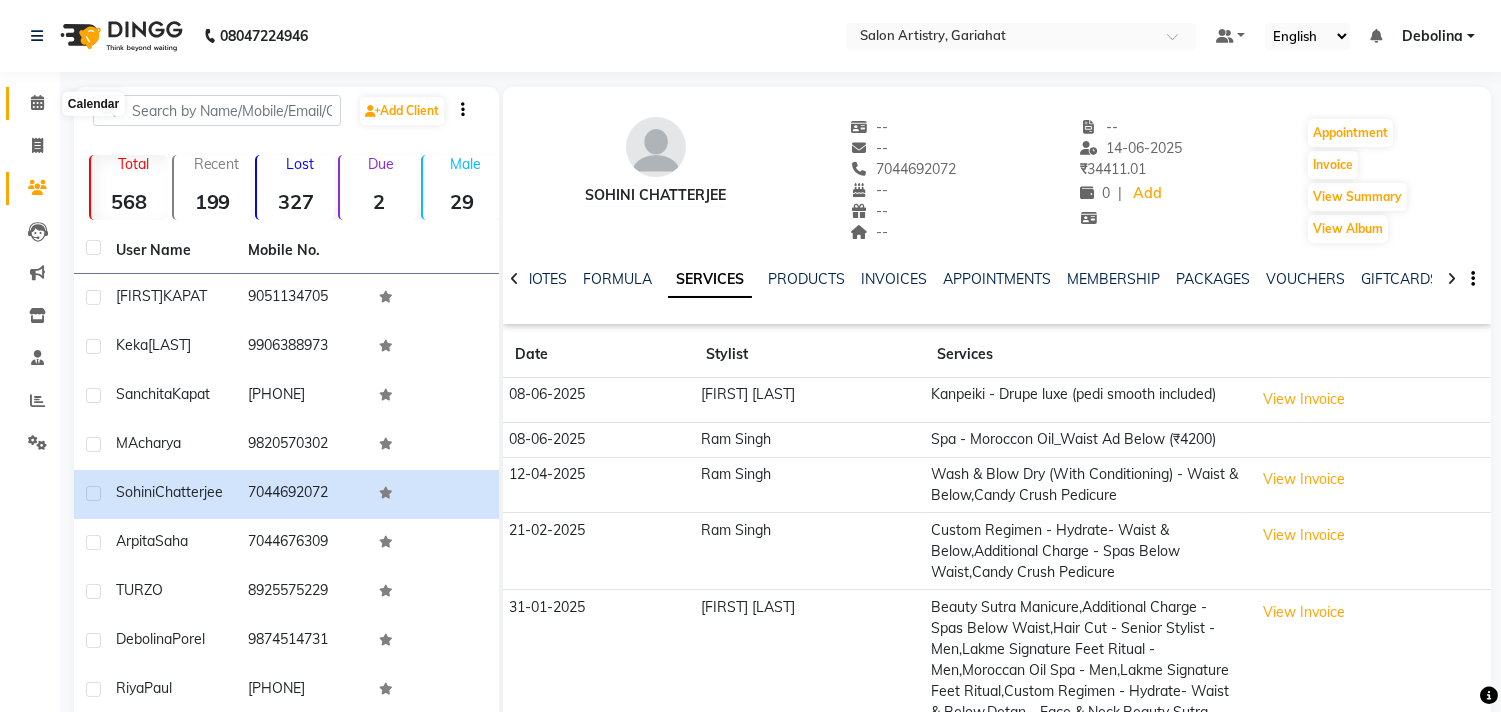 click 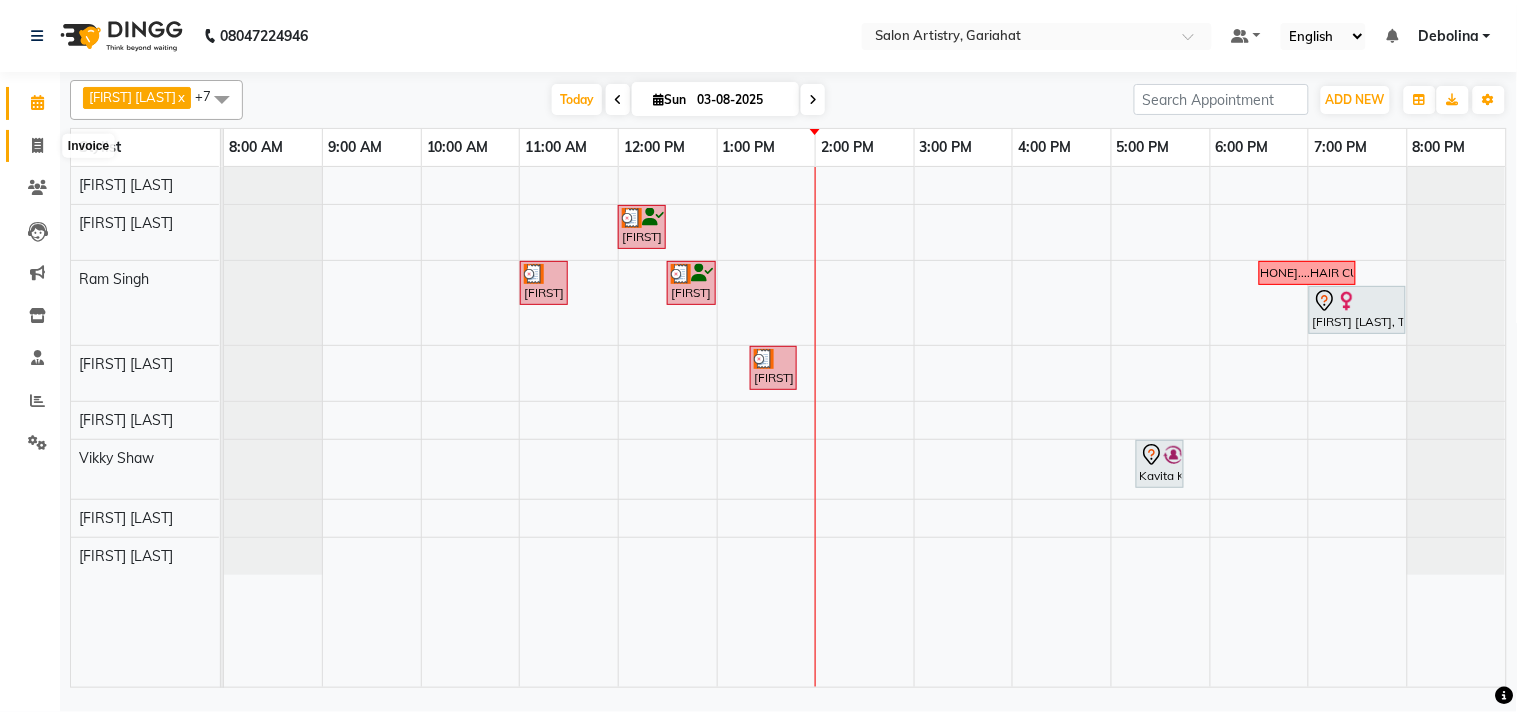 click 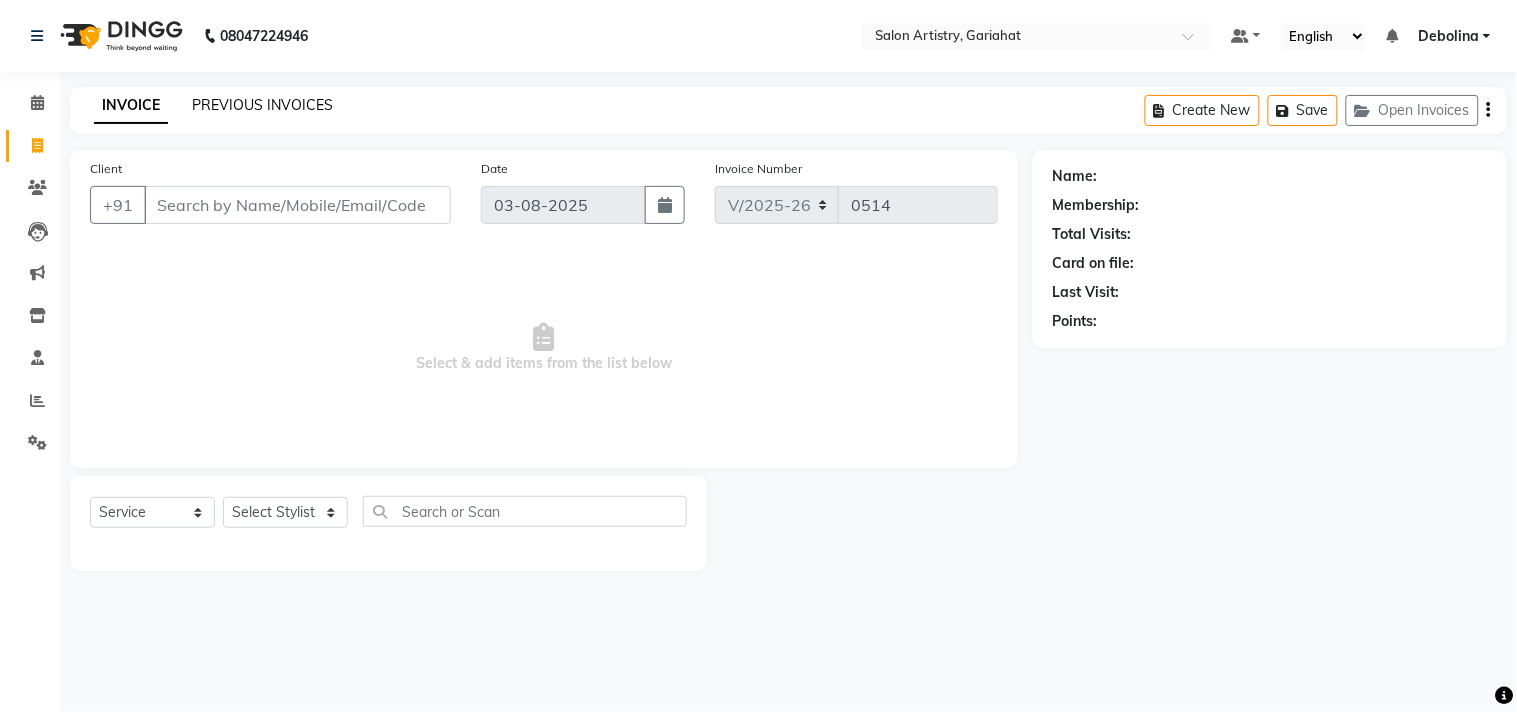 click on "PREVIOUS INVOICES" 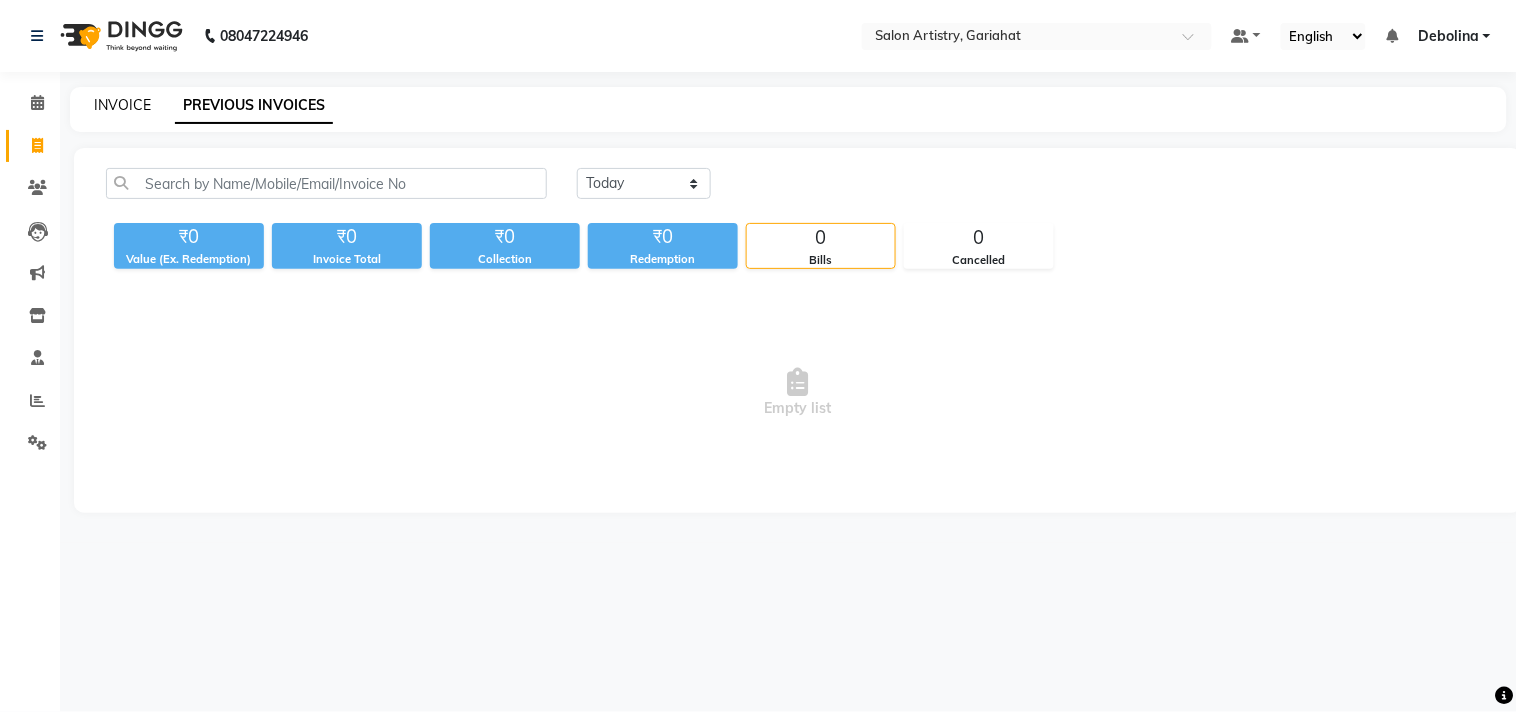 click on "INVOICE" 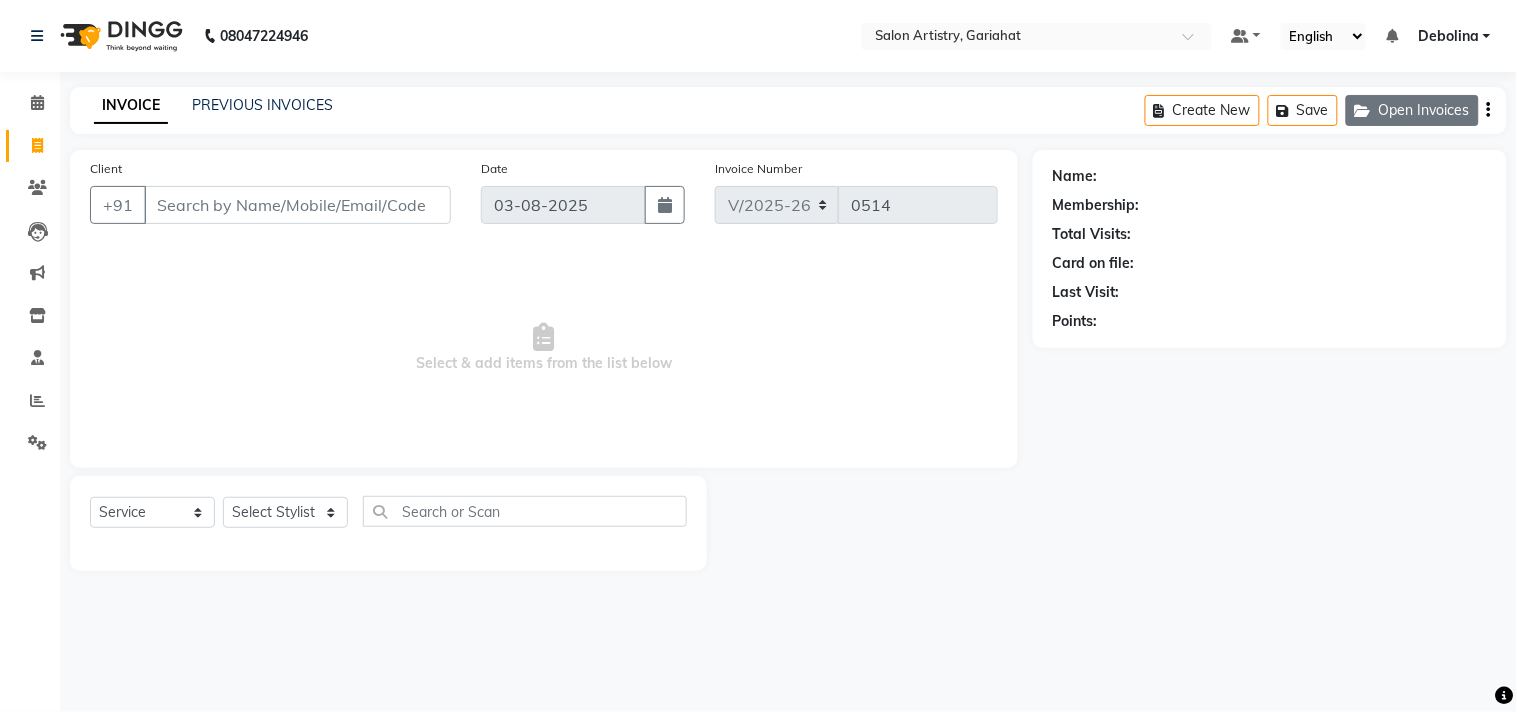 click on "Open Invoices" 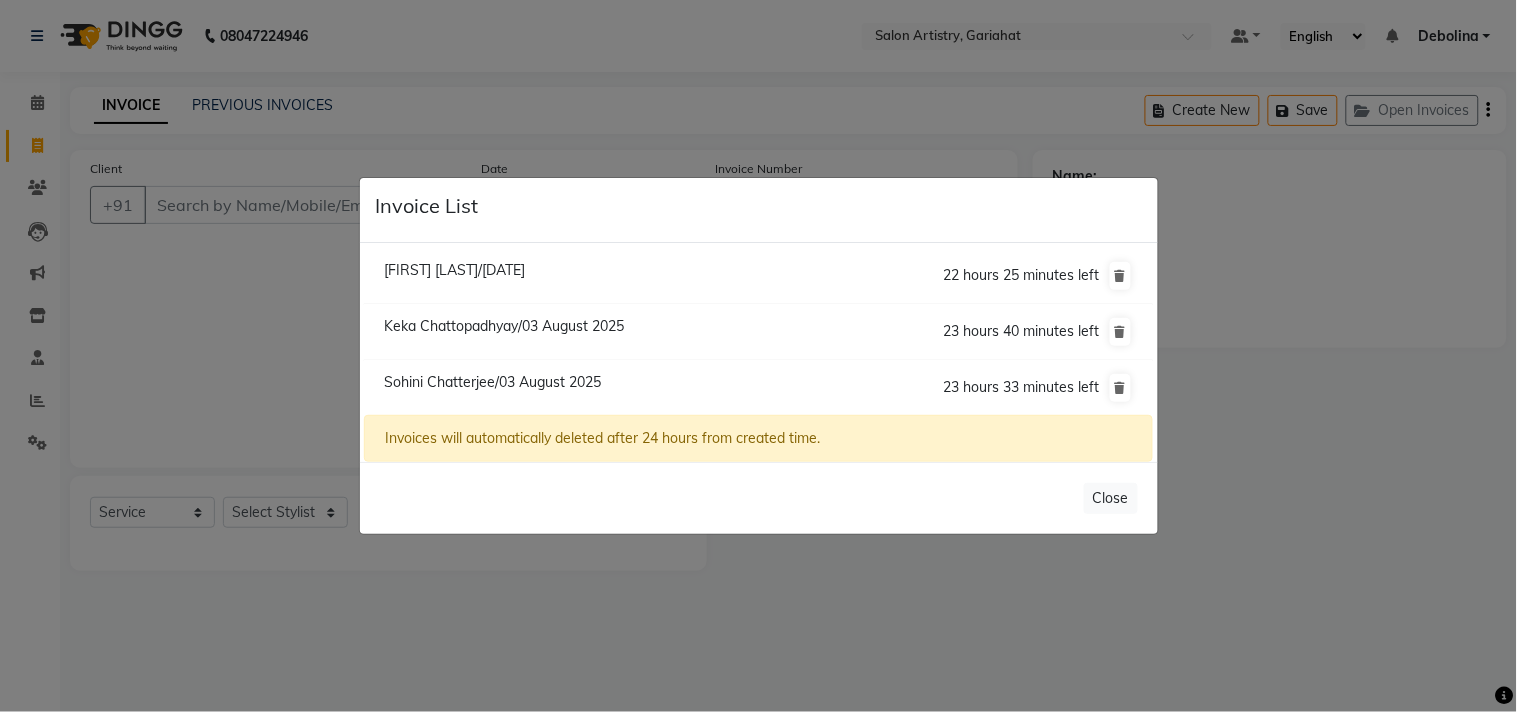 click on "Keka  Chattopadhyay/03 August 2025" 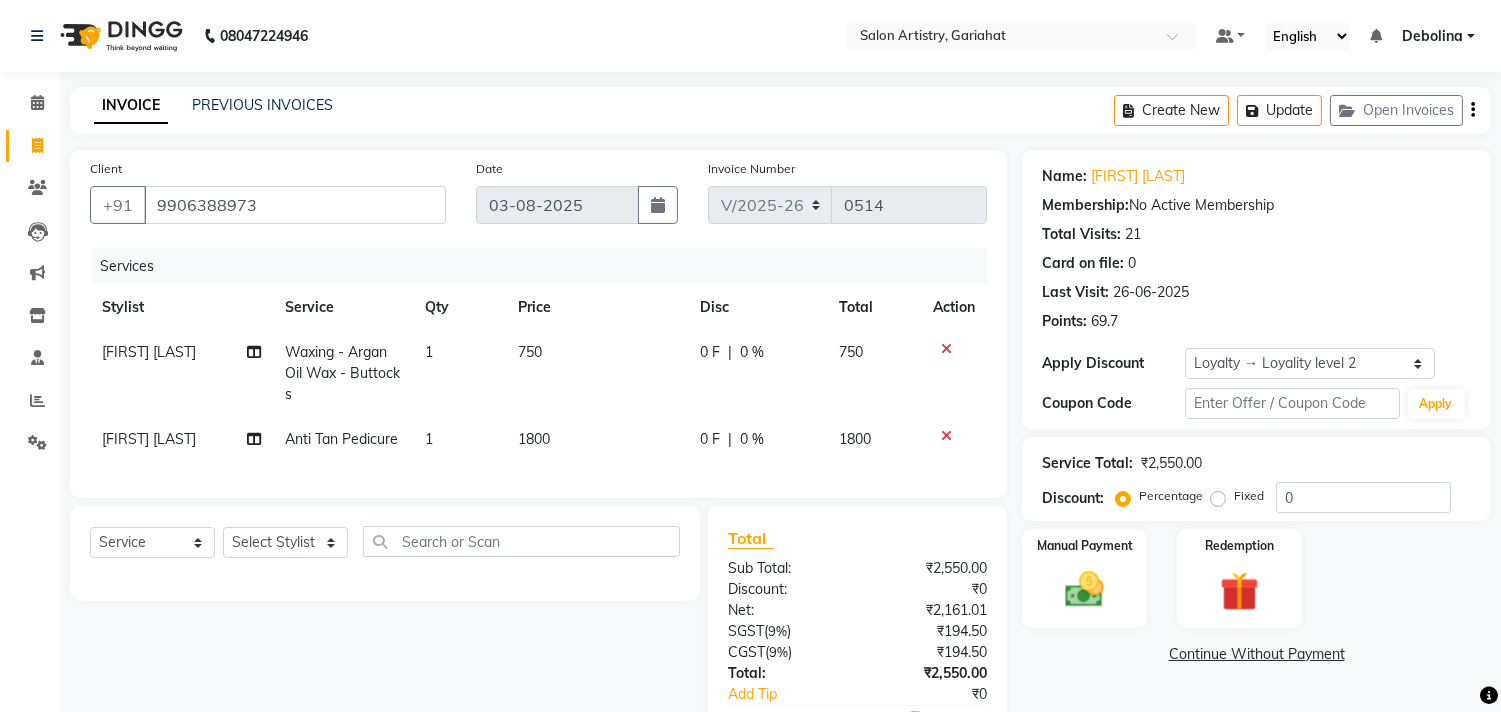 click 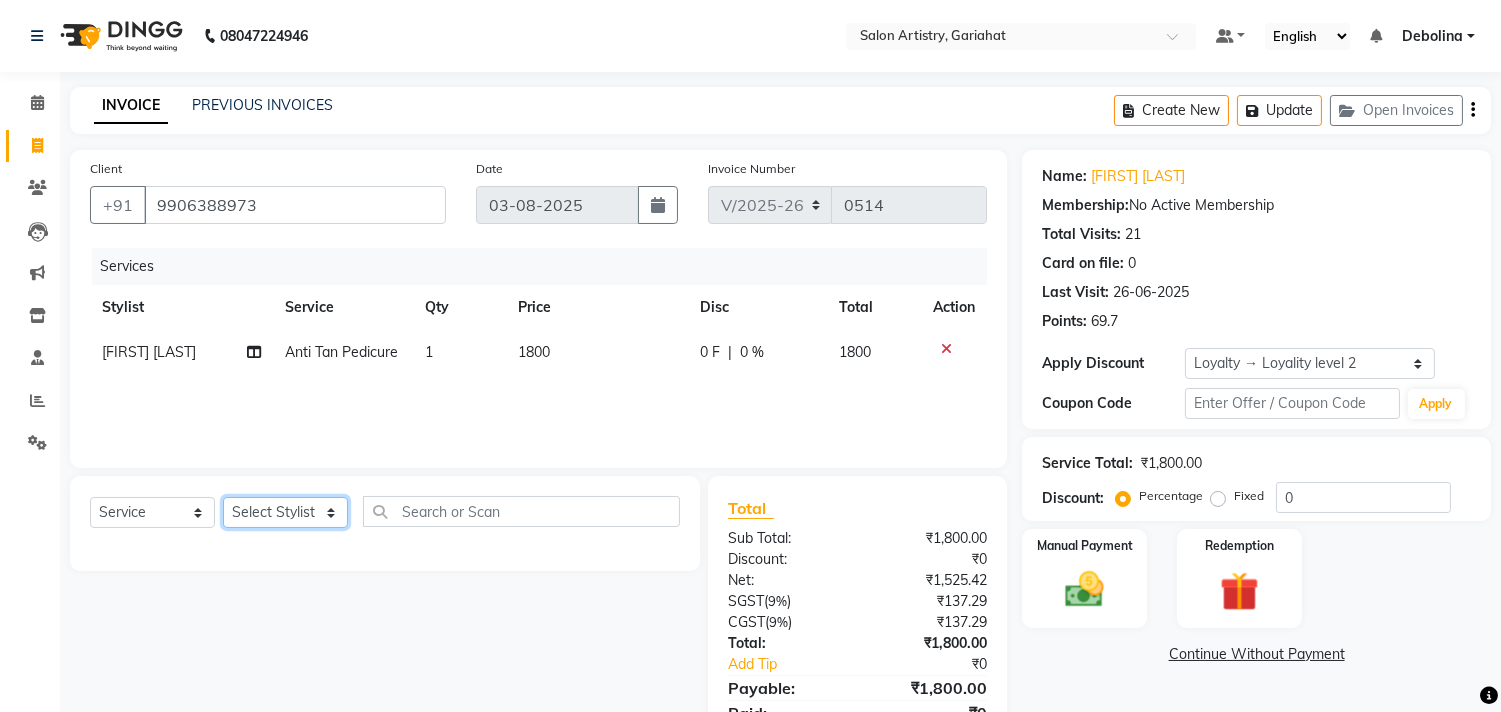 click on "Select Stylist [FIRST] [LAST] [FIRST] [FIRST] [FIRST] [FIRST] [FIRST] [FIRST] [FIRST] [FIRST] [FIRST] [FIRST] [FIRST]" 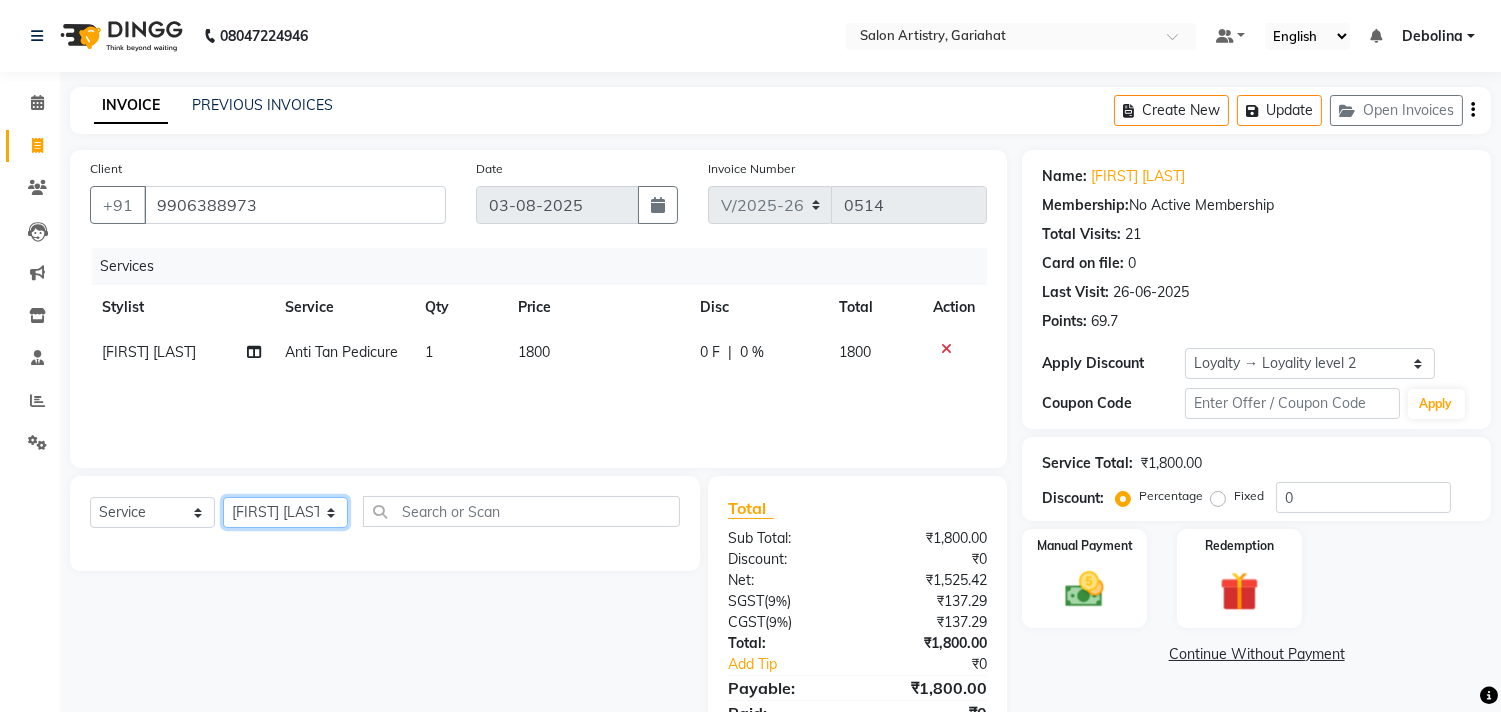 click on "Select Stylist [FIRST] [LAST] [FIRST] [FIRST] [FIRST] [FIRST] [FIRST] [FIRST] [FIRST] [FIRST] [FIRST] [FIRST] [FIRST]" 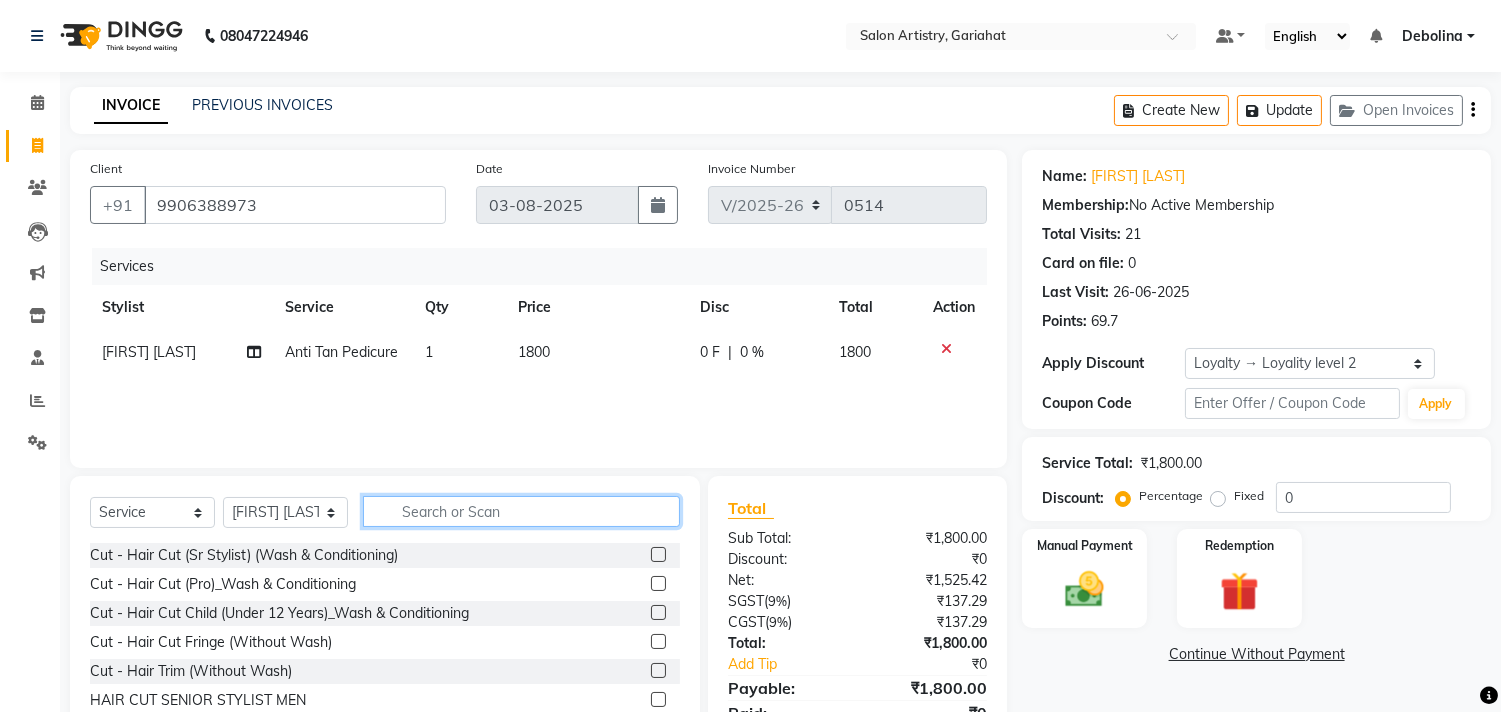 click 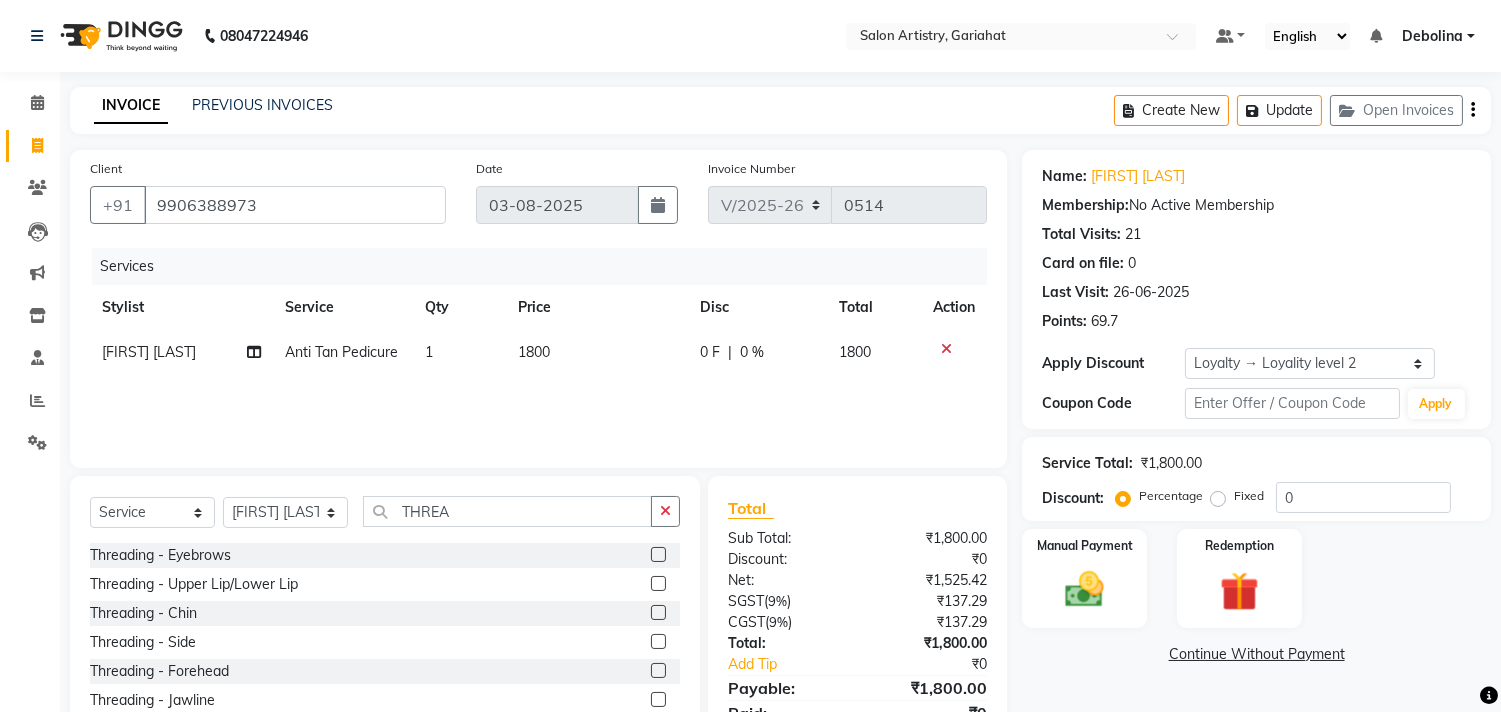 click 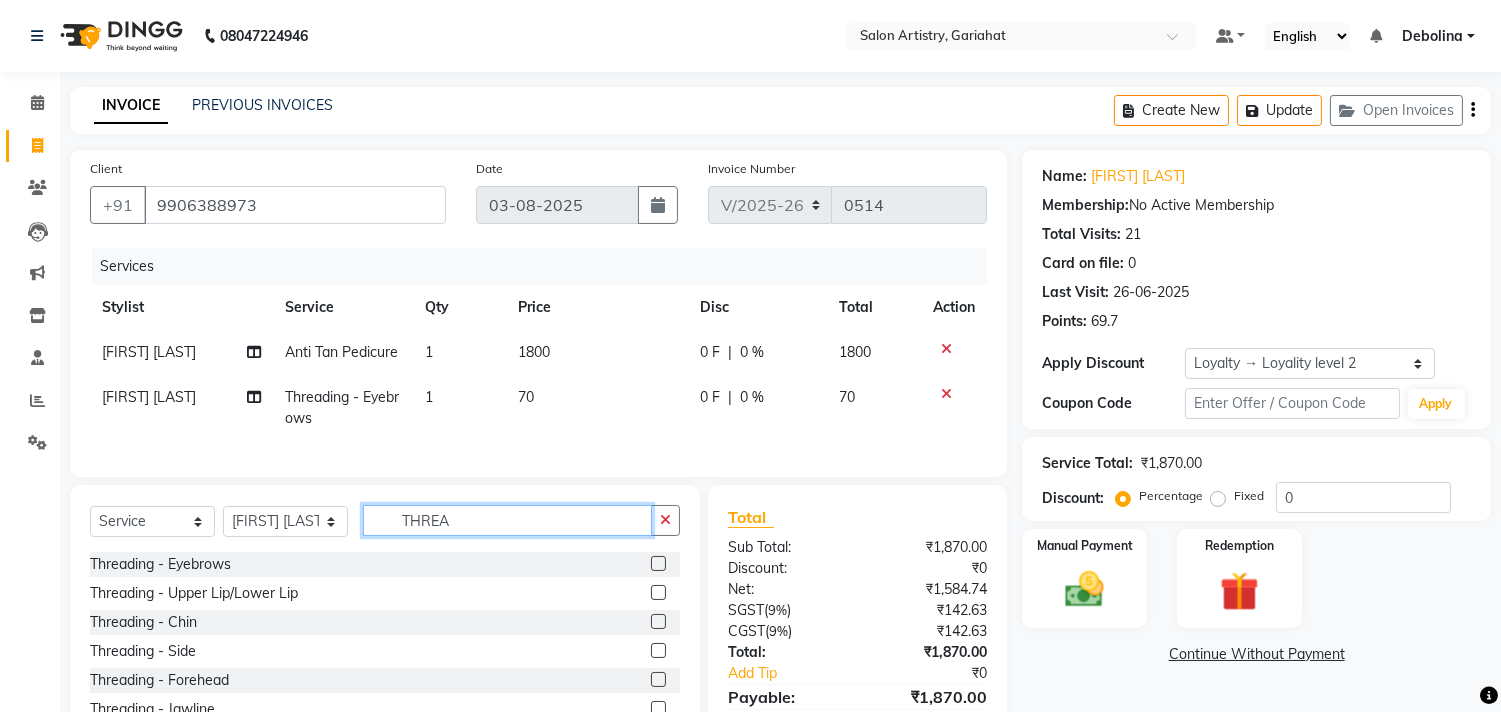 click on "THREA" 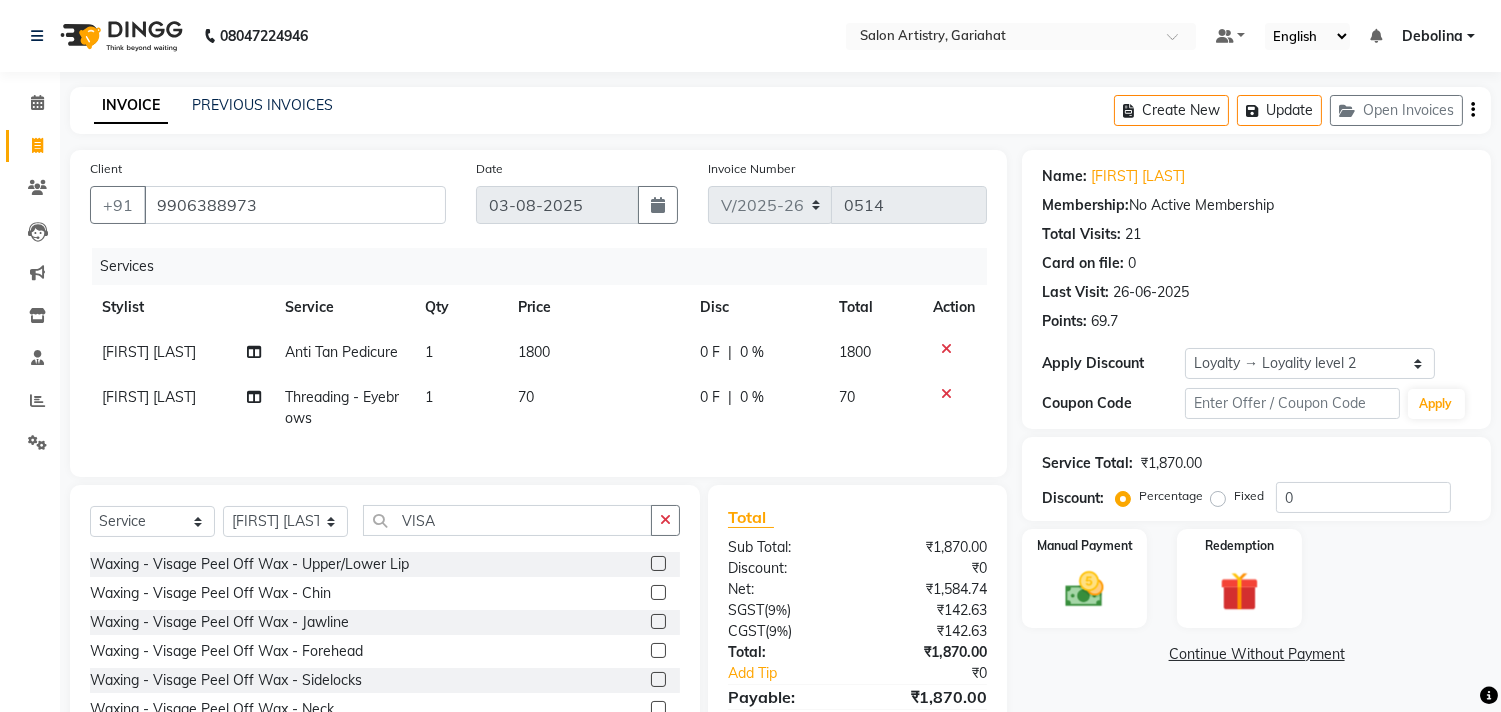 click 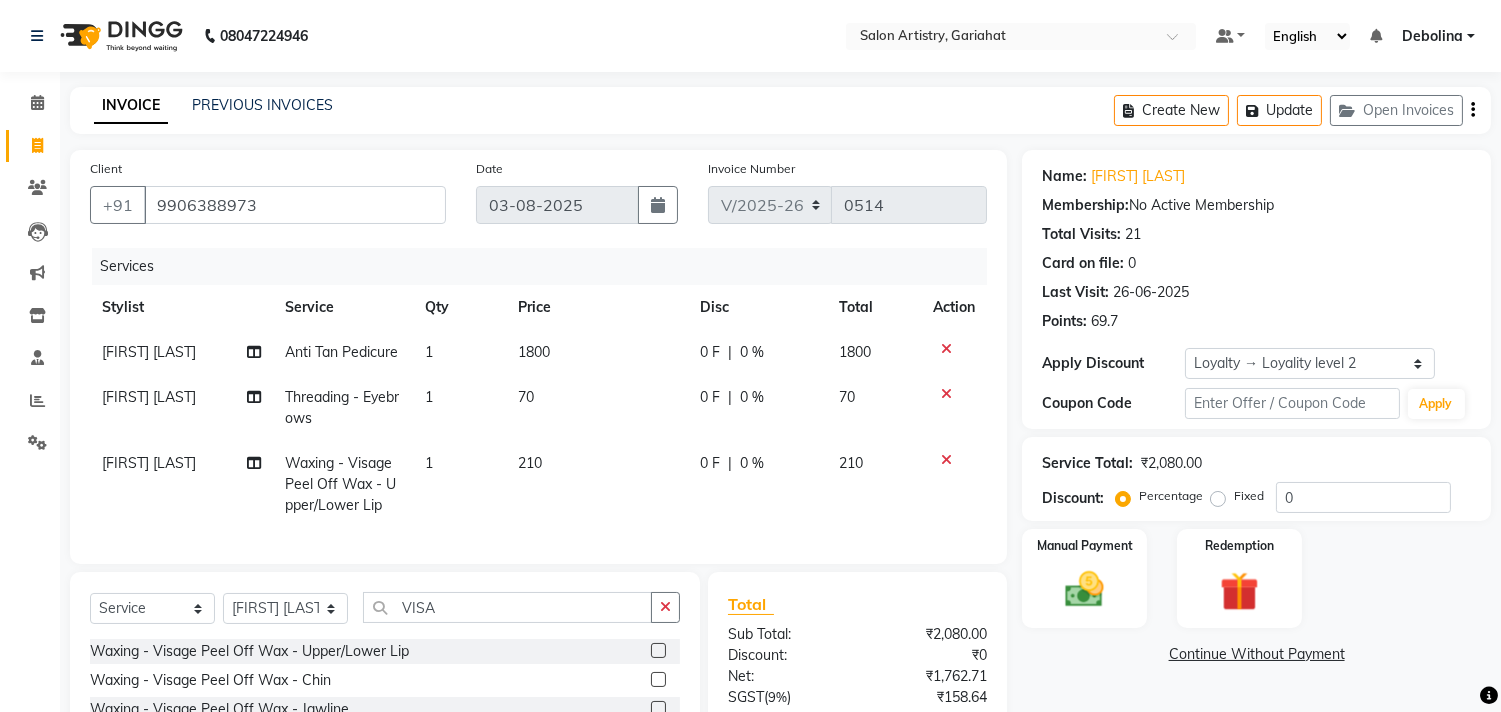 click 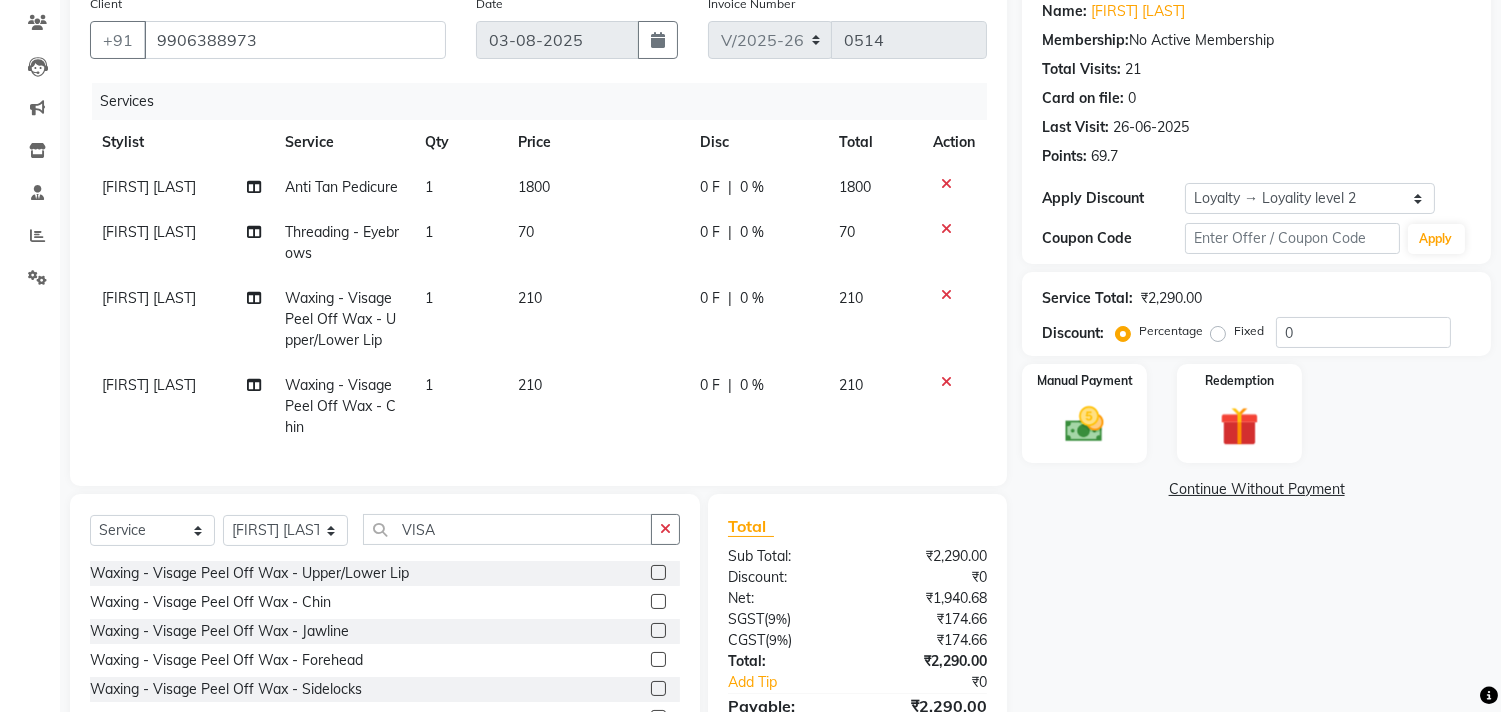 scroll, scrollTop: 222, scrollLeft: 0, axis: vertical 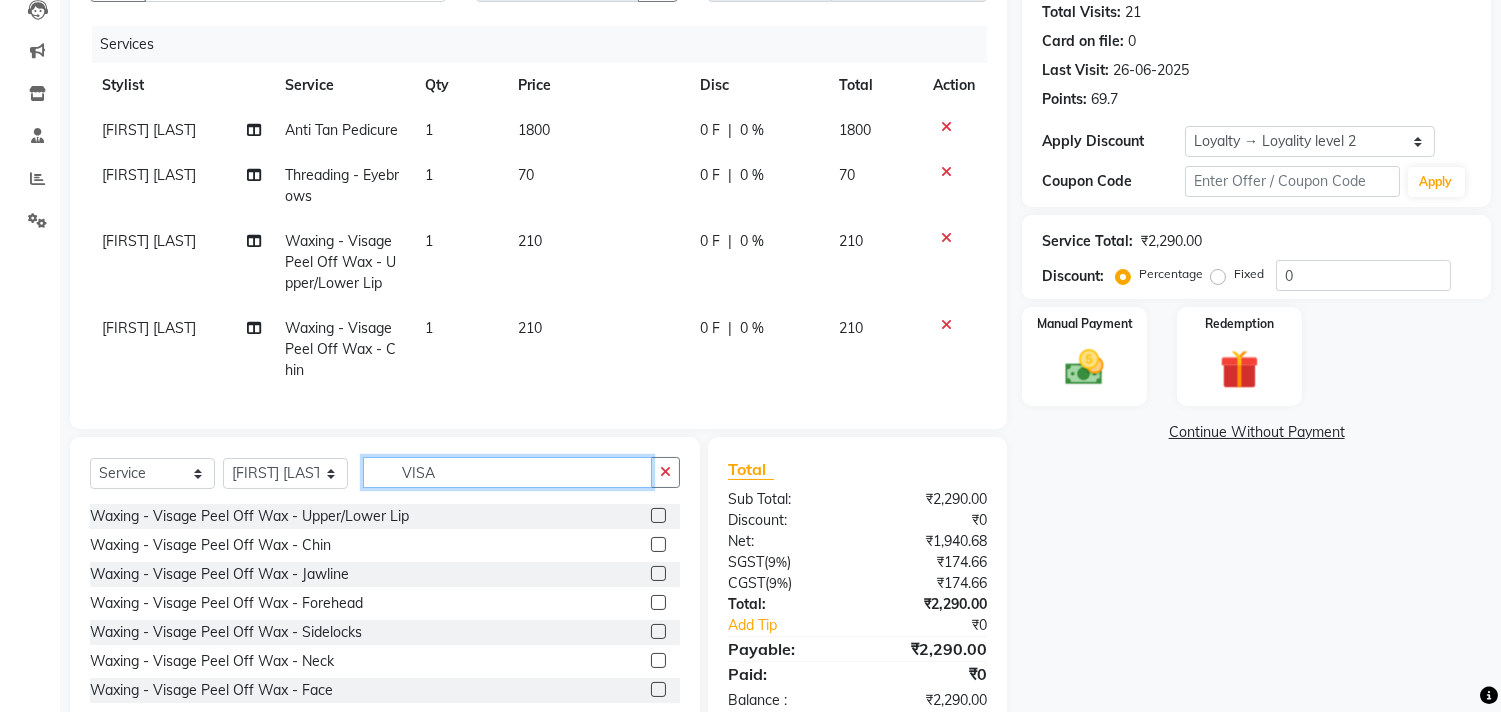 click on "VISA" 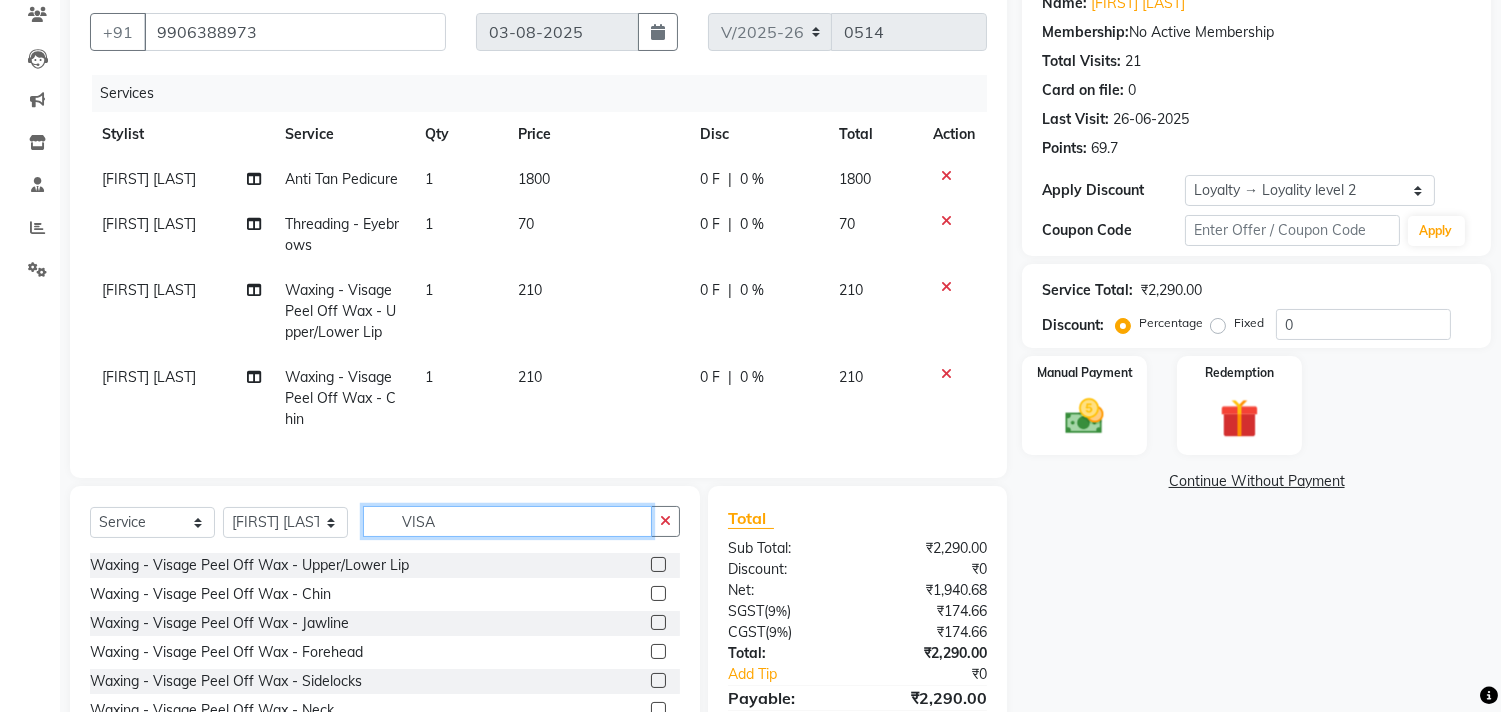 scroll, scrollTop: 0, scrollLeft: 0, axis: both 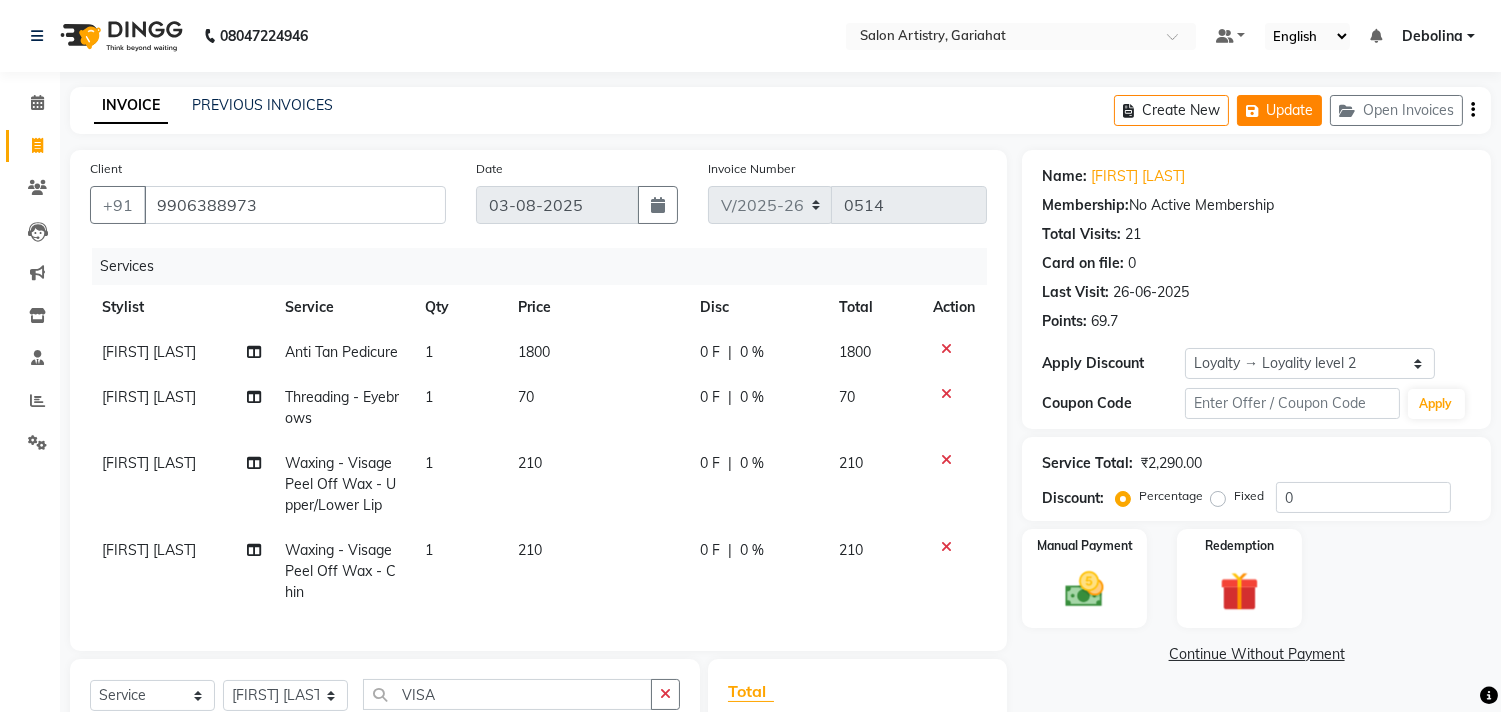 click on "Update" 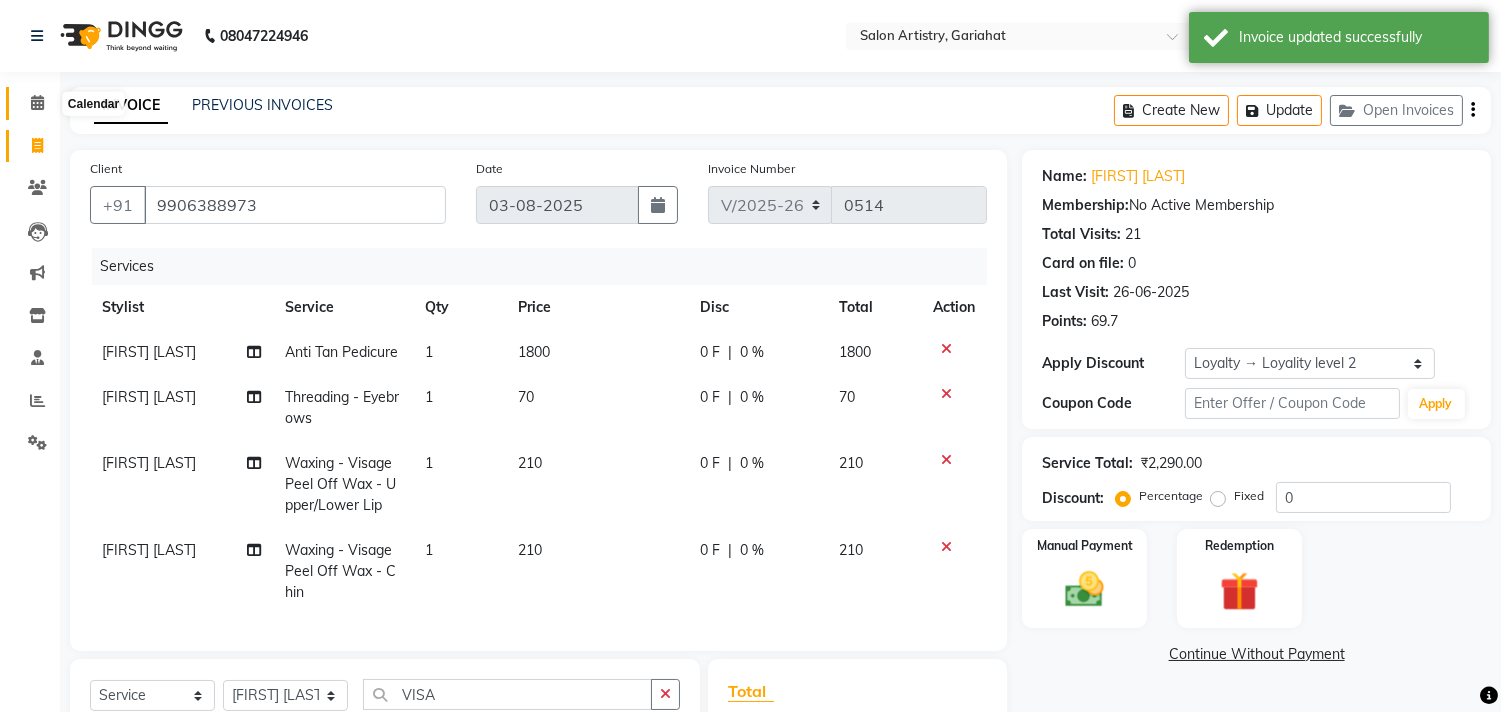 click 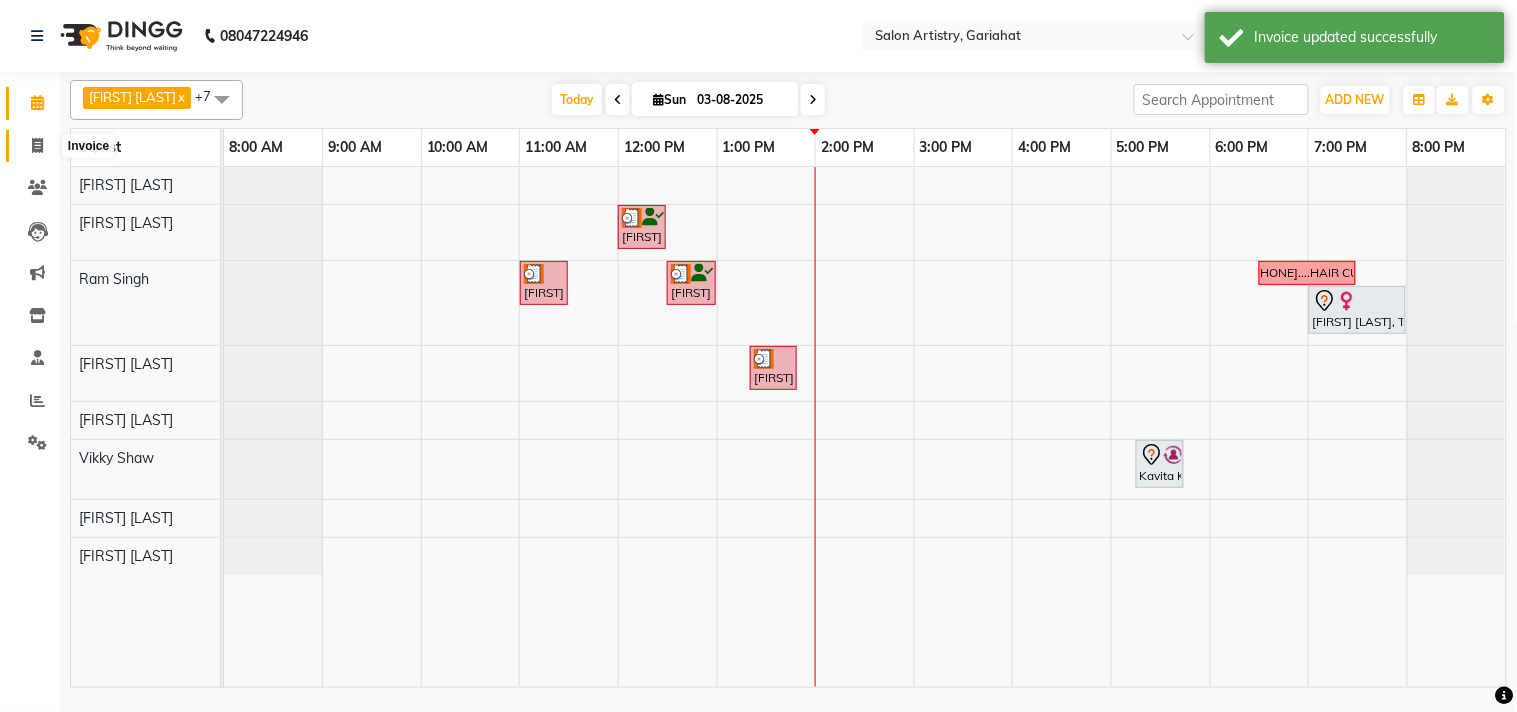 click 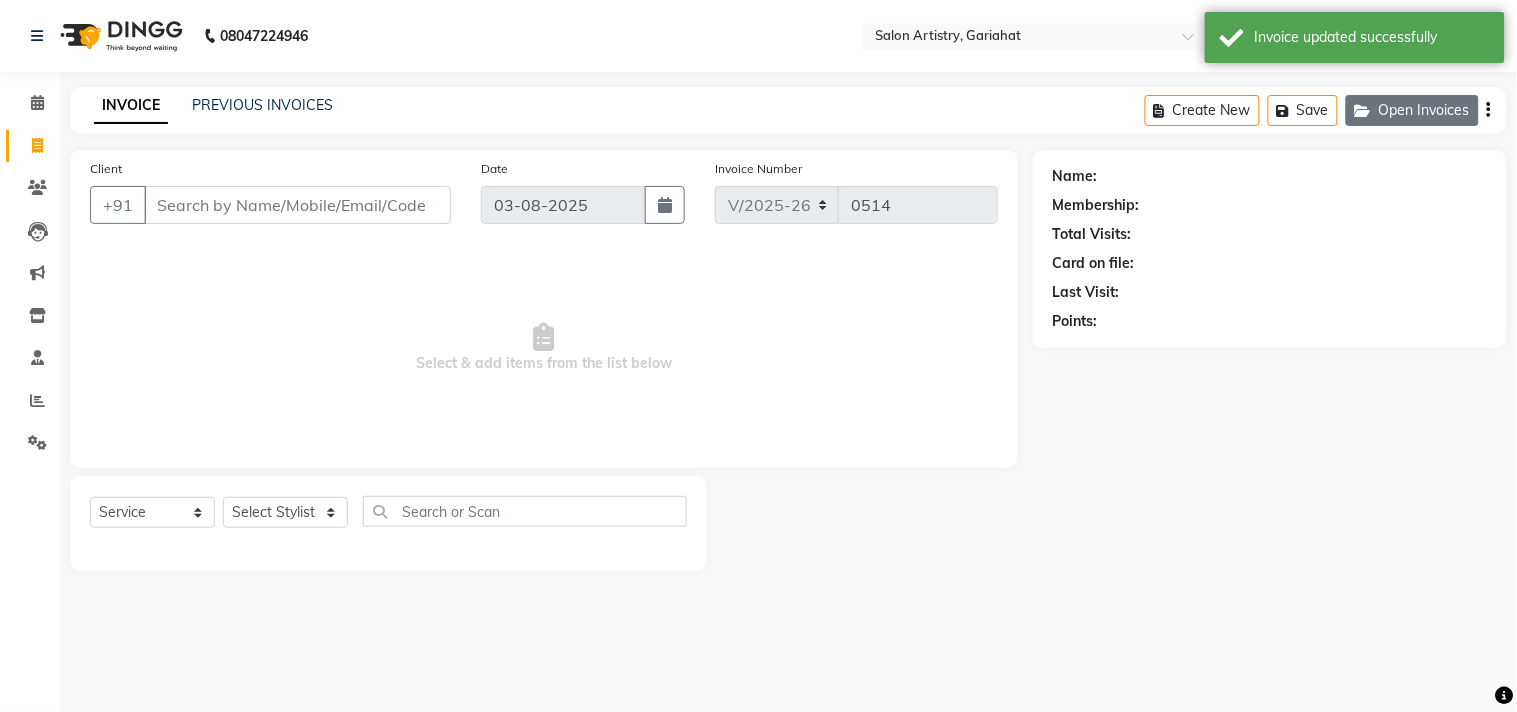 click on "Open Invoices" 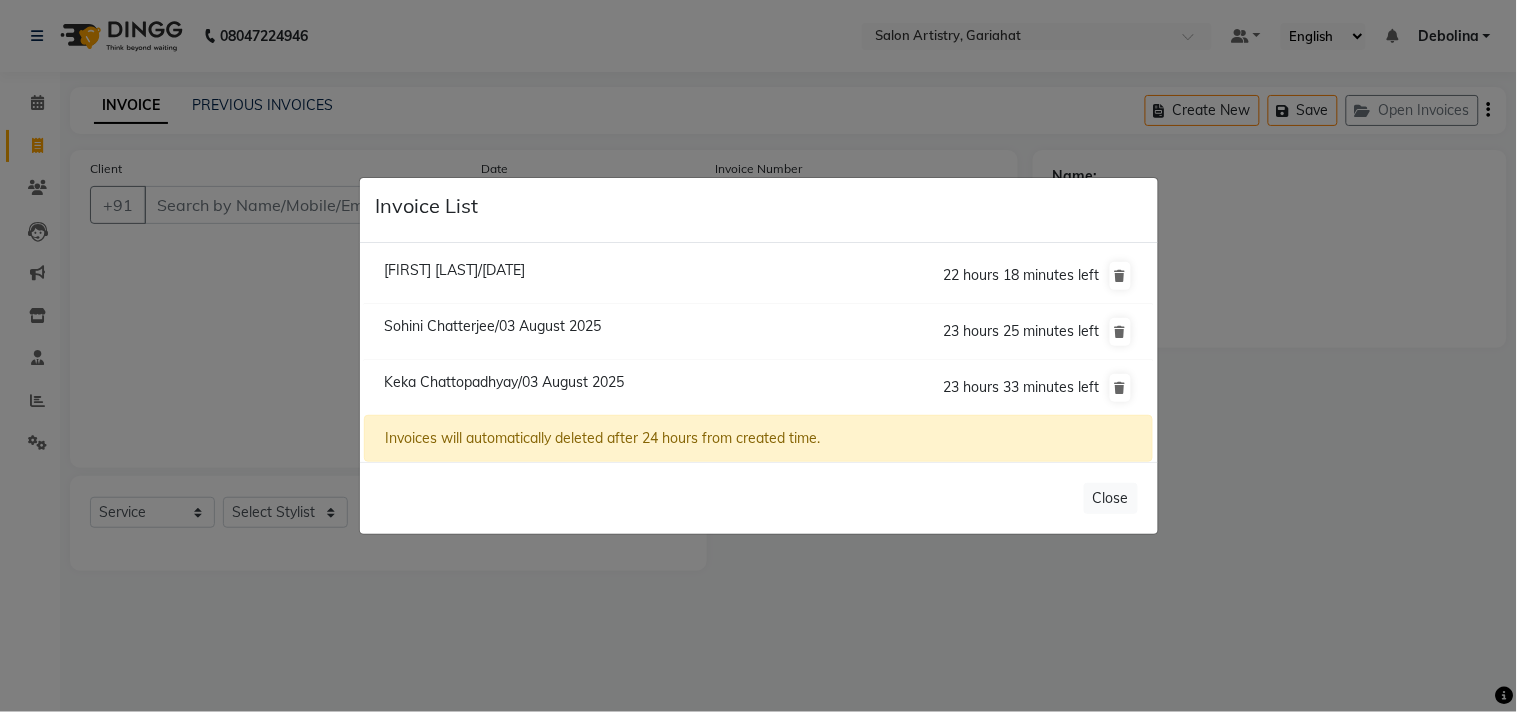 click on "Sohini Chatterjee/03 August 2025" 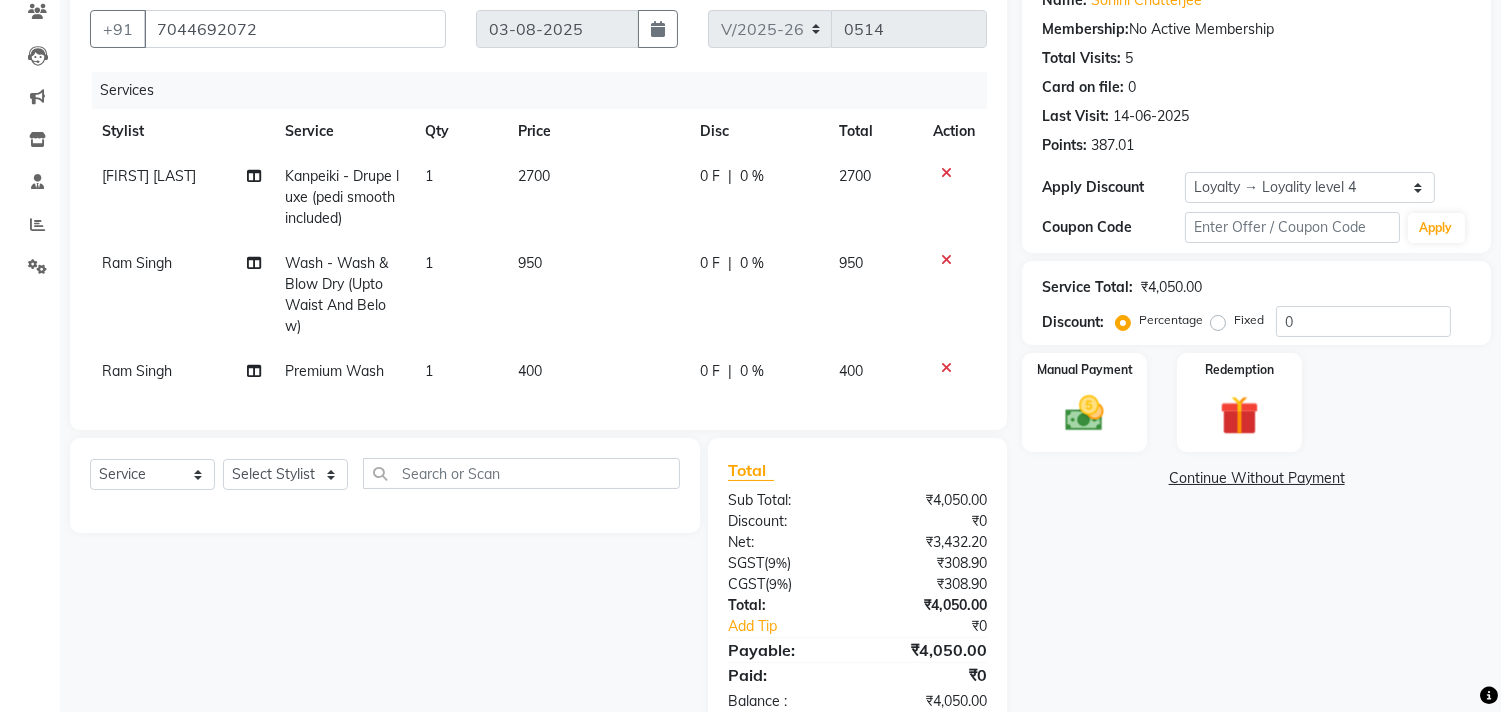 scroll, scrollTop: 222, scrollLeft: 0, axis: vertical 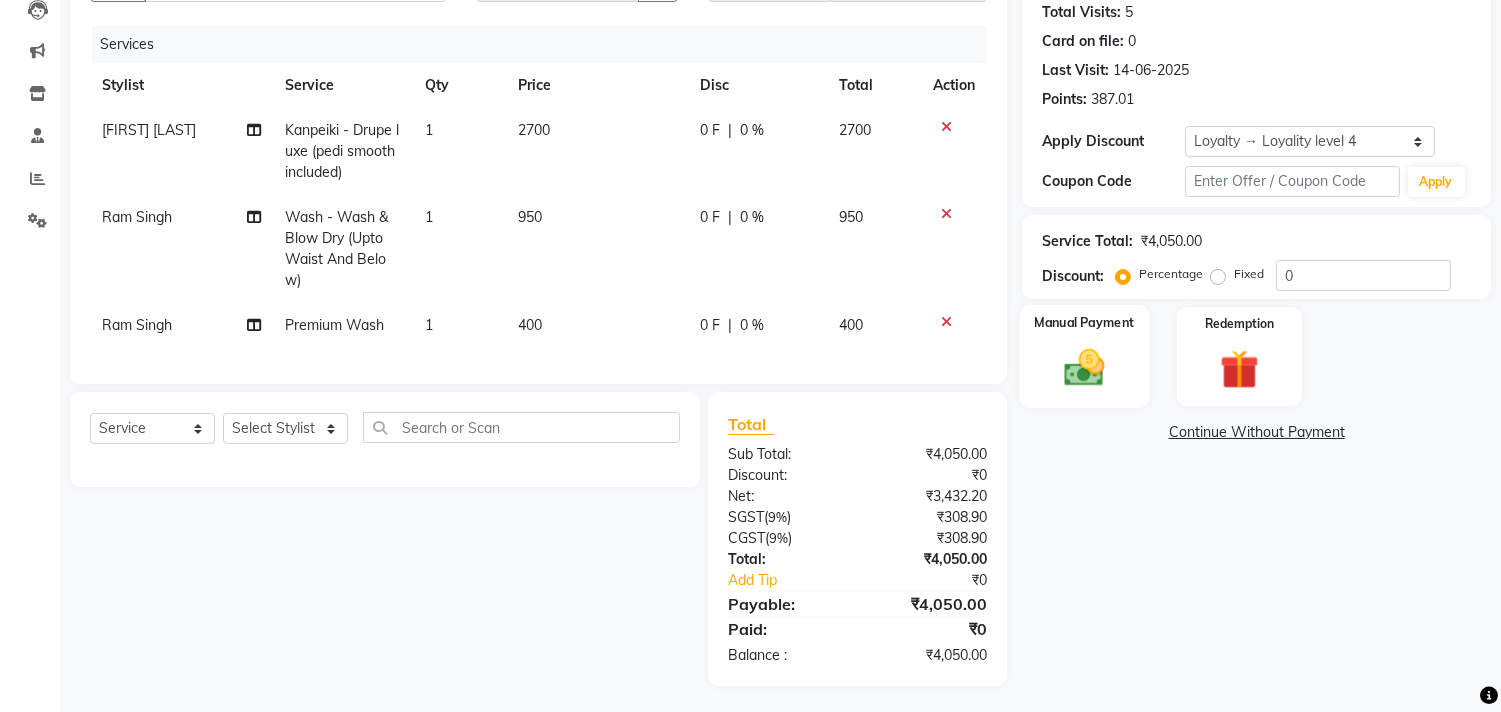 click on "Manual Payment" 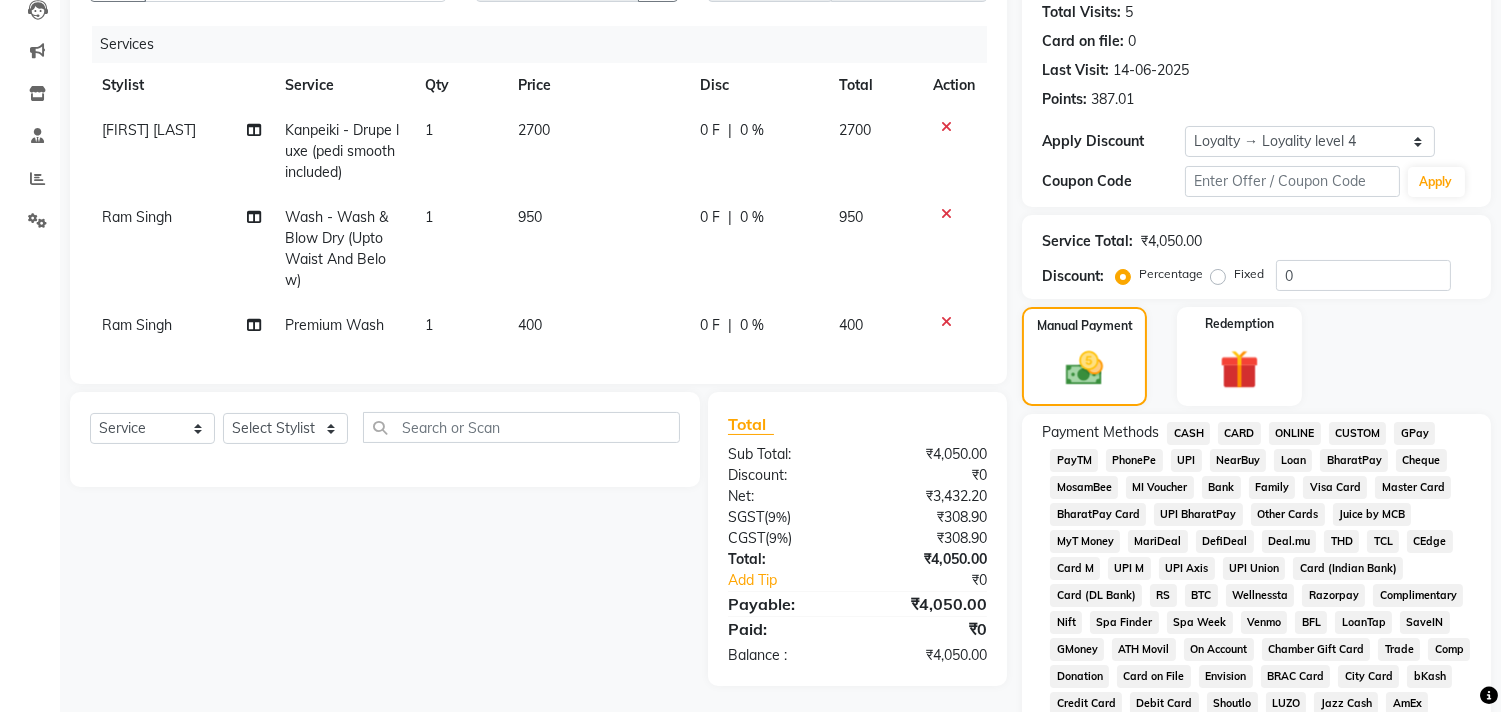 click on "GPay" 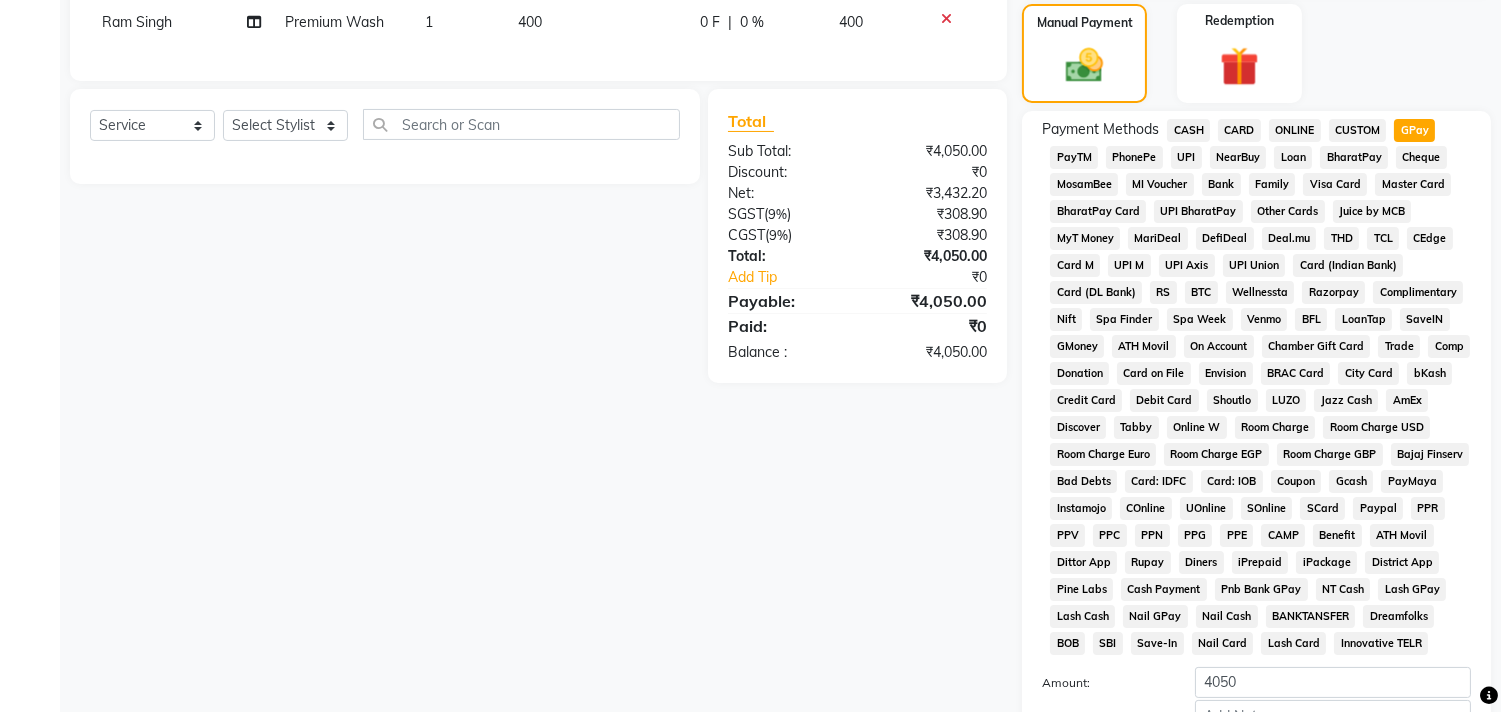 scroll, scrollTop: 666, scrollLeft: 0, axis: vertical 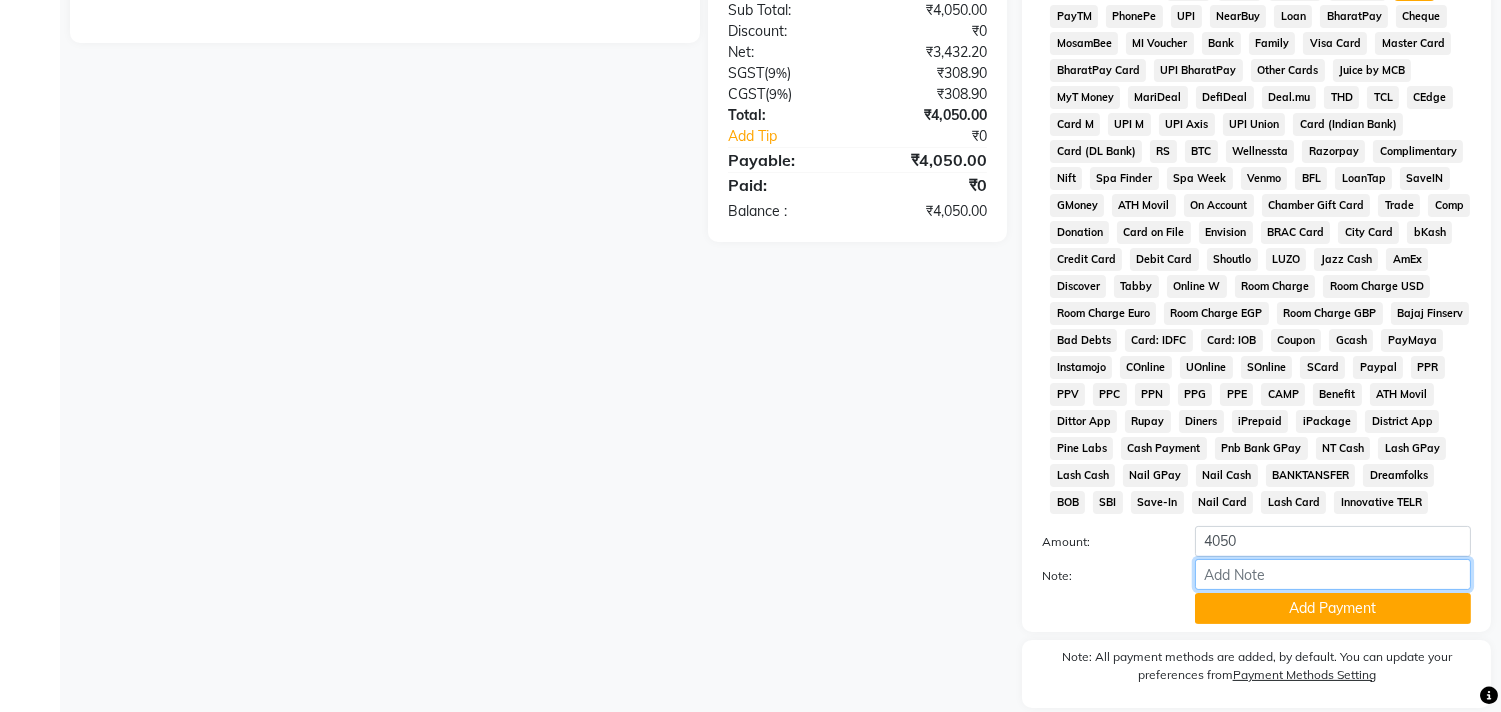 click on "Note:" at bounding box center [1333, 574] 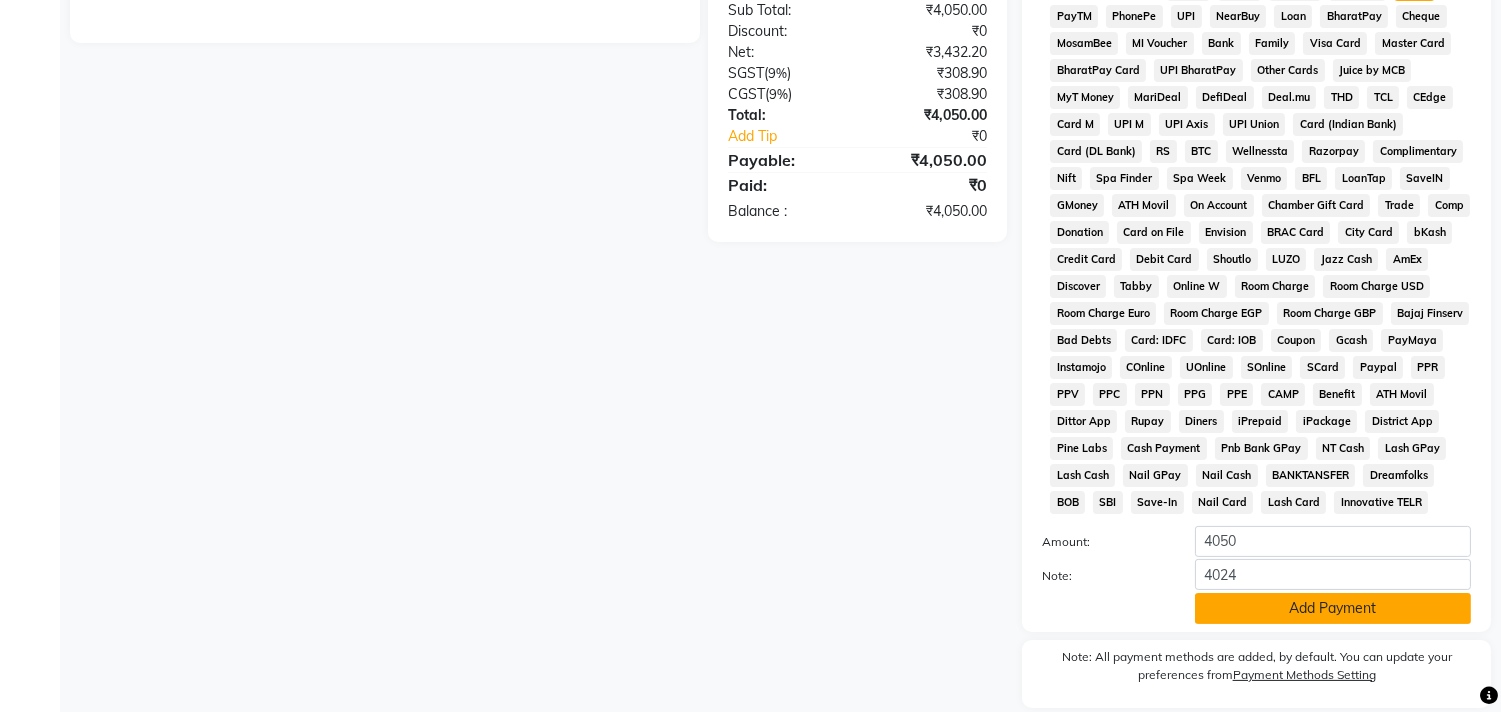 click on "Add Payment" 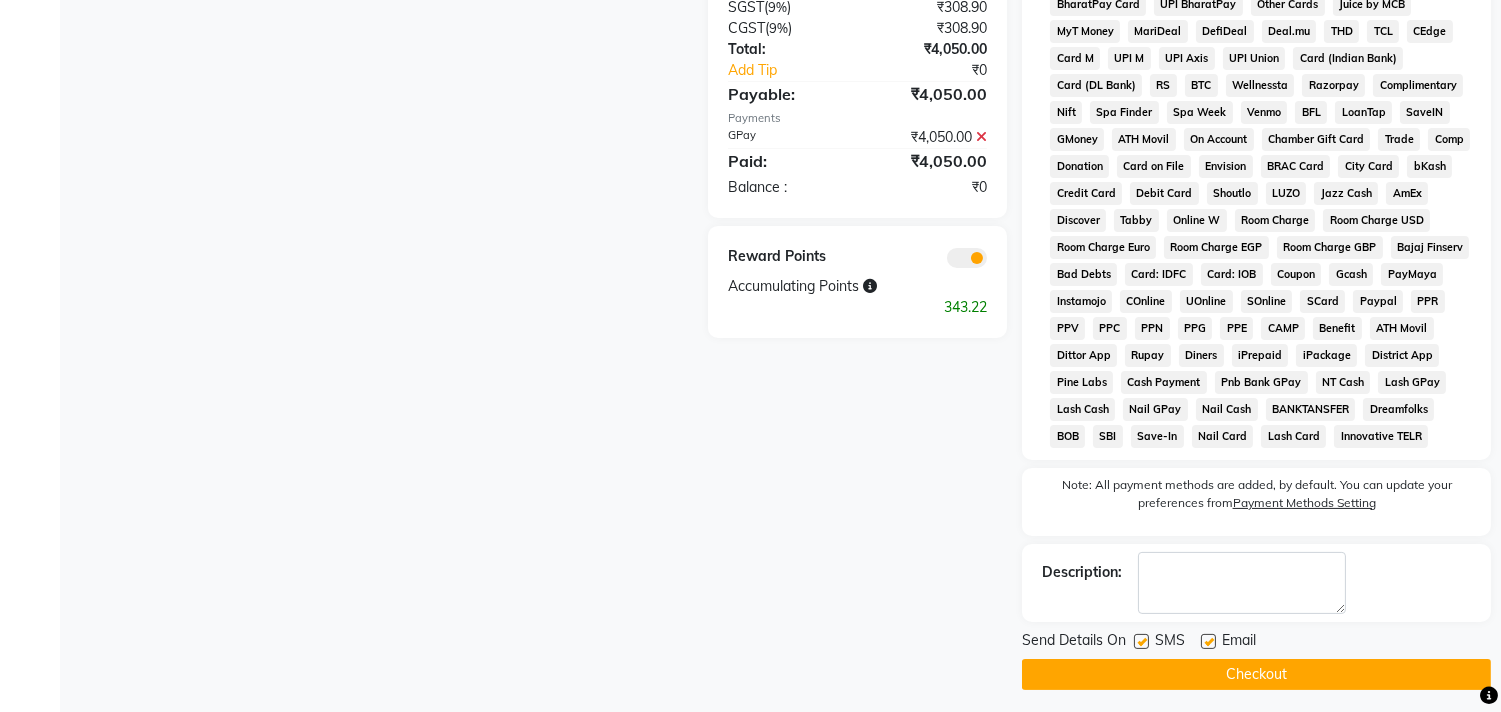 scroll, scrollTop: 744, scrollLeft: 0, axis: vertical 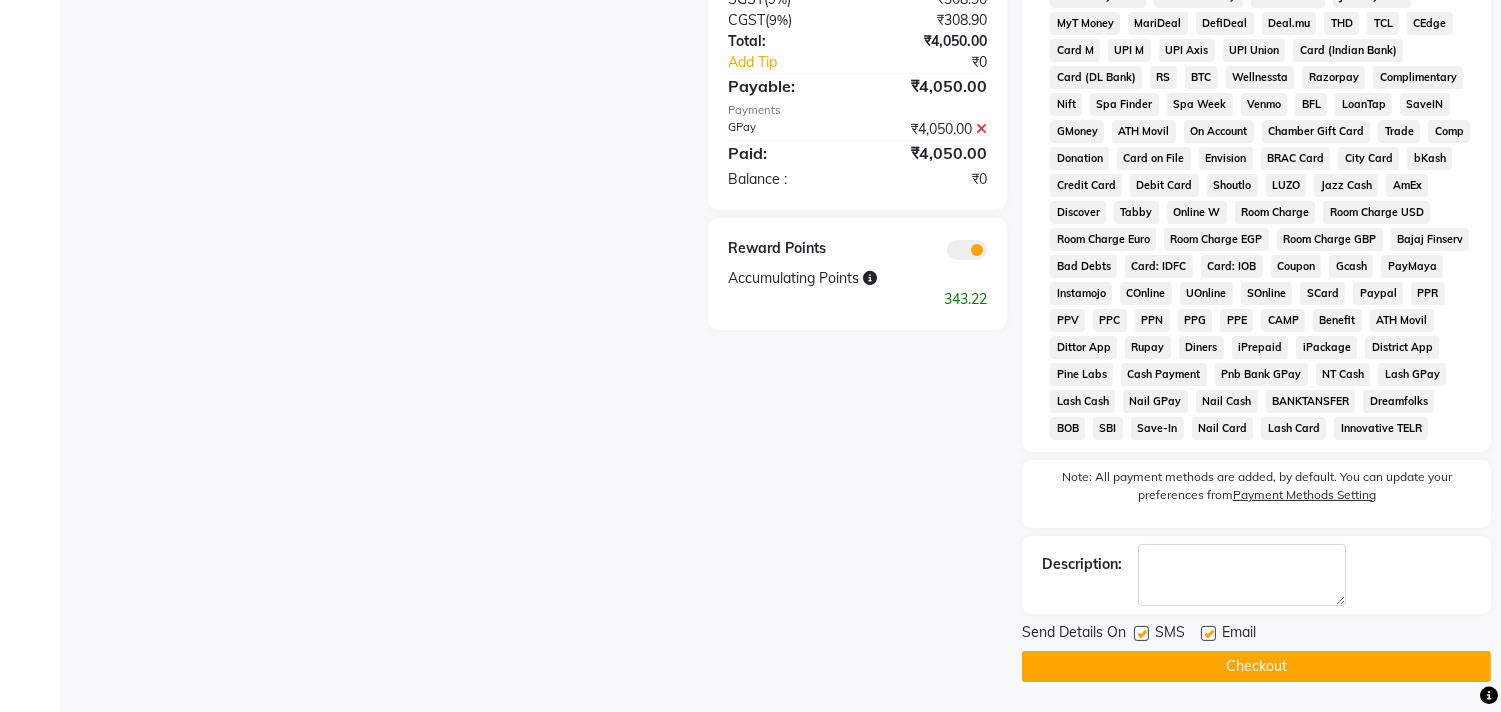 click on "Checkout" 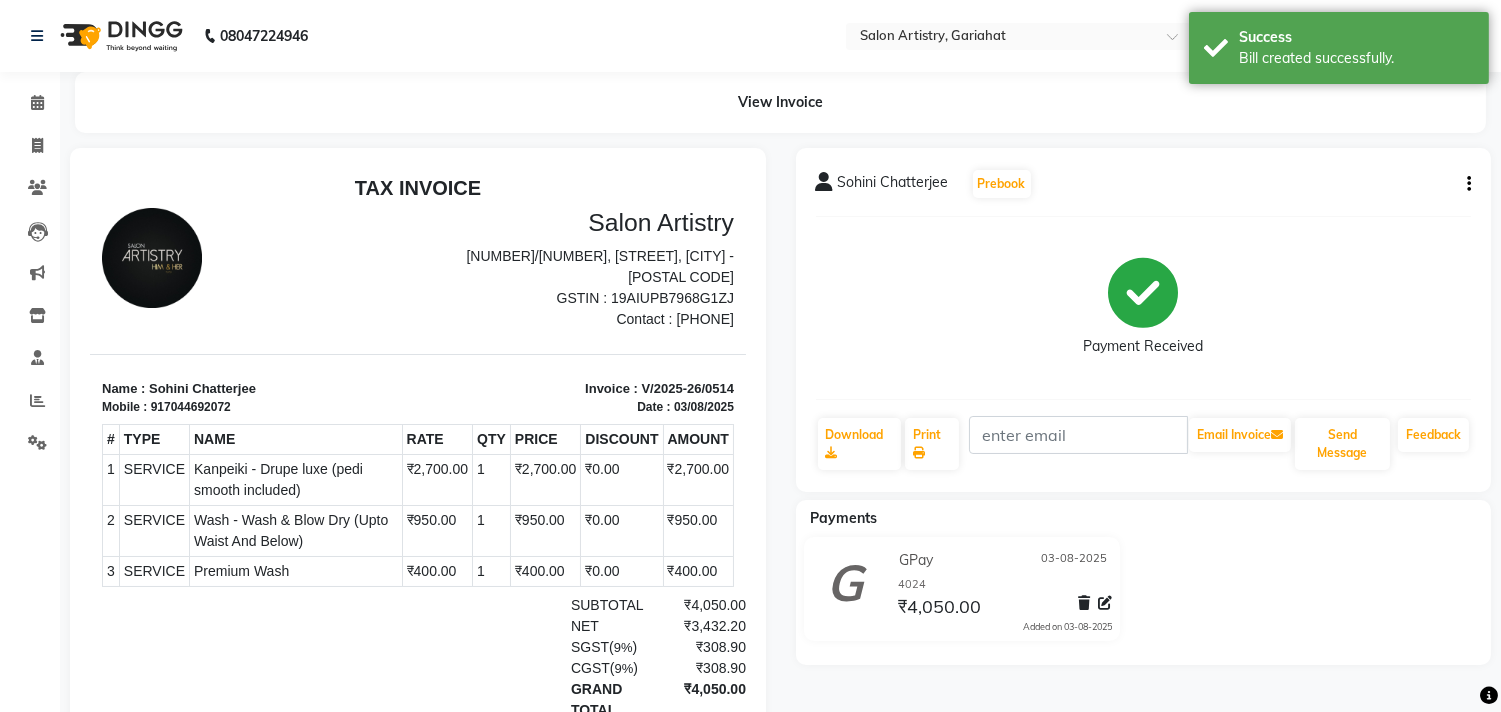 scroll, scrollTop: 0, scrollLeft: 0, axis: both 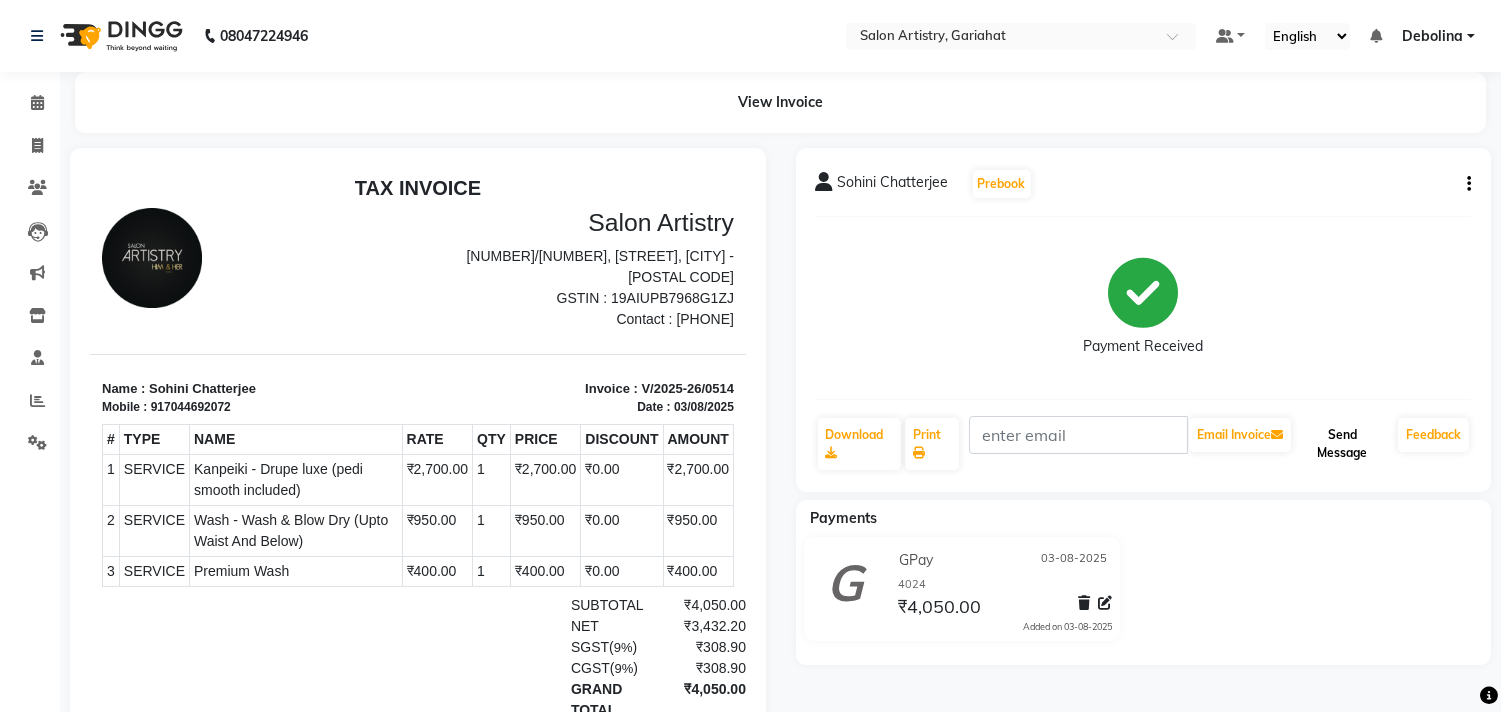 click on "Send Message" 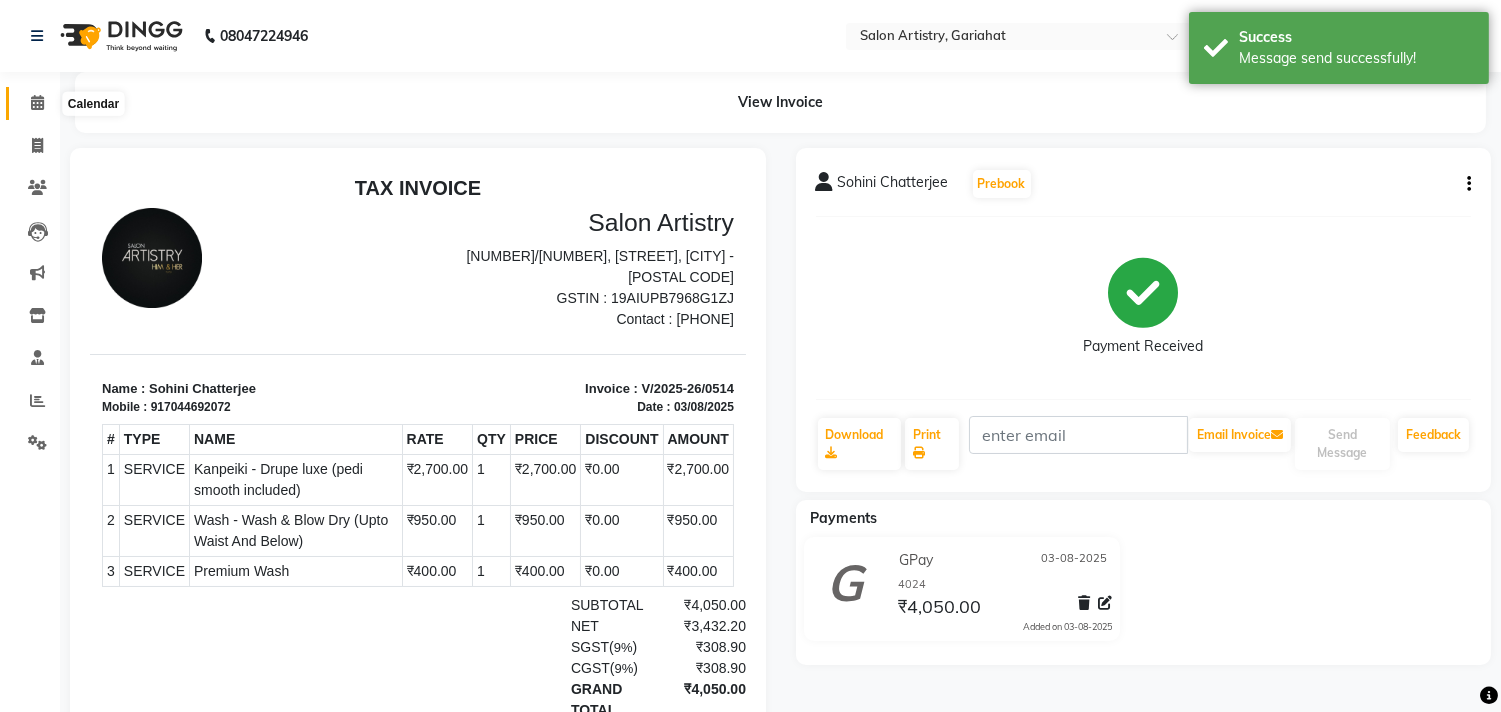 click 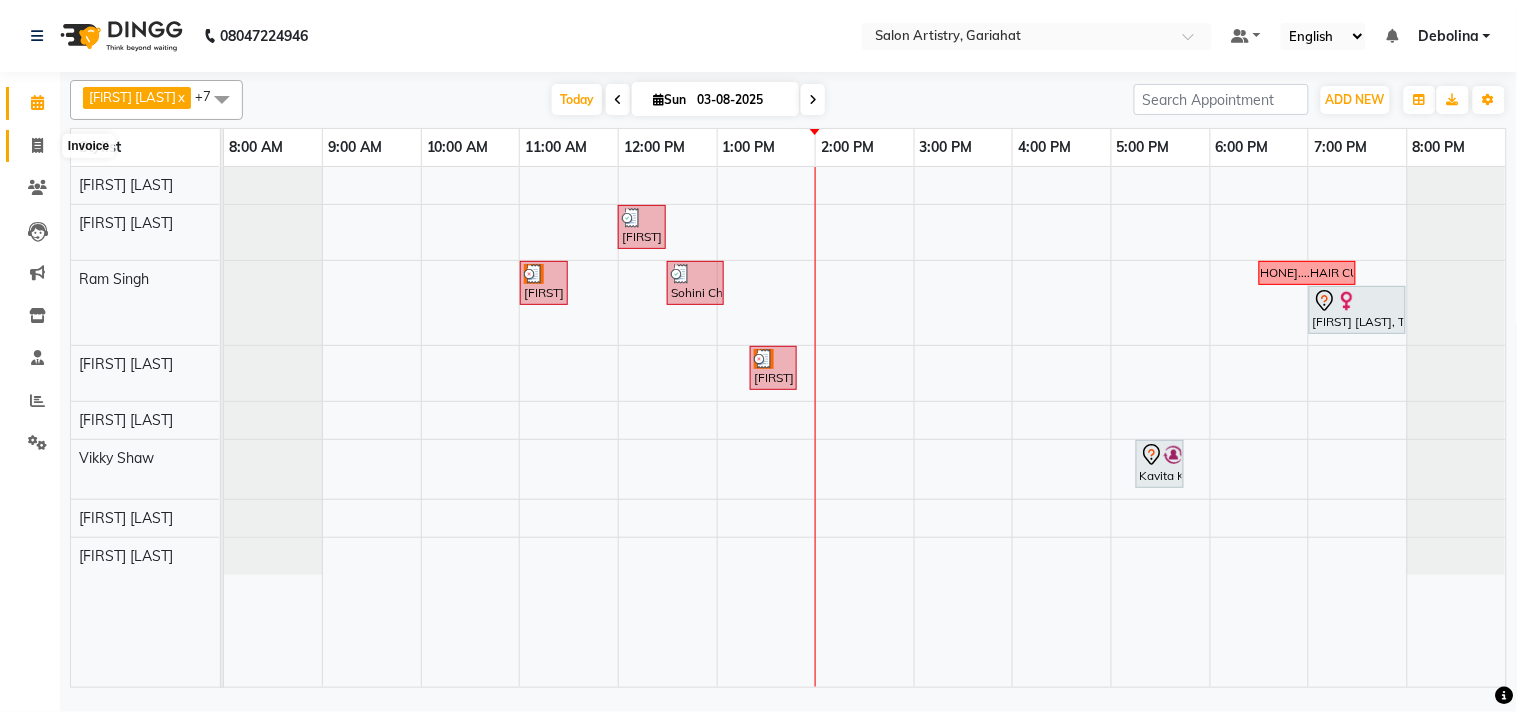 click 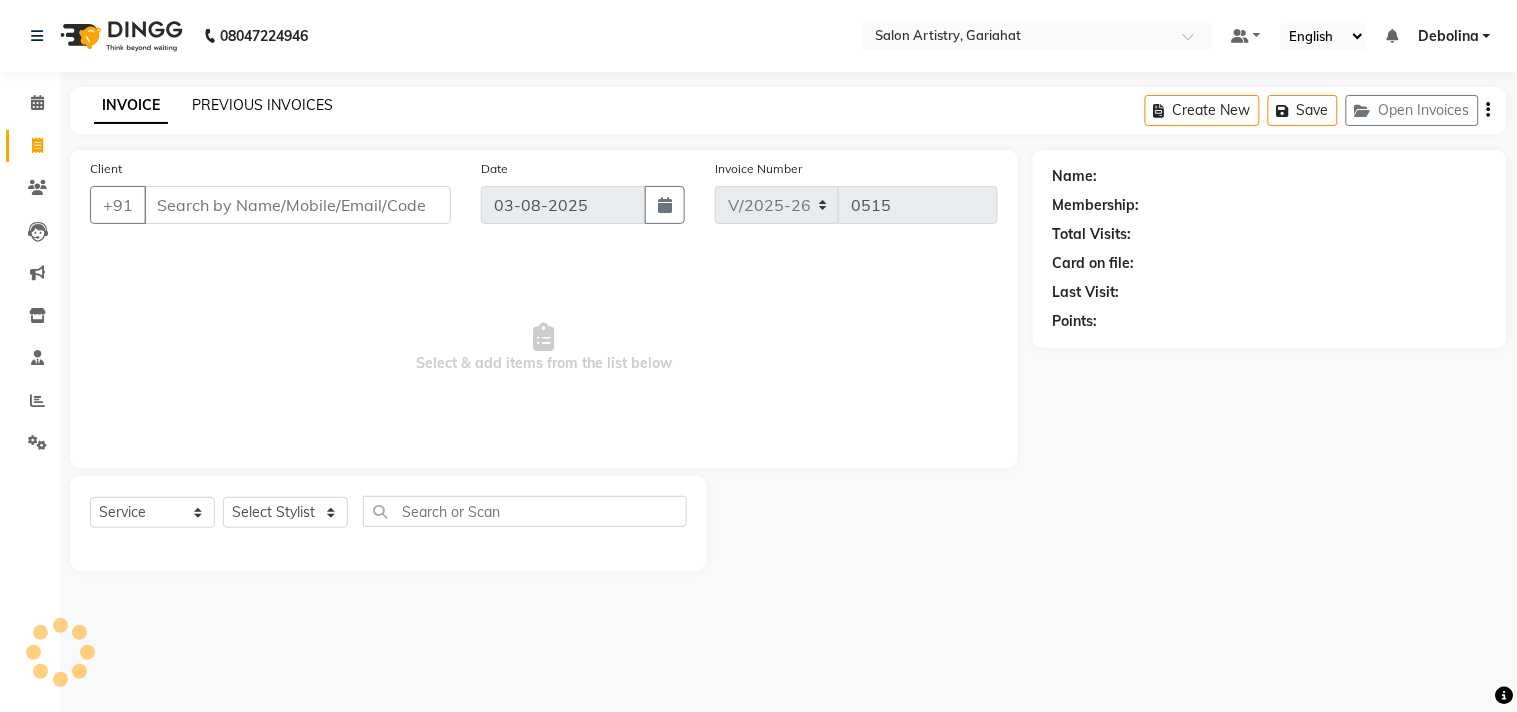 click on "PREVIOUS INVOICES" 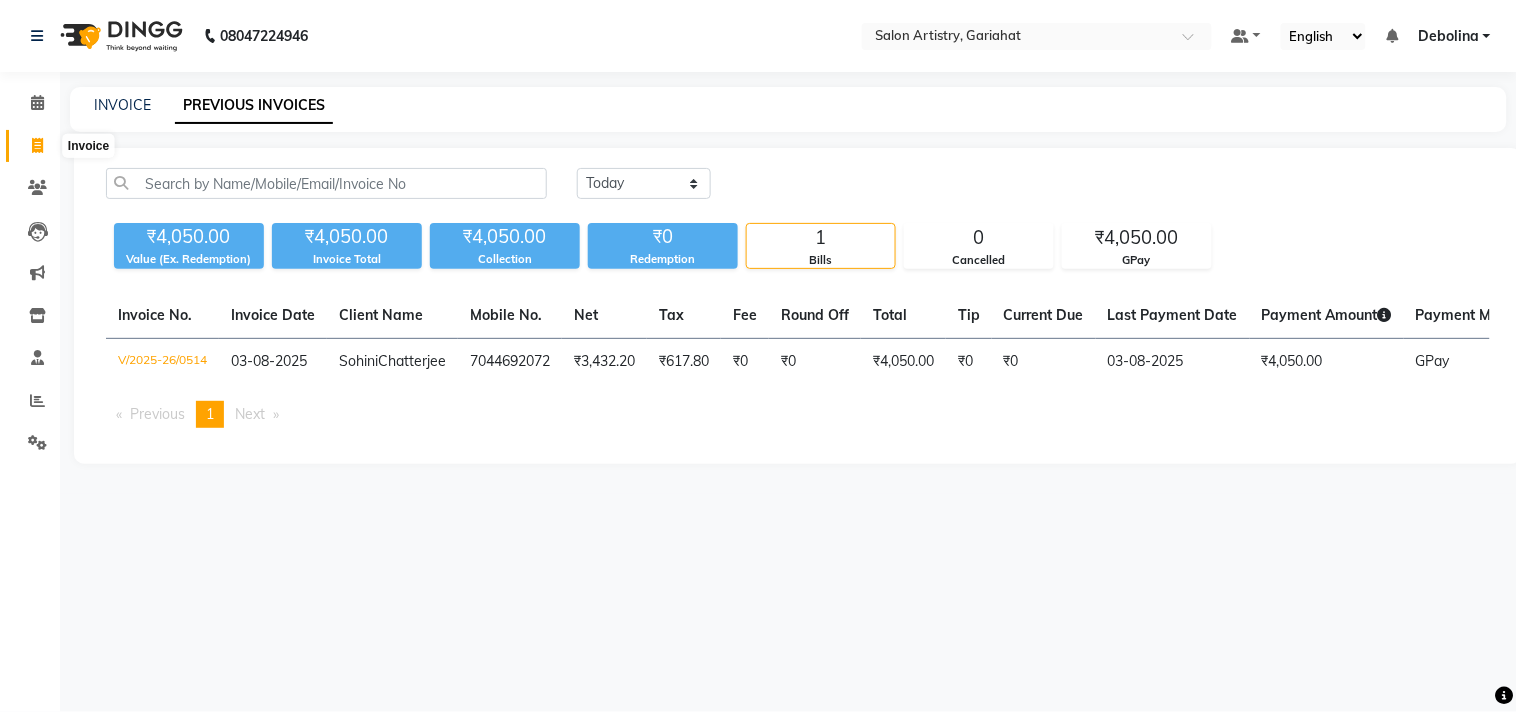 click 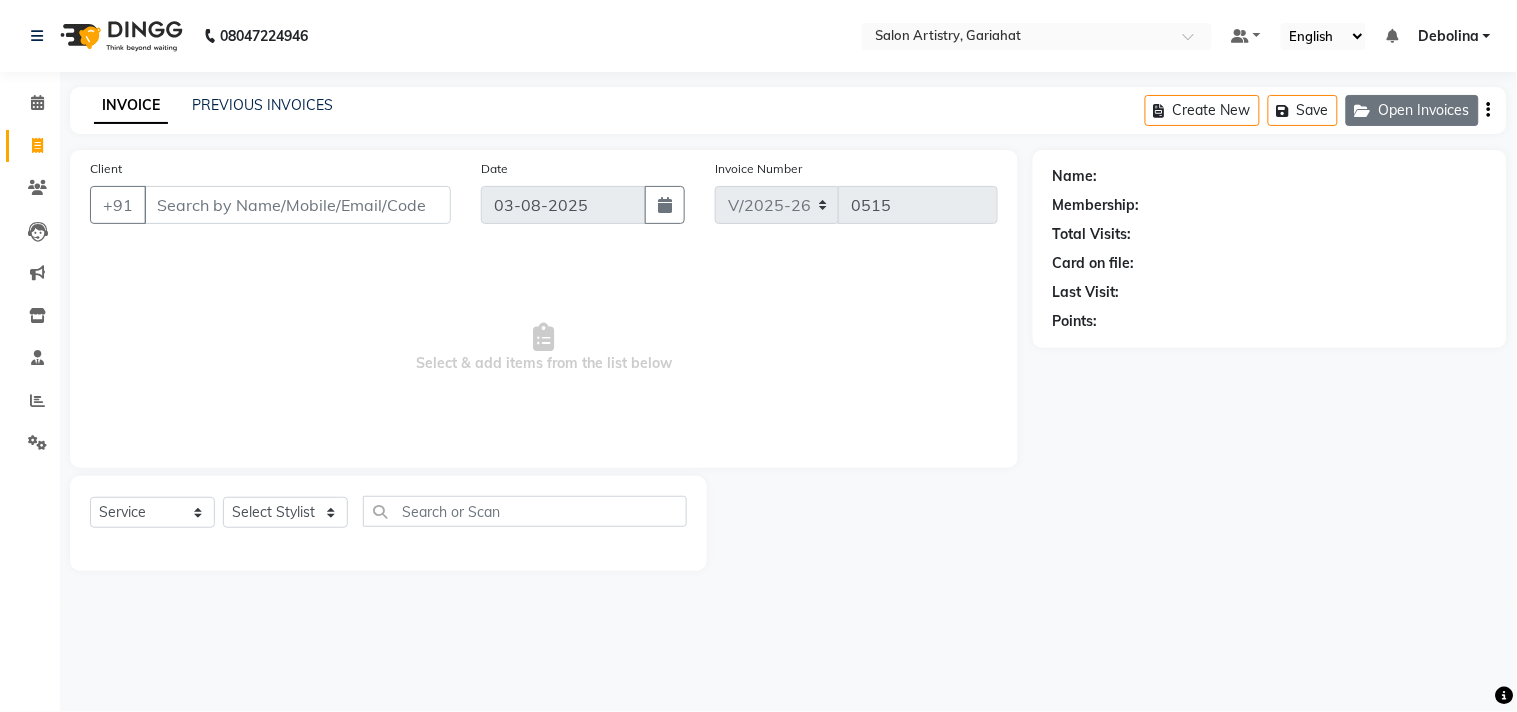 click on "Open Invoices" 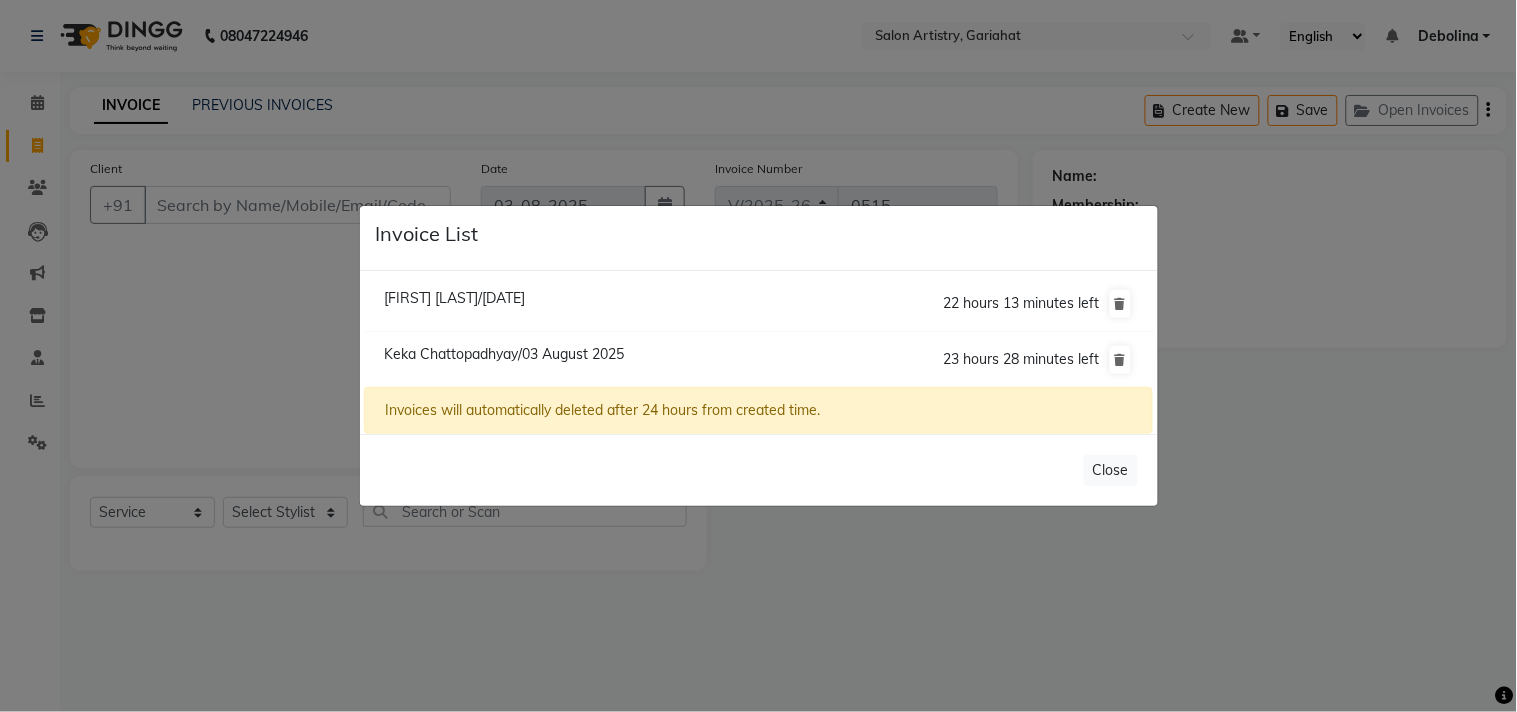 click on "Keka  Chattopadhyay/03 August 2025" 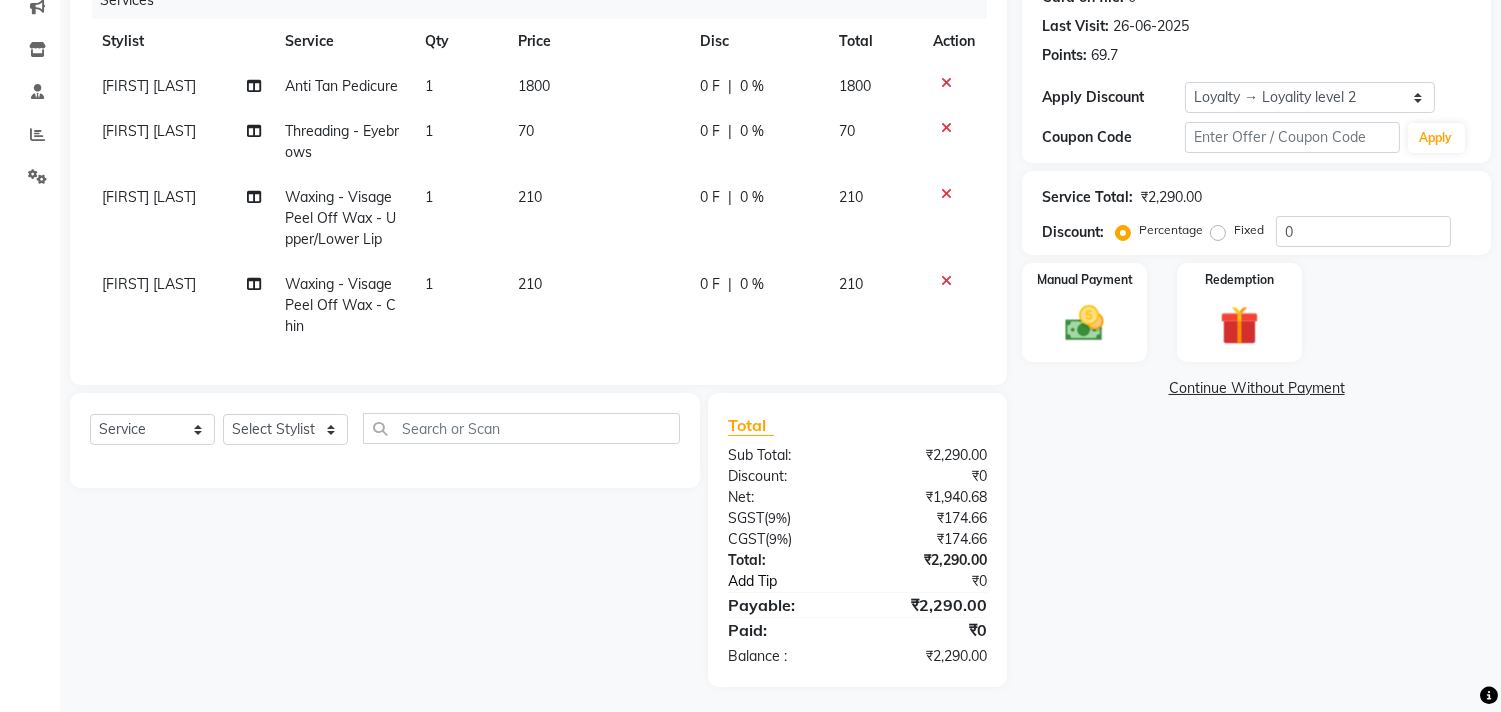 scroll, scrollTop: 287, scrollLeft: 0, axis: vertical 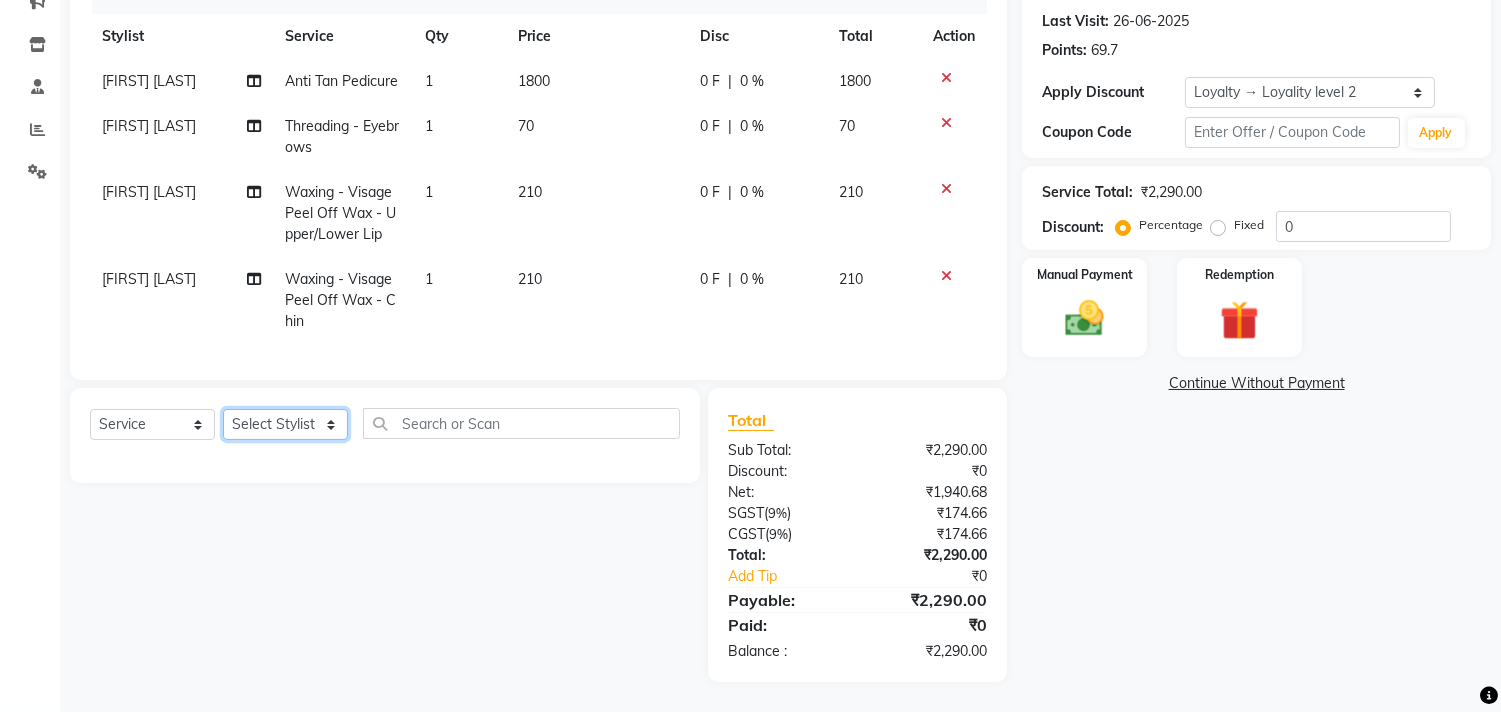 click on "Select Stylist [FIRST] [LAST] [FIRST] [FIRST] [FIRST] [FIRST] [FIRST] [FIRST] [FIRST] [FIRST] [FIRST] [FIRST] [FIRST]" 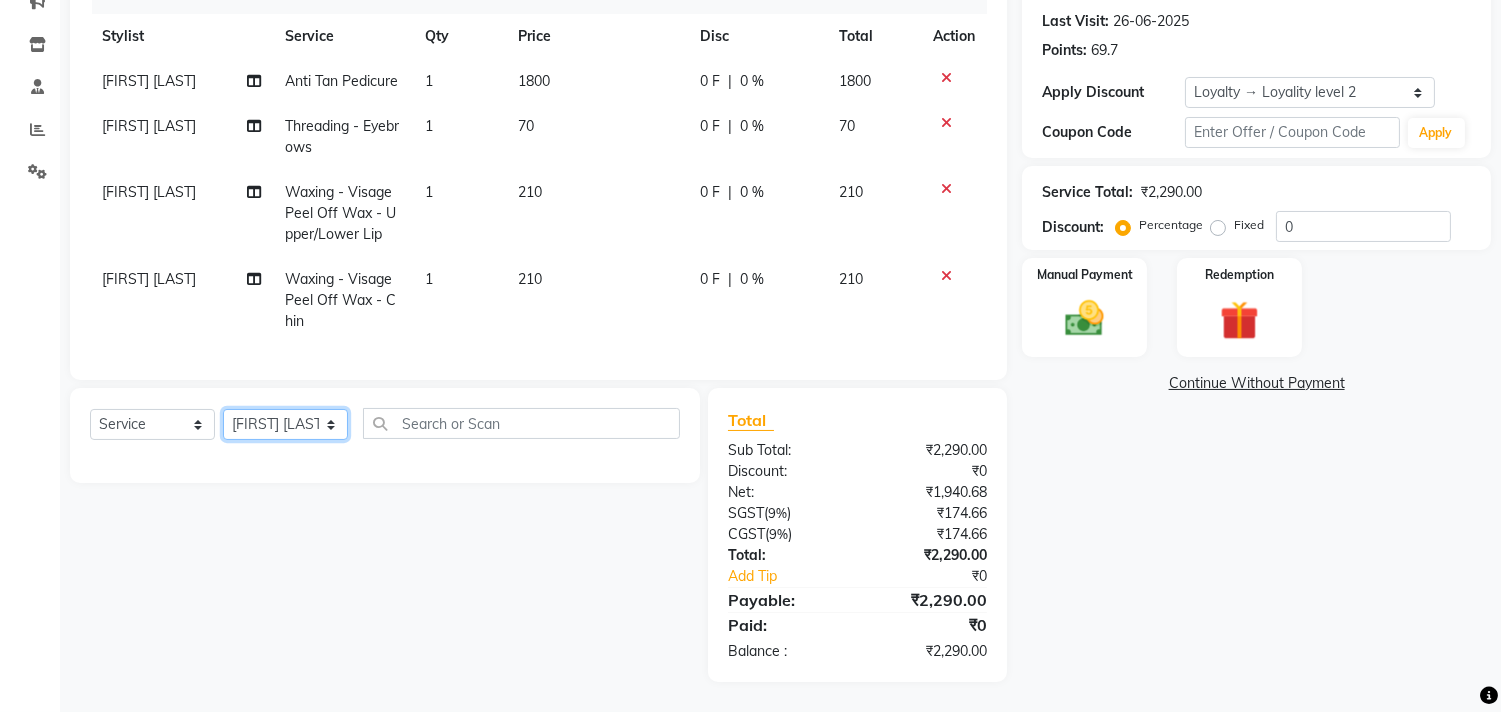 click on "Select Stylist [FIRST] [LAST] [FIRST] [FIRST] [FIRST] [FIRST] [FIRST] [FIRST] [FIRST] [FIRST] [FIRST] [FIRST] [FIRST]" 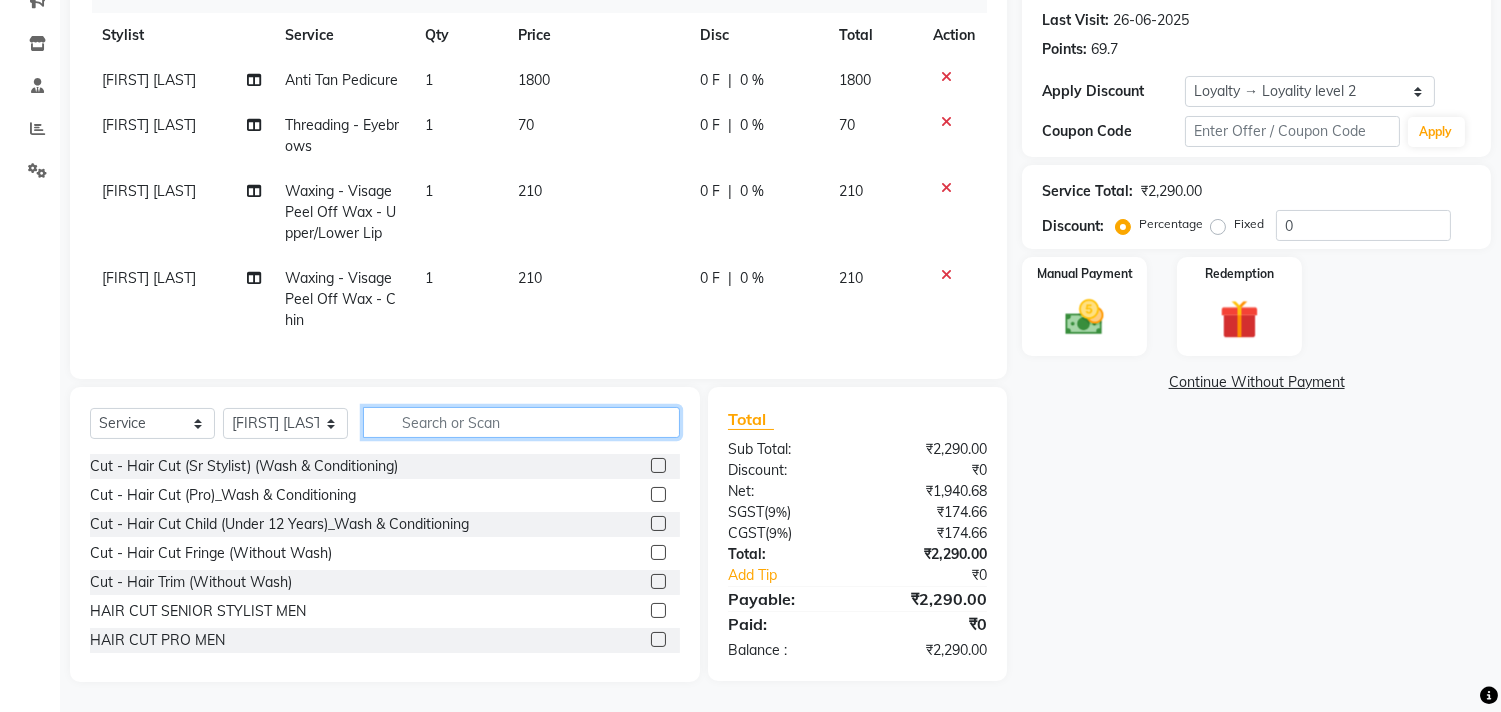 click 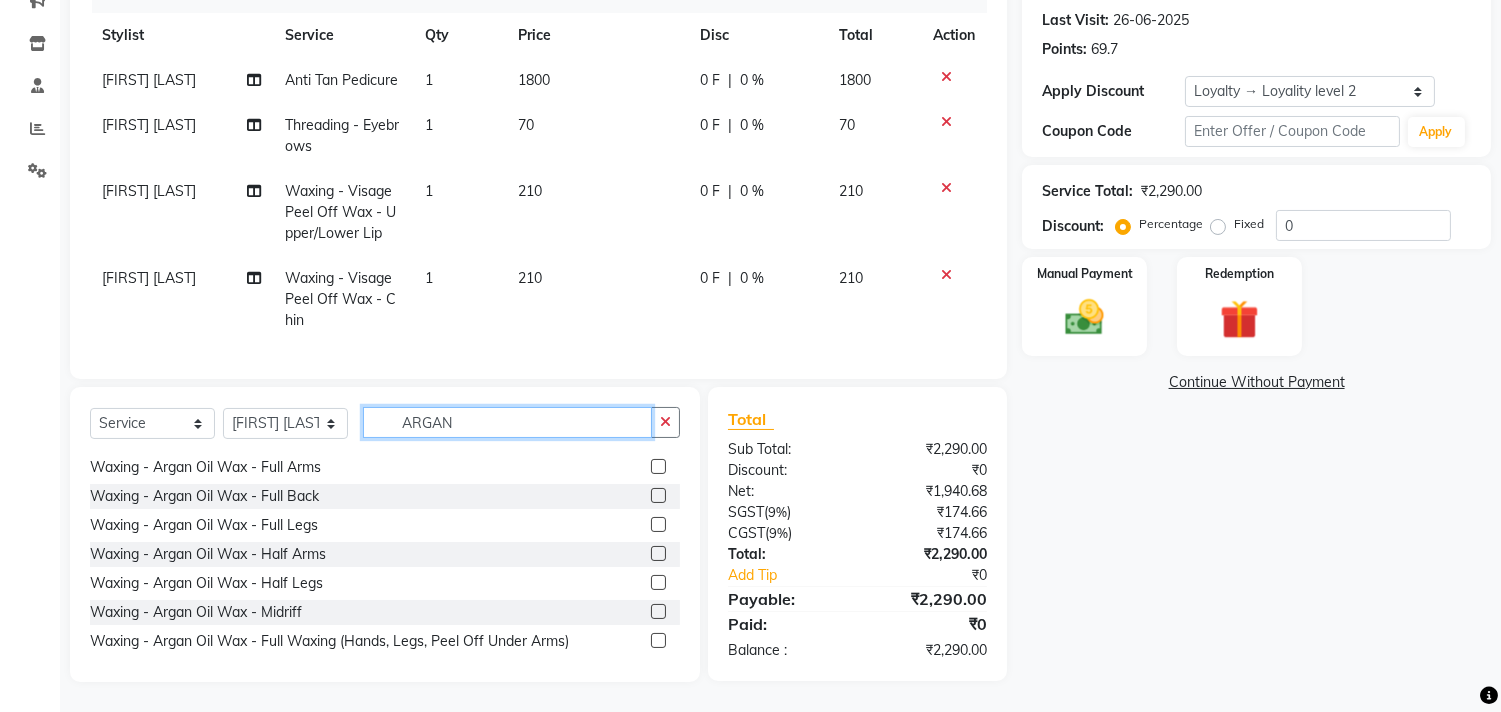 scroll, scrollTop: 88, scrollLeft: 0, axis: vertical 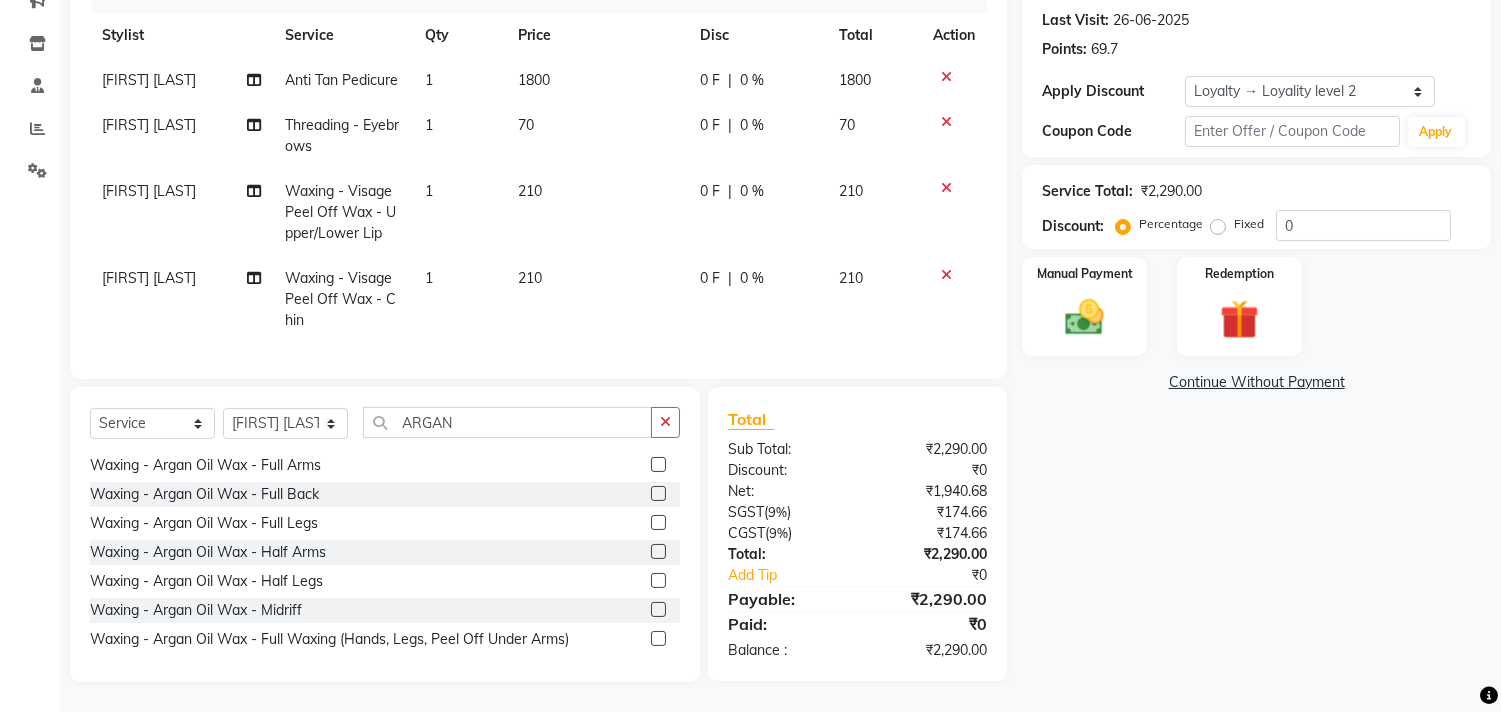 click 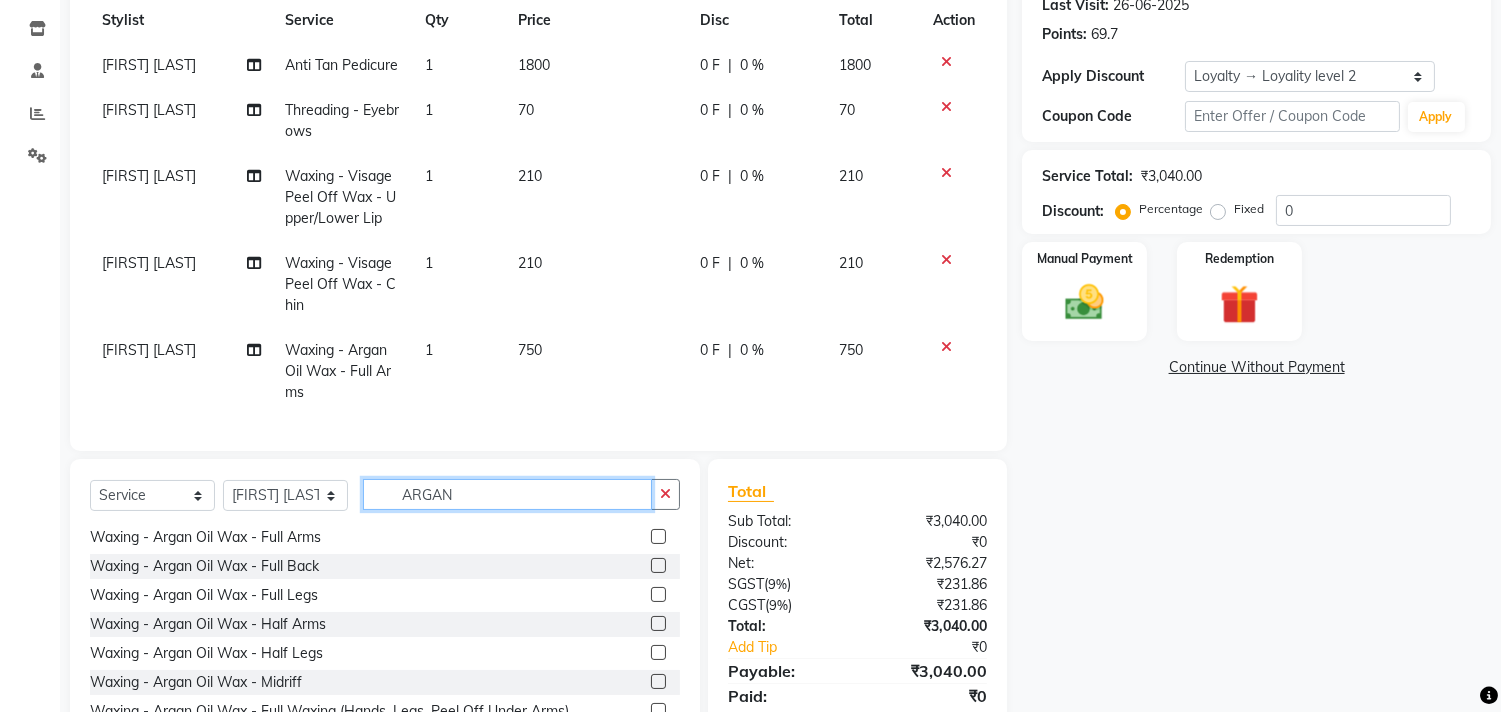 click on "ARGAN" 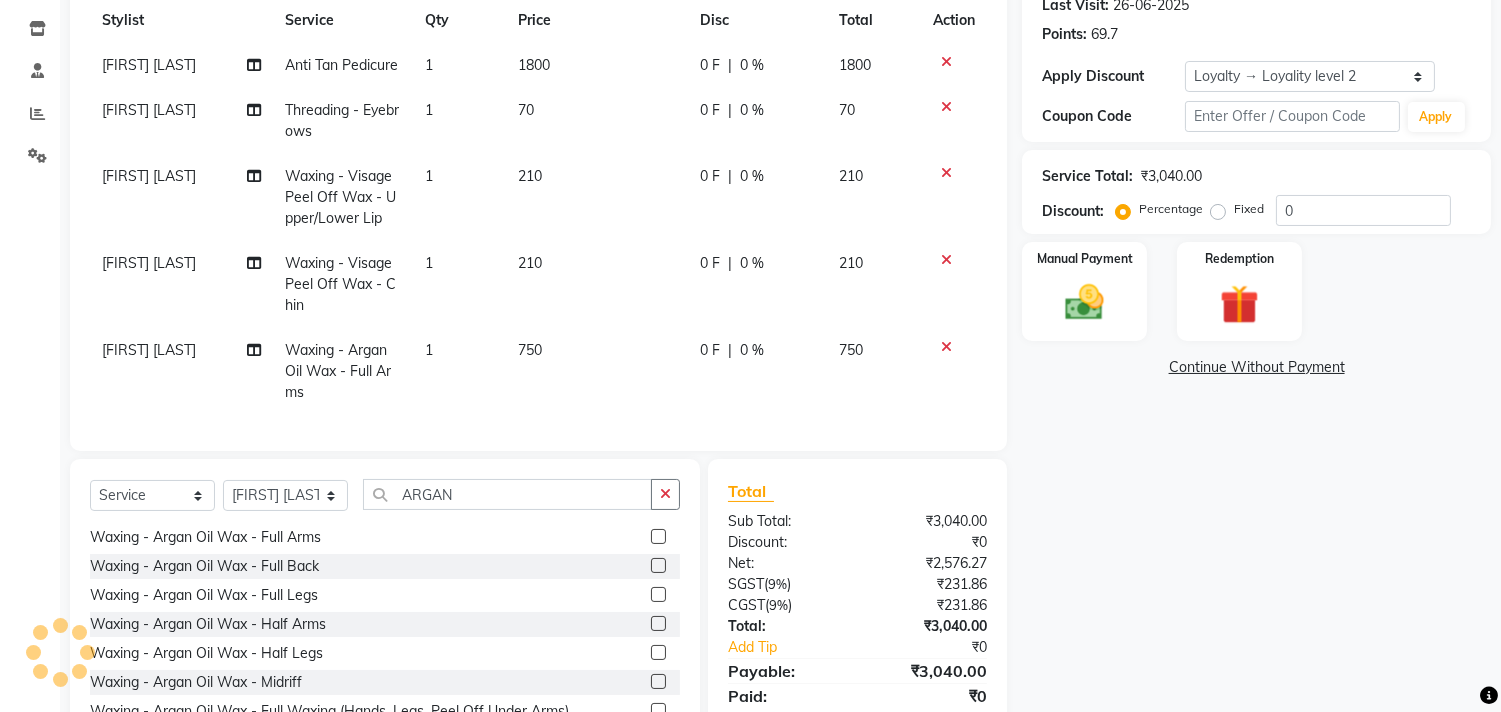click 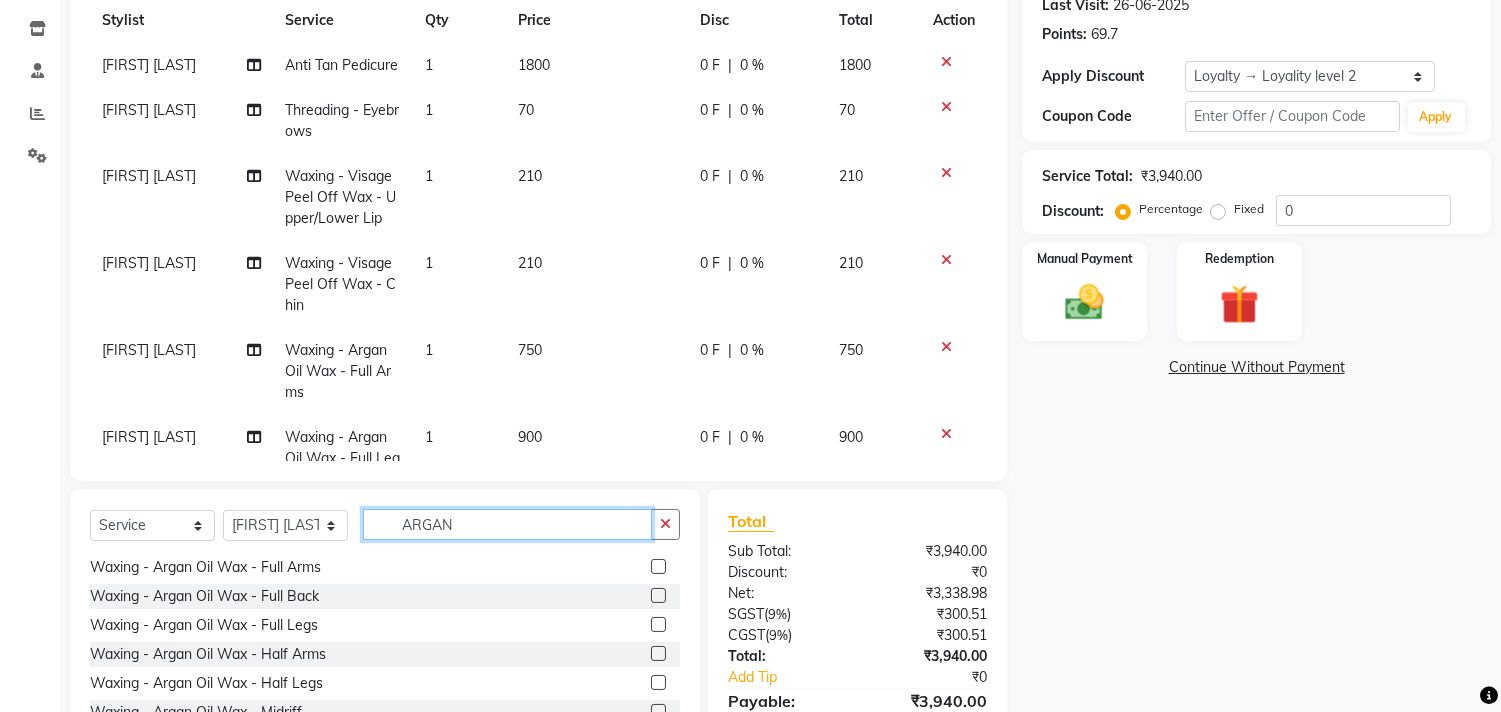click on "ARGAN" 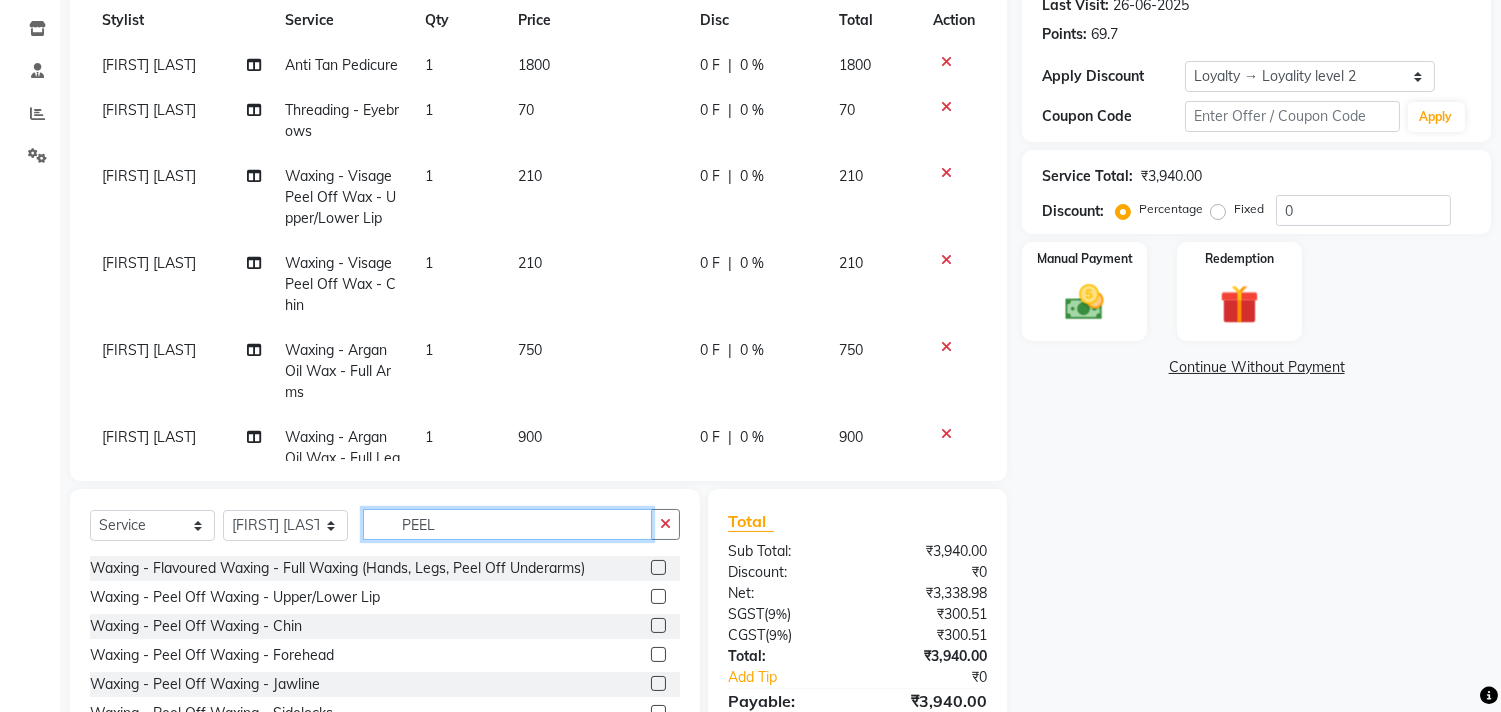 scroll, scrollTop: 111, scrollLeft: 0, axis: vertical 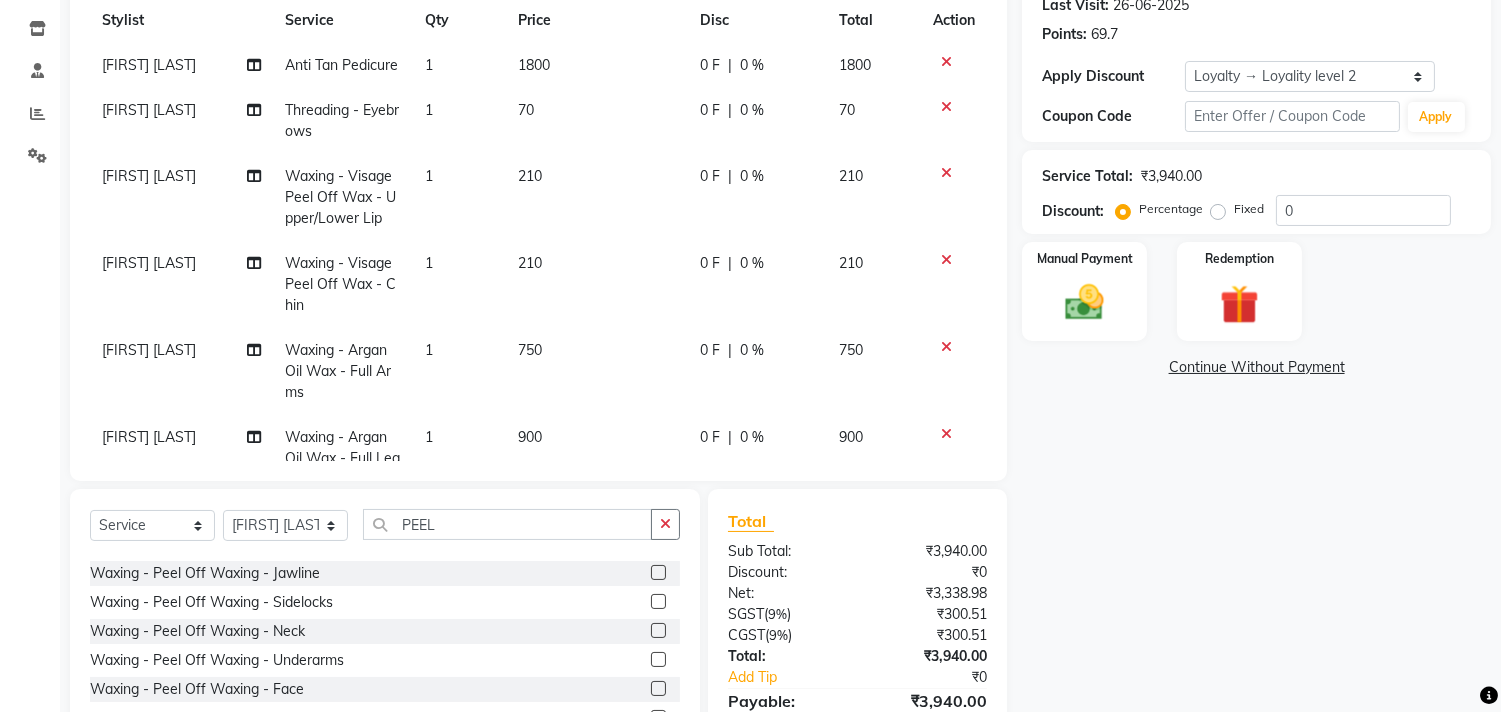click 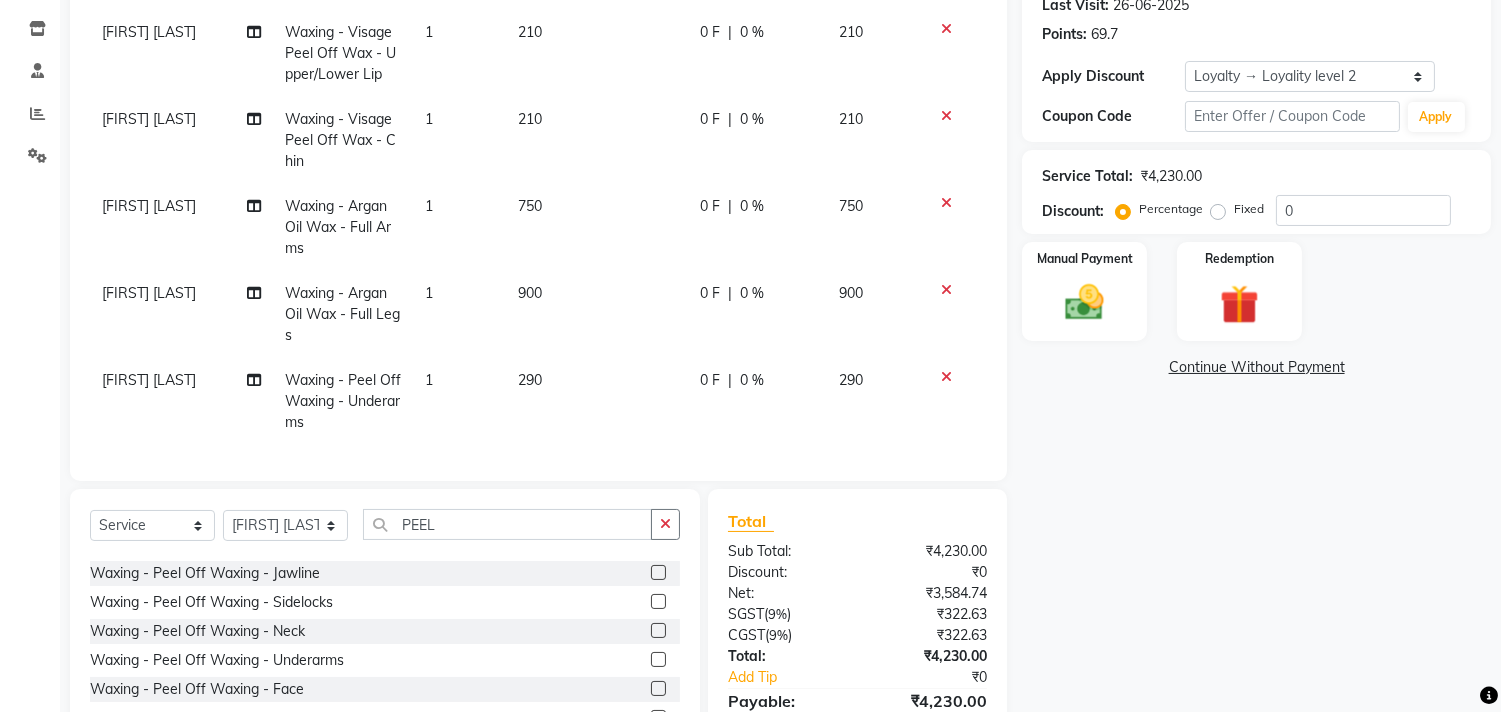 scroll, scrollTop: 0, scrollLeft: 0, axis: both 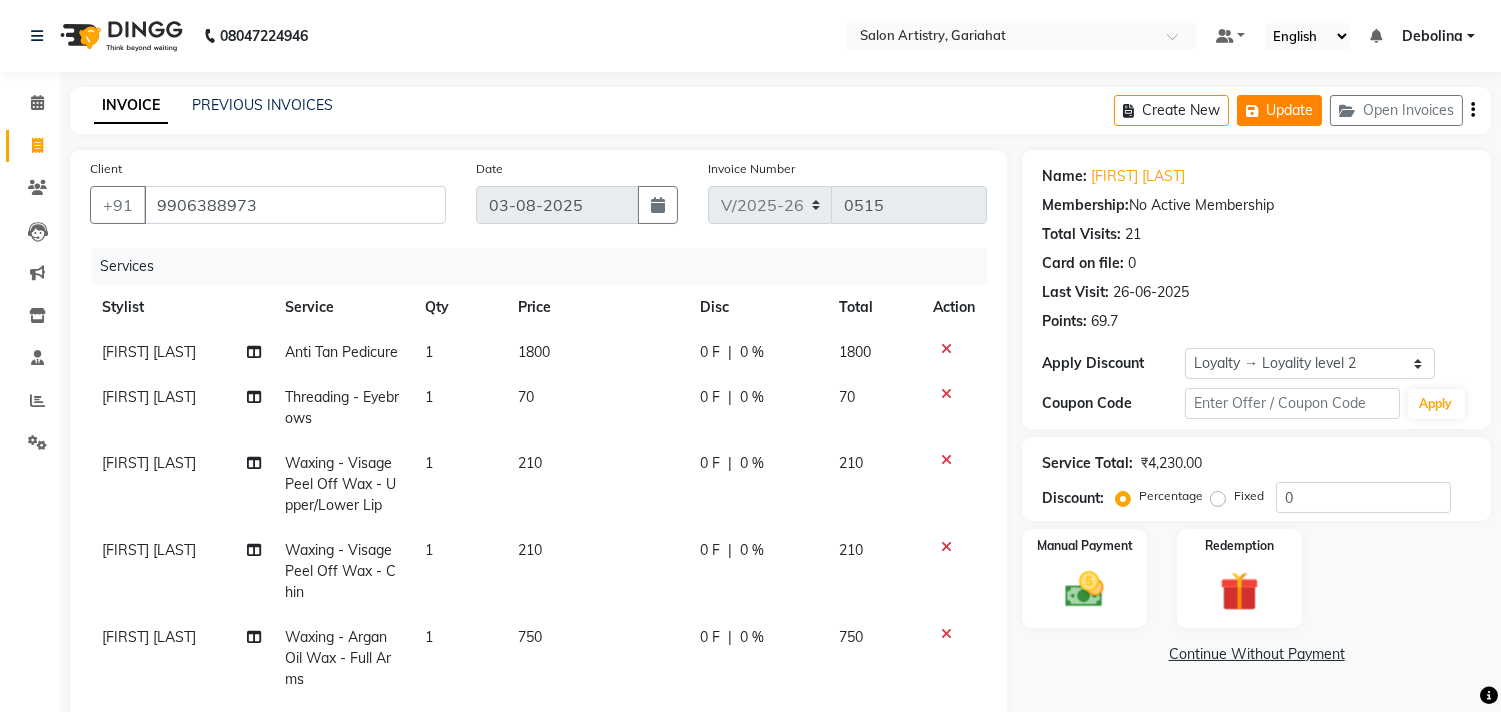 click on "Update" 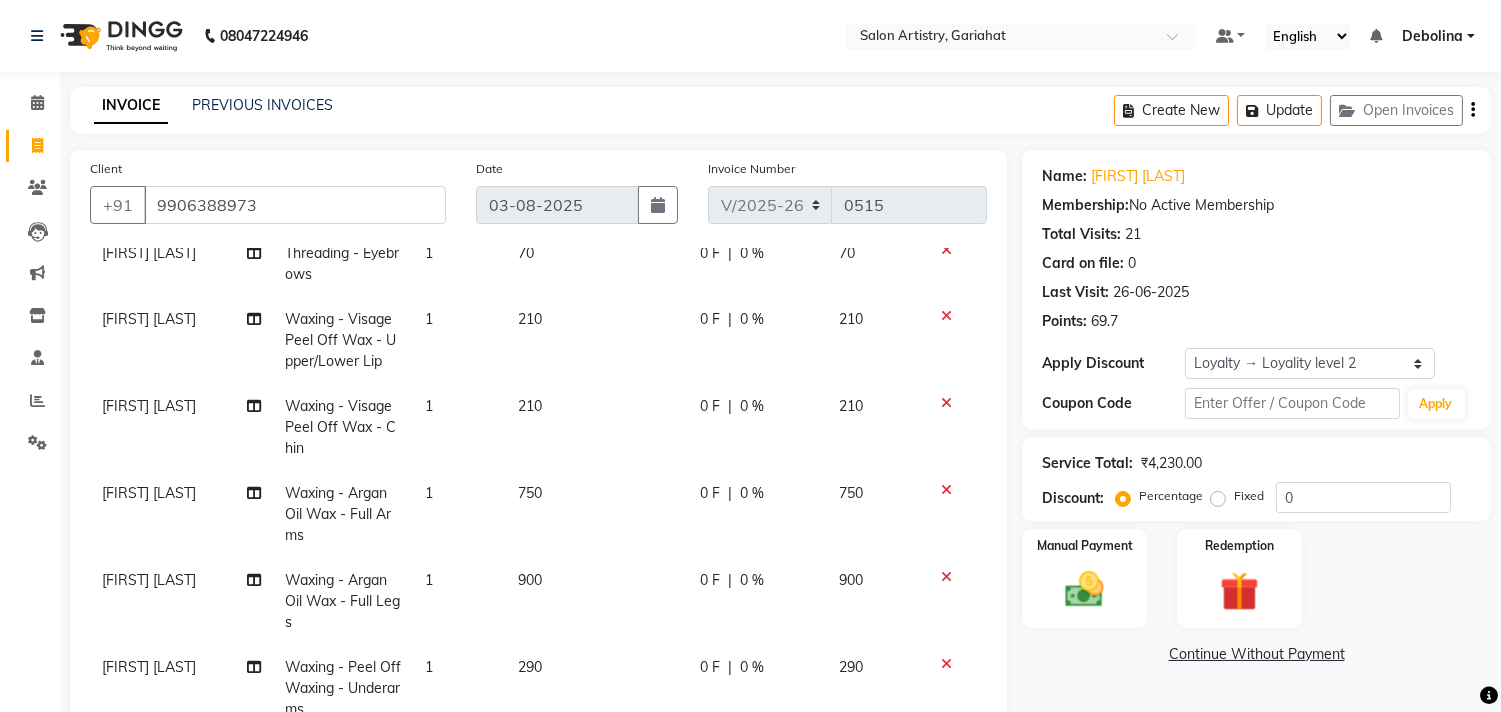 scroll, scrollTop: 160, scrollLeft: 0, axis: vertical 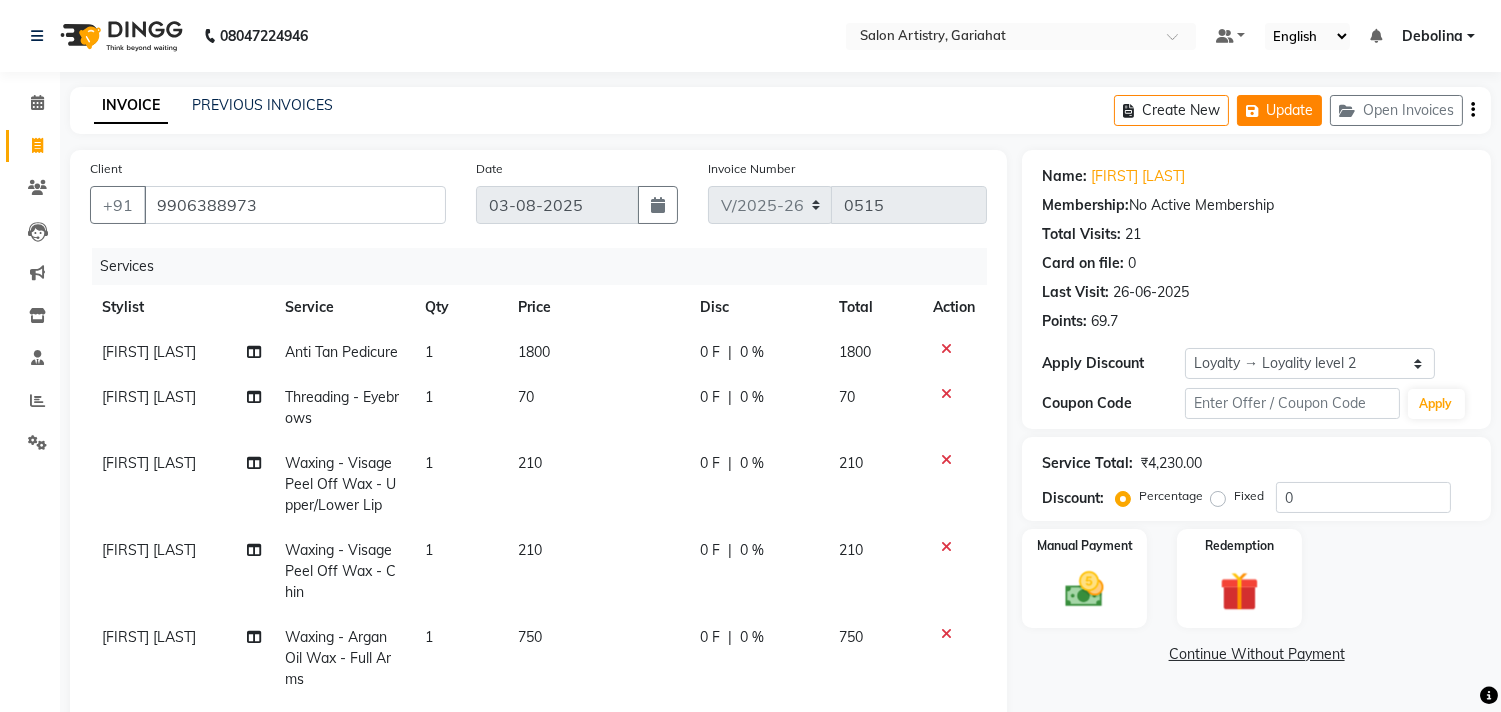 click on "Update" 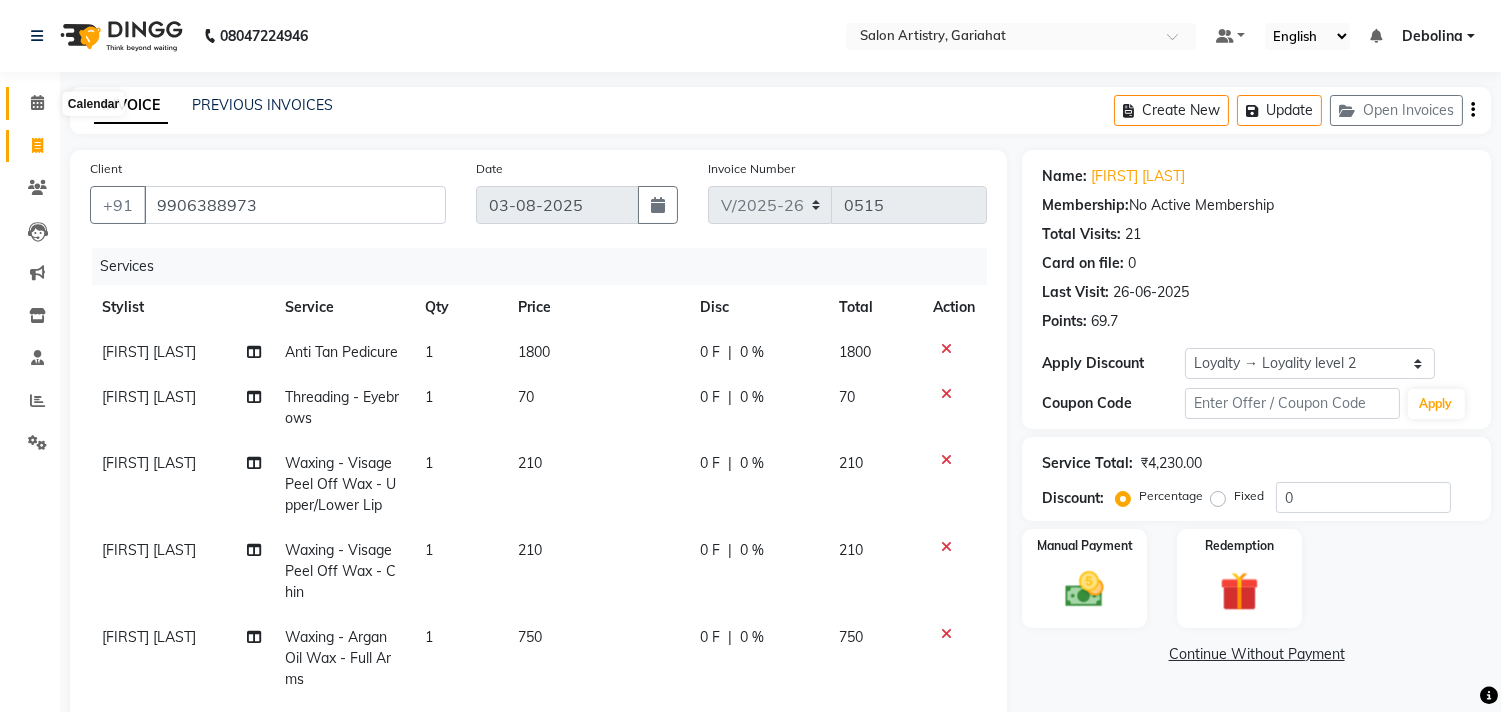 click 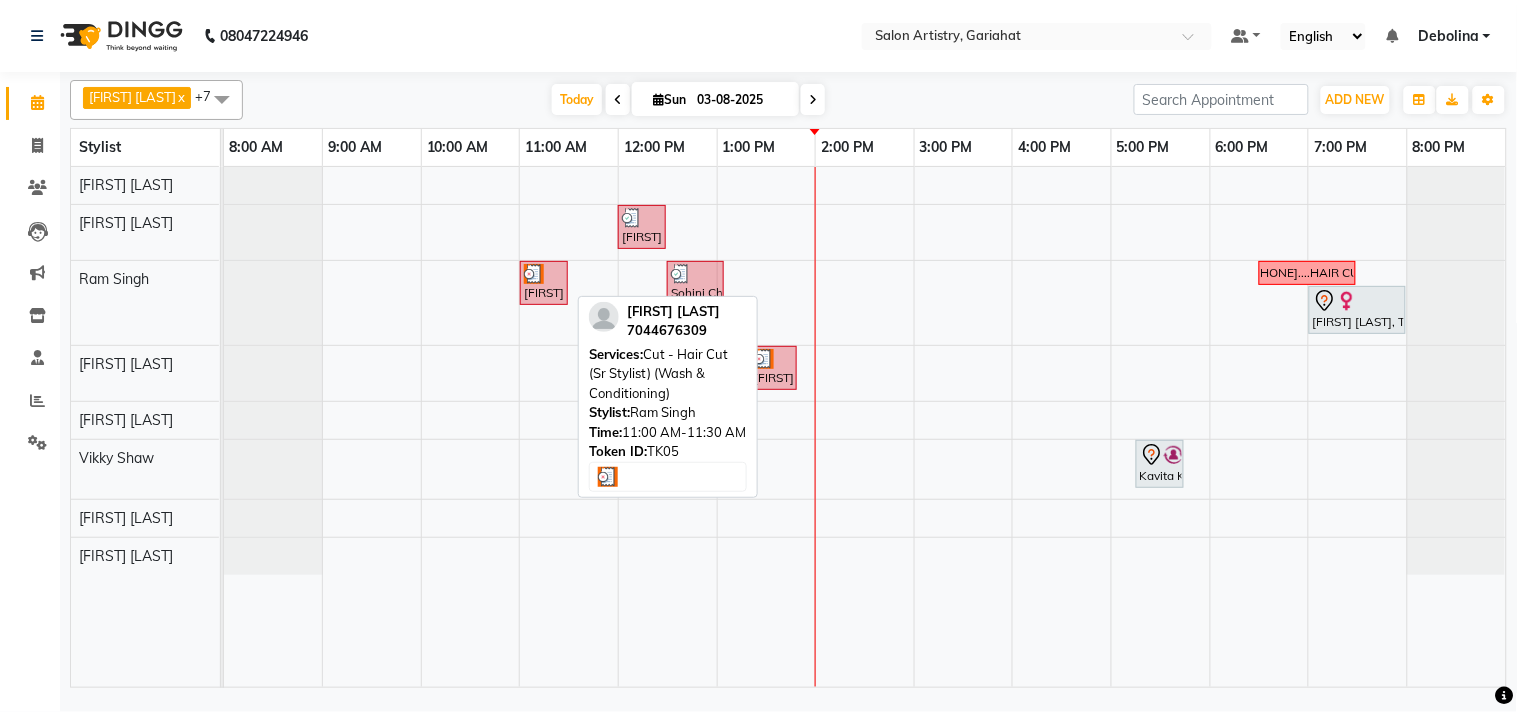 click at bounding box center (534, 274) 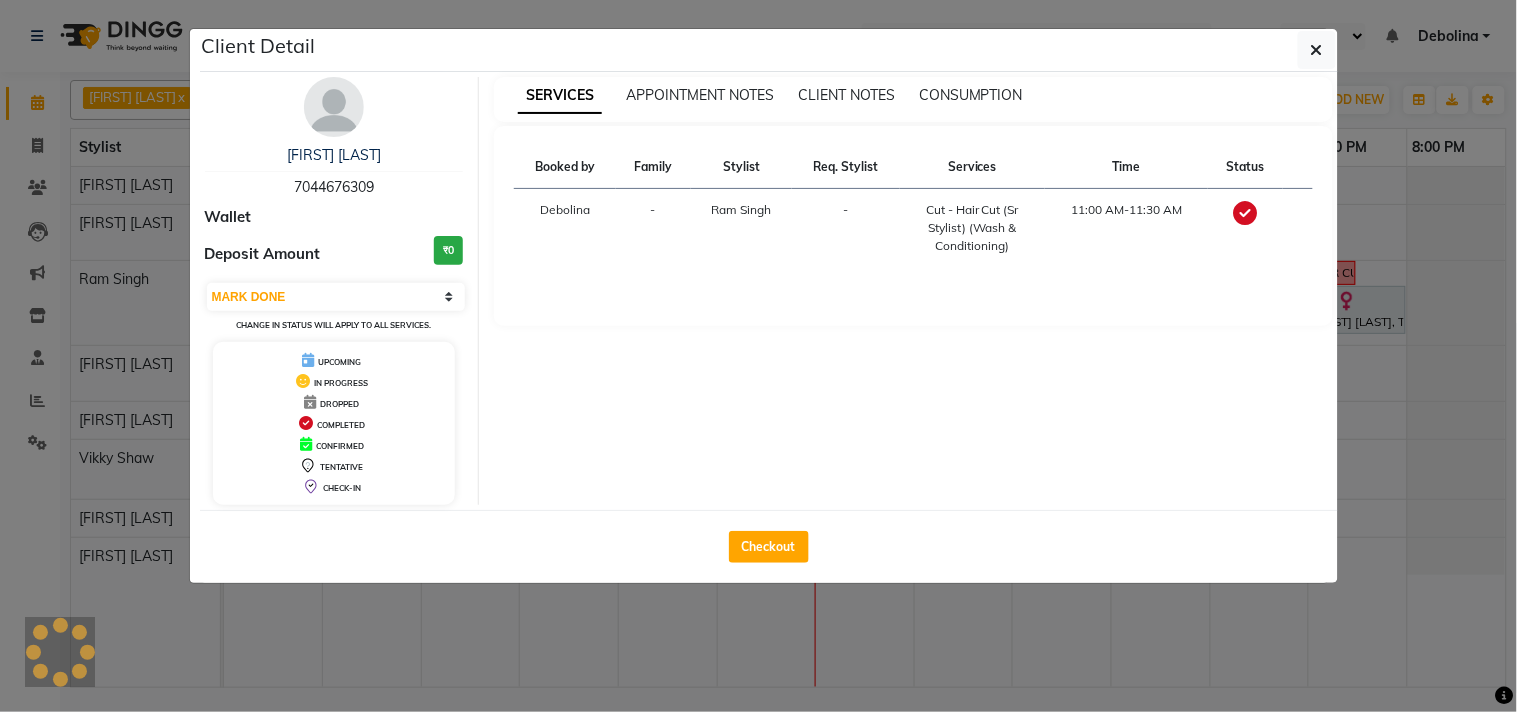 drag, startPoint x: 374, startPoint y: 185, endPoint x: 286, endPoint y: 183, distance: 88.02273 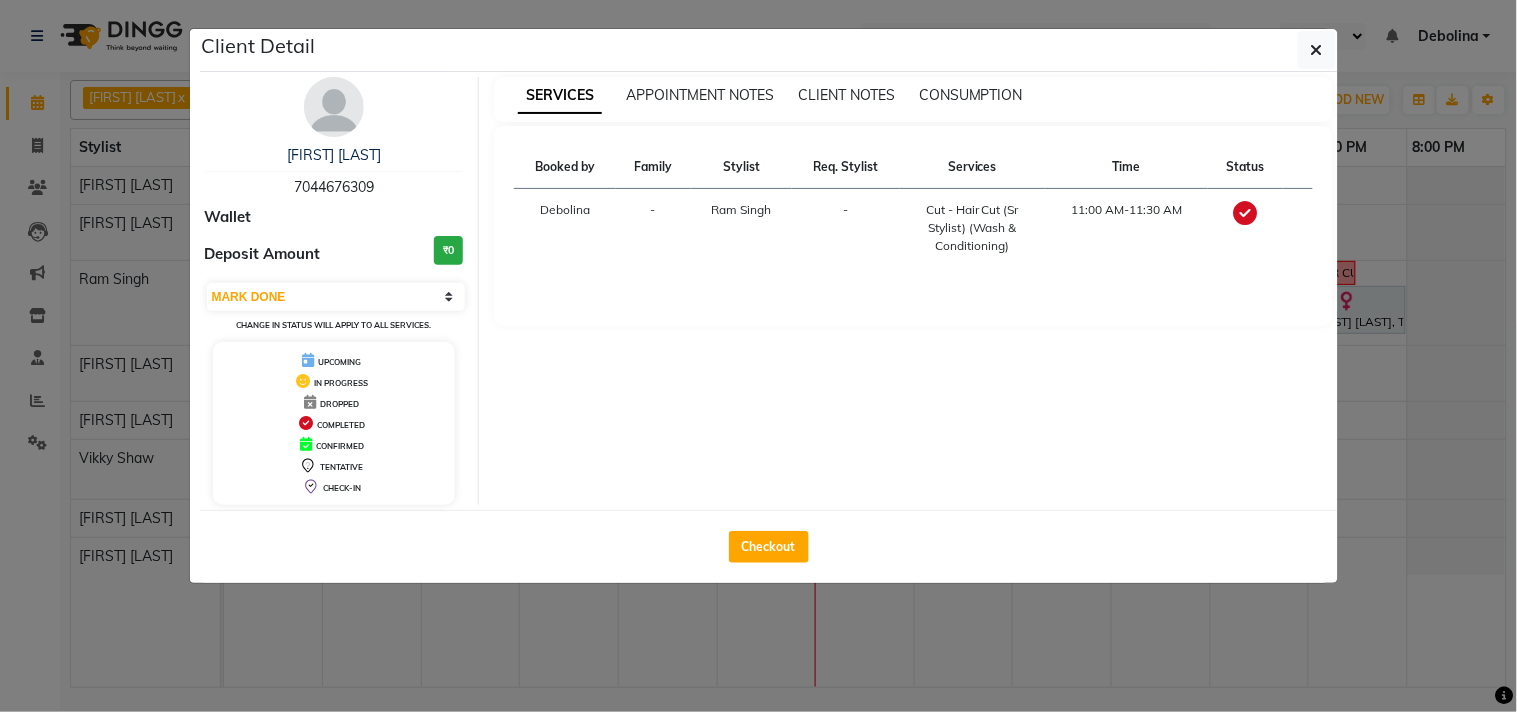 drag, startPoint x: 1315, startPoint y: 53, endPoint x: 1305, endPoint y: 55, distance: 10.198039 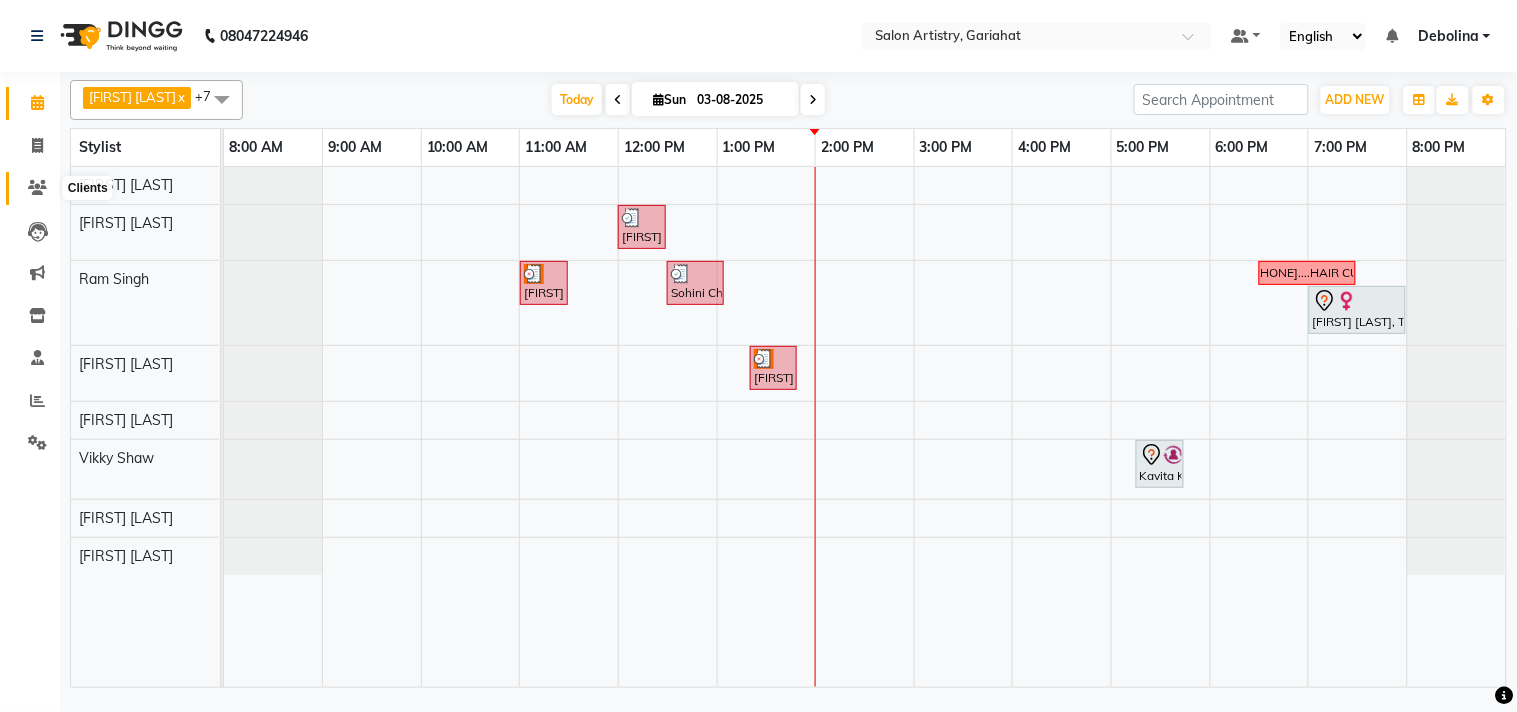 click 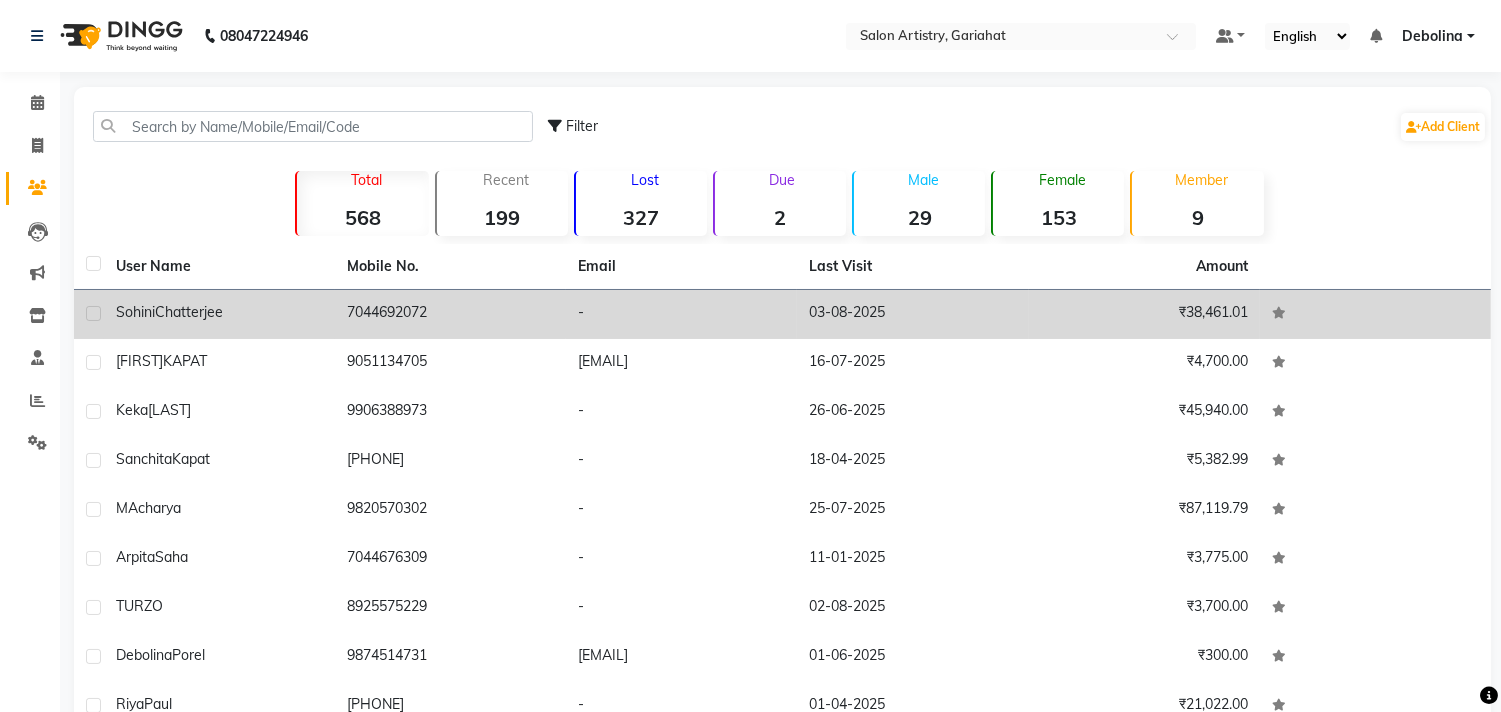 click on "[FIRST]" 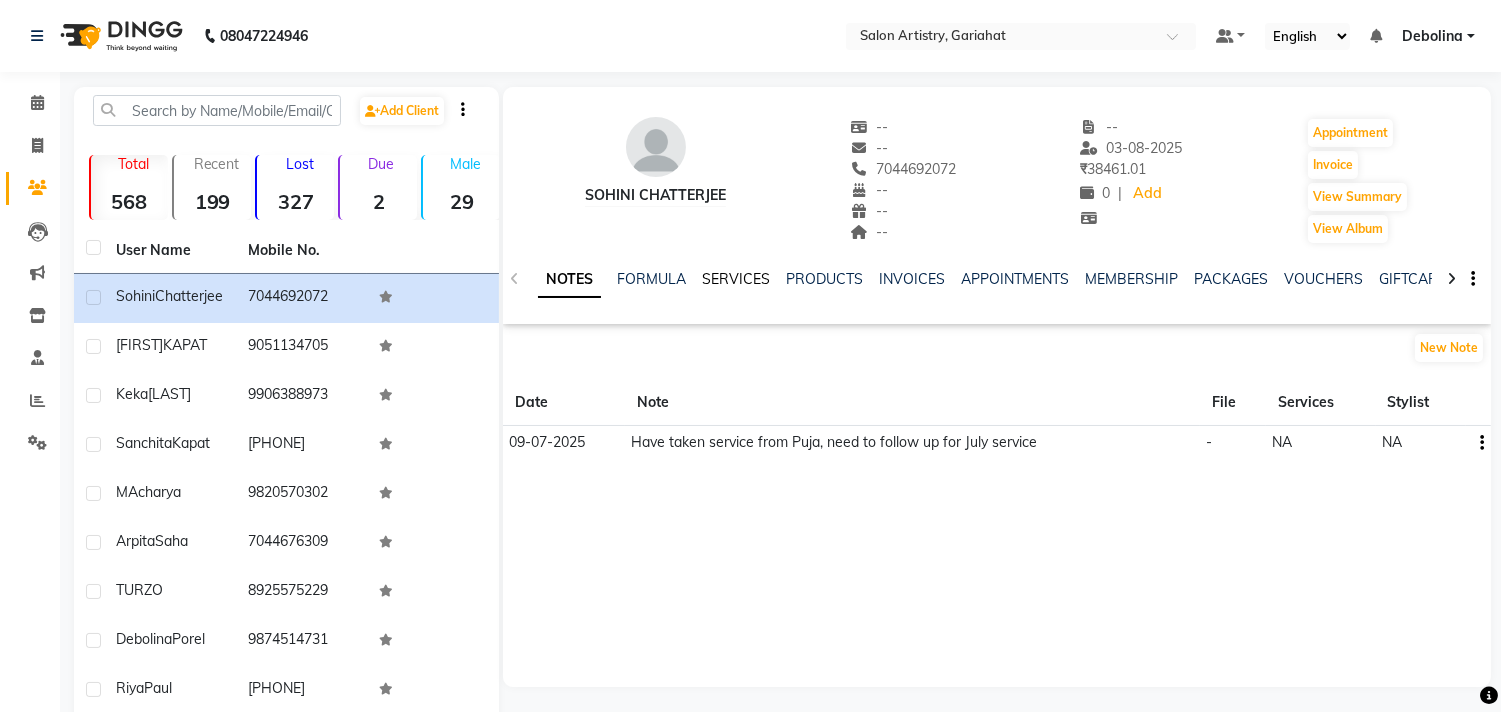 click on "SERVICES" 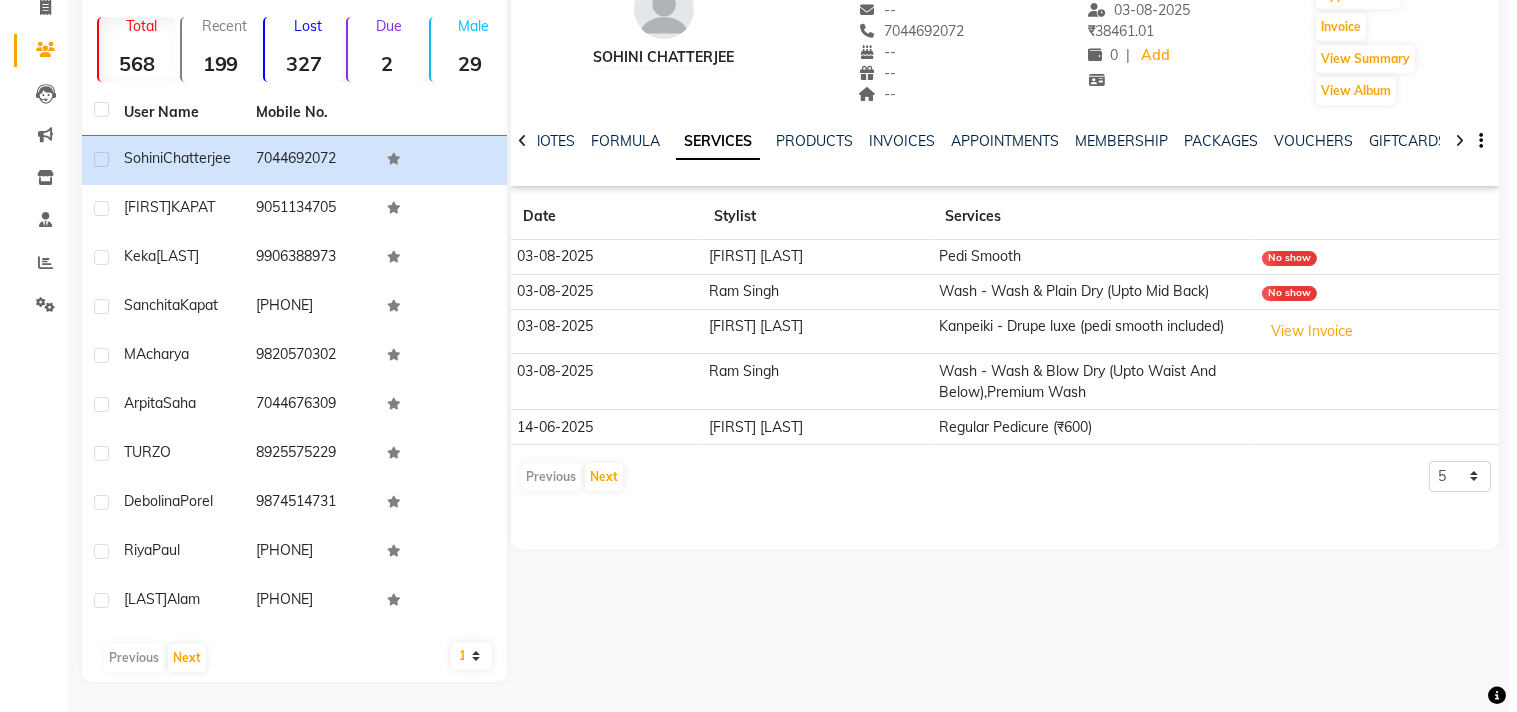 scroll, scrollTop: 171, scrollLeft: 0, axis: vertical 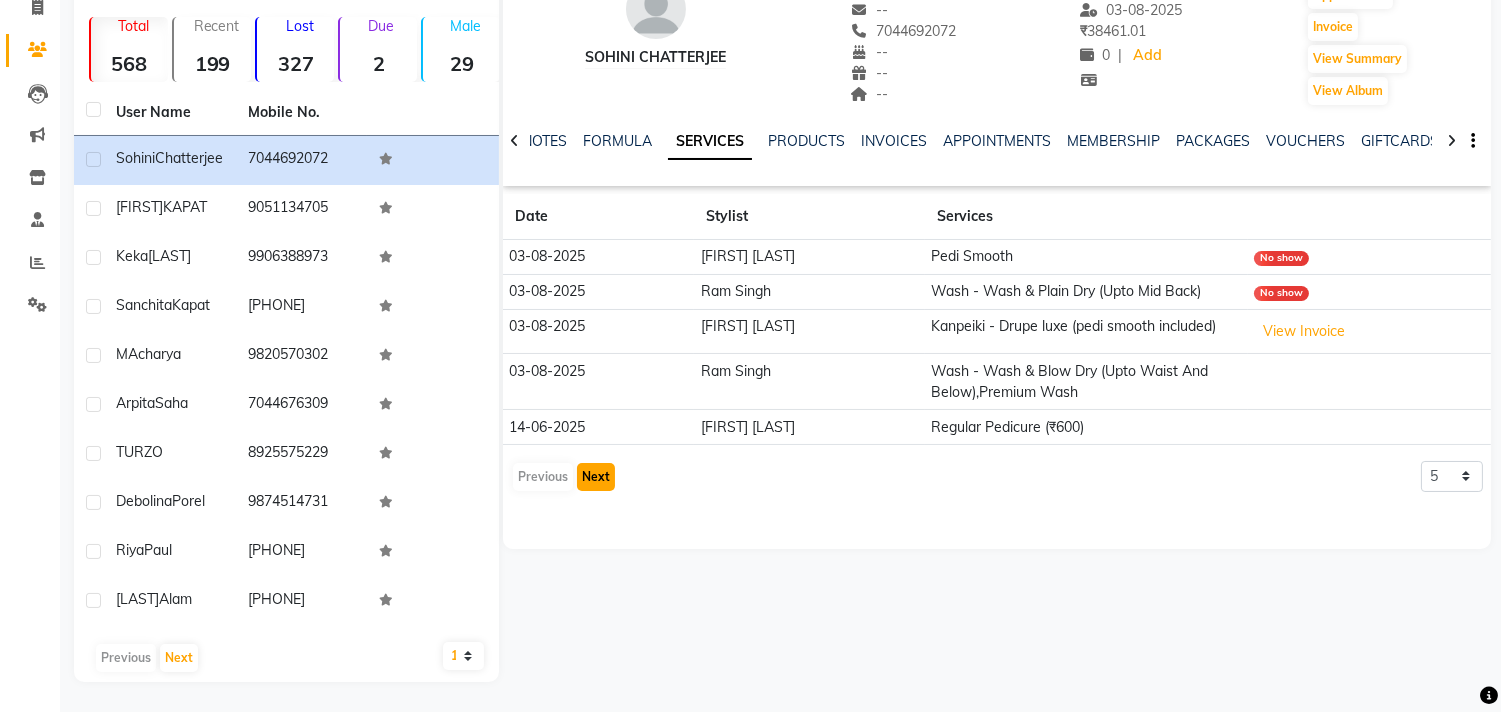 click on "Next" 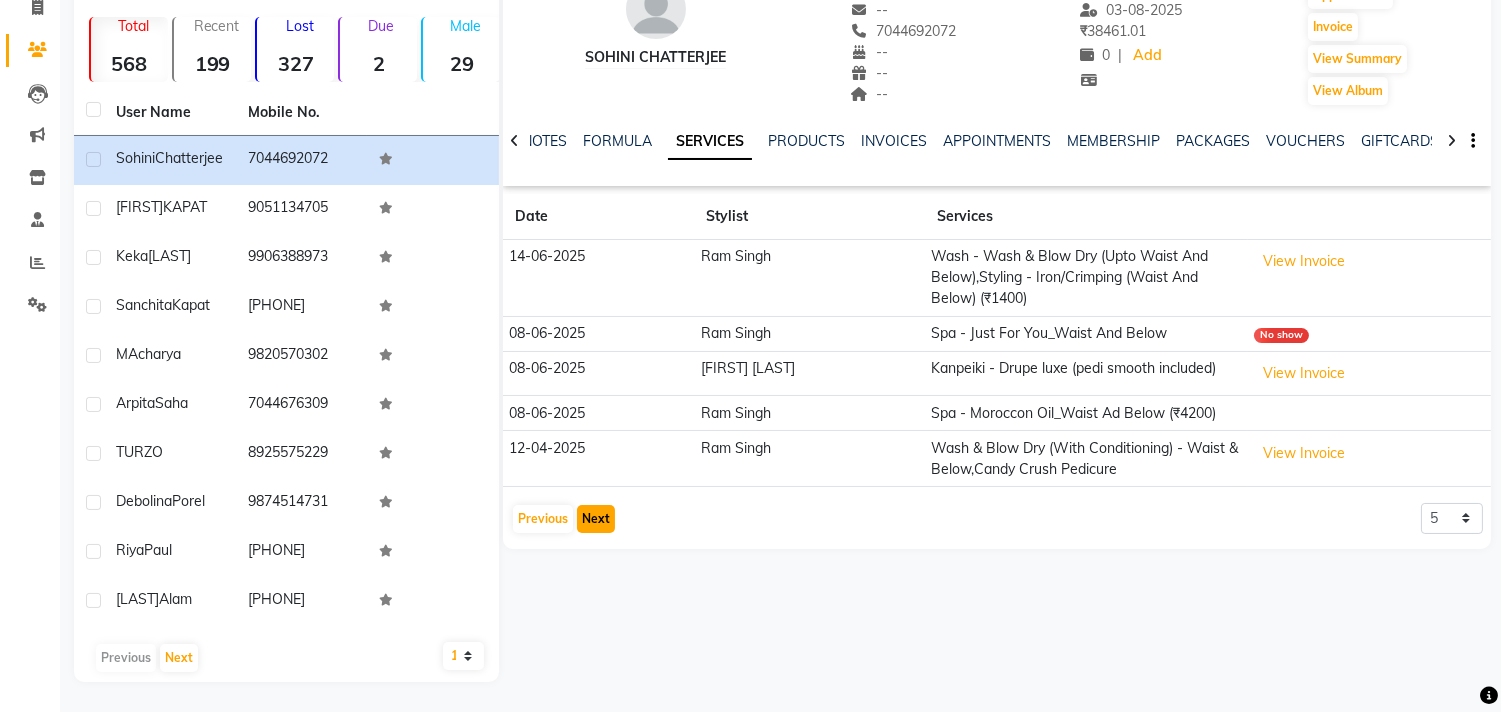 click on "Next" 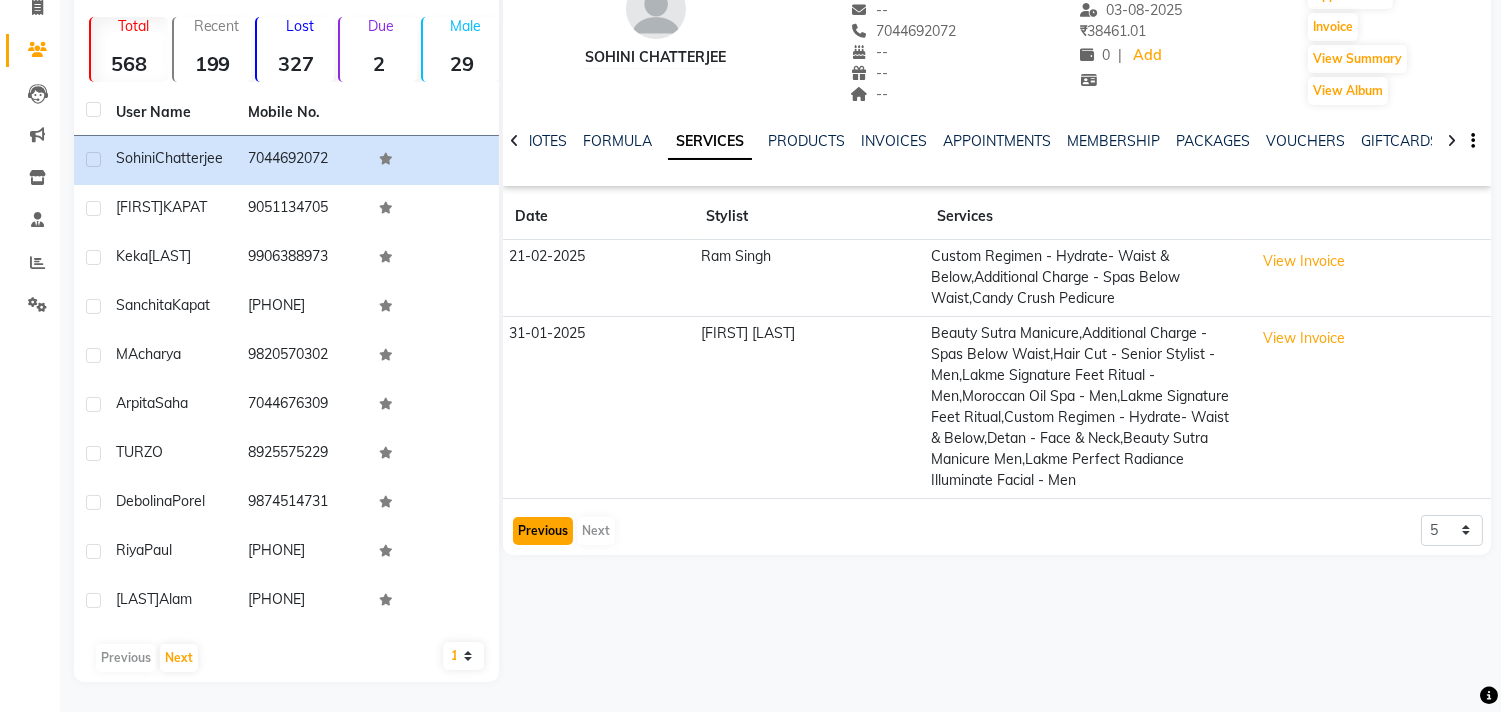 click on "Previous" 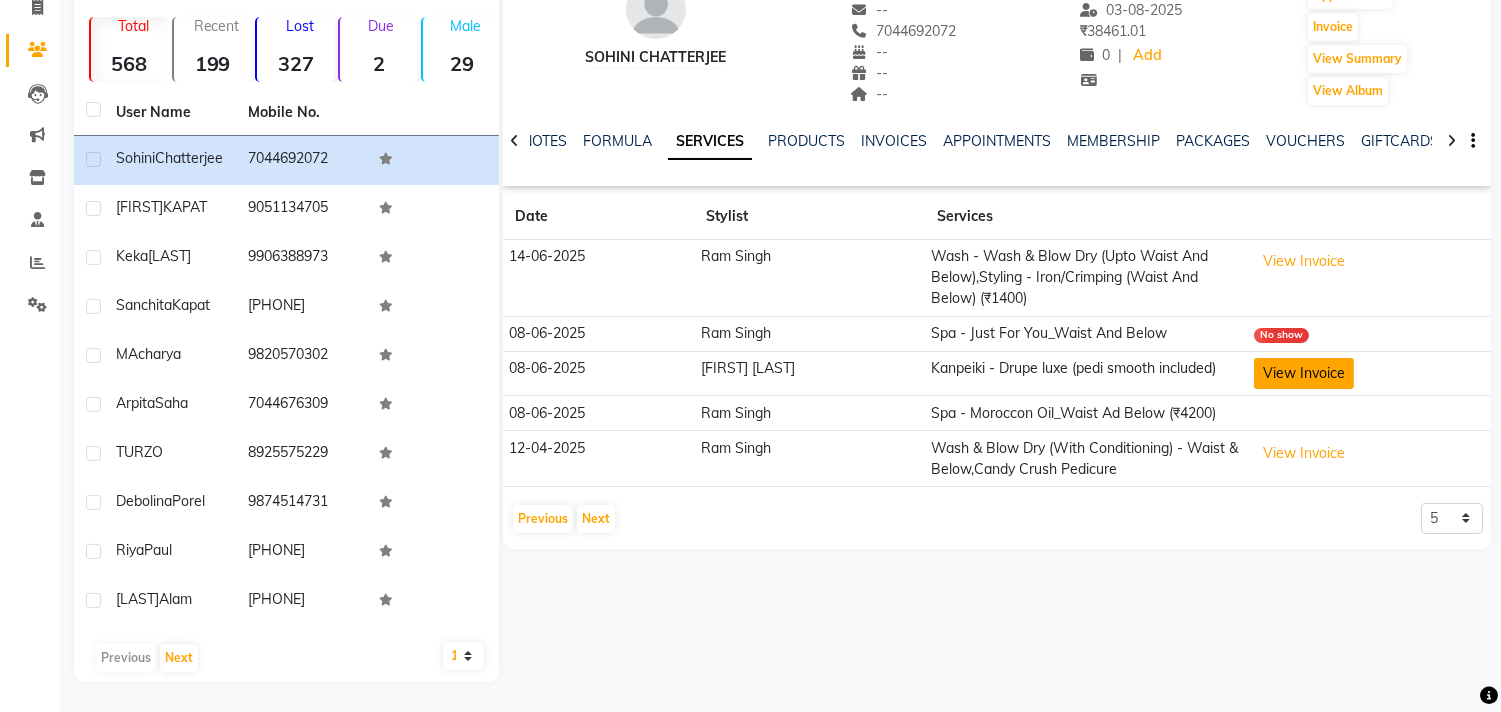 click on "View Invoice" 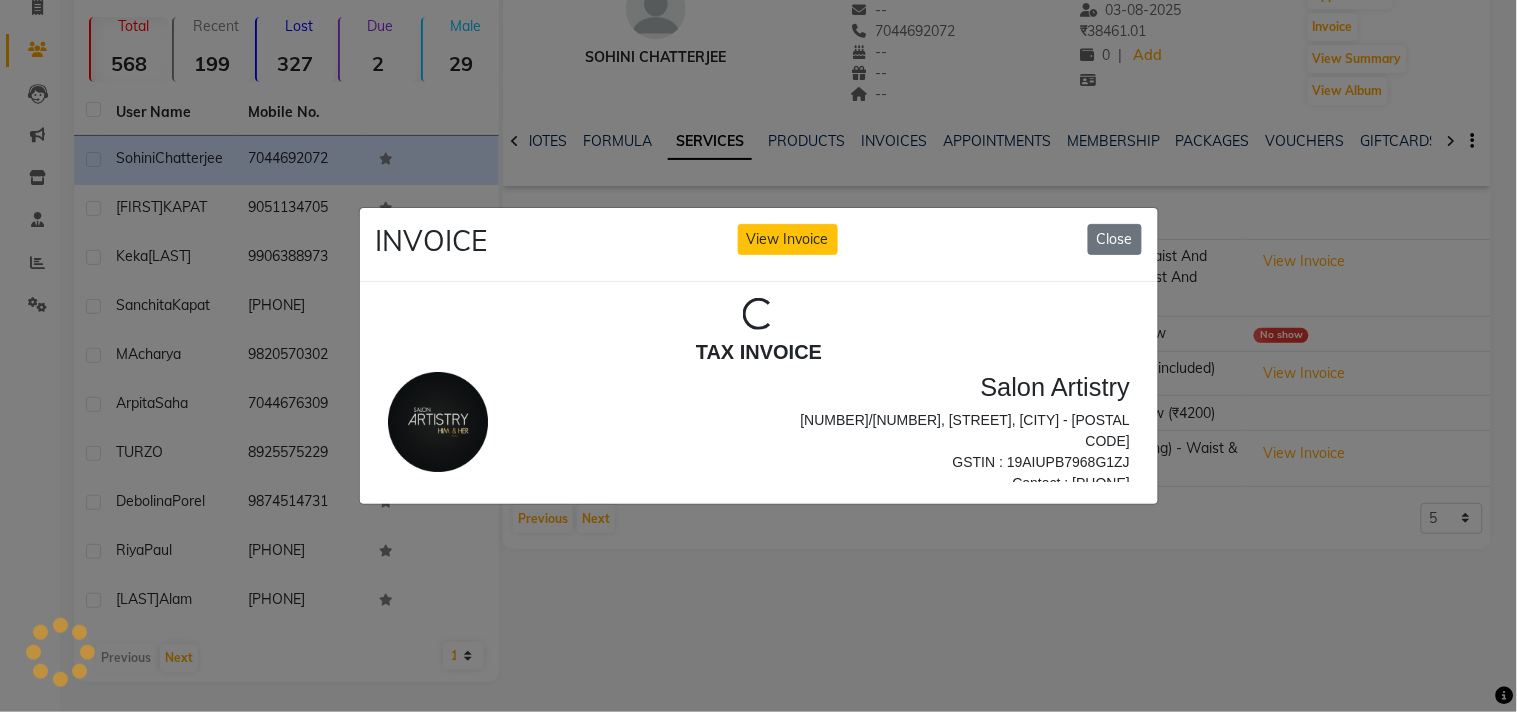 scroll, scrollTop: 0, scrollLeft: 0, axis: both 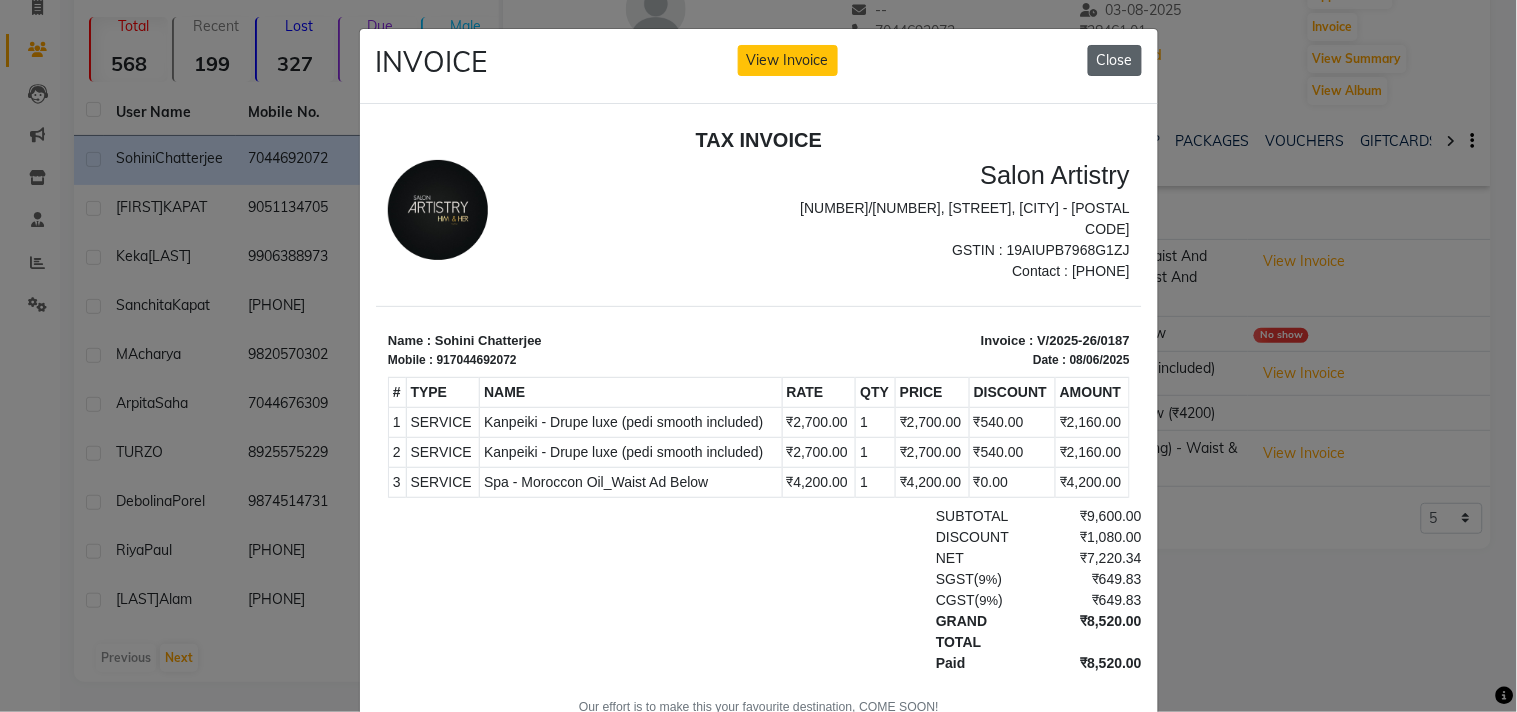 click on "Close" 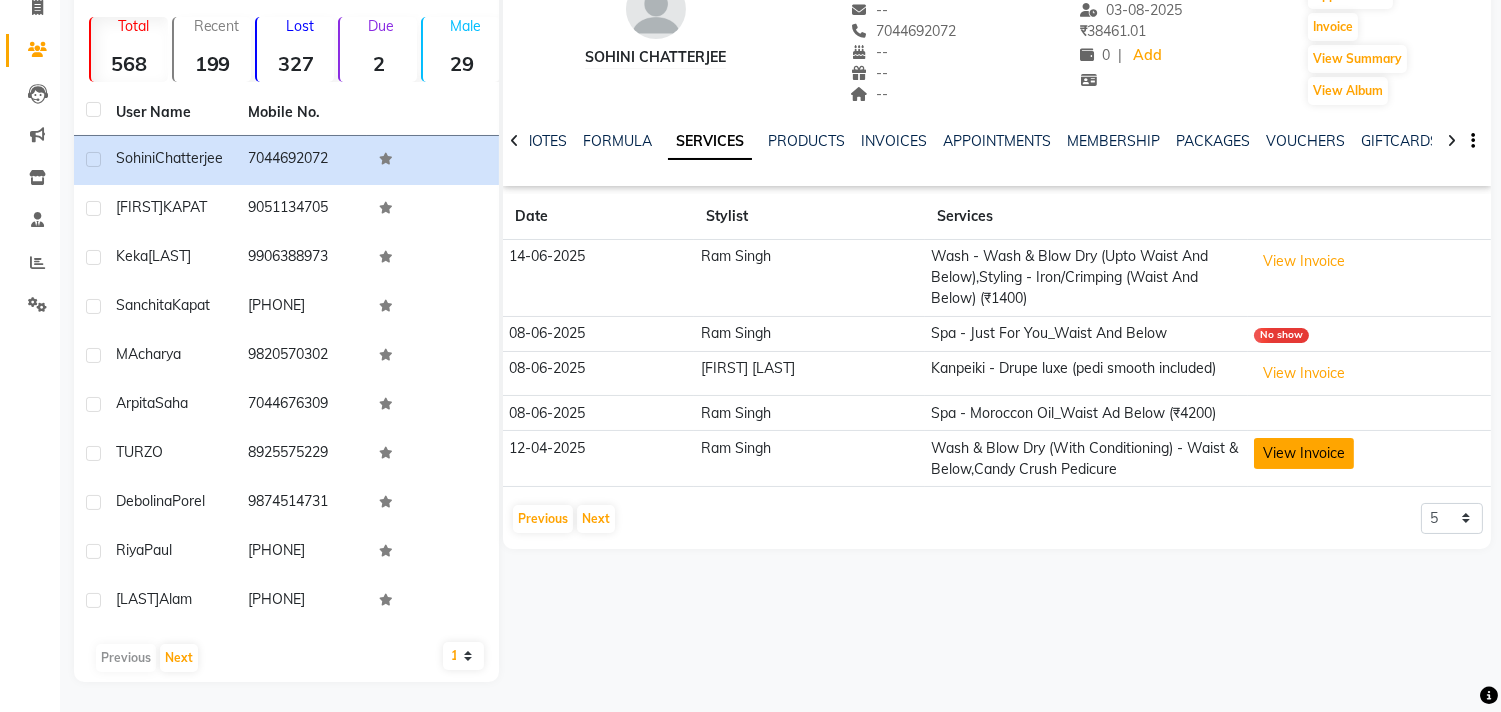 click on "View Invoice" 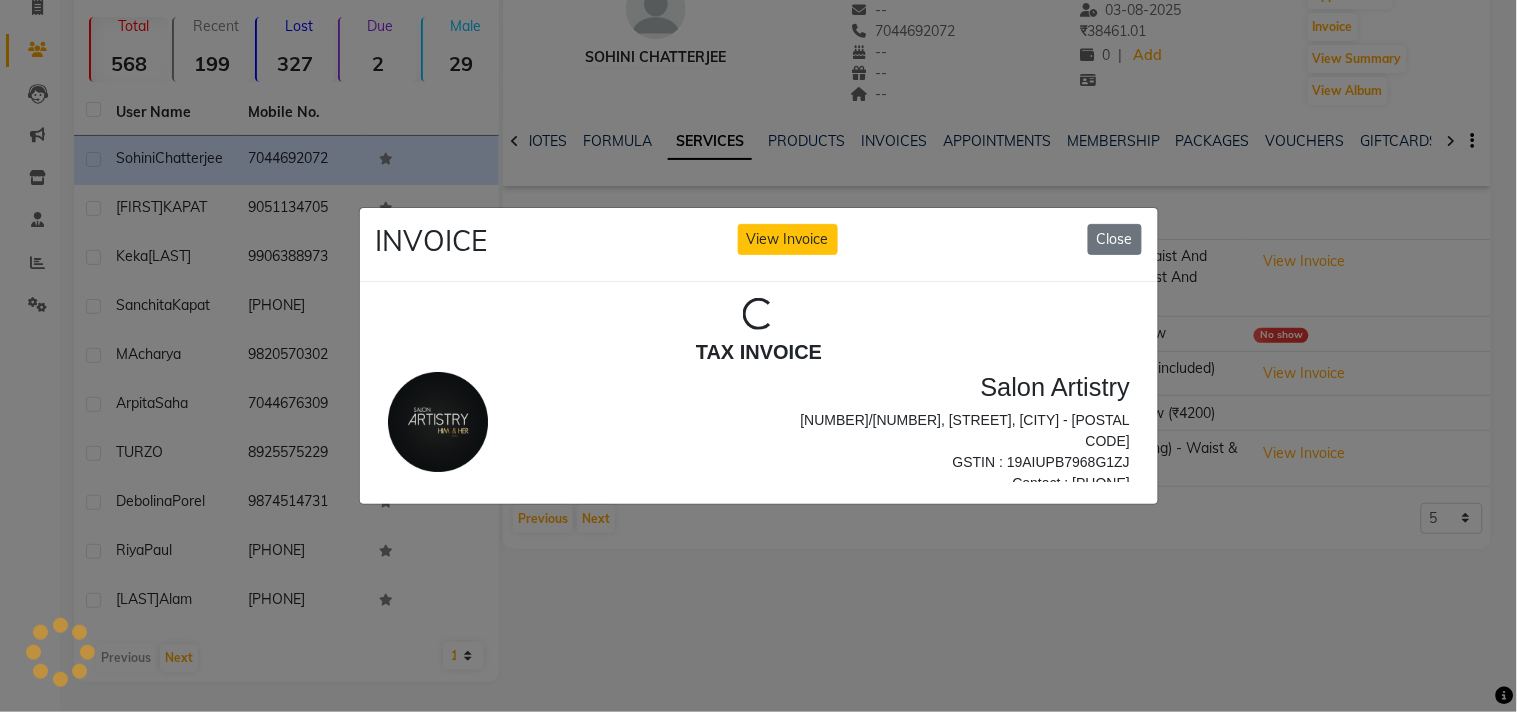 scroll, scrollTop: 0, scrollLeft: 0, axis: both 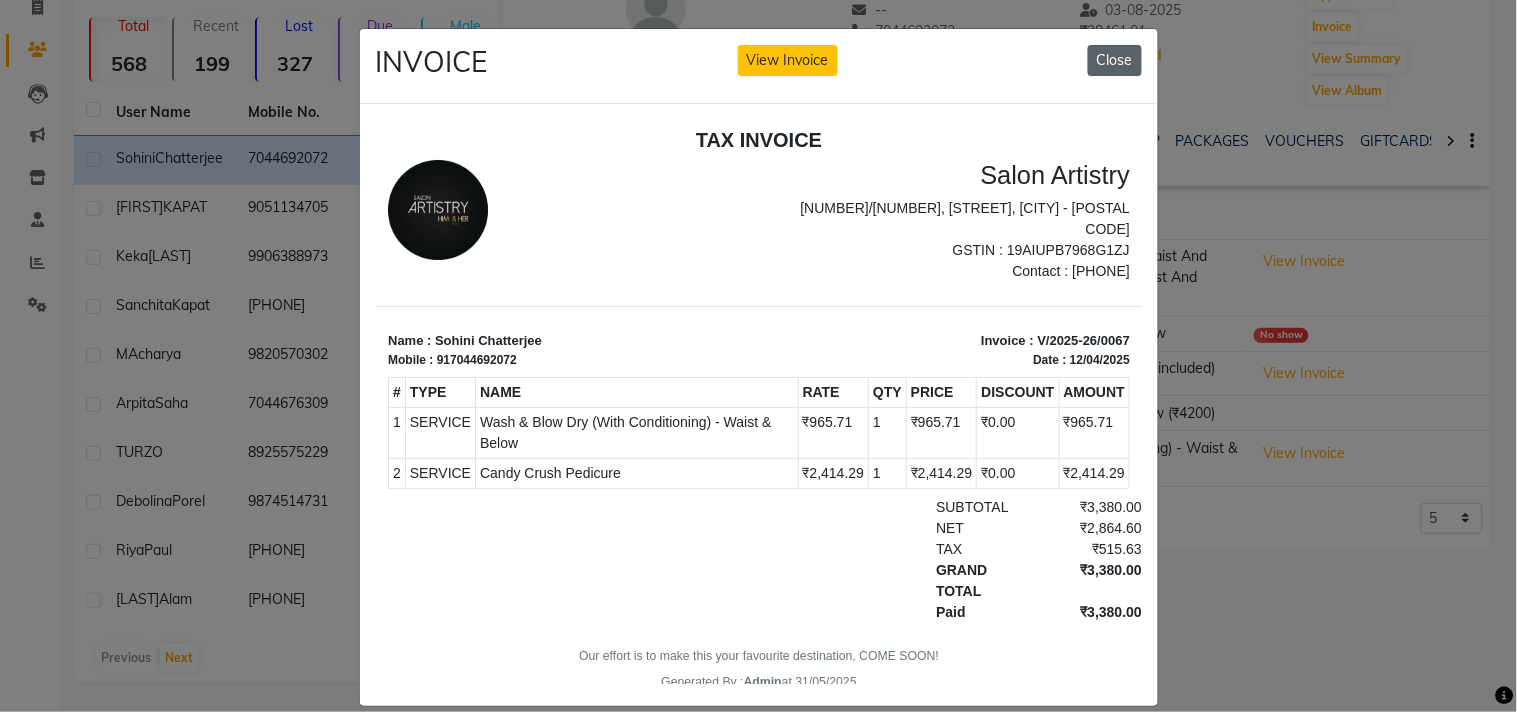 click on "Close" 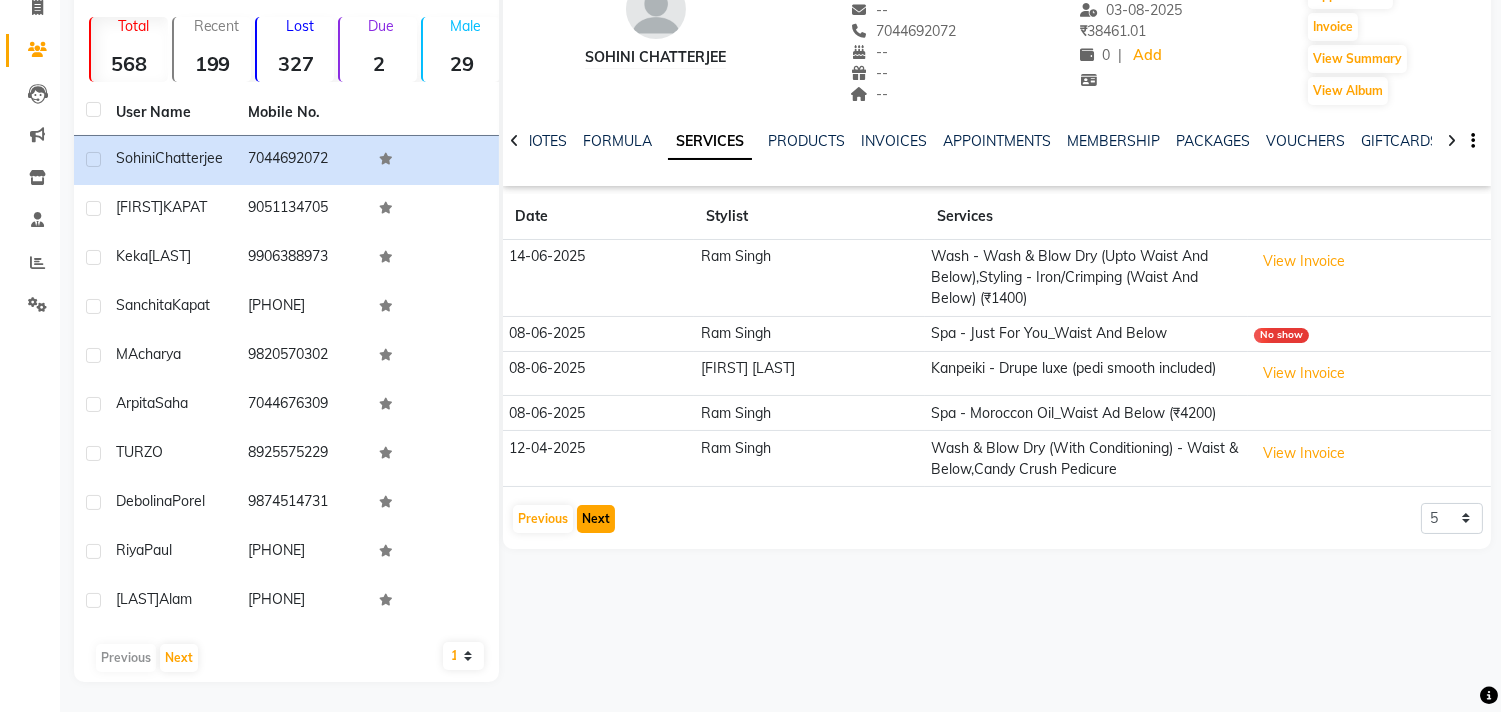 click on "Next" 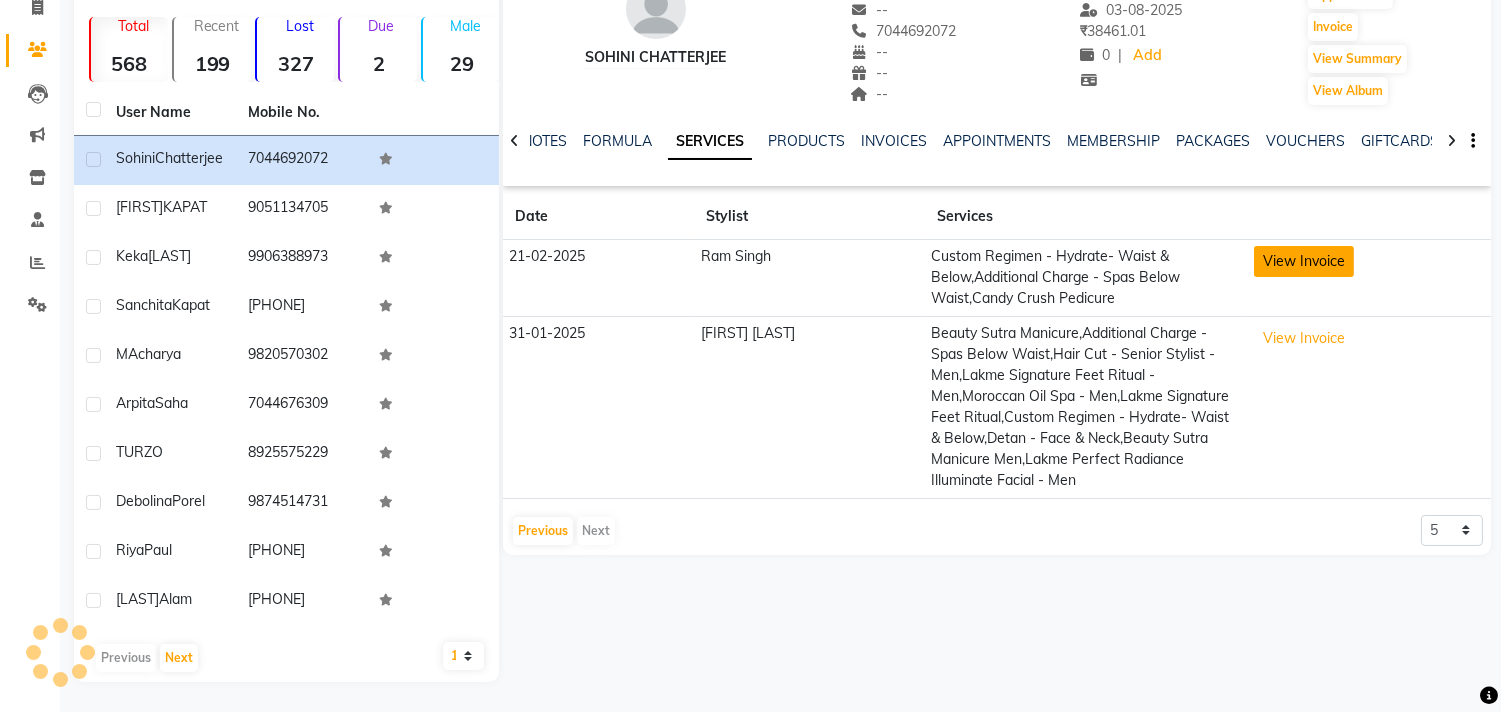 click on "View Invoice" 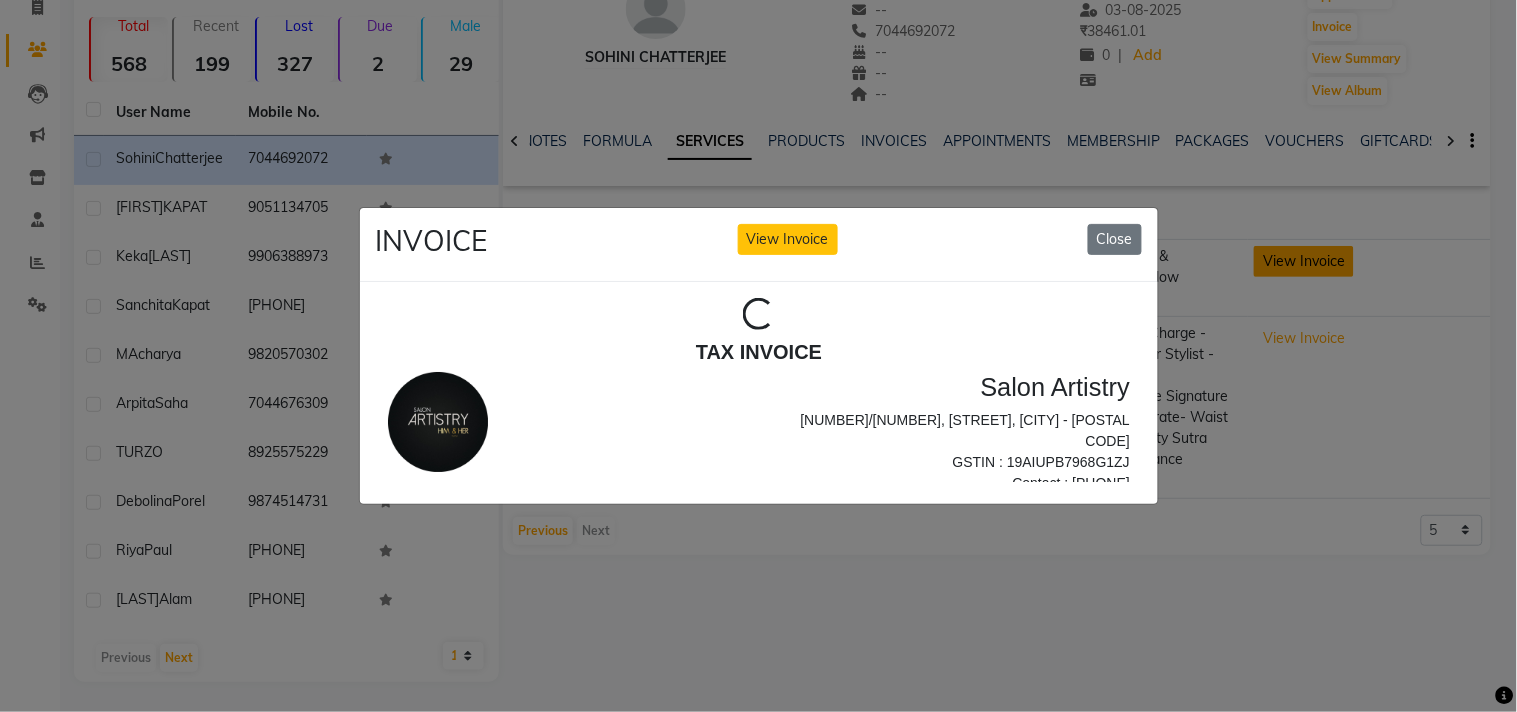 scroll, scrollTop: 0, scrollLeft: 0, axis: both 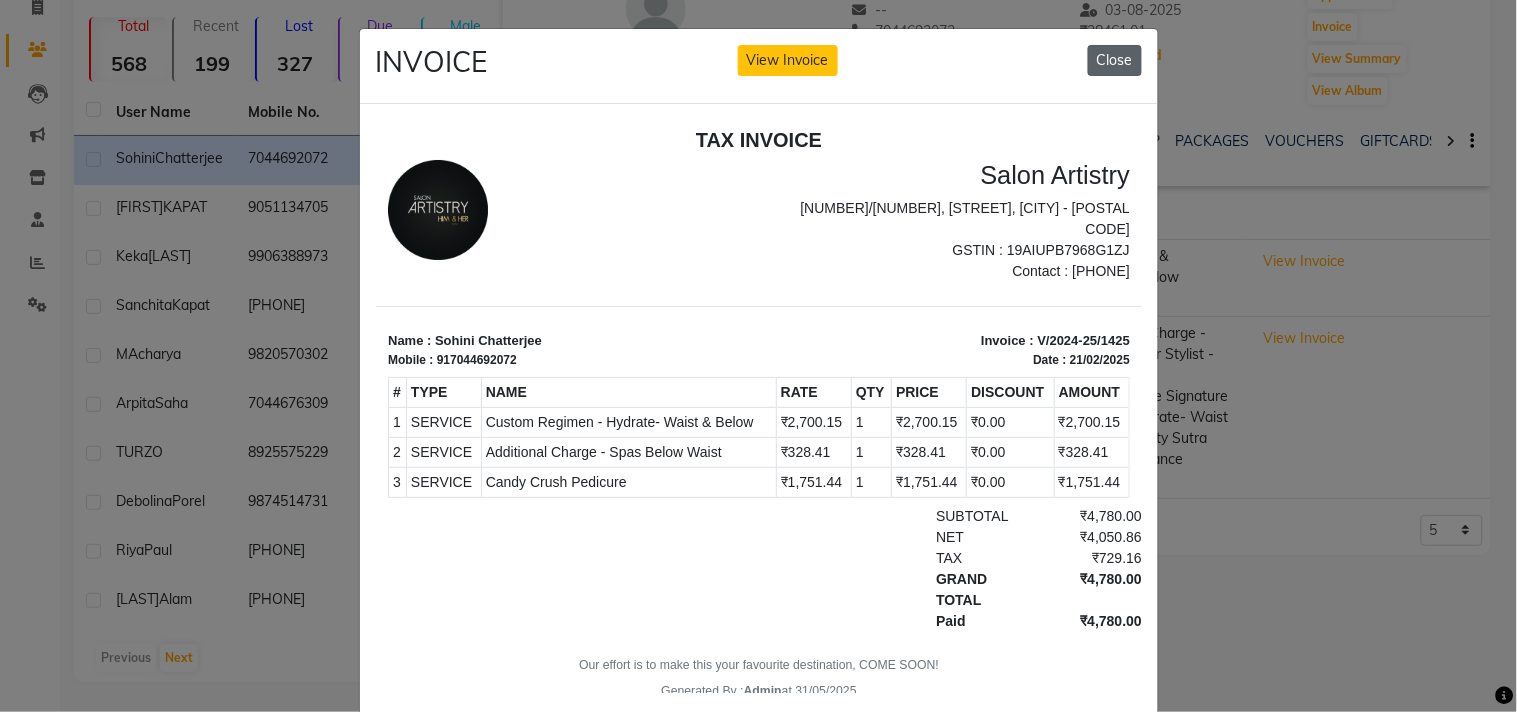 click on "Close" 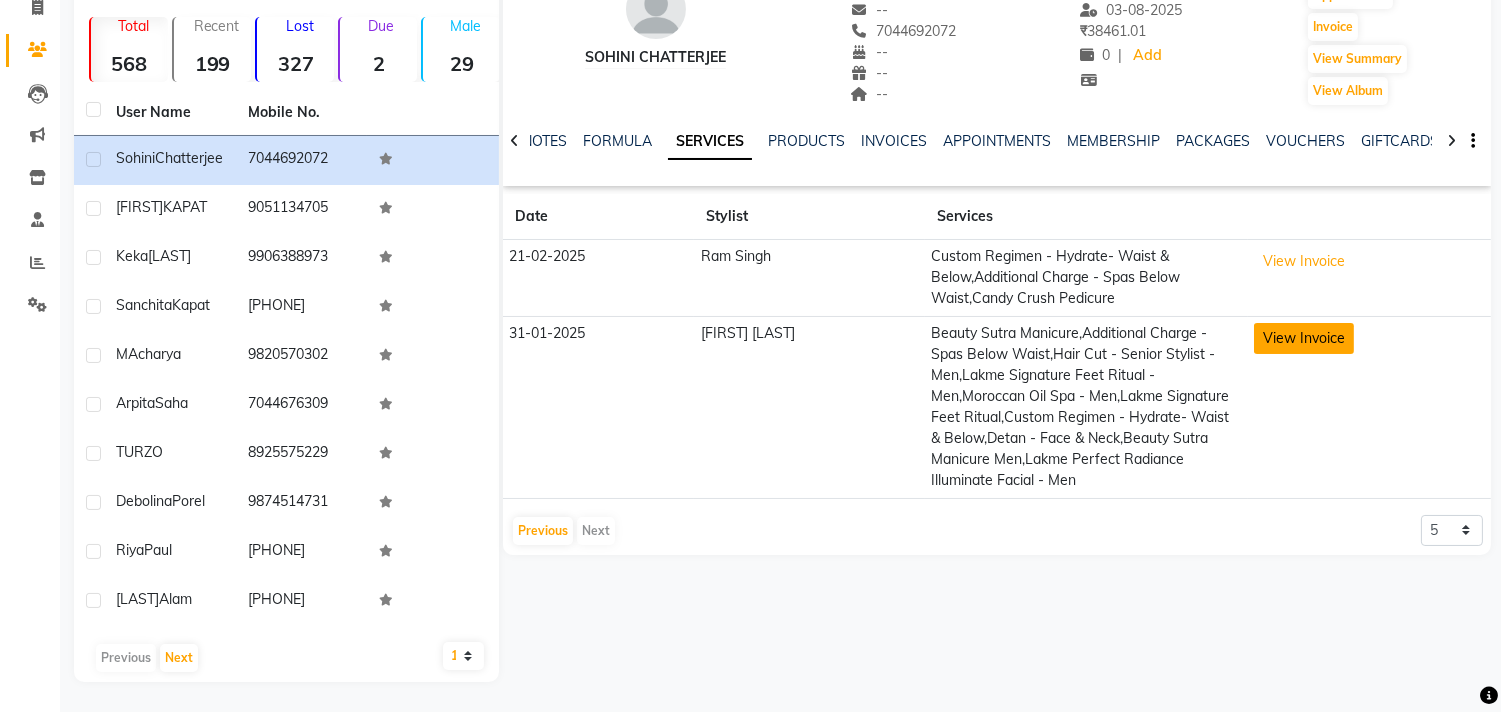 click on "View Invoice" 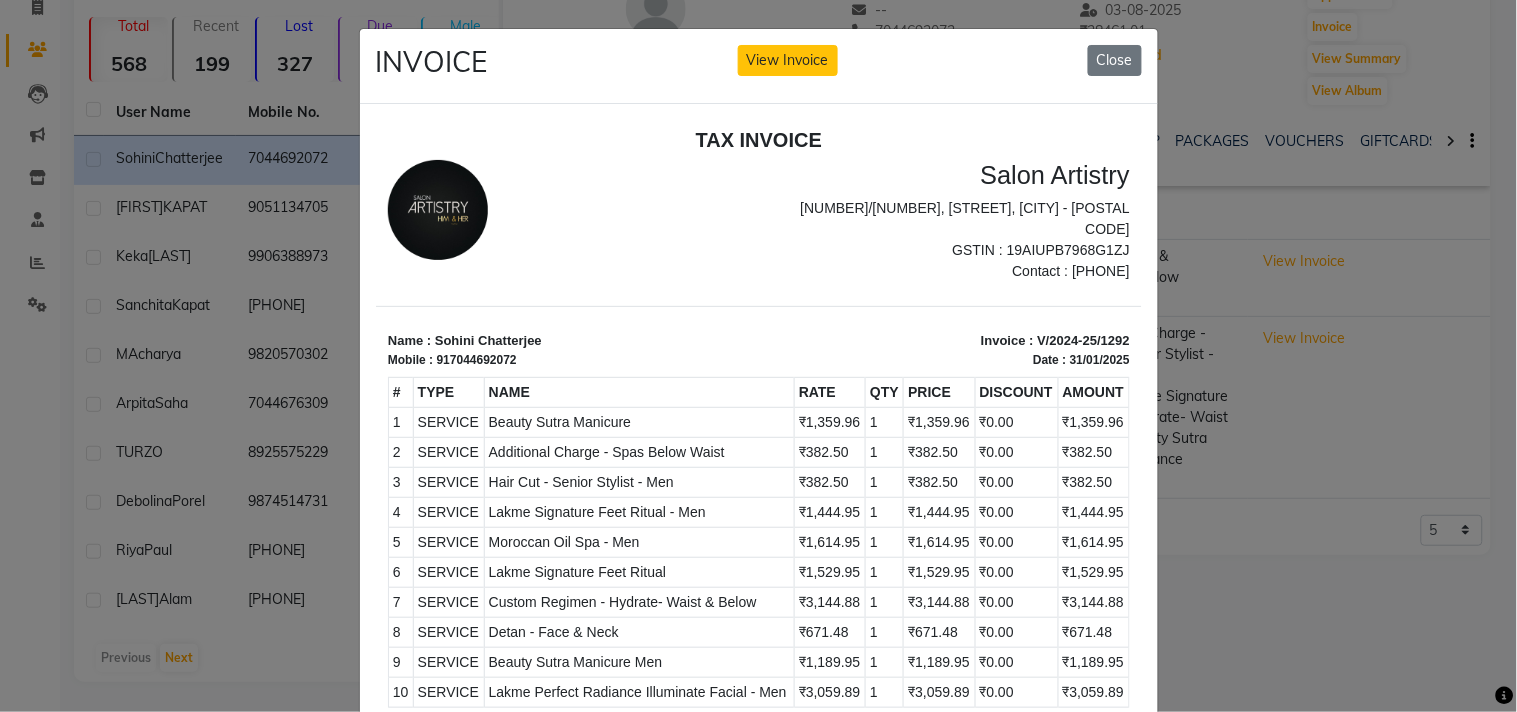 scroll, scrollTop: 14, scrollLeft: 0, axis: vertical 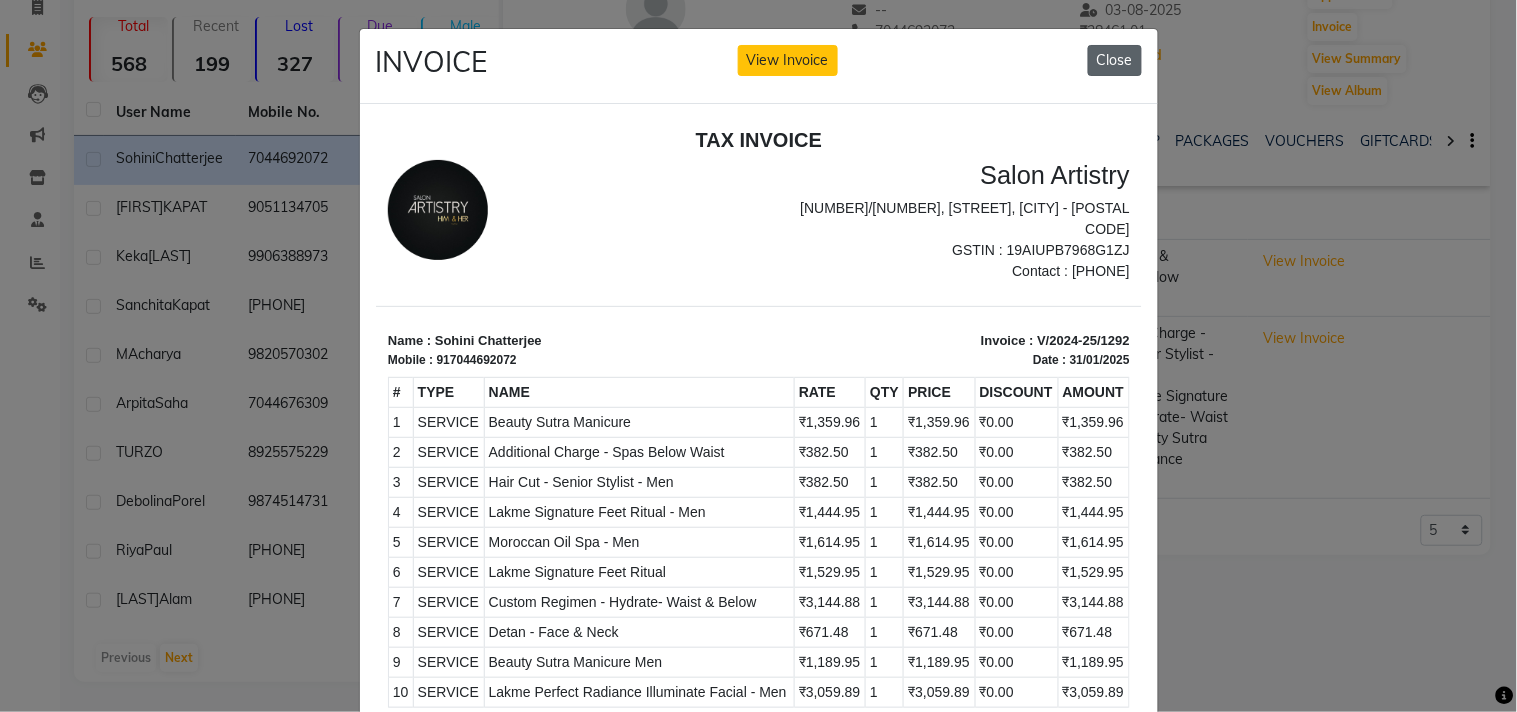 click on "Close" 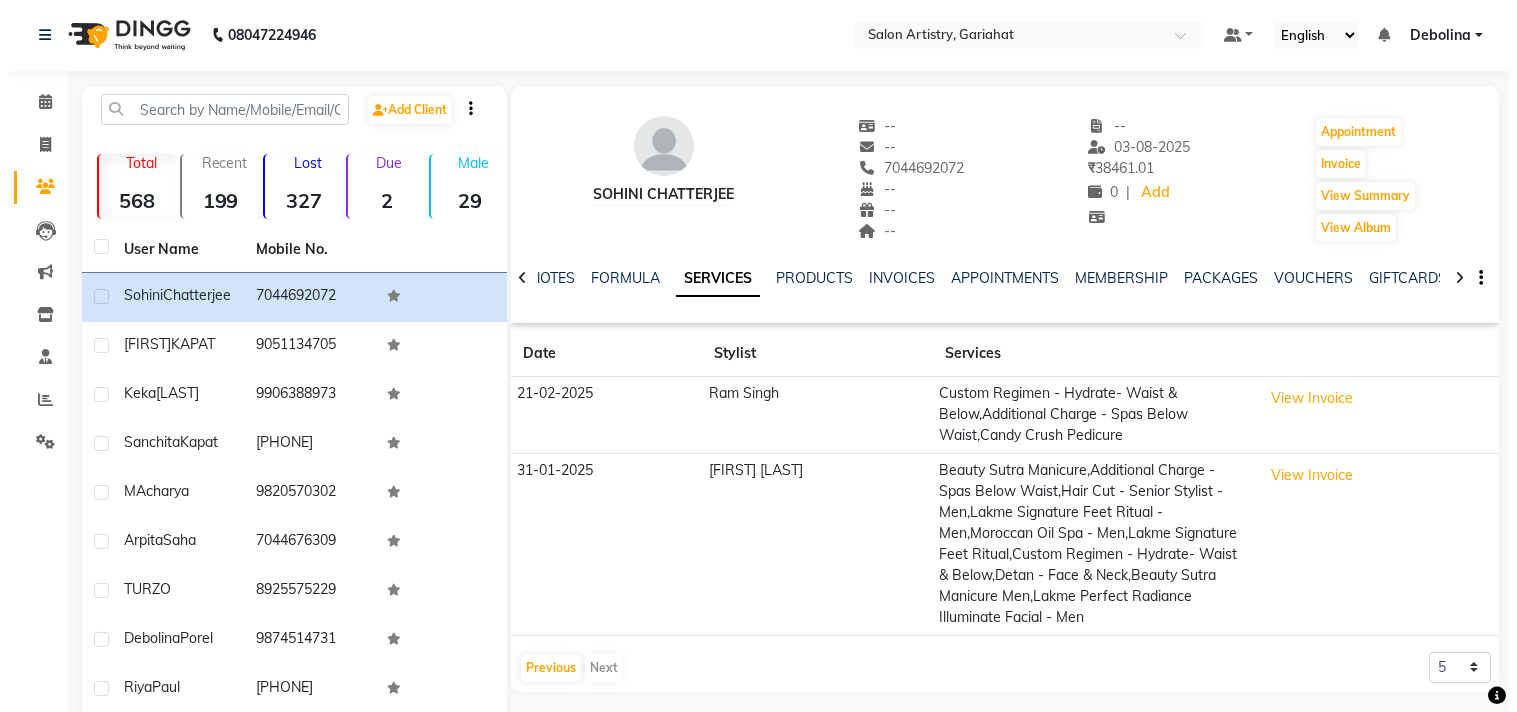 scroll, scrollTop: 0, scrollLeft: 0, axis: both 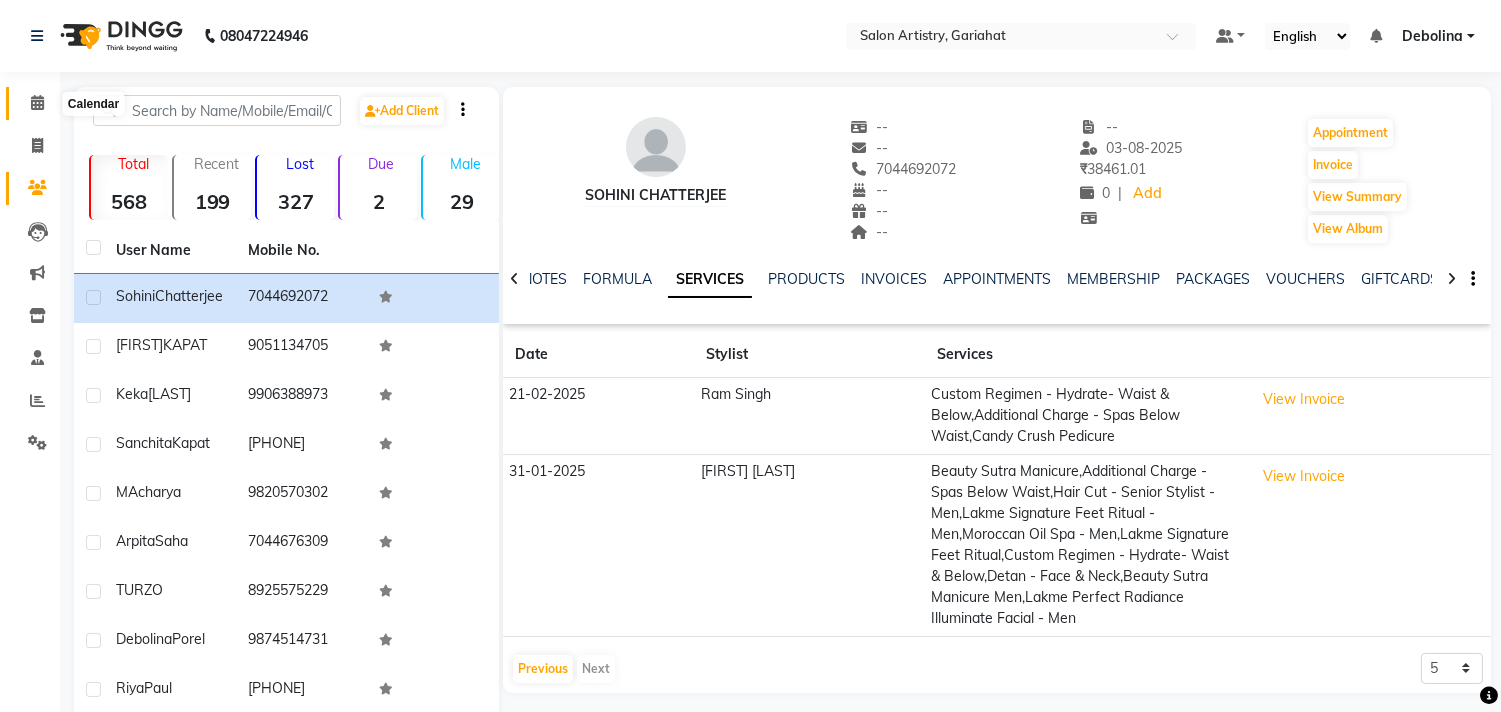 click 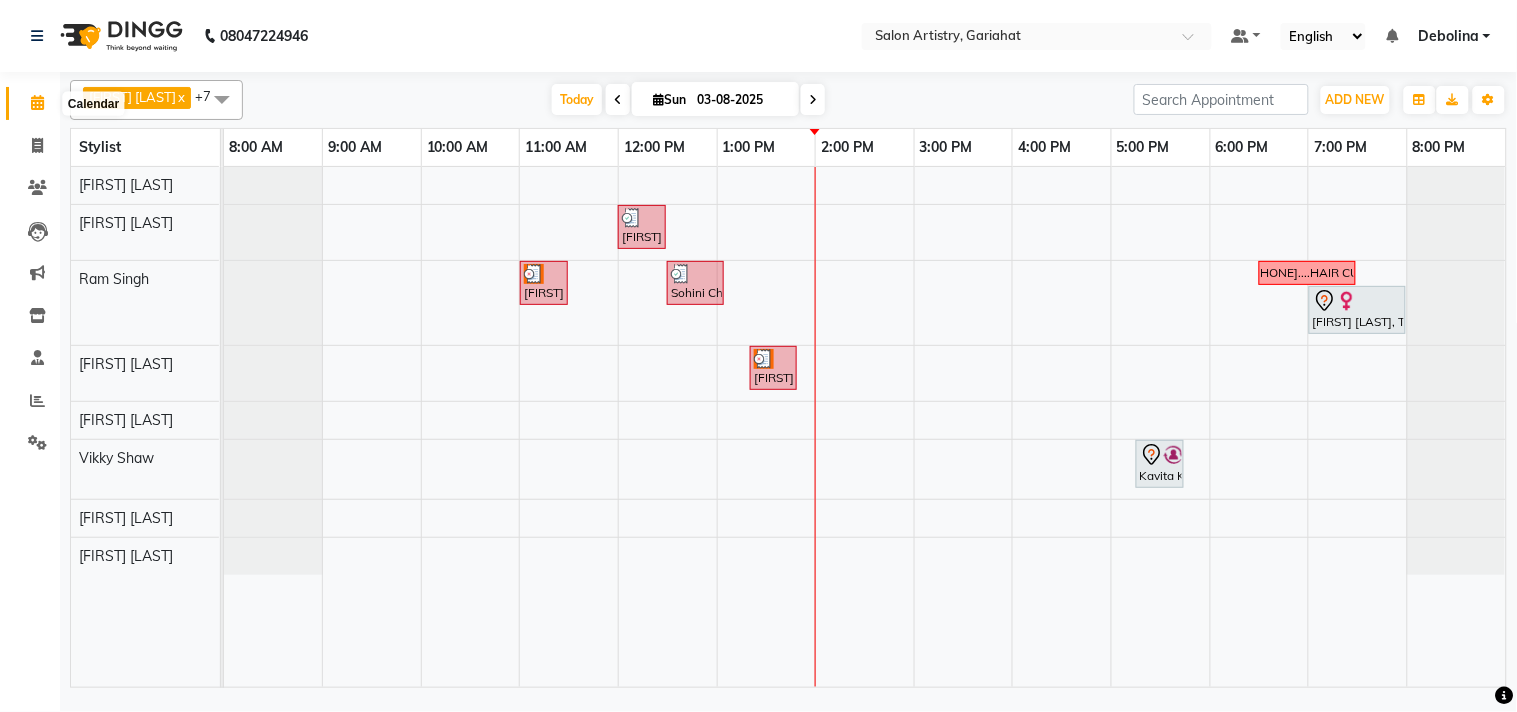 click 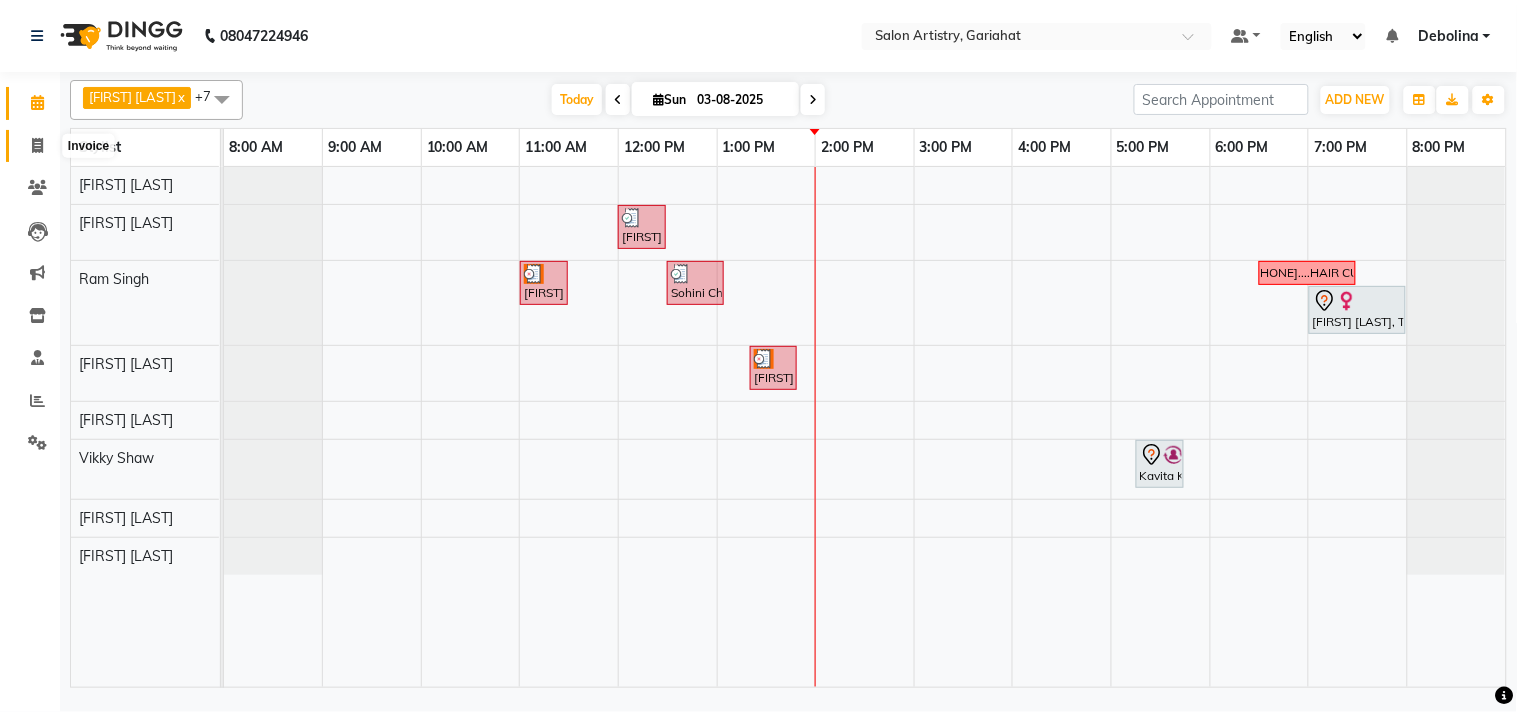 click 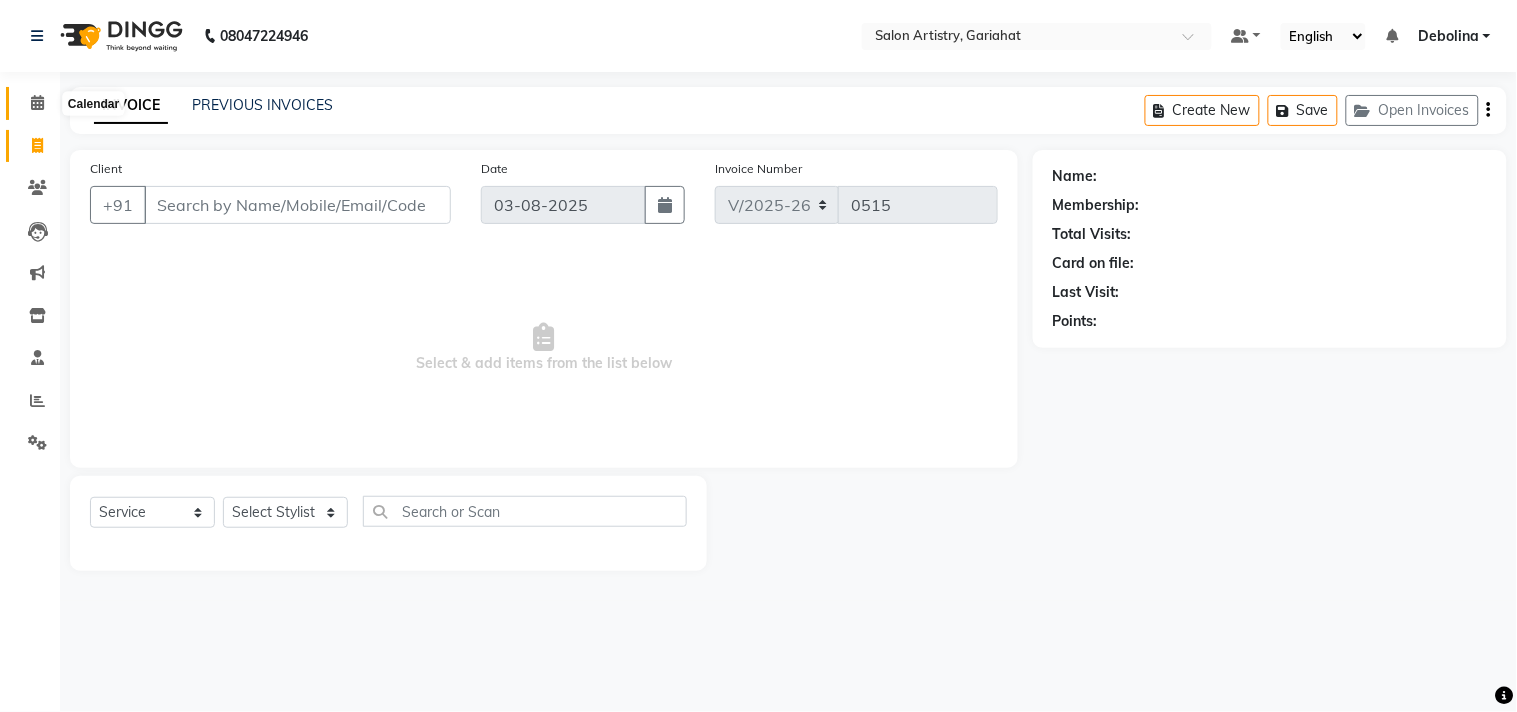 click 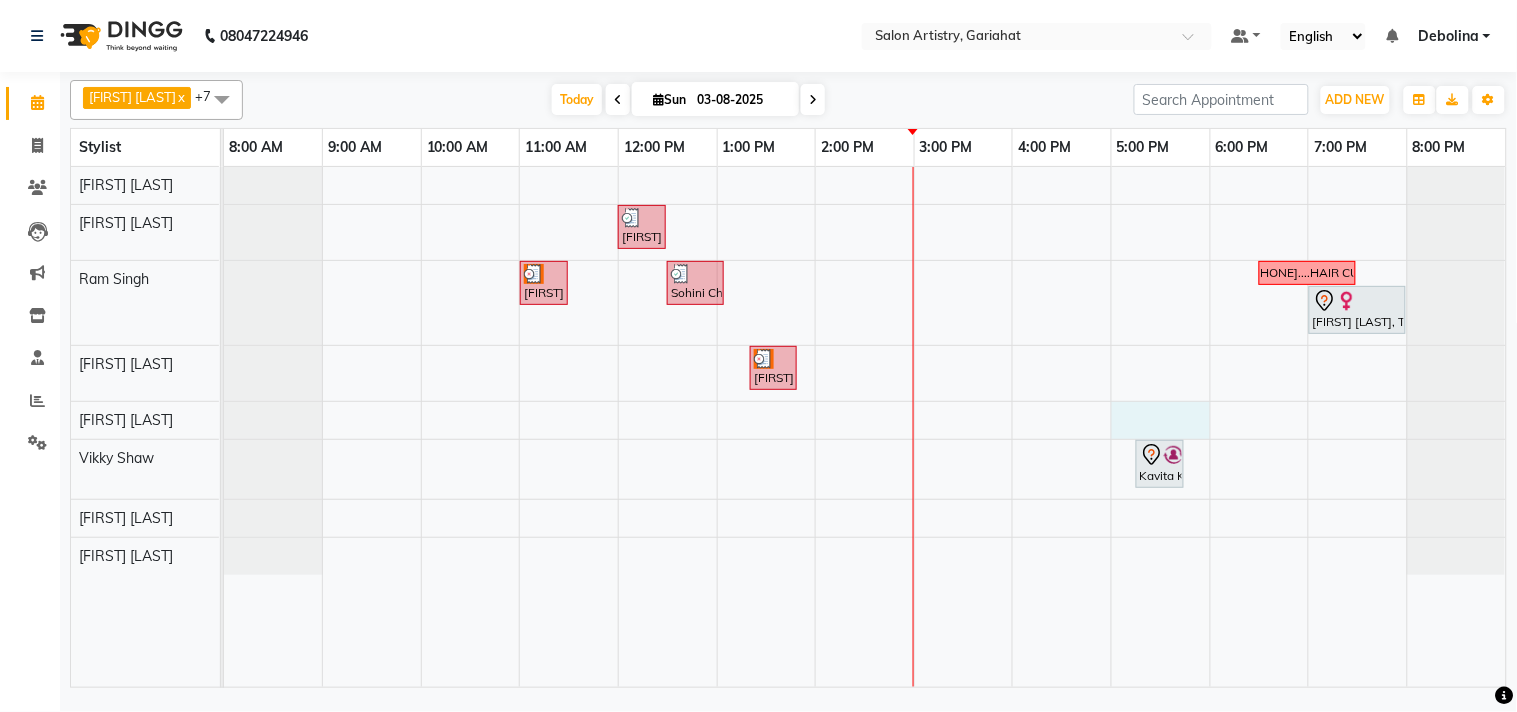 click on "Sohini Chatterjee, TK04, 12:00 PM-12:30 PM, Kanpeiki - Drupe luxe (pedi smooth included)     Arpita Saha, TK05, 11:00 AM-11:30 AM, Cut - Hair Cut (Sr Stylist) (Wash & Conditioning)     Sohini Chatterjee, TK04, 12:30 PM-01:05 PM, Wash  - Wash & Blow Dry (Upto Waist And Below),Premium Wash  9874723392....HAIR CUT              PAYEL KAPAT, TK07, 07:00 PM-08:00 PM, Olaplex-Waist     Keka  chattopadhyay, TK06, 01:20 PM-01:50 PM, Waxing - Argan Oil Wax - Buttocks             Kavita Khanna, TK02, 05:15 PM-05:45 PM, Hair Colour - Root Touch Up (With Ammonia)" at bounding box center (865, 427) 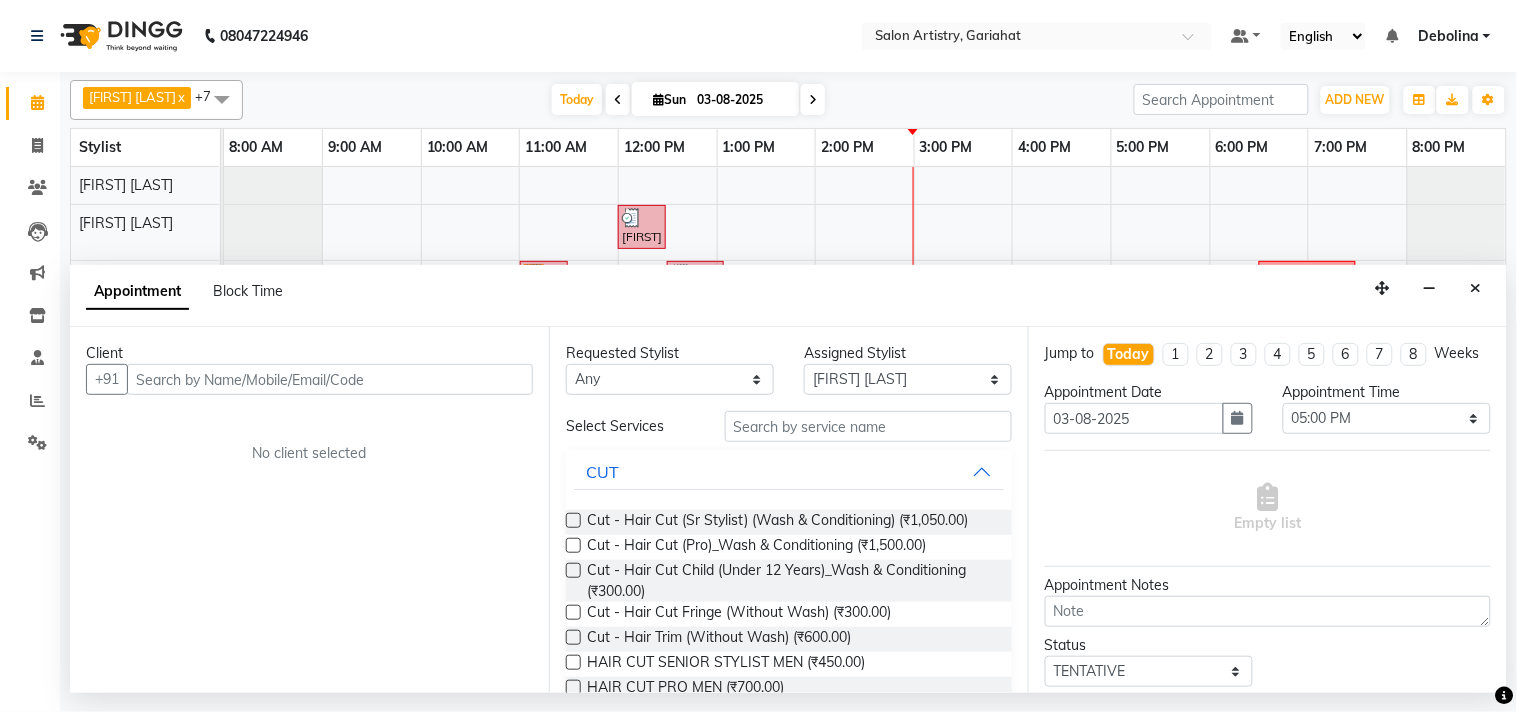 click at bounding box center (330, 379) 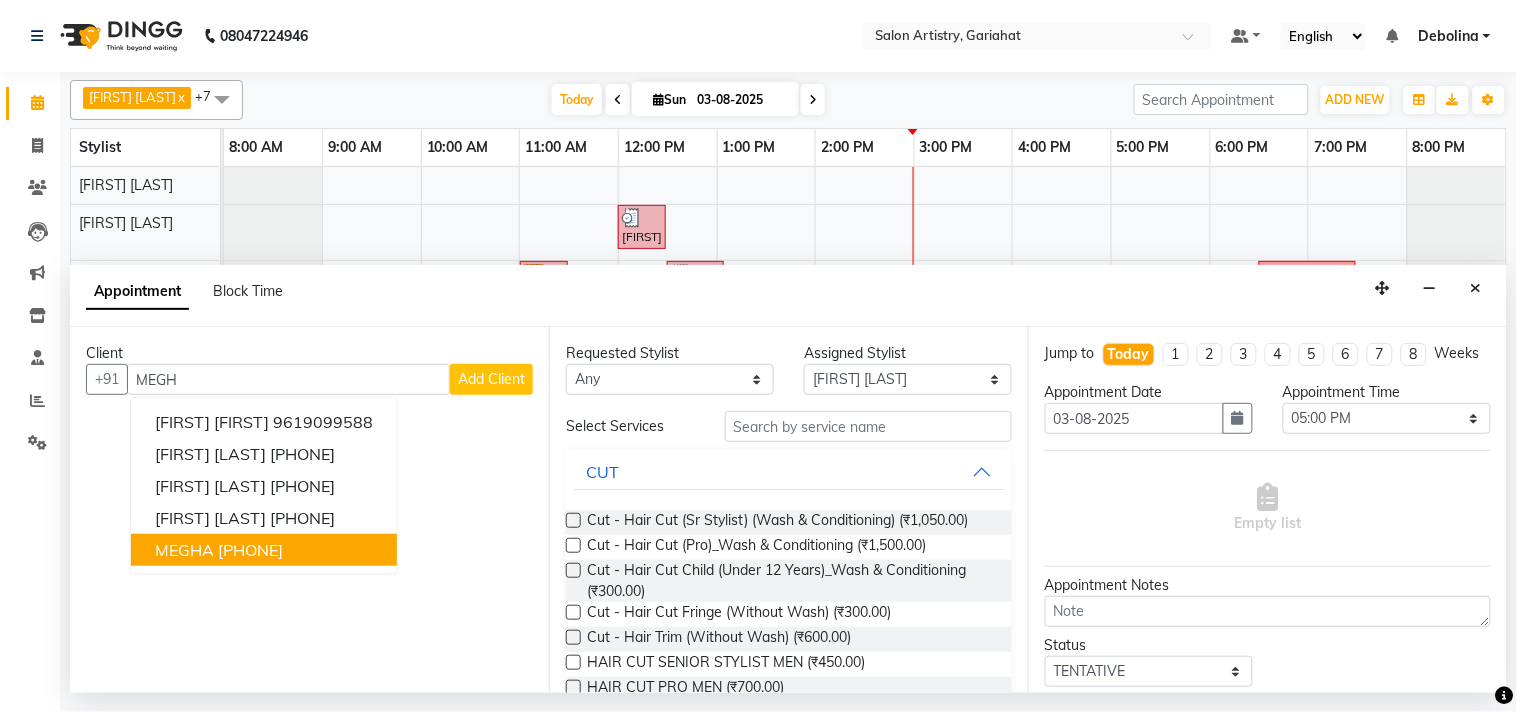 click on "[PHONE]" at bounding box center [250, 550] 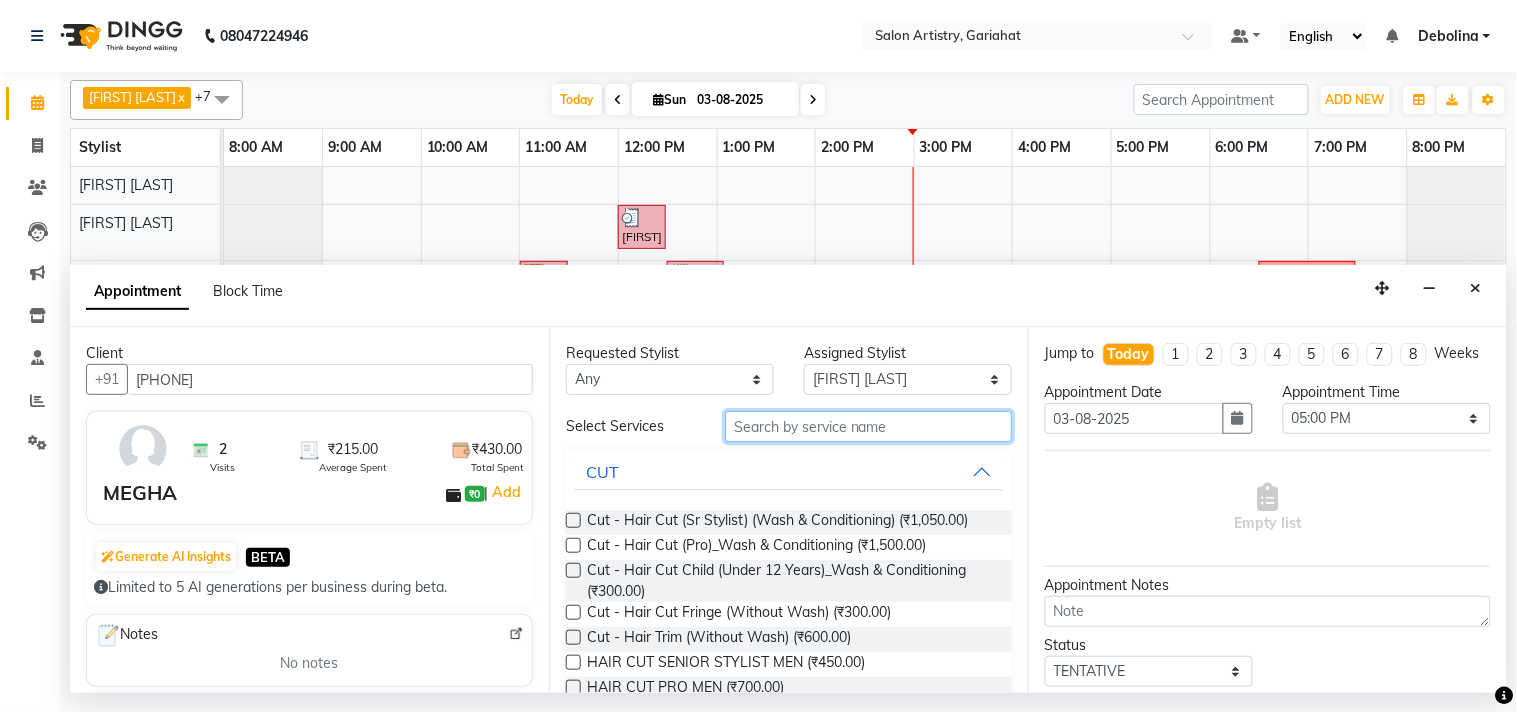 click at bounding box center [868, 426] 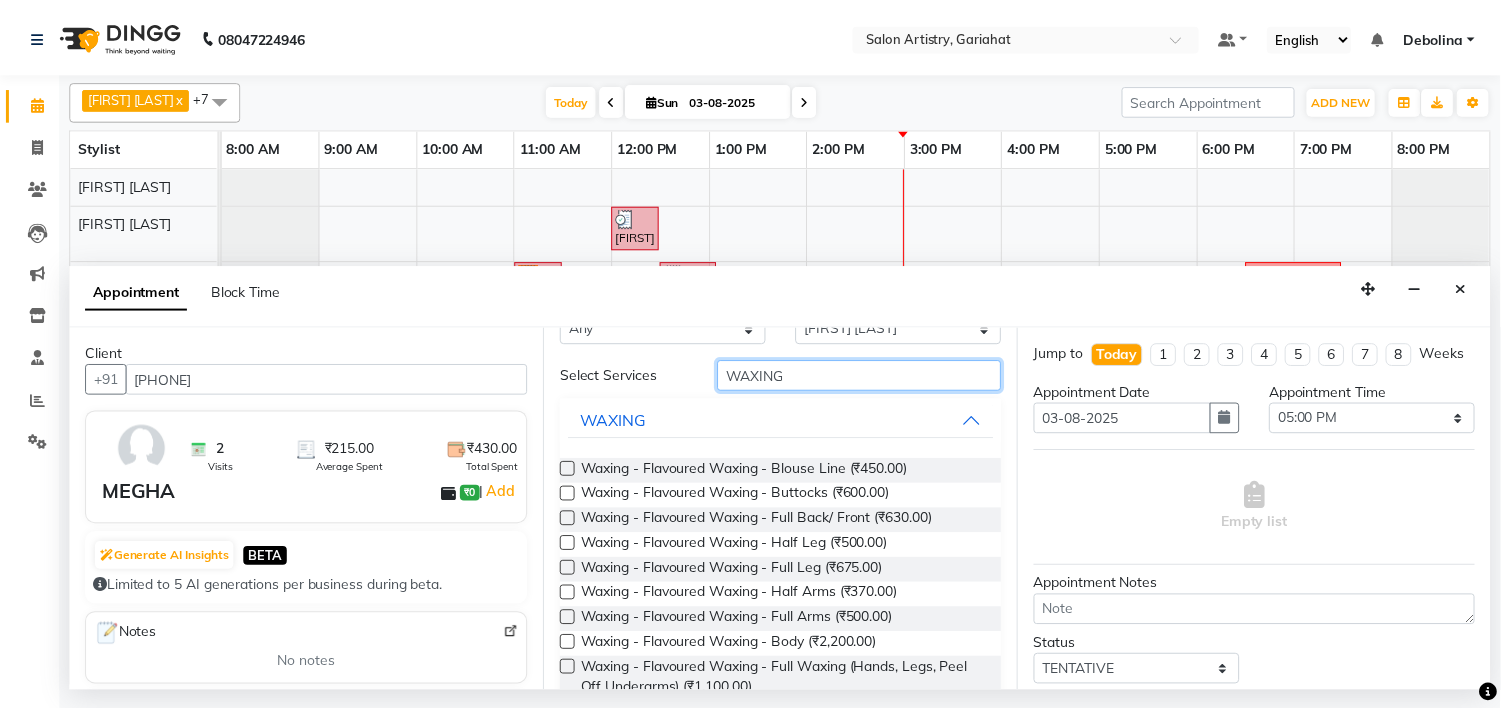 scroll, scrollTop: 111, scrollLeft: 0, axis: vertical 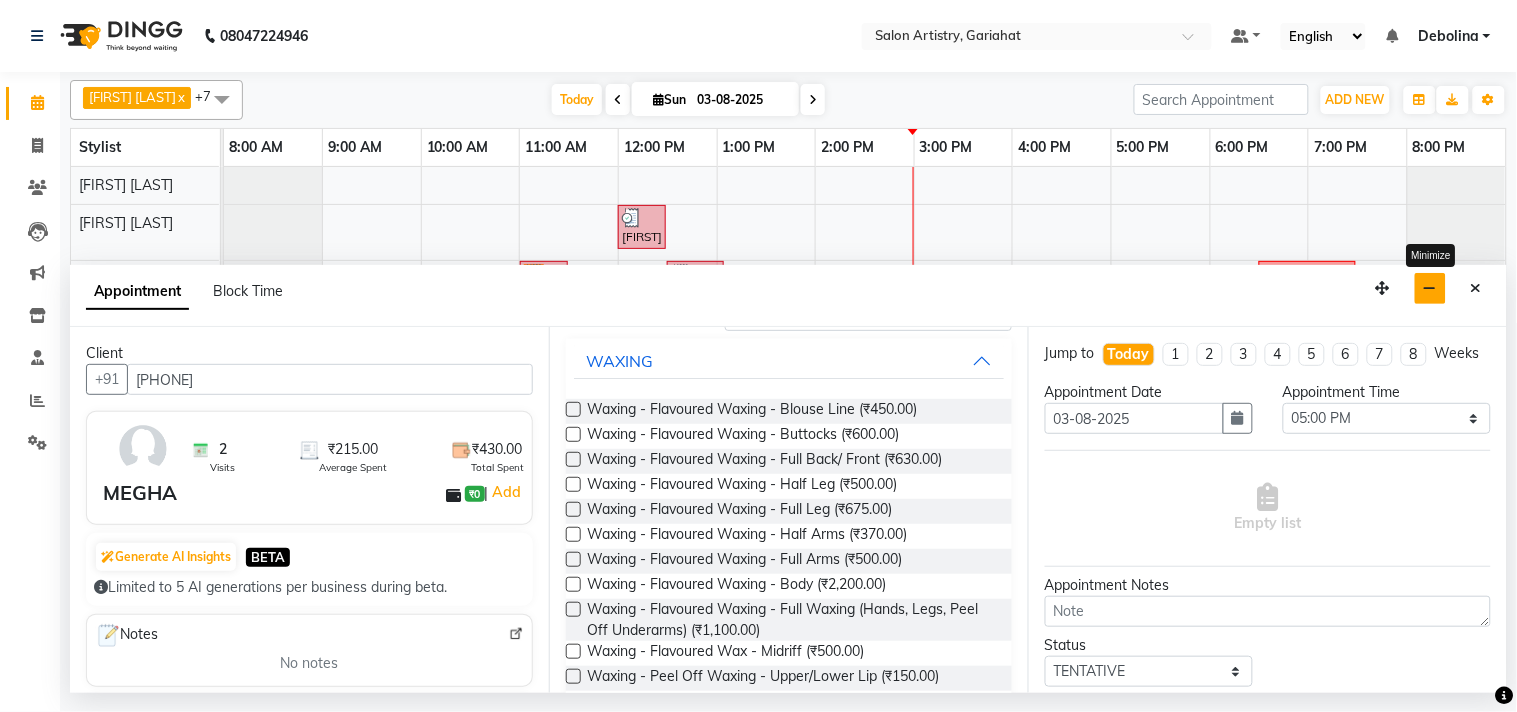 click at bounding box center [1430, 288] 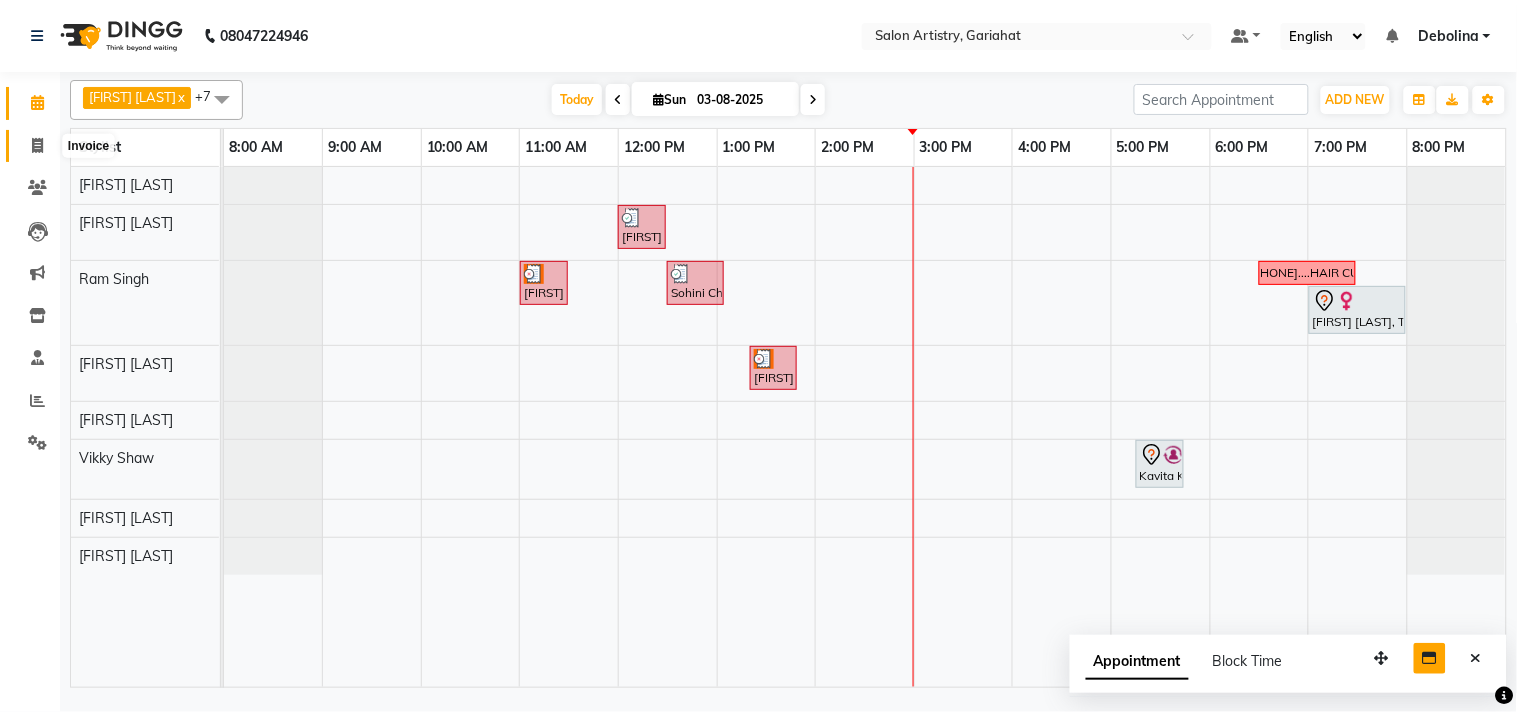 click 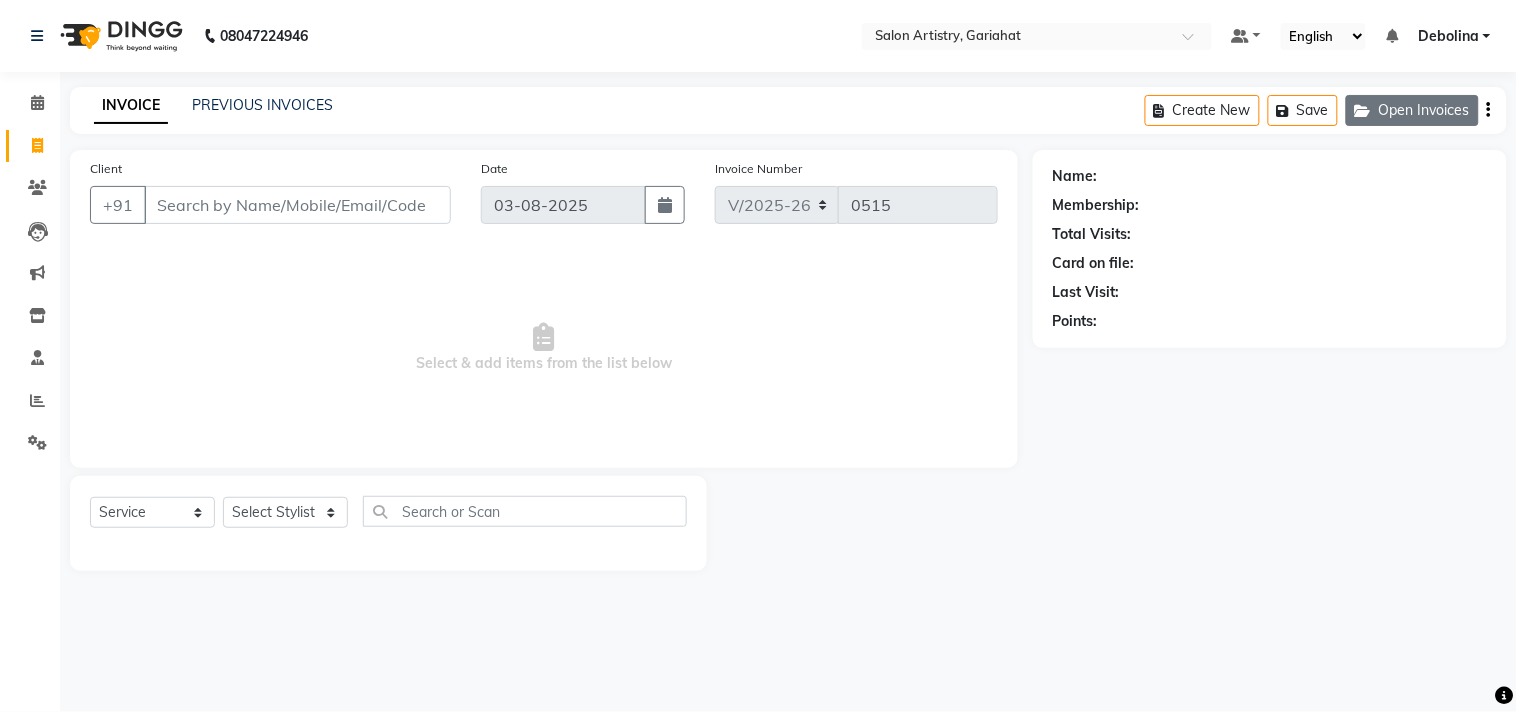 click on "Open Invoices" 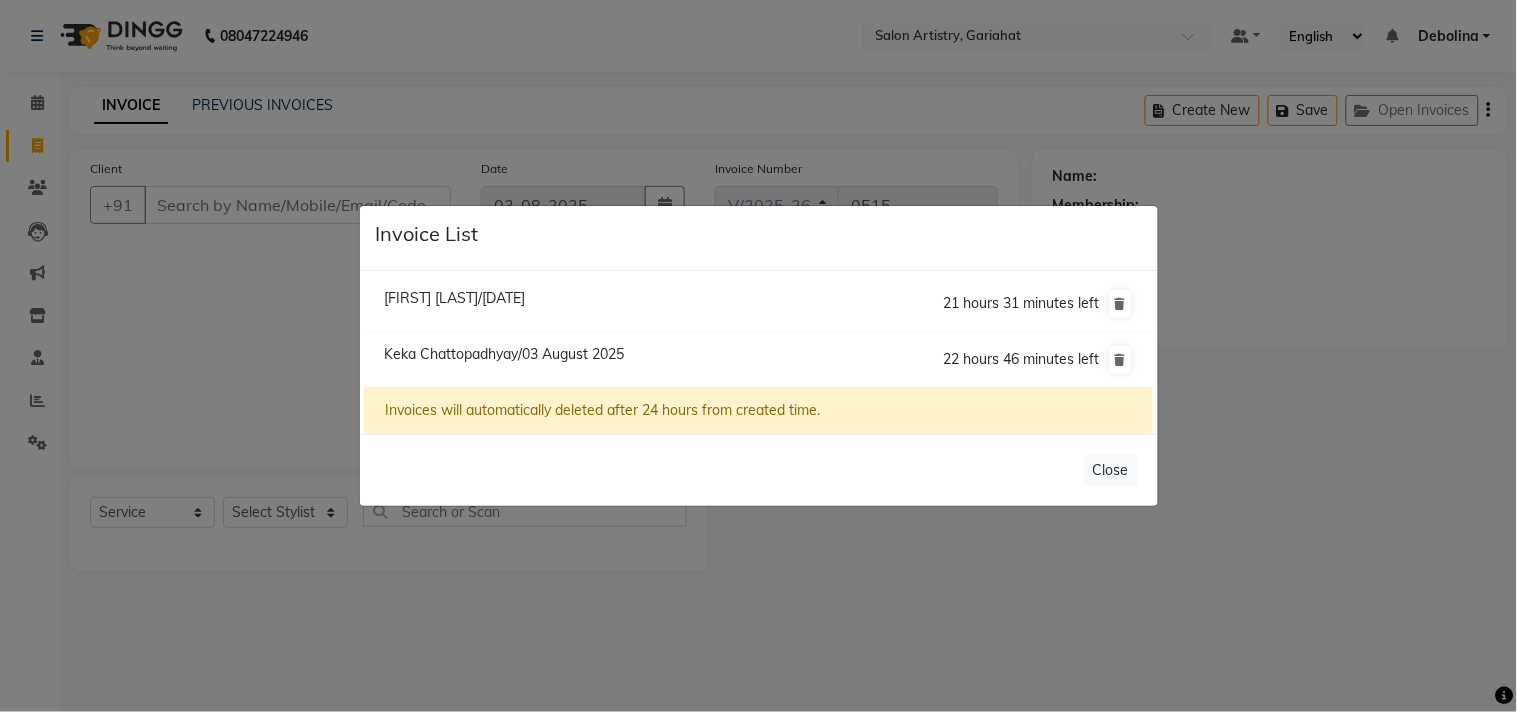 click on "Keka  Chattopadhyay/03 August 2025" 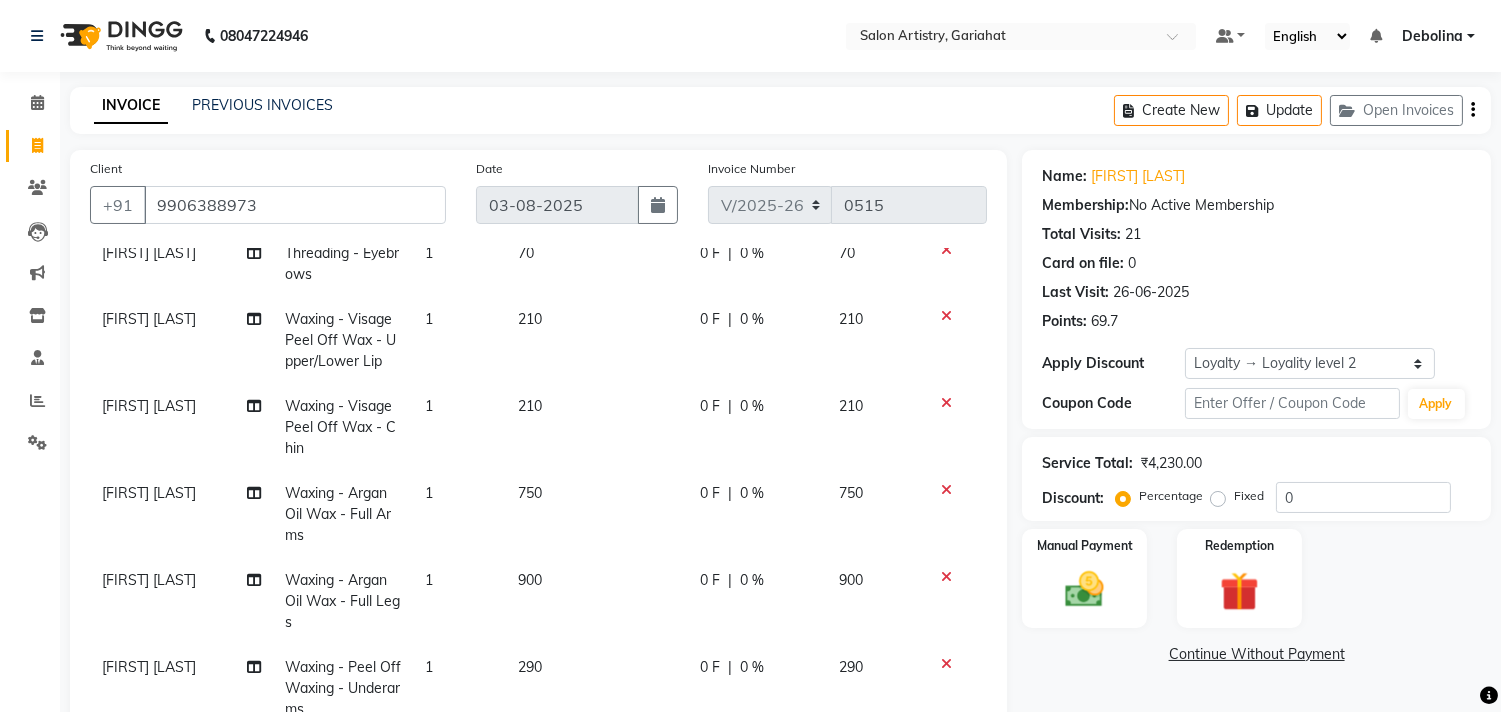 scroll, scrollTop: 160, scrollLeft: 0, axis: vertical 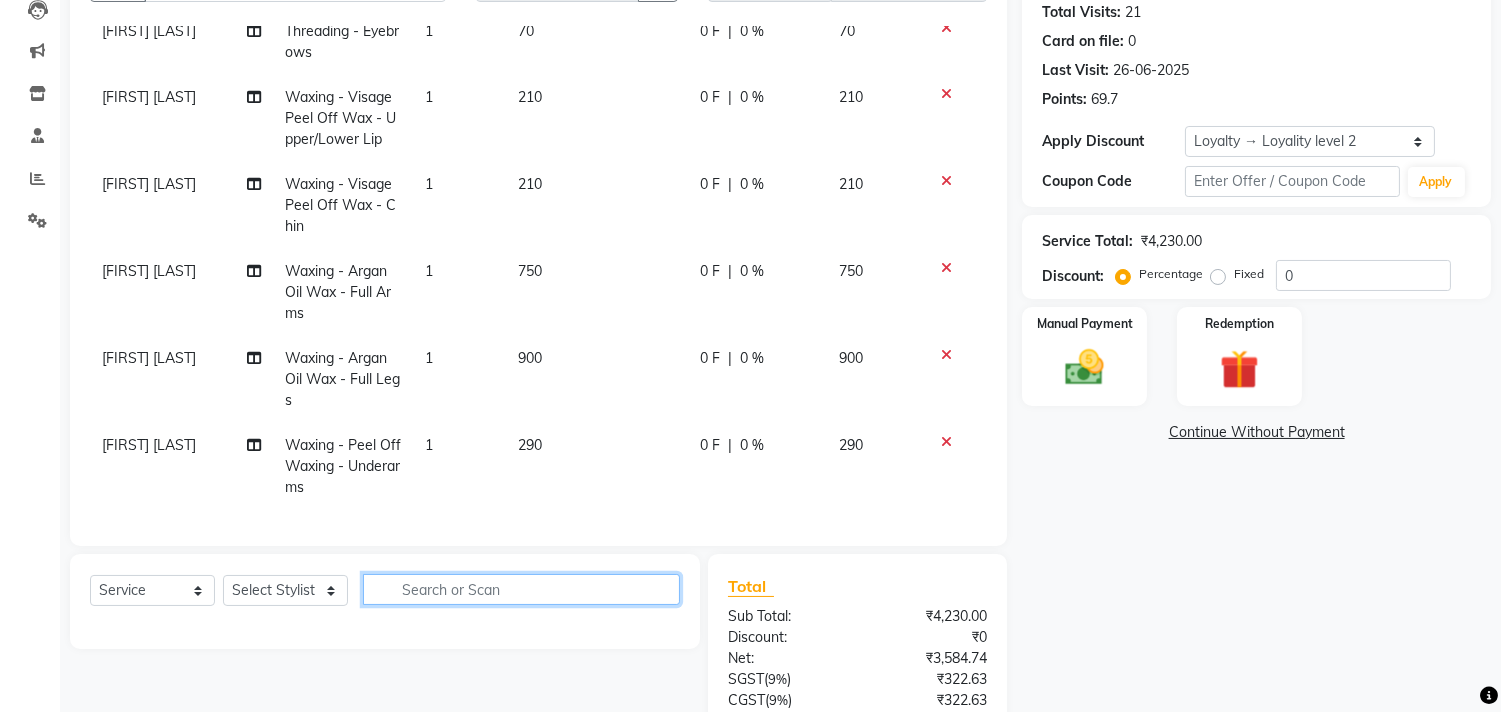 click 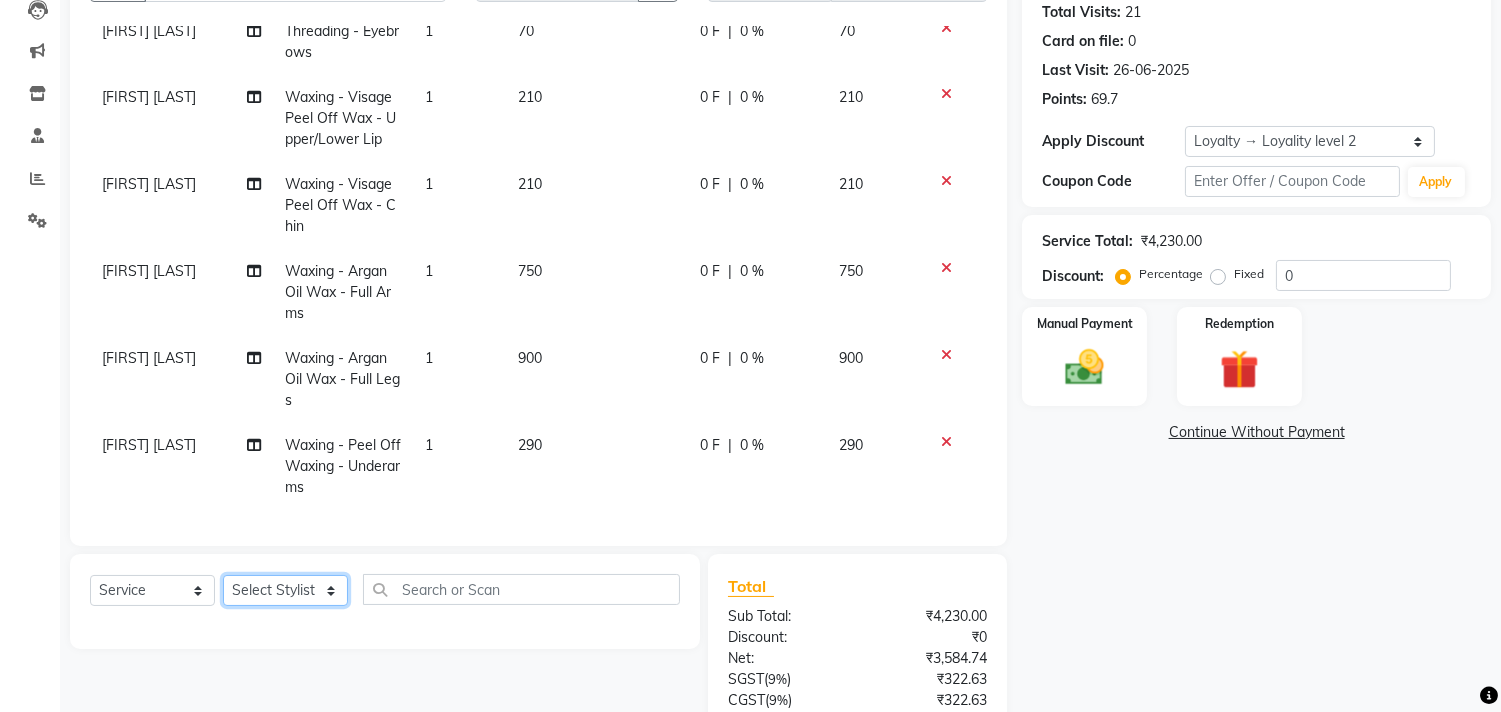 click on "Select Stylist [FIRST] [LAST] [FIRST] [FIRST] [FIRST] [FIRST] [FIRST] [FIRST] [FIRST] [FIRST] [FIRST] [FIRST] [FIRST]" 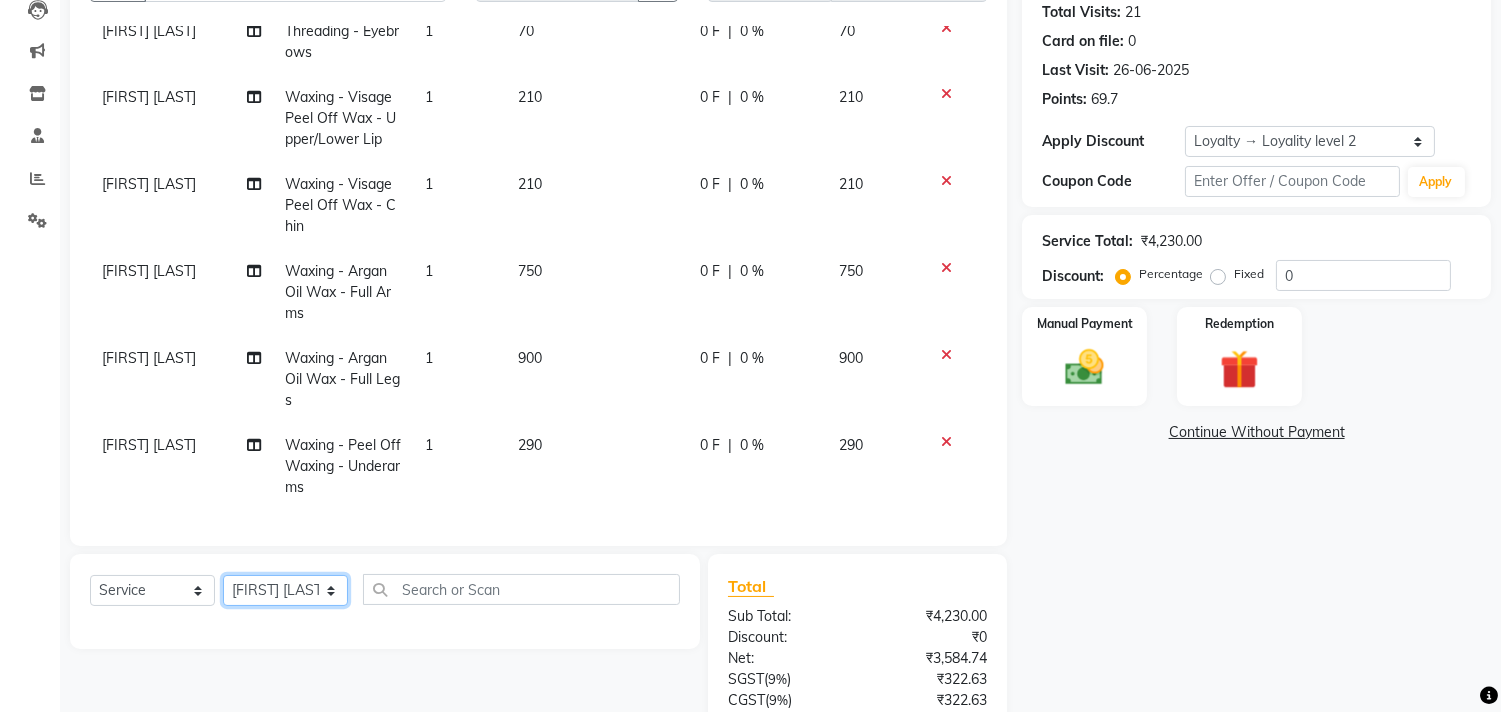 click on "Select Stylist [FIRST] [LAST] [FIRST] [FIRST] [FIRST] [FIRST] [FIRST] [FIRST] [FIRST] [FIRST] [FIRST] [FIRST] [FIRST]" 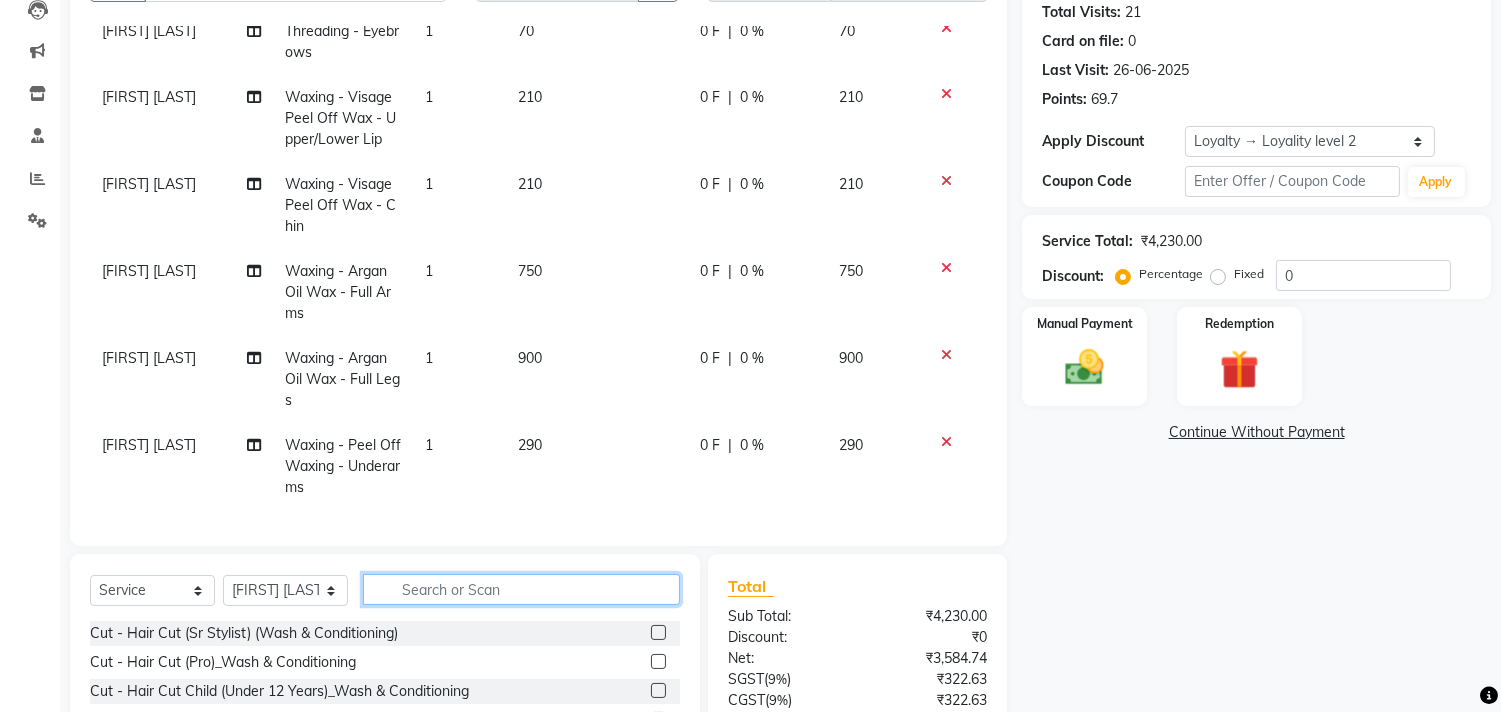 click 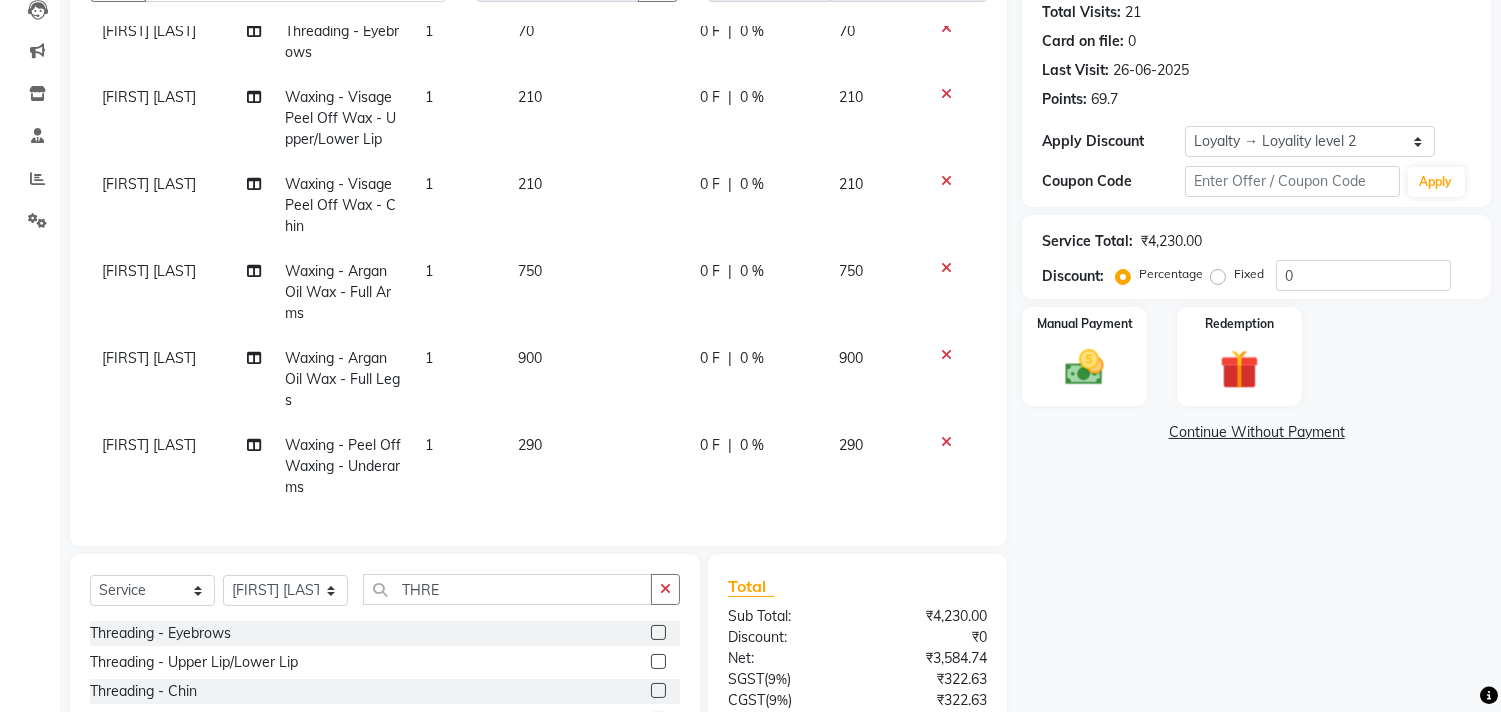 click 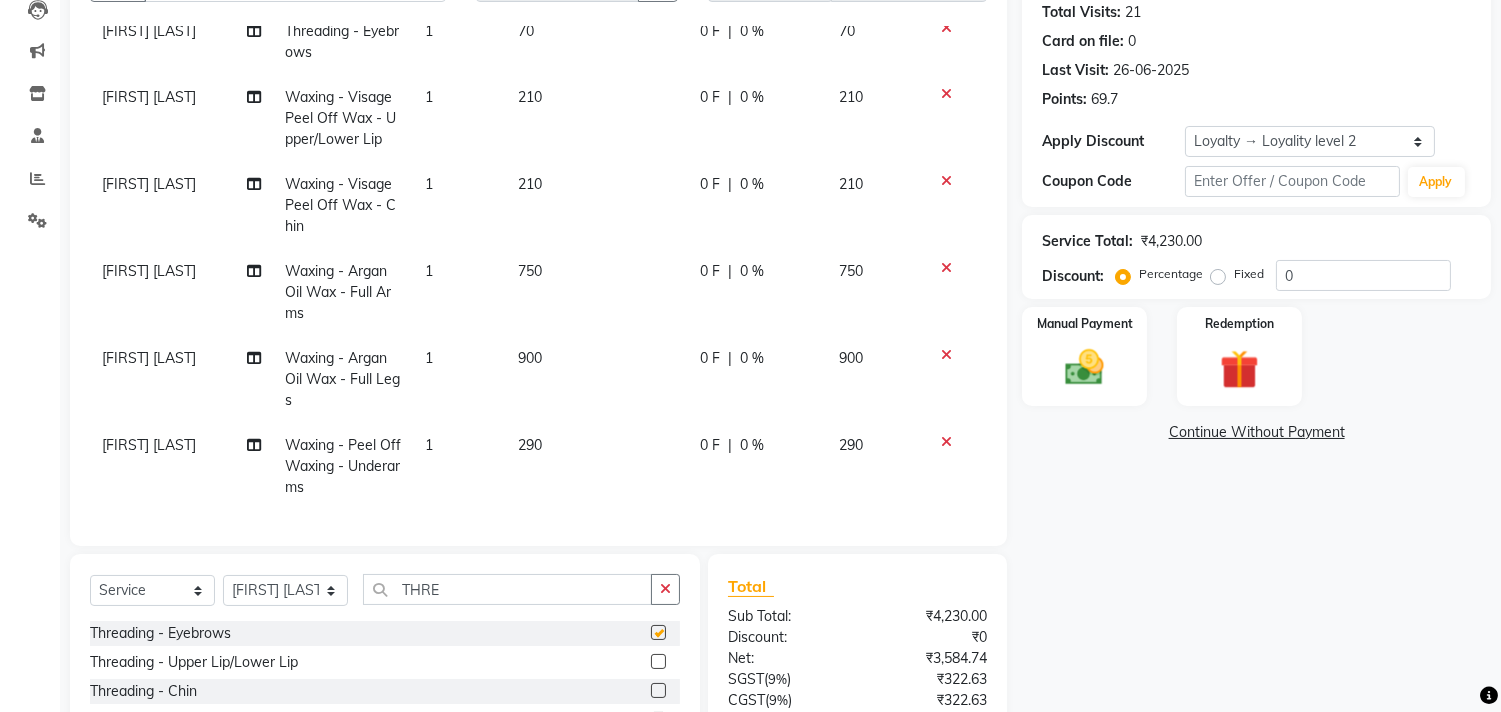 click 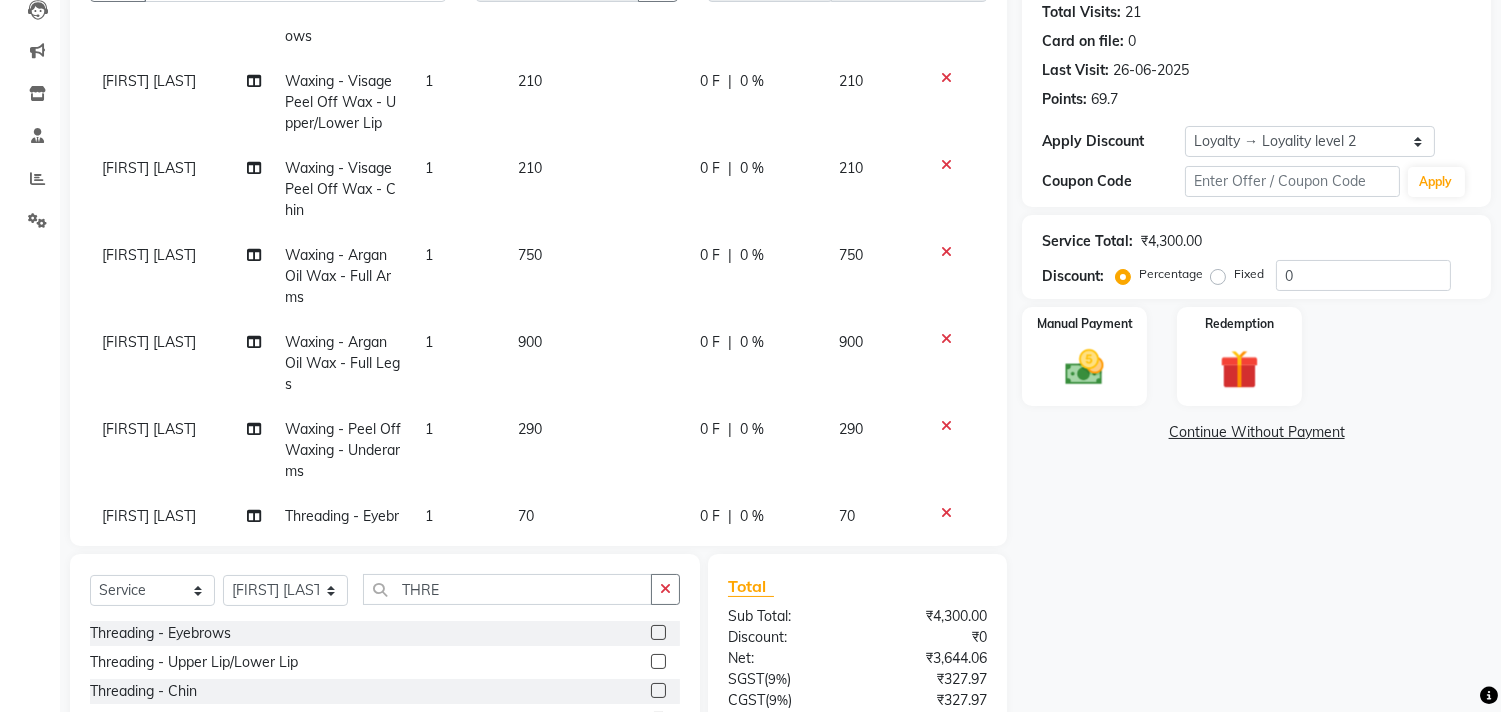 scroll, scrollTop: 226, scrollLeft: 0, axis: vertical 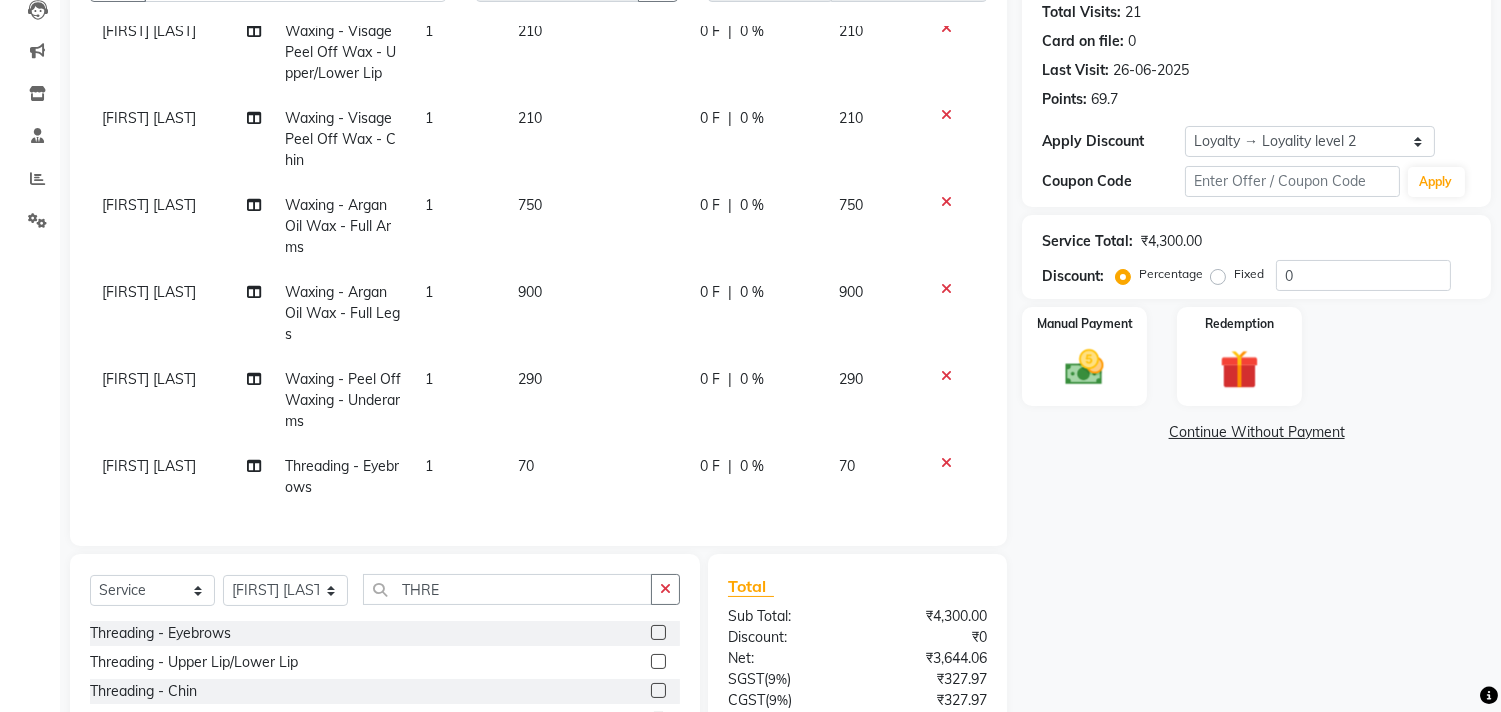 click 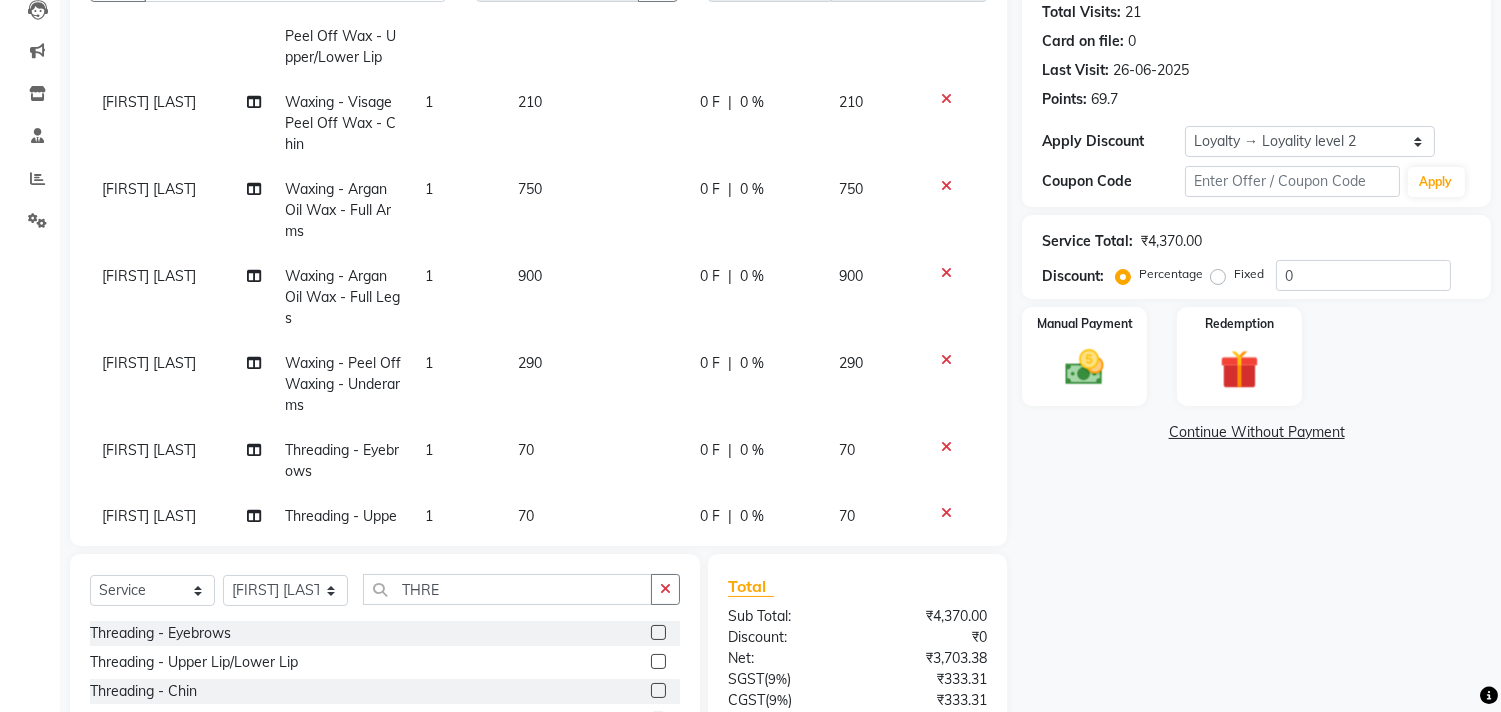scroll, scrollTop: 292, scrollLeft: 0, axis: vertical 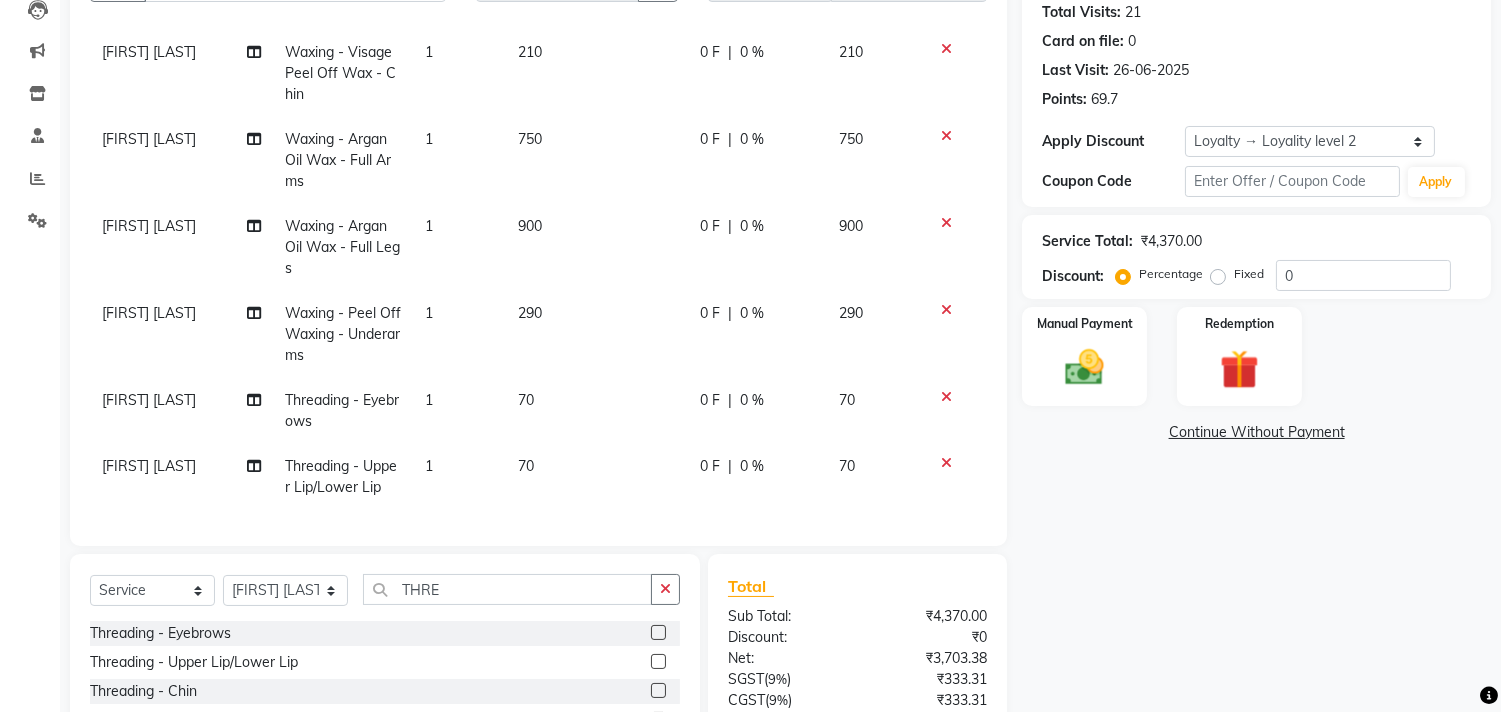 click 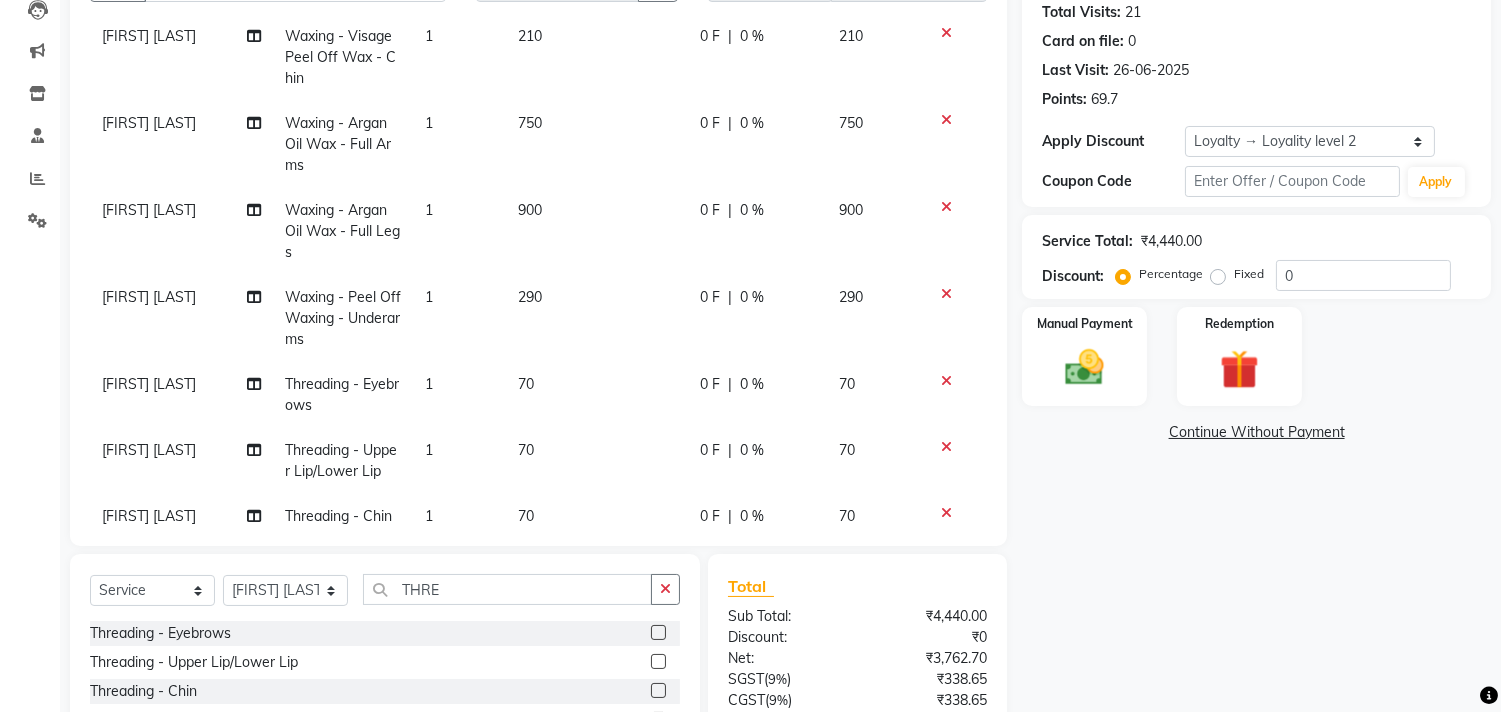 scroll, scrollTop: 337, scrollLeft: 0, axis: vertical 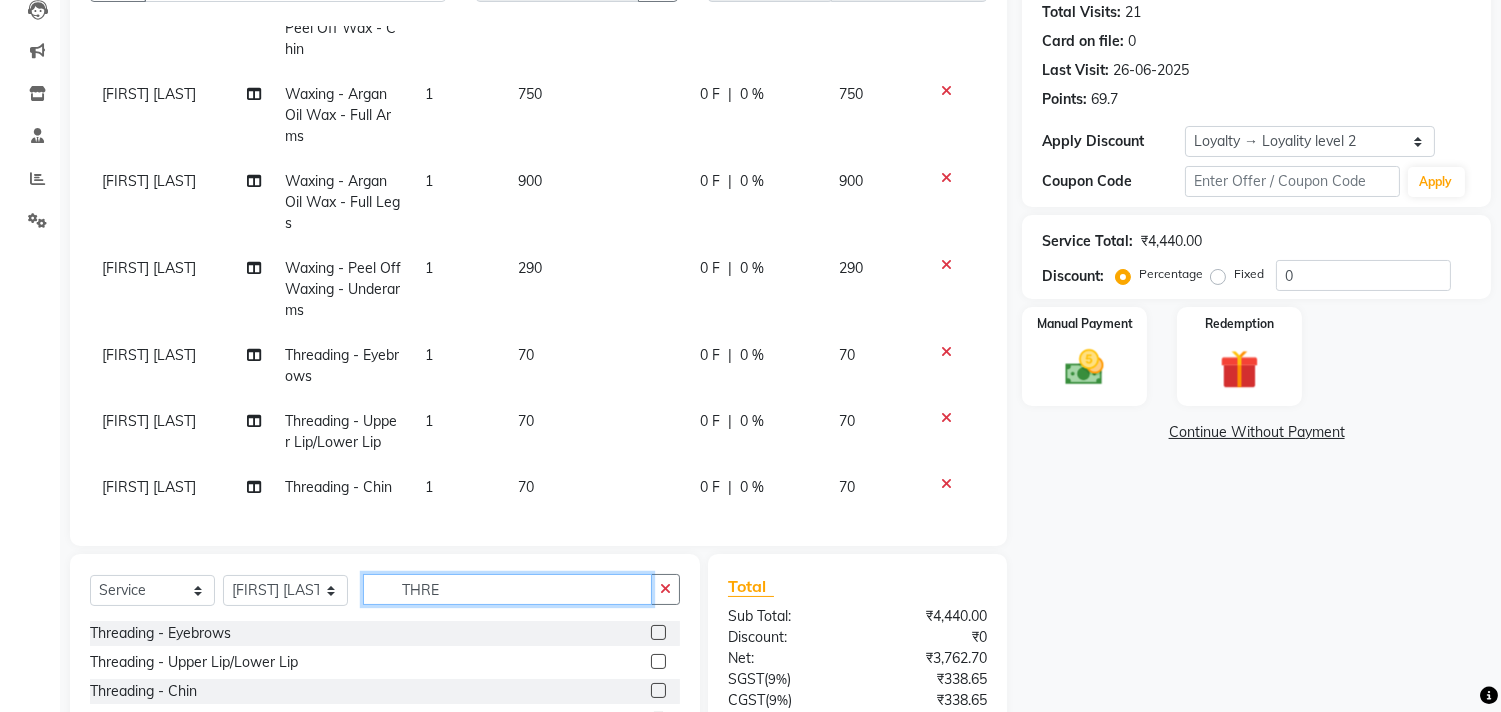 click on "THRE" 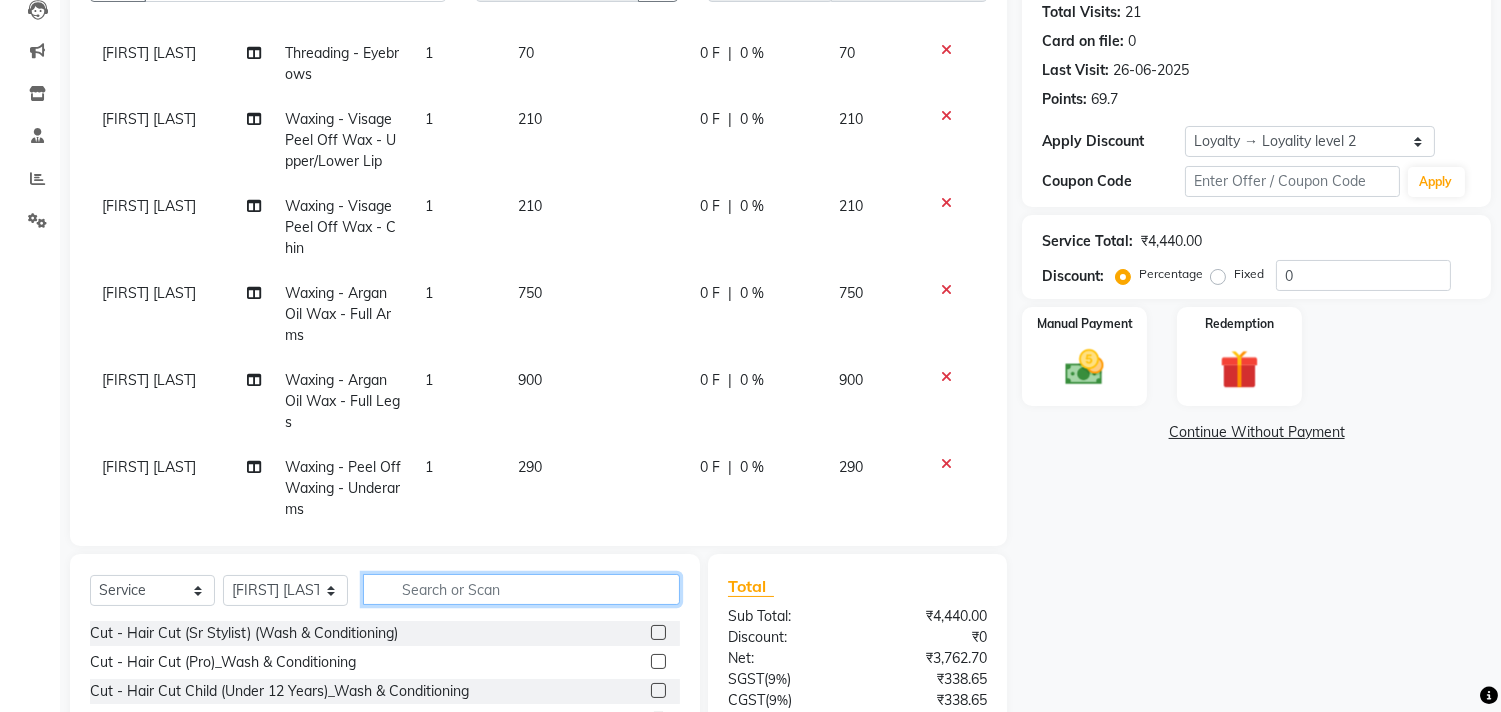 scroll, scrollTop: 0, scrollLeft: 0, axis: both 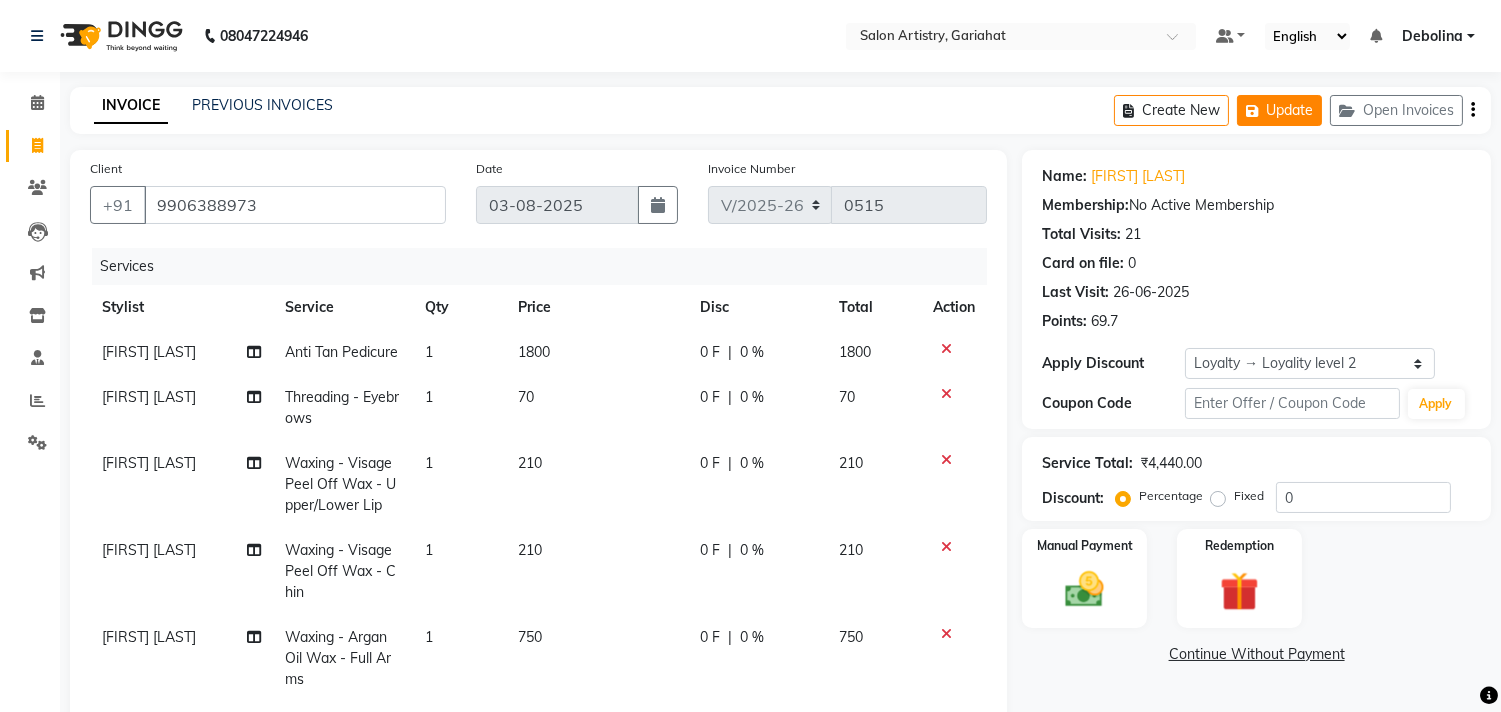 click on "Update" 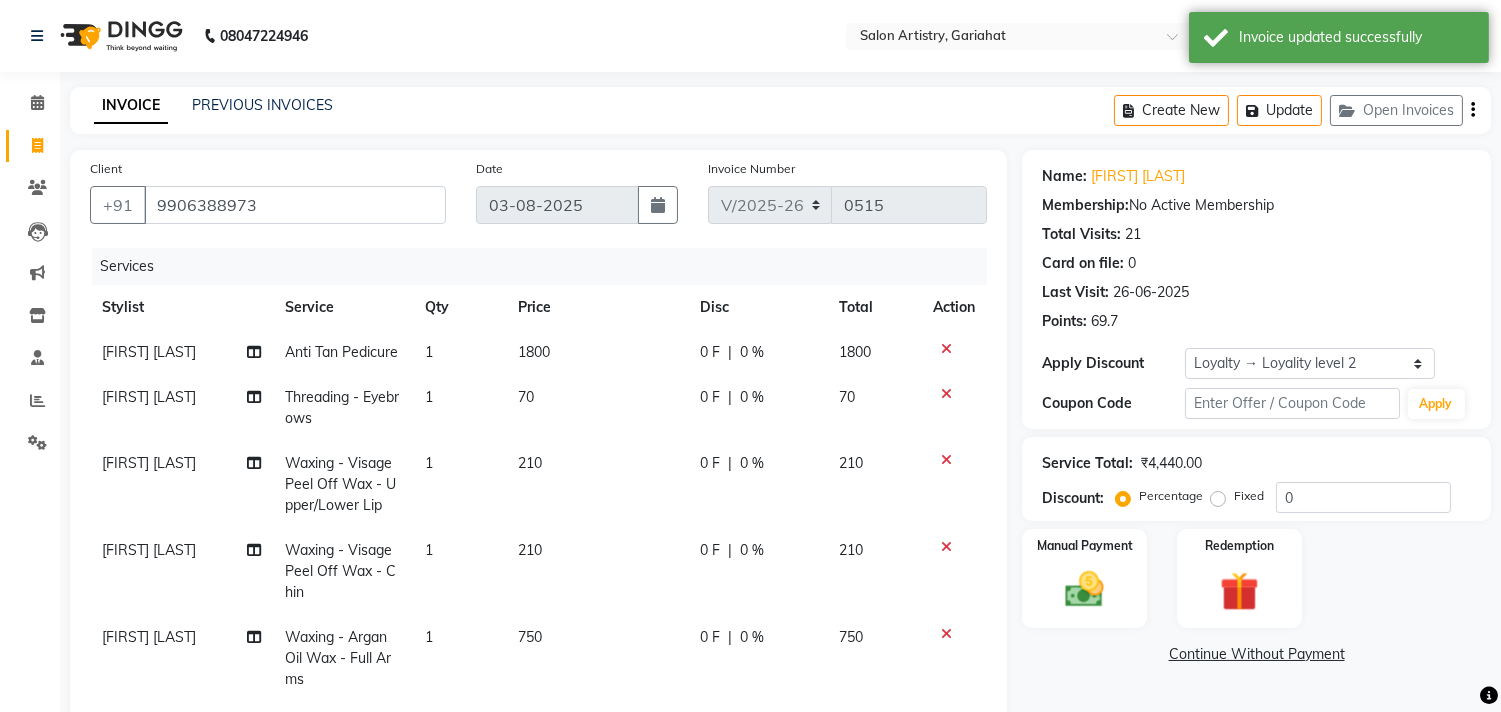 click on "0 F" 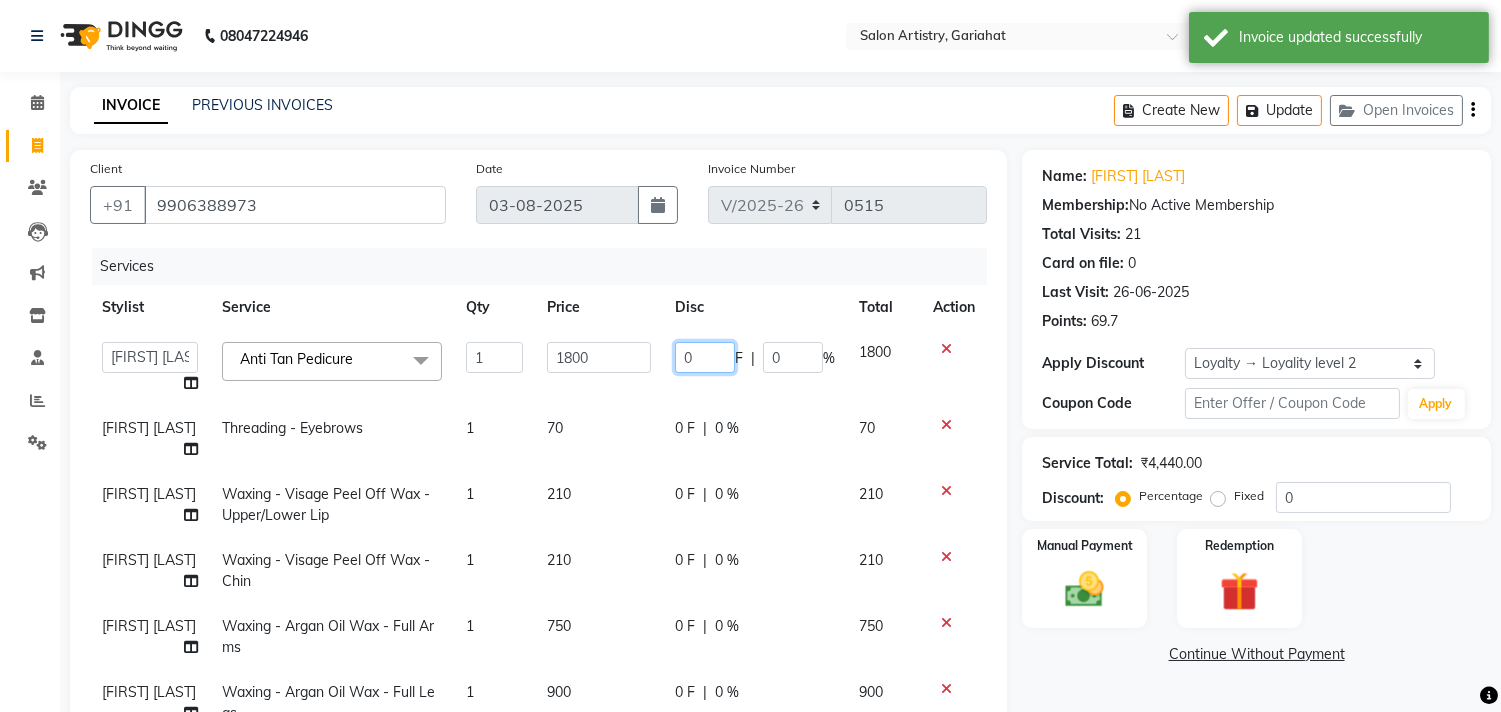 click on "0" 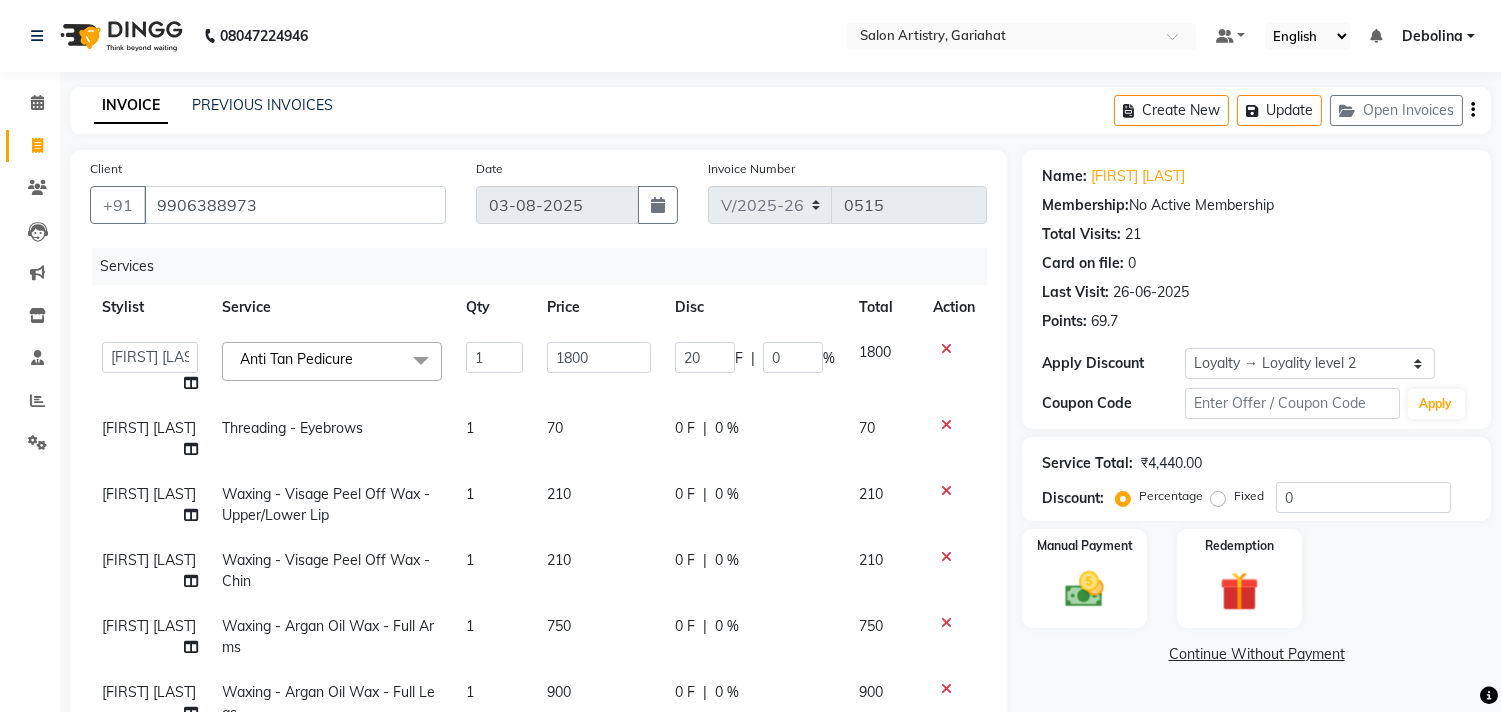 click on "0 F | 0 %" 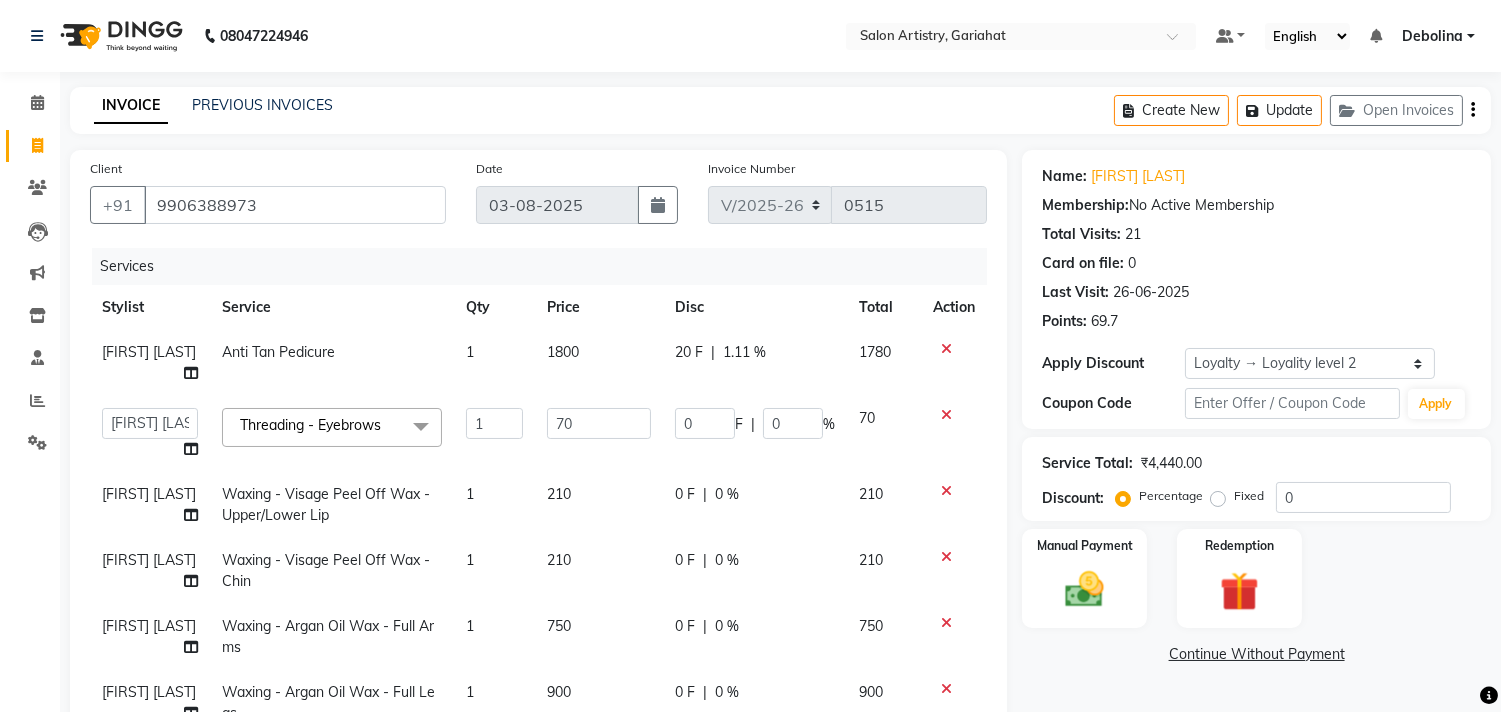 click on "20 F" 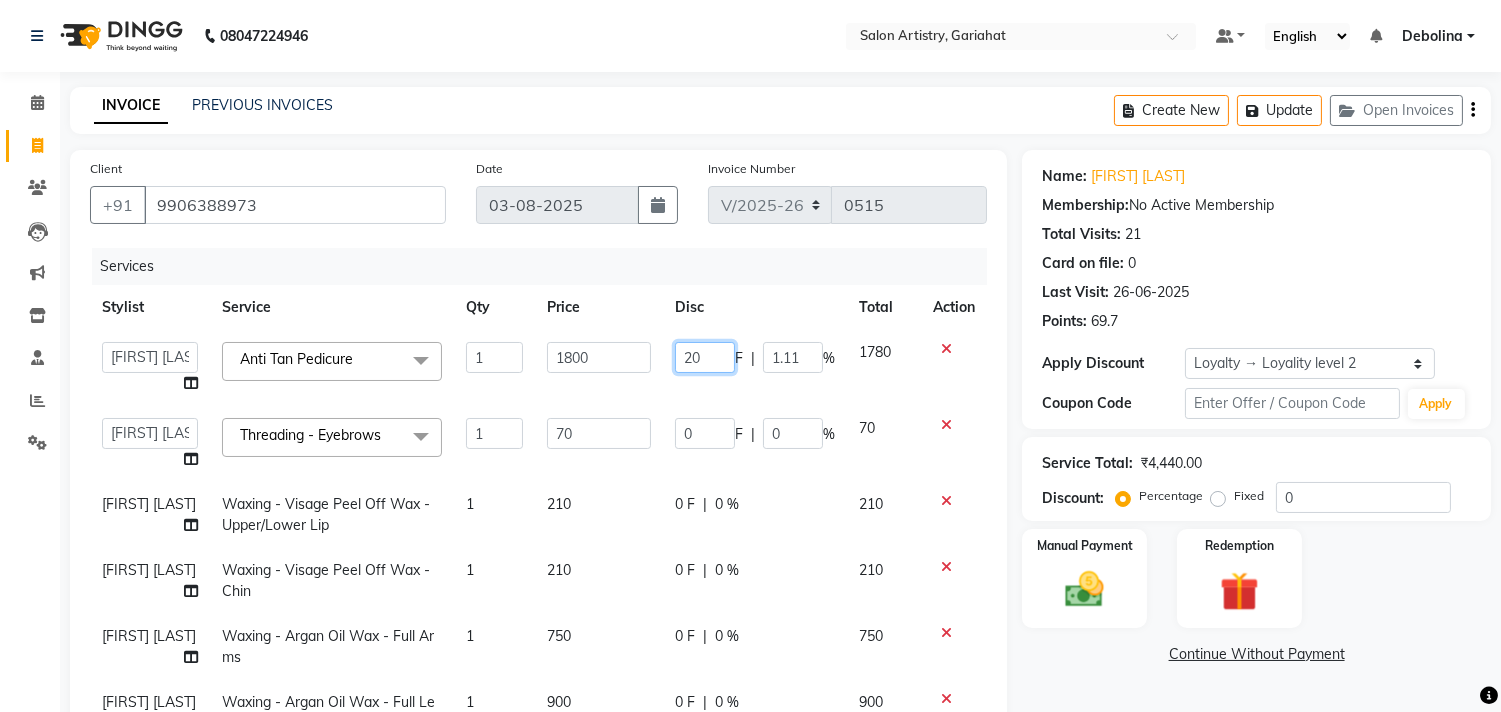 click on "20" 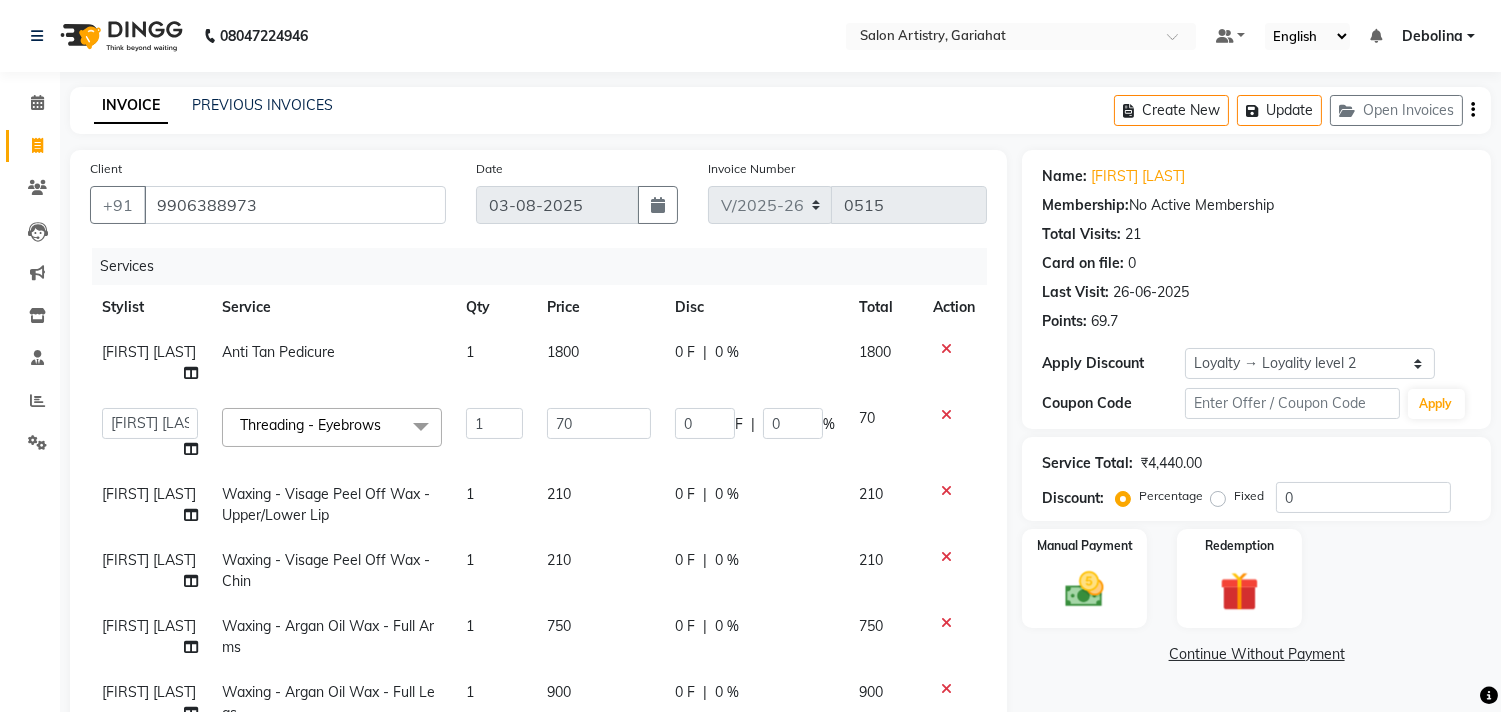 click on "0 %" 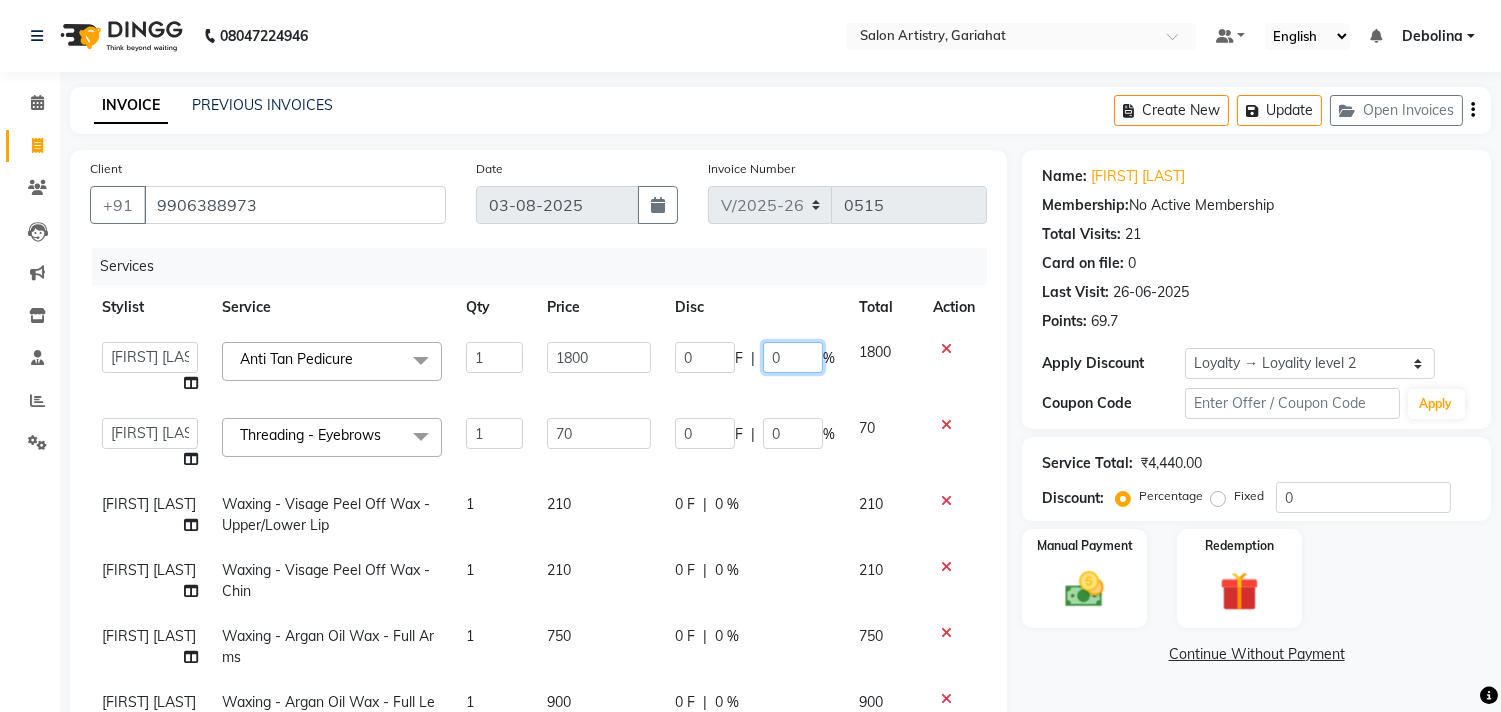 click on "0" 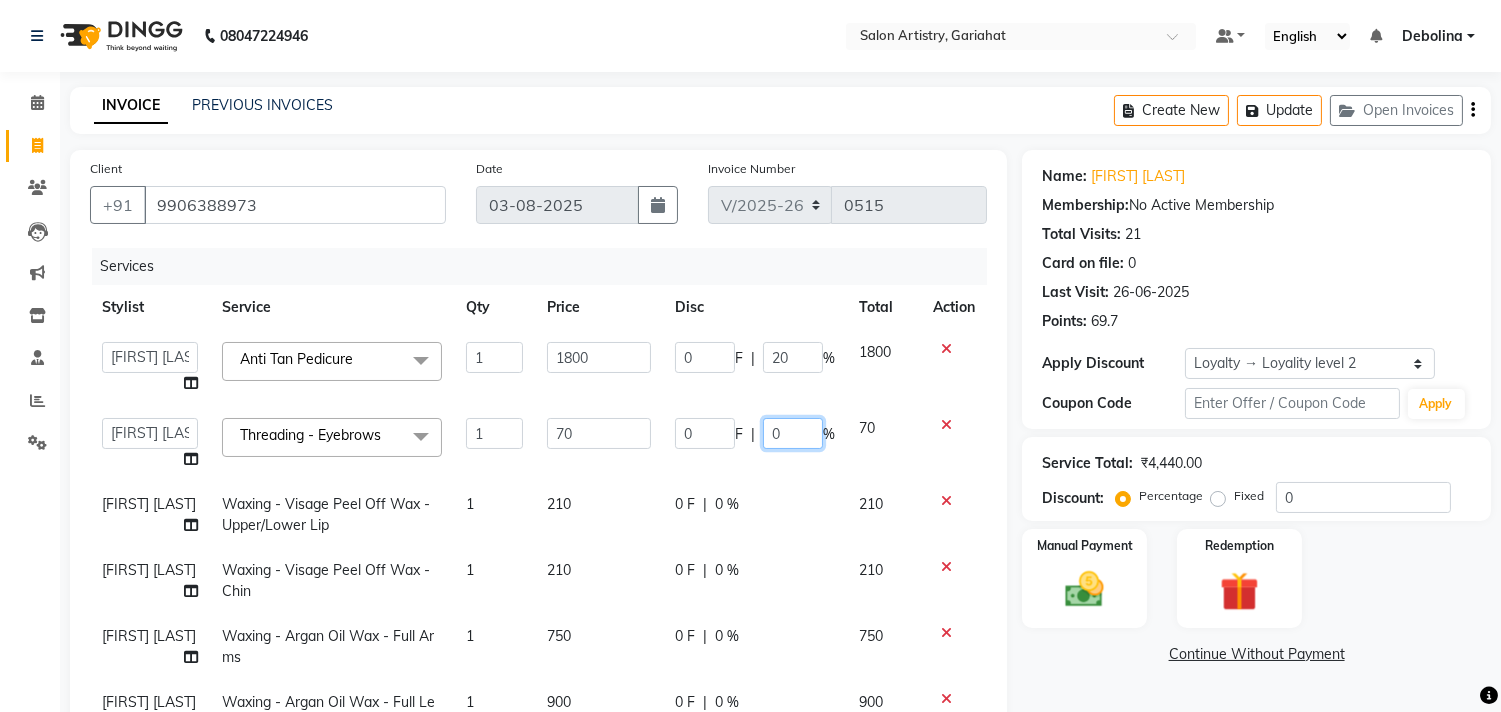 click on "ADITYA SAHA   Debolina    IQBAL AHEMED   Irshad Khan   Puja Debnath   Ram Singh   REKHA   Rikki Das   Rinku Pradhan   RONY   Sampa Maity   SIMMI   TAPASHI    Vikky Shaw  Anti Tan Pedicure  x Cut - Hair Cut (Sr Stylist) (Wash & Conditioning) Cut - Hair Cut (Pro)_Wash & Conditioning Cut - Hair Cut Child (Under 12 Years)_Wash & Conditioning Cut - Hair Cut Fringe (Without Wash) Cut - Hair Trim (Without Wash) HAIR CUT SENIOR STYLIST MEN HAIR CUT PRO MEN WASH & PLAIN DRY - MEN UPGRADE FOR PREMIUM WASH - MEN HAIR STYLING - MEN EXPRESS SHAVE - MEN CLASSIC SHAVE - MEN HEAD SHAVE - MEN  PRE COLLAGEN EXPERT SHAVE - MEN BEARD TRIM - MEN BEARD TRIMMING AND SHAPING BEARD TRIMMING OR SHAVING WITH FACE WASH BEARD SPA MEN DETAN AND DETOX MEN (PROCOLLAGEN TREATMENT_BSC) PRE LIGHTENING-PER FOIL-MEN PRE LIGHTENING-GLOBAL-MEN HIGHLIGHTS STREAKING-MEN GLOBAL HAIR COLOUR-MEN-WITH AMMONIA COLOUR-BEARD-MEN-WITH AMMONIA COLOUR-MOUSTACHE-MEN-WITH AMMONIA COLOUR SIDE LOCKS - MEN-WITH AMMONIA NATURAL GLOBAL HAIR COLOUR-MEN Premium Wash" 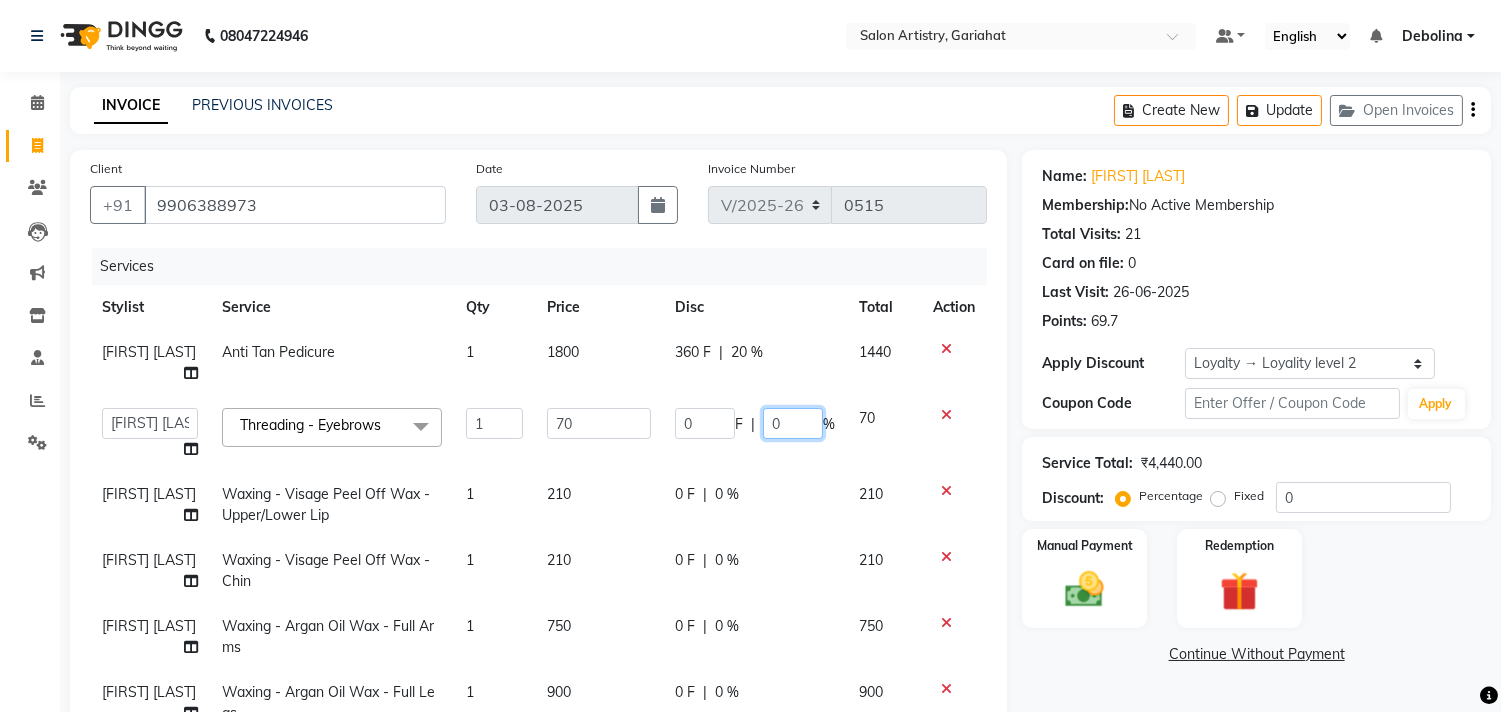 click on "0" 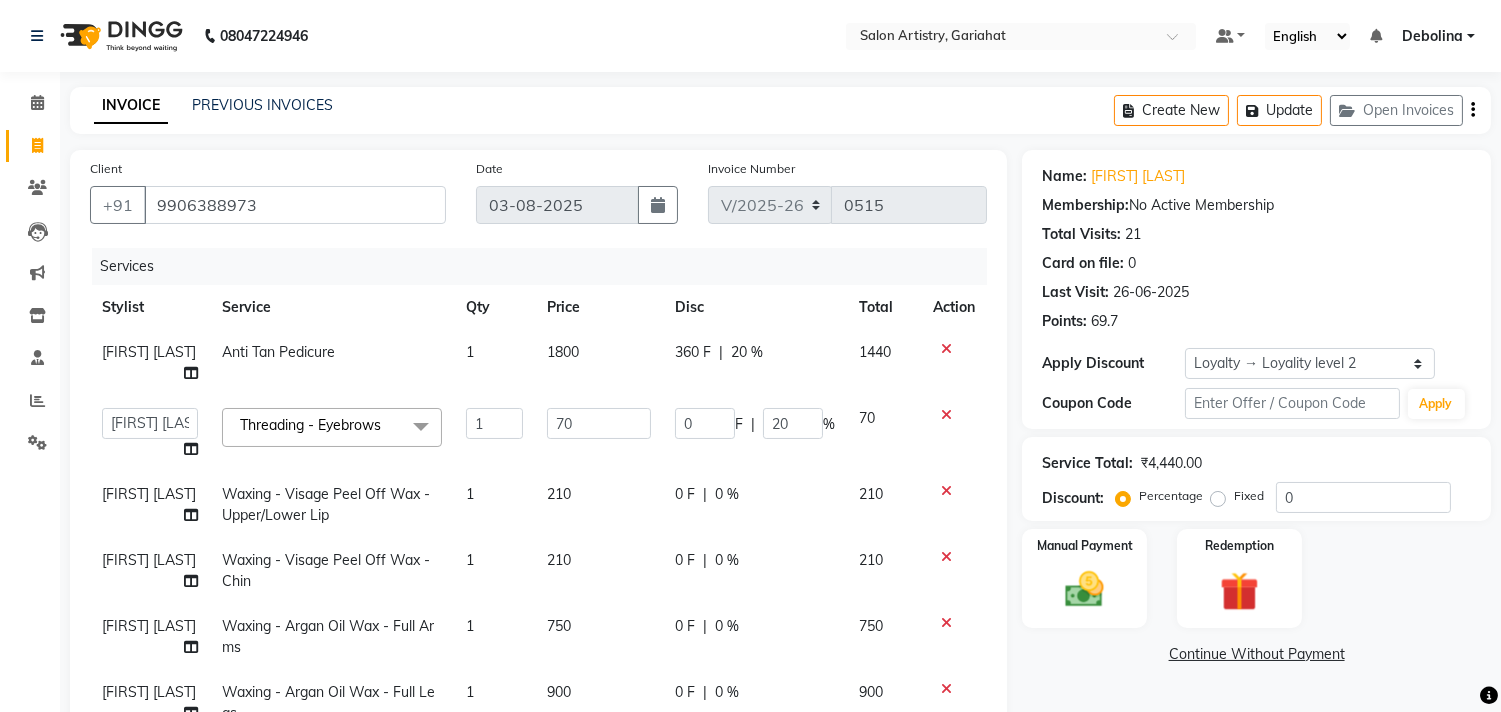 click on "ADITYA SAHA   Debolina    IQBAL AHEMED   Irshad Khan   Puja Debnath   Ram Singh   REKHA   Rikki Das   Rinku Pradhan   RONY   Sampa Maity   SIMMI   TAPASHI    Vikky Shaw  Threading - Eyebrows  x Cut - Hair Cut (Sr Stylist) (Wash & Conditioning) Cut - Hair Cut (Pro)_Wash & Conditioning Cut - Hair Cut Child (Under 12 Years)_Wash & Conditioning Cut - Hair Cut Fringe (Without Wash) Cut - Hair Trim (Without Wash) HAIR CUT SENIOR STYLIST MEN HAIR CUT PRO MEN WASH & PLAIN DRY - MEN UPGRADE FOR PREMIUM WASH - MEN HAIR STYLING - MEN EXPRESS SHAVE - MEN CLASSIC SHAVE - MEN HEAD SHAVE - MEN  PRE COLLAGEN EXPERT SHAVE - MEN BEARD TRIM - MEN BEARD TRIMMING AND SHAPING BEARD TRIMMING OR SHAVING WITH FACE WASH BEARD SPA MEN DETAN AND DETOX MEN (PROCOLLAGEN TREATMENT_BSC) PRE LIGHTENING-PER FOIL-MEN PRE LIGHTENING-GLOBAL-MEN HIGHLIGHTS STREAKING-MEN GLOBAL HAIR COLOUR-MEN-WITH AMMONIA COLOUR-BEARD-MEN-WITH AMMONIA COLOUR-MOUSTACHE-MEN-WITH AMMONIA COLOUR SIDE LOCKS - MEN-WITH AMMONIA NATURAL GLOBAL HAIR COLOUR-MEN 1 70 0 F" 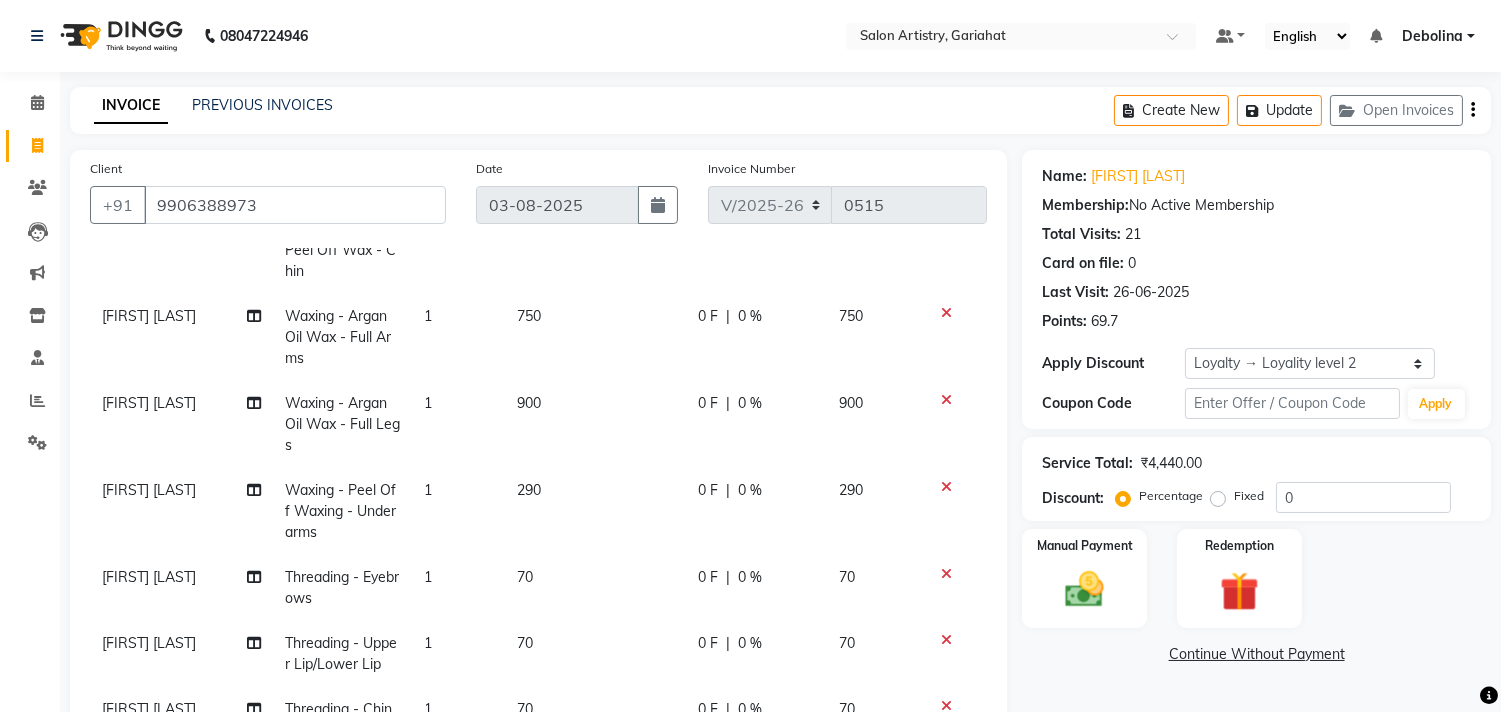 scroll, scrollTop: 357, scrollLeft: 0, axis: vertical 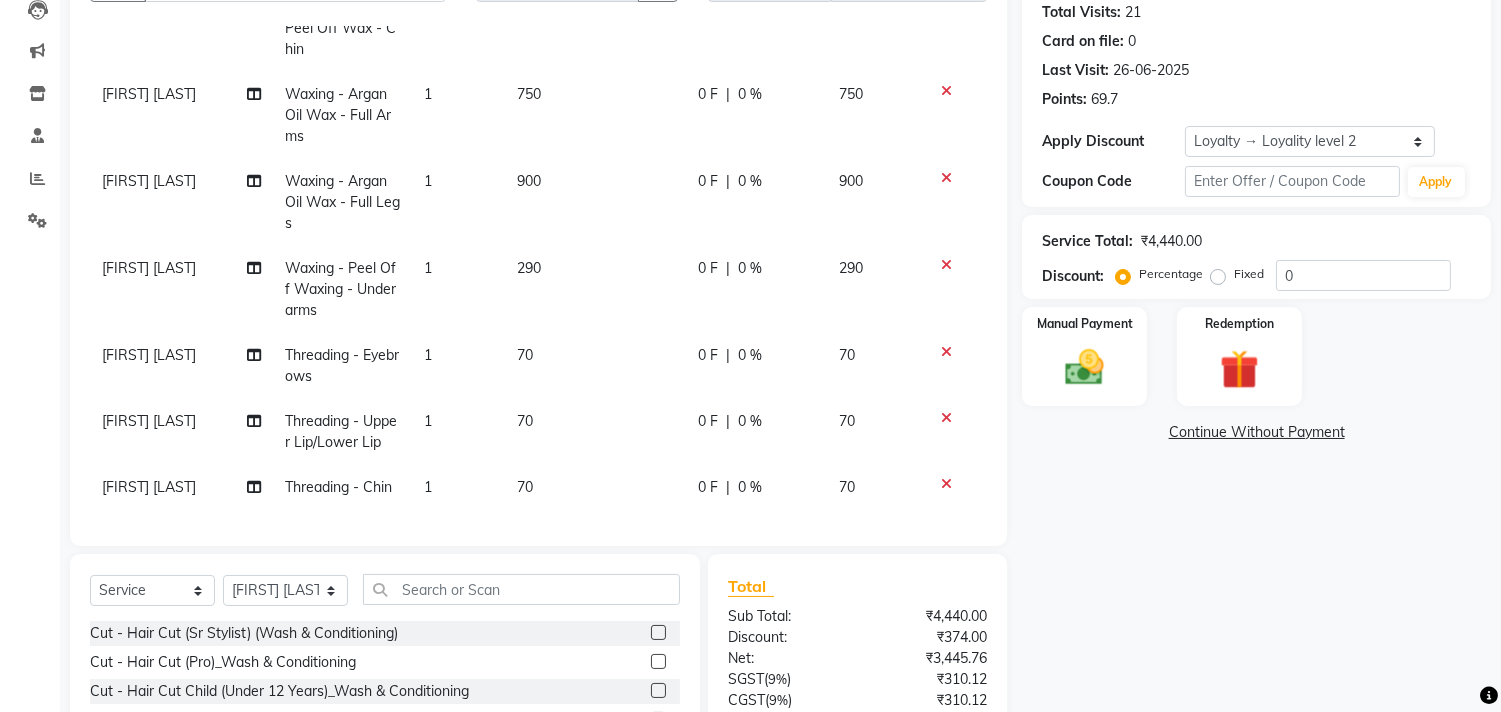 click on "0 %" 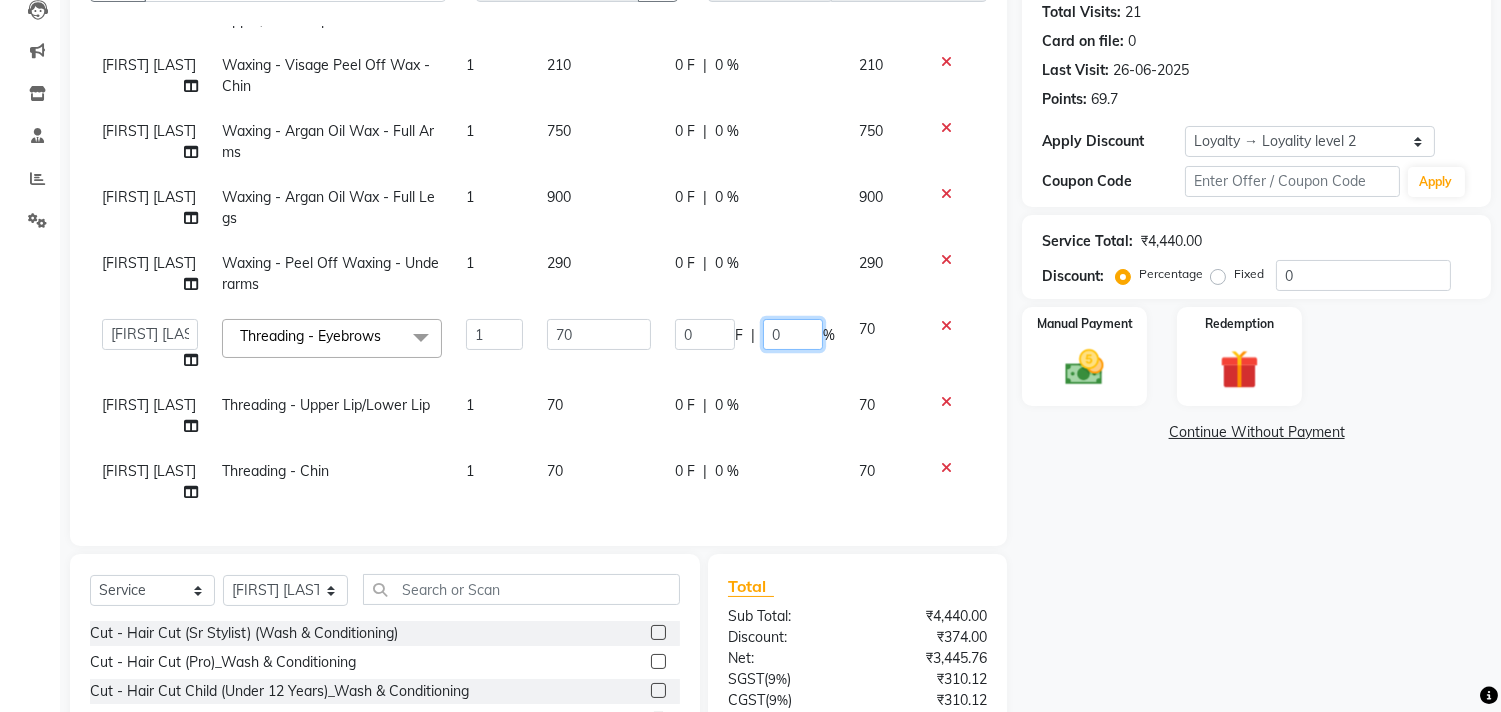 click on "0" 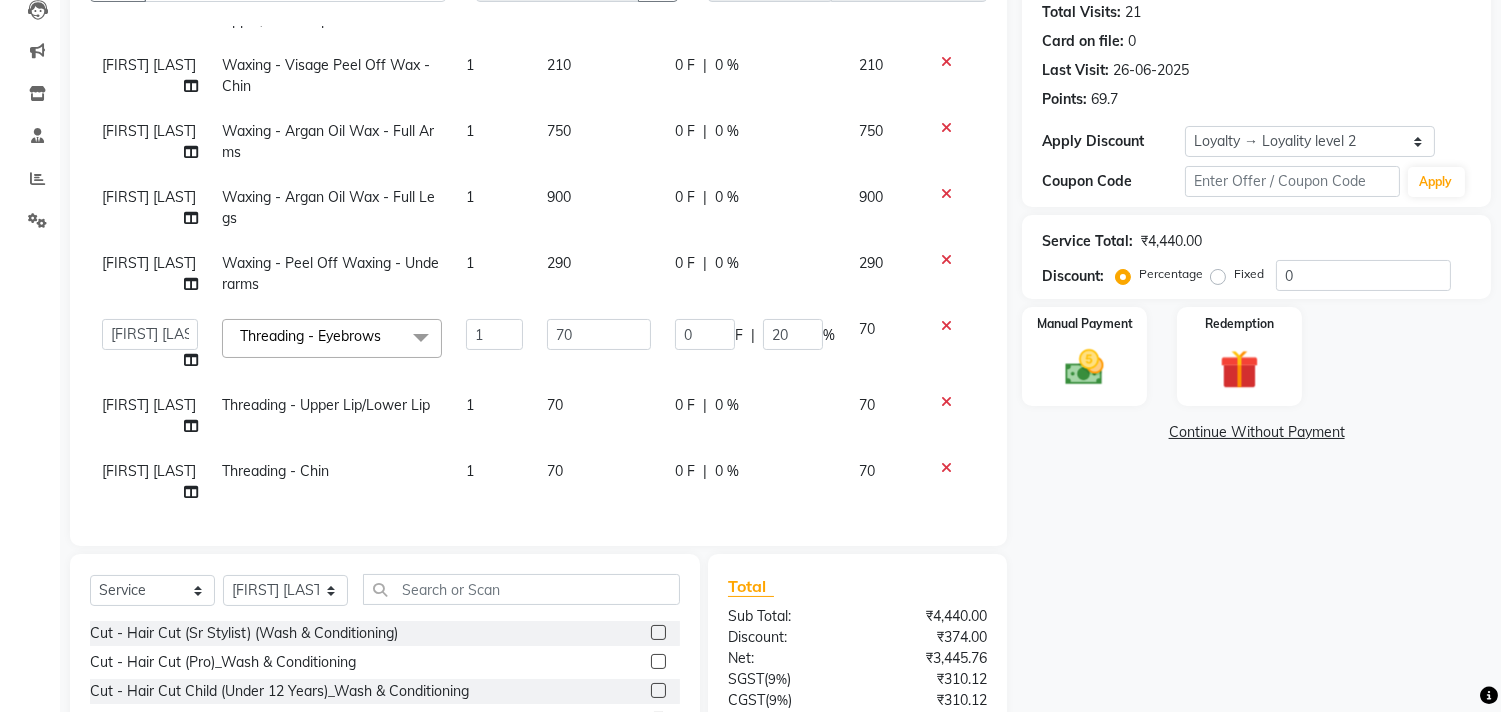 scroll, scrollTop: 305, scrollLeft: 0, axis: vertical 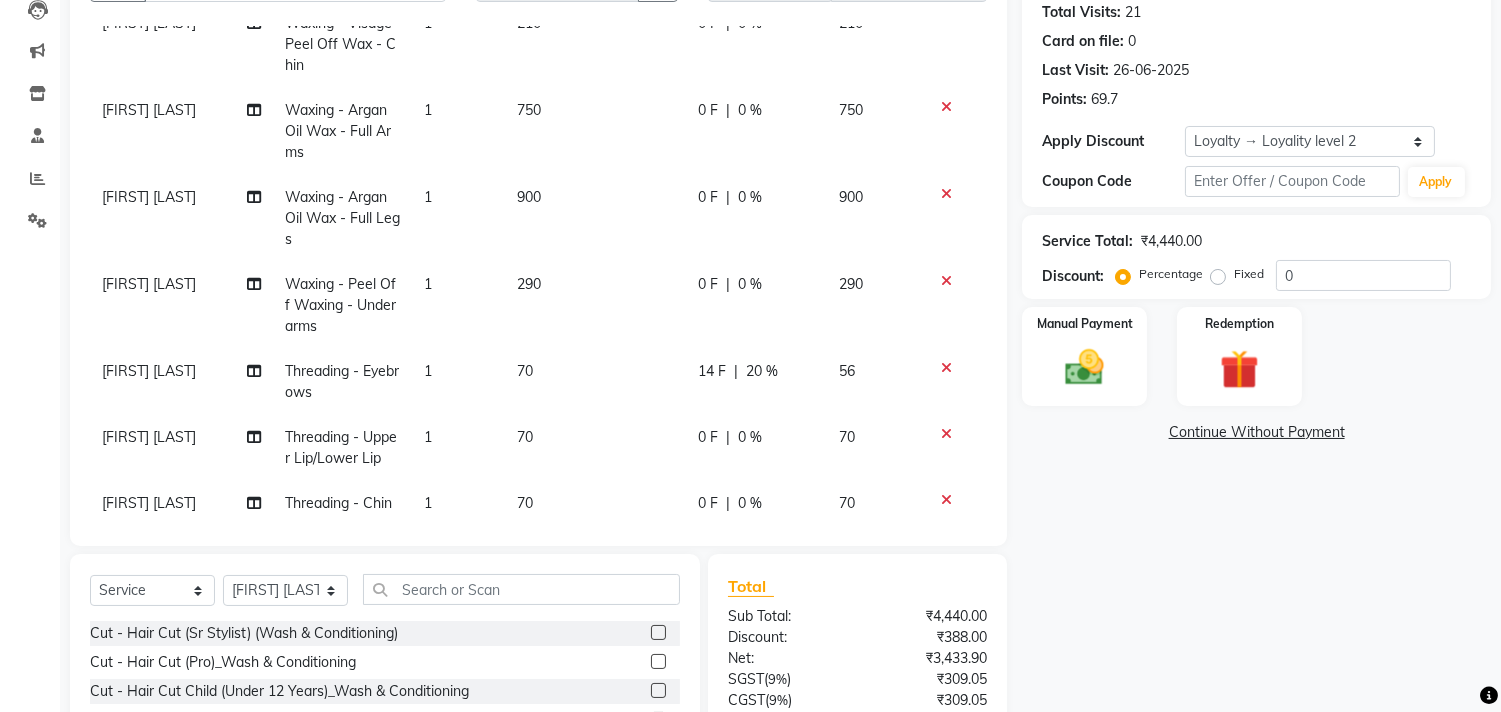 click on "Rikki Das Anti Tan Pedicure 1 1800 360 F | 20 % 1440 Rinku Pradhan Threading - Eyebrows 1 70 14 F | 20 % 56 Rinku Pradhan Waxing - Visage Peel Off Wax - Upper/Lower Lip 1 210 0 F | 0 % 210 Rinku Pradhan Waxing - Visage Peel Off Wax - Chin 1 210 0 F | 0 % 210 Rinku Pradhan Waxing - Argan Oil Wax - Full Arms 1 750 0 F | 0 % 750 Rinku Pradhan Waxing - Argan Oil Wax - Full Legs 1 900 0 F | 0 % 900 Rinku Pradhan Waxing - Peel Off Waxing - Underarms 1 290 0 F | 0 % 290 Rinku Pradhan Threading - Eyebrows 1 70 14 F | 20 % 56 Rinku Pradhan Threading - Upper Lip/Lower Lip 1 70 0 F | 0 % 70 Rinku Pradhan Threading - Chin 1 70 0 F | 0 % 70" 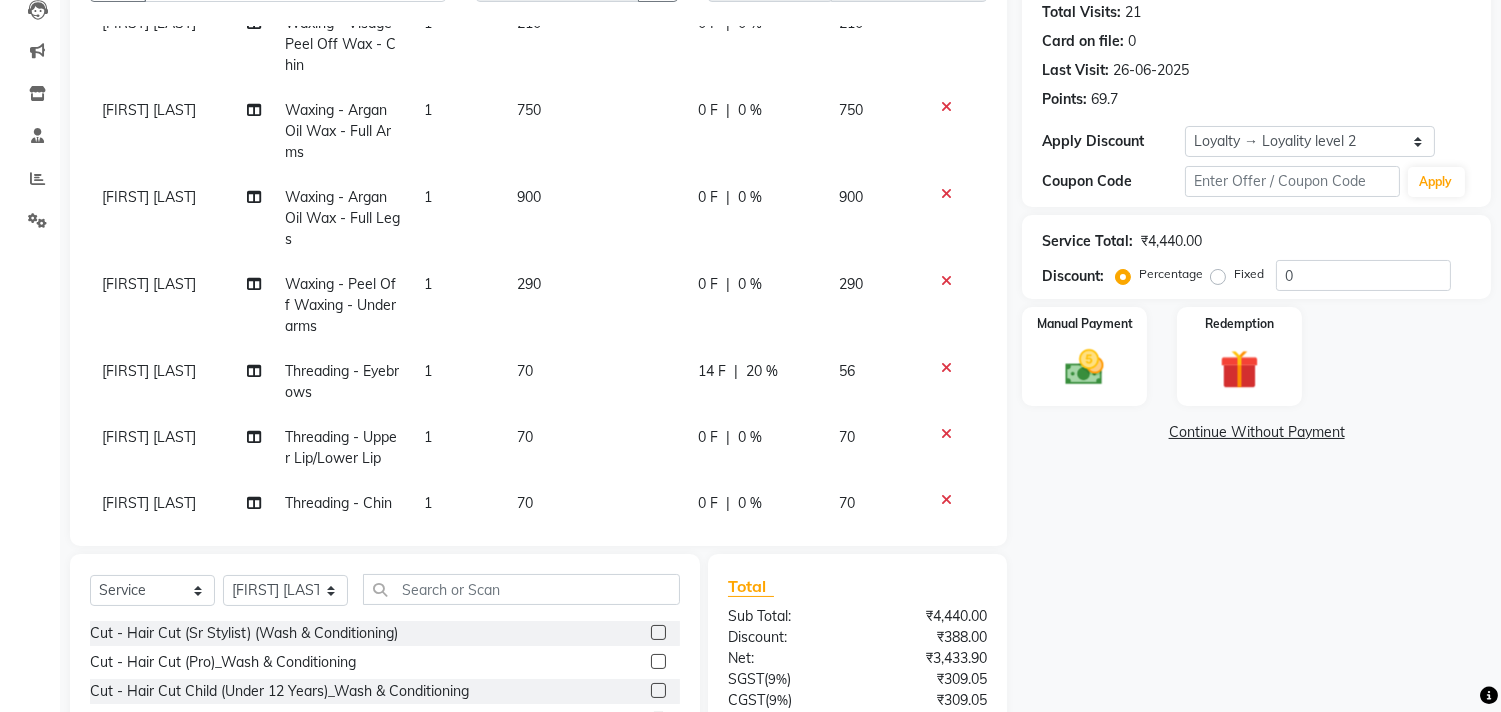 click on "0 %" 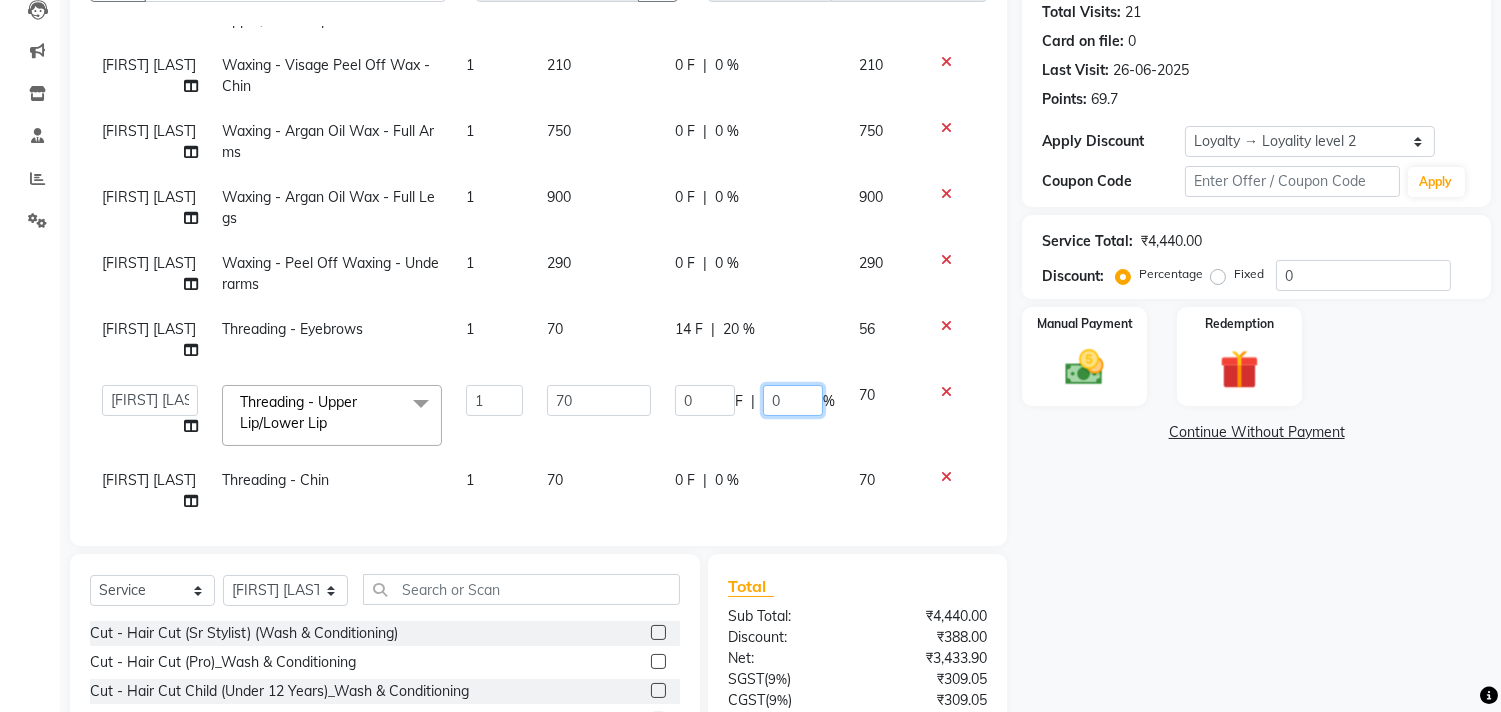 click on "0" 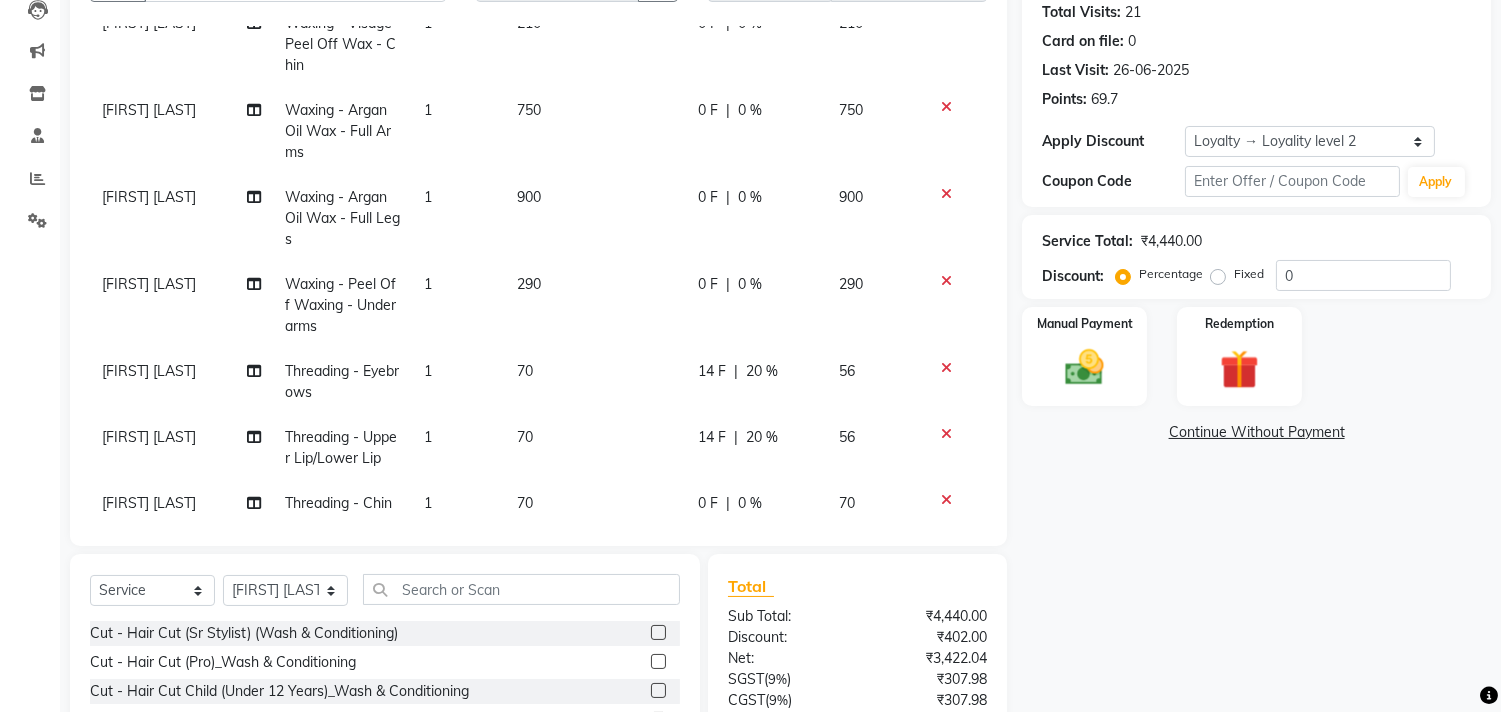 click on "Rikki Das Anti Tan Pedicure 1 1800 360 F | 20 % 1440 Rinku Pradhan Threading - Eyebrows 1 70 14 F | 20 % 56 Rinku Pradhan Waxing - Visage Peel Off Wax - Upper/Lower Lip 1 210 0 F | 0 % 210 Rinku Pradhan Waxing - Visage Peel Off Wax - Chin 1 210 0 F | 0 % 210 Rinku Pradhan Waxing - Argan Oil Wax - Full Arms 1 750 0 F | 0 % 750 Rinku Pradhan Waxing - Argan Oil Wax - Full Legs 1 900 0 F | 0 % 900 Rinku Pradhan Waxing - Peel Off Waxing - Underarms 1 290 0 F | 0 % 290 Rinku Pradhan Threading - Eyebrows 1 70 14 F | 20 % 56 Rinku Pradhan Threading - Upper Lip/Lower Lip 1 70 14 F | 20 % 56 Rinku Pradhan Threading - Chin 1 70 0 F | 0 % 70" 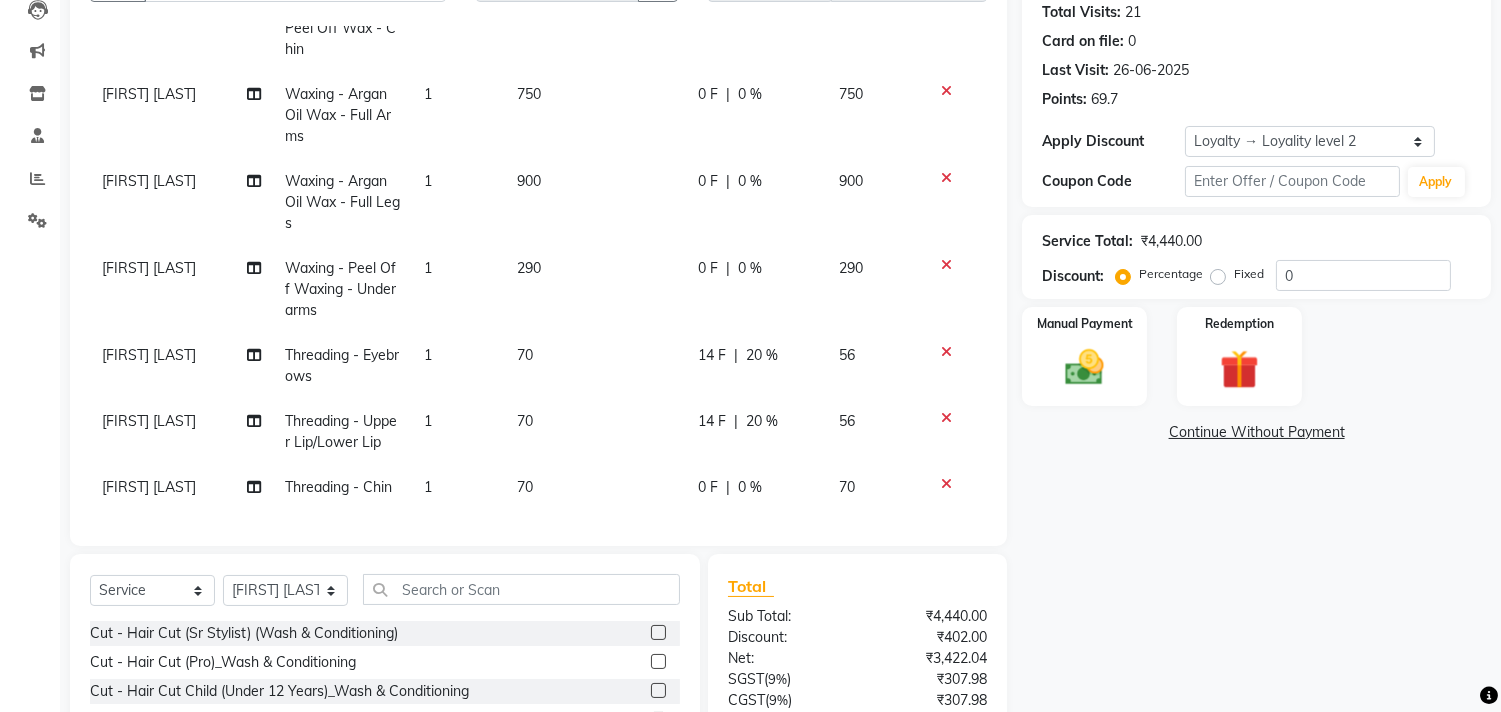 scroll, scrollTop: 357, scrollLeft: 0, axis: vertical 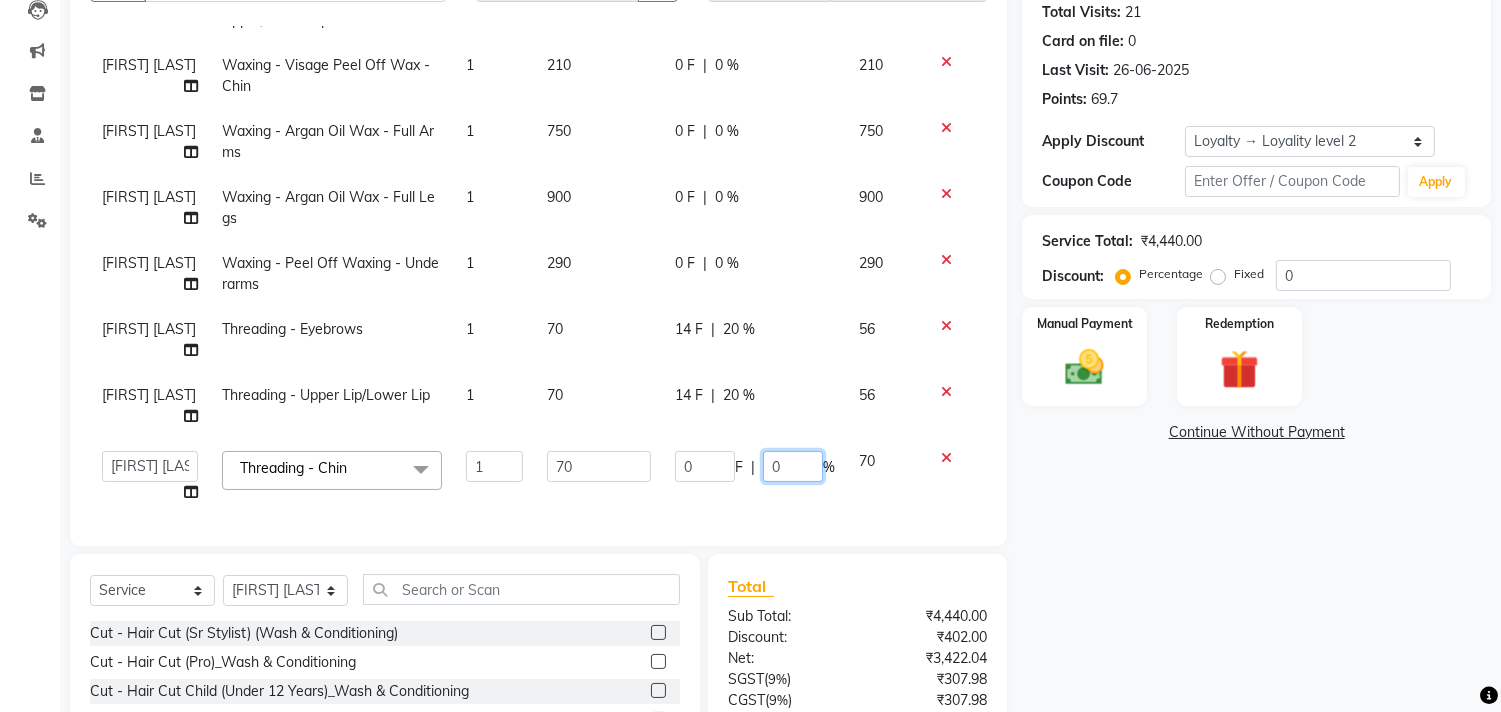 click on "0" 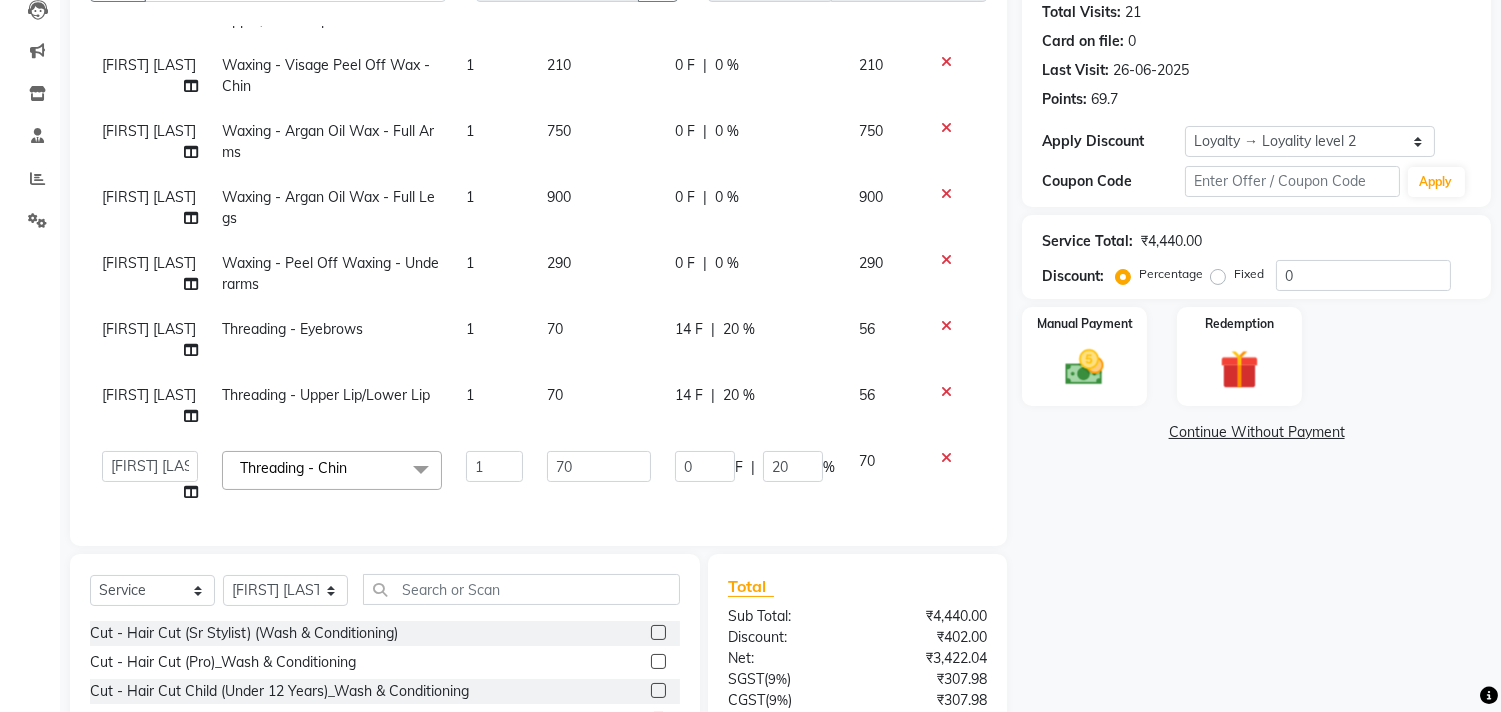scroll, scrollTop: 305, scrollLeft: 0, axis: vertical 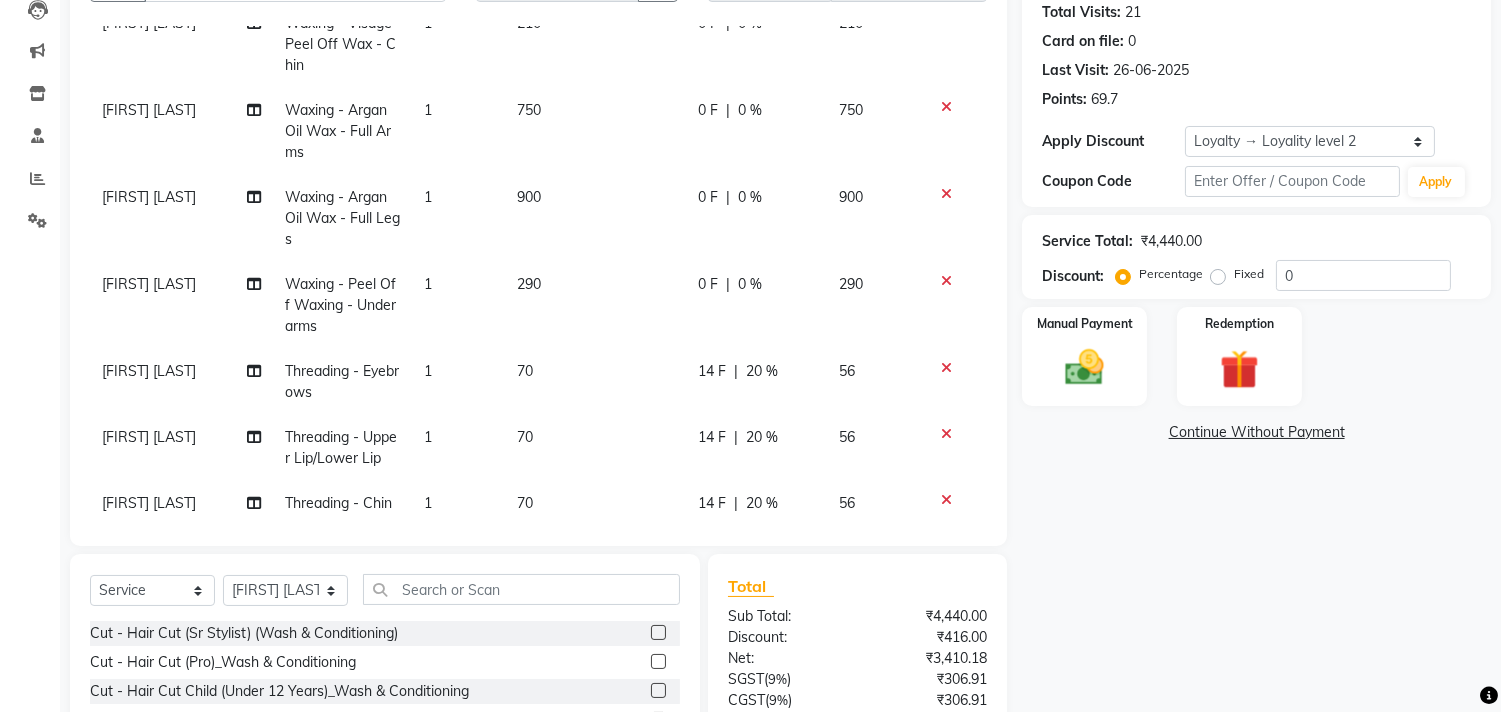 click on "Rikki Das Anti Tan Pedicure 1 1800 360 F | 20 % 1440 Rinku Pradhan Threading - Eyebrows 1 70 14 F | 20 % 56 Rinku Pradhan Waxing - Visage Peel Off Wax - Upper/Lower Lip 1 210 0 F | 0 % 210 Rinku Pradhan Waxing - Visage Peel Off Wax - Chin 1 210 0 F | 0 % 210 Rinku Pradhan Waxing - Argan Oil Wax - Full Arms 1 750 0 F | 0 % 750 Rinku Pradhan Waxing - Argan Oil Wax - Full Legs 1 900 0 F | 0 % 900 Rinku Pradhan Waxing - Peel Off Waxing - Underarms 1 290 0 F | 0 % 290 Rinku Pradhan Threading - Eyebrows 1 70 14 F | 20 % 56 Rinku Pradhan Threading - Upper Lip/Lower Lip 1 70 14 F | 20 % 56 Rinku Pradhan Threading - Chin 1 70 14 F | 20 % 56" 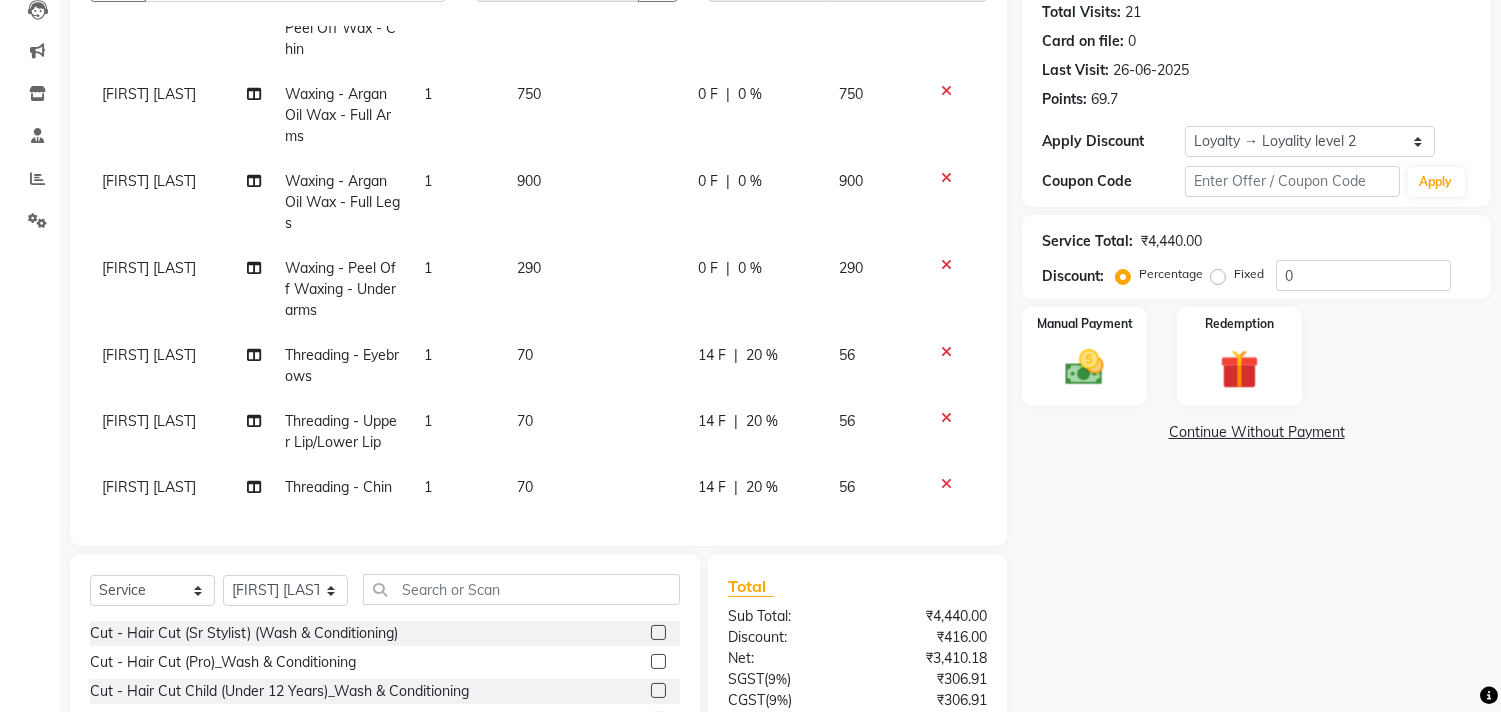 scroll, scrollTop: 357, scrollLeft: 0, axis: vertical 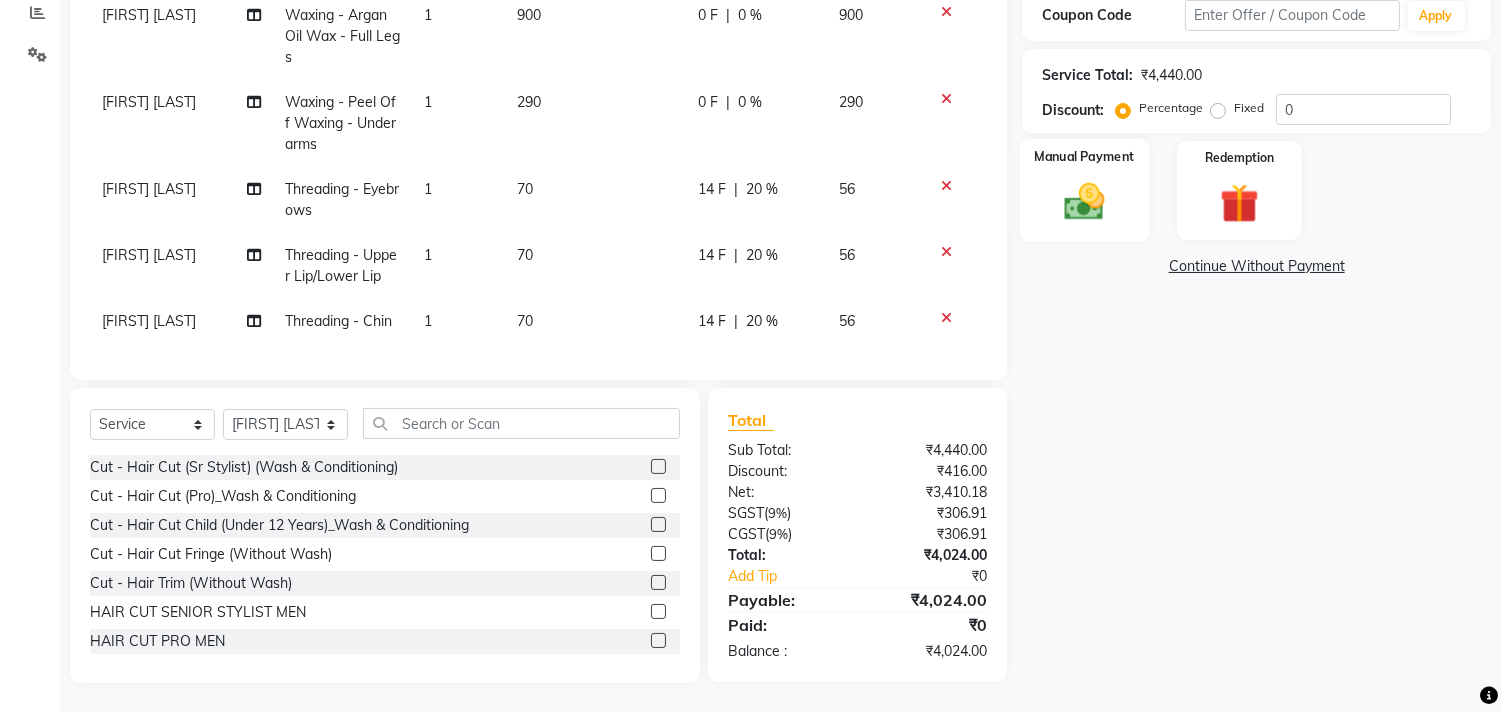 click on "Manual Payment" 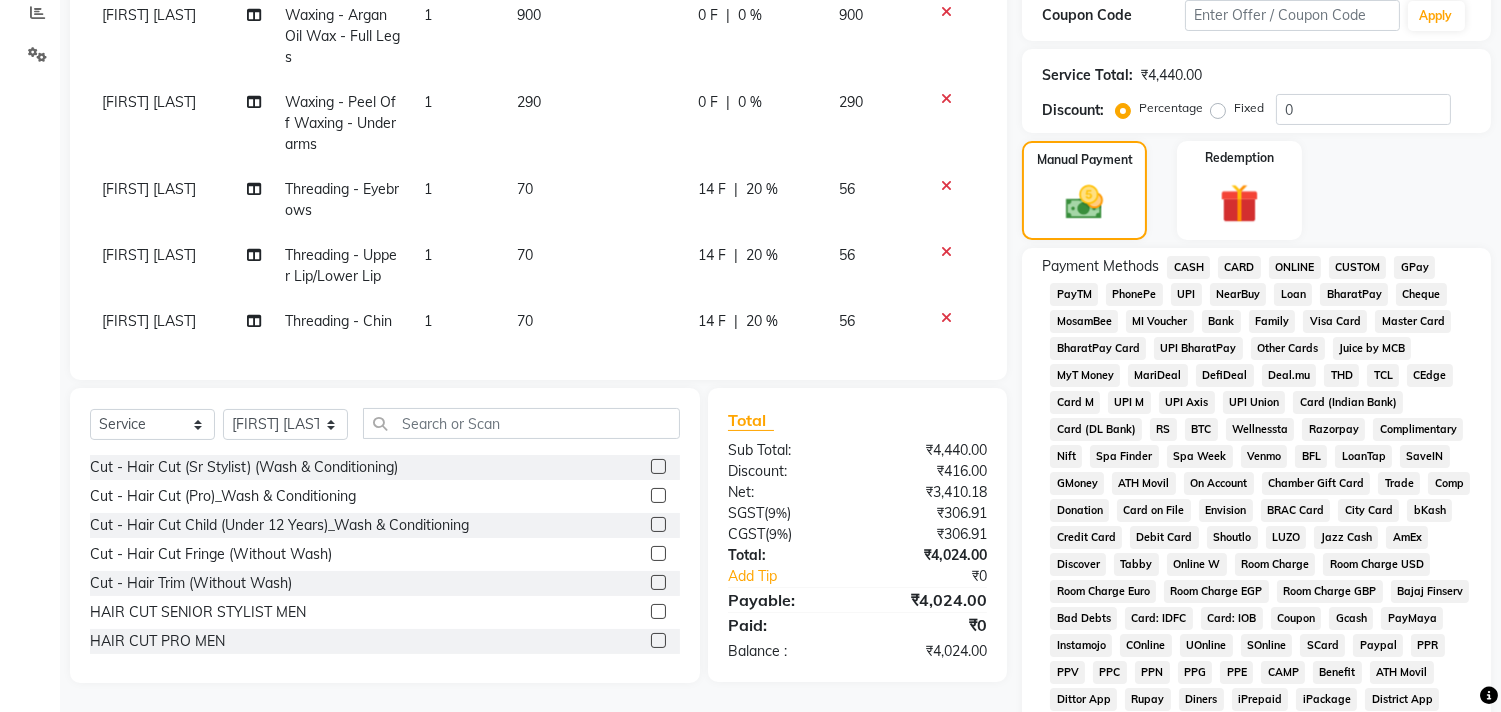 click on "CASH" 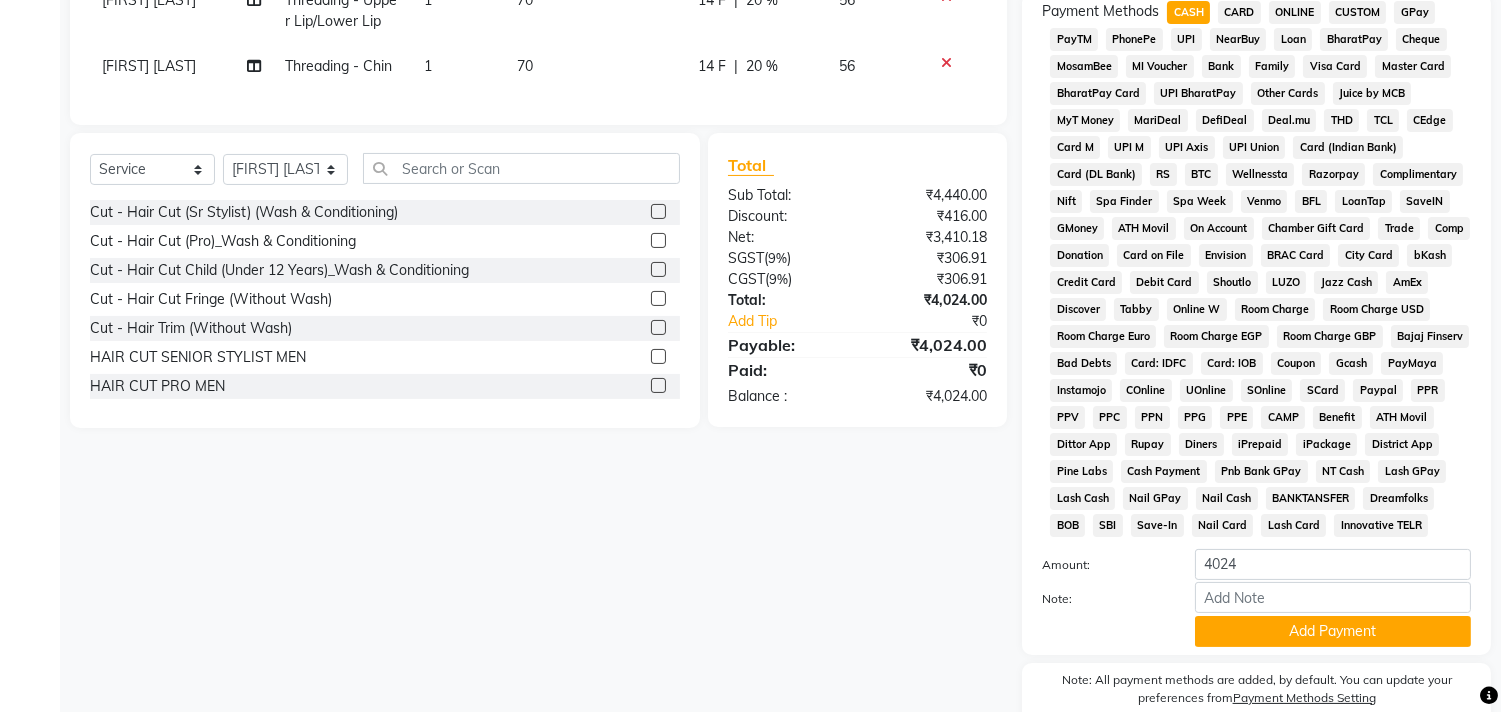 scroll, scrollTop: 737, scrollLeft: 0, axis: vertical 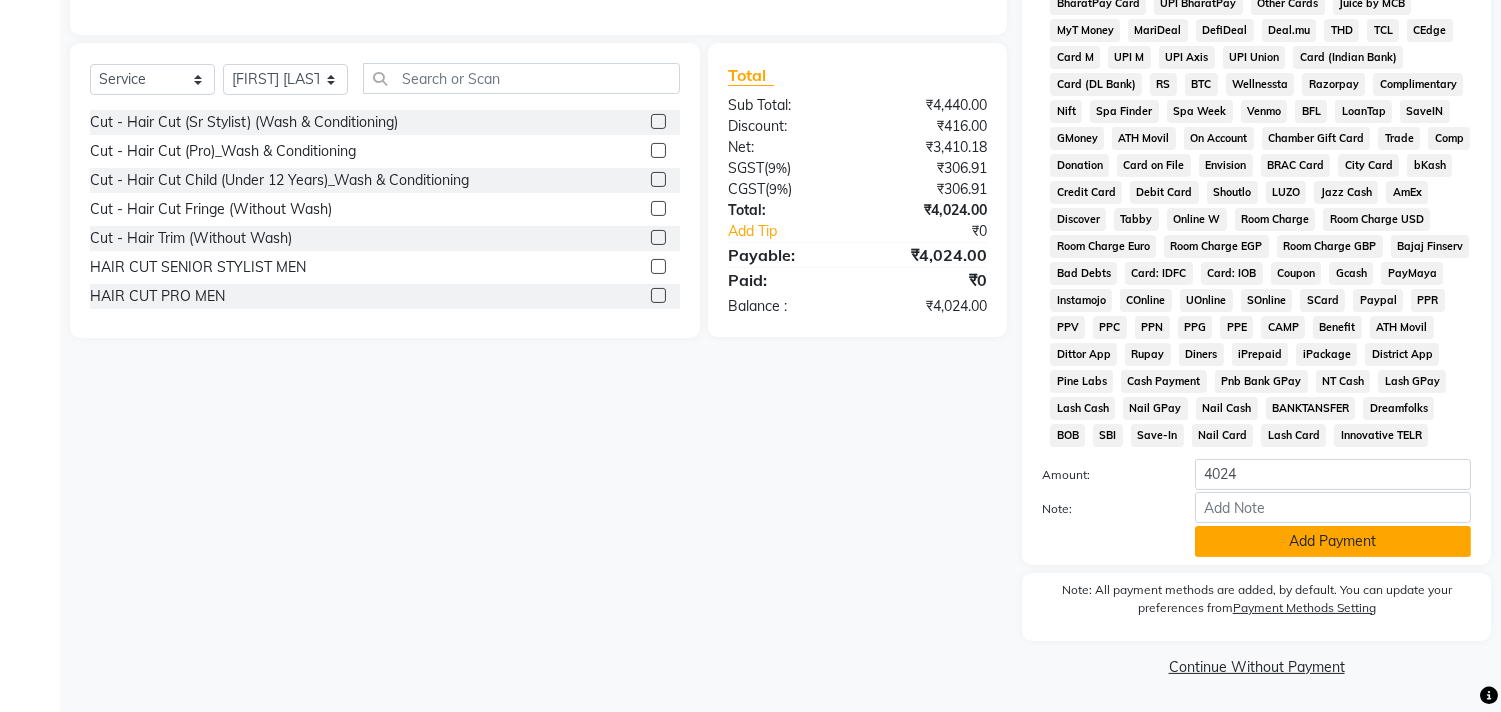 click on "Add Payment" 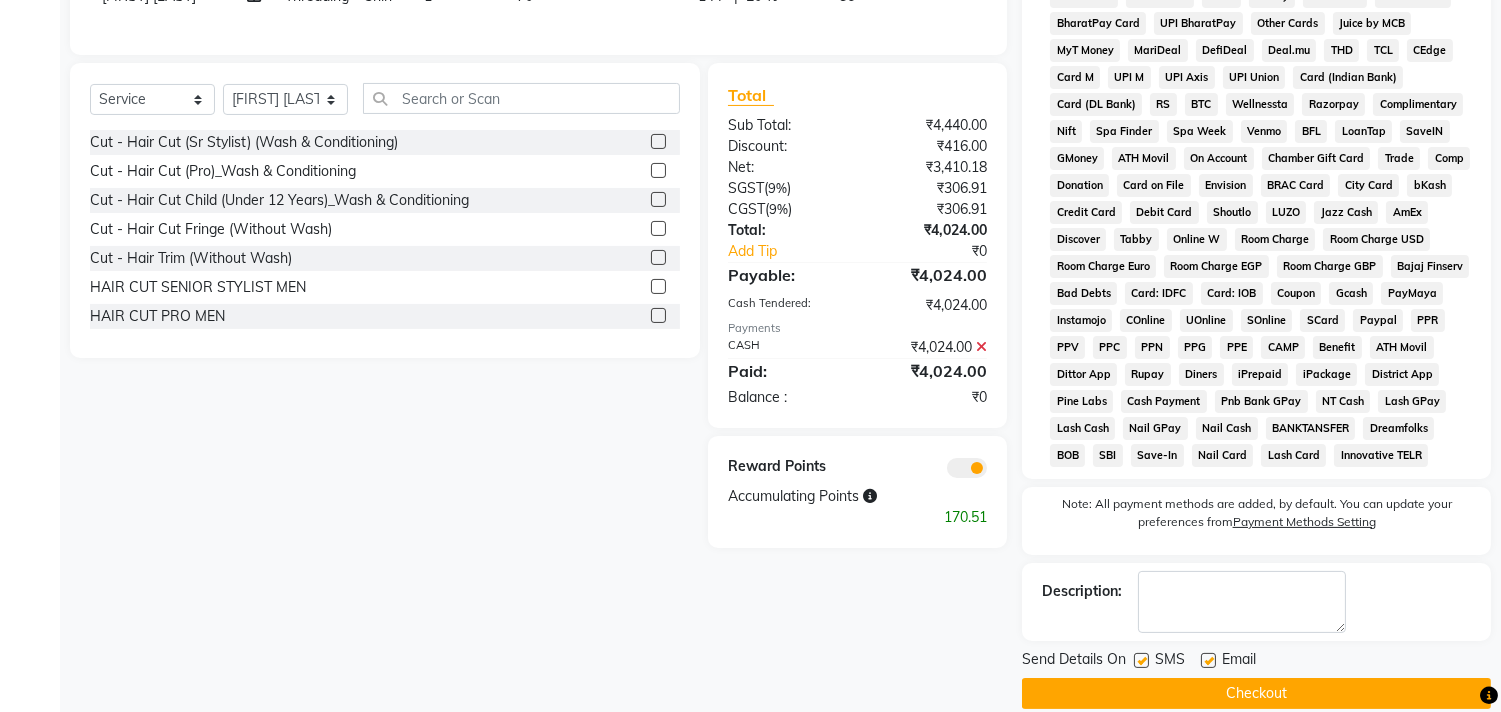 scroll, scrollTop: 744, scrollLeft: 0, axis: vertical 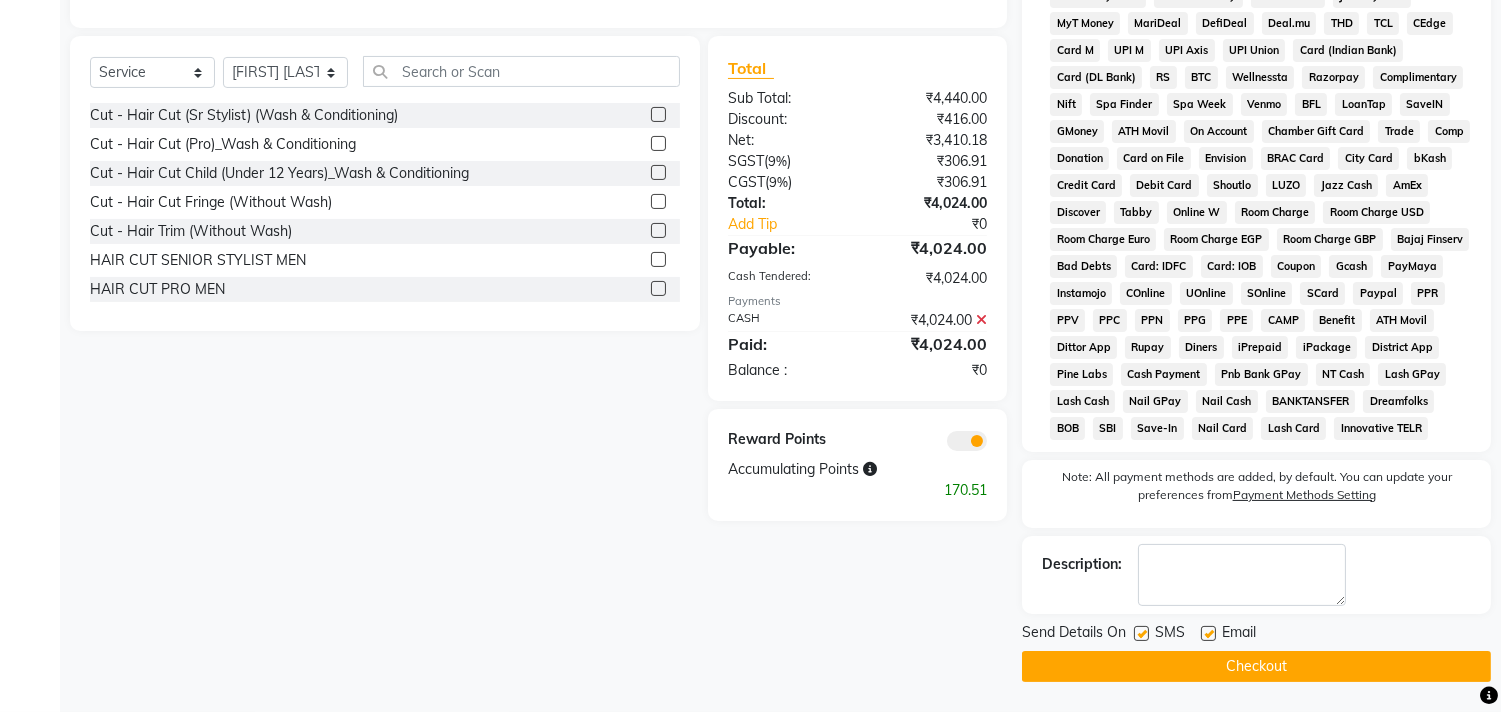 click on "Checkout" 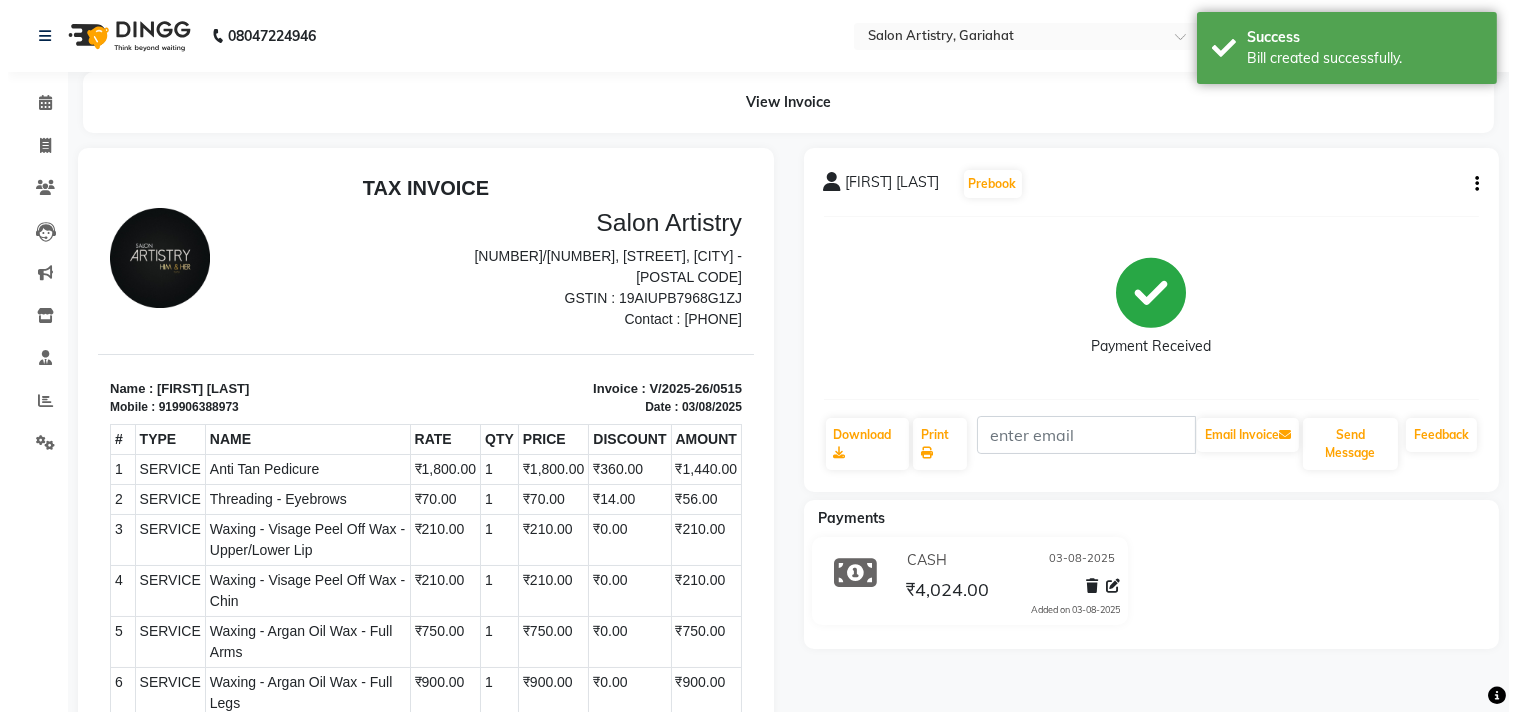 scroll, scrollTop: 0, scrollLeft: 0, axis: both 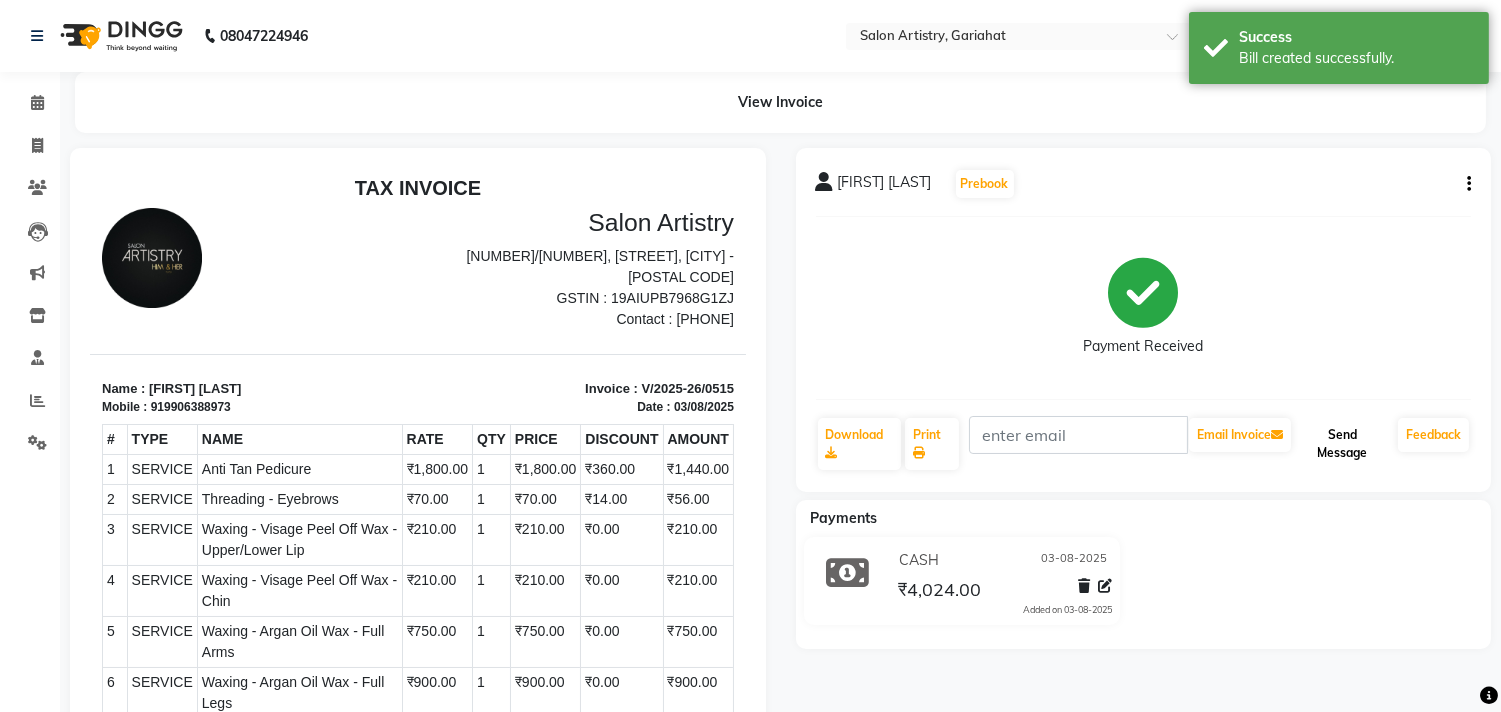 click on "Send Message" 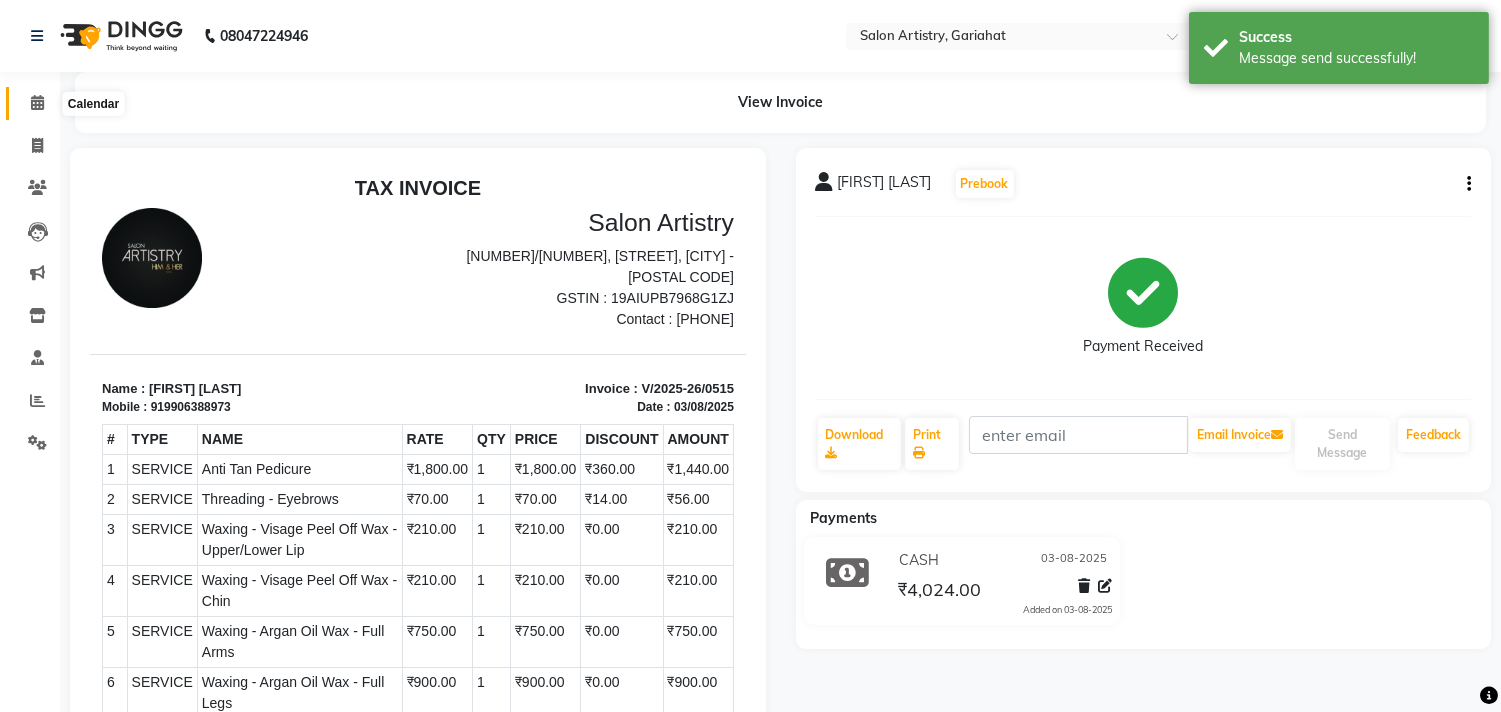 click 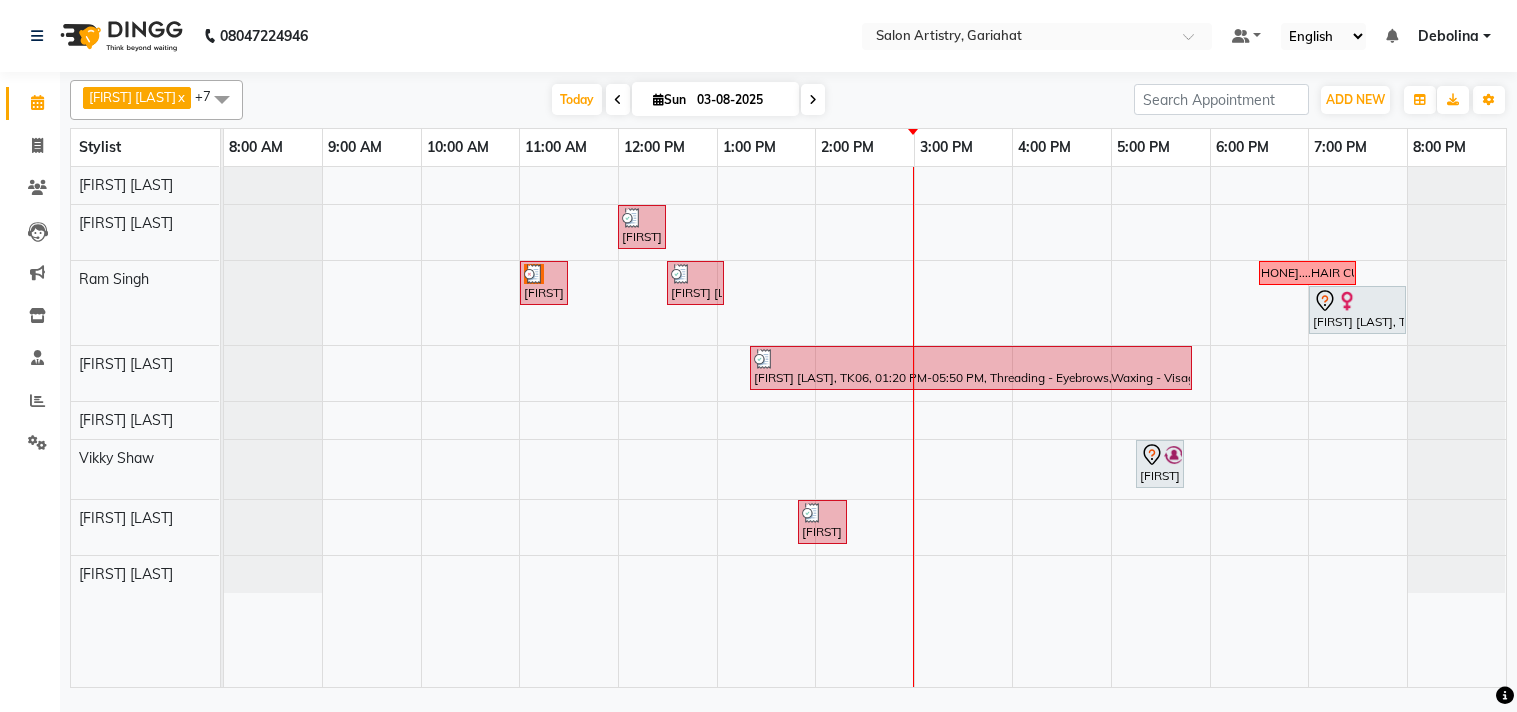 scroll, scrollTop: 0, scrollLeft: 0, axis: both 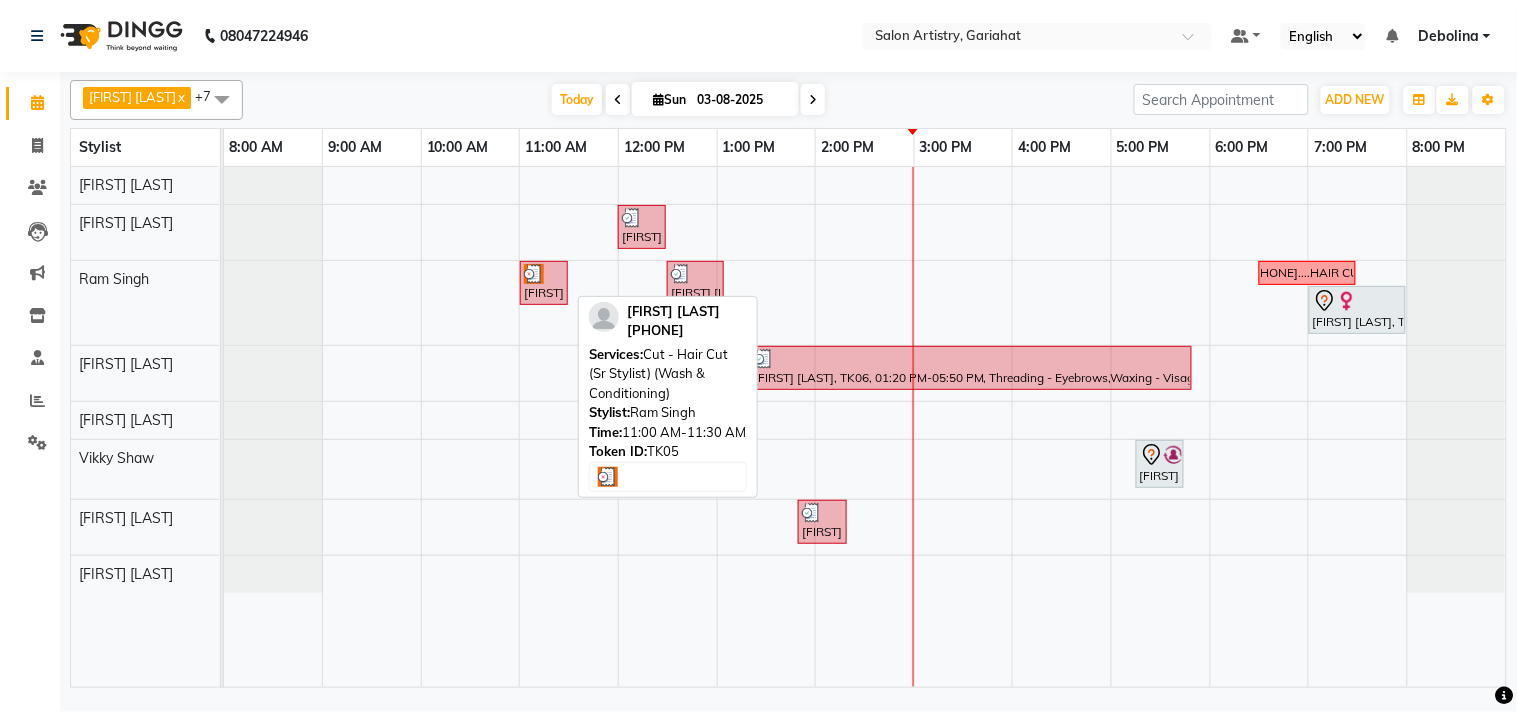 click on "[FIRST] [LAST], TK05, 11:00 AM-11:30 AM, Cut - Hair Cut (Sr Stylist) (Wash & Conditioning)" at bounding box center (544, 283) 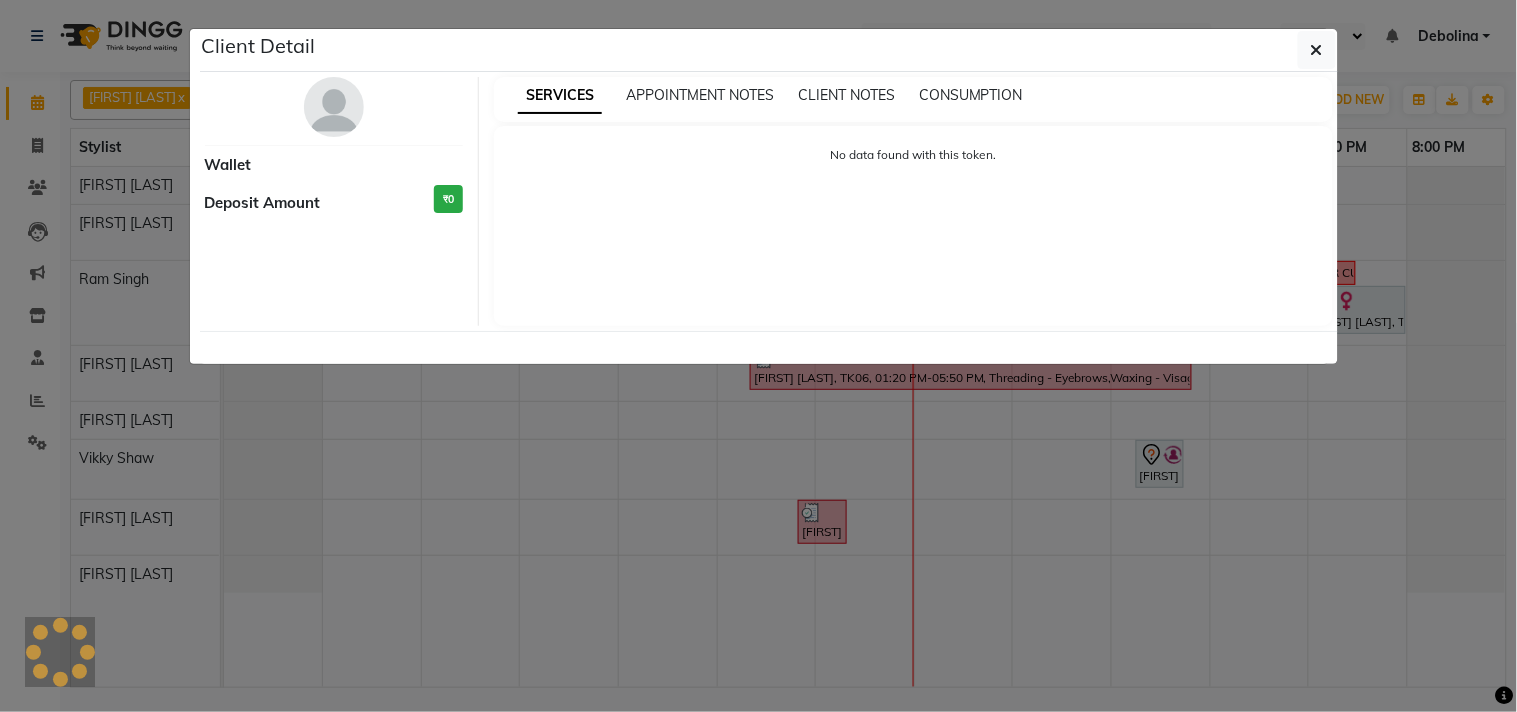 select on "3" 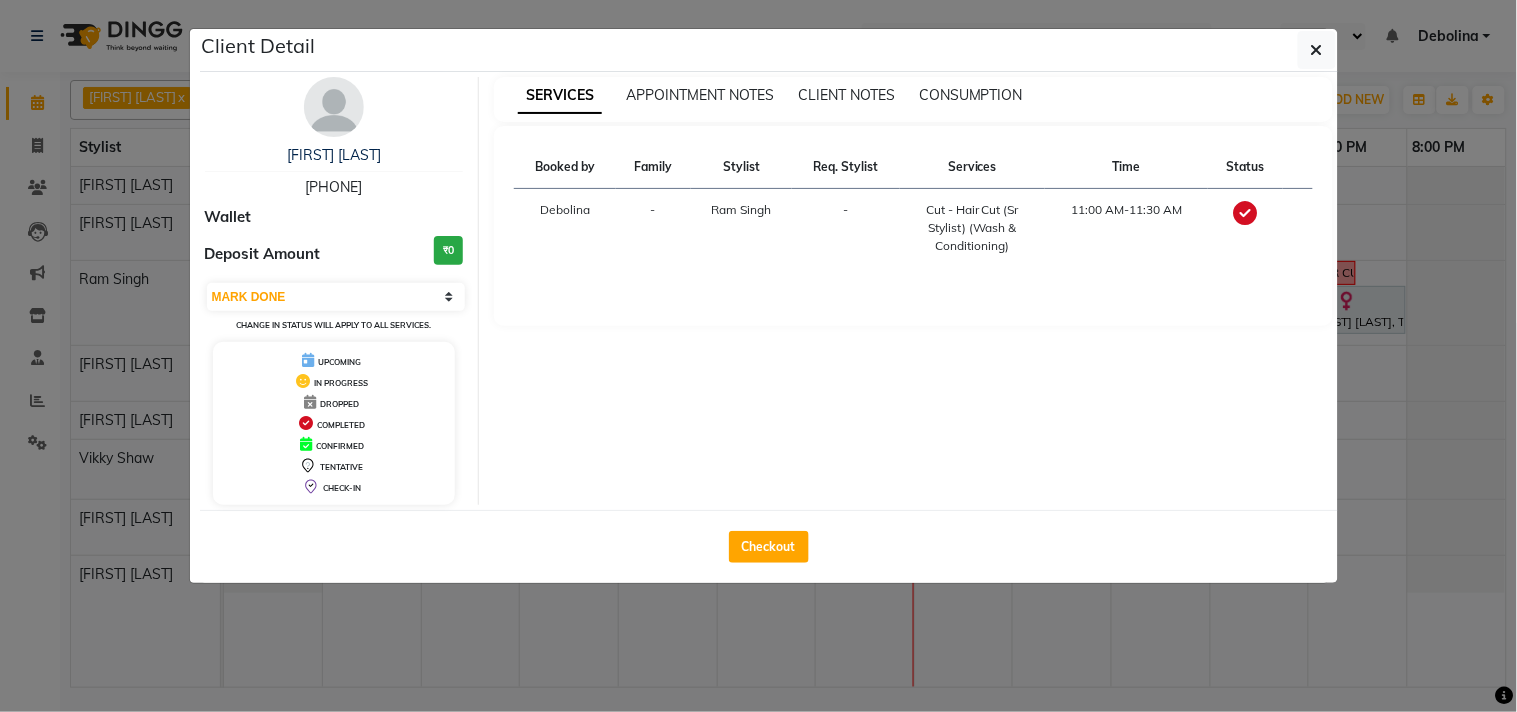 drag, startPoint x: 377, startPoint y: 186, endPoint x: 287, endPoint y: 186, distance: 90 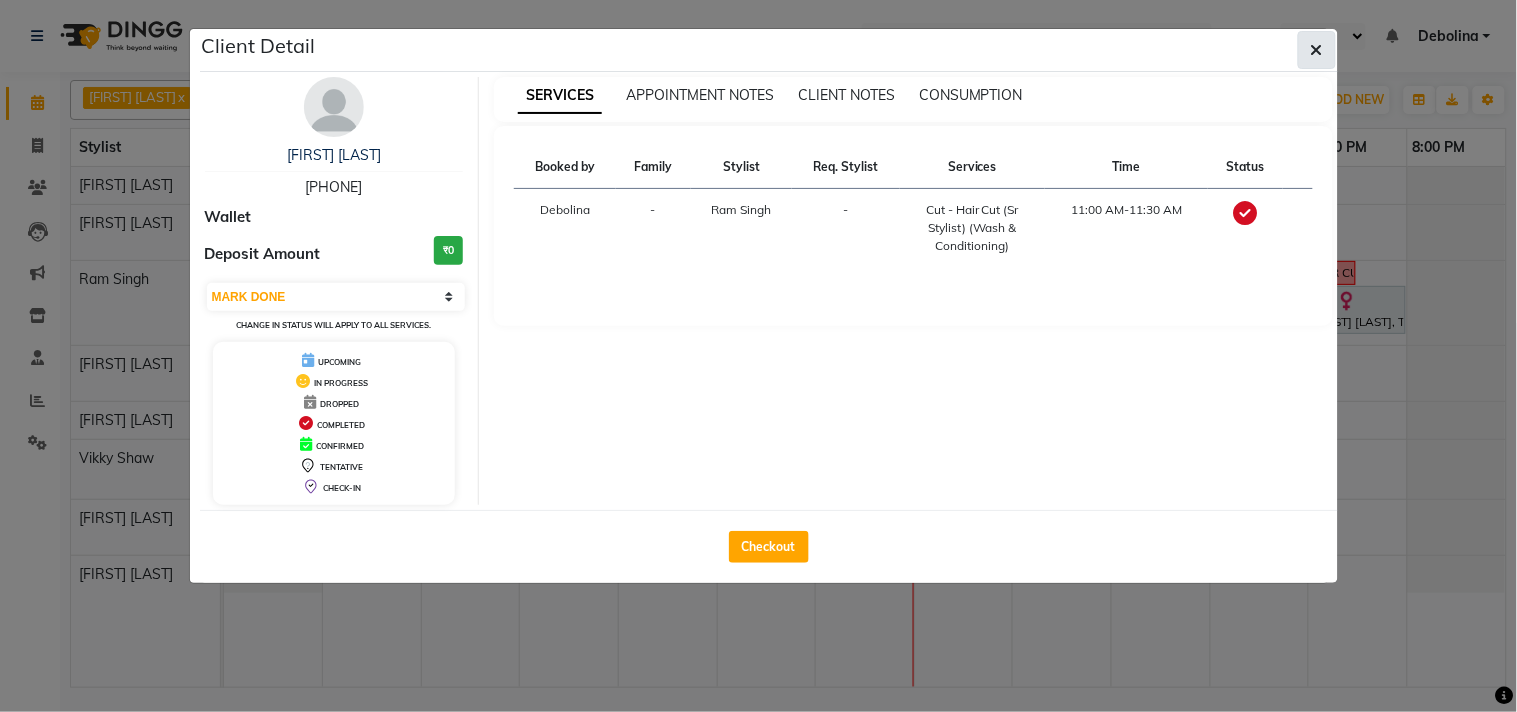 click 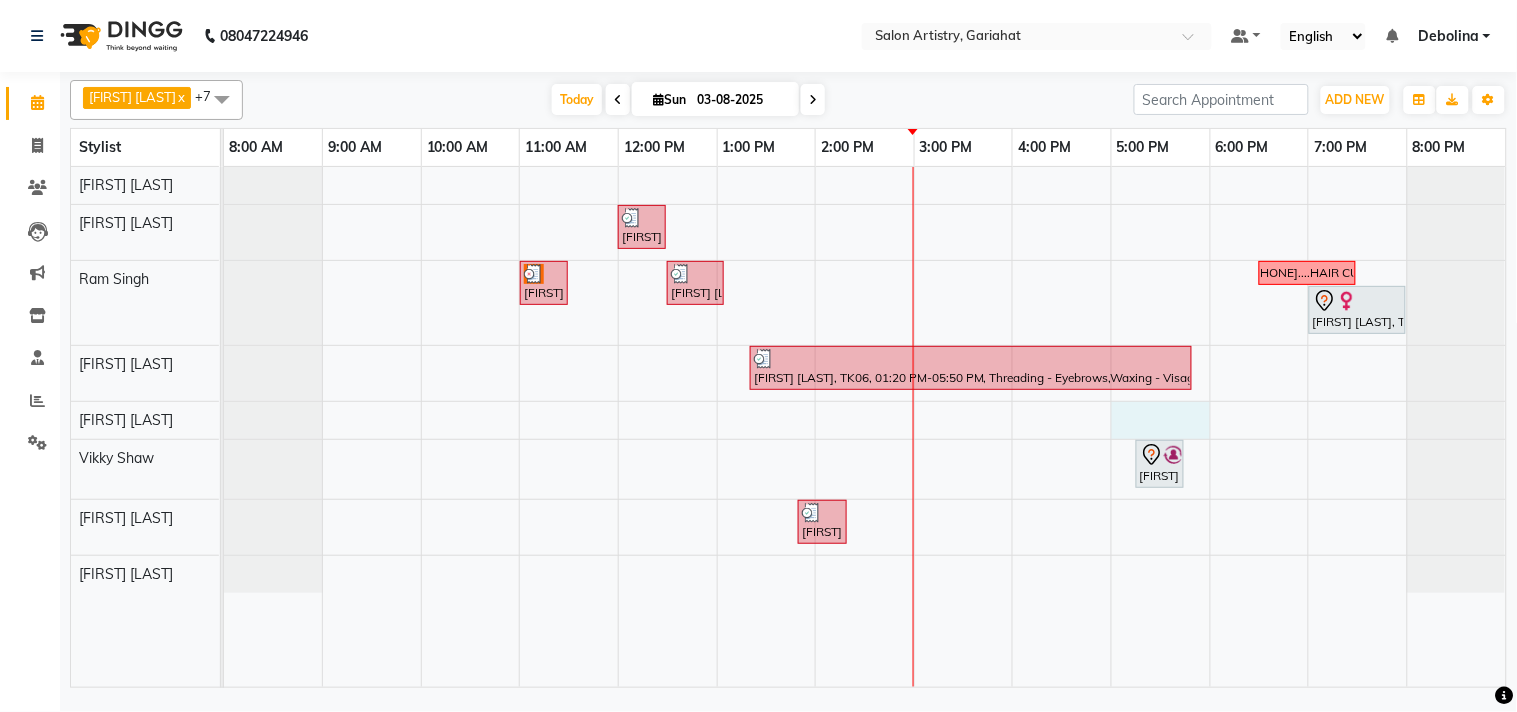 click on "[FIRST] [LAST], TK04, 12:00 PM-12:30 PM, Kanpeiki - Drupe luxe (pedi smooth included)     [FIRST] [LAST], TK05, 11:00 AM-11:30 AM, Cut - Hair Cut (Sr Stylist) (Wash & Conditioning)     [FIRST] [LAST], TK04, 12:30 PM-01:05 PM, Wash  - Wash & Blow Dry (Upto Waist And Below),Premium Wash  [PHONE]....HAIR CUT              [FIRST] [LAST], TK07, 07:00 PM-08:00 PM, Olaplex-Waist     [FIRST]  [LAST], TK06, 01:20 PM-05:50 PM, Threading - Eyebrows,Waxing - Visage Peel Off Wax - Upper/Lower Lip,Waxing - Visage Peel Off Wax - Chin,Waxing - Argan Oil Wax - Full Arms,Waxing - Argan Oil Wax - Full Legs,Waxing - Peel Off Waxing - Underarms,Threading - Eyebrows,Threading - Upper Lip/Lower Lip,Threading - Chin             [FIRST] [LAST], TK02, 05:15 PM-05:45 PM, Hair Colour - Root Touch Up (With Ammonia)     [FIRST]  [LAST], TK06, 01:50 PM-02:20 PM, Anti Tan Pedicure" at bounding box center (865, 427) 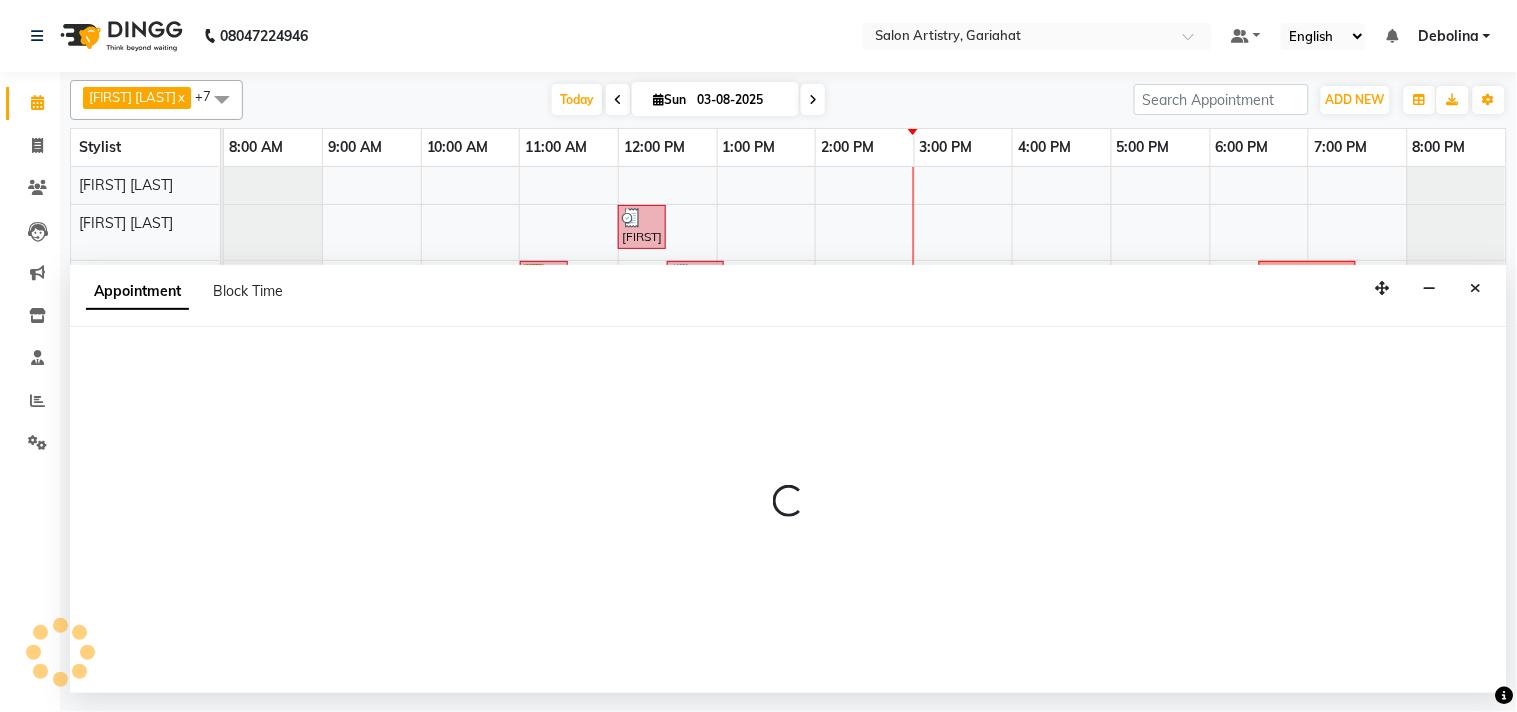 select on "82201" 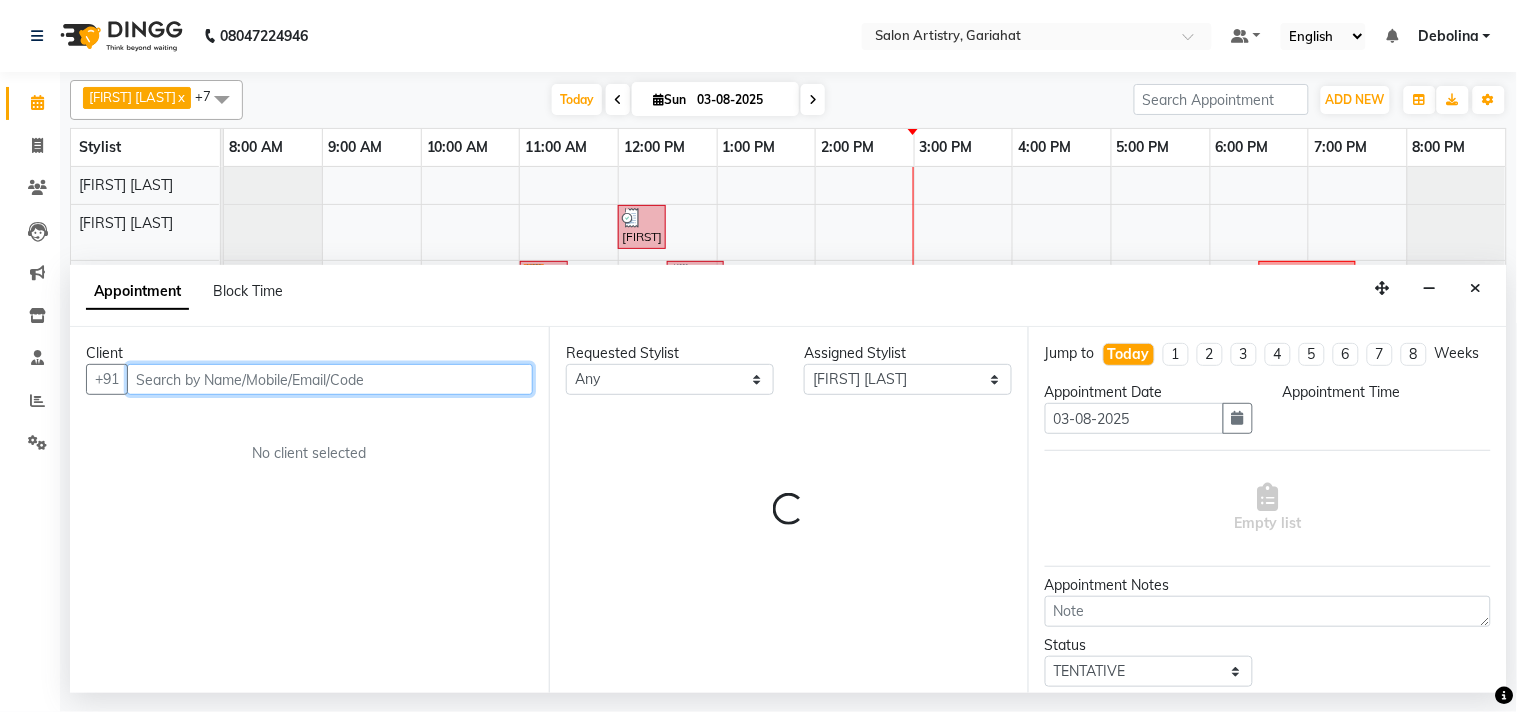 select on "1020" 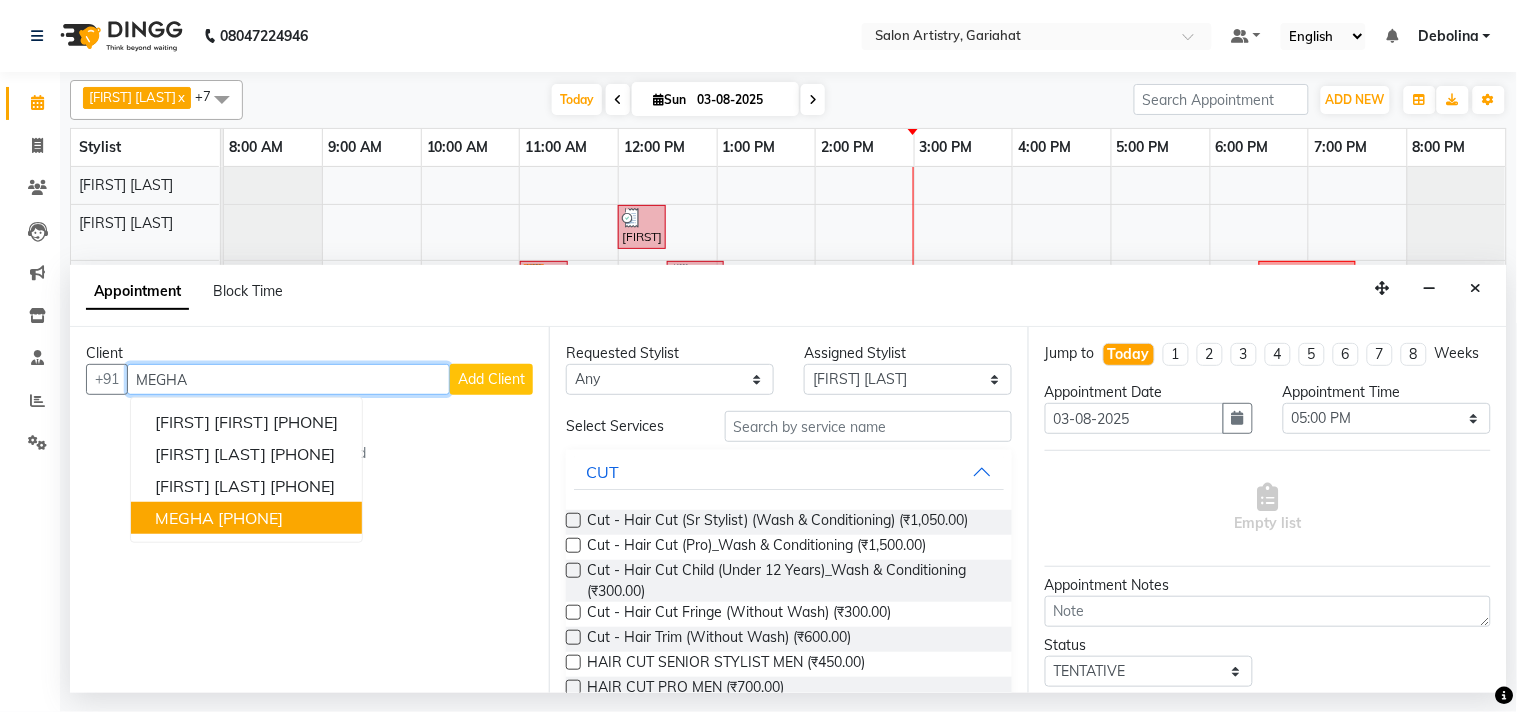 click on "[FIRST] [FIRST] [PHONE] [FIRST] [LAST]  [PHONE] [FIRST] [LAST]  [PHONE] [FIRST]  [PHONE]" at bounding box center (246, 470) 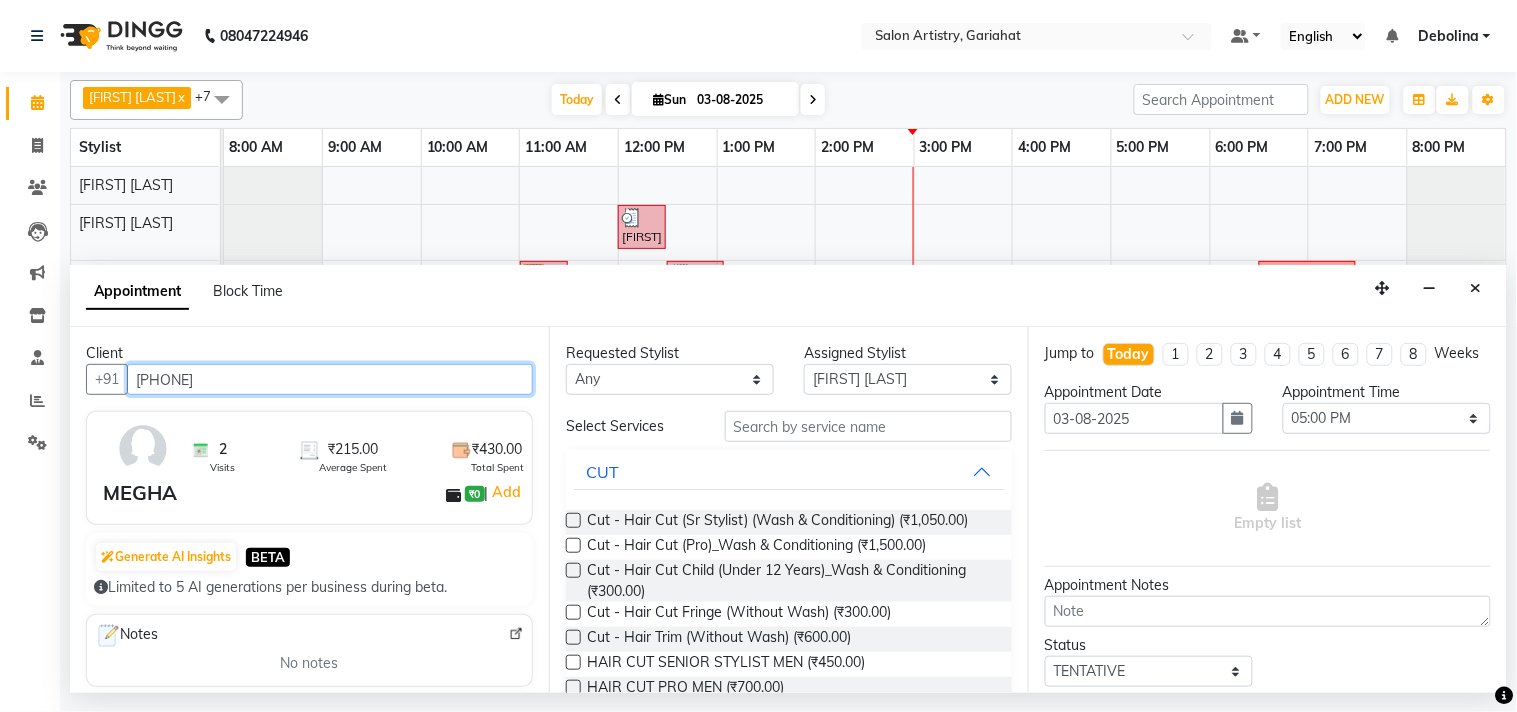 type on "[PHONE]" 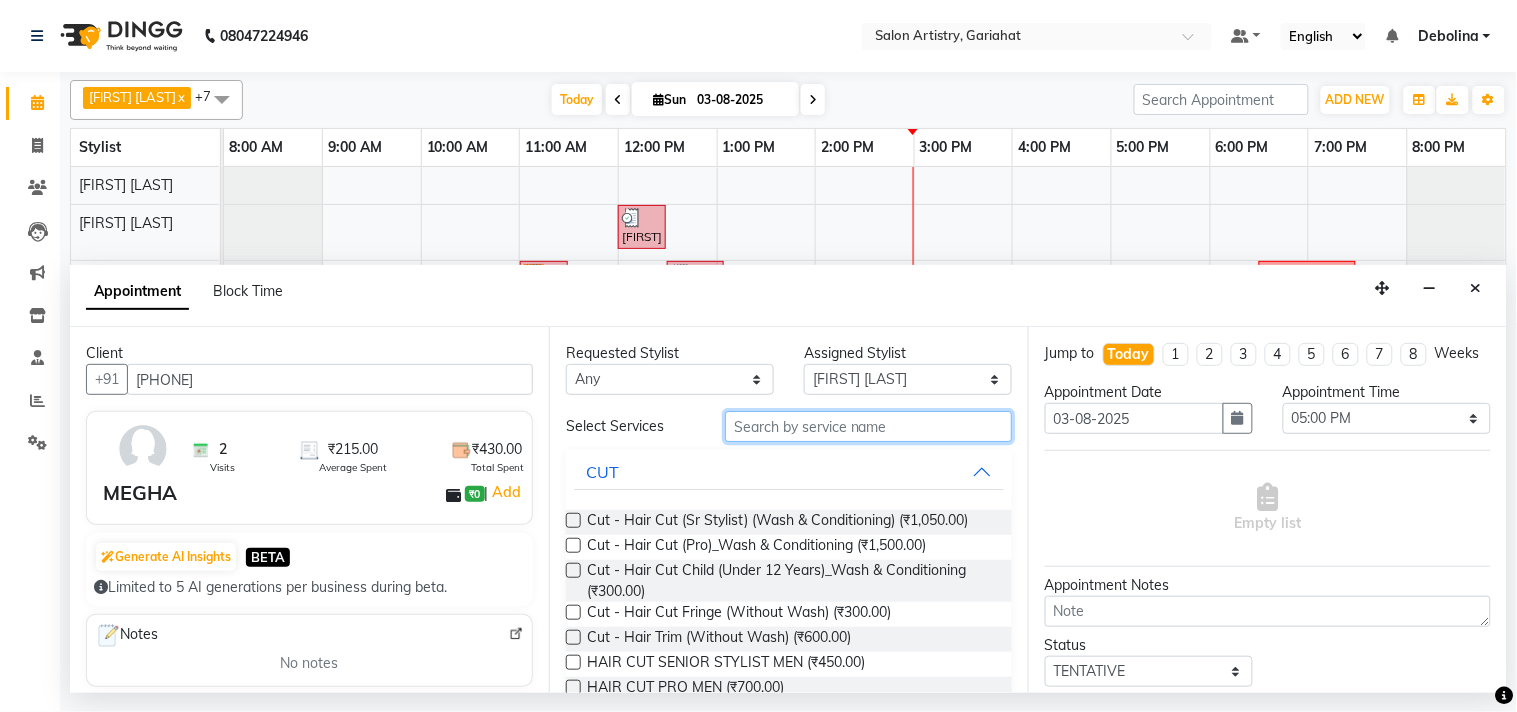 click at bounding box center [868, 426] 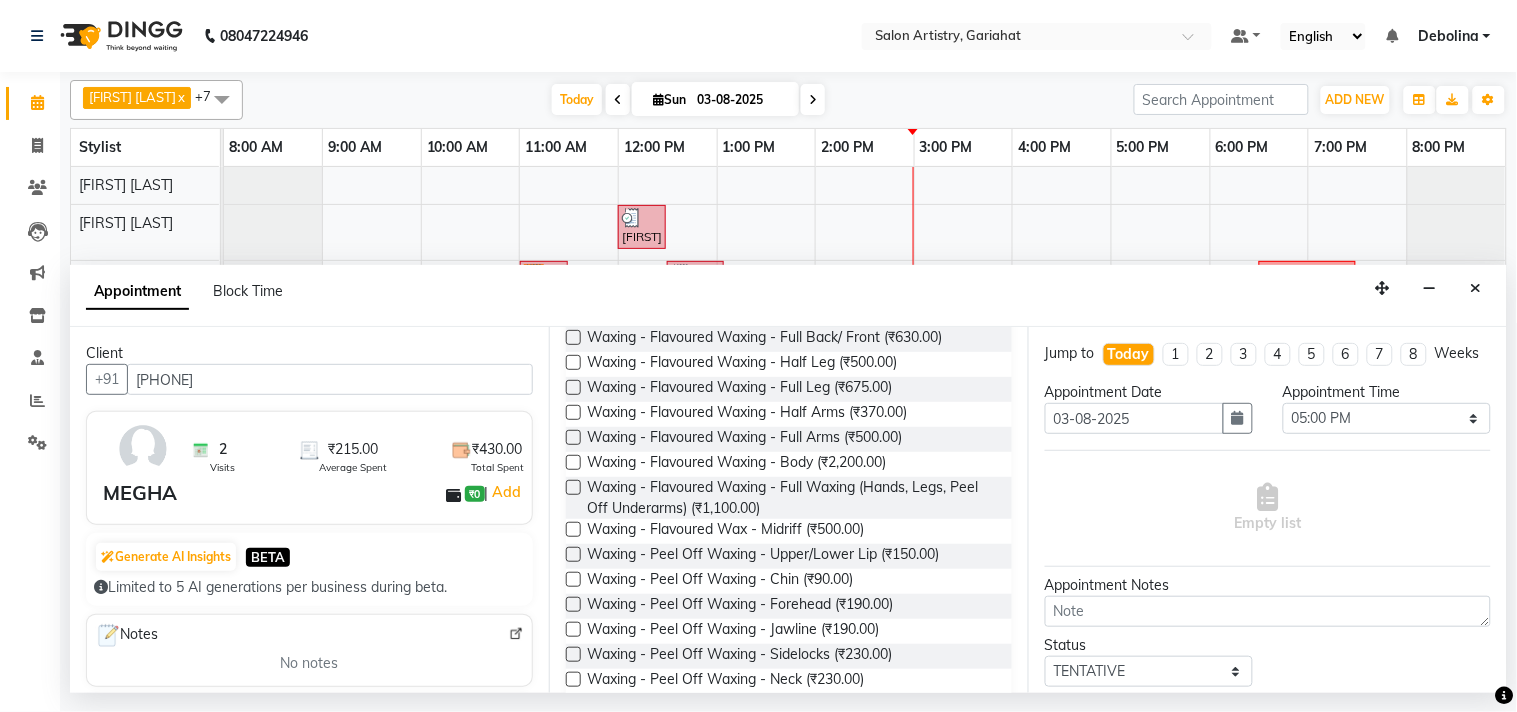scroll, scrollTop: 213, scrollLeft: 0, axis: vertical 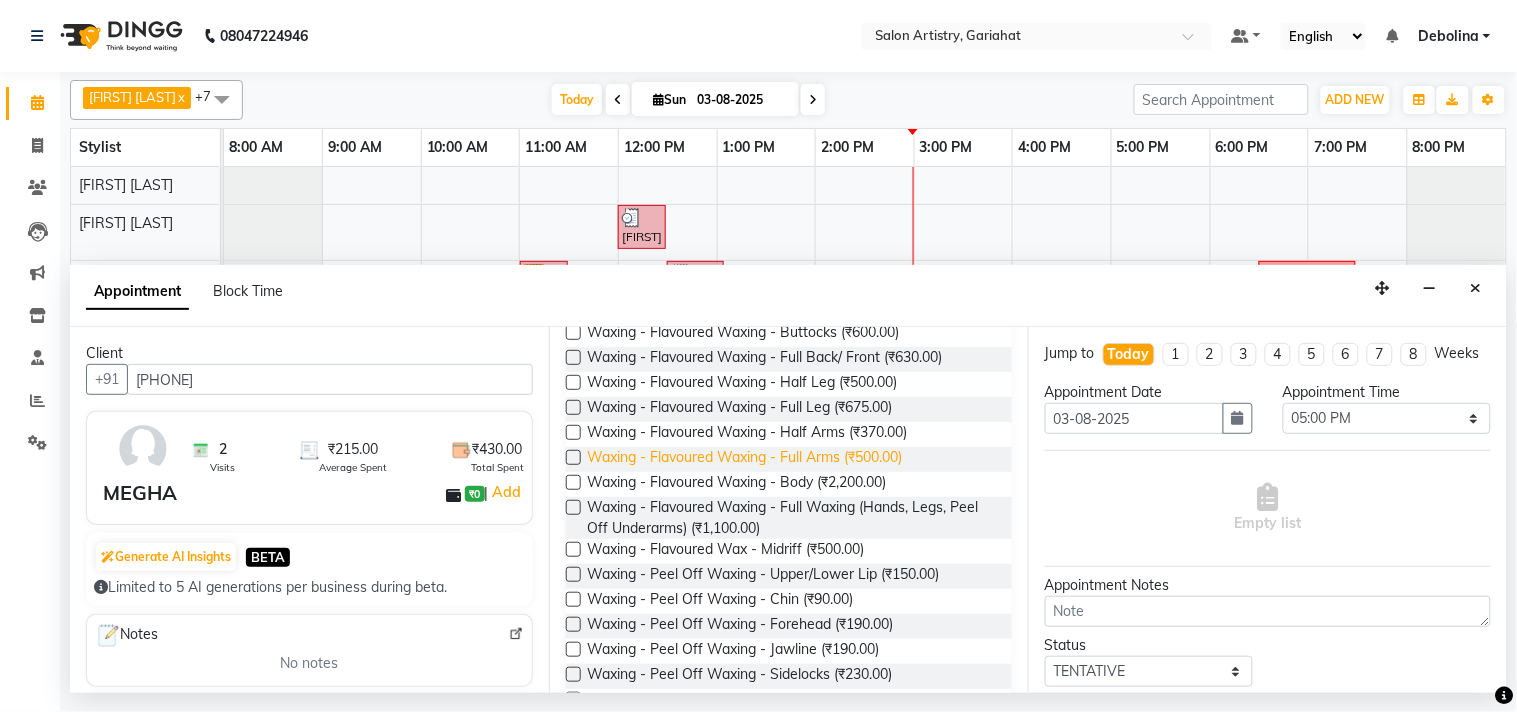 type on "WAX" 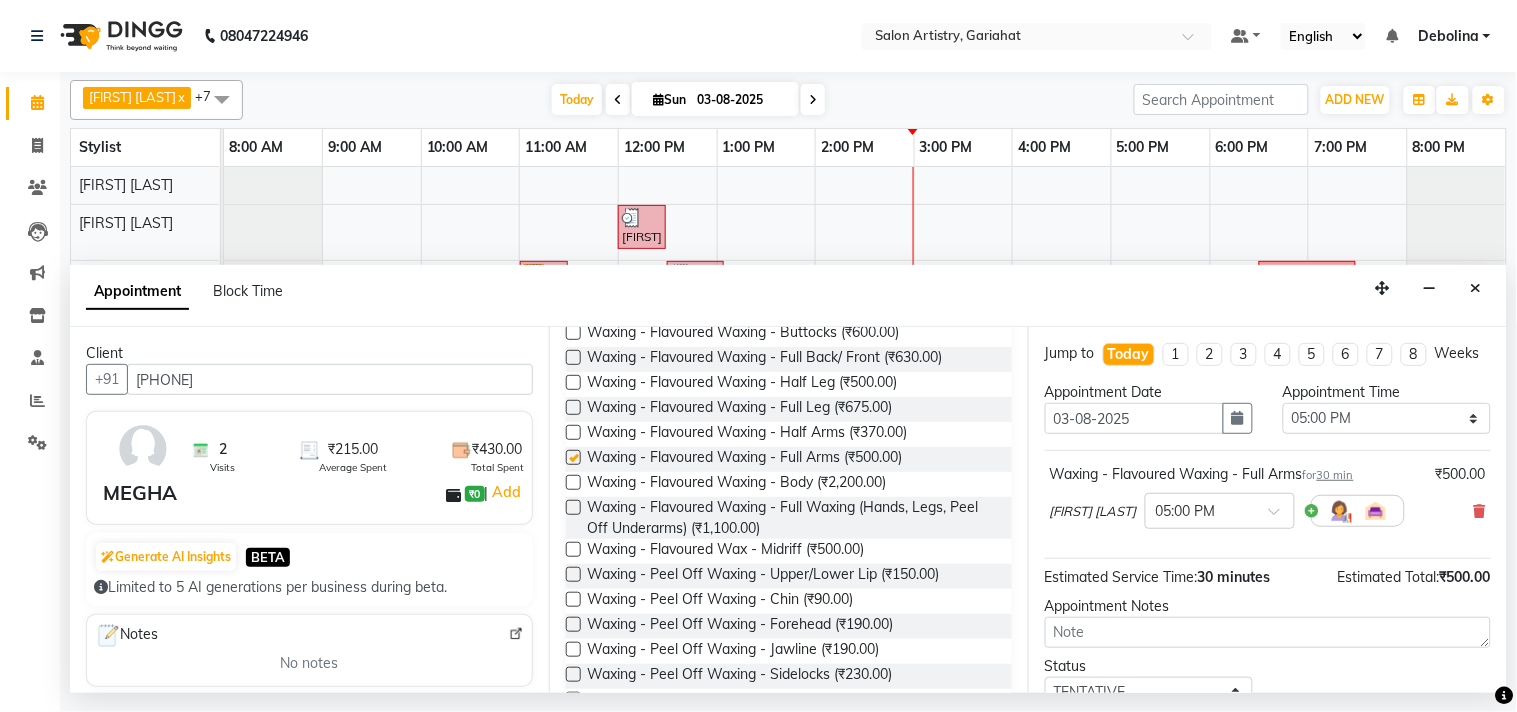 checkbox on "false" 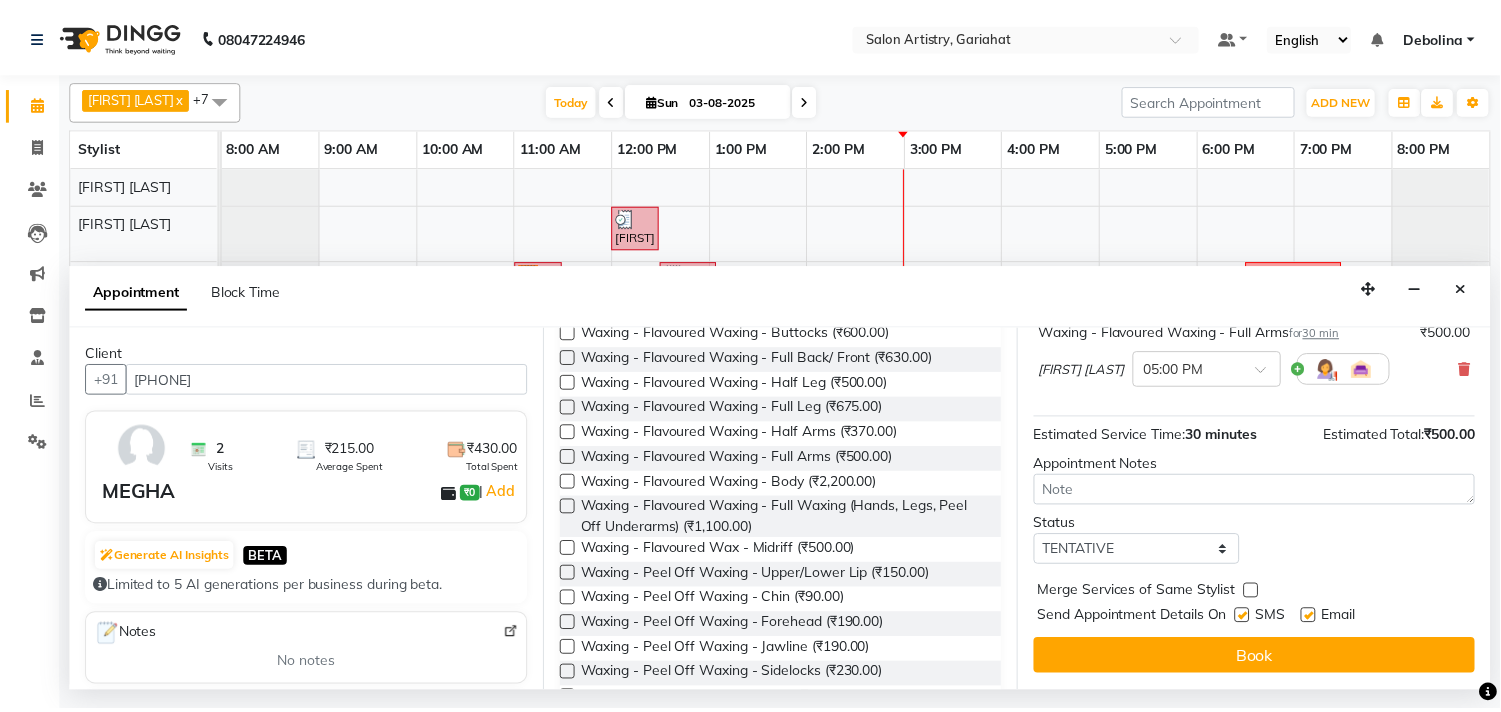 scroll, scrollTop: 161, scrollLeft: 0, axis: vertical 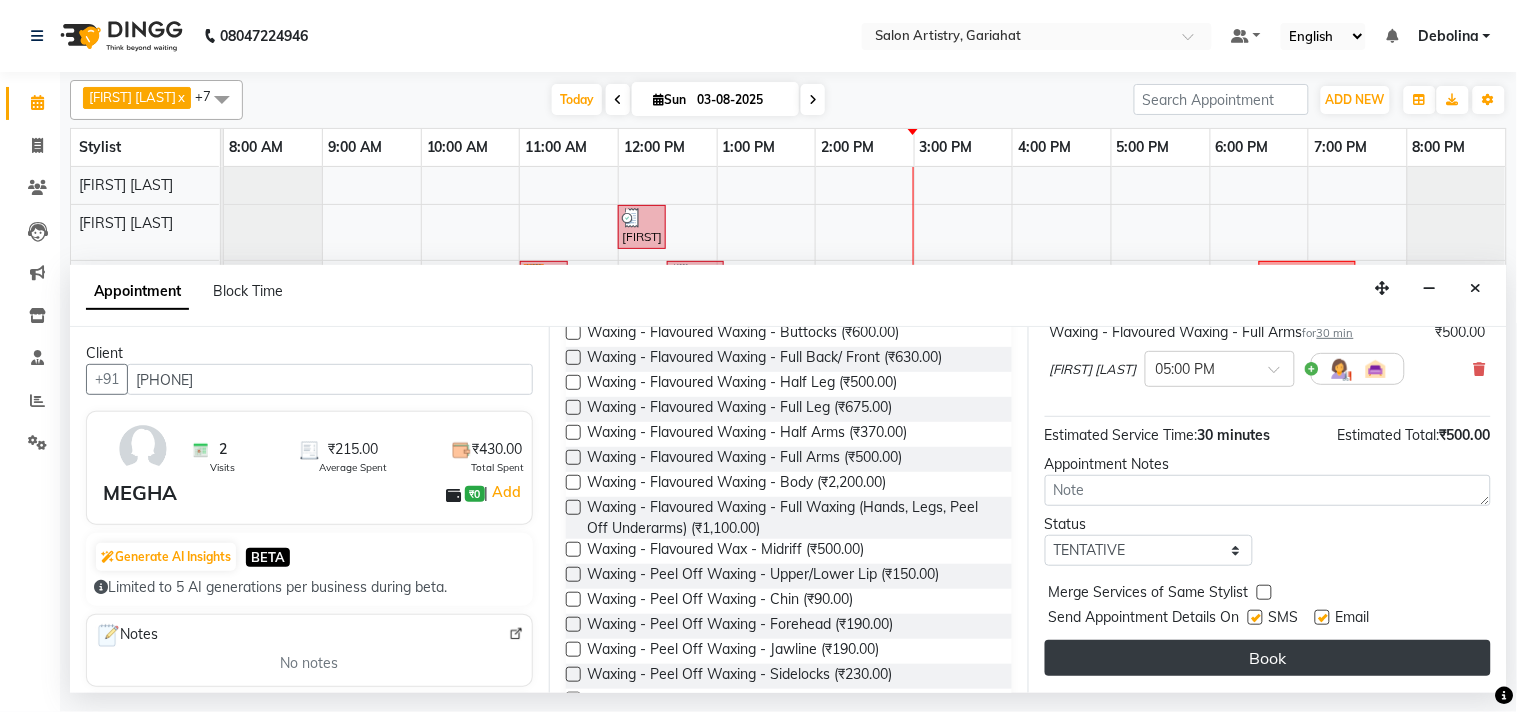 click on "Book" at bounding box center [1268, 658] 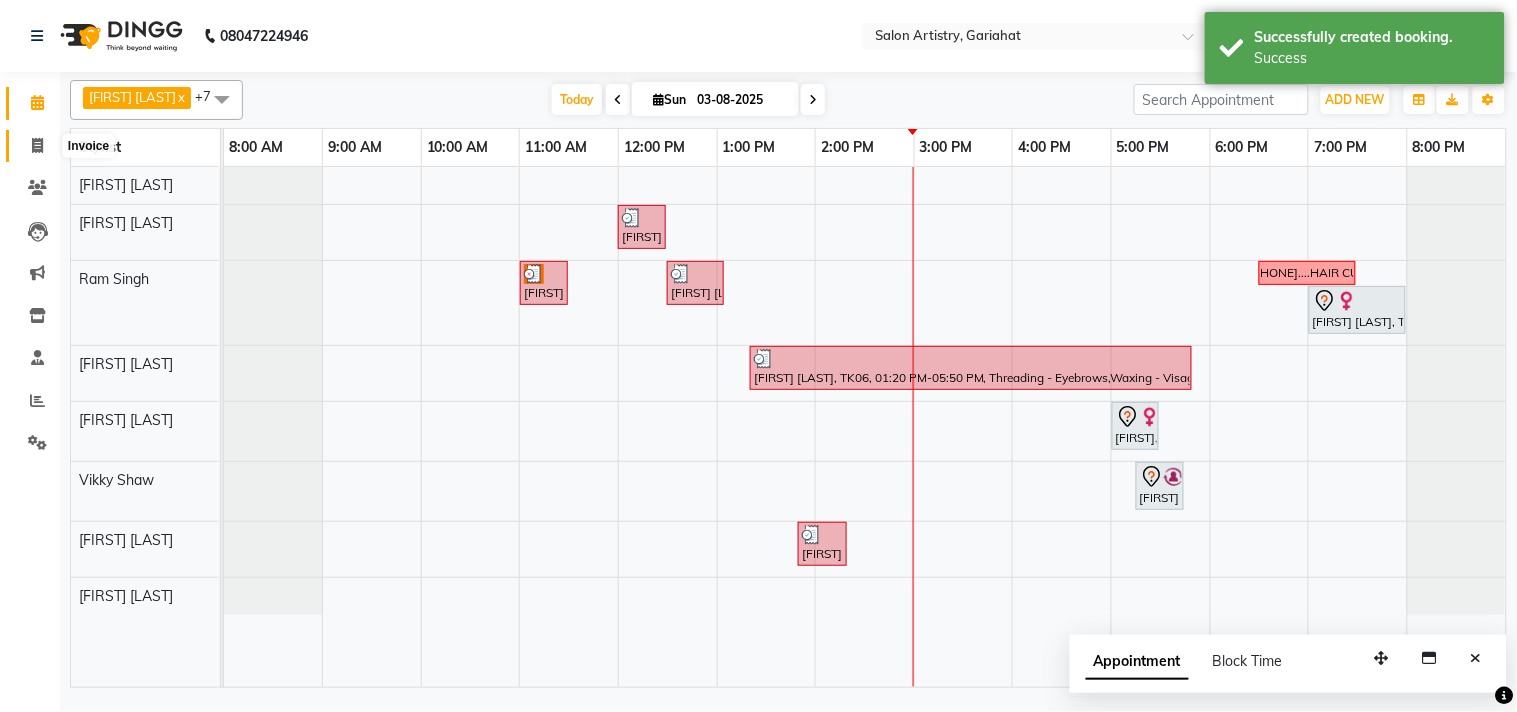 click 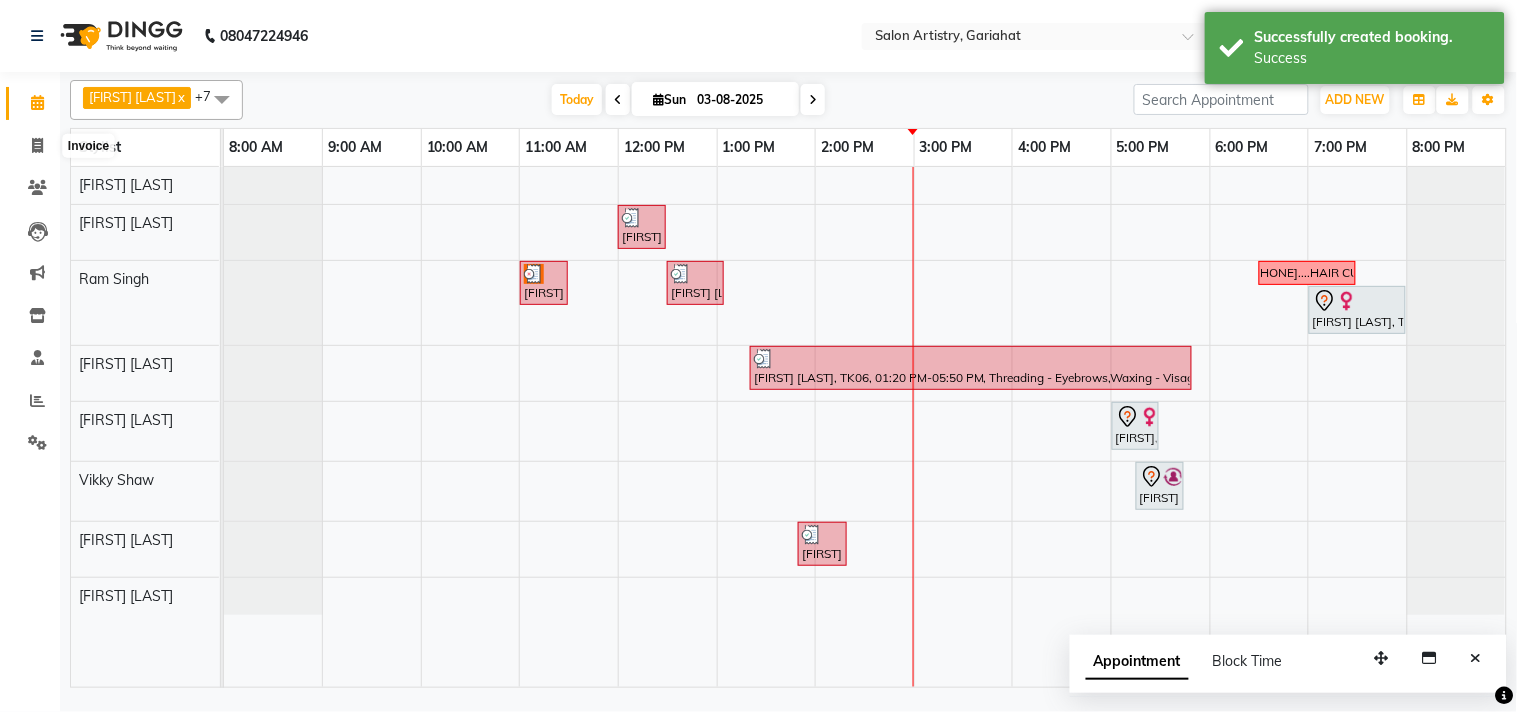 select on "service" 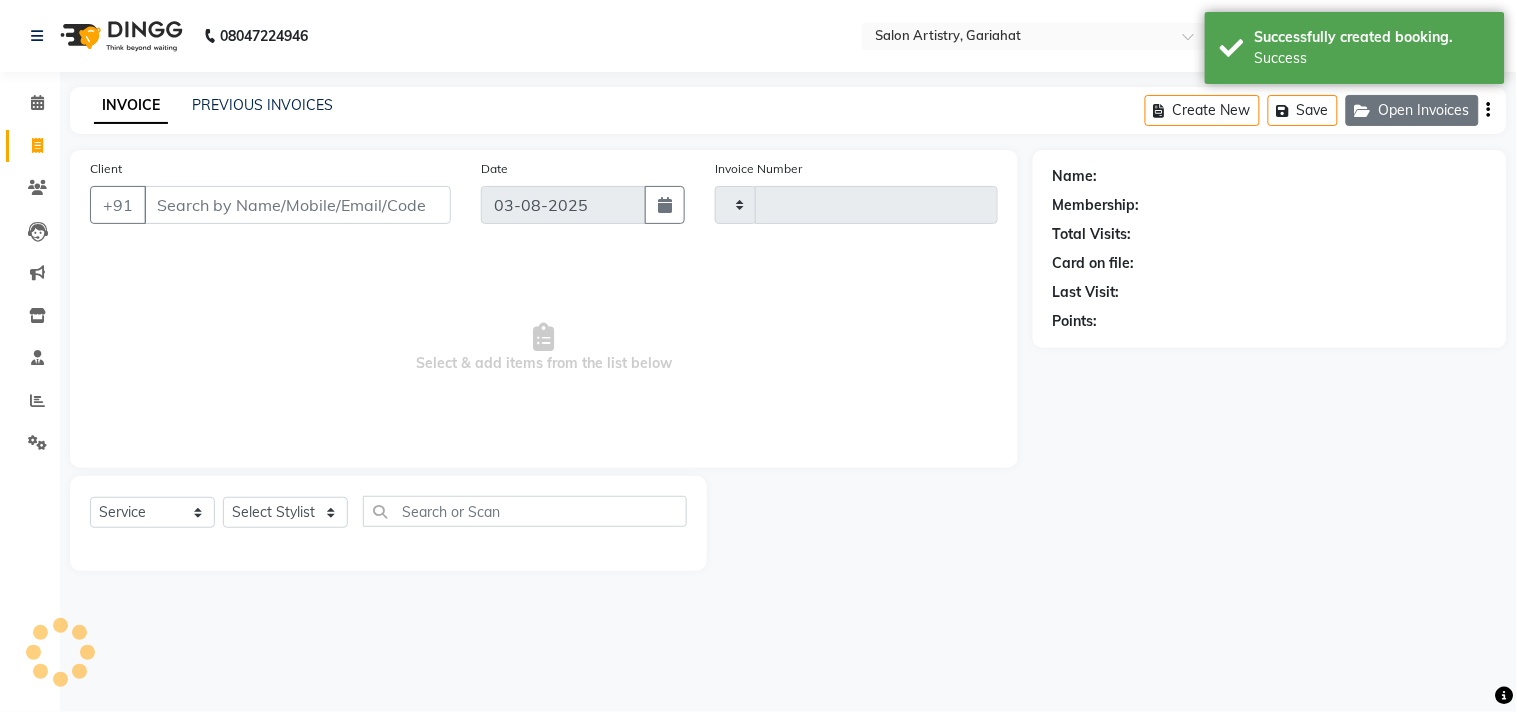 type on "0516" 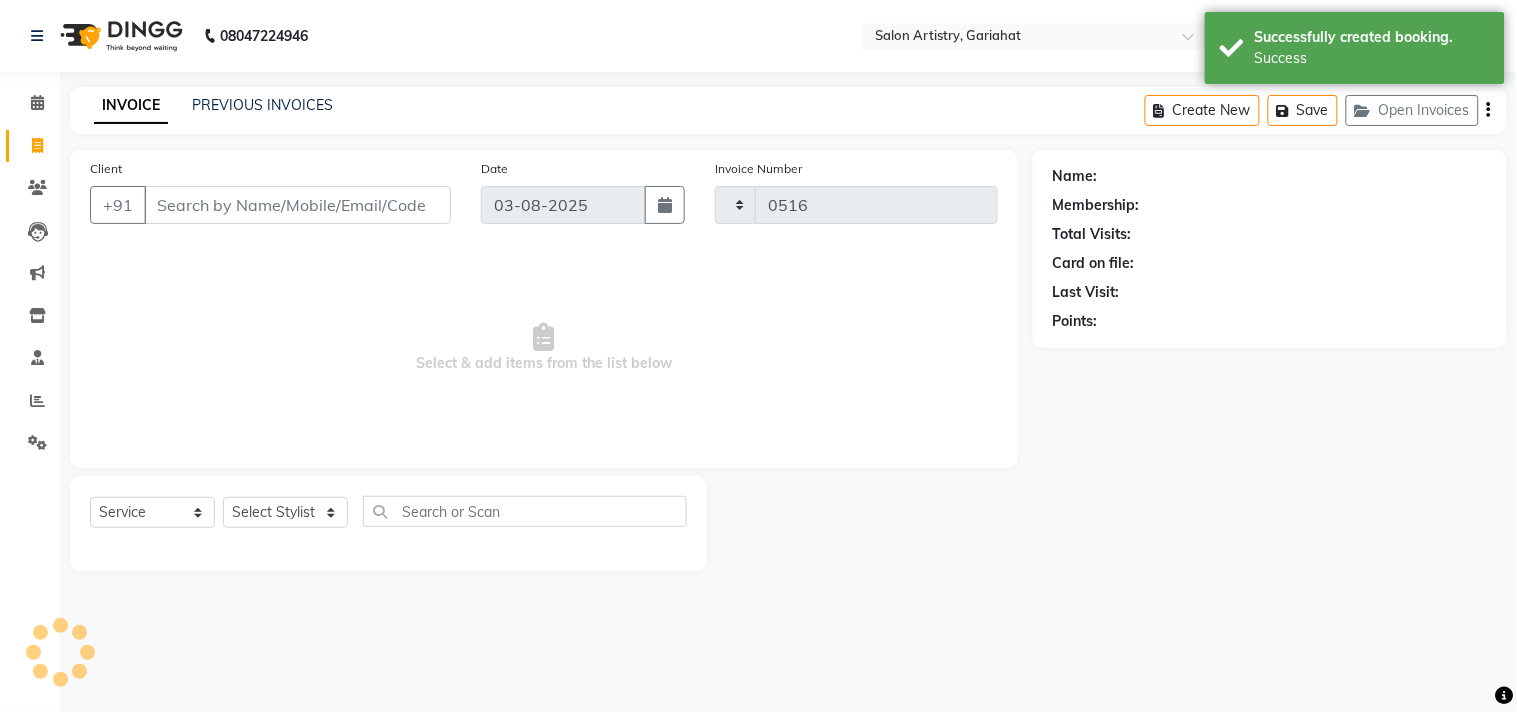 select on "8368" 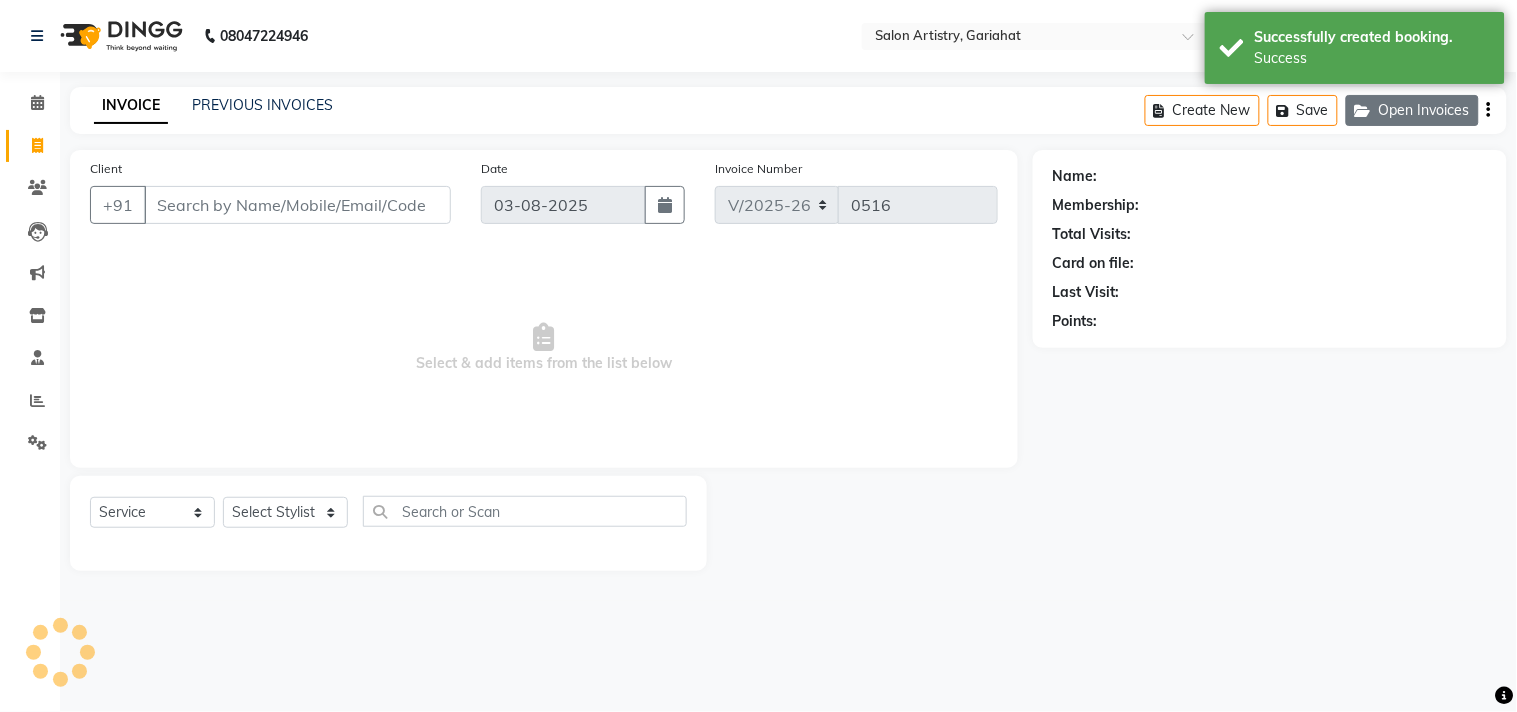 click on "Open Invoices" 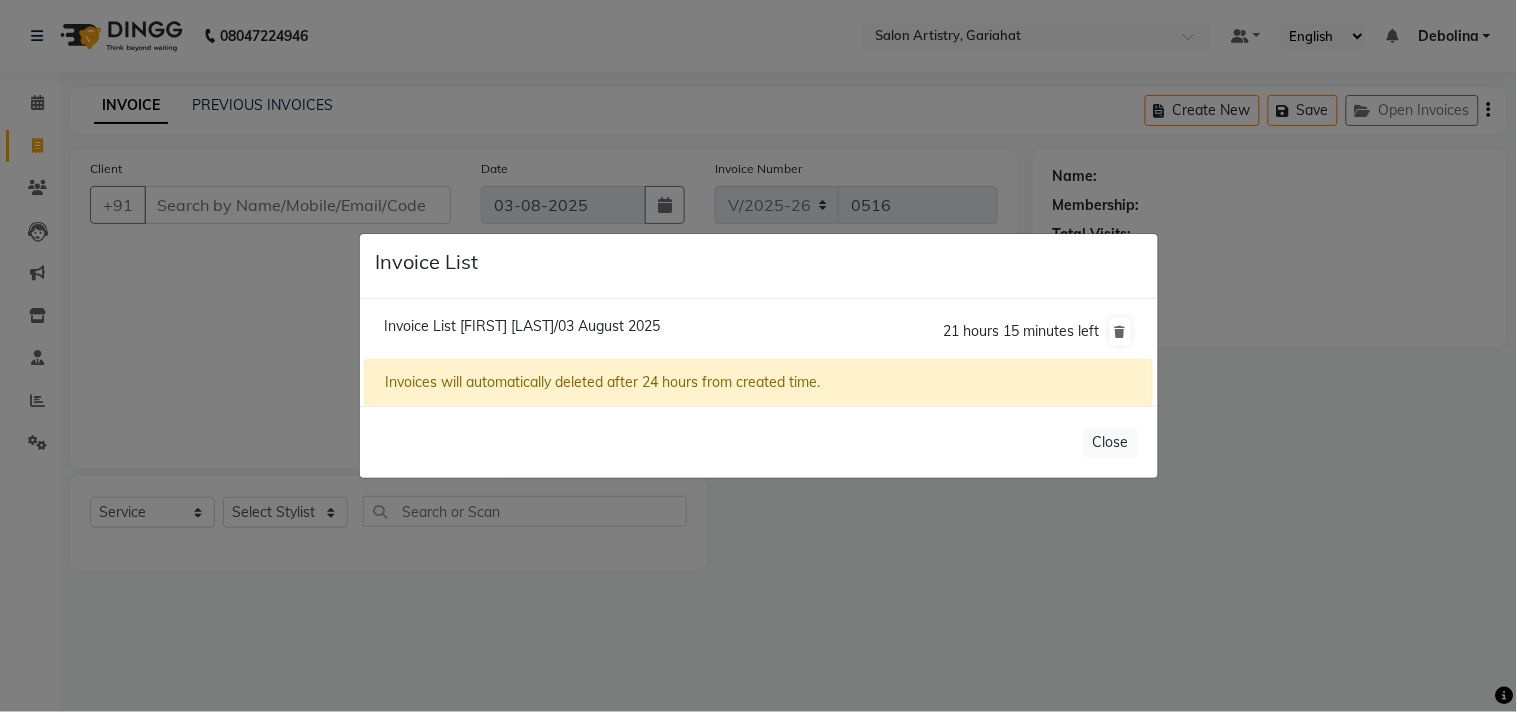 click on "Invoice List  [FIRST] [LAST]/03 August 2025" 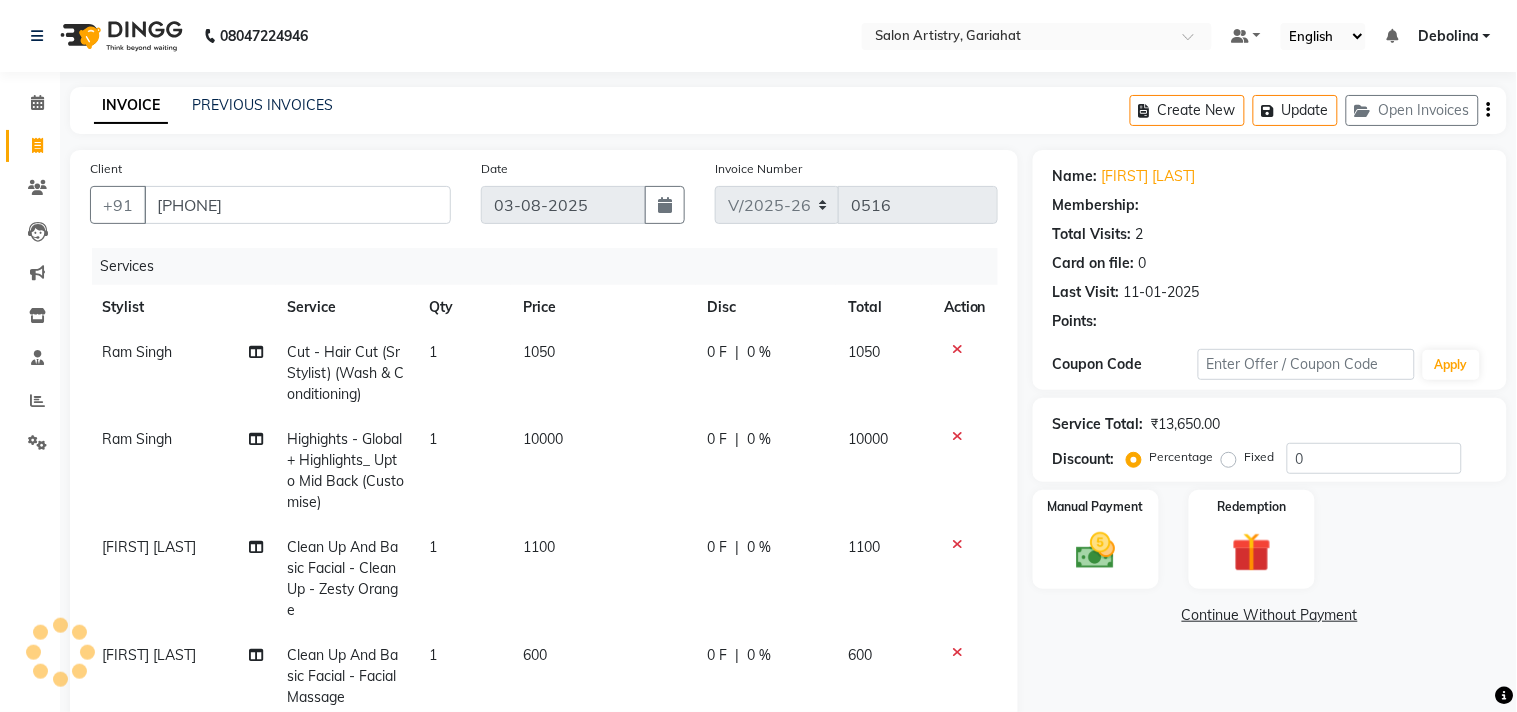 select on "1: Object" 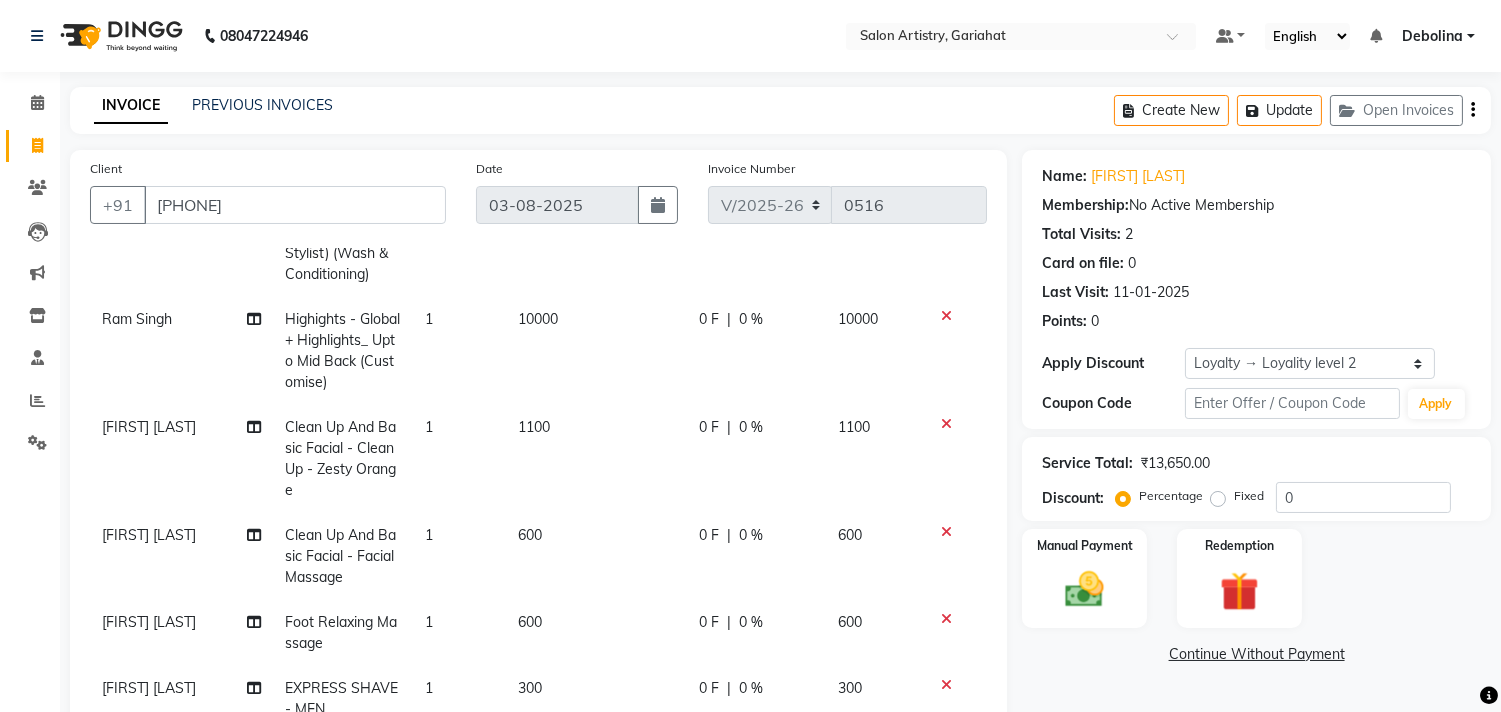 scroll, scrollTop: 136, scrollLeft: 0, axis: vertical 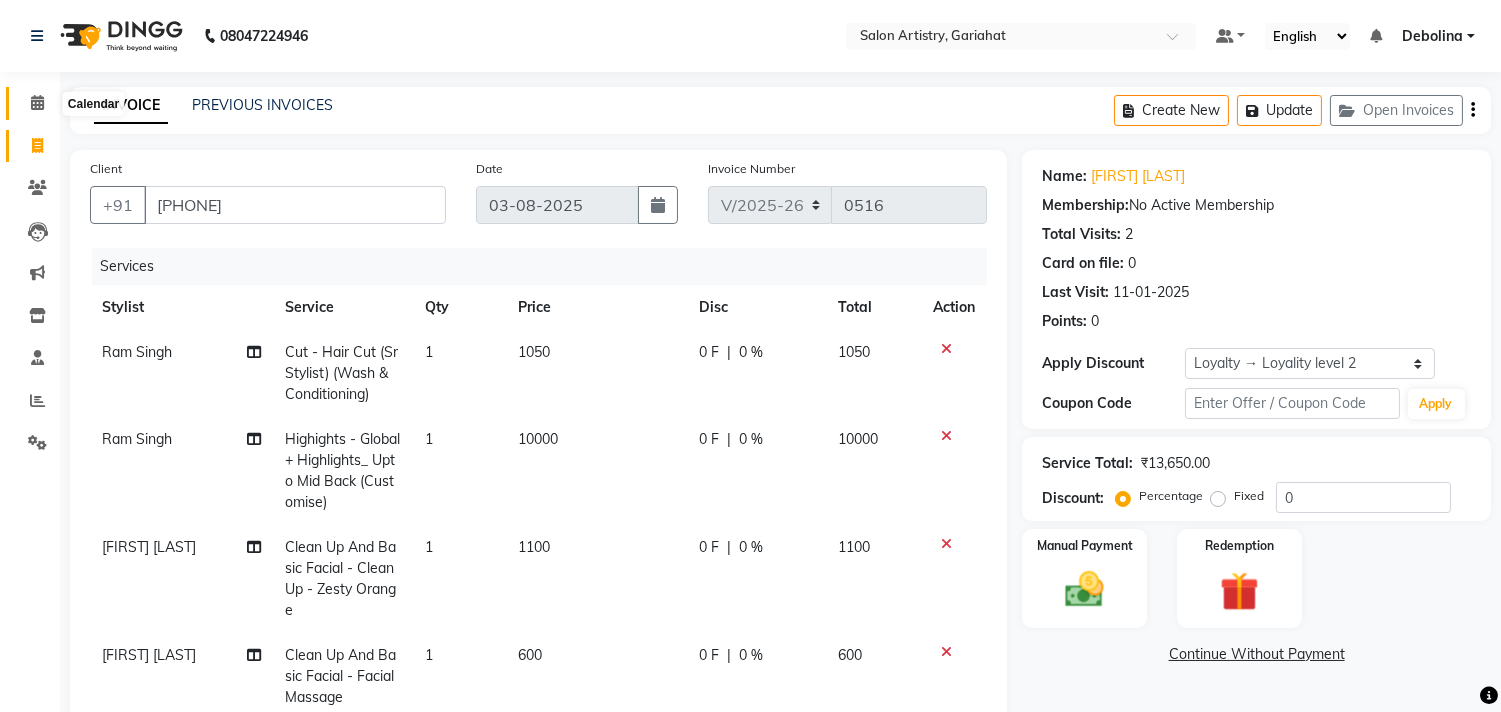 click 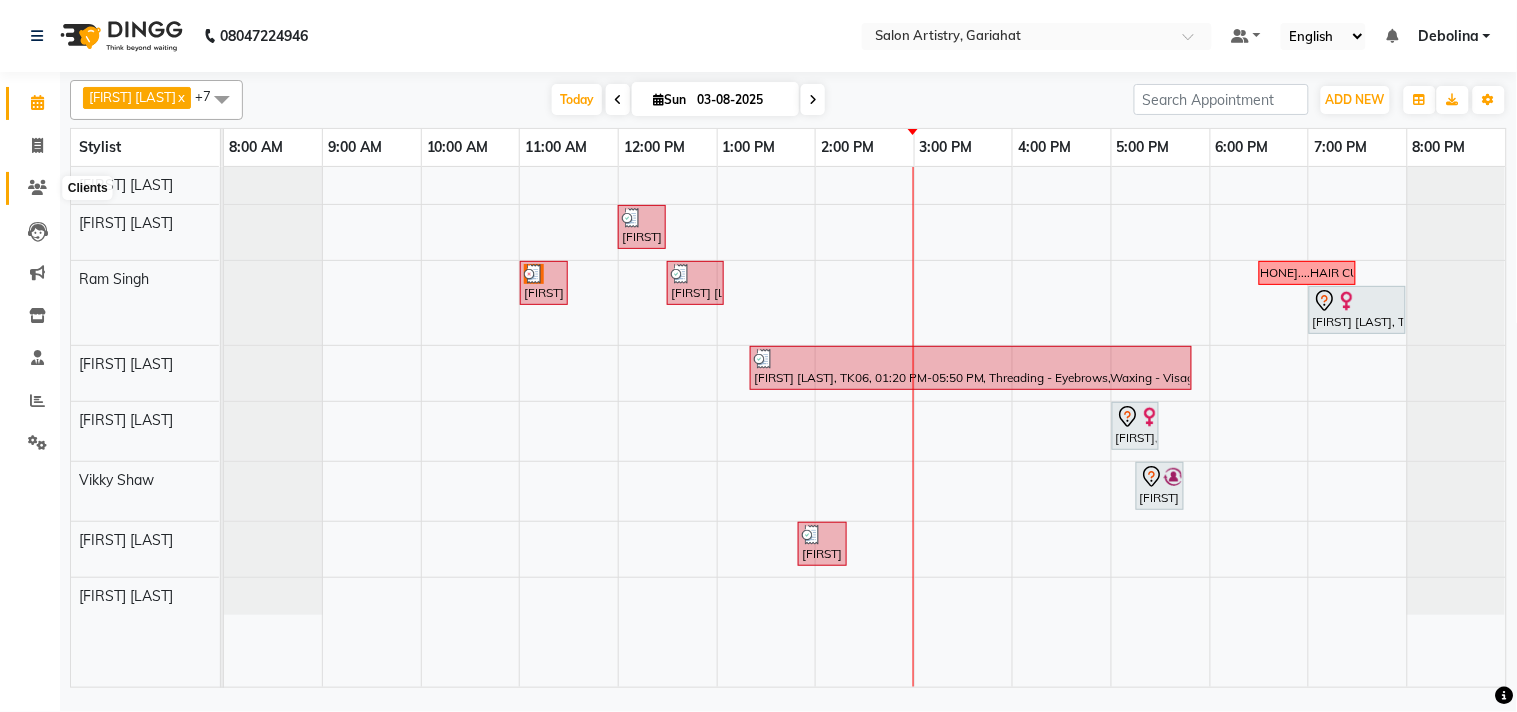 click 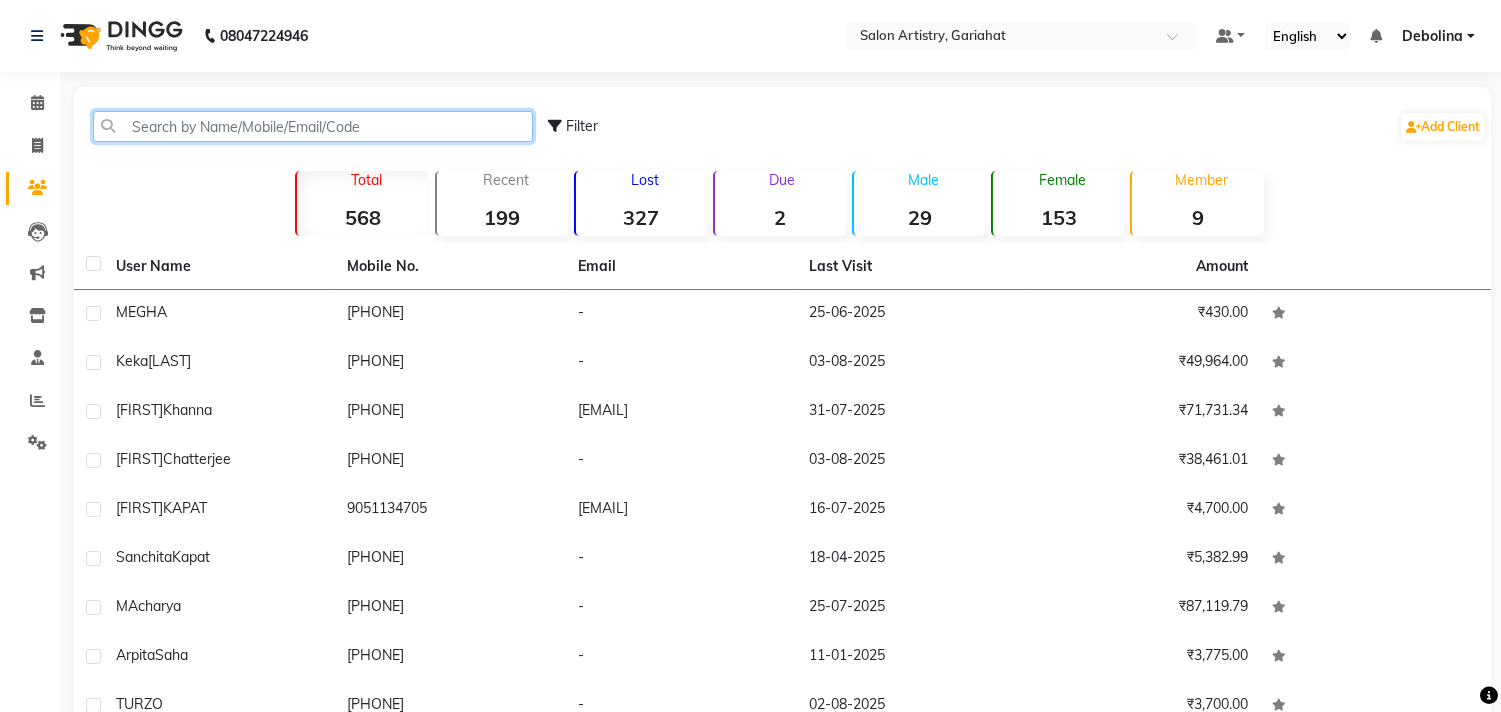 click 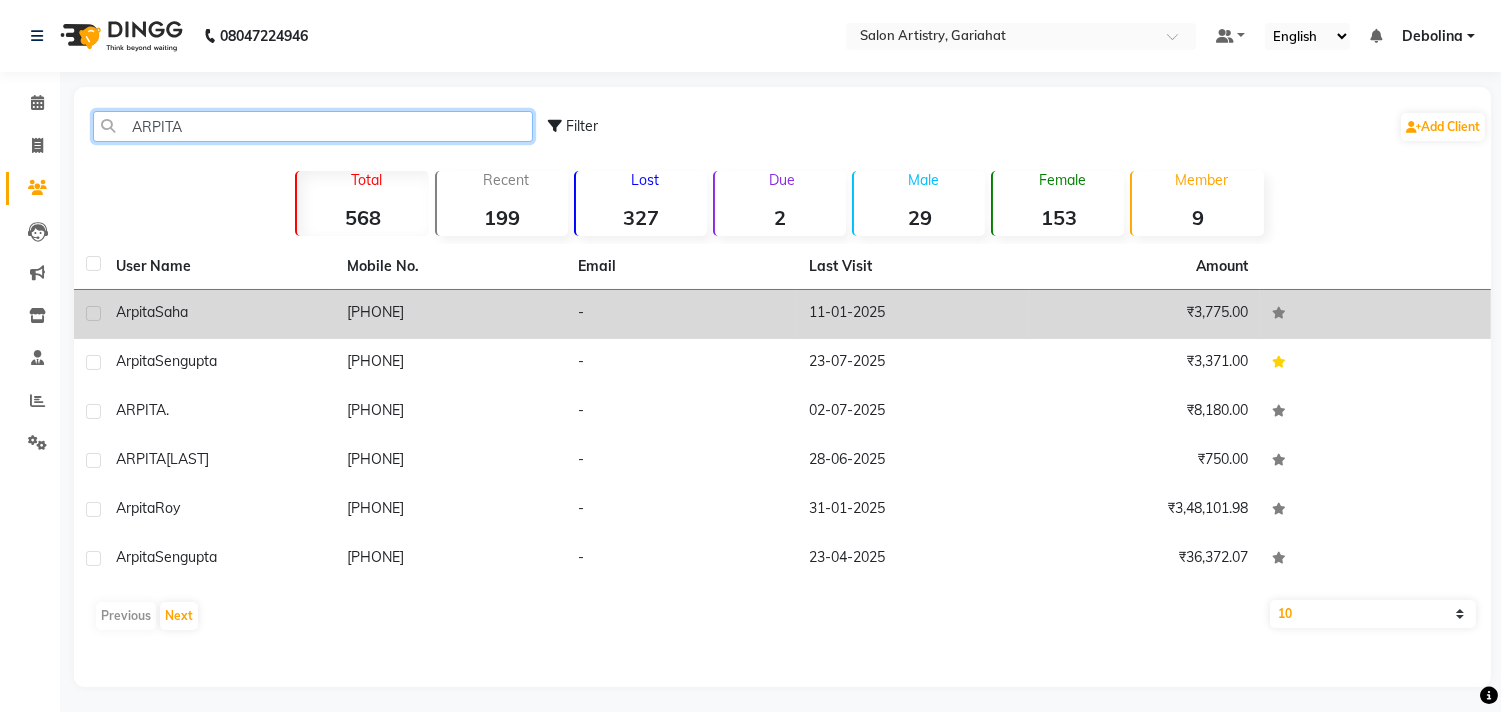 type on "ARPITA" 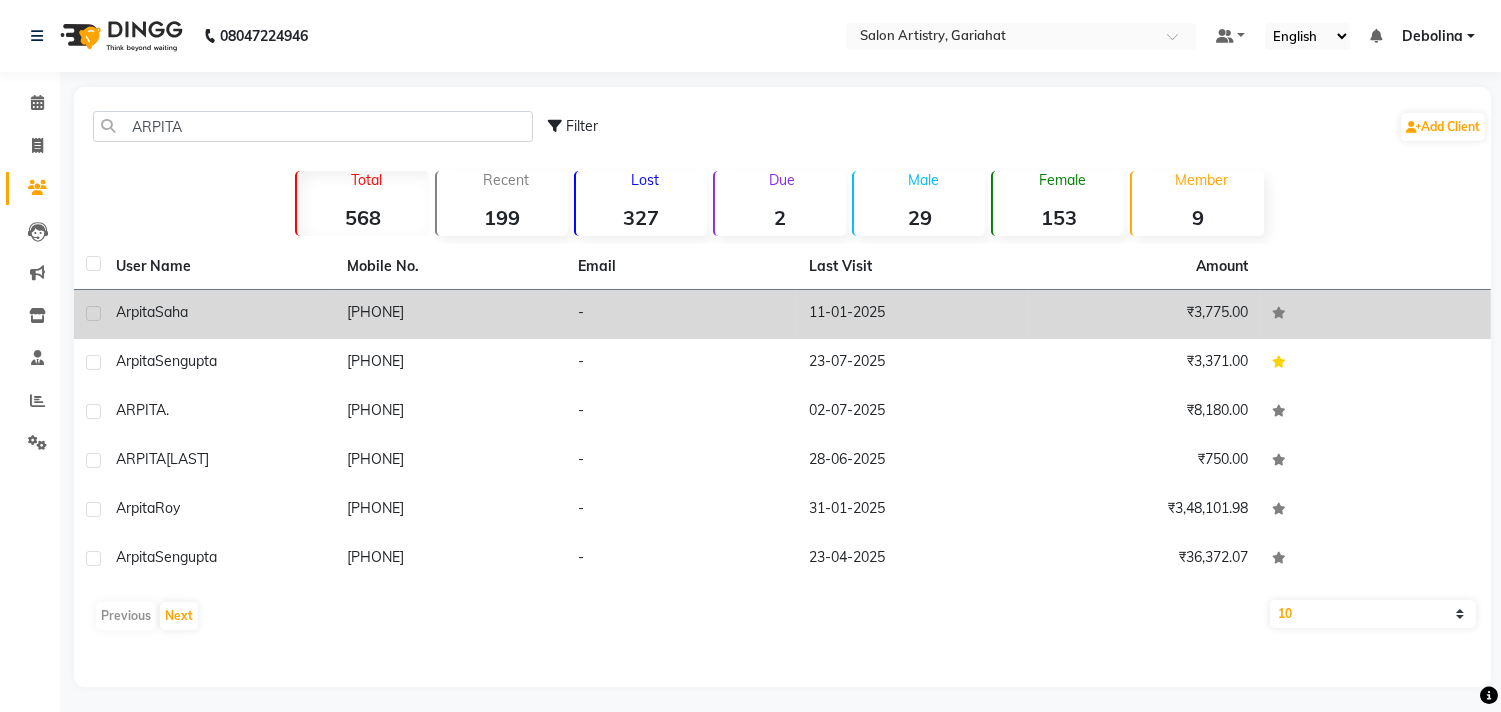 click on "[PHONE]" 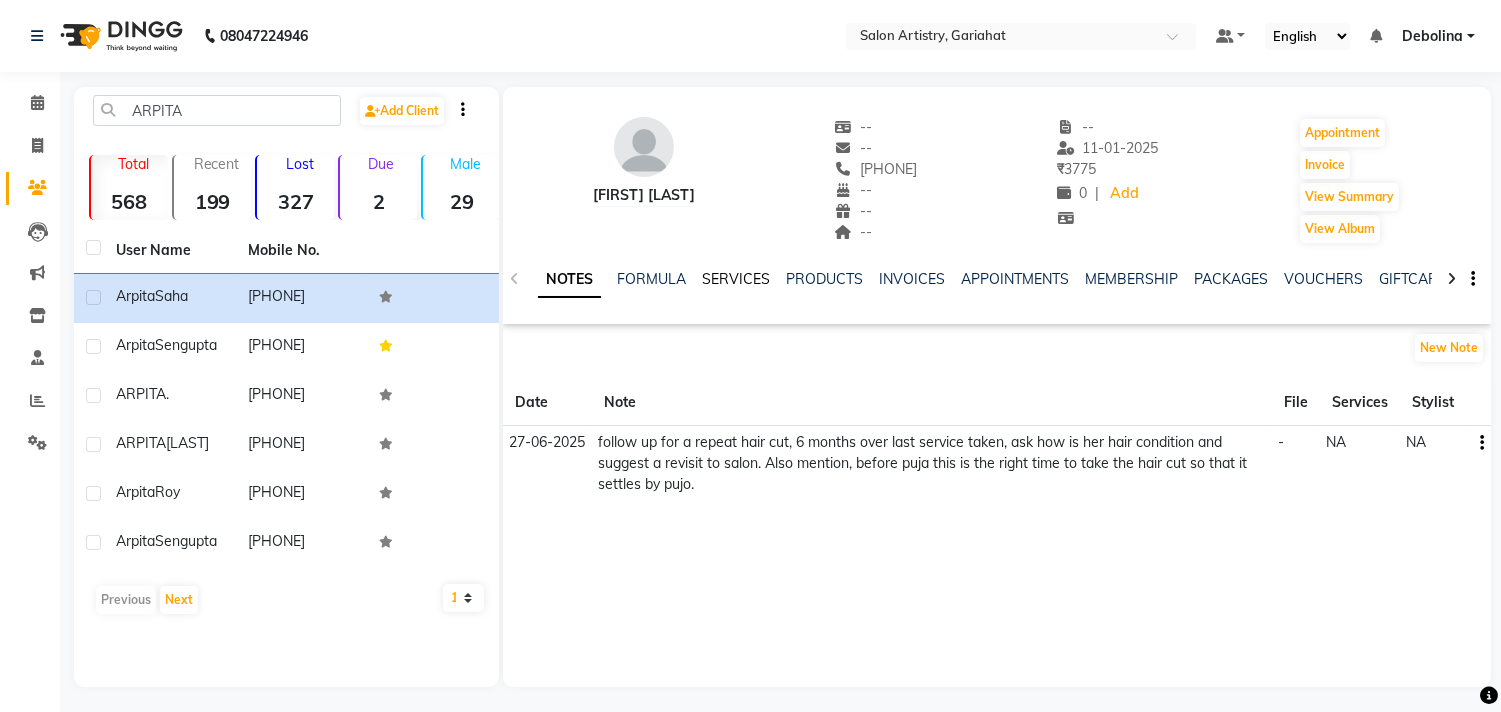 click on "SERVICES" 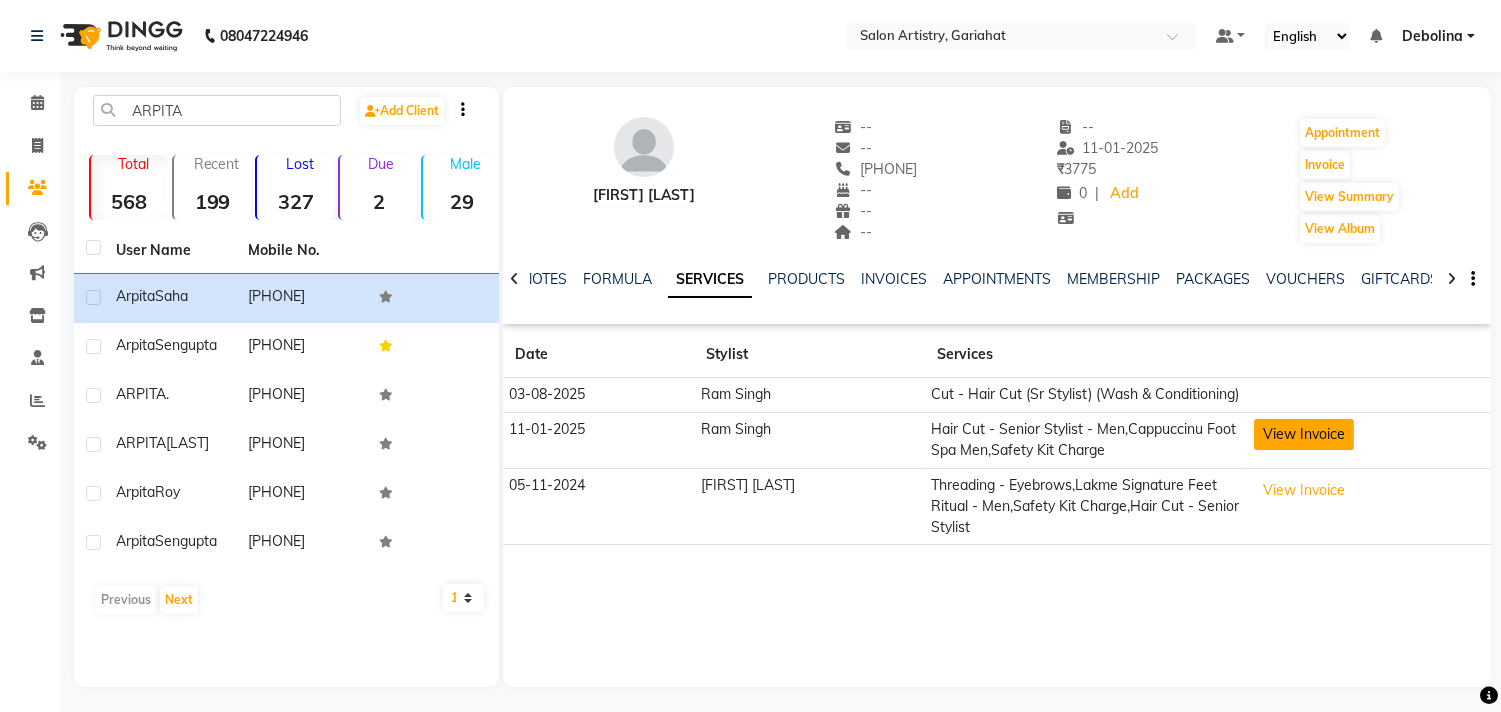click on "View Invoice" 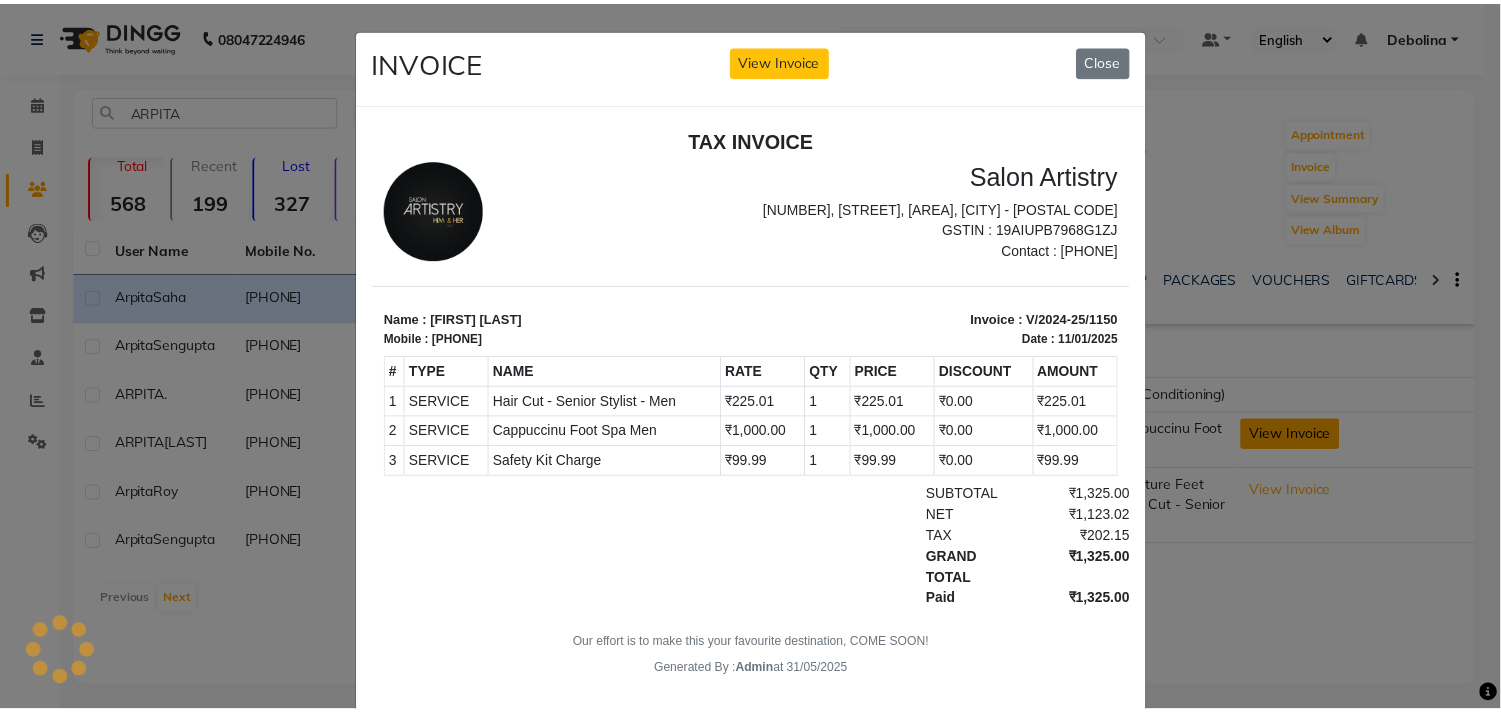 scroll, scrollTop: 0, scrollLeft: 0, axis: both 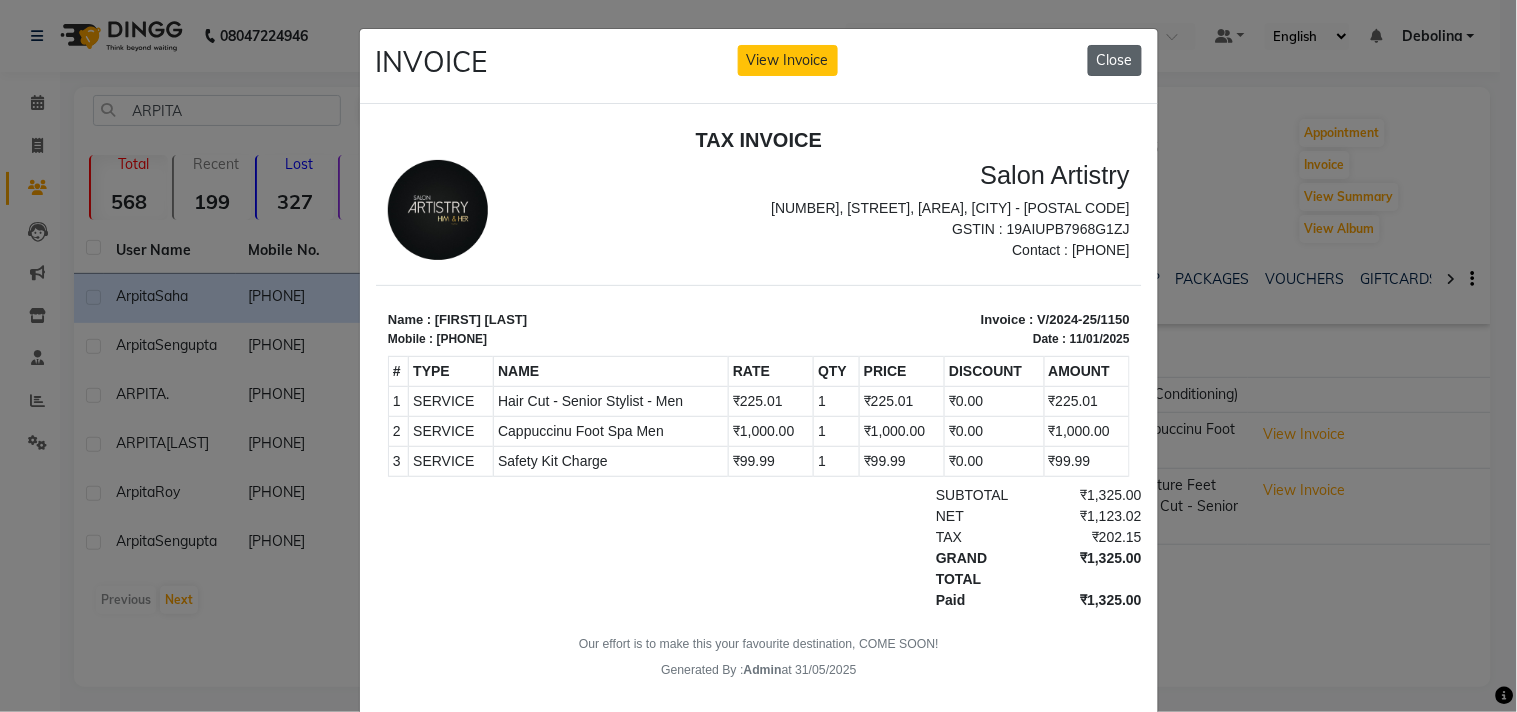 click on "Close" 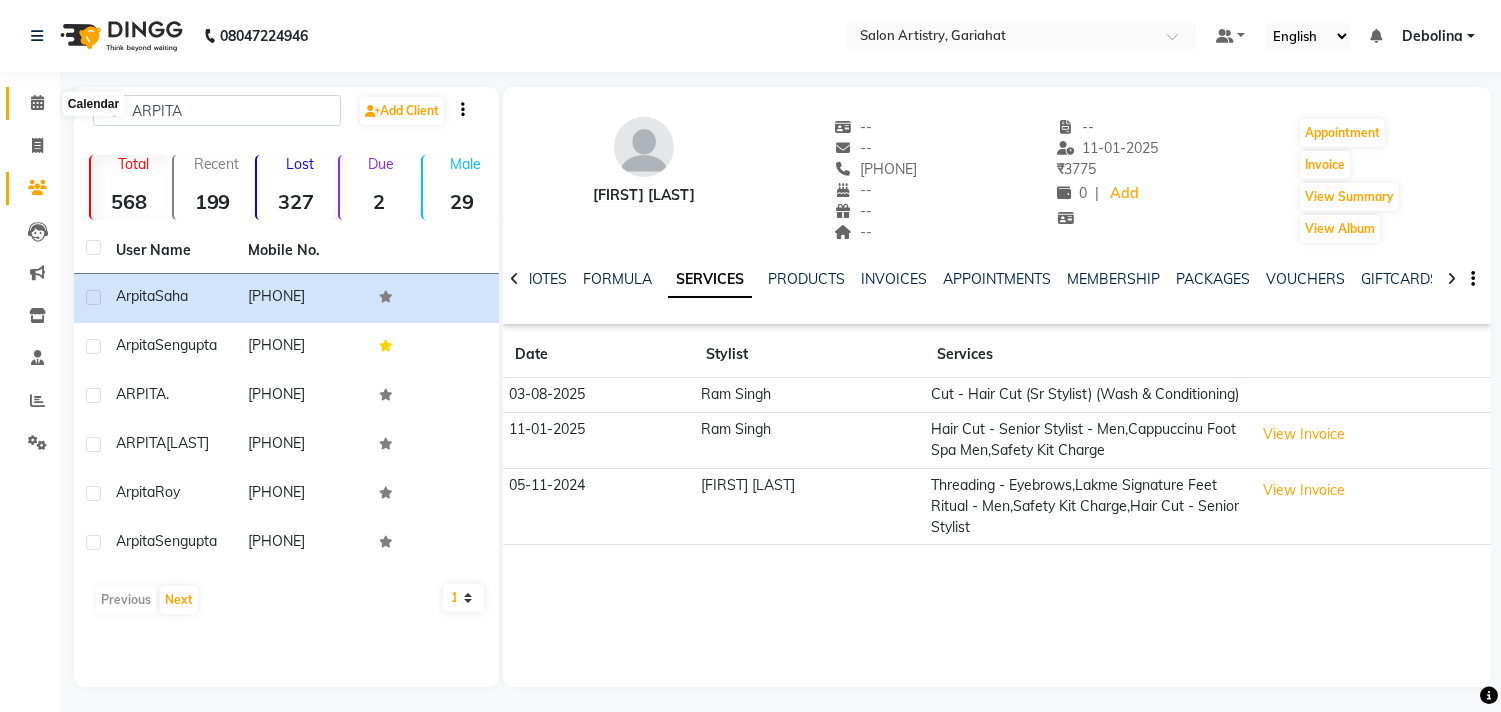 click 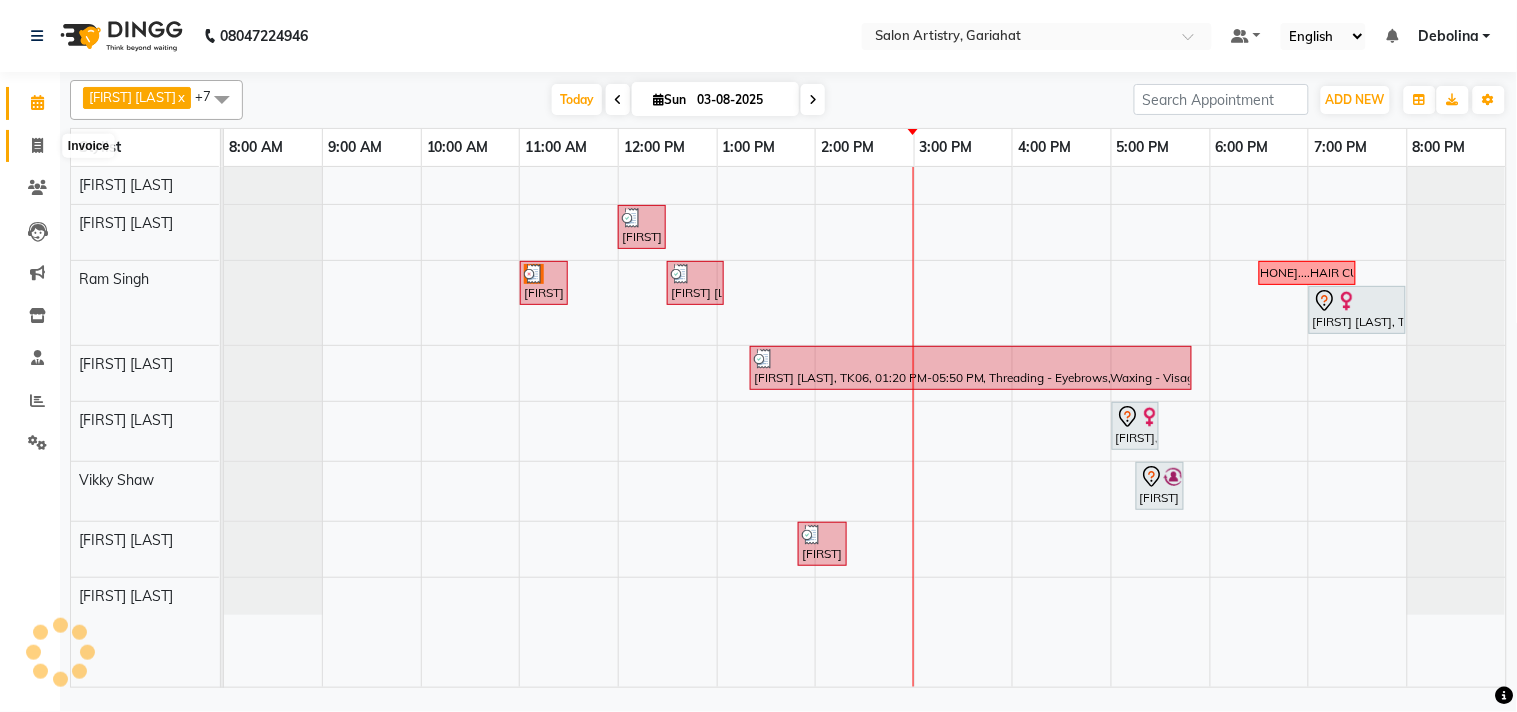 click 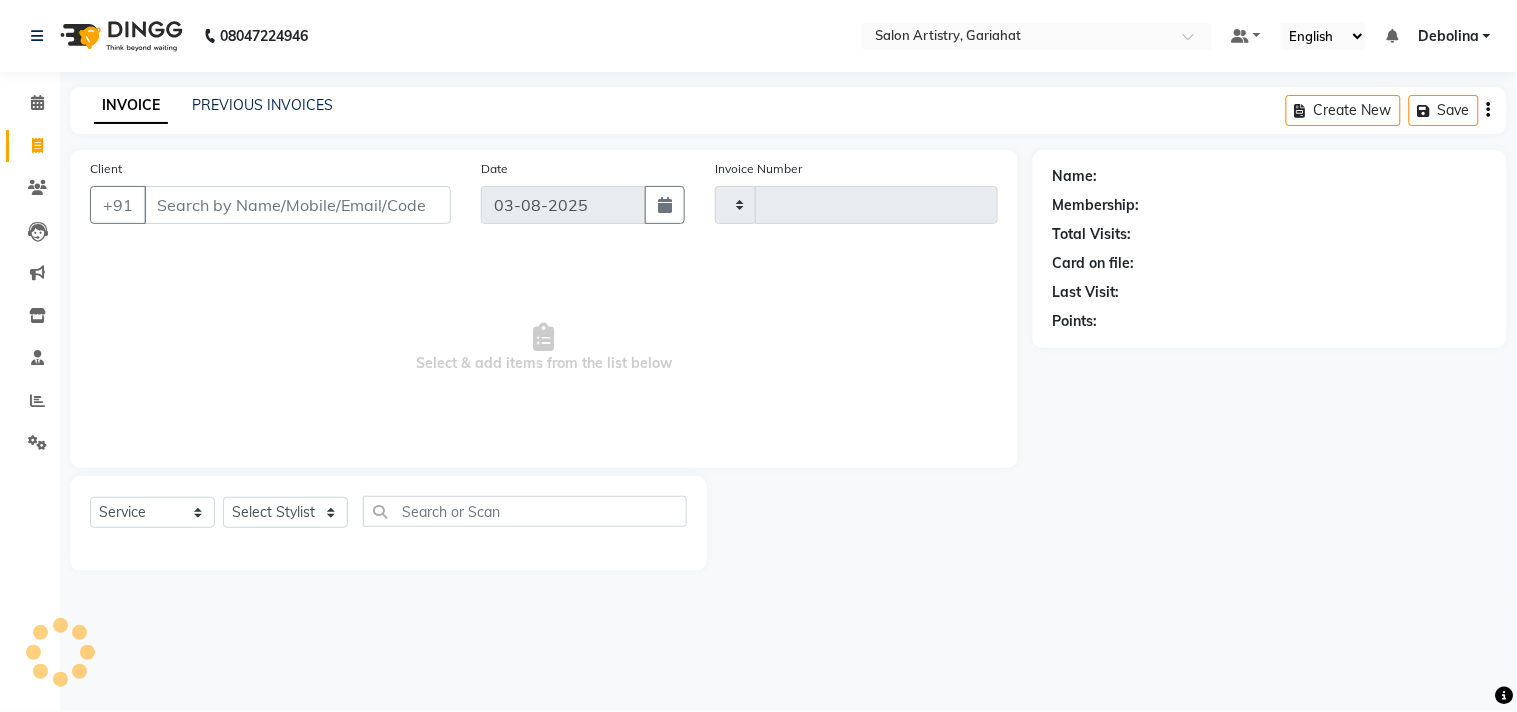 type on "0516" 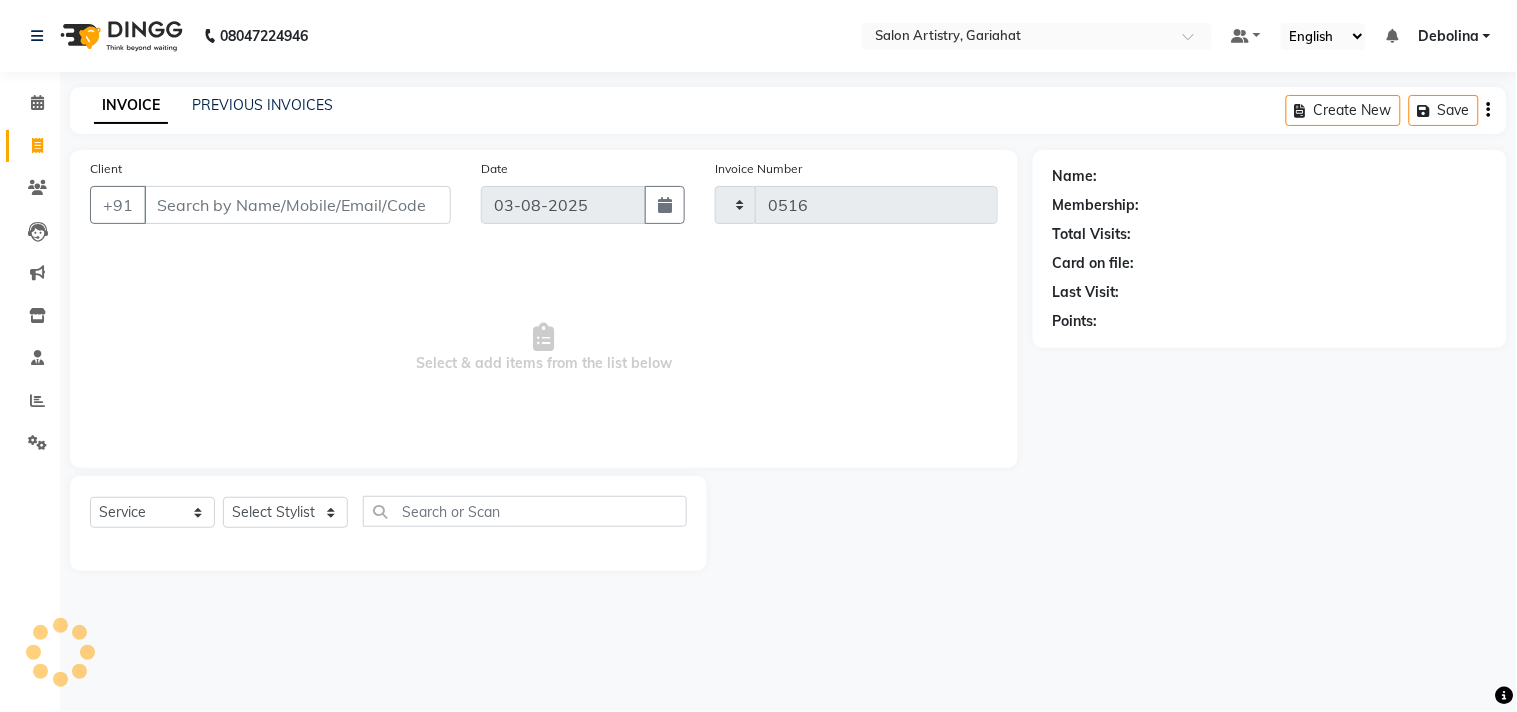 select on "8368" 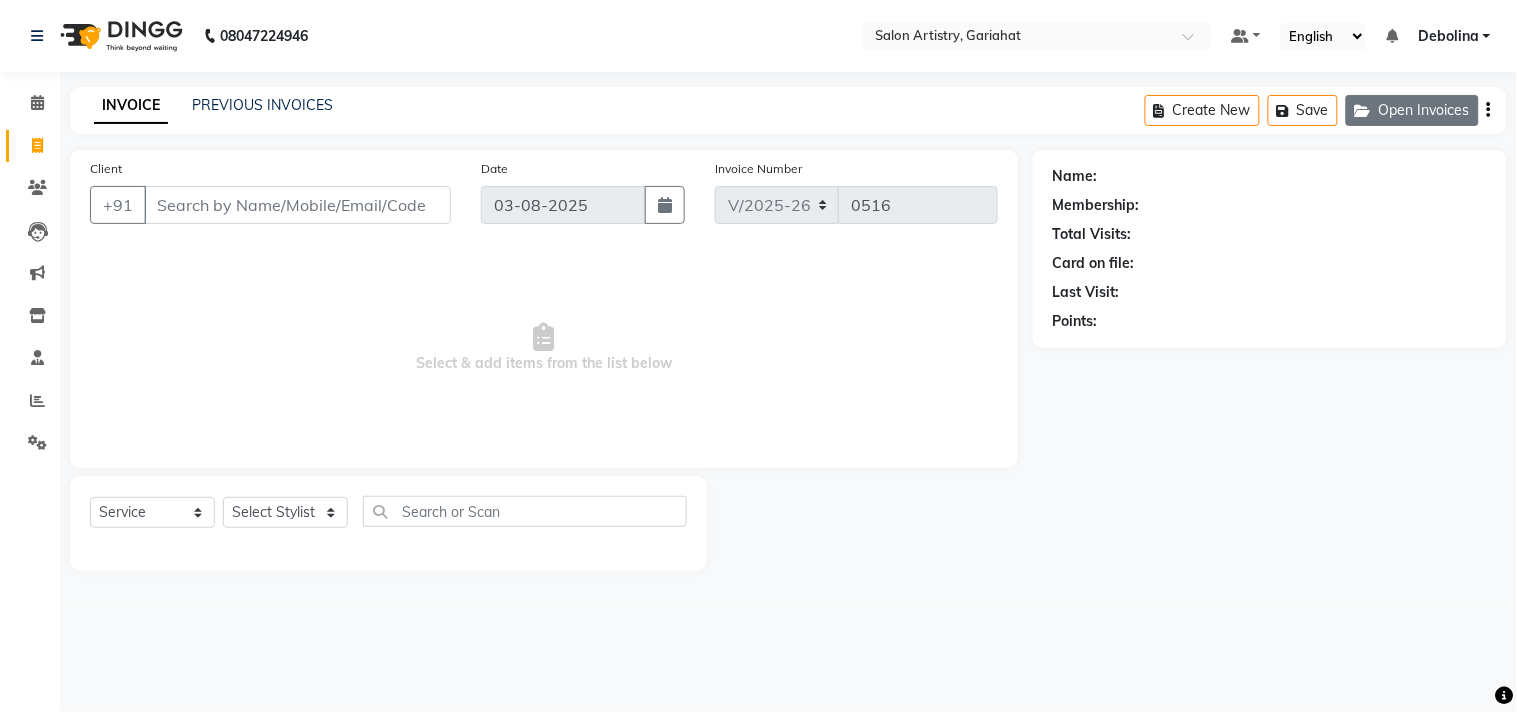 click on "Open Invoices" 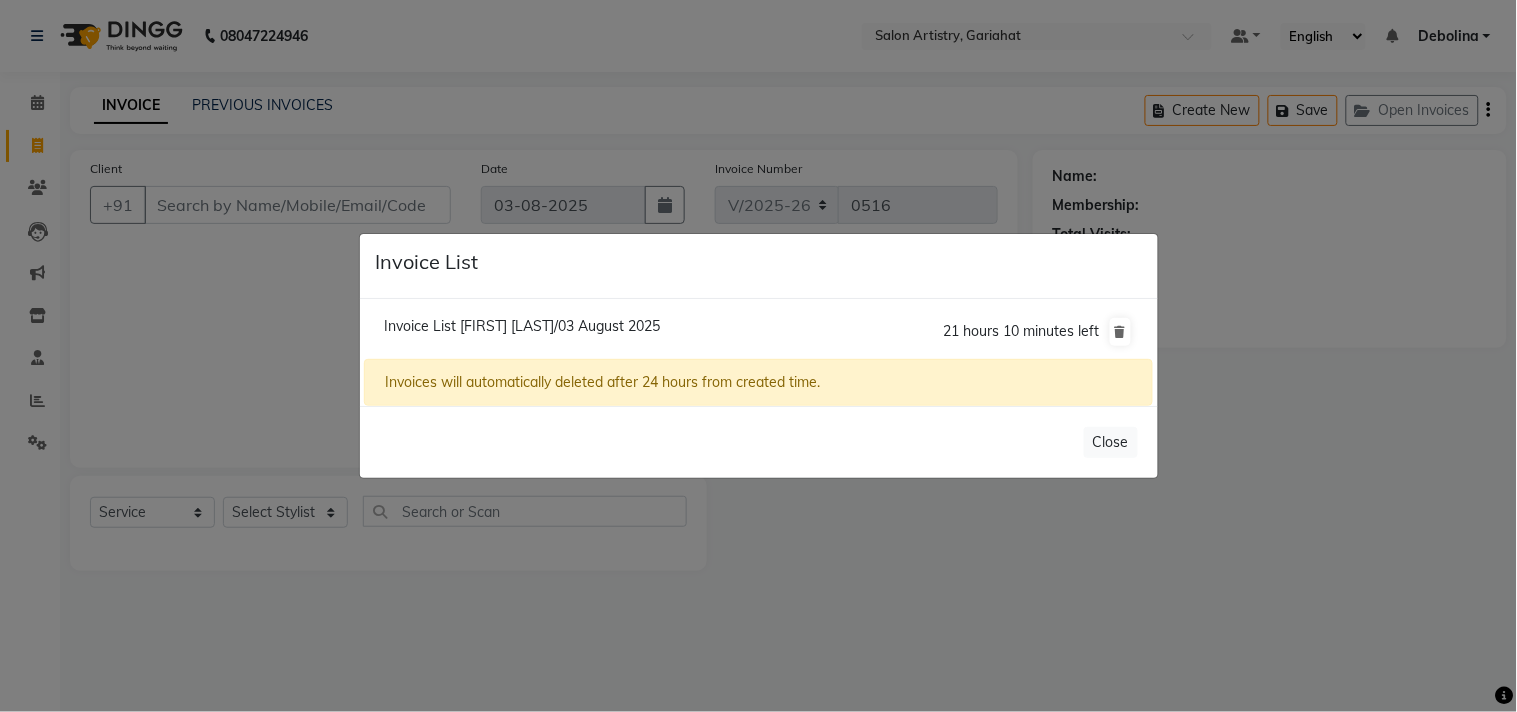 click on "Invoice List  [FIRST] [LAST]/03 August 2025  21 hours 10 minutes left  Invoices will automatically deleted after 24 hours from created time.   Close" 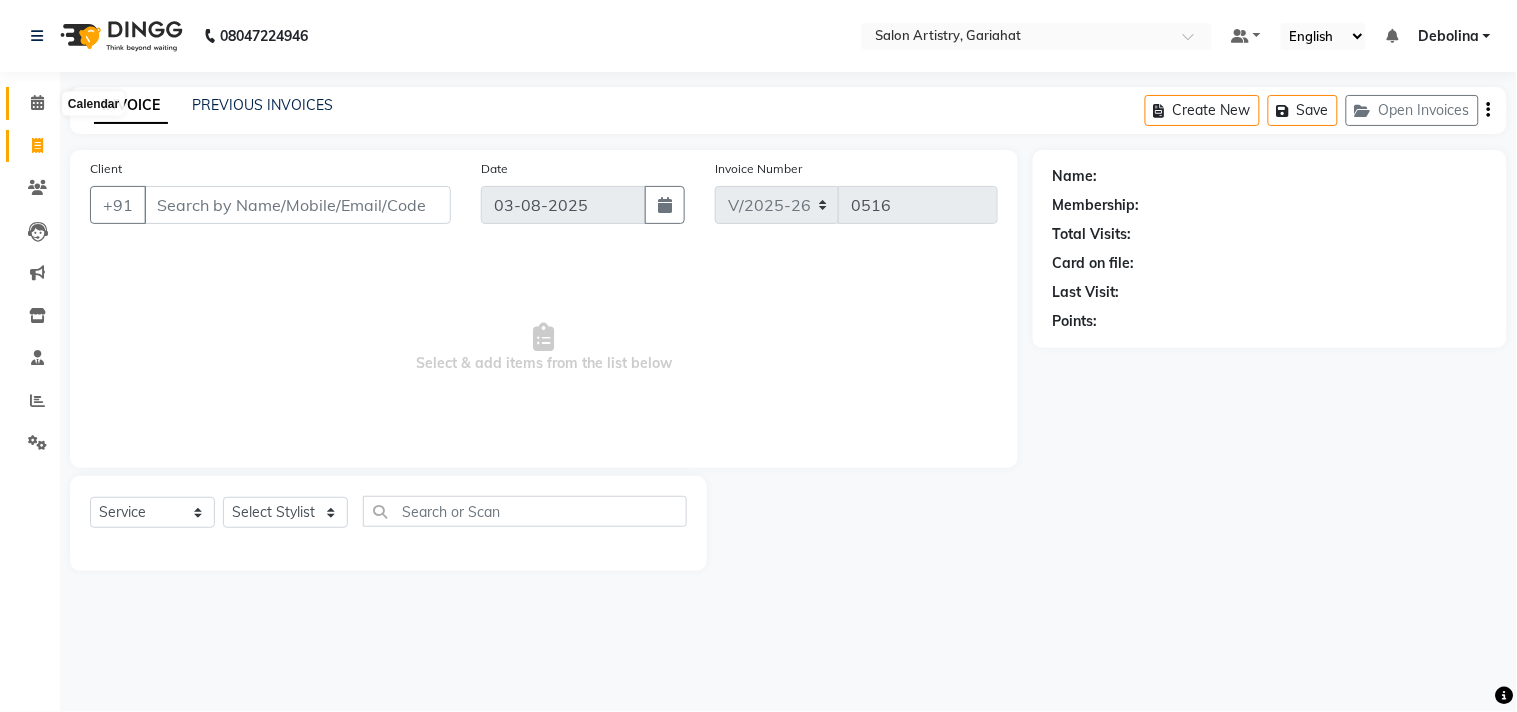 click 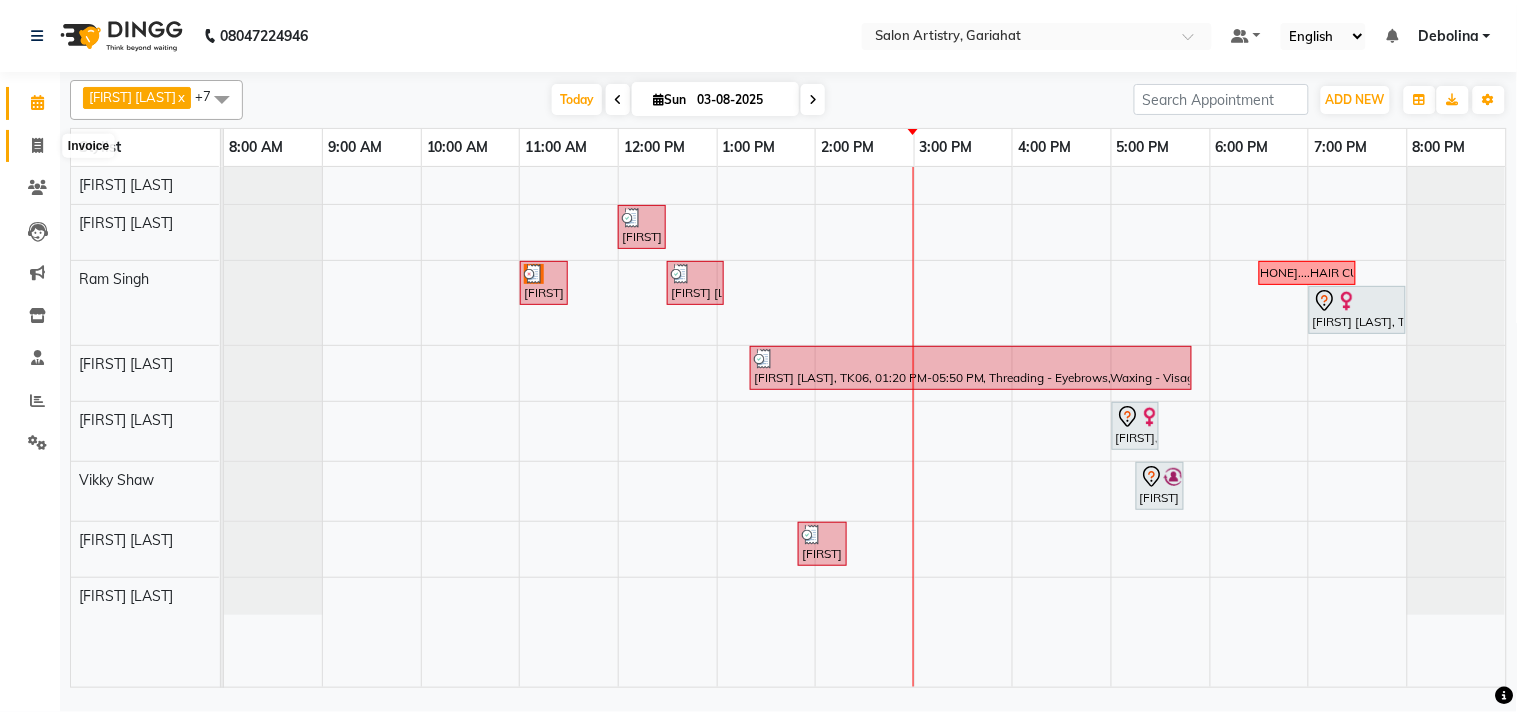 click 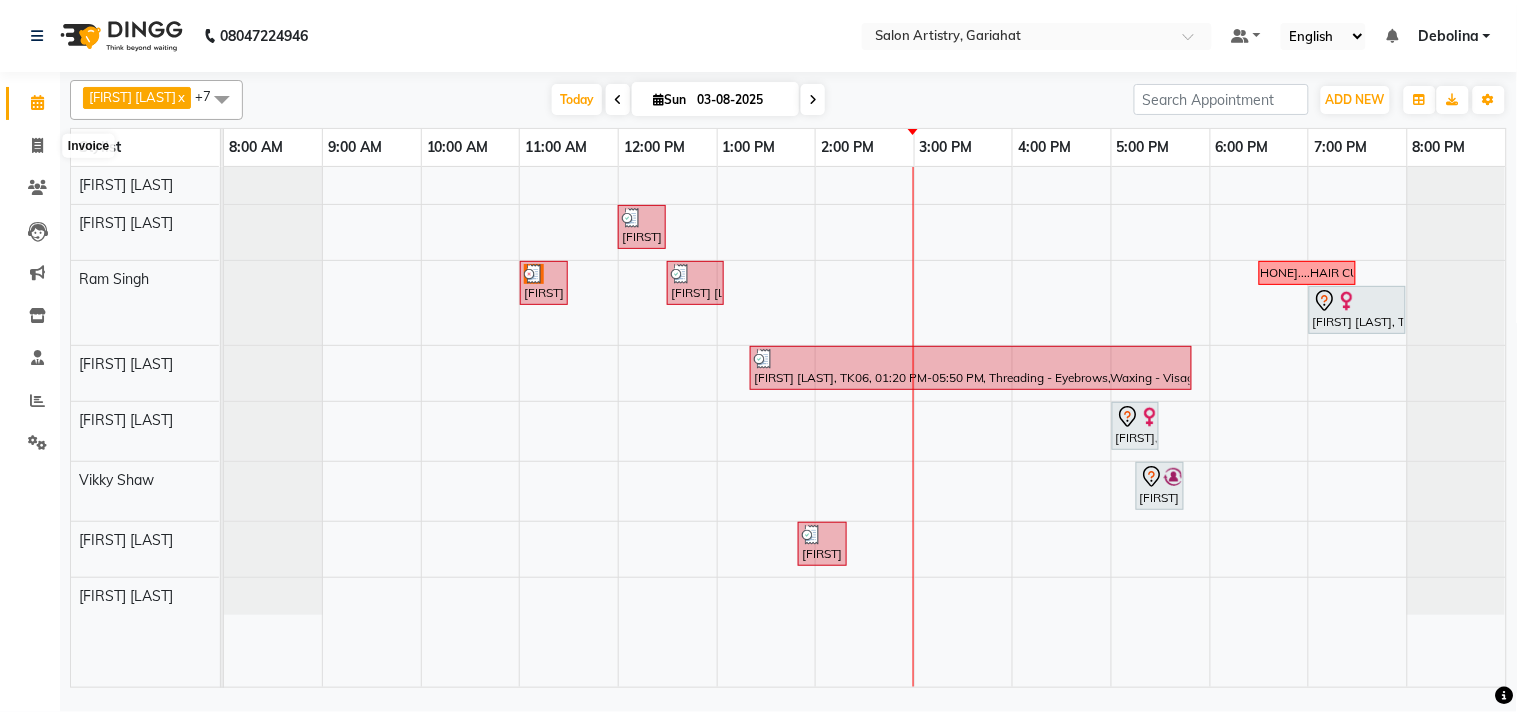 select on "8368" 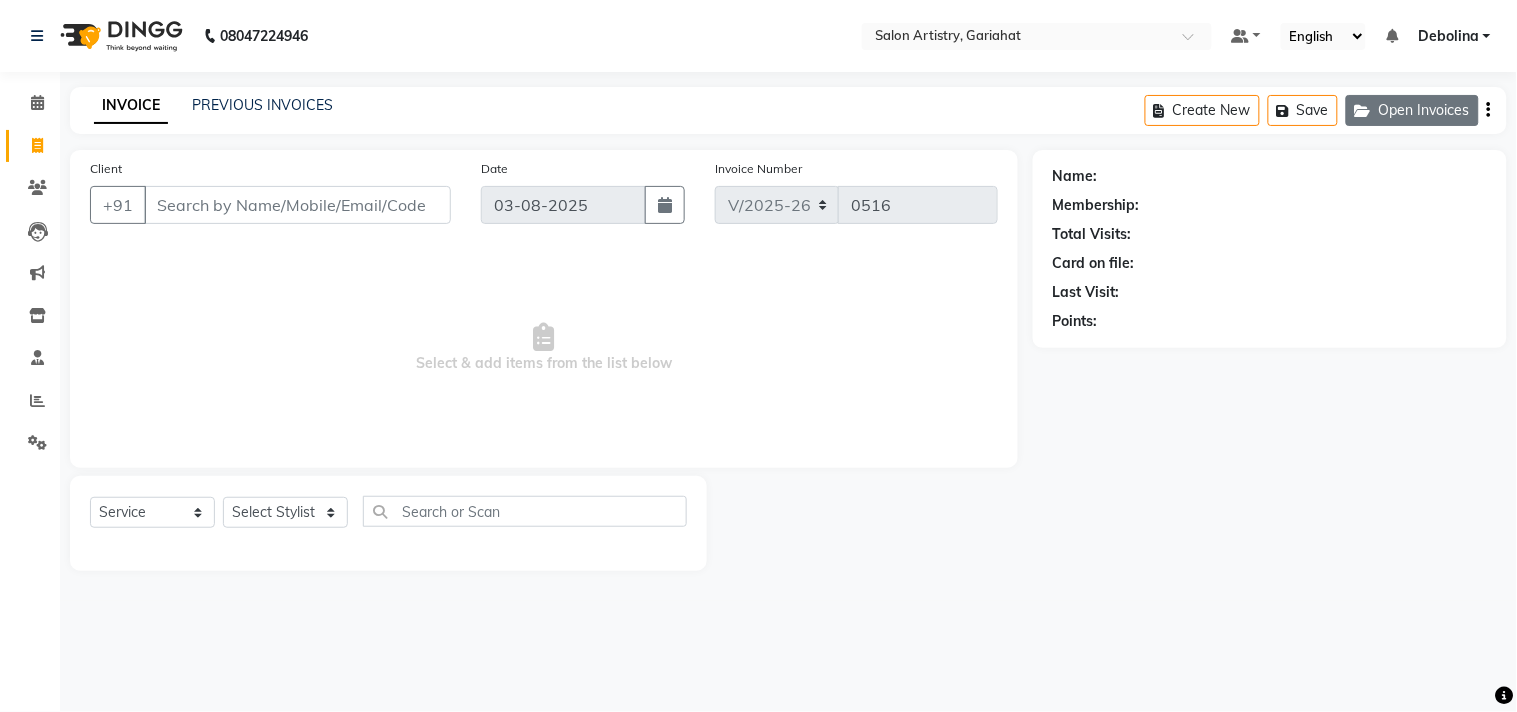 click on "Open Invoices" 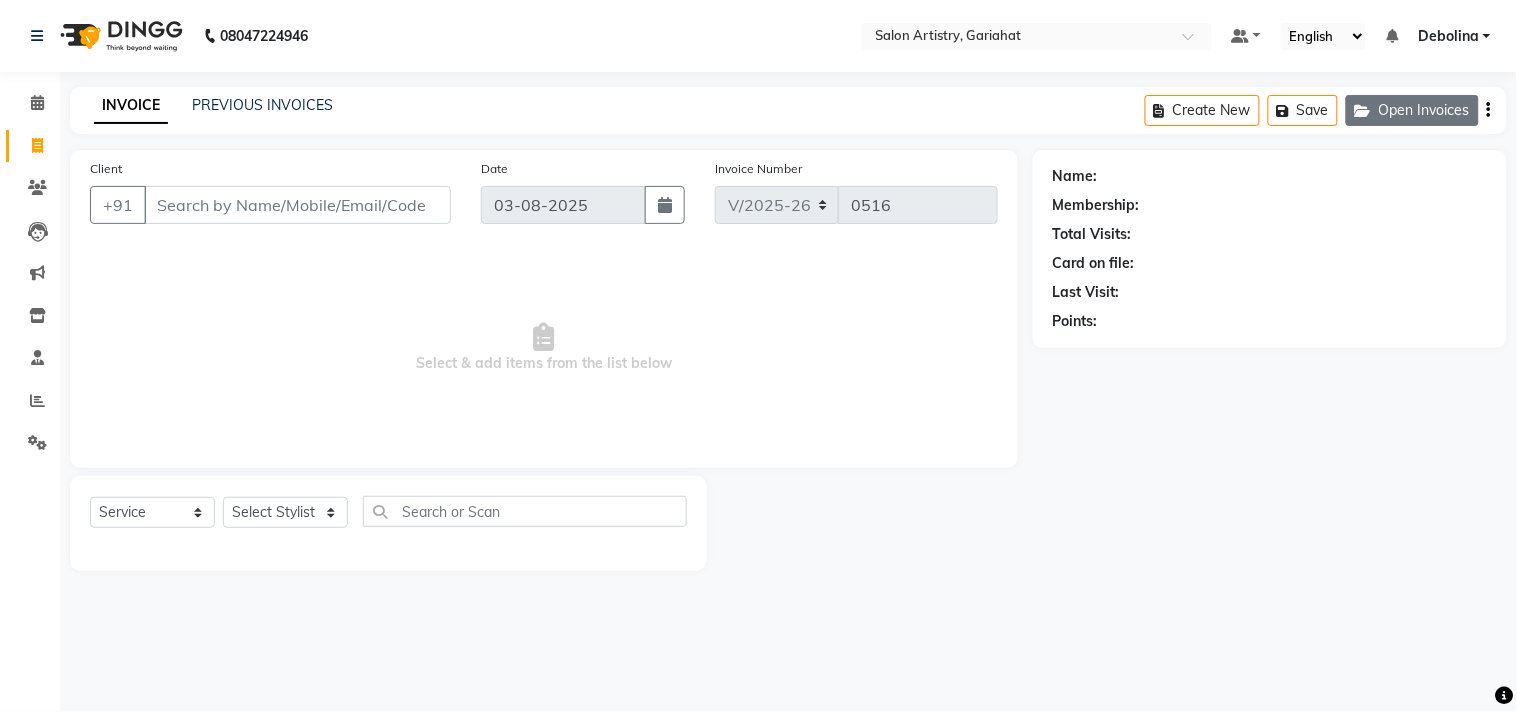 click on "Open Invoices" 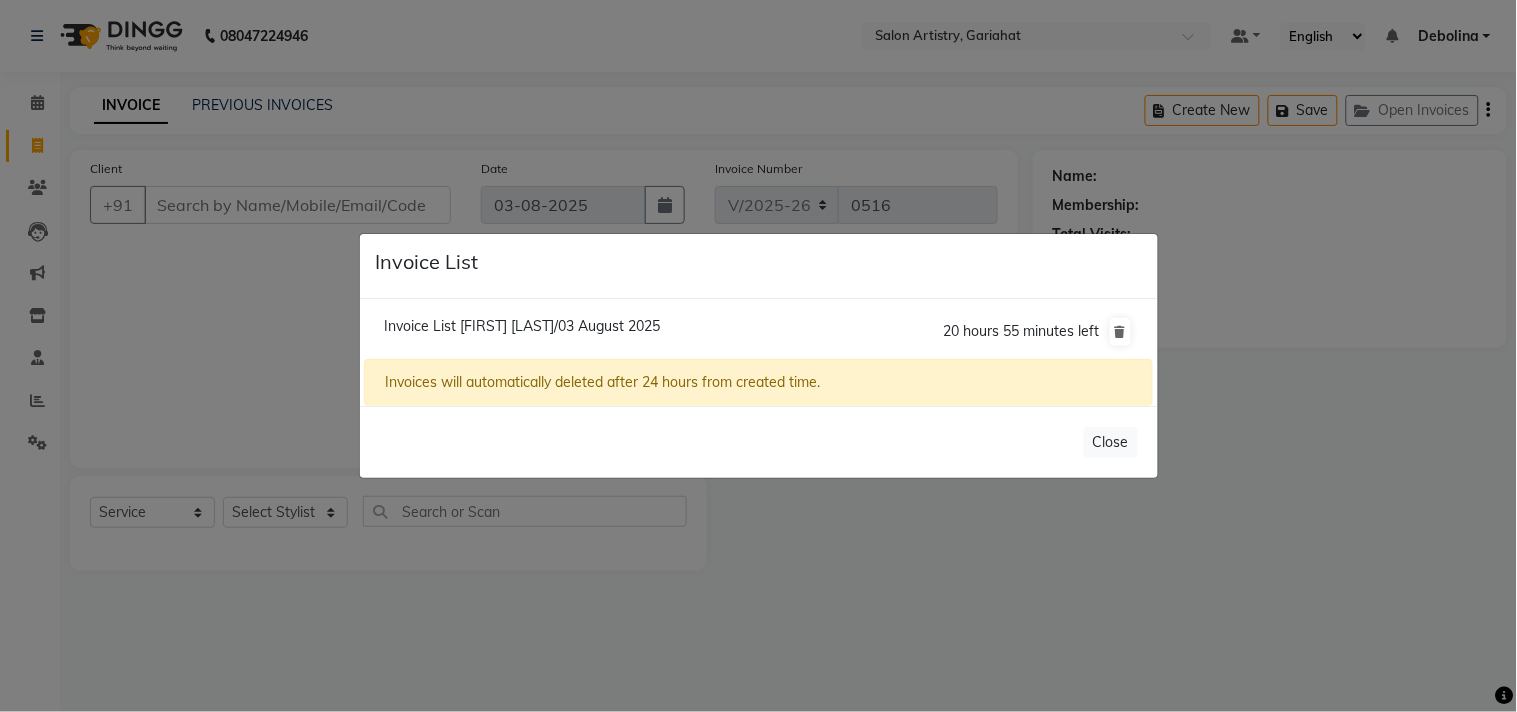 click on "Invoice List  [FIRST] [LAST]/03 August 2025" 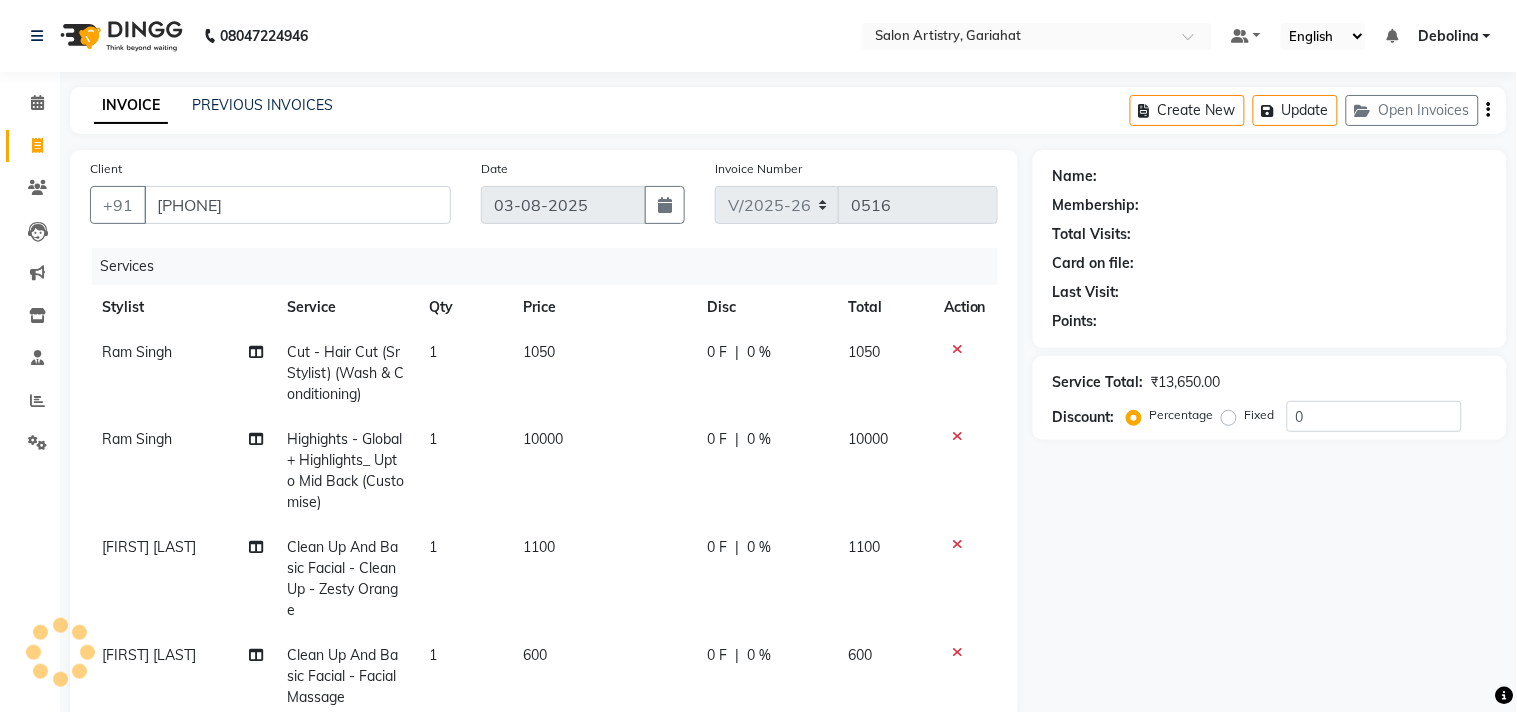 select on "1: Object" 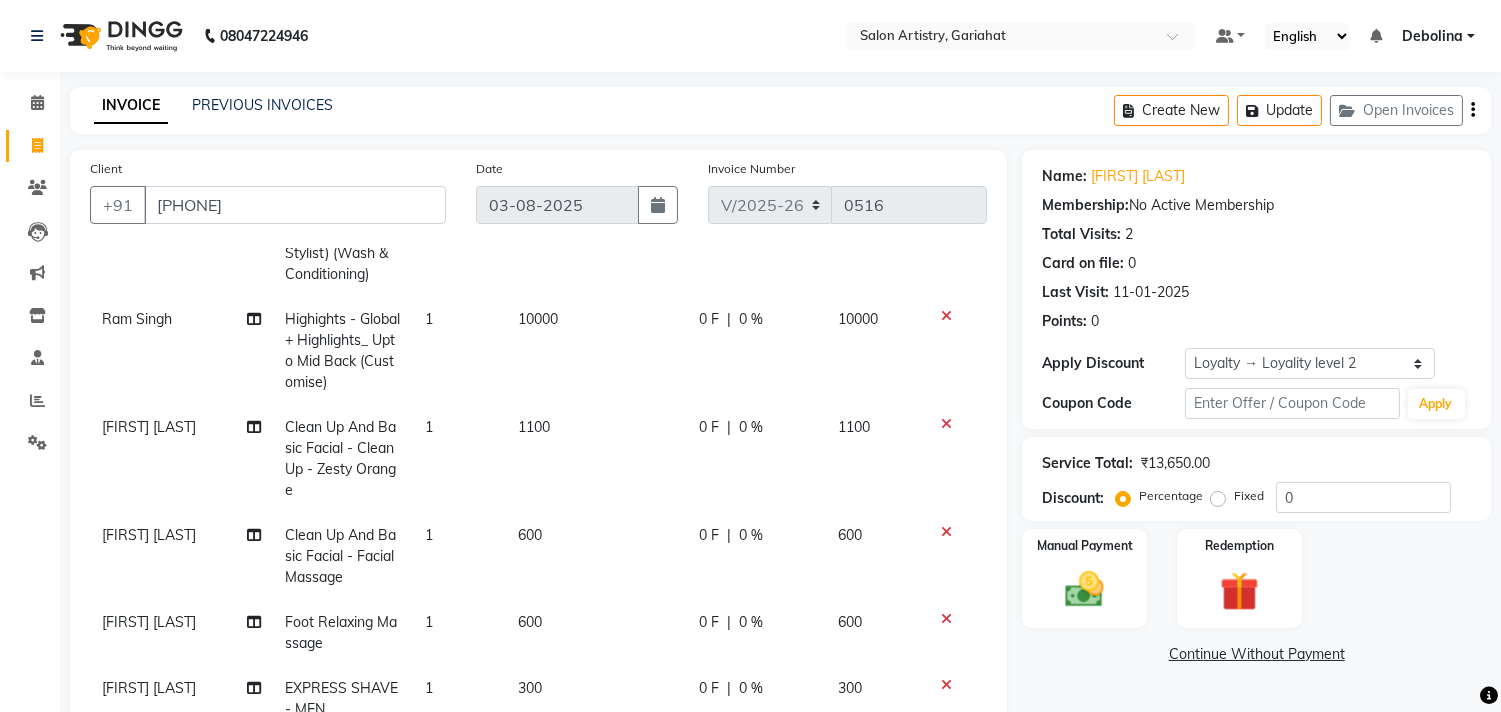 scroll, scrollTop: 136, scrollLeft: 0, axis: vertical 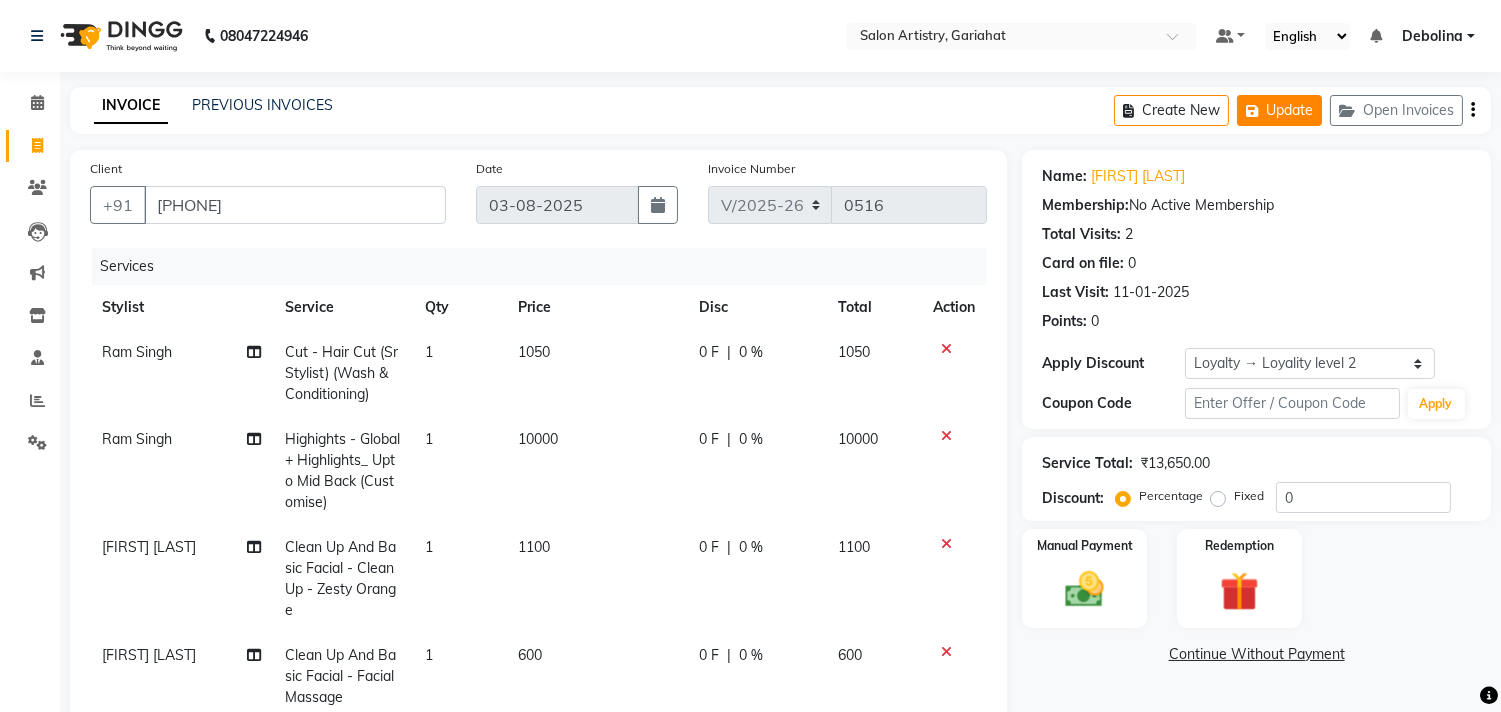 click on "Update" 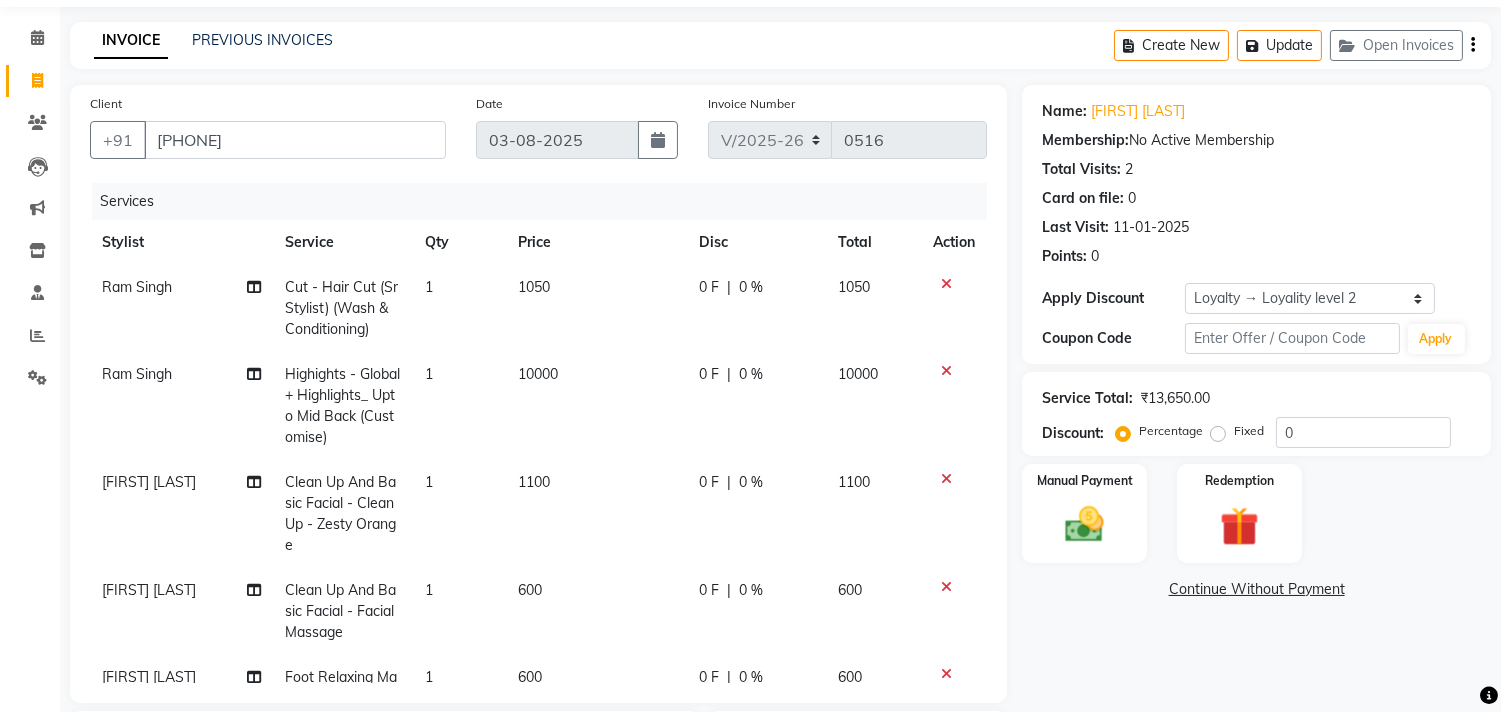scroll, scrollTop: 111, scrollLeft: 0, axis: vertical 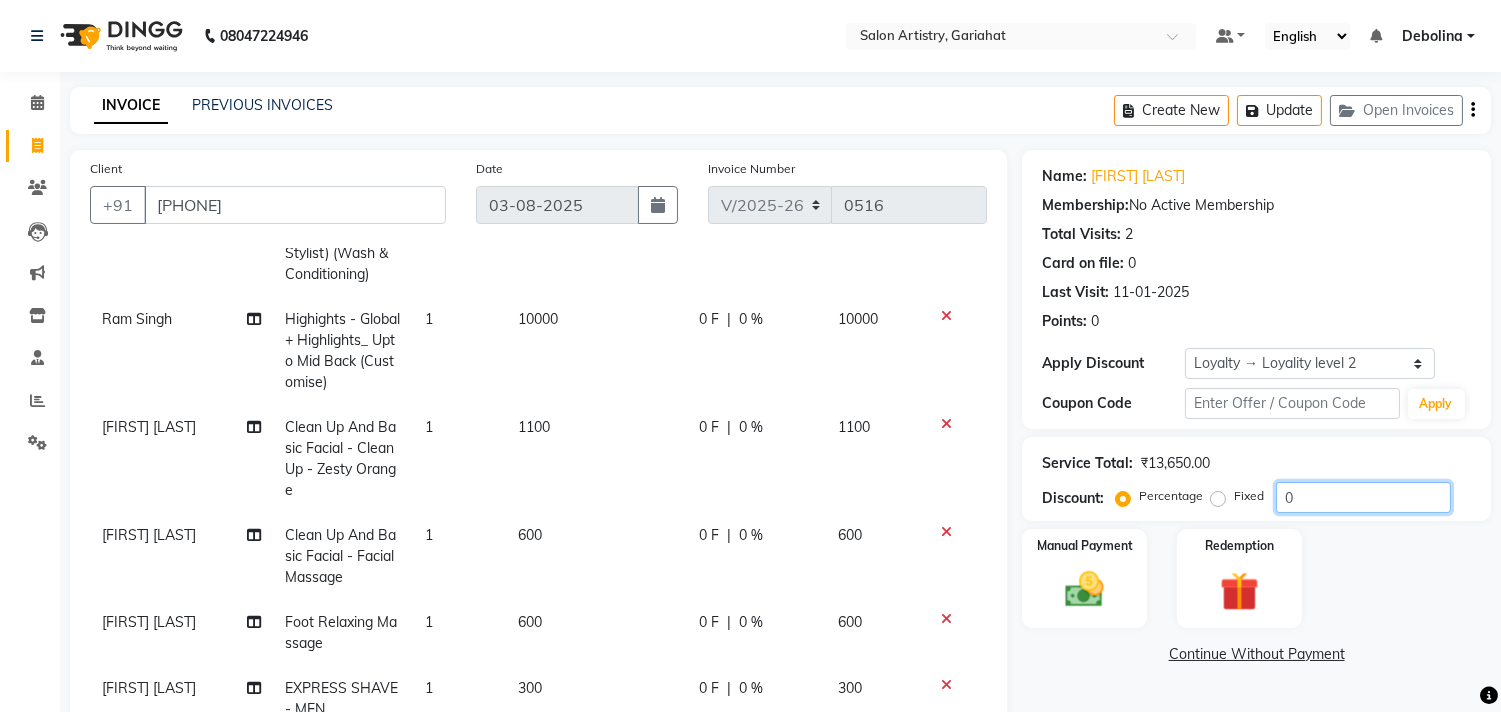 click on "0" 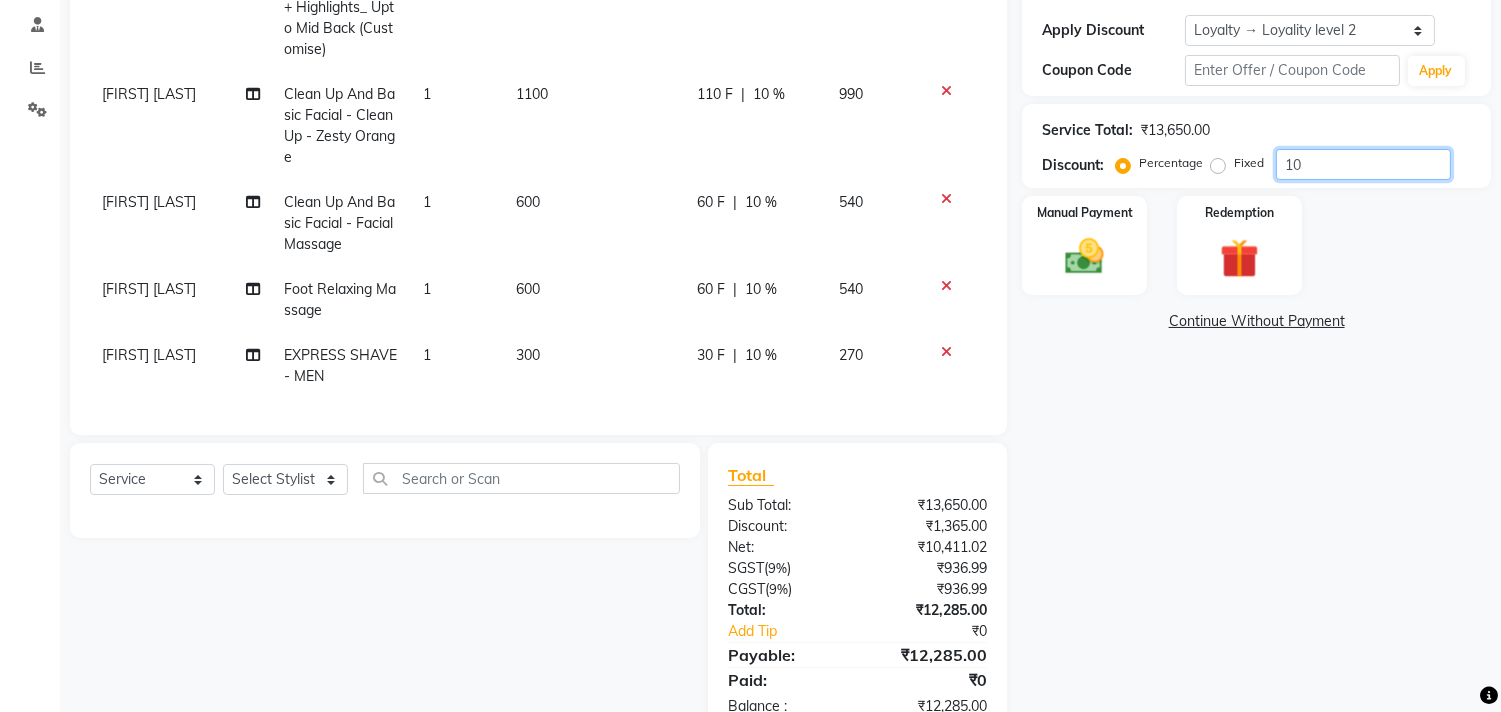 type on "9" 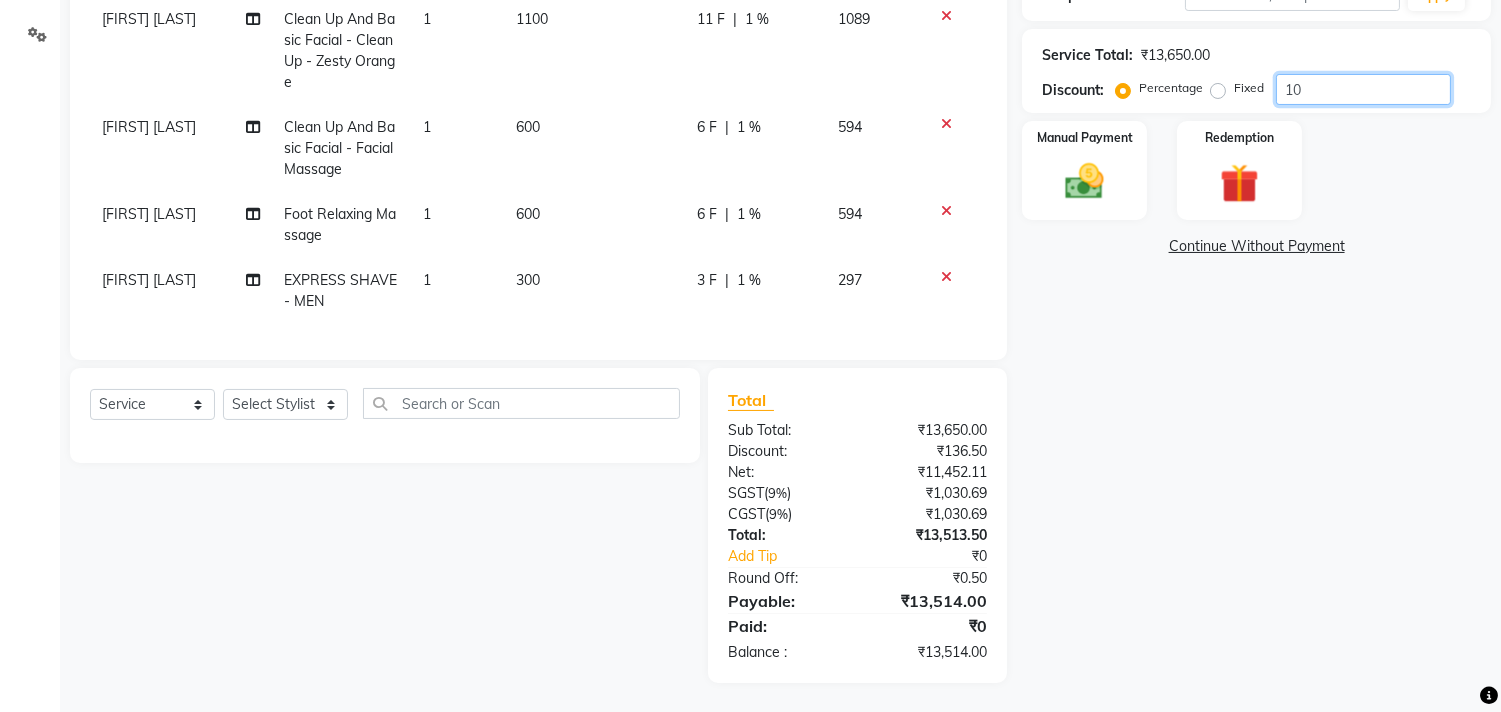 scroll, scrollTop: 387, scrollLeft: 0, axis: vertical 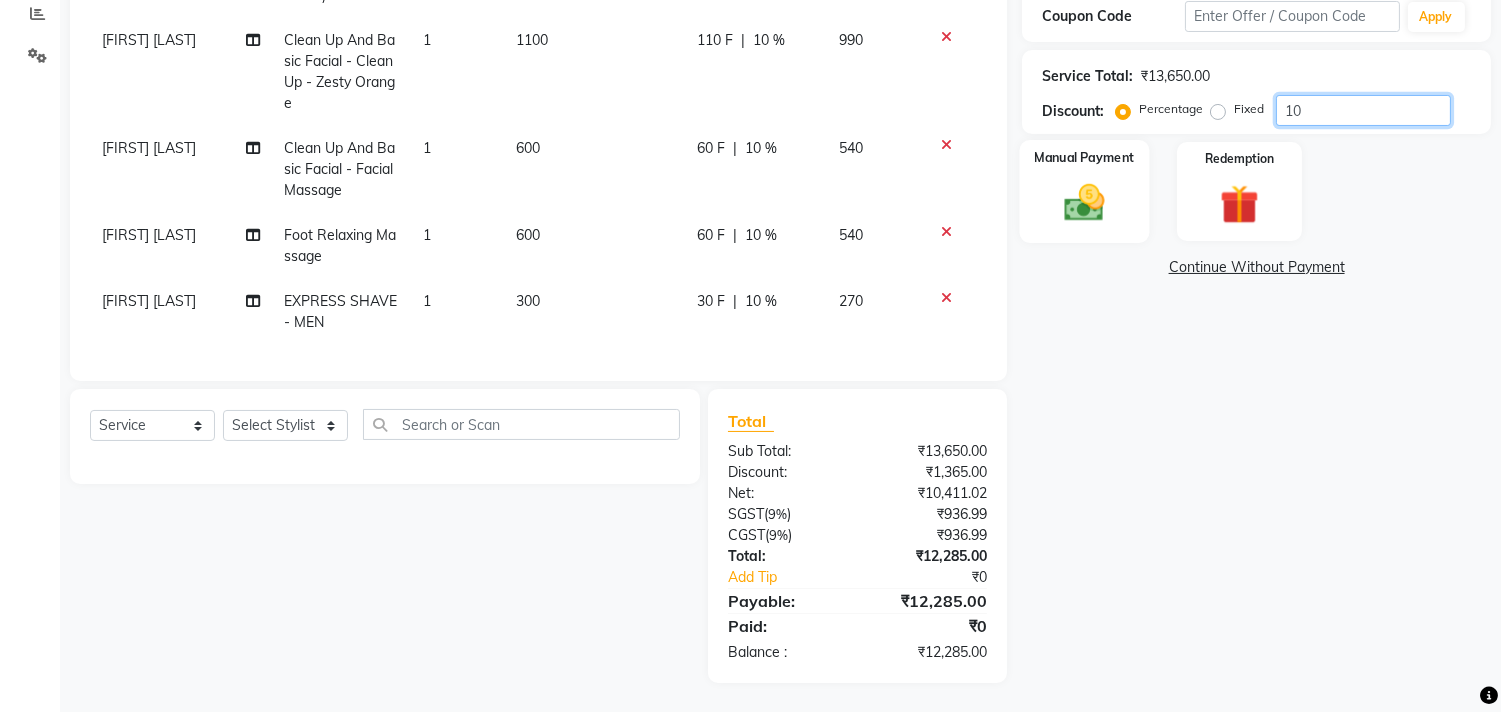type on "10" 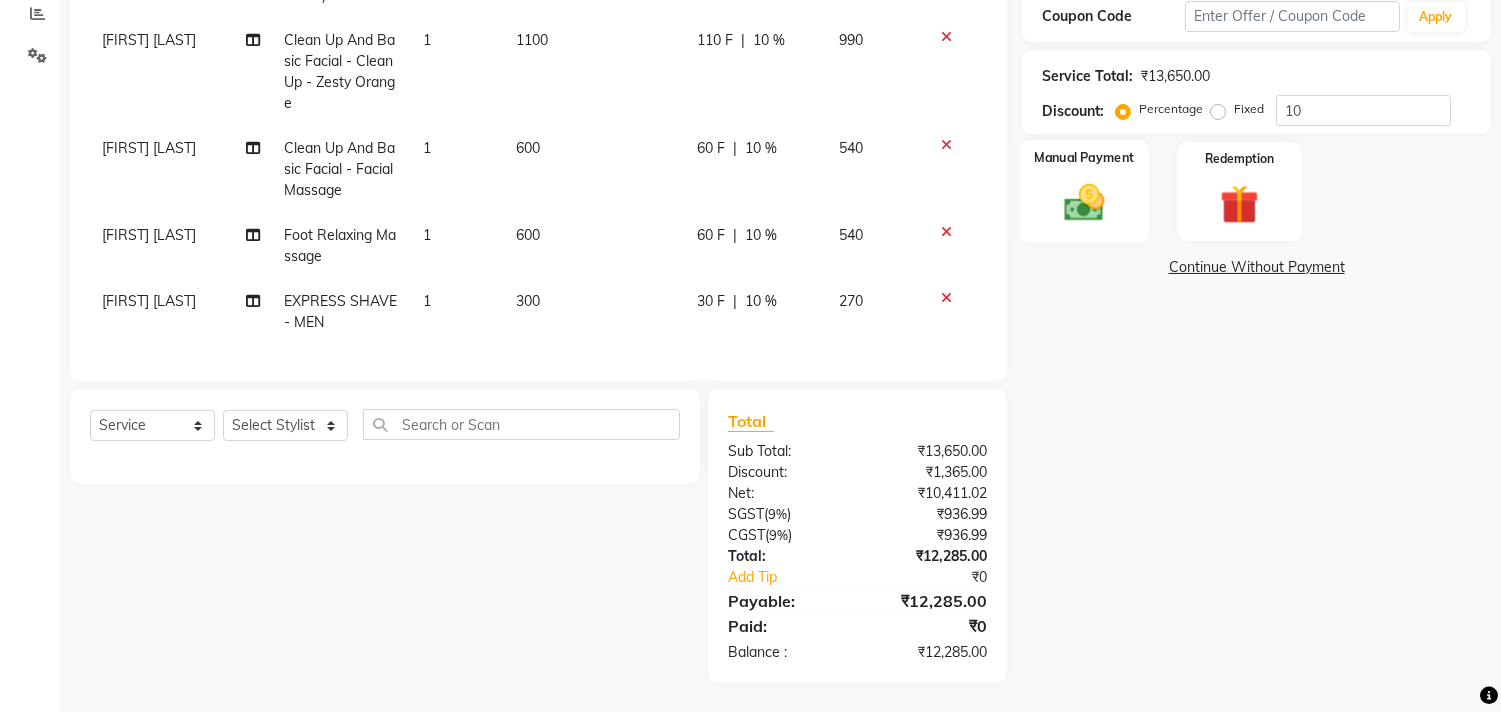 click 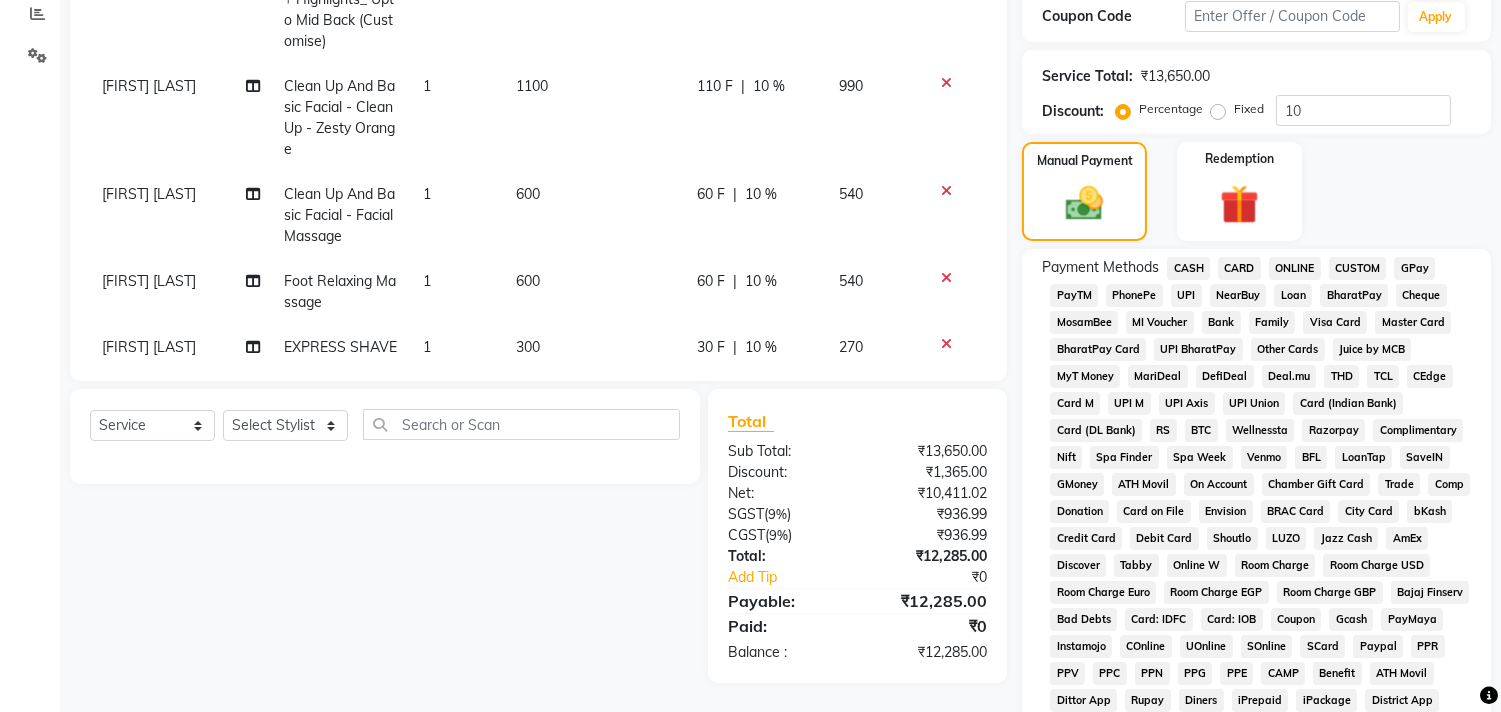 scroll, scrollTop: 0, scrollLeft: 0, axis: both 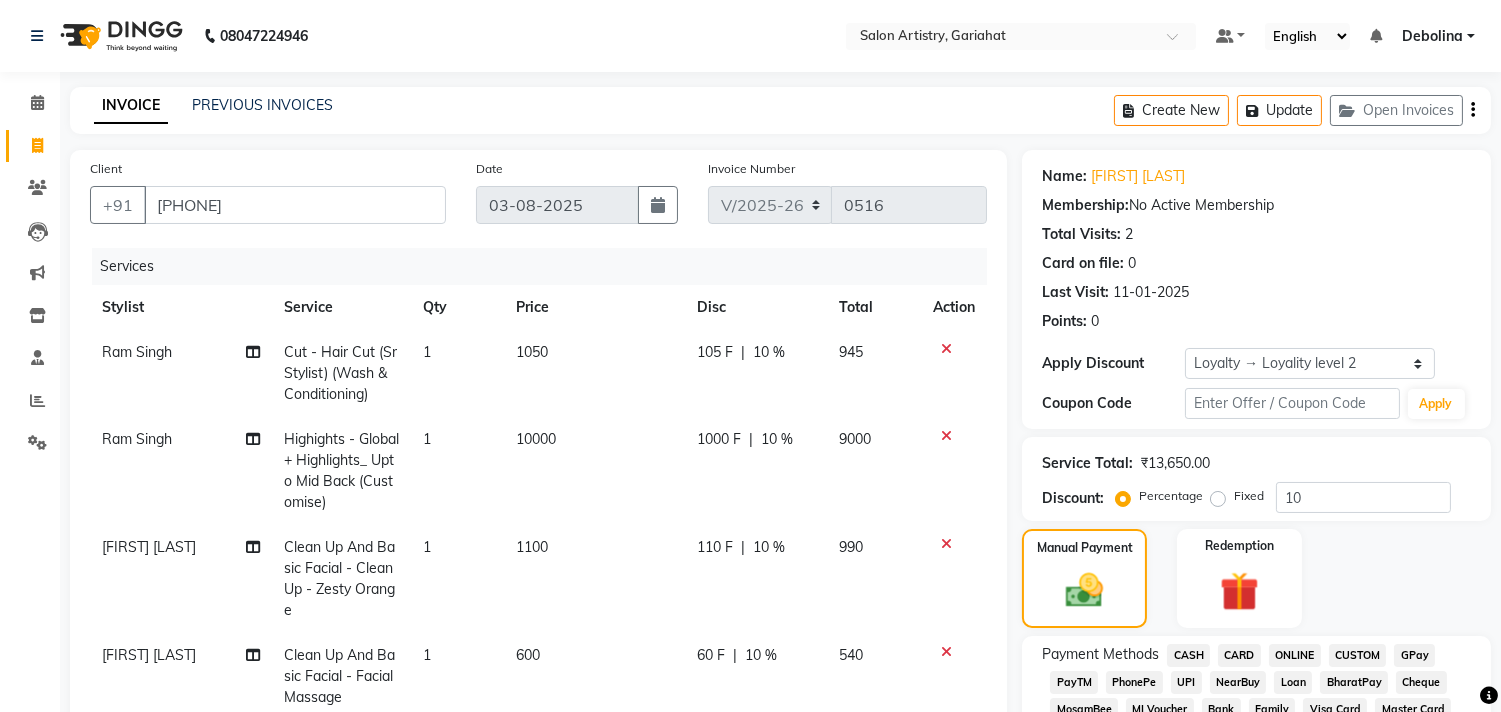 click on "Ram Singh" 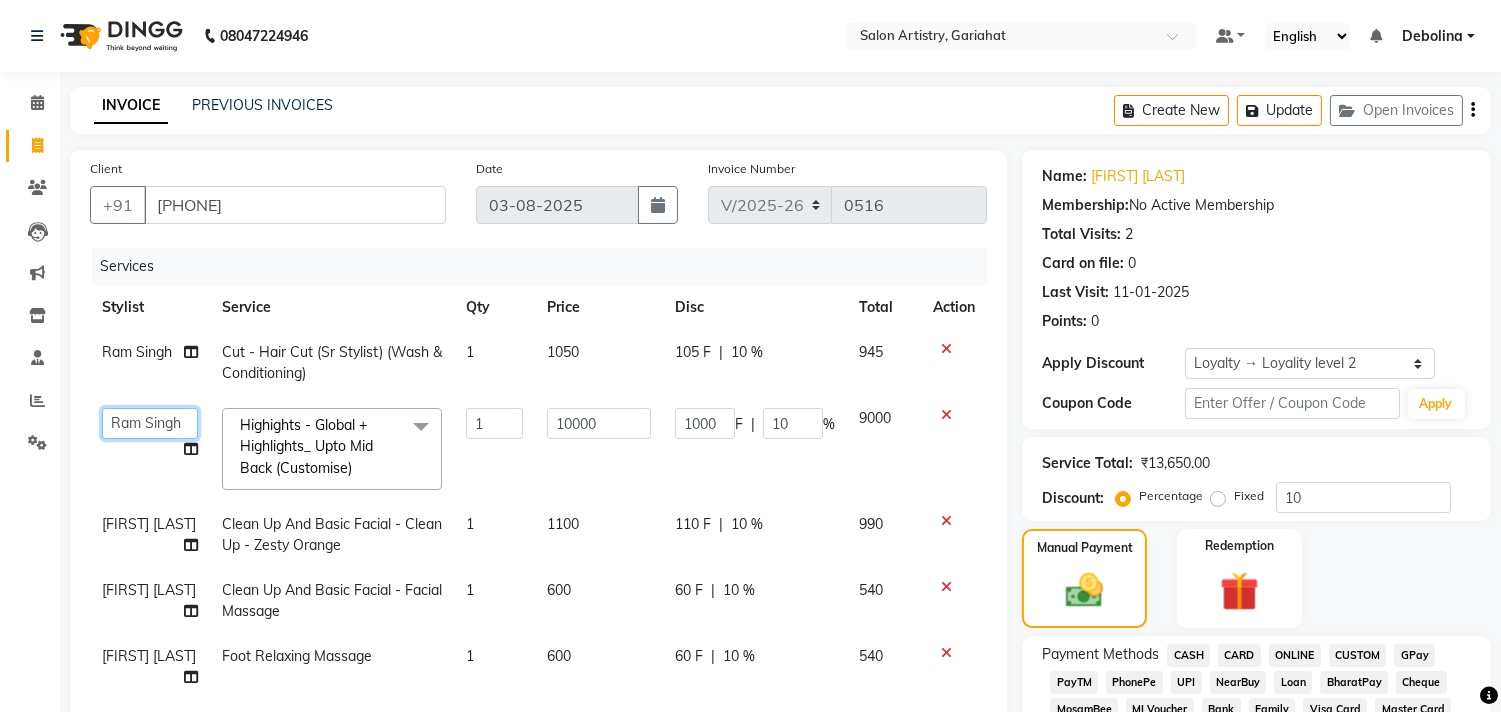 click on "[FIRST] [LAST]   [FIRST]    [FIRST] [LAST]   [FIRST] [LAST]   [FIRST] [LAST]   [FIRST] [LAST]   [FIRST]   [FIRST] [LAST]   [FIRST] [LAST]   [FIRST]   [FIRST] [LAST]   [FIRST]   [FIRST] [LAST]  [FIRST] [LAST]  [FIRST] [LAST]  [FIRST] [LAST]  [FIRST] [LAST]  [FIRST] [LAST]  [FIRST] [LAST]  [FIRST] [LAST]  [FIRST] [LAST]  [FIRST] [LAST]  [FIRST] [LAST]  [FIRST] [LAST]  [FIRST] [LAST]" 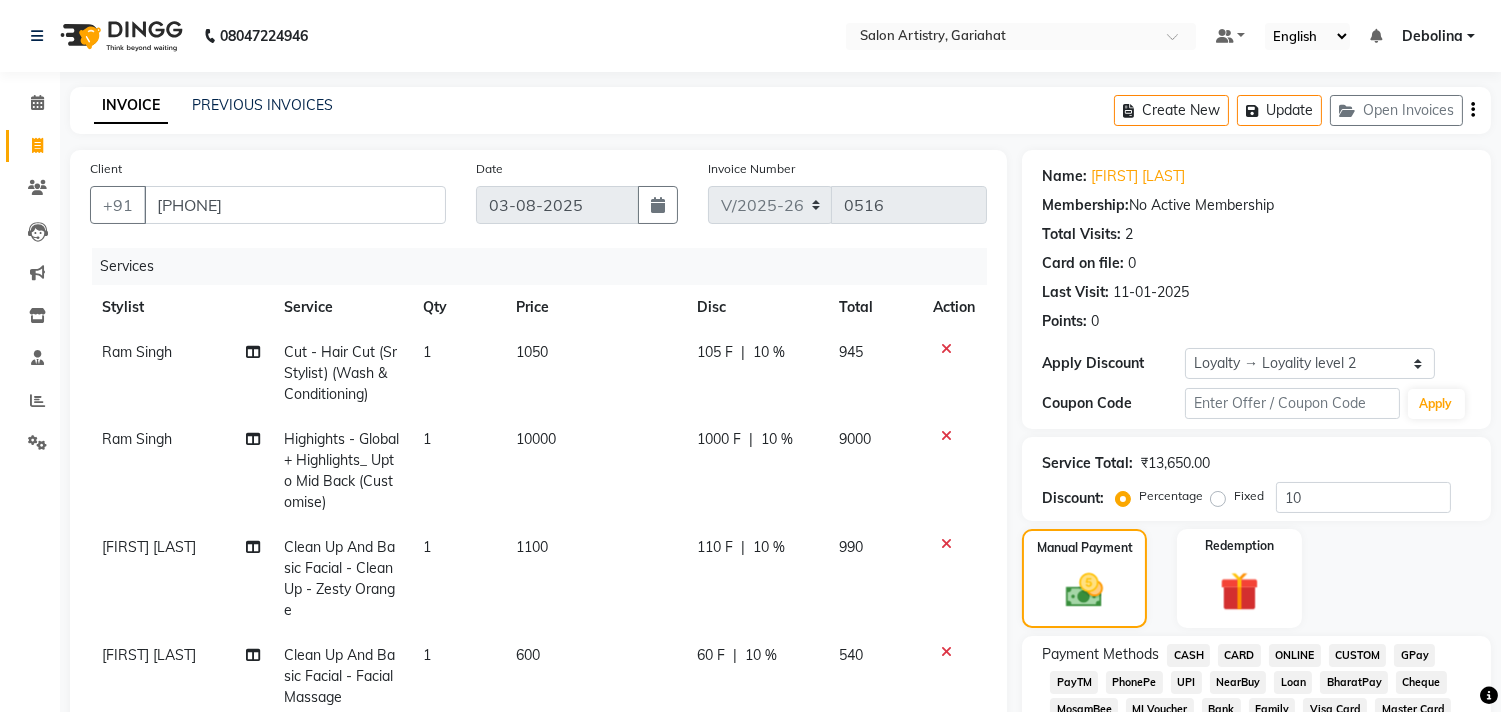 click on "[FIRST] [LAST] Split Commission" 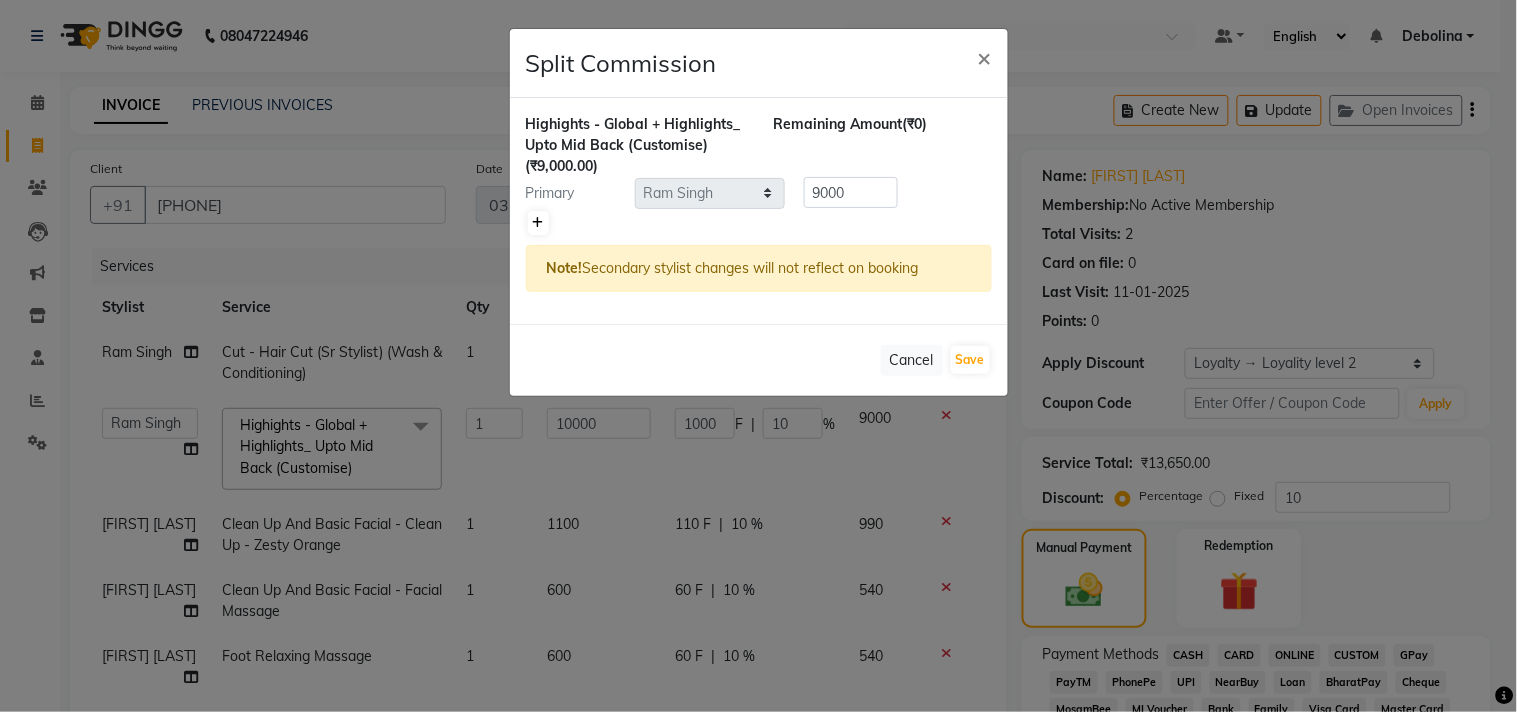 click 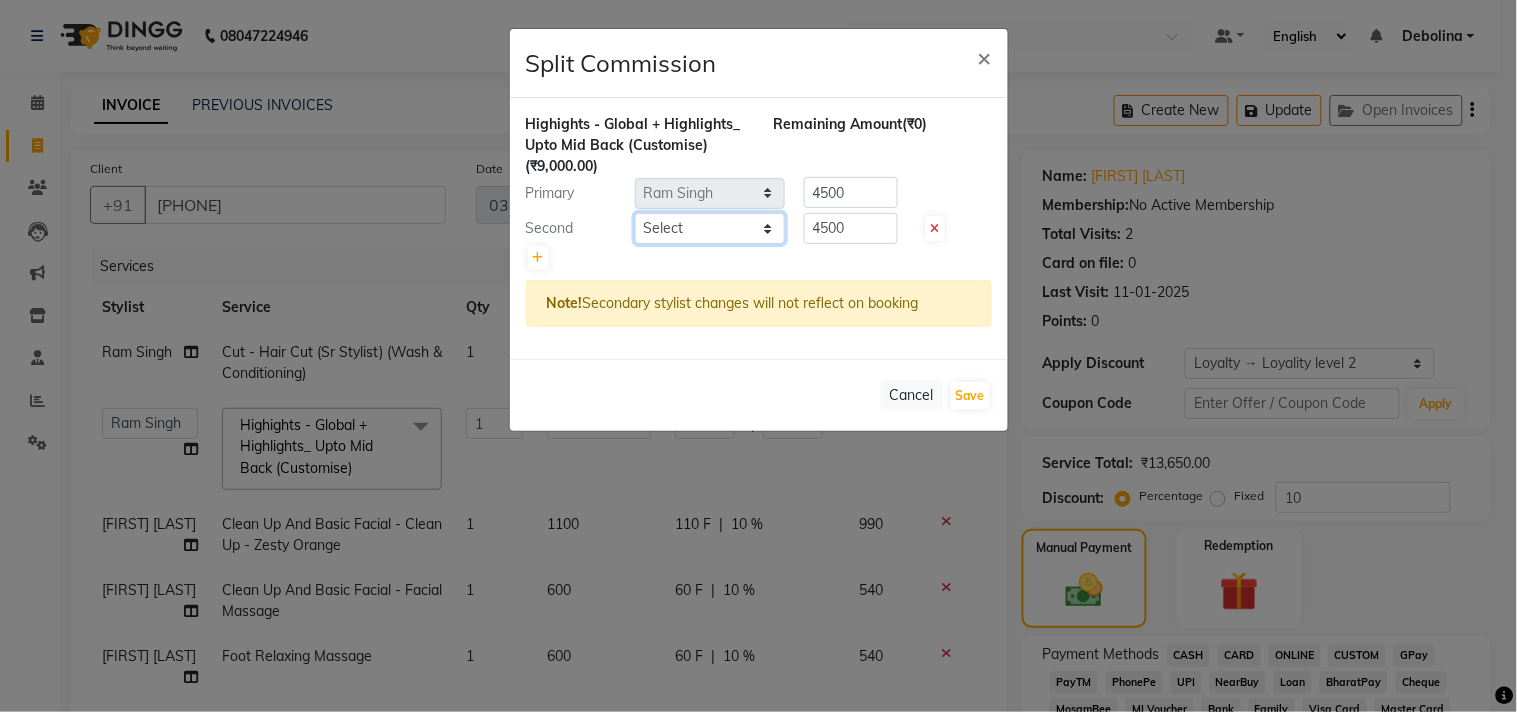 click on "Select  [FIRST] [LAST]   [FIRST]    [FIRST] [LAST]   [FIRST] [LAST]   [FIRST] [LAST]   [FIRST] [LAST]   [FIRST]   [FIRST] [LAST]   [FIRST] [LAST]   [FIRST]   [FIRST] [LAST]   [FIRST]   [FIRST] [LAST]   [FIRST]    [FIRST] [LAST]" 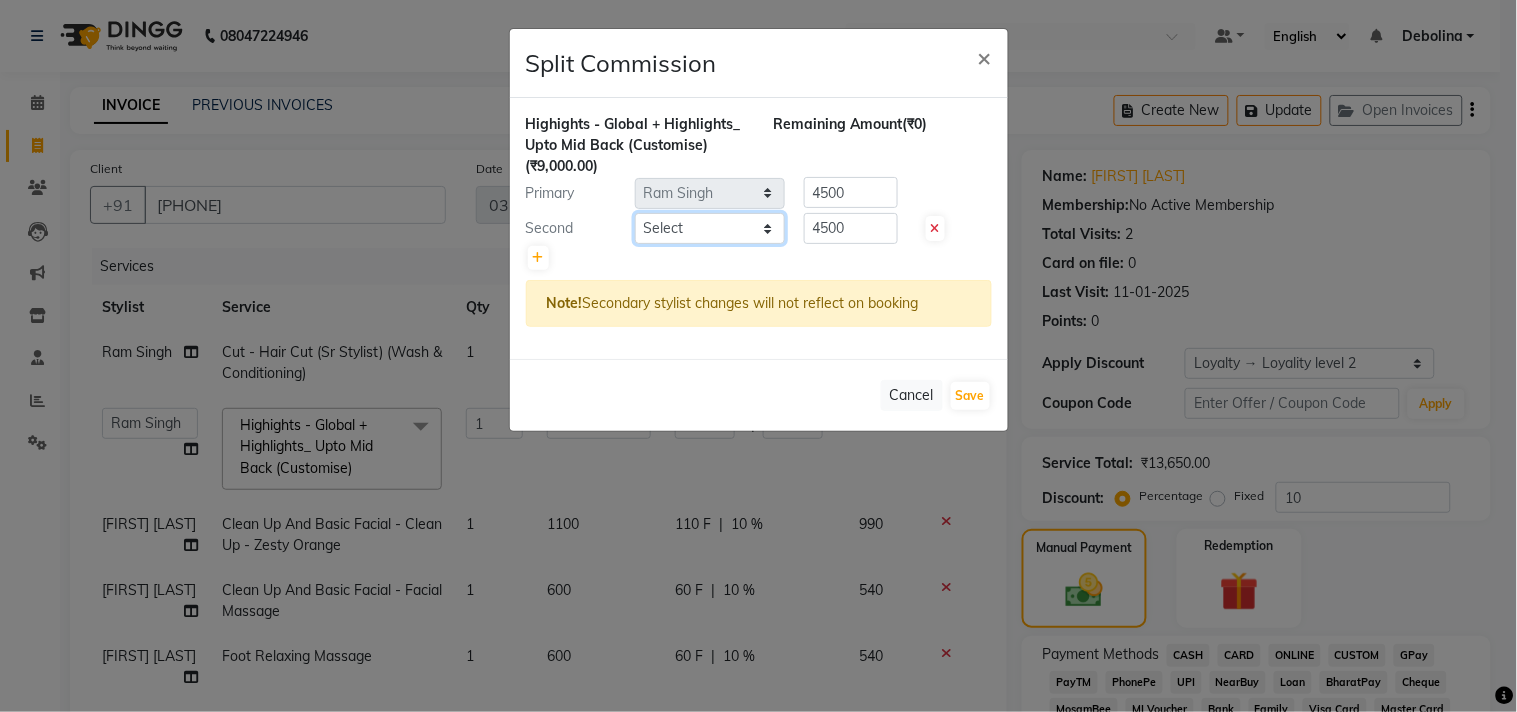 select on "87868" 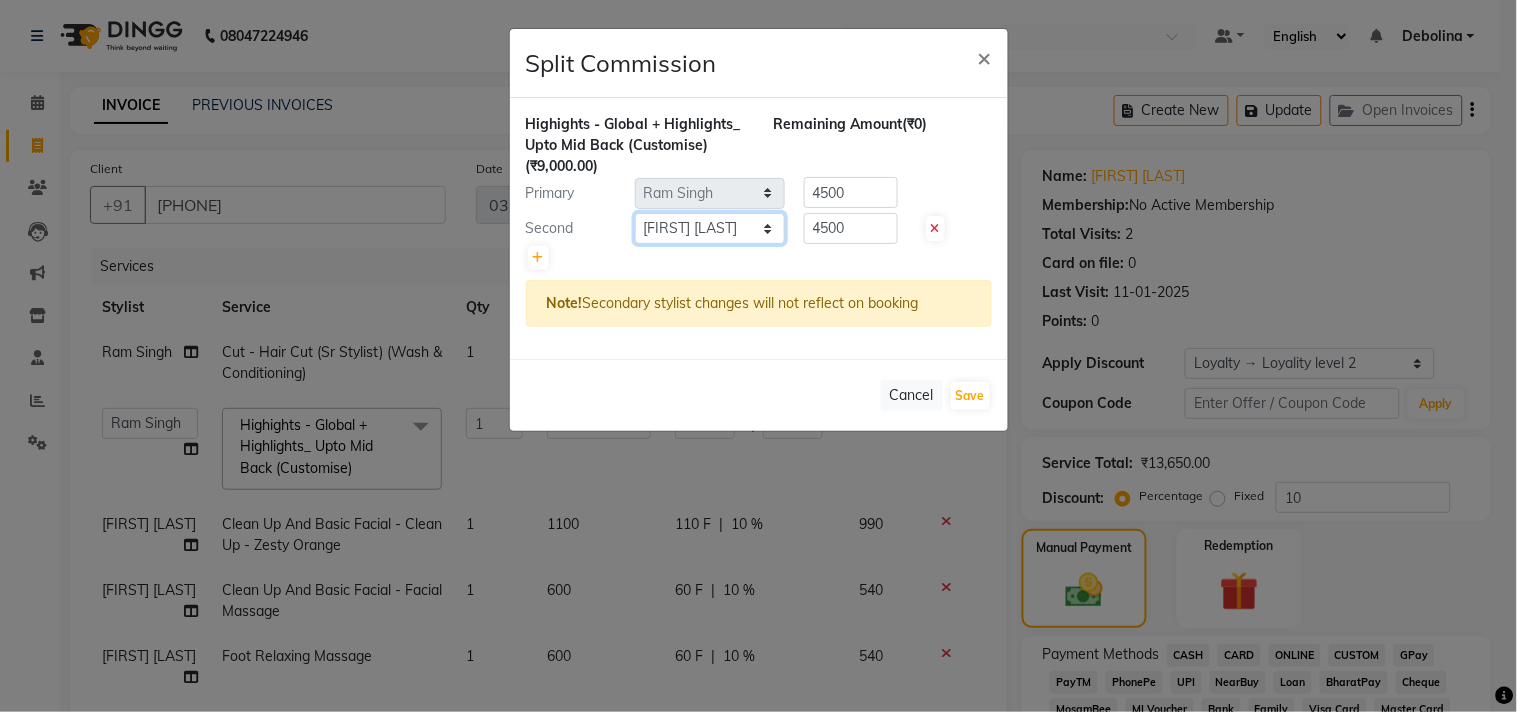 click on "Select  [FIRST] [LAST]   [FIRST]    [FIRST] [LAST]   [FIRST] [LAST]   [FIRST] [LAST]   [FIRST] [LAST]   [FIRST]   [FIRST] [LAST]   [FIRST] [LAST]   [FIRST]   [FIRST] [LAST]   [FIRST]   [FIRST] [LAST]   [FIRST]    [FIRST] [LAST]" 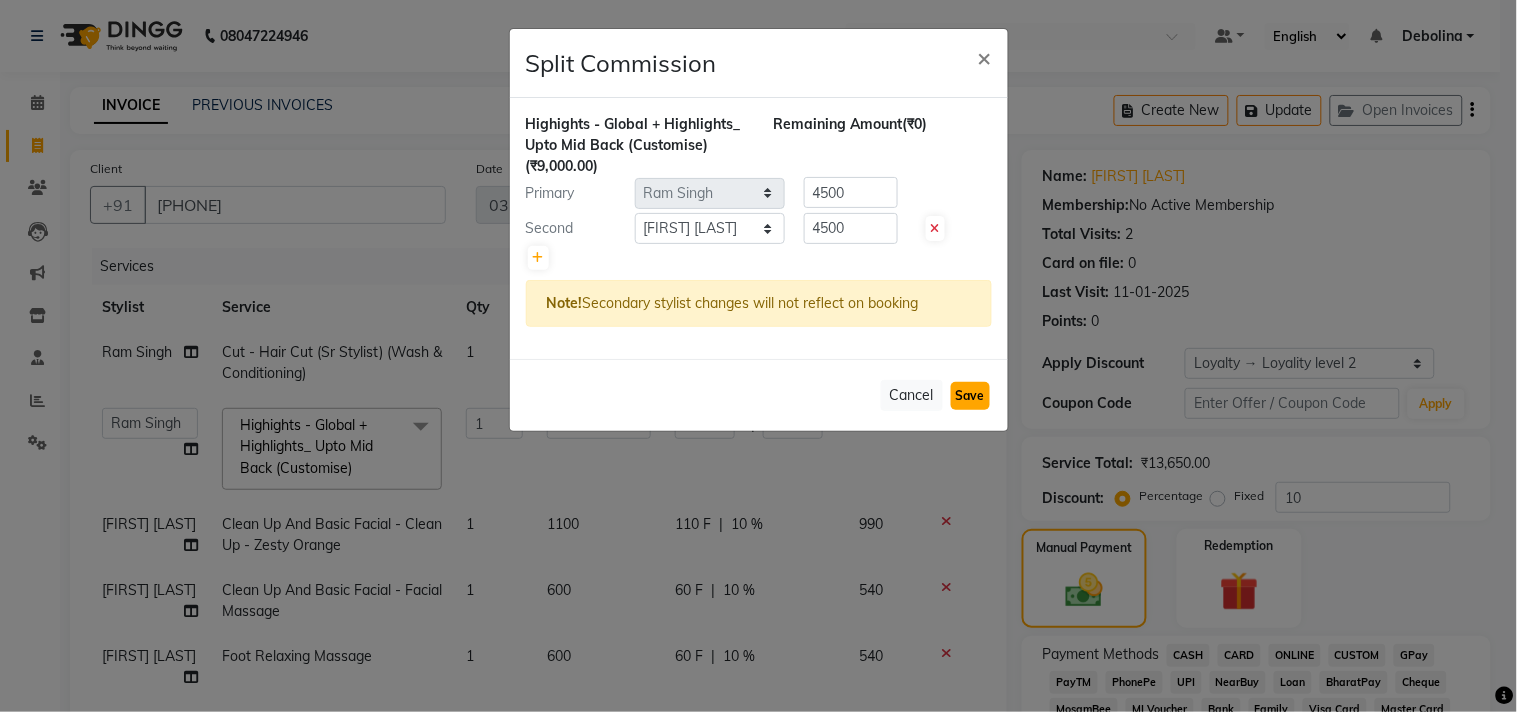 click on "Save" 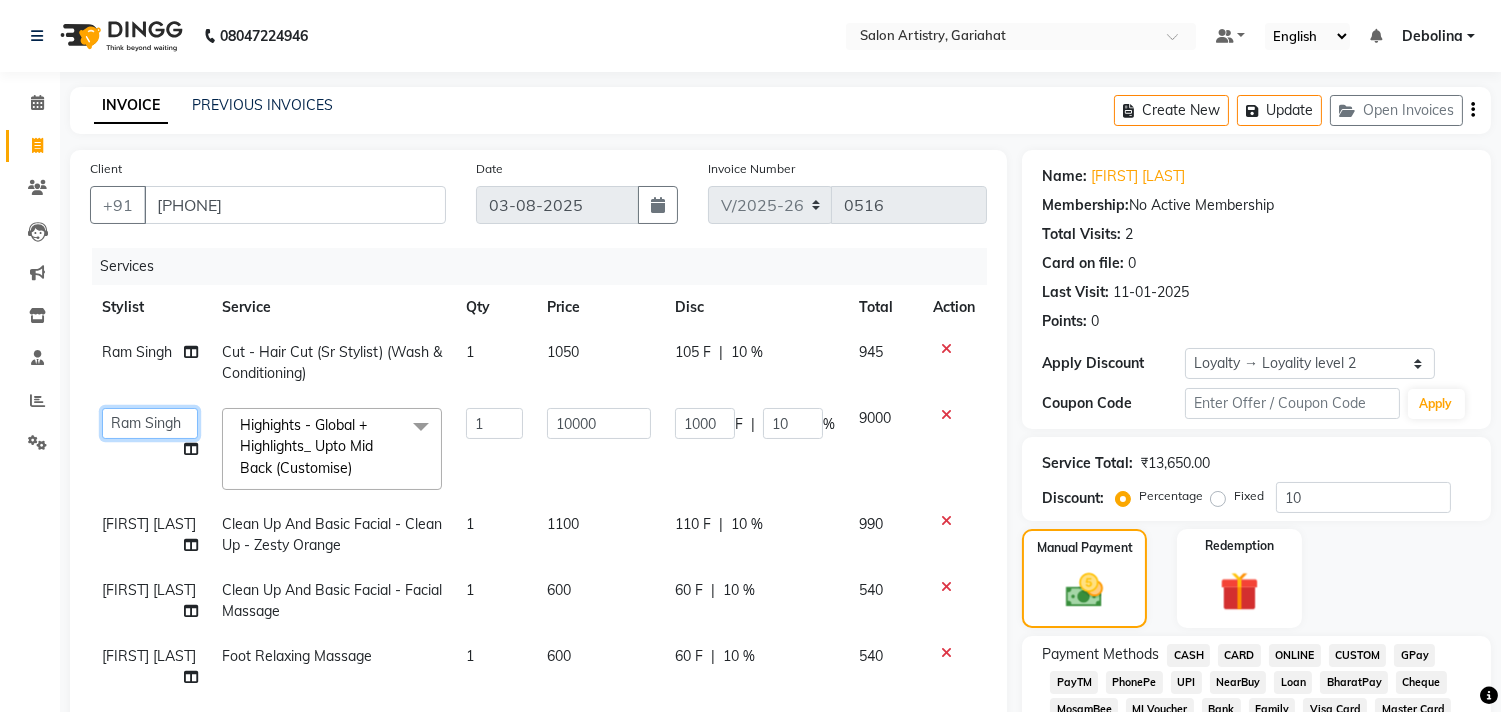 click on "[FIRST] [LAST]   [FIRST]    [FIRST] [LAST]   [FIRST] [LAST]   [FIRST] [LAST]   [FIRST] [LAST]   [FIRST]   [FIRST] [LAST]   [FIRST] [LAST]   [FIRST]   [FIRST] [LAST]   [FIRST]   [FIRST] [LAST]  [FIRST] [LAST]  [FIRST] [LAST]  [FIRST] [LAST]  [FIRST] [LAST]  [FIRST] [LAST]  [FIRST] [LAST]  [FIRST] [LAST]  [FIRST] [LAST]  [FIRST] [LAST]  [FIRST] [LAST]  [FIRST] [LAST]  [FIRST] [LAST]" 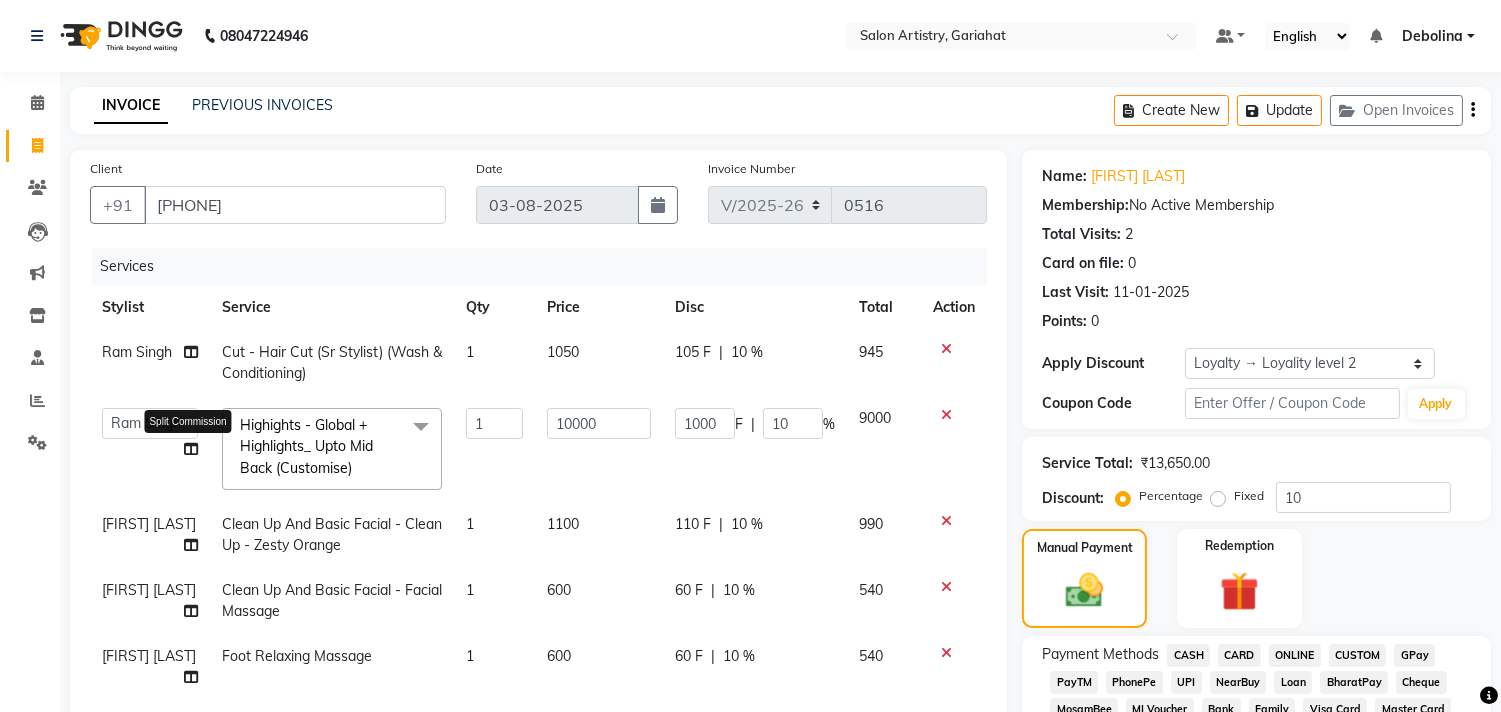 click on "[FIRST] [LAST]   [FIRST]    [FIRST] [LAST]   [FIRST] [LAST]   [FIRST] [LAST]   [FIRST] [LAST]   [FIRST]   [FIRST] [LAST]   [FIRST] [LAST]   [FIRST]   [FIRST] [LAST]   [FIRST]  Split Commission" 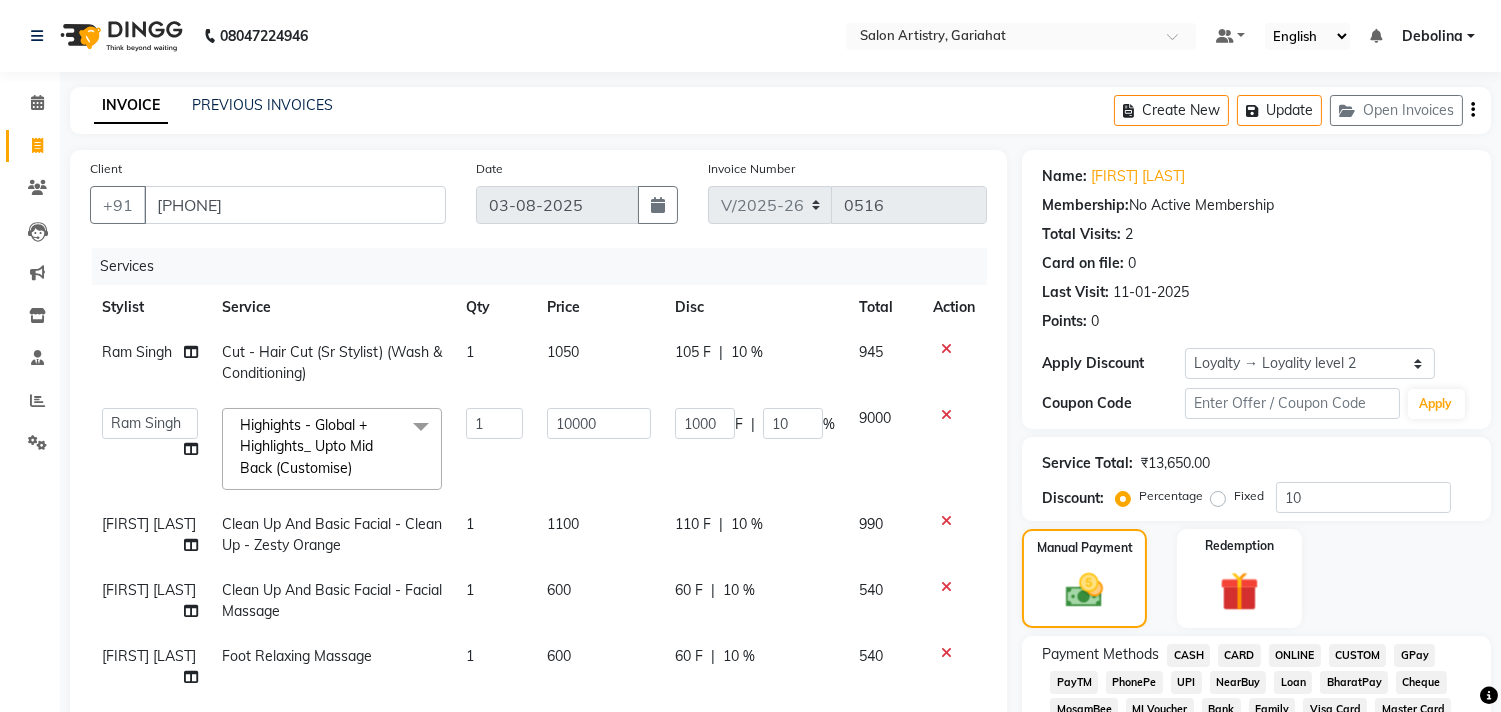 click 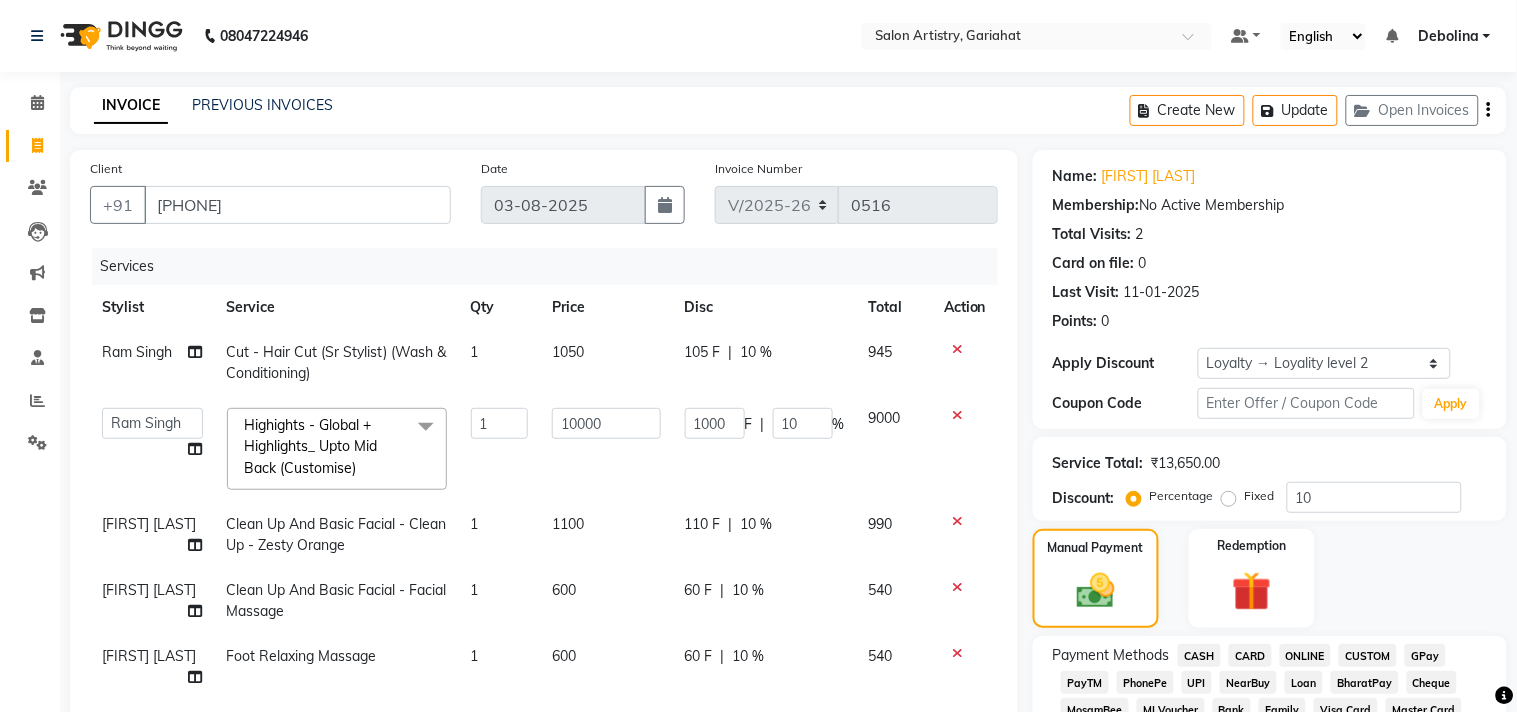 select on "82199" 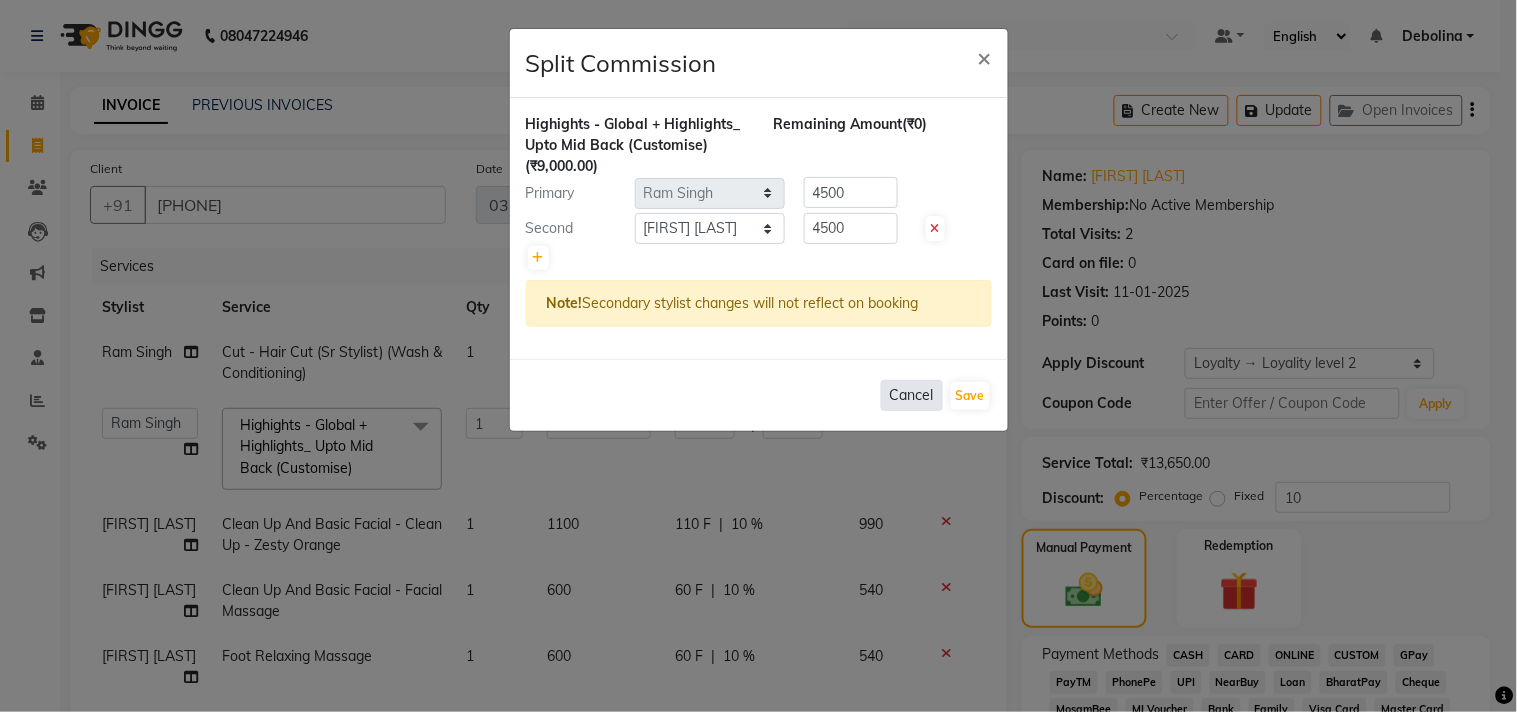 click on "Cancel" 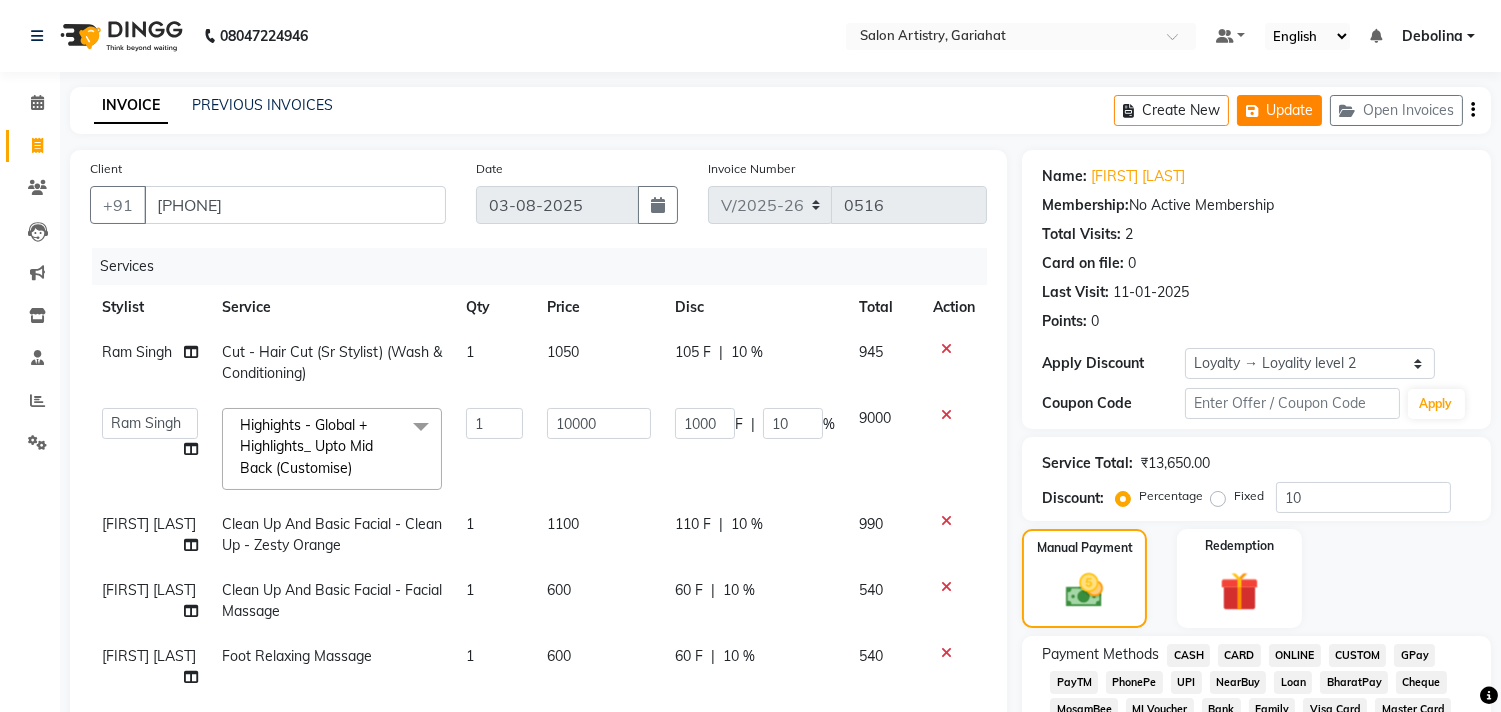 click on "Update" 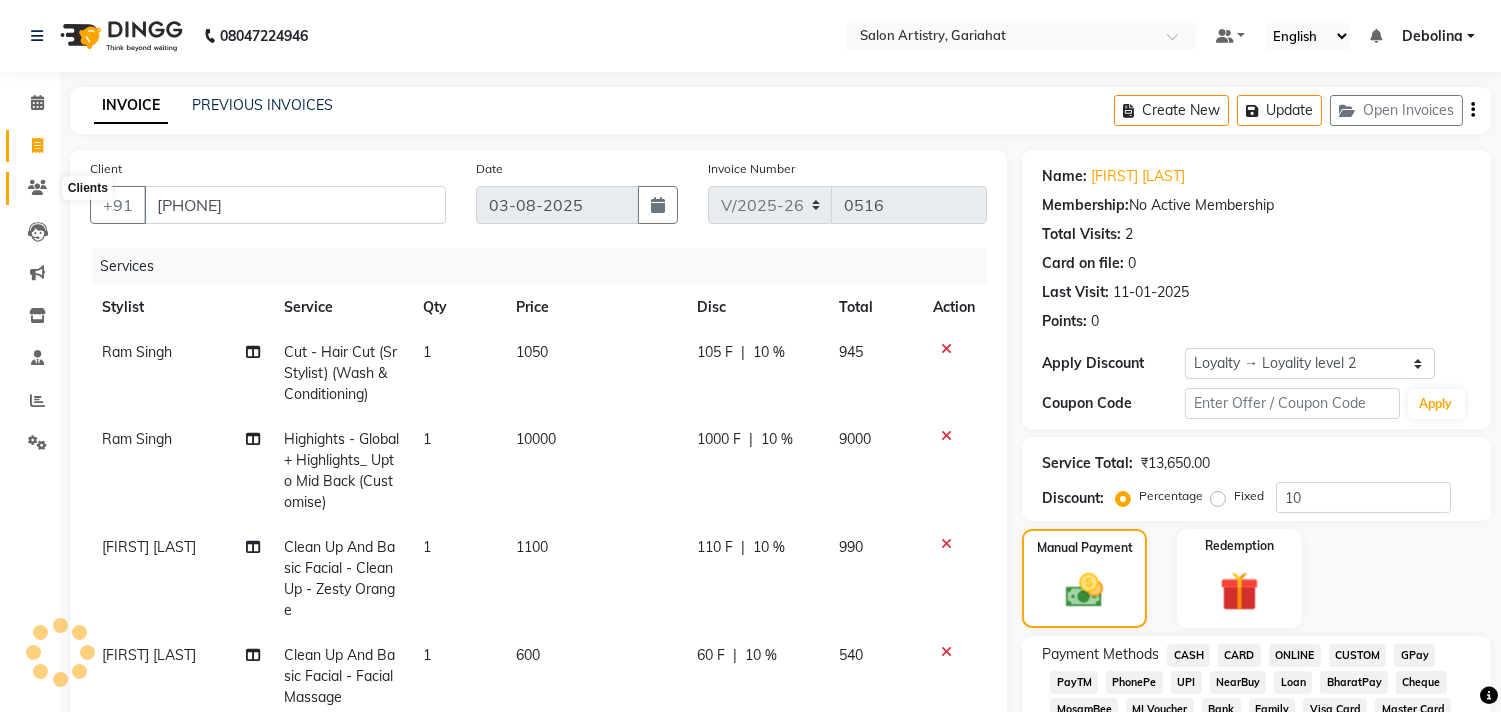 click 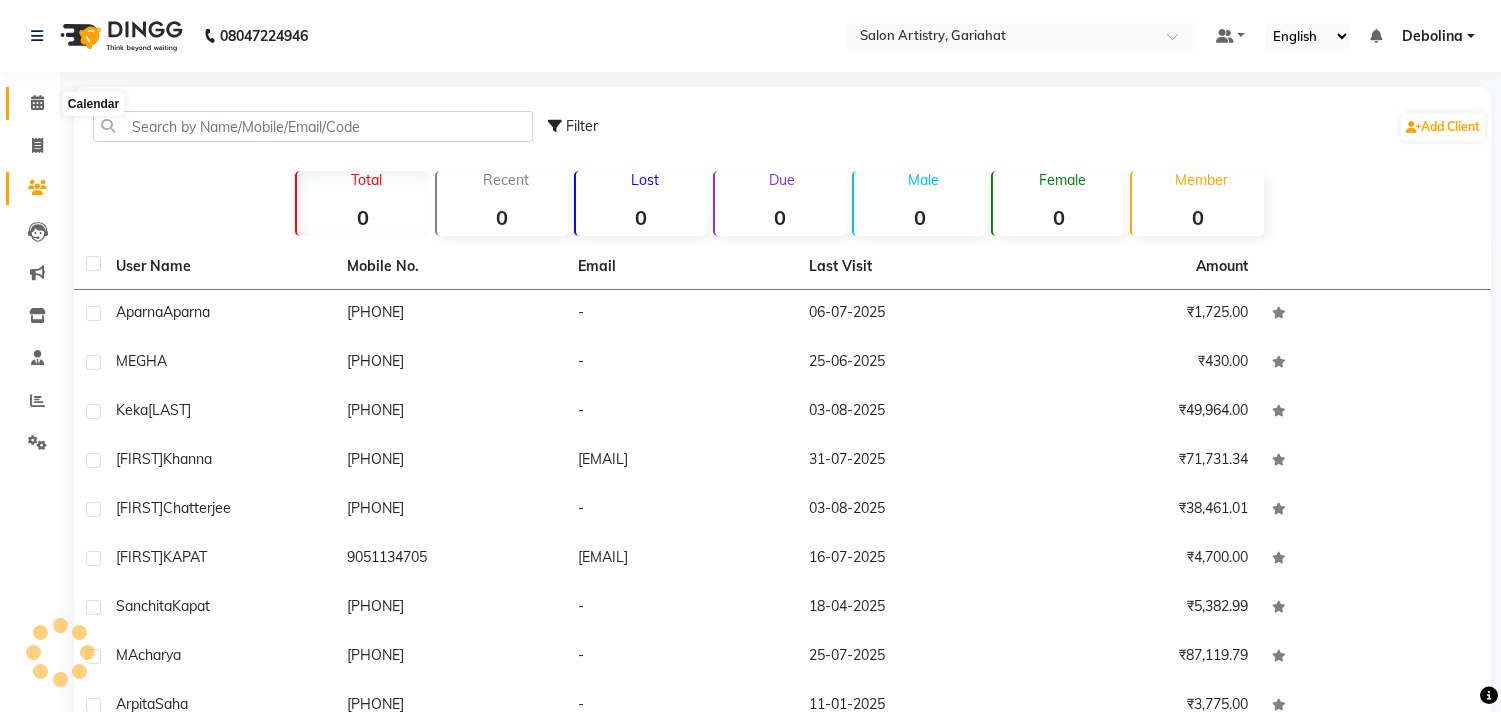drag, startPoint x: 36, startPoint y: 108, endPoint x: 85, endPoint y: 115, distance: 49.497475 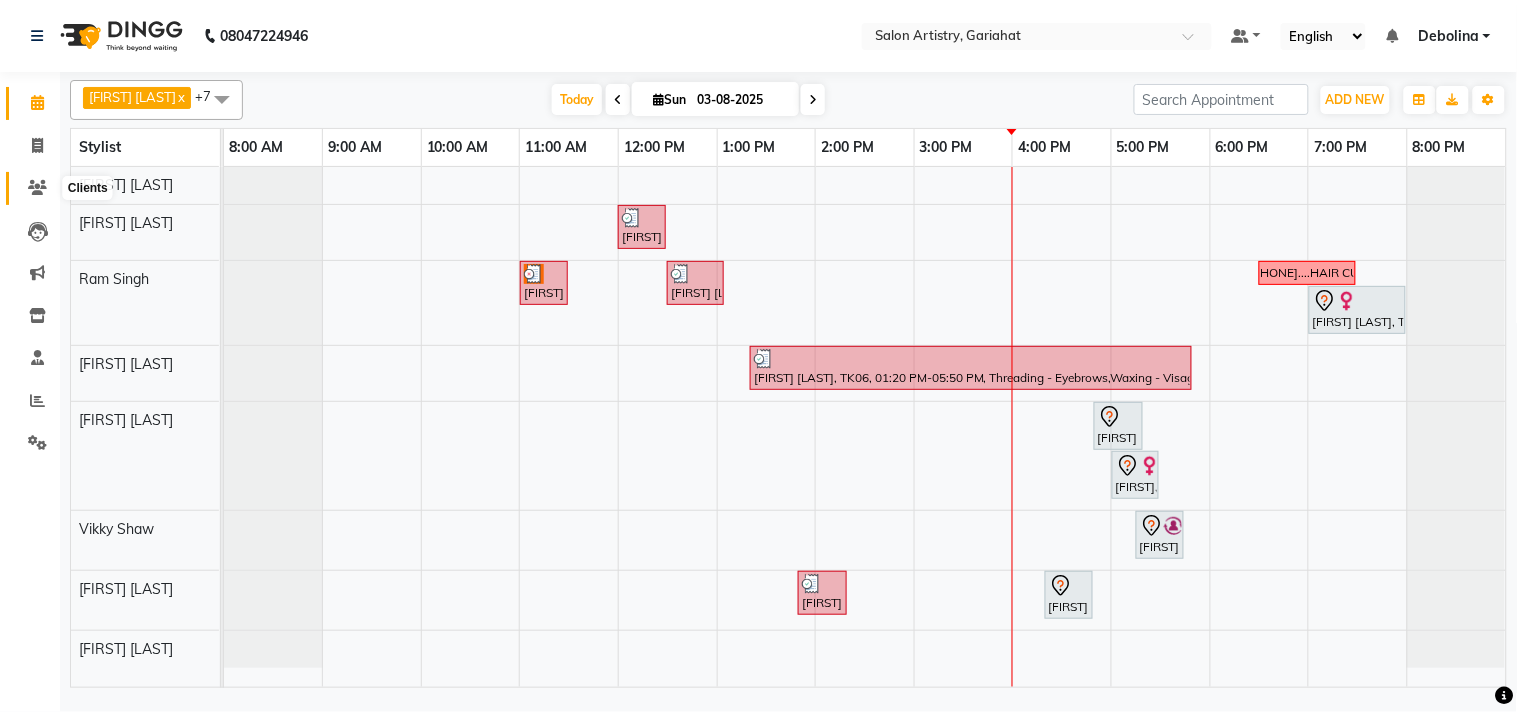 click 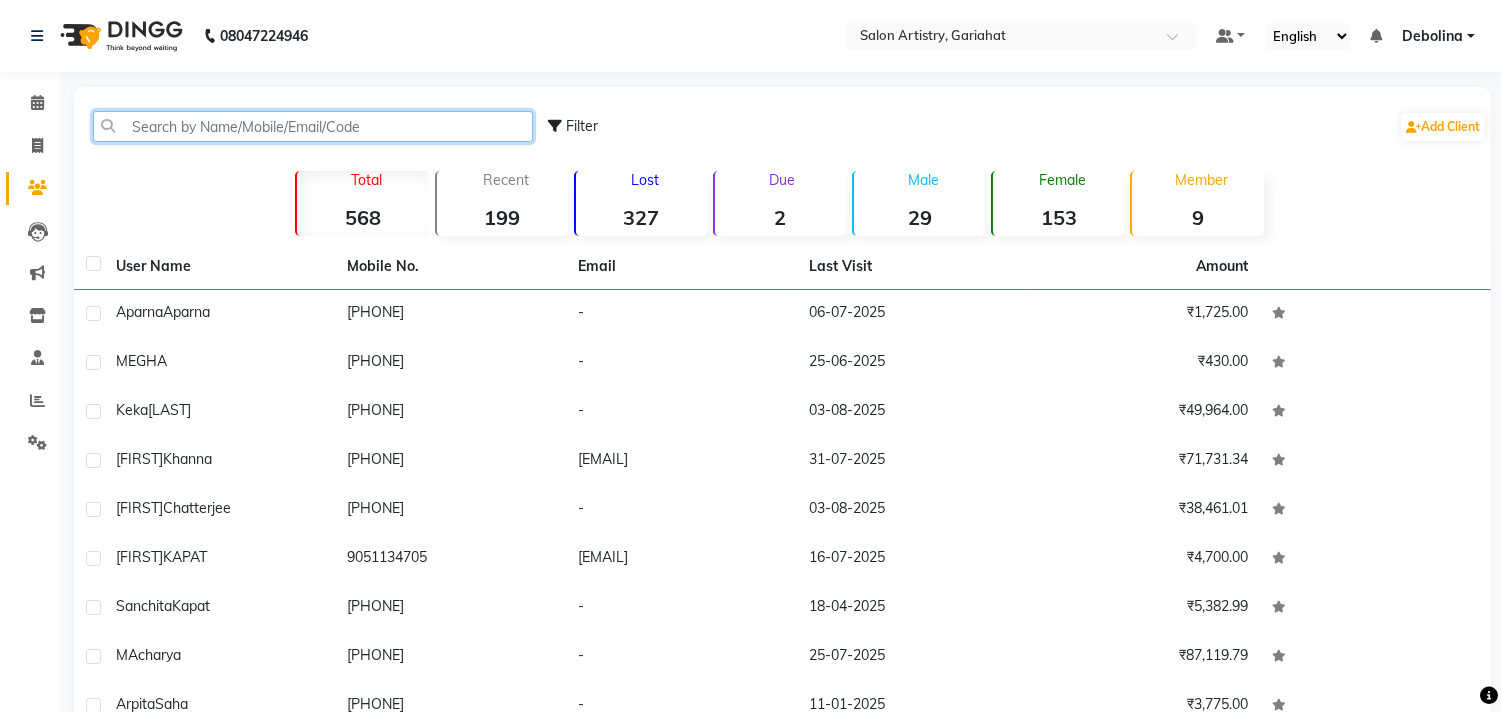 click 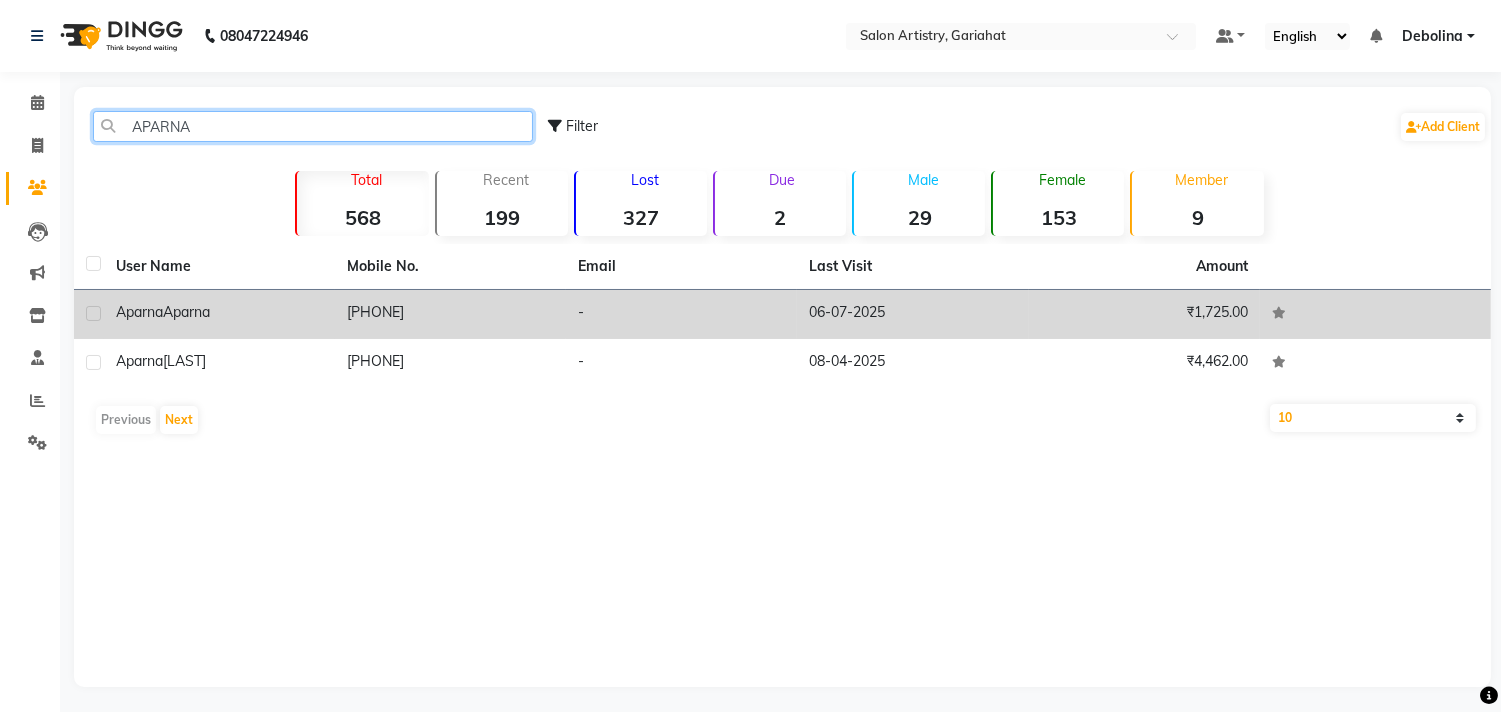 type on "APARNA" 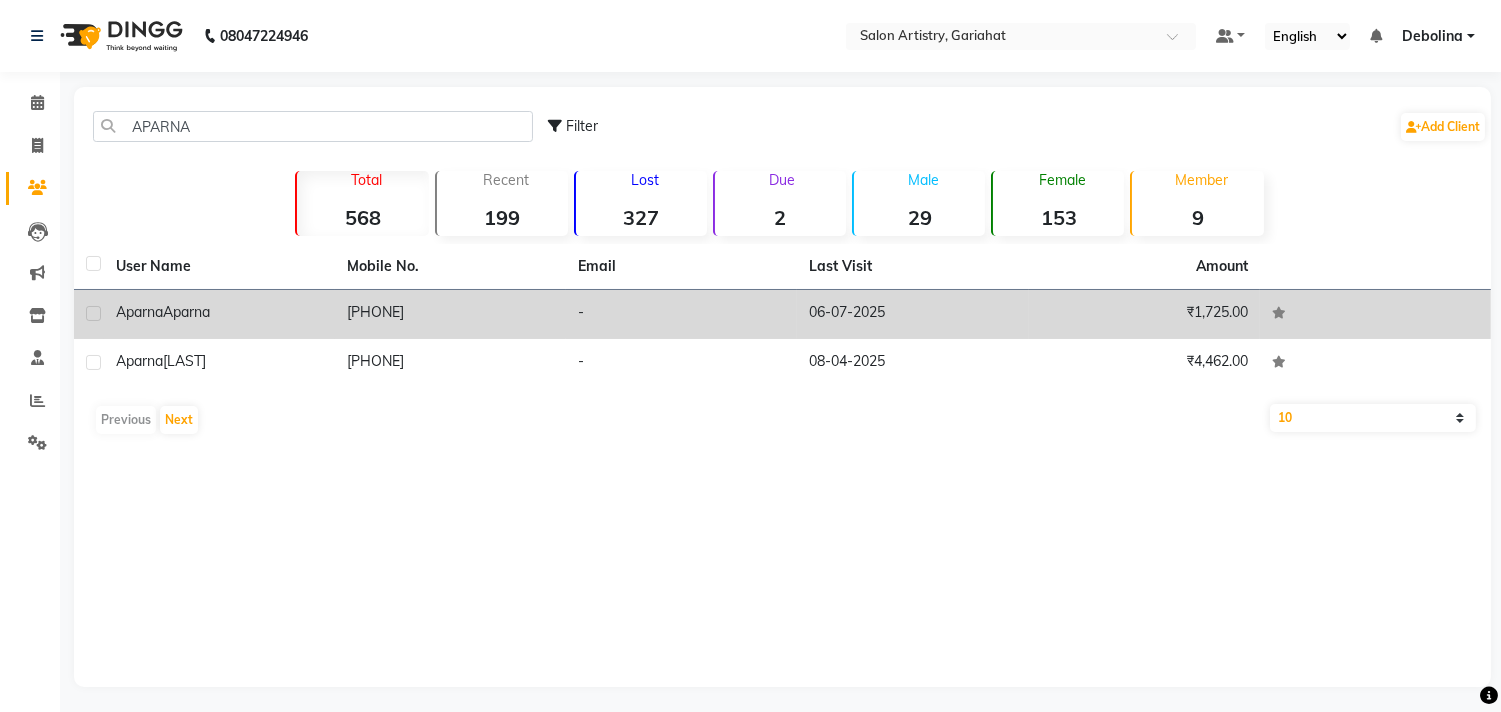 click on "Aparna" 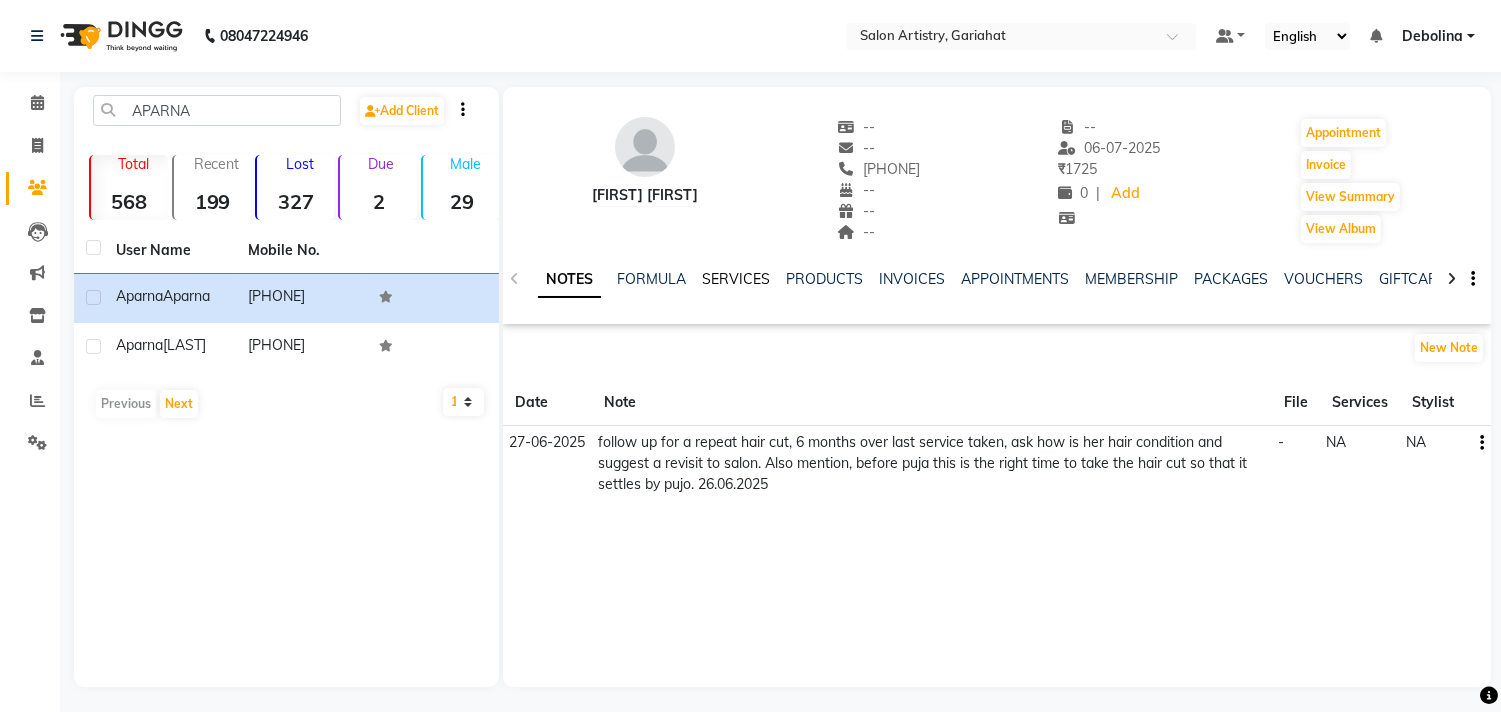 click on "SERVICES" 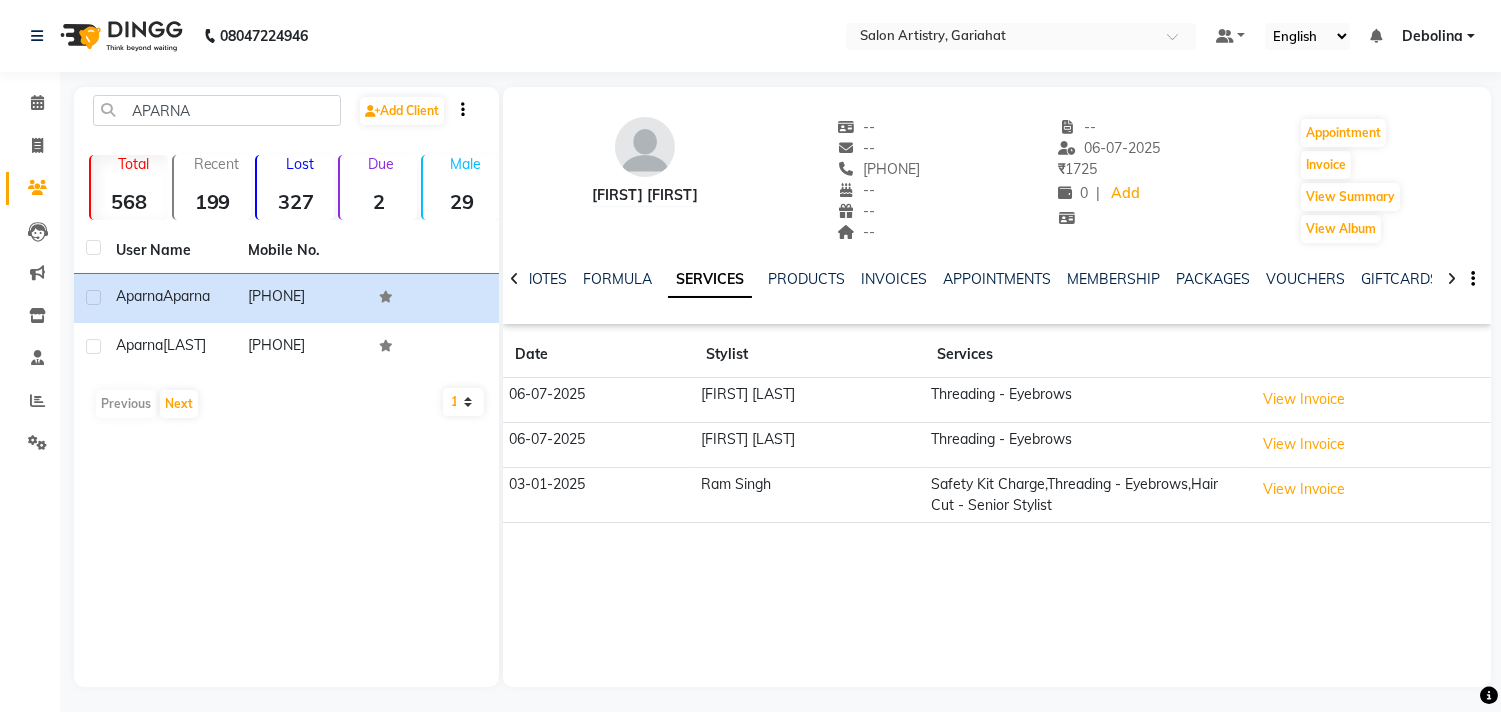click 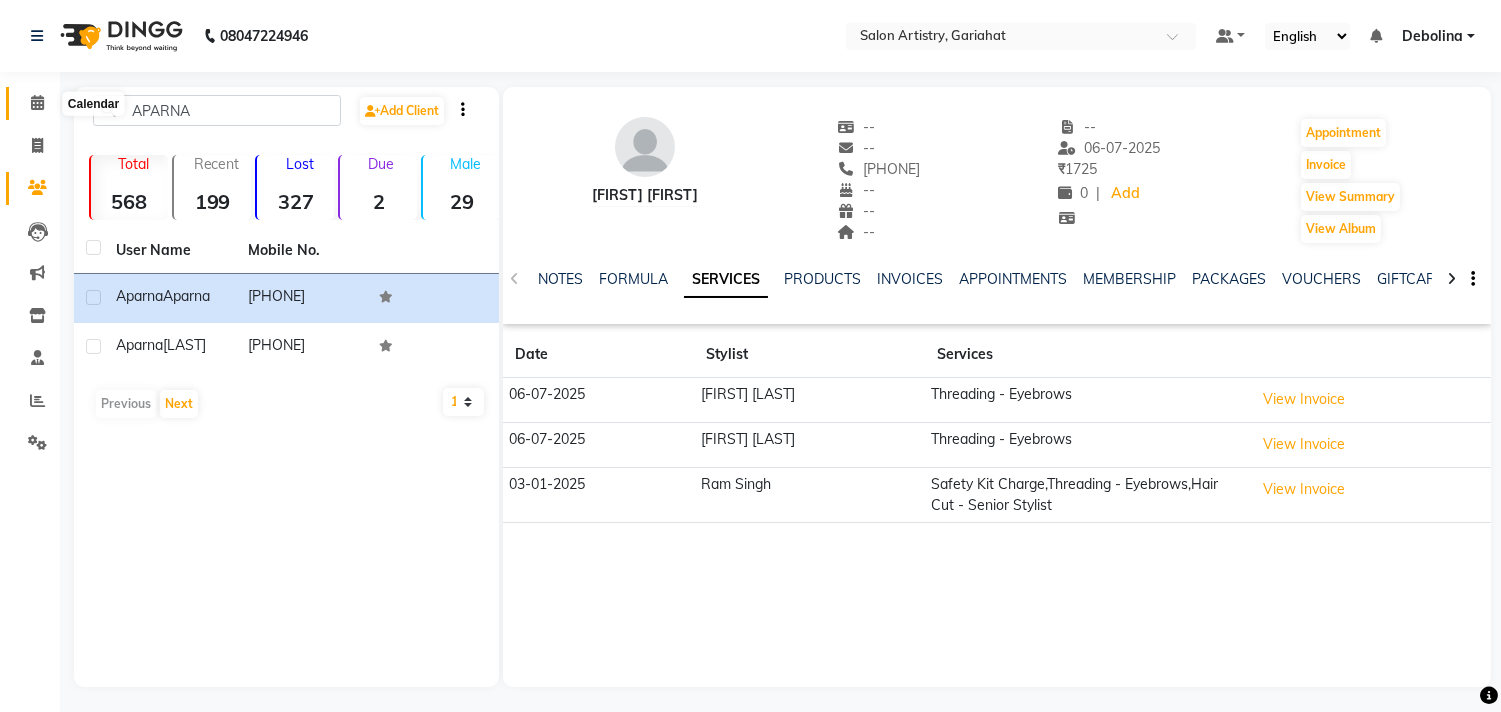 click 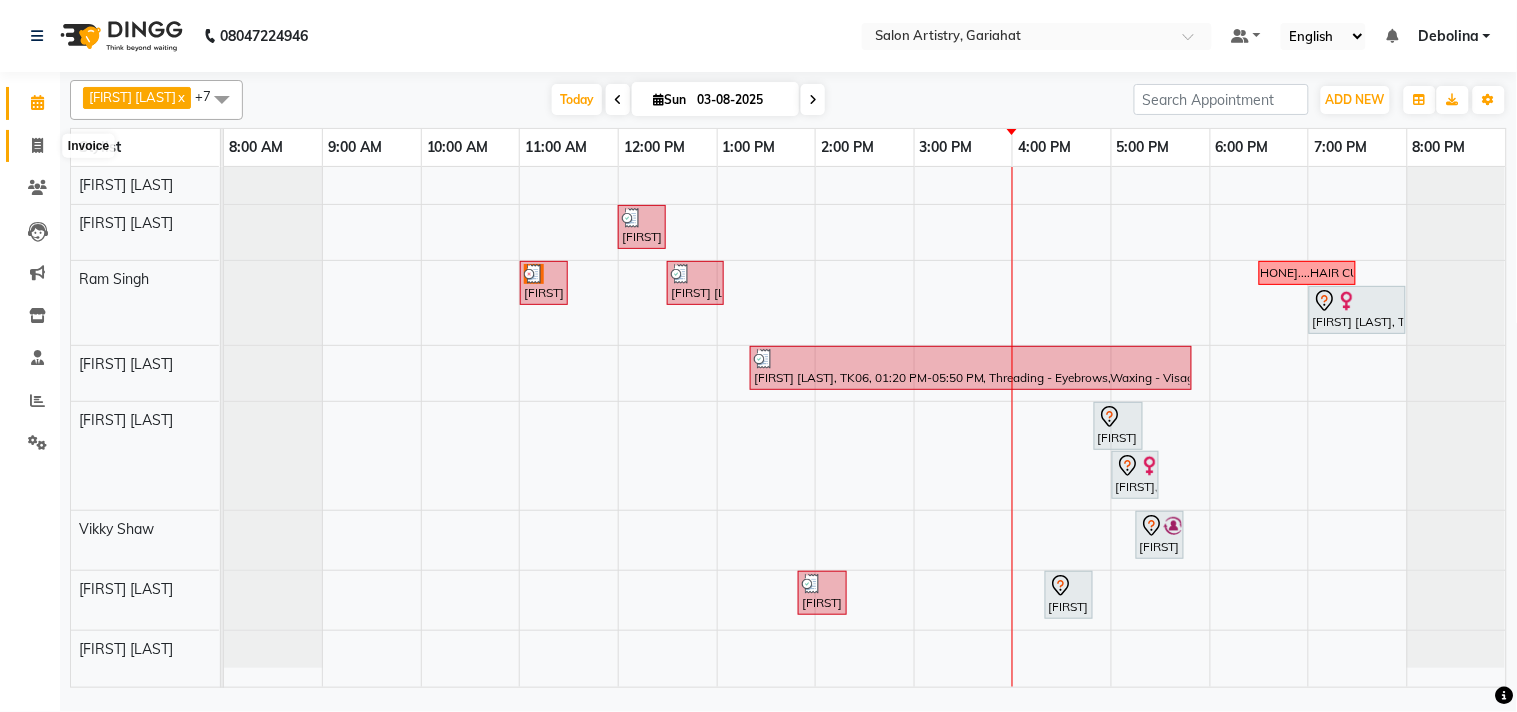 click 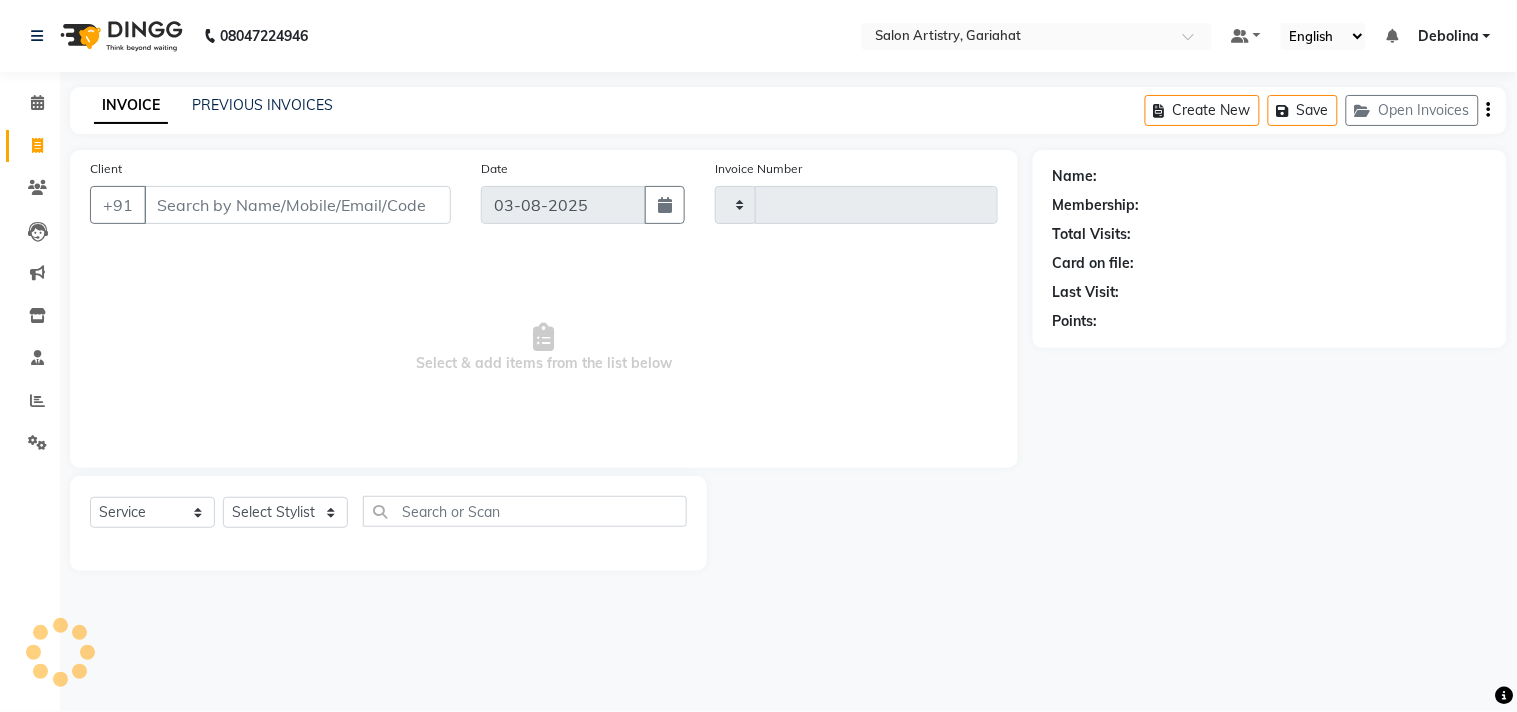 type on "0516" 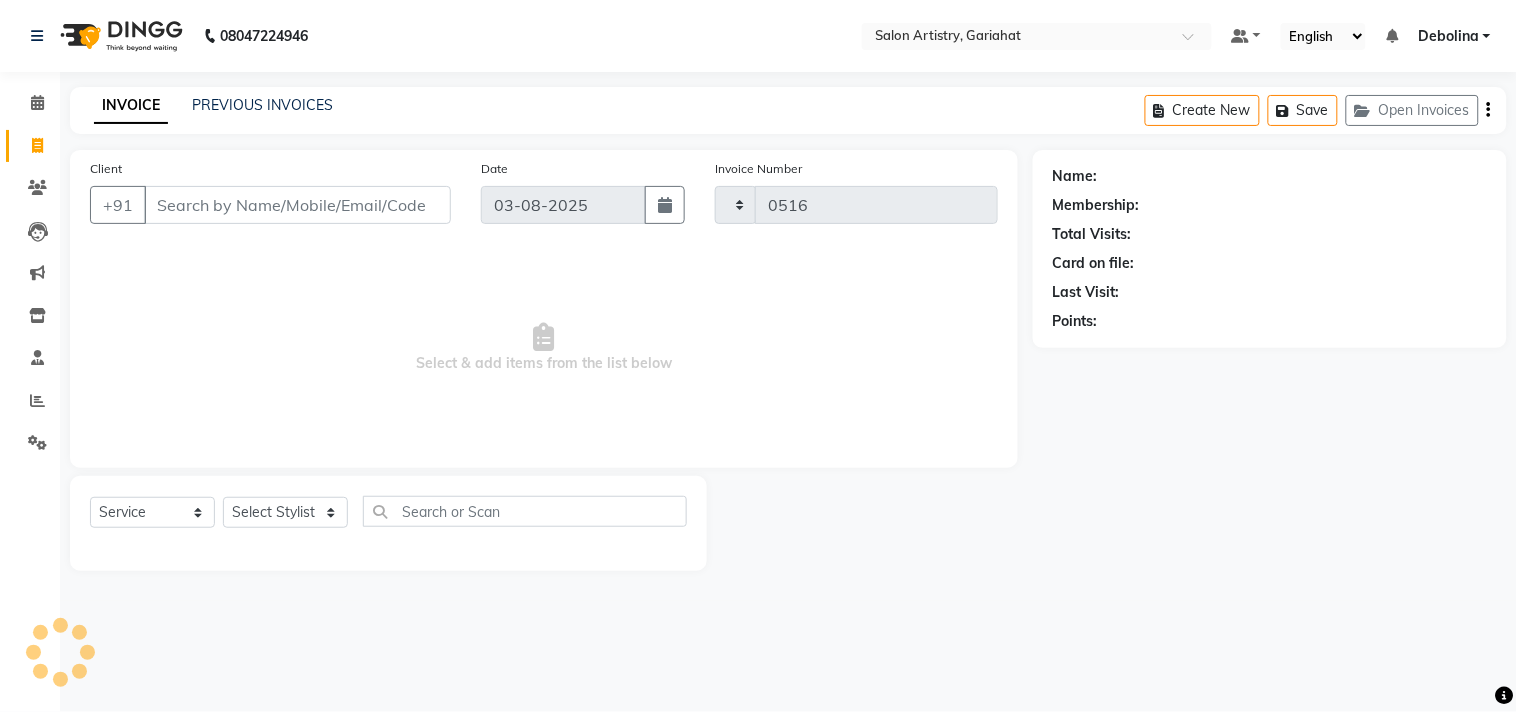 select on "8368" 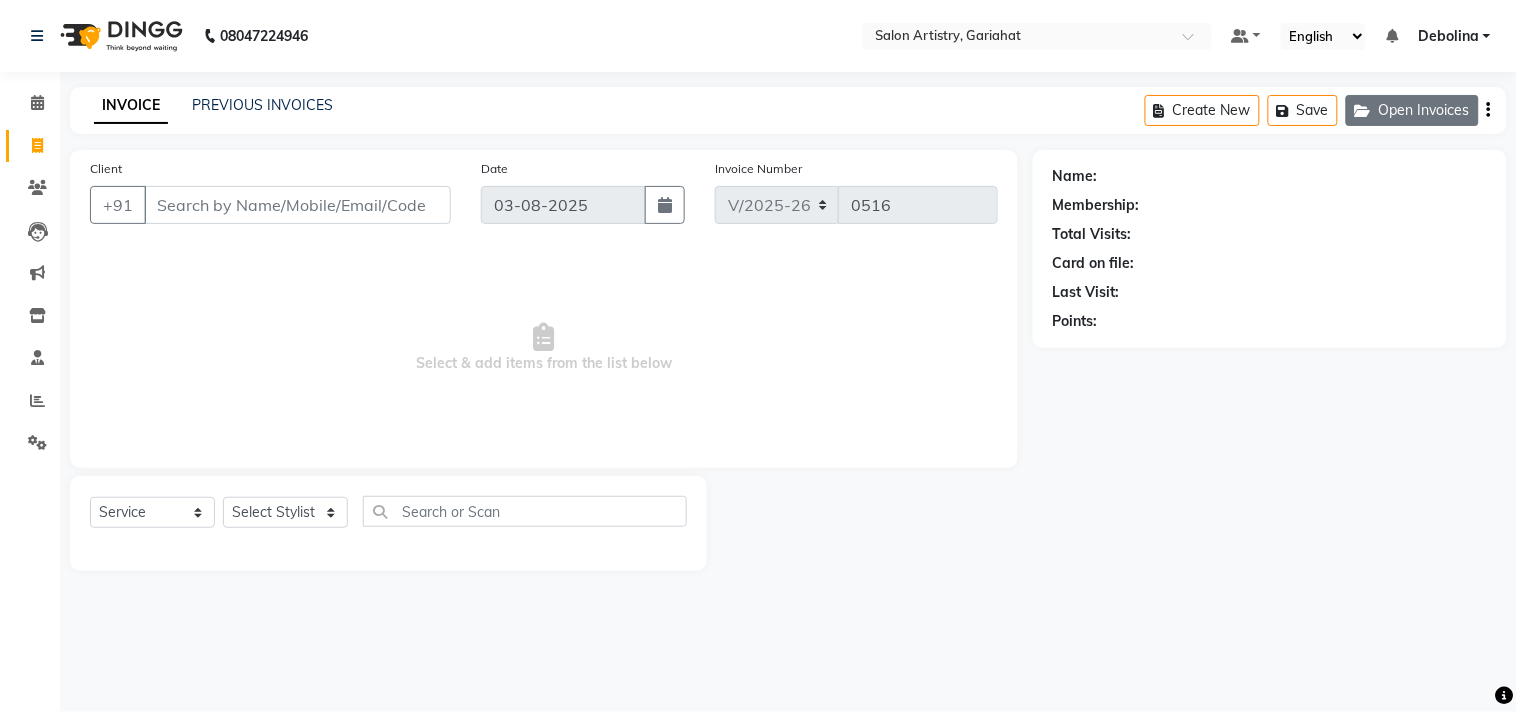 click 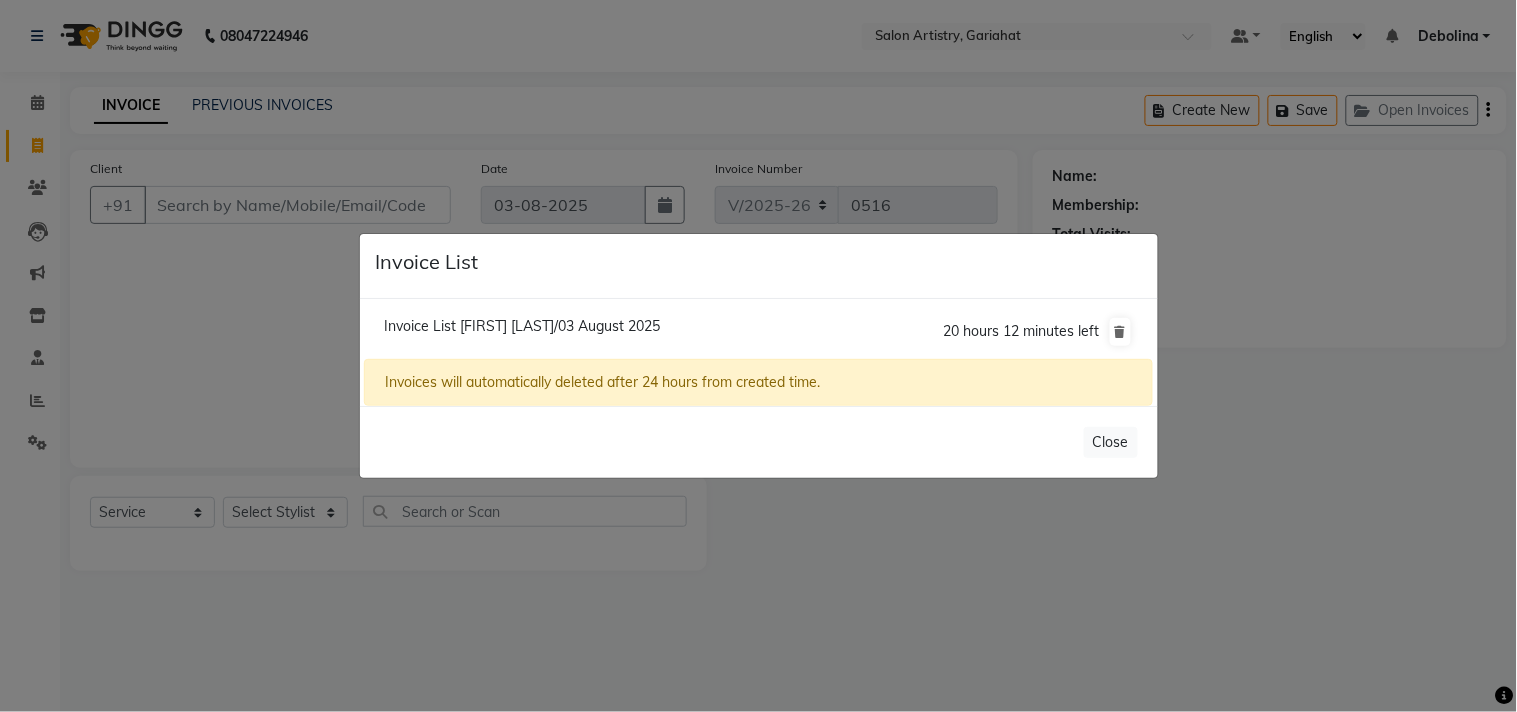 click on "Invoice List  [FIRST] [LAST]/03 August 2025" 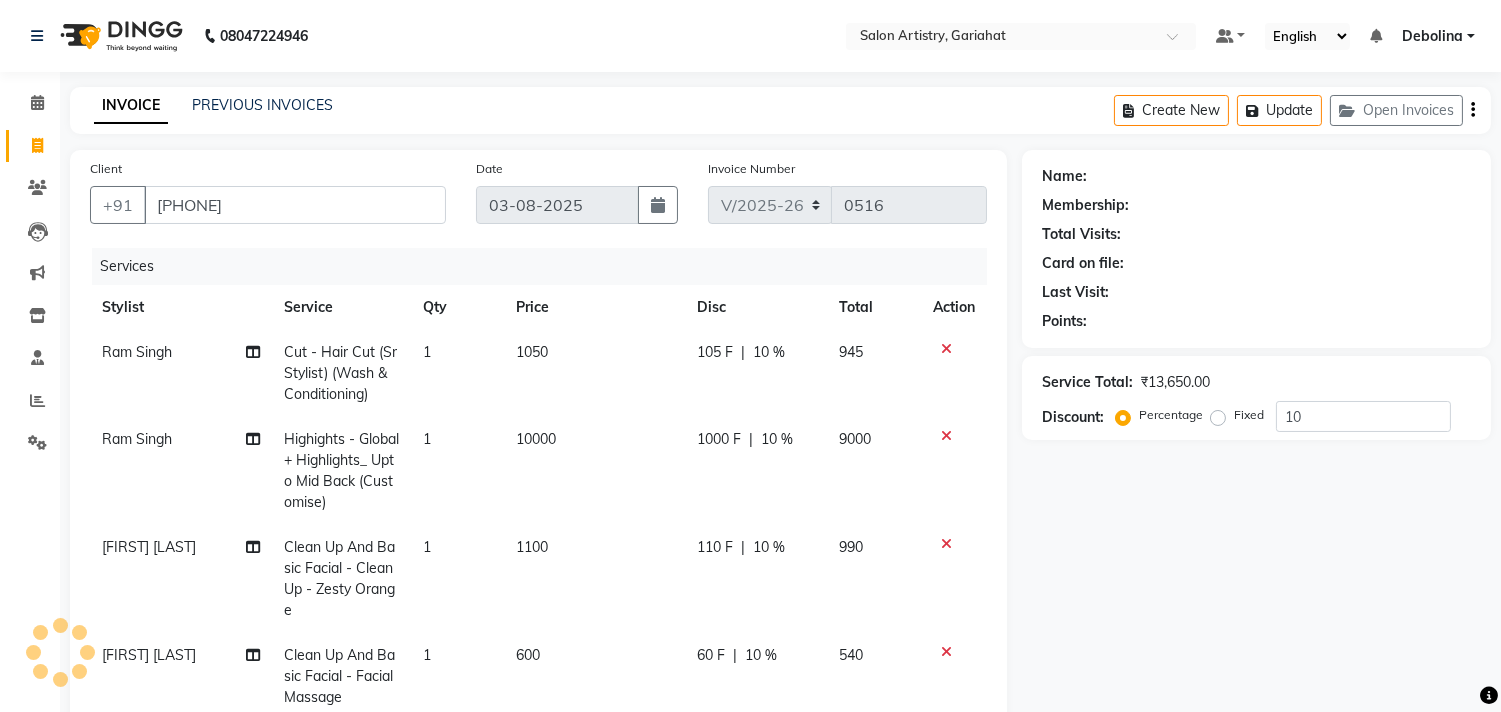 type on "0" 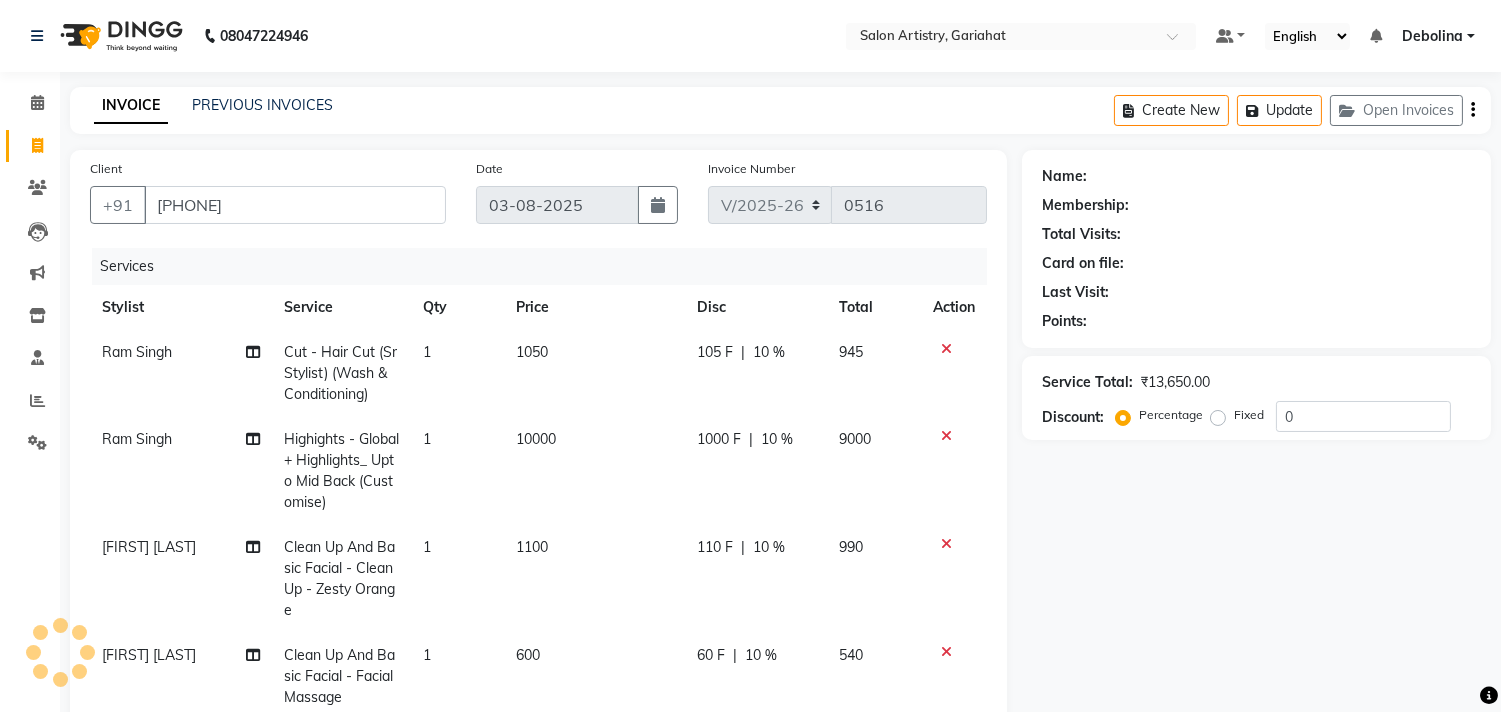 select on "1: Object" 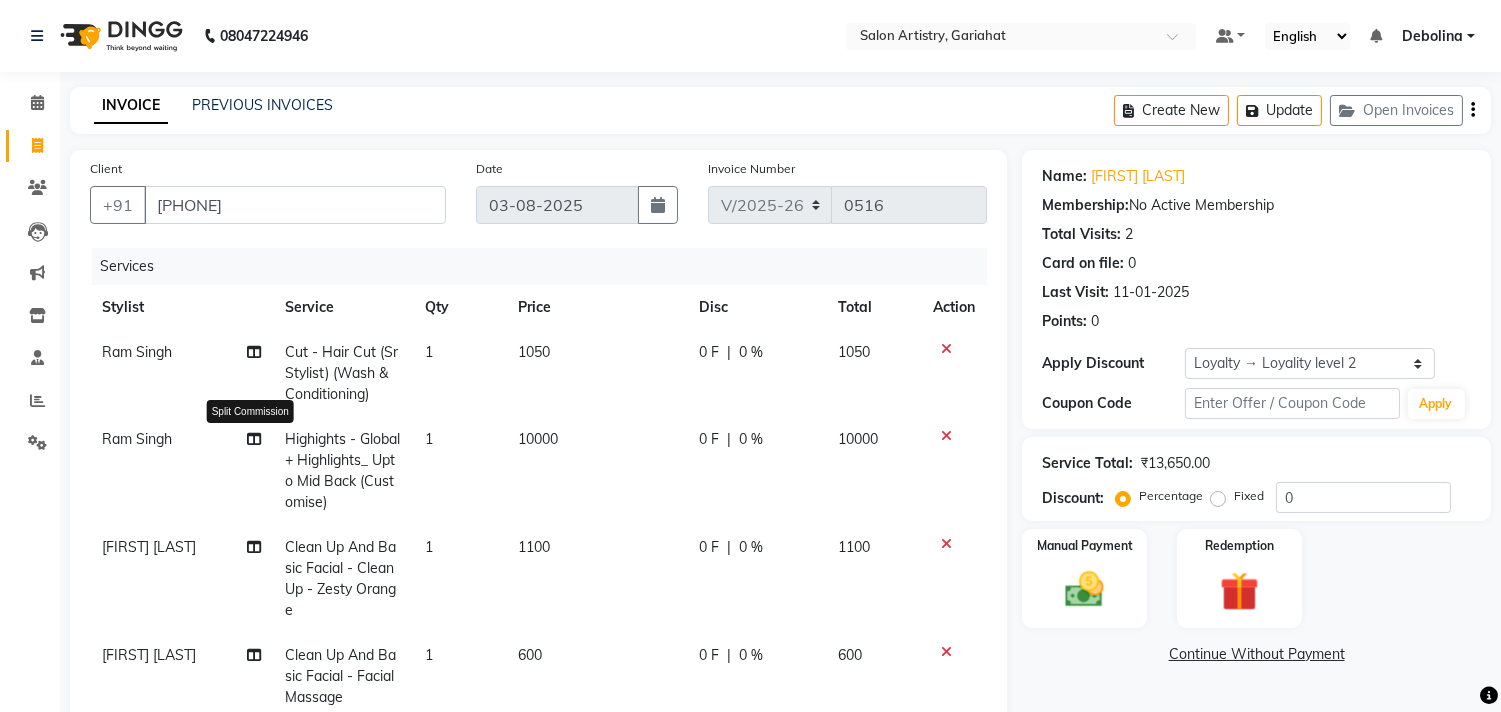 click 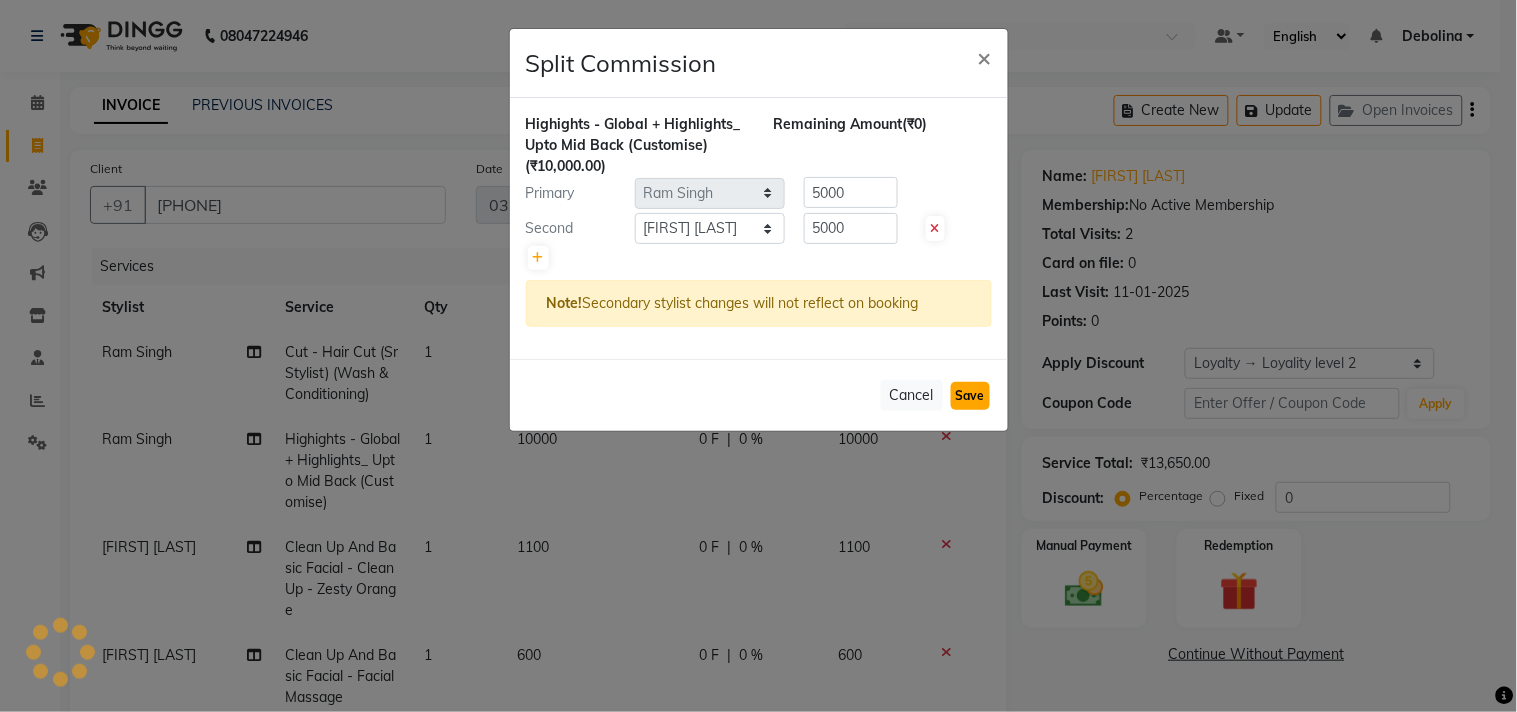click on "Save" 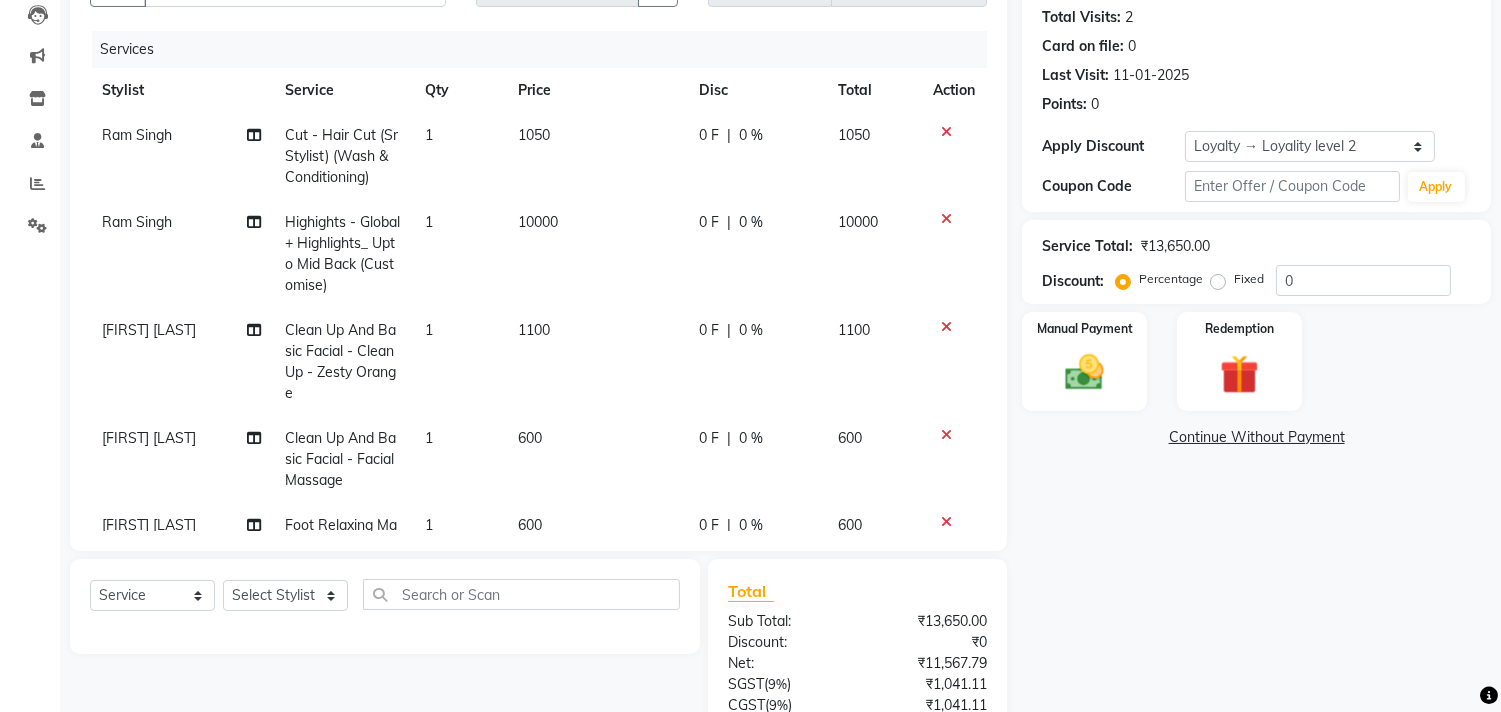 scroll, scrollTop: 333, scrollLeft: 0, axis: vertical 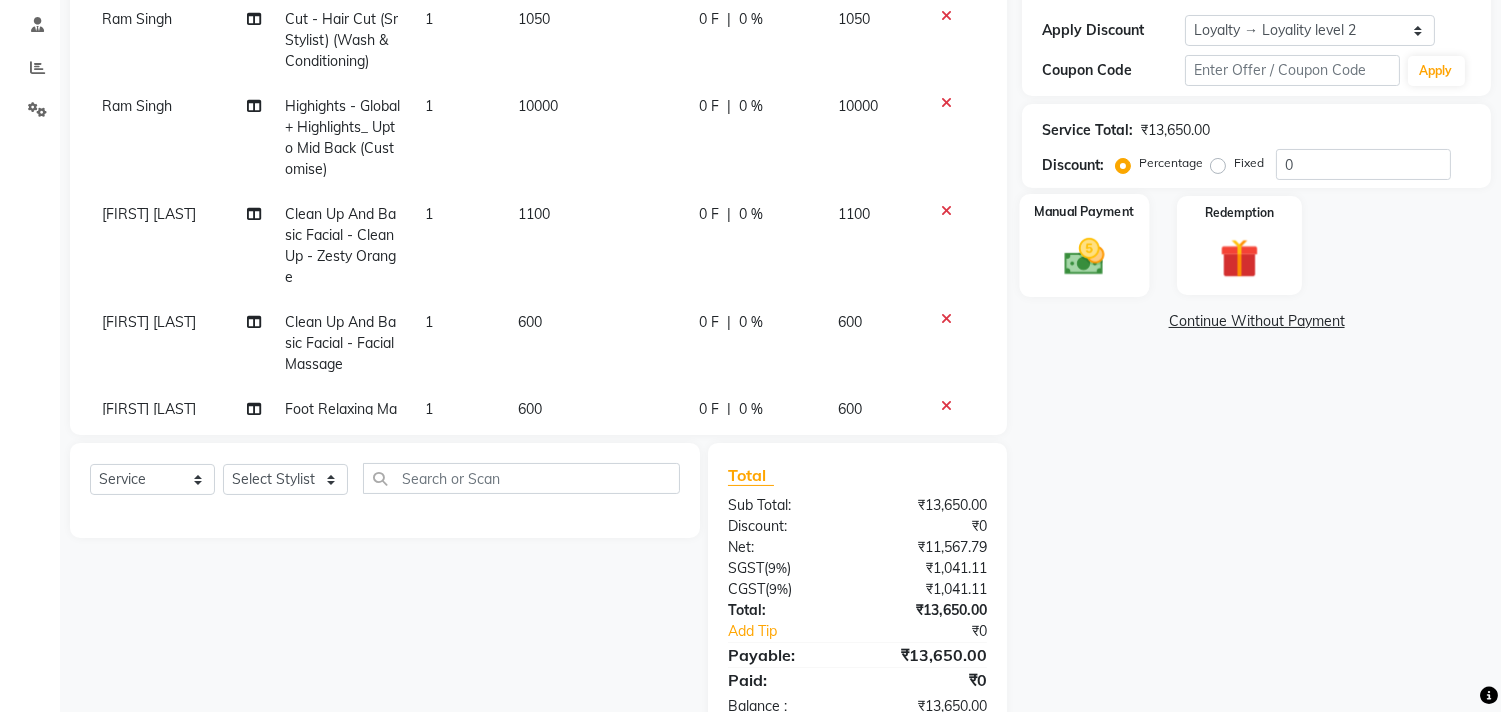 click on "Manual Payment" 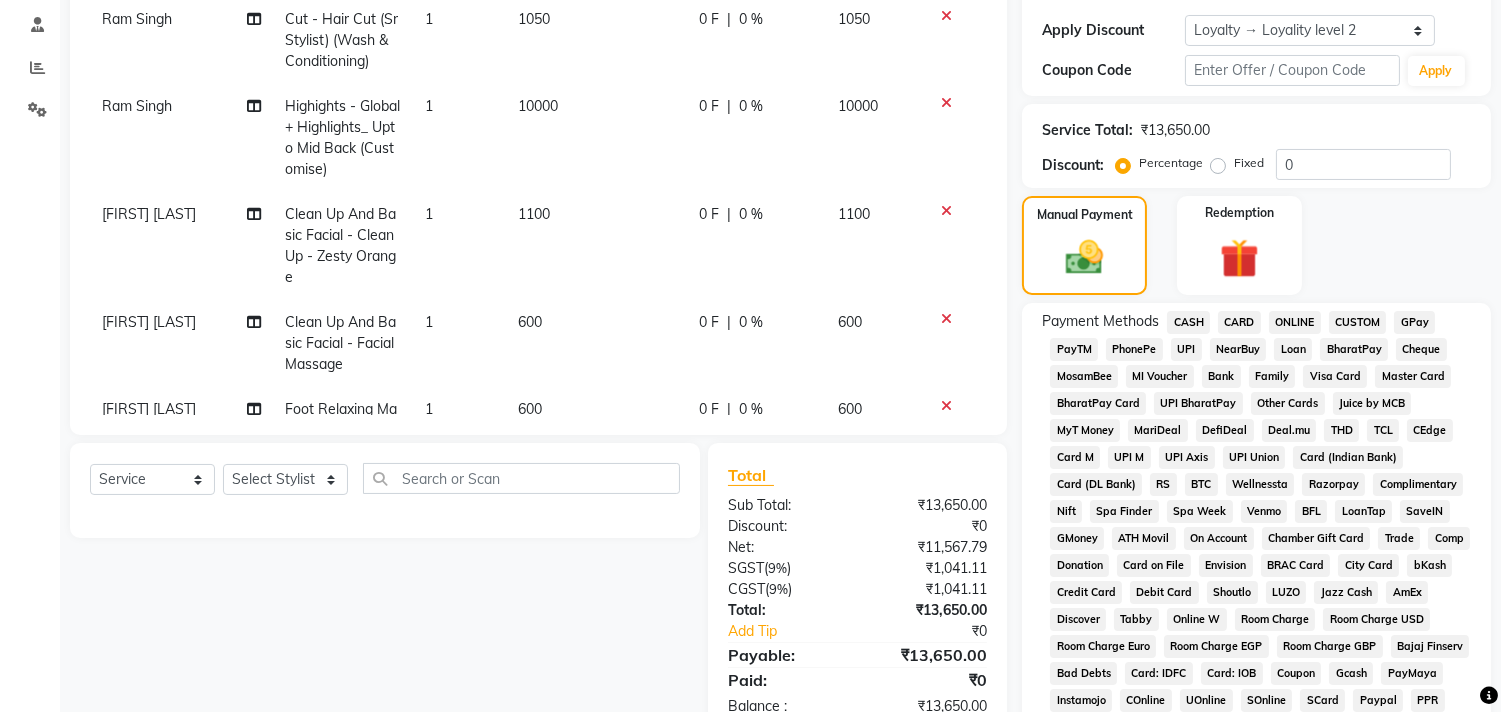 click on "GPay" 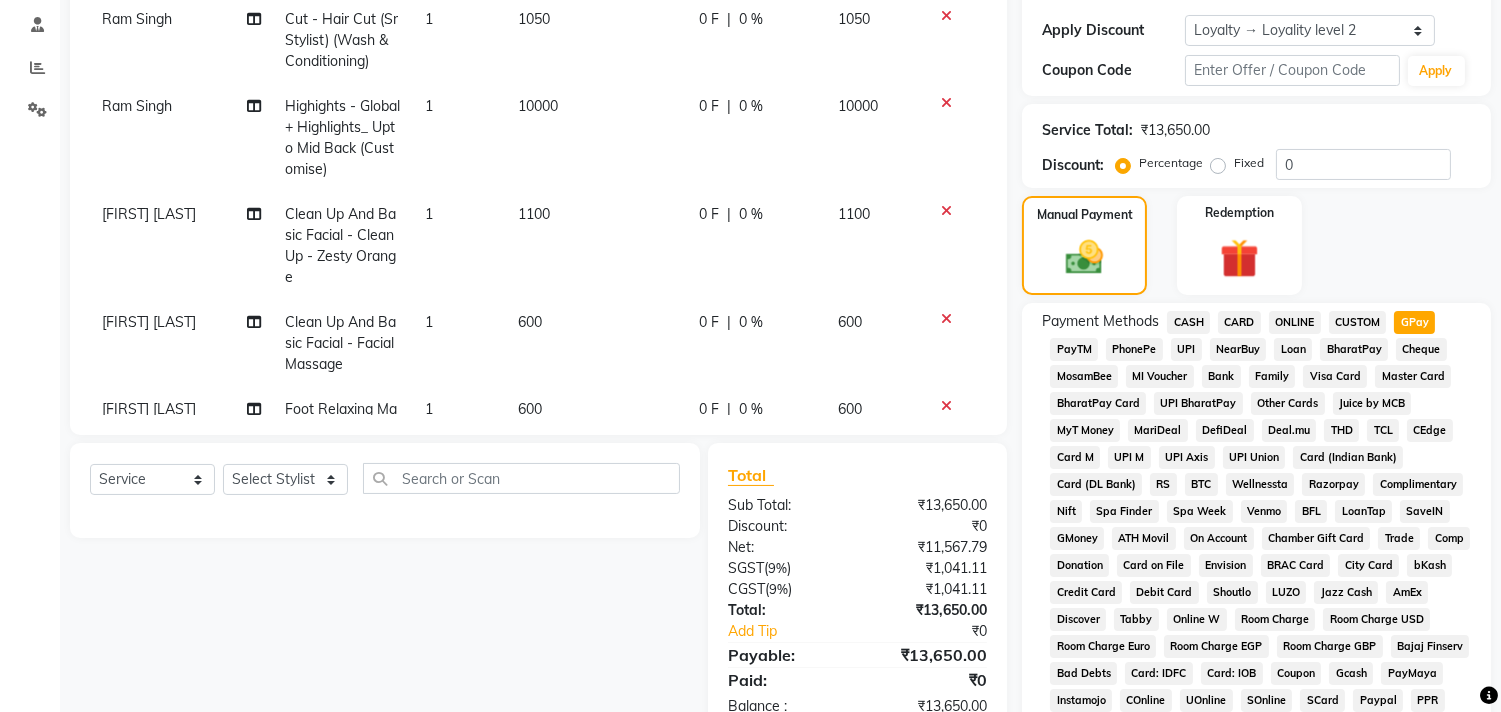 click on "CARD" 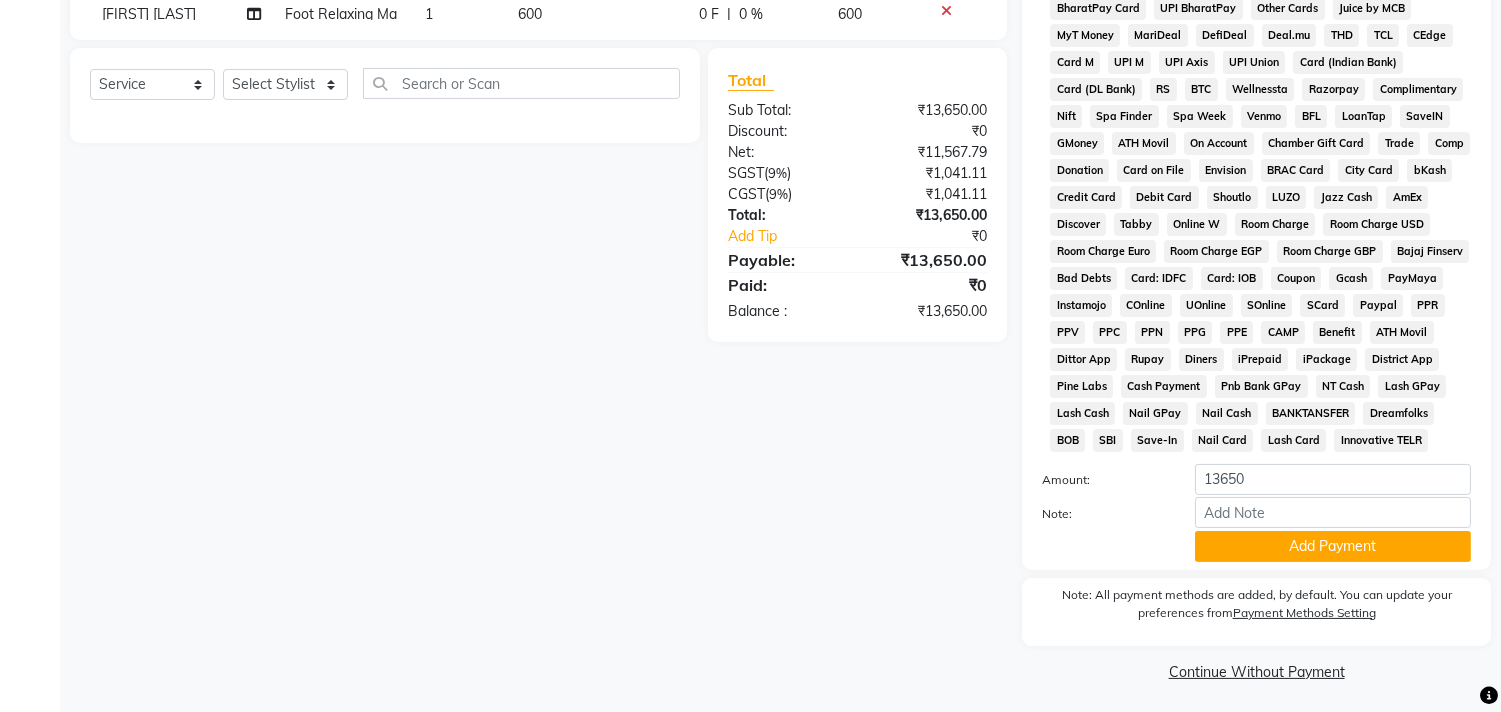 scroll, scrollTop: 737, scrollLeft: 0, axis: vertical 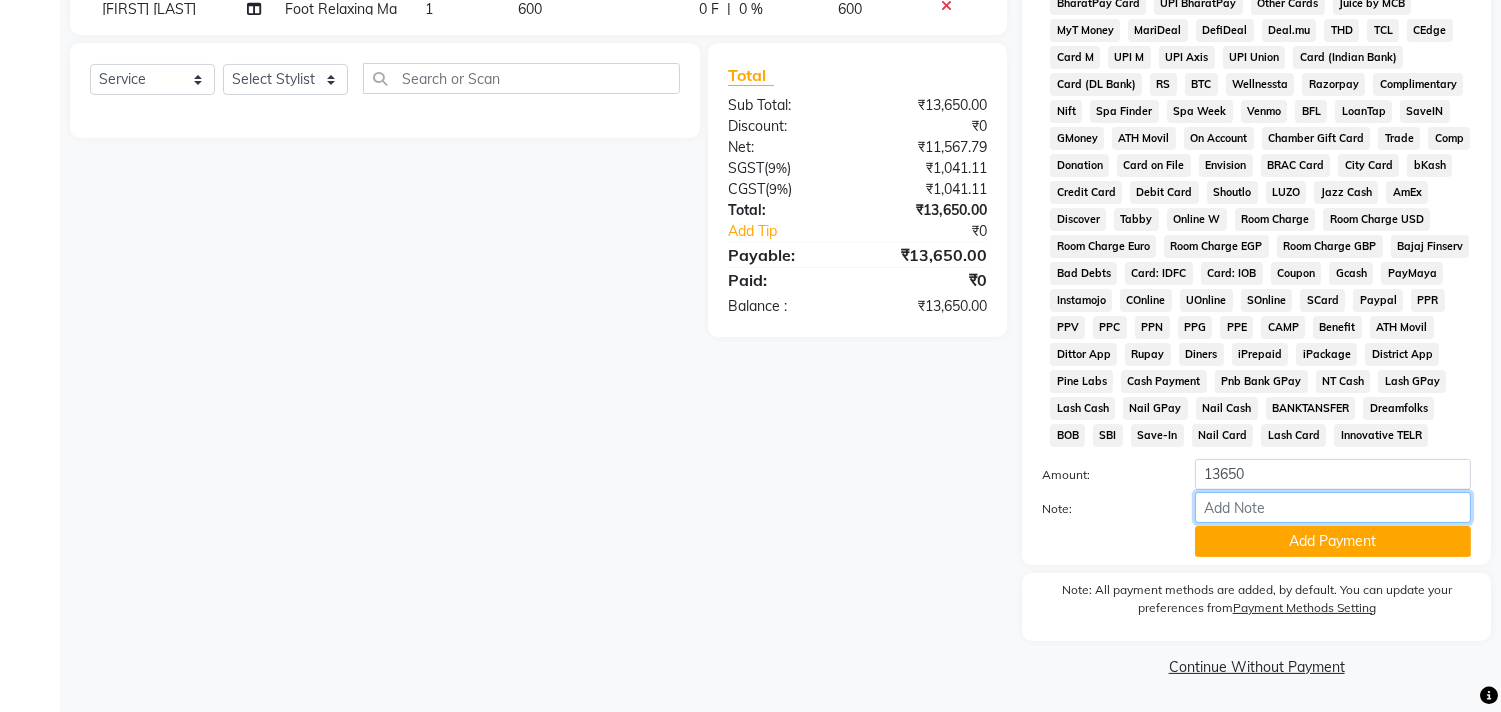 click on "Note:" at bounding box center (1333, 507) 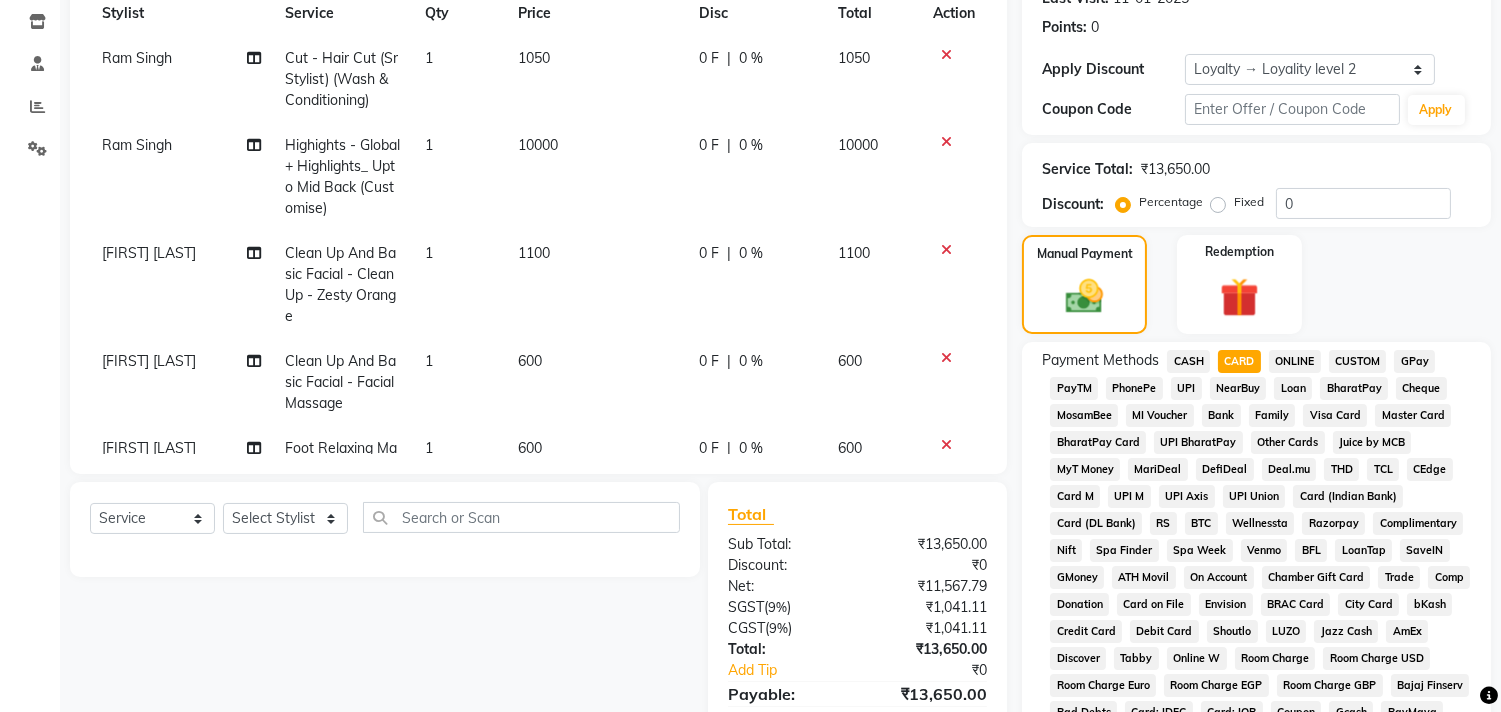 scroll, scrollTop: 293, scrollLeft: 0, axis: vertical 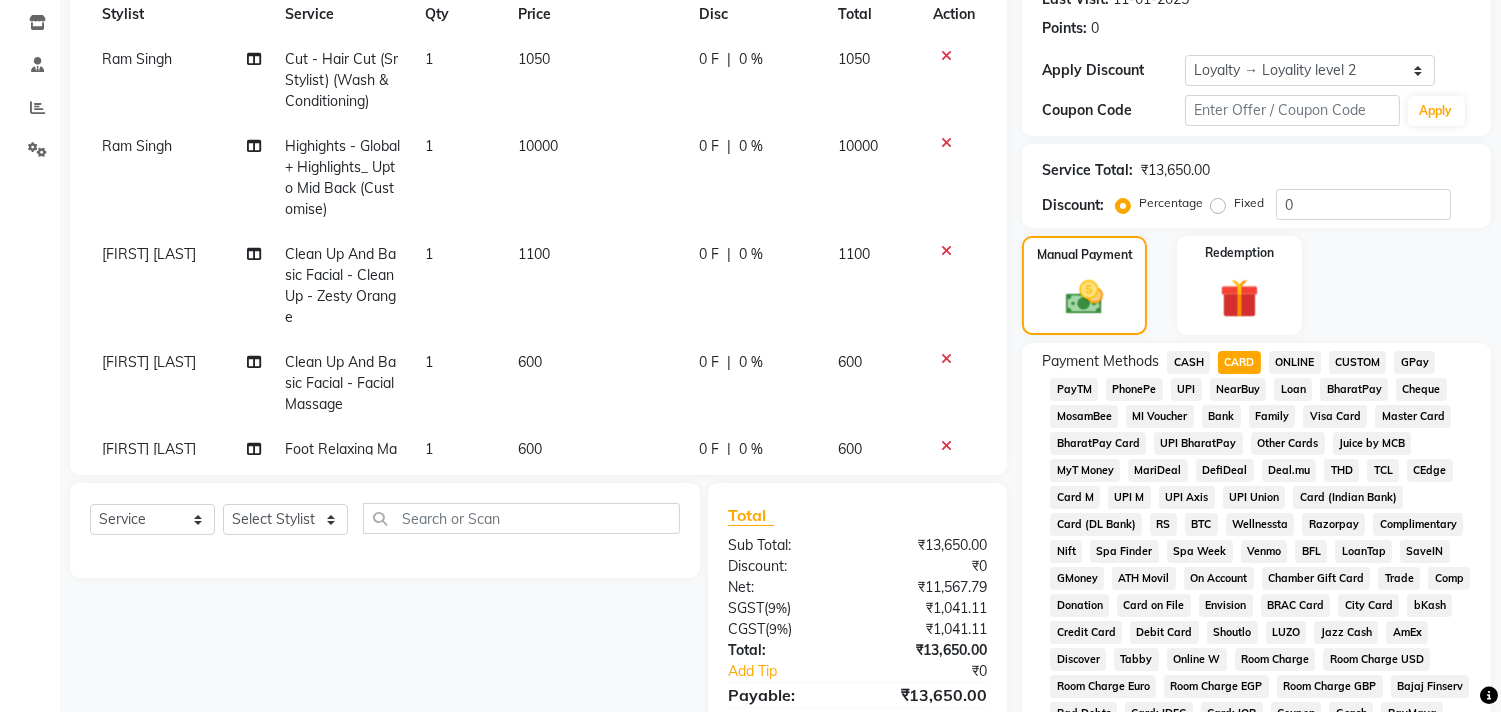 type on "1156" 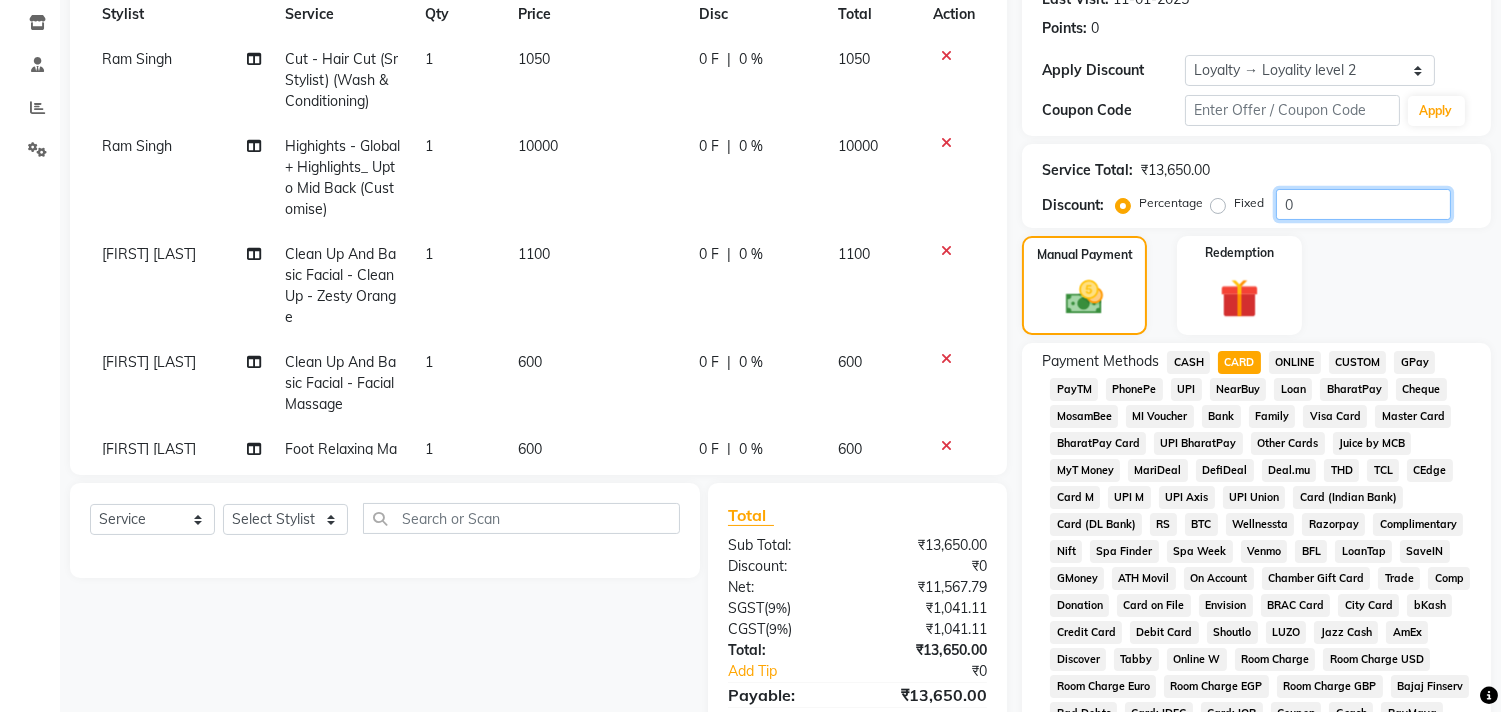 click on "0" 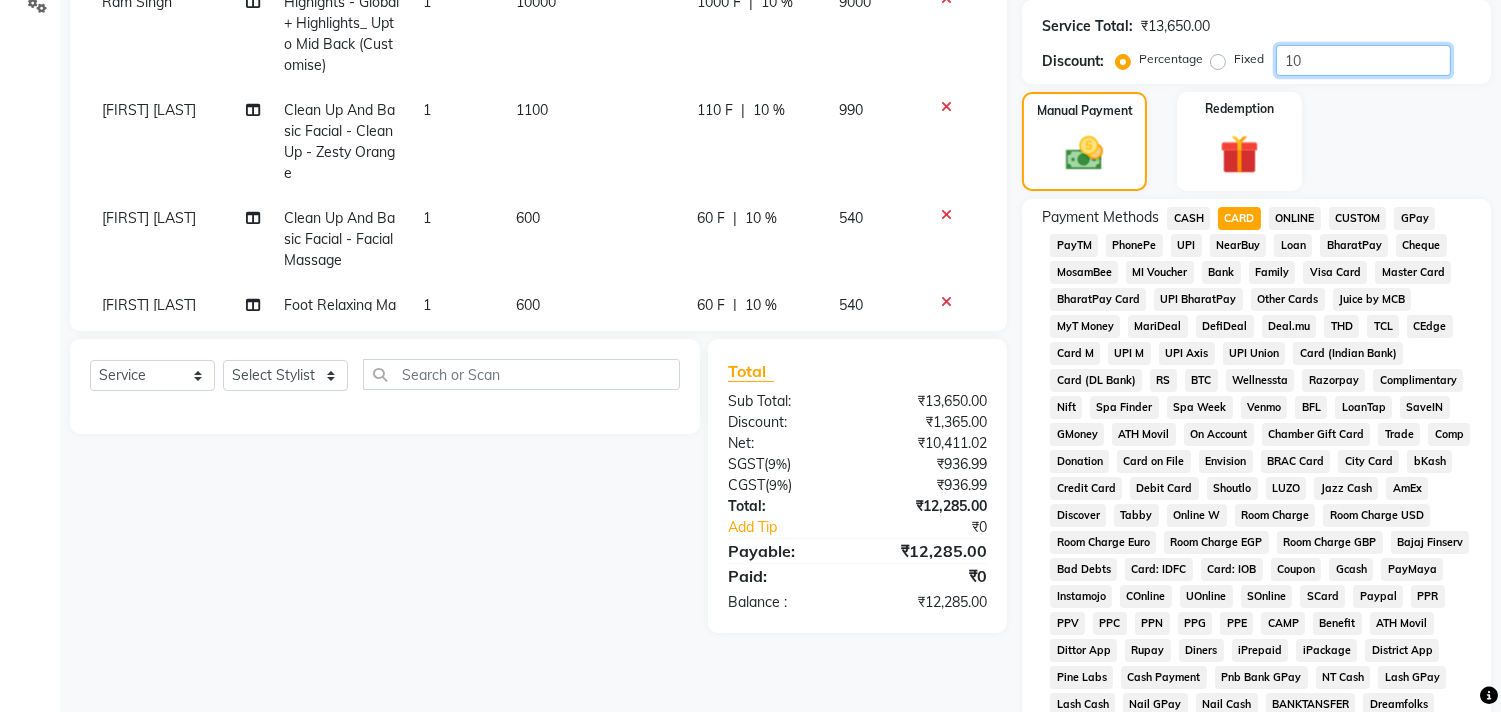 scroll, scrollTop: 515, scrollLeft: 0, axis: vertical 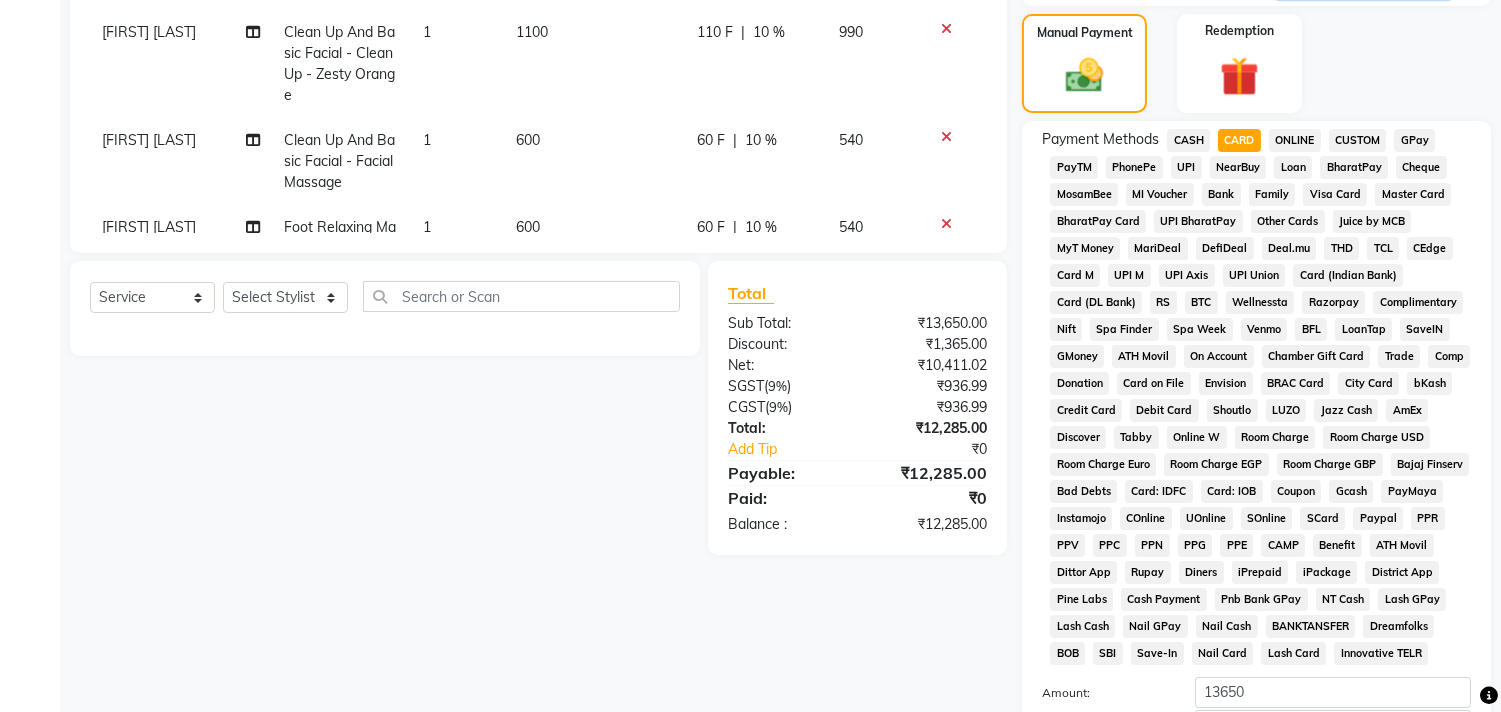 type on "10" 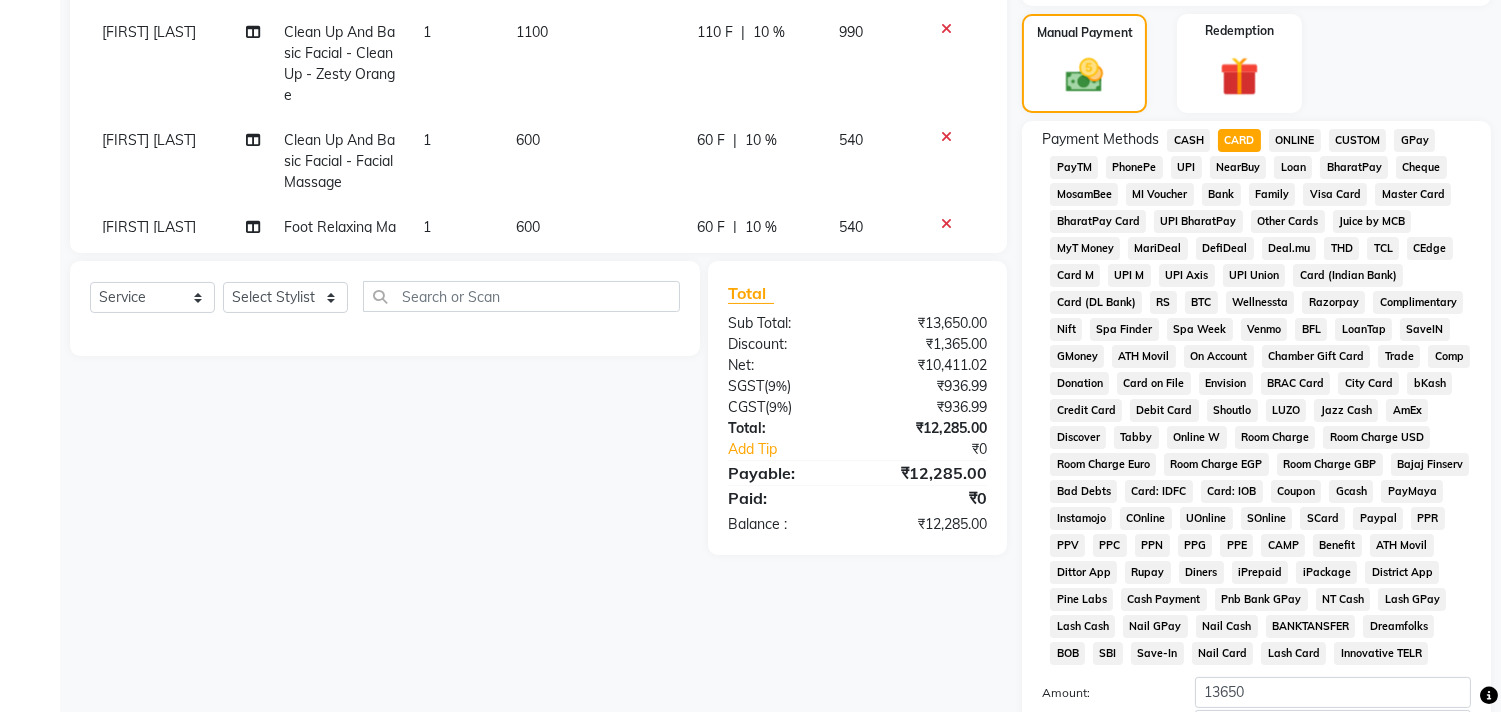 click on "CARD" 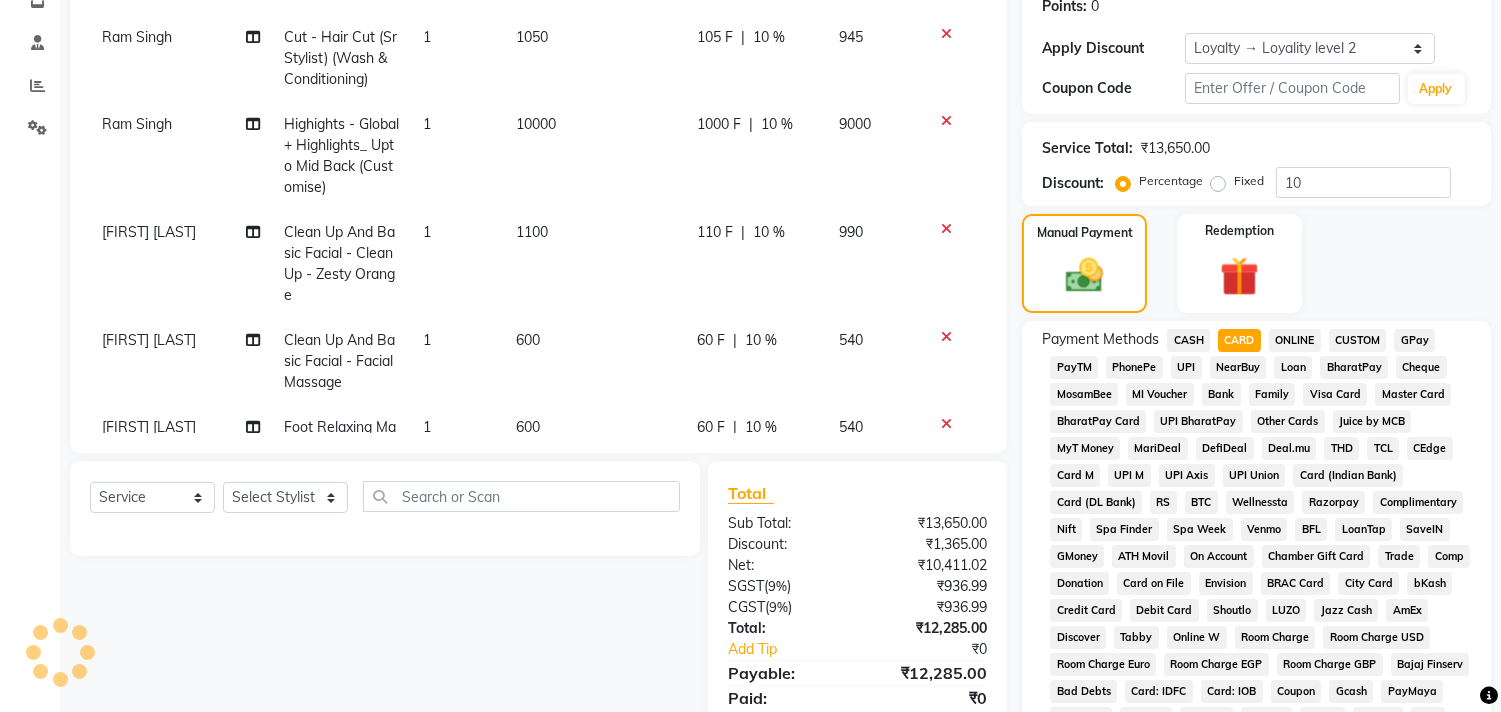 scroll, scrollTop: 626, scrollLeft: 0, axis: vertical 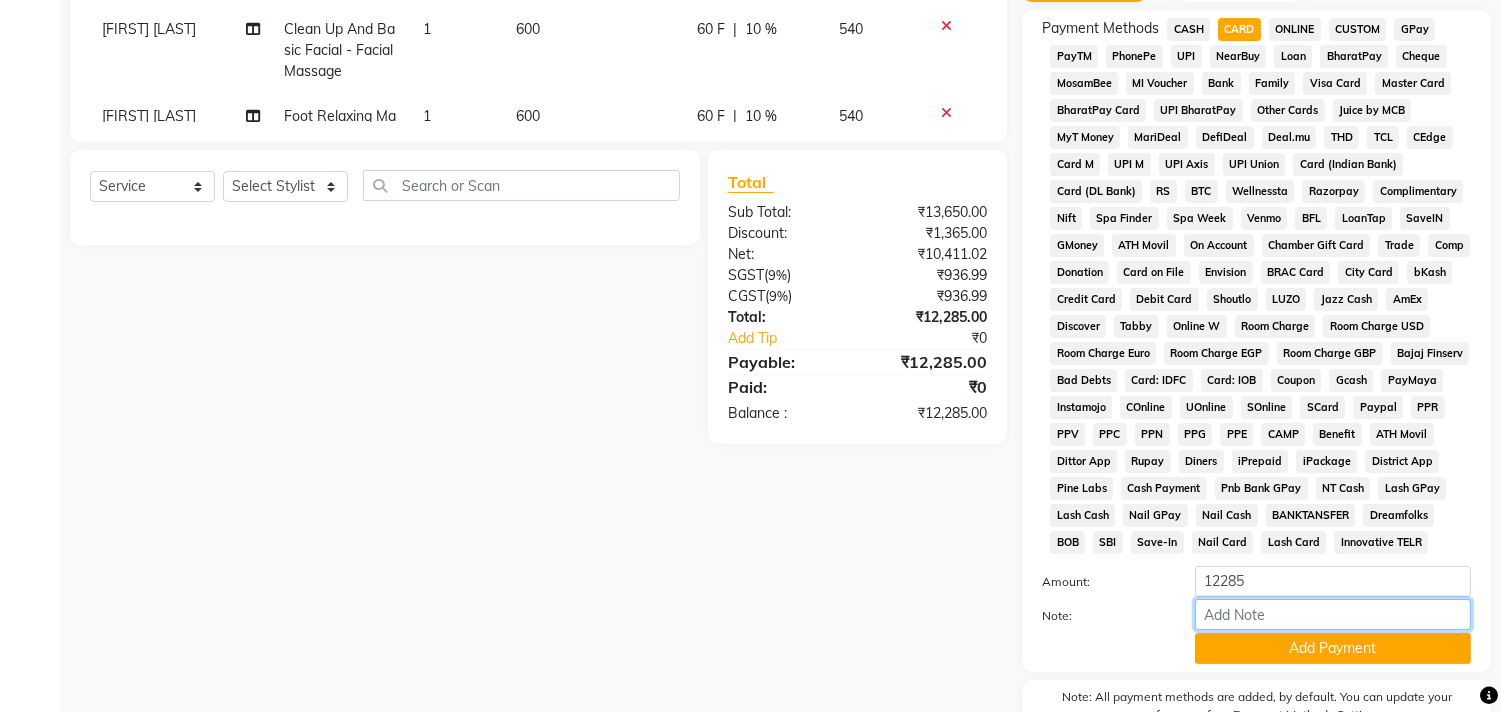 click on "Note:" at bounding box center [1333, 614] 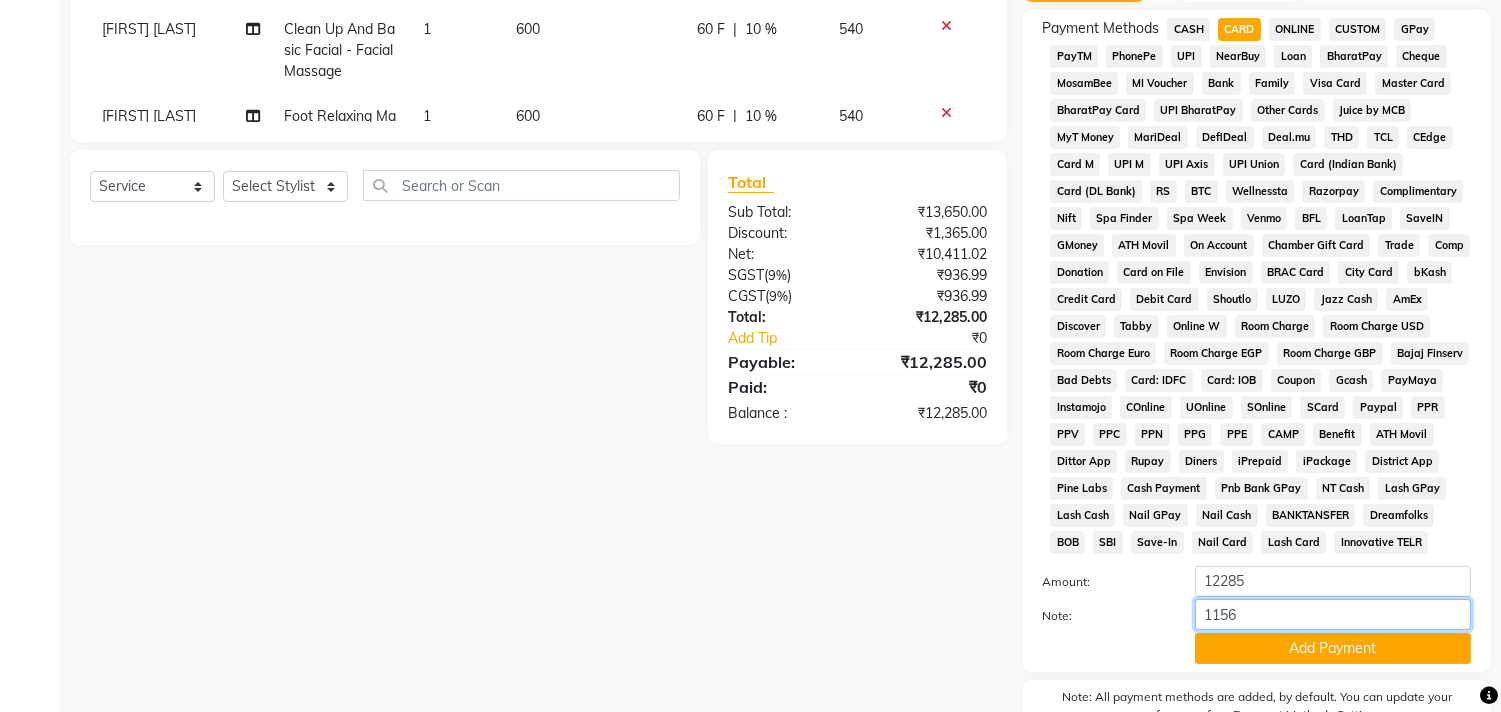 scroll, scrollTop: 737, scrollLeft: 0, axis: vertical 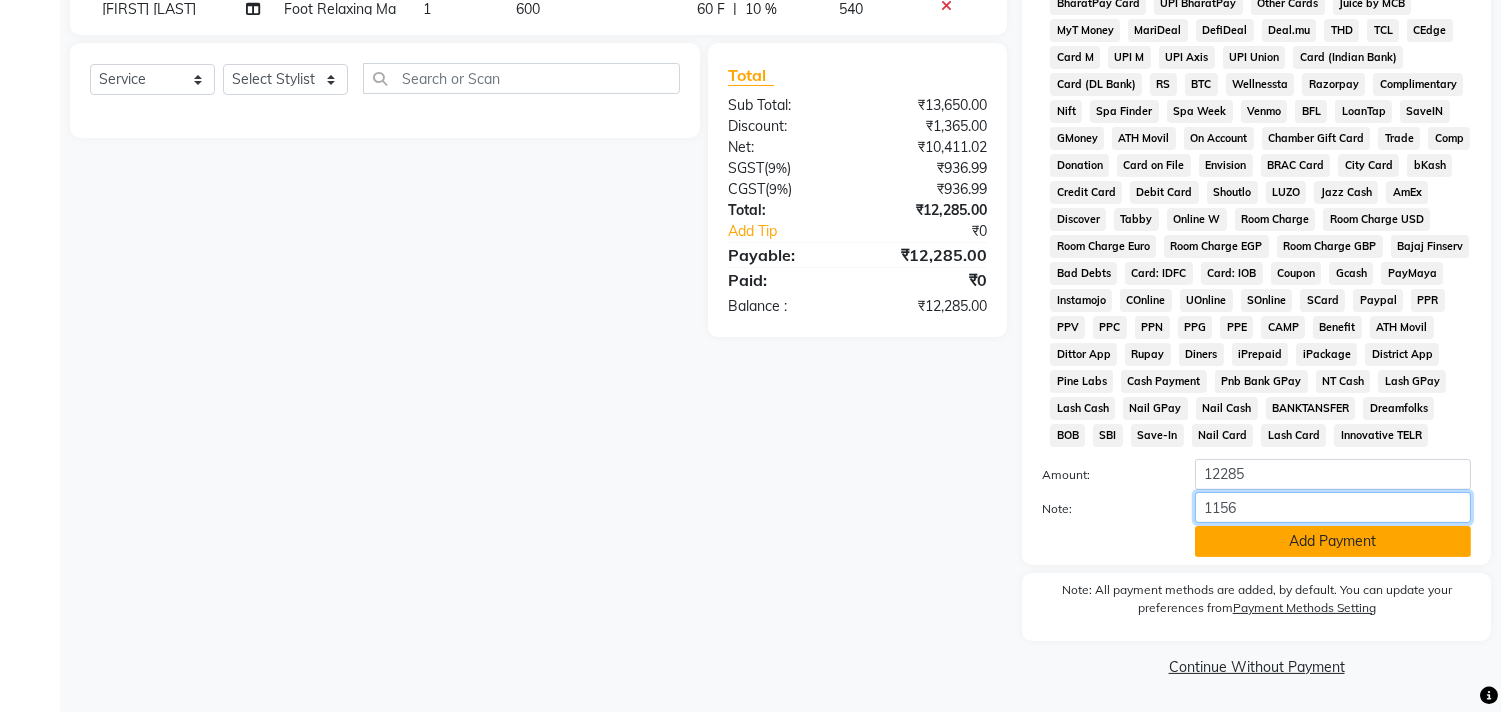 type on "1156" 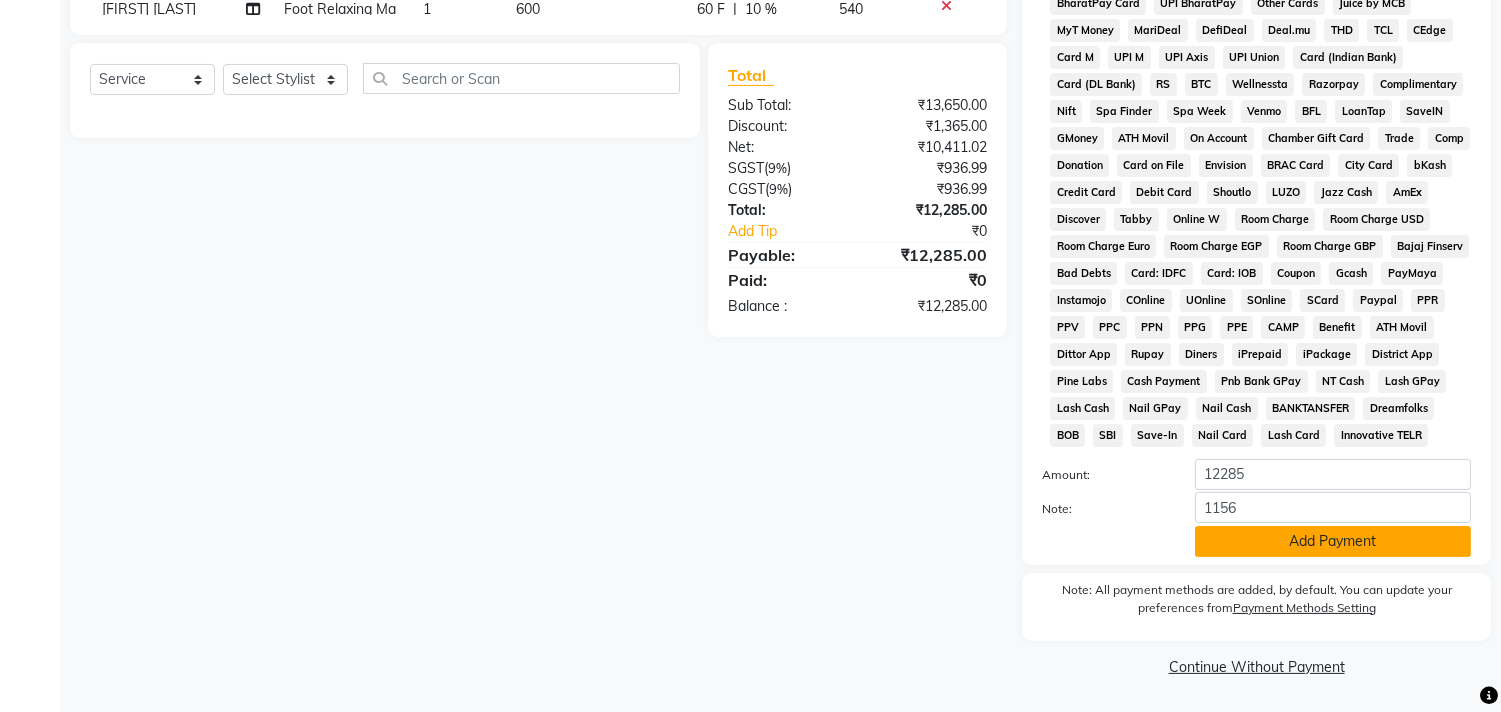 click on "Add Payment" 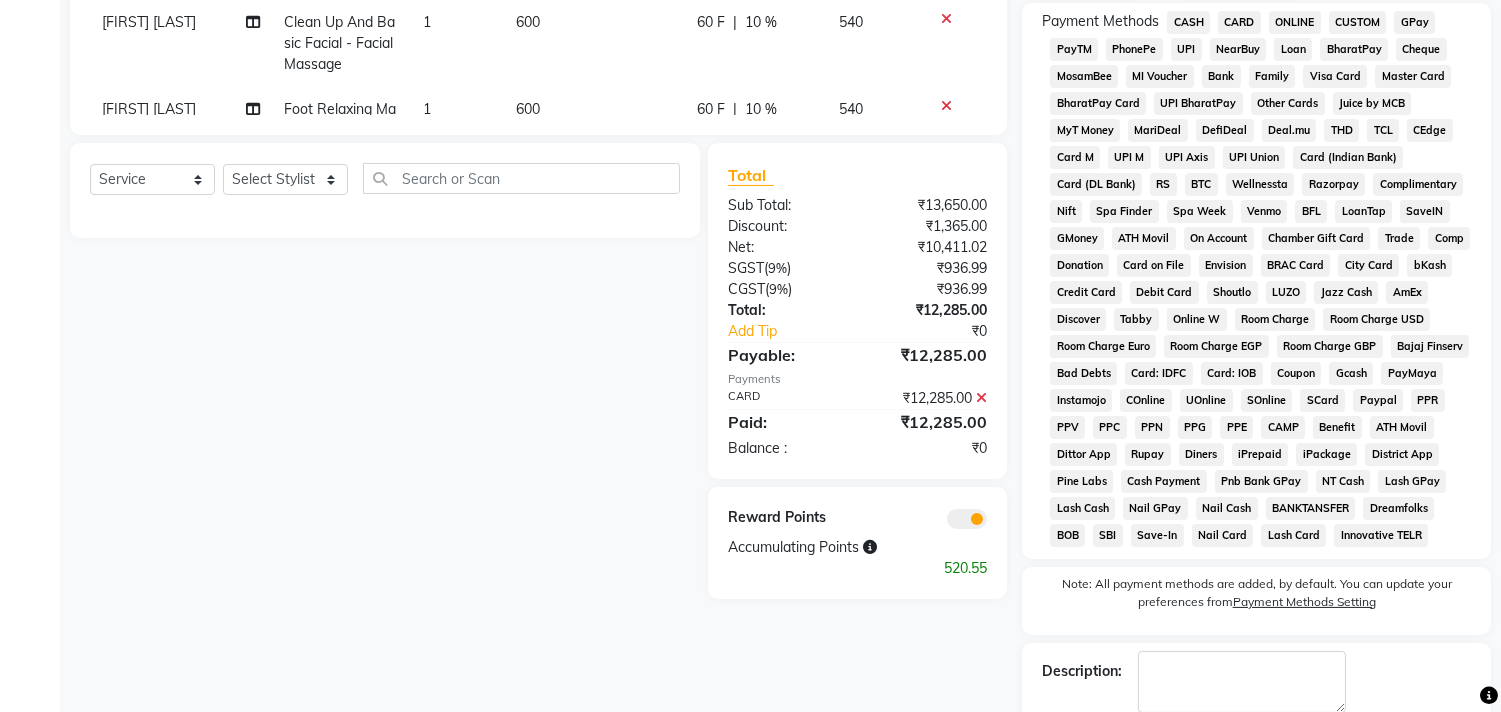 scroll, scrollTop: 744, scrollLeft: 0, axis: vertical 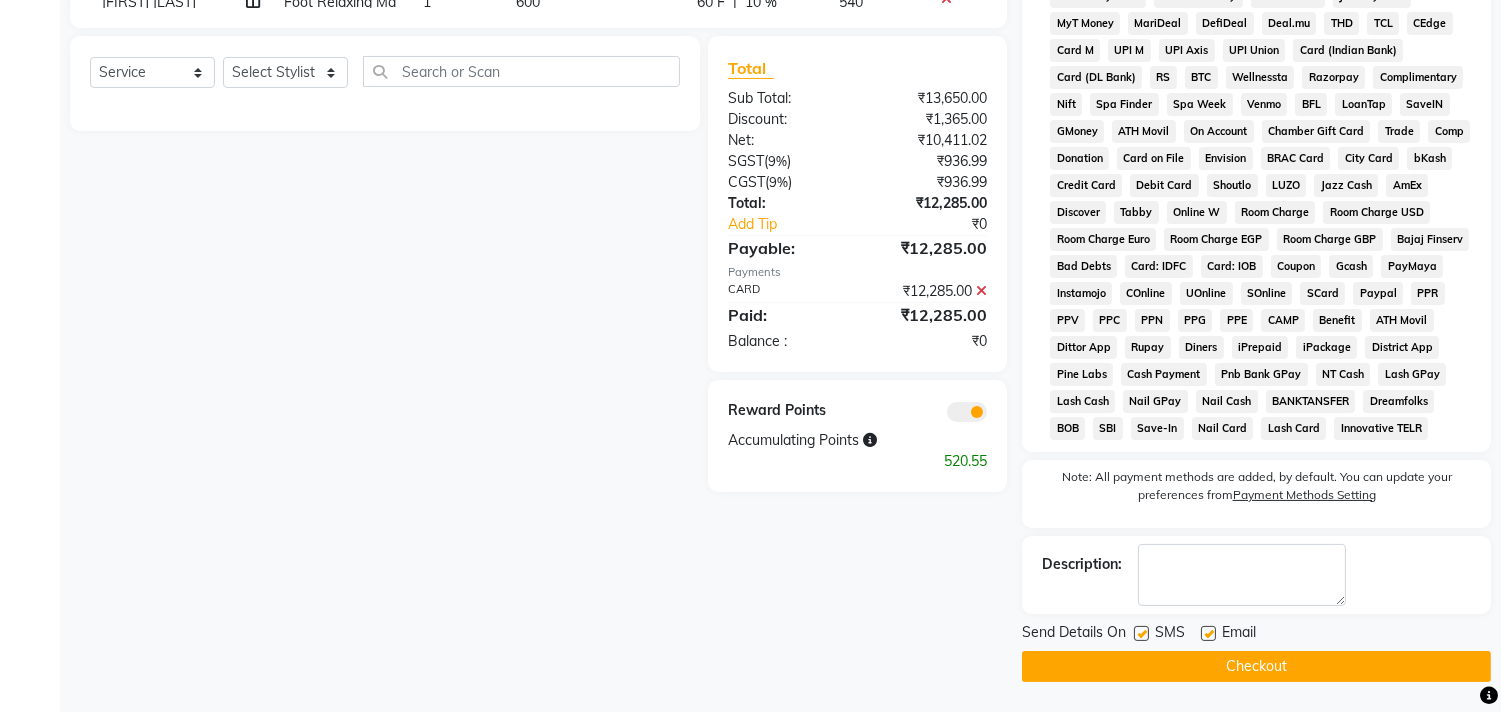 click on "Checkout" 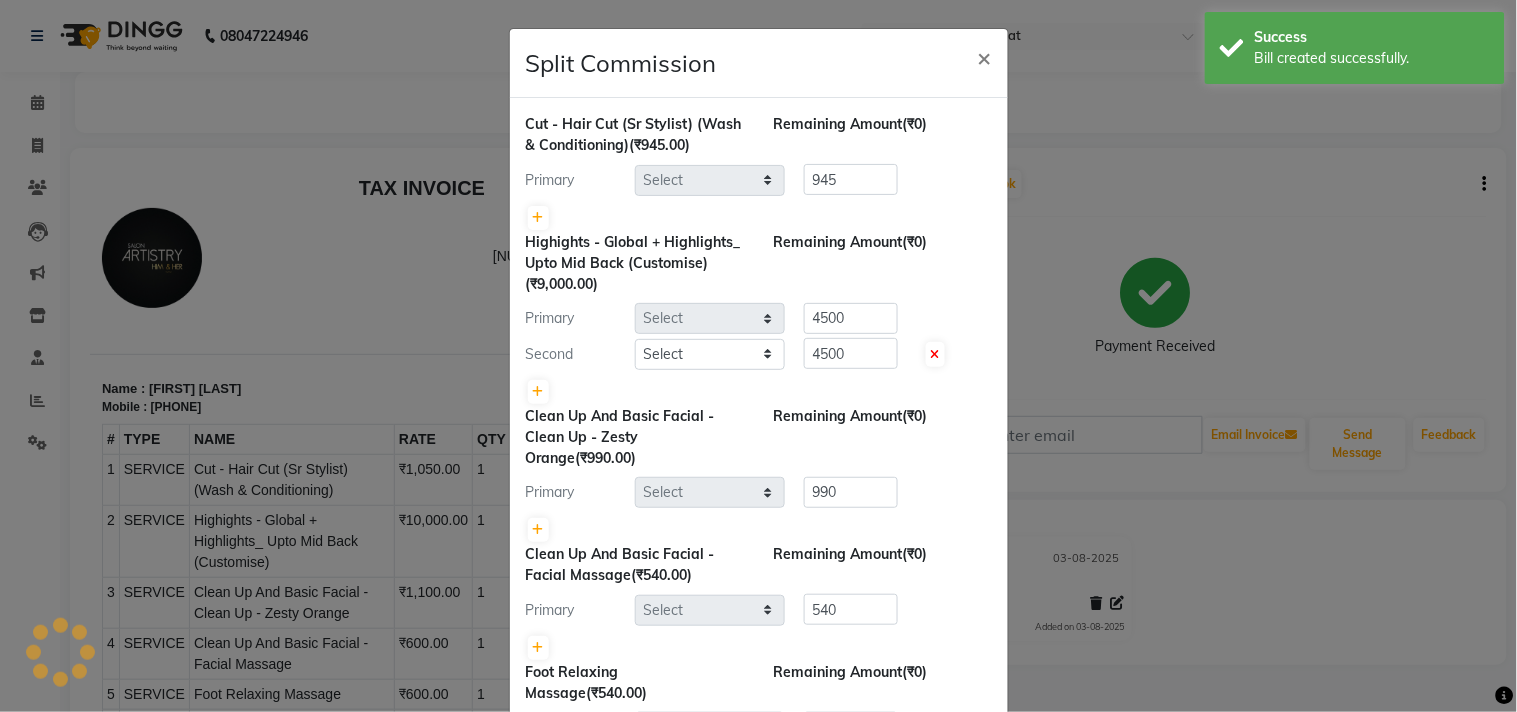 scroll, scrollTop: 0, scrollLeft: 0, axis: both 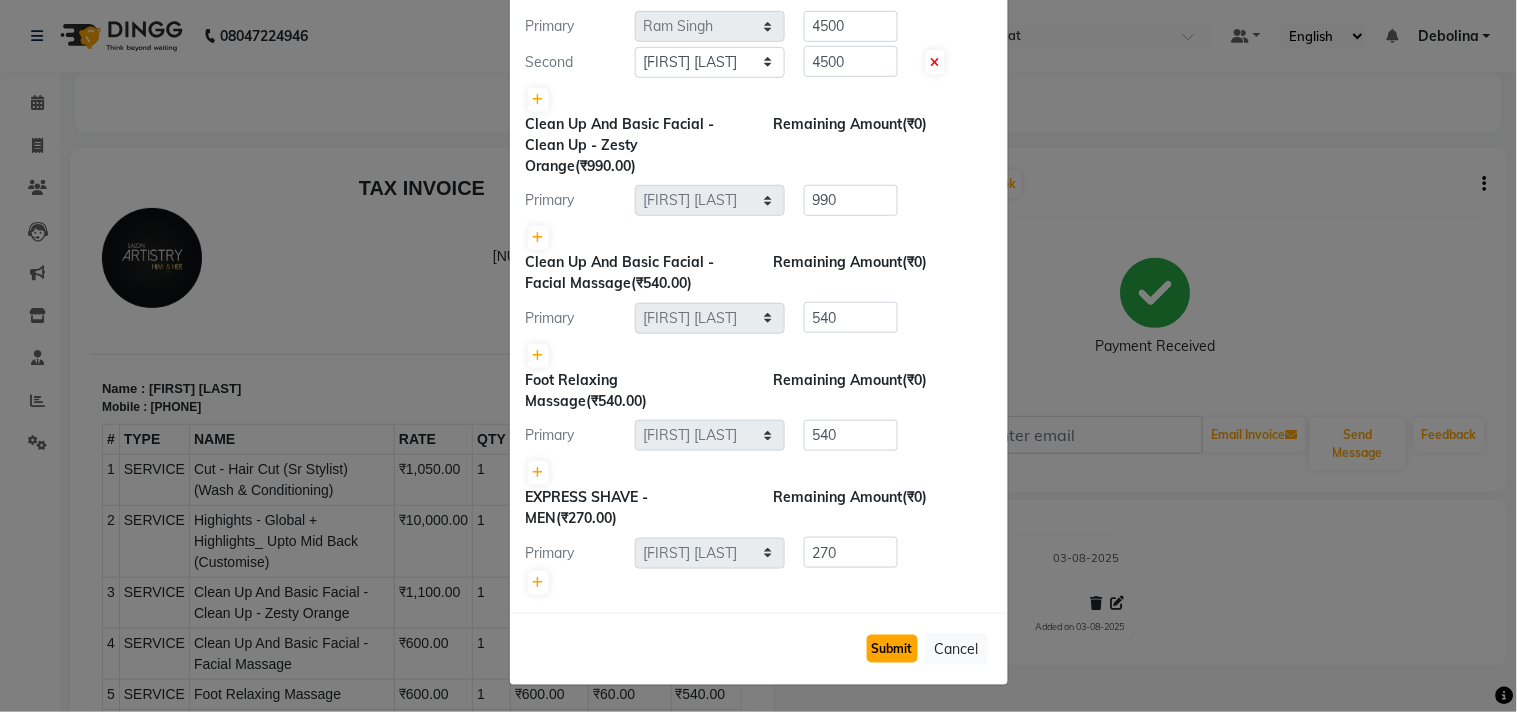 click on "Submit" 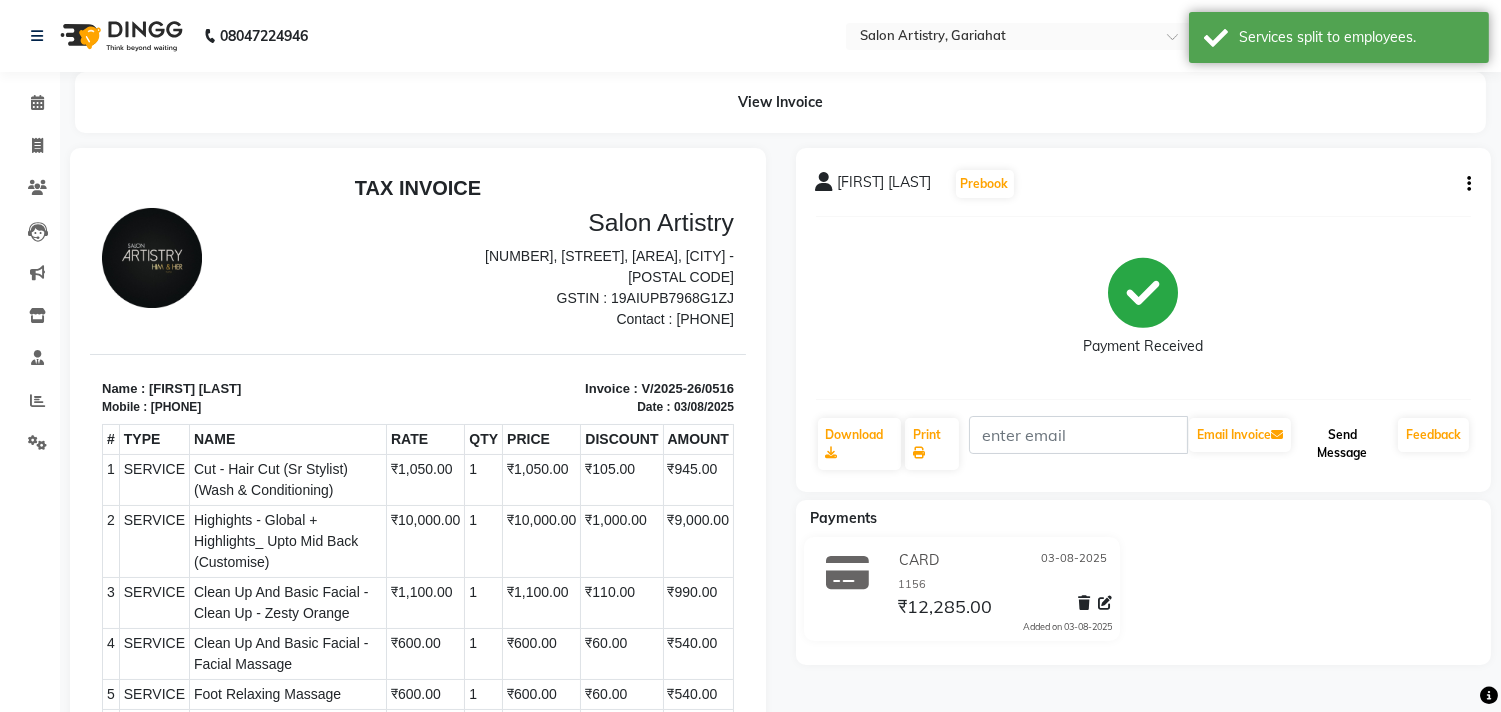 click on "Send Message" 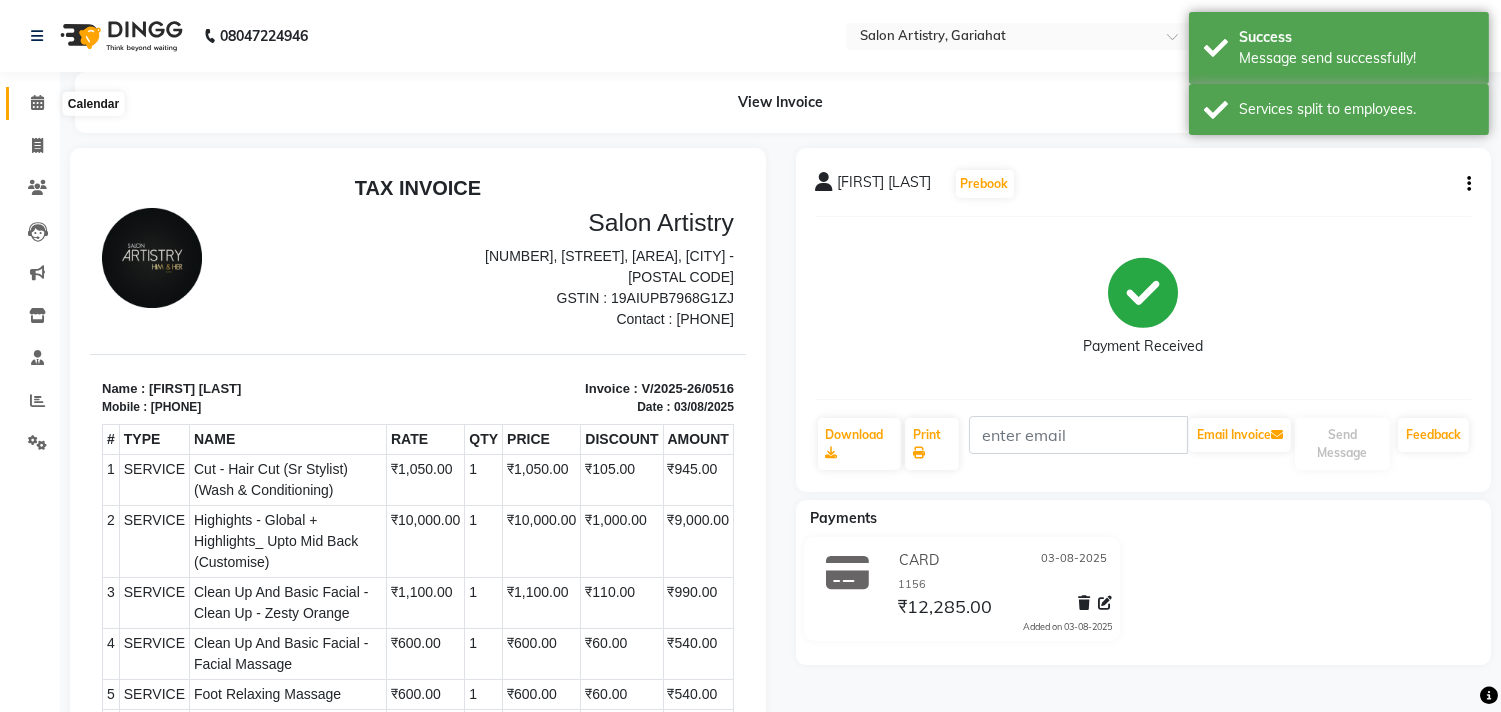 click 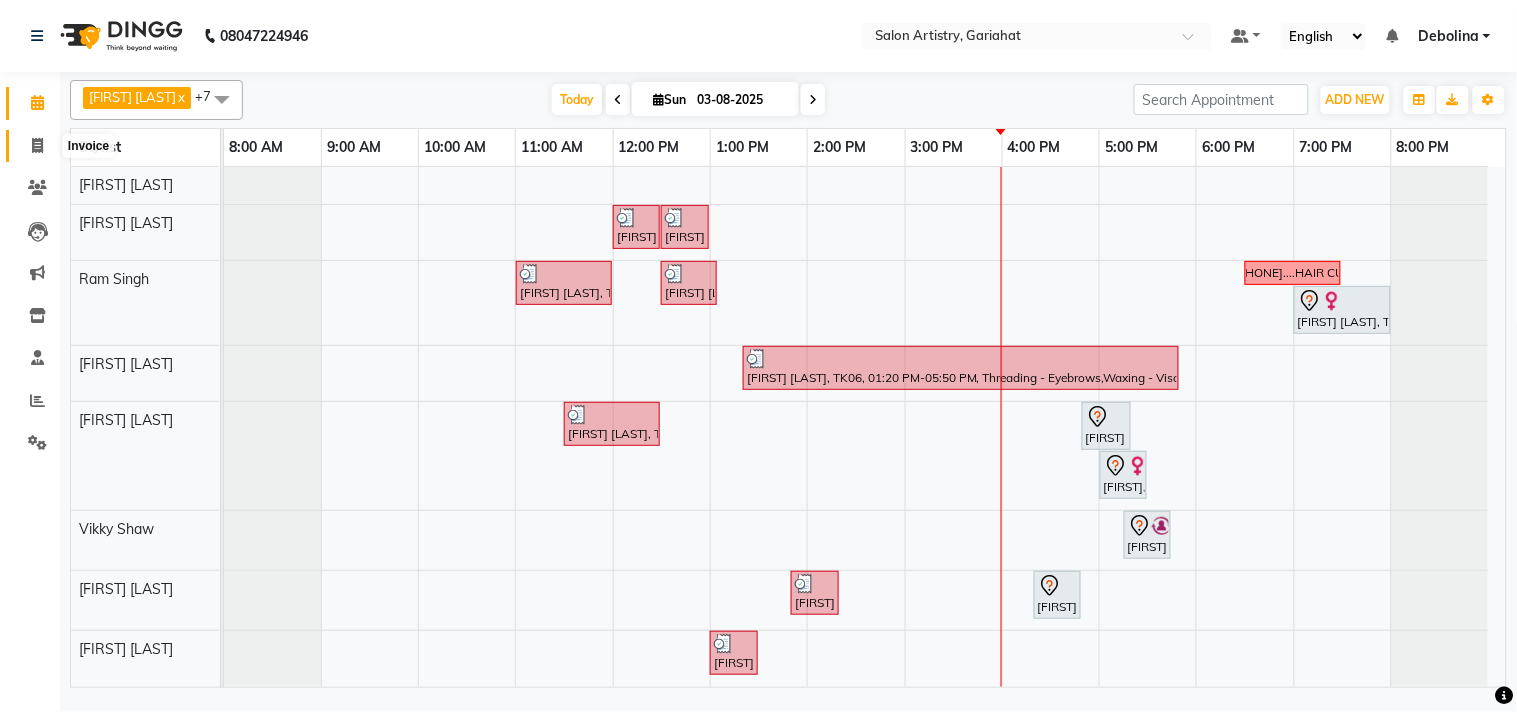 click 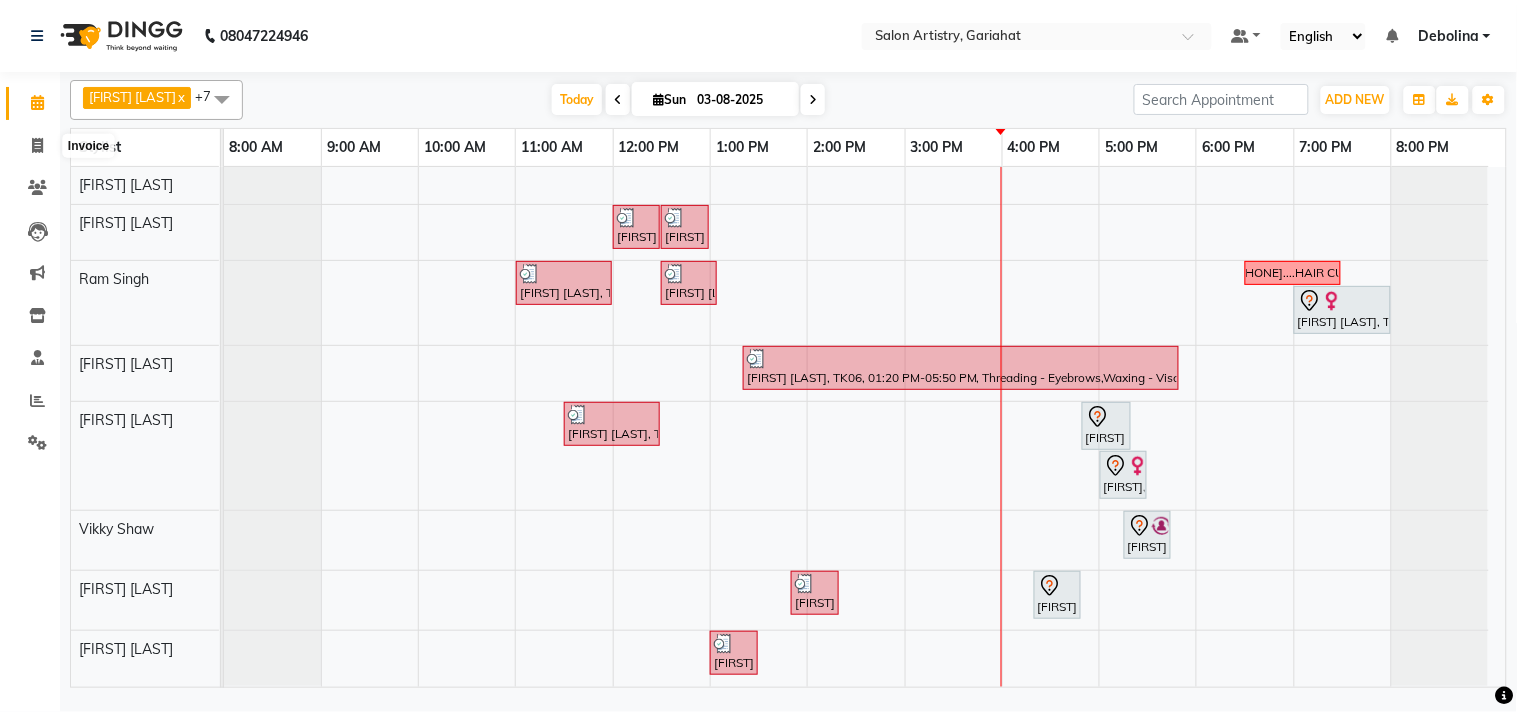 select on "8368" 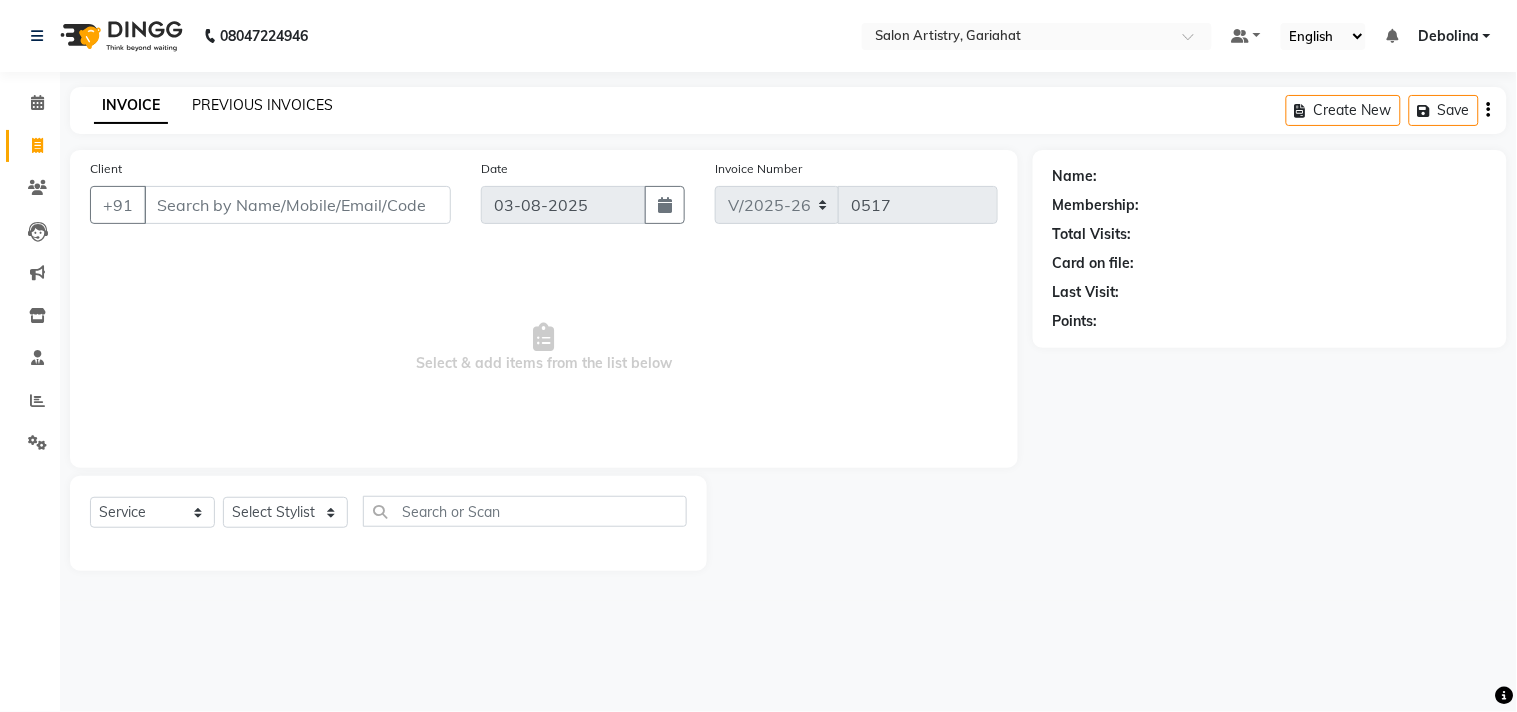 click on "PREVIOUS INVOICES" 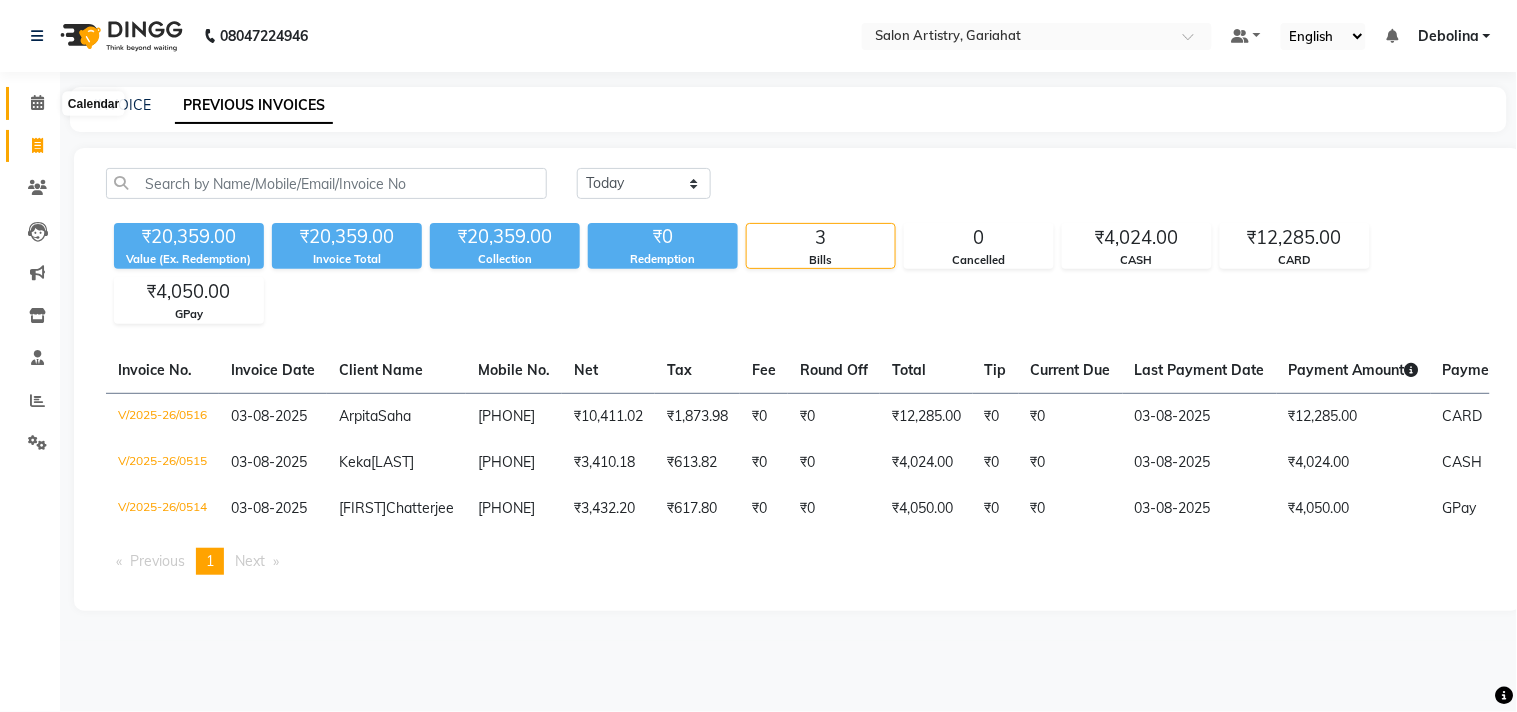 click 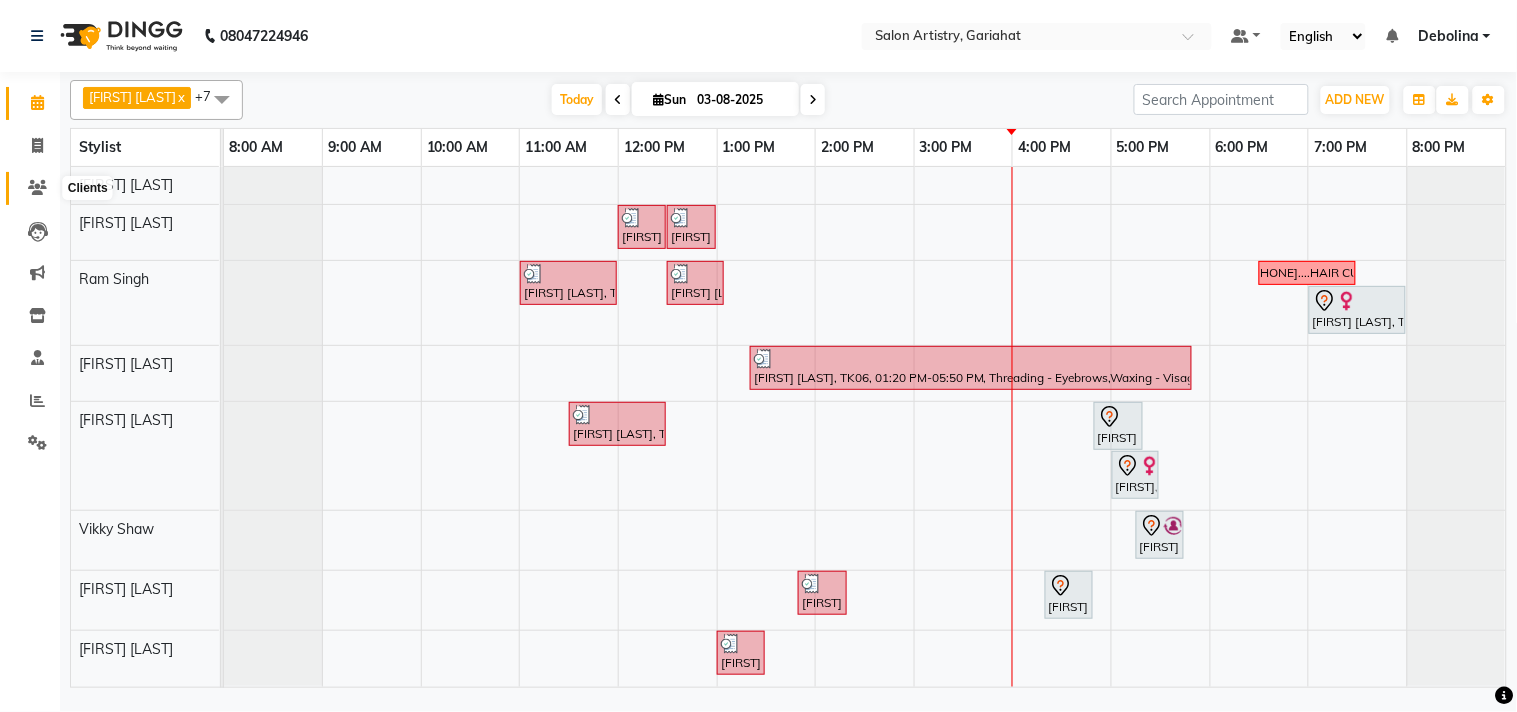 click 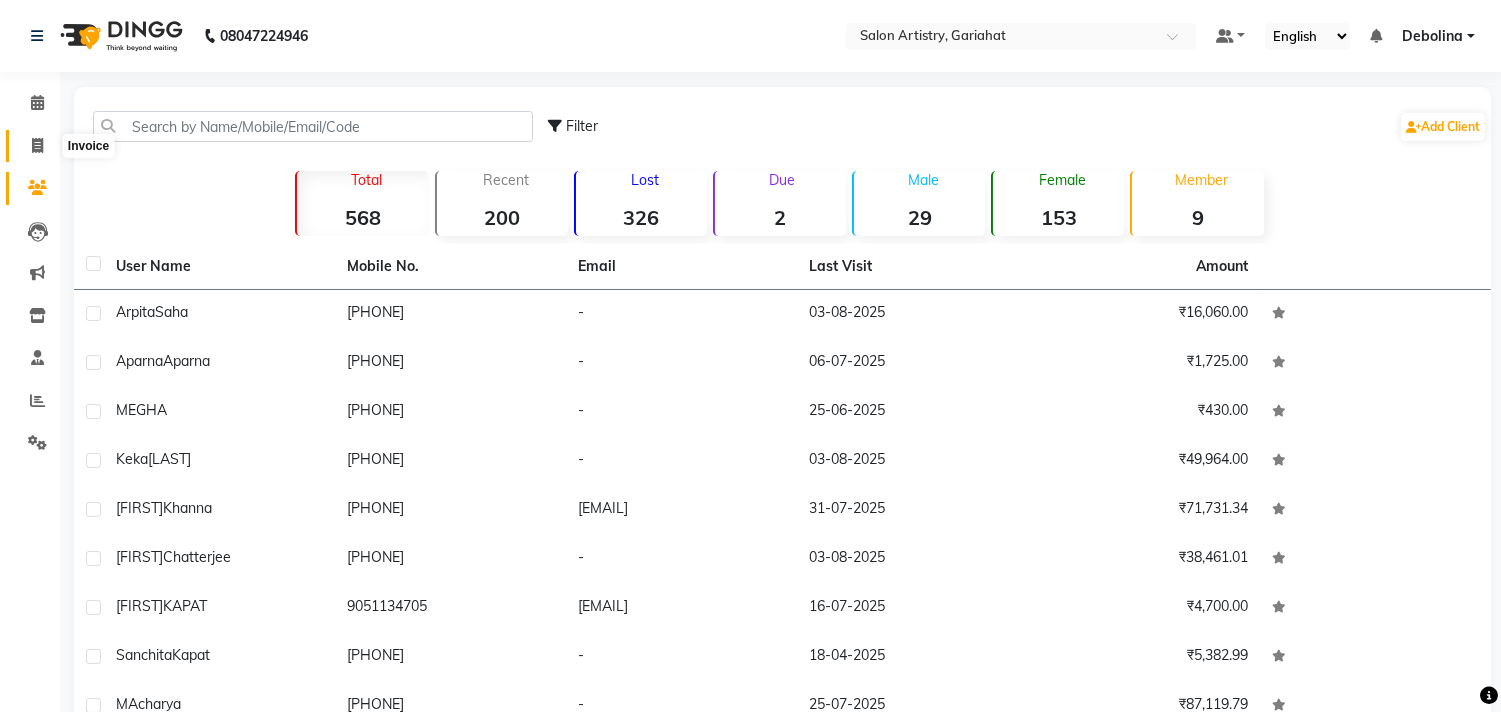 click 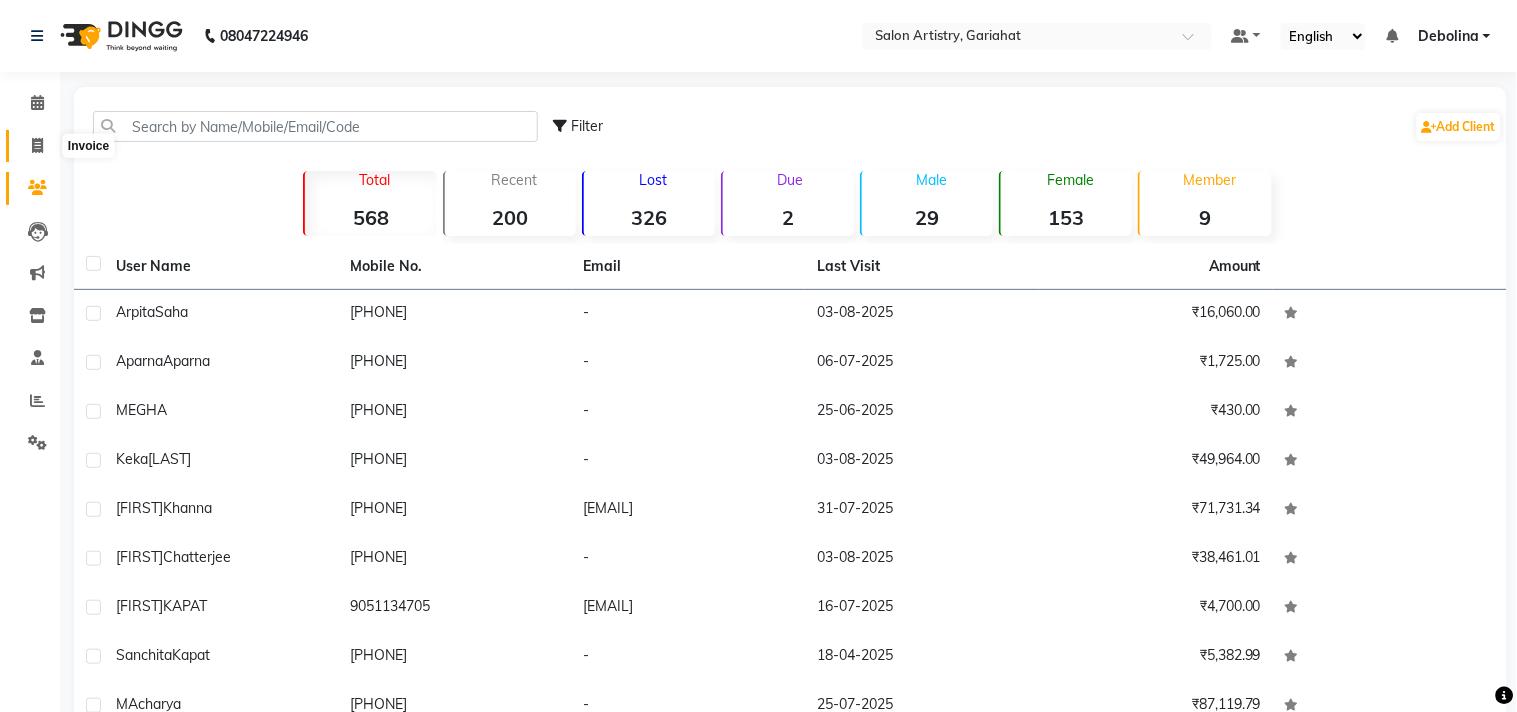 select on "8368" 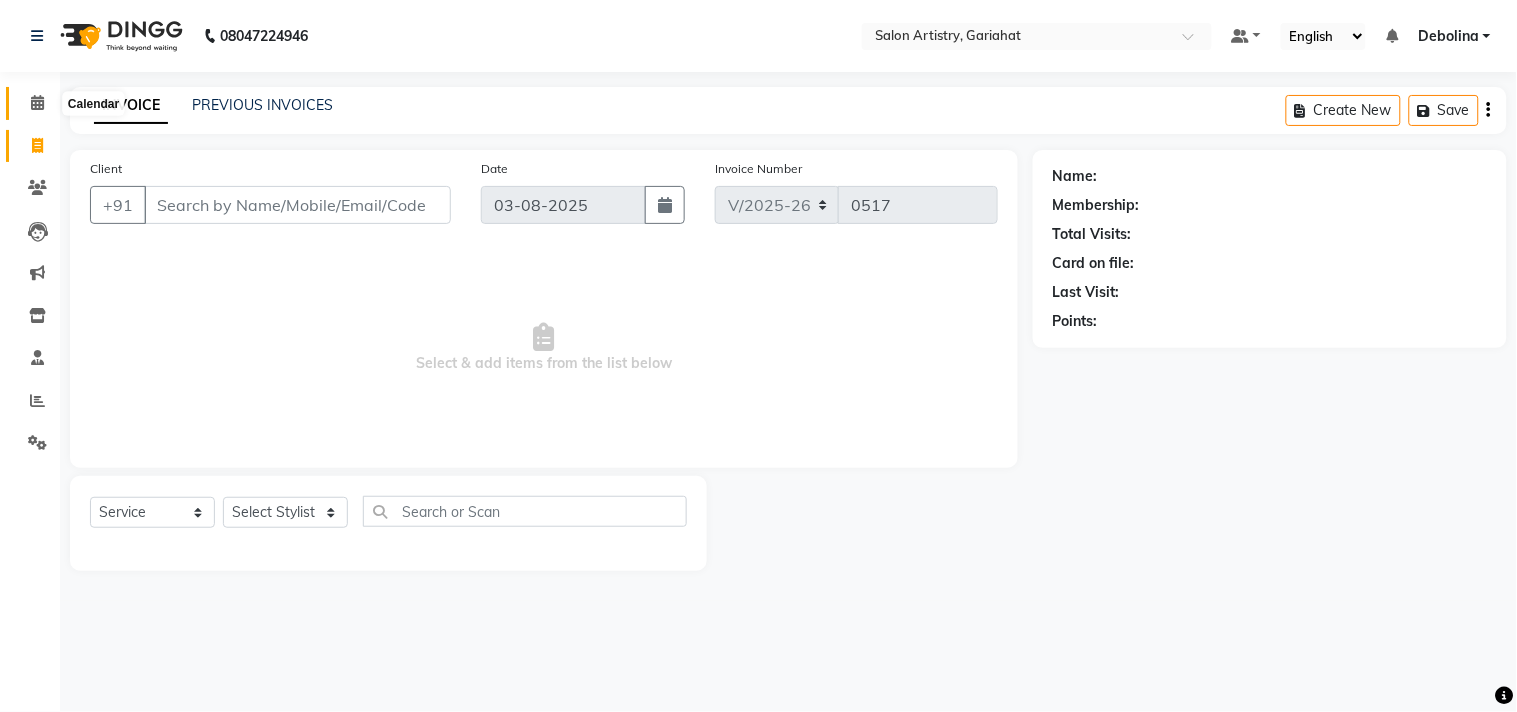 click 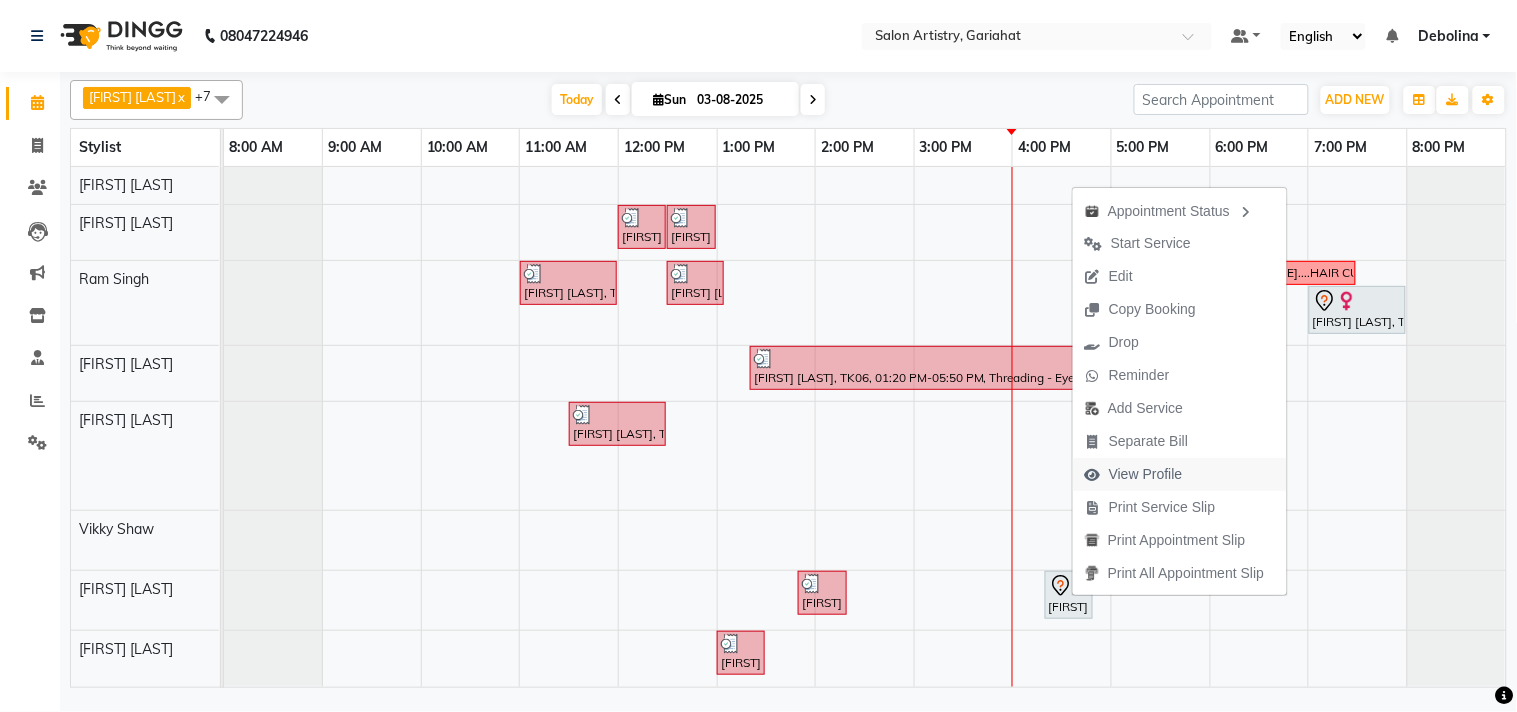 click on "View Profile" at bounding box center (1146, 474) 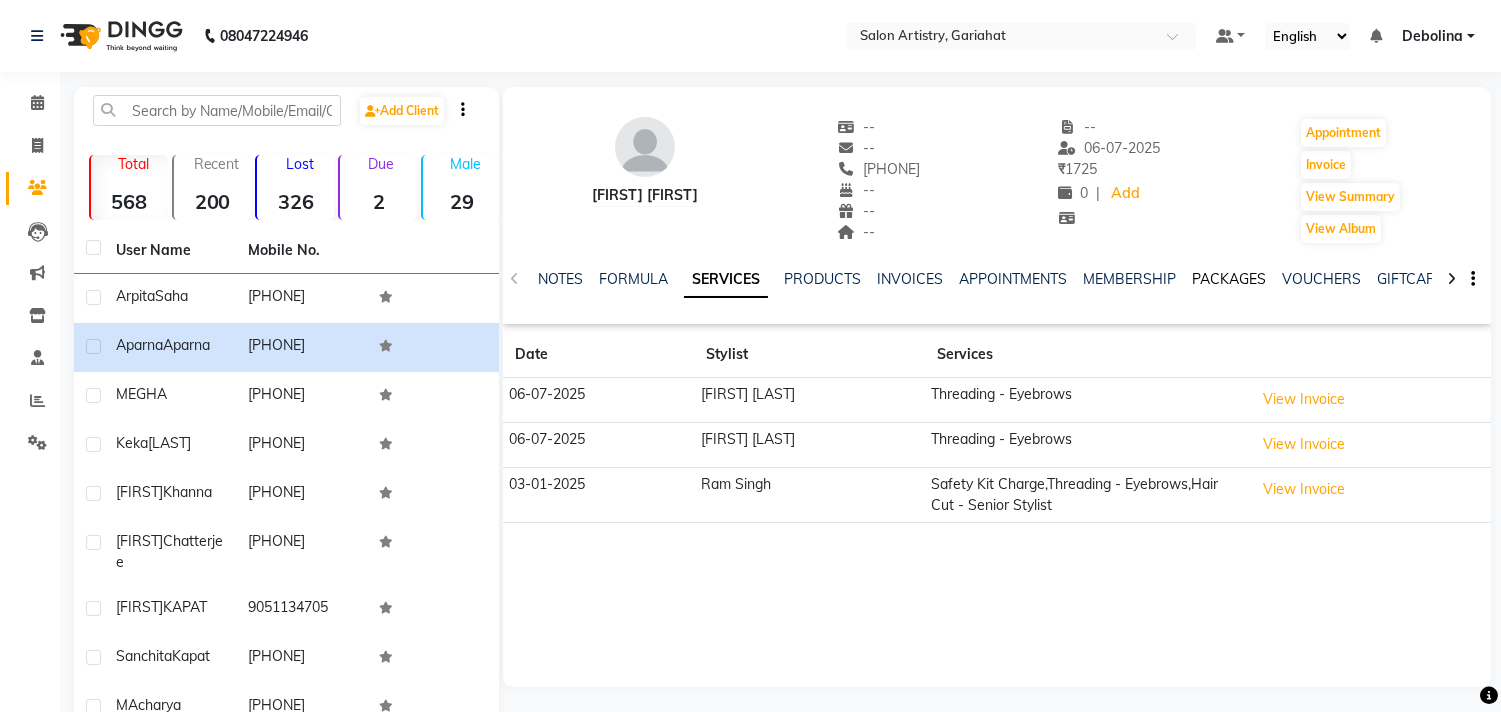 click on "PACKAGES" 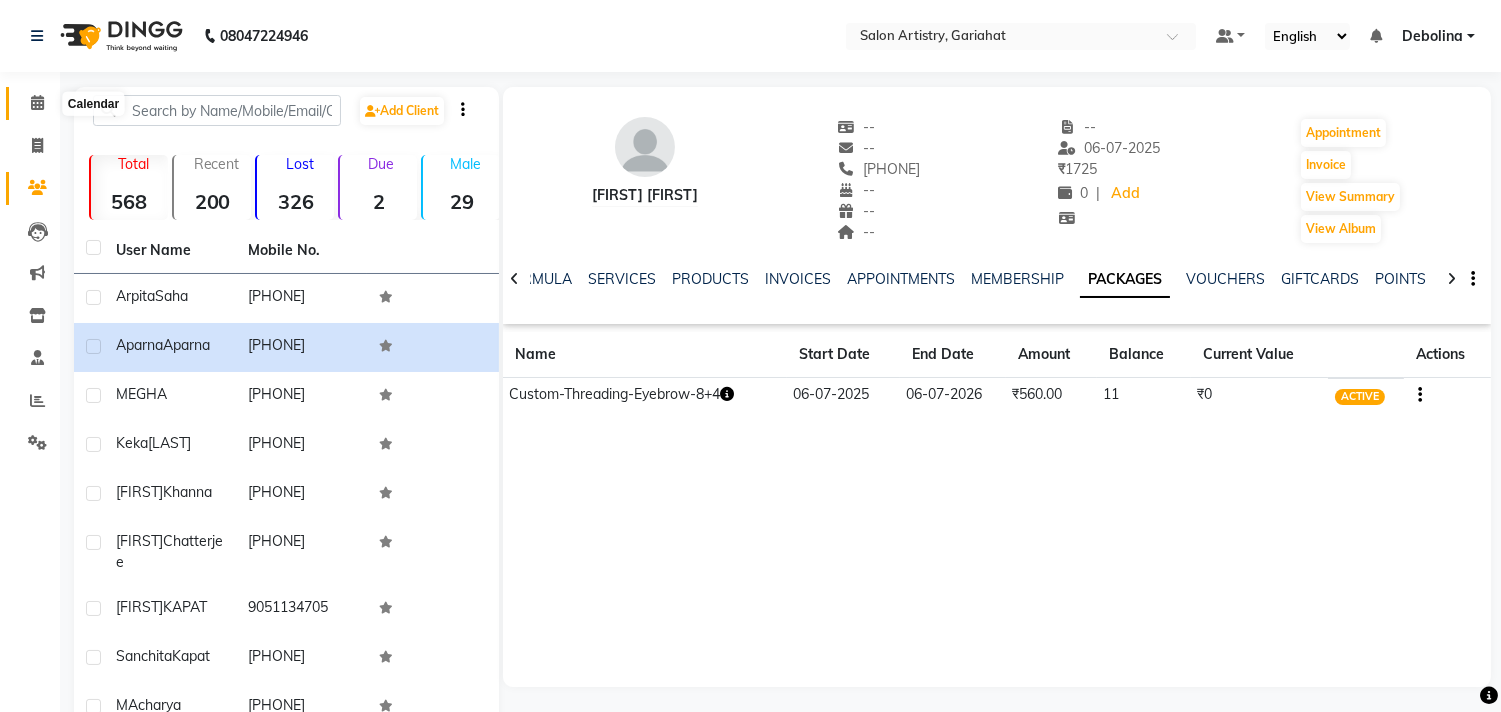 click 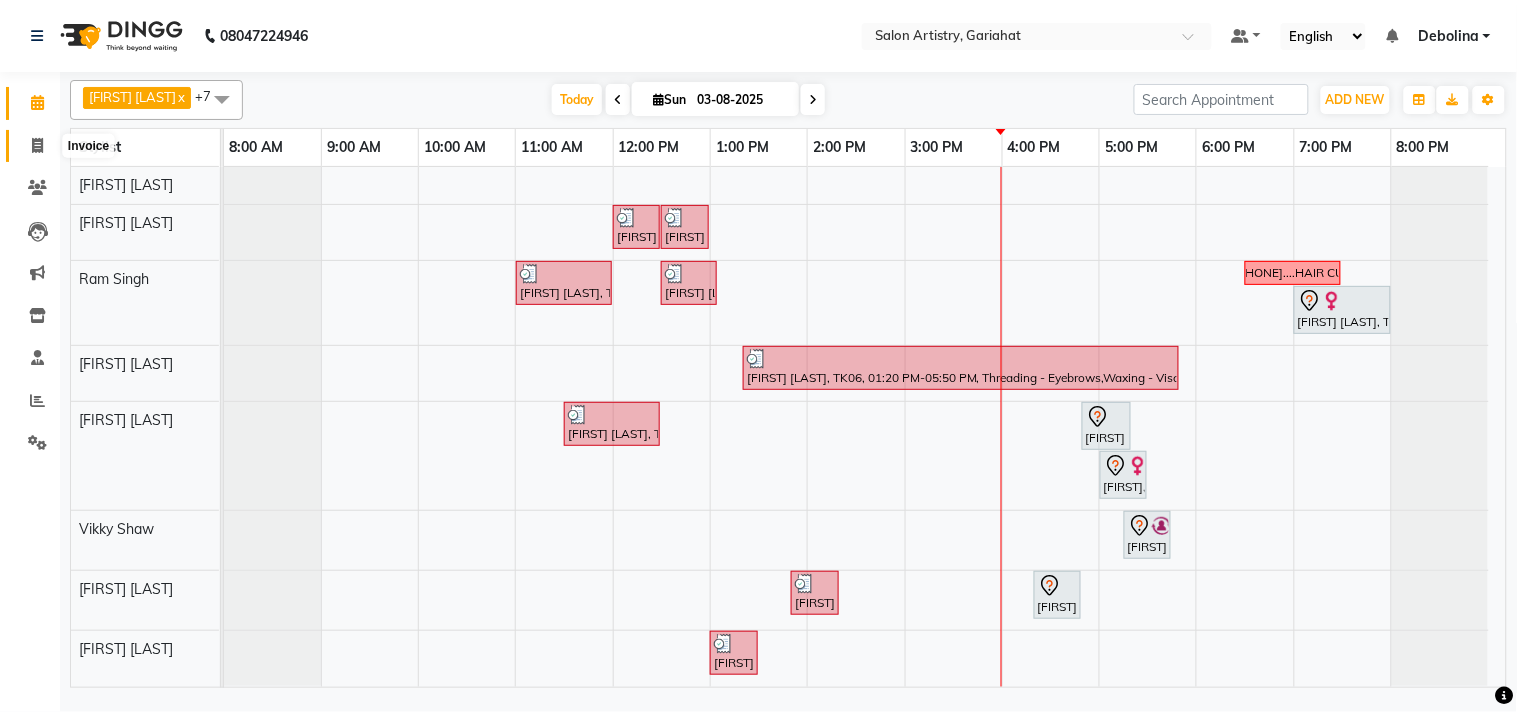 click 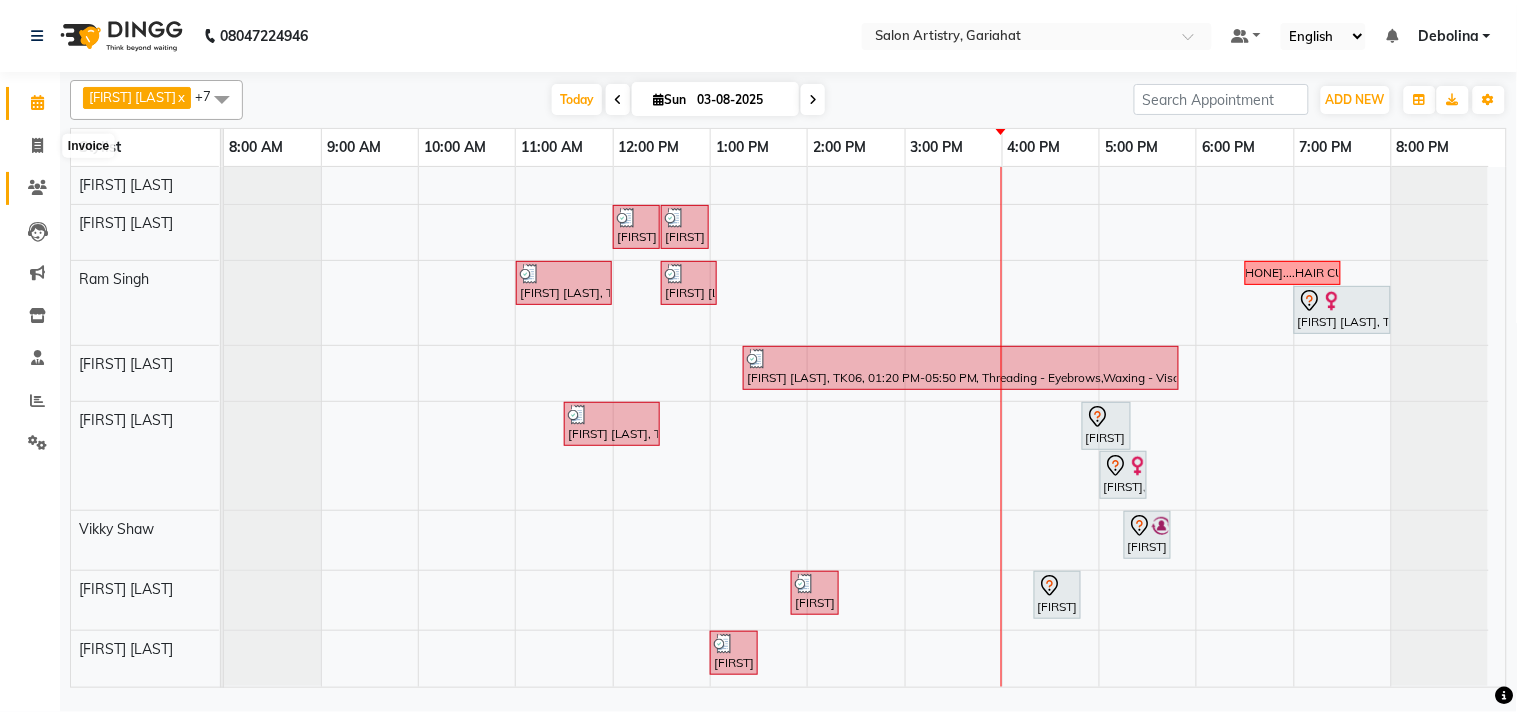 select on "8368" 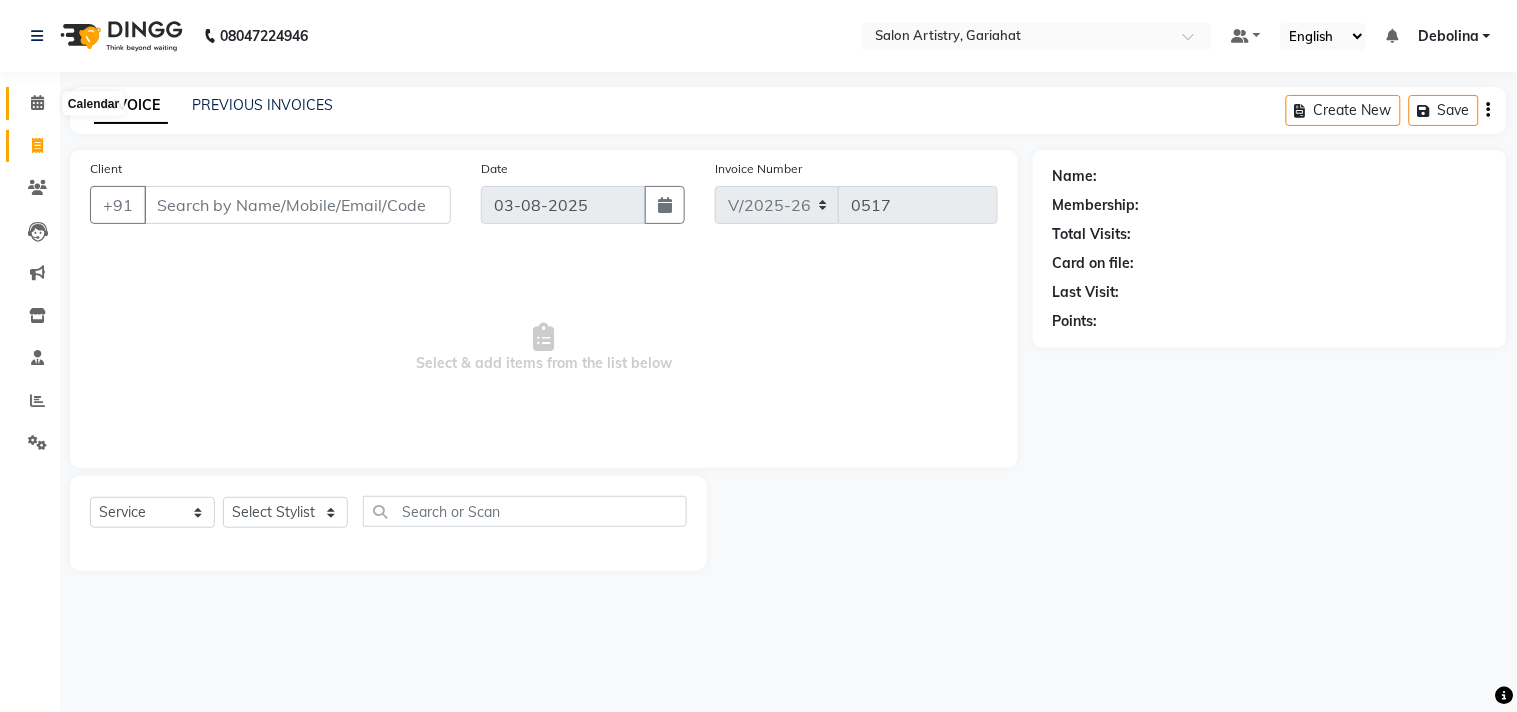 click 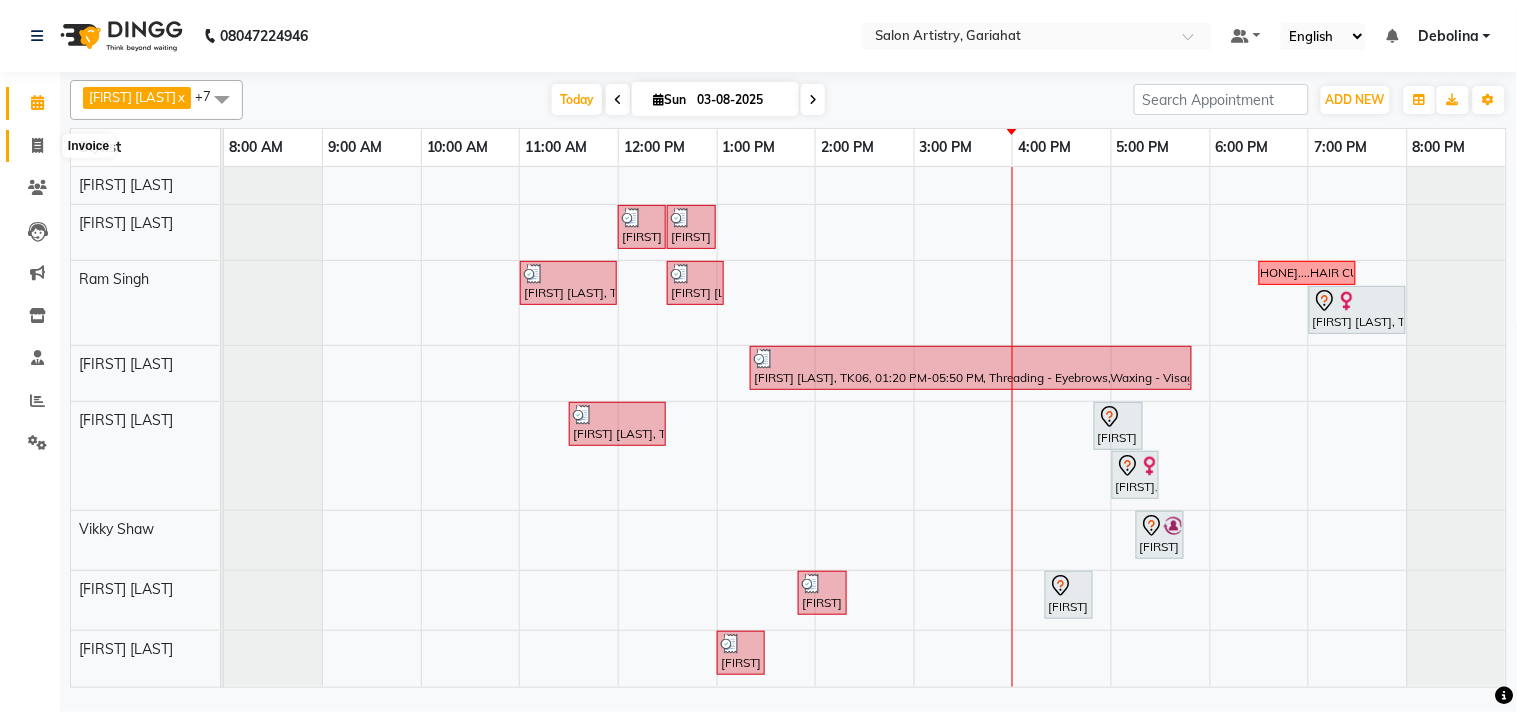 click 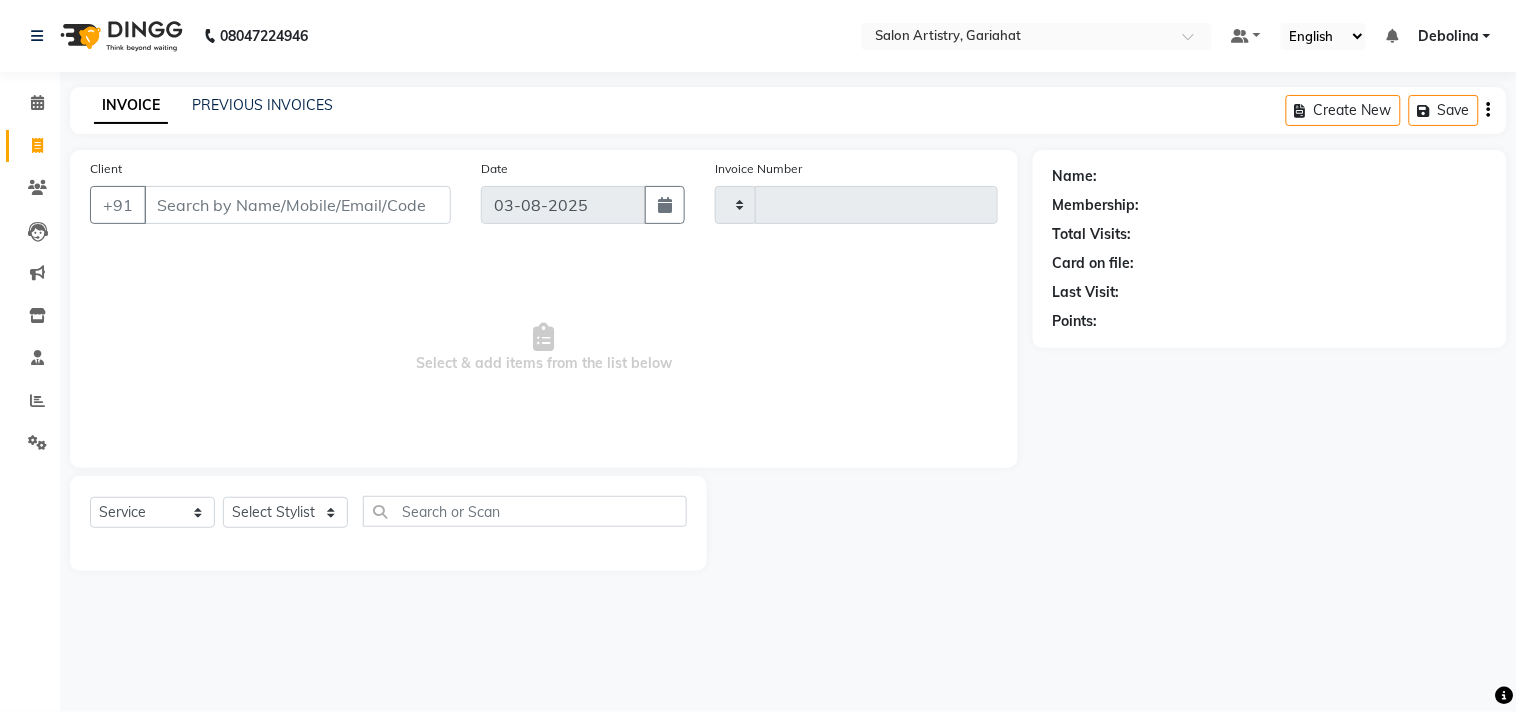 type on "0517" 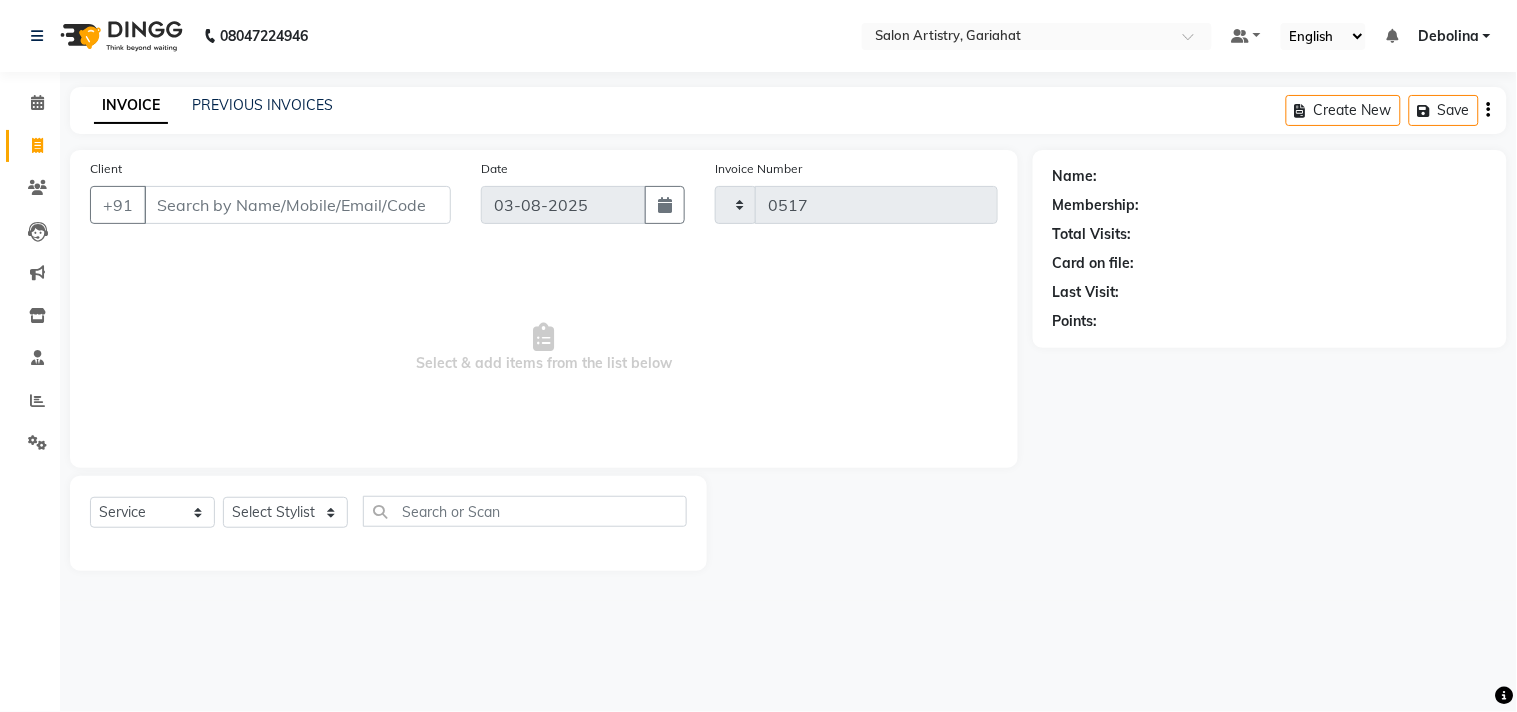 select on "8368" 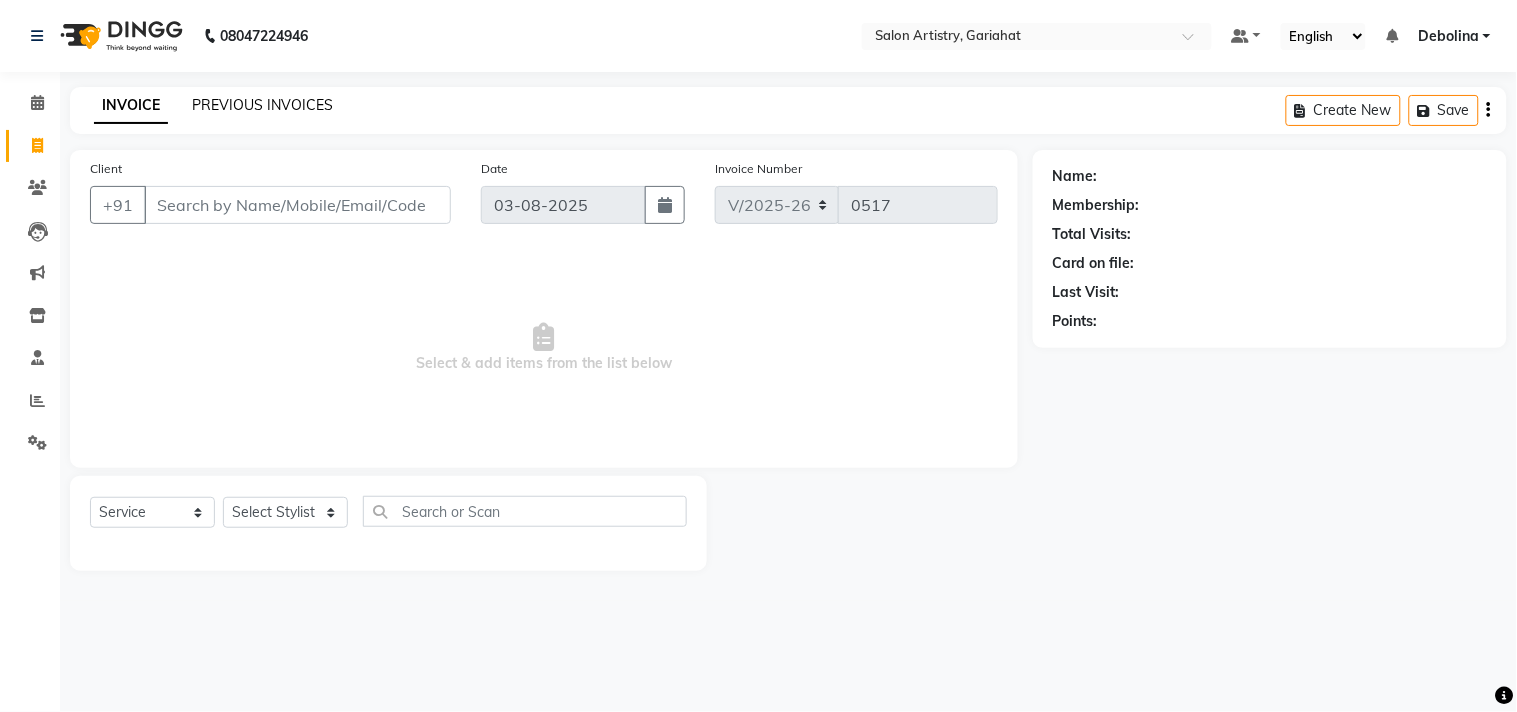 click on "PREVIOUS INVOICES" 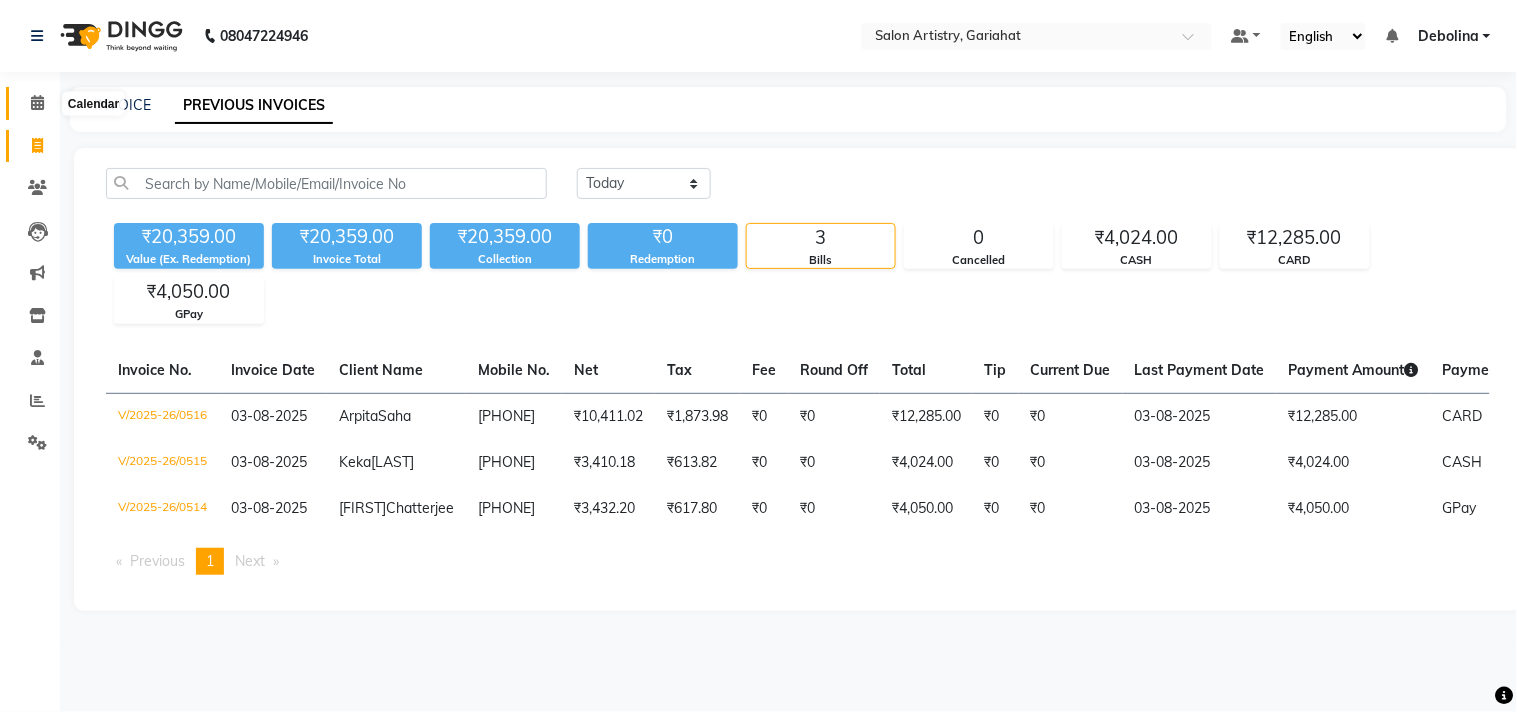 click 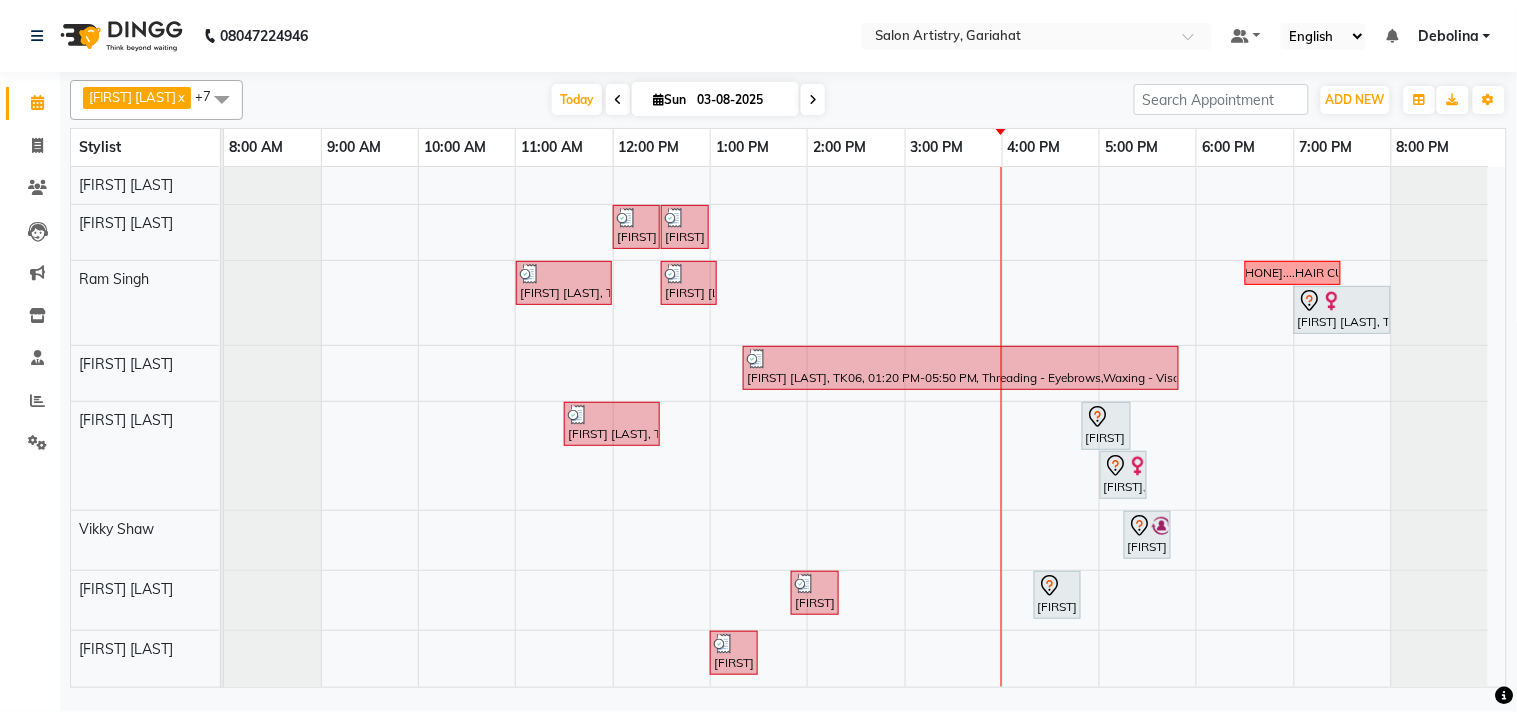 click at bounding box center (813, 100) 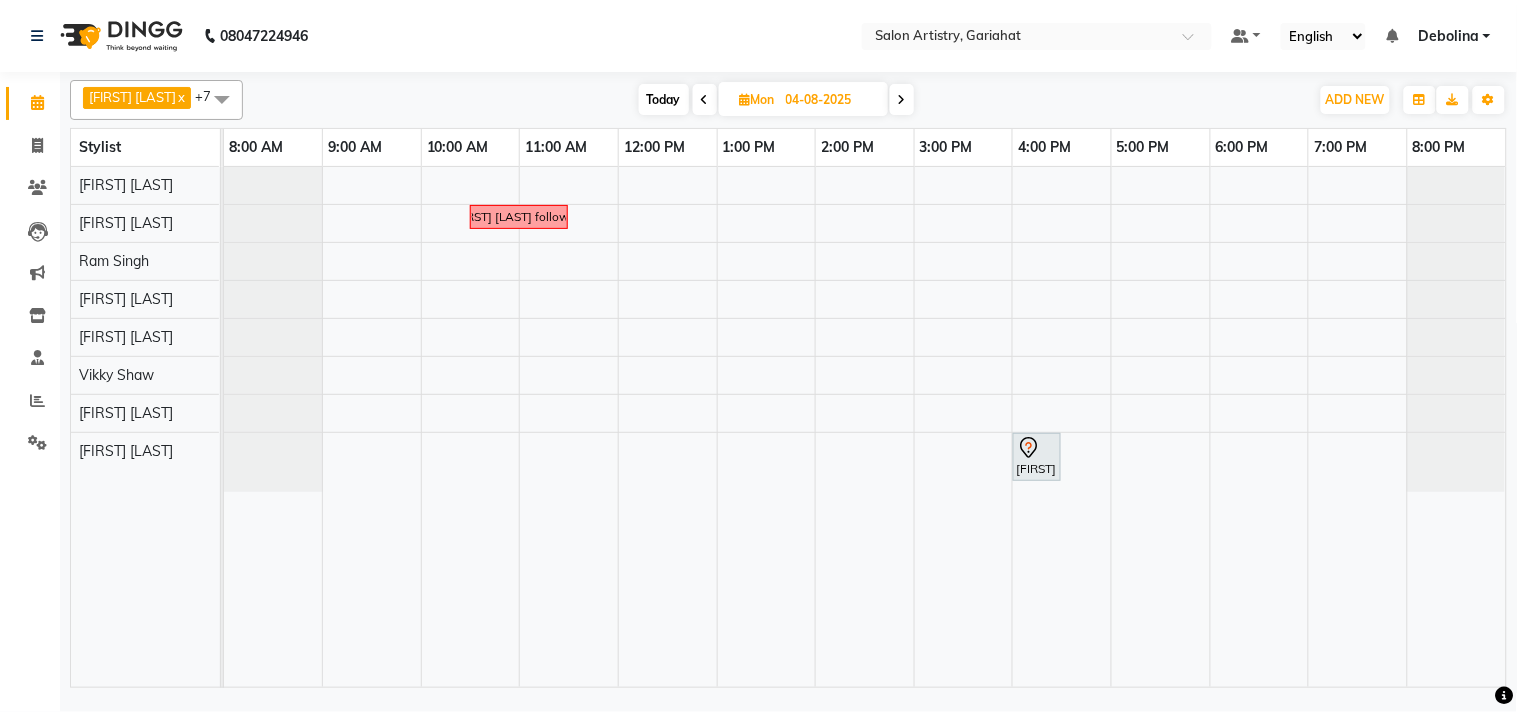 click at bounding box center [705, 100] 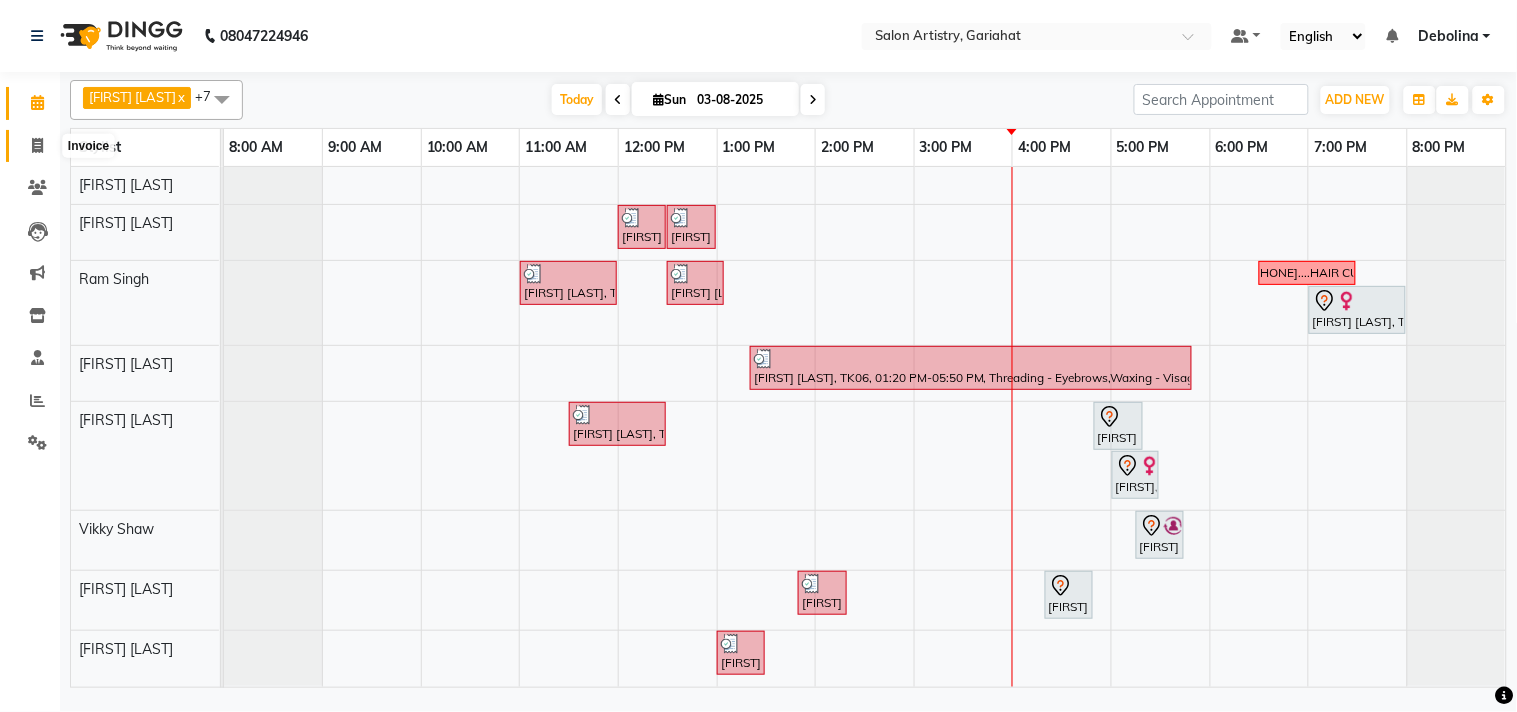 click 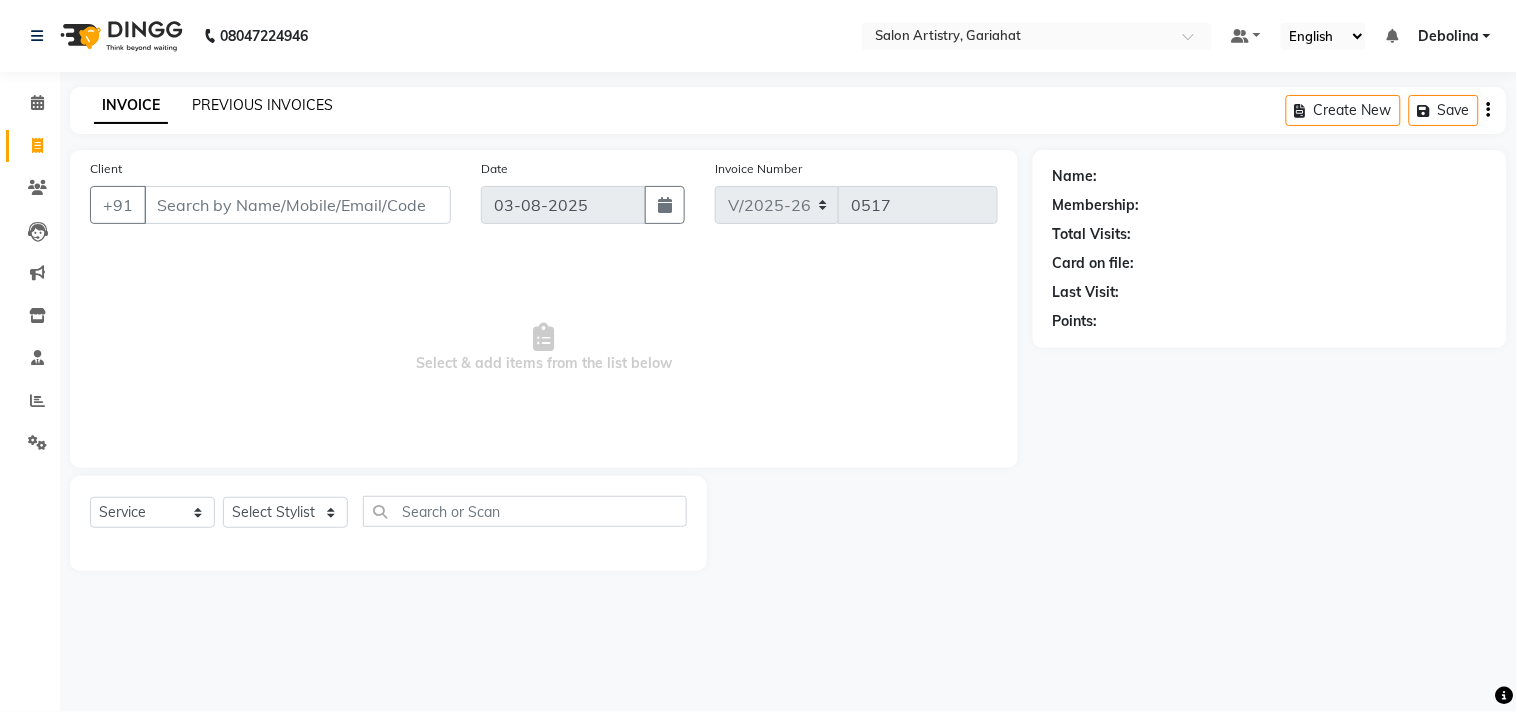 click on "PREVIOUS INVOICES" 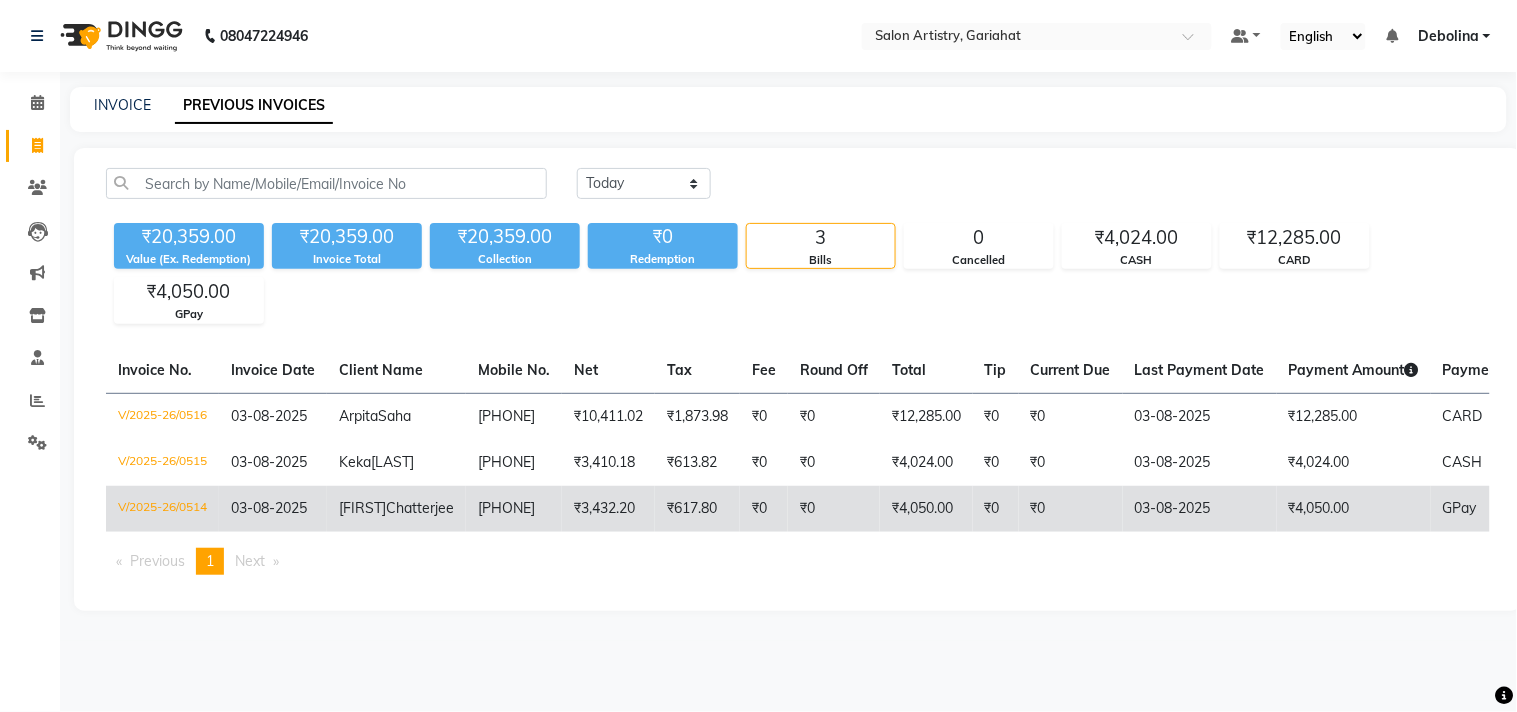 click on "[FIRST] [LAST]" 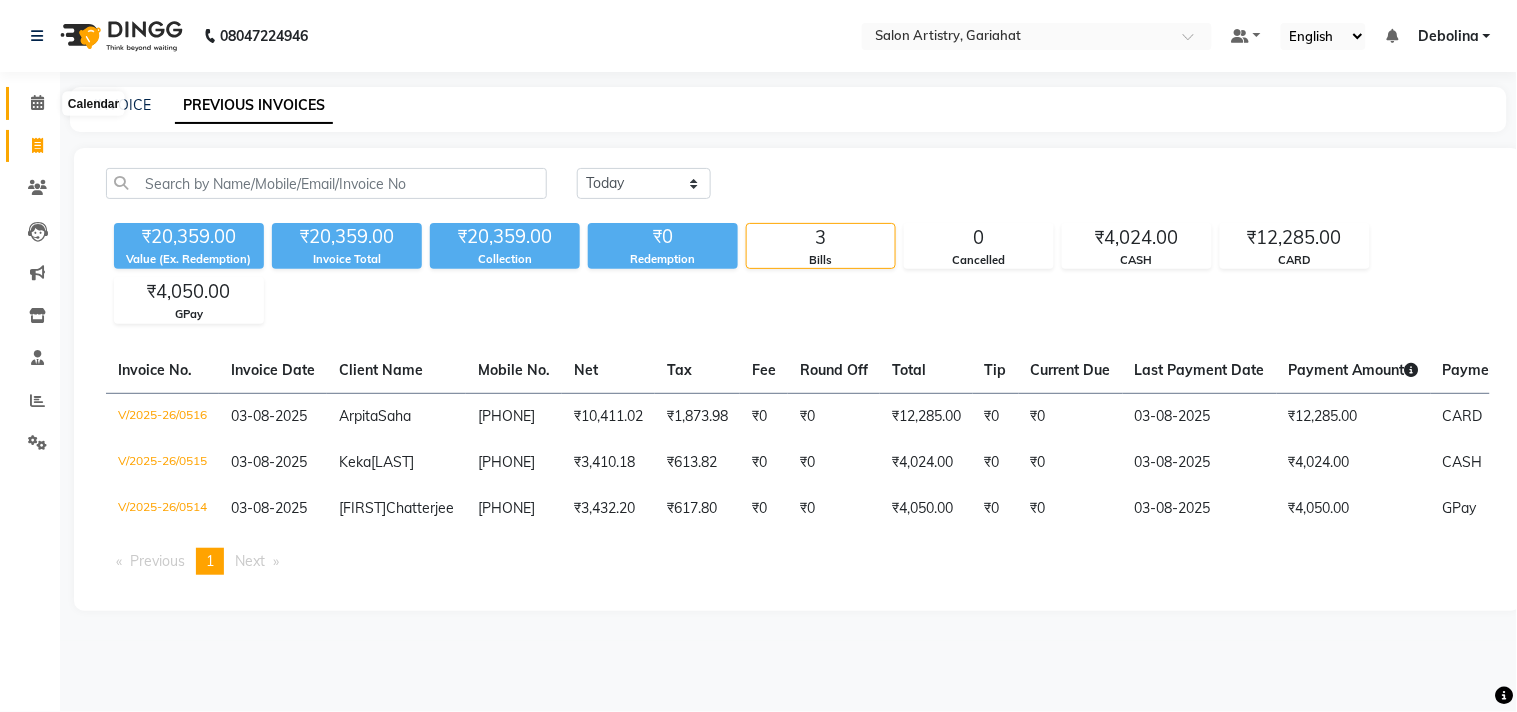 click 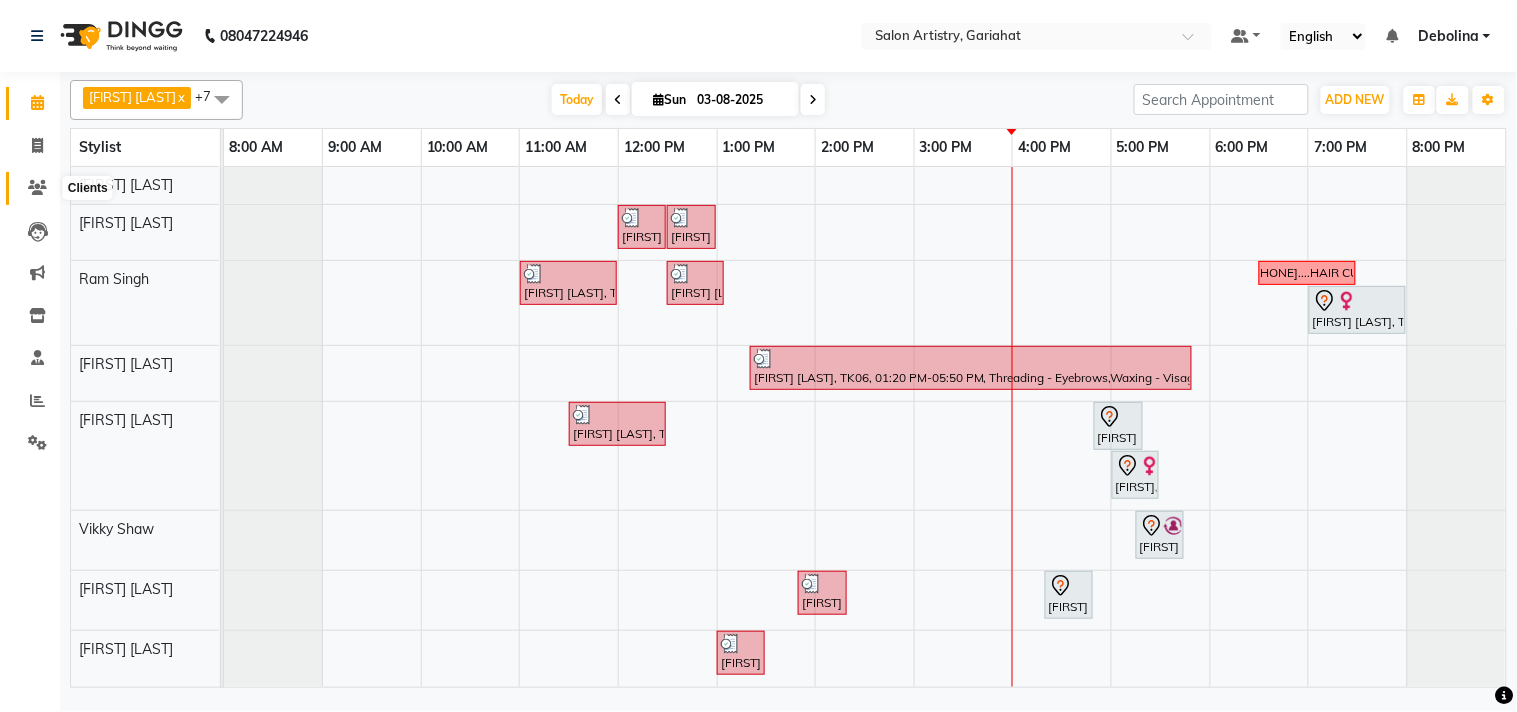 click 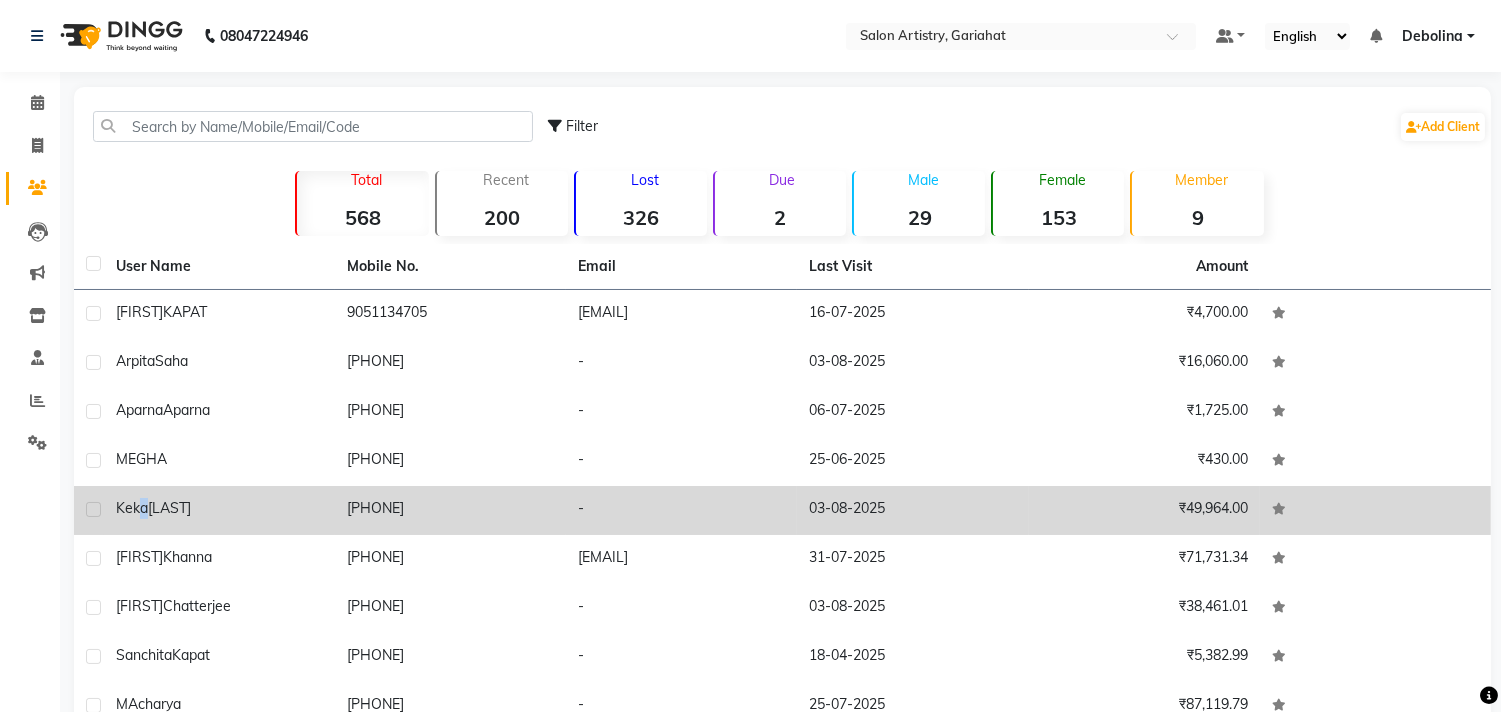 click on "Keka" 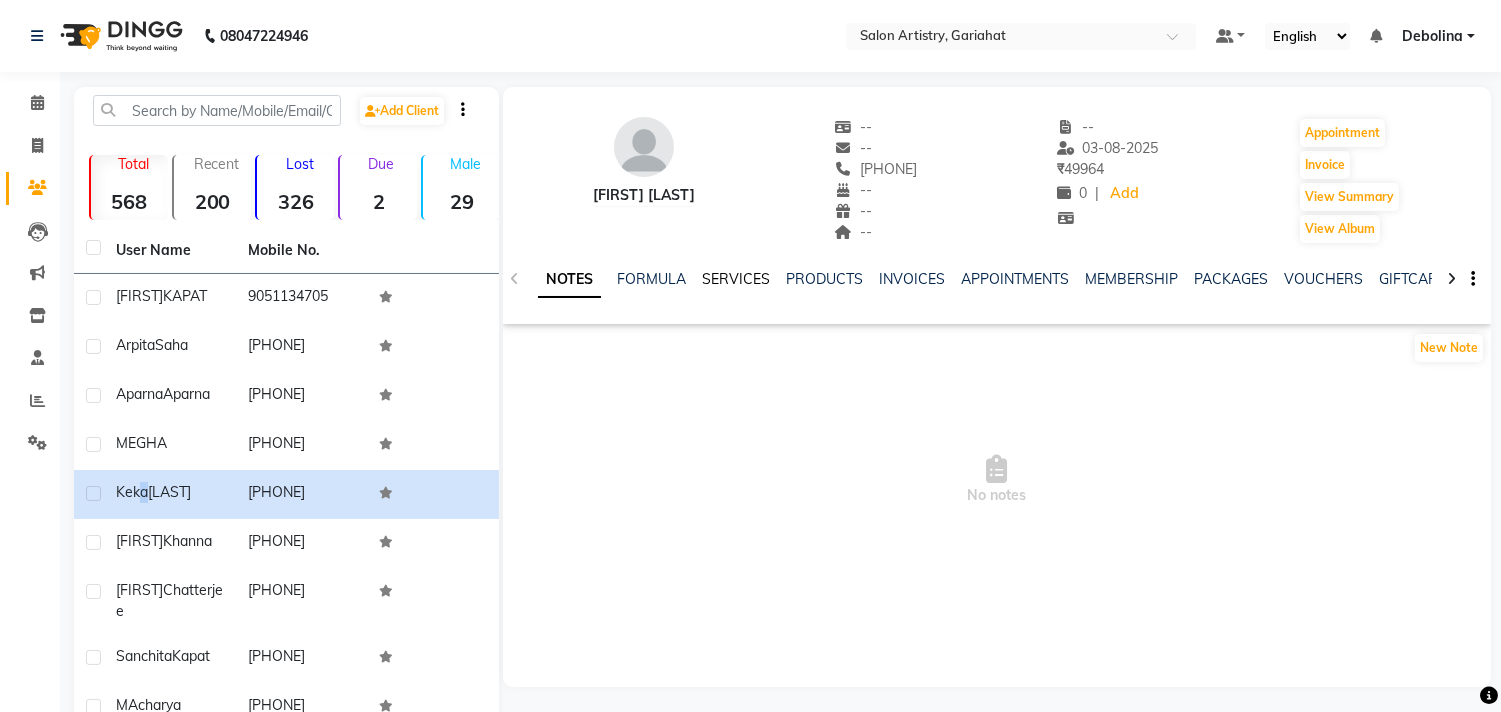 click on "SERVICES" 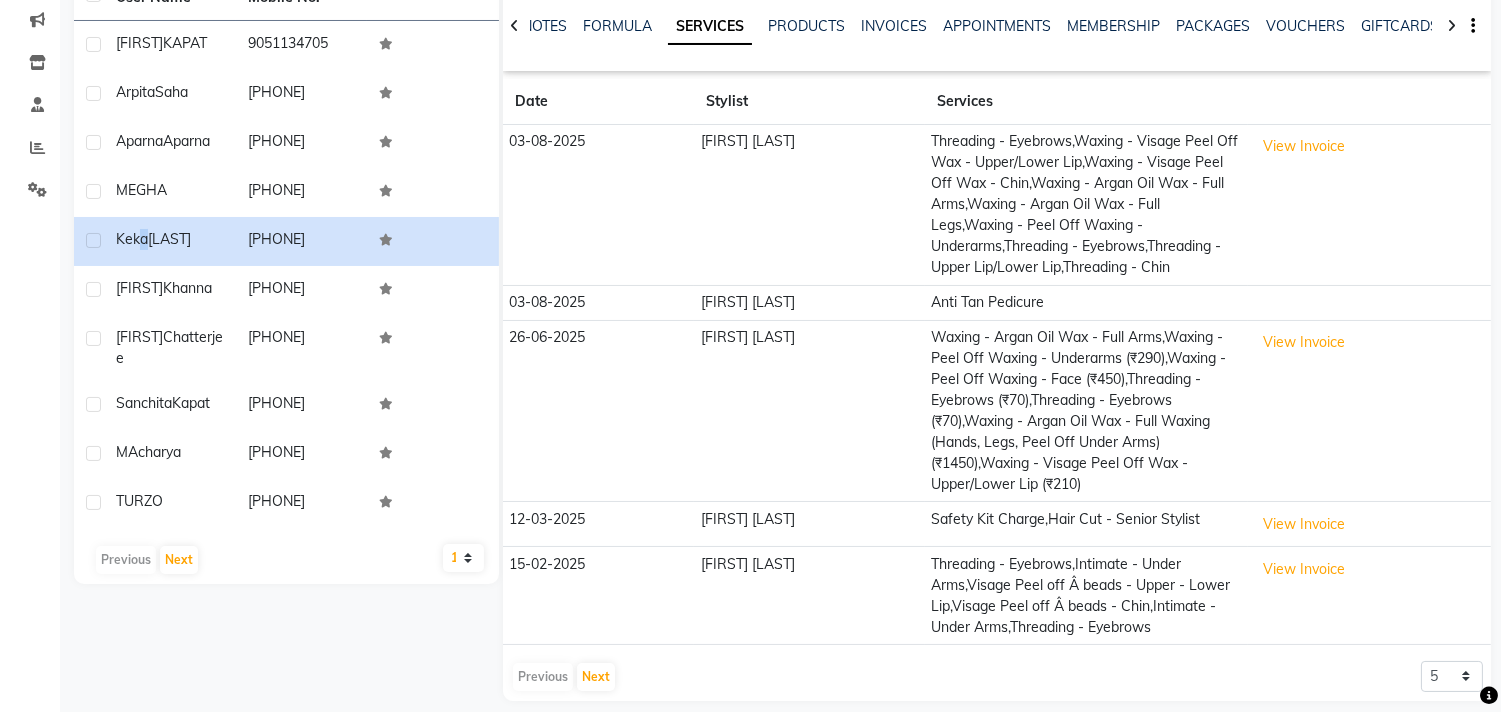 scroll, scrollTop: 272, scrollLeft: 0, axis: vertical 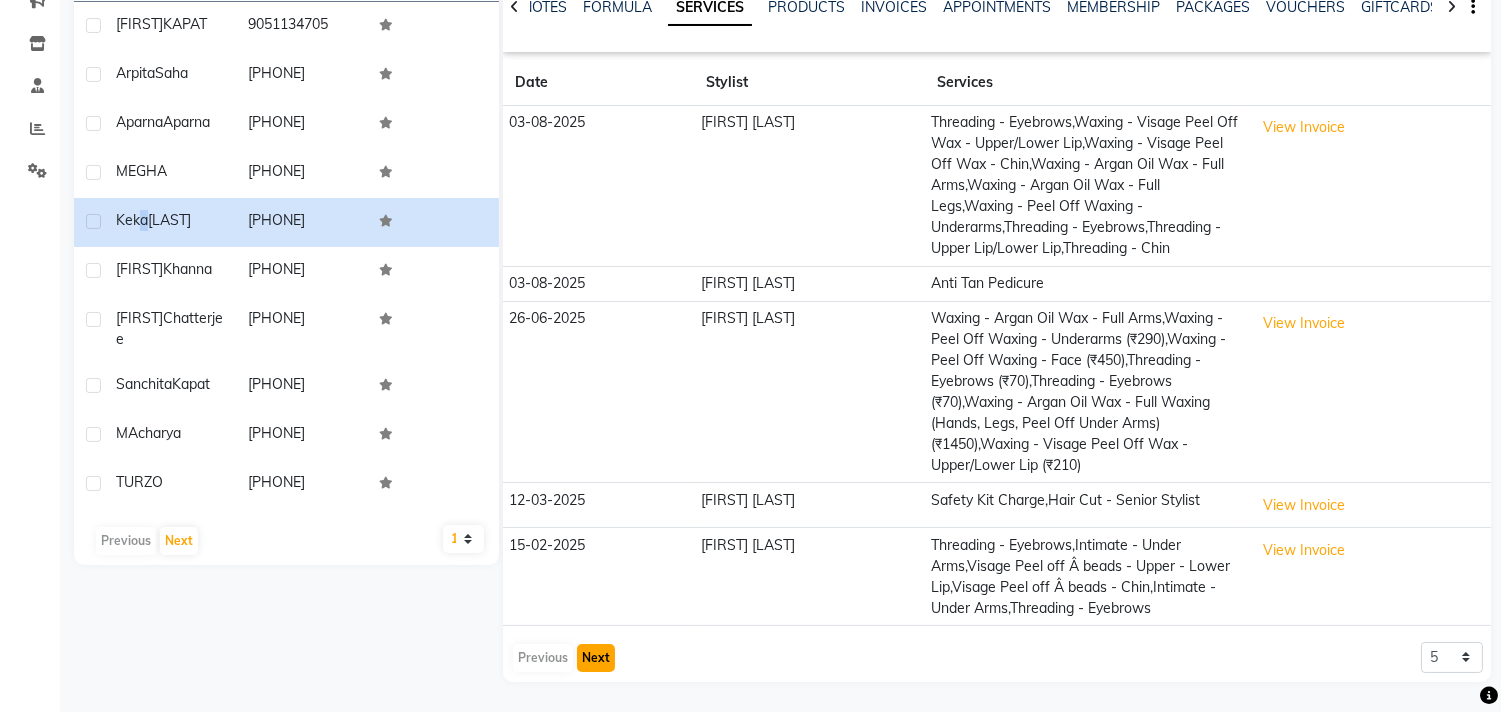 click on "Next" 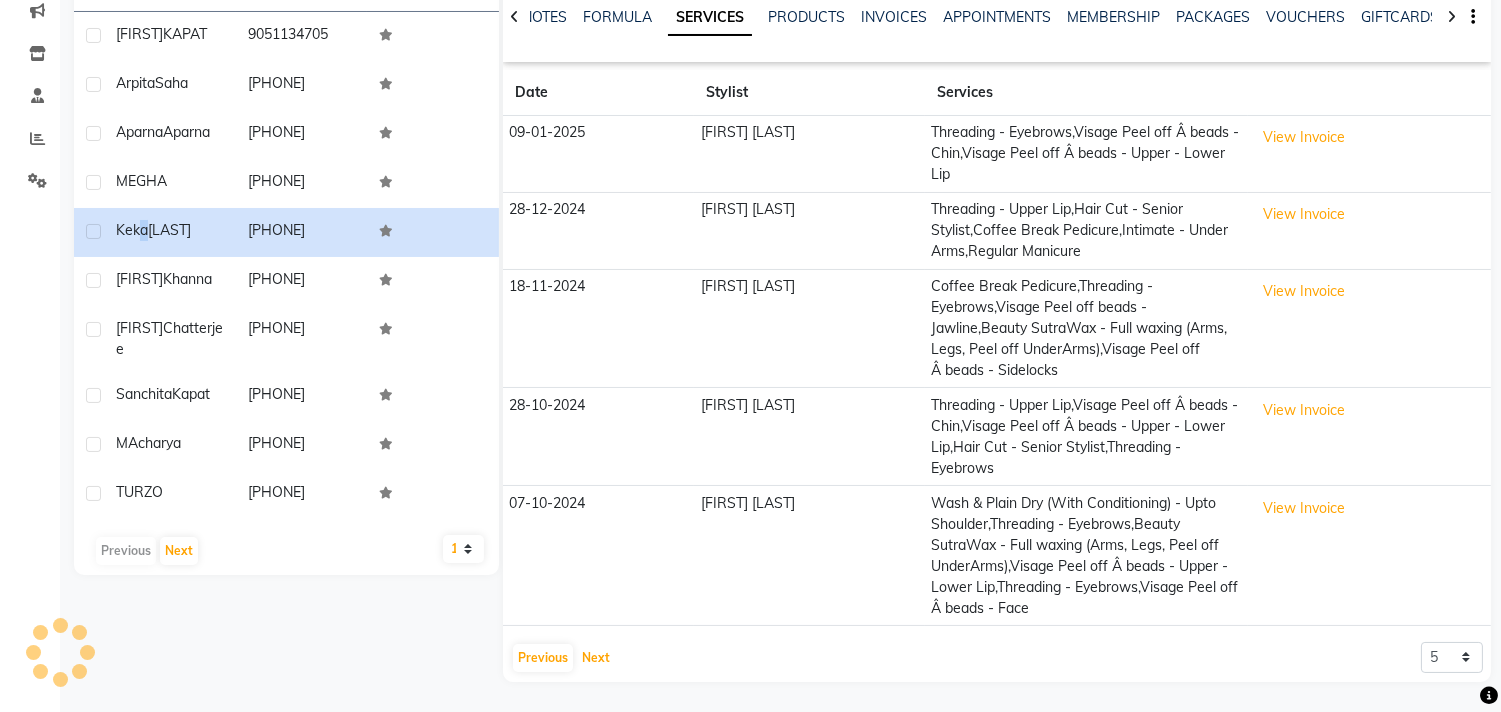 scroll, scrollTop: 262, scrollLeft: 0, axis: vertical 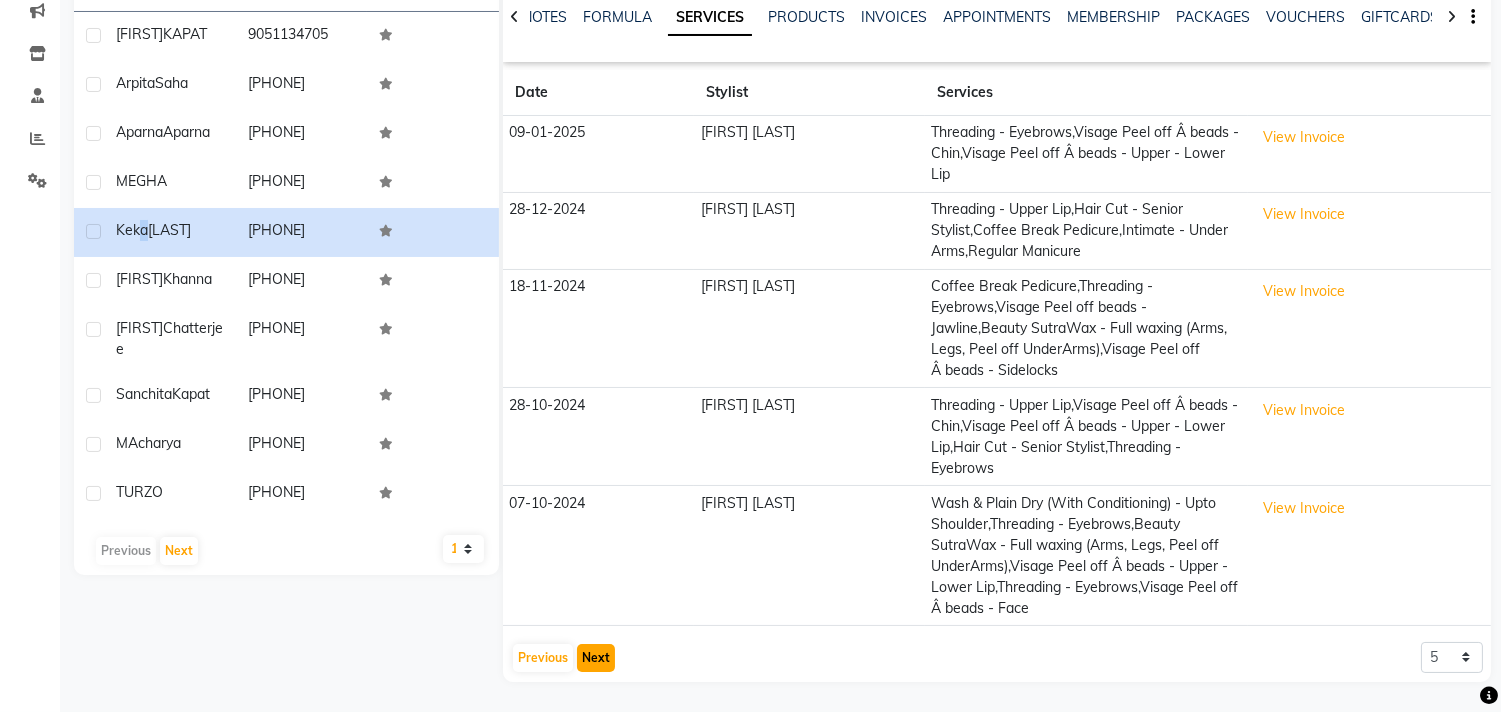 click on "Next" 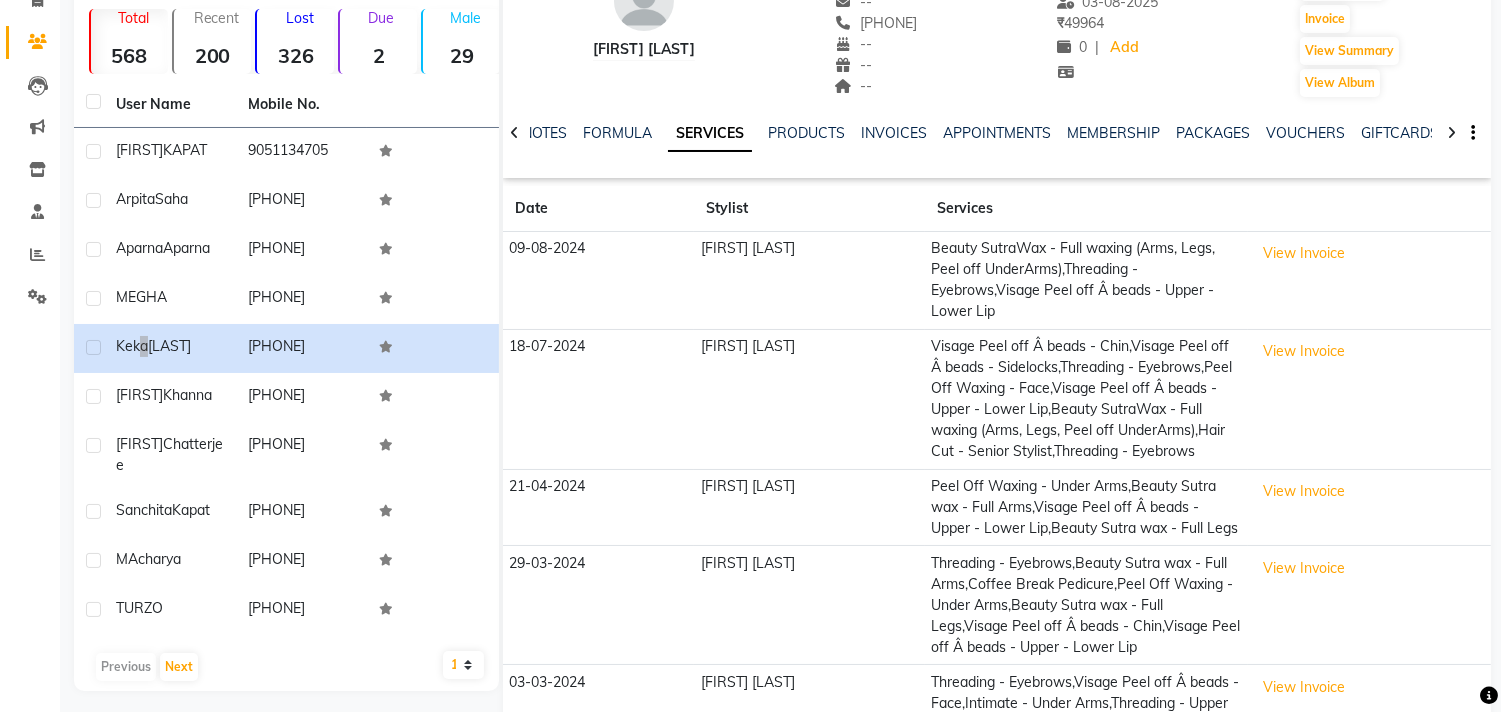 scroll, scrollTop: 0, scrollLeft: 0, axis: both 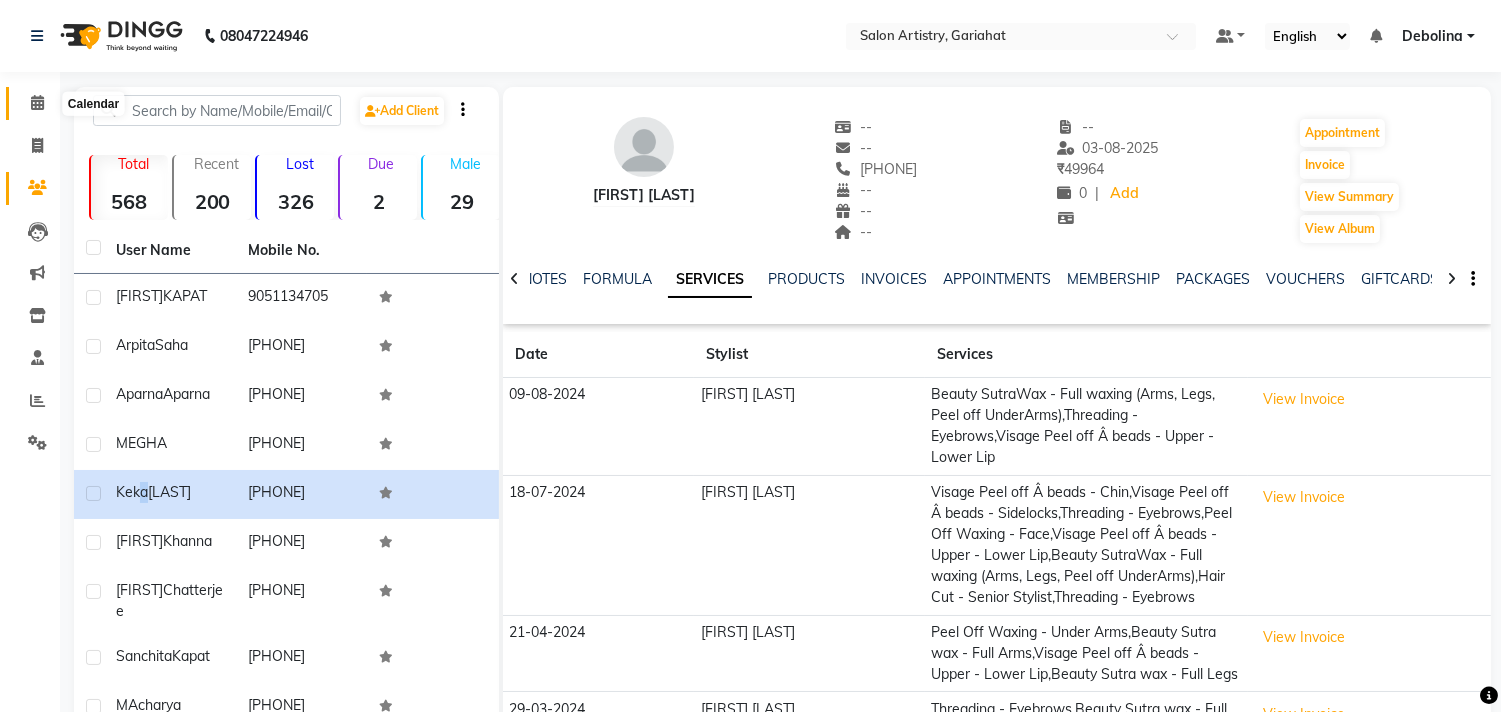 click 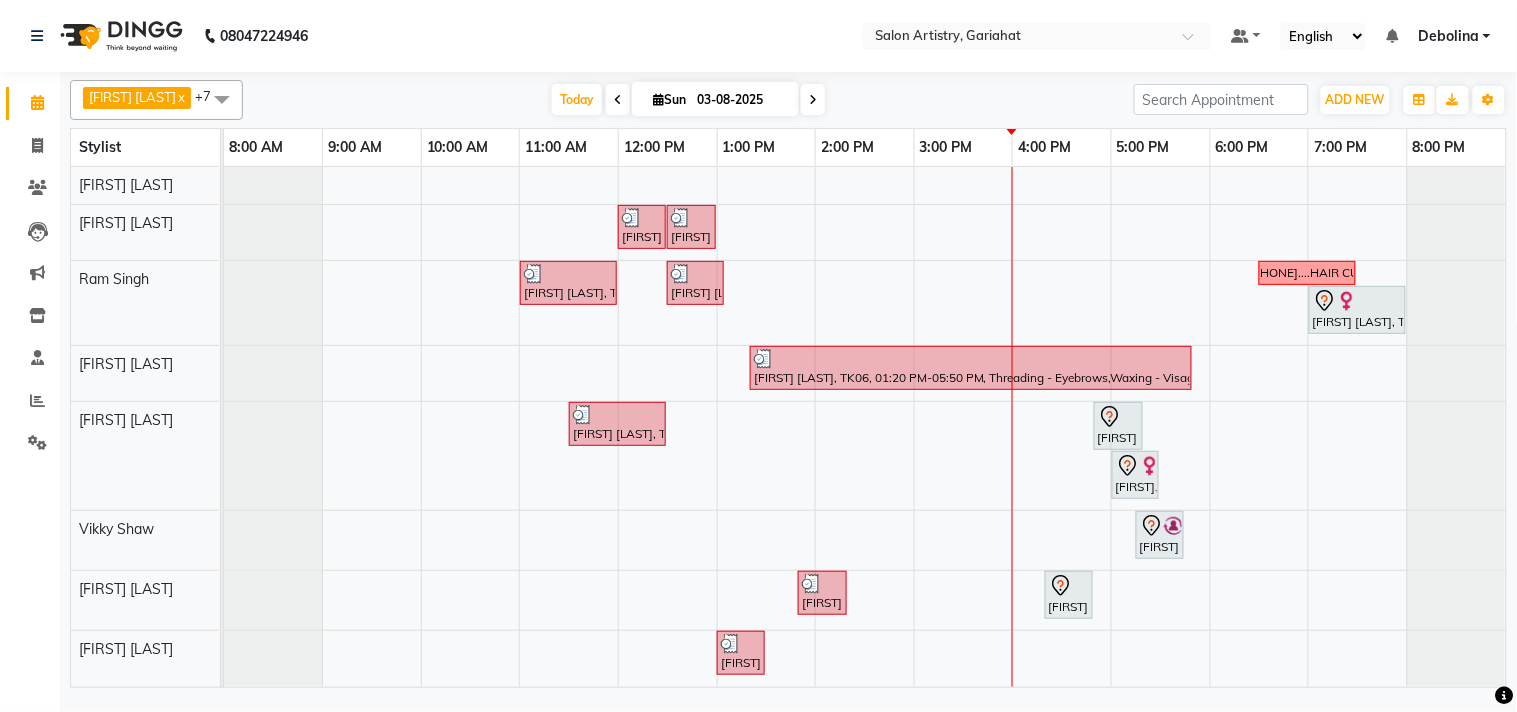 click on "Sun" at bounding box center [669, 99] 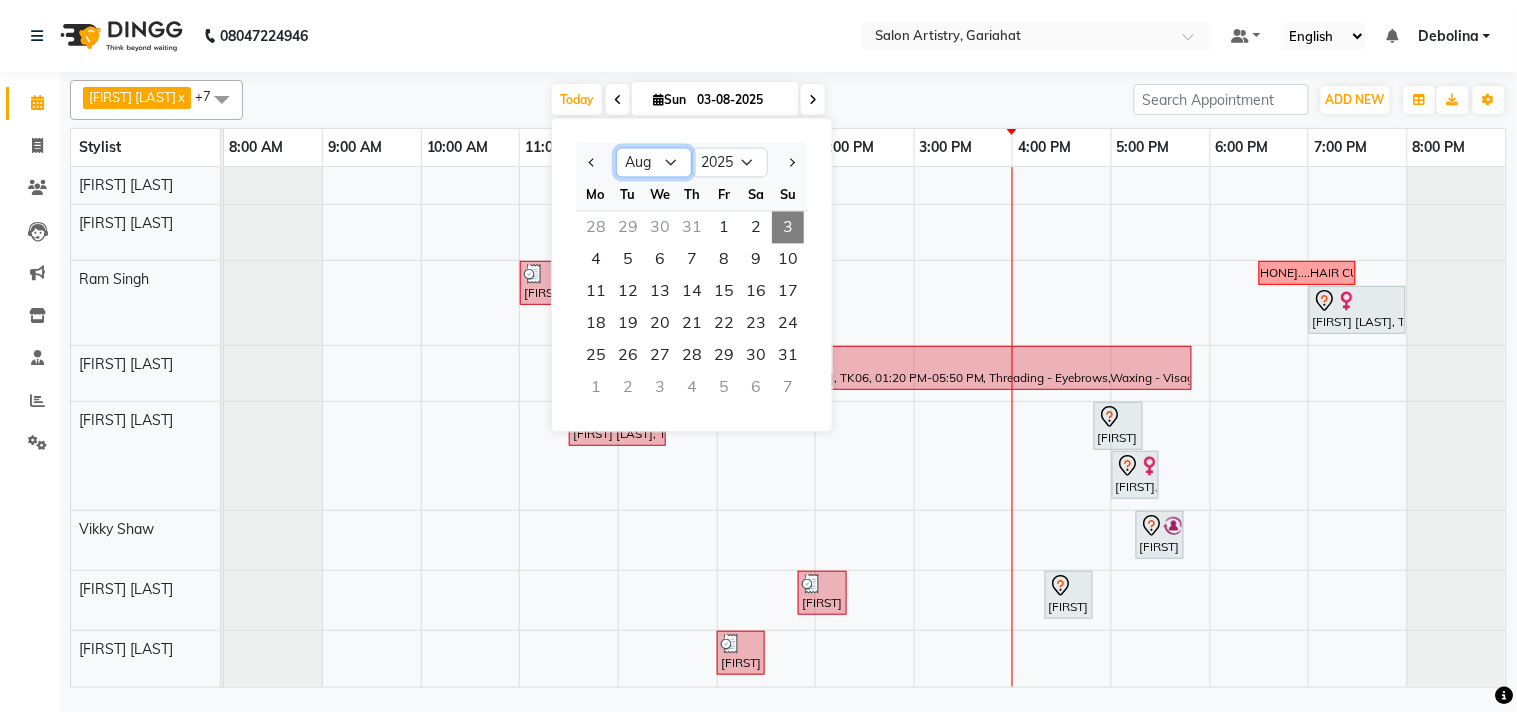click on "Jan Feb Mar Apr May Jun Jul Aug Sep Oct Nov Dec" at bounding box center [654, 163] 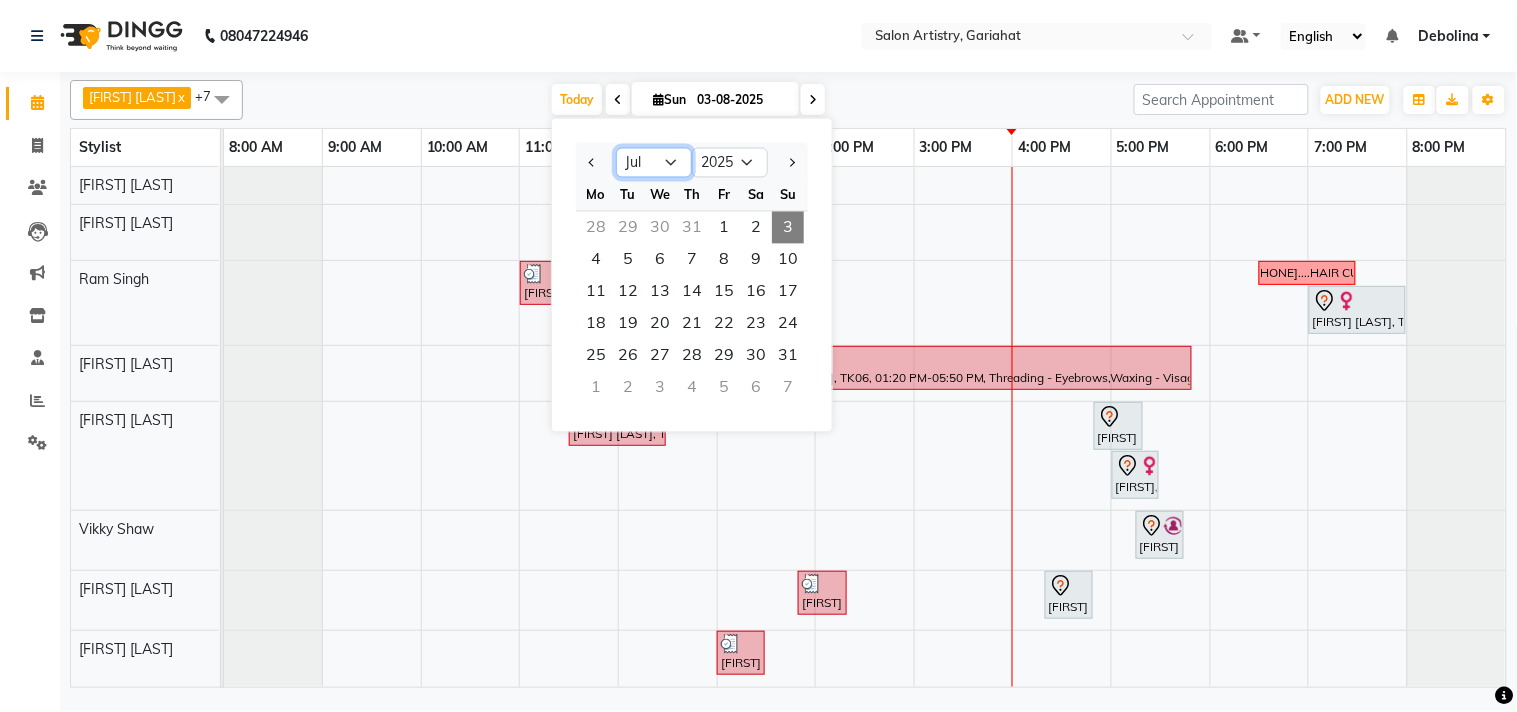 click on "Jan Feb Mar Apr May Jun Jul Aug Sep Oct Nov Dec" at bounding box center (654, 163) 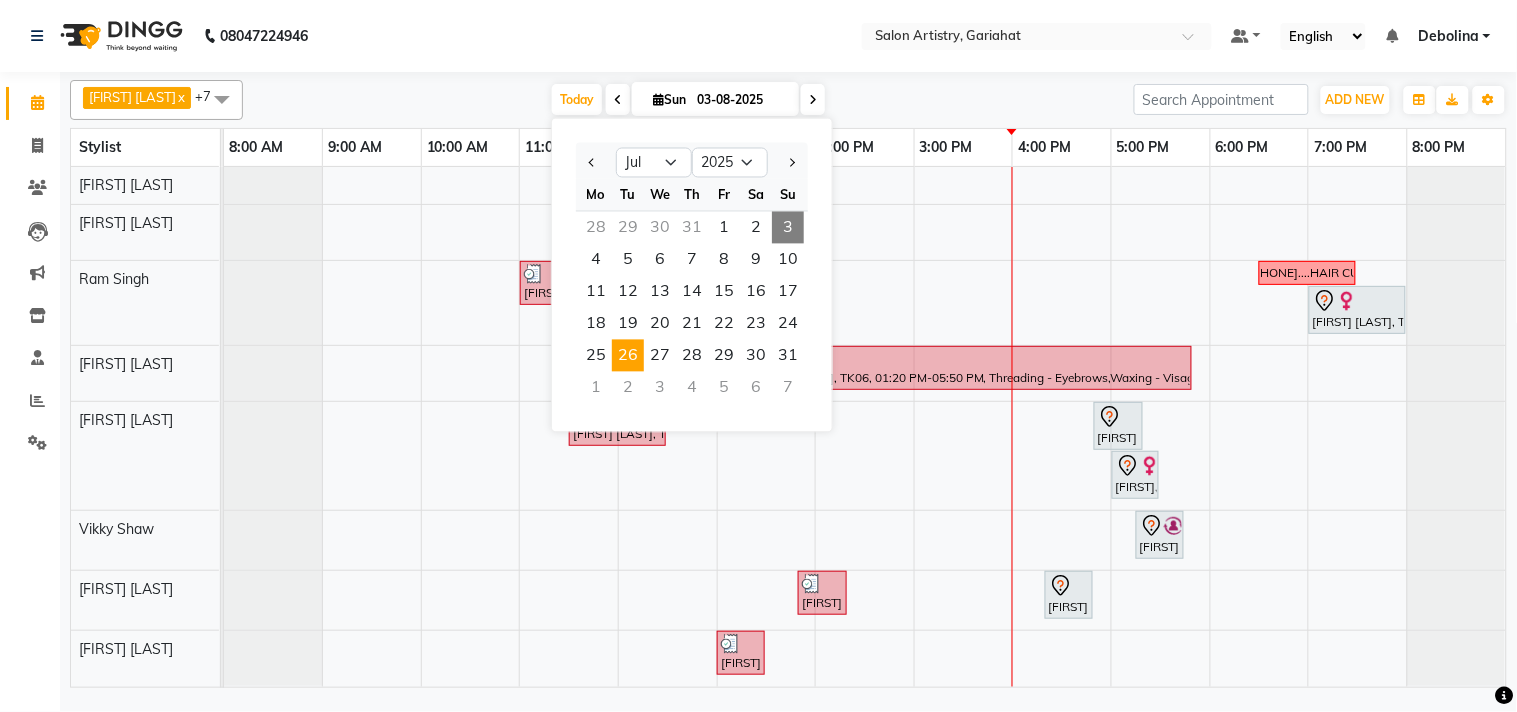click on "26" at bounding box center (628, 356) 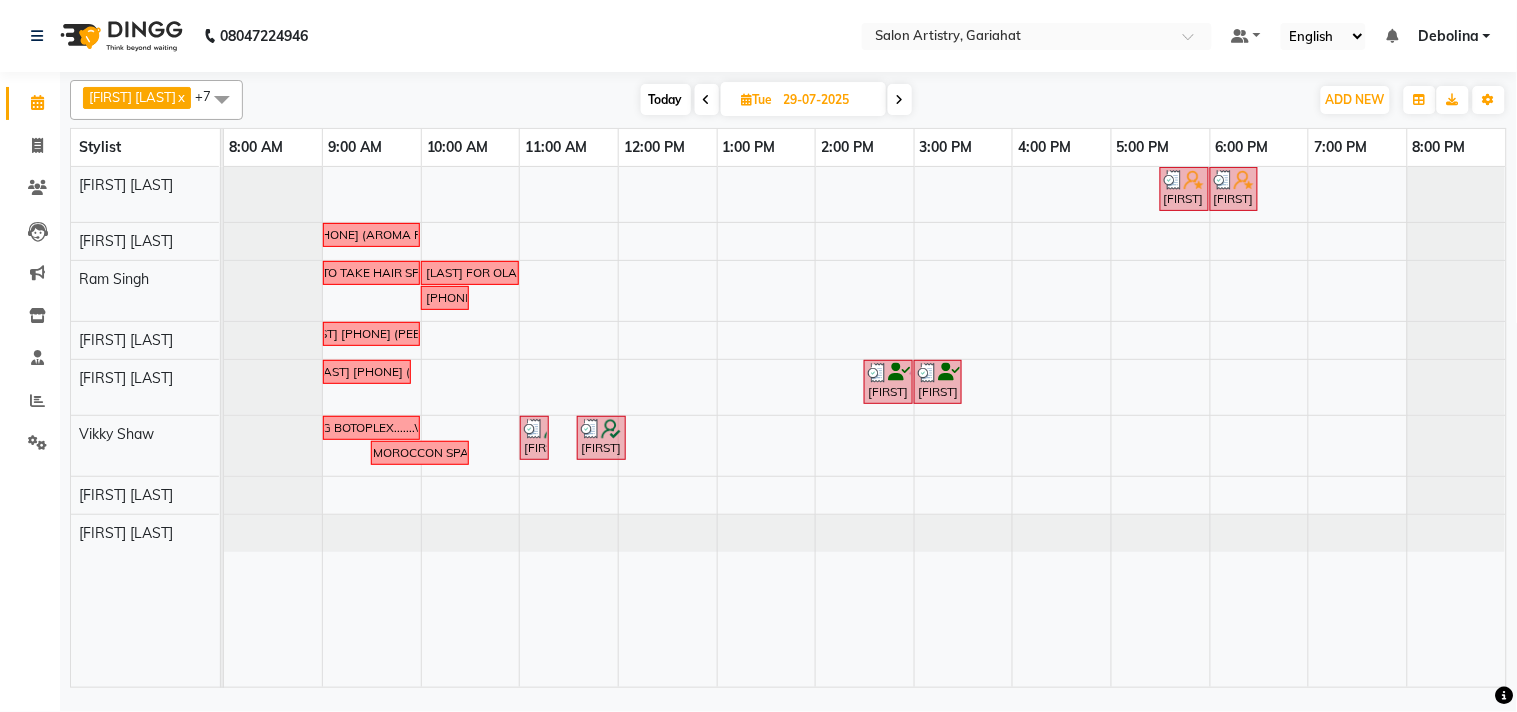 click at bounding box center (747, 99) 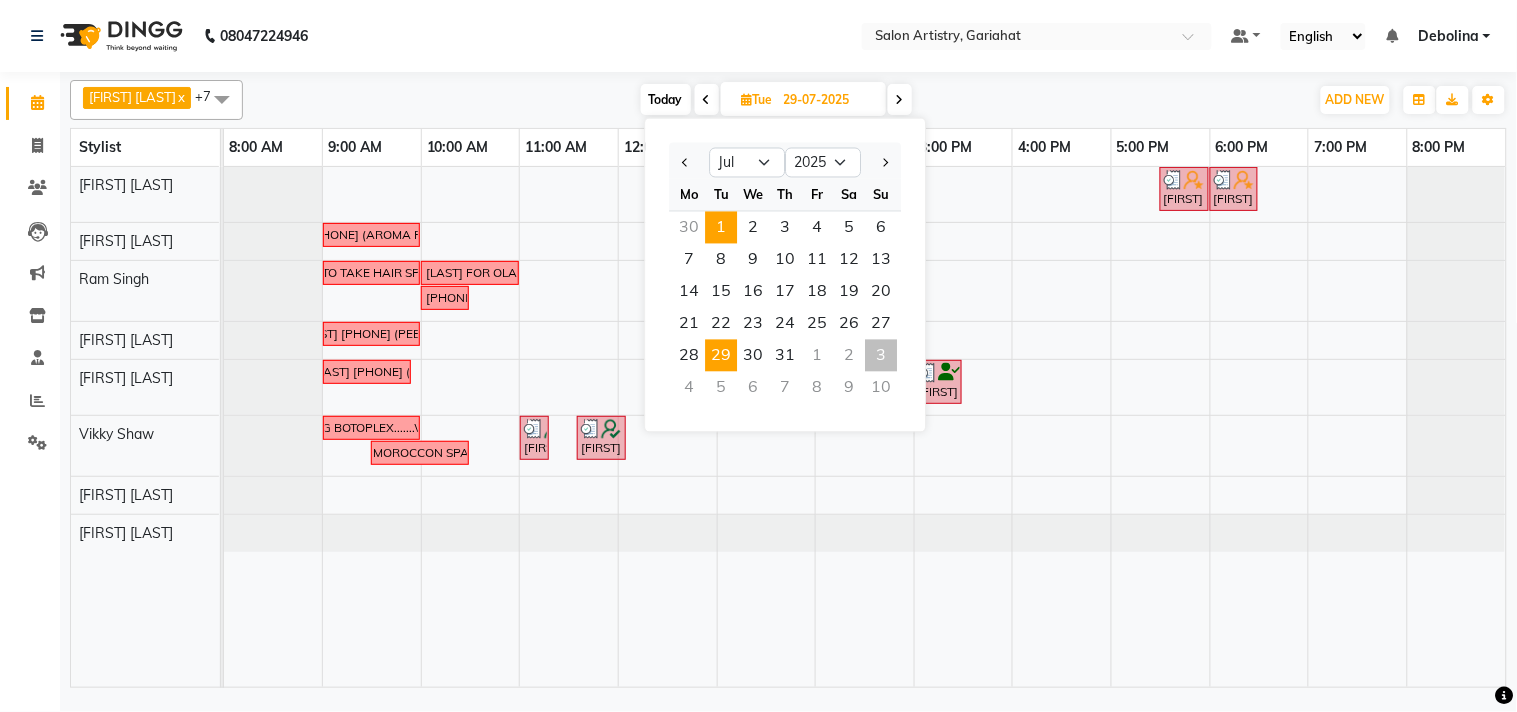 click on "1" at bounding box center [721, 228] 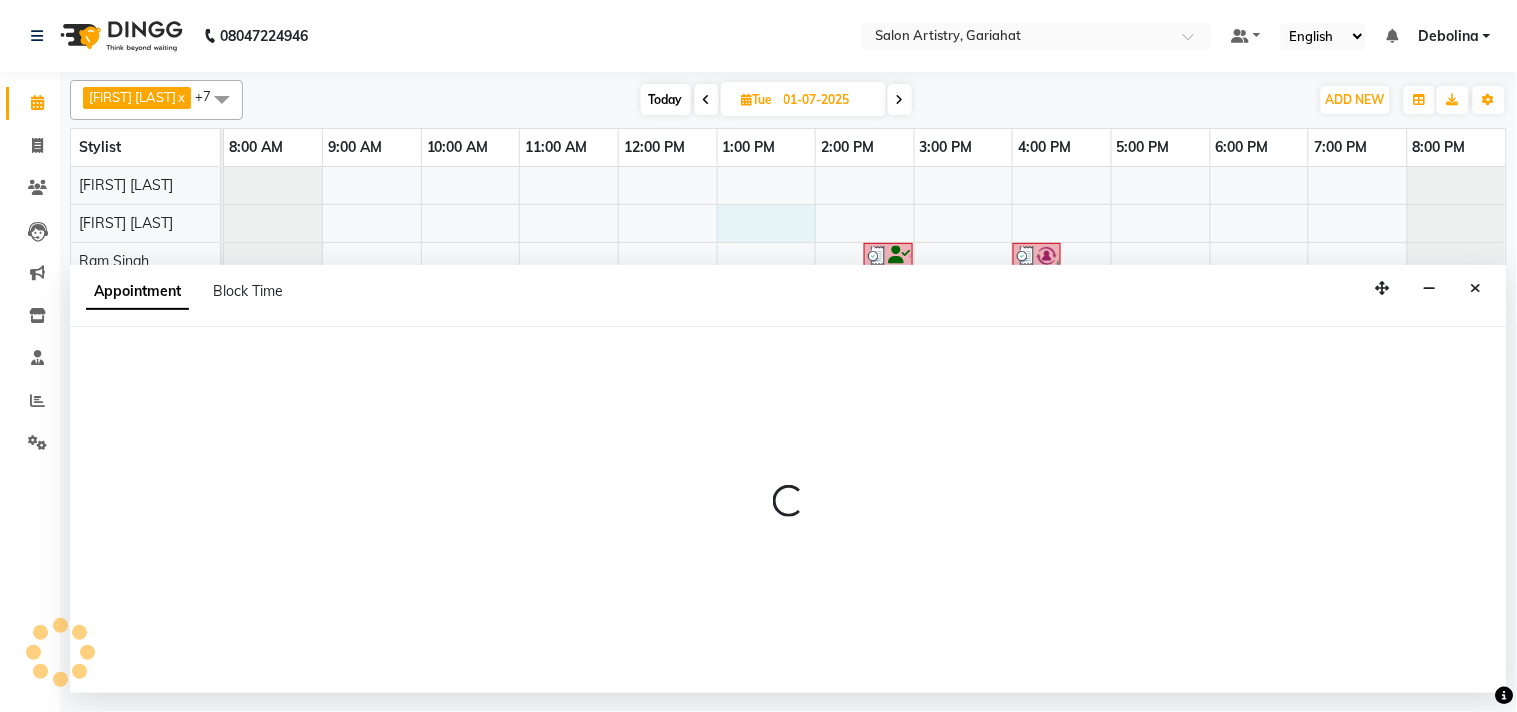 select on "82198" 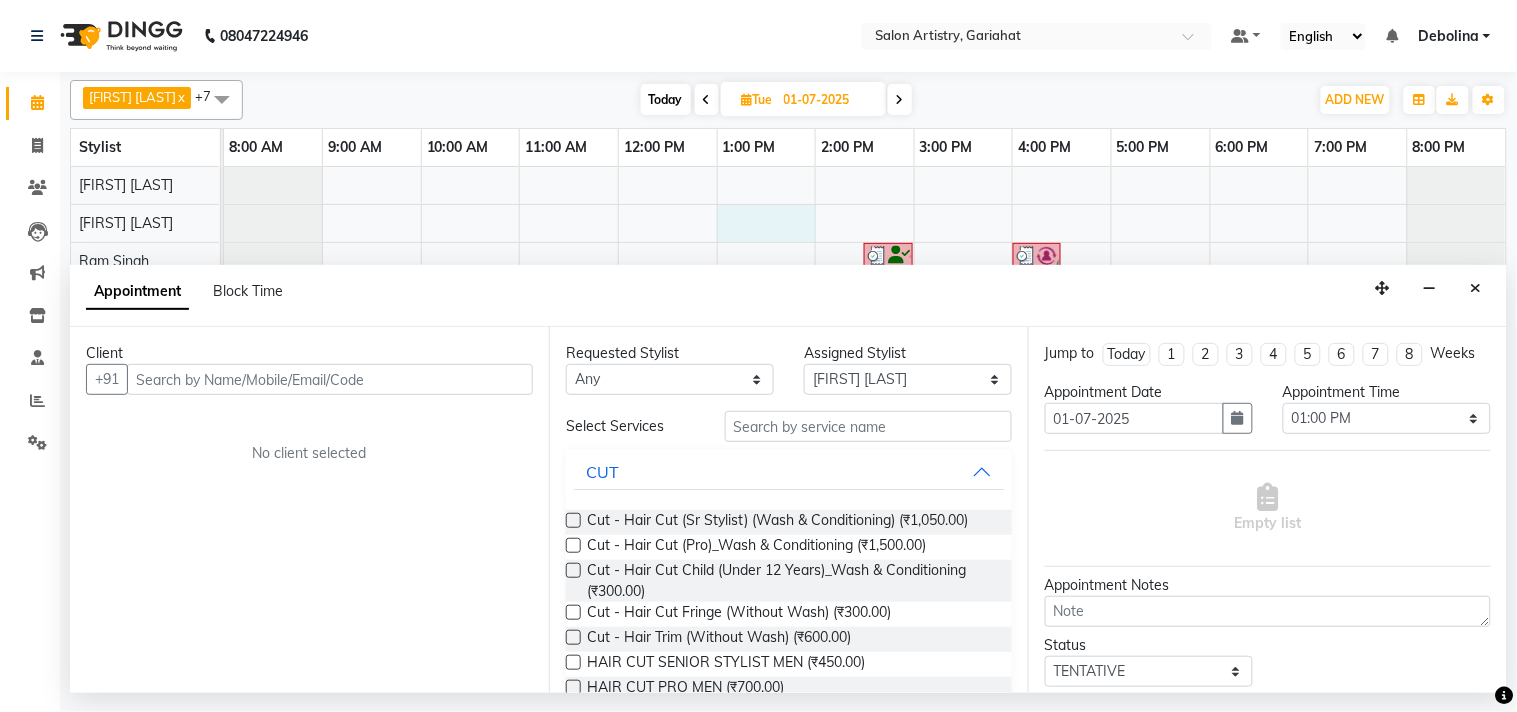 click at bounding box center [1476, 288] 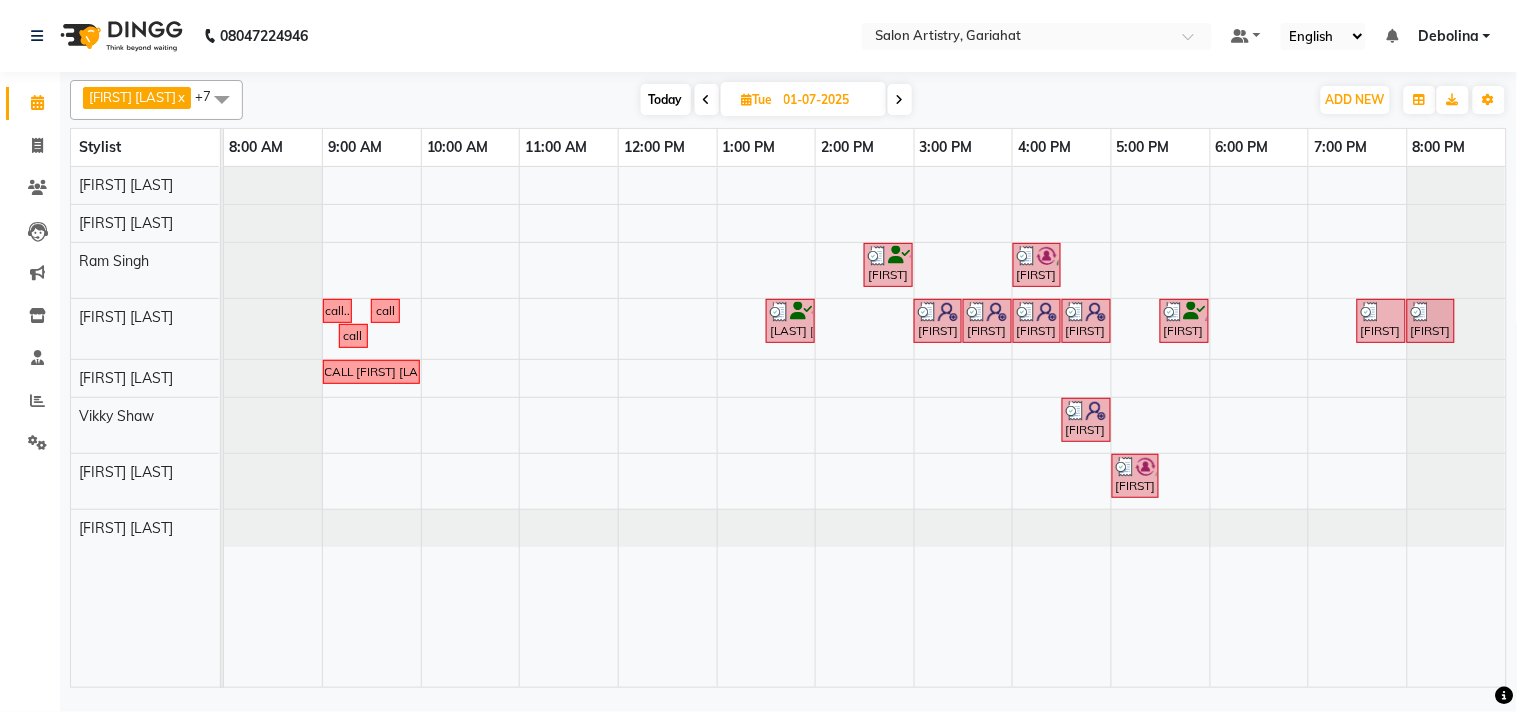 click at bounding box center [900, 100] 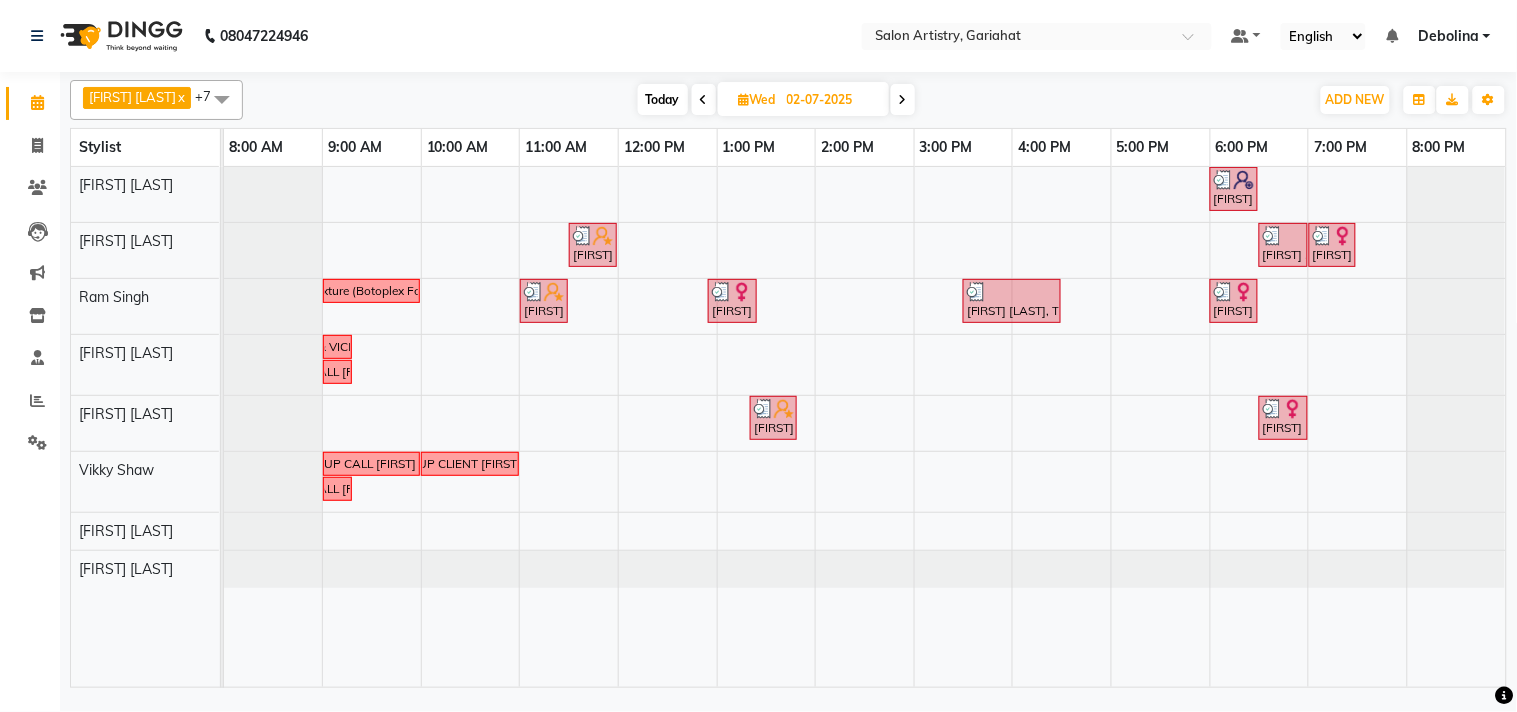 click at bounding box center [903, 100] 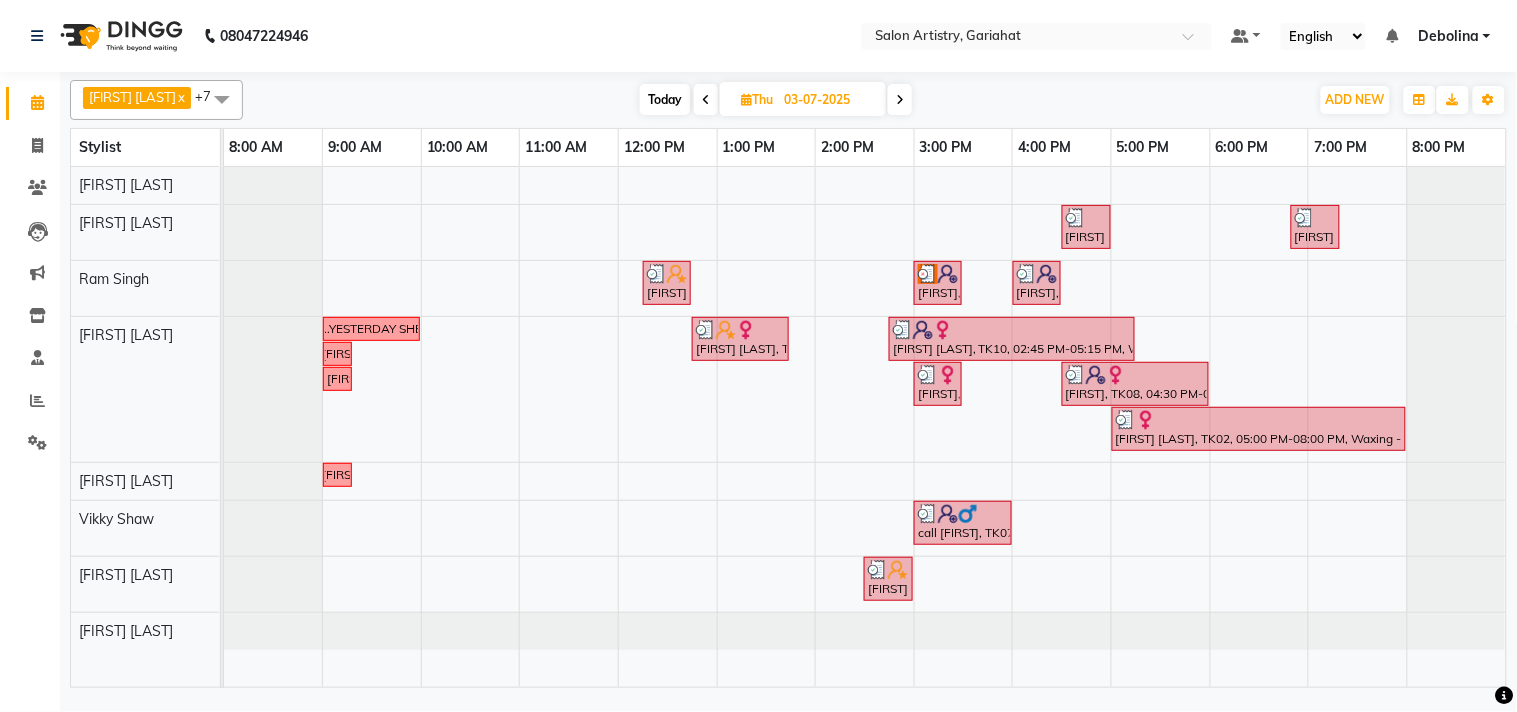 click at bounding box center [900, 100] 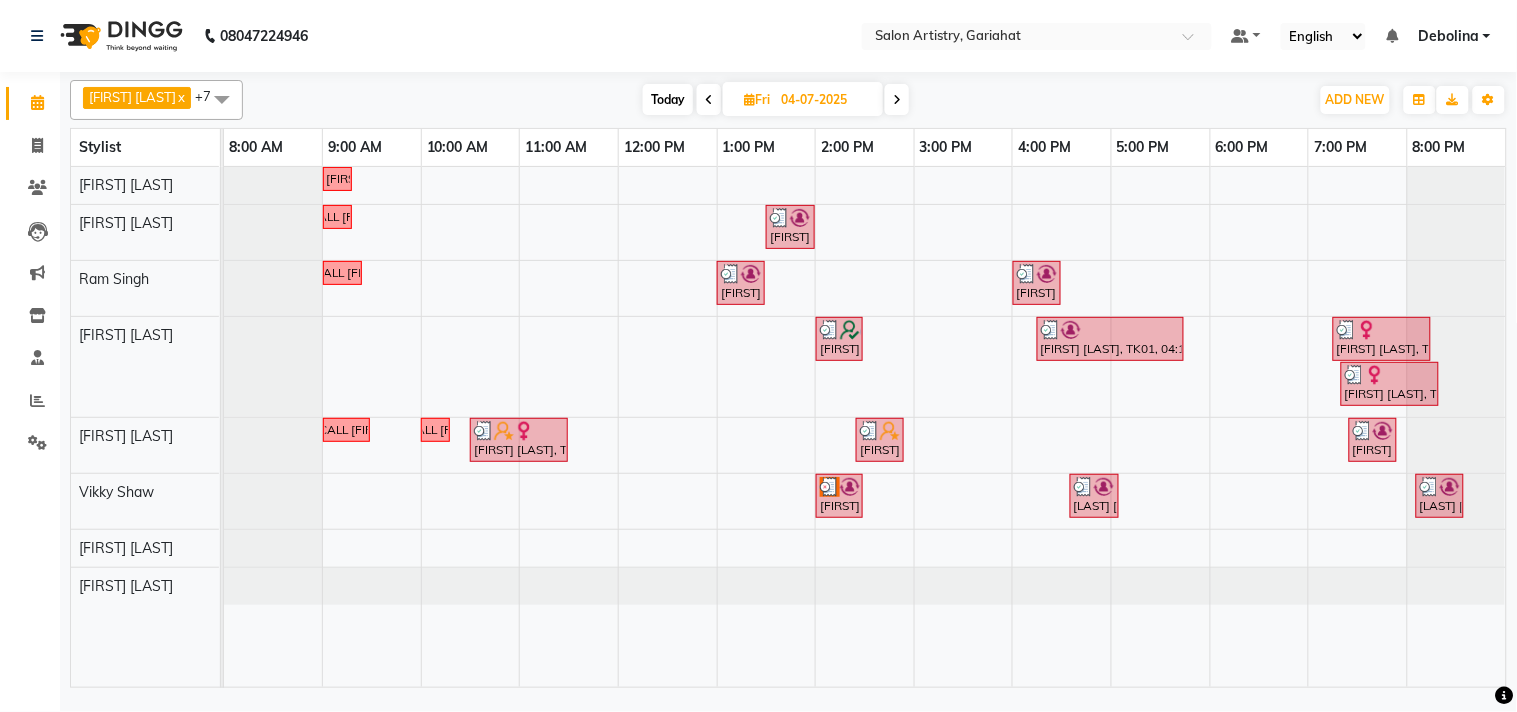 click at bounding box center (897, 99) 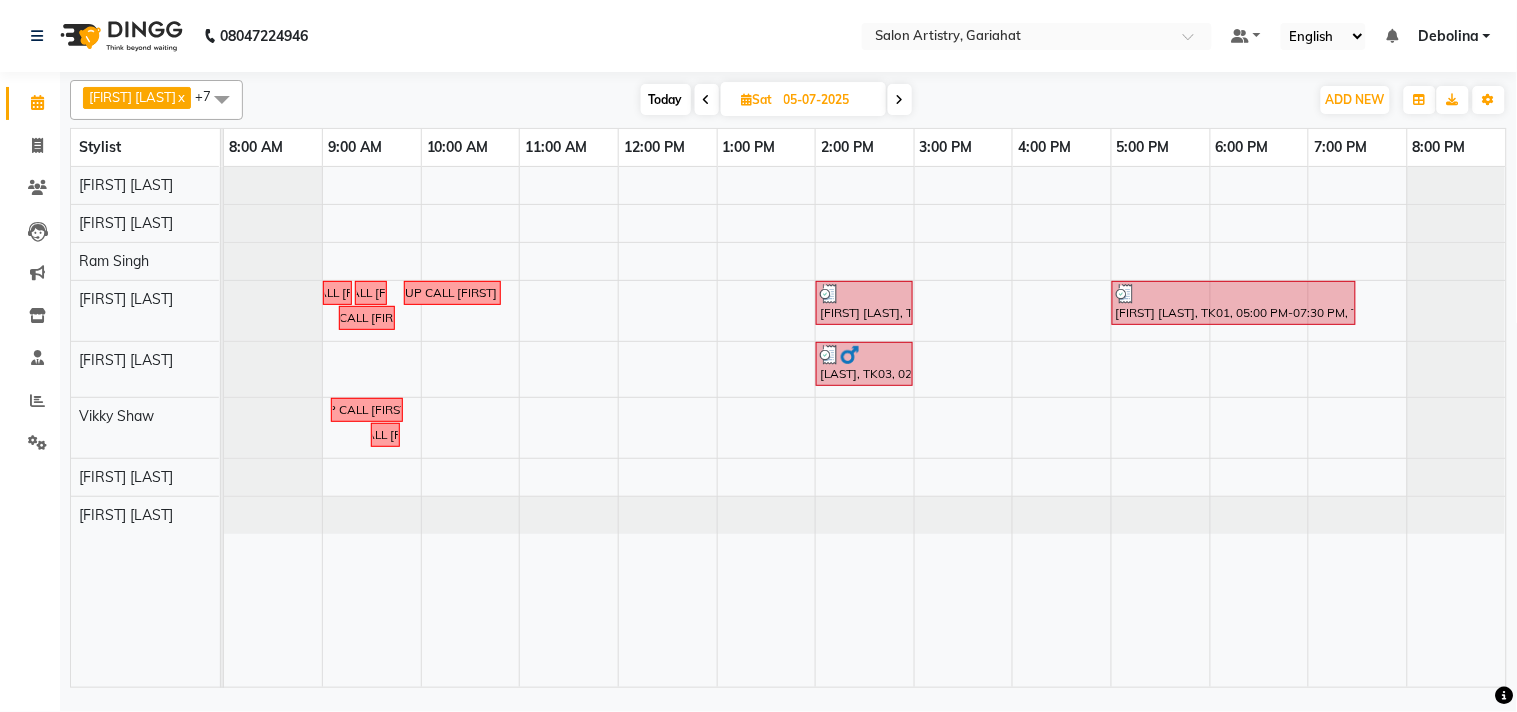 click at bounding box center [900, 100] 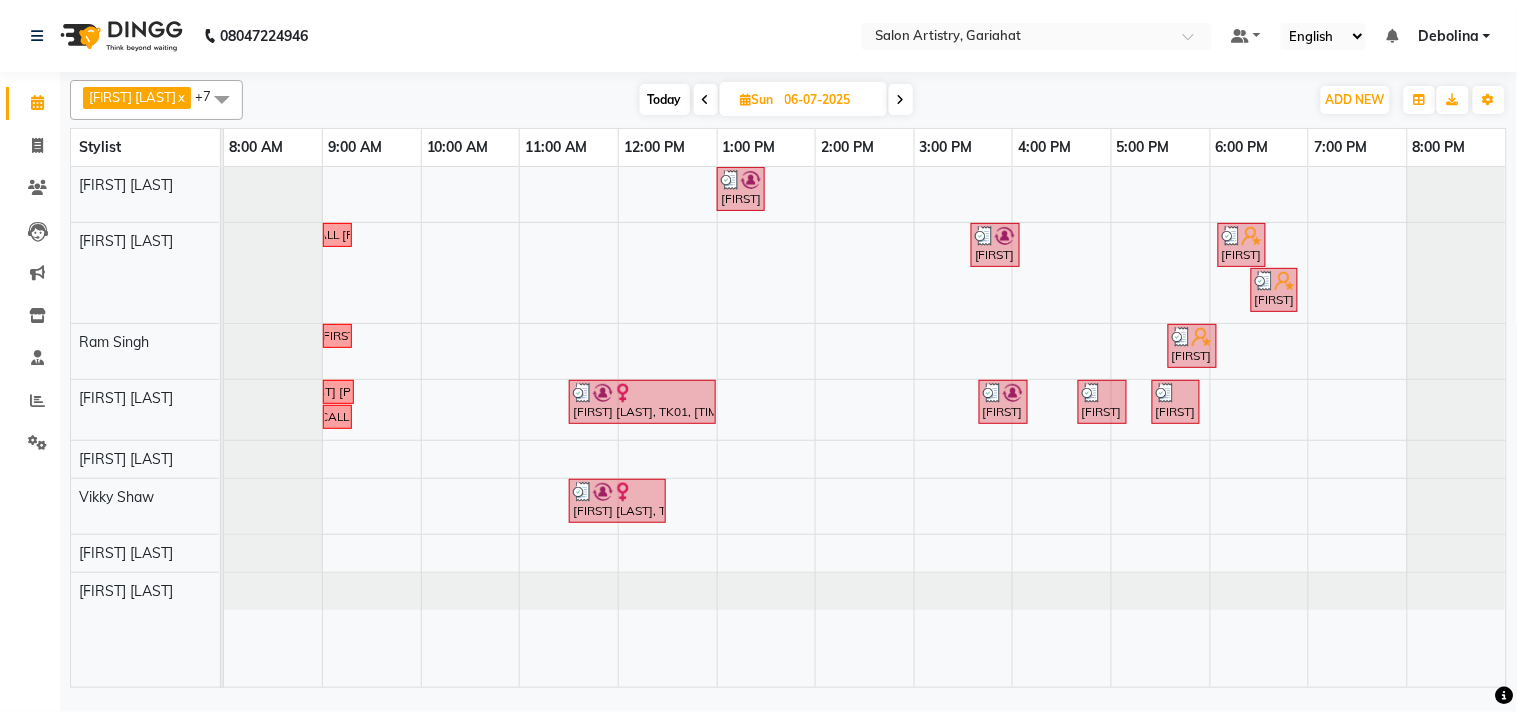 click at bounding box center [901, 99] 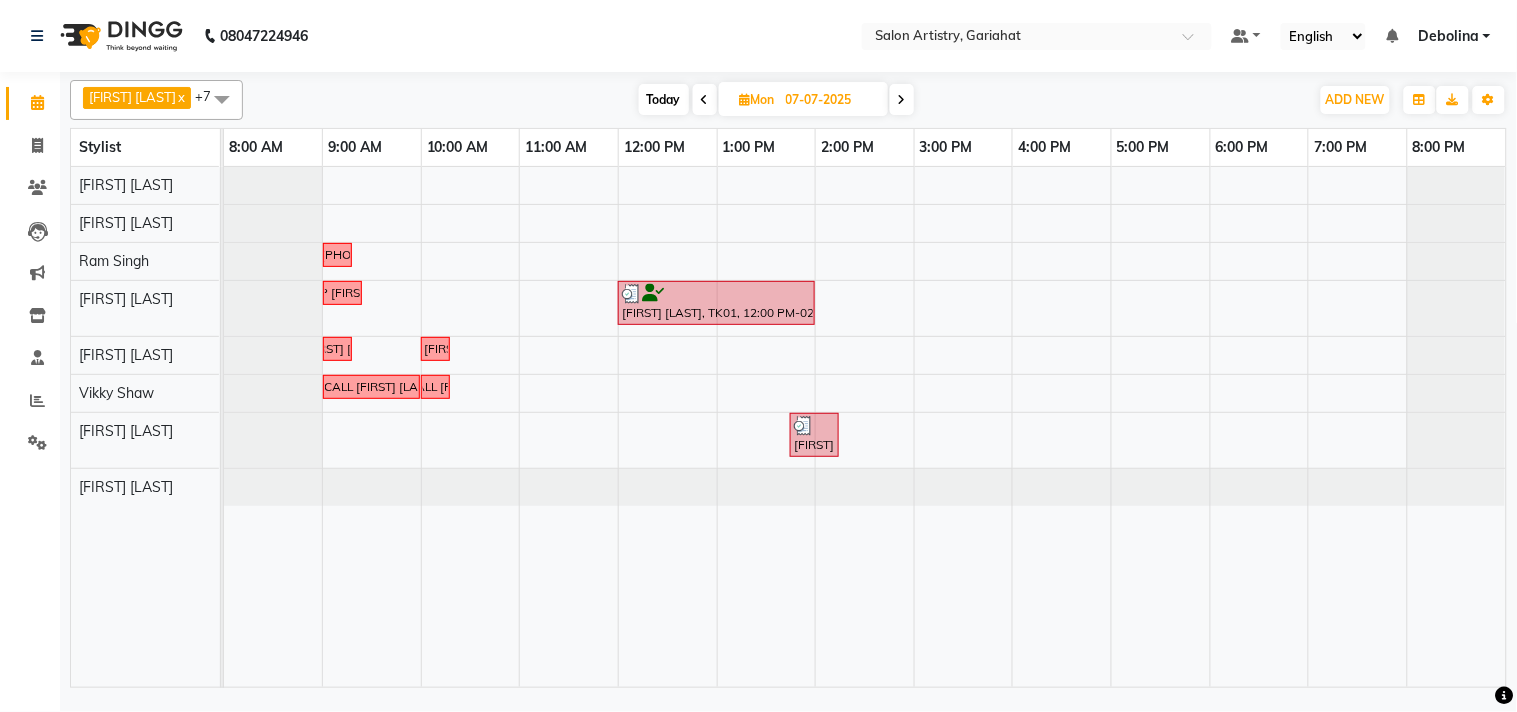 click at bounding box center [902, 100] 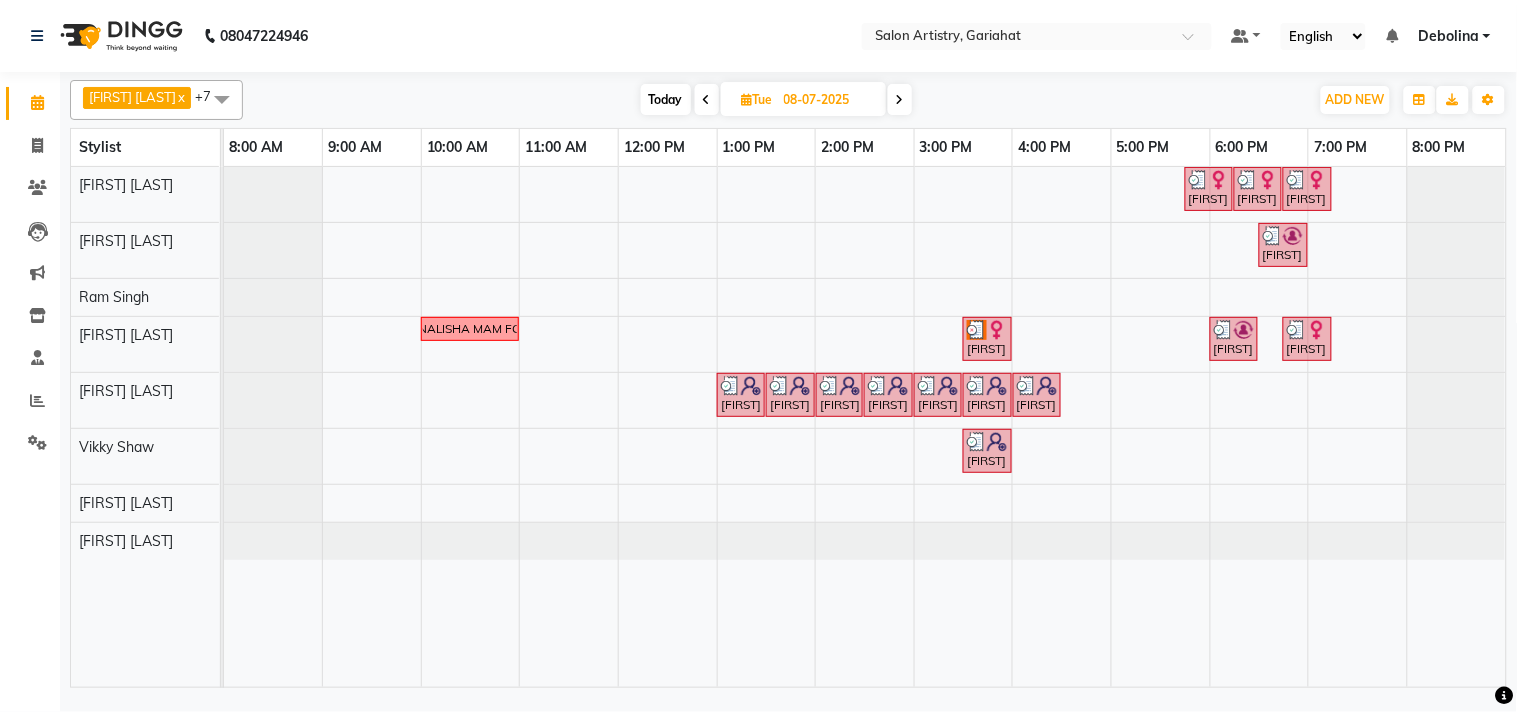 click at bounding box center [900, 99] 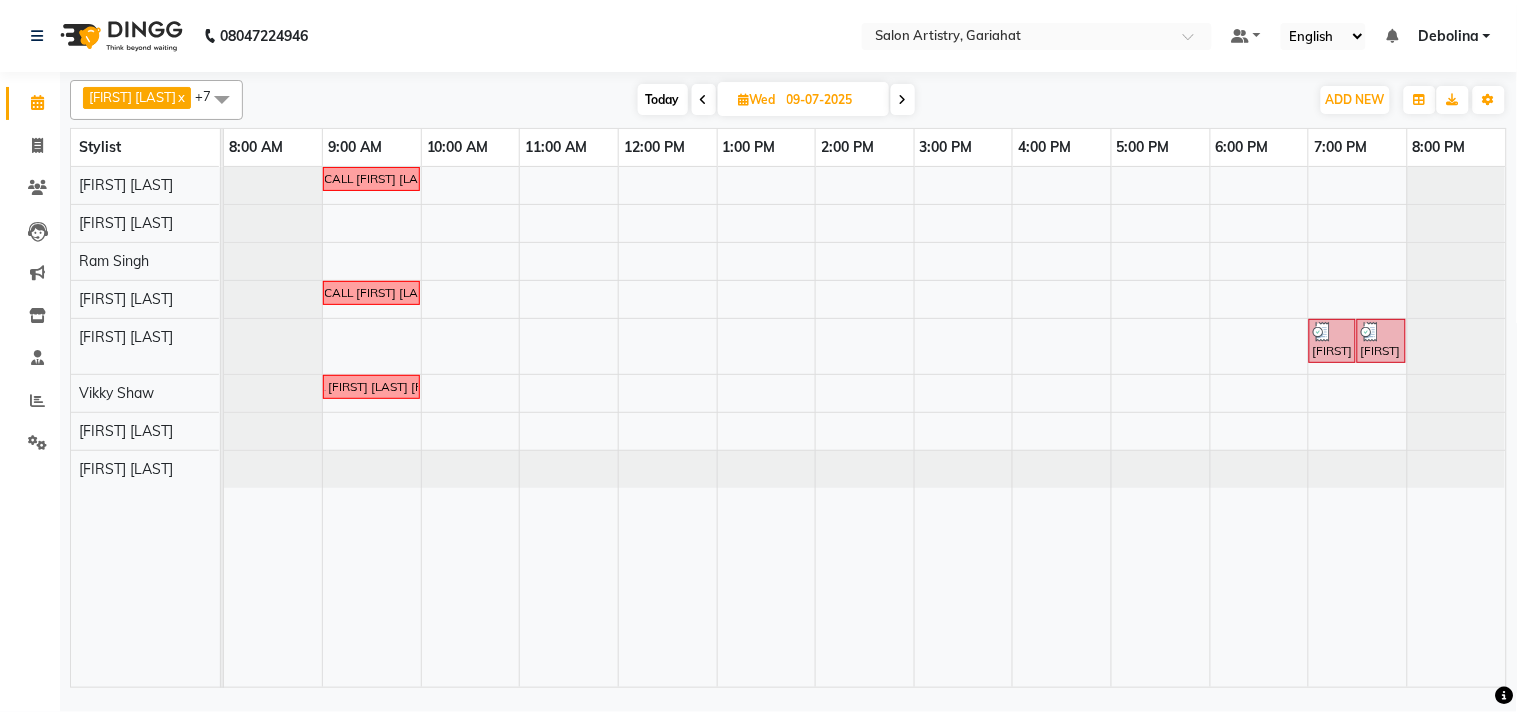 click at bounding box center [903, 100] 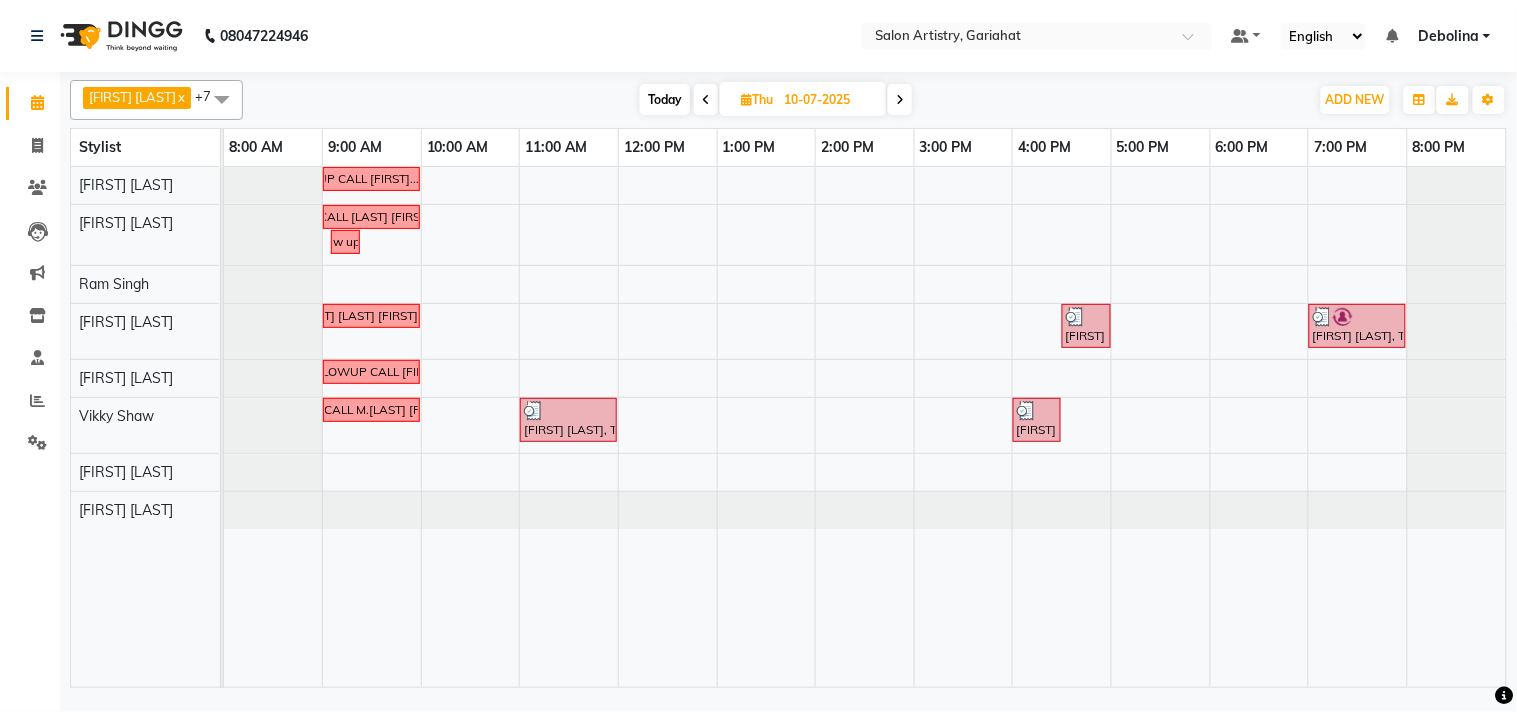 click at bounding box center [900, 99] 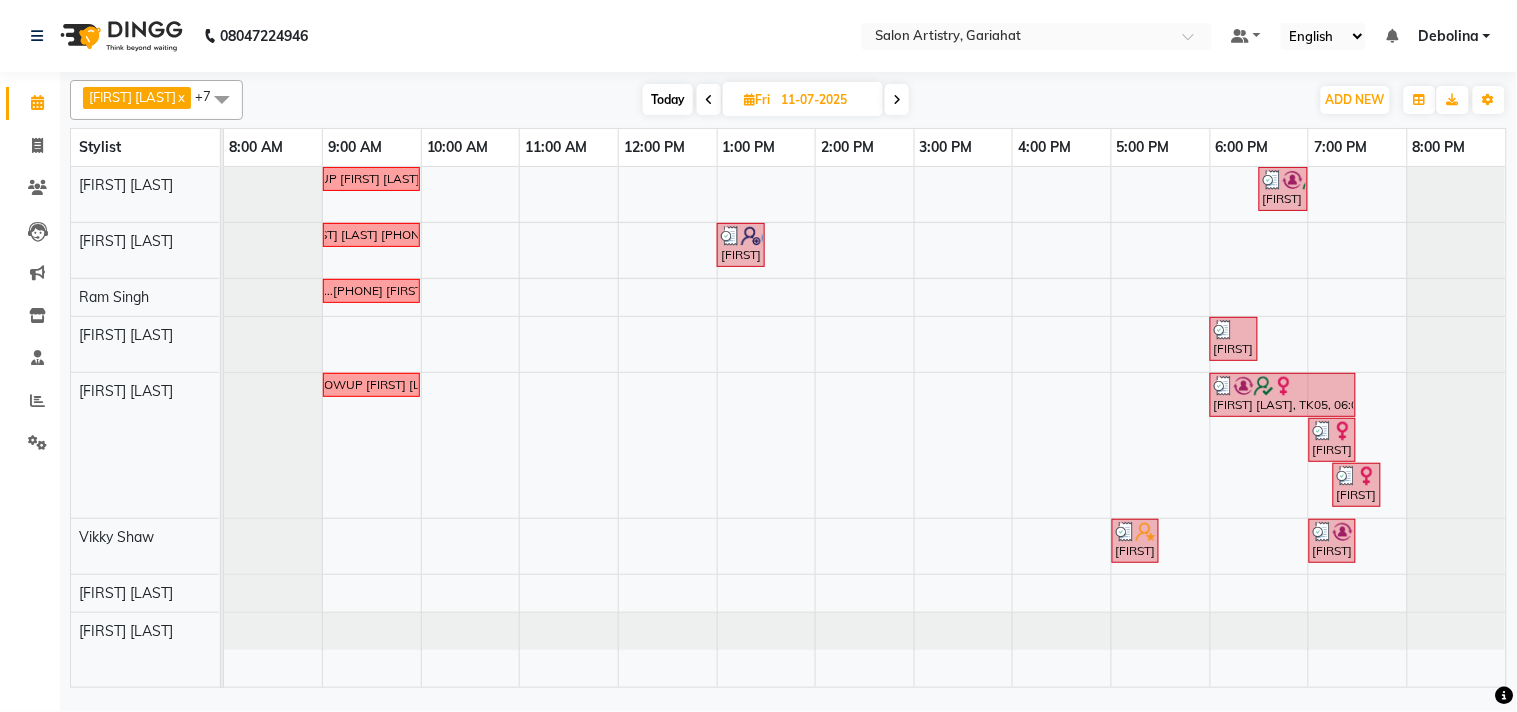 click at bounding box center (897, 99) 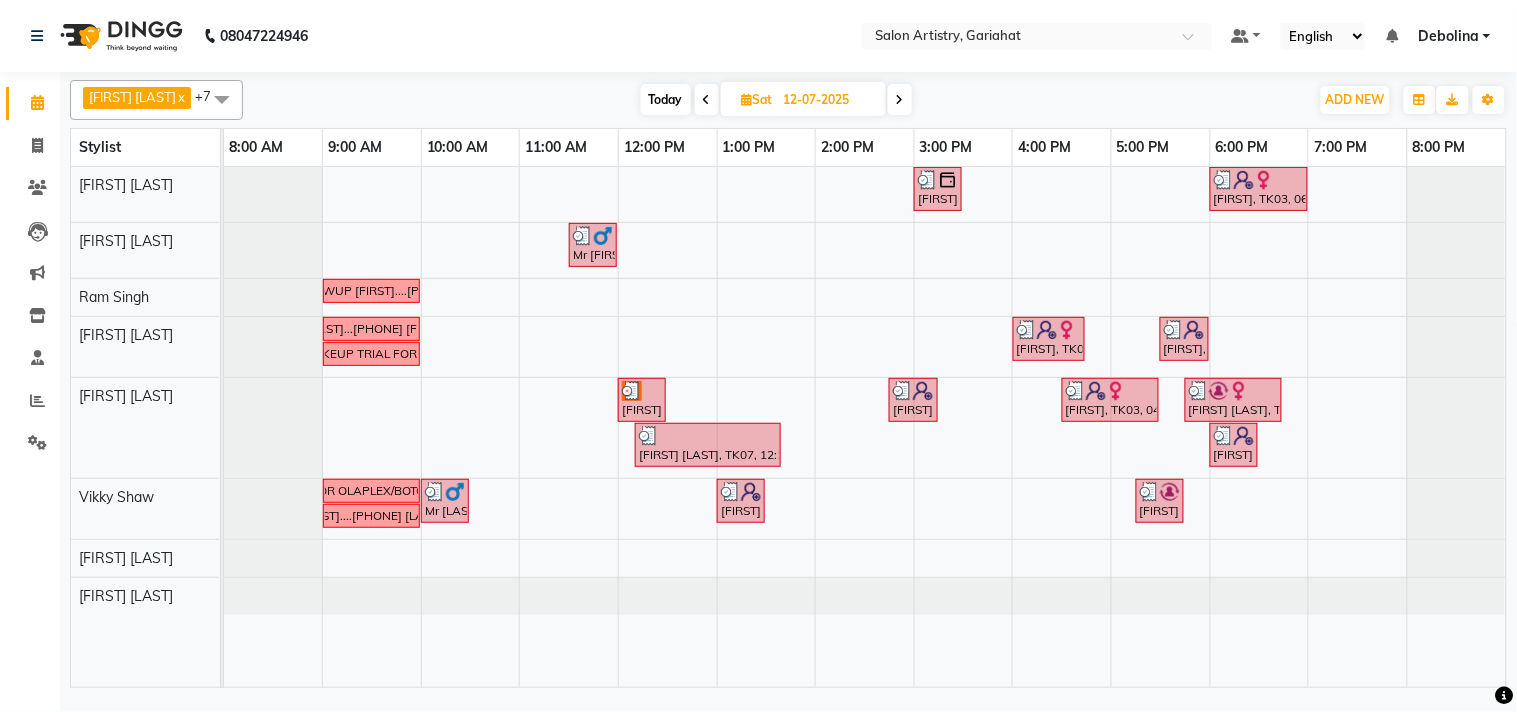 click at bounding box center [900, 100] 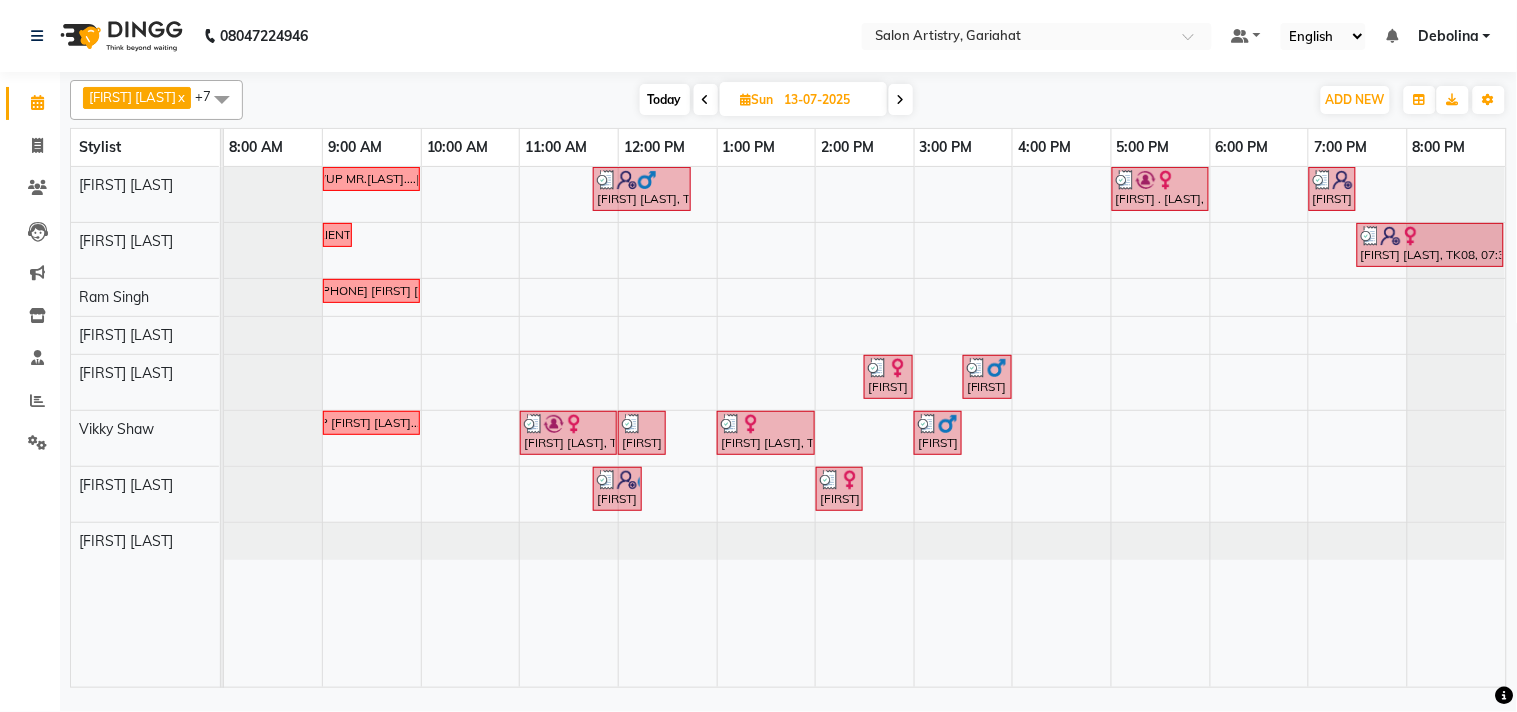 click at bounding box center (901, 100) 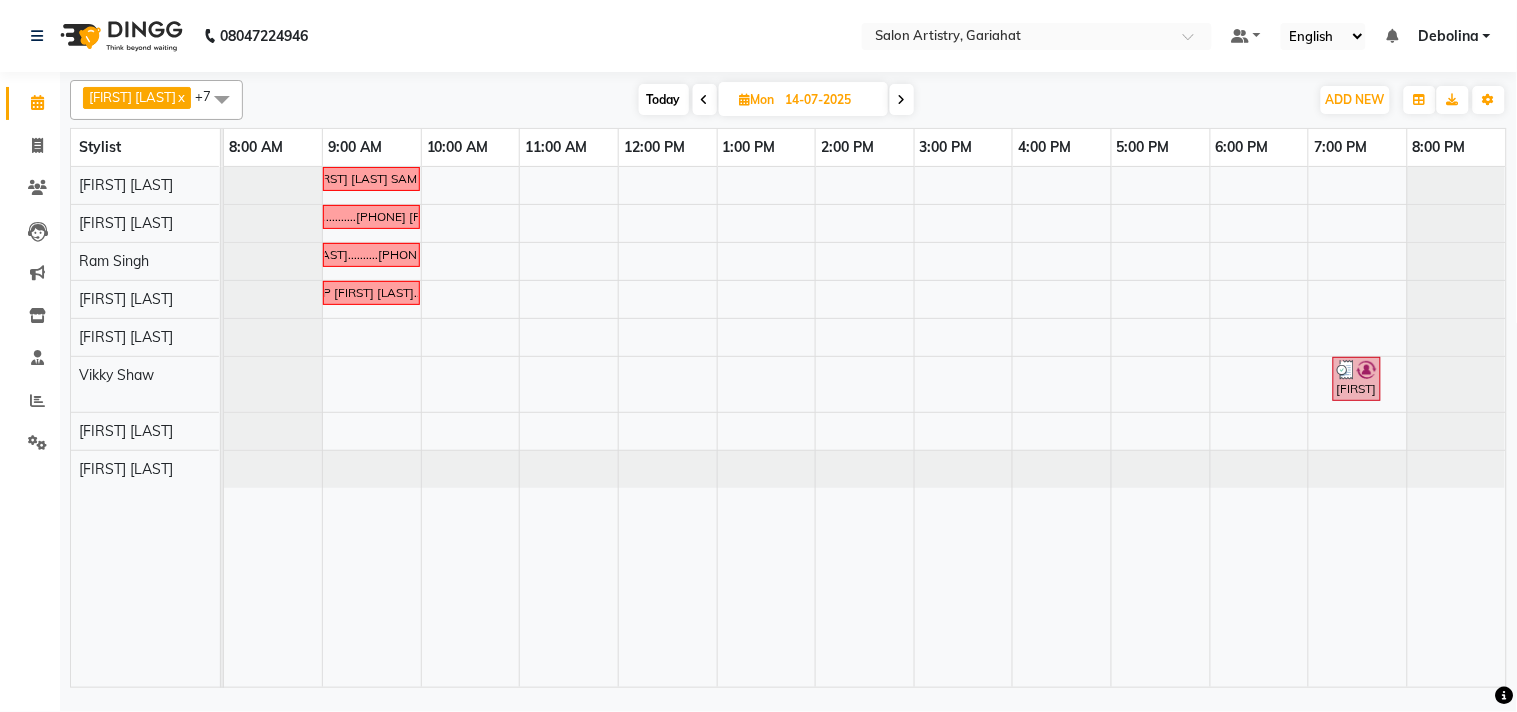 click at bounding box center [902, 99] 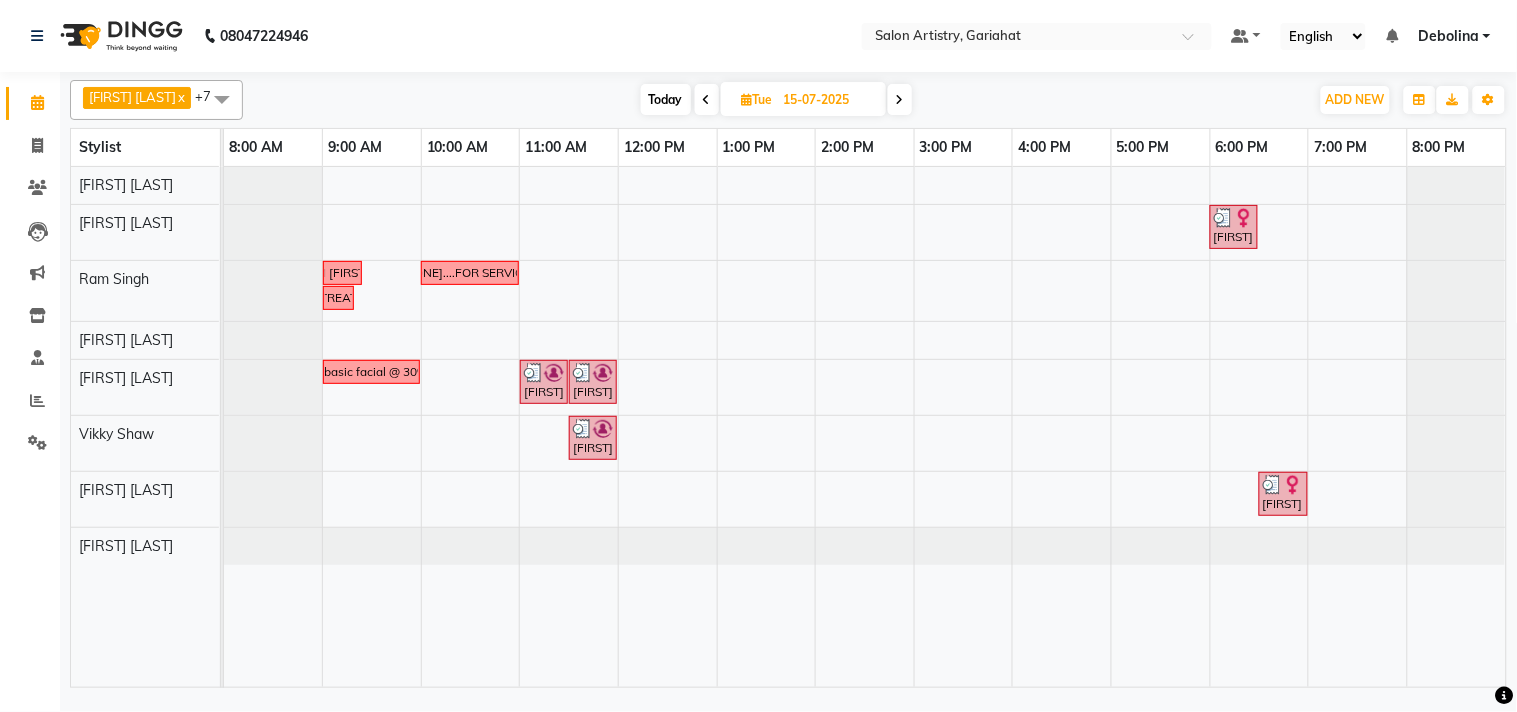 click at bounding box center (900, 100) 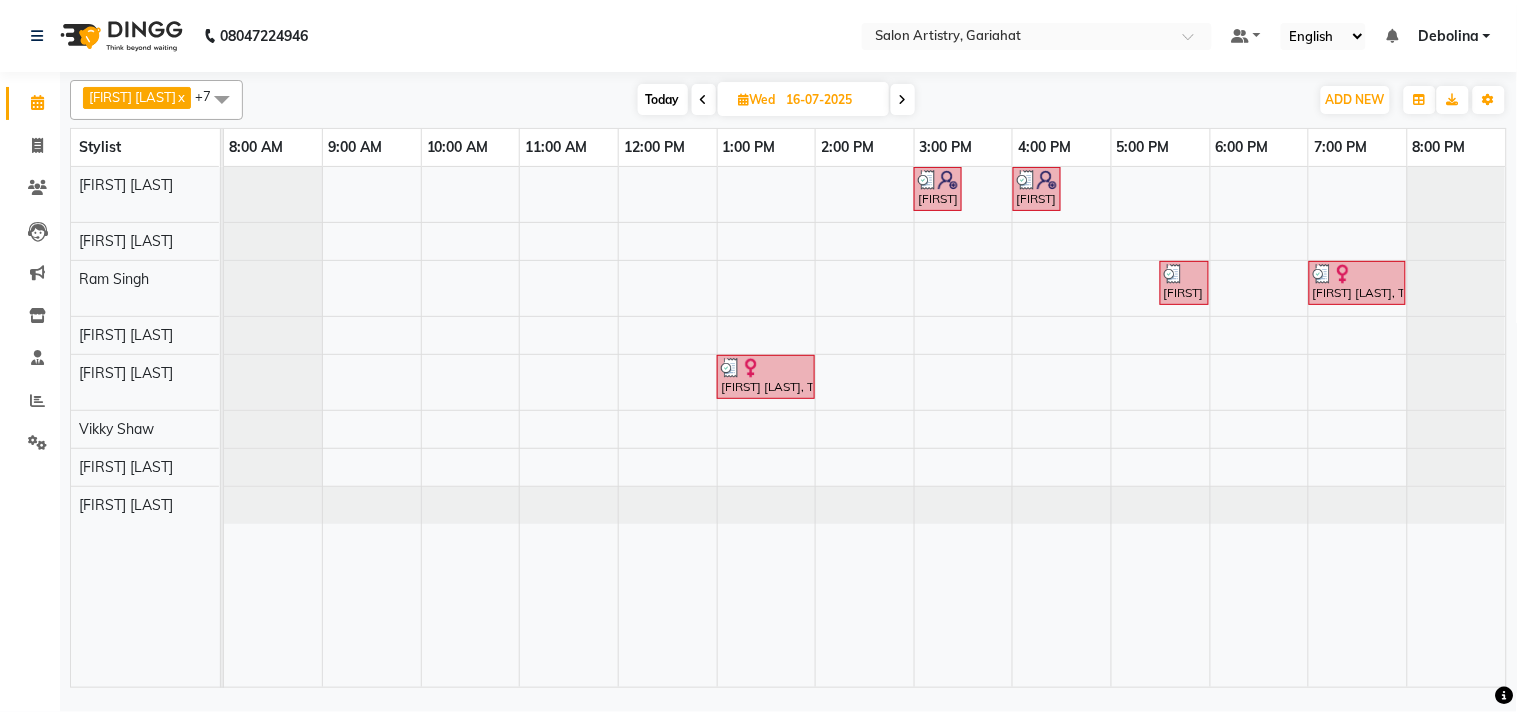 click at bounding box center (903, 100) 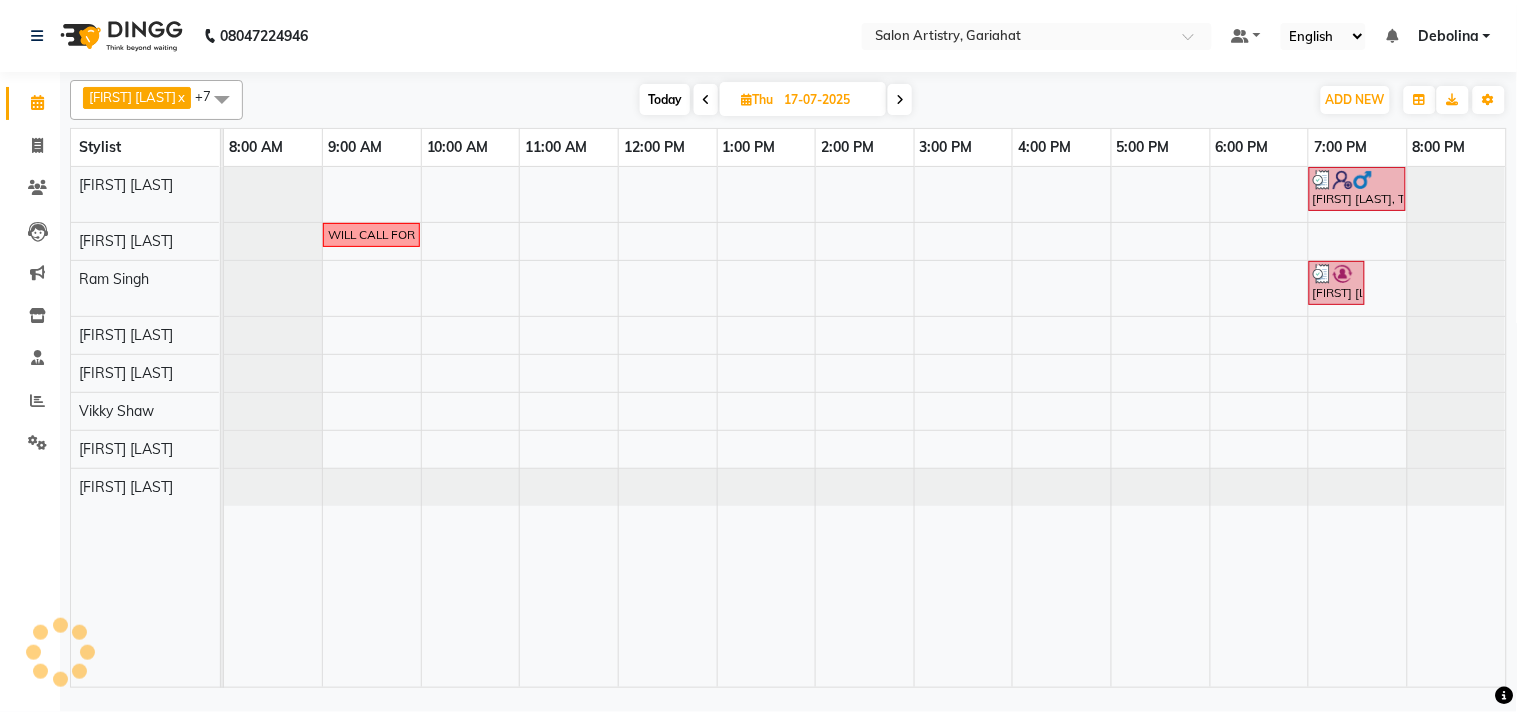 click at bounding box center [900, 99] 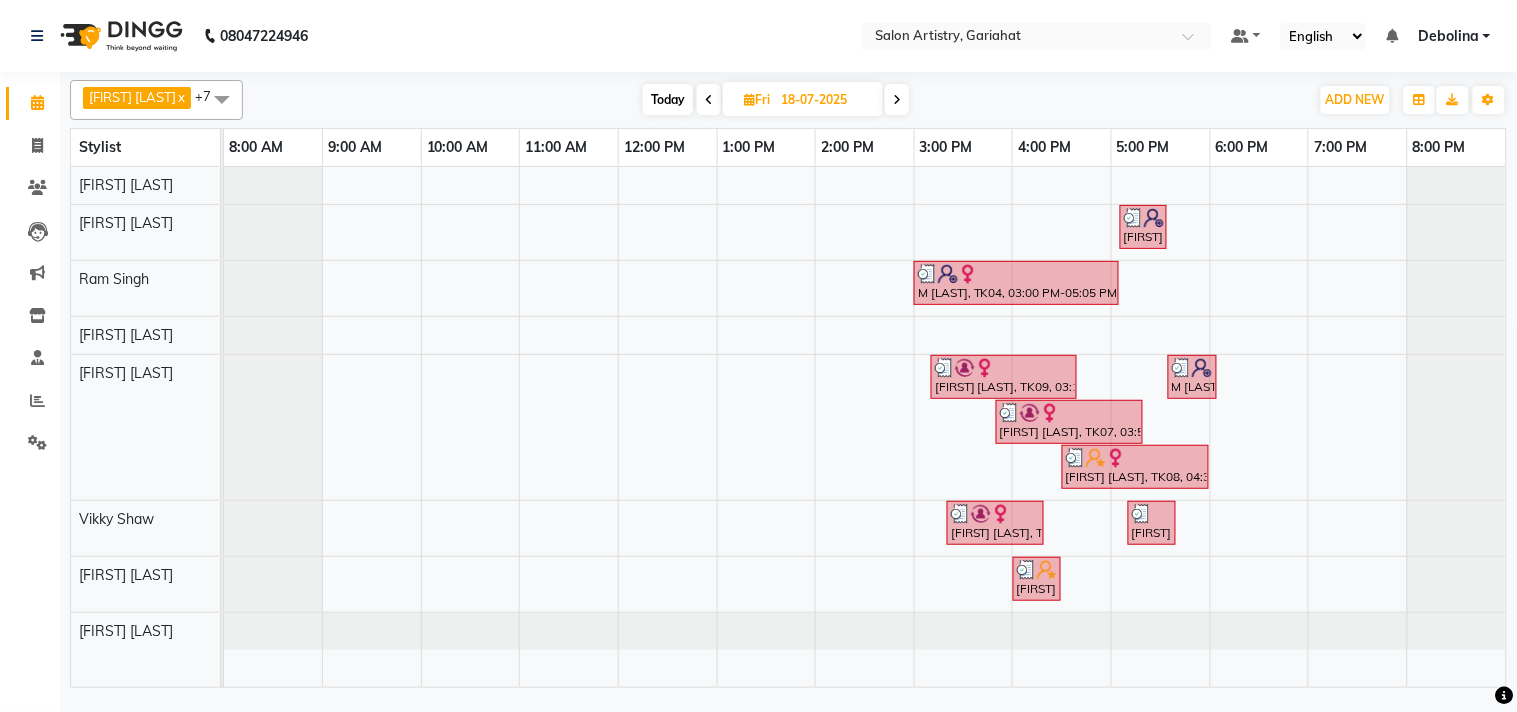 click at bounding box center [897, 100] 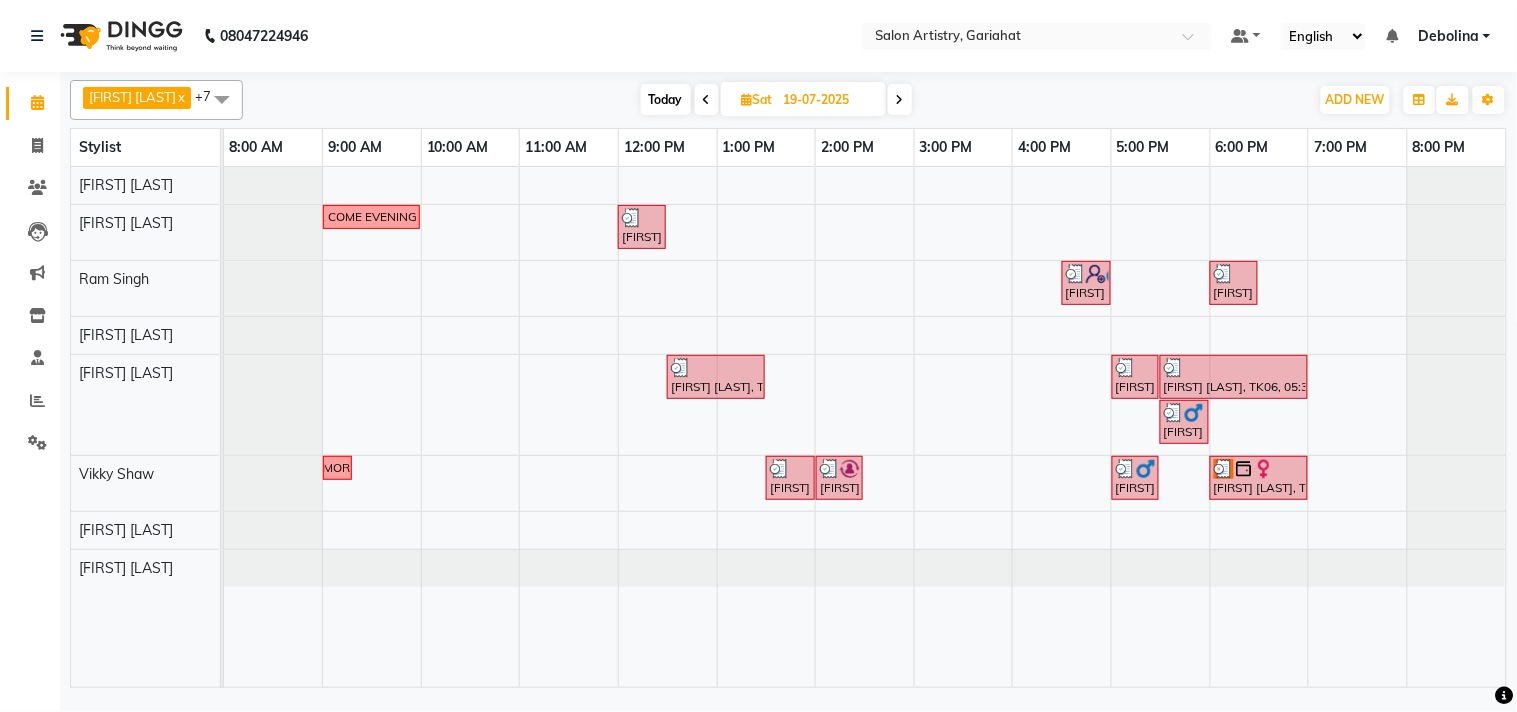click at bounding box center [900, 100] 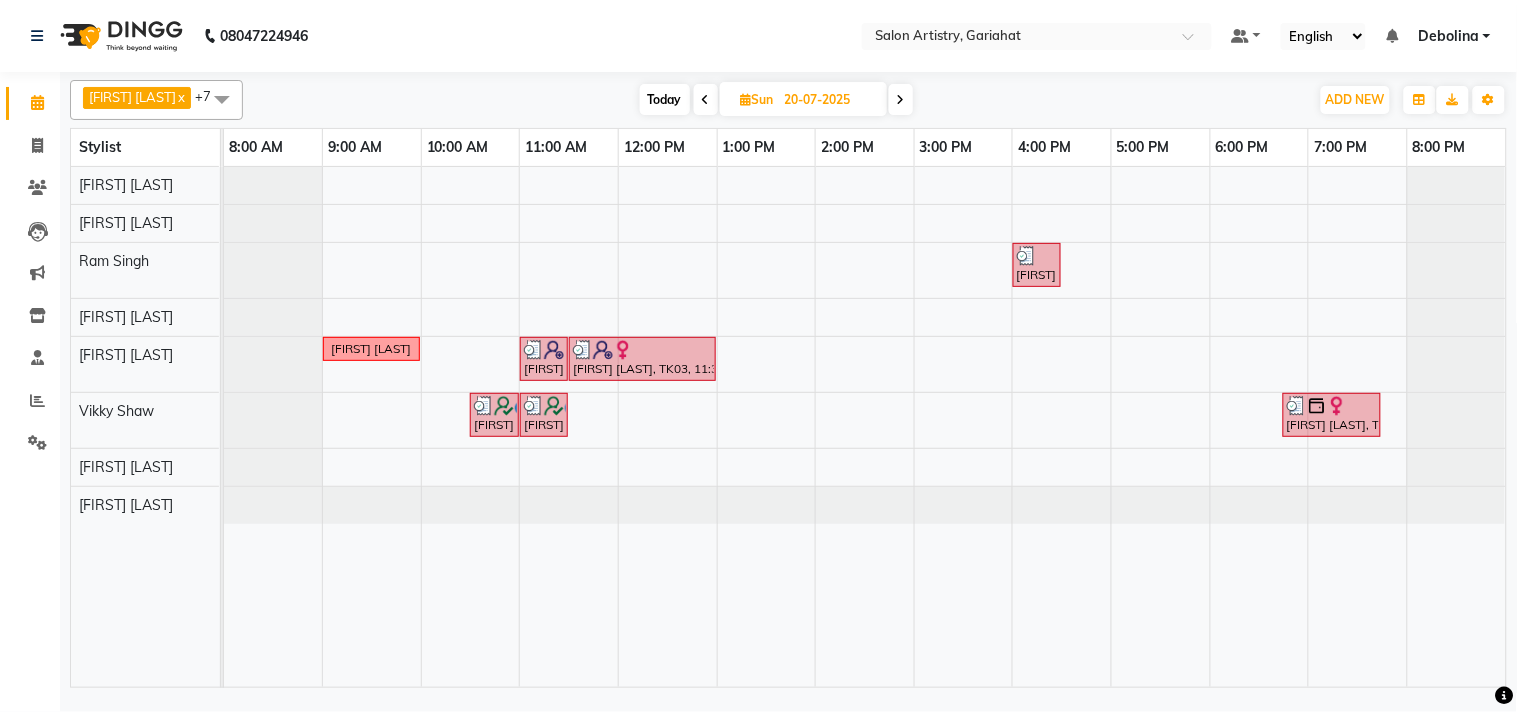 click at bounding box center (901, 99) 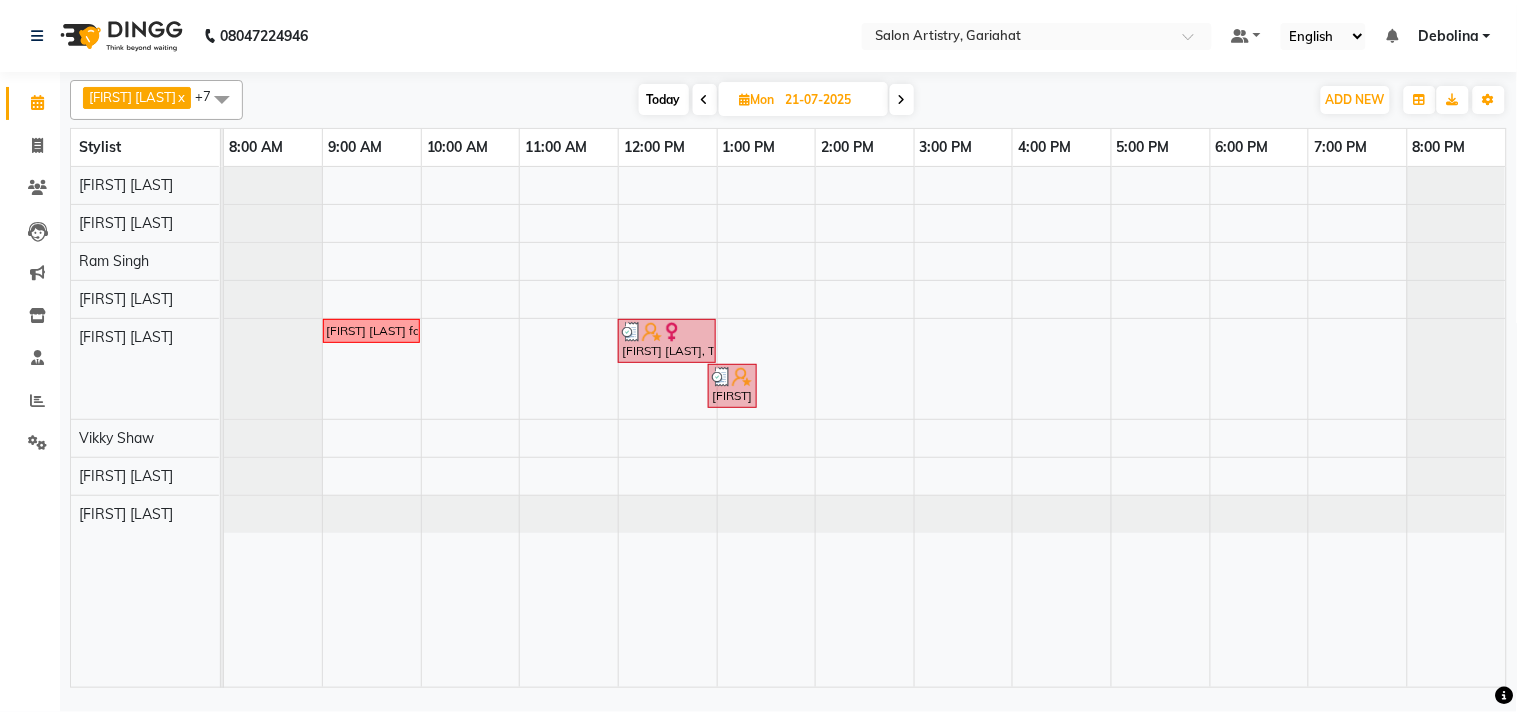 click on "Today  Mon 21-07-2025" at bounding box center [776, 100] 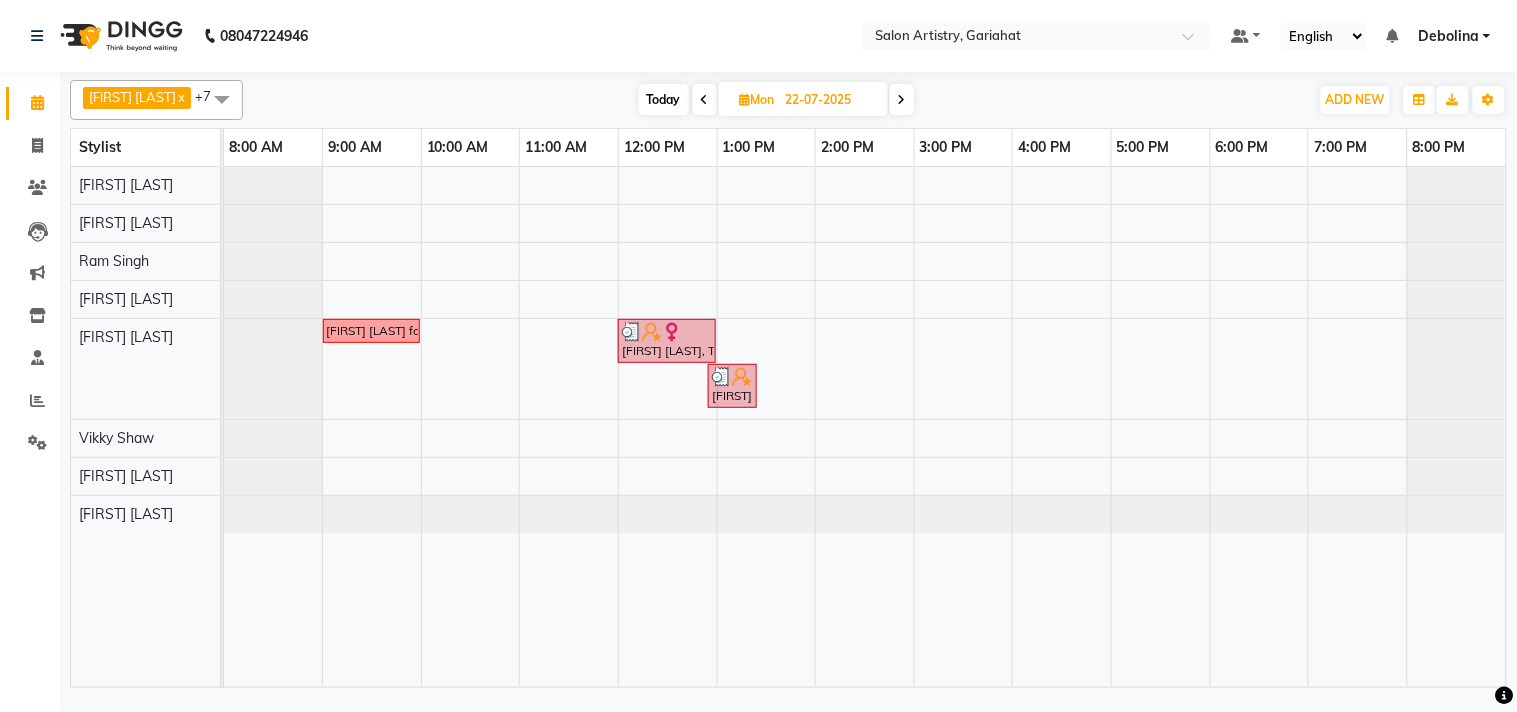 click at bounding box center (902, 100) 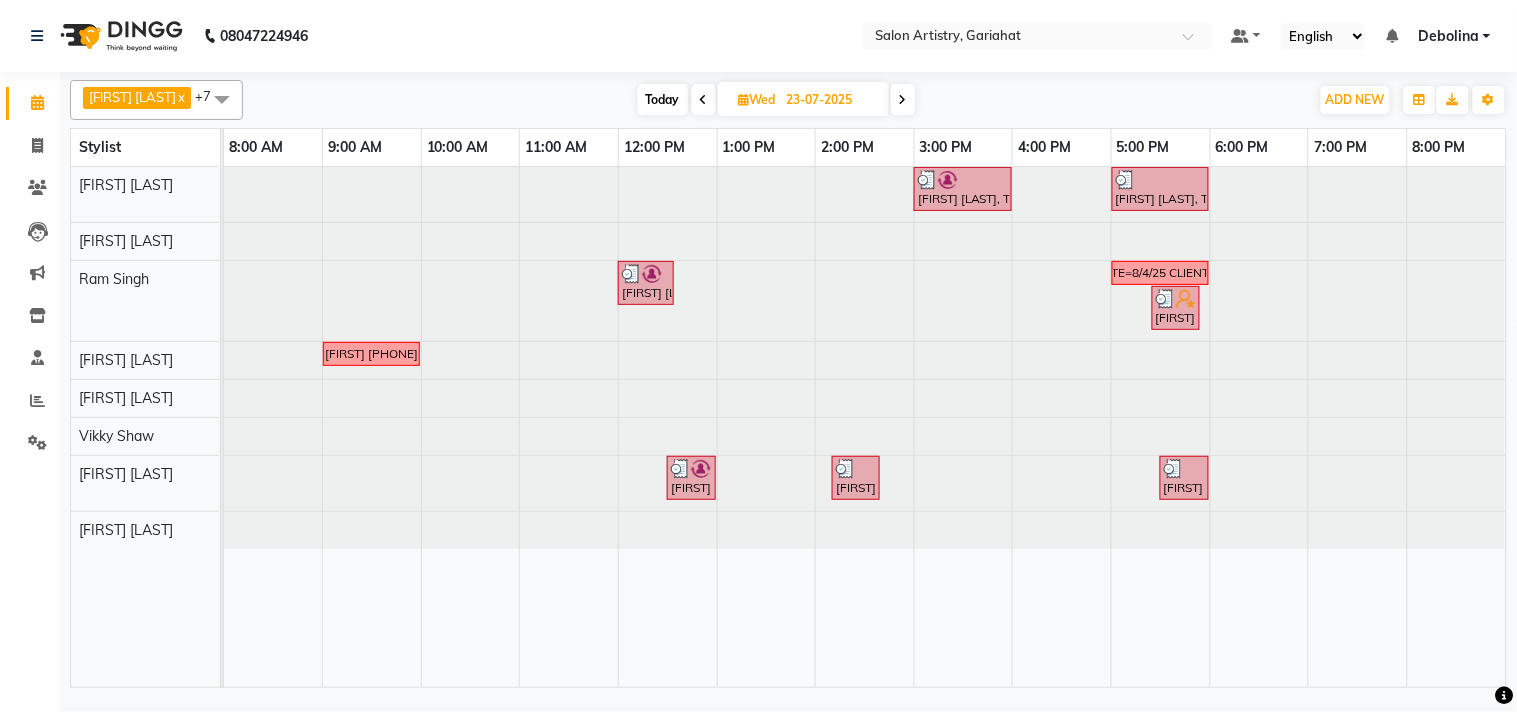 click at bounding box center [903, 100] 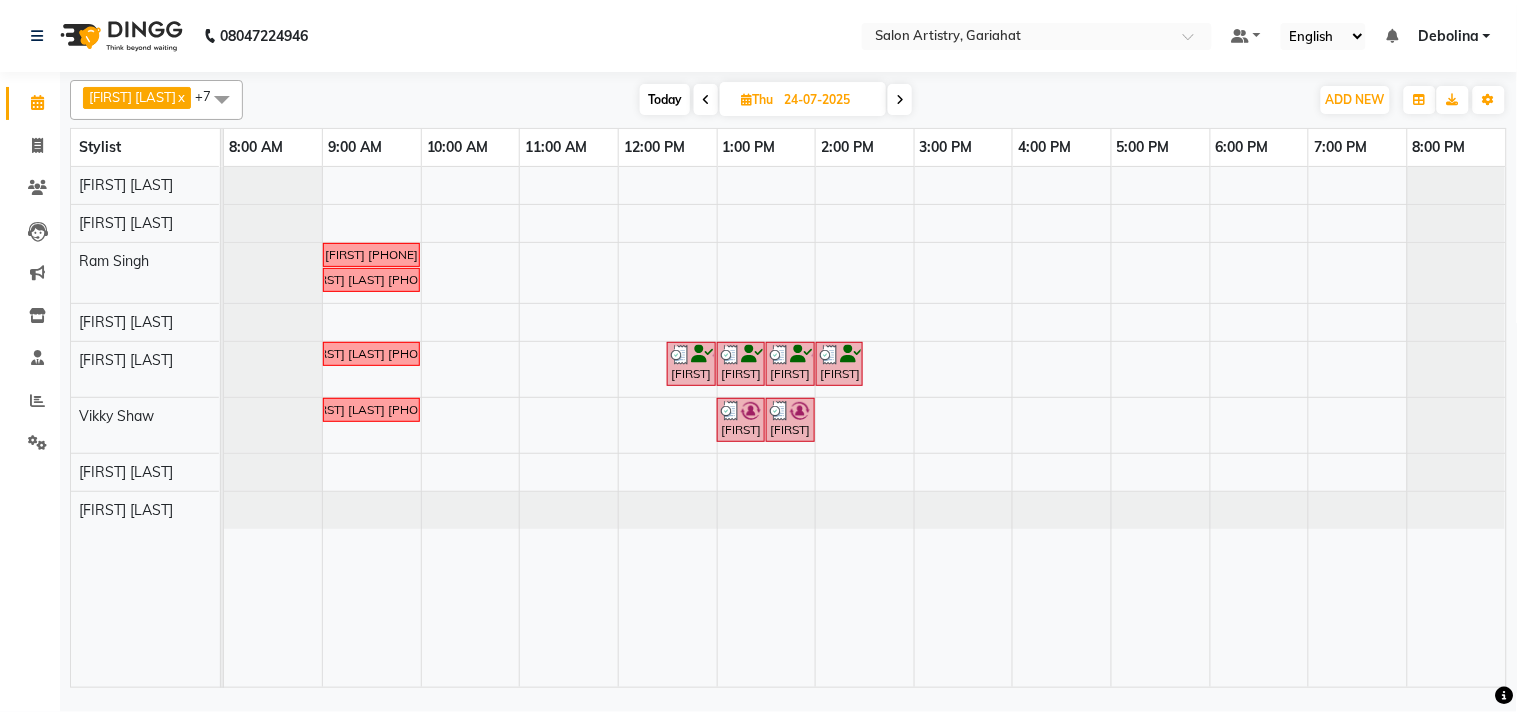 click at bounding box center [900, 100] 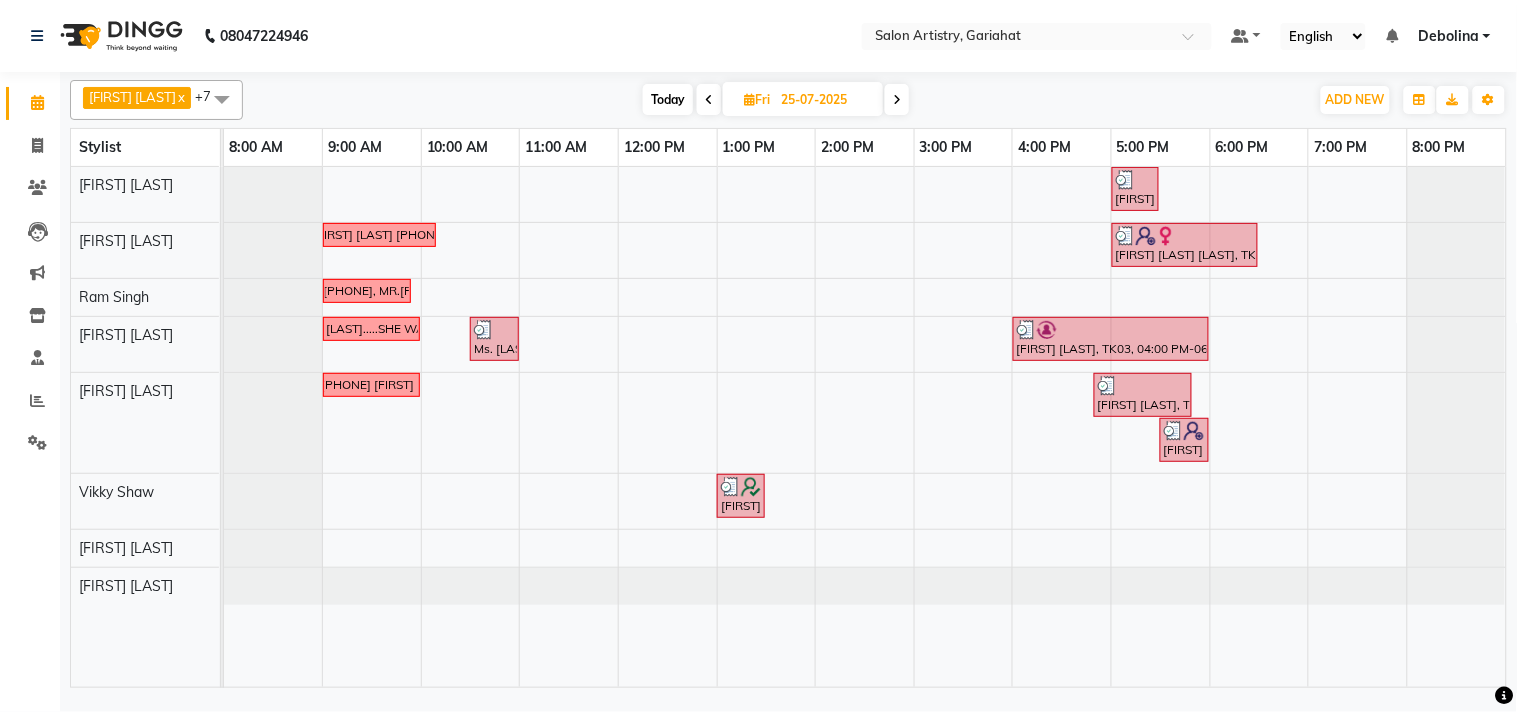 click at bounding box center (897, 99) 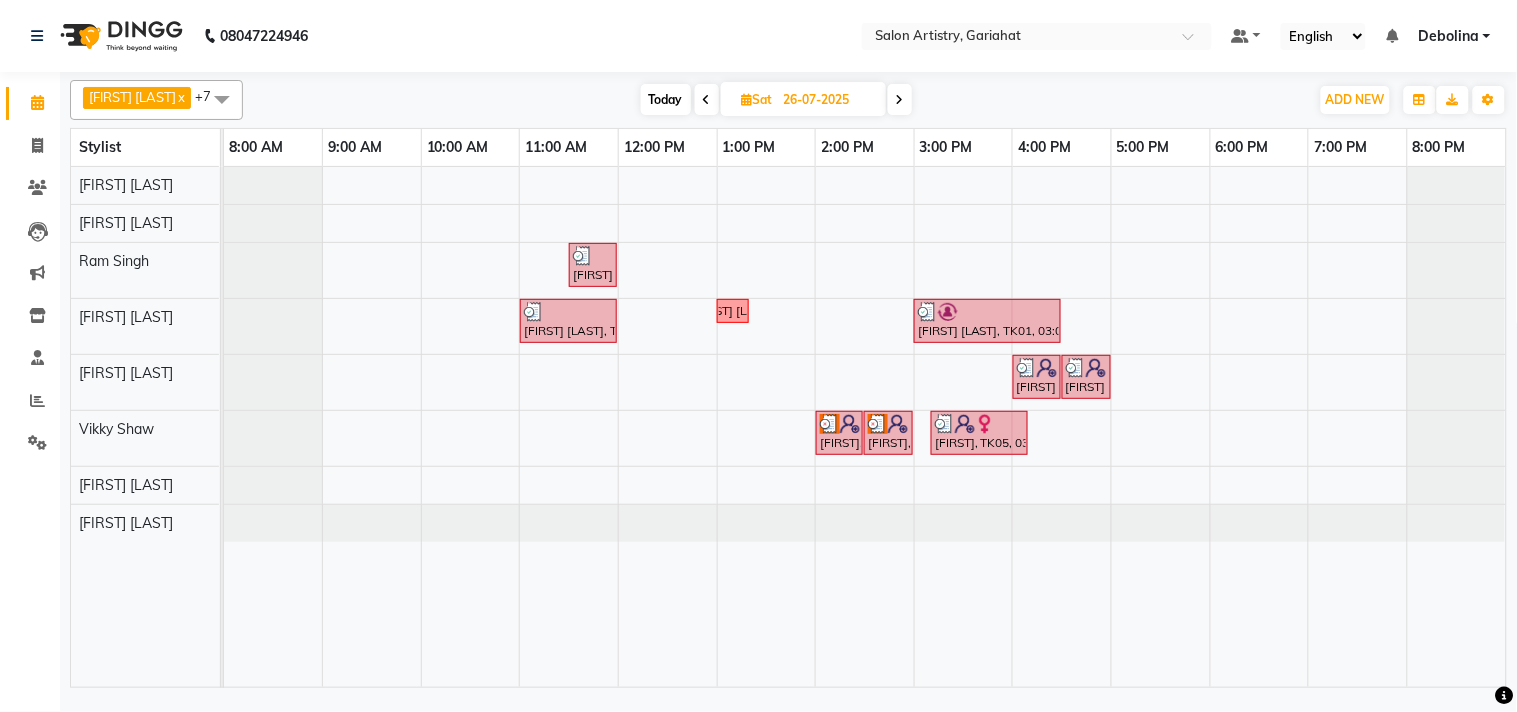 click at bounding box center (900, 100) 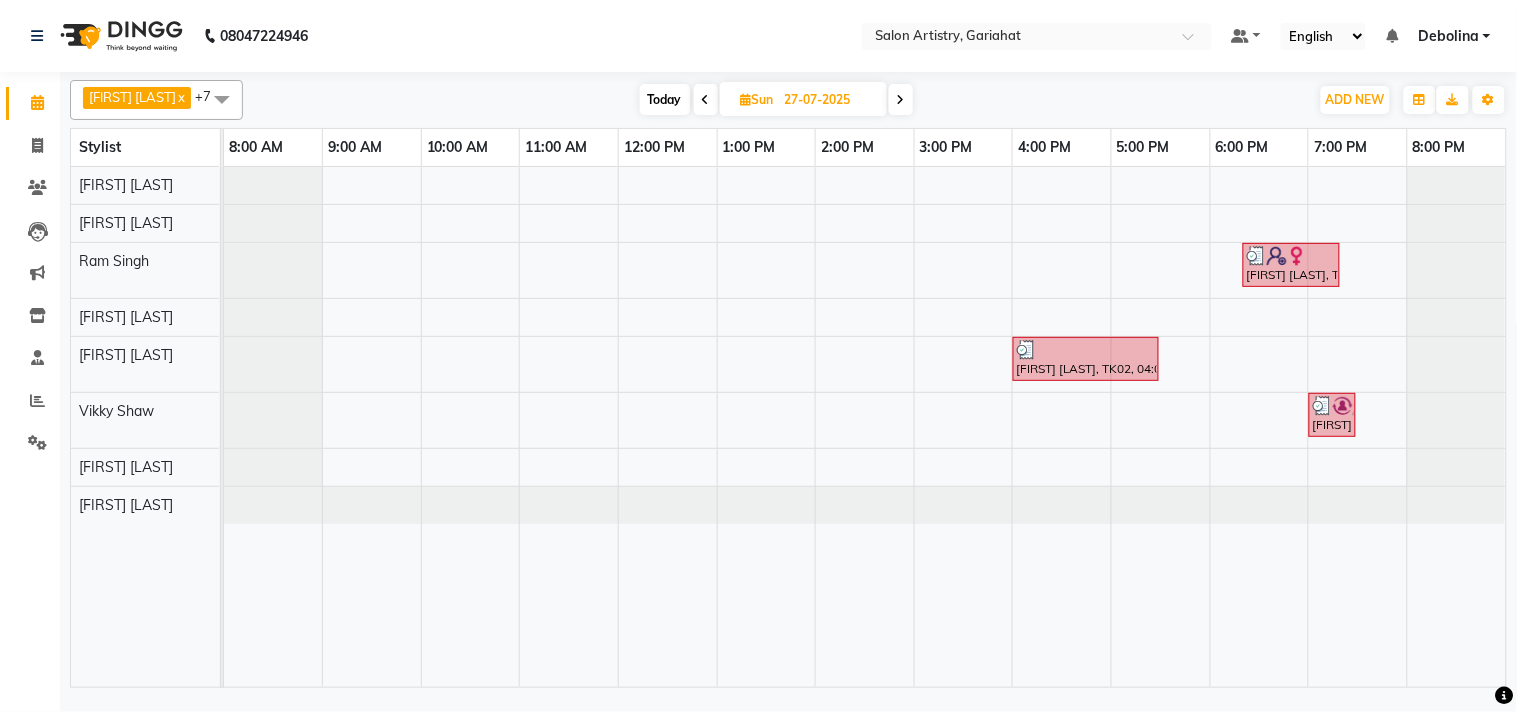 click at bounding box center (901, 100) 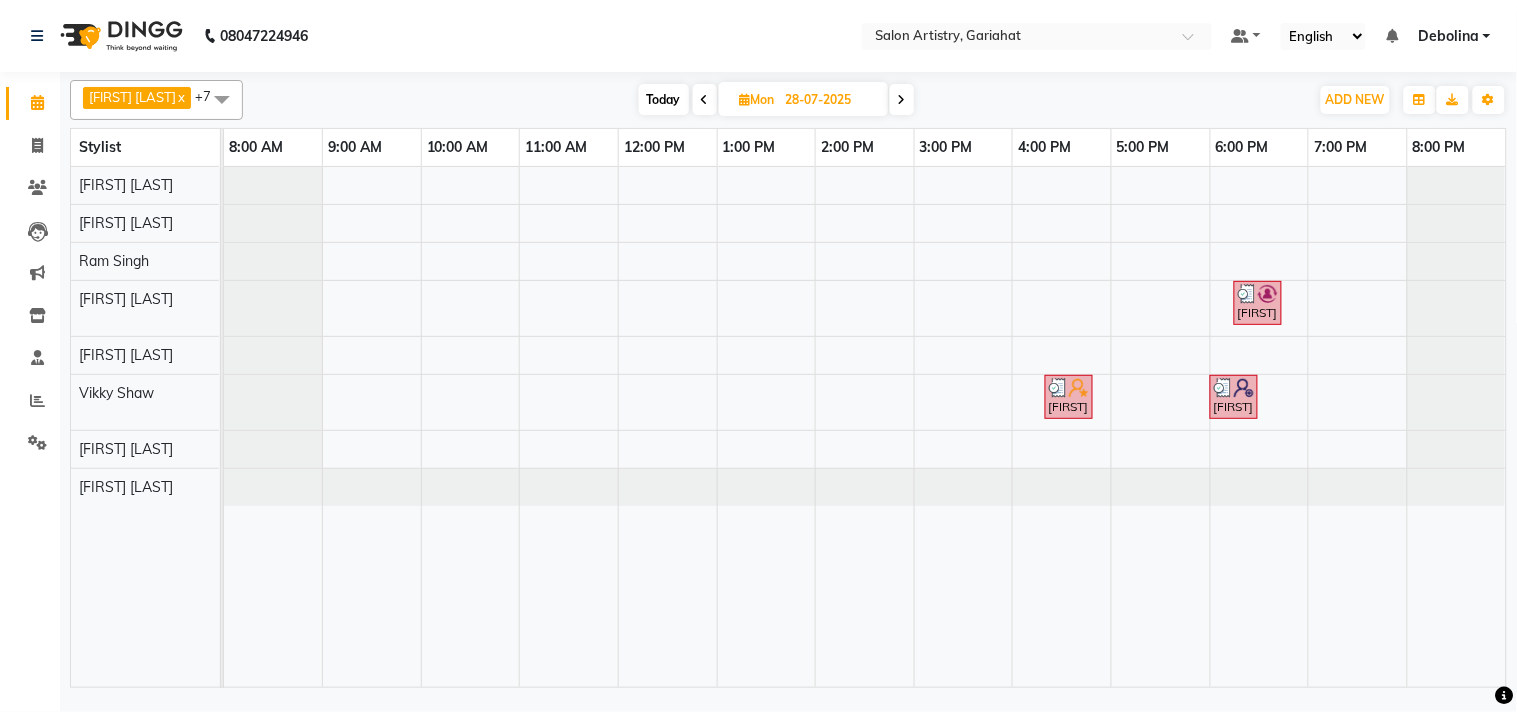 click at bounding box center (902, 100) 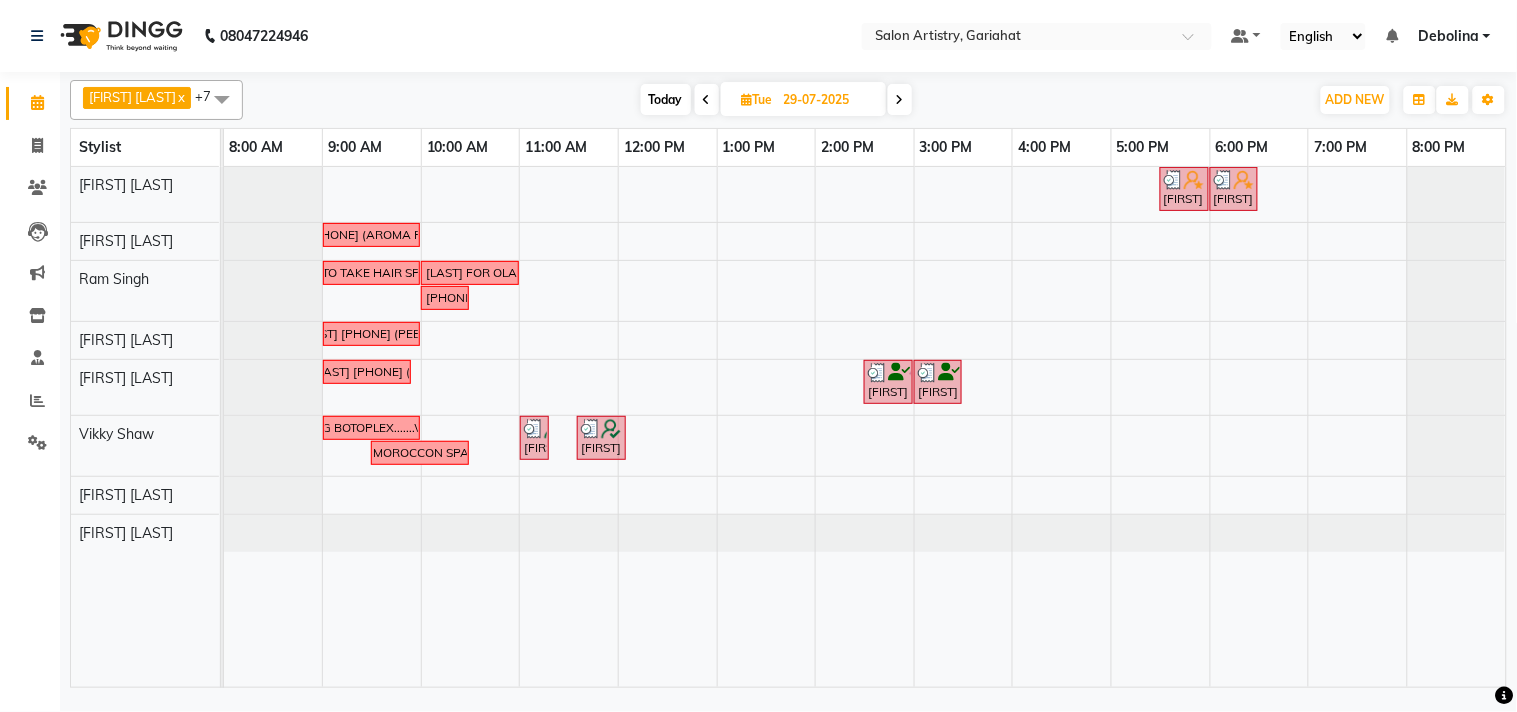 click at bounding box center [900, 100] 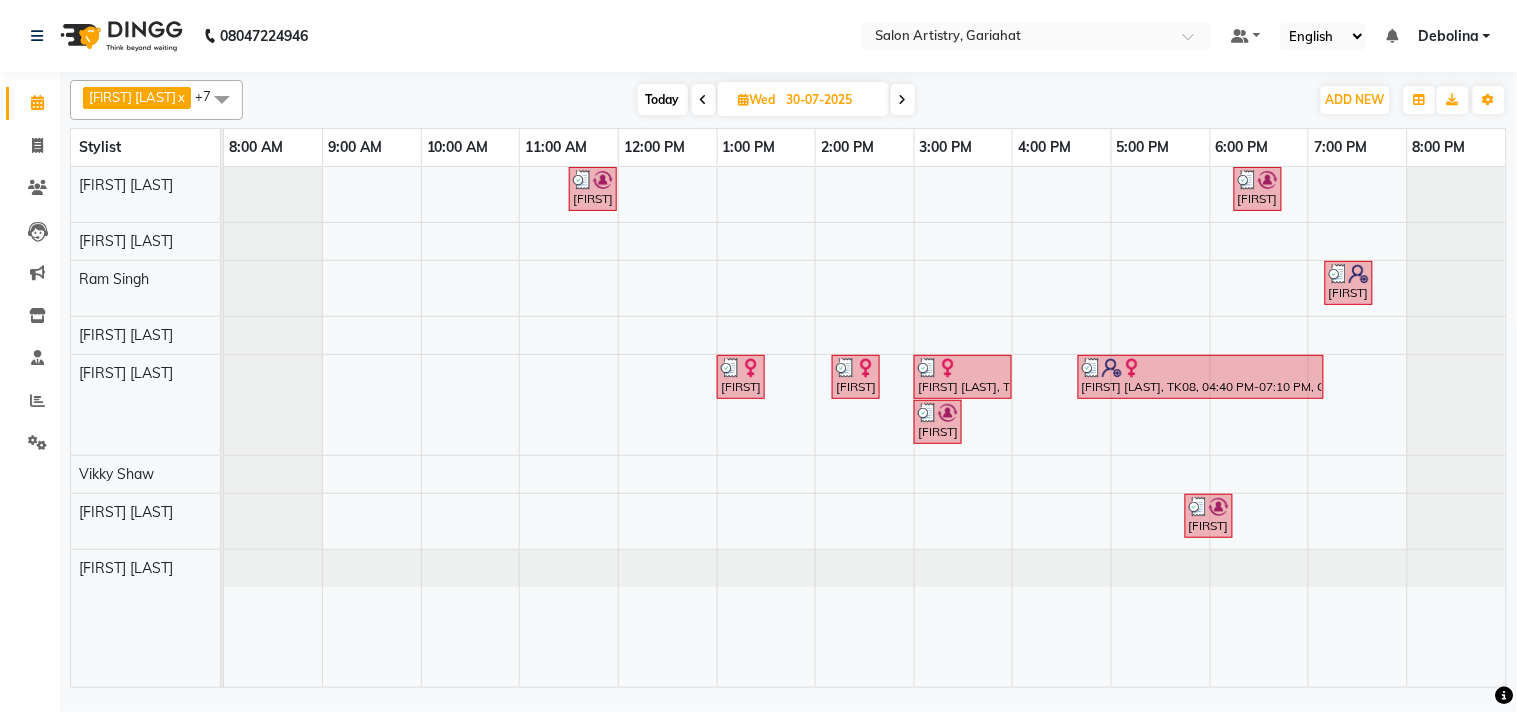 click at bounding box center (903, 100) 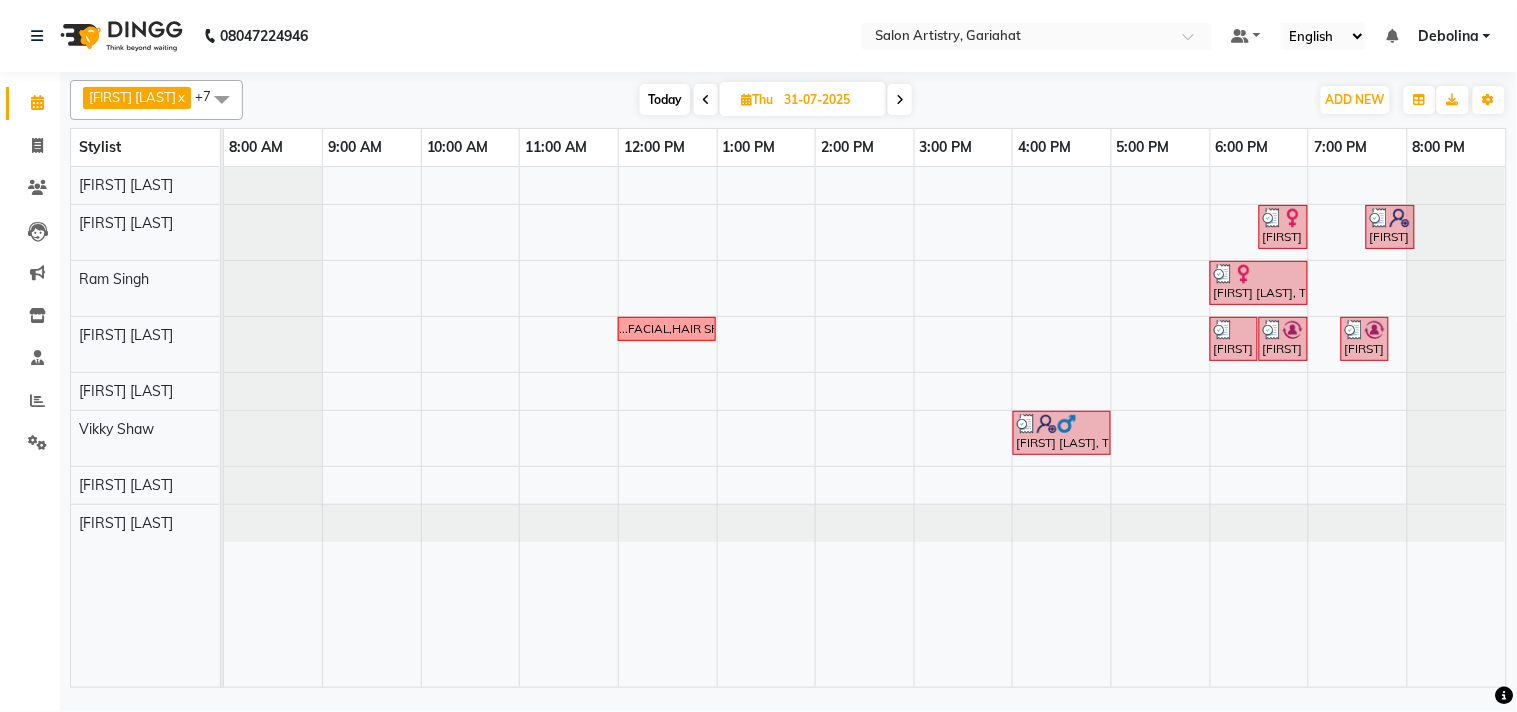 click at bounding box center (900, 100) 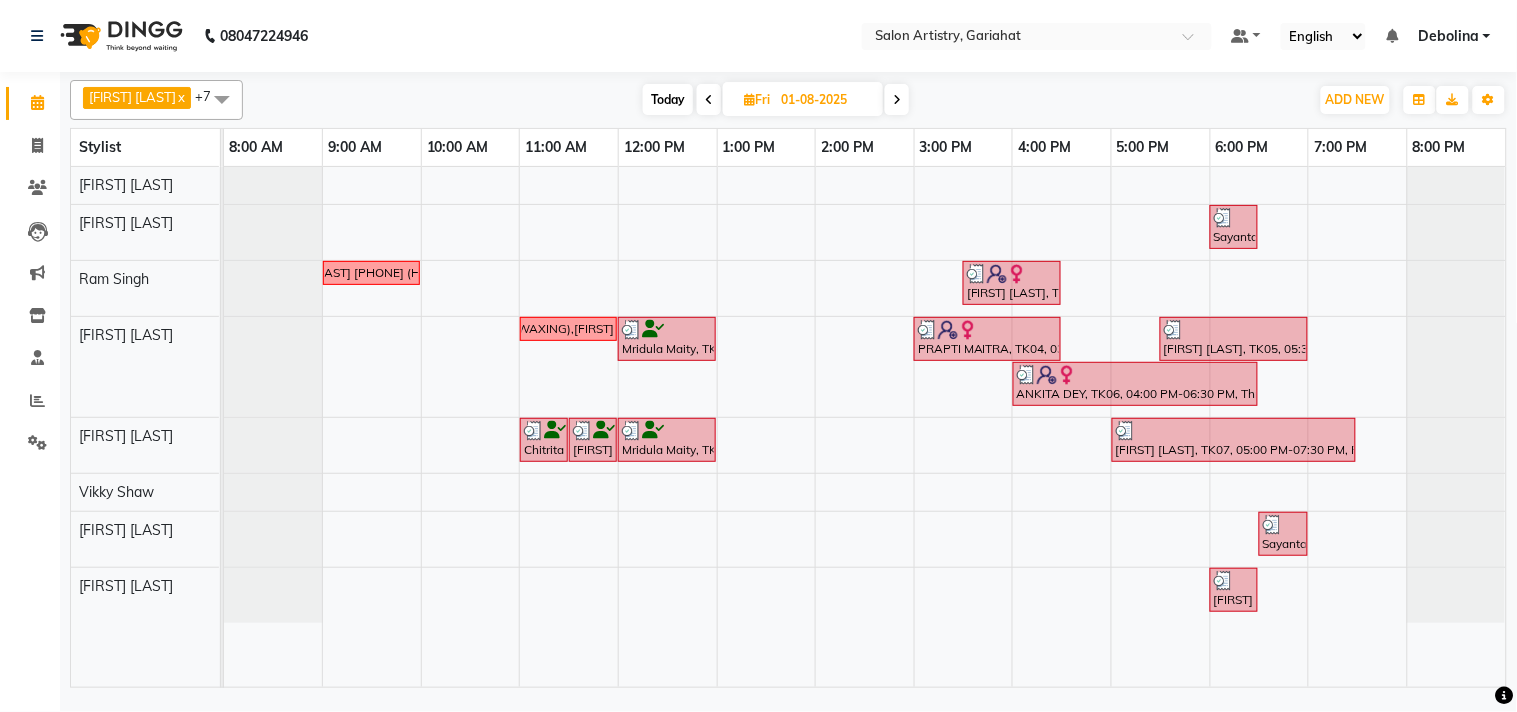 click at bounding box center [897, 99] 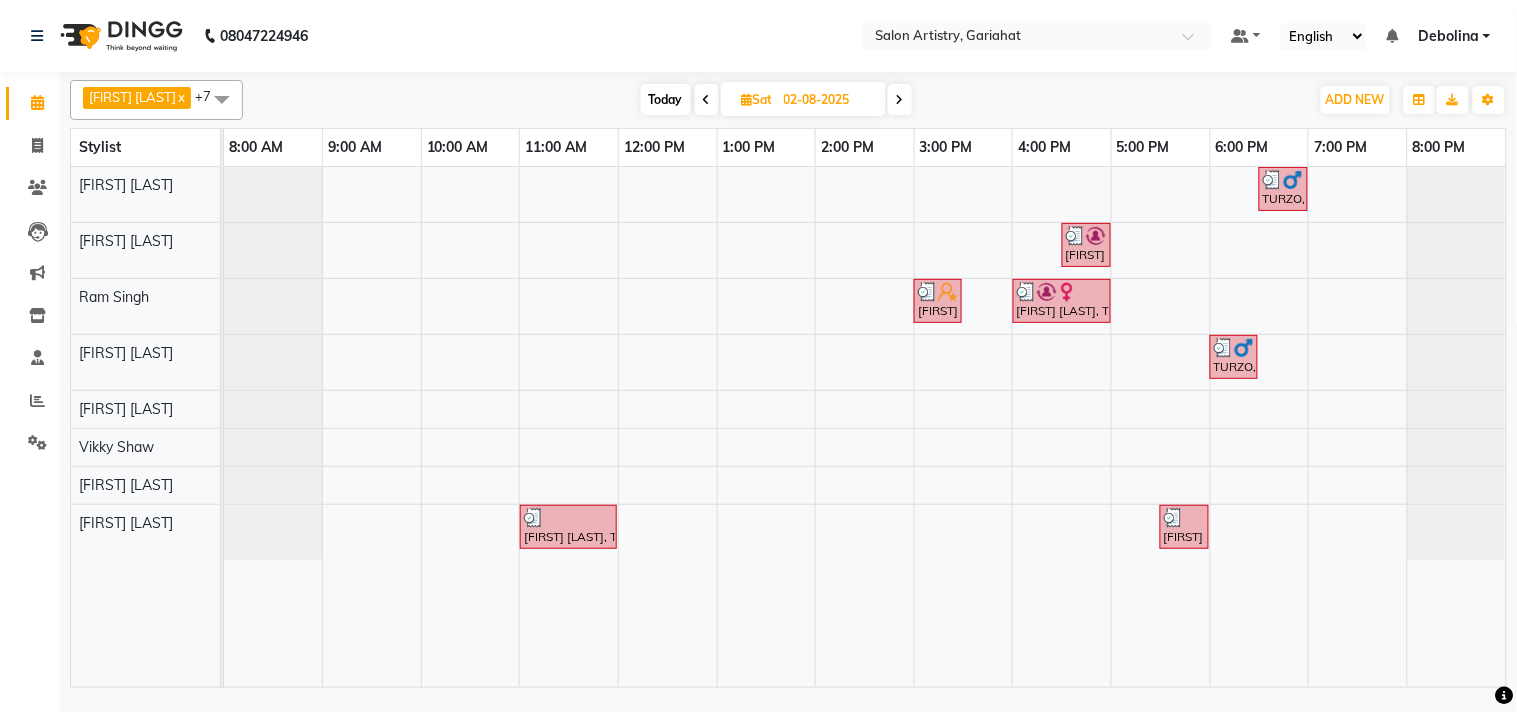 click at bounding box center [900, 99] 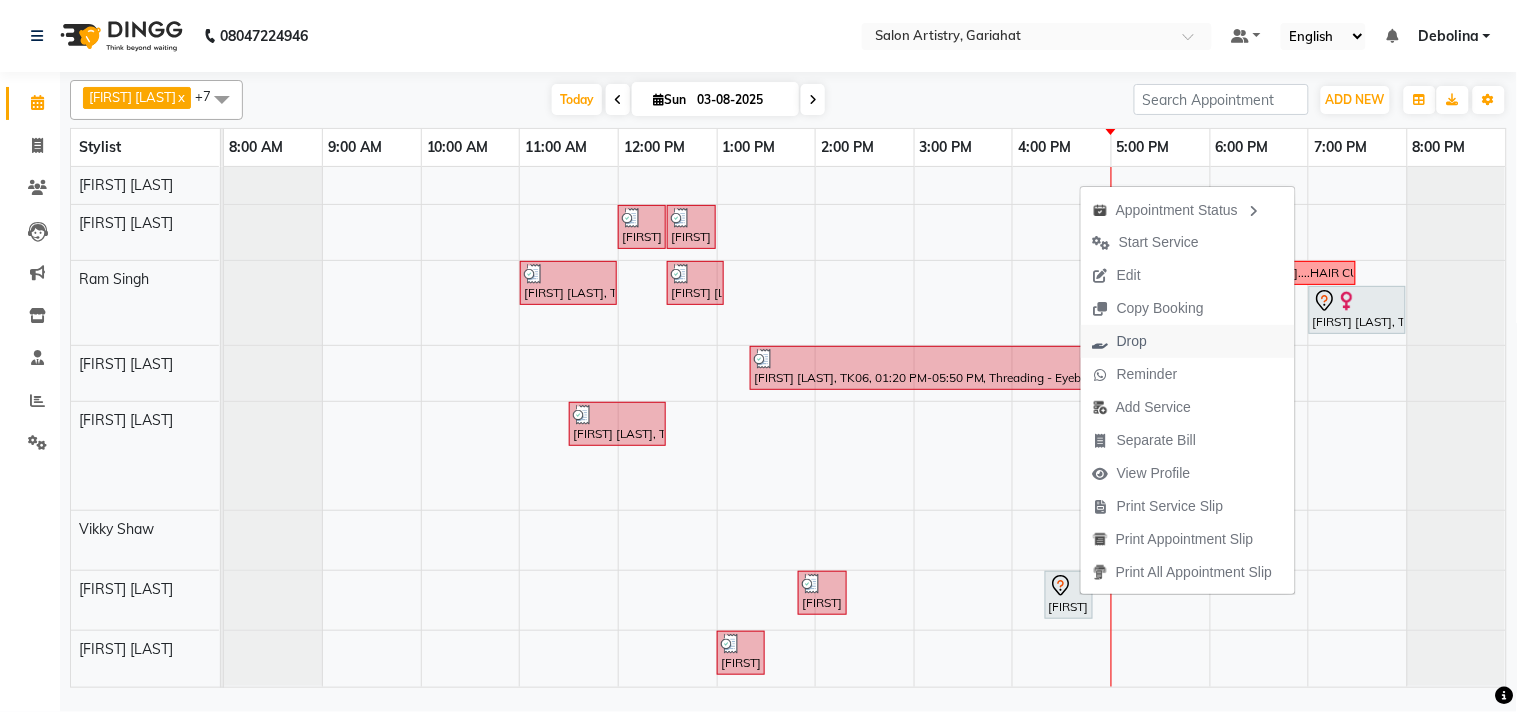 click on "Drop" at bounding box center [1132, 341] 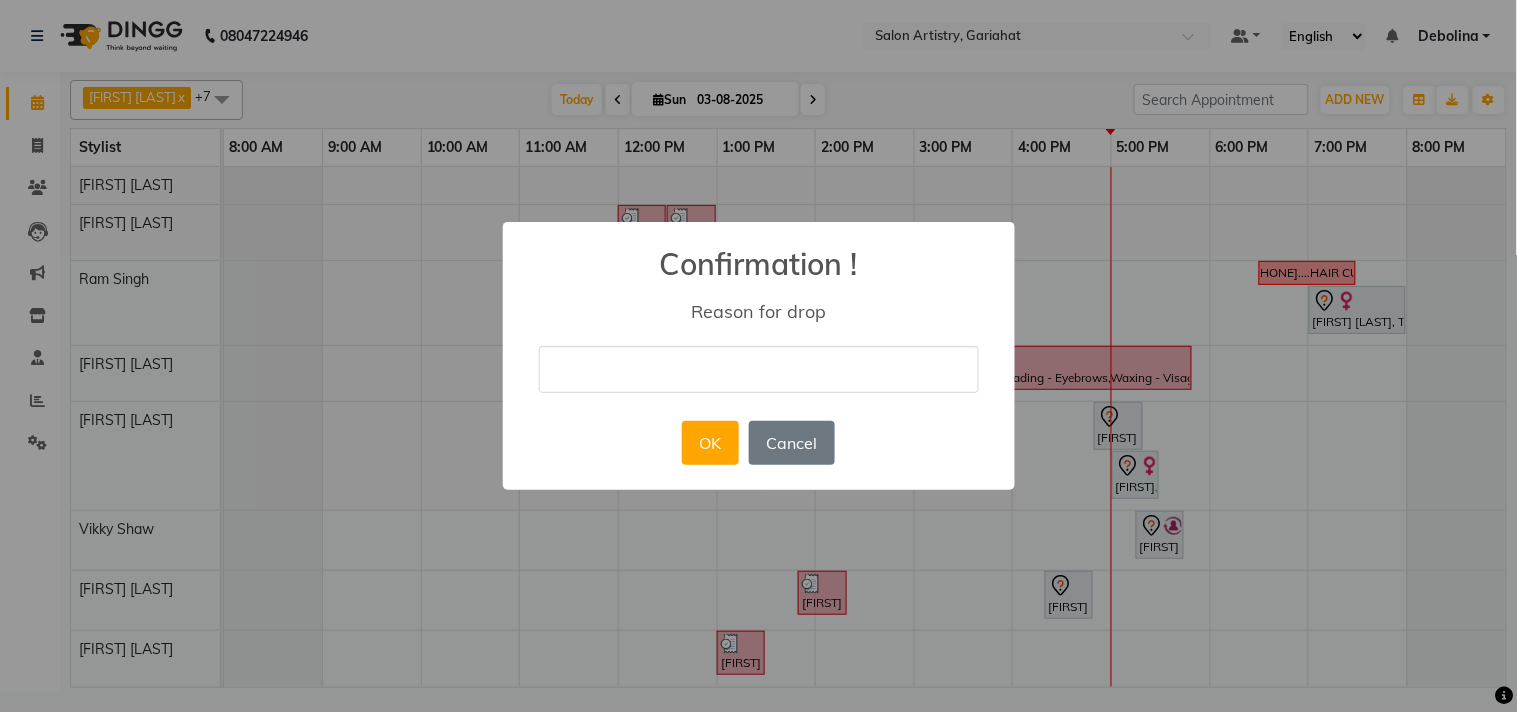 click at bounding box center [759, 369] 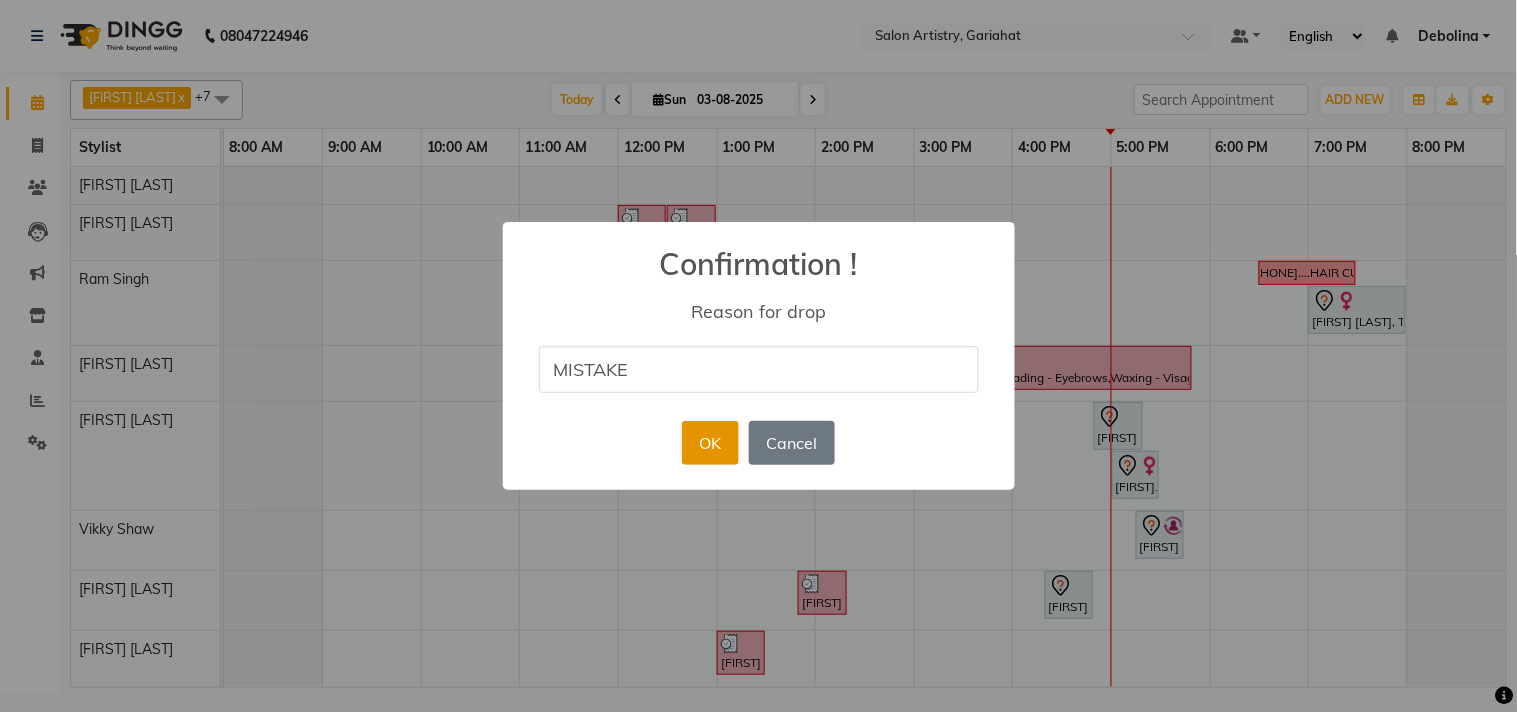click on "OK" at bounding box center (710, 443) 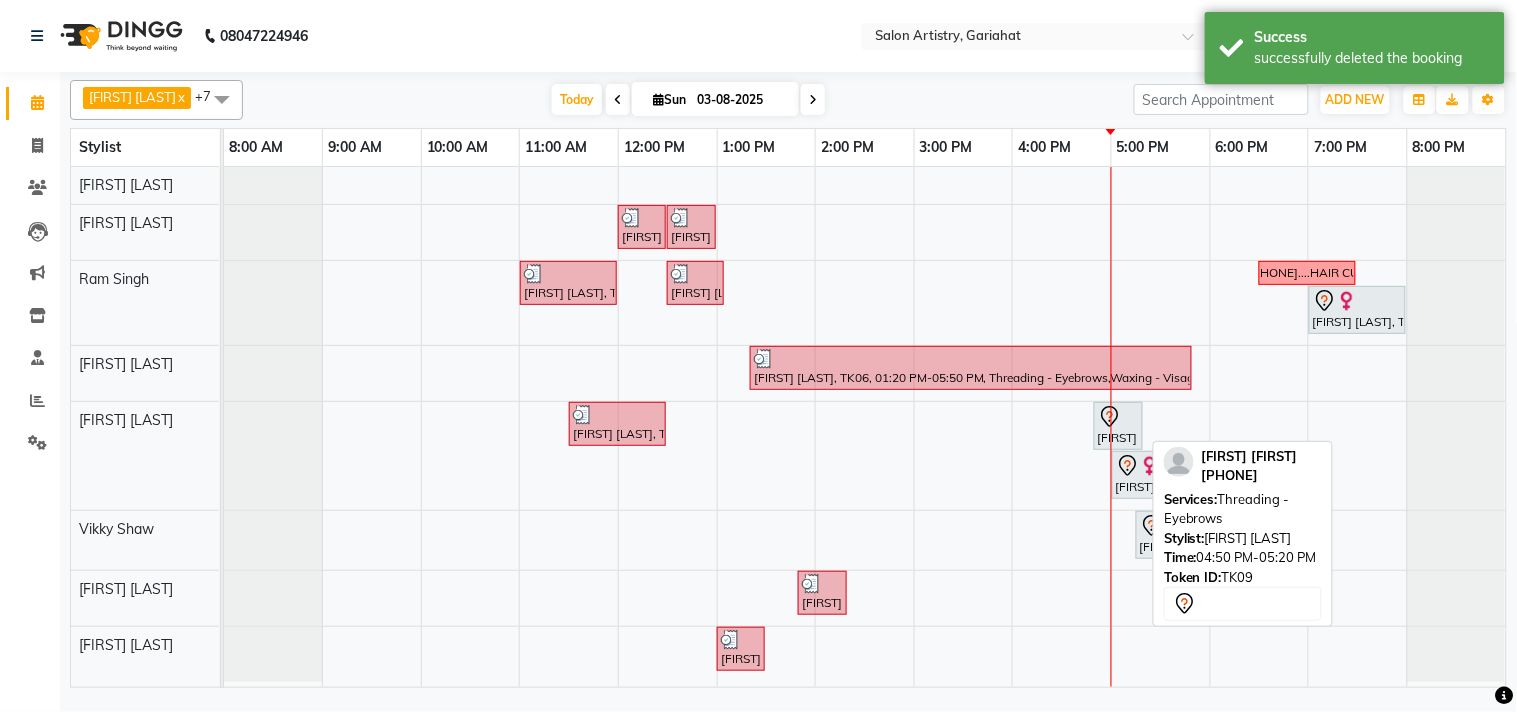 click at bounding box center [1118, 417] 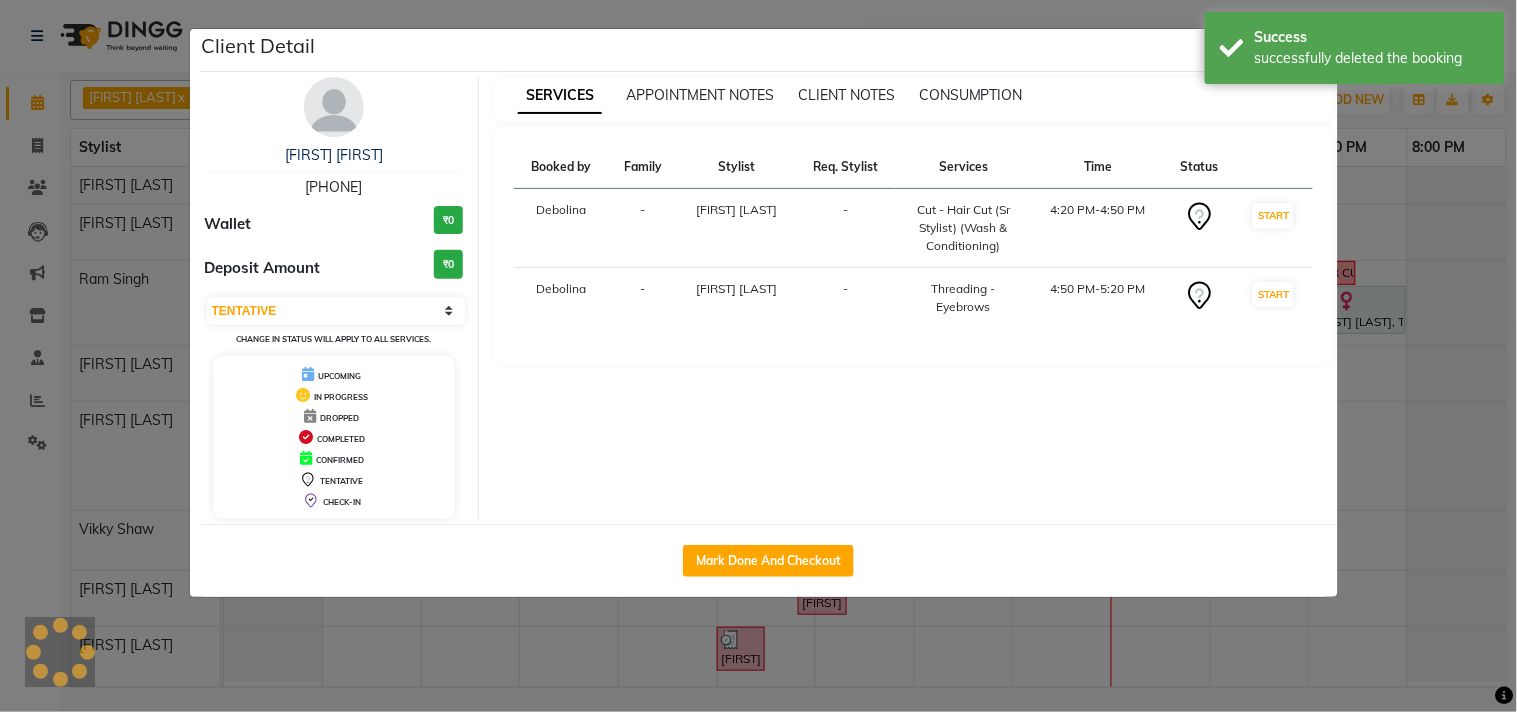 select on "select" 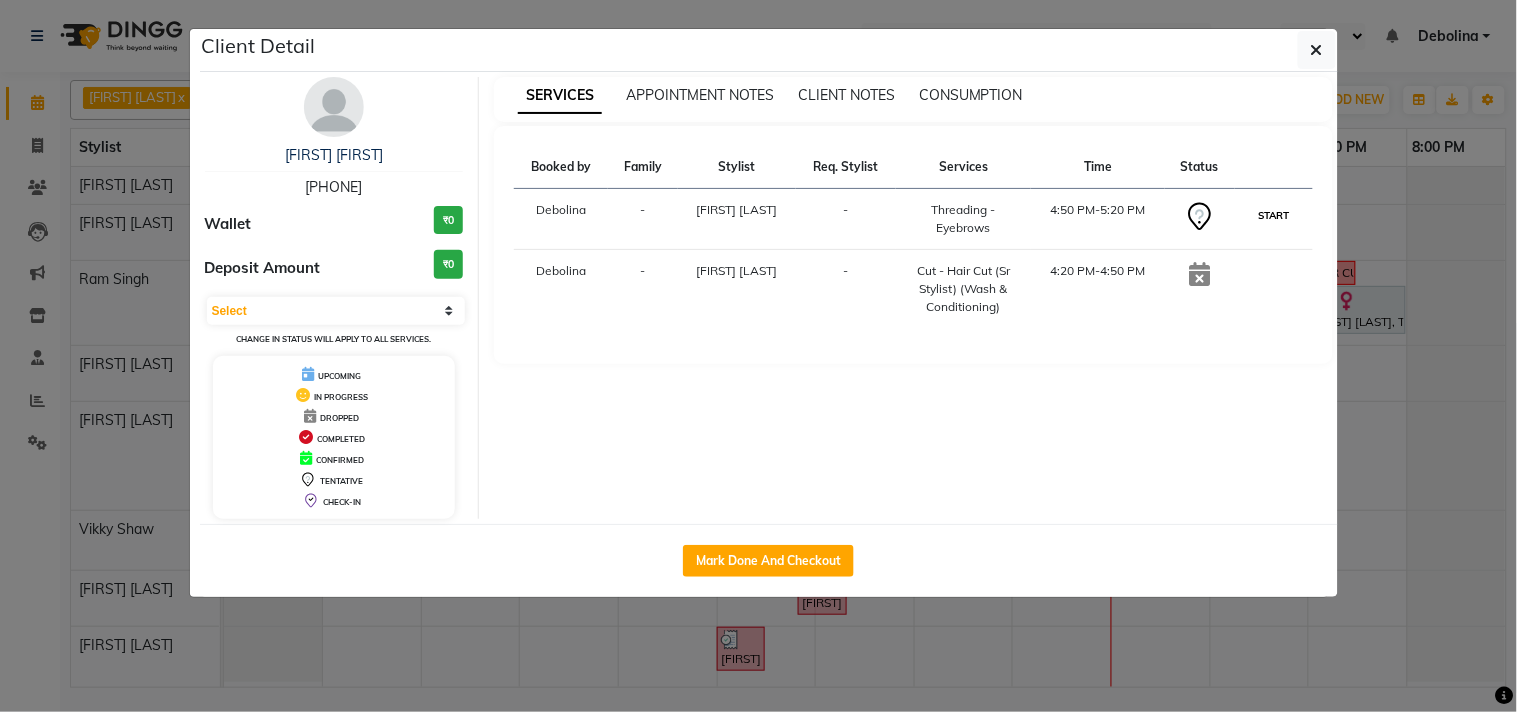 click on "START" at bounding box center (1273, 215) 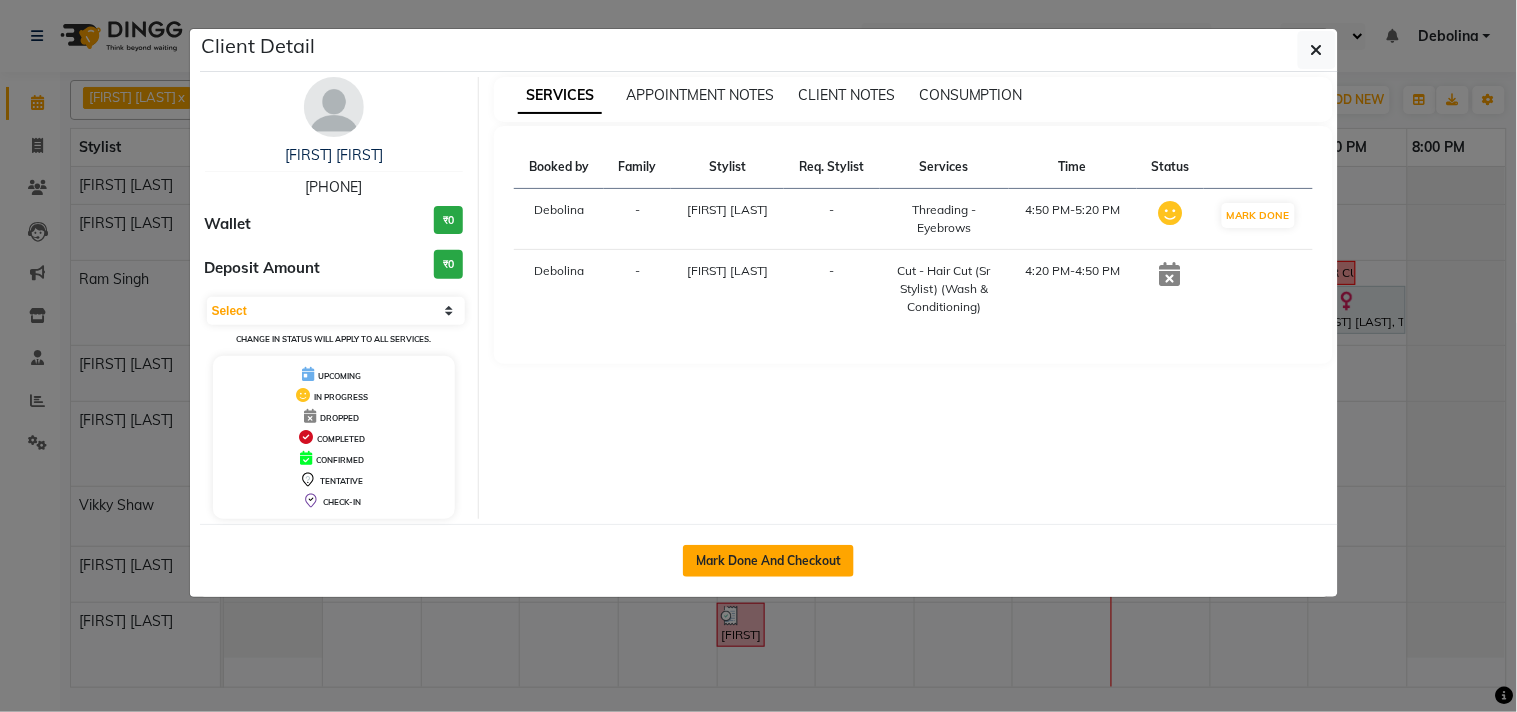 click on "Mark Done And Checkout" 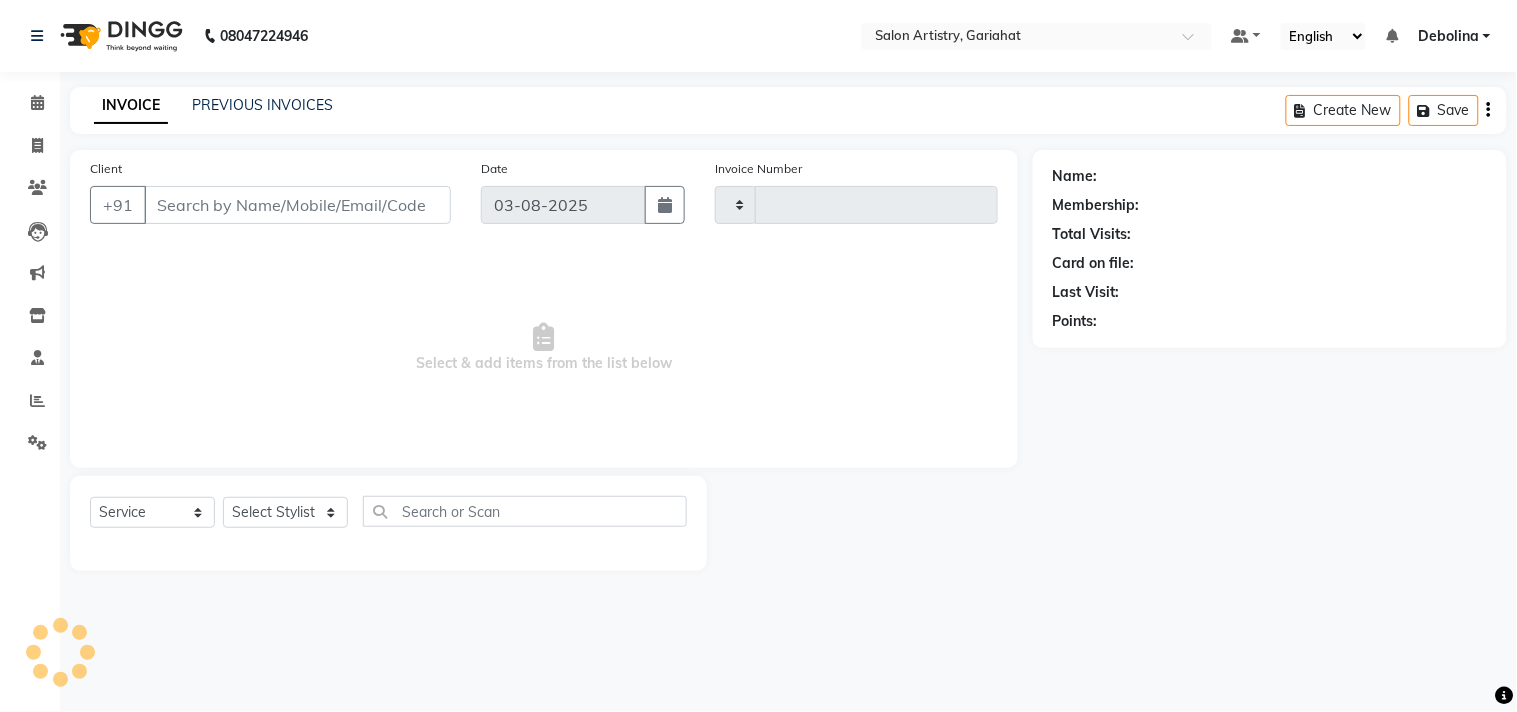 click on "Mark Done And Checkout" 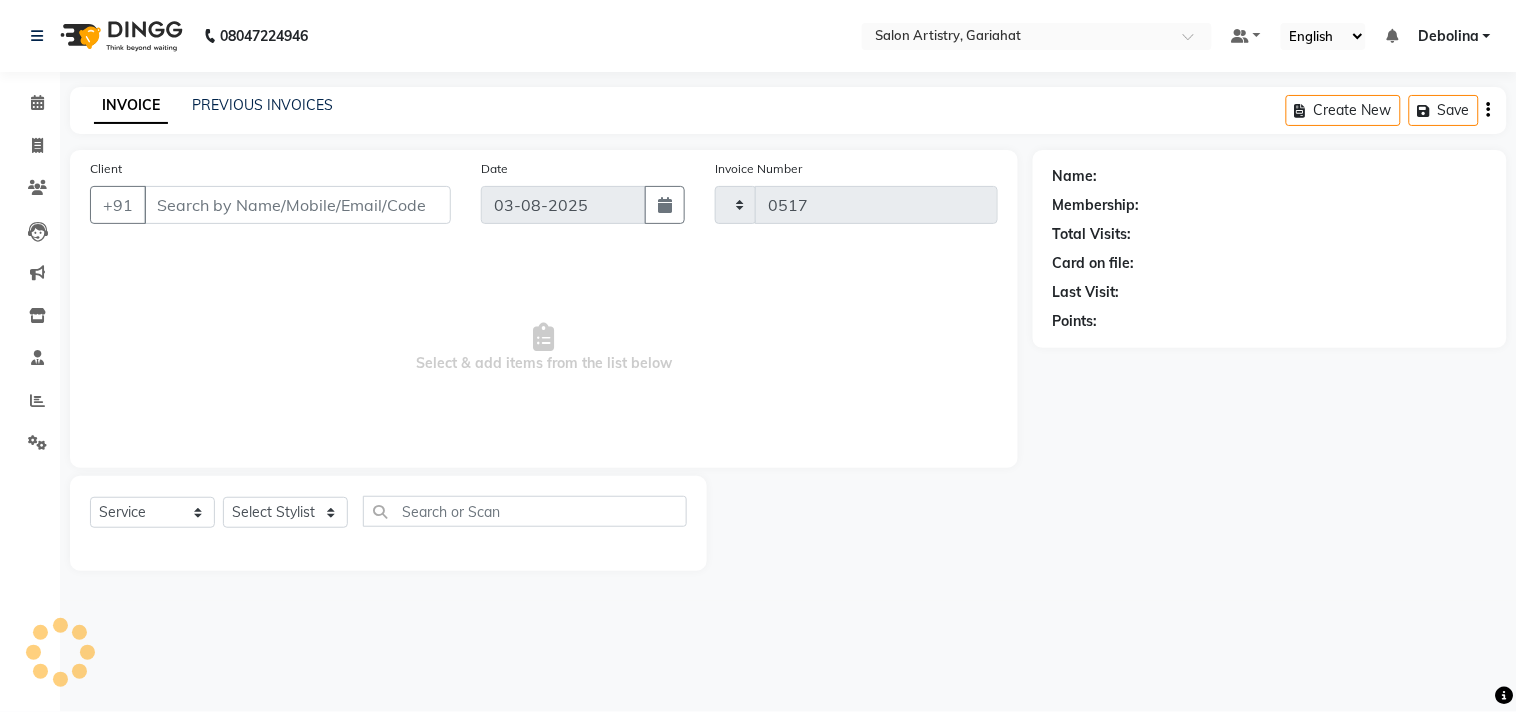 select on "8368" 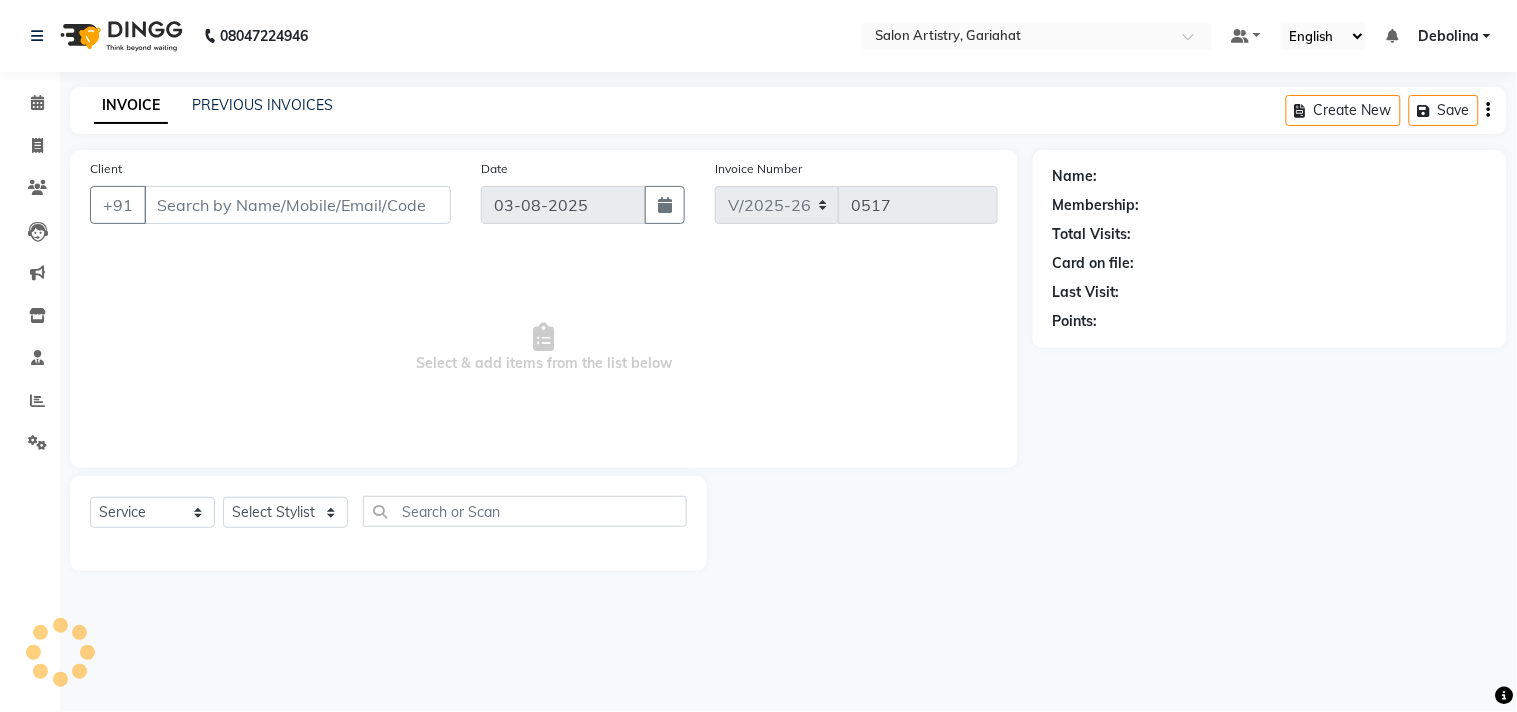 type on "[PHONE]" 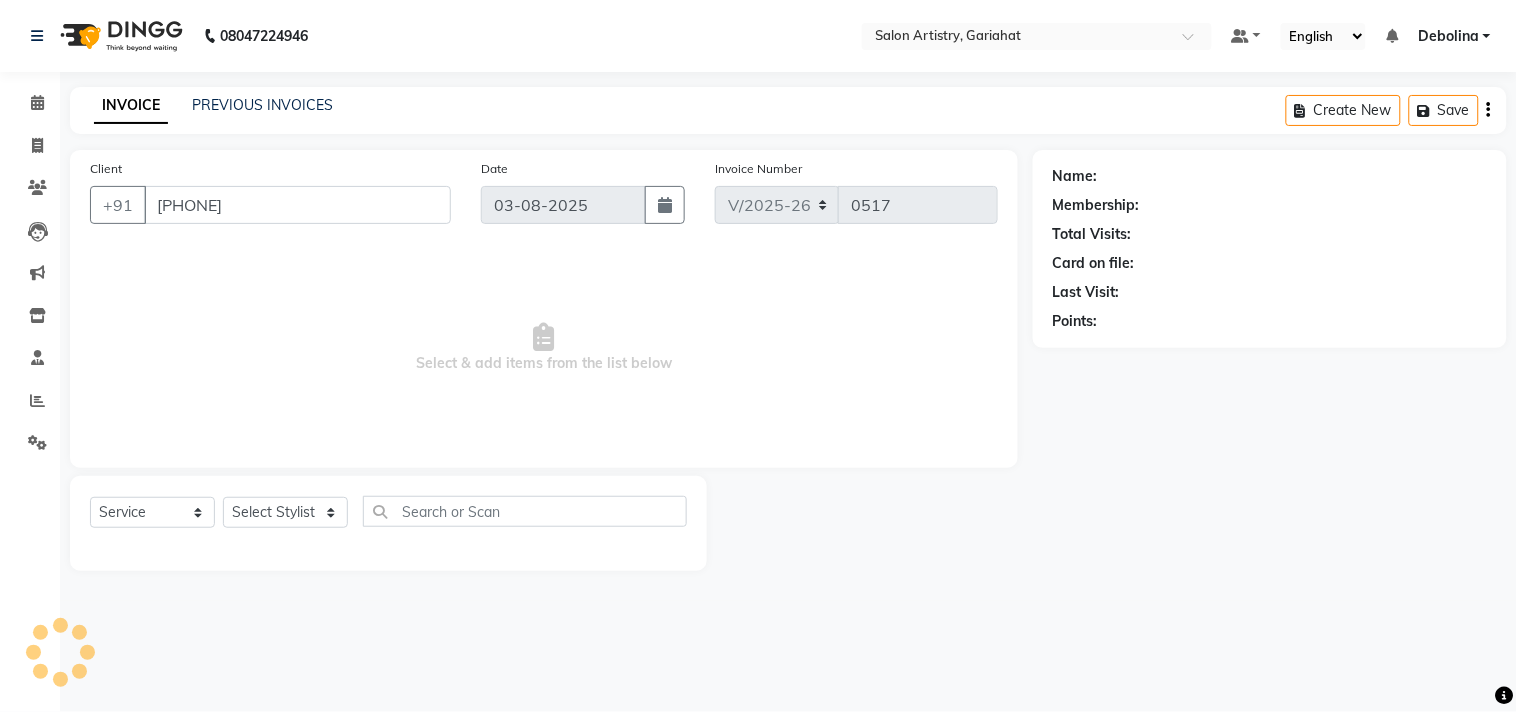 select on "82201" 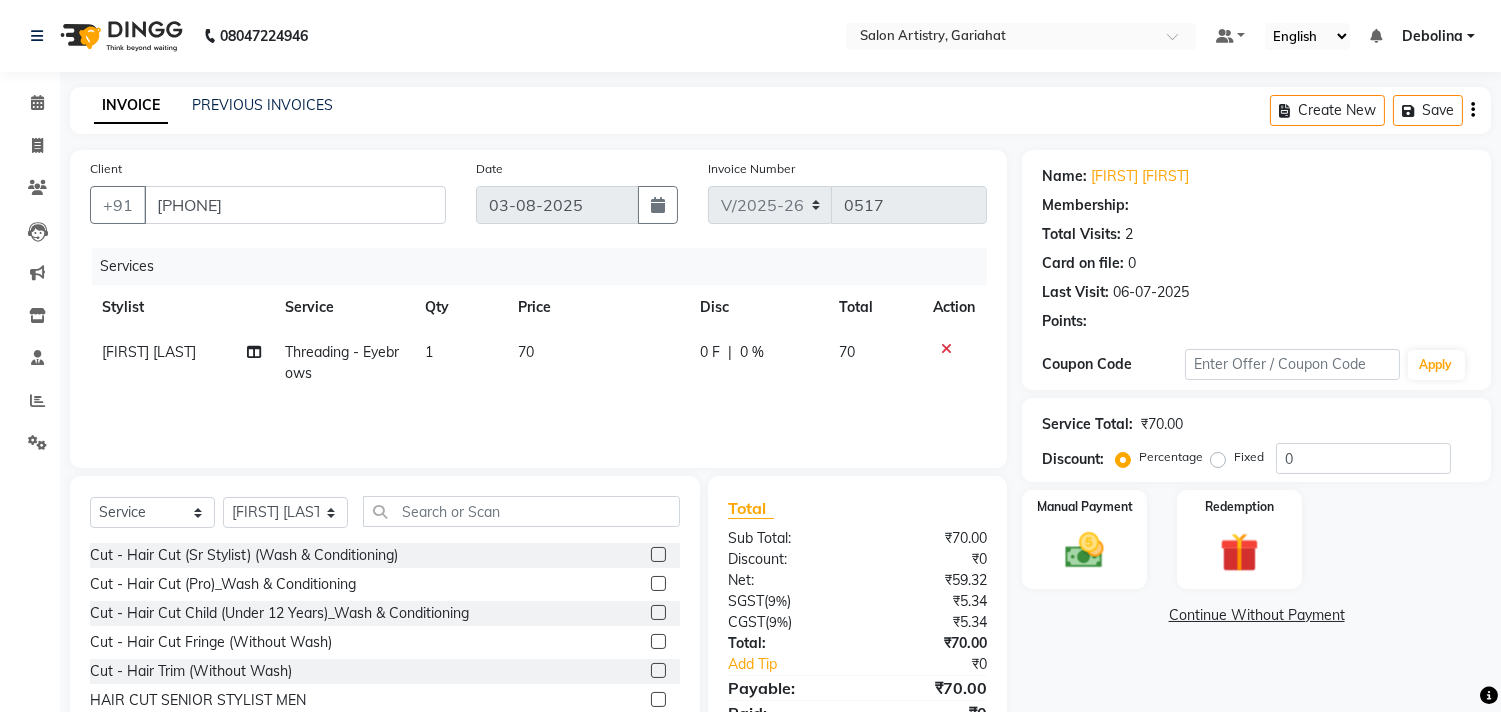 select on "1: Object" 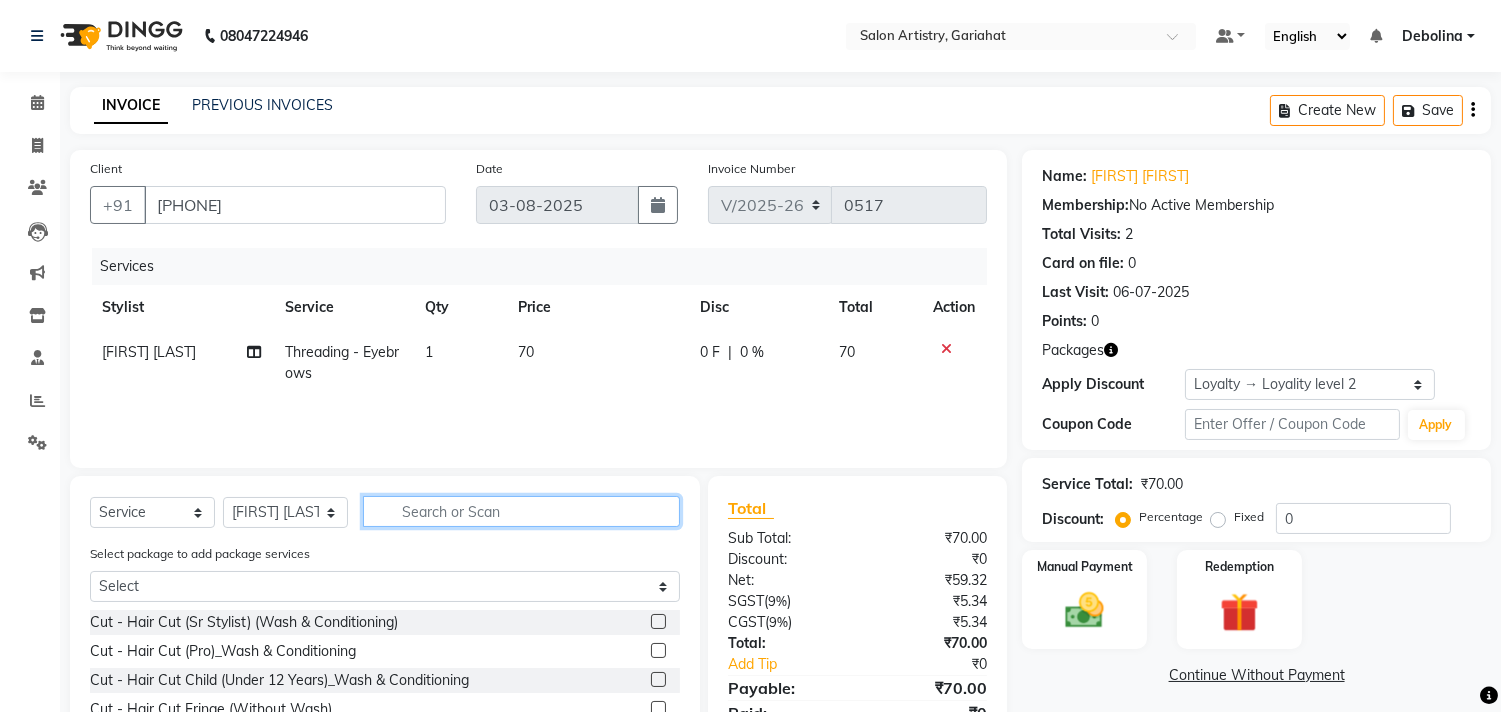 click 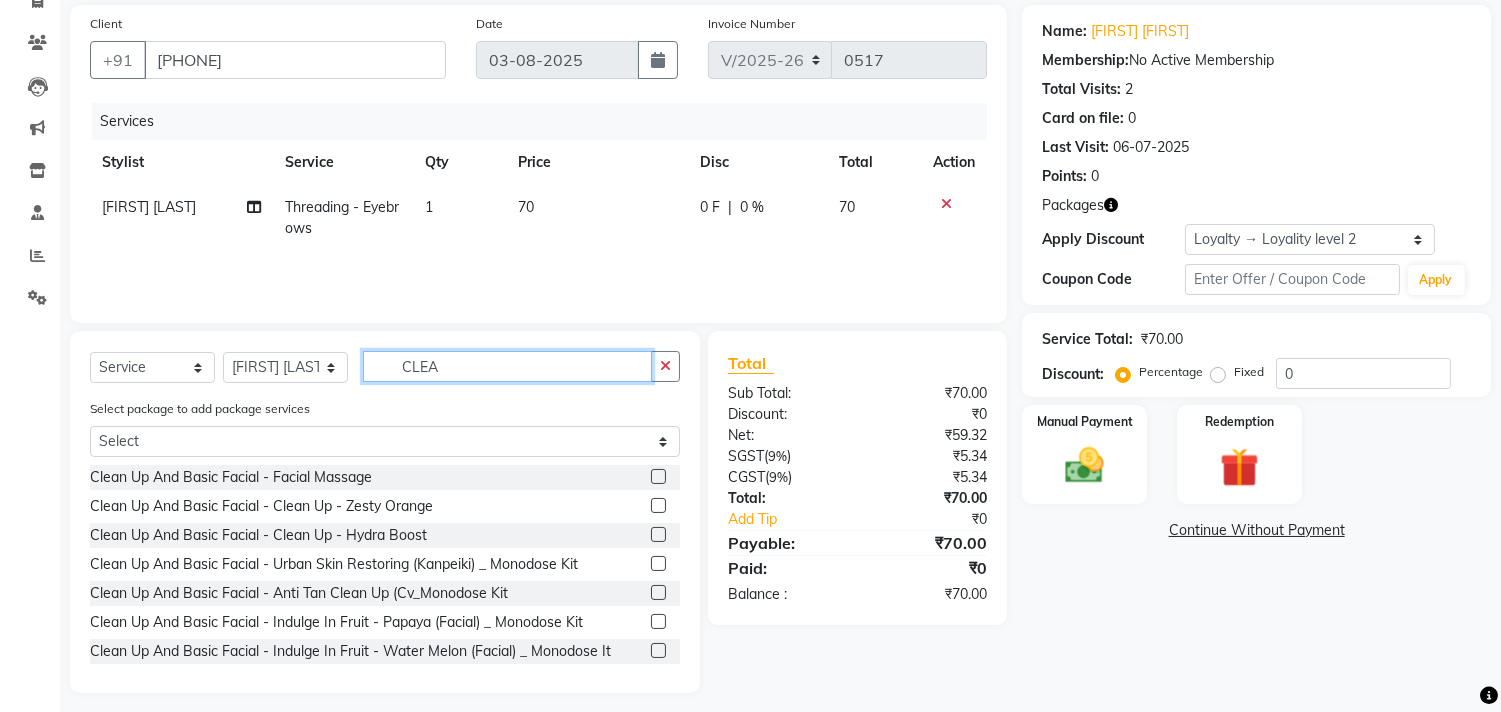 scroll, scrollTop: 156, scrollLeft: 0, axis: vertical 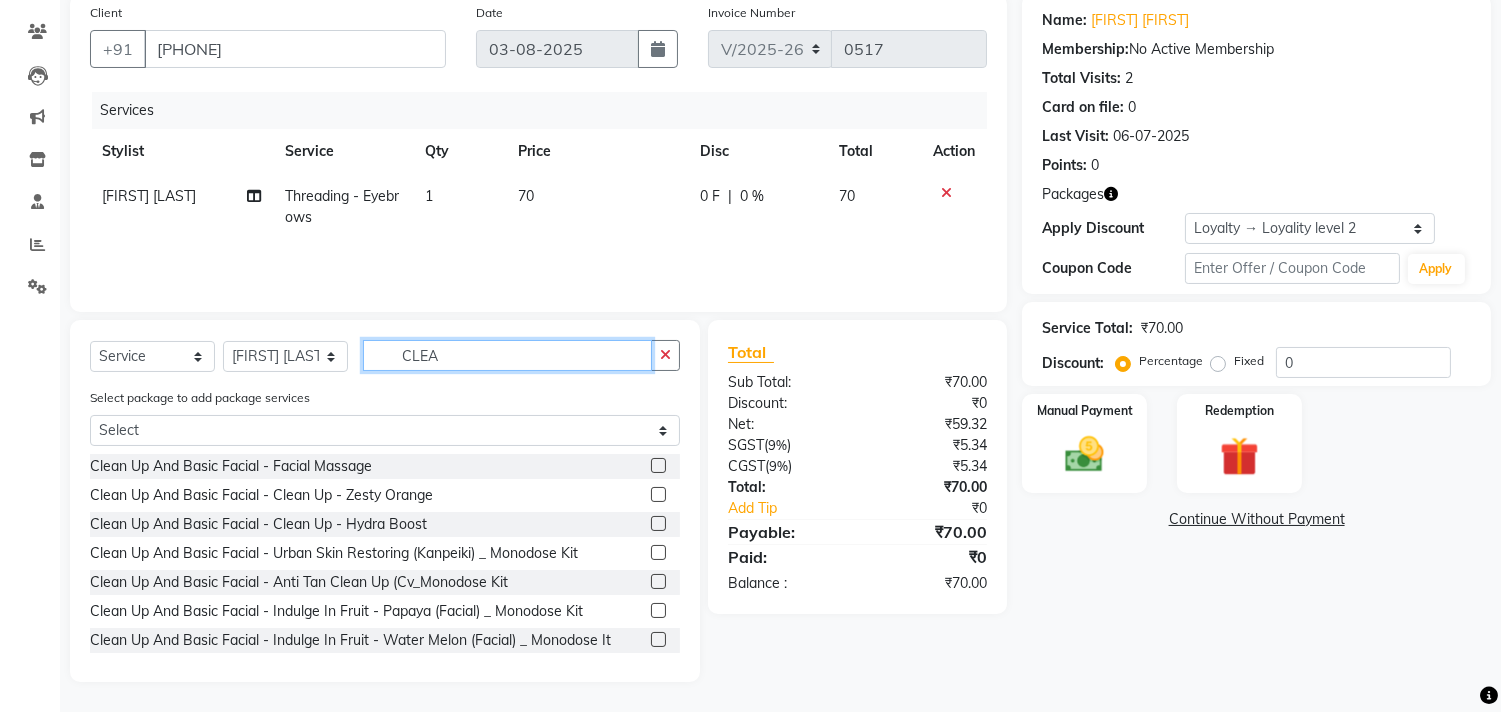 type on "CLEA" 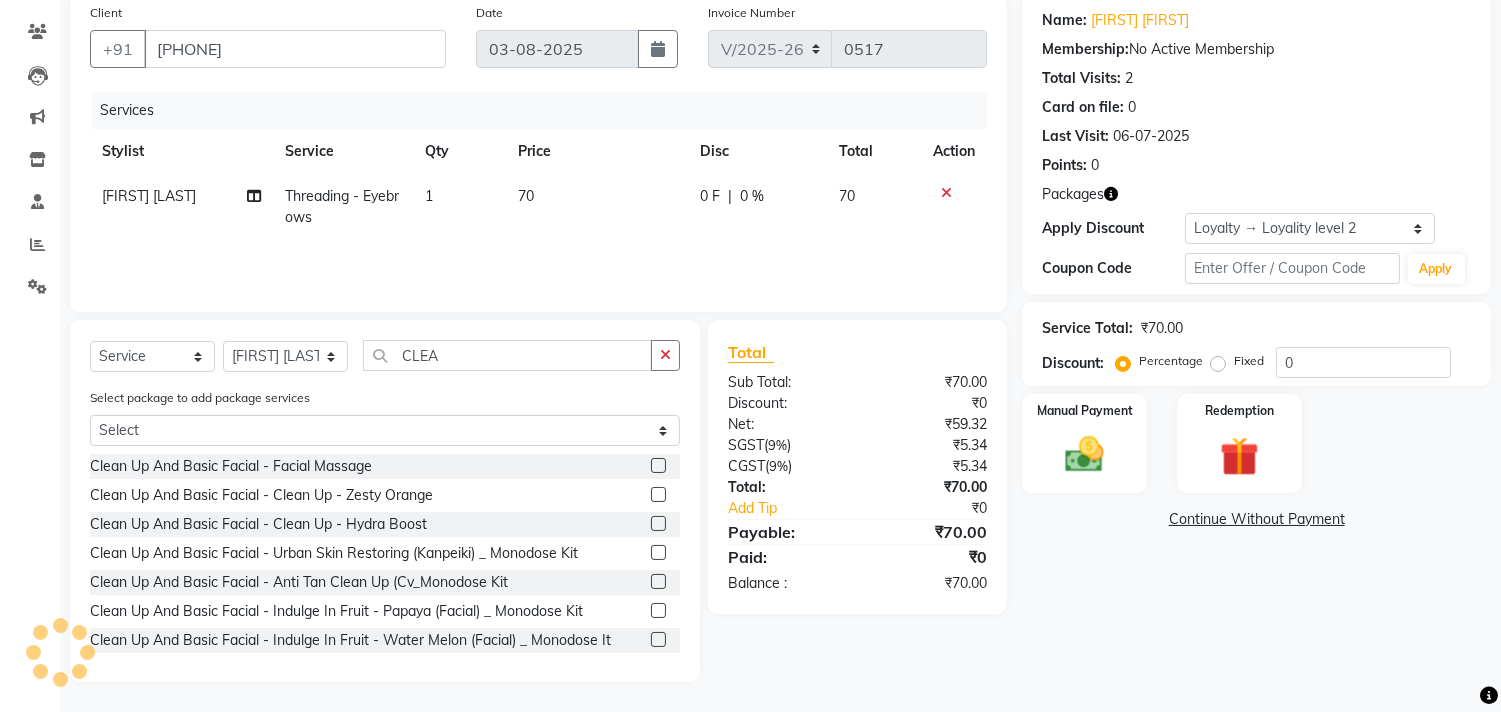 click 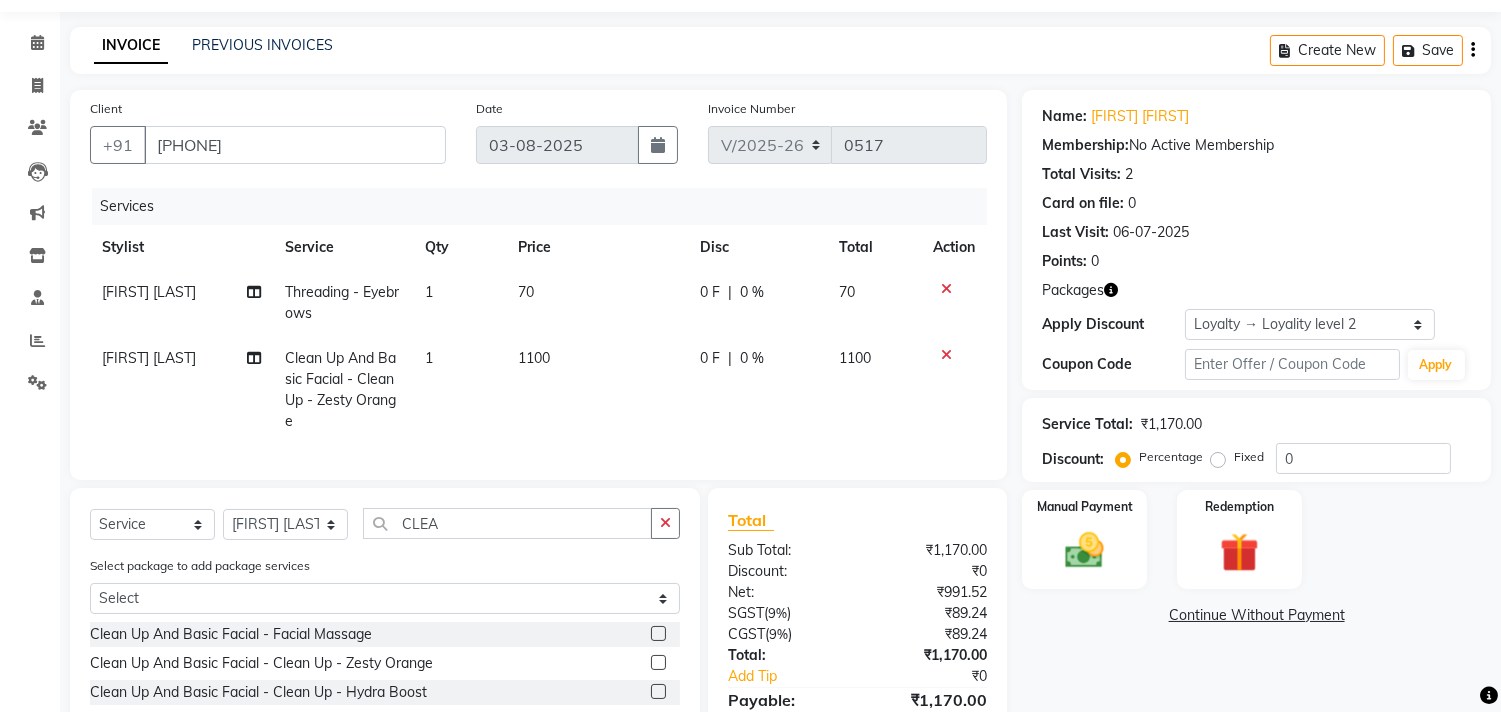 scroll, scrollTop: 0, scrollLeft: 0, axis: both 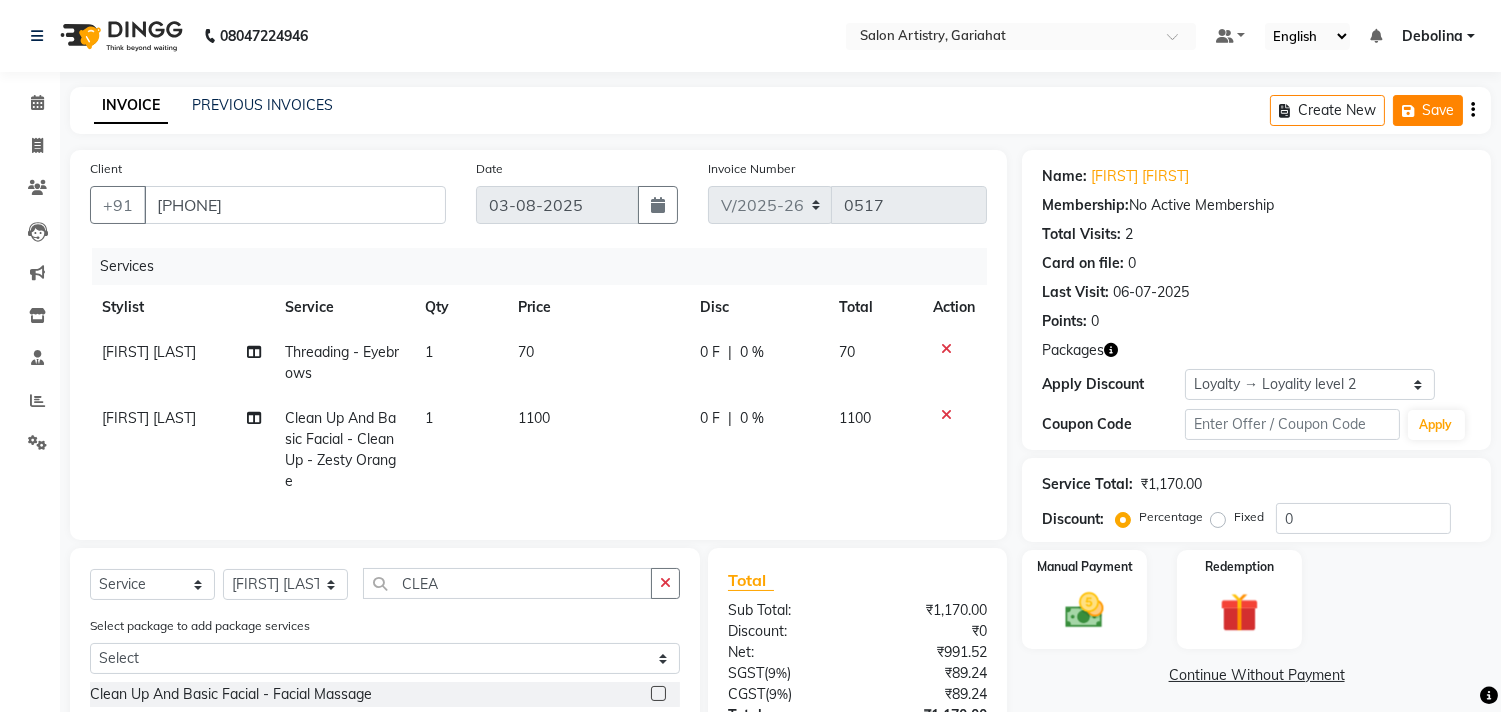 click on "Save" 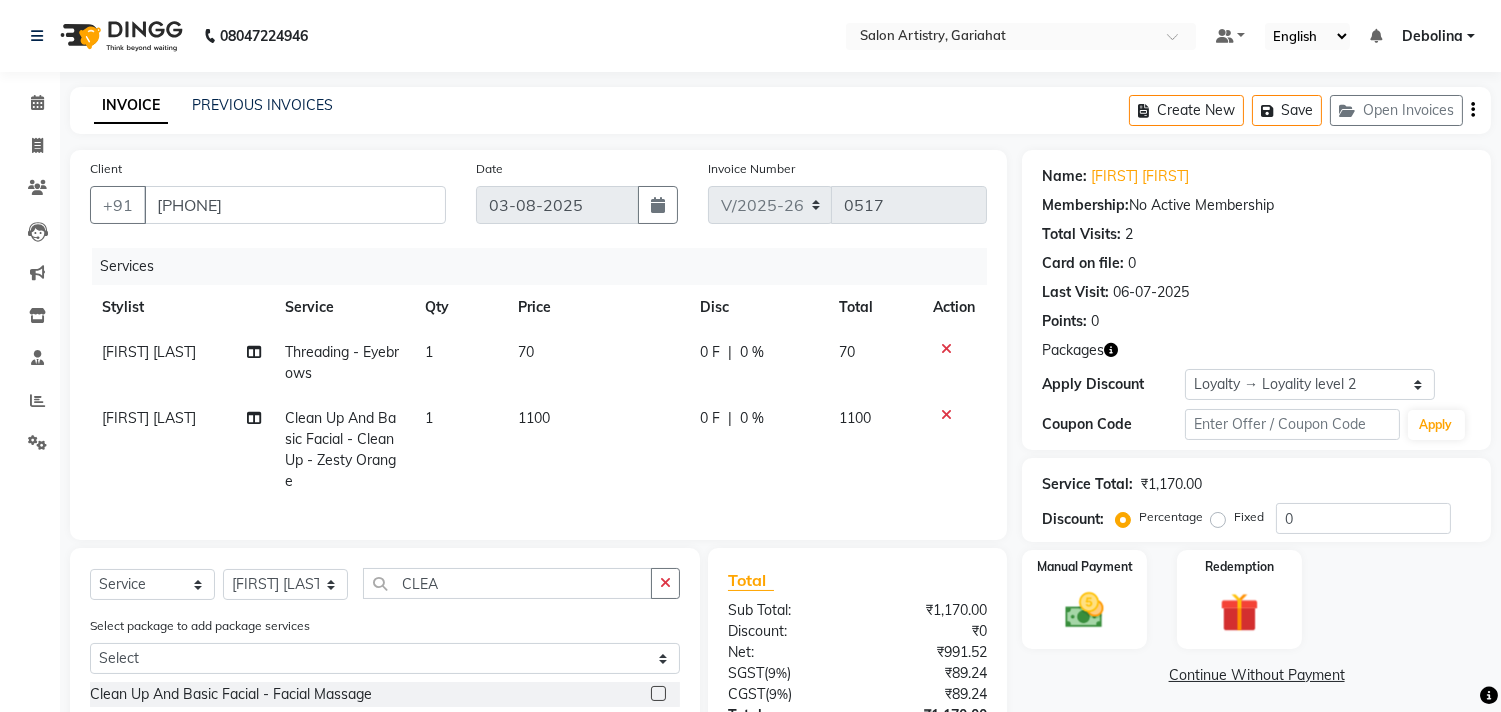 click 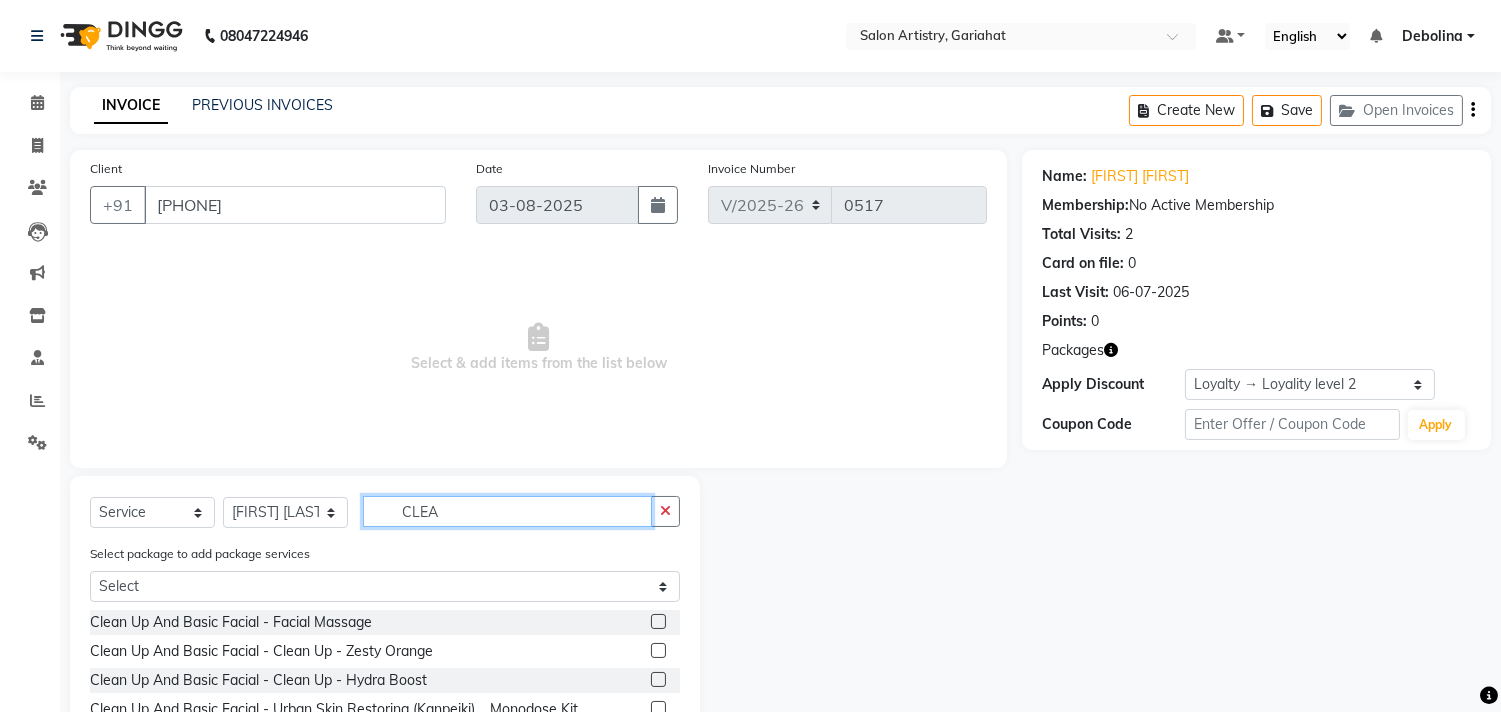 click on "CLEA" 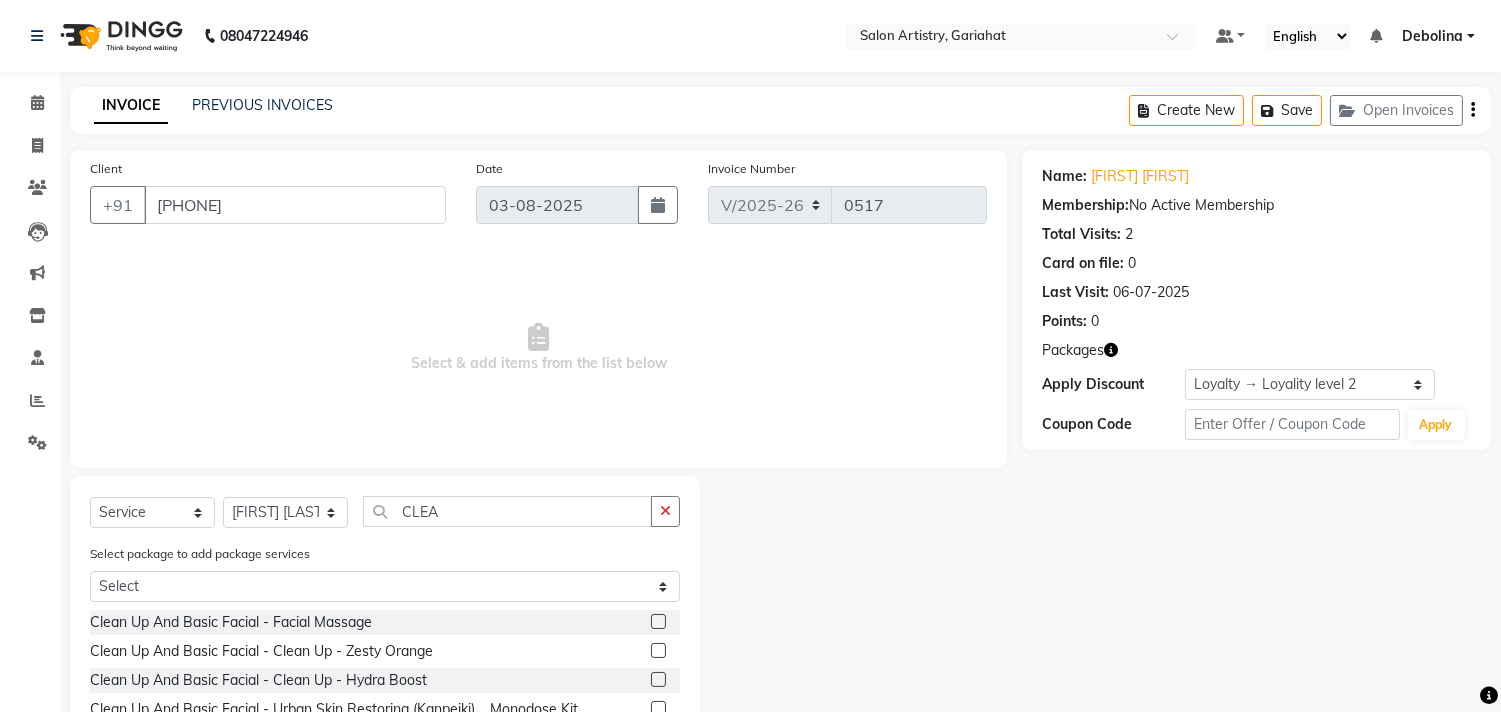 click 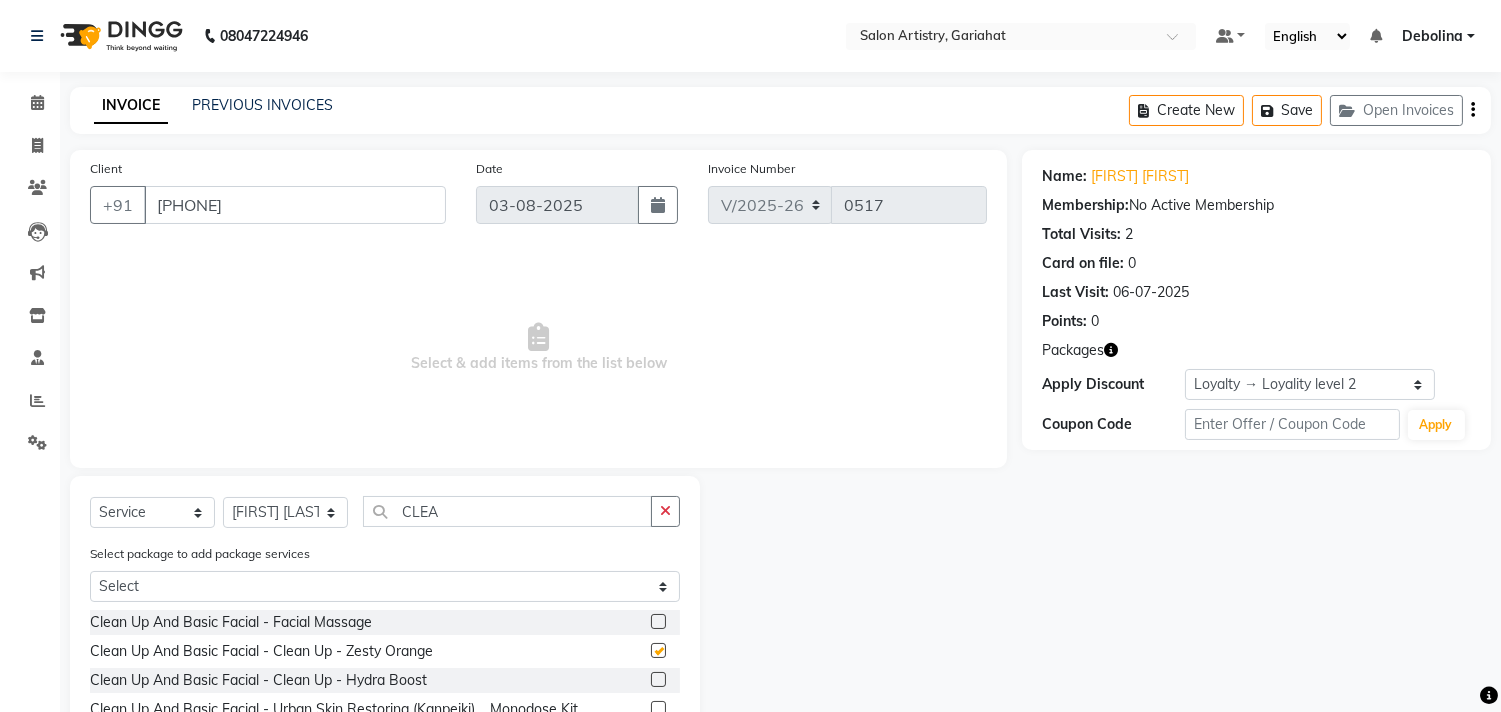 click 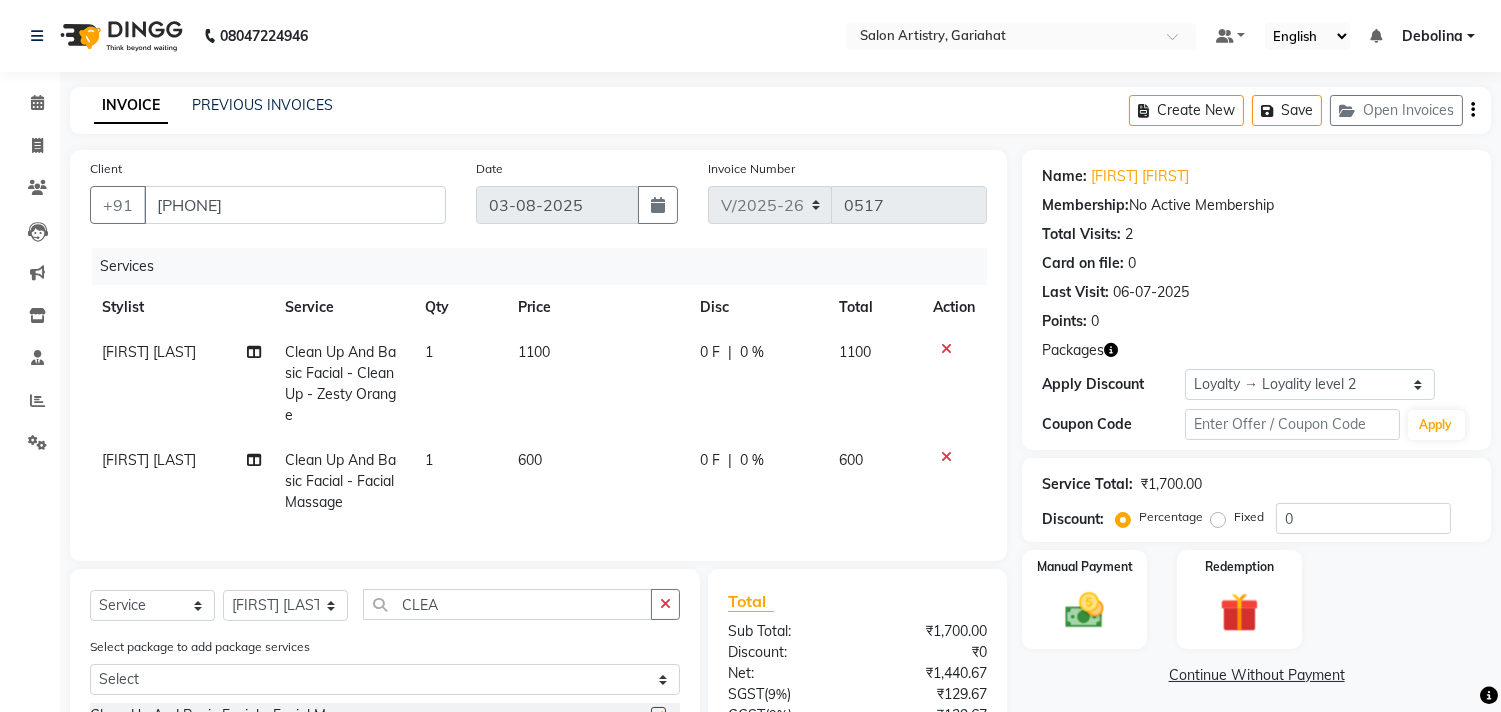 checkbox on "false" 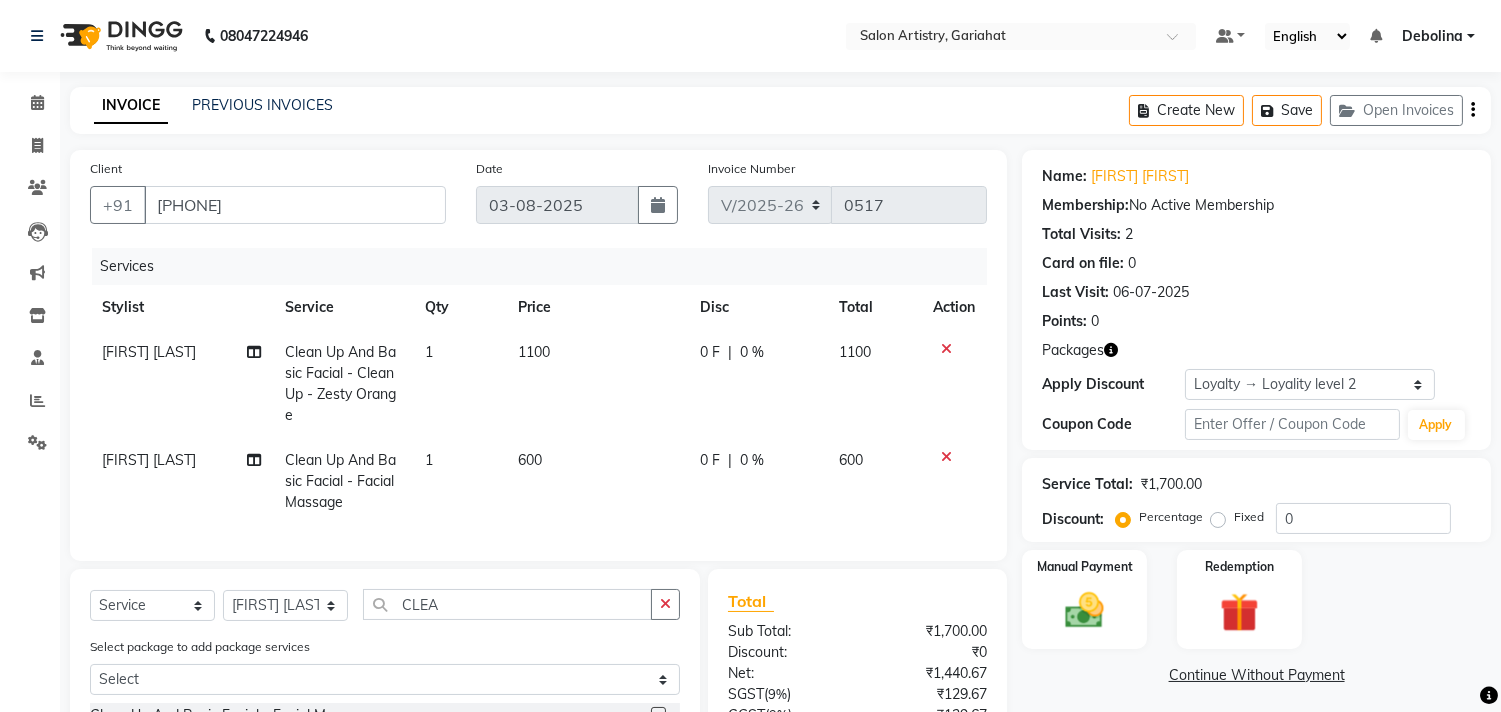 checkbox on "false" 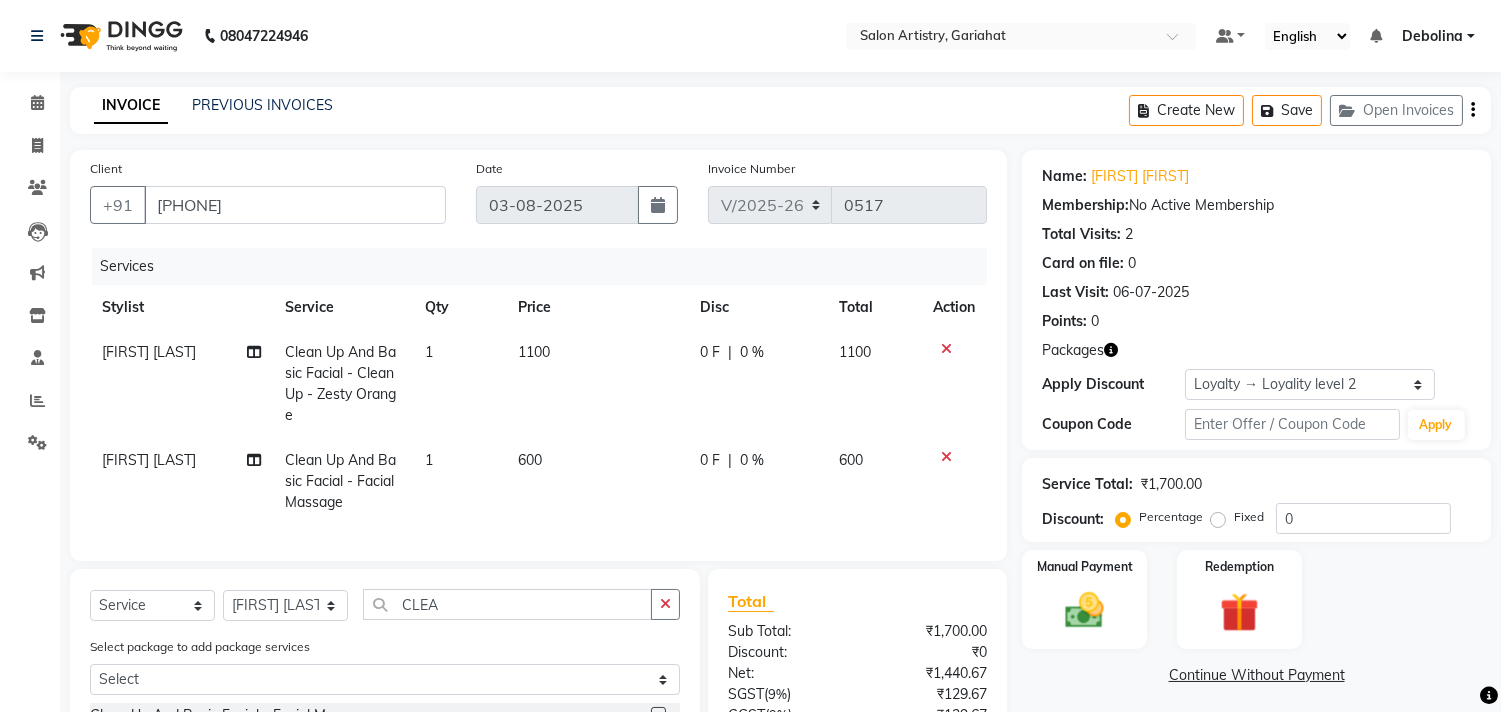click 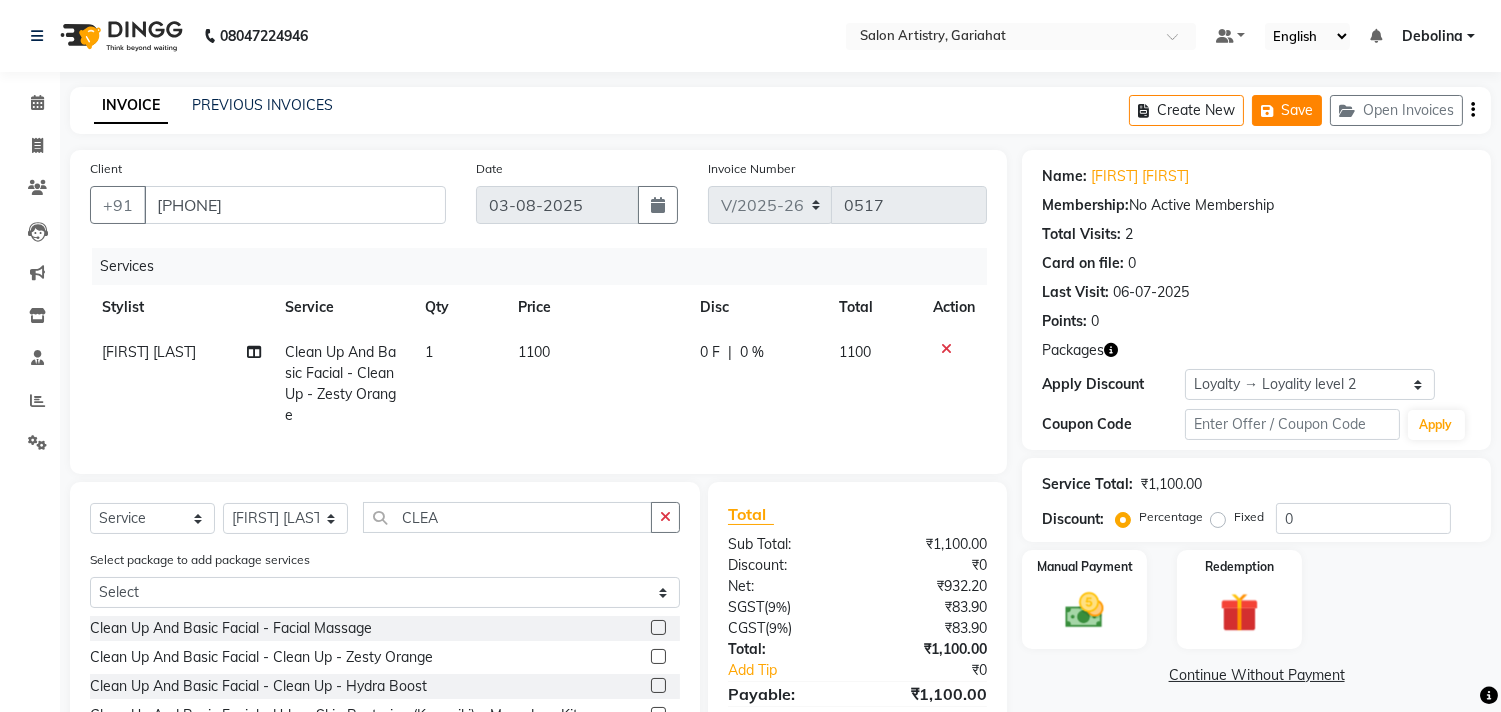 click on "Save" 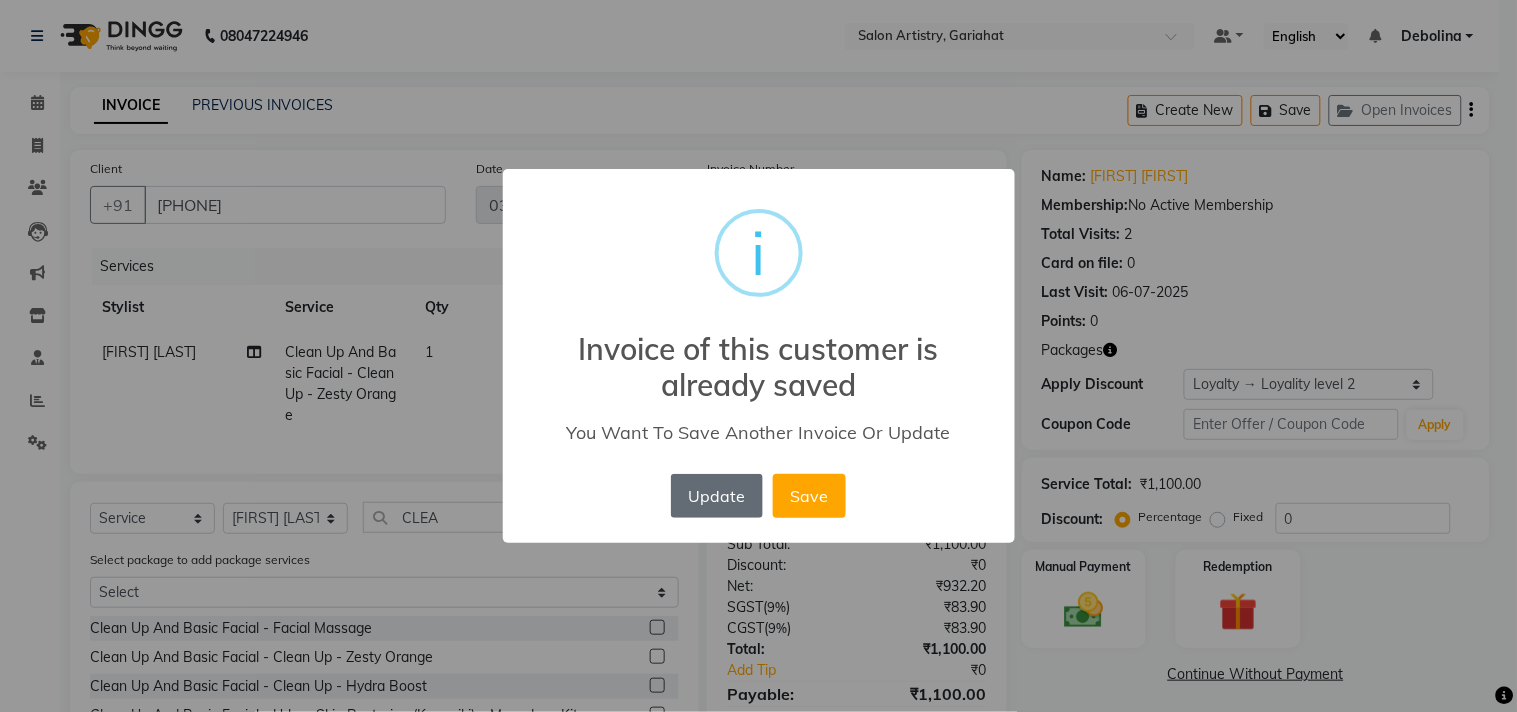 click on "Update" at bounding box center [717, 496] 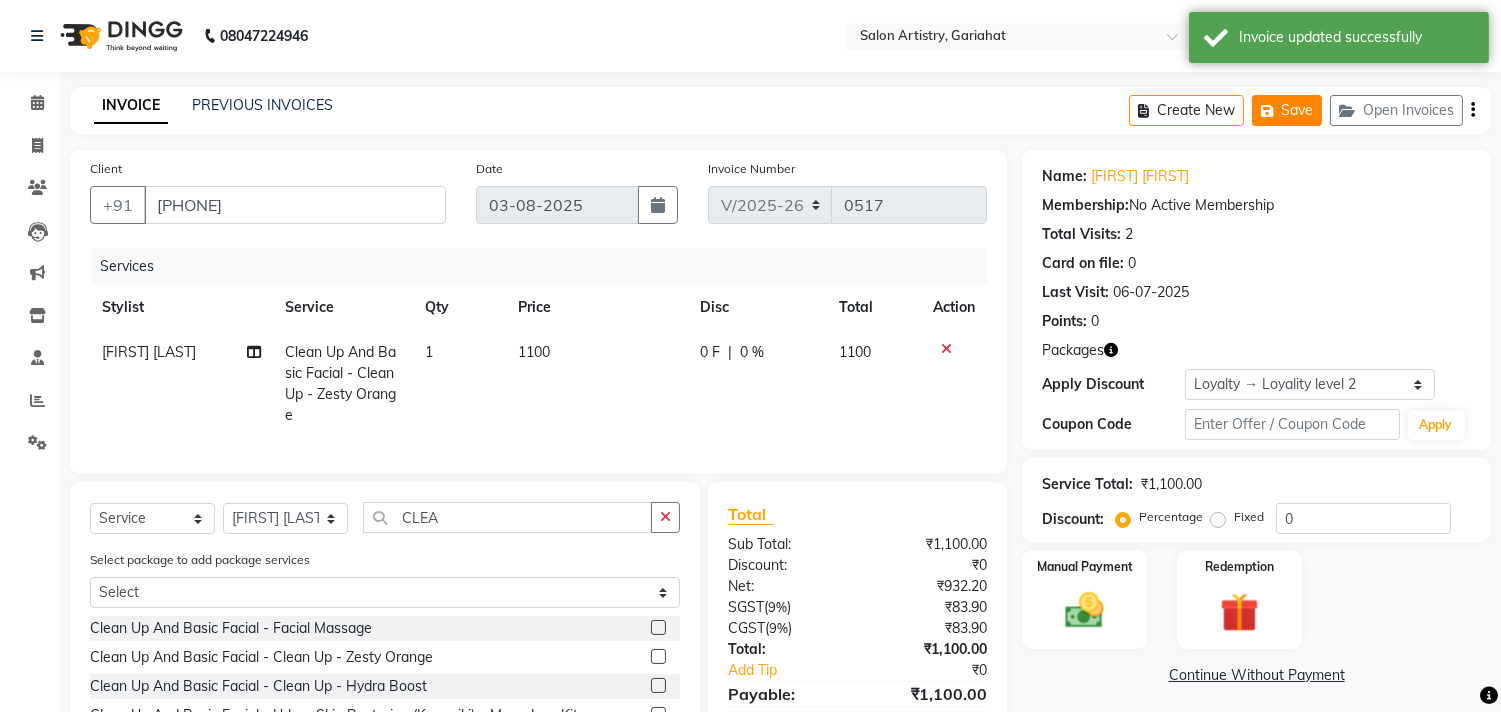 click on "Save" 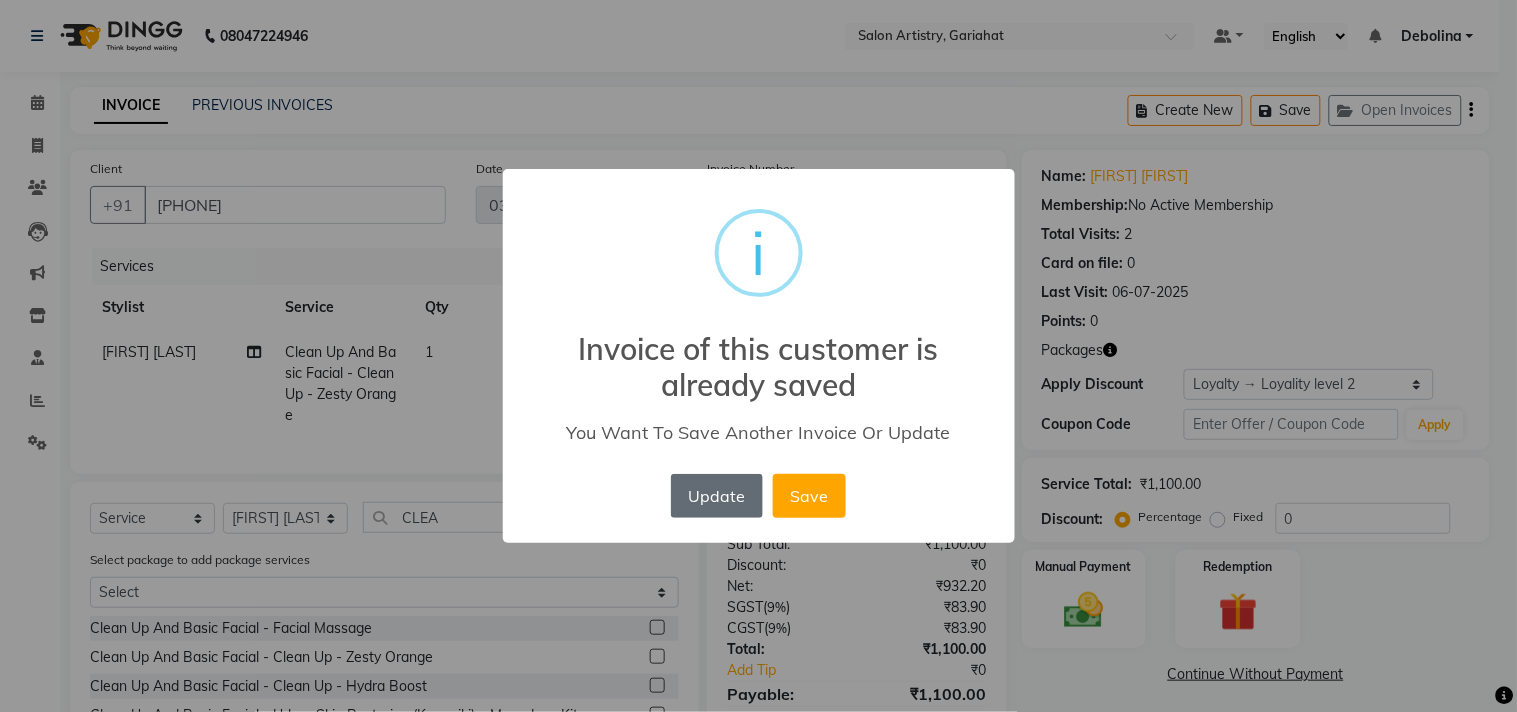 click on "Update" at bounding box center (717, 496) 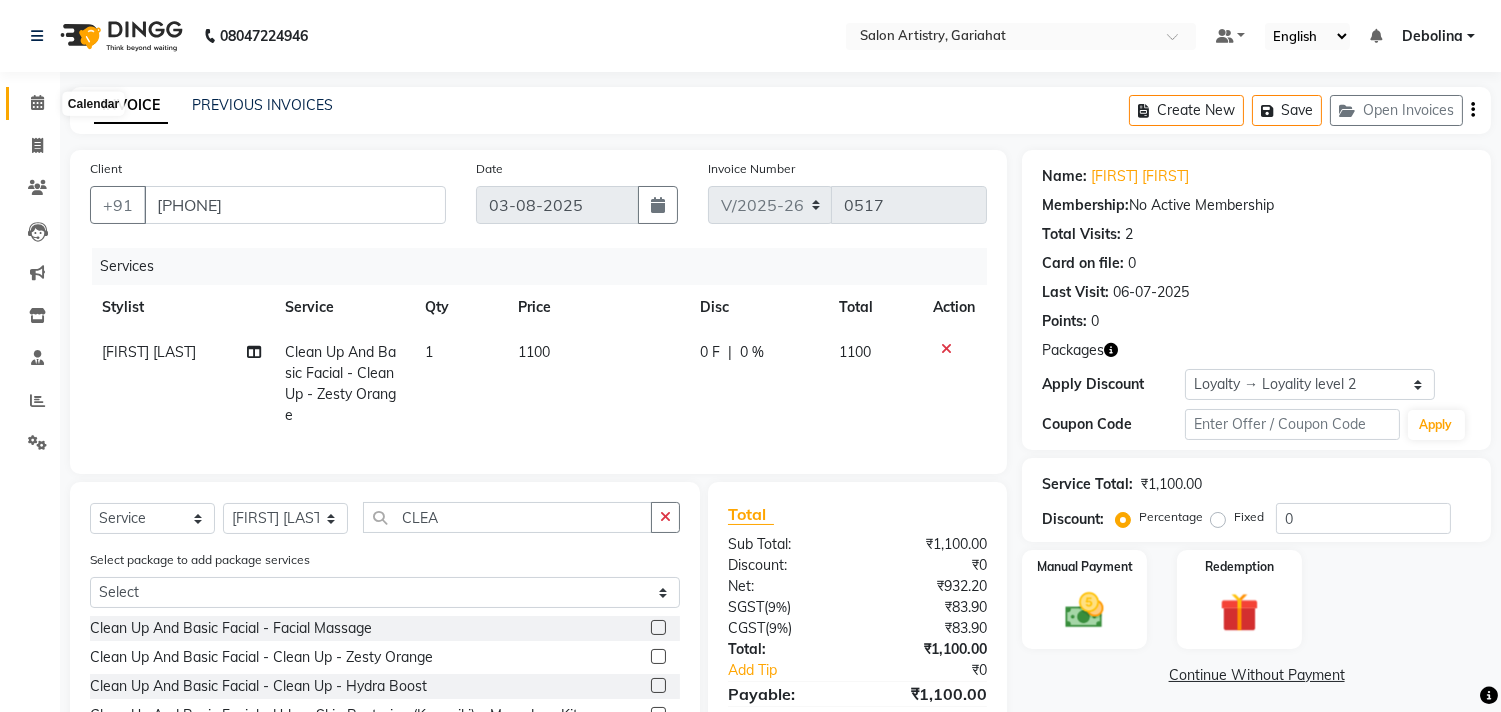 click 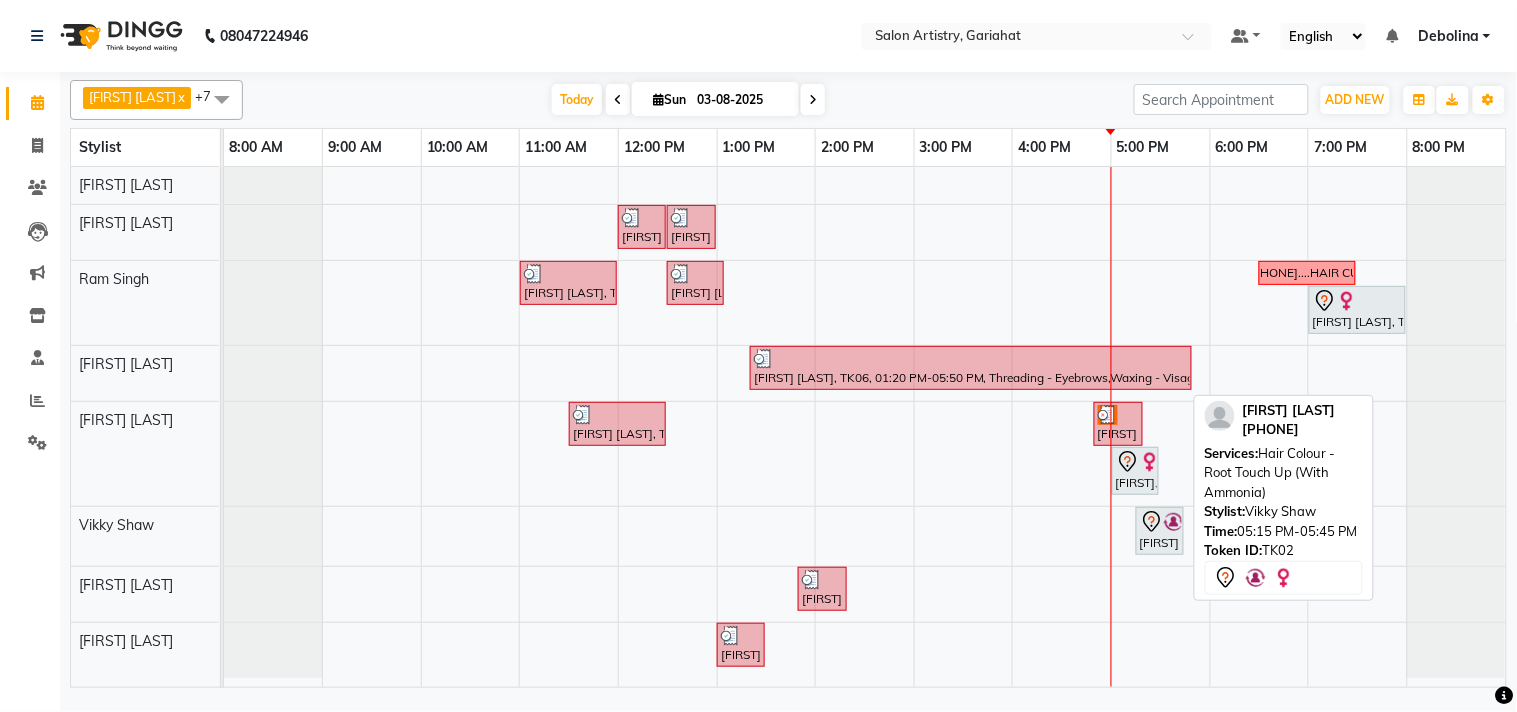 click on "[FIRST] [LAST], TK02, 05:15 PM-05:45 PM, Hair Colour - Root Touch Up (With Ammonia)" at bounding box center (1160, 531) 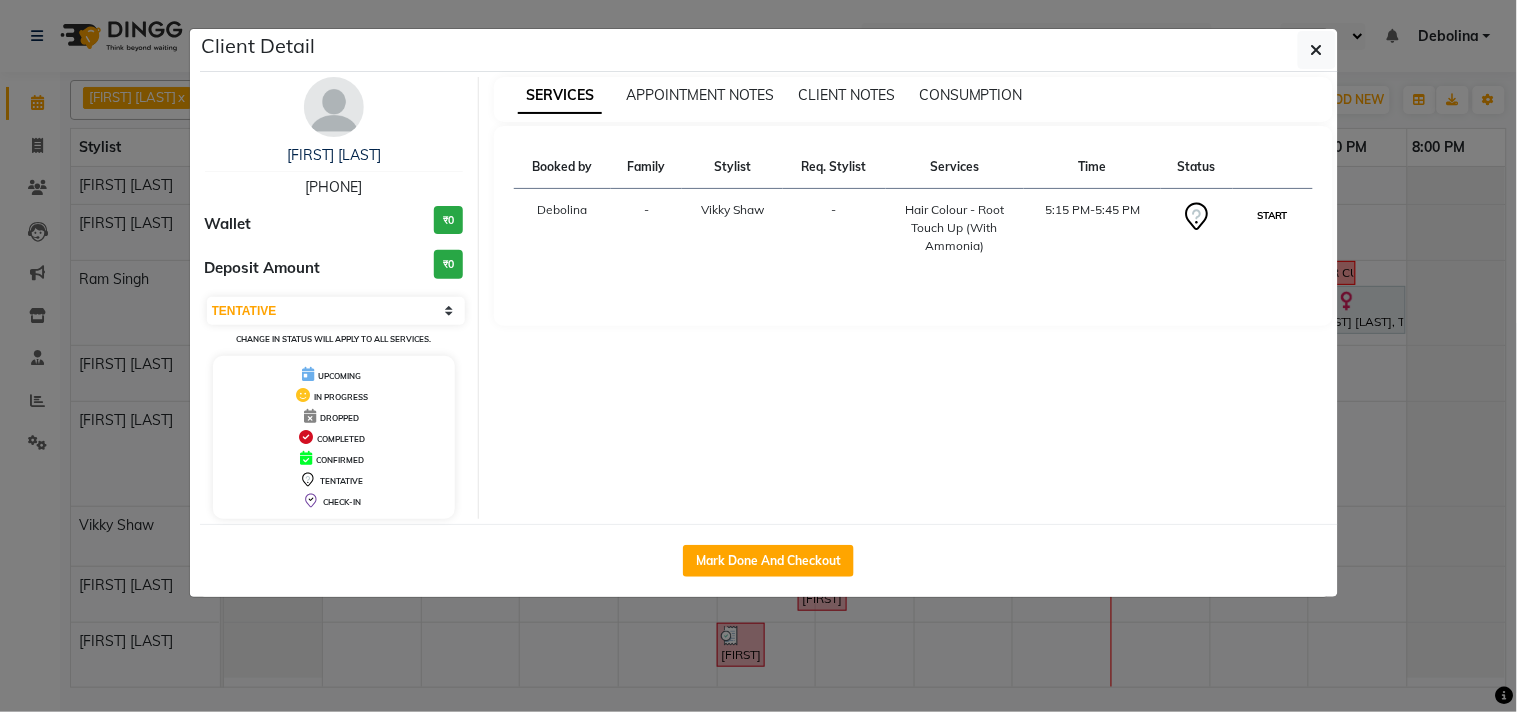 click on "START" at bounding box center (1272, 215) 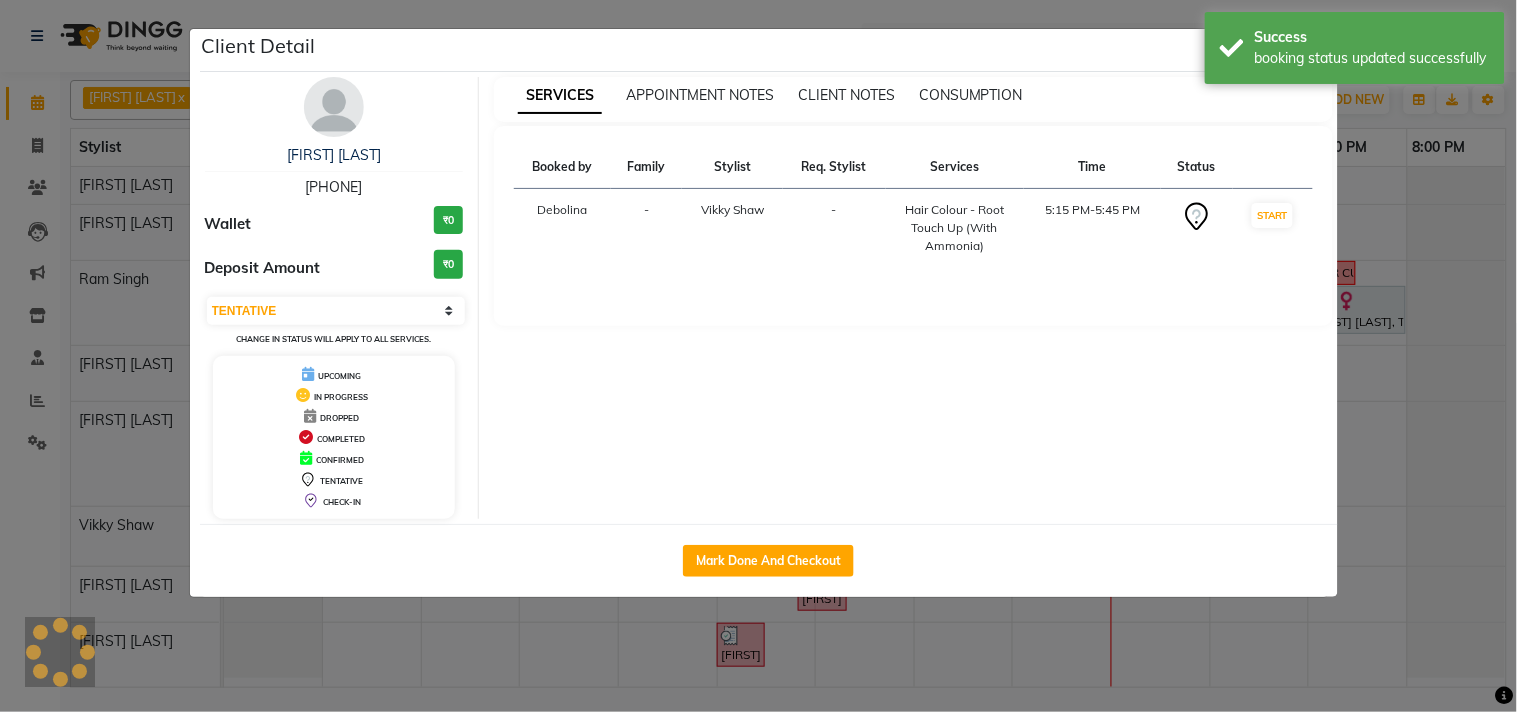 select on "1" 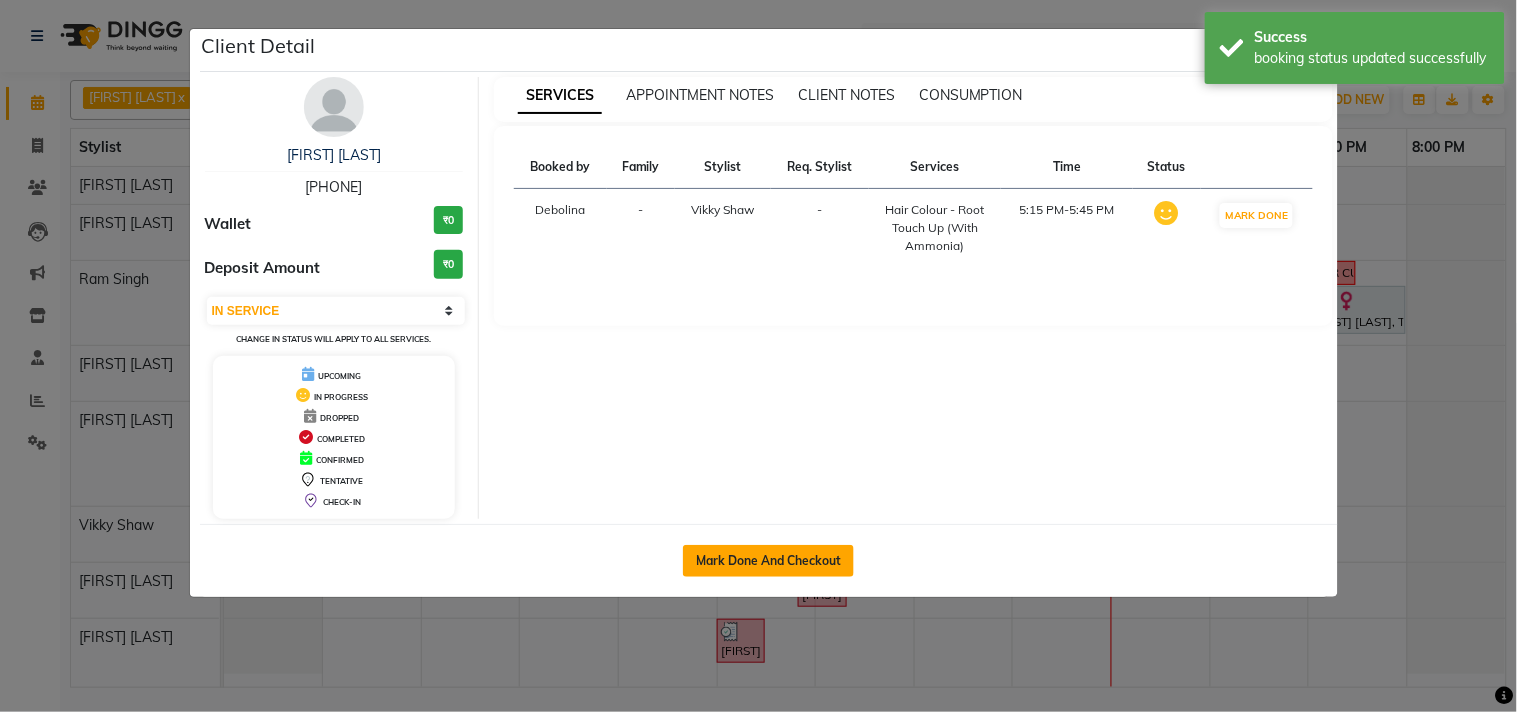 click on "Mark Done And Checkout" 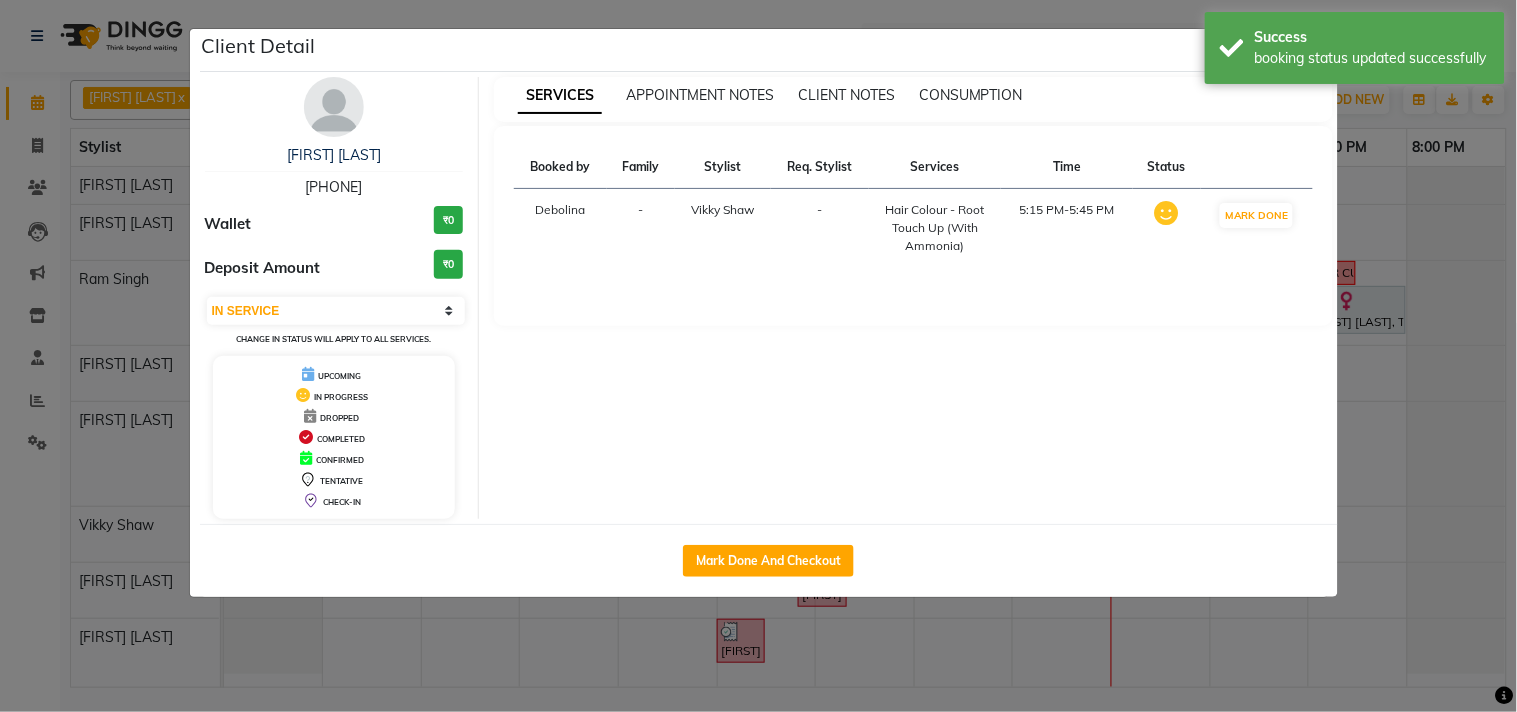 select on "service" 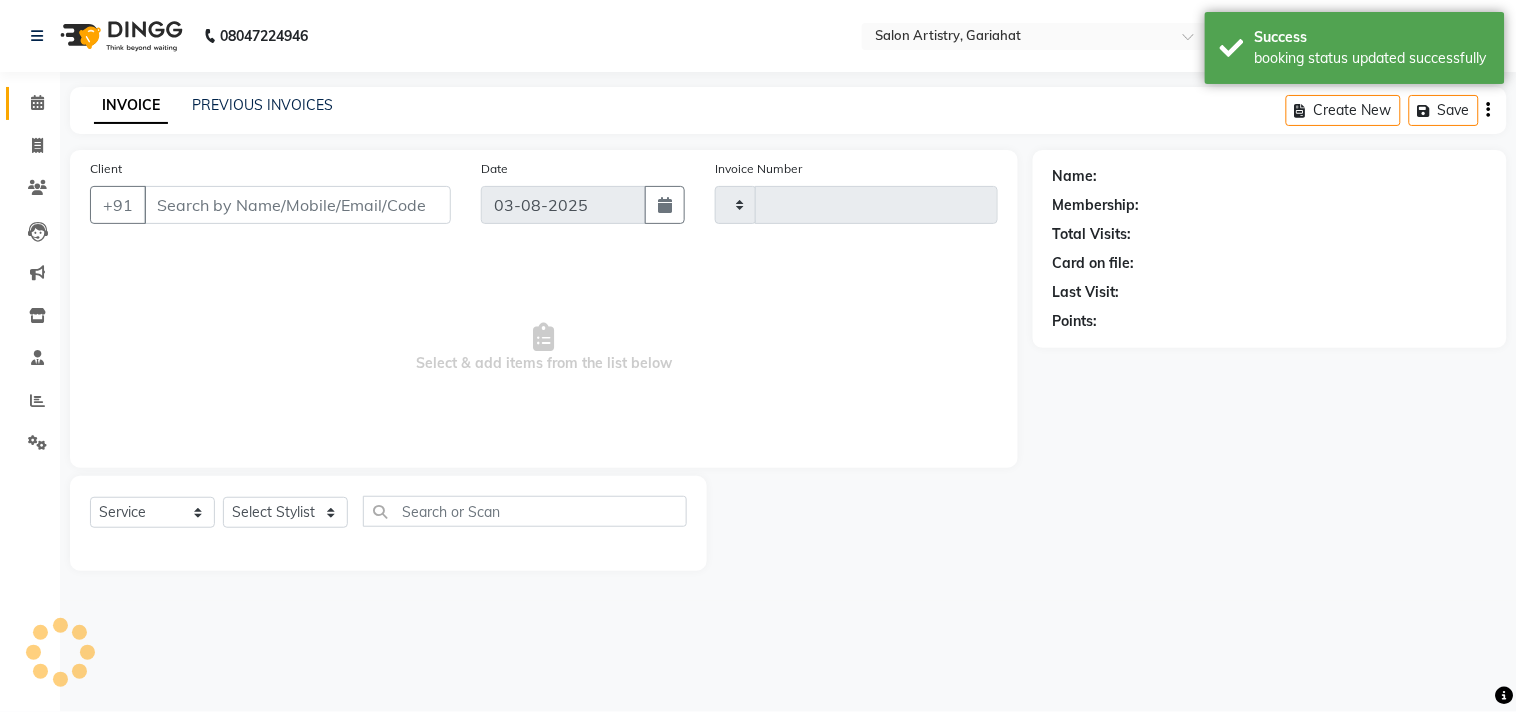 type on "0517" 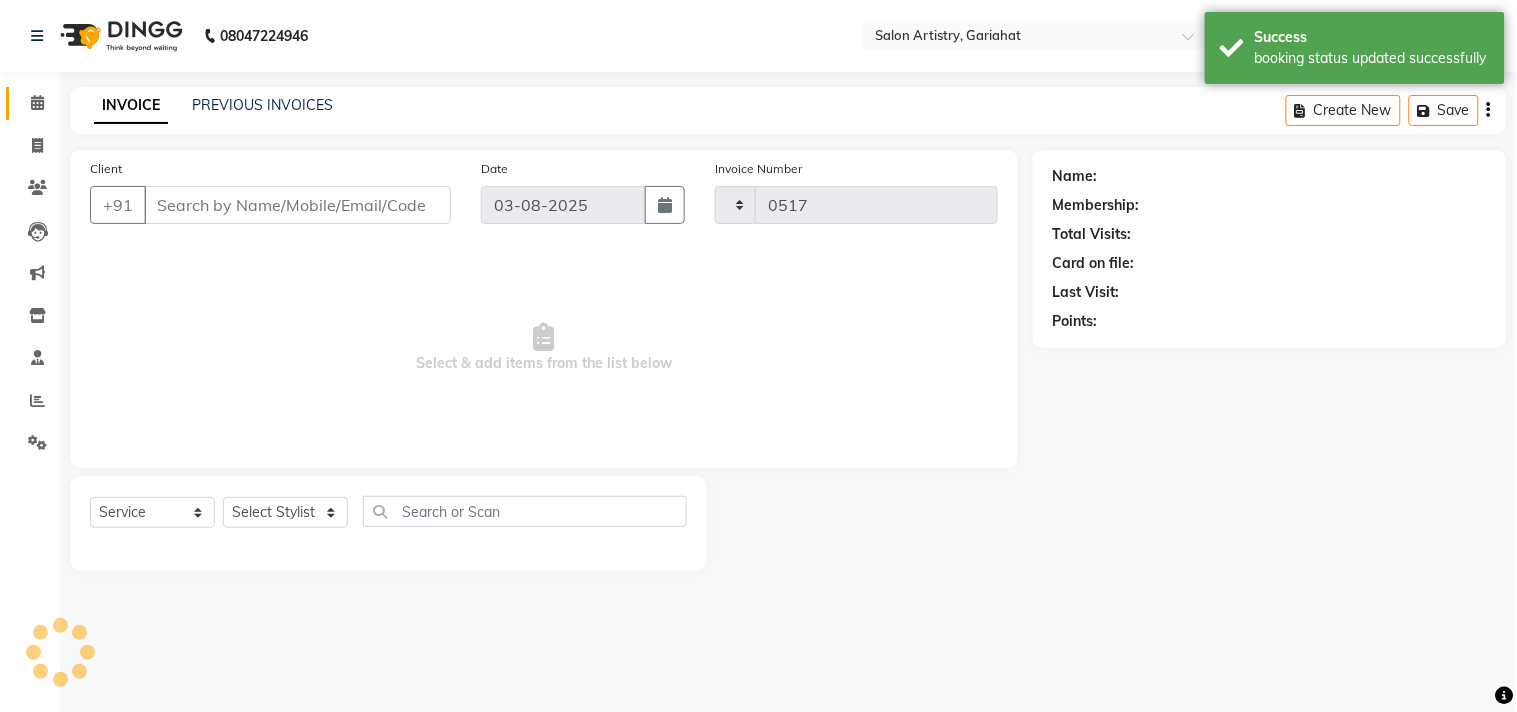 select on "3" 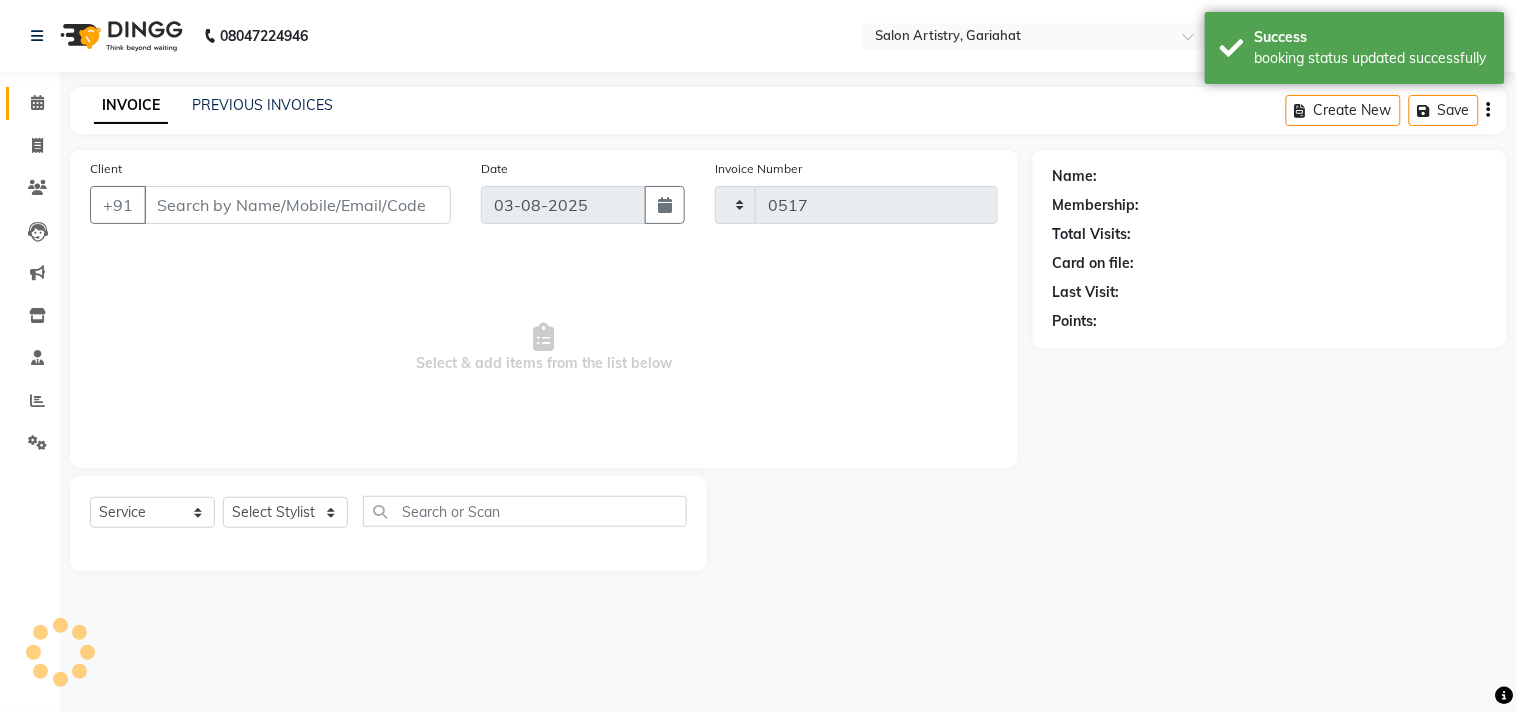 select on "8368" 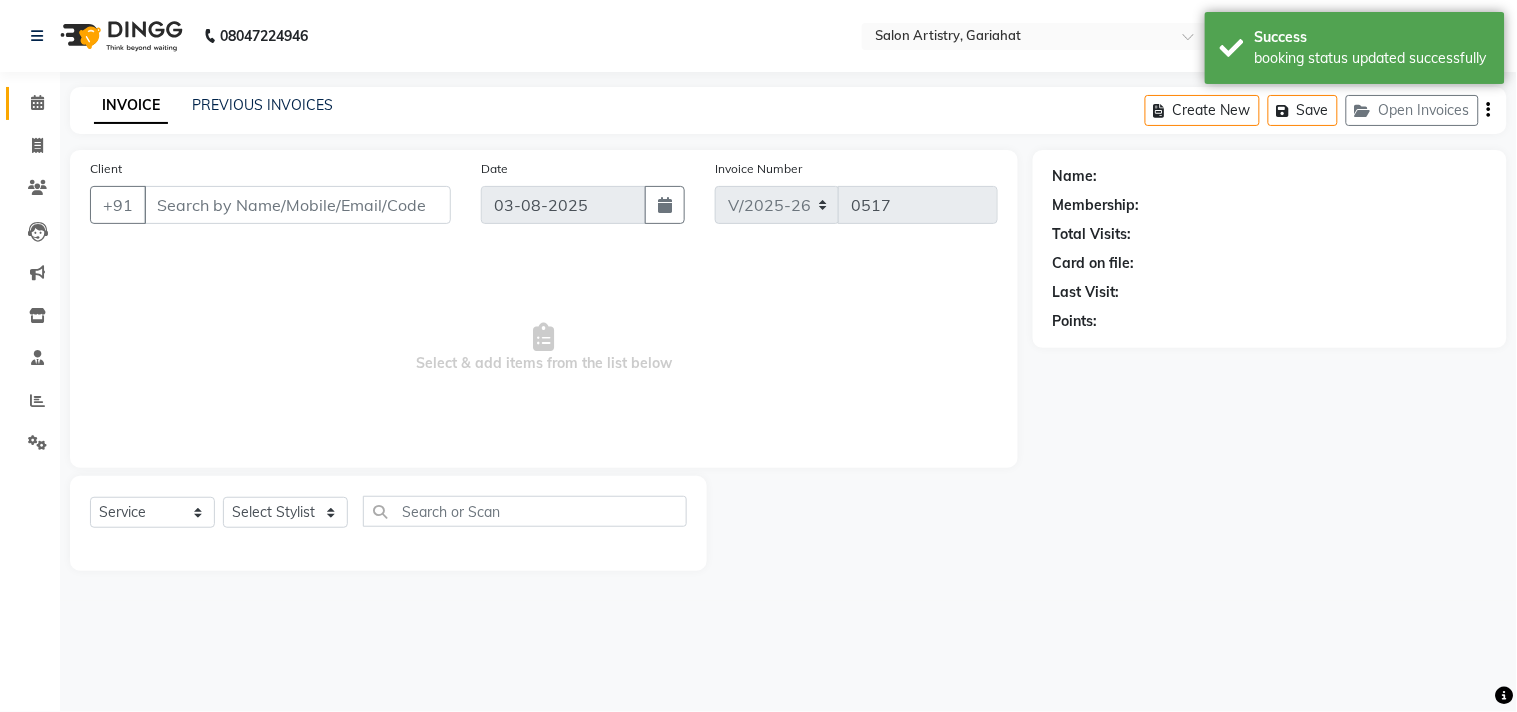 type on "[PHONE]" 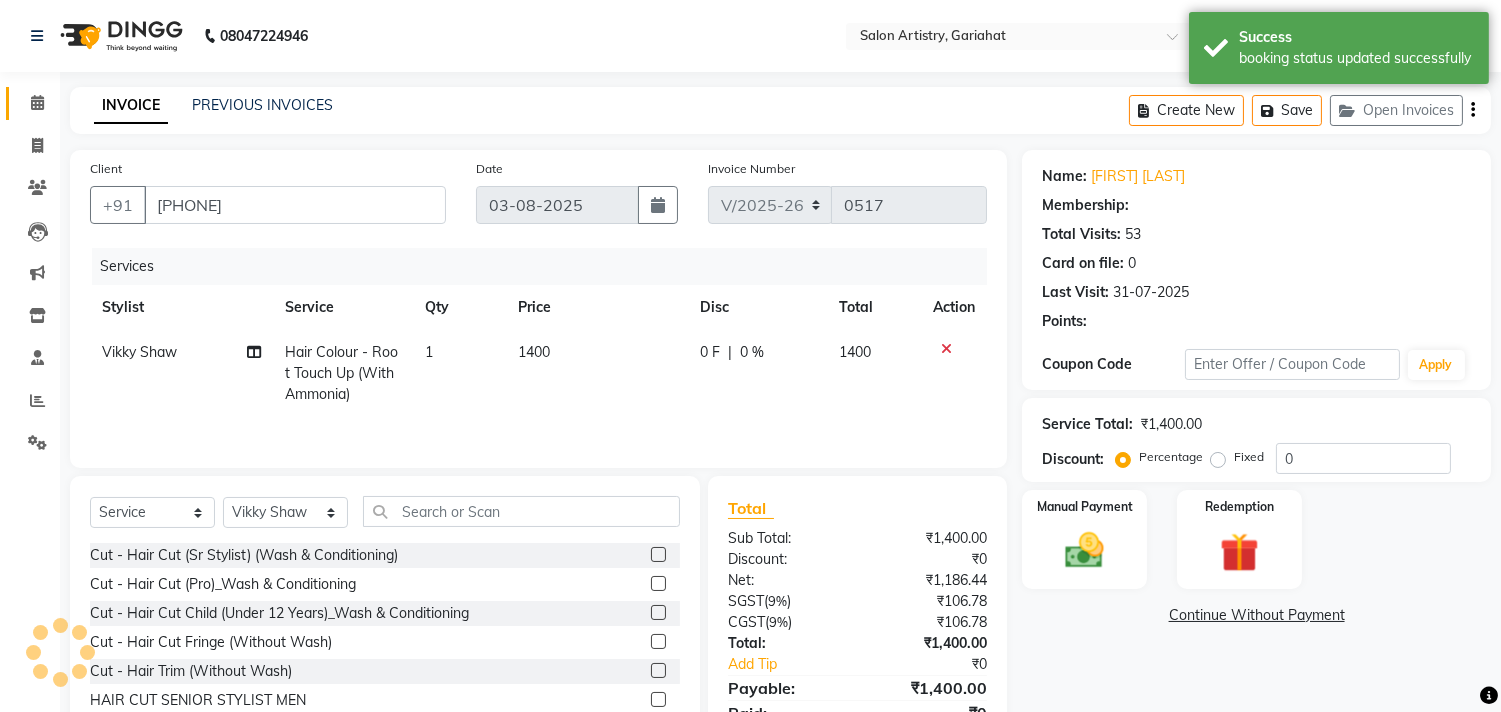 select on "1: Object" 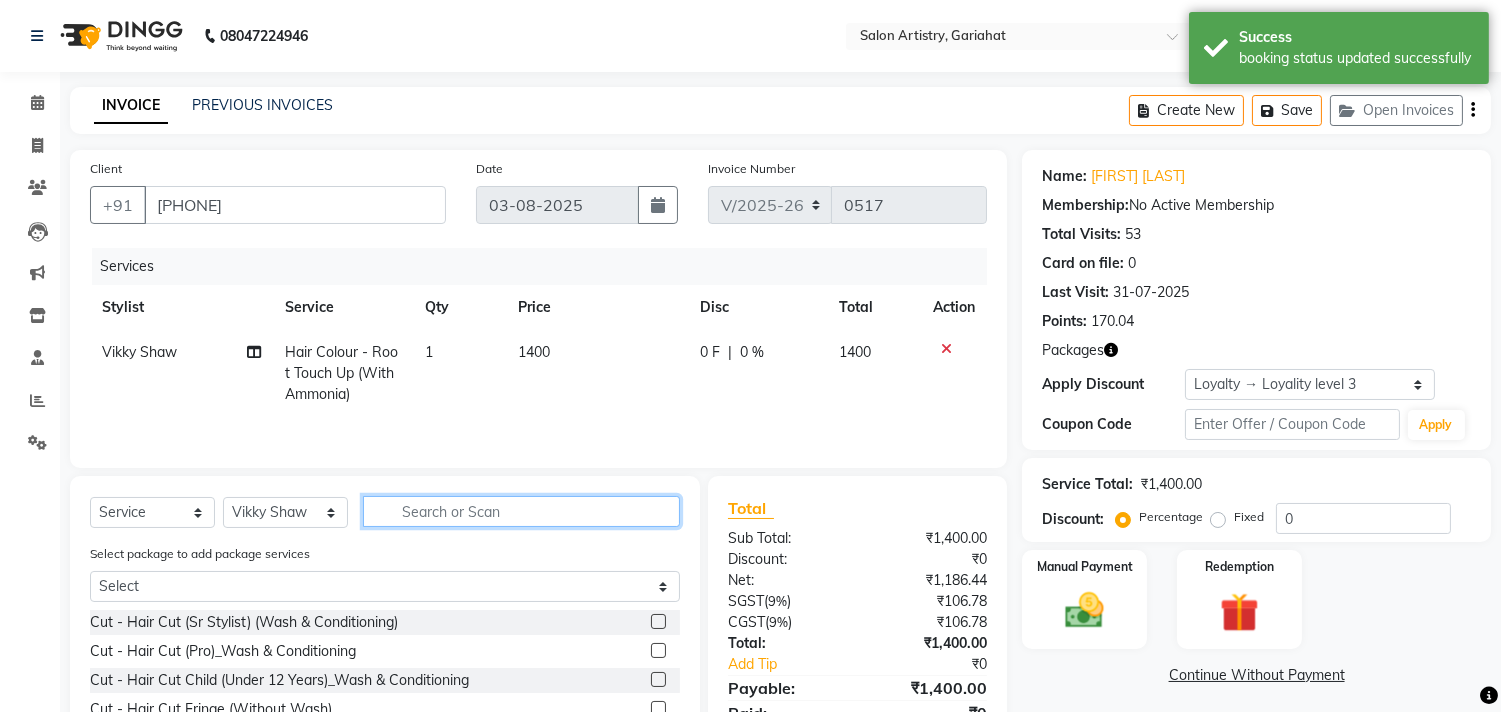 click 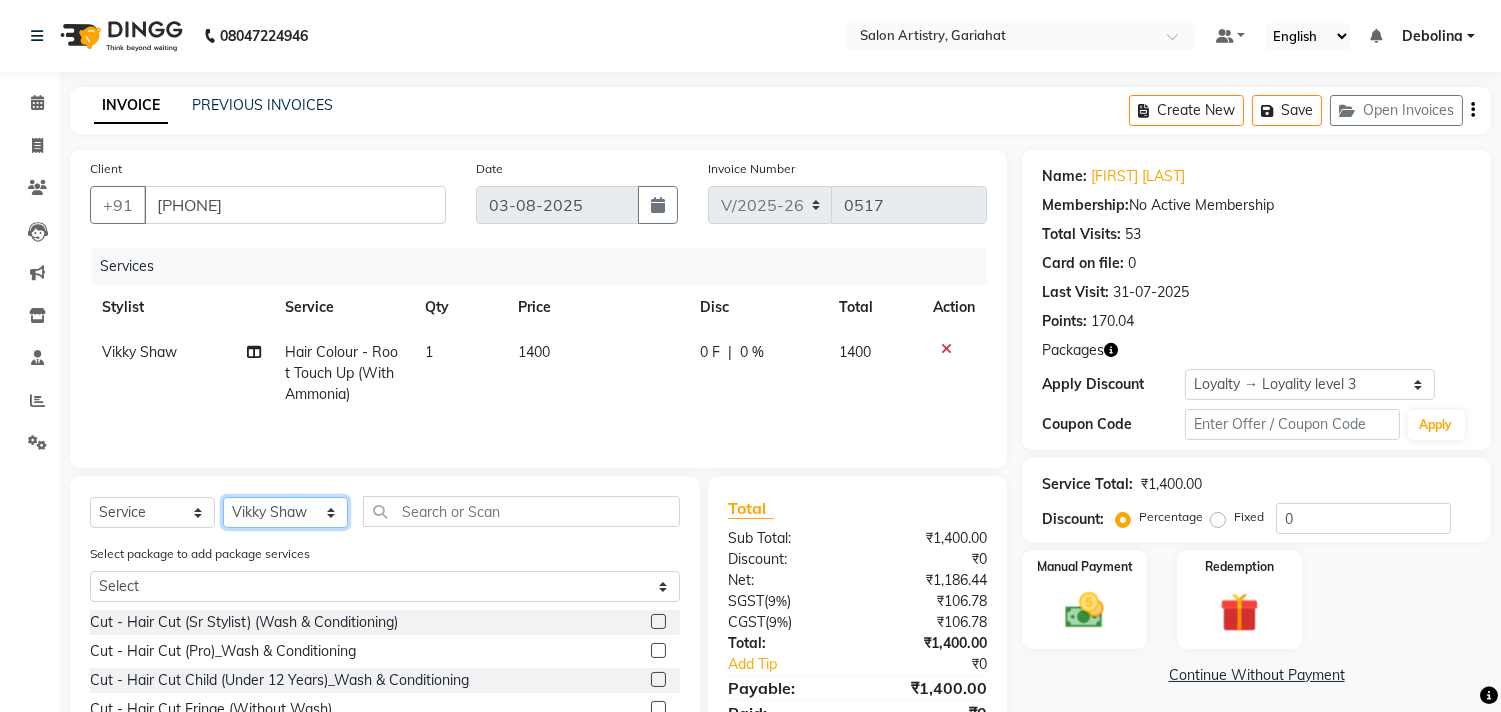 click on "Select Stylist [FIRST] [LAST] [FIRST] [FIRST] [FIRST] [FIRST] [FIRST] [FIRST] [FIRST] [FIRST] [FIRST] [FIRST] [FIRST]" 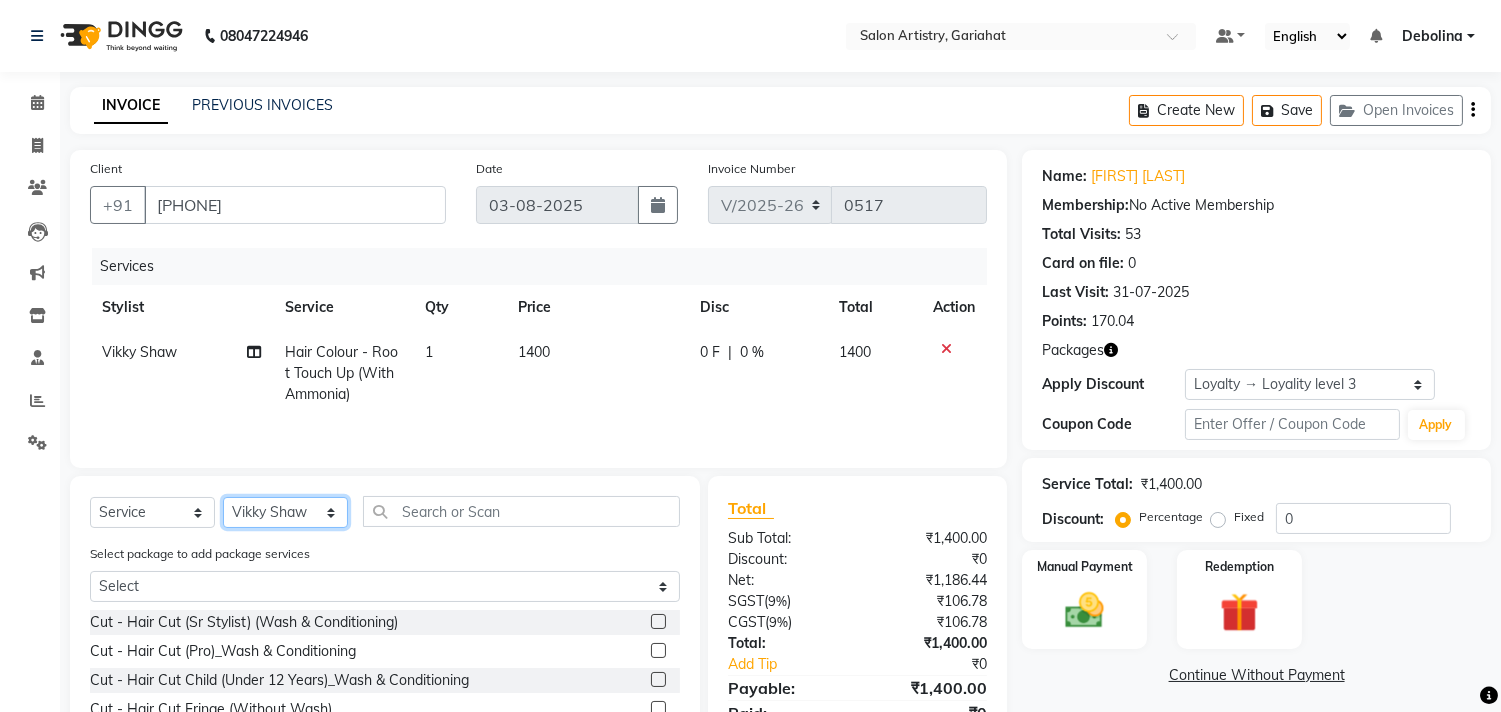 click on "Select Stylist [FIRST] [LAST] [FIRST] [FIRST] [FIRST] [FIRST] [FIRST] [FIRST] [FIRST] [FIRST] [FIRST] [FIRST] [FIRST]" 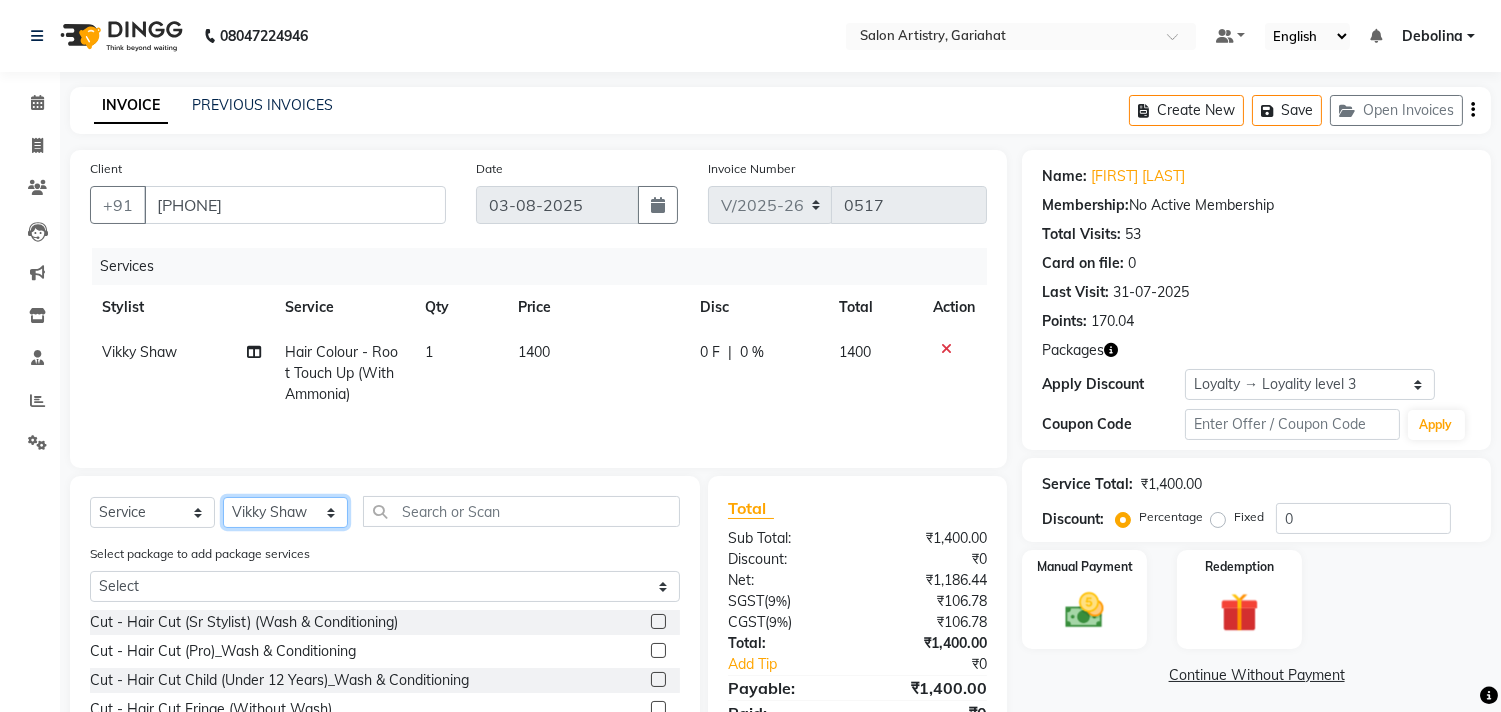 select on "82200" 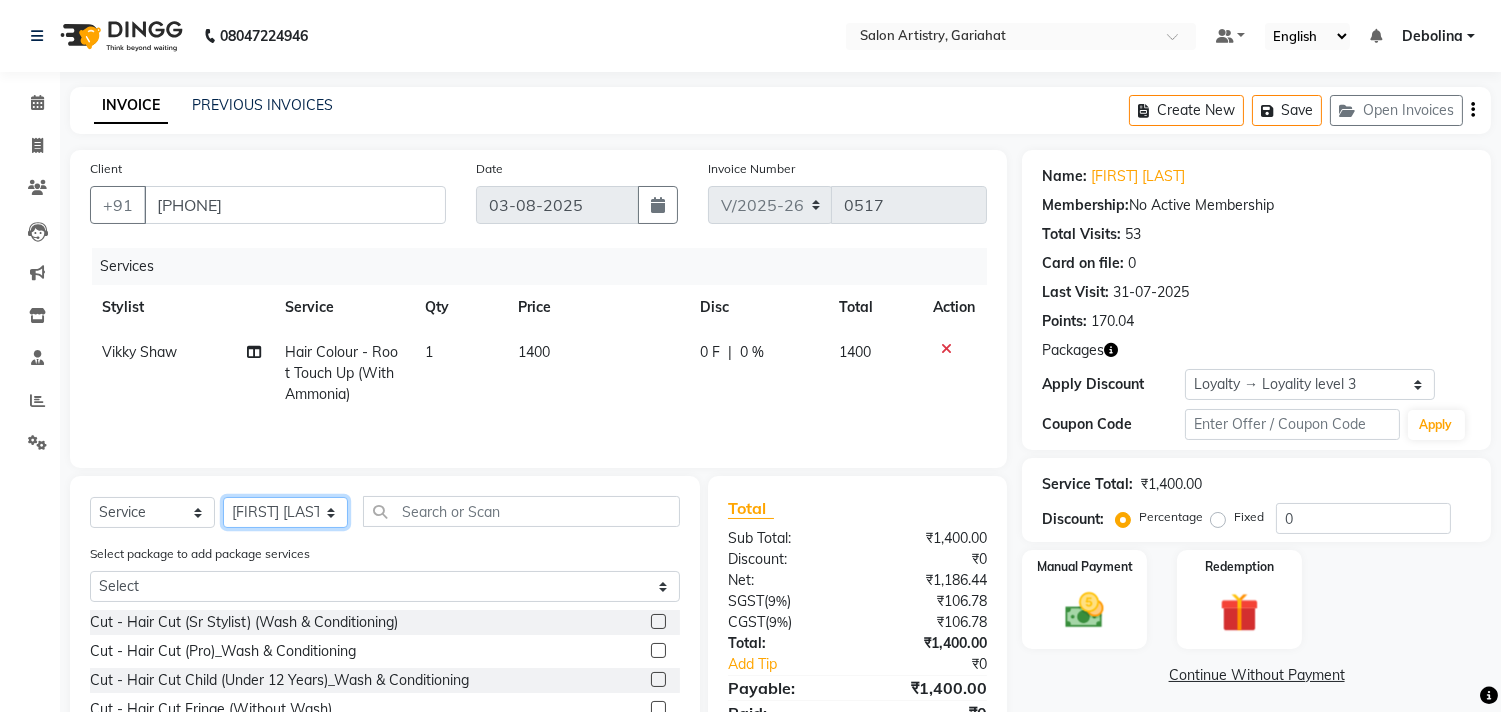click on "Select Stylist [FIRST] [LAST] [FIRST] [FIRST] [FIRST] [FIRST] [FIRST] [FIRST] [FIRST] [FIRST] [FIRST] [FIRST] [FIRST]" 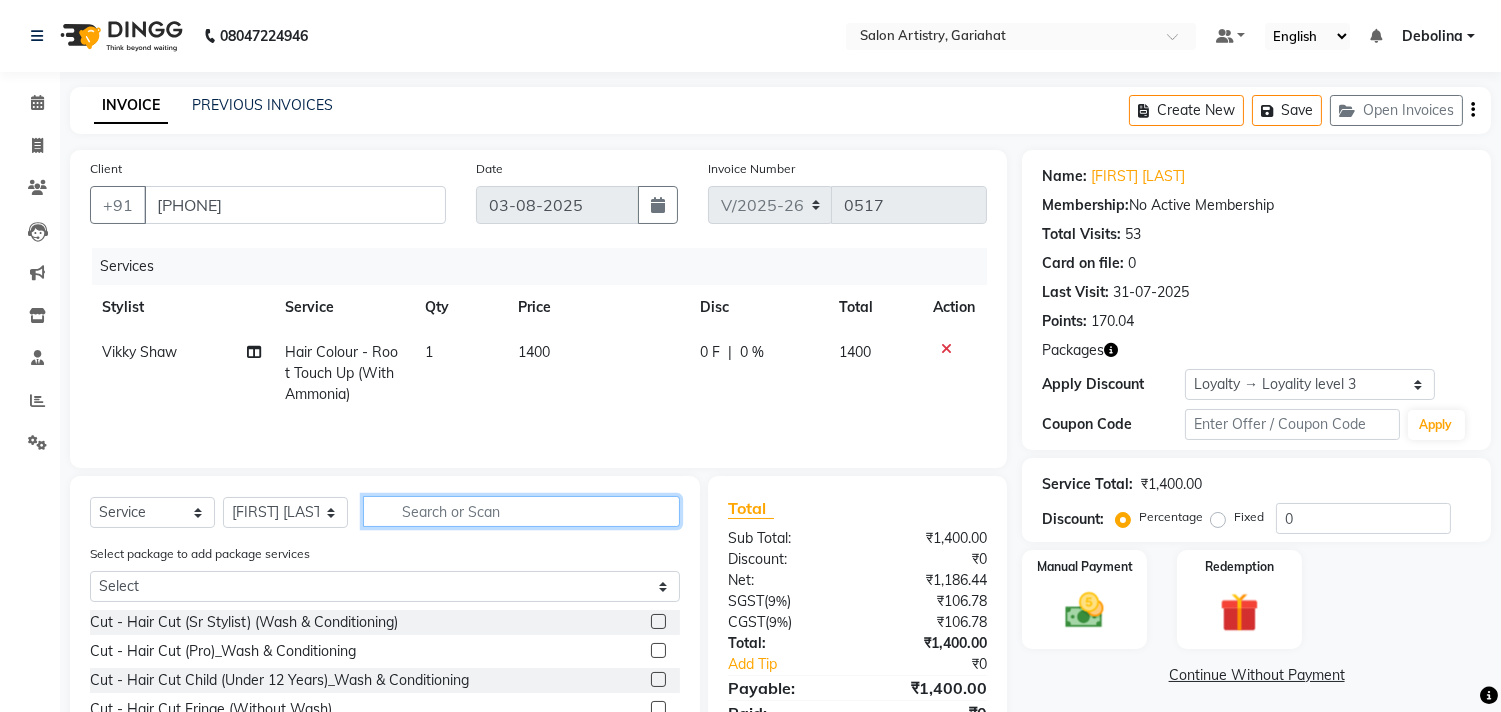 click 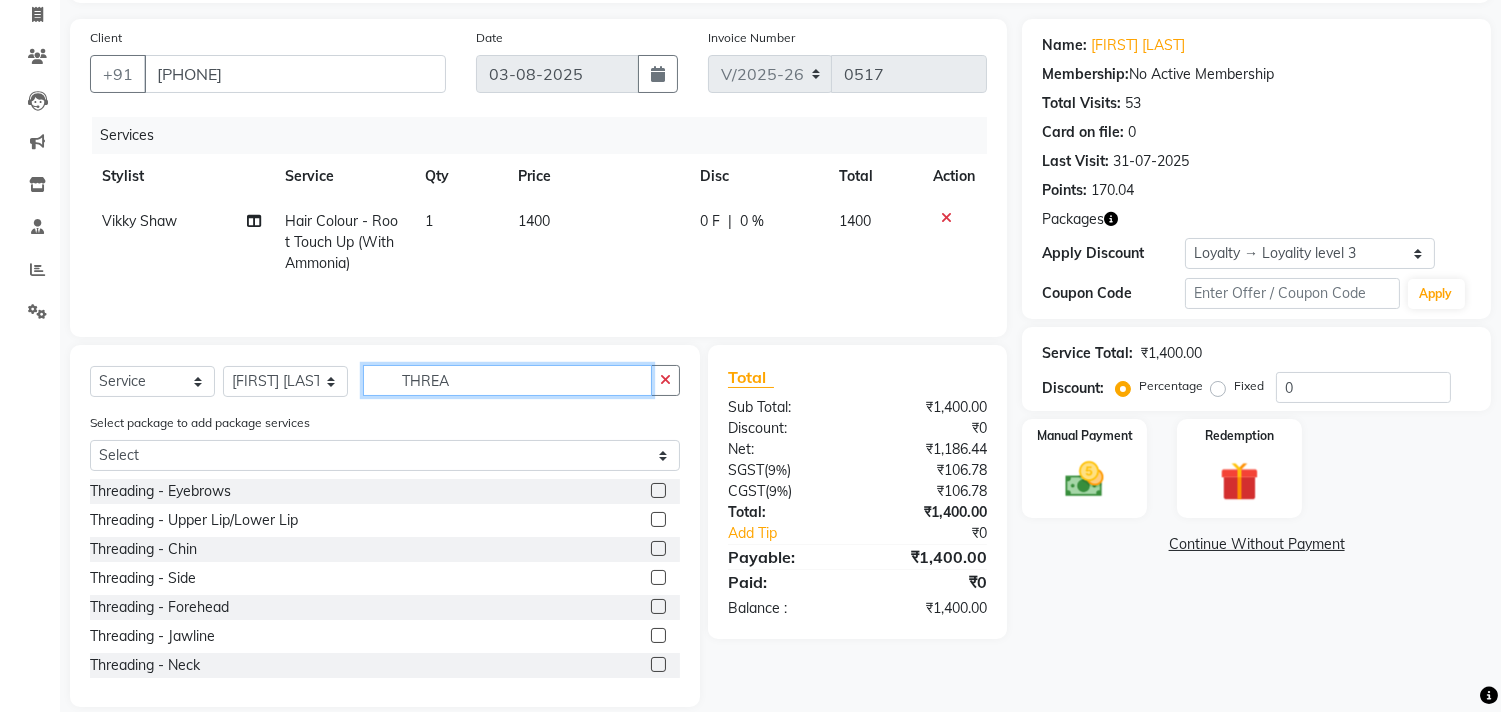 scroll, scrollTop: 157, scrollLeft: 0, axis: vertical 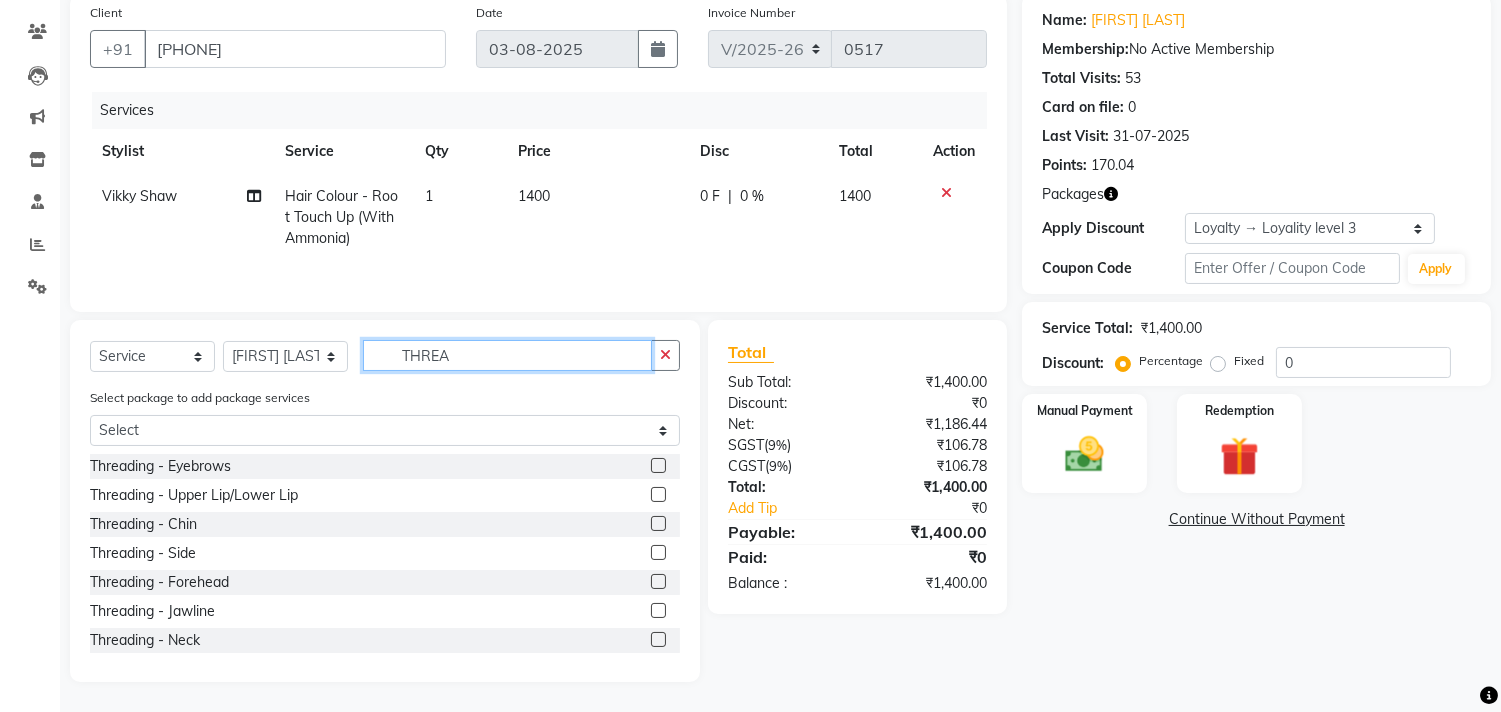 type on "THREA" 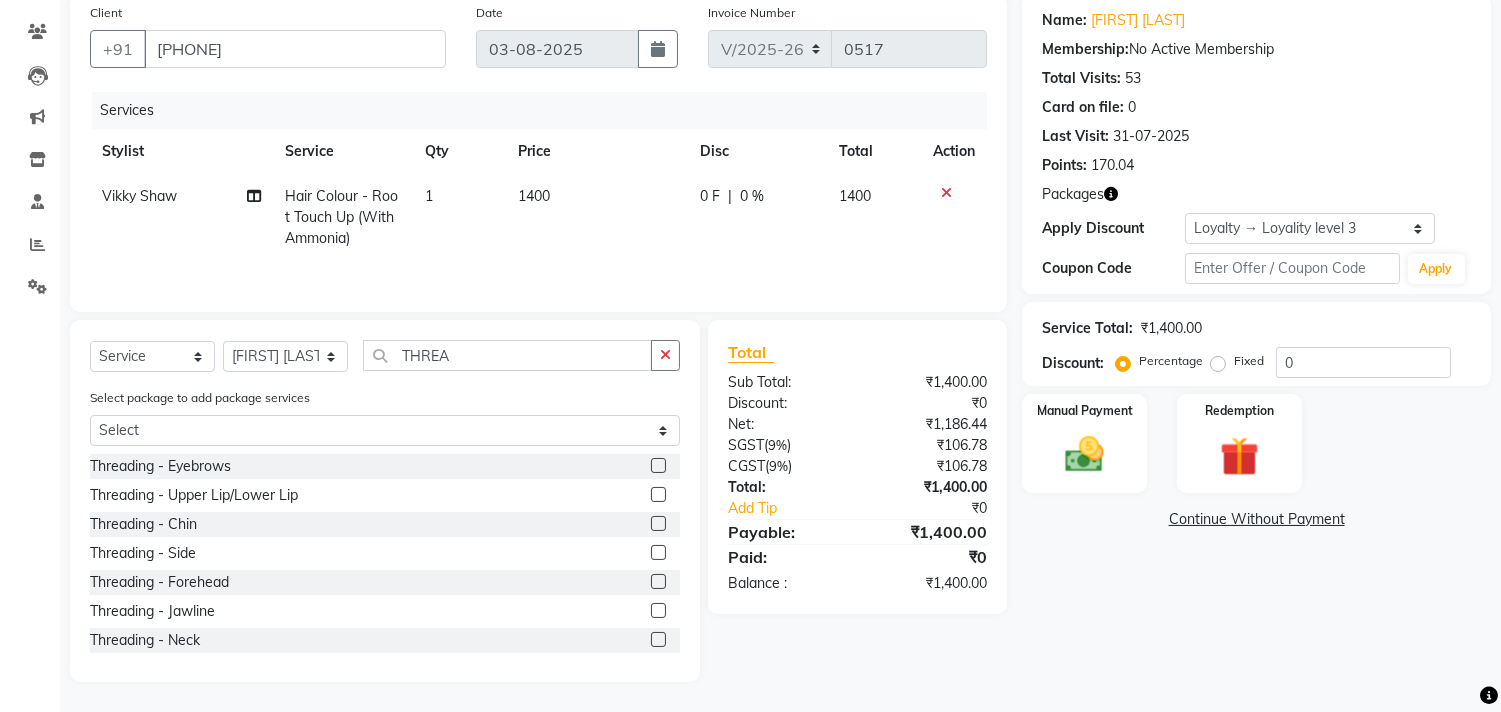 click 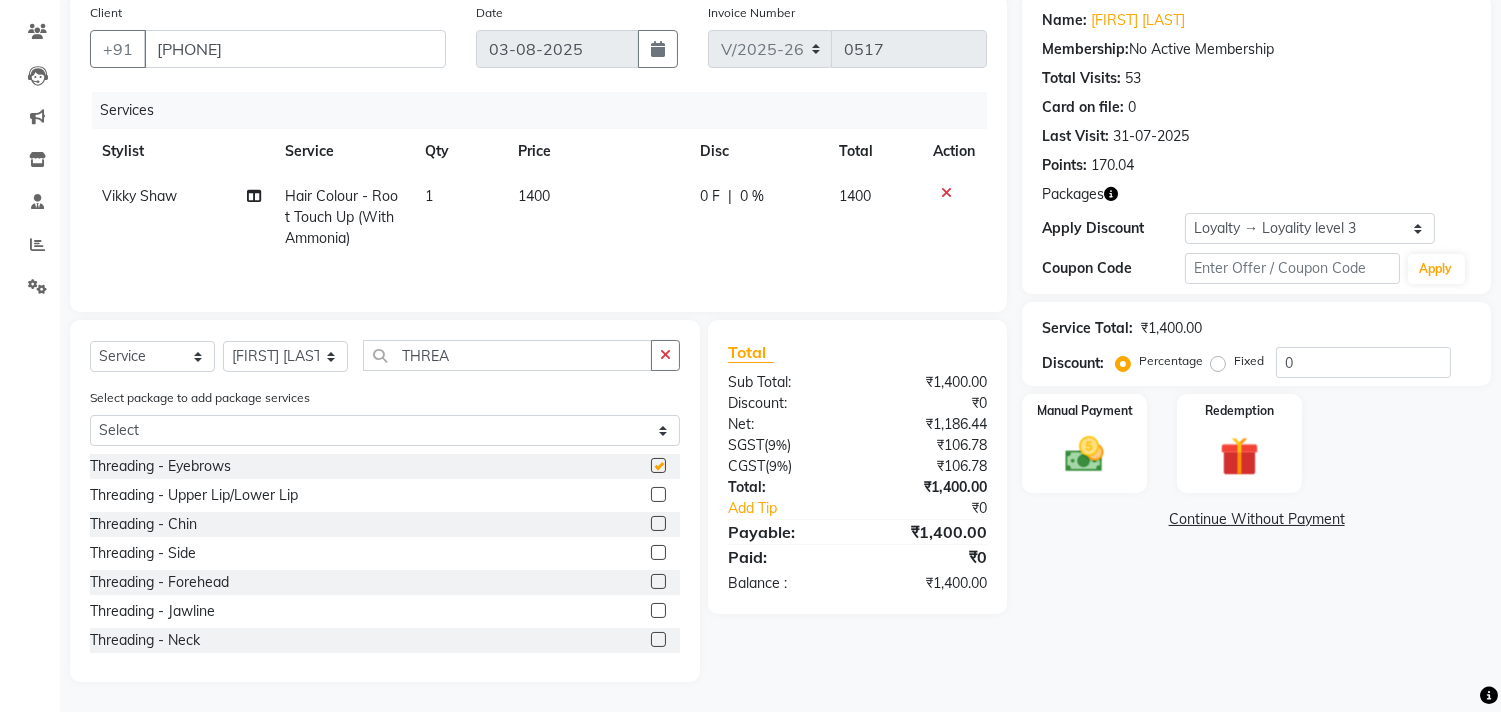 click on "Select package to add package services Select HYDRA BOOST FACIAL 2+1" 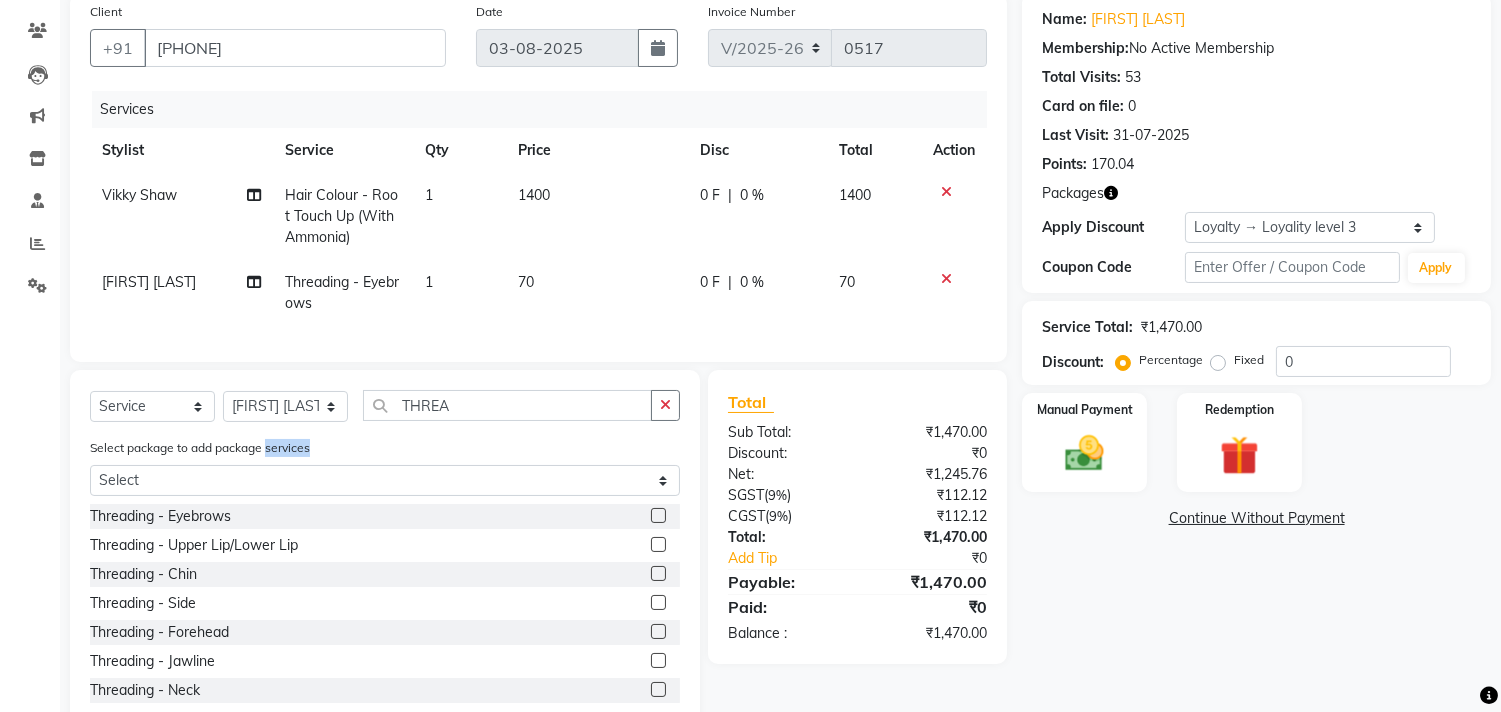 checkbox on "false" 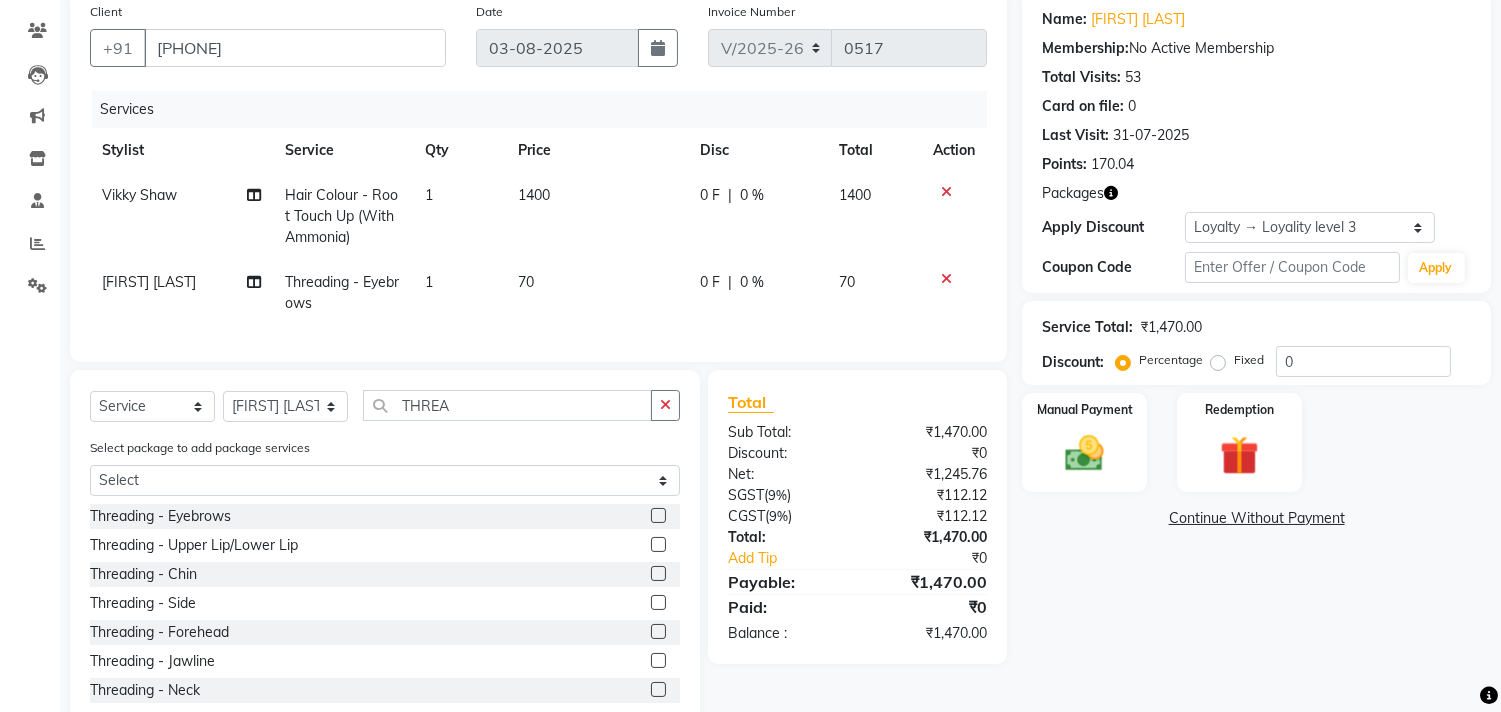 click on "Select package to add package services Select HYDRA BOOST FACIAL 2+1" 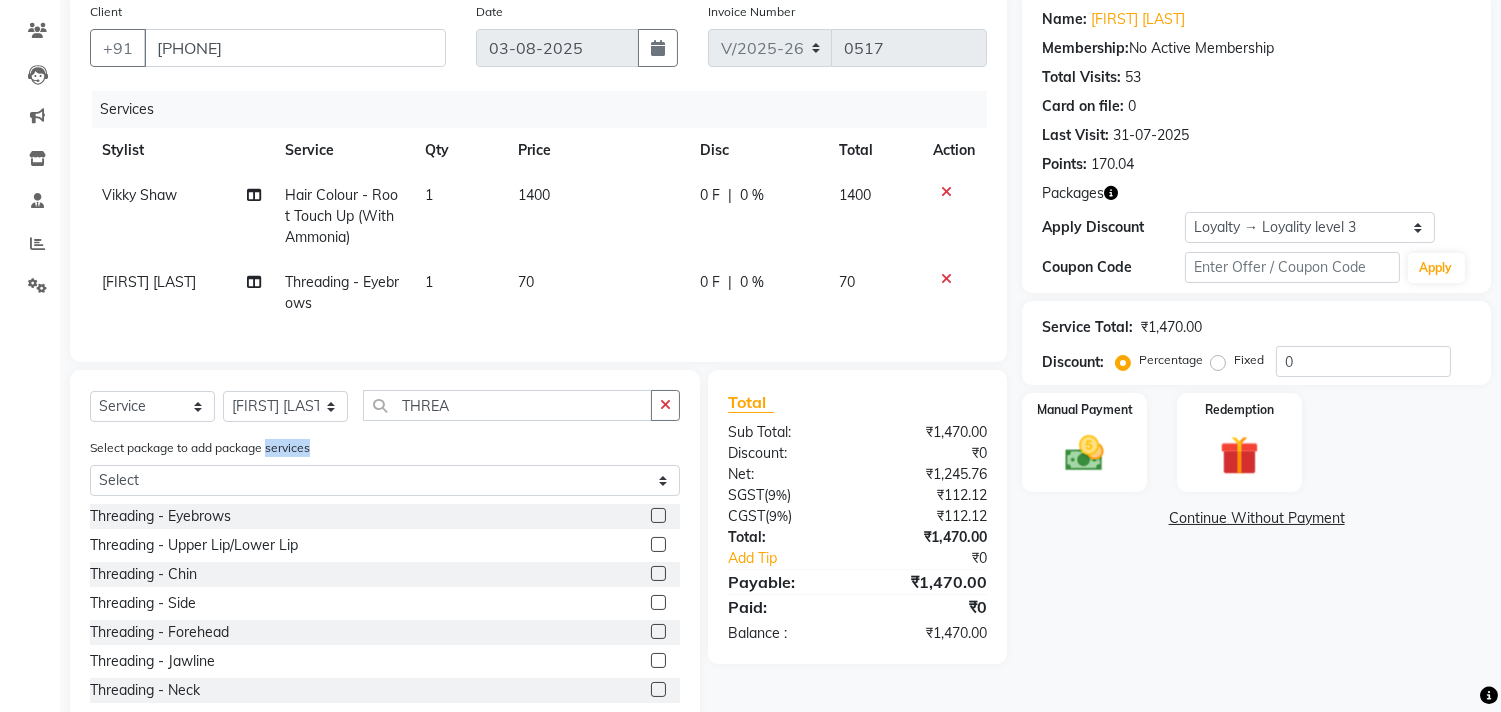 click on "Select package to add package services Select HYDRA BOOST FACIAL 2+1" 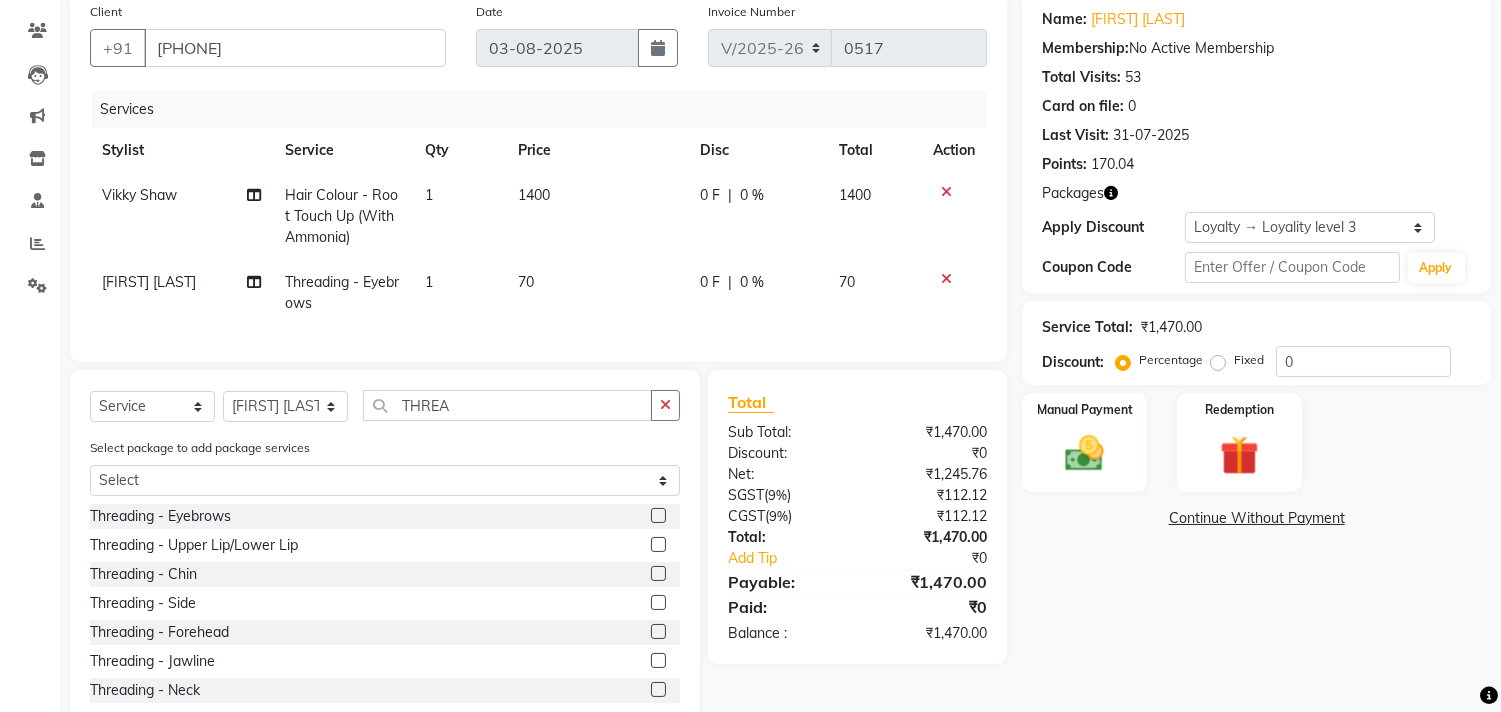click 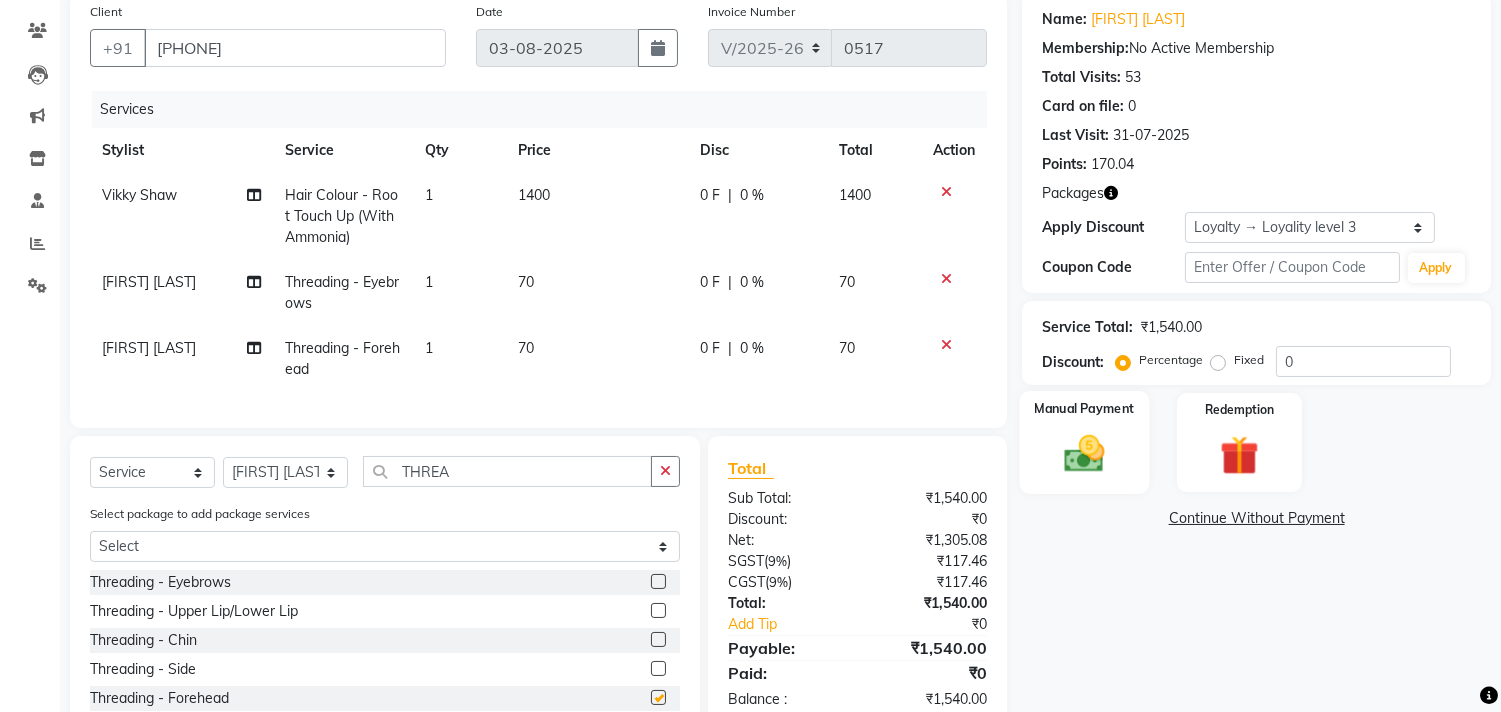 checkbox on "false" 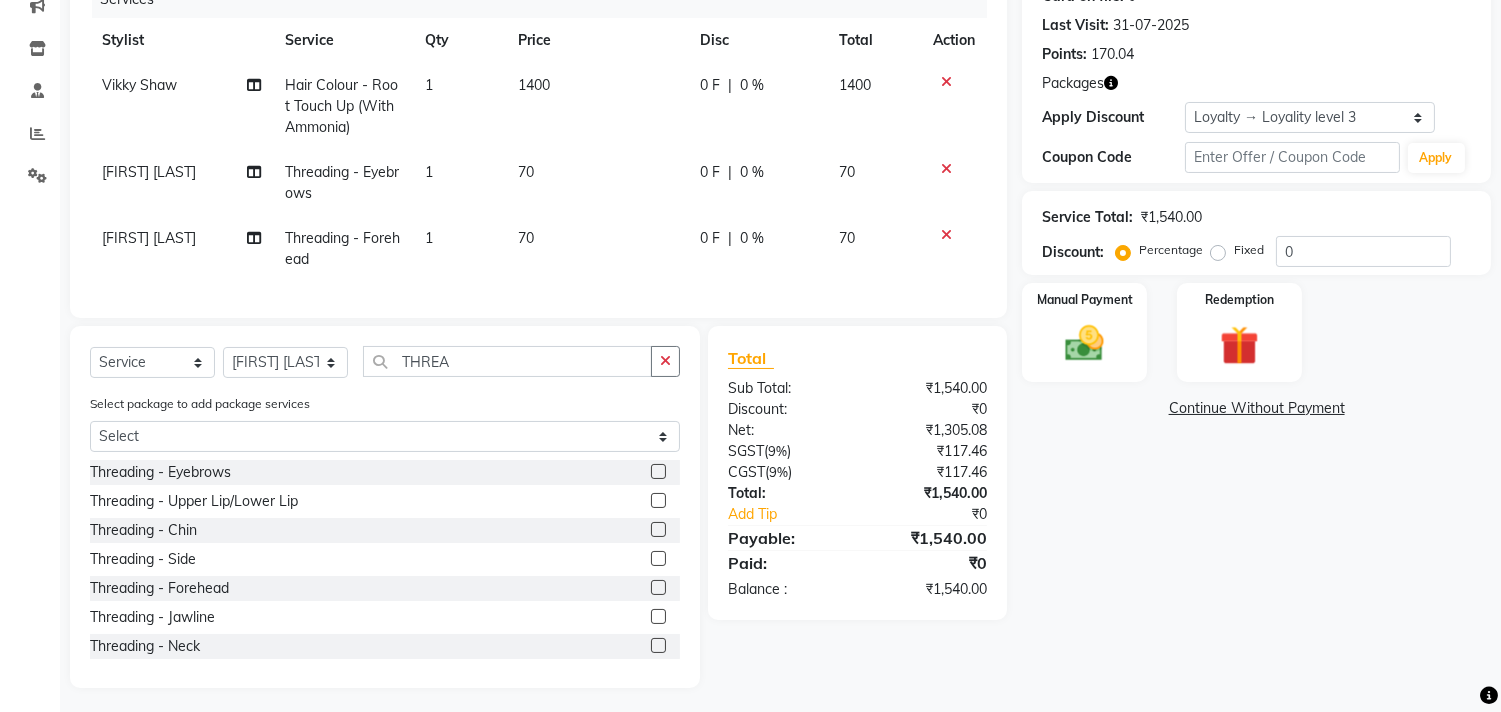 scroll, scrollTop: 290, scrollLeft: 0, axis: vertical 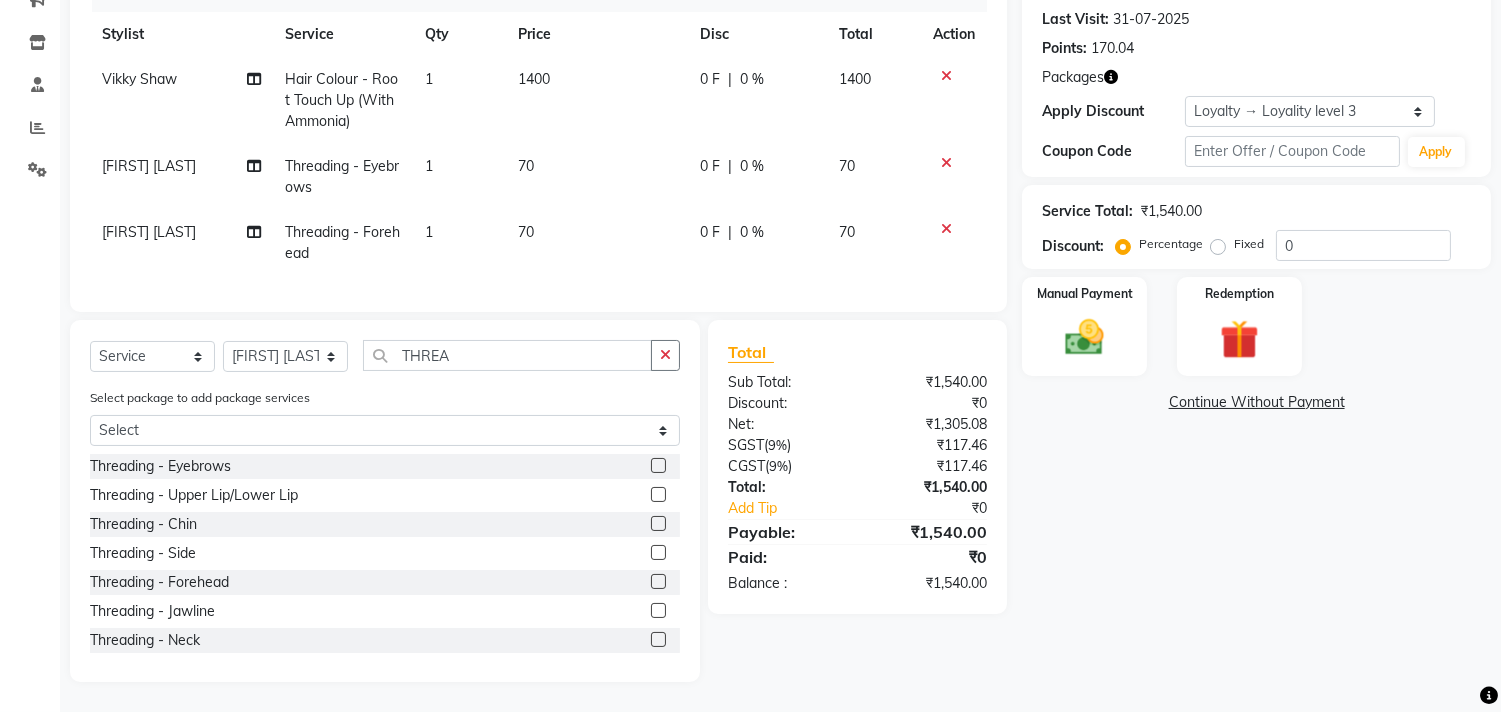 click 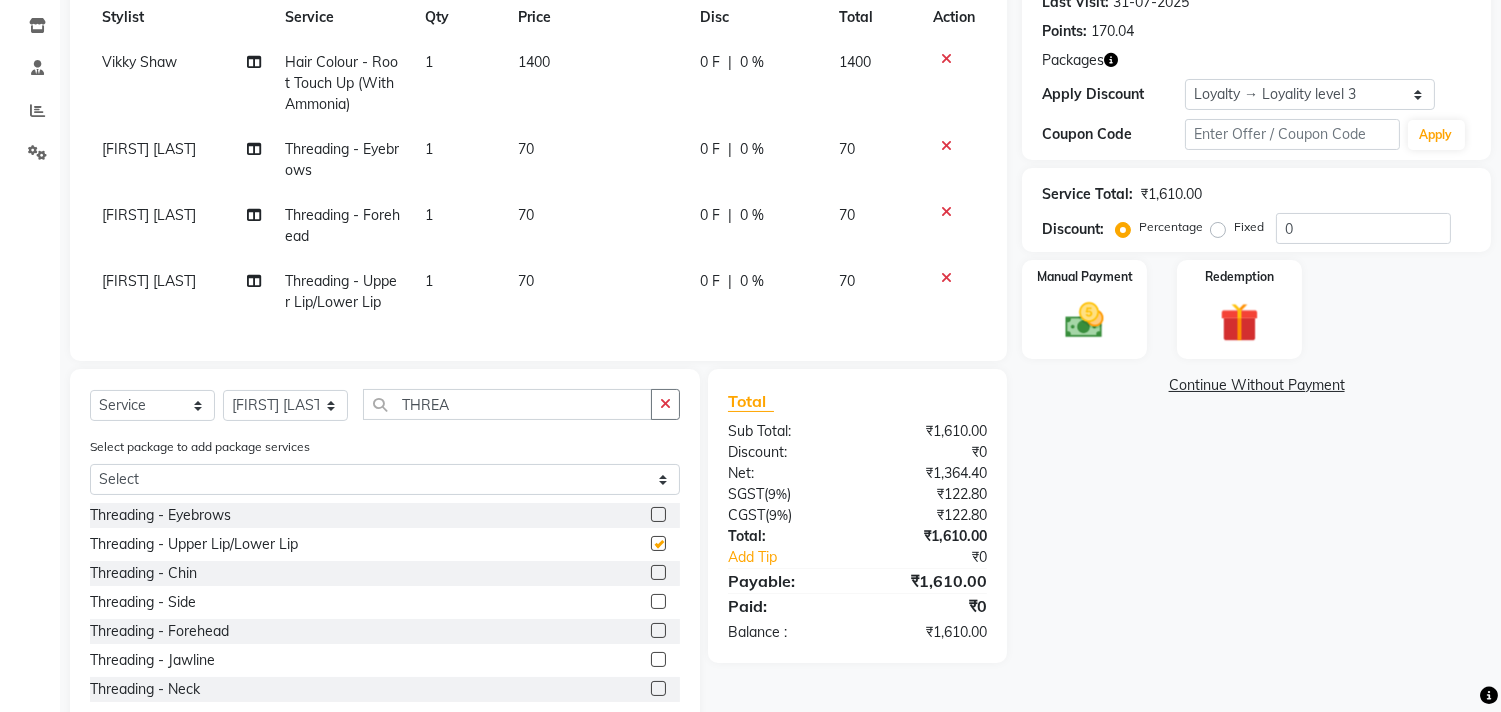 checkbox on "false" 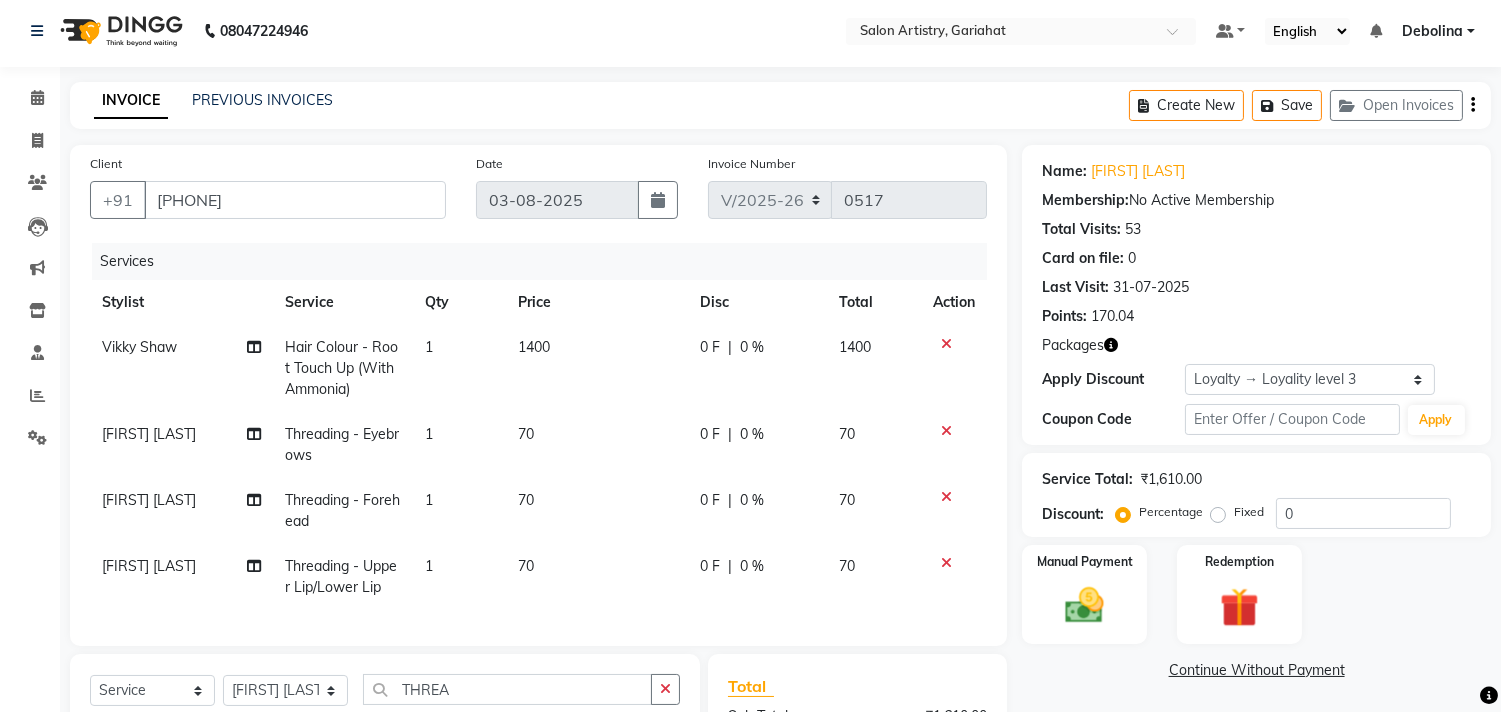 scroll, scrollTop: 0, scrollLeft: 0, axis: both 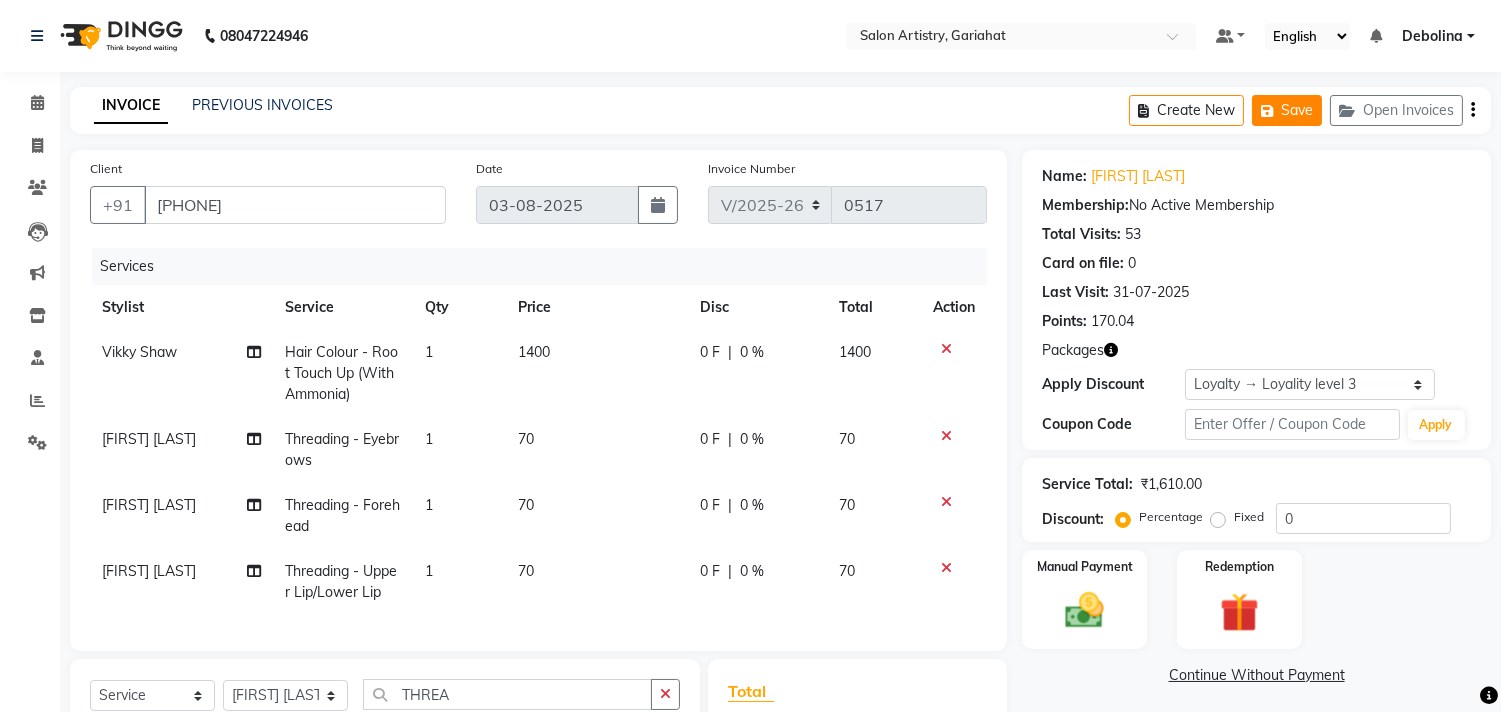 click on "Save" 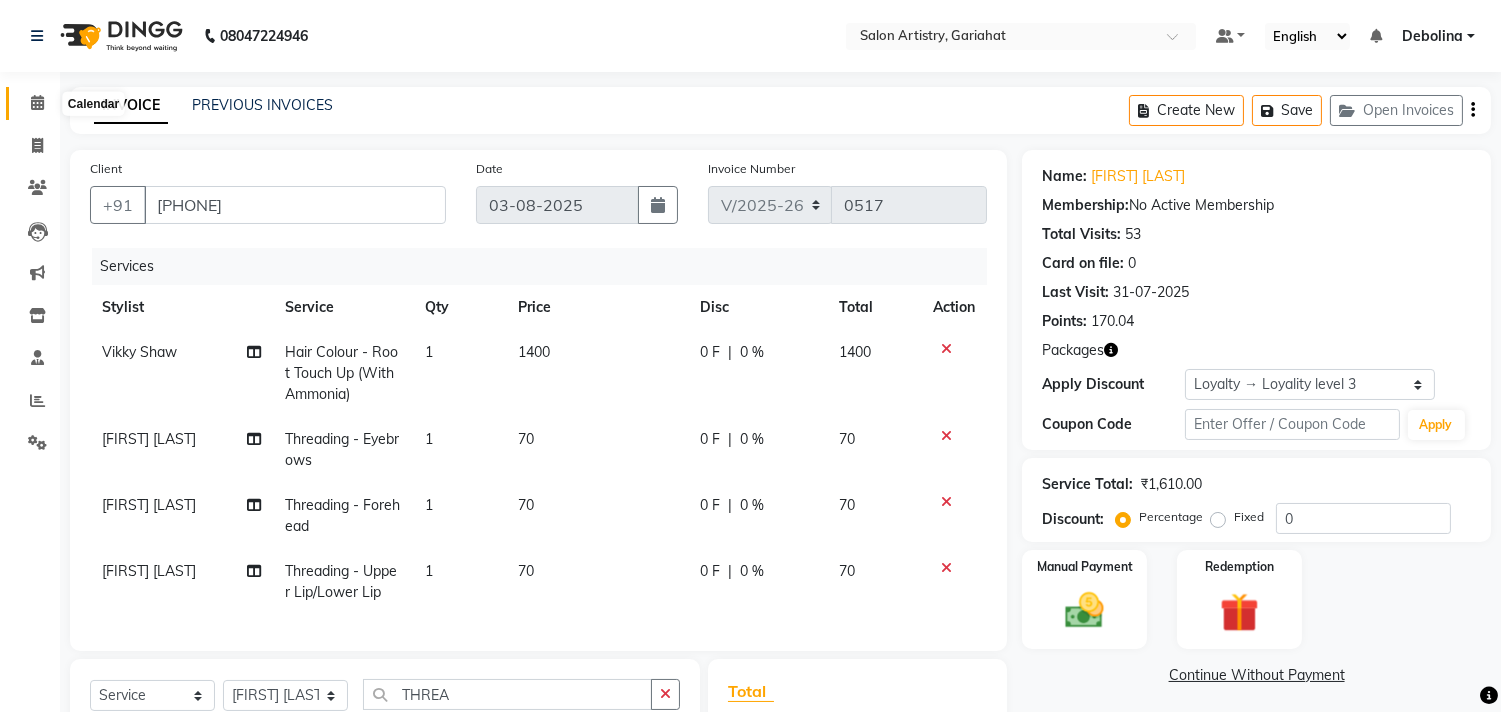 click 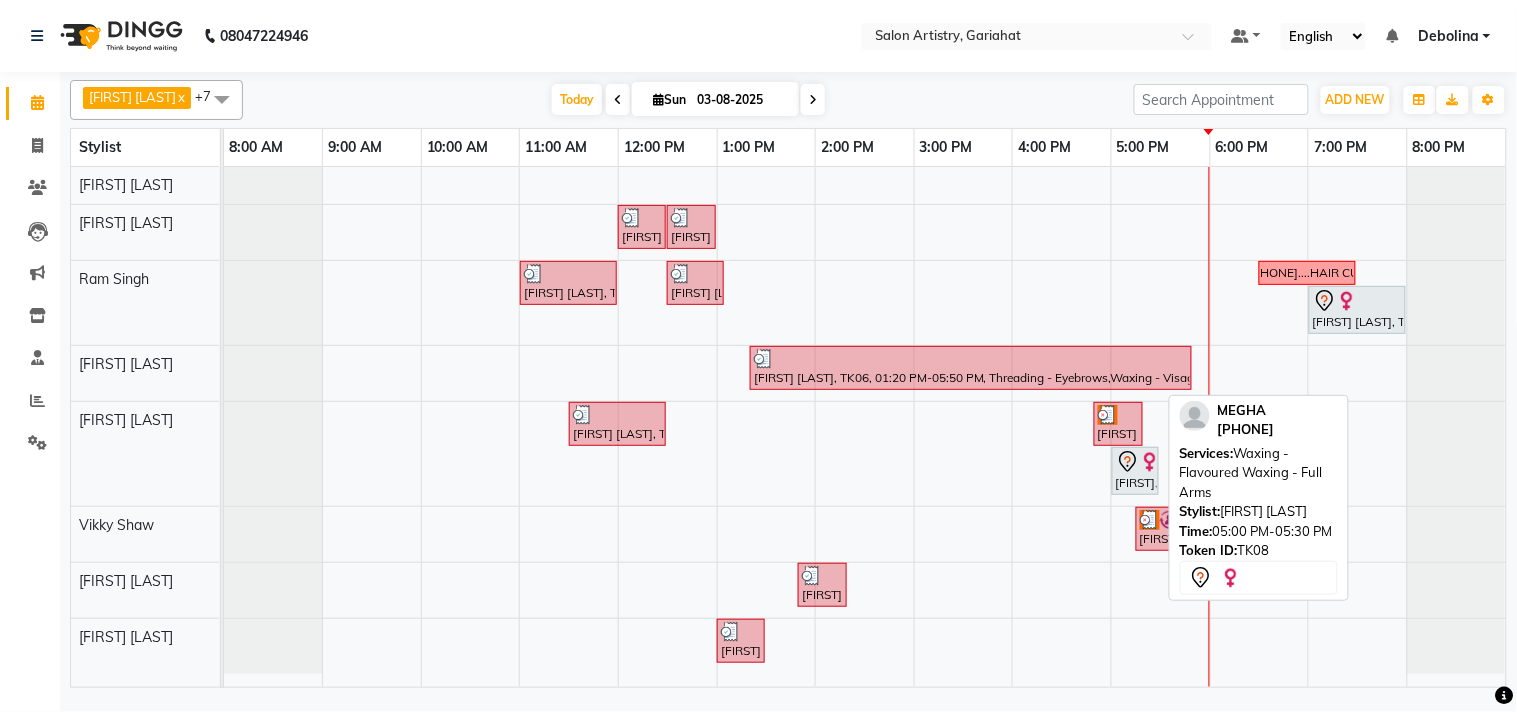 click on "[FIRST], TK08, 05:00 PM-05:30 PM, Waxing - Flavoured Waxing - Full Arms" at bounding box center [1135, 471] 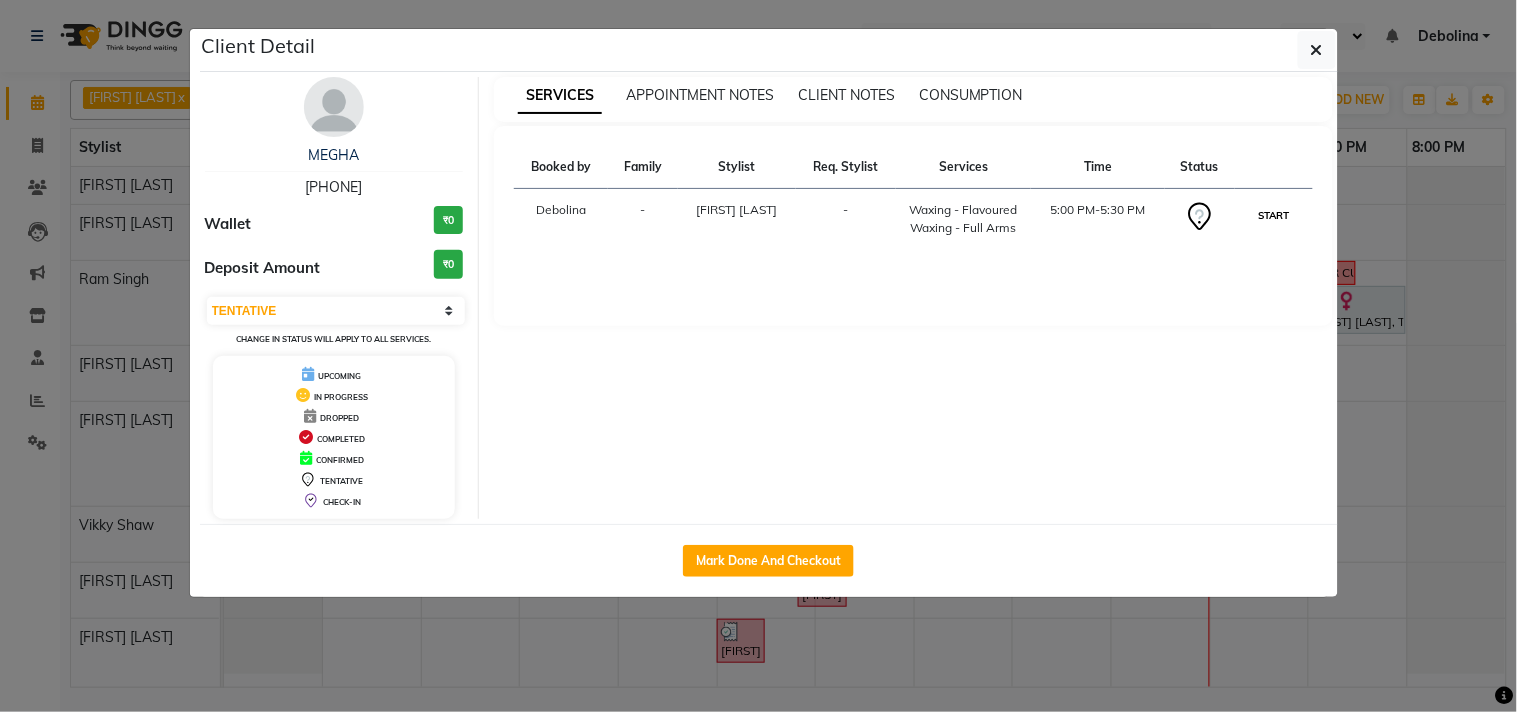 click on "START" at bounding box center (1273, 215) 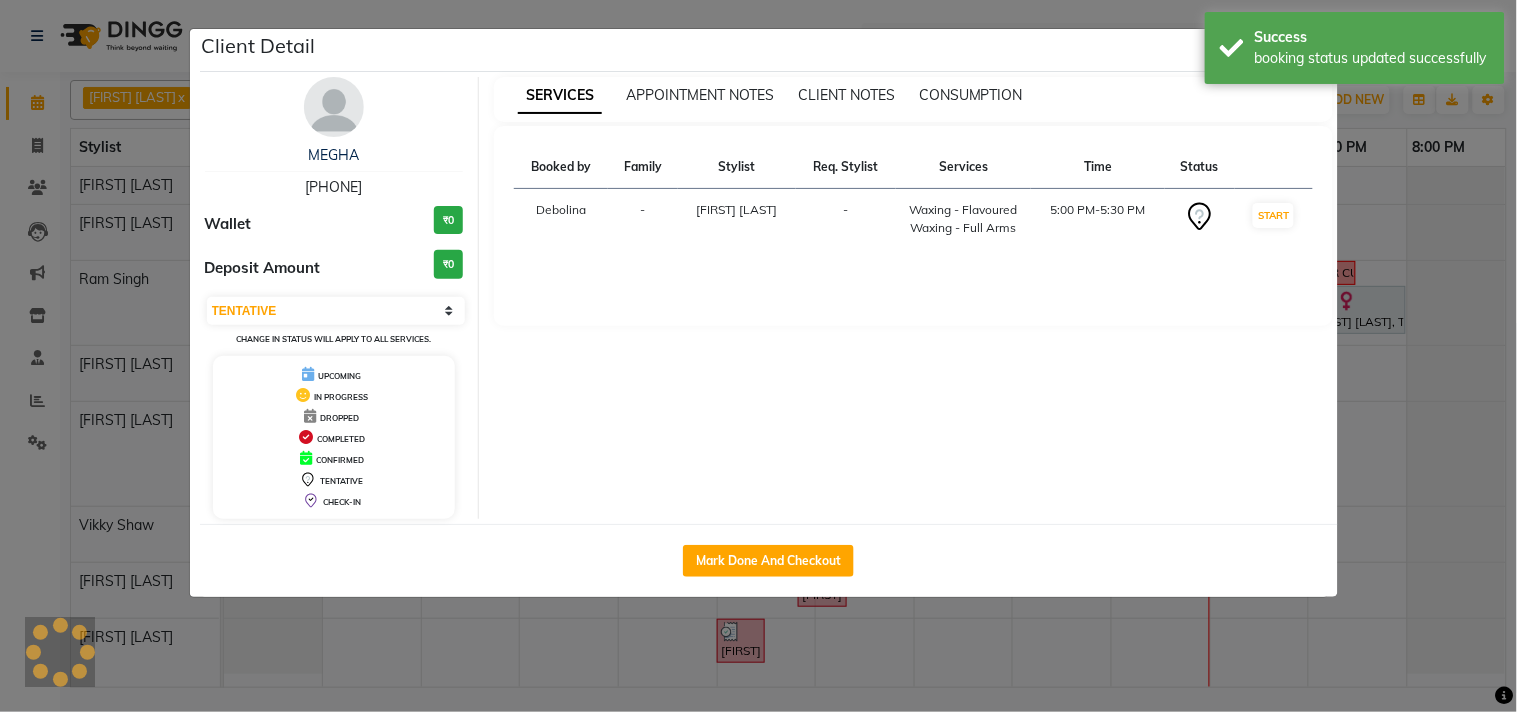 select on "1" 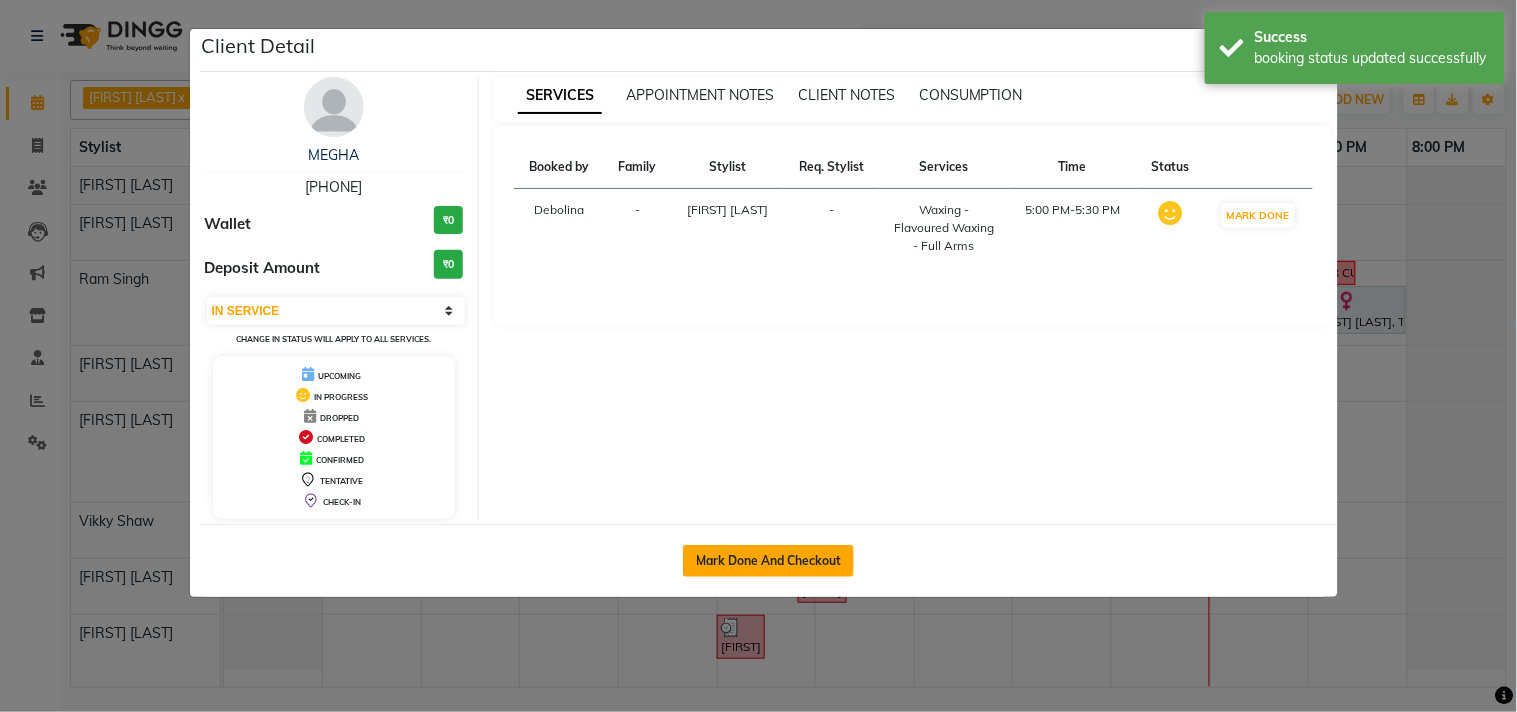 click on "Mark Done And Checkout" 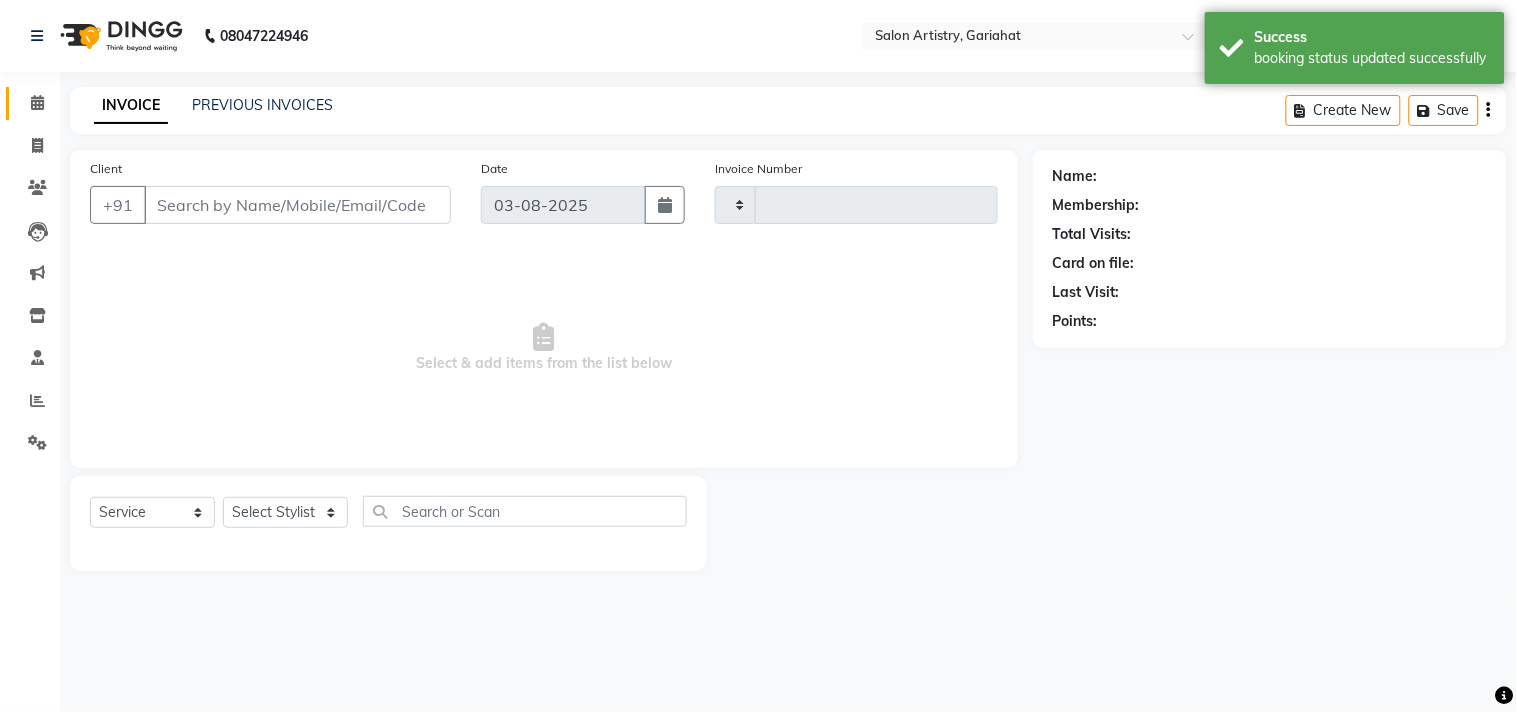 type on "0517" 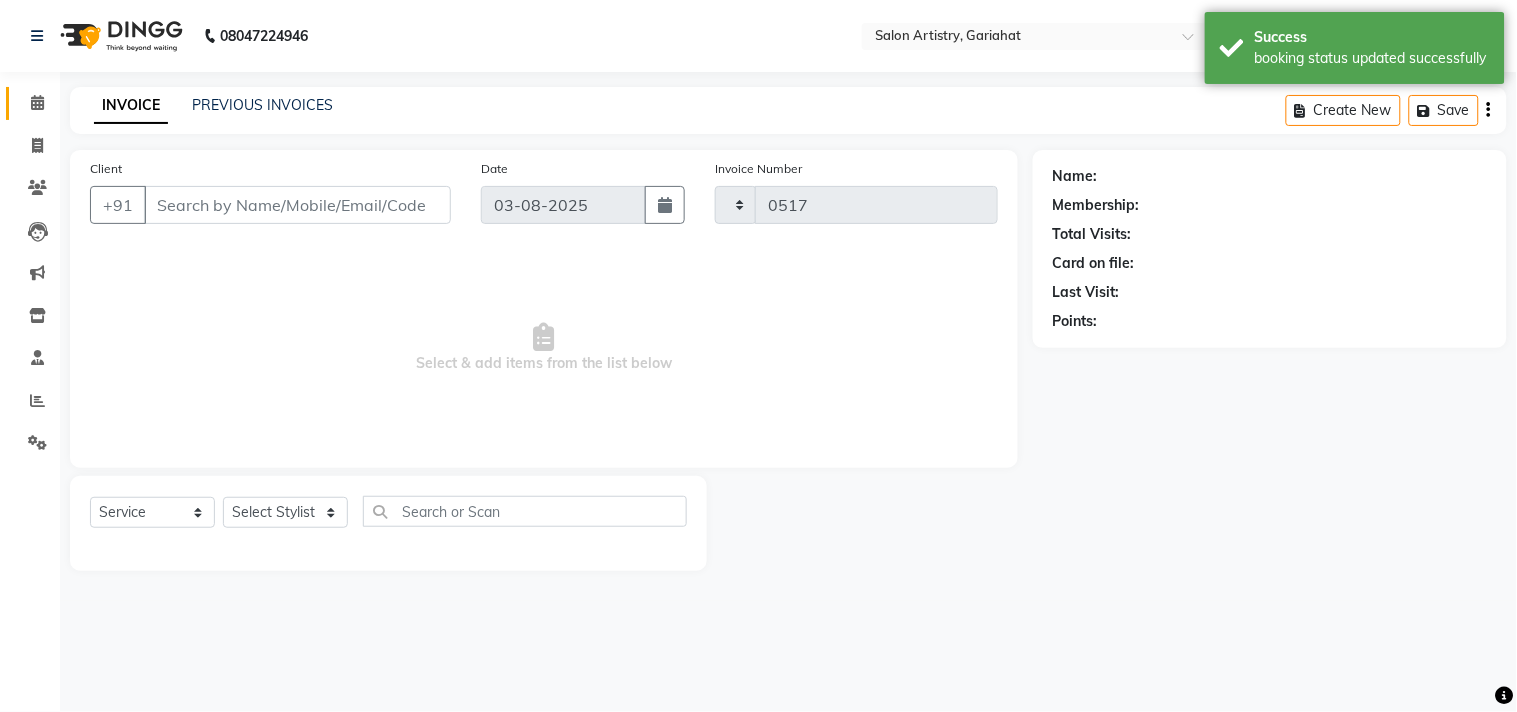 select on "3" 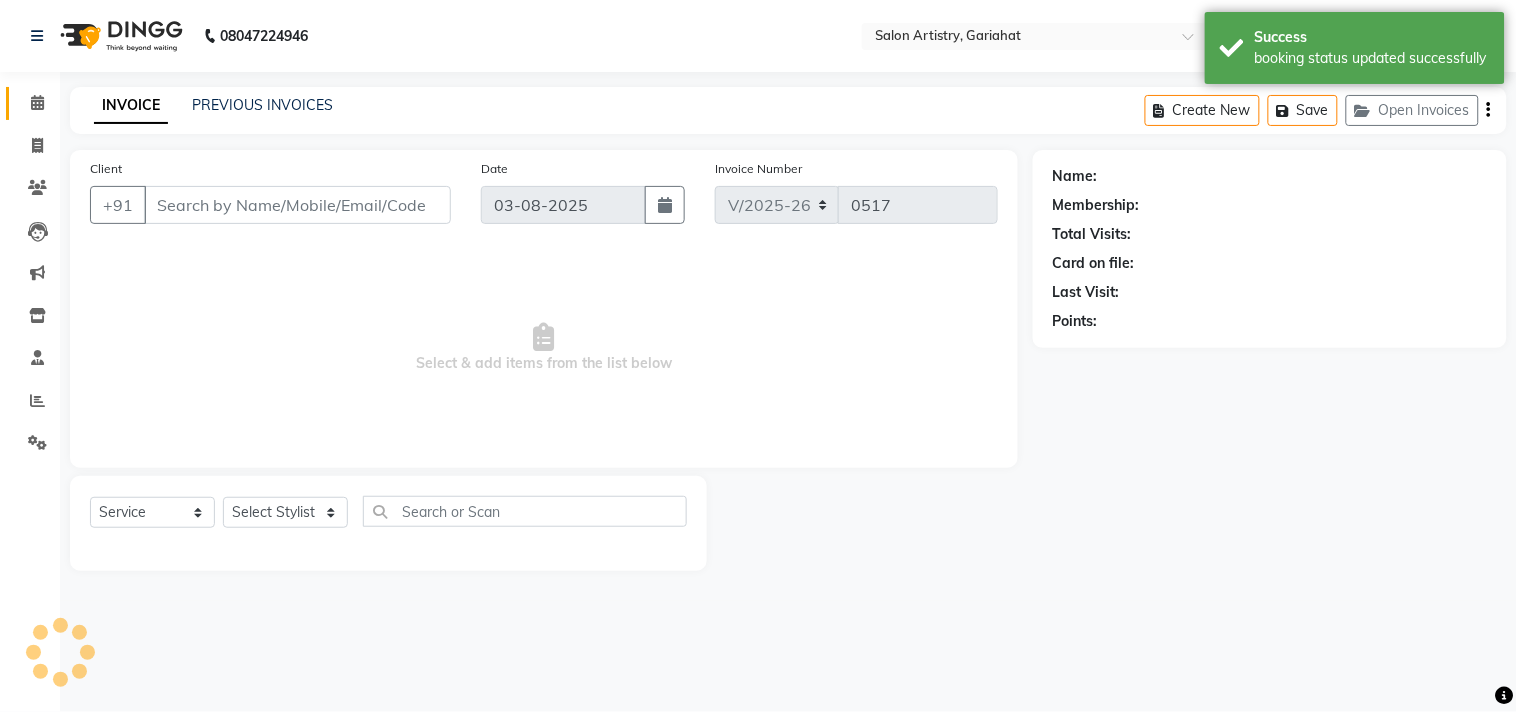 type on "[PHONE]" 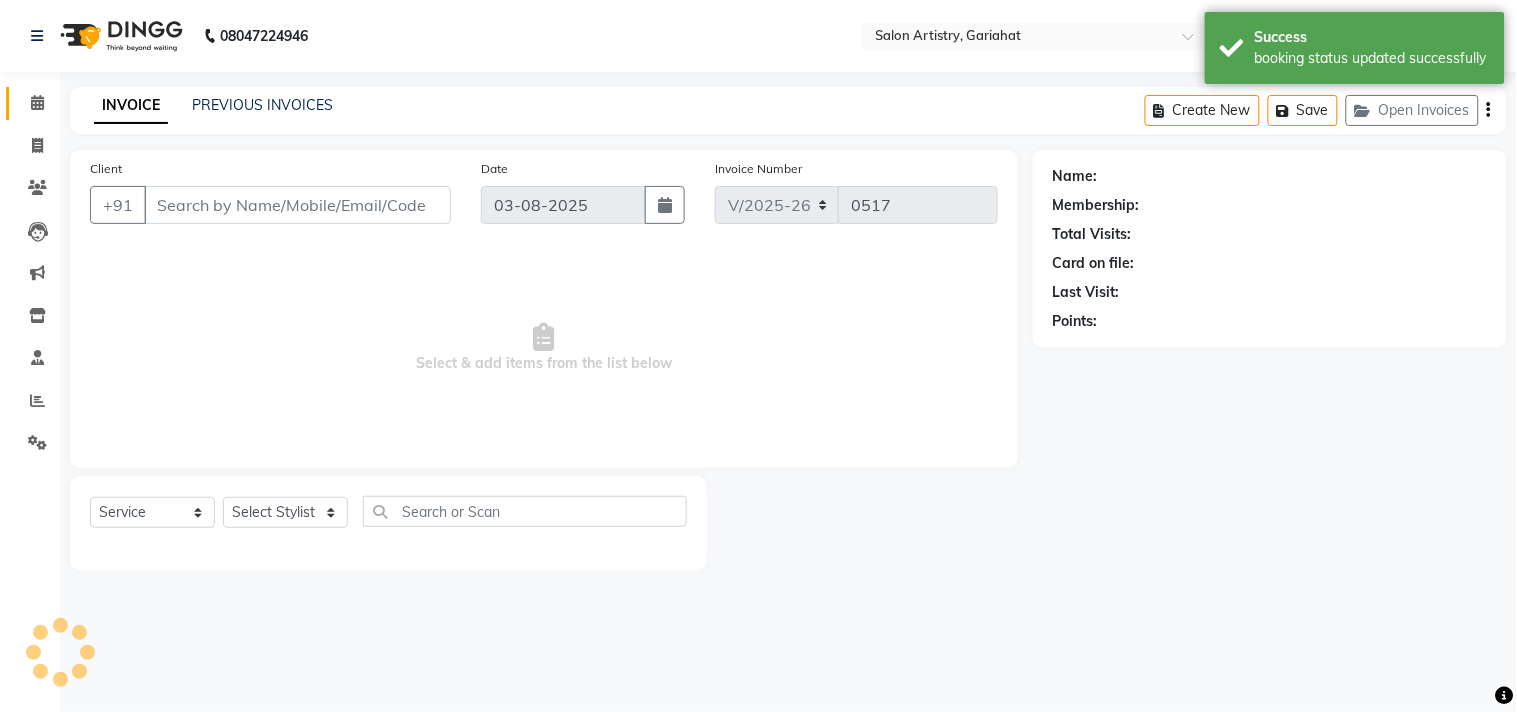 select on "82201" 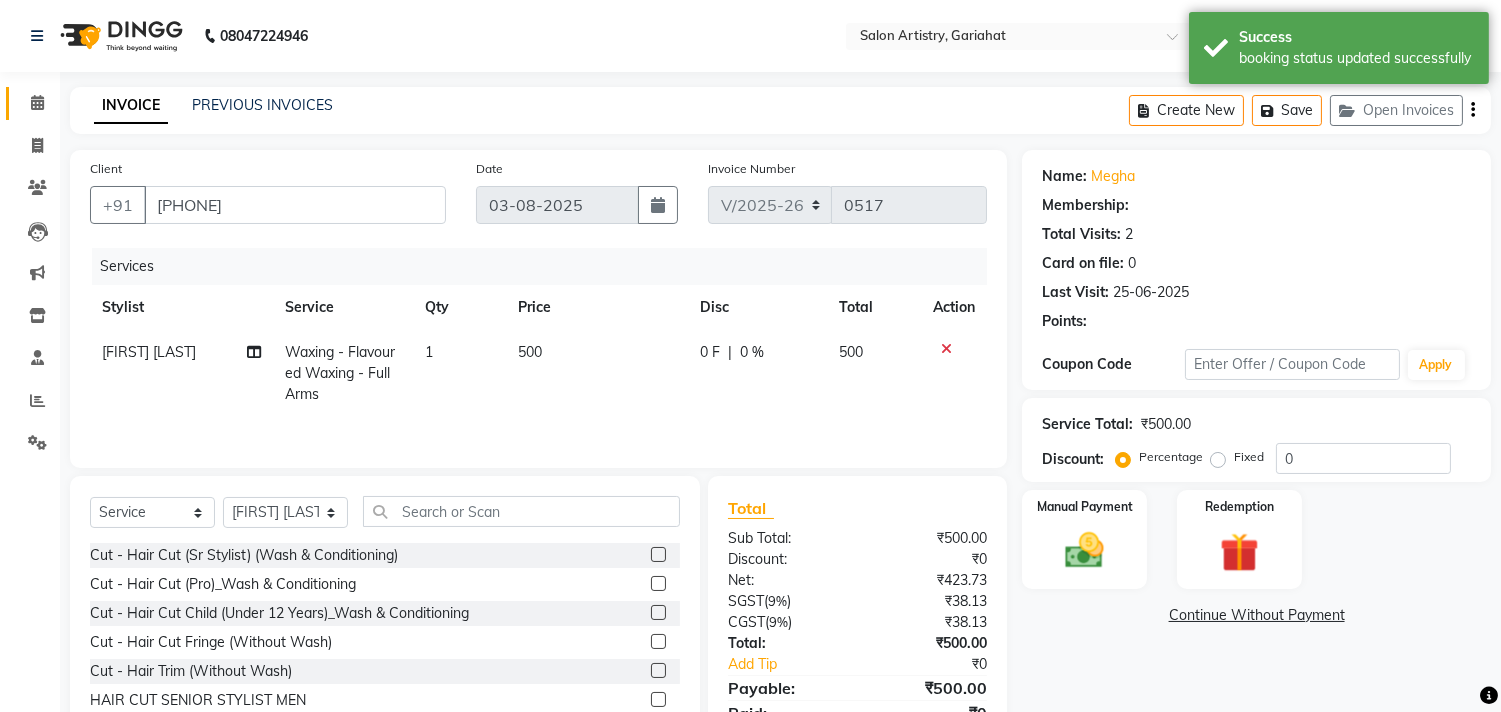 select on "1: Object" 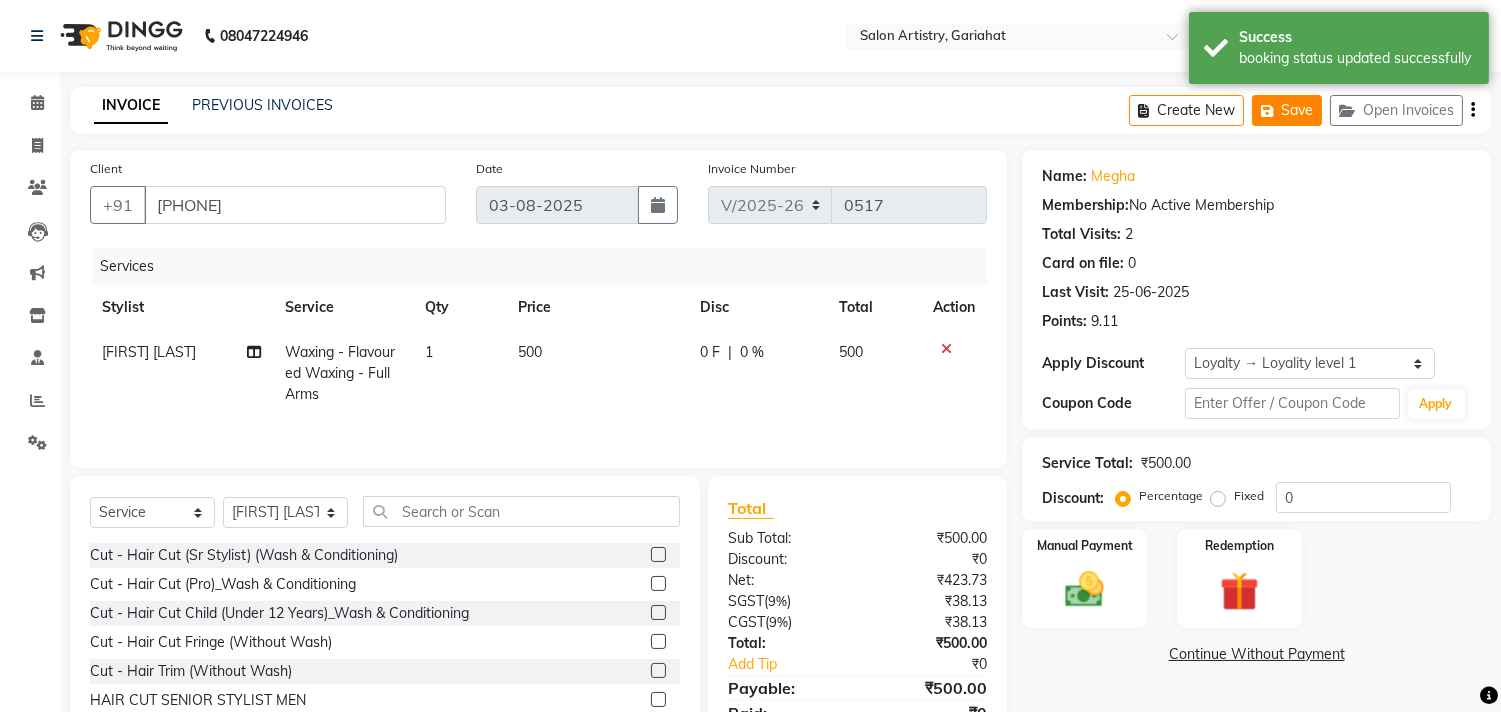 click on "Save" 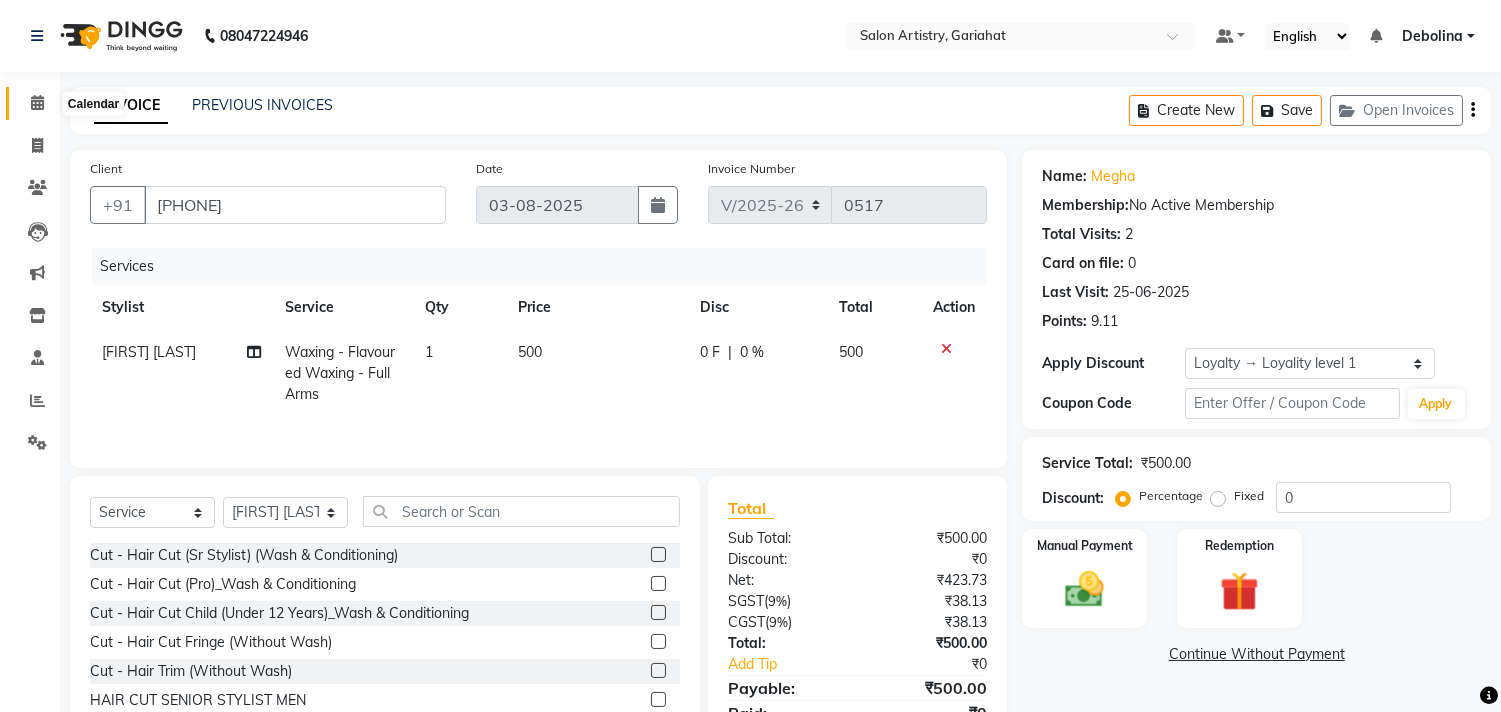 click 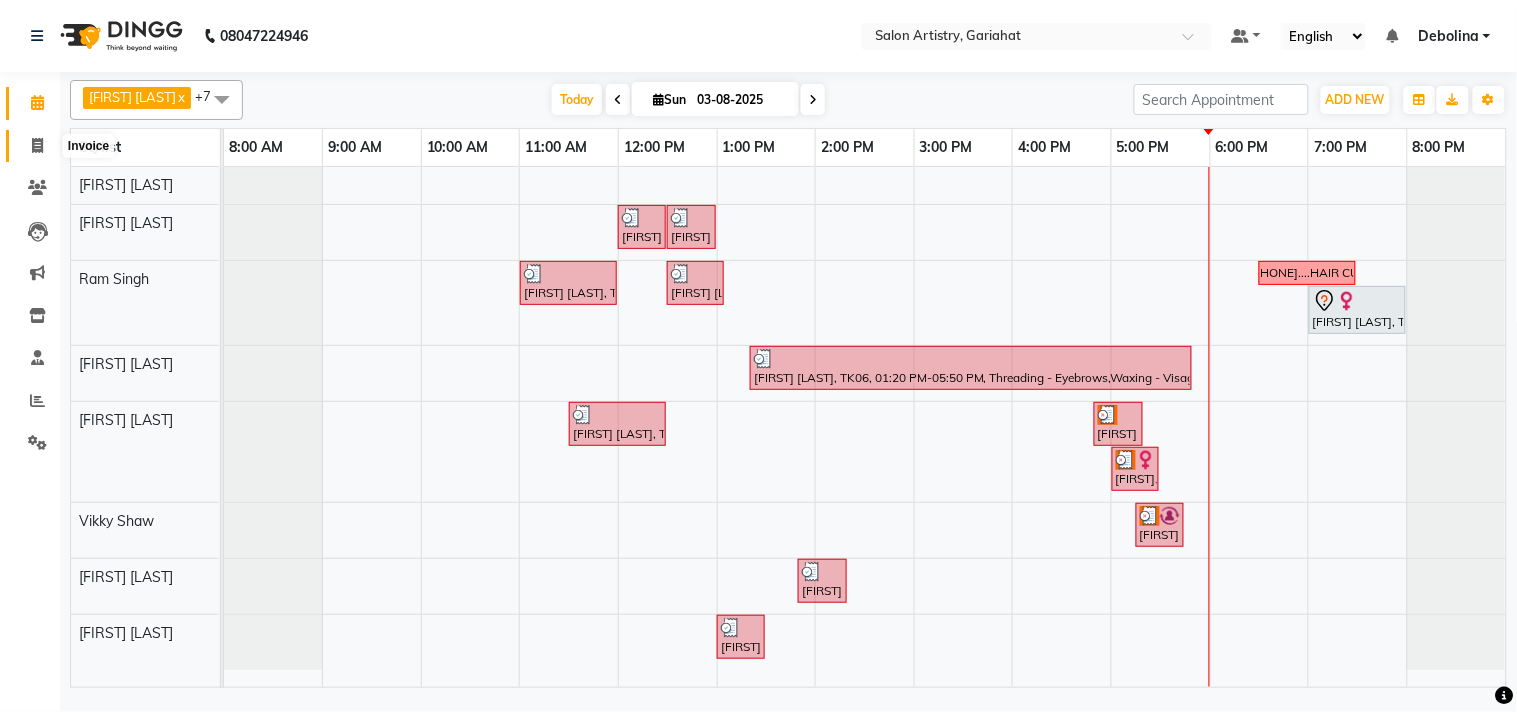 click 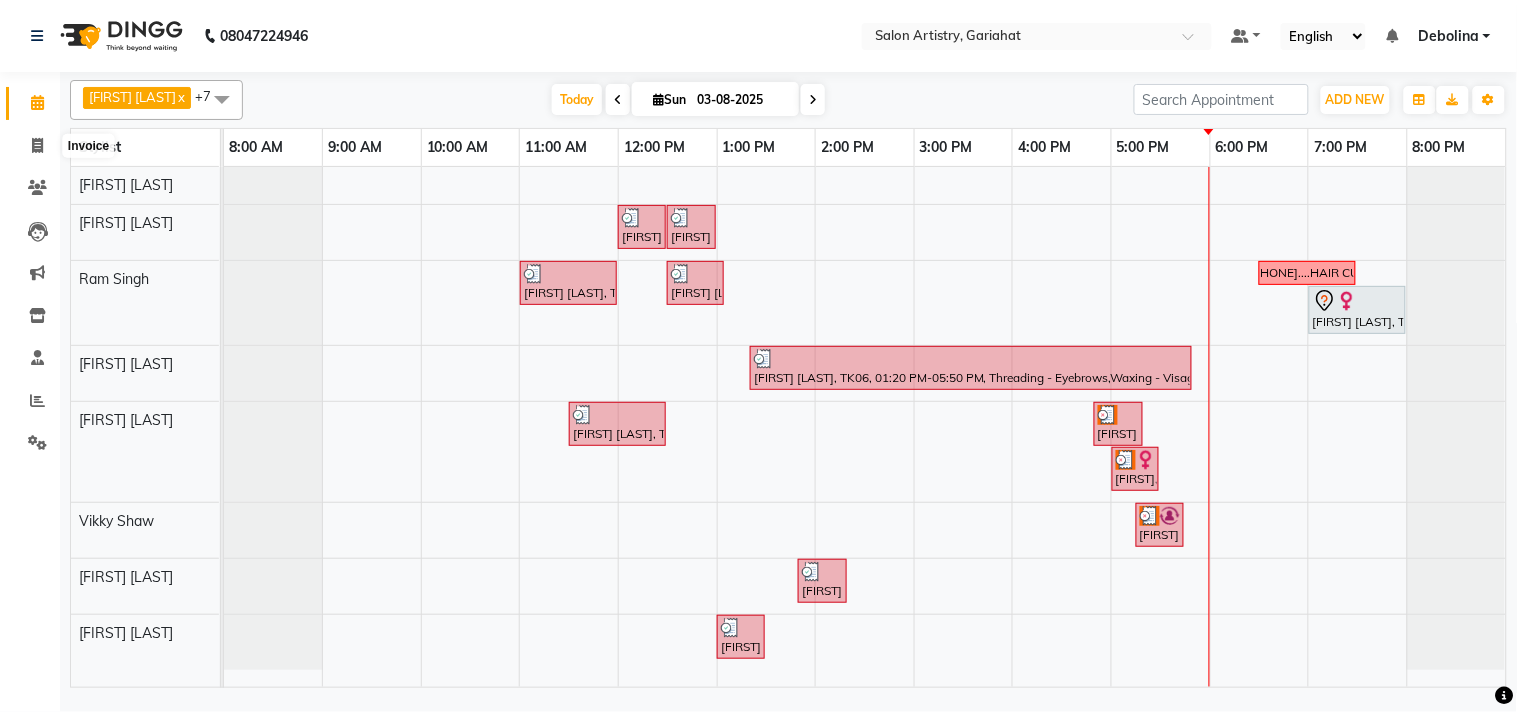 select on "8368" 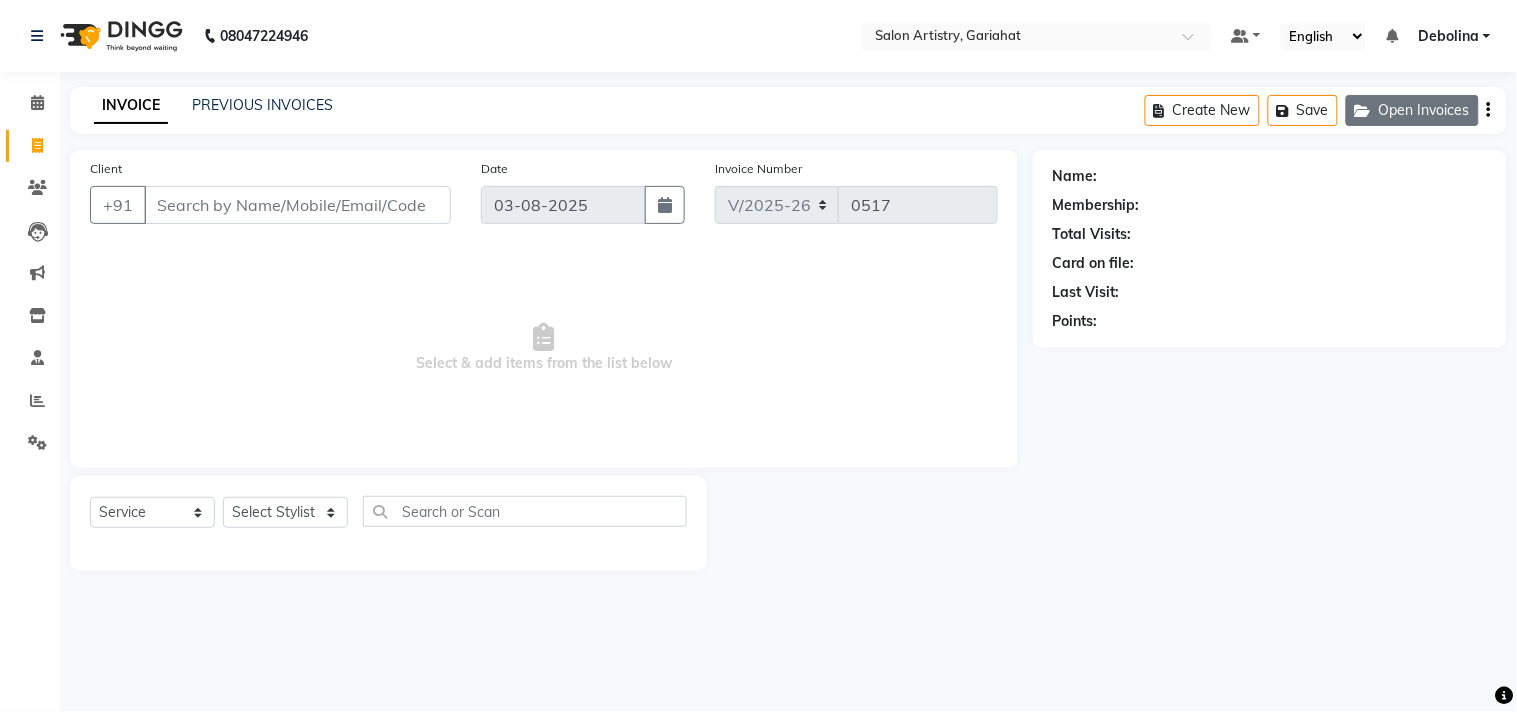 click on "Open Invoices" 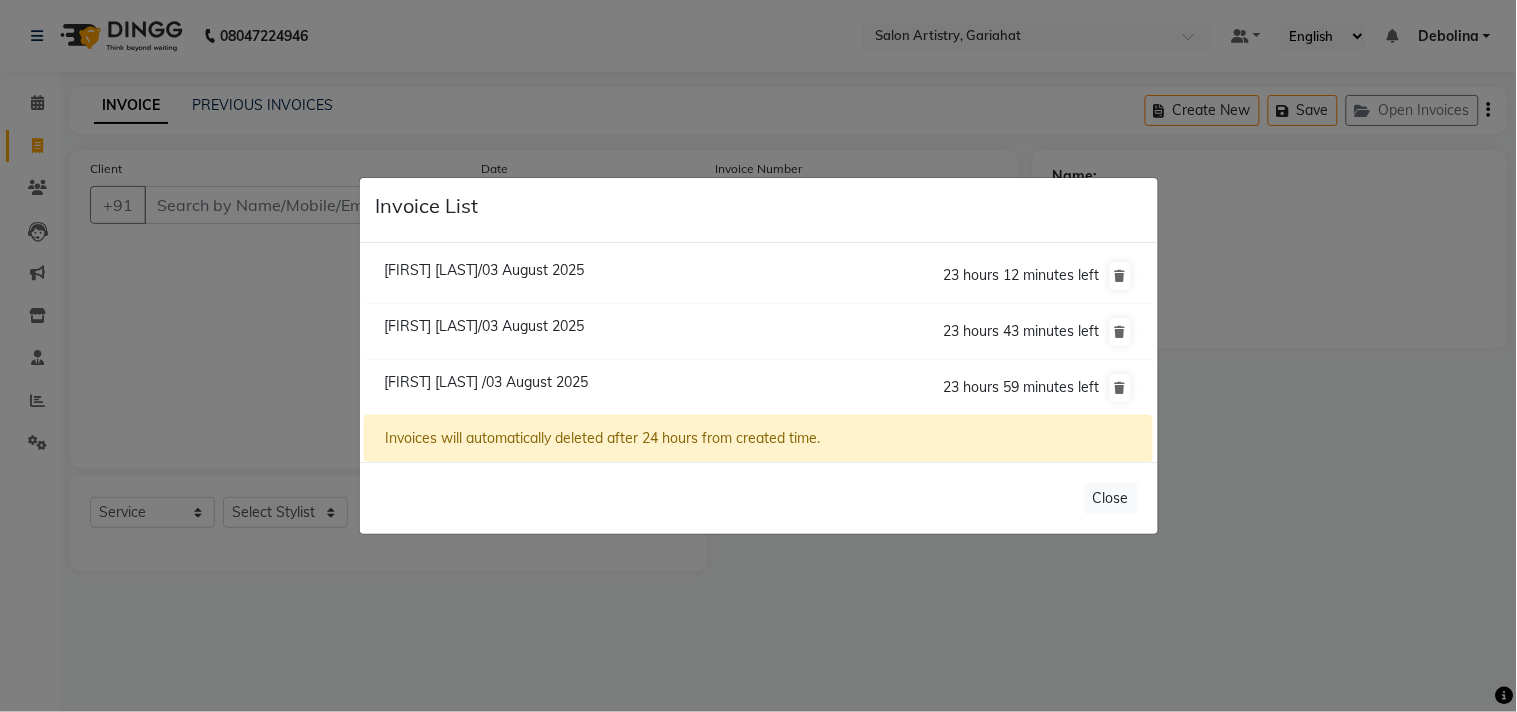 click on "[FIRST] [LAST]/03 August 2025" 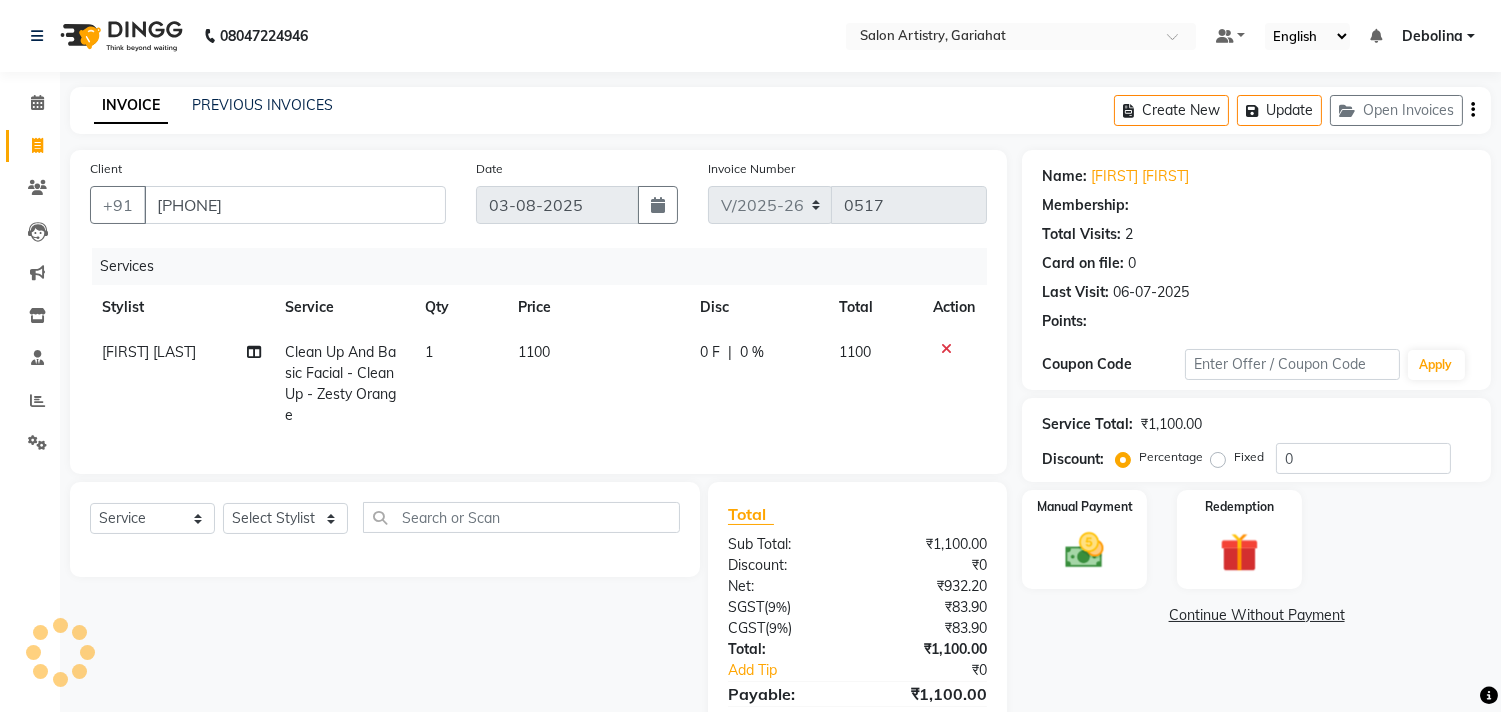 select on "1: Object" 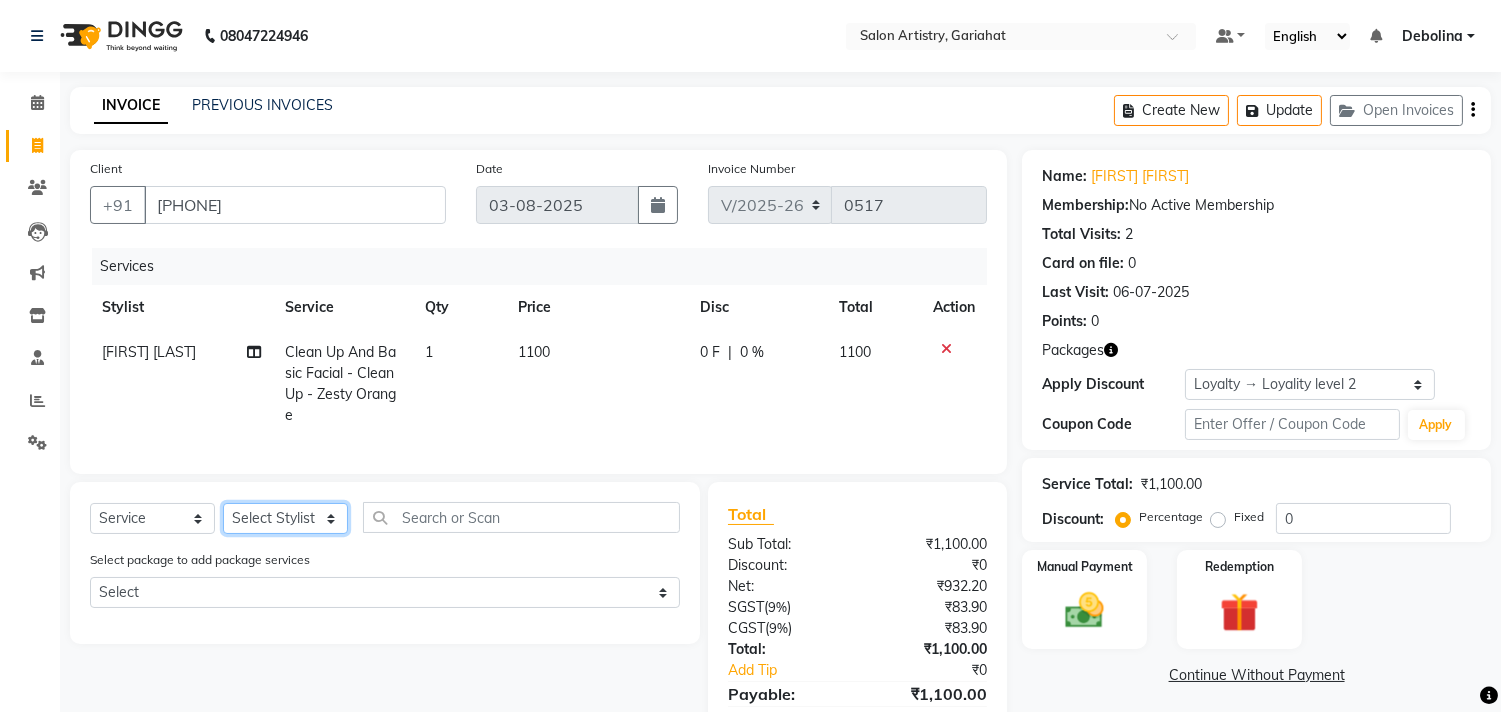 click on "Select Stylist [FIRST] [LAST] [FIRST] [FIRST] [FIRST] [FIRST] [FIRST] [FIRST] [FIRST] [FIRST] [FIRST] [FIRST] [FIRST]" 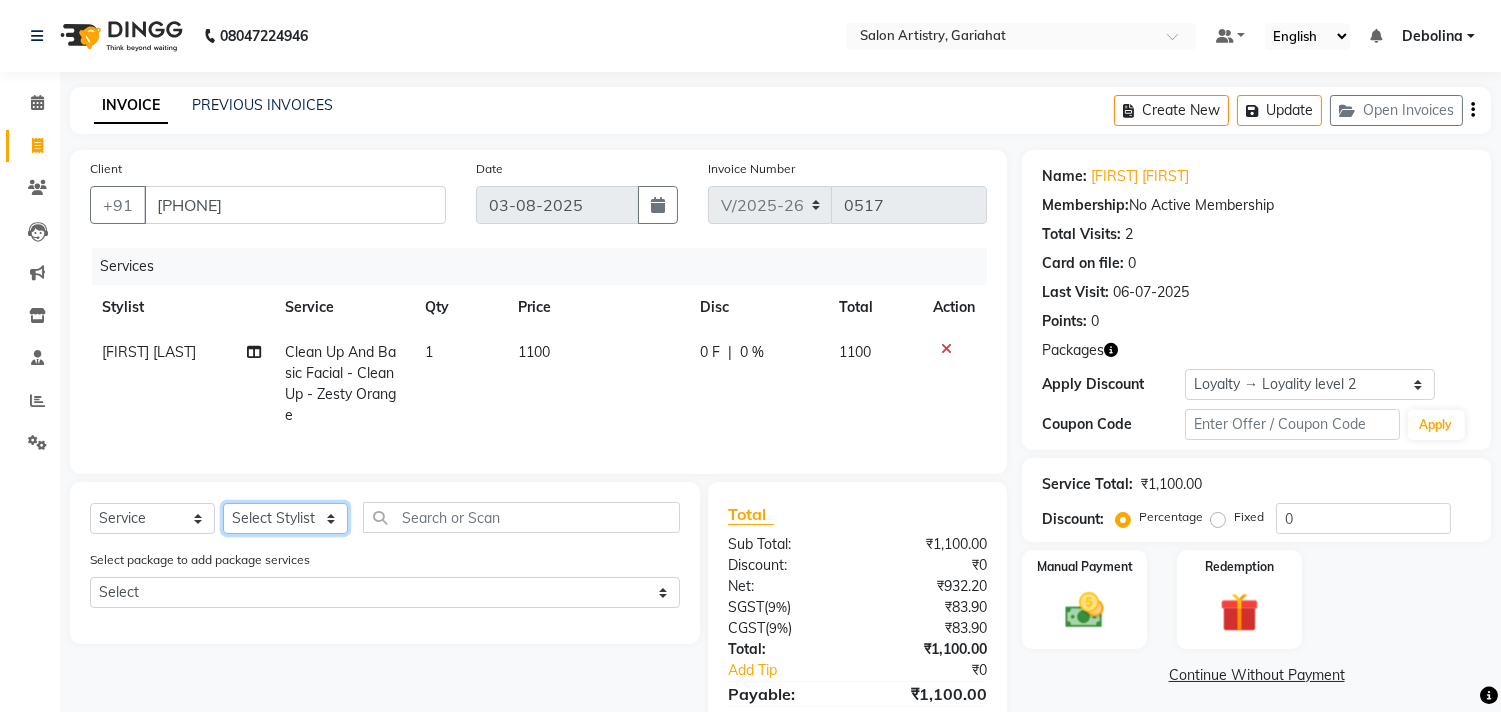 select on "82201" 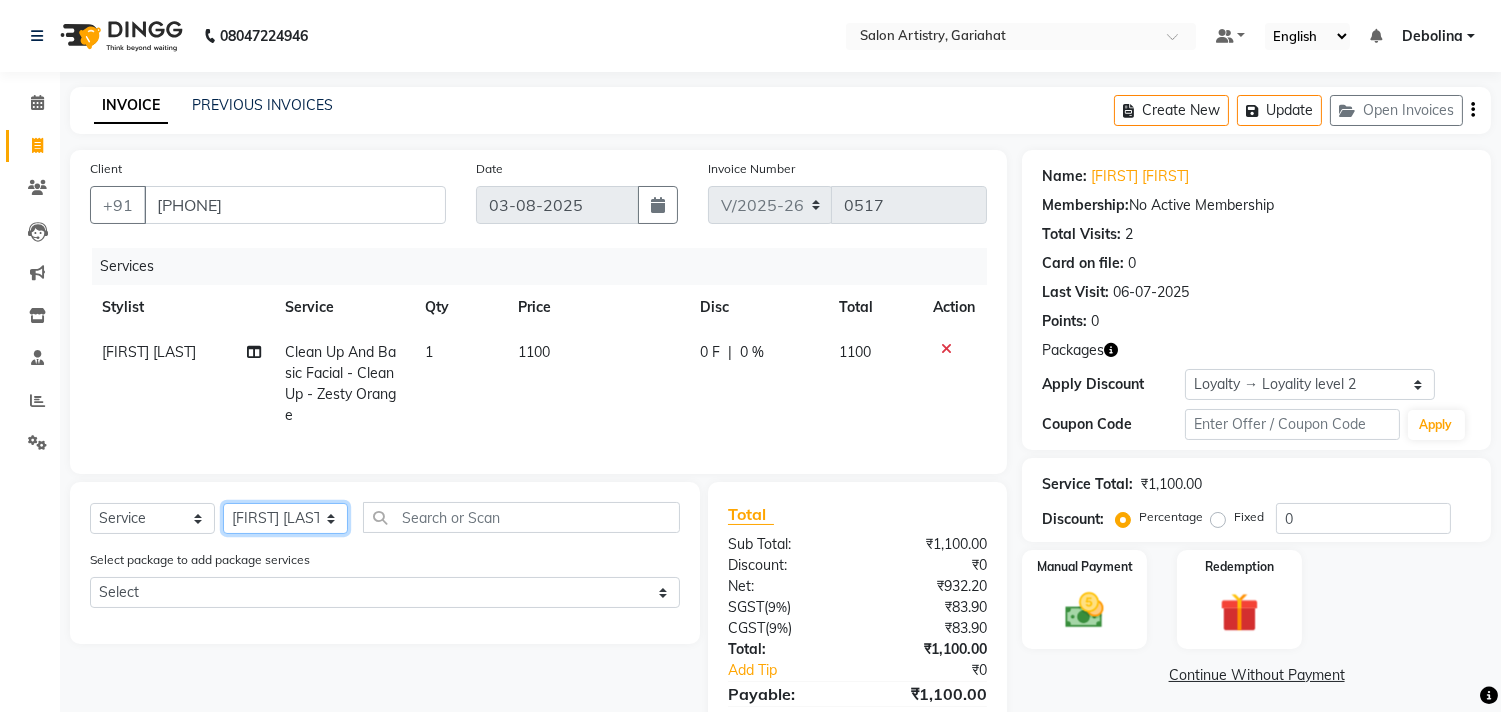 click on "Select Stylist [FIRST] [LAST] [FIRST] [FIRST] [FIRST] [FIRST] [FIRST] [FIRST] [FIRST] [FIRST] [FIRST] [FIRST] [FIRST]" 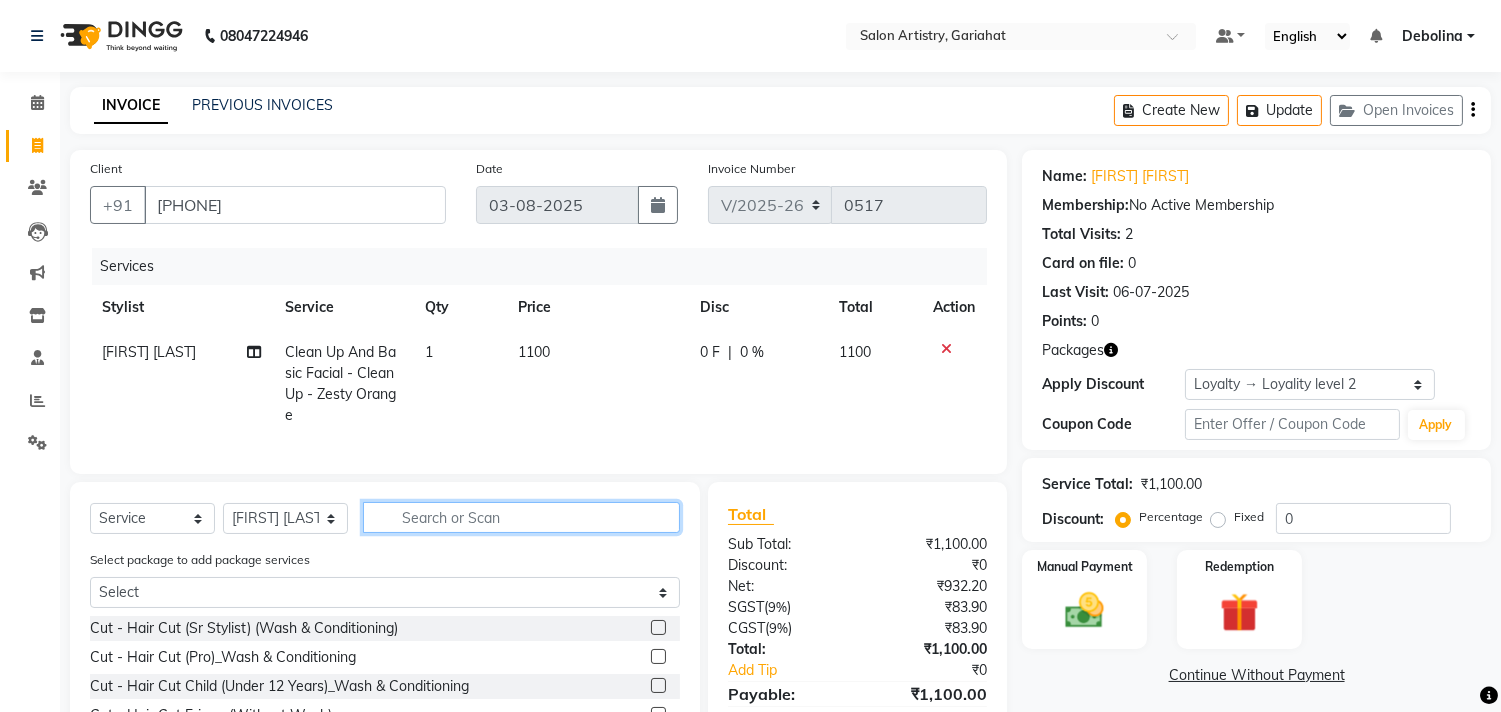 click 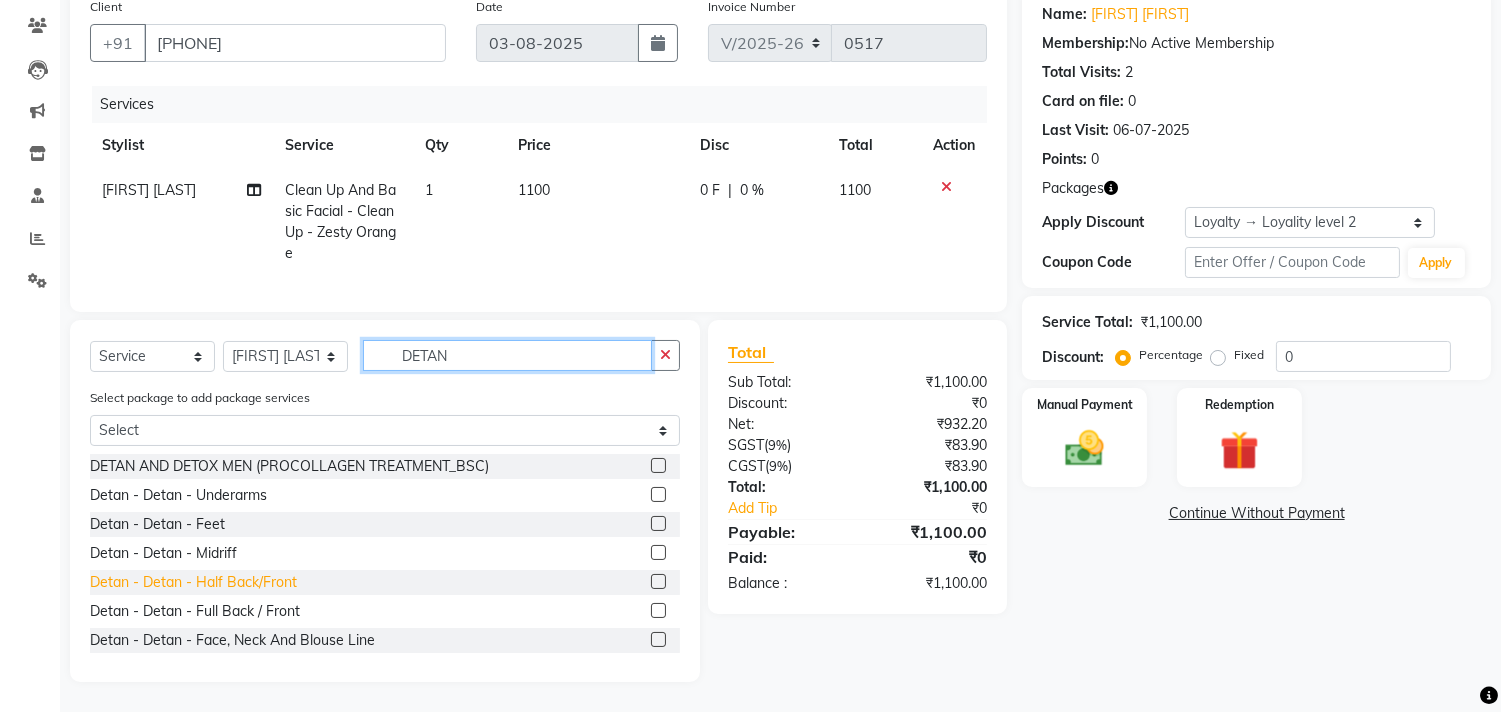 scroll, scrollTop: 178, scrollLeft: 0, axis: vertical 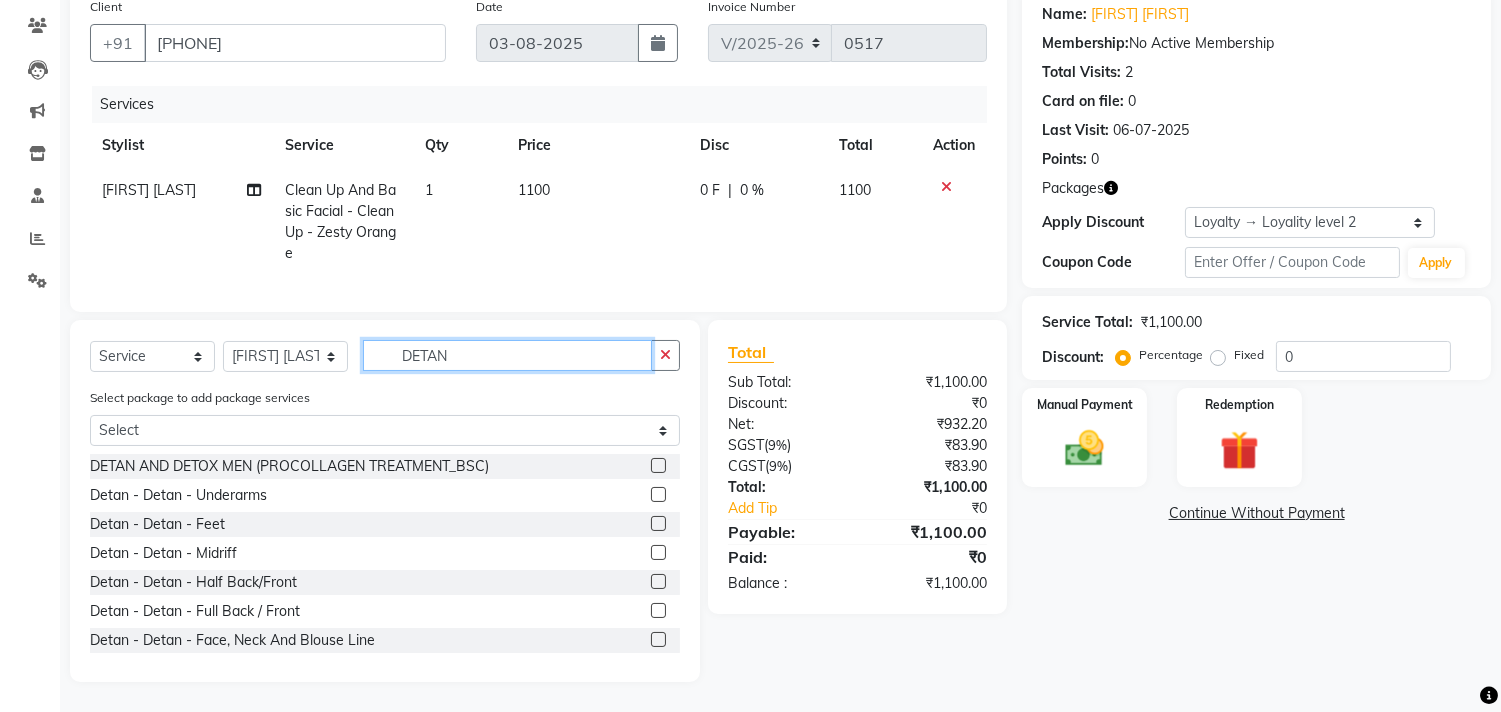 type on "DETAN" 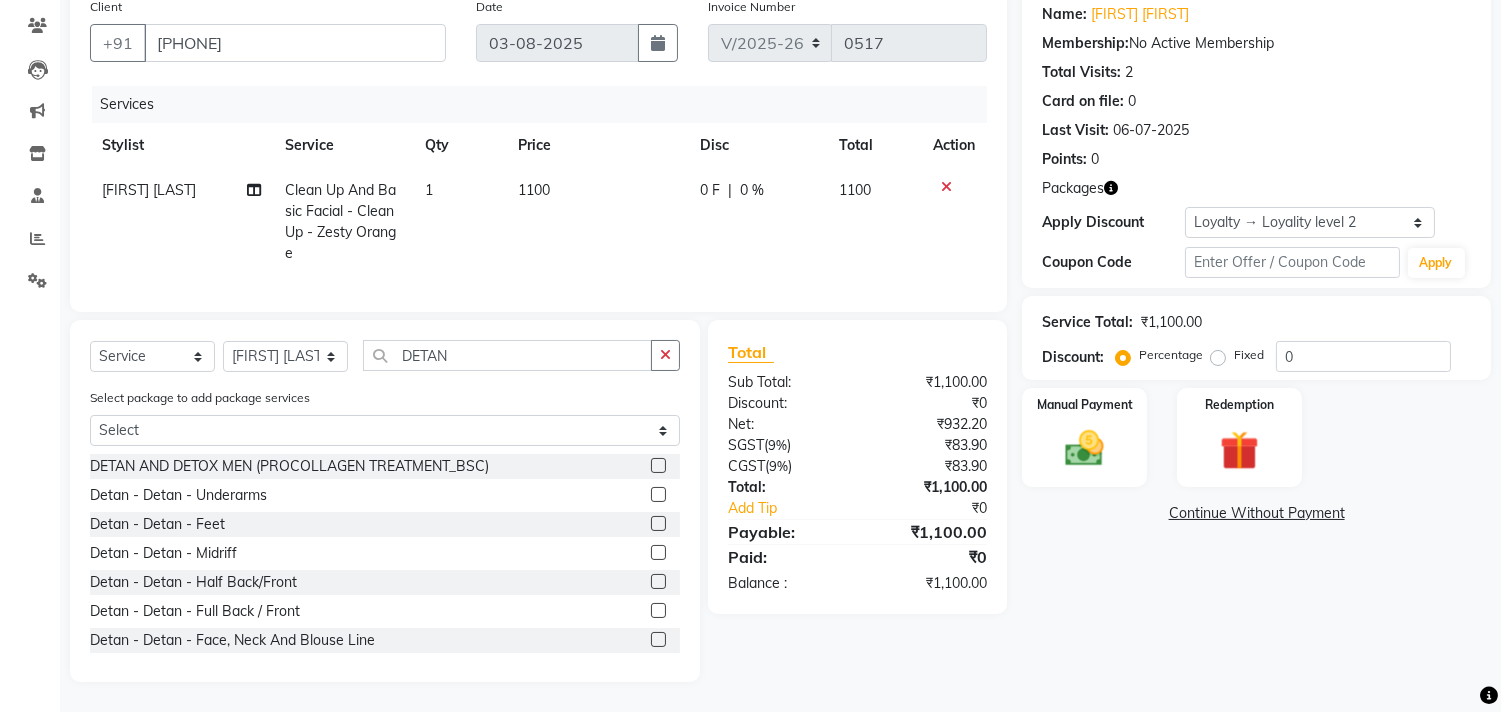 click 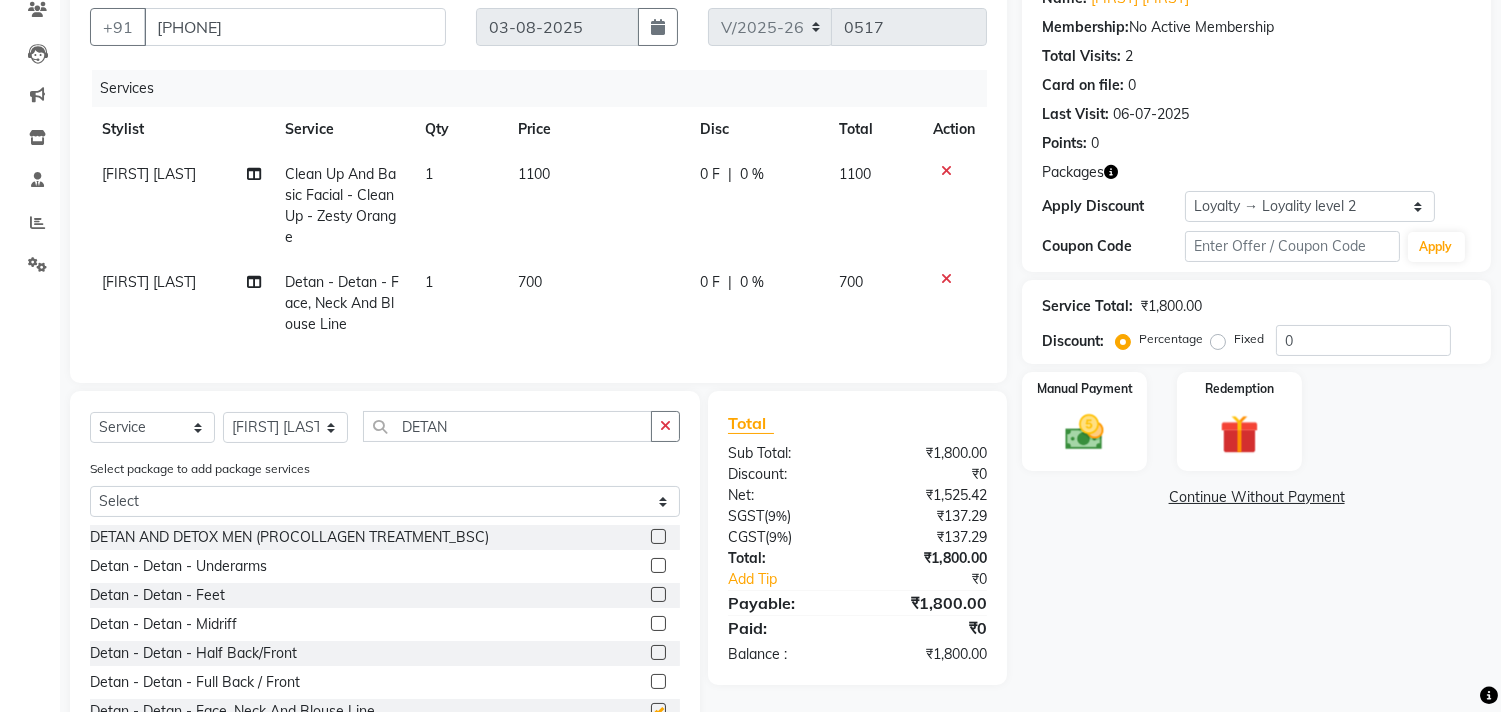 checkbox on "false" 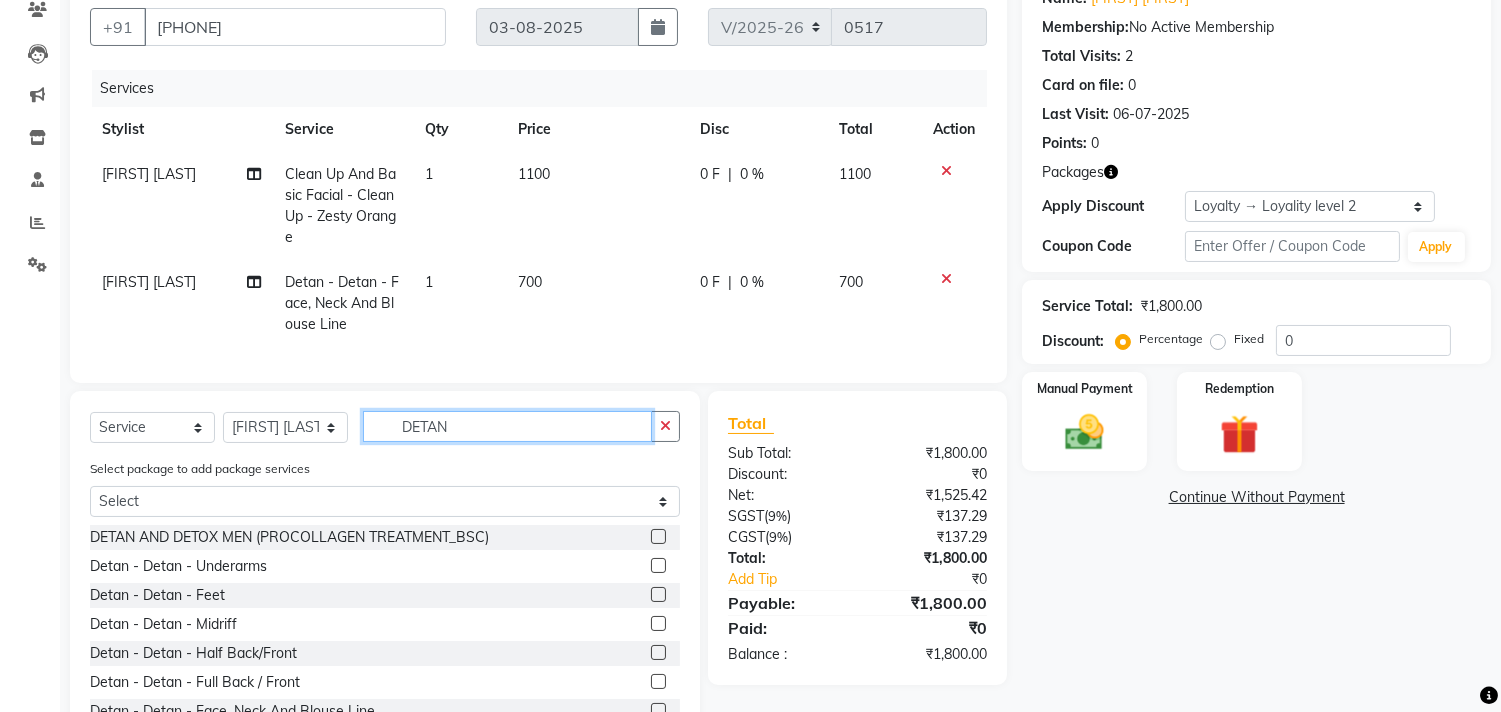 click on "DETAN" 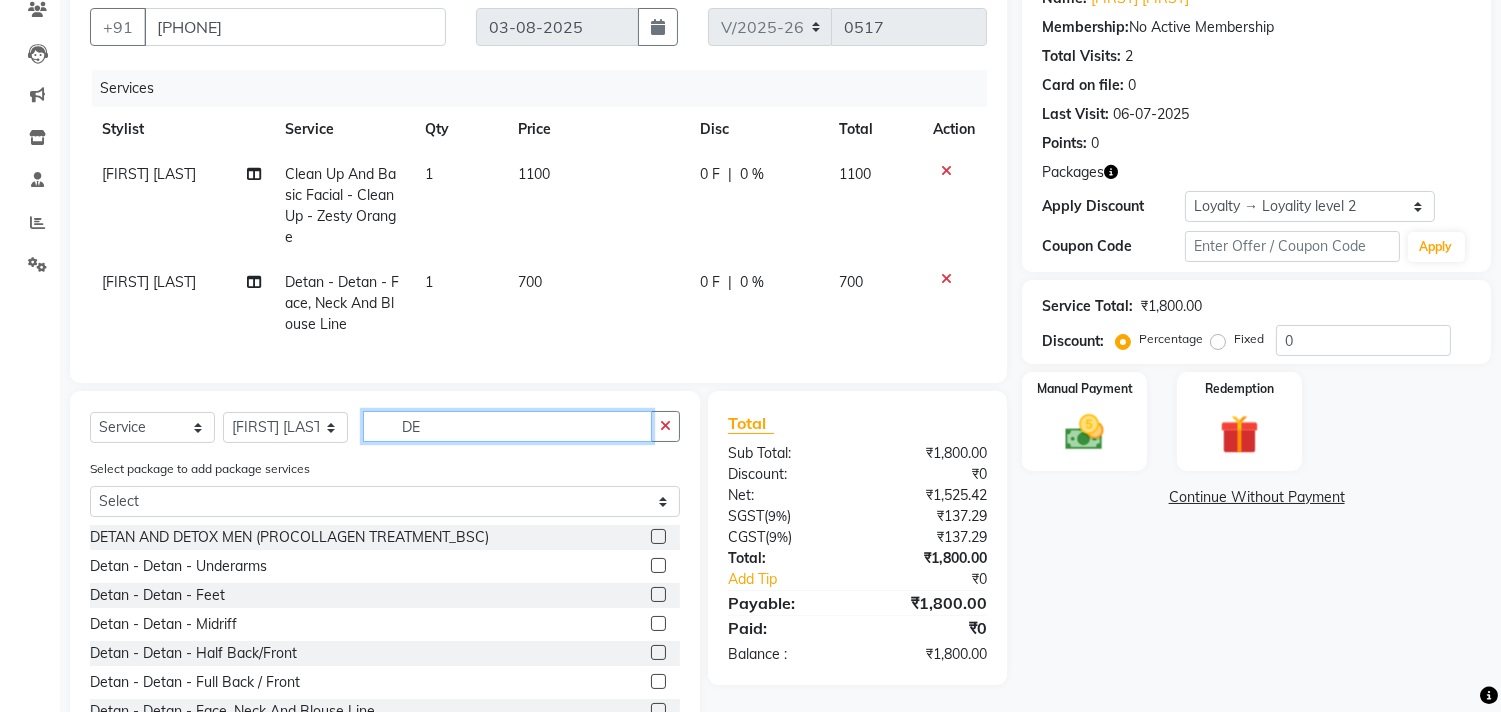type on "D" 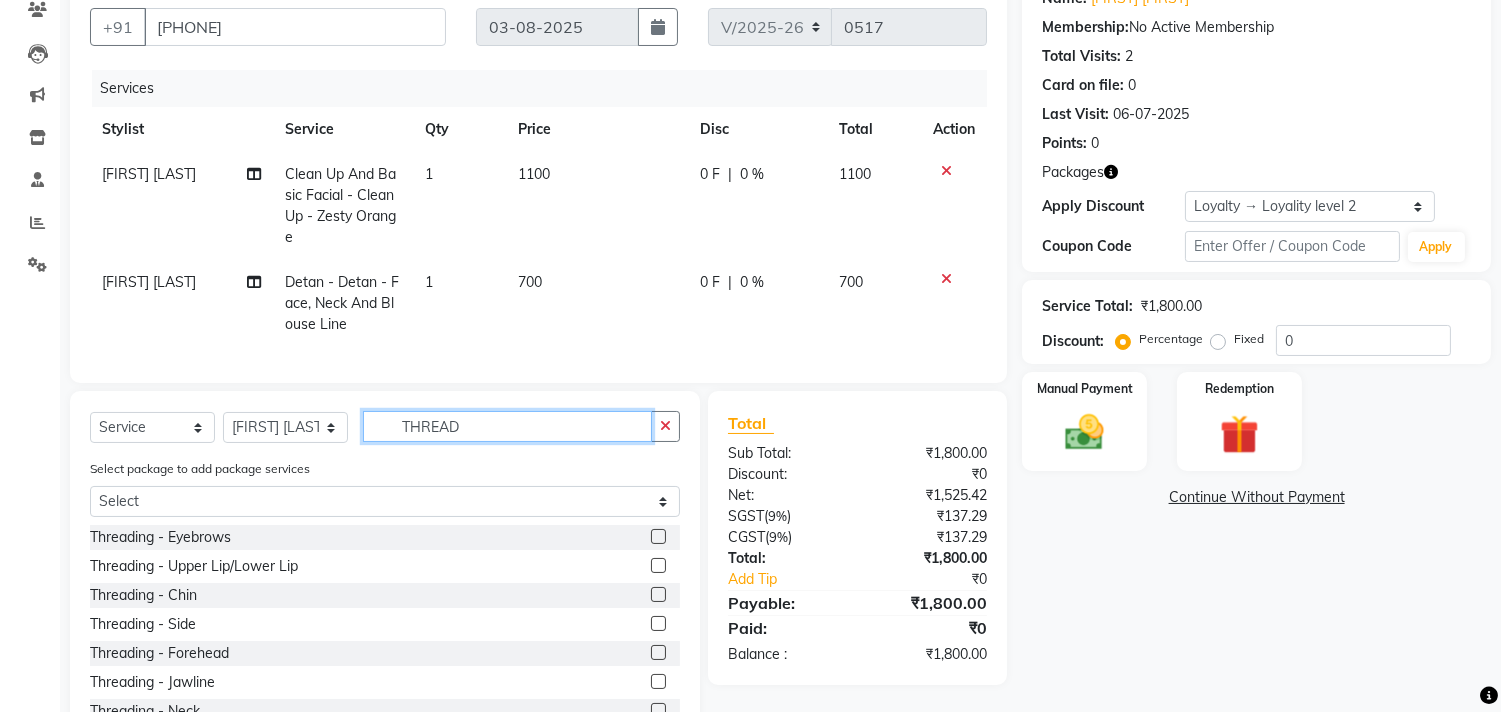 type on "THREAD" 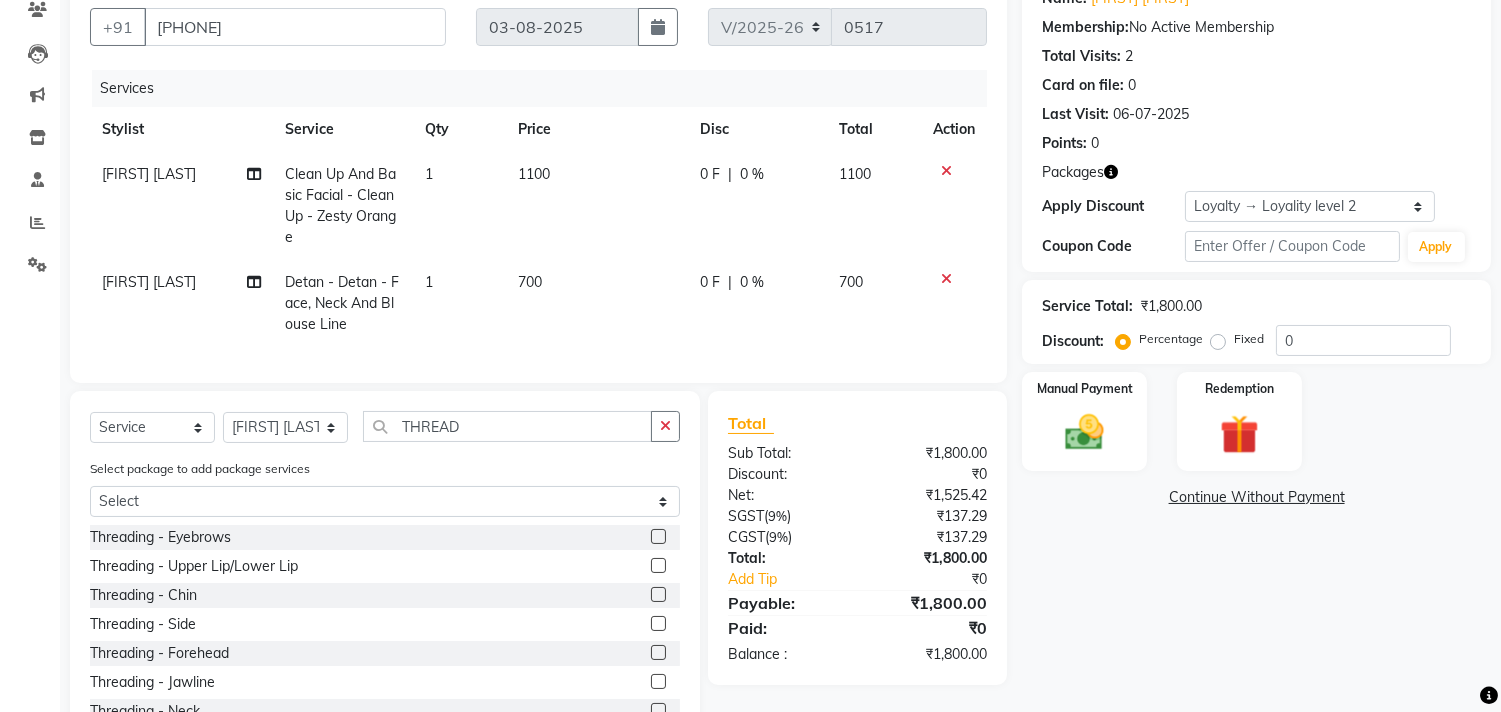 click 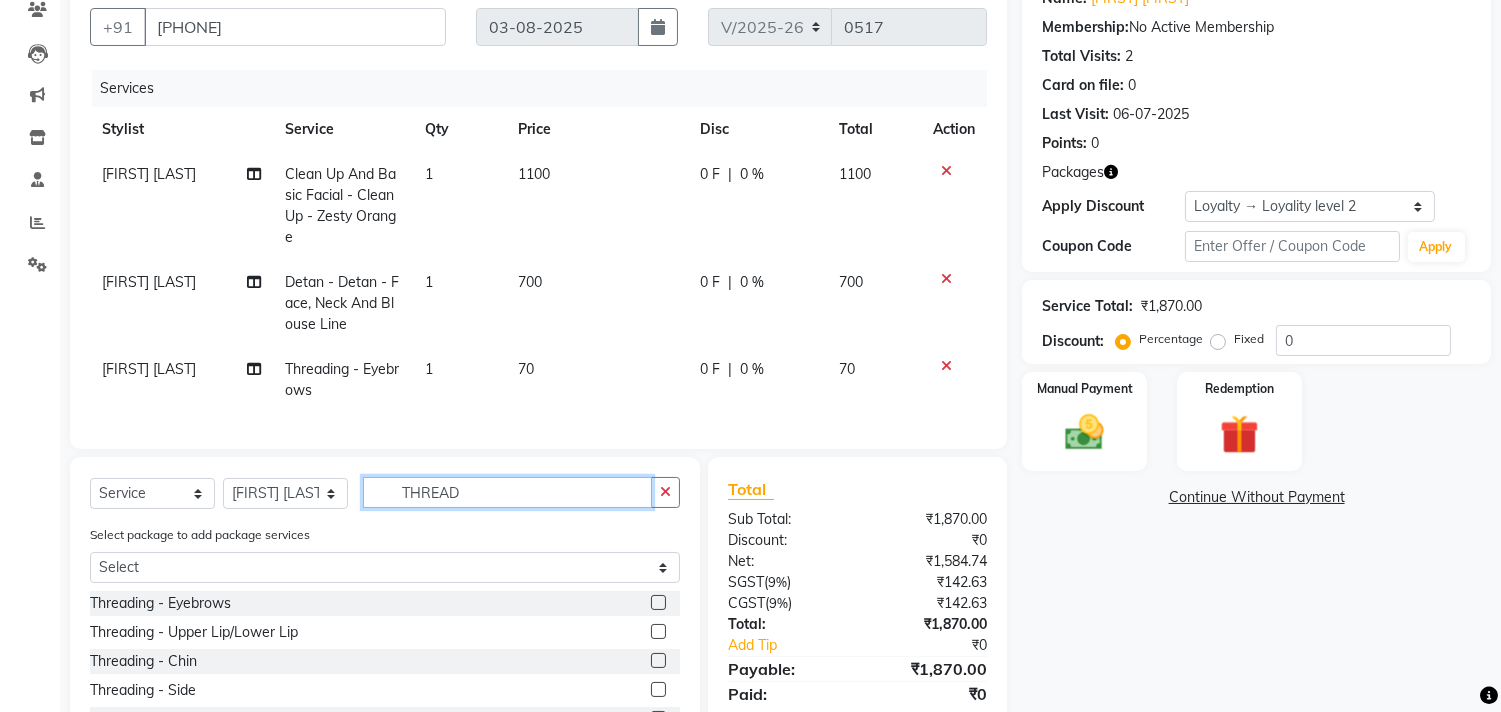 click on "THREAD" 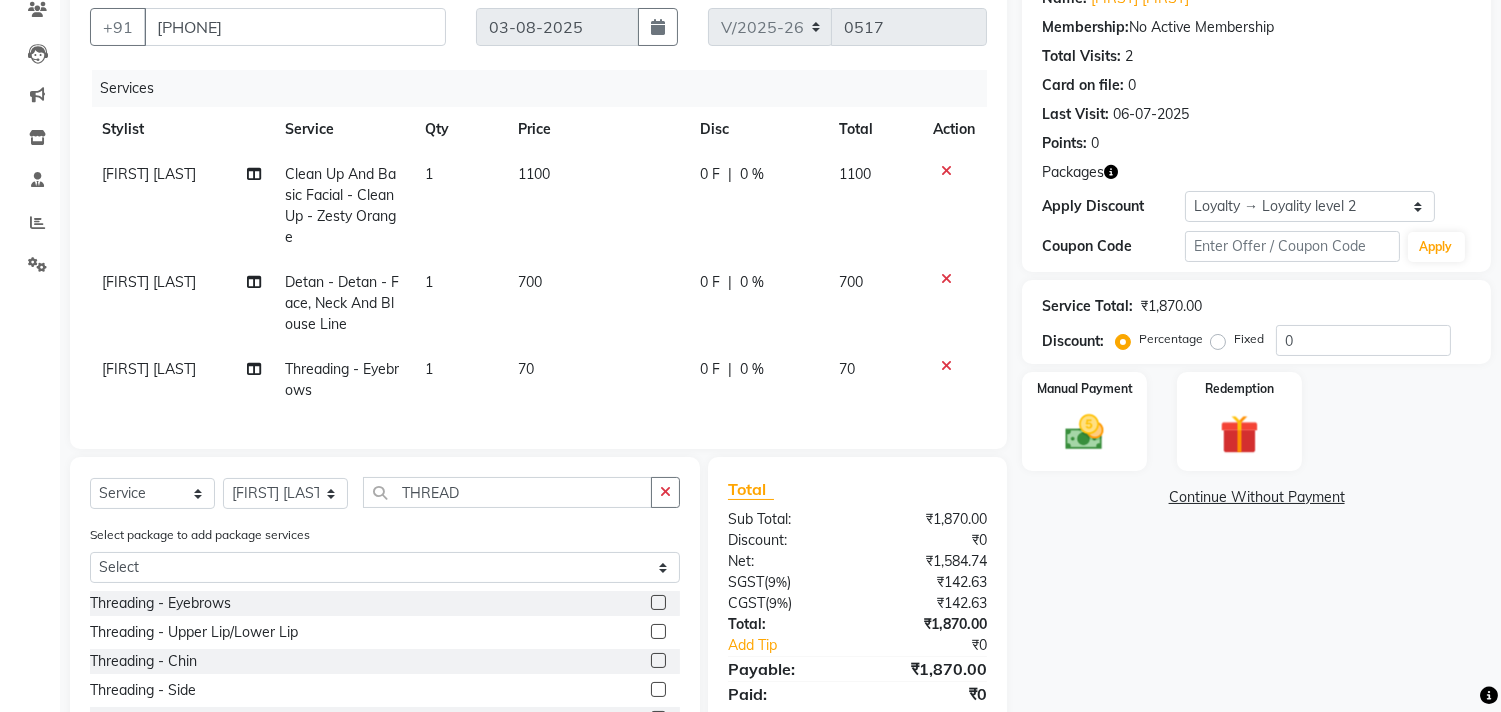 click 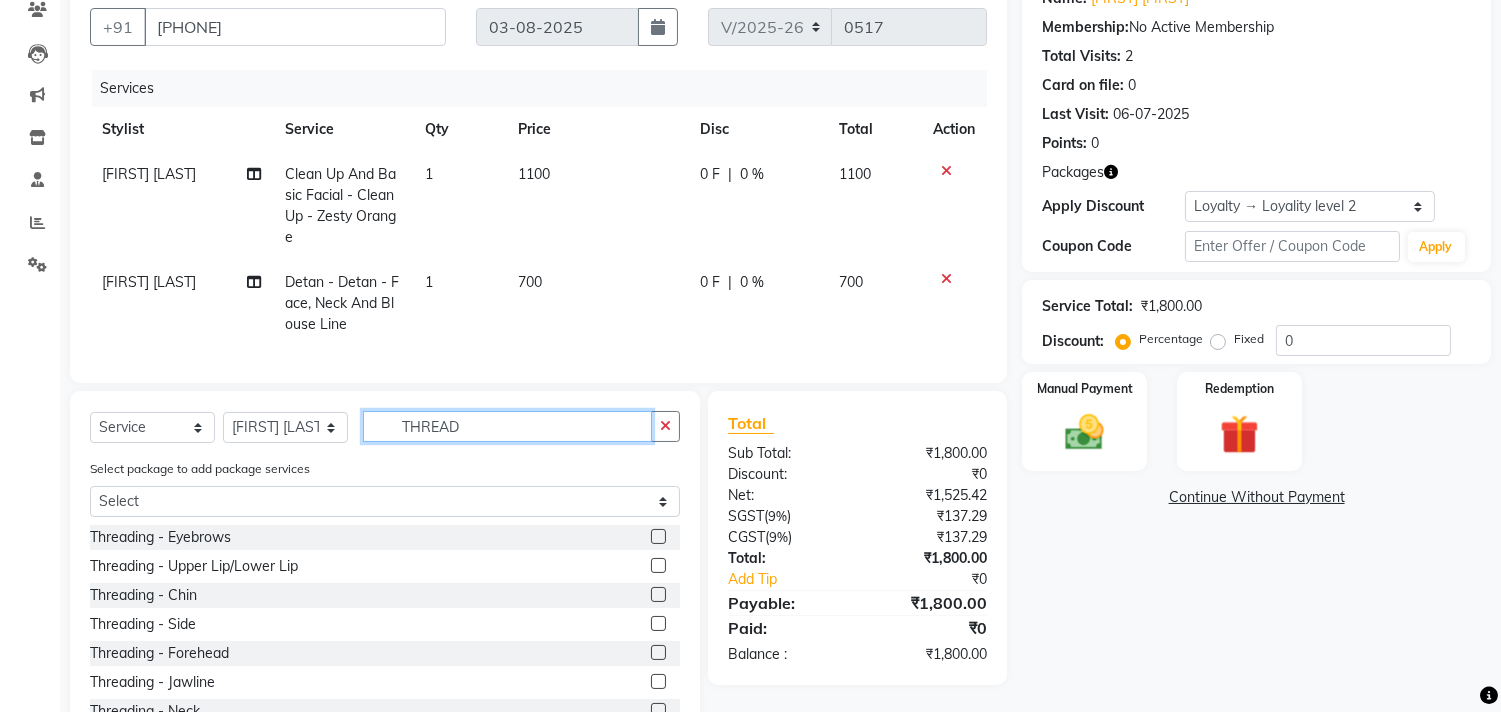 click on "THREAD" 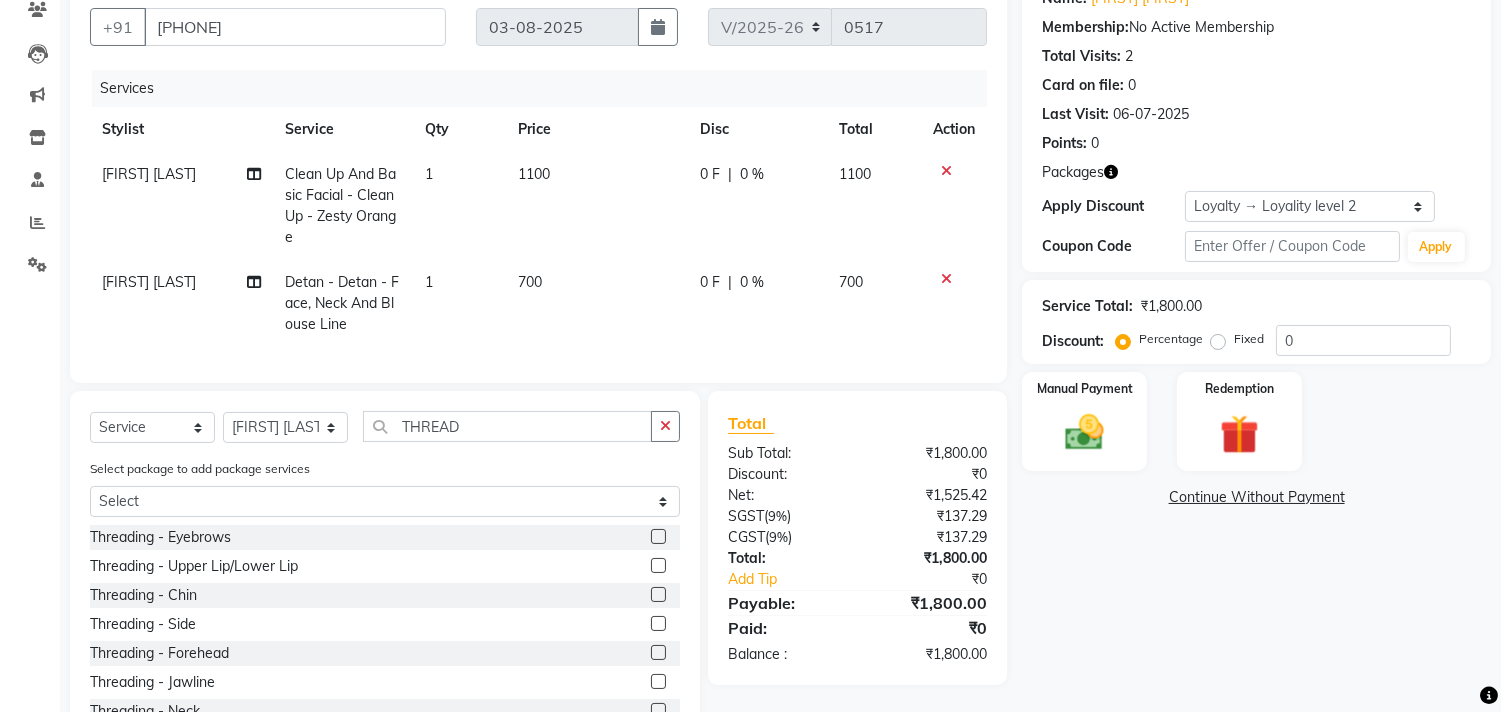 click 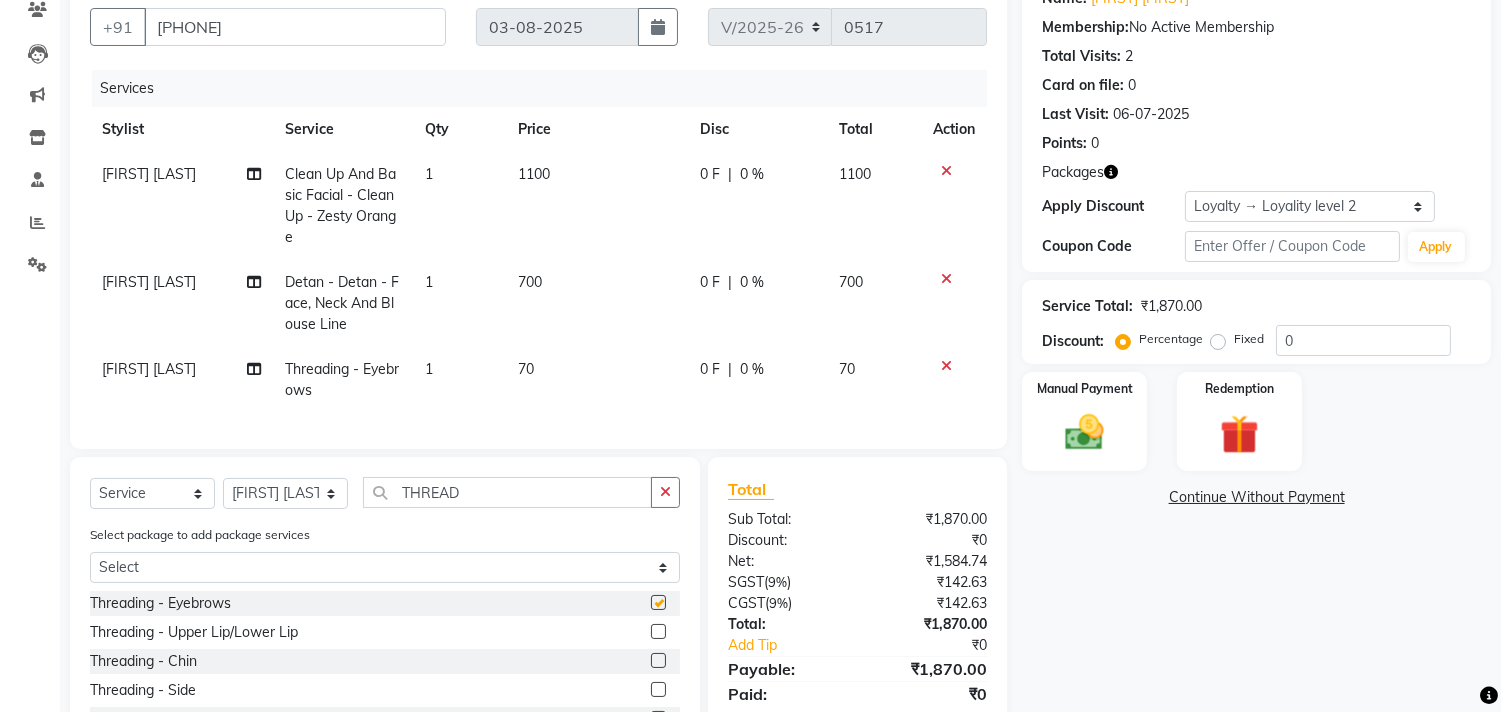 checkbox on "false" 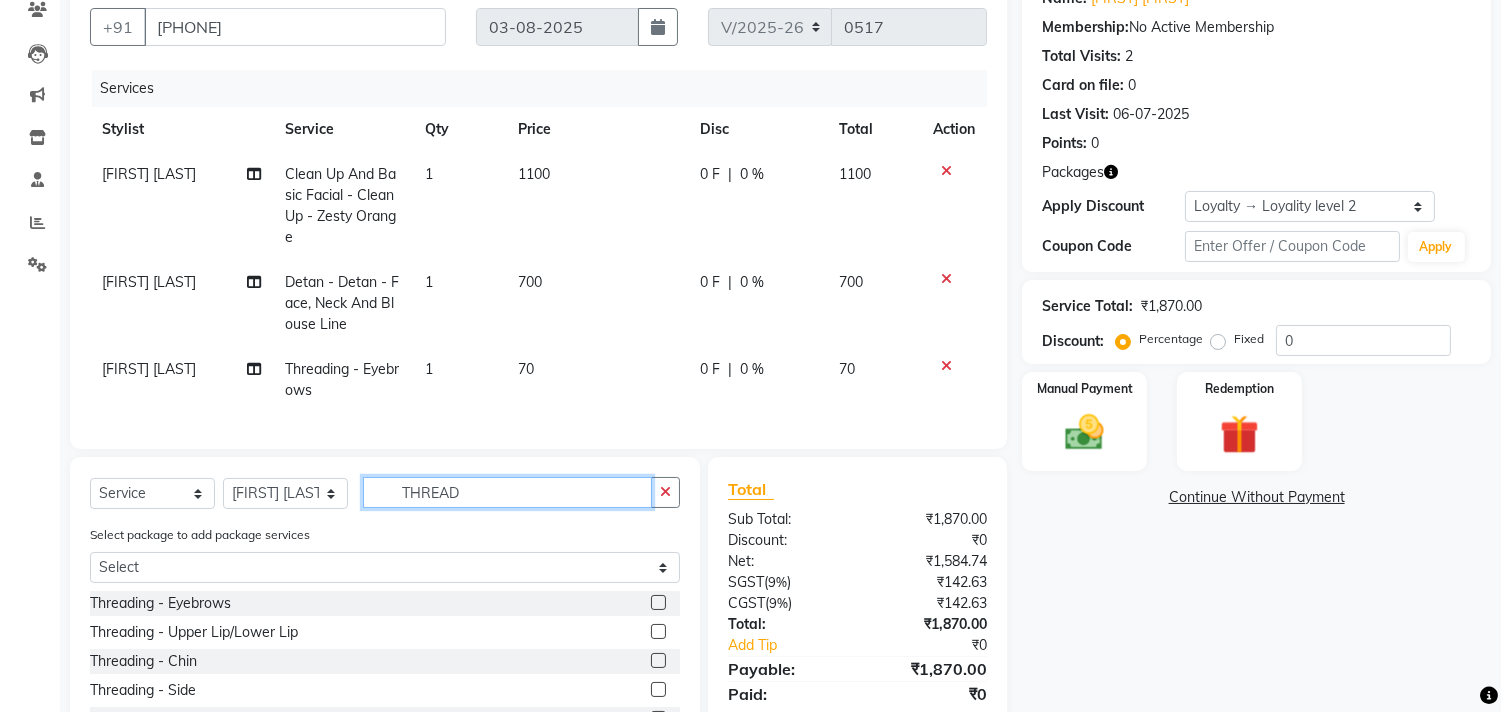 click on "THREAD" 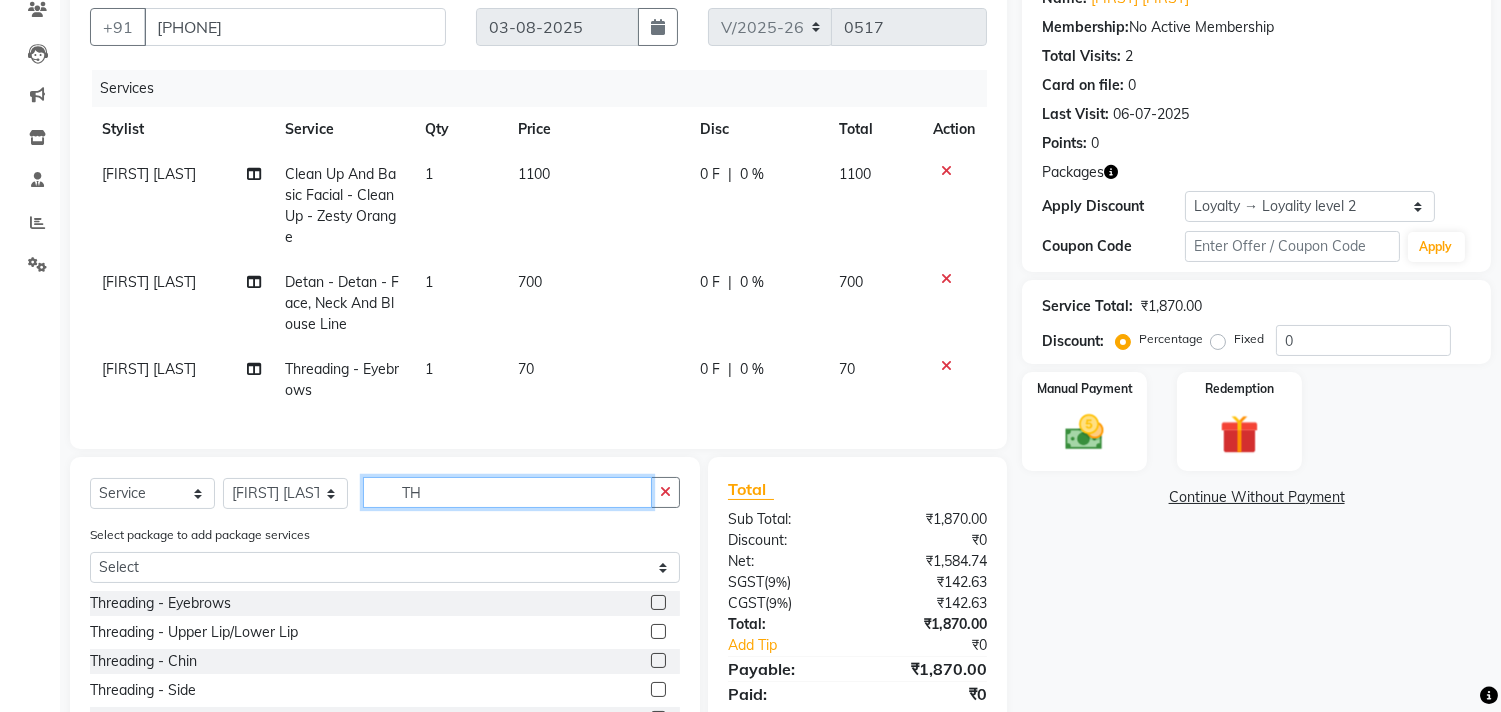 type on "T" 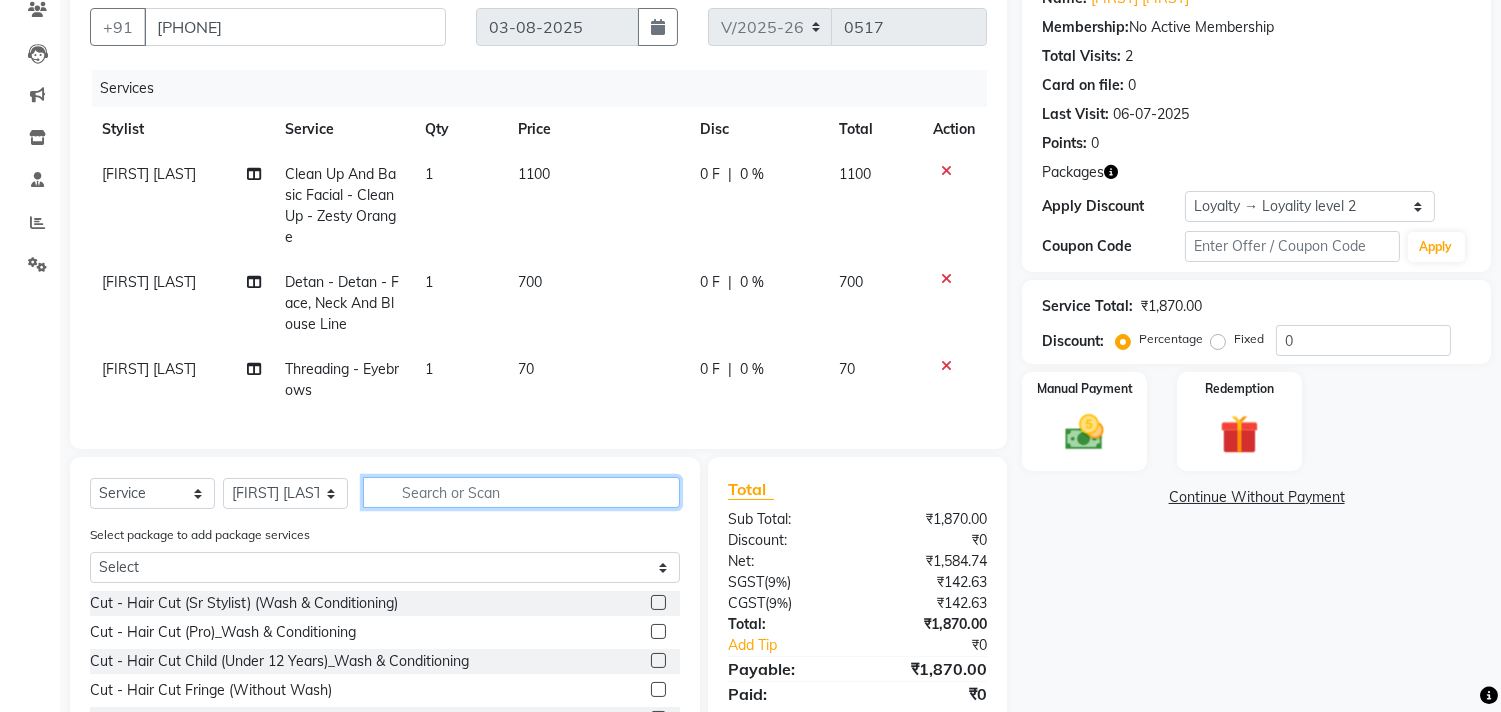 type 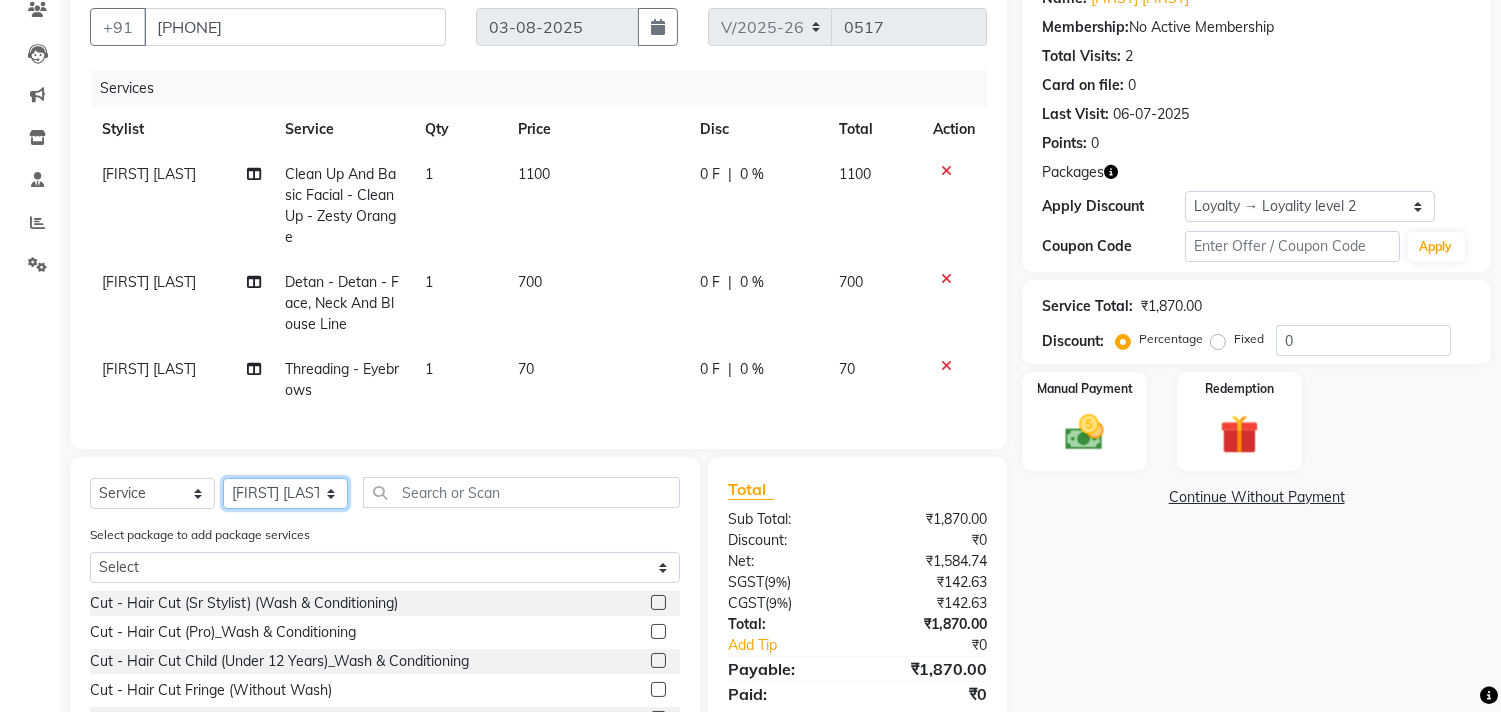 click on "Select Stylist [FIRST] [LAST] [FIRST] [FIRST] [FIRST] [FIRST] [FIRST] [FIRST] [FIRST] [FIRST] [FIRST] [FIRST] [FIRST]" 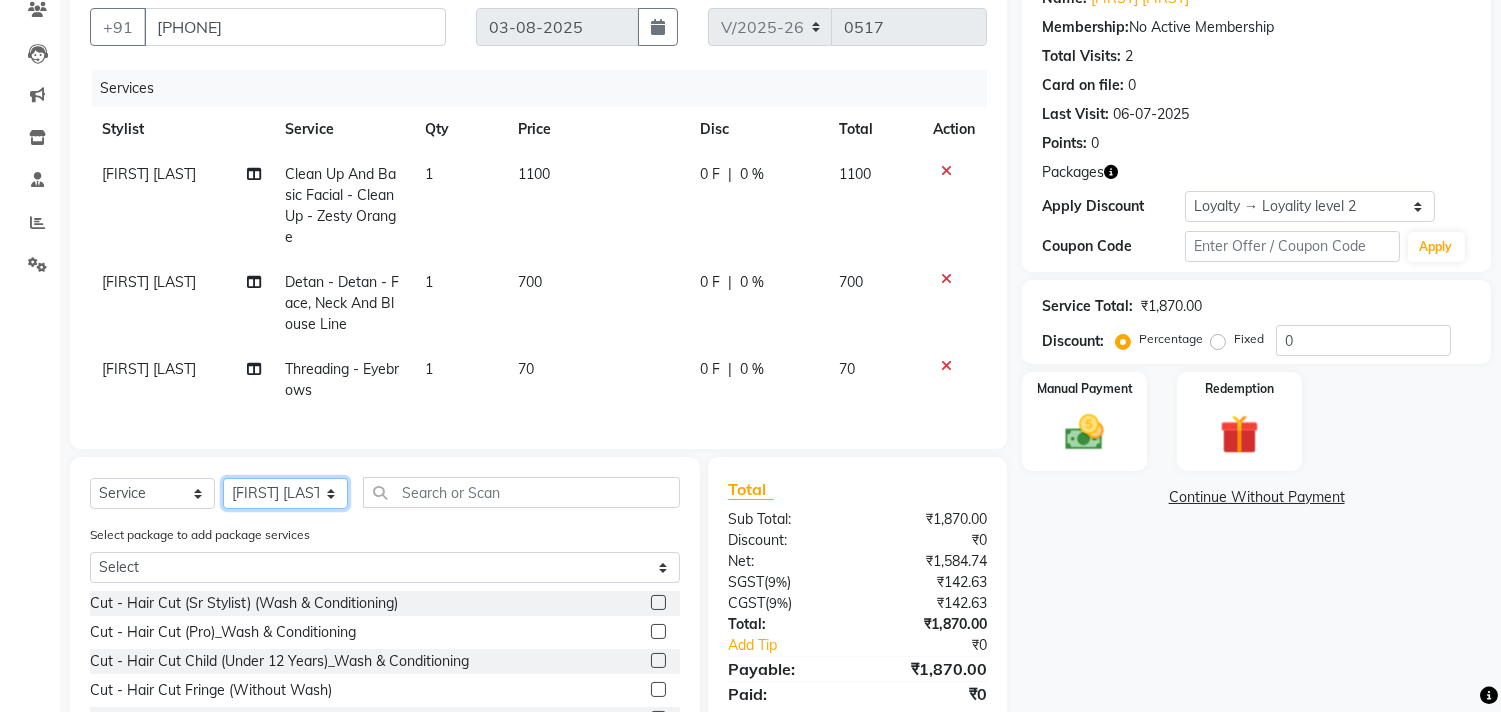 select on "82199" 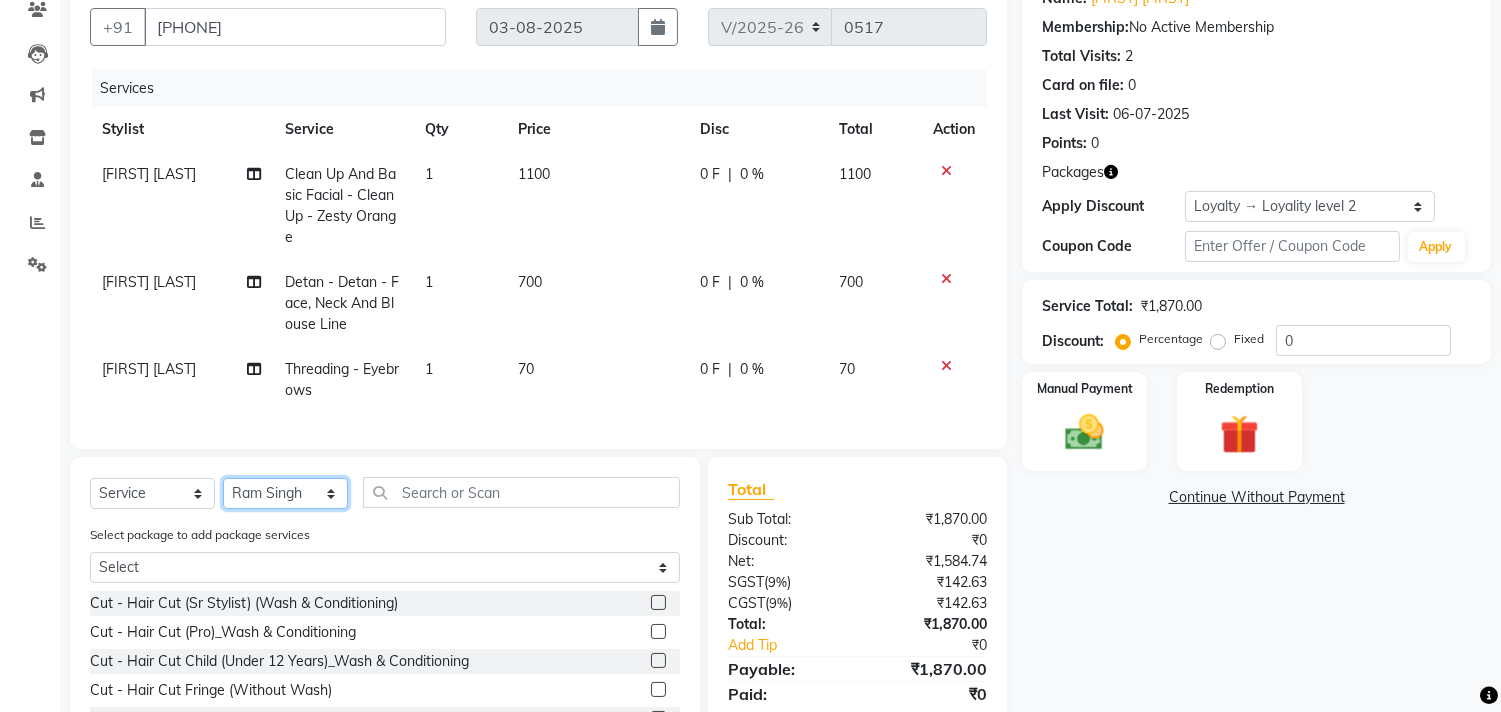 click on "Select Stylist [FIRST] [LAST] [FIRST] [FIRST] [FIRST] [FIRST] [FIRST] [FIRST] [FIRST] [FIRST] [FIRST] [FIRST] [FIRST]" 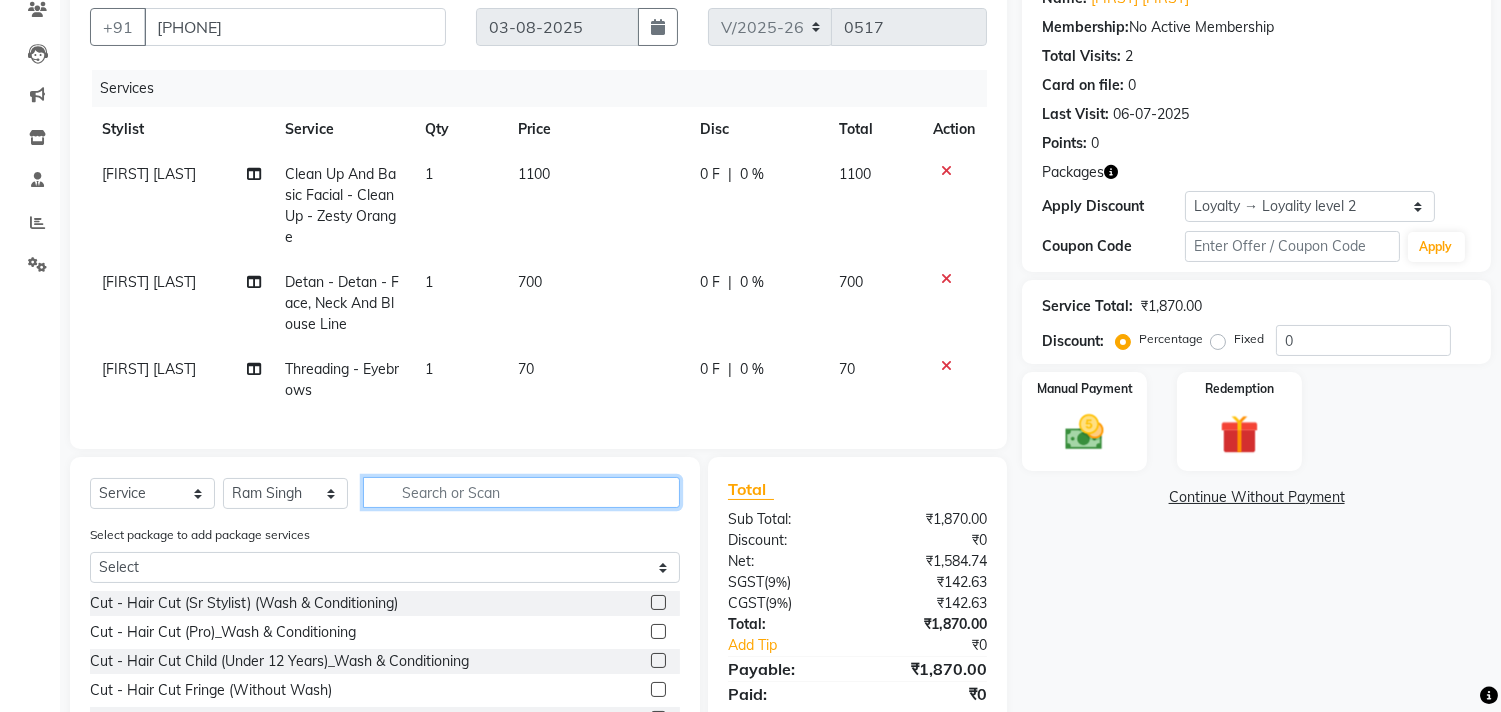 click 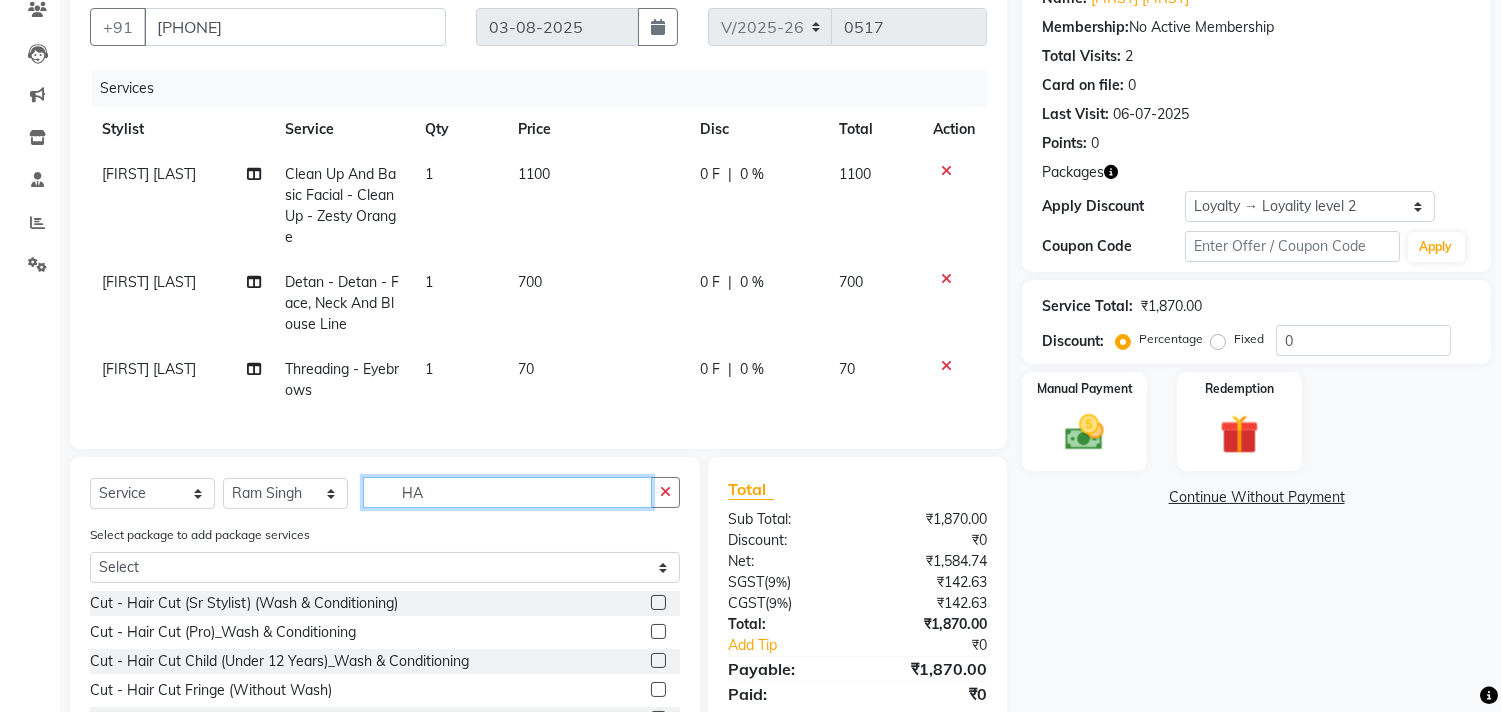 type on "HA" 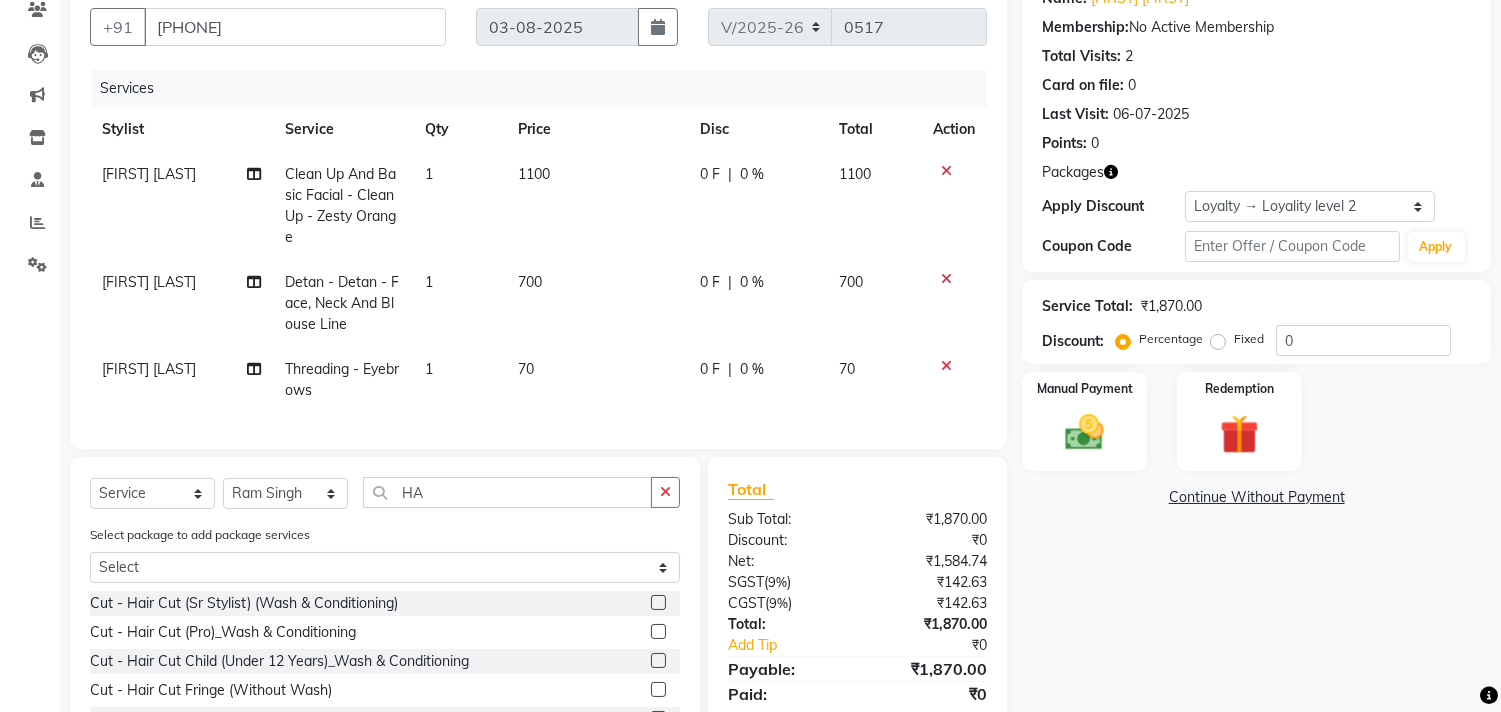 click 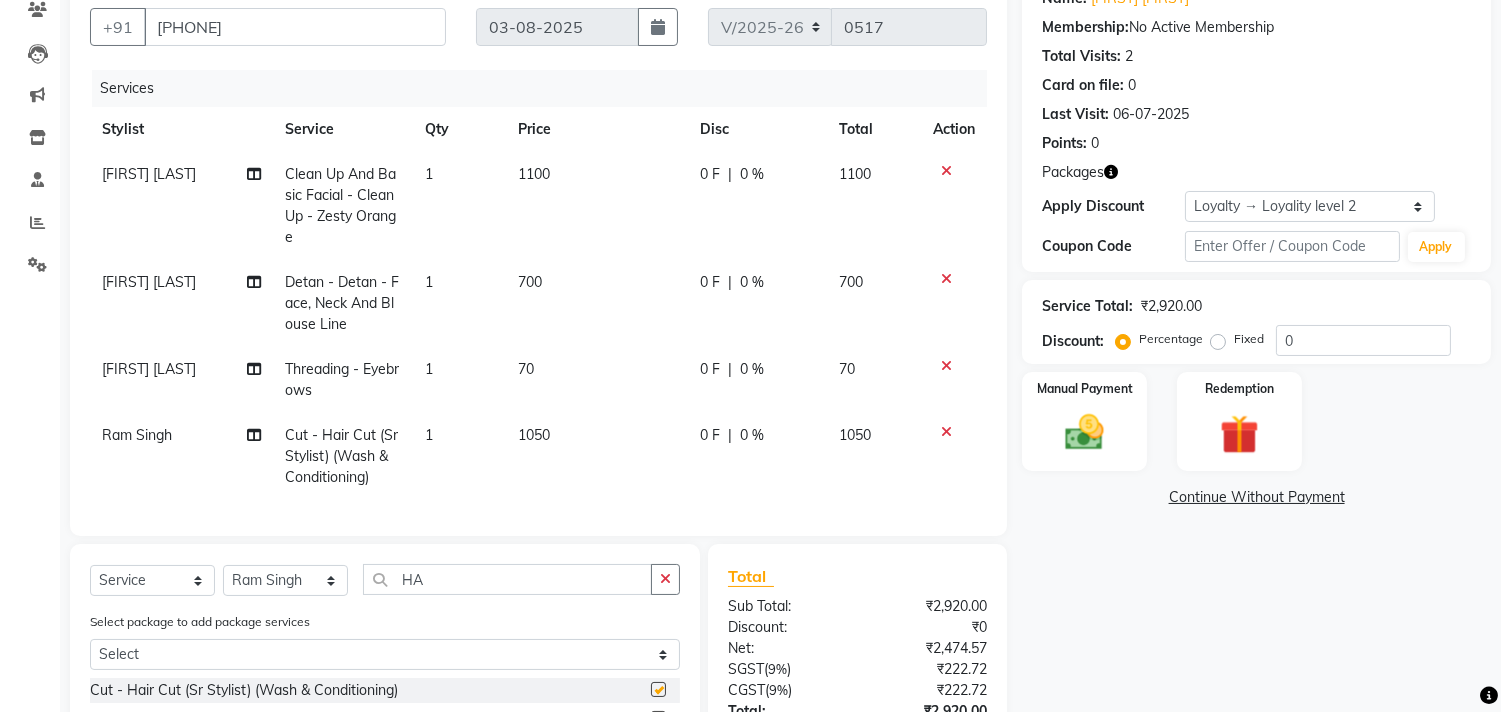 checkbox on "false" 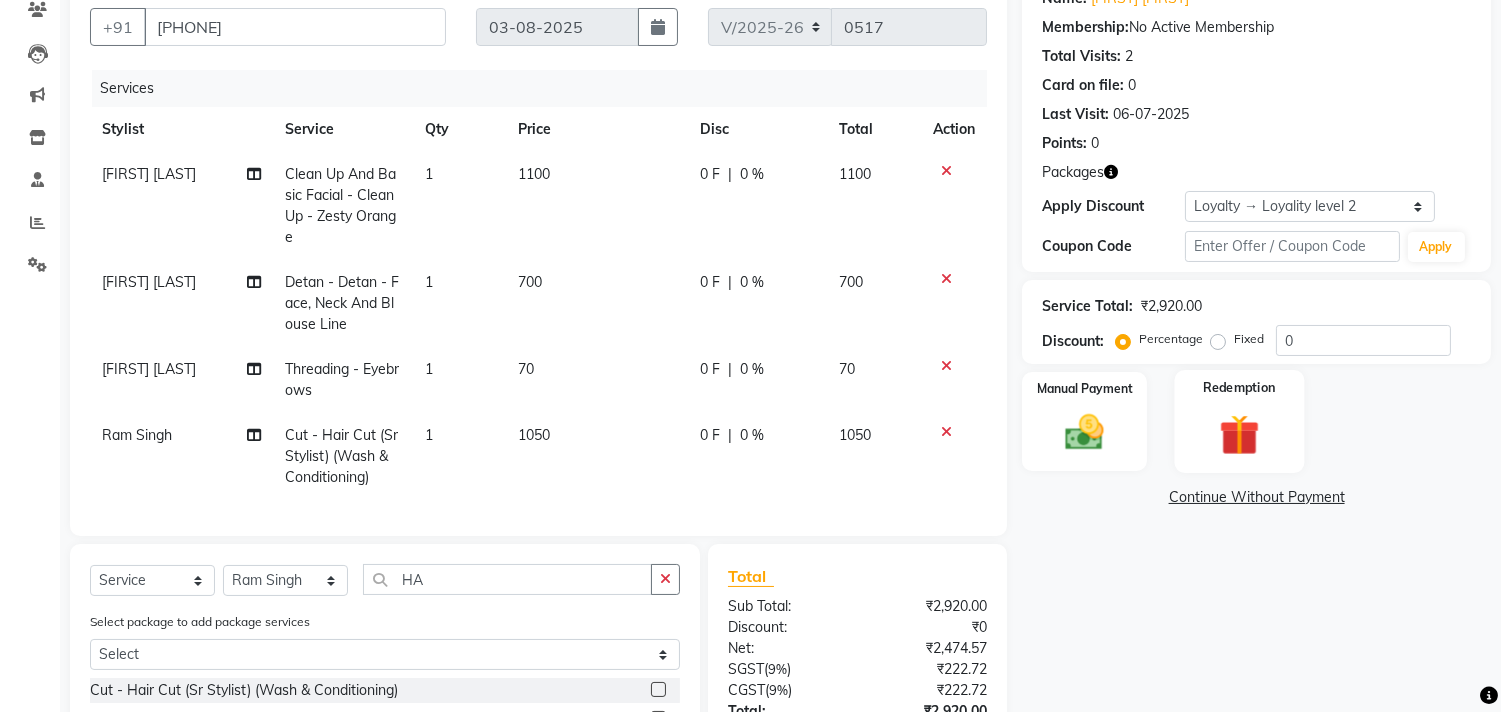 click on "Redemption" 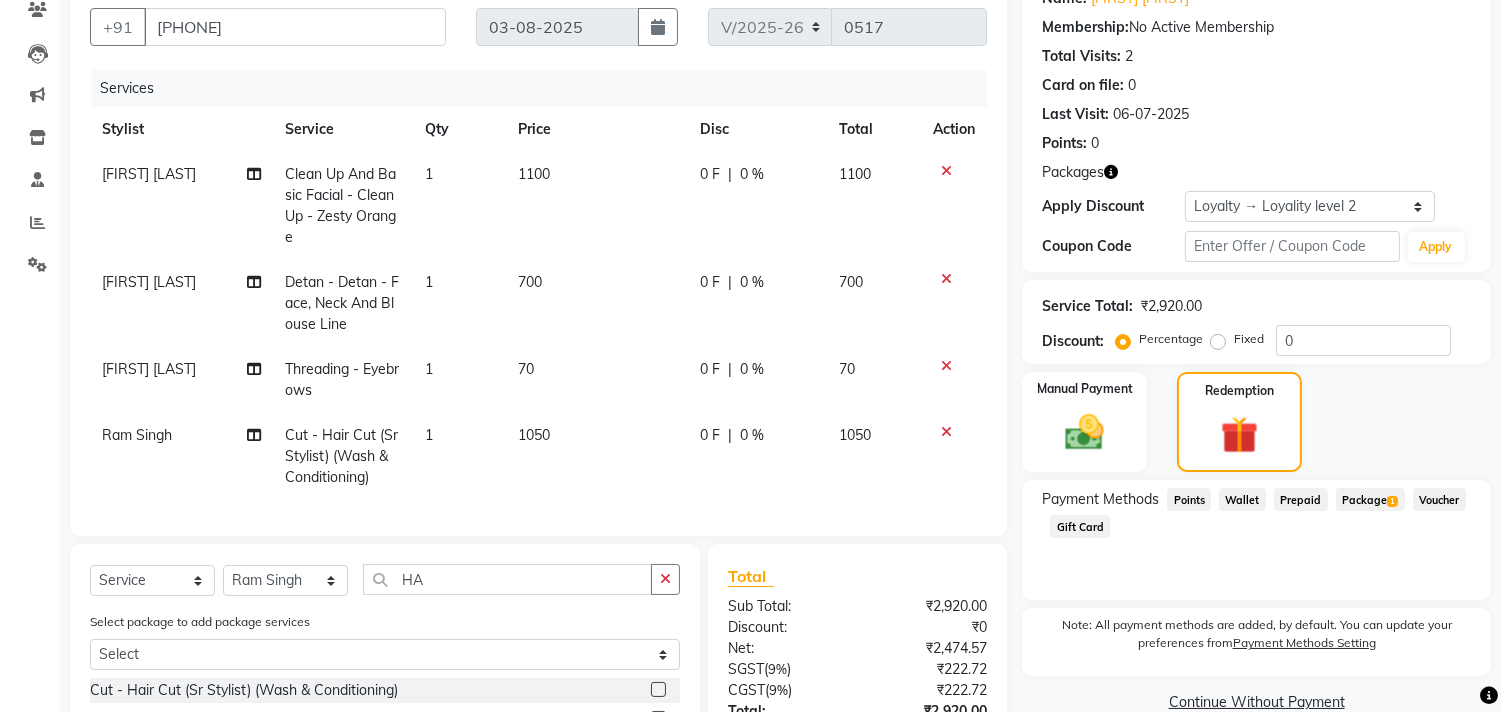 click on "Package  1" 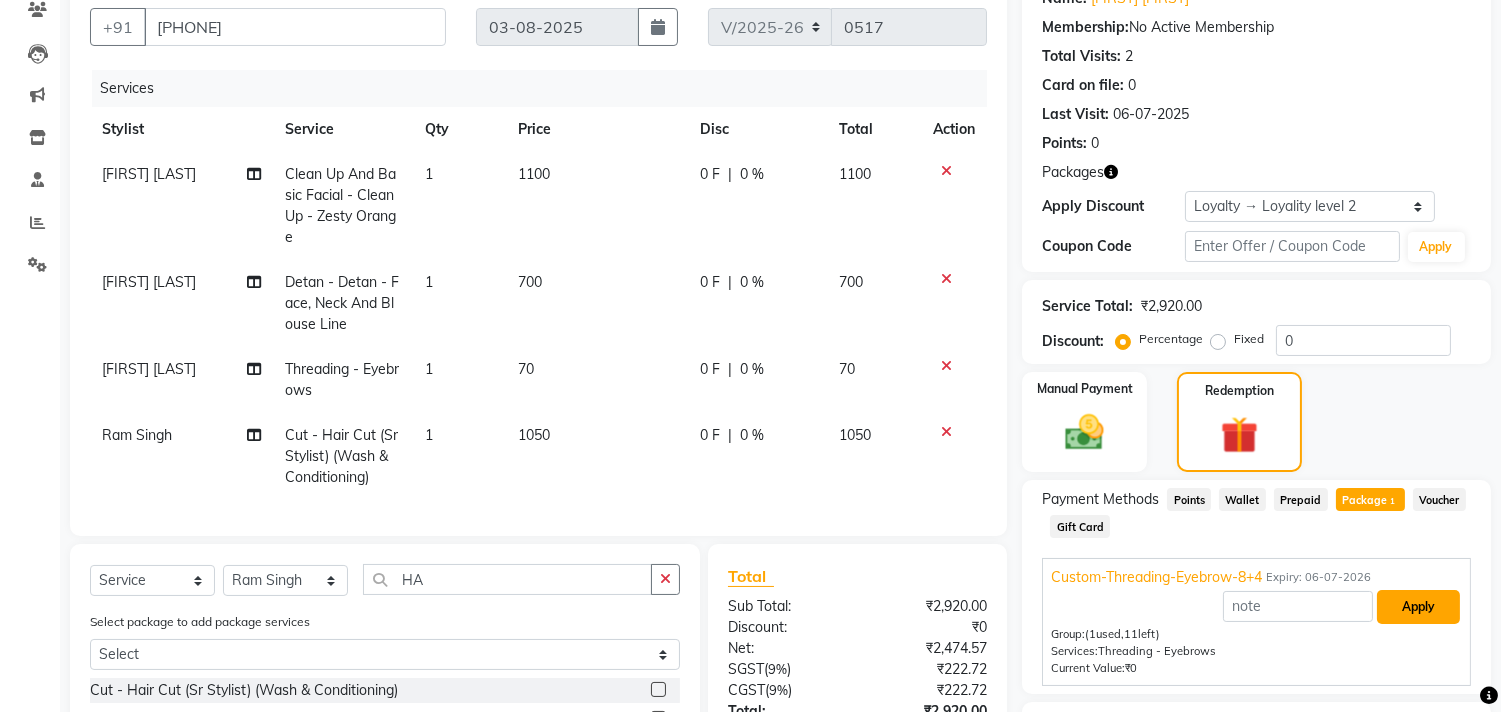 click on "Apply" at bounding box center [1418, 607] 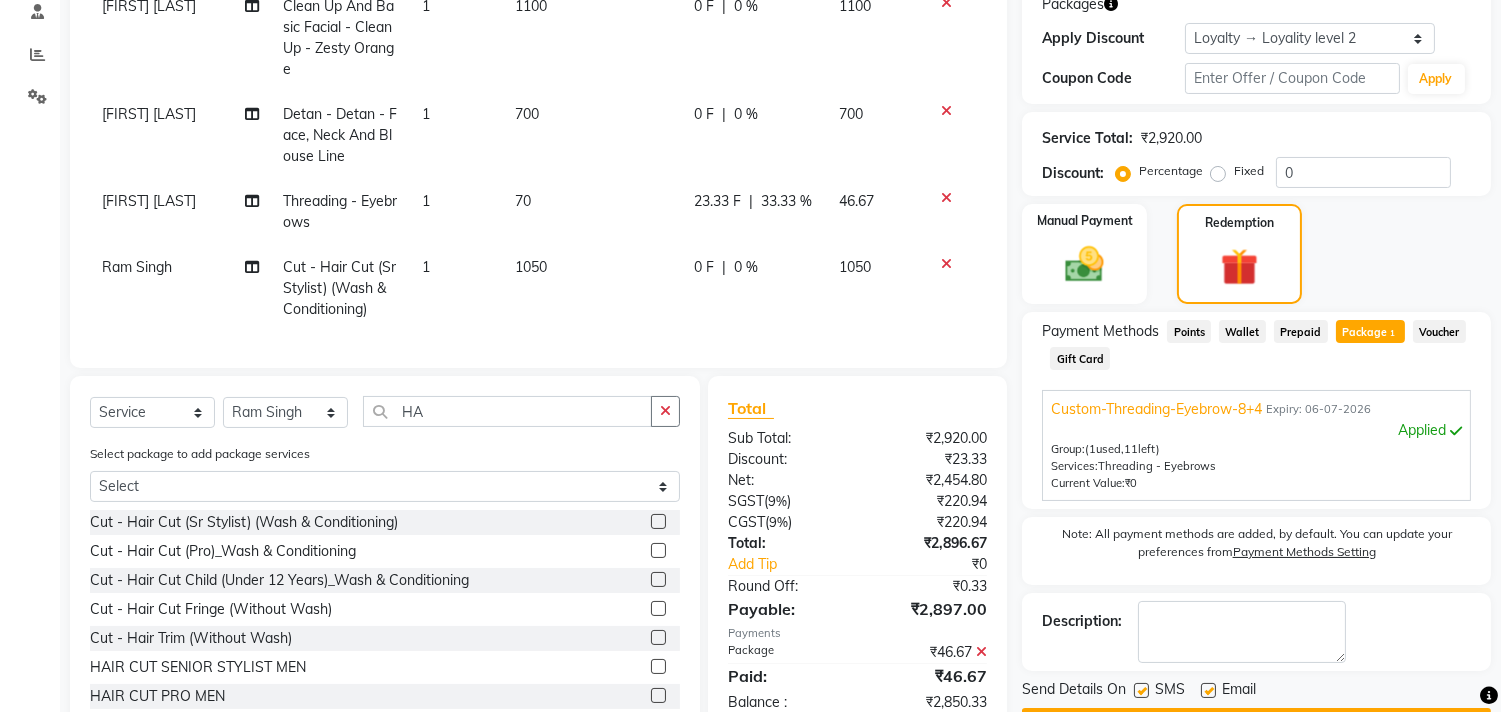 scroll, scrollTop: 401, scrollLeft: 0, axis: vertical 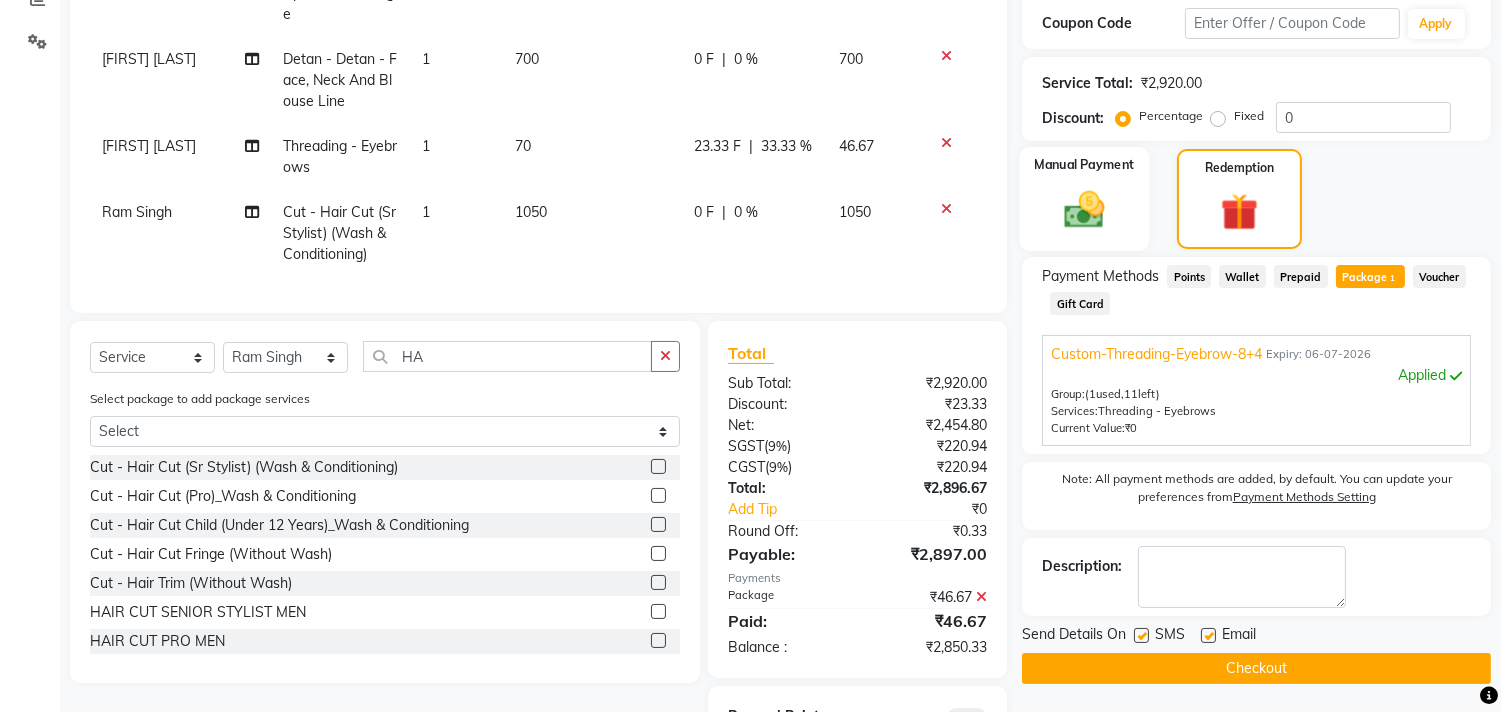 click on "Manual Payment" 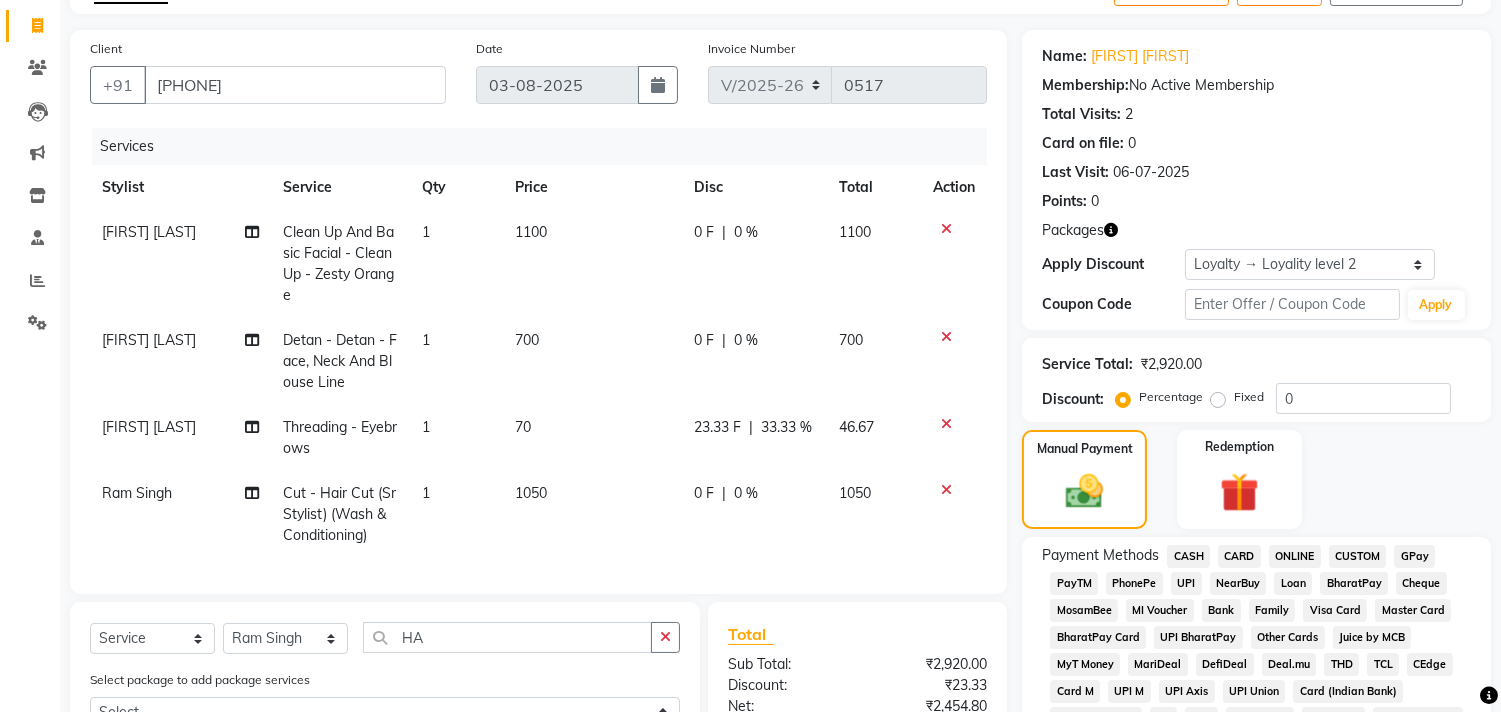 scroll, scrollTop: 67, scrollLeft: 0, axis: vertical 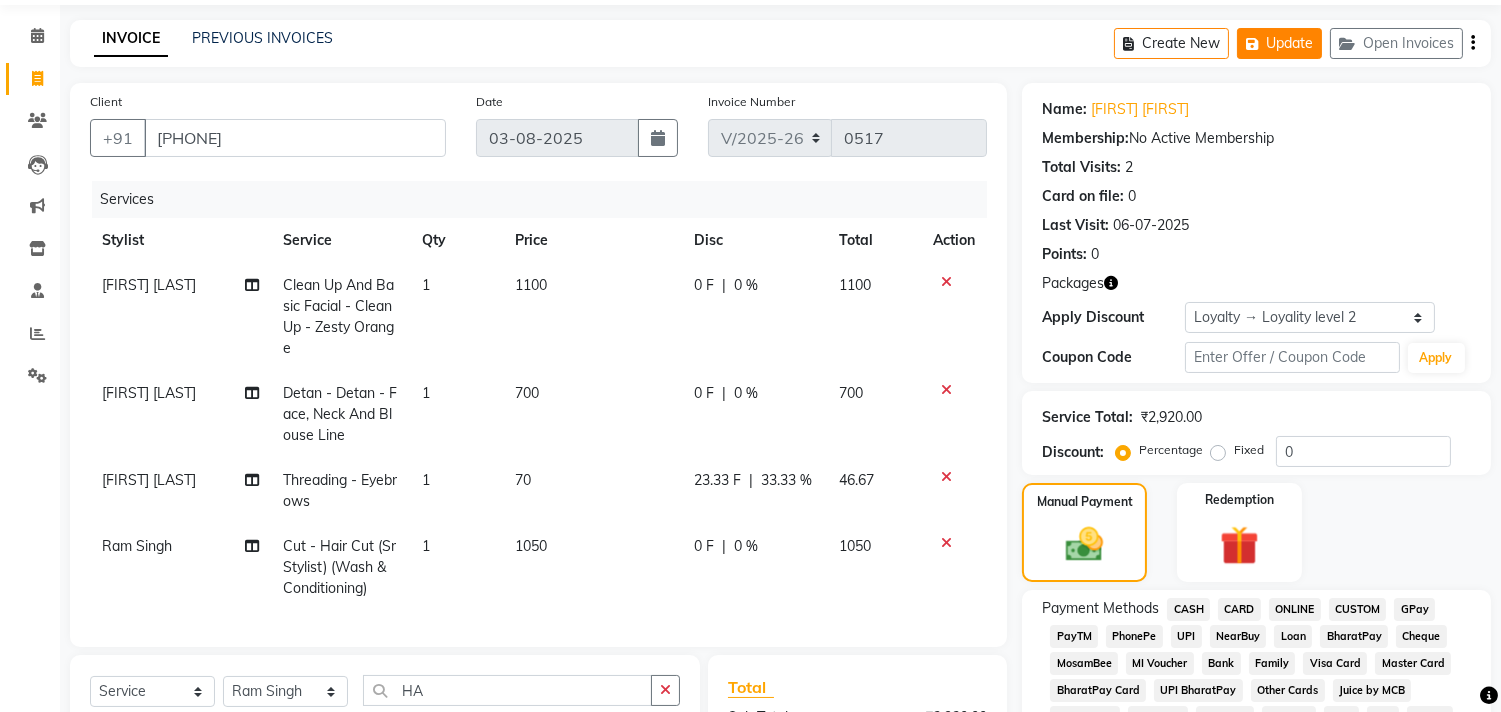 click on "Update" 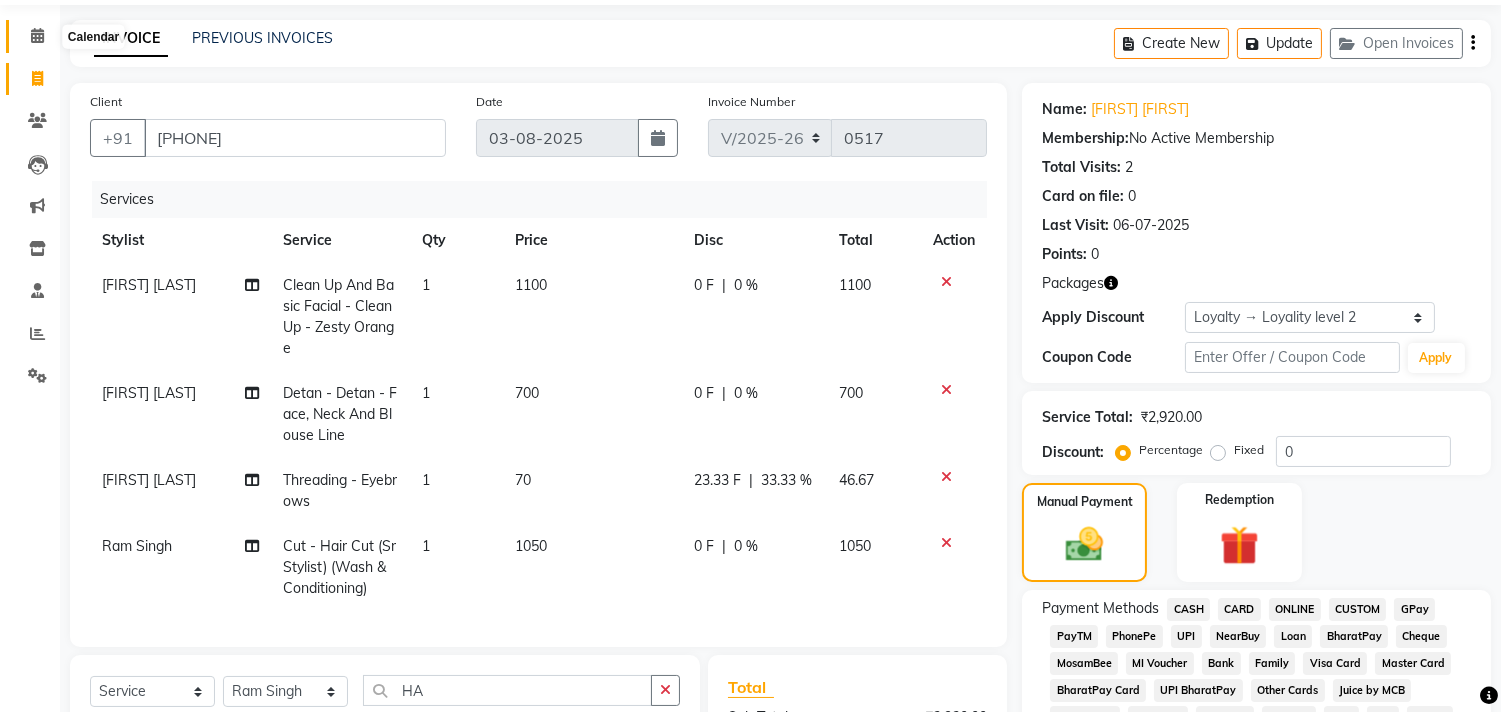 click 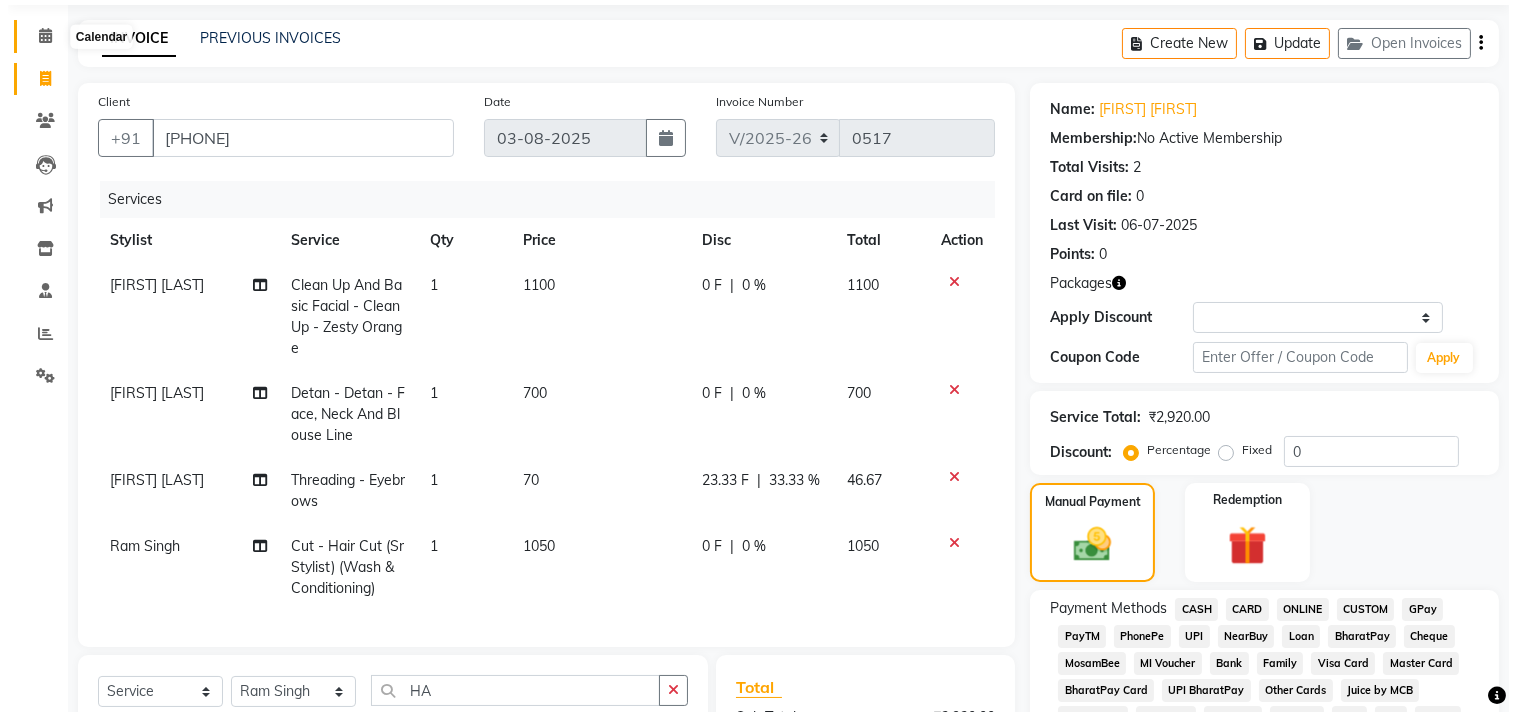 scroll, scrollTop: 0, scrollLeft: 0, axis: both 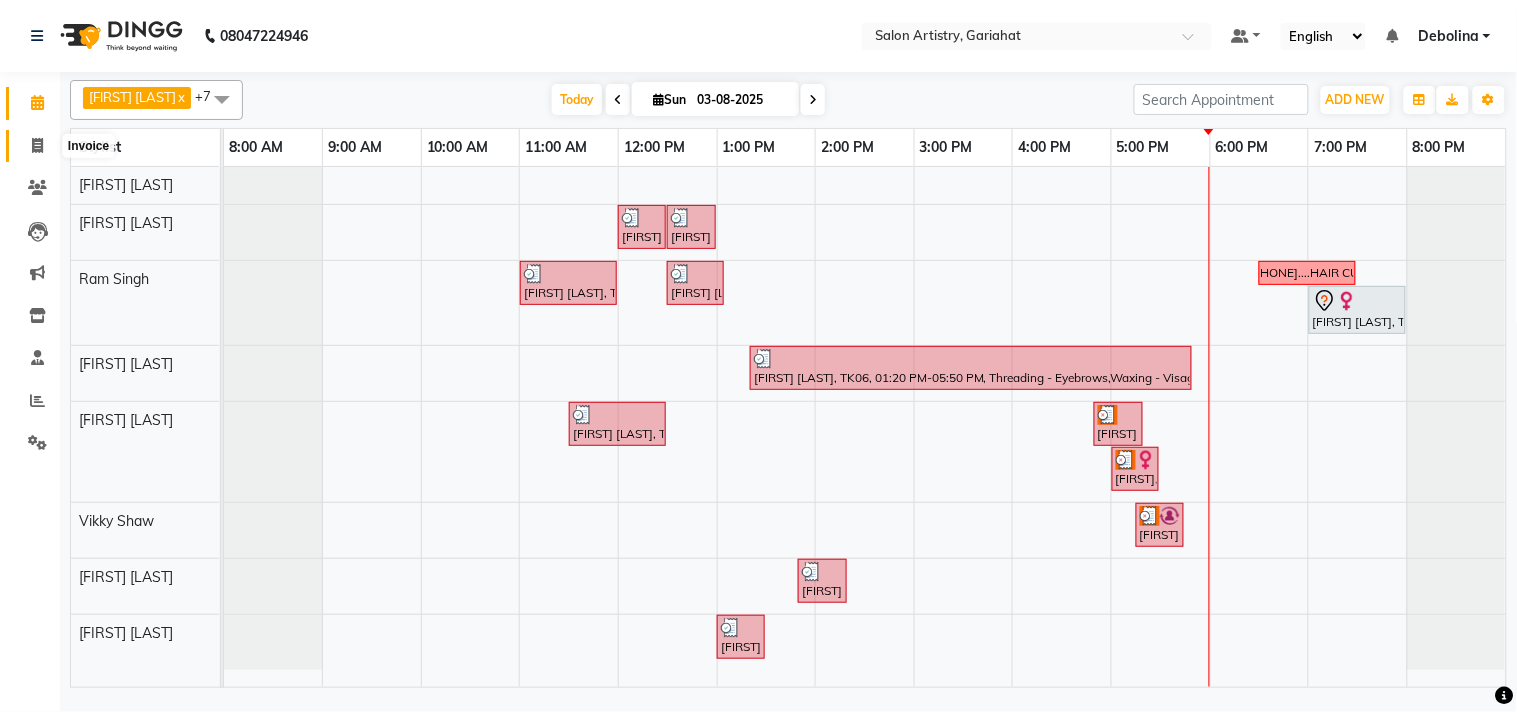 click 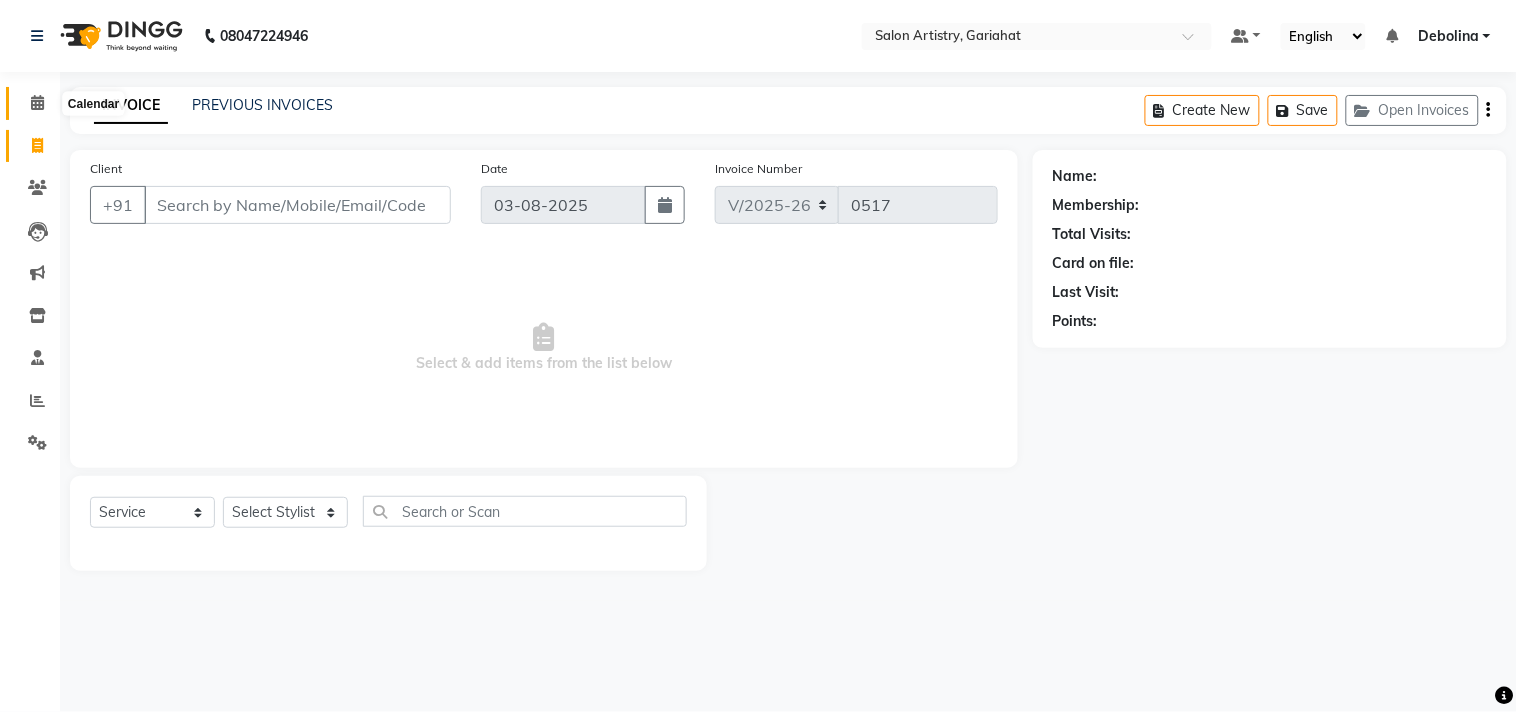 click on "Calendar" 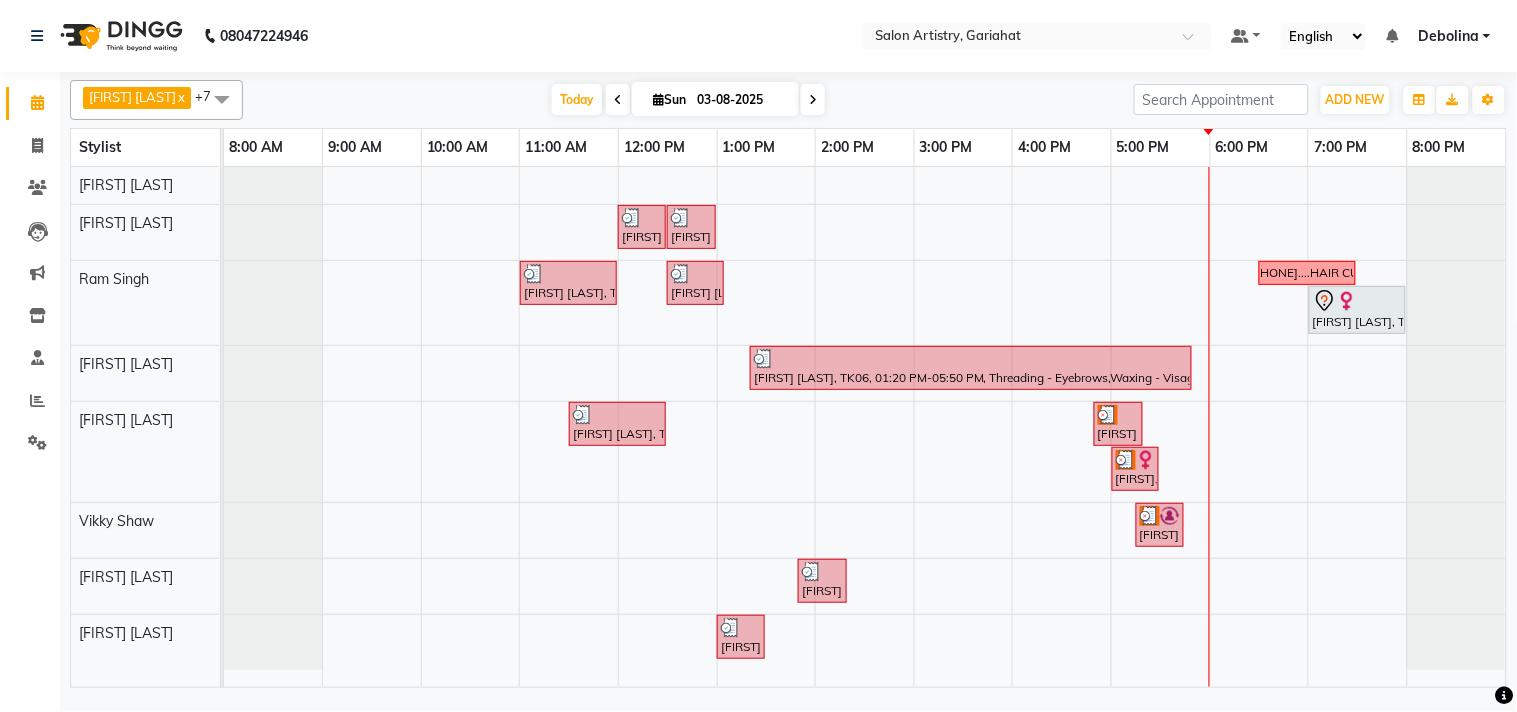 click at bounding box center [813, 100] 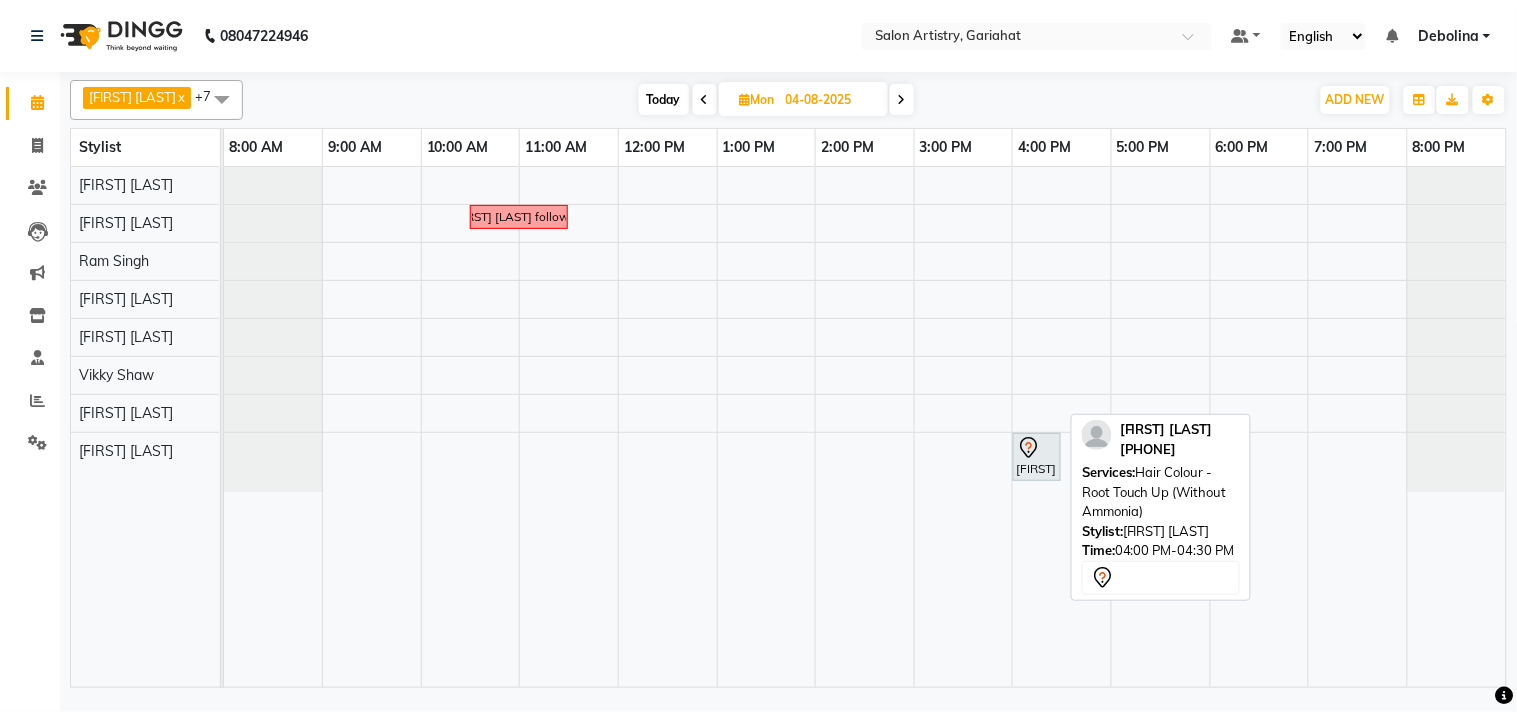 click on "[FIRST] [LAST], 04:00 PM-04:30 PM, Hair Colour - Root Touch Up (Without Ammonia)" at bounding box center (1037, 457) 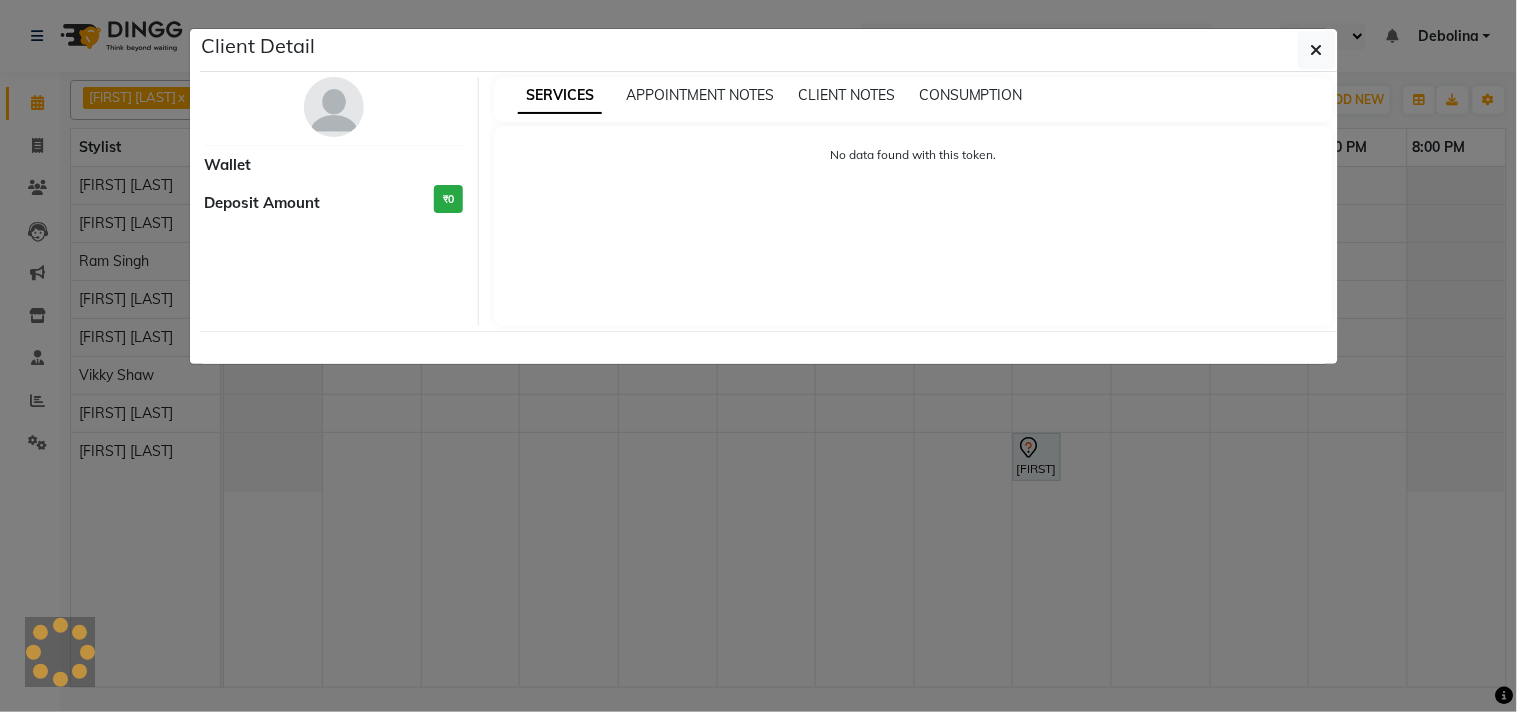 select on "7" 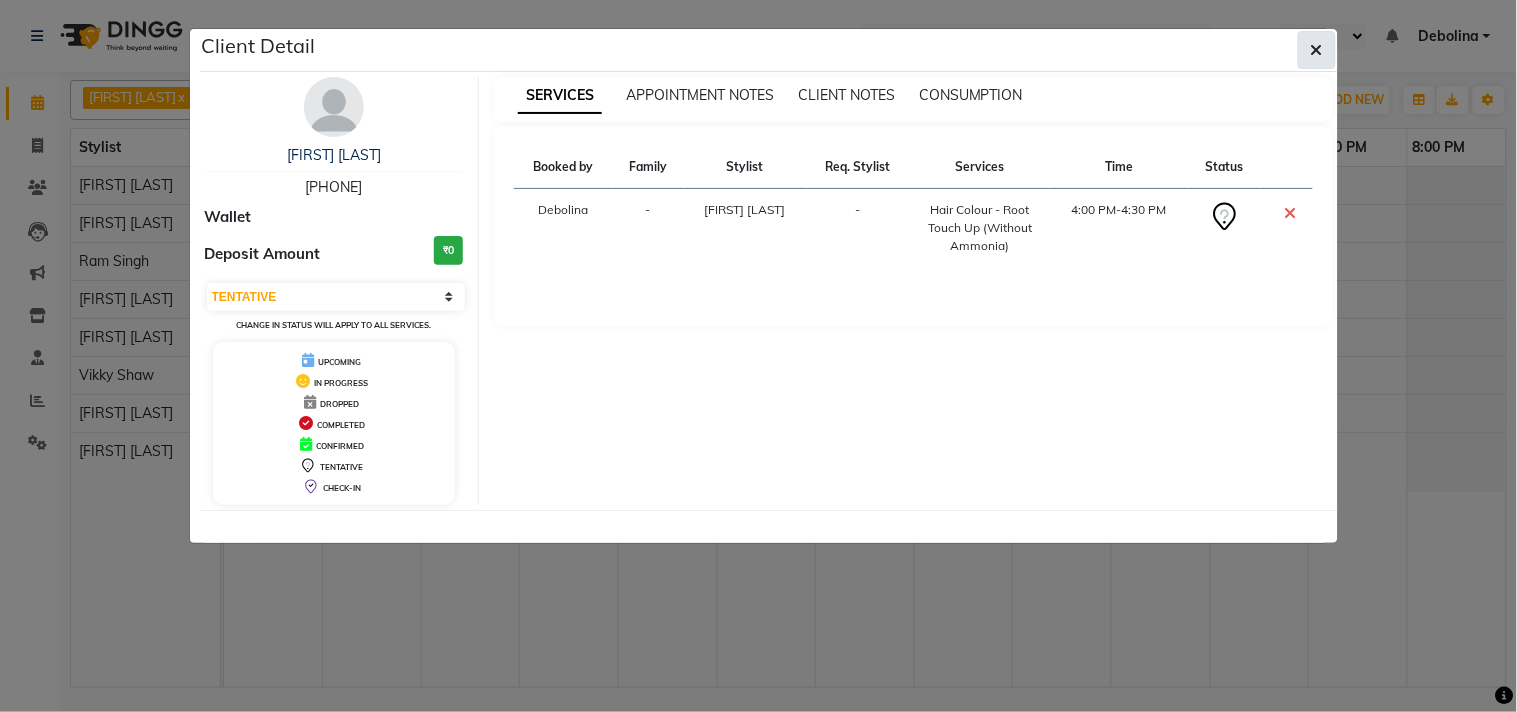 click 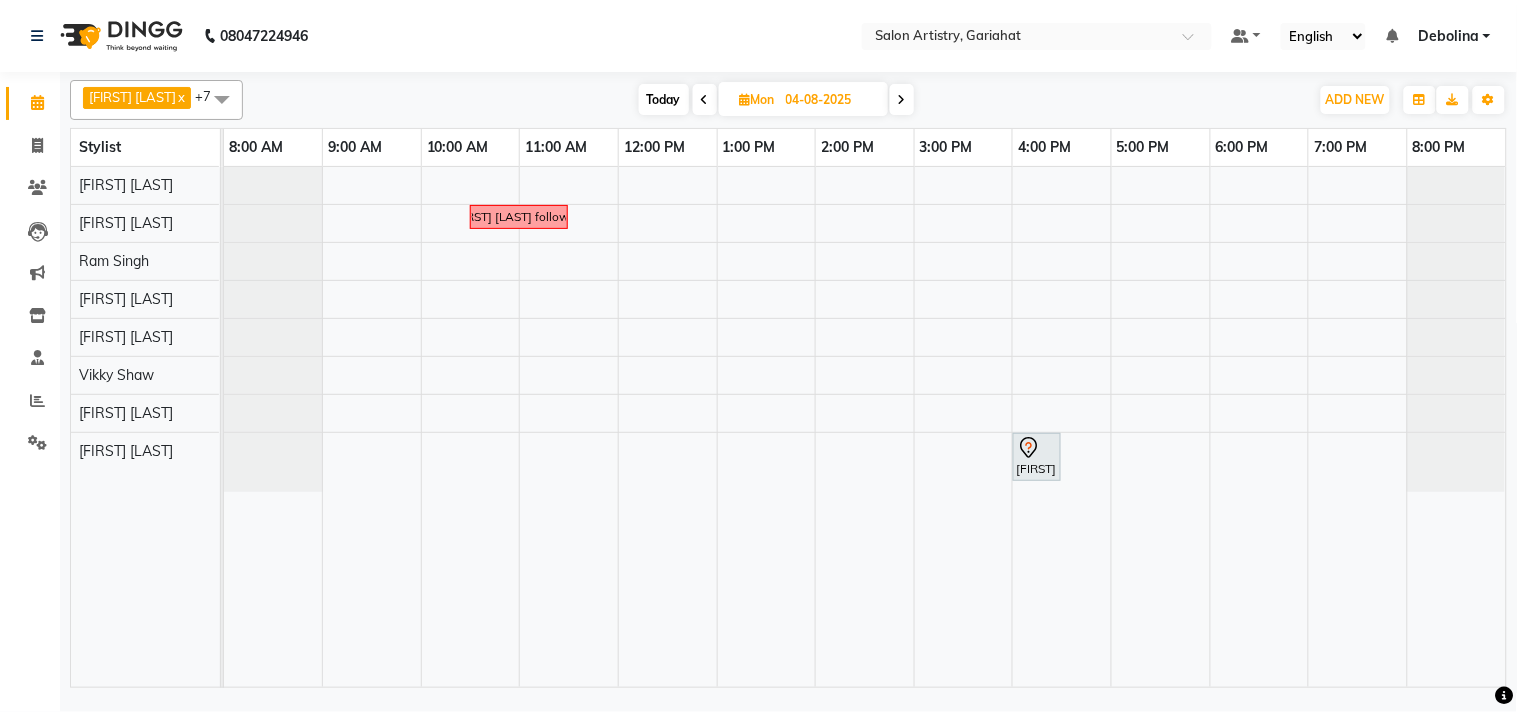 click at bounding box center [705, 100] 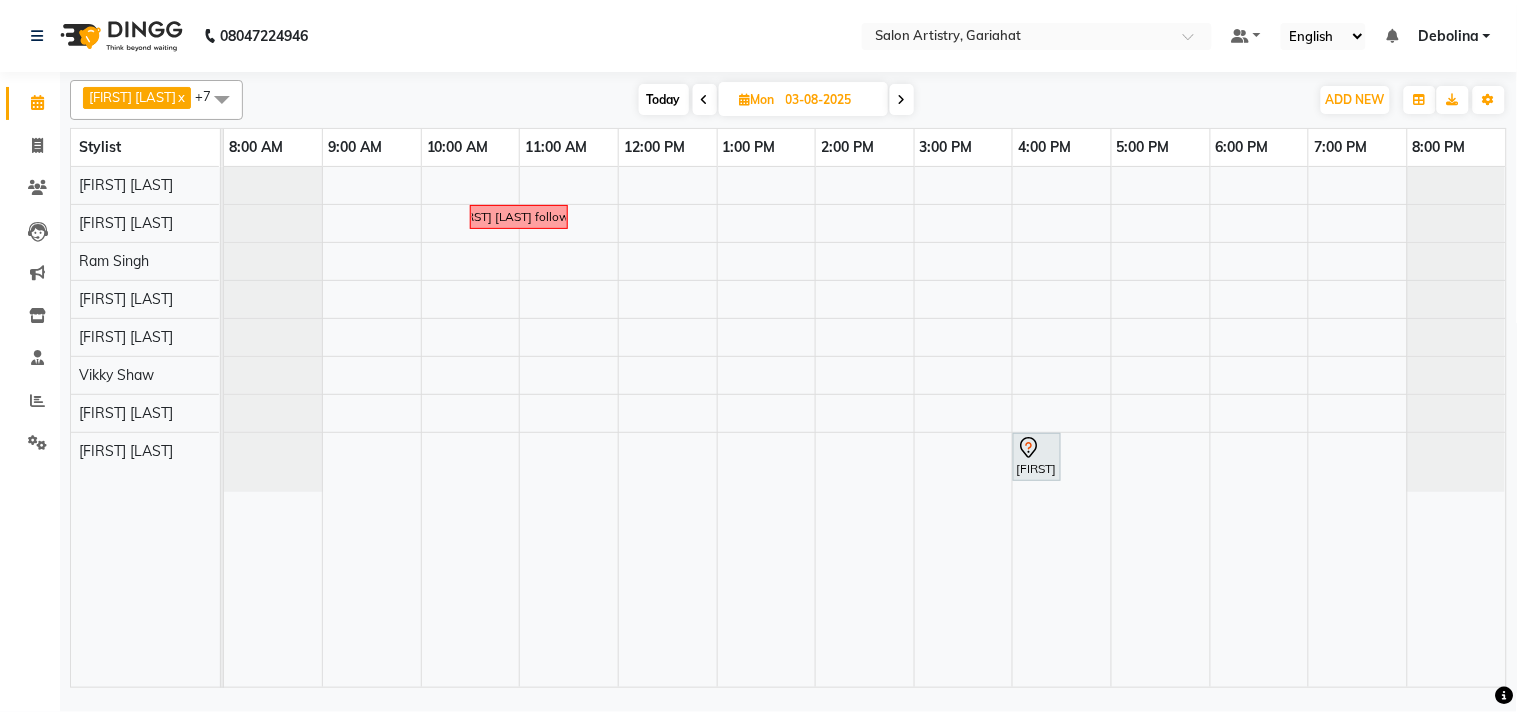 click on "03-08-2025" at bounding box center [830, 100] 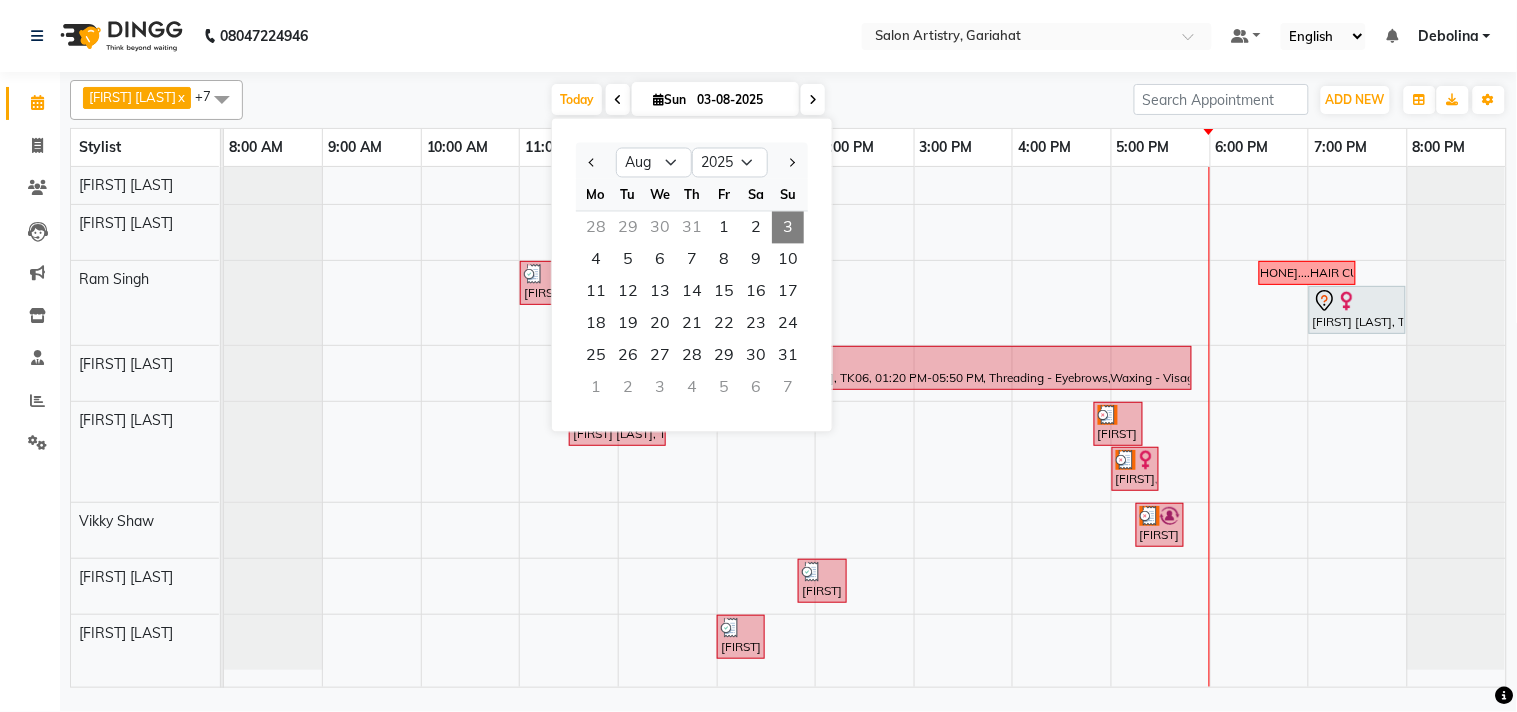 click on "Today  Sun 03-08-2025 Jan Feb Mar Apr May Jun Jul Aug Sep Oct Nov Dec 2015 2016 2017 2018 2019 2020 2021 2022 2023 2024 2025 2026 2027 2028 2029 2030 2031 2032 2033 2034 2035 Mo Tu We Th Fr Sa Su  28   29   30   31   1   2   3   4   5   6   7   8   9   10   11   12   13   14   15   16   17   18   19   20   21   22   23   24   25   26   27   28   29   30   31   1   2   3   4   5   6   7" at bounding box center [688, 100] 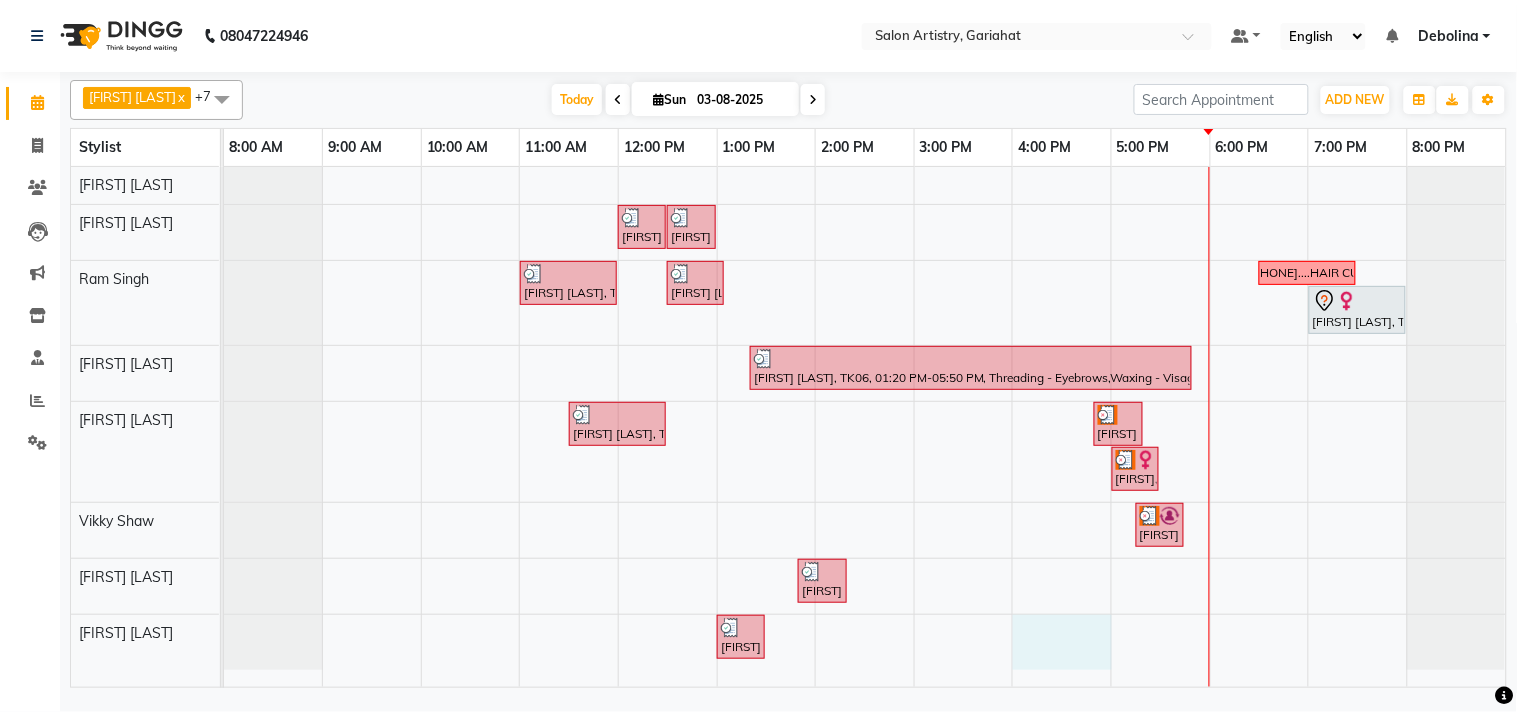 click on "[FIRST] [LAST], TK04, 12:00 PM-12:30 PM, Kanpeiki - Drupe luxe (pedi smooth included)     [FIRST] [LAST], TK05, 12:30 PM-01:00 PM, Foot Relaxing Massage     [FIRST] [LAST], TK05, 11:00 AM-12:00 PM, Cut - Hair Cut (Sr Stylist) (Wash & Conditioning),Highights - Global + Highlights_ Upto Mid Back (Customise)     [FIRST] [LAST], TK04, 12:30 PM-01:05 PM, Wash  - Wash & Blow Dry (Upto Waist And Below),Premium Wash     [FIRST] [LAST], TK07, 07:00 PM-08:00 PM, Olaplex-Waist     [FIRST]  [LAST], TK06, 01:20 PM-05:50 PM, Threading - Eyebrows,Waxing - Visage Peel Off Wax - Upper/Lower Lip,Waxing - Visage Peel Off Wax - Chin,Waxing - Argan Oil Wax - Full Arms,Waxing - Argan Oil Wax - Full Legs,Waxing - Peel Off Waxing - Underarms,Threading - Eyebrows,Threading - Upper Lip/Lower Lip,Threading - Chin     [FIRST] [LAST], TK05, 11:30 AM-12:30 PM, Clean Up And Basic Facial - Clean Up - Zesty Orange,Clean Up And Basic Facial - Facial Massage" at bounding box center (865, 427) 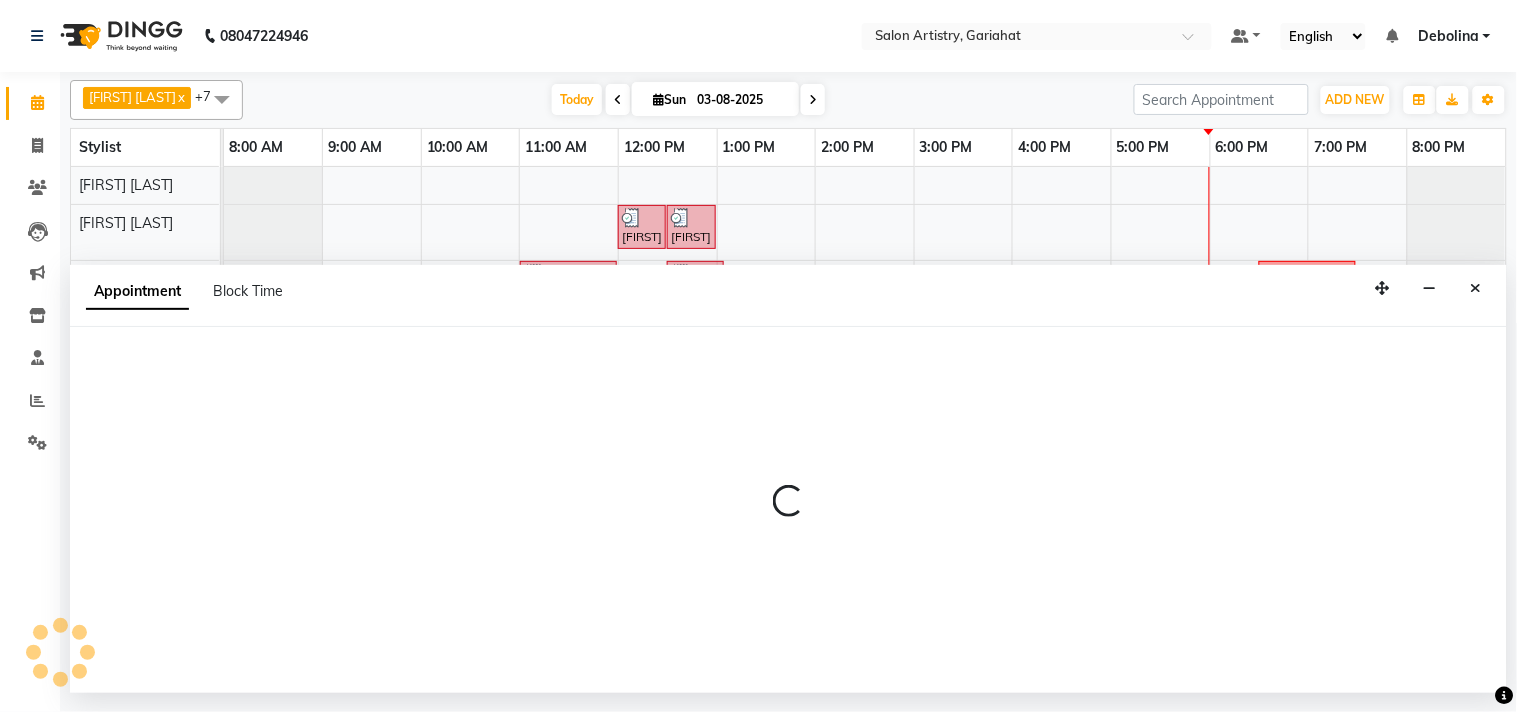 click at bounding box center (788, 509) 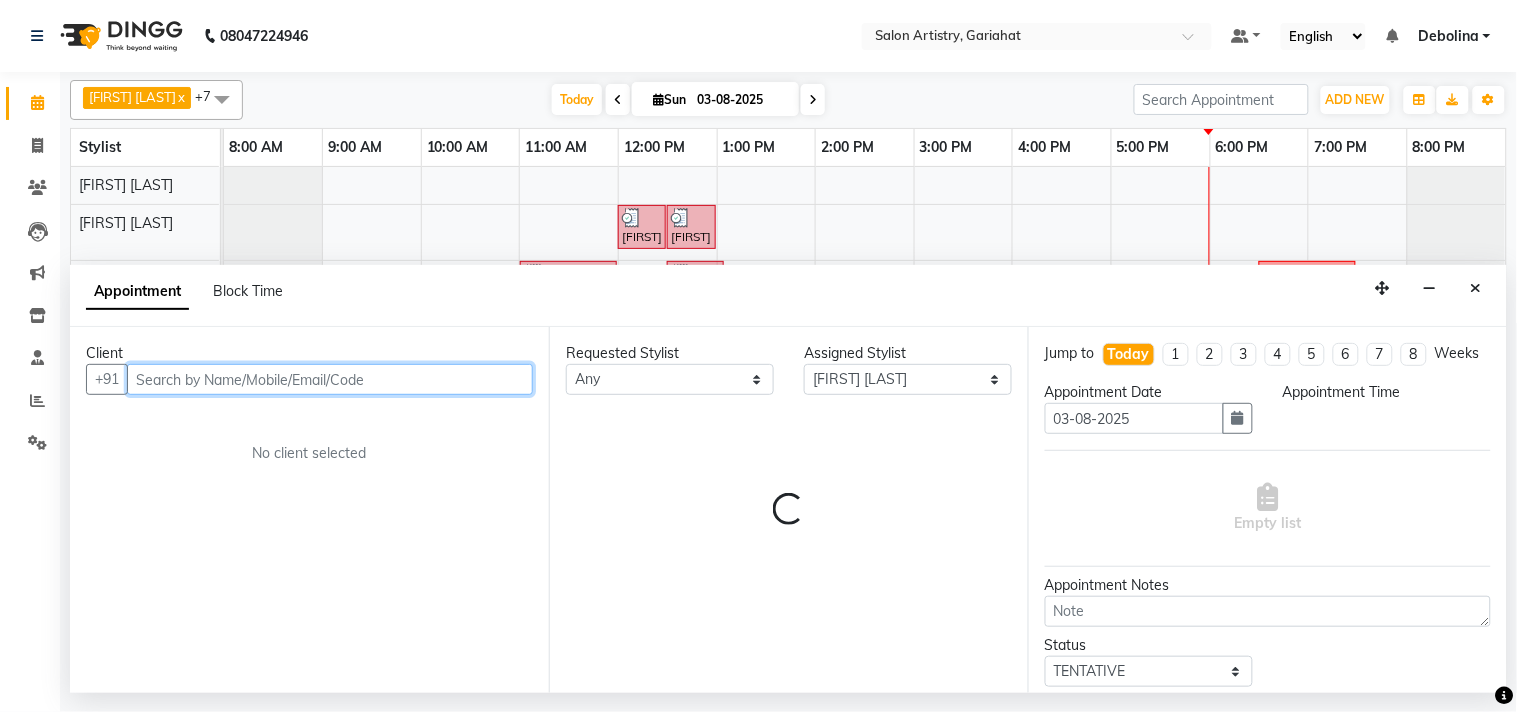 select on "960" 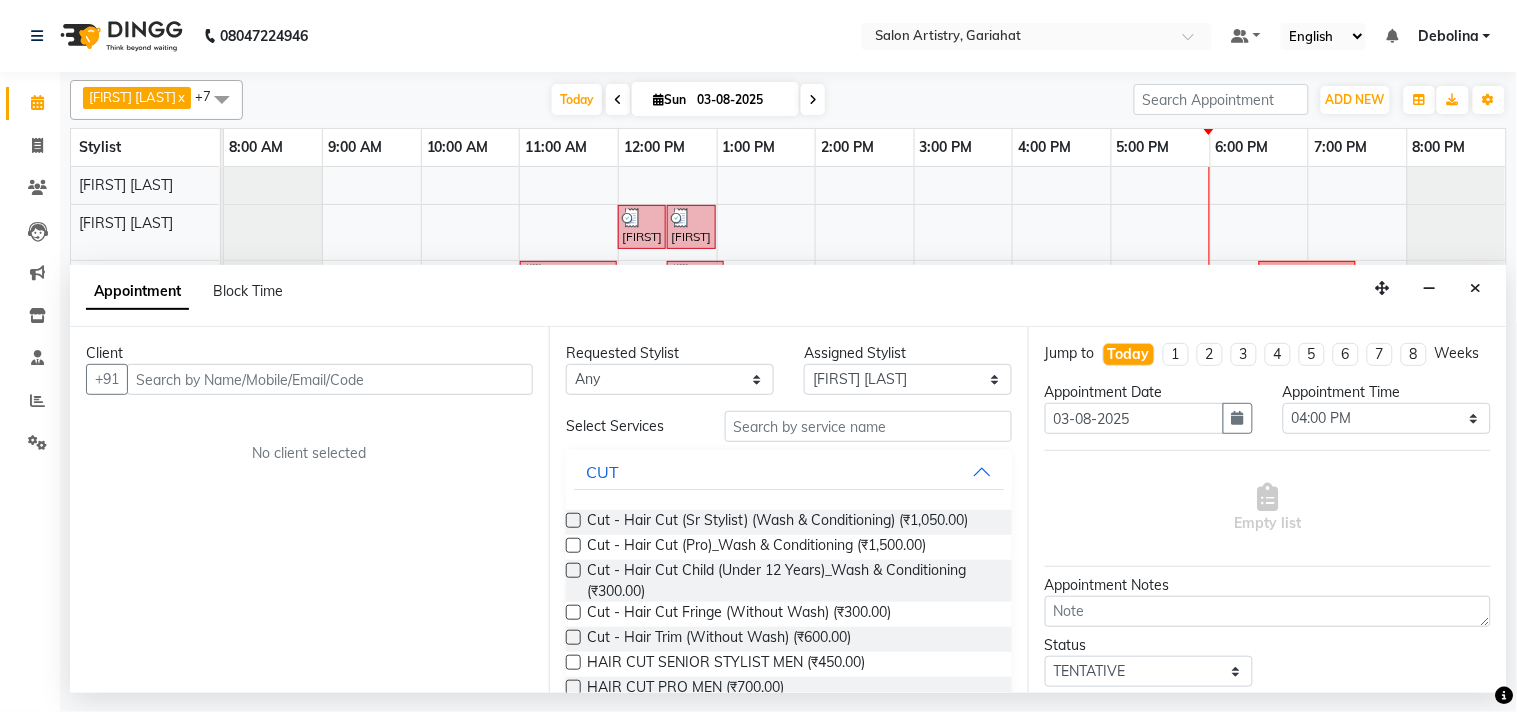 click at bounding box center (813, 100) 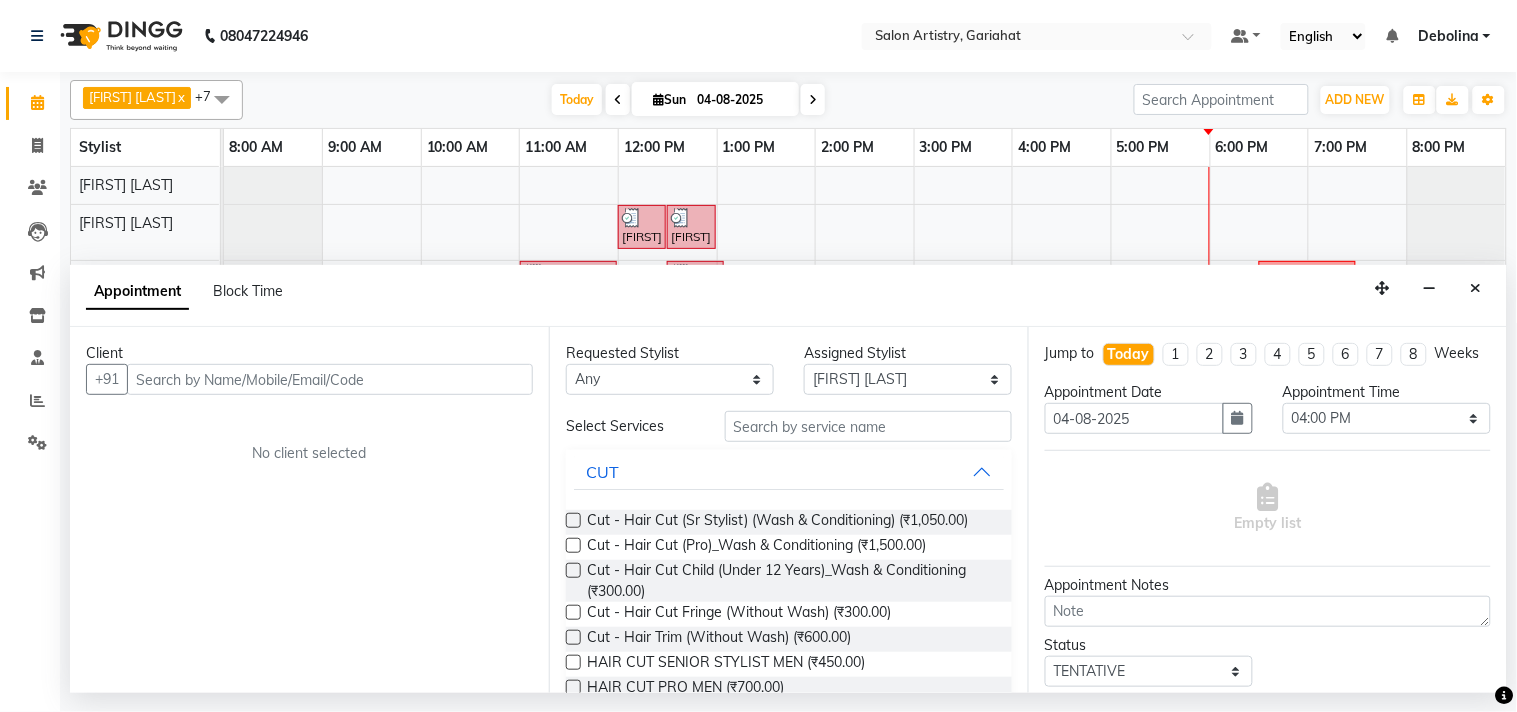 select on "960" 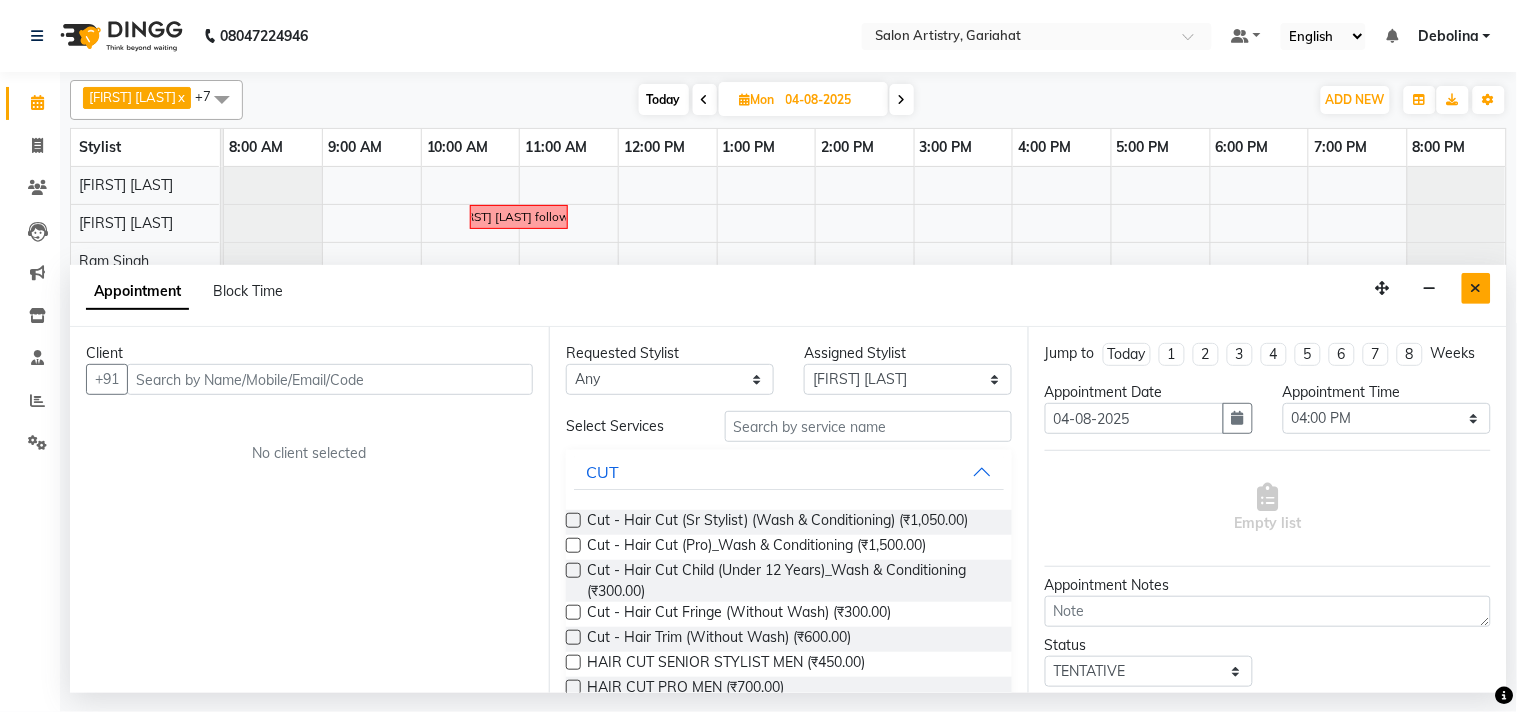 click at bounding box center (1476, 288) 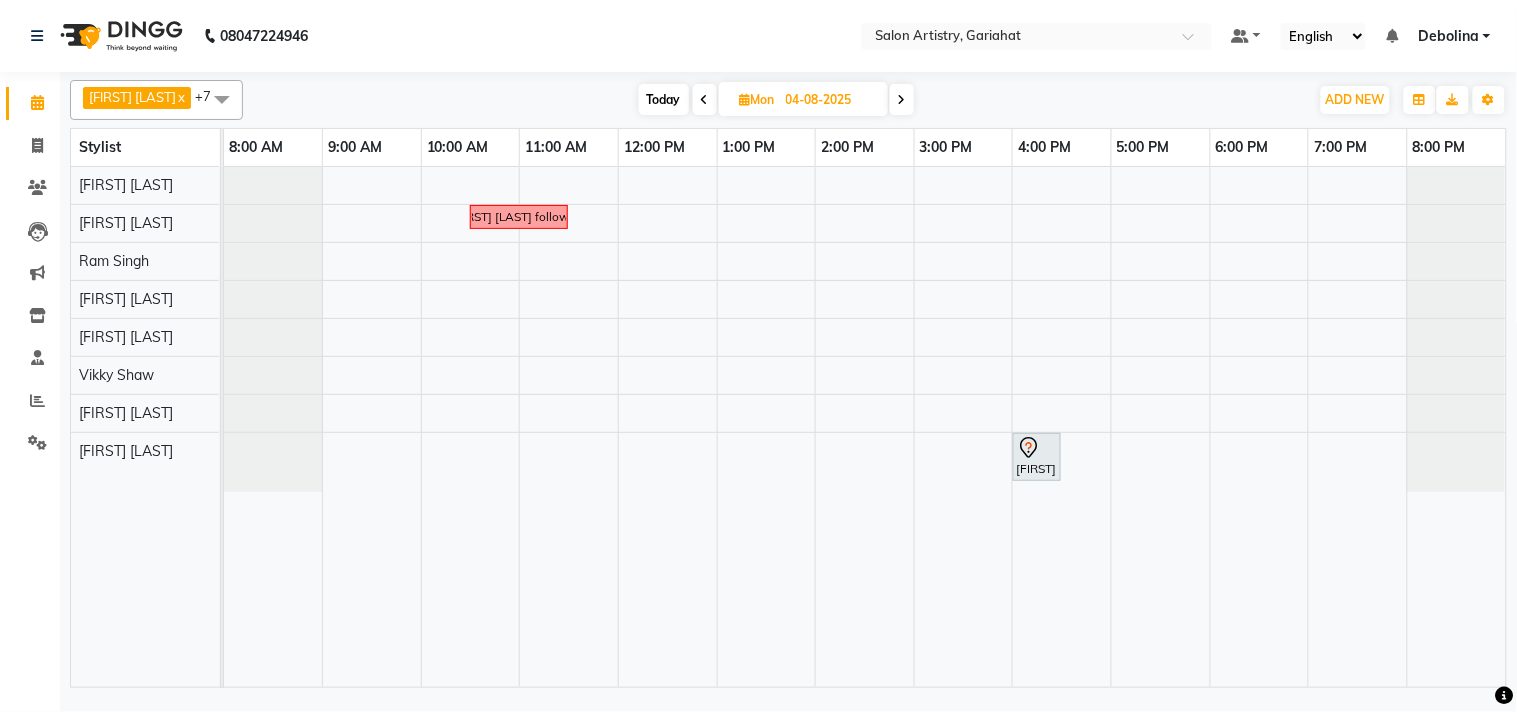 click at bounding box center (705, 100) 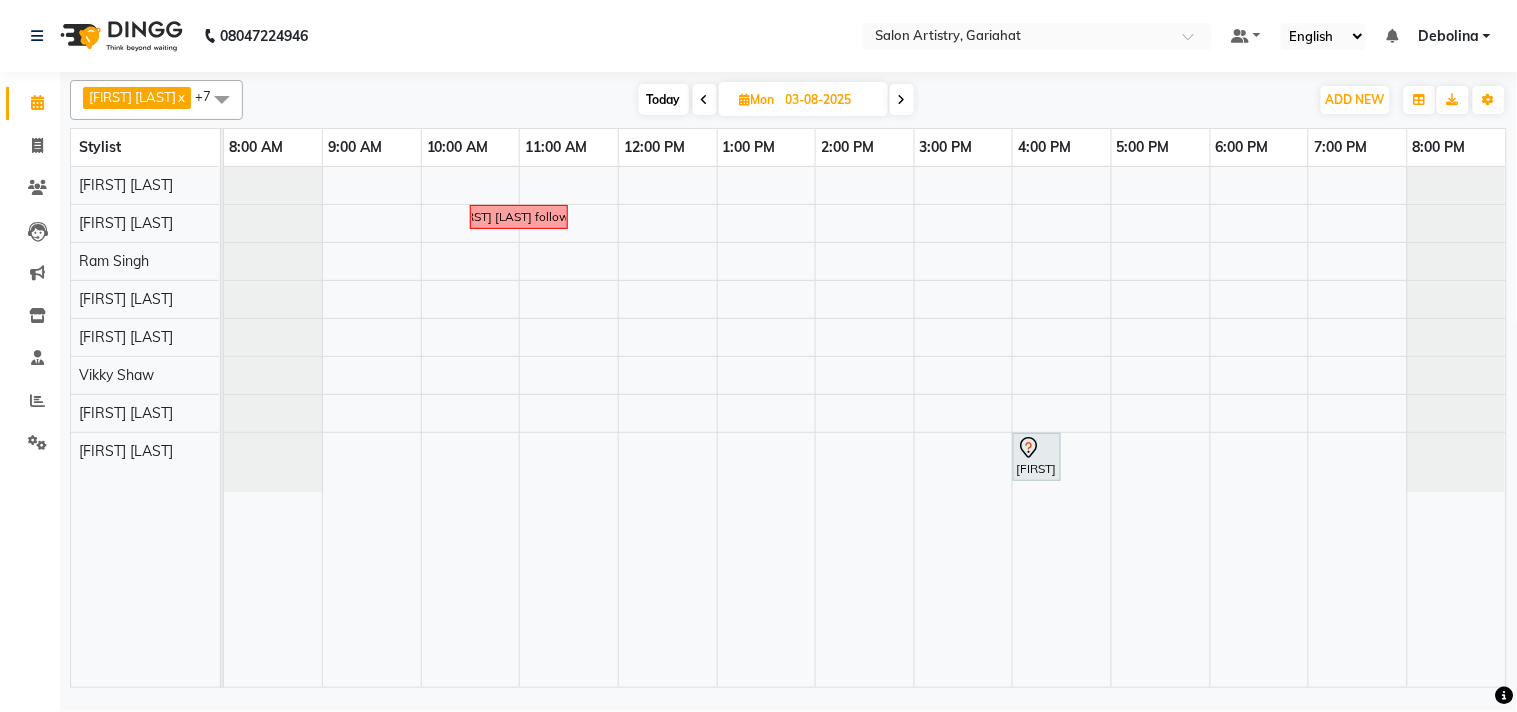 select on "8" 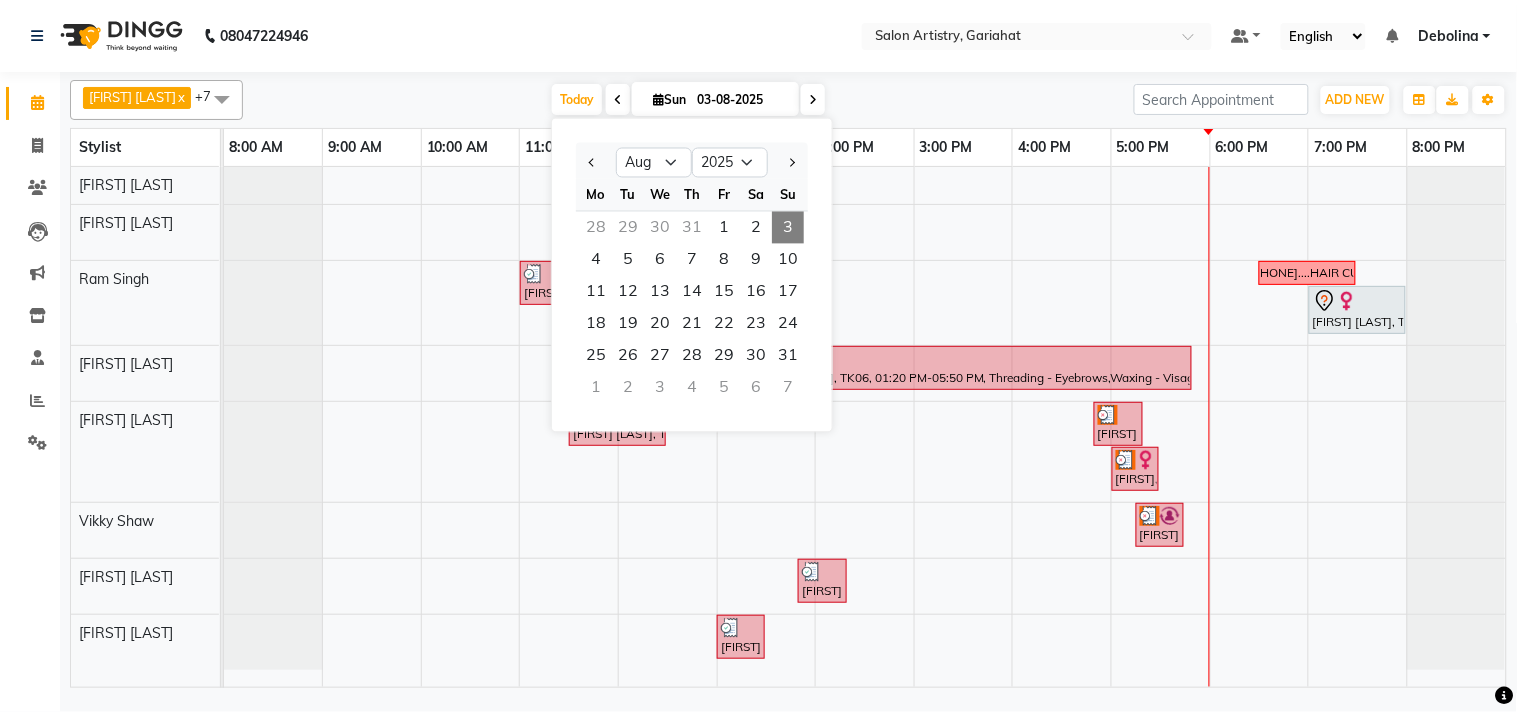 click on "Today  Sun 03-08-2025 Jan Feb Mar Apr May Jun Jul Aug Sep Oct Nov Dec 2015 2016 2017 2018 2019 2020 2021 2022 2023 2024 2025 2026 2027 2028 2029 2030 2031 2032 2033 2034 2035 Mo Tu We Th Fr Sa Su  28   29   30   31   1   2   3   4   5   6   7   8   9   10   11   12   13   14   15   16   17   18   19   20   21   22   23   24   25   26   27   28   29   30   31   1   2   3   4   5   6   7" at bounding box center (688, 100) 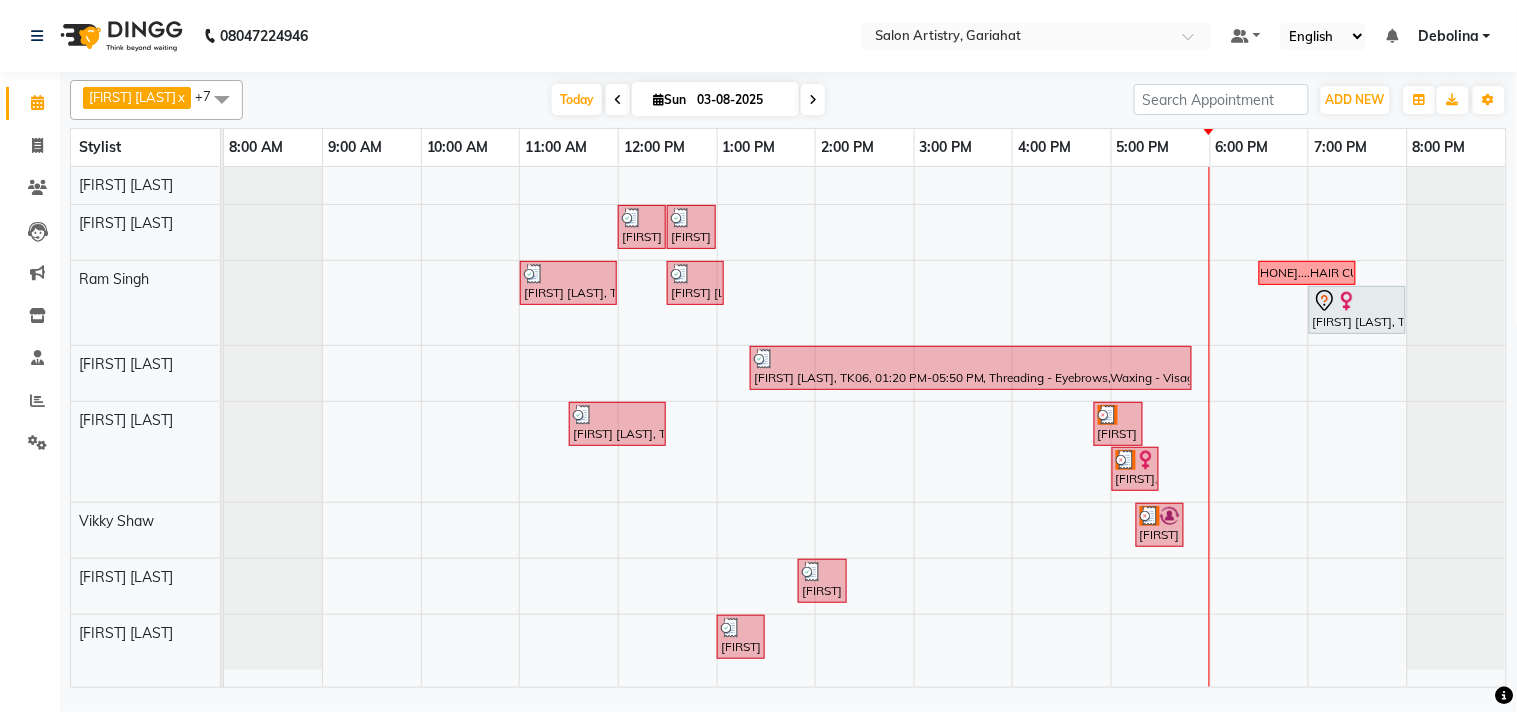 click at bounding box center (813, 100) 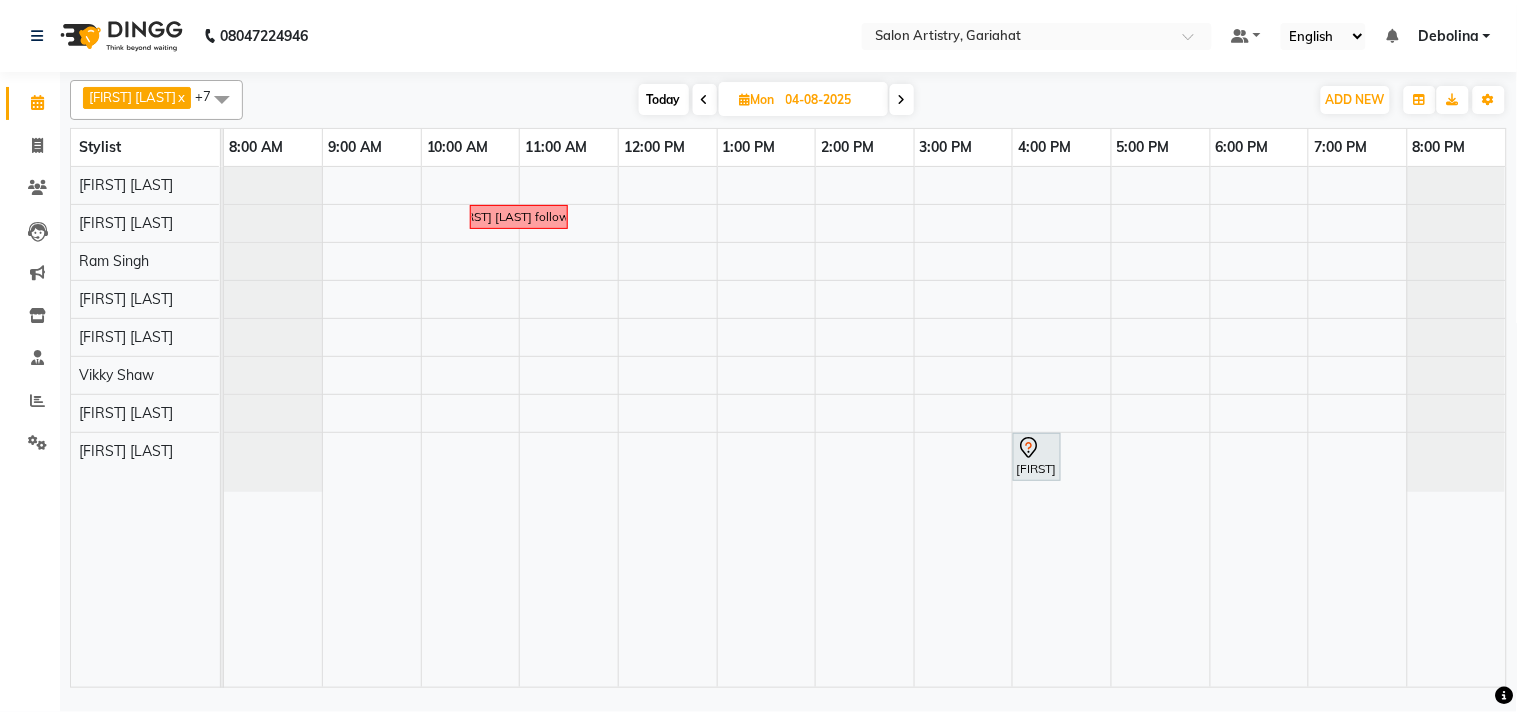 click at bounding box center [705, 99] 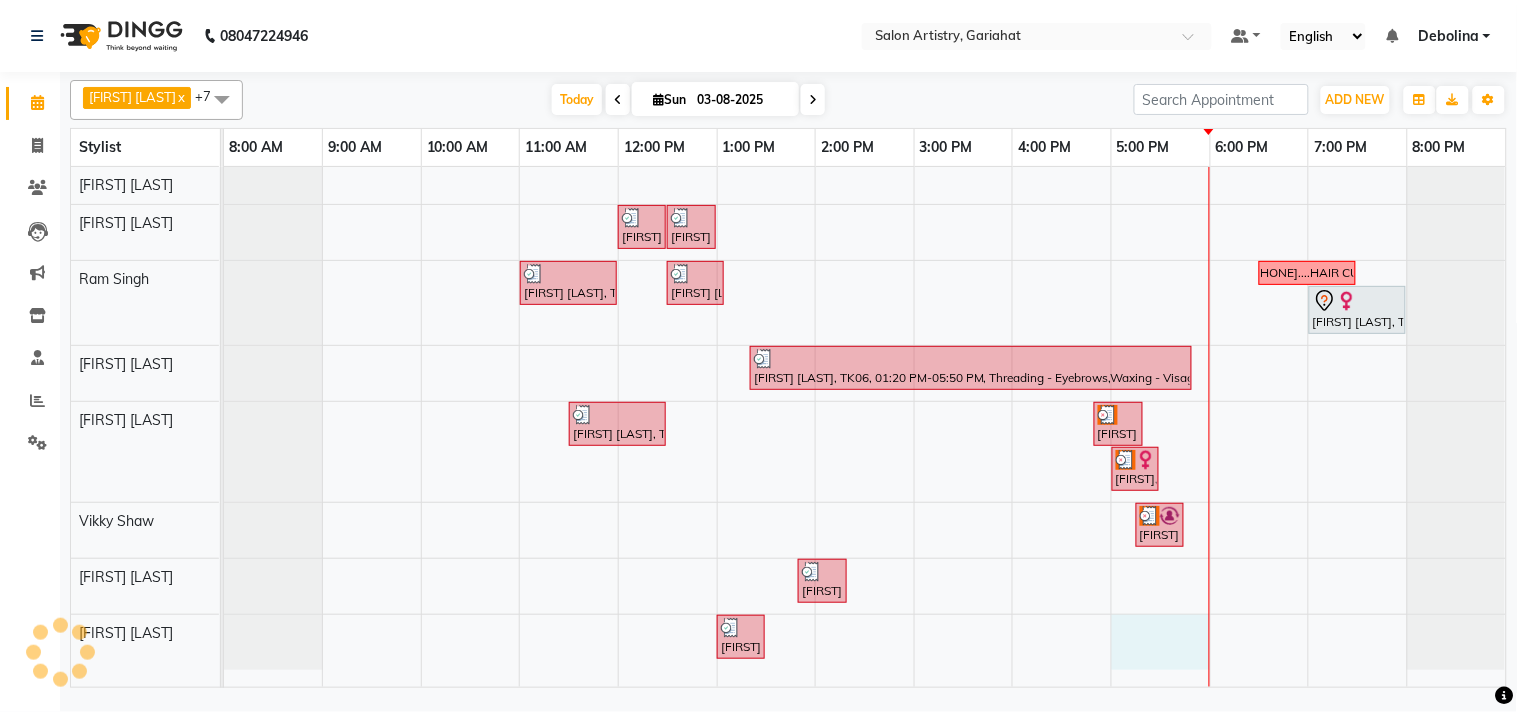 click on "[FIRST] [LAST], TK04, 12:00 PM-12:30 PM, Kanpeiki - Drupe luxe (pedi smooth included)     [FIRST] [LAST], TK05, 12:30 PM-01:00 PM, Foot Relaxing Massage     [FIRST] [LAST], TK05, 11:00 AM-12:00 PM, Cut - Hair Cut (Sr Stylist) (Wash & Conditioning),Highights - Global + Highlights_ Upto Mid Back (Customise)     [FIRST] [LAST], TK04, 12:30 PM-01:05 PM, Wash  - Wash & Blow Dry (Upto Waist And Below),Premium Wash     [FIRST] [LAST], TK07, 07:00 PM-08:00 PM, Olaplex-Waist     [FIRST]  [LAST], TK06, 01:20 PM-05:50 PM, Threading - Eyebrows,Waxing - Visage Peel Off Wax - Upper/Lower Lip,Waxing - Visage Peel Off Wax - Chin,Waxing - Argan Oil Wax - Full Arms,Waxing - Argan Oil Wax - Full Legs,Waxing - Peel Off Waxing - Underarms,Threading - Eyebrows,Threading - Upper Lip/Lower Lip,Threading - Chin     [FIRST] [LAST], TK05, 11:30 AM-12:30 PM, Clean Up And Basic Facial - Clean Up - Zesty Orange,Clean Up And Basic Facial - Facial Massage" at bounding box center [865, 427] 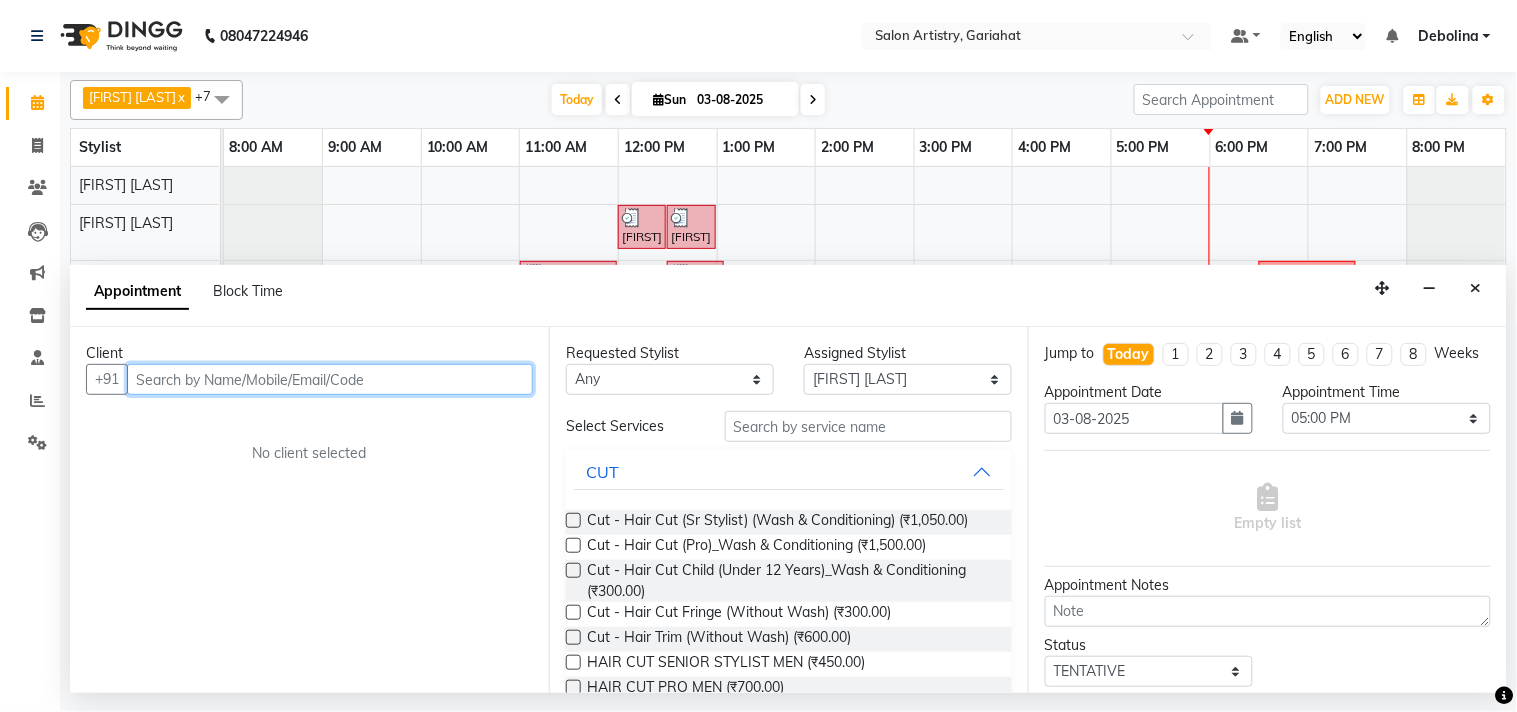 click at bounding box center [330, 379] 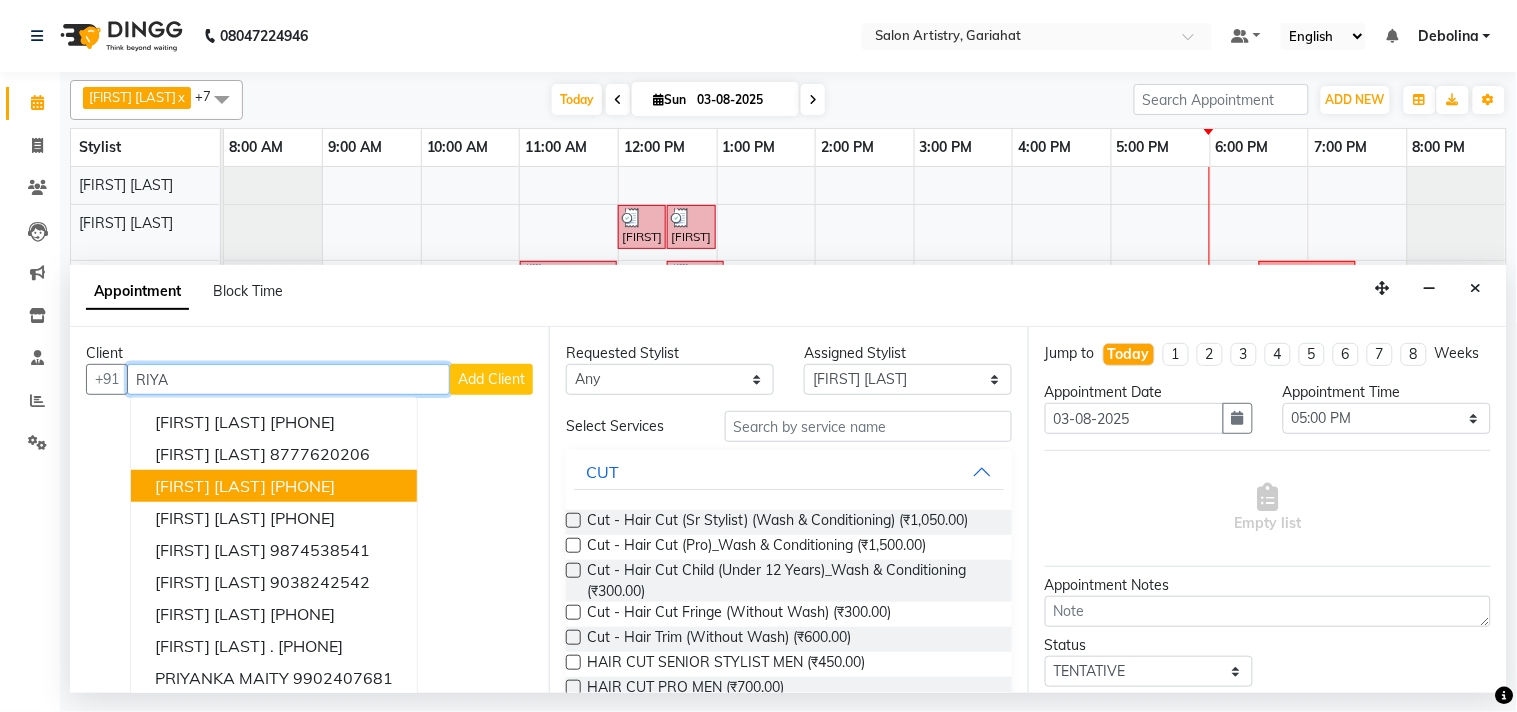 click on "[FIRST] [LAST]" at bounding box center [210, 486] 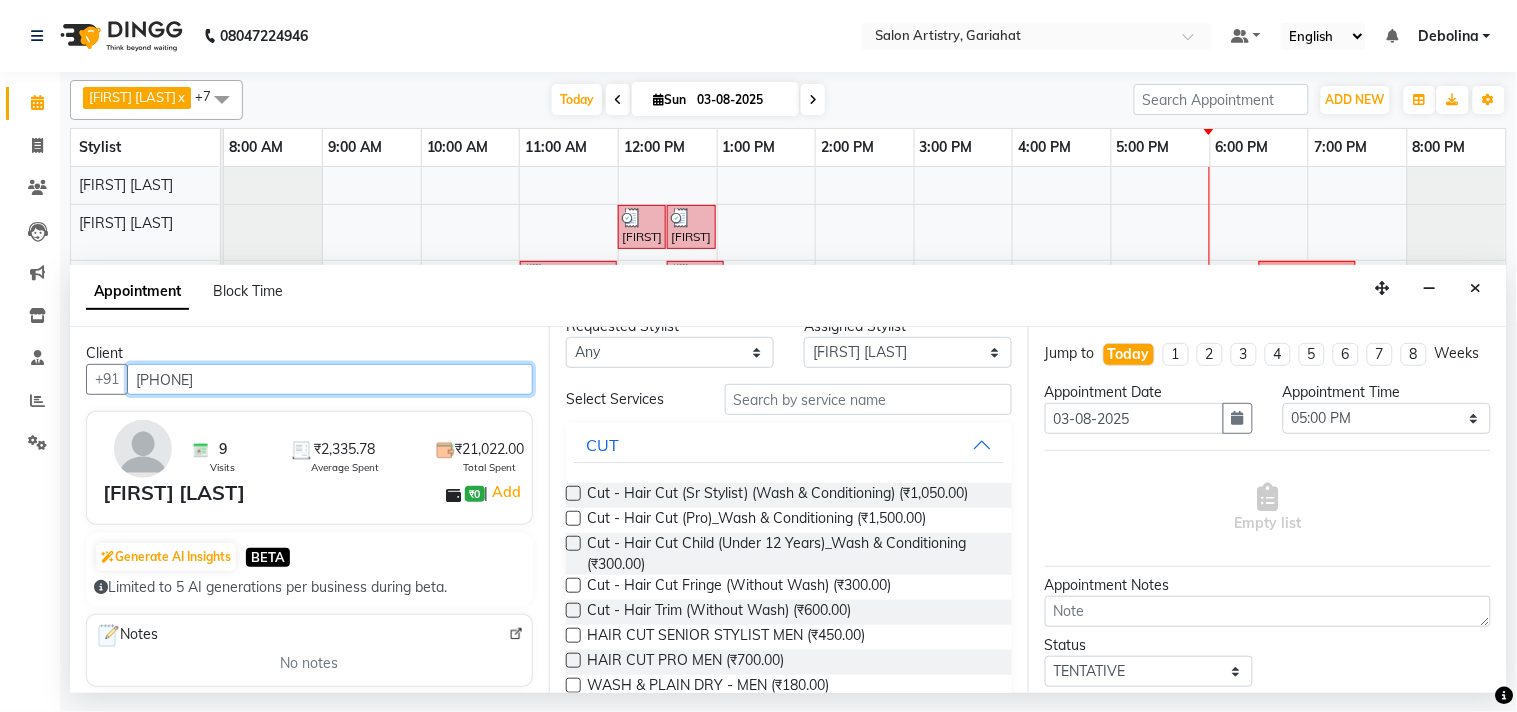 scroll, scrollTop: 0, scrollLeft: 0, axis: both 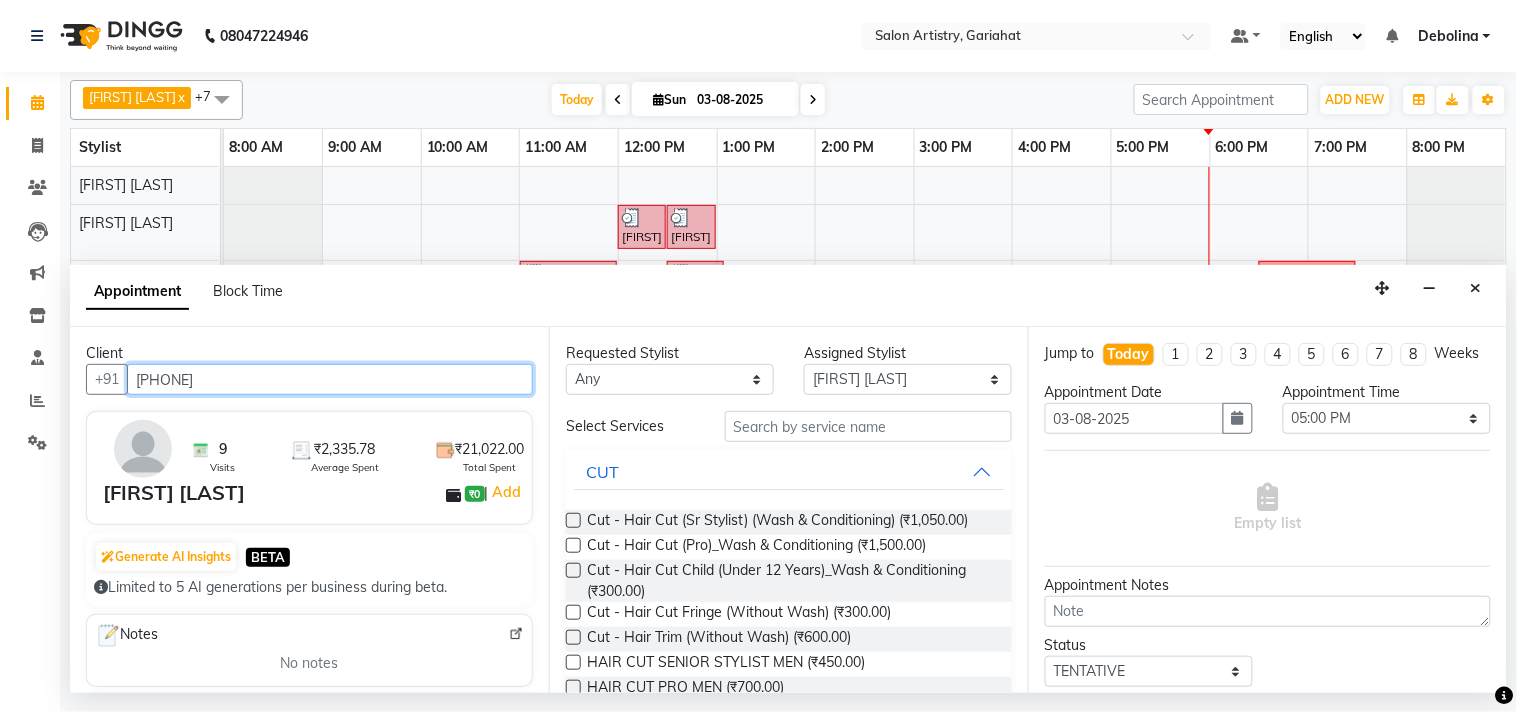 type on "[PHONE]" 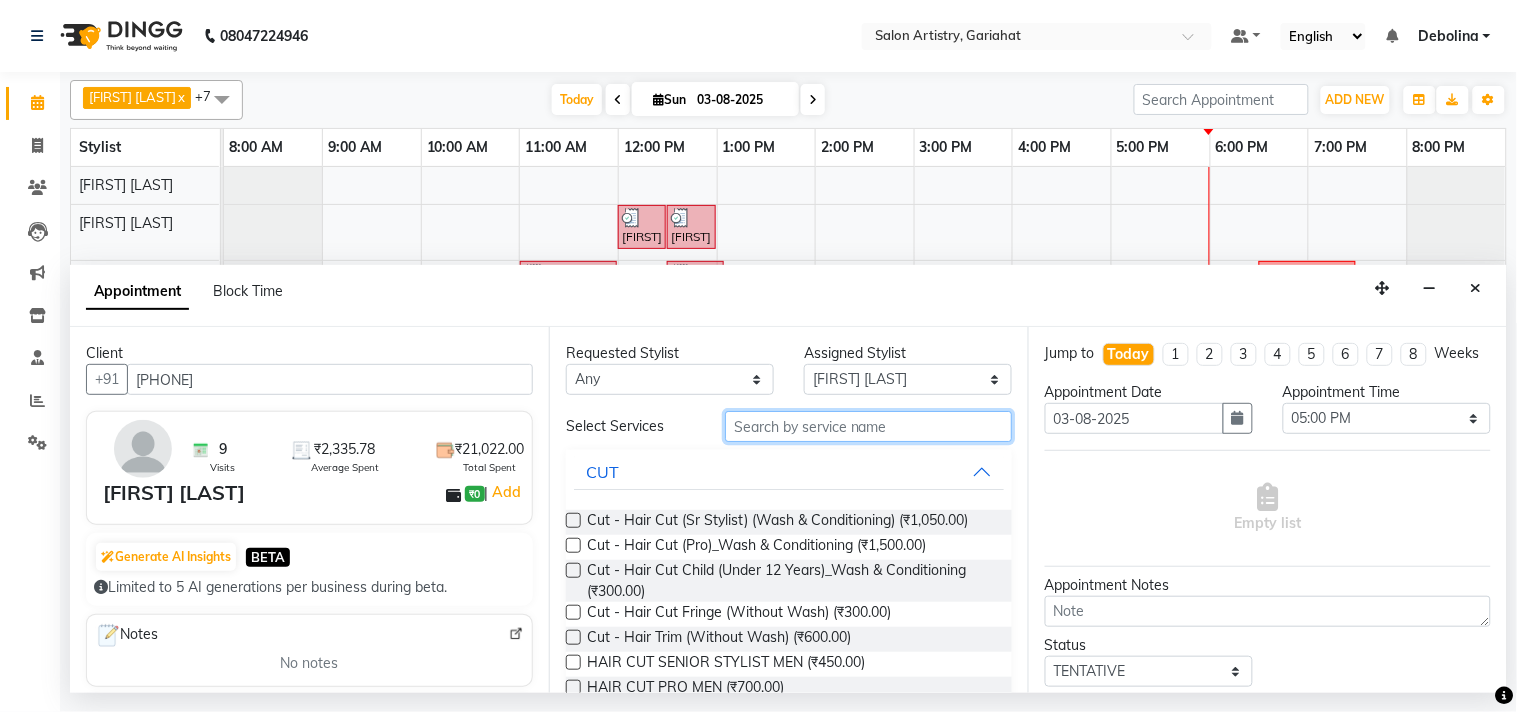 click at bounding box center [868, 426] 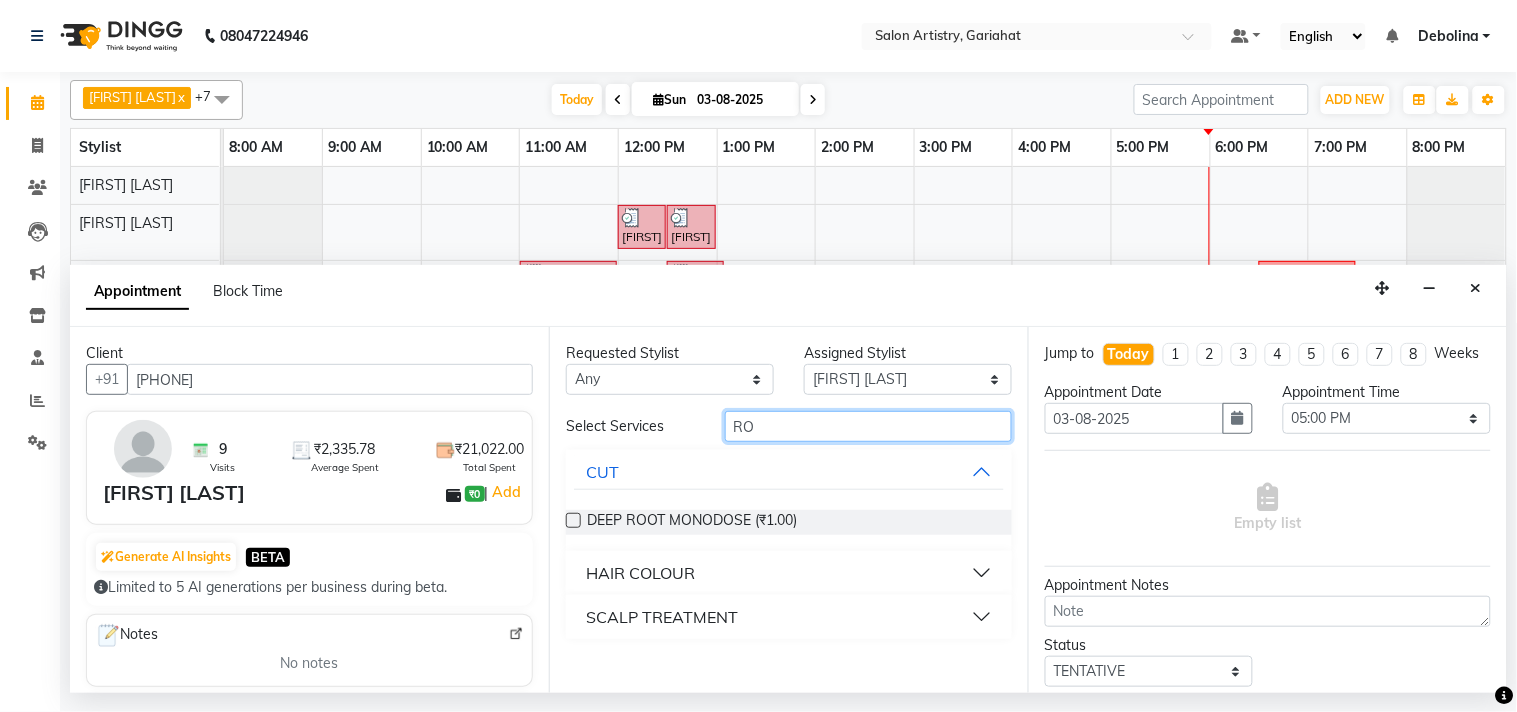 type on "R" 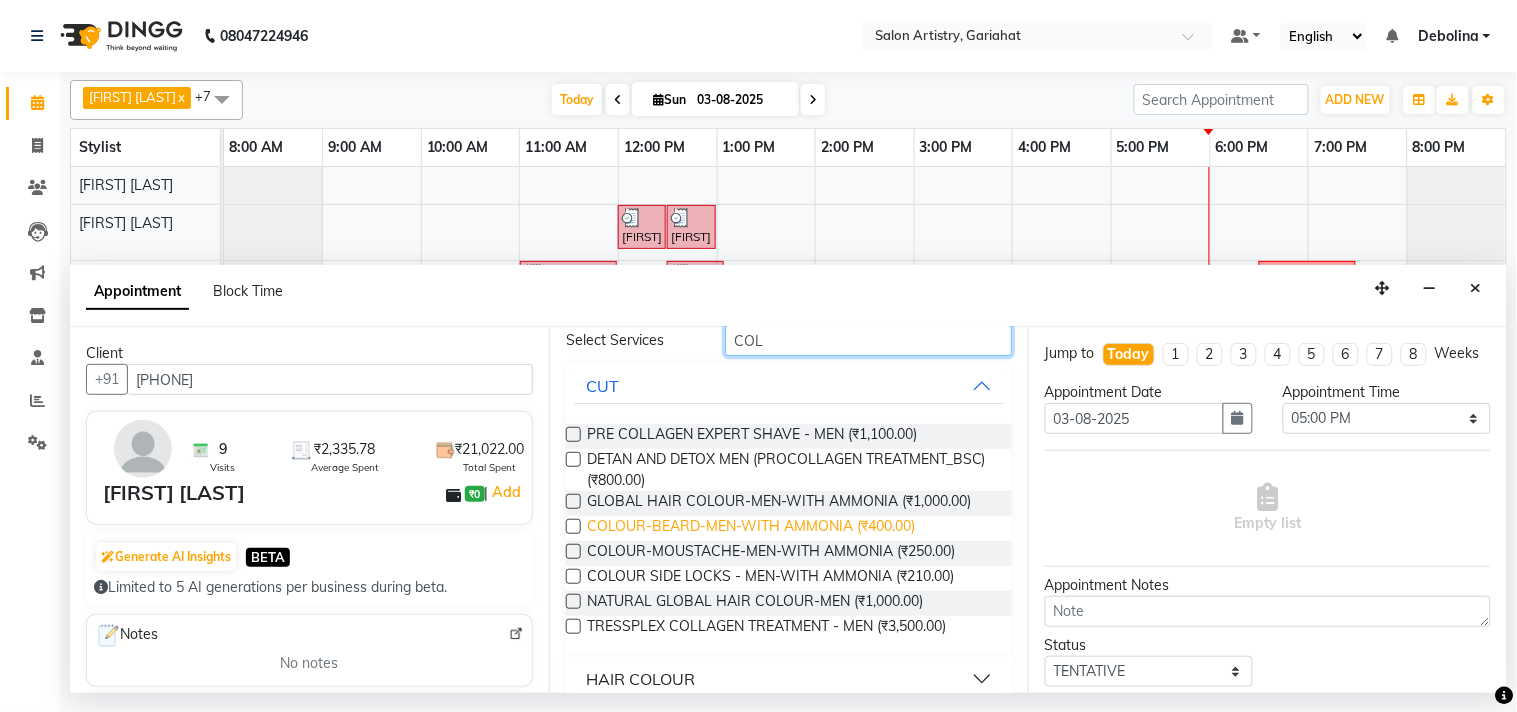 scroll, scrollTop: 197, scrollLeft: 0, axis: vertical 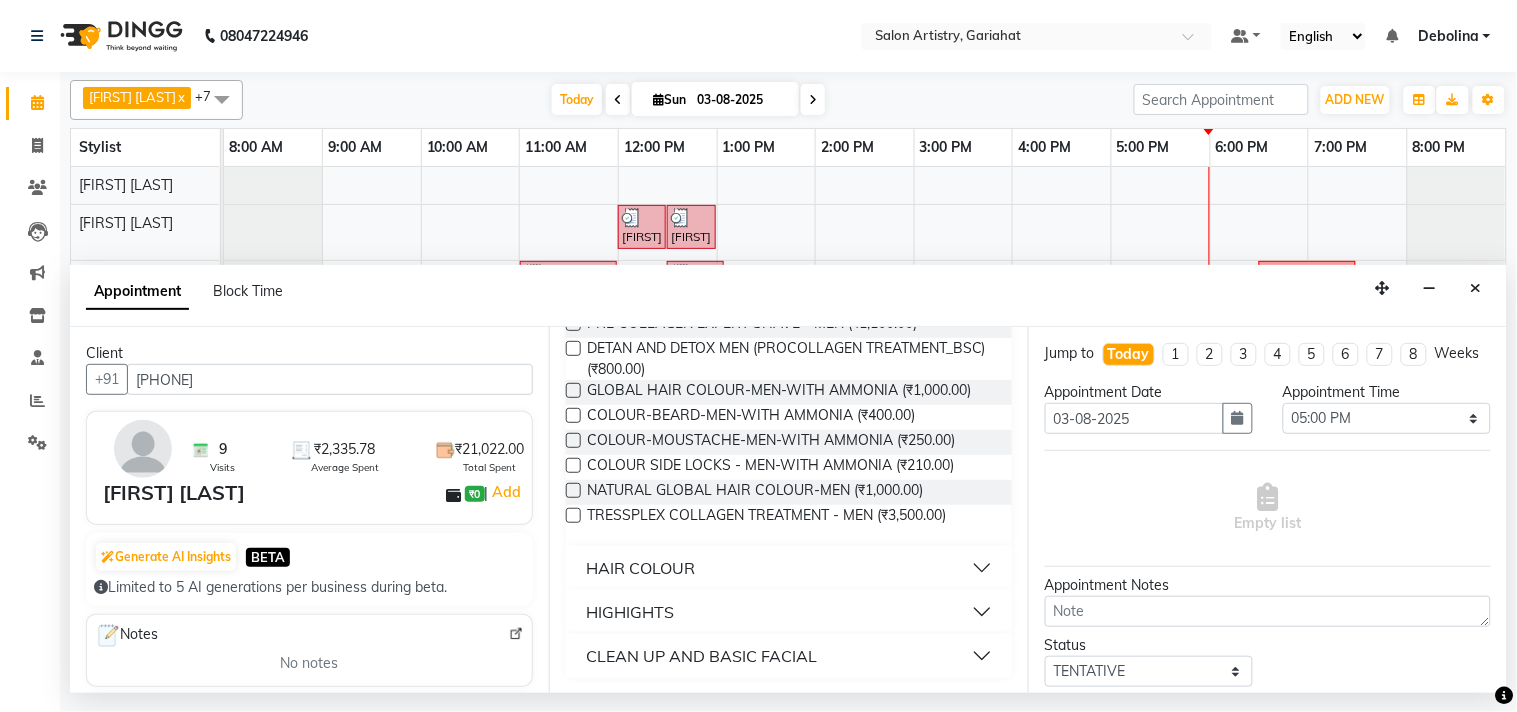 type on "COL" 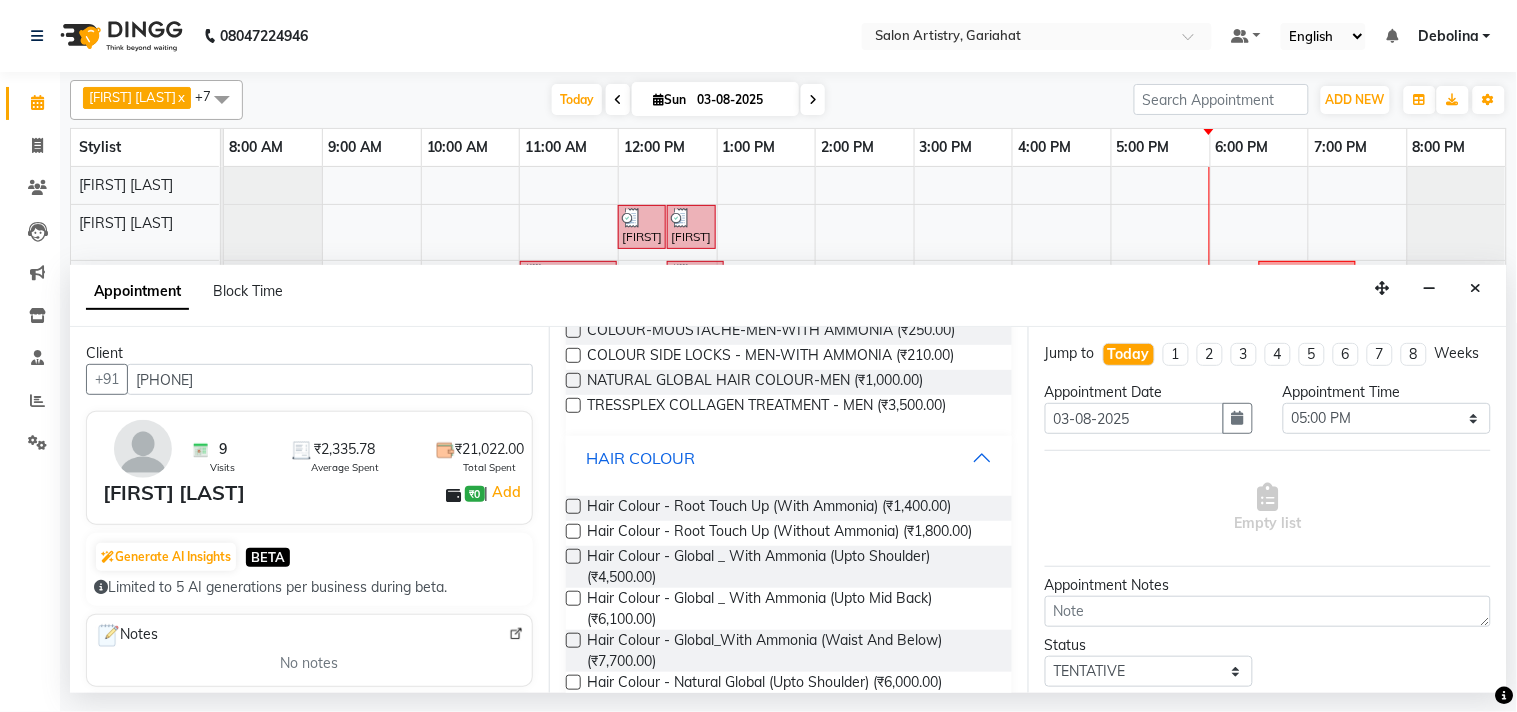 scroll, scrollTop: 308, scrollLeft: 0, axis: vertical 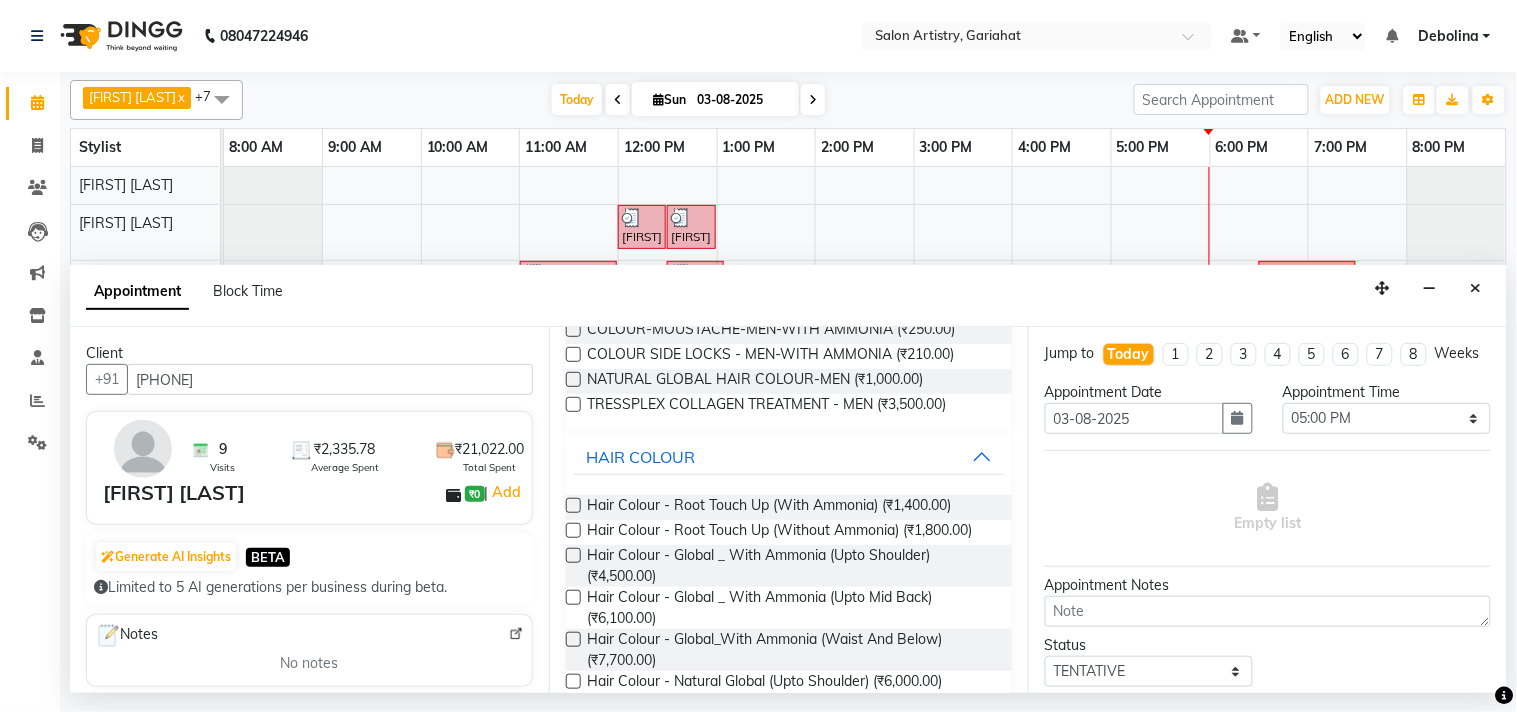 click at bounding box center (573, 505) 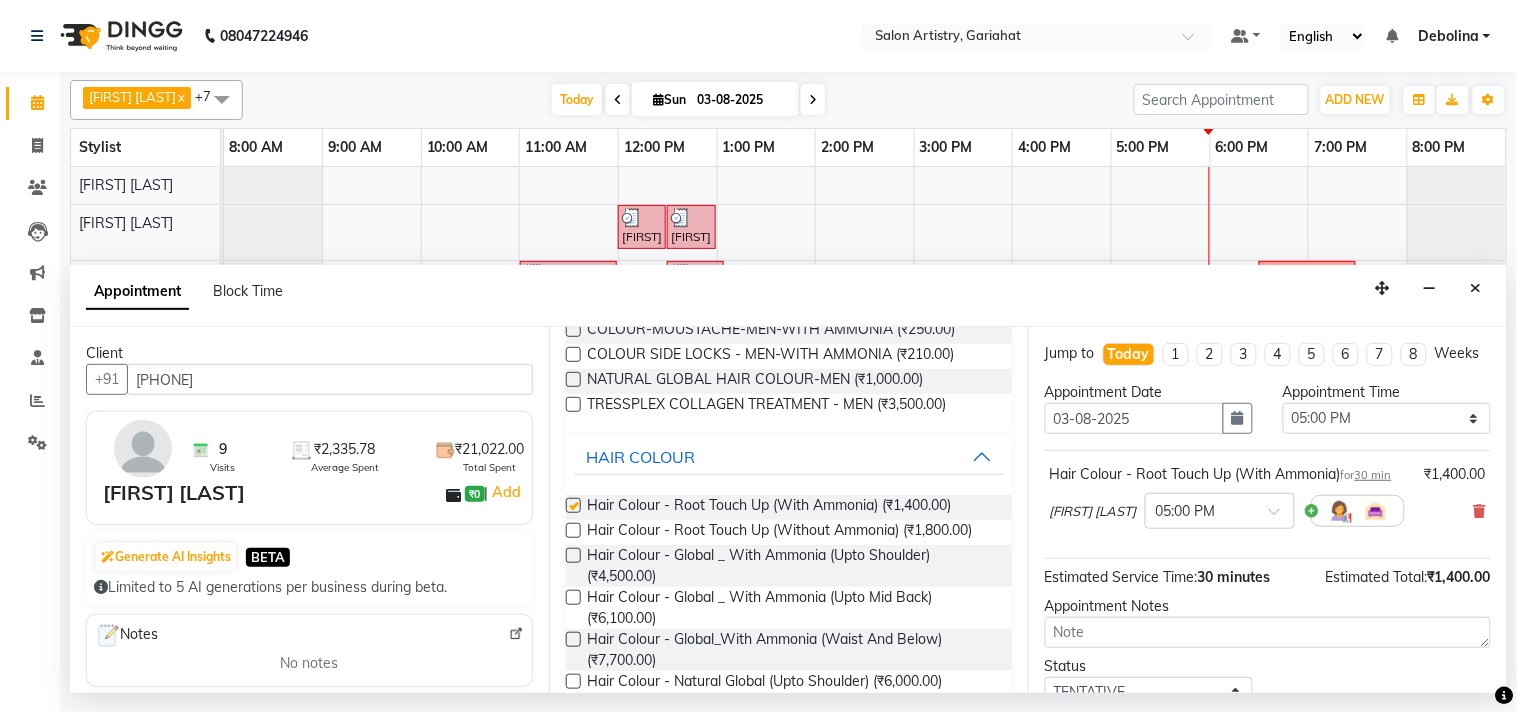 checkbox on "false" 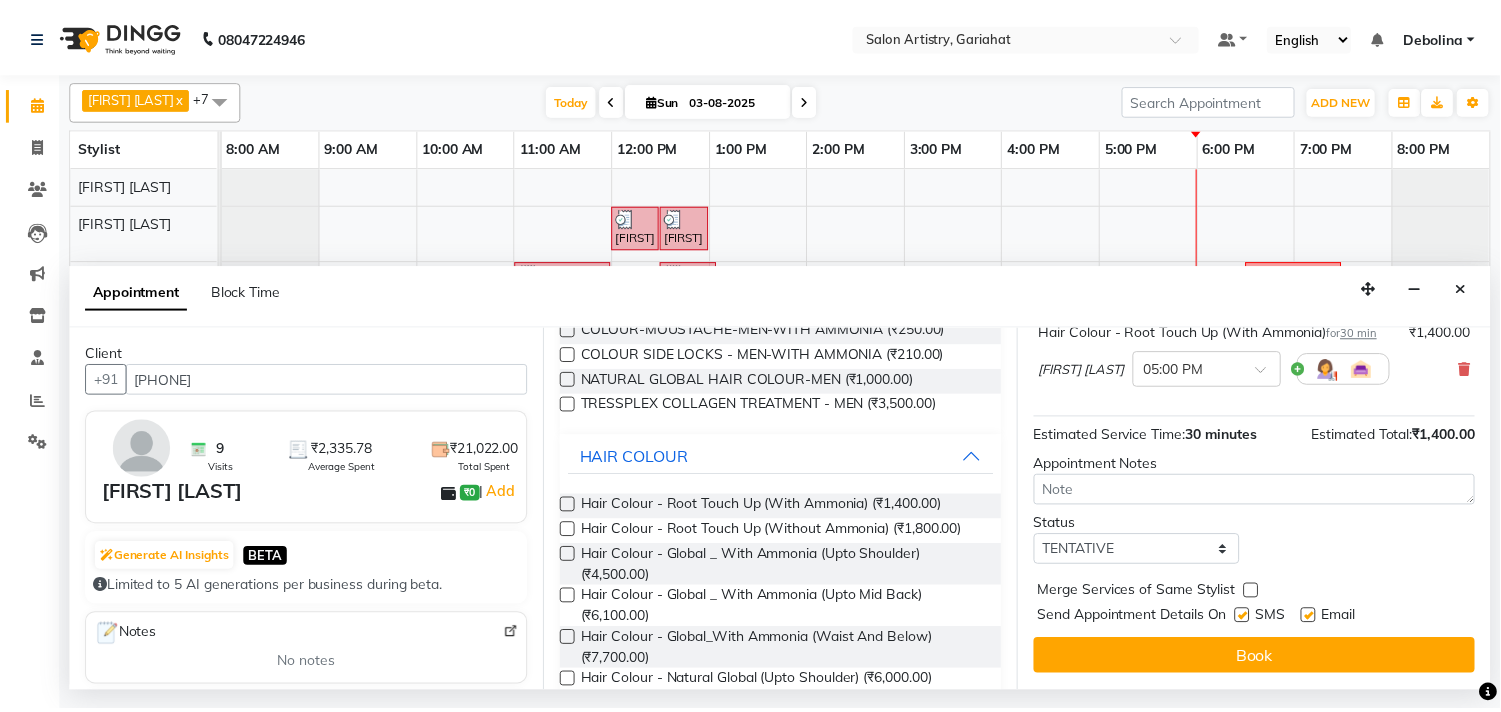 scroll, scrollTop: 181, scrollLeft: 0, axis: vertical 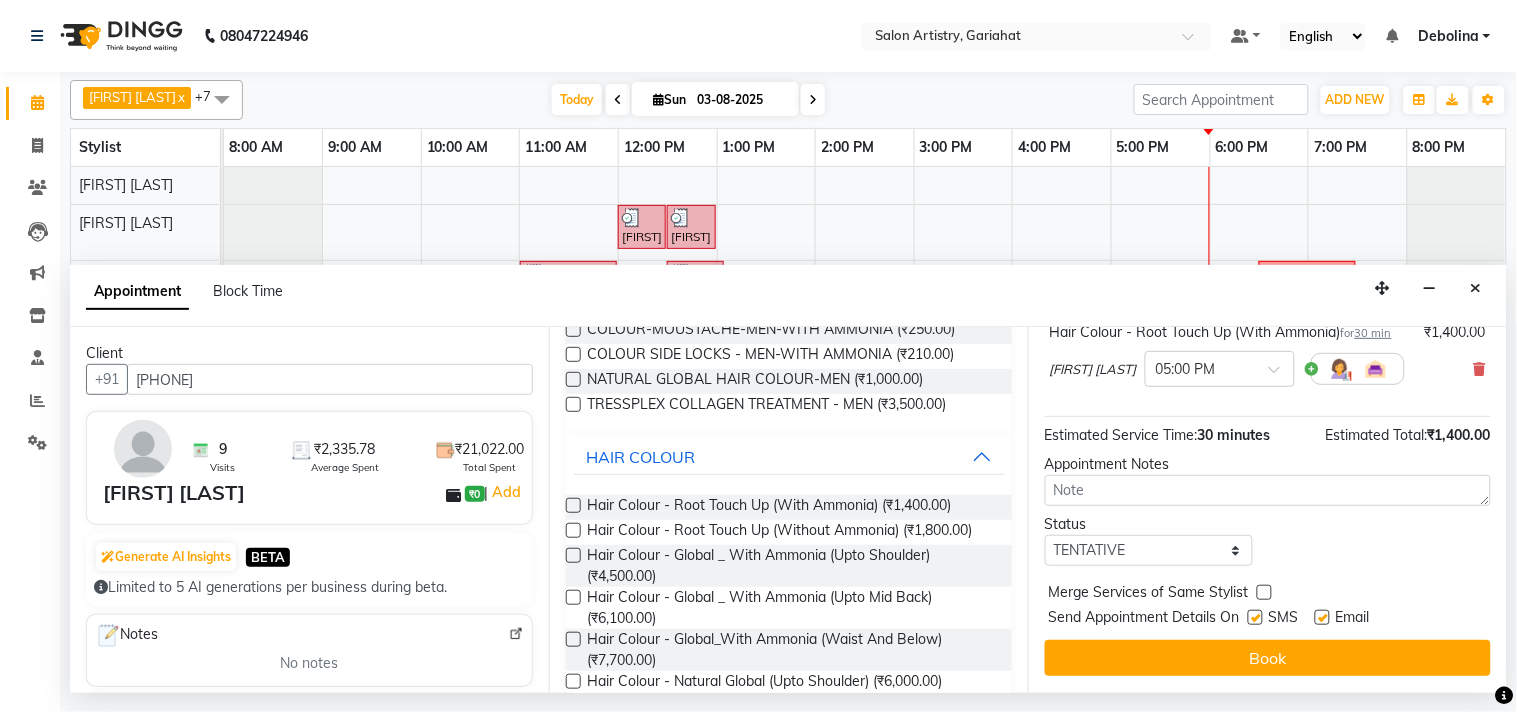 click on "Book" at bounding box center [1268, 658] 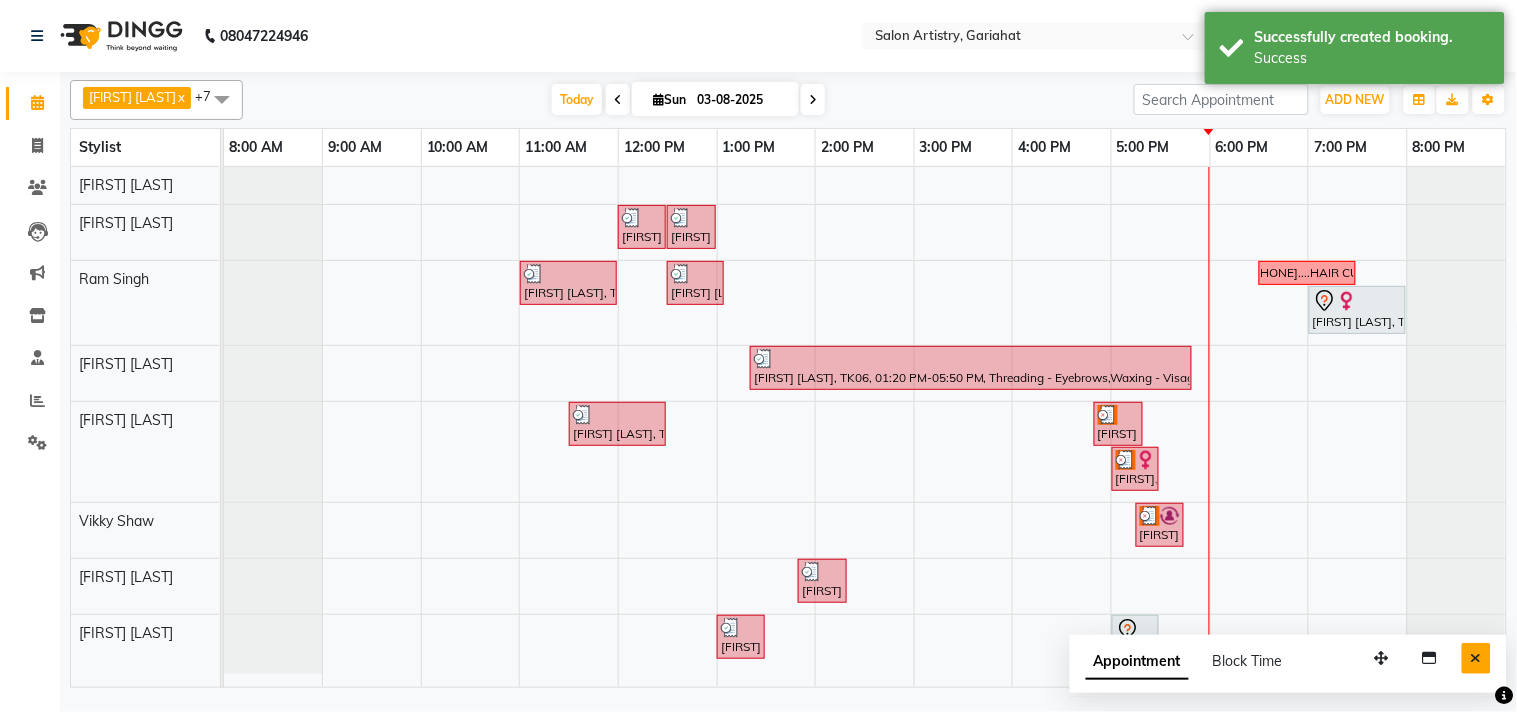 click at bounding box center [1476, 658] 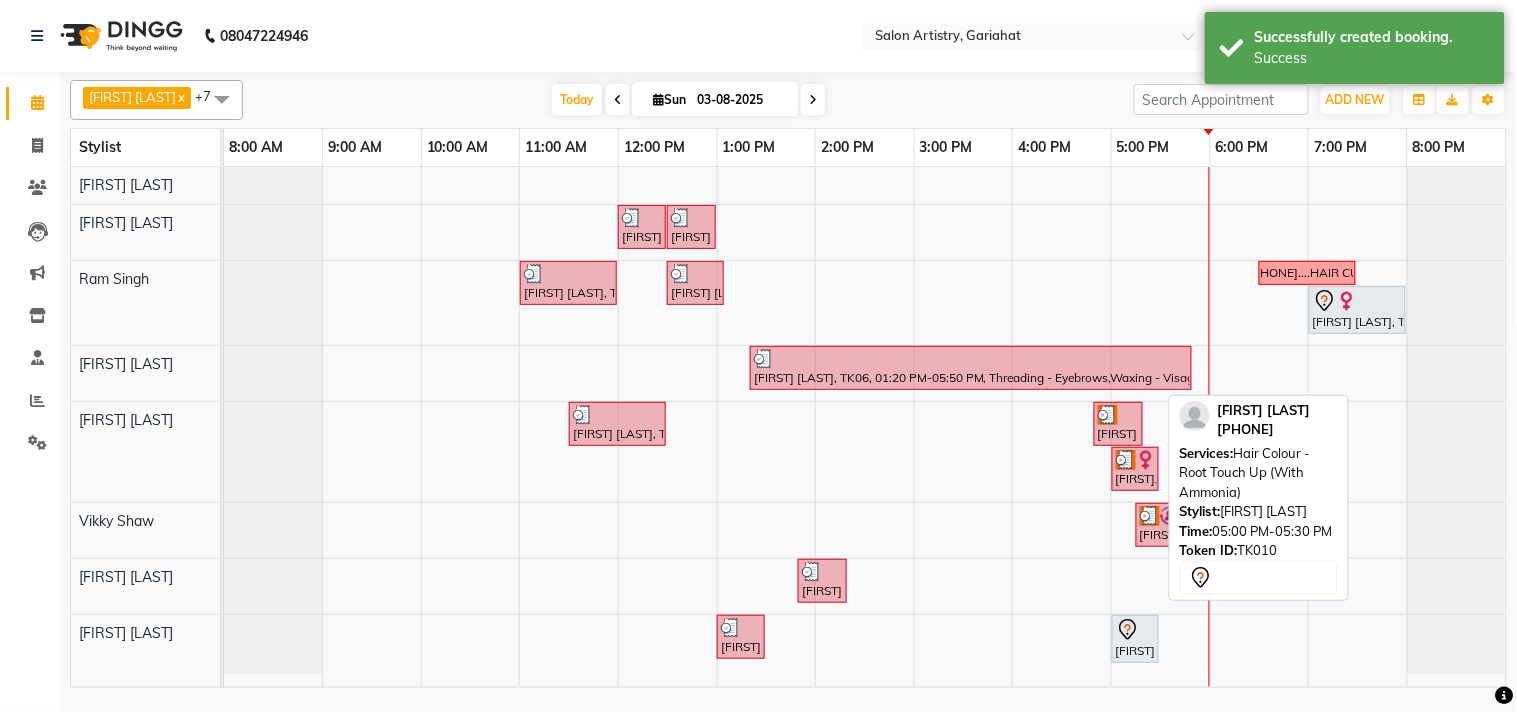 click 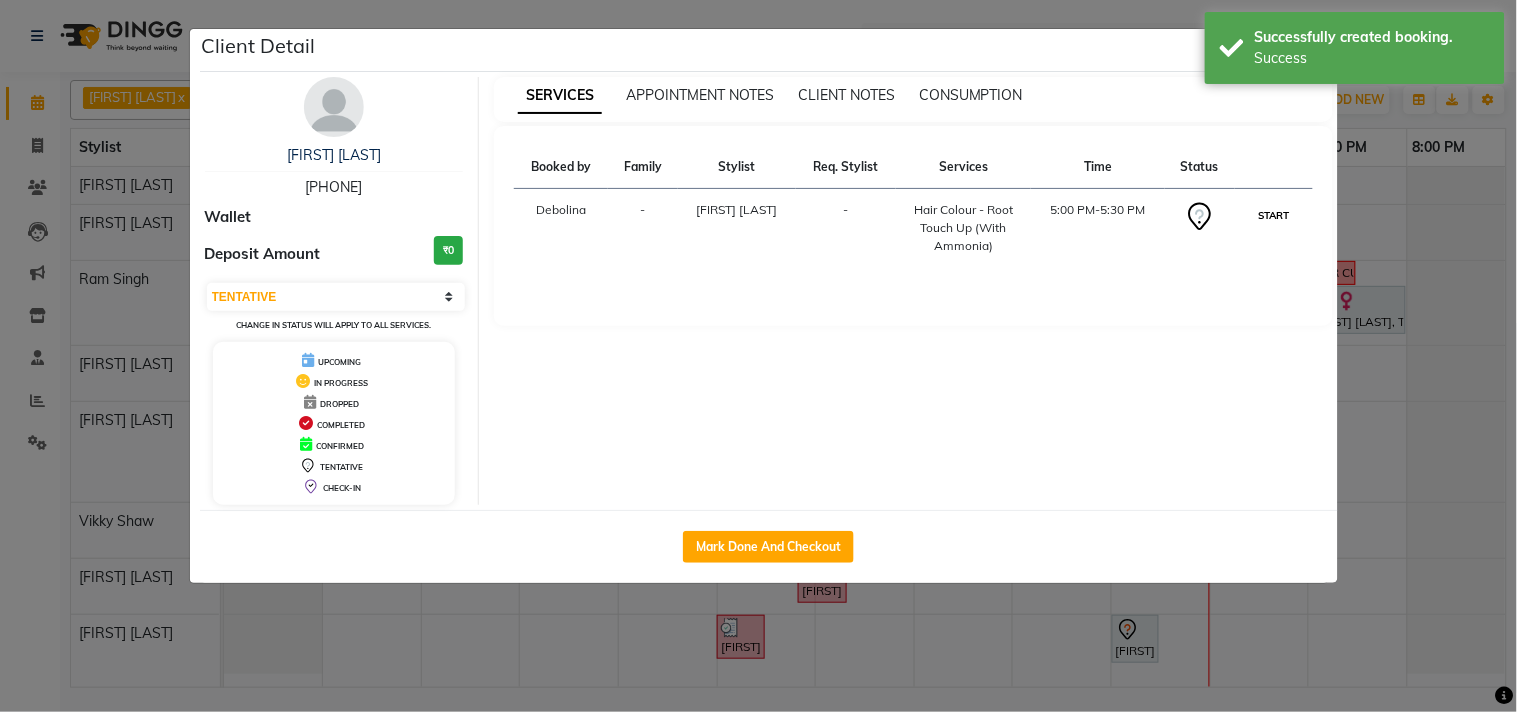 click on "START" at bounding box center [1273, 215] 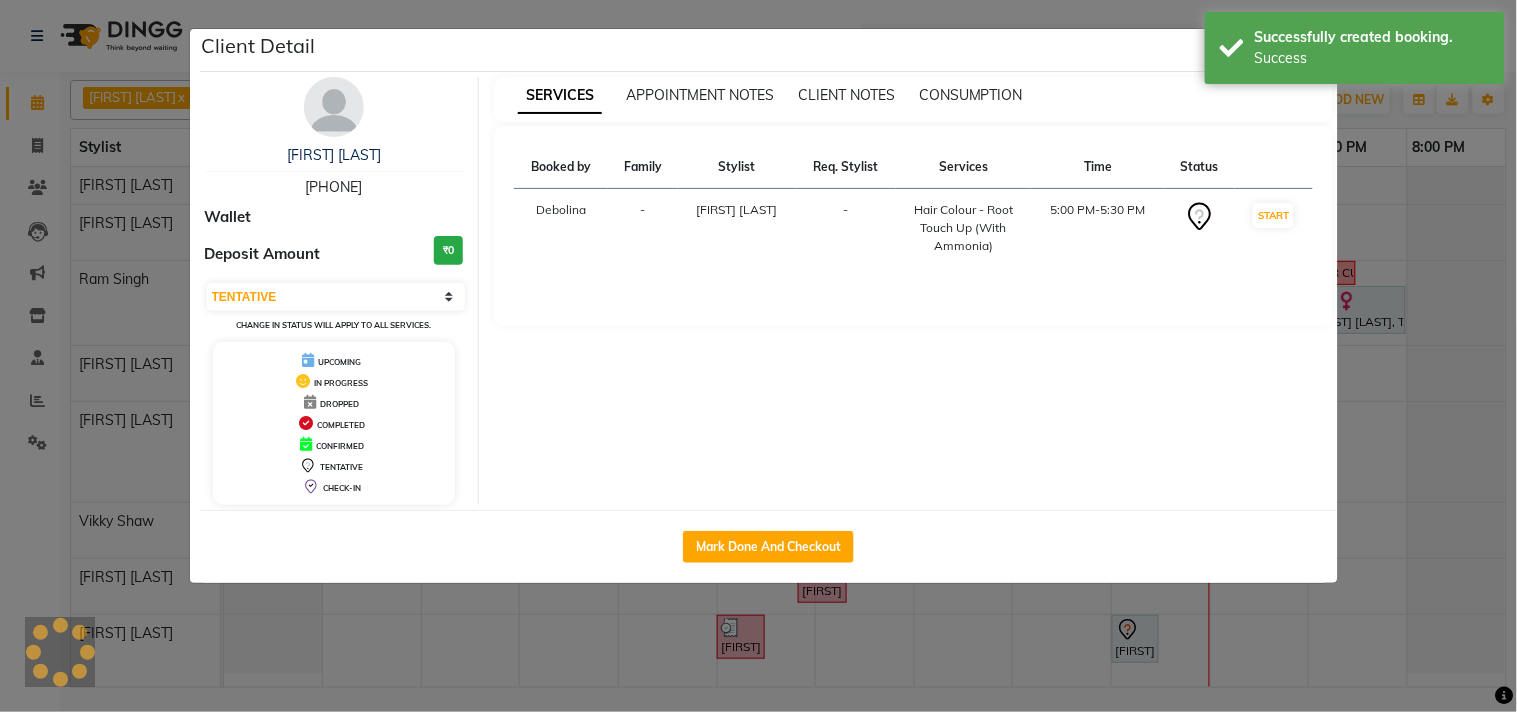 select on "1" 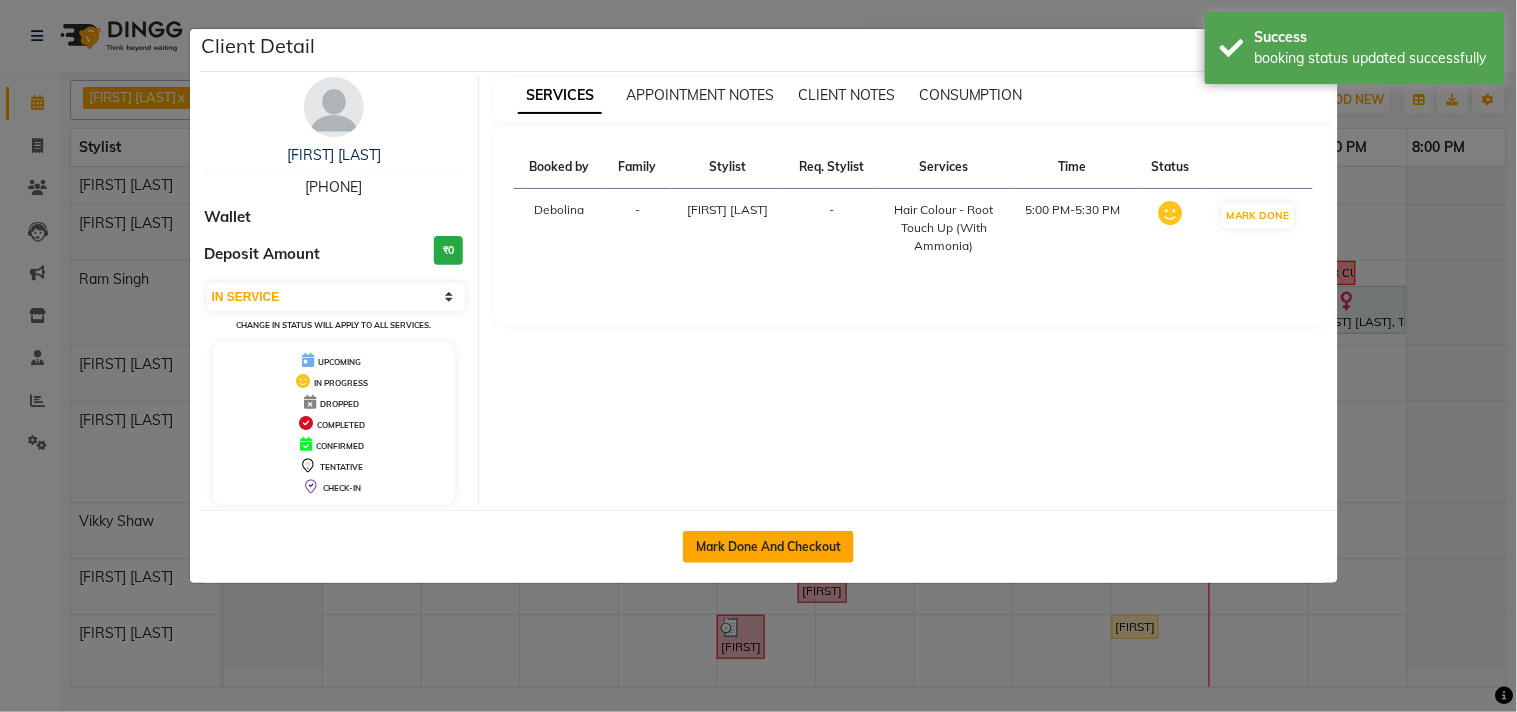 click on "Mark Done And Checkout" 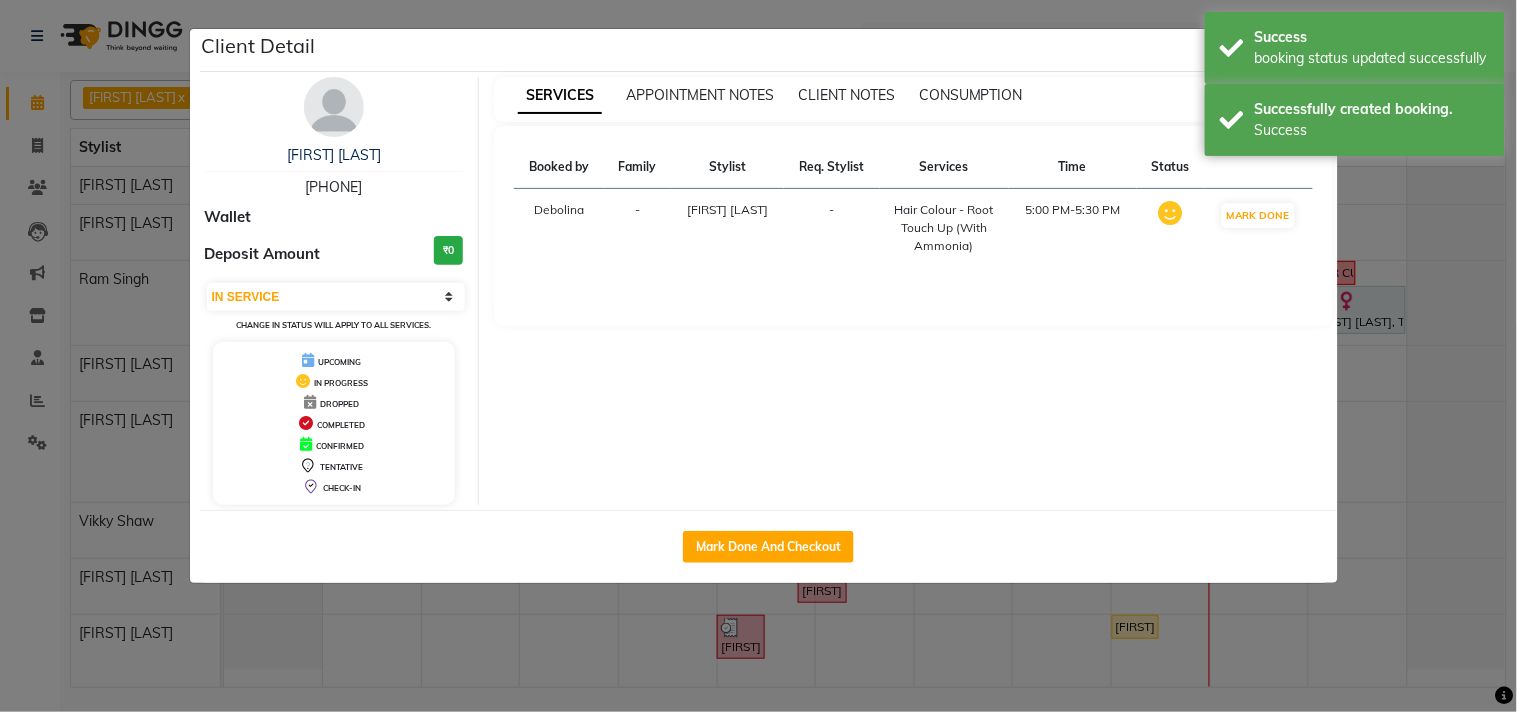 select on "8368" 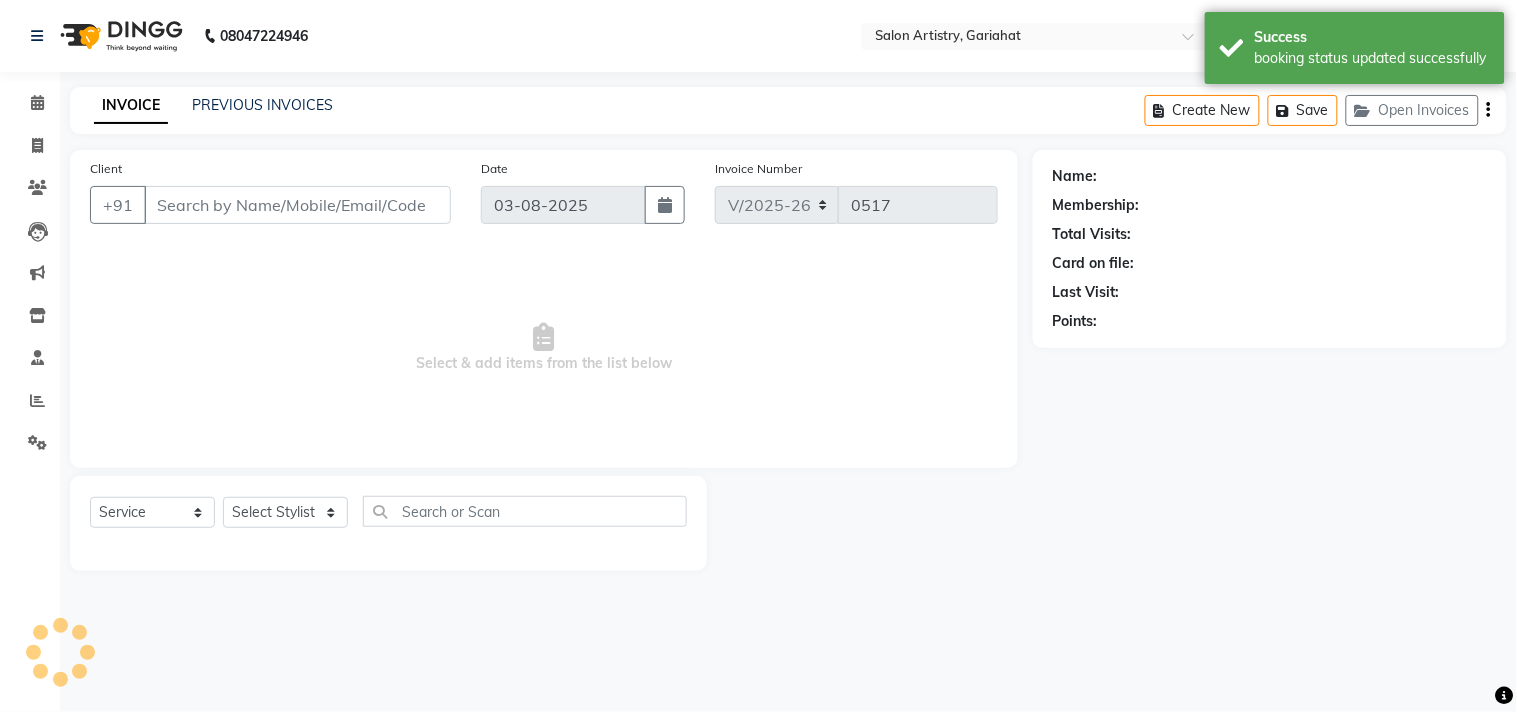 type on "[PHONE]" 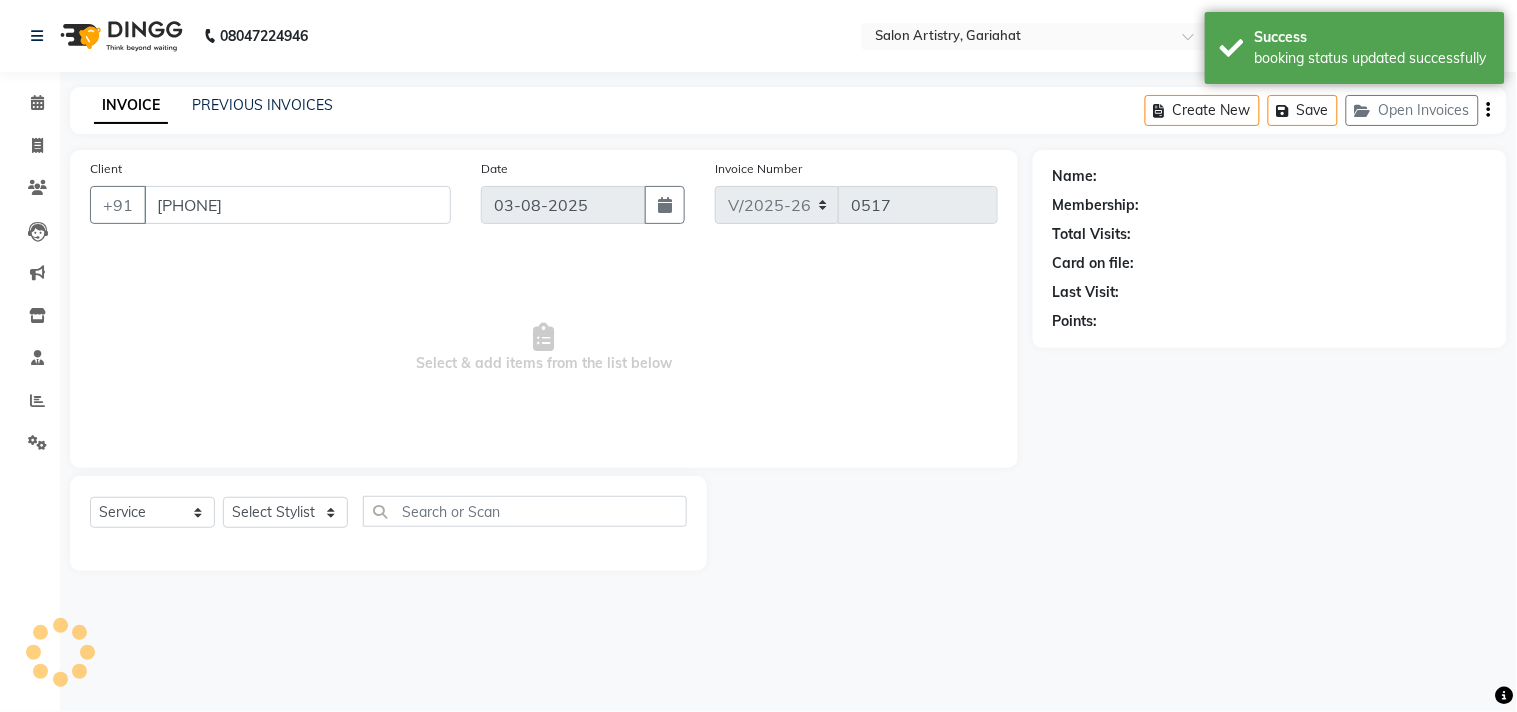 select on "87868" 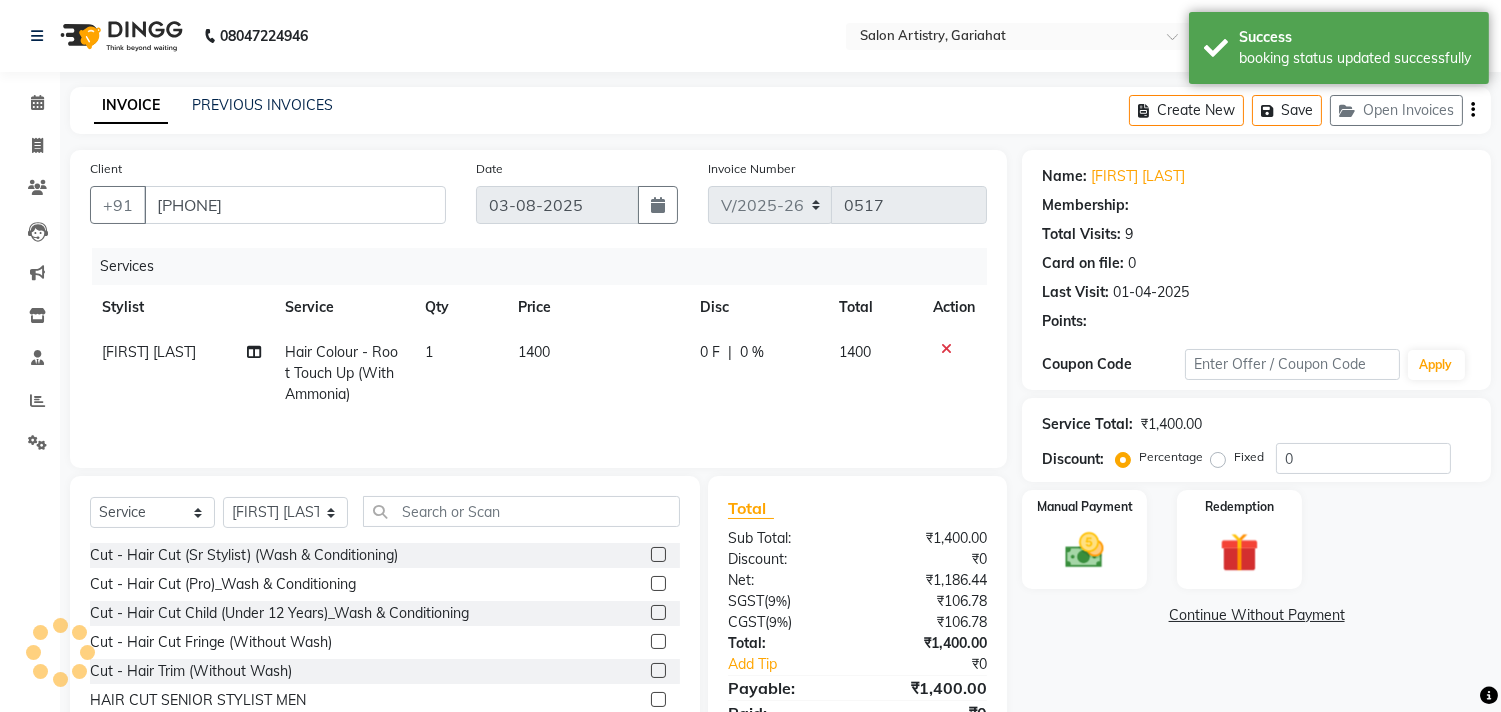 select on "1: Object" 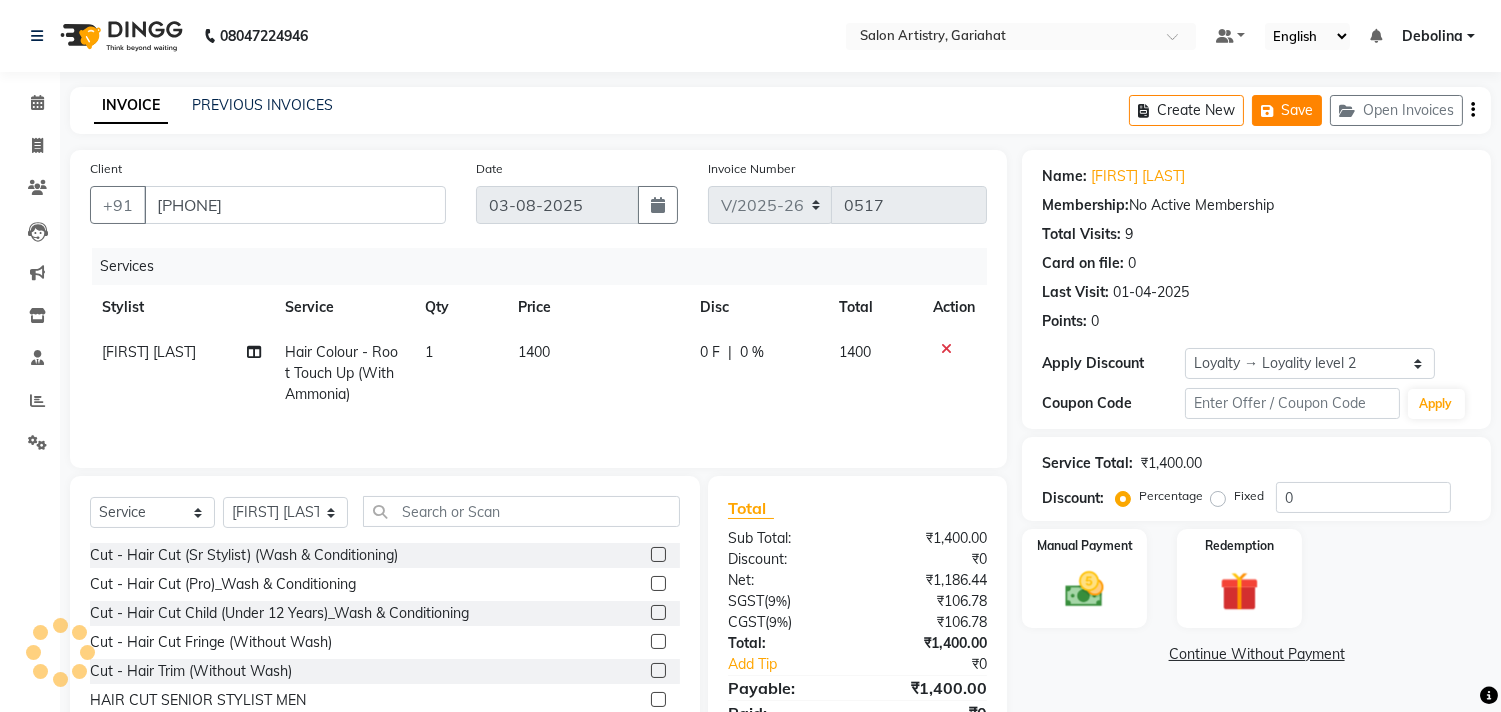 click 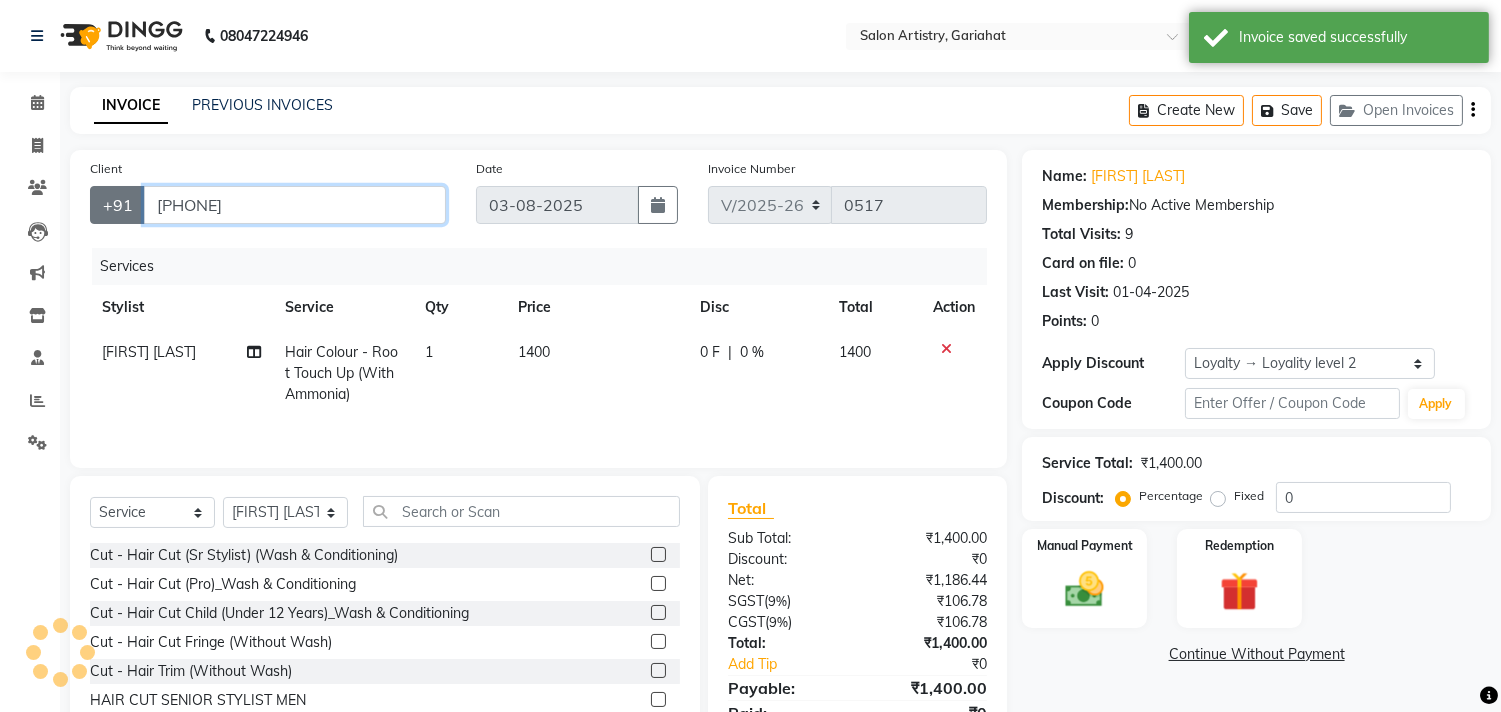 drag, startPoint x: 271, startPoint y: 204, endPoint x: 107, endPoint y: 205, distance: 164.00305 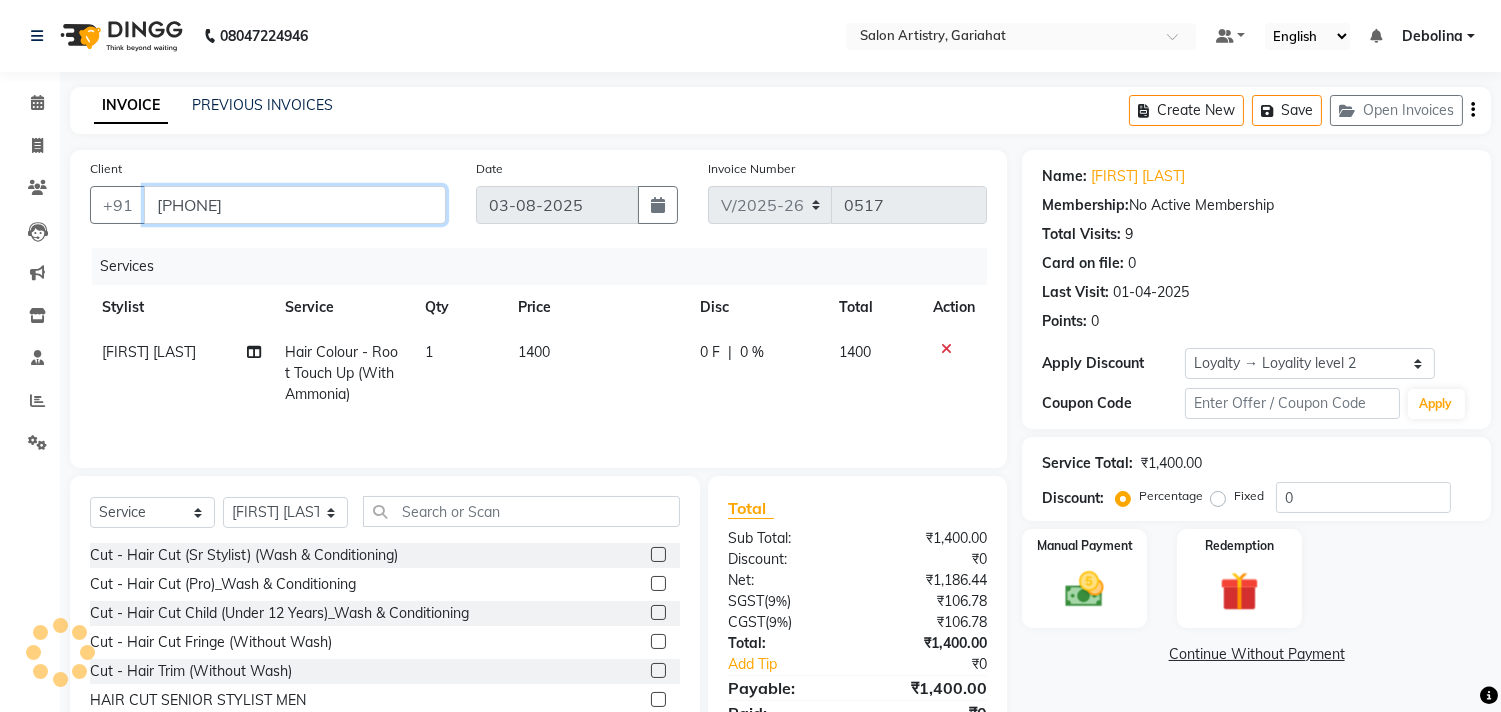 click on "[PHONE]" at bounding box center [295, 205] 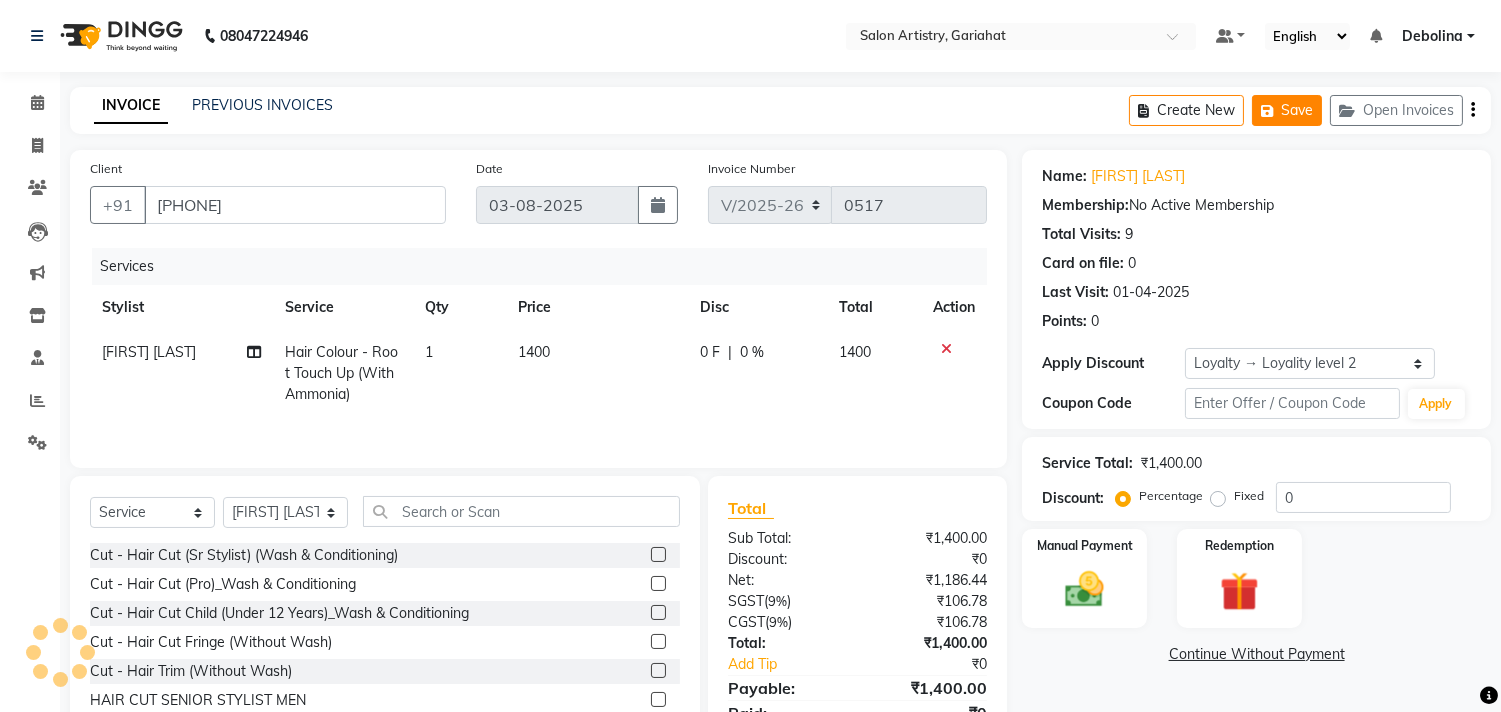 click on "Save" 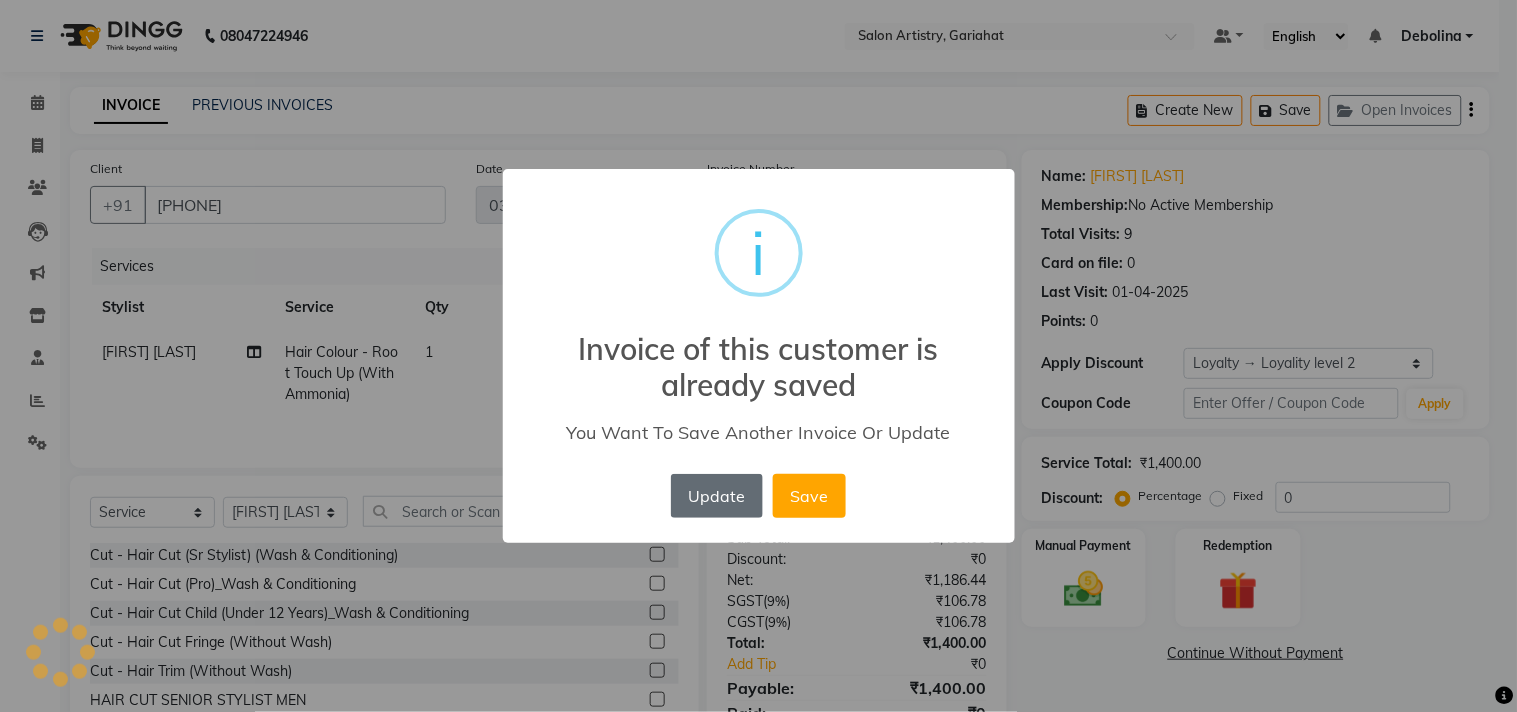click on "Update" at bounding box center (717, 496) 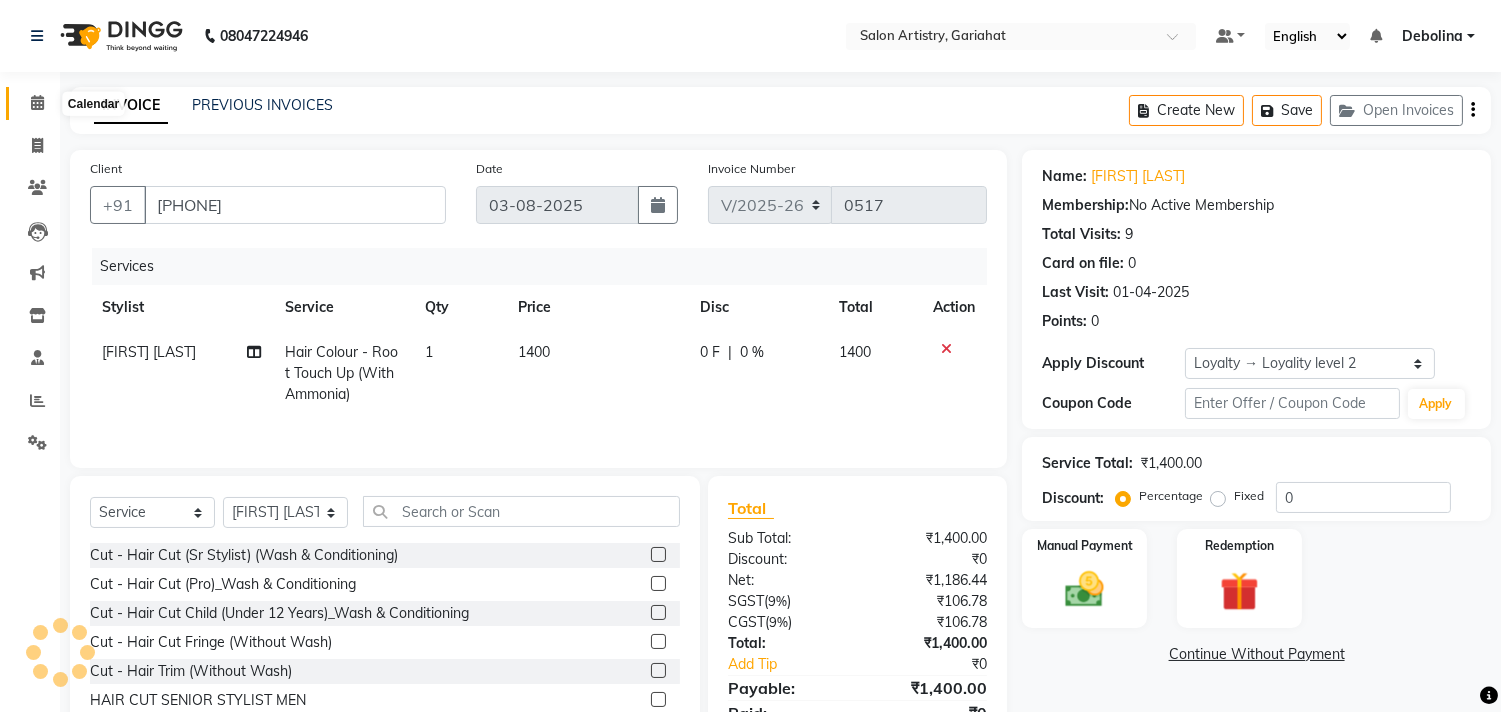 click 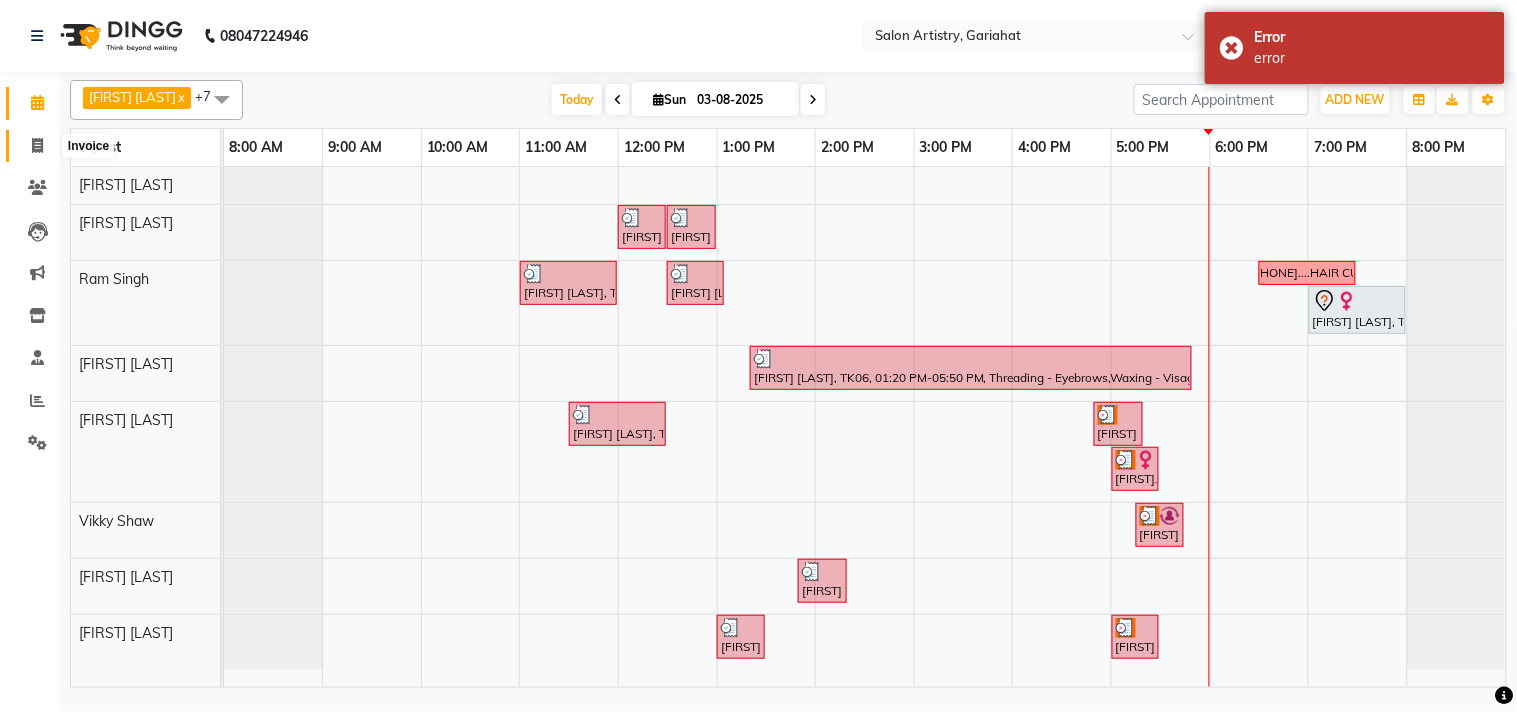 click 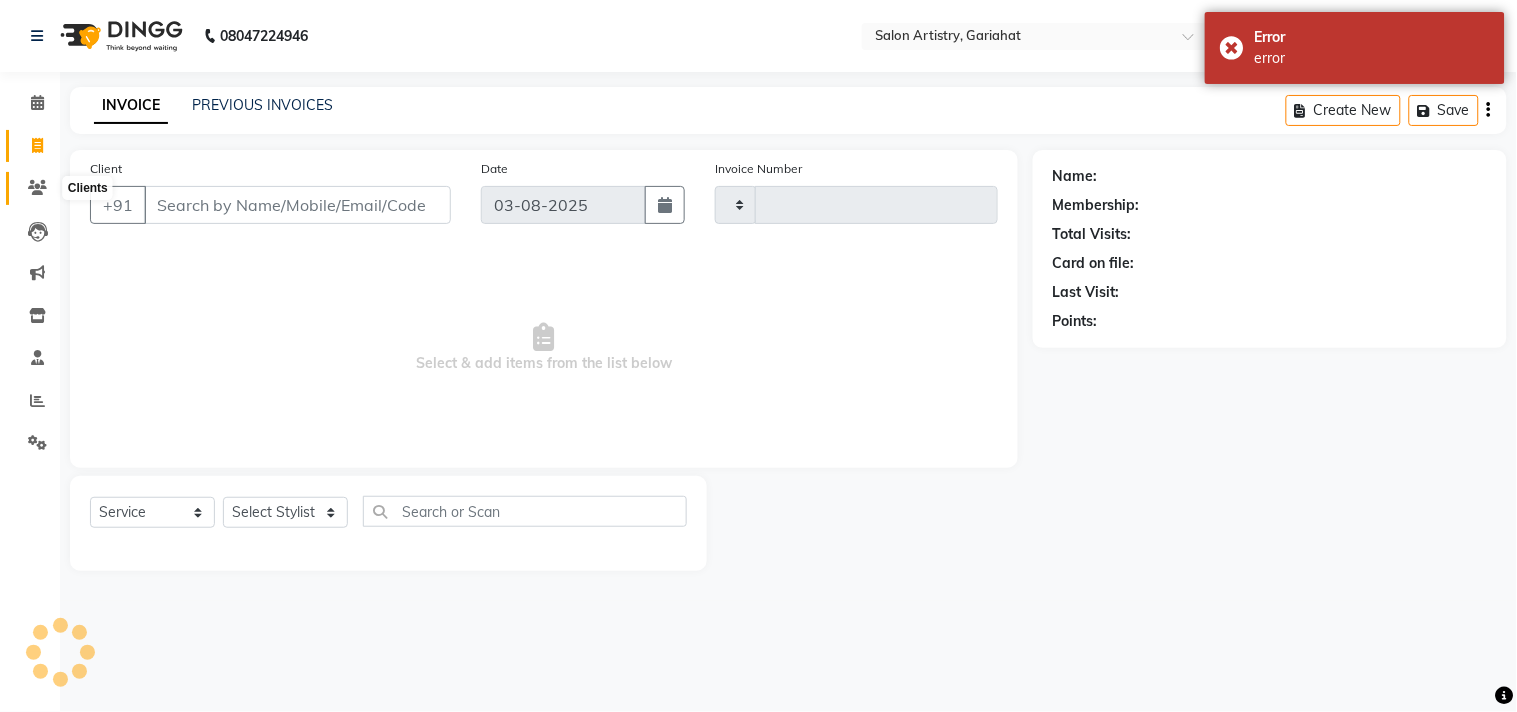 type on "0517" 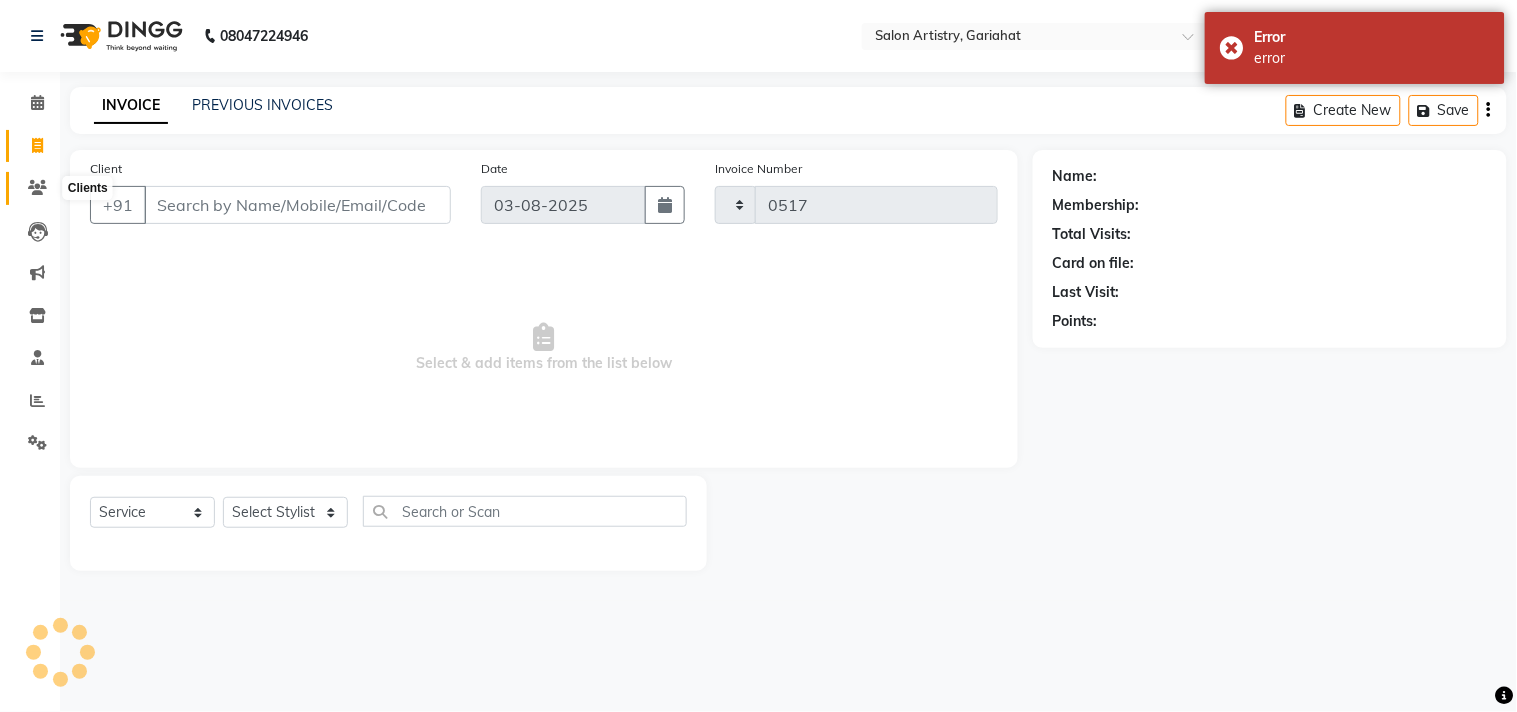 select on "8368" 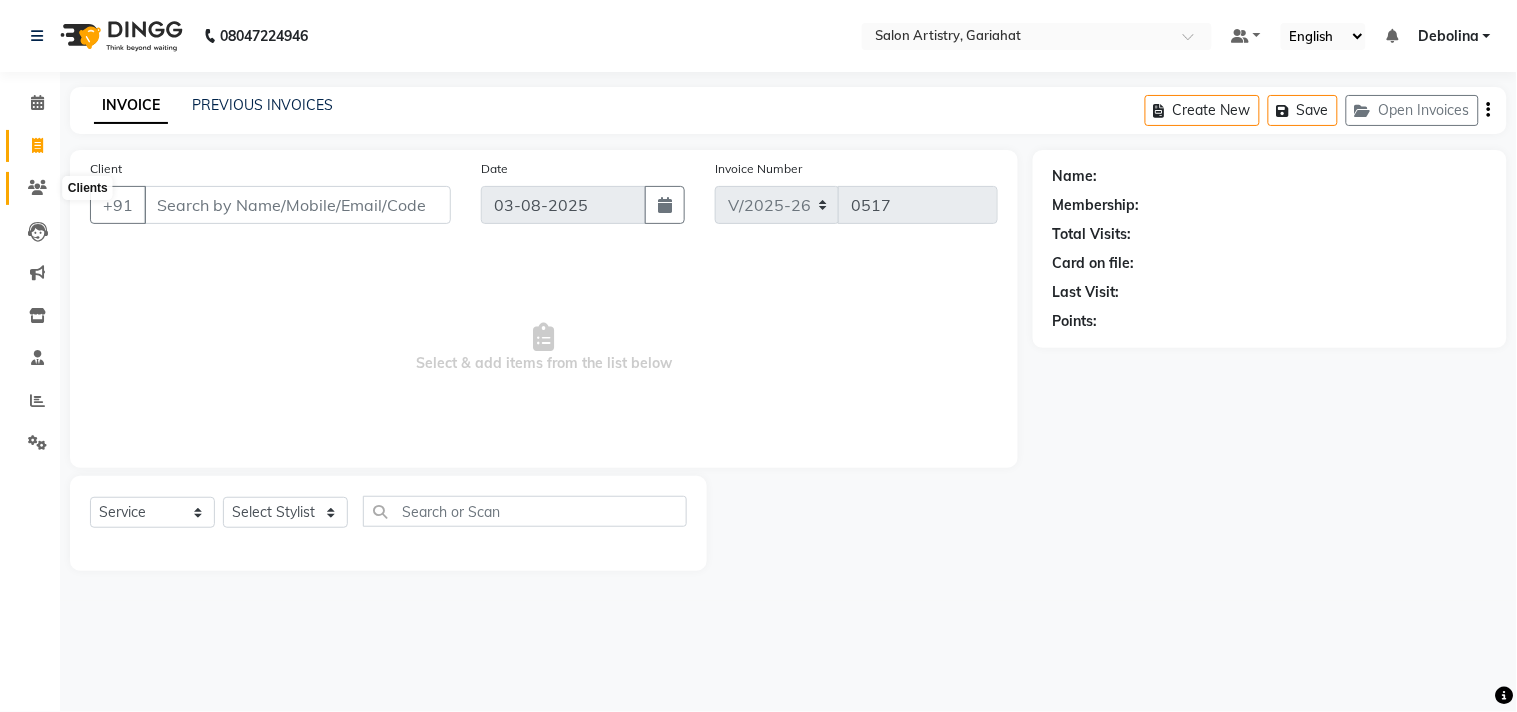 click 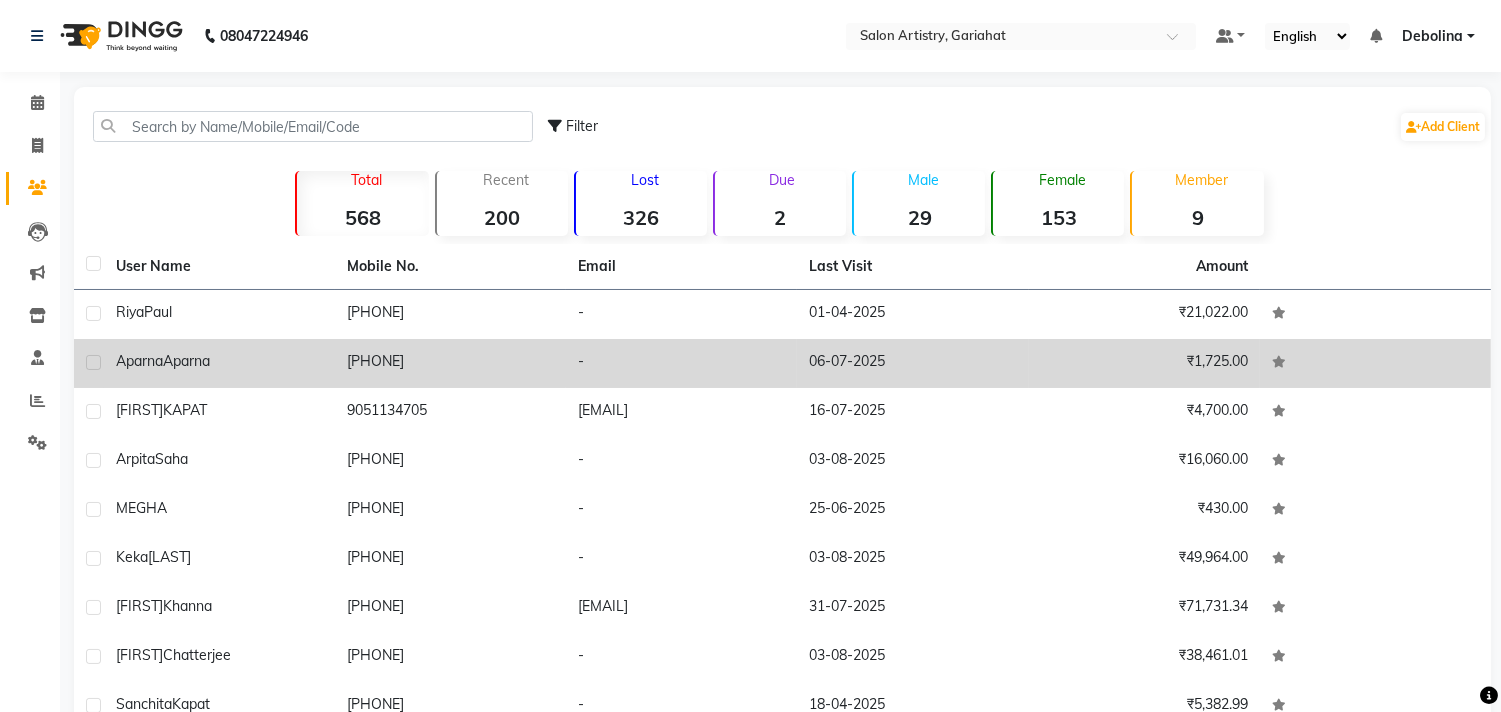 click on "[PHONE]" 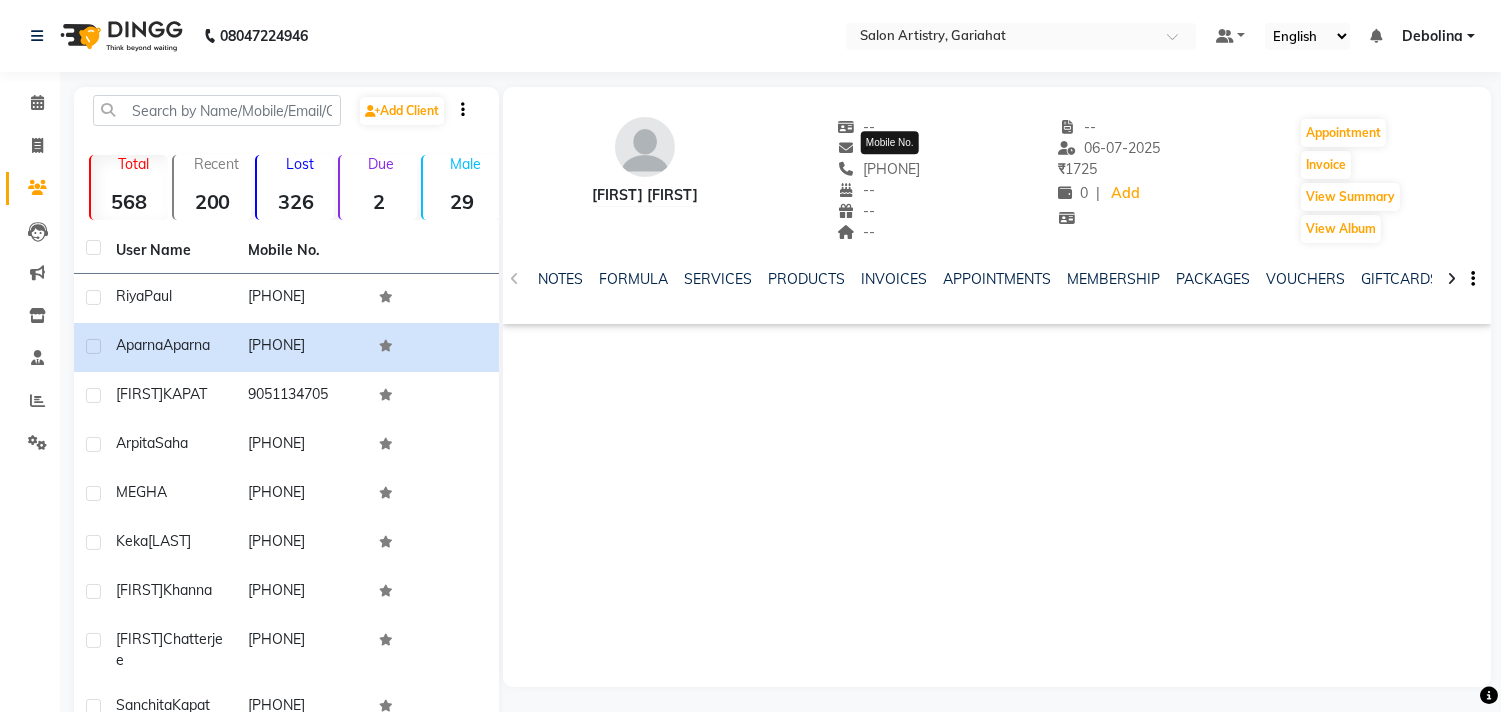 drag, startPoint x: 946, startPoint y: 166, endPoint x: 837, endPoint y: 165, distance: 109.004585 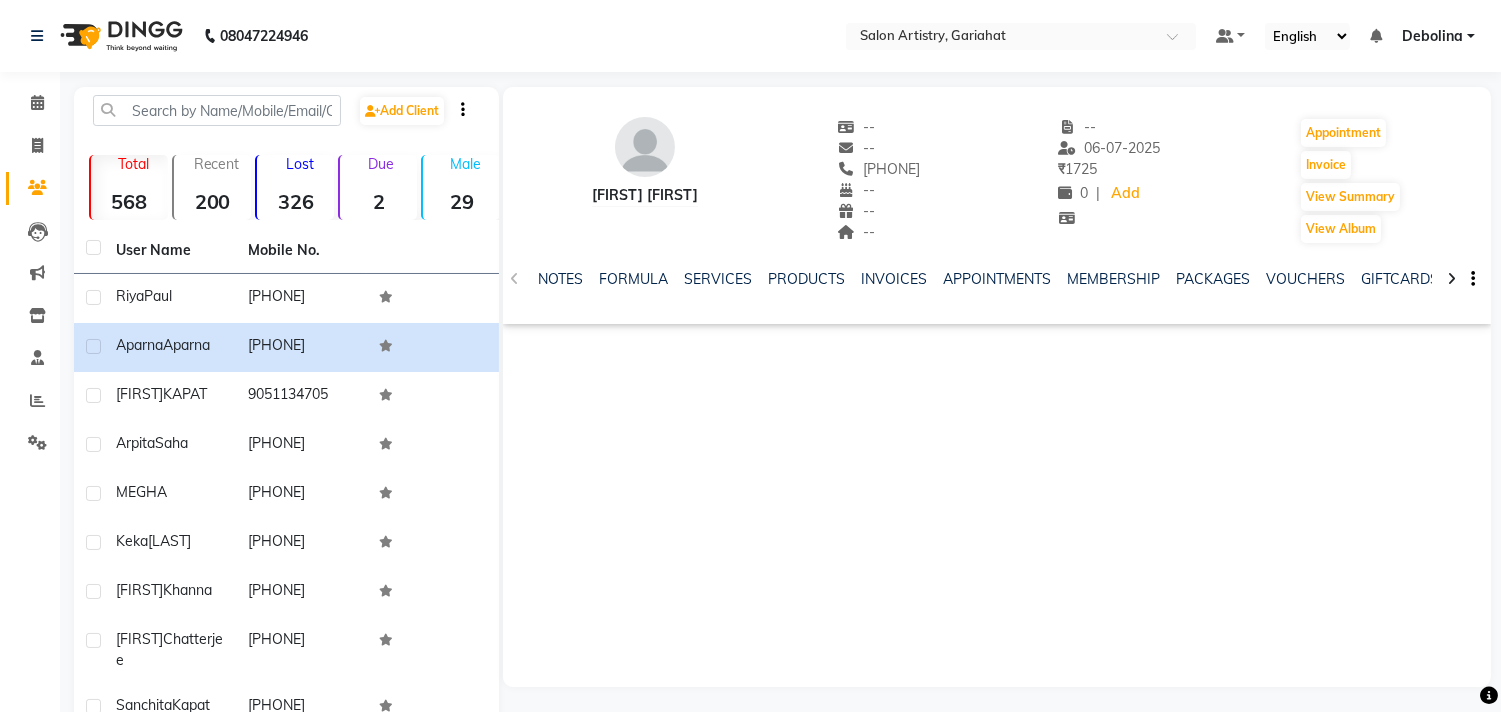 copy on "[PHONE]" 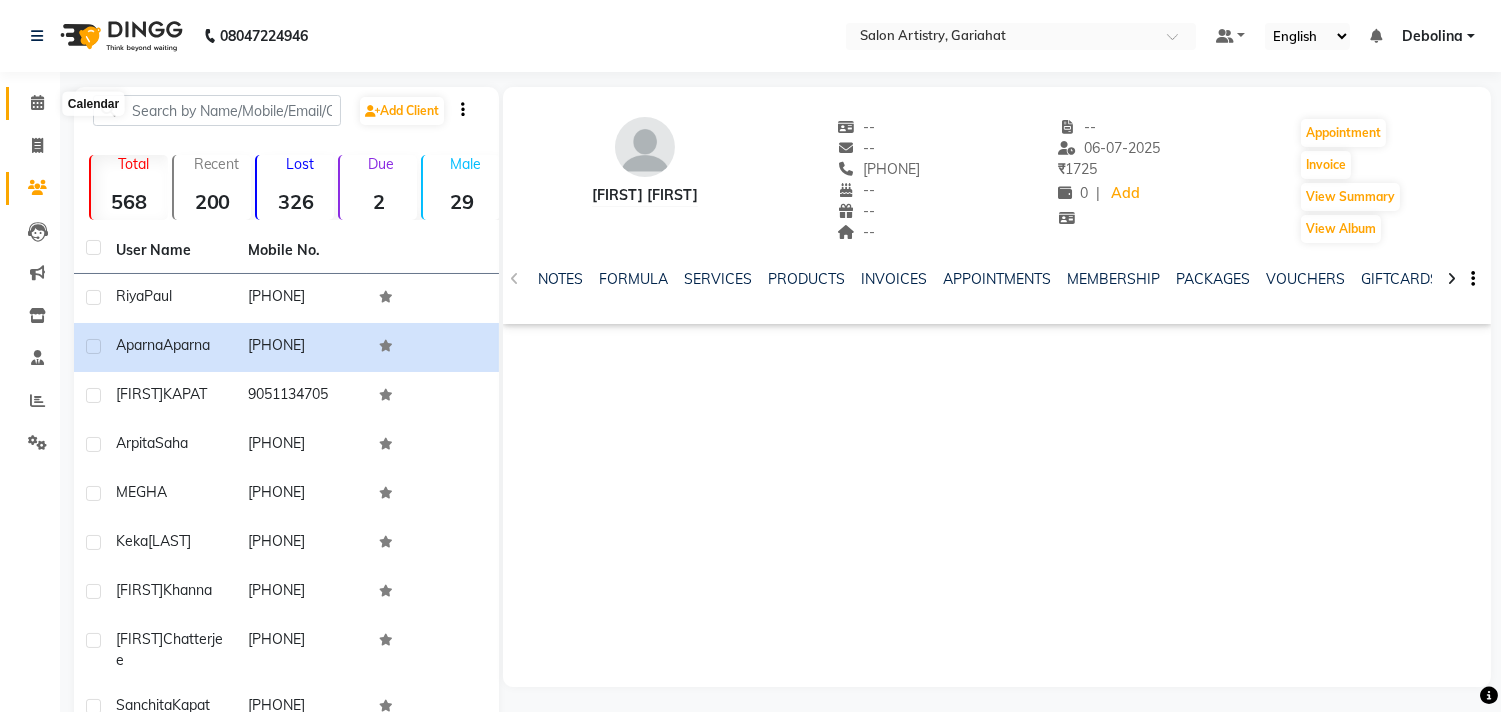click 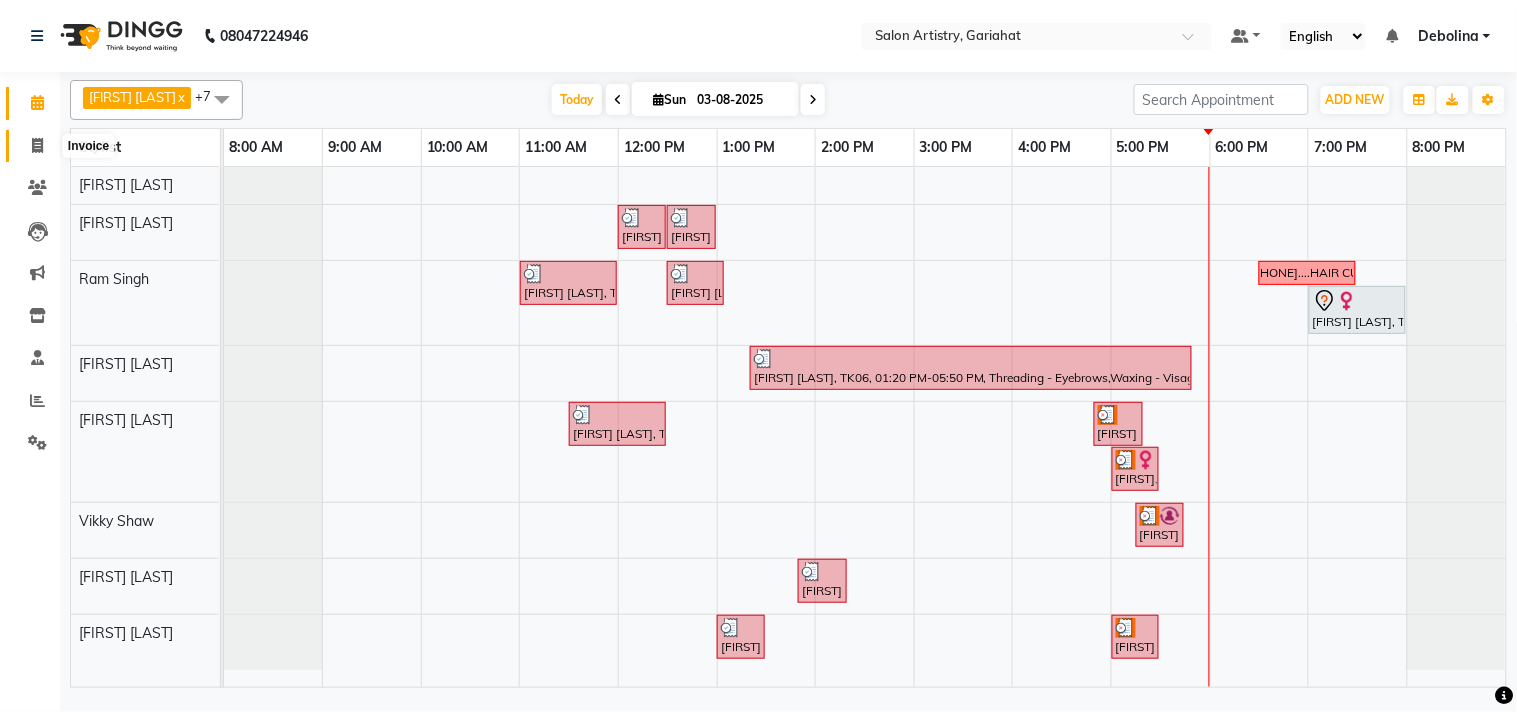click 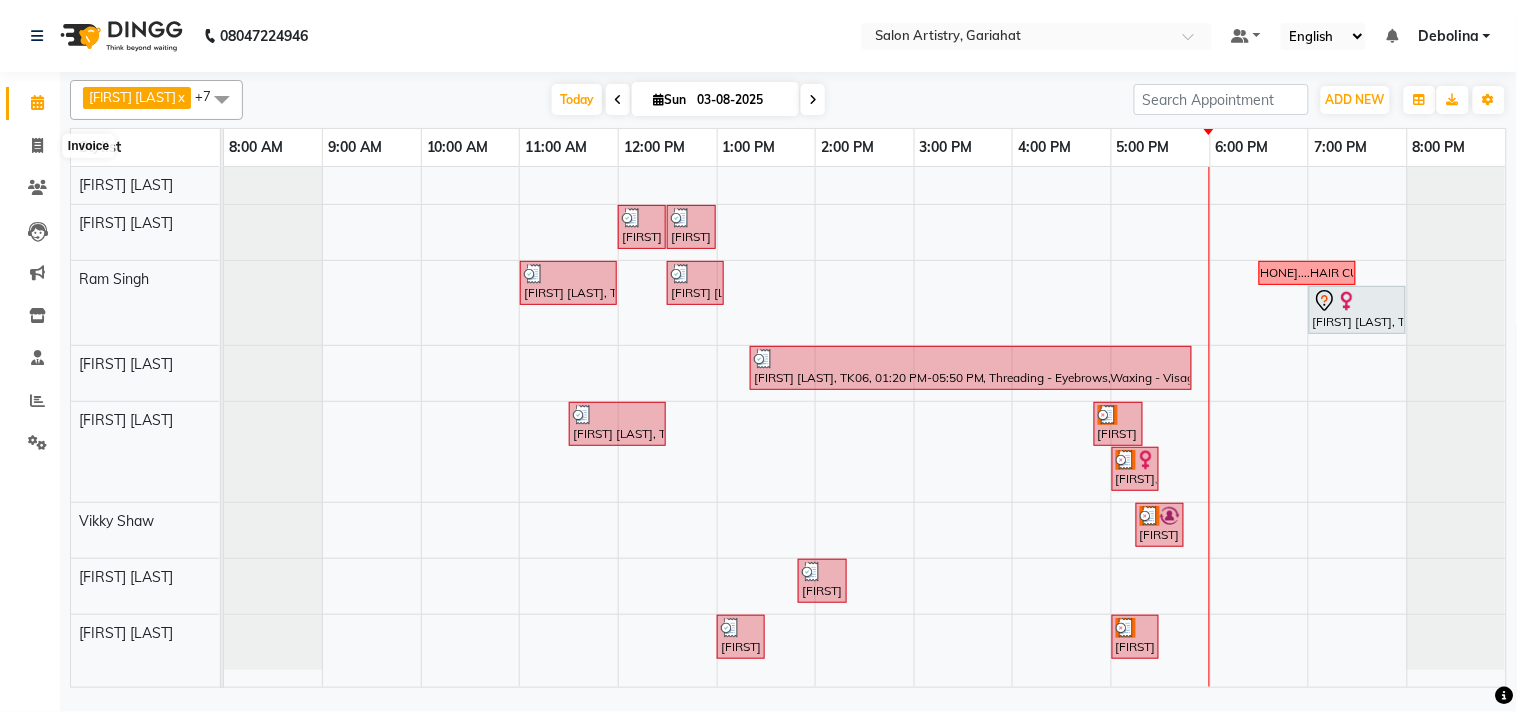 select on "service" 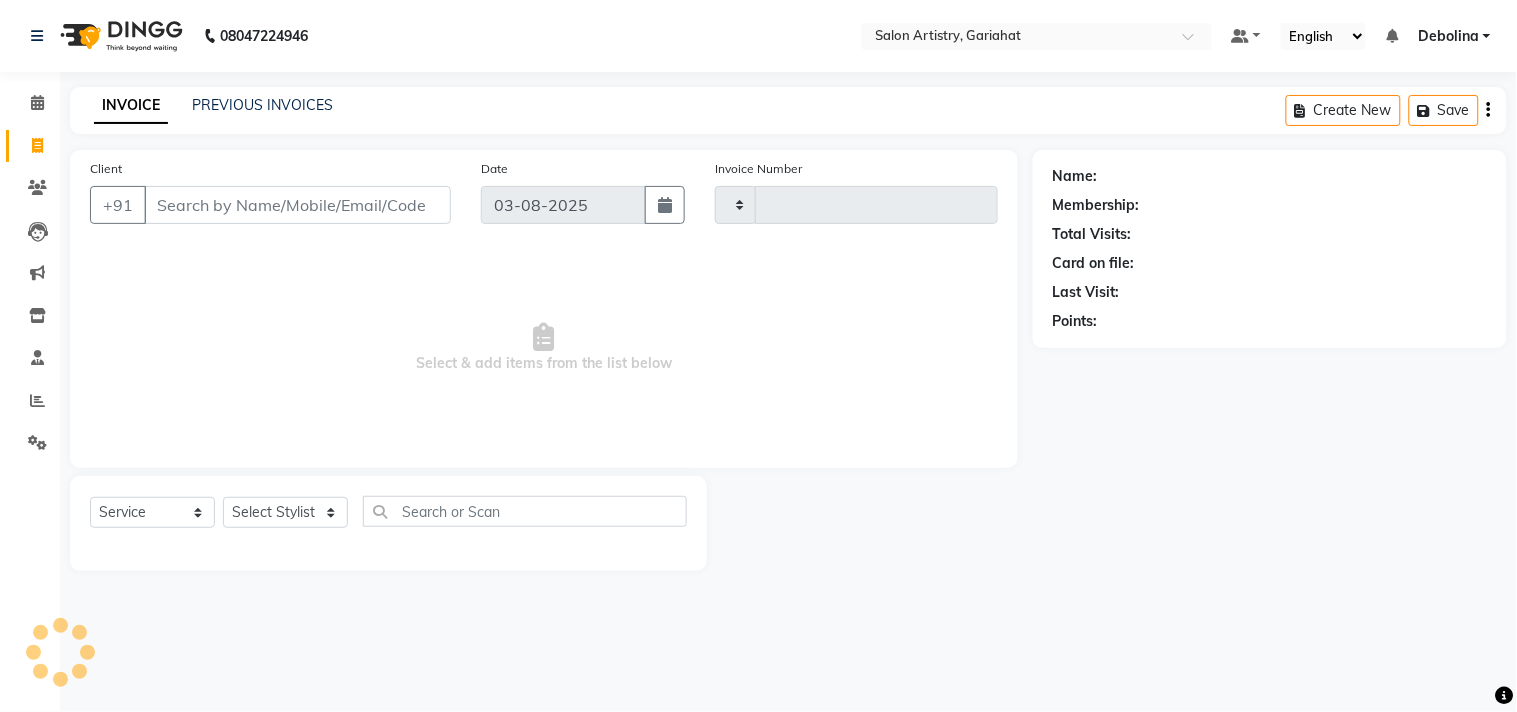 type on "0517" 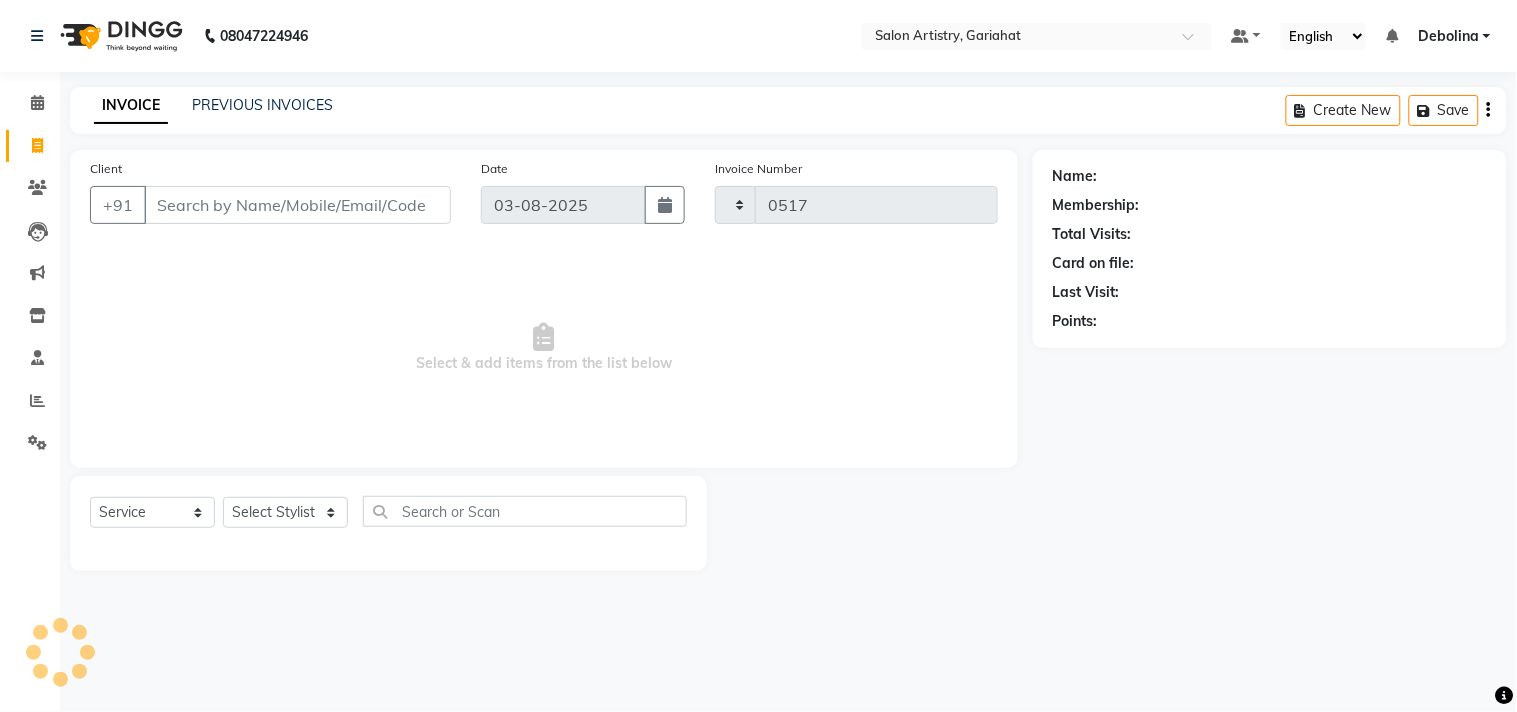 select on "8368" 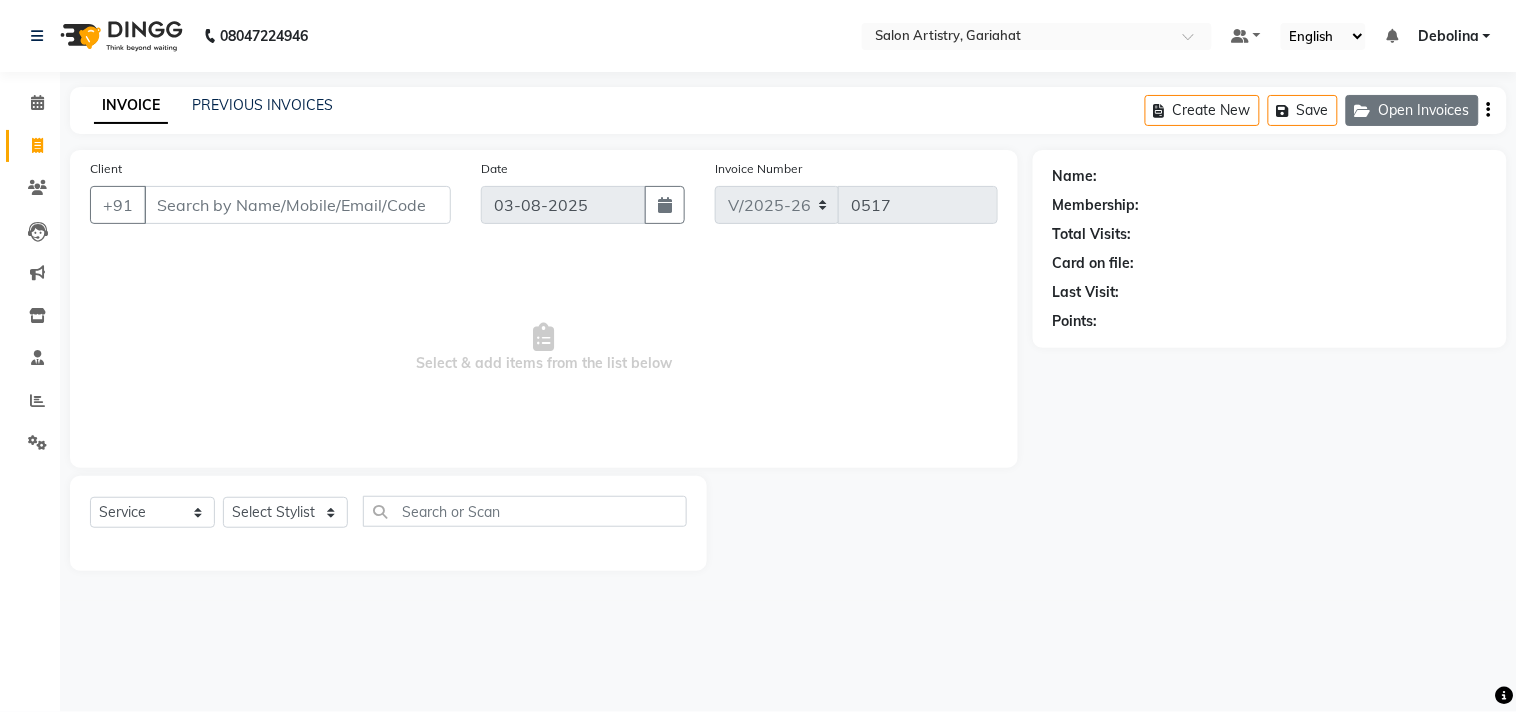 click on "Open Invoices" 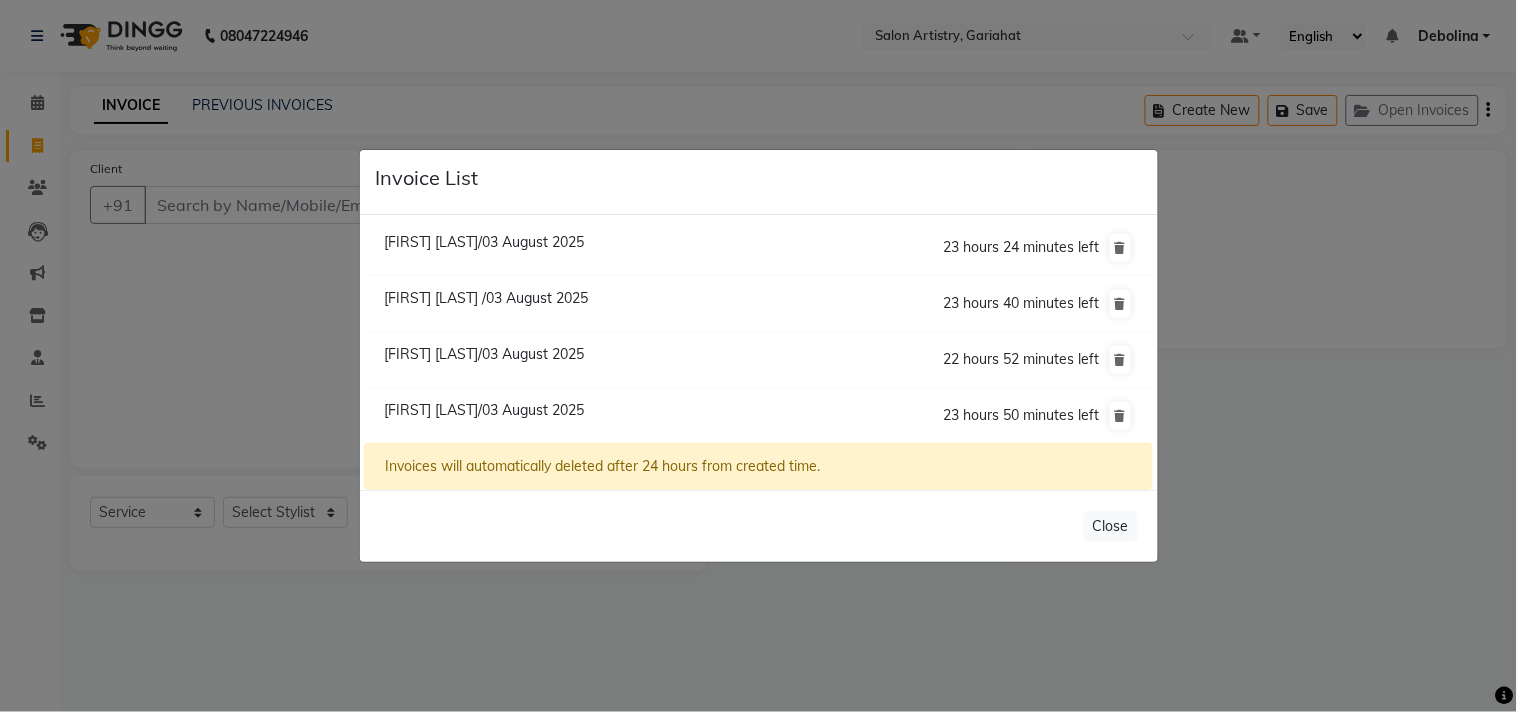click on "[FIRST] [LAST]/03 August 2025" 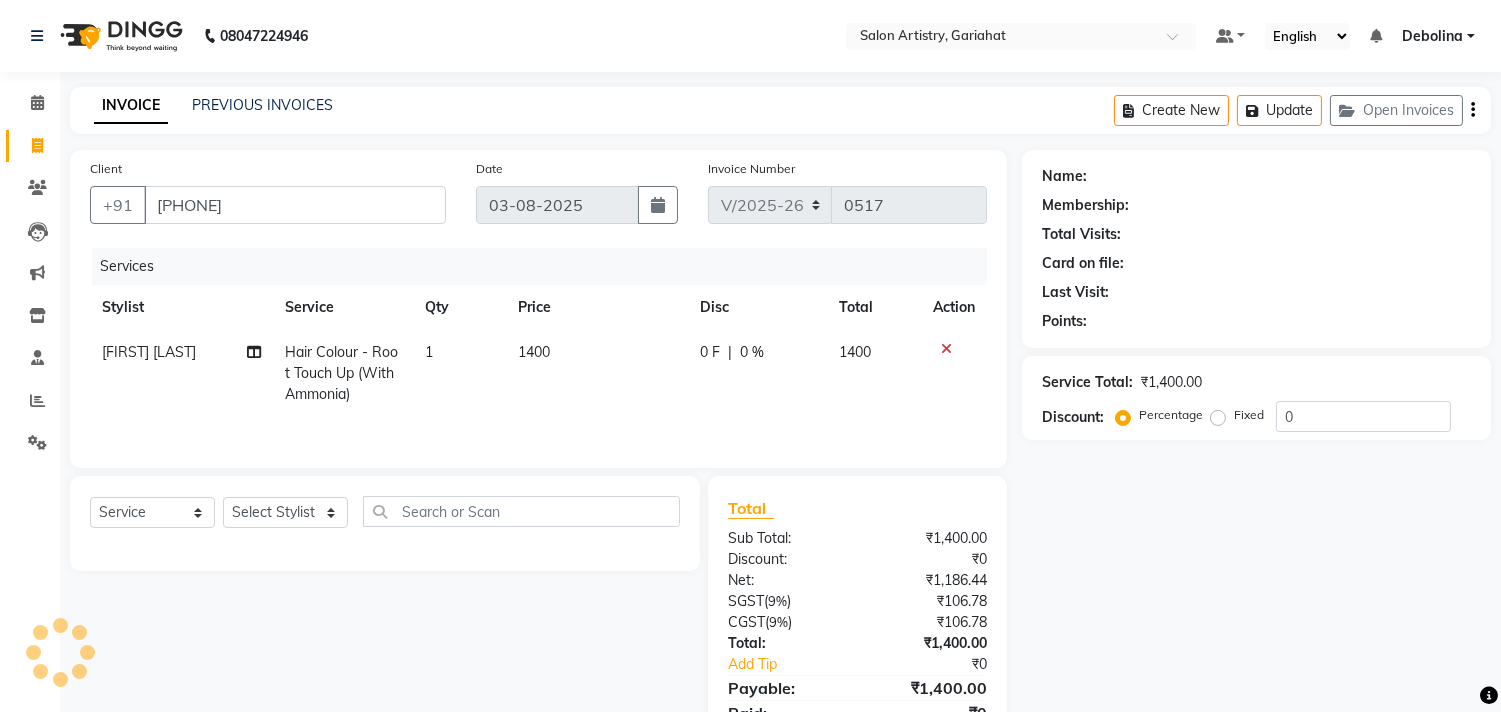 select on "1: Object" 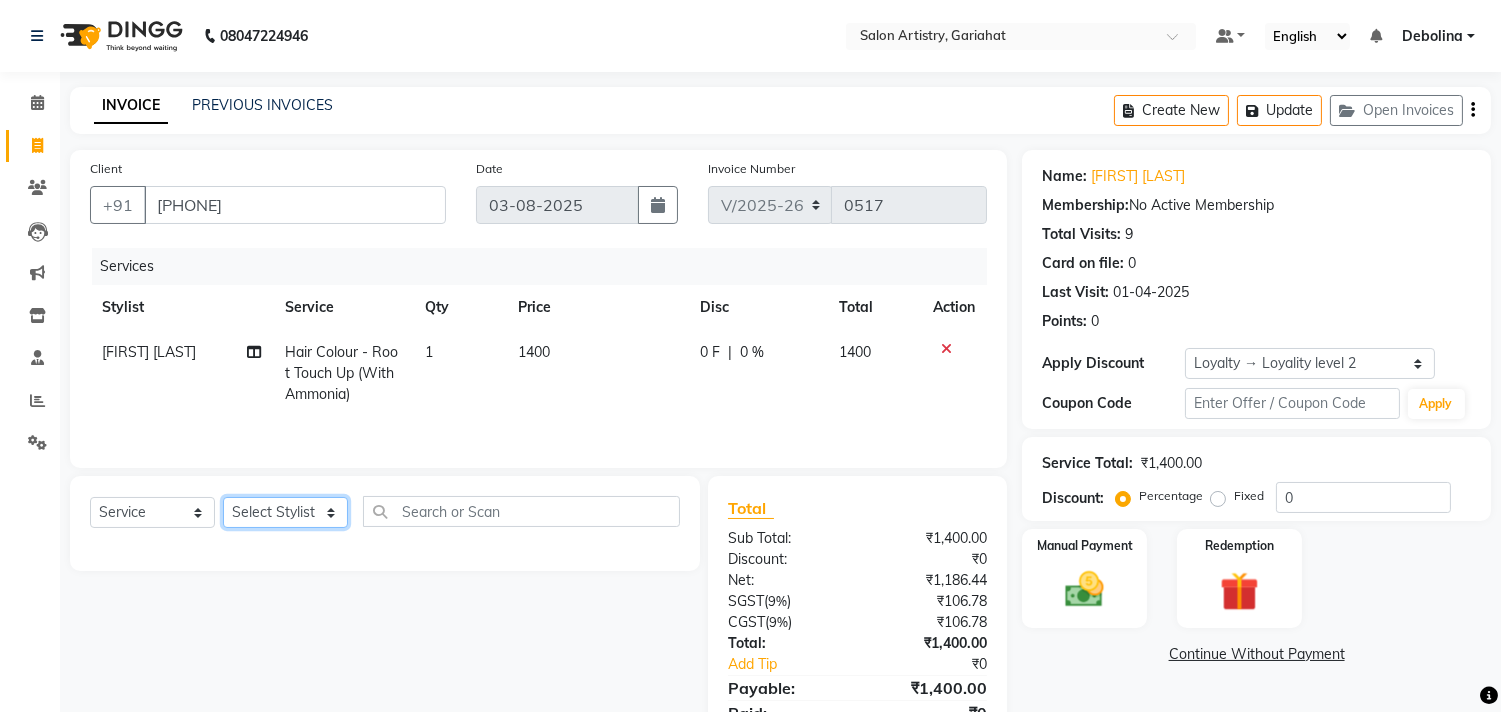 click on "Select Stylist [FIRST] [LAST] [FIRST] [FIRST] [FIRST] [FIRST] [FIRST] [FIRST] [FIRST] [FIRST] [FIRST] [FIRST] [FIRST]" 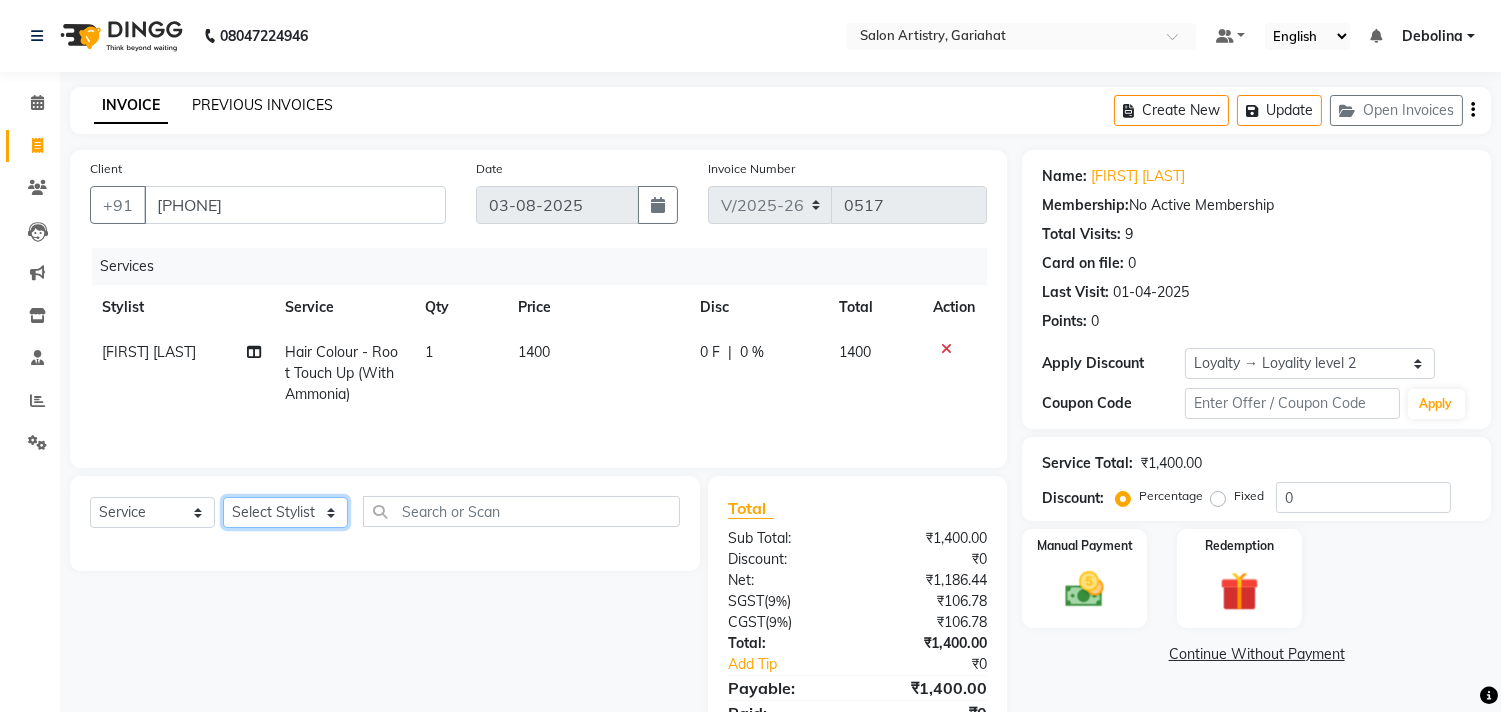select on "87868" 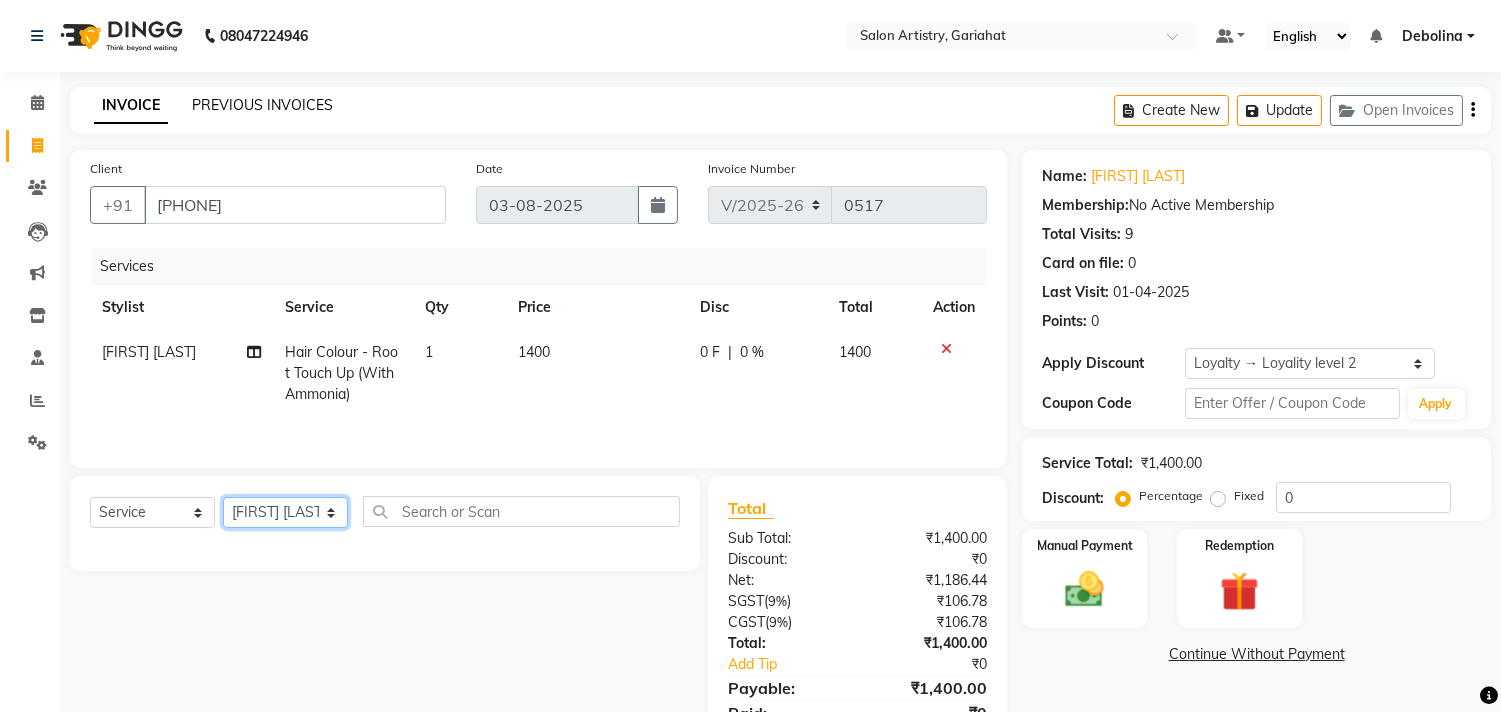 click on "Select Stylist [FIRST] [LAST] [FIRST] [FIRST] [FIRST] [FIRST] [FIRST] [FIRST] [FIRST] [FIRST] [FIRST] [FIRST] [FIRST]" 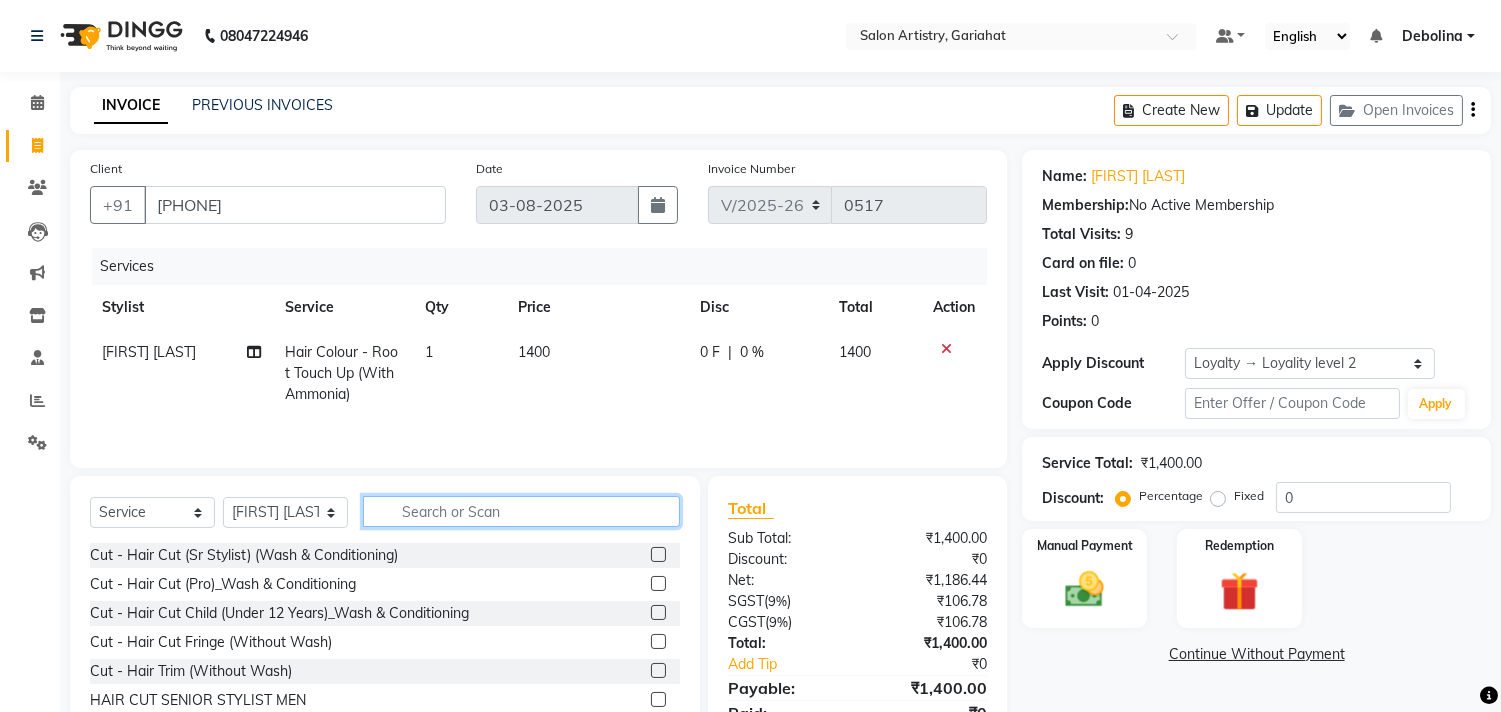 click 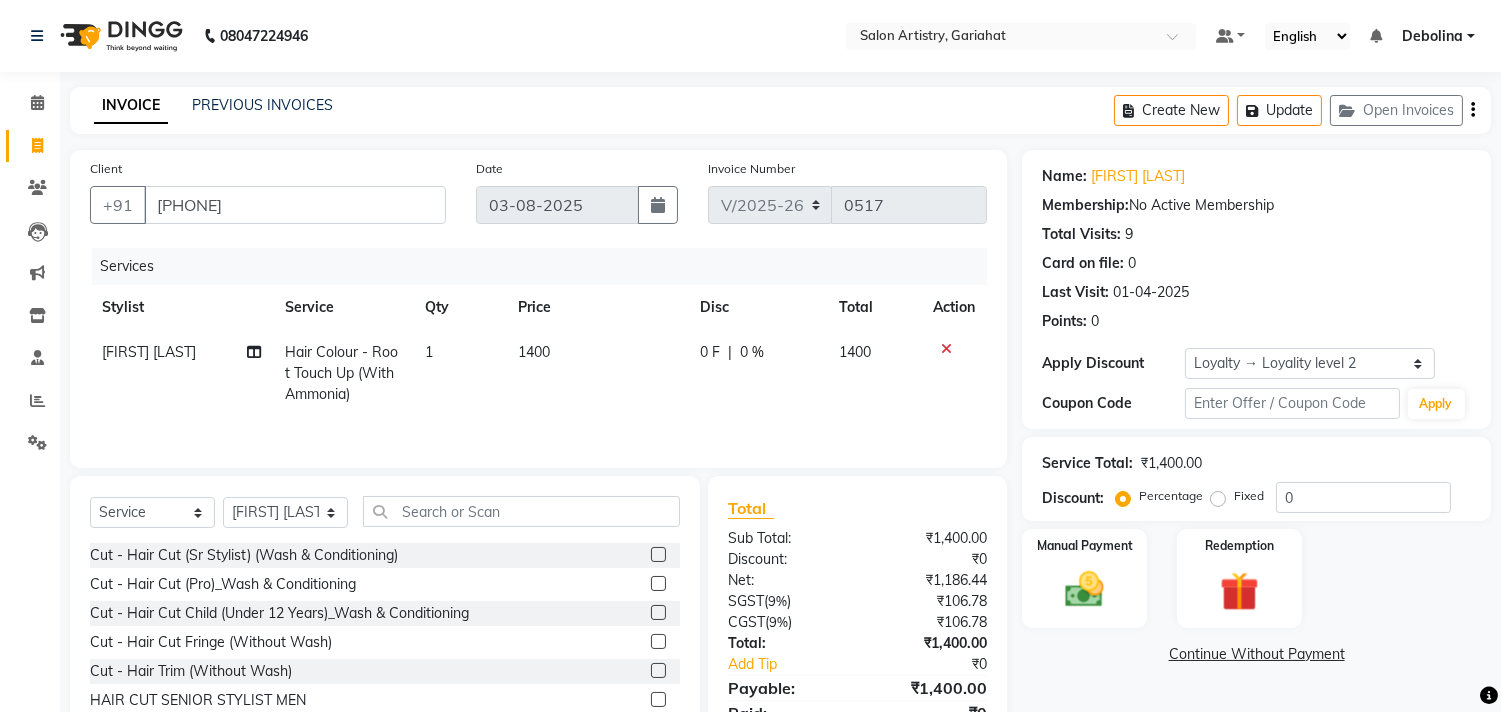 click 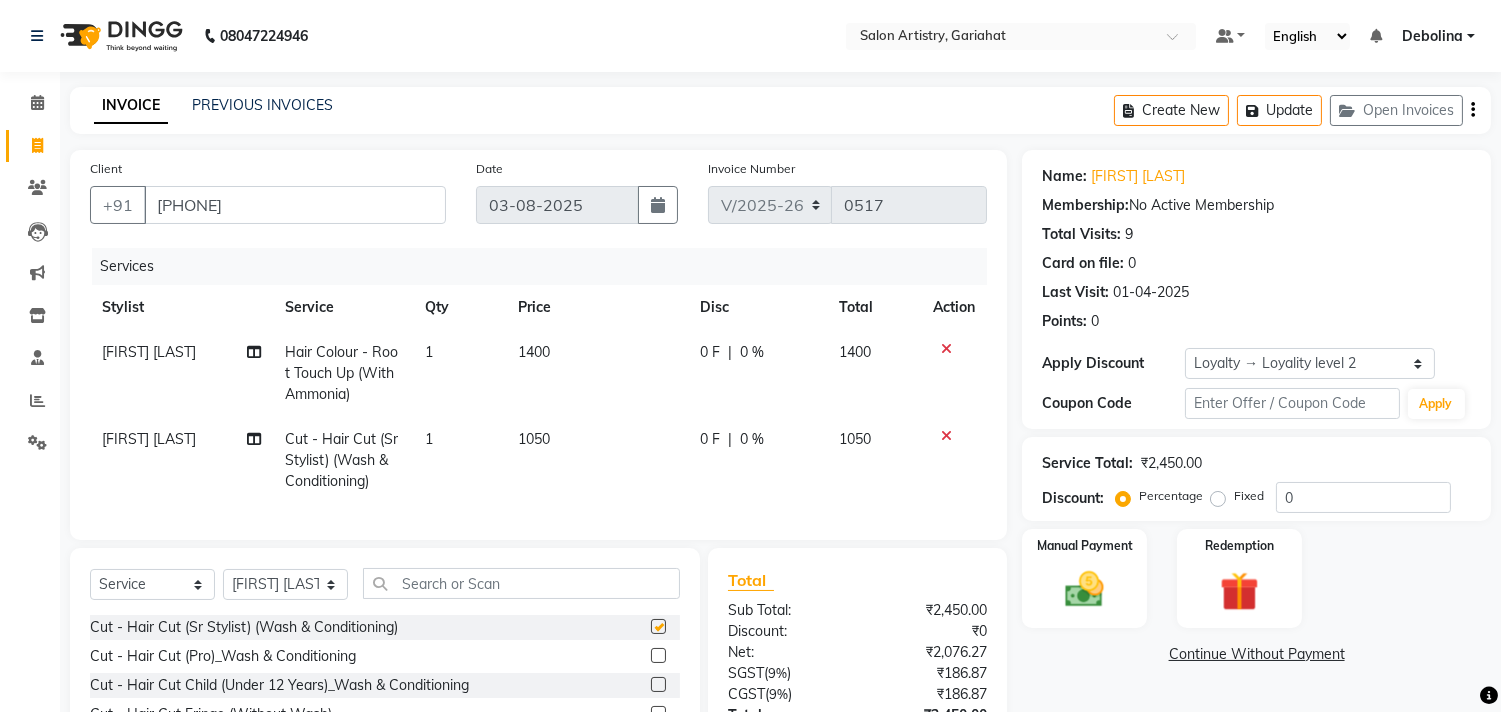 checkbox on "false" 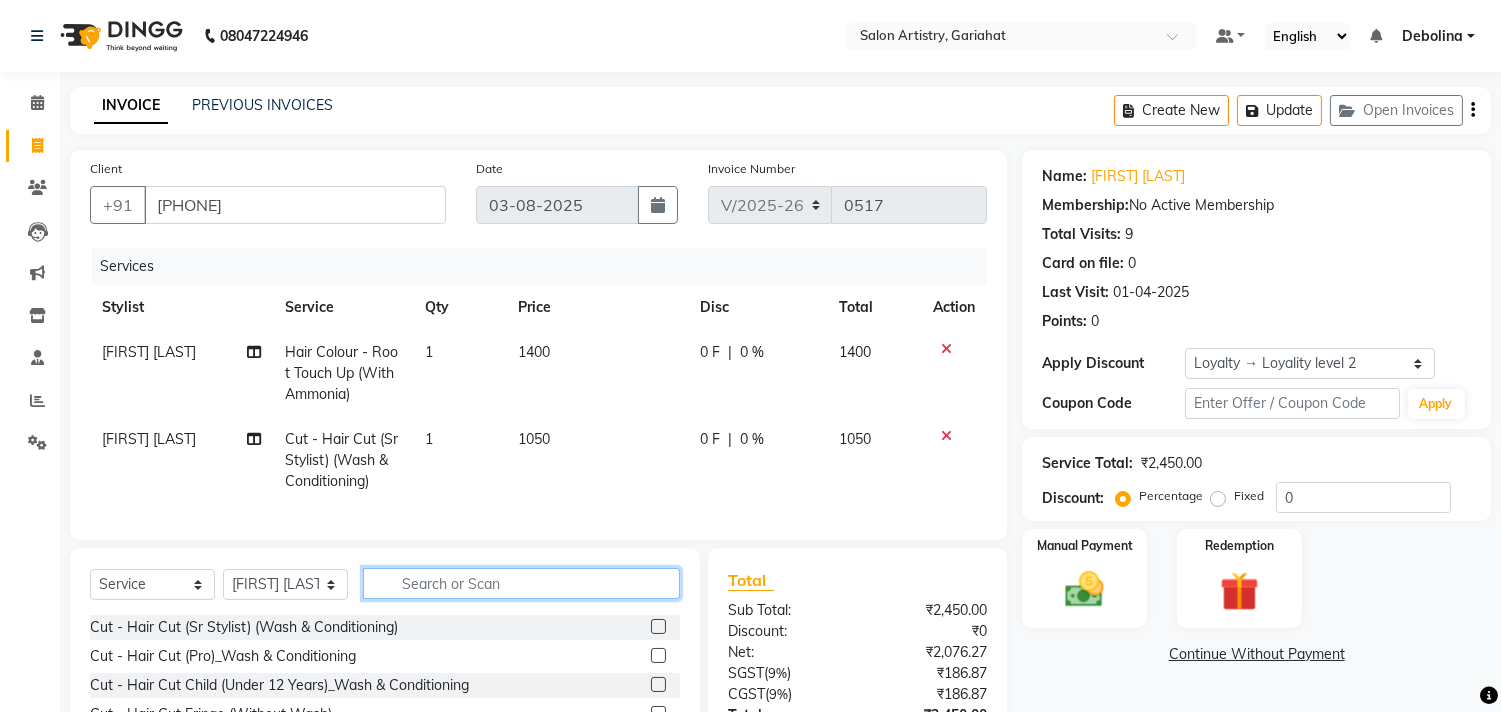 click 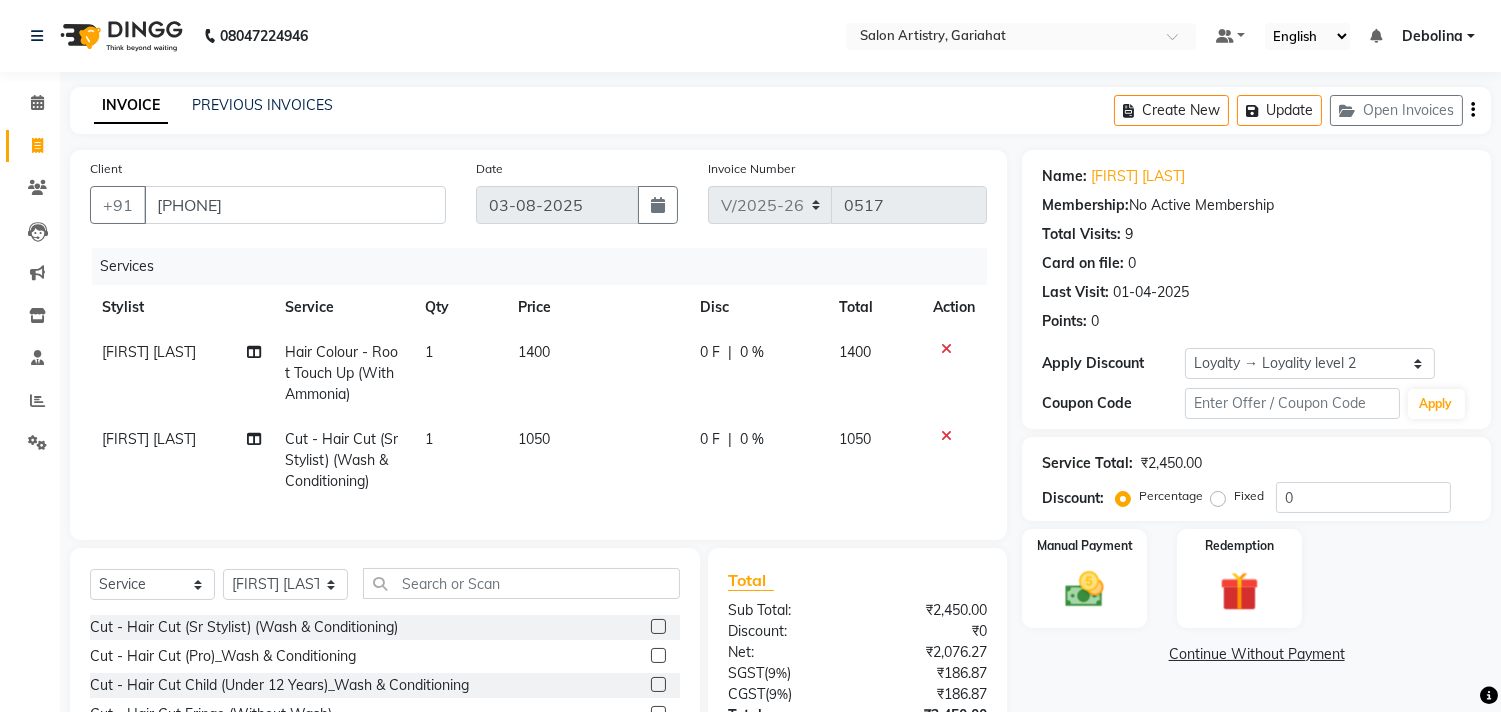 click 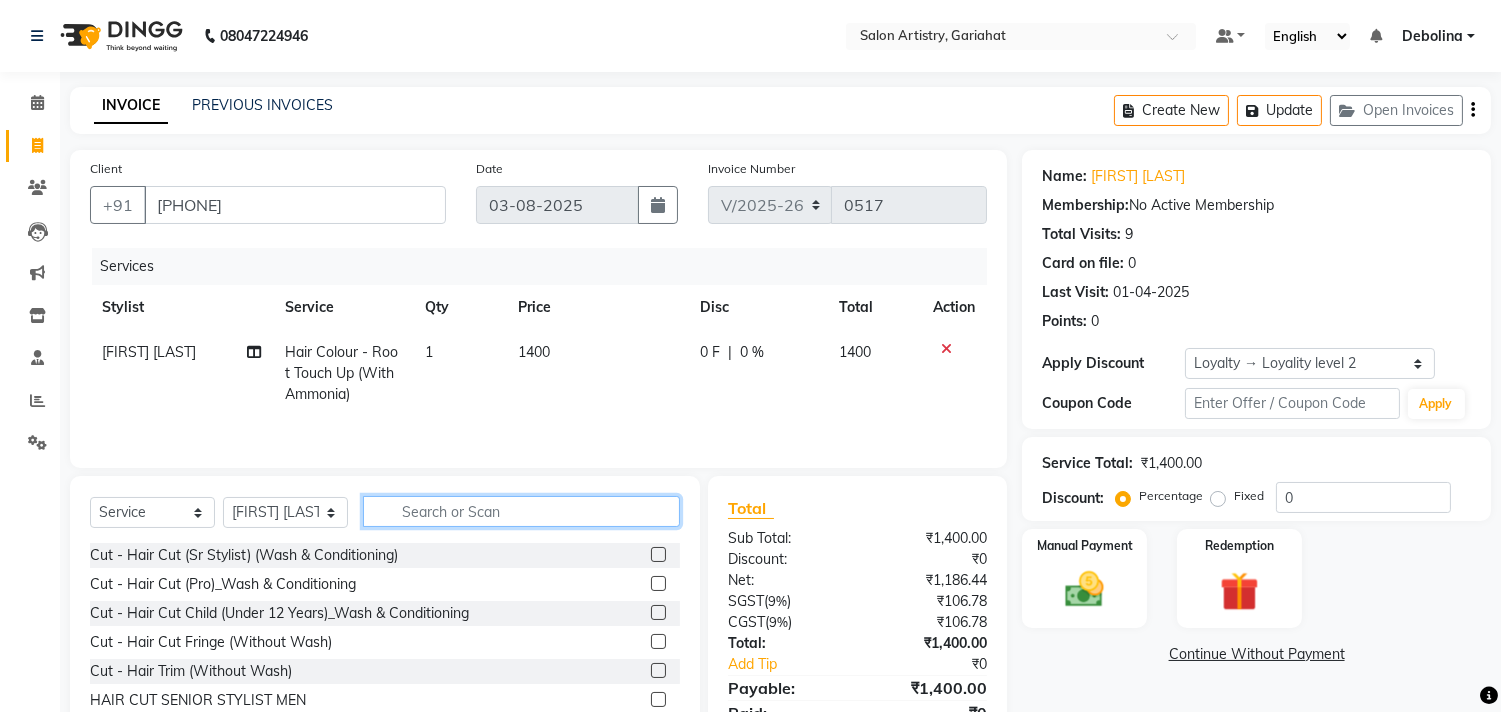 click 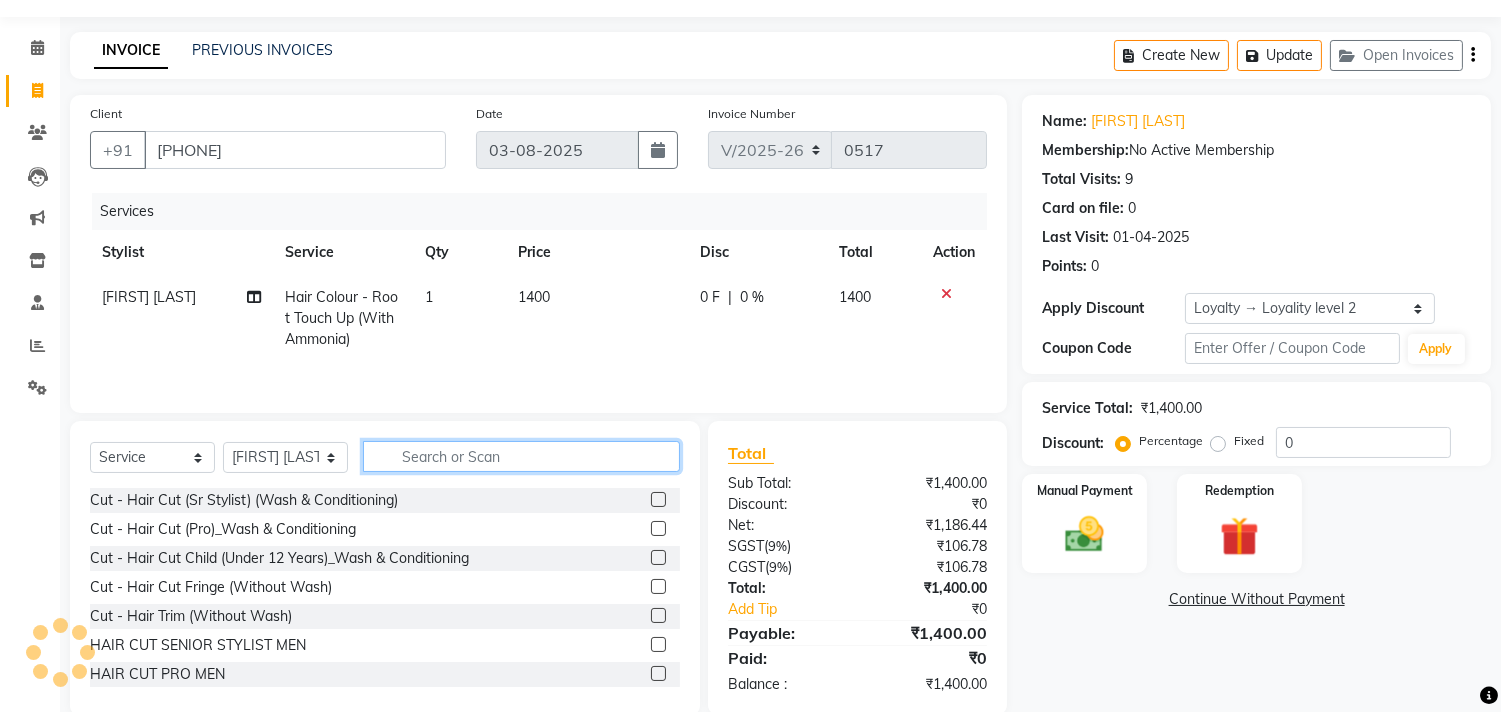 scroll, scrollTop: 91, scrollLeft: 0, axis: vertical 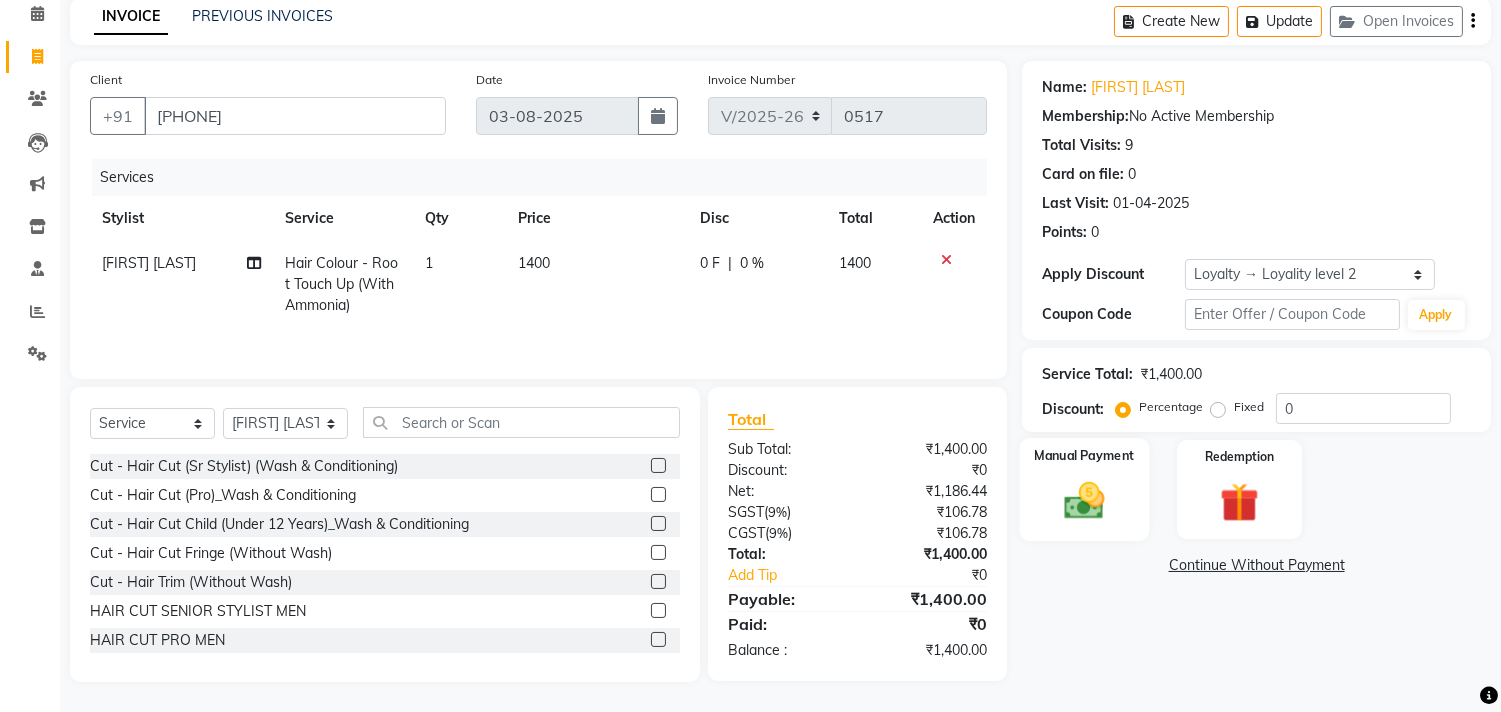 click on "Manual Payment" 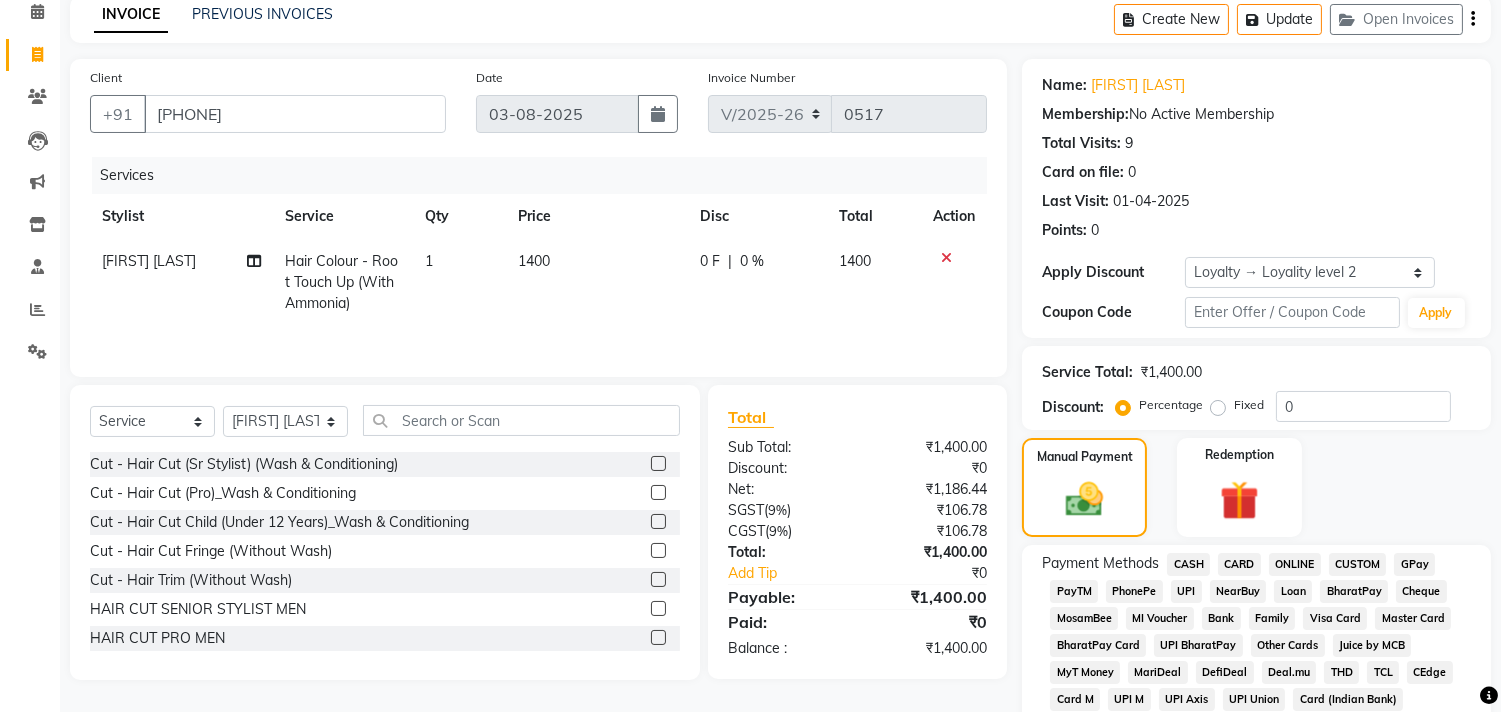 click on "GPay" 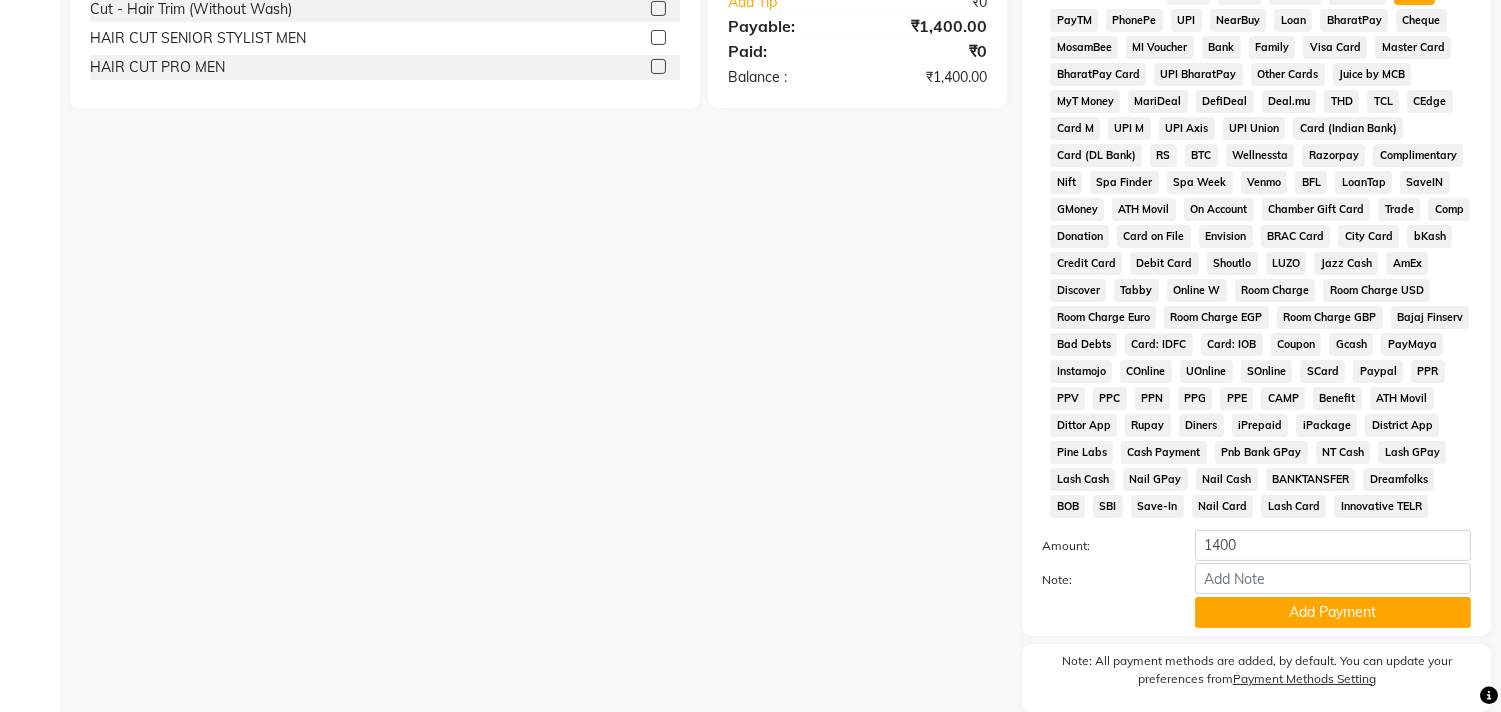 scroll, scrollTop: 666, scrollLeft: 0, axis: vertical 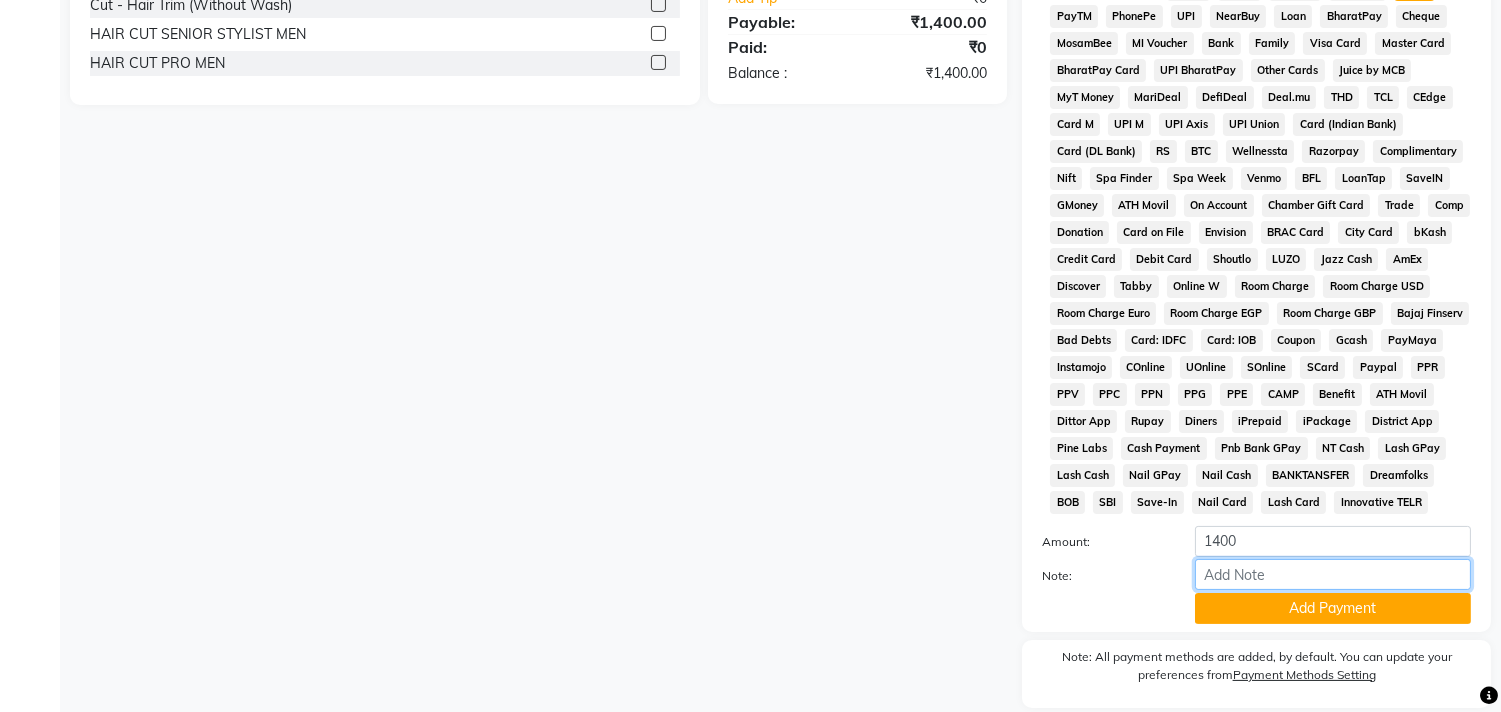 click on "Note:" at bounding box center (1333, 574) 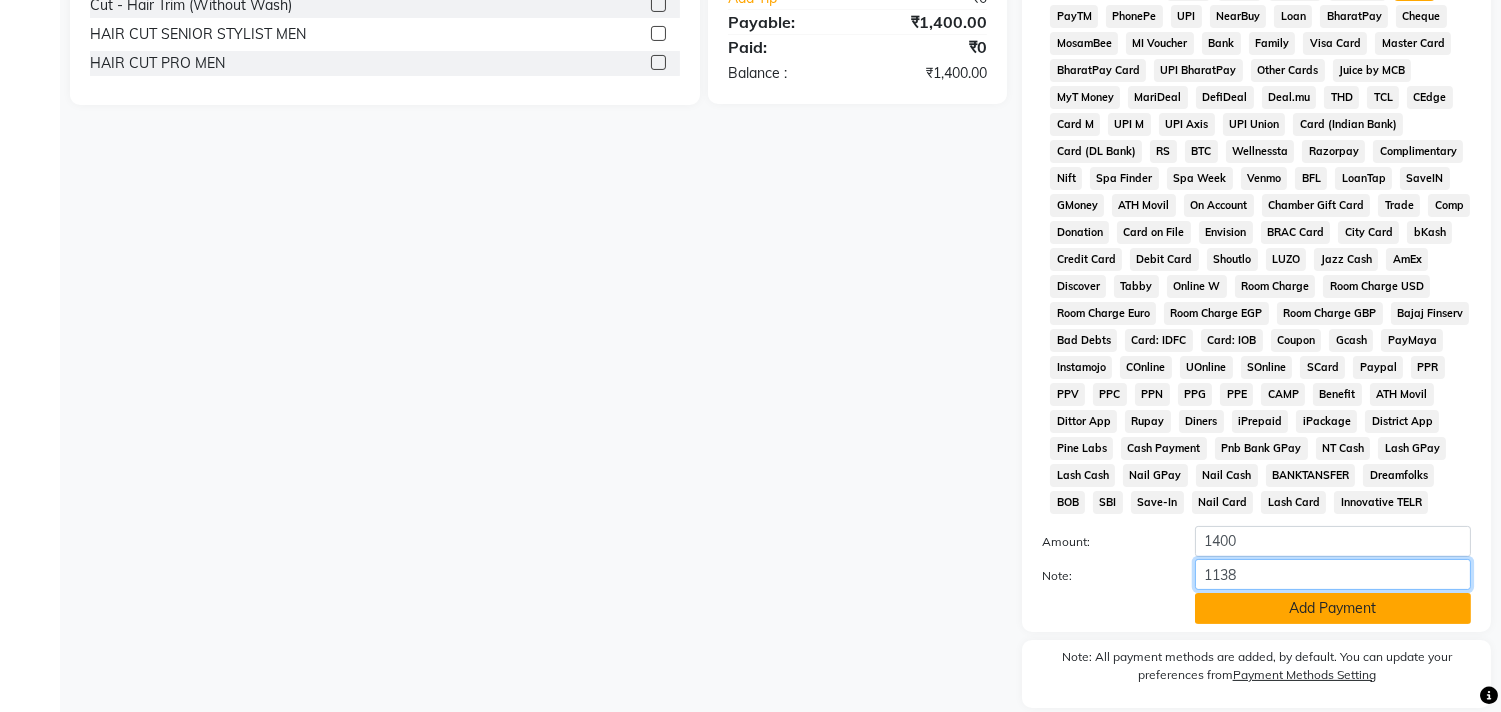 type on "1138" 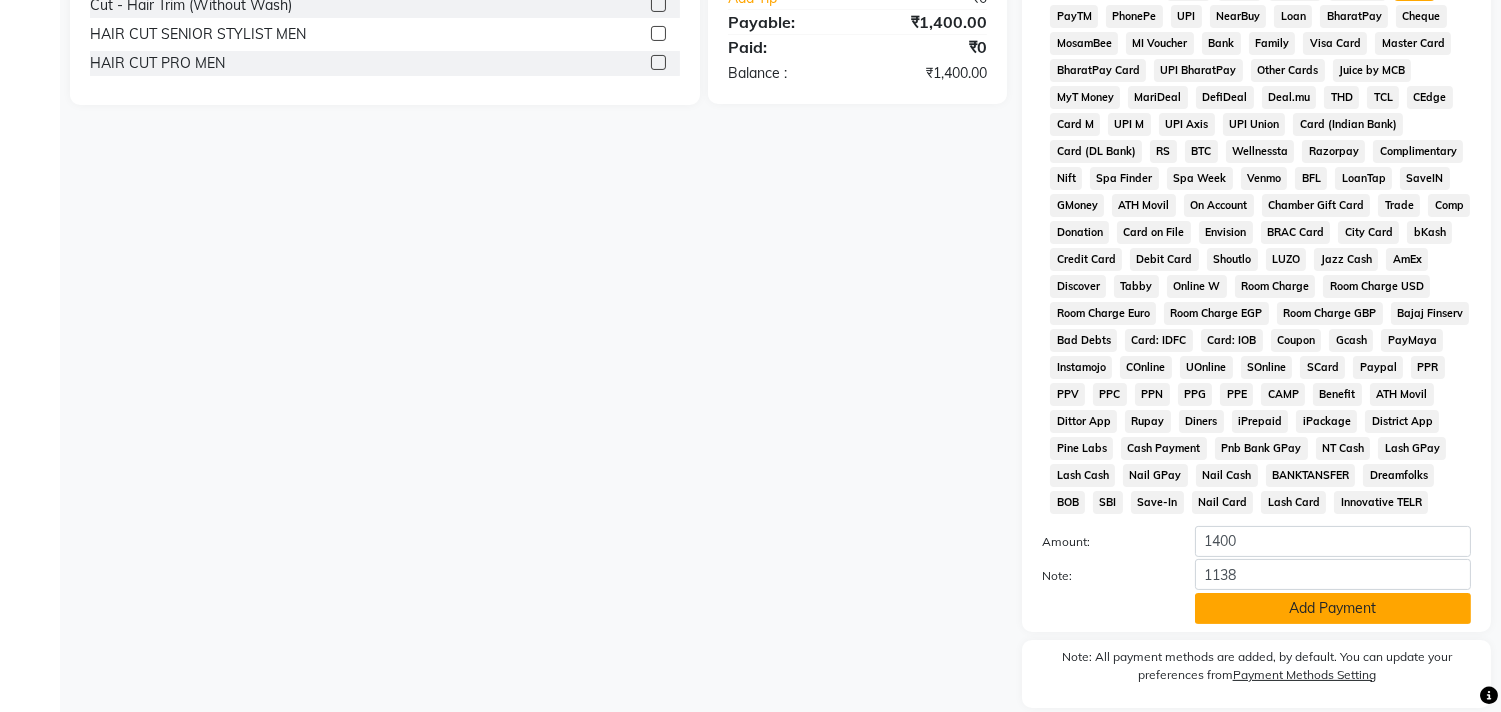click on "Add Payment" 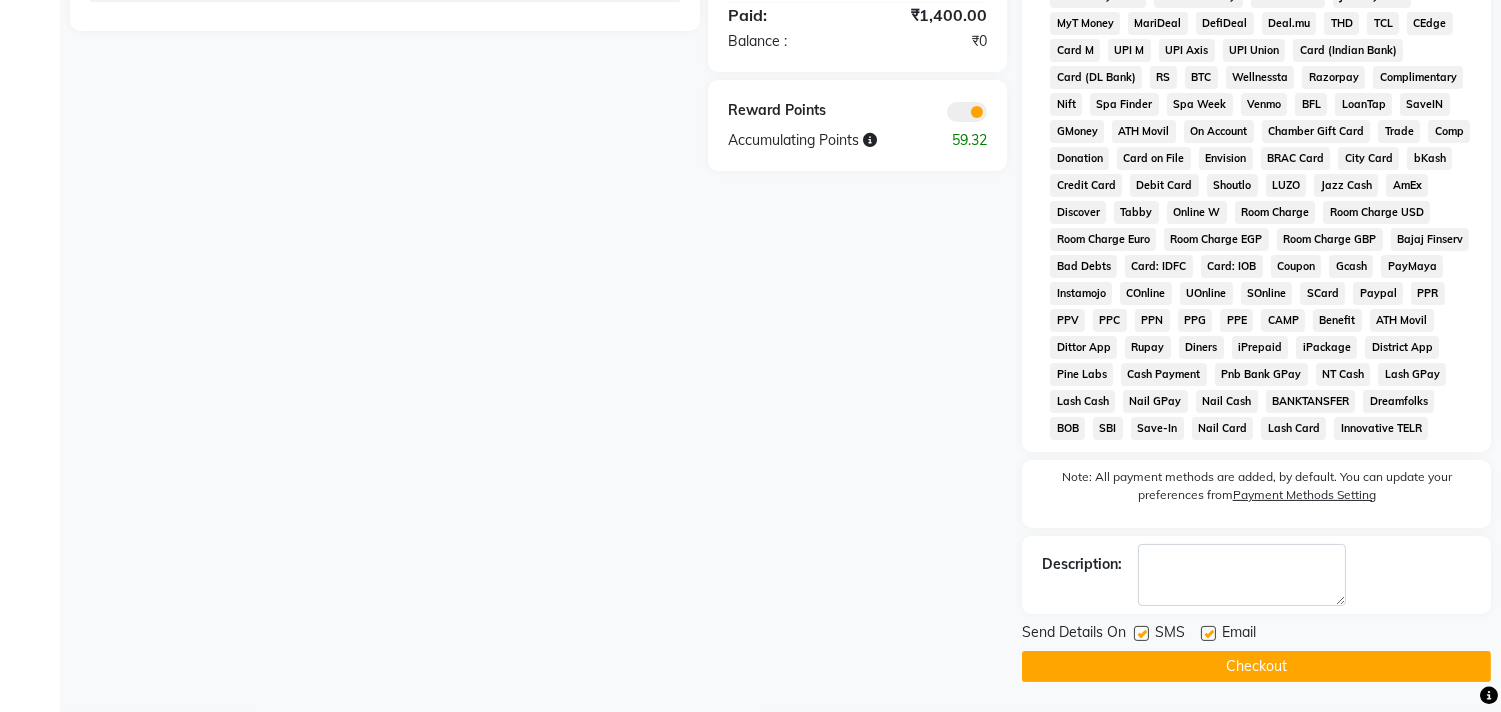 scroll, scrollTop: 744, scrollLeft: 0, axis: vertical 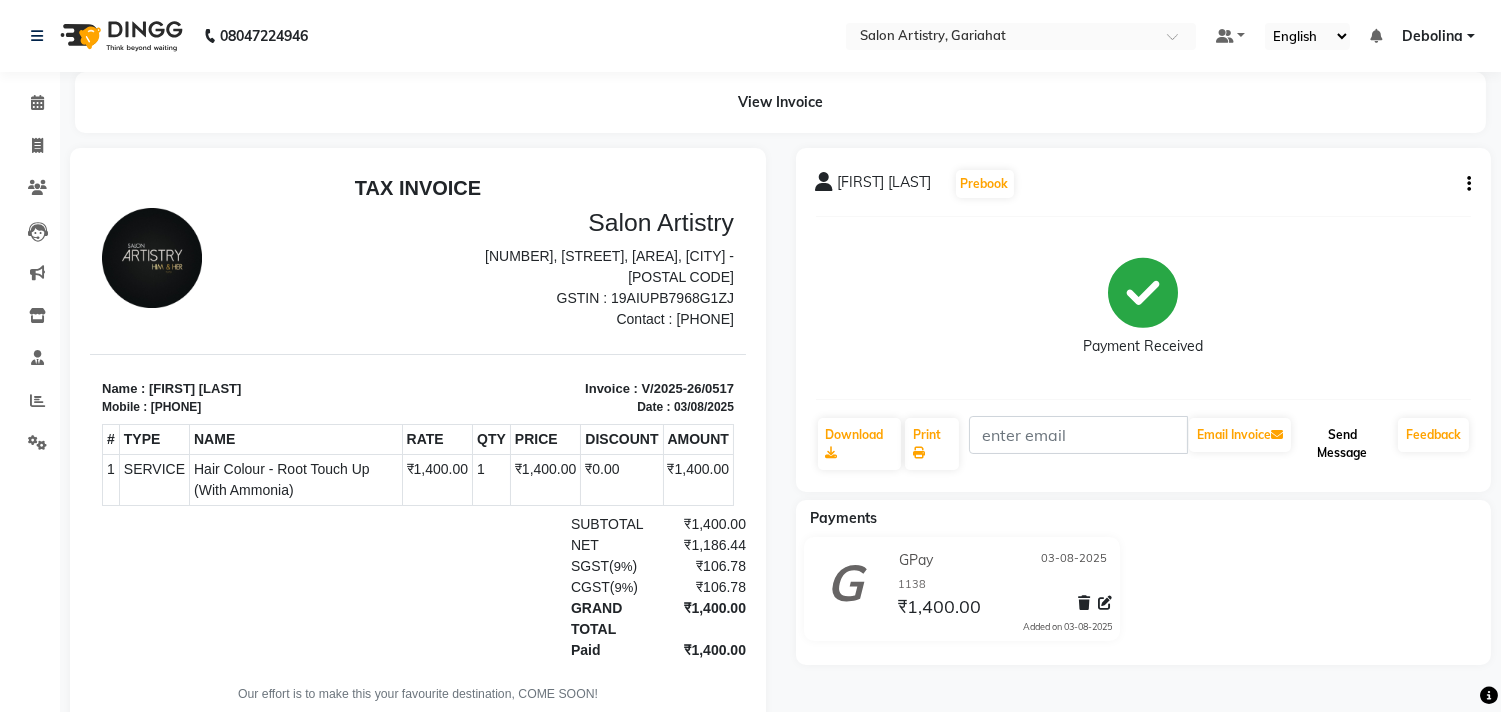 click on "Send Message" 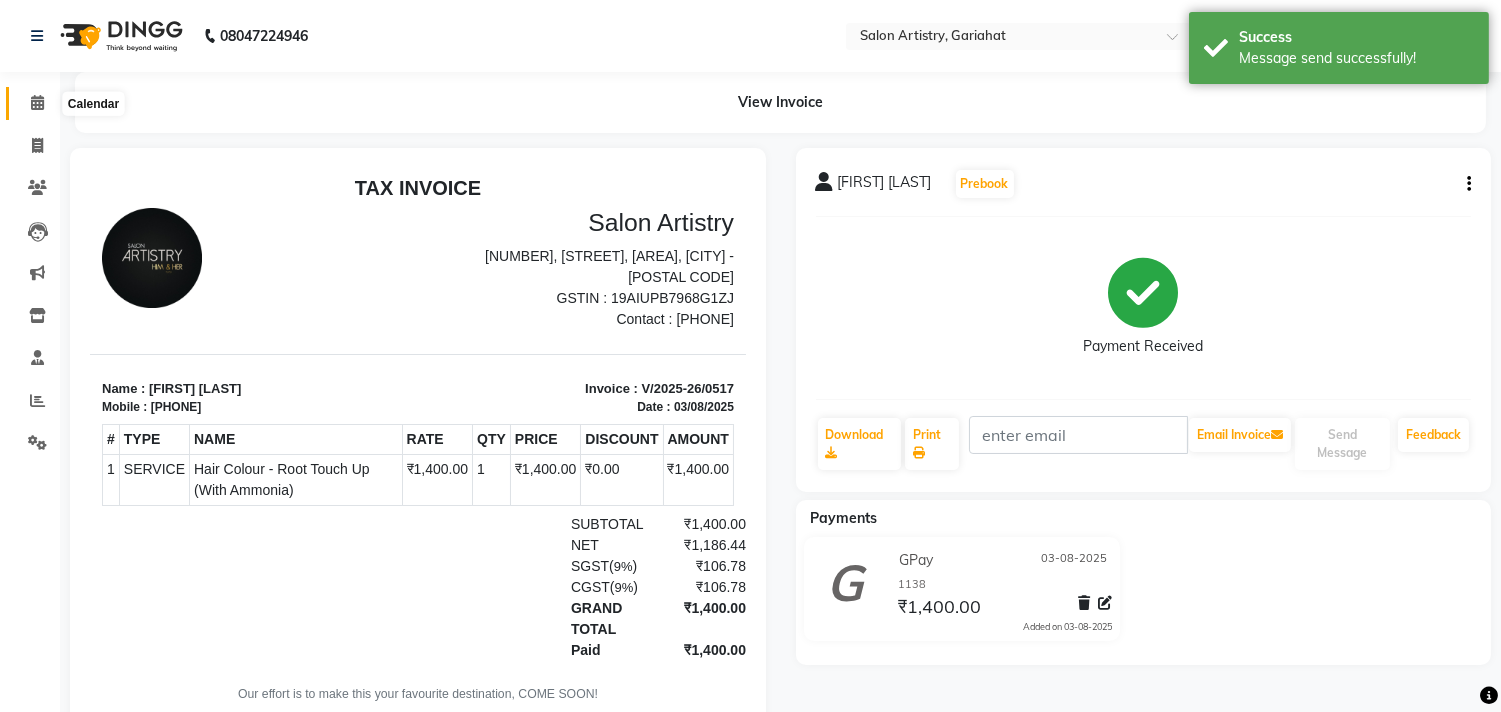 click 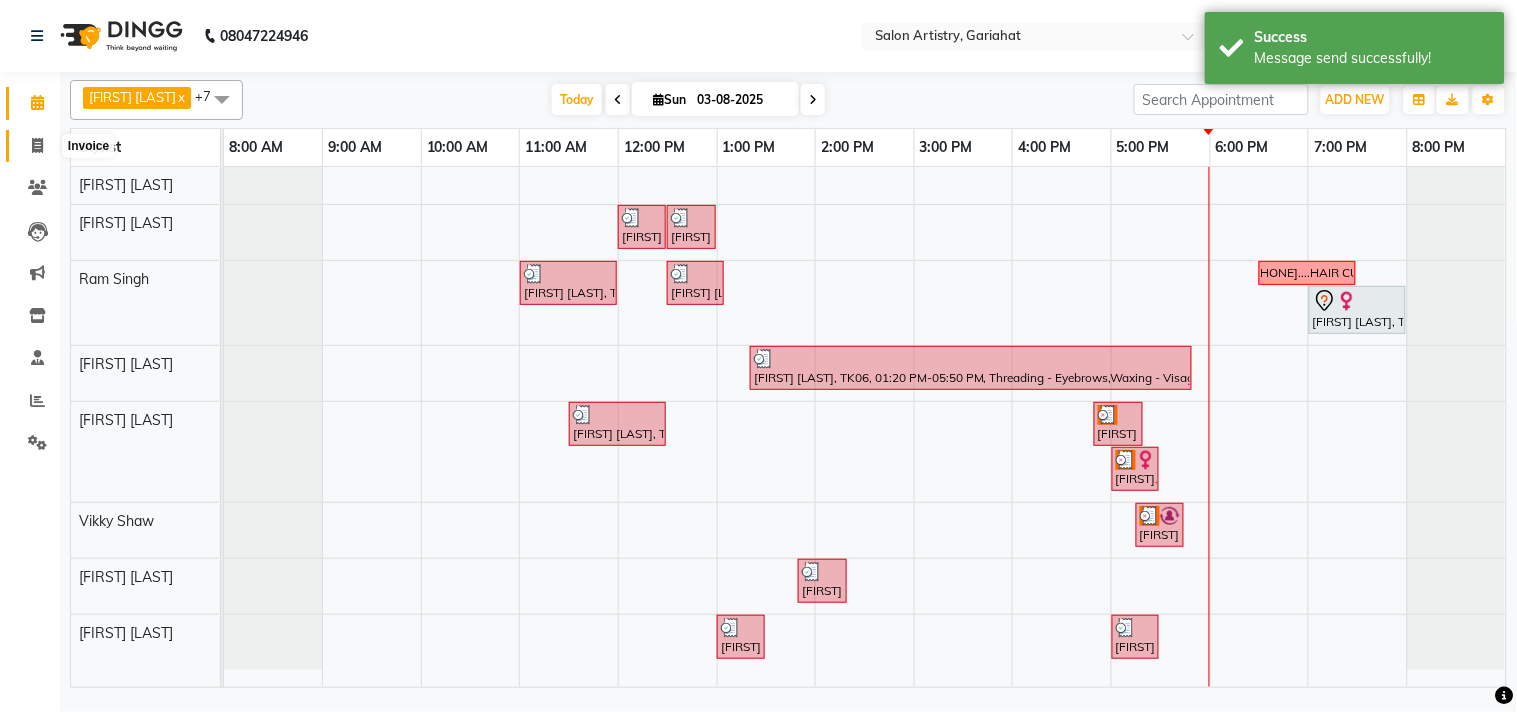 click 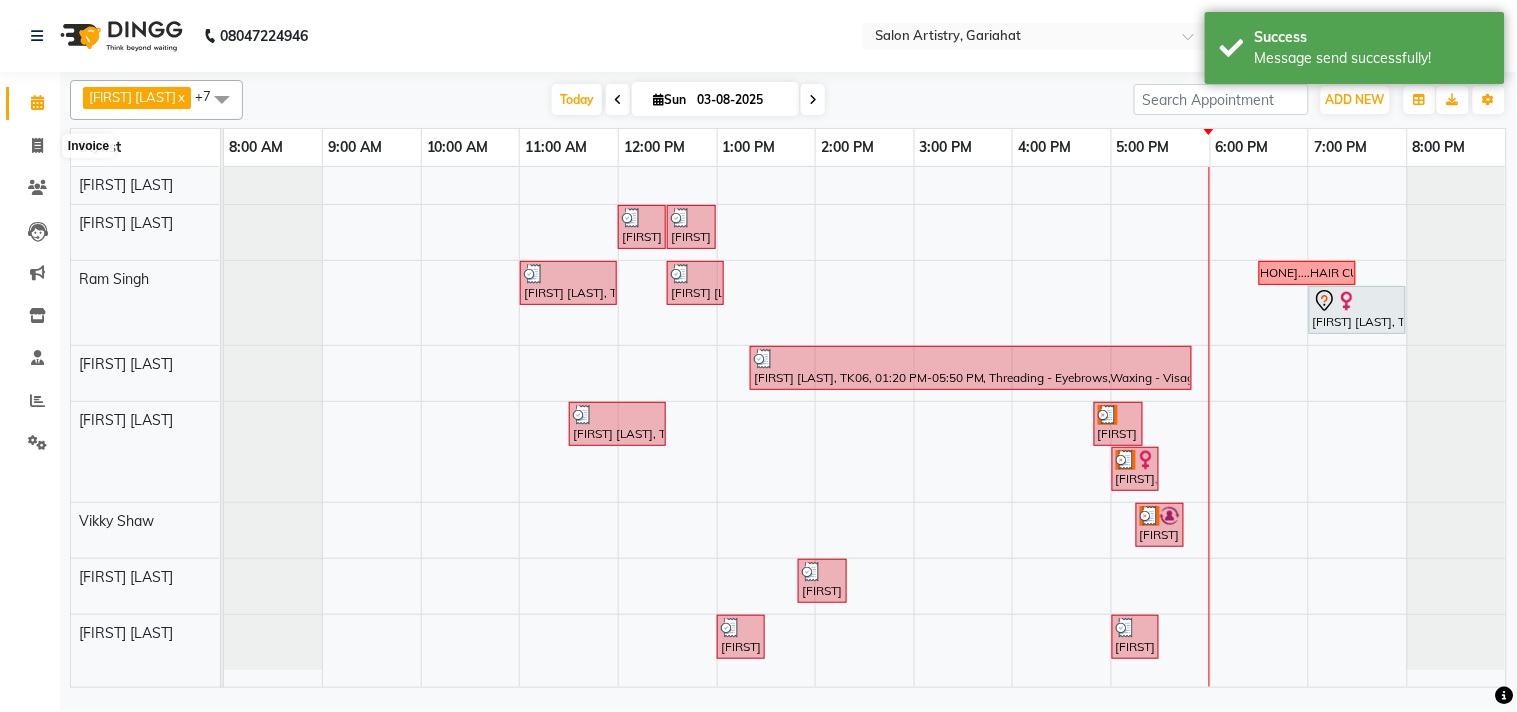 select on "8368" 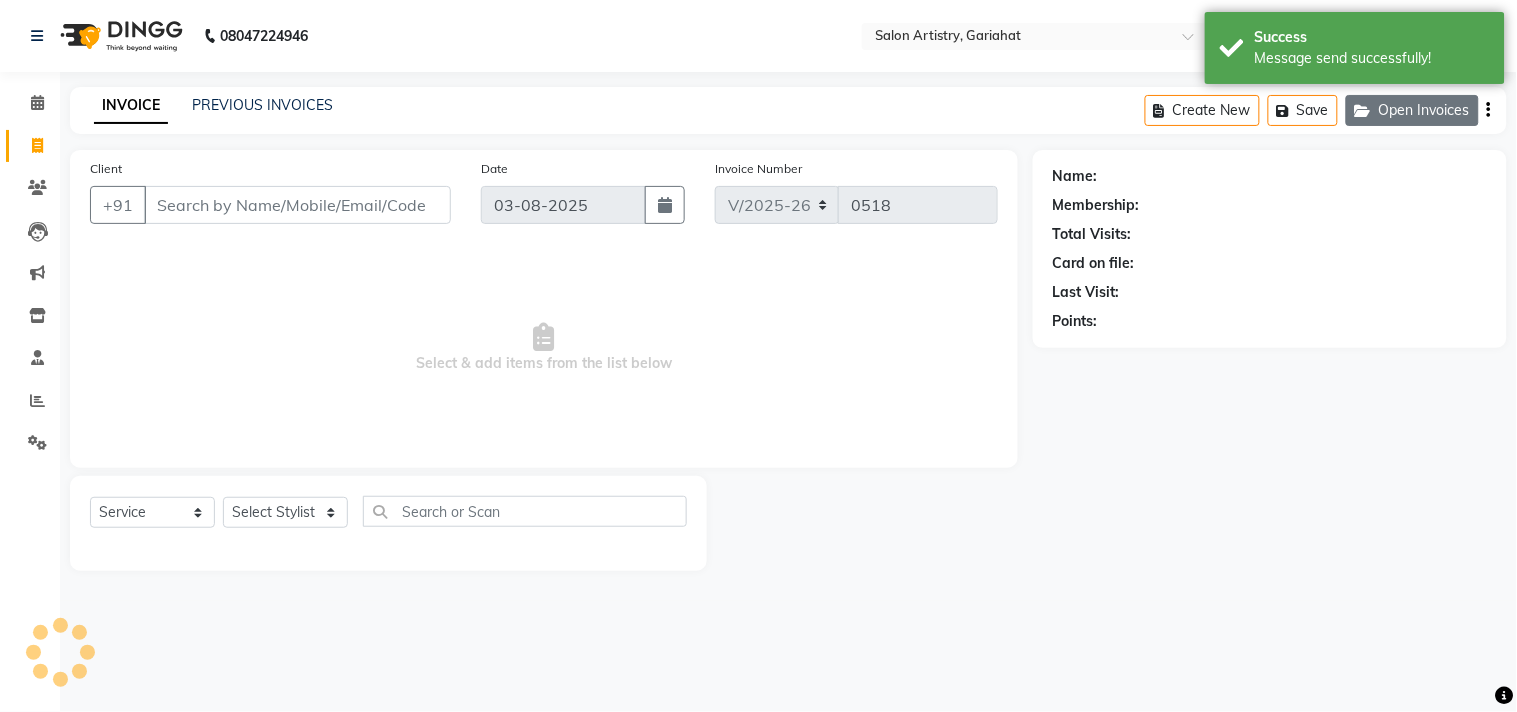 click on "Open Invoices" 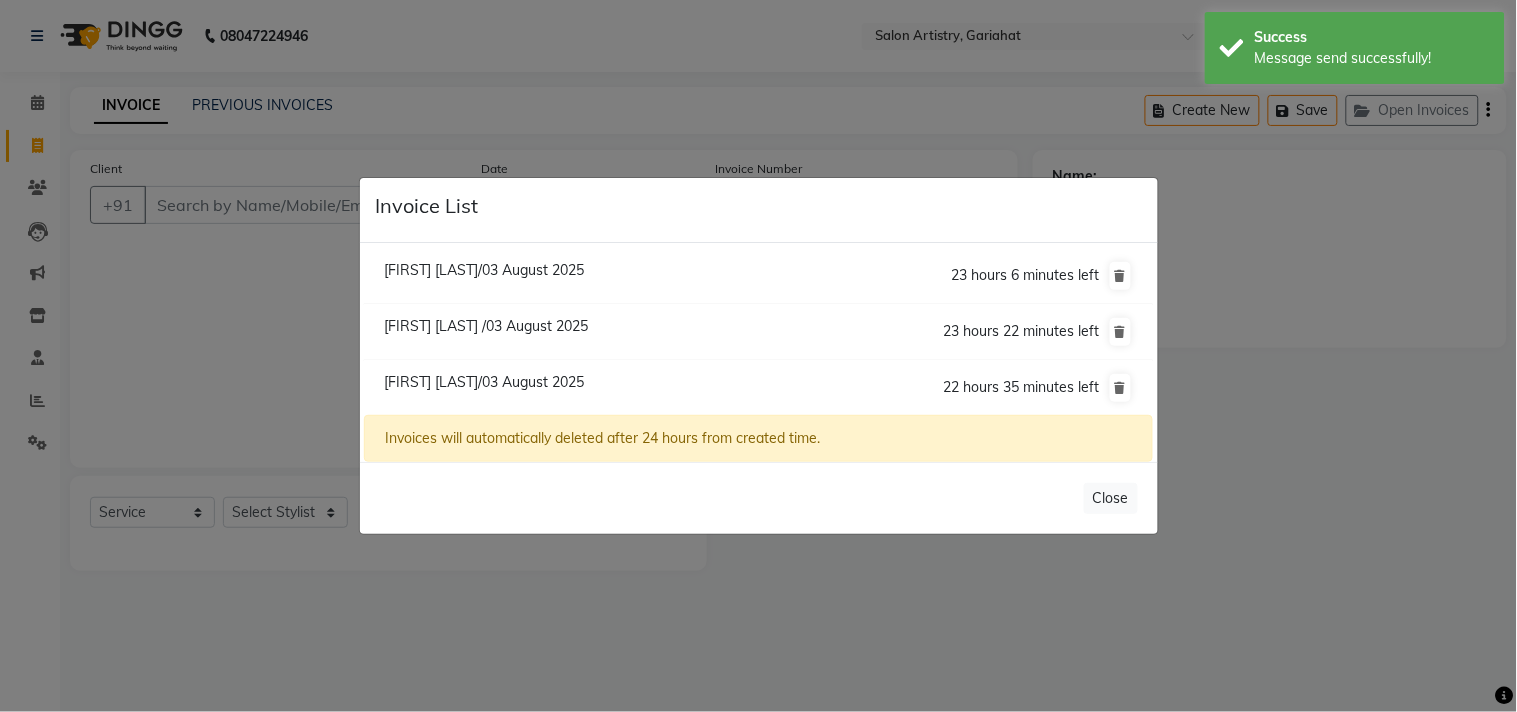 click on "[FIRST] [LAST]/03 August 2025" 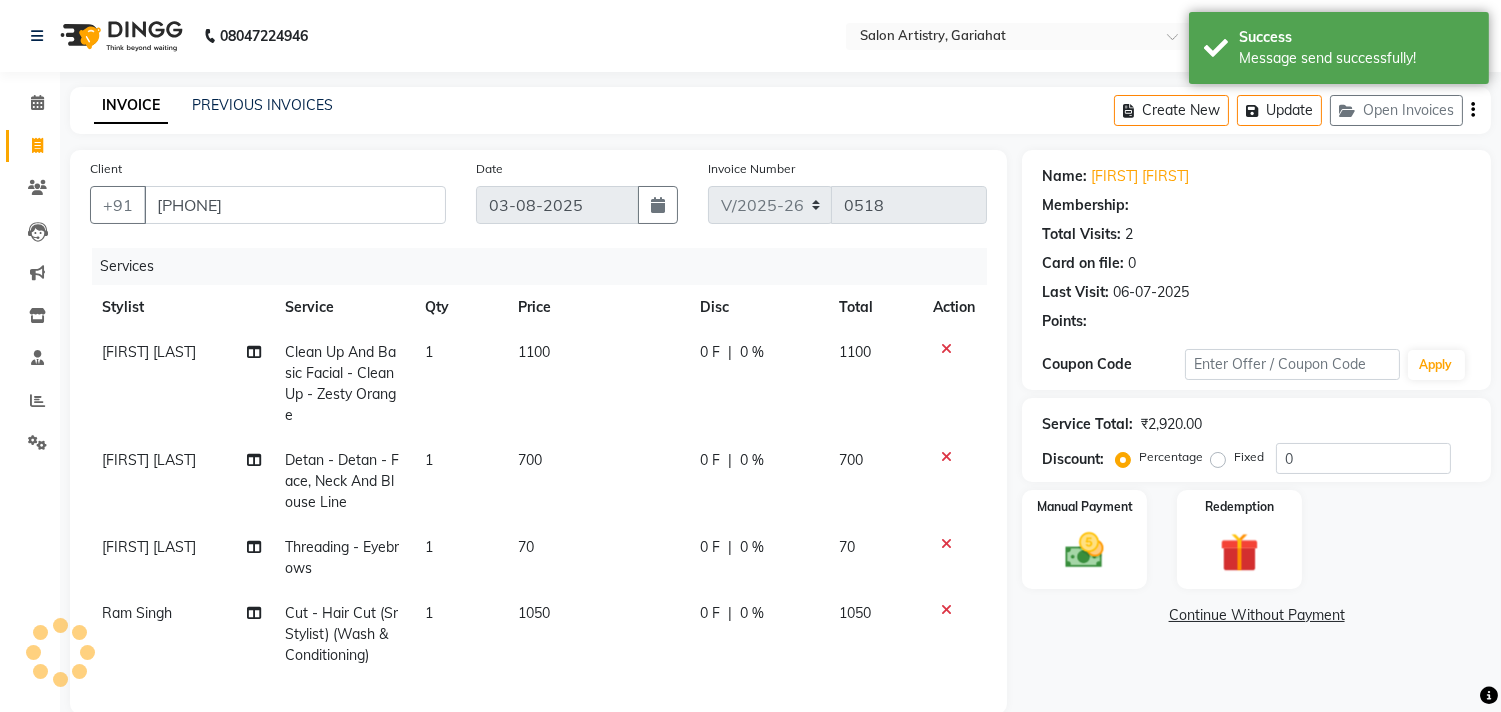 select on "1: Object" 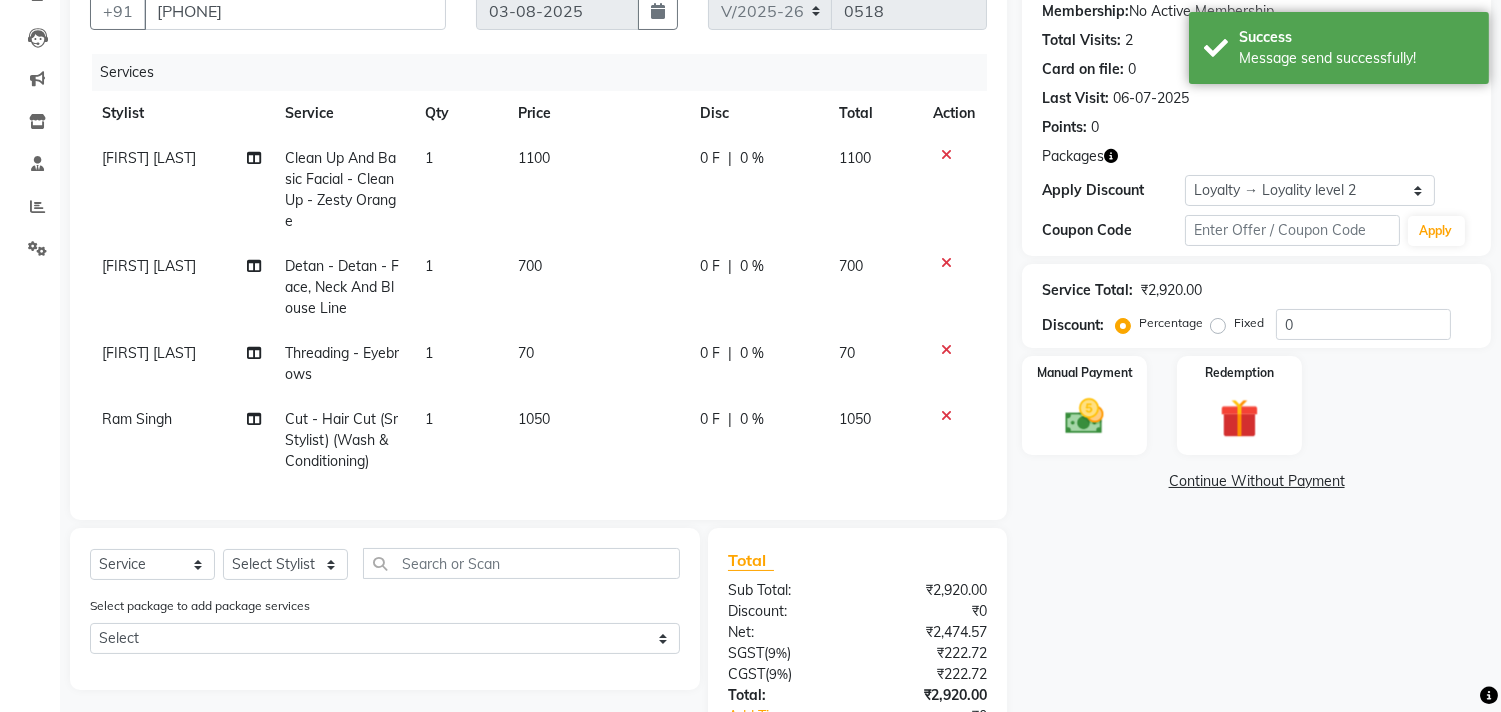 scroll, scrollTop: 222, scrollLeft: 0, axis: vertical 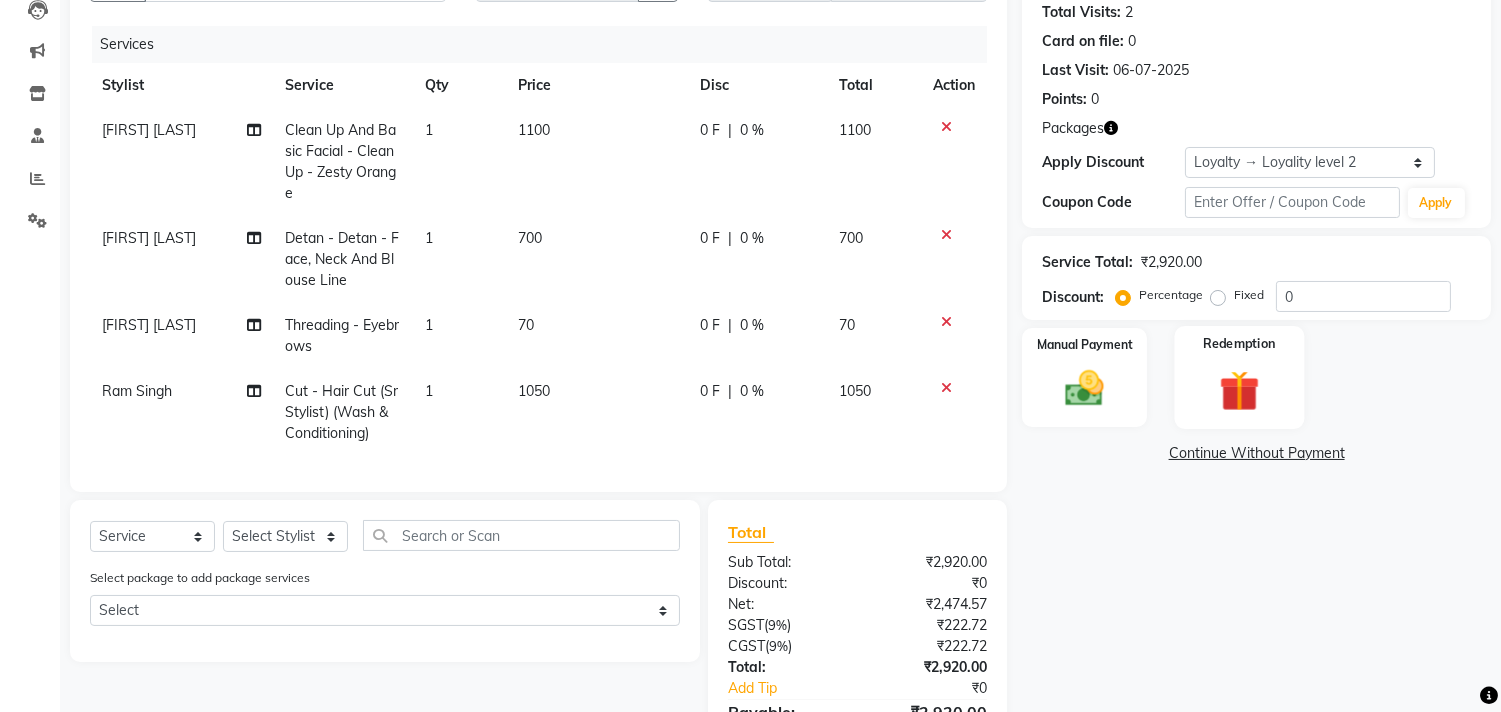 click on "Redemption" 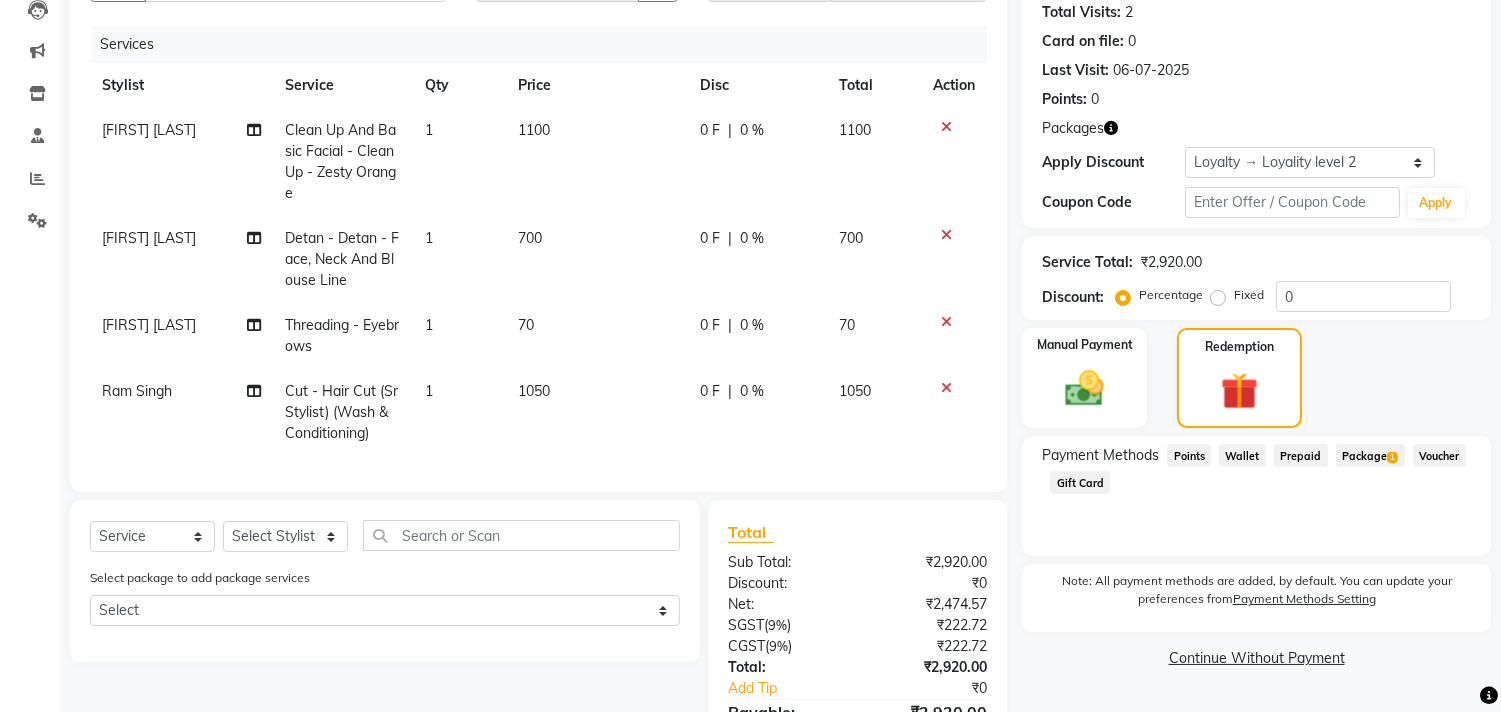 click on "Package  1" 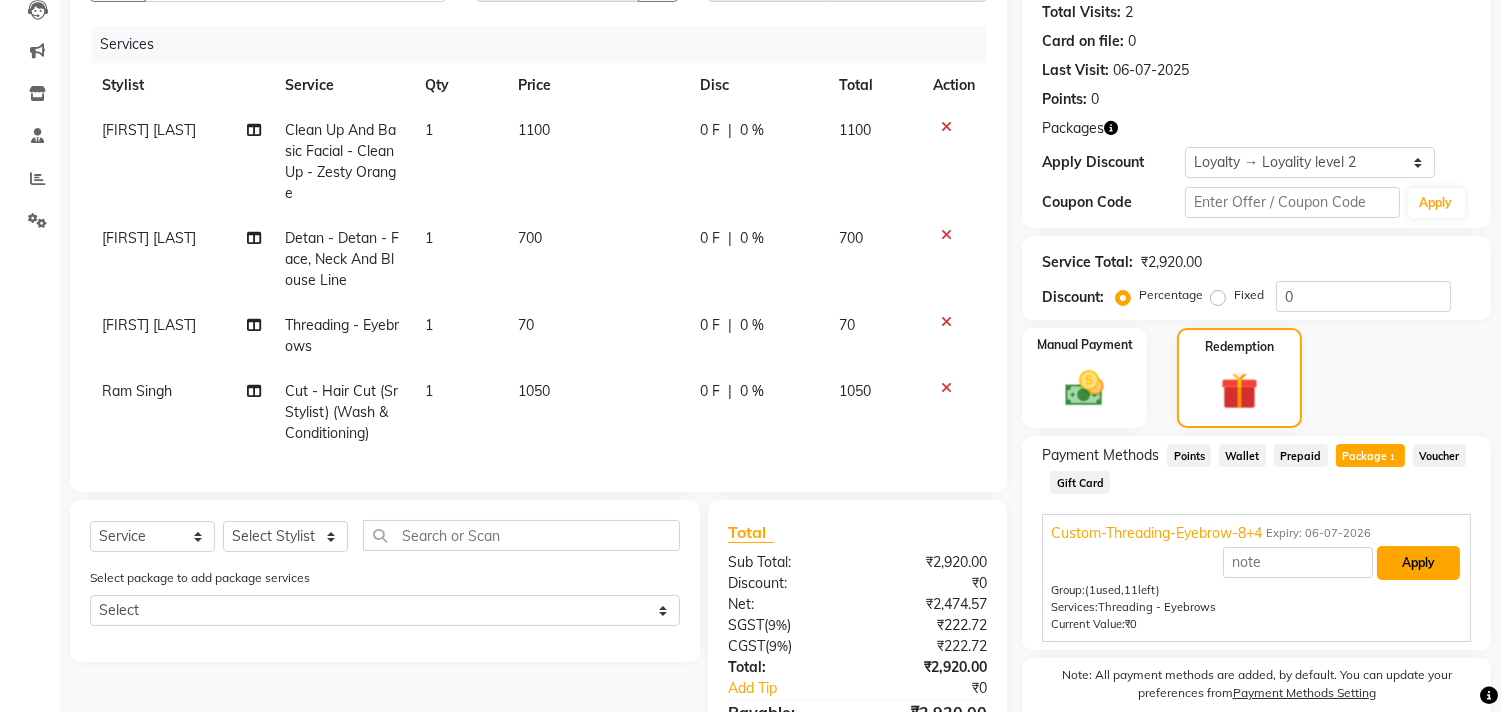 click on "Apply" at bounding box center (1418, 563) 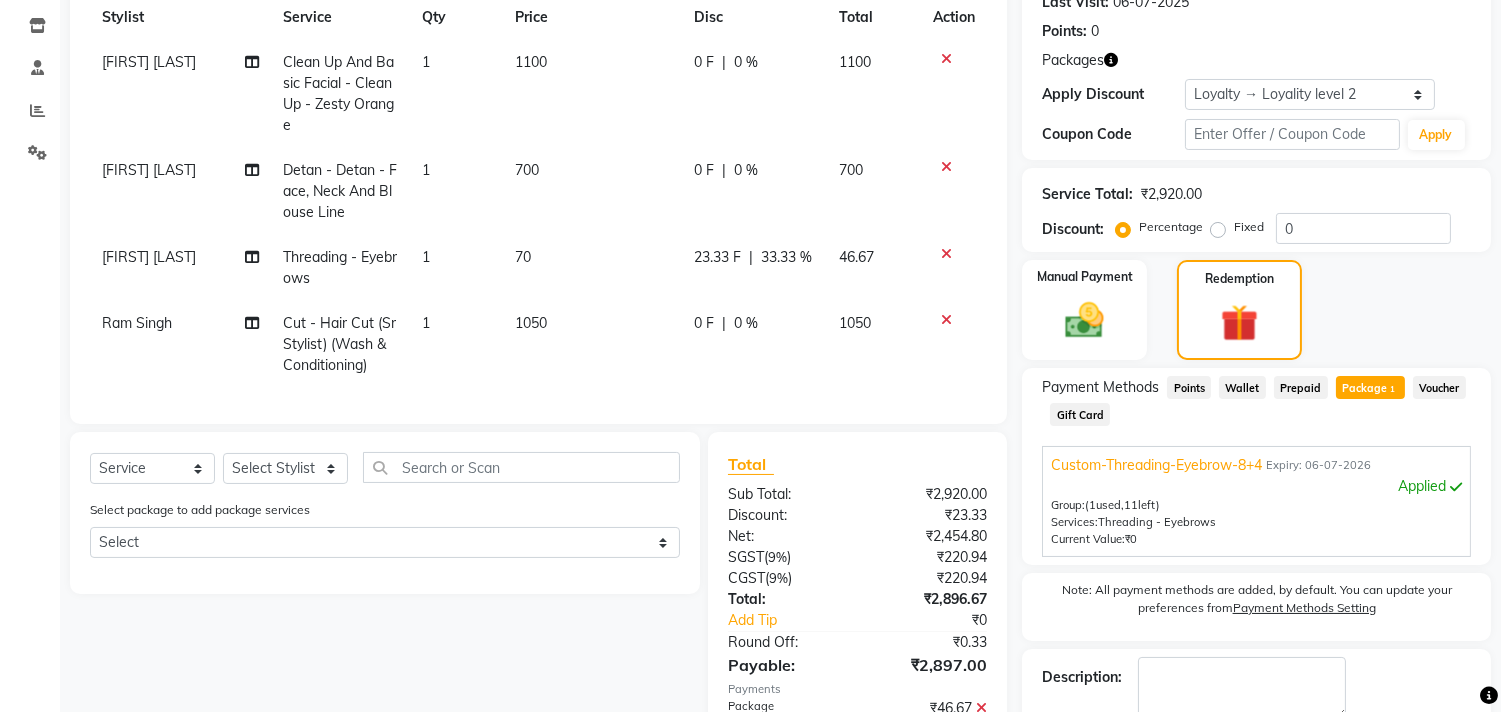 scroll, scrollTop: 401, scrollLeft: 0, axis: vertical 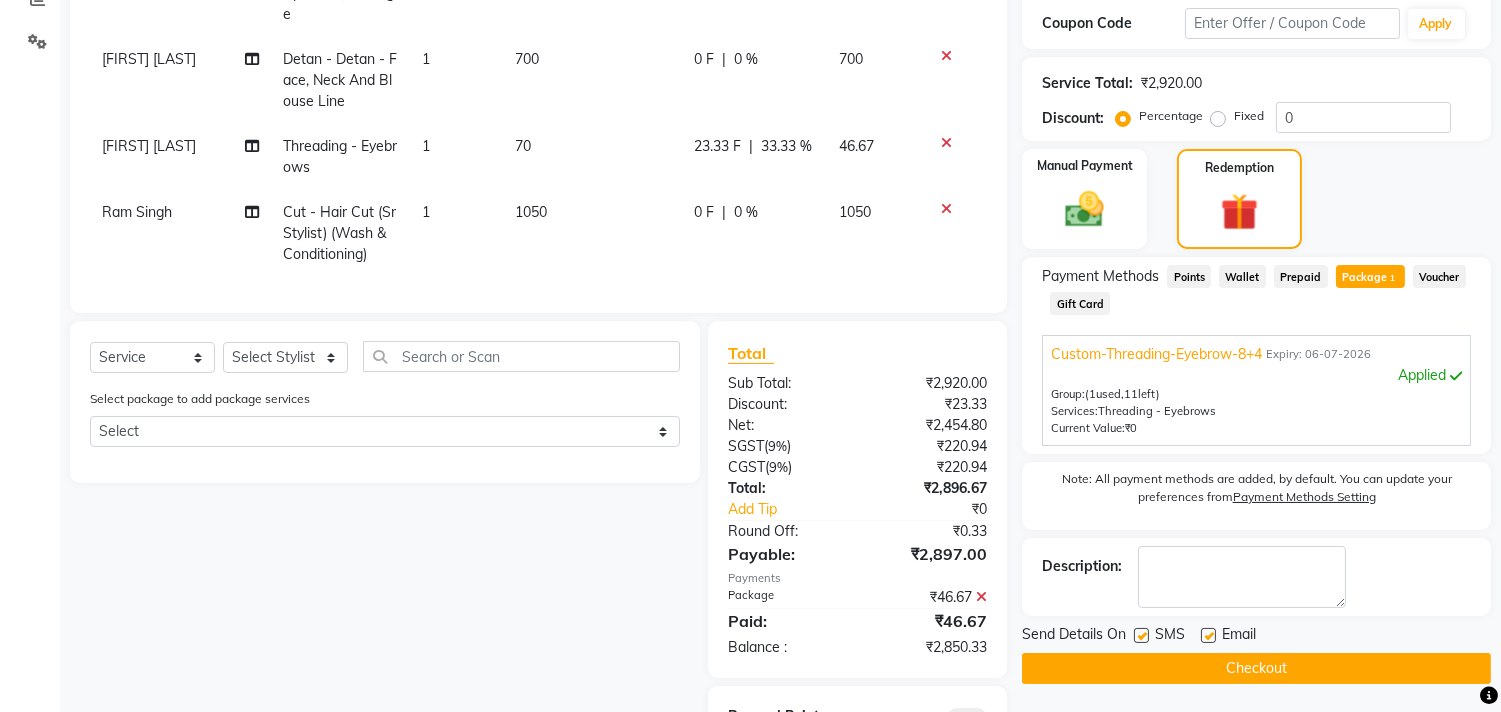 click on "Checkout" 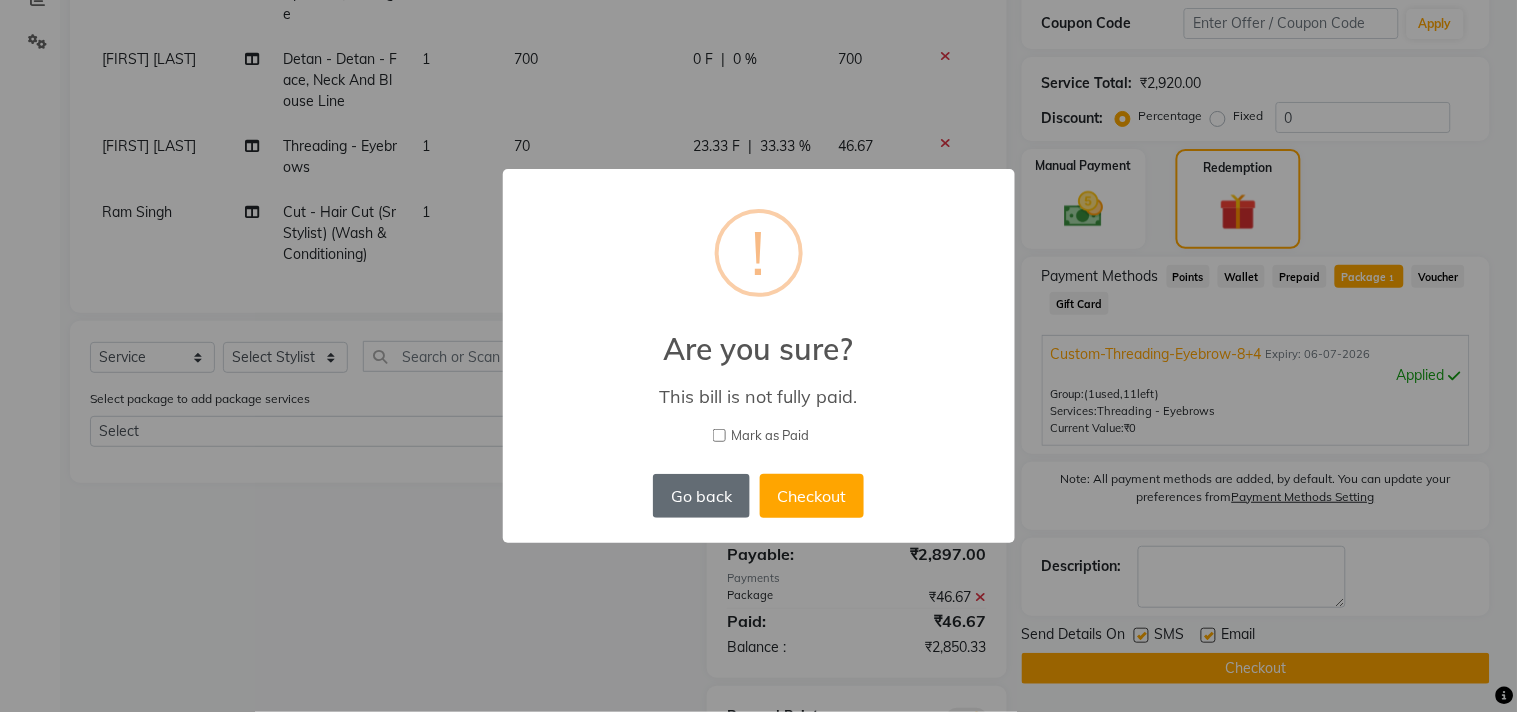 click on "Go back" at bounding box center (701, 496) 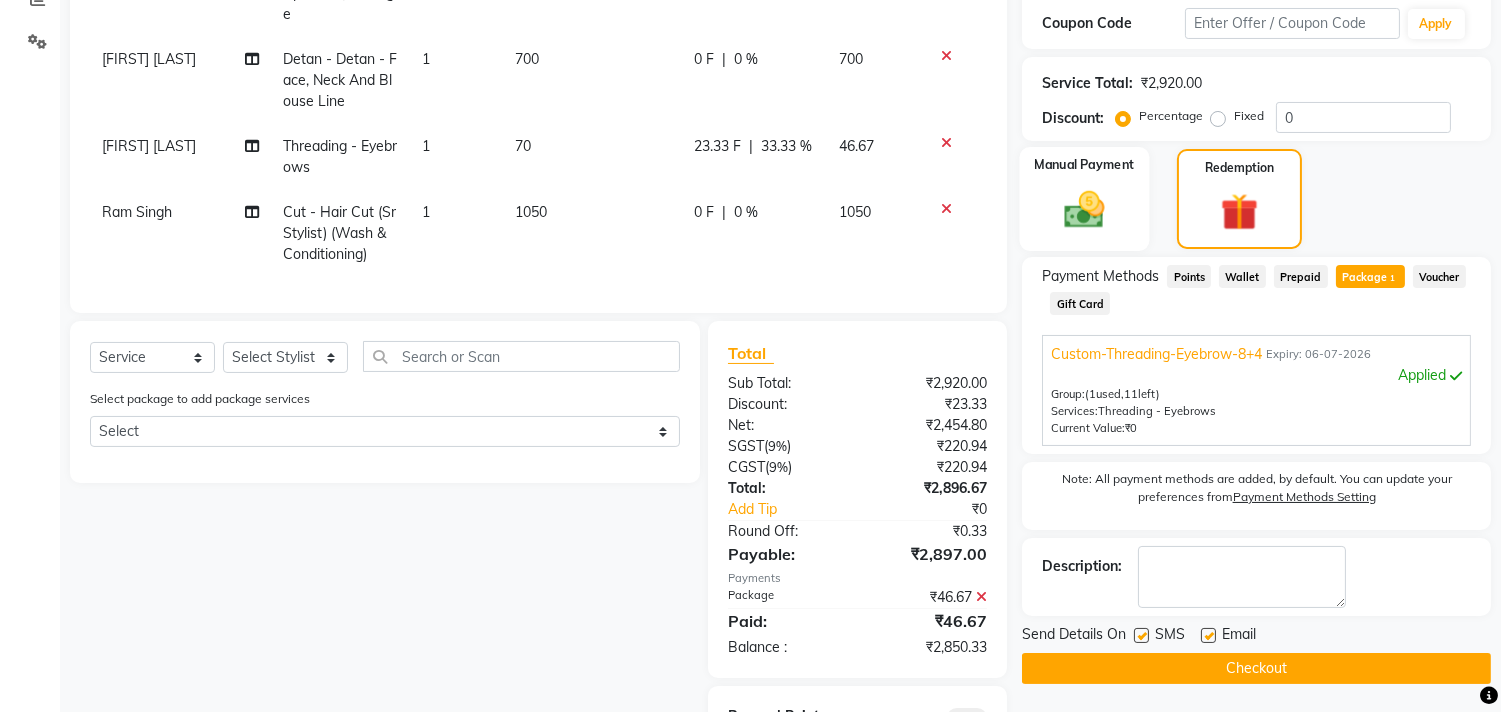 click 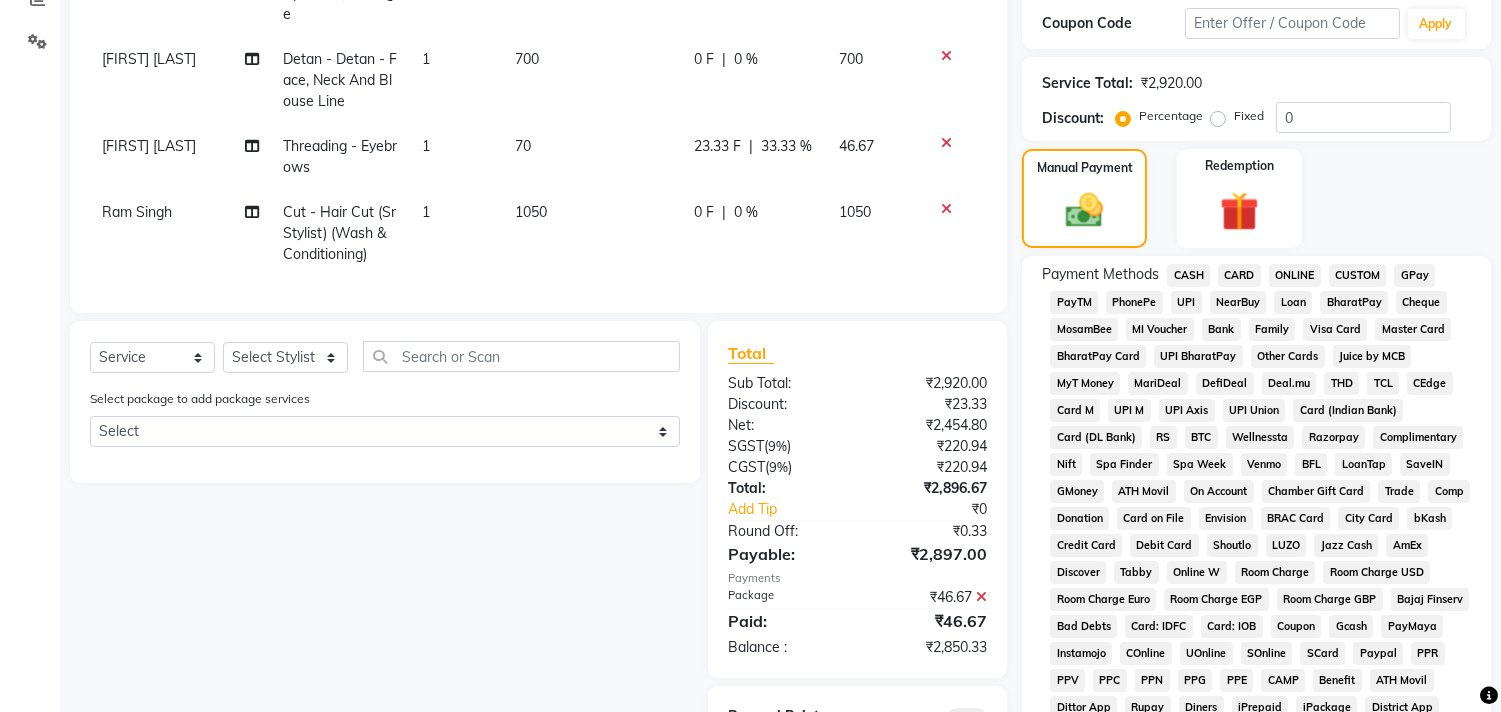 click on "GPay" 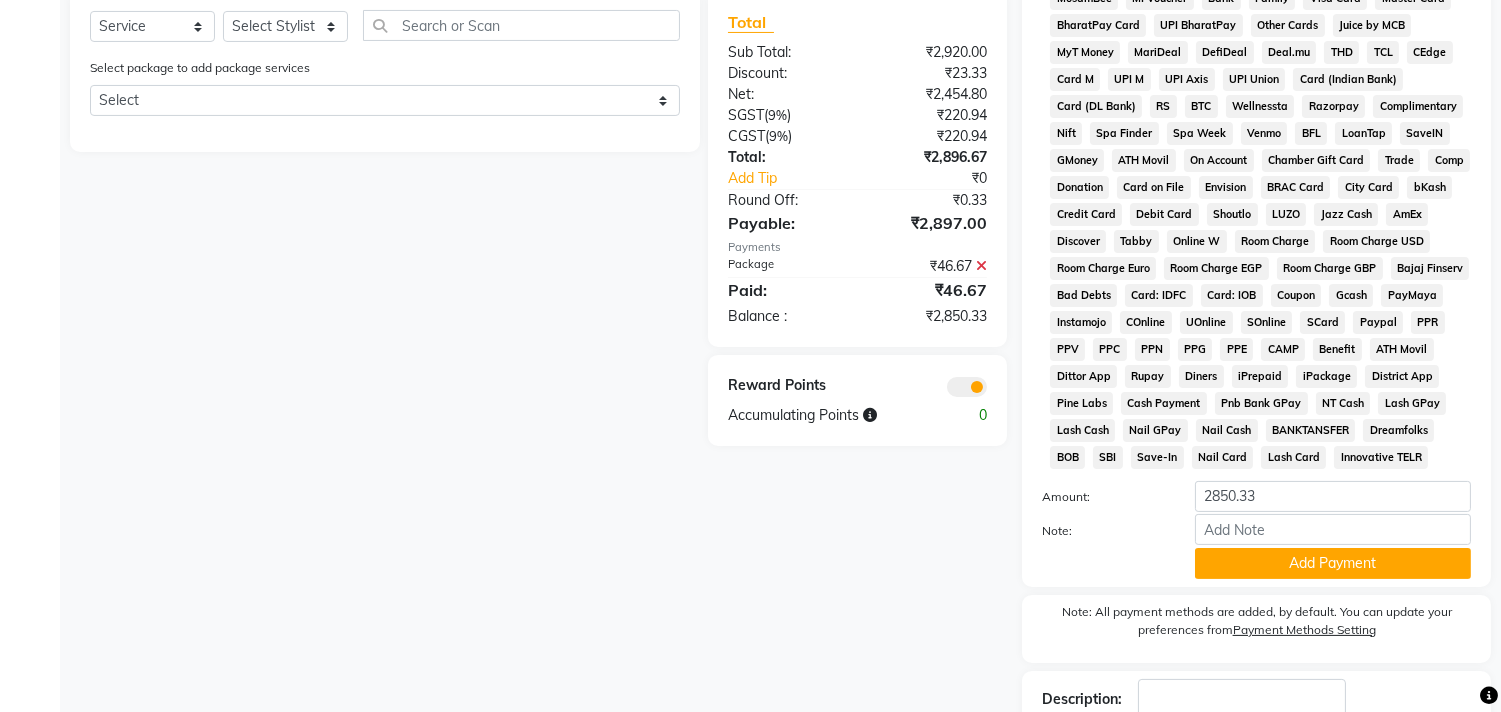 scroll, scrollTop: 734, scrollLeft: 0, axis: vertical 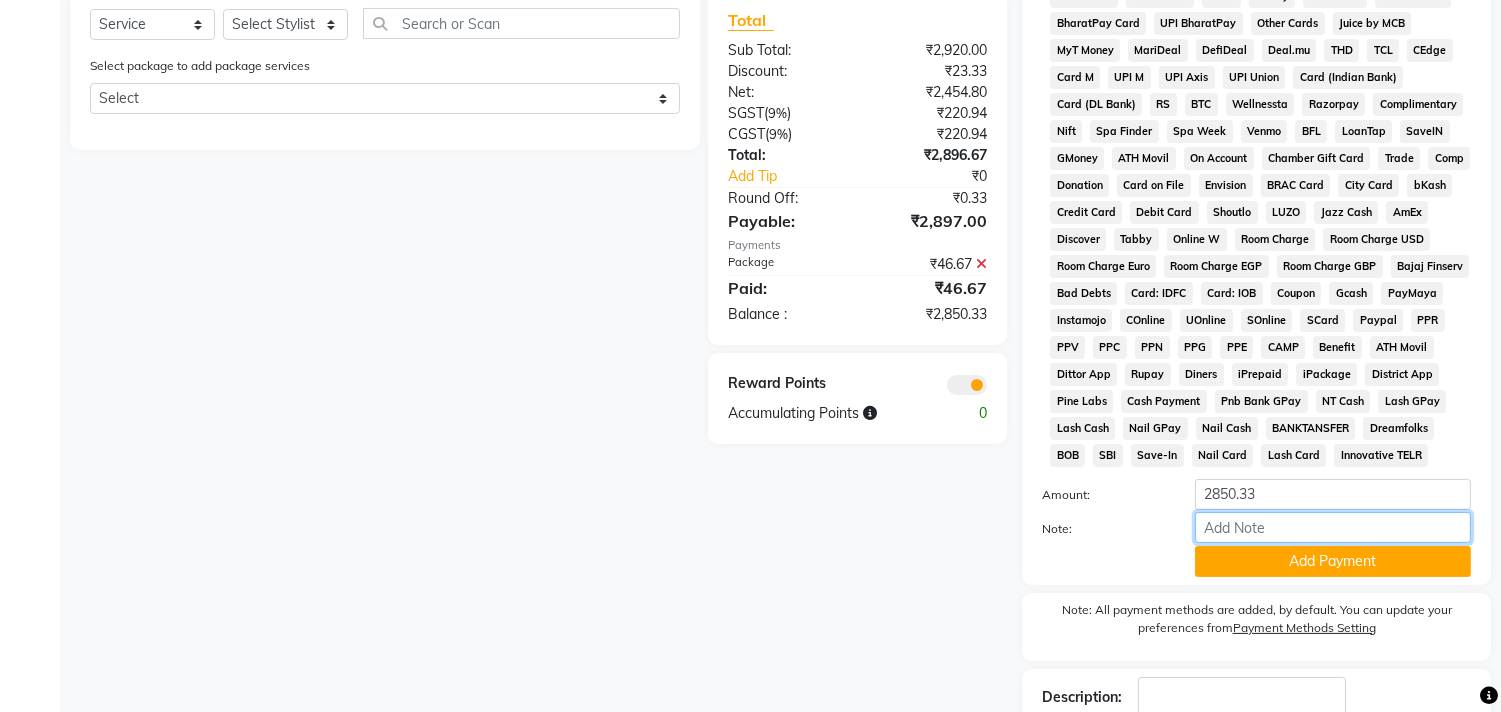 click on "Note:" at bounding box center [1333, 527] 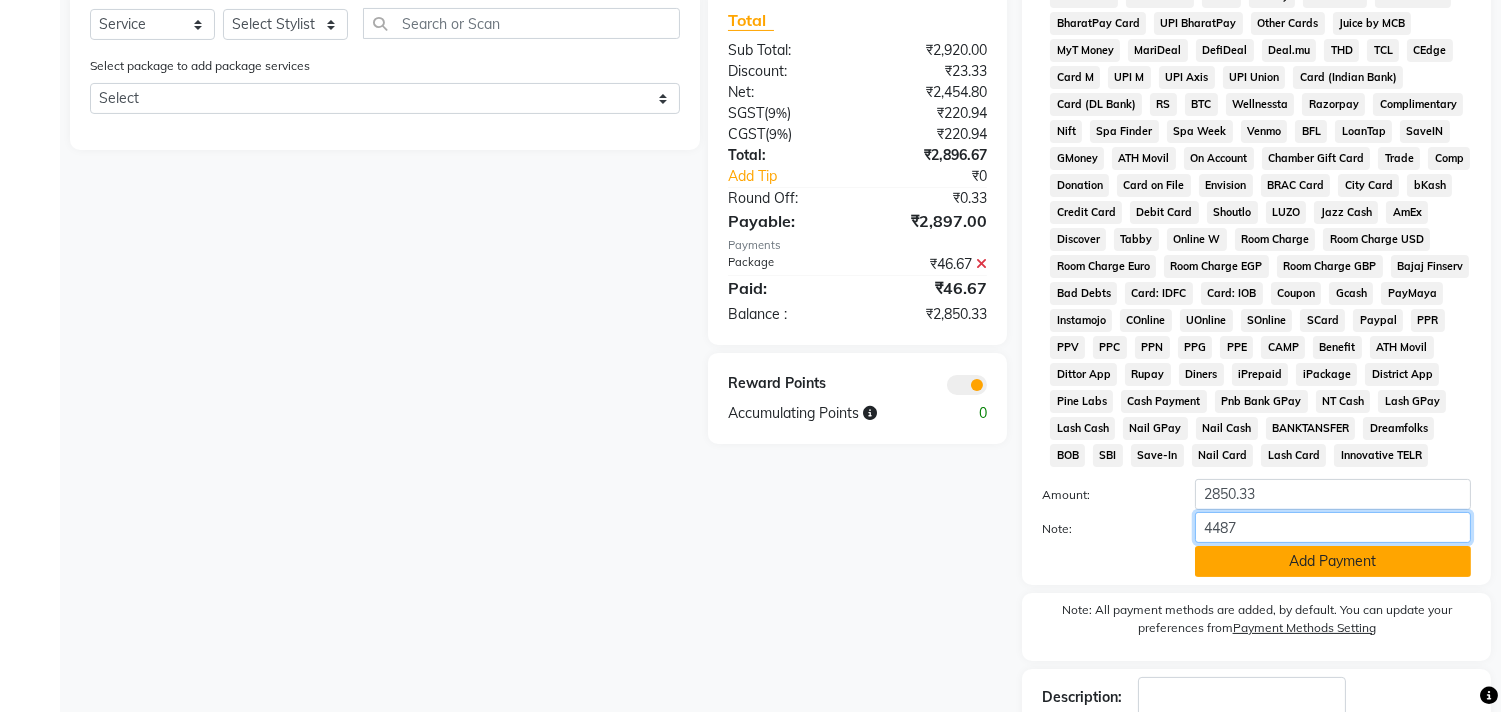 type on "4487" 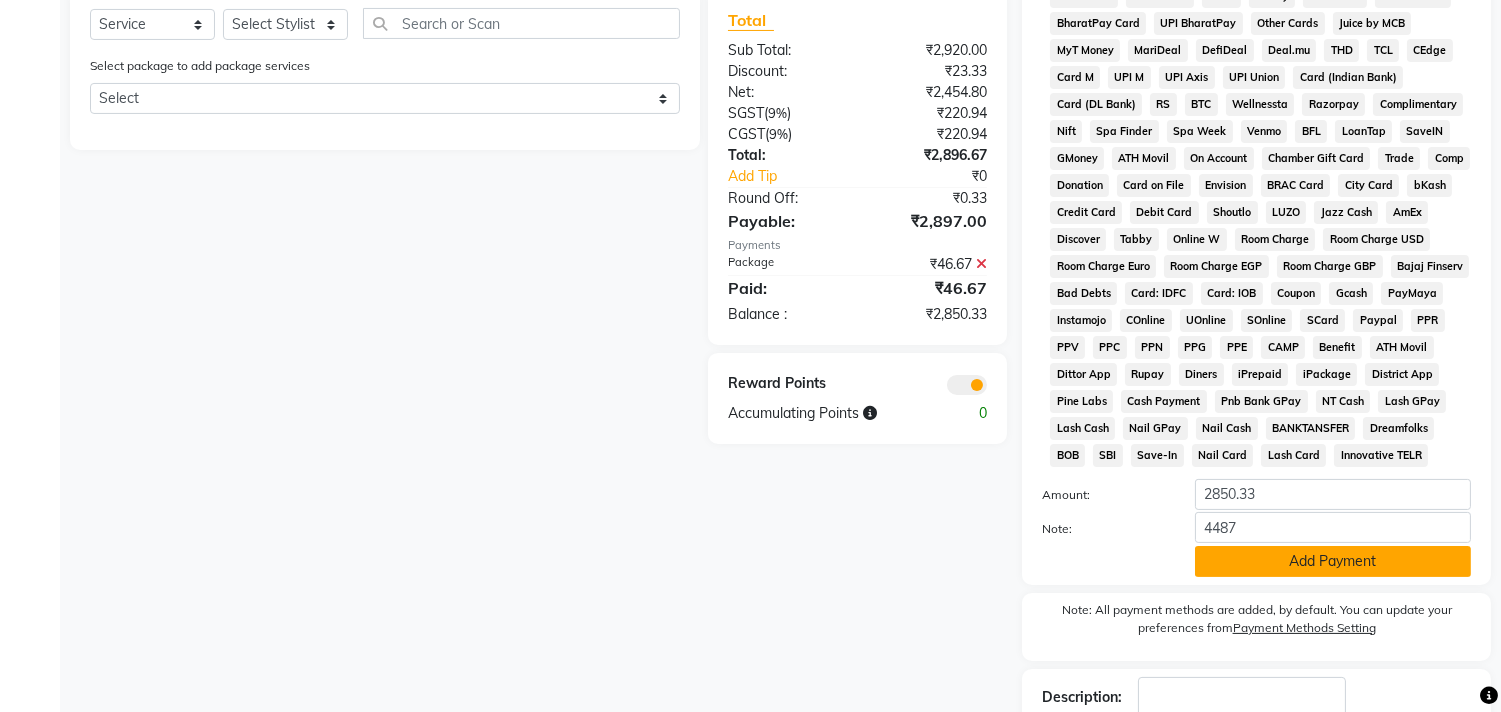 click on "Add Payment" 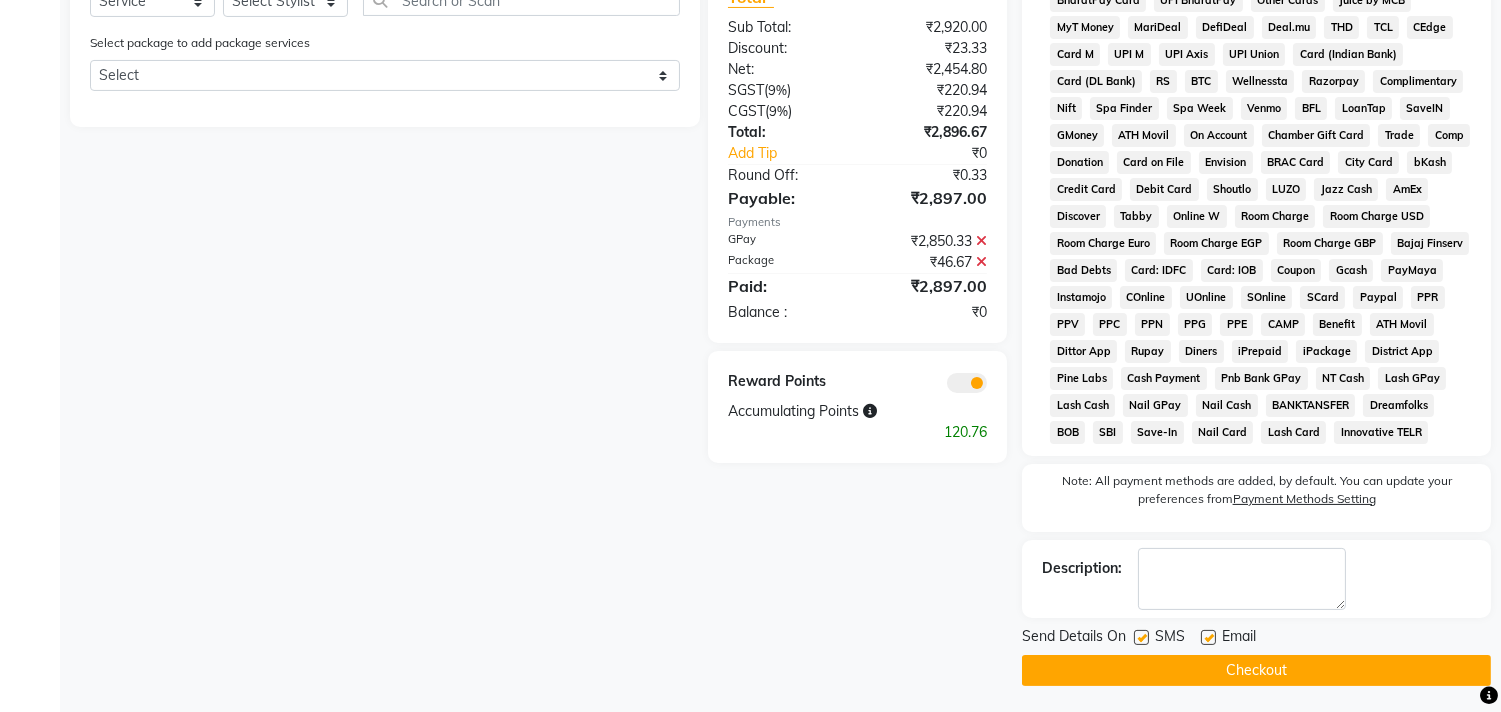 scroll, scrollTop: 765, scrollLeft: 0, axis: vertical 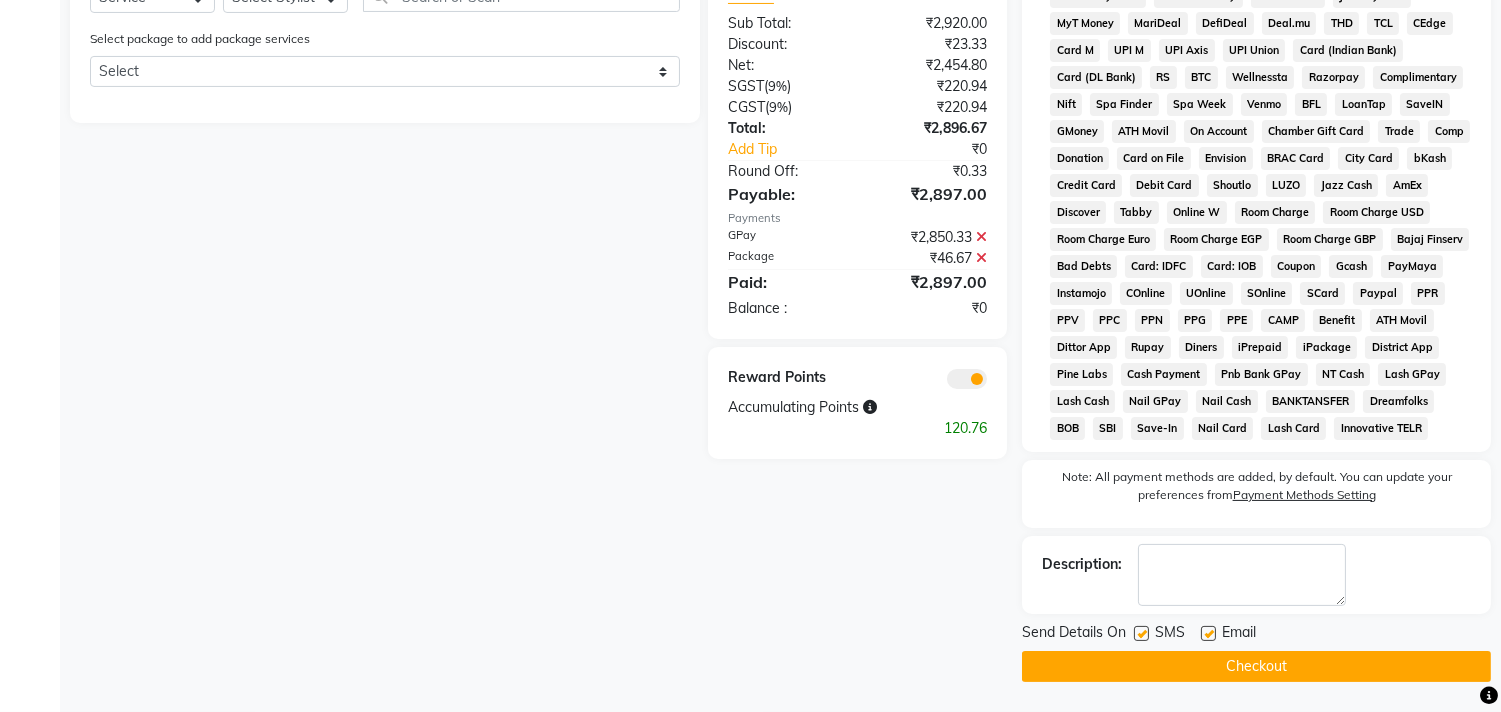click on "Checkout" 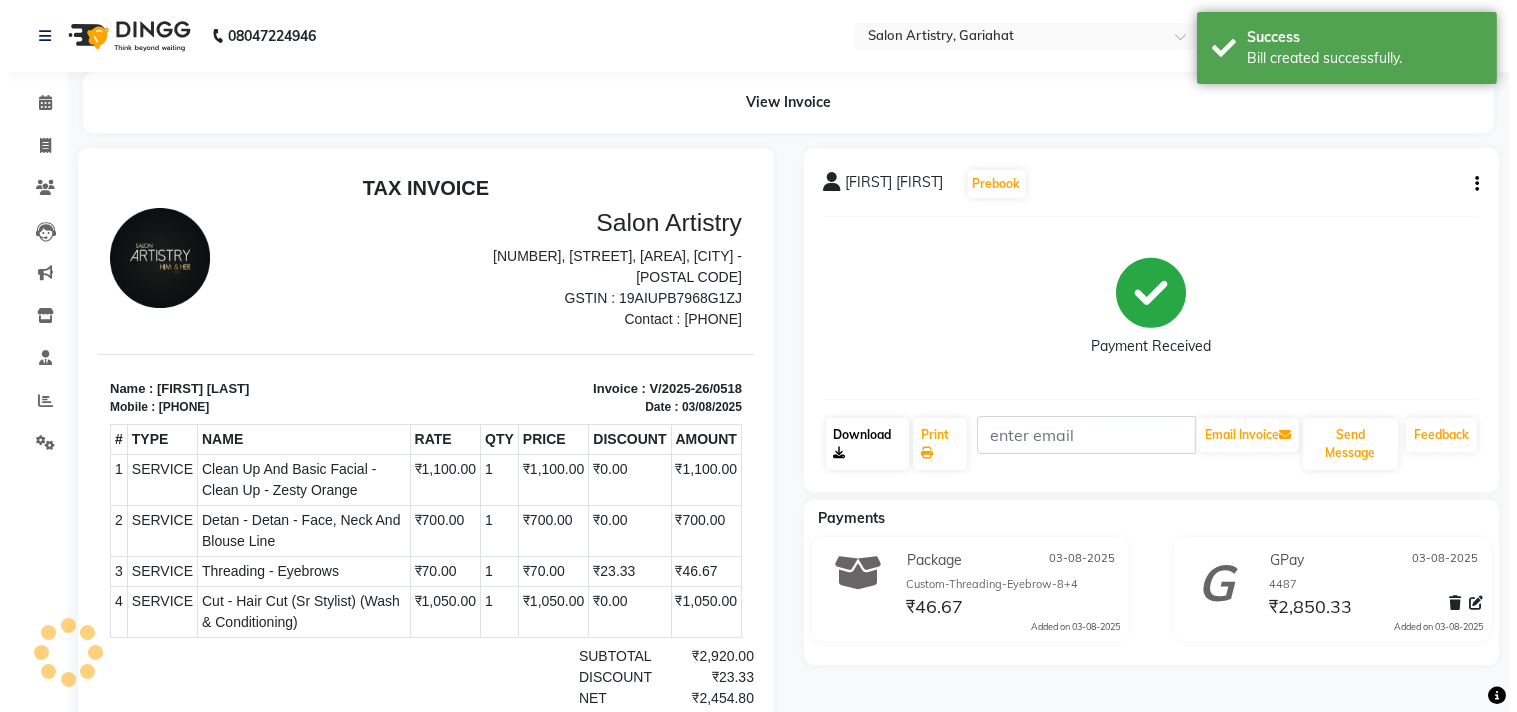 scroll, scrollTop: 0, scrollLeft: 0, axis: both 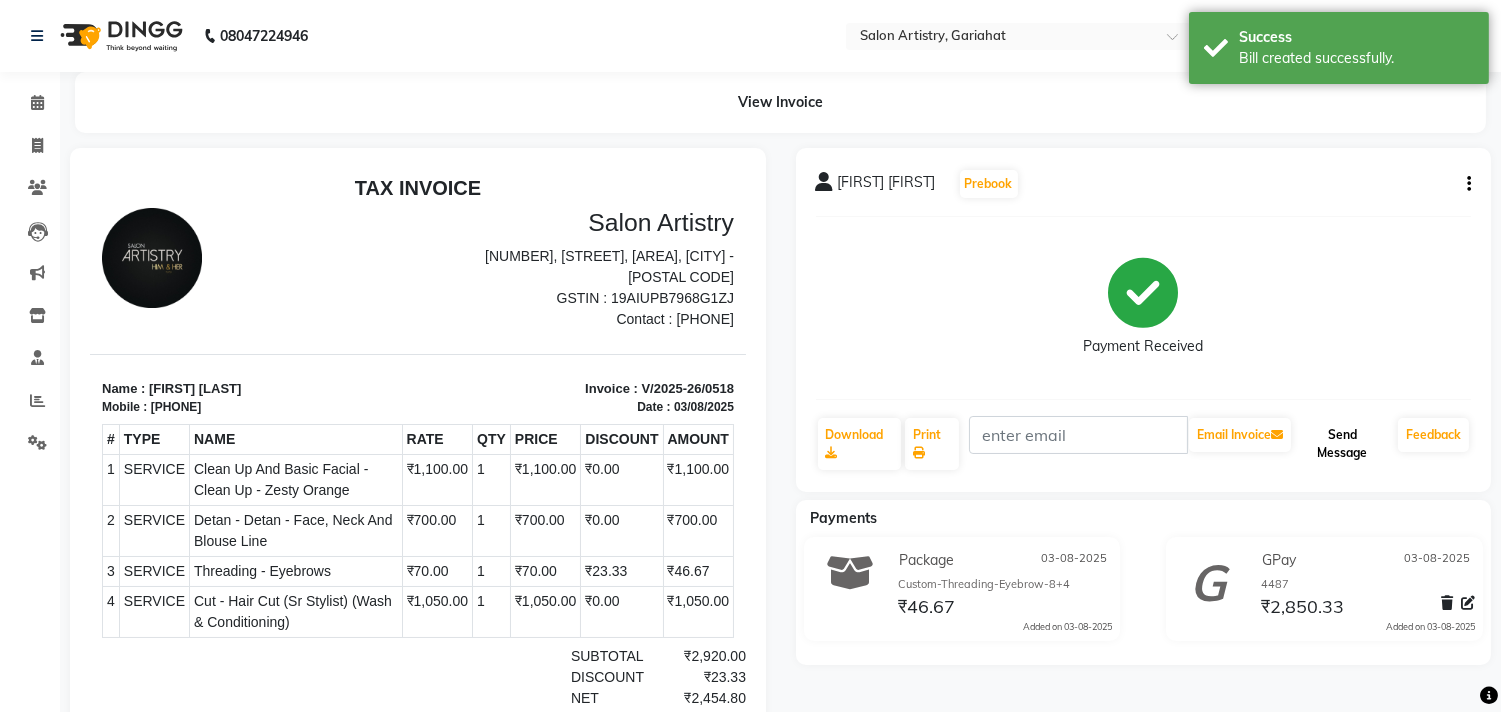 click on "Send Message" 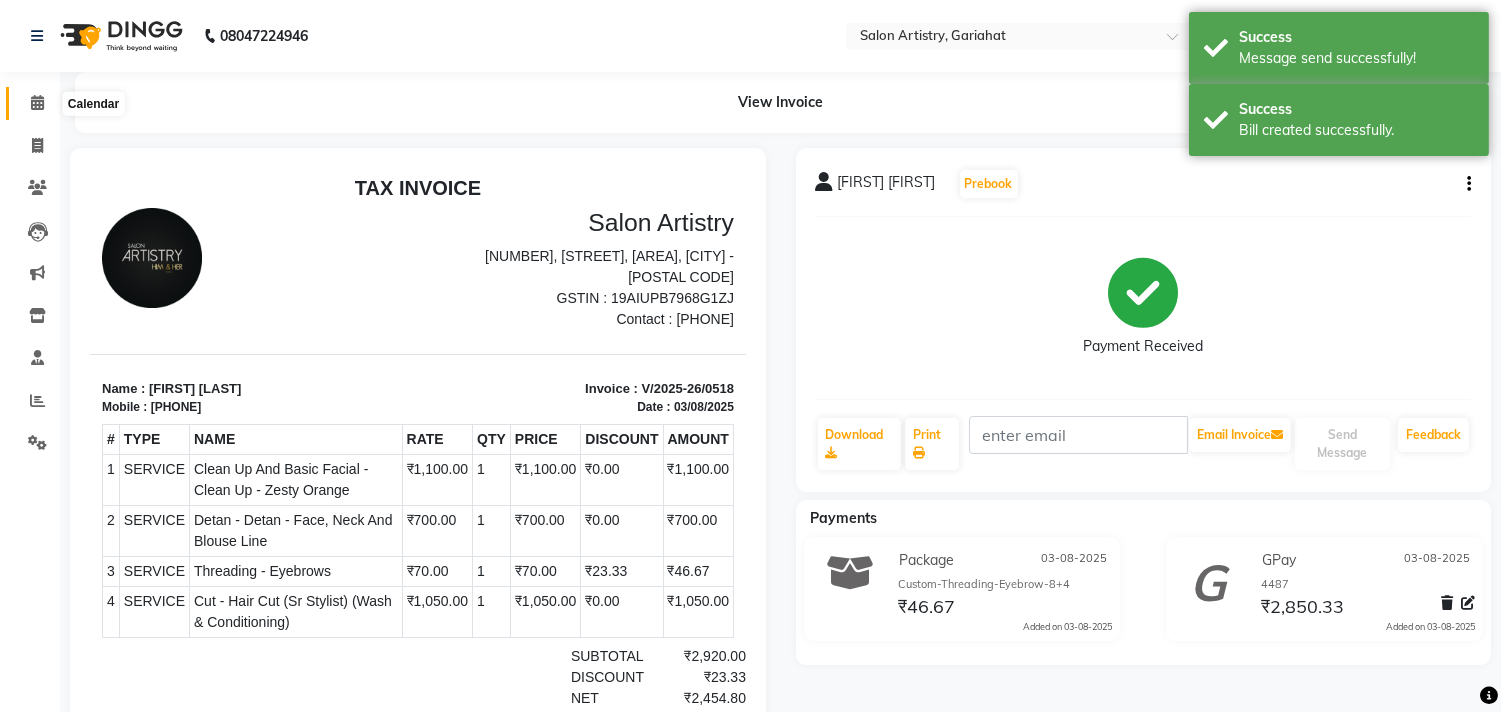 click 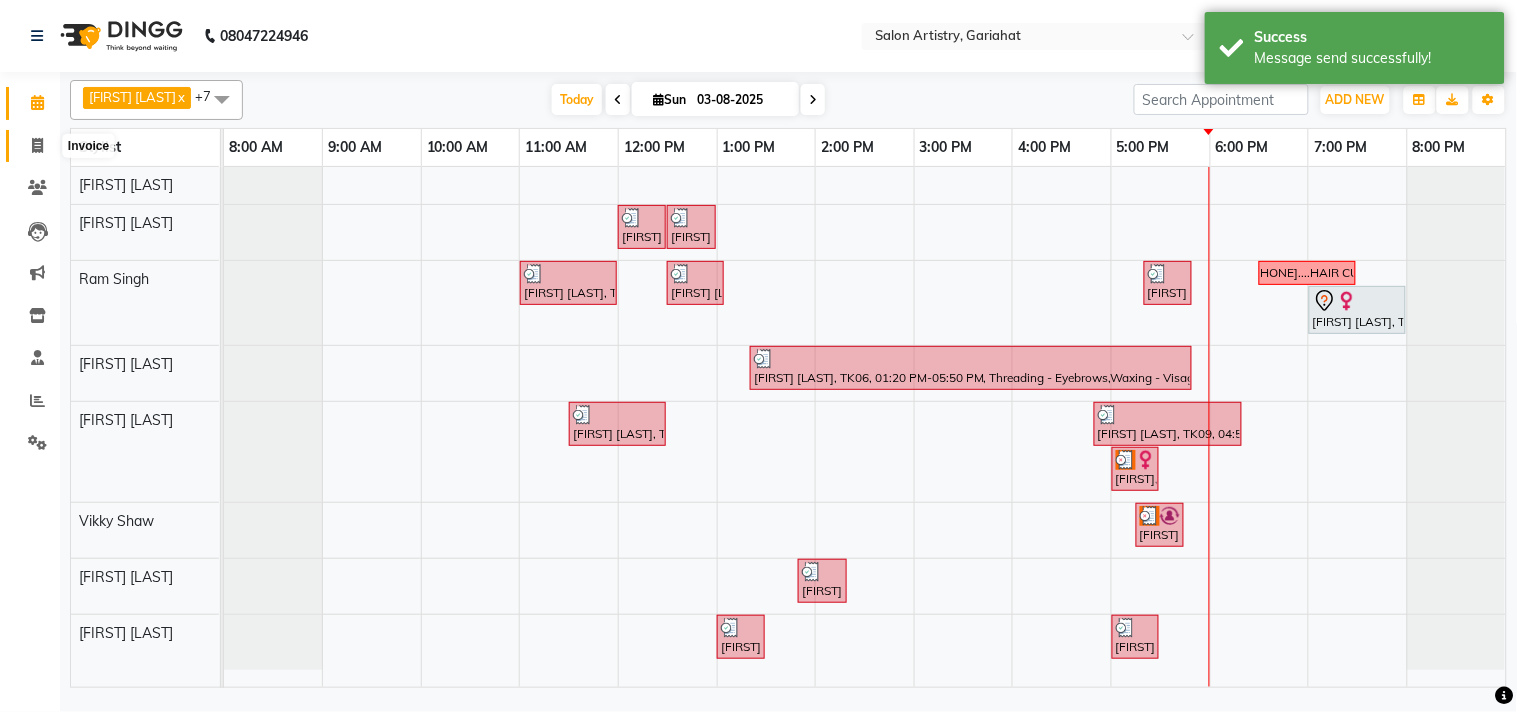 click 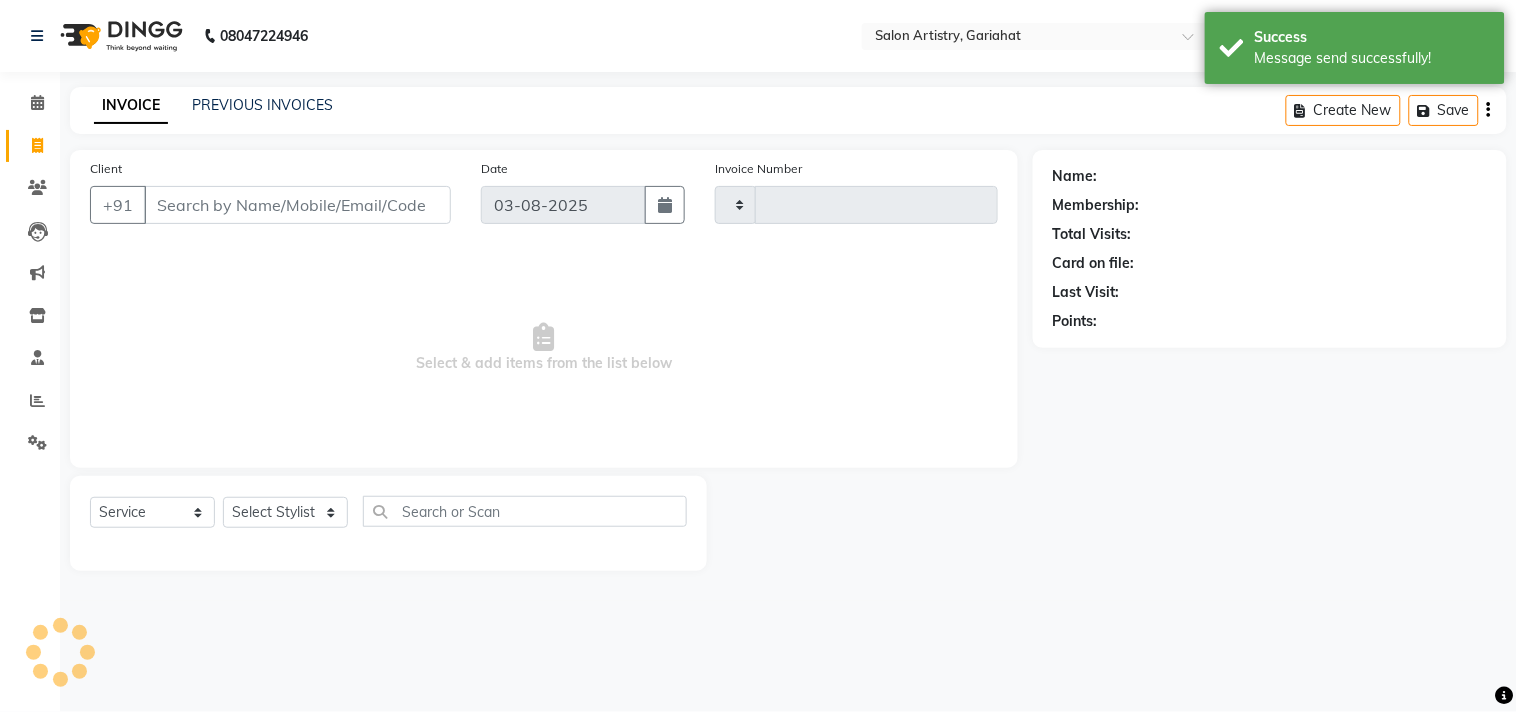 type on "0519" 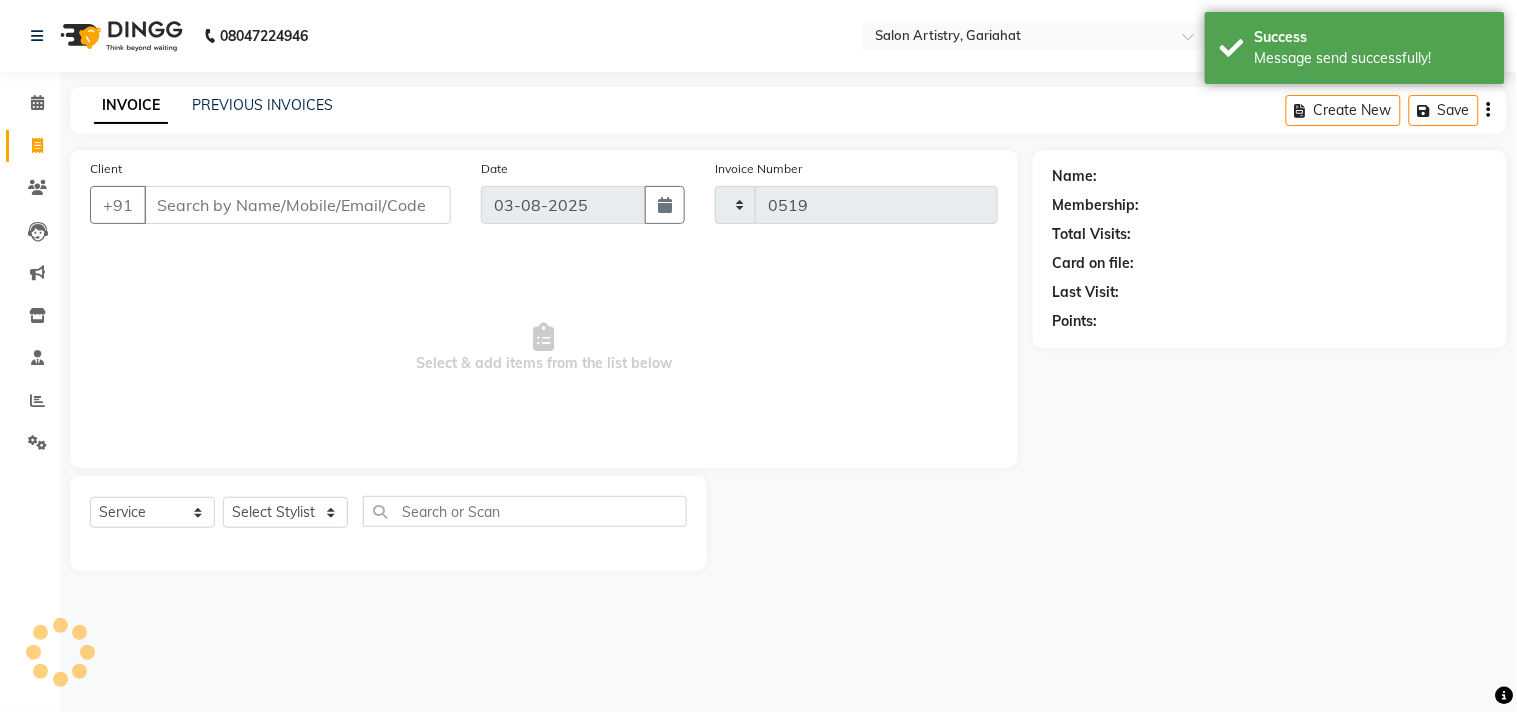 select on "8368" 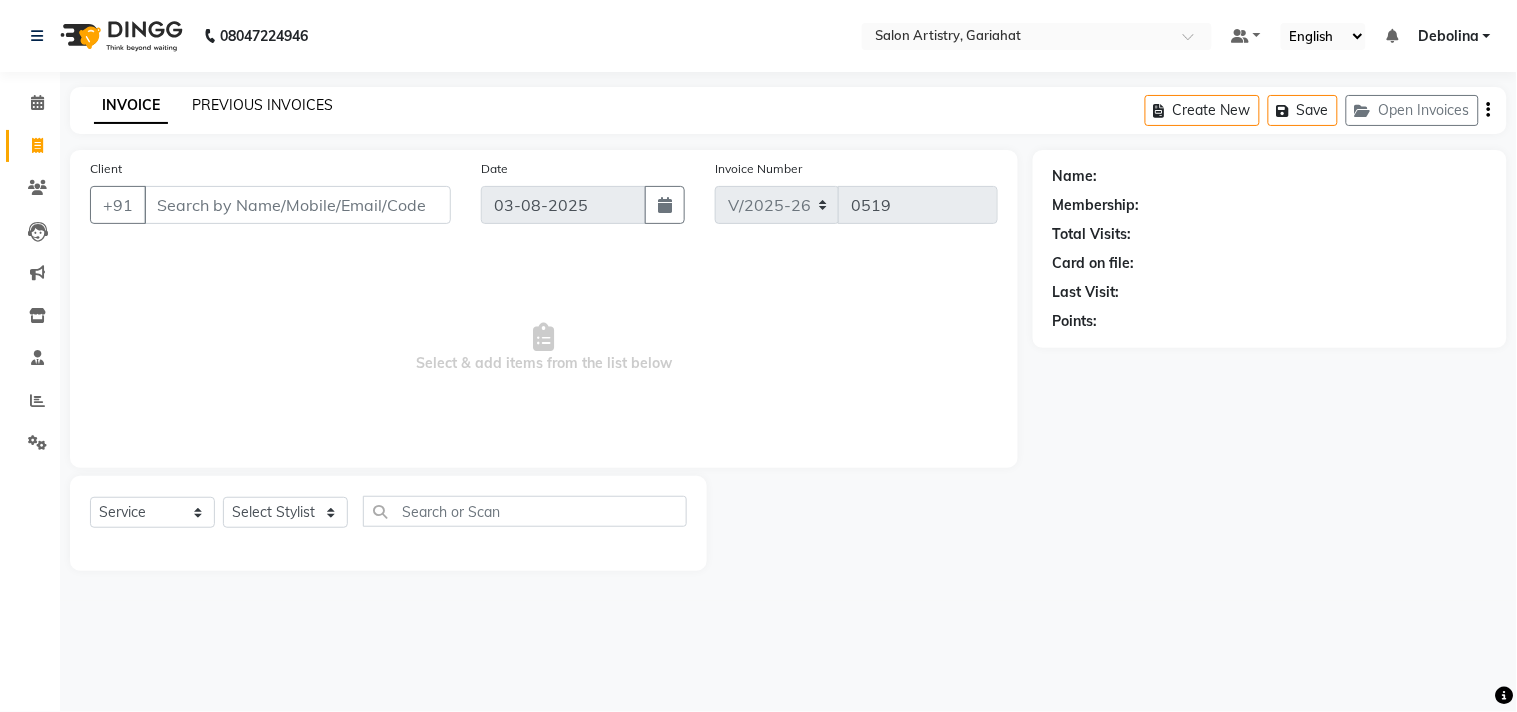 click on "PREVIOUS INVOICES" 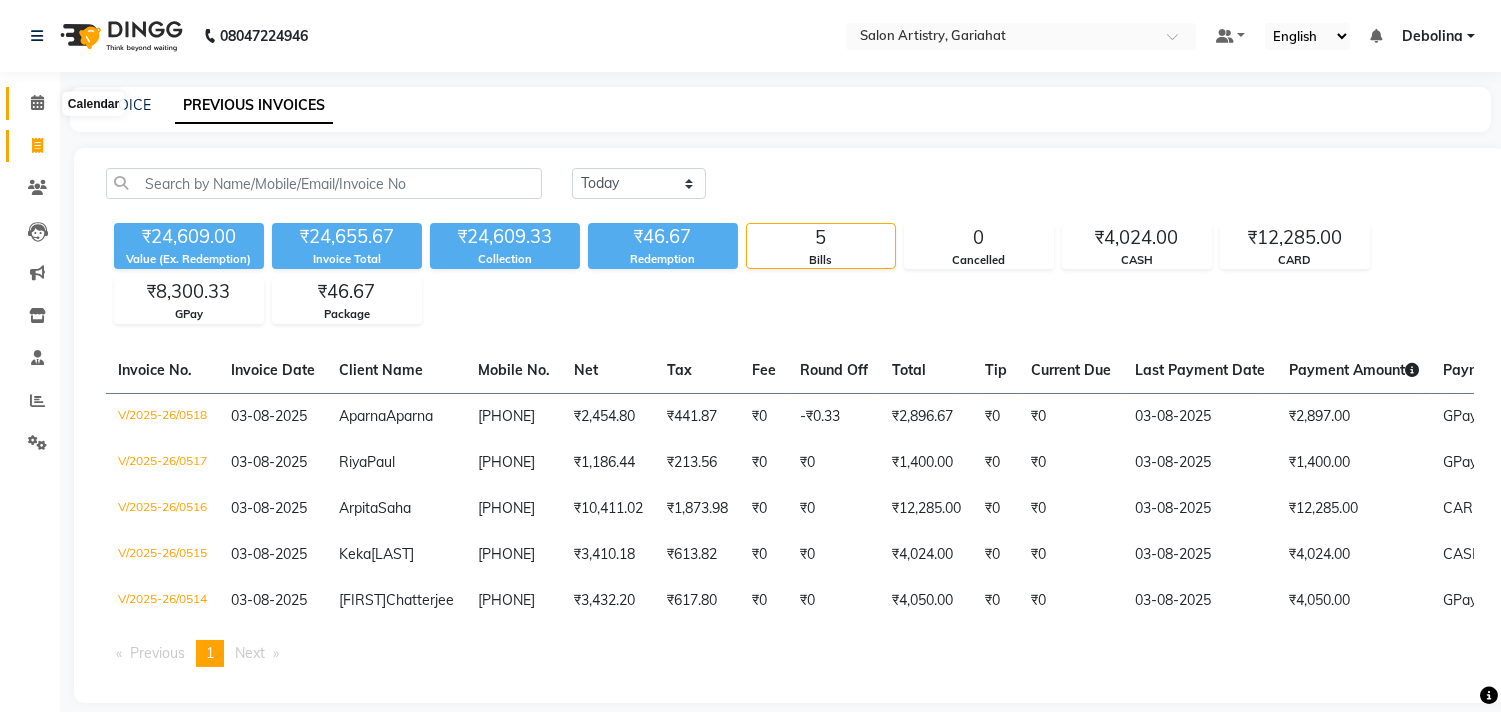 click 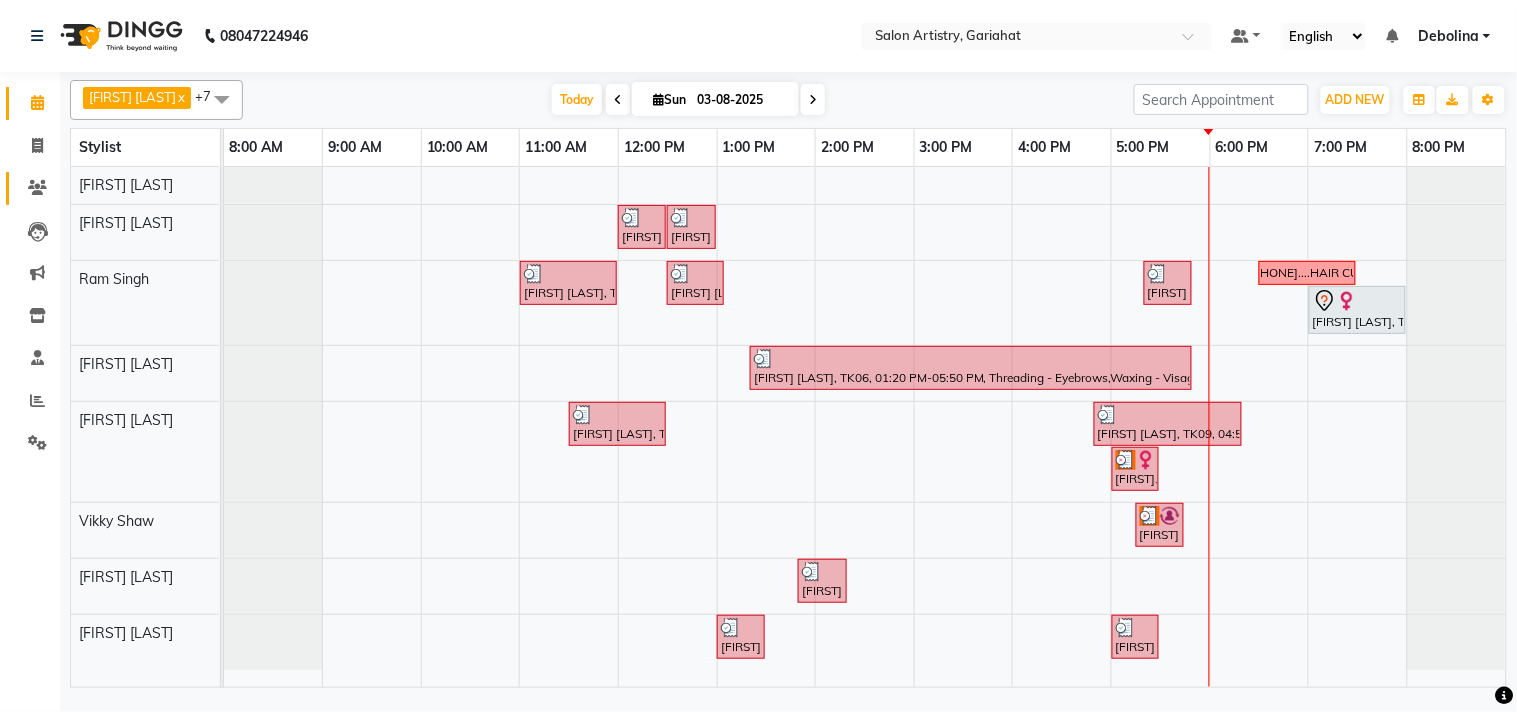 click on "Clients" 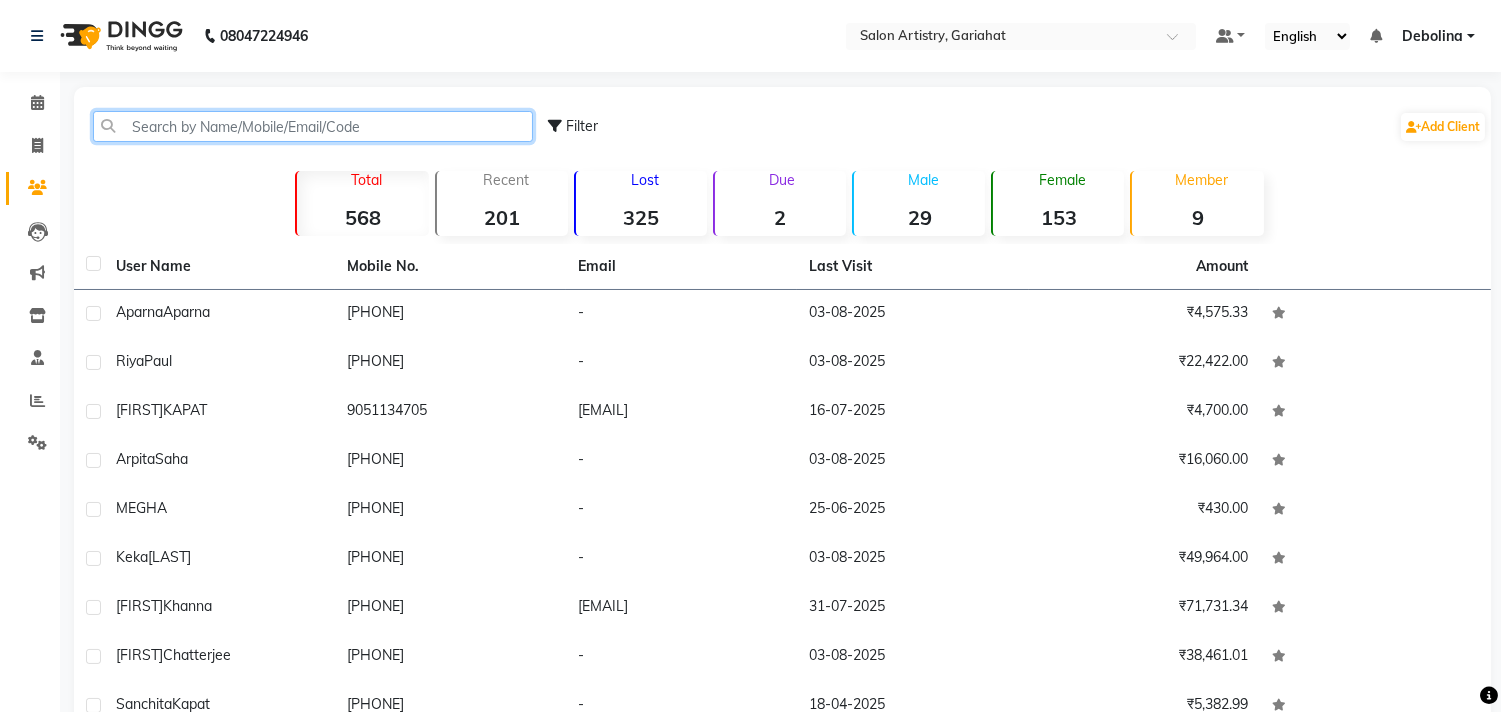 click 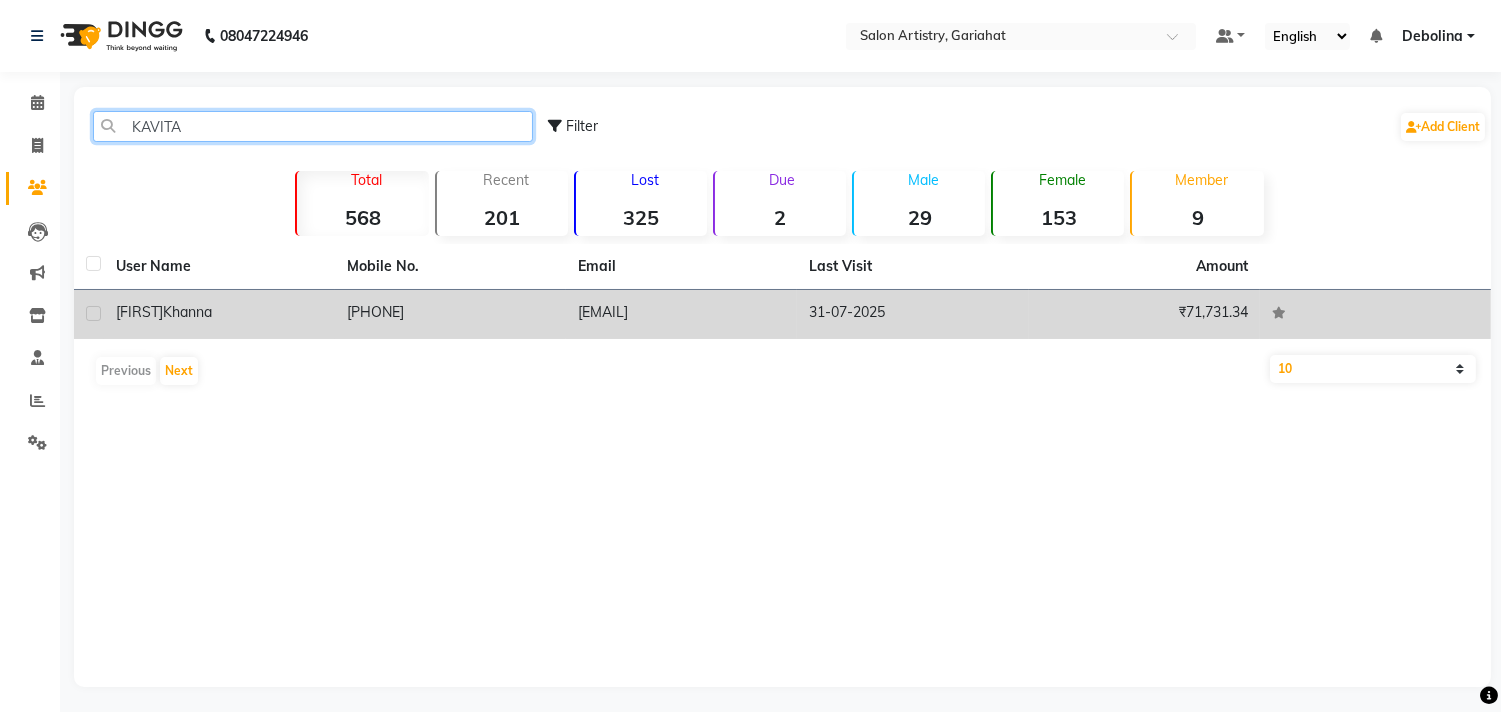 type on "KAVITA" 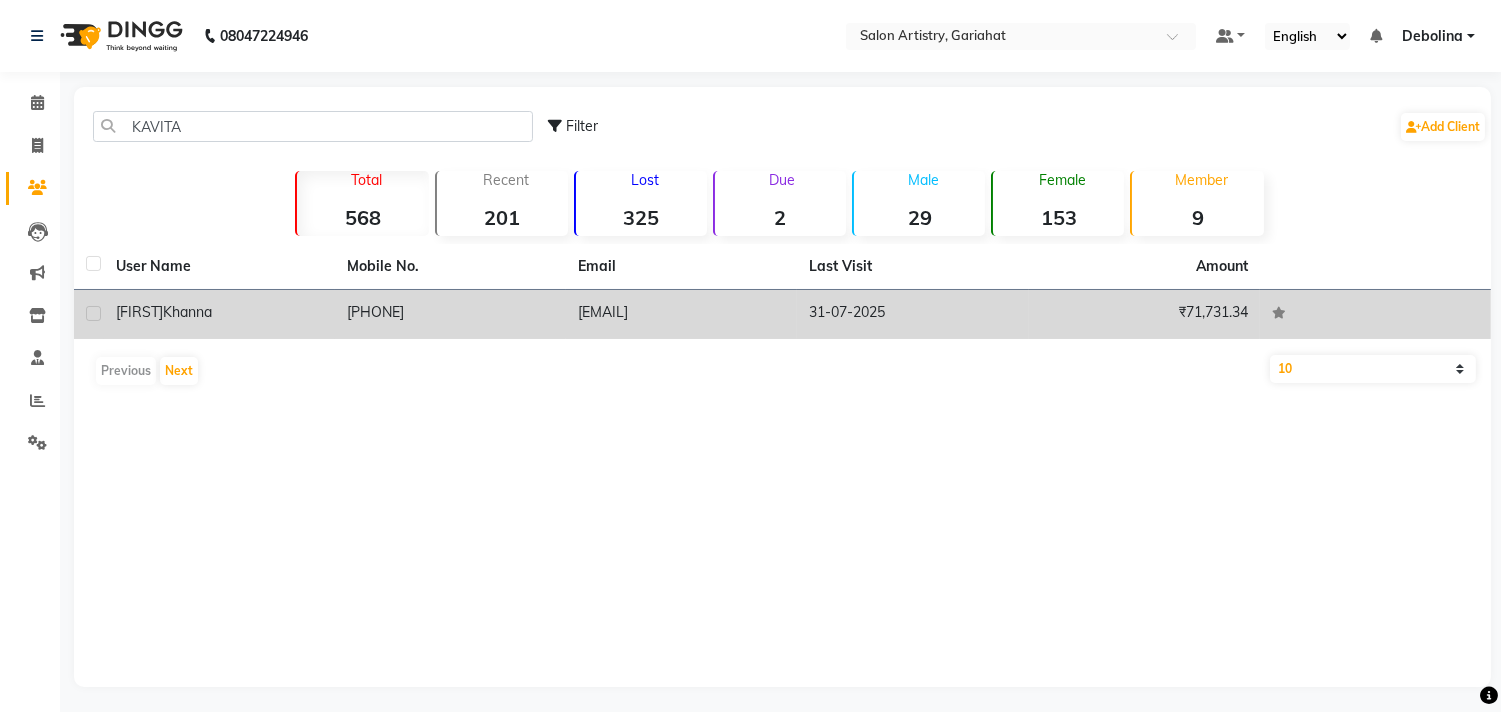 click on "[FIRST]" 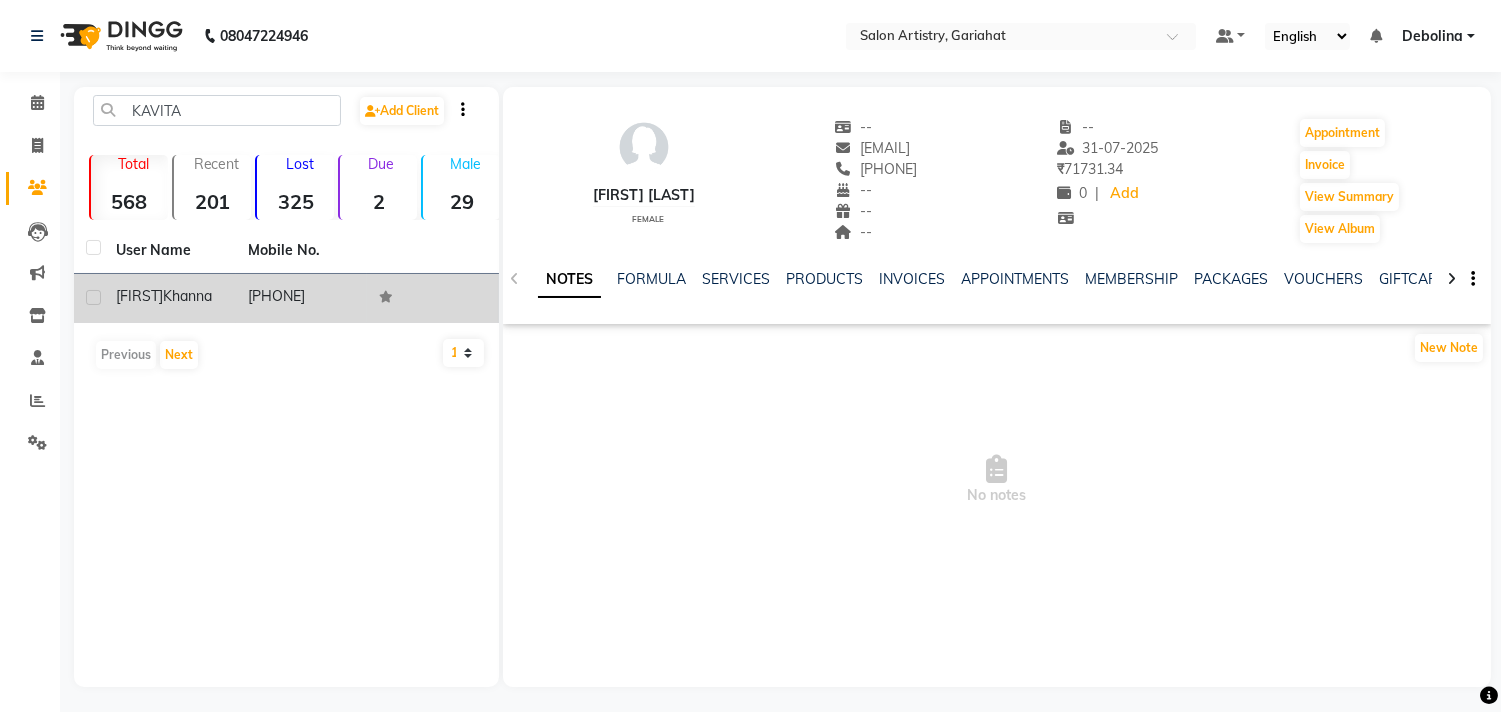 click 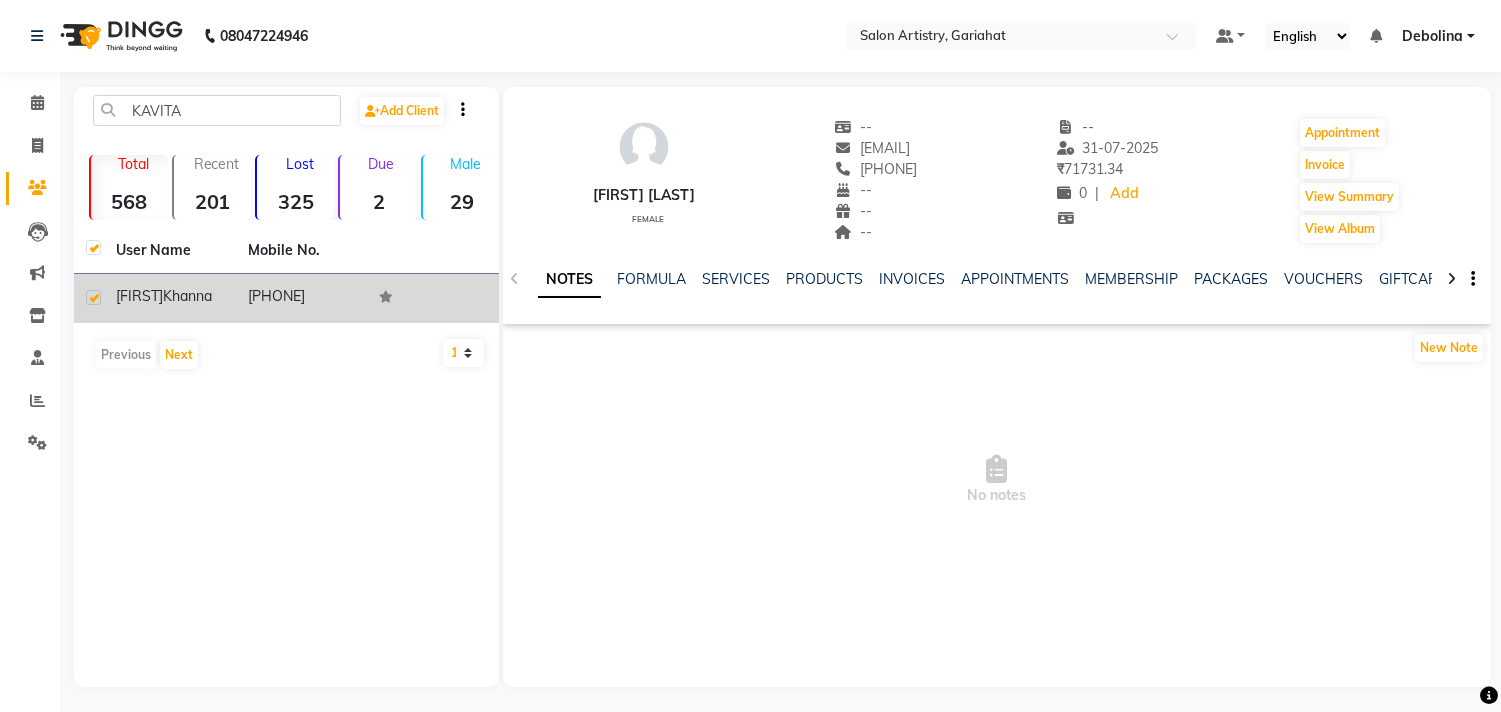 checkbox on "true" 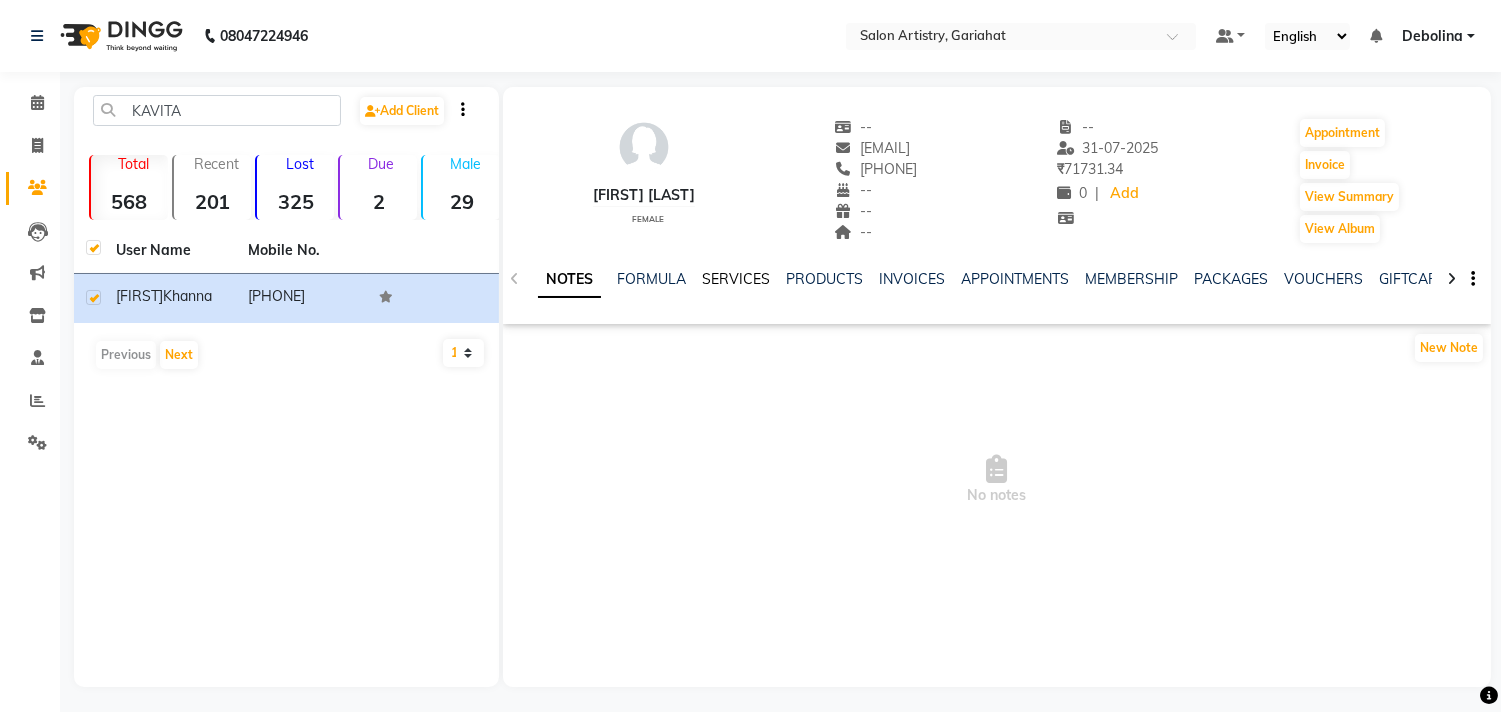 click on "SERVICES" 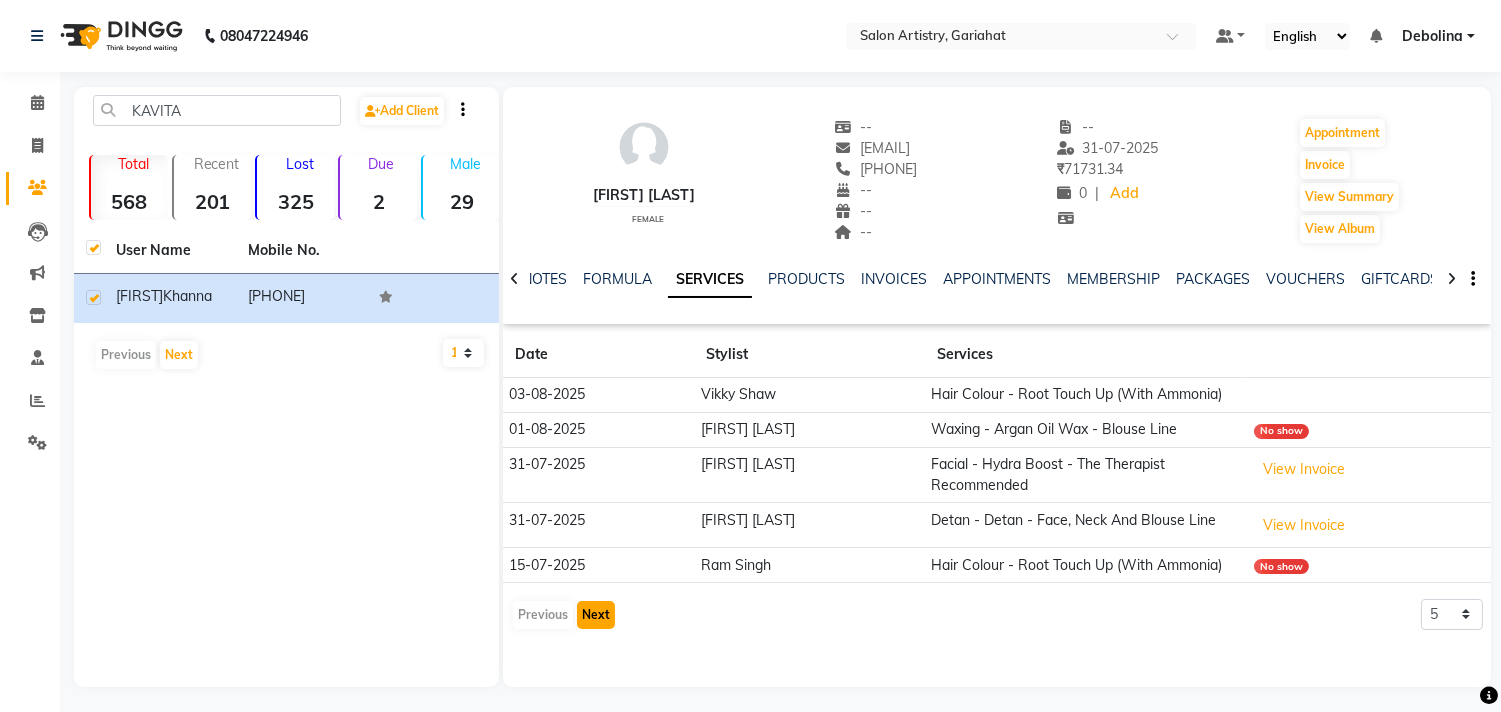 click on "Next" 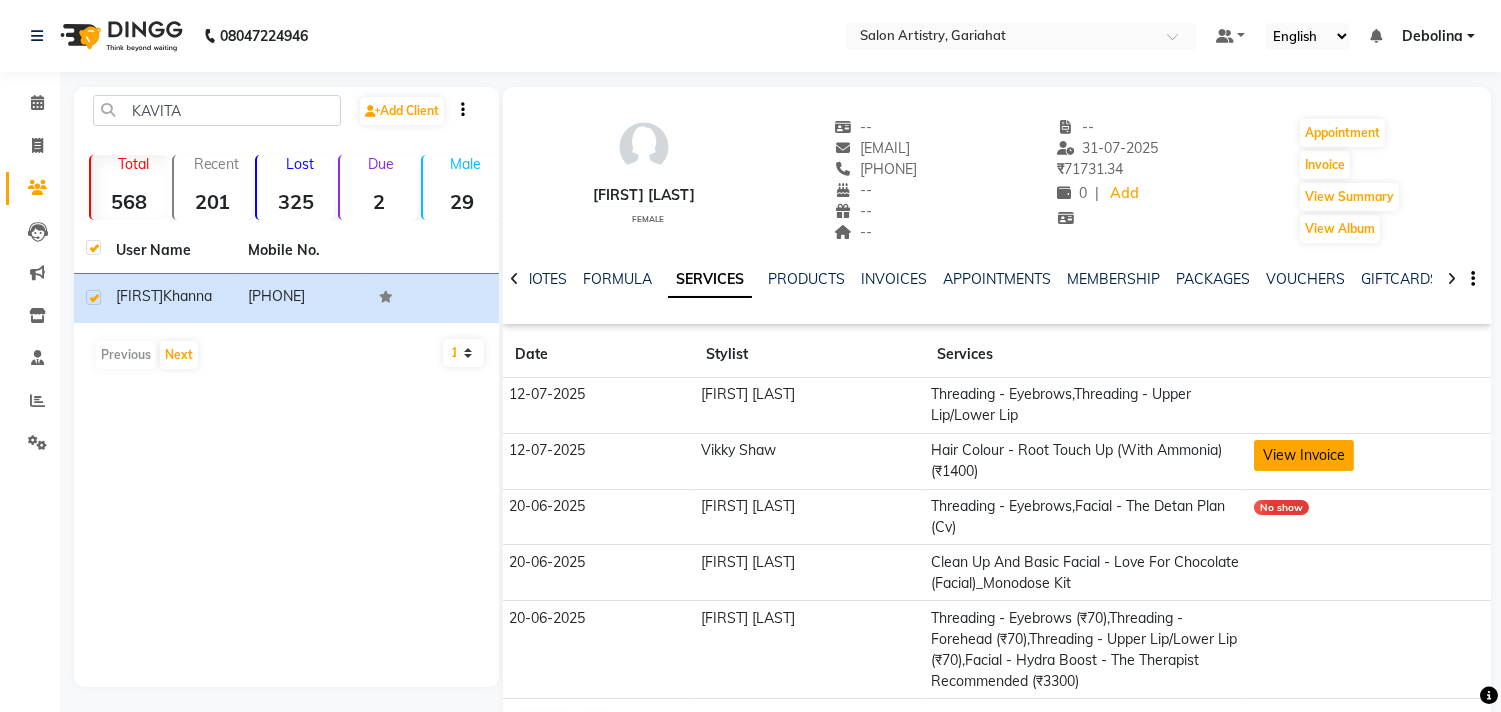 click on "View Invoice" 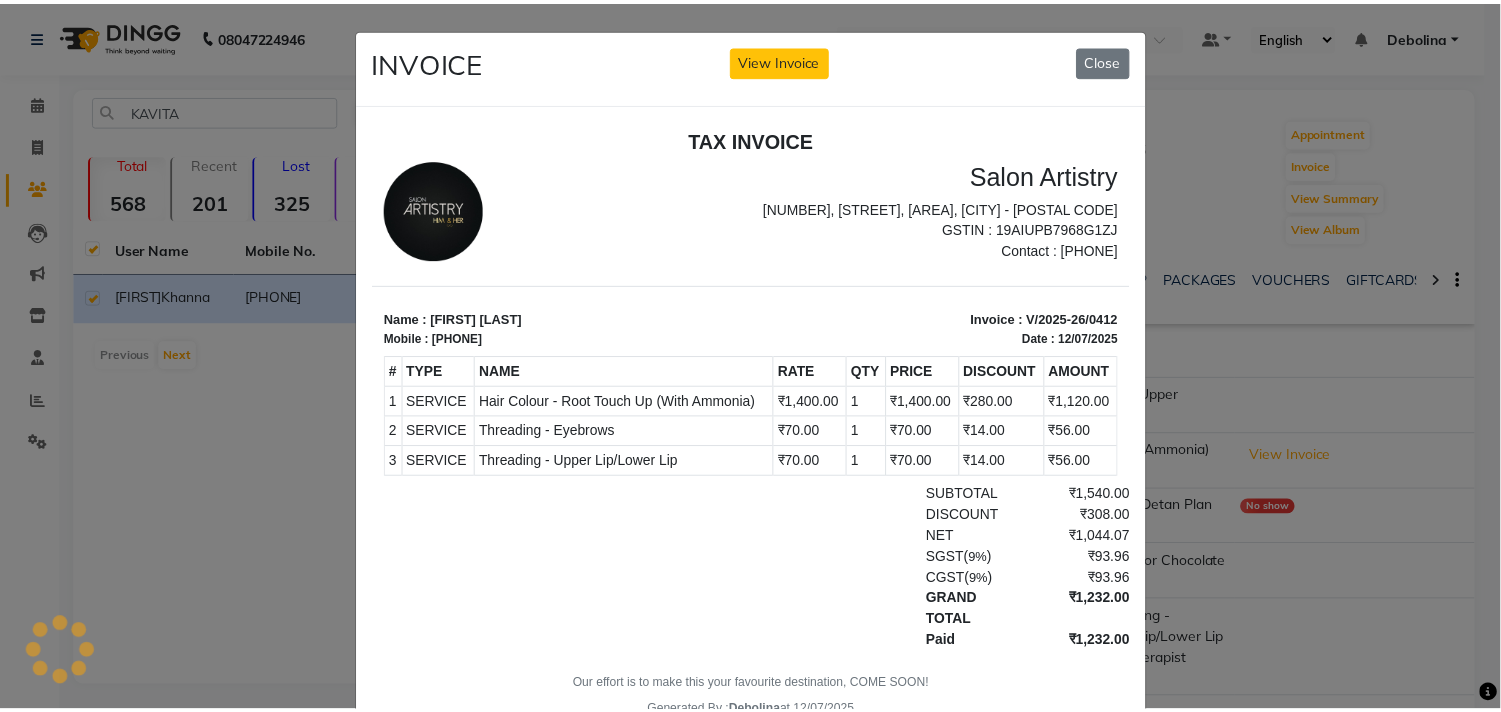 scroll, scrollTop: 0, scrollLeft: 0, axis: both 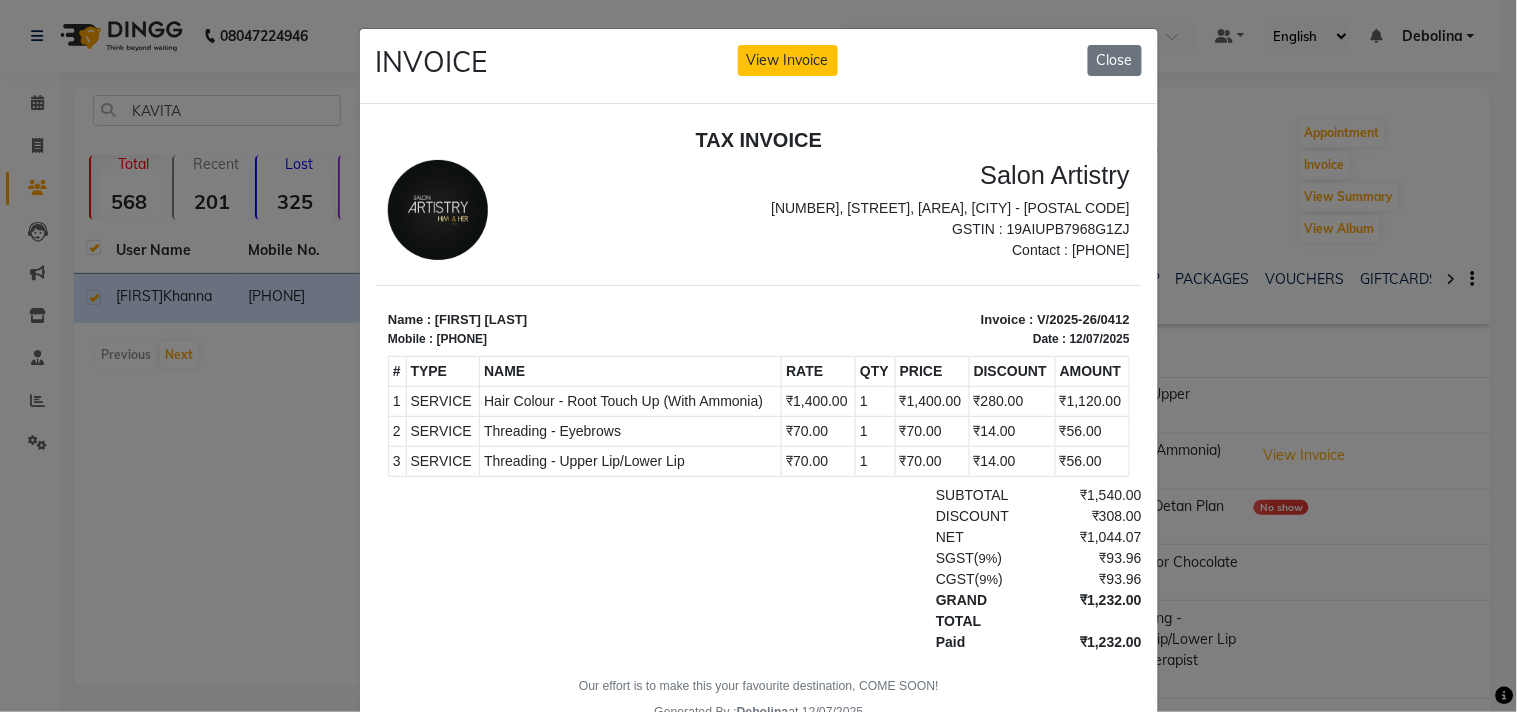 drag, startPoint x: 1131, startPoint y: 52, endPoint x: 1197, endPoint y: 70, distance: 68.41052 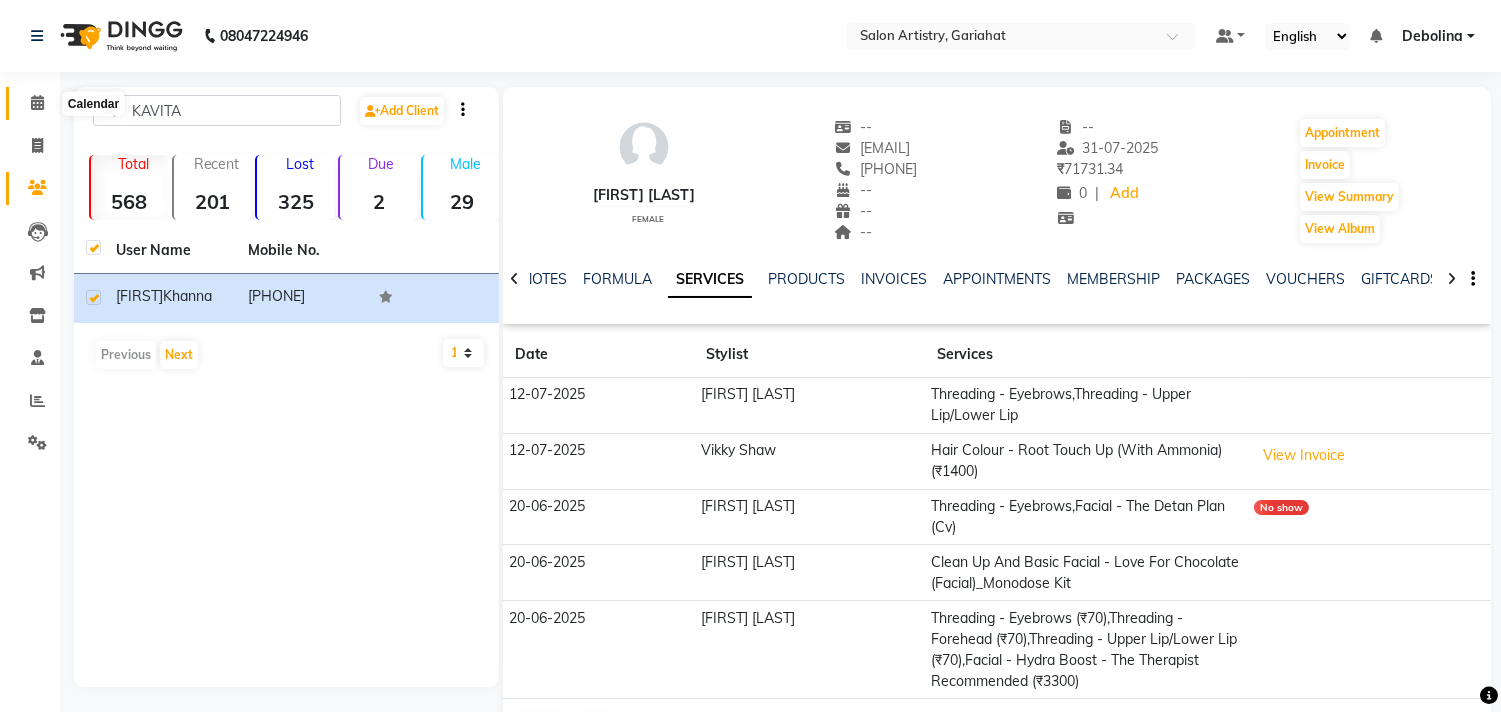 click 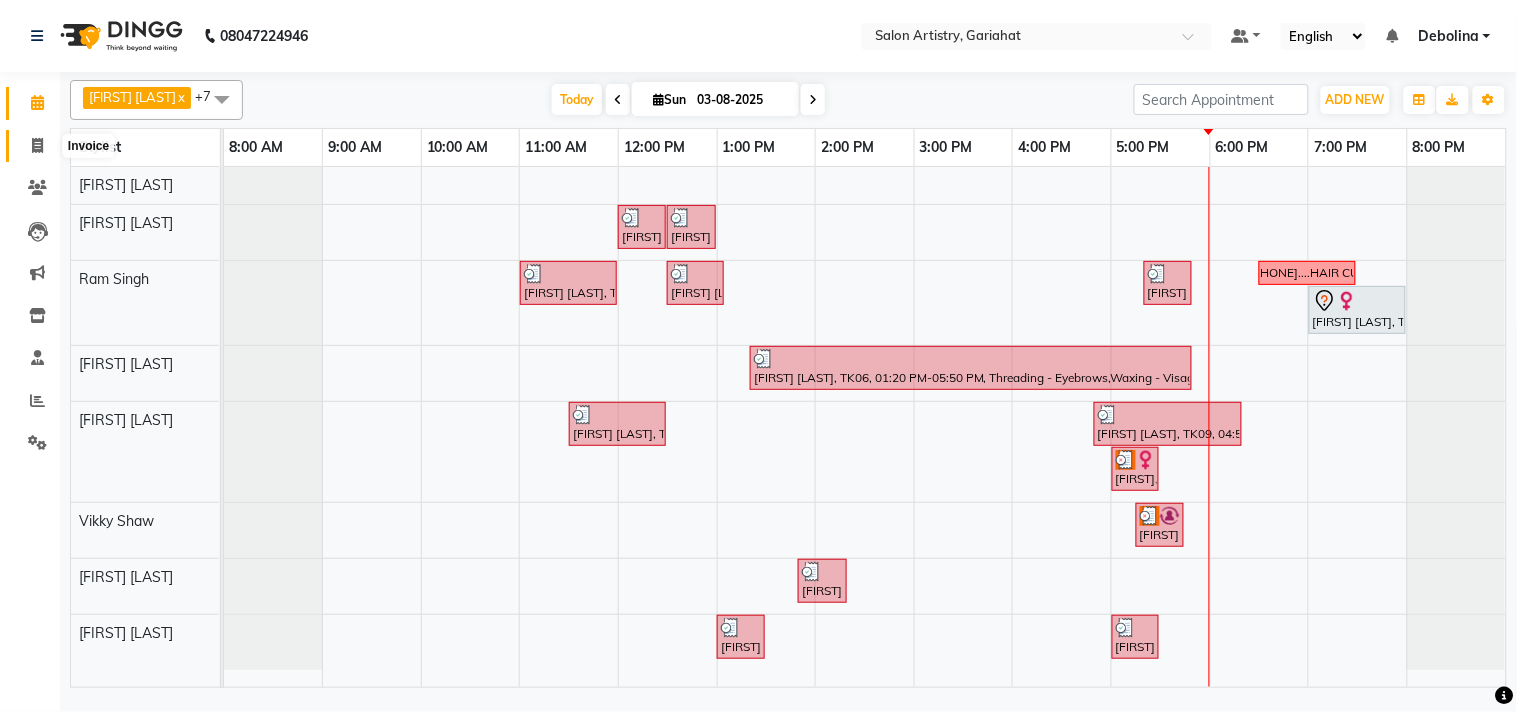 drag, startPoint x: 38, startPoint y: 153, endPoint x: 95, endPoint y: 152, distance: 57.00877 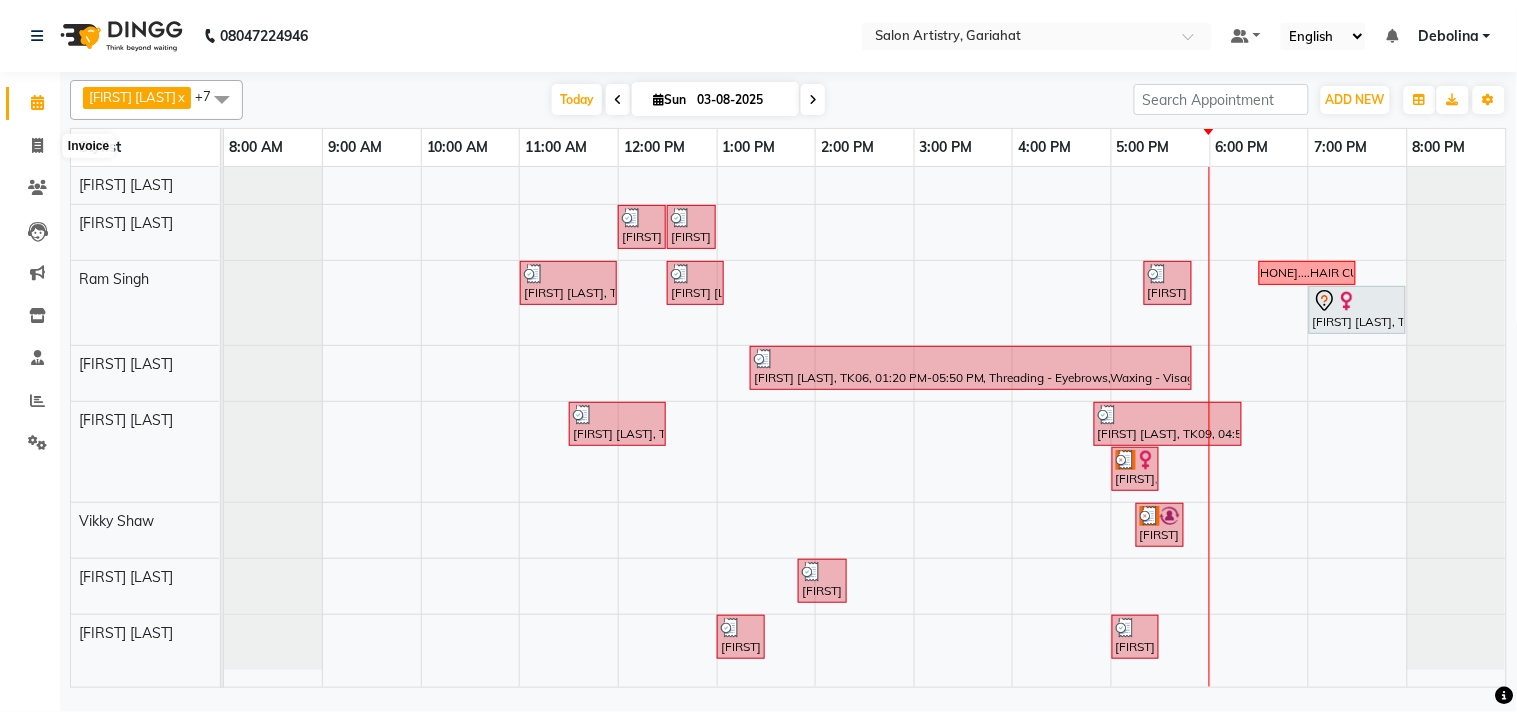 select on "8368" 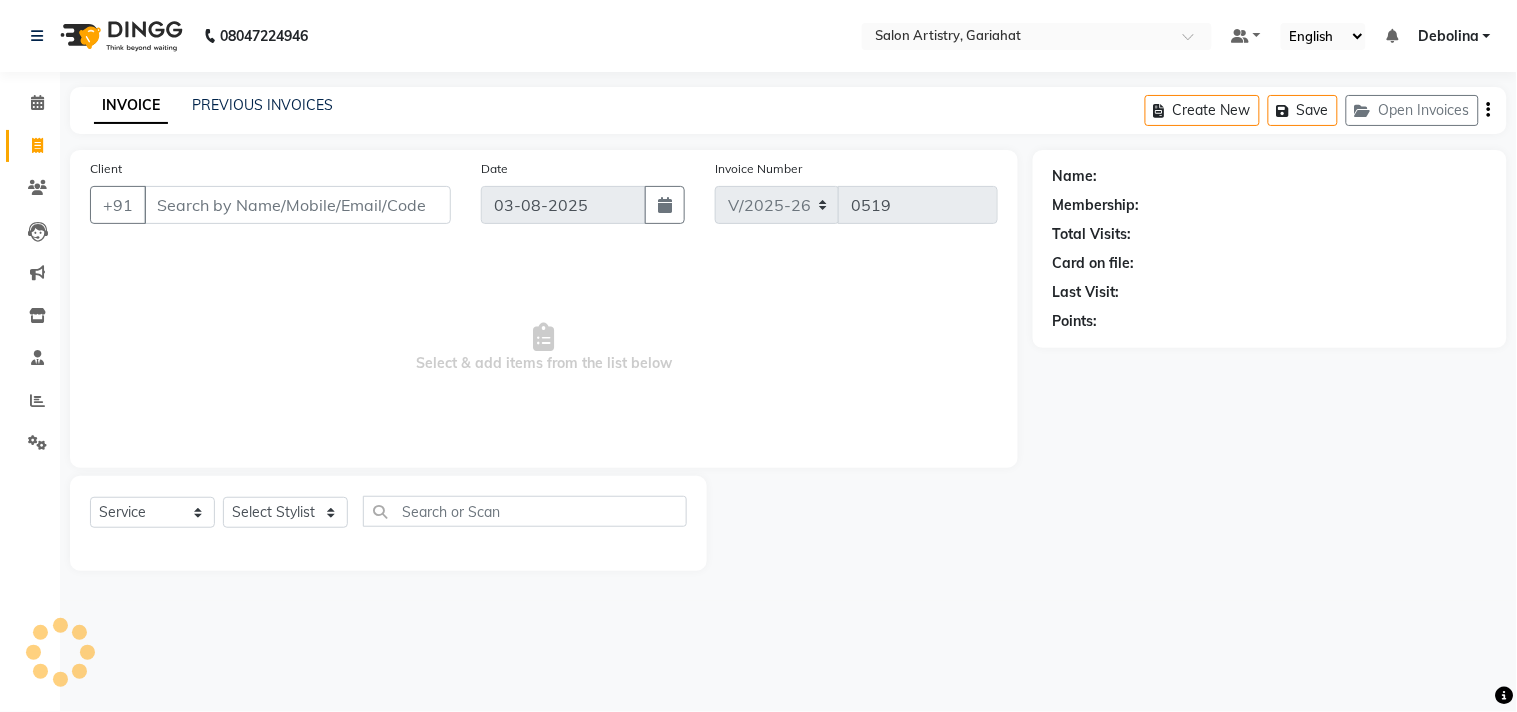 click on "Create New   Save   Open Invoices" 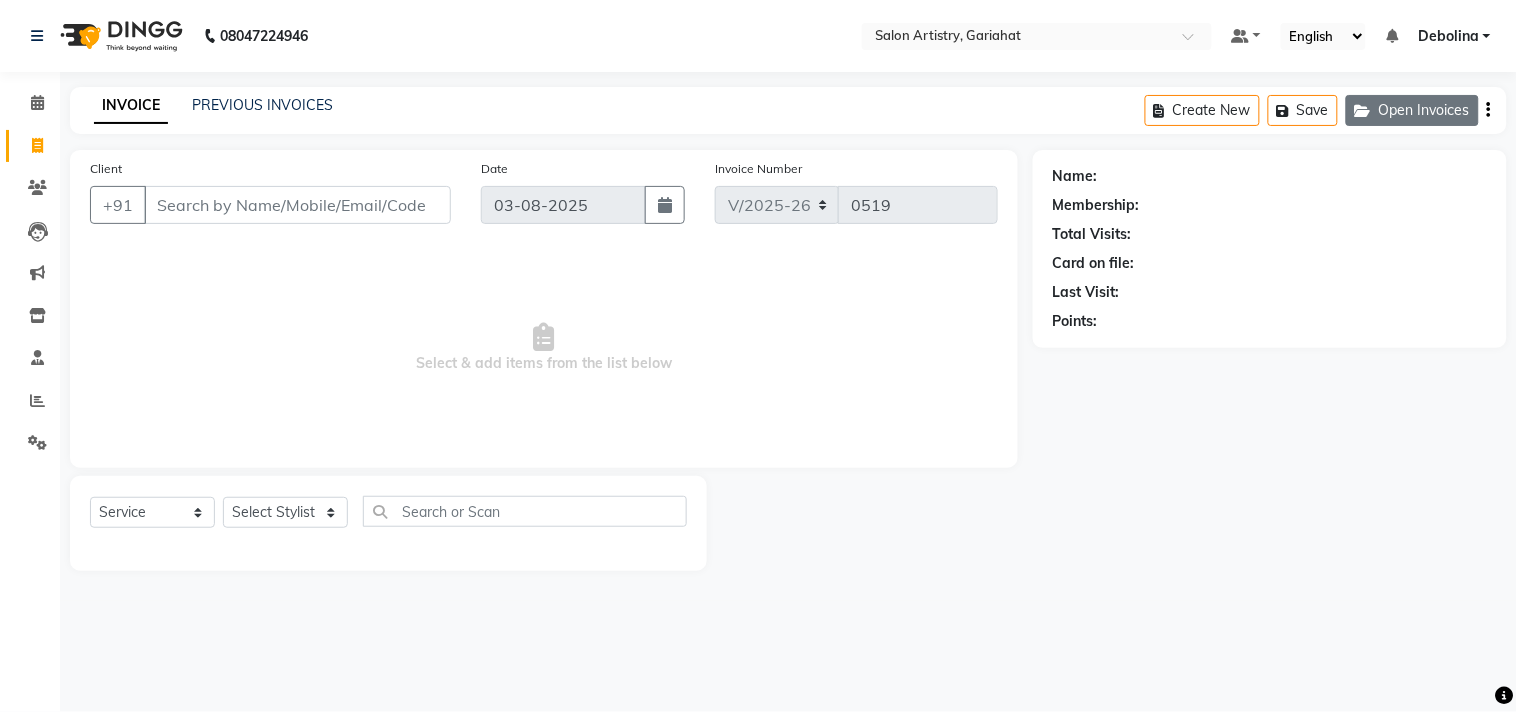 click on "Open Invoices" 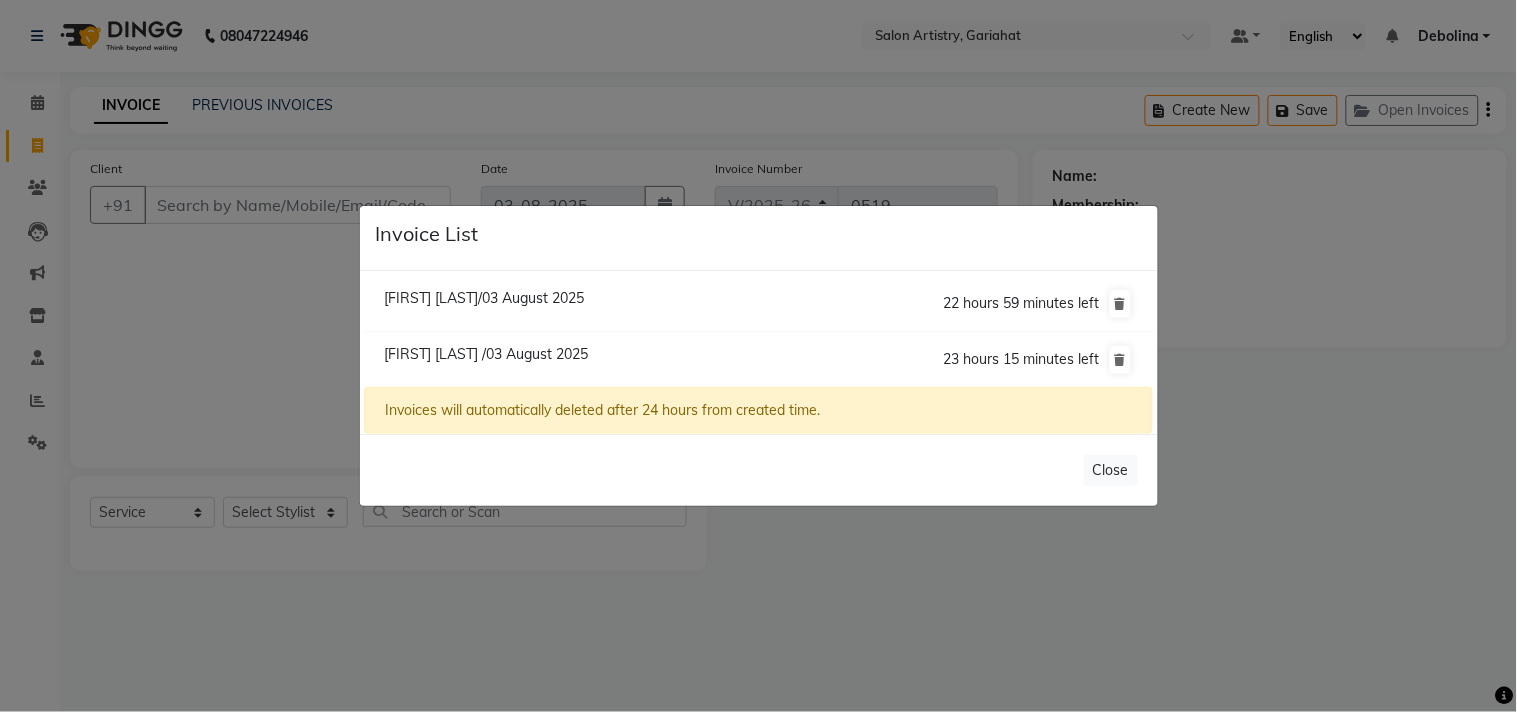 click on "[FIRST] [LAST]/03 August 2025" 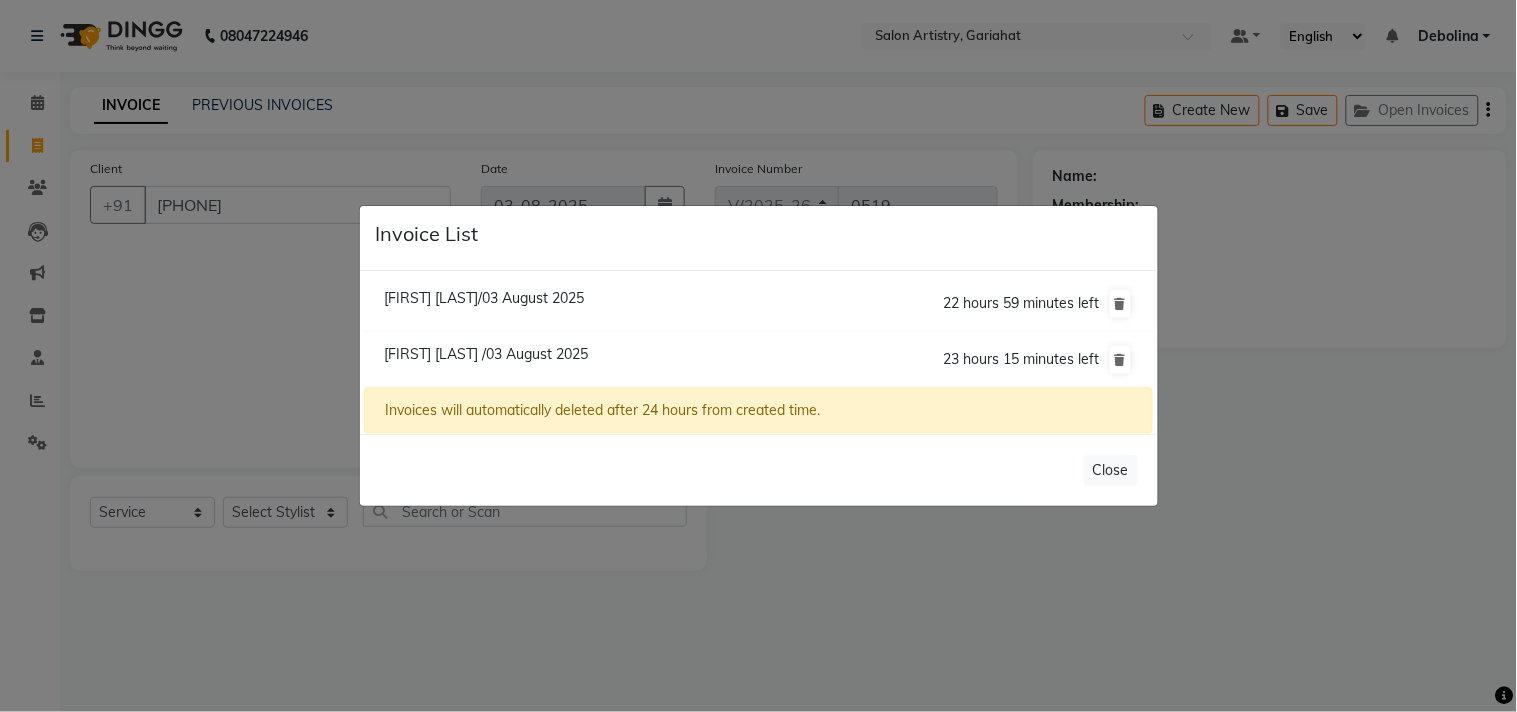 select on "1: Object" 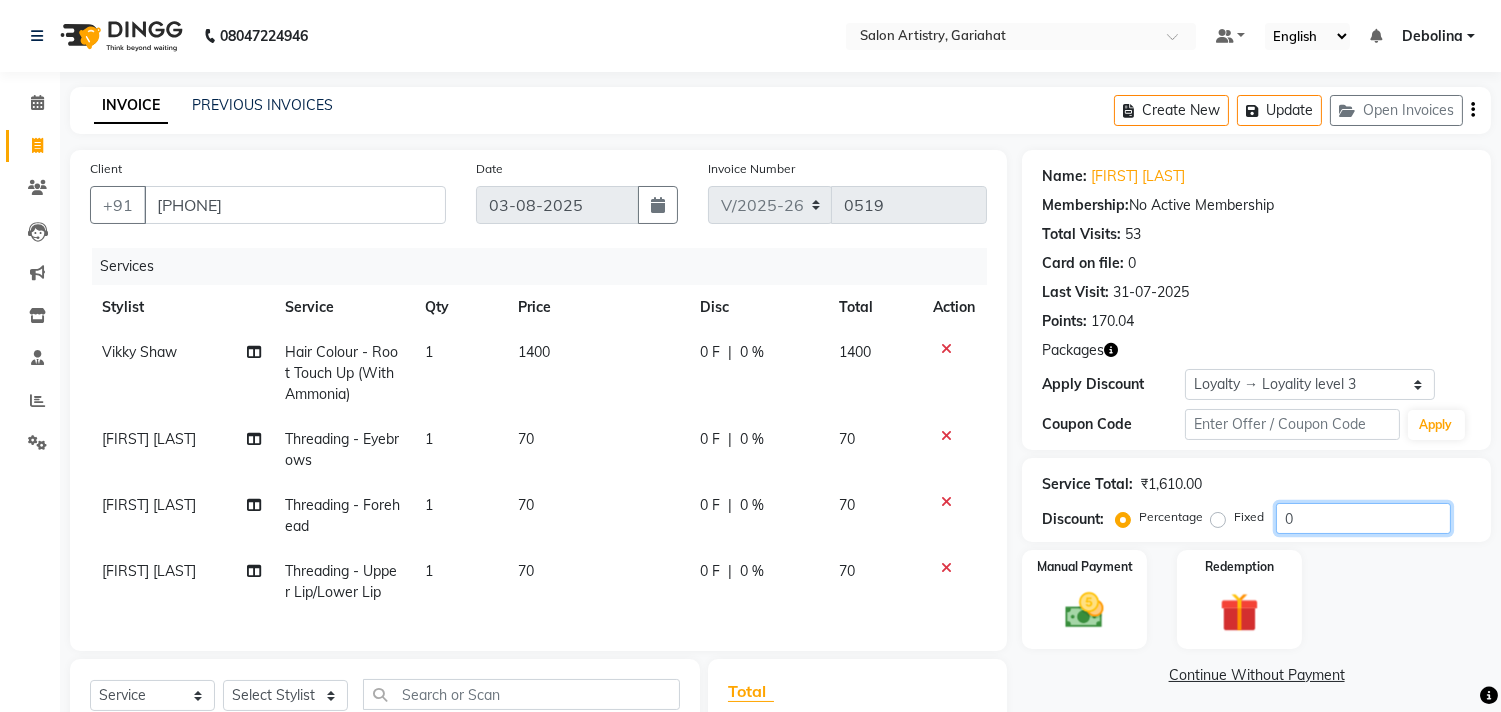 click on "0" 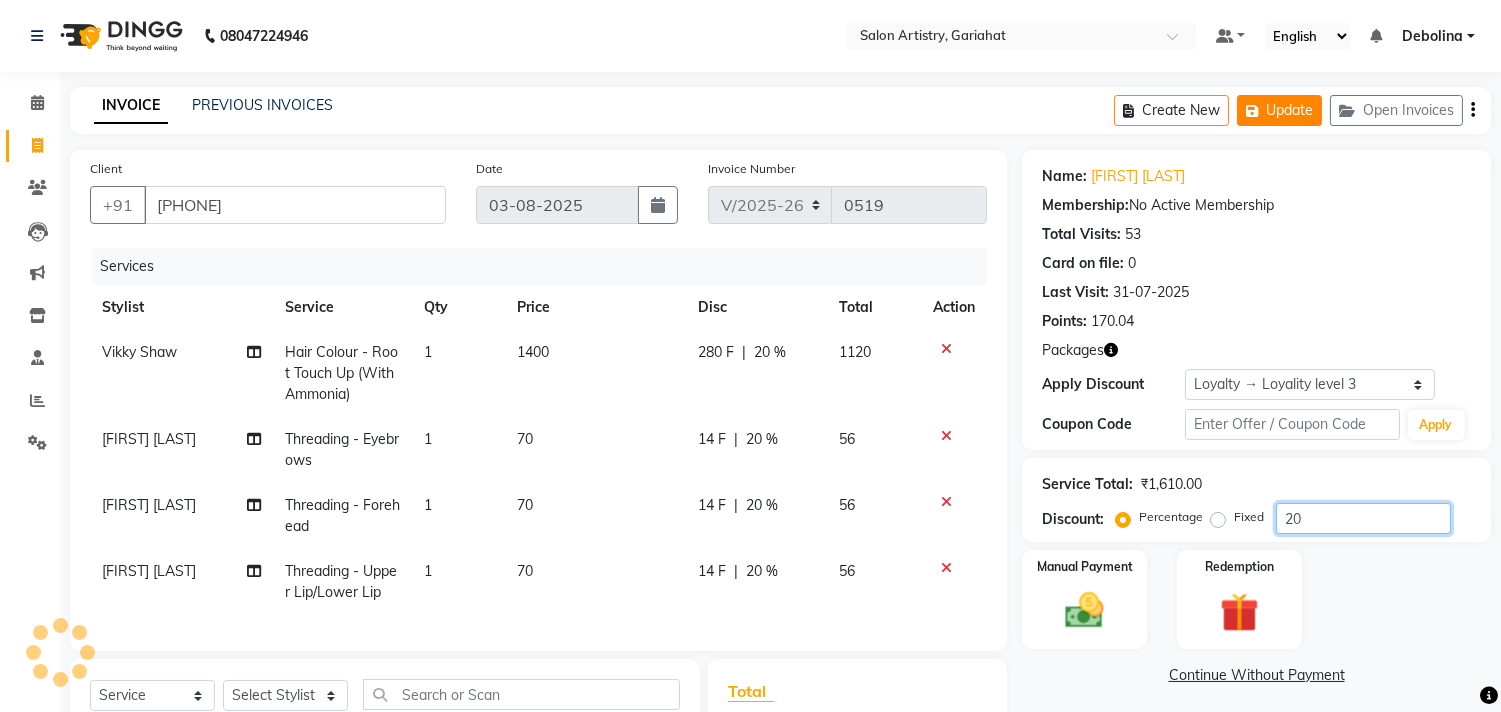 type on "20" 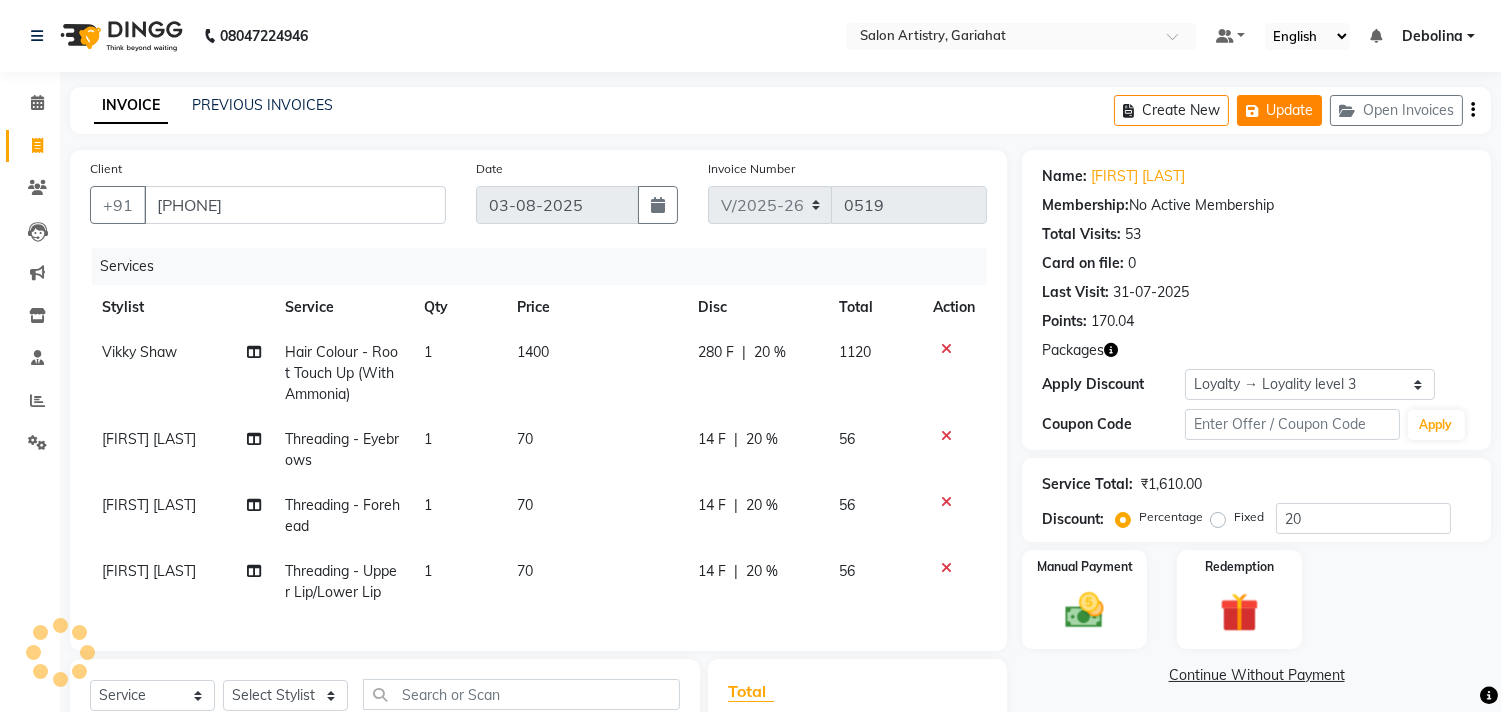 click on "Update" 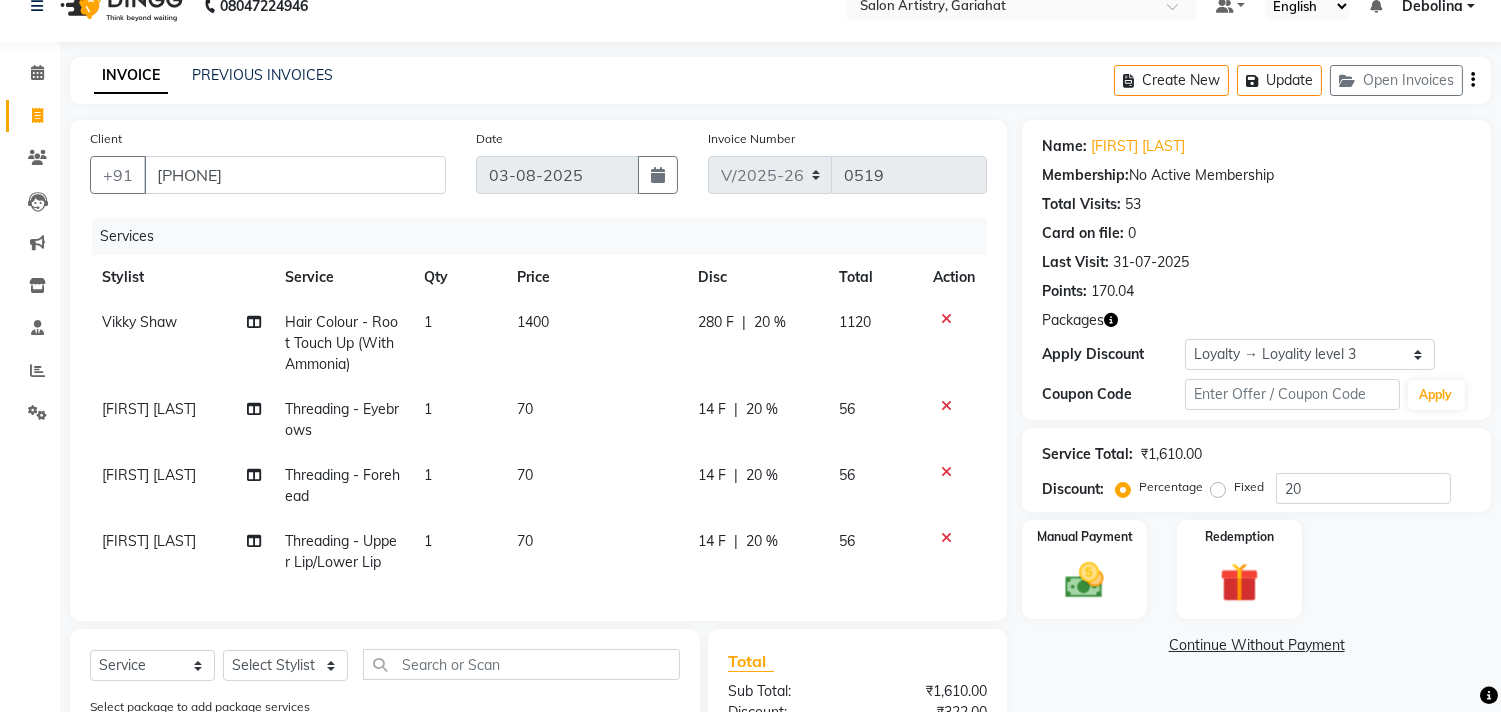 scroll, scrollTop: 0, scrollLeft: 0, axis: both 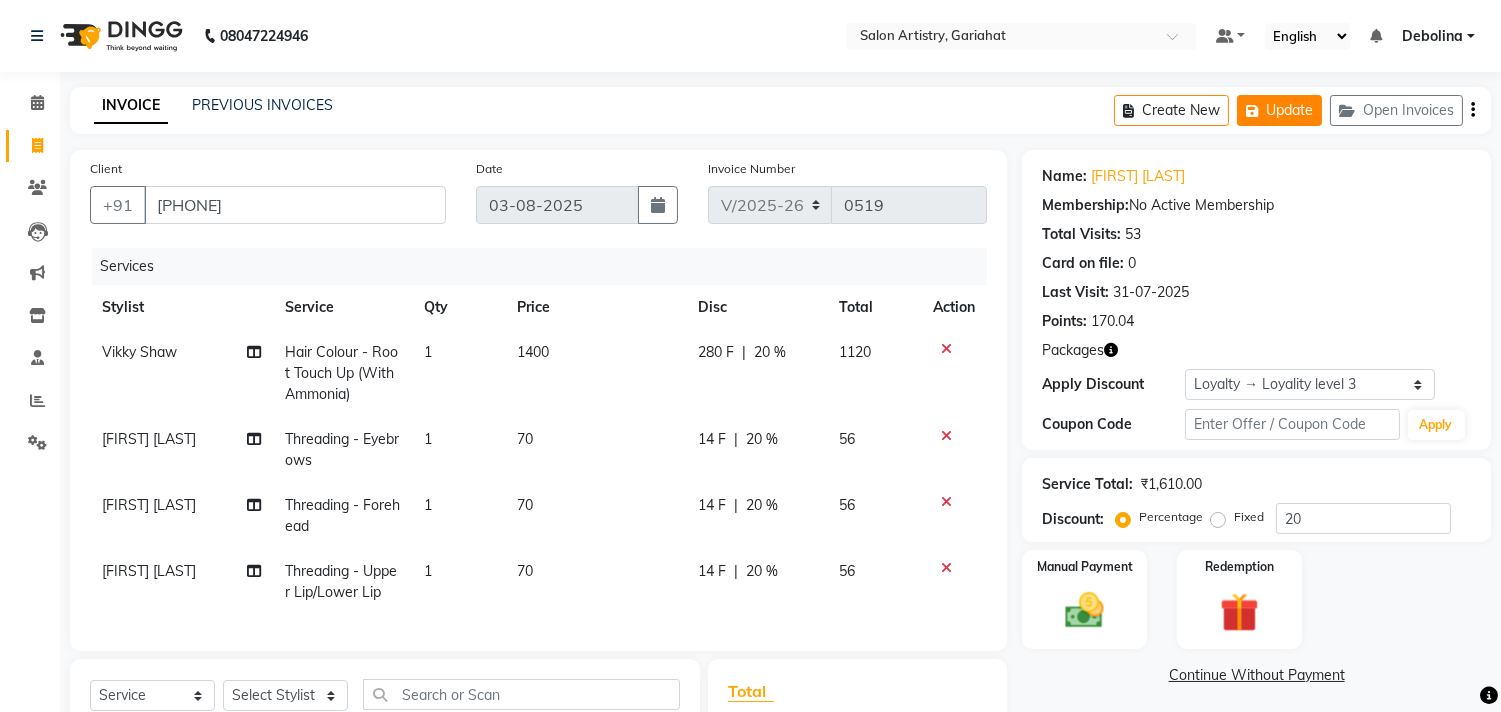 click on "Update" 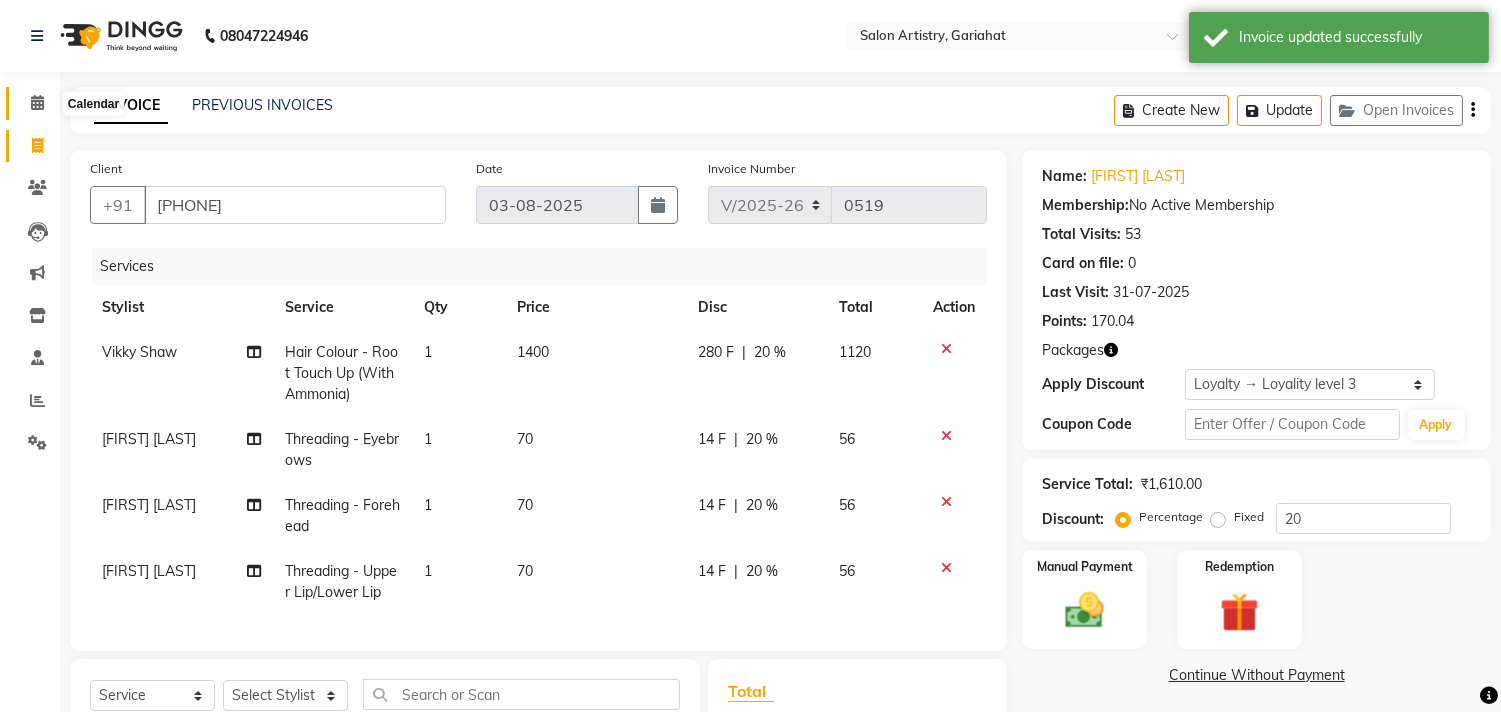 click 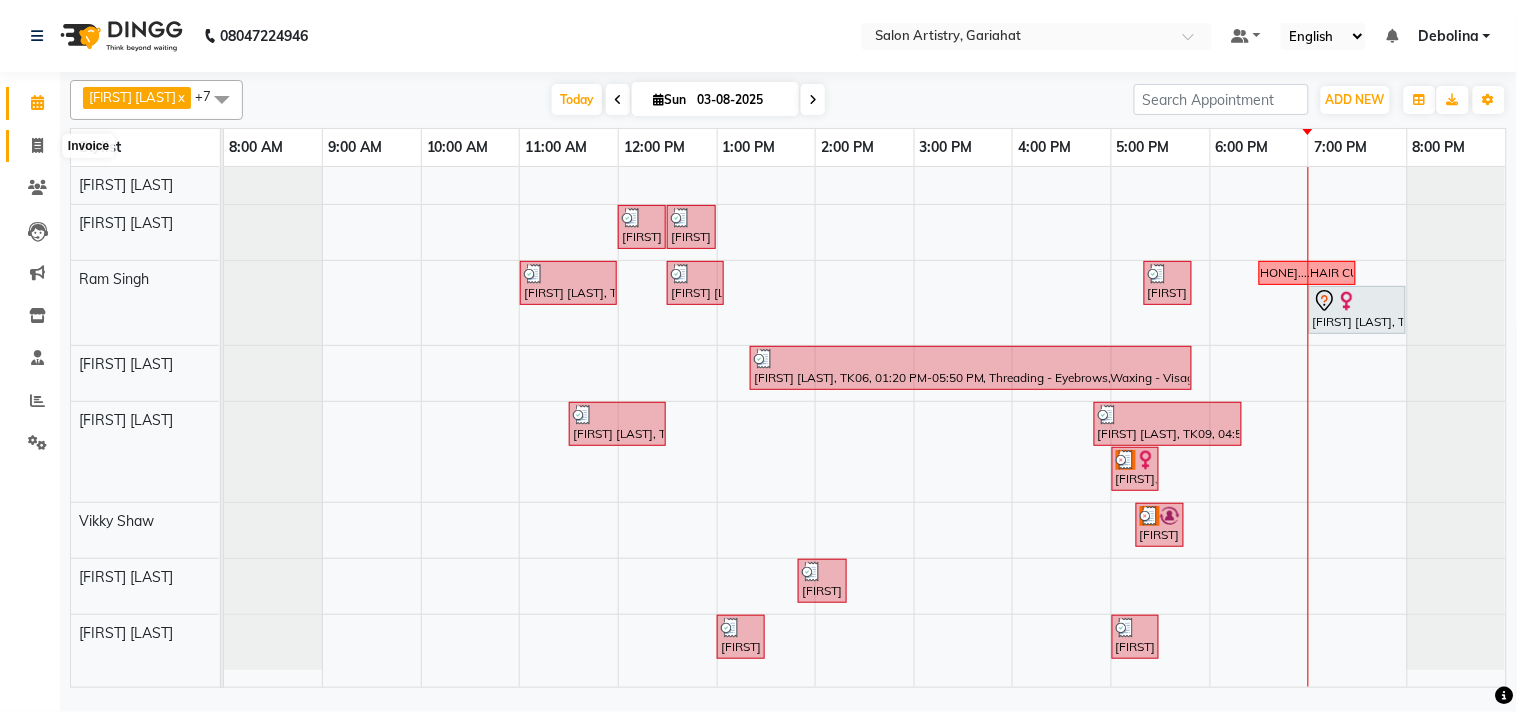 click 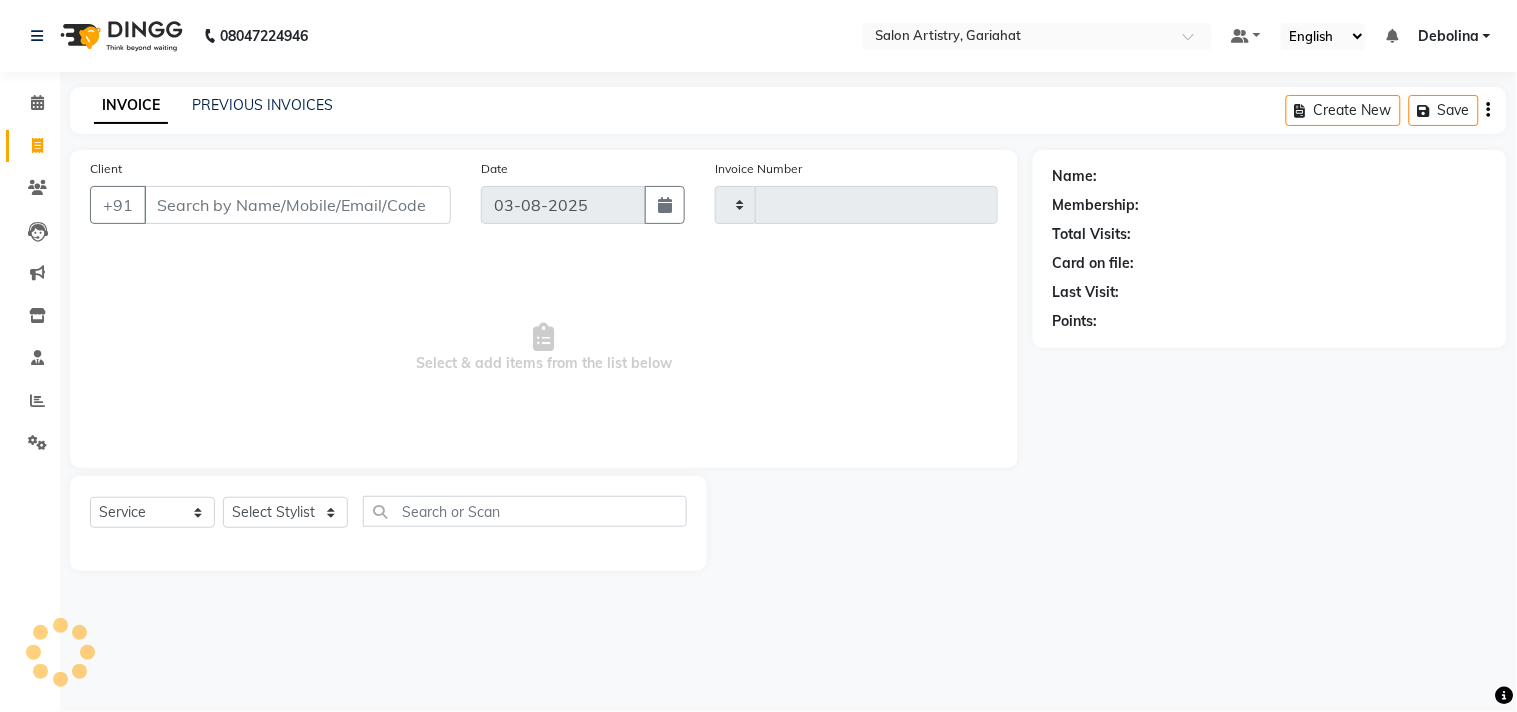 type on "0519" 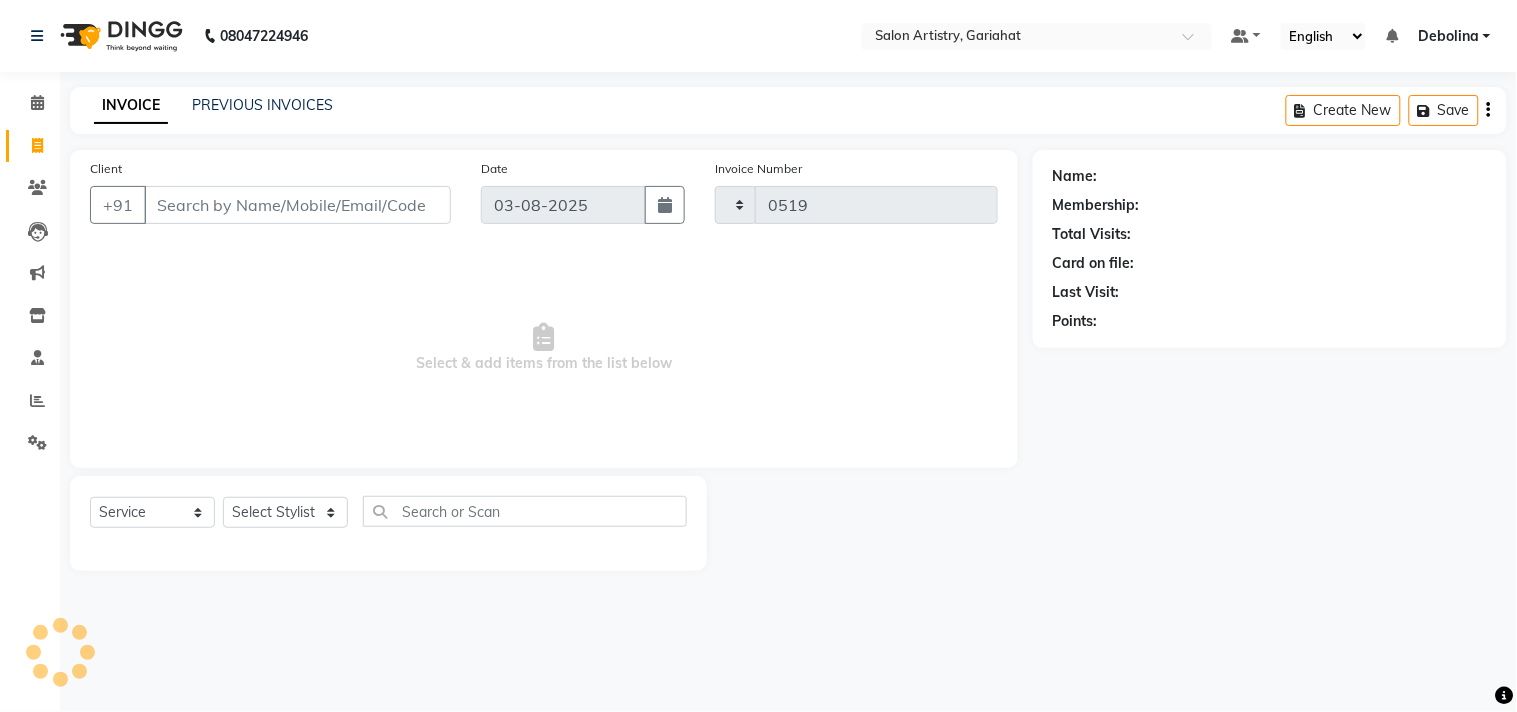 select on "8368" 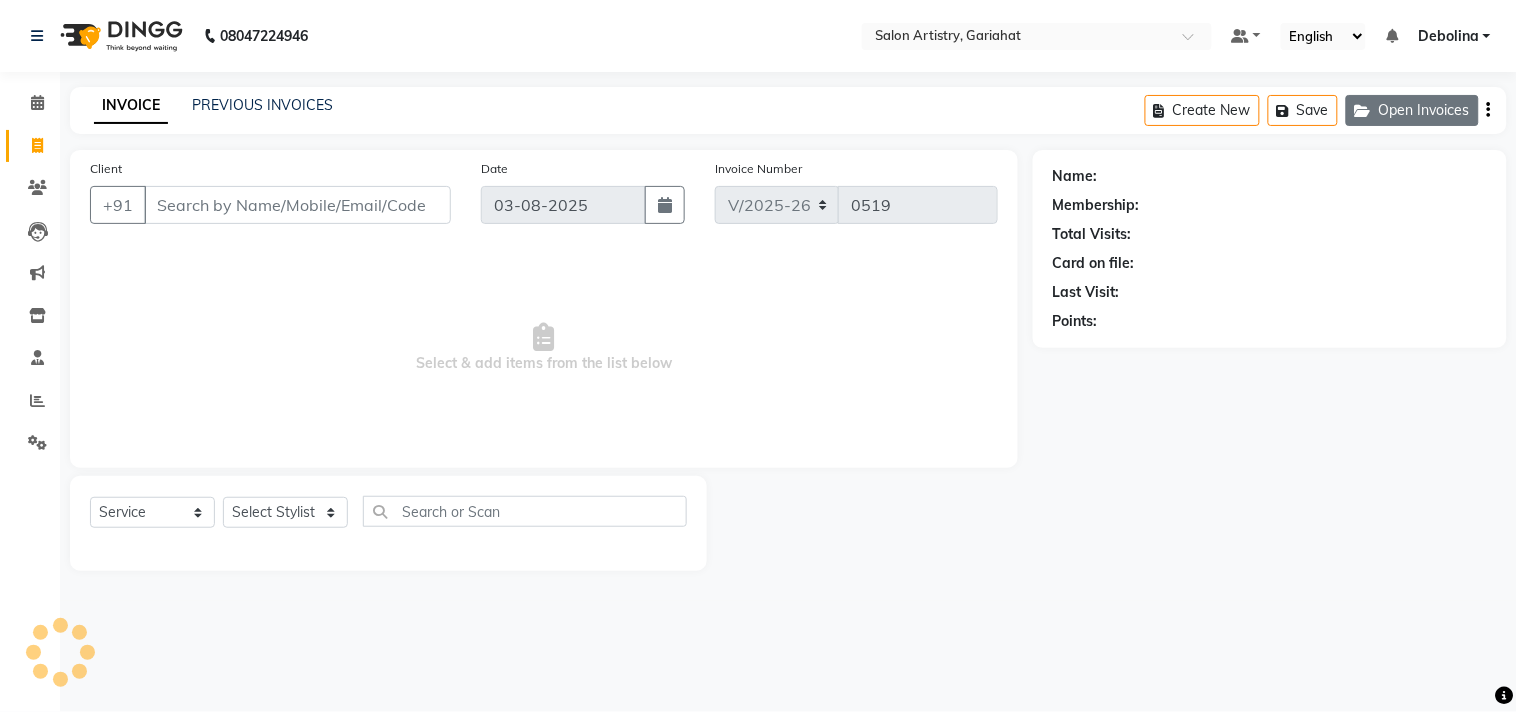click on "Open Invoices" 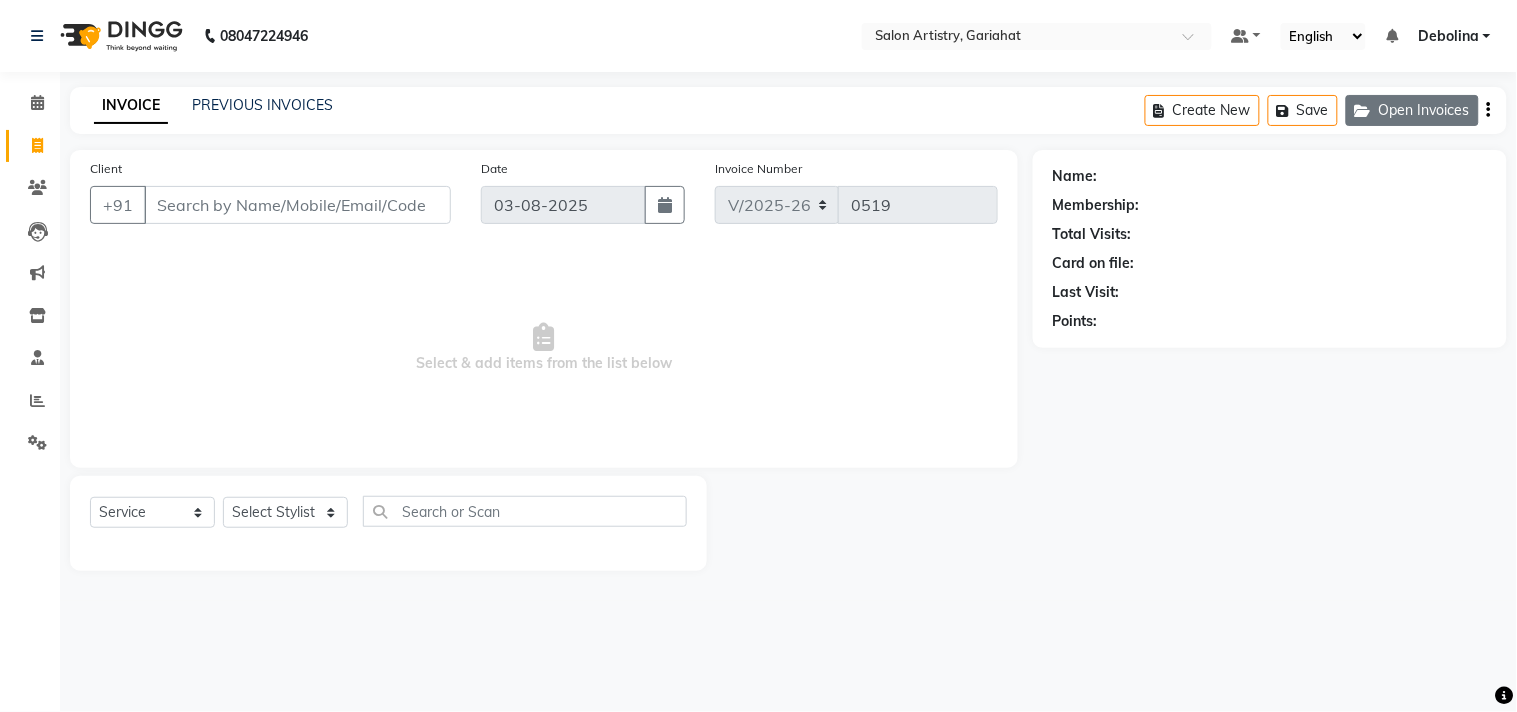 click on "Open Invoices" 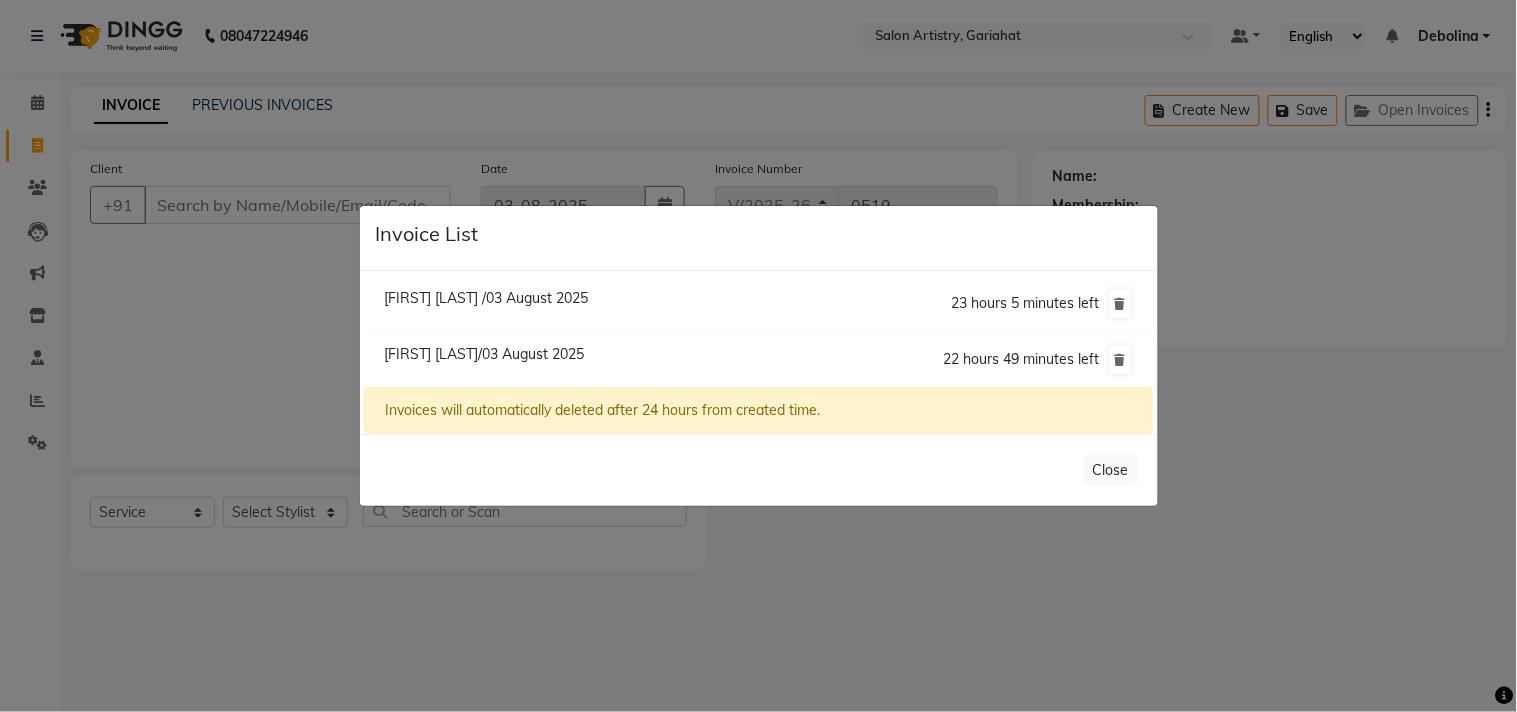 click on "[FIRST] [LAST] /03 August 2025" 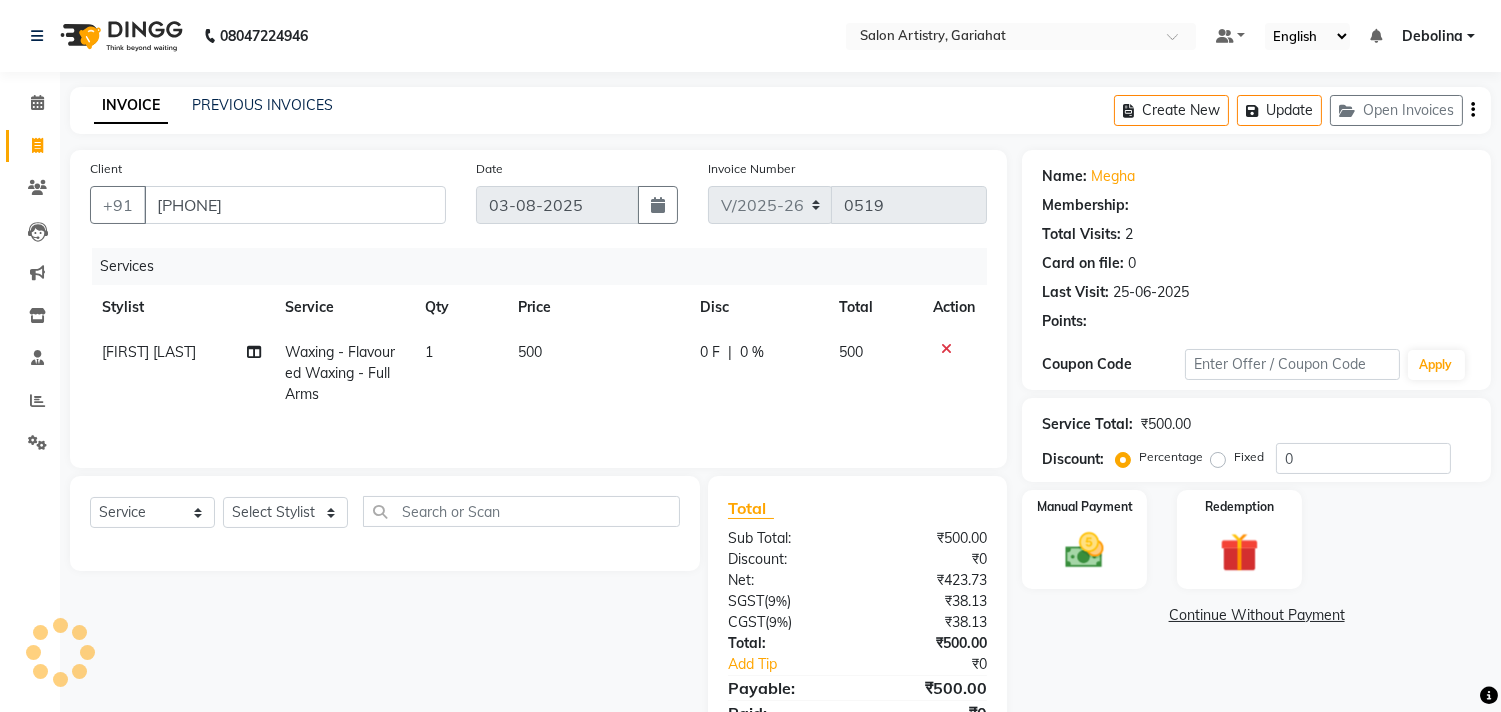 select on "1: Object" 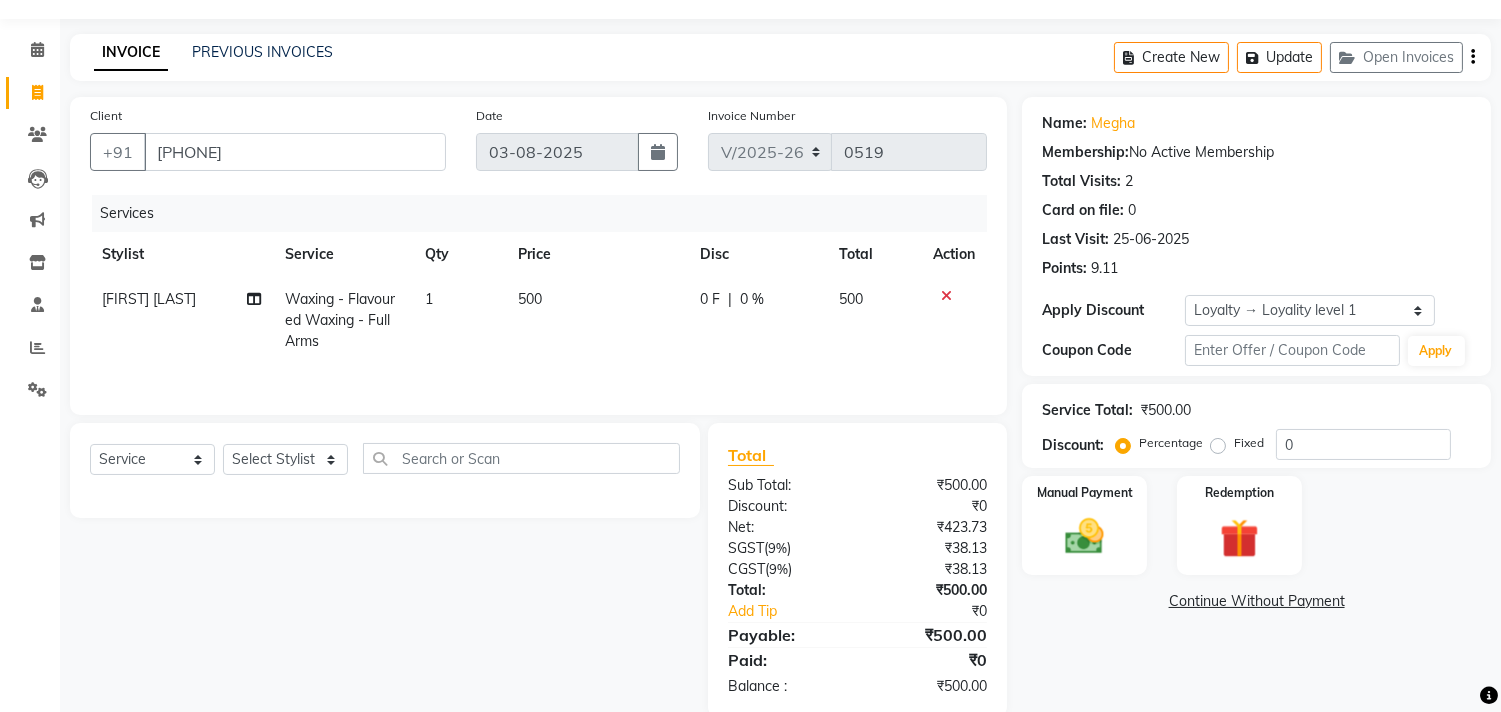 scroll, scrollTop: 90, scrollLeft: 0, axis: vertical 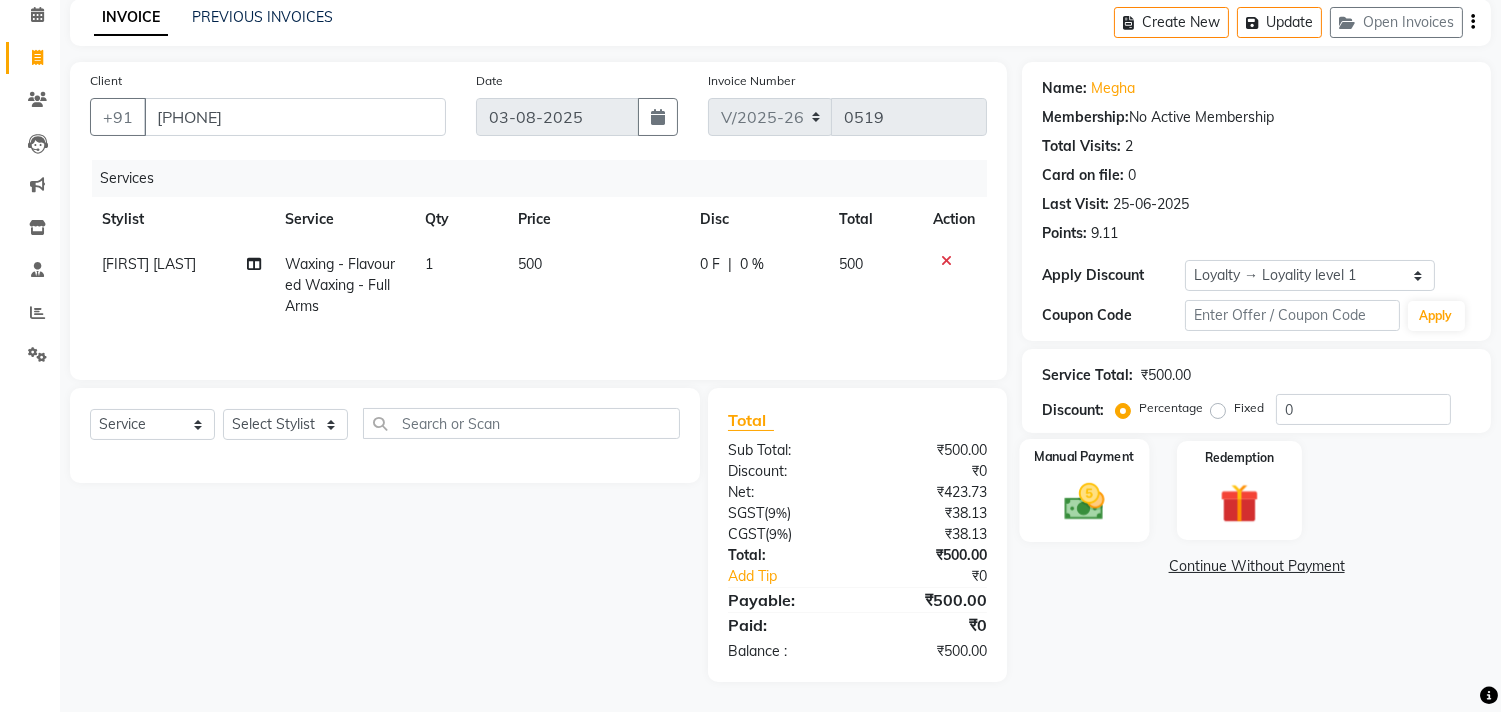 drag, startPoint x: 1066, startPoint y: 458, endPoint x: 1116, endPoint y: 475, distance: 52.810986 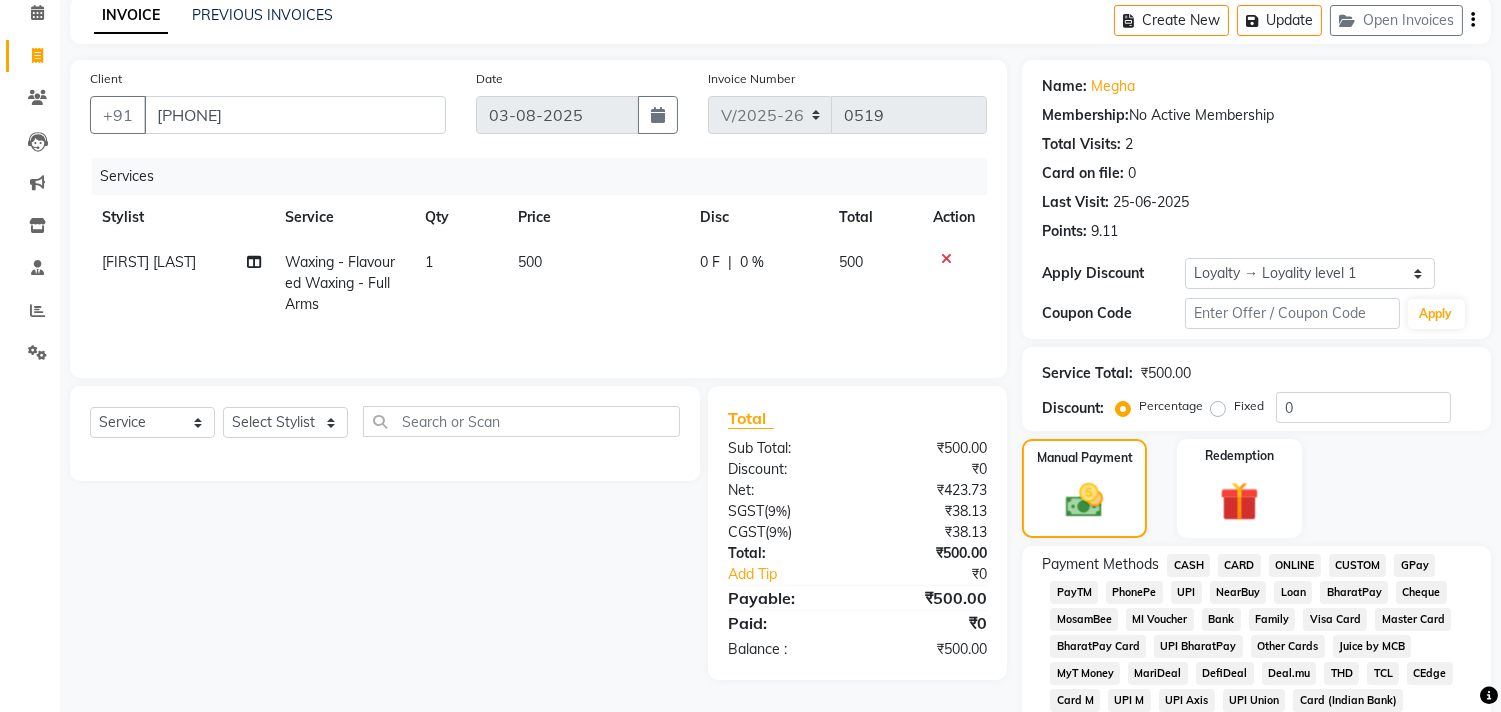 click on "GPay" 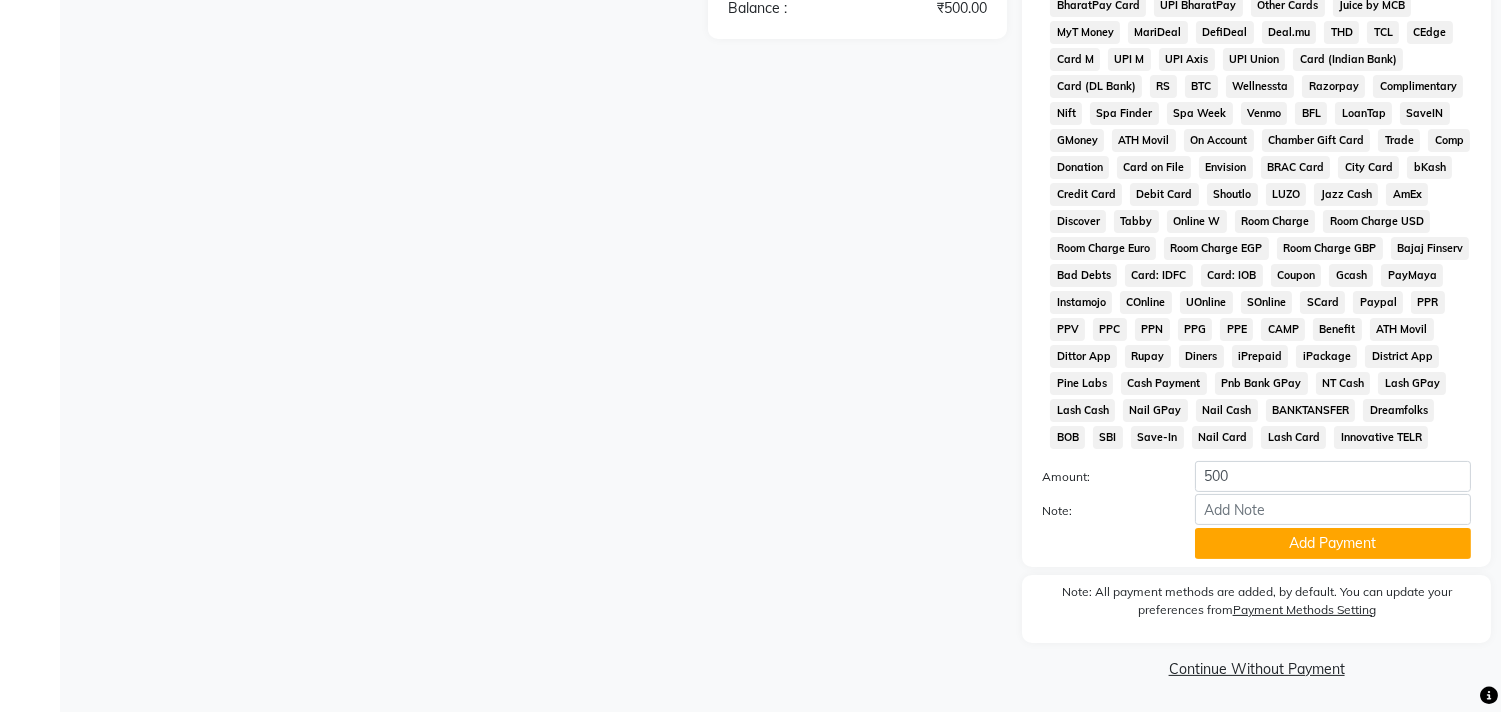 scroll, scrollTop: 737, scrollLeft: 0, axis: vertical 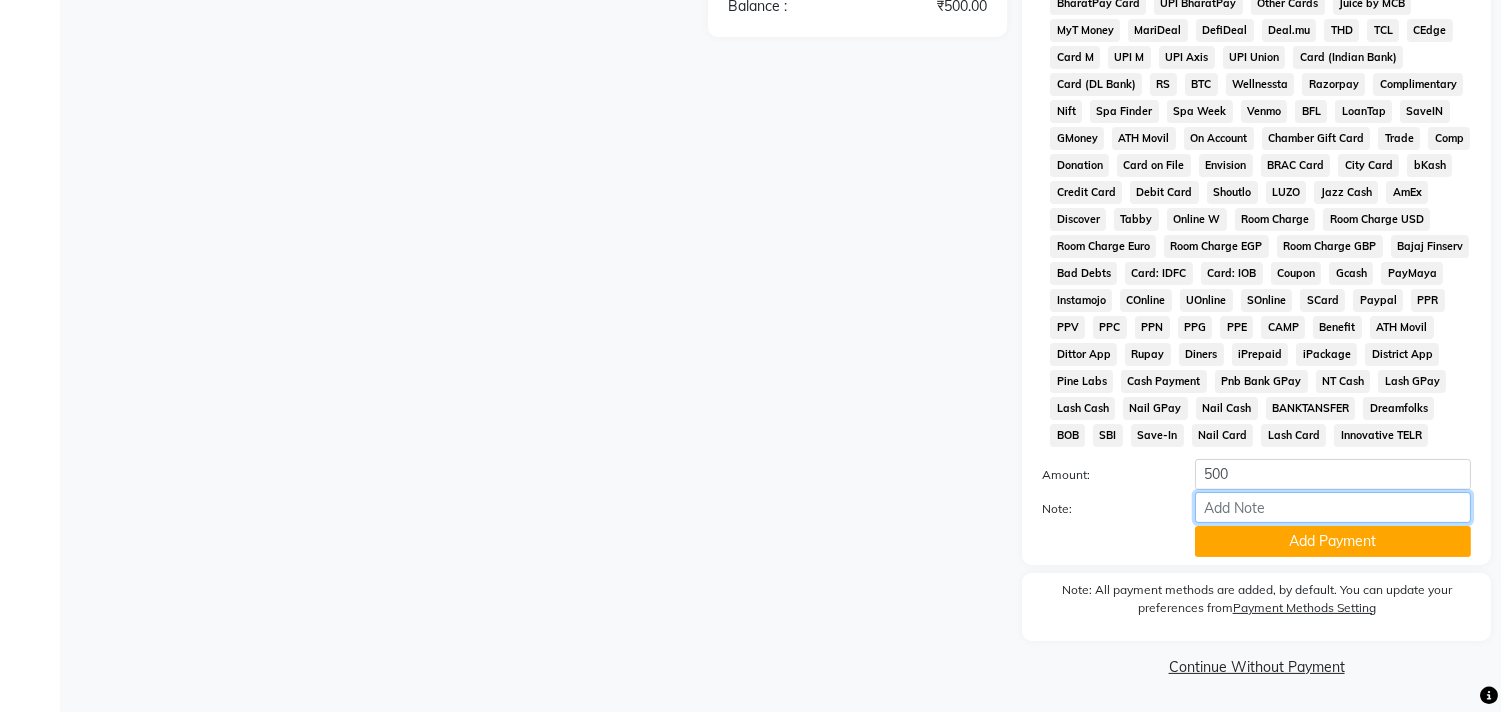 click on "Note:" at bounding box center (1333, 507) 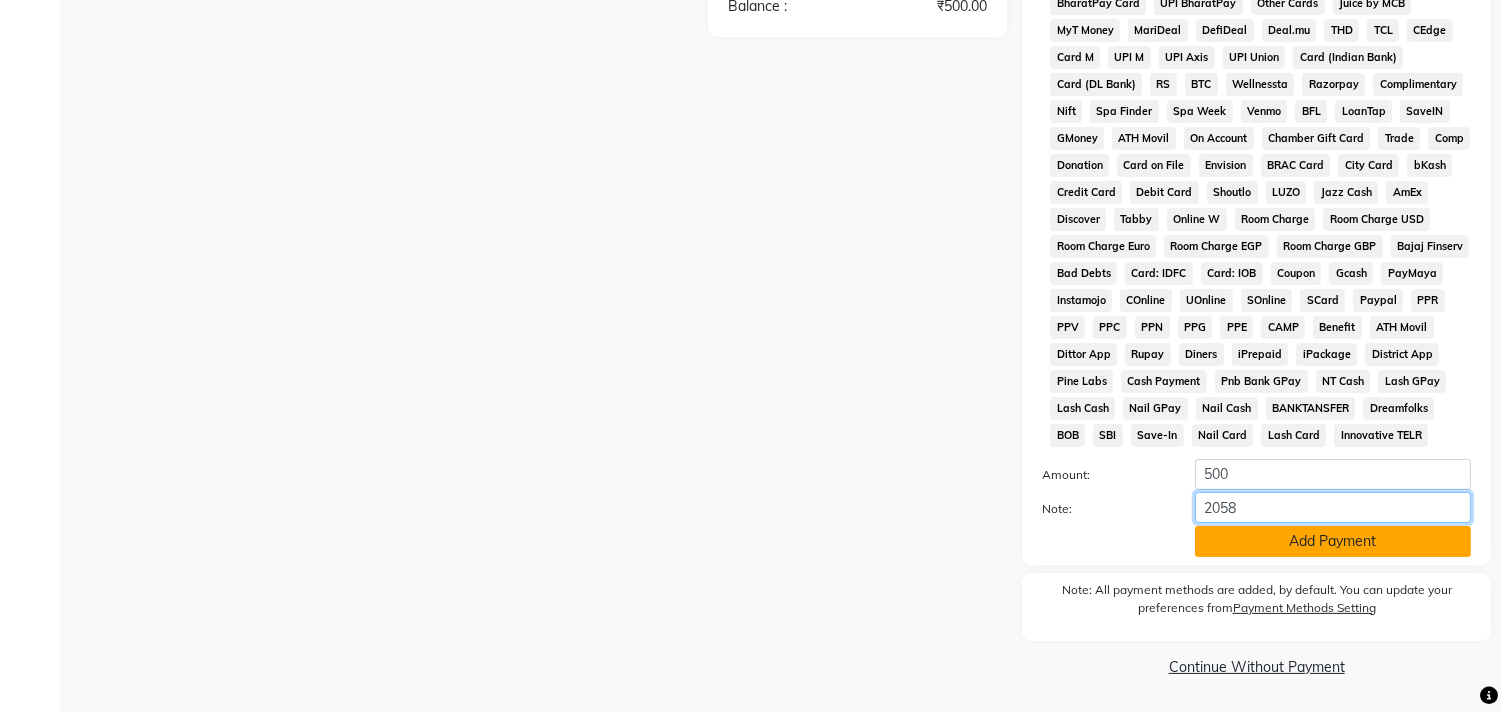 type on "2058" 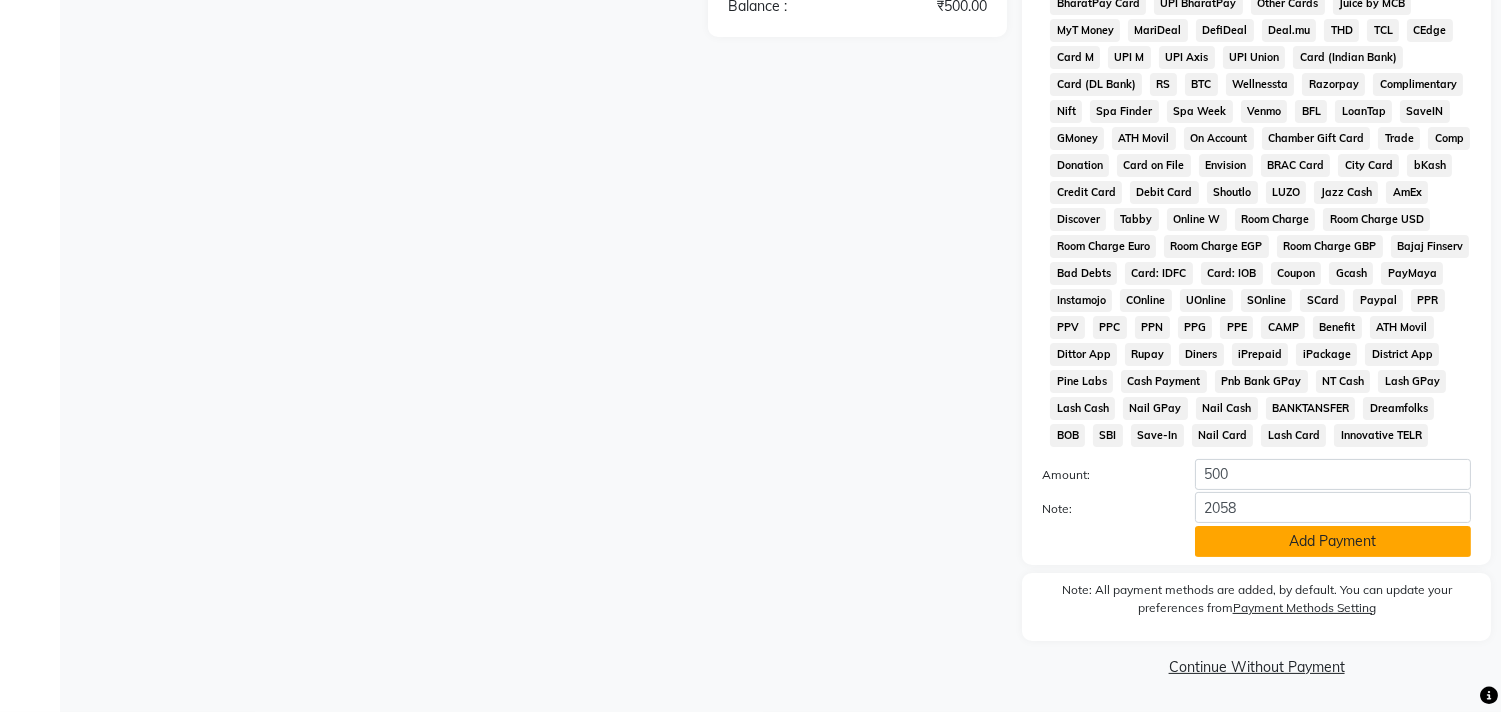 click on "Add Payment" 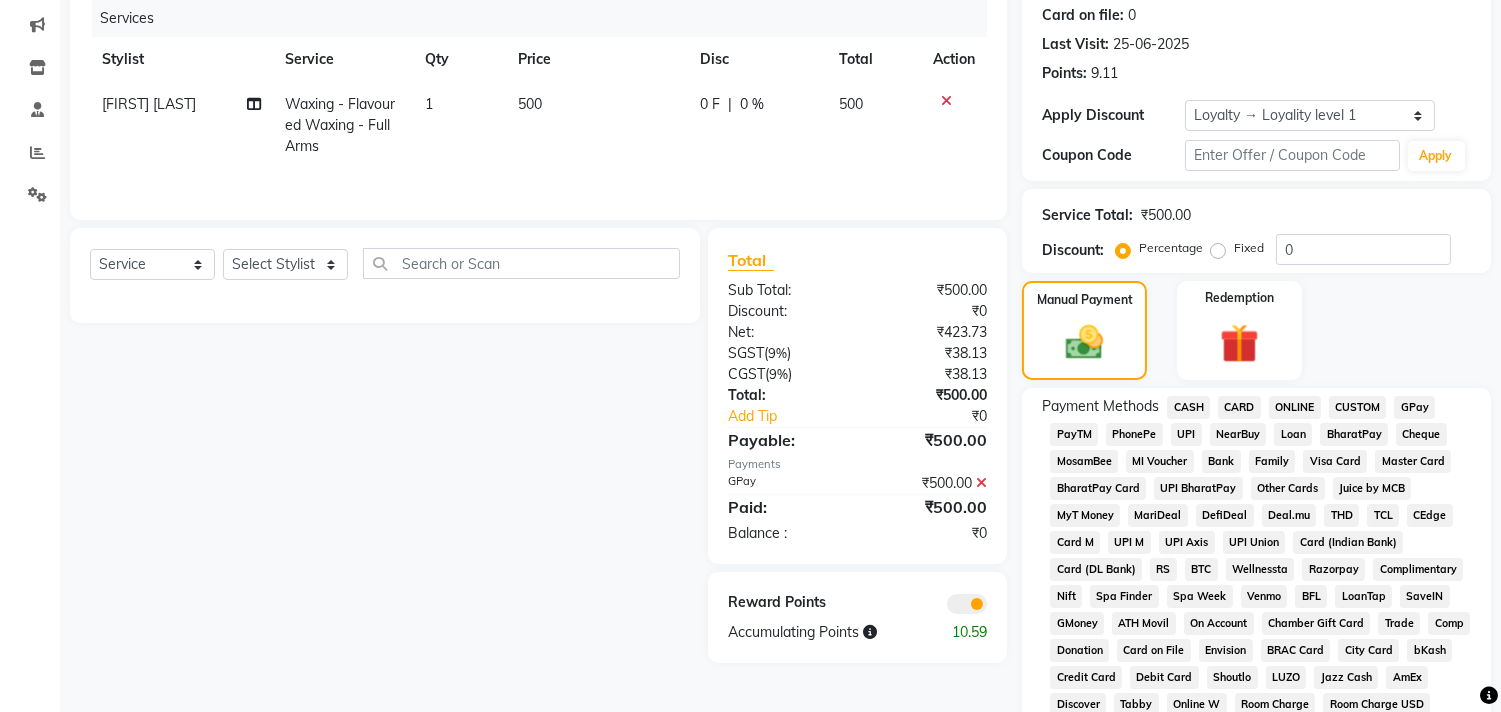scroll, scrollTop: 188, scrollLeft: 0, axis: vertical 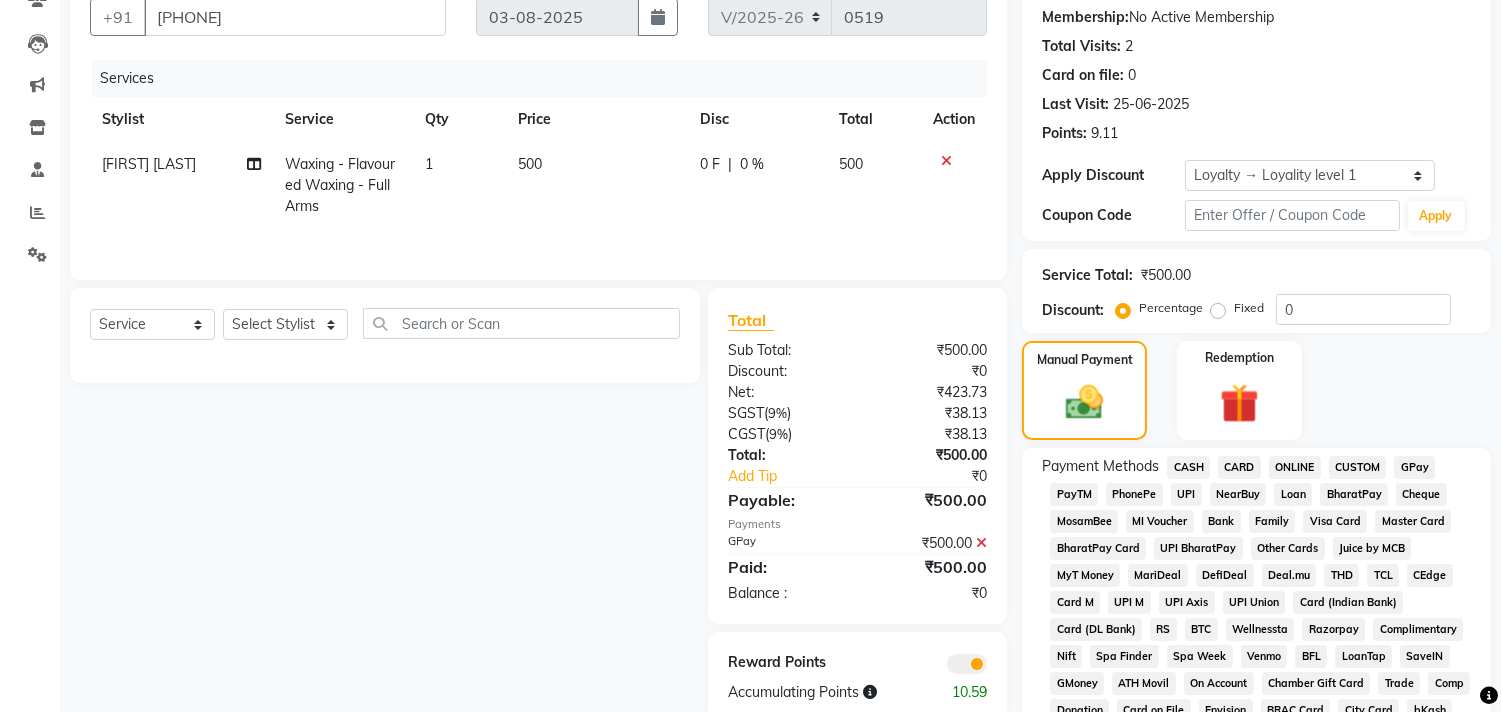 click 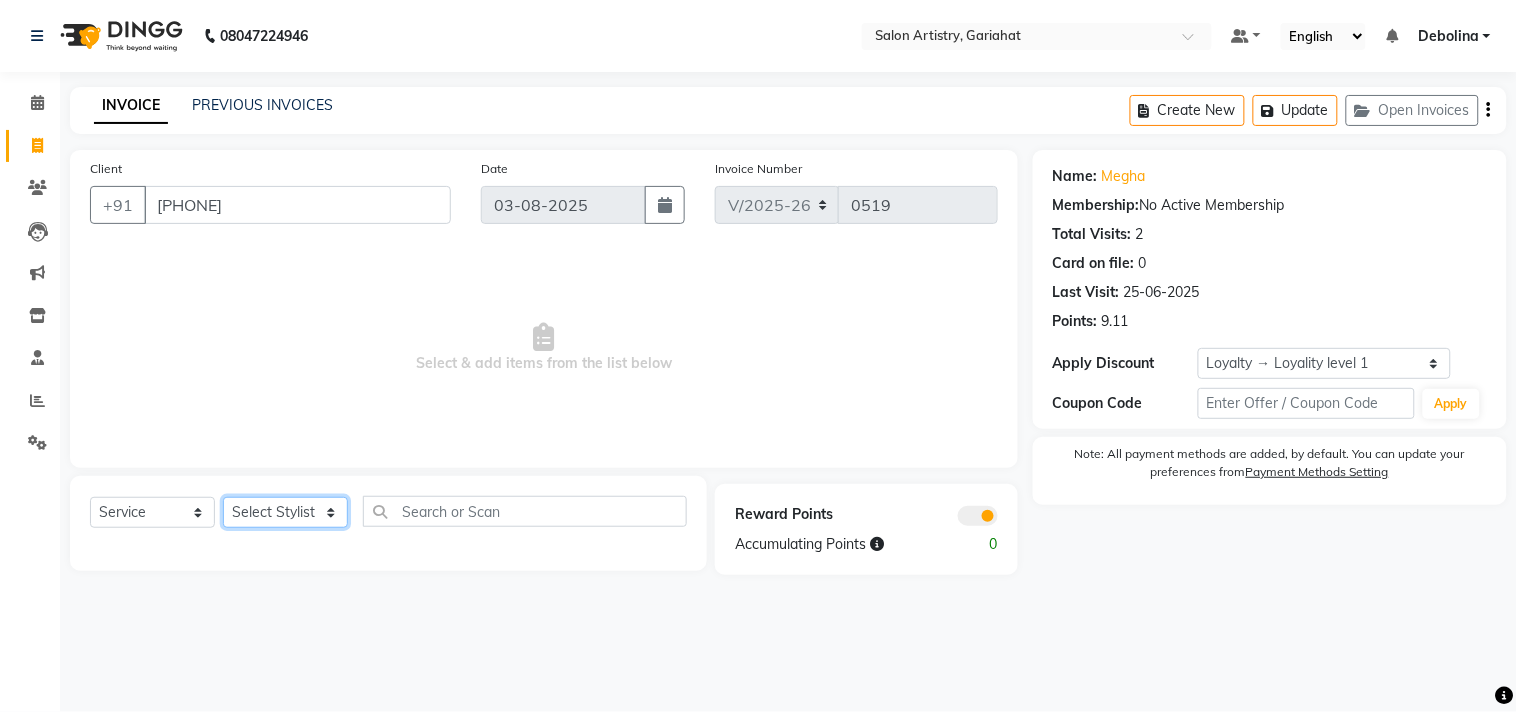 click on "Select Stylist [FIRST] [LAST] [FIRST] [FIRST] [FIRST] [FIRST] [FIRST] [FIRST] [FIRST] [FIRST] [FIRST] [FIRST] [FIRST]" 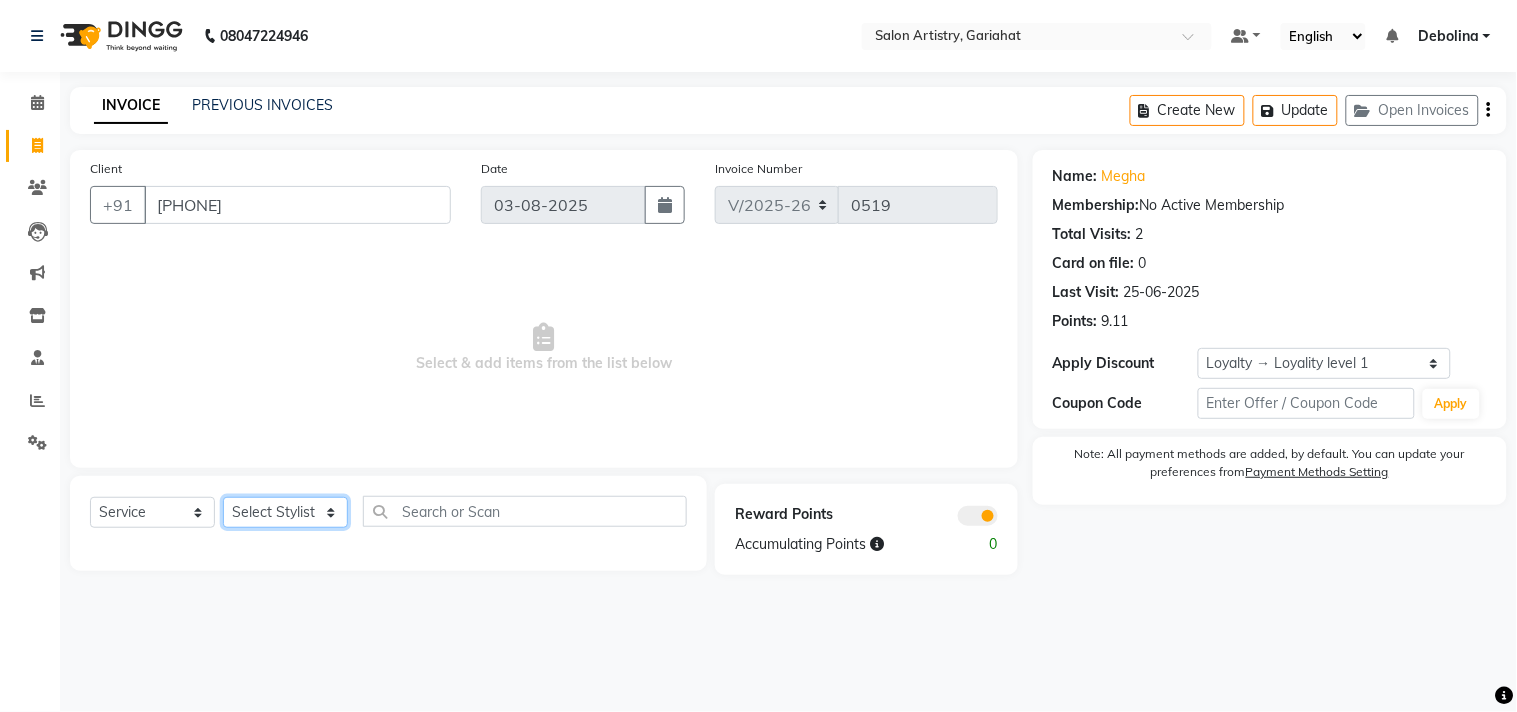 select on "82201" 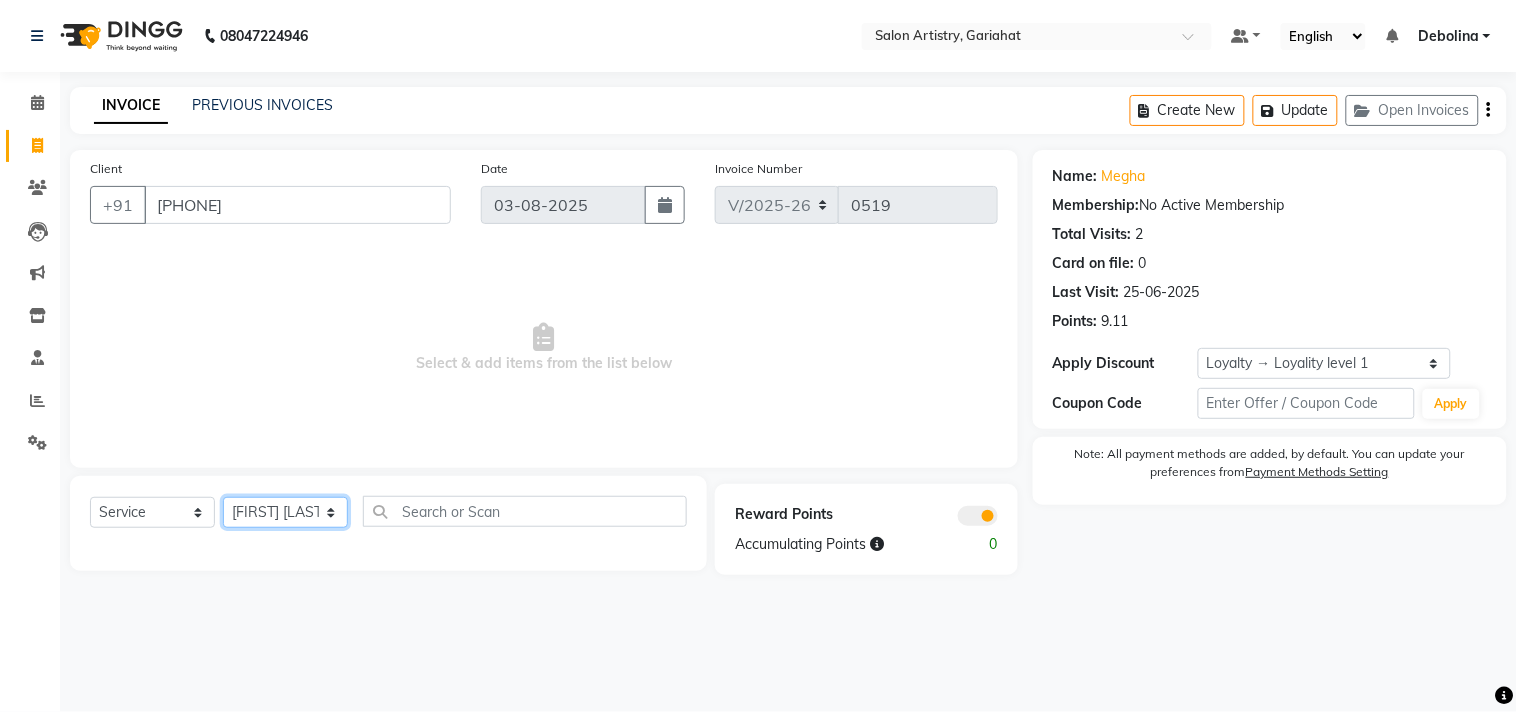 click on "Select Stylist [FIRST] [LAST] [FIRST] [FIRST] [FIRST] [FIRST] [FIRST] [FIRST] [FIRST] [FIRST] [FIRST] [FIRST] [FIRST]" 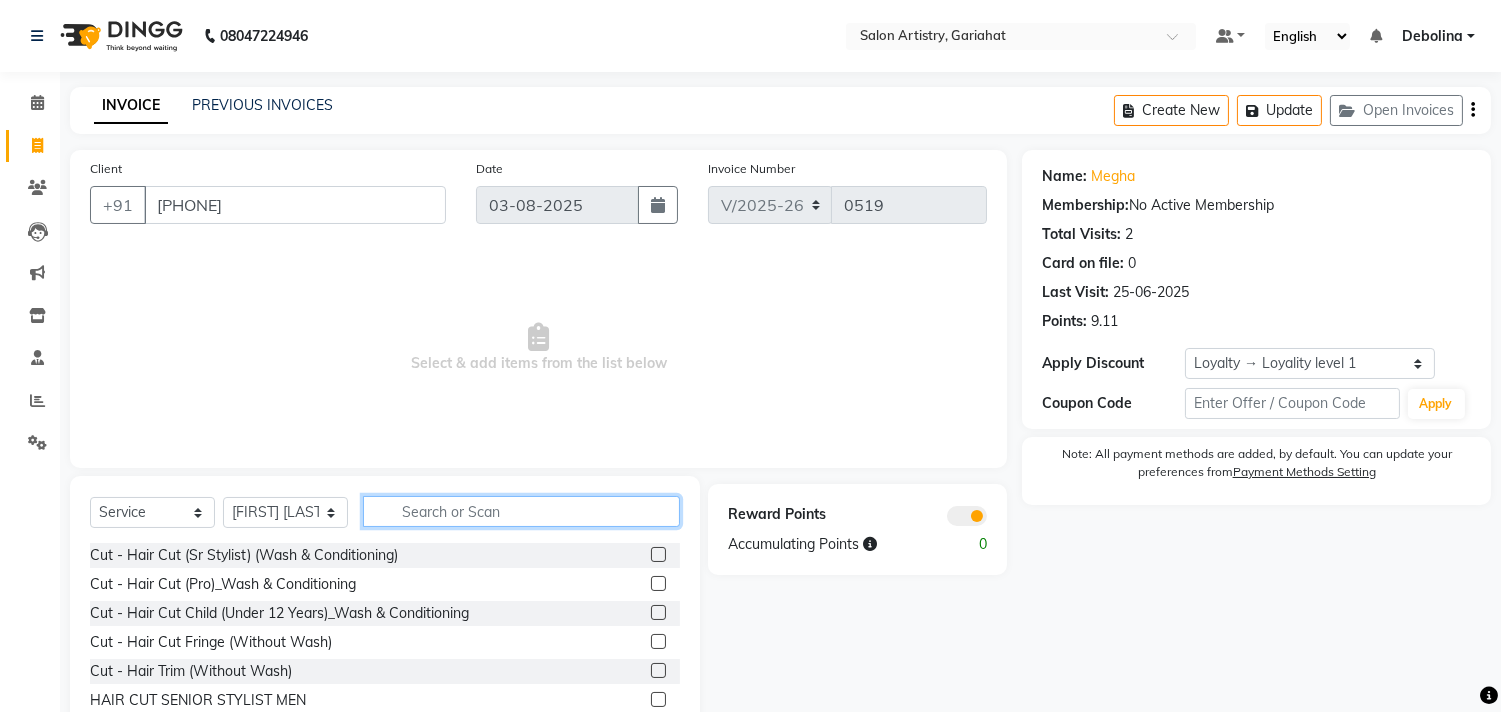 click 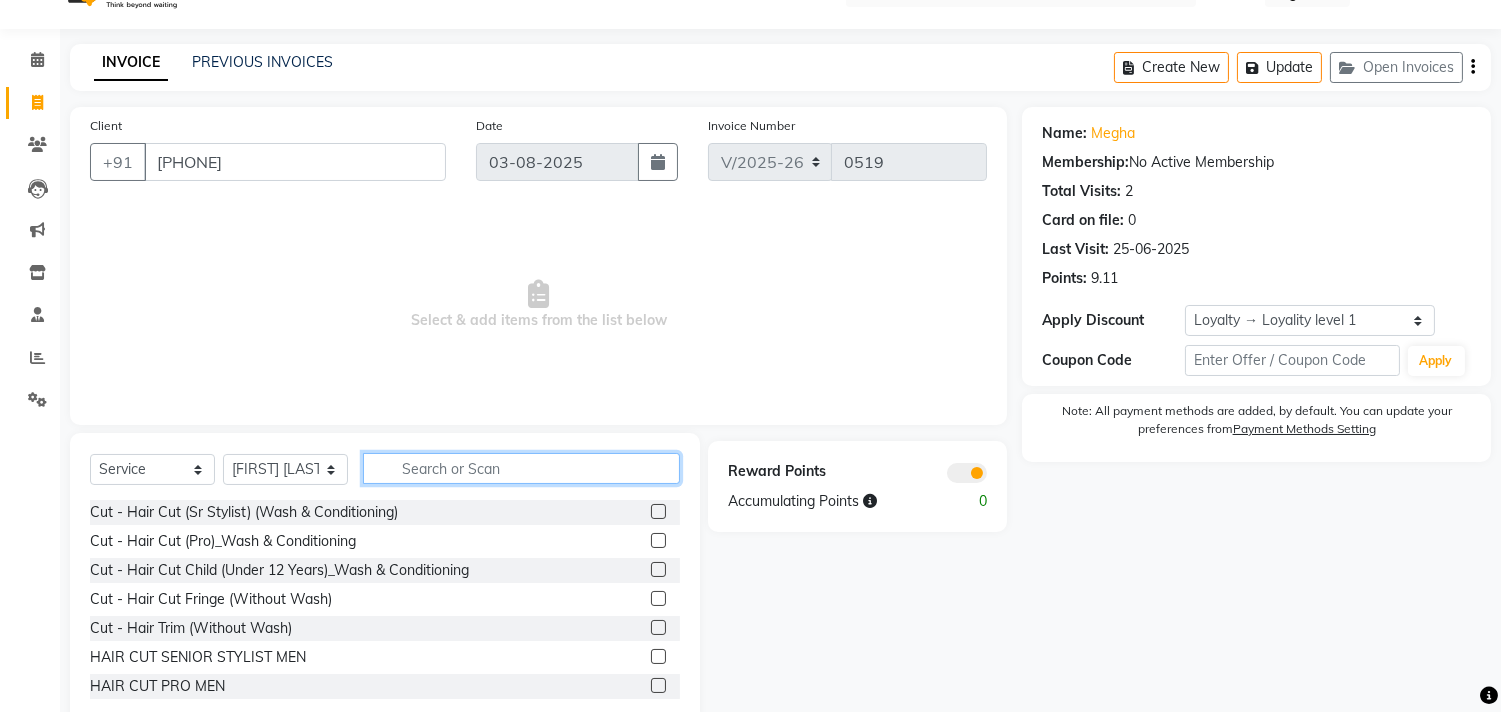 scroll, scrollTop: 88, scrollLeft: 0, axis: vertical 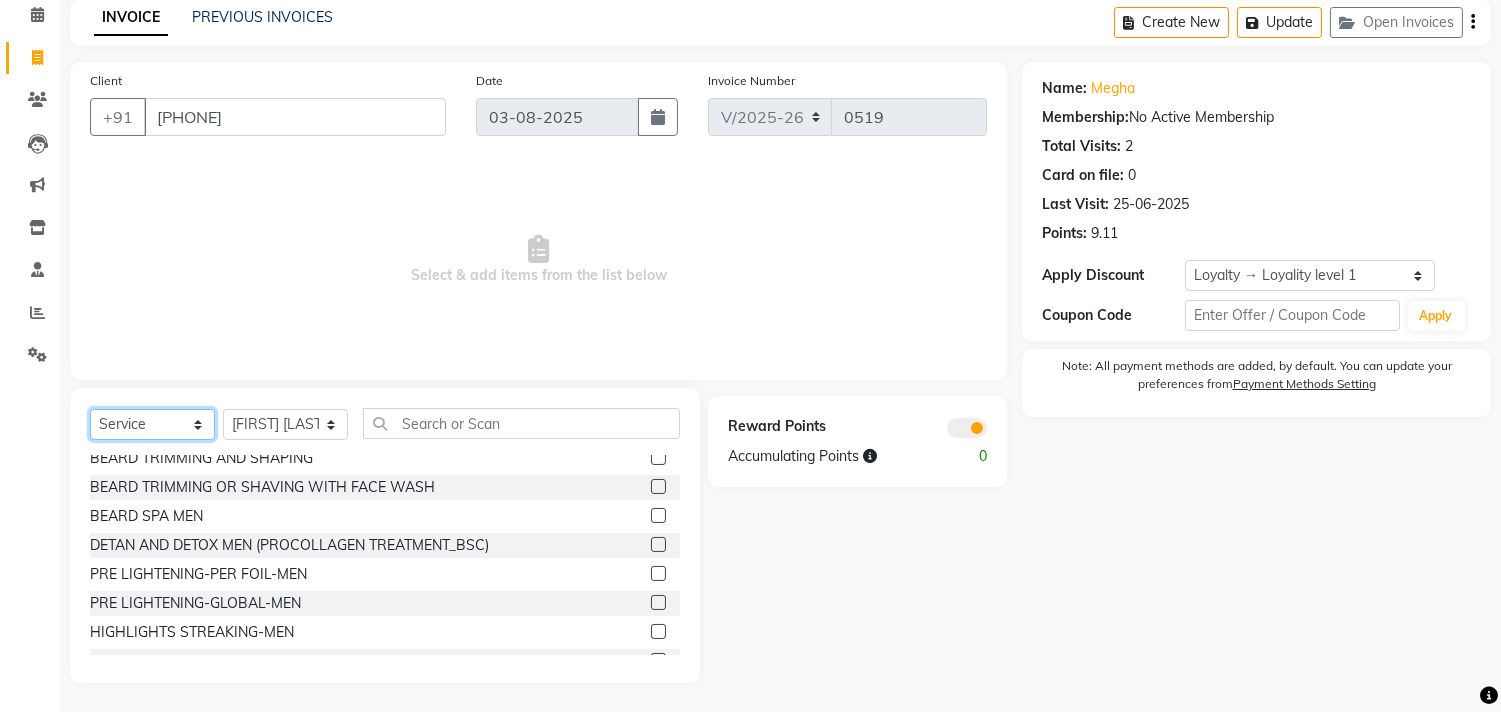 click on "Select  Service  Product  Membership  Package Voucher Prepaid Gift Card" 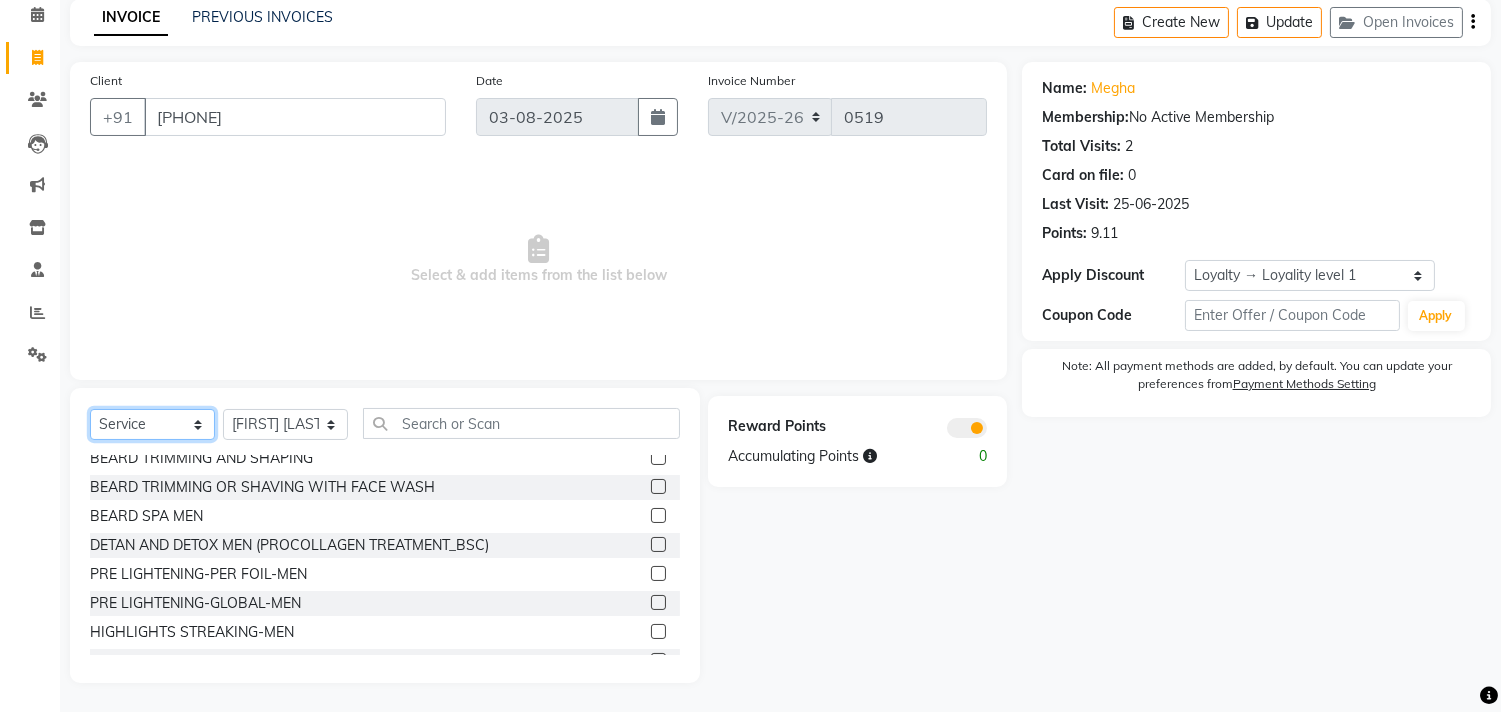 select on "package" 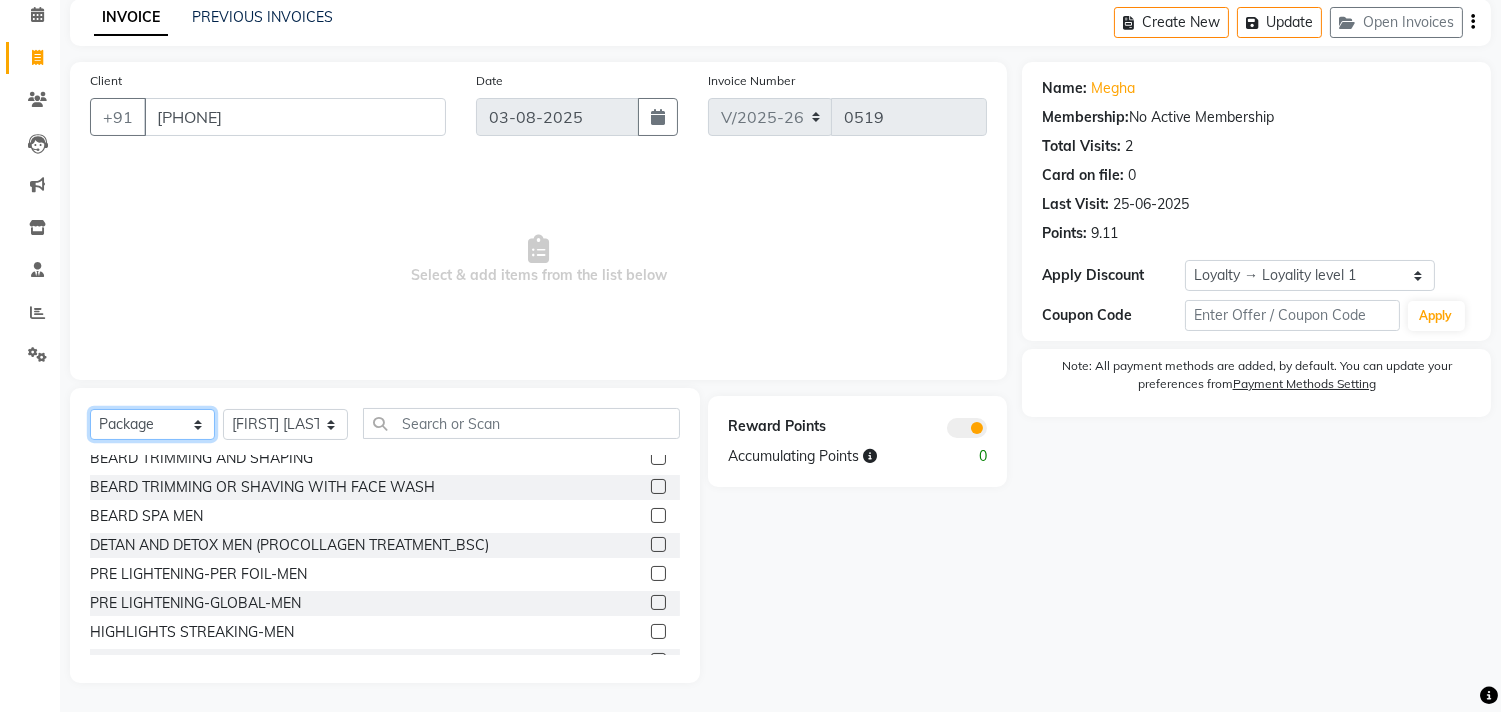 click on "Select  Service  Product  Membership  Package Voucher Prepaid Gift Card" 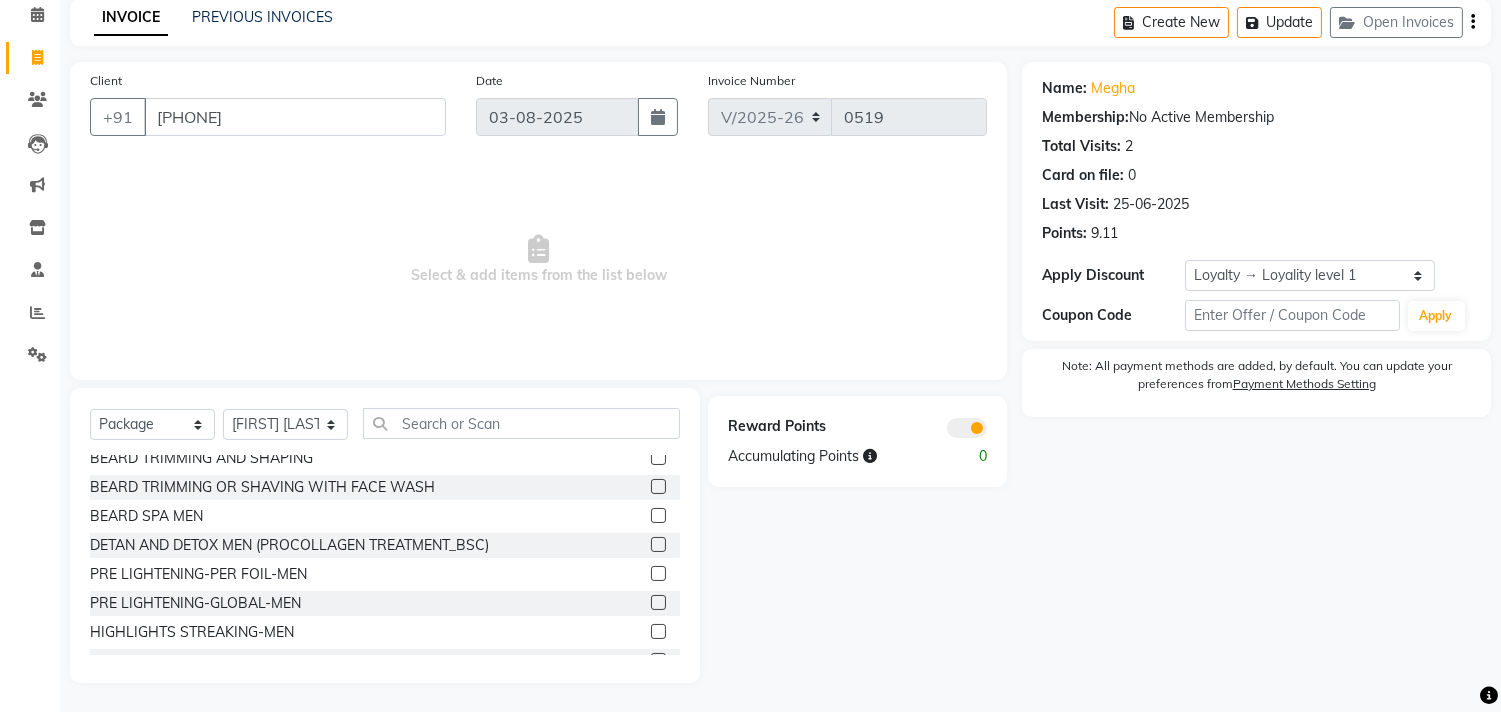 click on "Cut - Hair Cut (Sr Stylist) (Wash & Conditioning)  Cut - Hair Cut (Pro)_Wash & Conditioning  Cut - Hair Cut Child (Under 12 Years)_Wash & Conditioning  Cut - Hair Cut Fringe (Without Wash)  Cut - Hair Trim (Without Wash)  HAIR CUT SENIOR STYLIST MEN  HAIR CUT PRO MEN  WASH & PLAIN DRY - MEN  UPGRADE FOR PREMIUM WASH - MEN  HAIR STYLING - MEN  EXPRESS SHAVE - MEN  CLASSIC SHAVE - MEN  HEAD SHAVE - MEN   PRE COLLAGEN EXPERT SHAVE - MEN  BEARD TRIM - MEN  BEARD TRIMMING AND SHAPING  BEARD TRIMMING OR SHAVING WITH FACE WASH  BEARD SPA MEN  DETAN AND DETOX MEN (PROCOLLAGEN TREATMENT_BSC)  PRE LIGHTENING-PER FOIL-MEN  PRE LIGHTENING-GLOBAL-MEN  HIGHLIGHTS STREAKING-MEN  GLOBAL HAIR COLOUR-MEN-WITH AMMONIA  COLOUR-BEARD-MEN-WITH AMMONIA  COLOUR-MOUSTACHE-MEN-WITH AMMONIA  COLOUR SIDE LOCKS - MEN-WITH AMMONIA  NATURAL GLOBAL HAIR COLOUR-MEN  BEARD - NATURAL - MEN  MOUSTACHE - NATURAL - MEN  SIDE LOCKS-NATURAL-MEN  STRAIGHTENING/SMOOTHENING -  MEN  TRESSPLEX COLLAGEN TREATMENT - MEN  ADDITIONAL LENGTH/VOLUME - MEN" 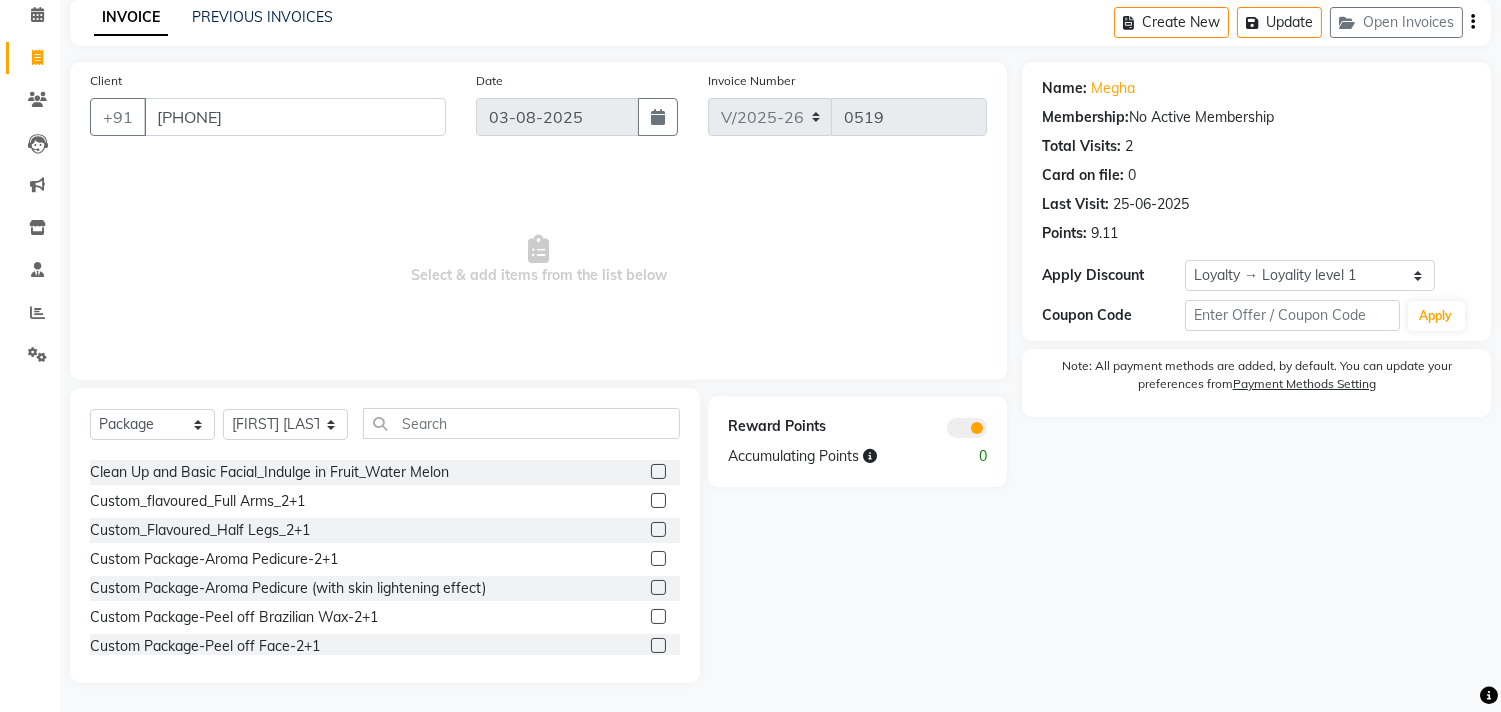 scroll, scrollTop: 0, scrollLeft: 0, axis: both 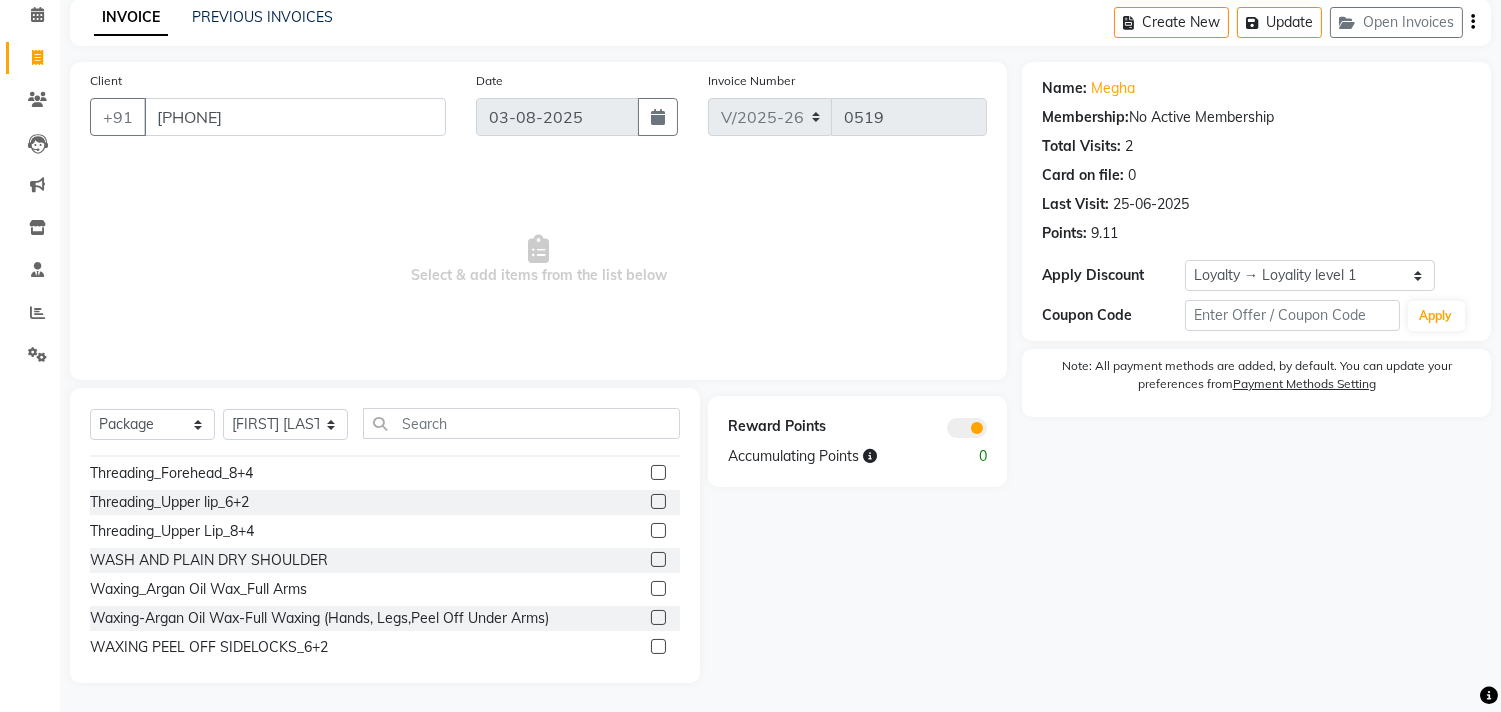 click 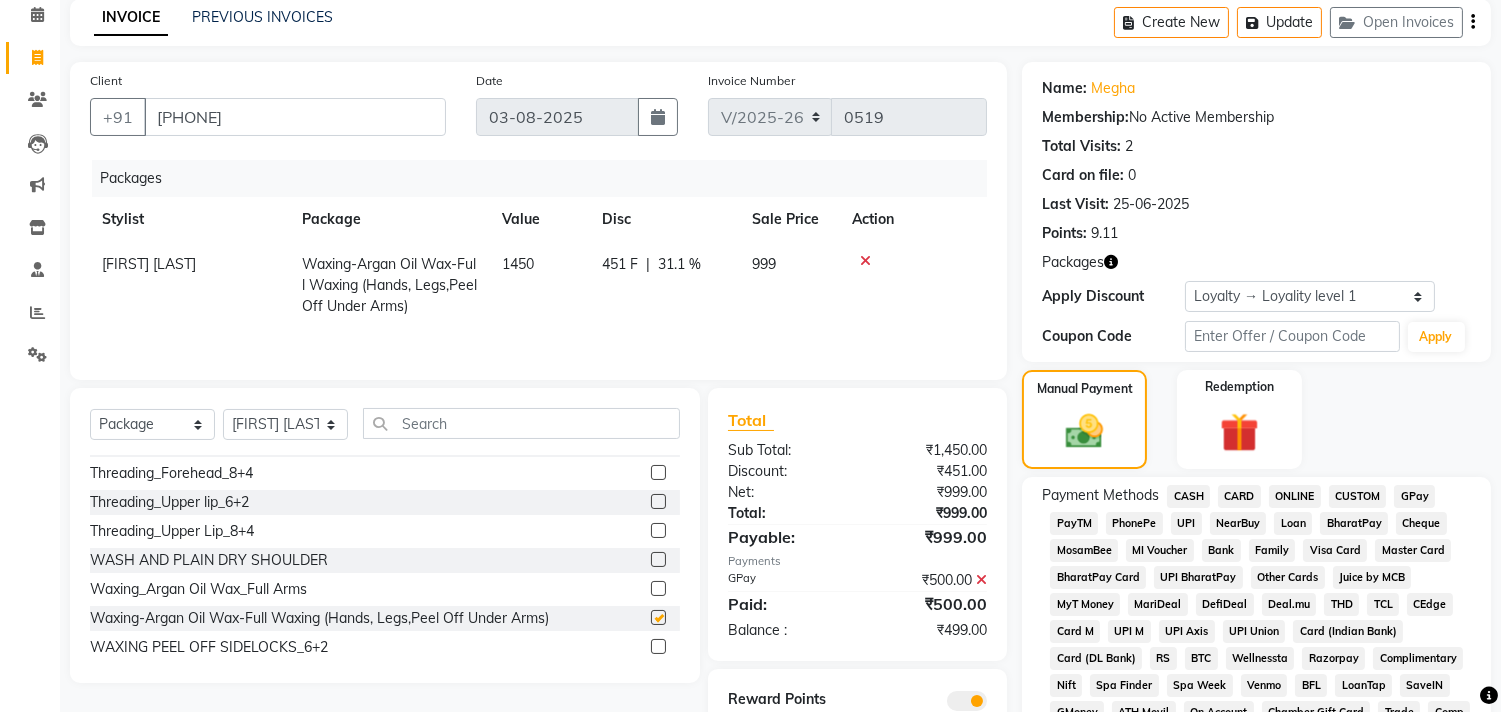 checkbox on "false" 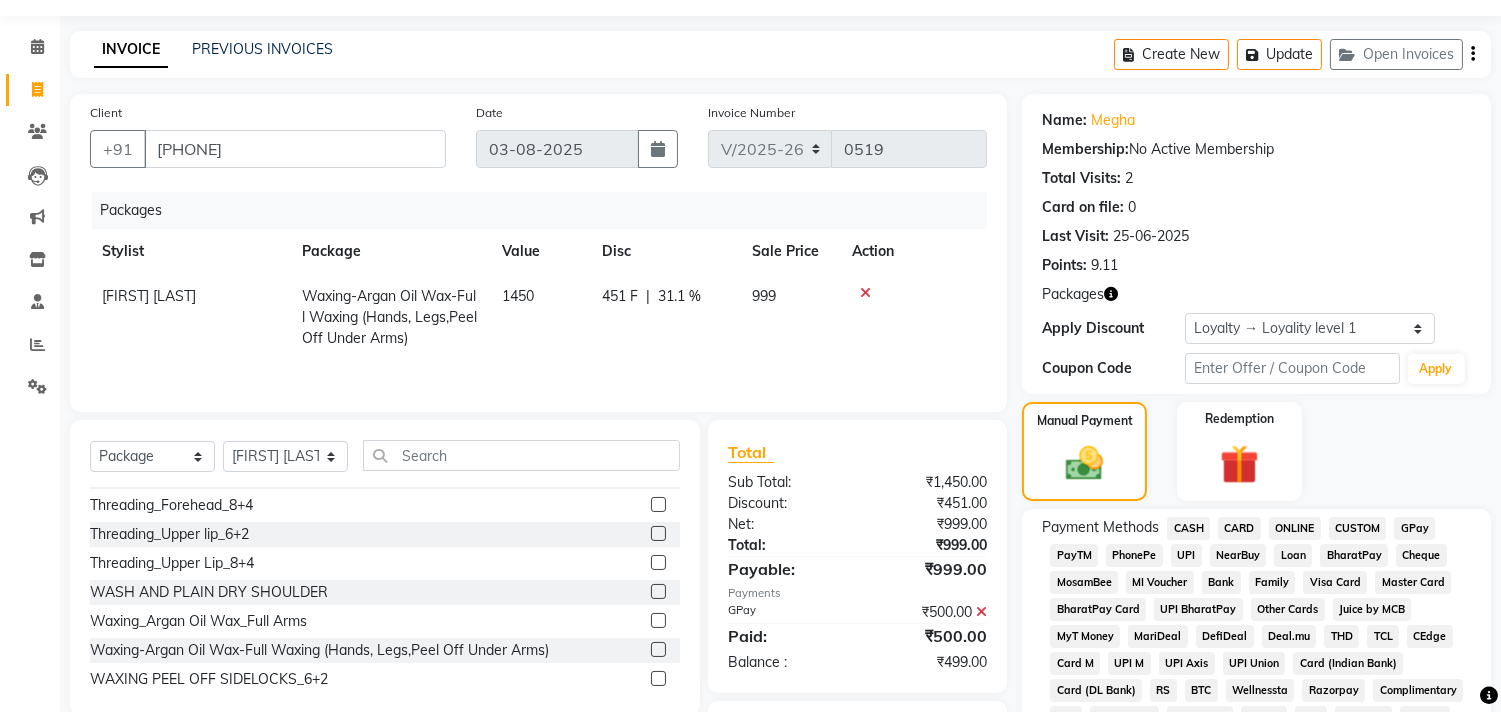 scroll, scrollTop: 0, scrollLeft: 0, axis: both 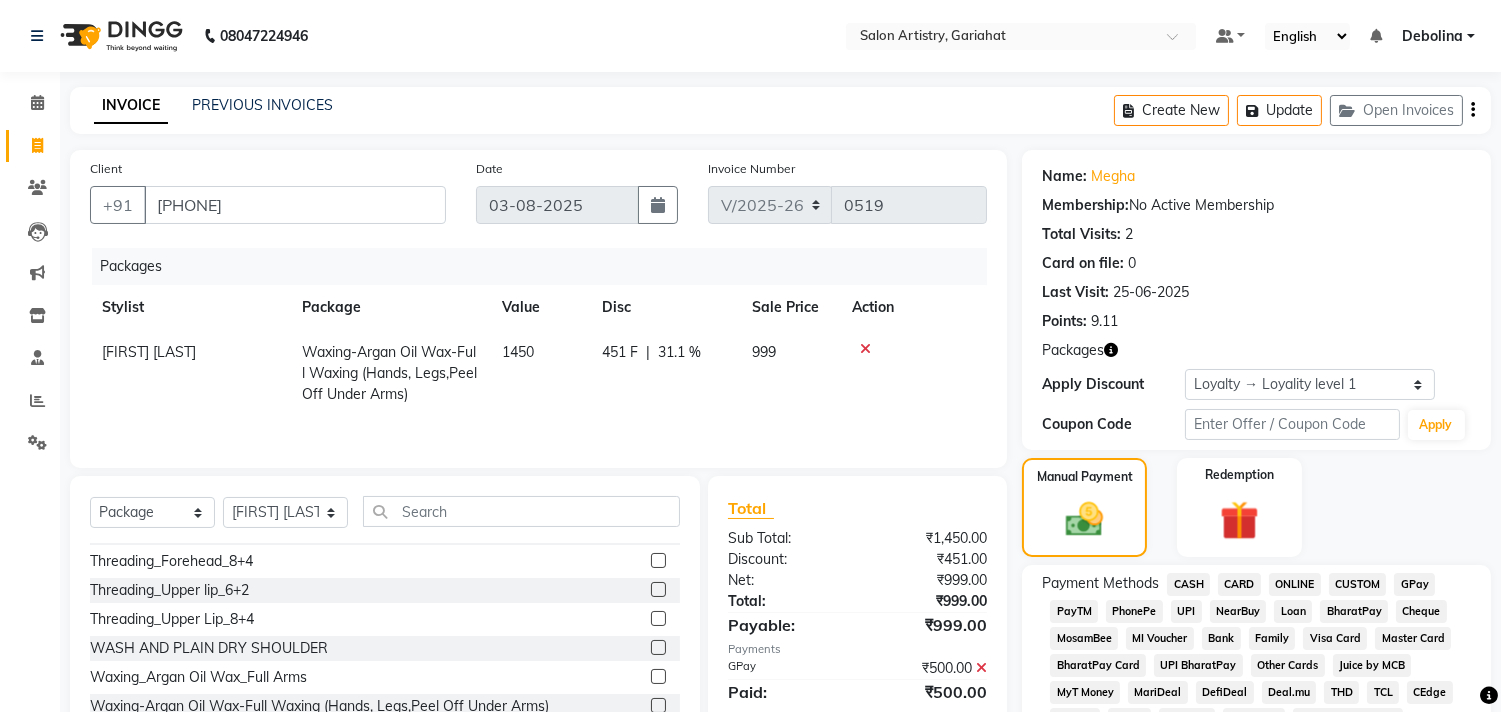 click 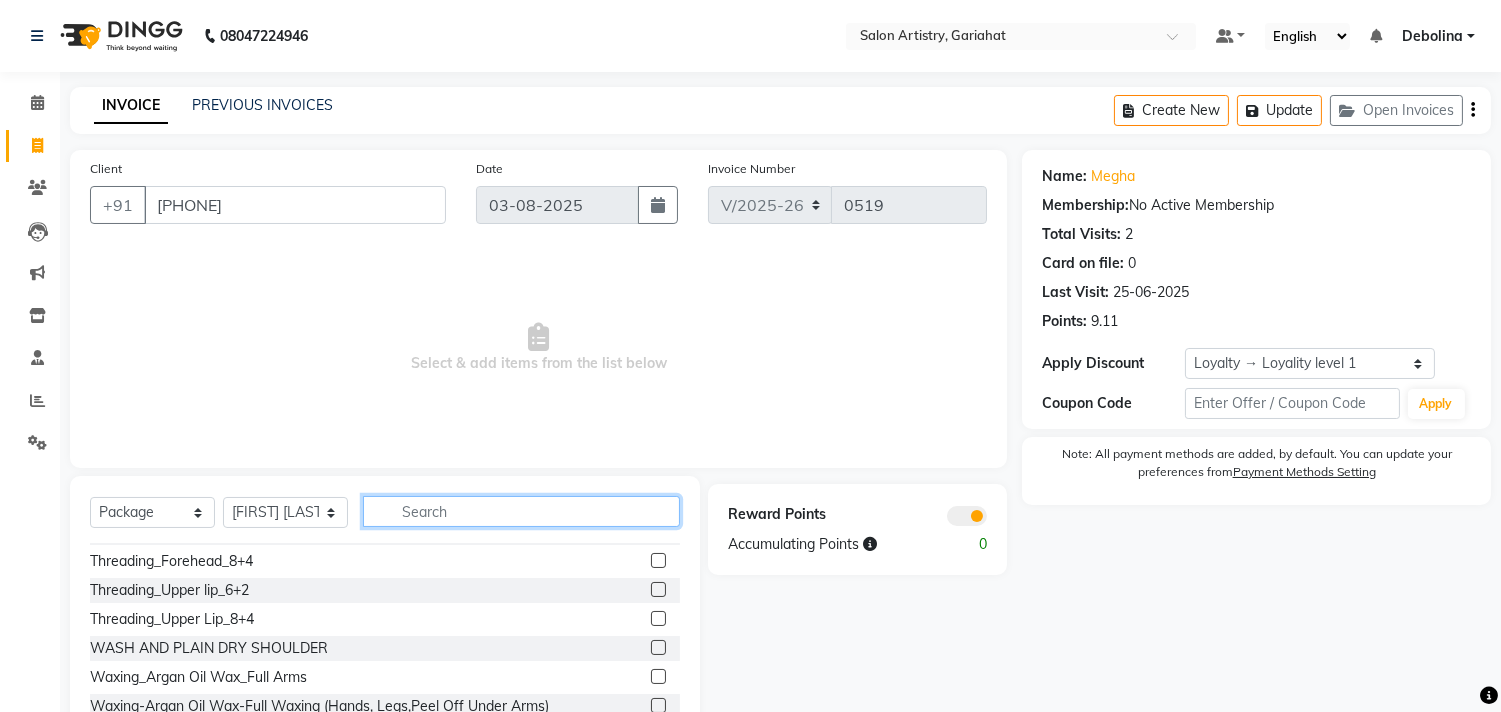 click 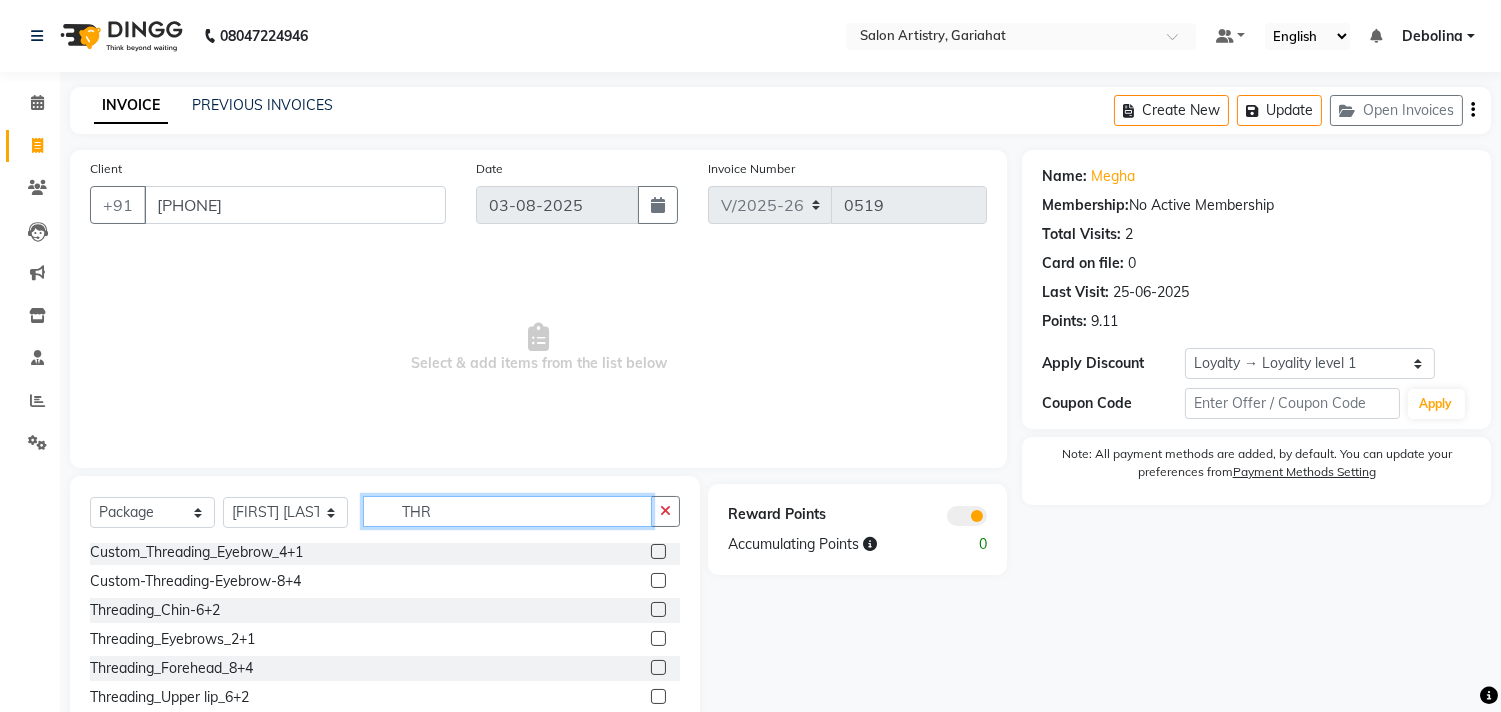 scroll, scrollTop: 3, scrollLeft: 0, axis: vertical 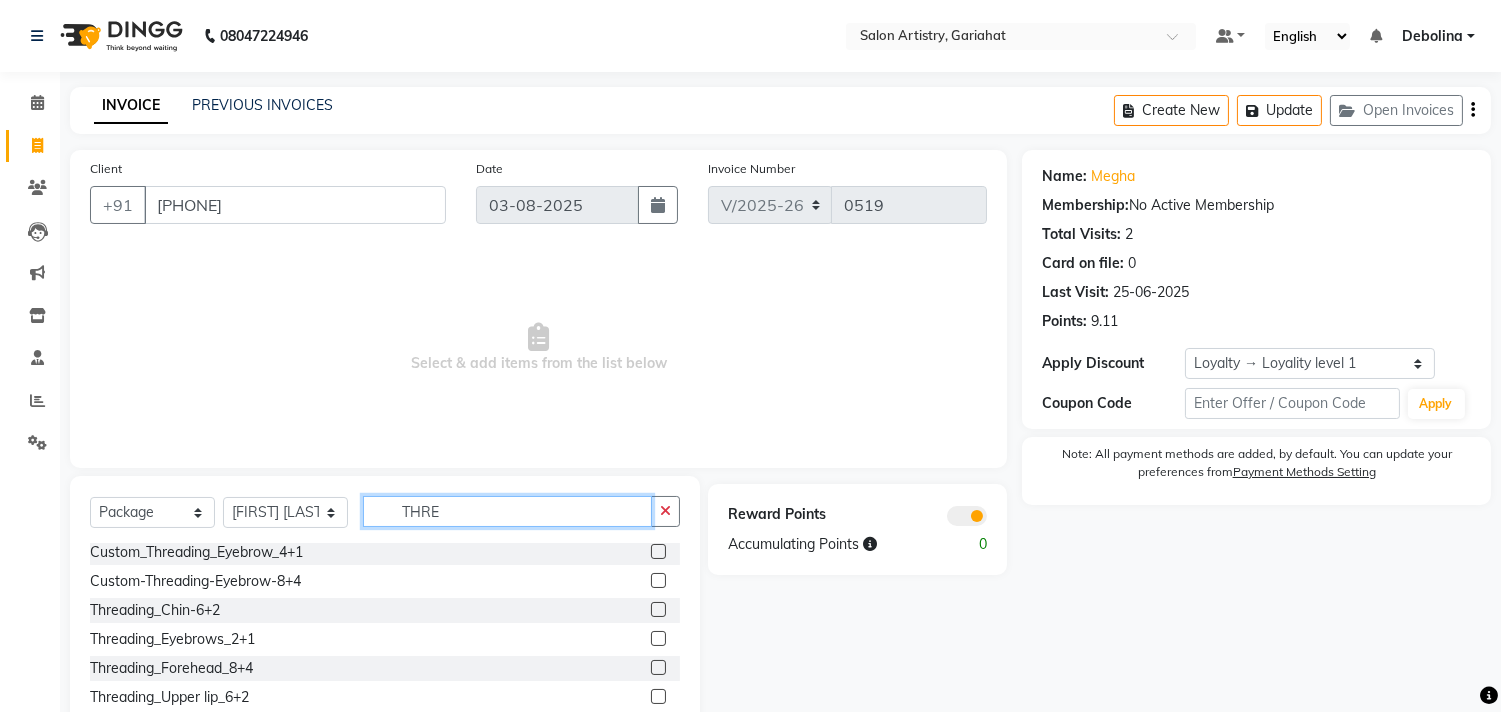type on "THRE" 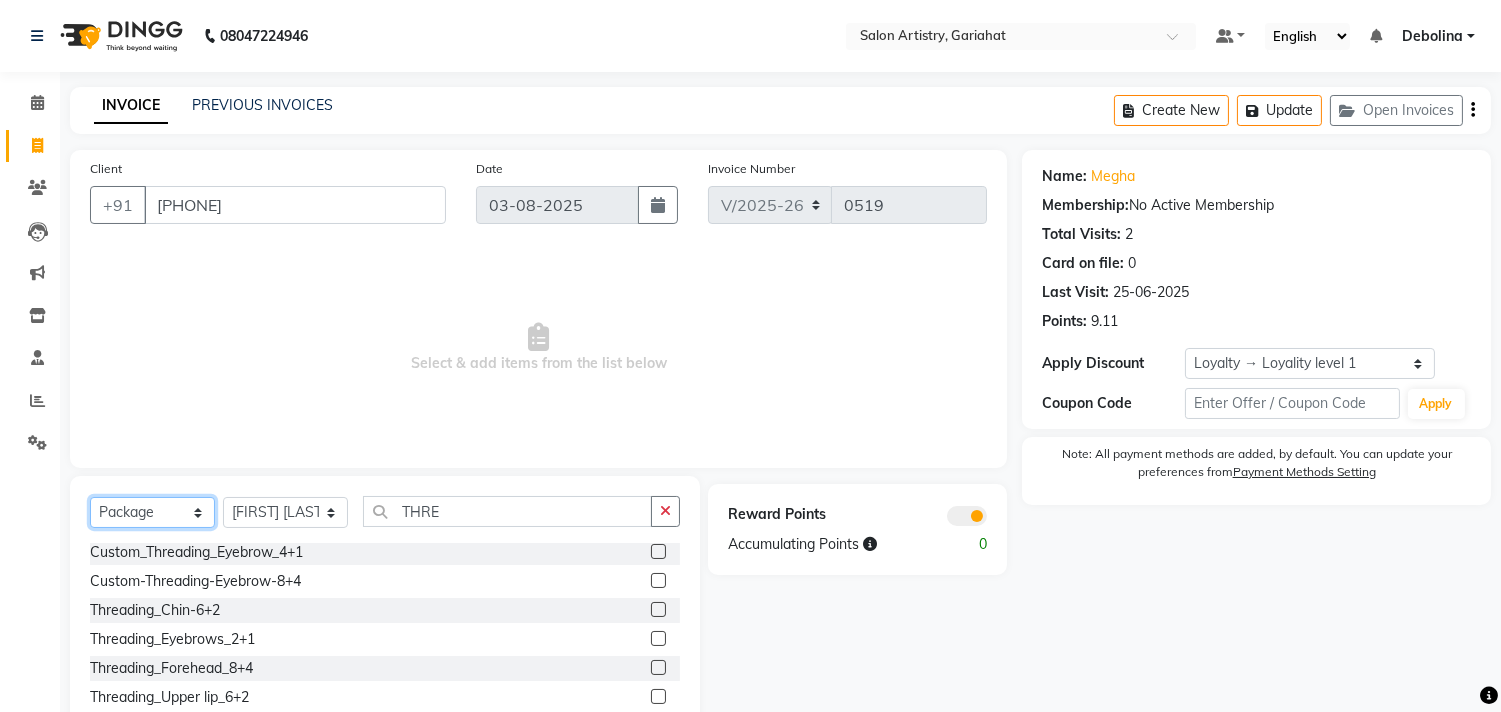 click on "Select  Service  Product  Membership  Package Voucher Prepaid Gift Card" 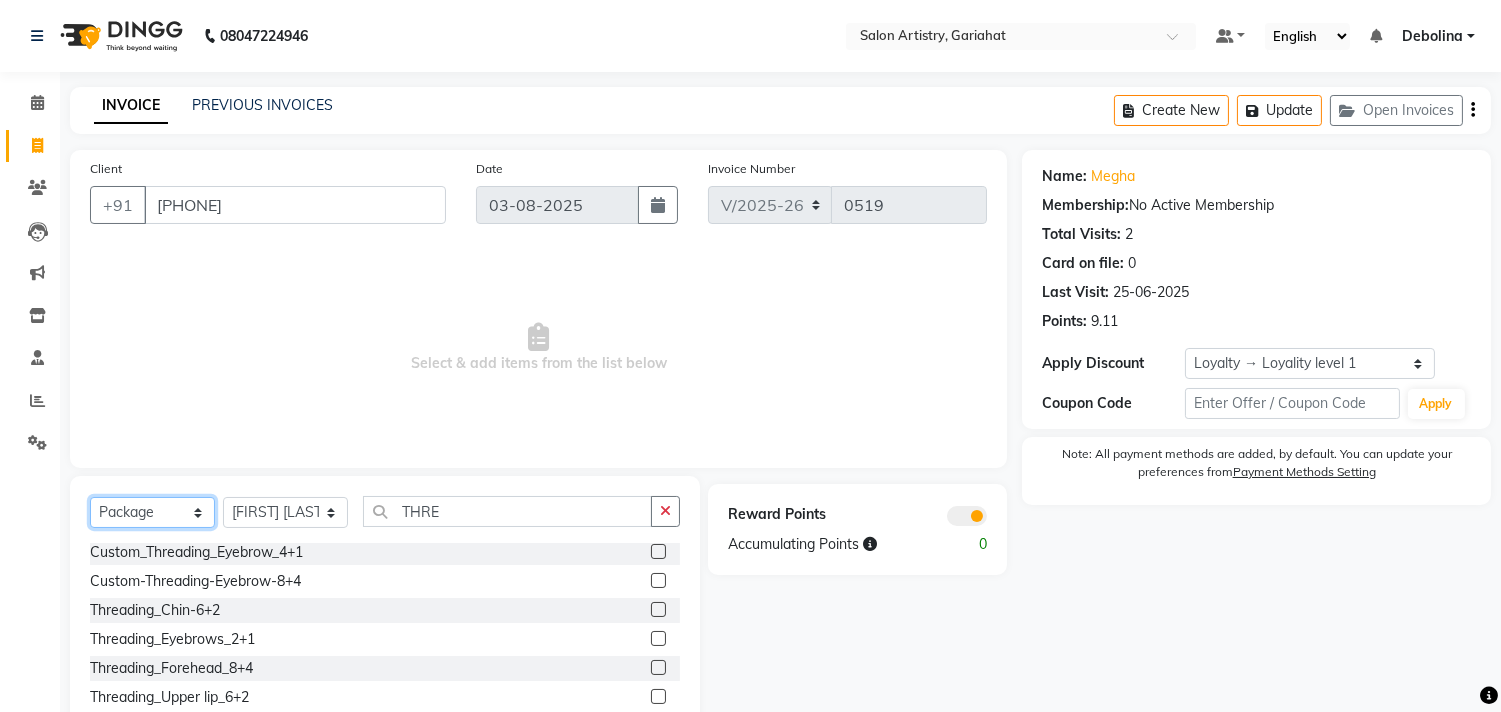 select on "service" 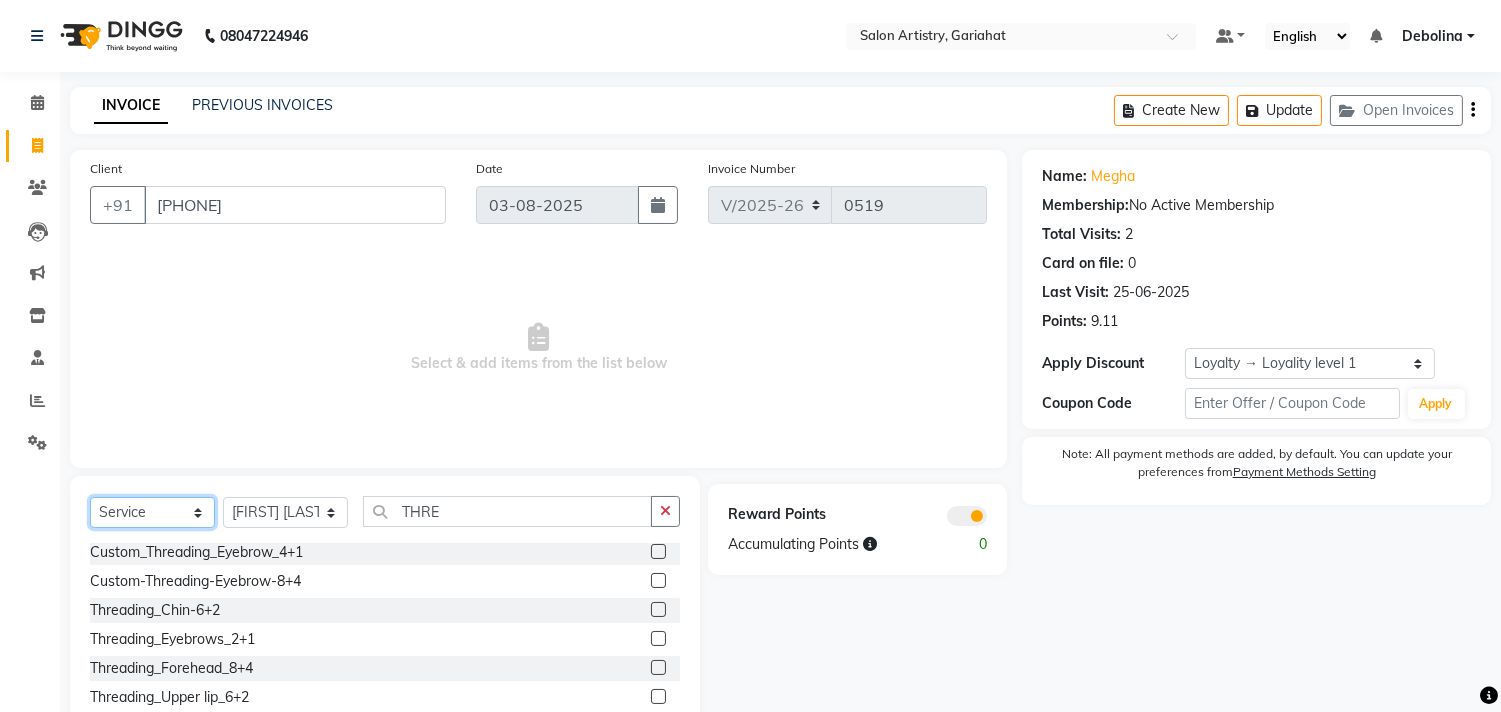 click on "Select  Service  Product  Membership  Package Voucher Prepaid Gift Card" 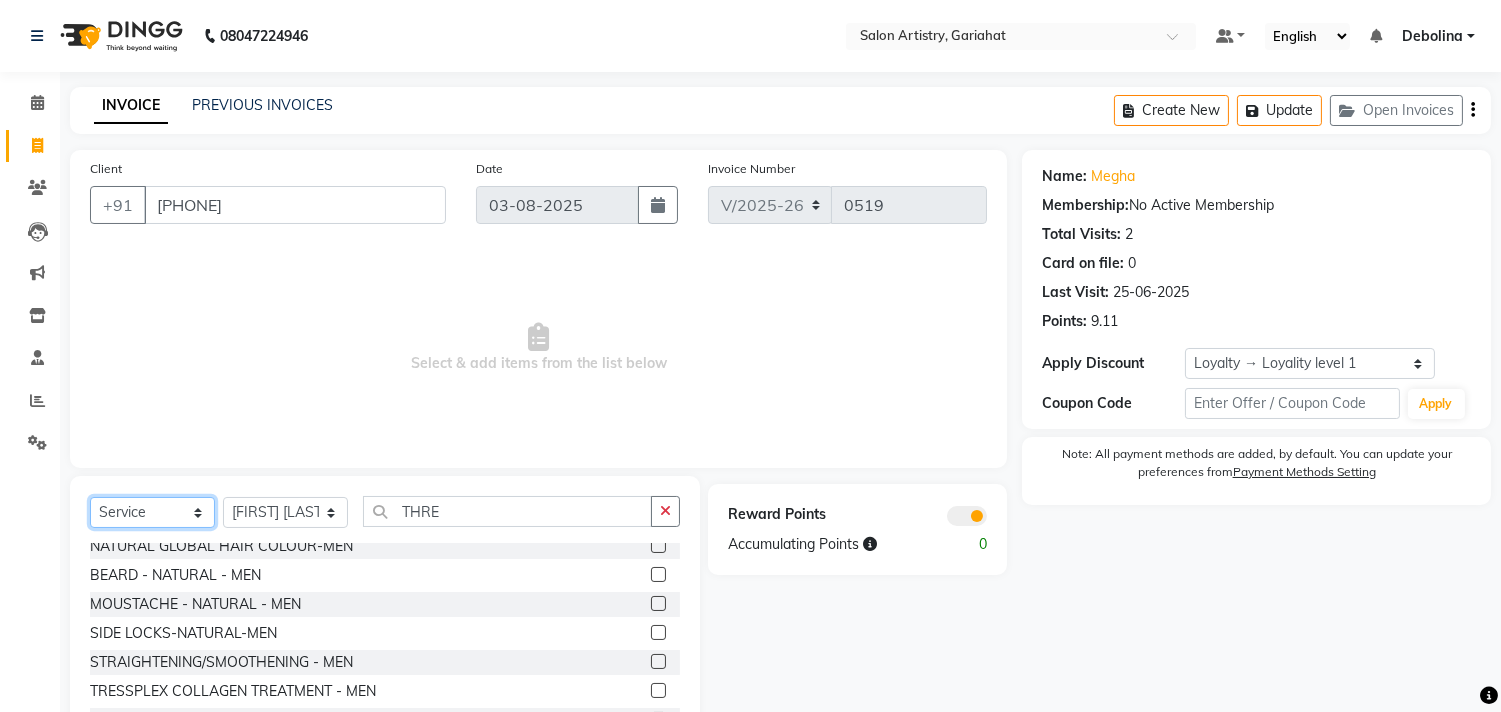 scroll, scrollTop: 777, scrollLeft: 0, axis: vertical 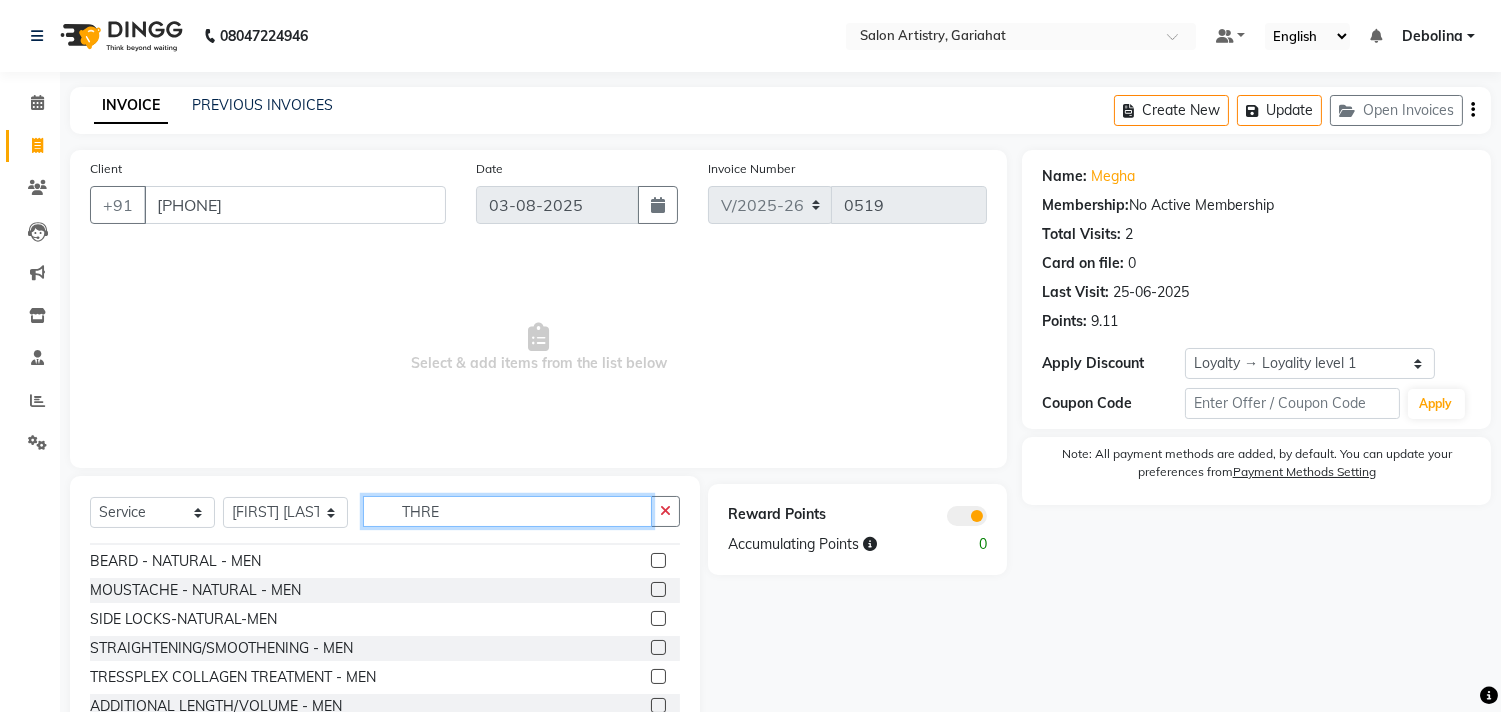 click on "THRE" 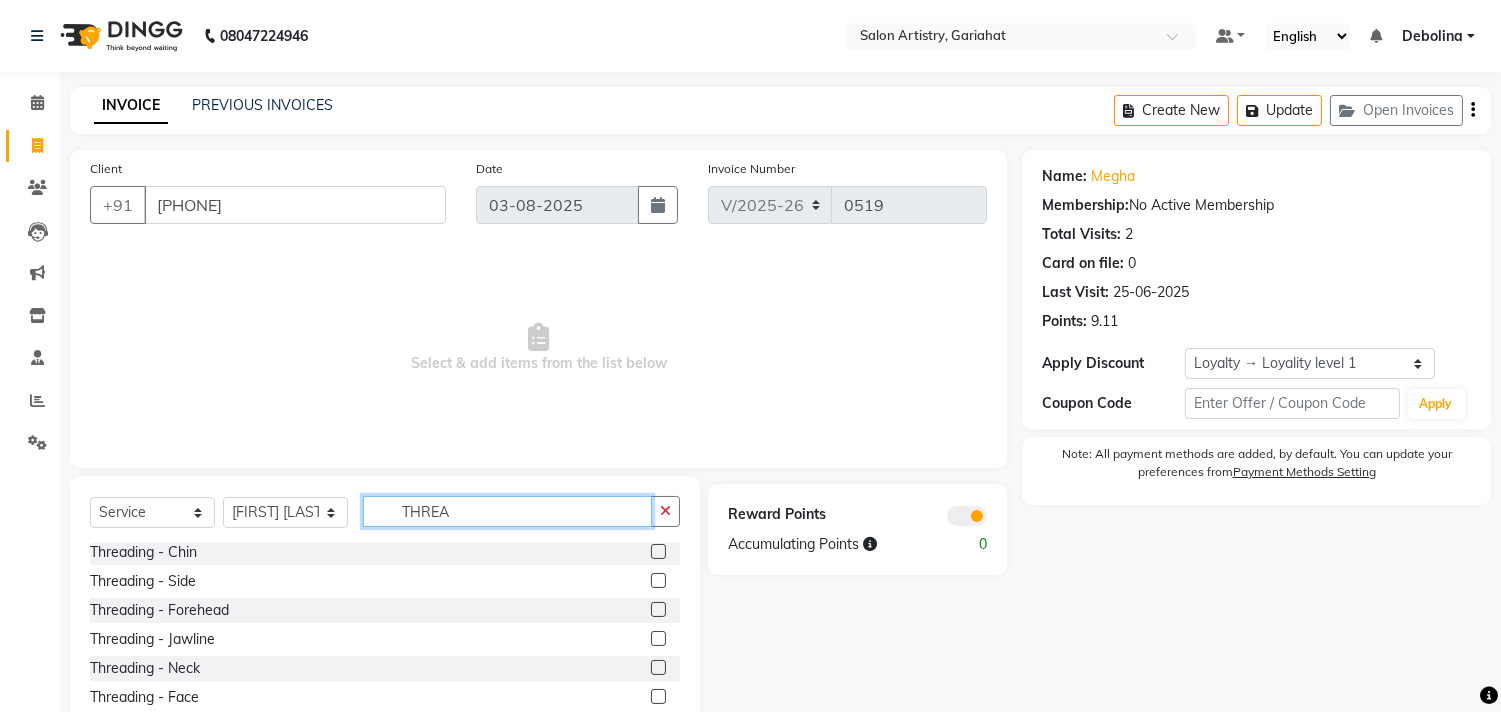 scroll, scrollTop: 0, scrollLeft: 0, axis: both 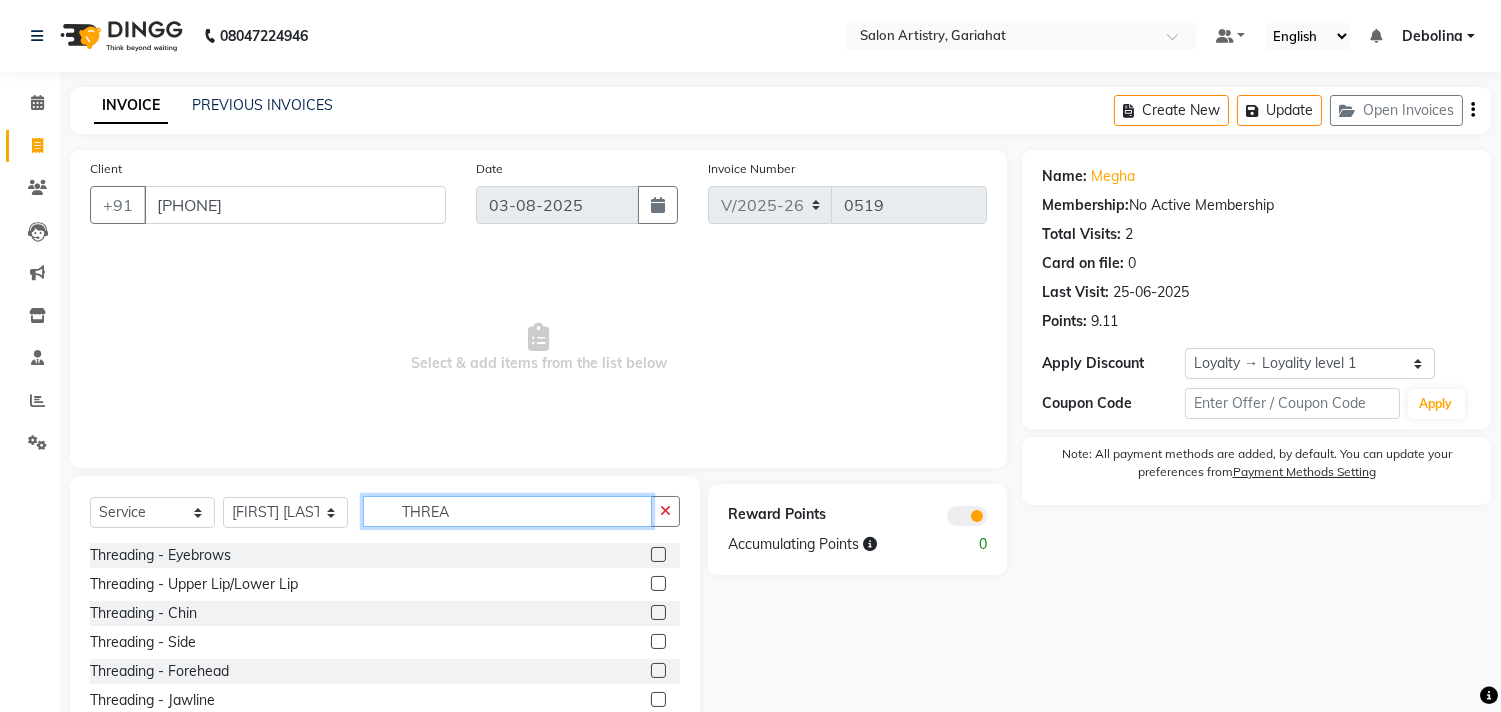 type on "THREA" 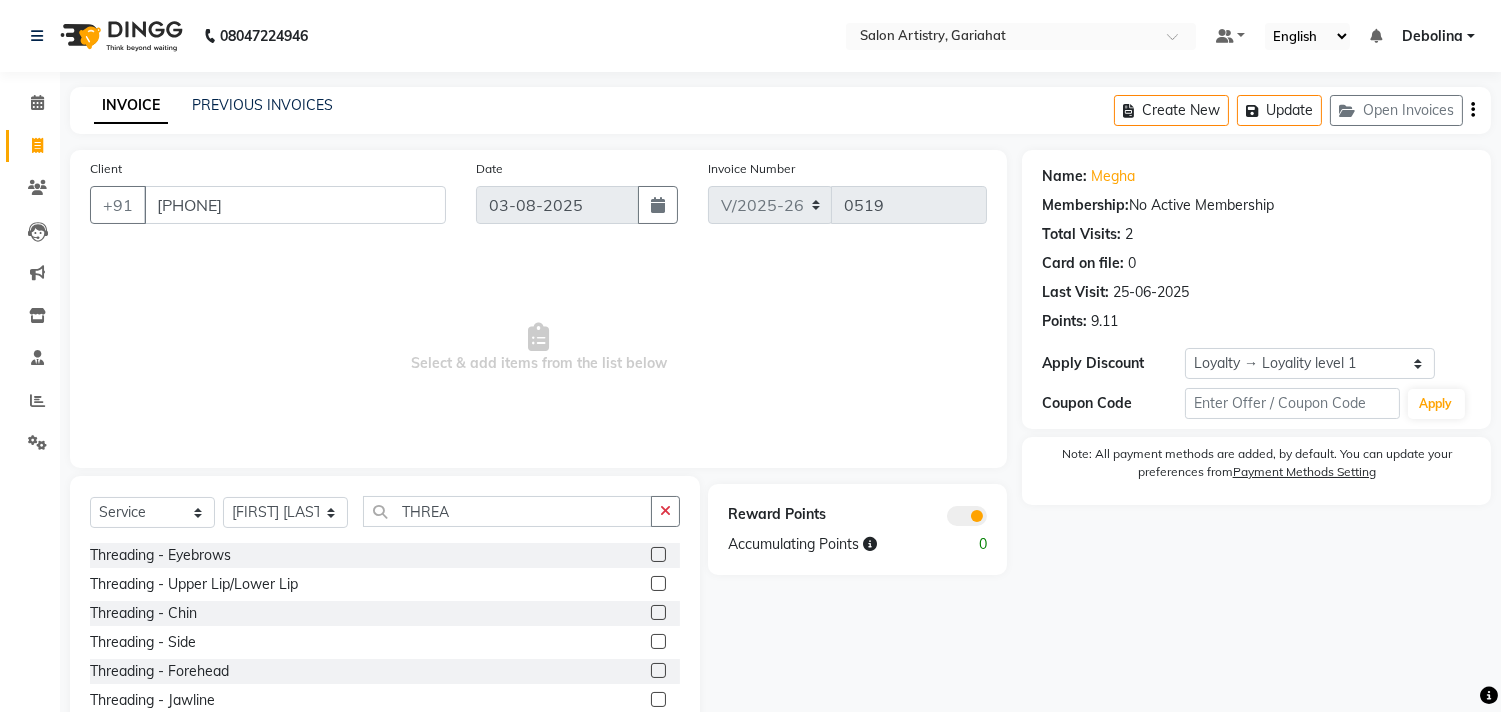 click 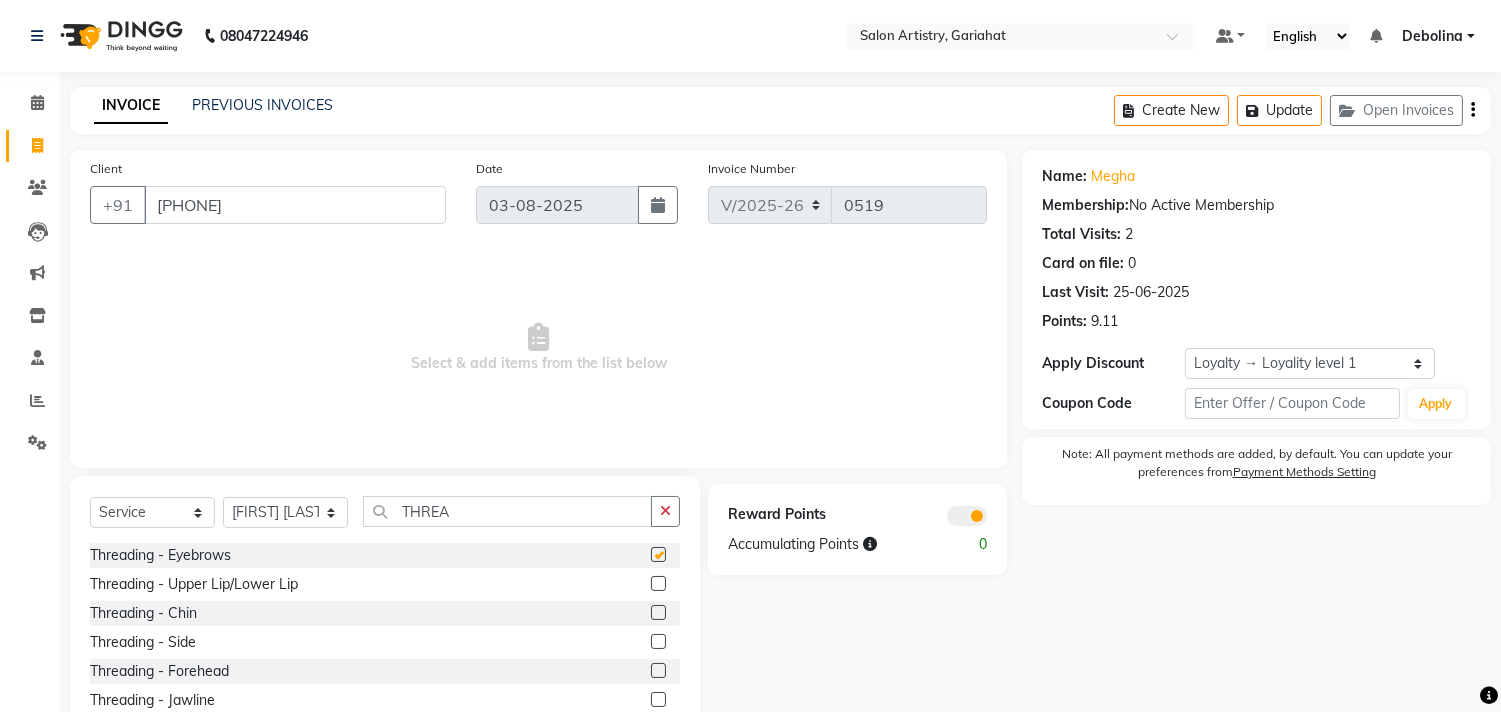 click 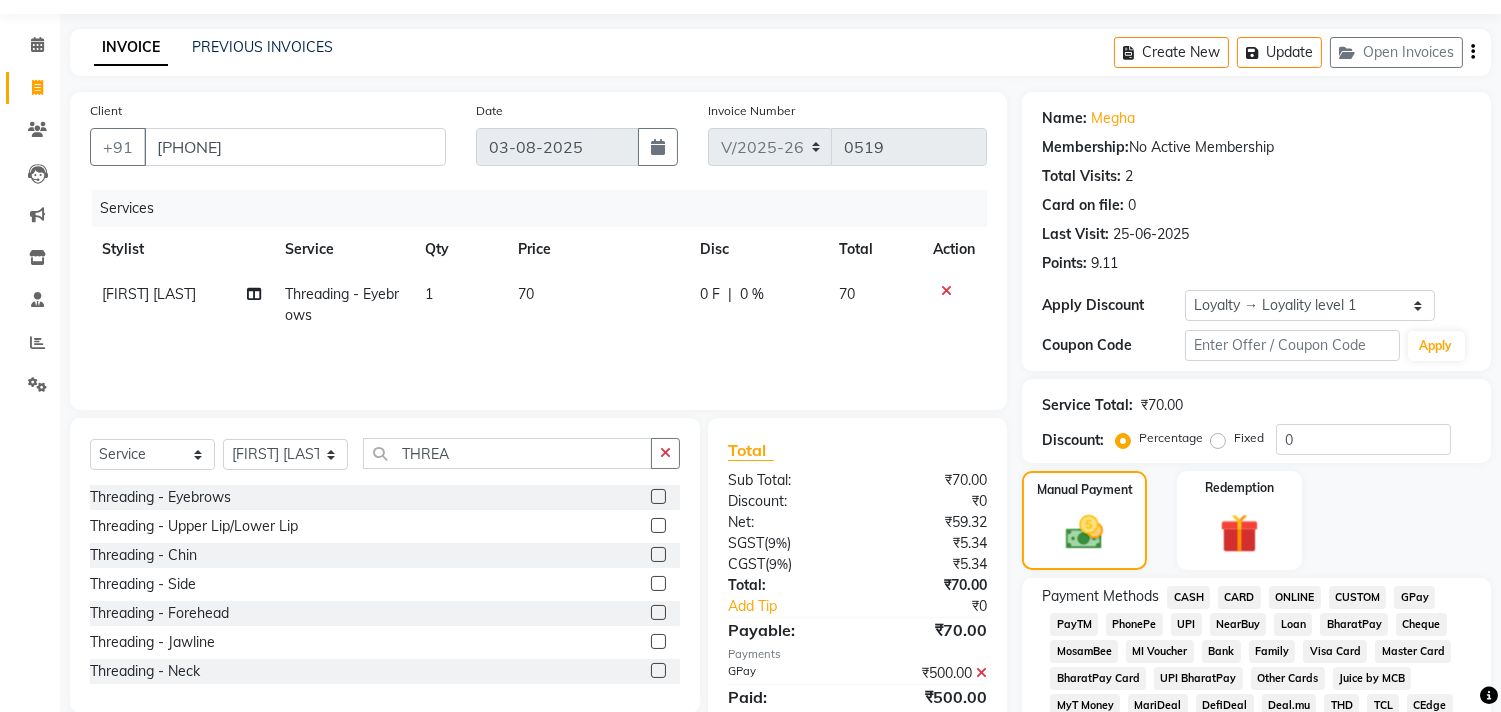 scroll, scrollTop: 0, scrollLeft: 0, axis: both 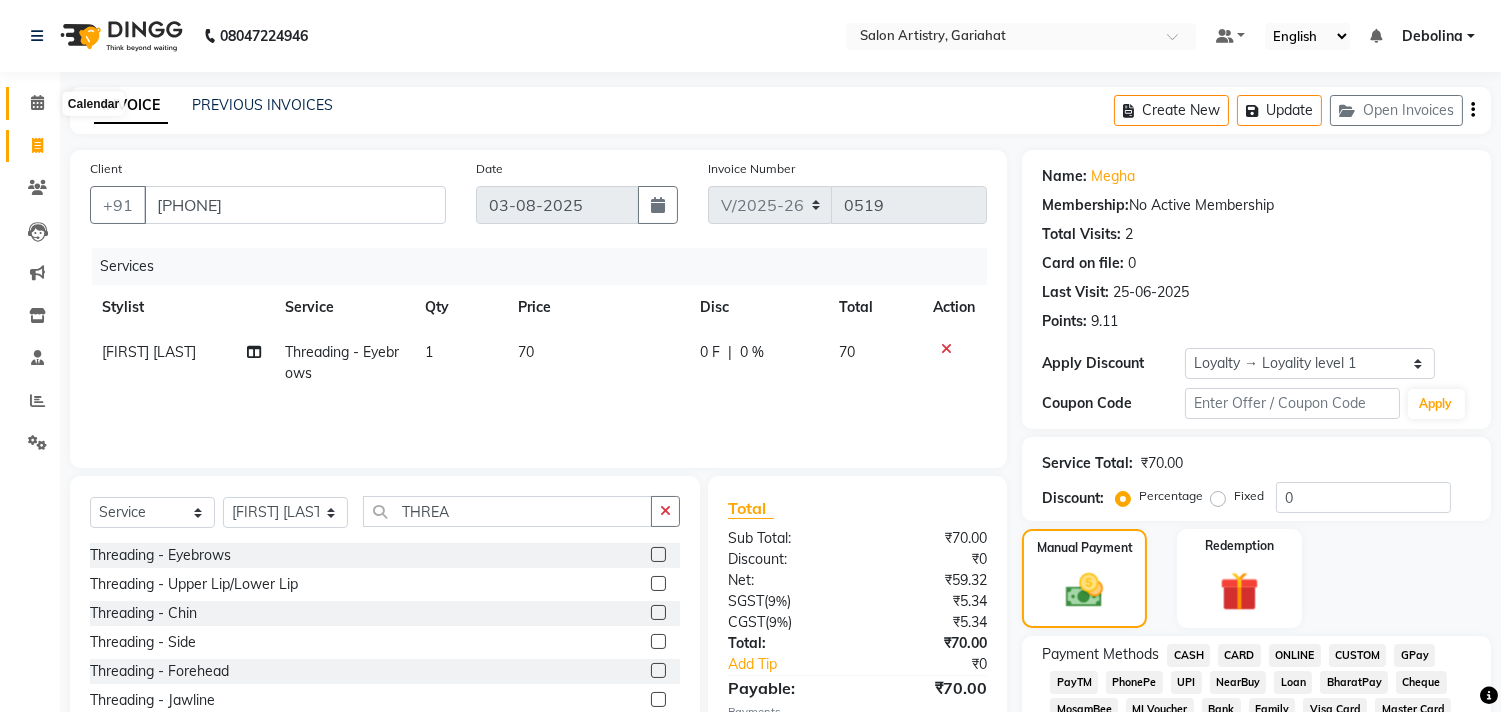 click 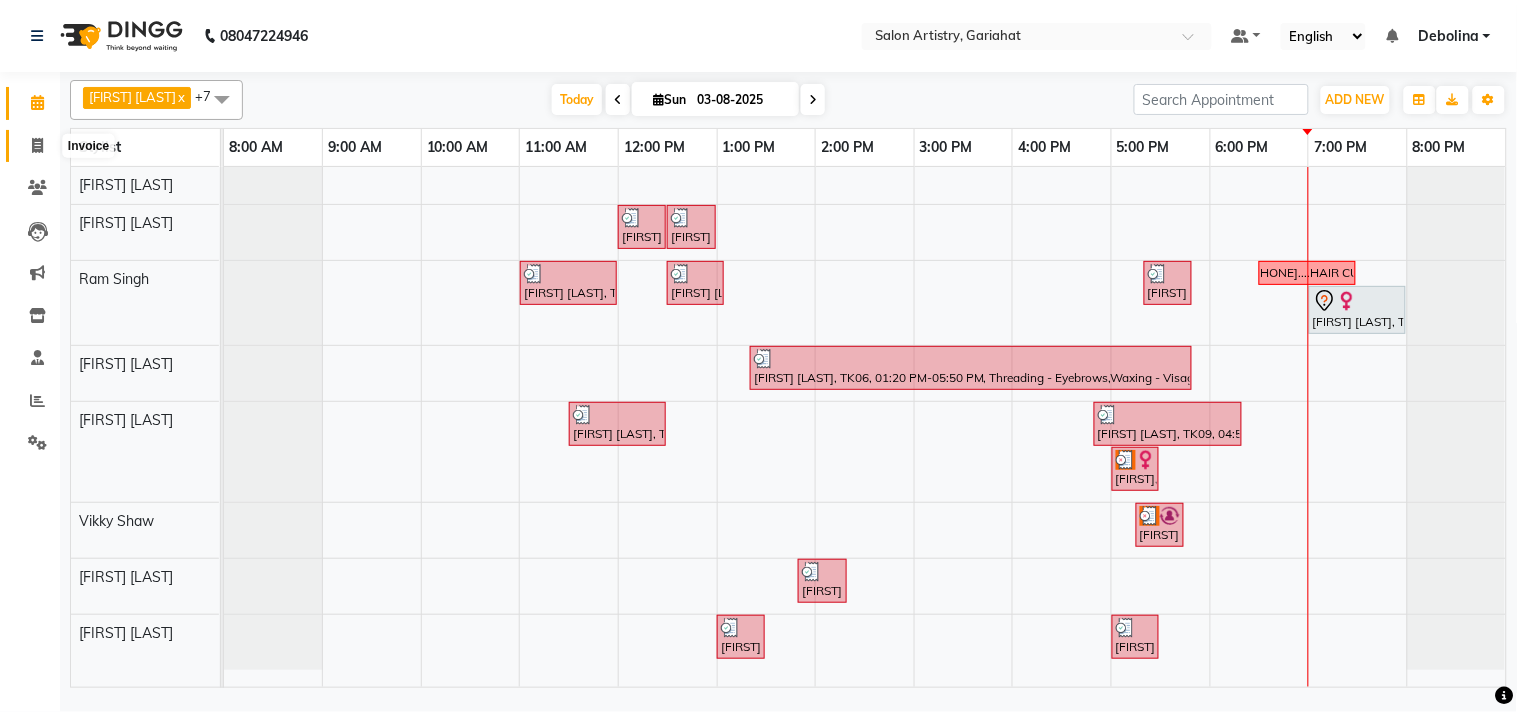 click 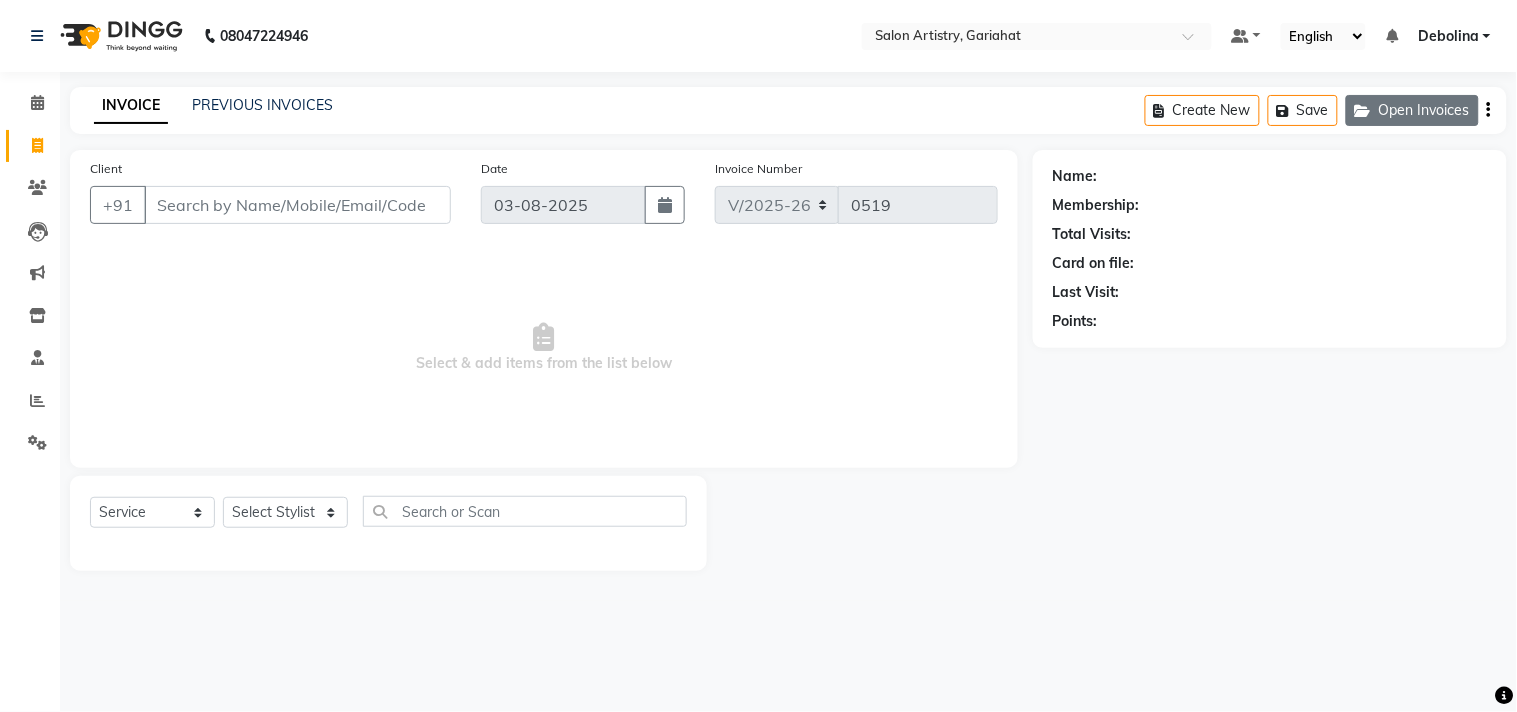 click on "Open Invoices" 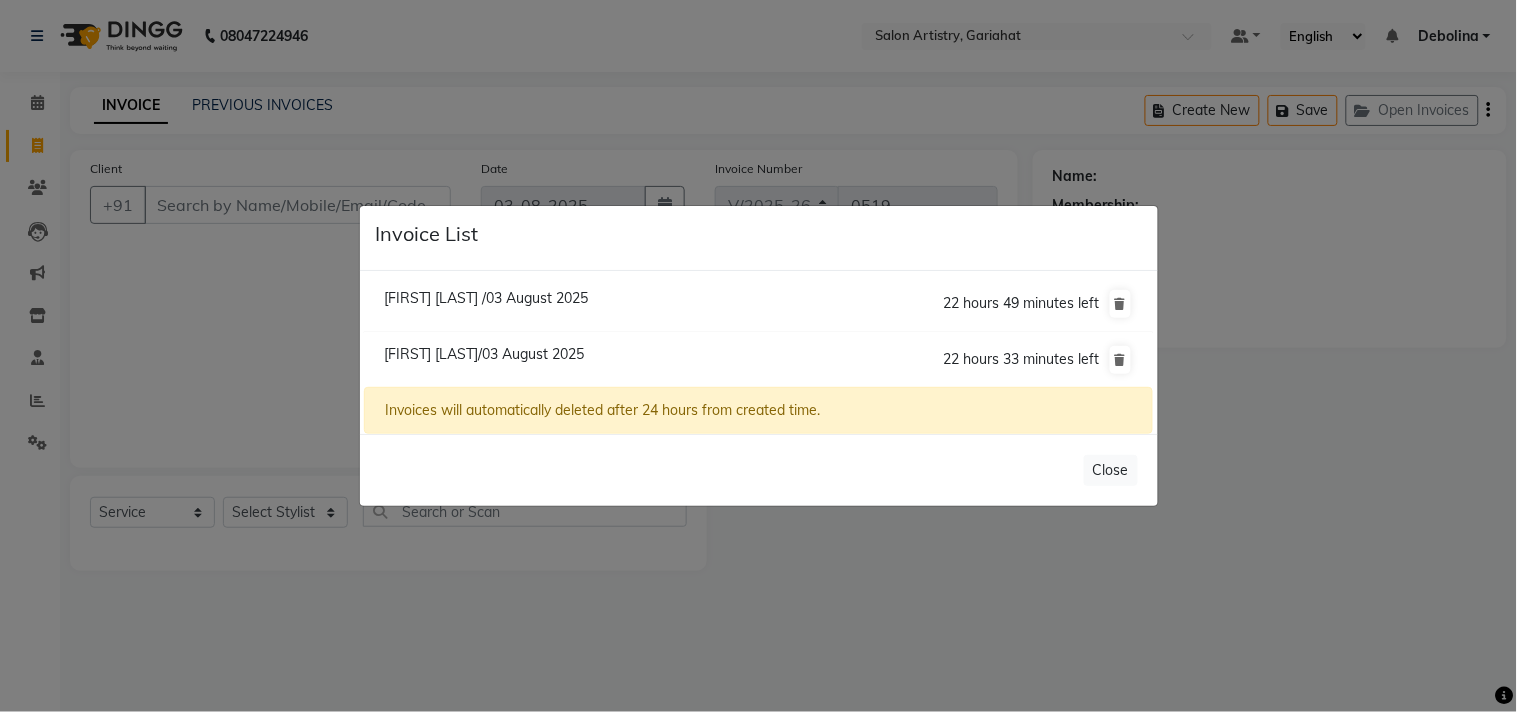 click on "[FIRST] [LAST] /03 August 2025" 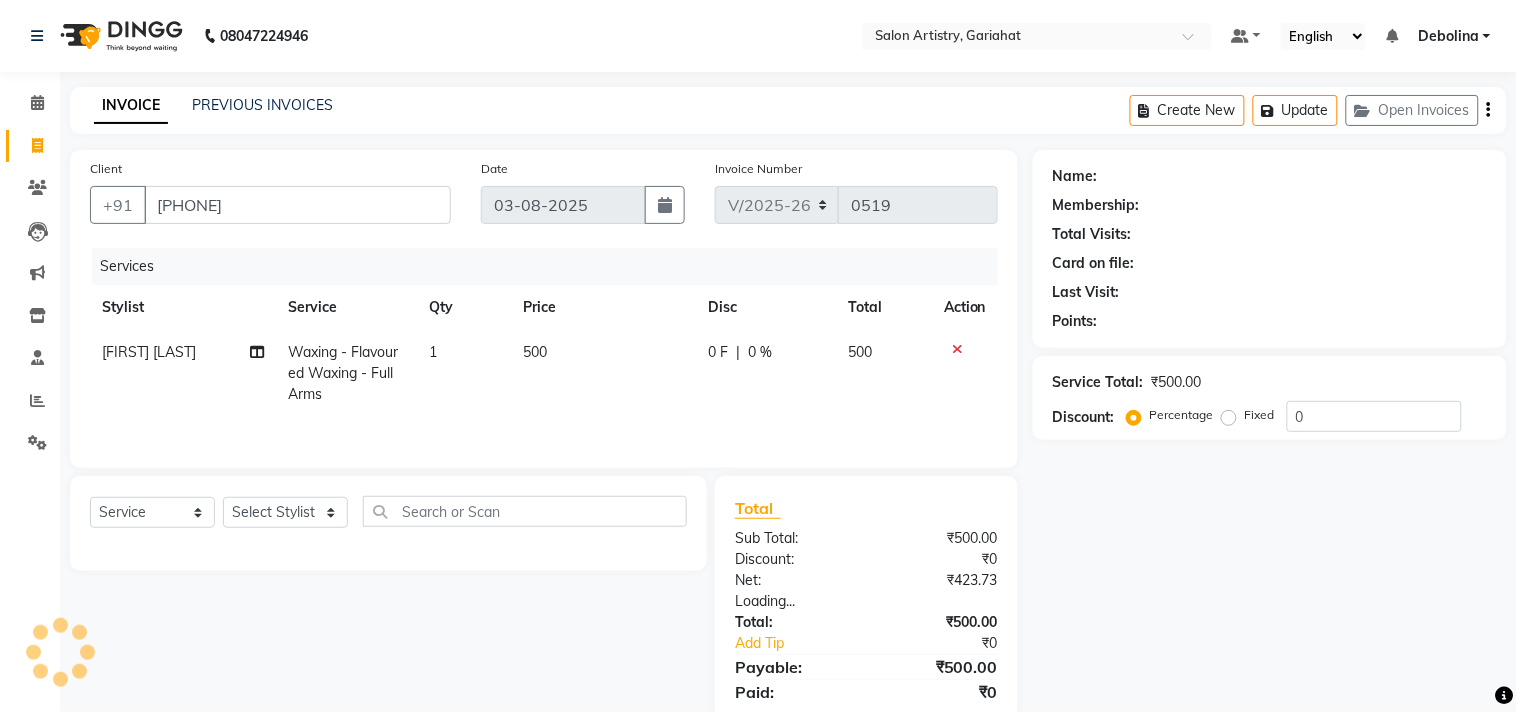 select on "1: Object" 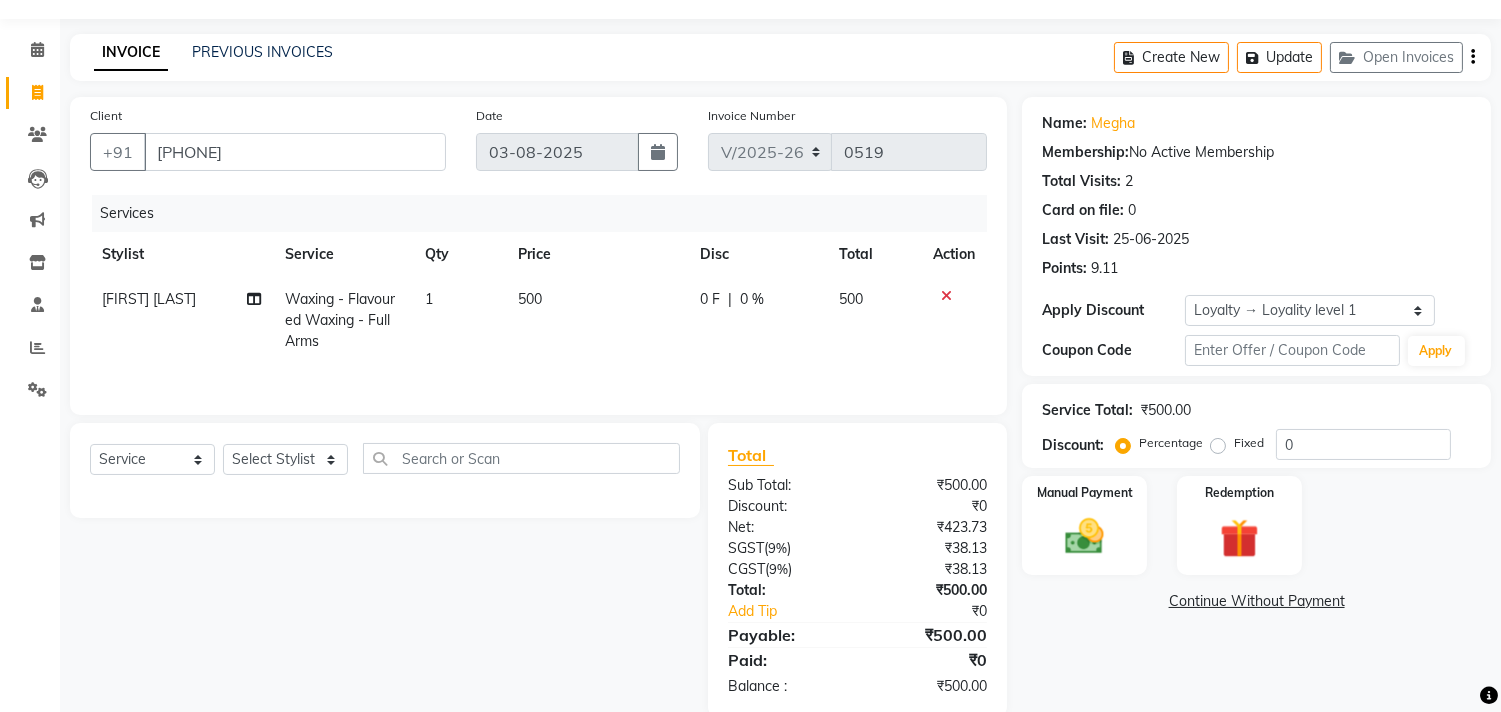 scroll, scrollTop: 90, scrollLeft: 0, axis: vertical 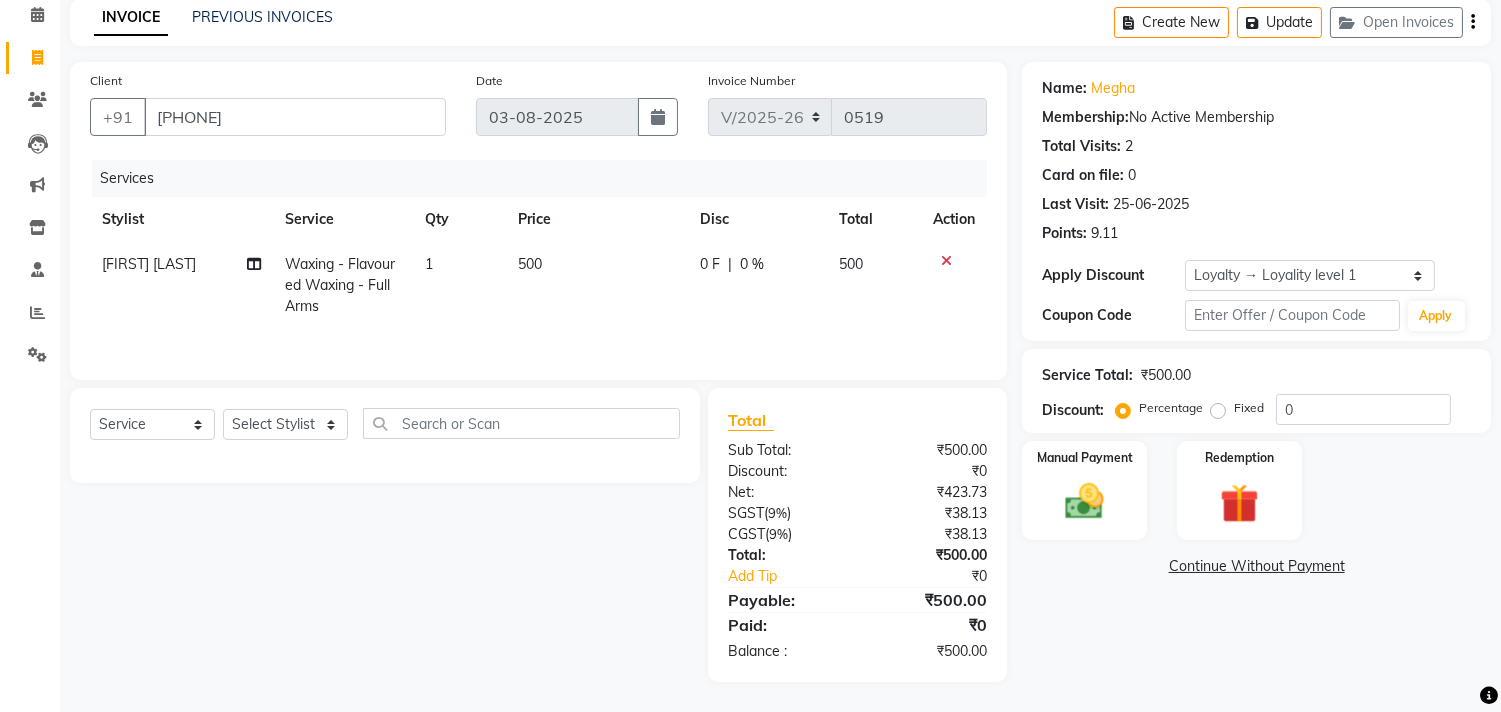 click on "Waxing - Flavoured Waxing - Full Arms" 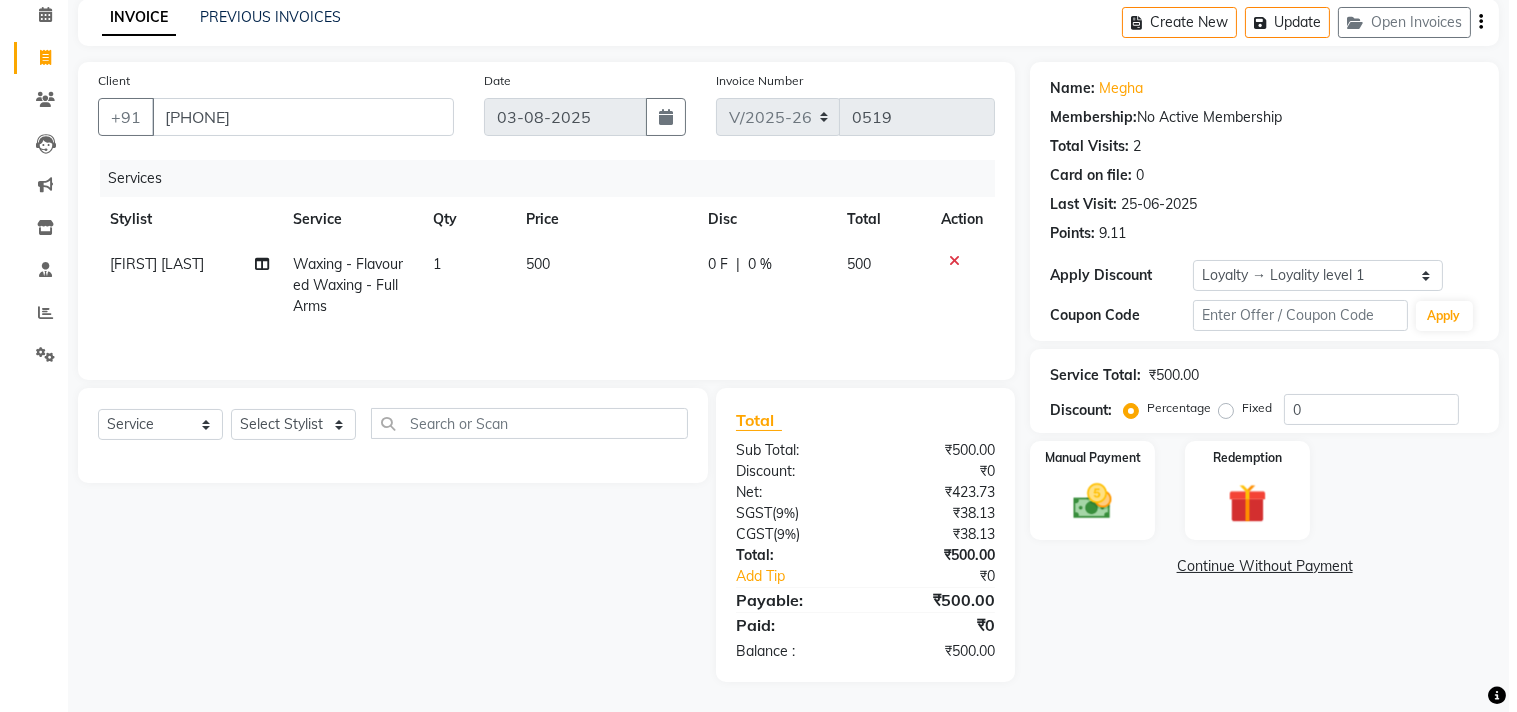 type 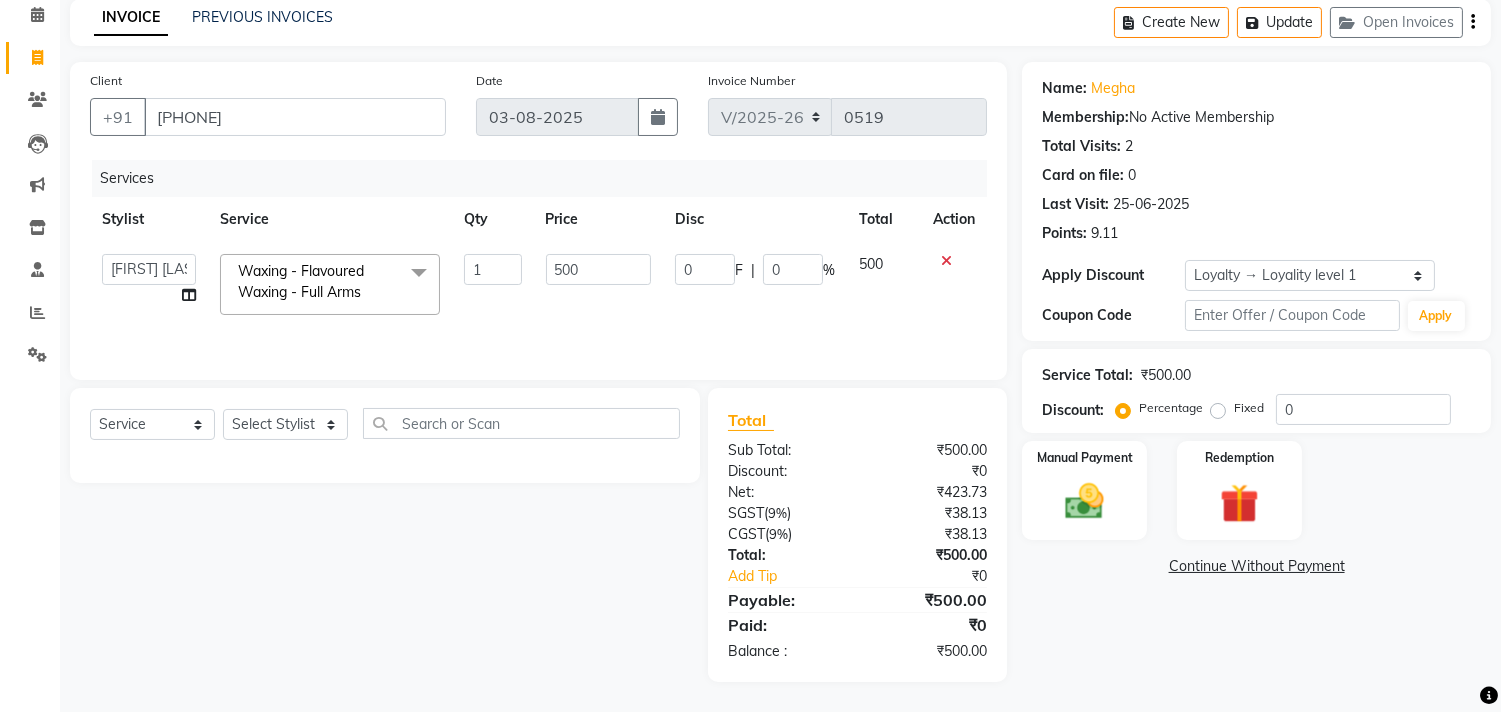 scroll, scrollTop: 87, scrollLeft: 0, axis: vertical 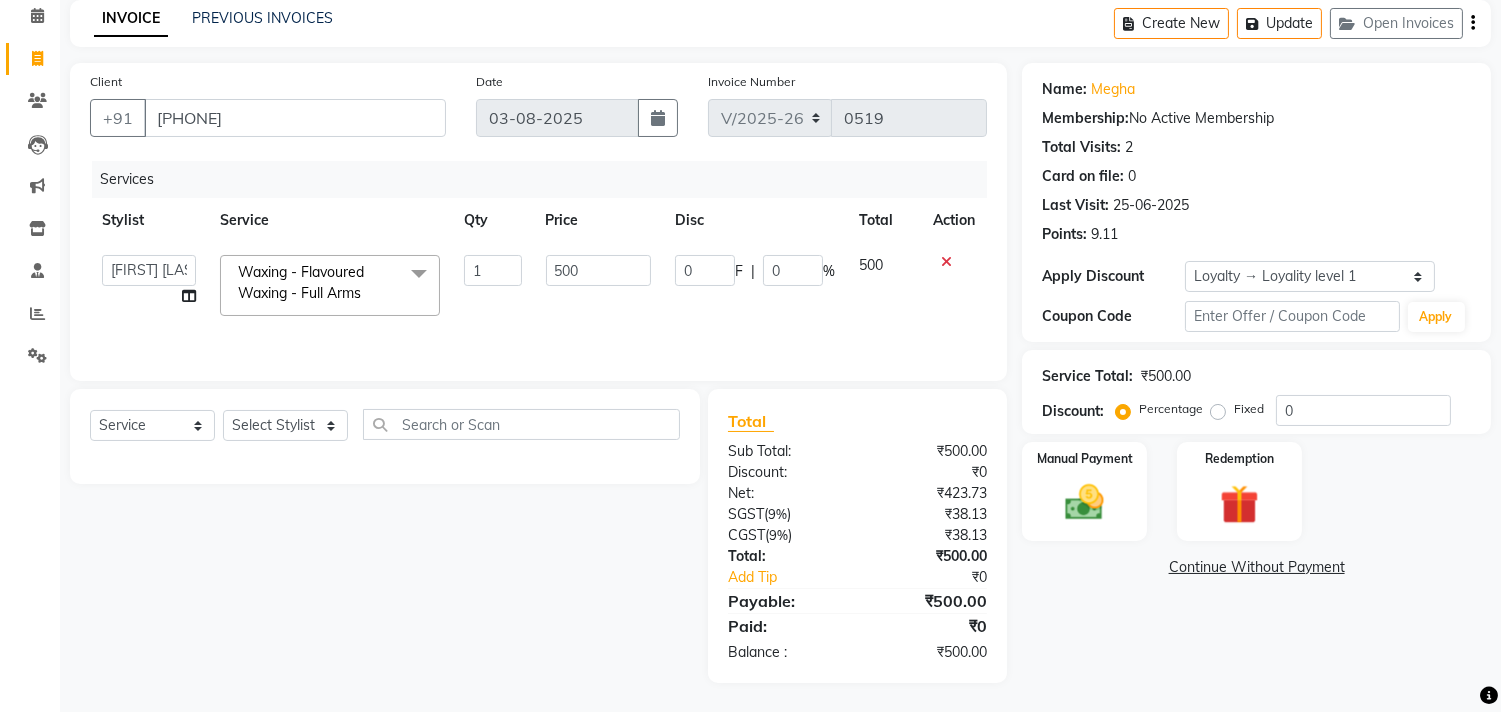 click 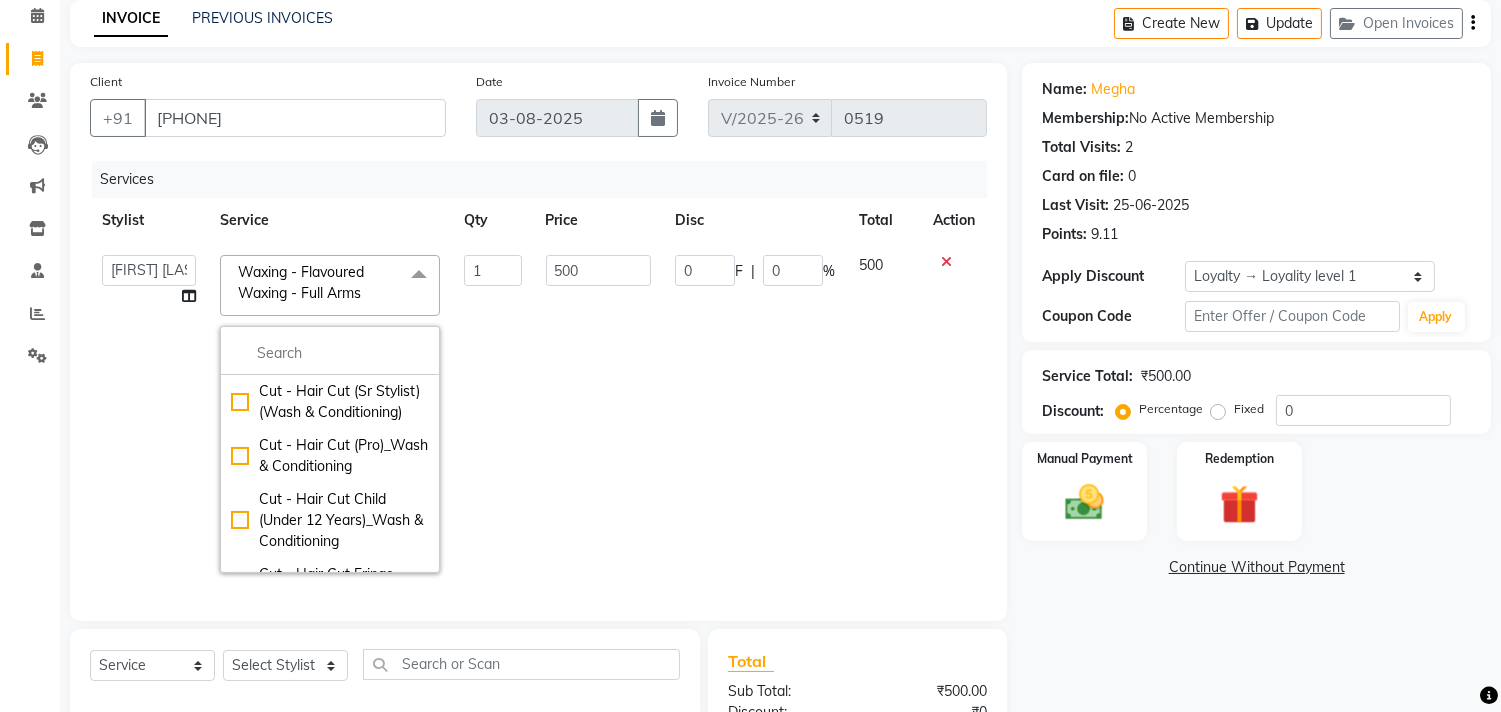 click 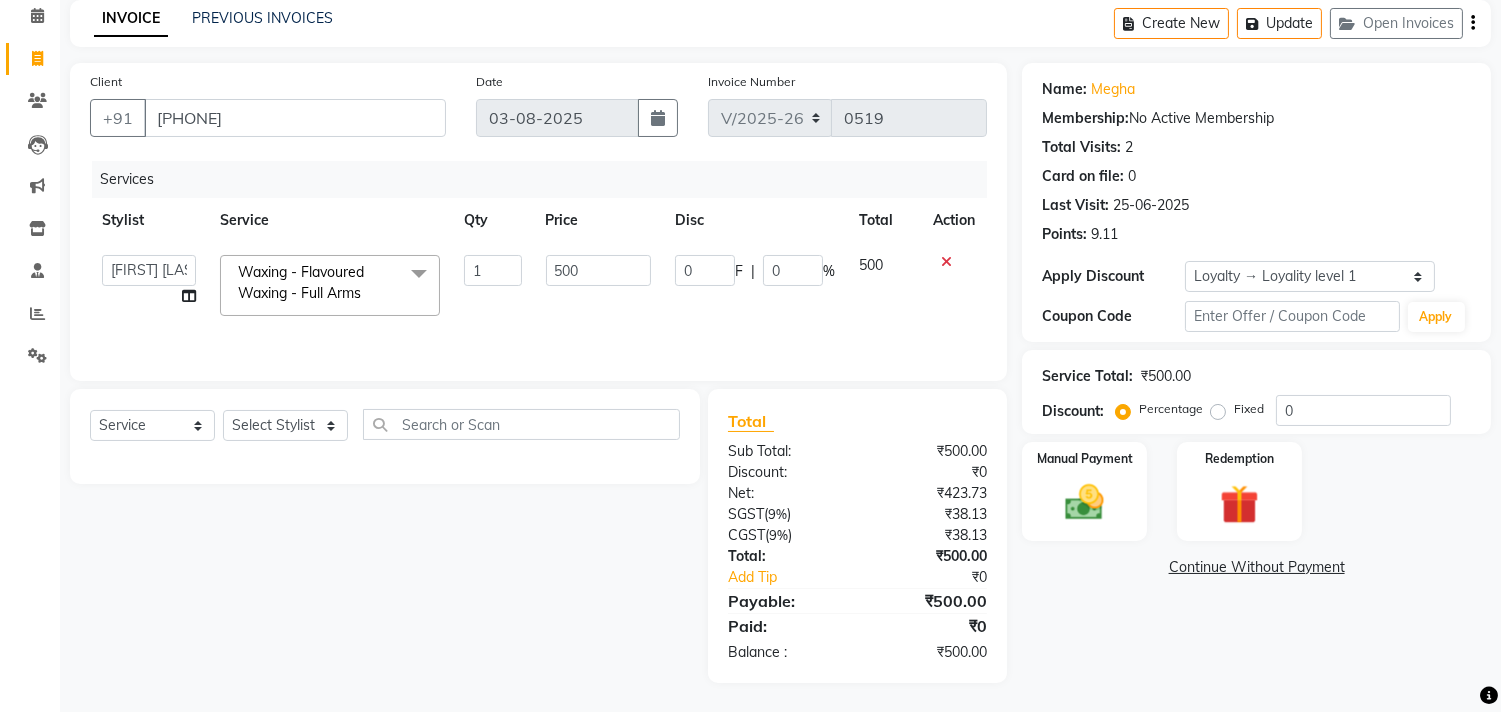 click 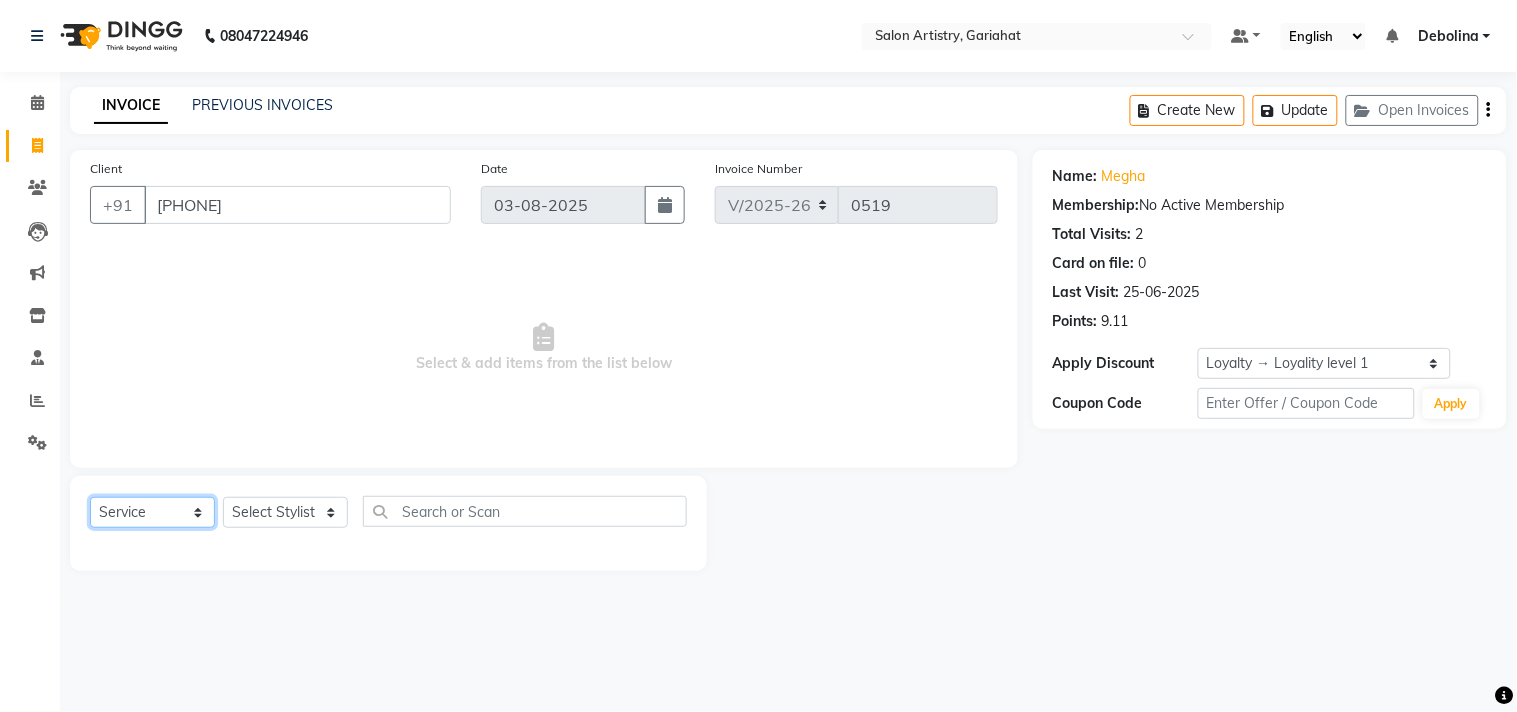 drag, startPoint x: 201, startPoint y: 513, endPoint x: 205, endPoint y: 497, distance: 16.492422 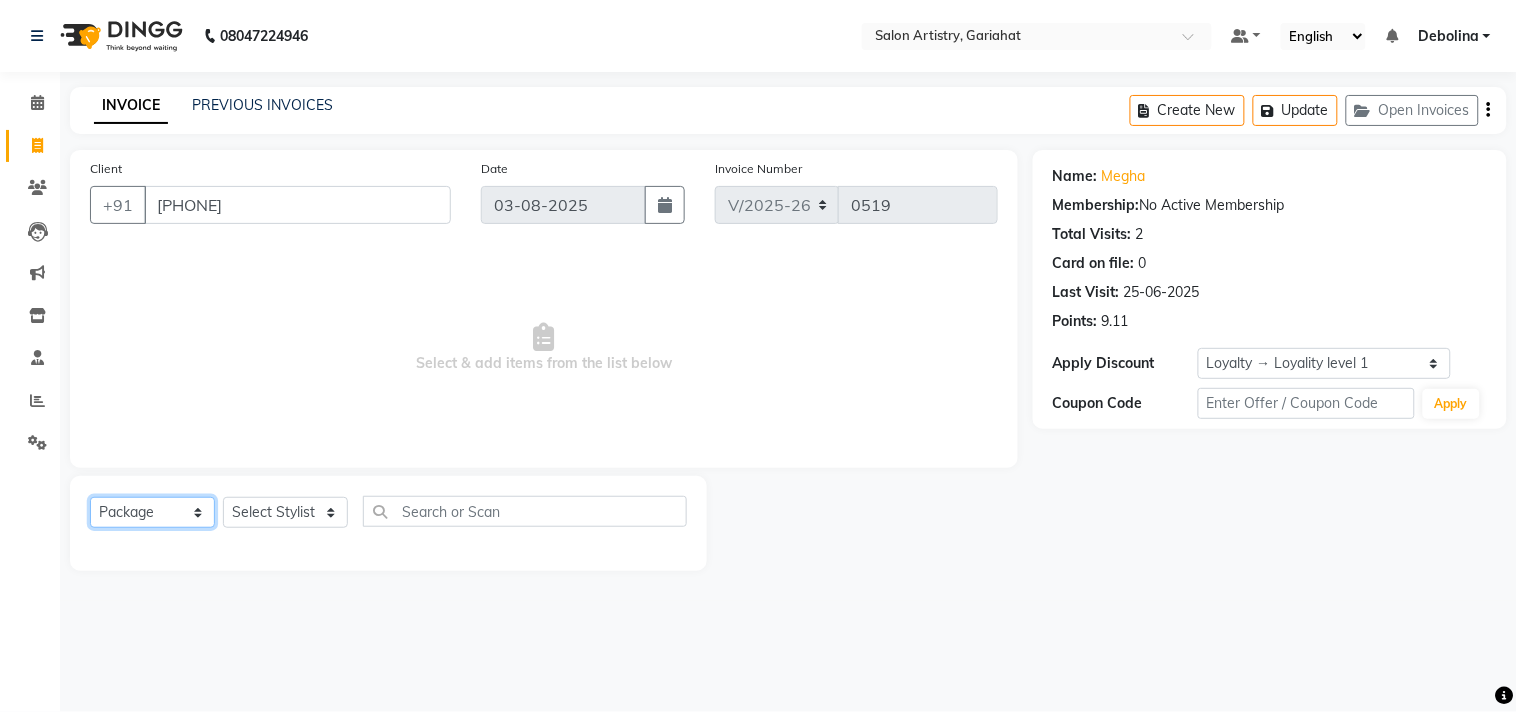 click on "Select  Service  Product  Membership  Package Voucher Prepaid Gift Card" 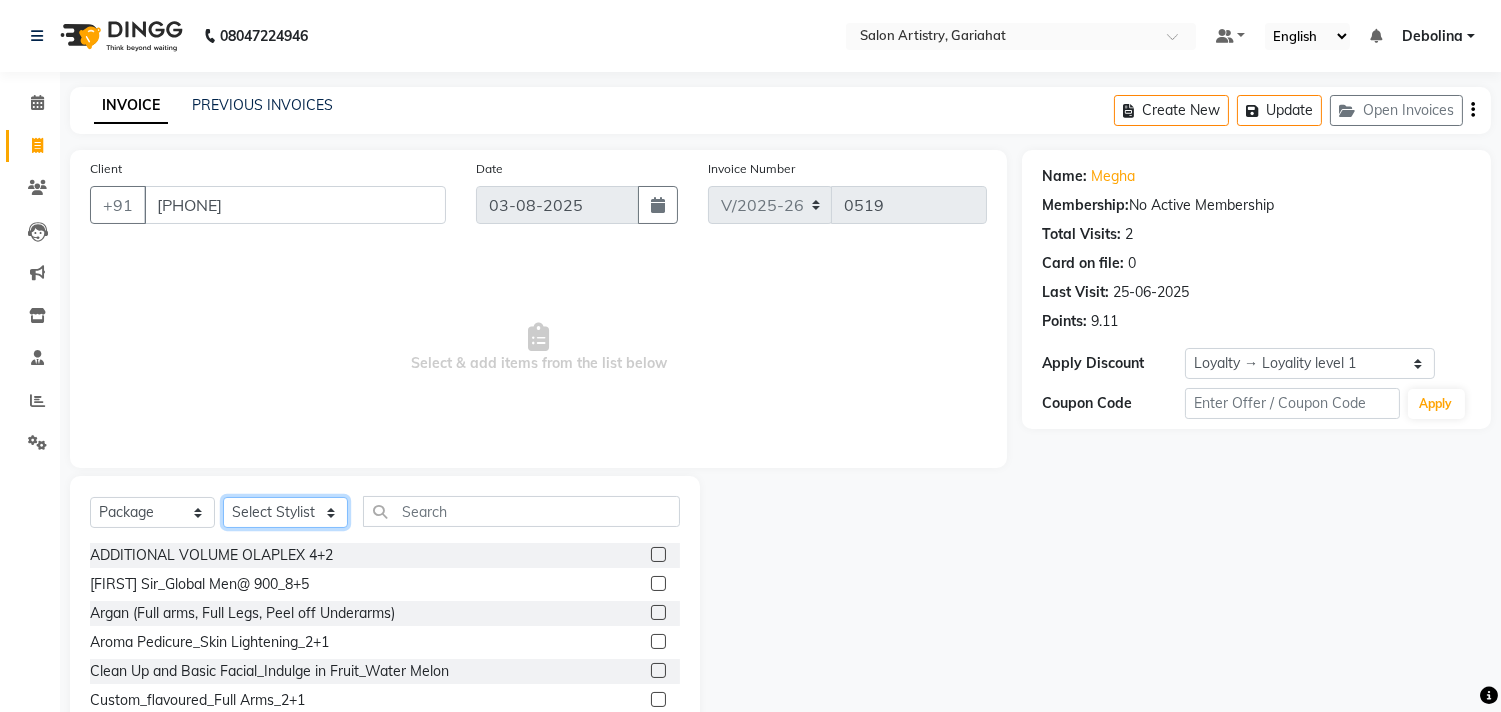 click on "Select Stylist [FIRST] [LAST] [FIRST] [FIRST] [FIRST] [FIRST] [FIRST] [FIRST] [FIRST] [FIRST] [FIRST] [FIRST] [FIRST]" 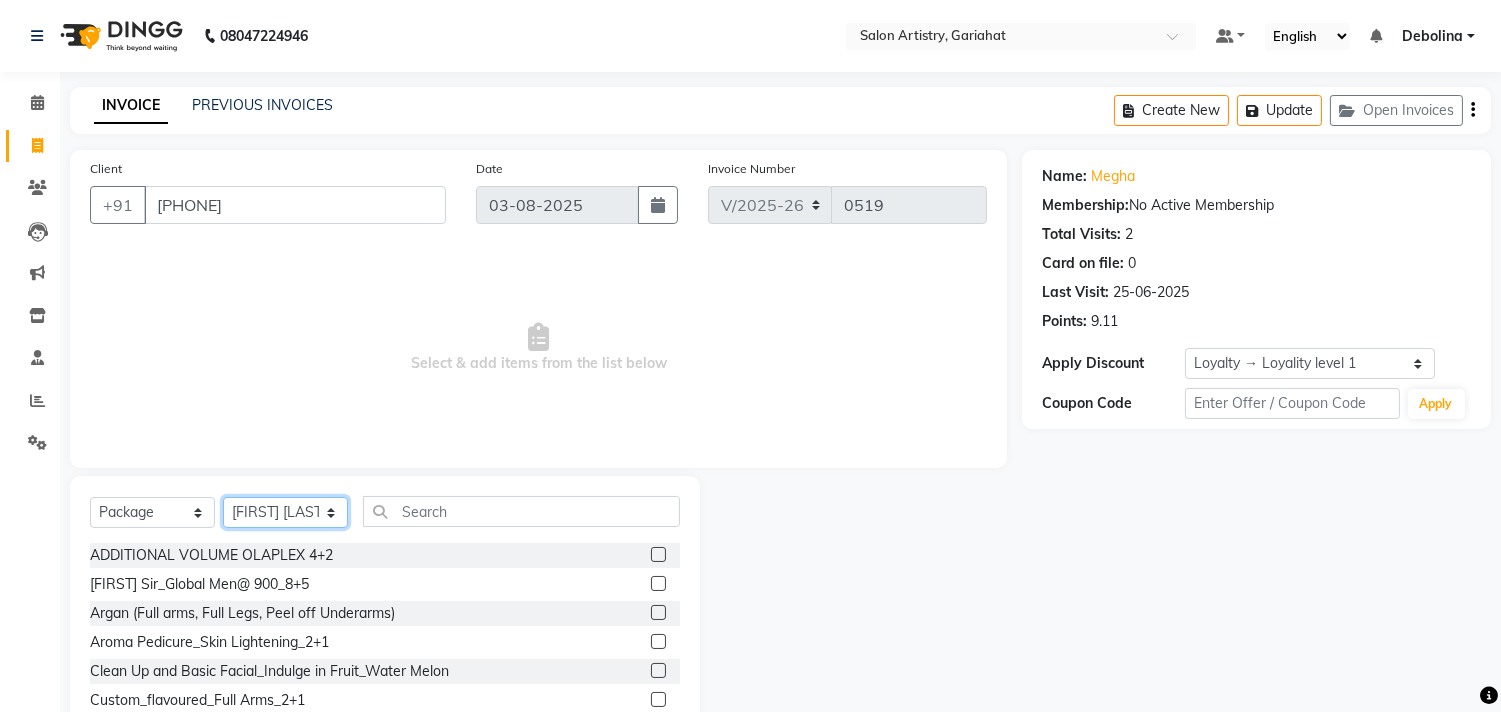click on "Select Stylist [FIRST] [LAST] [FIRST] [FIRST] [FIRST] [FIRST] [FIRST] [FIRST] [FIRST] [FIRST] [FIRST] [FIRST] [FIRST]" 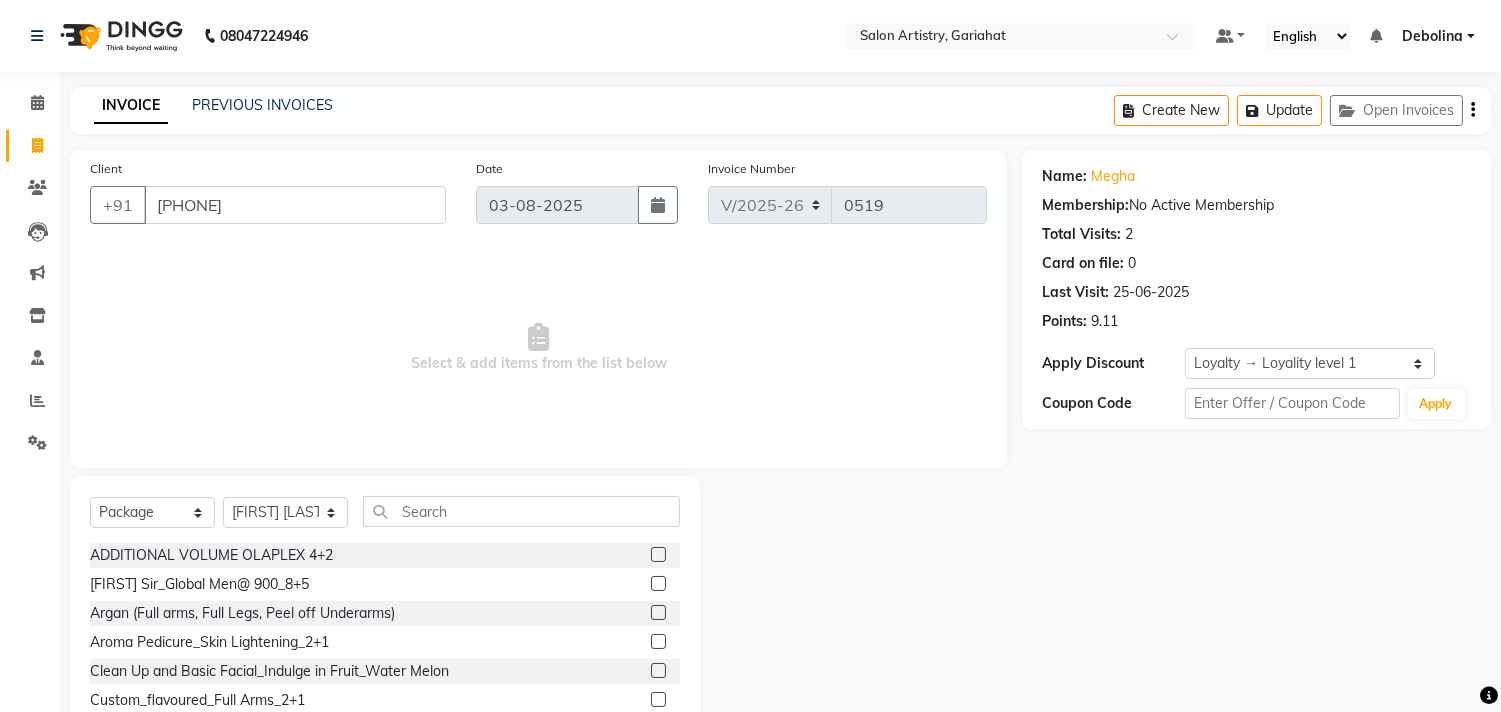 click on "Select & add items from the list below" at bounding box center [538, 348] 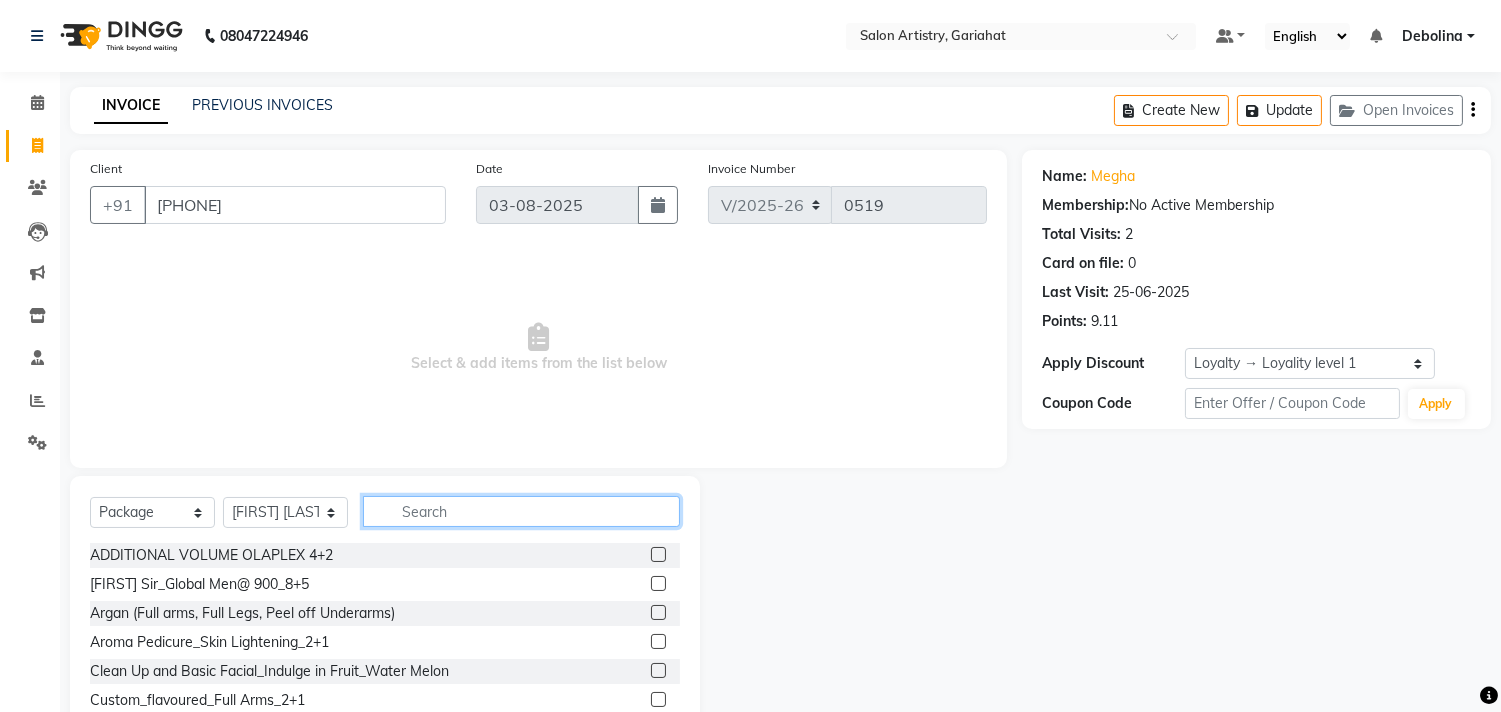 click 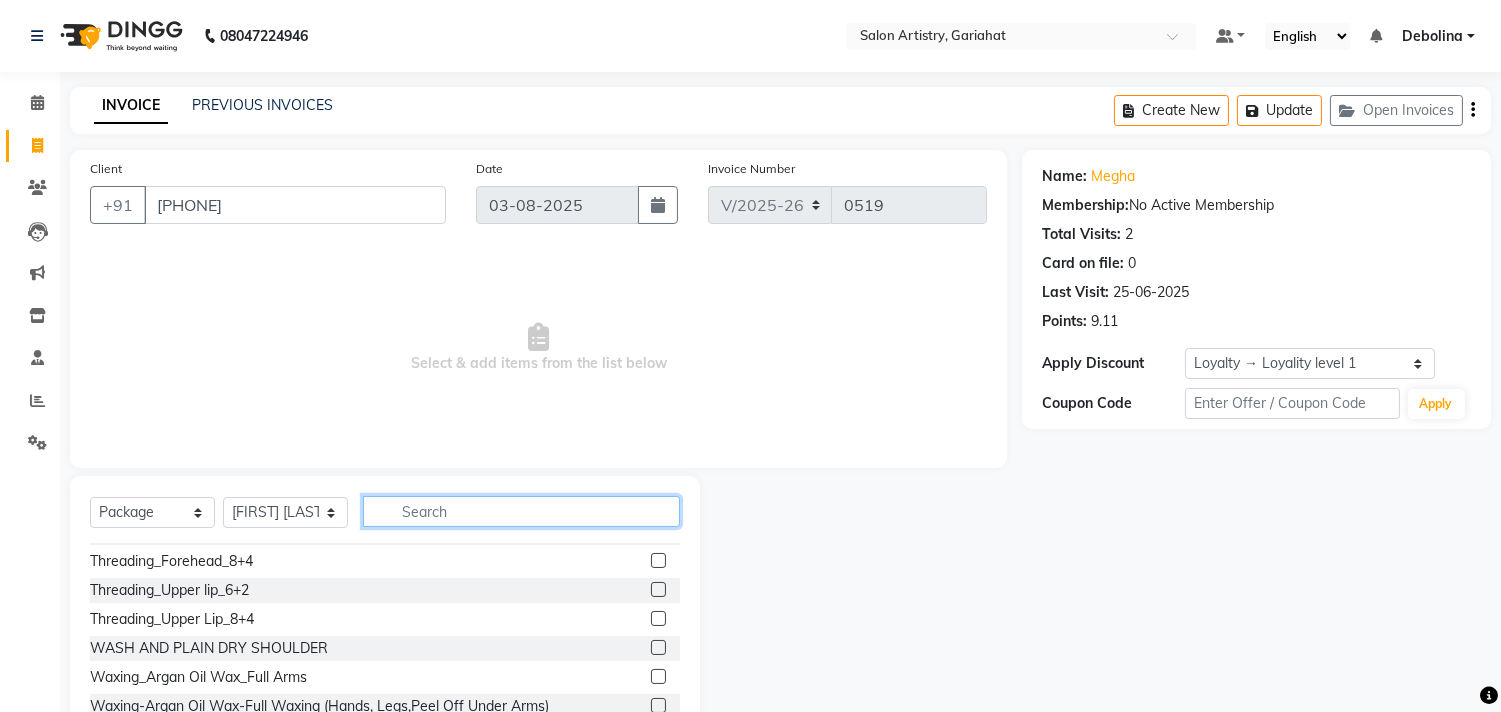 scroll, scrollTop: 843, scrollLeft: 0, axis: vertical 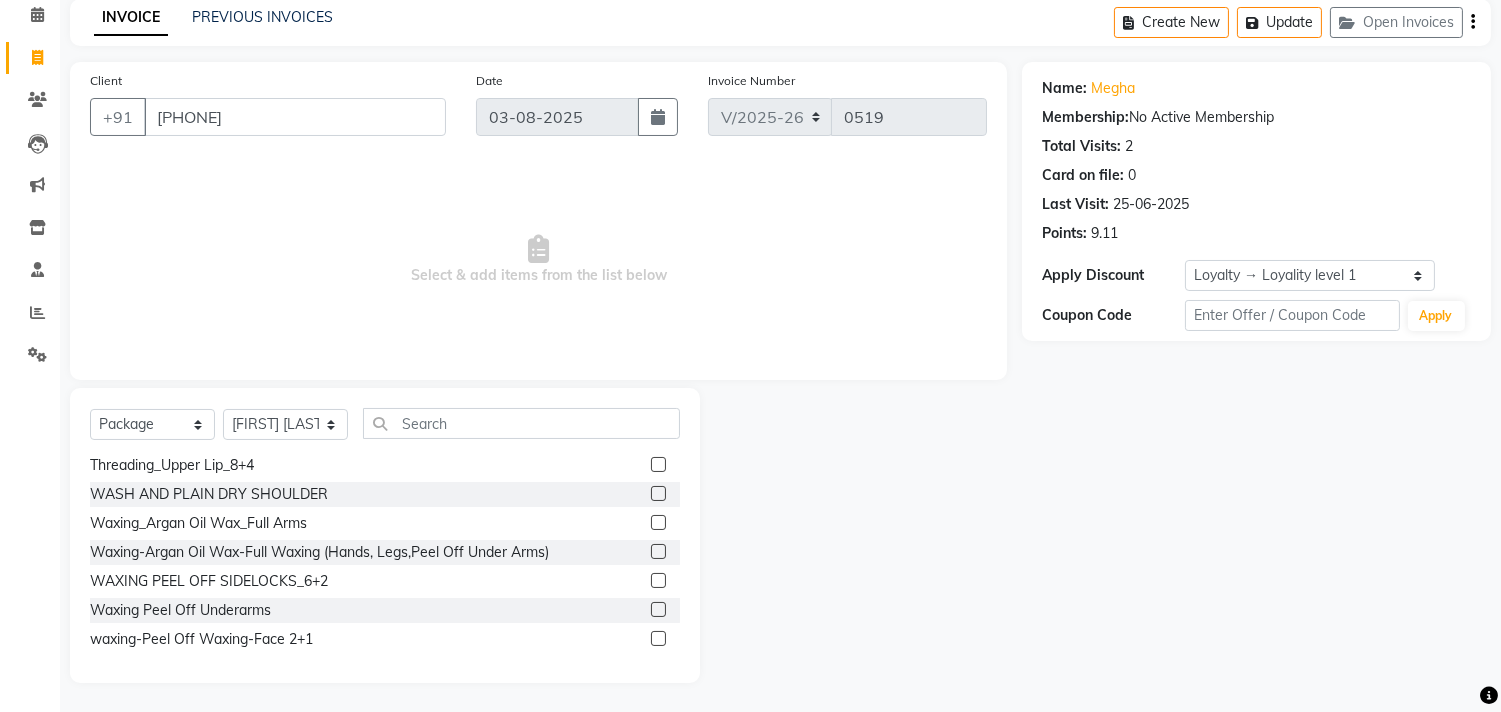 click 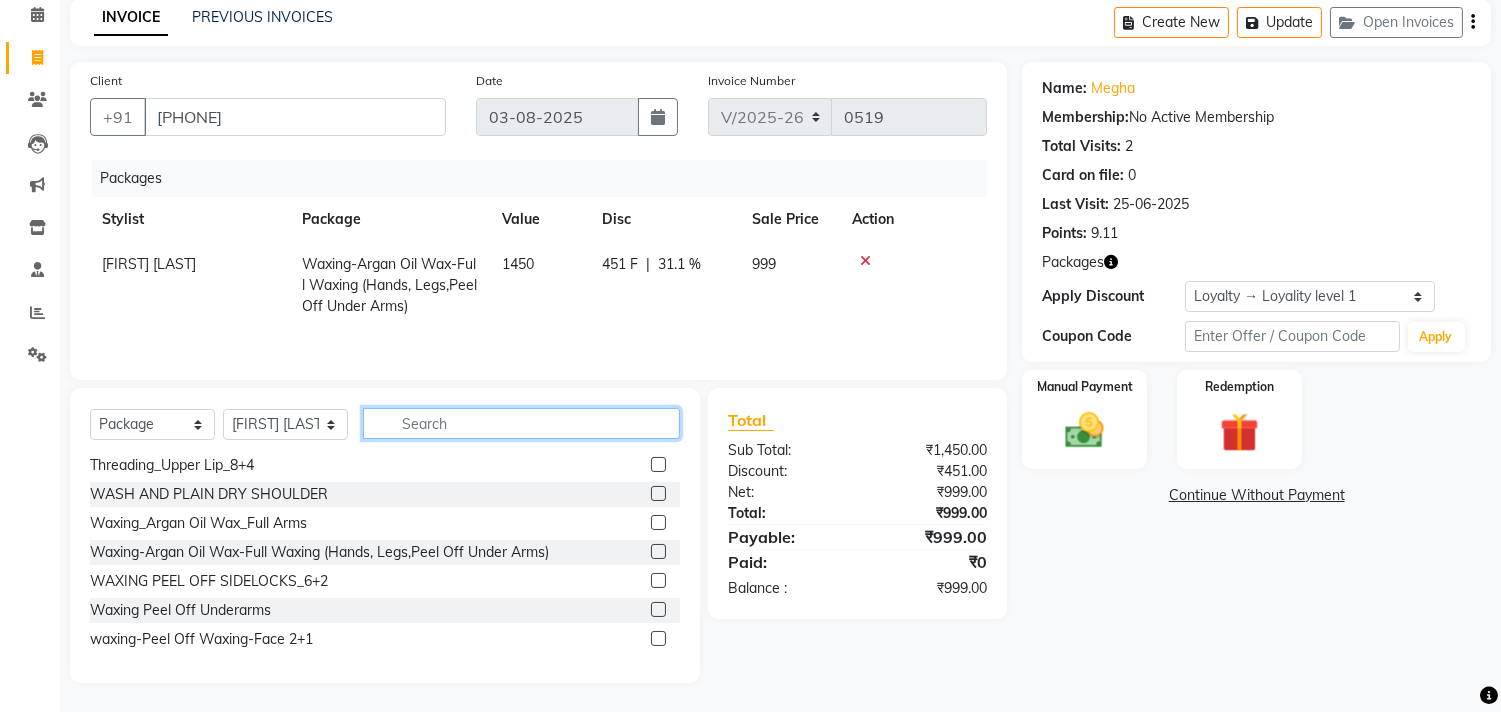 click 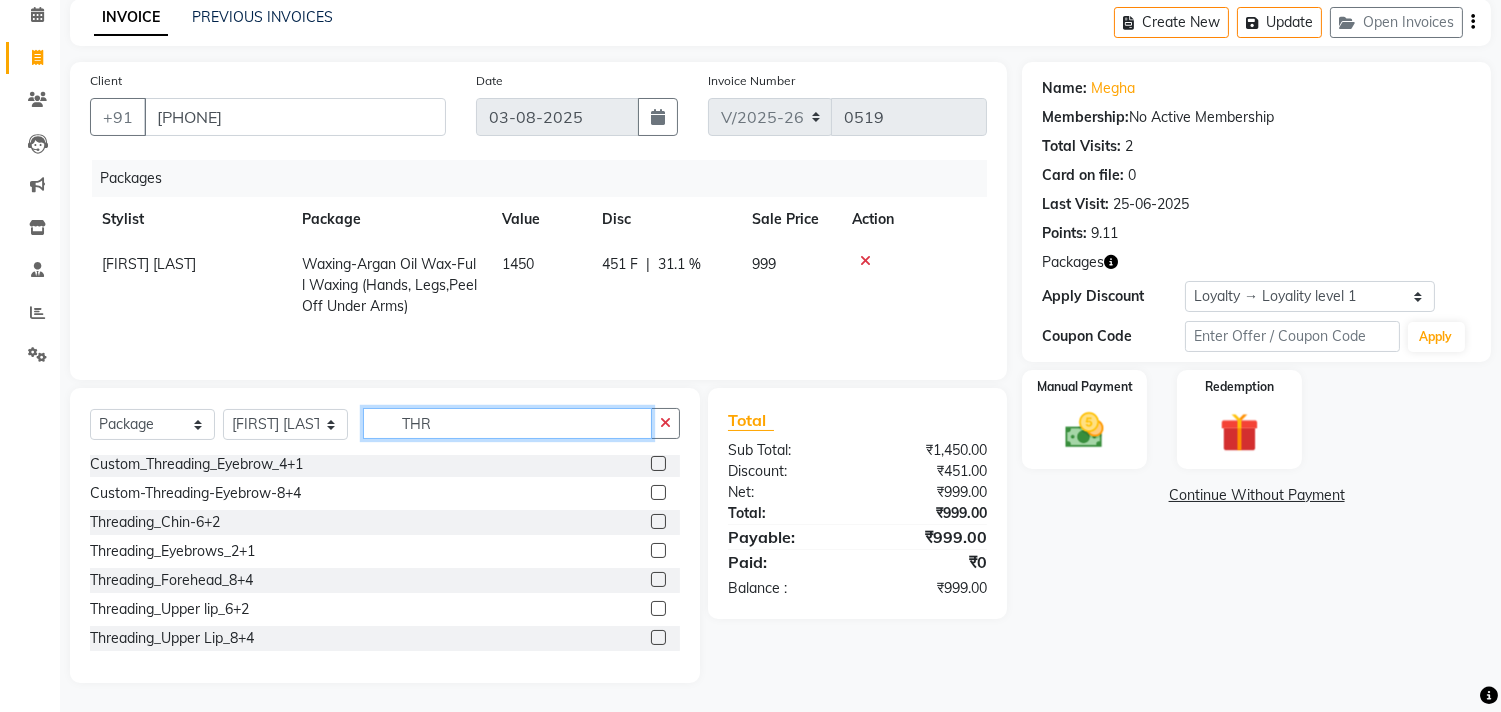 scroll, scrollTop: 3, scrollLeft: 0, axis: vertical 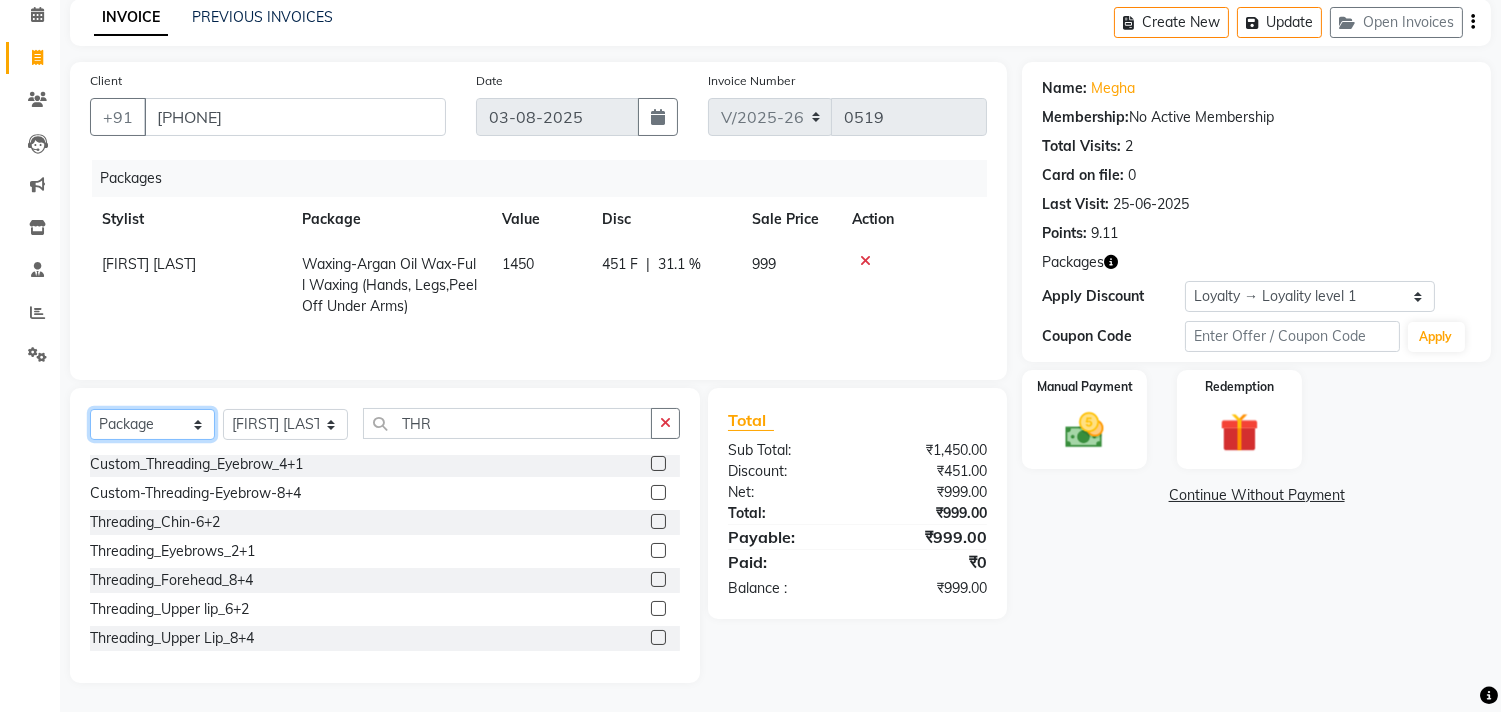 click on "Select  Service  Product  Membership  Package Voucher Prepaid Gift Card" 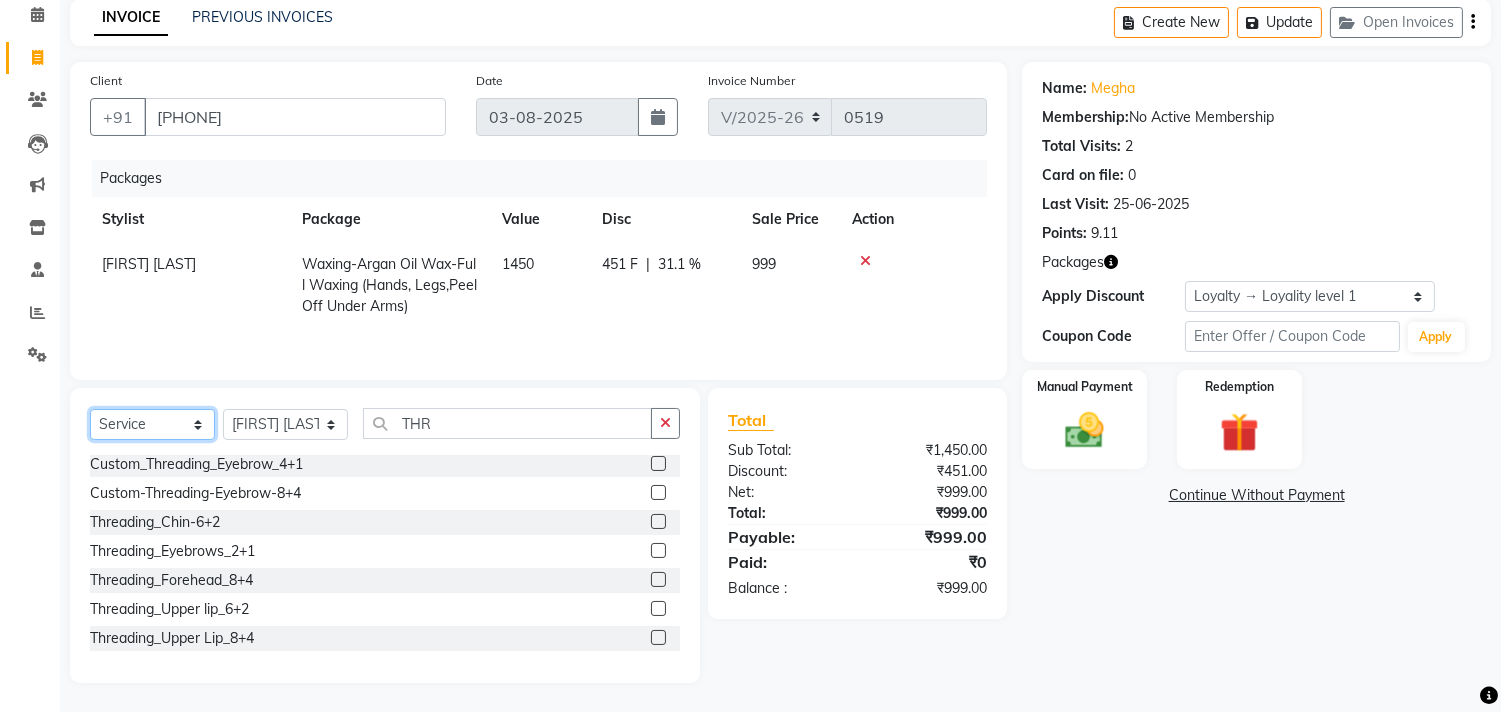 click on "Select  Service  Product  Membership  Package Voucher Prepaid Gift Card" 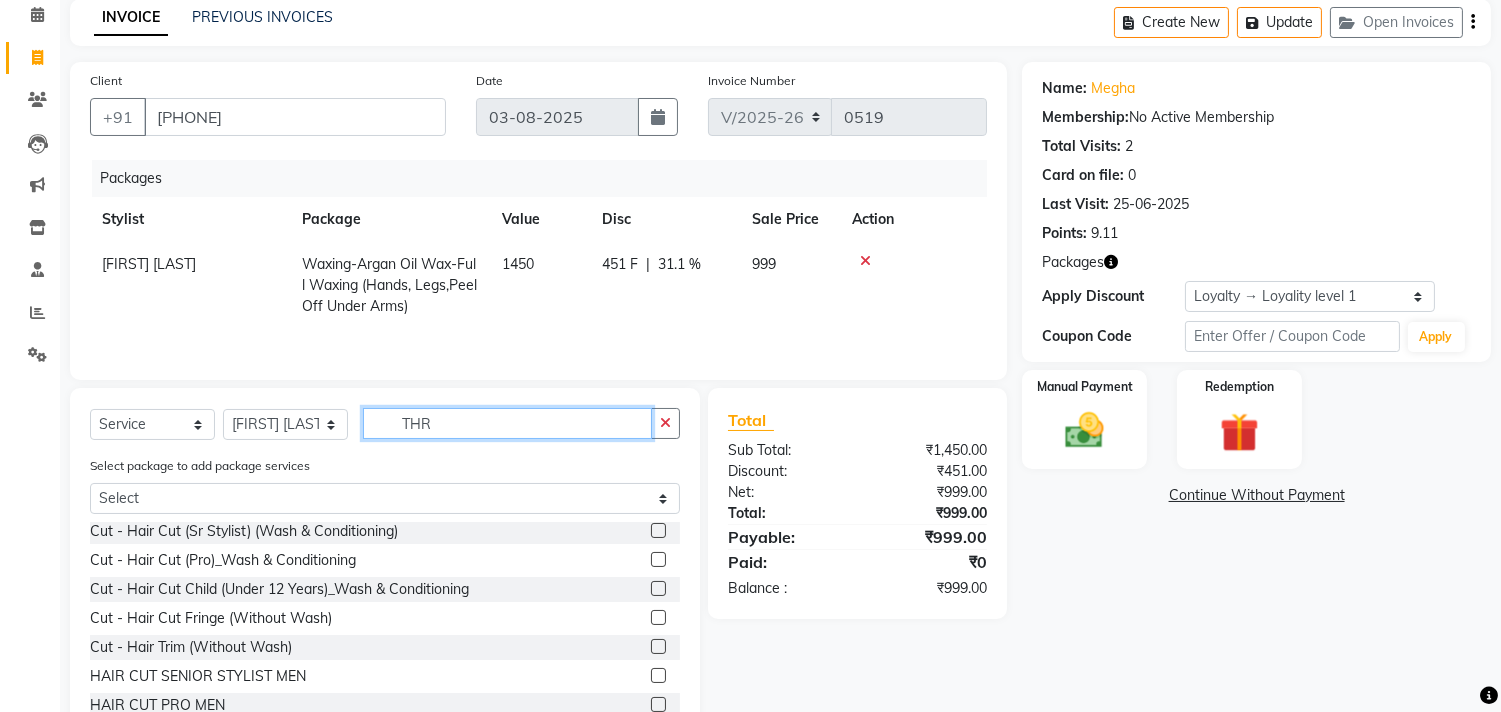 click on "THR" 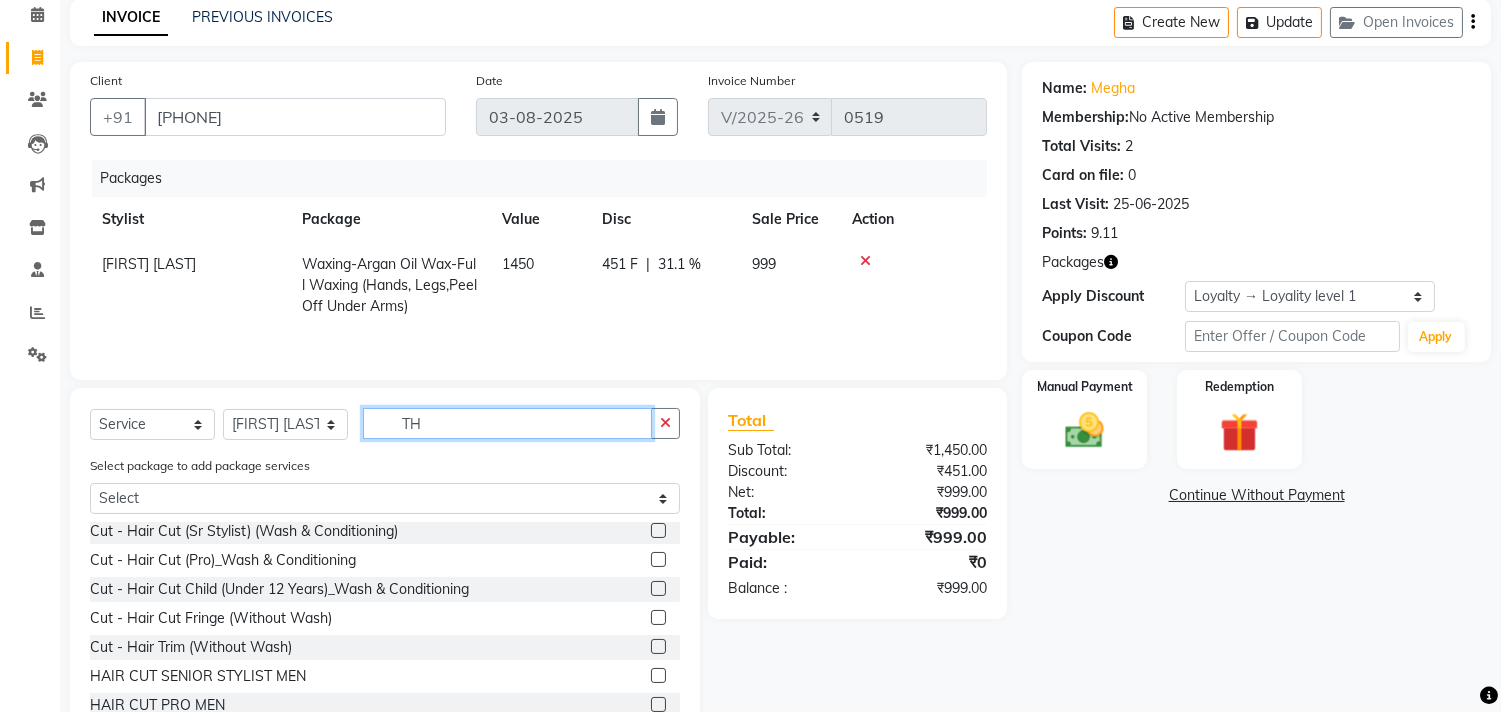 scroll, scrollTop: 0, scrollLeft: 0, axis: both 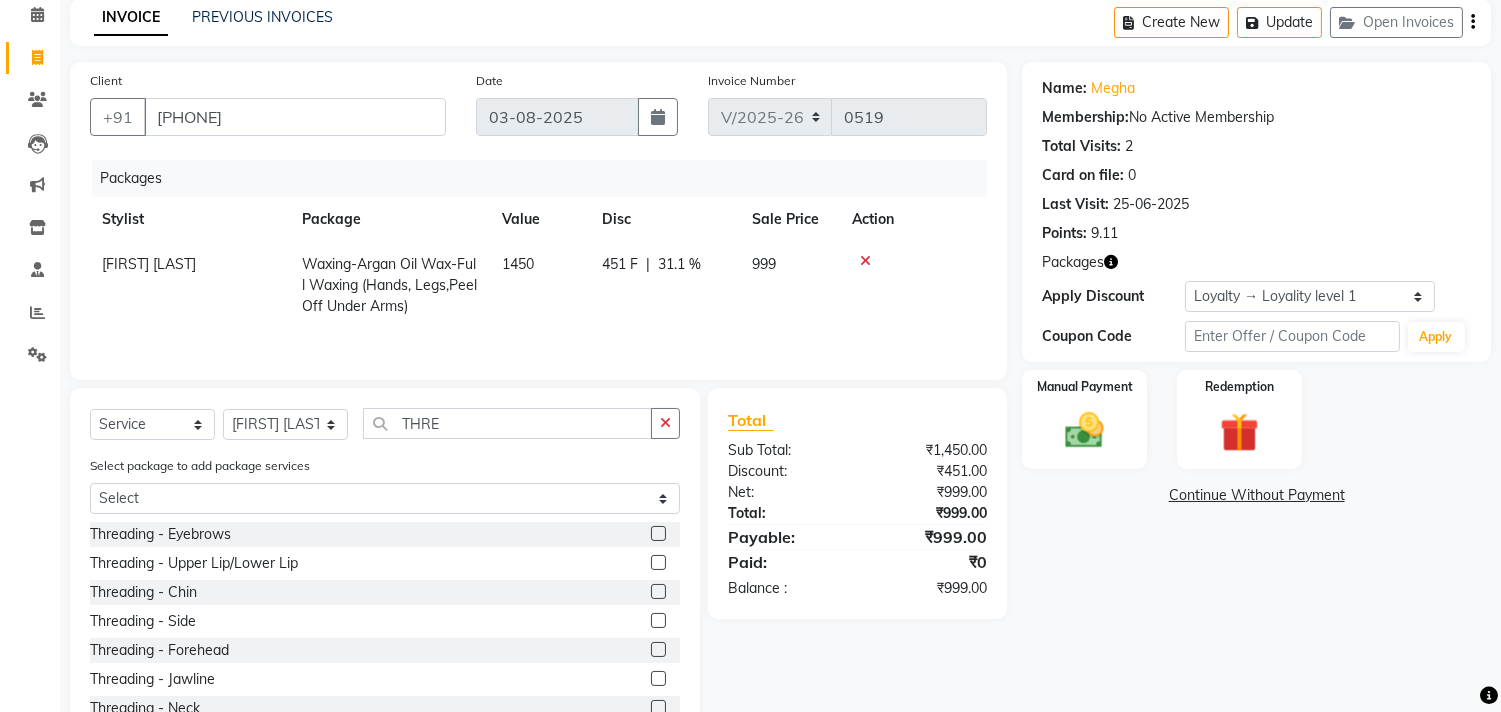 drag, startPoint x: 640, startPoint y: 530, endPoint x: 630, endPoint y: 534, distance: 10.770329 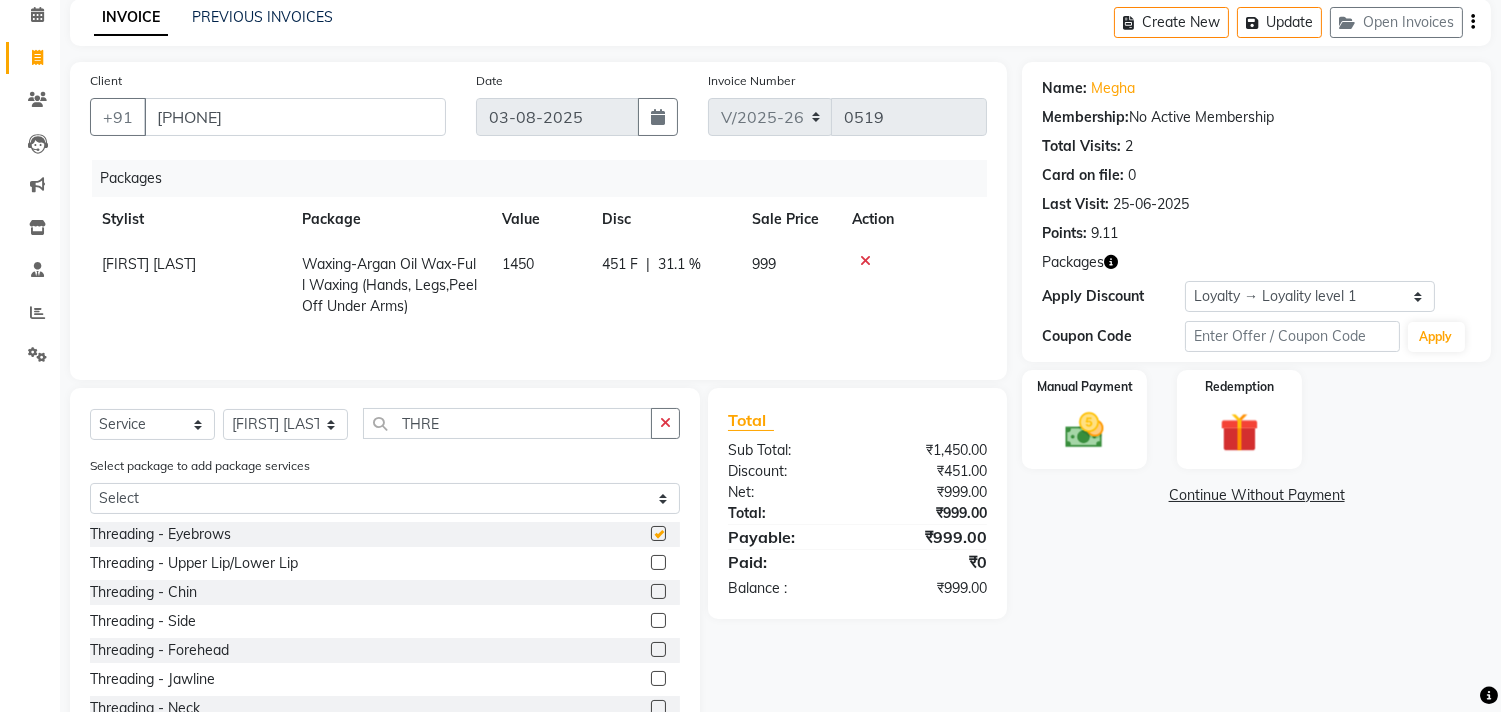 click on "Client +91 [PHONE] Date 03-08-2025 Invoice Number V/2025 V/2025-26 0519 Packages Stylist Package Value Disc Sale Price Action [FIRST] [LAST] Waxing-Argan Oil Wax-Full Waxing (Hands, Legs,Peel Off Under Arms) 1450 451 F | 31.1 % 999" 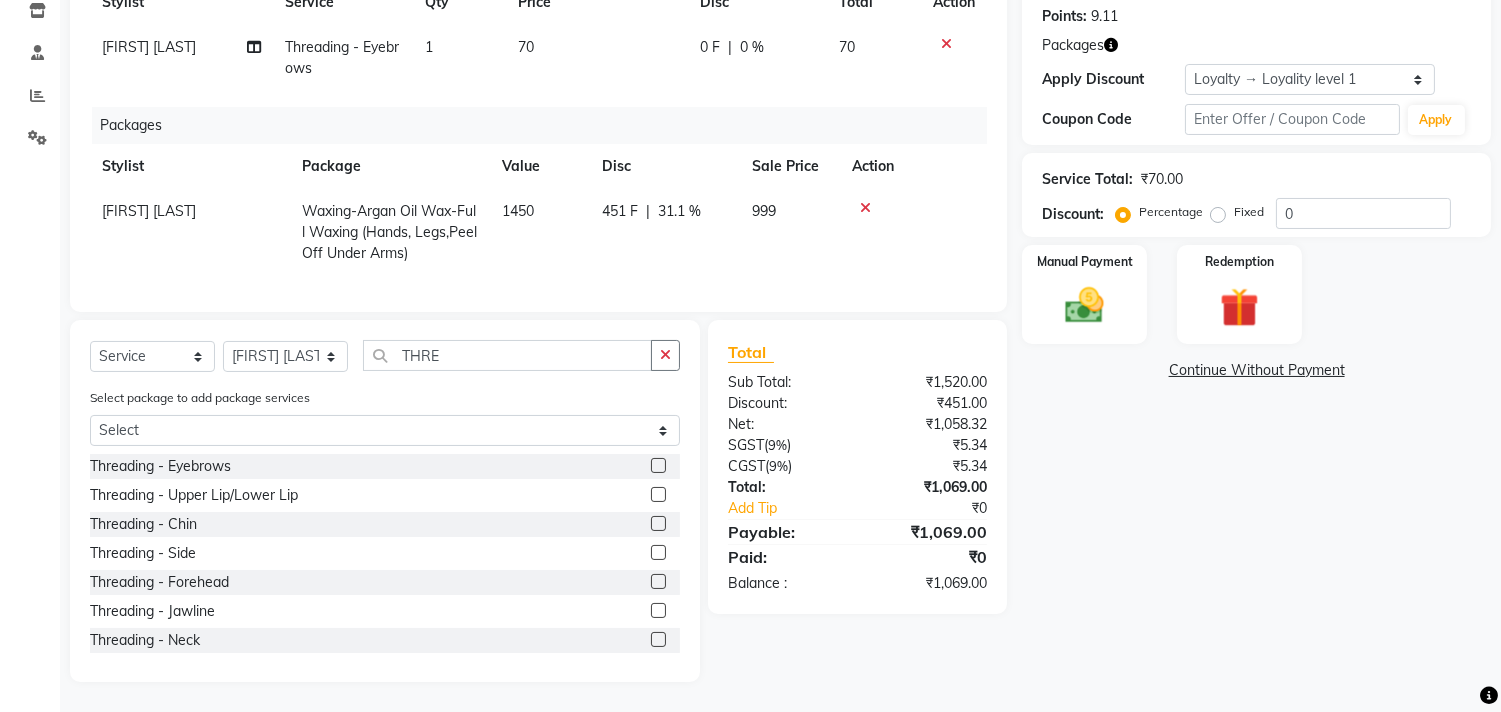 scroll, scrollTop: 322, scrollLeft: 0, axis: vertical 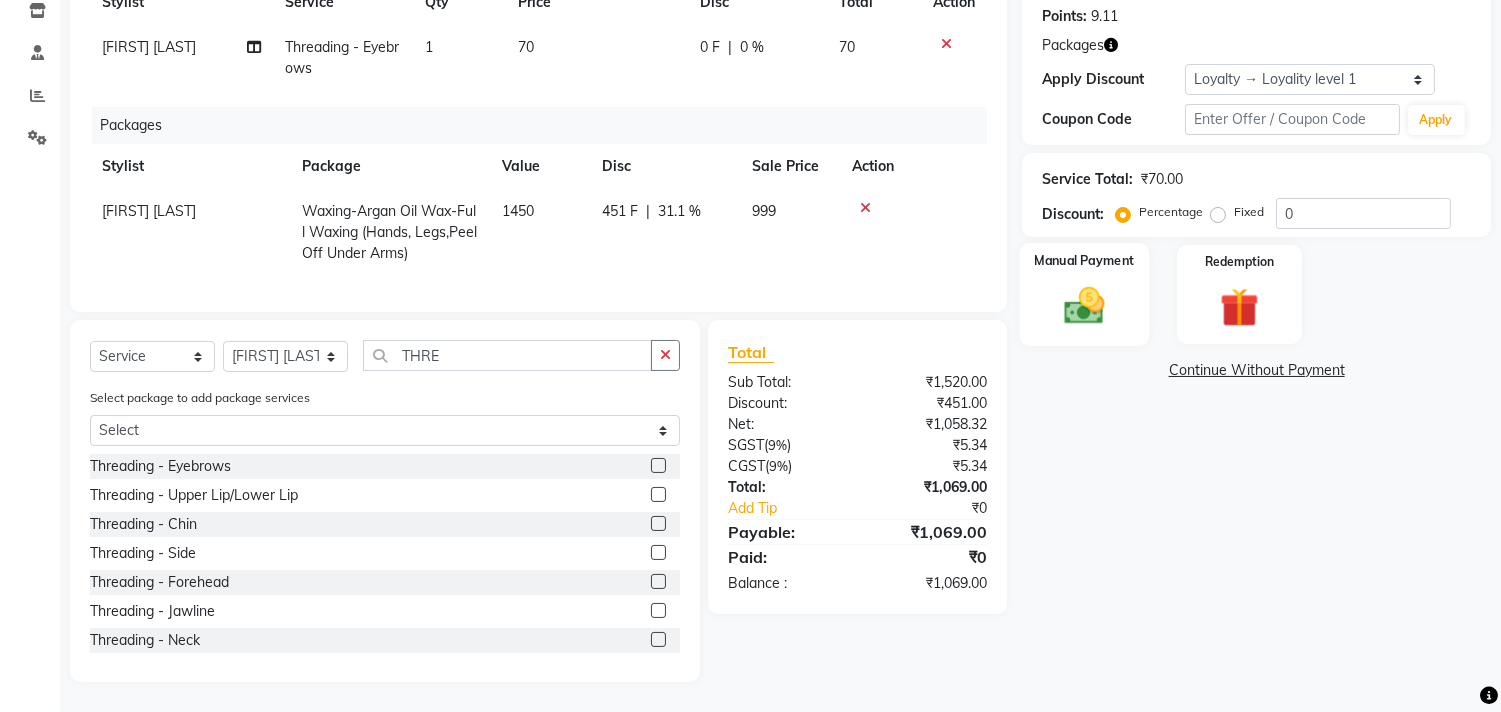 click on "Manual Payment" 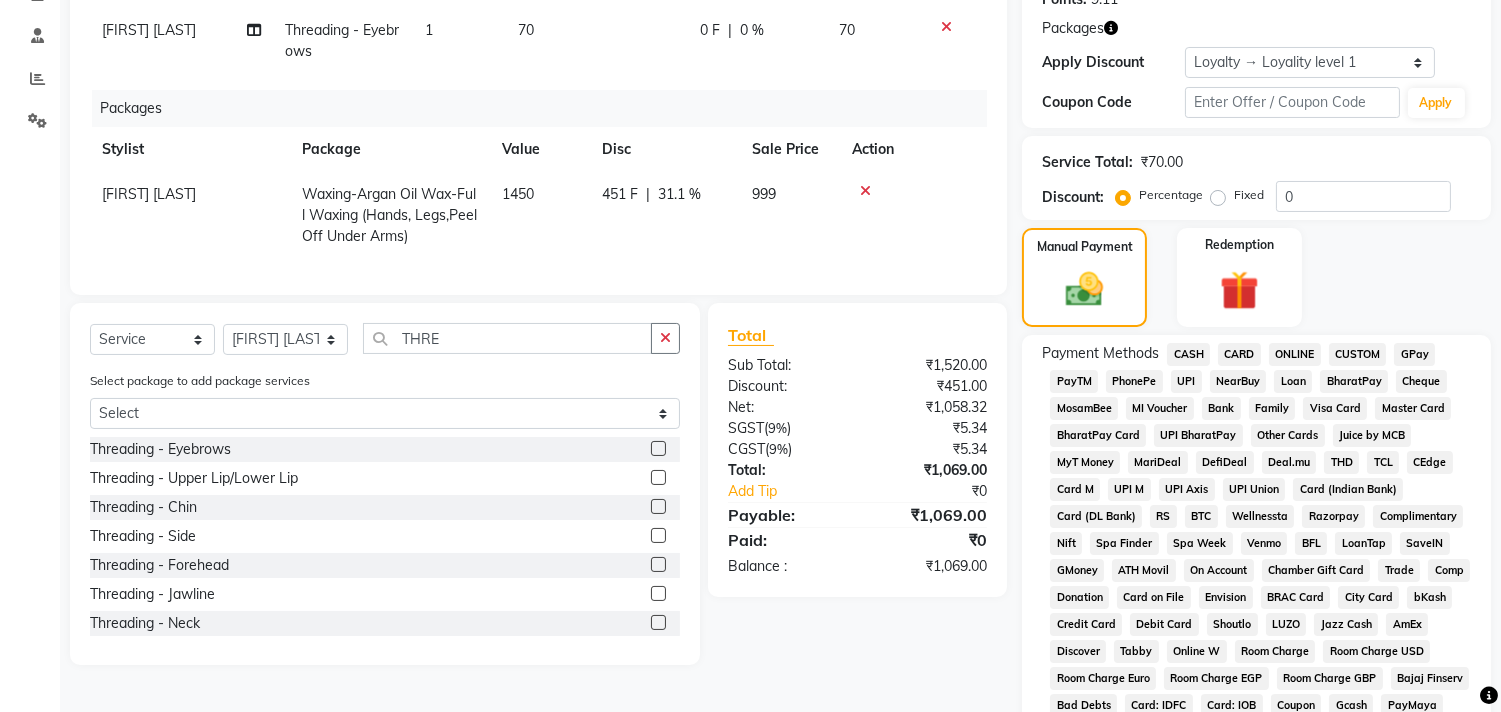 click on "GPay" 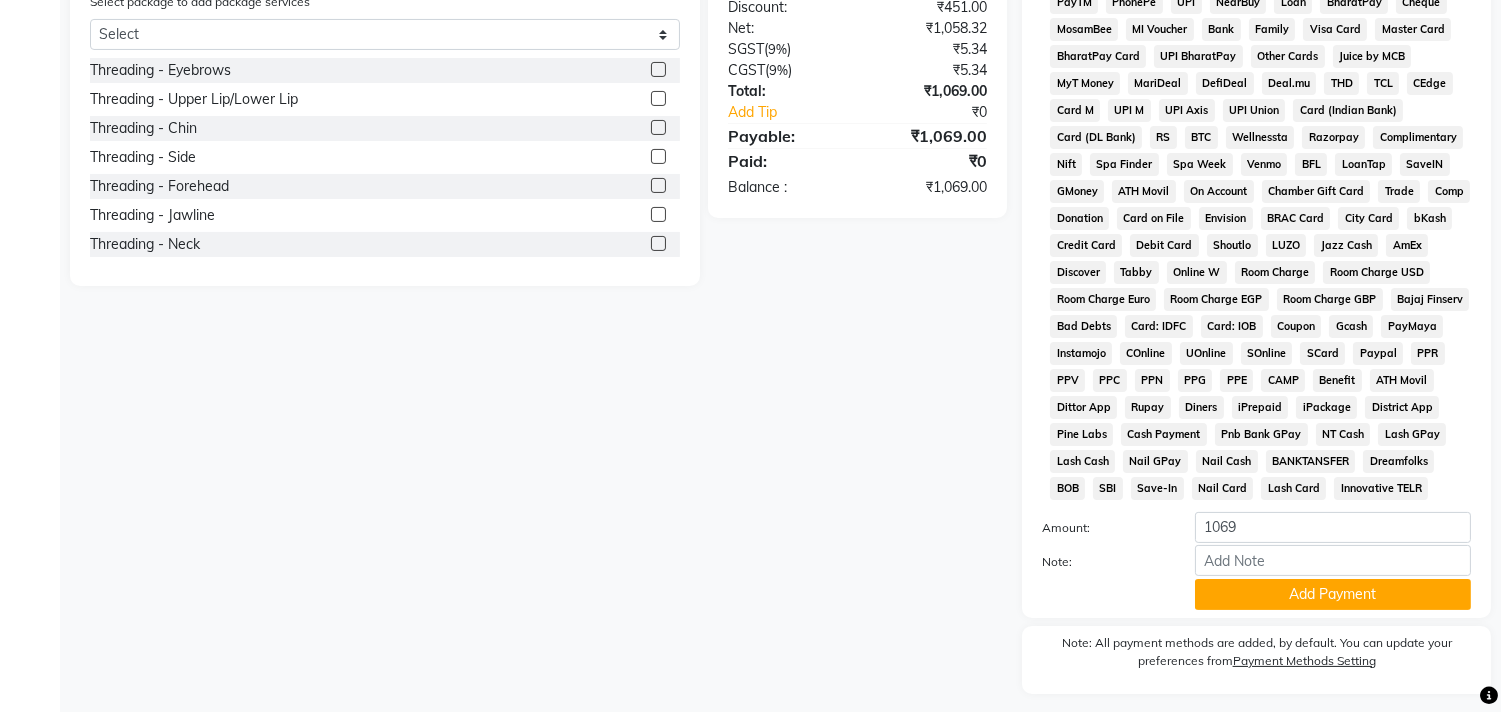 scroll, scrollTop: 758, scrollLeft: 0, axis: vertical 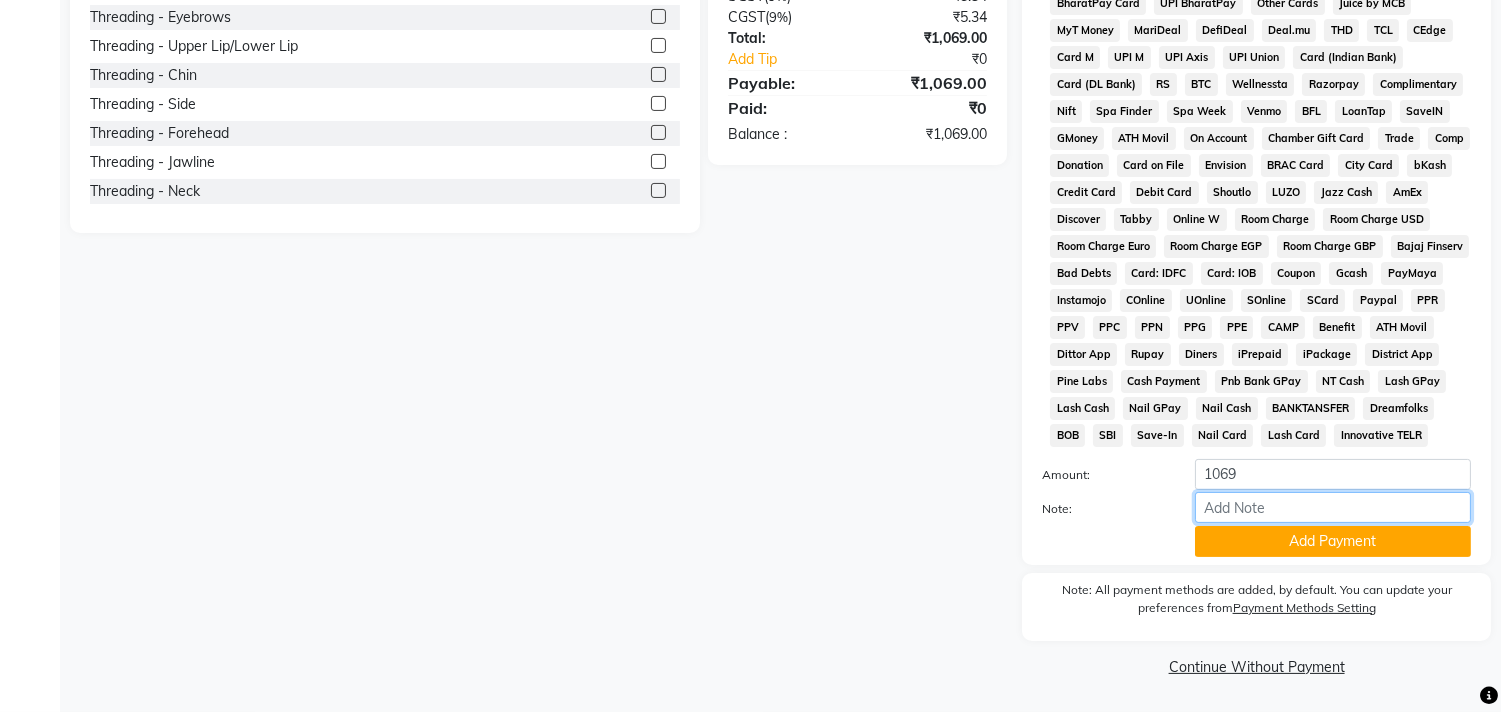click on "Note:" at bounding box center (1333, 507) 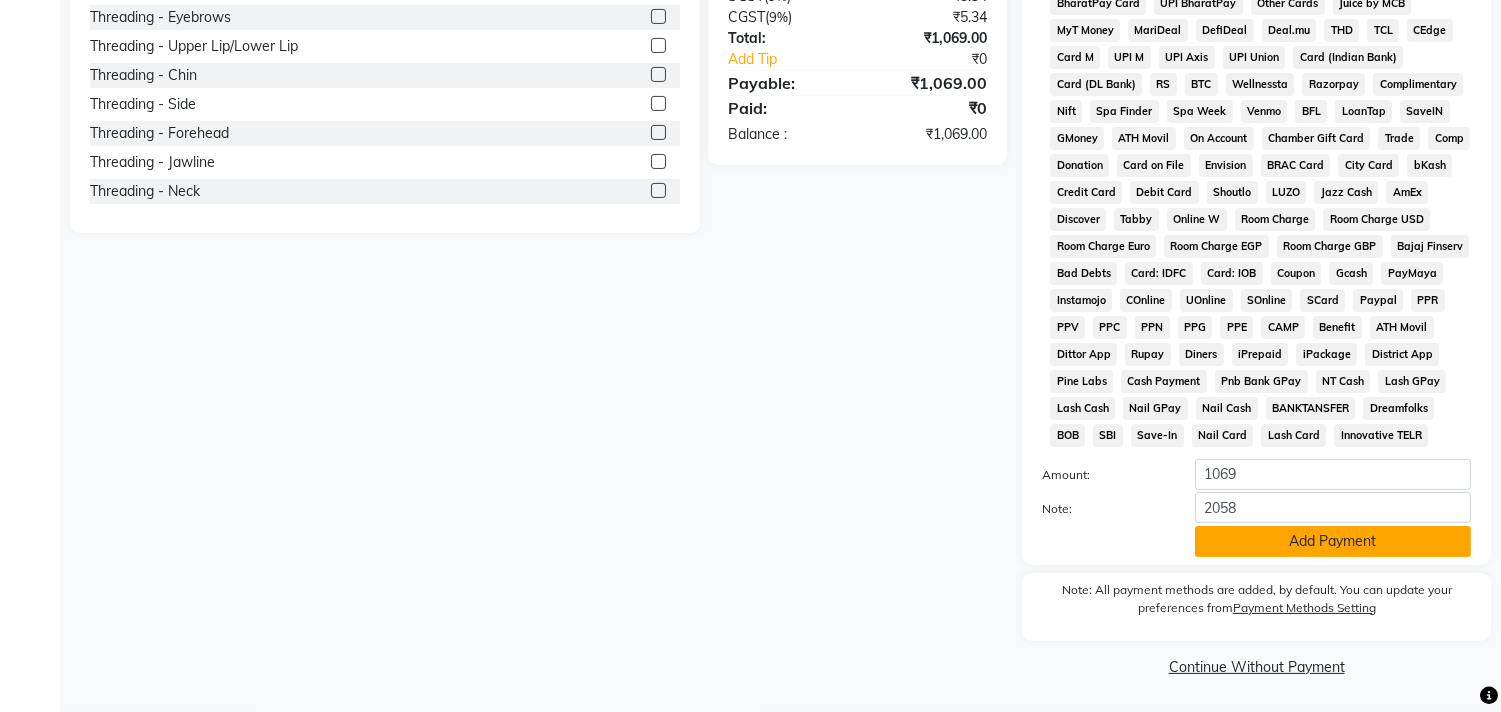 click on "Add Payment" 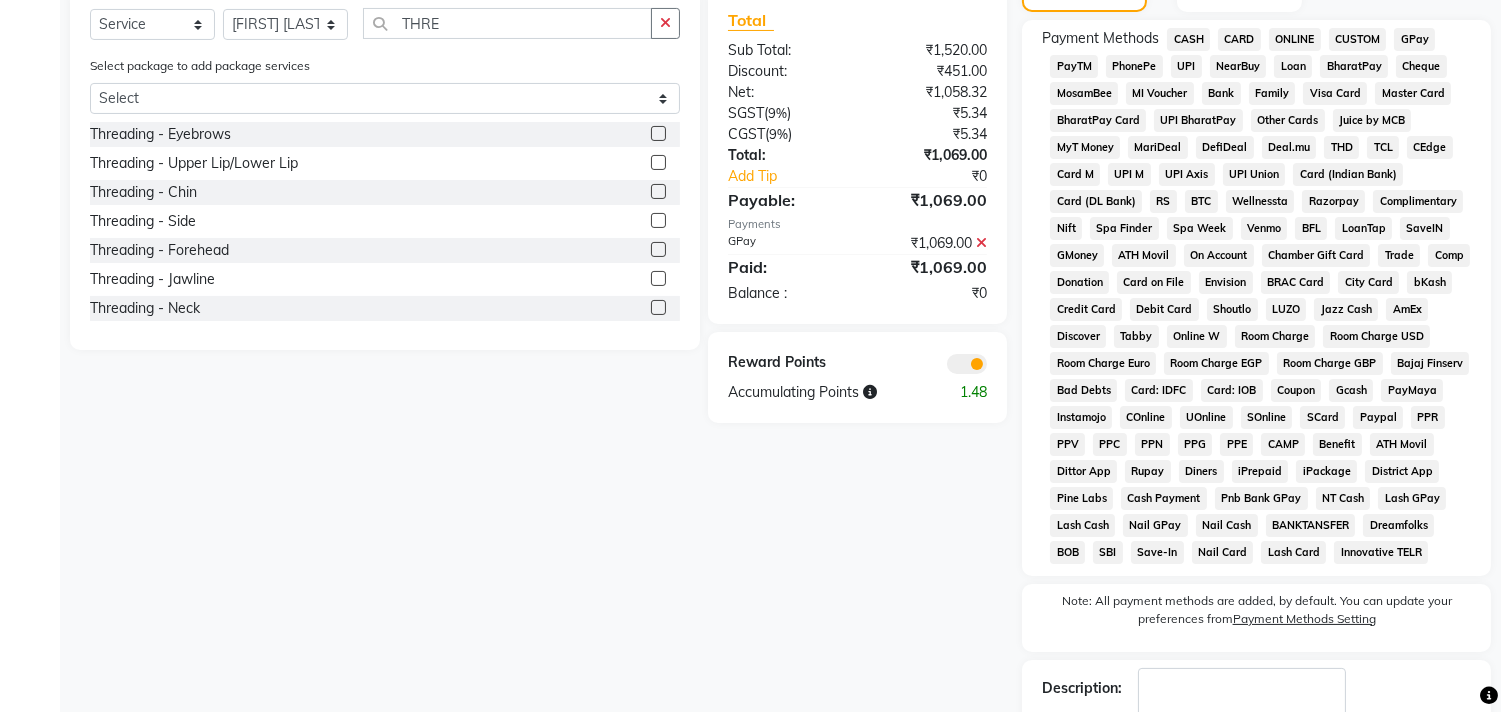 scroll, scrollTop: 765, scrollLeft: 0, axis: vertical 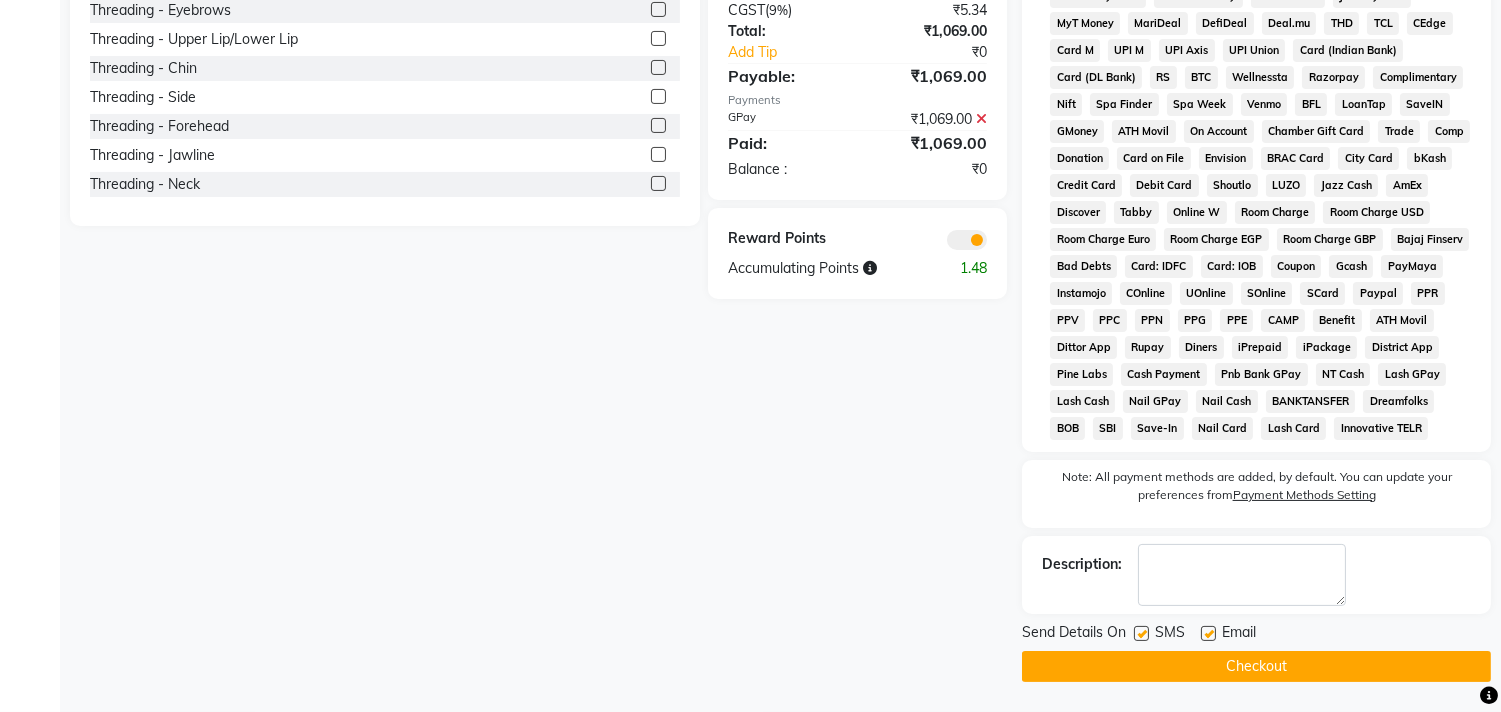 click on "Checkout" 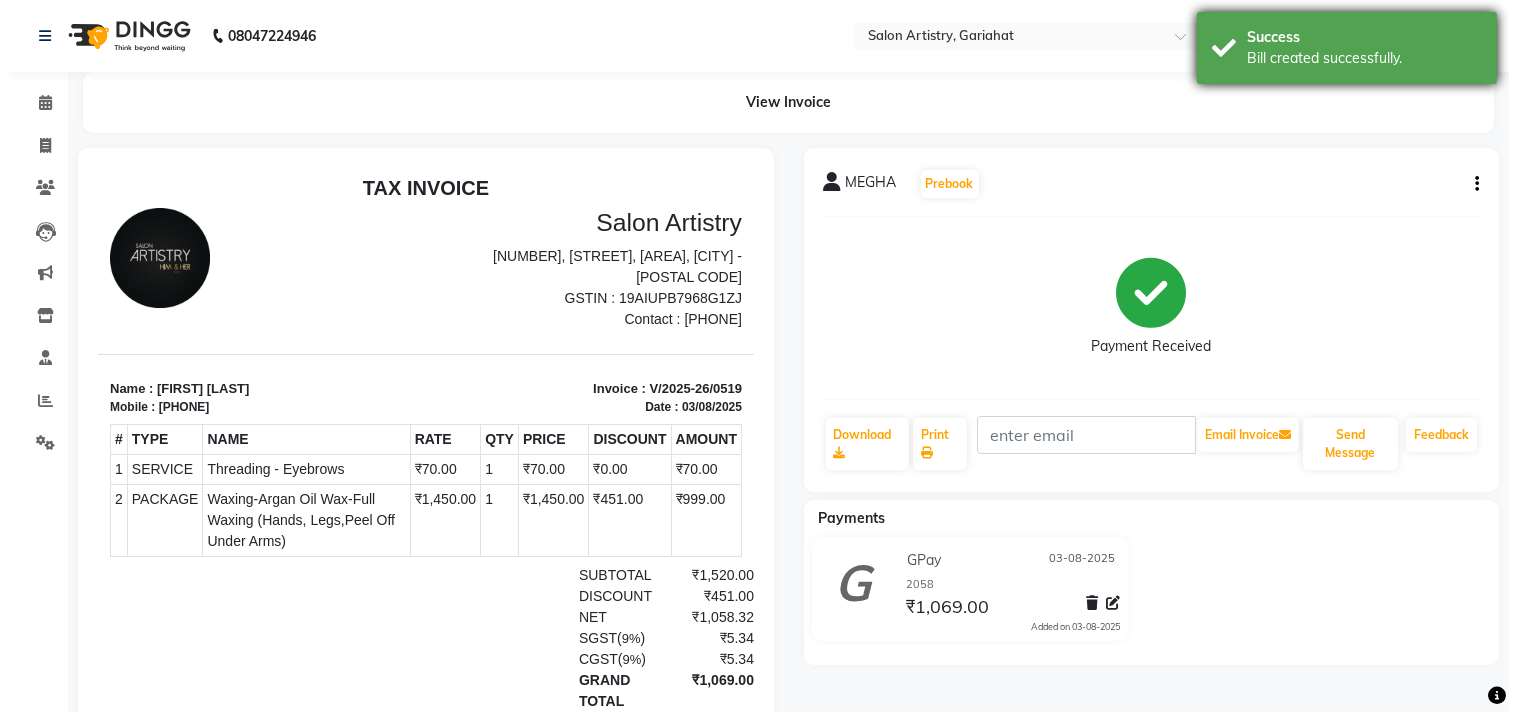scroll, scrollTop: 0, scrollLeft: 0, axis: both 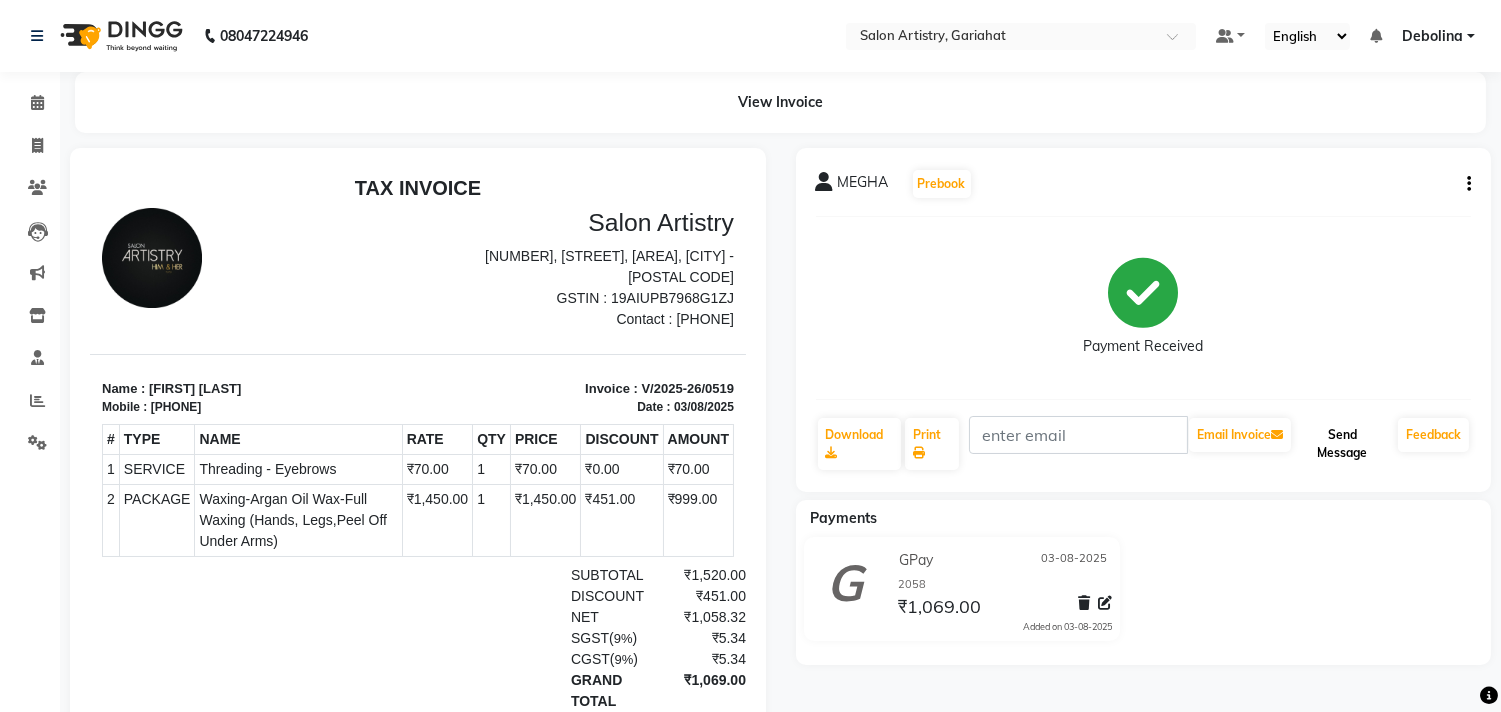 click on "Send Message" 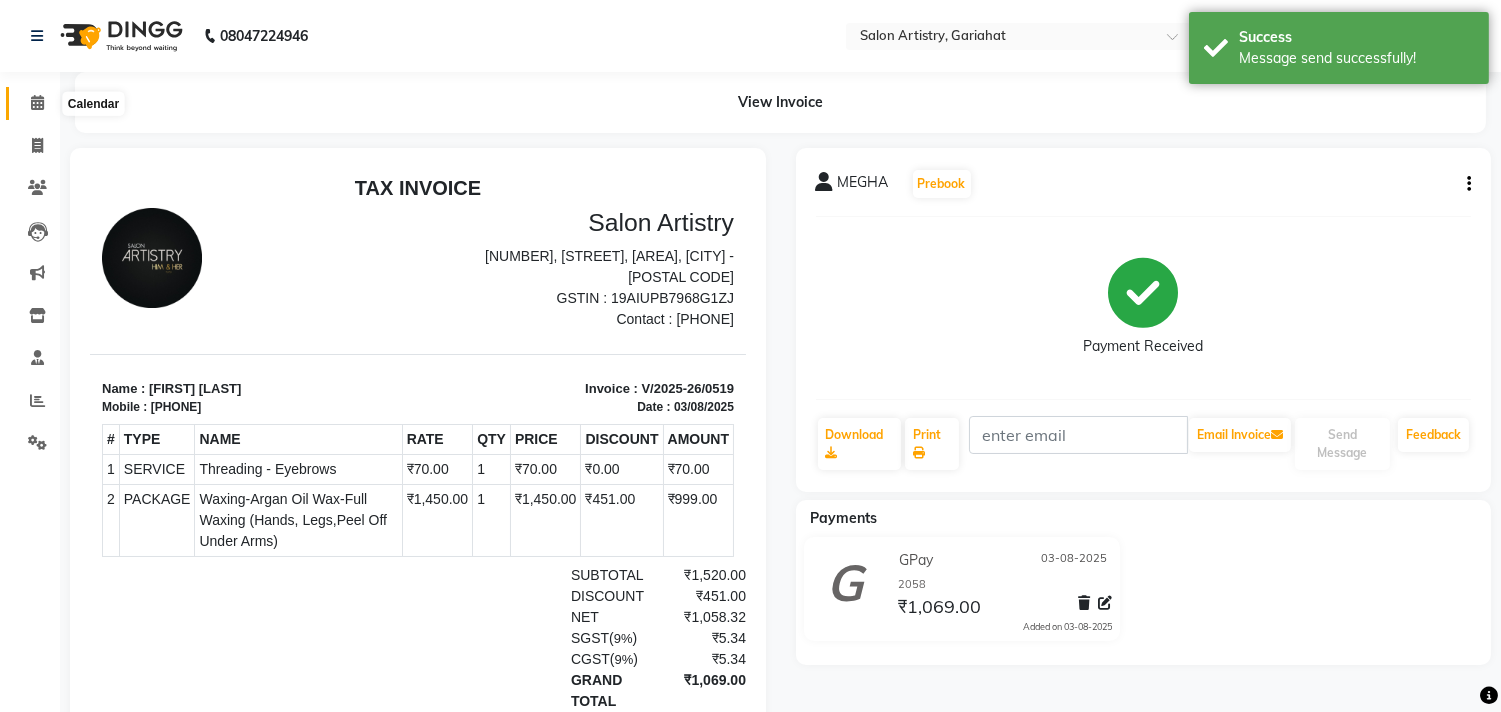 click 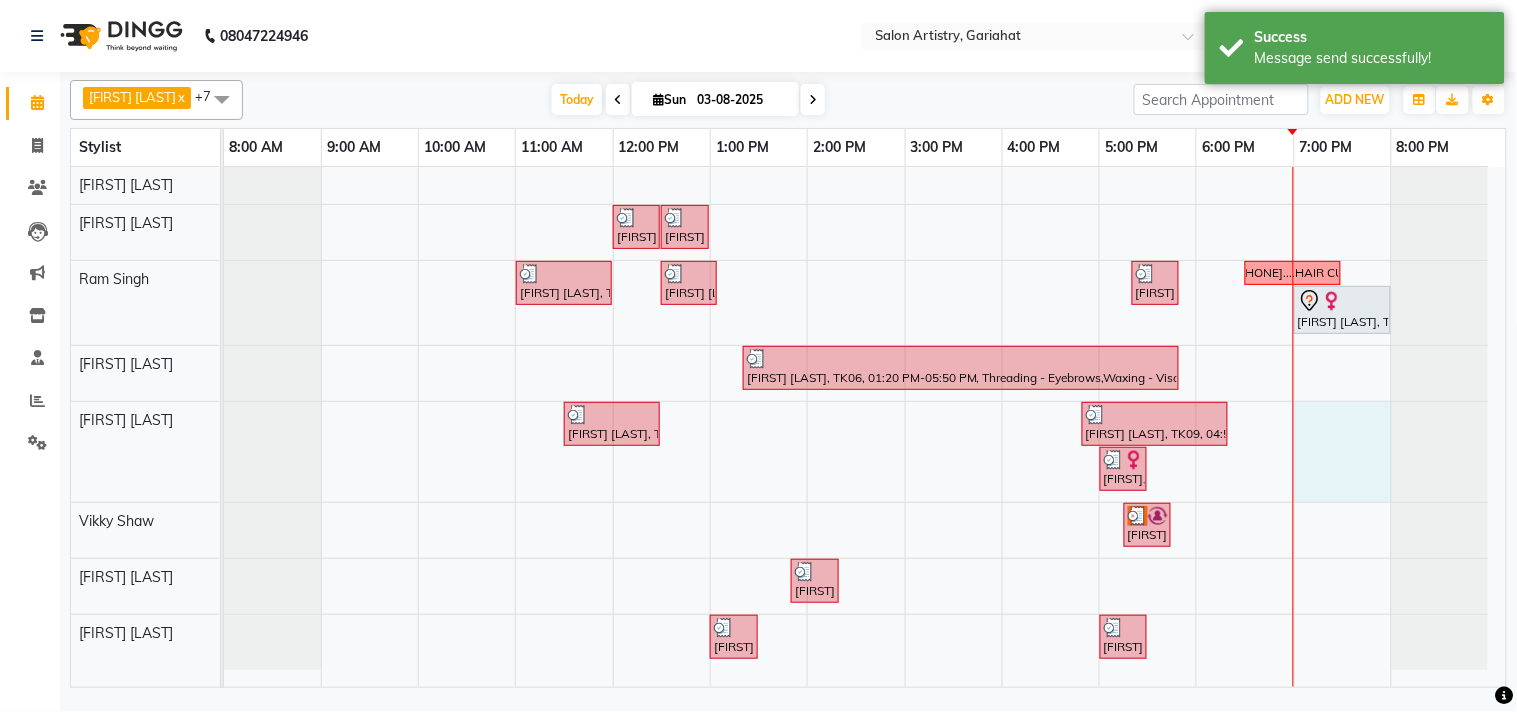 click on "[FIRST] [LAST], TK04, 12:00 PM-12:30 PM, Kanpeiki - Drupe luxe (pedi smooth included)     [FIRST] [LAST], TK05, 12:30 PM-01:00 PM, Foot Relaxing Massage     [FIRST] [LAST], TK05, 11:00 AM-12:00 PM, Cut - Hair Cut (Sr Stylist) (Wash & Conditioning),Highights - Global + Highlights_ Upto Mid Back (Customise)     [FIRST] [LAST], TK04, 12:30 PM-01:05 PM, Wash  - Wash & Blow Dry (Upto Waist And Below),Premium Wash     [FIRST] [LAST], TK09, 05:20 PM-05:50 PM, Cut - Hair Cut (Sr Stylist) (Wash & Conditioning)  [PHONE]....HAIR CUT              [FIRST] [LAST], TK07, 07:00 PM-08:00 PM, Olaplex-Waist     [FIRST]  [LAST], TK06, 01:20 PM-05:50 PM, Threading - Eyebrows,Waxing - Visage Peel Off Wax - Upper/Lower Lip,Waxing - Visage Peel Off Wax - Chin,Waxing - Argan Oil Wax - Full Arms,Waxing - Argan Oil Wax - Full Legs,Waxing - Peel Off Waxing - Underarms,Threading - Eyebrows,Threading - Upper Lip/Lower Lip,Threading - Chin             [FIRST], TK08, 05:00 PM-05:30 PM, Threading - Eyebrows" at bounding box center (865, 427) 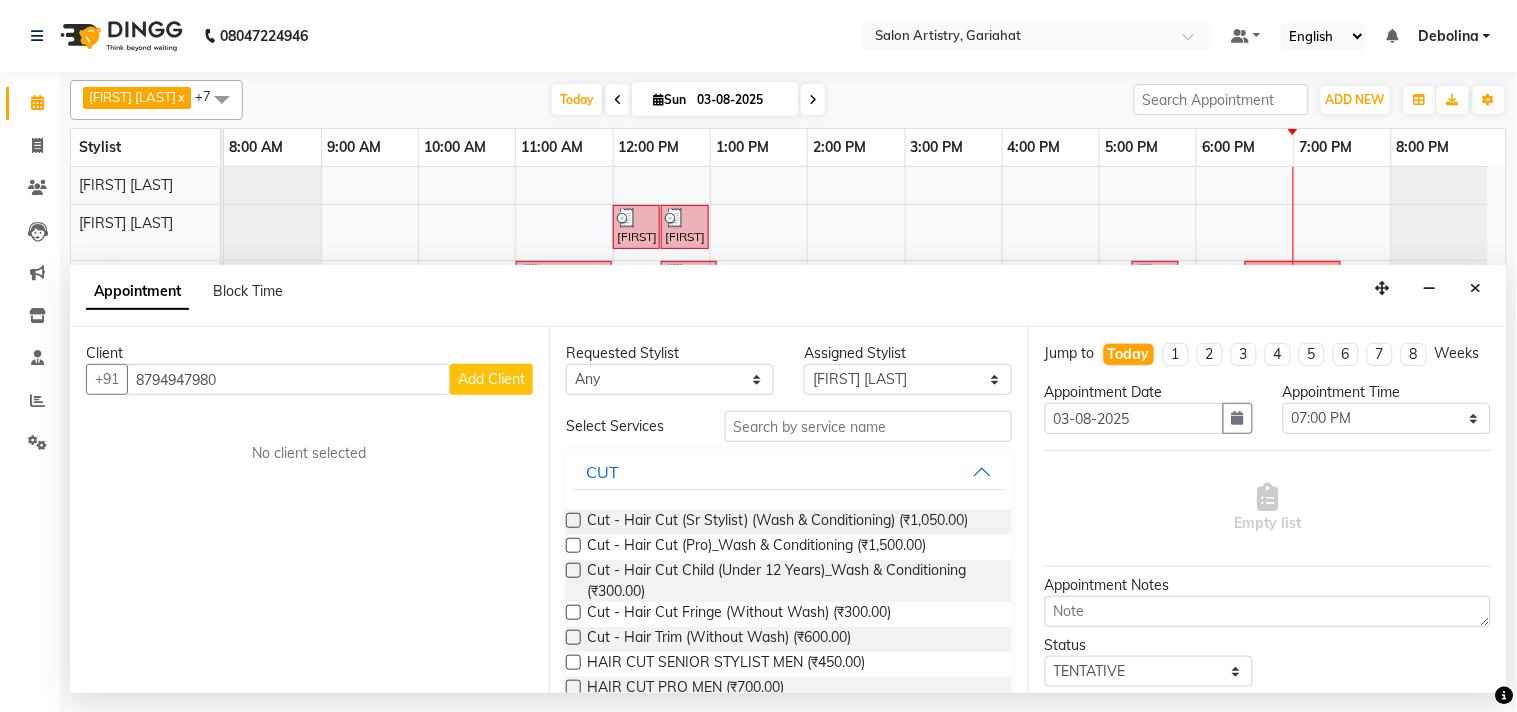click on "Add Client" at bounding box center (491, 379) 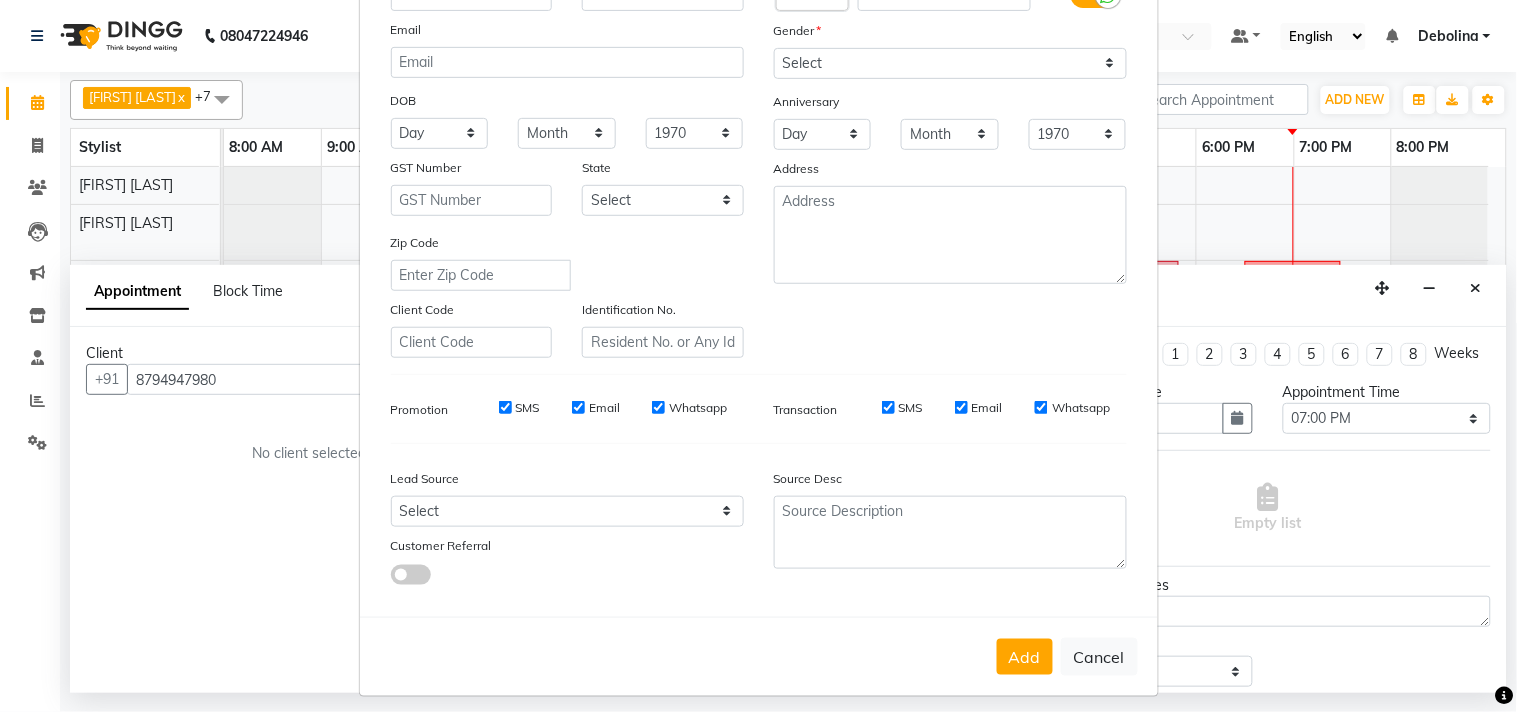 scroll, scrollTop: 212, scrollLeft: 0, axis: vertical 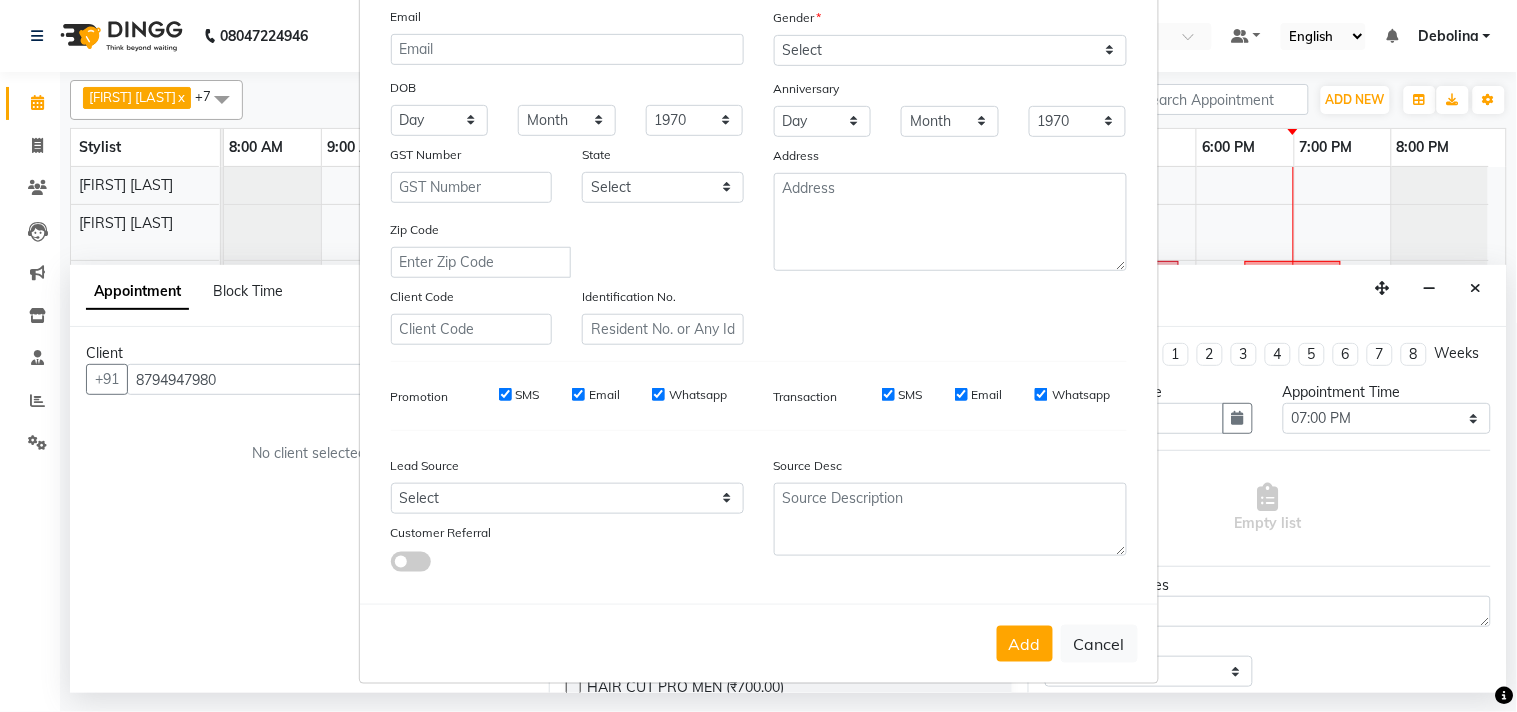 click on "Cancel" at bounding box center (1099, 644) 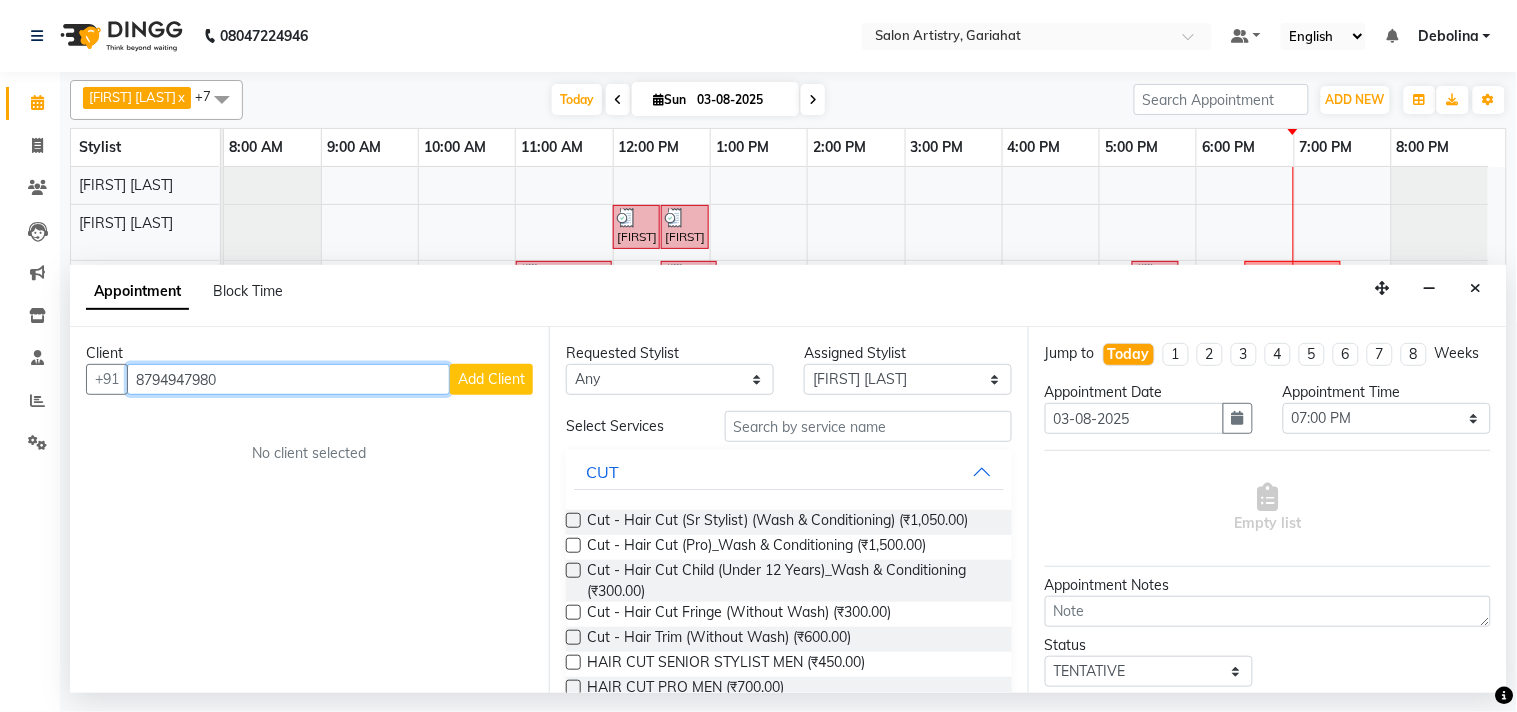 click on "8794947980" at bounding box center (288, 379) 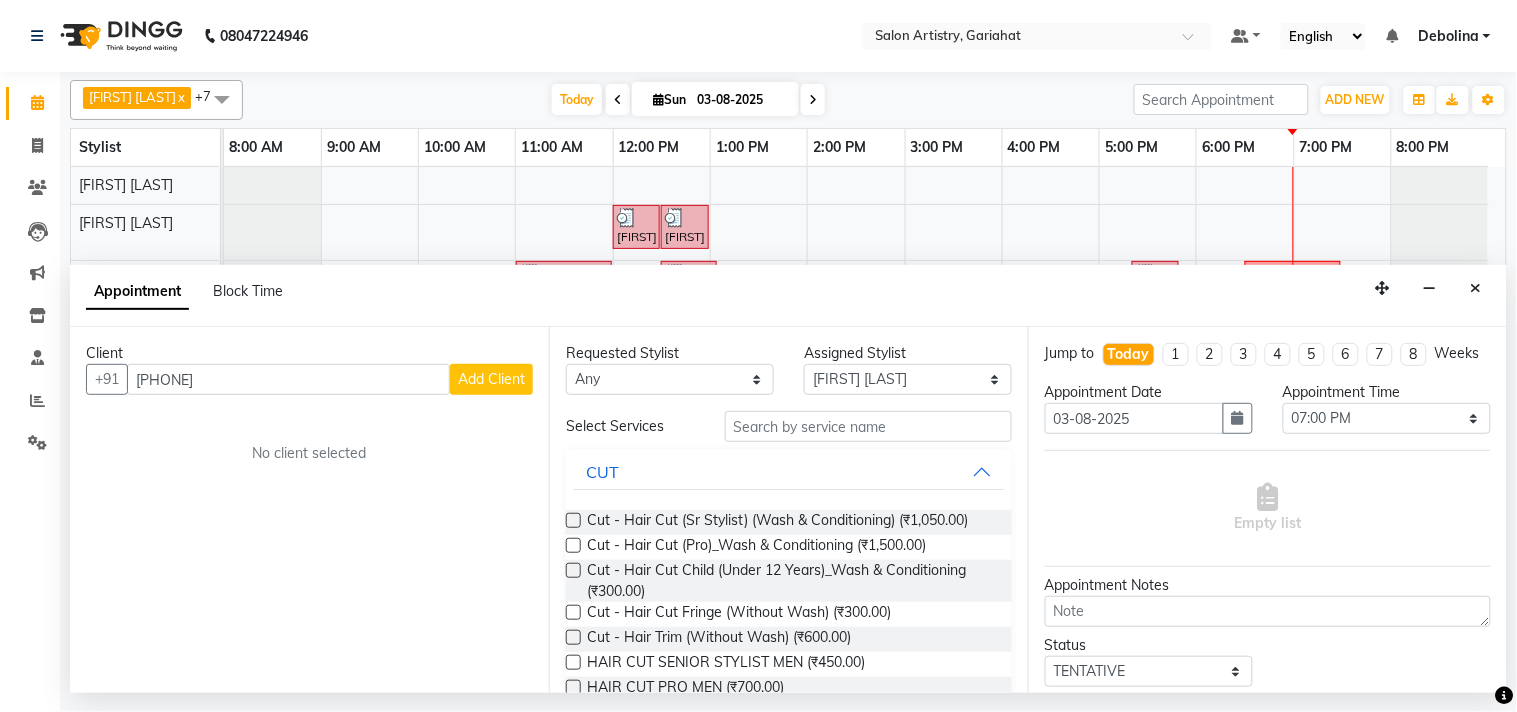 click on "Add Client" at bounding box center [491, 379] 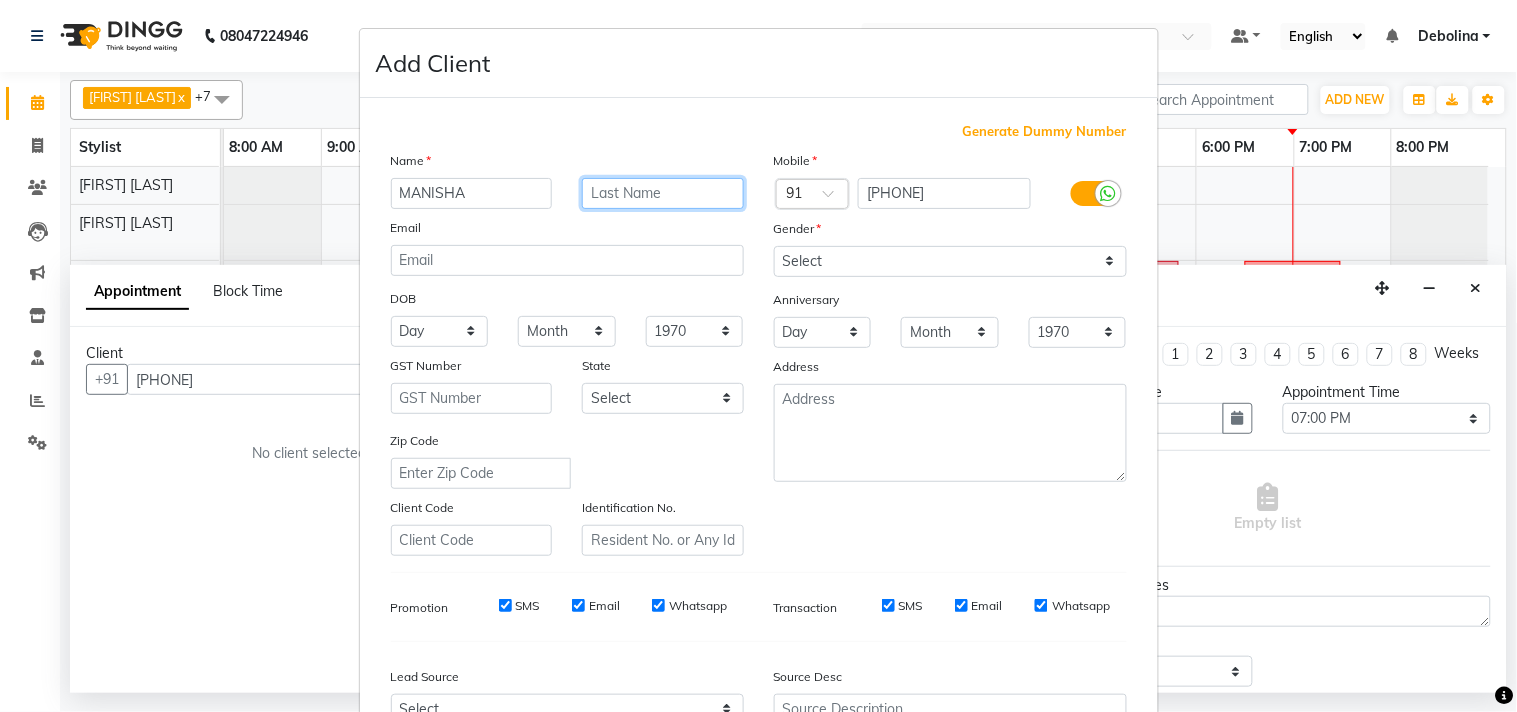 click at bounding box center (663, 193) 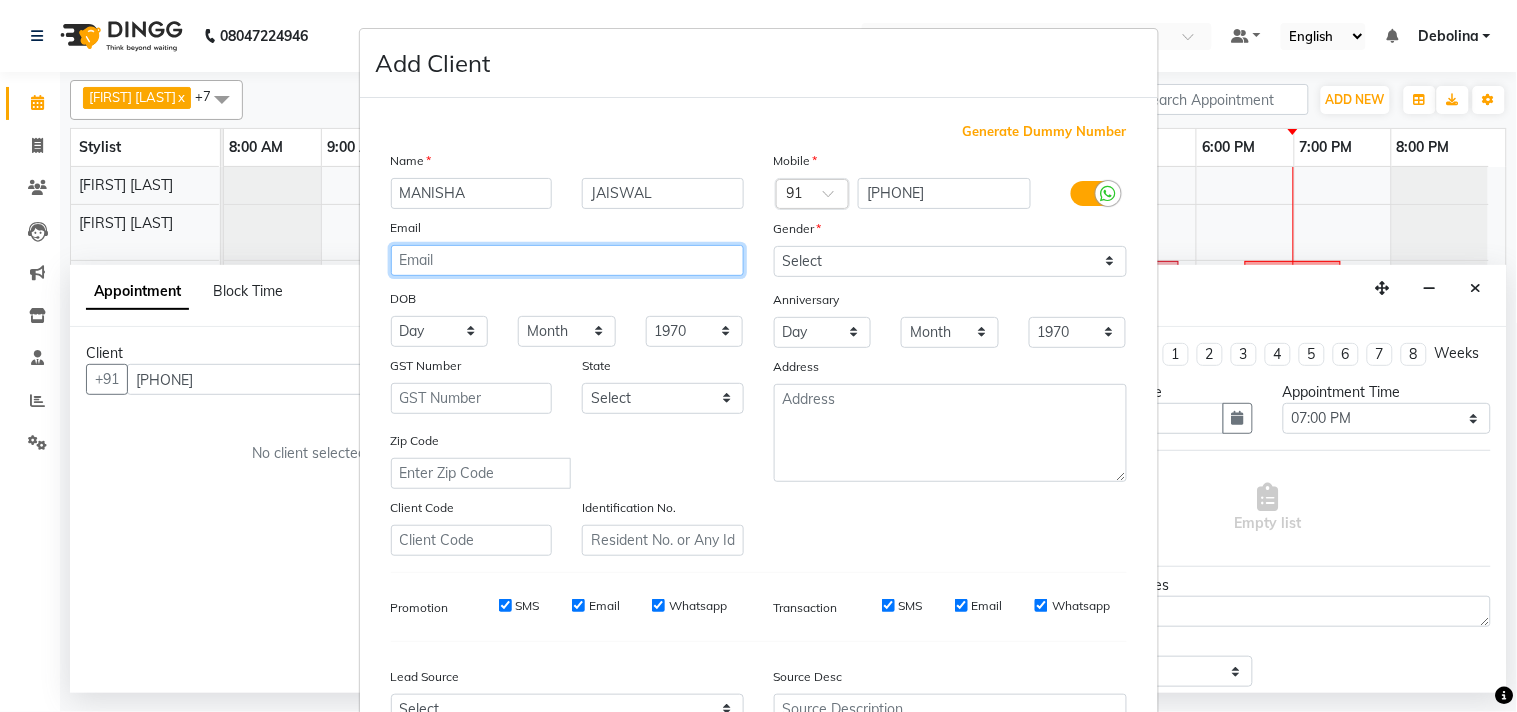 click at bounding box center [567, 260] 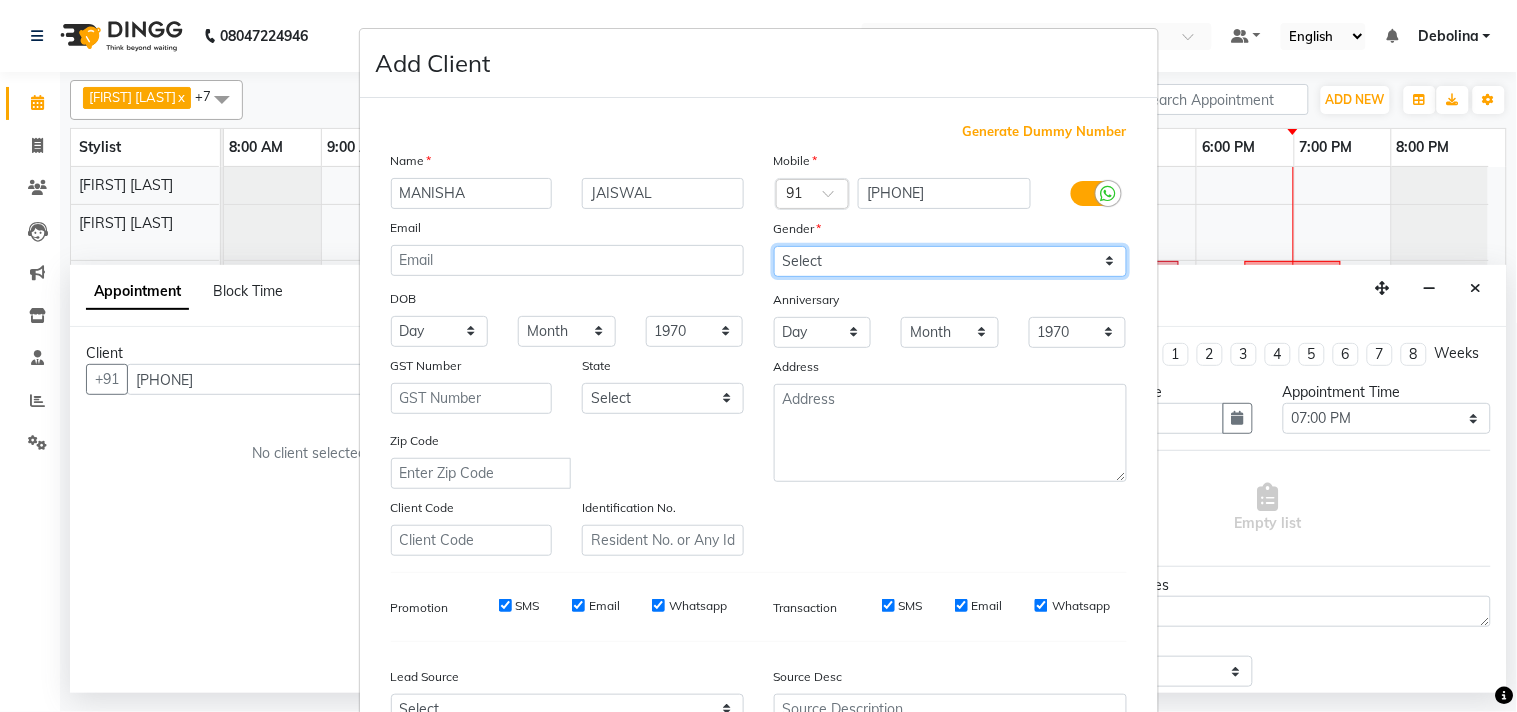 click on "Select Male Female Other Prefer Not To Say" at bounding box center [950, 261] 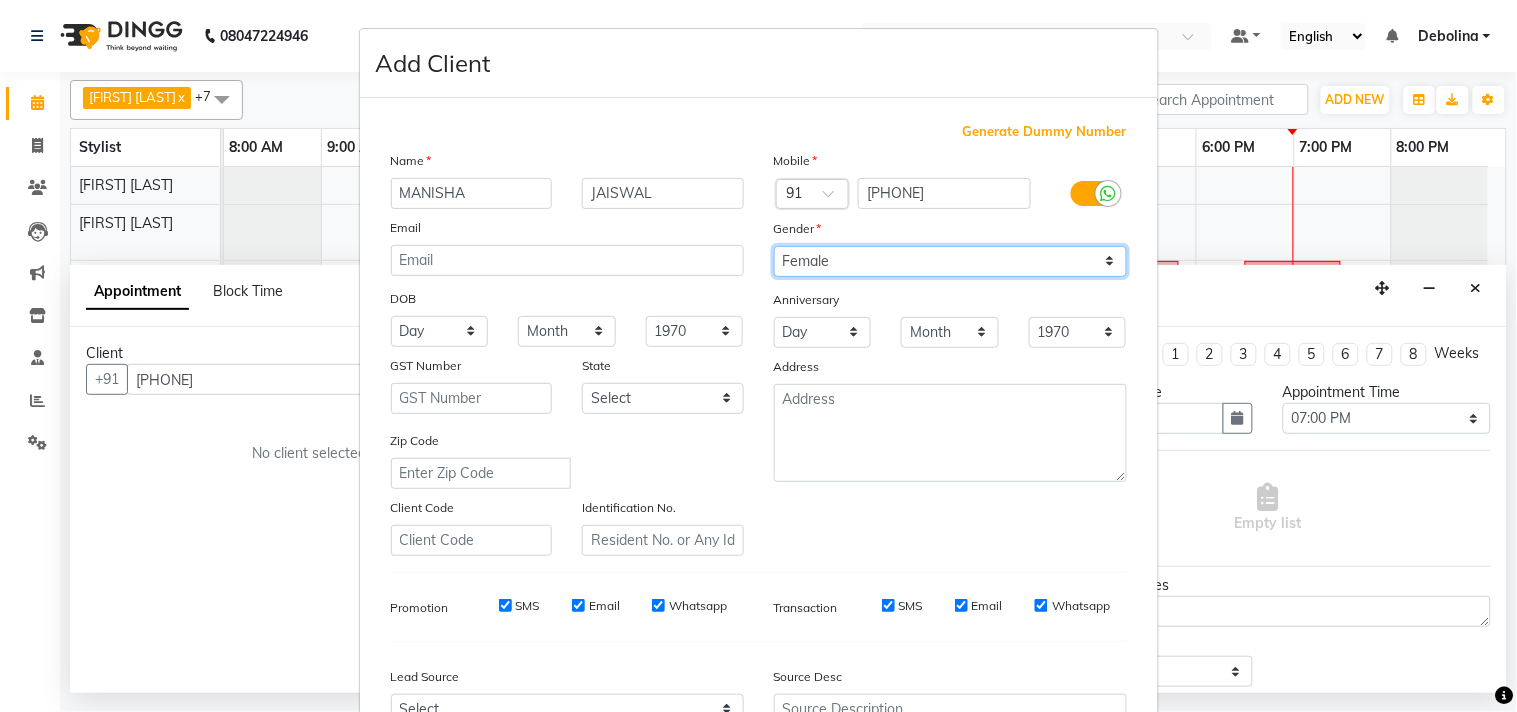 click on "Select Male Female Other Prefer Not To Say" at bounding box center (950, 261) 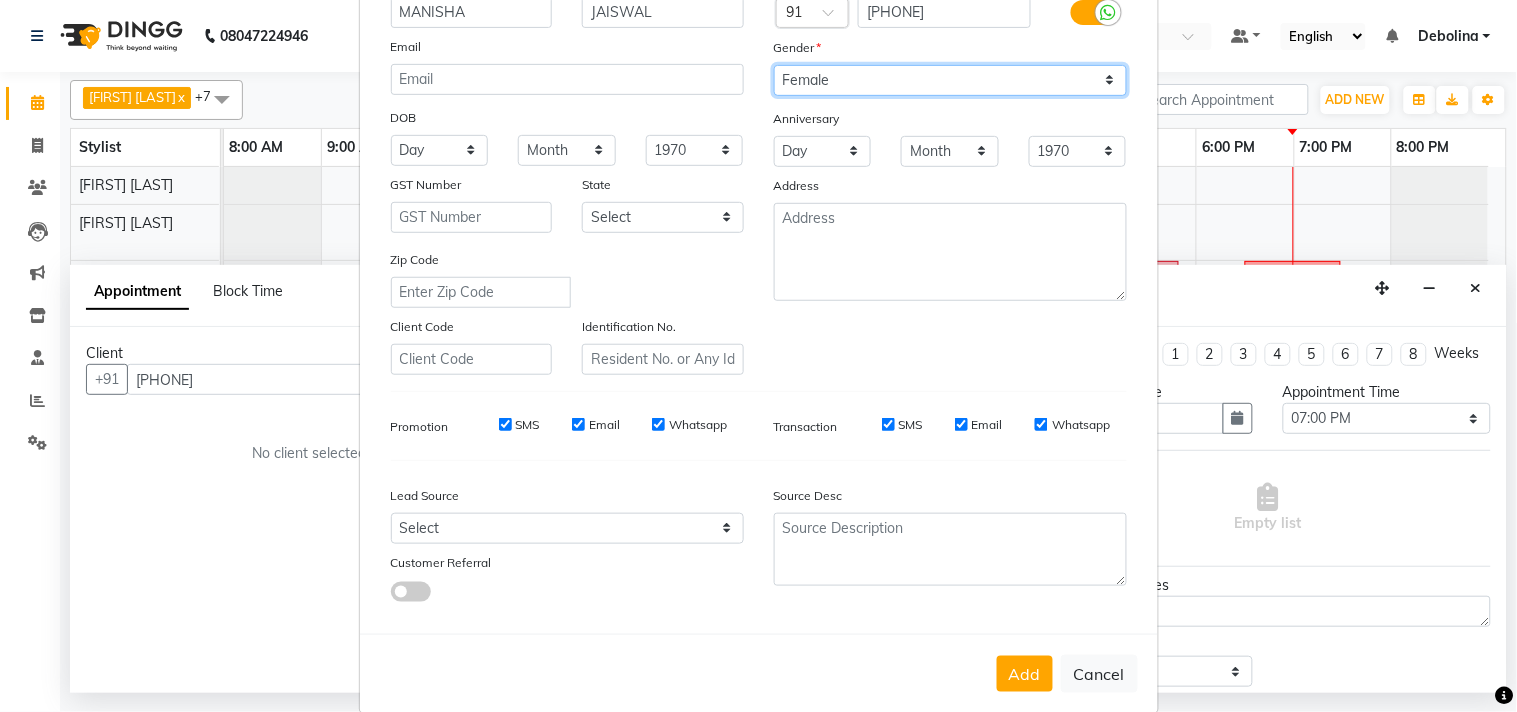 scroll, scrollTop: 212, scrollLeft: 0, axis: vertical 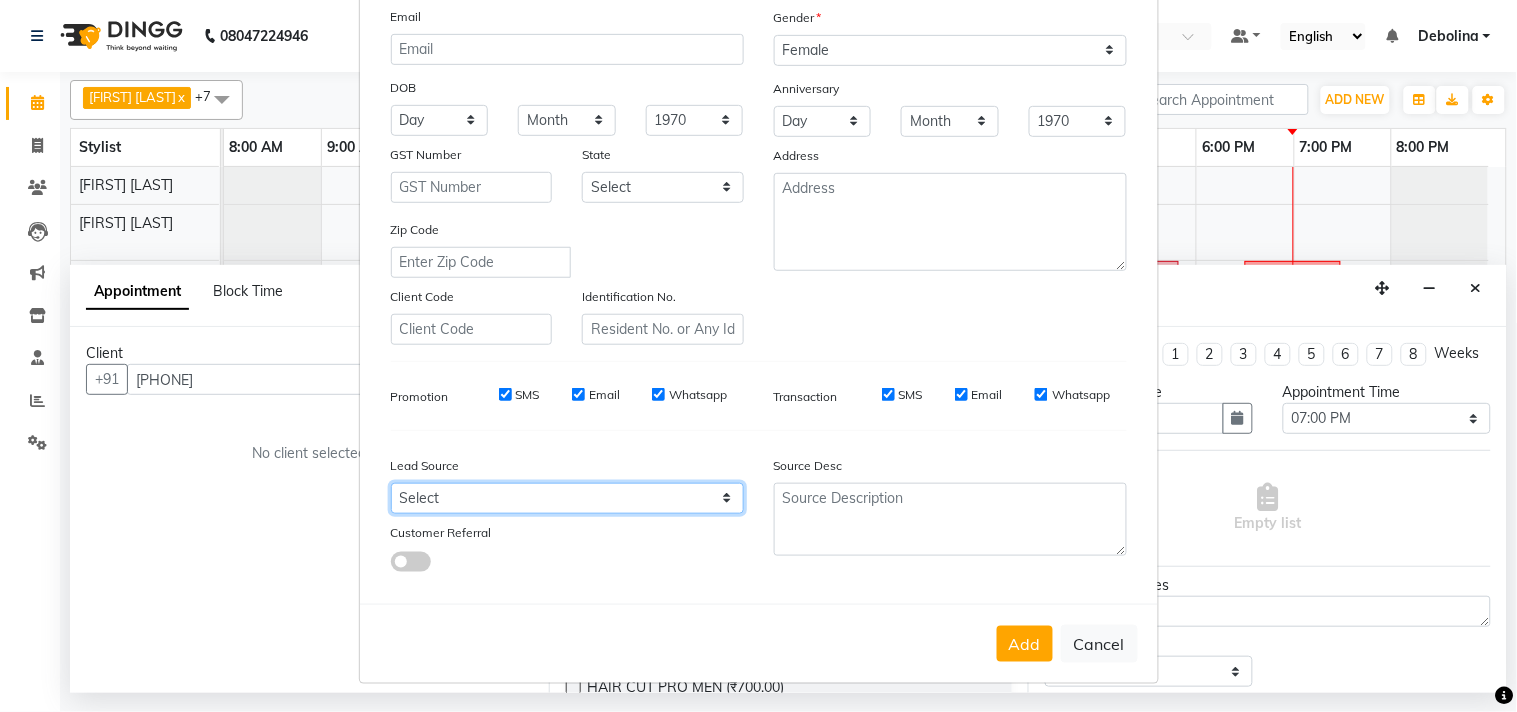 click on "Select Walk-in Referral Internet Friend Word of Mouth Advertisement Facebook JustDial Google Other" at bounding box center (567, 498) 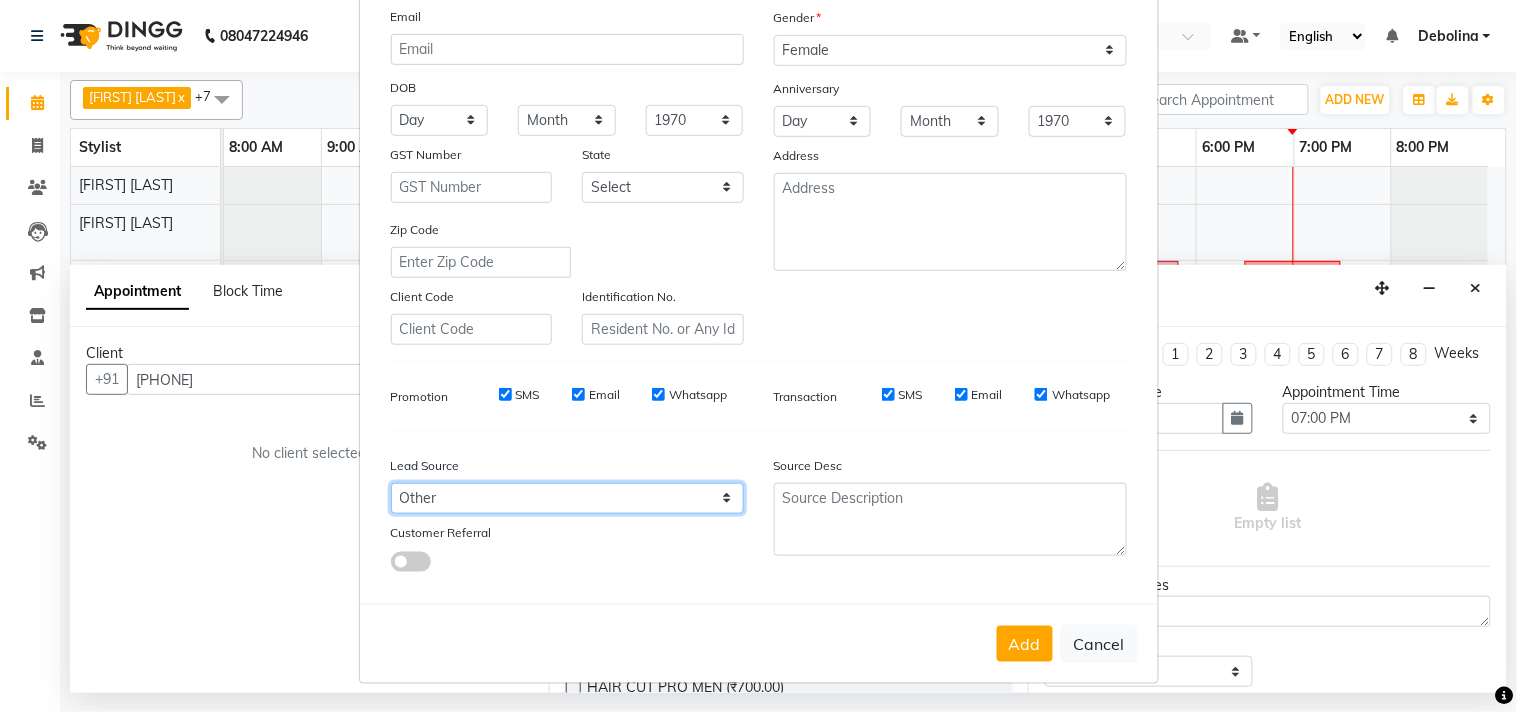 click on "Select Walk-in Referral Internet Friend Word of Mouth Advertisement Facebook JustDial Google Other" at bounding box center [567, 498] 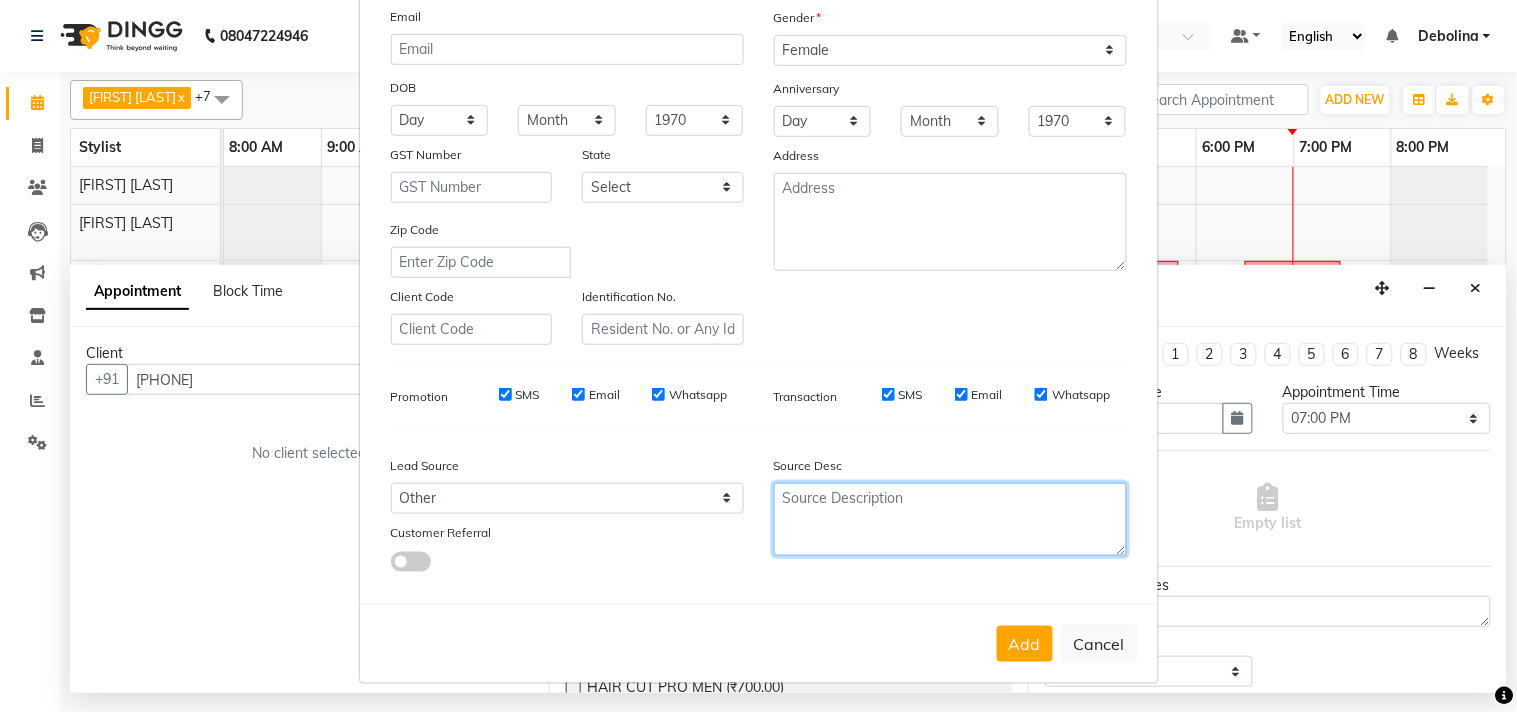 click at bounding box center (950, 519) 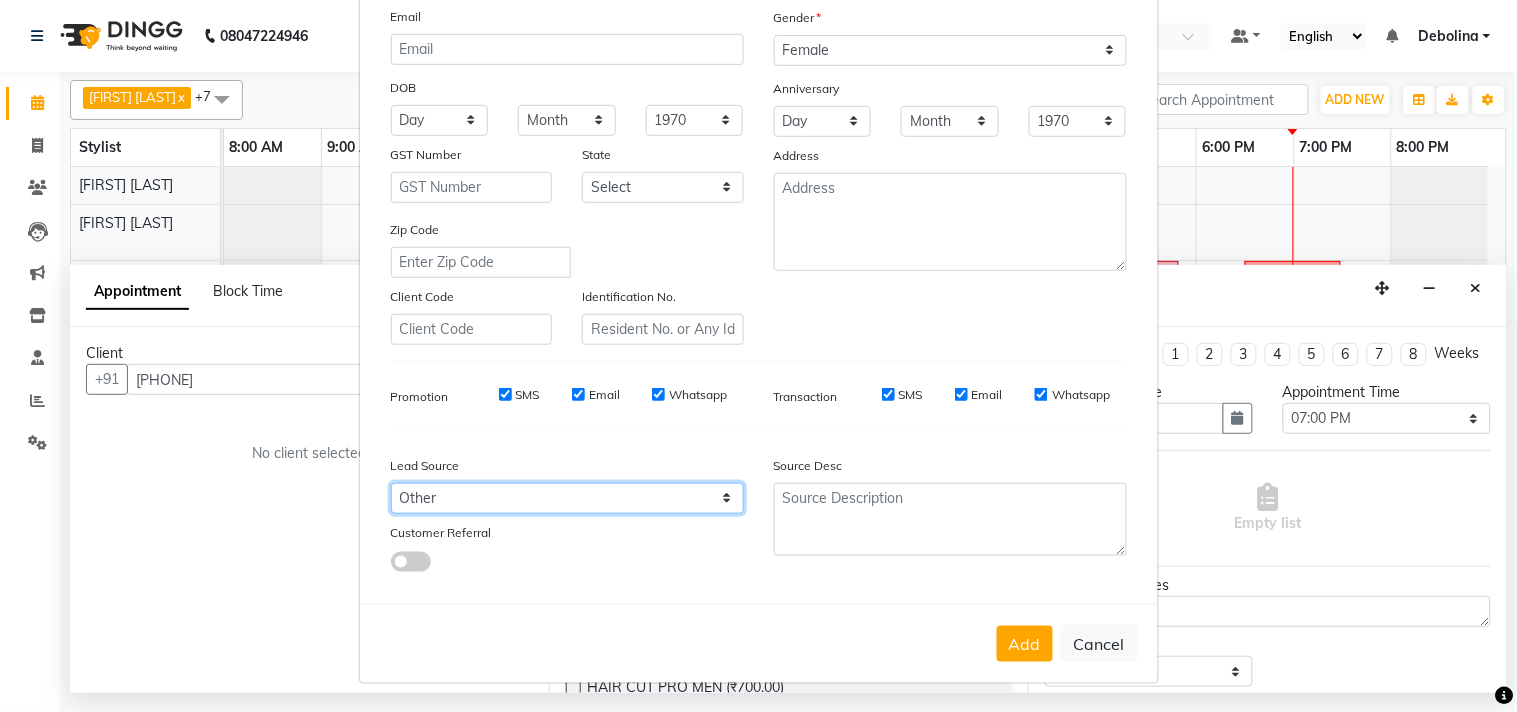 click on "Select Walk-in Referral Internet Friend Word of Mouth Advertisement Facebook JustDial Google Other" at bounding box center [567, 498] 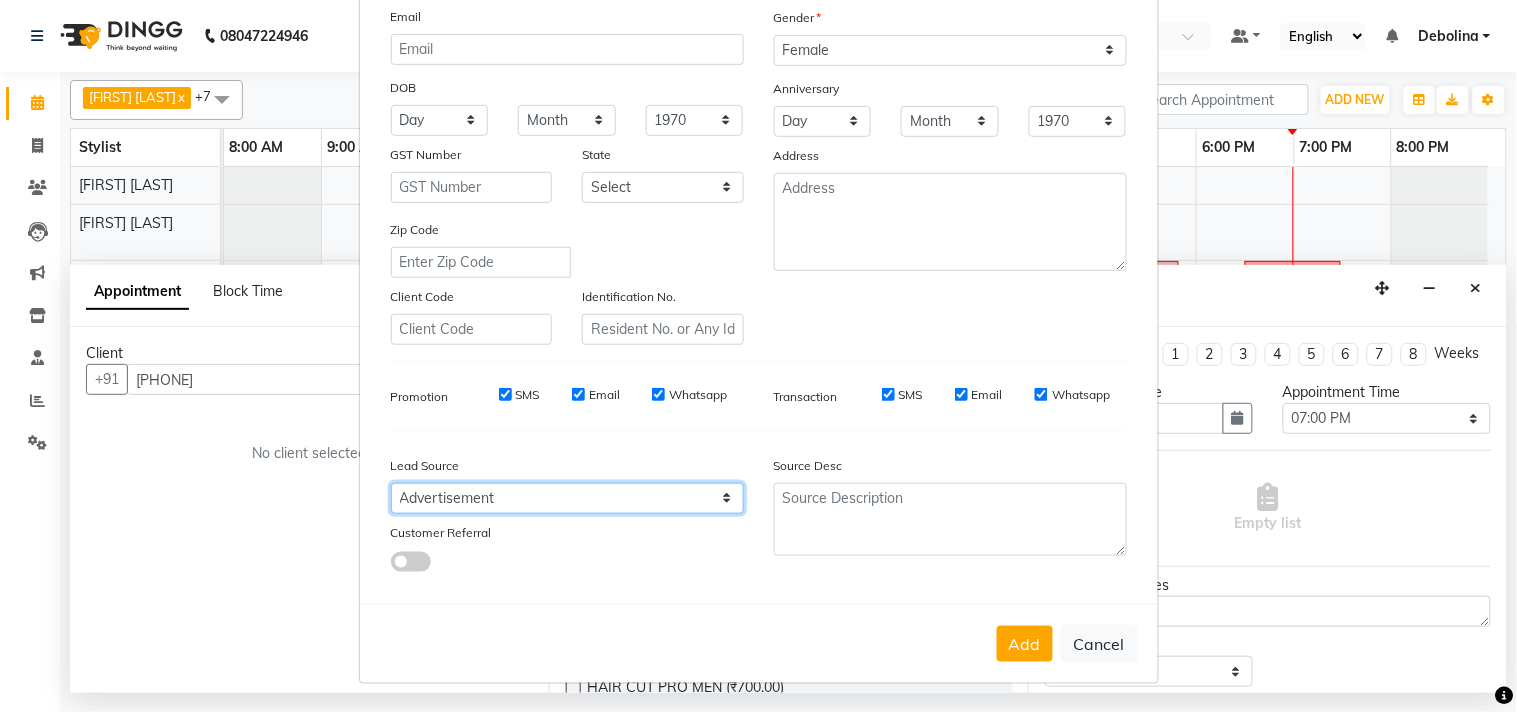 click on "Select Walk-in Referral Internet Friend Word of Mouth Advertisement Facebook JustDial Google Other" at bounding box center [567, 498] 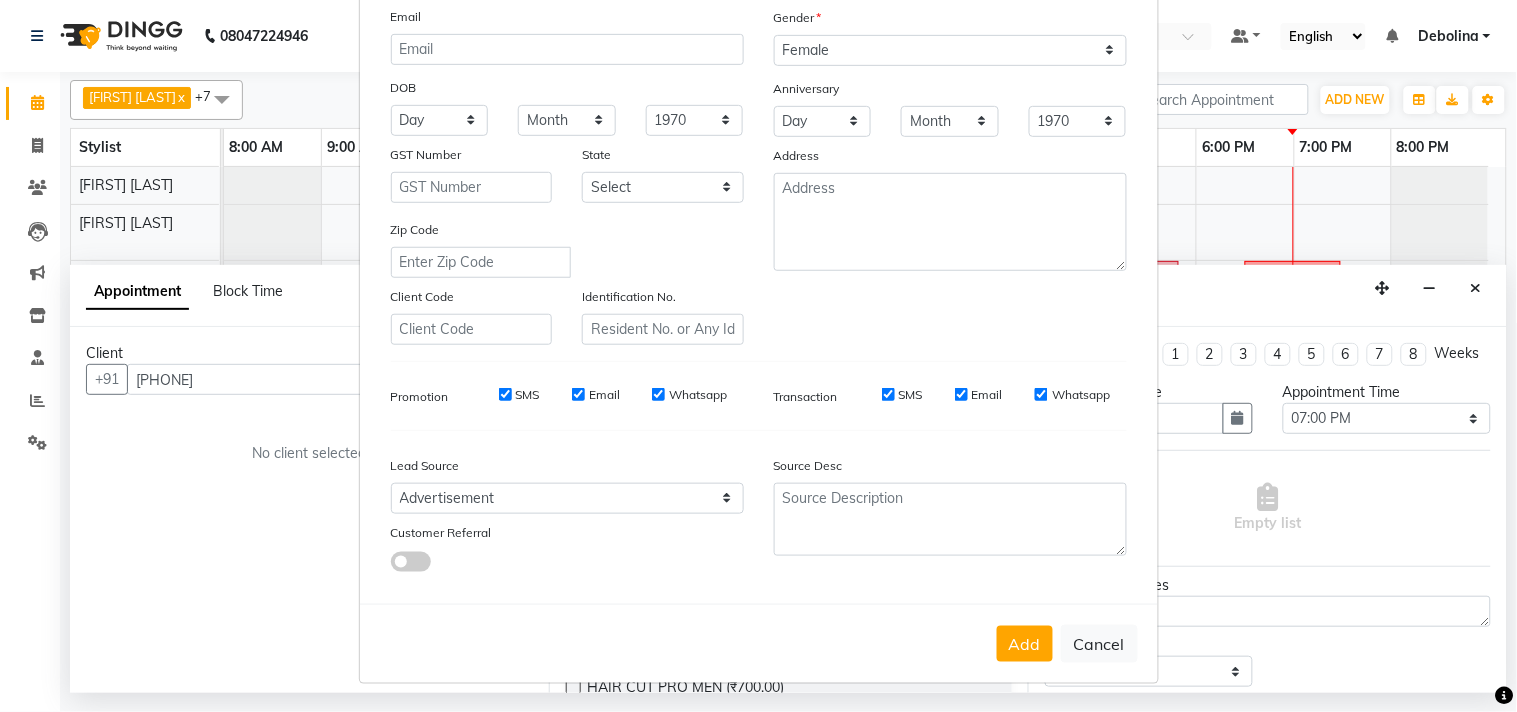 click on "Generate Dummy Number Name [FIRST] [LAST] Email DOB Day 01 02 03 04 05 06 07 08 09 10 11 12 13 14 15 16 17 18 19 20 21 22 23 24 25 26 27 28 29 30 31 Month January February March April May June July August September October November December 1940 1941 1942 1943 1944 1945 1946 1947 1948 1949 1950 1951 1952 1953 1954 1955 1956 1957 1958 1959 1960 1961 1962 1963 1964 1965 1966 1967 1968 1969 1970 1971 1972 1973 1974 1975 1976 1977 1978 1979 1980 1981 1982 1983 1984 1985 1986 1987 1988 1989 1990 1991 1992 1993 1994 1995 1996 1997 1998 1999 2000 2001 2002 2003 2004 2005 2006 2007 2008 2009 2010 2011 2012 2013 2014 2015 2016 2017 2018 2019 2020 2021 2022 2023 2024 GST Number State Select Andaman and Nicobar Islands Andhra Pradesh Arunachal Pradesh Assam Bihar Chandigarh Chhattisgarh Dadra and Nagar Haveli Daman and Diu Delhi Goa Gujarat Haryana Himachal Pradesh Jammu and Kashmir Jharkhand Karnataka Kerala Lakshadweep Madhya Pradesh Maharashtra Manipur Meghalaya Mizoram Nagaland Odisha Pondicherry Punjab Rajasthan" at bounding box center [759, 249] 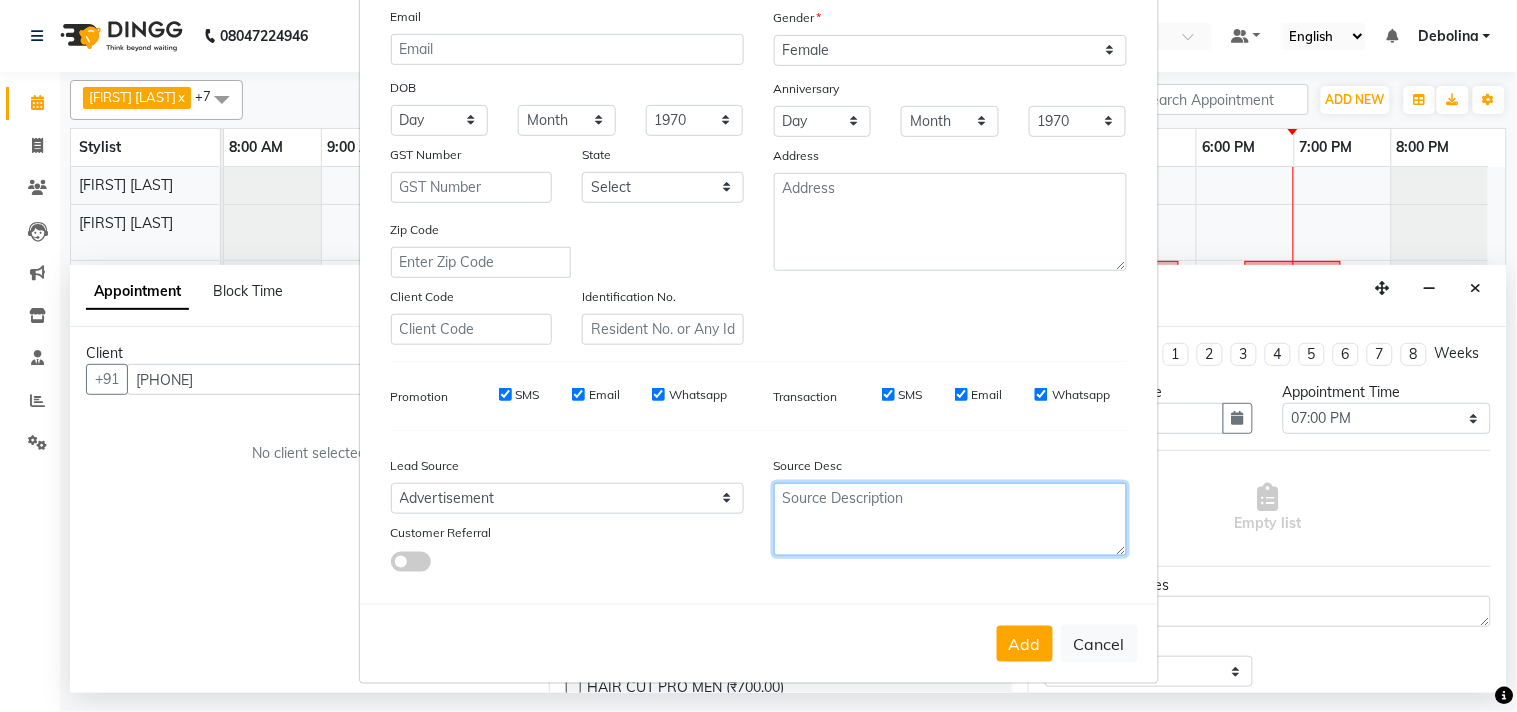 click at bounding box center (950, 519) 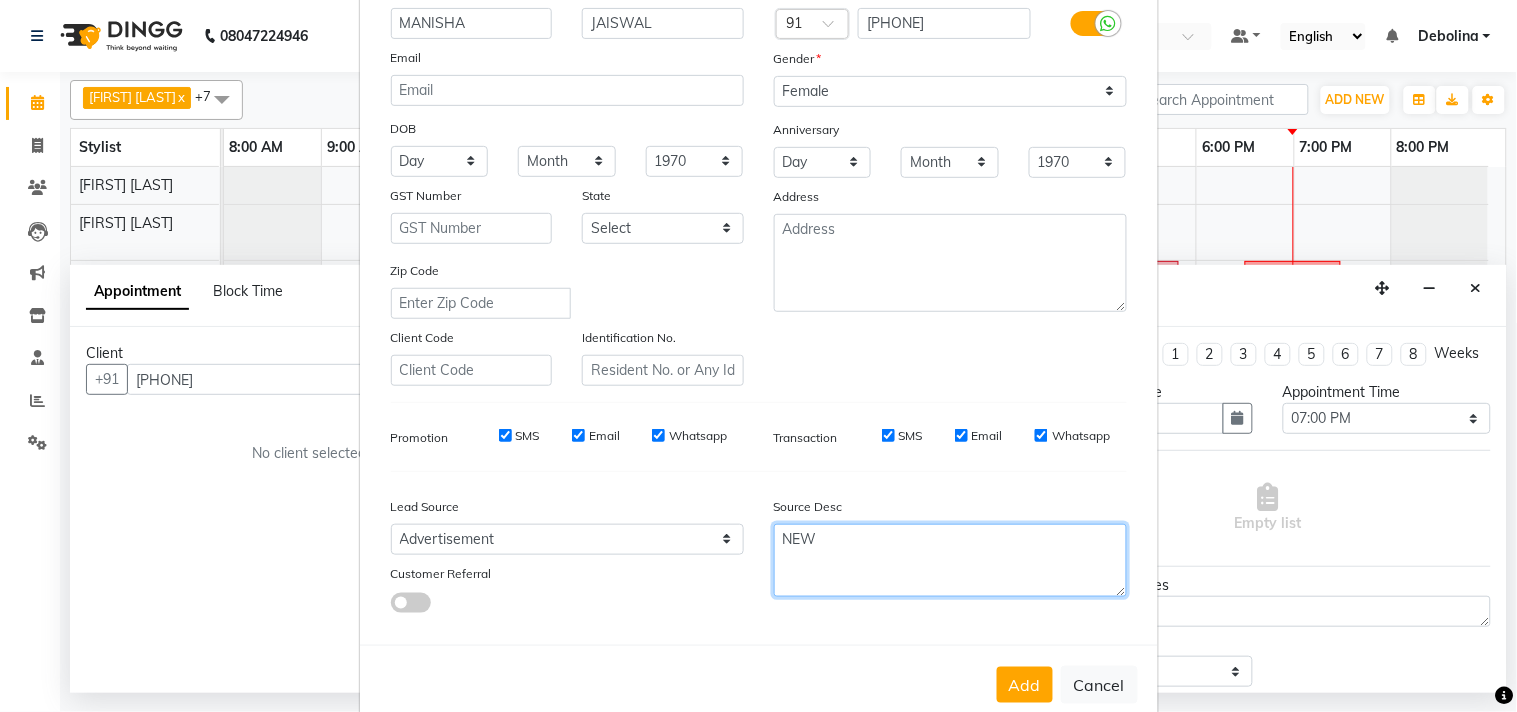 scroll, scrollTop: 212, scrollLeft: 0, axis: vertical 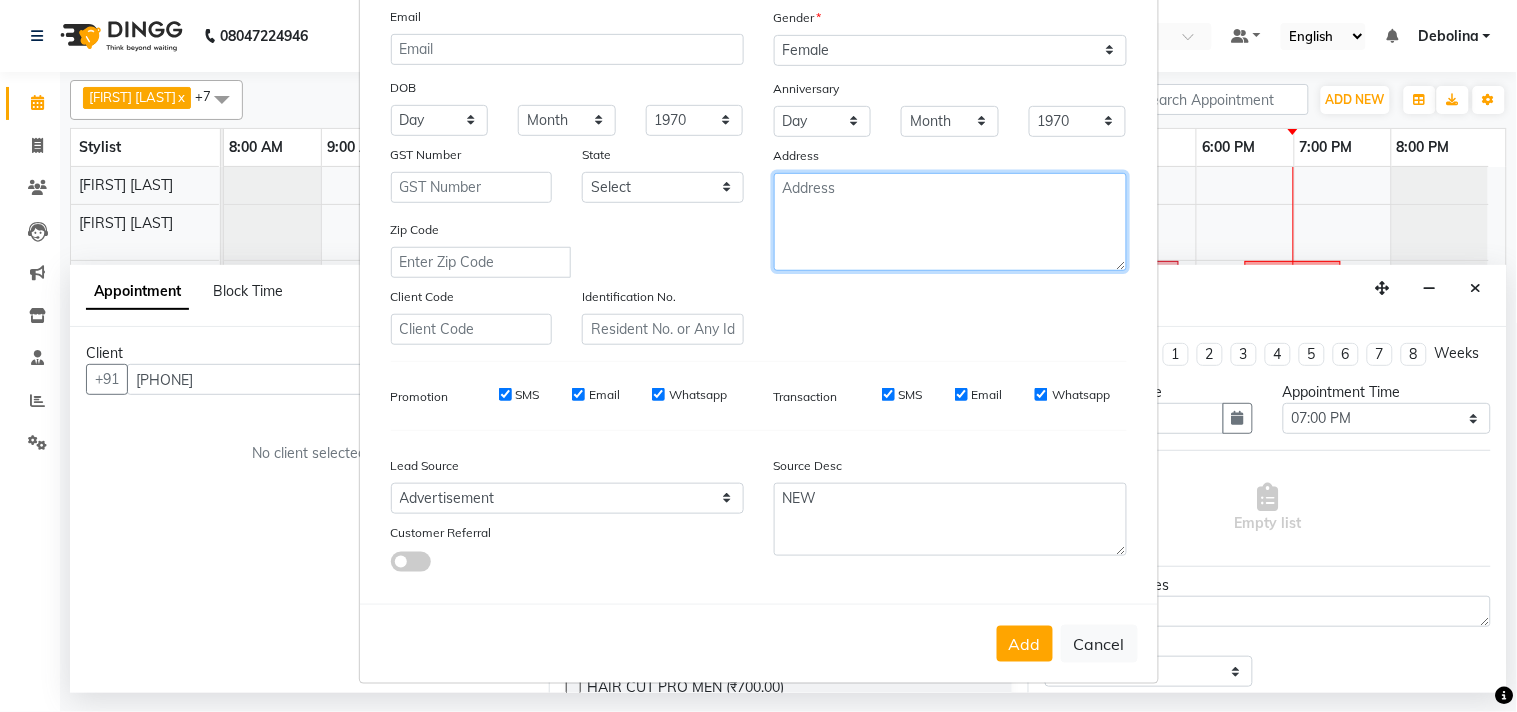 click at bounding box center [950, 222] 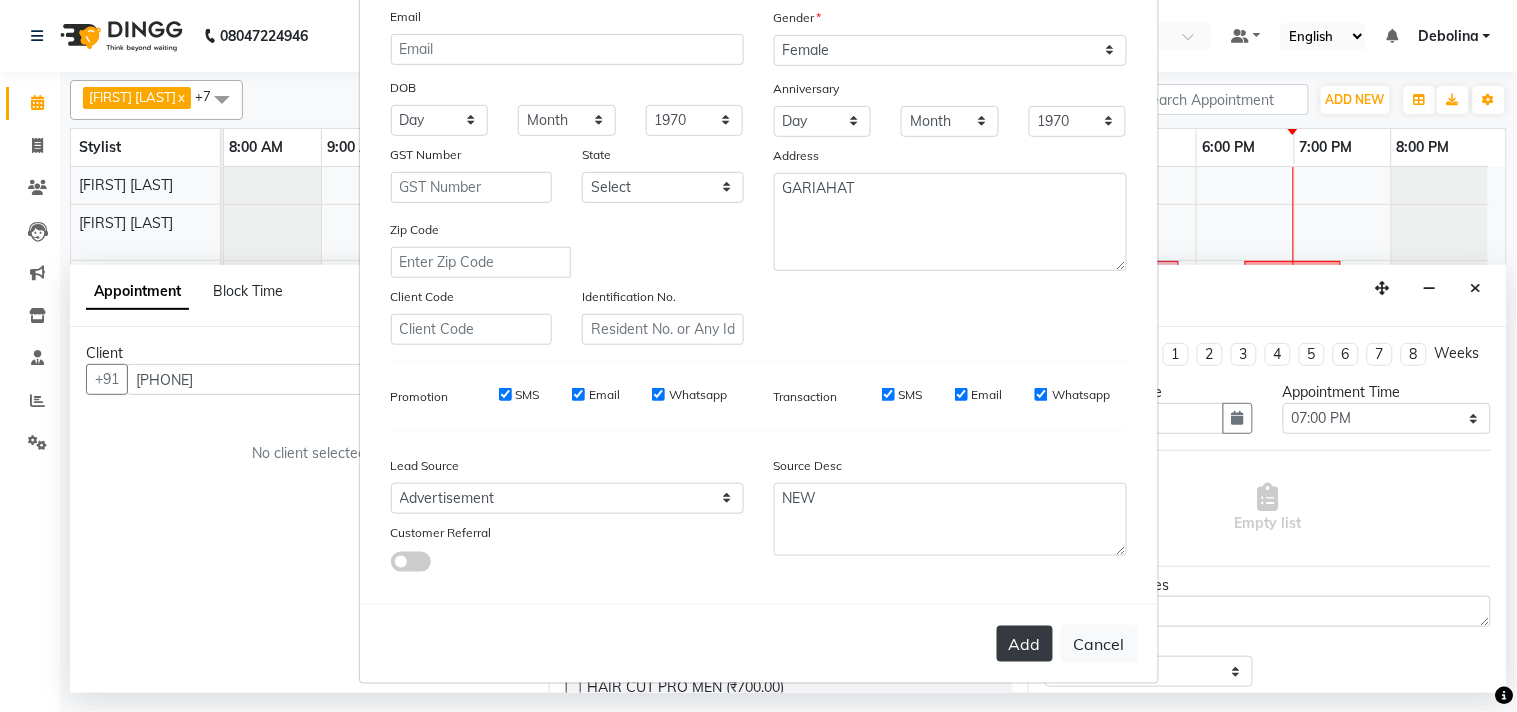 click on "Add" at bounding box center [1025, 644] 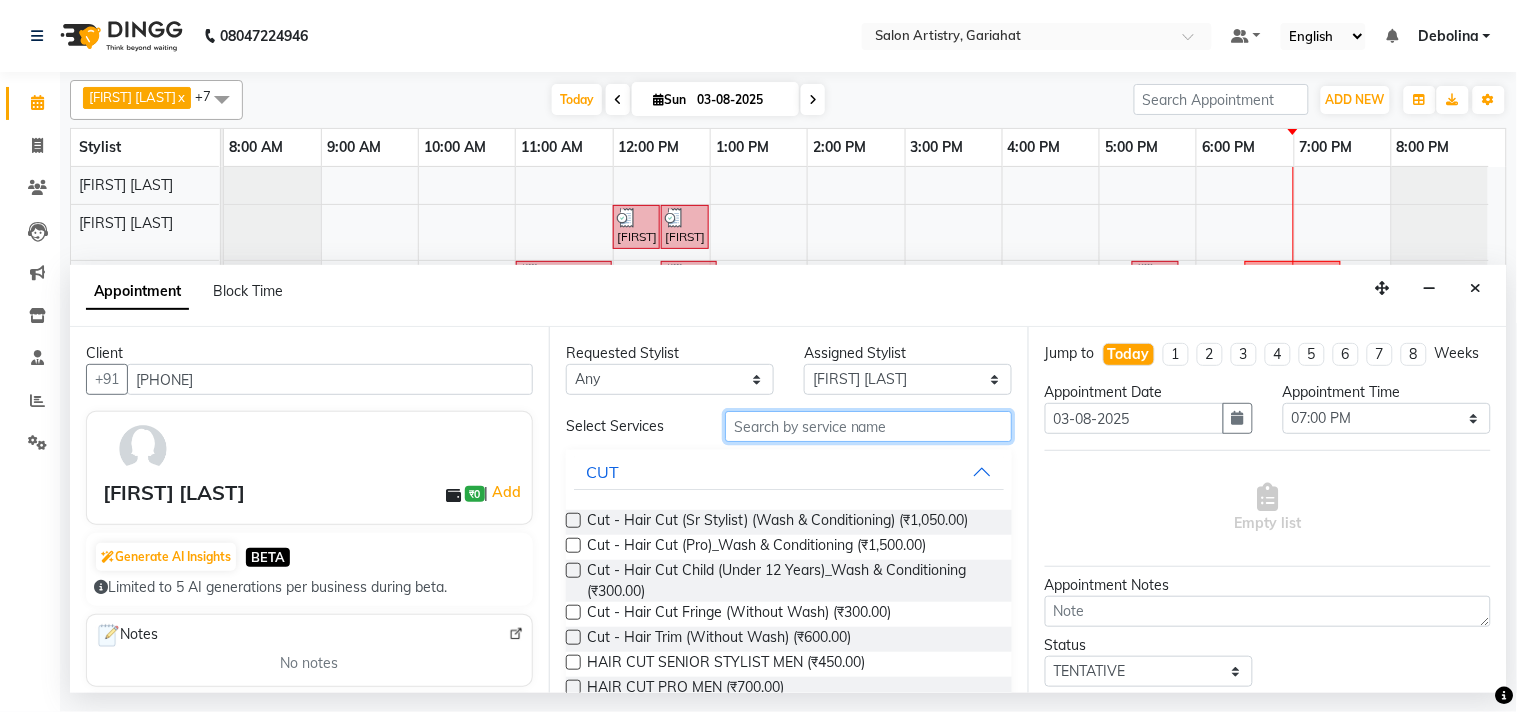 click at bounding box center (868, 426) 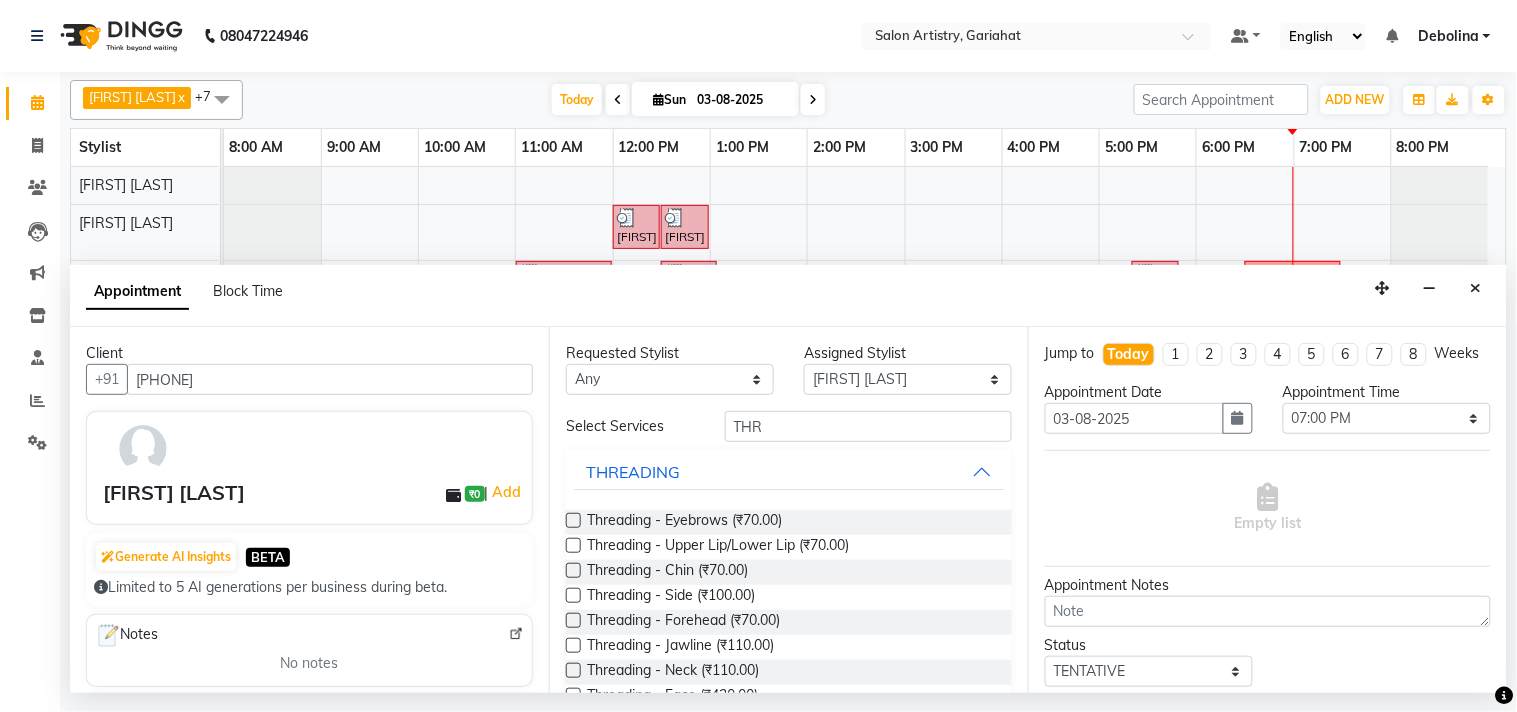 click at bounding box center [573, 520] 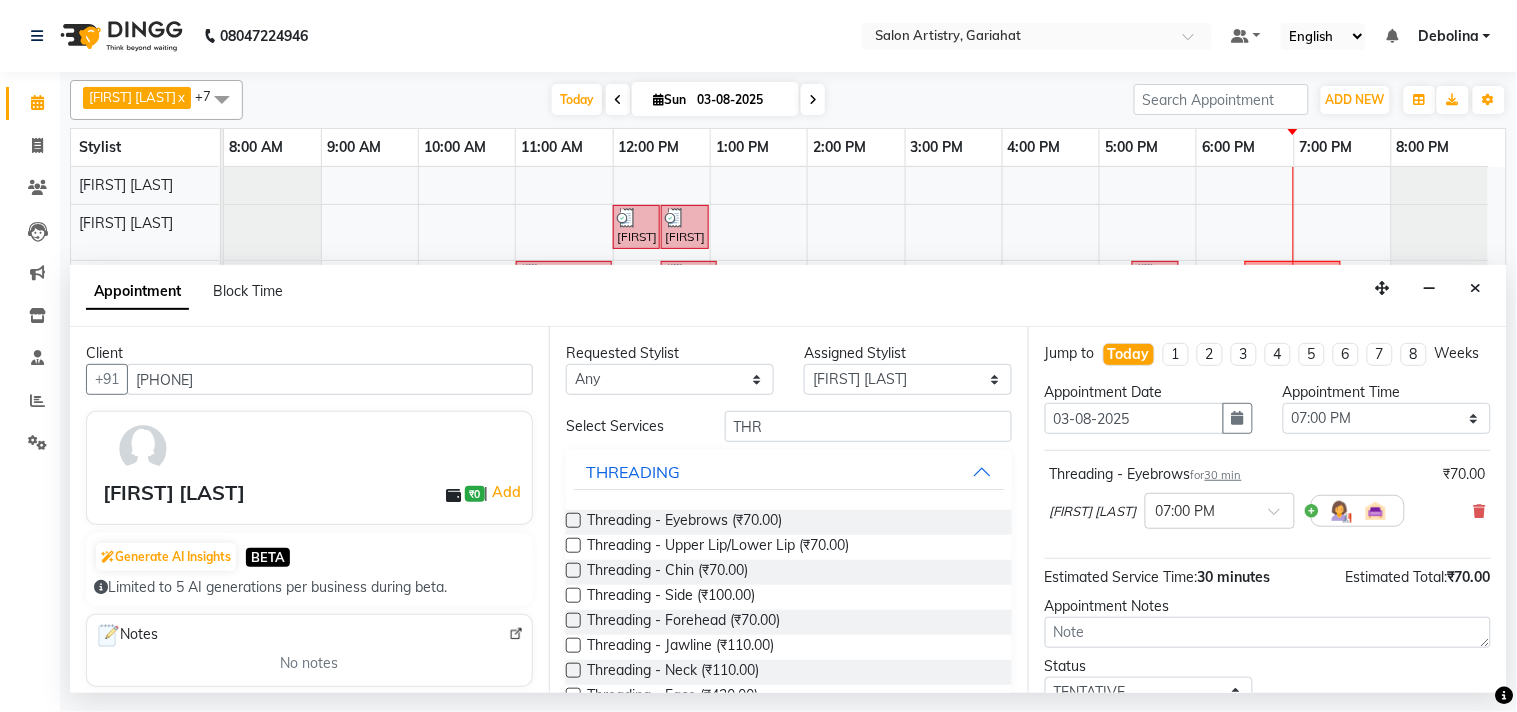 click at bounding box center (573, 520) 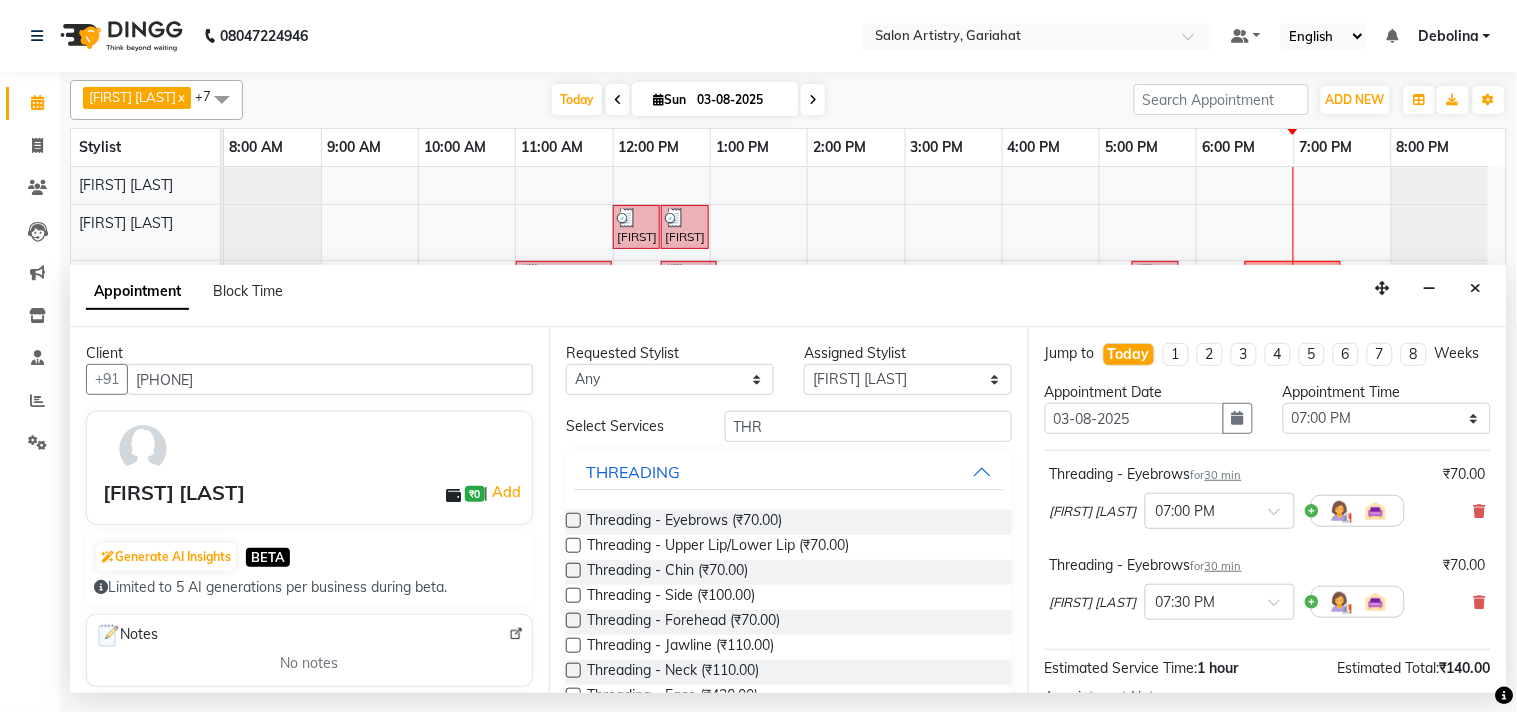 scroll, scrollTop: 111, scrollLeft: 0, axis: vertical 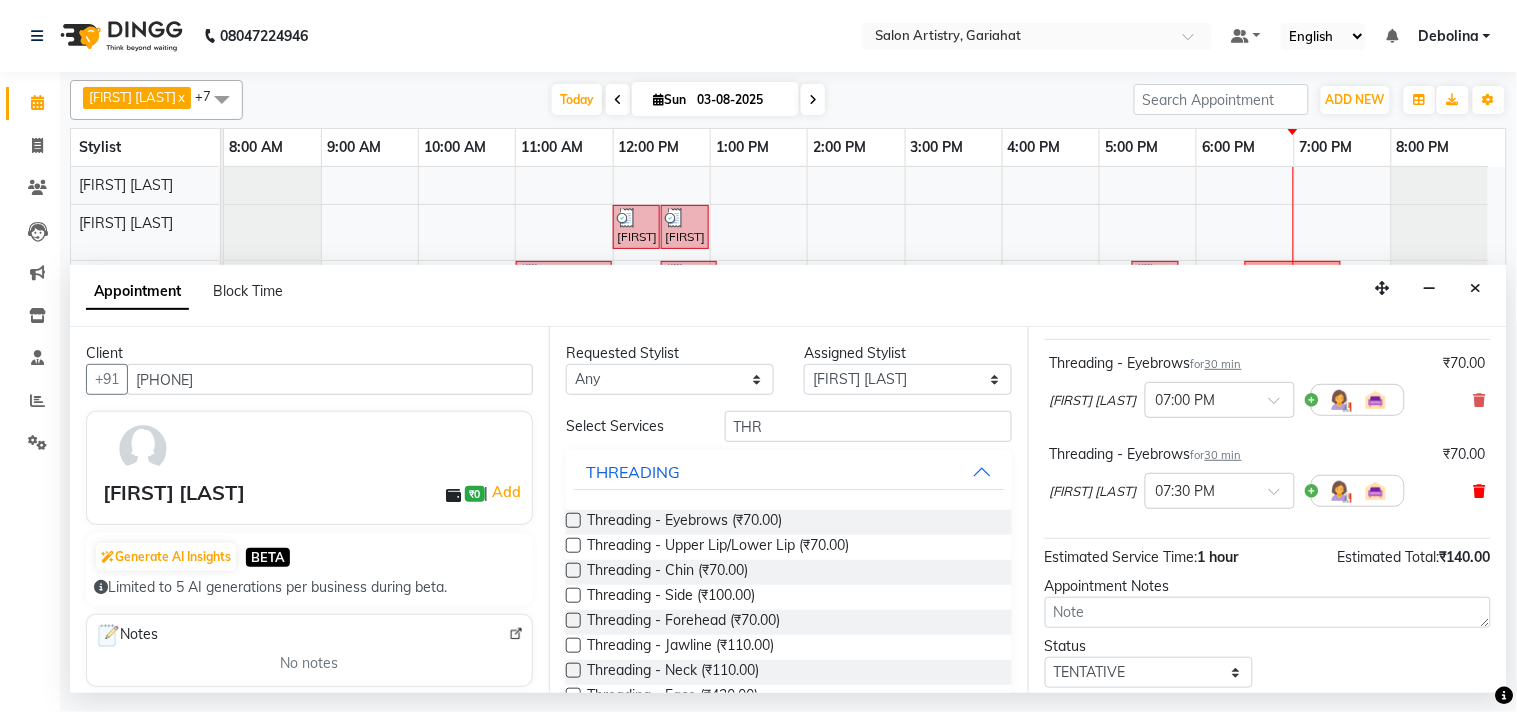 click at bounding box center [1480, 491] 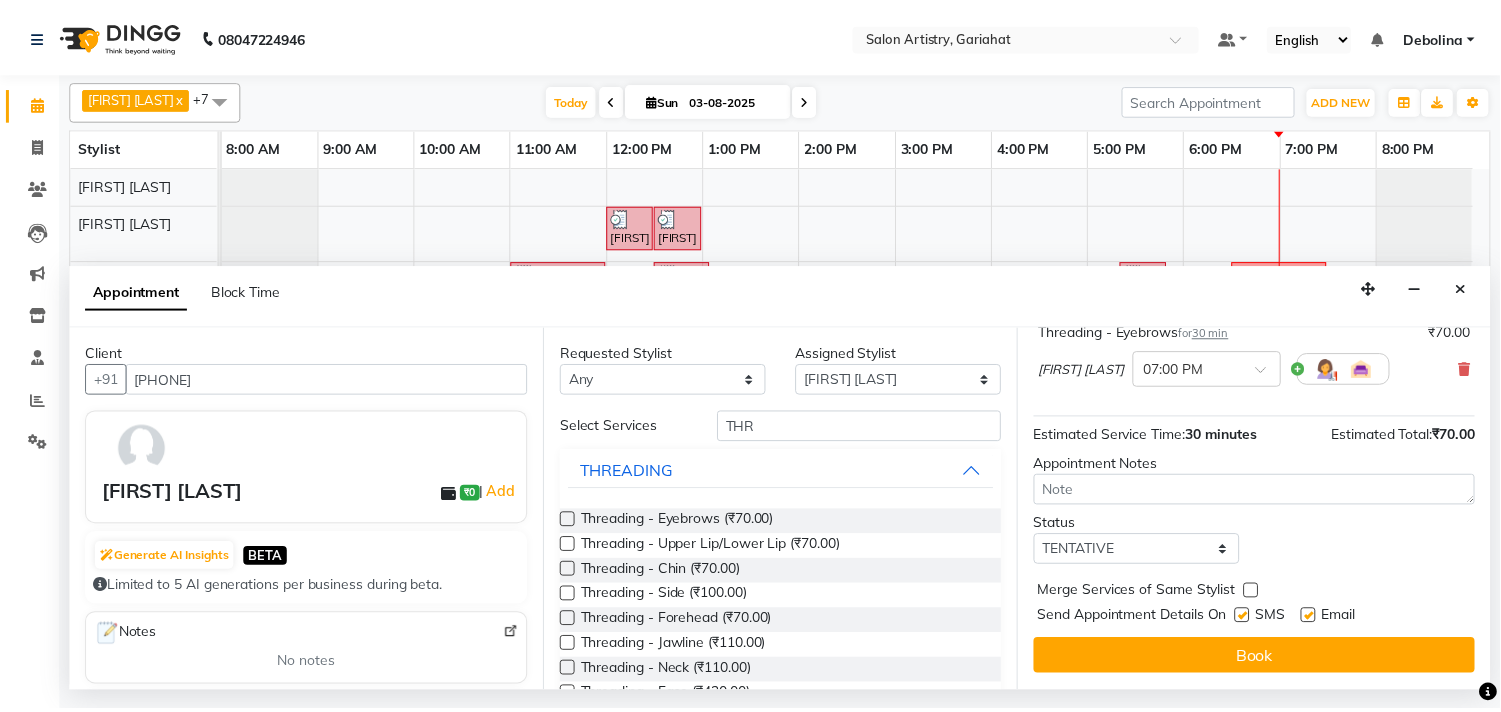scroll, scrollTop: 161, scrollLeft: 0, axis: vertical 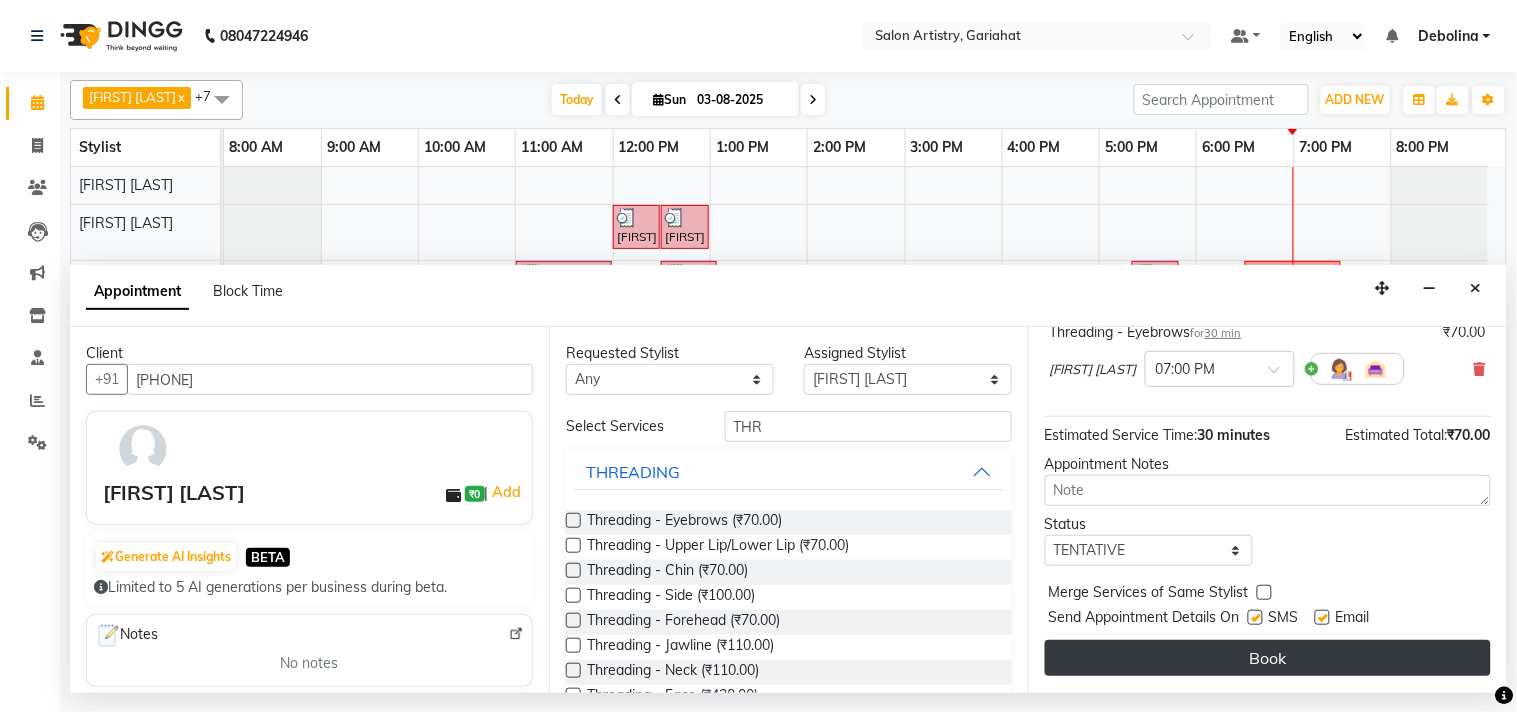 click on "Book" at bounding box center (1268, 658) 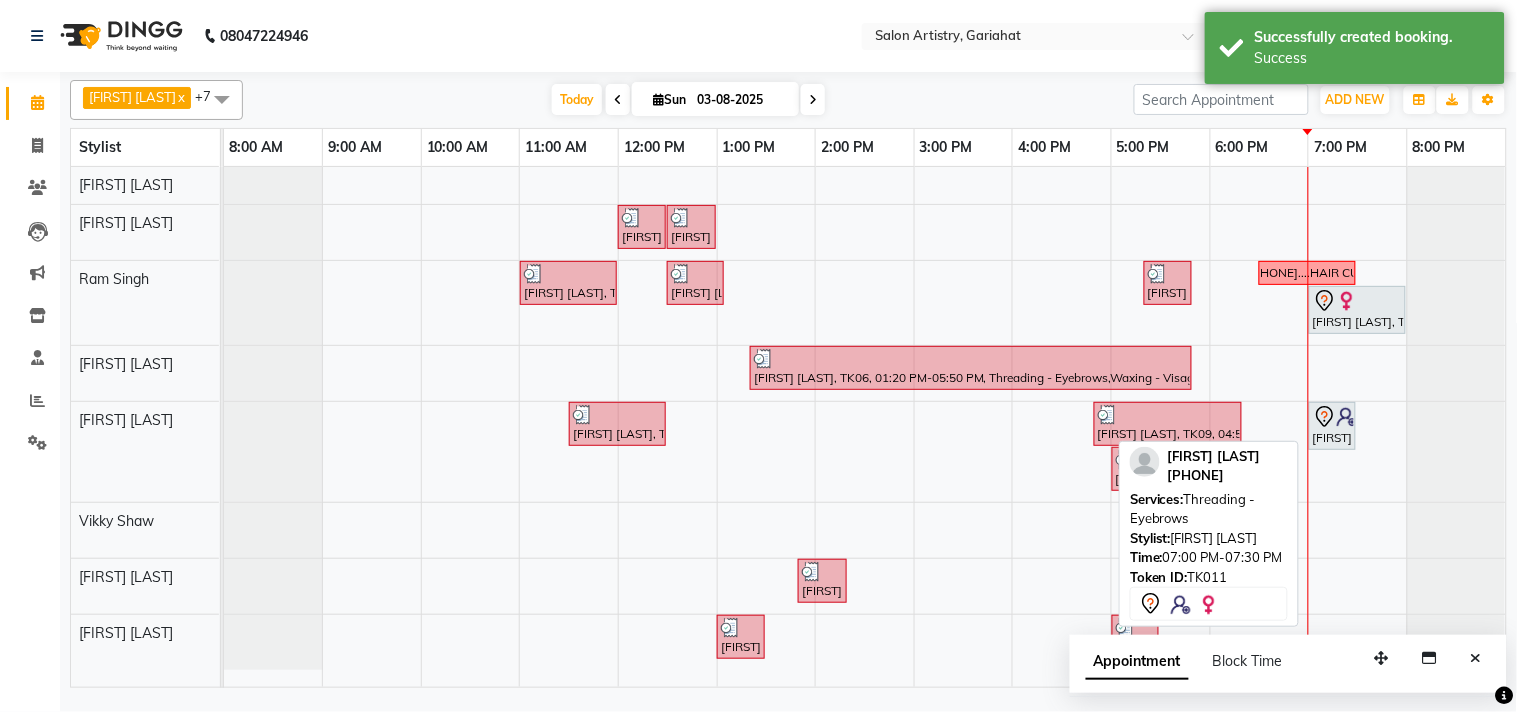 click on "[FIRST] [LAST], TK11, 07:00 PM-07:30 PM, Threading - Eyebrows" at bounding box center [1332, 426] 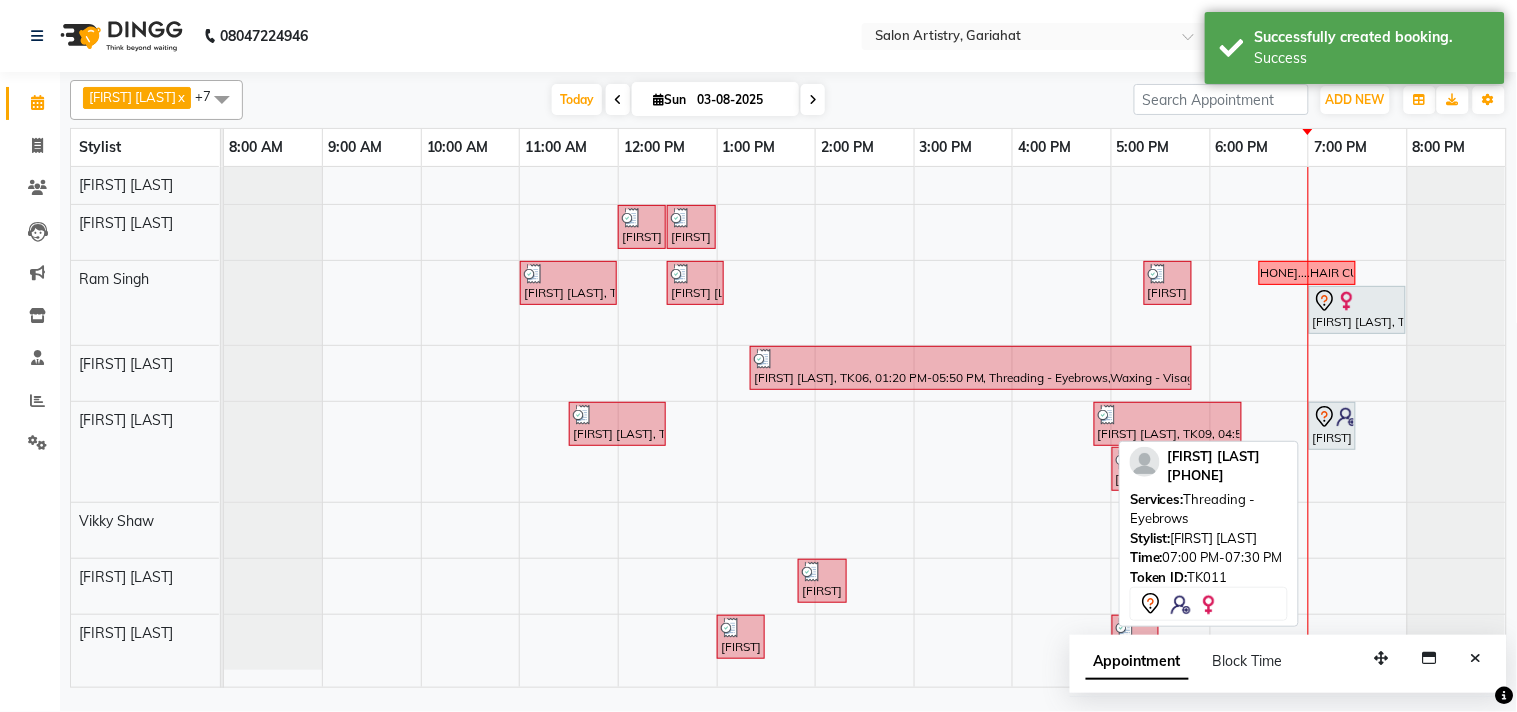 click on "[FIRST] [LAST], TK11, 07:00 PM-07:30 PM, Threading - Eyebrows" at bounding box center [1332, 426] 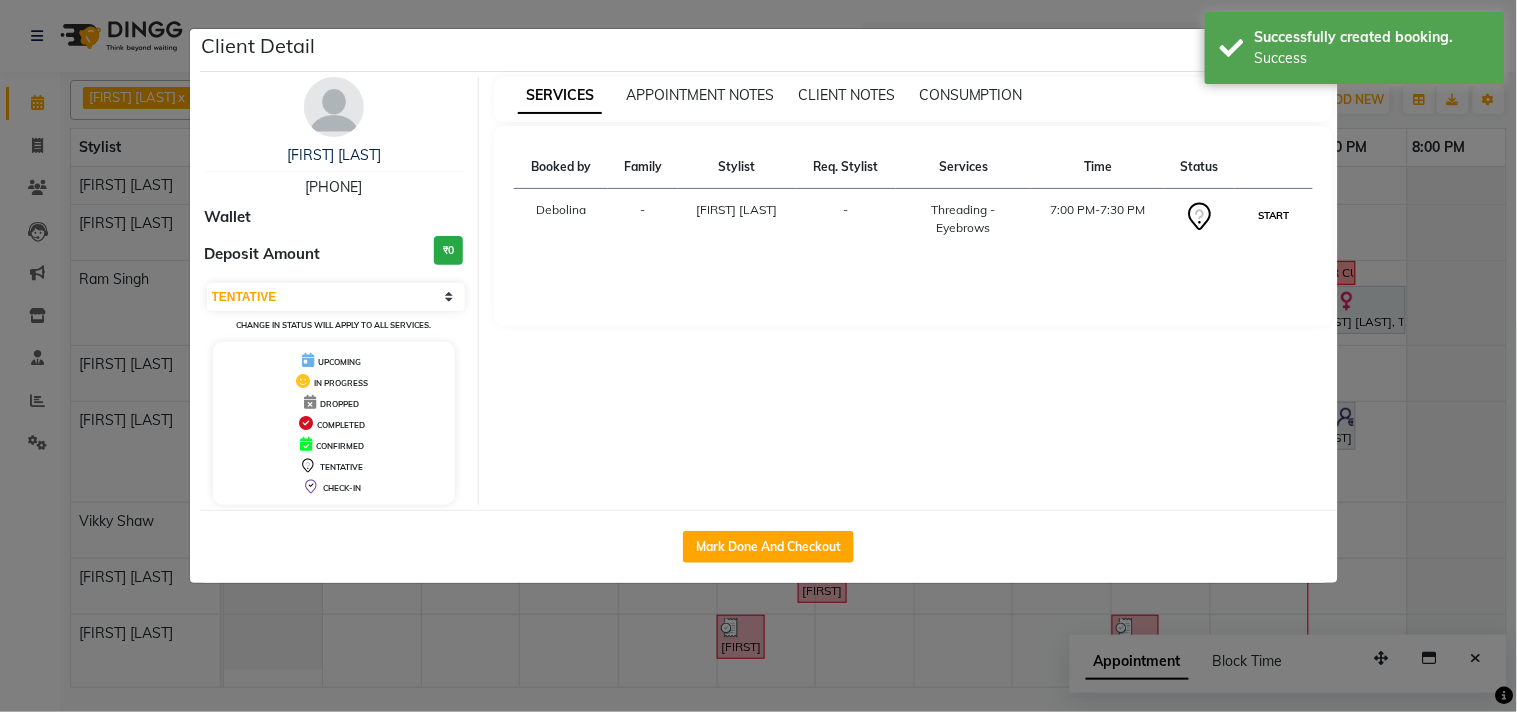 click on "START" at bounding box center (1273, 215) 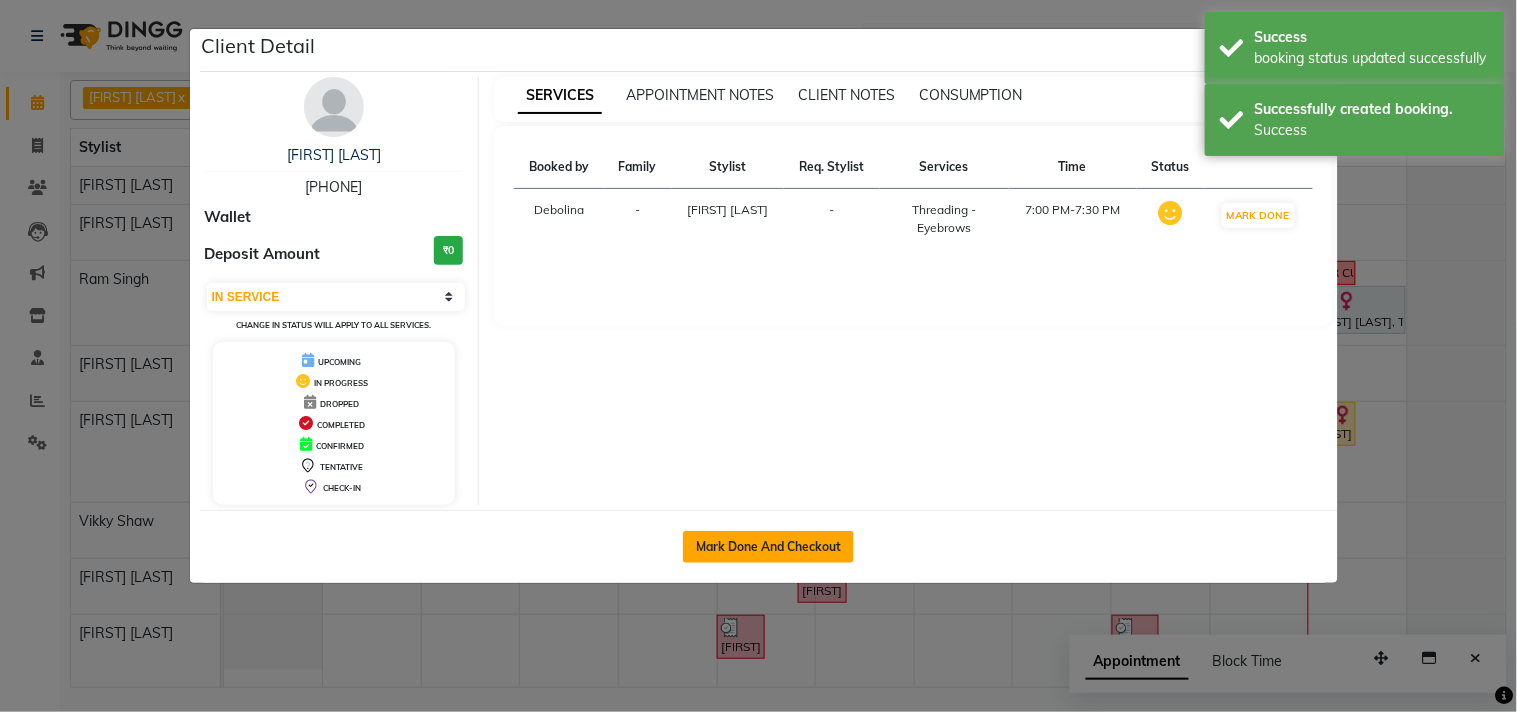 click on "Mark Done And Checkout" 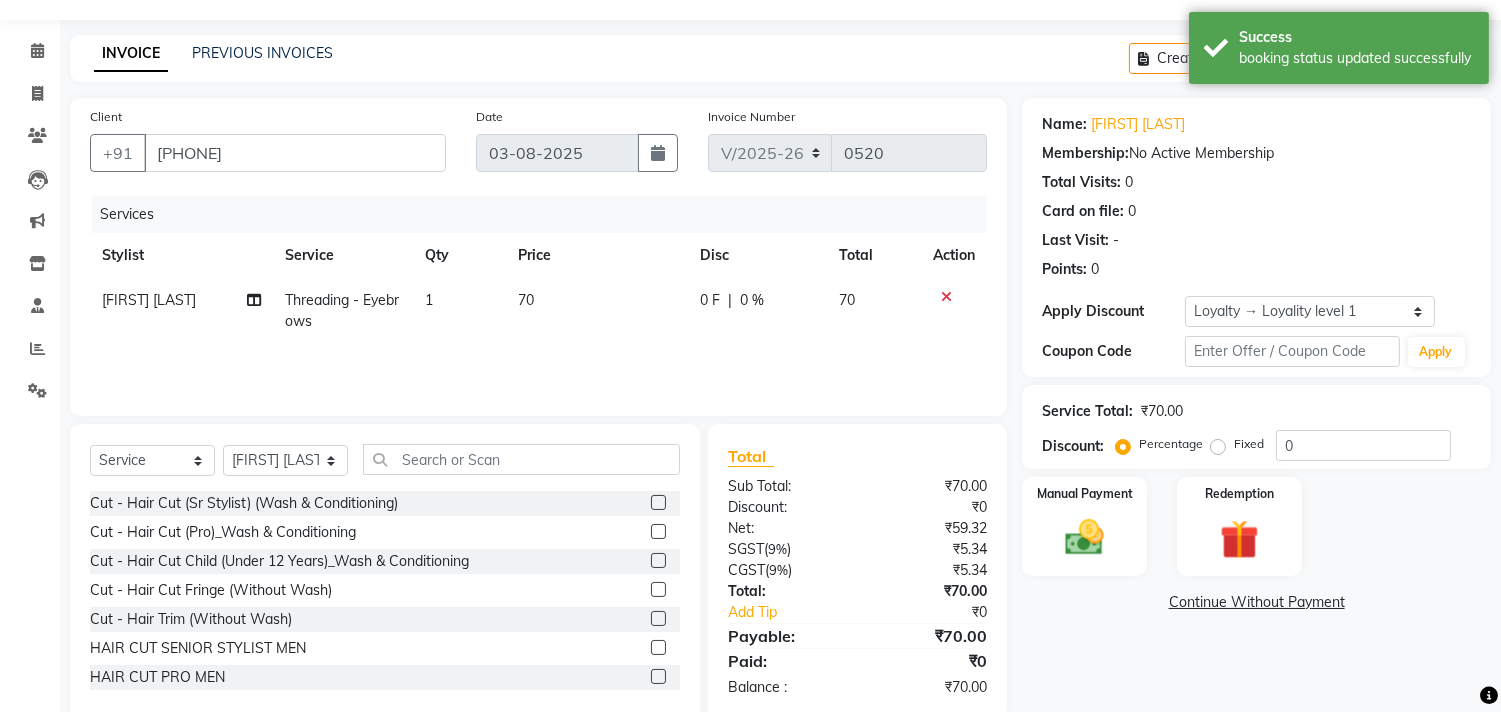 scroll, scrollTop: 88, scrollLeft: 0, axis: vertical 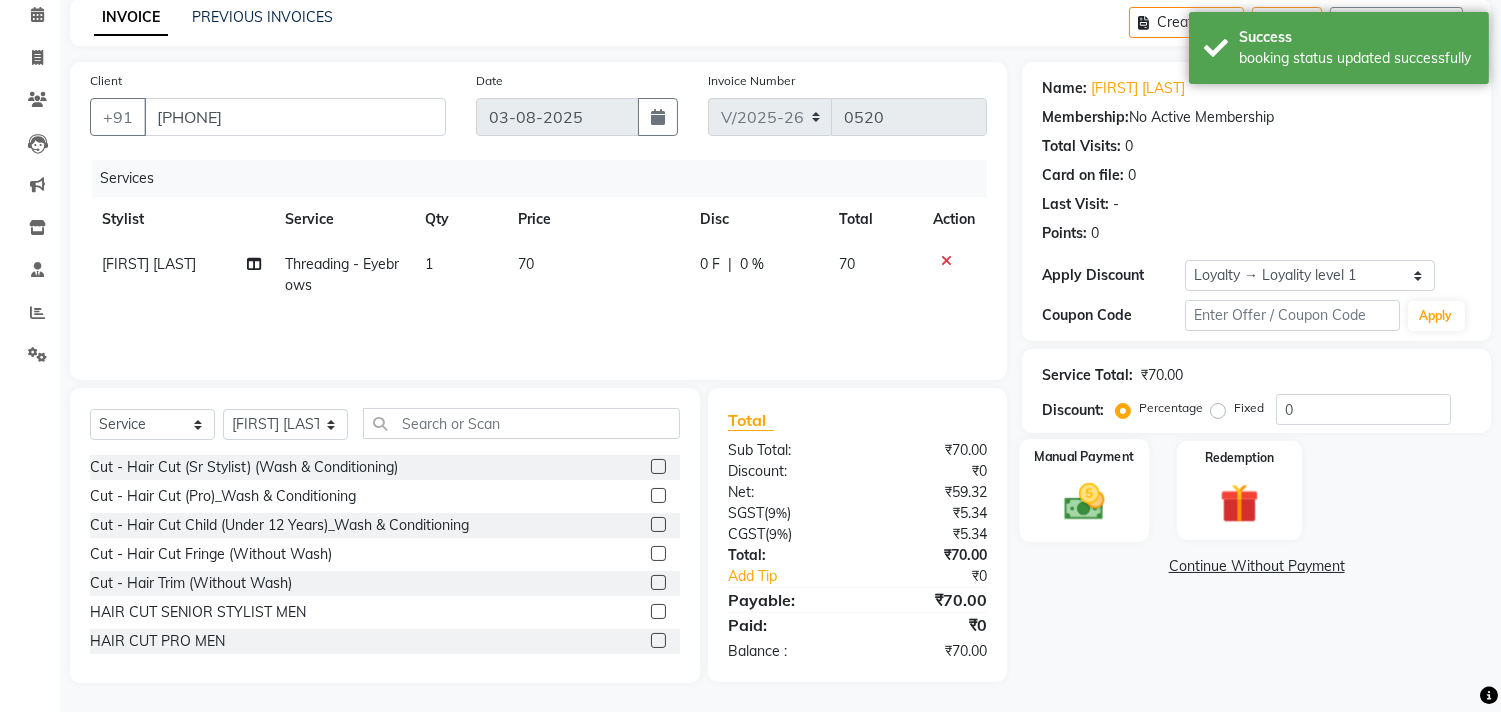 click on "Manual Payment" 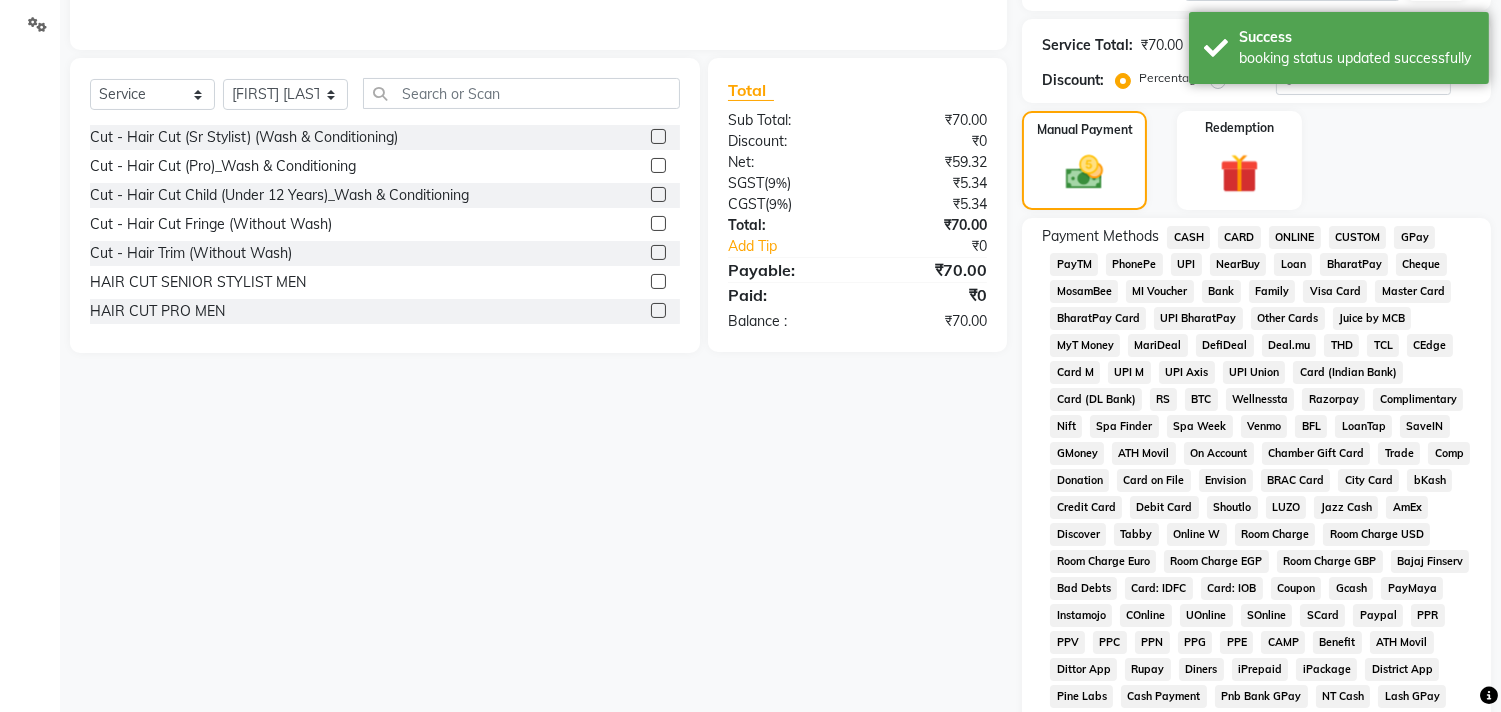 scroll, scrollTop: 422, scrollLeft: 0, axis: vertical 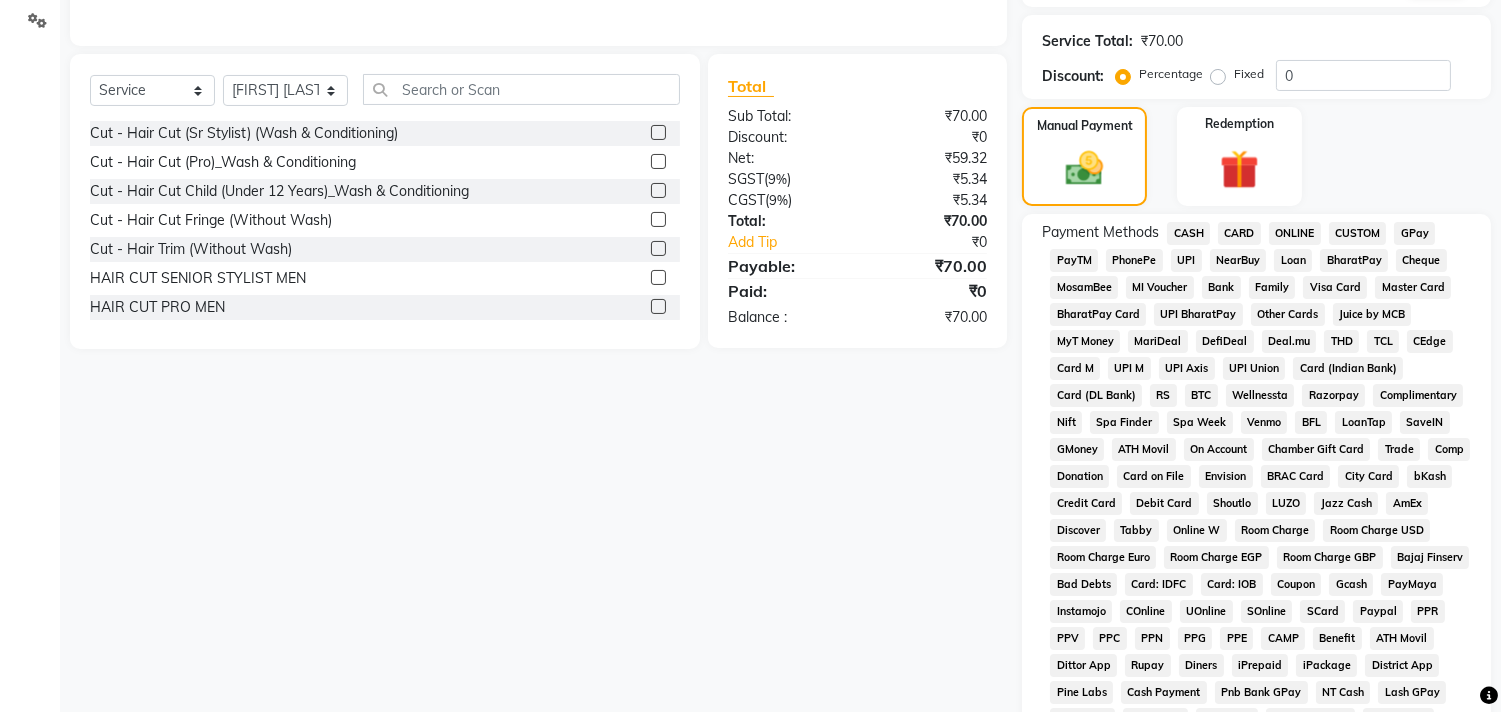 click on "CASH" 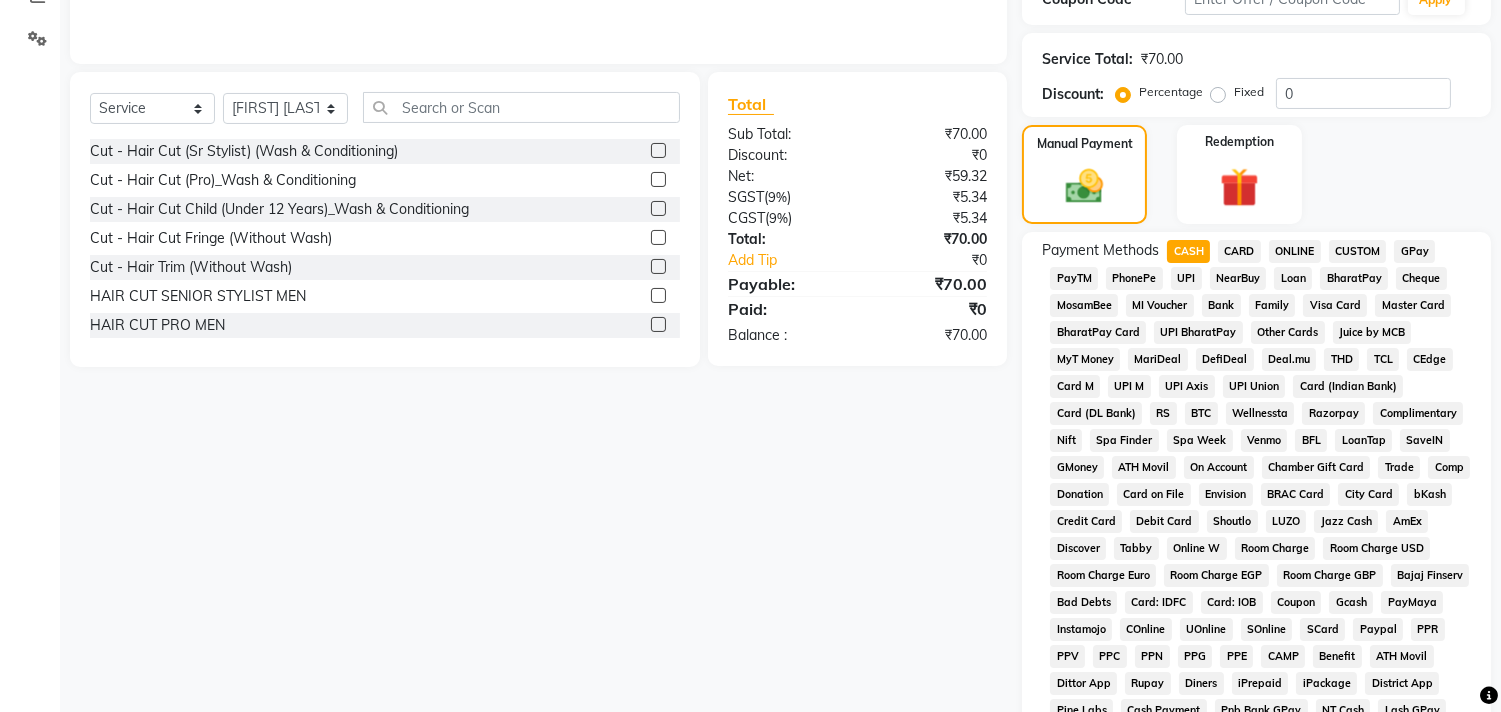 scroll, scrollTop: 293, scrollLeft: 0, axis: vertical 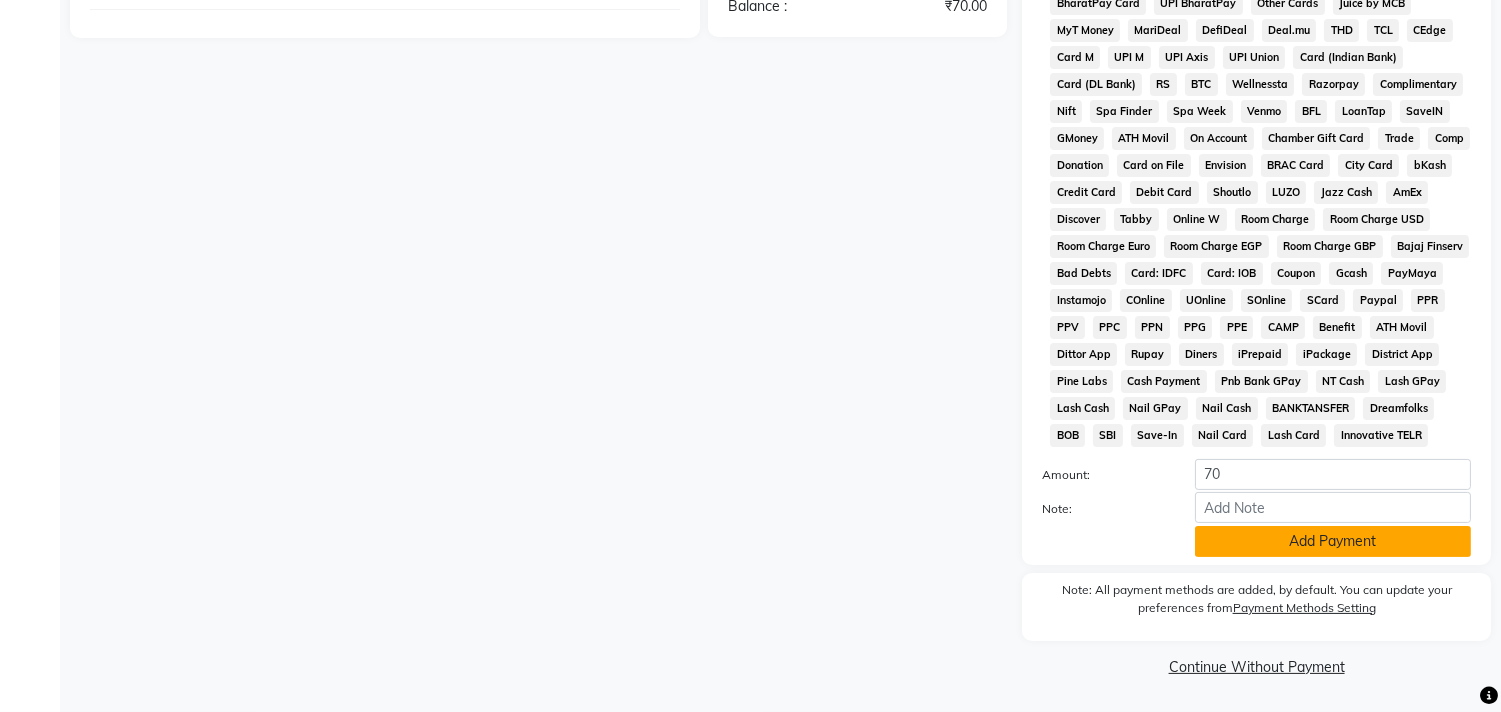 click on "Add Payment" 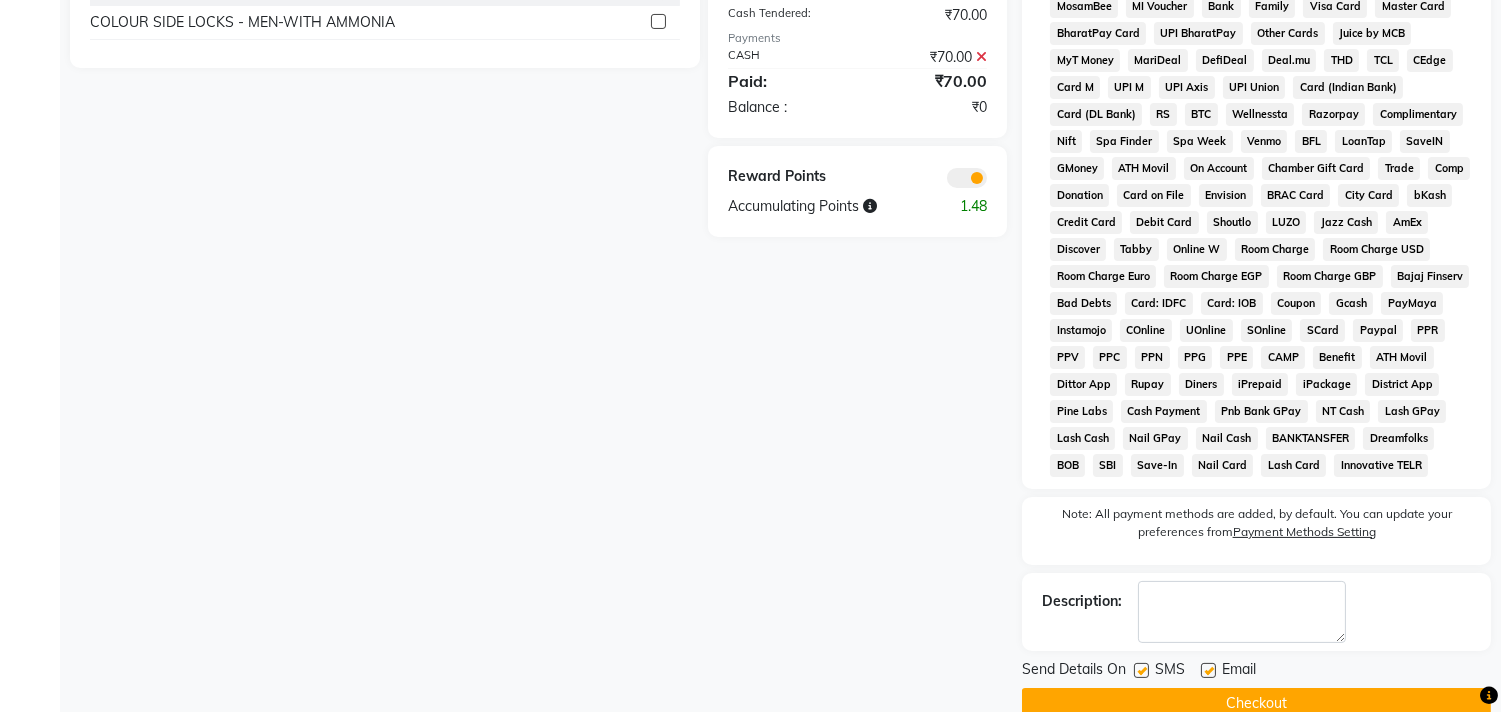 scroll, scrollTop: 744, scrollLeft: 0, axis: vertical 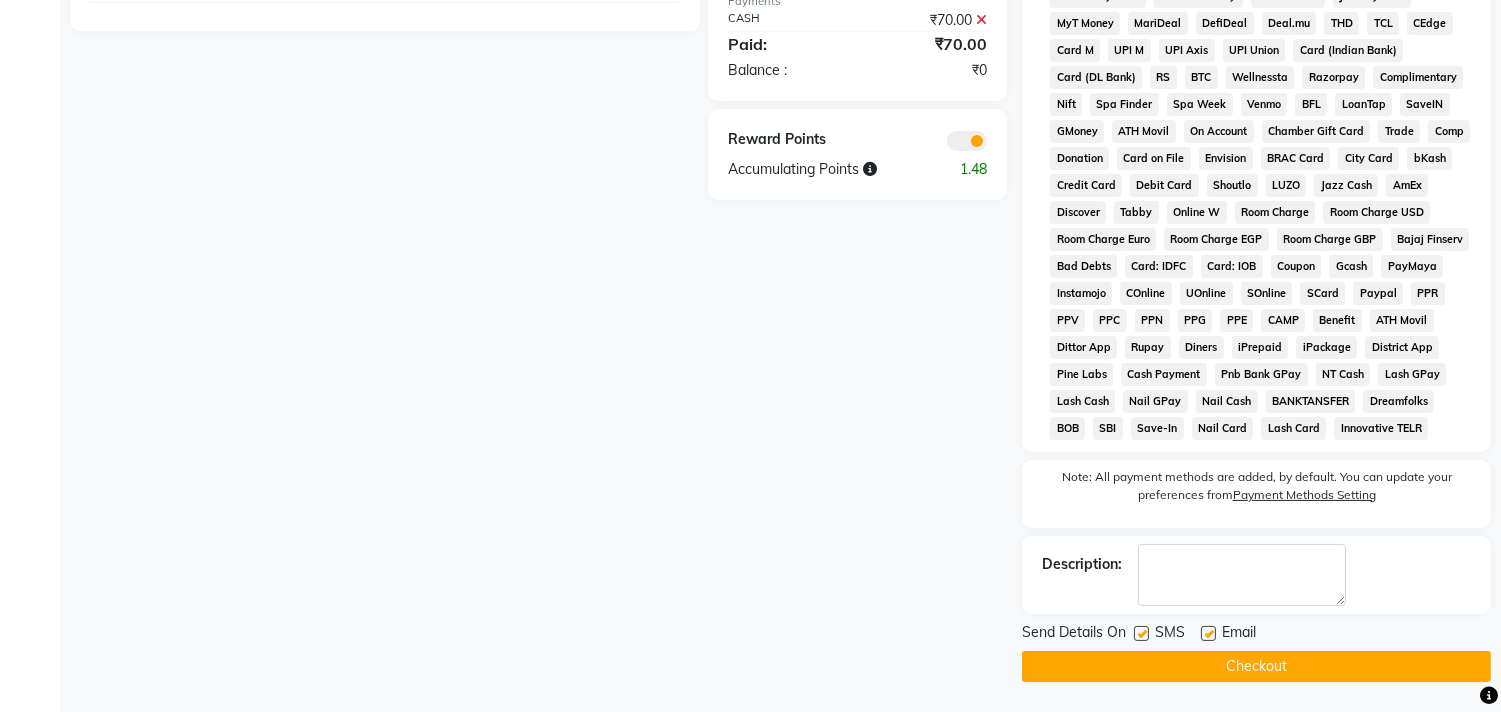 click on "Checkout" 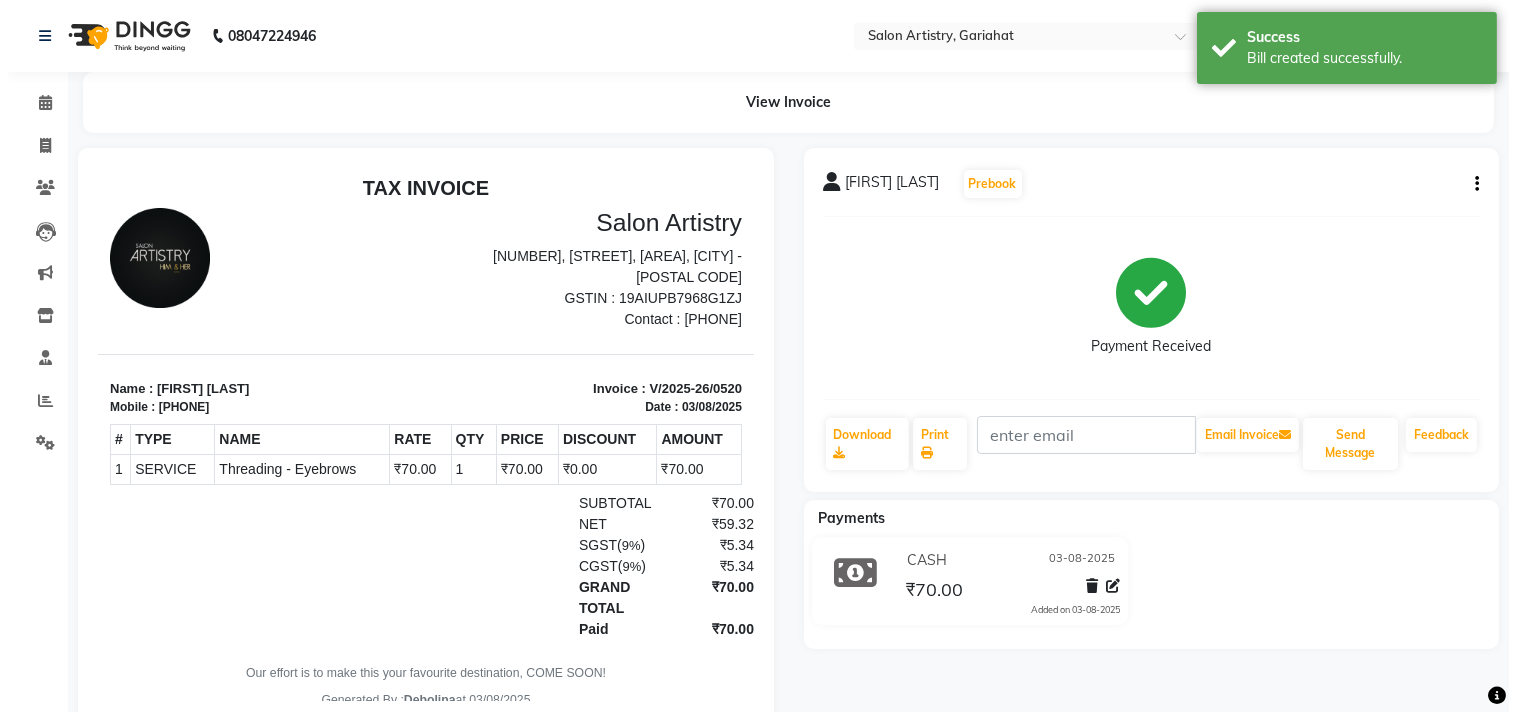 scroll, scrollTop: 0, scrollLeft: 0, axis: both 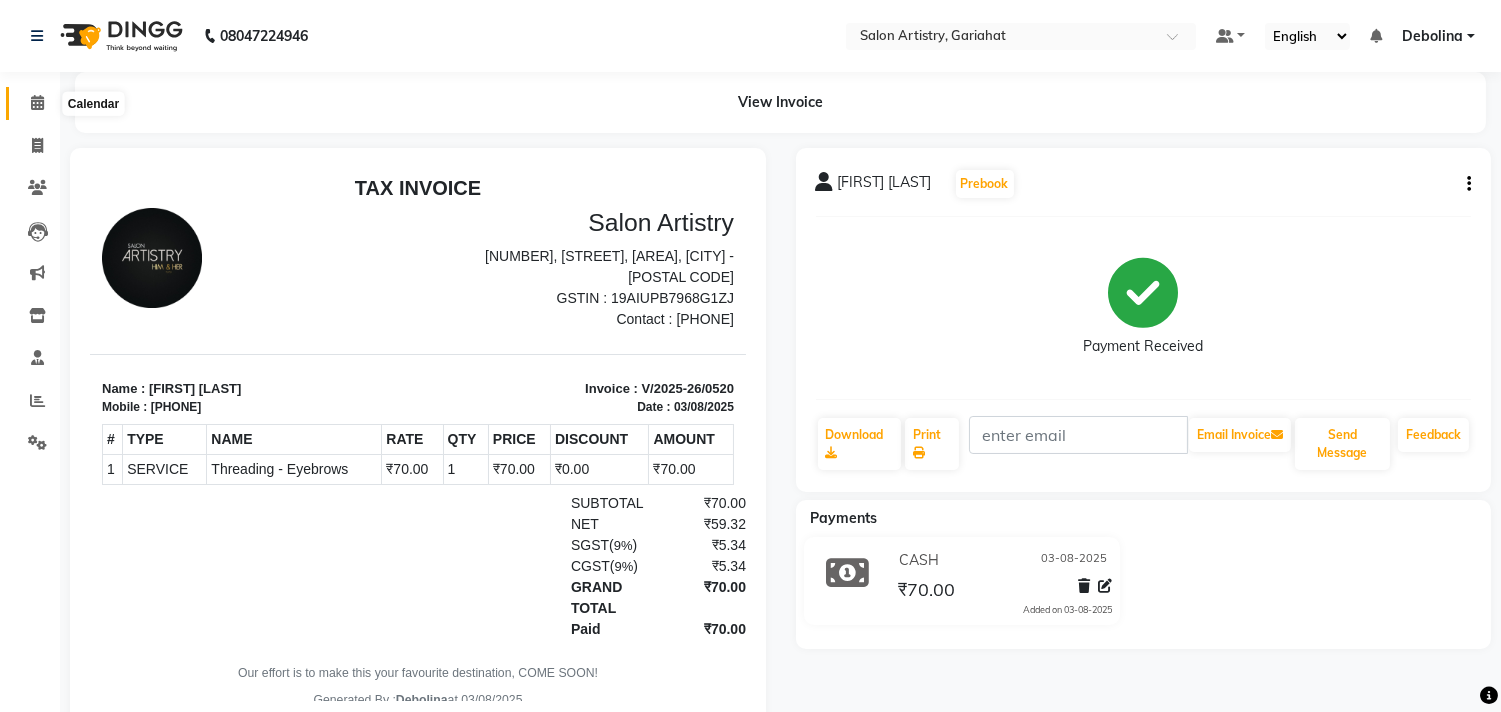 click 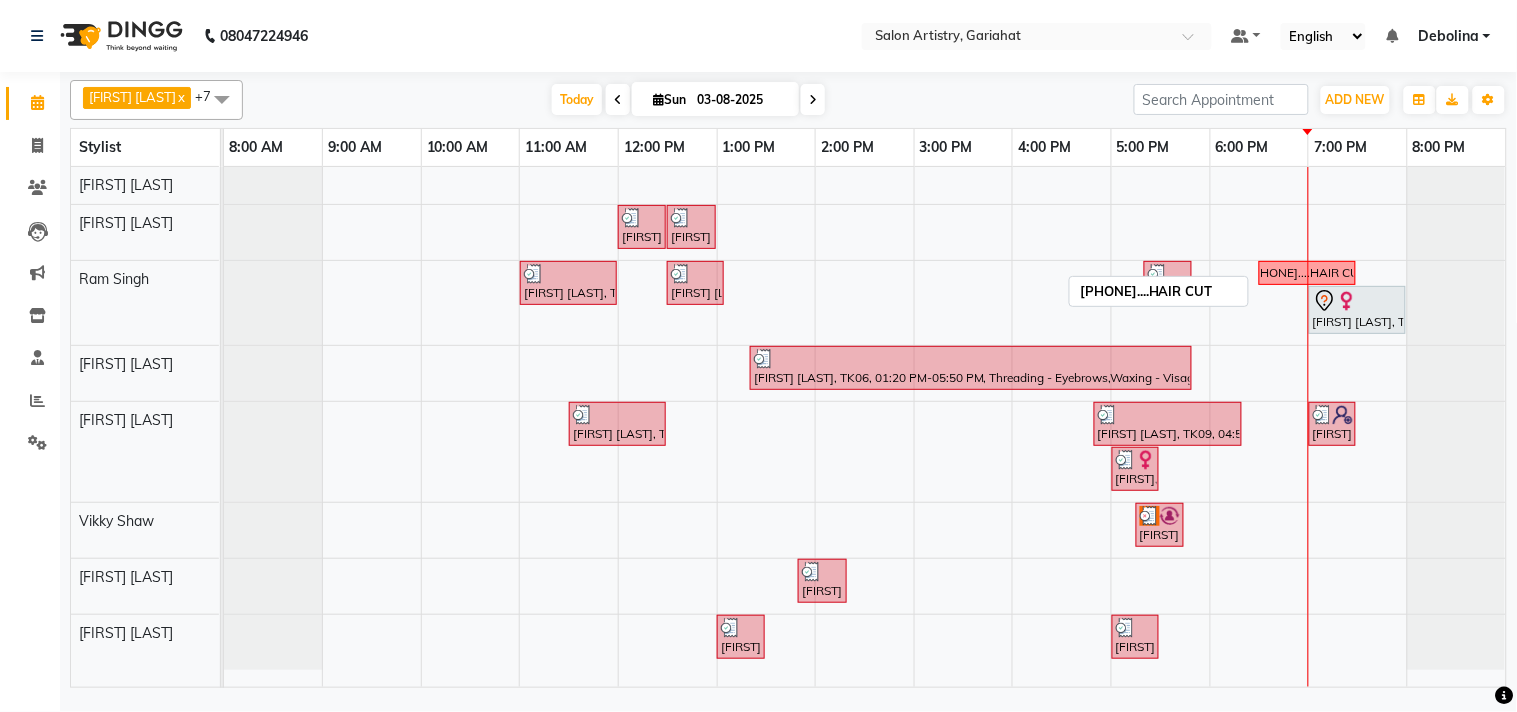 click on "[PHONE]....HAIR CUT" at bounding box center [1308, 273] 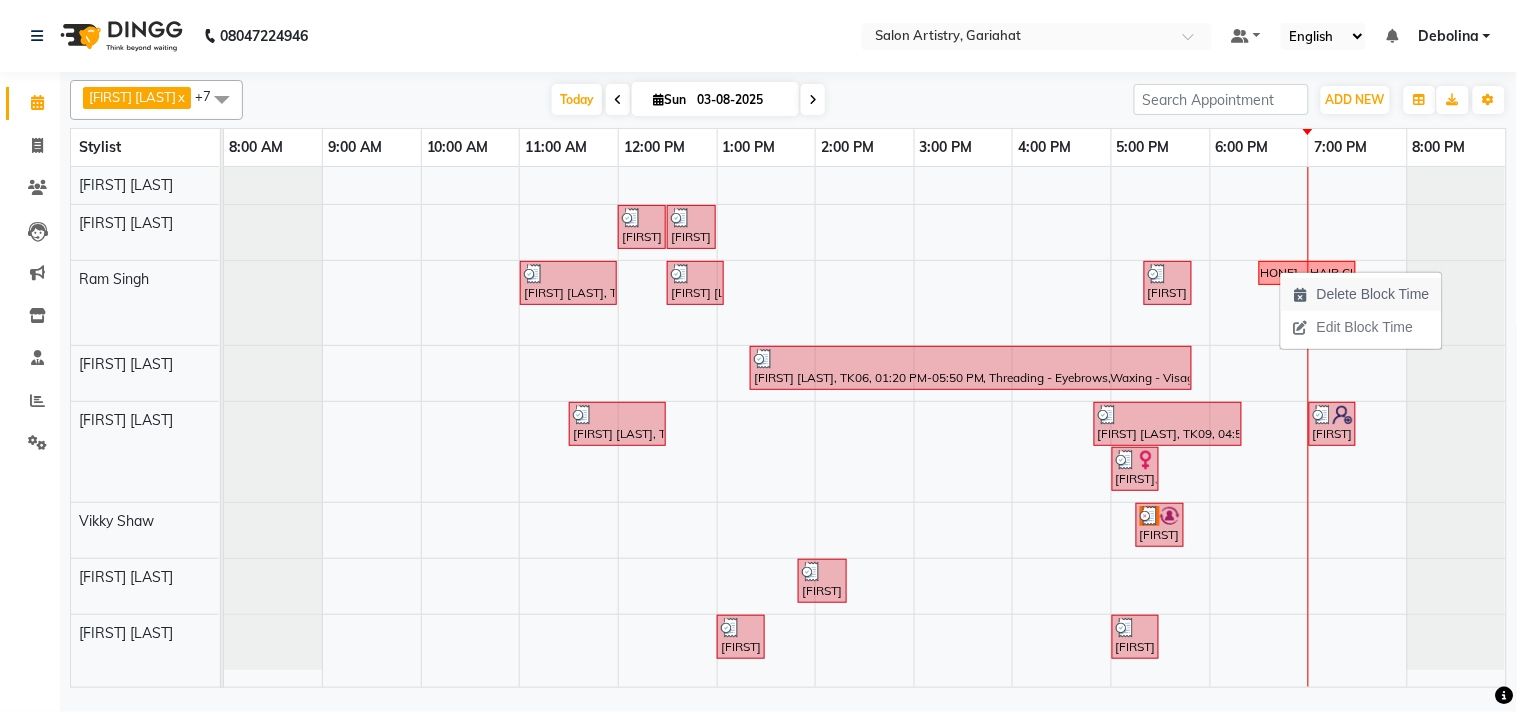 click on "Delete Block Time" at bounding box center [1373, 294] 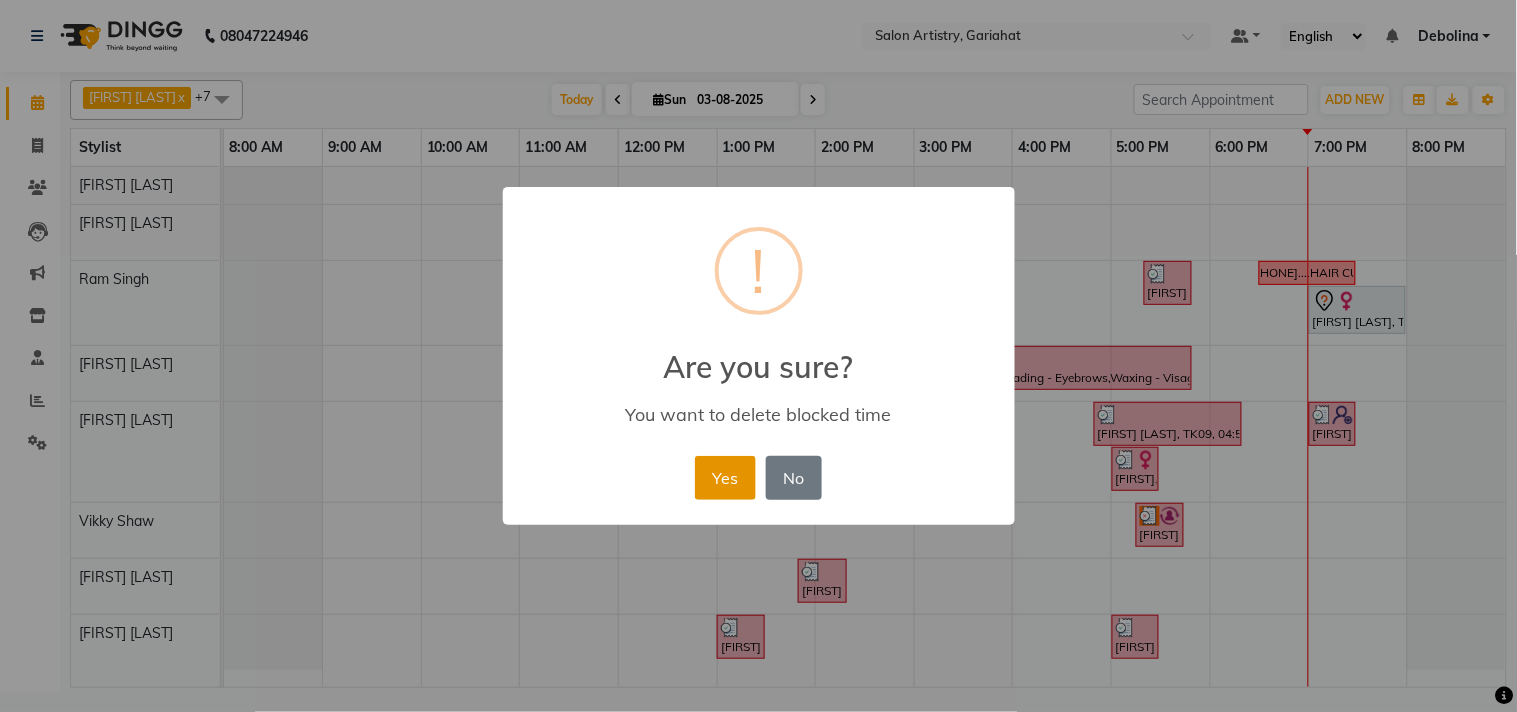 click on "Yes" at bounding box center (725, 478) 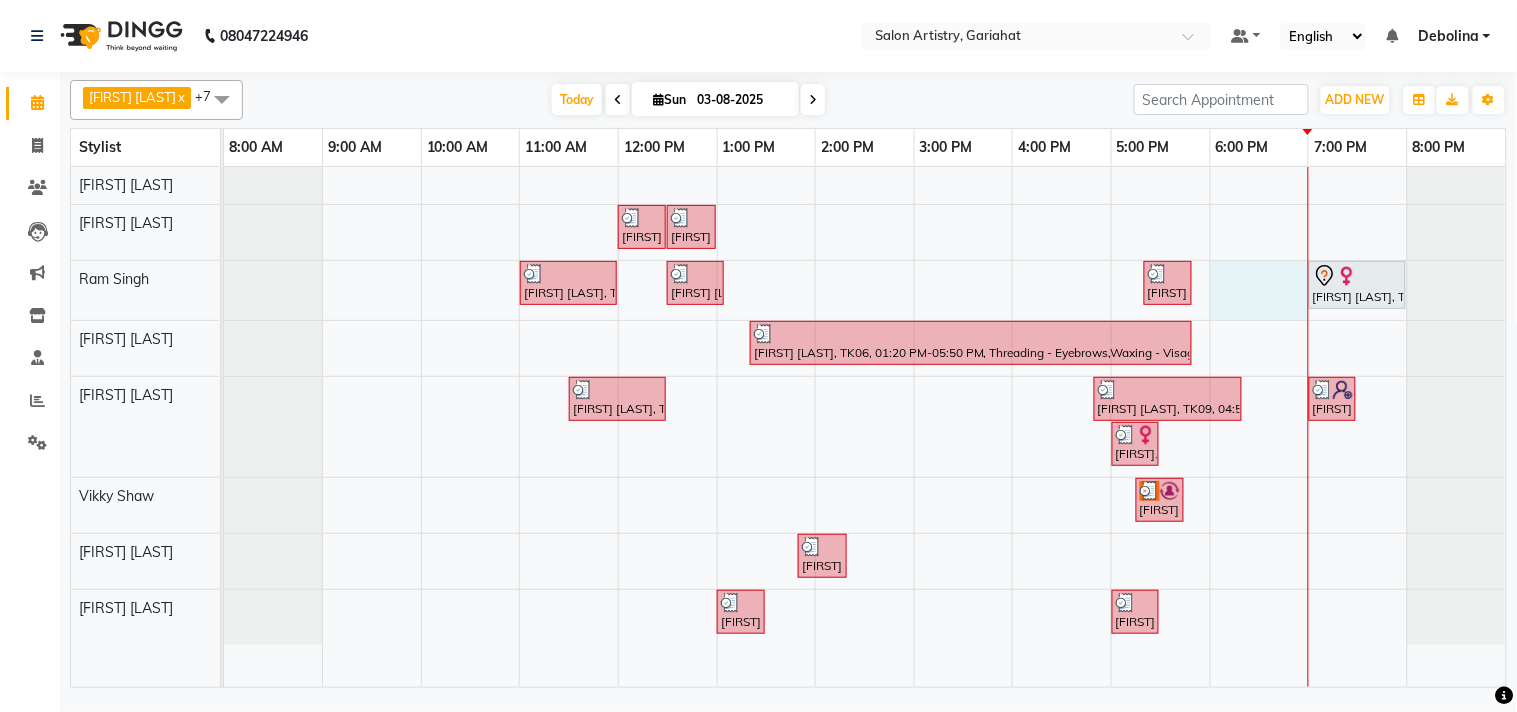 click on "[FIRST] [LAST], TK04, 12:00 PM-12:30 PM, Kanpeiki - Drupe luxe (pedi smooth included)     [FIRST] [LAST], TK05, 12:30 PM-01:00 PM, Foot Relaxing Massage     [FIRST] [LAST], TK05, 11:00 AM-12:00 PM, Cut - Hair Cut (Sr Stylist) (Wash & Conditioning),Highights - Global + Highlights_ Upto Mid Back (Customise)     [FIRST] [LAST], TK04, 12:30 PM-01:05 PM, Wash  - Wash & Blow Dry (Upto Waist And Below),Premium Wash     [FIRST] [FIRST], TK09, 05:20 PM-05:50 PM, Cut - Hair Cut (Sr Stylist) (Wash & Conditioning)             [FIRST] [LAST], TK07, 07:00 PM-08:00 PM, Olaplex-Waist     [FIRST]  [LAST], TK06, 01:20 PM-05:50 PM, Threading - Eyebrows,Waxing - Visage Peel Off Wax - Upper/Lower Lip,Waxing - Visage Peel Off Wax - Chin,Waxing - Argan Oil Wax - Full Arms,Waxing - Argan Oil Wax - Full Legs,Waxing - Peel Off Waxing - Underarms,Threading - Eyebrows,Threading - Upper Lip/Lower Lip,Threading - Chin             [FIRST] [LAST], TK11, 07:00 PM-07:30 PM, Threading - Eyebrows" at bounding box center [865, 427] 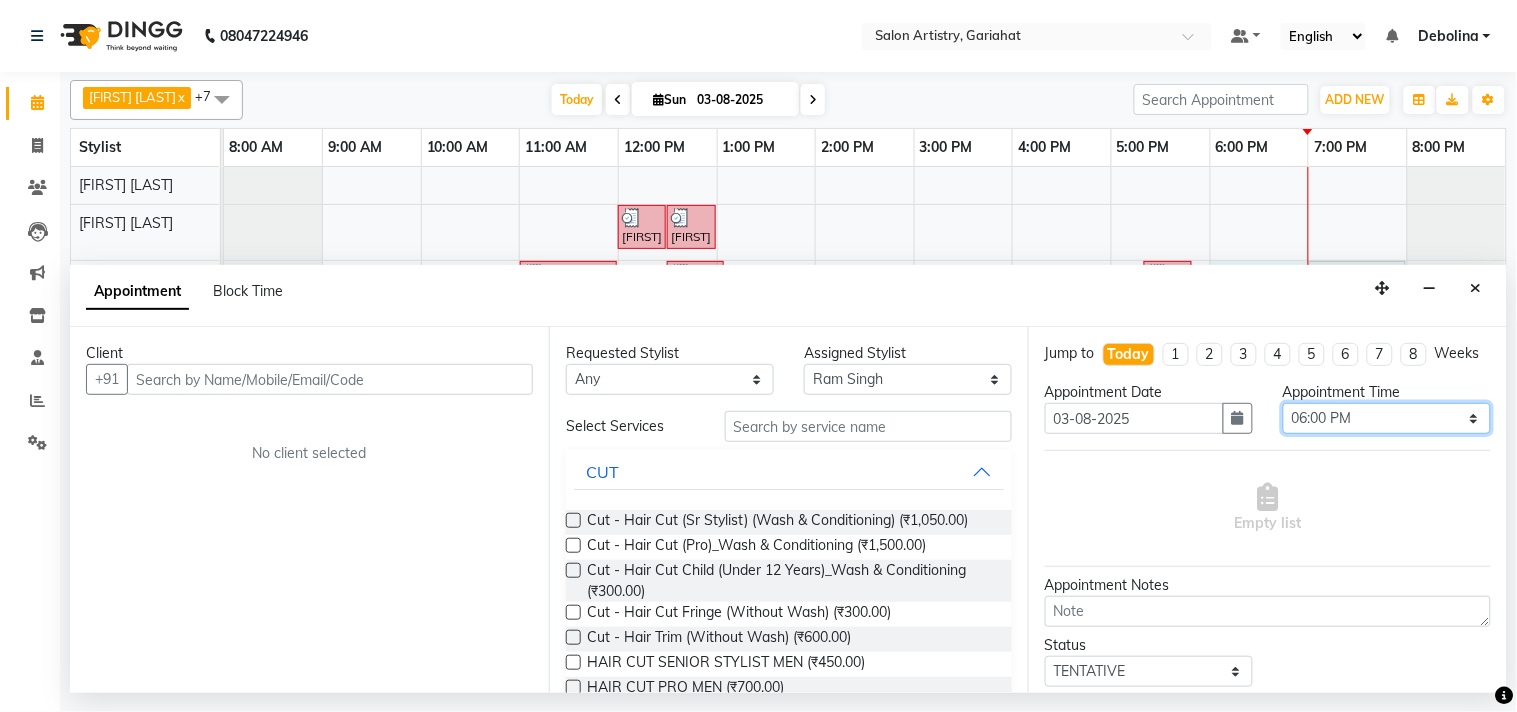 click on "Select 09:00 AM 09:05 AM 09:10 AM 09:15 AM 09:20 AM 09:25 AM 09:30 AM 09:35 AM 09:40 AM 09:45 AM 09:50 AM 09:55 AM 10:00 AM 10:05 AM 10:10 AM 10:15 AM 10:20 AM 10:25 AM 10:30 AM 10:35 AM 10:40 AM 10:45 AM 10:50 AM 10:55 AM 11:00 AM 11:05 AM 11:10 AM 11:15 AM 11:20 AM 11:25 AM 11:30 AM 11:35 AM 11:40 AM 11:45 AM 11:50 AM 11:55 AM 12:00 PM 12:05 PM 12:10 PM 12:15 PM 12:20 PM 12:25 PM 12:30 PM 12:35 PM 12:40 PM 12:45 PM 12:50 PM 12:55 PM 01:00 PM 01:05 PM 01:10 PM 01:15 PM 01:20 PM 01:25 PM 01:30 PM 01:35 PM 01:40 PM 01:45 PM 01:50 PM 01:55 PM 02:00 PM 02:05 PM 02:10 PM 02:15 PM 02:20 PM 02:25 PM 02:30 PM 02:35 PM 02:40 PM 02:45 PM 02:50 PM 02:55 PM 03:00 PM 03:05 PM 03:10 PM 03:15 PM 03:20 PM 03:25 PM 03:30 PM 03:35 PM 03:40 PM 03:45 PM 03:50 PM 03:55 PM 04:00 PM 04:05 PM 04:10 PM 04:15 PM 04:20 PM 04:25 PM 04:30 PM 04:35 PM 04:40 PM 04:45 PM 04:50 PM 04:55 PM 05:00 PM 05:05 PM 05:10 PM 05:15 PM 05:20 PM 05:25 PM 05:30 PM 05:35 PM 05:40 PM 05:45 PM 05:50 PM 05:55 PM 06:00 PM 06:05 PM 06:10 PM 06:15 PM 06:20 PM" at bounding box center [1387, 418] 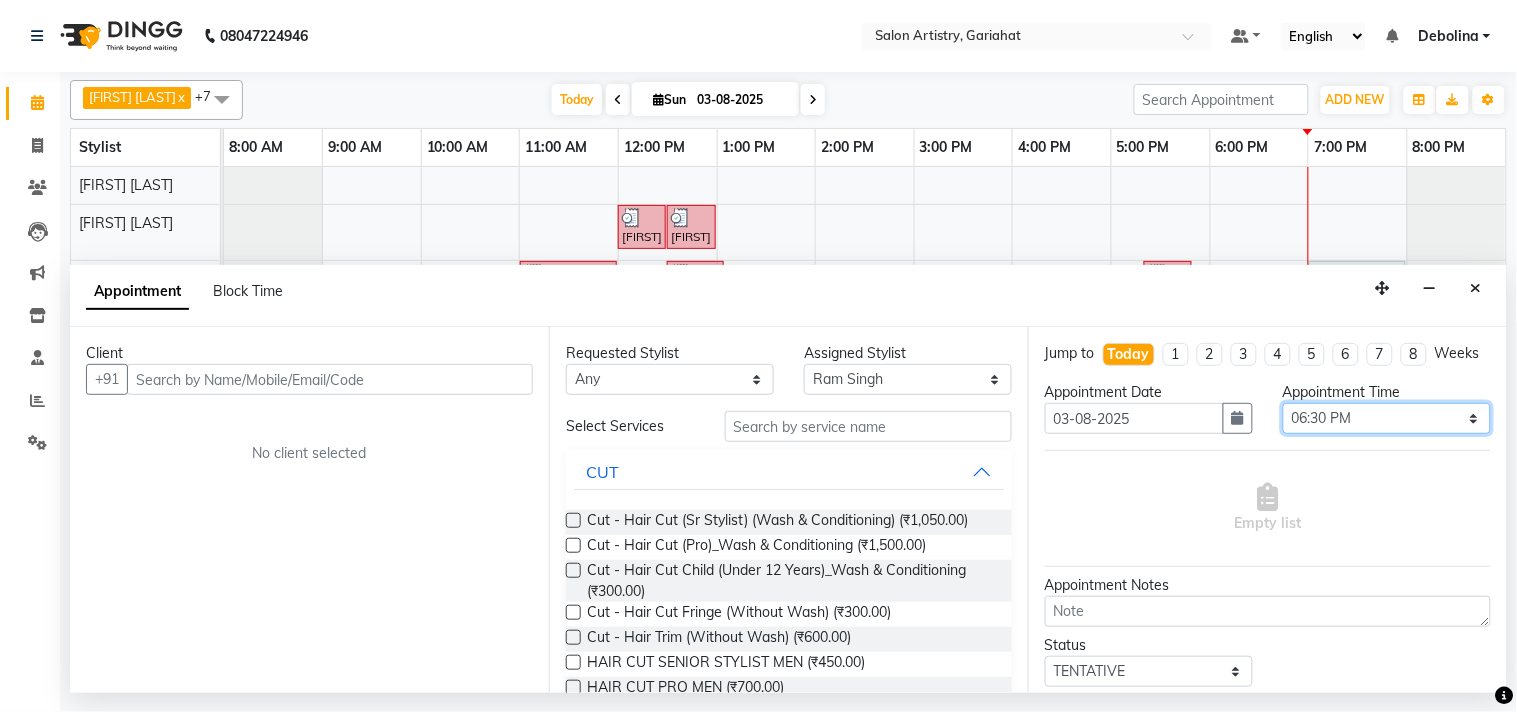 click on "Select 09:00 AM 09:05 AM 09:10 AM 09:15 AM 09:20 AM 09:25 AM 09:30 AM 09:35 AM 09:40 AM 09:45 AM 09:50 AM 09:55 AM 10:00 AM 10:05 AM 10:10 AM 10:15 AM 10:20 AM 10:25 AM 10:30 AM 10:35 AM 10:40 AM 10:45 AM 10:50 AM 10:55 AM 11:00 AM 11:05 AM 11:10 AM 11:15 AM 11:20 AM 11:25 AM 11:30 AM 11:35 AM 11:40 AM 11:45 AM 11:50 AM 11:55 AM 12:00 PM 12:05 PM 12:10 PM 12:15 PM 12:20 PM 12:25 PM 12:30 PM 12:35 PM 12:40 PM 12:45 PM 12:50 PM 12:55 PM 01:00 PM 01:05 PM 01:10 PM 01:15 PM 01:20 PM 01:25 PM 01:30 PM 01:35 PM 01:40 PM 01:45 PM 01:50 PM 01:55 PM 02:00 PM 02:05 PM 02:10 PM 02:15 PM 02:20 PM 02:25 PM 02:30 PM 02:35 PM 02:40 PM 02:45 PM 02:50 PM 02:55 PM 03:00 PM 03:05 PM 03:10 PM 03:15 PM 03:20 PM 03:25 PM 03:30 PM 03:35 PM 03:40 PM 03:45 PM 03:50 PM 03:55 PM 04:00 PM 04:05 PM 04:10 PM 04:15 PM 04:20 PM 04:25 PM 04:30 PM 04:35 PM 04:40 PM 04:45 PM 04:50 PM 04:55 PM 05:00 PM 05:05 PM 05:10 PM 05:15 PM 05:20 PM 05:25 PM 05:30 PM 05:35 PM 05:40 PM 05:45 PM 05:50 PM 05:55 PM 06:00 PM 06:05 PM 06:10 PM 06:15 PM 06:20 PM" at bounding box center [1387, 418] 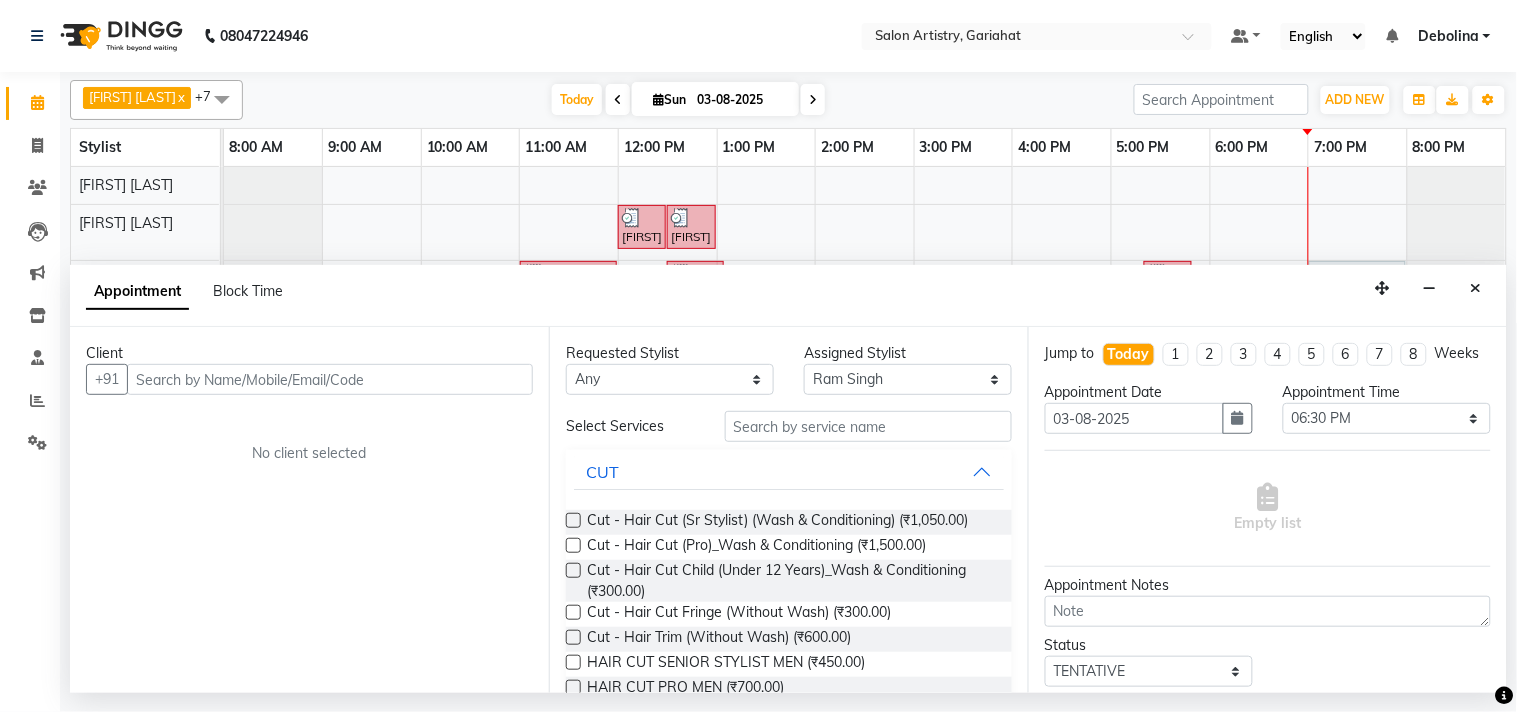 click on "[FIRST] [LAST] x [FIRST] [LAST] x [FIRST] [LAST] x [FIRST] [LAST] x [FIRST] [LAST] x [FIRST] [LAST] x [FIRST] [LAST] x [FIRST] [LAST] x +7 Select All [FIRST] [LAST] [FIRST] [LAST]  [FIRST] [LAST] [FIRST] [LAST] [FIRST] [LAST] [FIRST] [LAST] [FIRST] [LAST] [FIRST] [LAST] [FIRST] [LAST] [FIRST] [LAST] [FIRST] [LAST] [FIRST] [LAST] Today  Sun 03-08-2025 Toggle Dropdown Add Appointment Add Invoice Add Expense Add Client Toggle Dropdown Add Appointment Add Invoice Add Expense Add Client ADD NEW Toggle Dropdown Add Appointment Add Invoice Add Expense Add Client [FIRST] [LAST] x [FIRST] [LAST] x [FIRST] [LAST] x [FIRST] [LAST] x [FIRST] [LAST] x [FIRST] [LAST] x [FIRST] [LAST] x [FIRST] [LAST] x +7 Select All [FIRST] [LAST] [FIRST] [LAST]  [FIRST] [LAST] [FIRST] [LAST] [FIRST] [LAST] [FIRST] [LAST] [FIRST] [LAST] [FIRST] [LAST] [FIRST] [LAST] [FIRST] [LAST] [FIRST] [LAST] [FIRST] [LAST] Group By  Staff View   Room View  View as Vertical  Vertical - Week View  Horizontal  Horizontal - Week View  List  Toggle Dropdown Calendar Settings Manage Tags   Arrange Stylists   Reset Stylists  Full Screen Appointment Form" 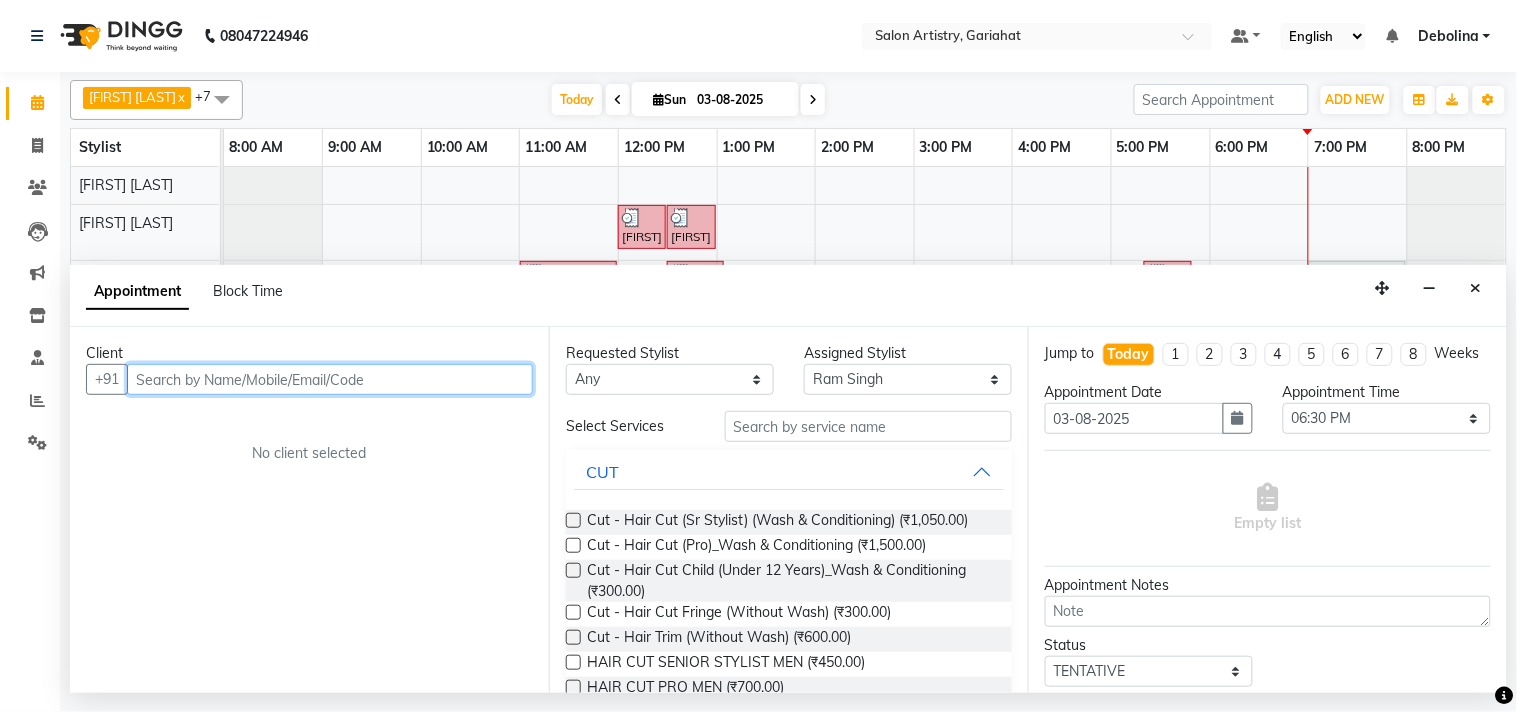 click at bounding box center [330, 379] 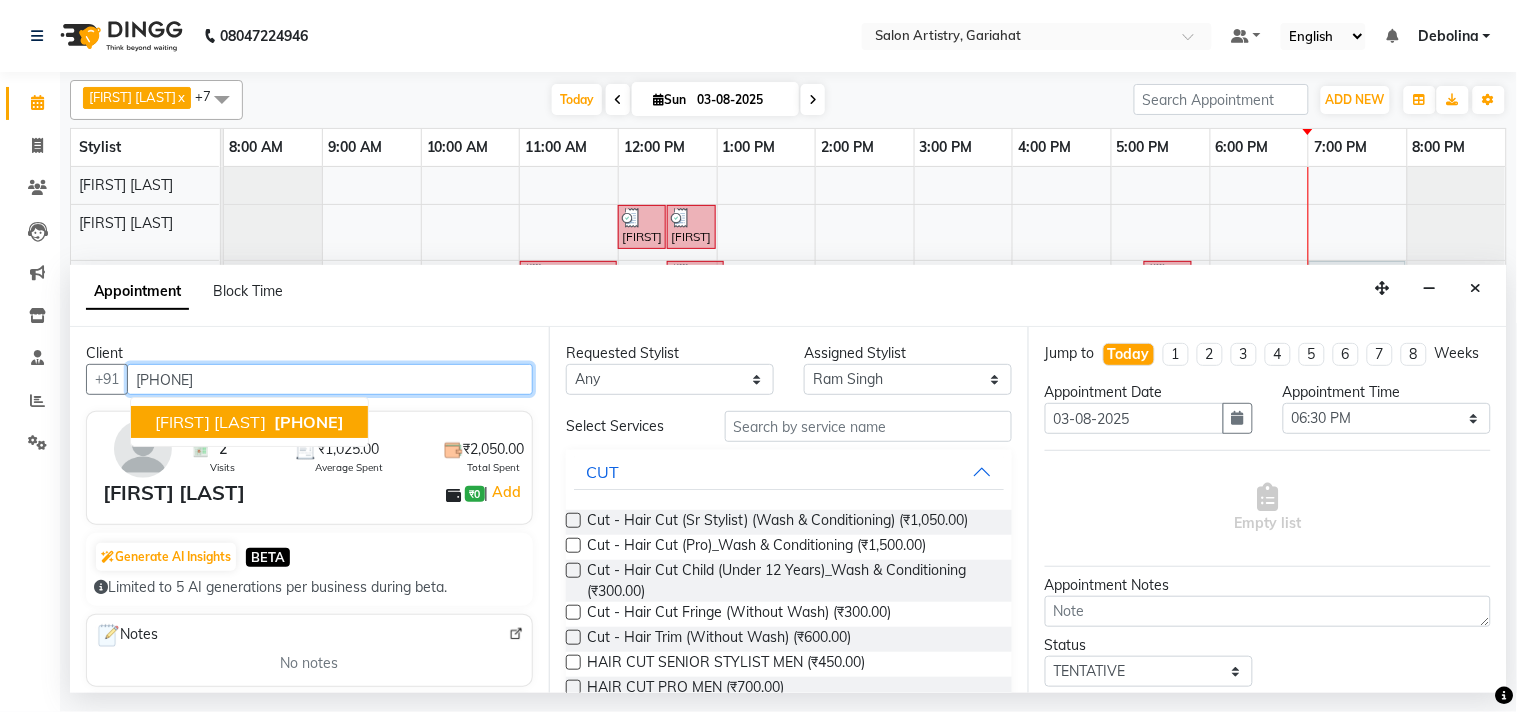 click on "[PHONE]" at bounding box center (309, 422) 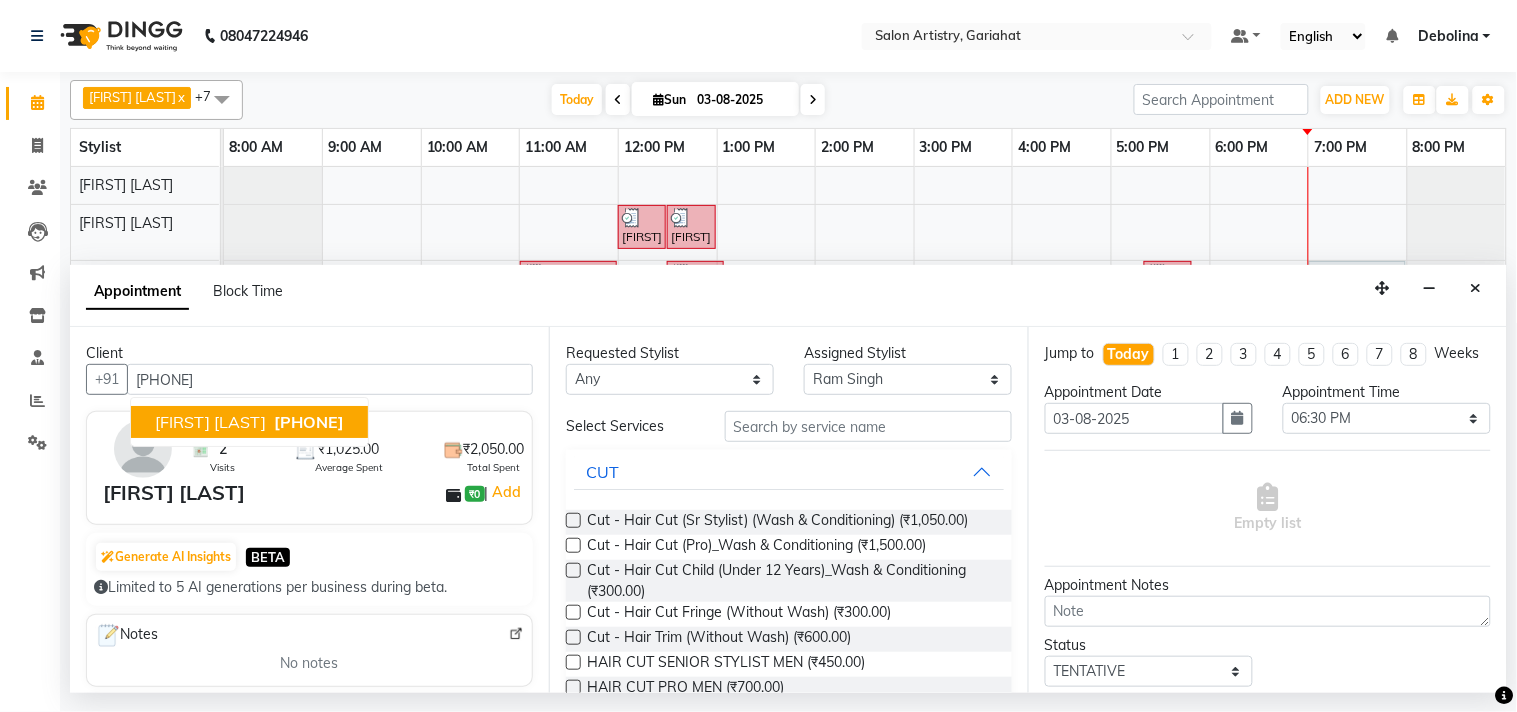 click on "Client +[PHONE] [LAST] [FIRST]   +[PHONE] [PRICE] Average Spent [PRICE] Total Spent [LAST] [FIRST]  [PRICE]  |   Add  Generate AI Insights
BETA  Limited to 5 AI generations per business during beta.   Notes  No notes  Recent Services Hair Cut - Senior Stylist With [FIRST] [LAST]   09-03-2025 [PRICE] Hair Cut - Senior Stylist,Hair Consultation With [FIRST] [LAST]   08-12-2024 [PRICE]  Memberships No membership  Active Packages No packages  Vouchers No vouchers" at bounding box center [309, 509] 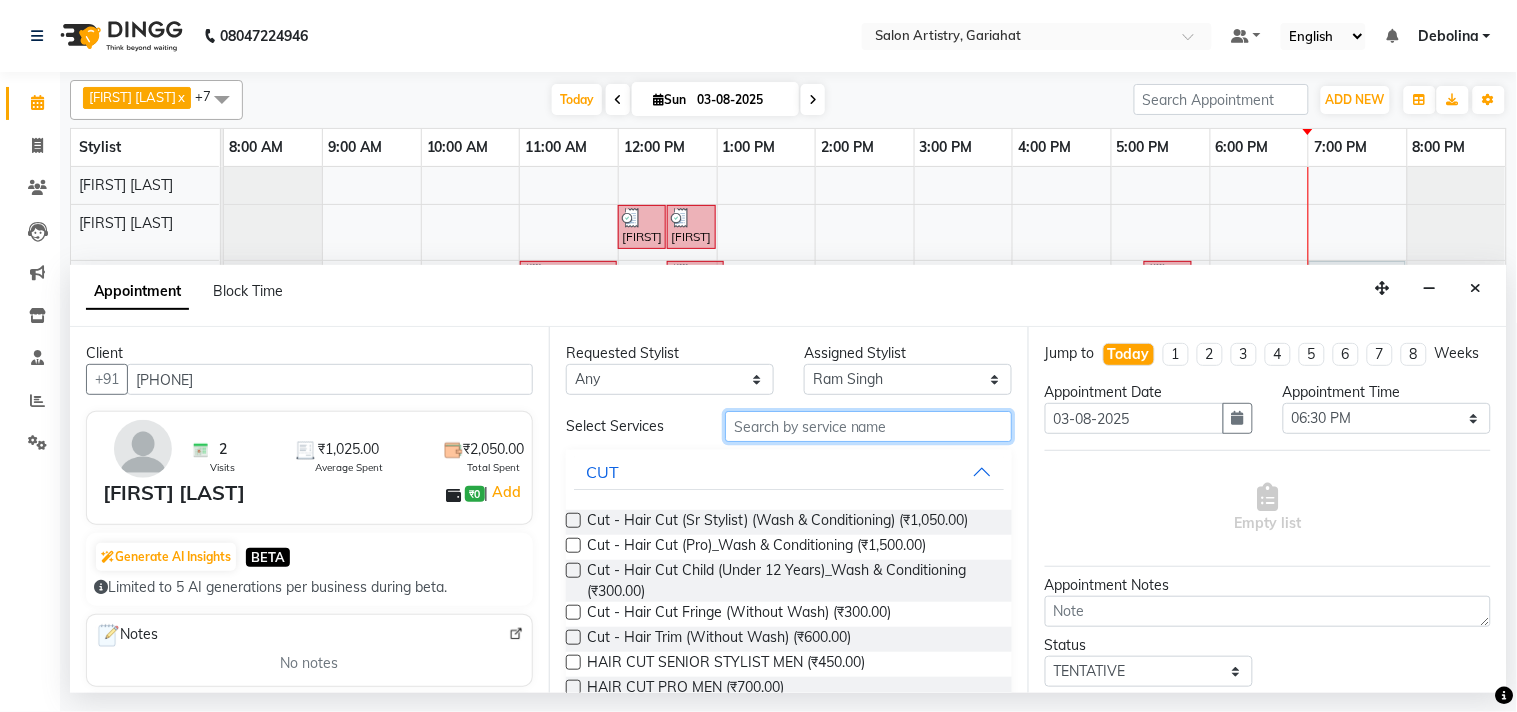 click at bounding box center (868, 426) 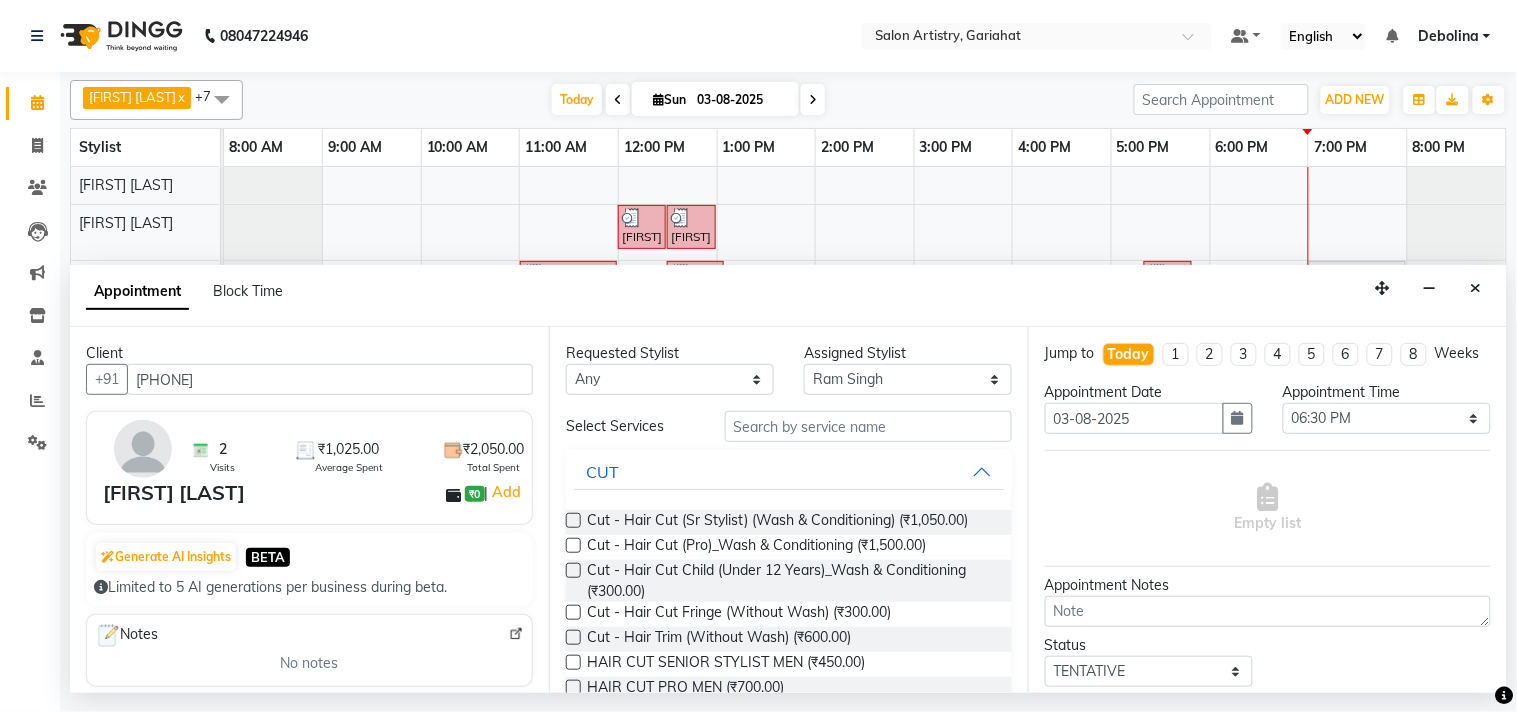 click at bounding box center (573, 520) 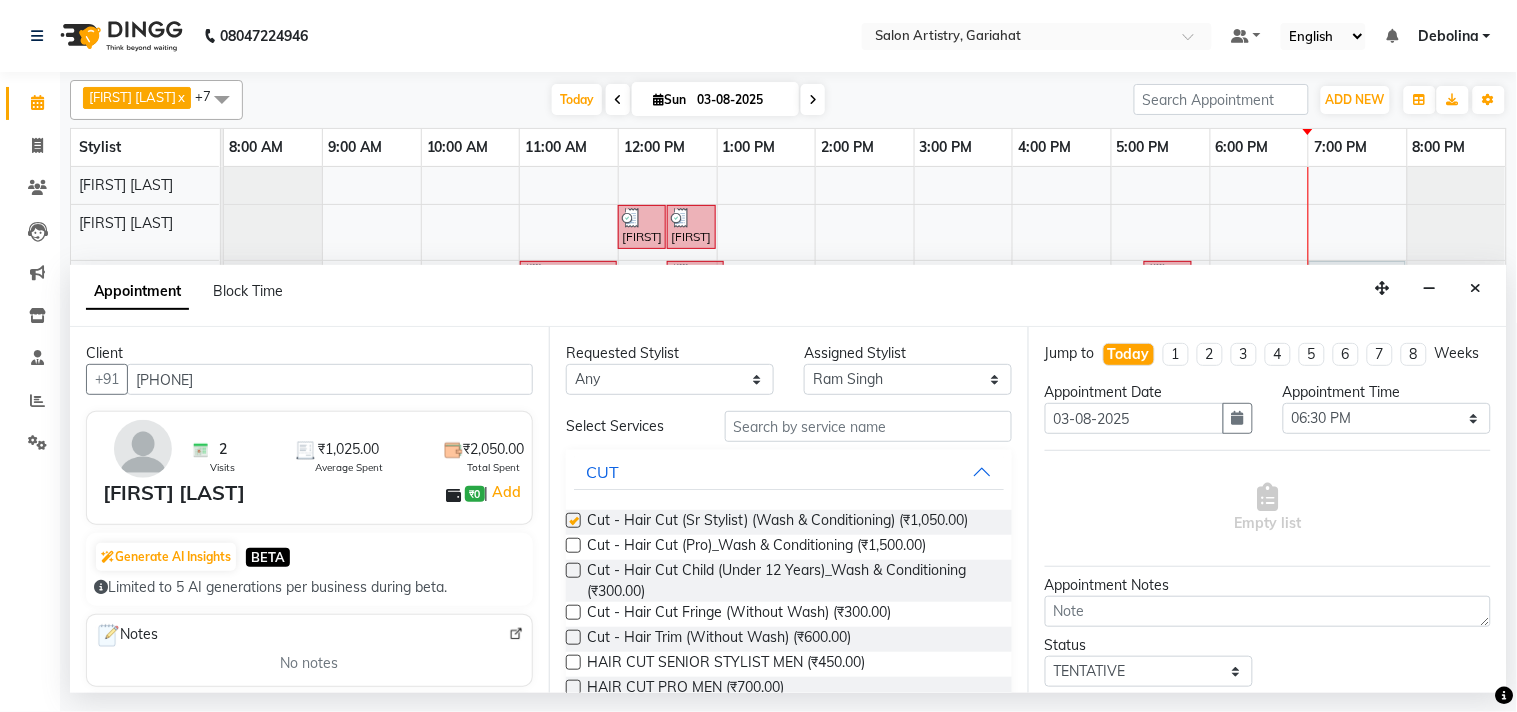 click at bounding box center (573, 520) 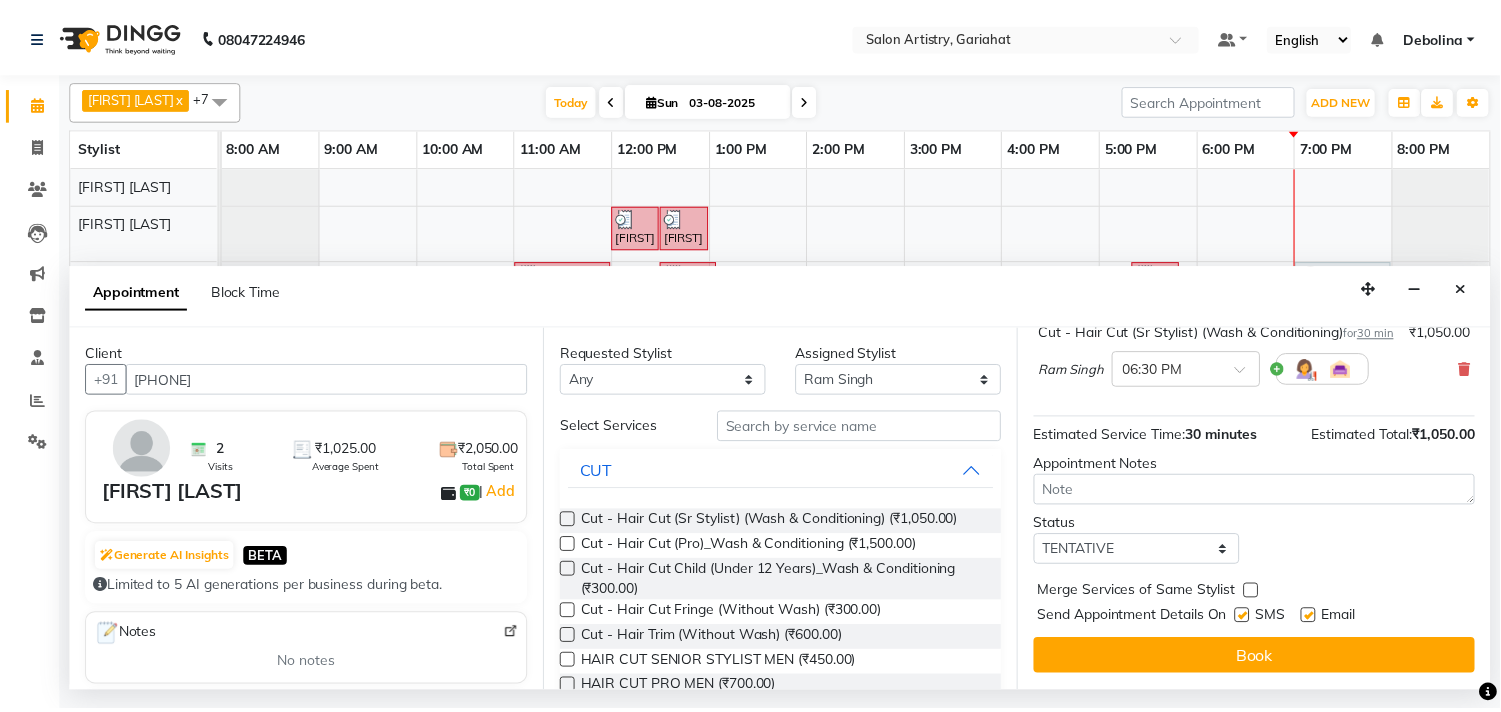 scroll, scrollTop: 181, scrollLeft: 0, axis: vertical 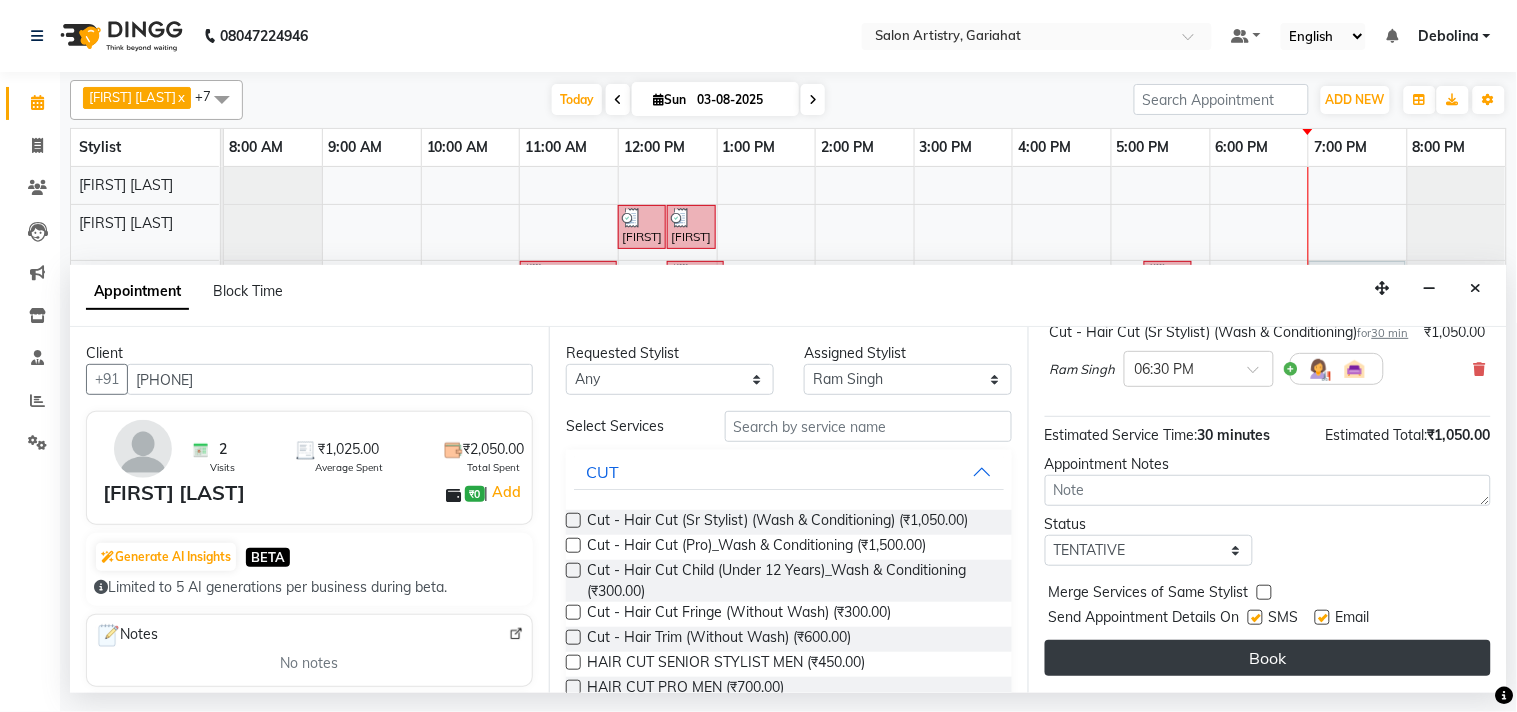 click on "Book" at bounding box center (1268, 658) 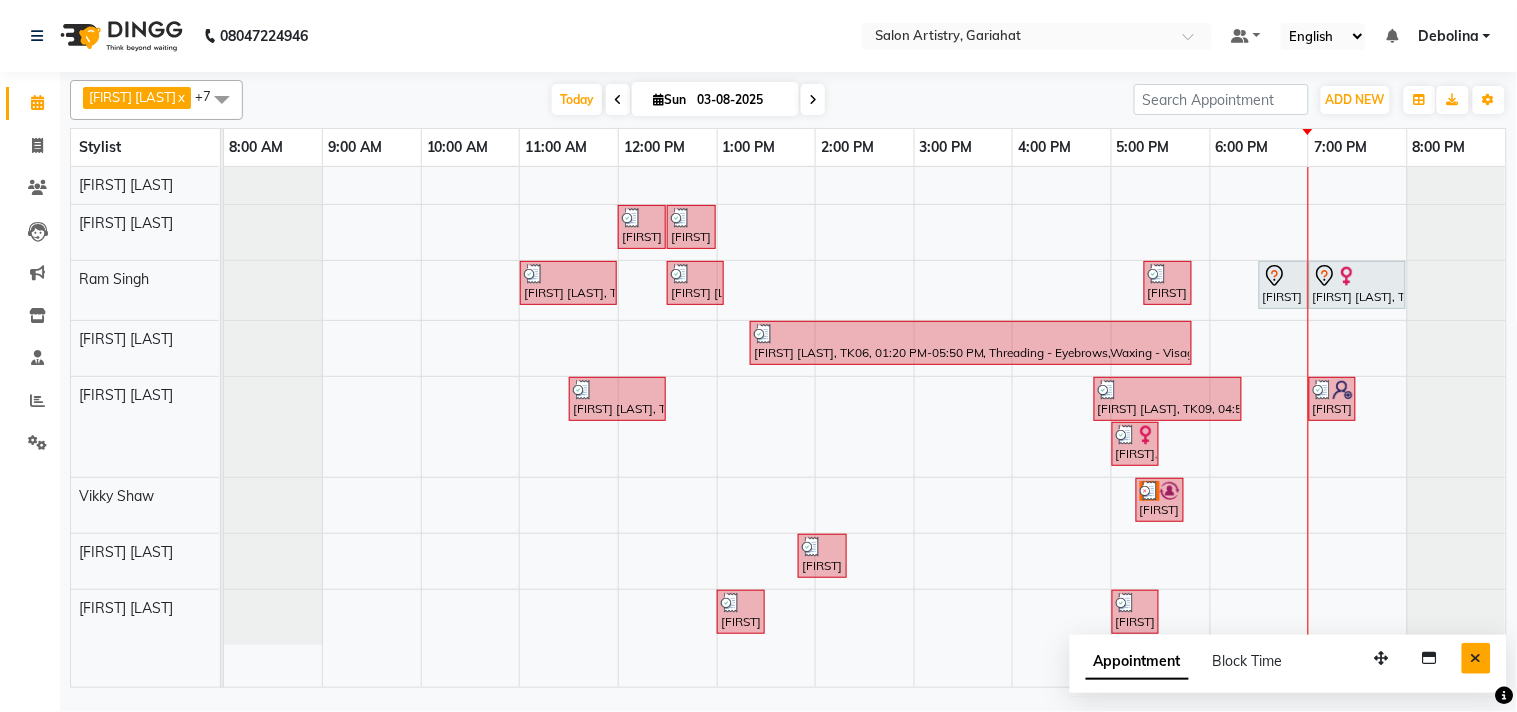 click at bounding box center (1476, 658) 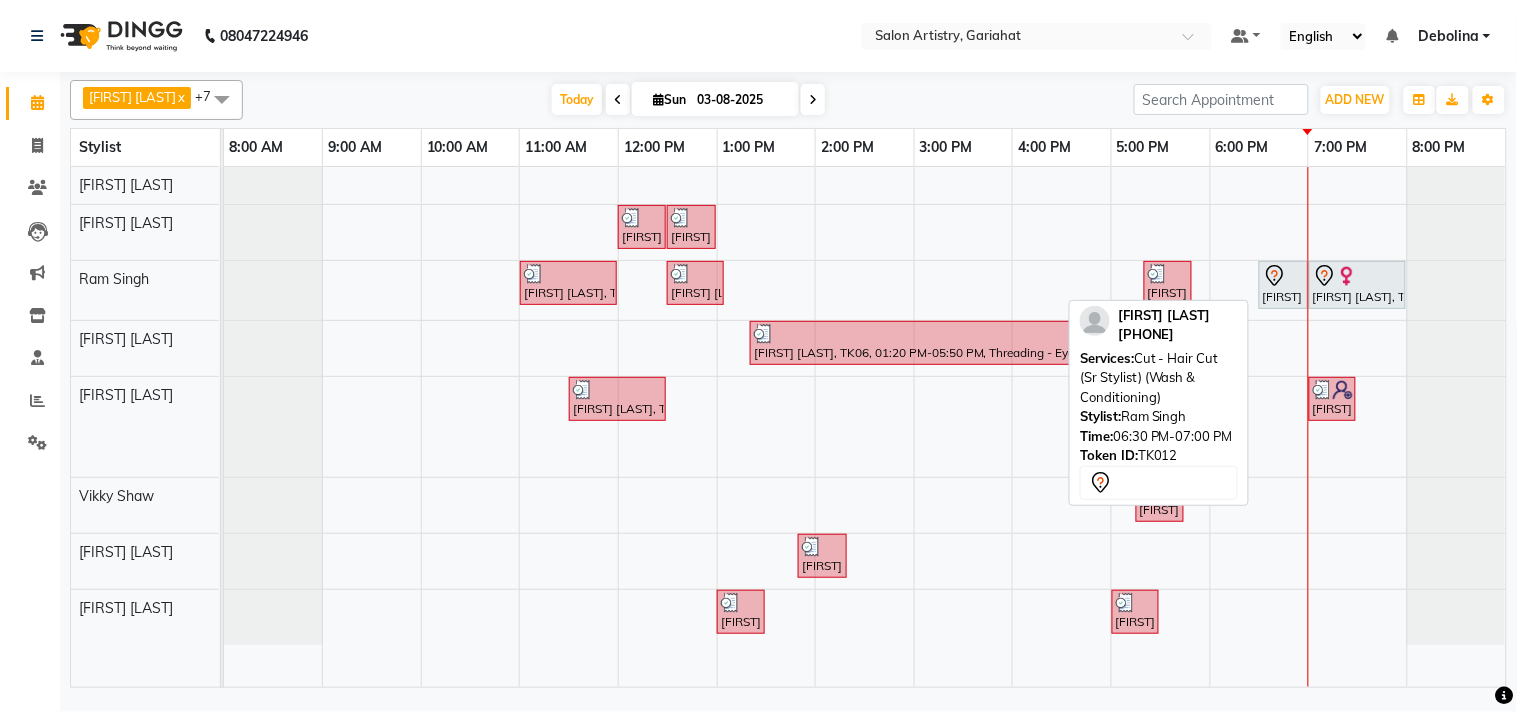 click on "[FIRST] [LAST], TK12, 06:30 PM-07:00 PM, Cut - Hair Cut (Sr Stylist) (Wash & Conditioning)" at bounding box center [1283, 285] 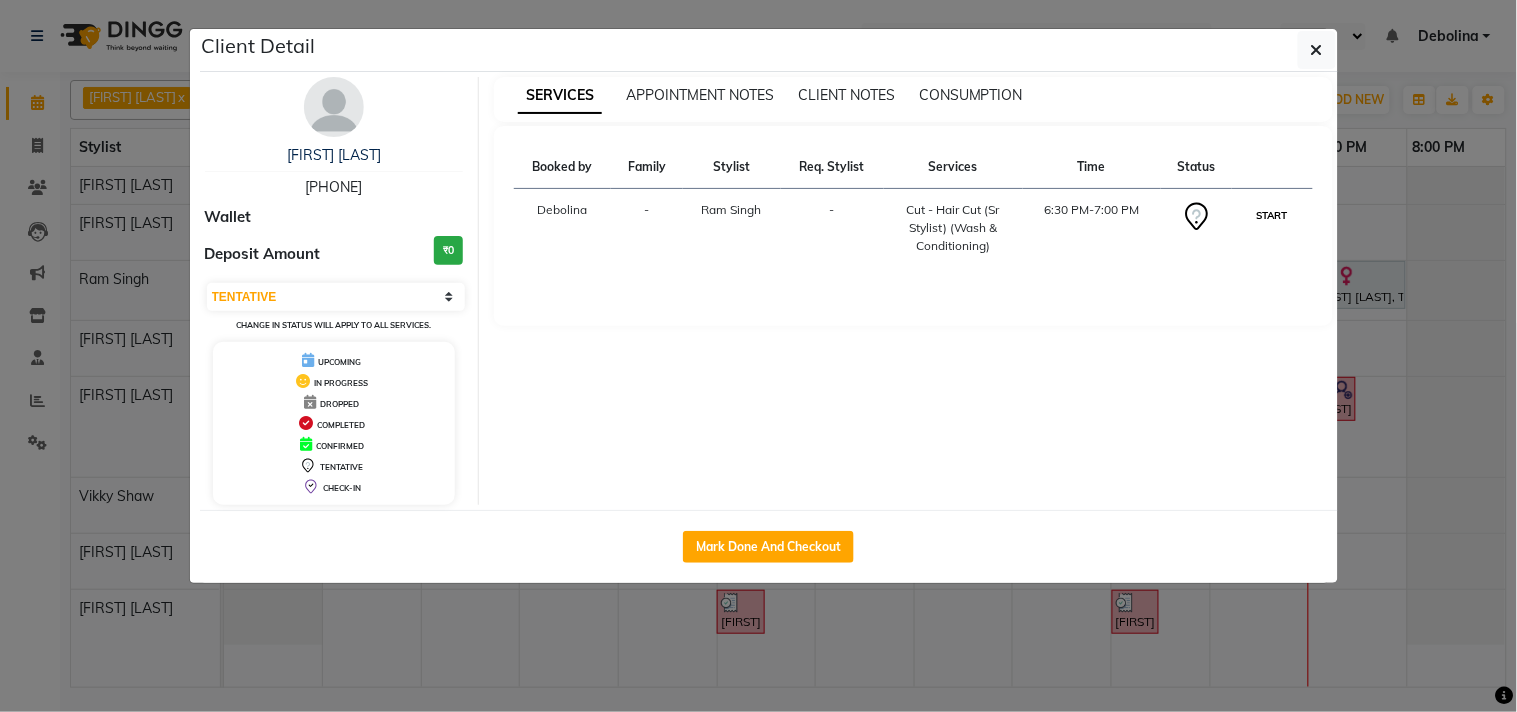 click on "START" at bounding box center (1272, 215) 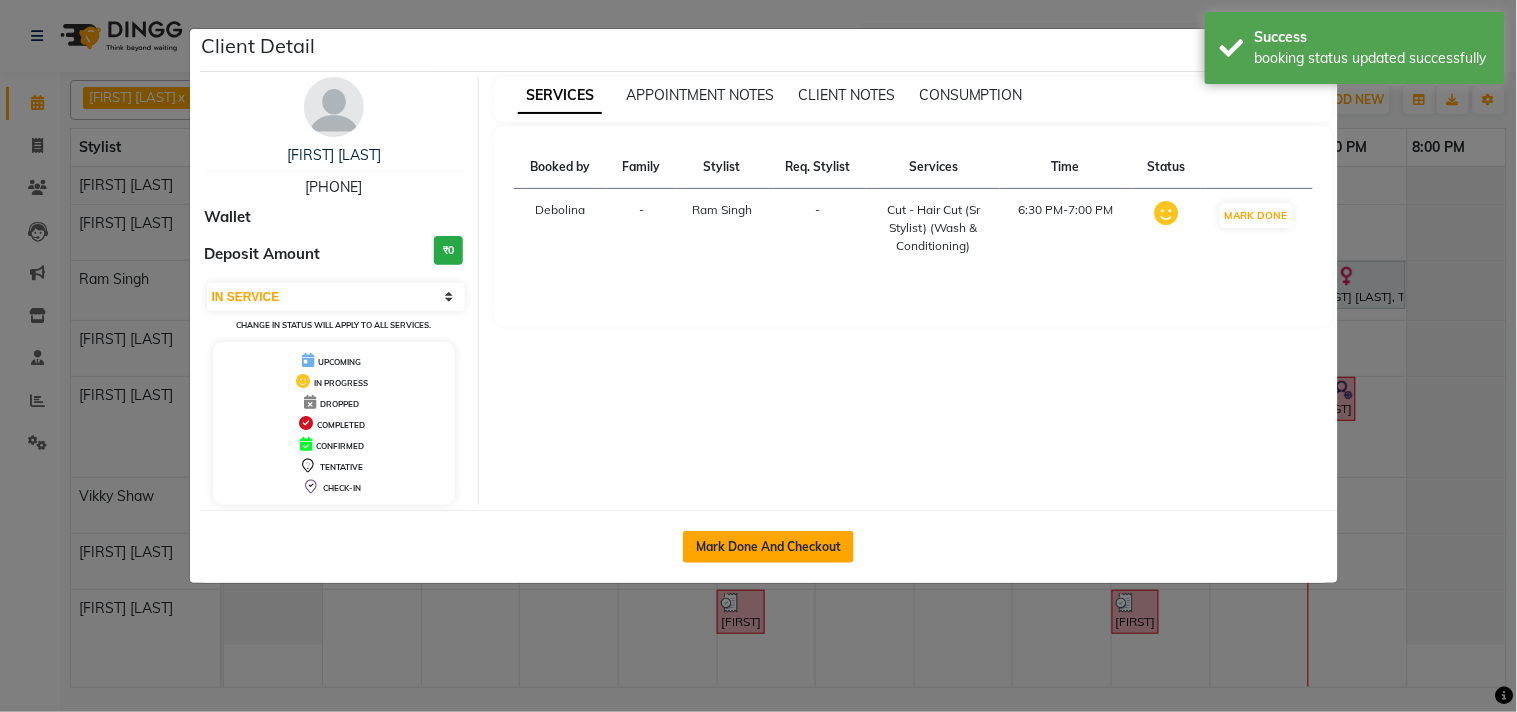 click on "Mark Done And Checkout" 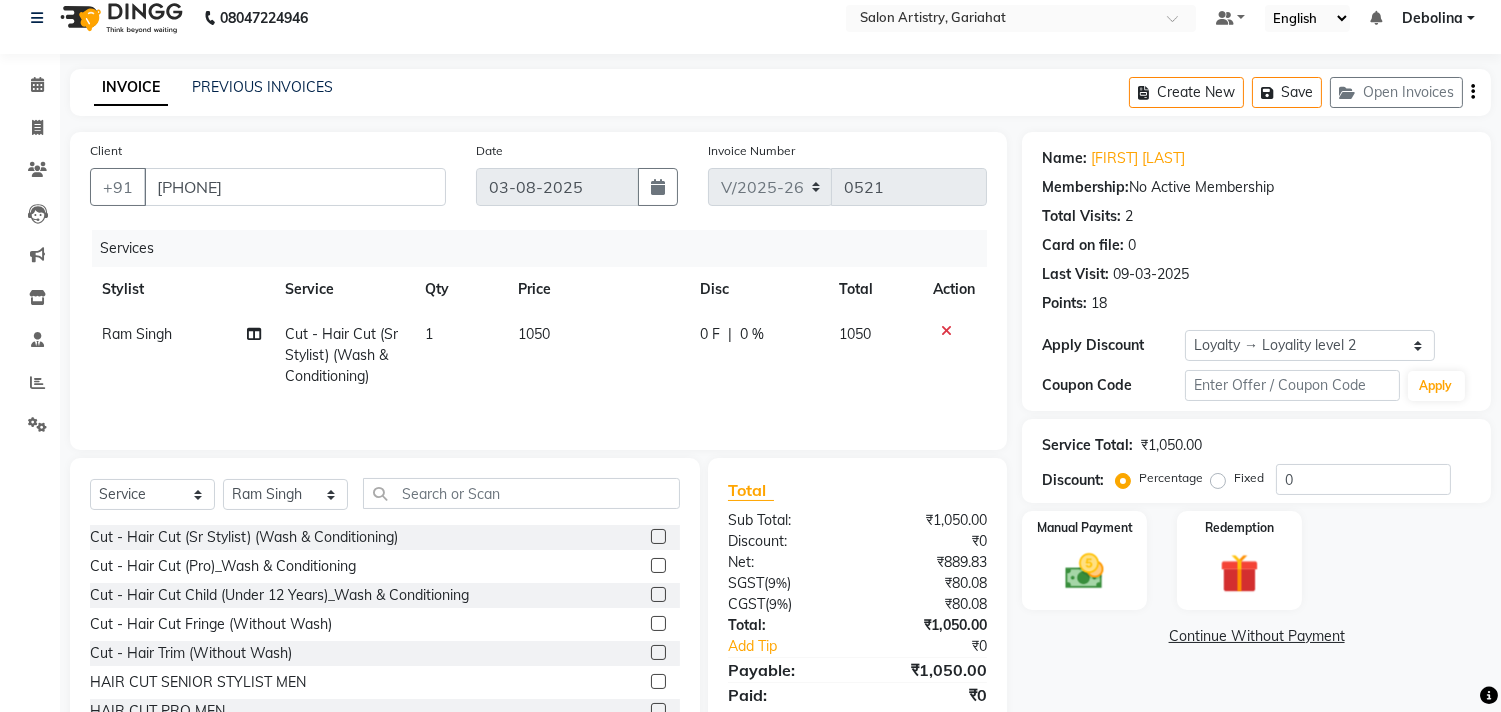 scroll, scrollTop: 91, scrollLeft: 0, axis: vertical 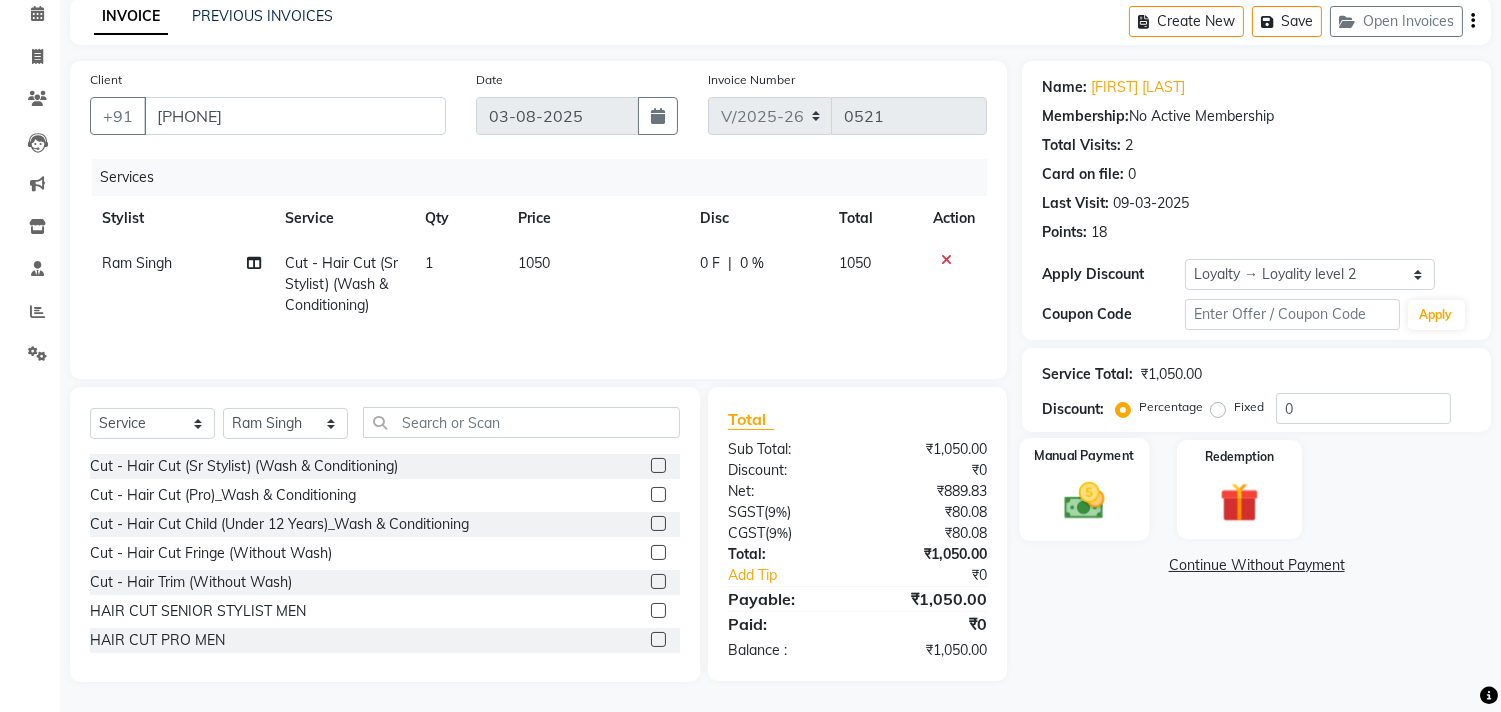 click on "Manual Payment" 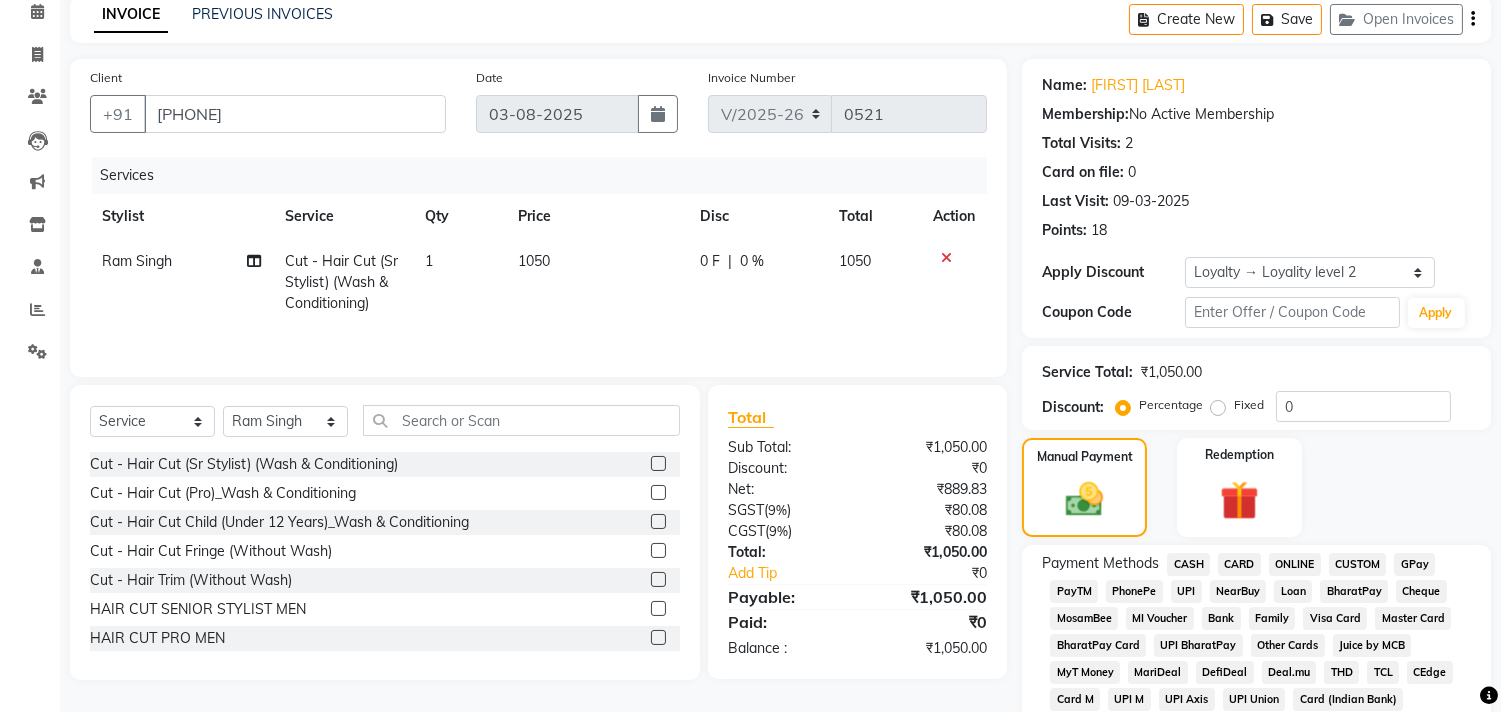 click on "CARD" 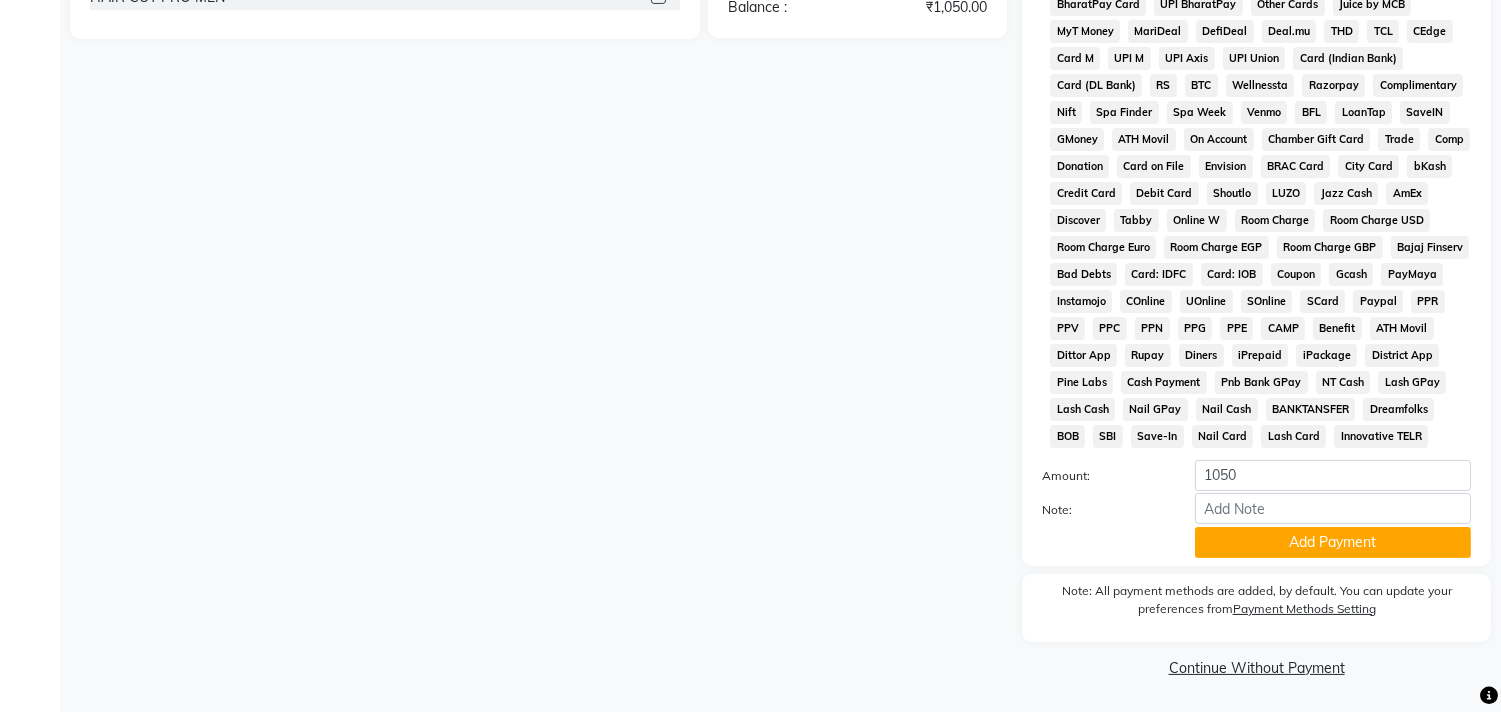scroll, scrollTop: 737, scrollLeft: 0, axis: vertical 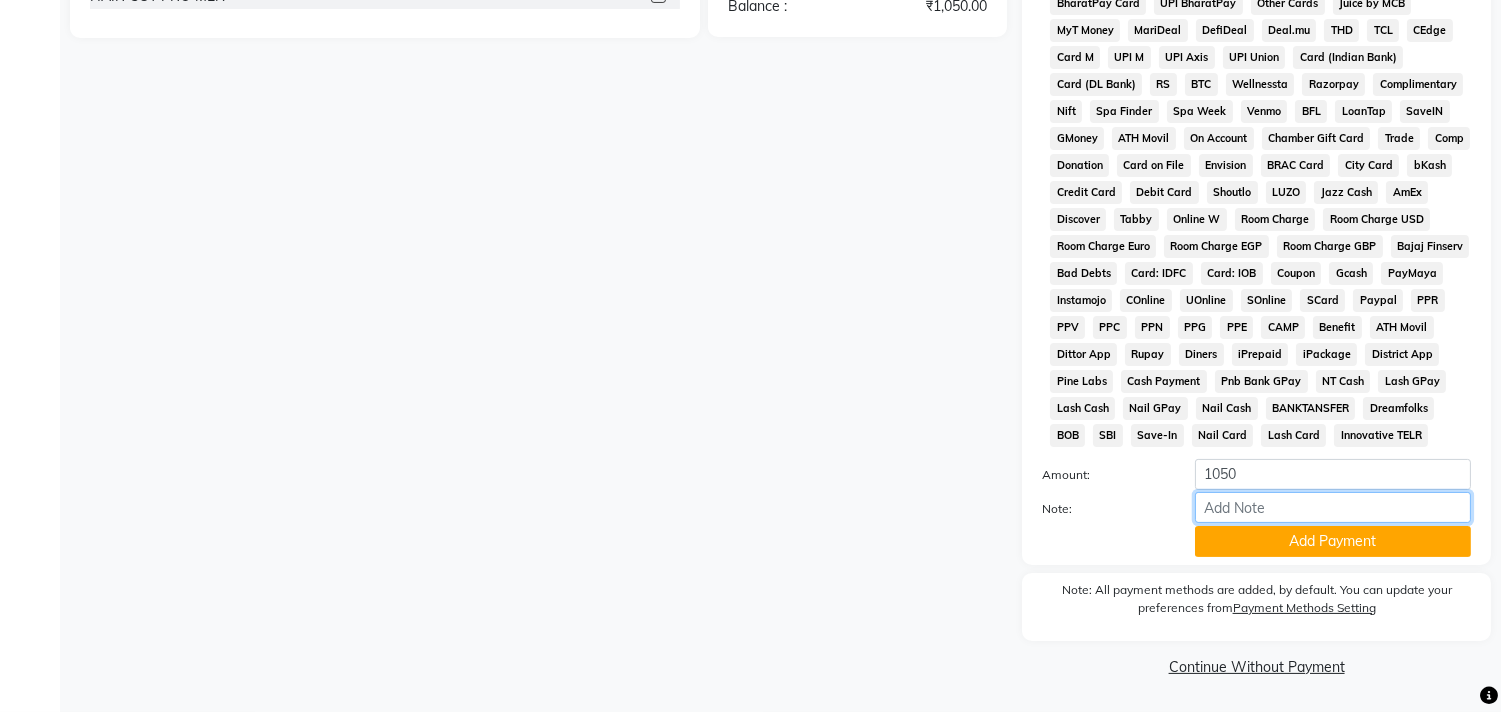 click on "Note:" at bounding box center [1333, 507] 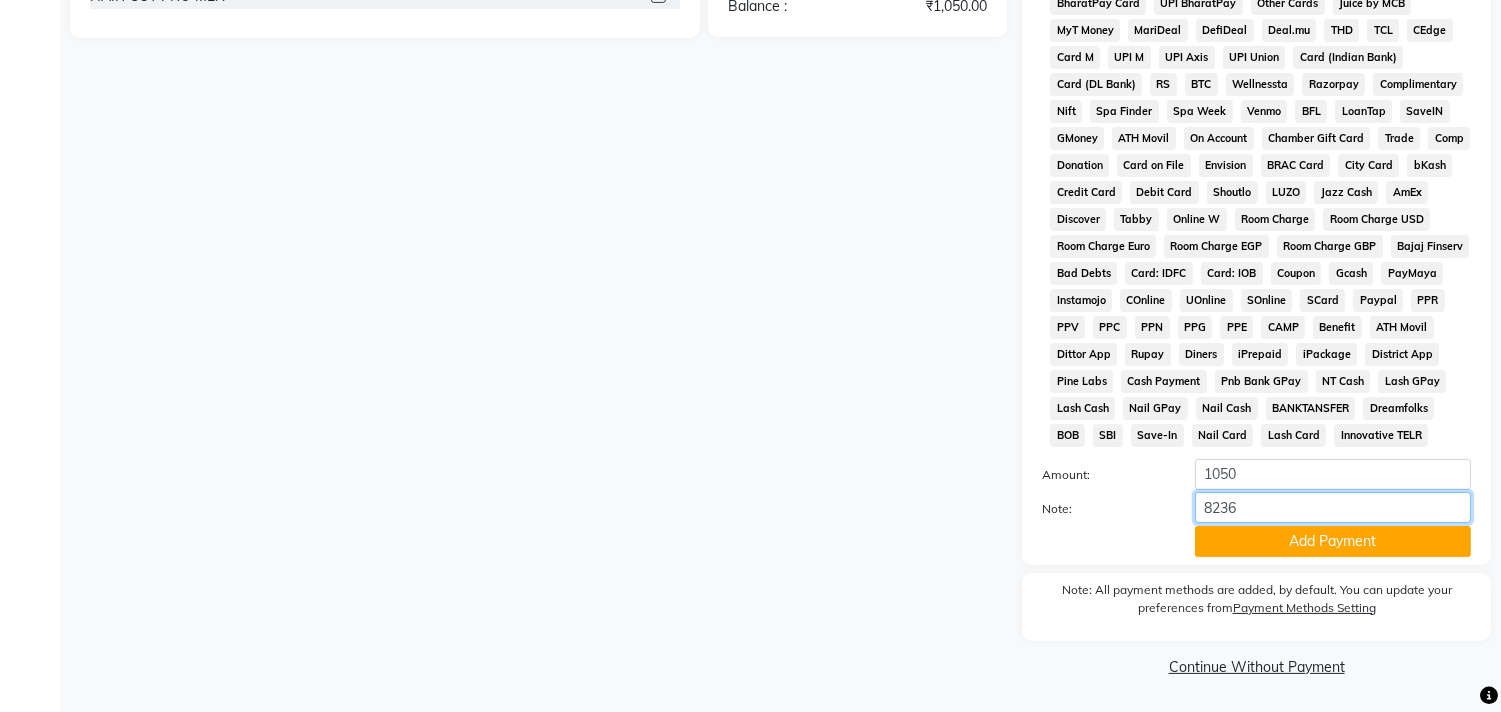 scroll, scrollTop: 737, scrollLeft: 0, axis: vertical 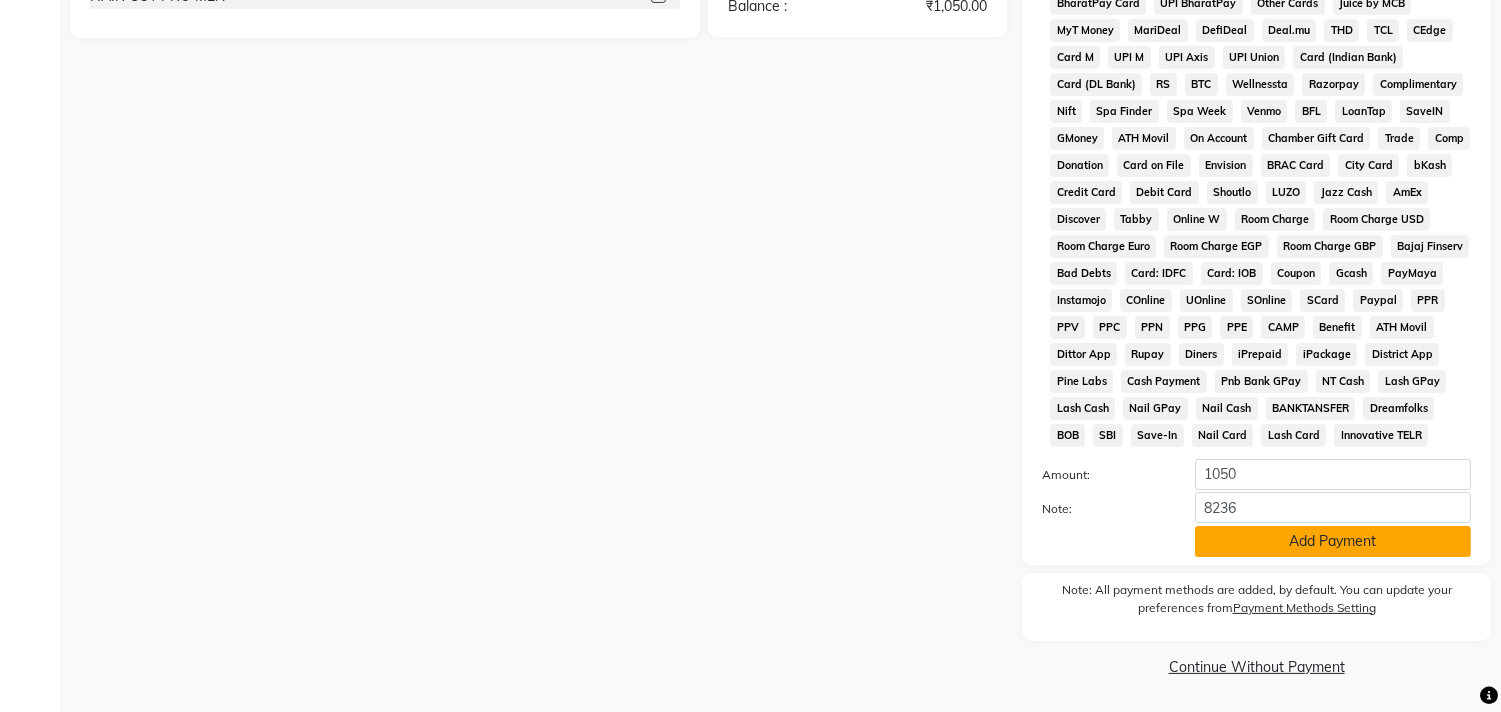 click on "Add Payment" 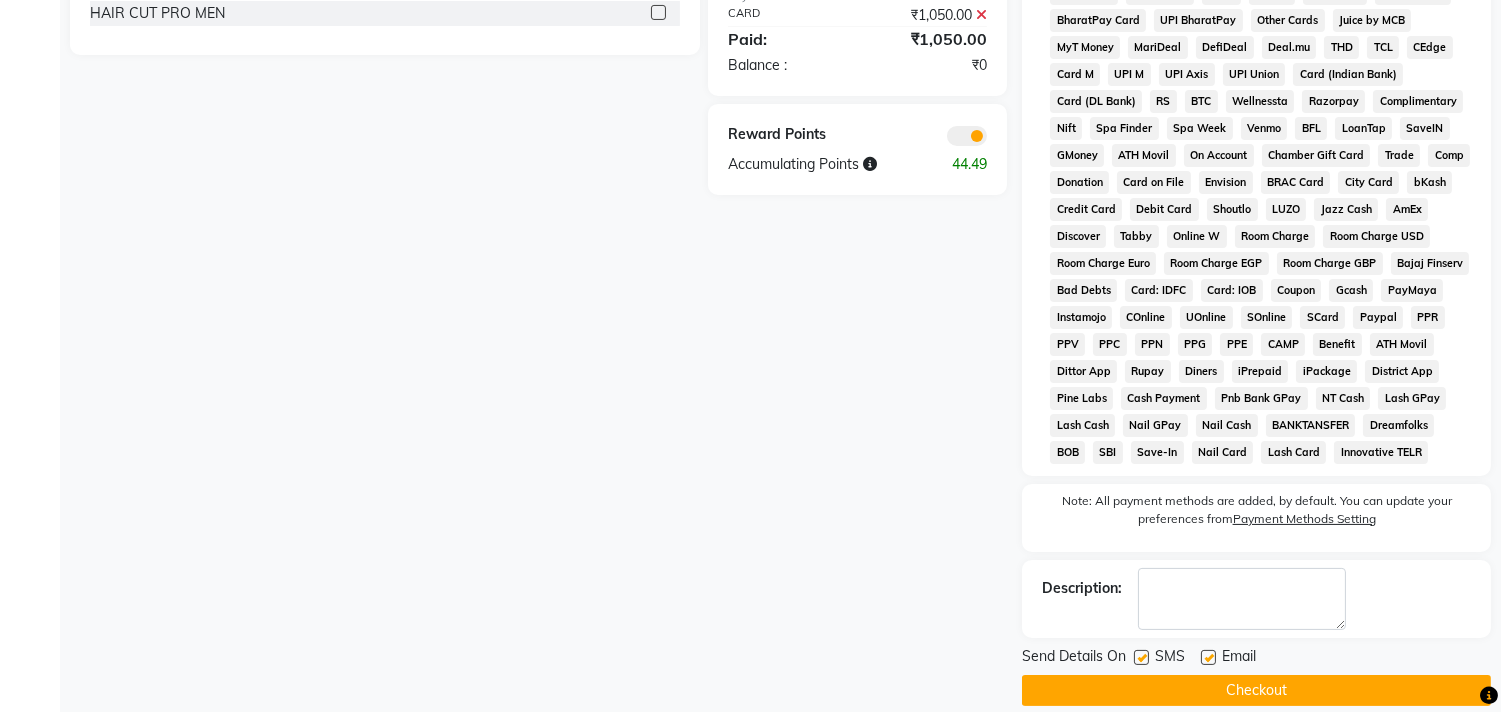 scroll, scrollTop: 744, scrollLeft: 0, axis: vertical 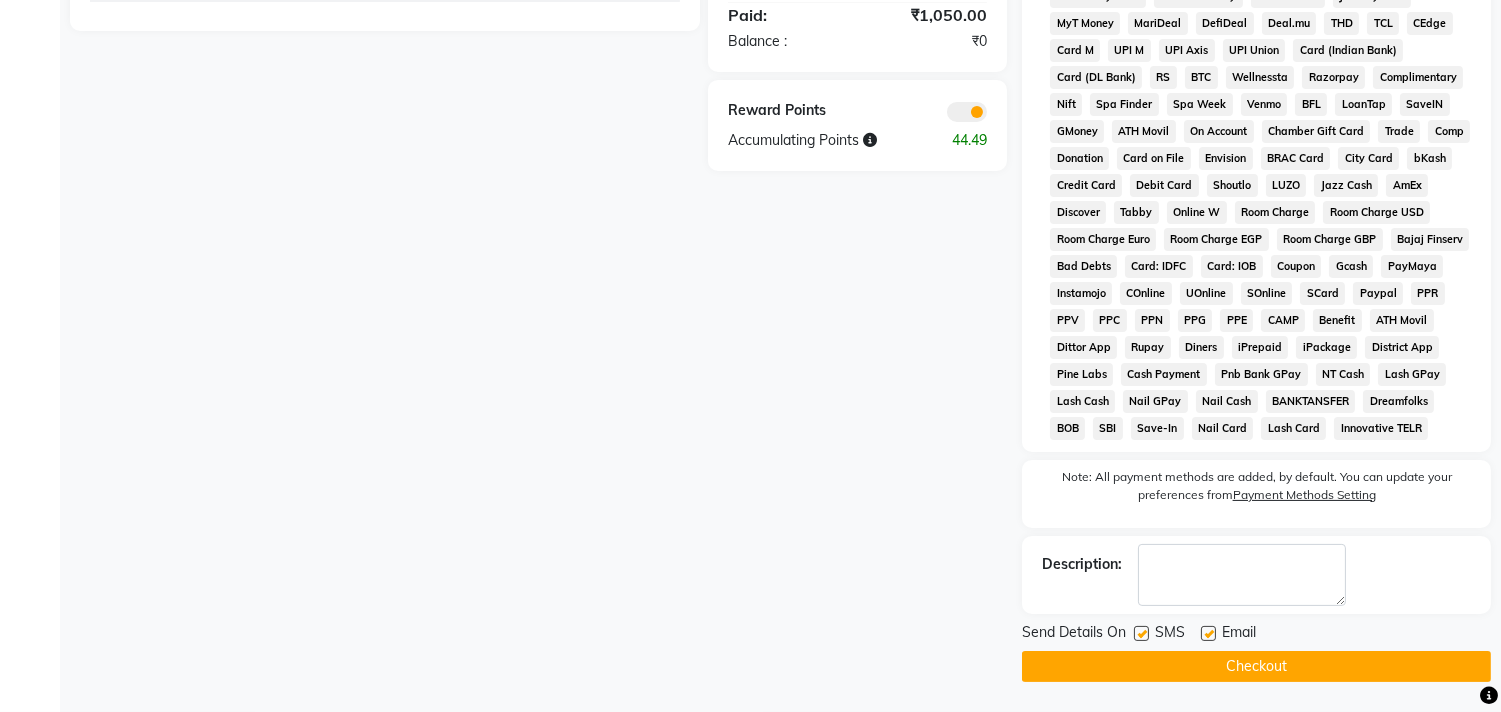click on "Checkout" 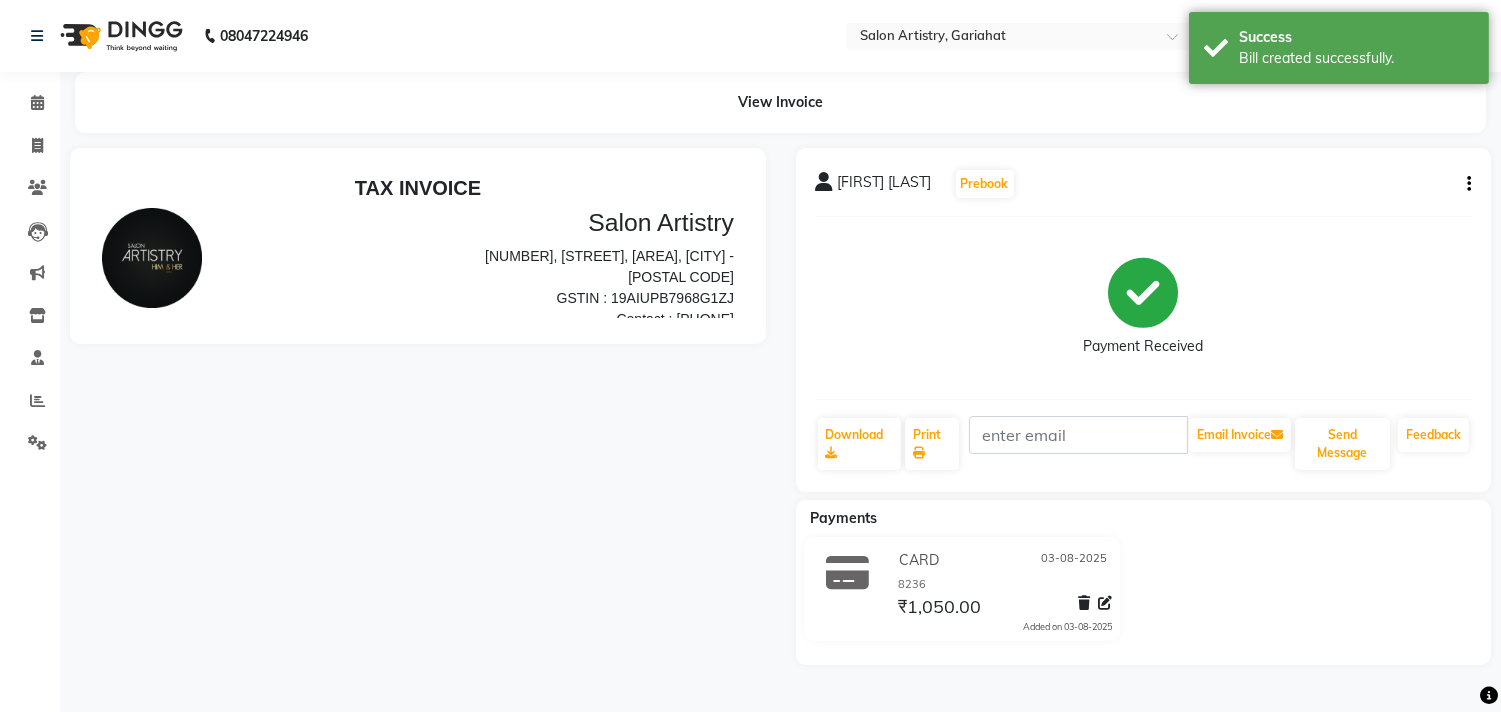 scroll, scrollTop: 0, scrollLeft: 0, axis: both 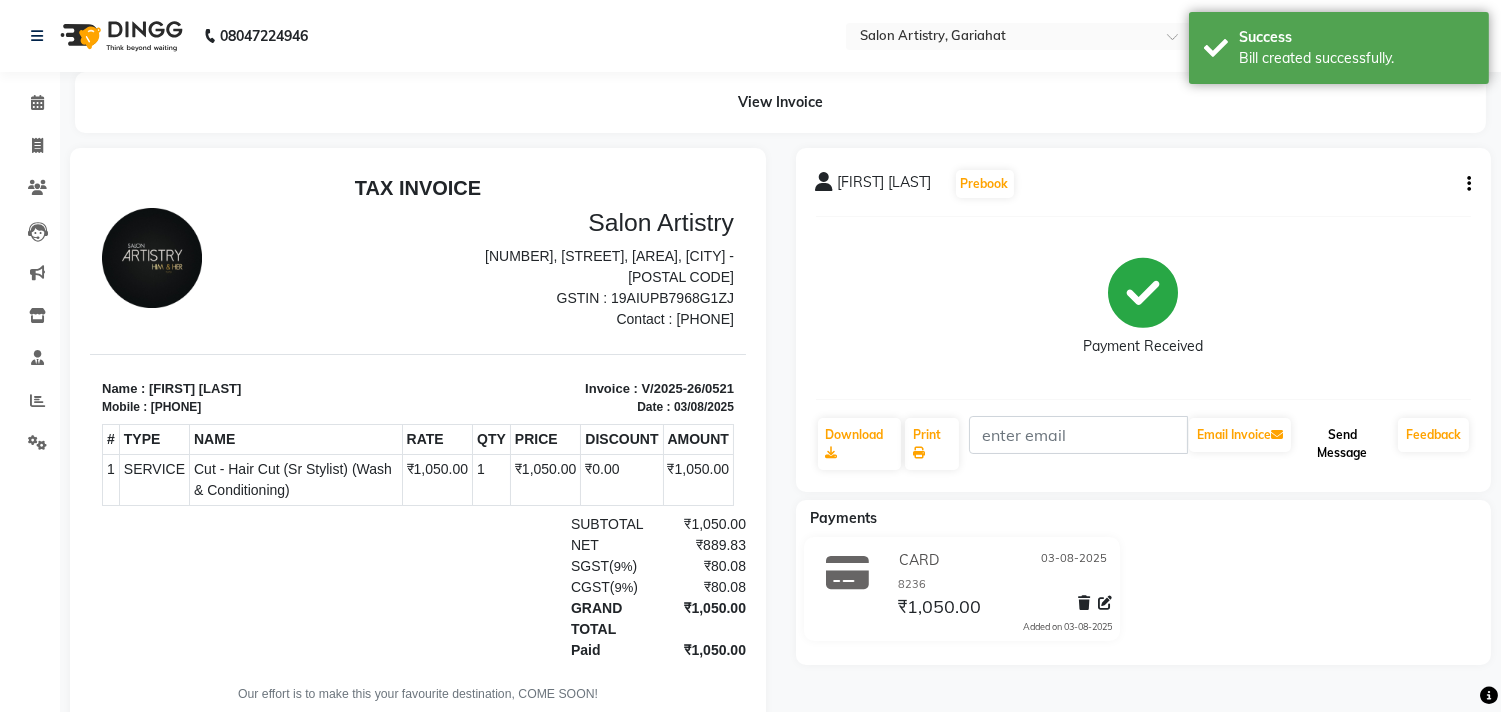 click on "Send Message" 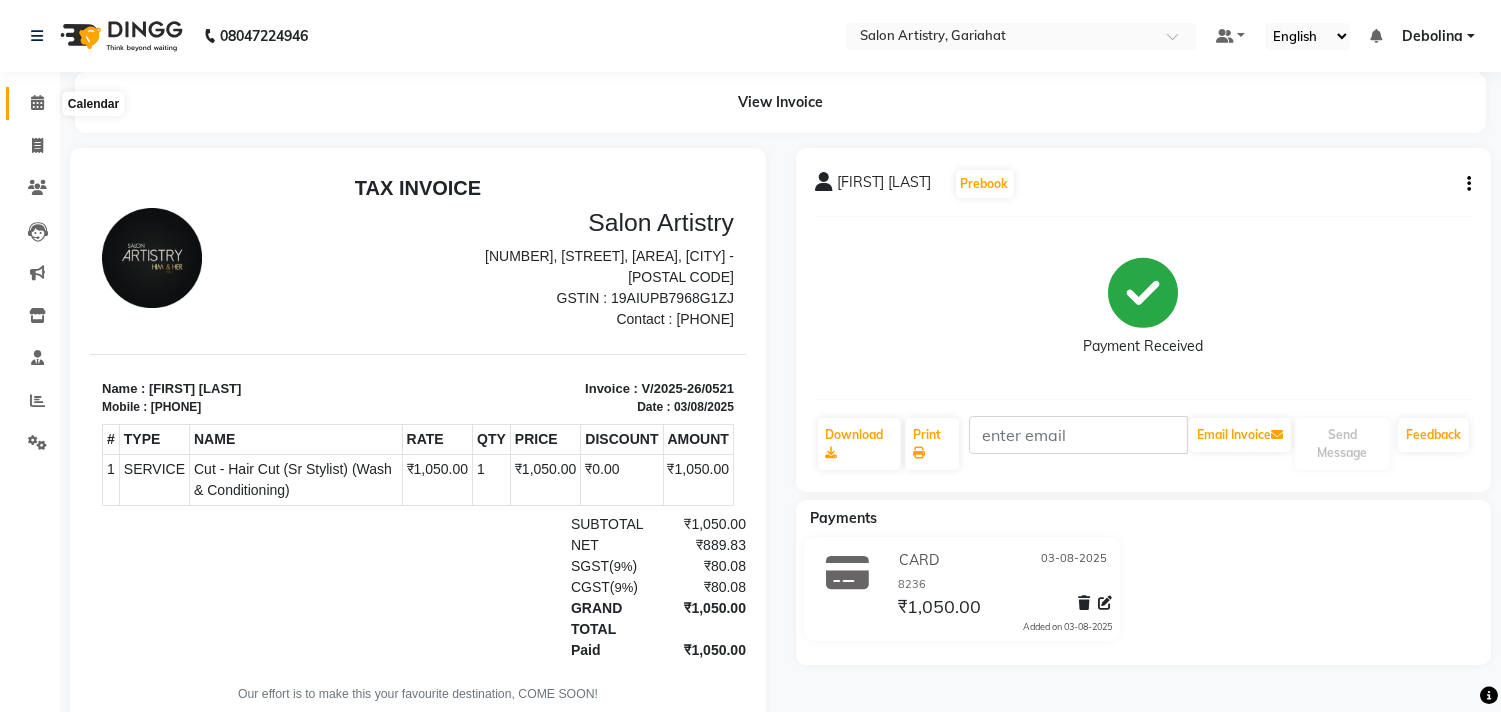 click 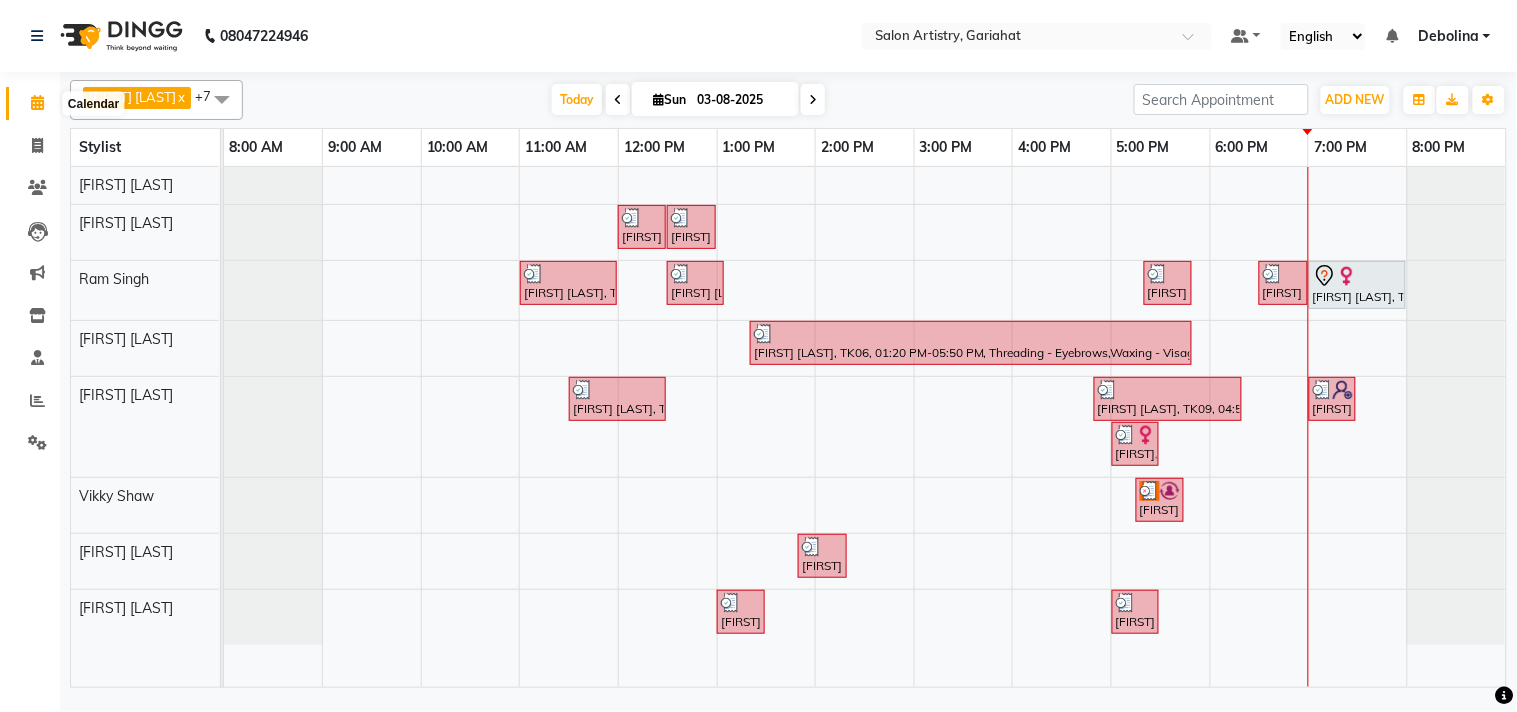 click 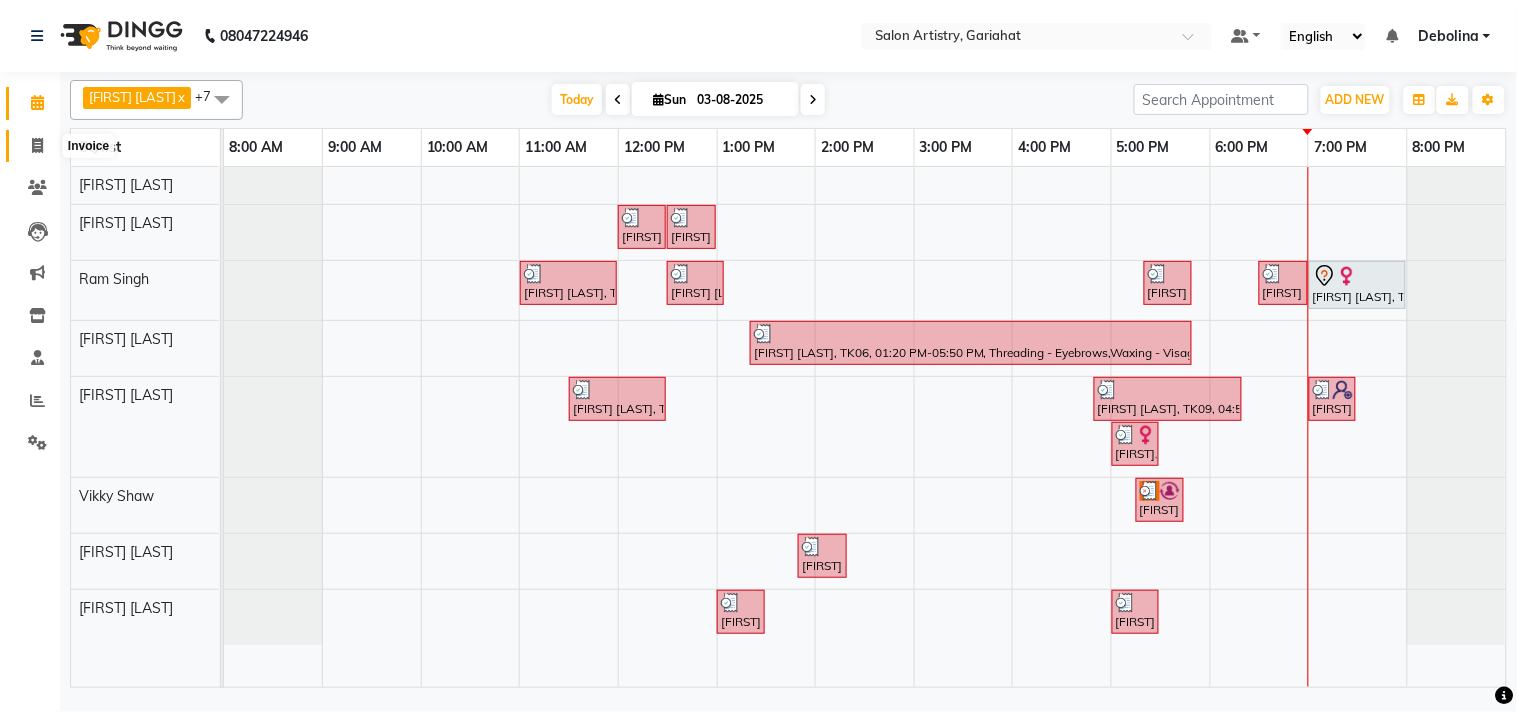 click 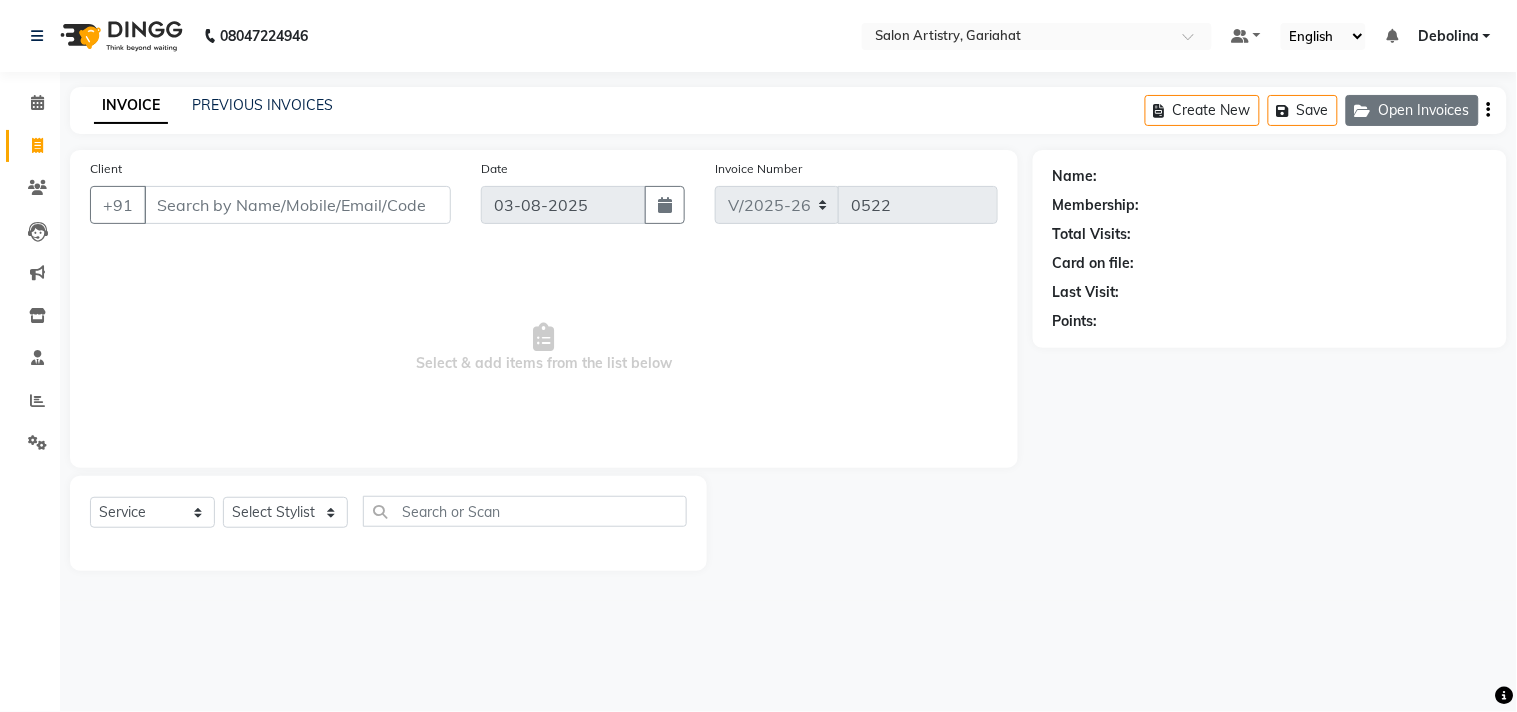 click on "Open Invoices" 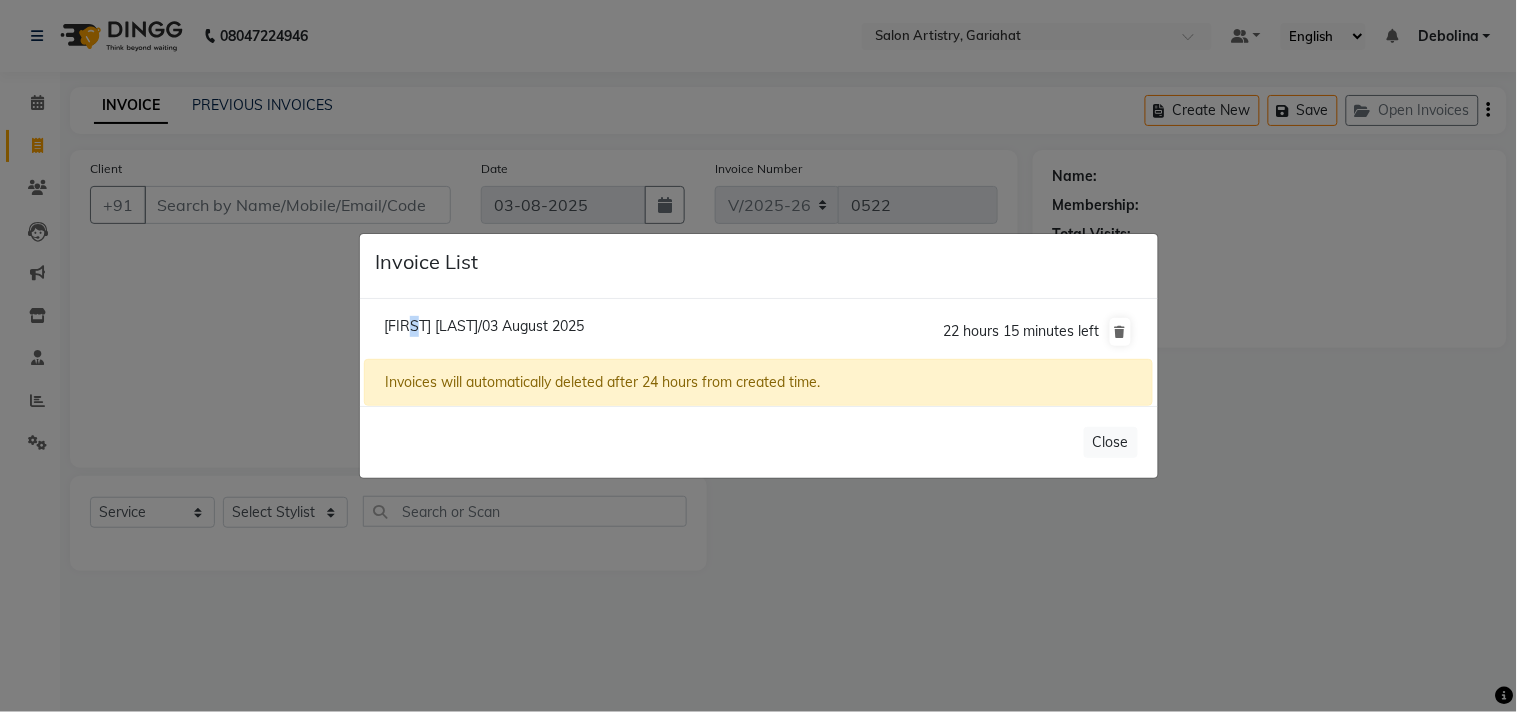 click on "[FIRST] [LAST]/03 August 2025" 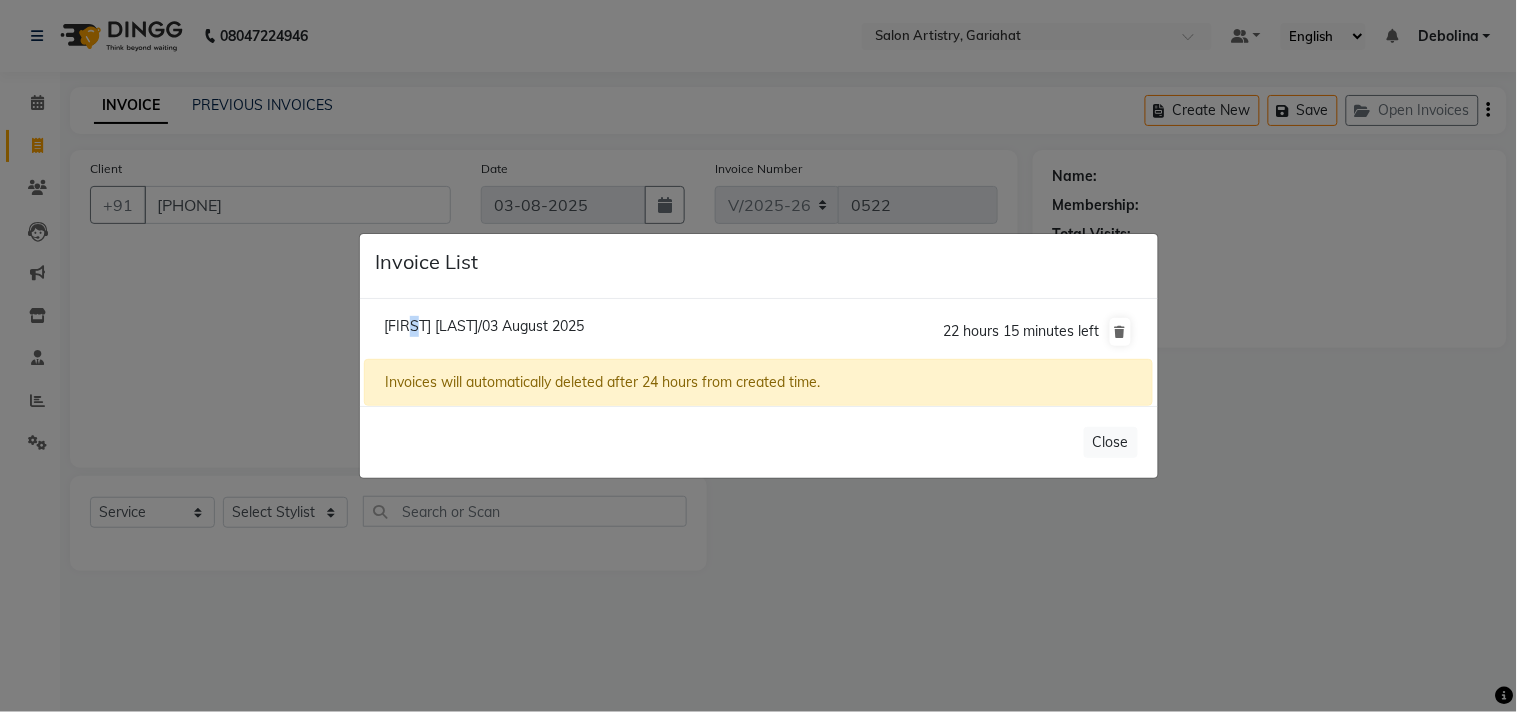 click on "[FIRST] [LAST]/03 August 2025" 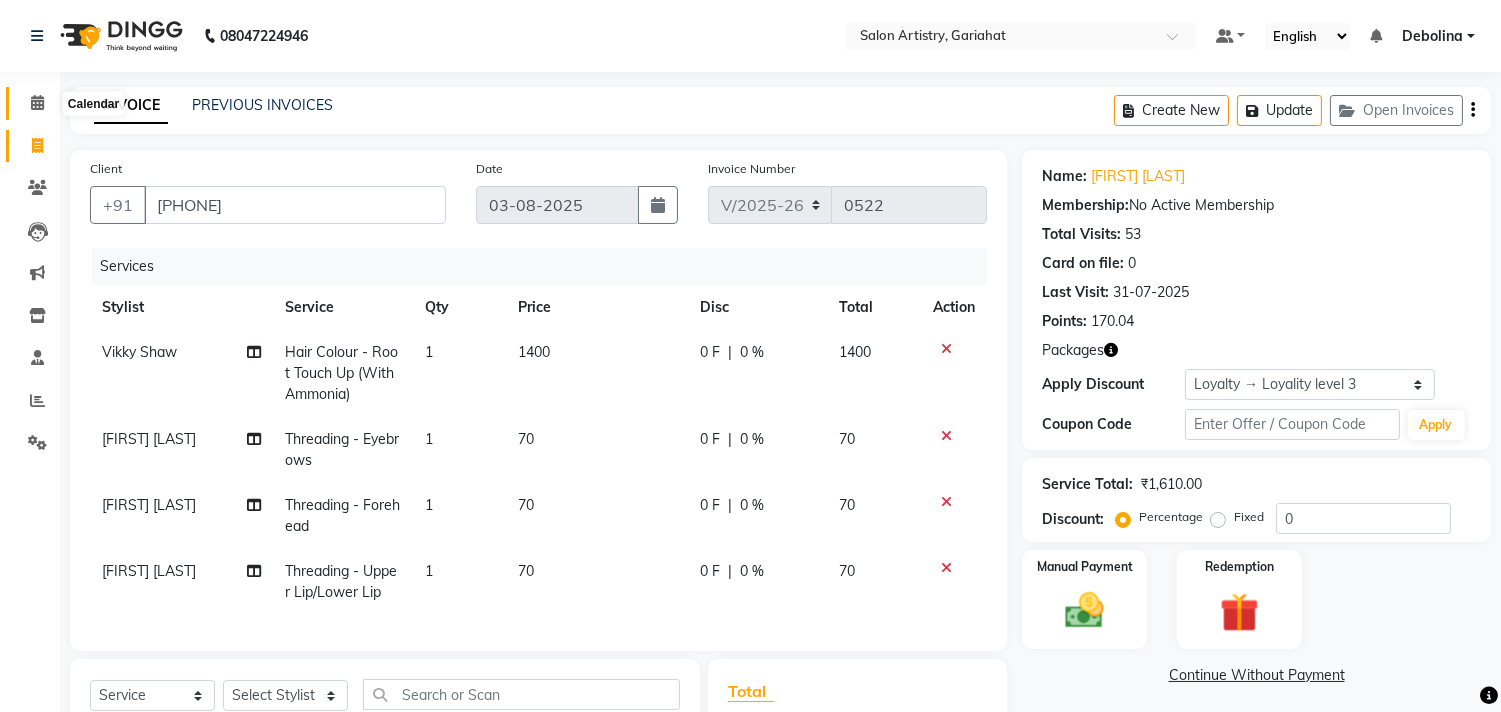 click 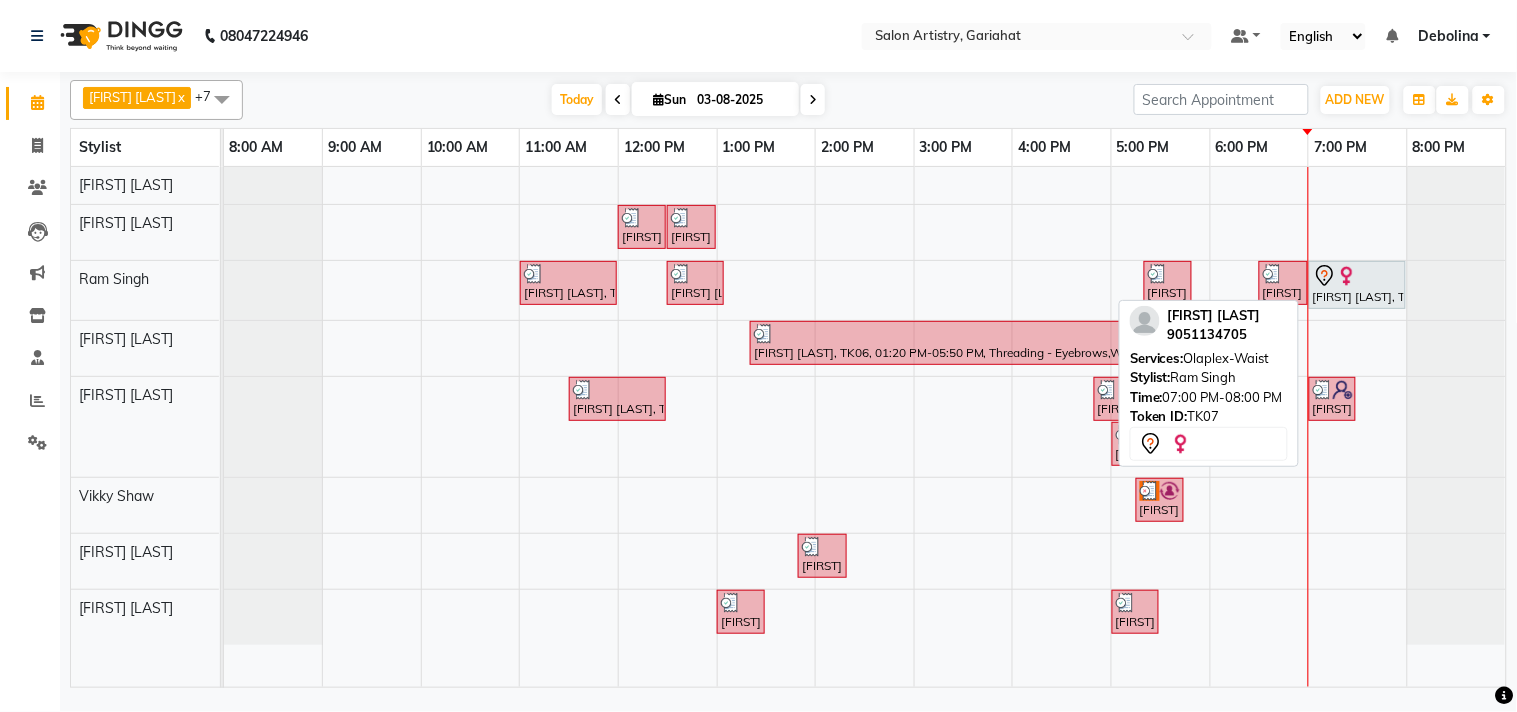click on "[FIRST] [LAST], TK07, 07:00 PM-08:00 PM, Olaplex-Waist" at bounding box center [1357, 285] 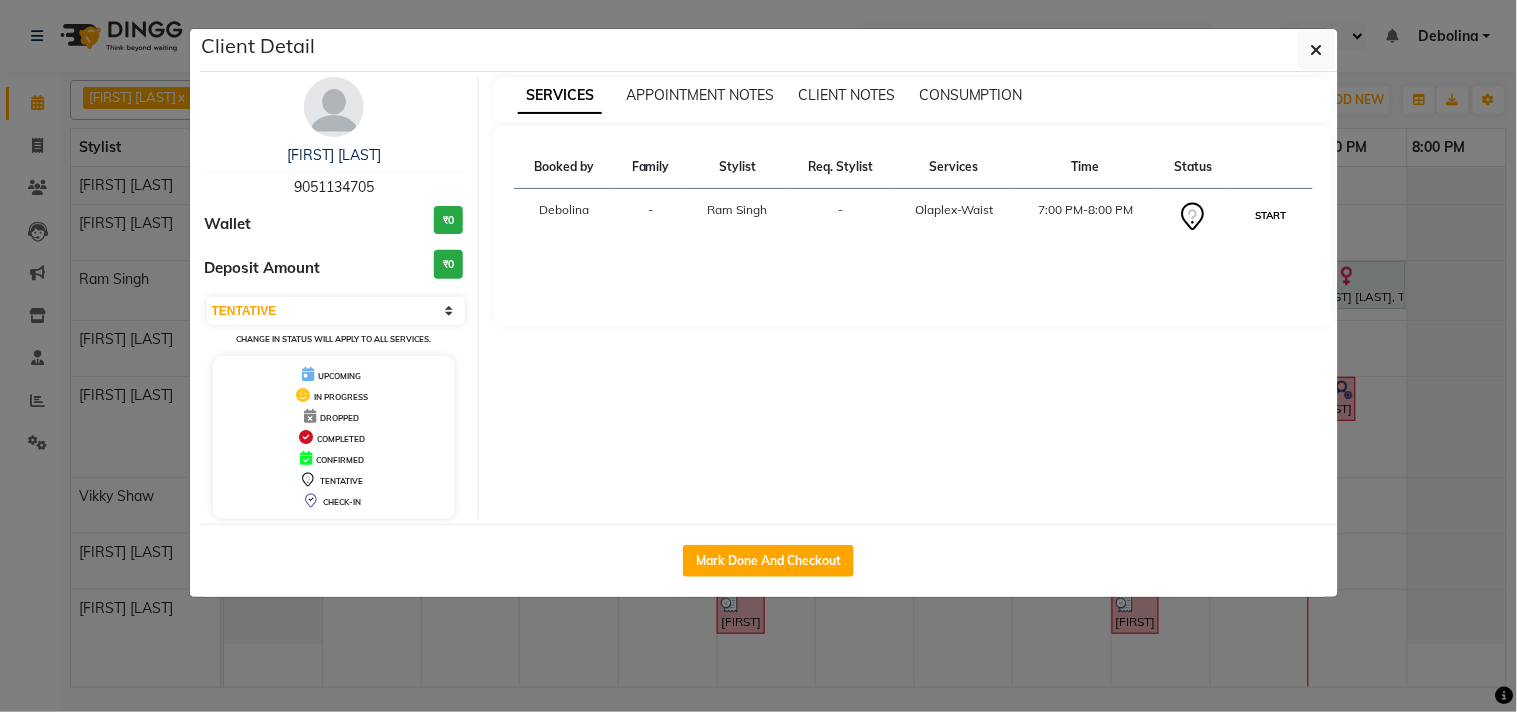 click on "START" at bounding box center (1271, 215) 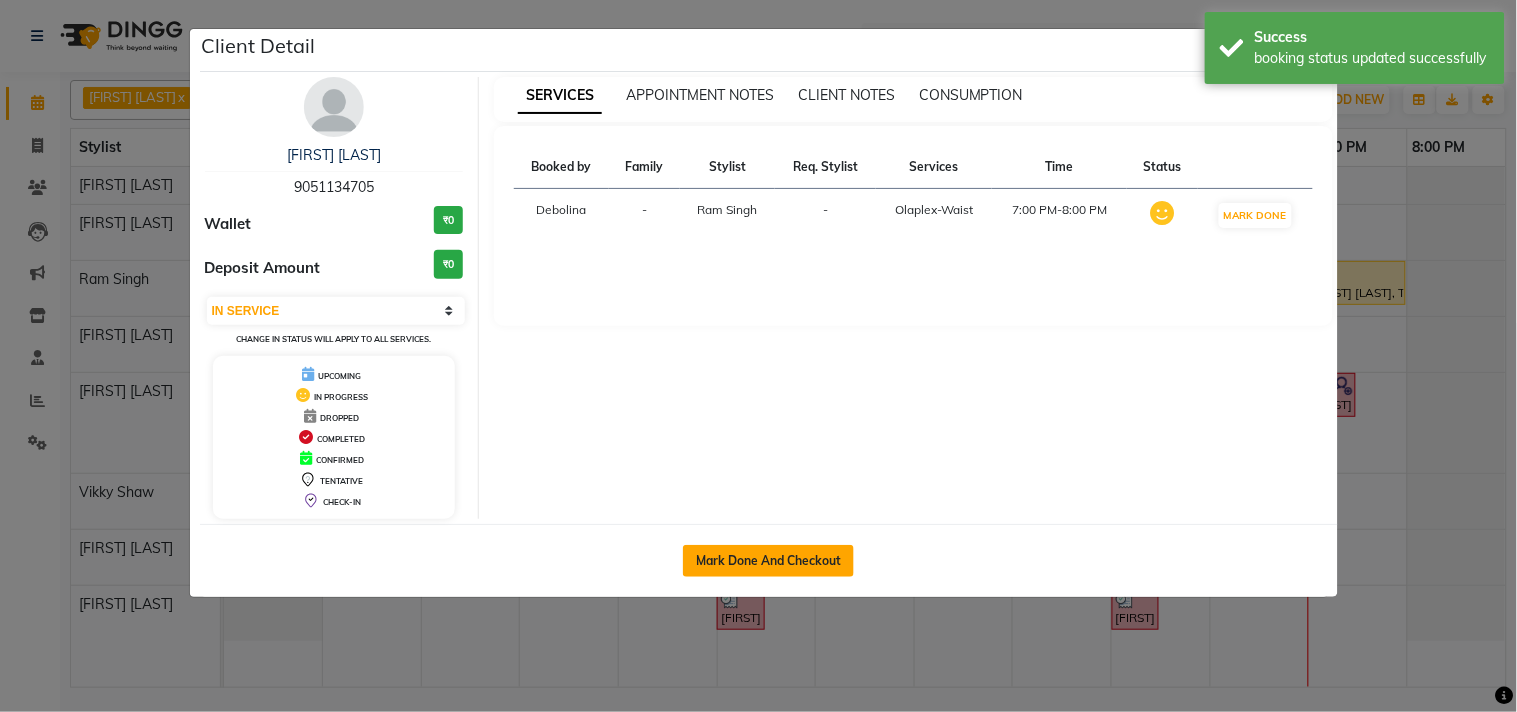 click on "Mark Done And Checkout" 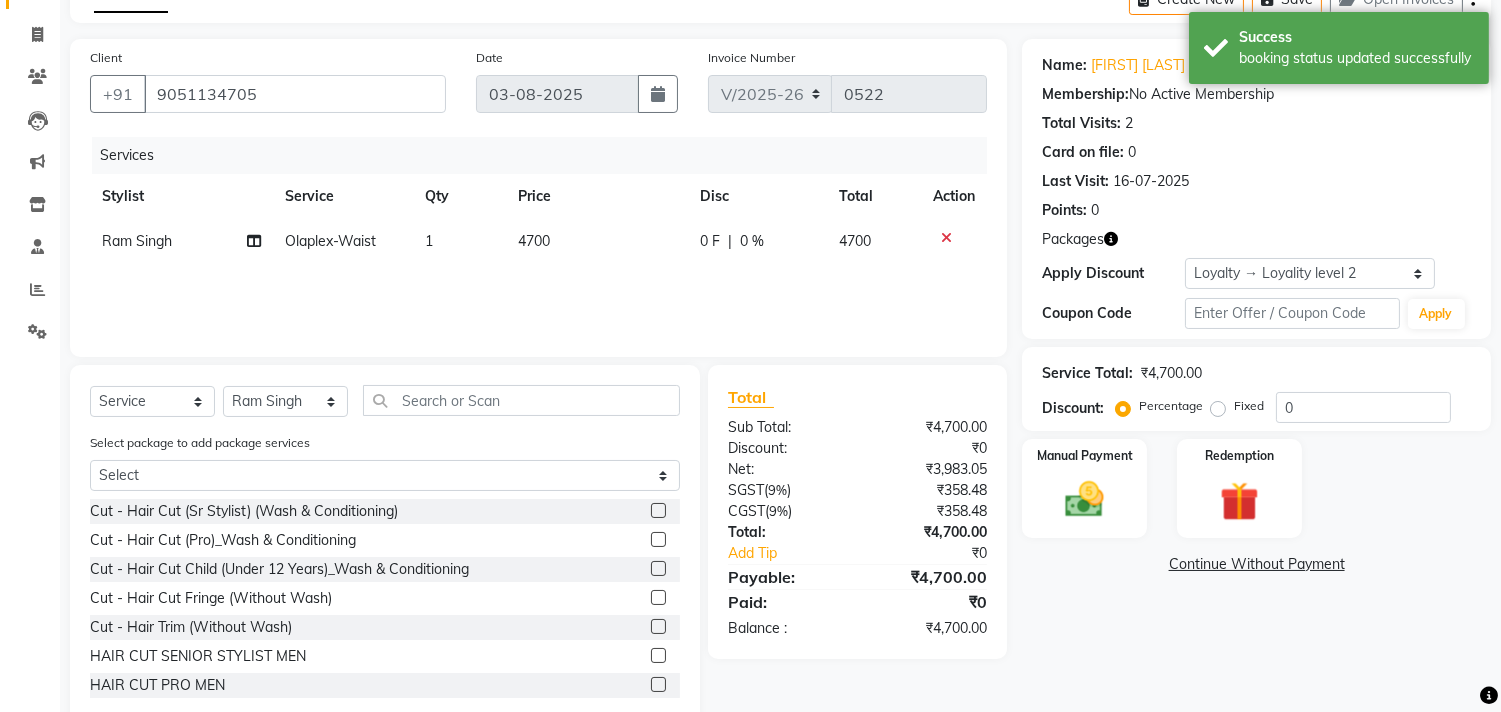 scroll, scrollTop: 156, scrollLeft: 0, axis: vertical 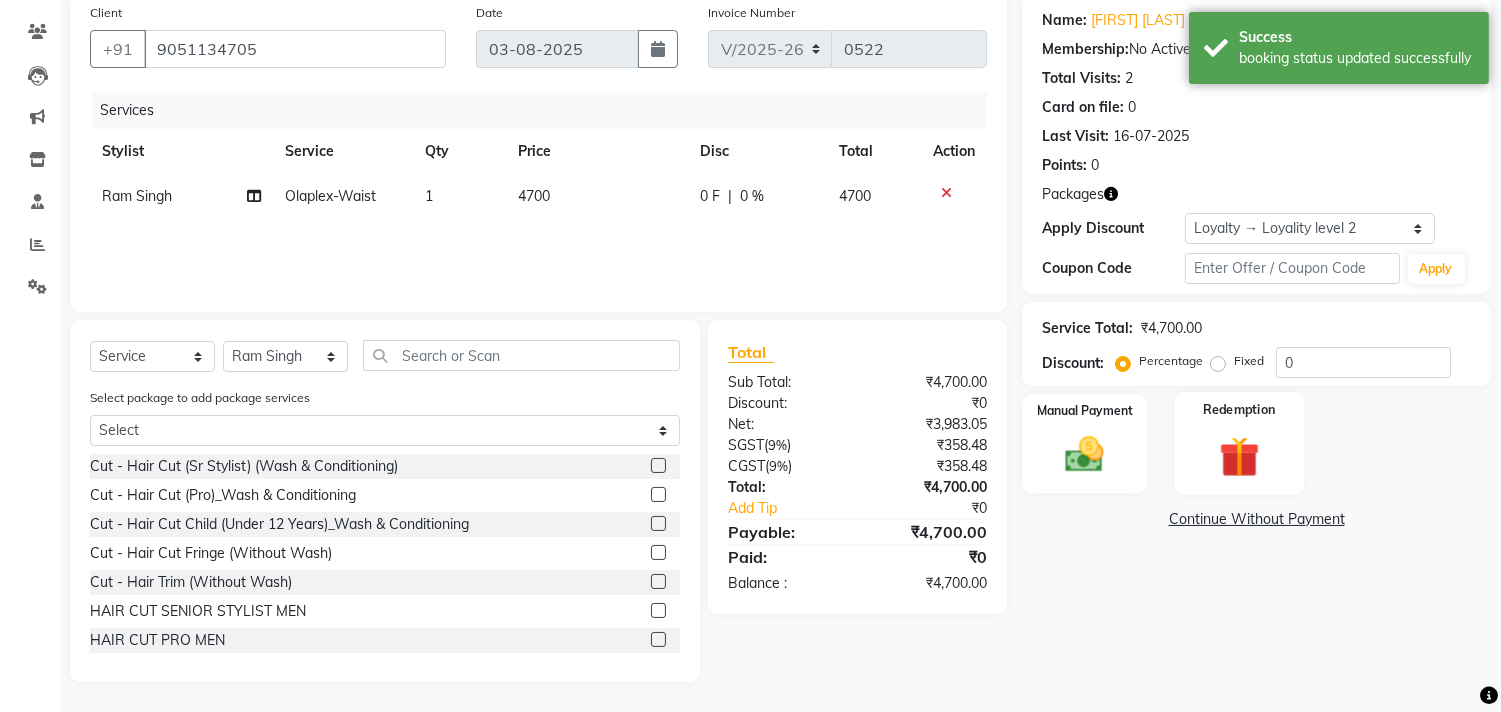 click on "Redemption" 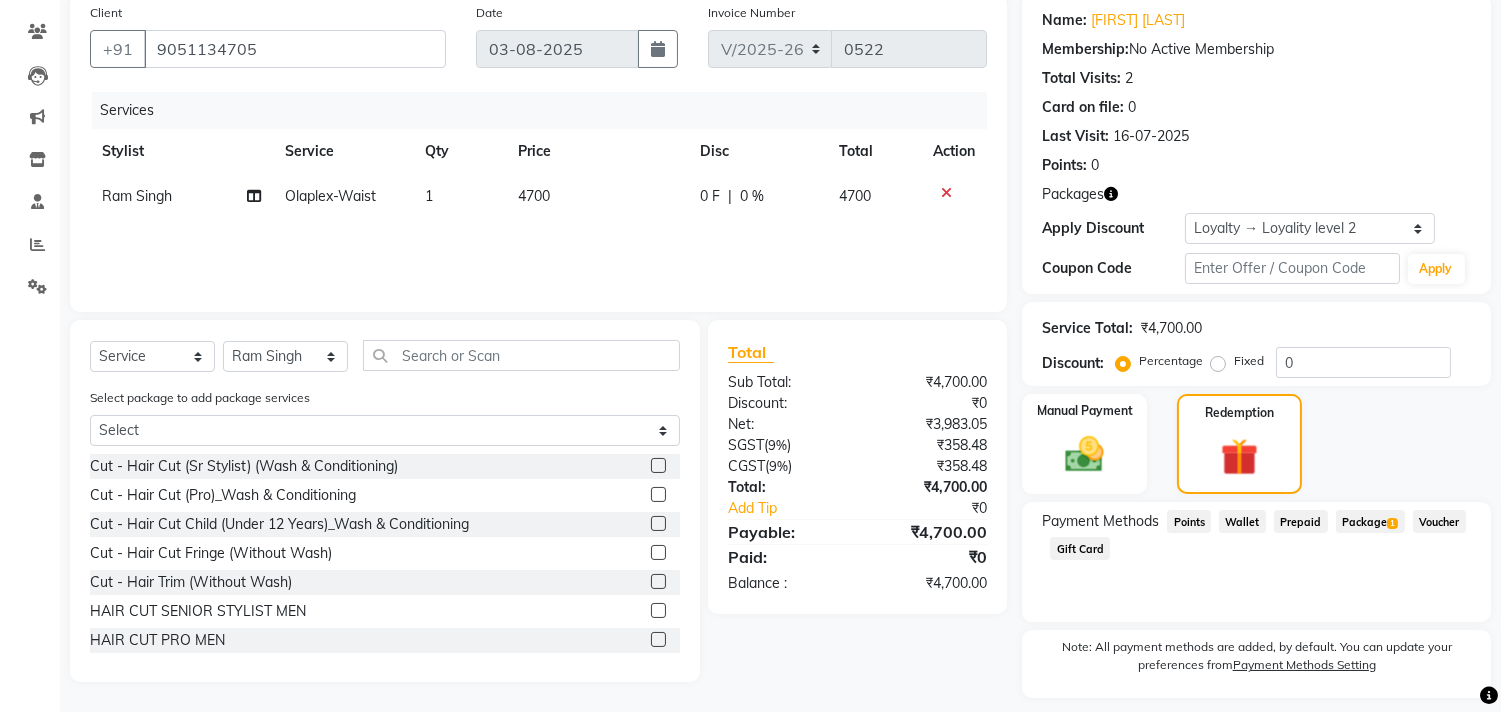 click on "Package  1" 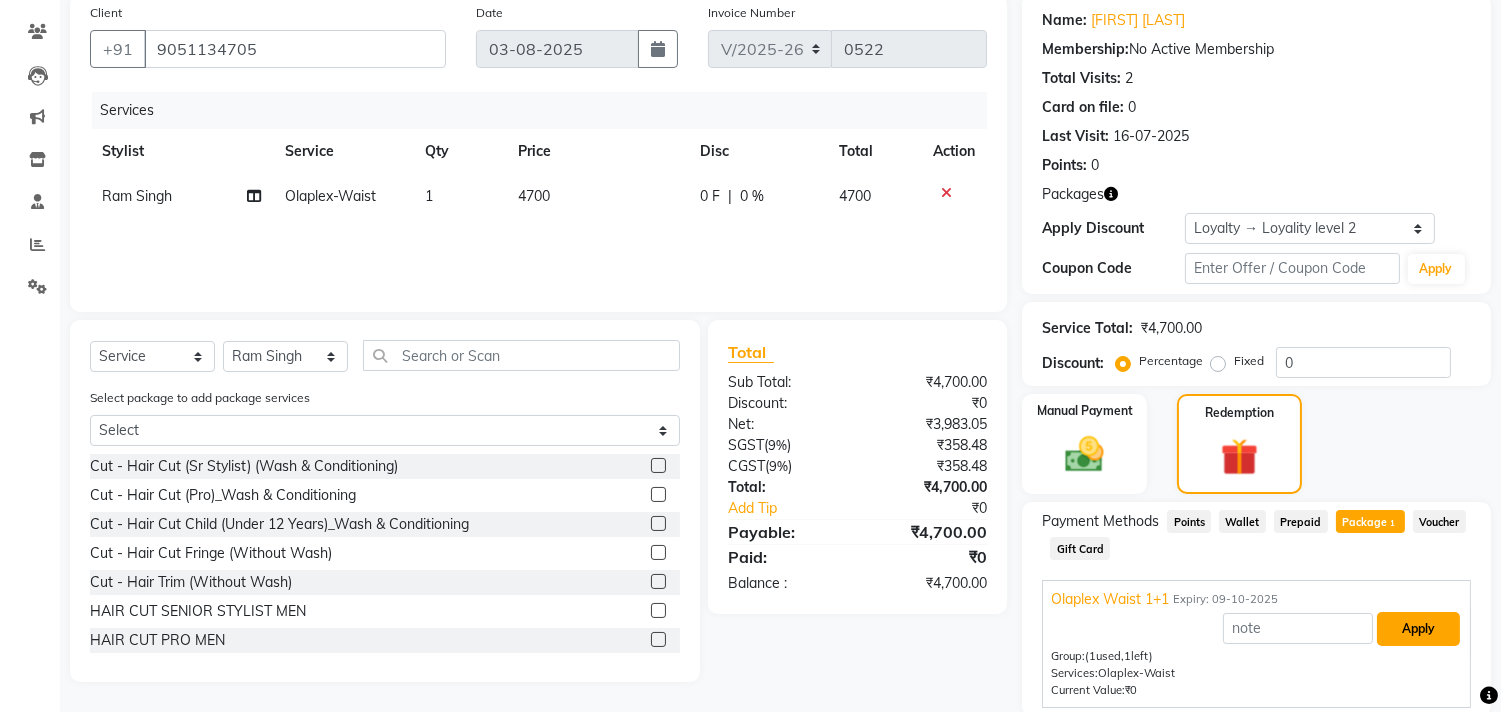 click on "Apply" at bounding box center (1418, 629) 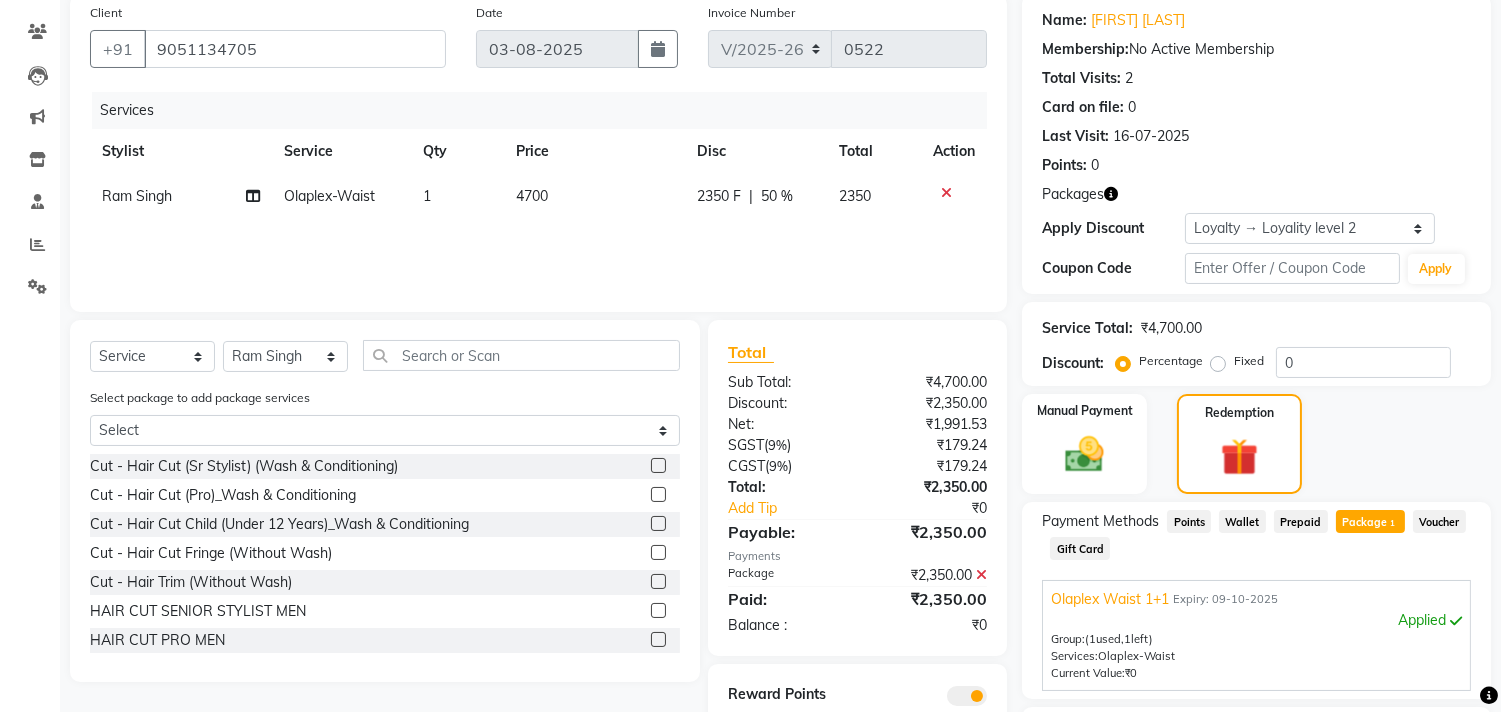 click 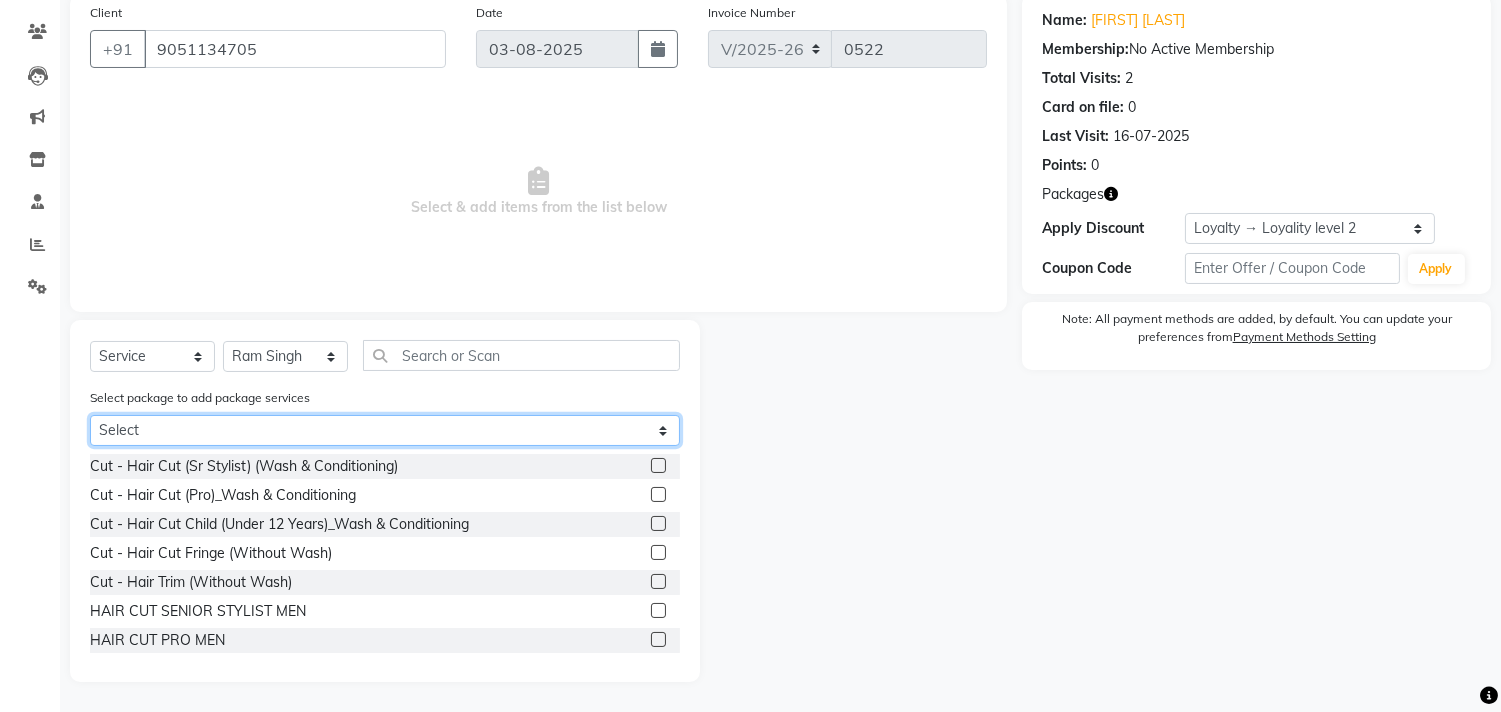 click on "Select Olaplex Waist 1+1" 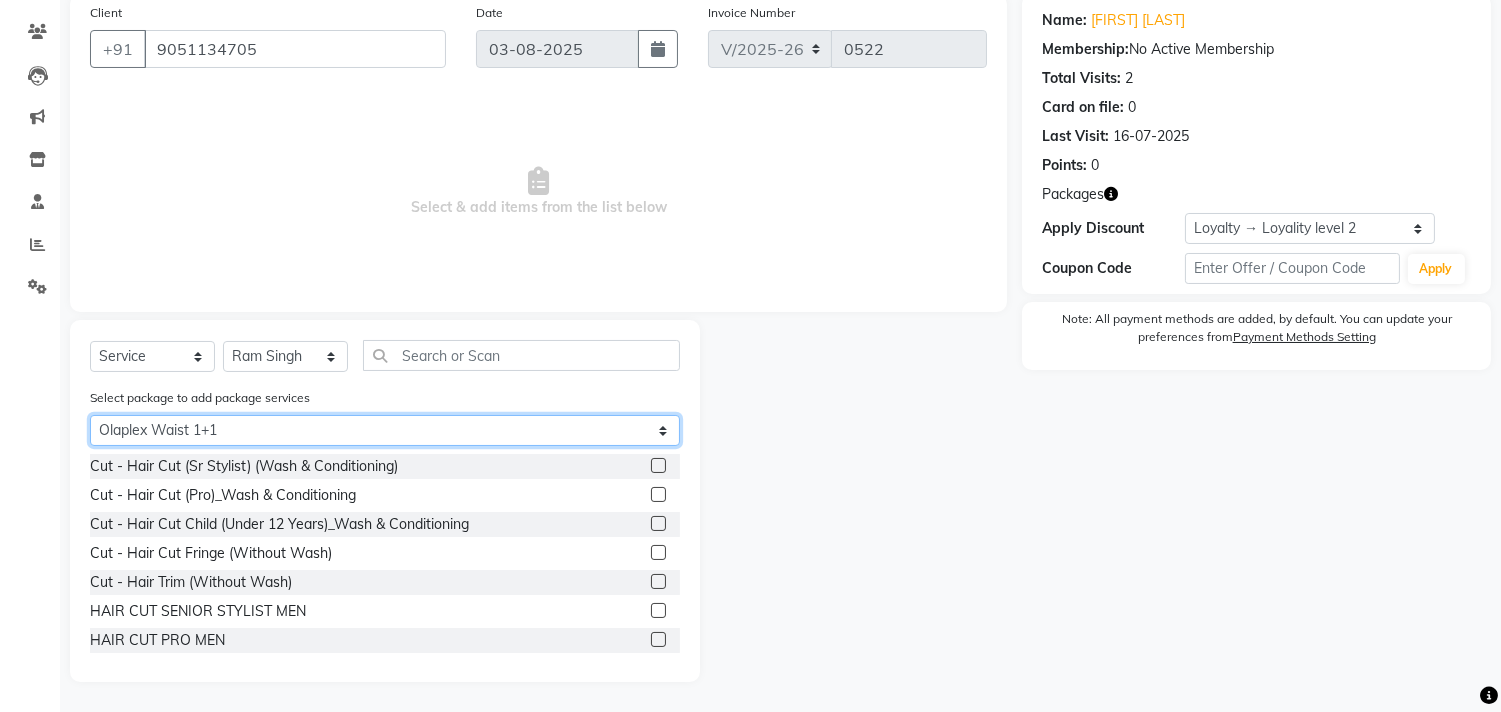 click on "Select Olaplex Waist 1+1" 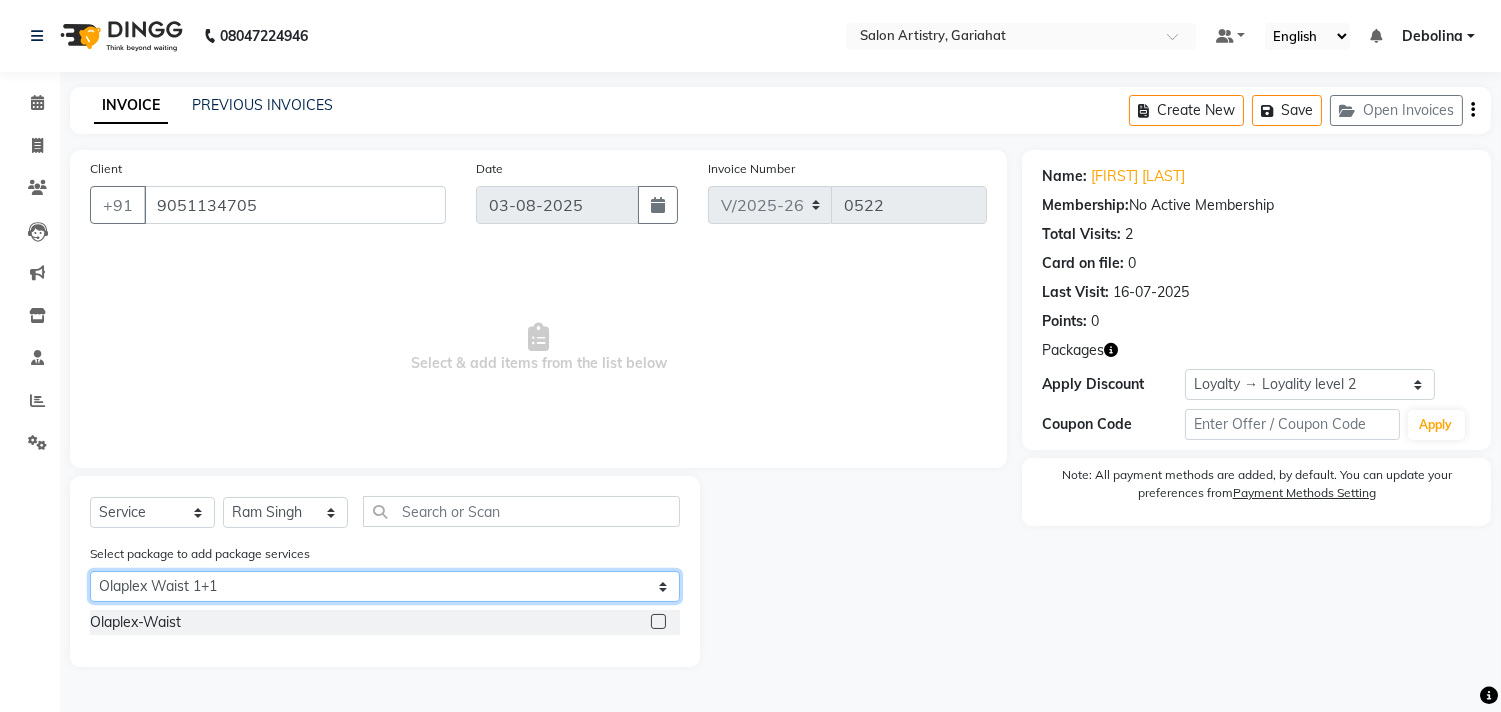 scroll, scrollTop: 0, scrollLeft: 0, axis: both 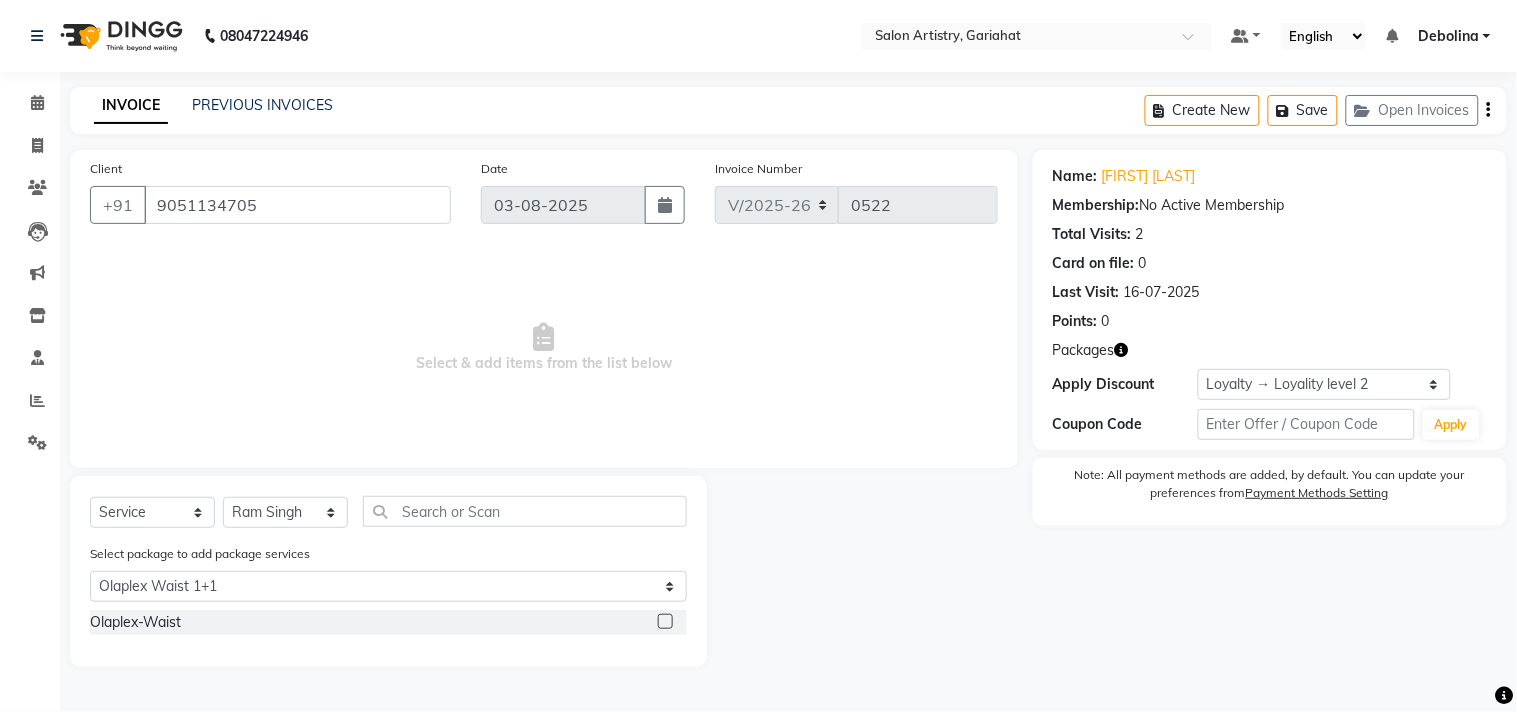 click 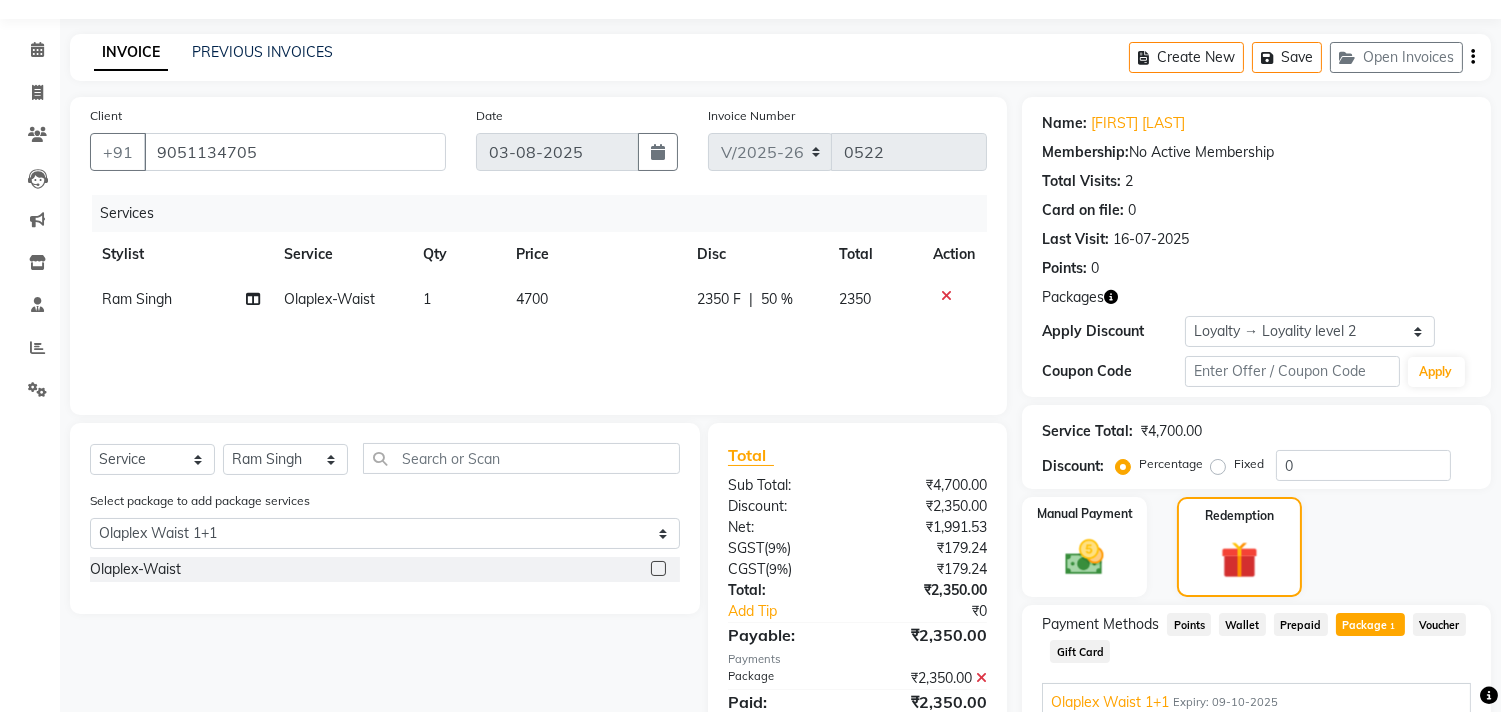 scroll, scrollTop: 0, scrollLeft: 0, axis: both 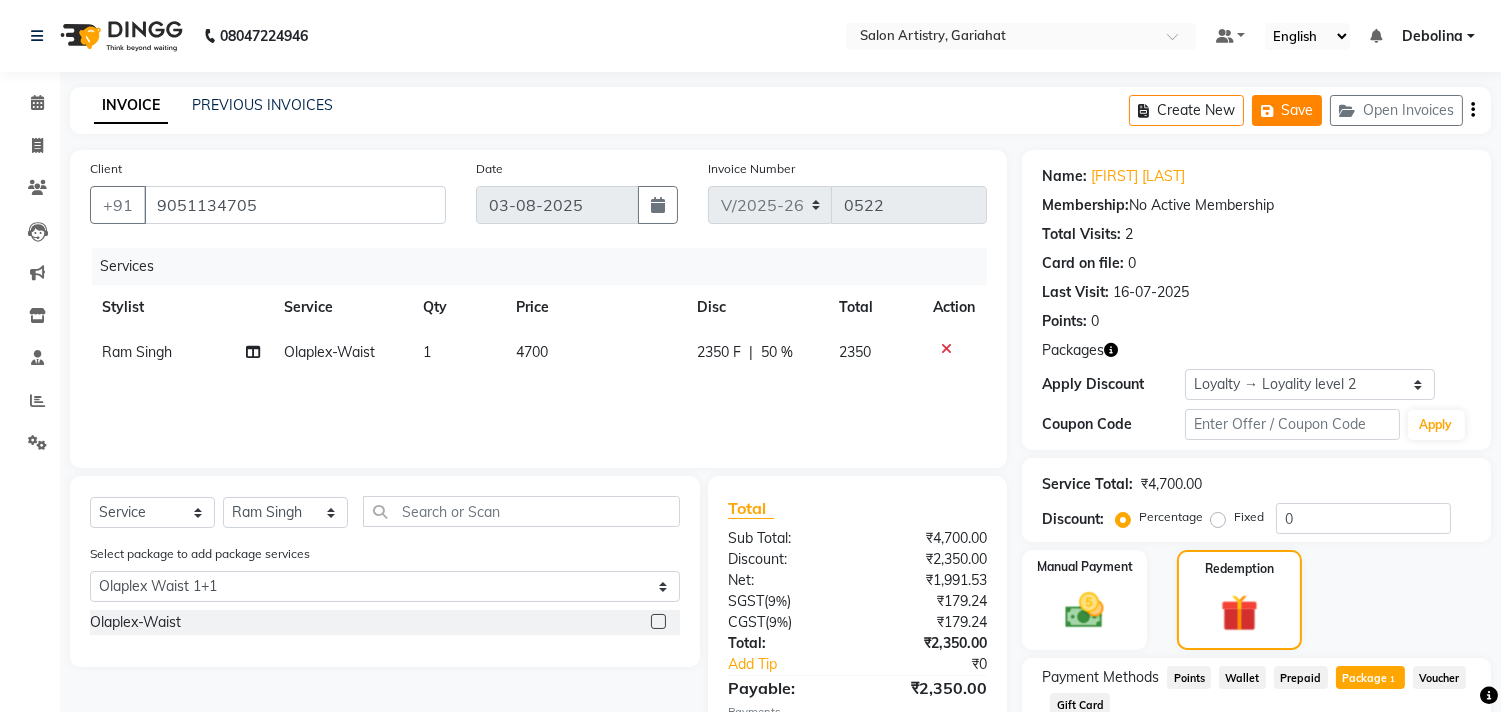 click on "Save" 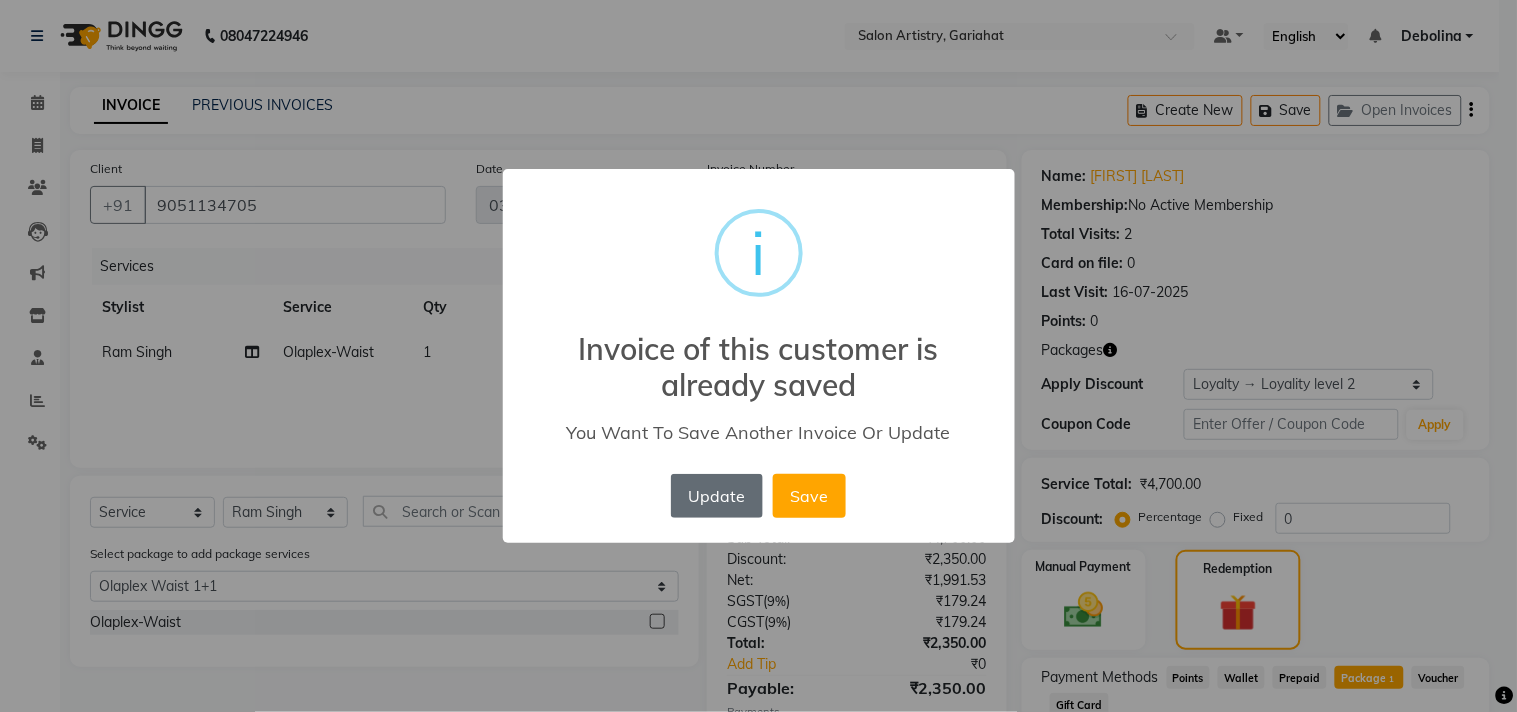 click on "Update" at bounding box center [717, 496] 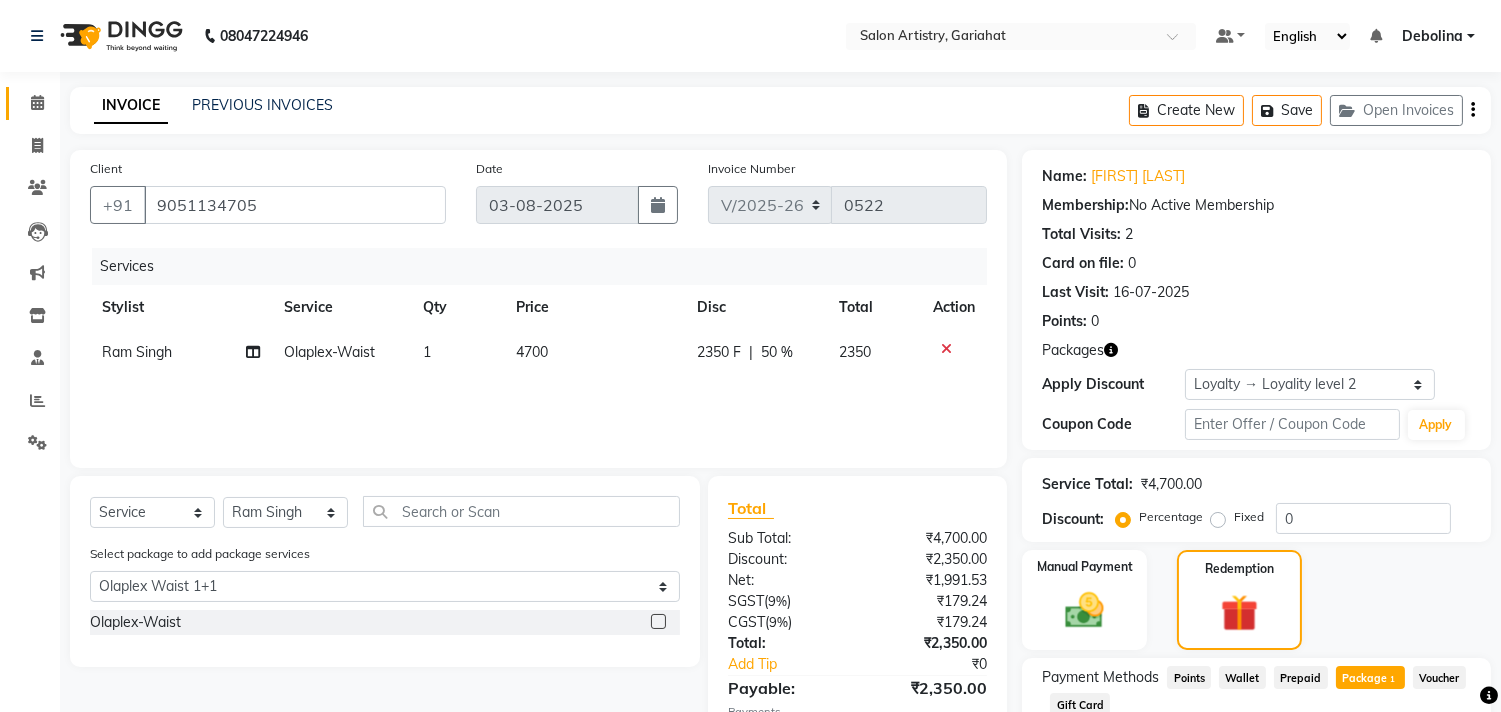 click 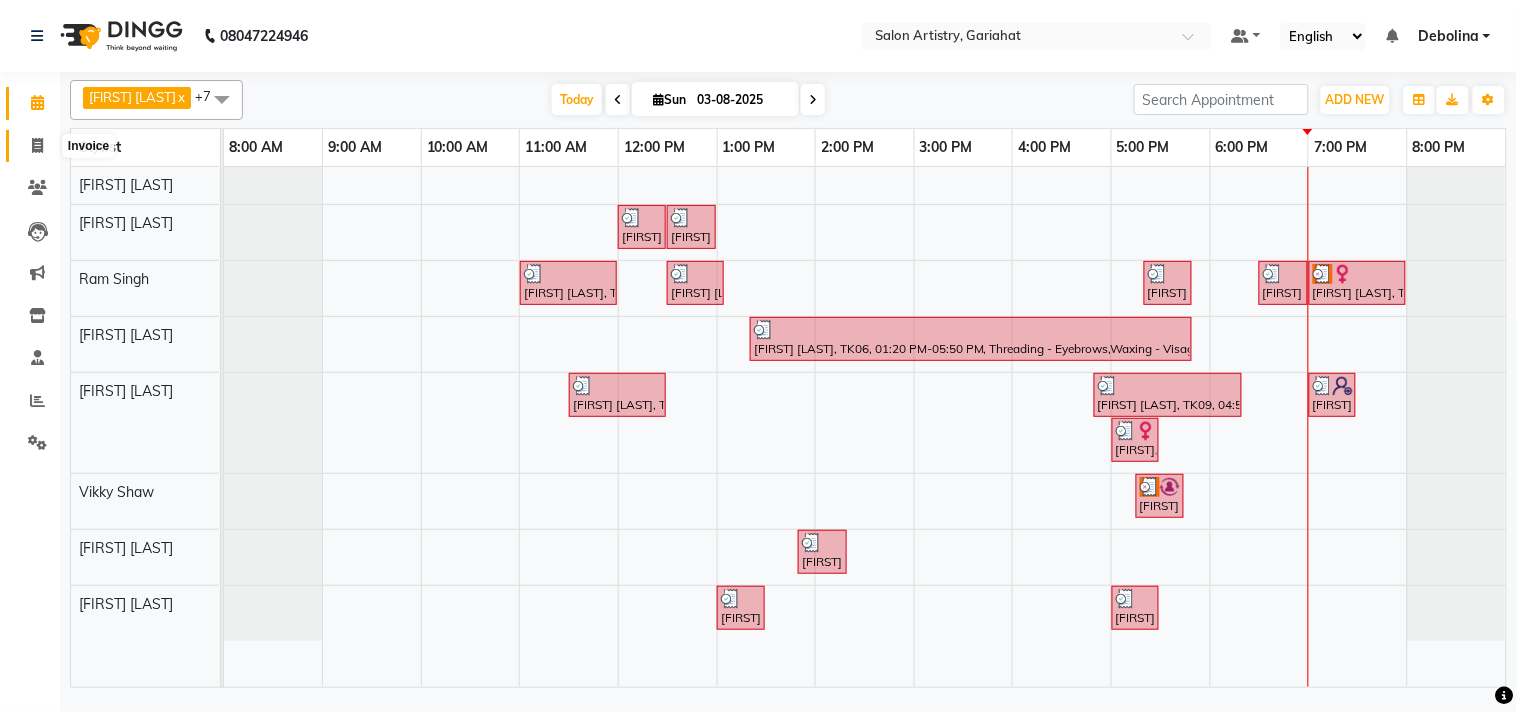 click 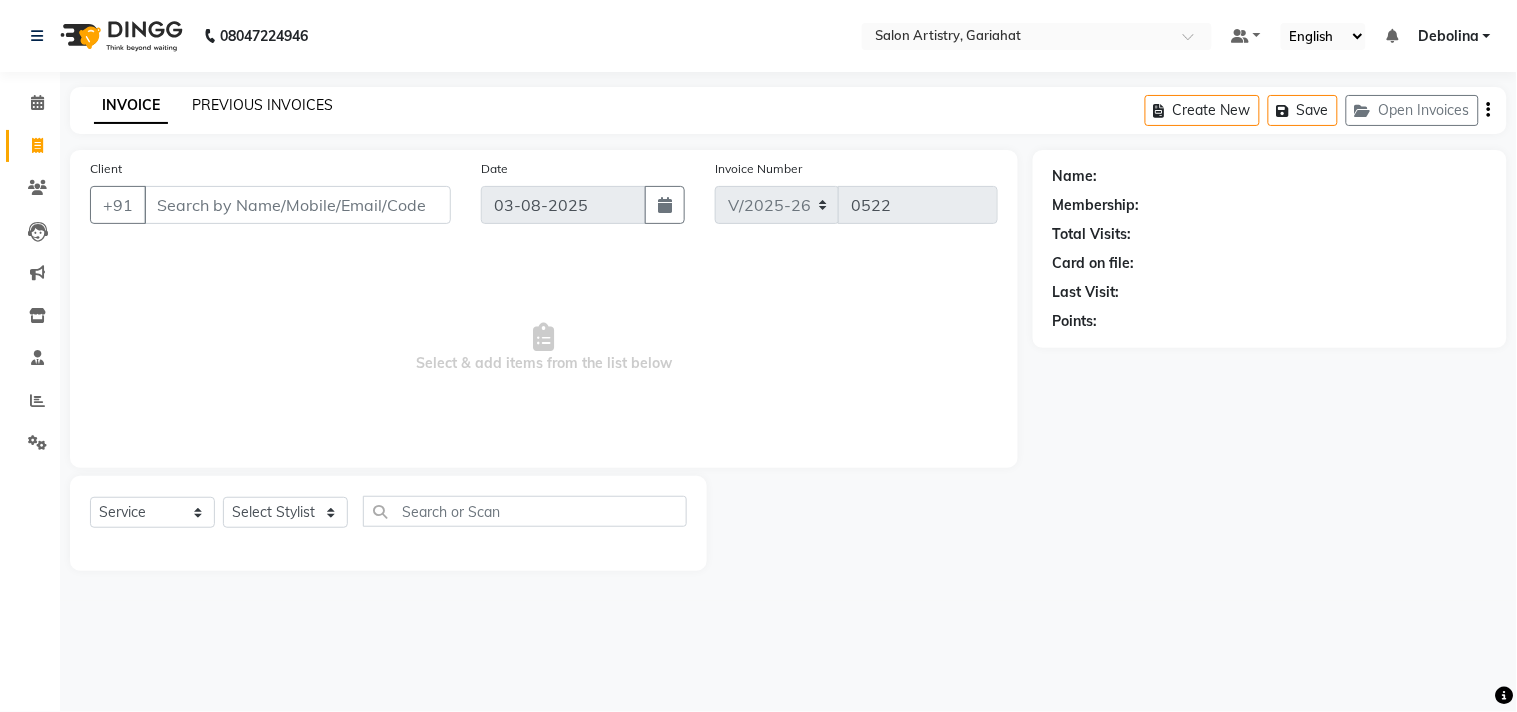 click on "PREVIOUS INVOICES" 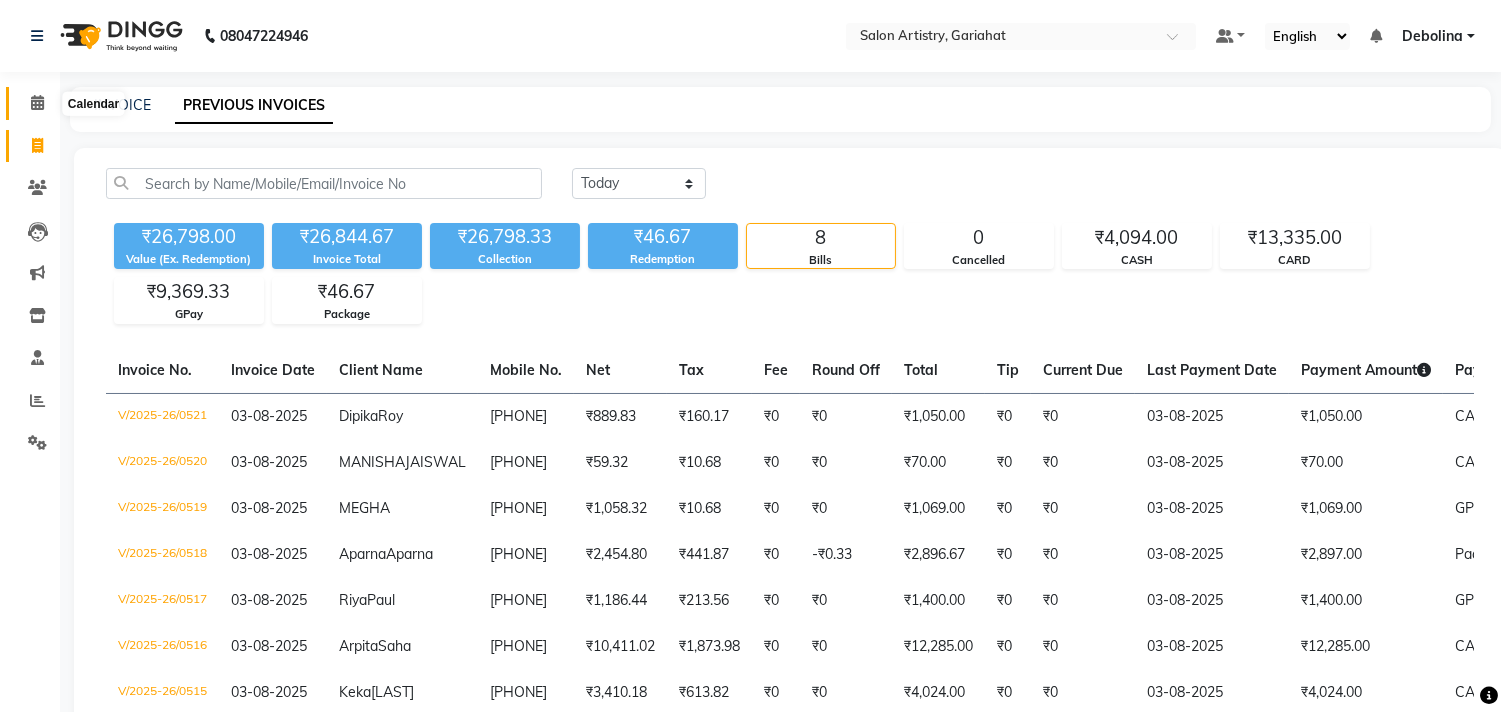 click 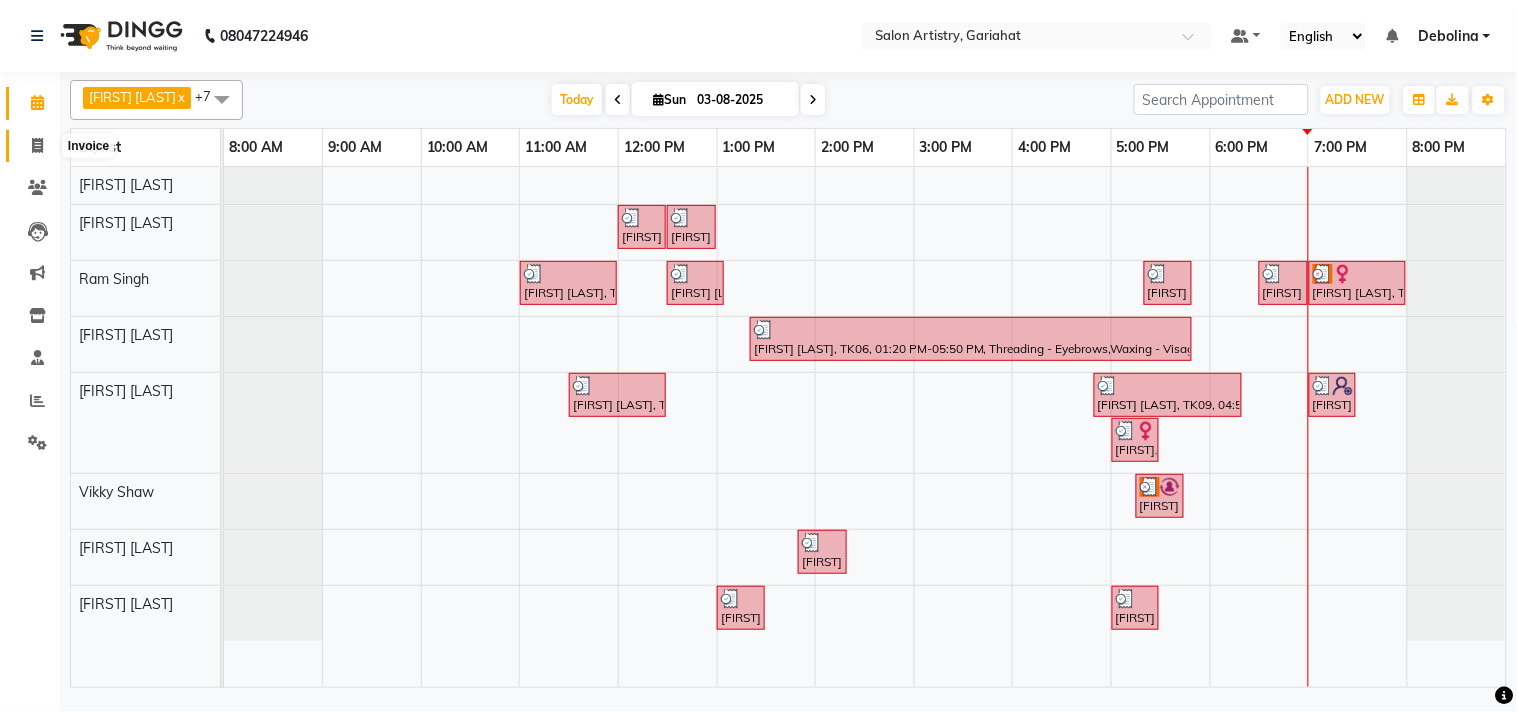 click 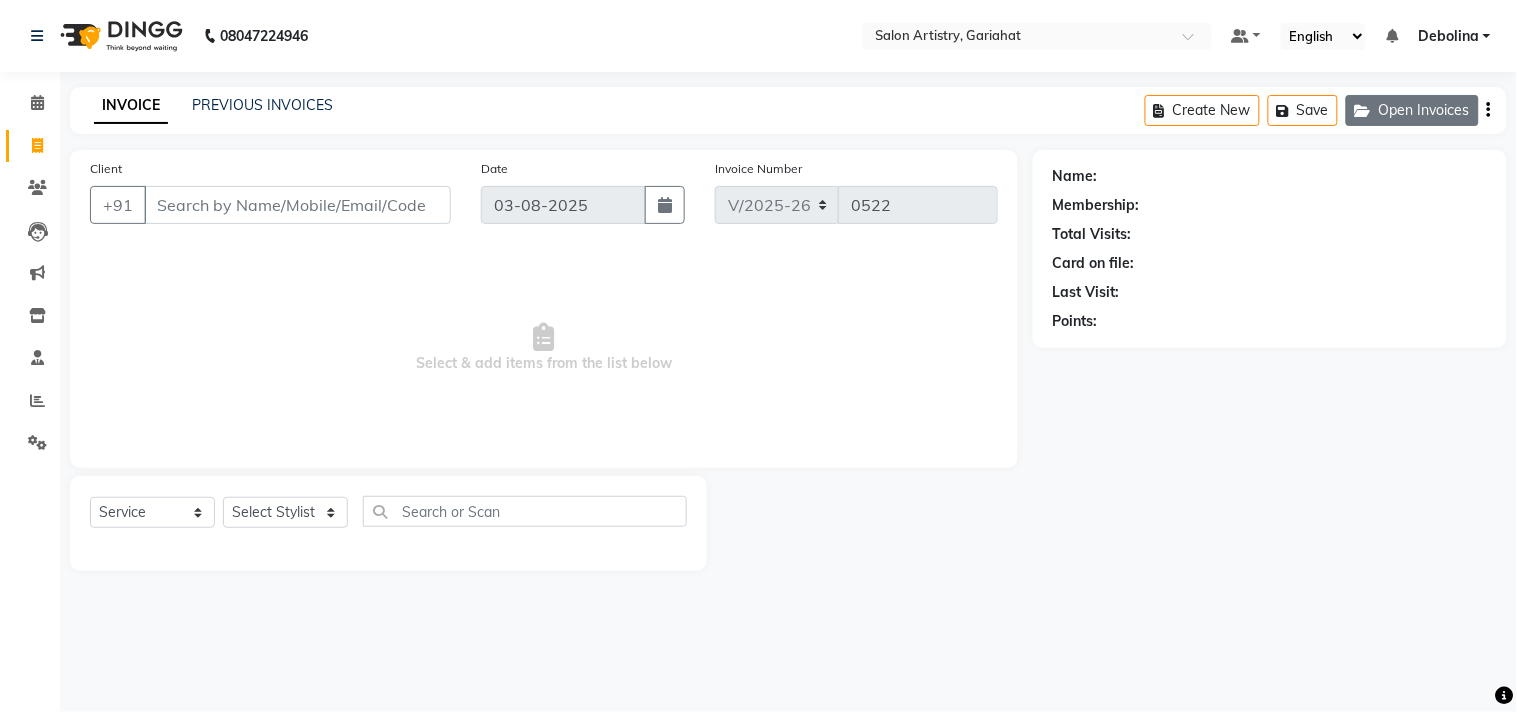 click on "Open Invoices" 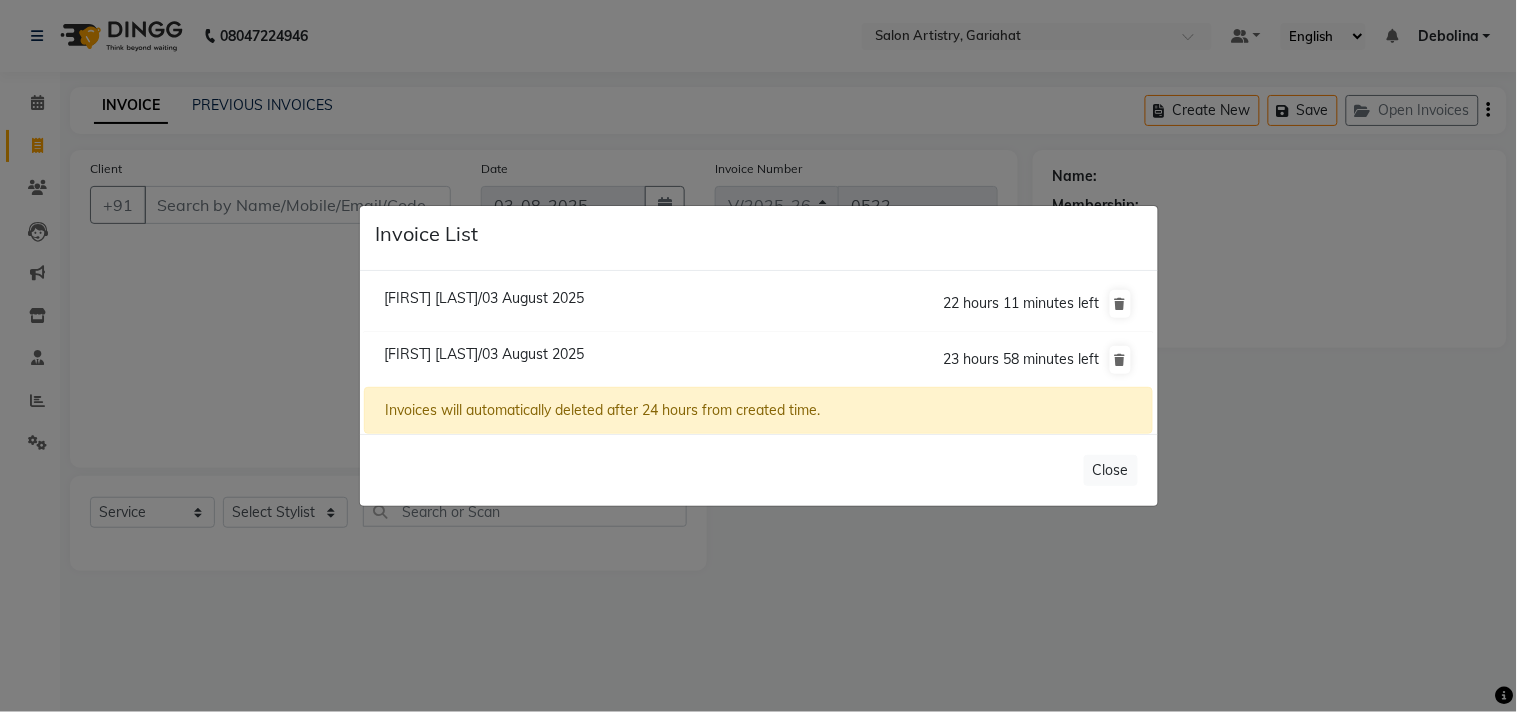 click on "[FIRST] [LAST]/03 August 2025" 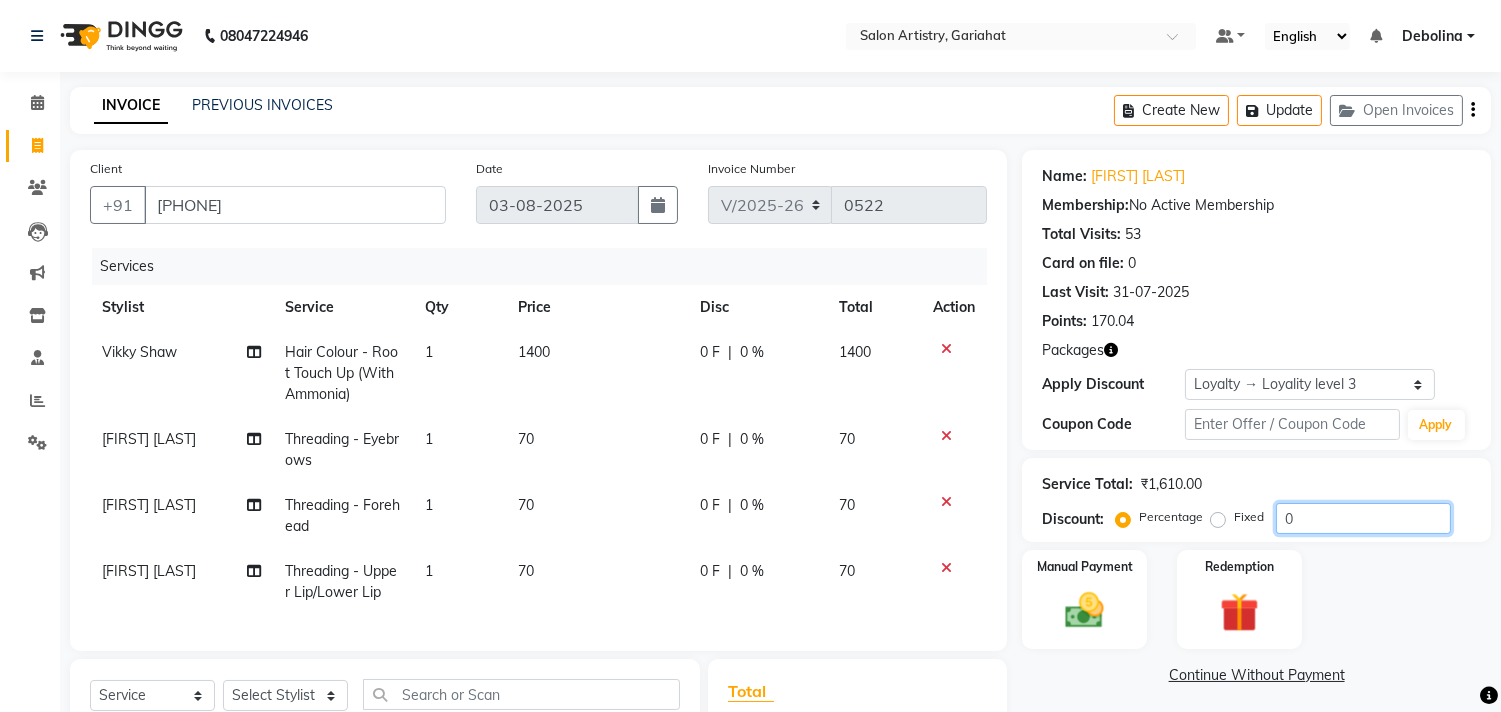 click on "0" 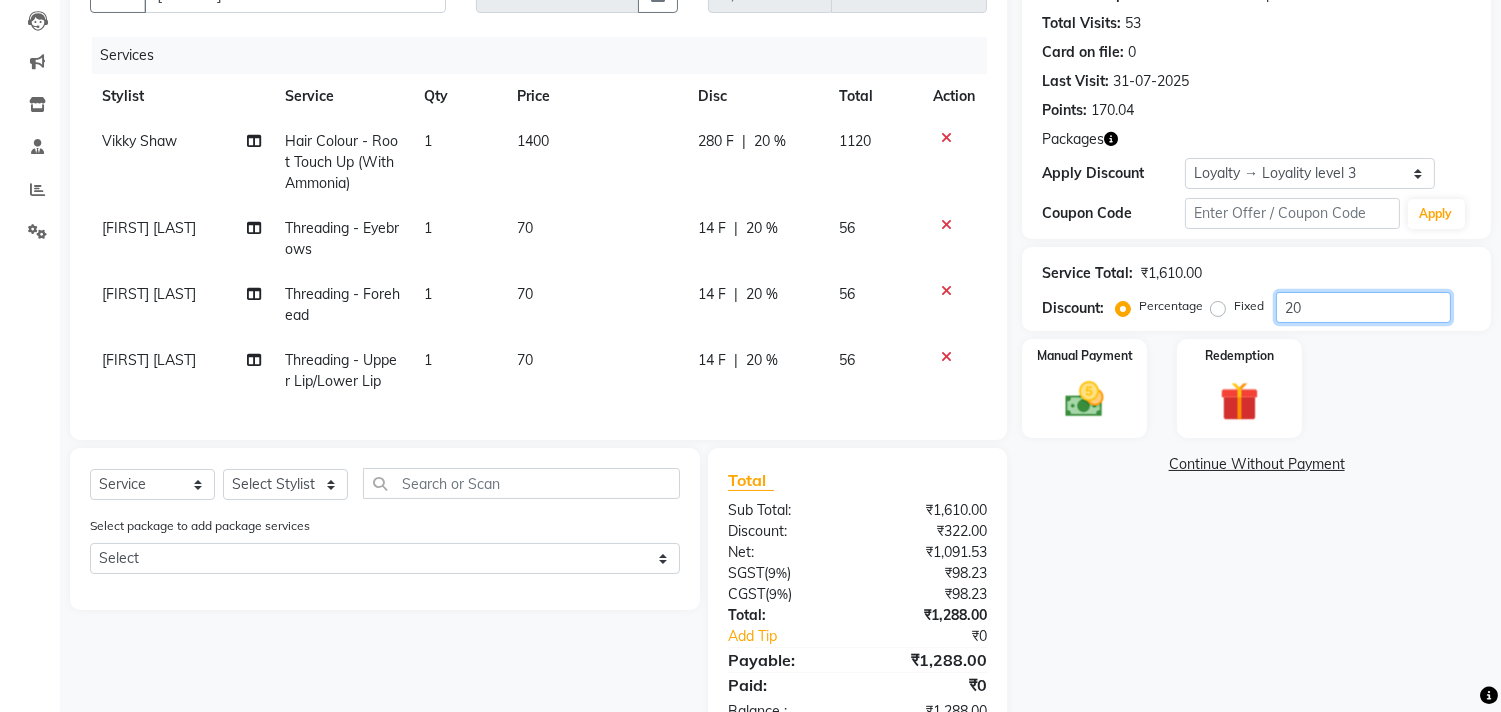 scroll, scrollTop: 287, scrollLeft: 0, axis: vertical 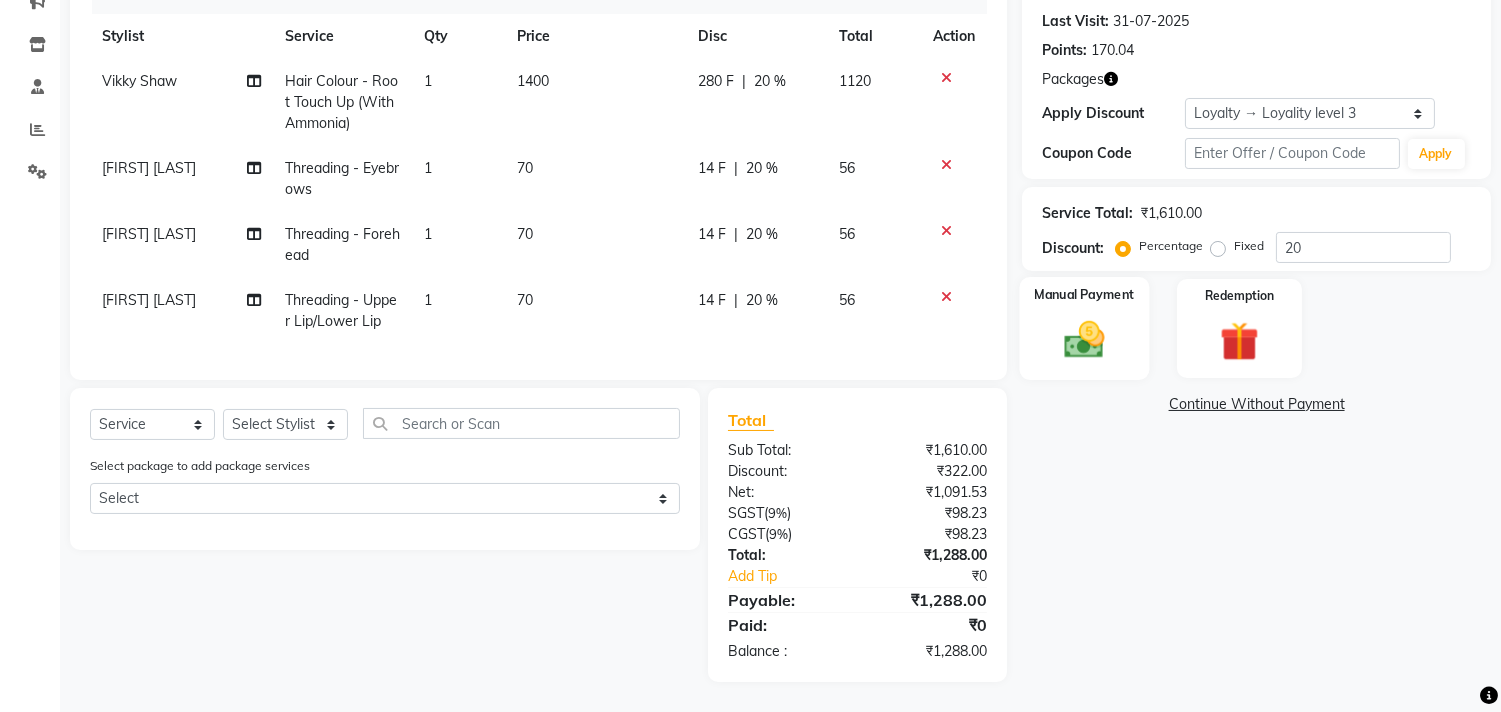 drag, startPoint x: 1100, startPoint y: 297, endPoint x: 1126, endPoint y: 317, distance: 32.80244 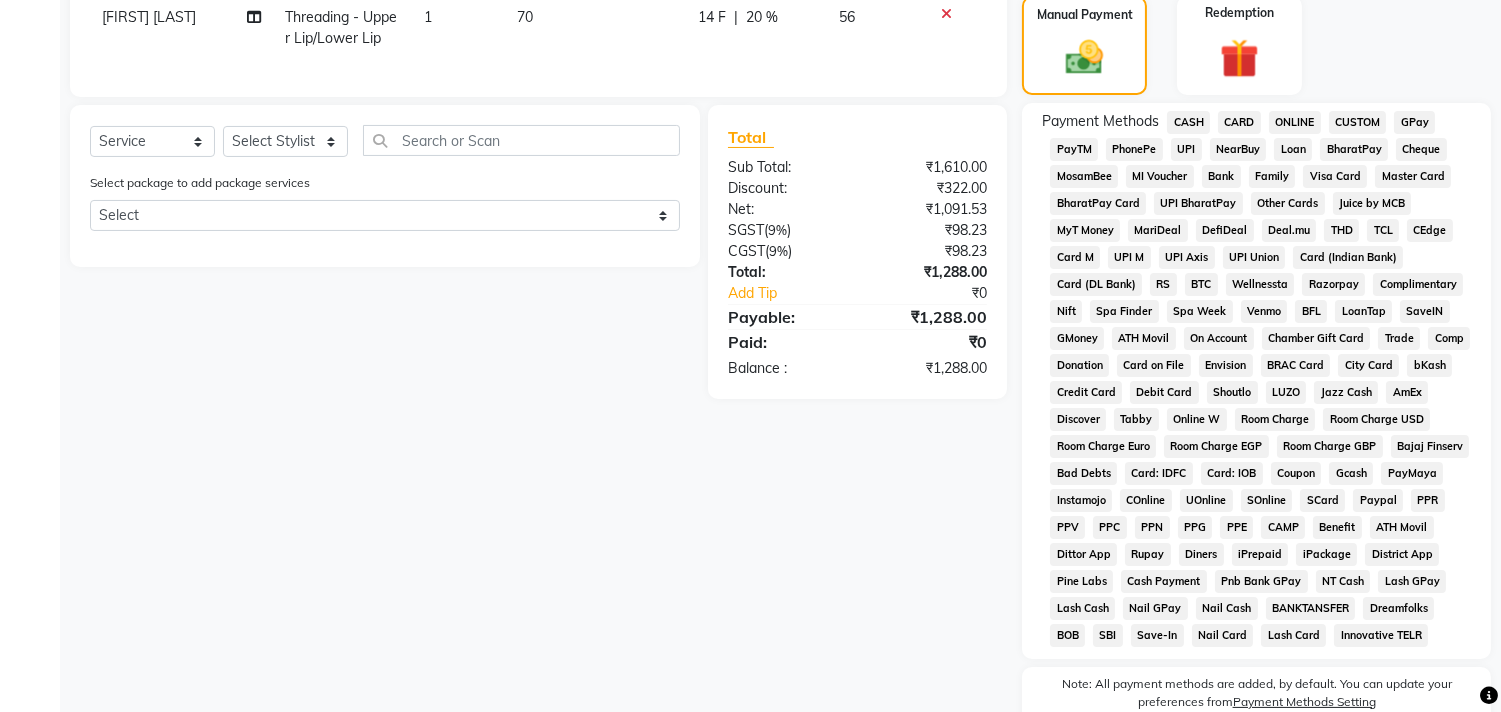 scroll, scrollTop: 652, scrollLeft: 0, axis: vertical 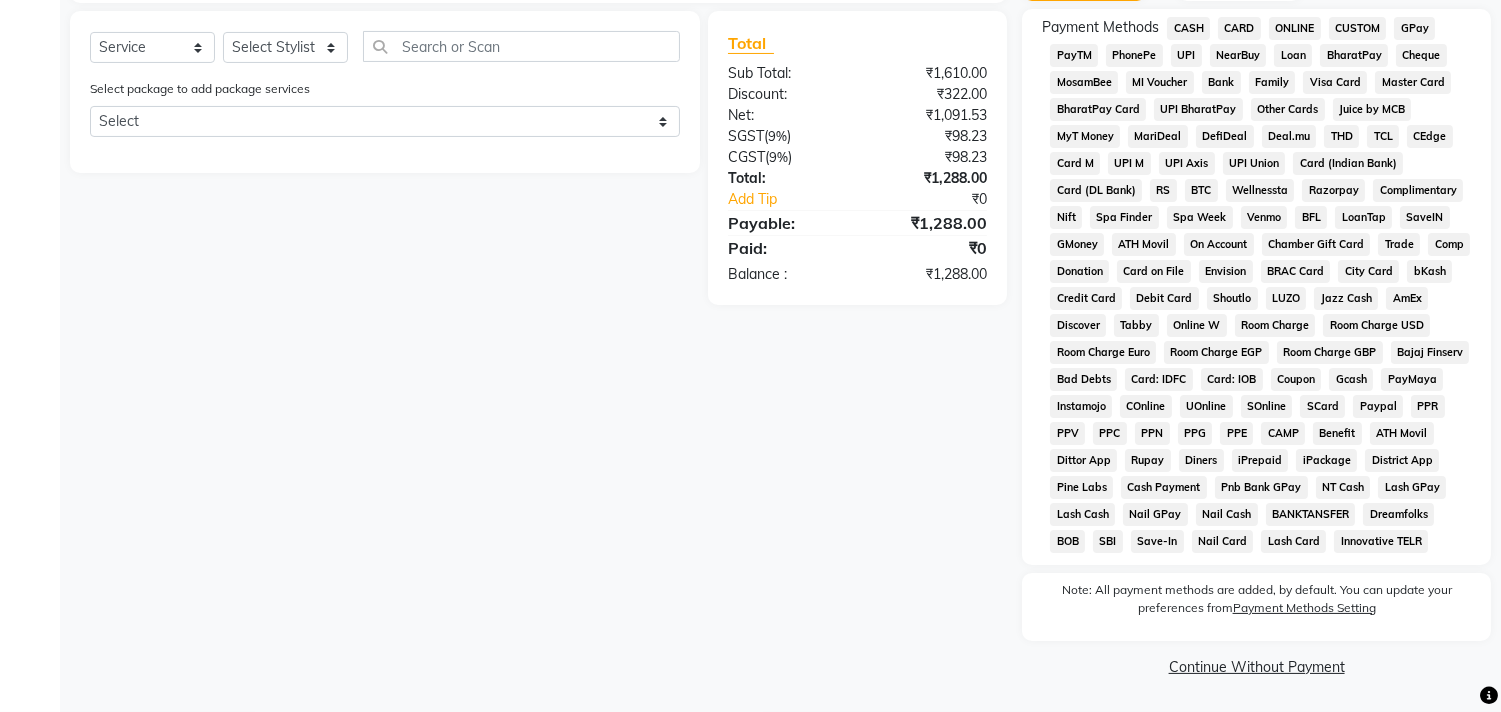 click on "CARD" 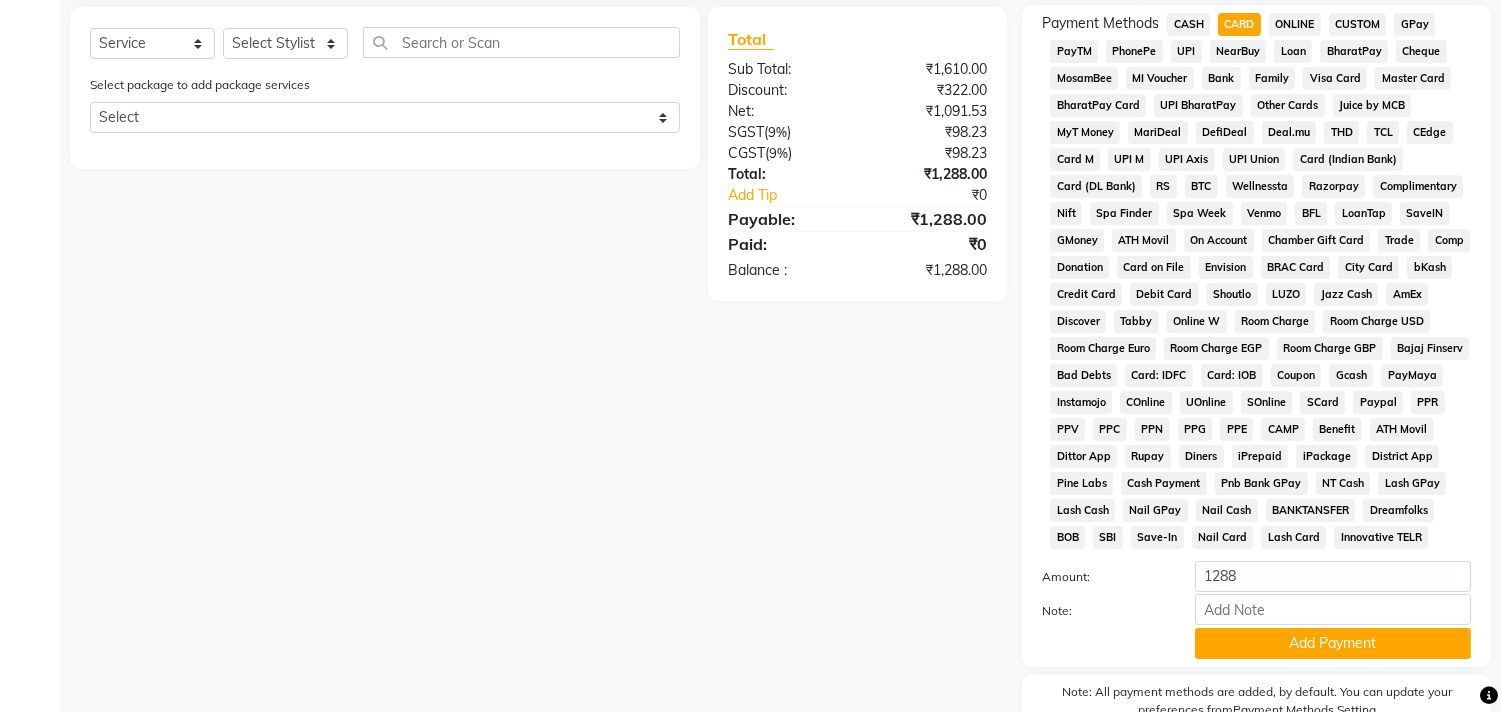 scroll, scrollTop: 758, scrollLeft: 0, axis: vertical 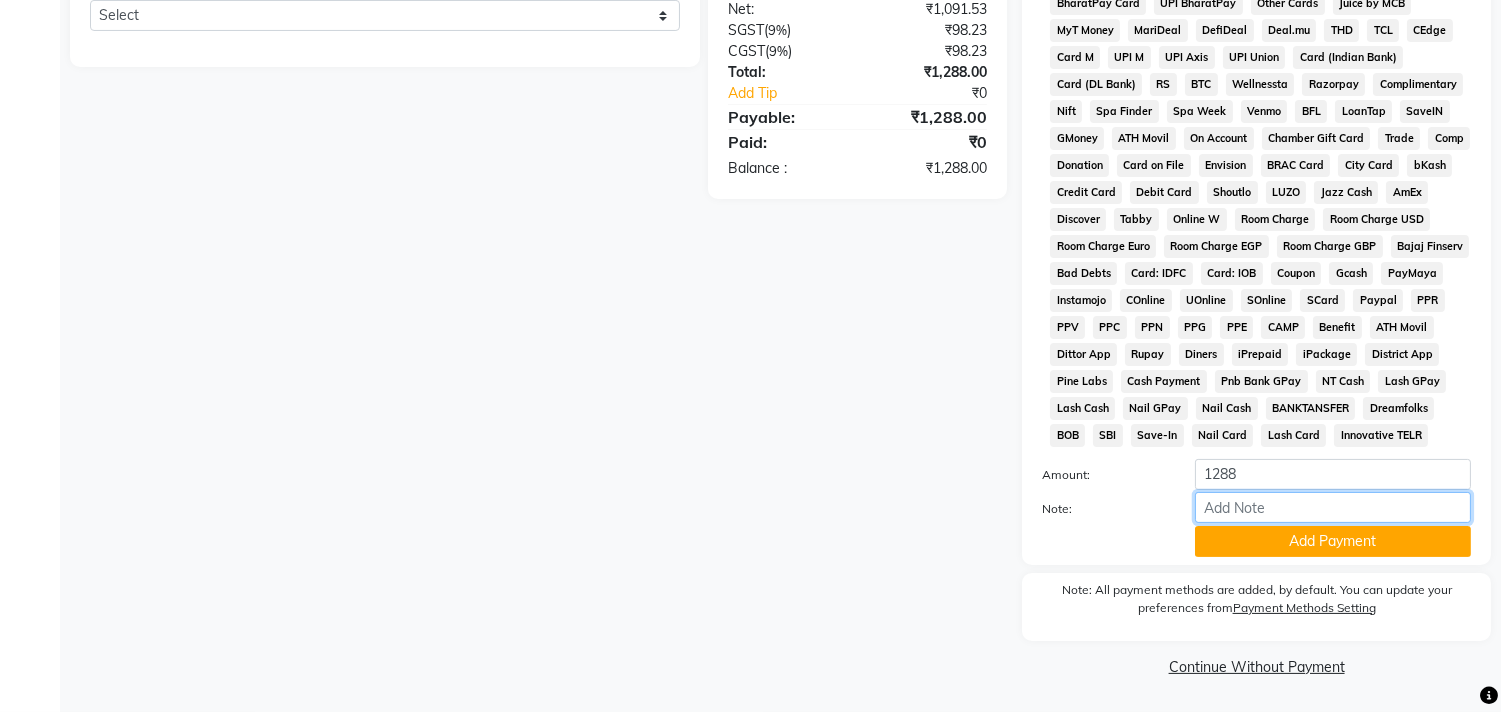 click on "Note:" at bounding box center [1333, 507] 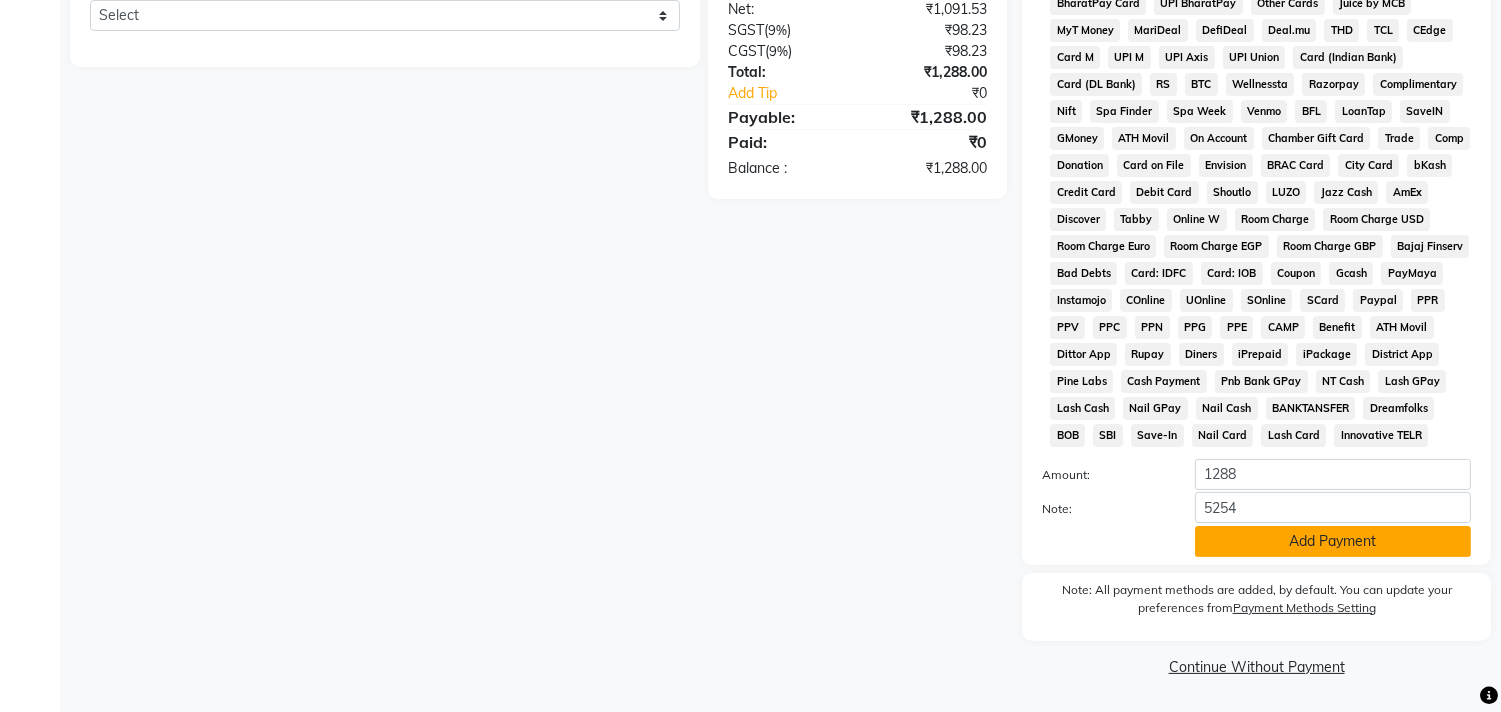 click on "Add Payment" 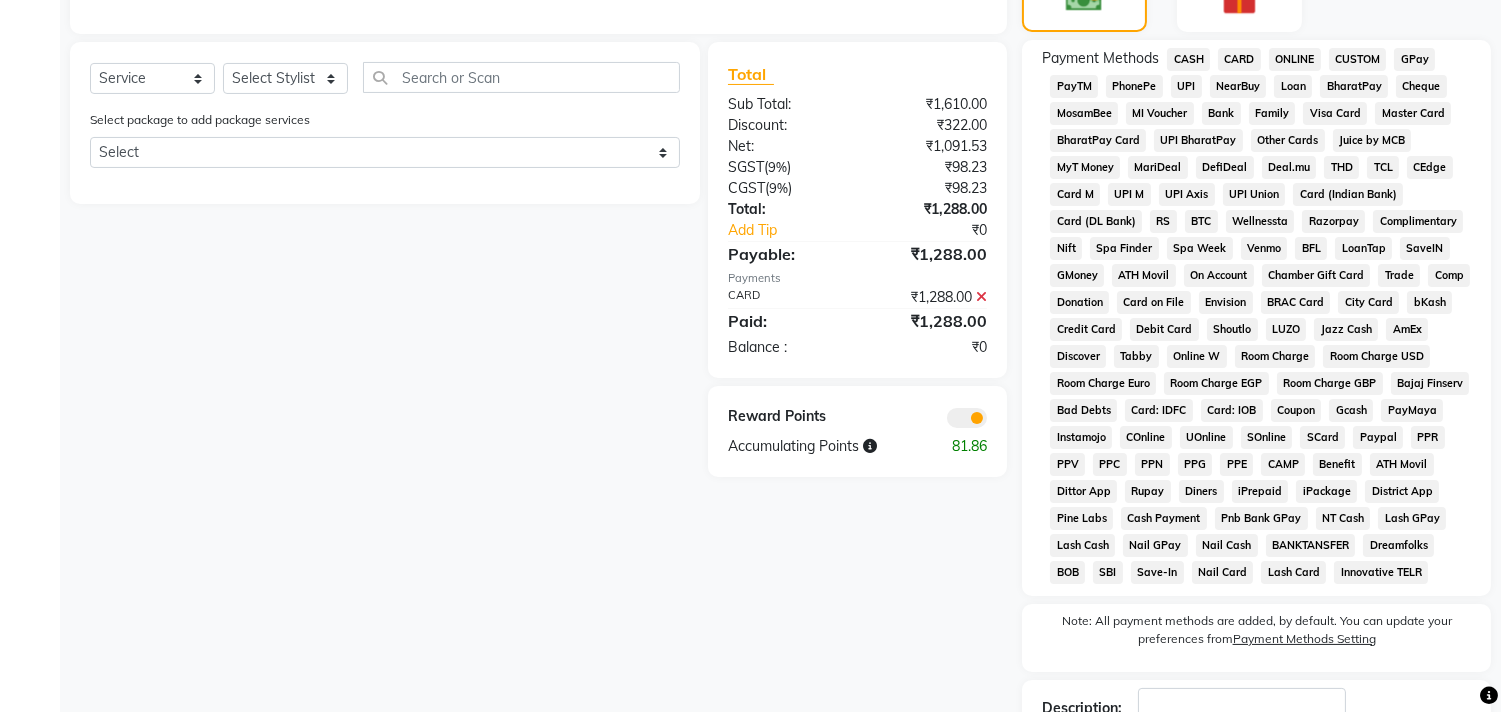scroll, scrollTop: 765, scrollLeft: 0, axis: vertical 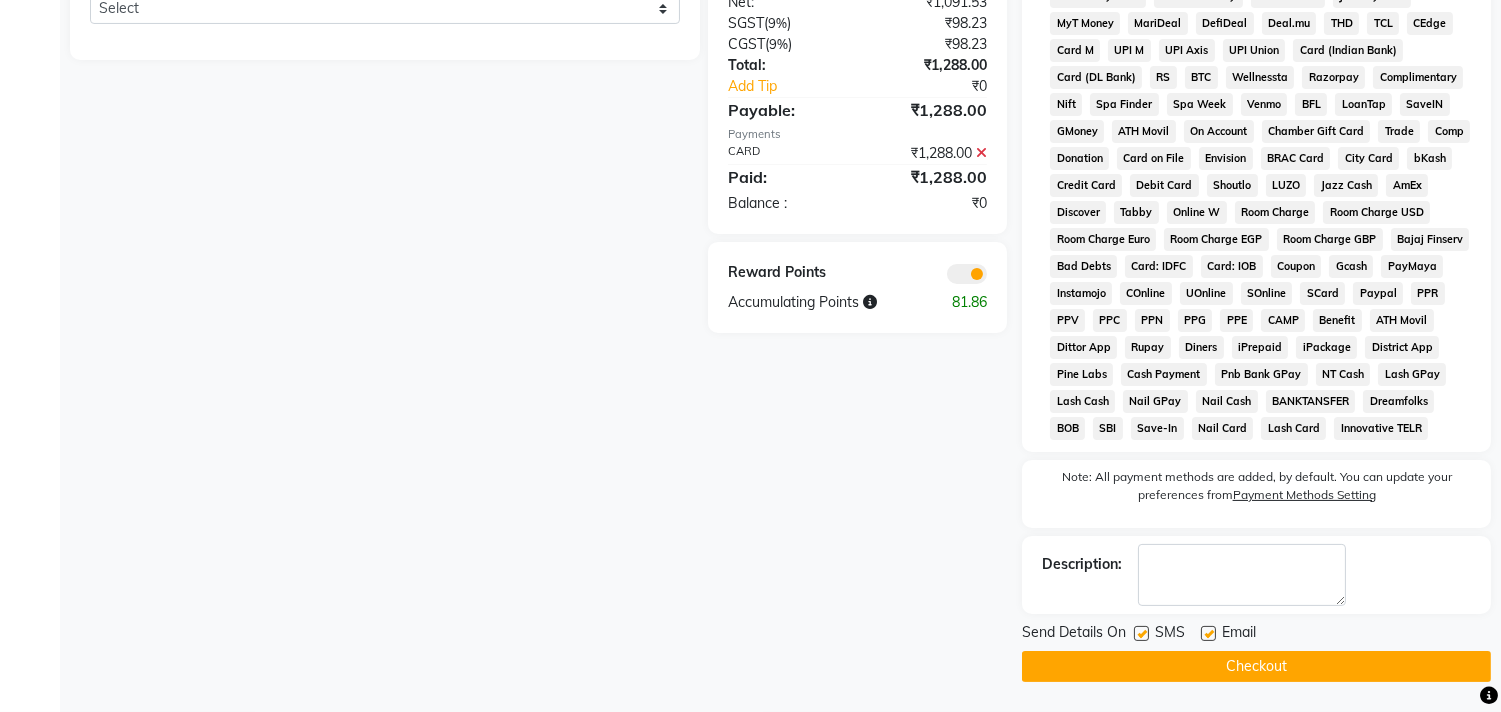 click on "Checkout" 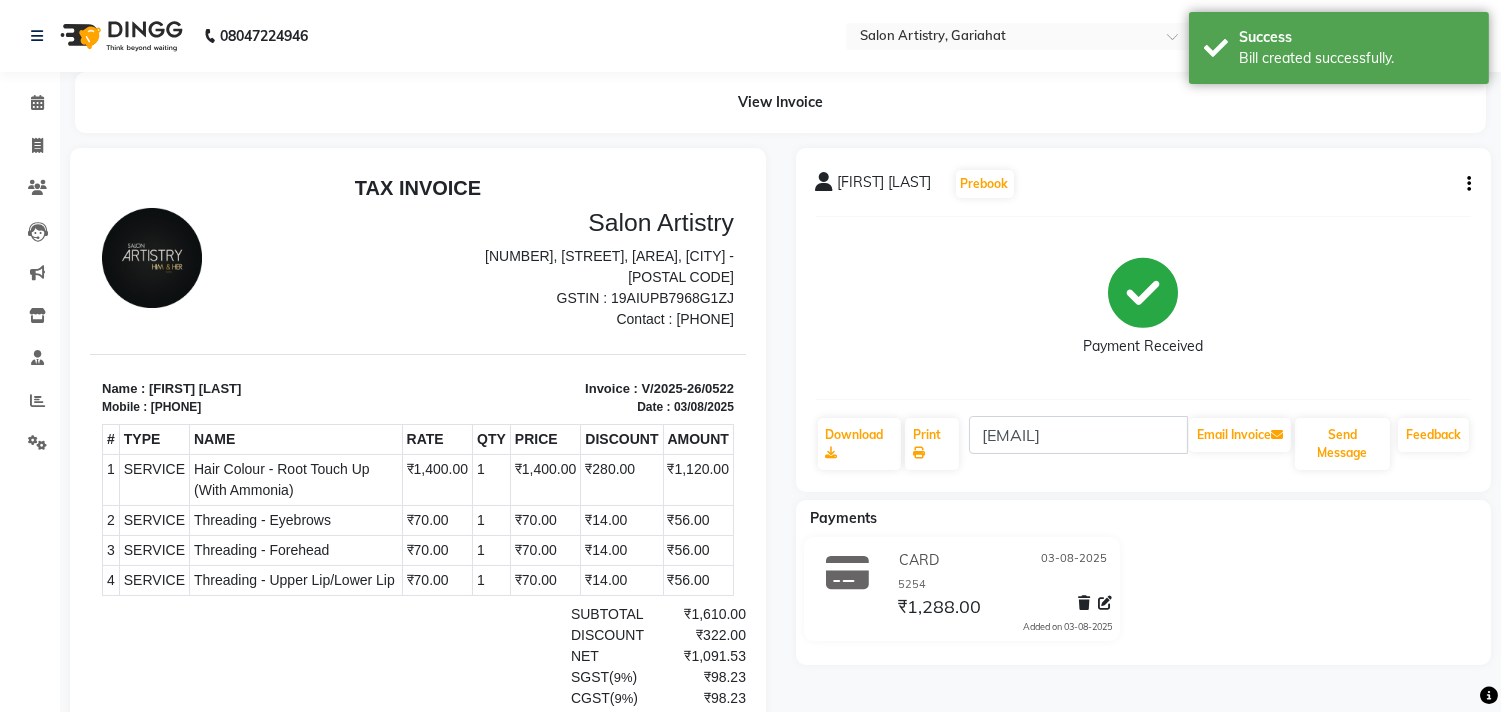 scroll, scrollTop: 0, scrollLeft: 0, axis: both 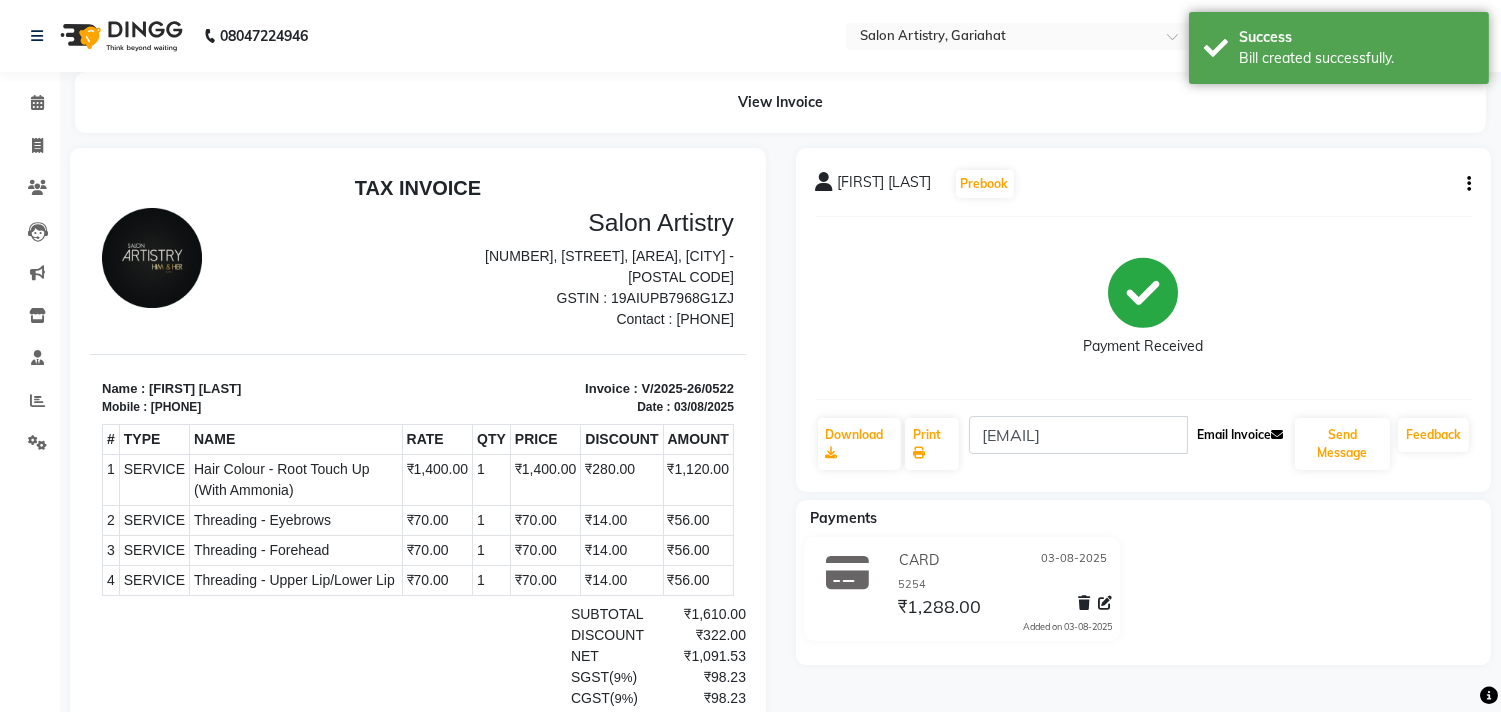 click on "Email Invoice" 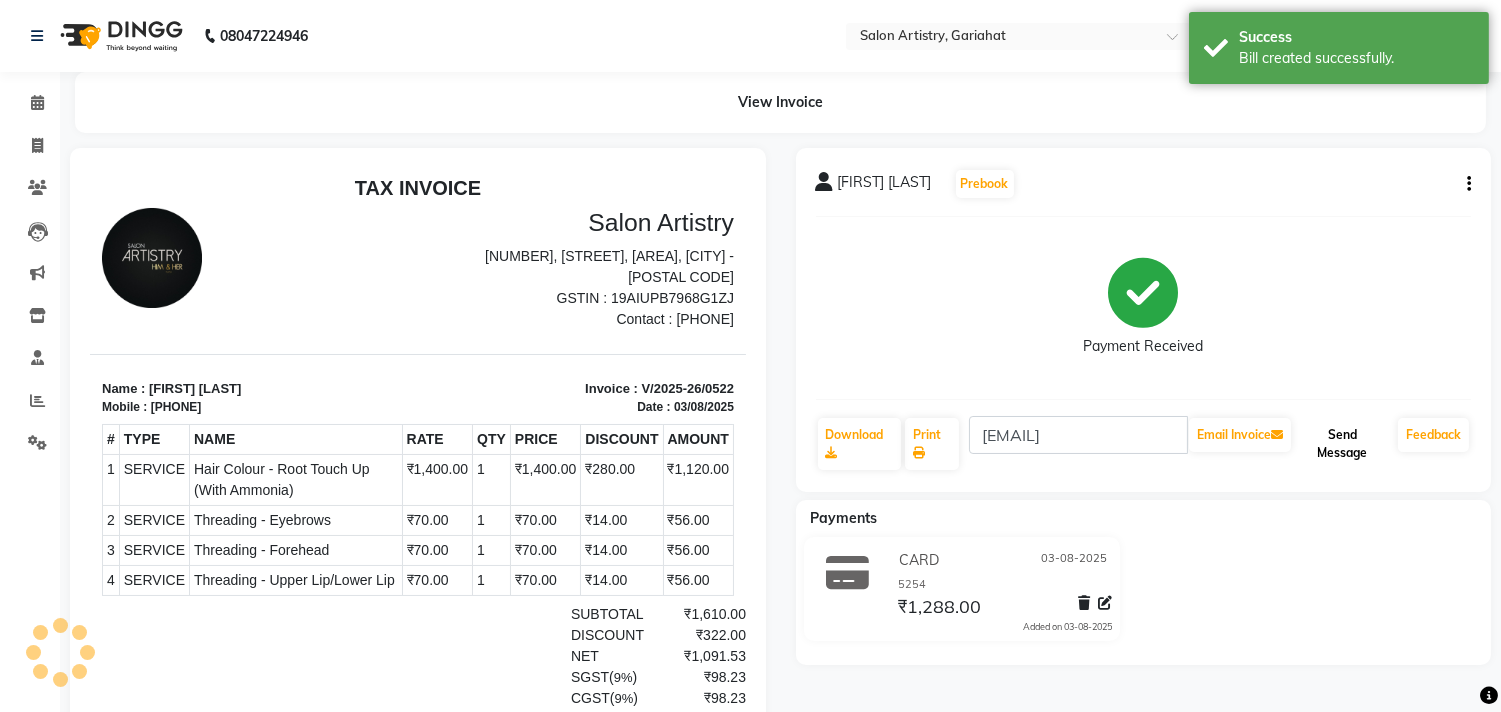 click on "Send Message" 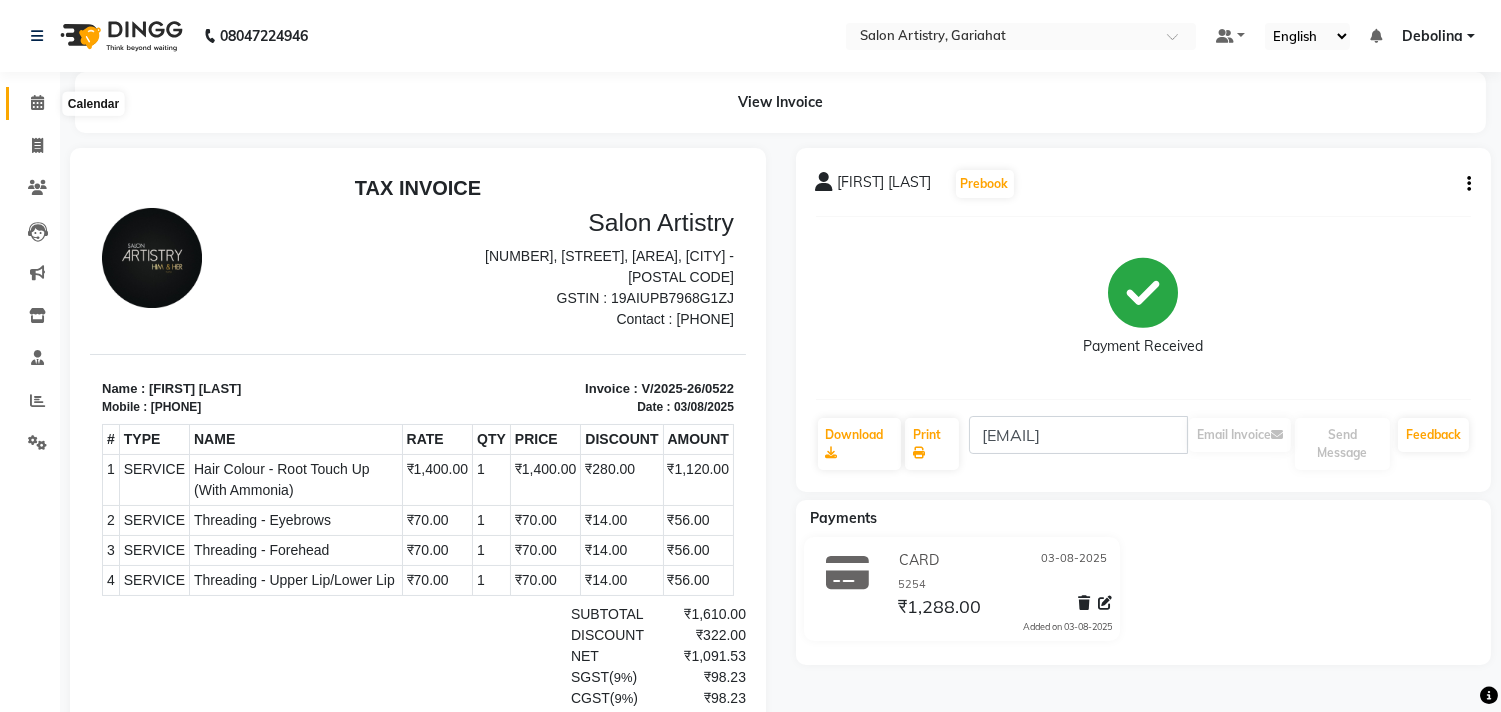 click 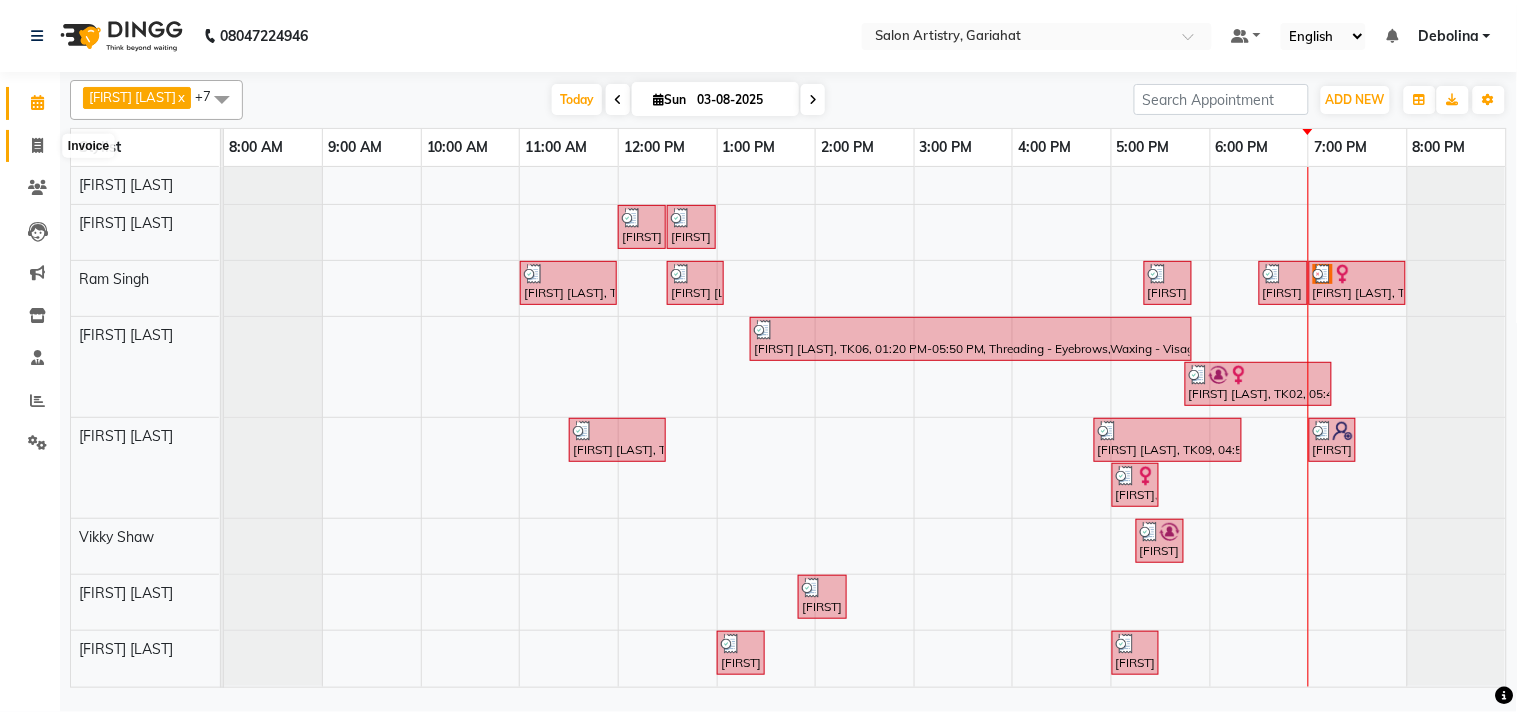 click 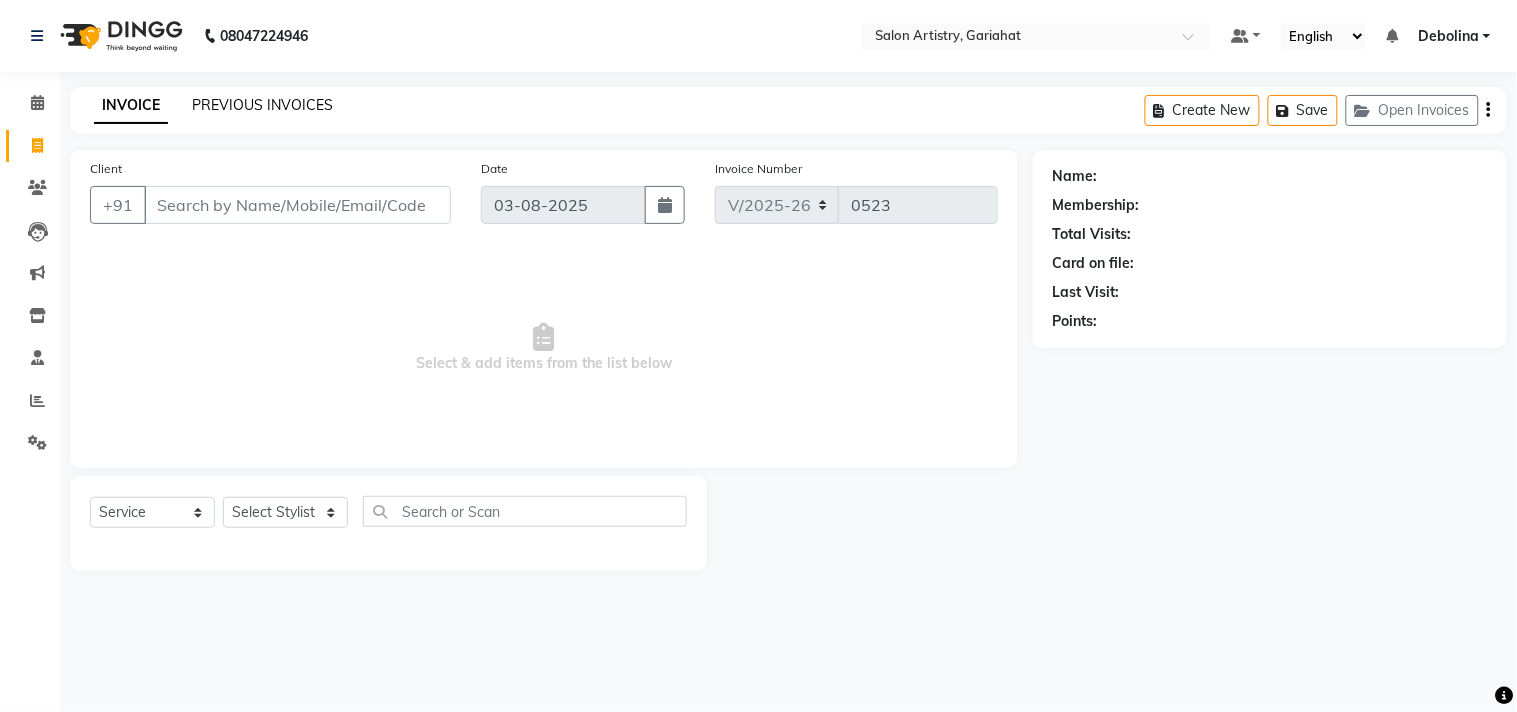 click on "PREVIOUS INVOICES" 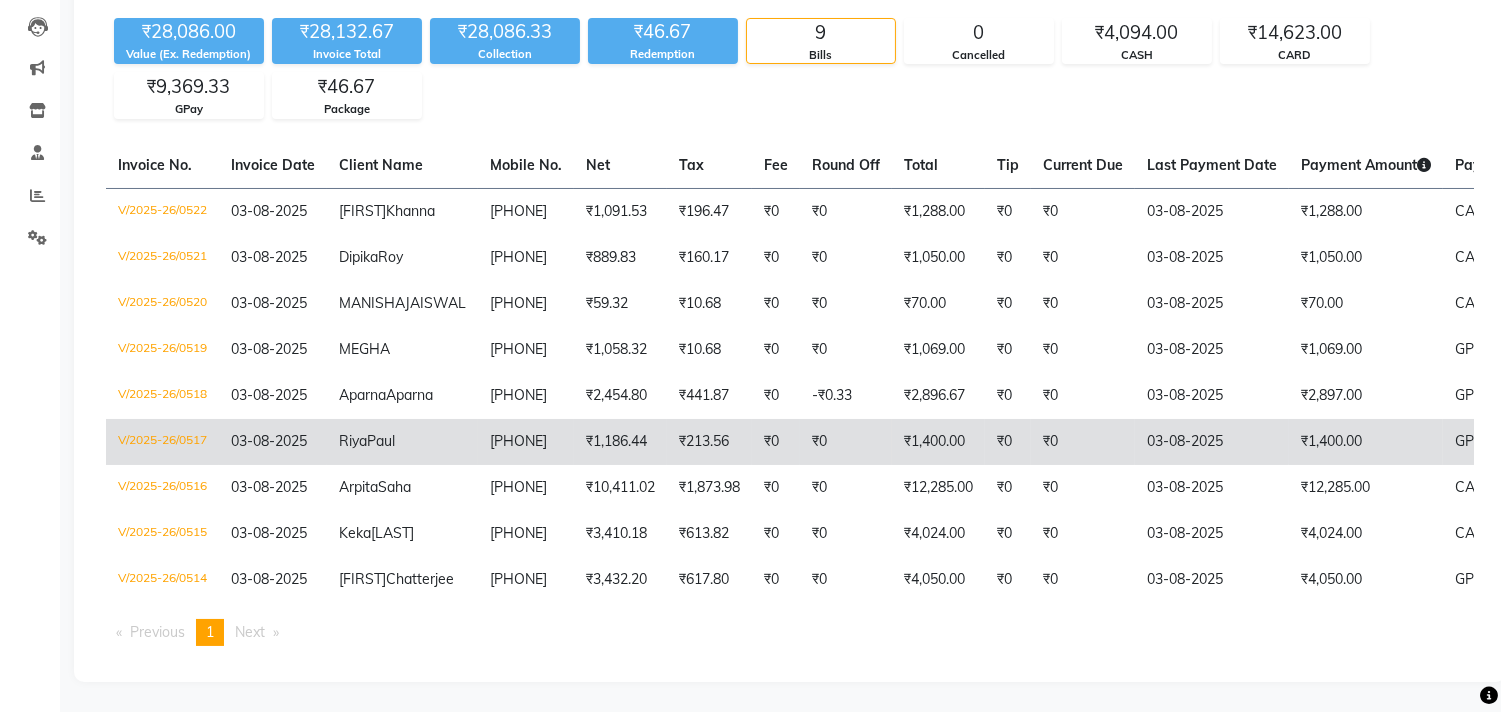 scroll, scrollTop: 300, scrollLeft: 0, axis: vertical 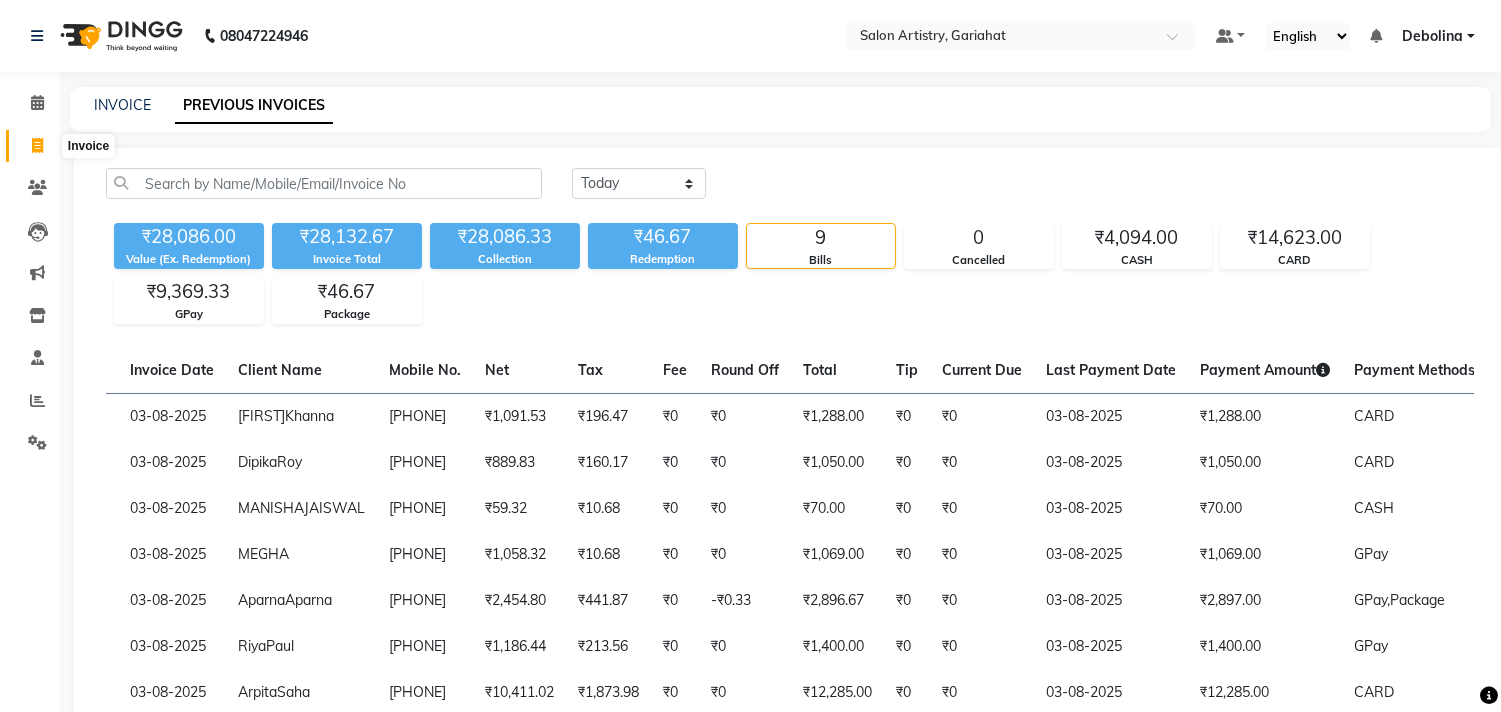 click 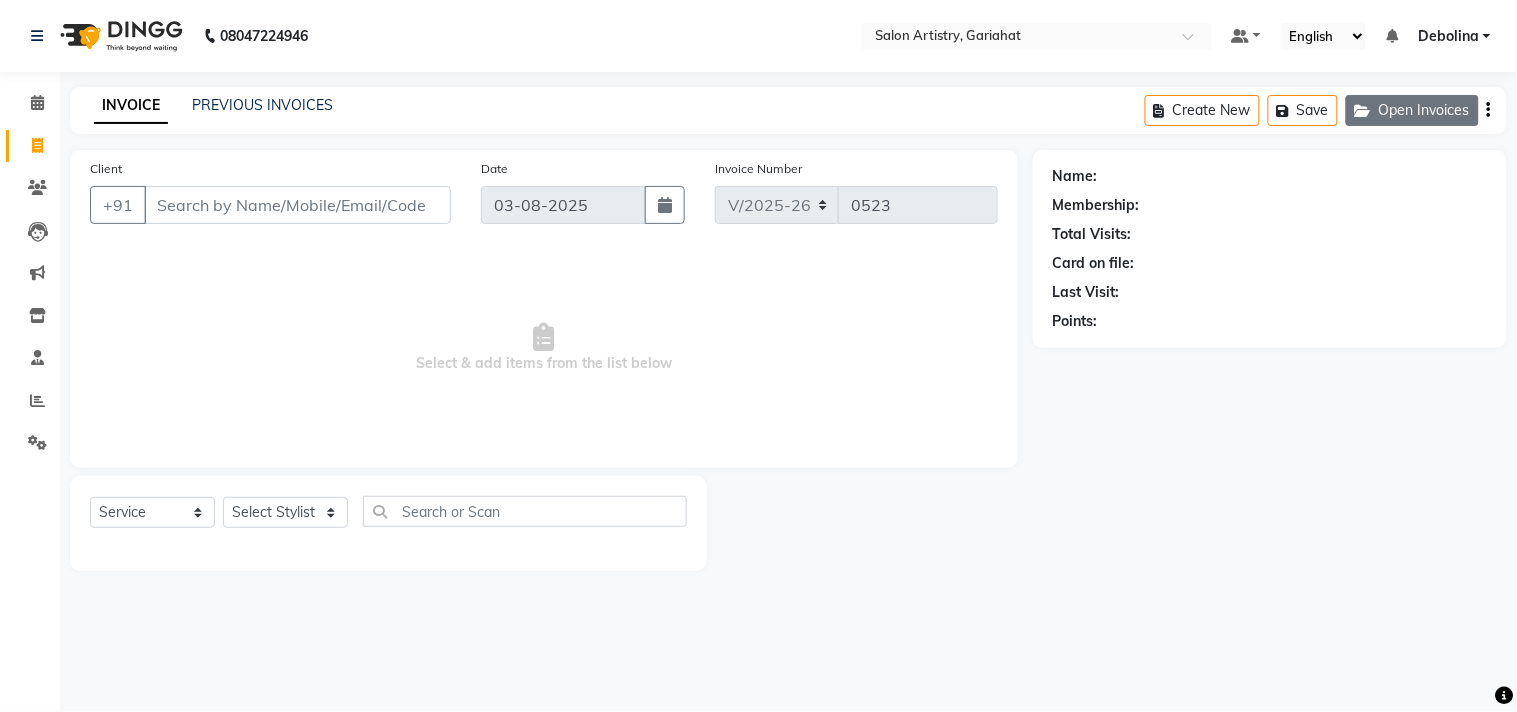 click on "Open Invoices" 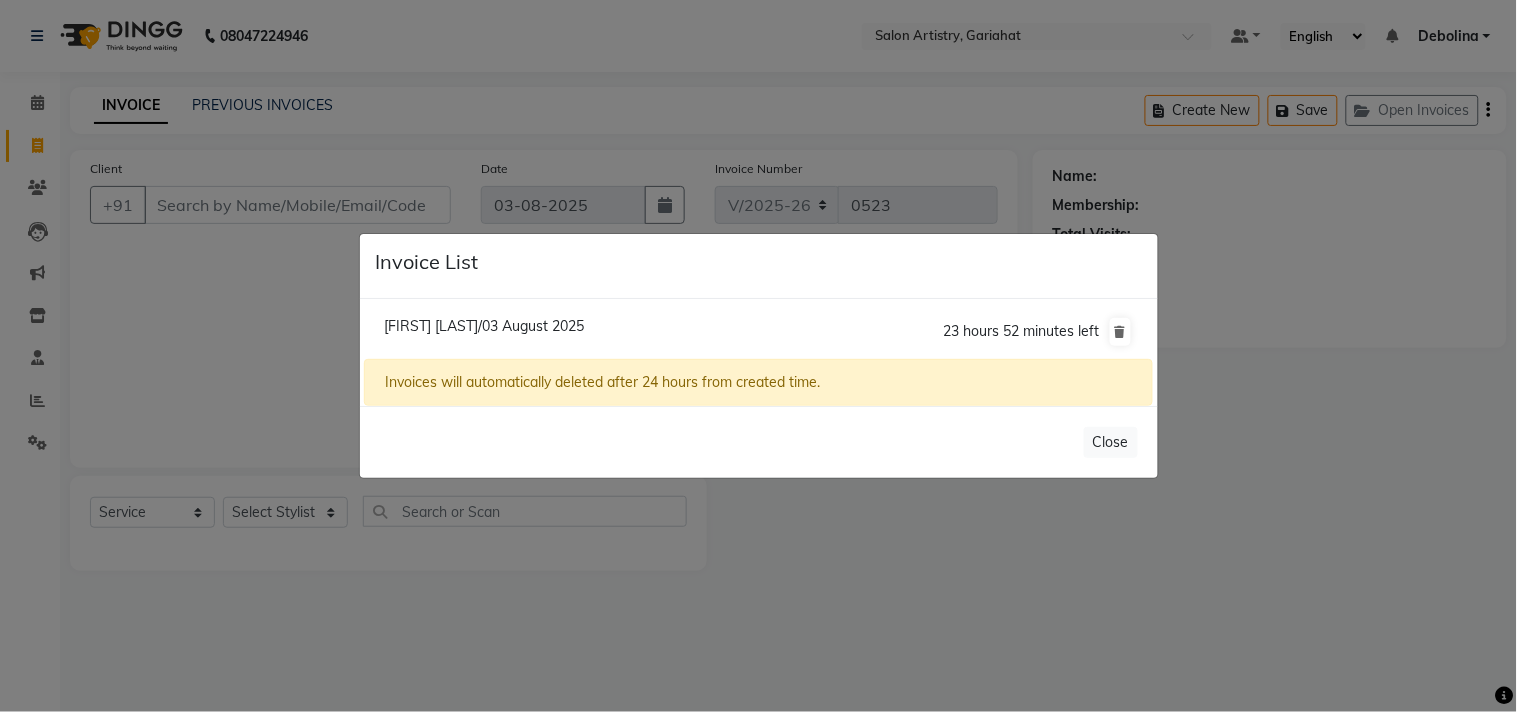 click on "[FIRST] [LAST]/03 August 2025  23 hours 52 minutes left" 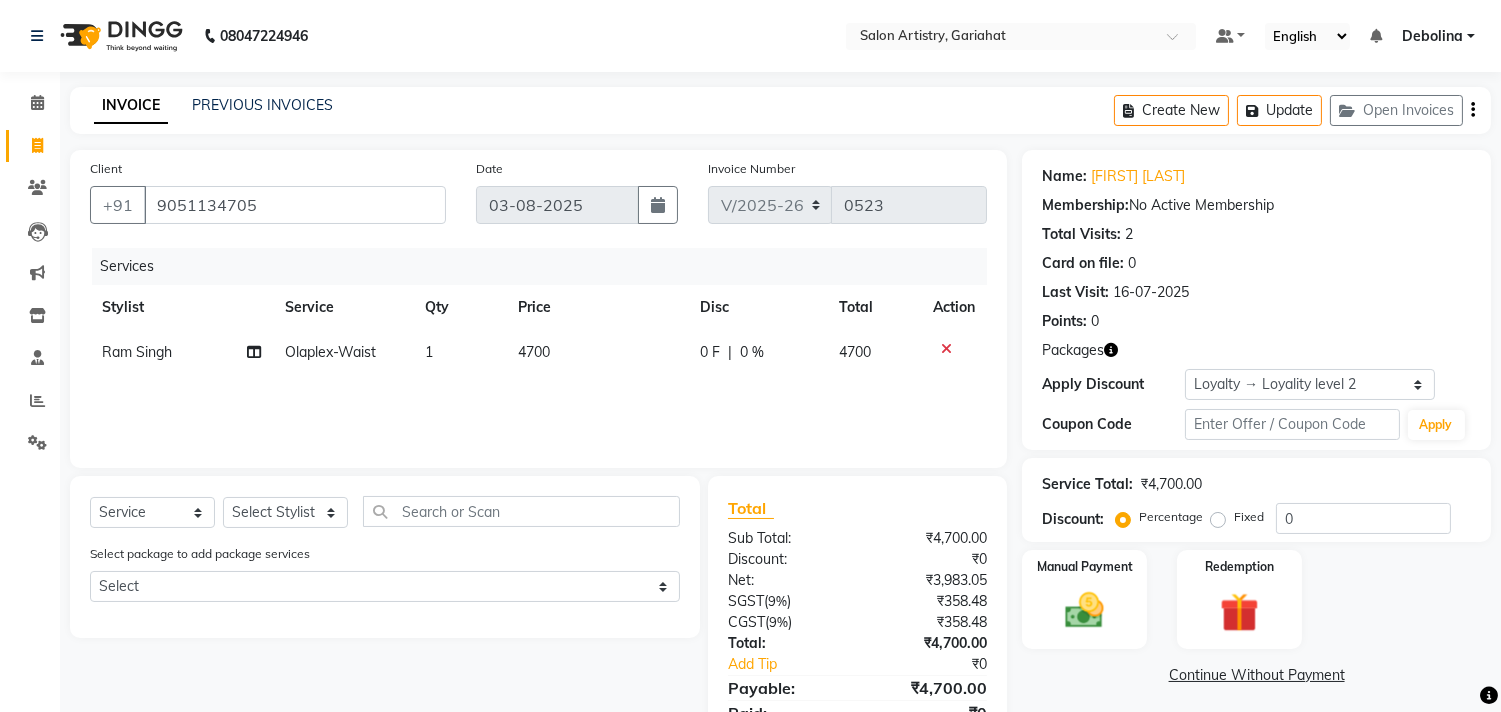 scroll, scrollTop: 87, scrollLeft: 0, axis: vertical 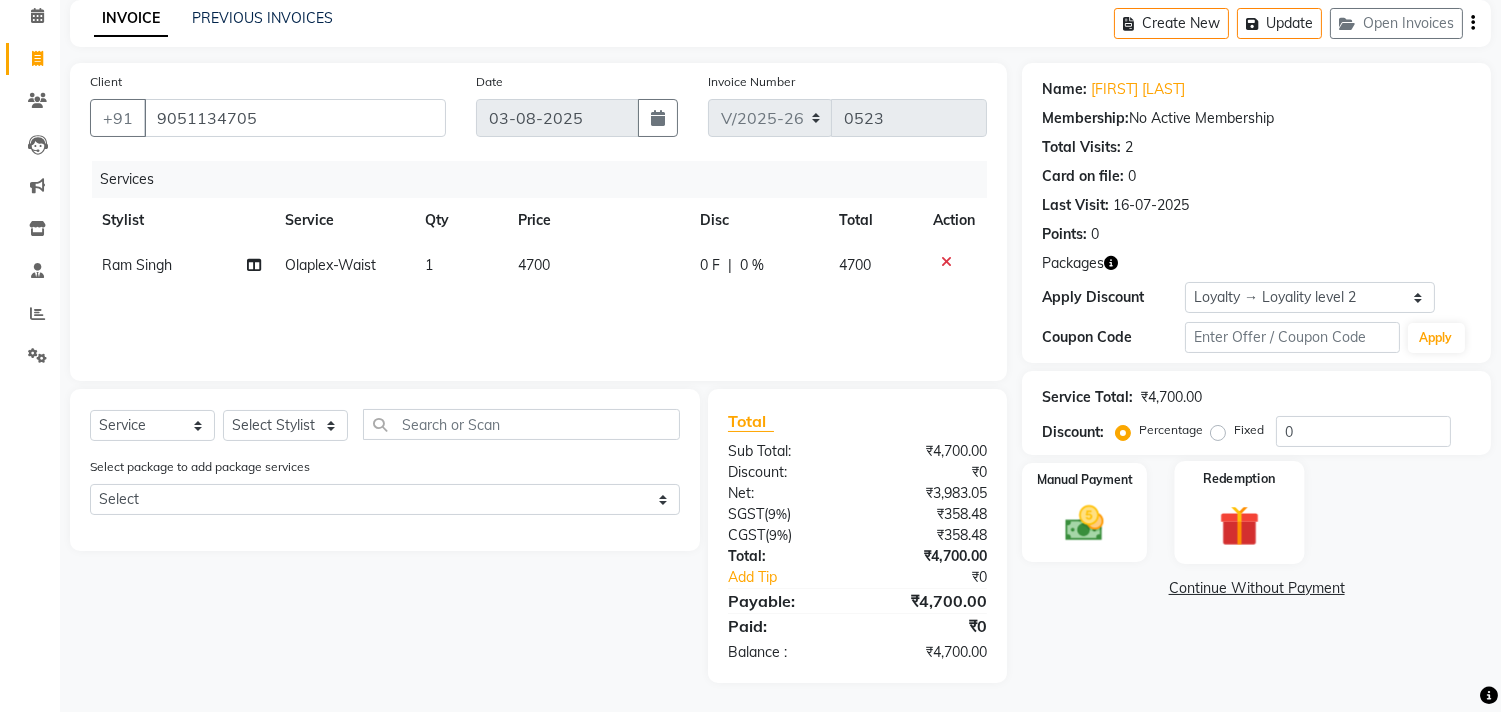 click on "Redemption" 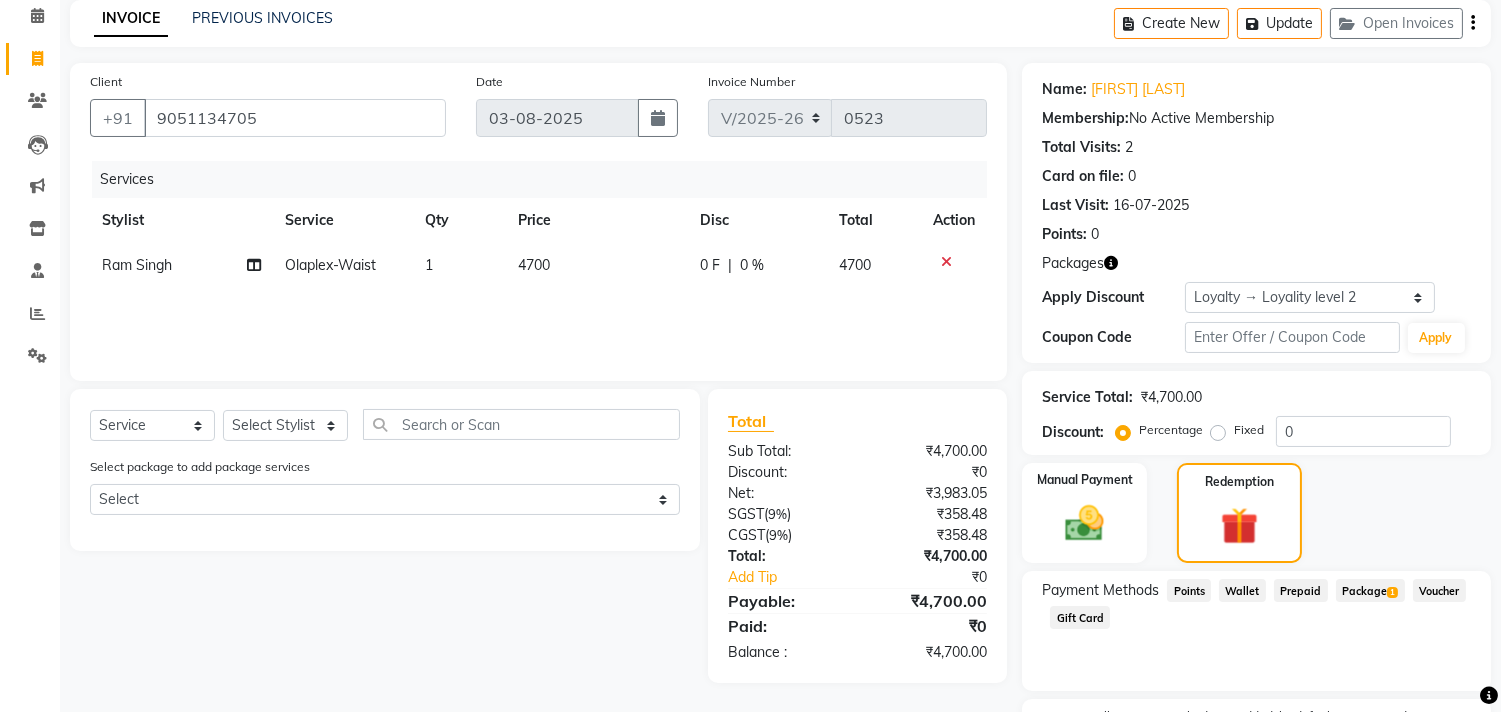 click on "Package  1" 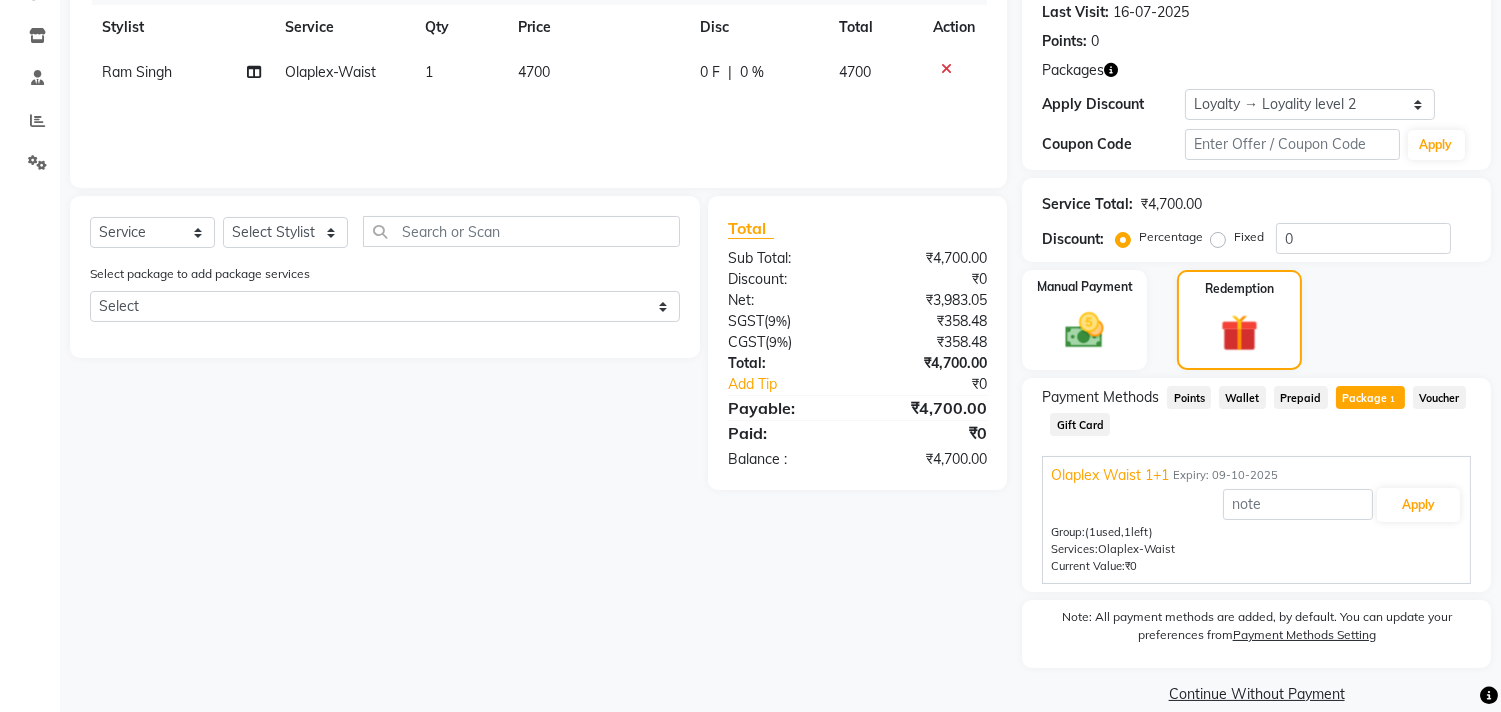 scroll, scrollTop: 305, scrollLeft: 0, axis: vertical 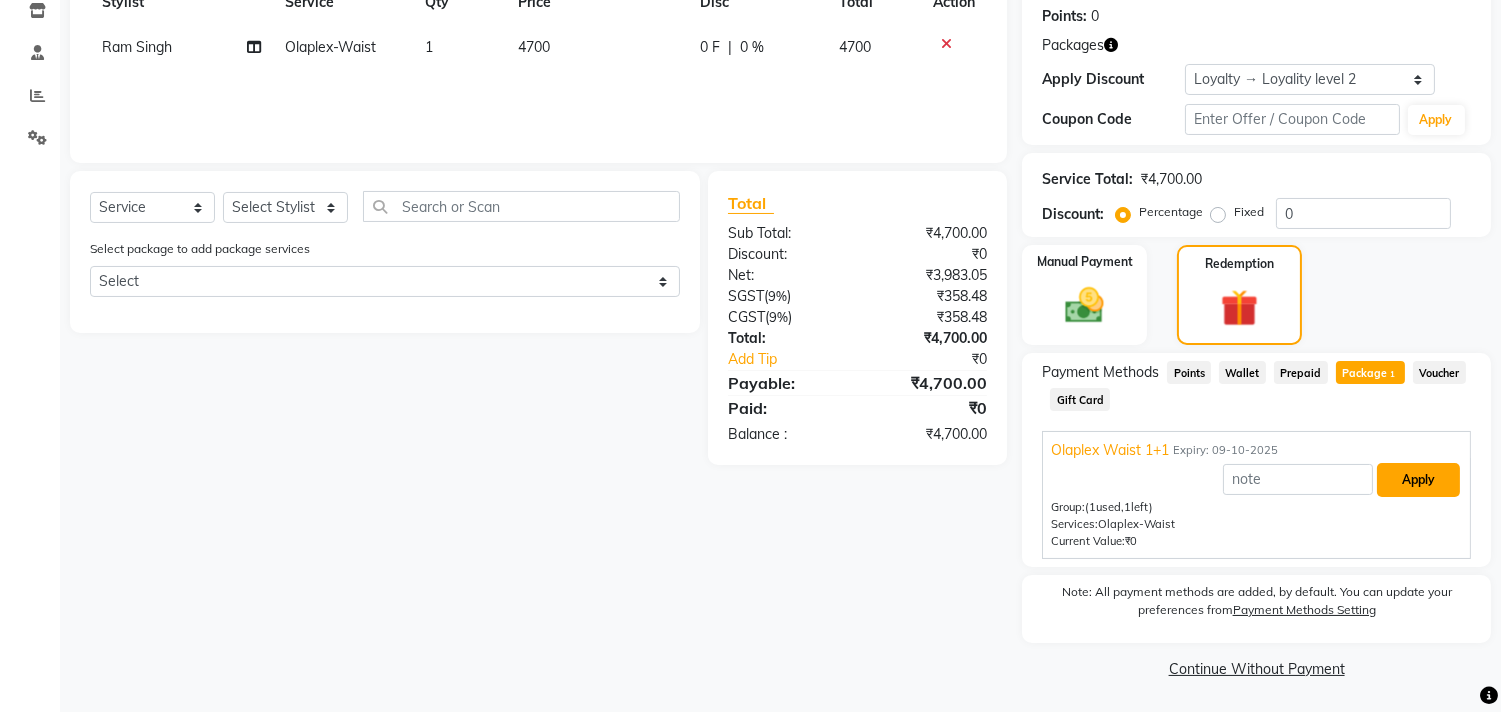 click on "Apply" at bounding box center [1418, 480] 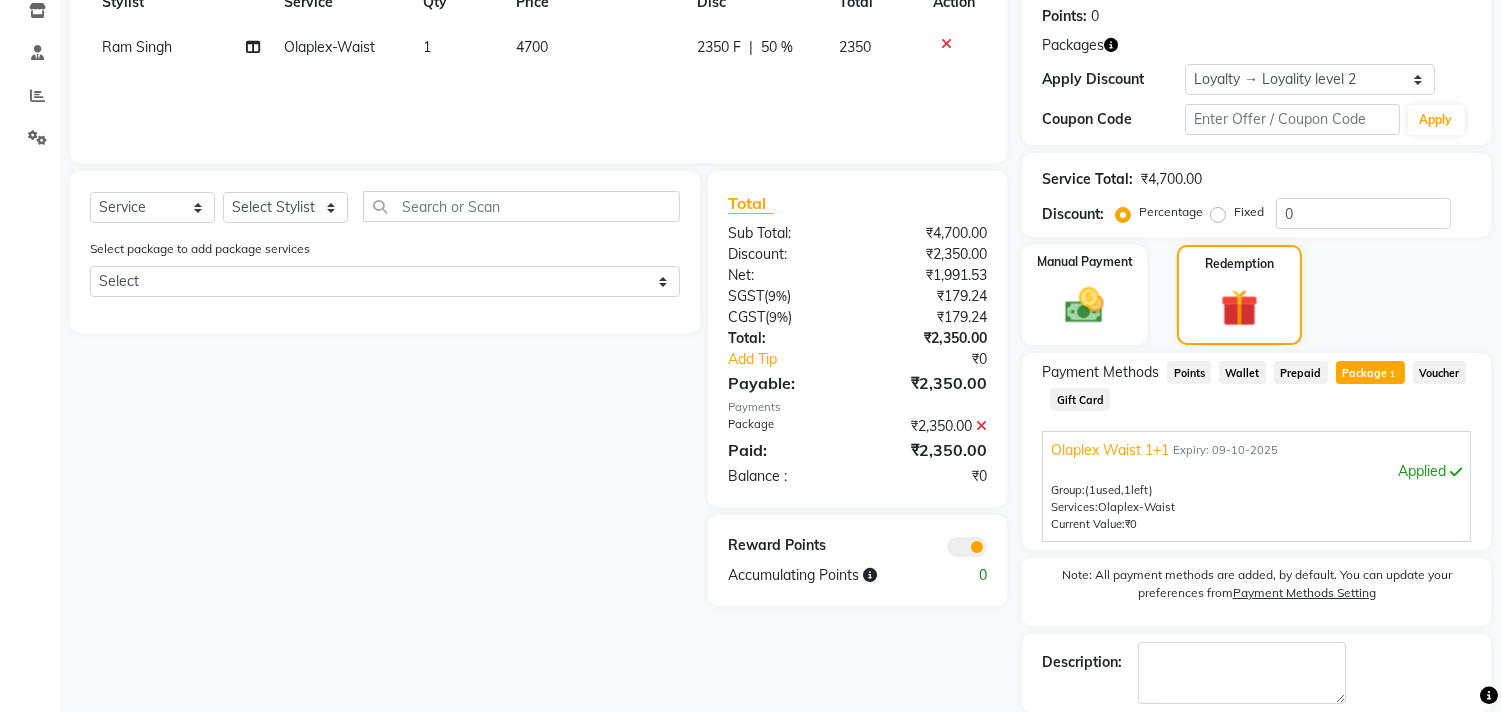click on "Group:   (1  used,  1  left)  Services:   Olaplex-Waist" at bounding box center (1256, 499) 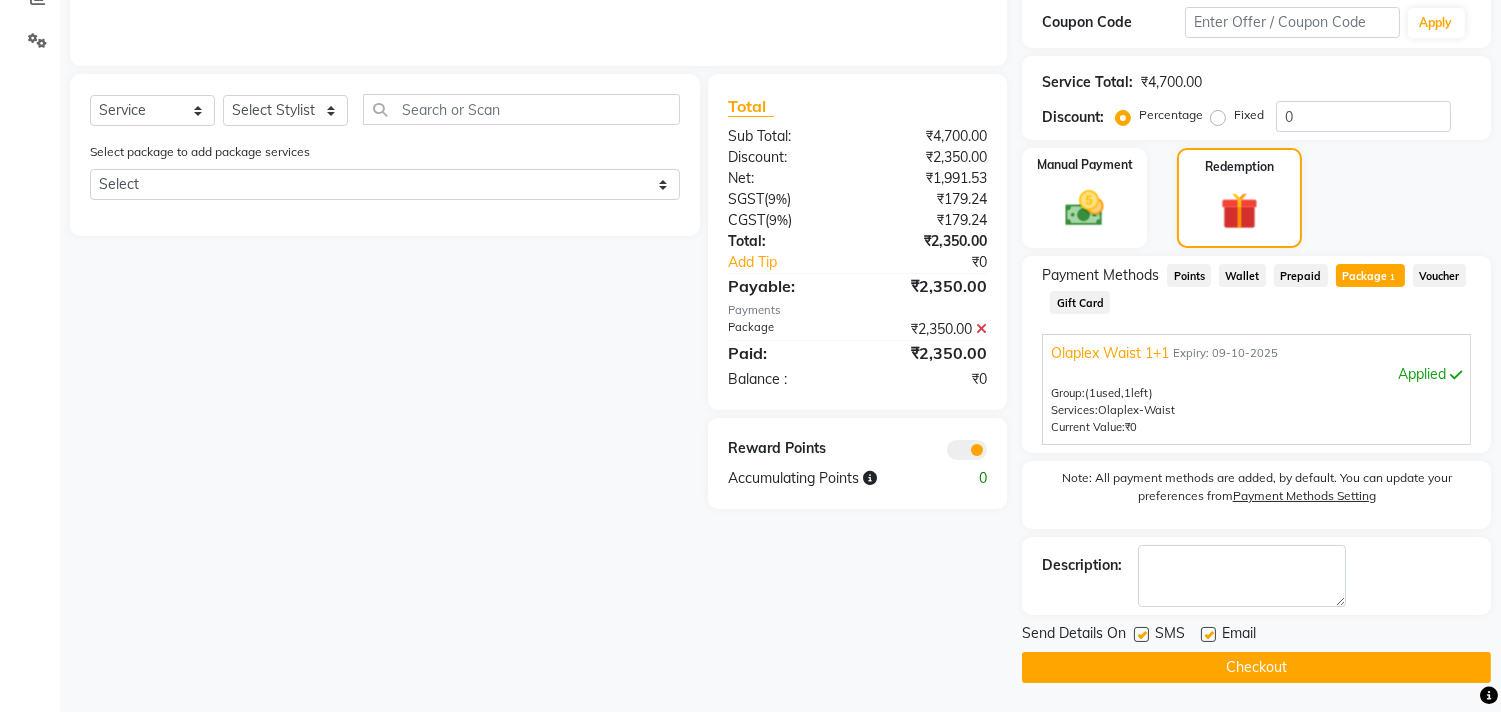 click on "Checkout" 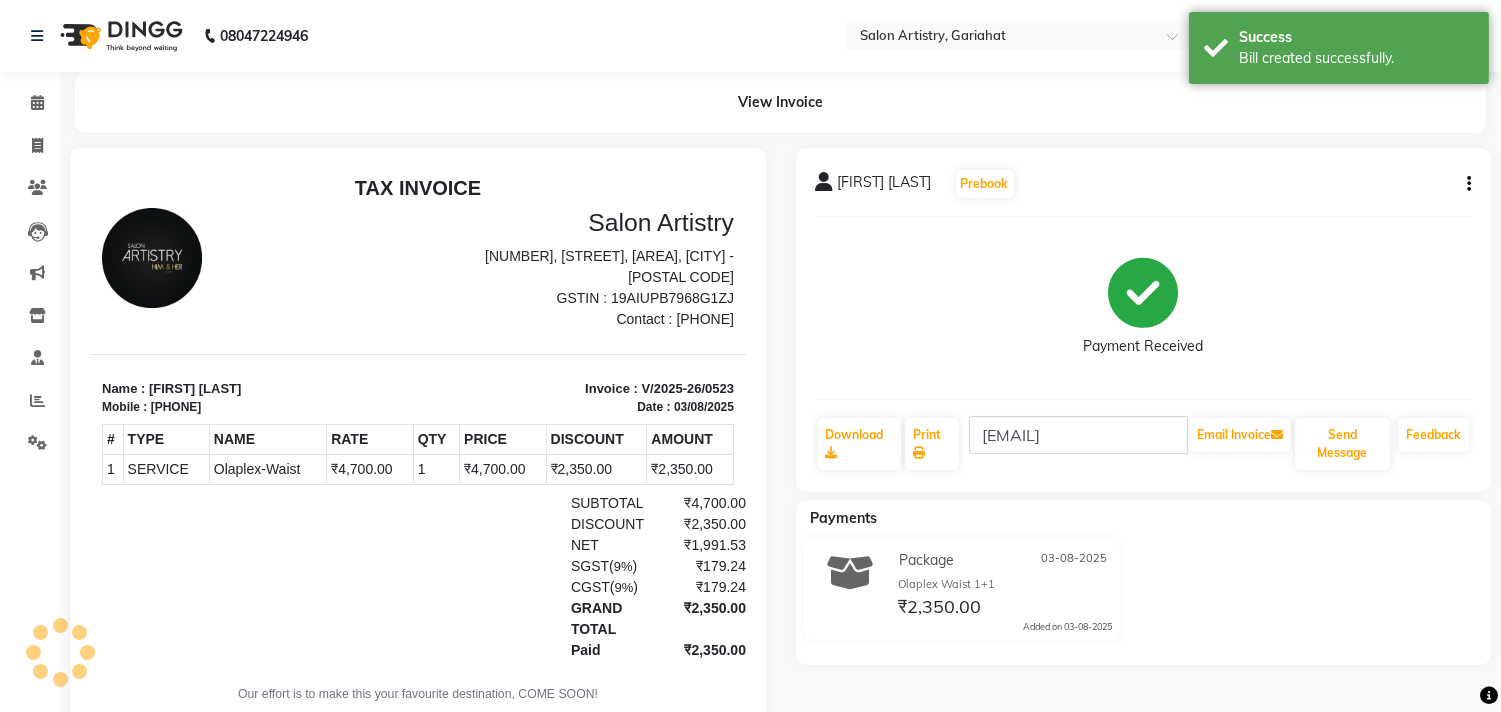 scroll, scrollTop: 0, scrollLeft: 0, axis: both 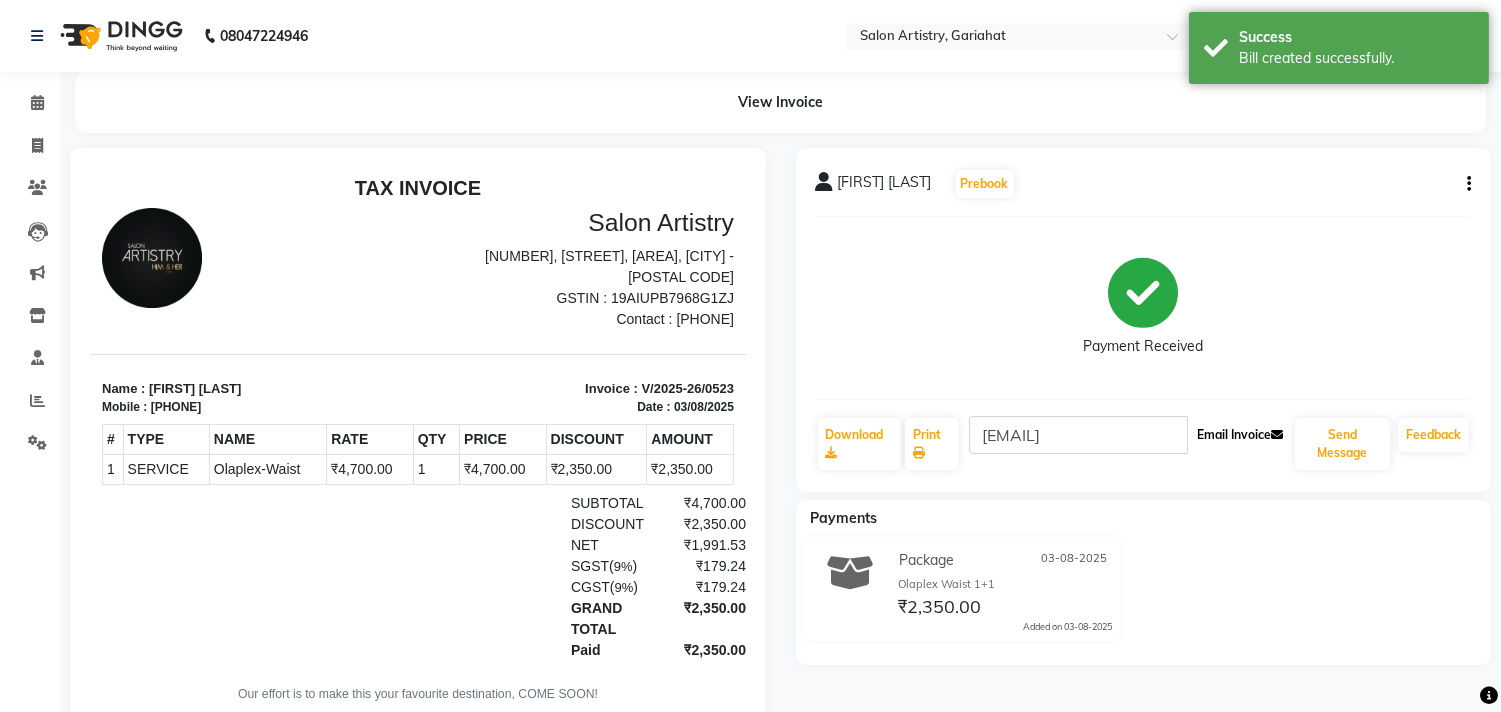 click on "Email Invoice" 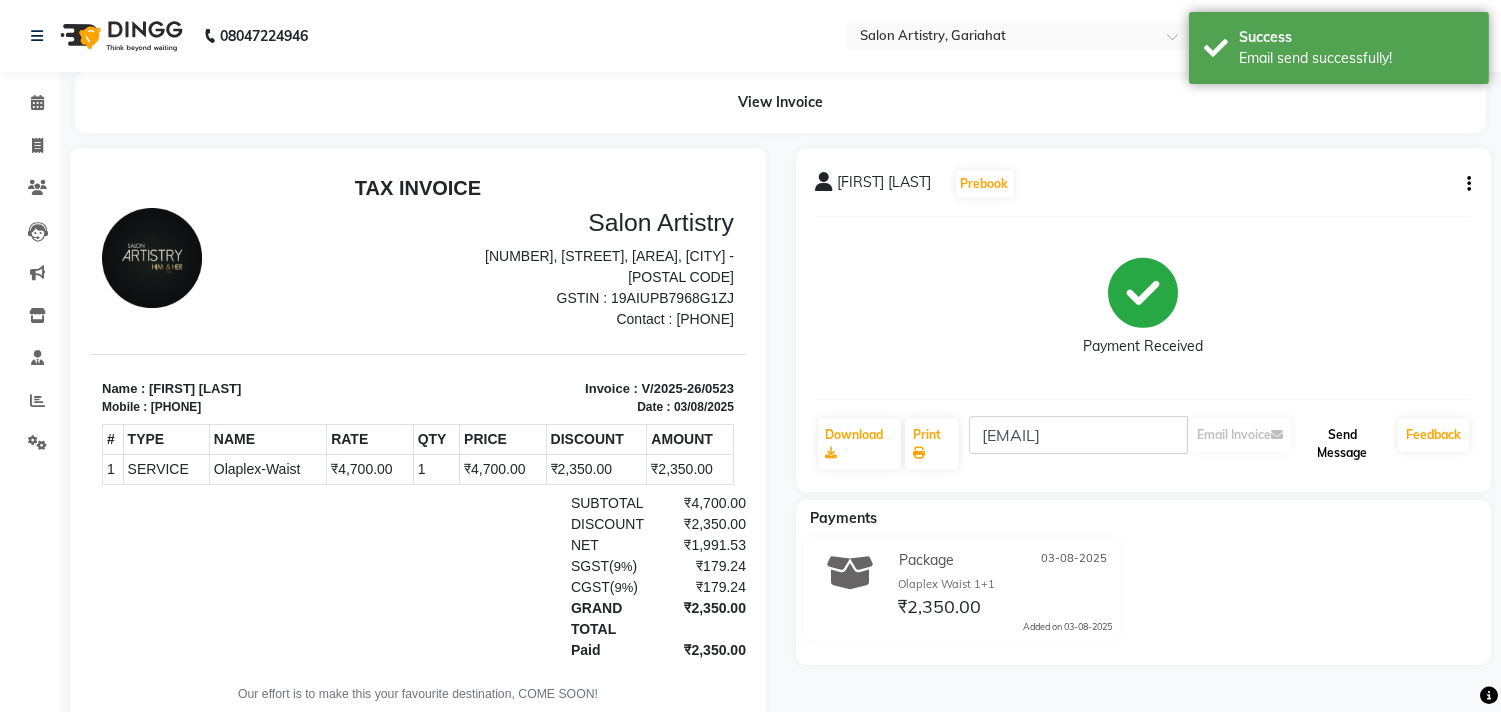 click on "Send Message" 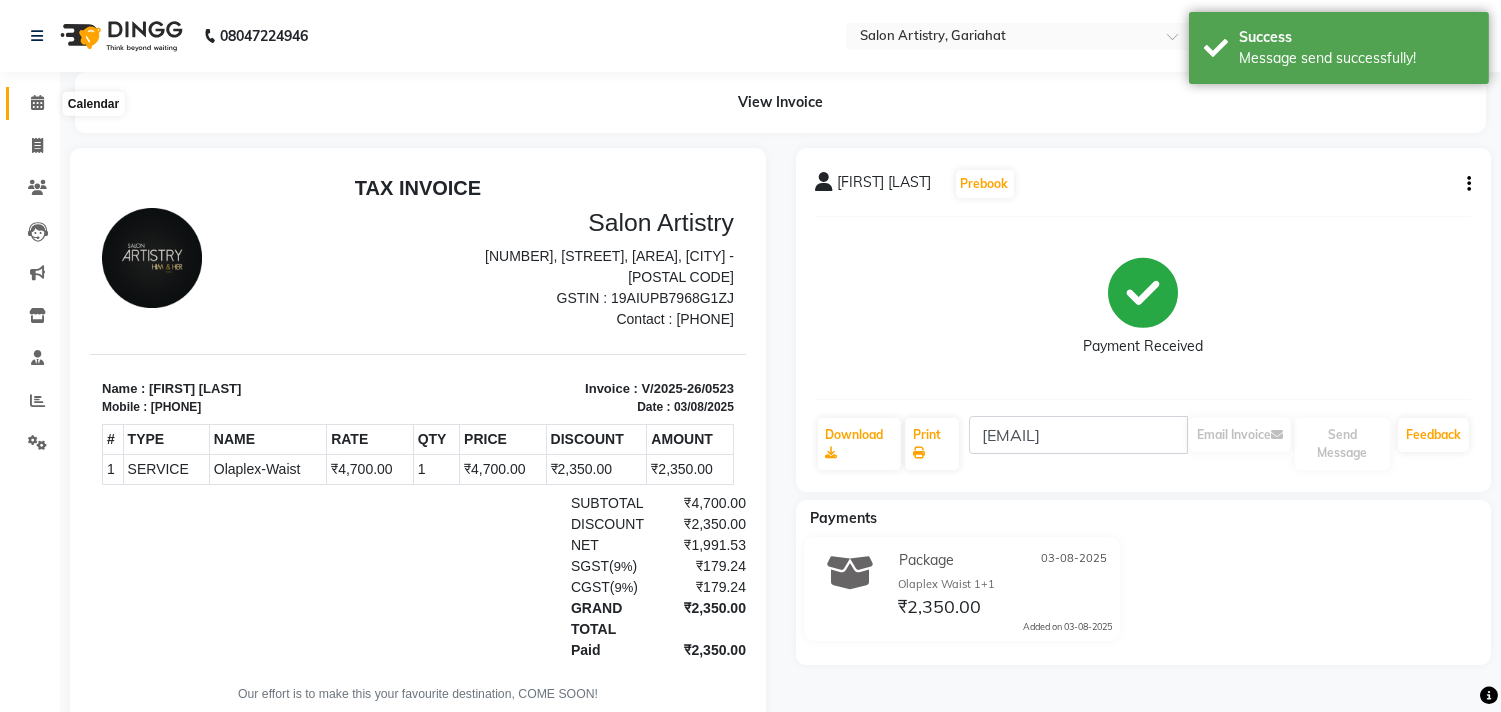 click 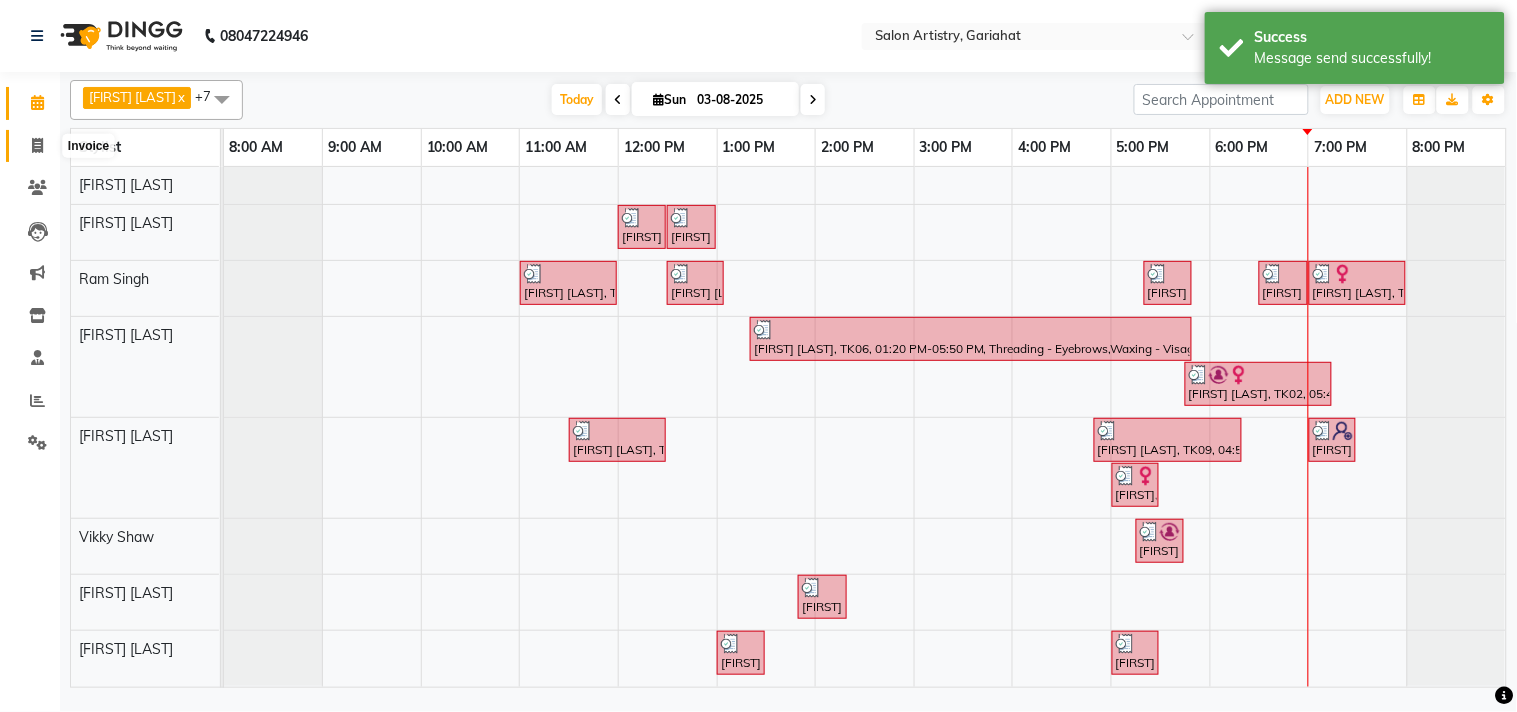 click 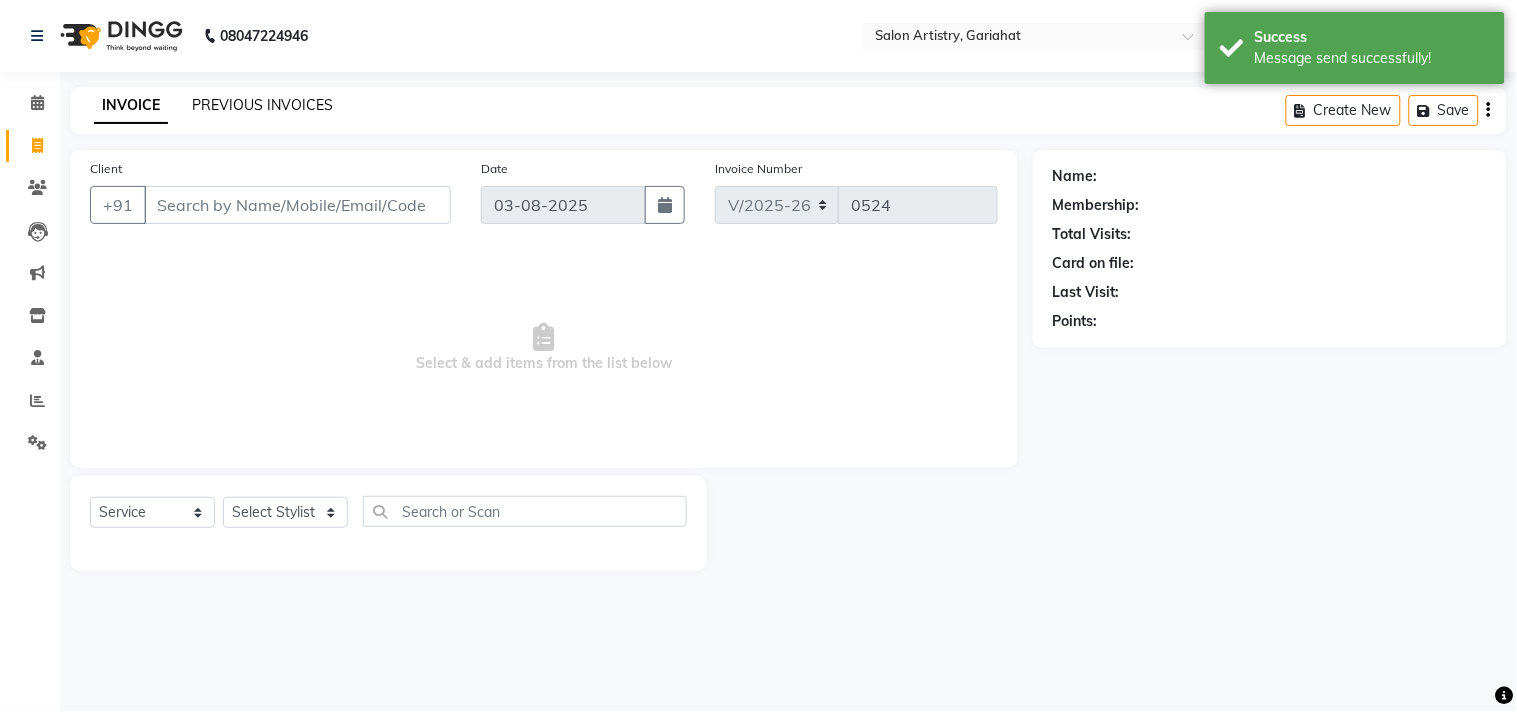click on "PREVIOUS INVOICES" 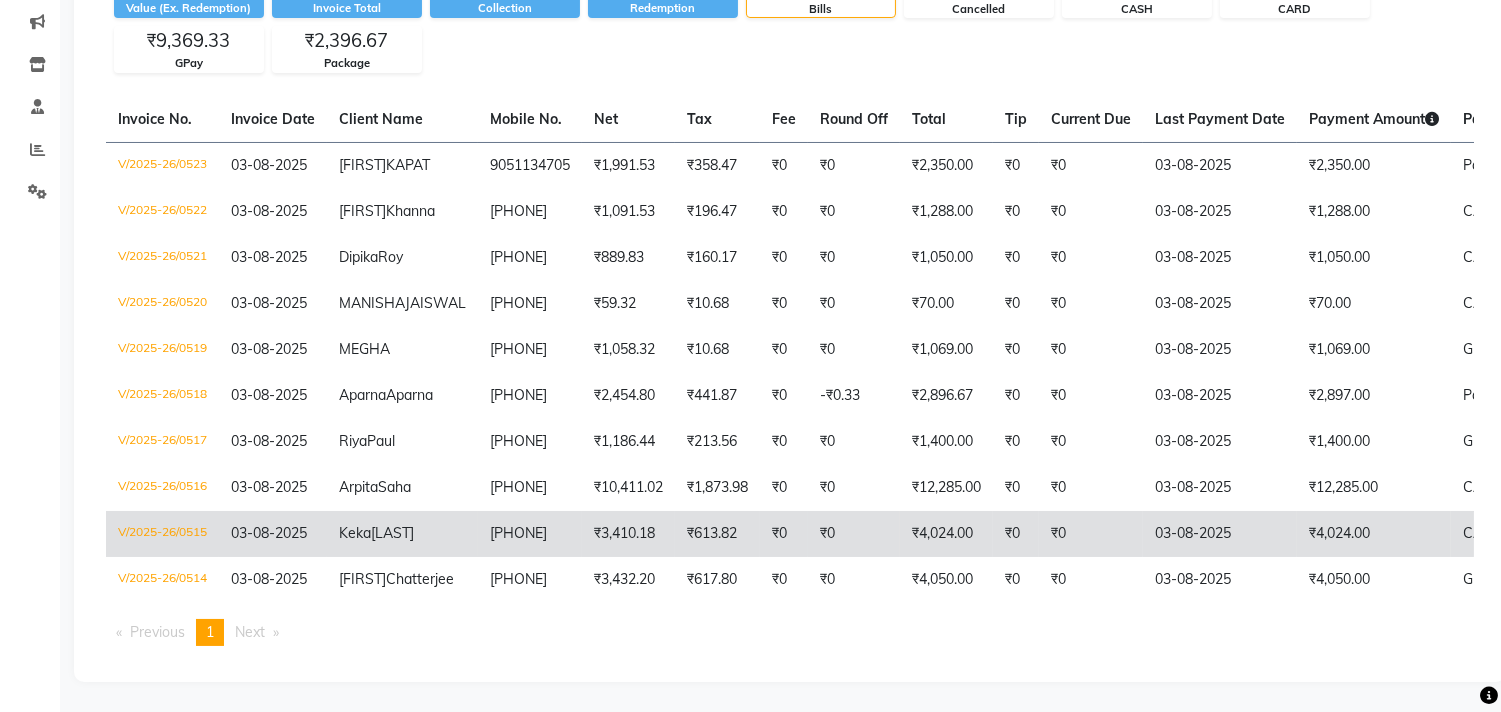 scroll, scrollTop: 333, scrollLeft: 0, axis: vertical 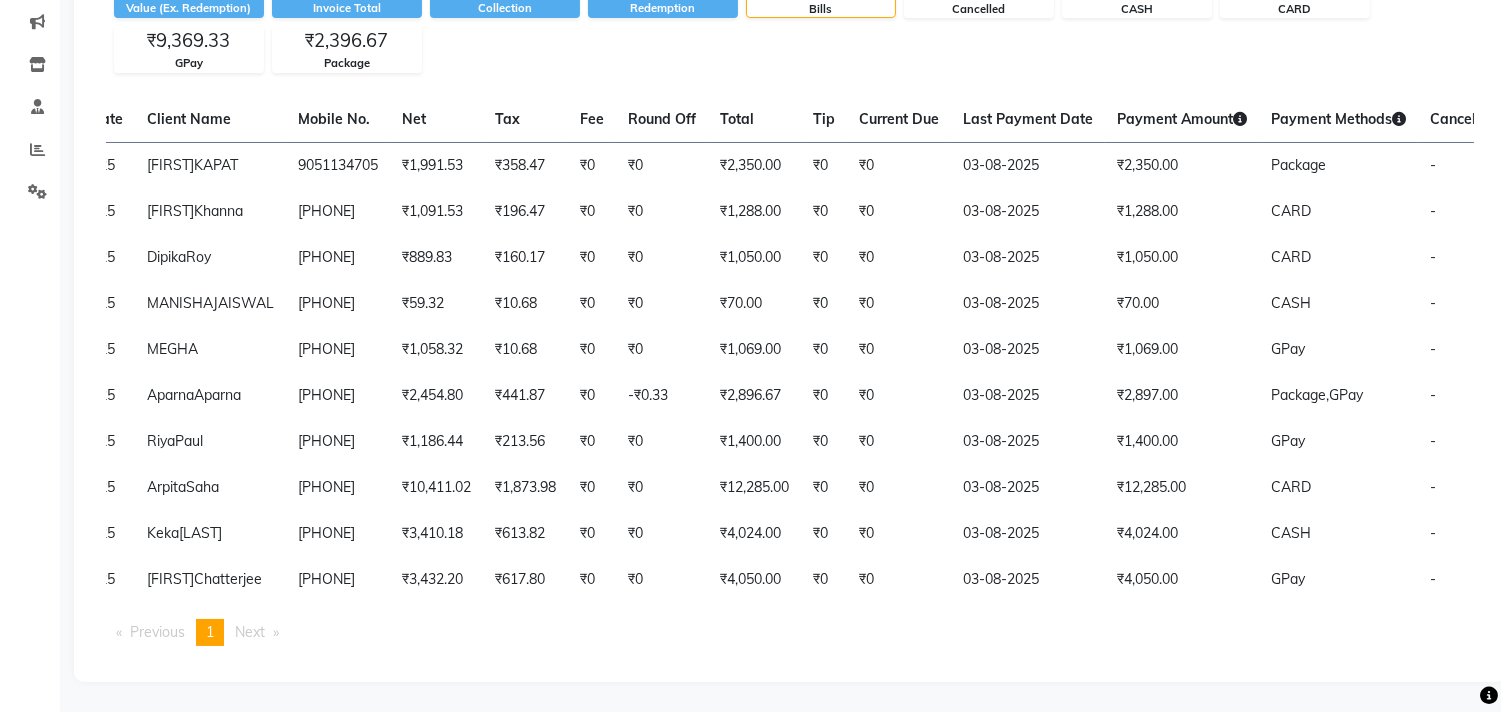 click on "Invoice No.   Invoice Date   Client Name   Mobile No.   Net   Tax   Fee   Round Off   Total   Tip   Current Due   Last Payment Date   Payment Amount   Payment Methods   Cancel Reason   Status   V/2025-26/0523  03-08-2025 [FIRST]  [LAST] [PHONE] [PRICE] [PRICE]  [PRICE]  [PRICE] [PRICE] [PRICE] [PRICE] 03-08-2025 [PRICE]  Package - PAID  V/2025-26/0522  03-08-2025 [FIRST]  [LAST] [PHONE] [PRICE] [PRICE]  [PRICE]  [PRICE] [PRICE] [PRICE] [PRICE] 03-08-2025 [PRICE]  CARD - PAID  V/2025-26/0521  03-08-2025 [FIRST]  [LAST] [PHONE] [PRICE] [PRICE]  [PRICE]  [PRICE] [PRICE] [PRICE] [PRICE] 03-08-2025 [PRICE]  CARD - PAID  V/2025-26/0520  03-08-2025 [FIRST]  [LAST] [PHONE] [PRICE] [PRICE]  [PRICE]  [PRICE] [PRICE] [PRICE] [PRICE] 03-08-2025 [PRICE]  CASH - PAID  V/2025-26/0519  03-08-2025 [FIRST] [LAST]   [PHONE] [PRICE] [PRICE]  [PRICE]  [PRICE] [PRICE] [PRICE] [PRICE] 03-08-2025 [PRICE]  GPay - PAID  V/2025-26/0518  03-08-2025 [FIRST]  [LAST] [PHONE] [PRICE] [PRICE]  [PRICE]  -[PRICE] [PRICE] [PRICE] [PRICE] GPay -" 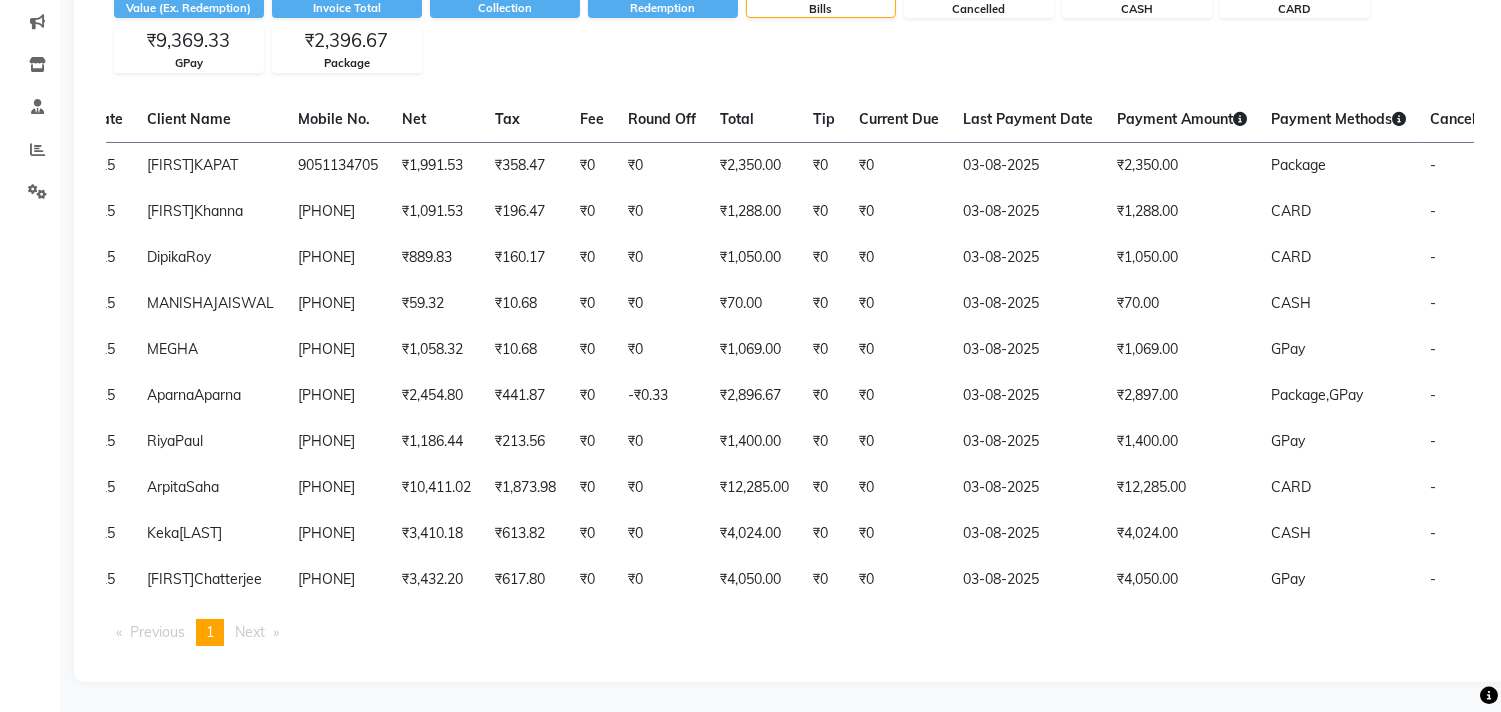 scroll, scrollTop: 345, scrollLeft: 0, axis: vertical 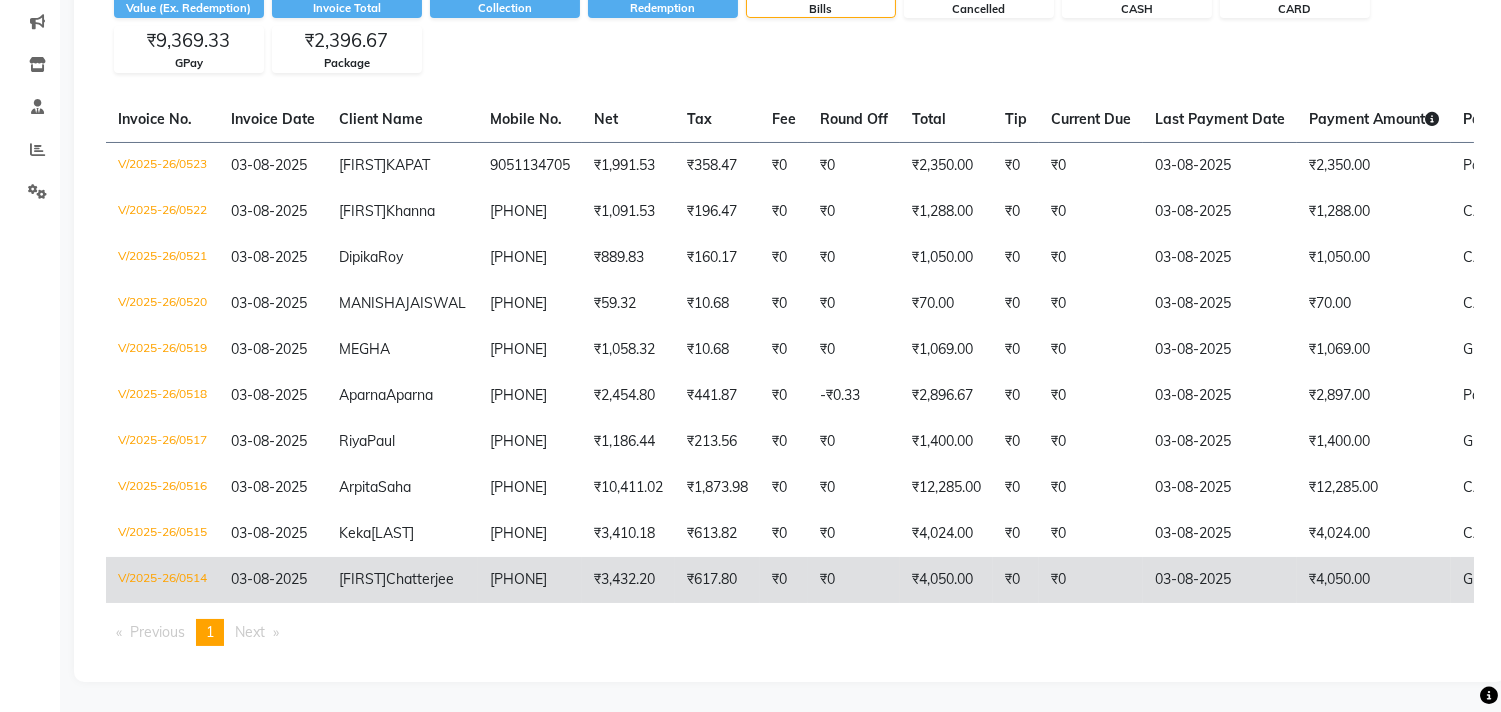 click on "₹0" 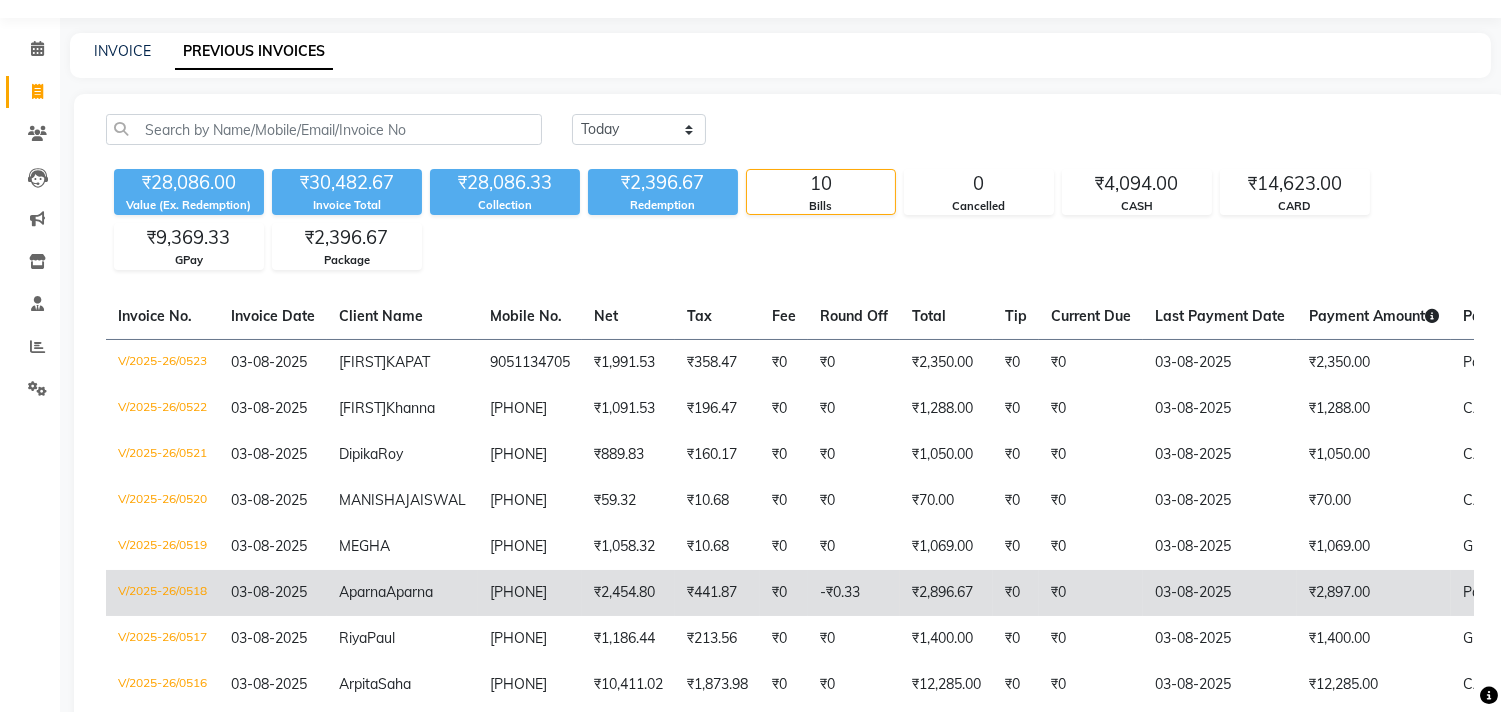 scroll, scrollTop: 0, scrollLeft: 0, axis: both 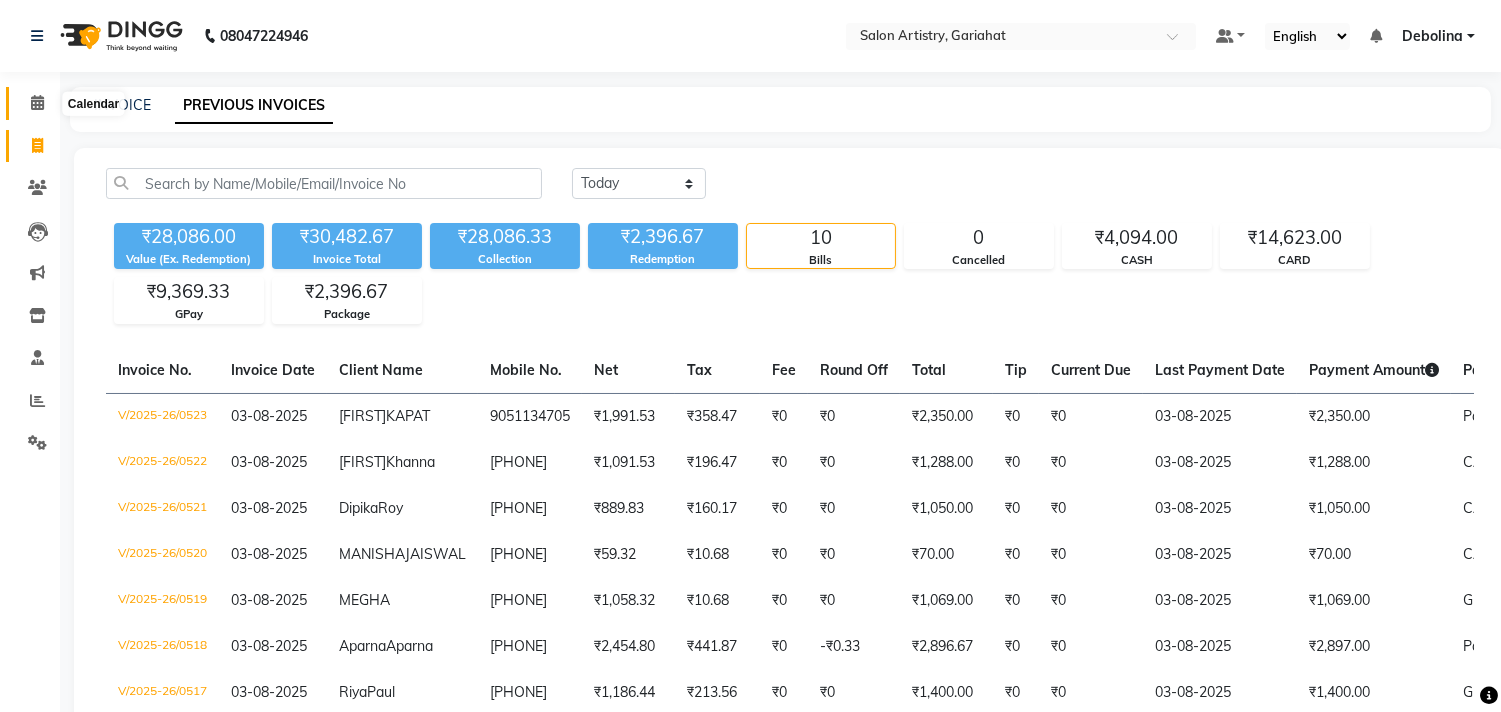 click 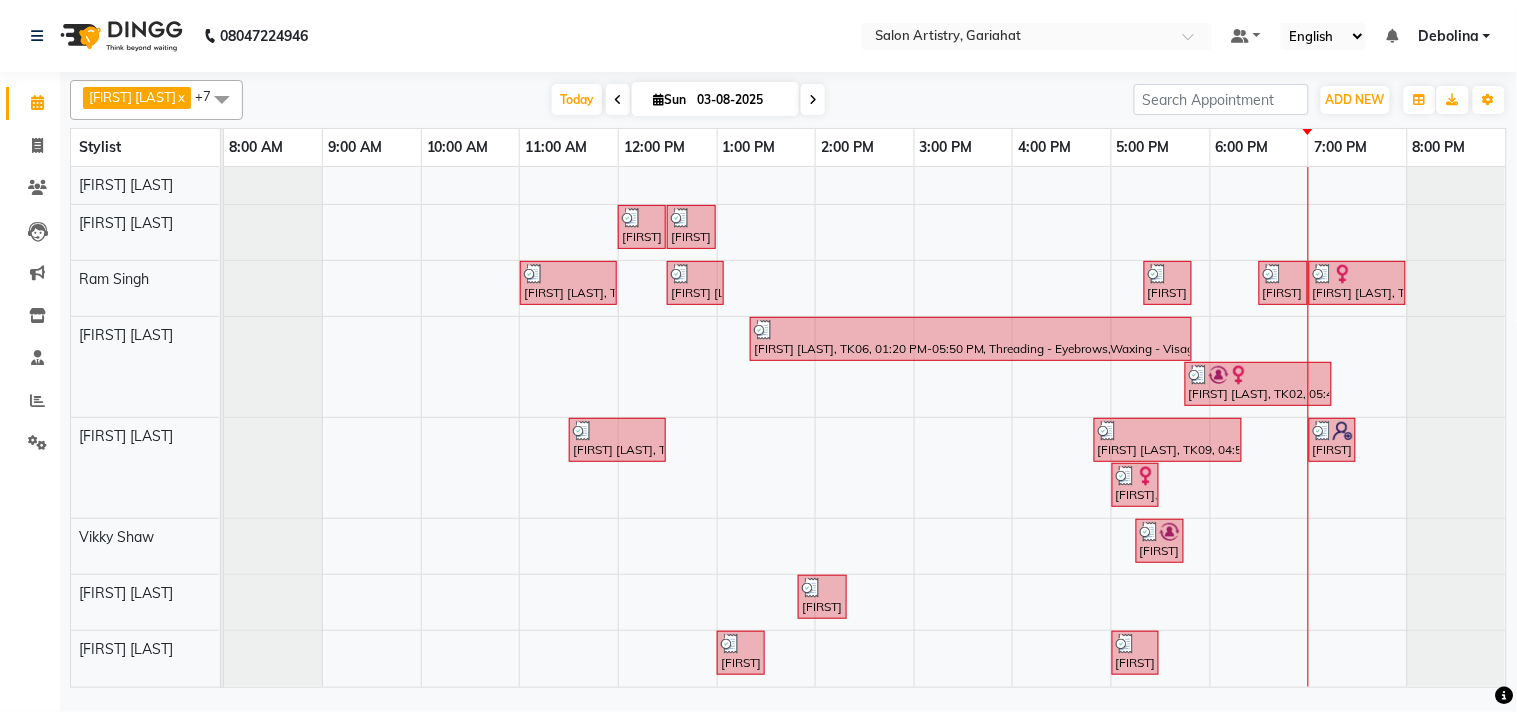 click at bounding box center (813, 100) 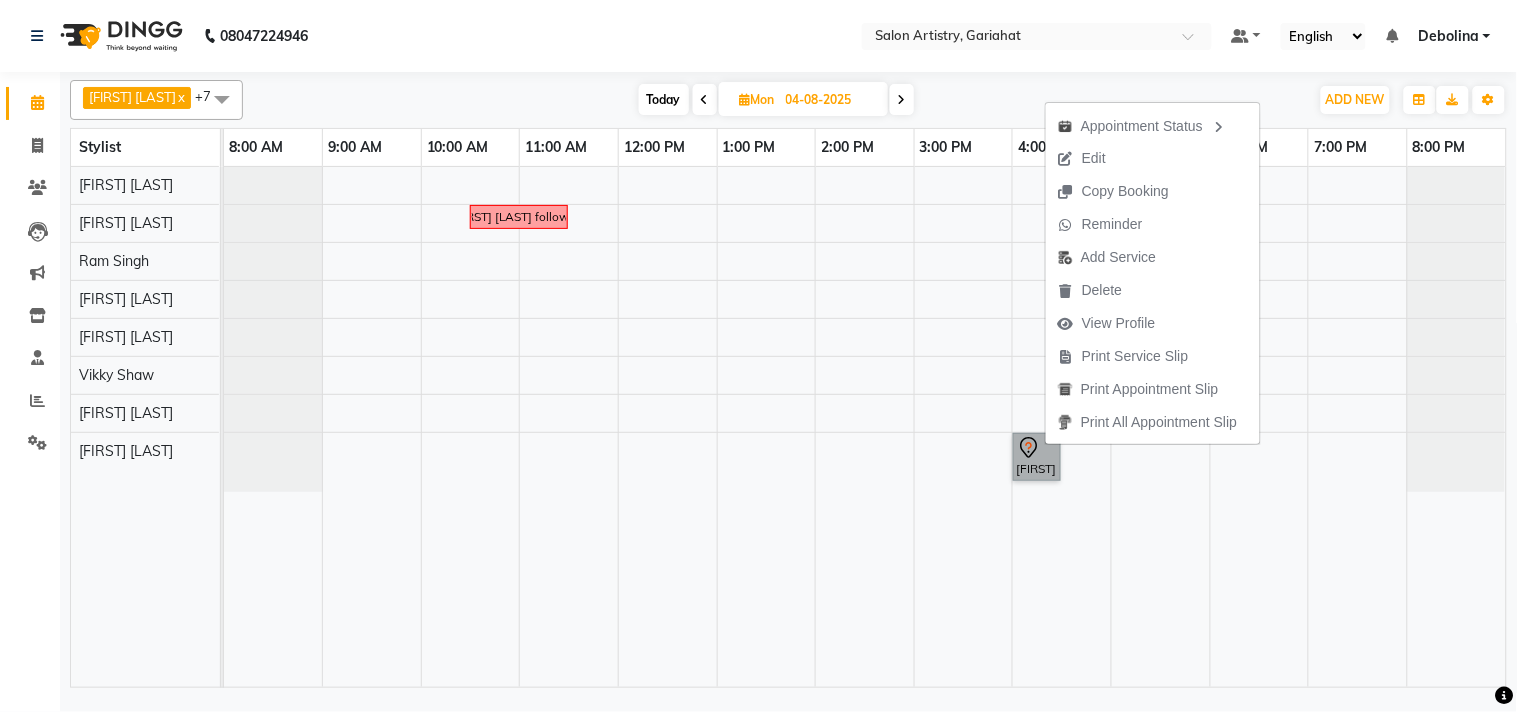 click at bounding box center [963, 427] 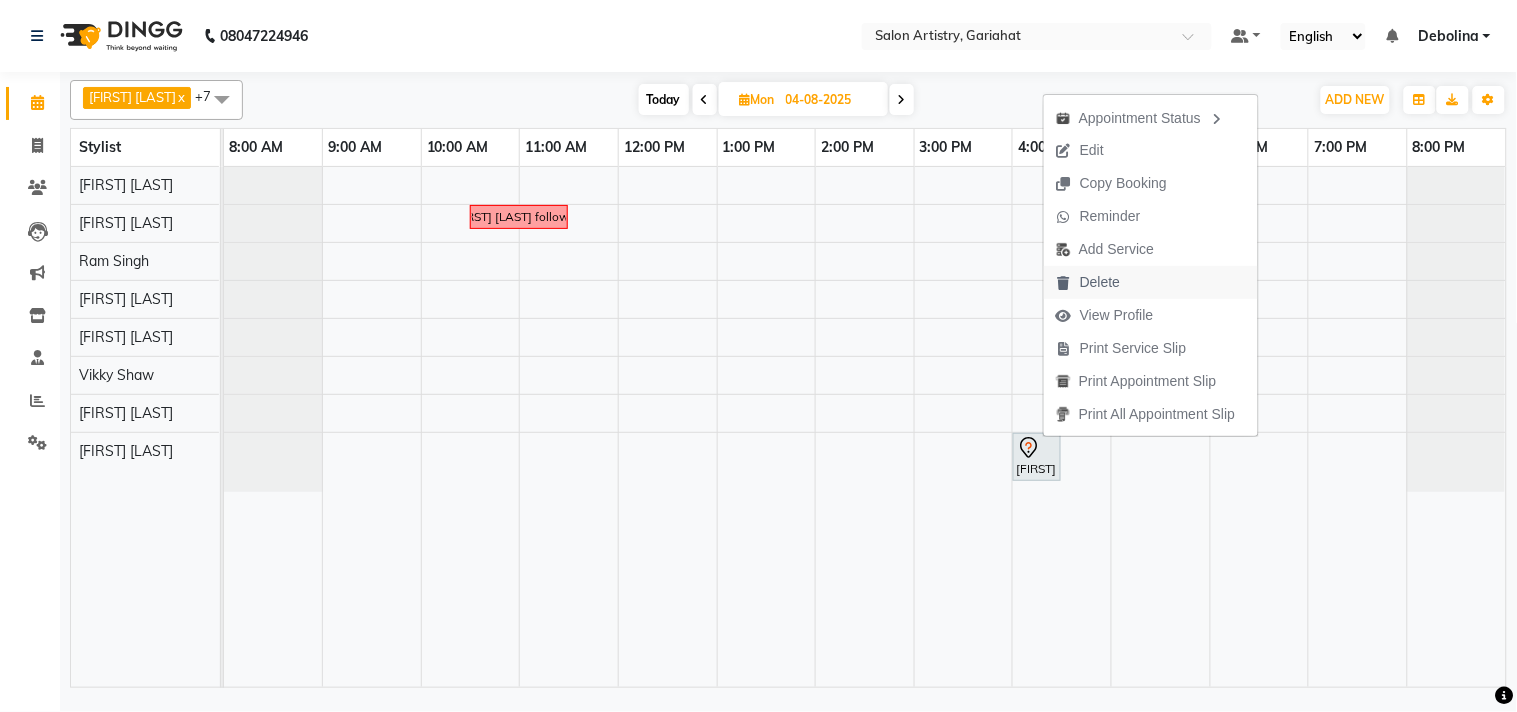 click on "Delete" at bounding box center (1088, 282) 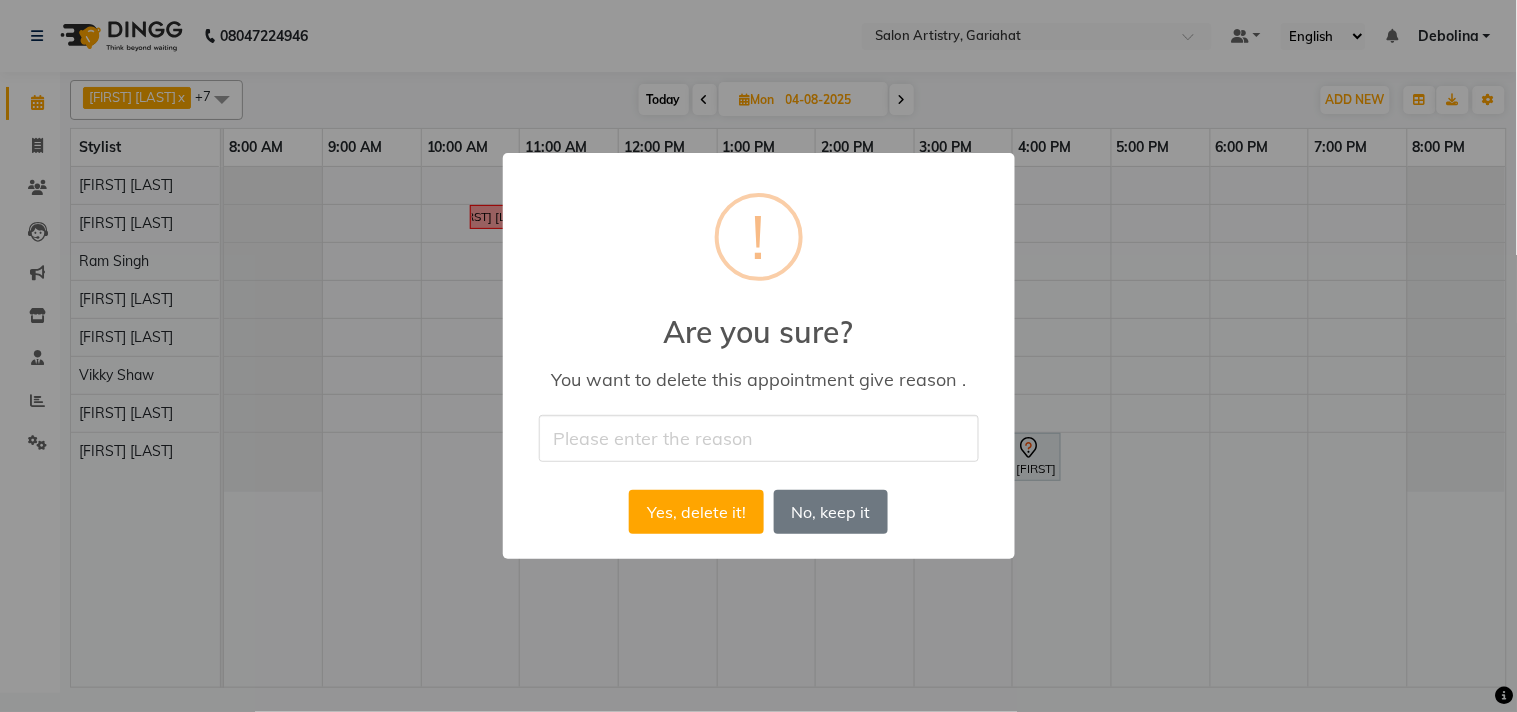 click at bounding box center (759, 438) 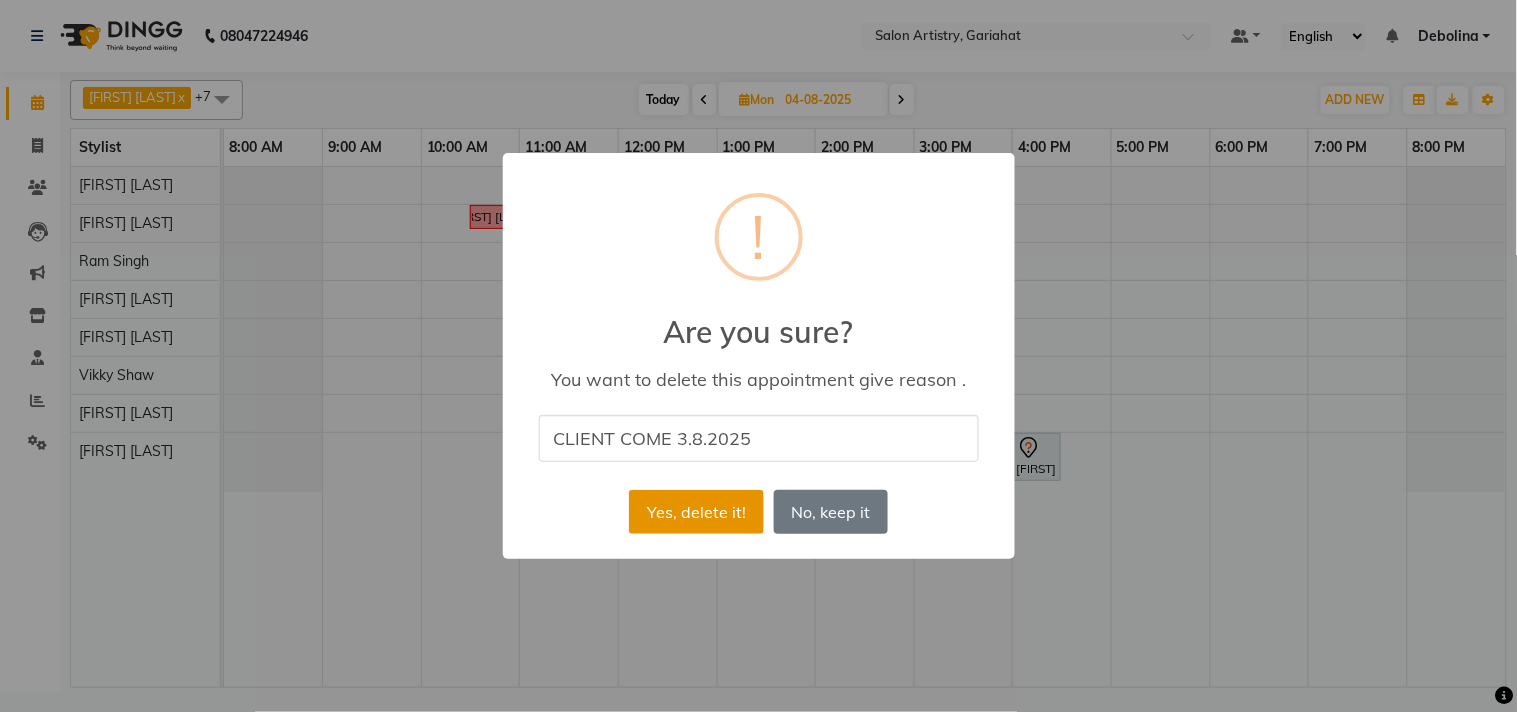click on "Yes, delete it!" at bounding box center (696, 512) 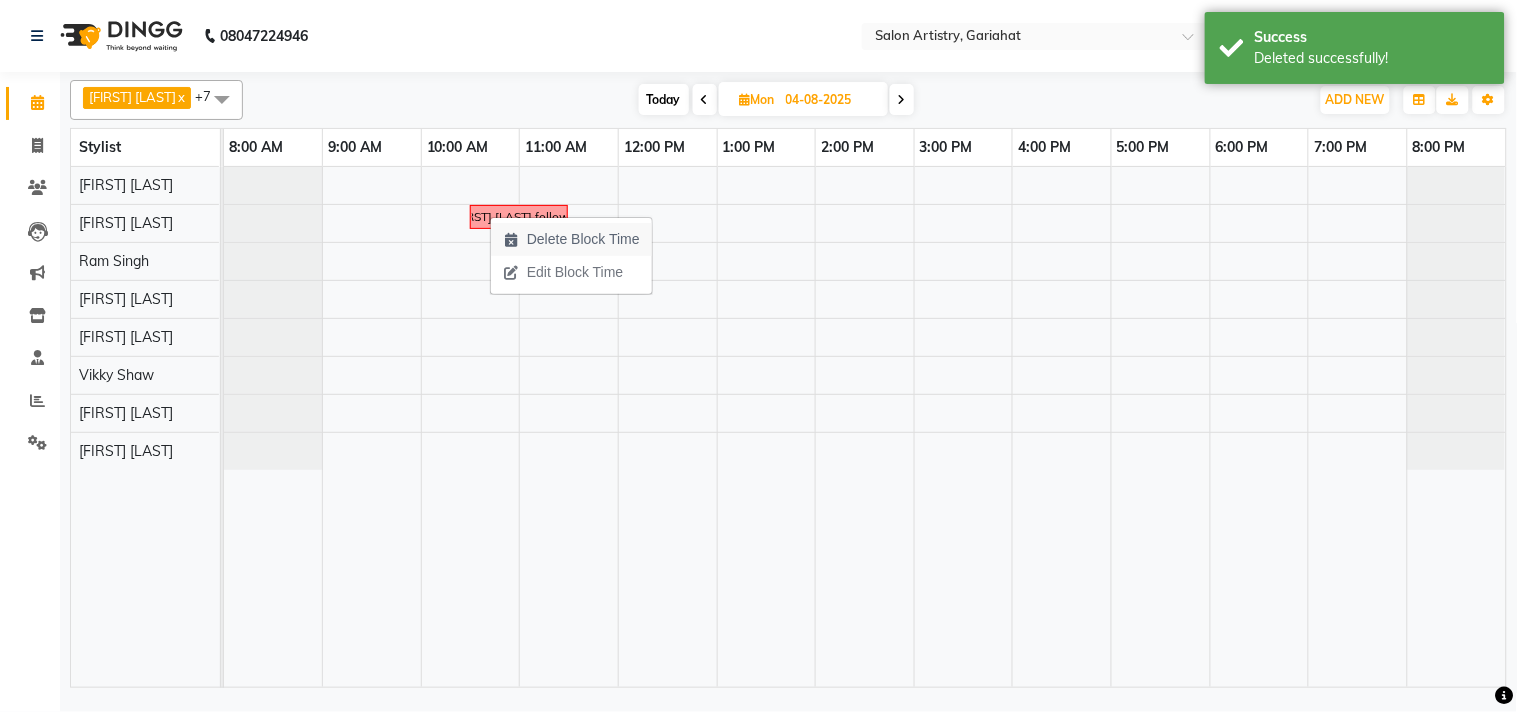 click on "Delete Block Time" at bounding box center [583, 239] 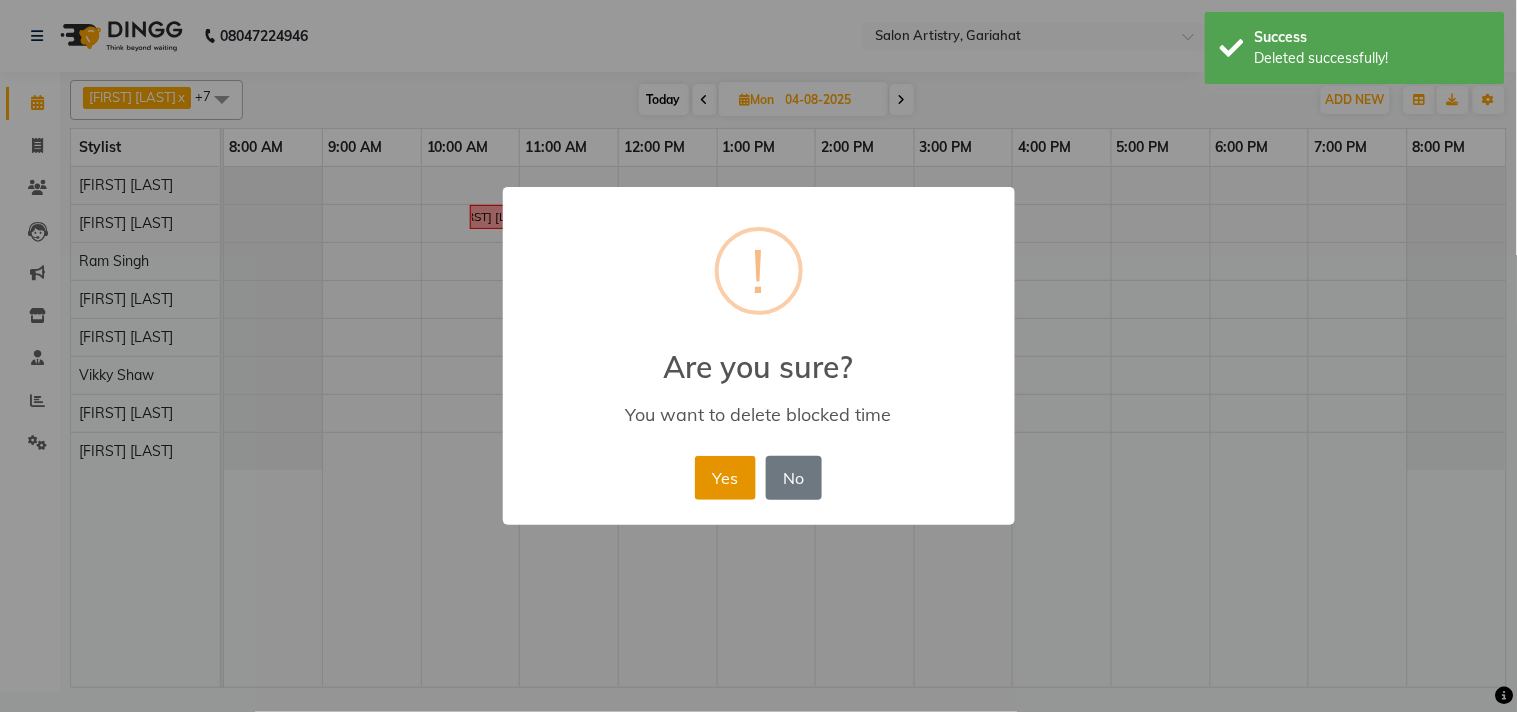 click on "Yes" at bounding box center [725, 478] 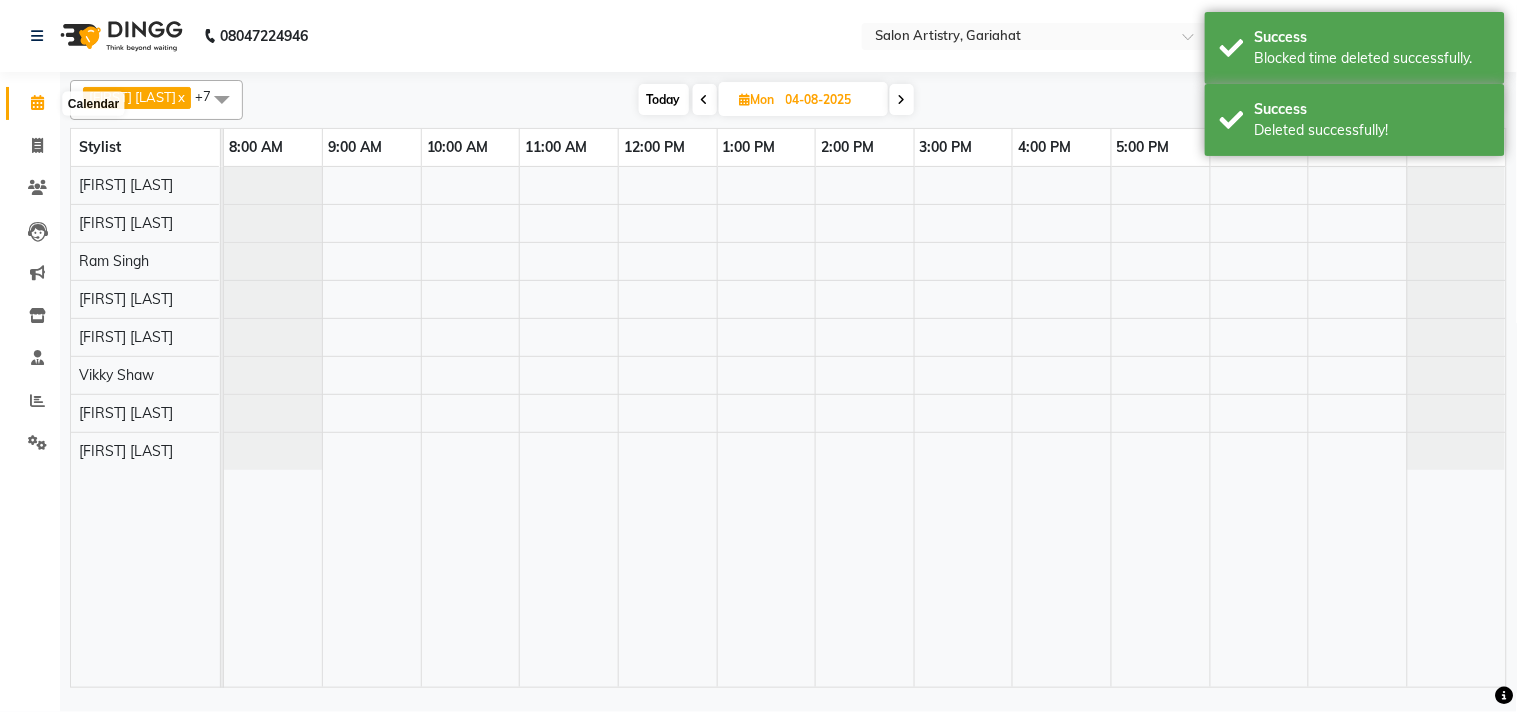click 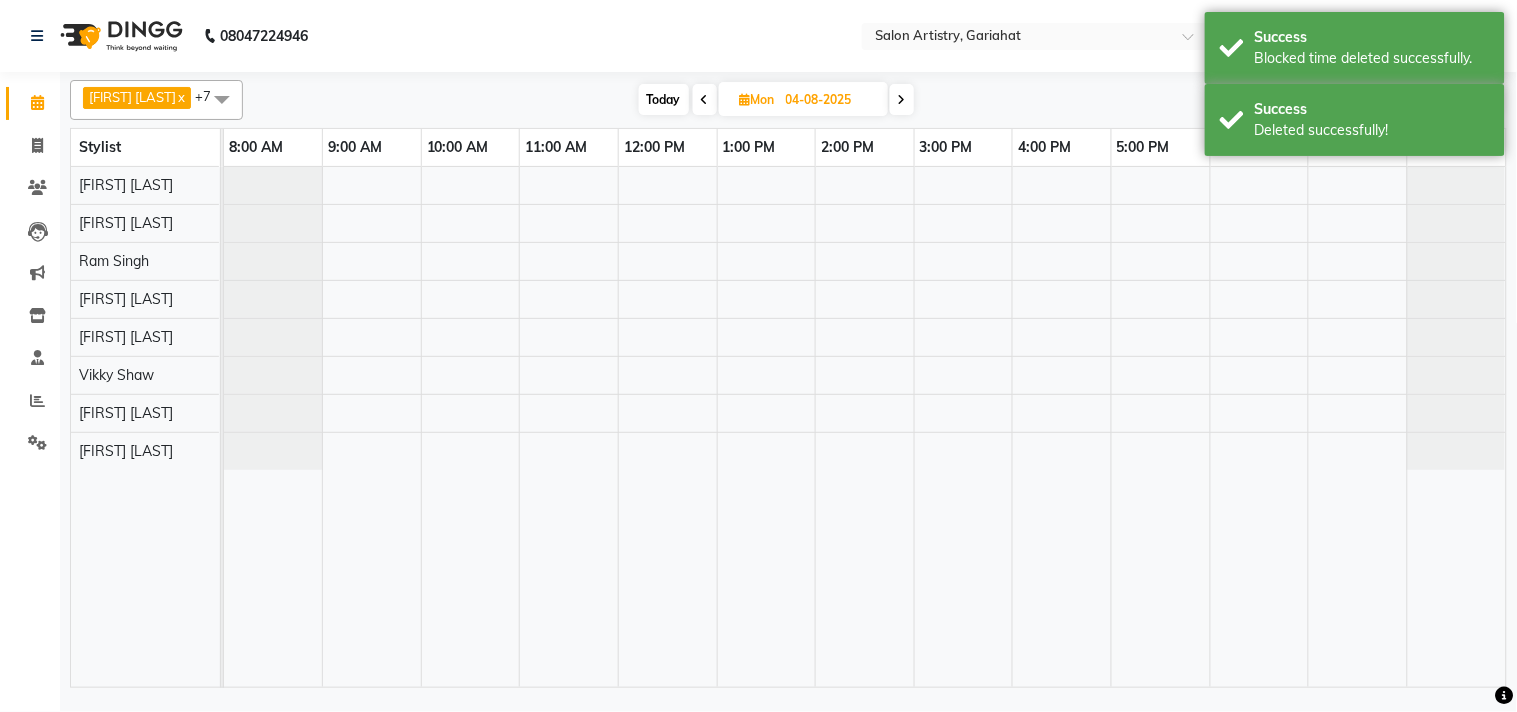 click on "[PHONE] Select Location ×  Salon Artistry, Gariahat Default Panel My Panel English ENGLISH Español العربية मराठी हिंदी ગુજરાતી தமிழ் 中文 Notifications nothing to show [FIRST]  Manage Profile Change Password Sign out  Version:3.15.11" 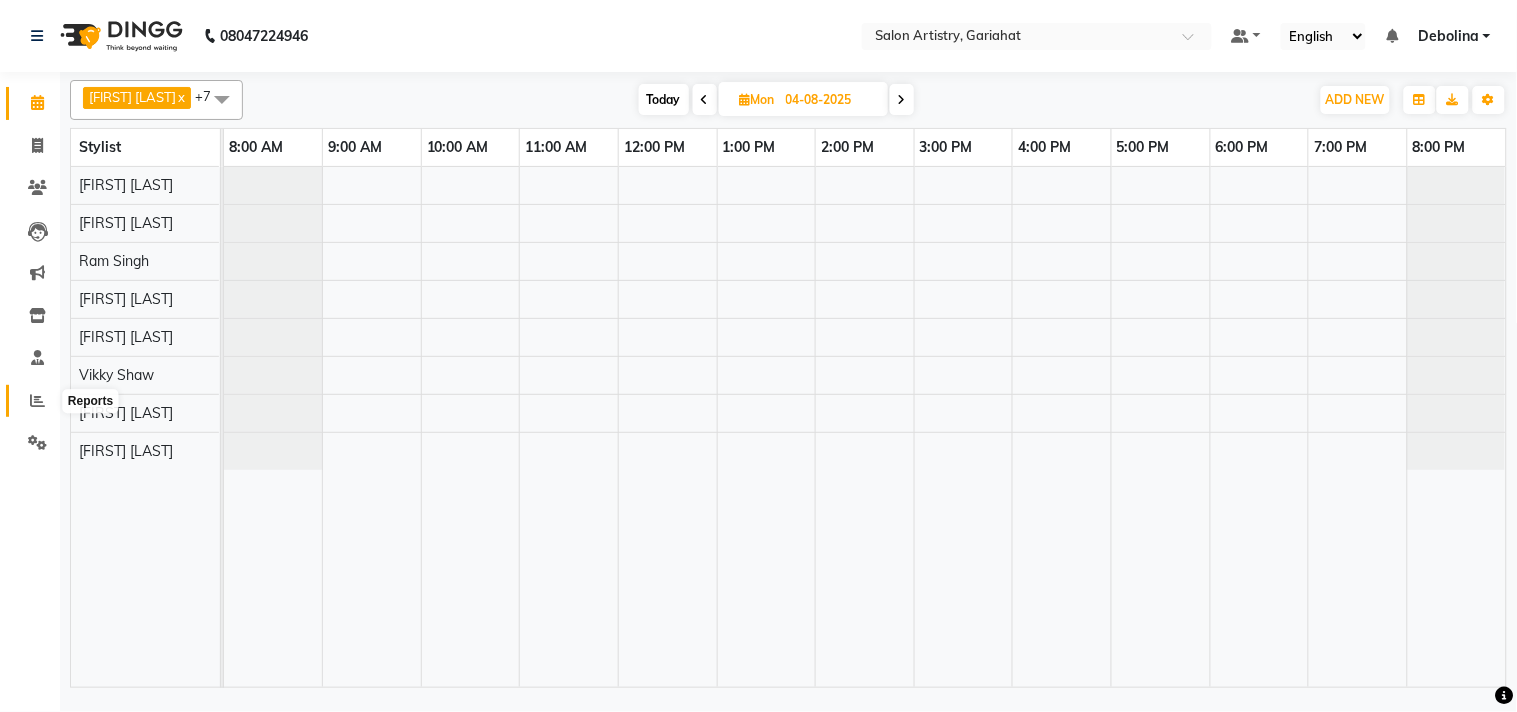 click 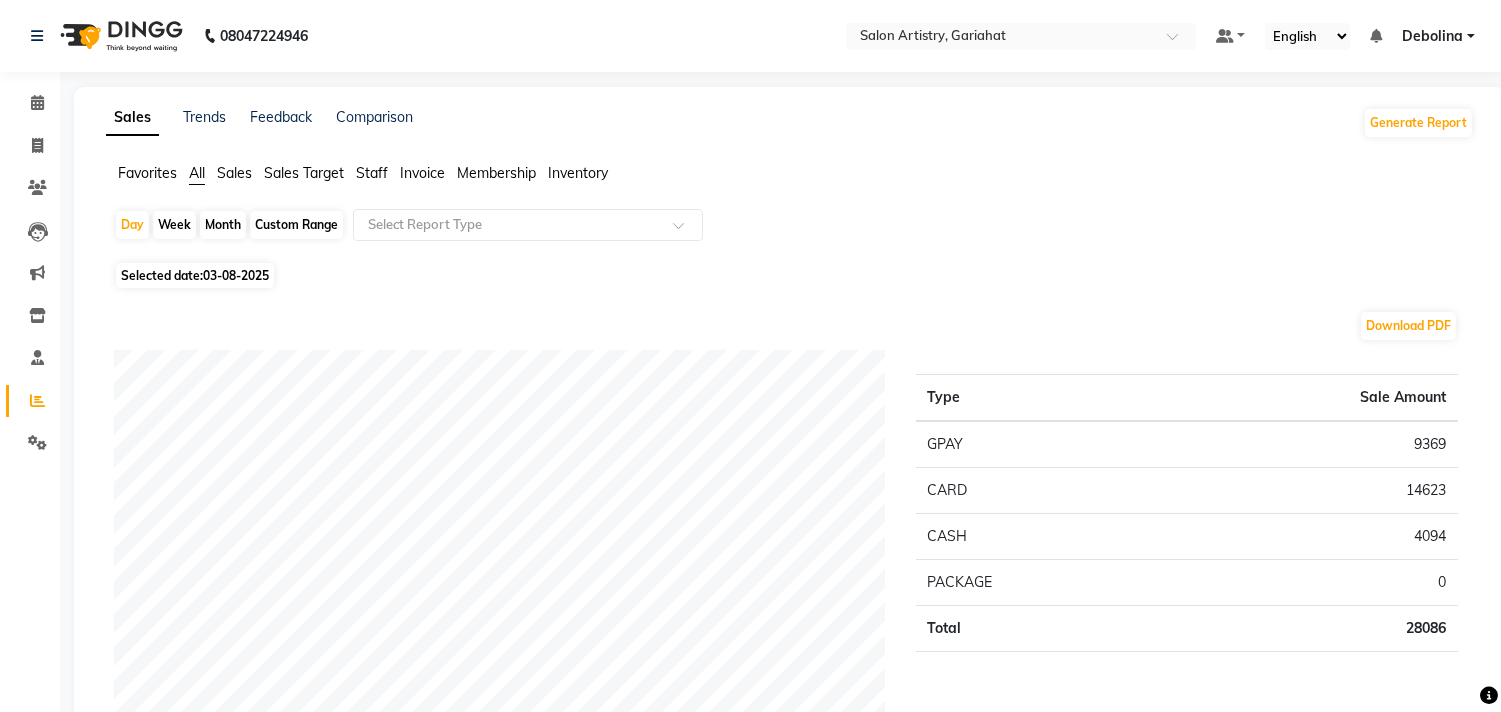 click on "Staff" 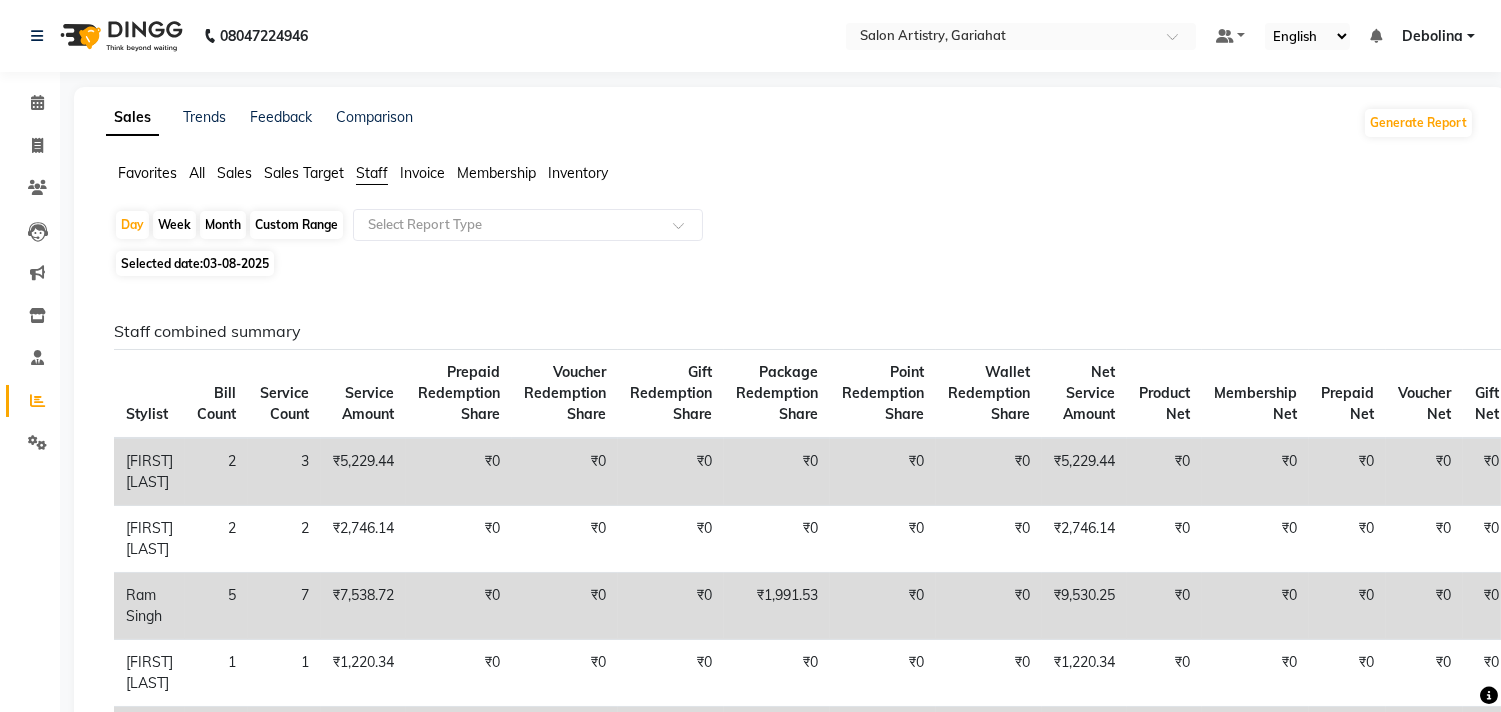 scroll, scrollTop: 111, scrollLeft: 0, axis: vertical 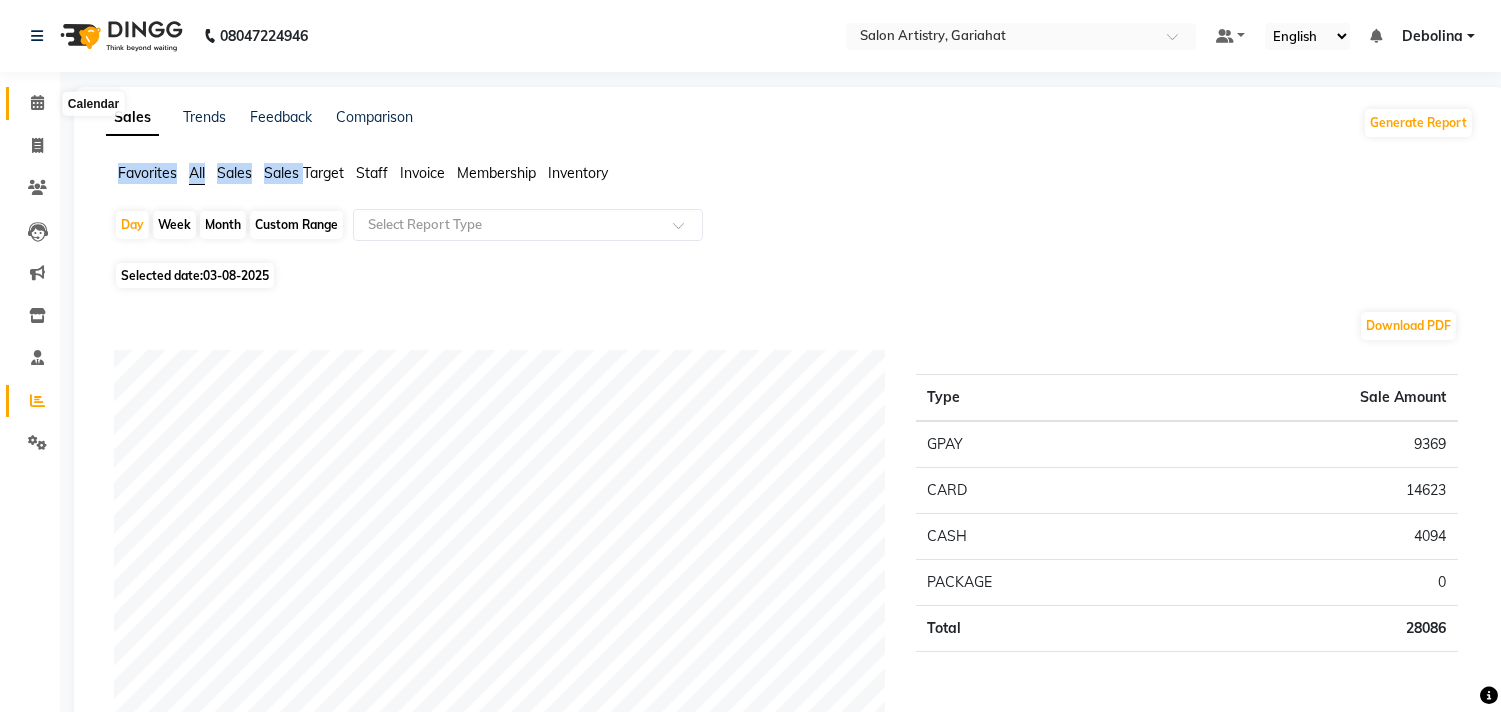 click 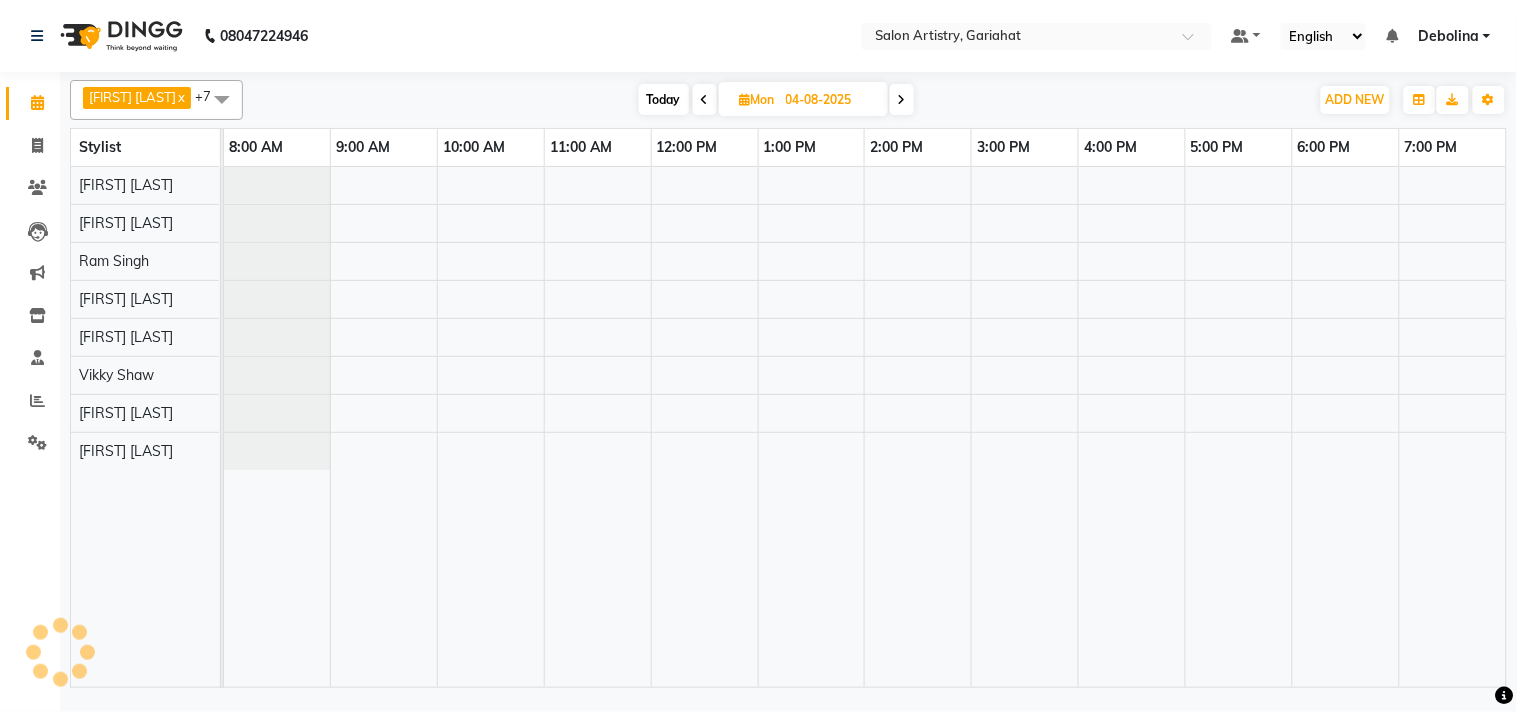 scroll, scrollTop: 0, scrollLeft: 0, axis: both 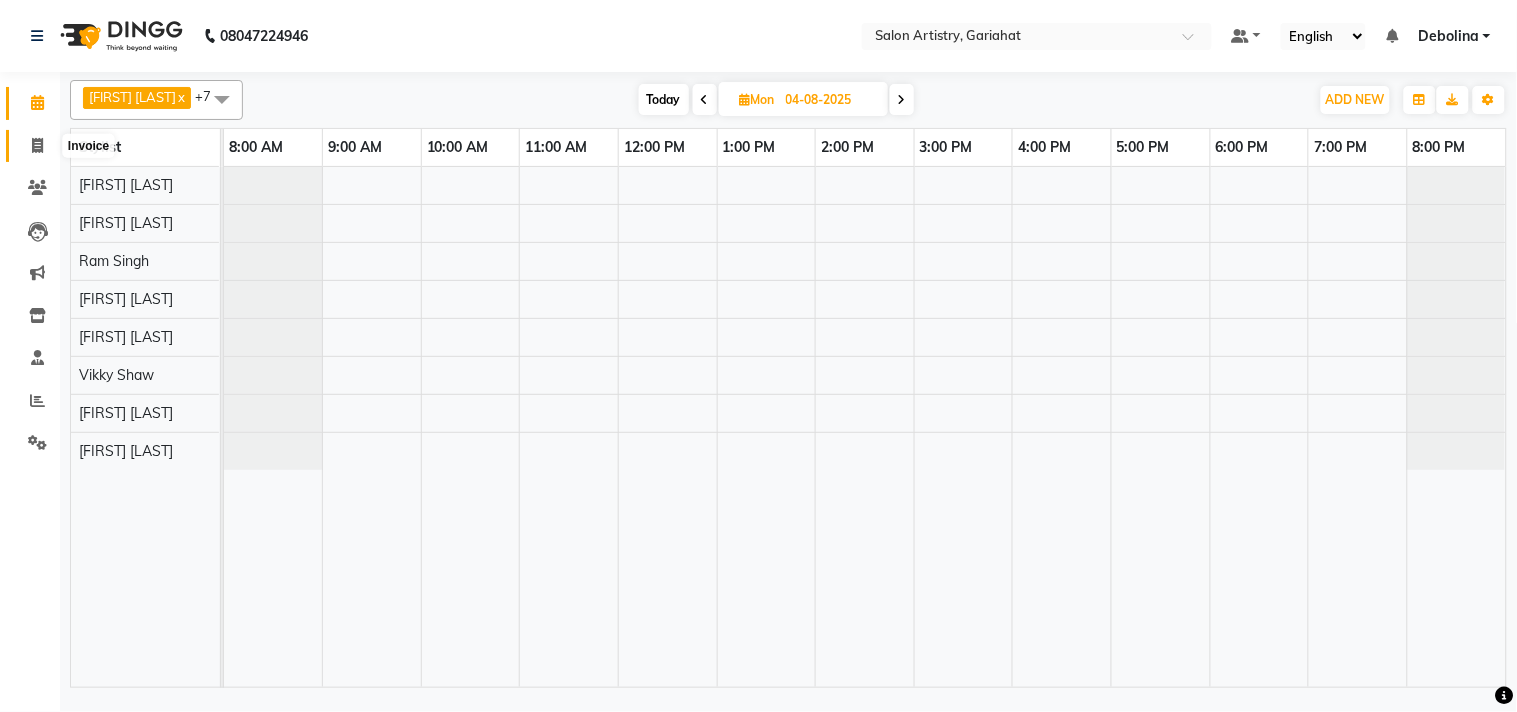 click 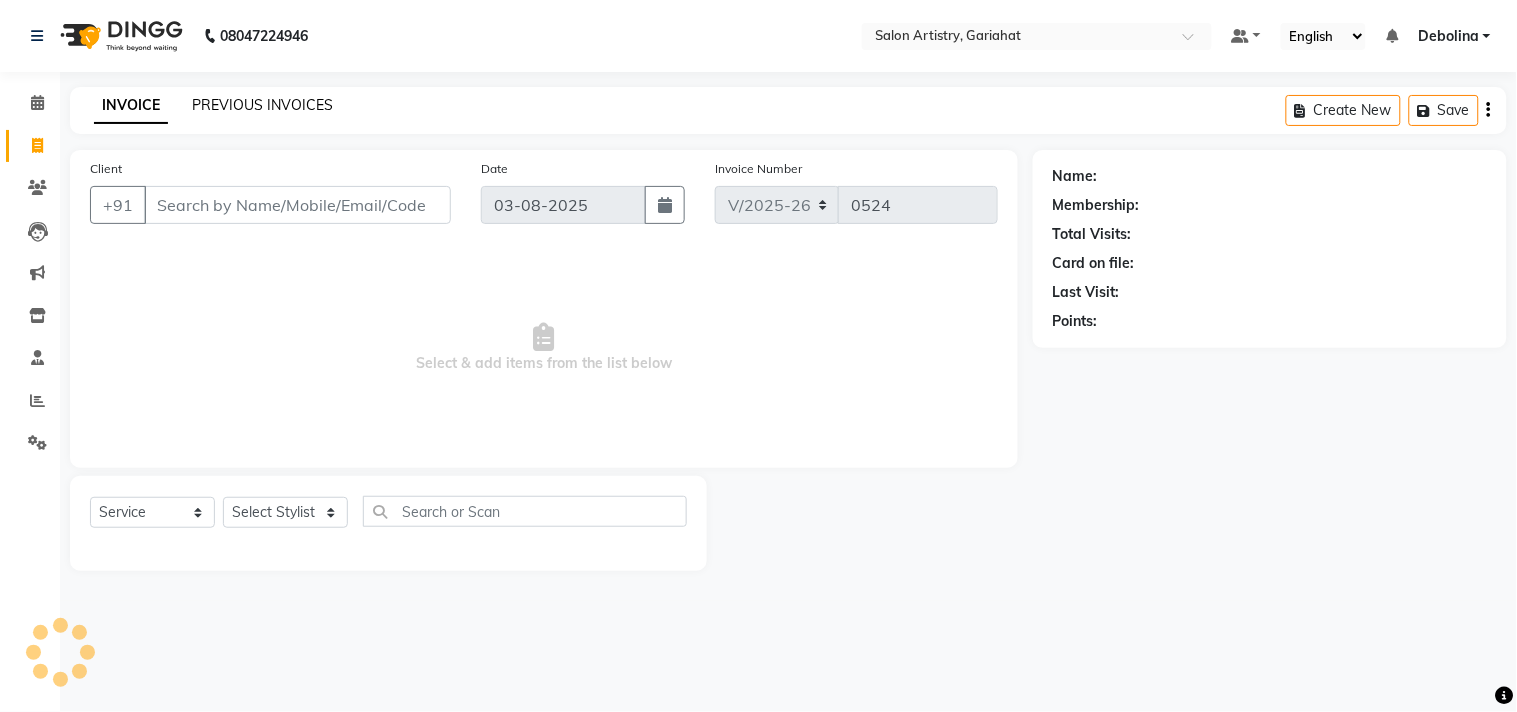 click on "PREVIOUS INVOICES" 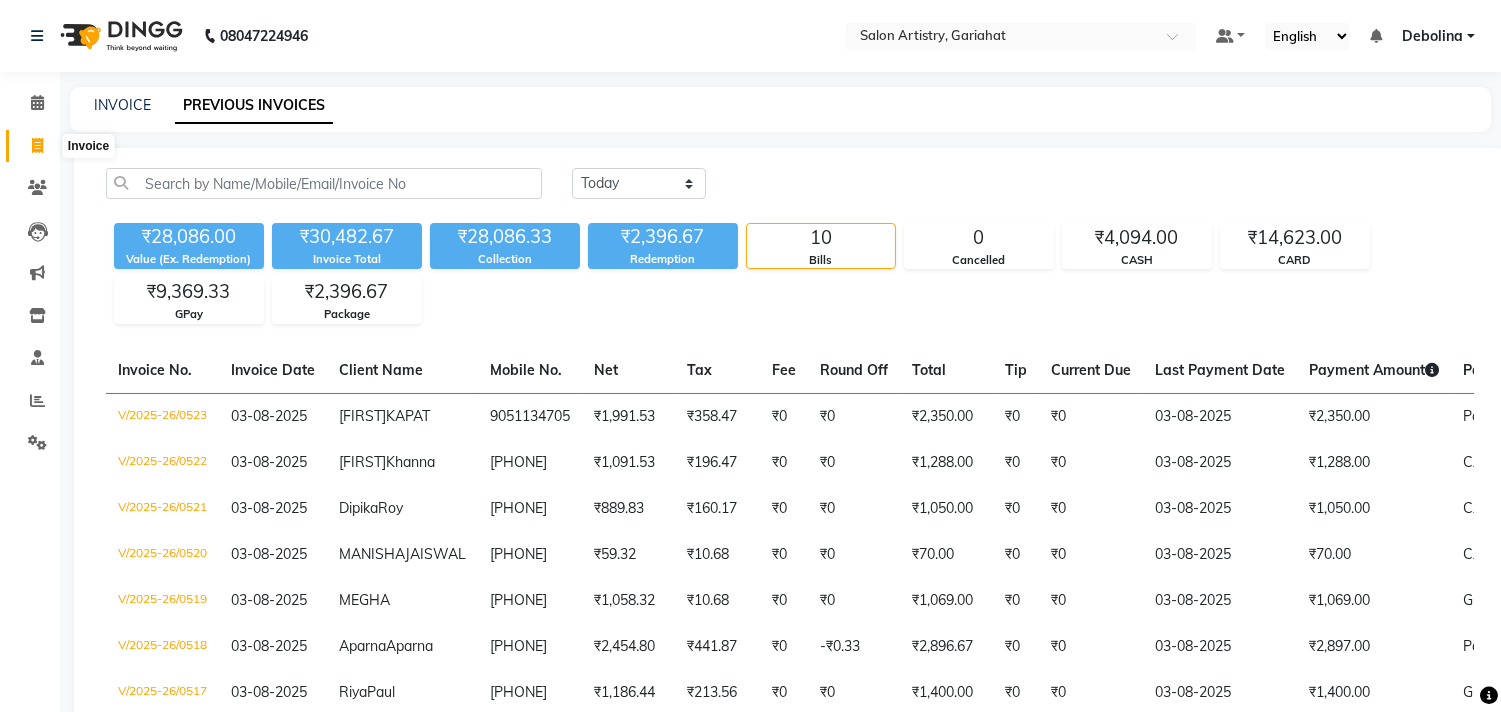 click 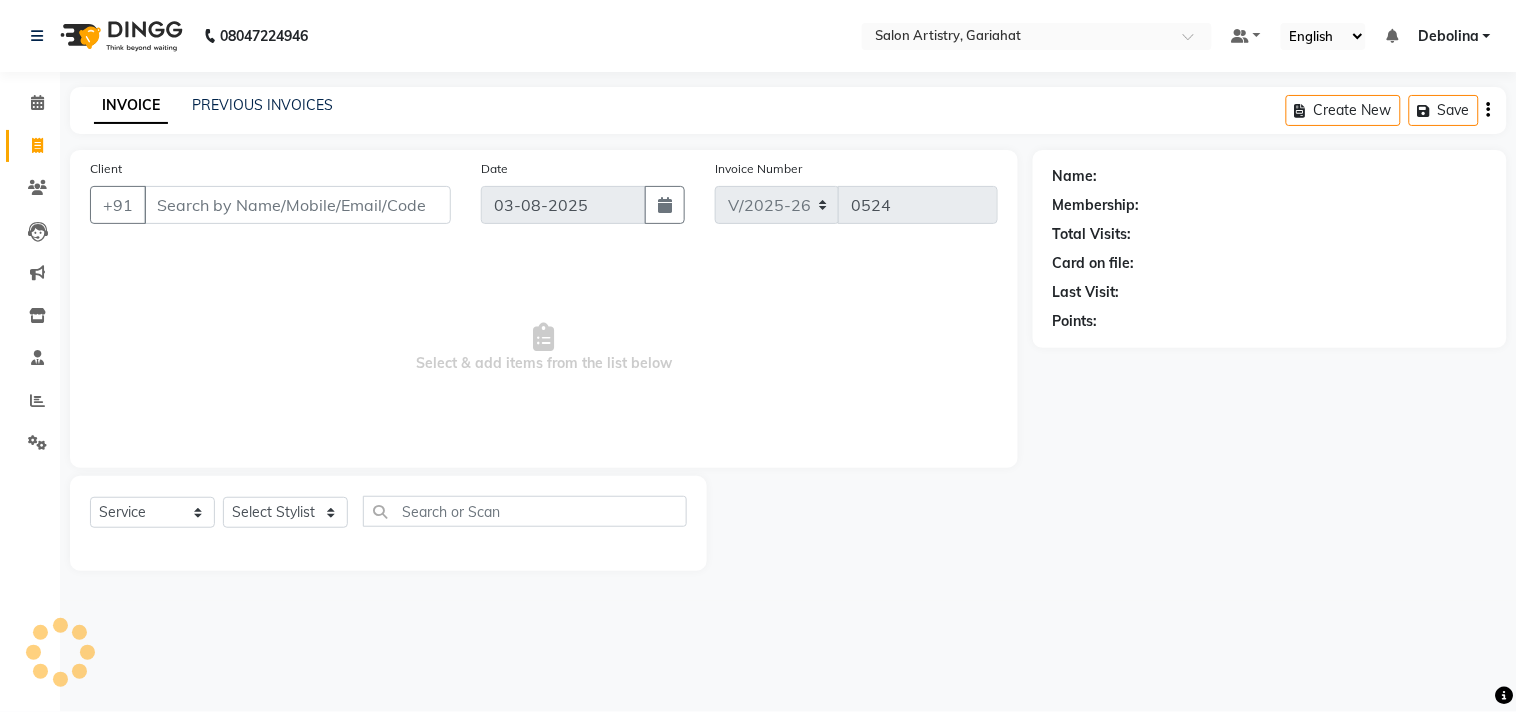 click on "Client" at bounding box center [297, 205] 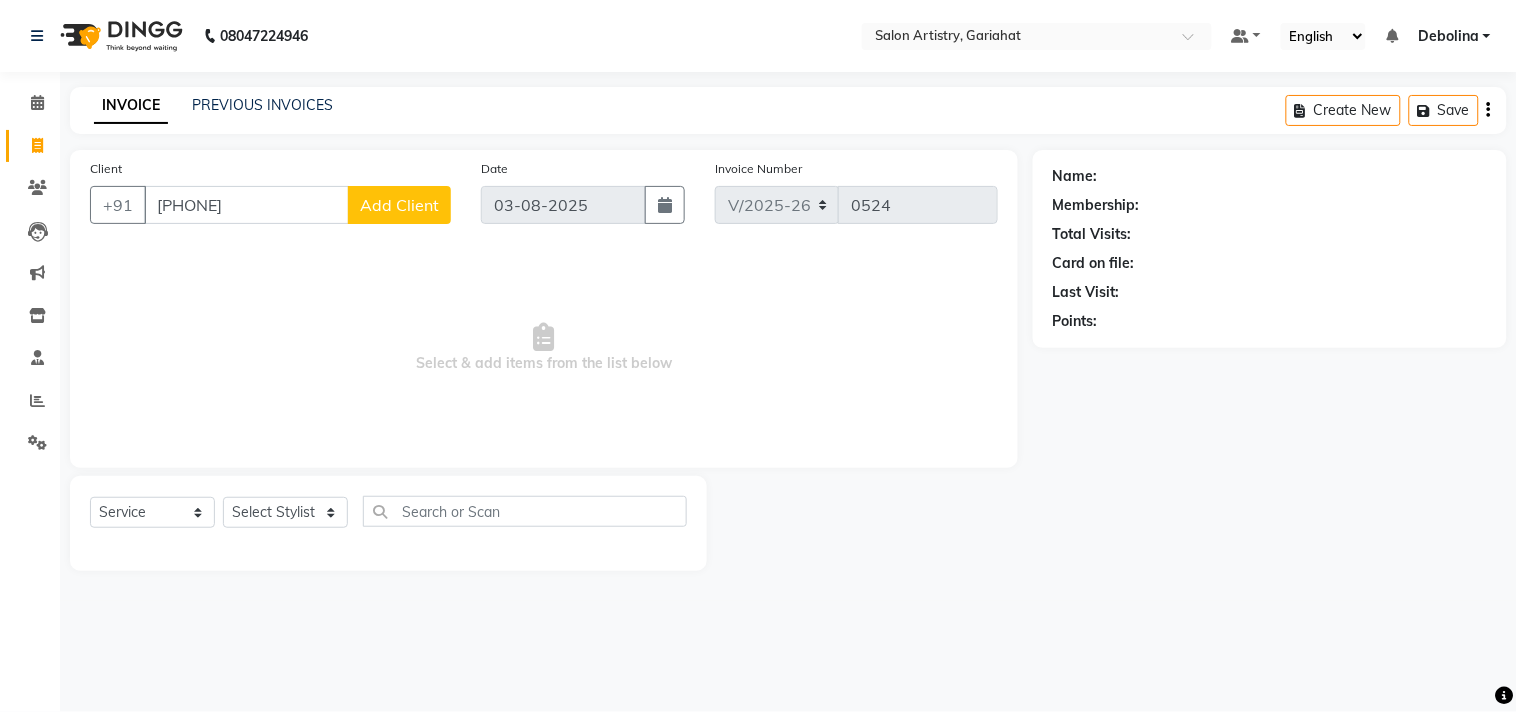 drag, startPoint x: 244, startPoint y: 205, endPoint x: 114, endPoint y: 226, distance: 131.68523 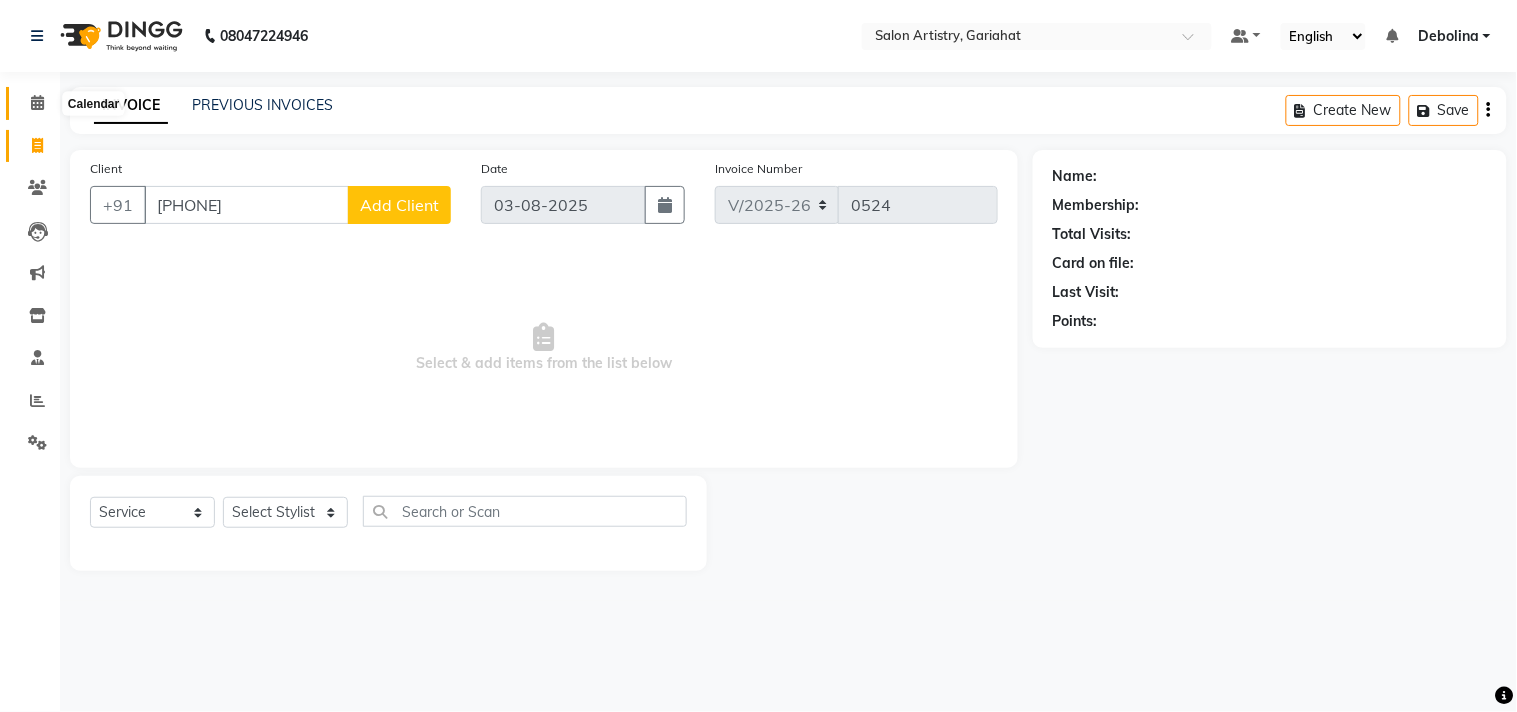 click 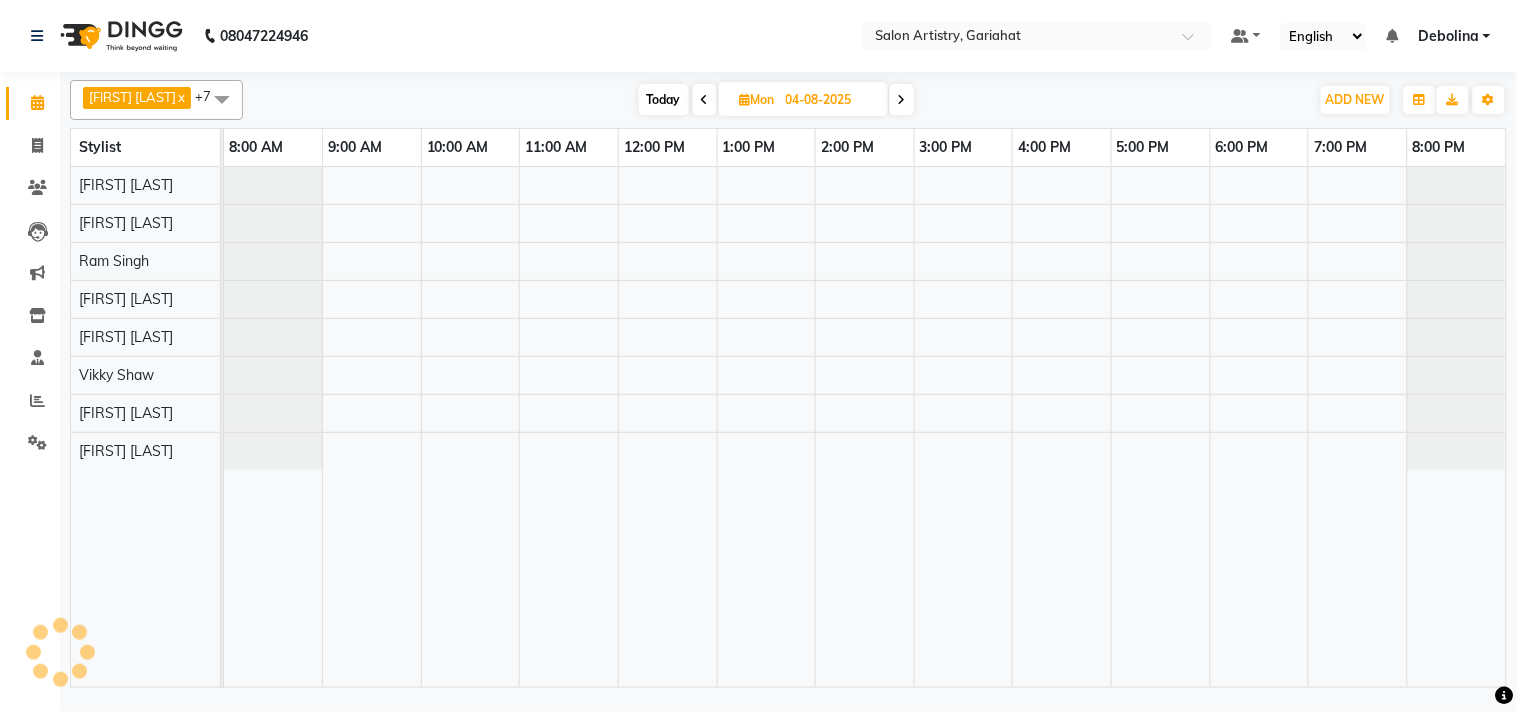 scroll, scrollTop: 0, scrollLeft: 0, axis: both 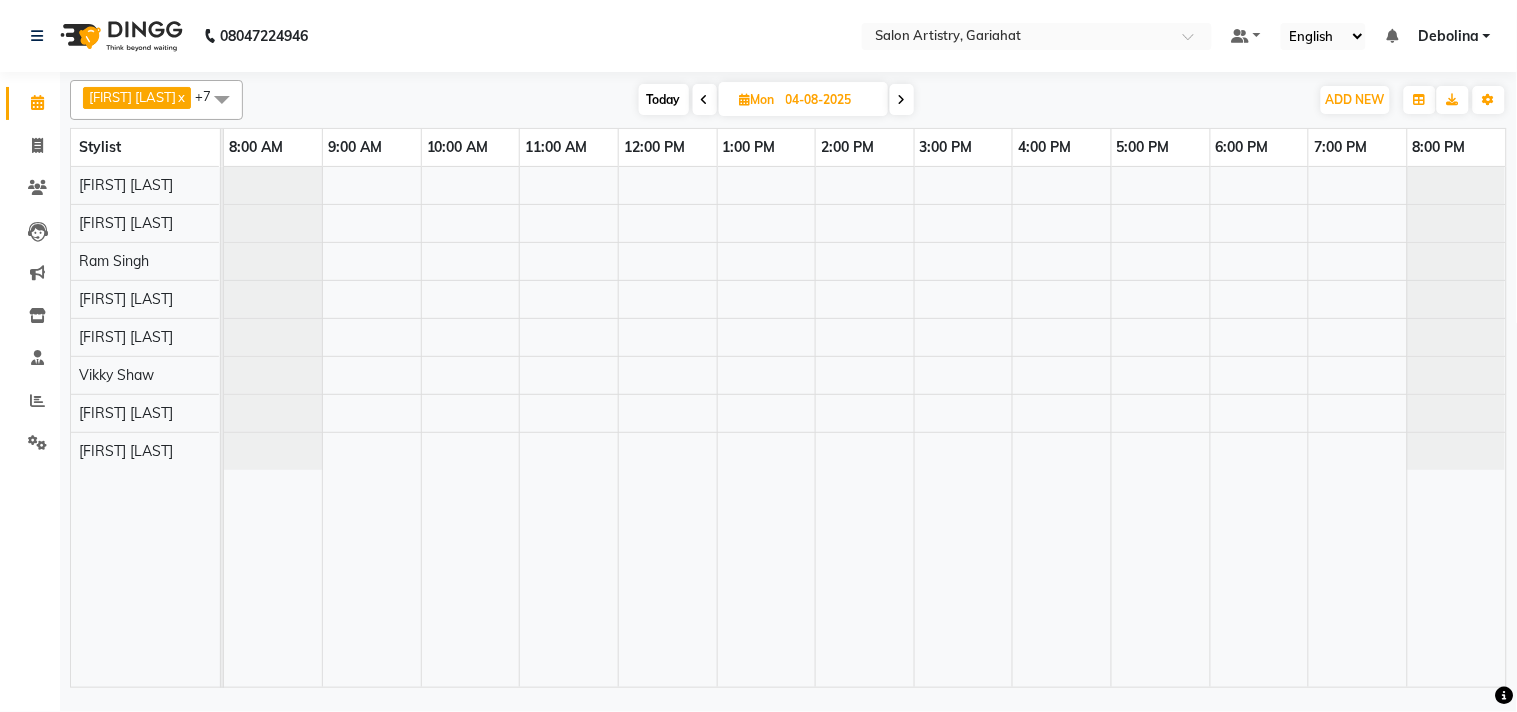click at bounding box center [865, 427] 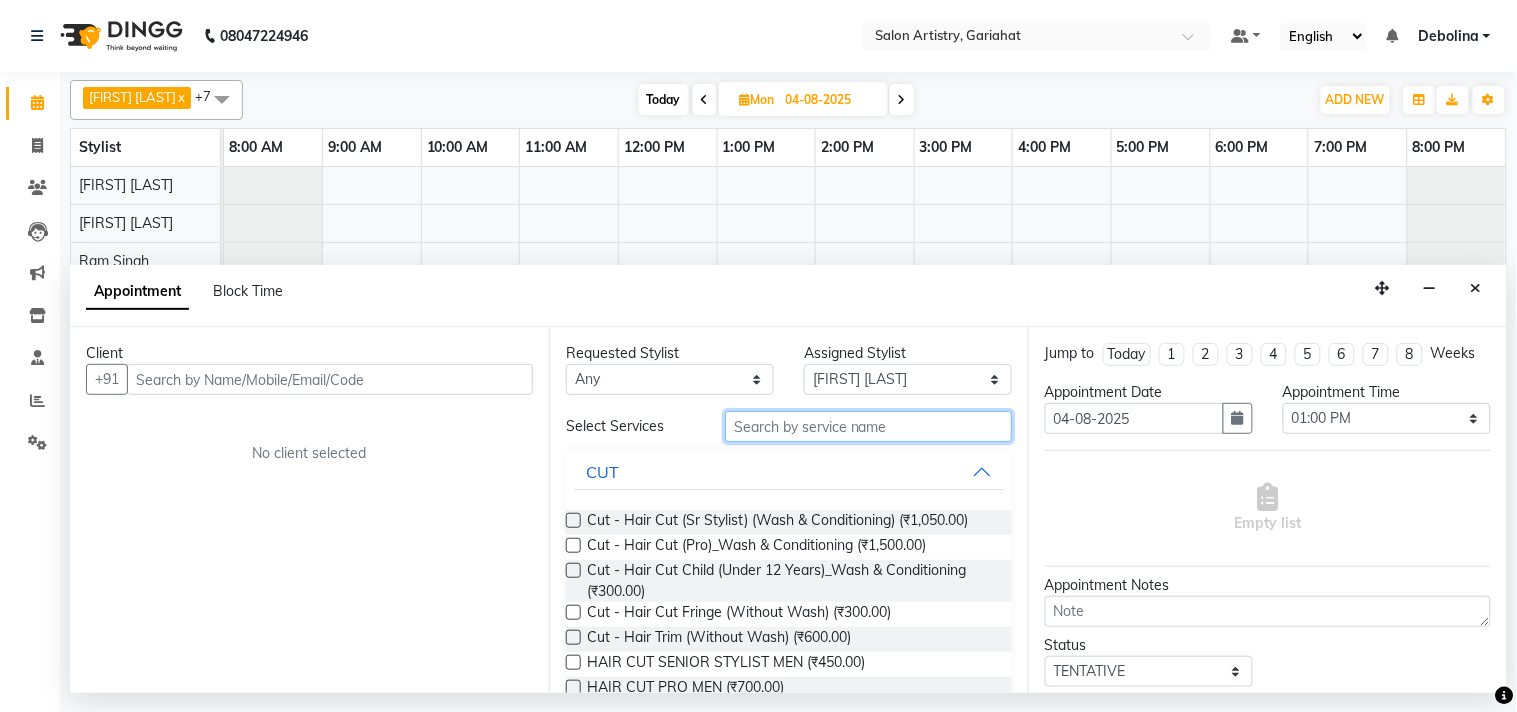 drag, startPoint x: 858, startPoint y: 436, endPoint x: 817, endPoint y: 437, distance: 41.01219 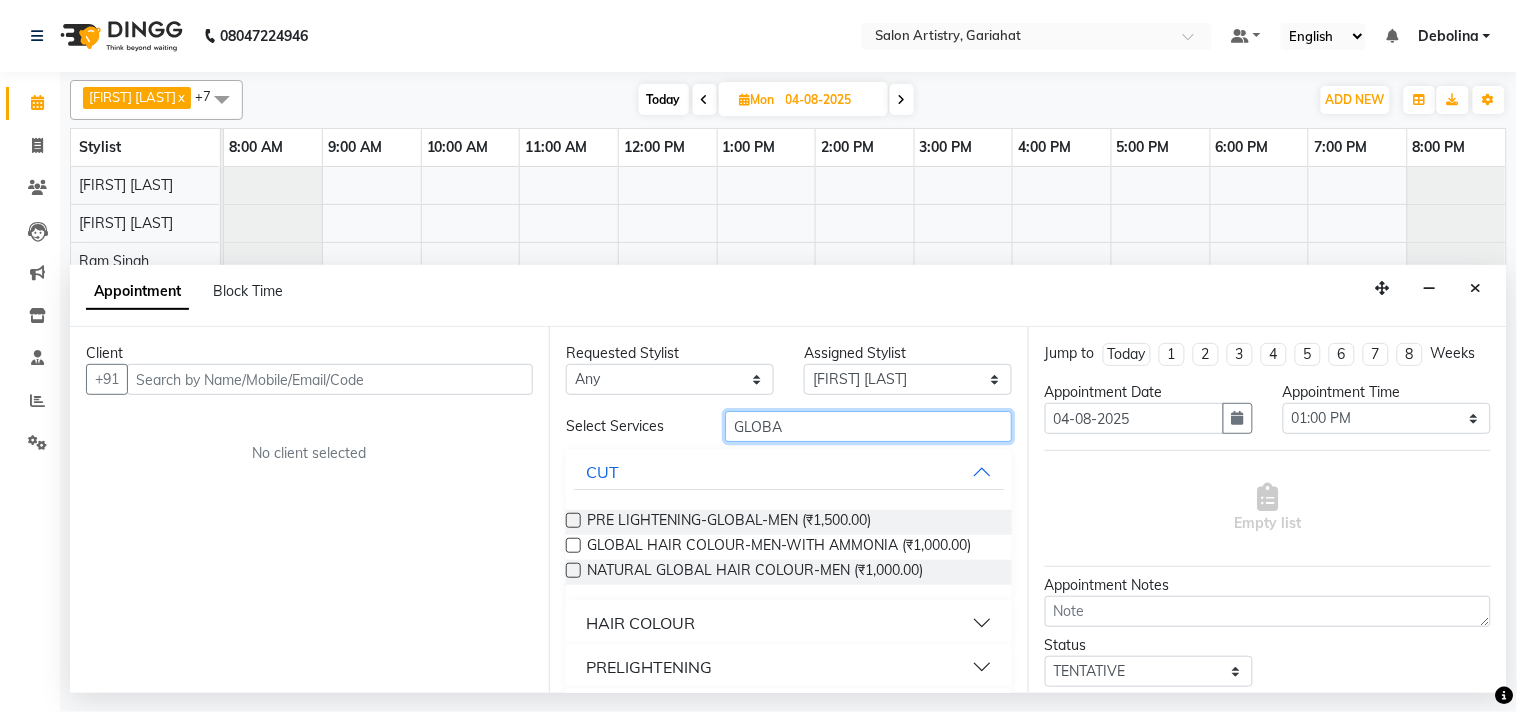 scroll, scrollTop: 56, scrollLeft: 0, axis: vertical 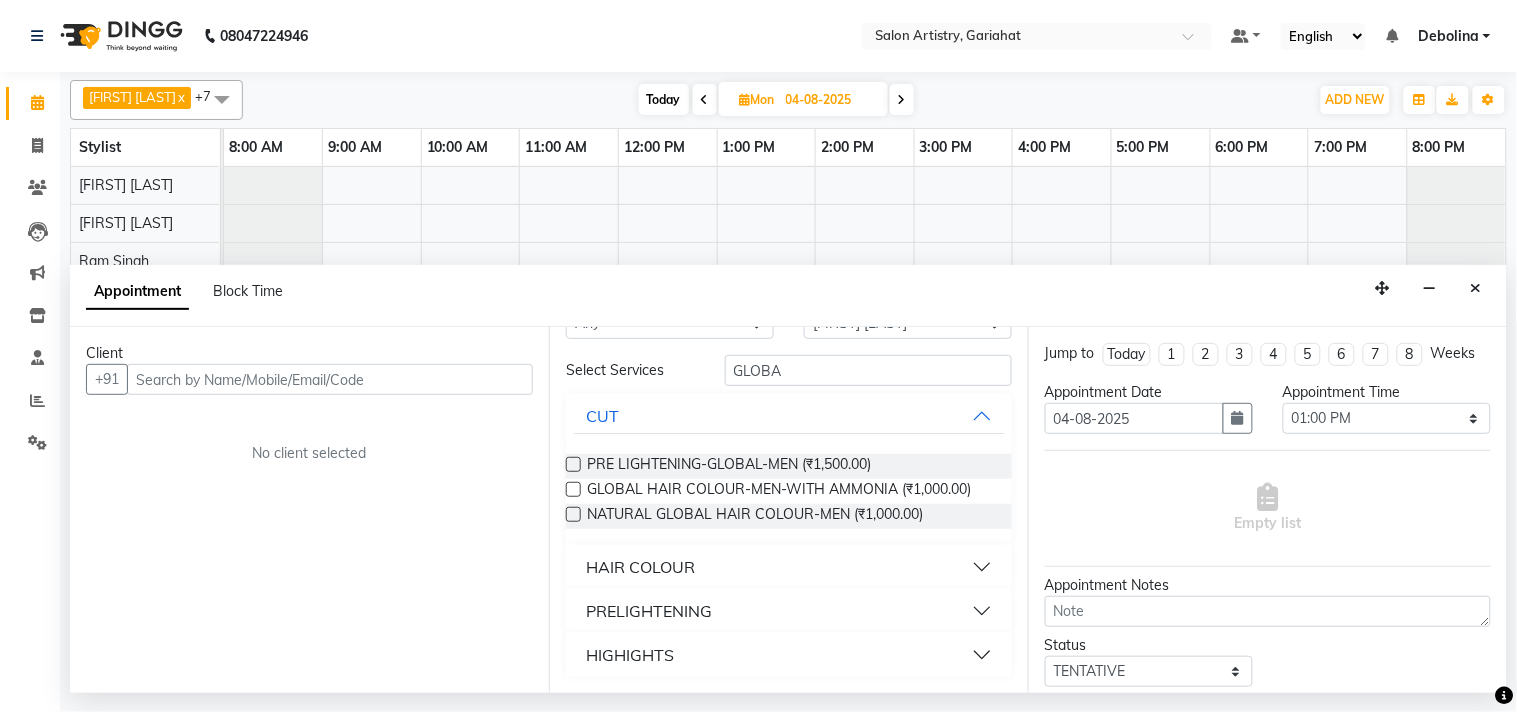 click on "HAIR COLOUR" at bounding box center [789, 567] 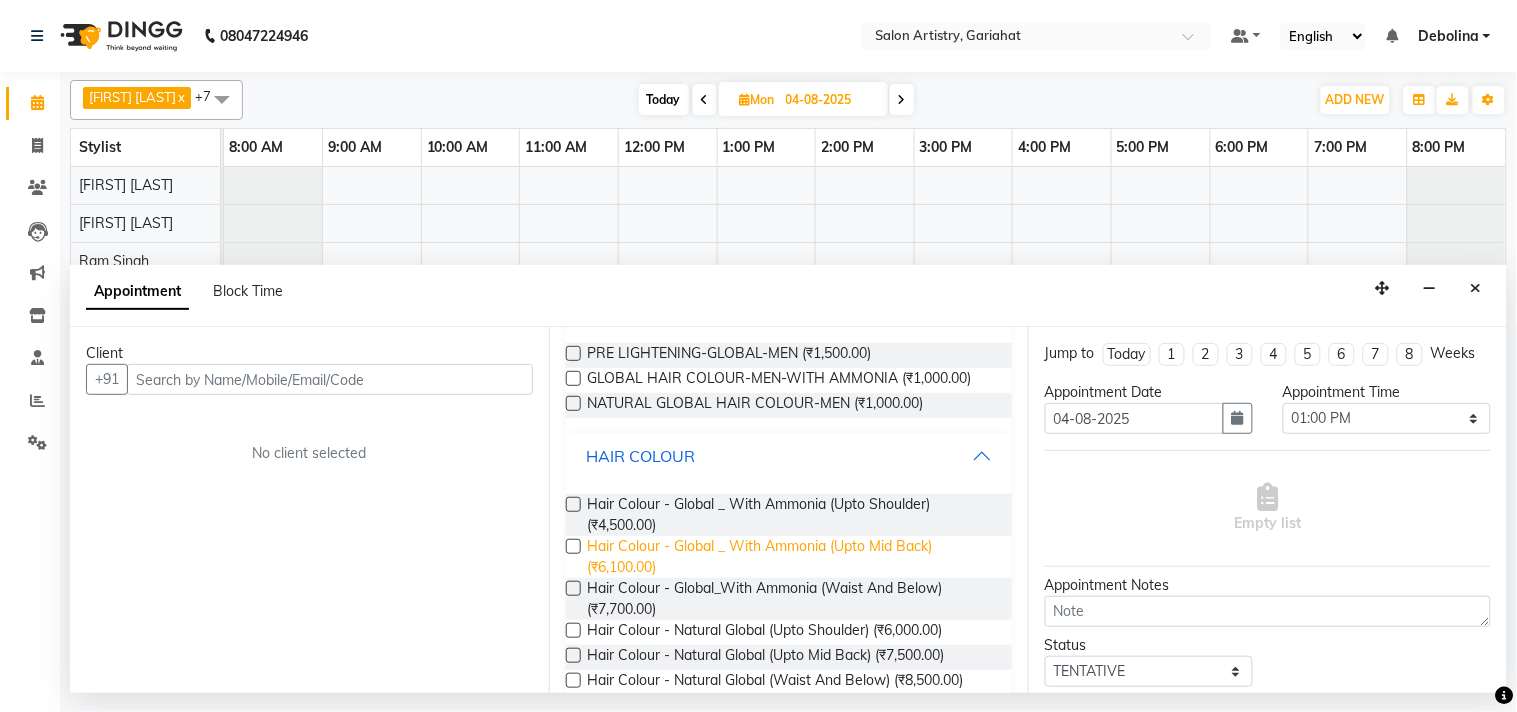 scroll, scrollTop: 56, scrollLeft: 0, axis: vertical 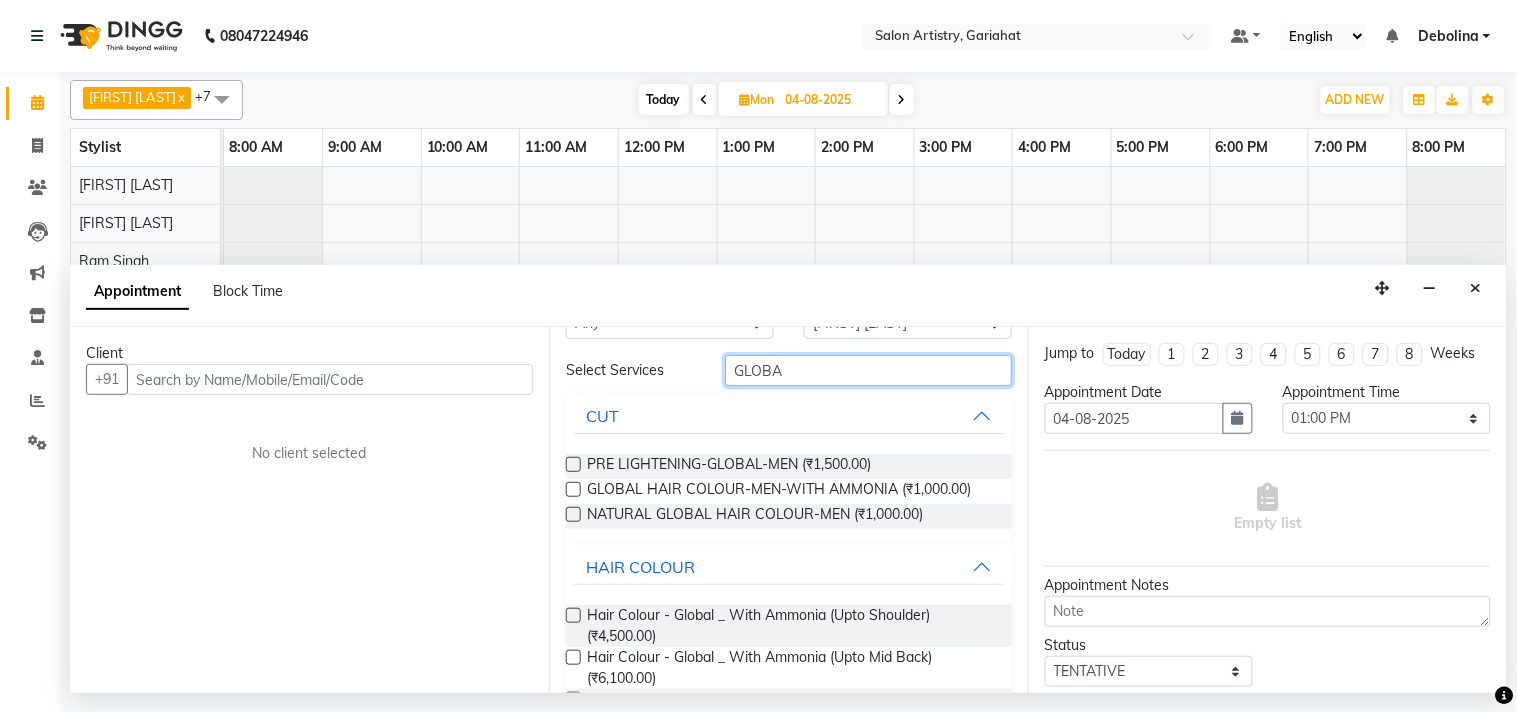 click on "GLOBA" at bounding box center (868, 370) 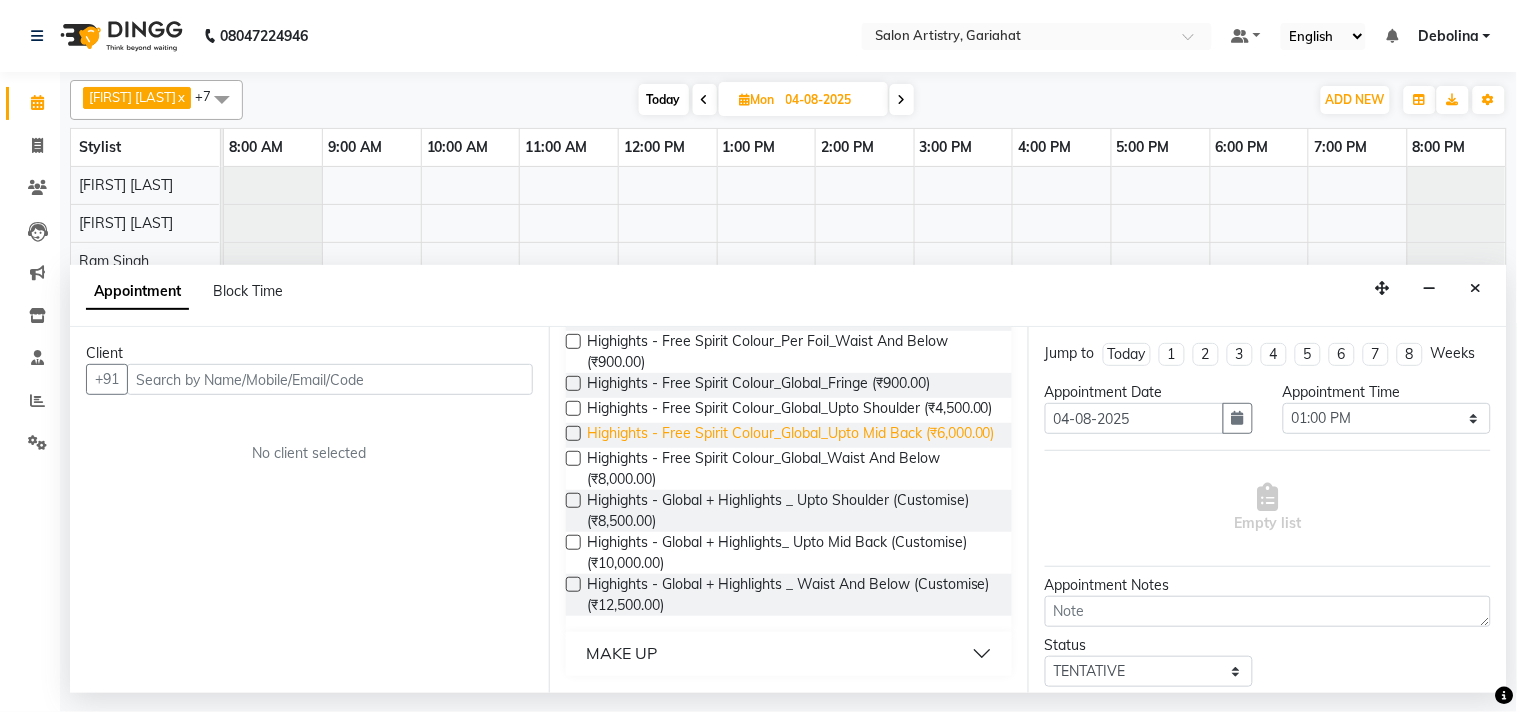 scroll, scrollTop: 723, scrollLeft: 0, axis: vertical 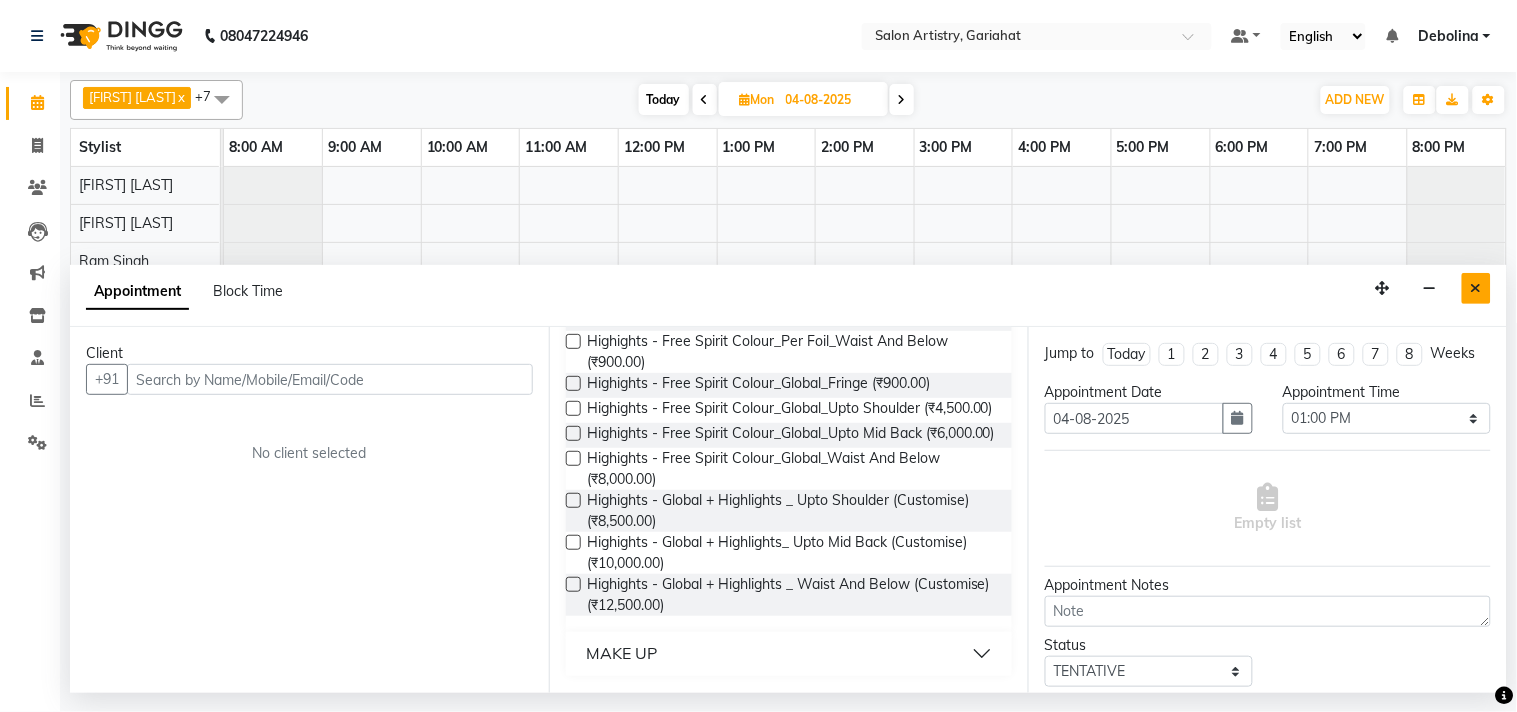 click at bounding box center (1476, 288) 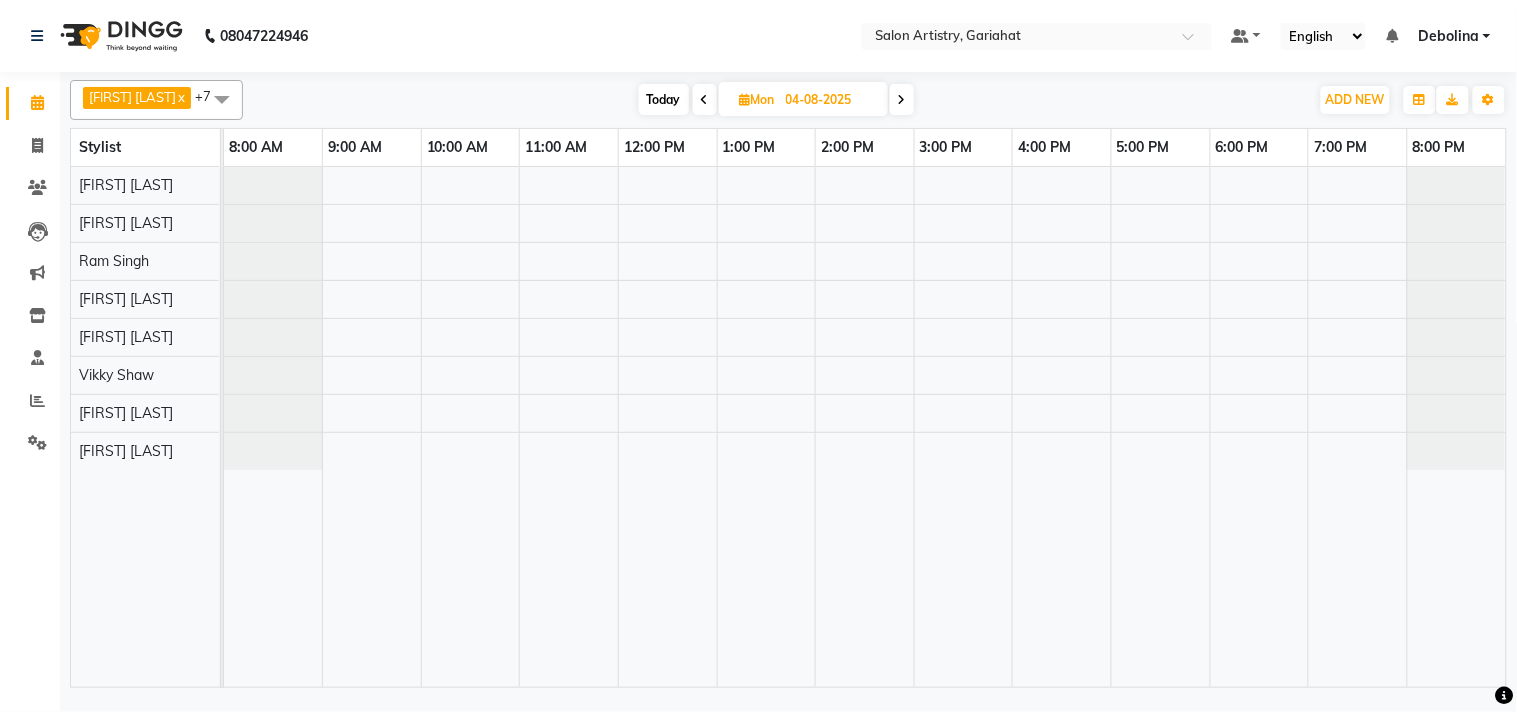 click on "Today" at bounding box center [664, 99] 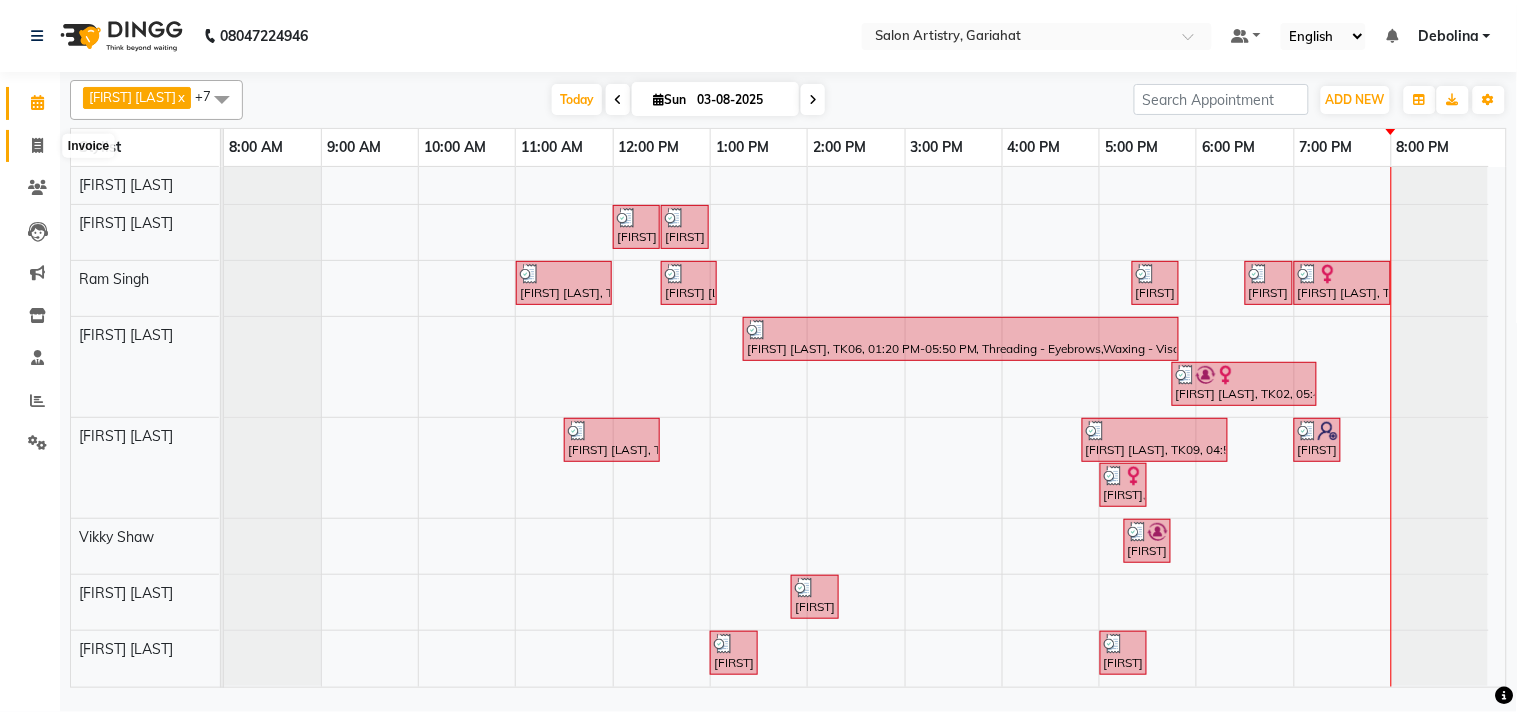 click 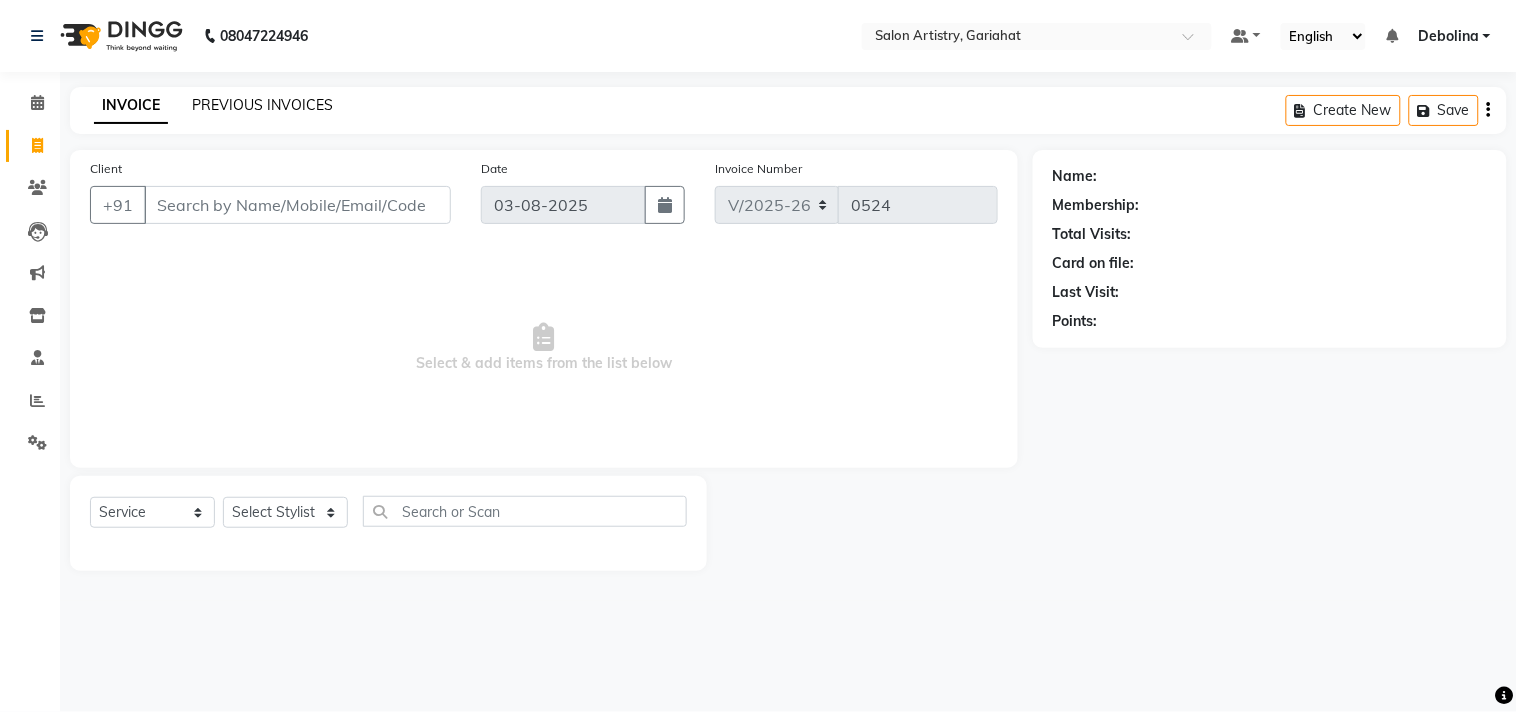 click on "PREVIOUS INVOICES" 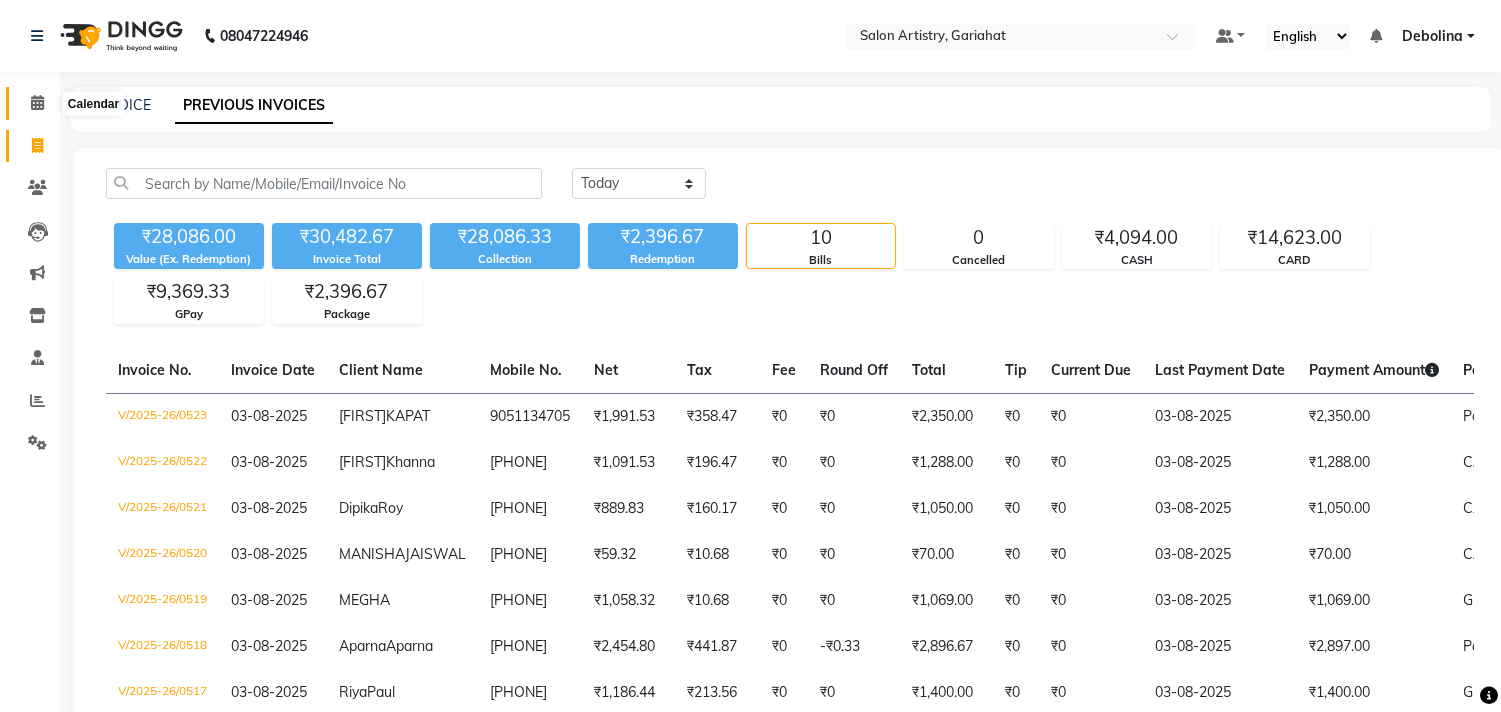 click 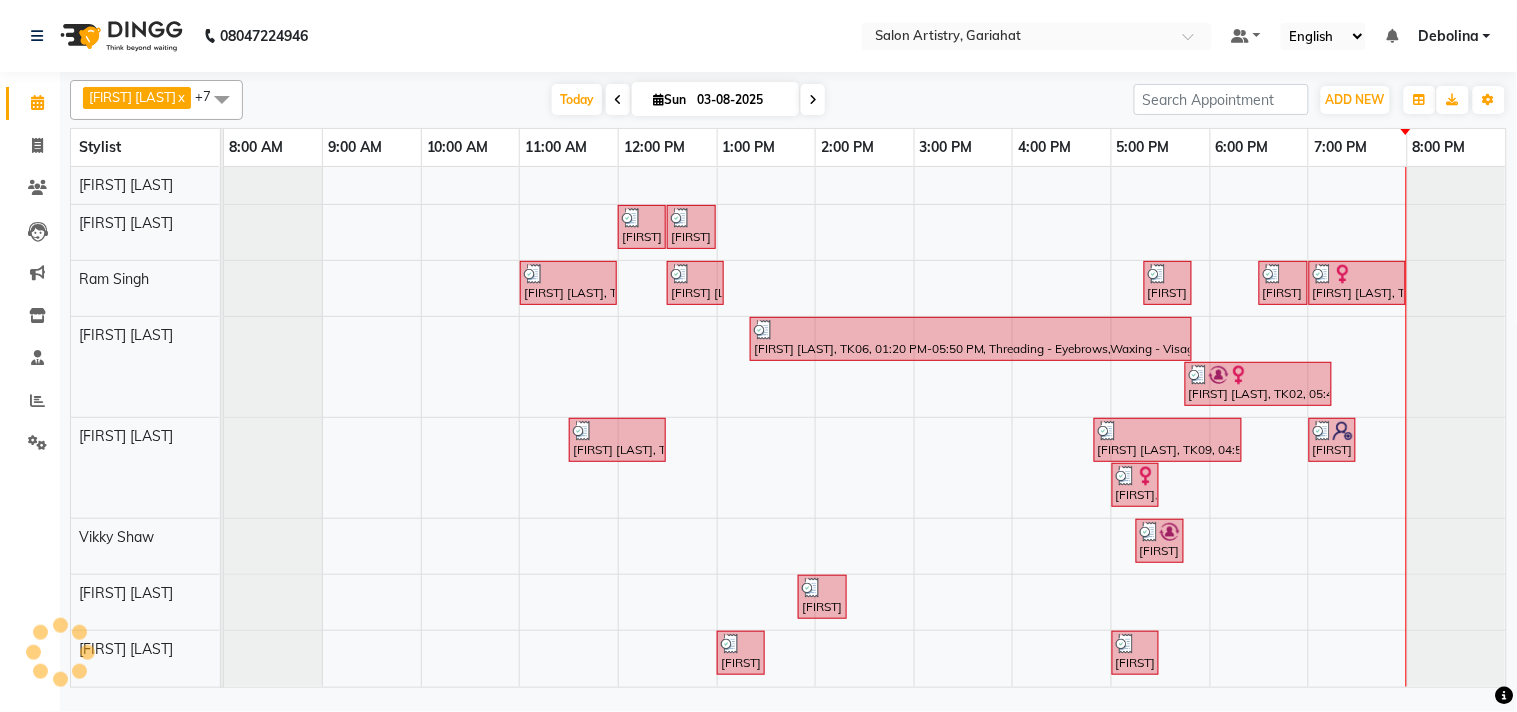 click at bounding box center (1062, 427) 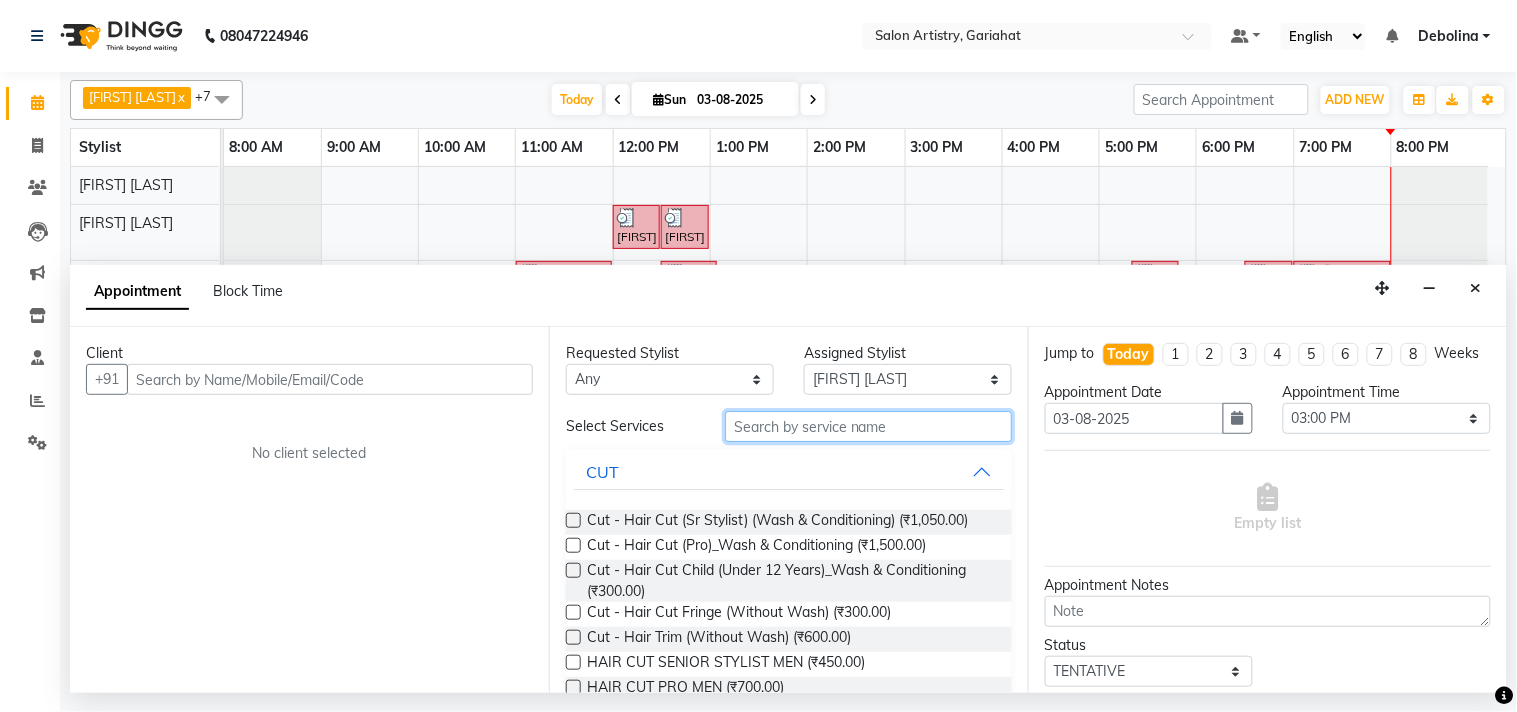 click at bounding box center [868, 426] 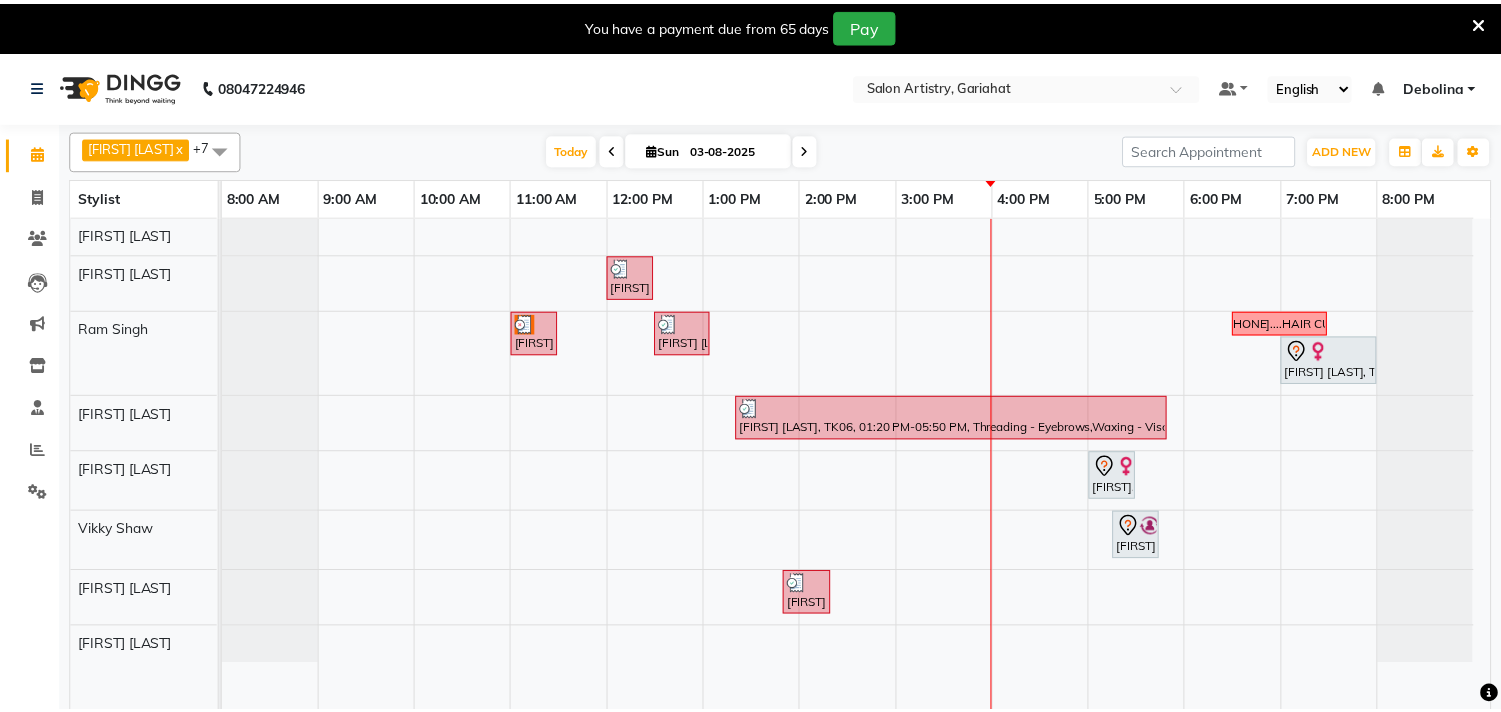 scroll, scrollTop: 0, scrollLeft: 0, axis: both 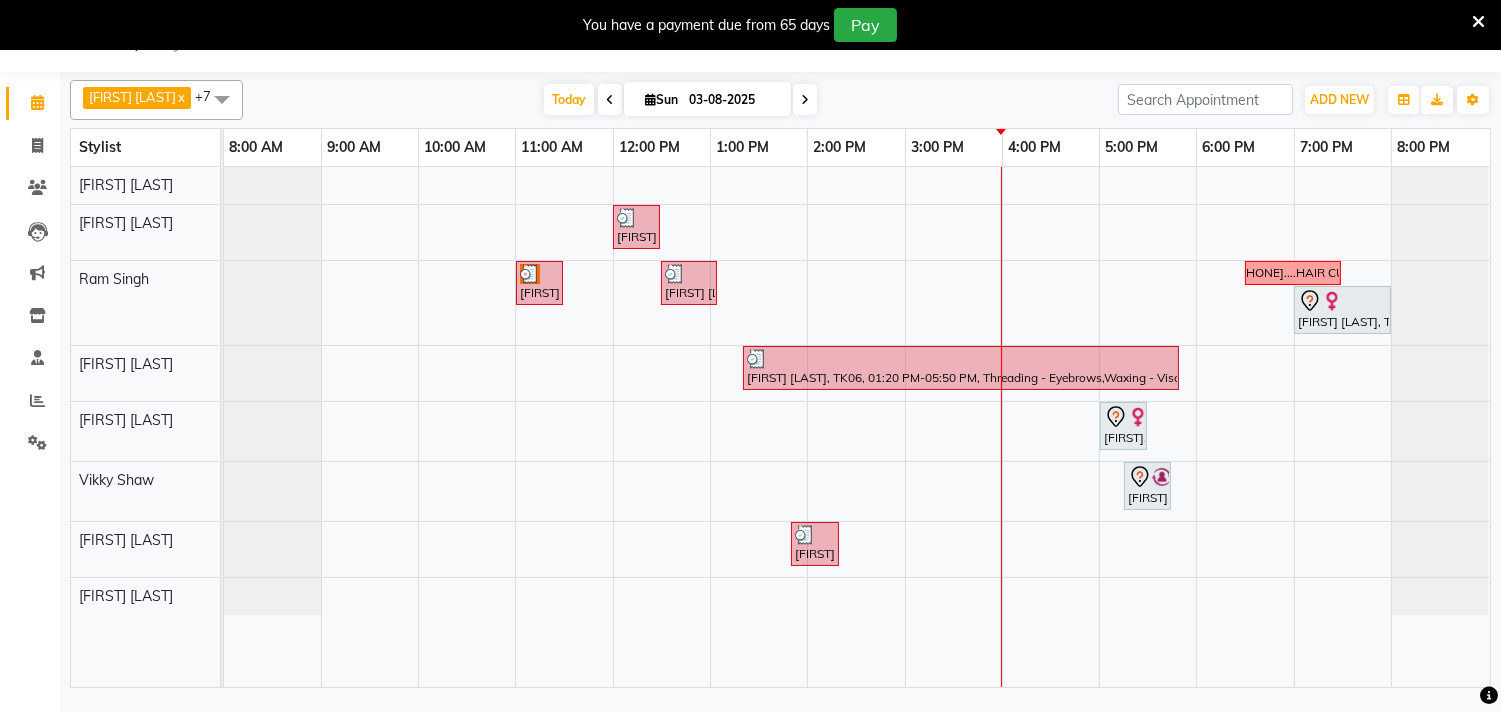 click on "Sohini Chatterjee, TK04, 12:00 PM-12:30 PM, Kanpeiki - Drupe luxe (pedi smooth included)     Arpita Saha, TK05, 11:00 AM-11:30 AM, Cut - Hair Cut (Sr Stylist) (Wash & Conditioning)     Sohini Chatterjee, TK04, 12:30 PM-01:05 PM, Wash  - Wash & Blow Dry (Upto Waist And Below),Premium Wash  9874723392....HAIR CUT              PAYEL KAPAT, TK07, 07:00 PM-08:00 PM, Olaplex-Waist     Keka  chattopadhyay, TK06, 01:20 PM-05:50 PM, Threading - Eyebrows,Waxing - Visage Peel Off Wax - Upper/Lower Lip,Waxing - Visage Peel Off Wax - Chin,Waxing - Argan Oil Wax - Full Arms,Waxing - Argan Oil Wax - Full Legs,Waxing - Peel Off Waxing - Underarms,Threading - Eyebrows,Threading - Upper Lip/Lower Lip,Threading - Chin             MEGHA, TK08, 05:00 PM-05:30 PM, Waxing - Flavoured Waxing - Full Arms             Kavita Khanna, TK02, 05:15 PM-05:45 PM, Hair Colour - Root Touch Up (With Ammonia)     Keka  chattopadhyay, TK06, 01:50 PM-02:20 PM, Anti Tan Pedicure" at bounding box center (857, 427) 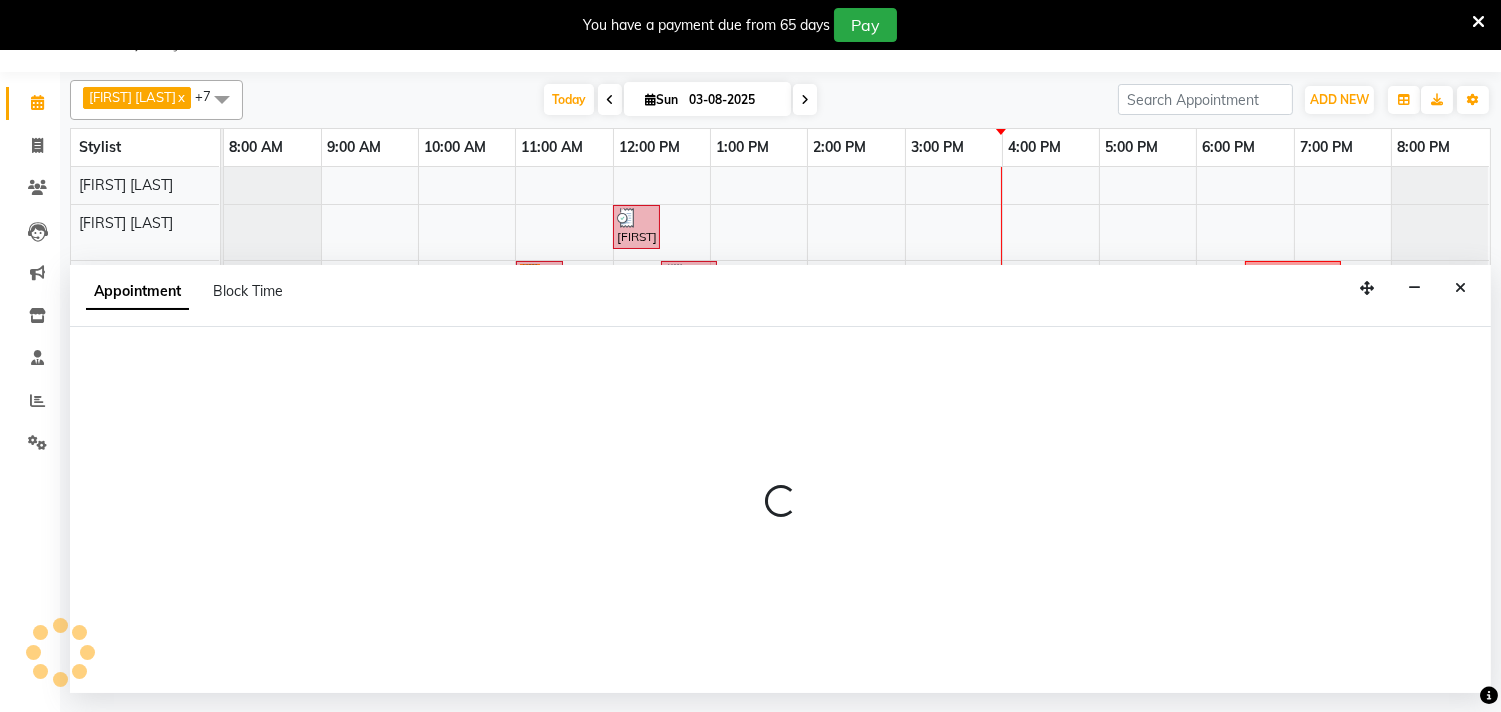 select on "85159" 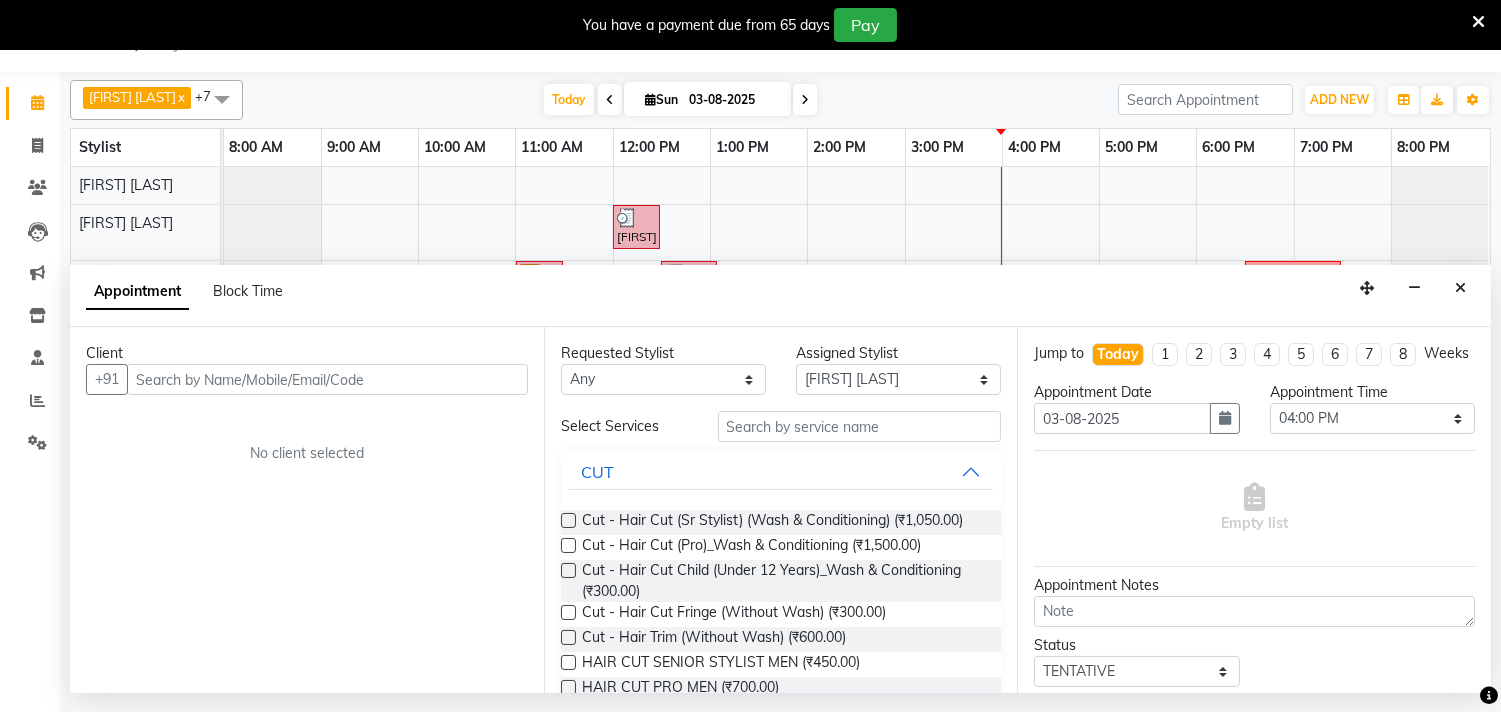 click at bounding box center [327, 379] 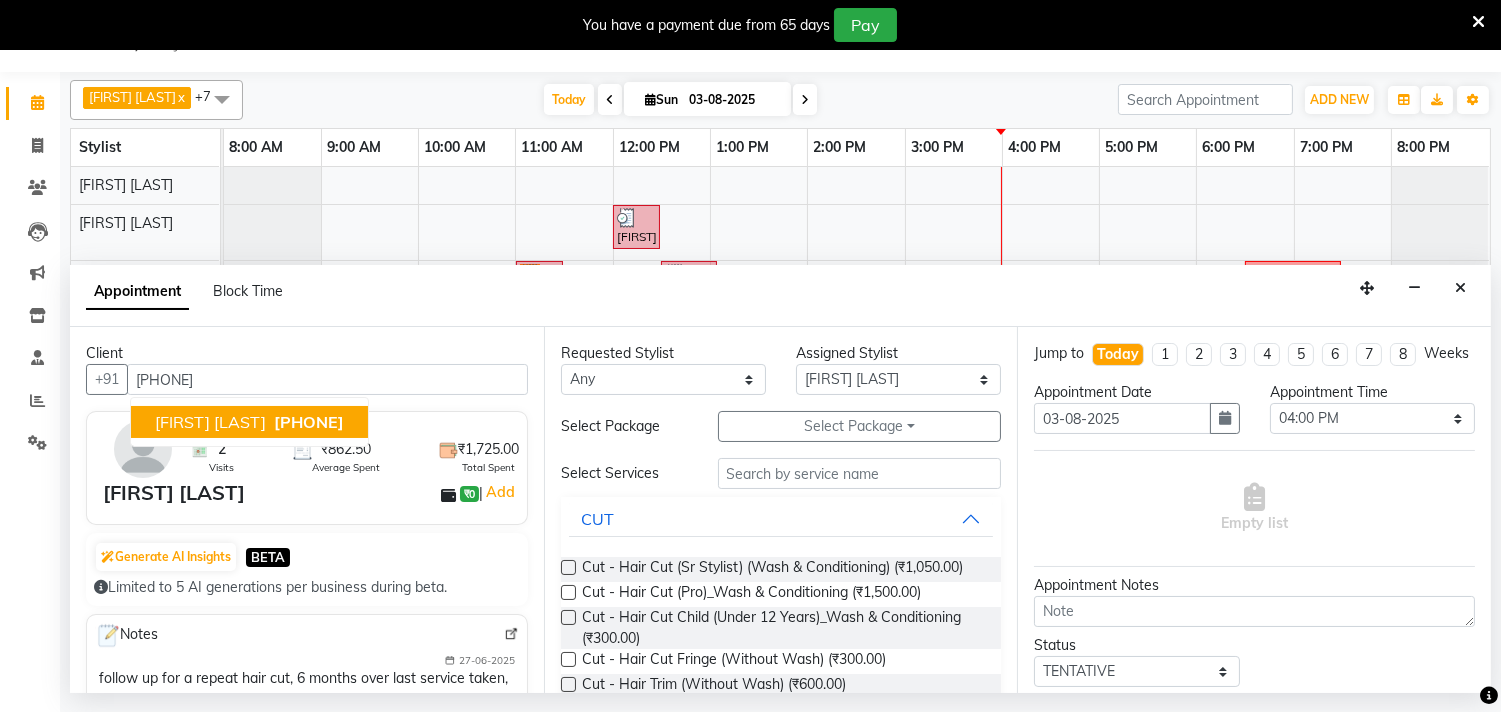 drag, startPoint x: 345, startPoint y: 408, endPoint x: 360, endPoint y: 388, distance: 25 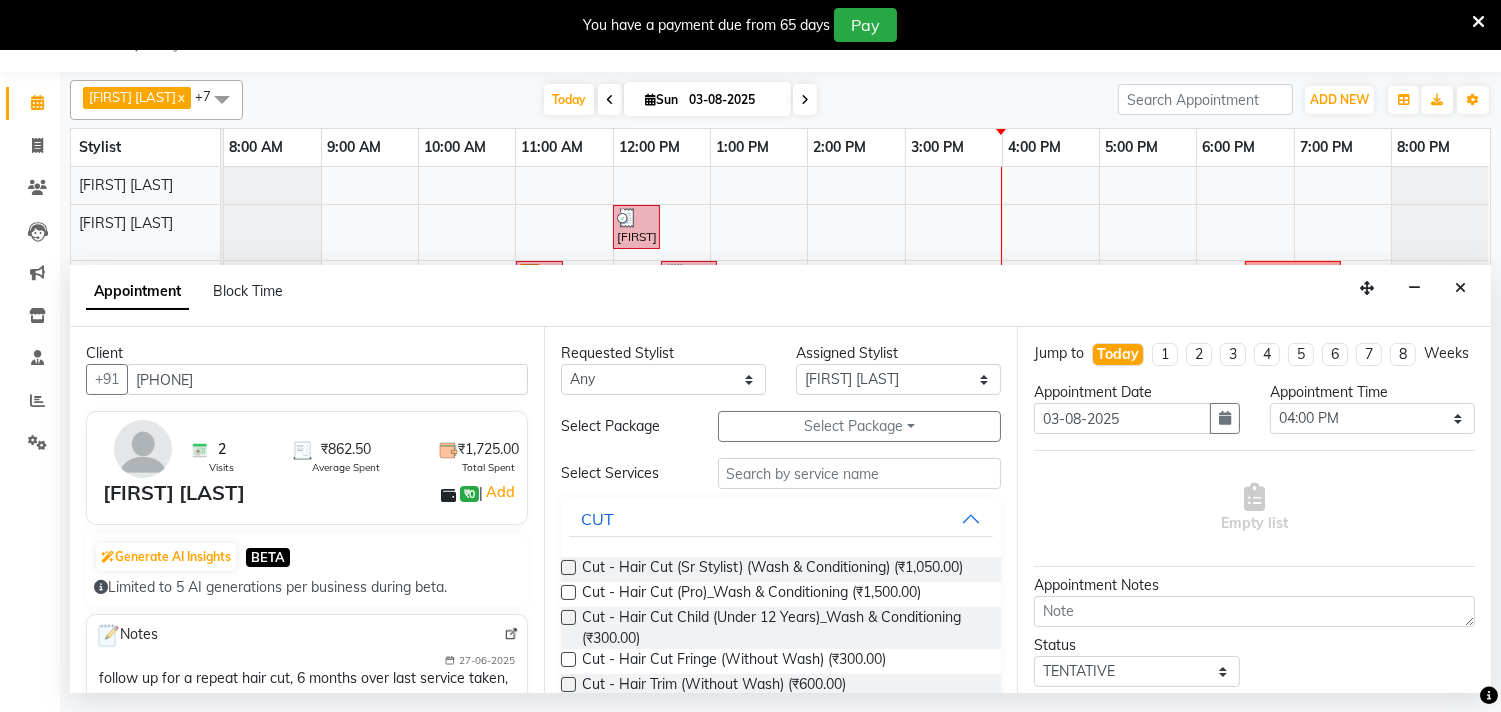 type on "8250446689" 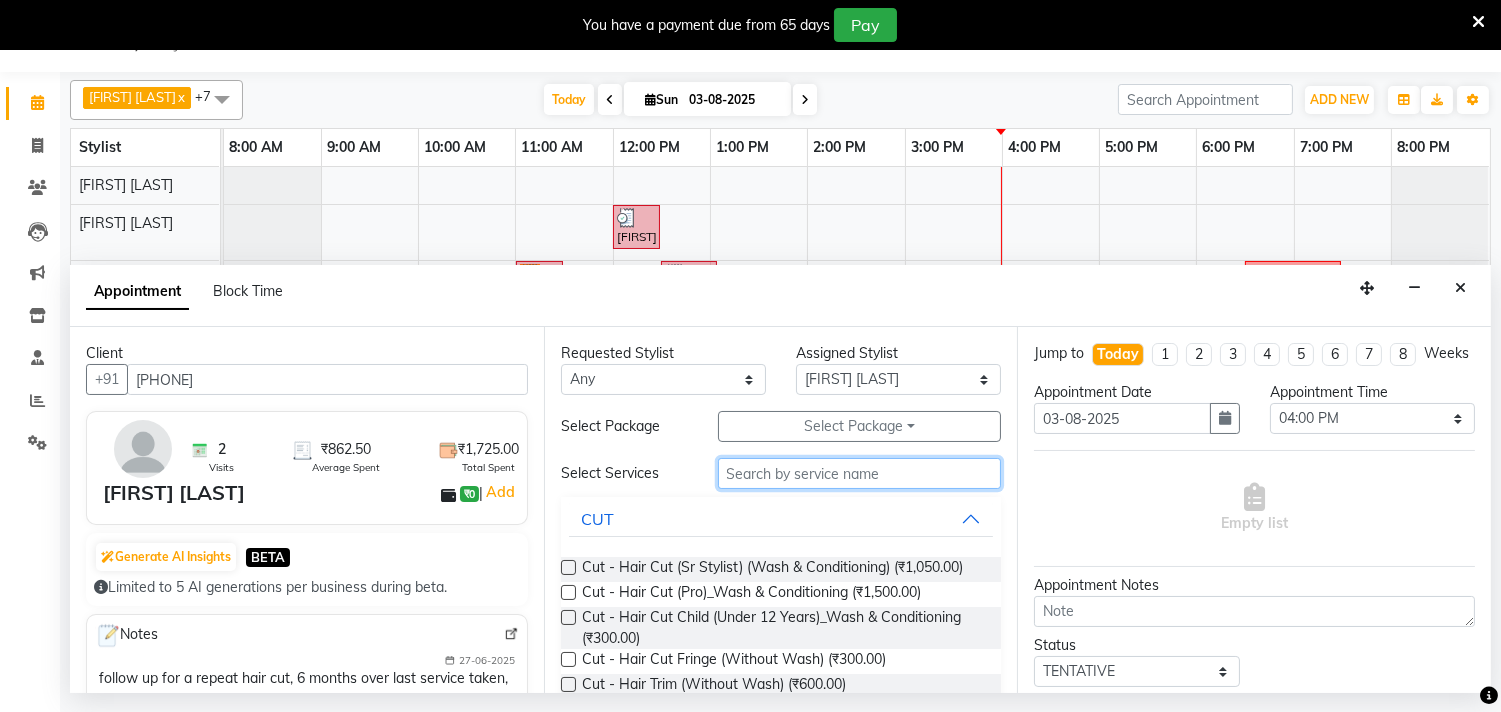 click at bounding box center [860, 473] 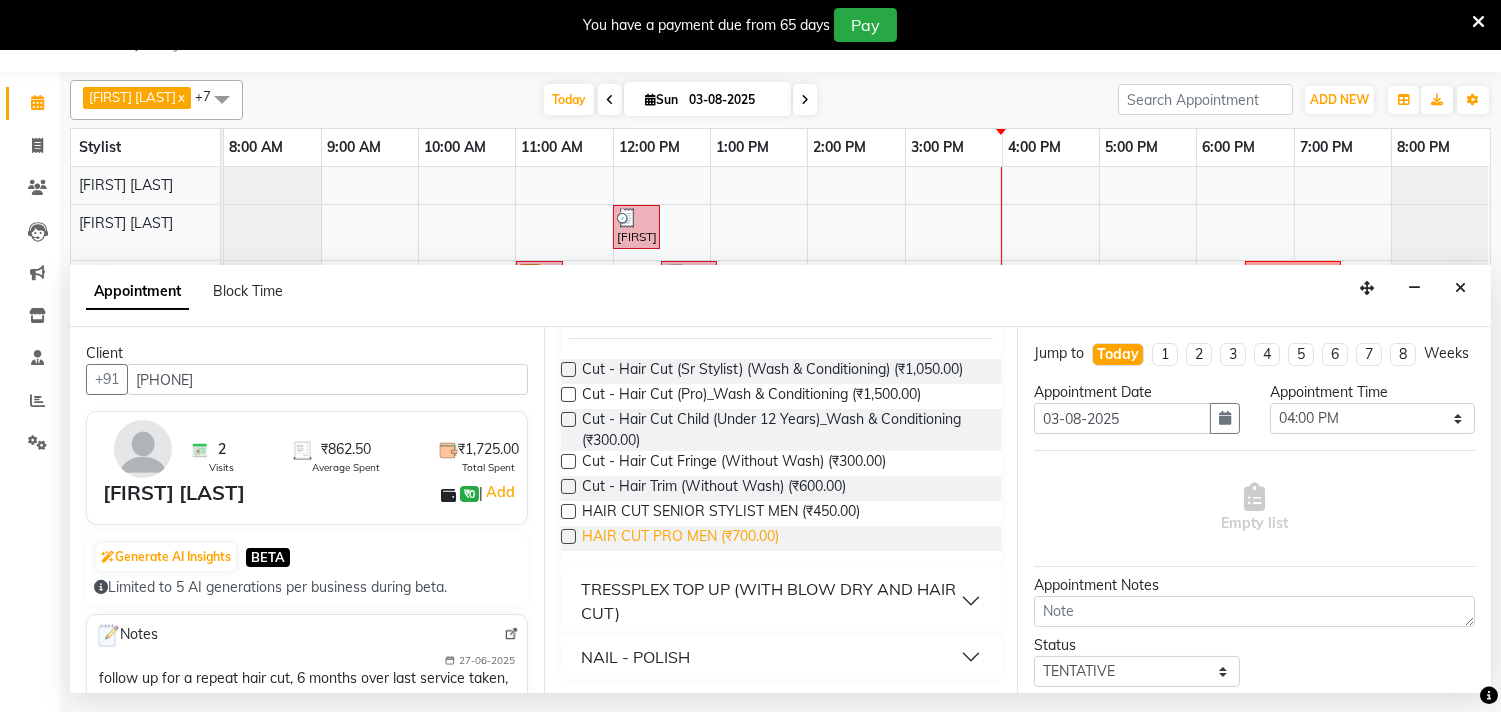 scroll, scrollTop: 200, scrollLeft: 0, axis: vertical 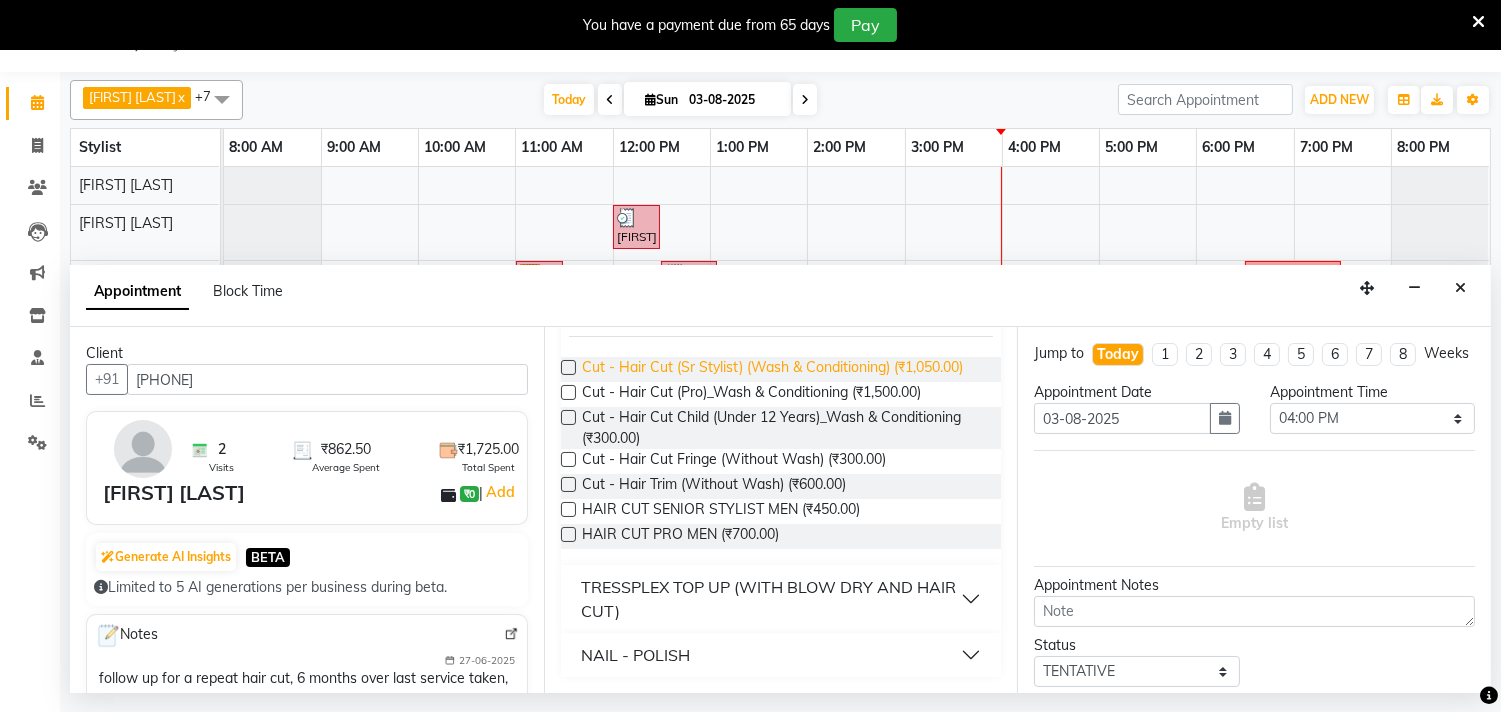 type on "CUT" 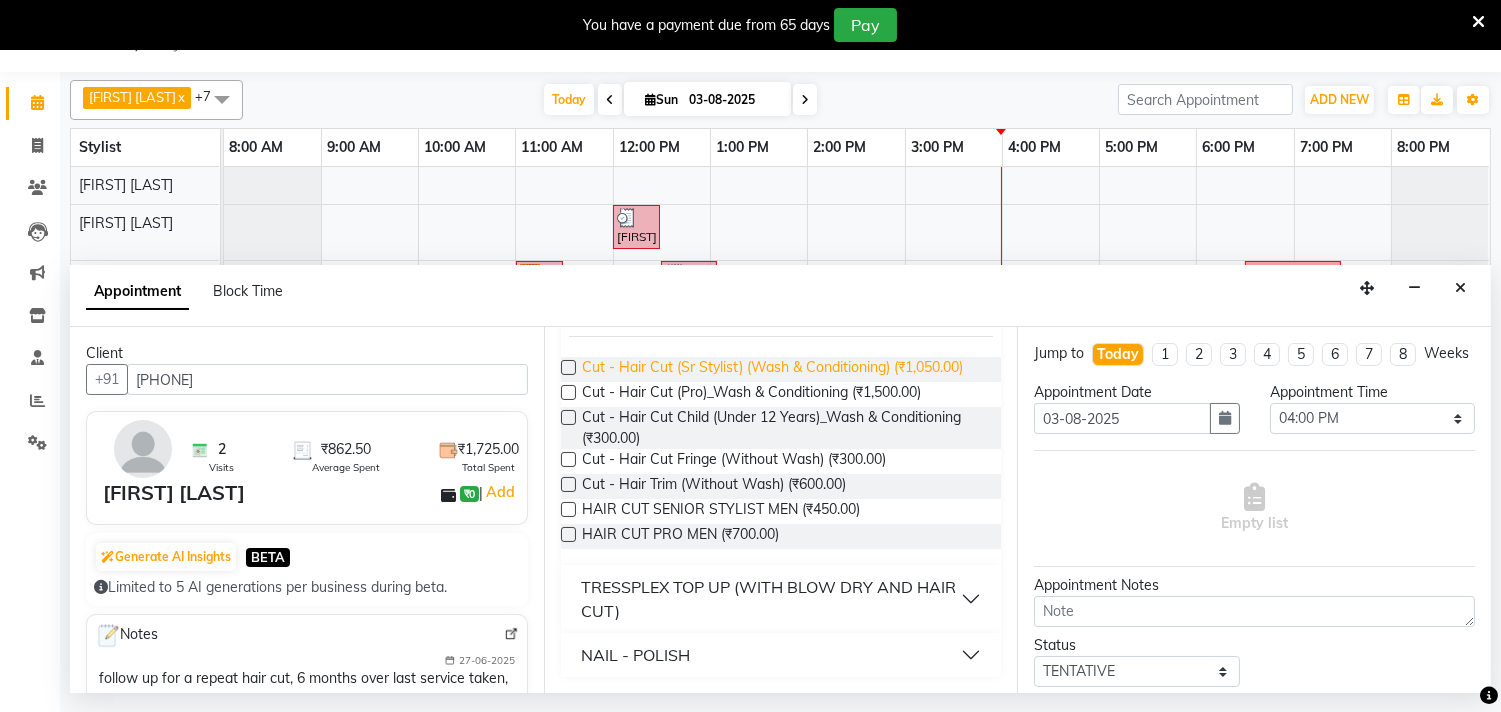 click on "Cut - Hair Cut (Sr Stylist) (Wash & Conditioning) (₹1,050.00)" at bounding box center [772, 369] 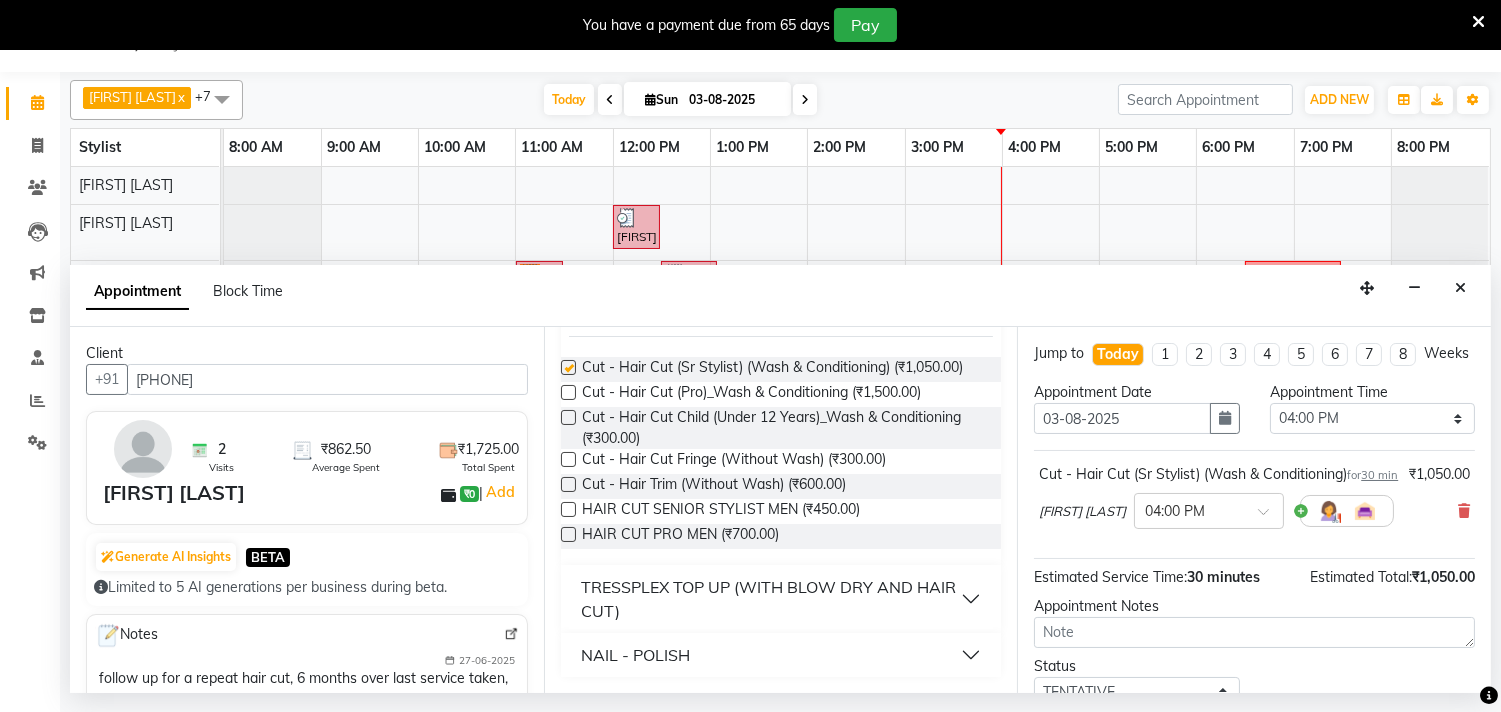 checkbox on "false" 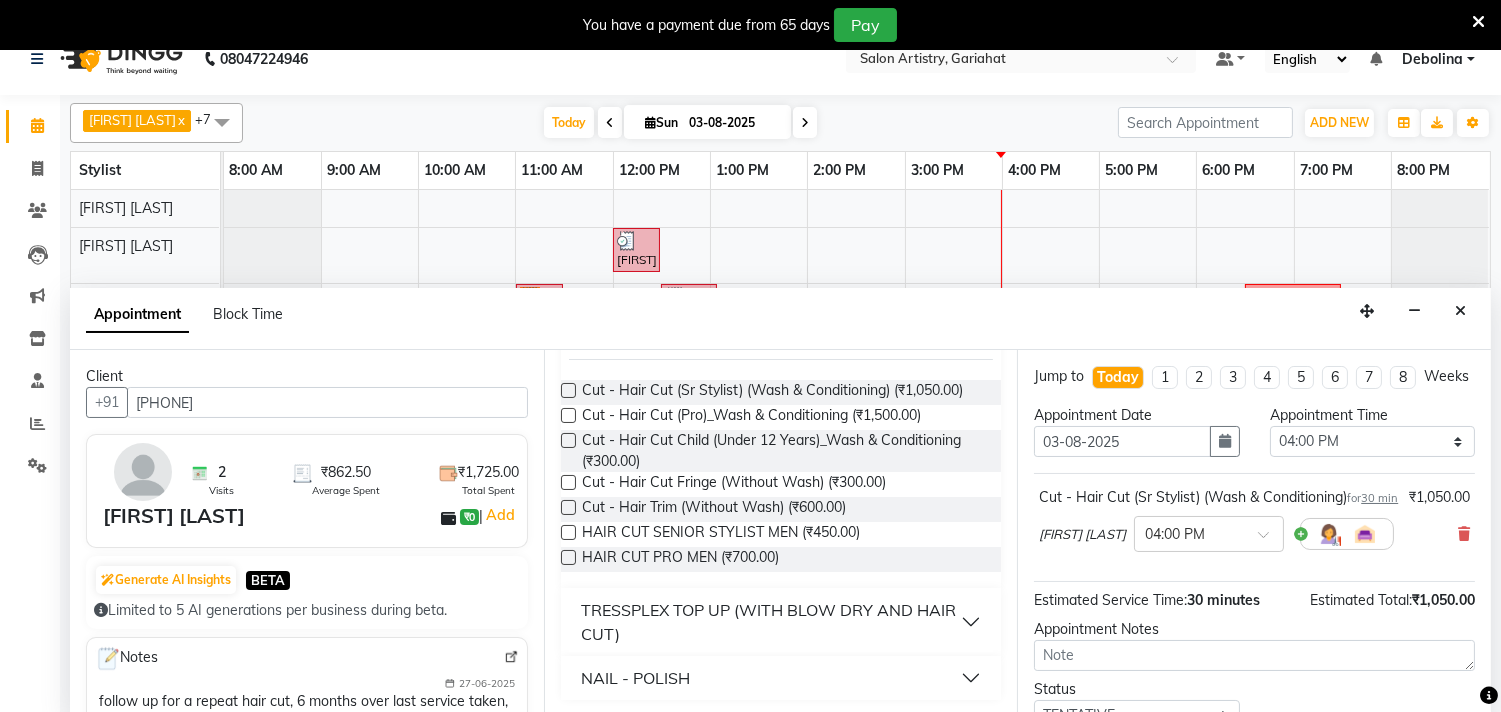 scroll, scrollTop: 0, scrollLeft: 0, axis: both 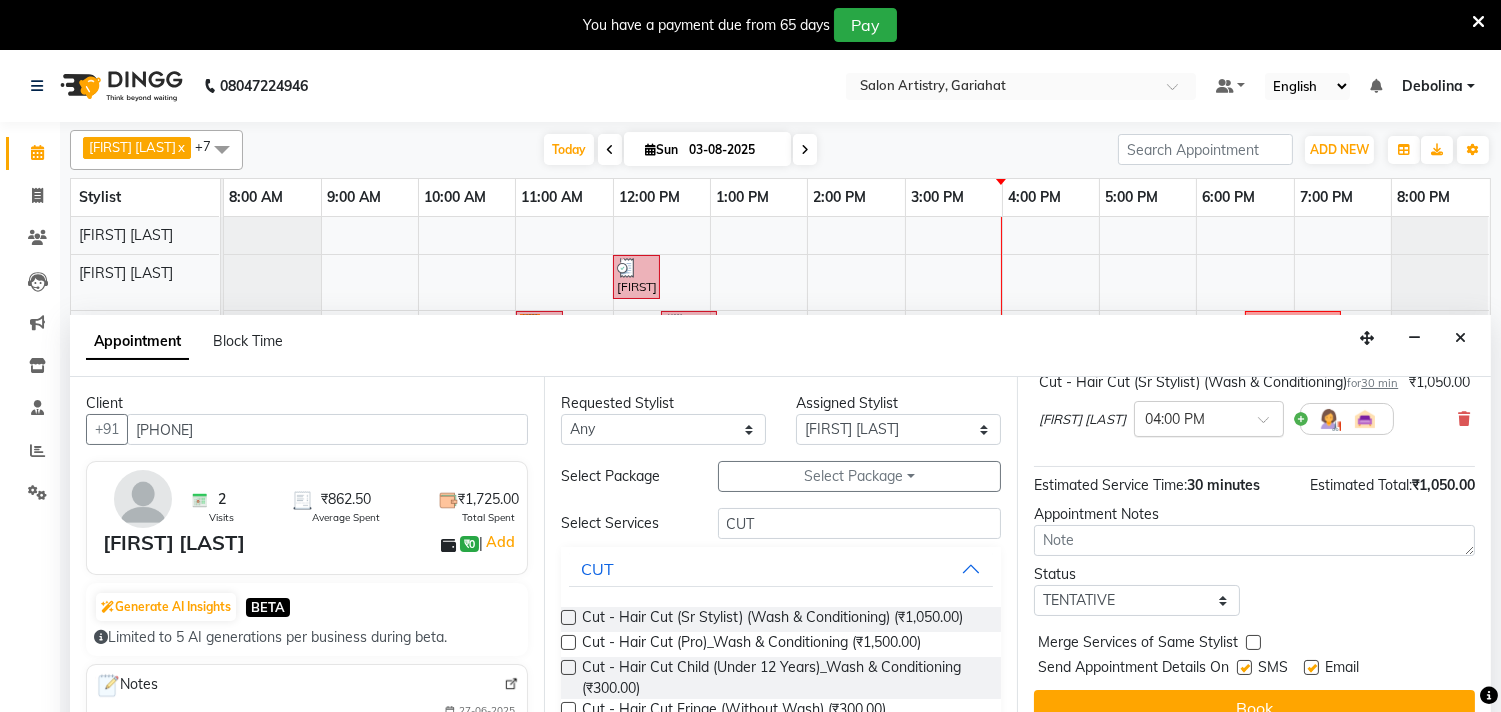 click at bounding box center [1189, 417] 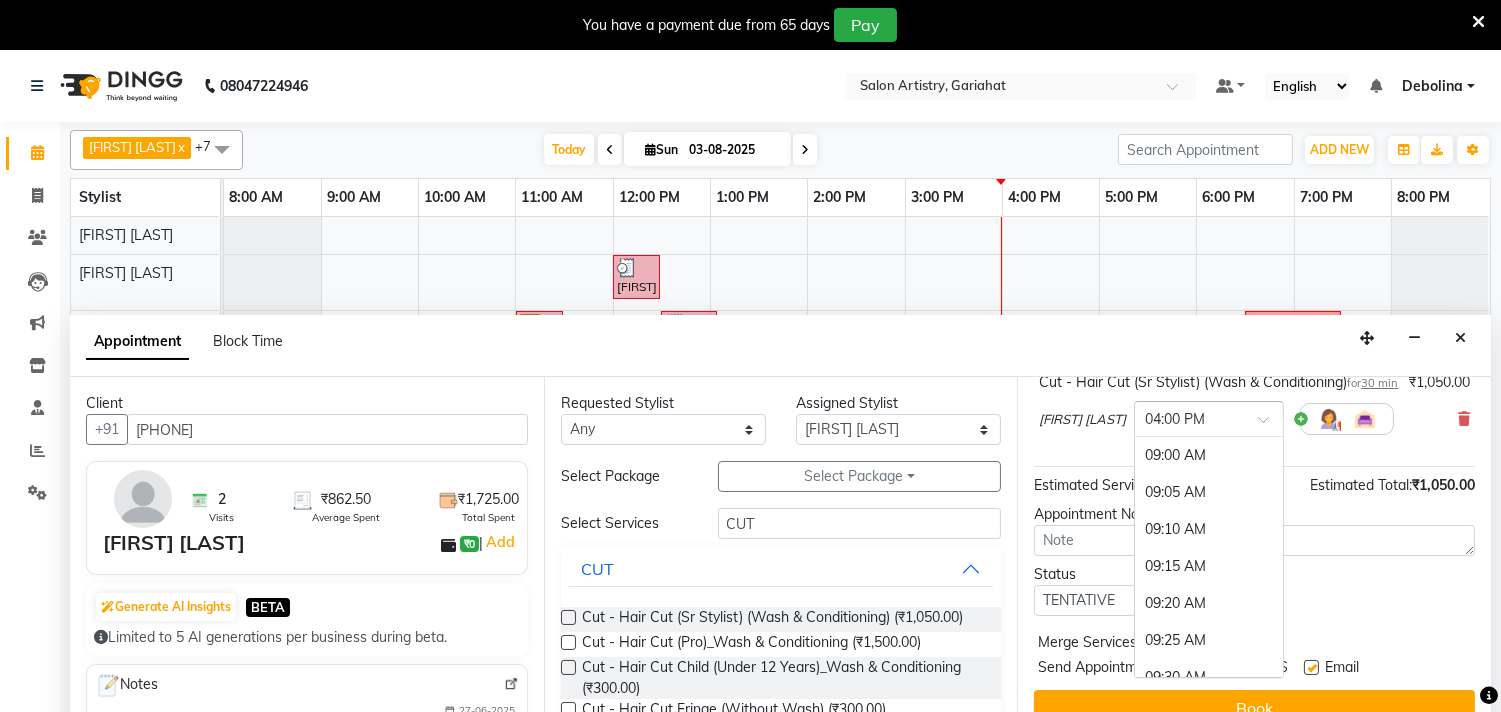 scroll, scrollTop: 3117, scrollLeft: 0, axis: vertical 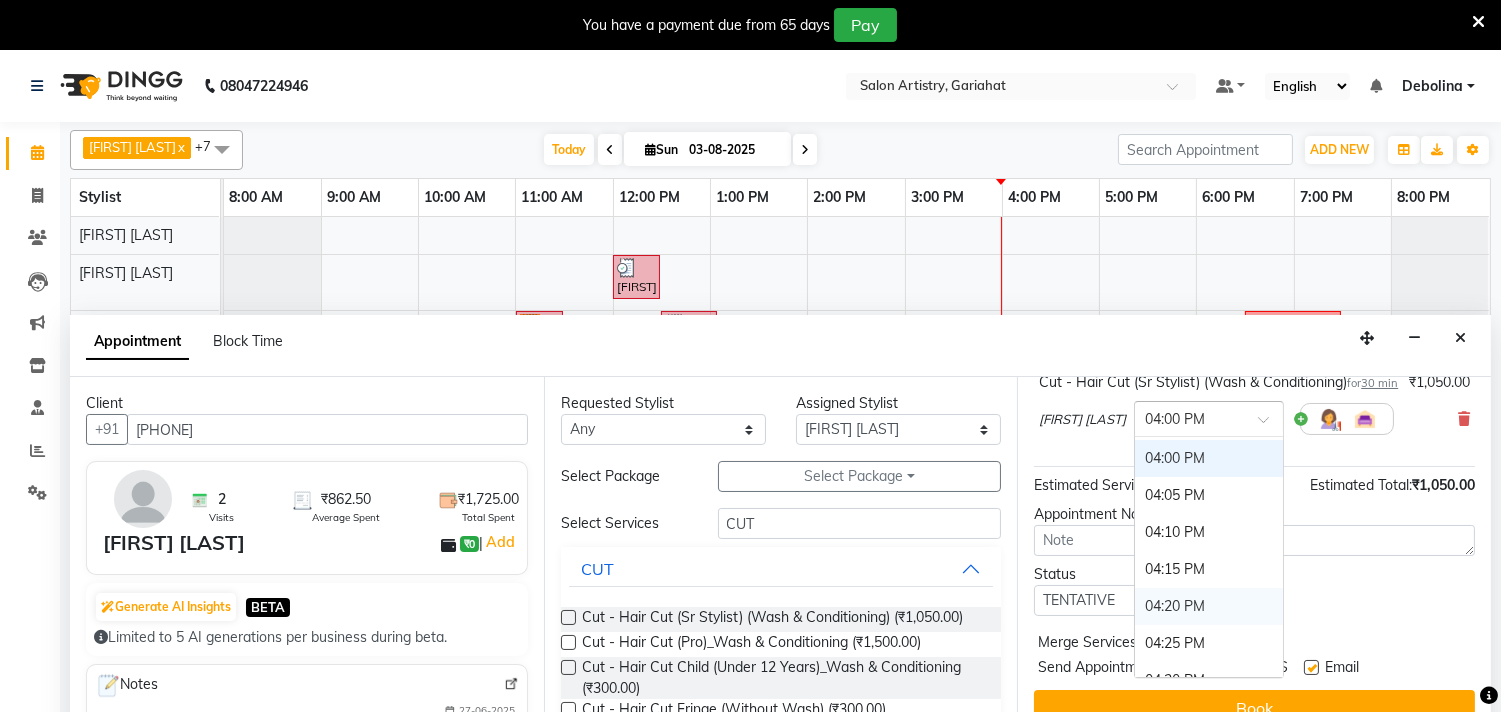 click on "04:20 PM" at bounding box center [1209, 606] 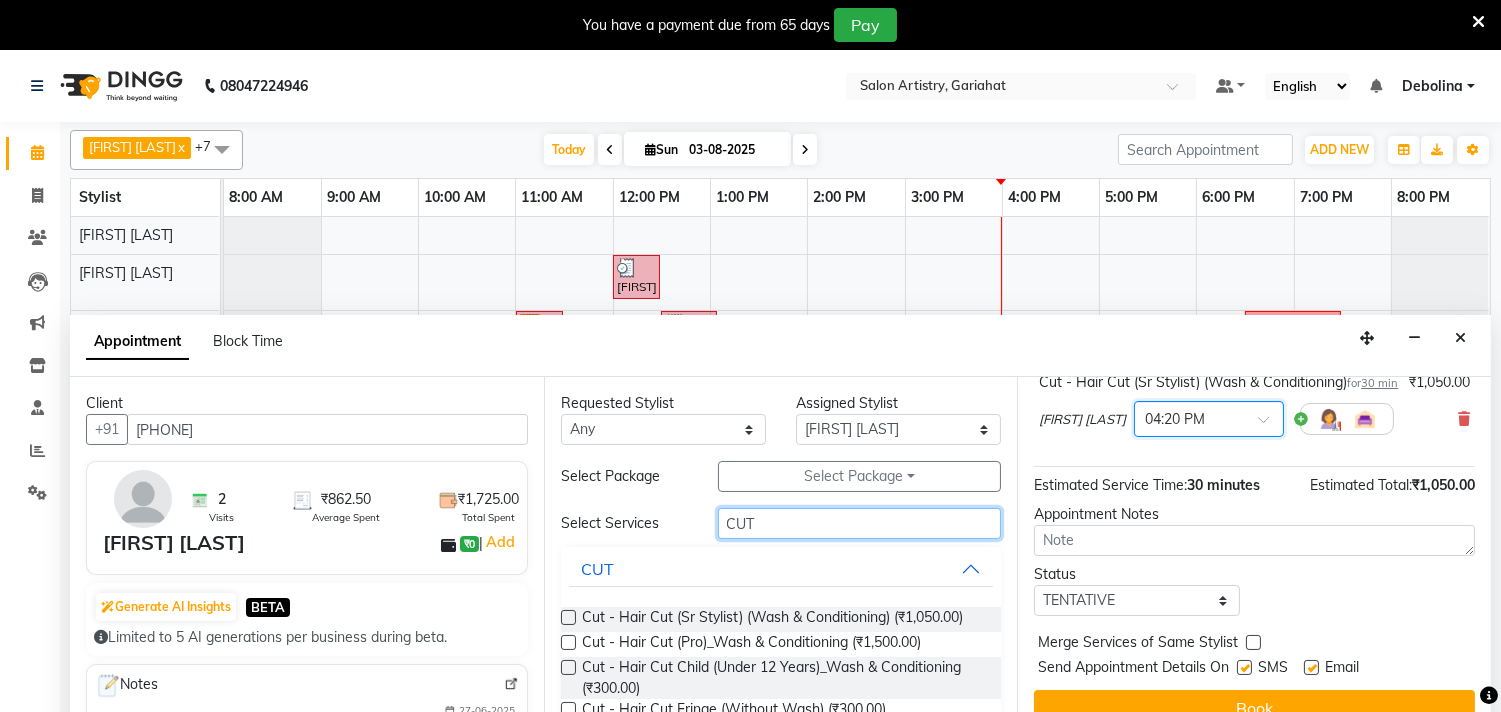 click on "CUT" at bounding box center (860, 523) 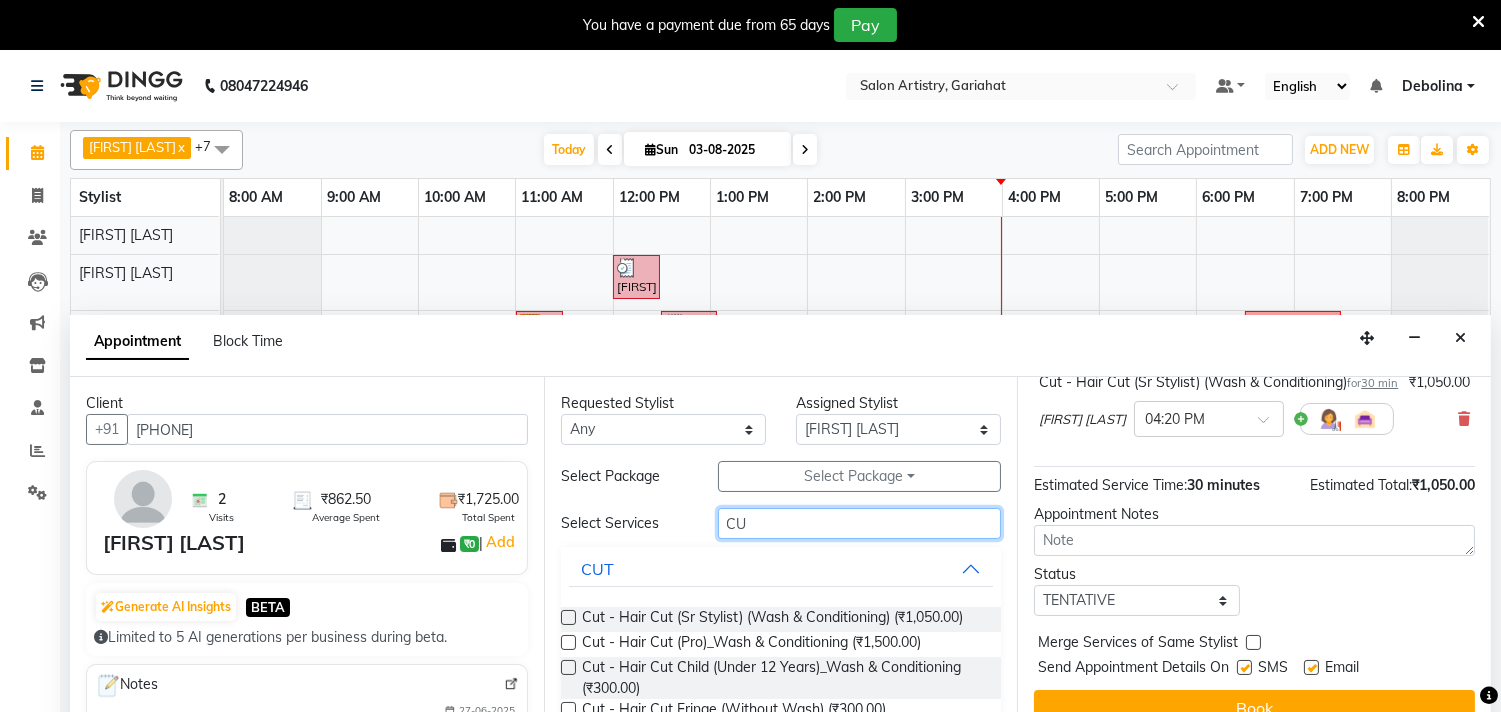 type on "C" 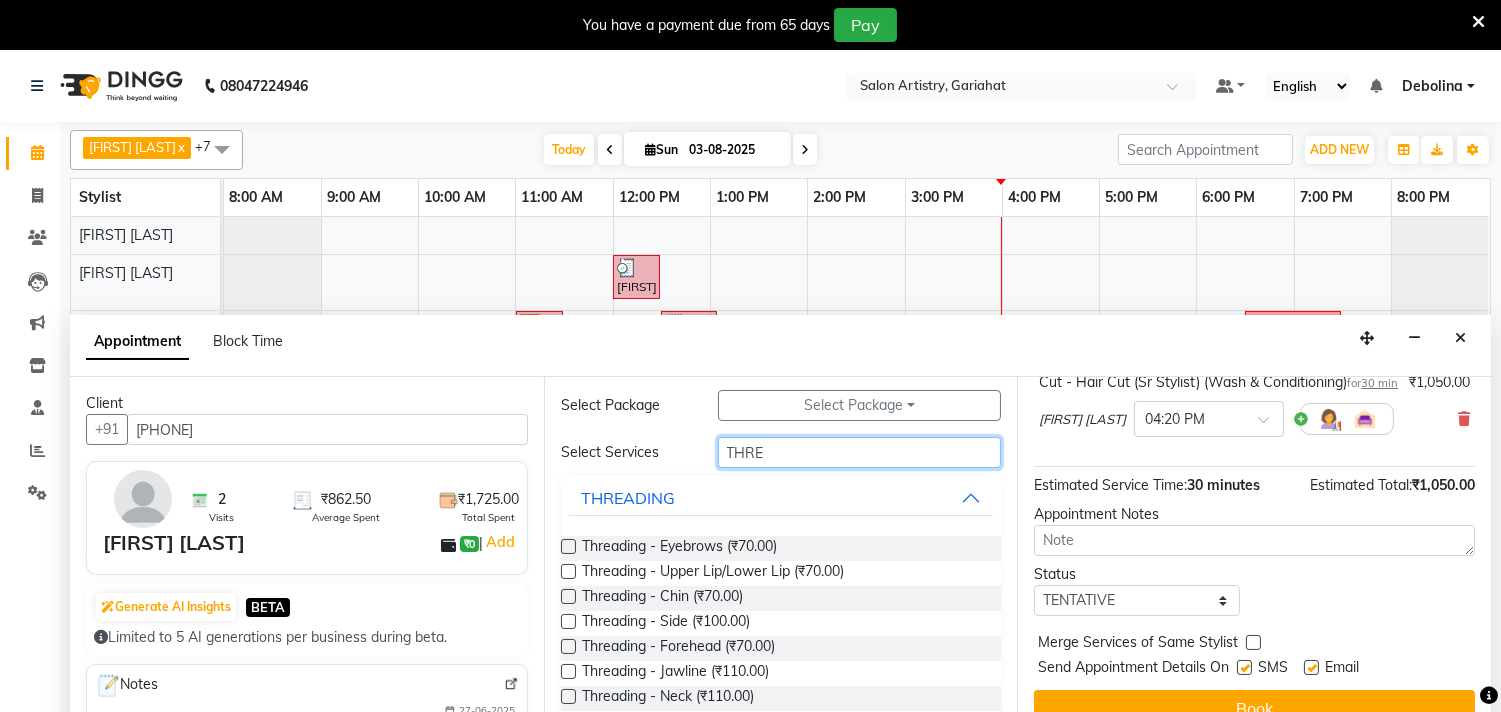 scroll, scrollTop: 111, scrollLeft: 0, axis: vertical 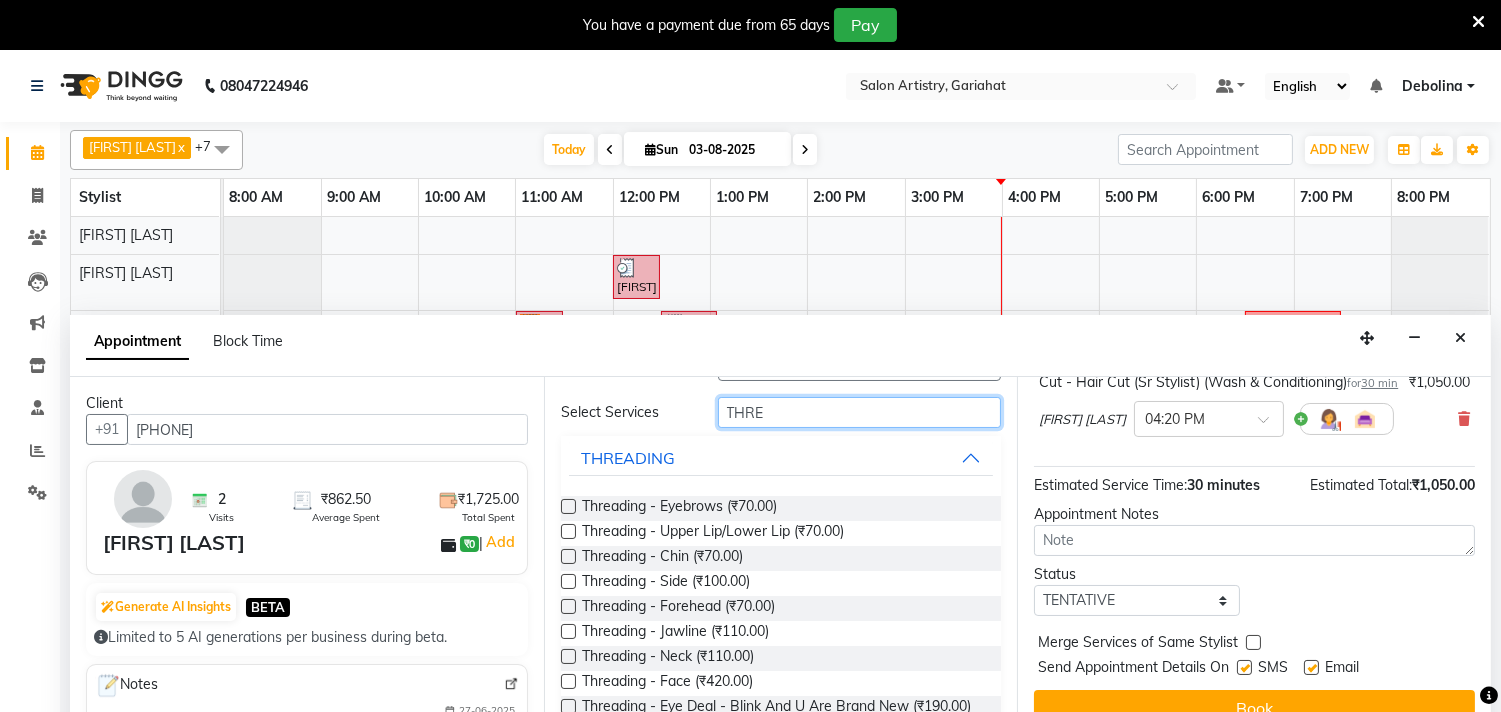 type on "THRE" 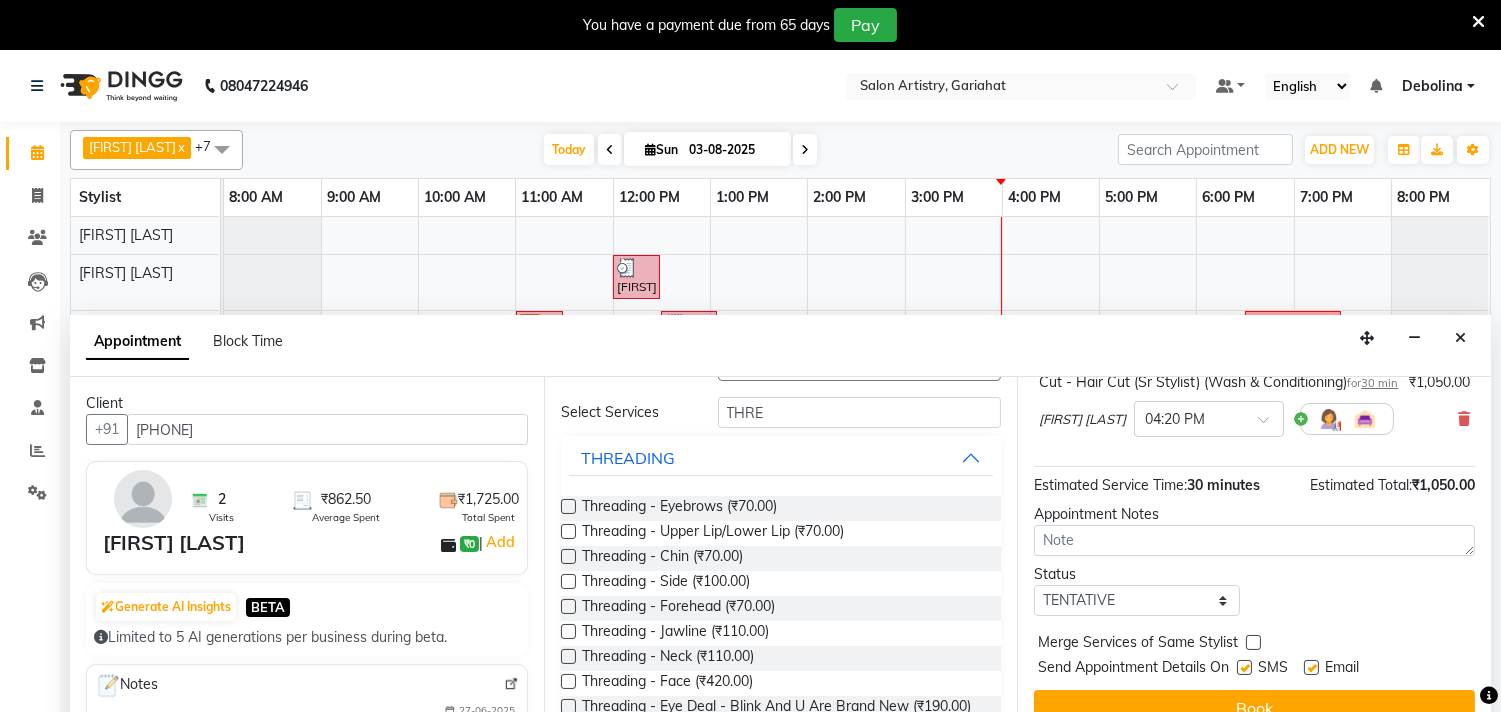 click on "Threading - Eyebrows (₹70.00)" at bounding box center (781, 508) 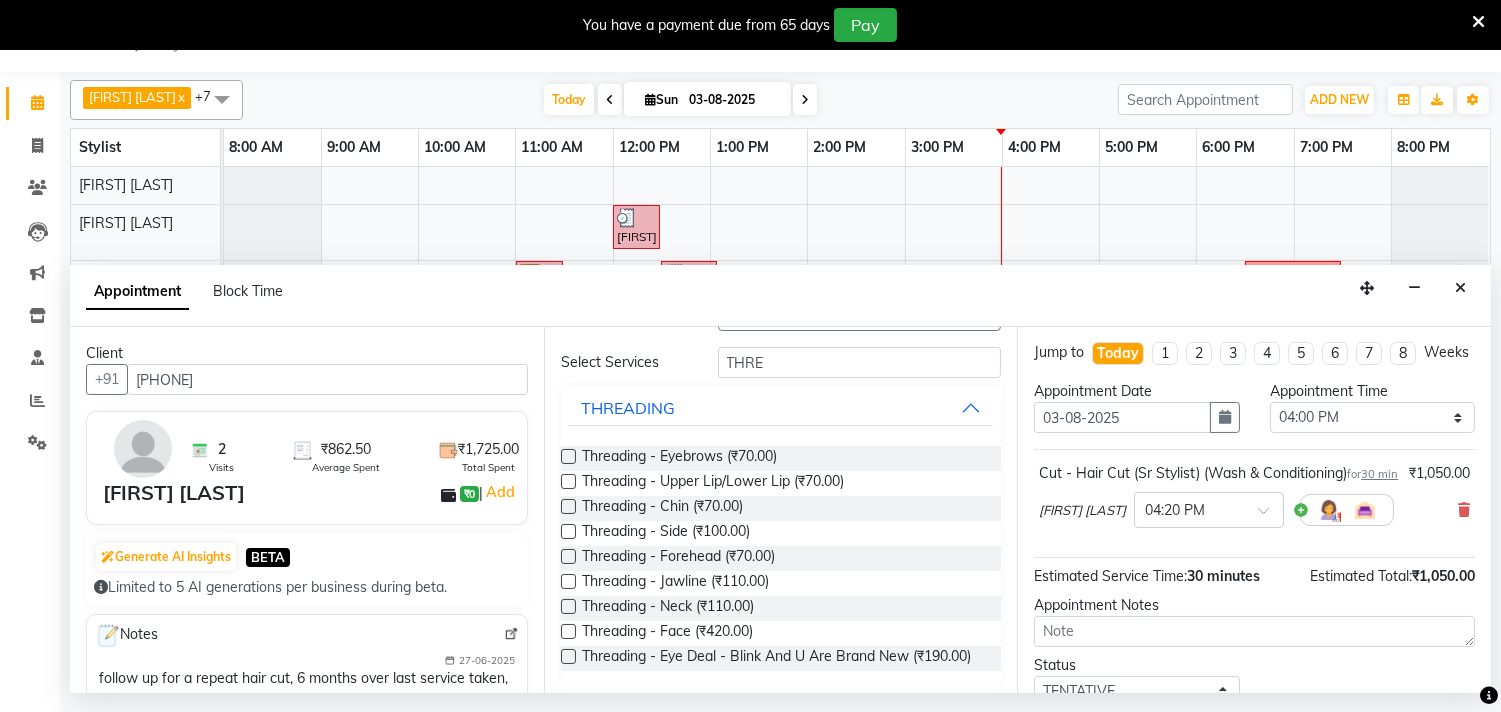 scroll, scrollTop: 0, scrollLeft: 0, axis: both 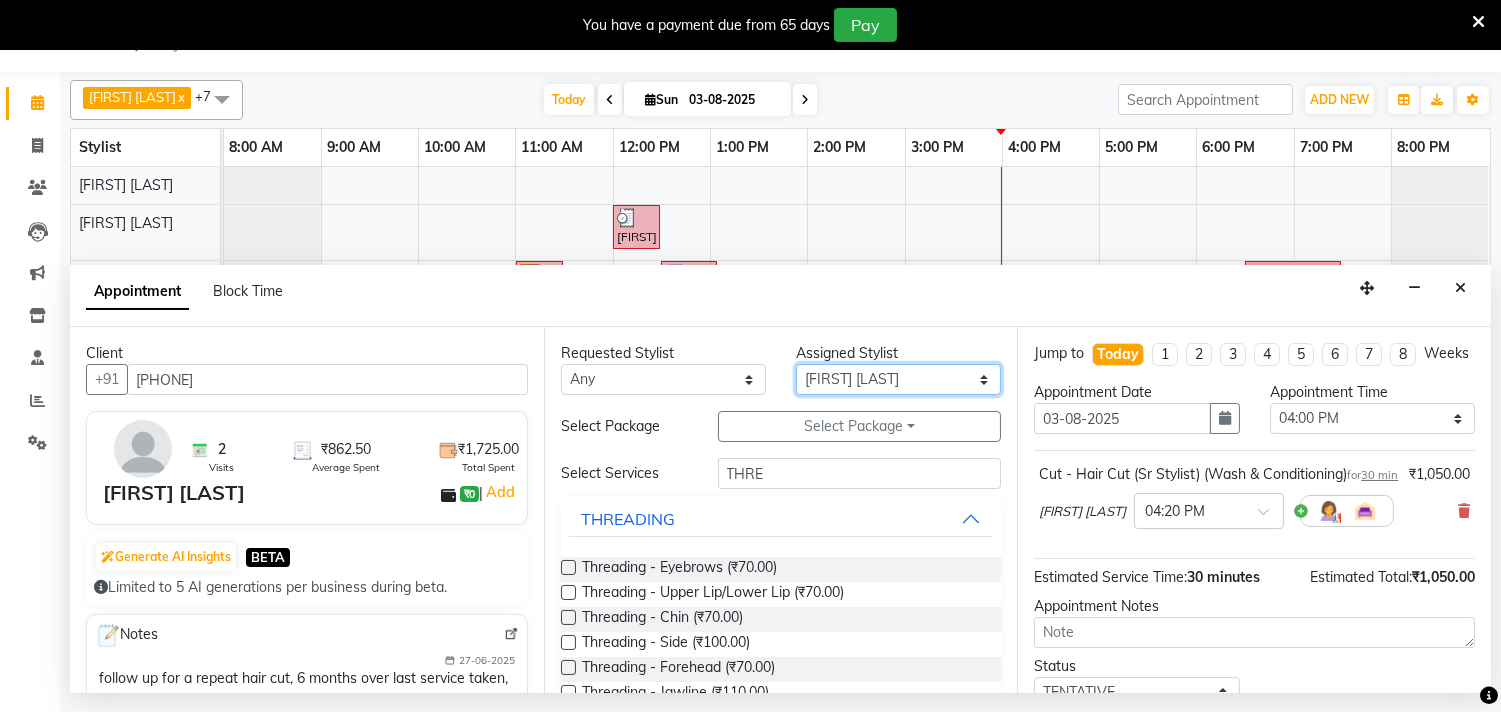 drag, startPoint x: 923, startPoint y: 375, endPoint x: 912, endPoint y: 381, distance: 12.529964 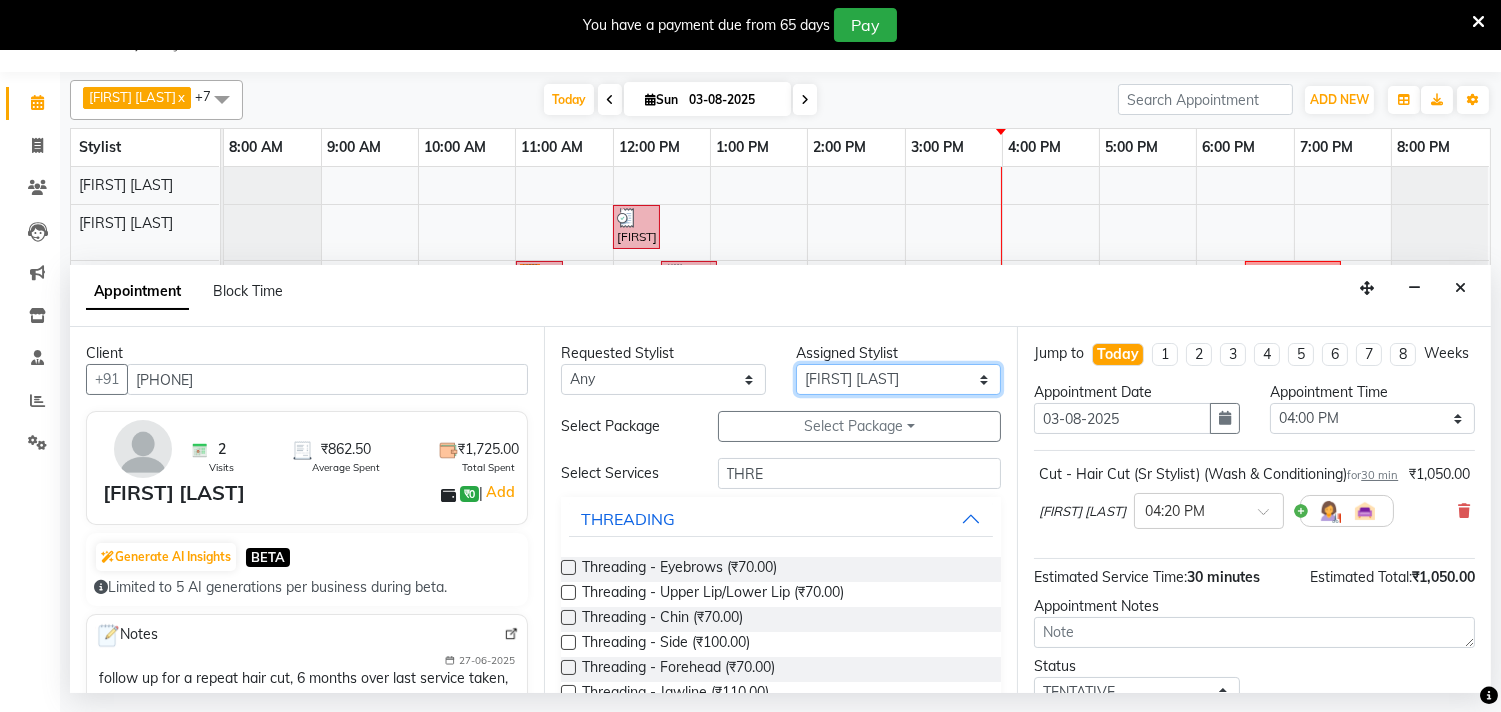 select on "82201" 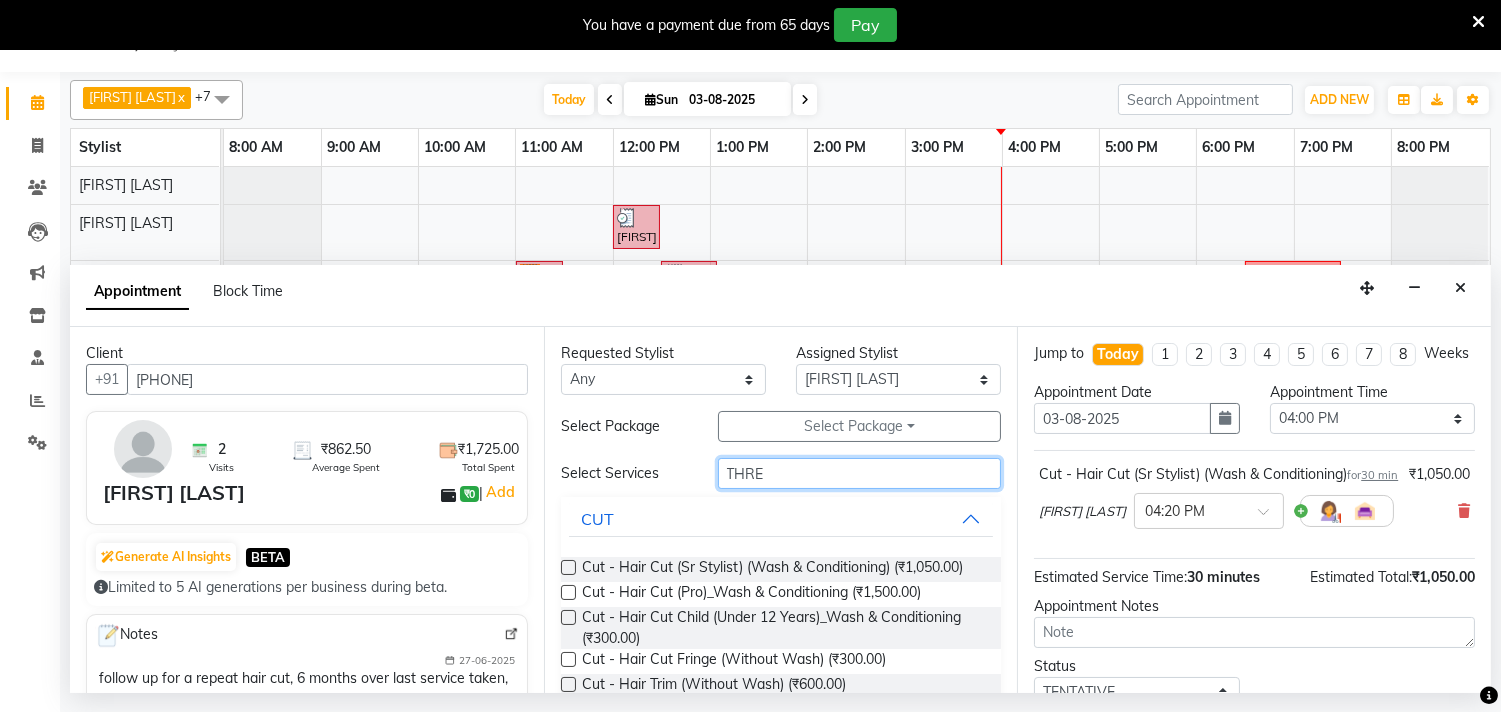 click on "THRE" at bounding box center [860, 473] 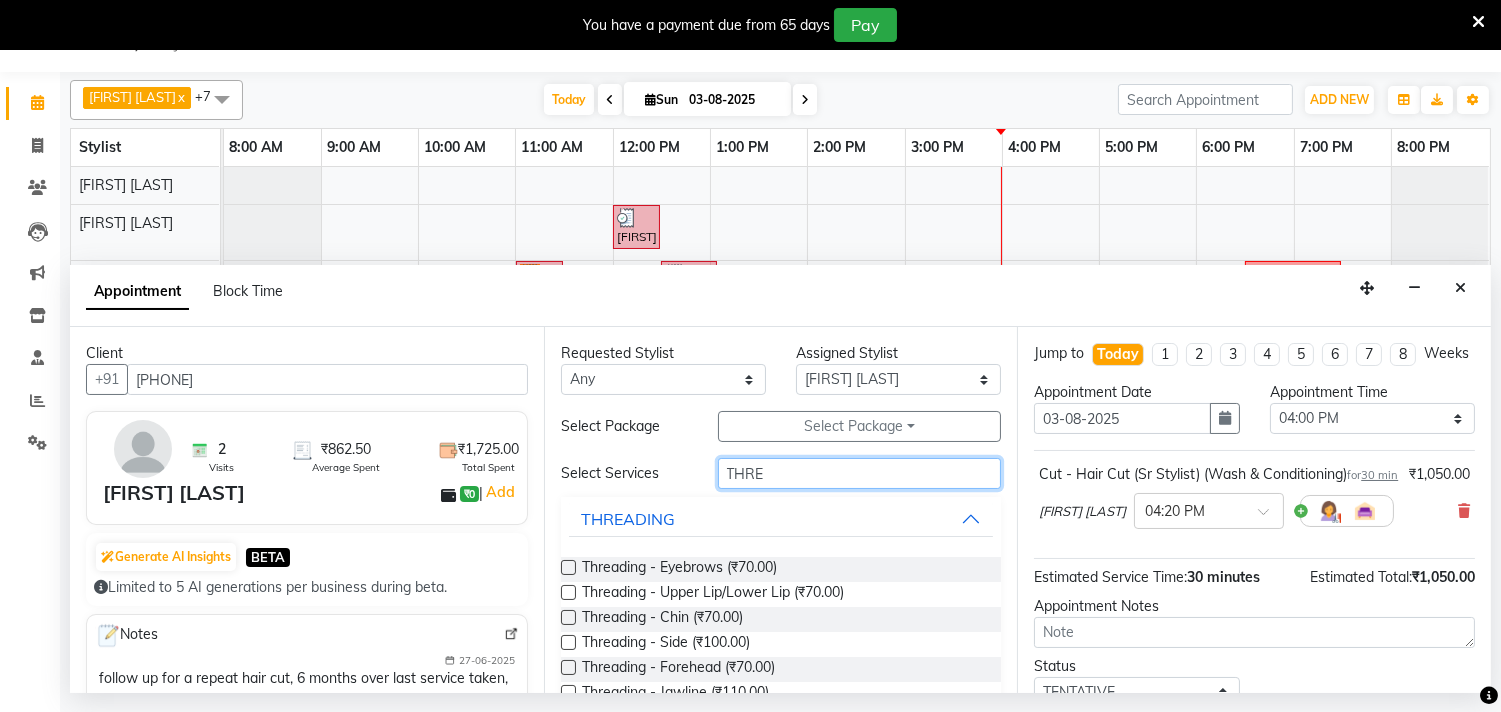 type on "THRE" 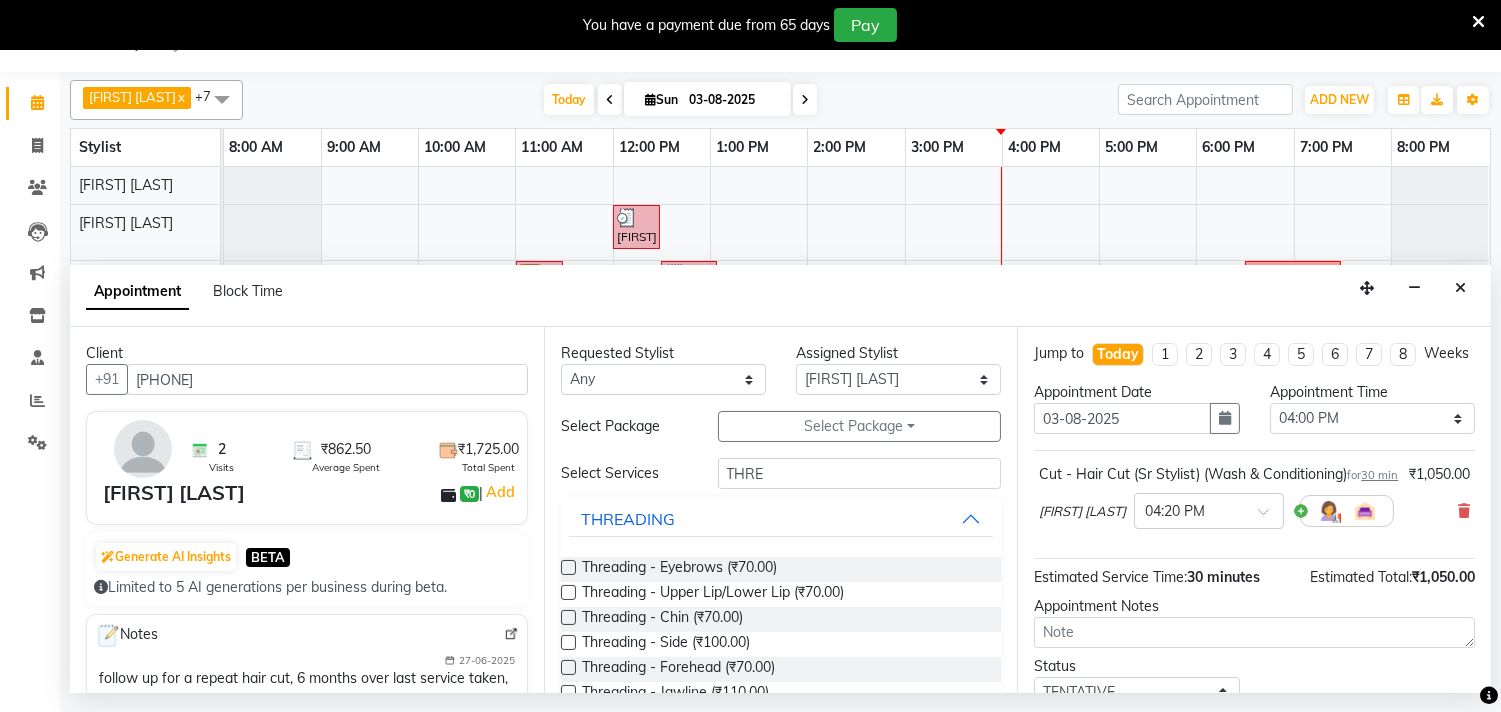 click on "Threading - Eyebrows (₹70.00)" at bounding box center (781, 569) 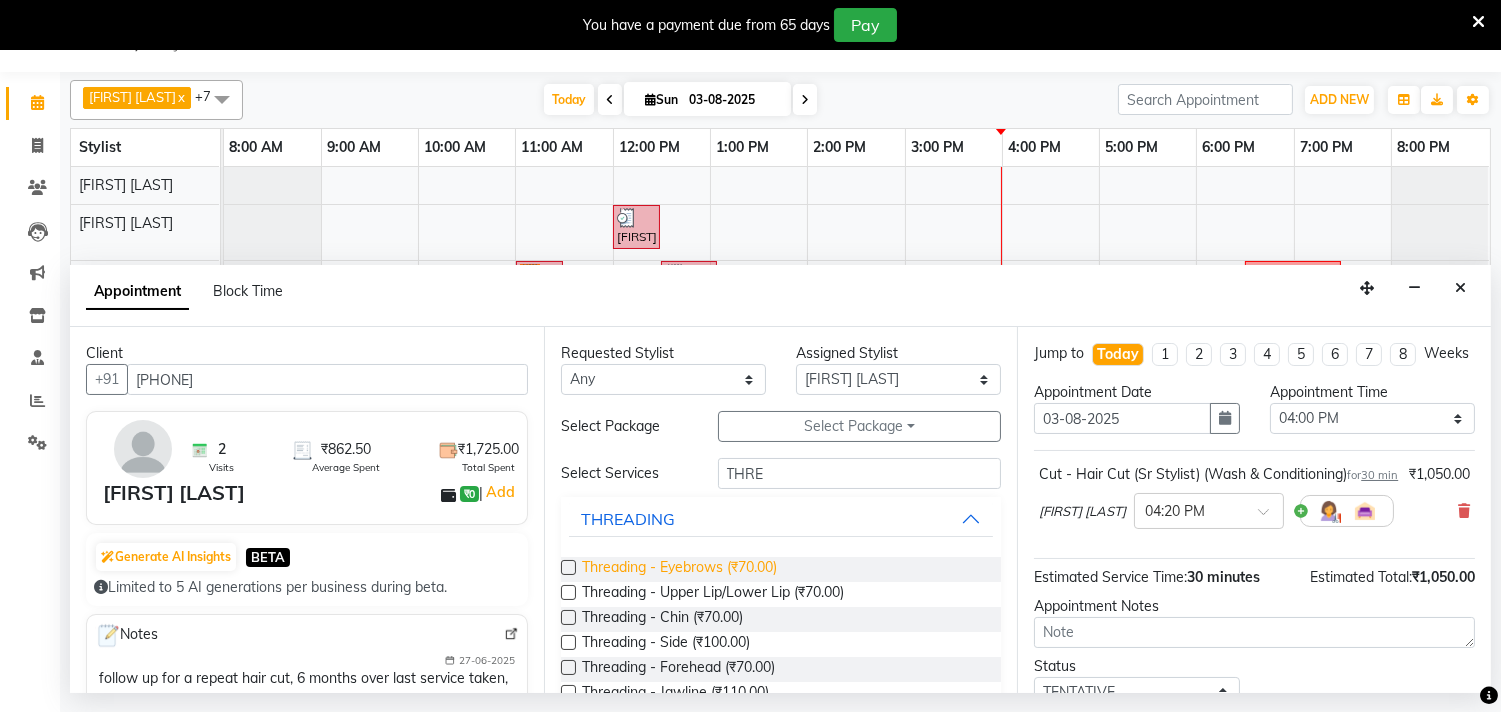click on "Threading - Eyebrows (₹70.00)" at bounding box center (679, 569) 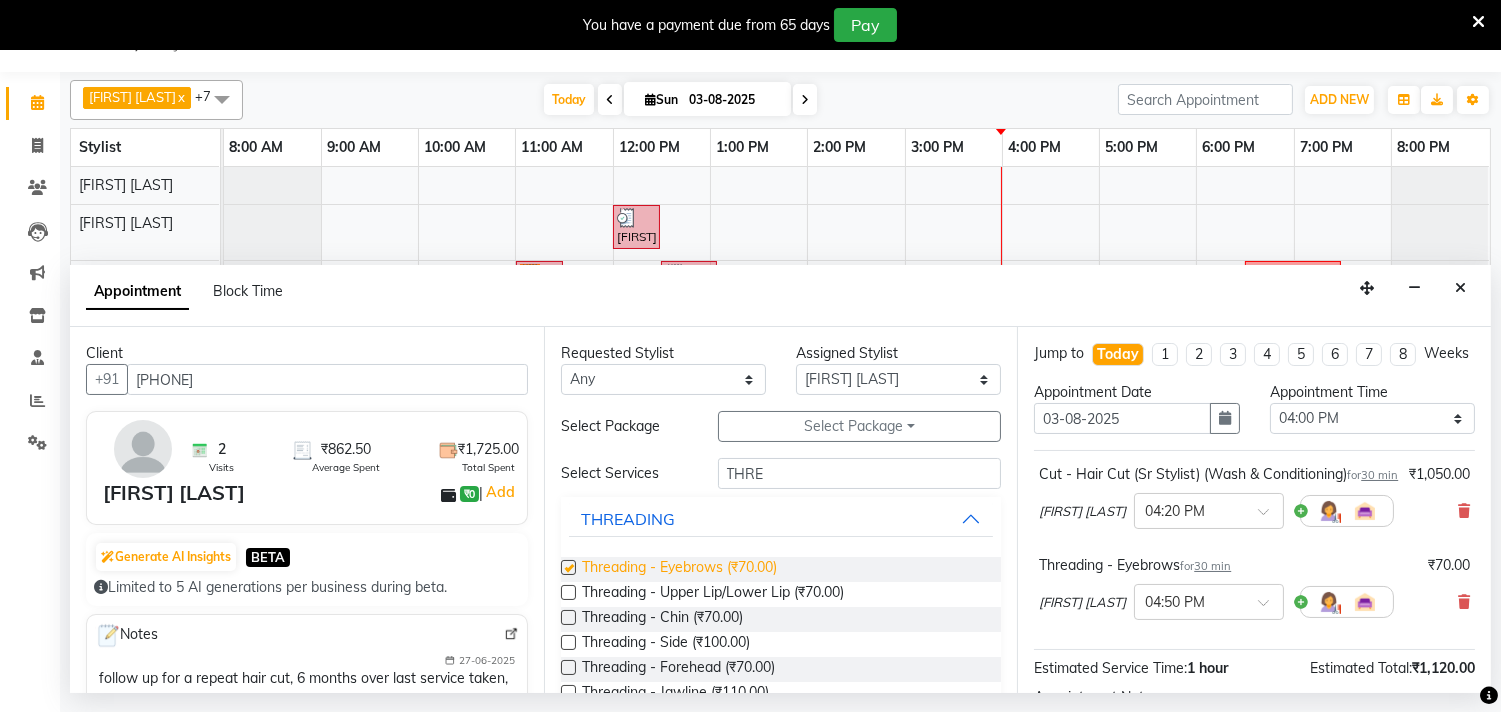 checkbox on "false" 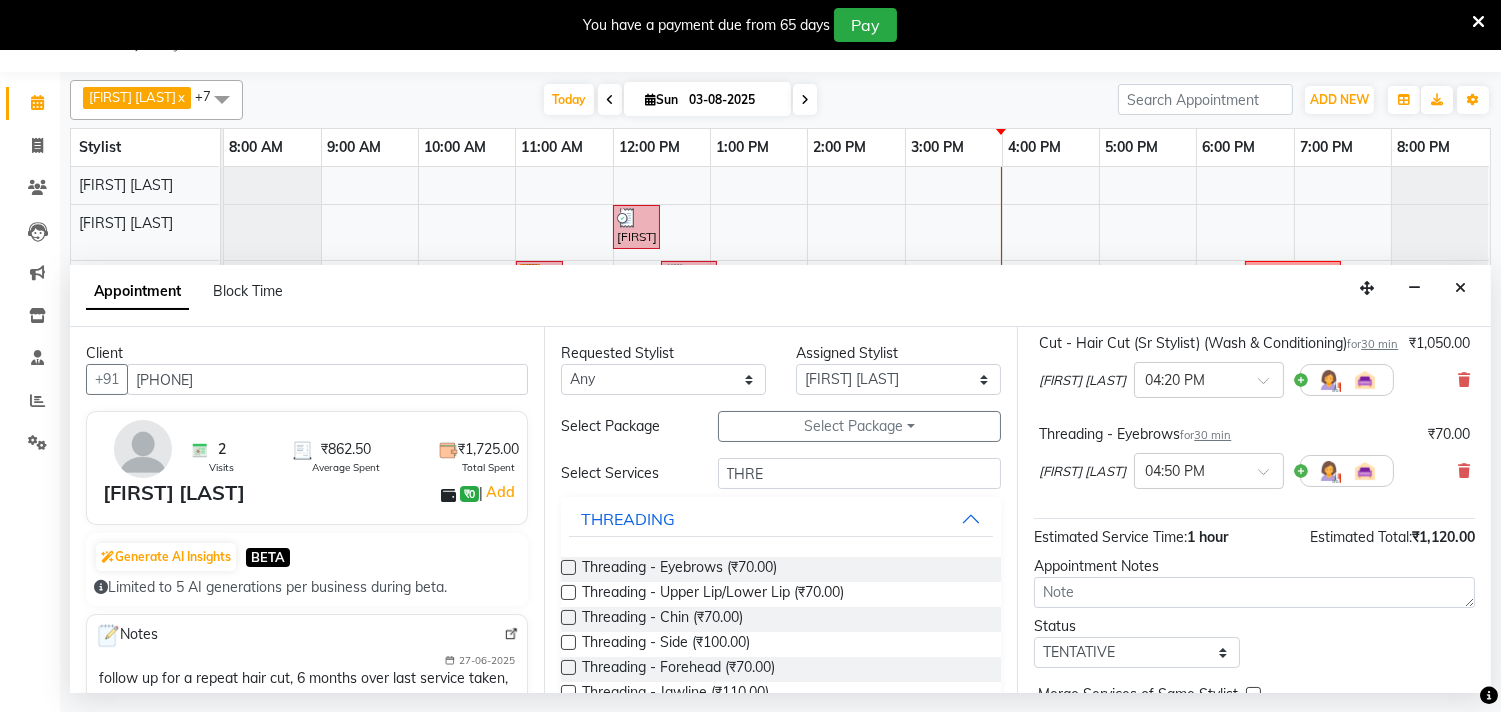 scroll, scrollTop: 272, scrollLeft: 0, axis: vertical 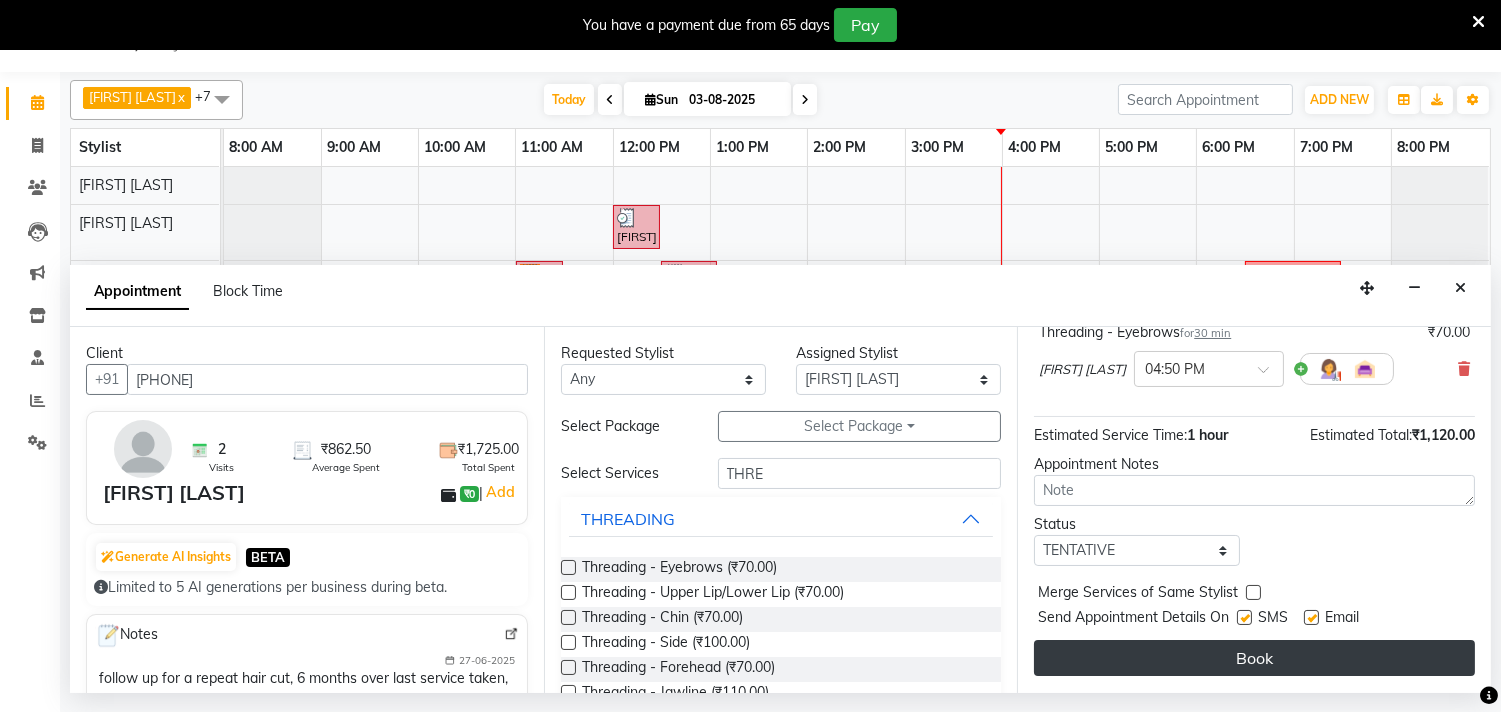 click on "Book" at bounding box center (1254, 658) 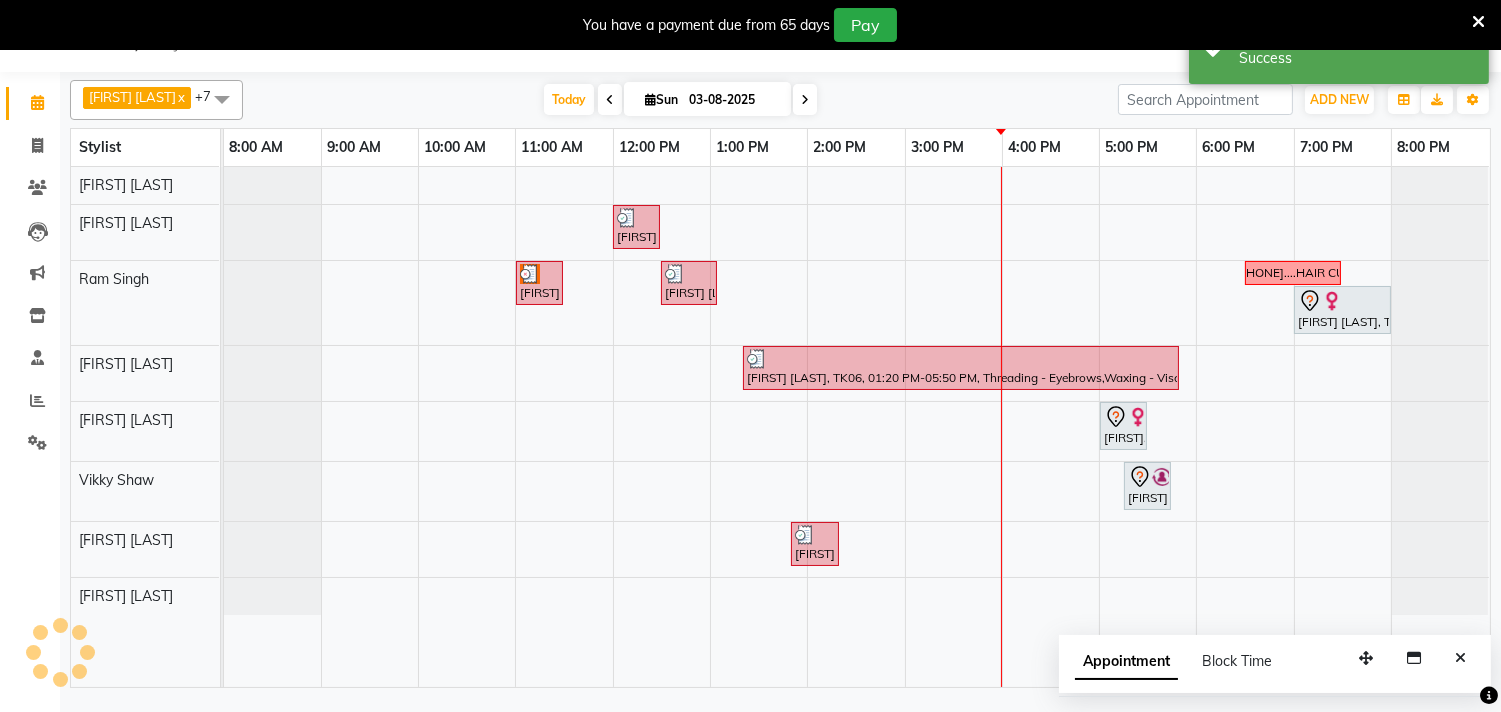 scroll, scrollTop: 0, scrollLeft: 0, axis: both 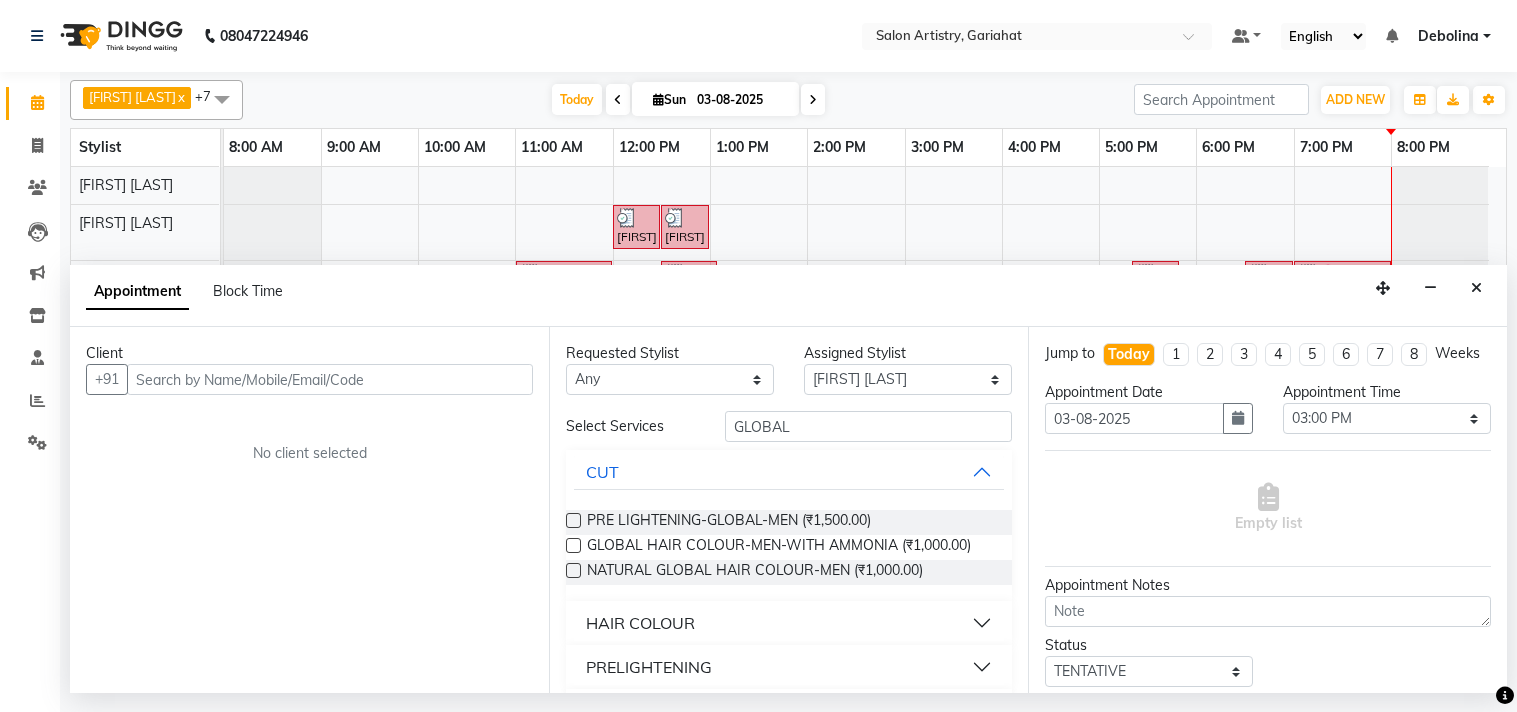 select on "82201" 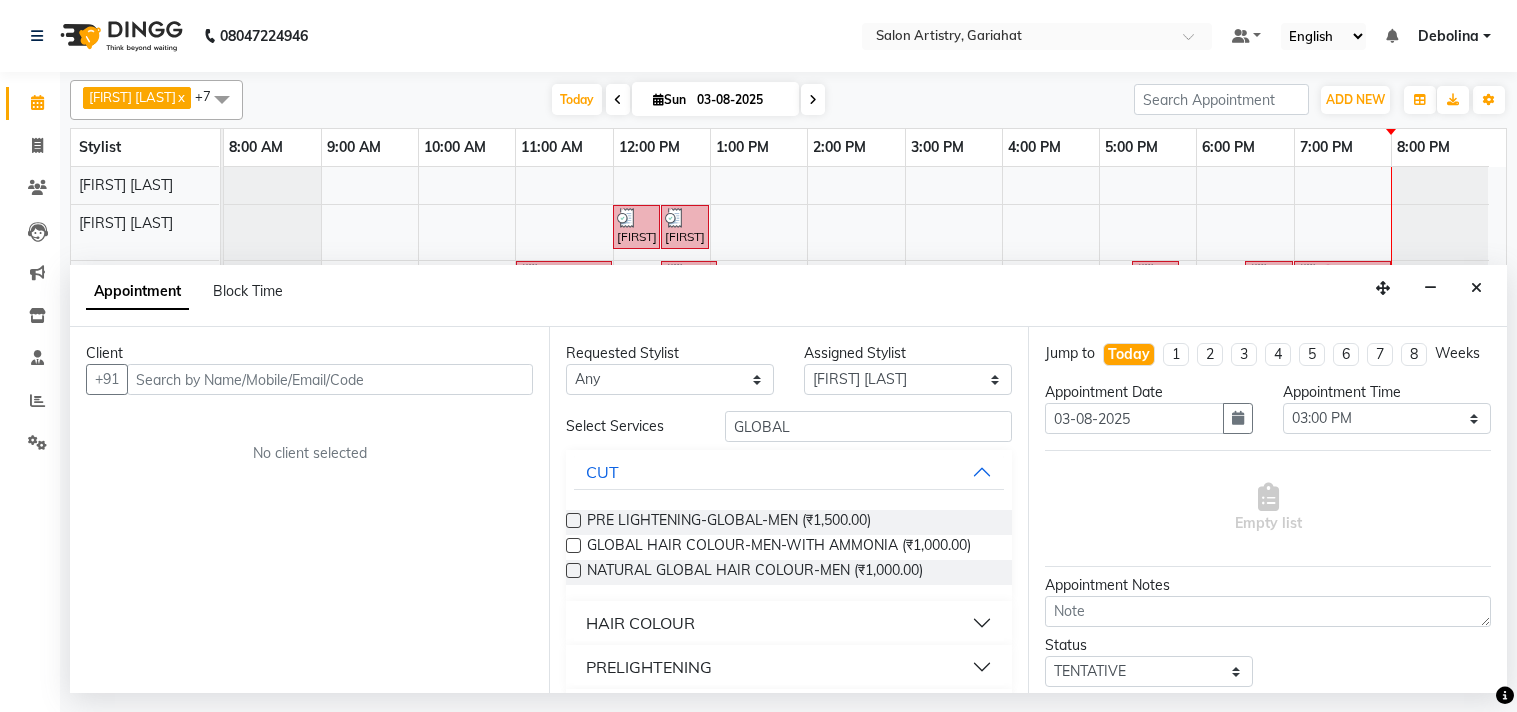 scroll, scrollTop: 0, scrollLeft: 0, axis: both 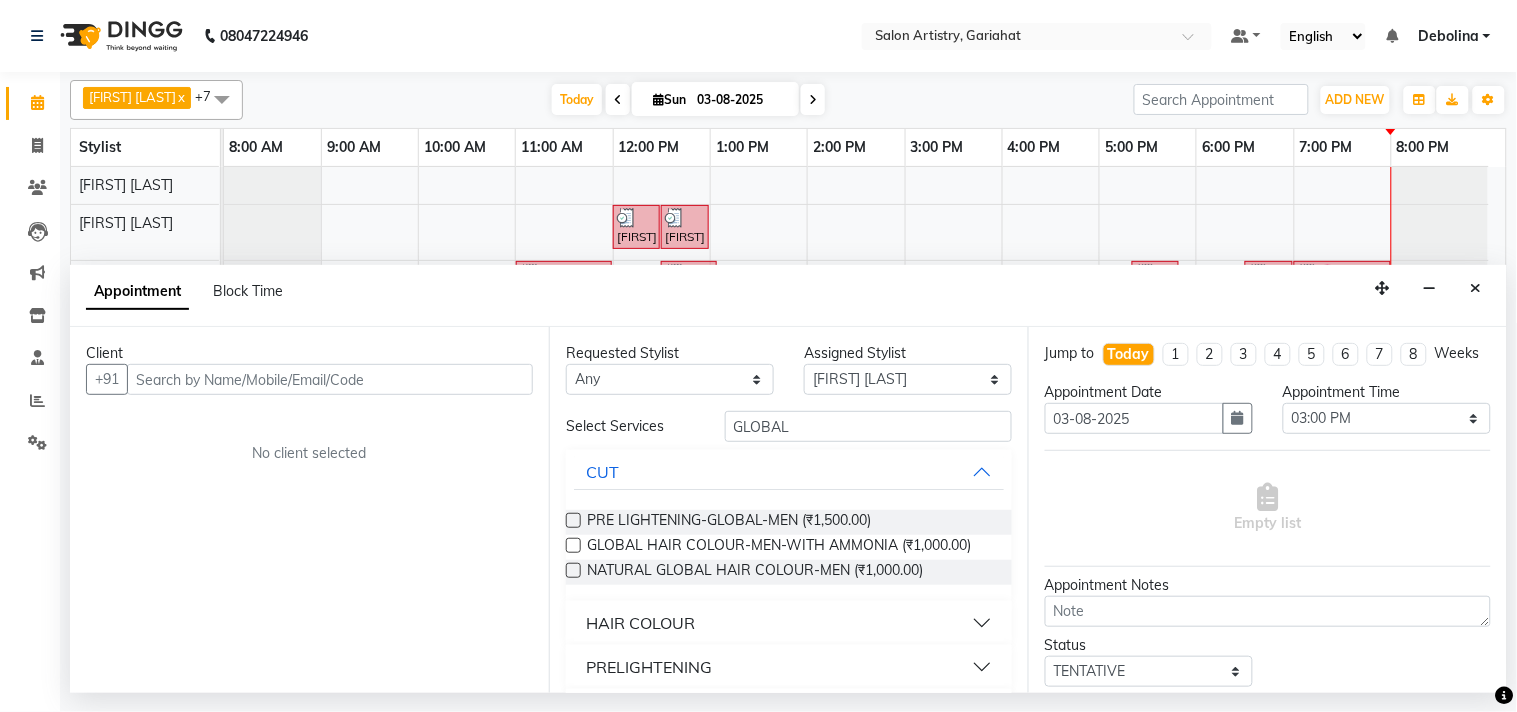 click on "HAIR COLOUR" at bounding box center (789, 623) 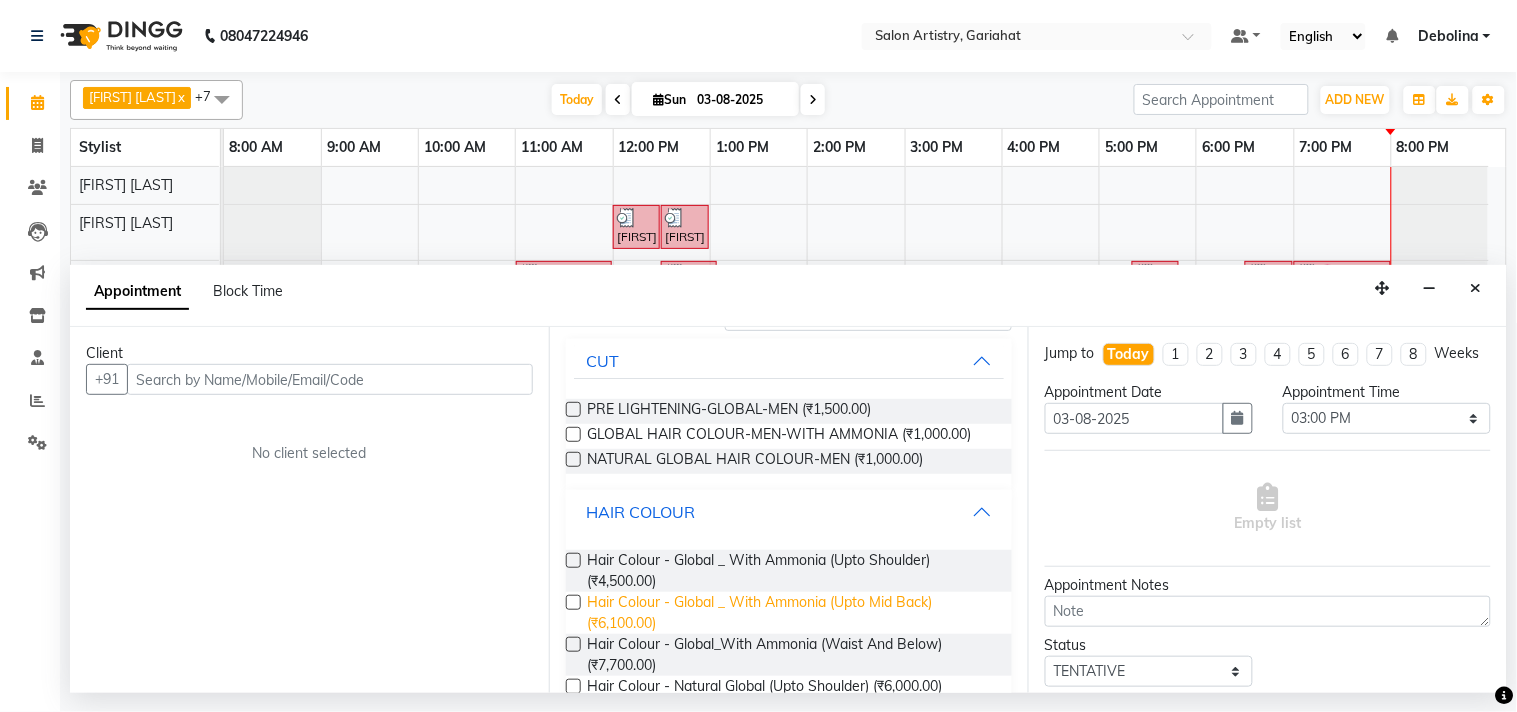 scroll, scrollTop: 0, scrollLeft: 0, axis: both 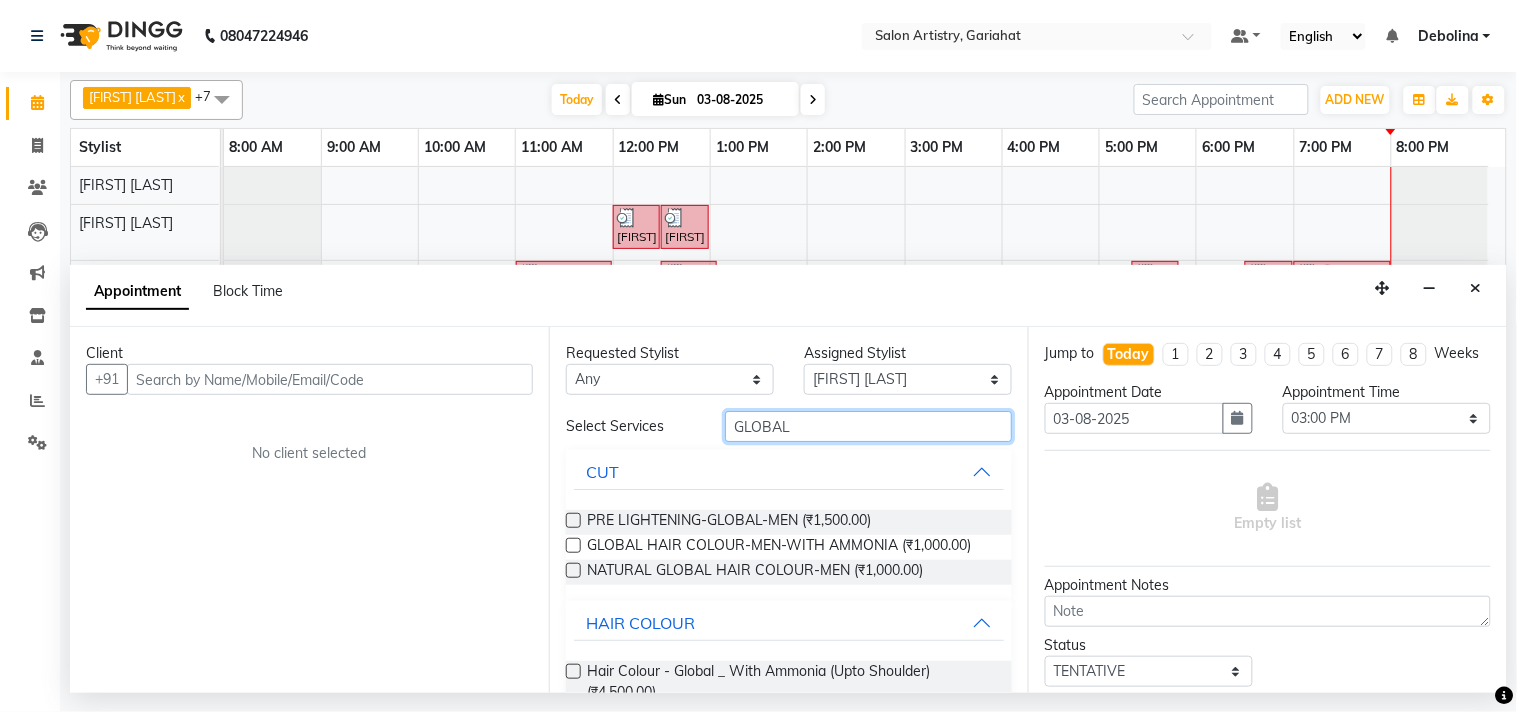 drag, startPoint x: 808, startPoint y: 427, endPoint x: 825, endPoint y: 435, distance: 18.788294 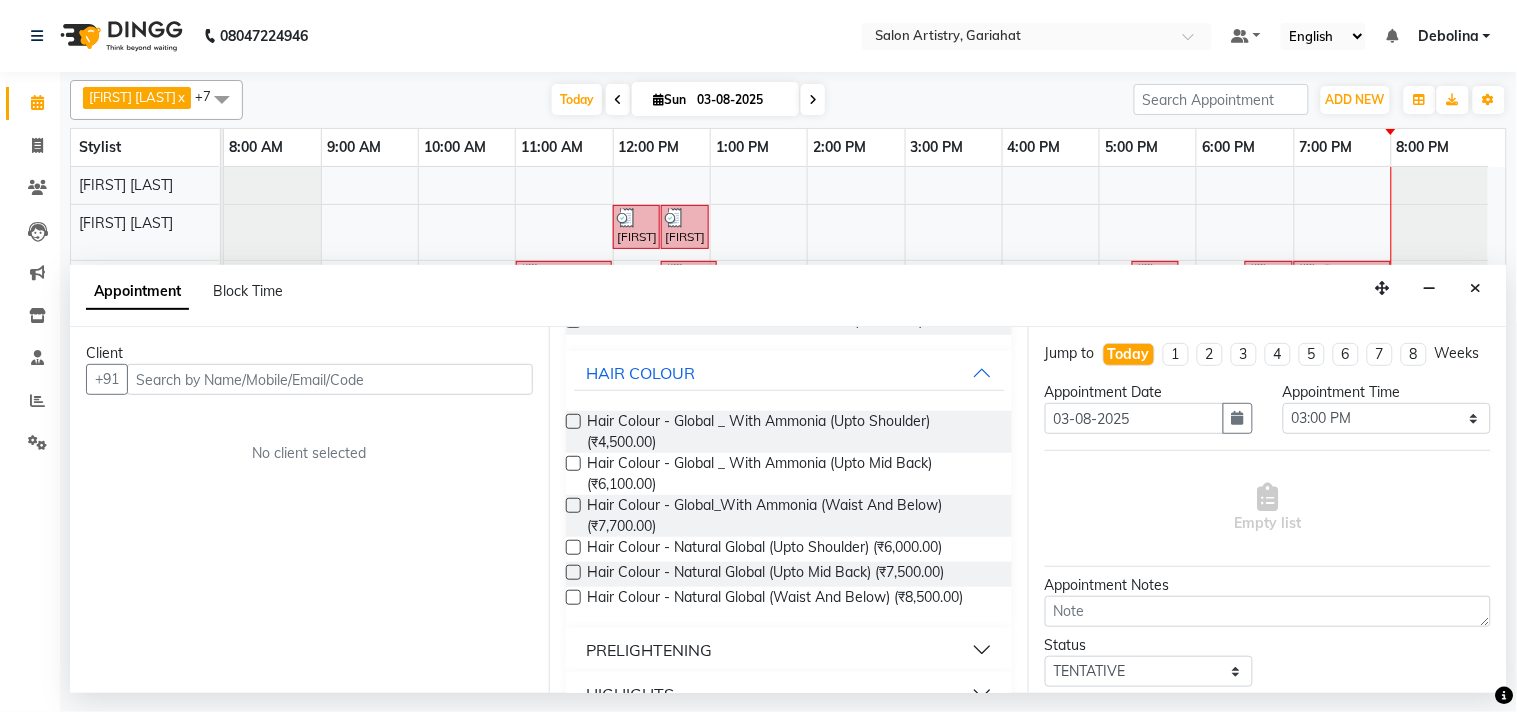 scroll, scrollTop: 288, scrollLeft: 0, axis: vertical 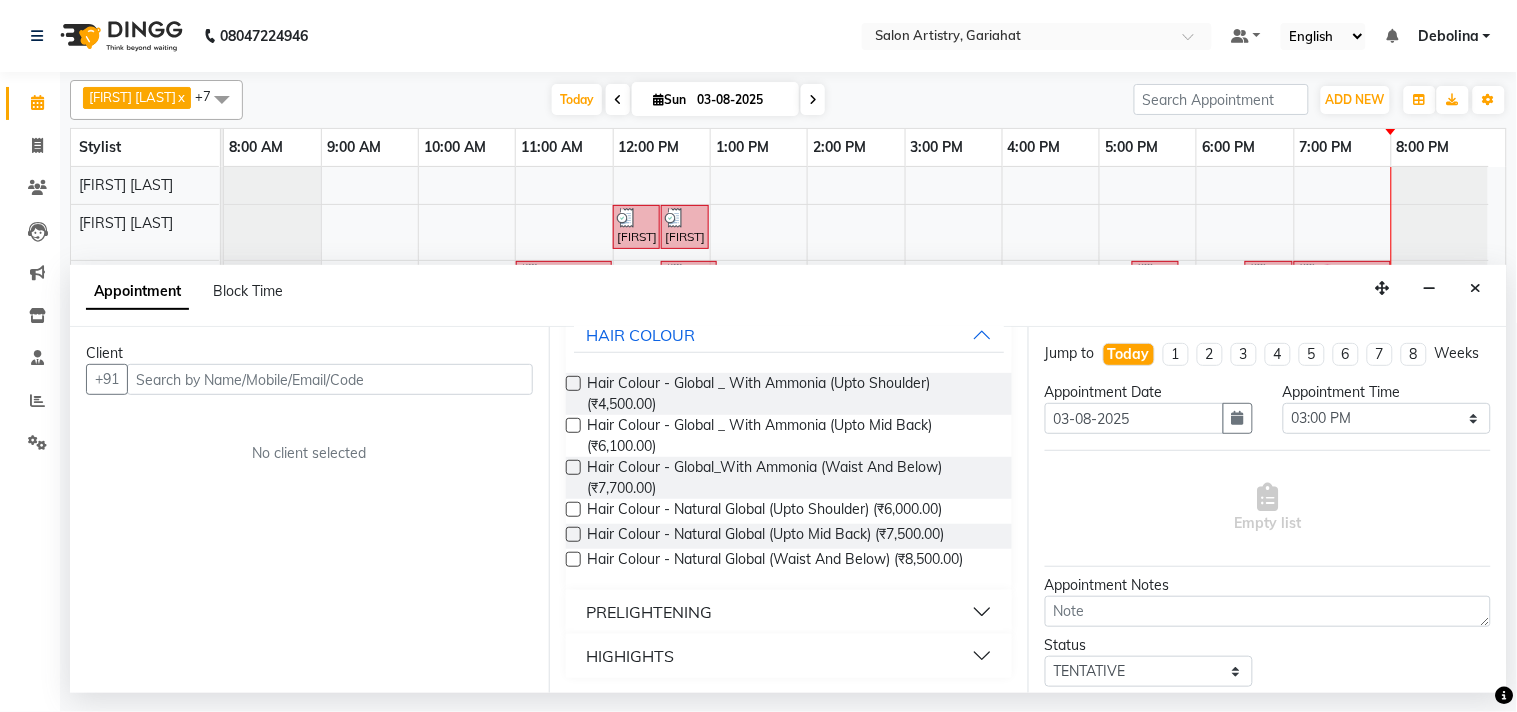 click on "HIGHIGHTS" at bounding box center (789, 656) 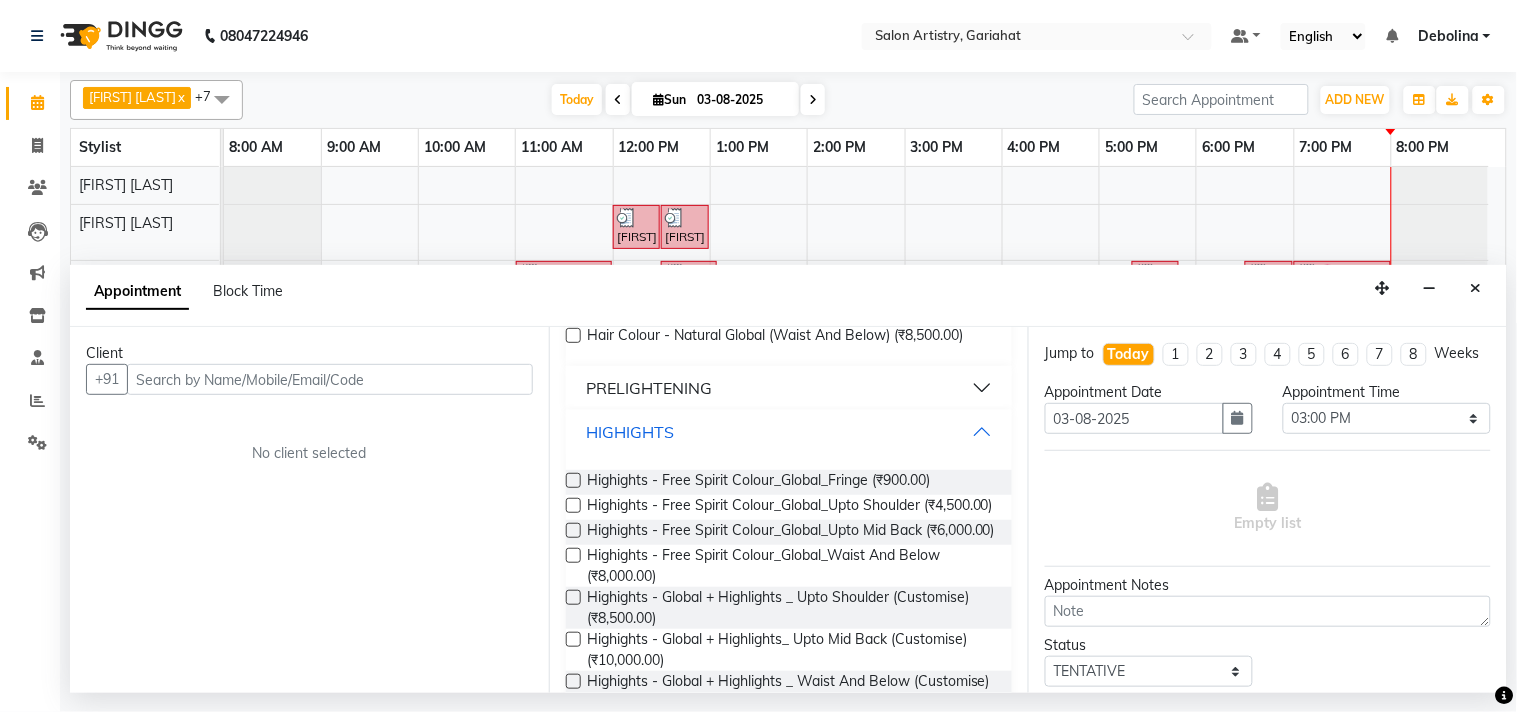 scroll, scrollTop: 597, scrollLeft: 0, axis: vertical 